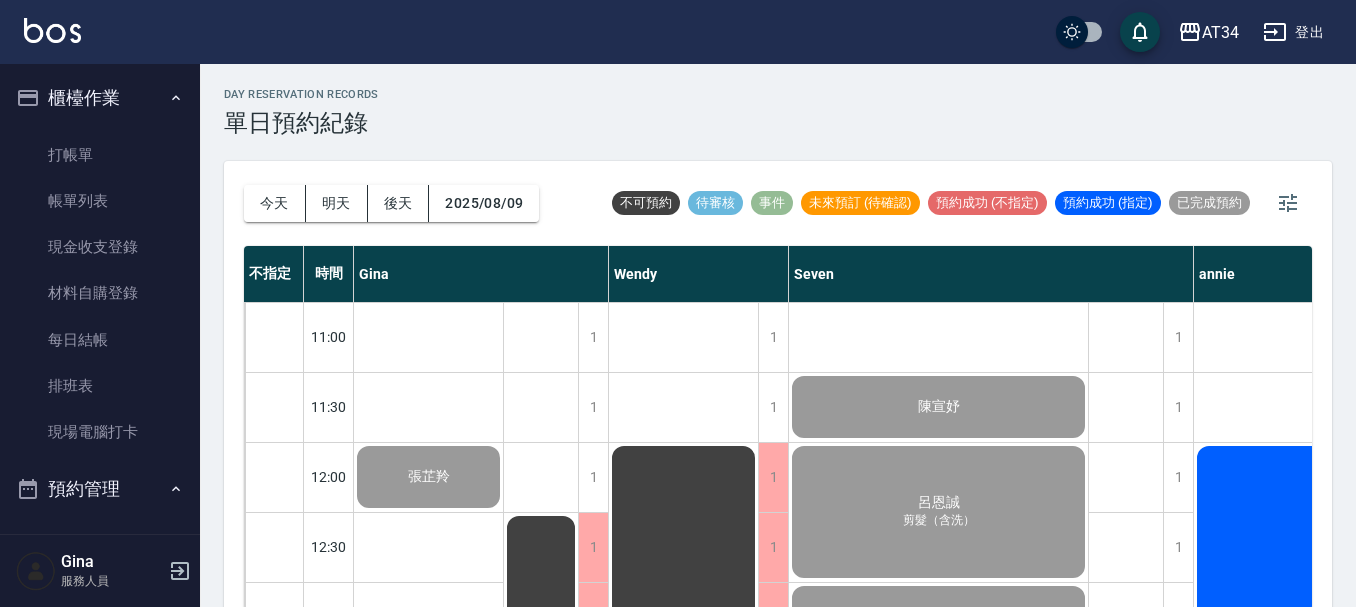 scroll, scrollTop: 23, scrollLeft: 0, axis: vertical 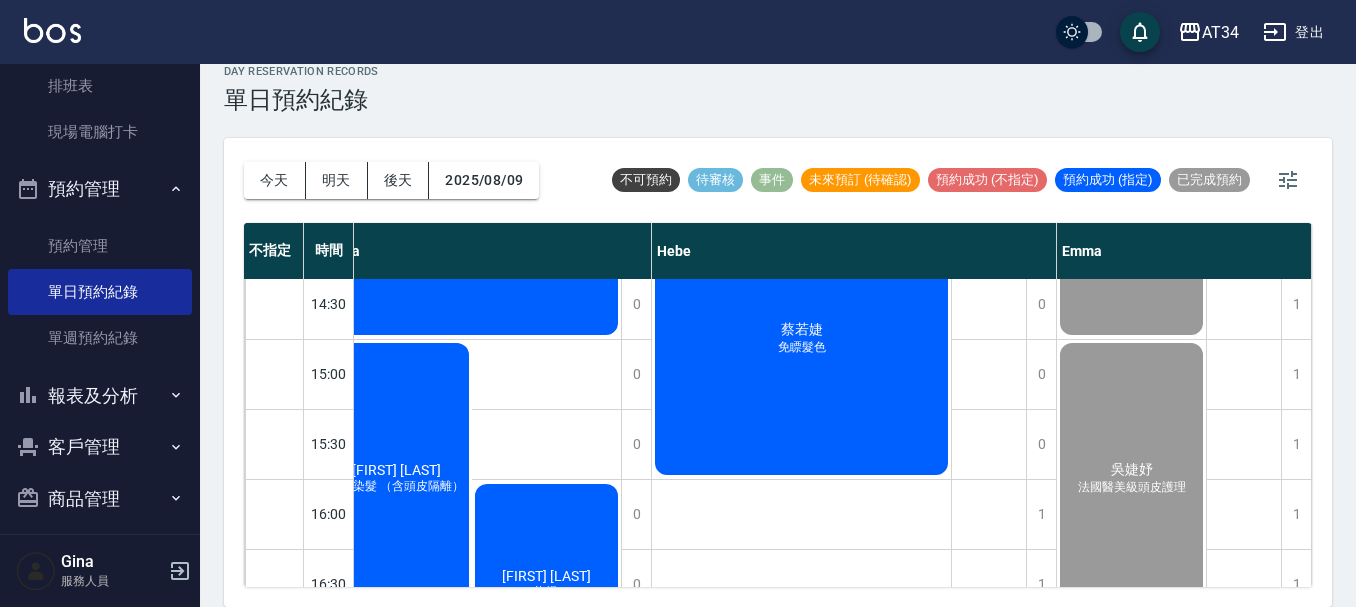 click on "[FIRST] [LAST] 免瞟髮色" at bounding box center [-1389, -46] 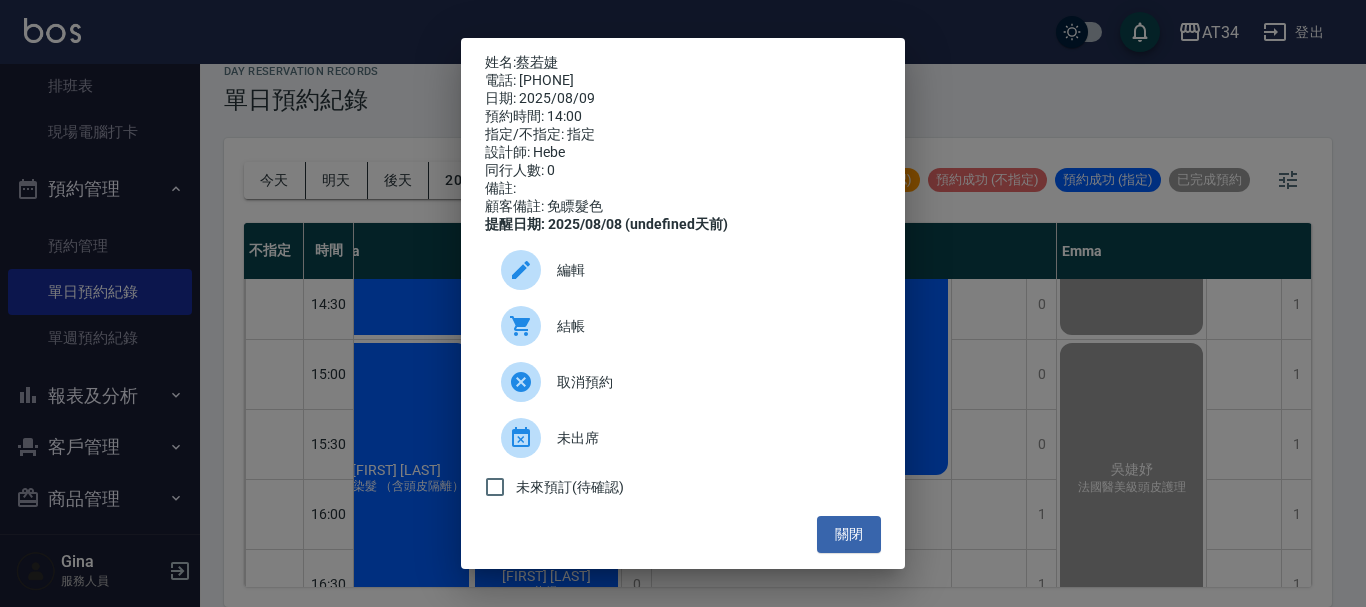 click at bounding box center [521, 326] 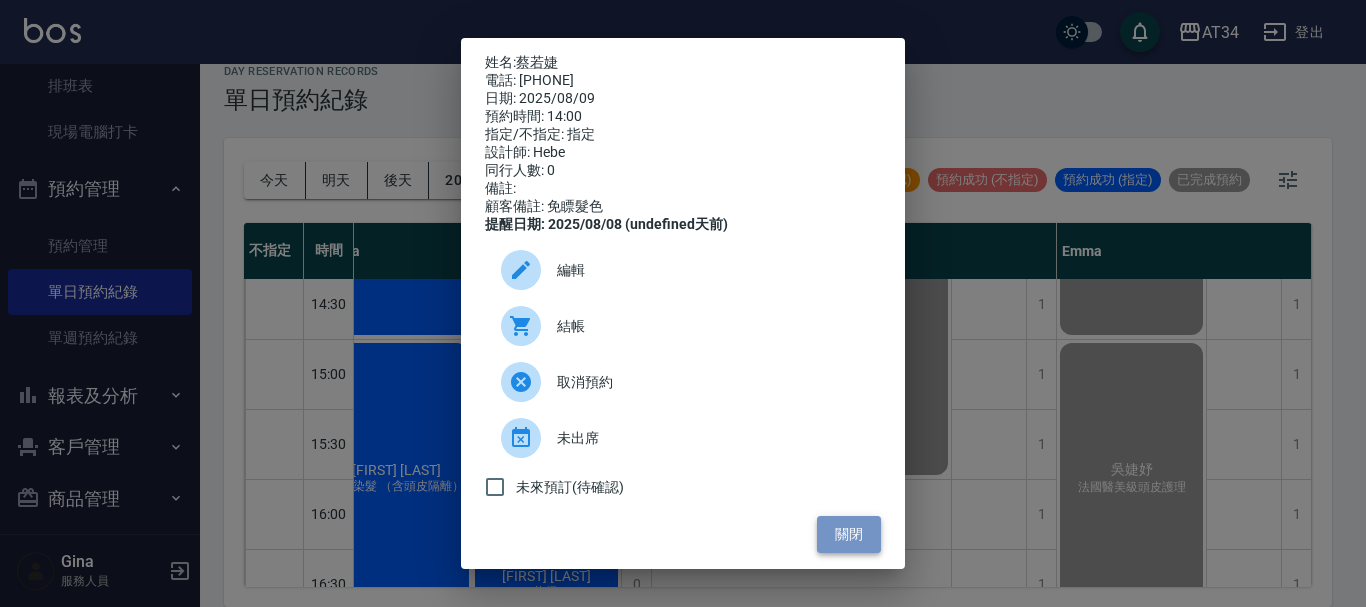 click on "關閉" at bounding box center (849, 534) 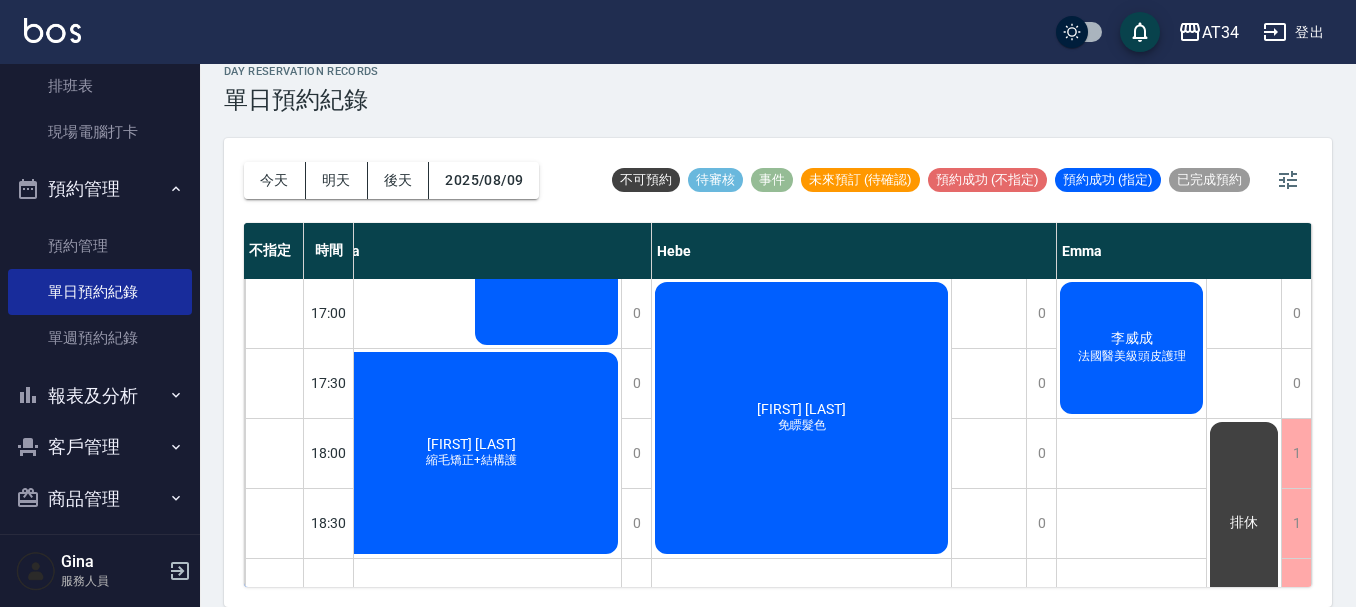 scroll, scrollTop: 800, scrollLeft: 1817, axis: both 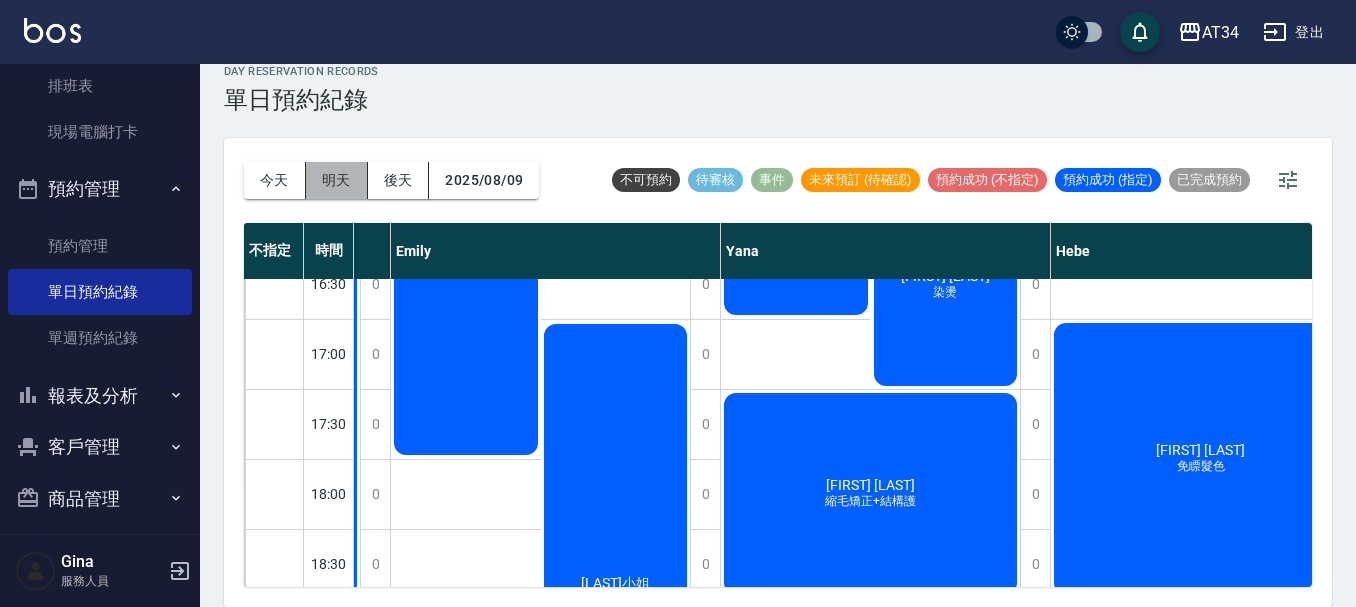 click on "明天" at bounding box center (337, 180) 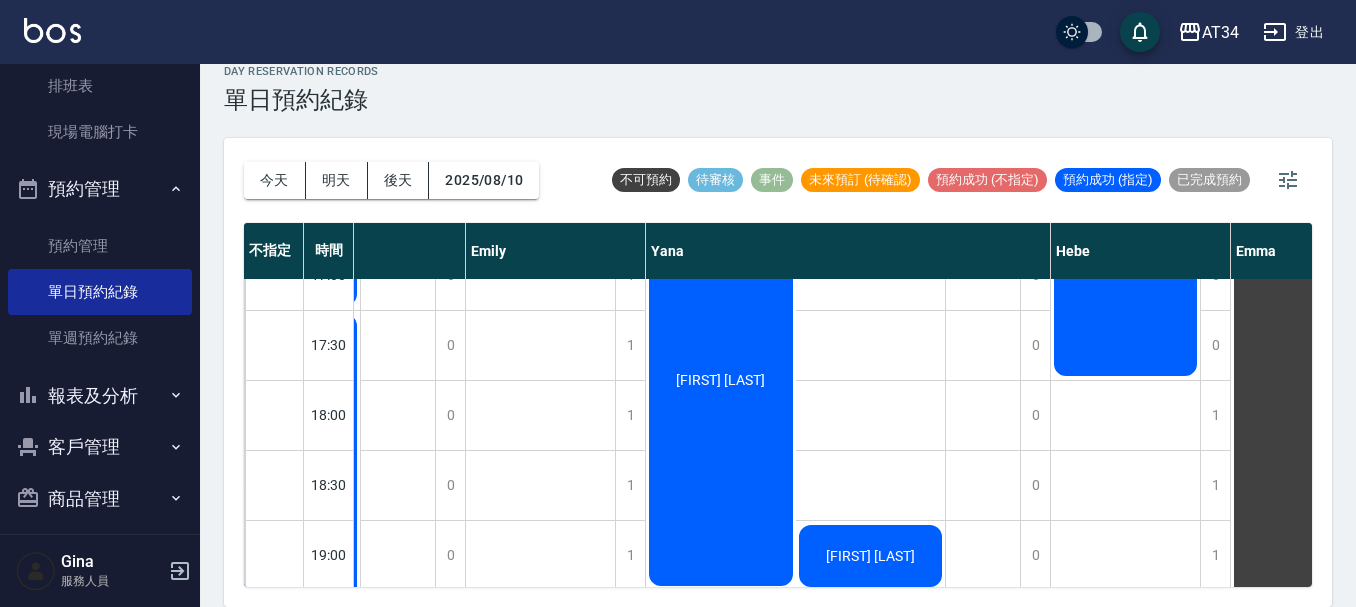 scroll, scrollTop: 968, scrollLeft: 1418, axis: both 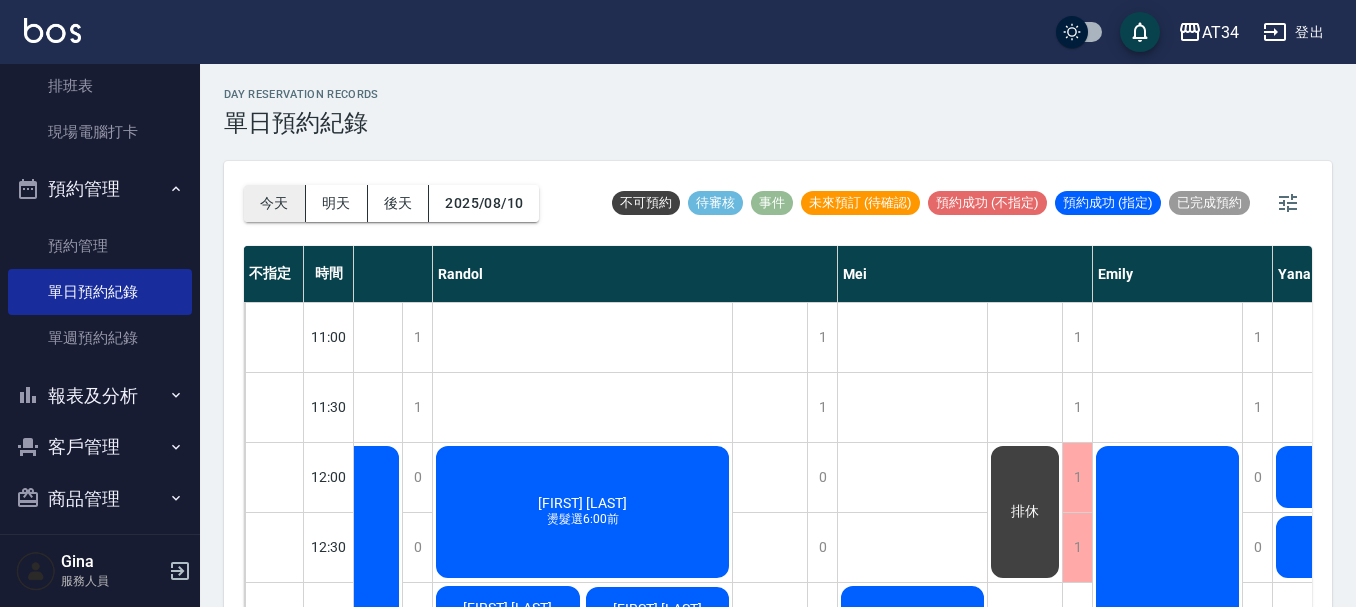 click on "今天" at bounding box center [275, 203] 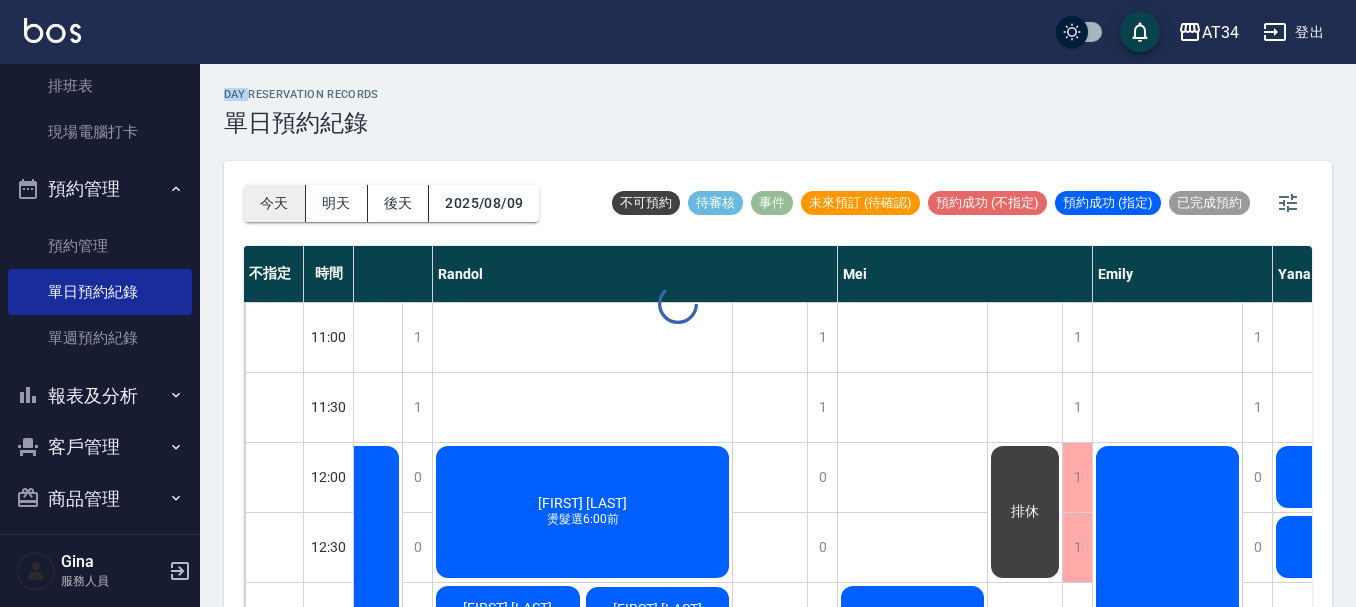 click at bounding box center (678, 303) 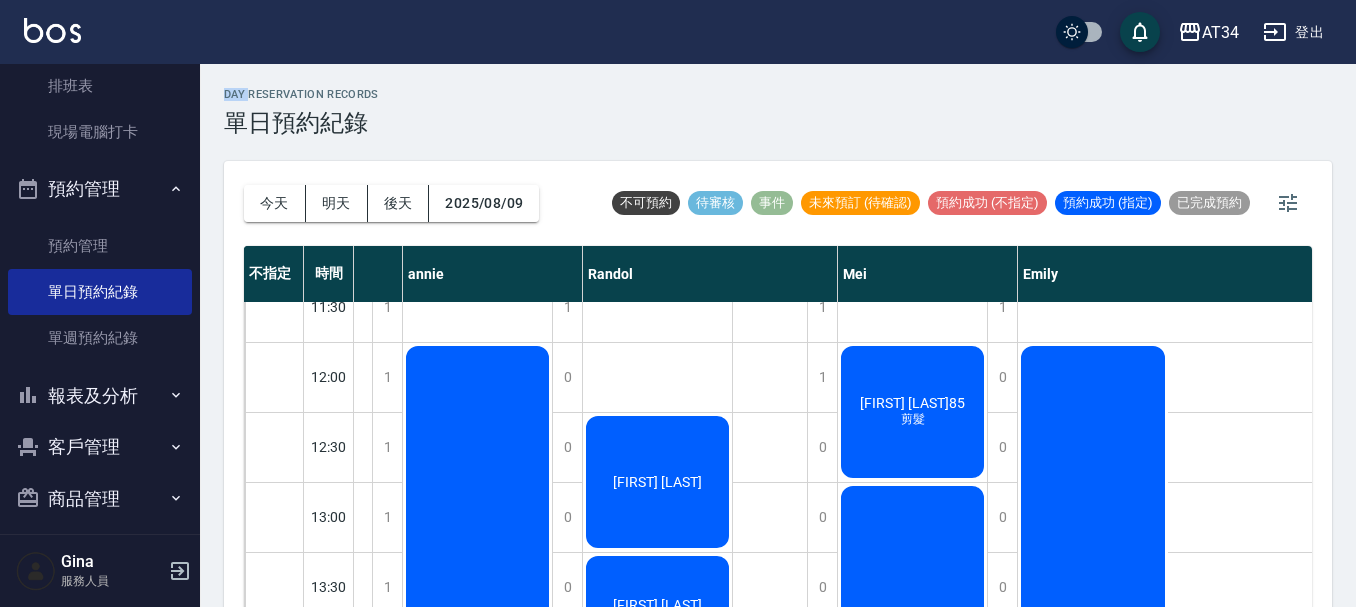 scroll, scrollTop: 0, scrollLeft: 791, axis: horizontal 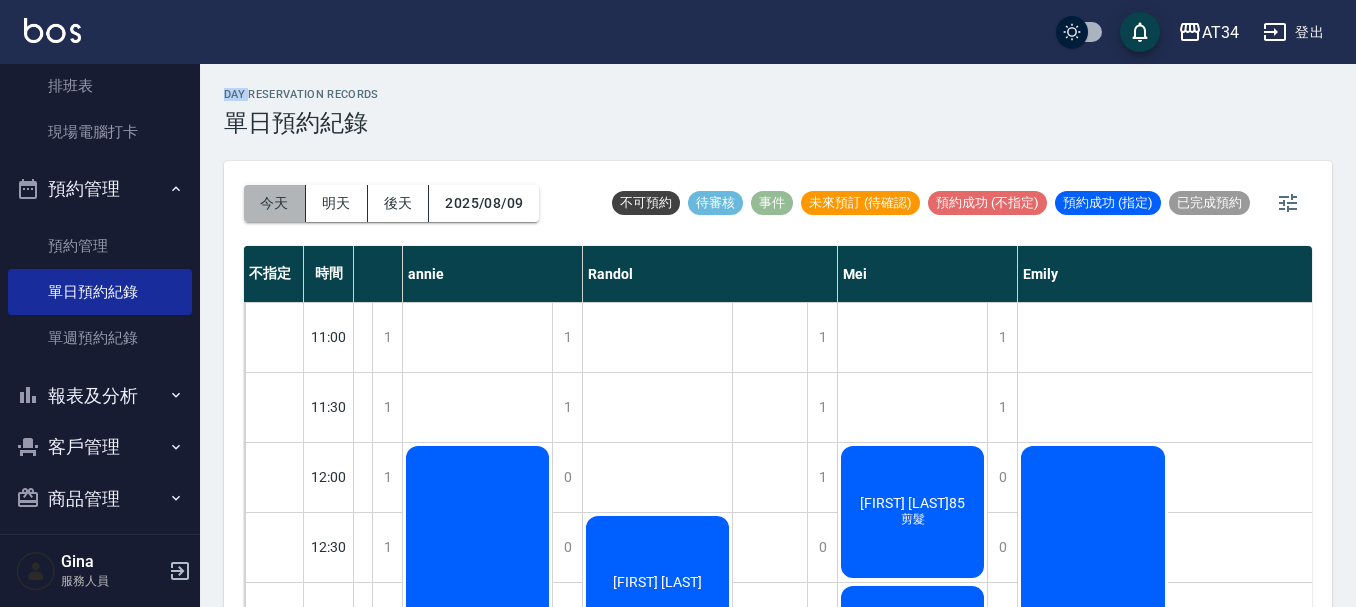 click on "今天" at bounding box center (275, 203) 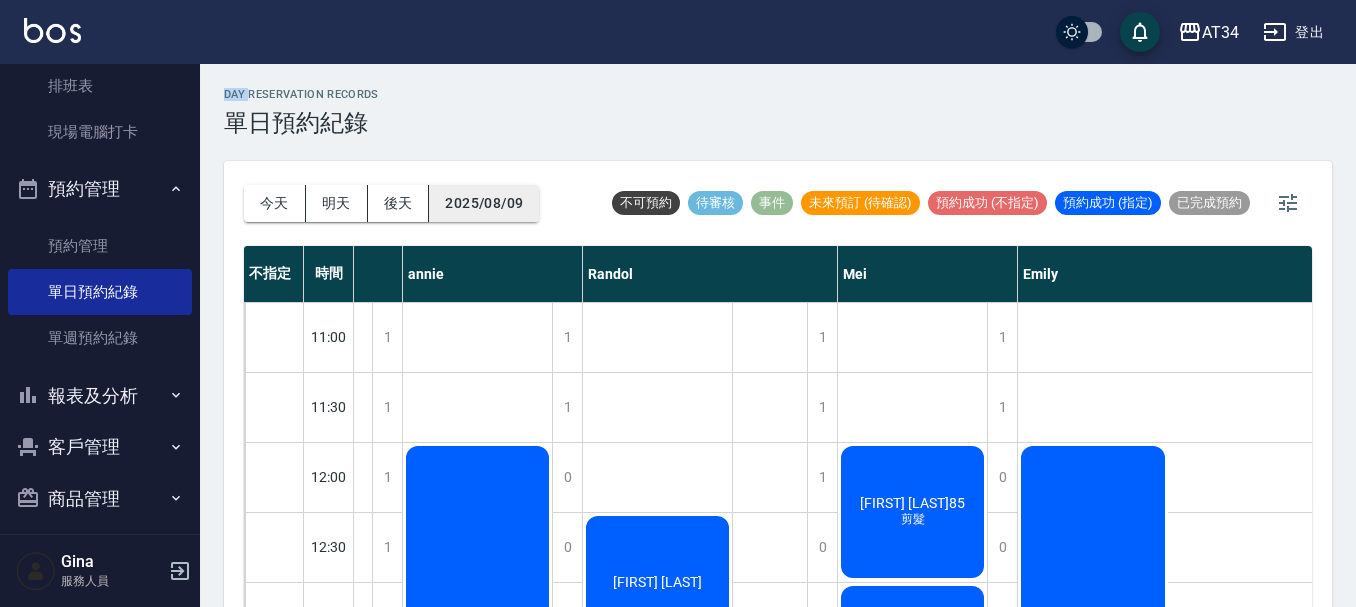 click on "2025/08/09" at bounding box center (484, 203) 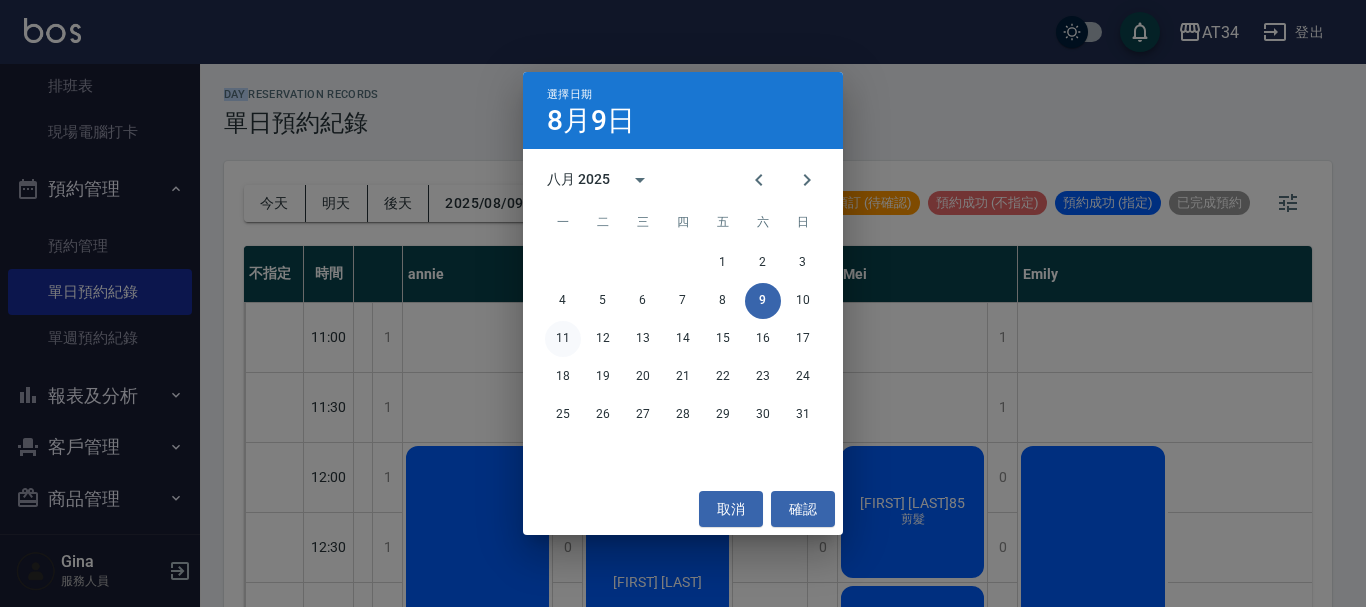 click on "11" at bounding box center [563, 339] 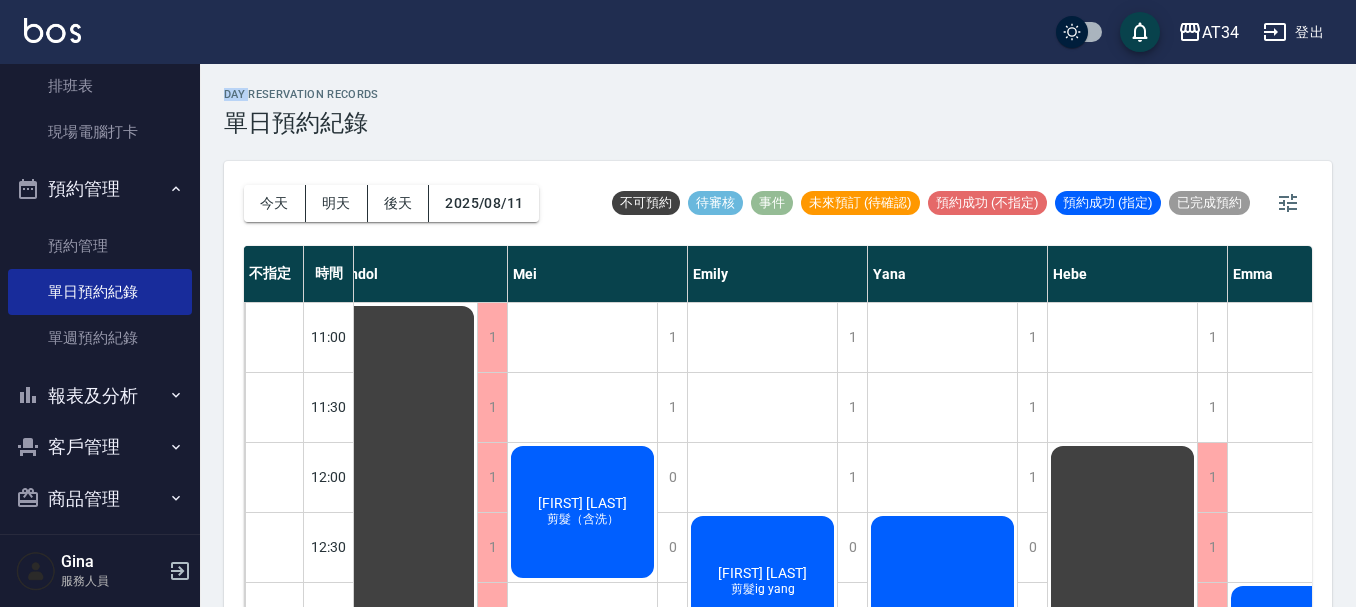 scroll, scrollTop: 0, scrollLeft: 972, axis: horizontal 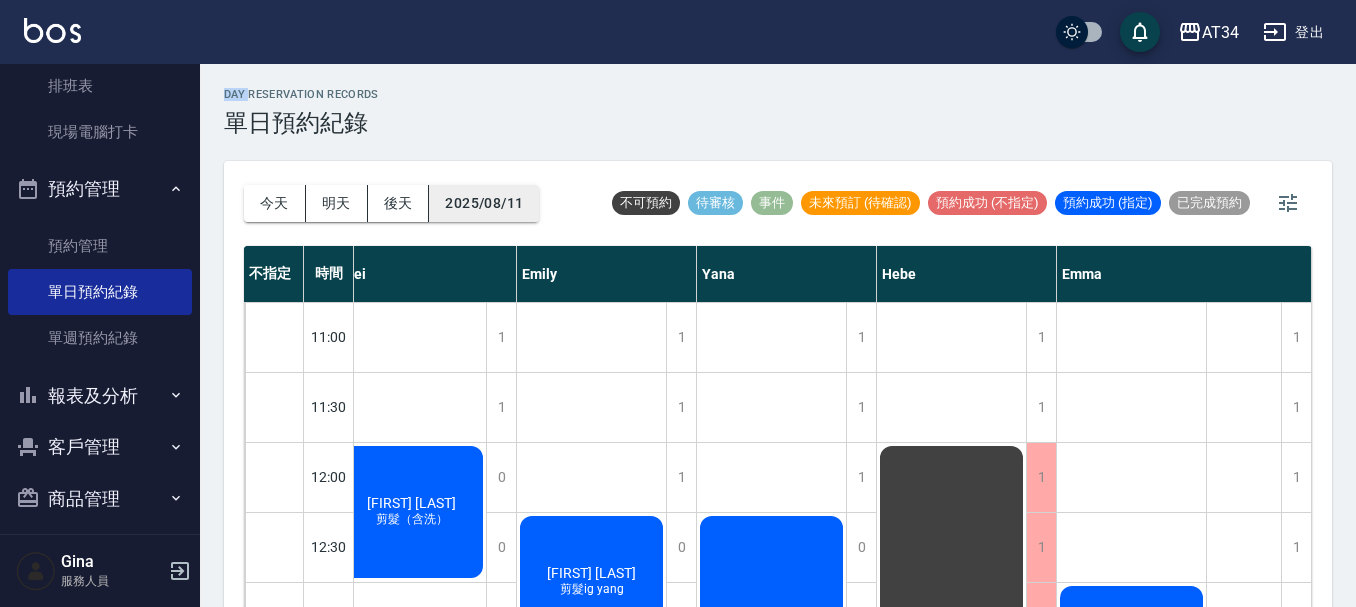 click on "2025/08/11" at bounding box center (484, 203) 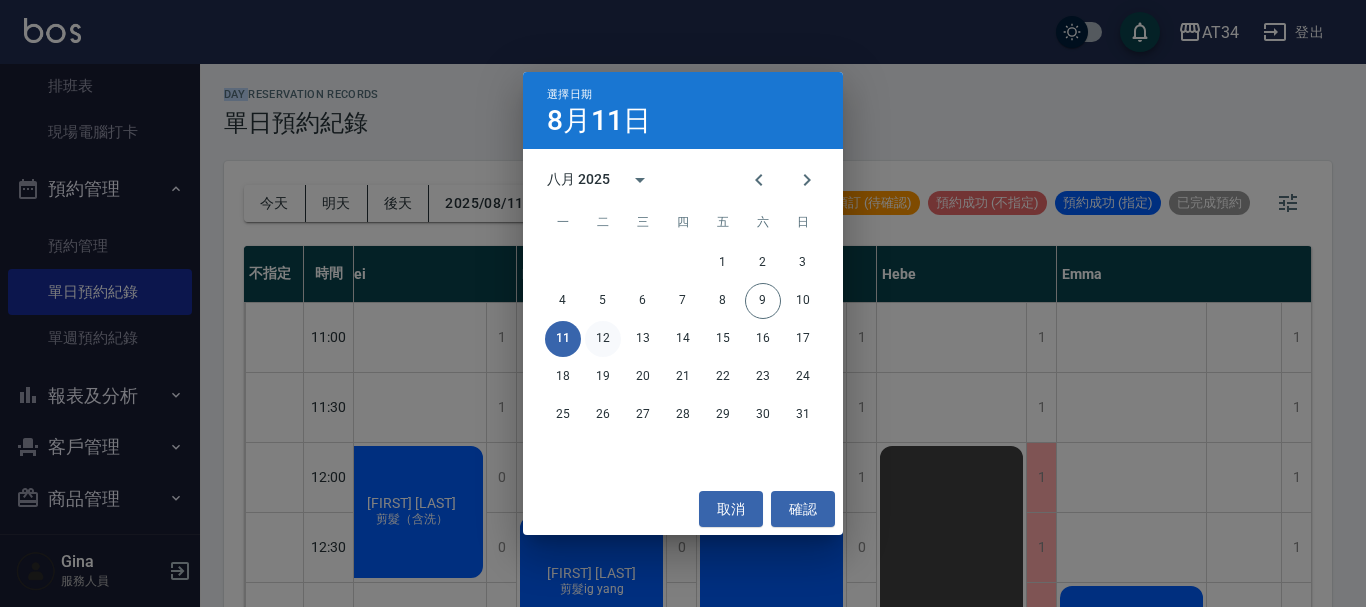 click on "12" at bounding box center [603, 339] 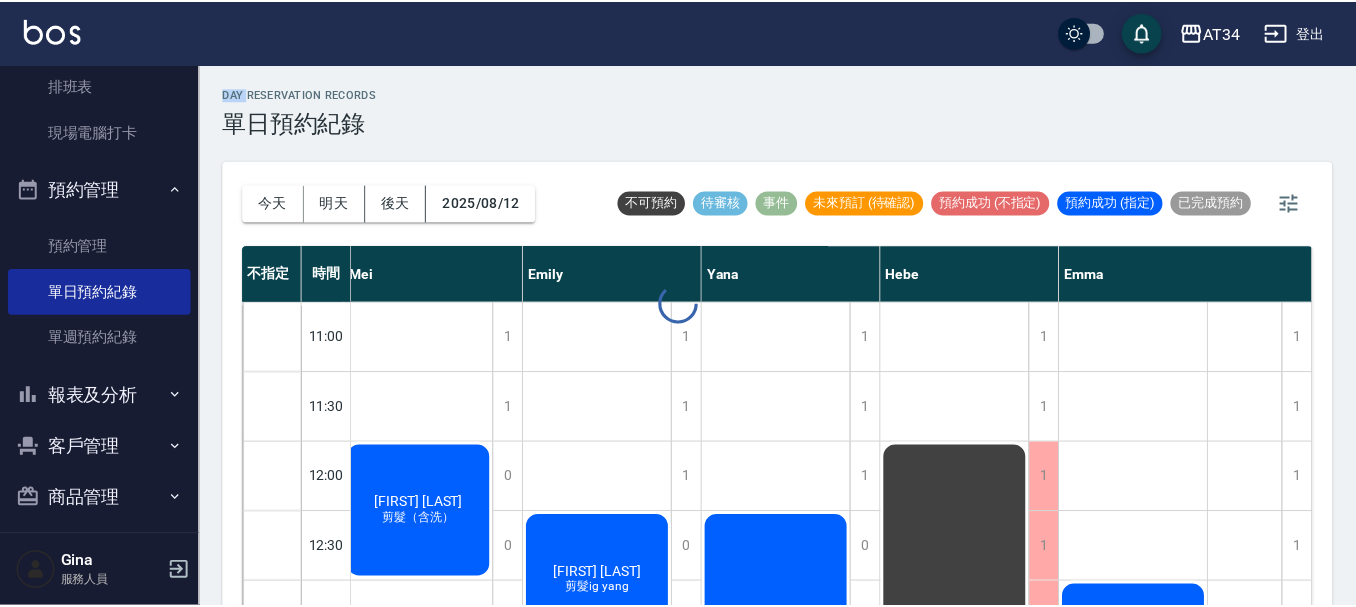 scroll, scrollTop: 0, scrollLeft: 962, axis: horizontal 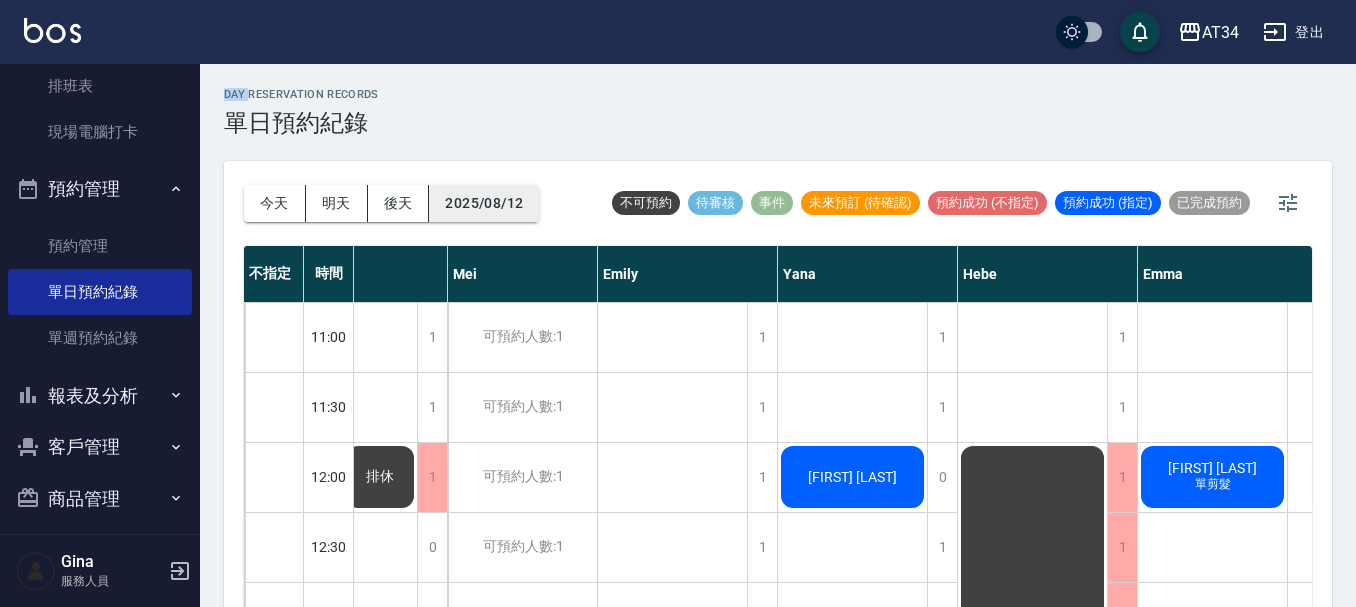 click on "2025/08/12" at bounding box center [484, 203] 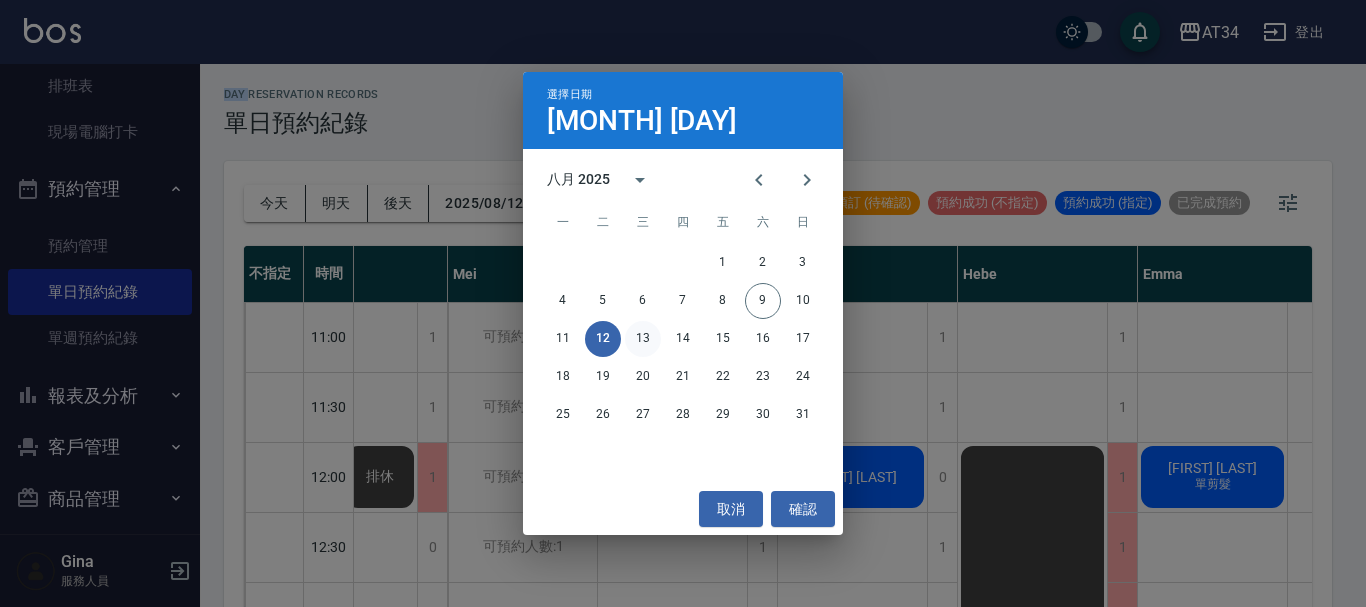 click on "13" at bounding box center [643, 339] 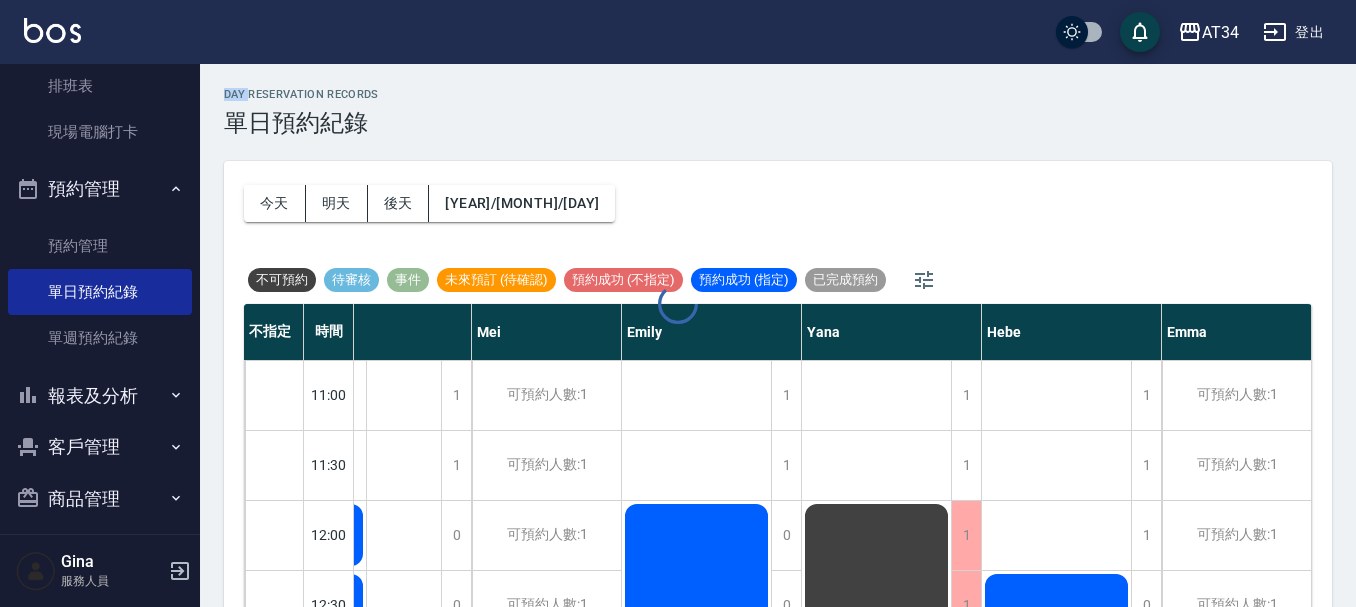 scroll, scrollTop: 0, scrollLeft: 807, axis: horizontal 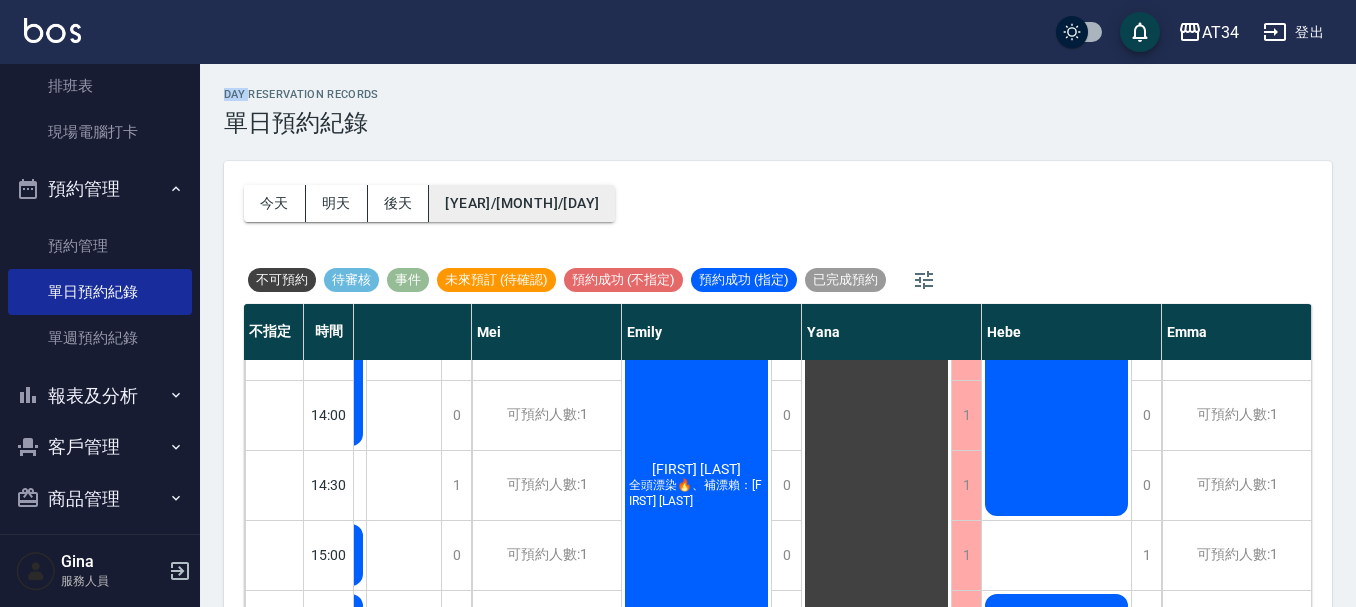 click on "2025/08/13" at bounding box center (522, 203) 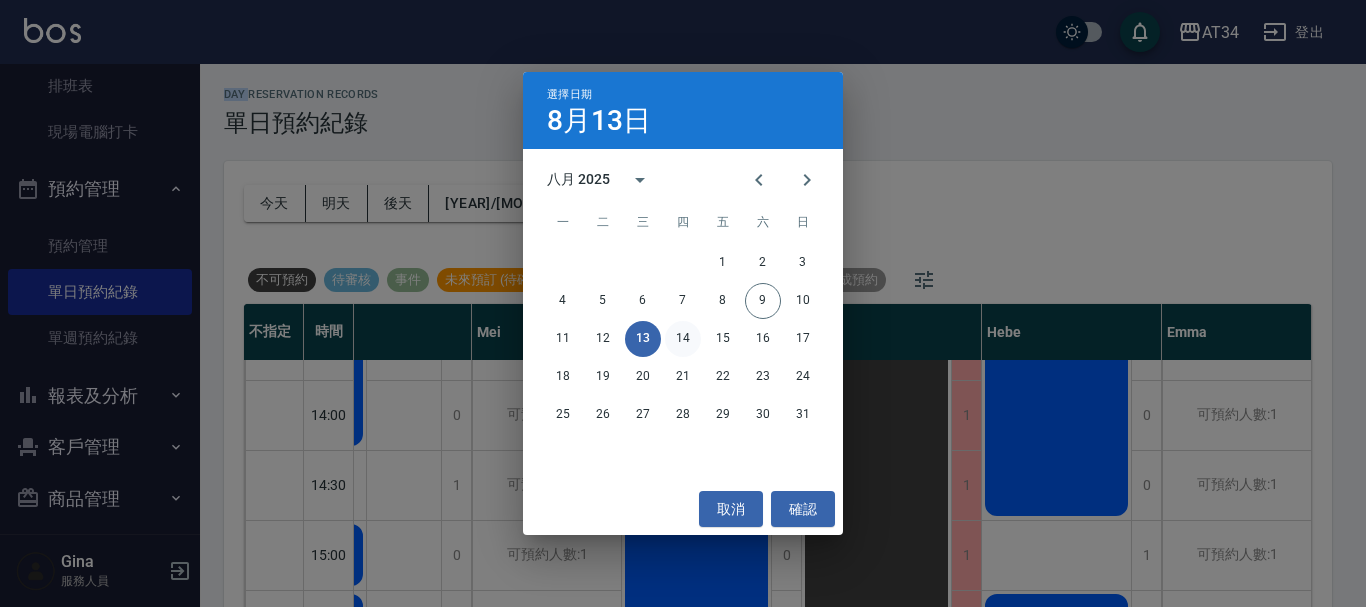click on "14" at bounding box center (683, 339) 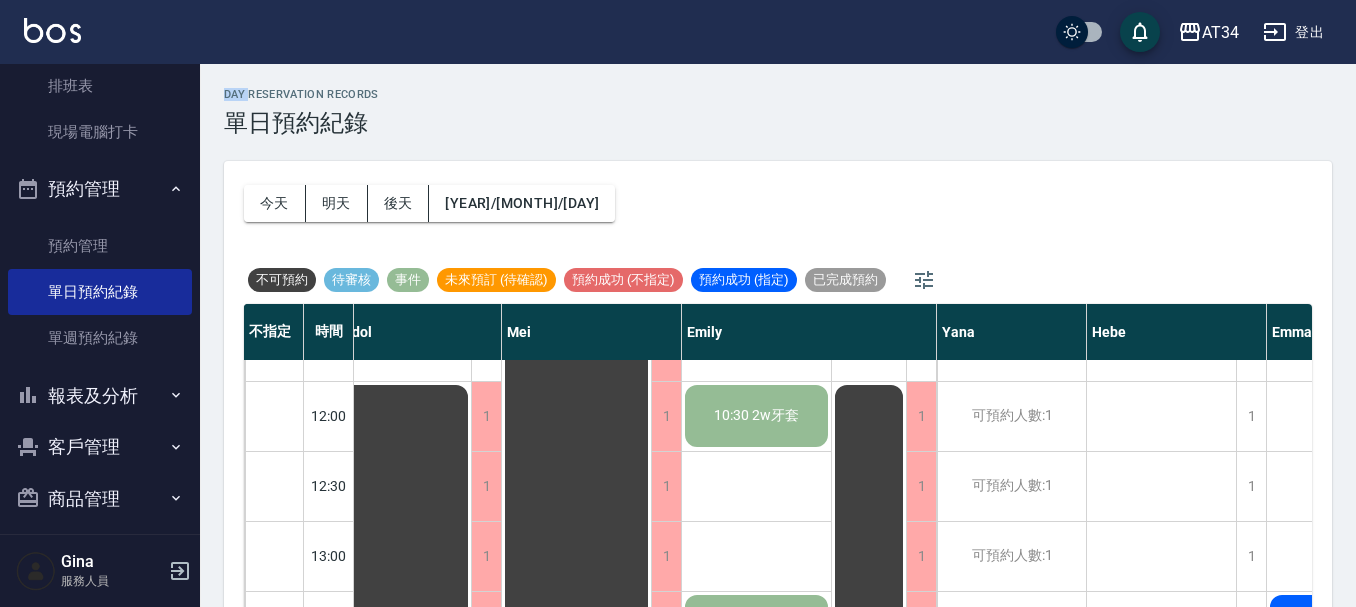scroll, scrollTop: 100, scrollLeft: 797, axis: both 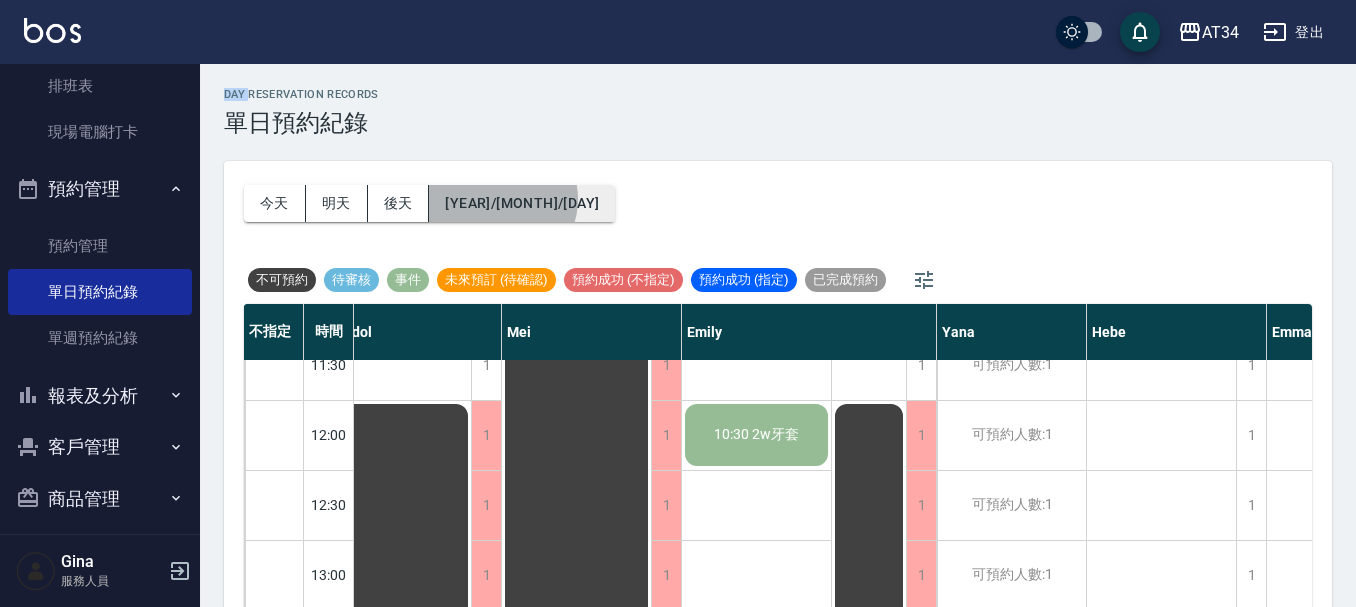 click on "2025/08/14" at bounding box center (522, 203) 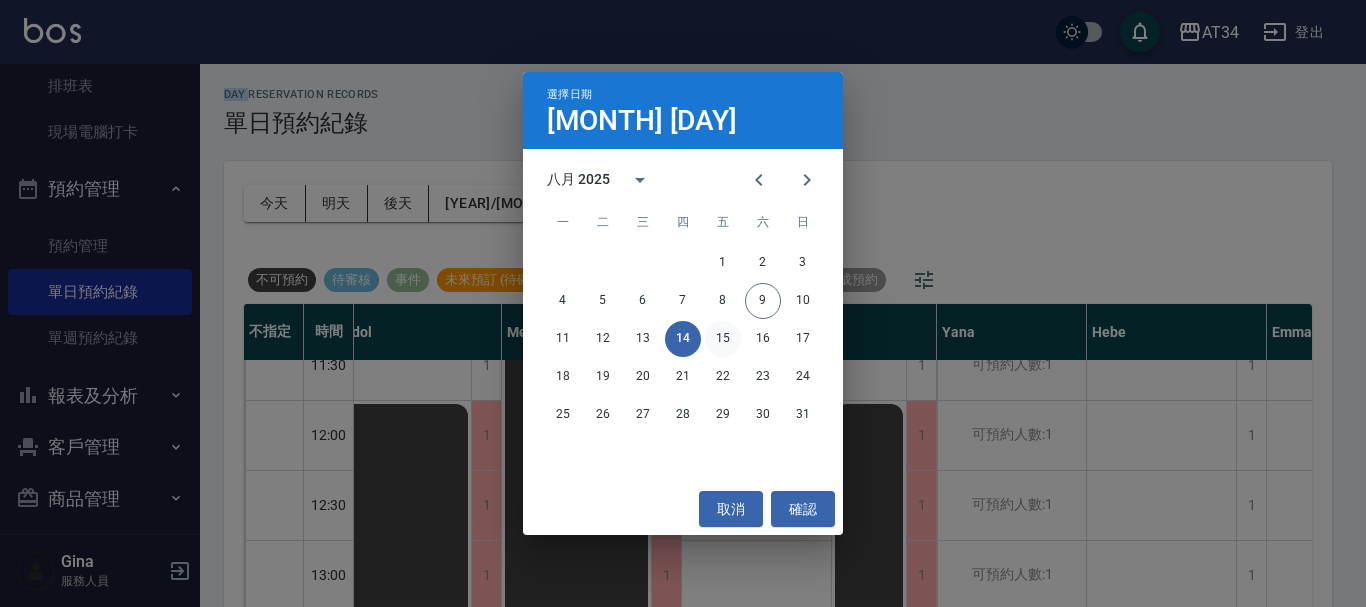 click on "15" at bounding box center [723, 339] 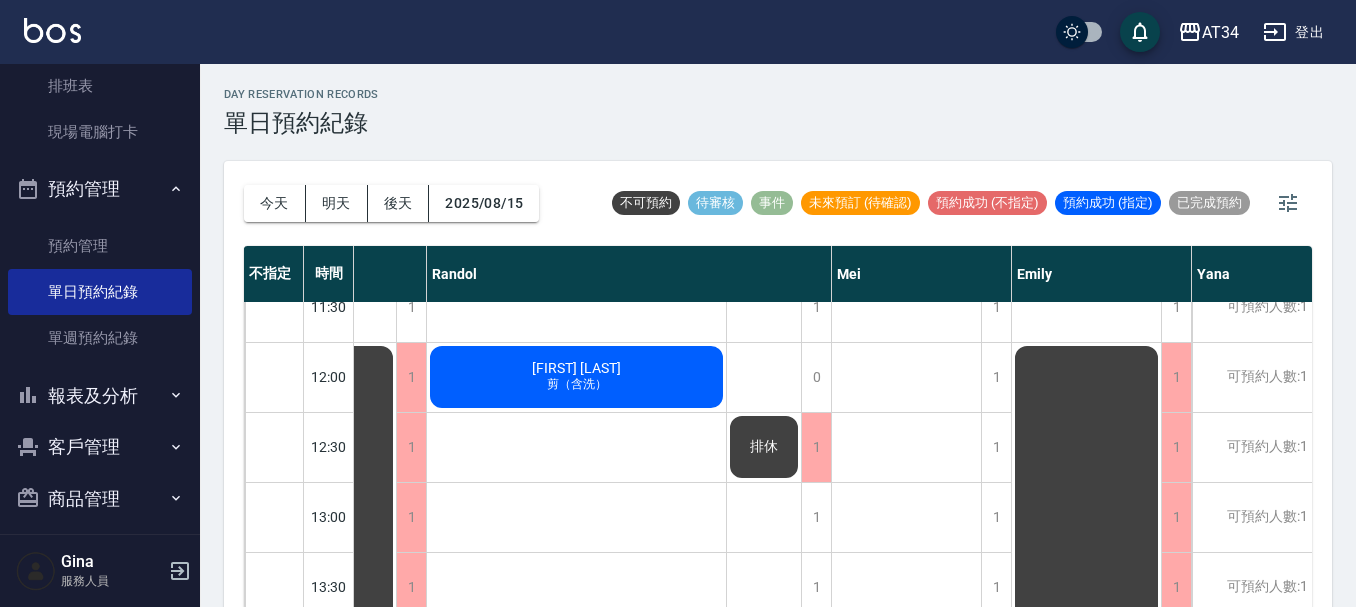 click on "今天 明天 後天 2025/08/15" at bounding box center (391, 203) 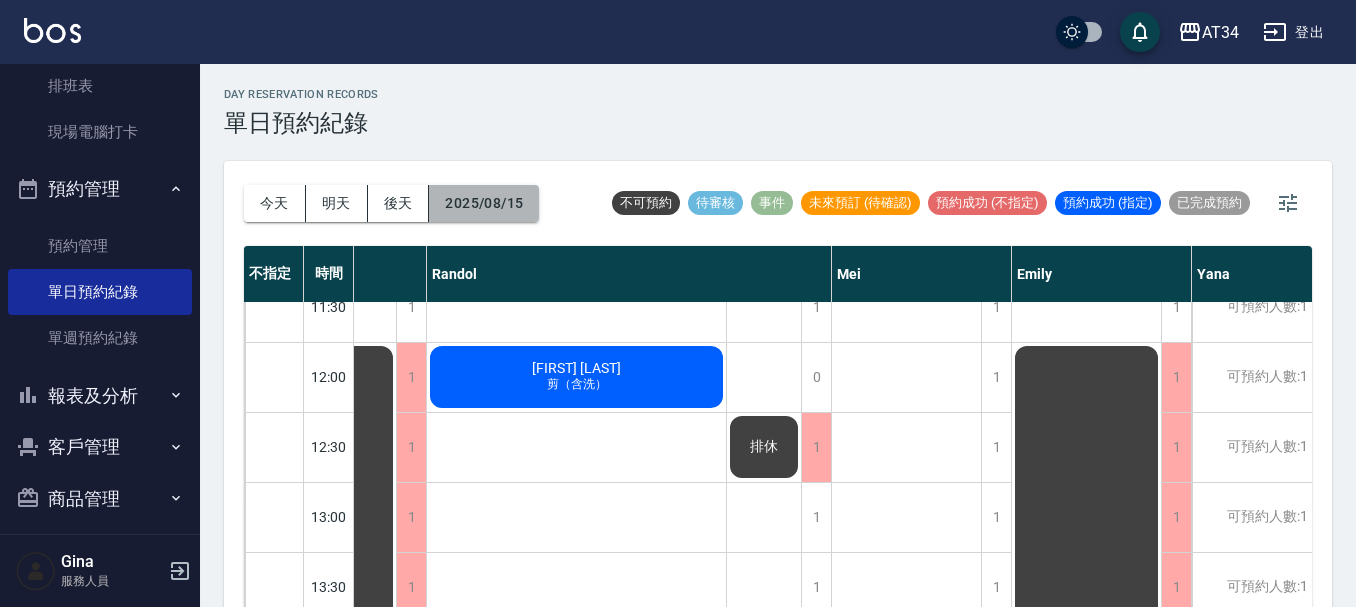 click on "2025/08/15" at bounding box center [484, 203] 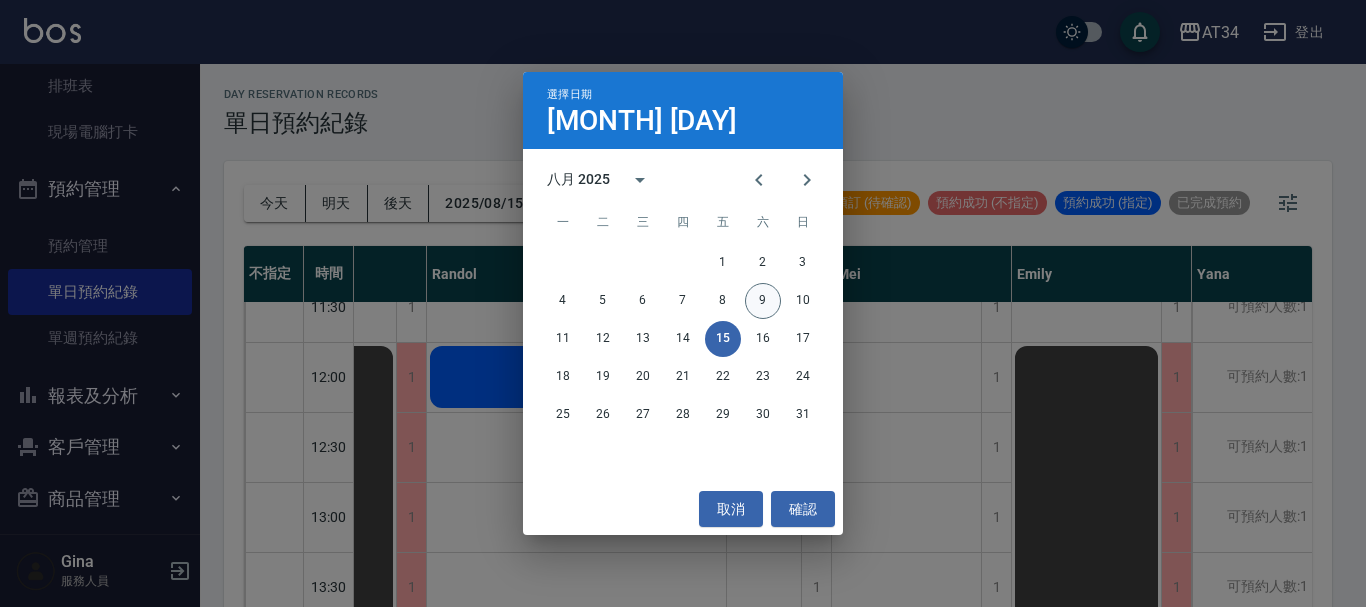 click on "9" at bounding box center (763, 301) 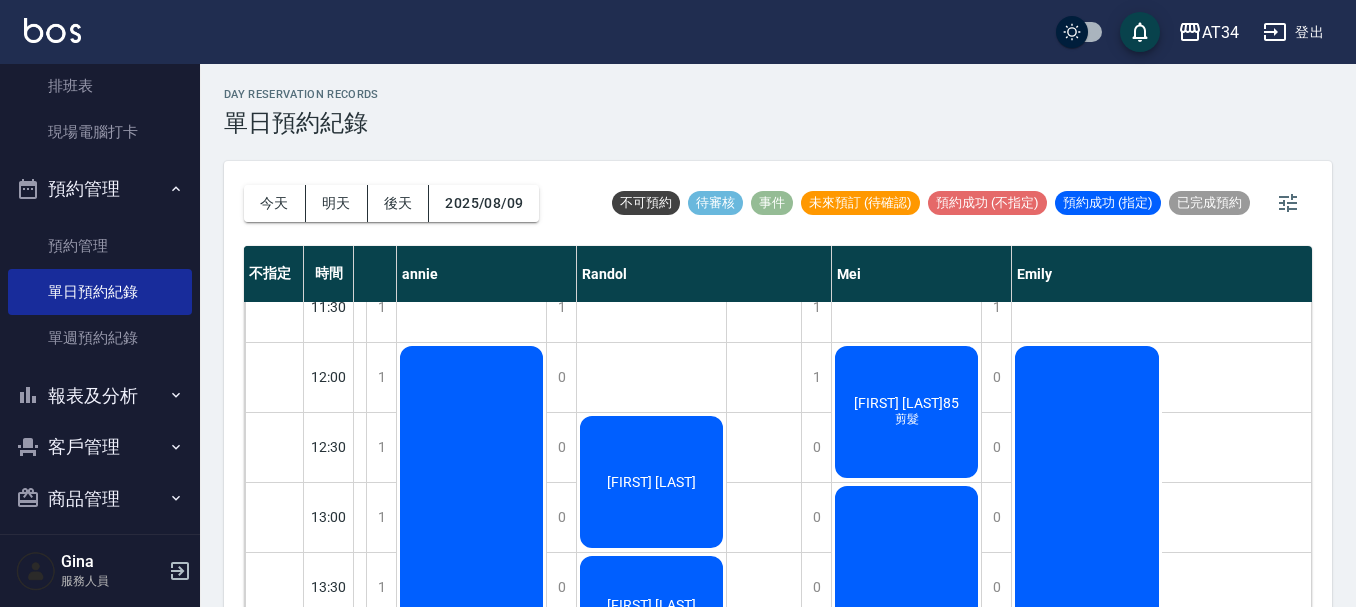 click on "AT34 登出" at bounding box center (678, 32) 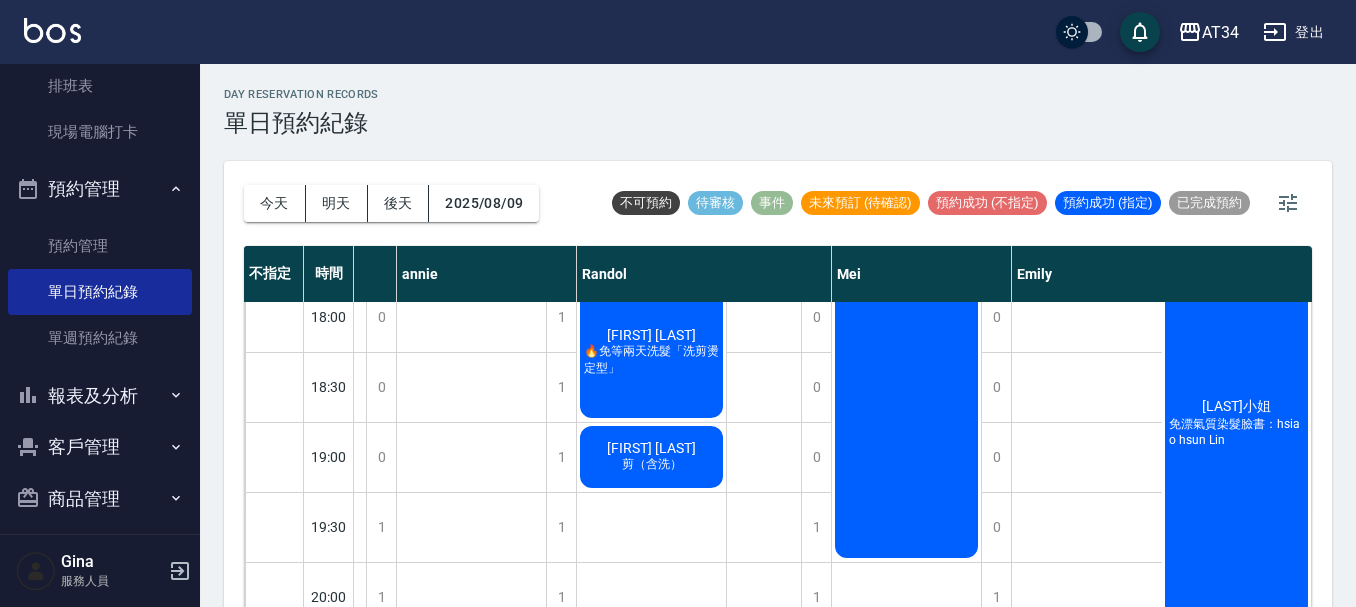 scroll, scrollTop: 900, scrollLeft: 797, axis: both 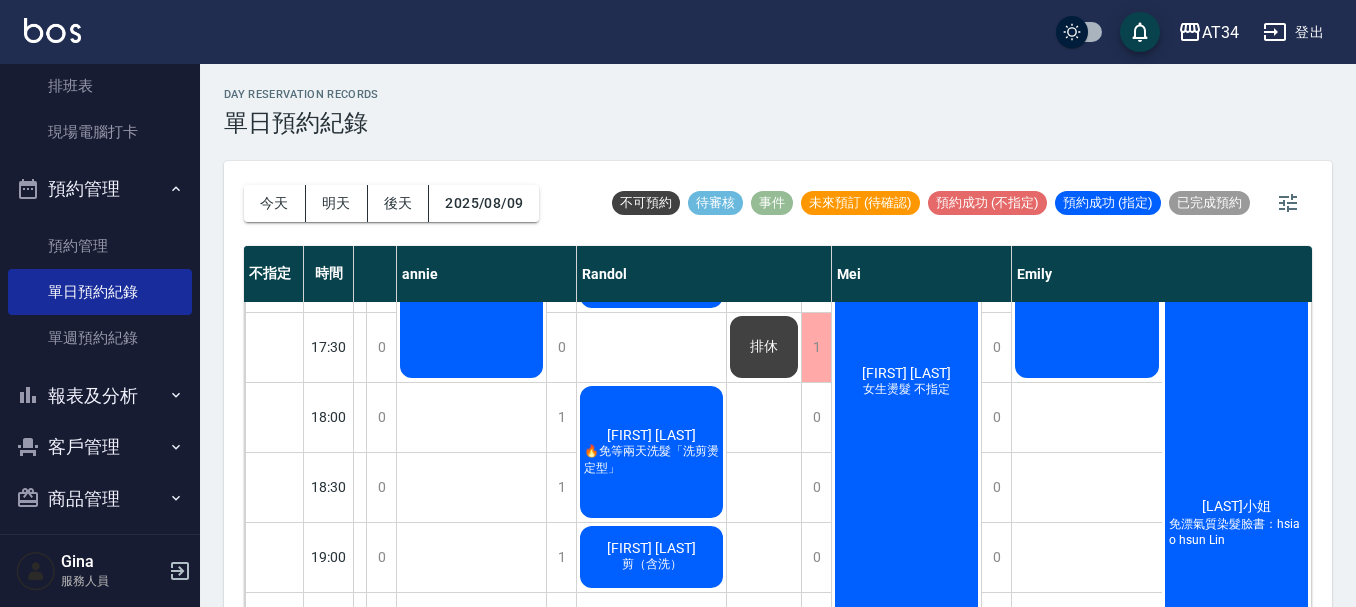 click on "劉小姐 免漂氣質染髮臉書：hsiao hsun Lin" at bounding box center (217, 348) 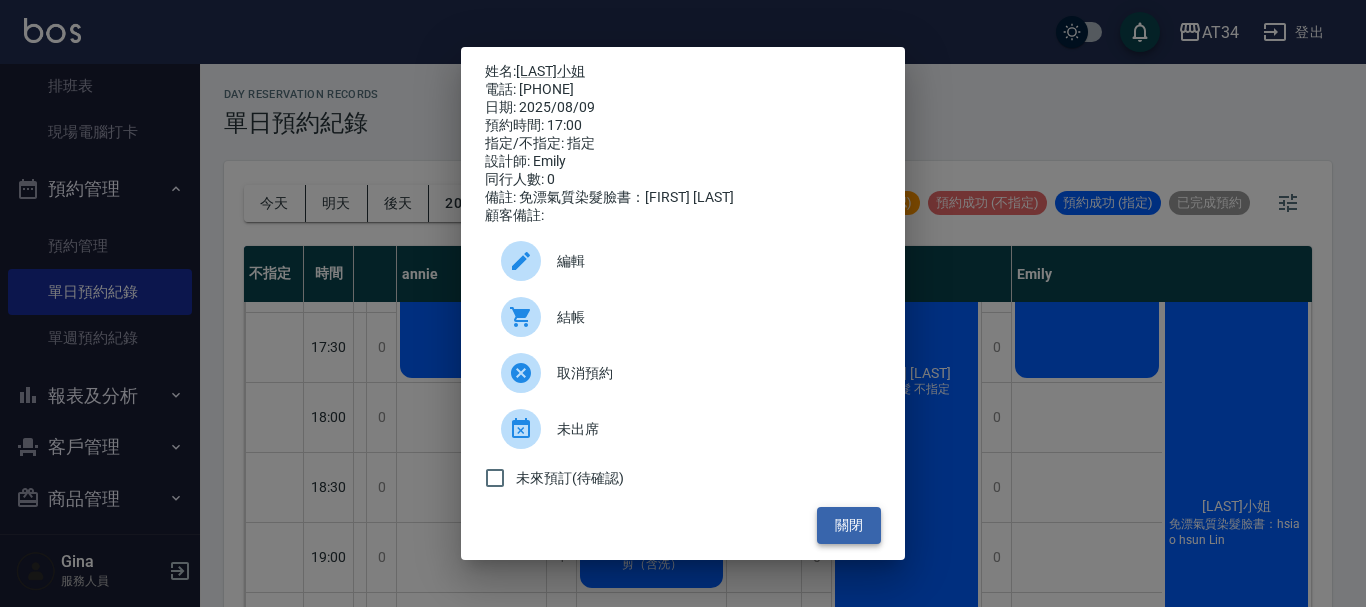 click on "關閉" at bounding box center [849, 525] 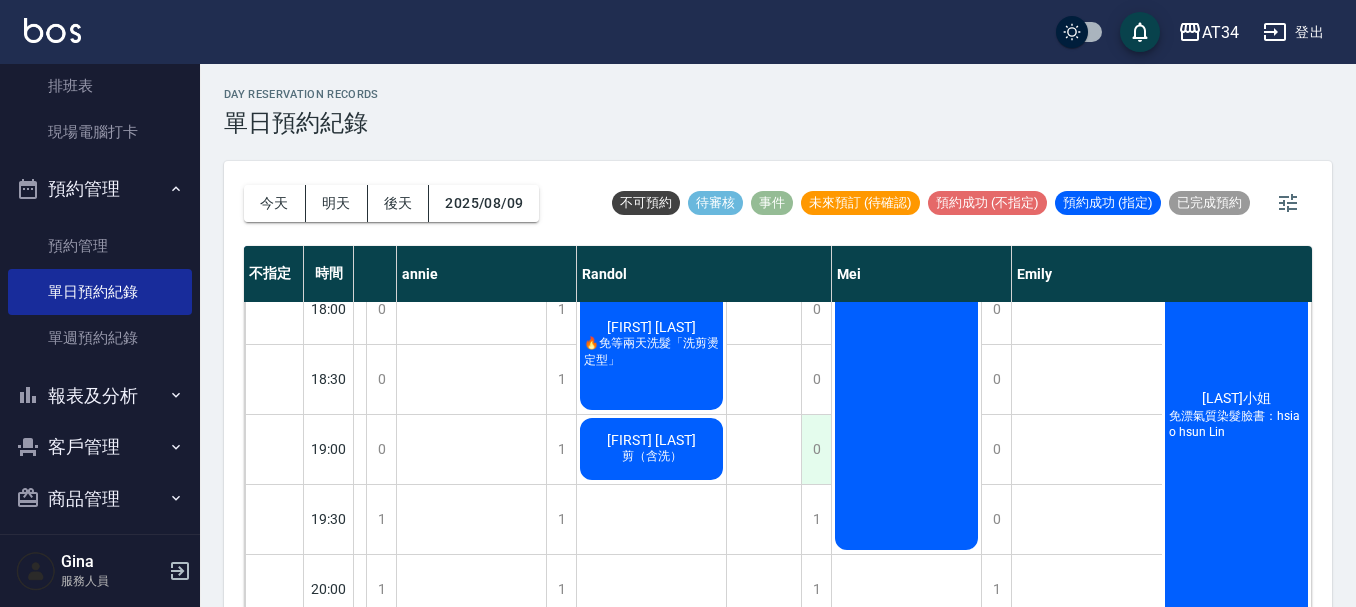scroll, scrollTop: 908, scrollLeft: 797, axis: both 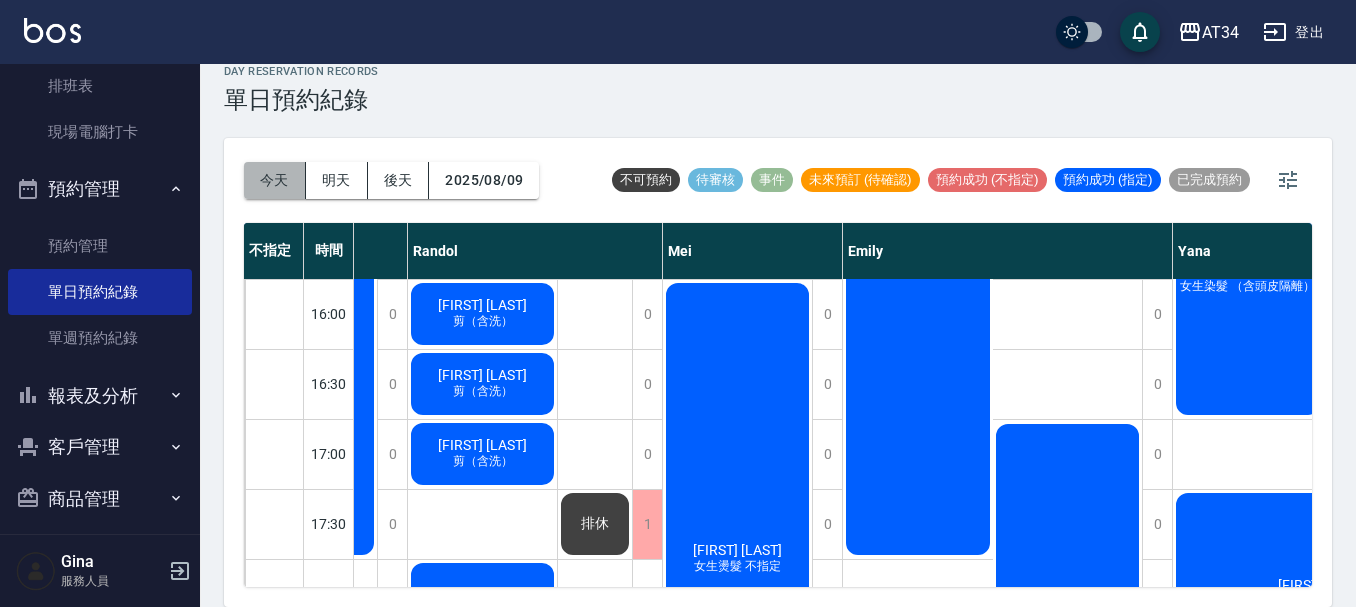 click on "今天" at bounding box center [275, 180] 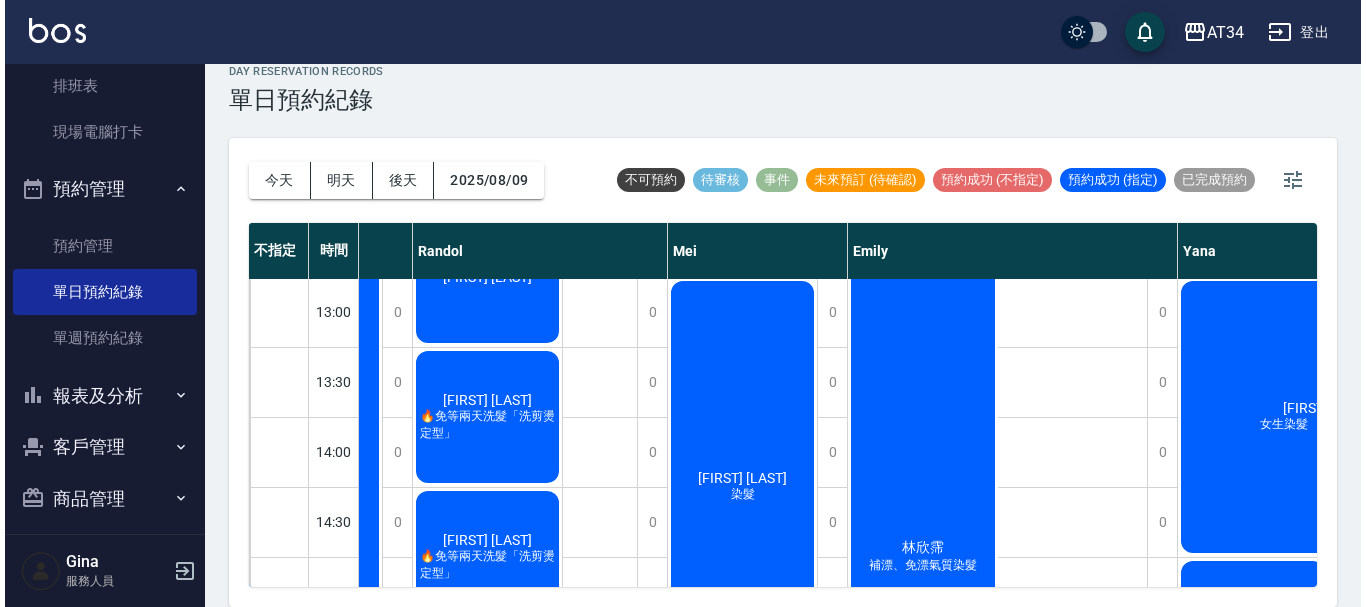 scroll, scrollTop: 400, scrollLeft: 966, axis: both 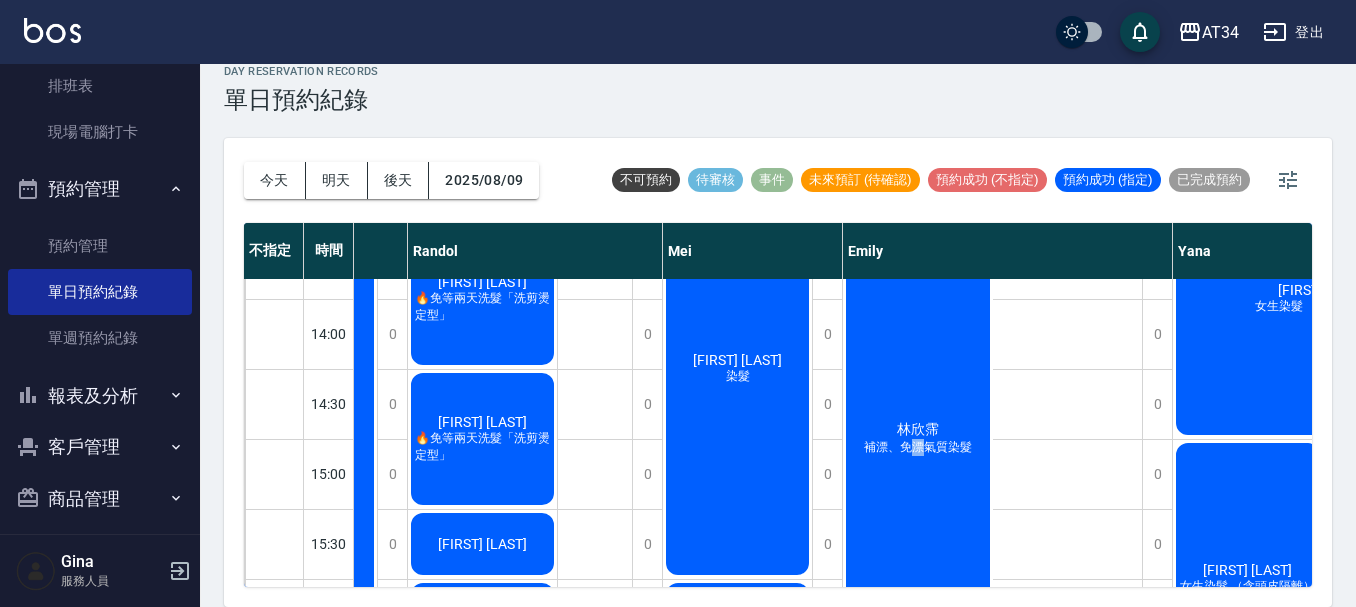 click on "補漂、免漂氣質染髮" at bounding box center [-537, 63] 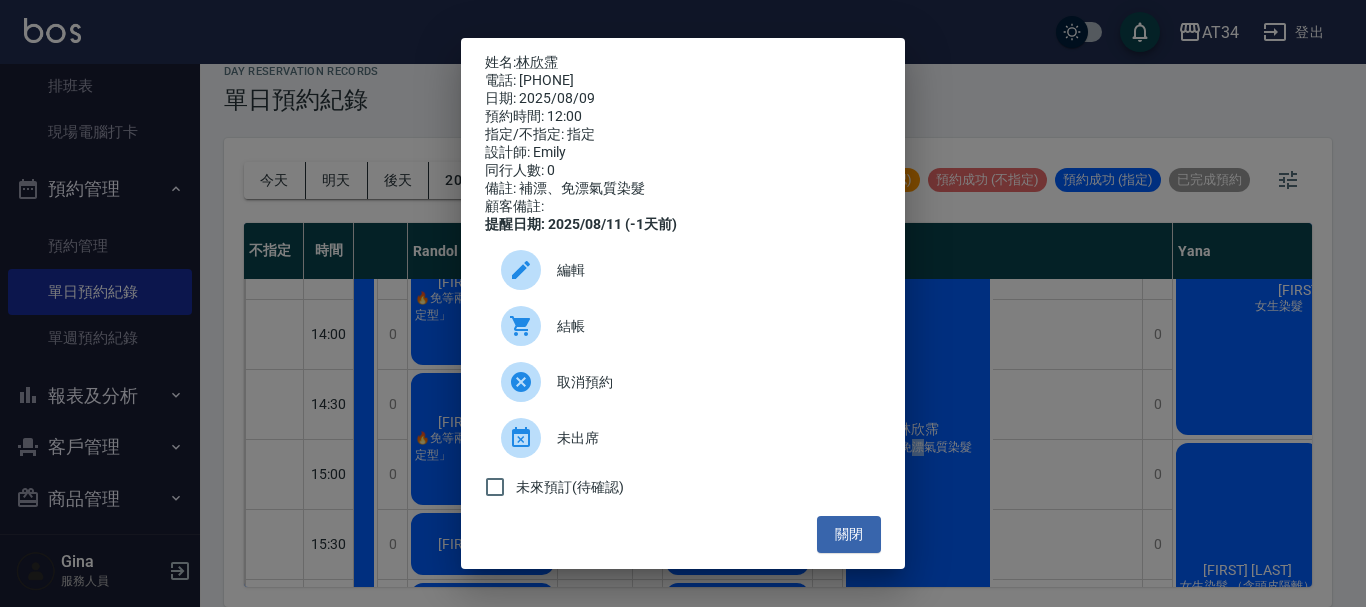click on "結帳" at bounding box center (711, 326) 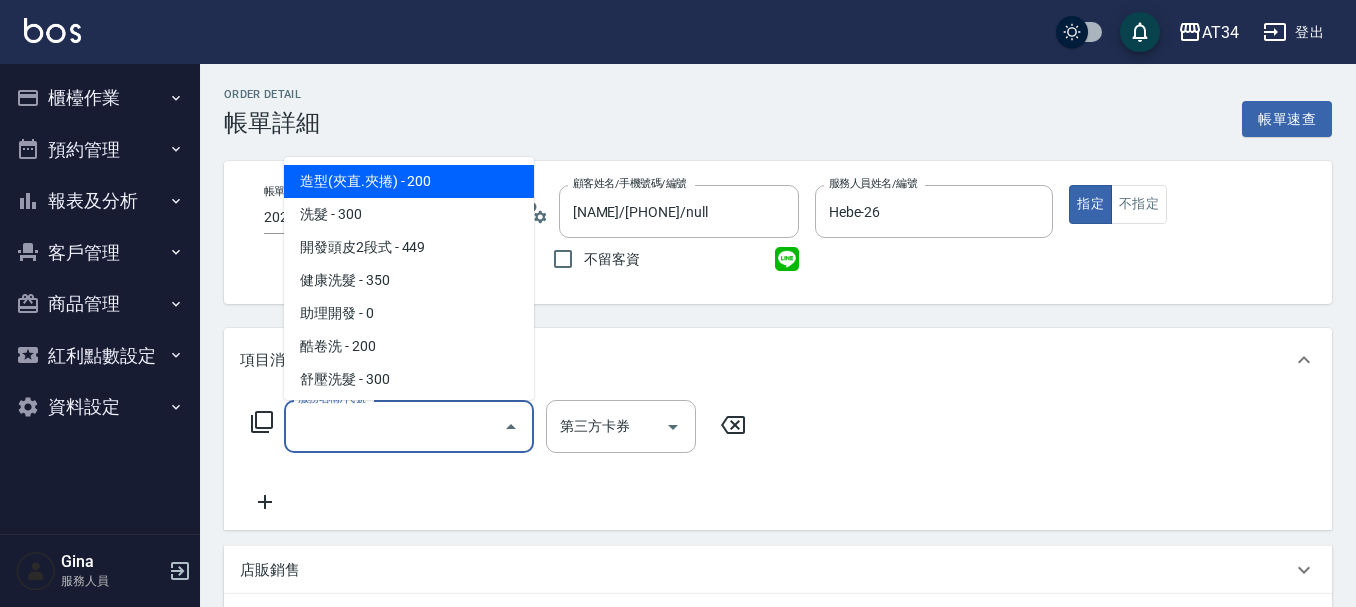 scroll, scrollTop: 0, scrollLeft: 0, axis: both 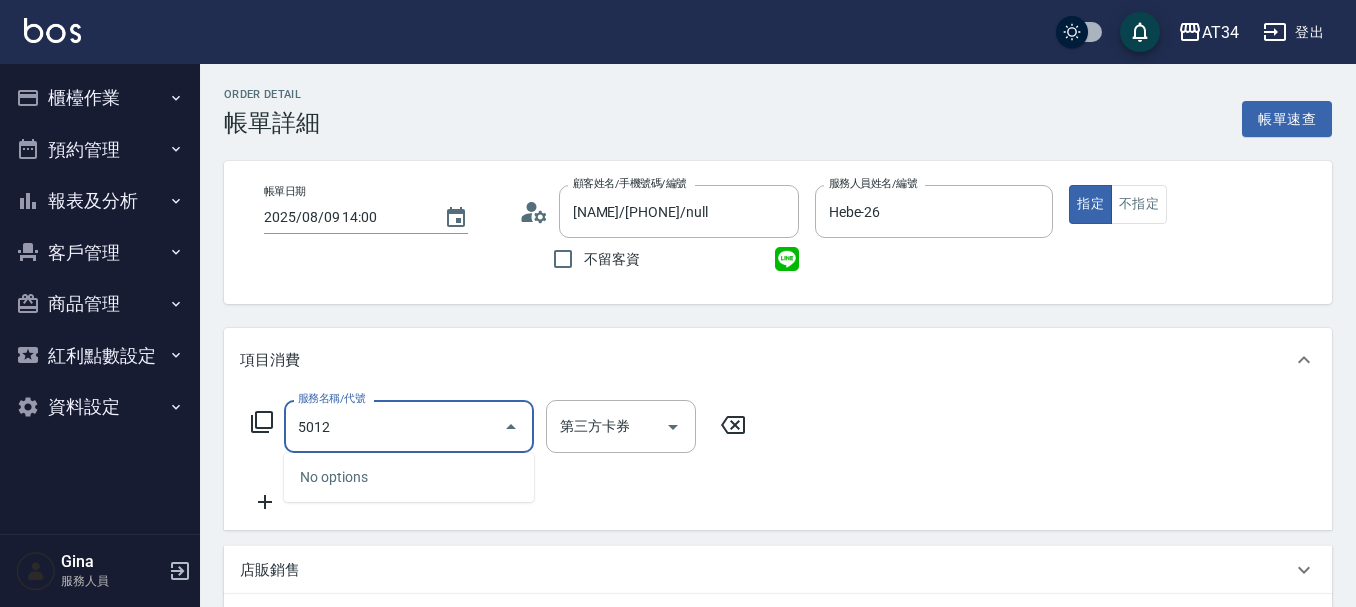 type on "501" 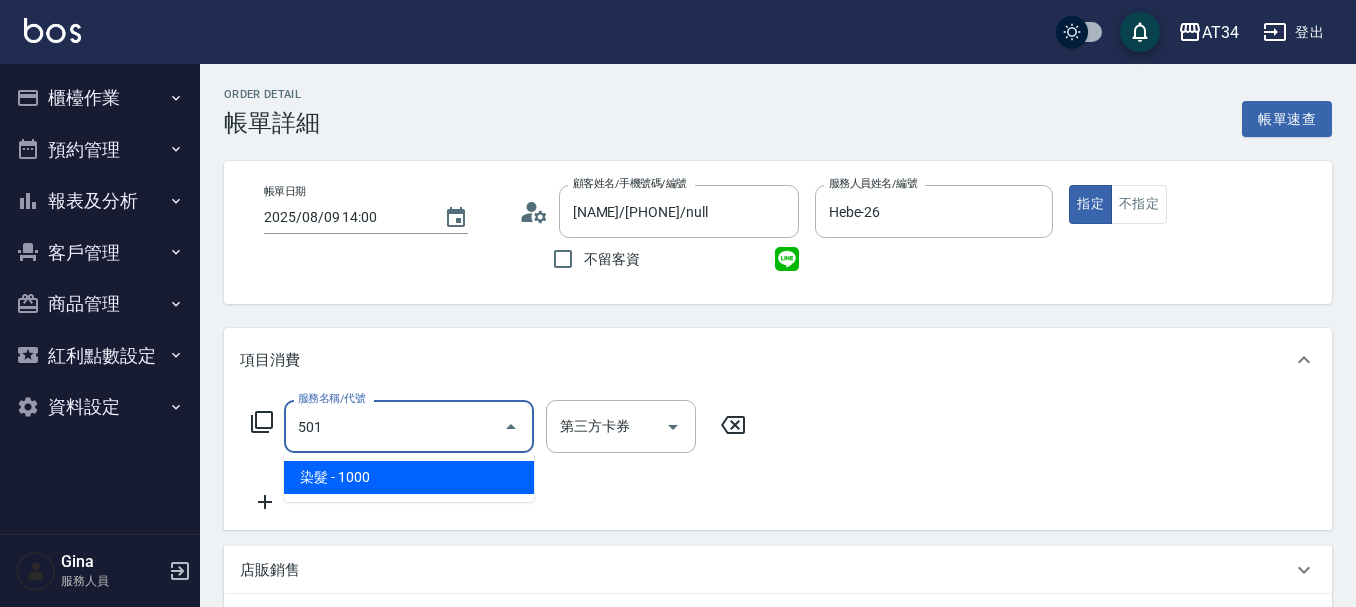 type on "100" 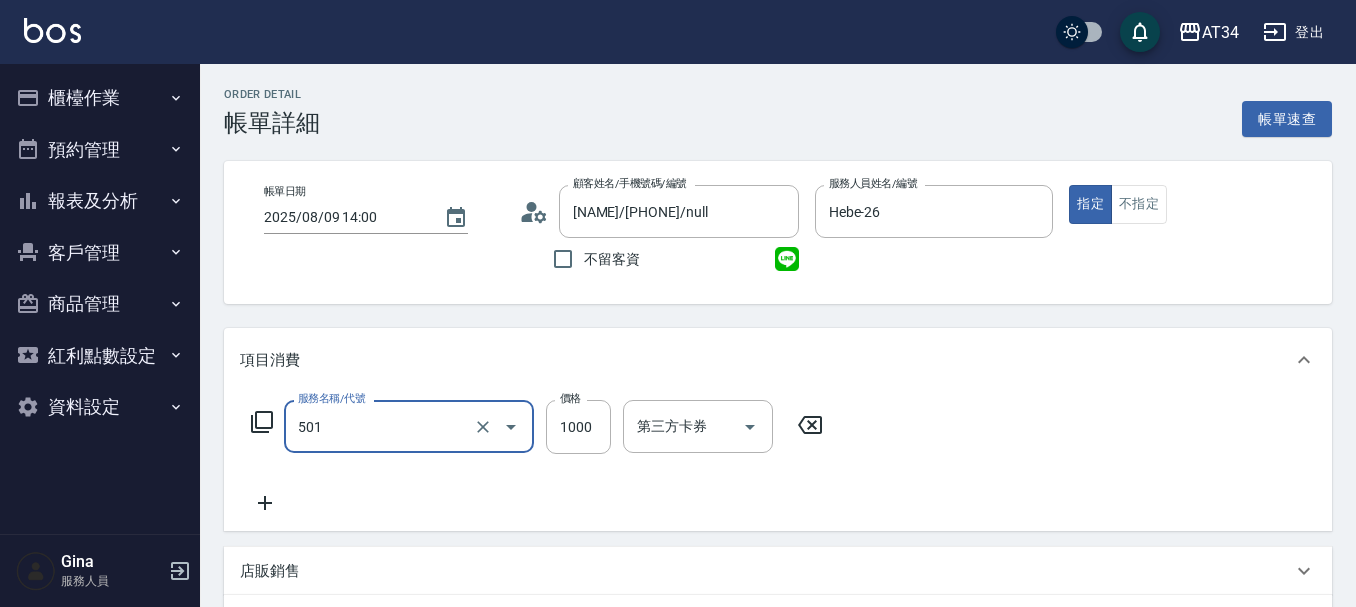 type on "染髮(501)" 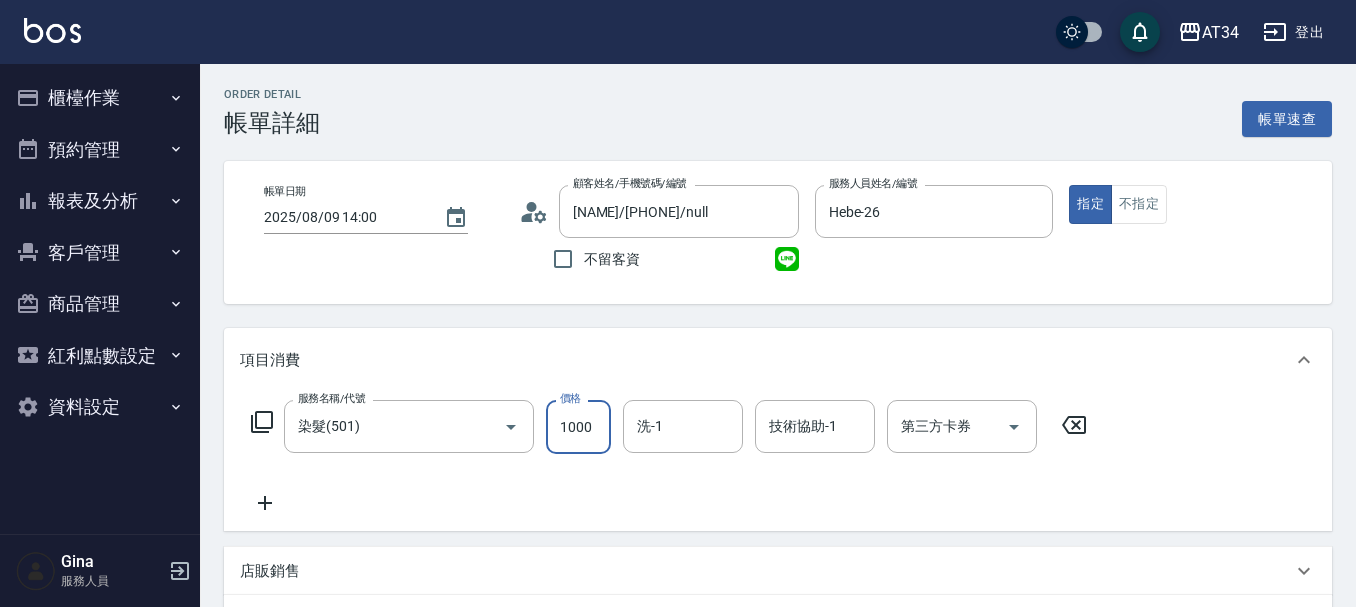 type on "0" 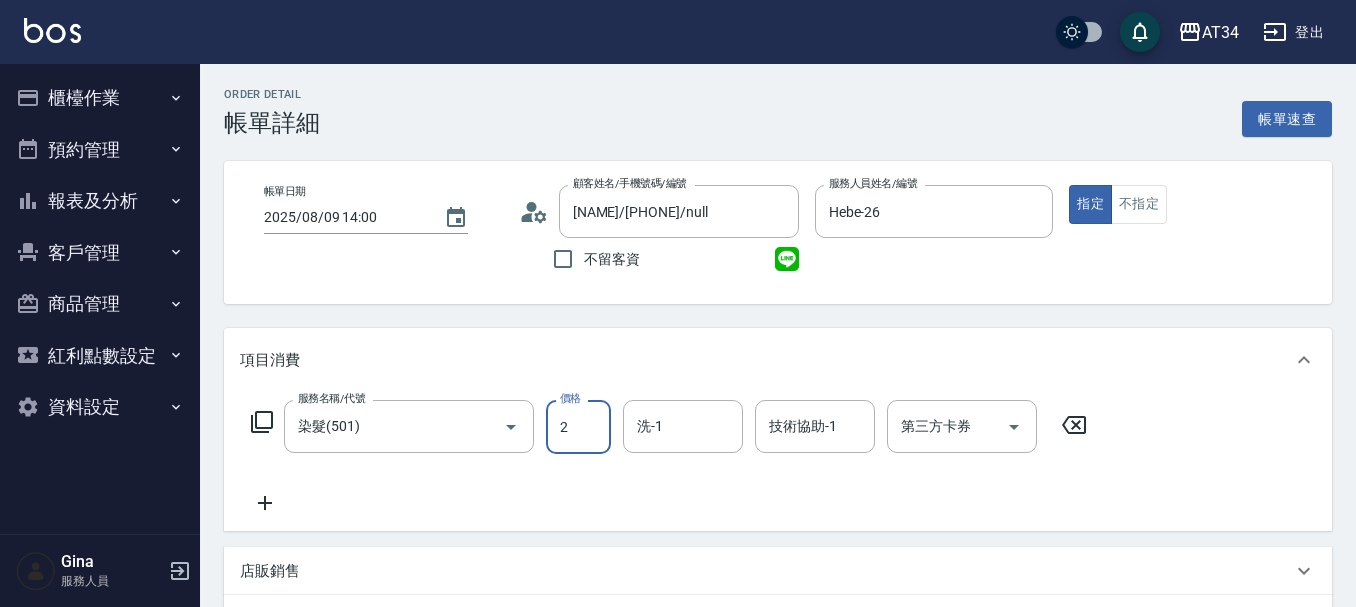 type on "20" 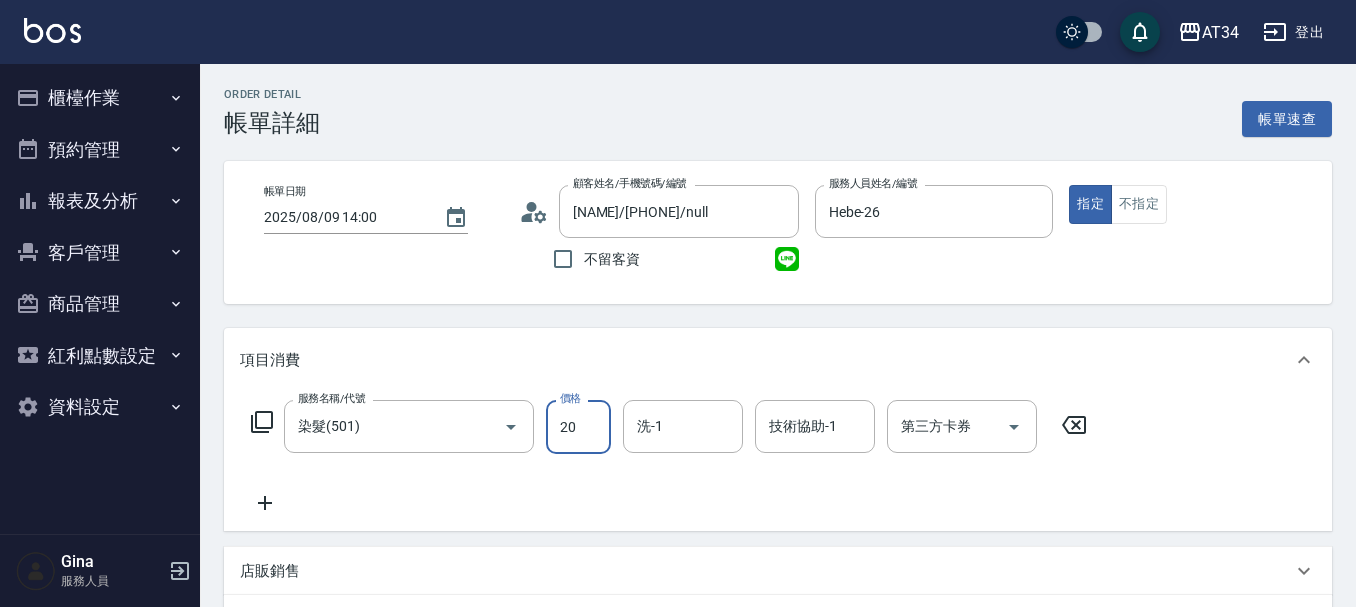 type on "20" 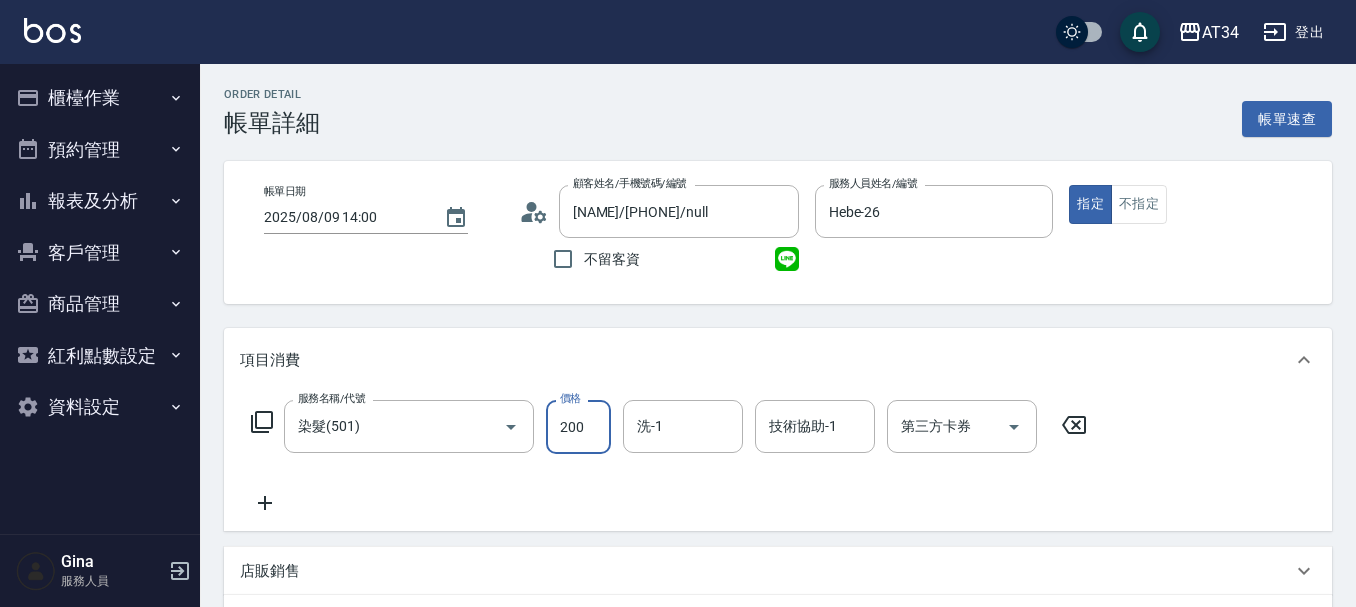 type on "200" 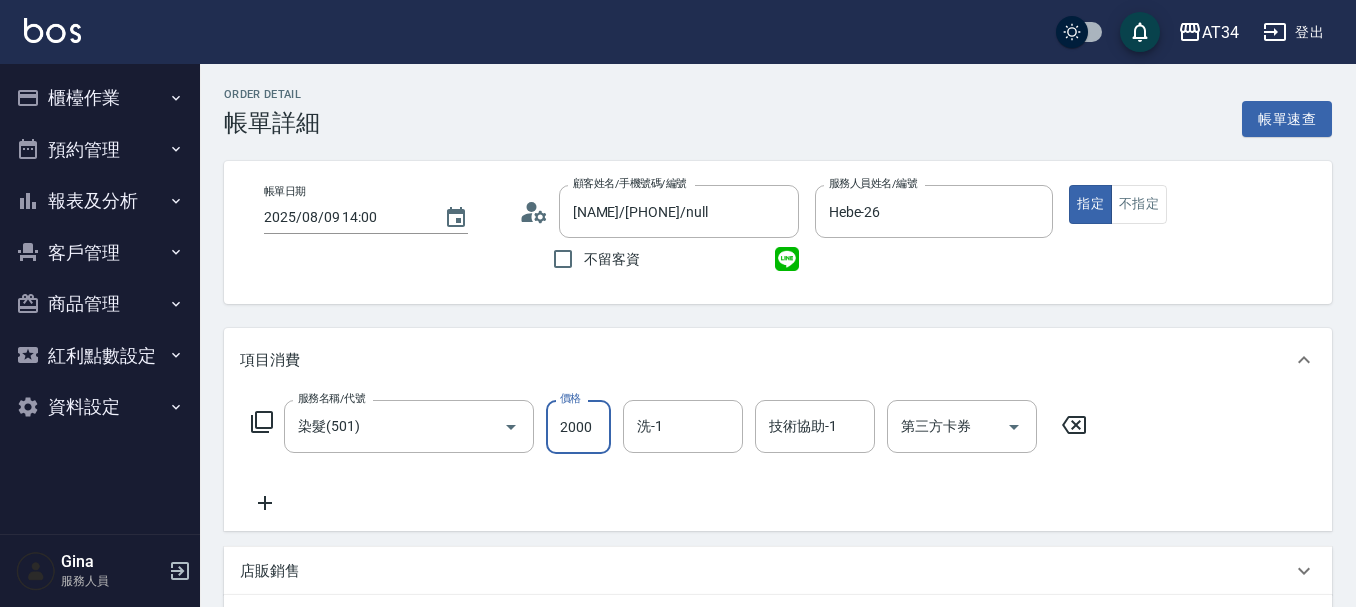 type on "2000" 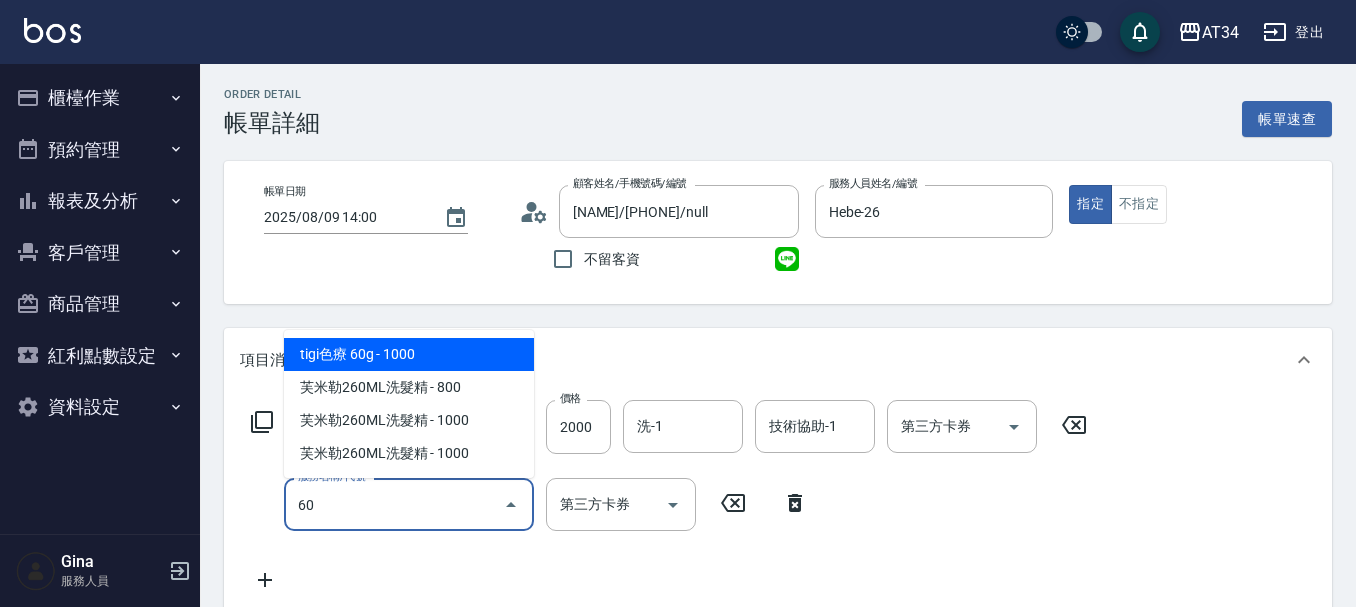 type on "602" 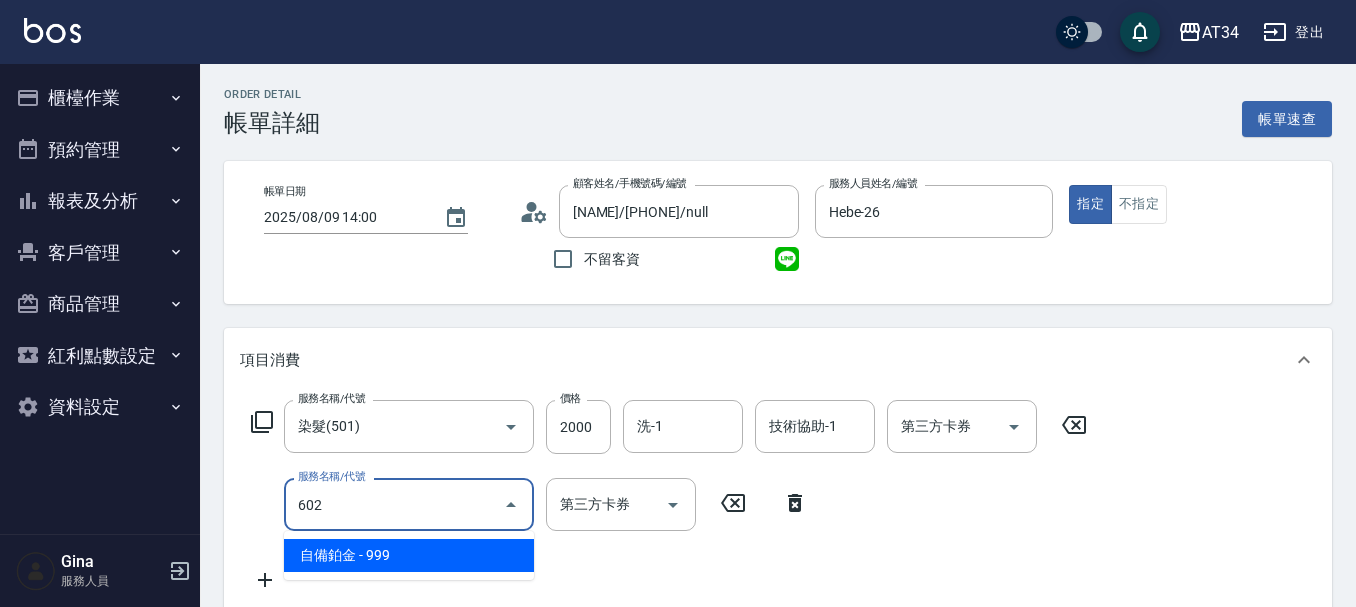 type on "290" 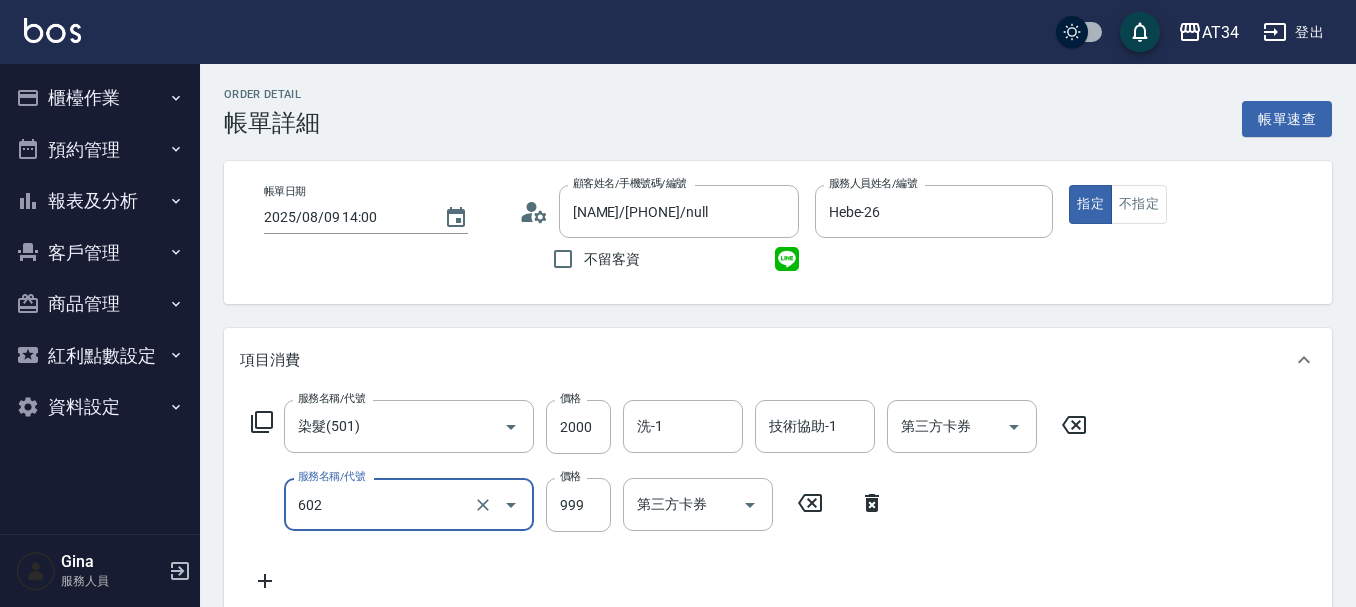 type on "自備鉑金(602)" 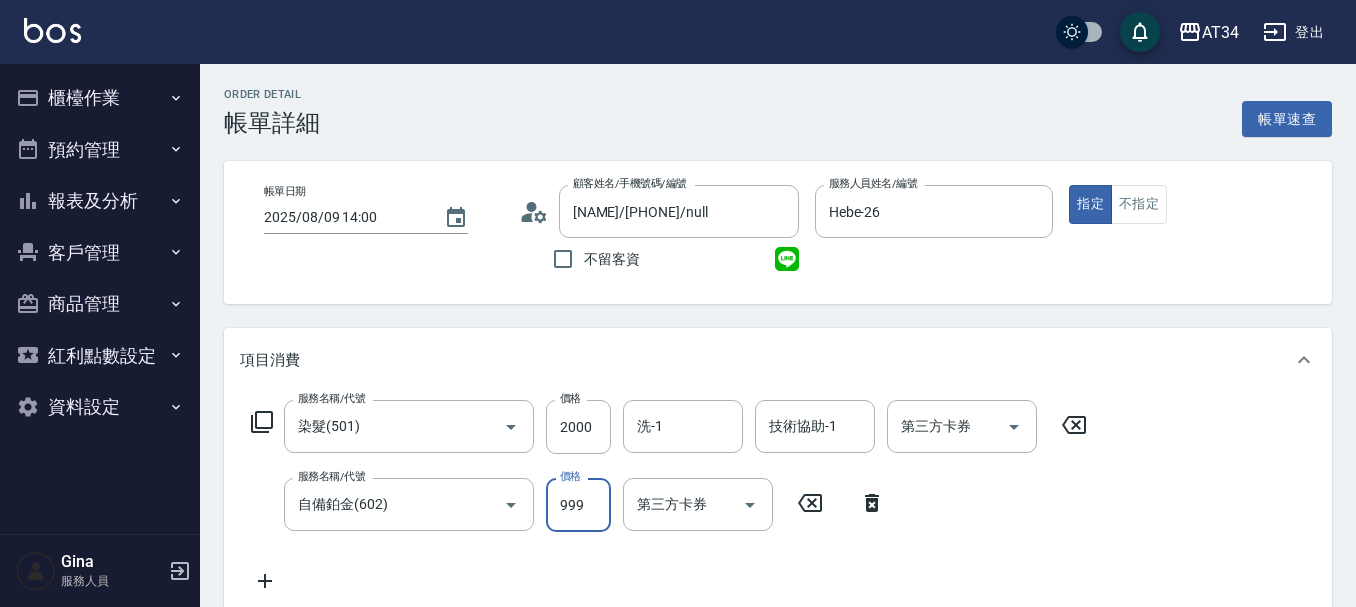 type on "200" 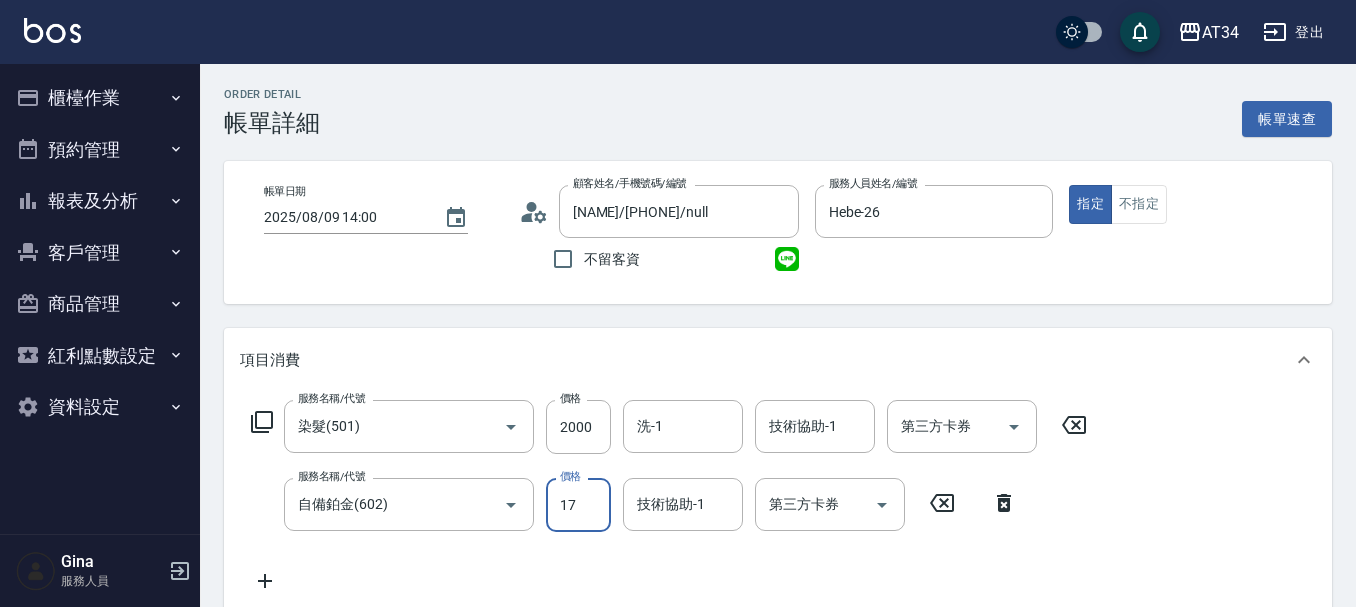 type on "170" 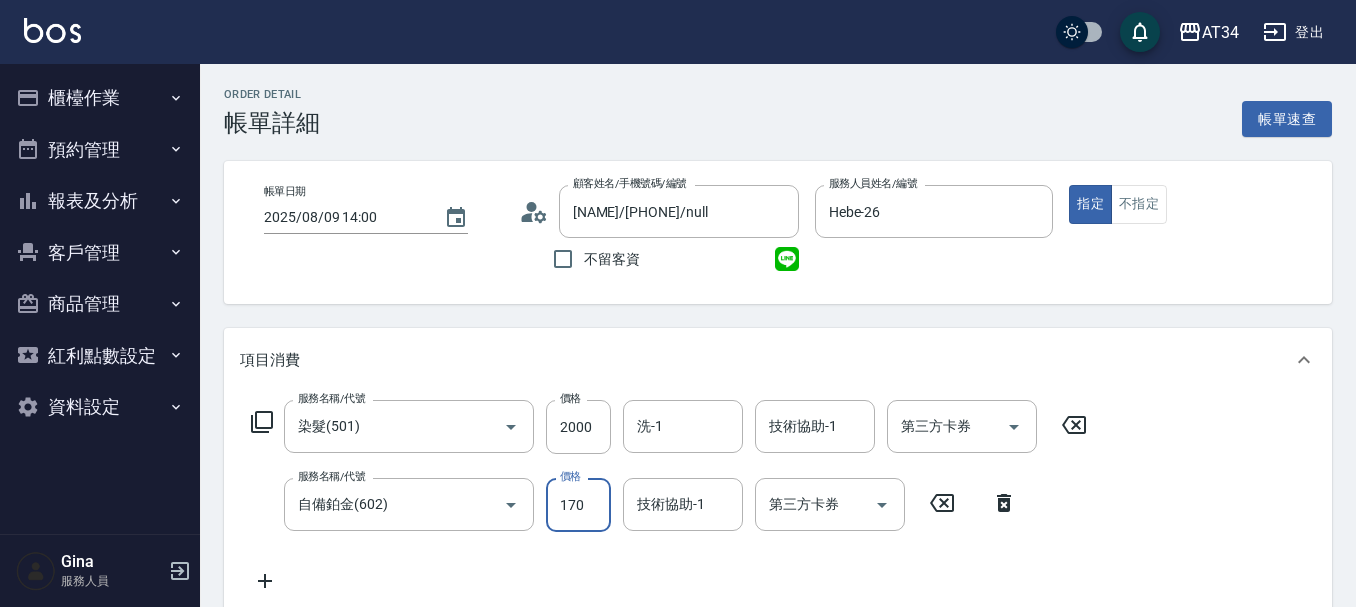 type on "370" 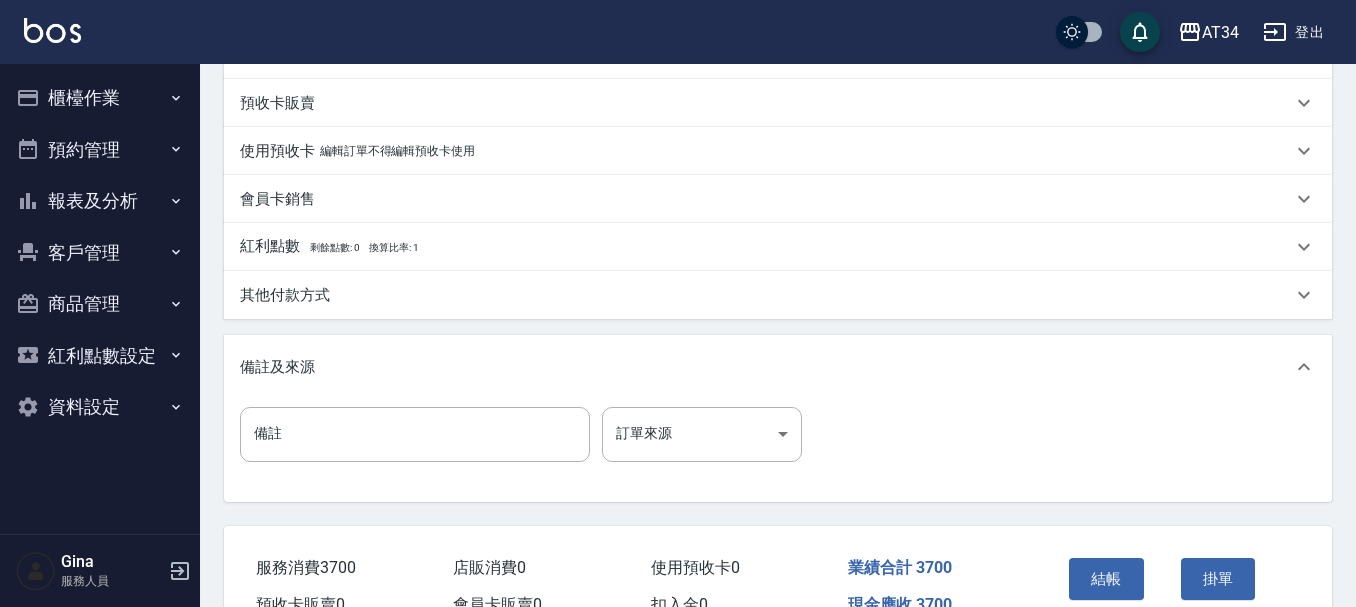 scroll, scrollTop: 705, scrollLeft: 0, axis: vertical 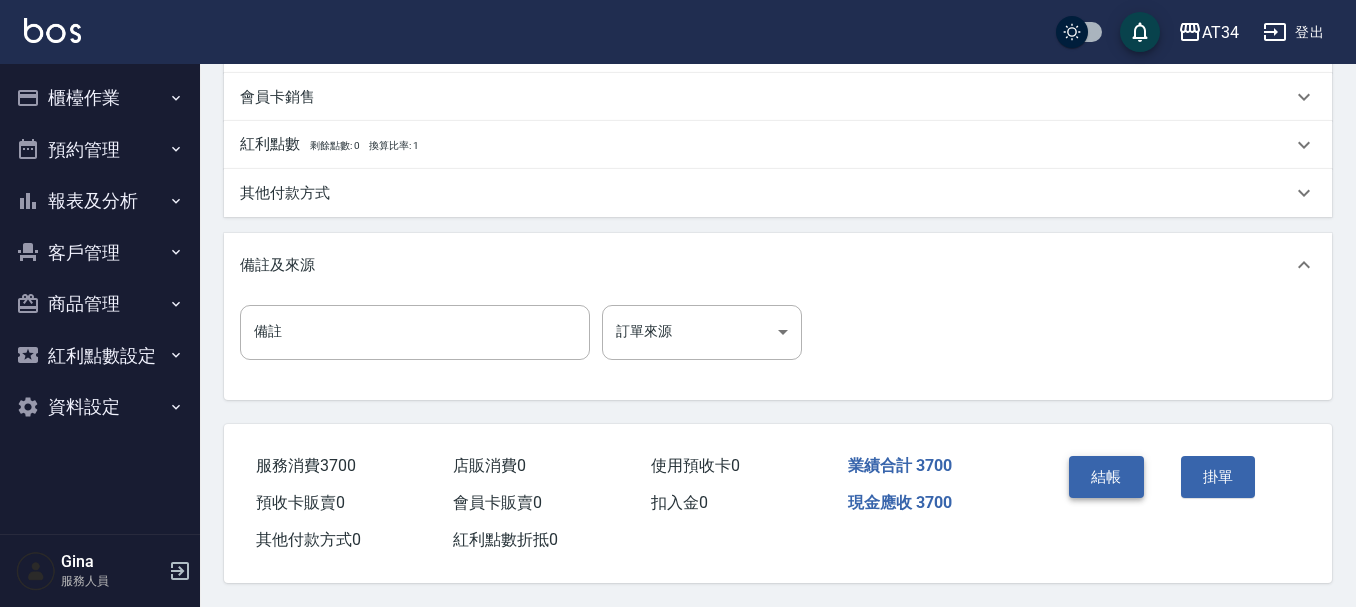 type on "1700" 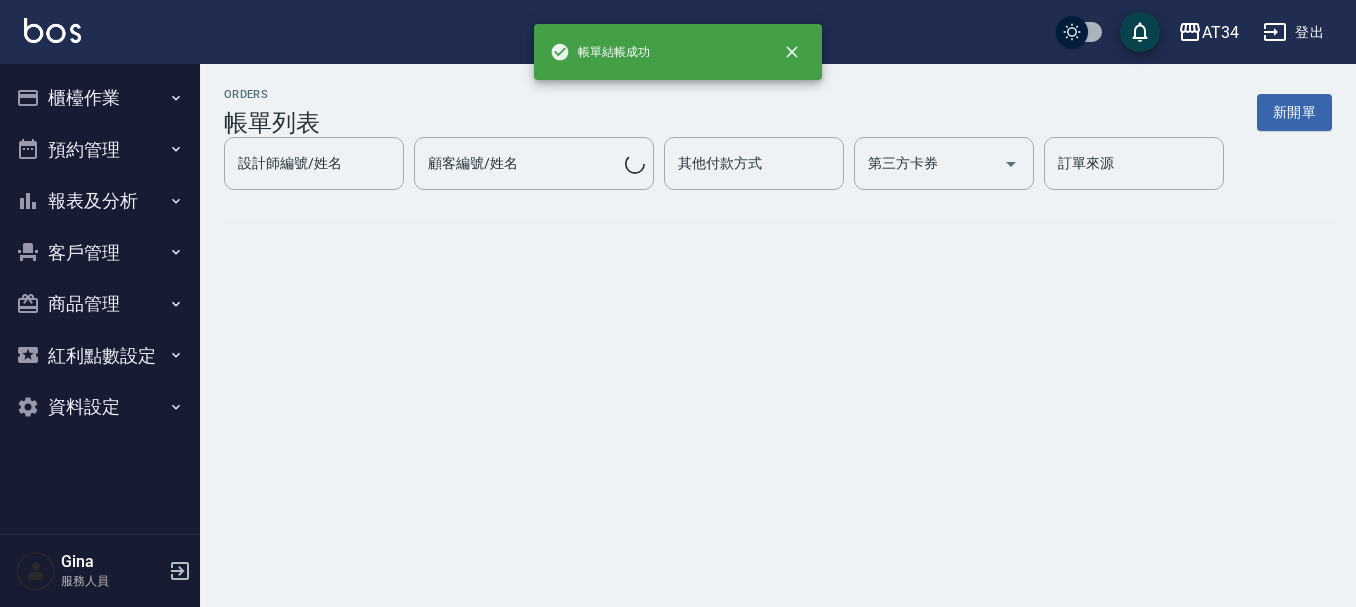 scroll, scrollTop: 0, scrollLeft: 0, axis: both 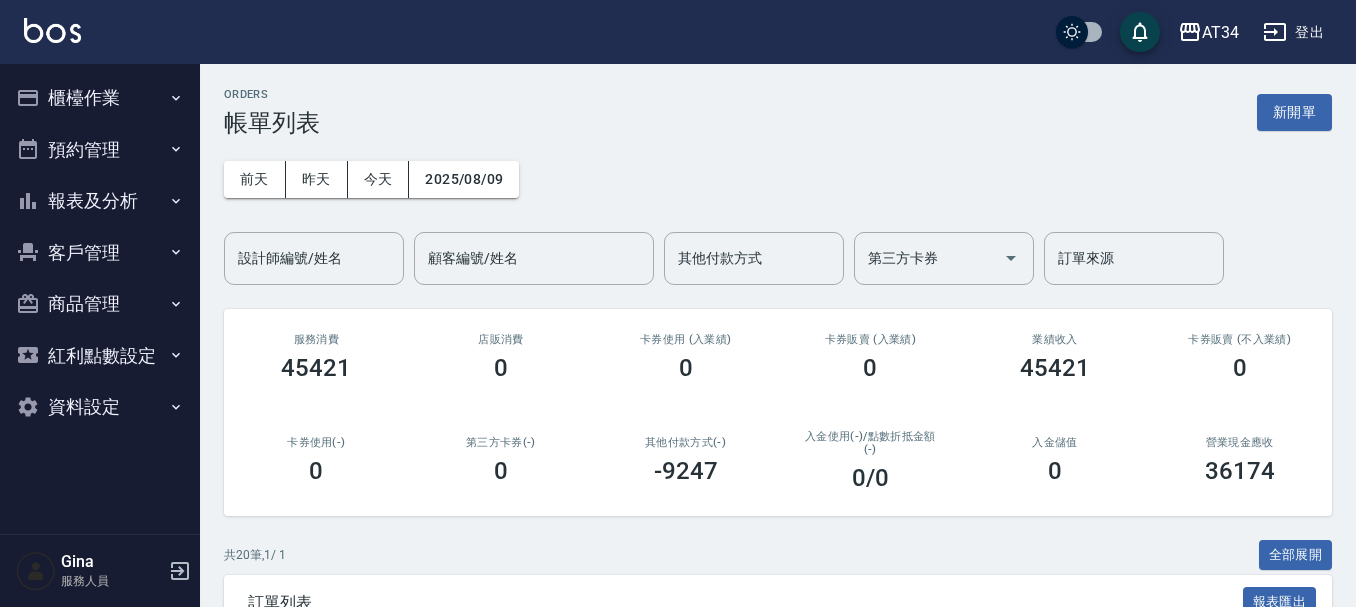 click on "櫃檯作業" at bounding box center [100, 98] 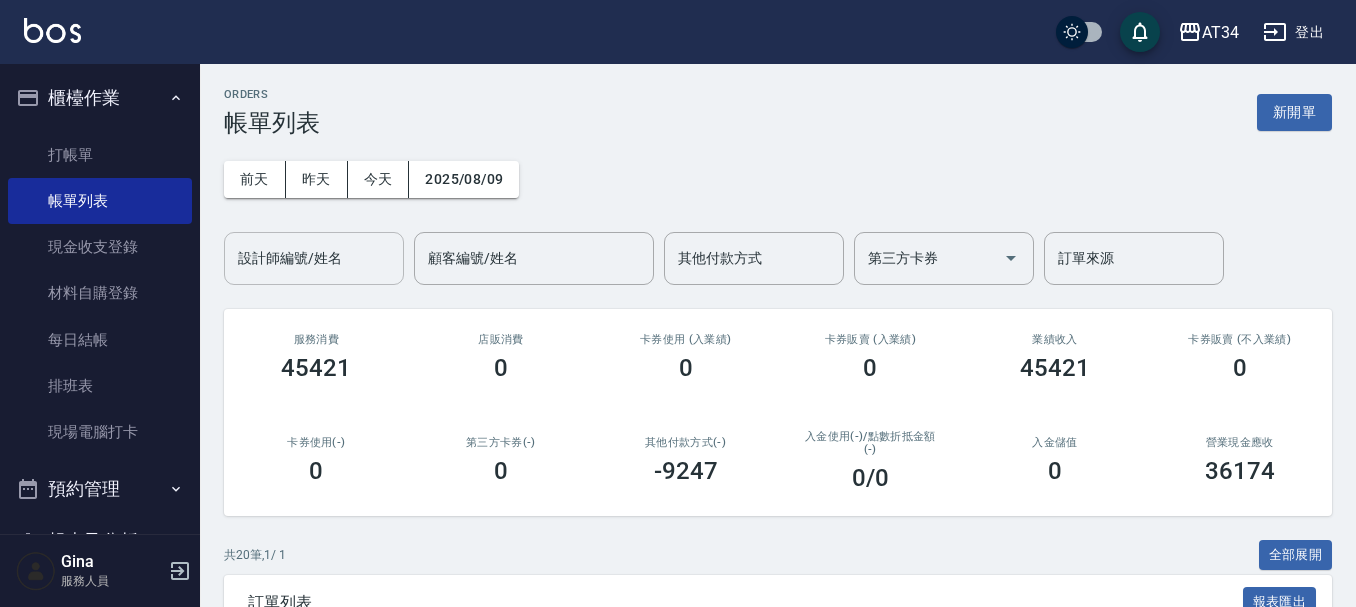 click on "設計師編號/姓名" at bounding box center (314, 258) 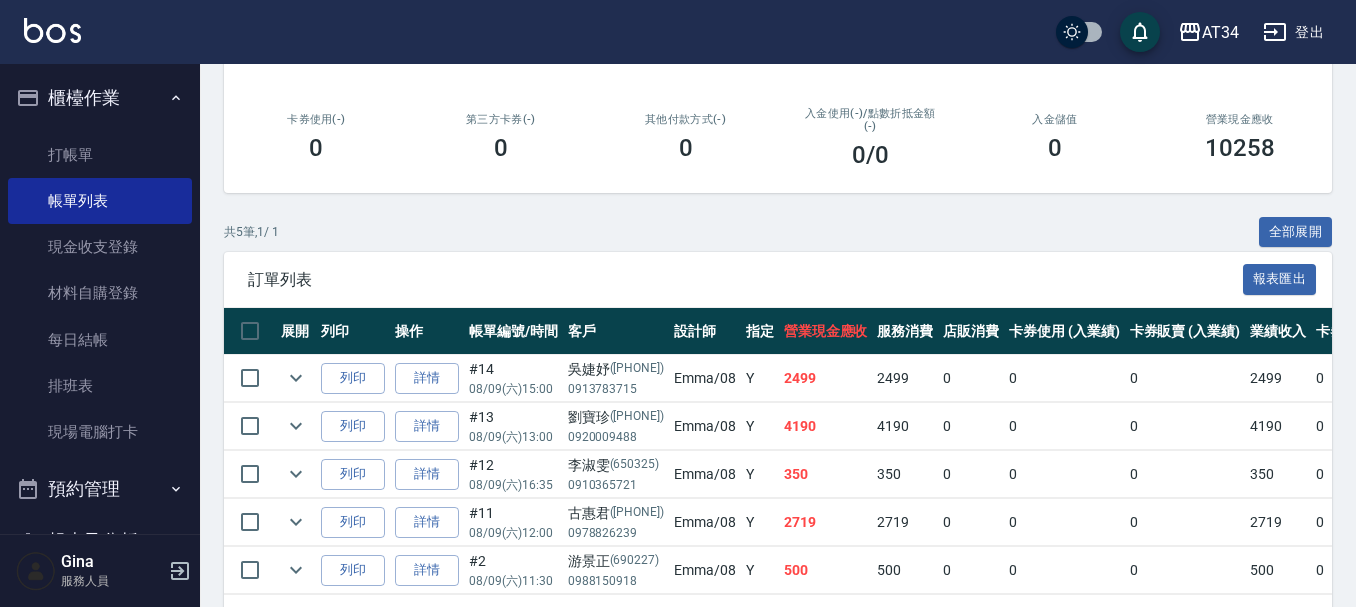 scroll, scrollTop: 400, scrollLeft: 0, axis: vertical 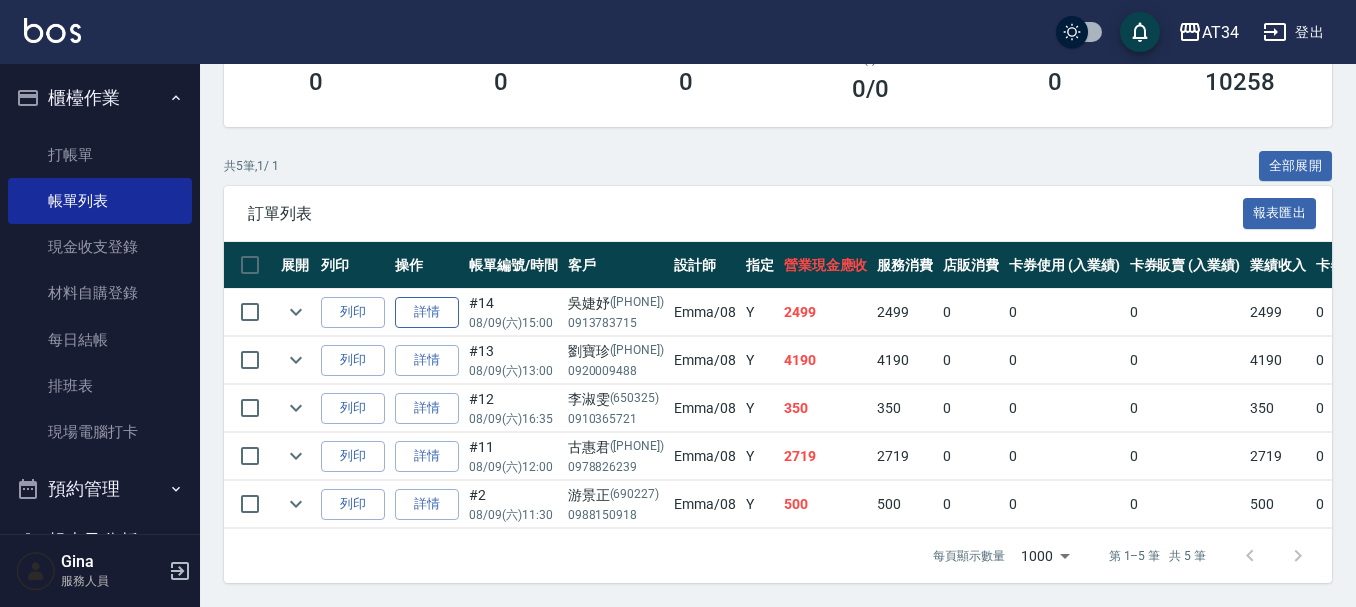 type on "Emma-08" 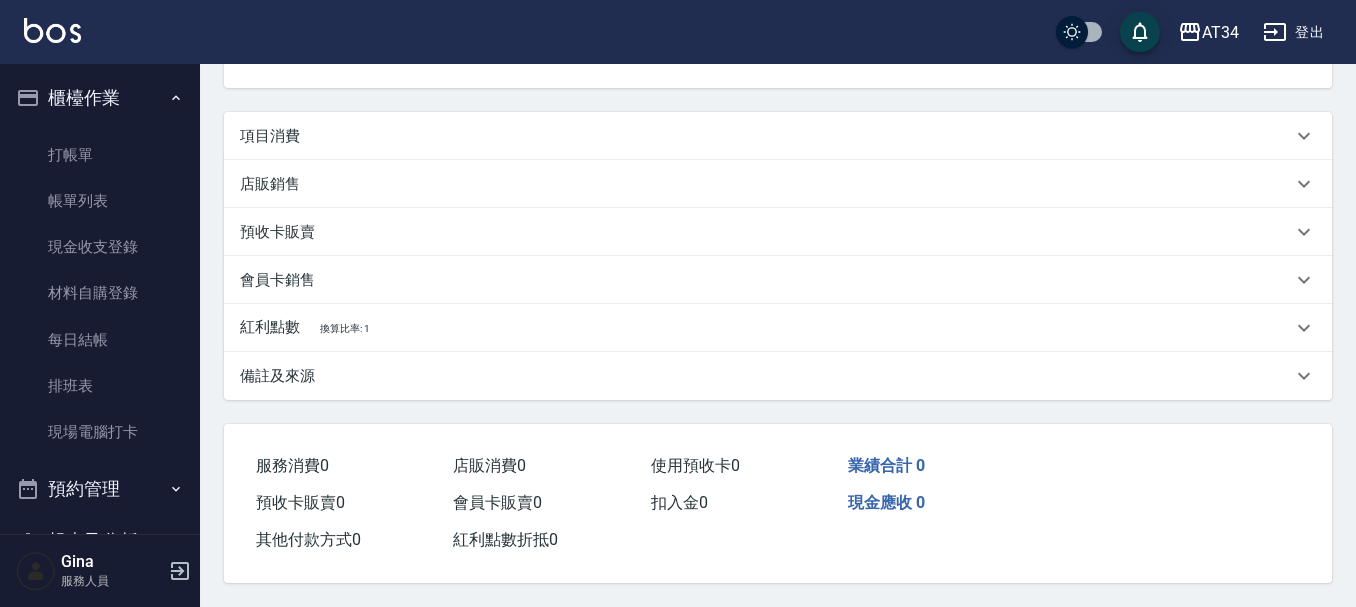 scroll, scrollTop: 0, scrollLeft: 0, axis: both 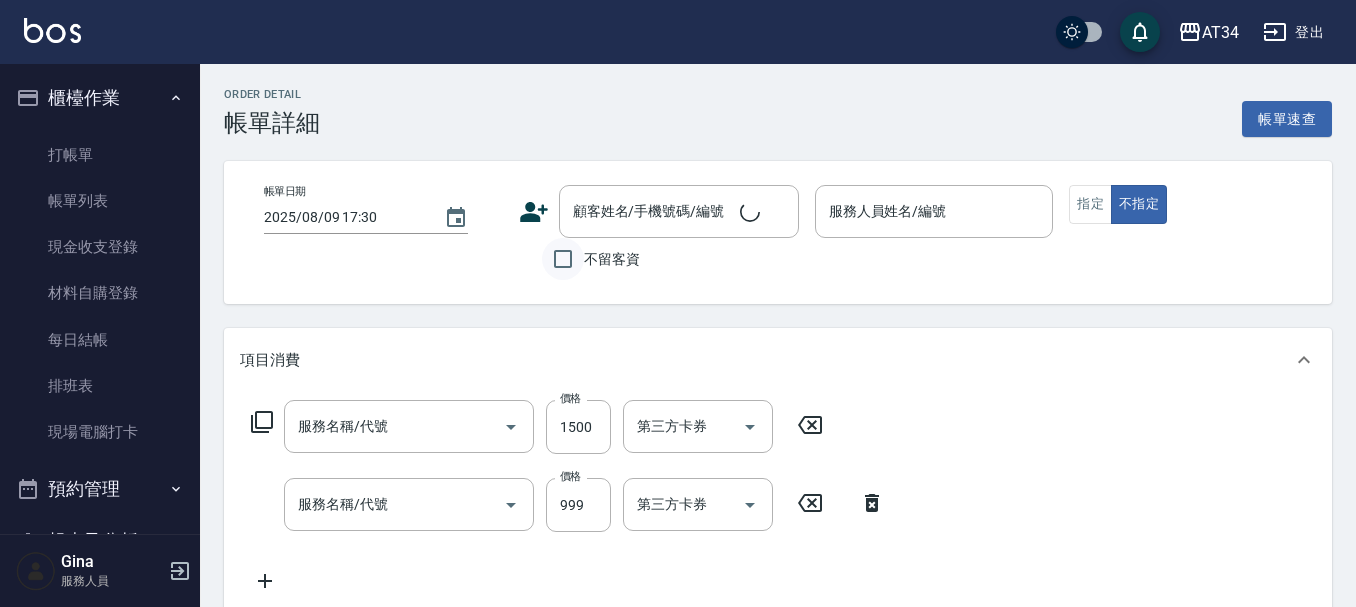 type on "2025/08/09 15:00" 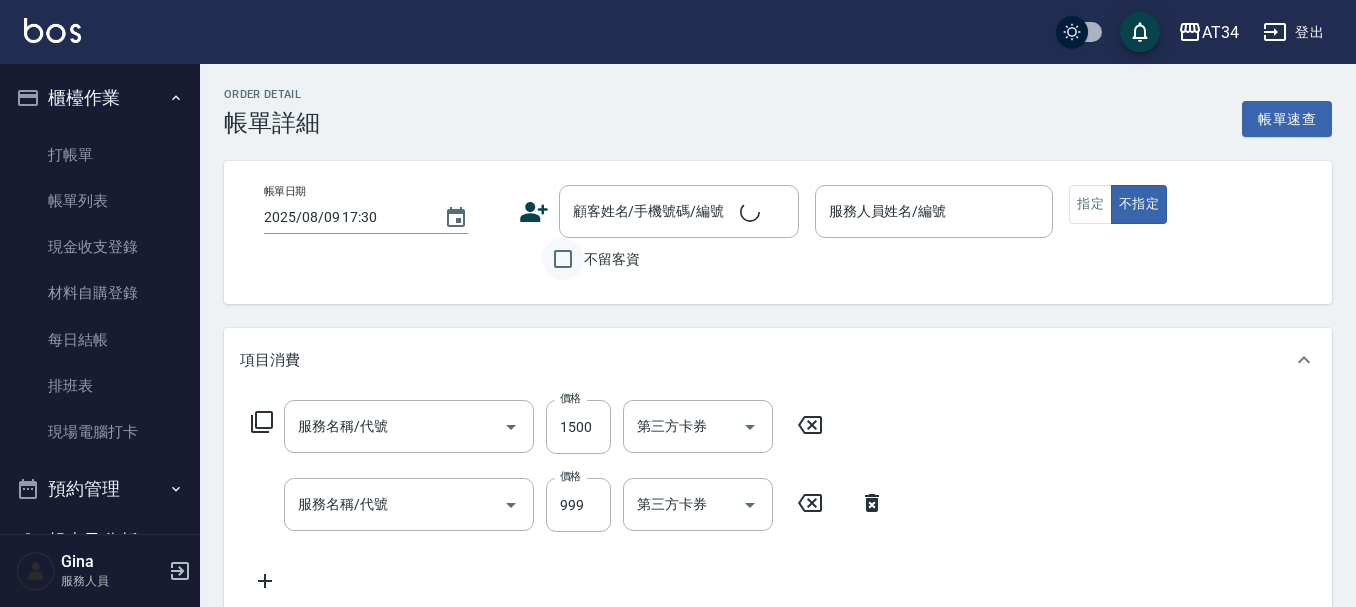 type on "Emma-08" 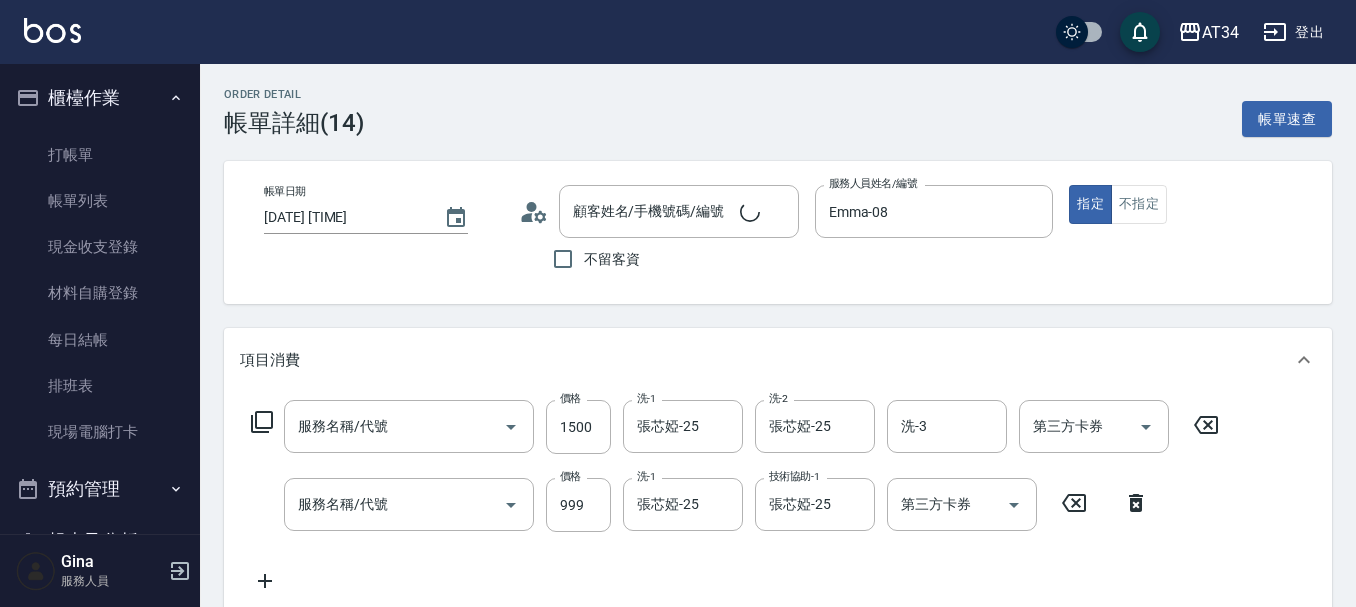 type on "[LAST]/[PHONE]/[PHONE]" 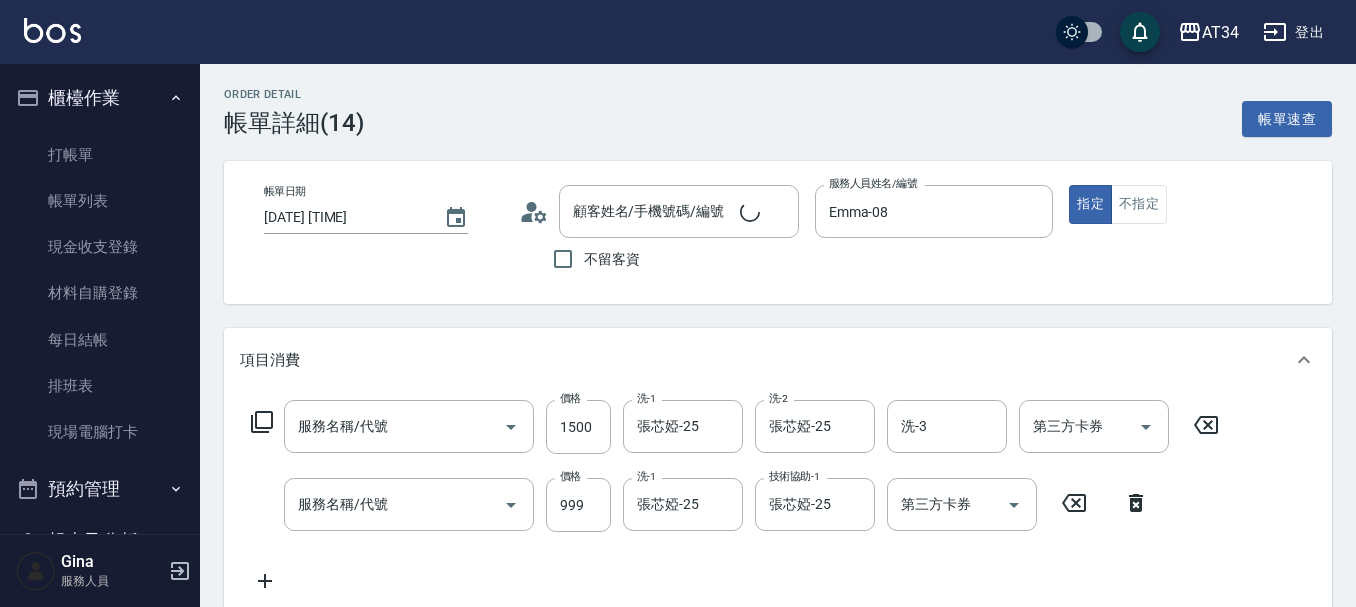 type on "芙米勒四段式(1006)" 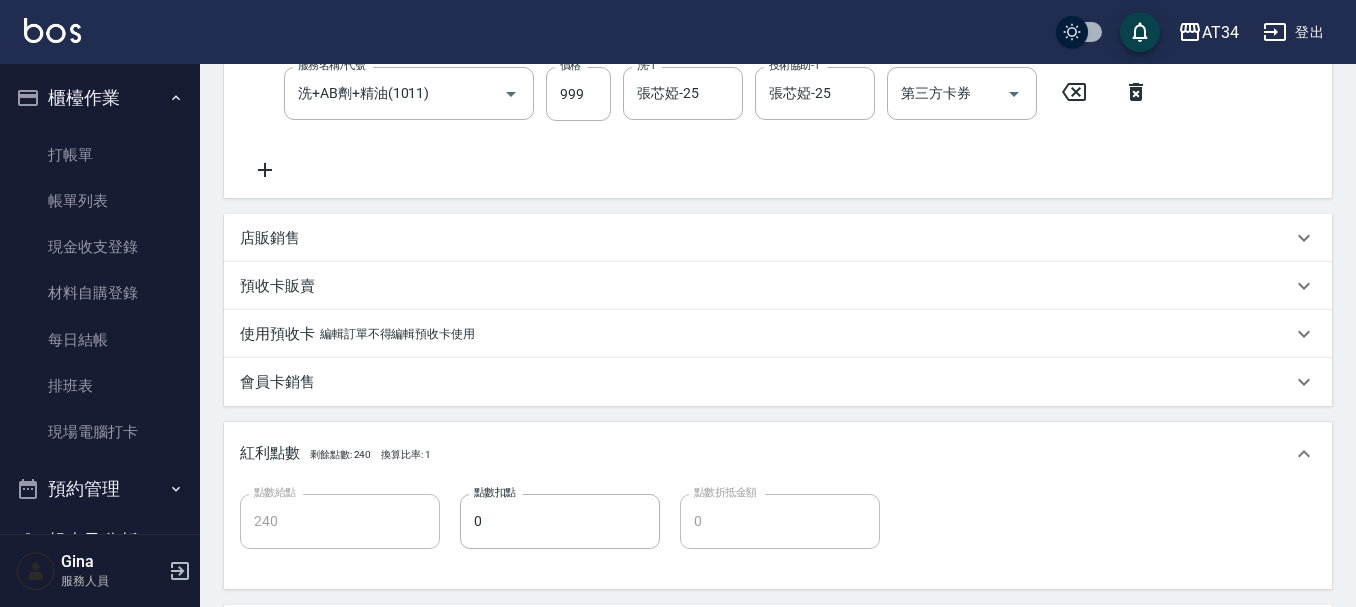 scroll, scrollTop: 400, scrollLeft: 0, axis: vertical 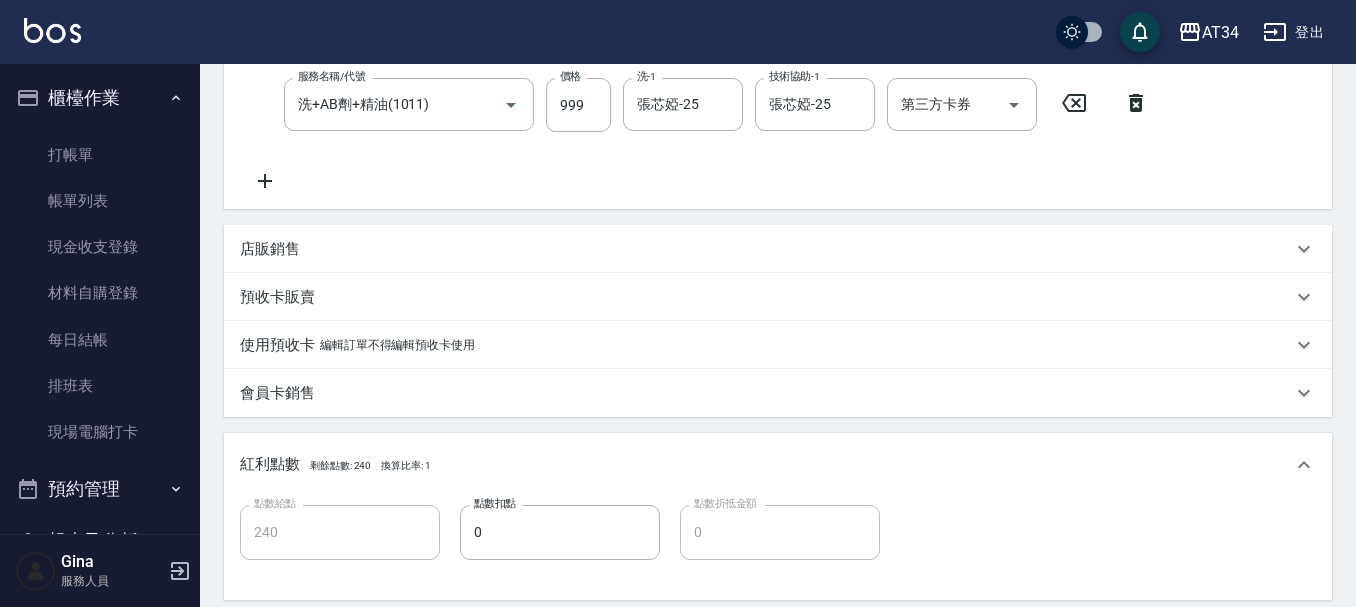 click on "店販銷售" at bounding box center [778, 249] 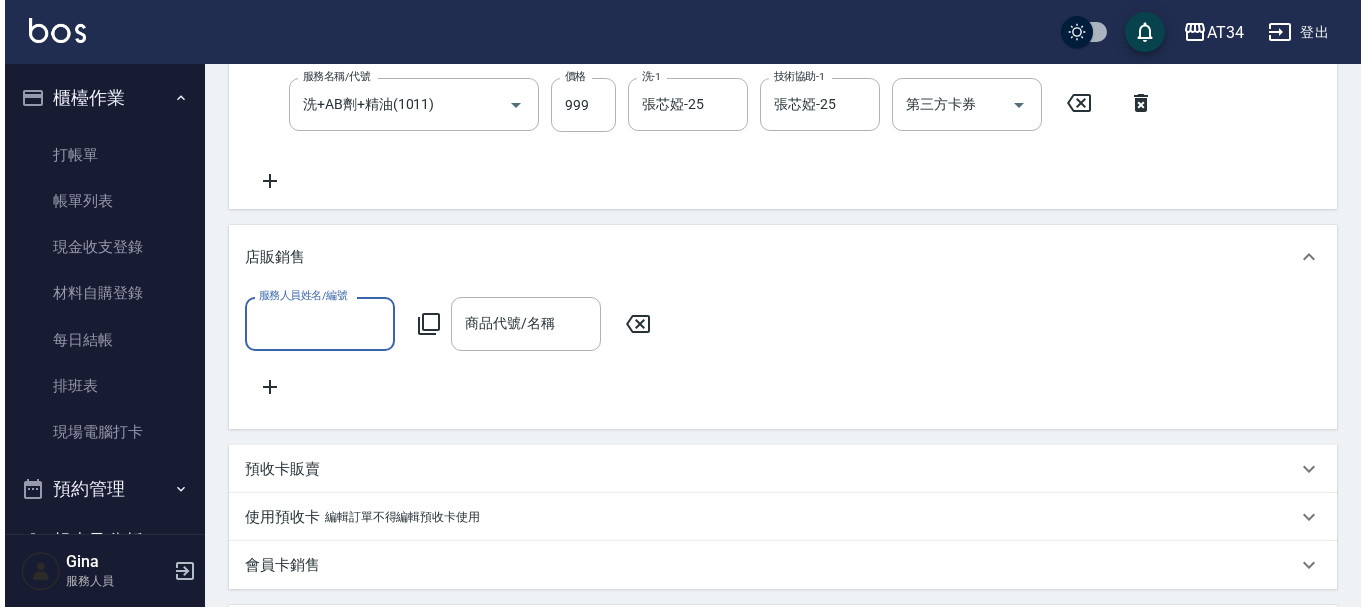 scroll, scrollTop: 0, scrollLeft: 0, axis: both 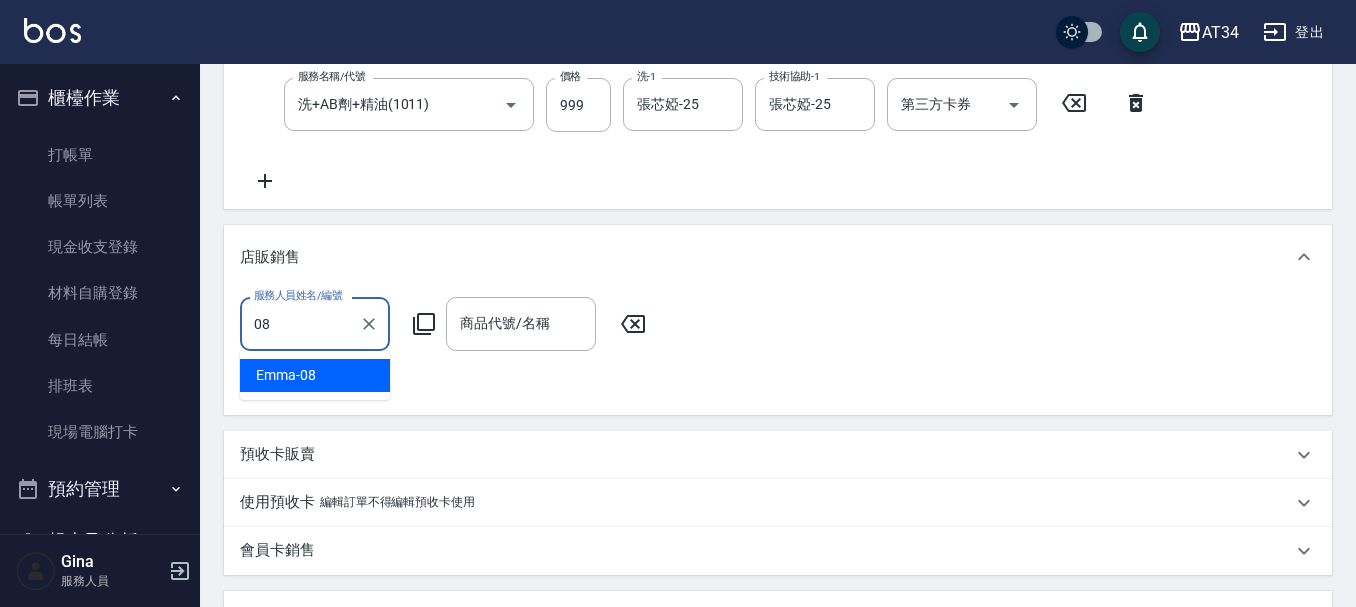 type on "Emma-08" 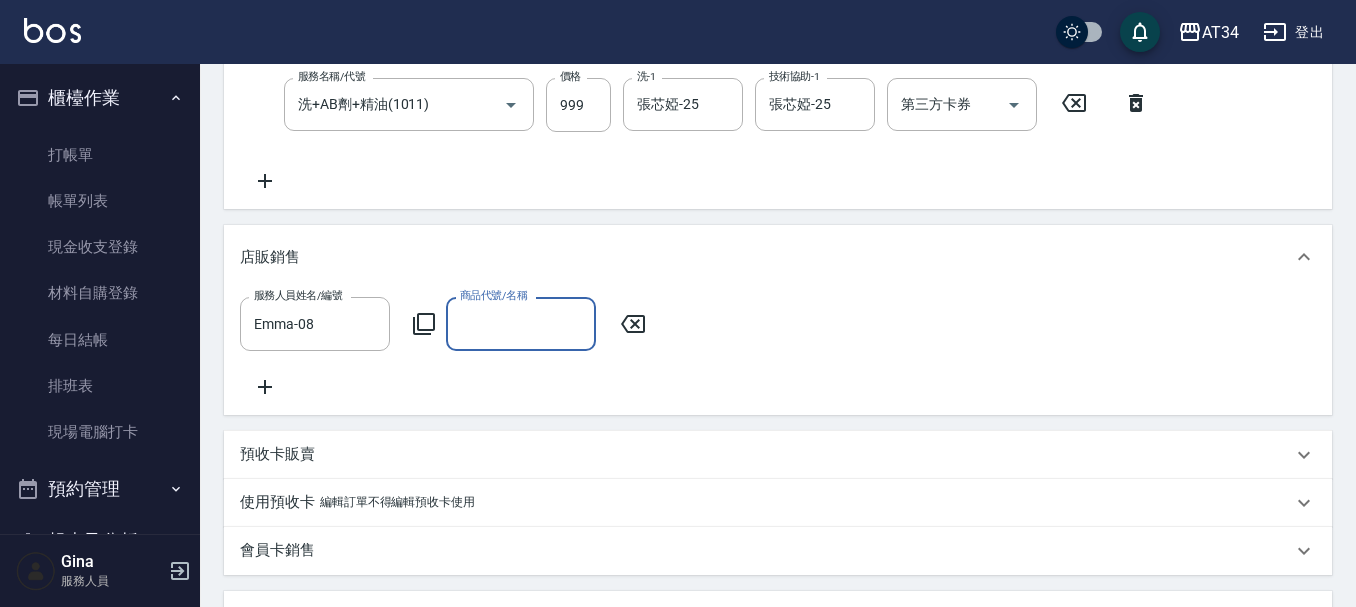 click 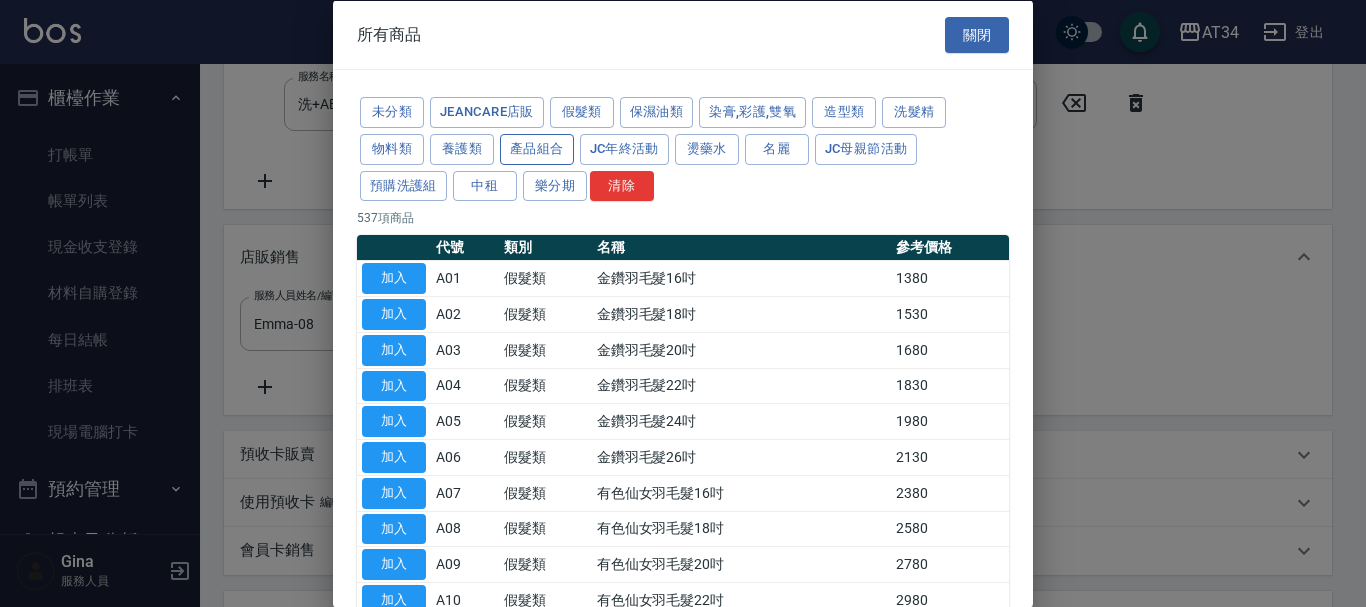 click on "產品組合" at bounding box center (537, 148) 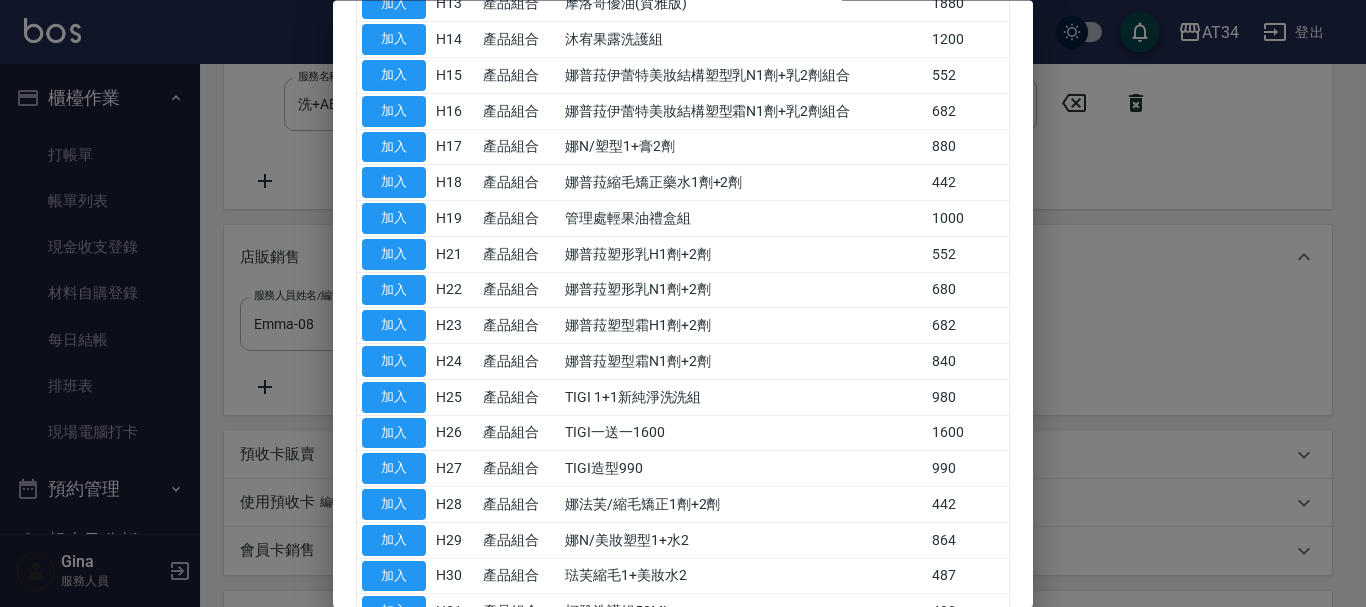 scroll, scrollTop: 700, scrollLeft: 0, axis: vertical 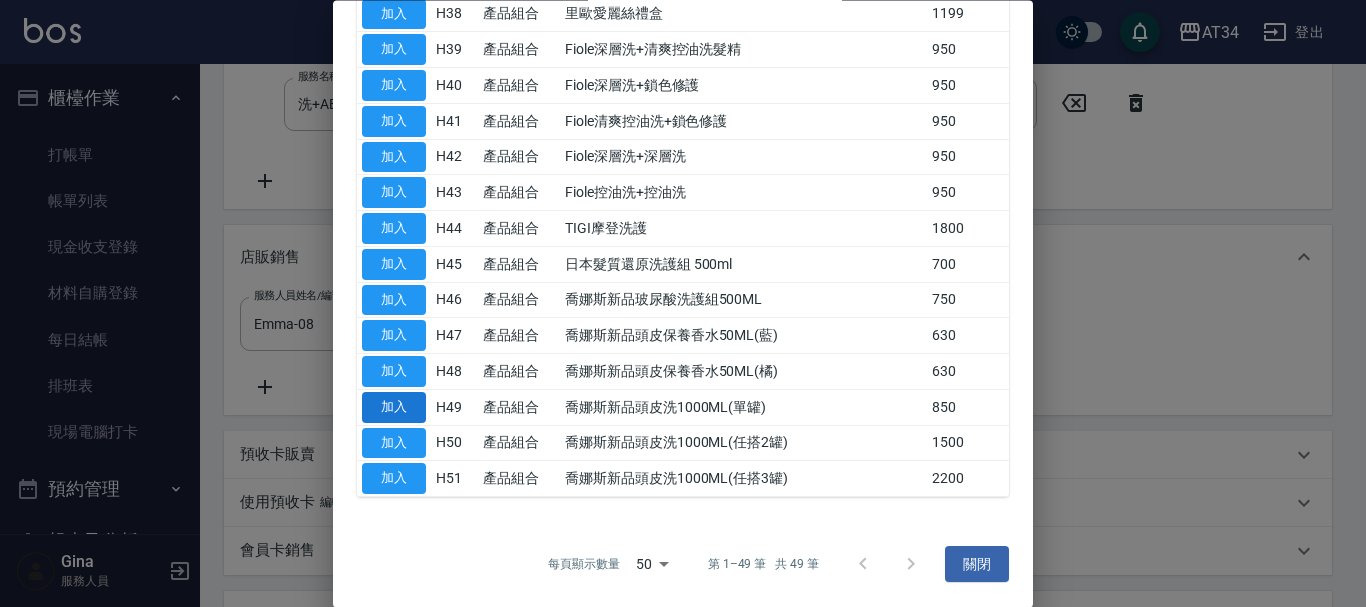click on "加入" at bounding box center [394, 407] 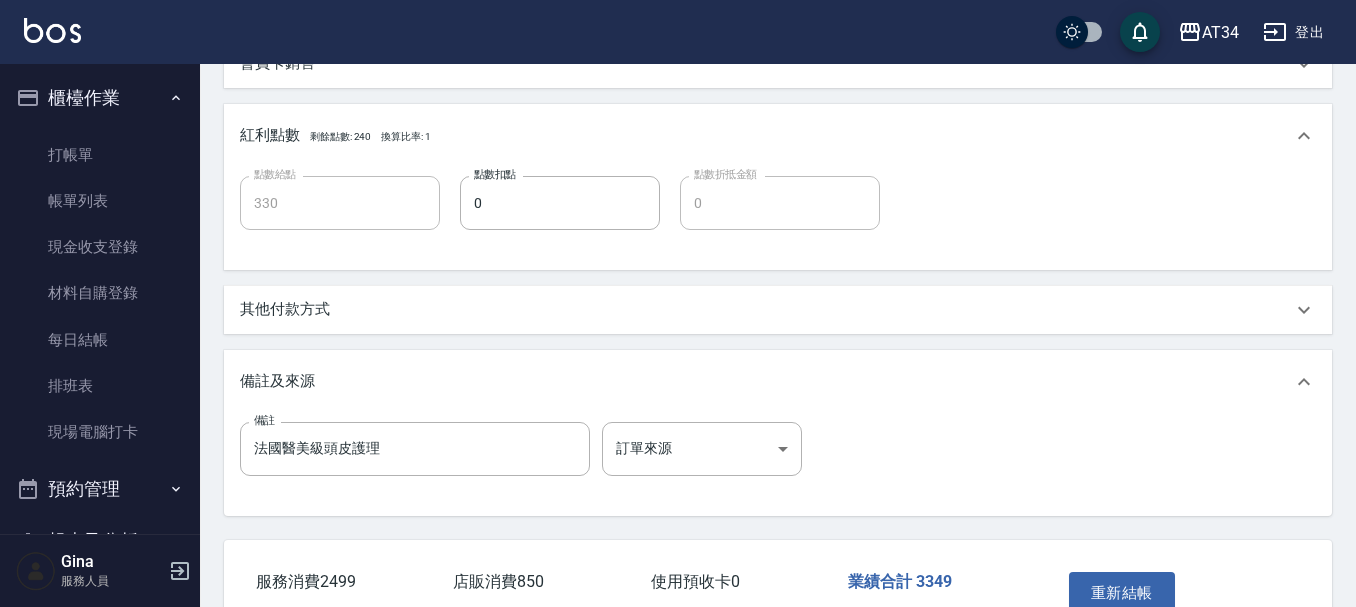 scroll, scrollTop: 900, scrollLeft: 0, axis: vertical 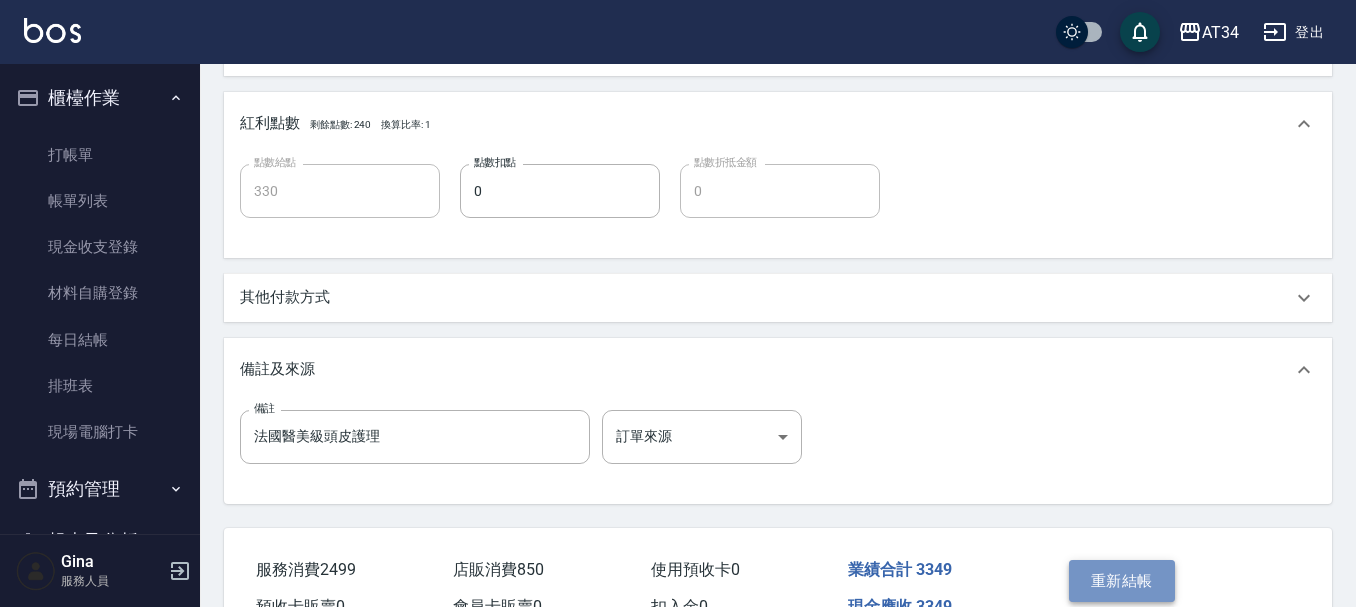 click on "重新結帳" at bounding box center (1122, 581) 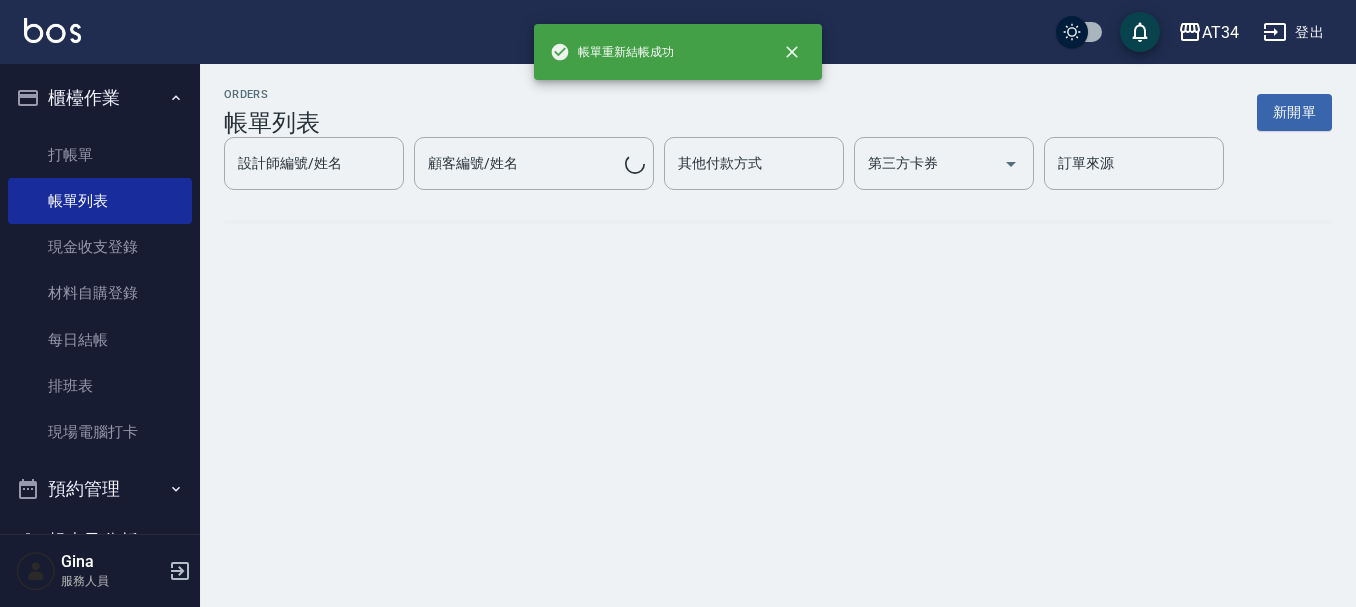 scroll, scrollTop: 0, scrollLeft: 0, axis: both 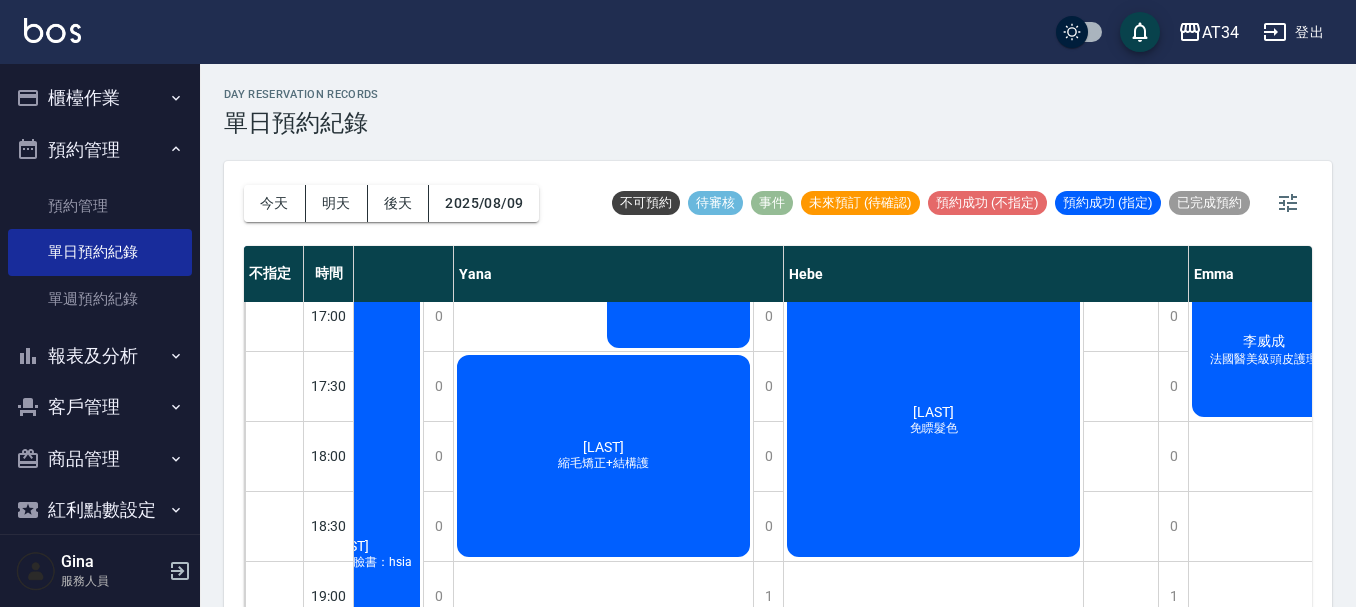 click on "李威成" at bounding box center (-1256, -384) 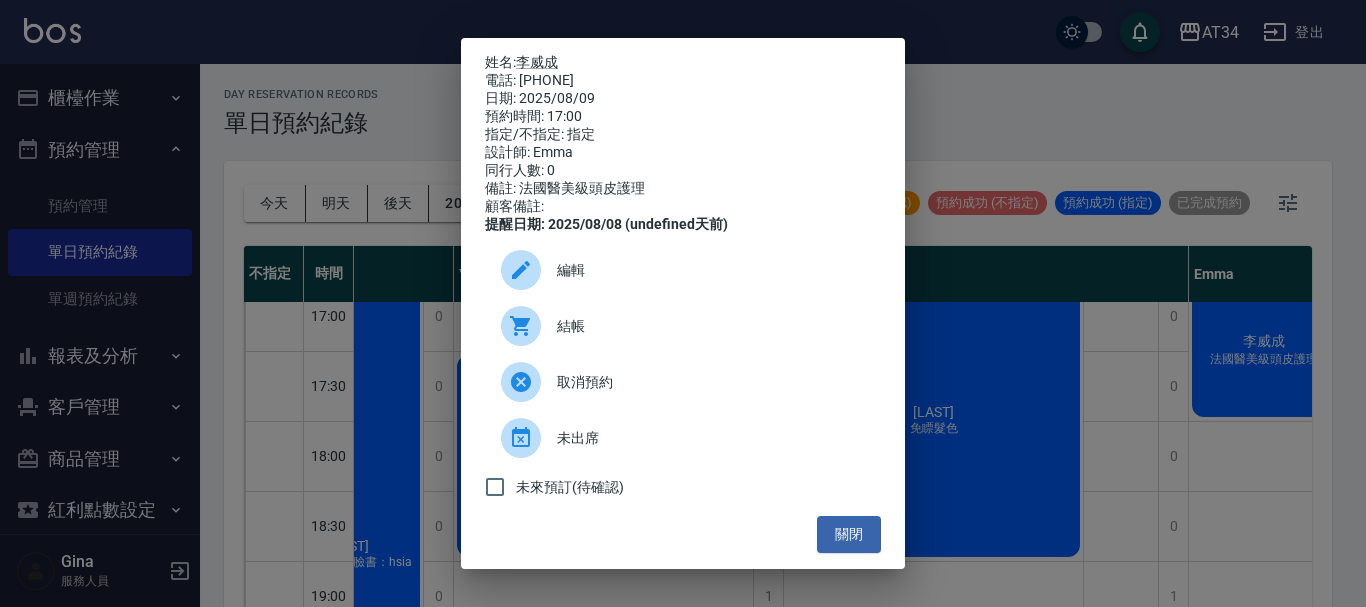 click on "結帳" at bounding box center [683, 326] 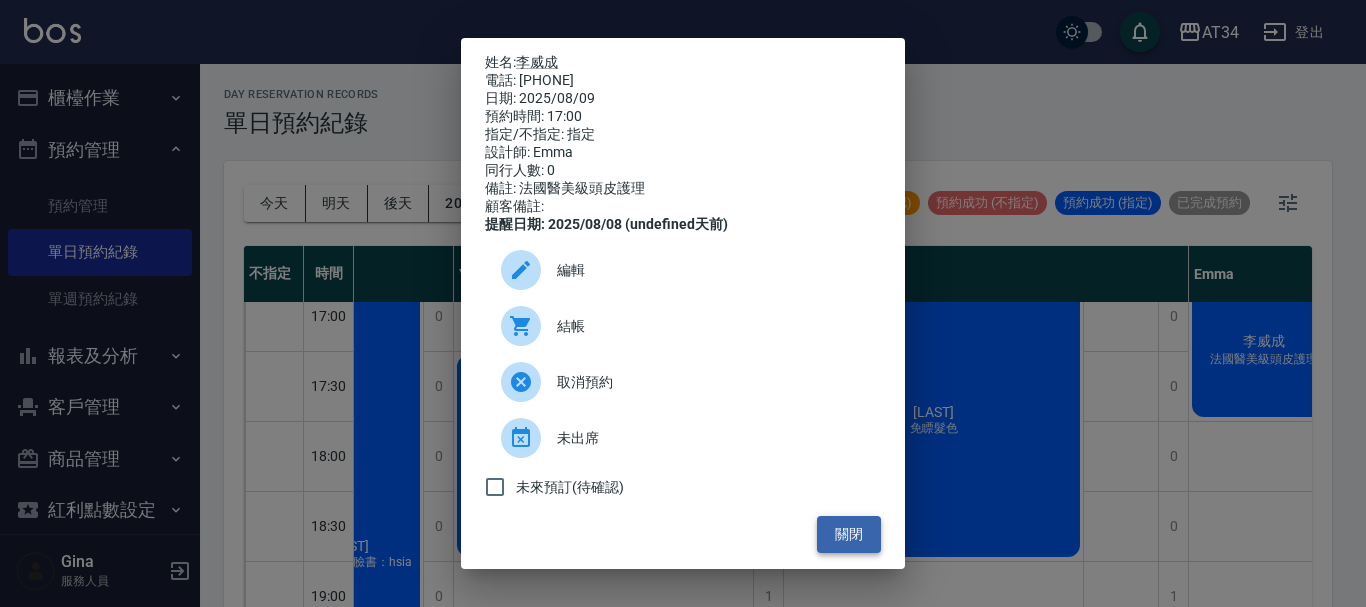 click on "關閉" at bounding box center [849, 534] 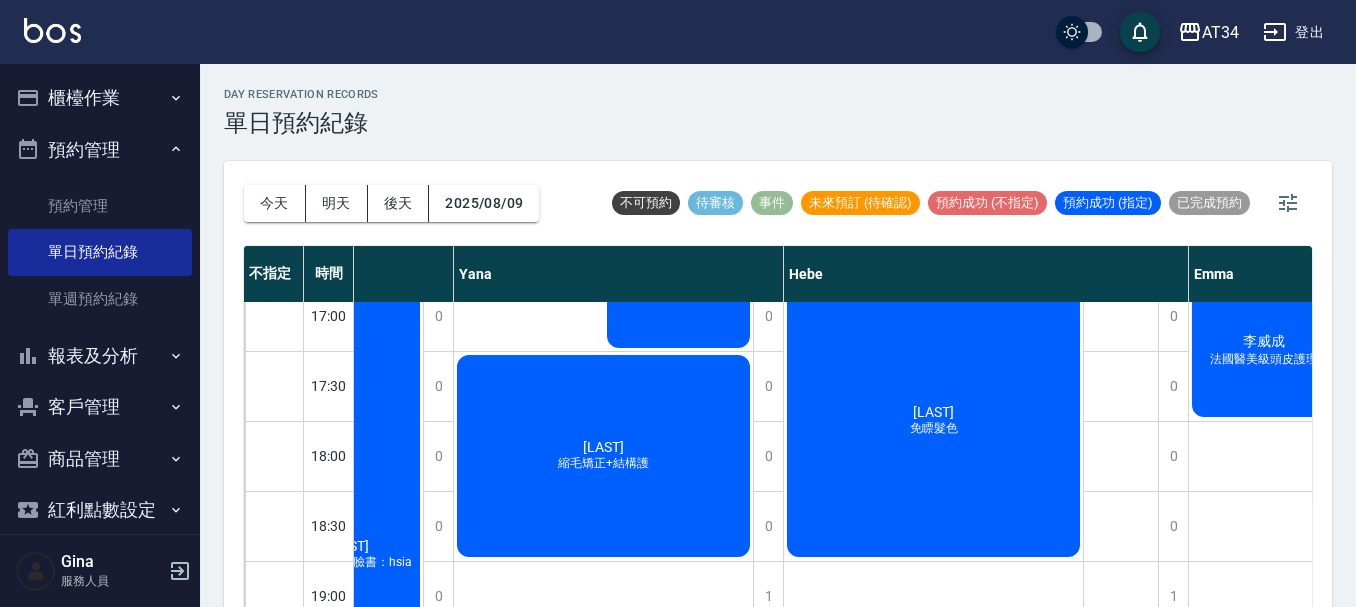 scroll, scrollTop: 77, scrollLeft: 0, axis: vertical 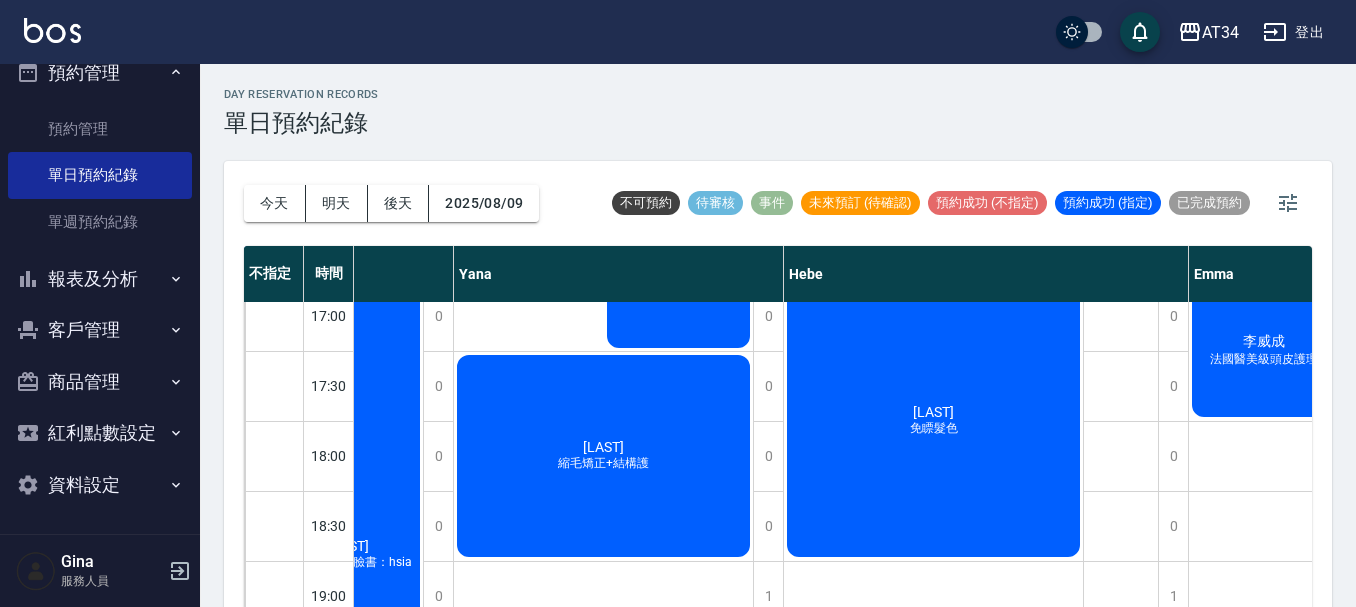 click on "報表及分析" at bounding box center (100, 279) 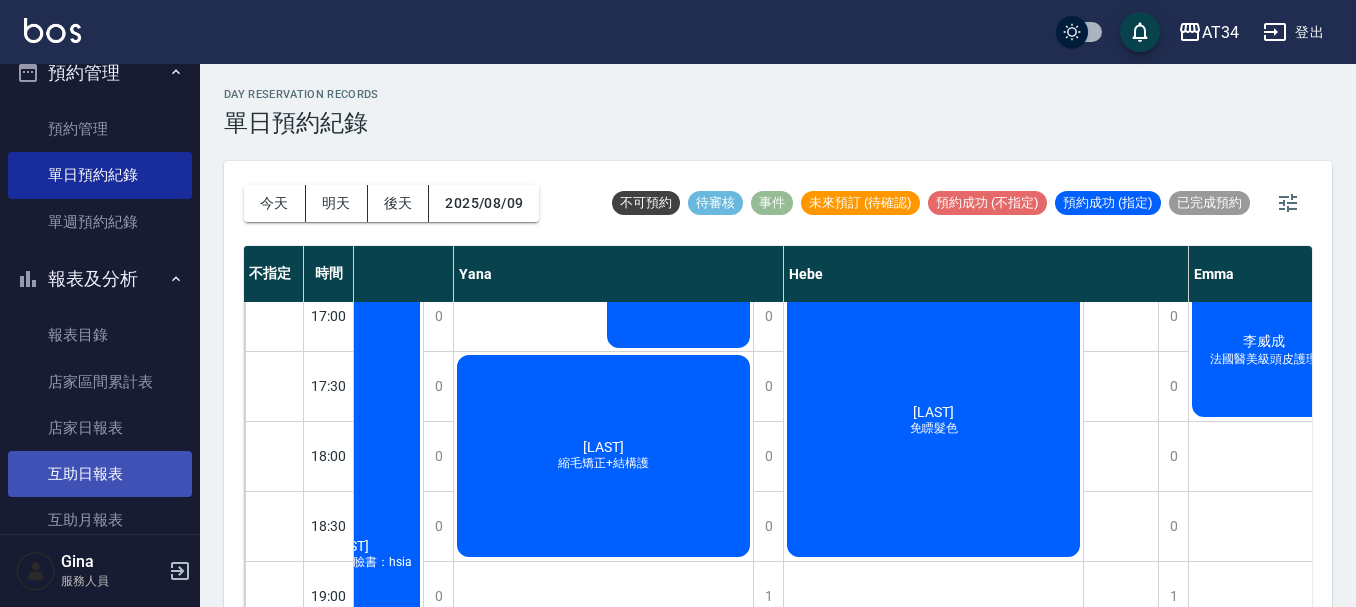 click on "互助日報表" at bounding box center (100, 474) 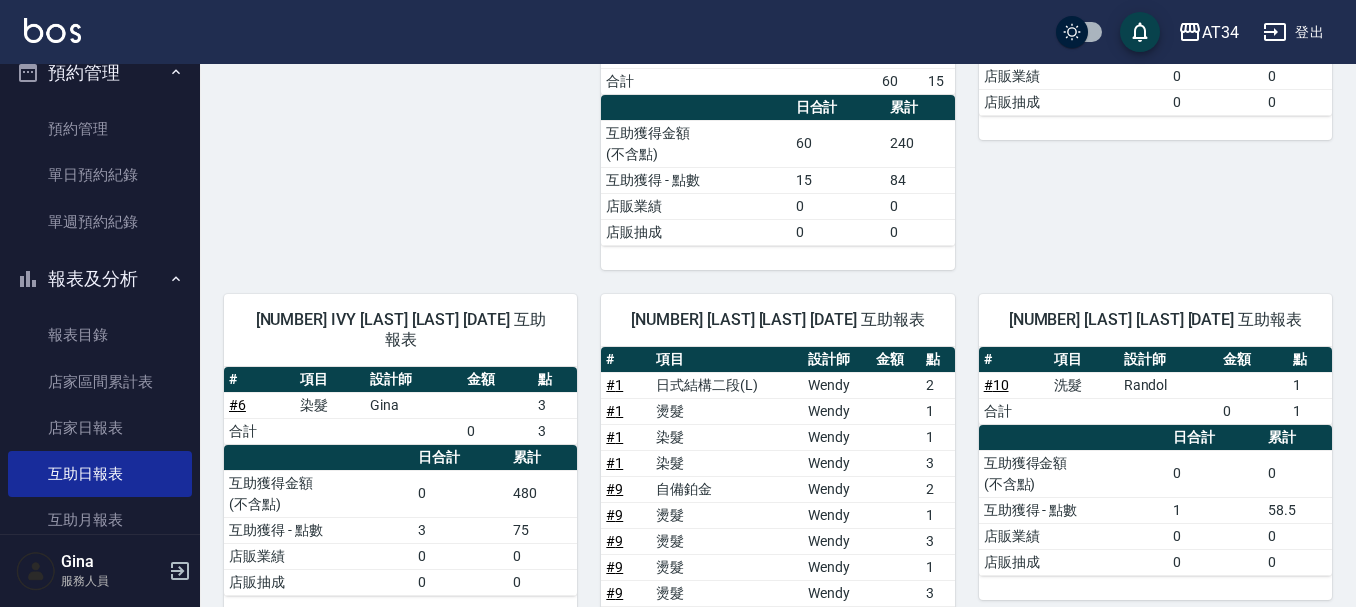 scroll, scrollTop: 568, scrollLeft: 0, axis: vertical 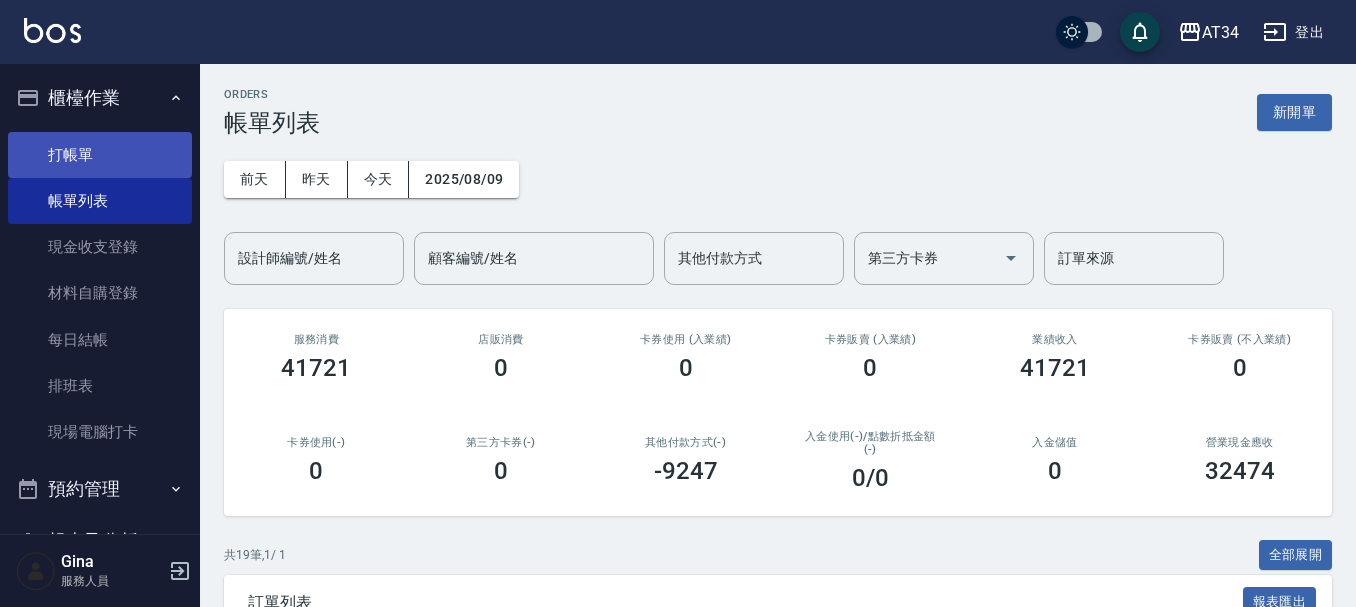 click on "打帳單" at bounding box center (100, 155) 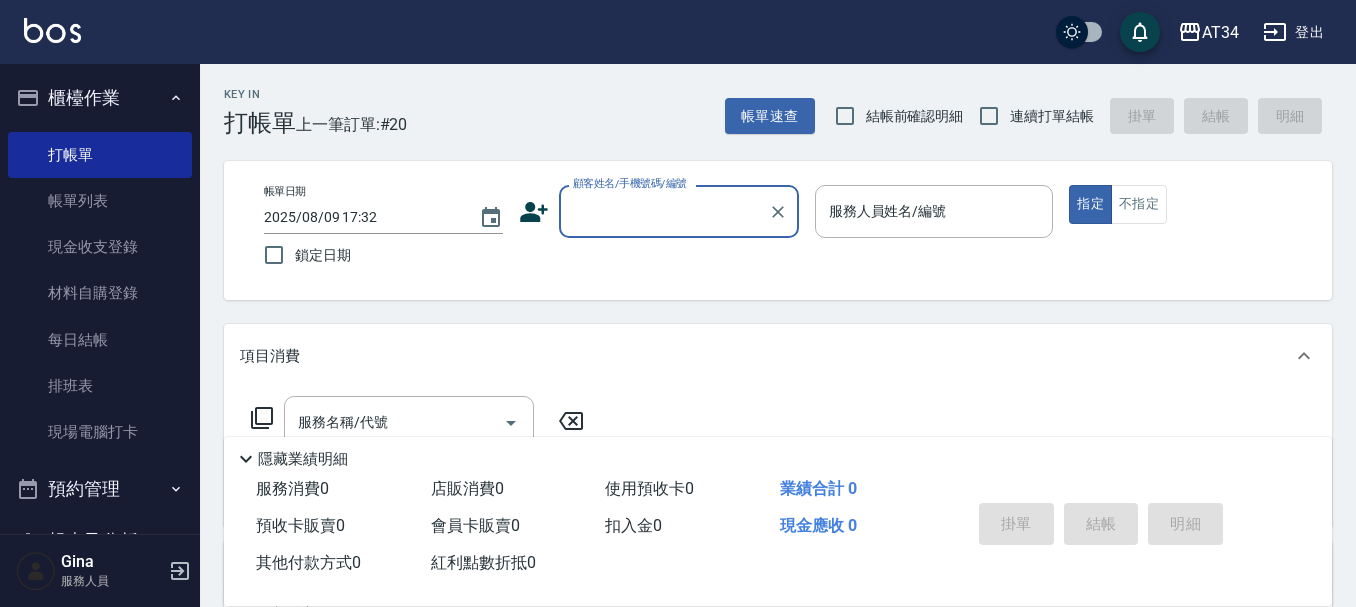 type on "X" 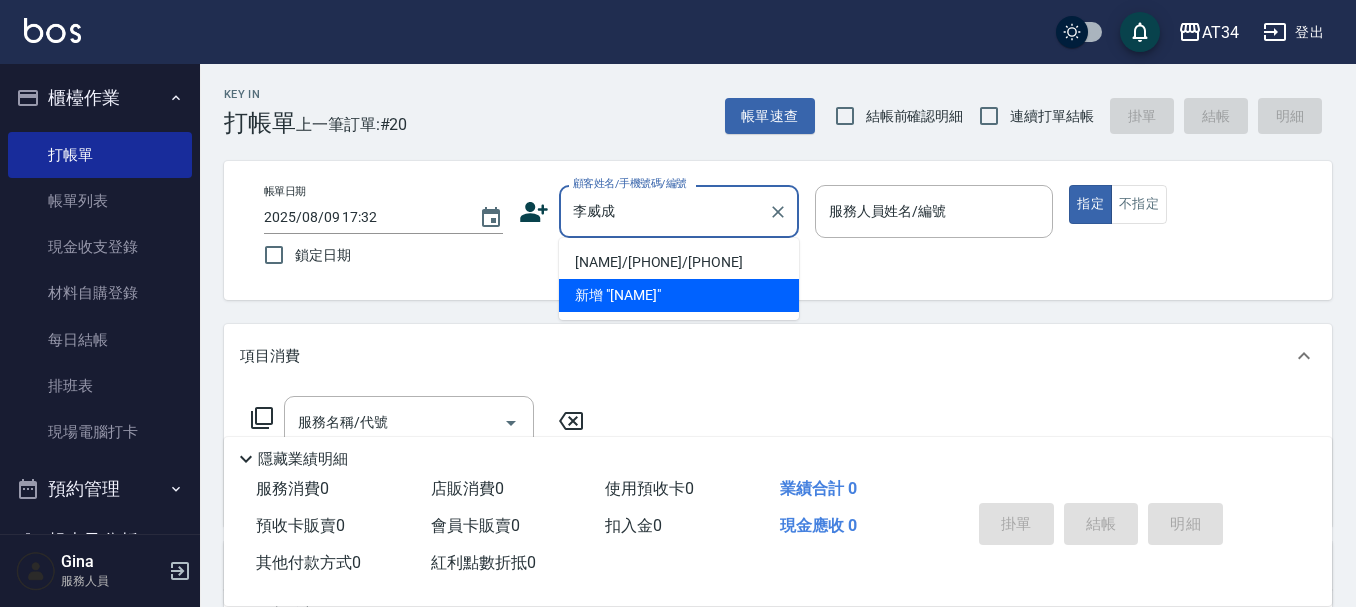 click on "李威成/0960759205/0960759205" at bounding box center [679, 262] 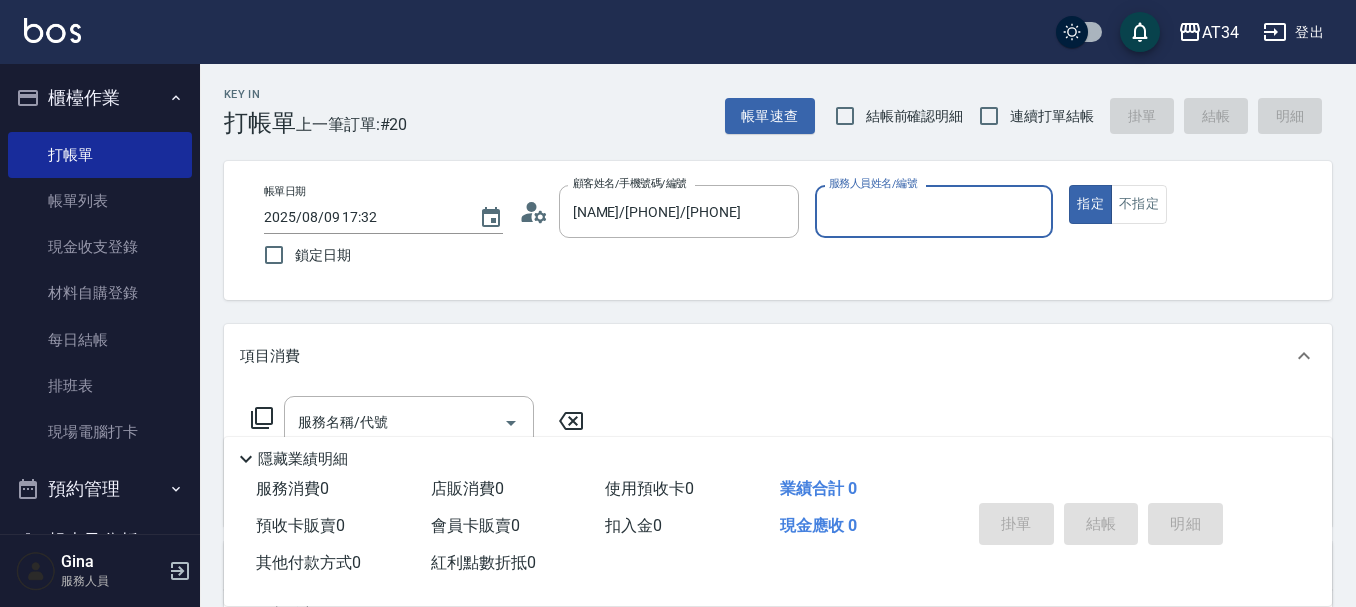type on "Emma-08" 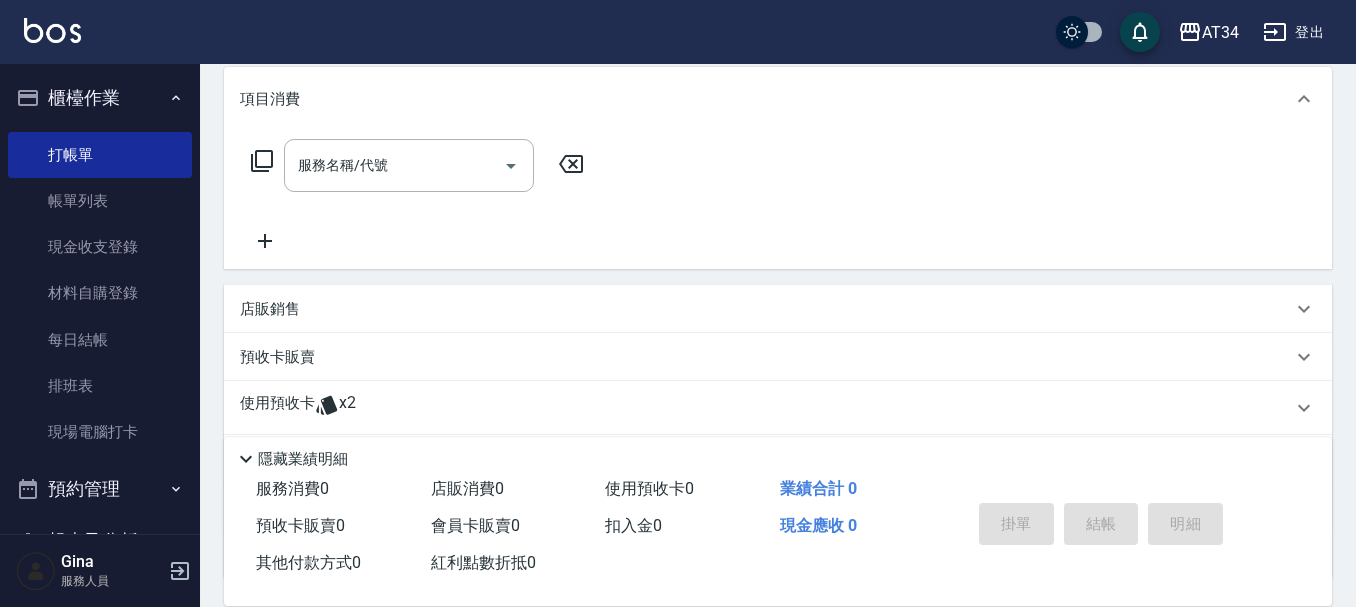 scroll, scrollTop: 421, scrollLeft: 0, axis: vertical 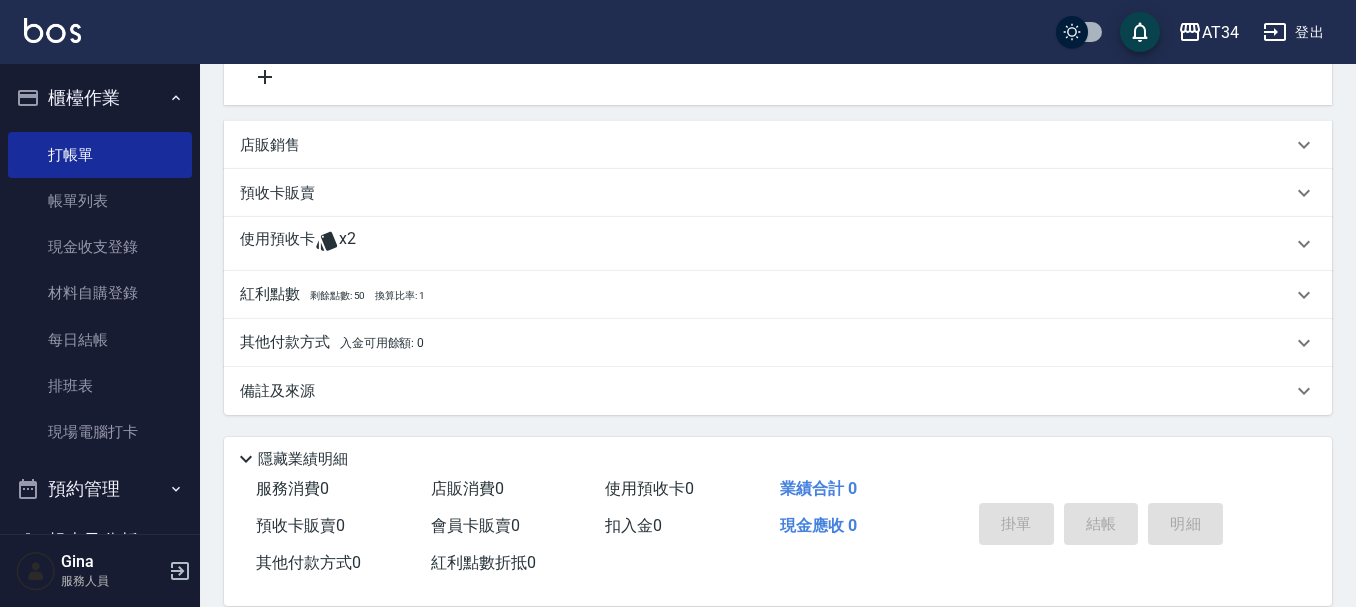 click on "使用預收卡" at bounding box center [277, 244] 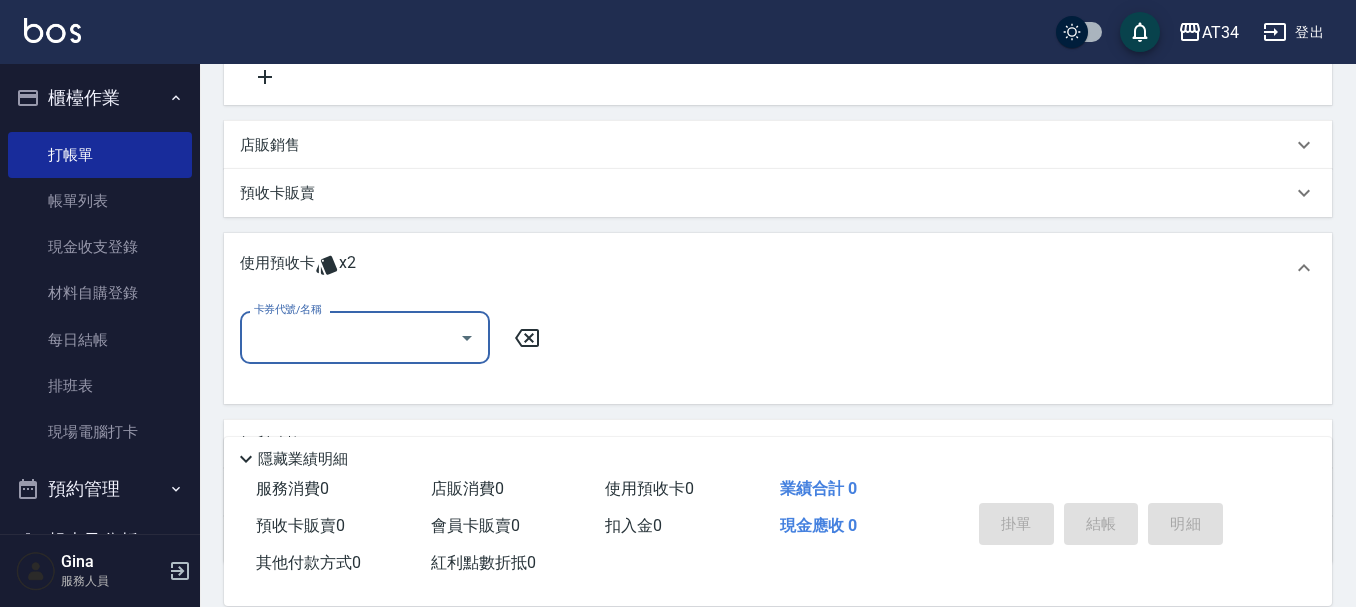 scroll, scrollTop: 0, scrollLeft: 0, axis: both 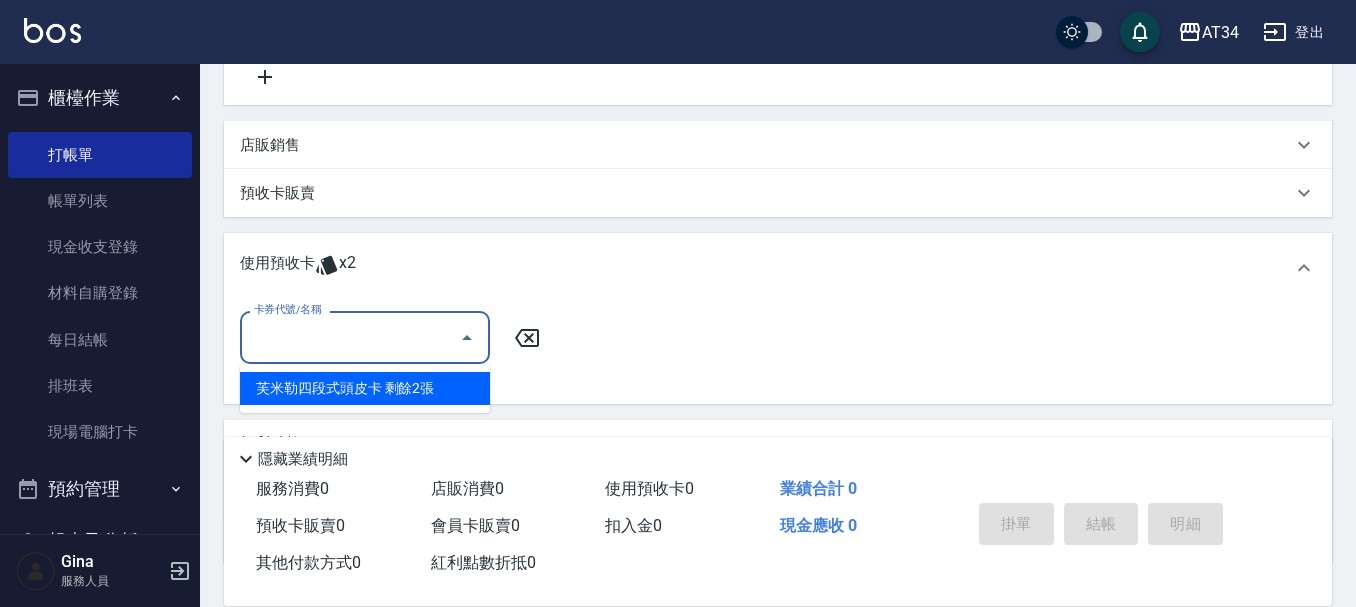 click on "卡券代號/名稱" at bounding box center [350, 337] 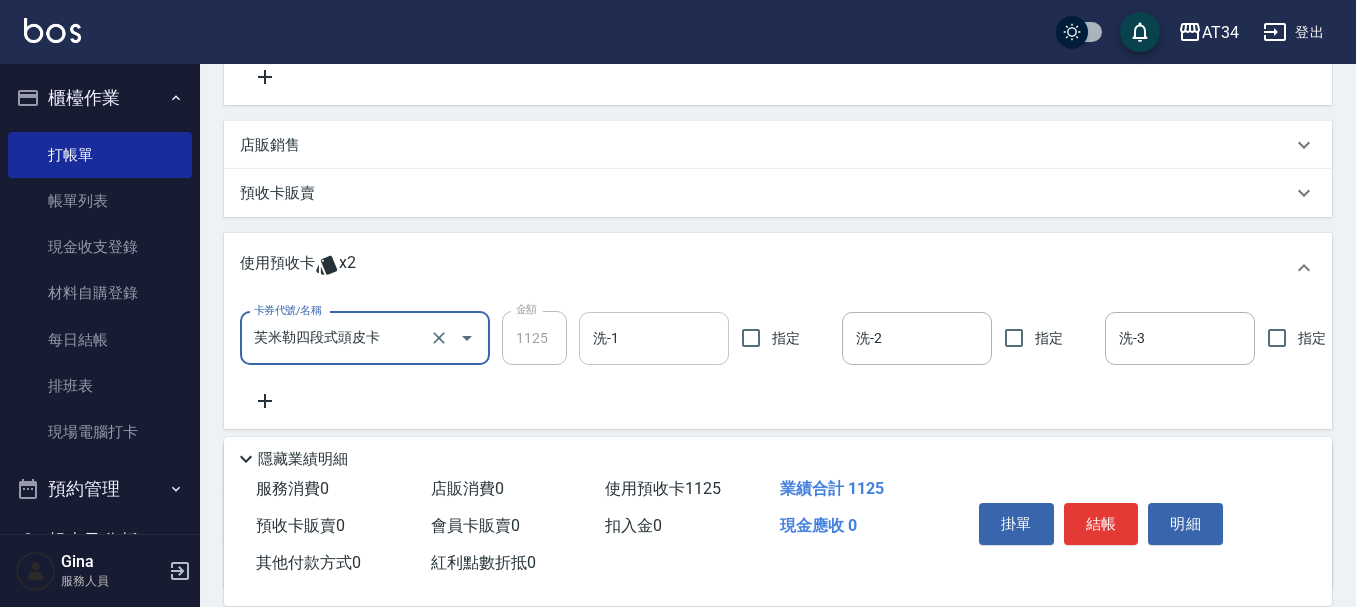 click on "洗-1 洗-1" at bounding box center [654, 338] 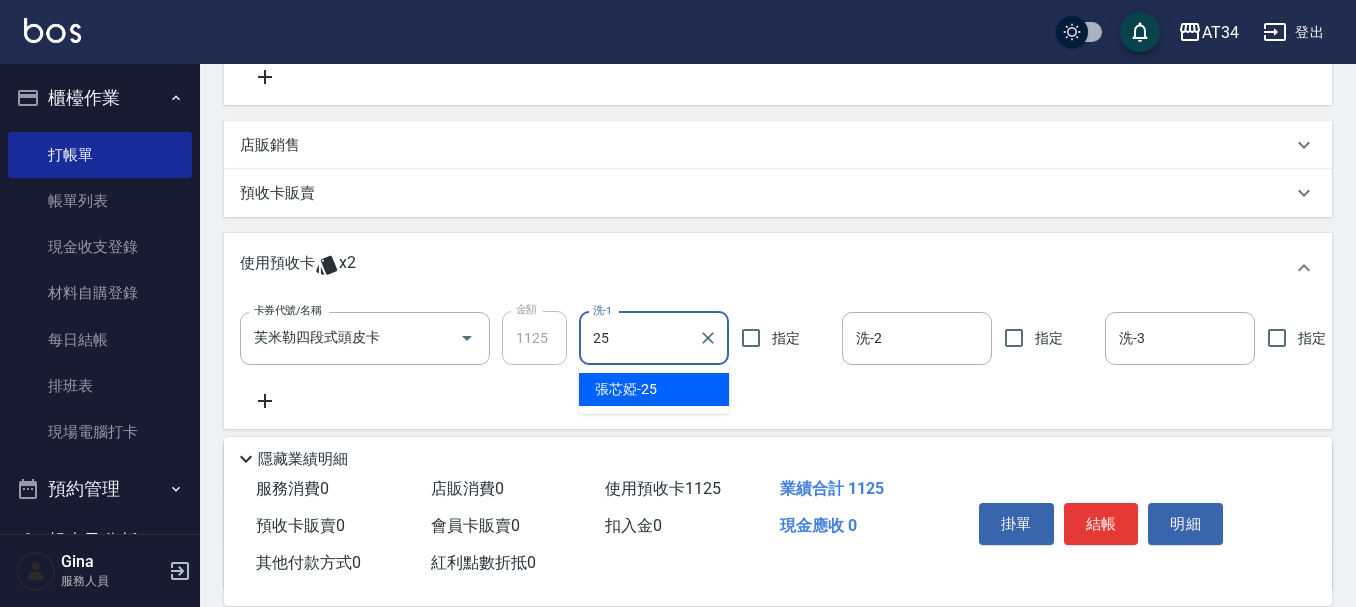 type on "2" 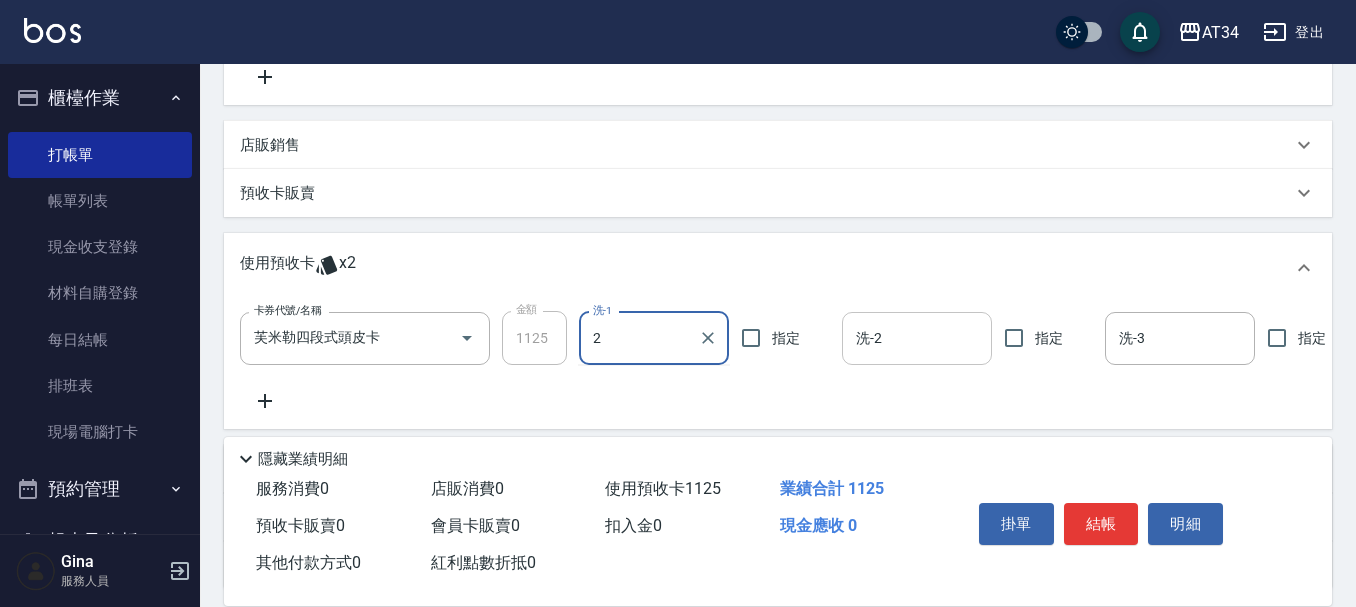 type 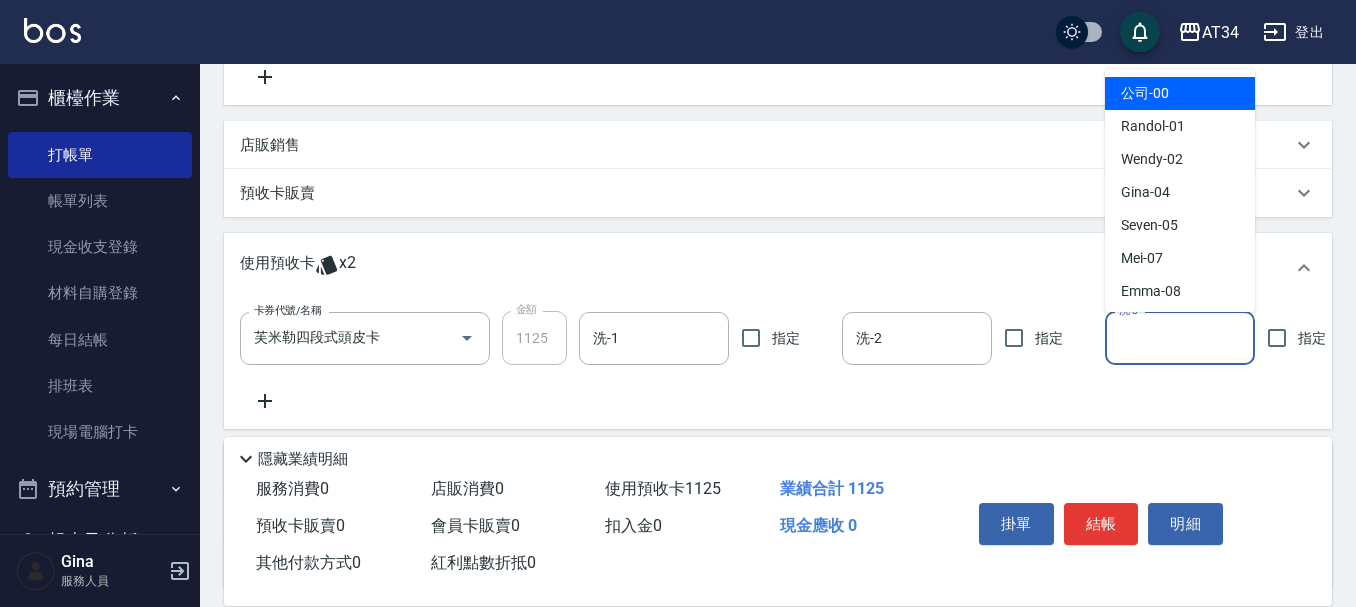 click on "洗-3" at bounding box center [1180, 338] 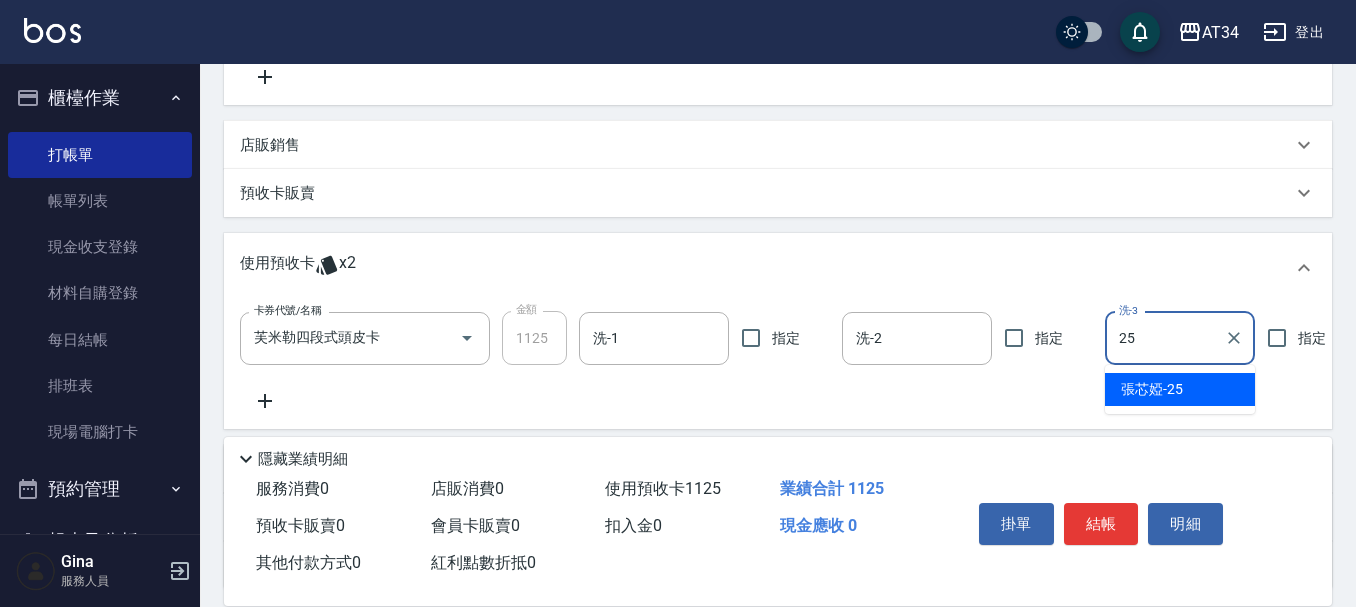 type on "張芯婭-25" 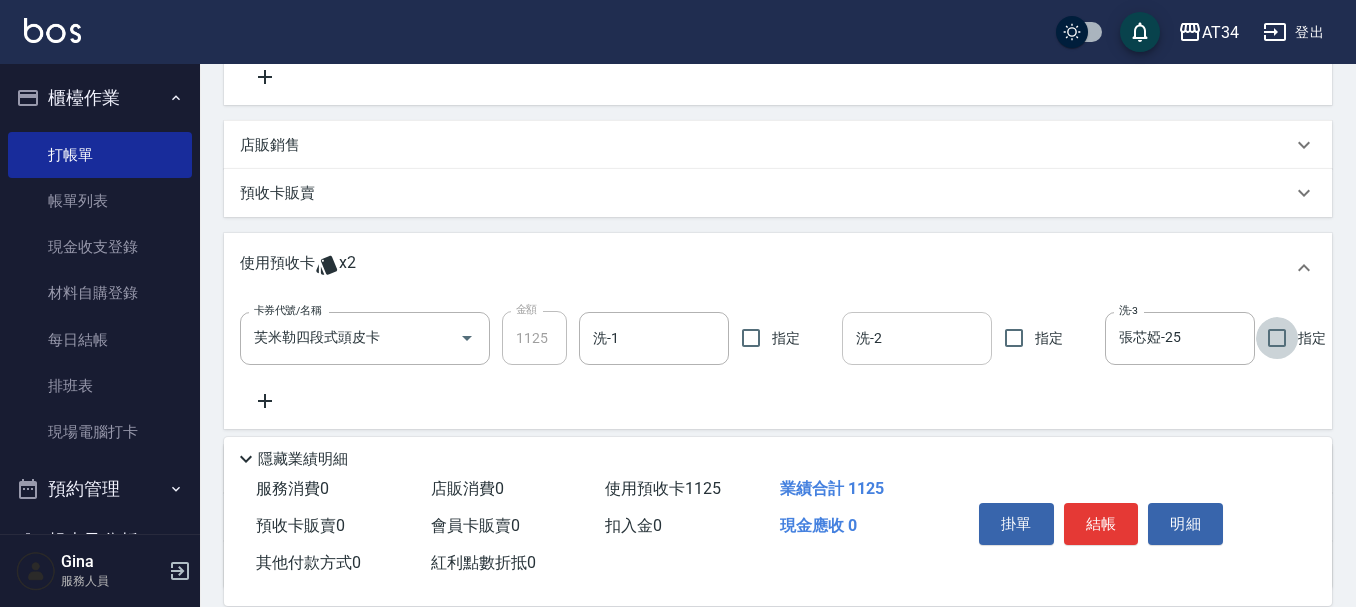 click on "洗-2" at bounding box center (917, 338) 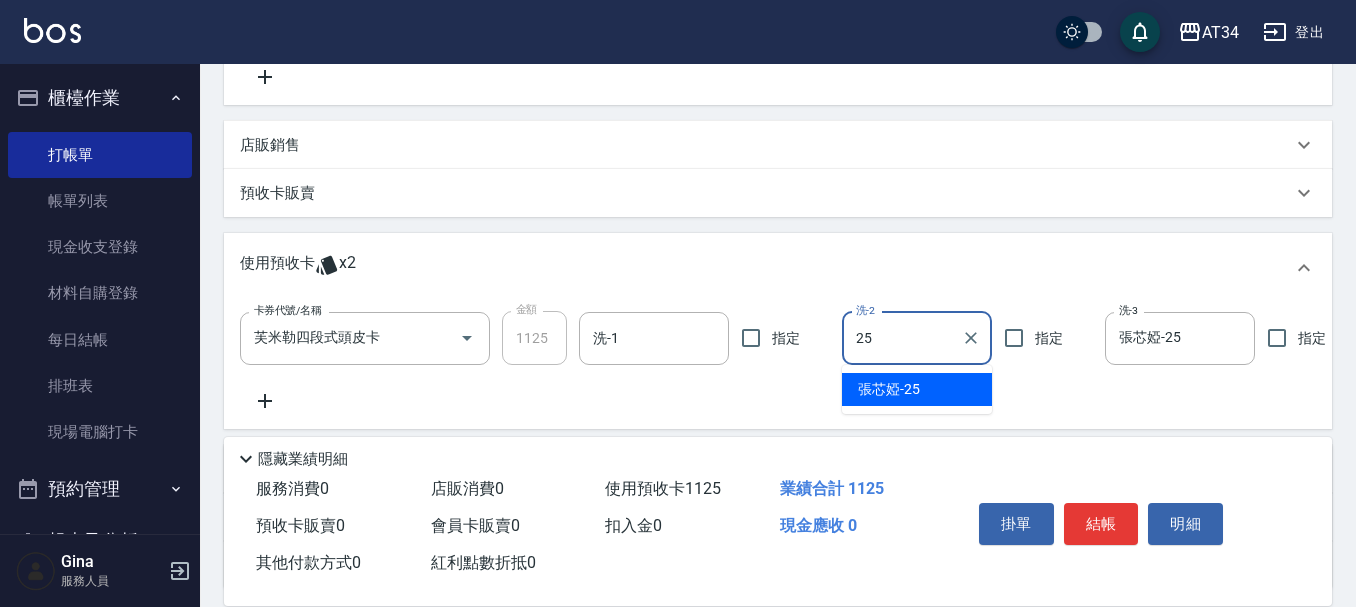 type on "張芯婭-25" 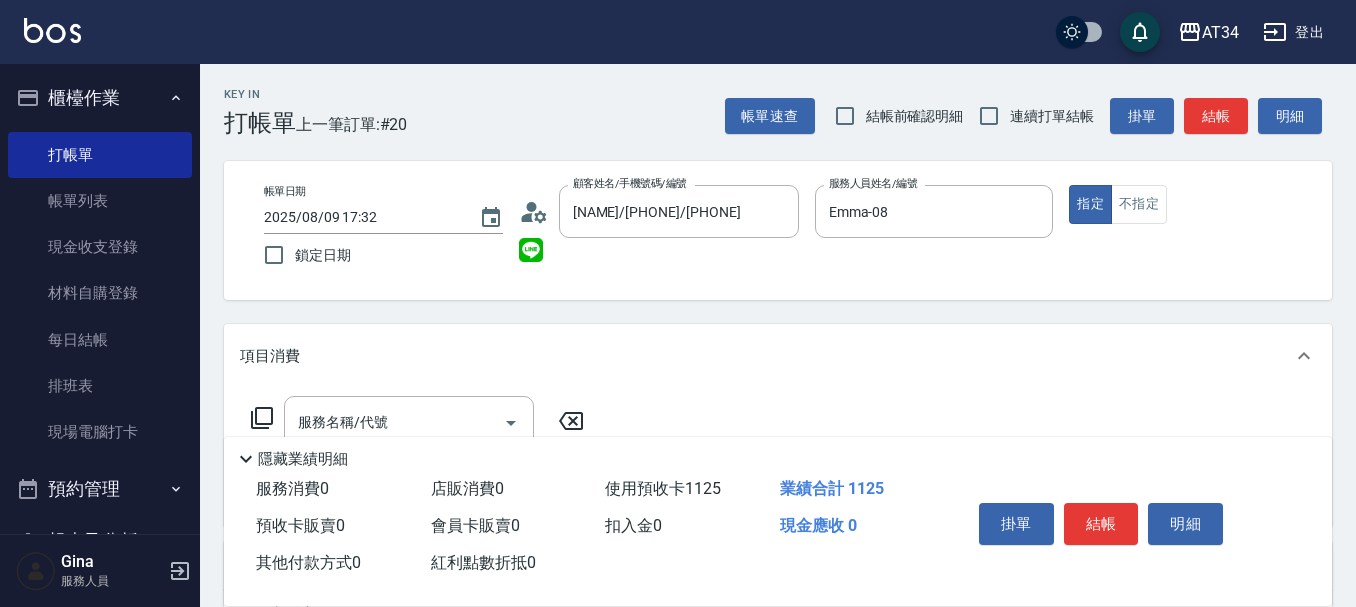 scroll, scrollTop: 200, scrollLeft: 0, axis: vertical 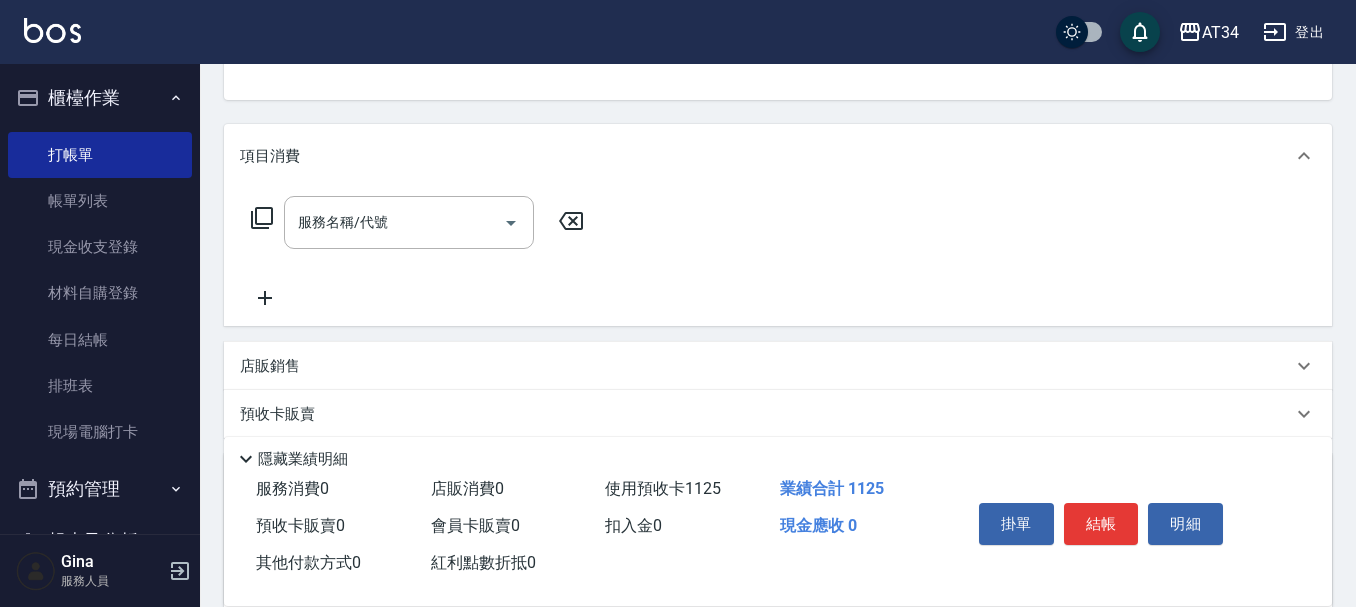 click 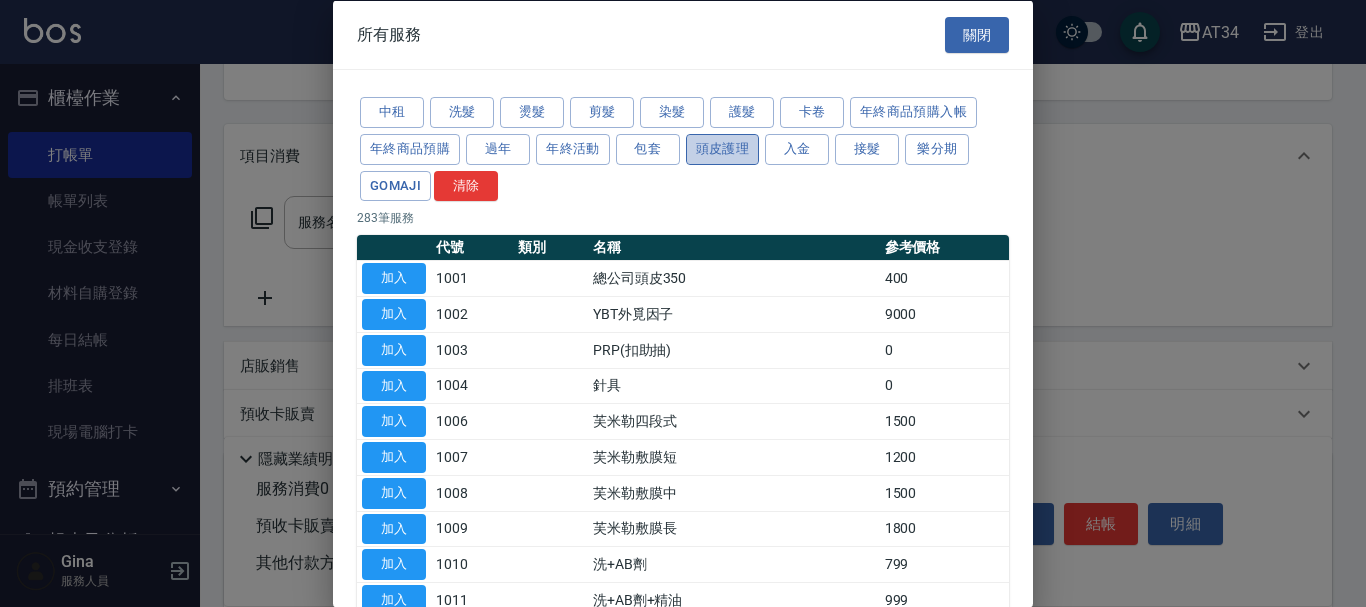 click on "頭皮護理" at bounding box center (723, 148) 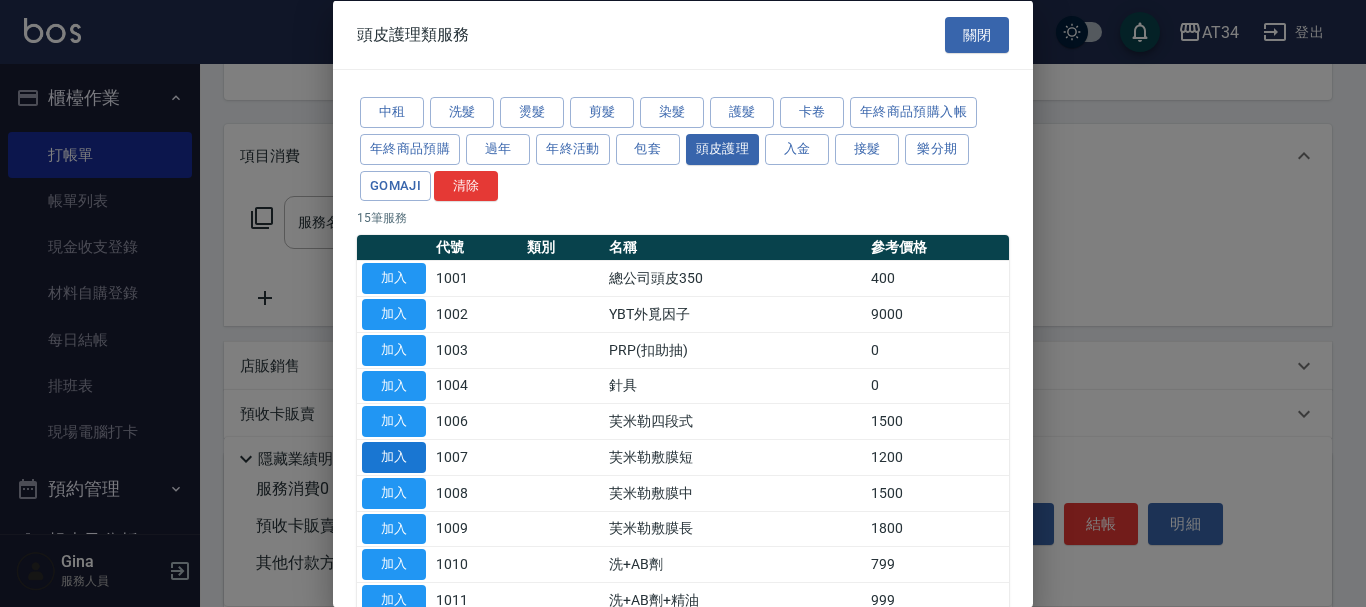 click on "加入" at bounding box center (394, 457) 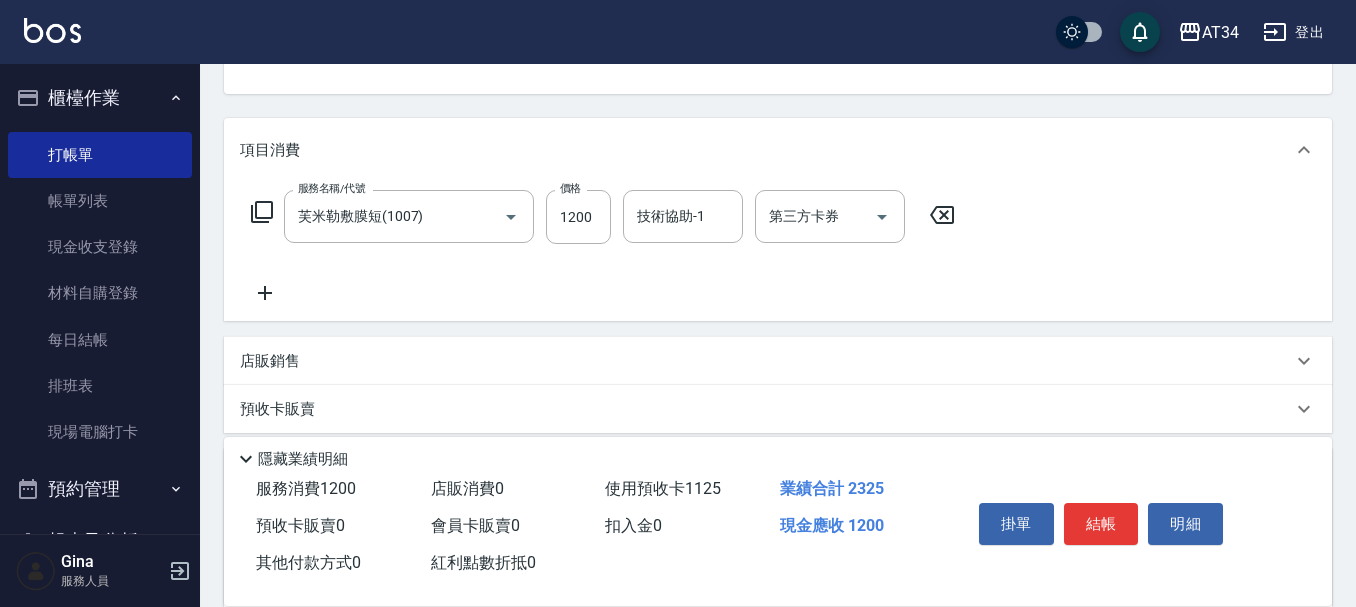 scroll, scrollTop: 300, scrollLeft: 0, axis: vertical 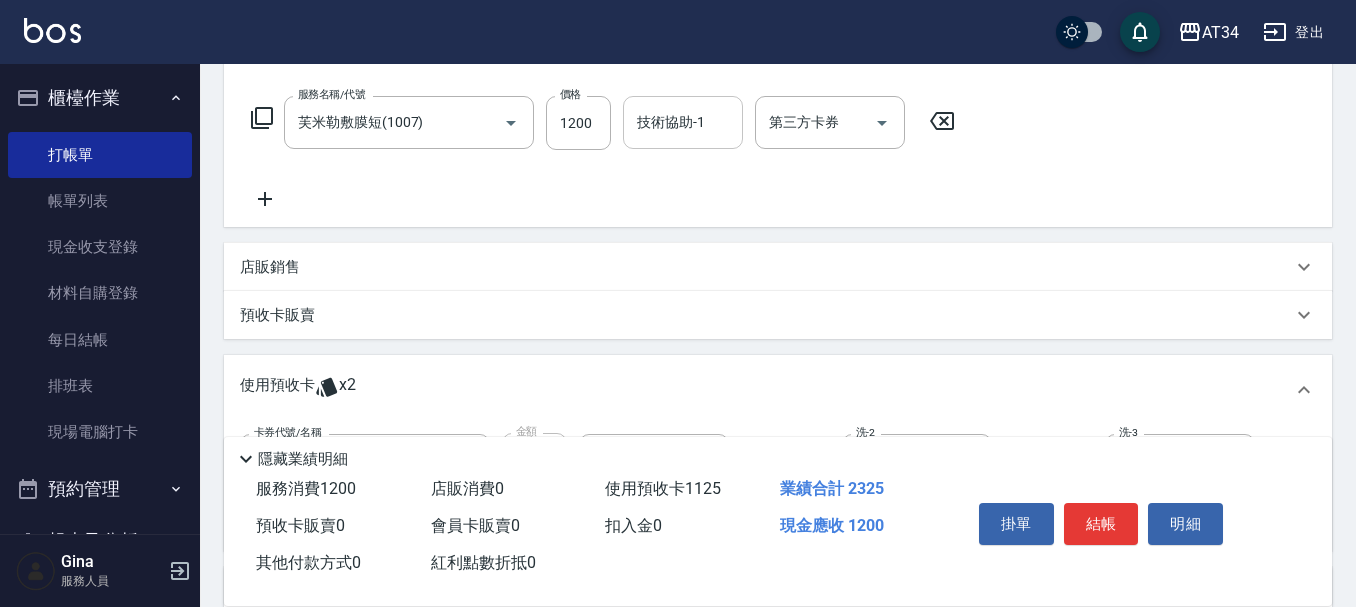 click on "技術協助-1 技術協助-1" at bounding box center [683, 122] 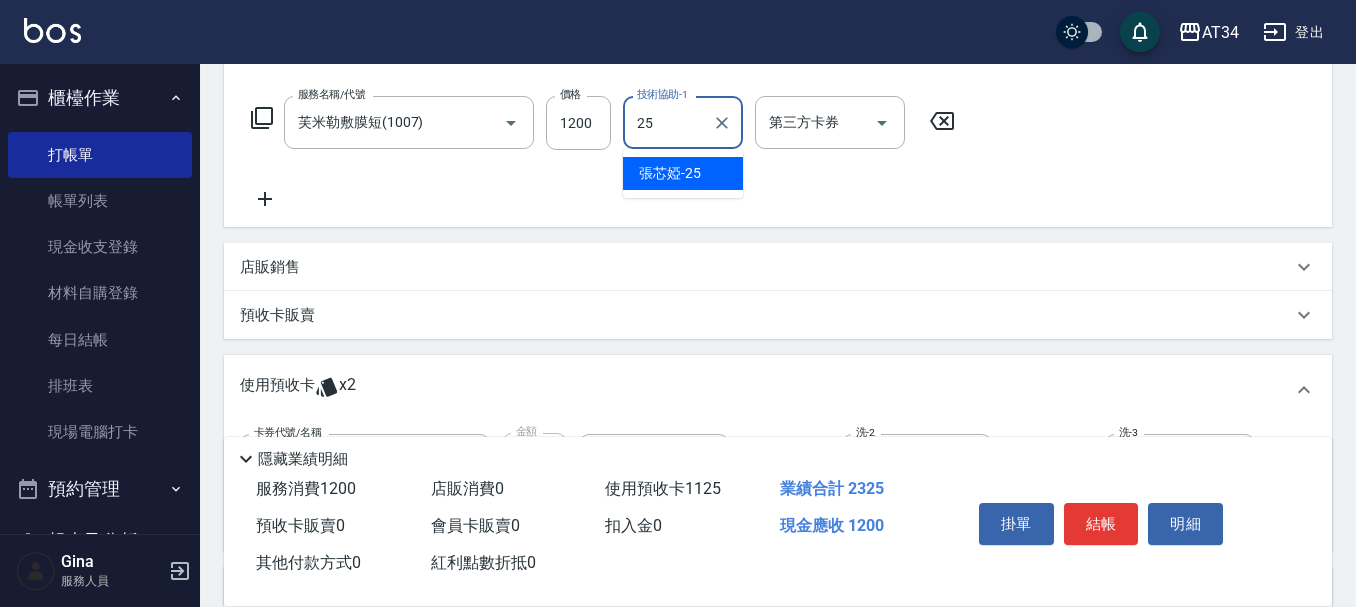 type on "張芯婭-25" 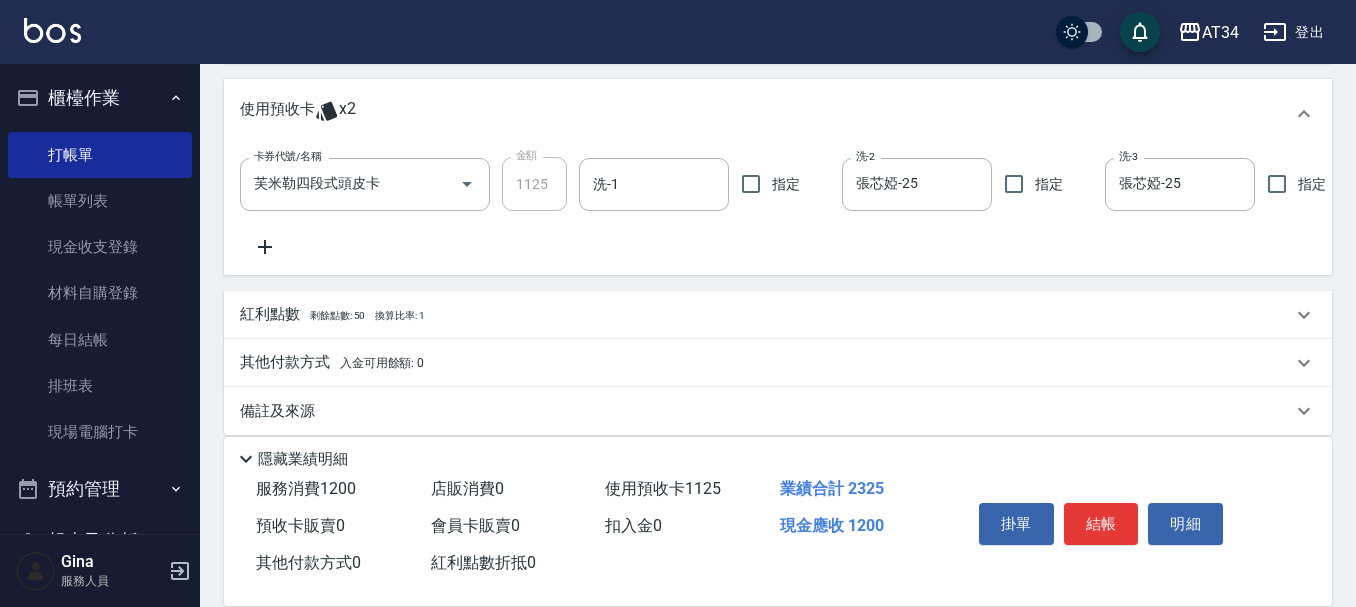 scroll, scrollTop: 611, scrollLeft: 0, axis: vertical 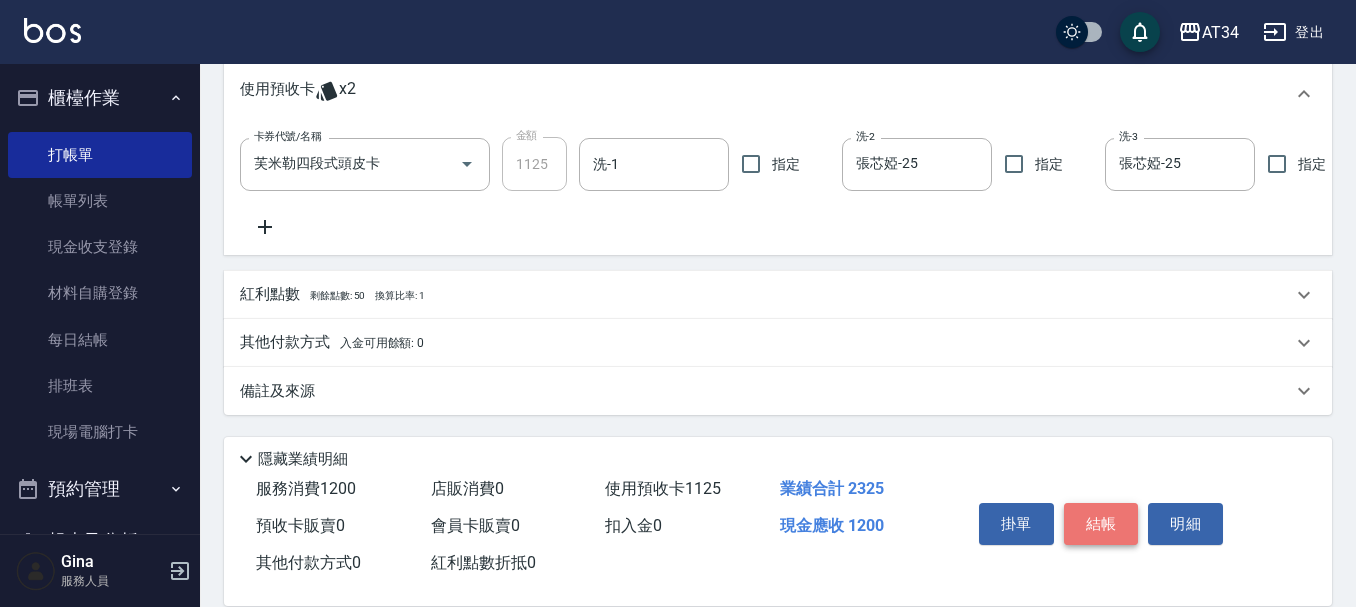 click on "結帳" at bounding box center [1101, 524] 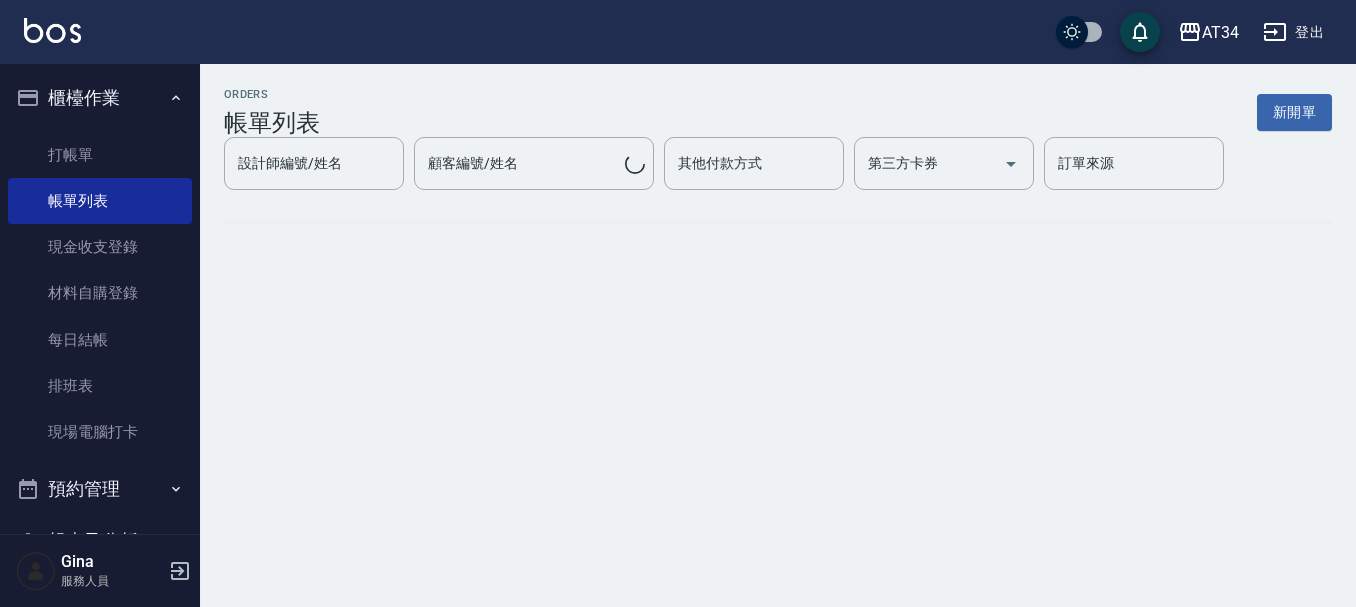 scroll, scrollTop: 0, scrollLeft: 0, axis: both 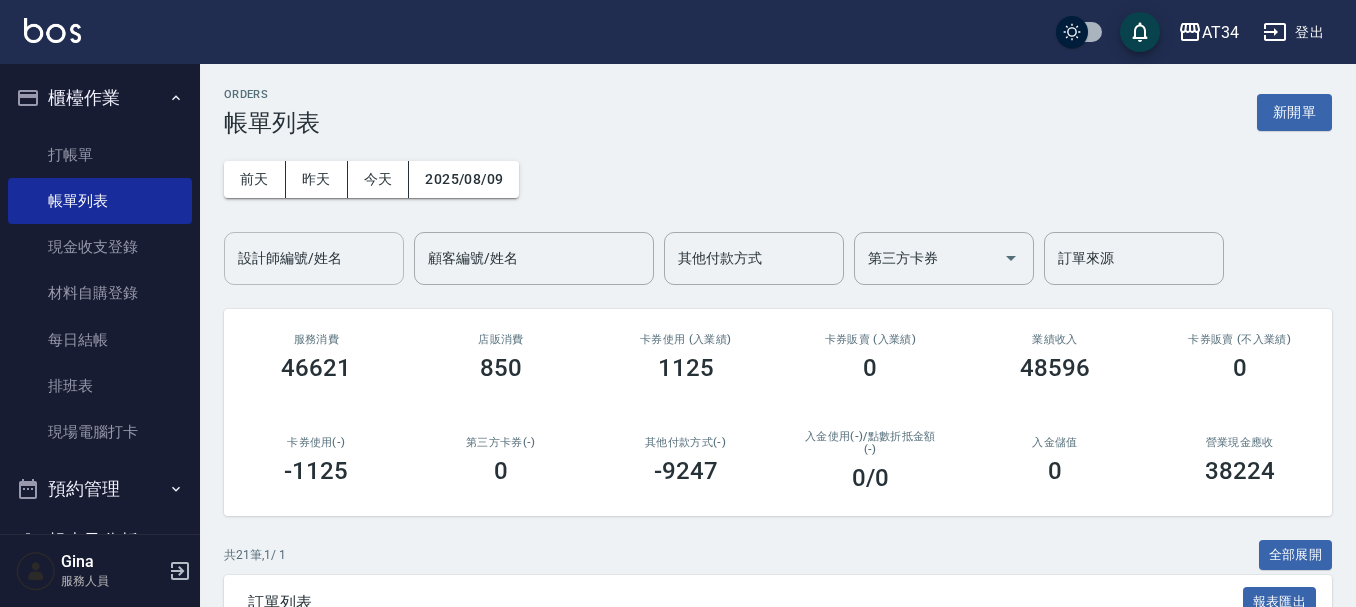 click on "設計師編號/姓名" at bounding box center (314, 258) 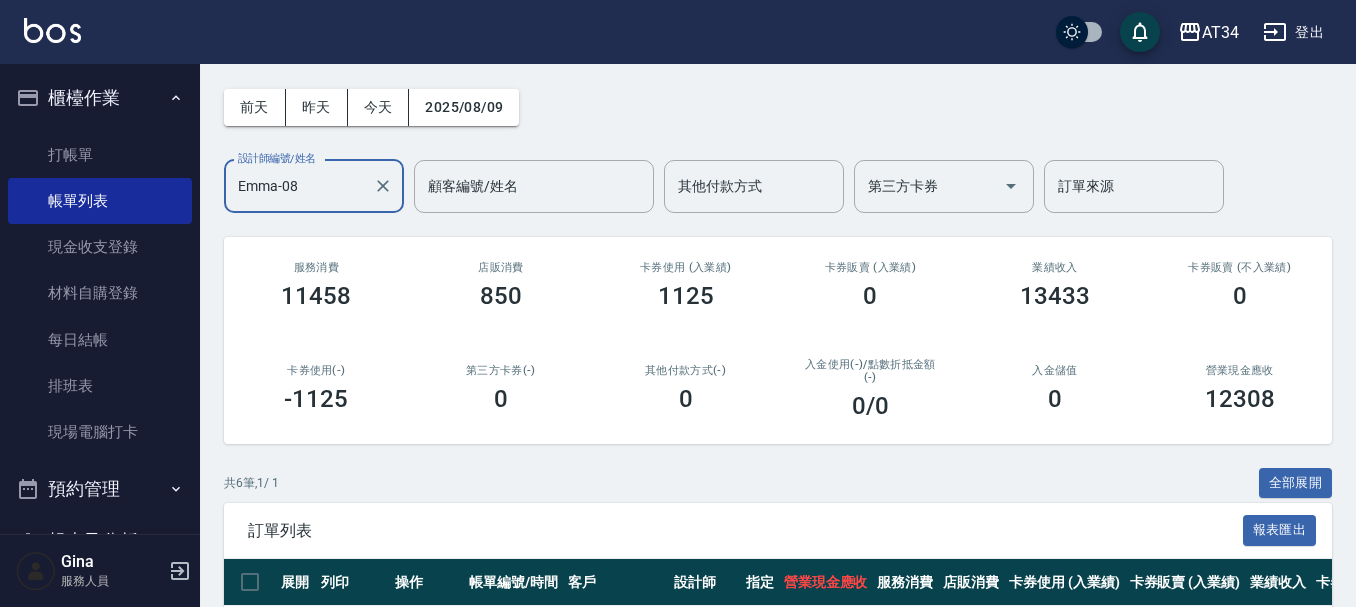 scroll, scrollTop: 52, scrollLeft: 0, axis: vertical 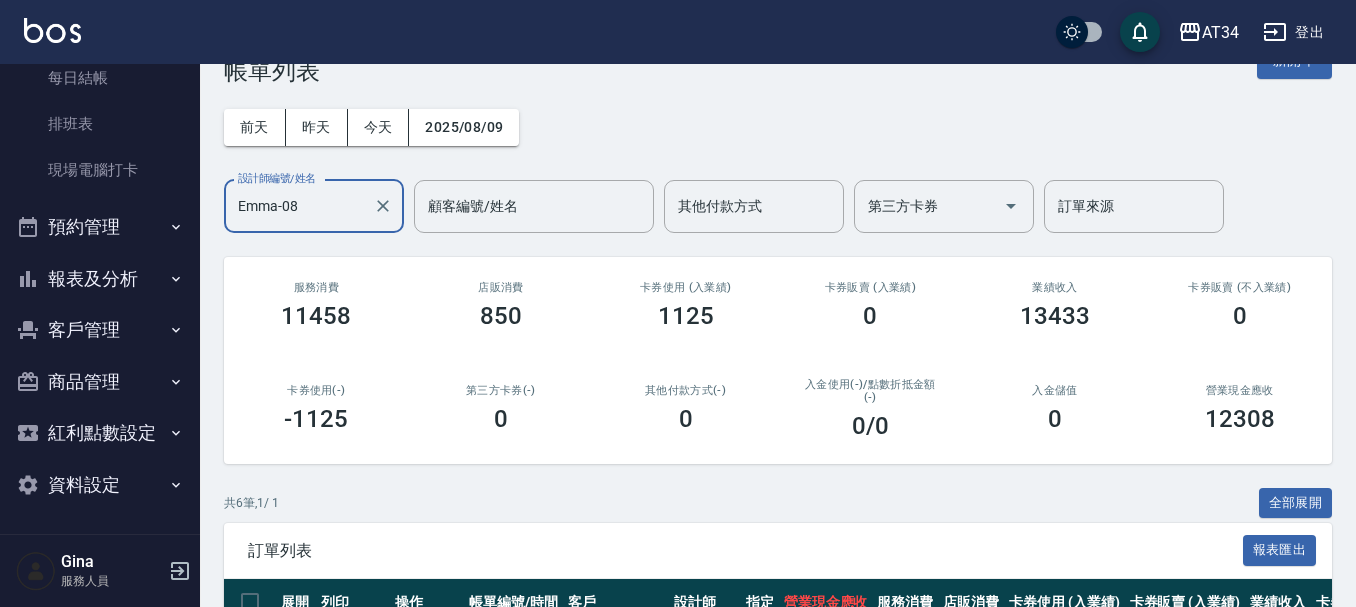 type on "Emma-08" 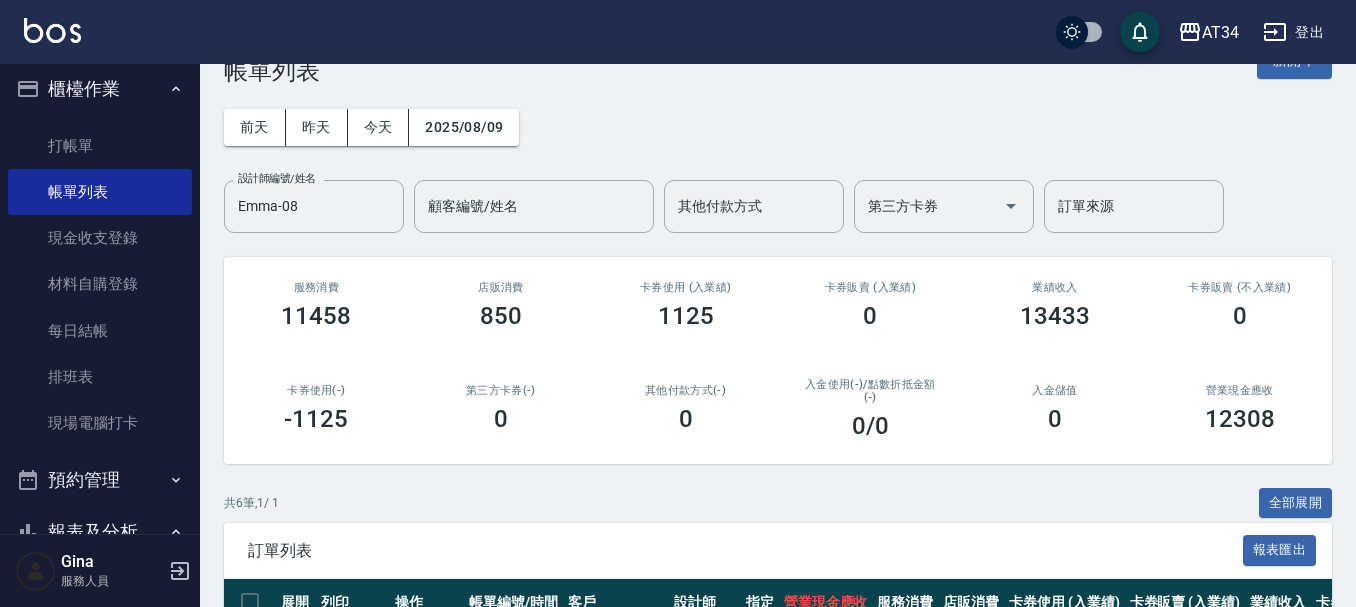 scroll, scrollTop: 0, scrollLeft: 0, axis: both 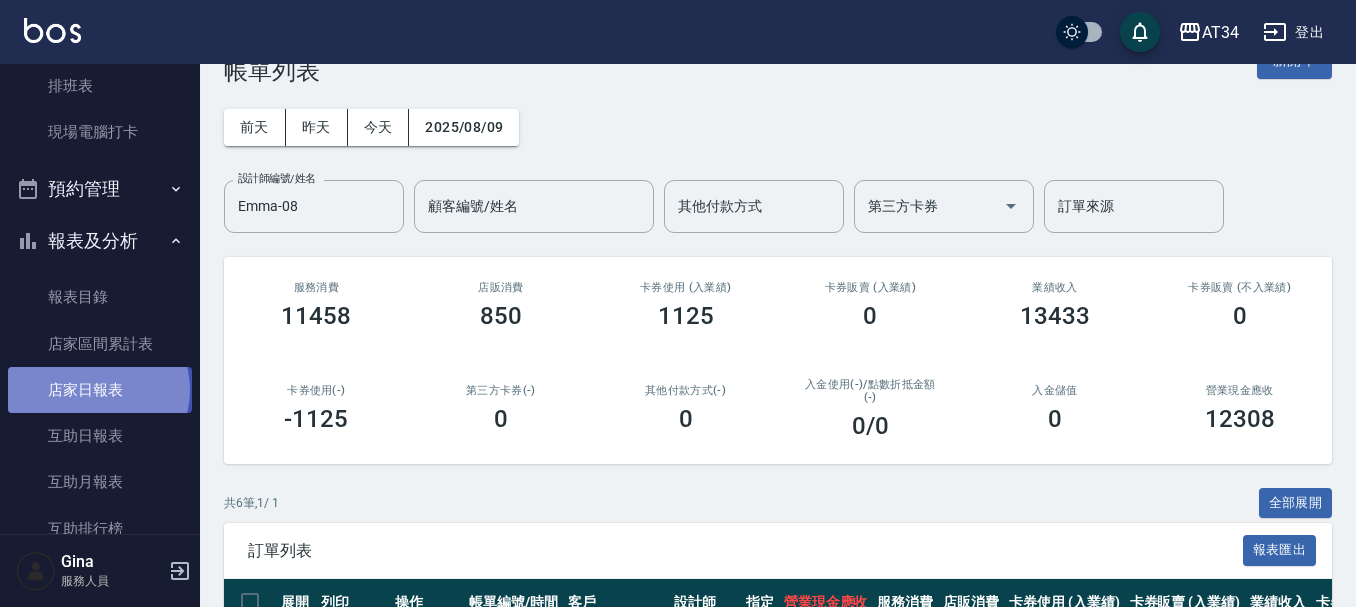 click on "店家日報表" at bounding box center (100, 390) 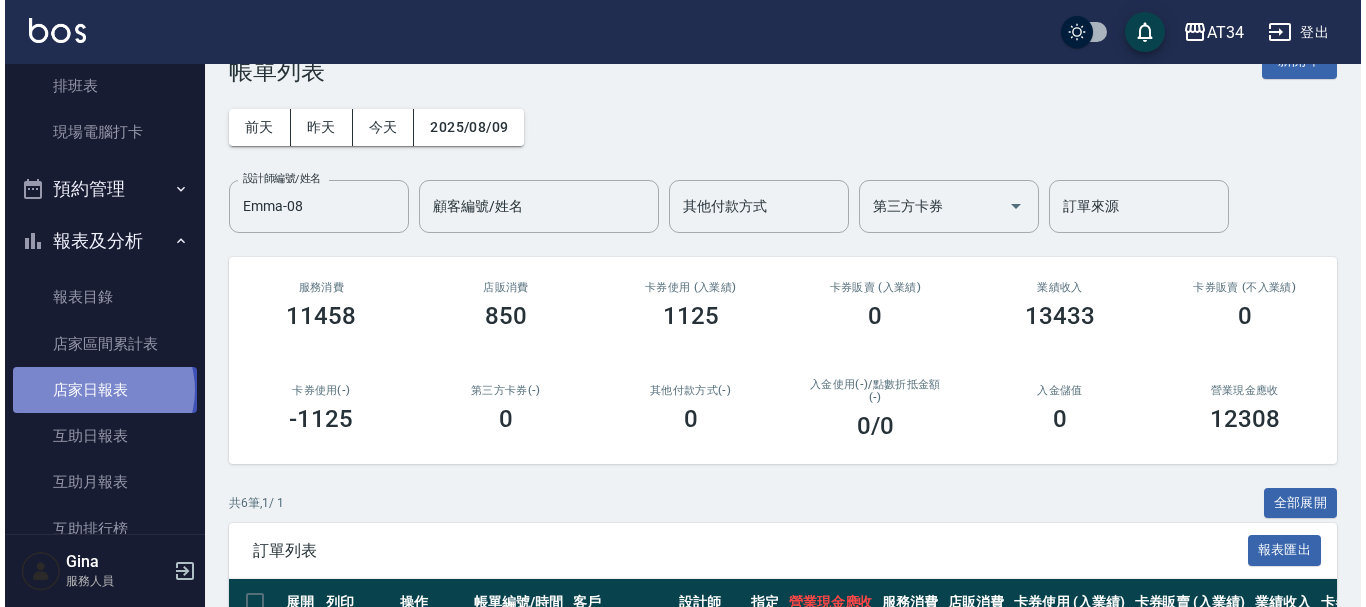 scroll, scrollTop: 0, scrollLeft: 0, axis: both 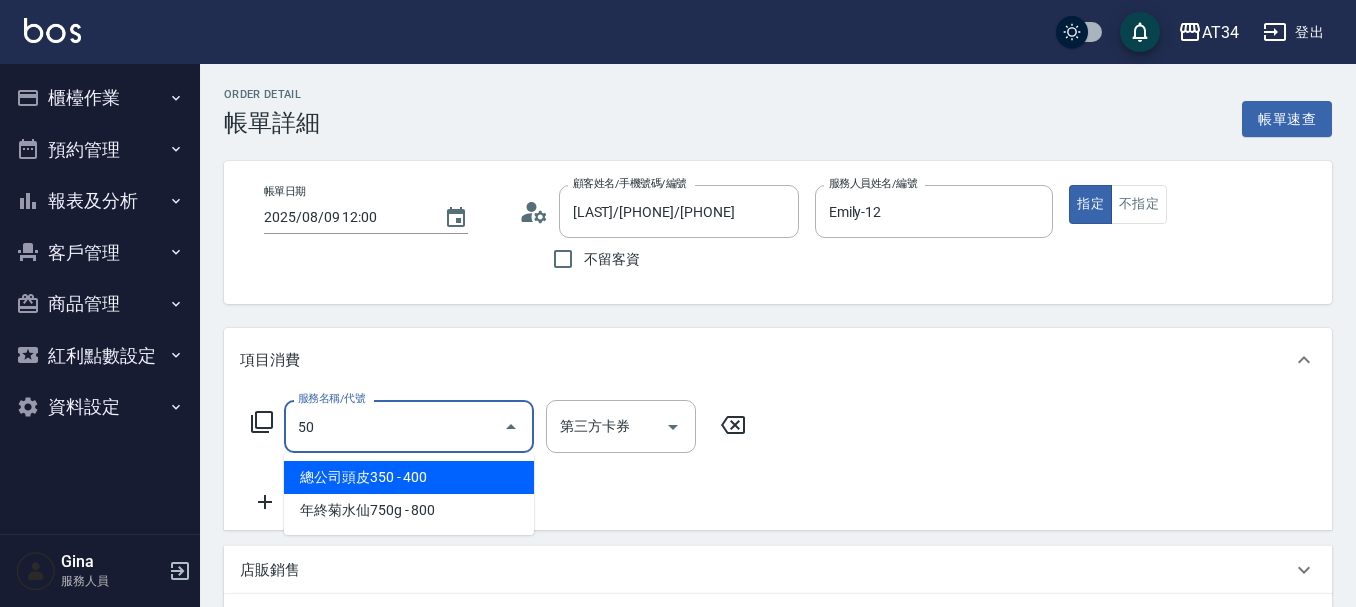 type on "501" 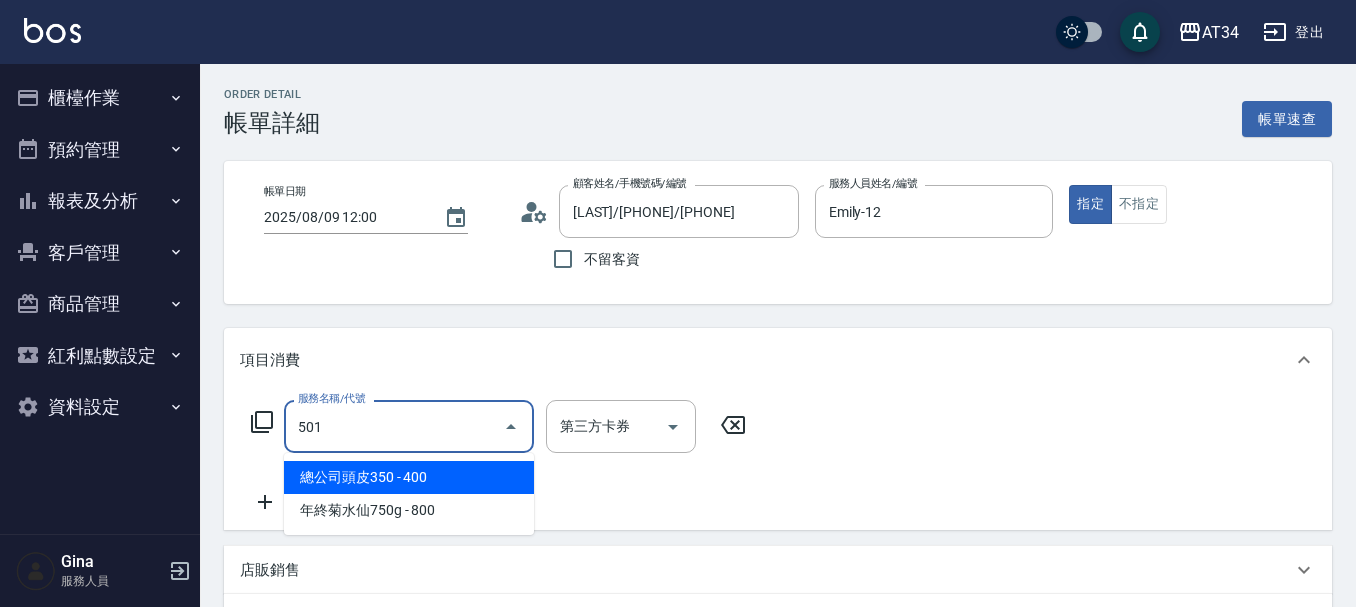 type on "100" 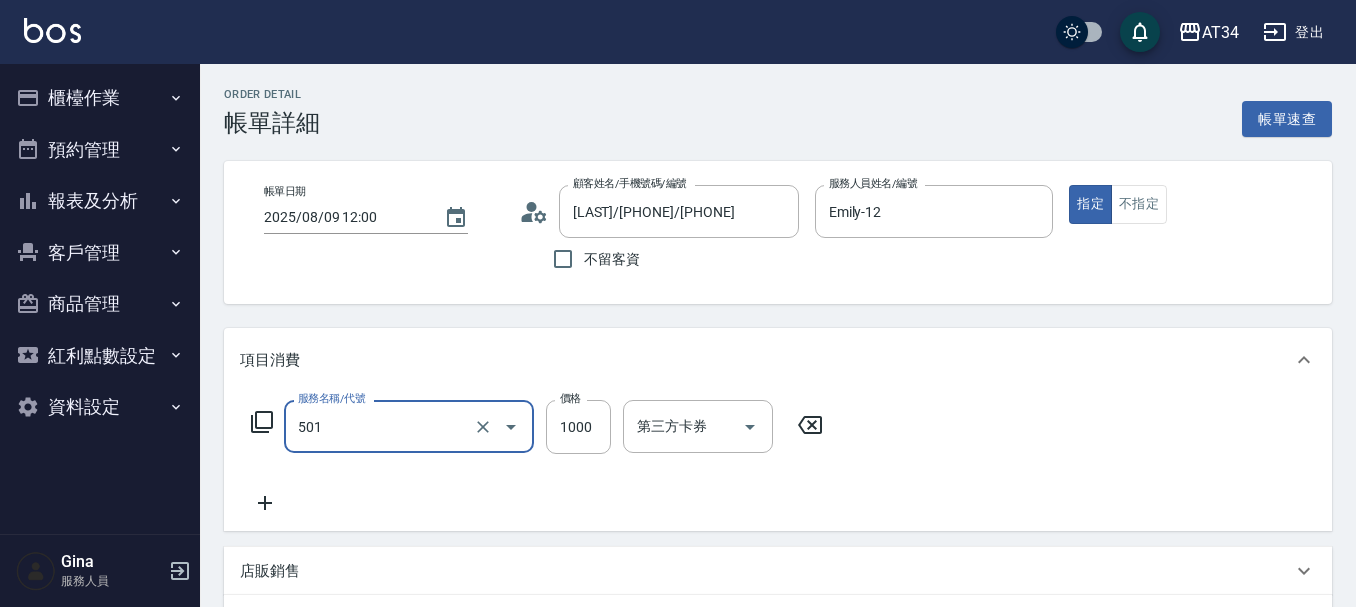 type on "染髮(501)" 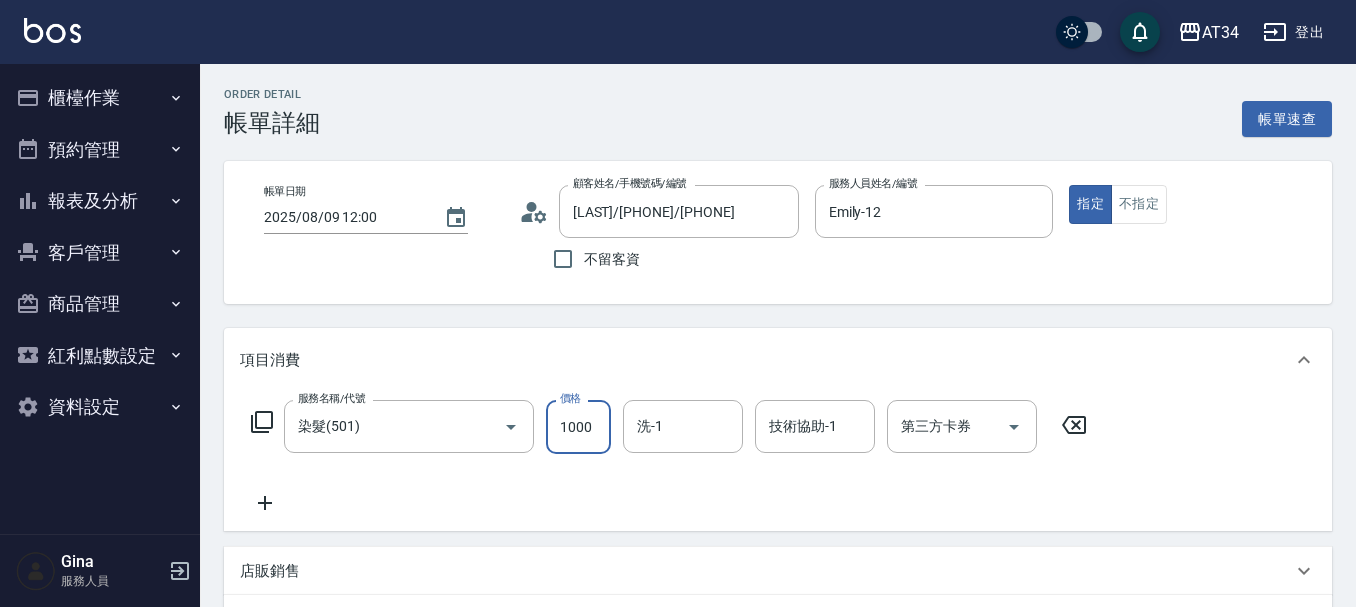 type on "0" 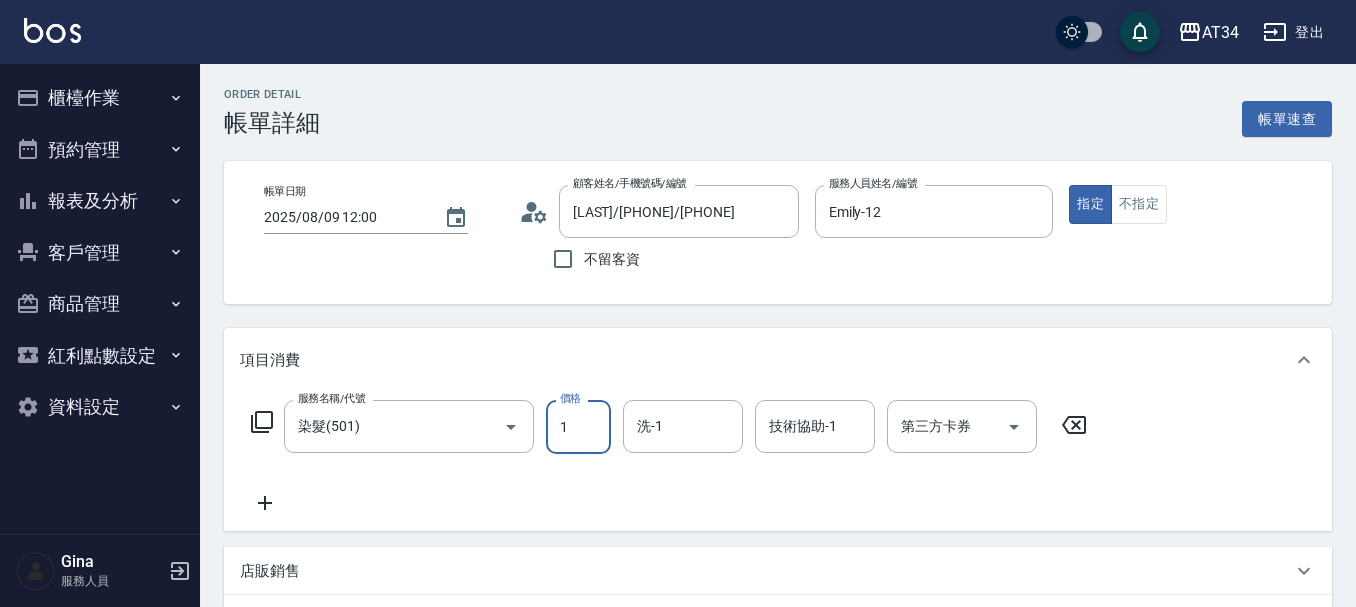 type on "19" 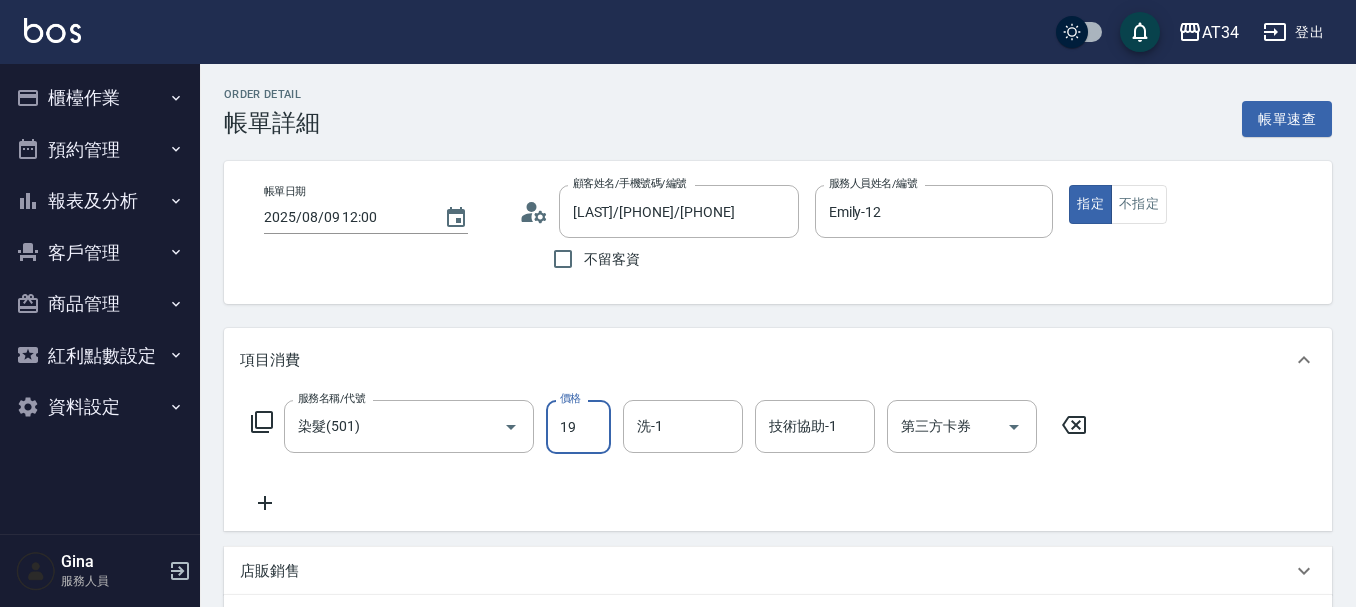 type on "10" 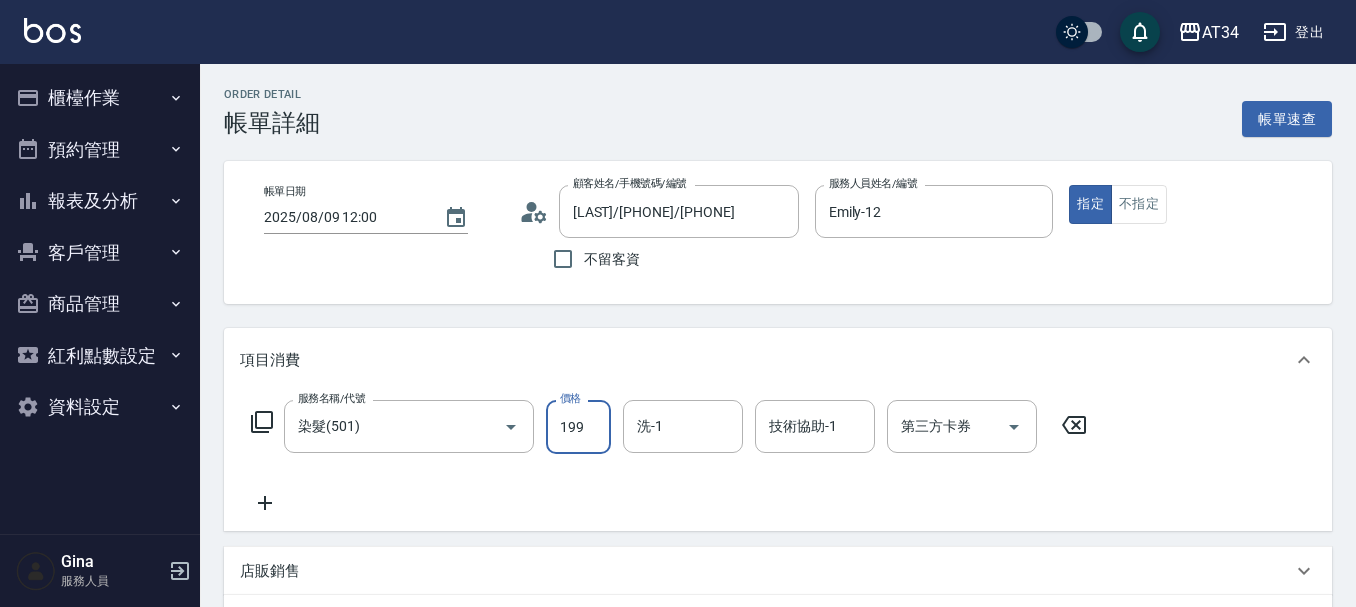 type on "190" 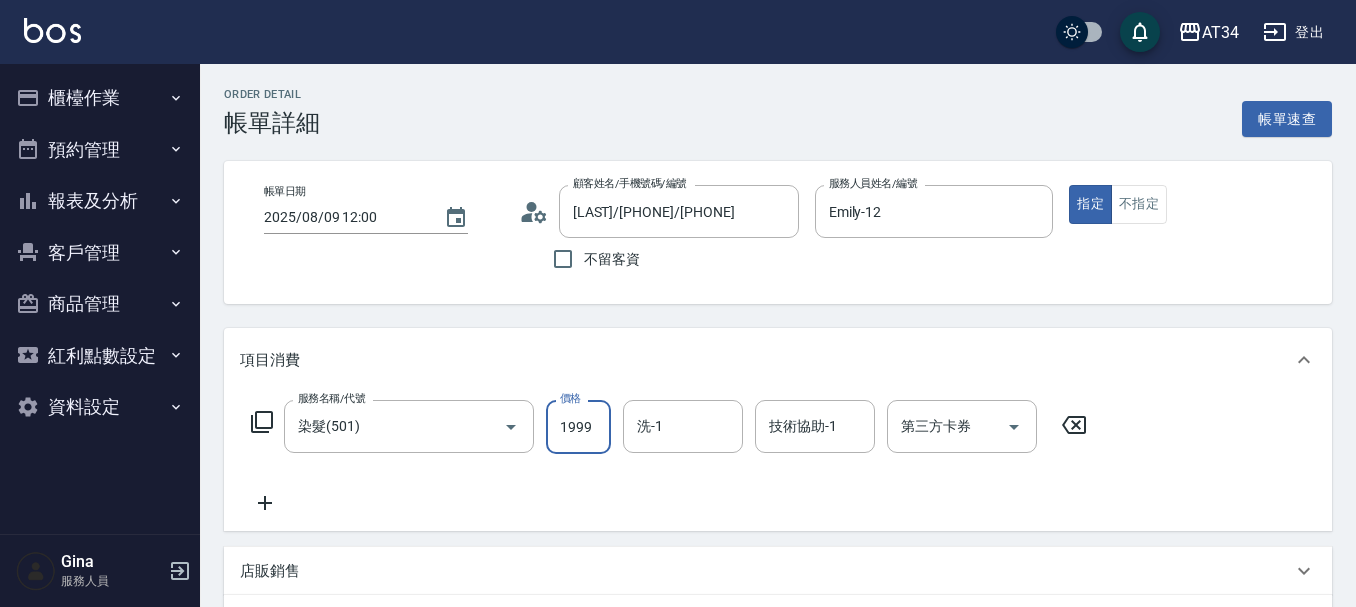 type on "1999" 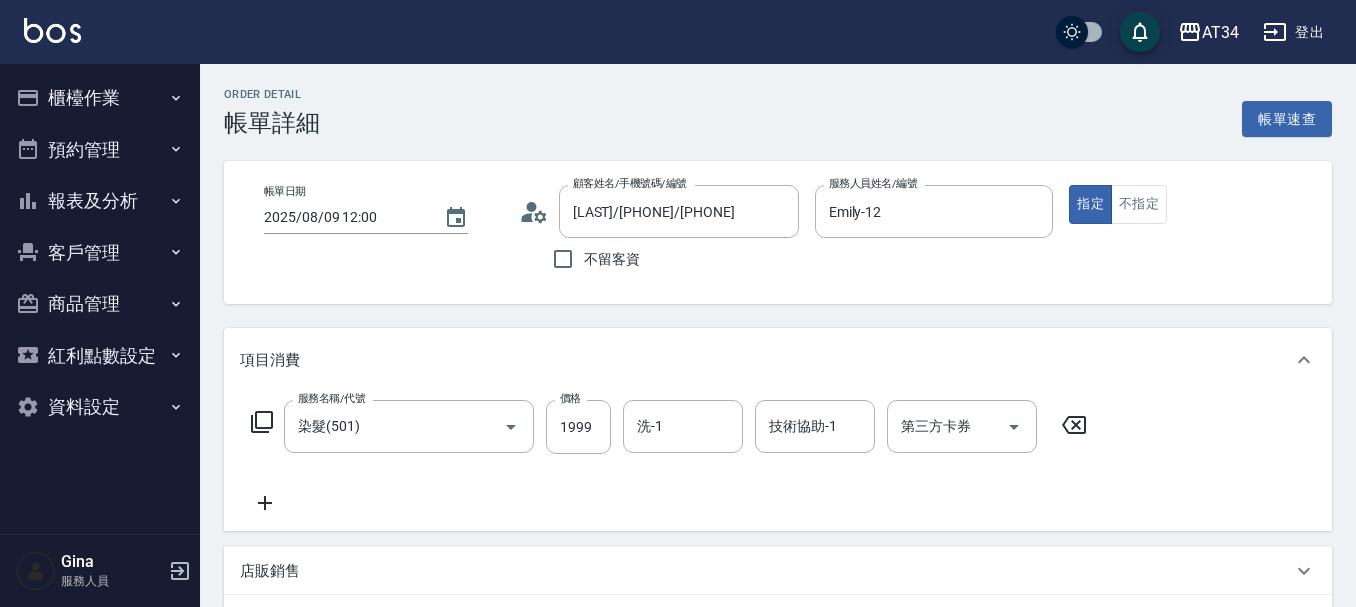 click 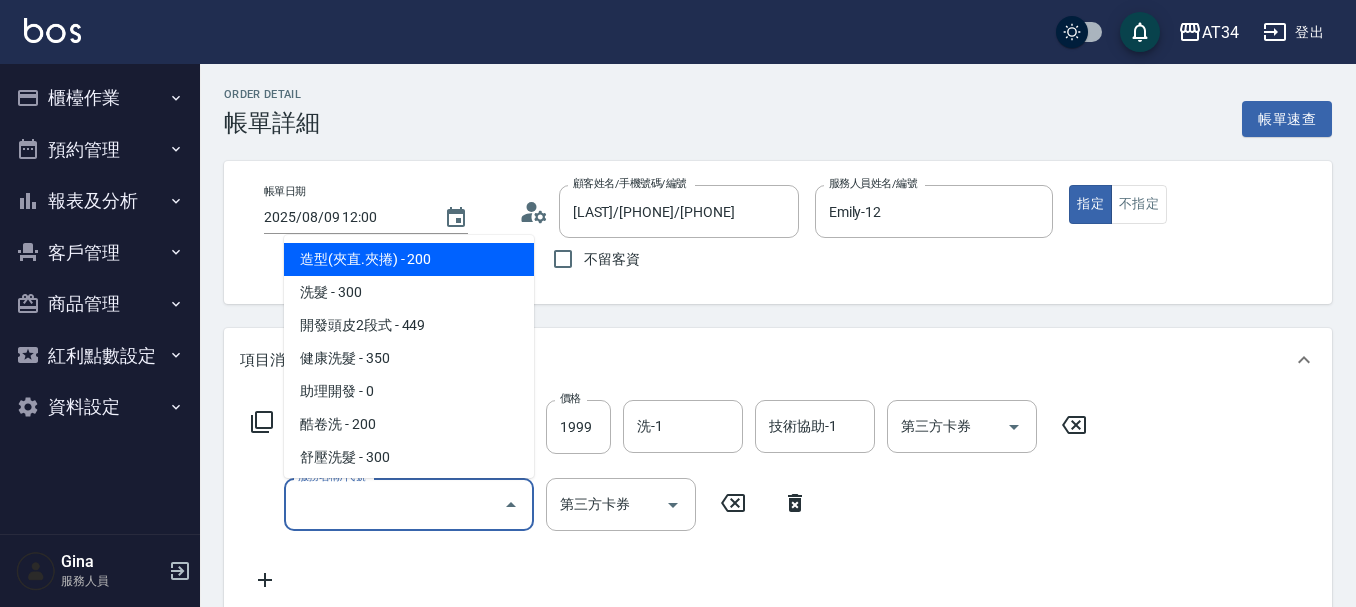 click on "服務名稱/代號" at bounding box center (394, 504) 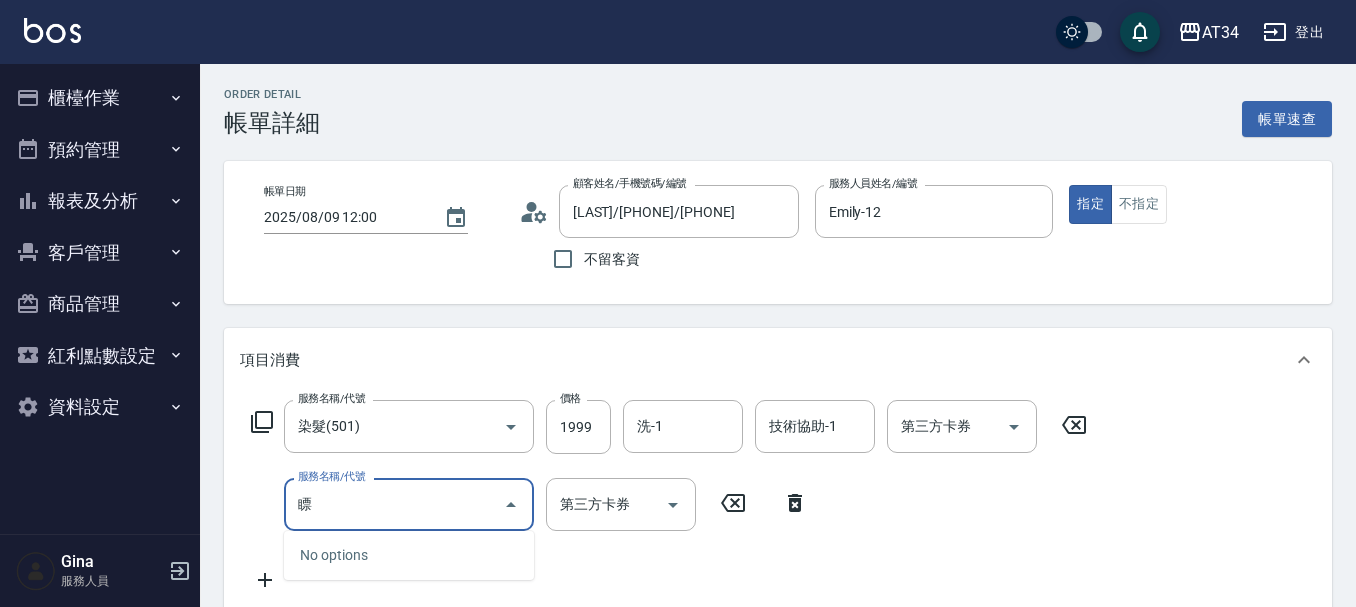type on "漂" 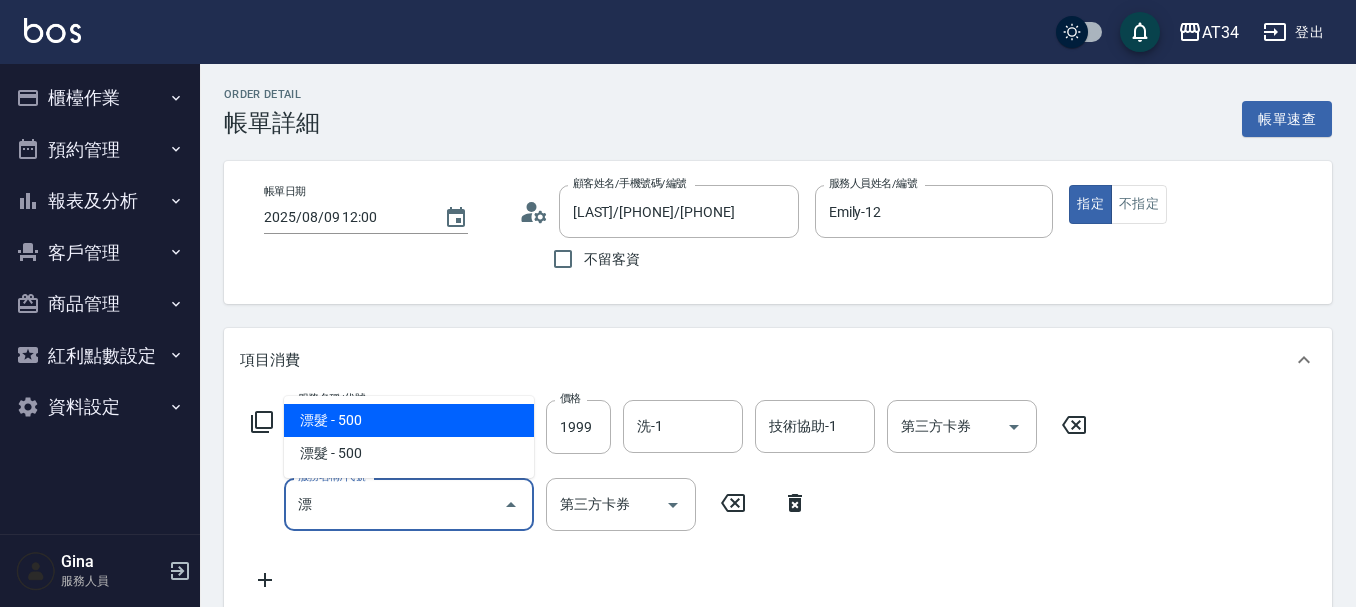 type on "240" 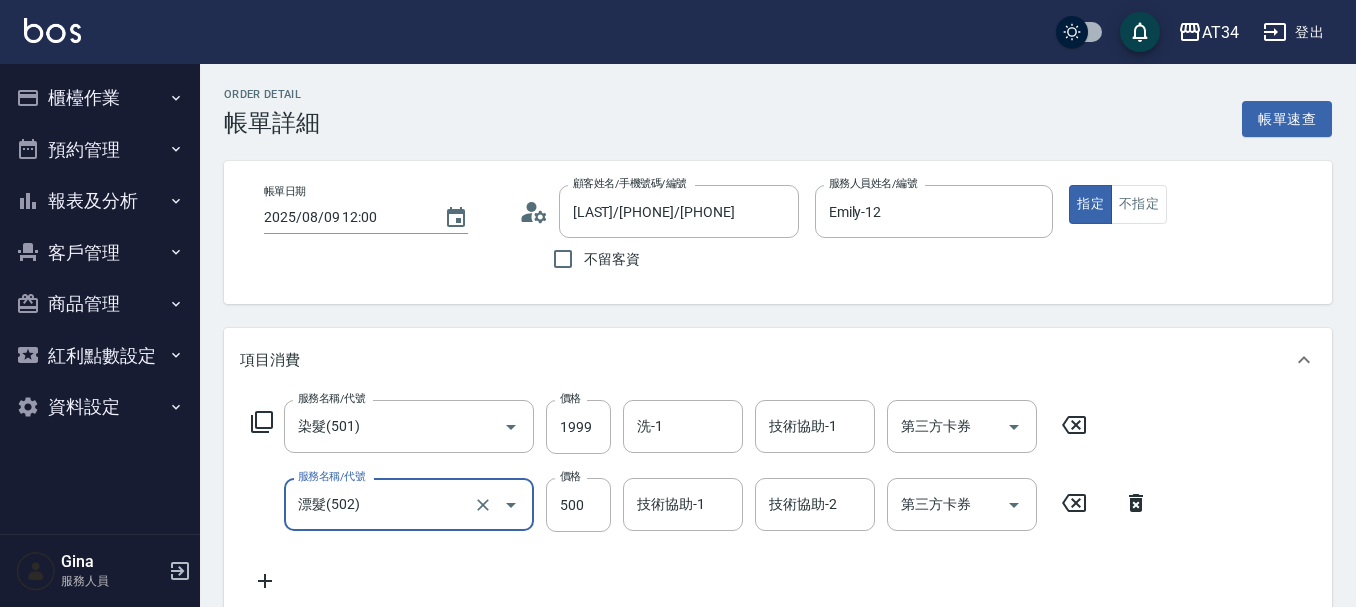 type on "漂髮(502)" 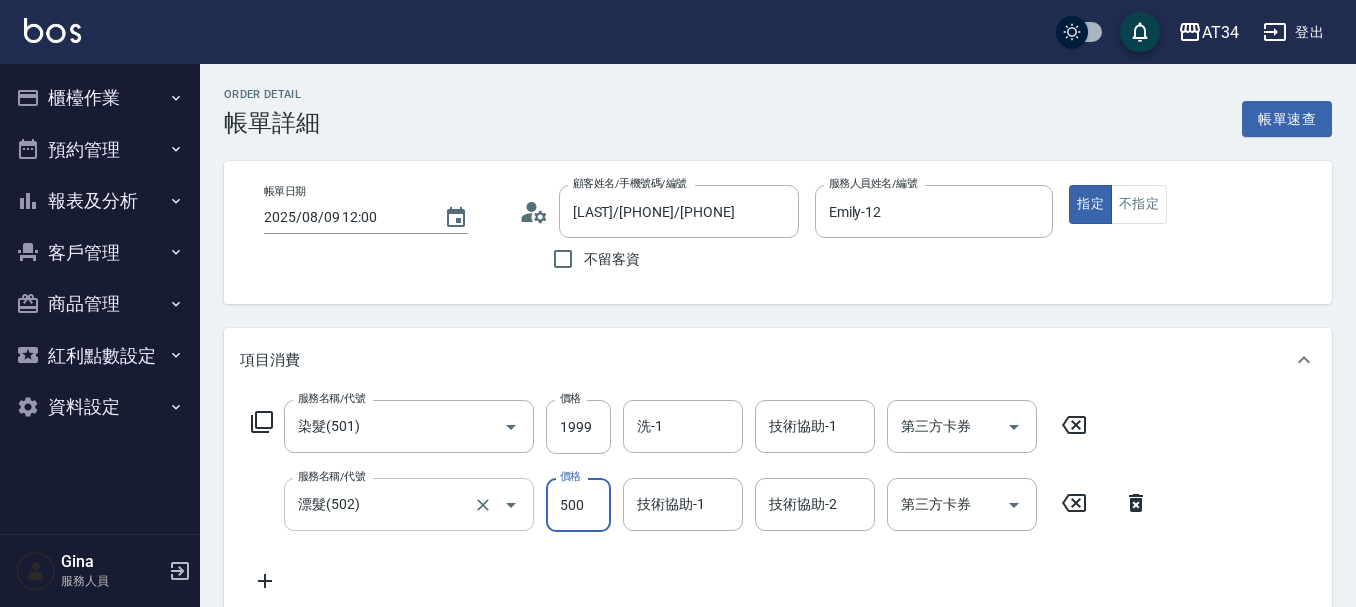 type on "1" 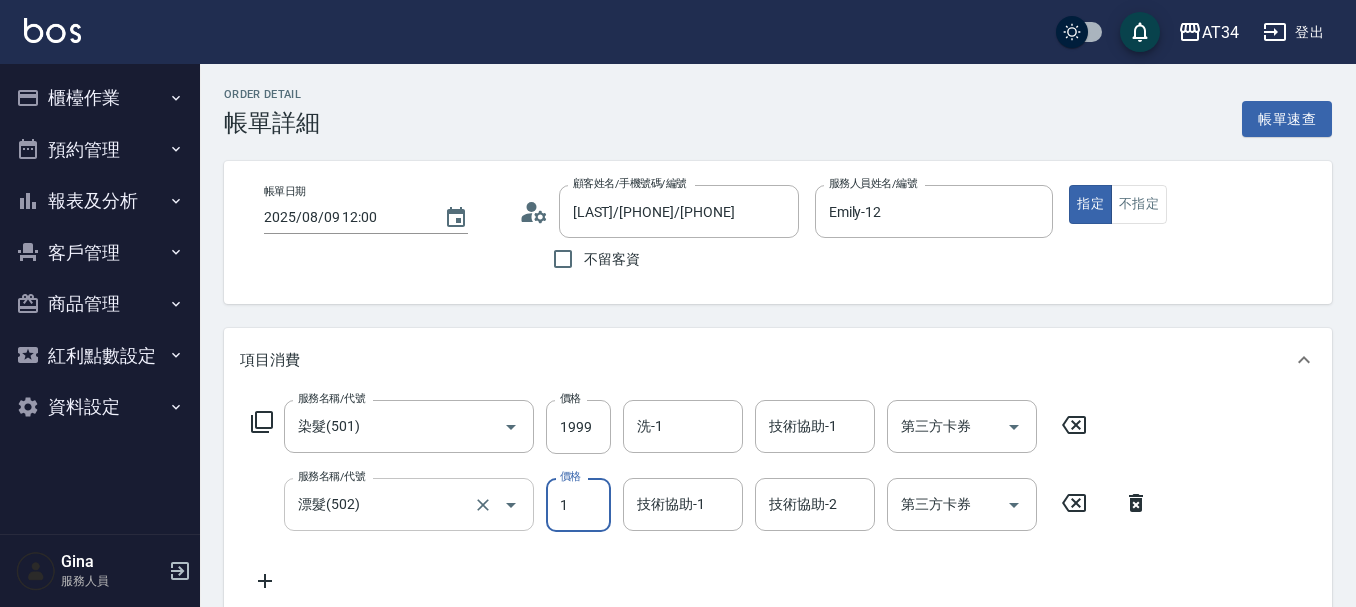 type on "200" 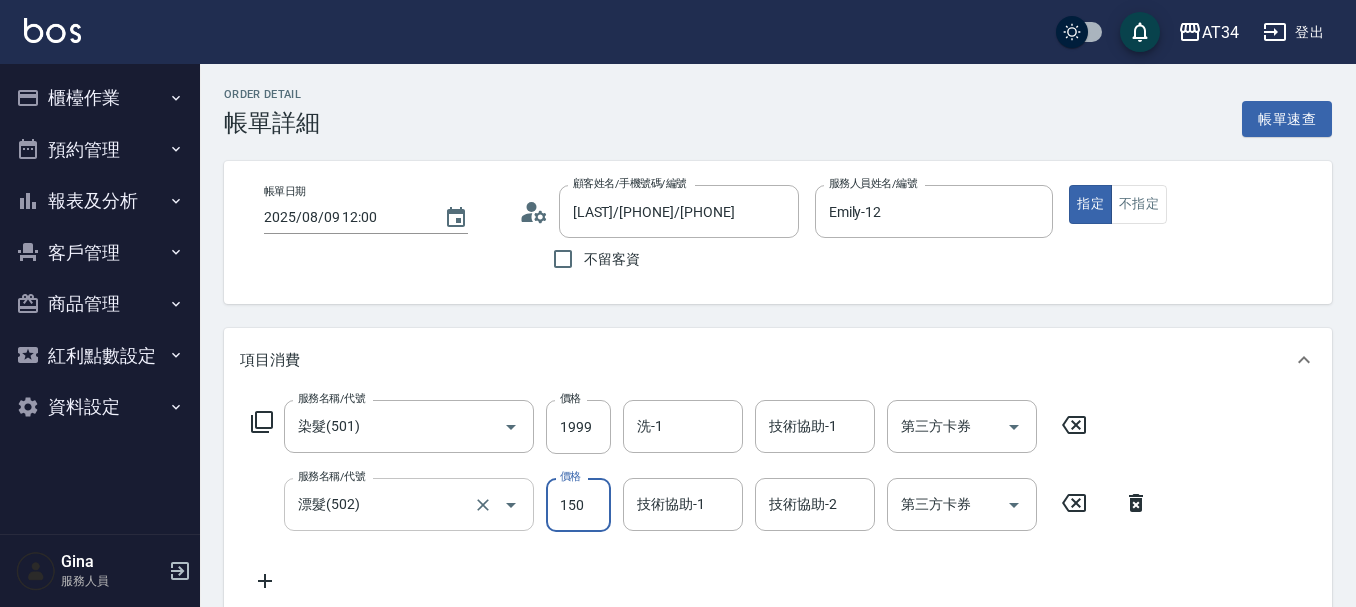 type on "1500" 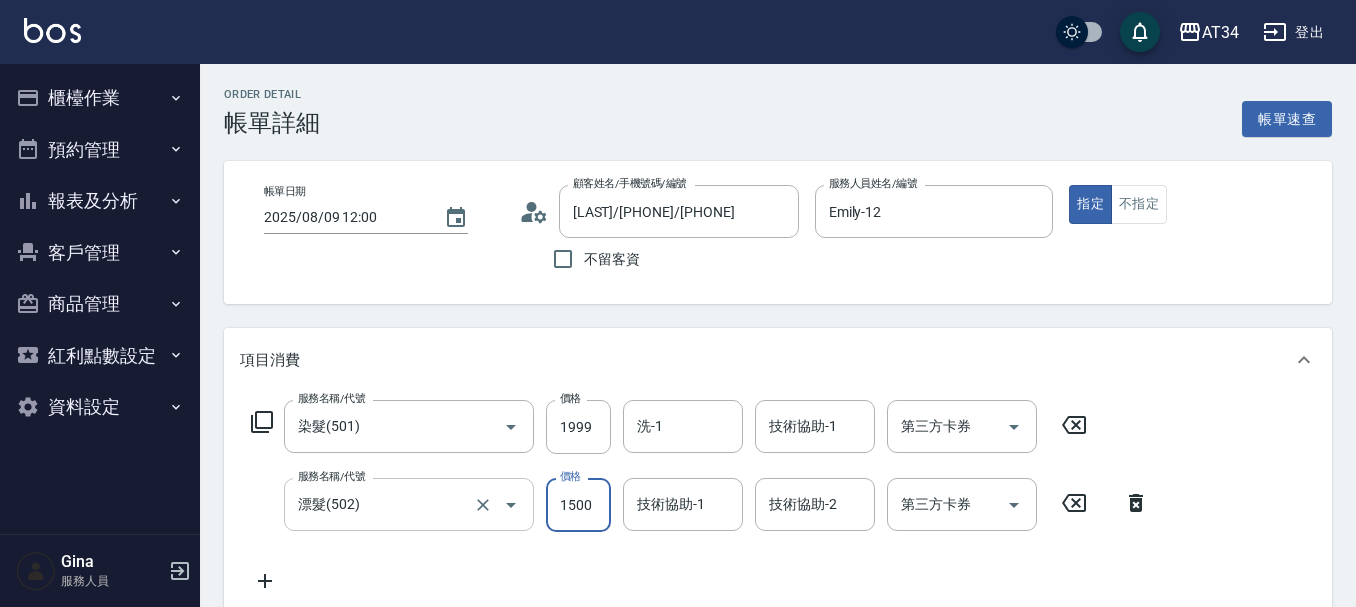 type on "1500" 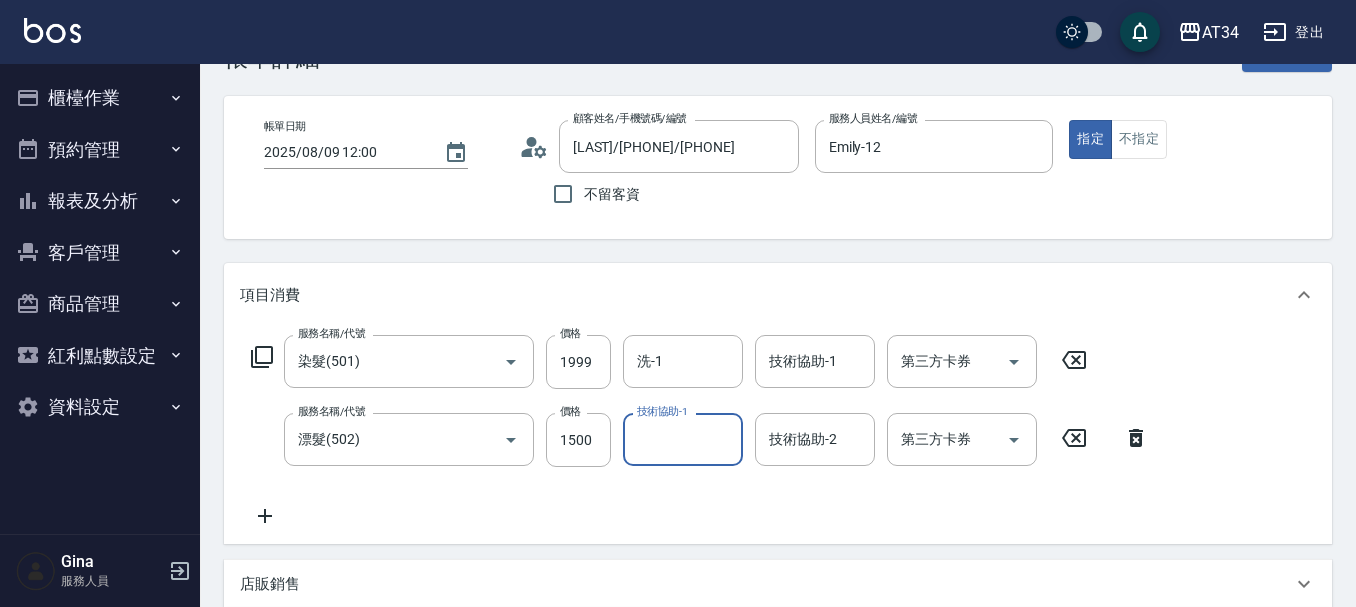 scroll, scrollTop: 100, scrollLeft: 0, axis: vertical 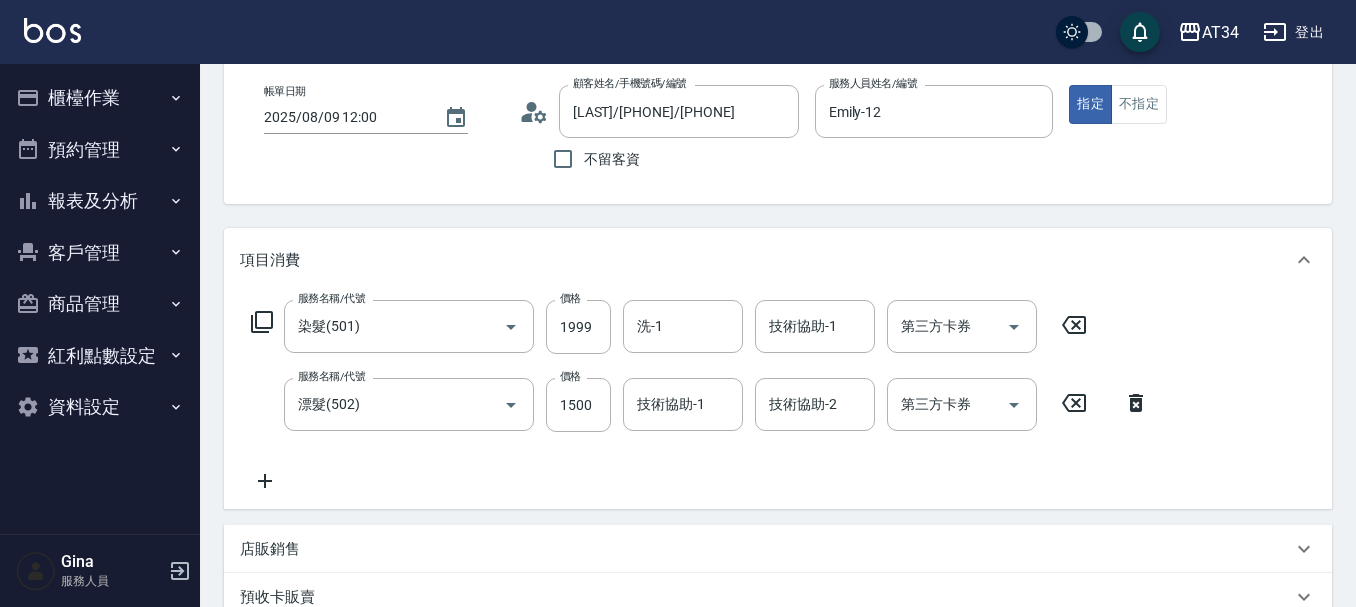 click 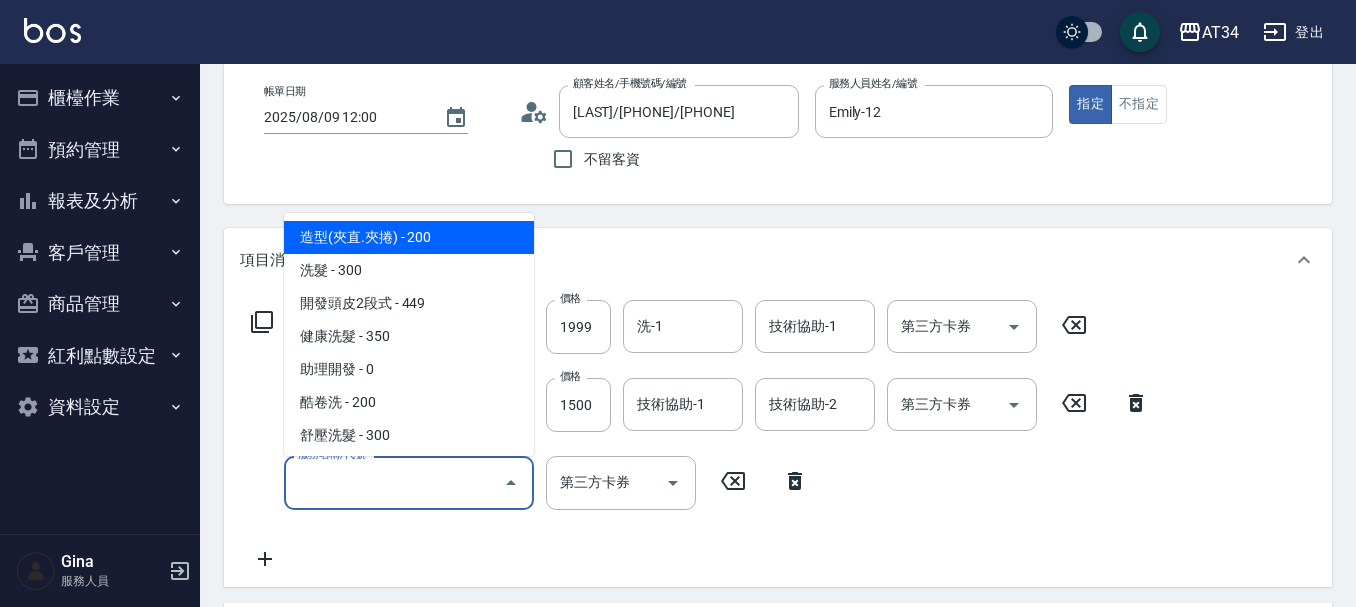 click on "服務名稱/代號" at bounding box center (394, 482) 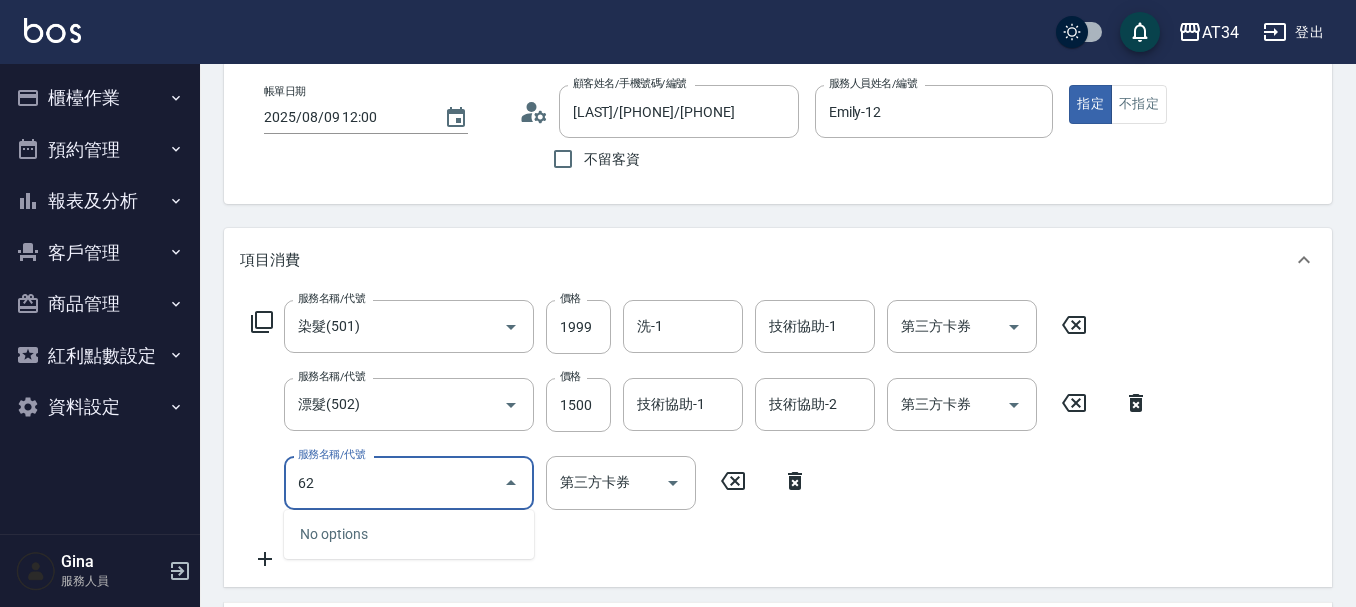 type on "629" 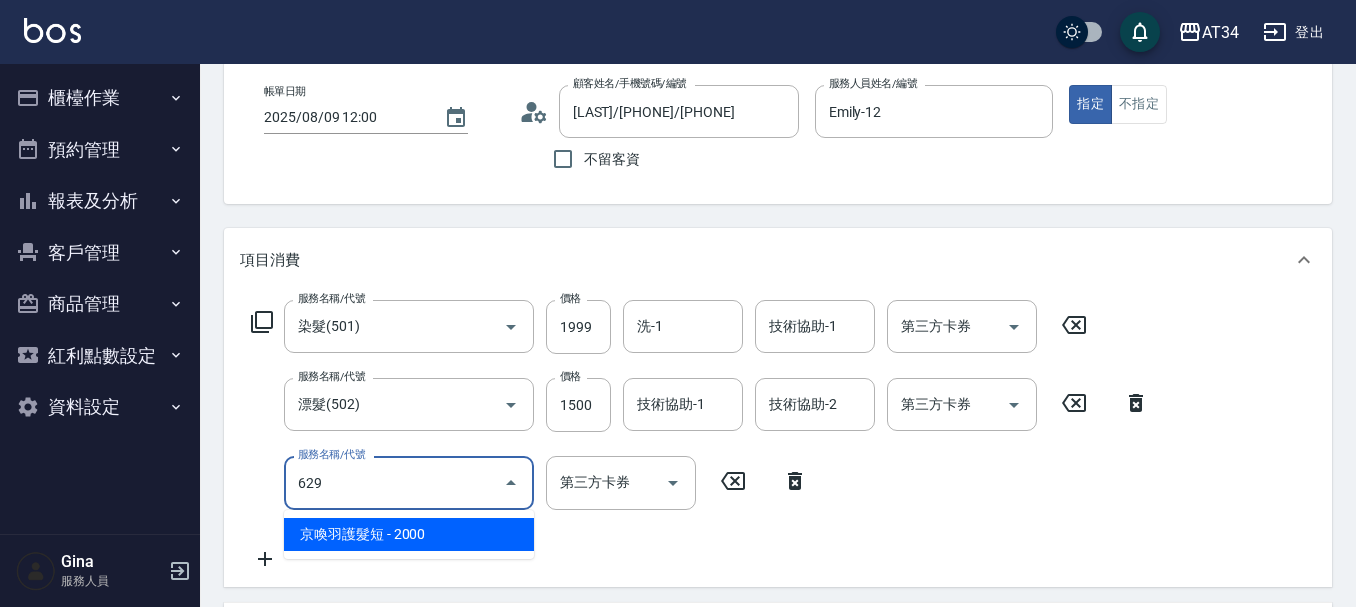 type on "540" 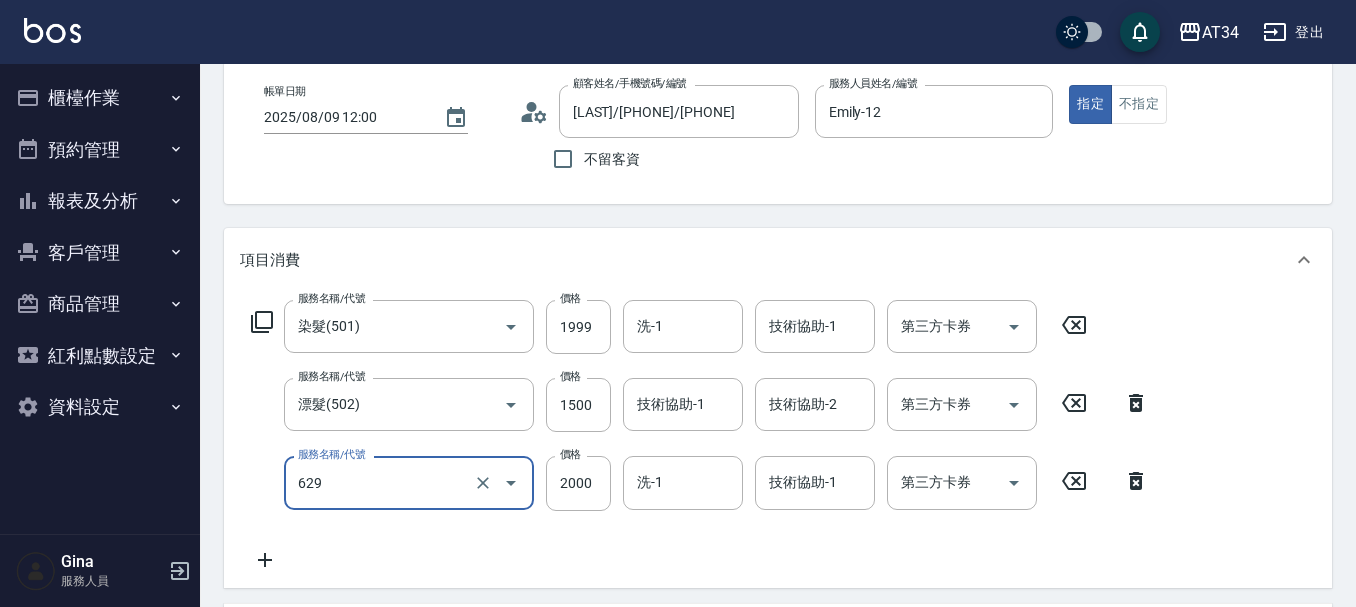type on "京喚羽護髮短(629)" 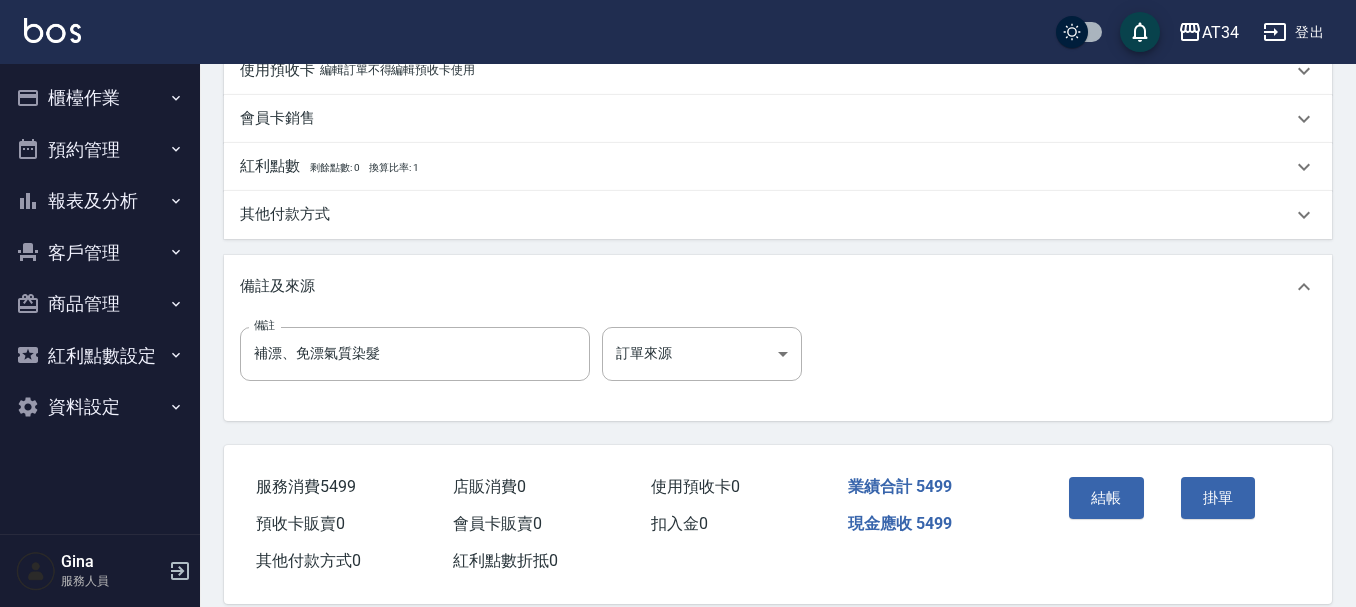 scroll, scrollTop: 783, scrollLeft: 0, axis: vertical 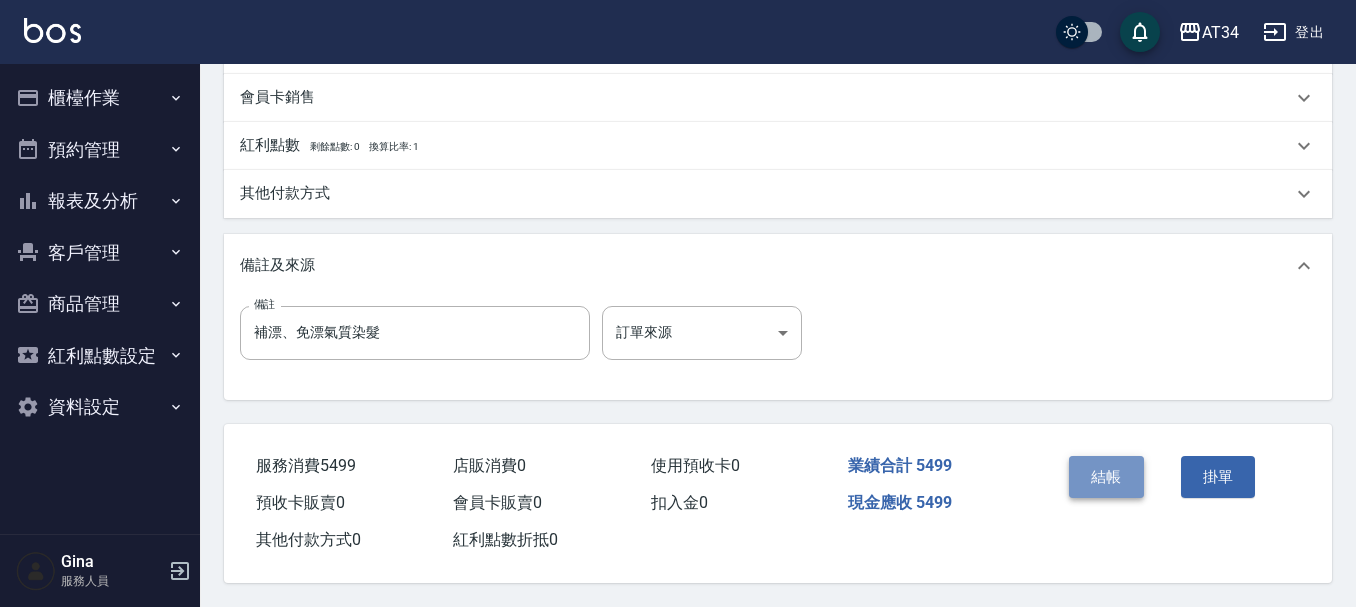 click on "結帳" at bounding box center (1106, 477) 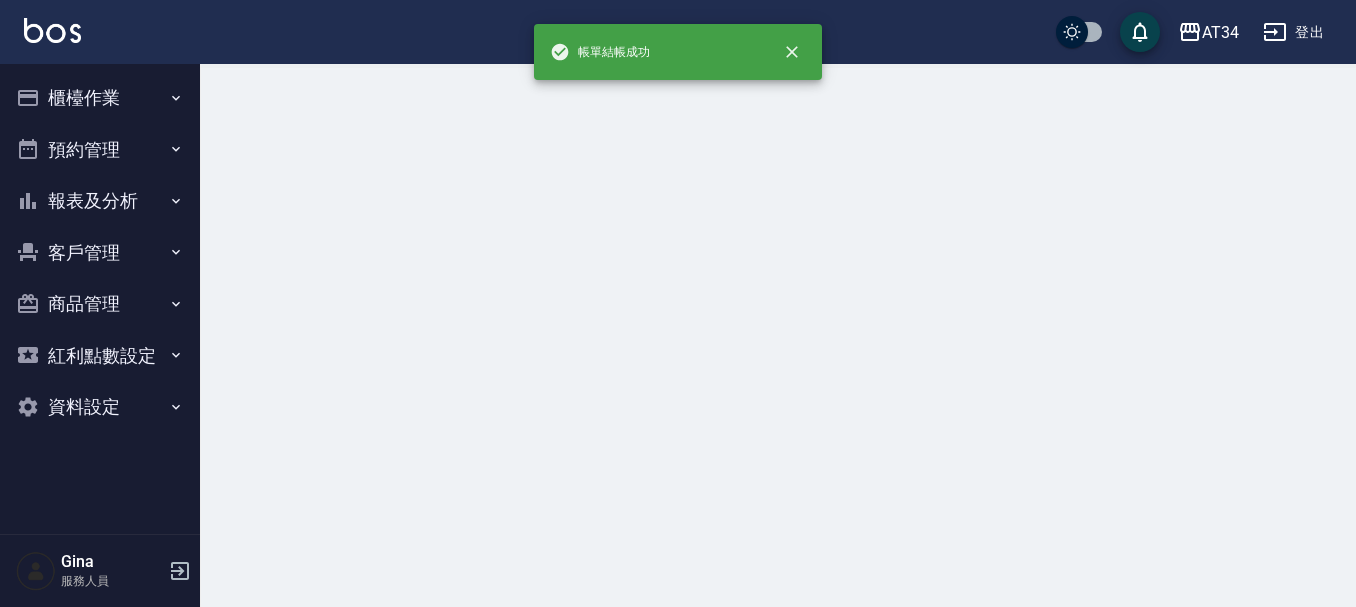 scroll, scrollTop: 0, scrollLeft: 0, axis: both 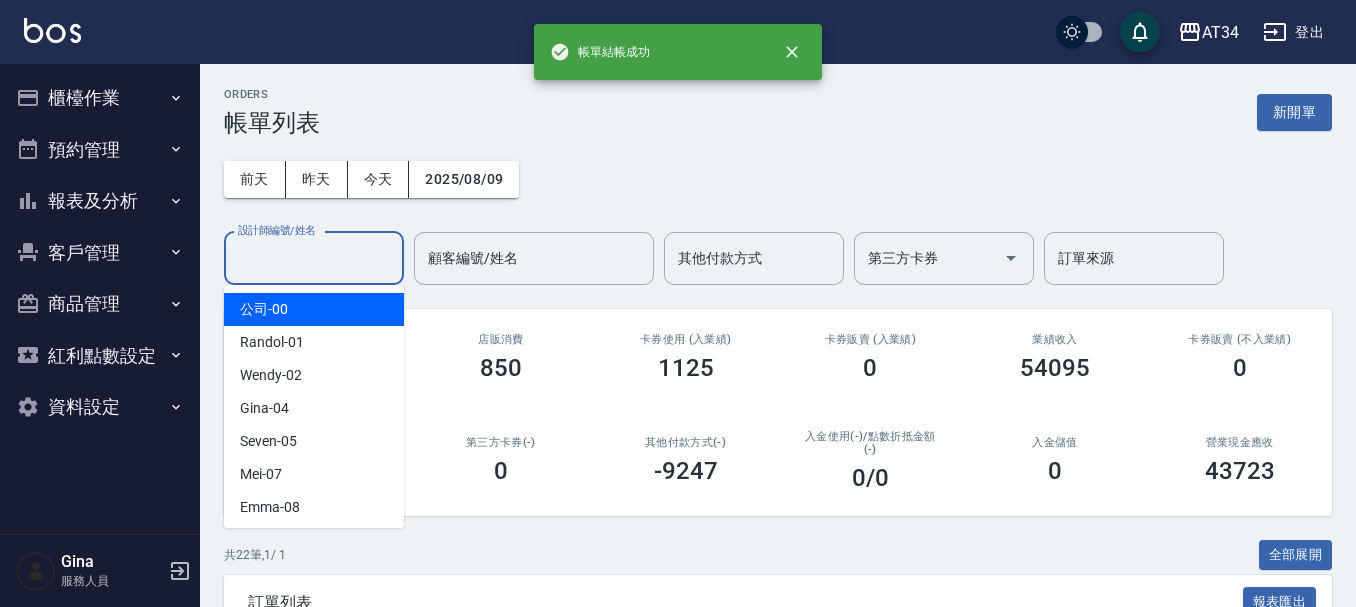 click on "設計師編號/姓名" at bounding box center (314, 258) 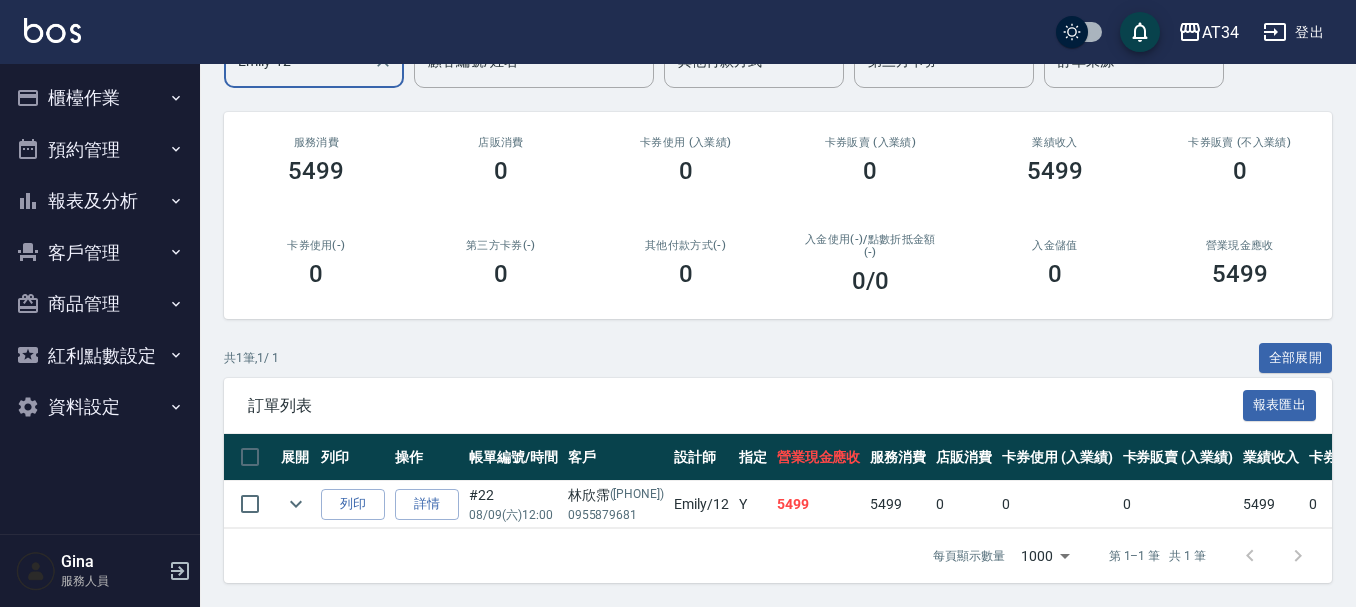 scroll, scrollTop: 212, scrollLeft: 0, axis: vertical 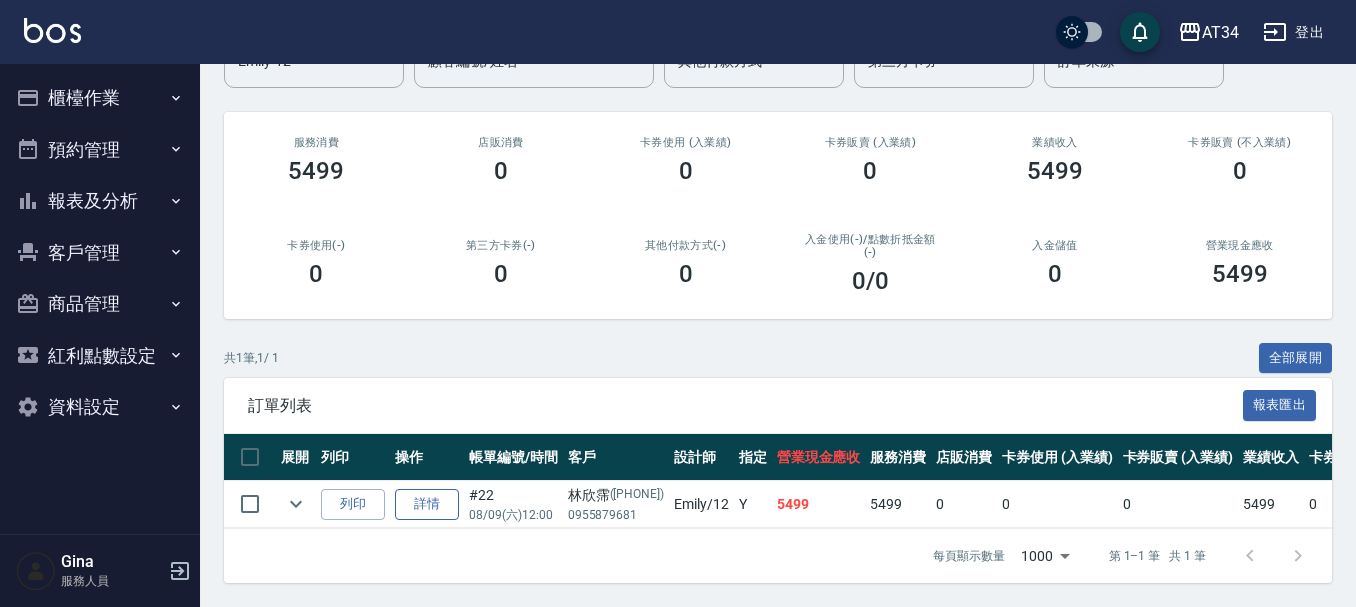 click on "詳情" at bounding box center [427, 504] 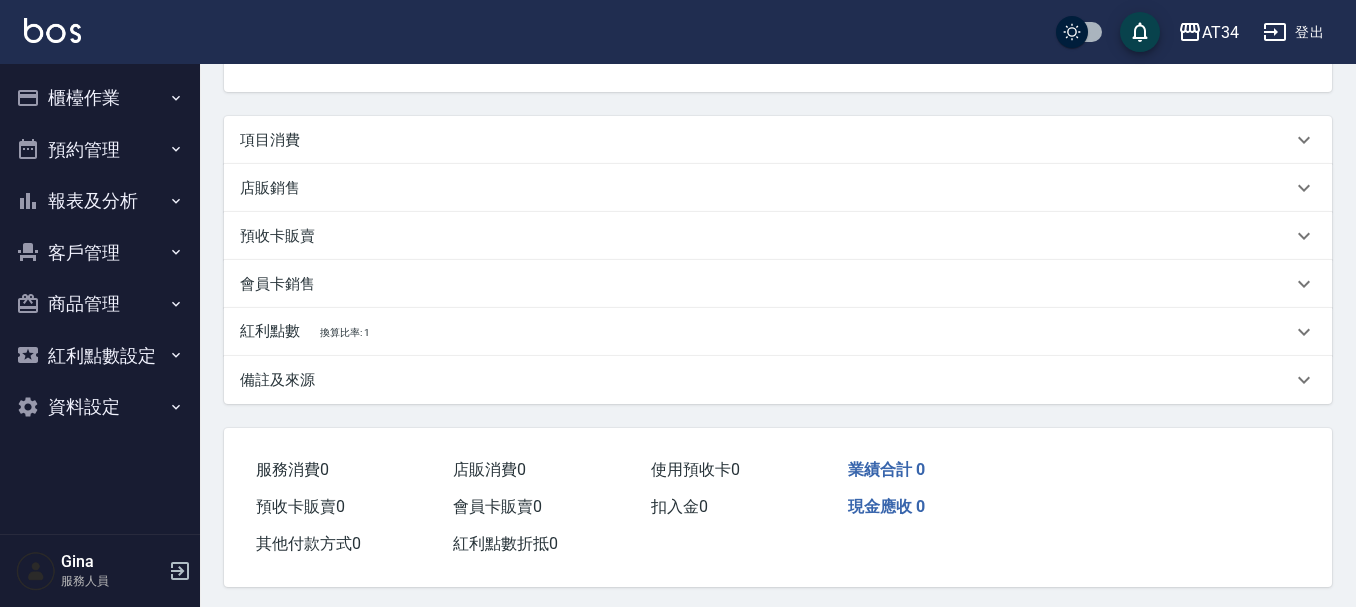 scroll, scrollTop: 0, scrollLeft: 0, axis: both 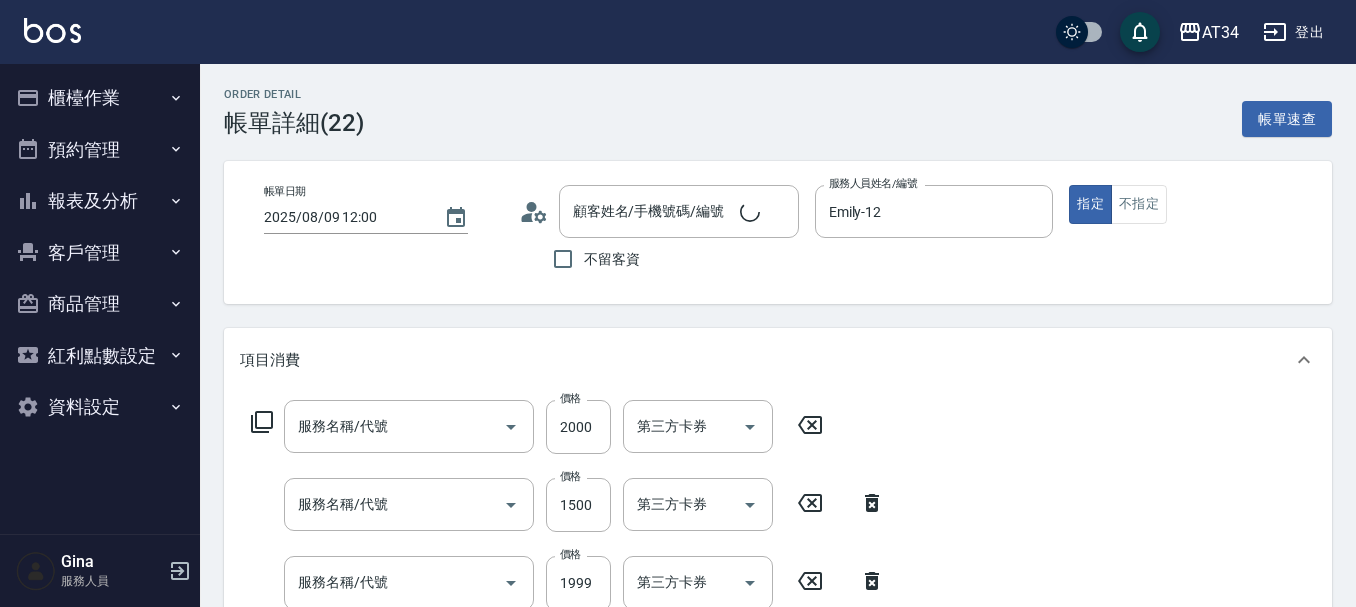 type on "2025/08/09 12:00" 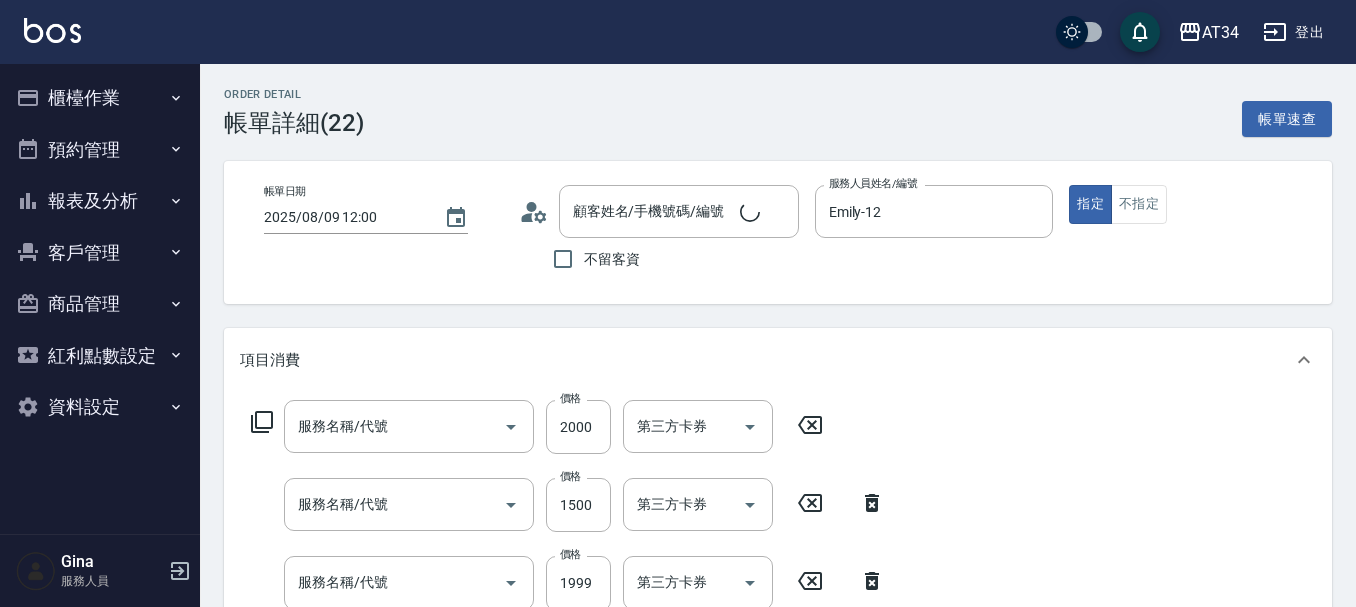 type on "Emily-12" 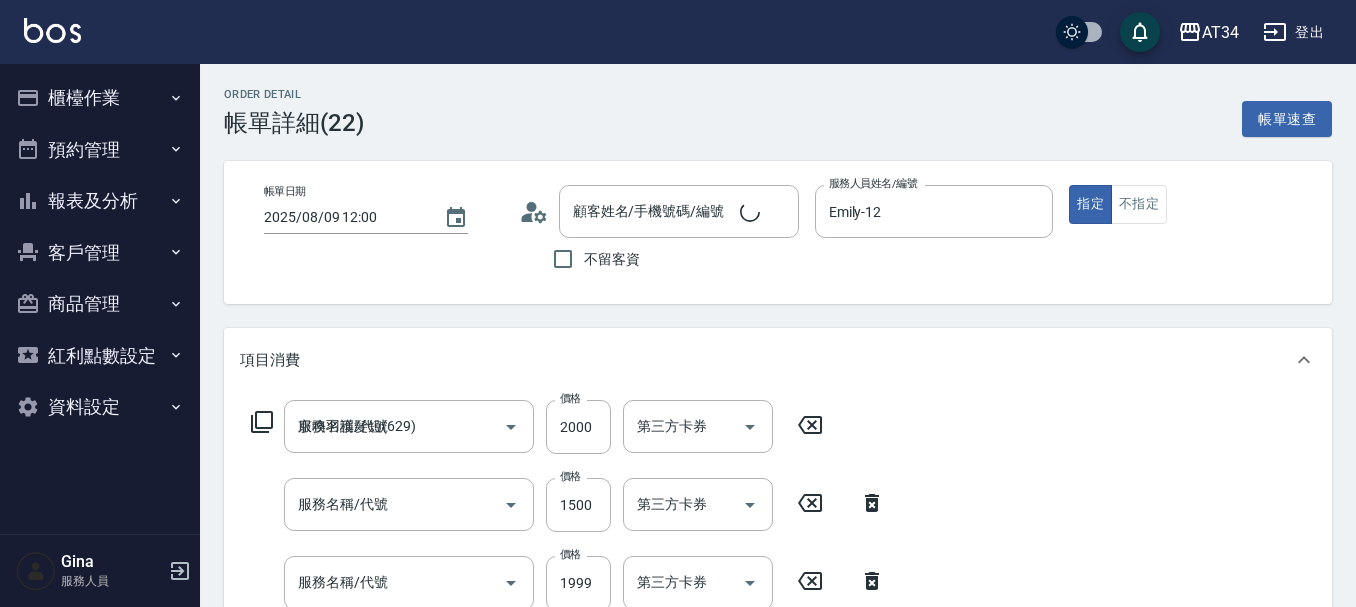 type on "漂髮(502)" 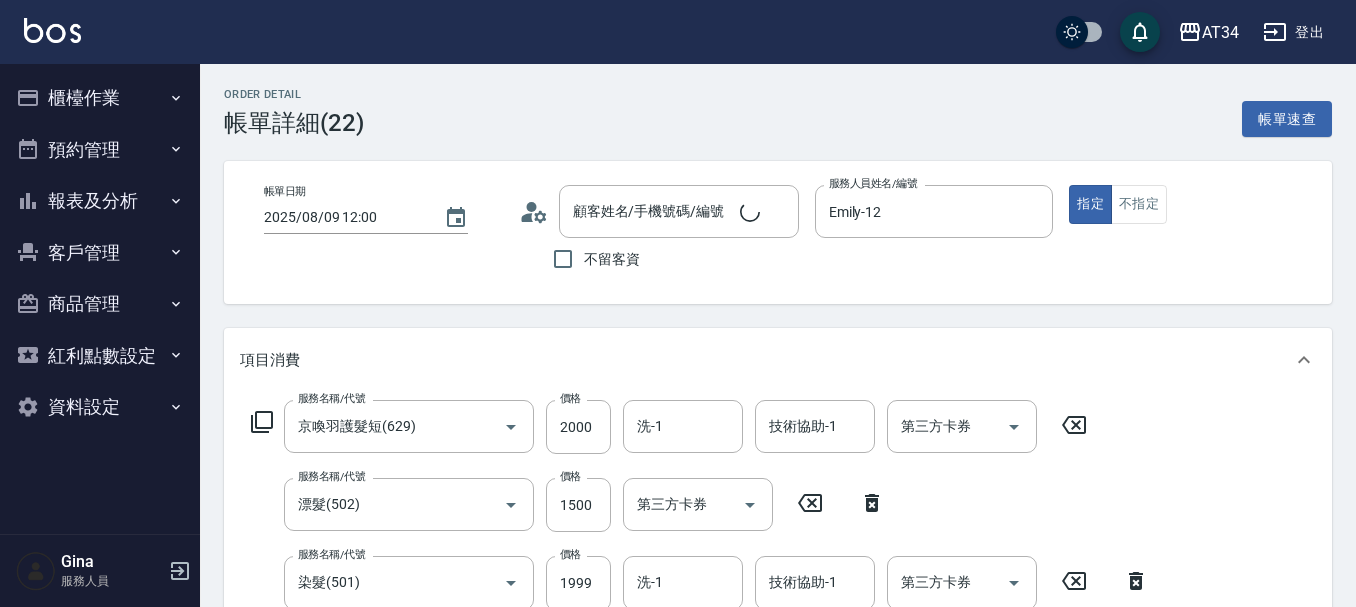 type on "林欣霈/0955879681/0955879681" 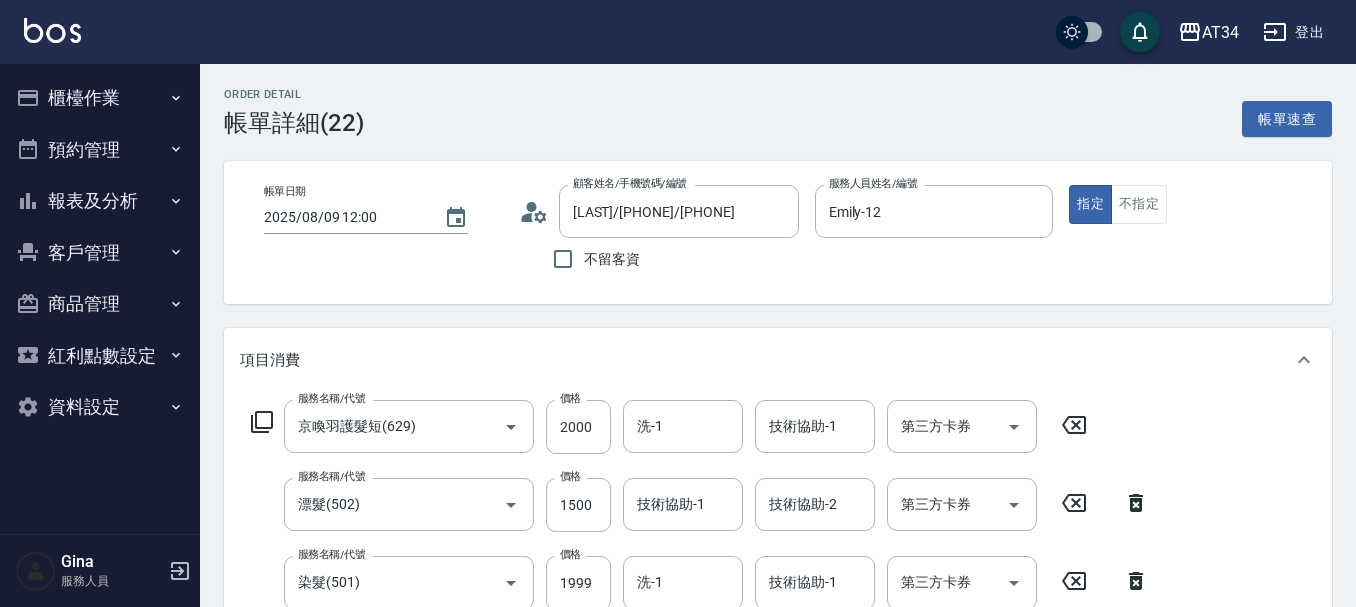 click on "服務名稱/代號 京喚羽護髮短(629) 服務名稱/代號 價格 2000 價格 洗-1 洗-1 技術協助-1 技術協助-1 第三方卡券 第三方卡券 服務名稱/代號 漂髮(502) 服務名稱/代號 價格 1500 價格 技術協助-1 技術協助-1 技術協助-2 技術協助-2 第三方卡券 第三方卡券 服務名稱/代號 染髮(501) 服務名稱/代號 價格 1999 價格 洗-1 洗-1 技術協助-1 技術協助-1 第三方卡券 第三方卡券" at bounding box center [700, 535] 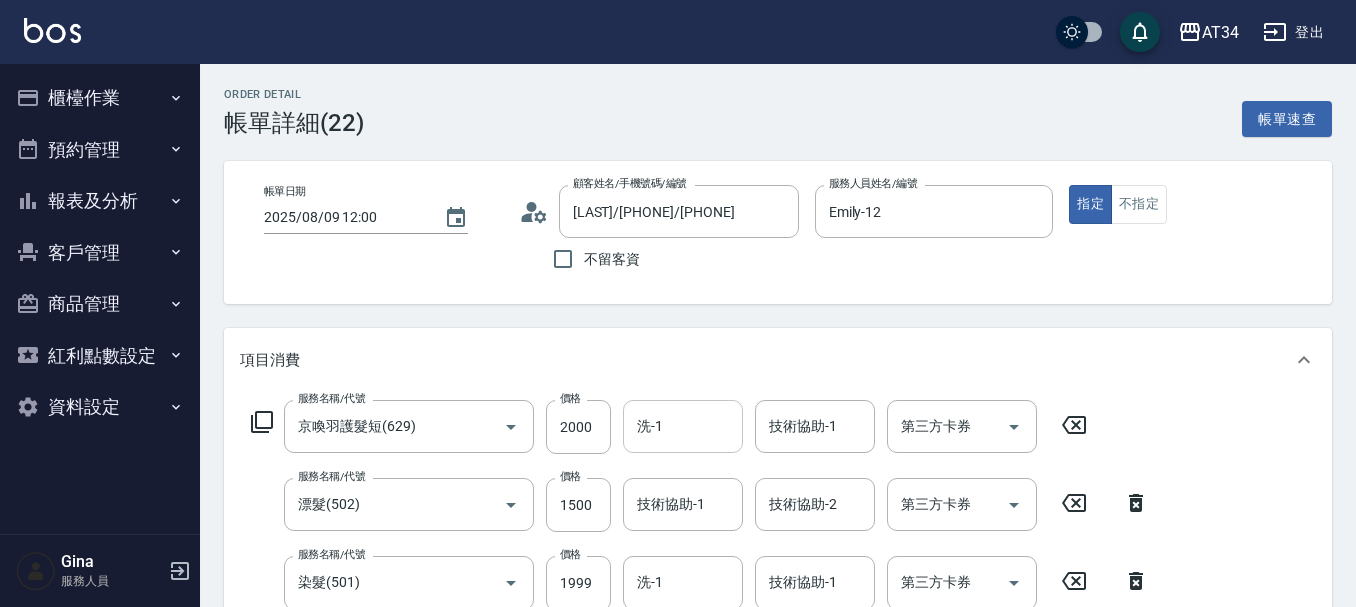click on "洗-1" at bounding box center (683, 426) 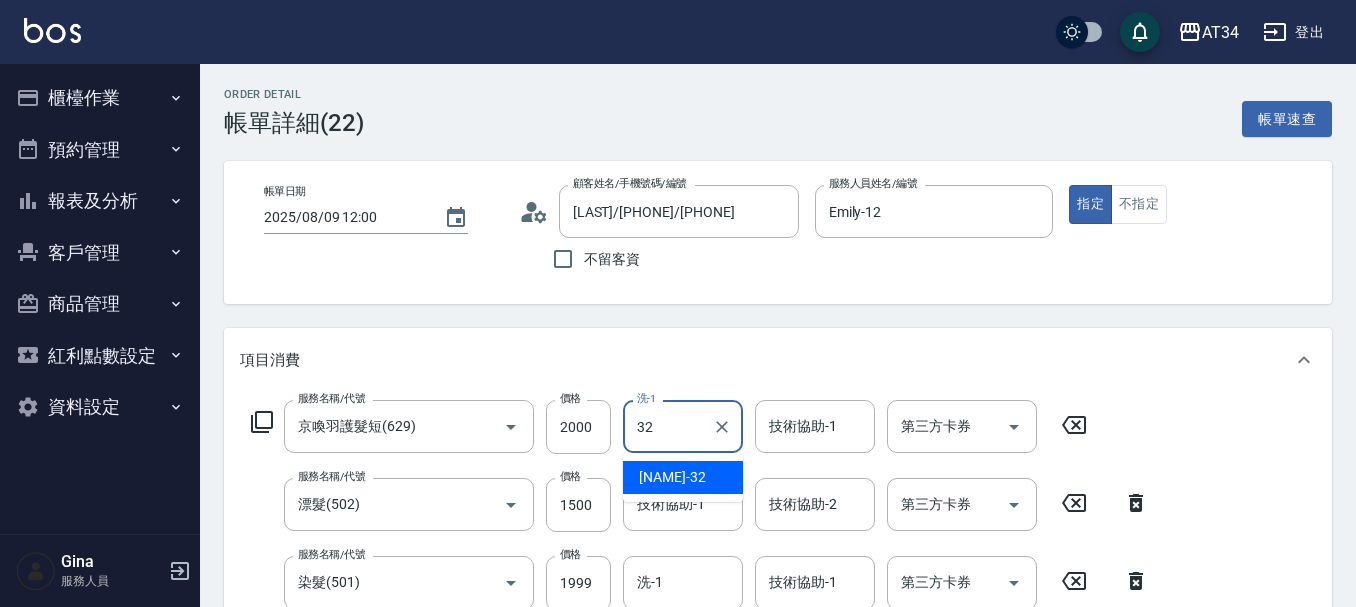 type on "阿源-32" 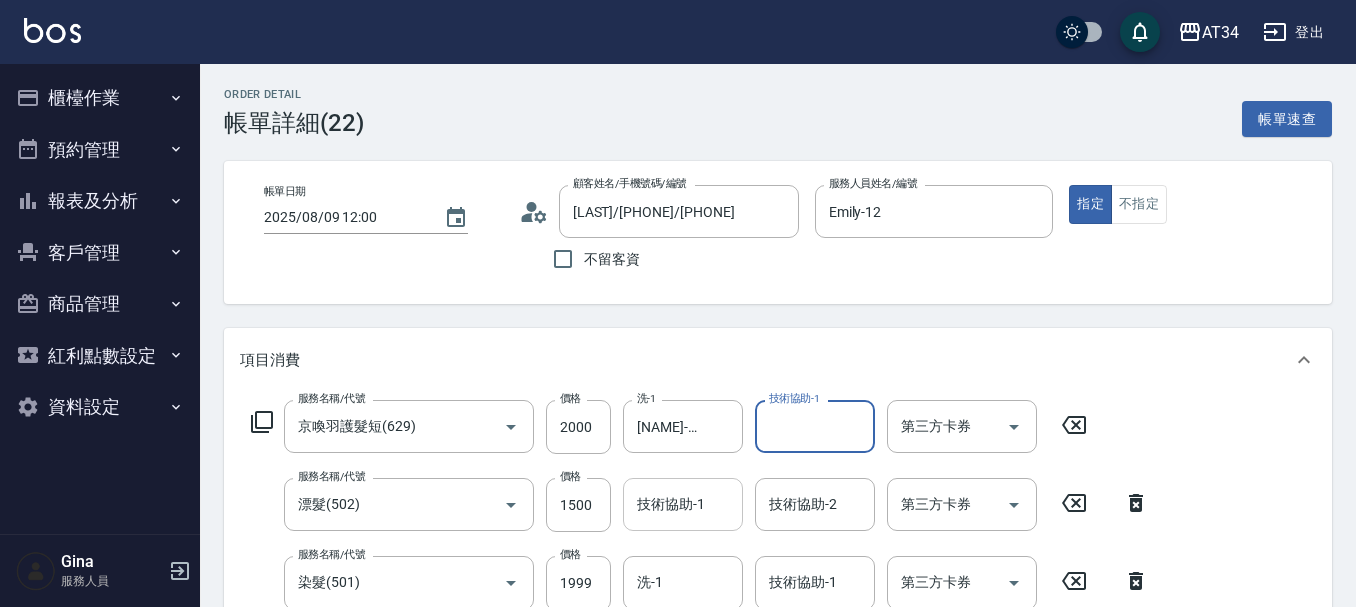 click on "技術協助-1 技術協助-1" at bounding box center (683, 504) 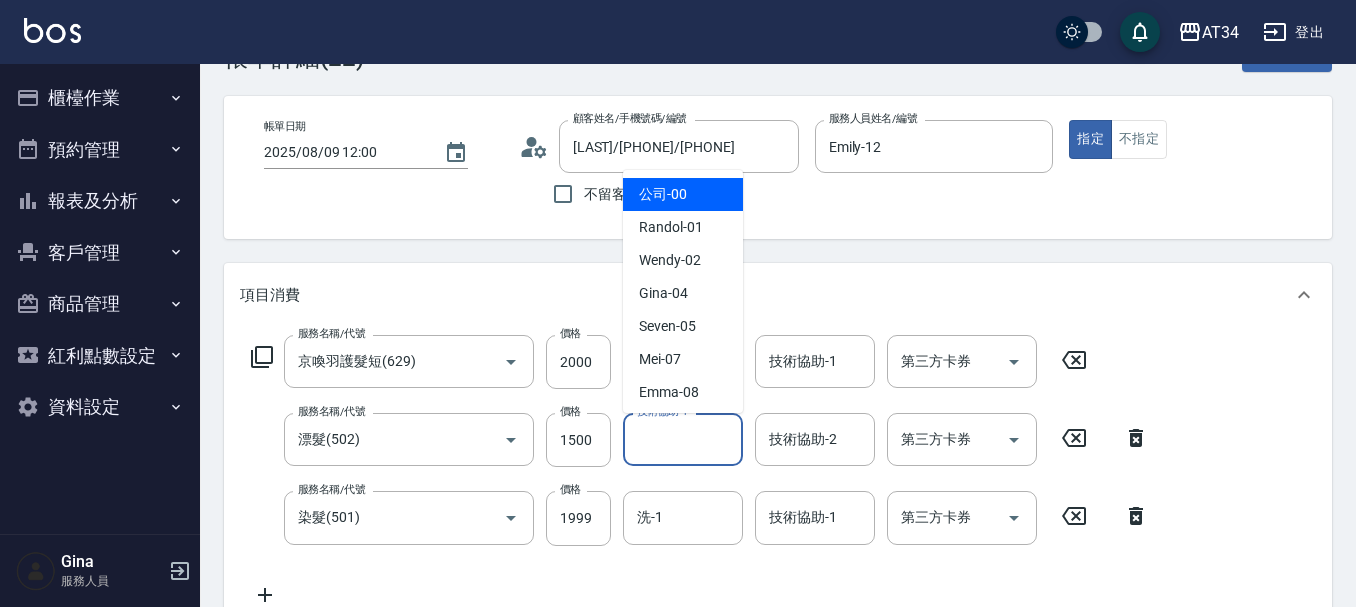 scroll, scrollTop: 100, scrollLeft: 0, axis: vertical 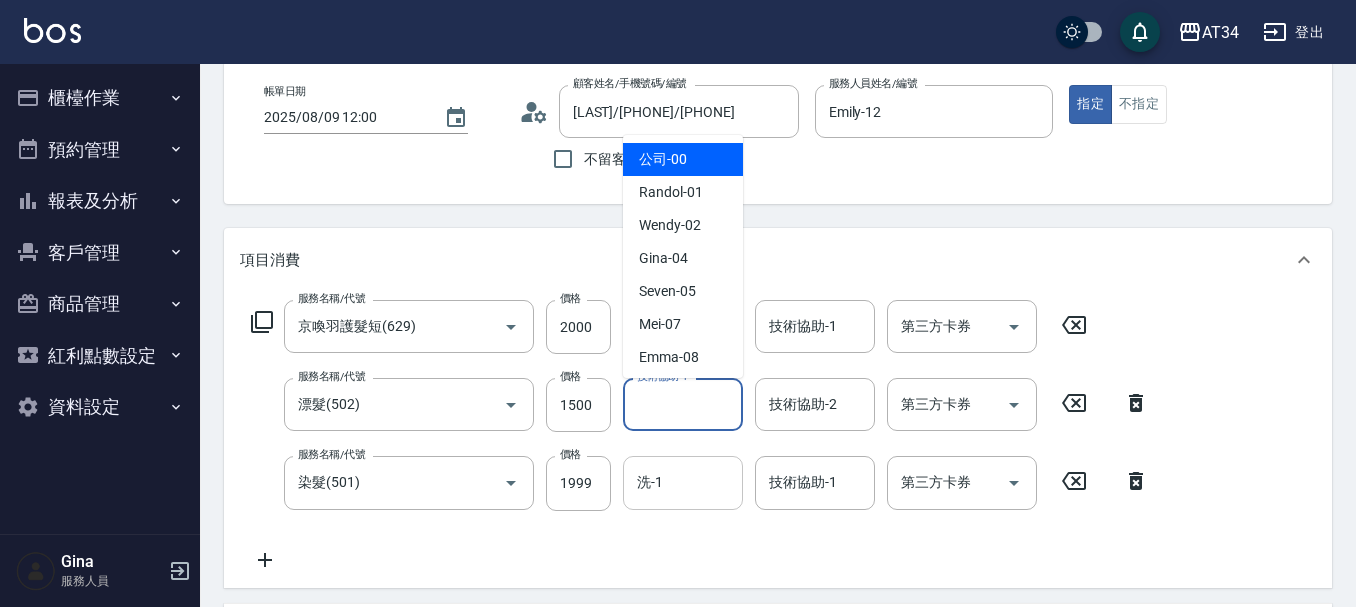click on "洗-1" at bounding box center (683, 482) 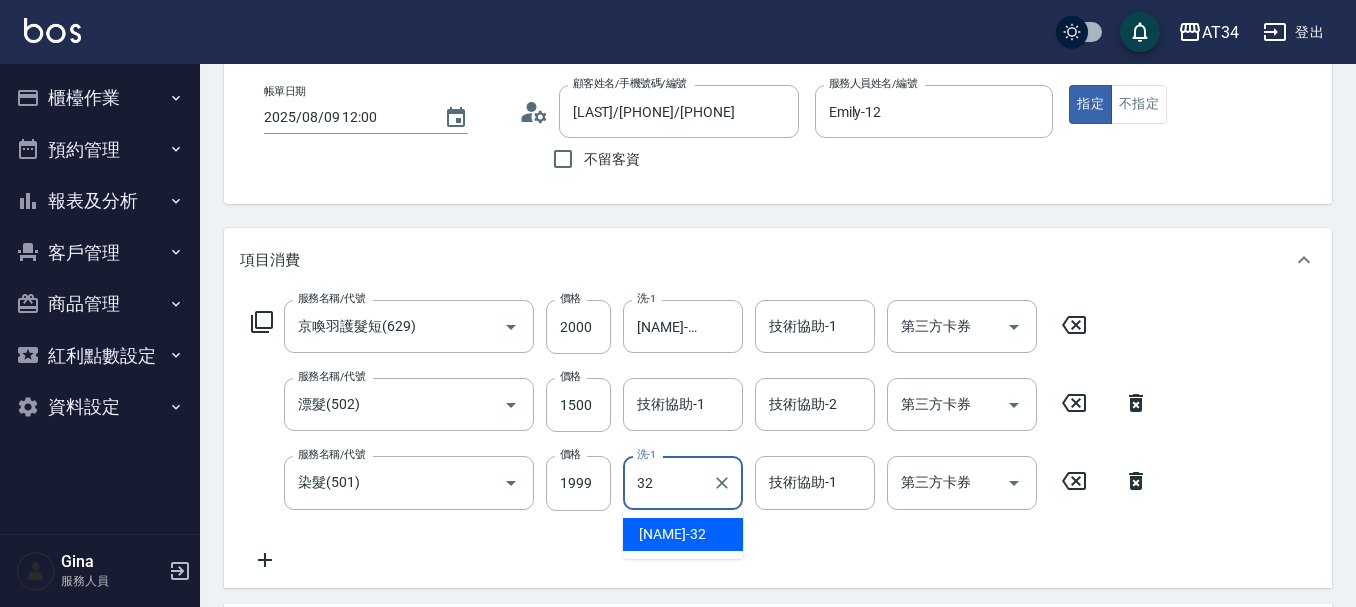 type on "阿源-32" 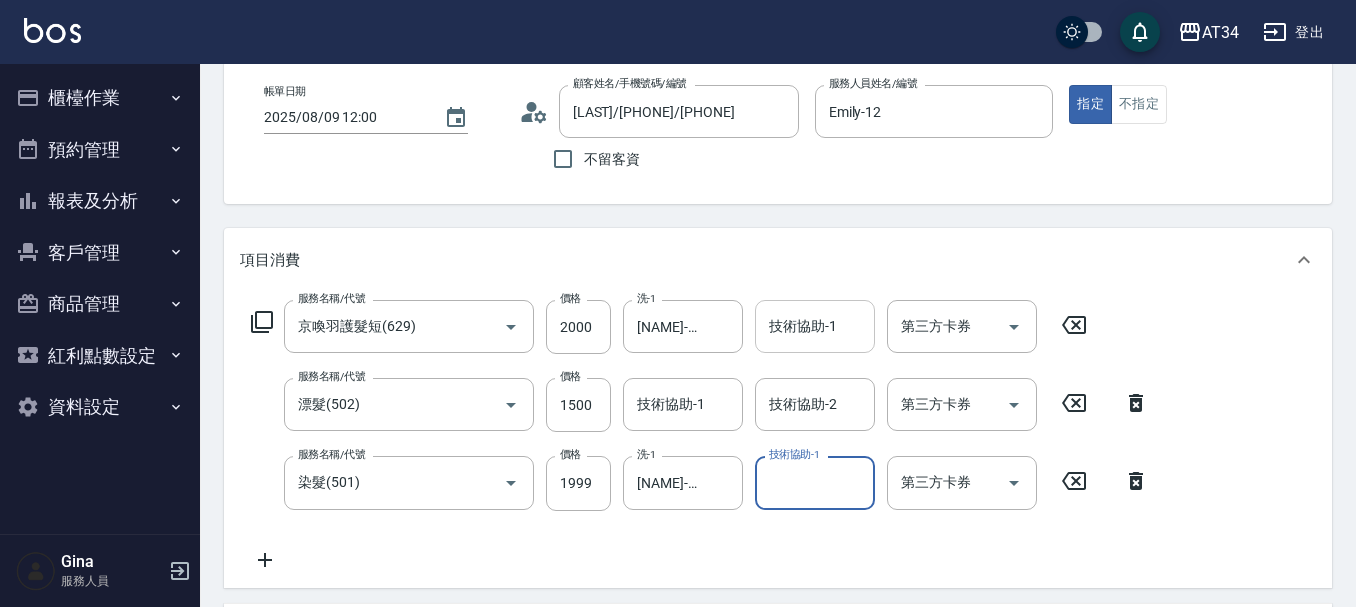 click on "技術協助-1" at bounding box center [815, 326] 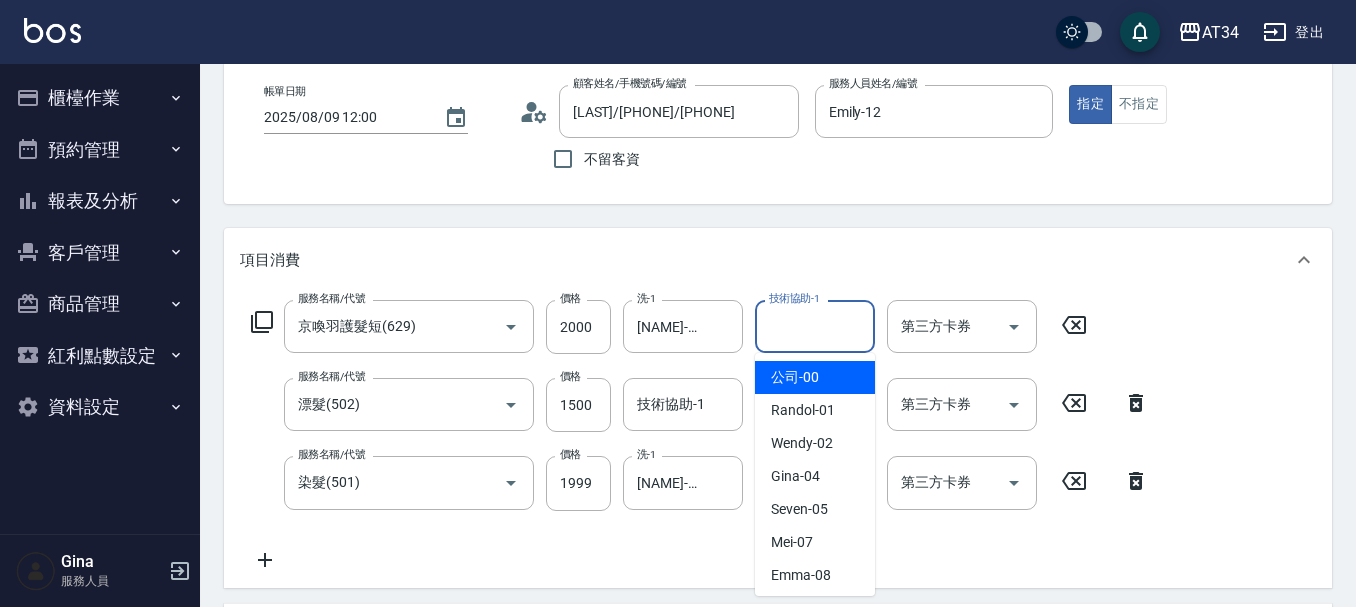 click on "技術協助-1" at bounding box center [815, 326] 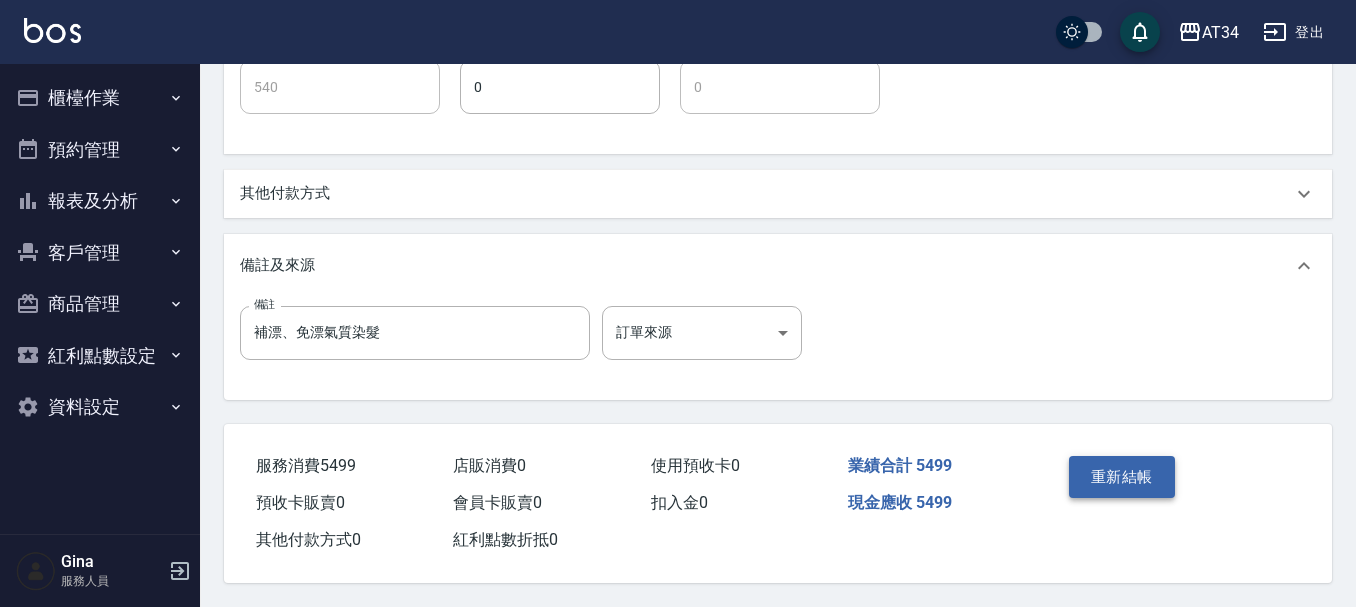 scroll, scrollTop: 933, scrollLeft: 0, axis: vertical 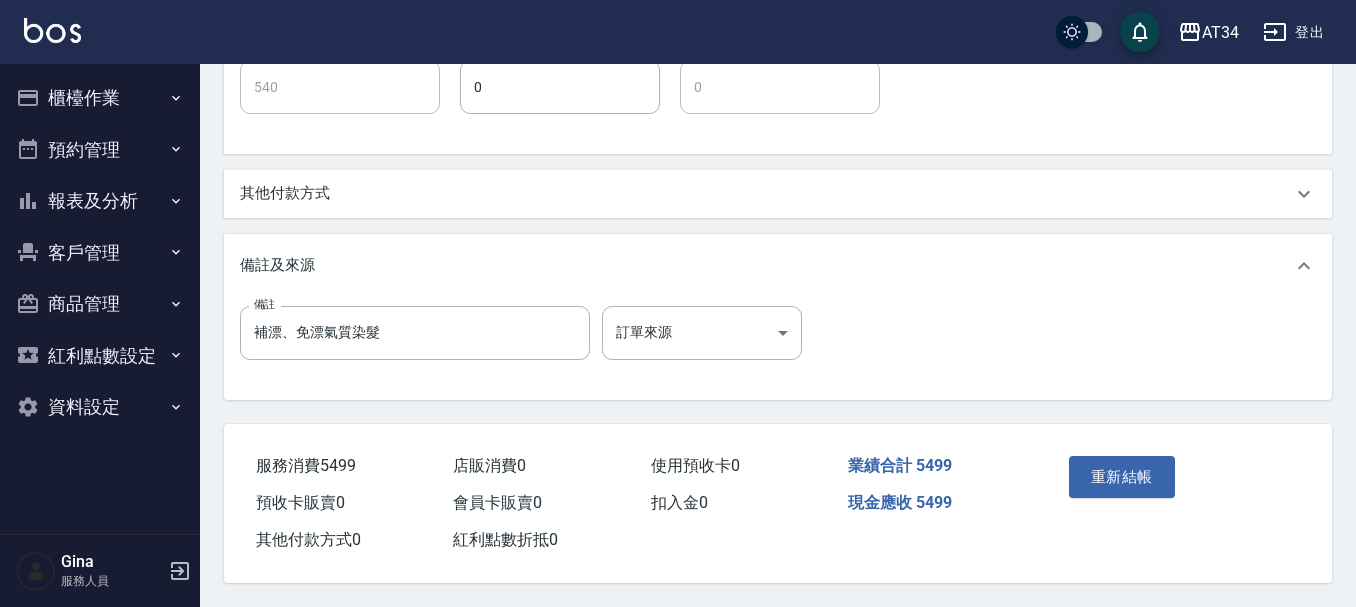 click on "重新結帳" at bounding box center [1117, 491] 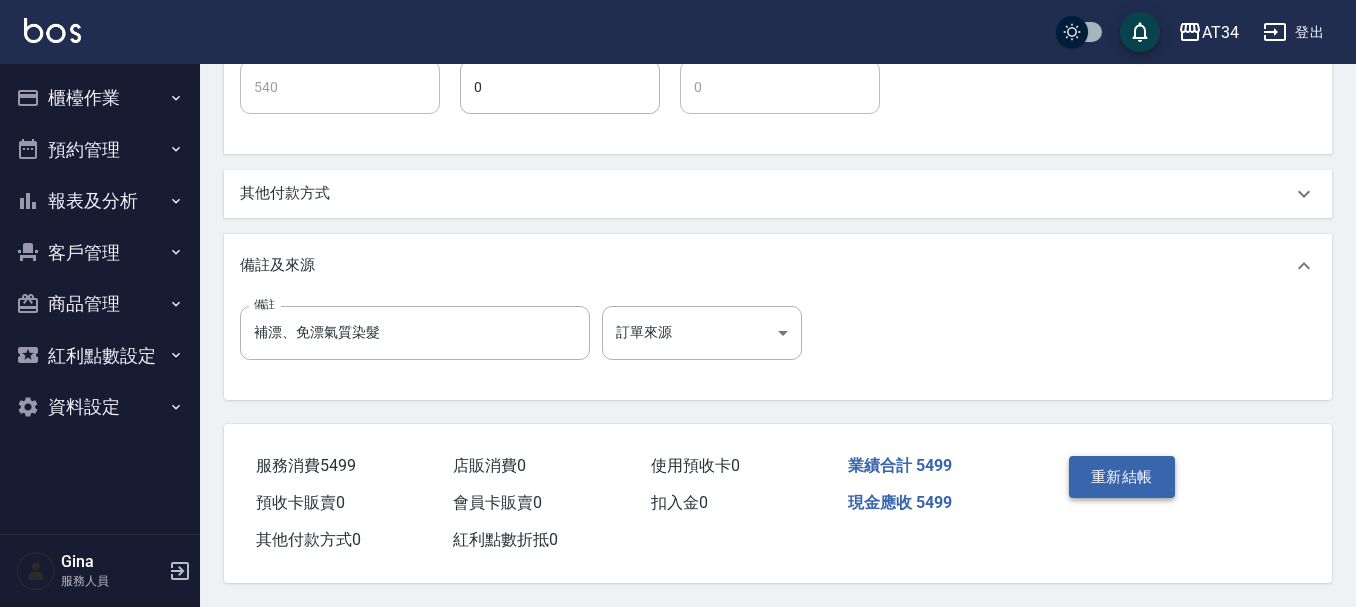 click on "重新結帳" at bounding box center (1122, 477) 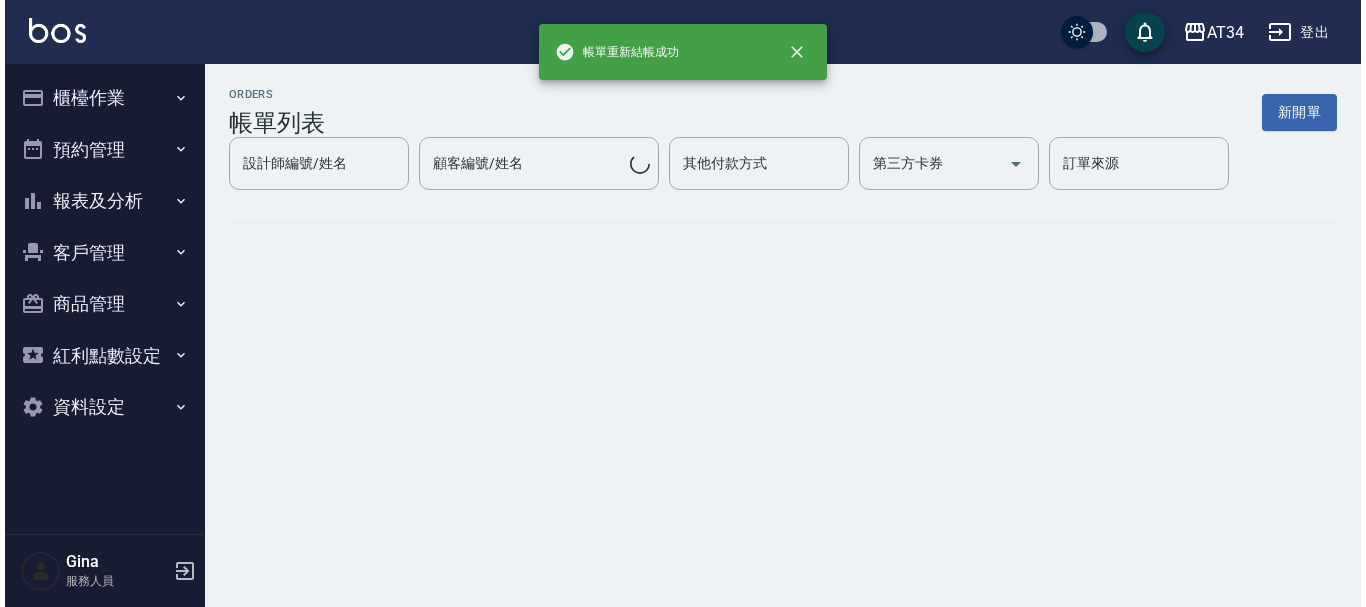 scroll, scrollTop: 0, scrollLeft: 0, axis: both 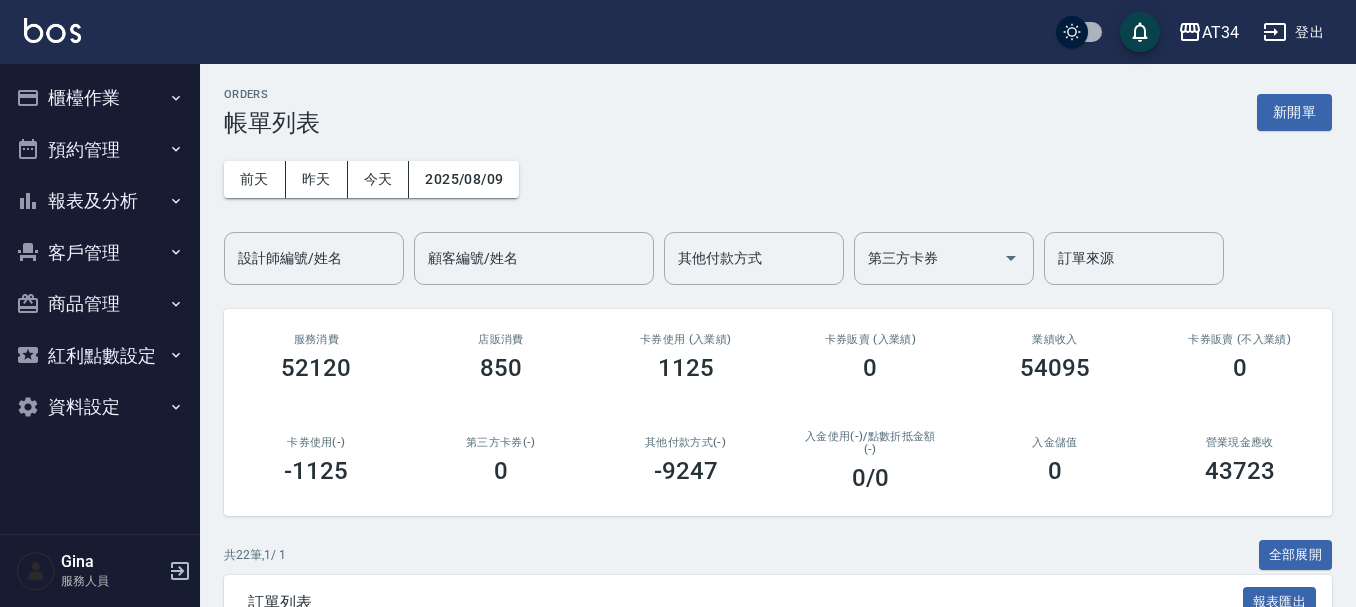 click on "顧客編號/姓名 顧客編號/姓名" at bounding box center (534, 258) 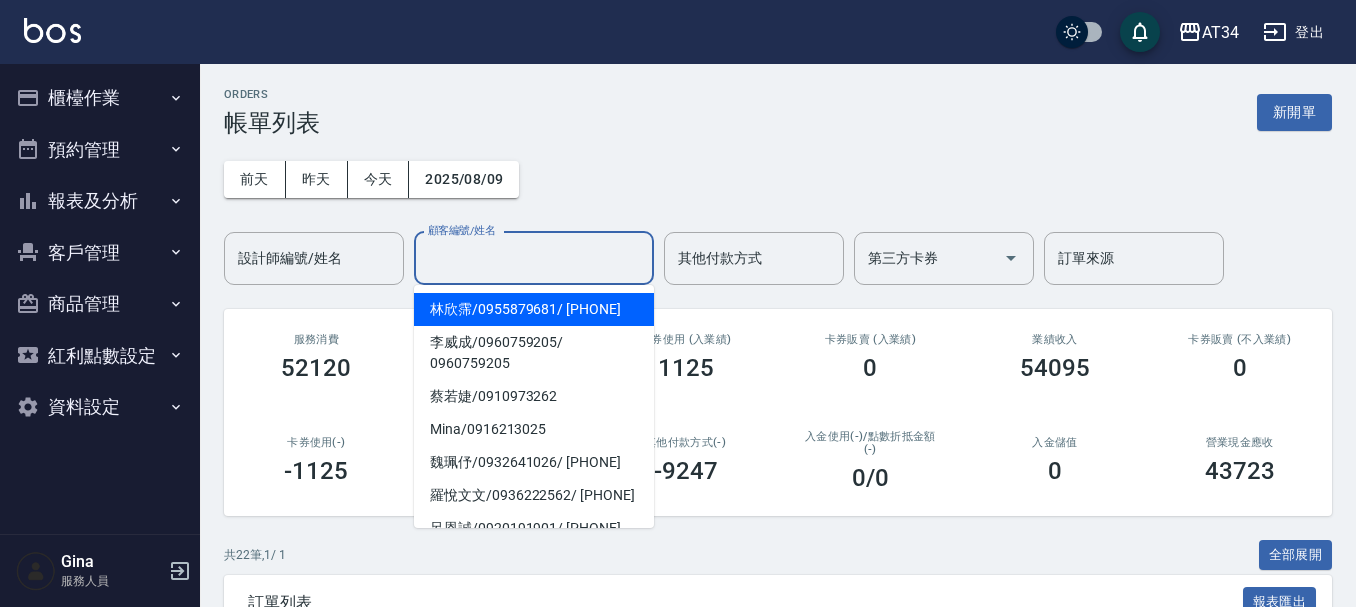 click on "櫃檯作業" at bounding box center (100, 98) 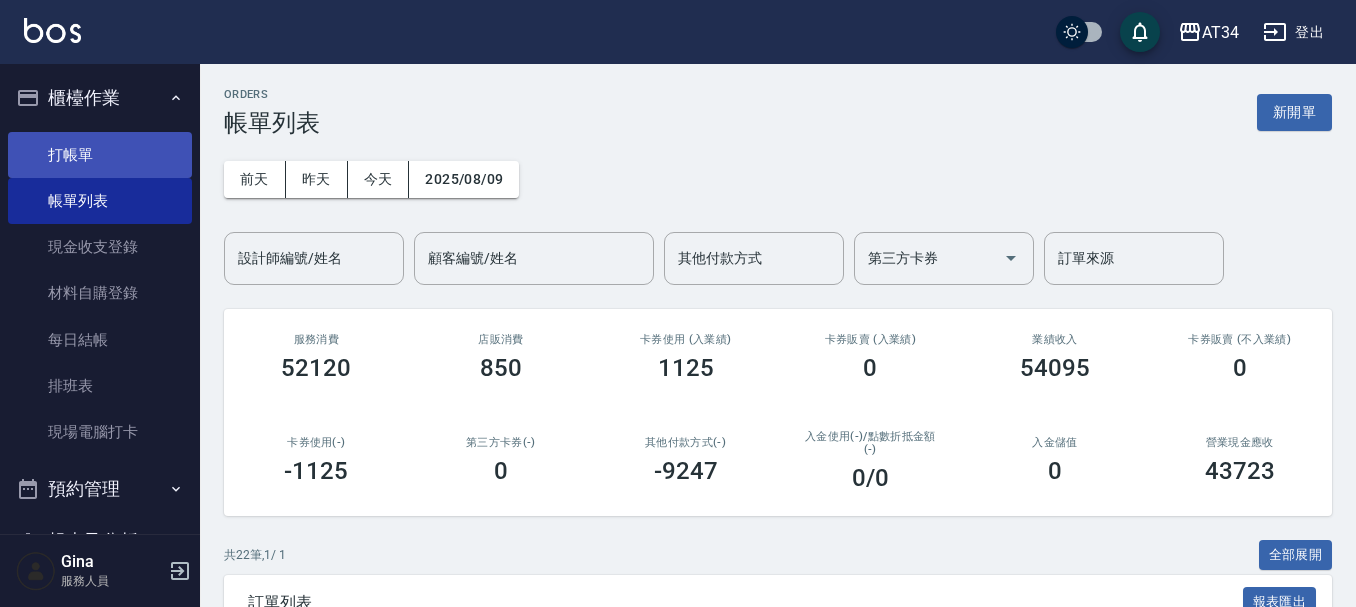 click on "打帳單" at bounding box center [100, 155] 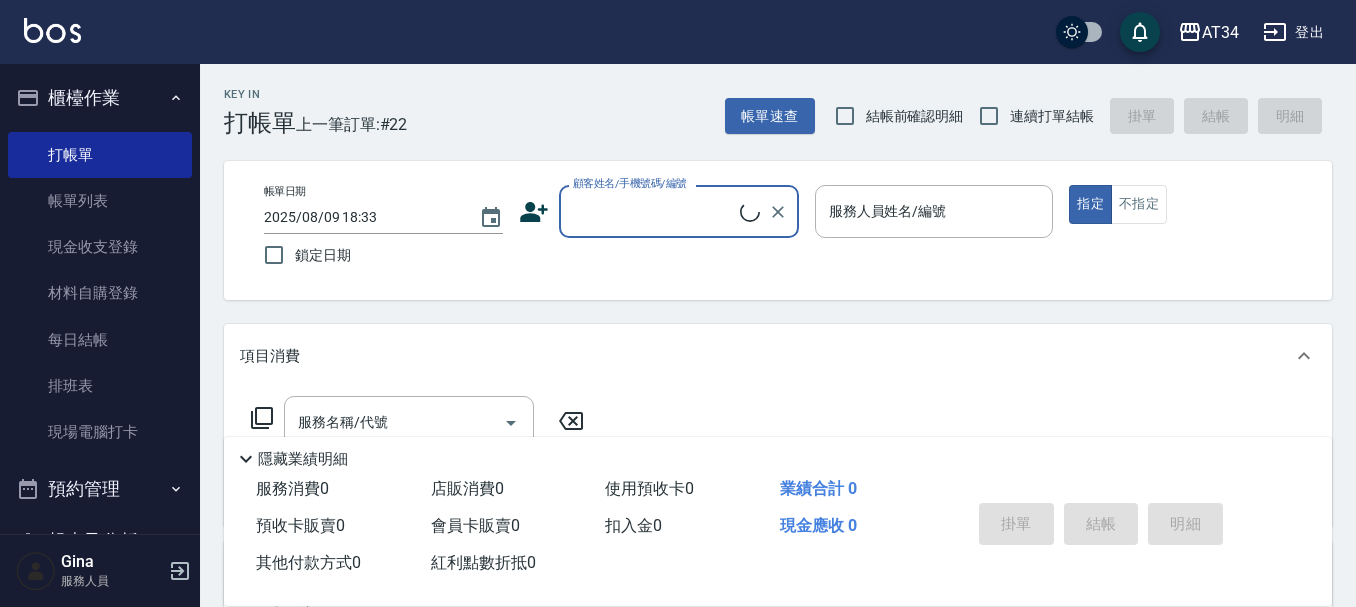 click 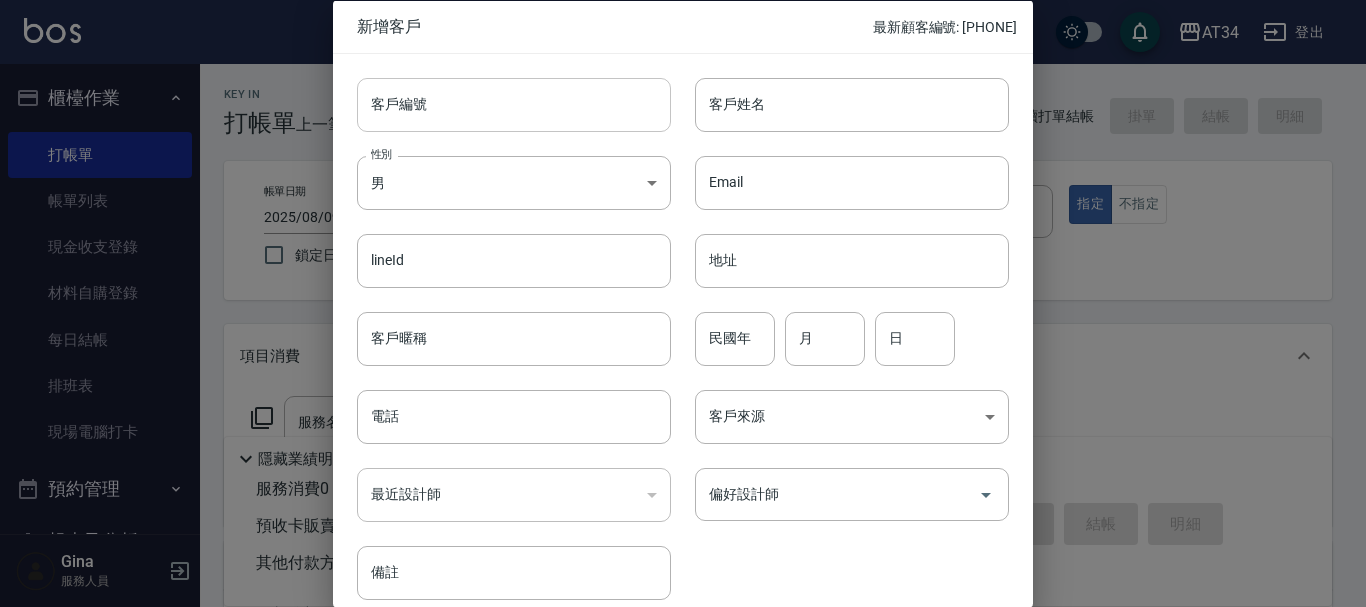 click on "客戶編號" at bounding box center (514, 104) 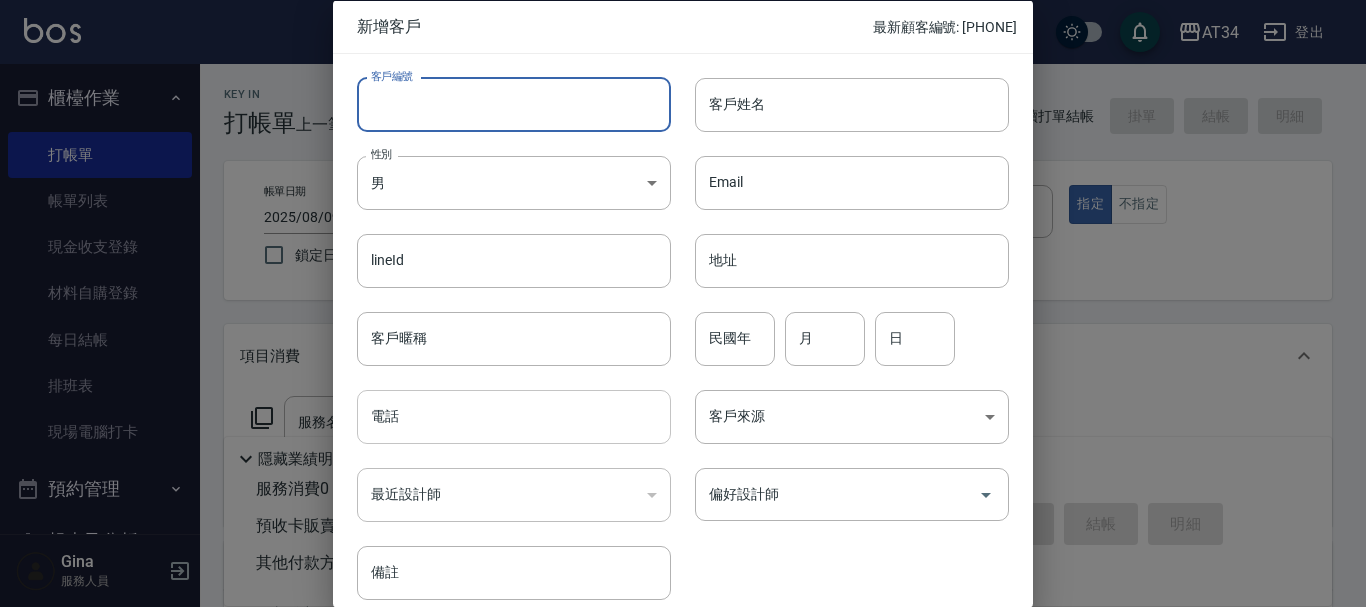 click on "電話" at bounding box center [514, 417] 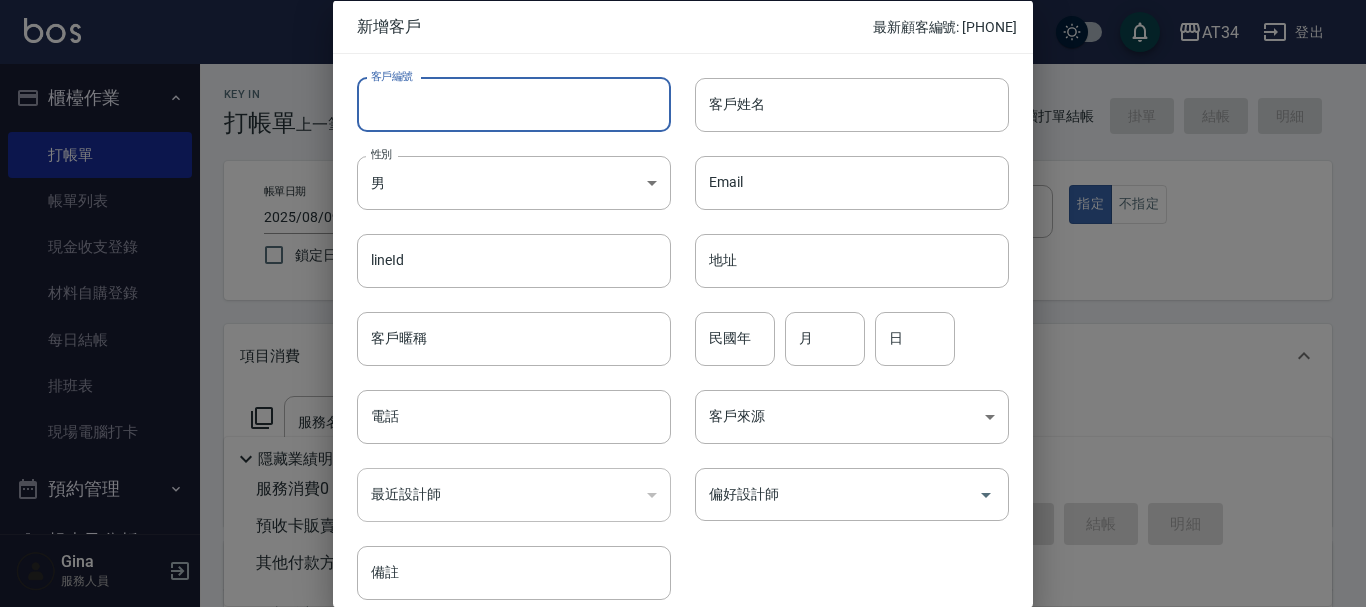click on "客戶編號" at bounding box center [514, 104] 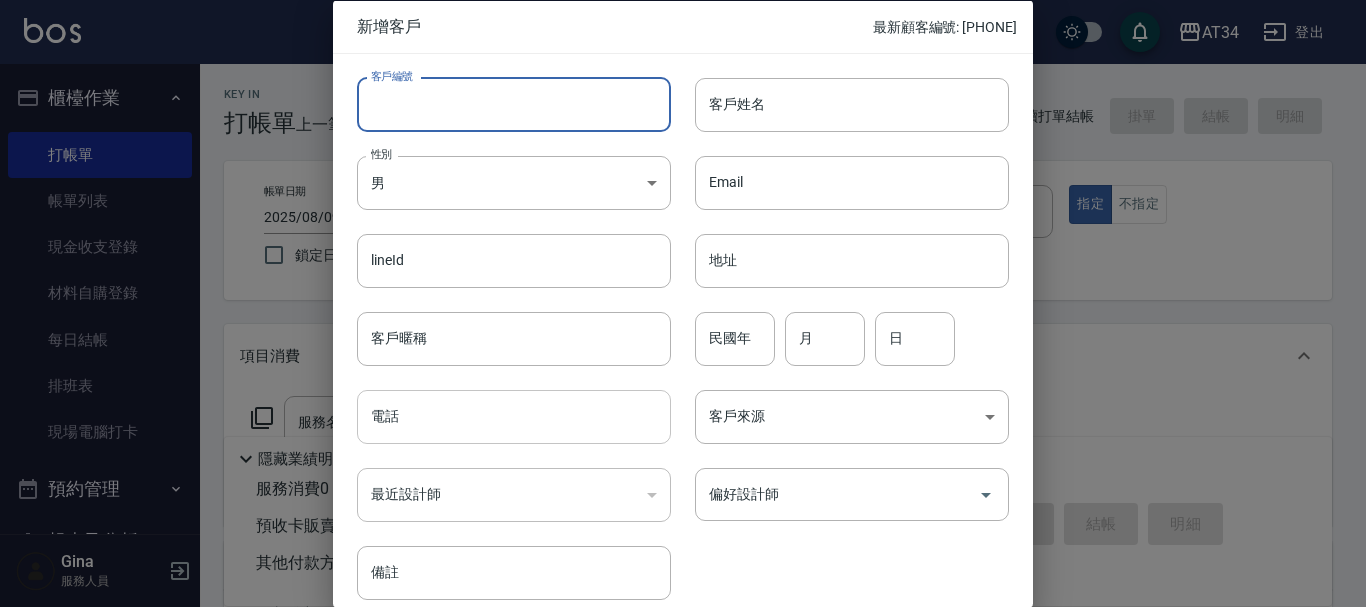 click on "電話" at bounding box center [514, 417] 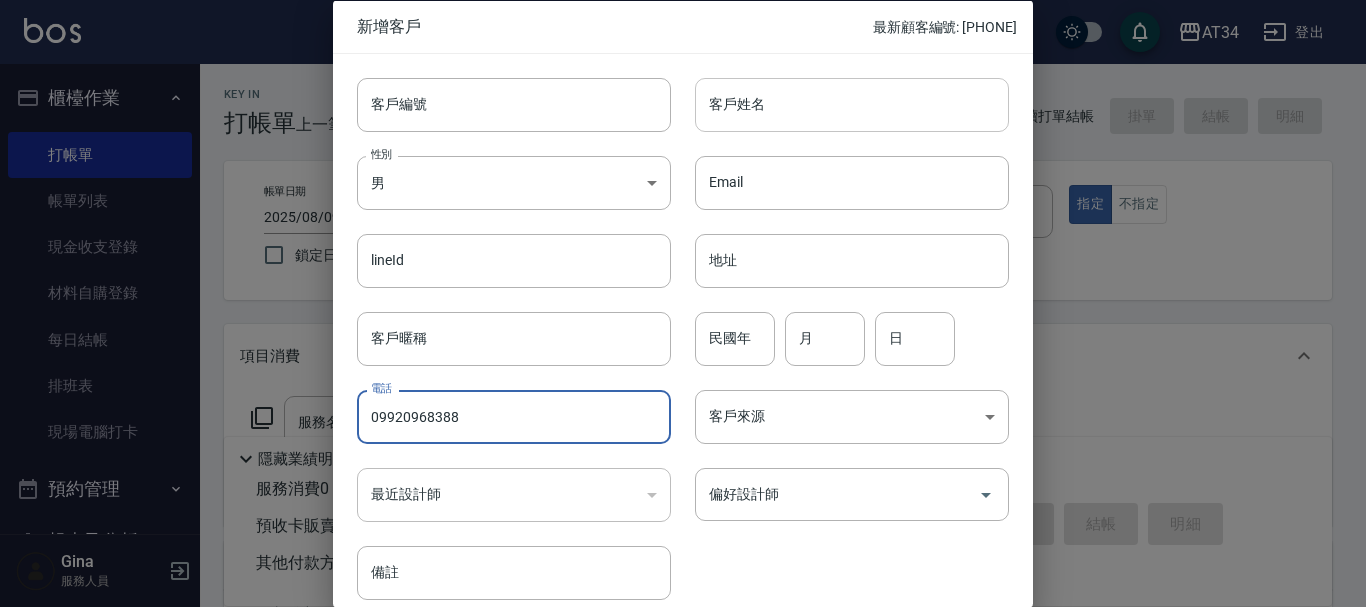 type on "09920968388" 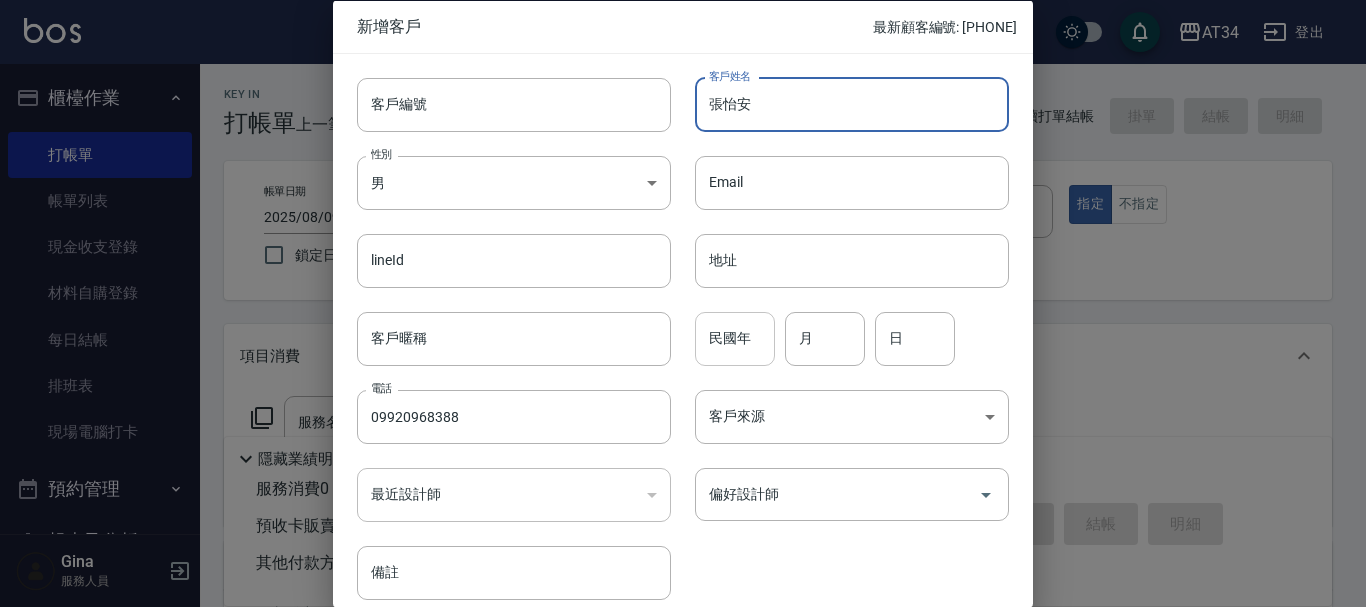 type on "張怡安" 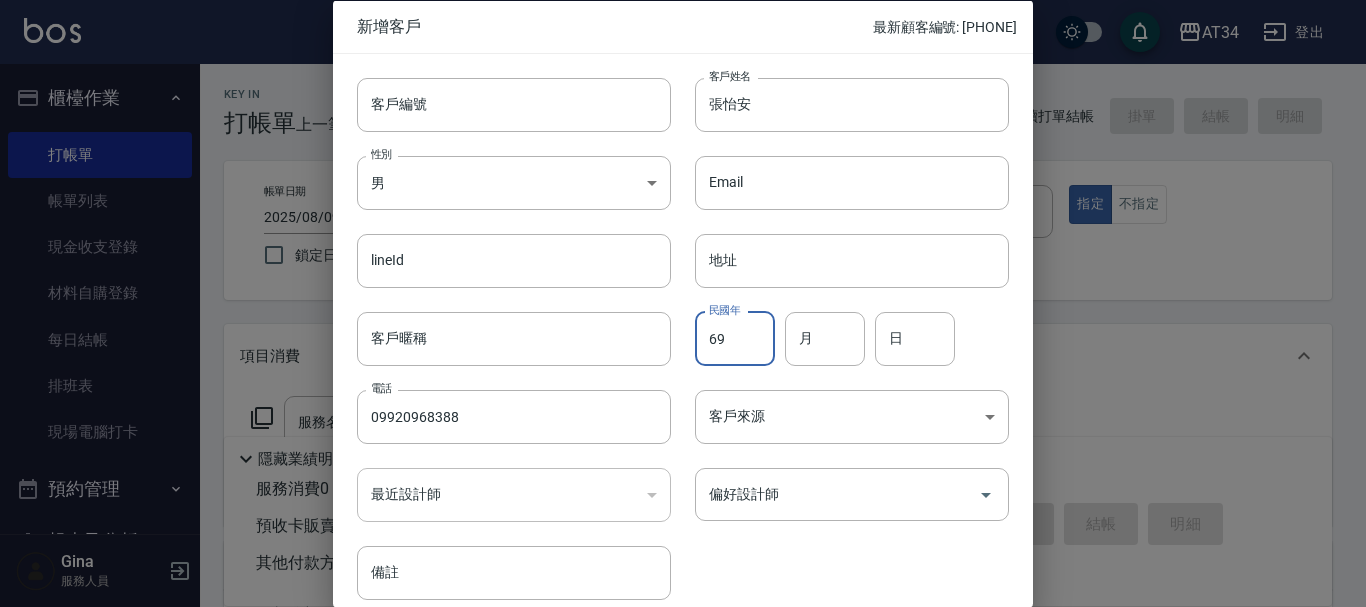 type on "69" 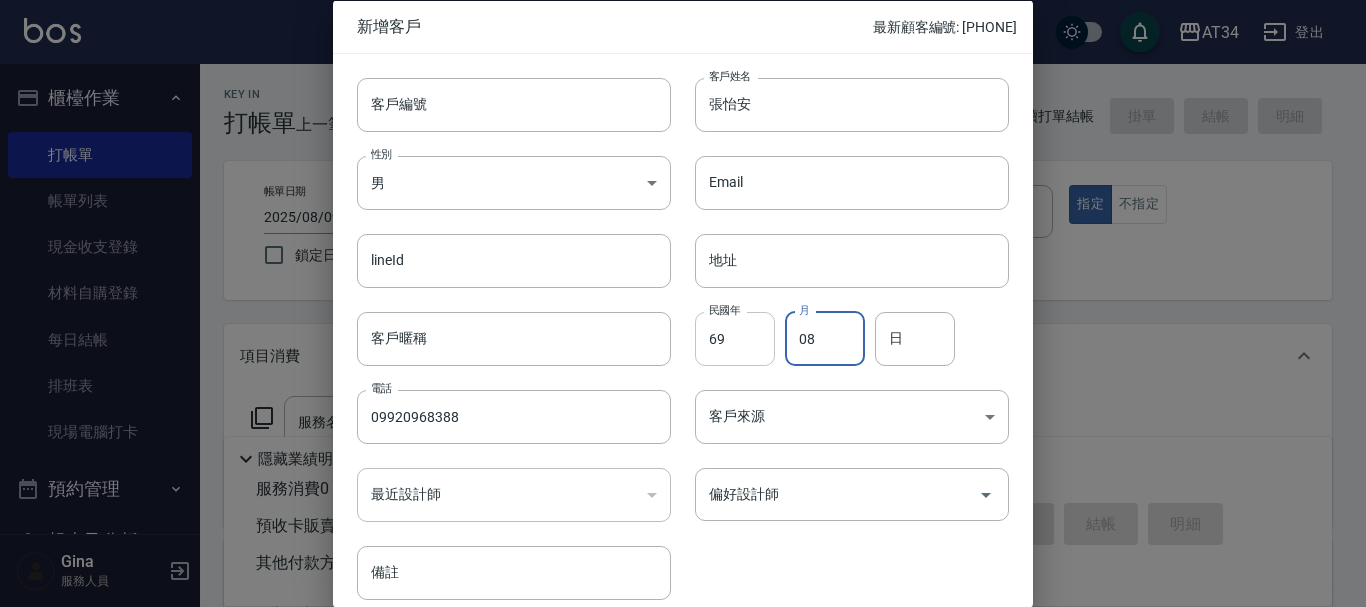 type on "08" 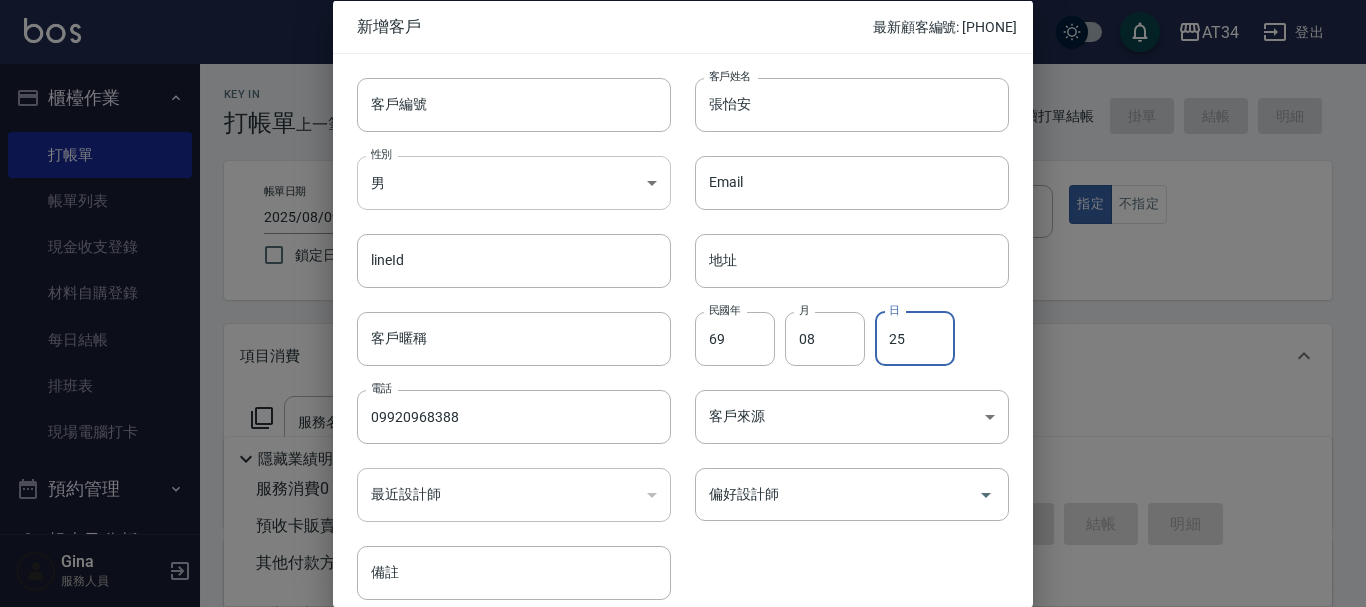 type on "25" 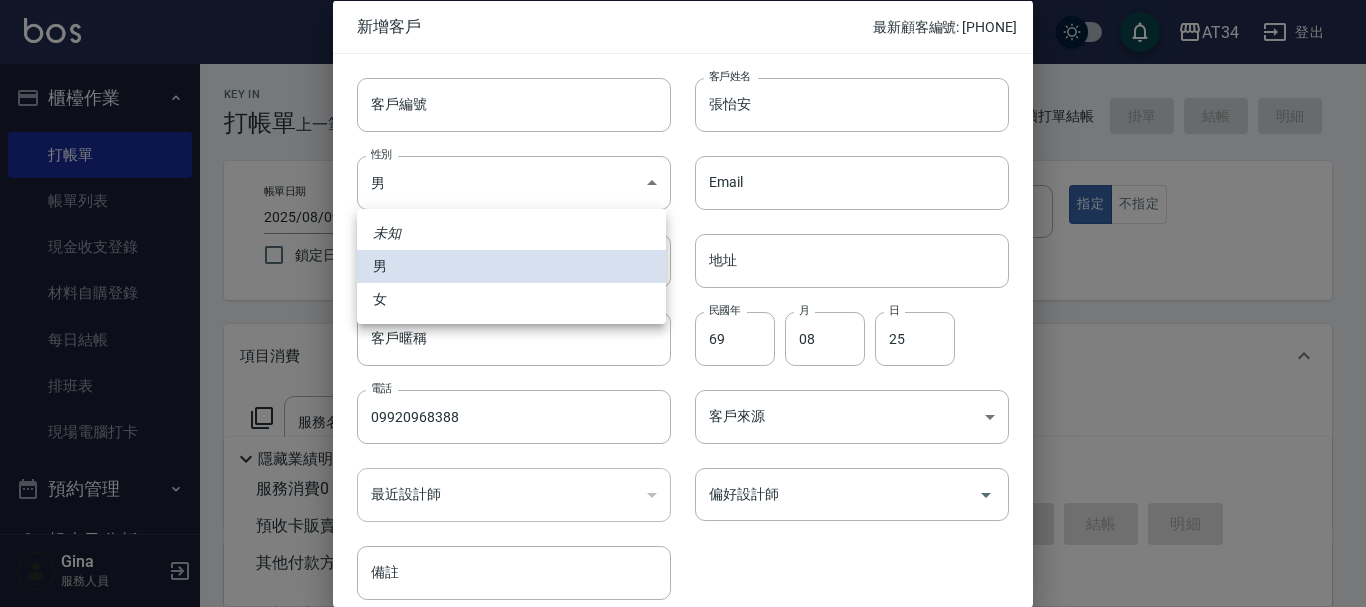 click on "女" at bounding box center (511, 299) 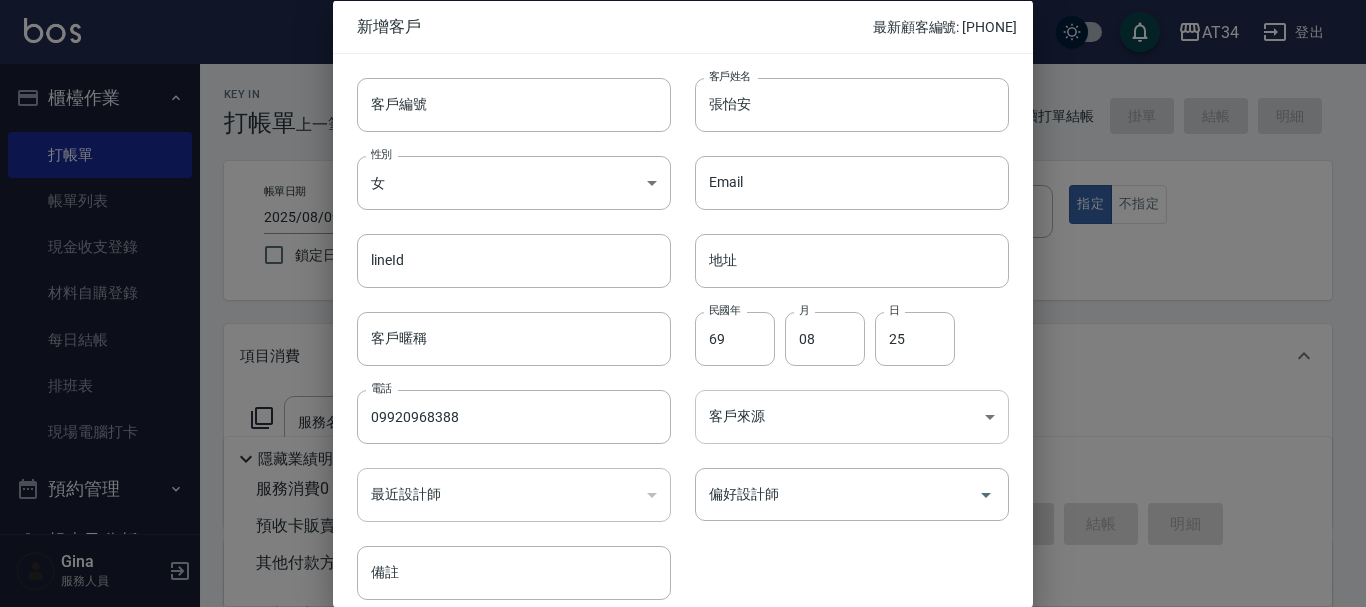 click on "AT34 登出 櫃檯作業 打帳單 帳單列表 現金收支登錄 材料自購登錄 每日結帳 排班表 現場電腦打卡 預約管理 預約管理 單日預約紀錄 單週預約紀錄 報表及分析 報表目錄 店家區間累計表 店家日報表 互助日報表 互助月報表 互助排行榜 互助點數明細 互助業績報表 全店業績分析表 營業統計分析表 設計師業績表 設計師日報表 設計師業績分析表 設計師業績月報表 設計師排行榜 商品消耗明細 店販抽成明細 每日非現金明細 客戶管理 客戶列表 卡券管理 入金管理 商品管理 商品列表 紅利點數設定 紅利點數紀錄 資料設定 服務項目設定 Gina 服務人員 Key In 打帳單 上一筆訂單:#22 帳單速查 結帳前確認明細 連續打單結帳 掛單 結帳 明細 帳單日期 2025/08/09 18:33 鎖定日期 顧客姓名/手機號碼/編號 顧客姓名/手機號碼/編號 服務人員姓名/編號 服務人員姓名/編號 指定 不指定 項目消費" at bounding box center [683, 511] 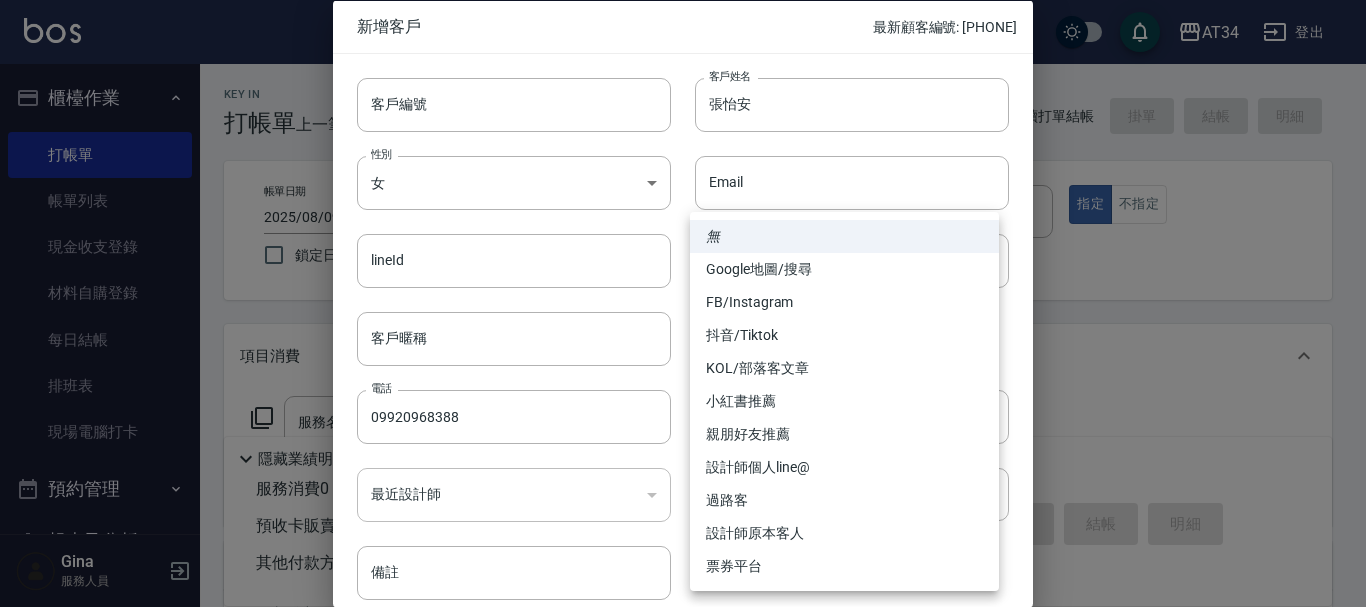 click on "FB/Instagram" at bounding box center (844, 302) 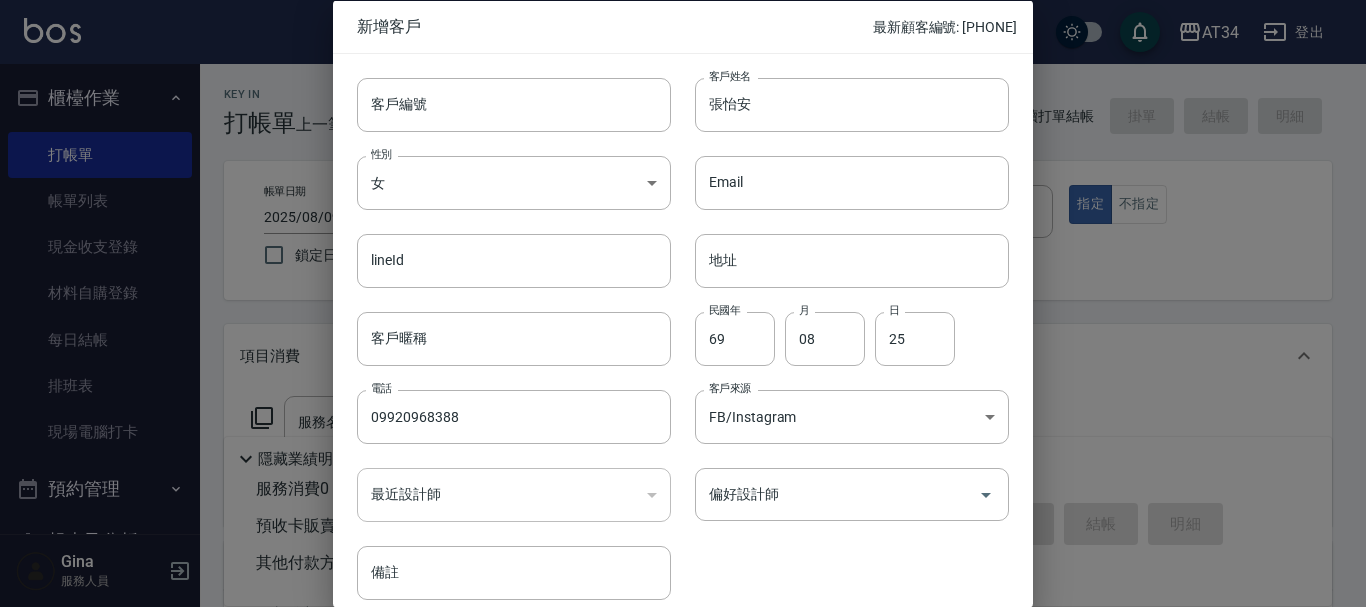 type on "FB/Instagram" 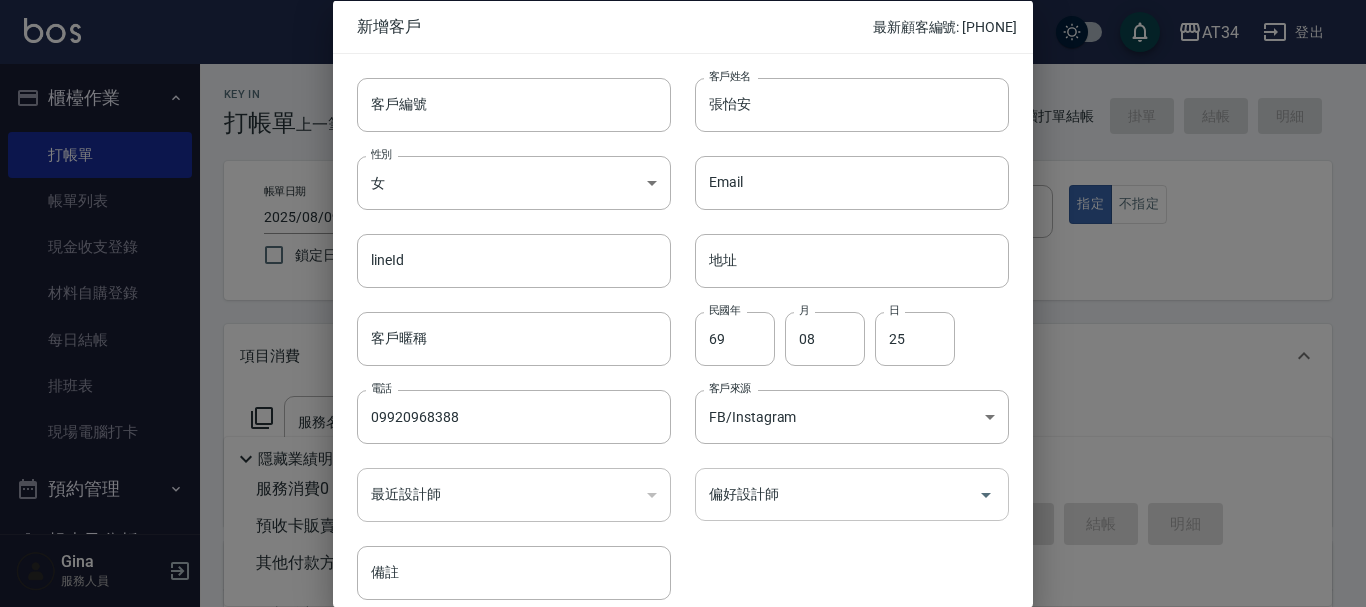 click on "偏好設計師 偏好設計師" at bounding box center (852, 494) 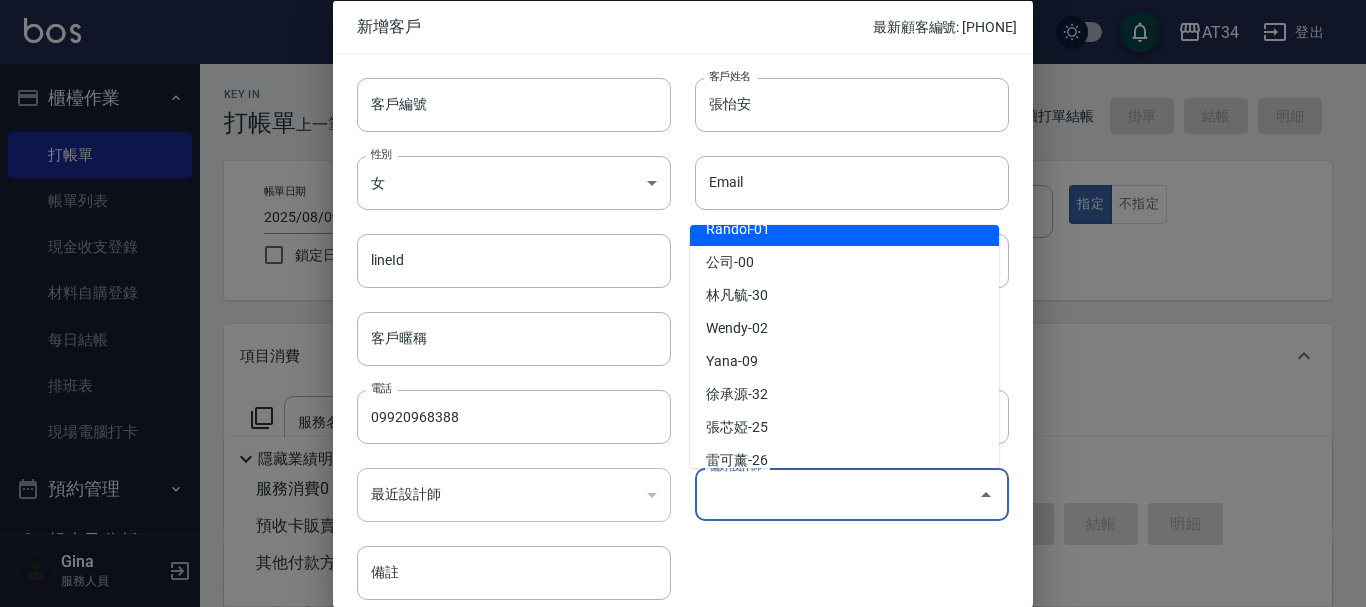 scroll, scrollTop: 200, scrollLeft: 0, axis: vertical 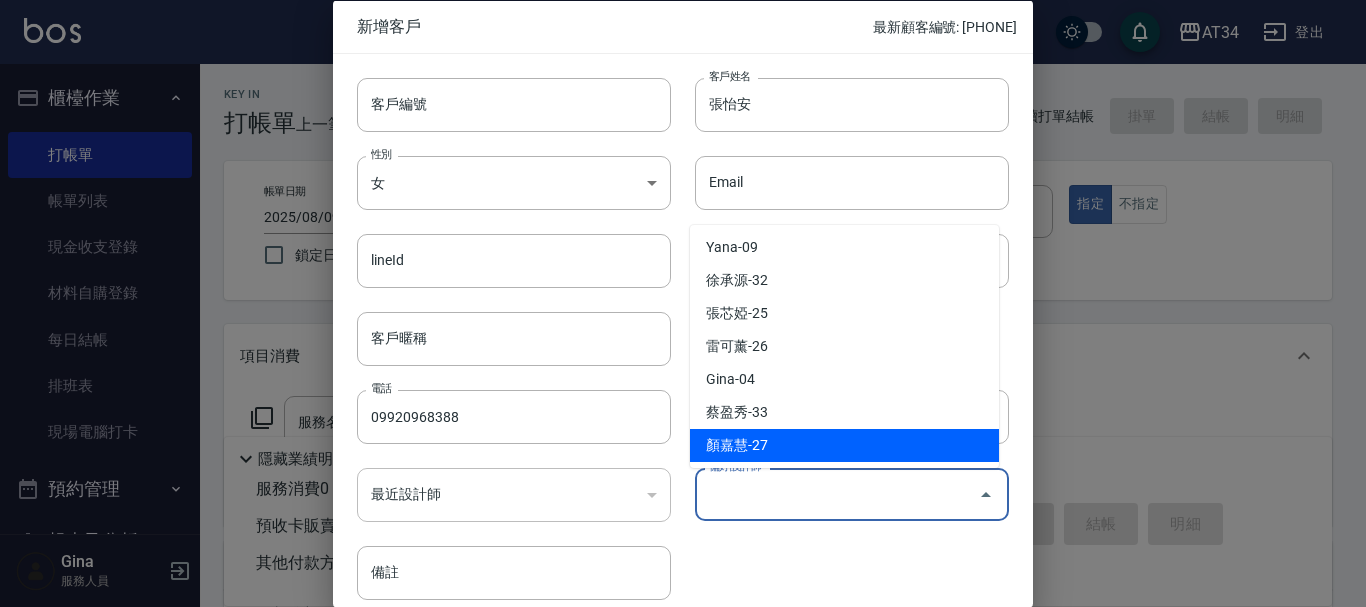 click on "顏嘉慧-27" at bounding box center [844, 445] 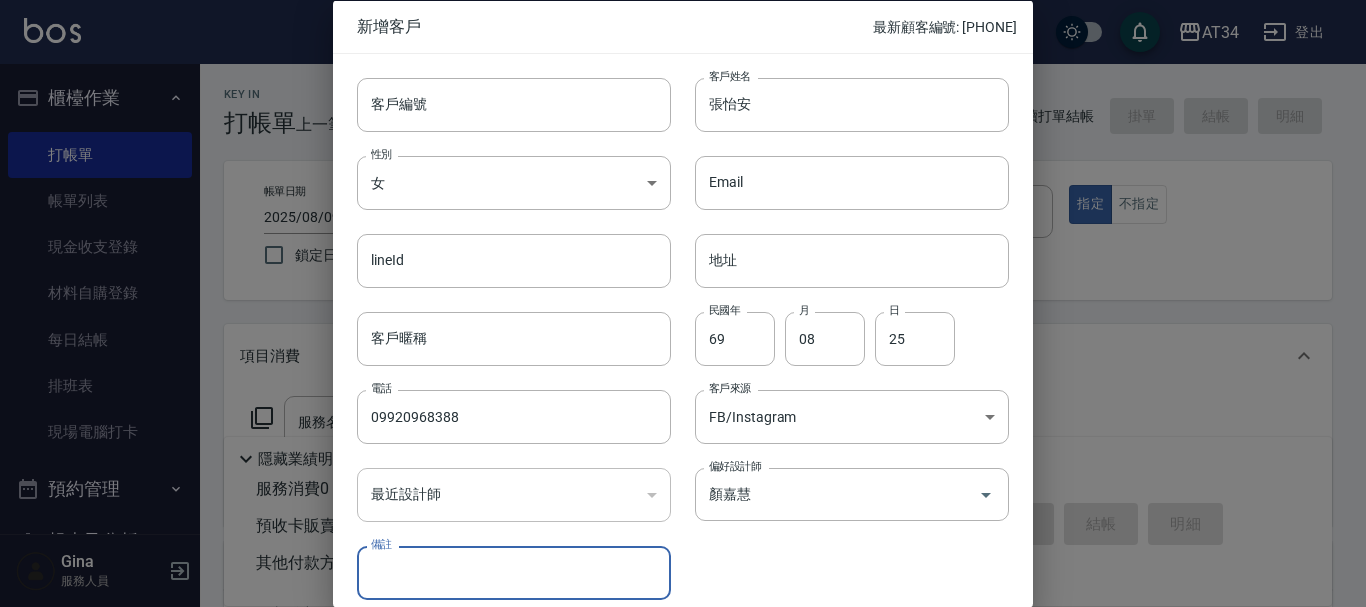 click on "客戶編號 客戶編號 客戶姓名 張怡安 客戶姓名 性別 女 FEMALE 性別 Email Email lineId lineId 地址 地址 客戶暱稱 客戶暱稱 民國年 69 民國年 月 08 月 日 25 日 電話 09920968388 電話 客戶來源 FB/Instagram FB/Instagram 客戶來源 最近設計師 ​ 最近設計師 偏好設計師 顏嘉慧 偏好設計師 備註 備註" at bounding box center (671, 326) 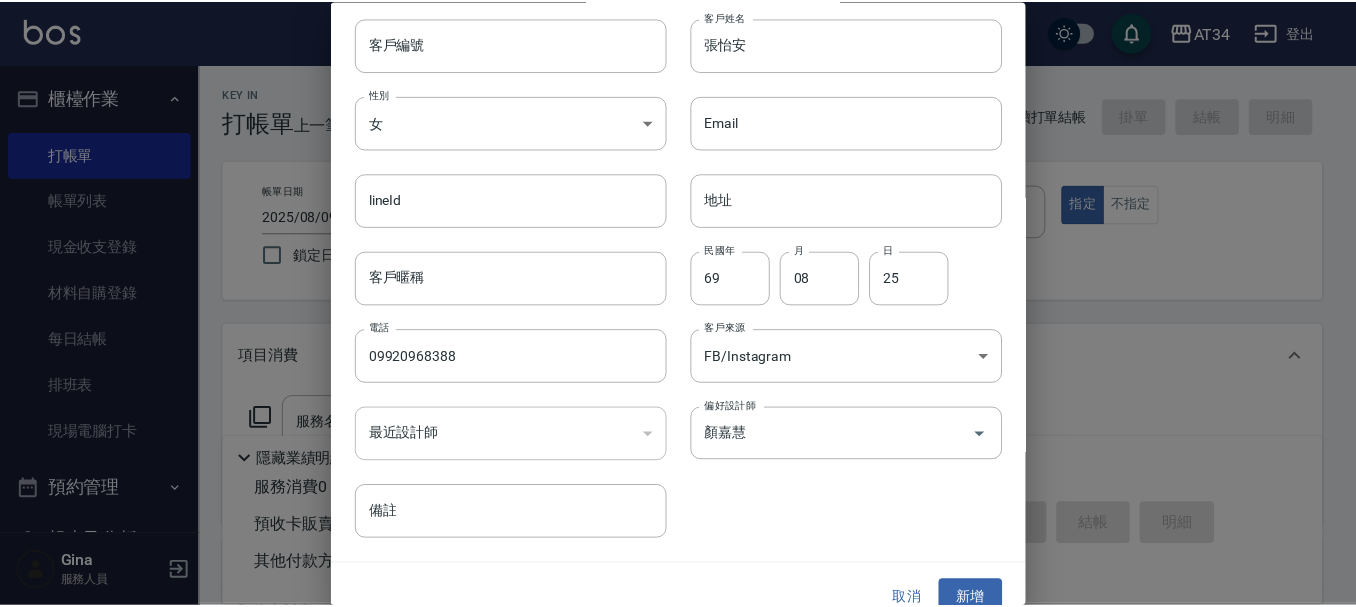 scroll, scrollTop: 86, scrollLeft: 0, axis: vertical 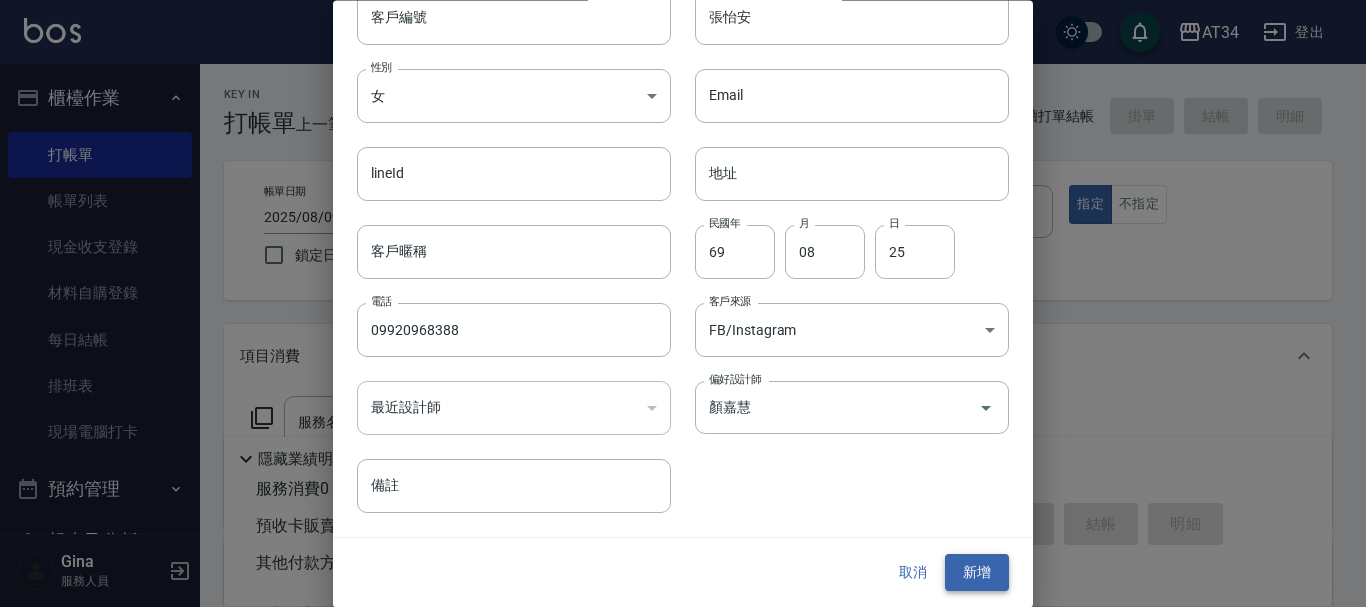 click on "新增" at bounding box center (977, 573) 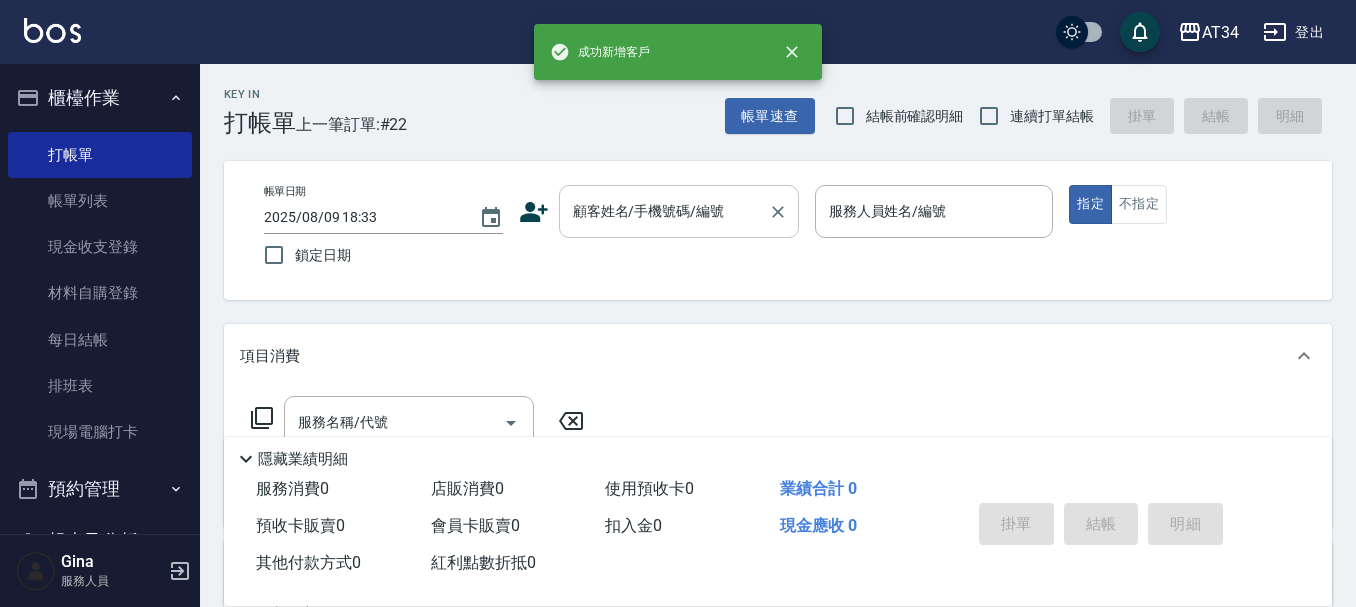 click on "顧客姓名/手機號碼/編號" at bounding box center [679, 211] 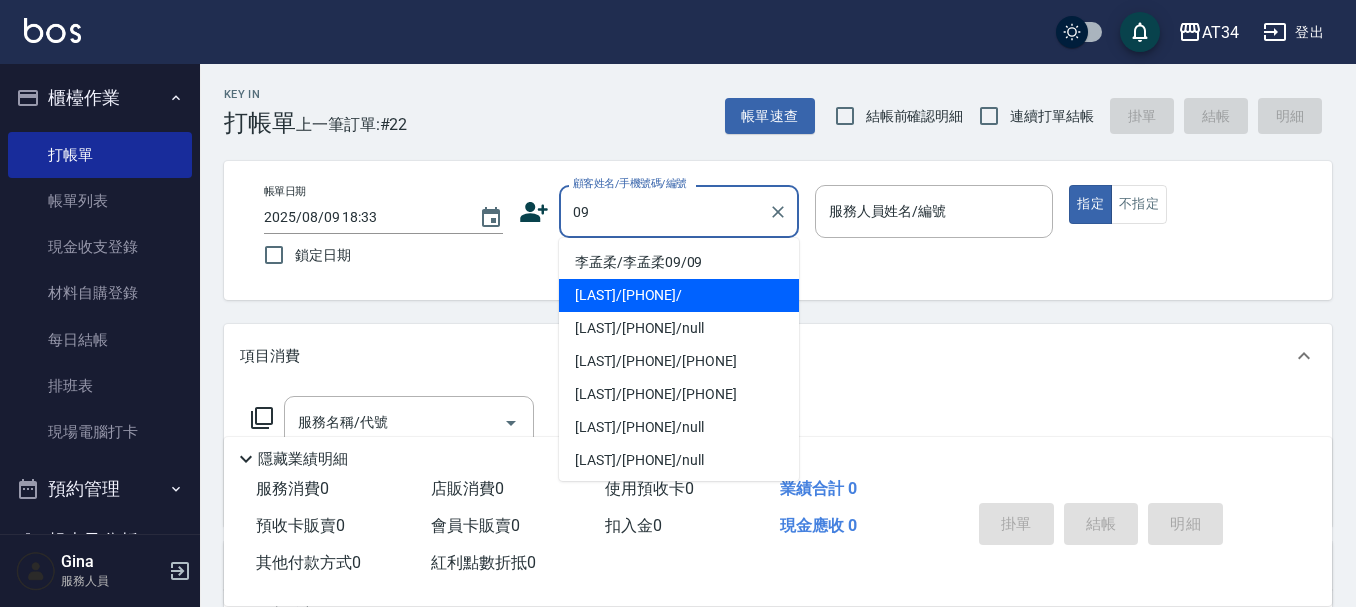 click on "[NAME]/[PHONE]/" at bounding box center [679, 295] 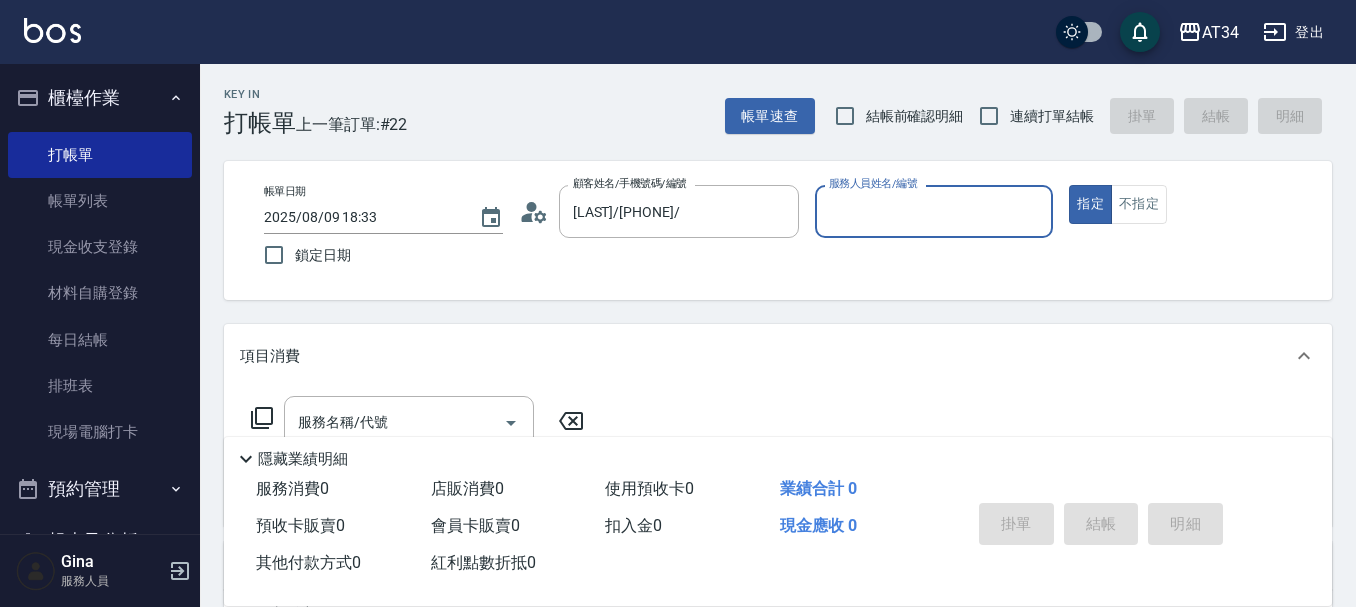 type on "annie-27" 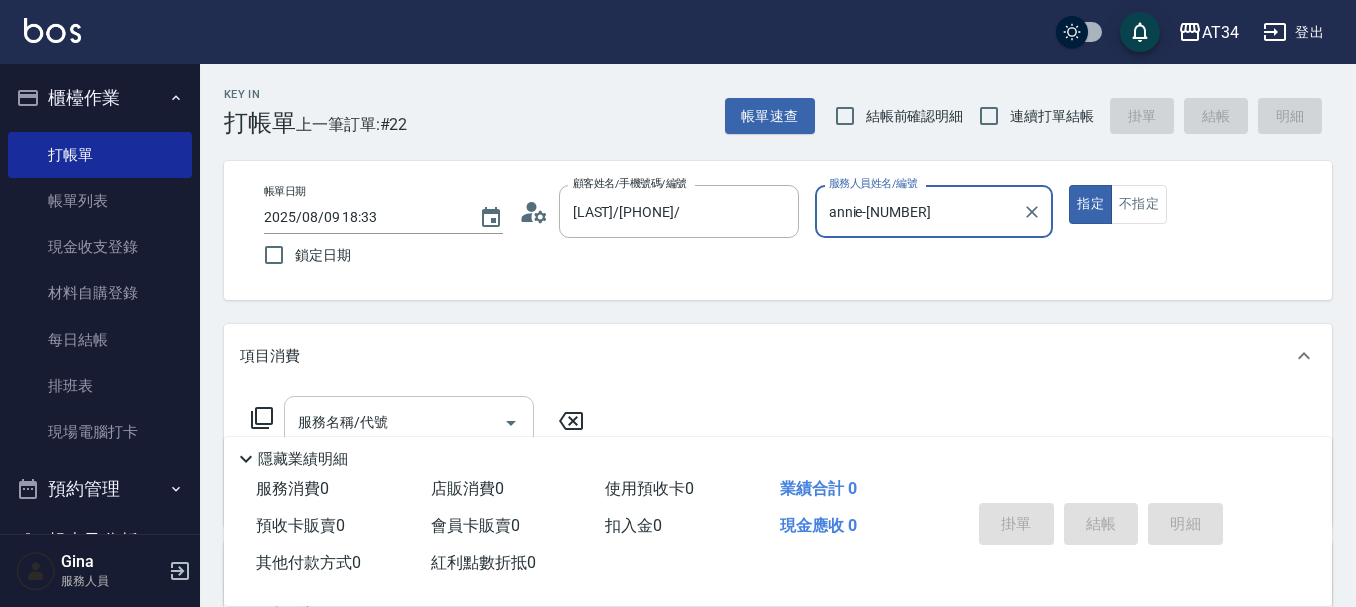 click on "服務名稱/代號" at bounding box center (394, 422) 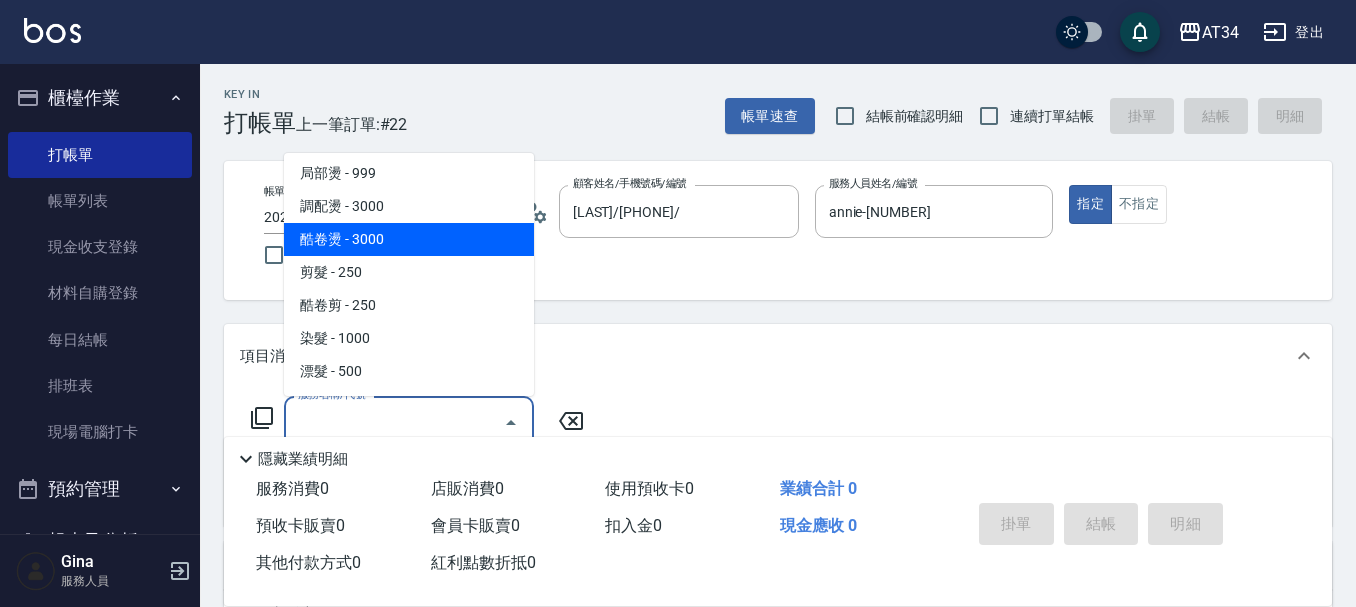 scroll, scrollTop: 300, scrollLeft: 0, axis: vertical 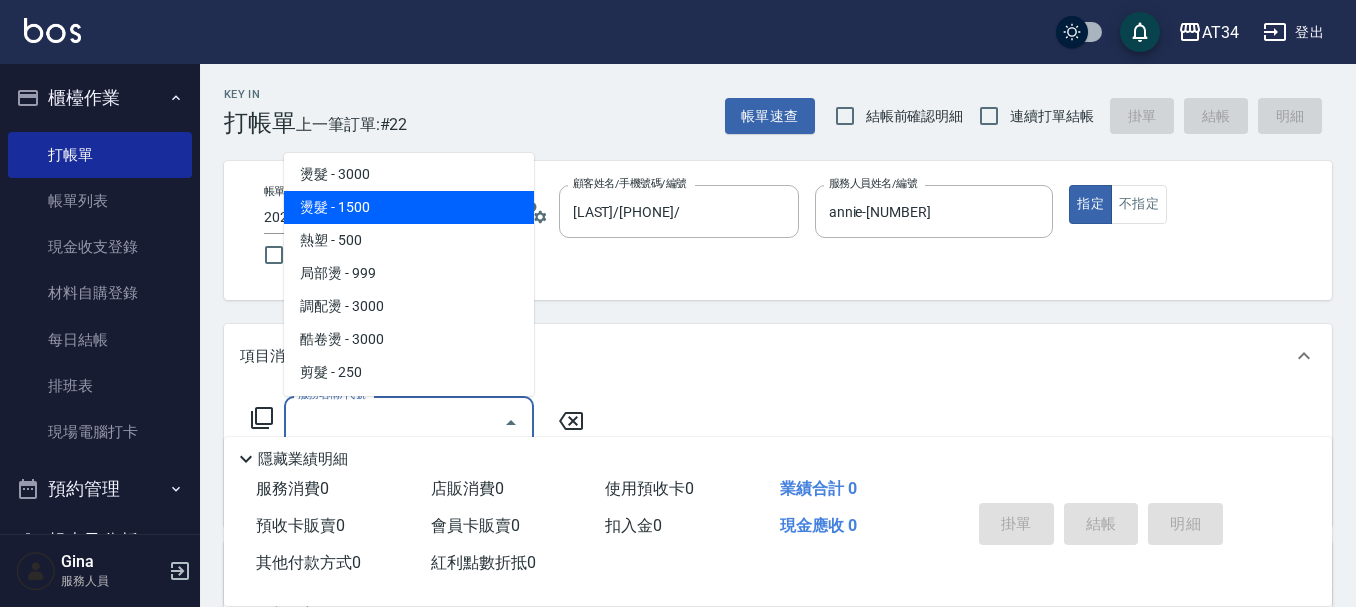 click on "燙髮 - 1500" at bounding box center [409, 207] 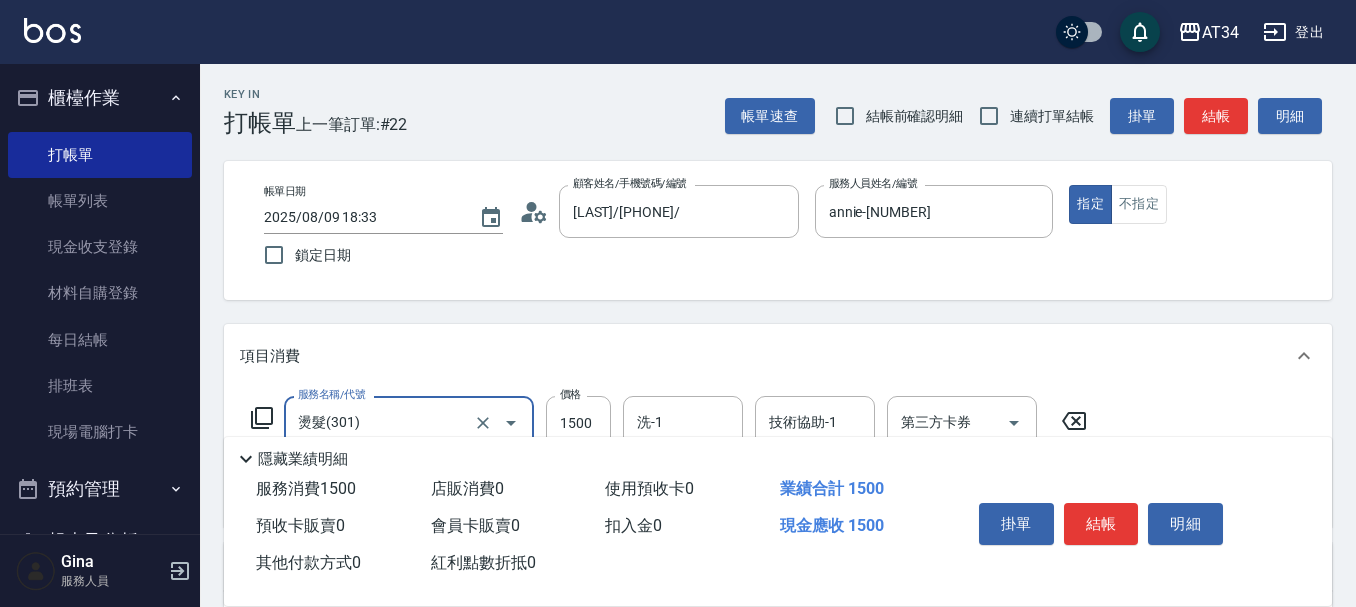 type on "1" 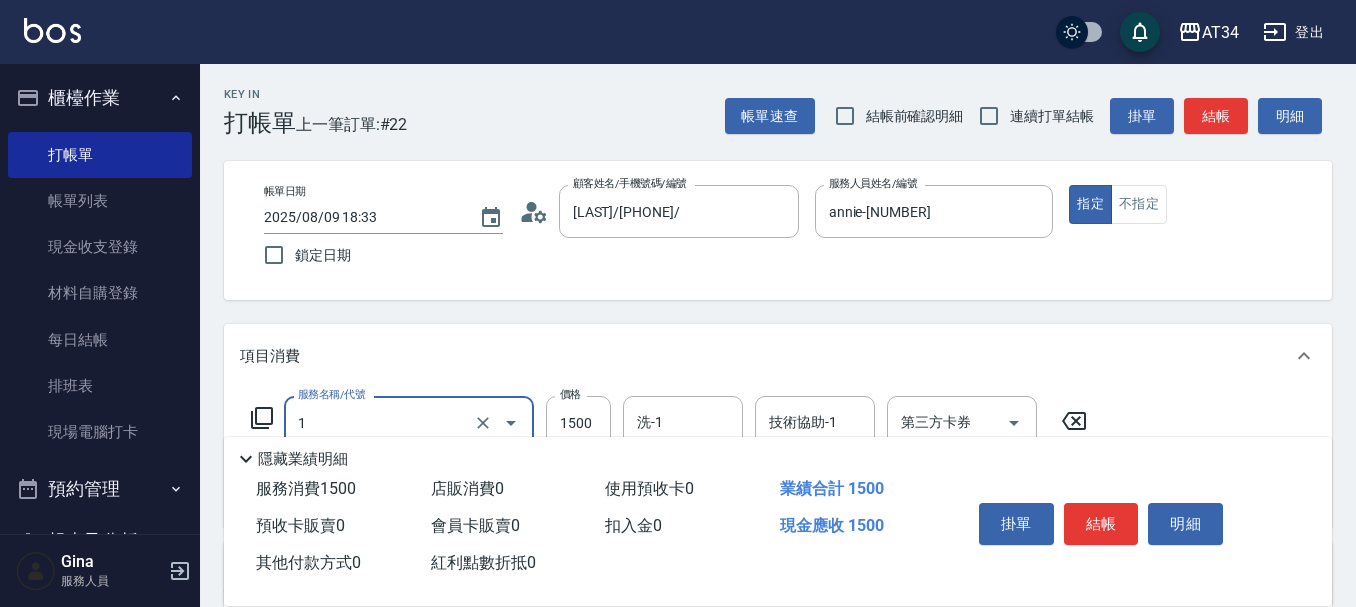 type on "0" 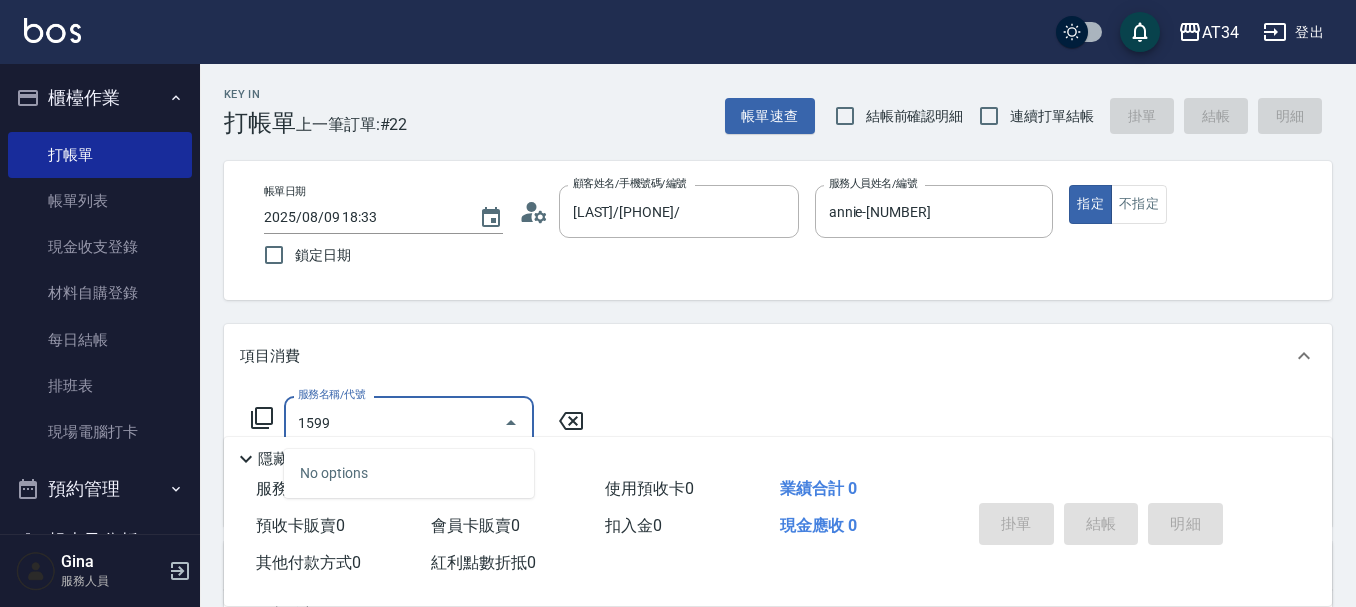 click 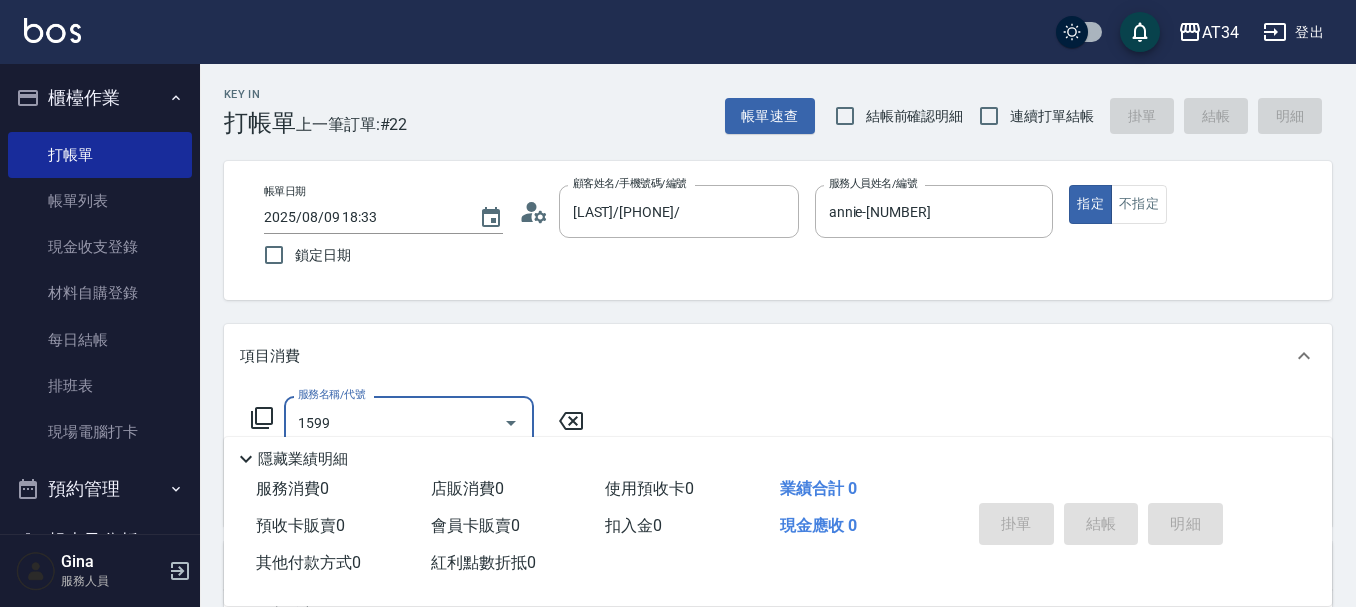 click 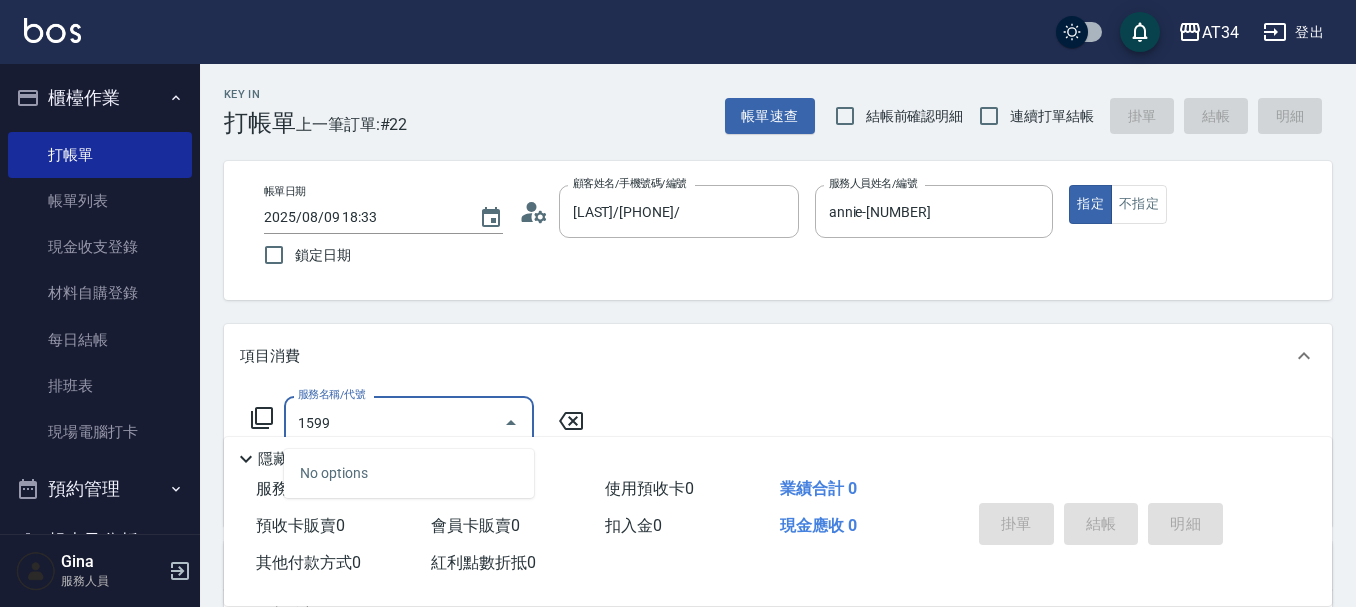 click on "1599" at bounding box center (394, 422) 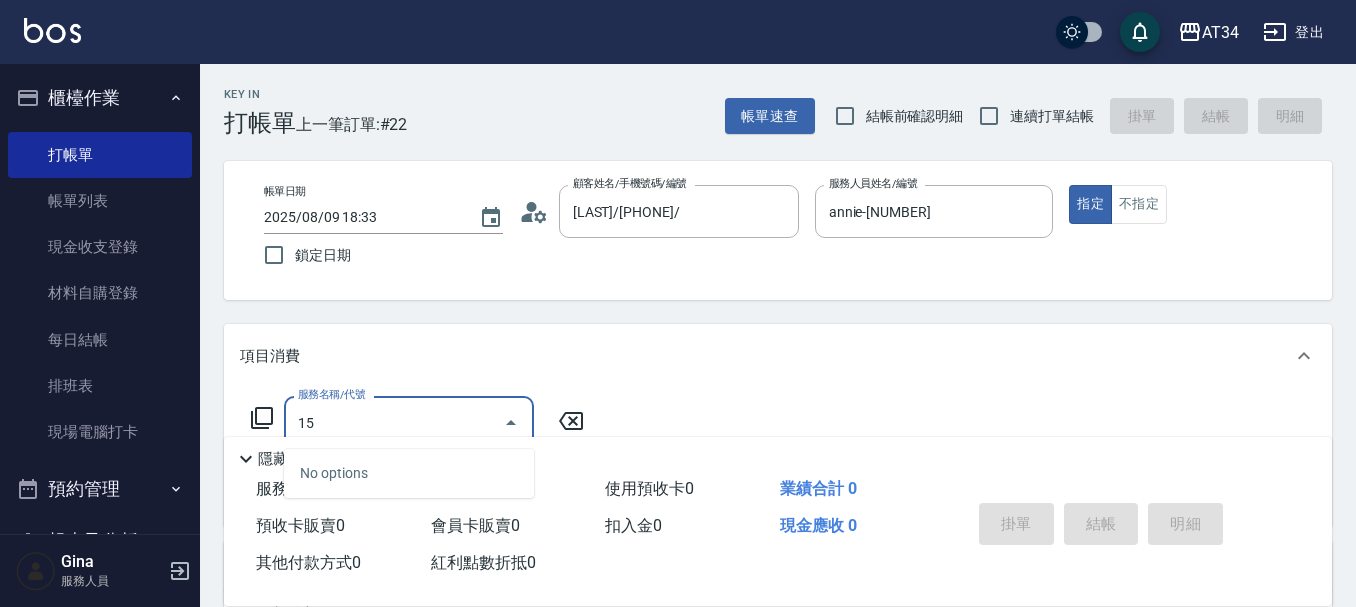 type on "1" 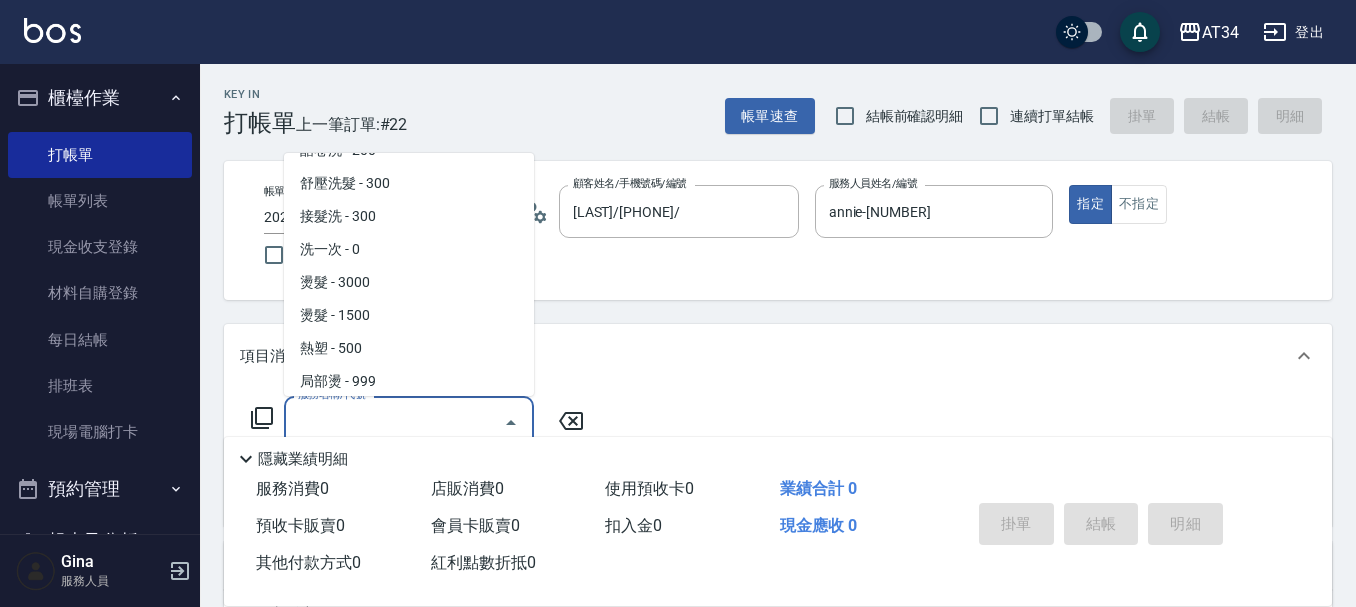 scroll, scrollTop: 200, scrollLeft: 0, axis: vertical 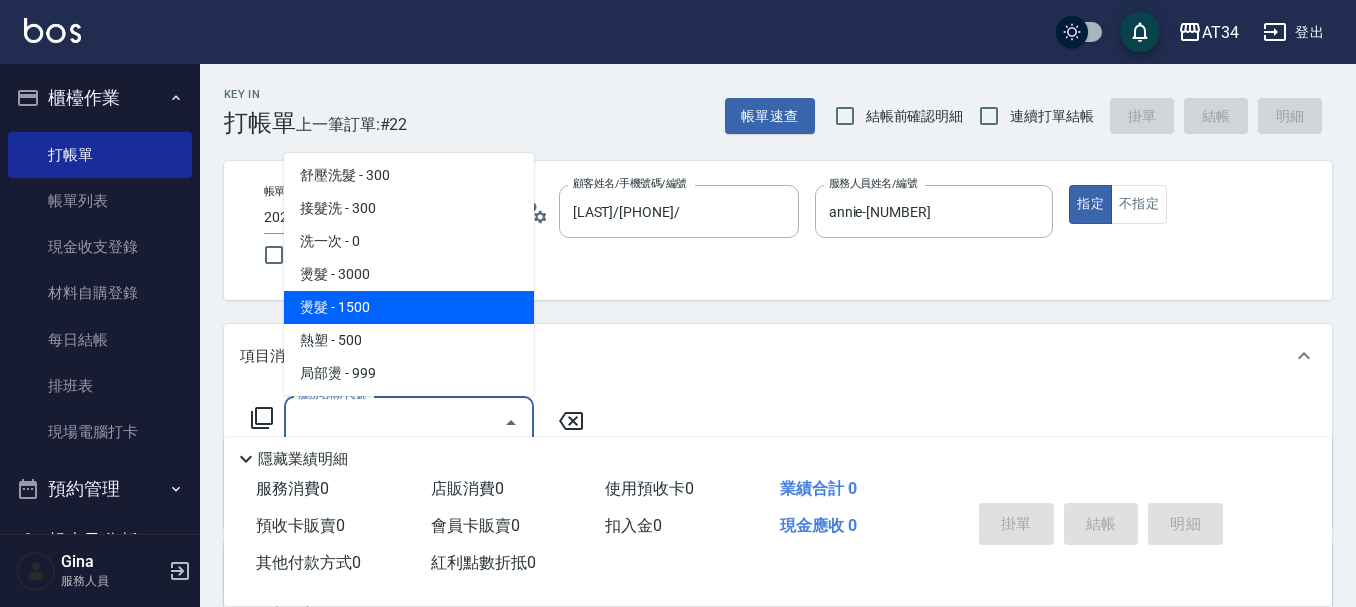 click on "燙髮 - 1500" at bounding box center (409, 307) 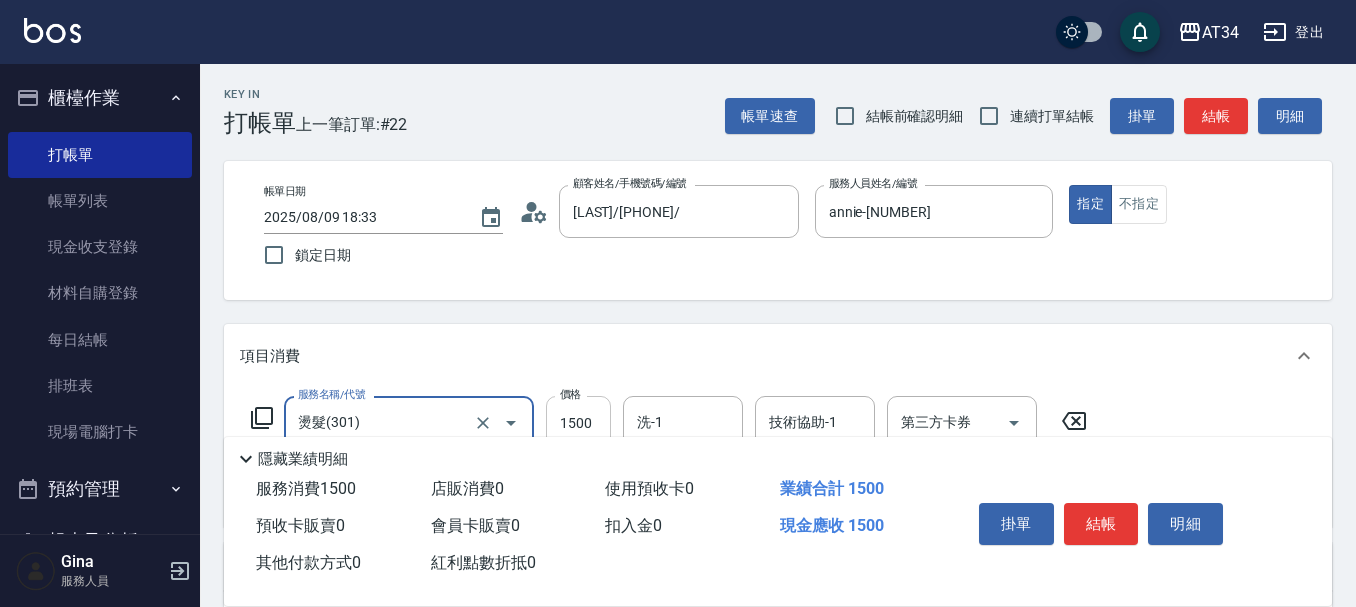 click on "1500" at bounding box center [578, 423] 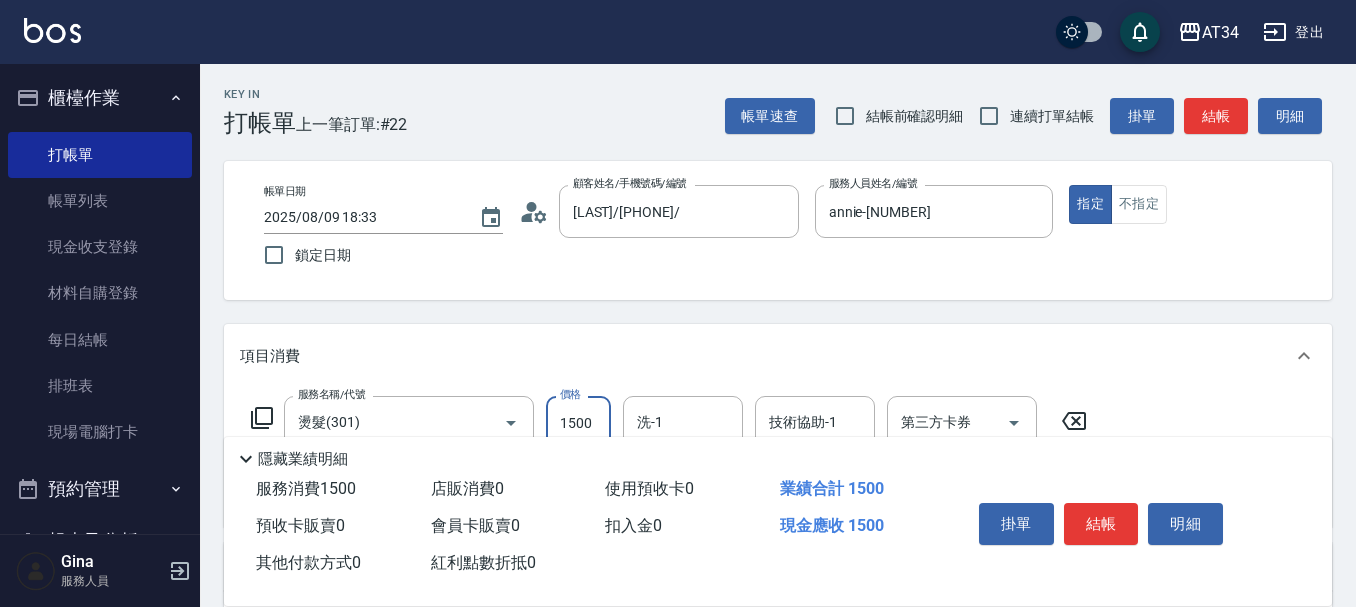 type on "0" 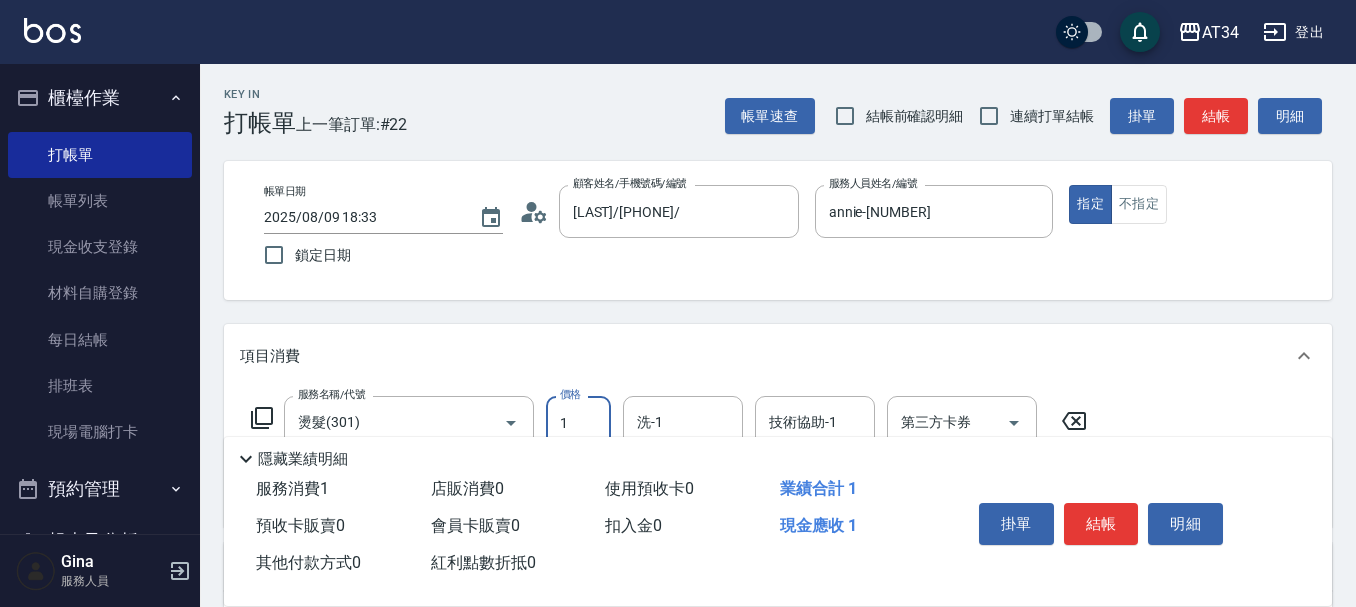 type on "15" 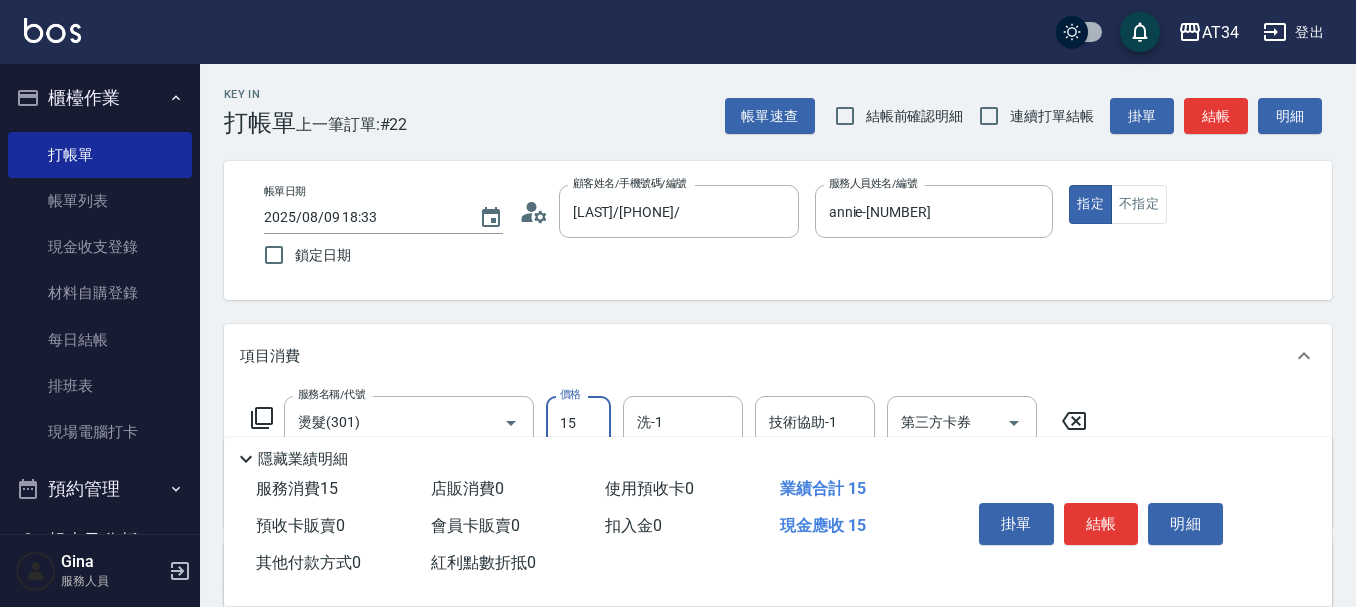type on "10" 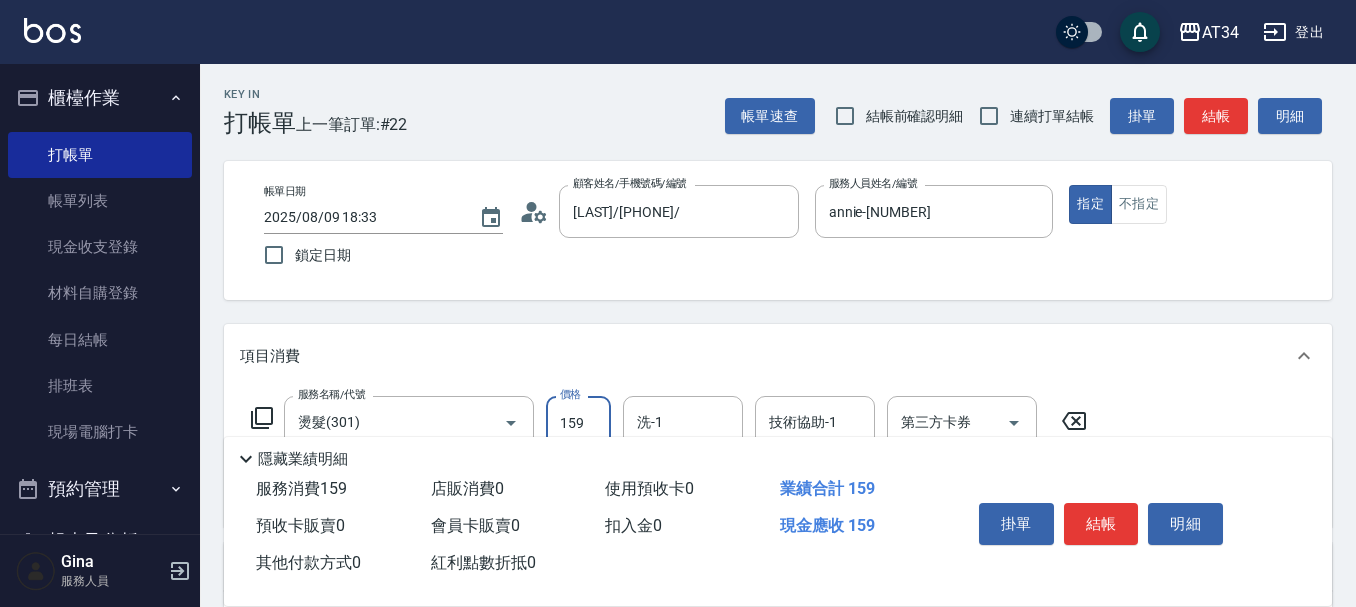 type on "150" 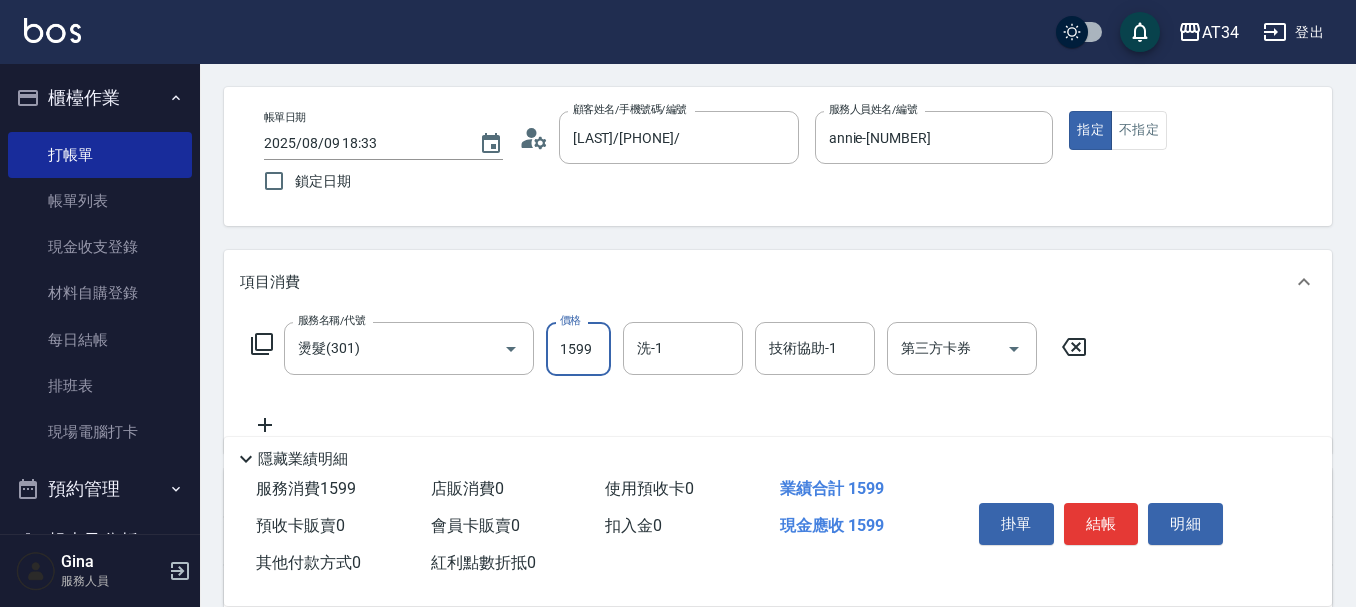 scroll, scrollTop: 200, scrollLeft: 0, axis: vertical 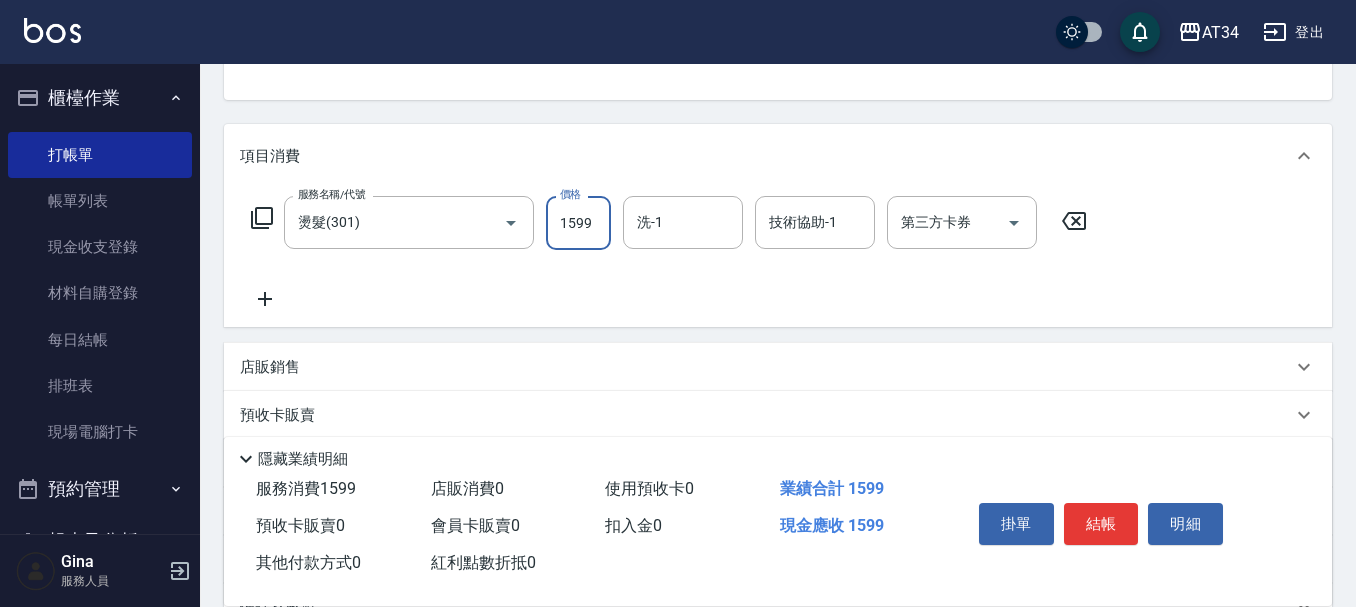 type on "1599" 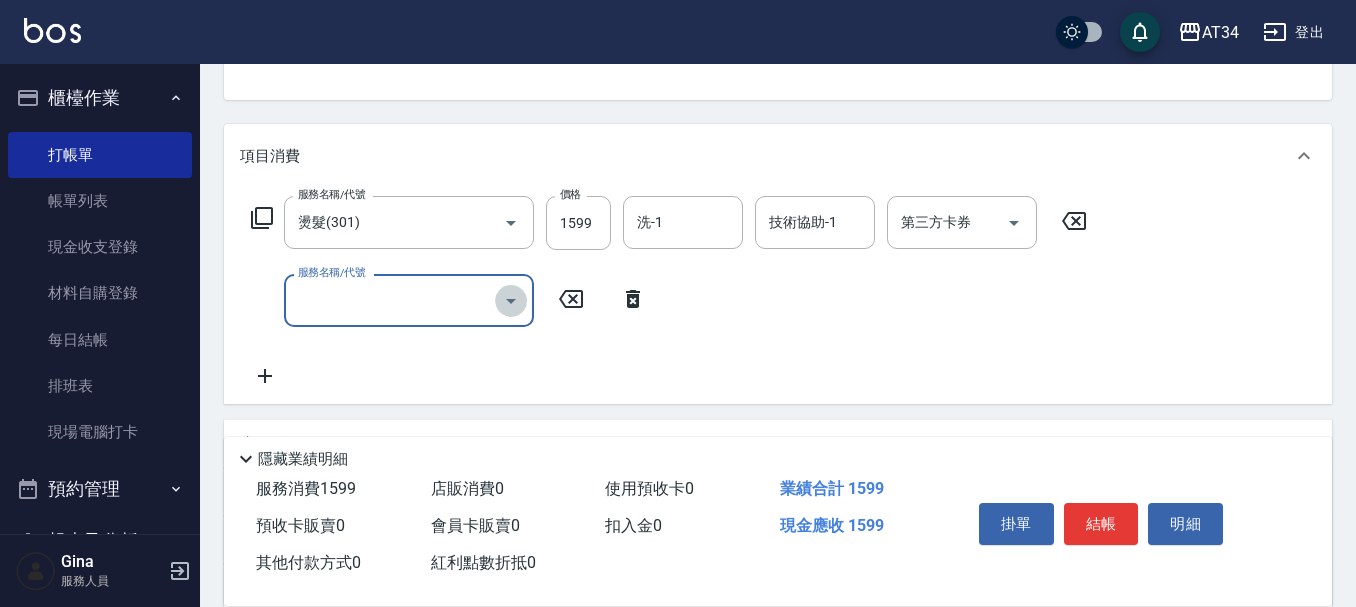 click 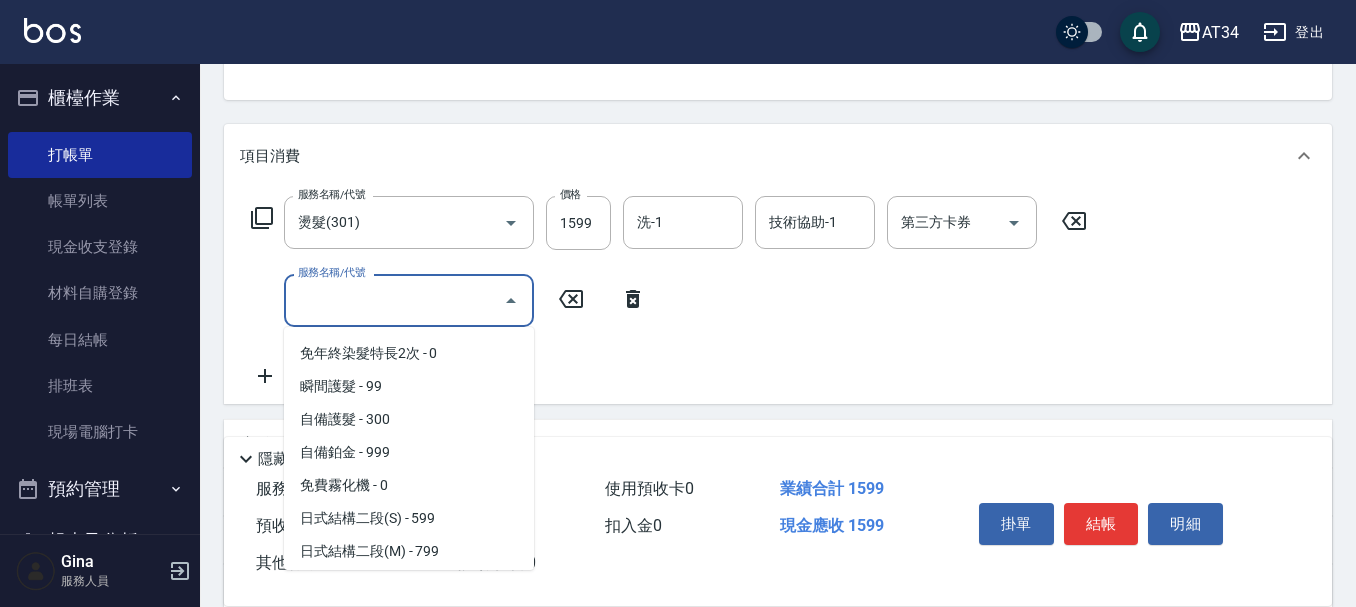 scroll, scrollTop: 800, scrollLeft: 0, axis: vertical 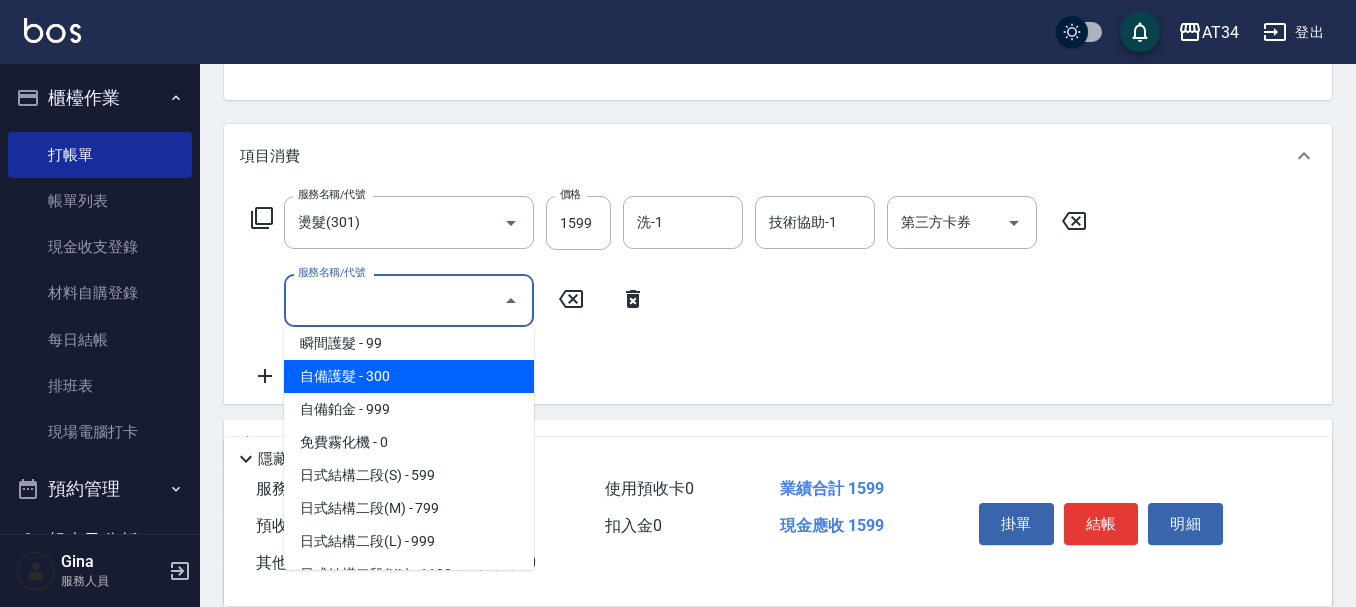 click on "自備護髮 - 300" at bounding box center (409, 376) 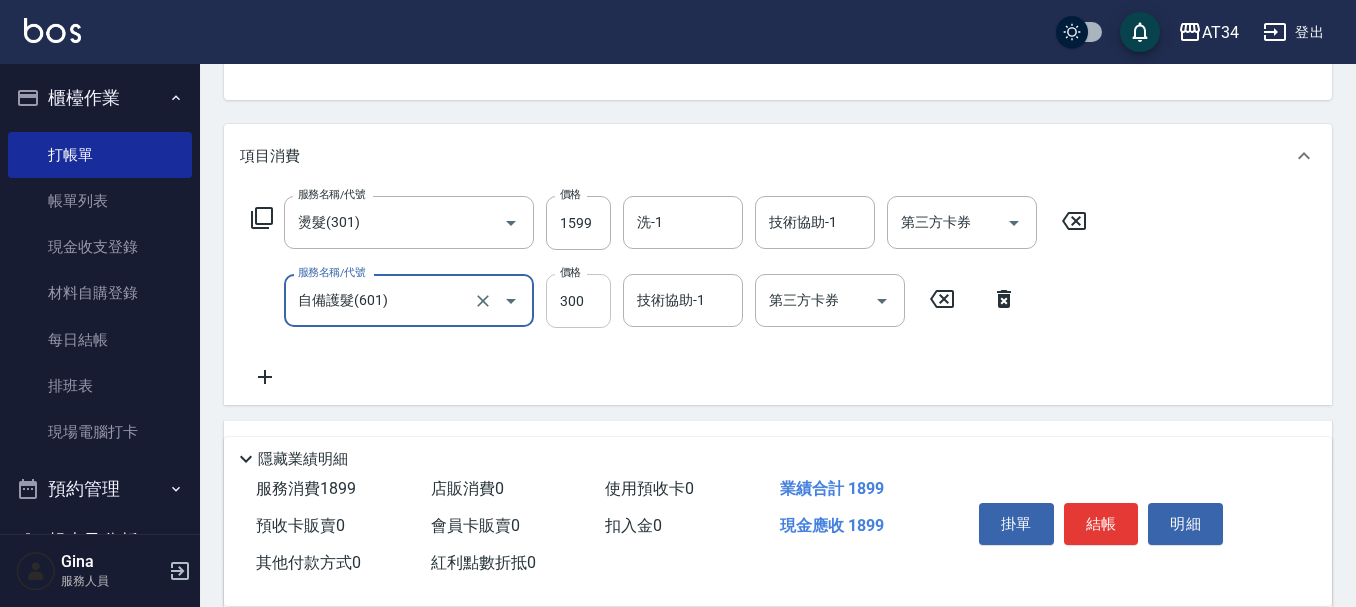 click on "300" at bounding box center (578, 301) 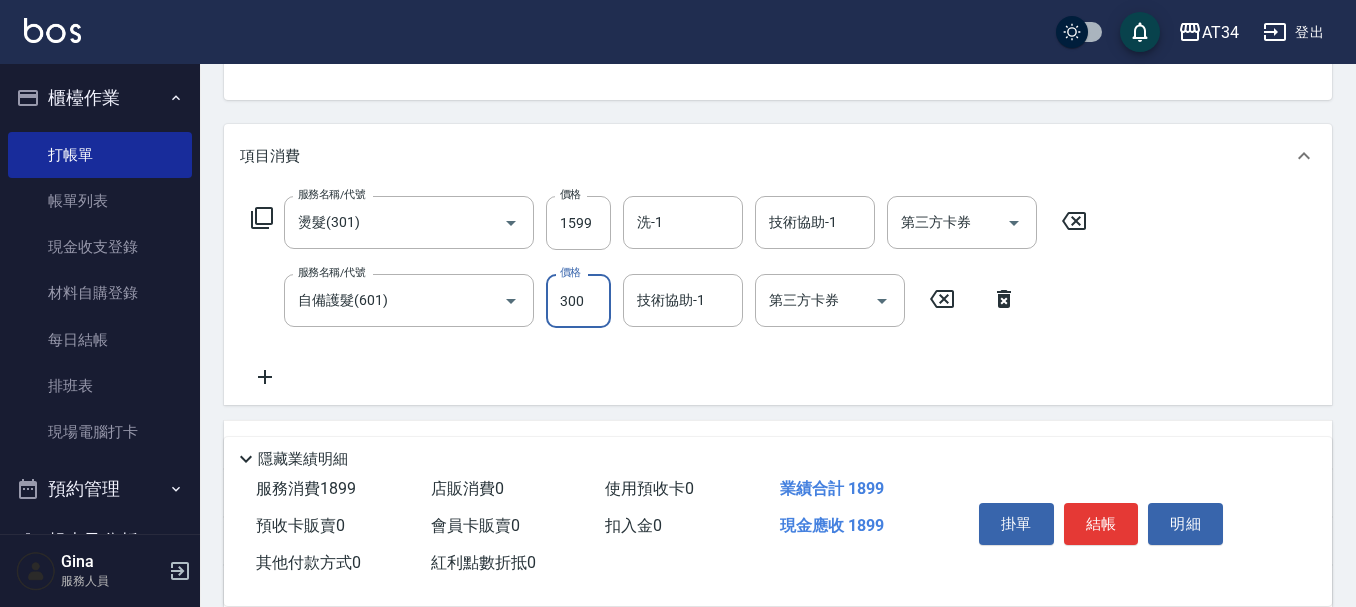 type on "8" 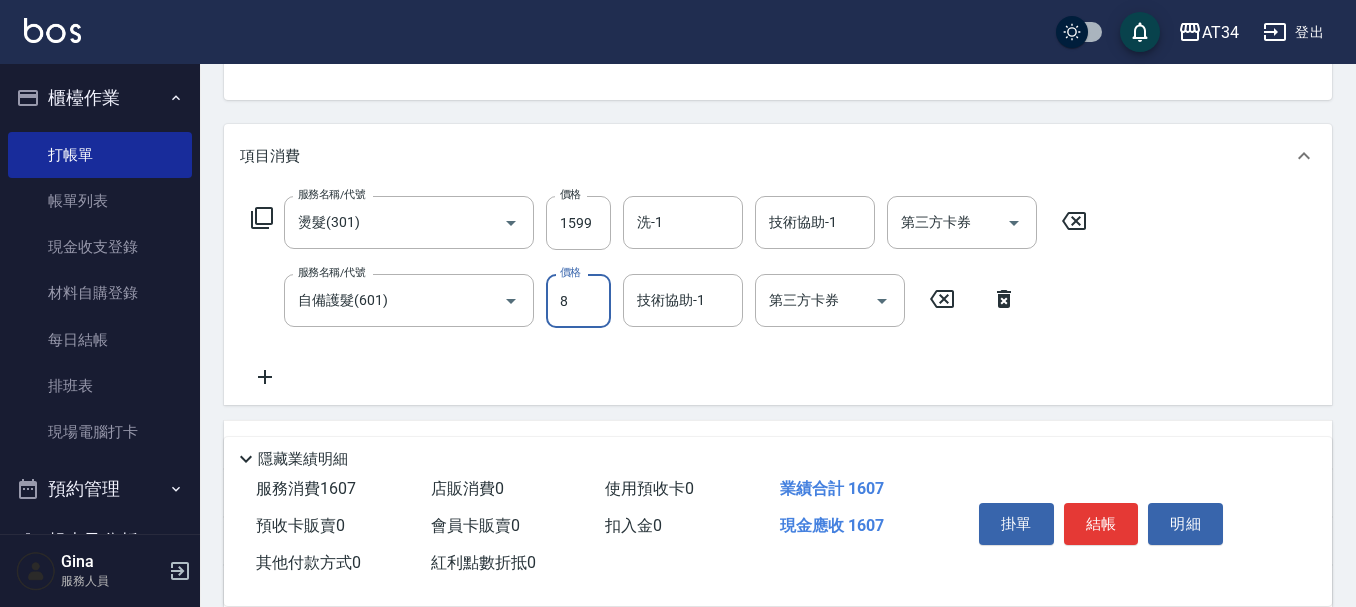 type on "150" 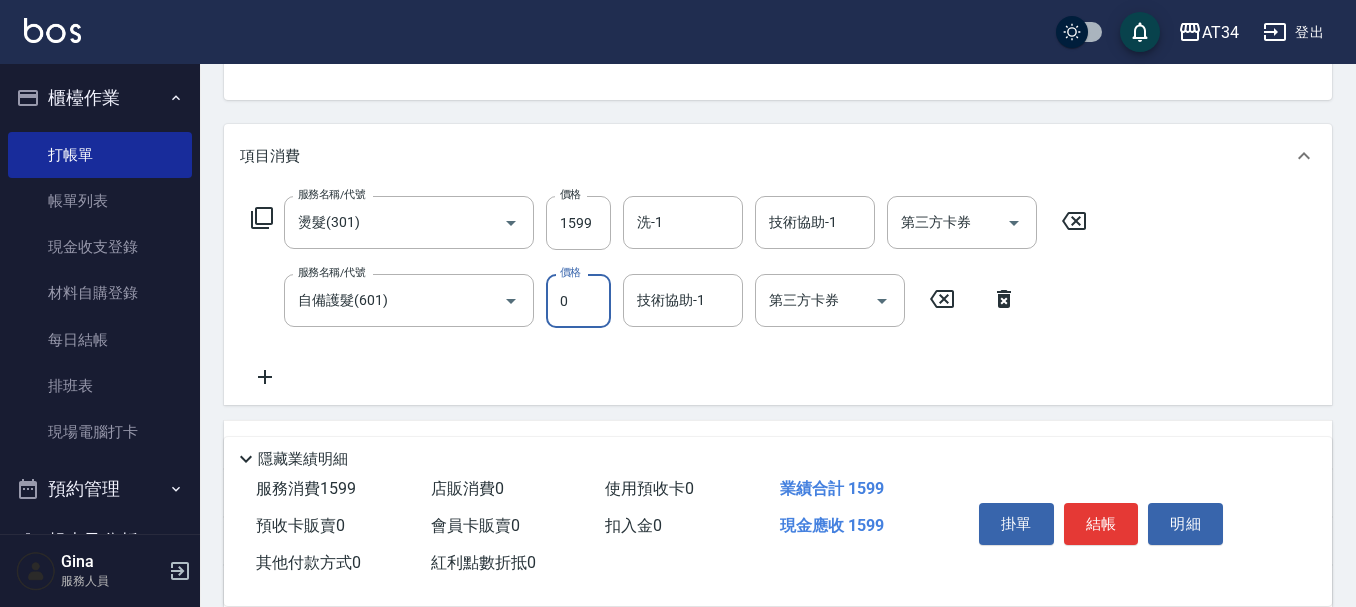 type on "99" 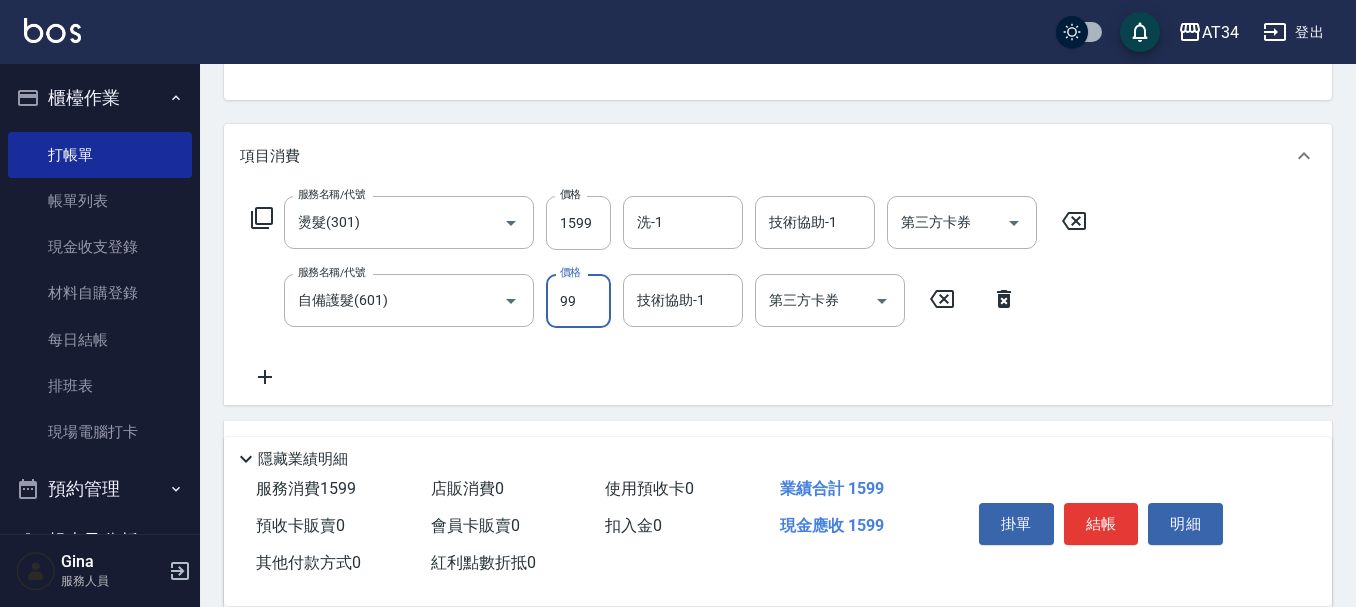 type on "250" 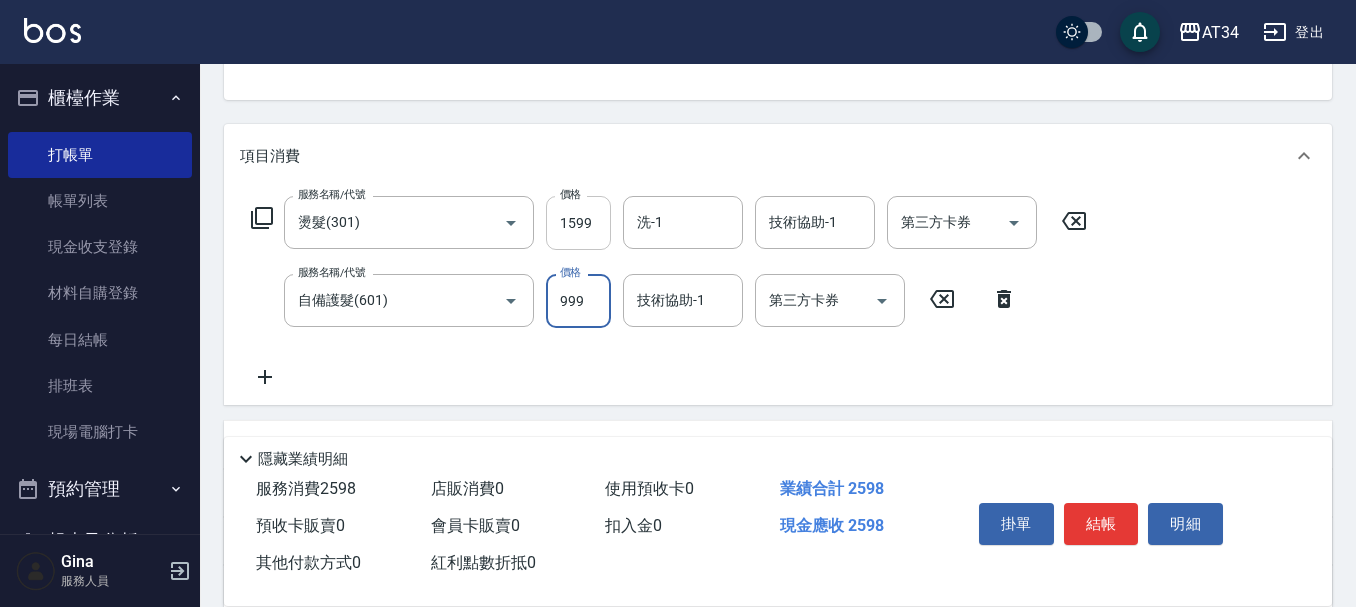type on "999" 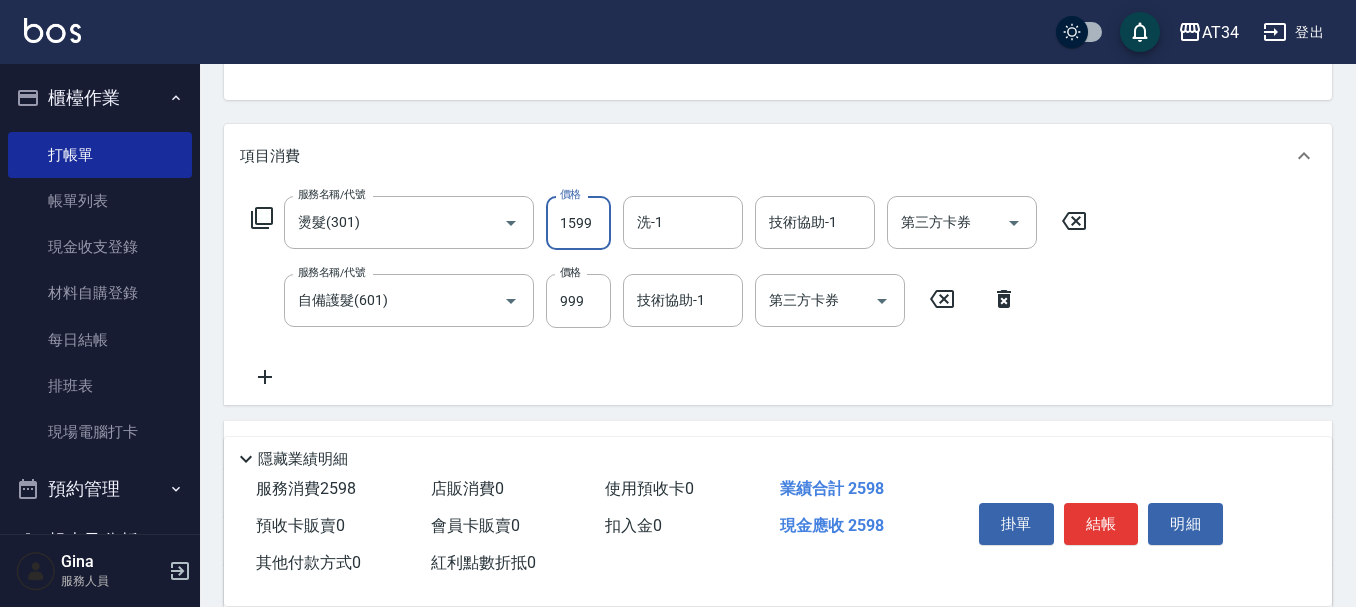 click on "1599" at bounding box center [578, 223] 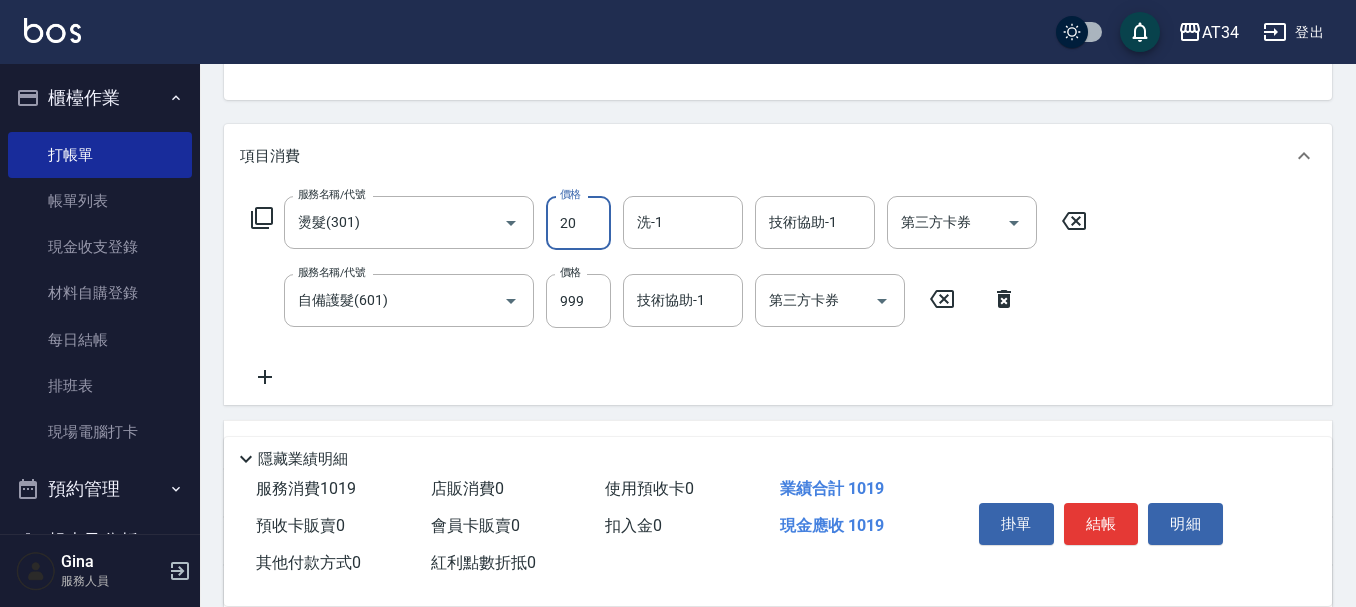 type on "209" 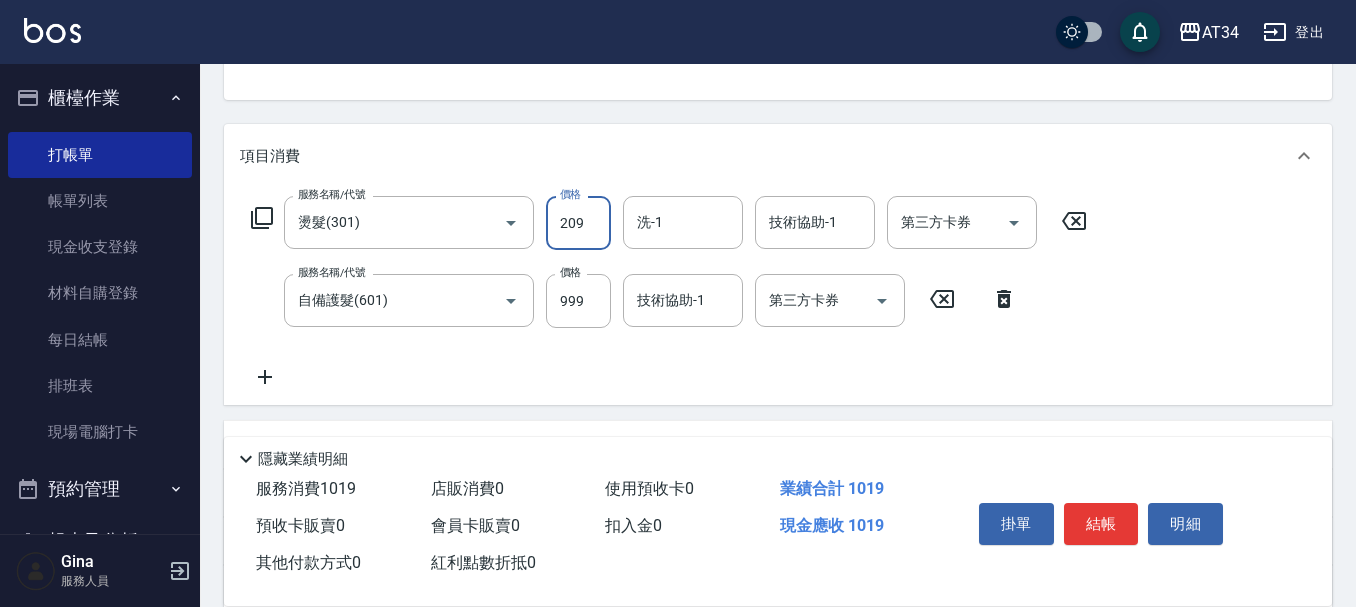 type on "300" 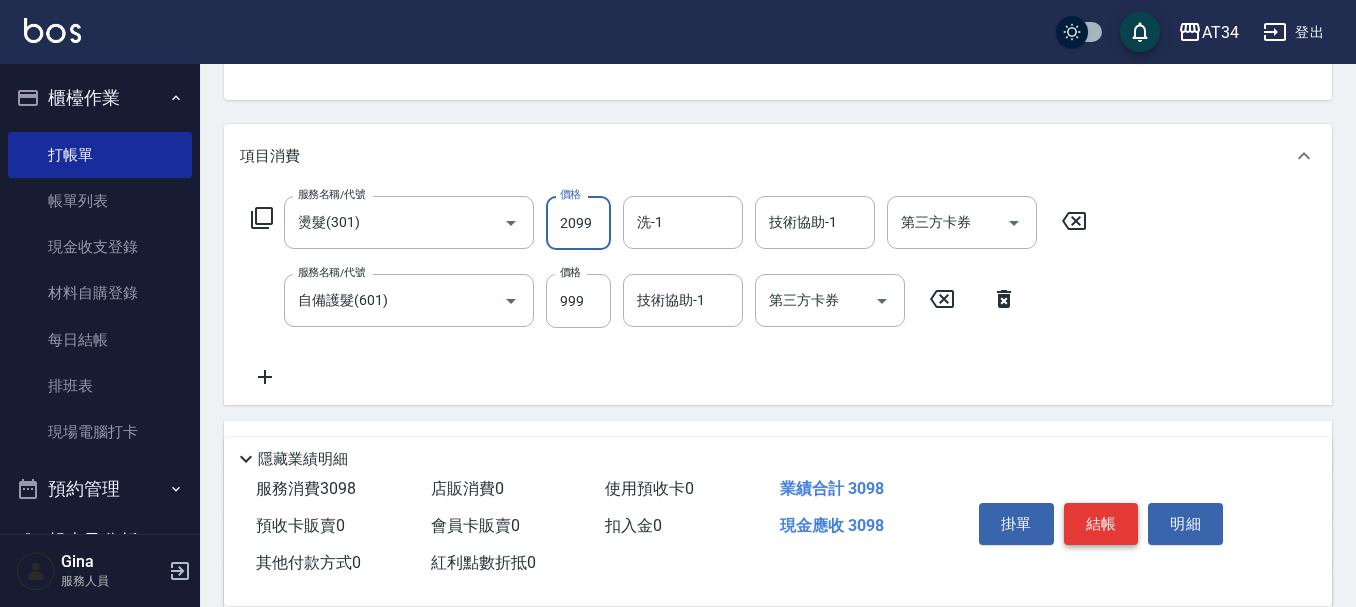 type on "2099" 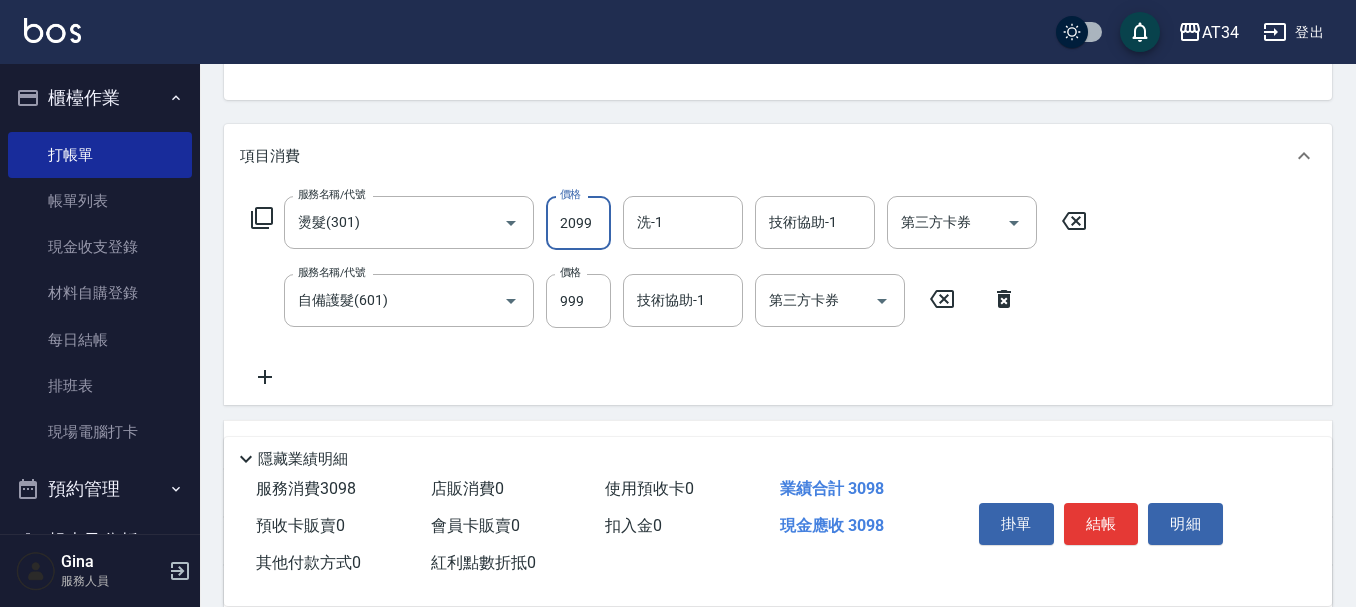 click on "結帳" at bounding box center [1101, 524] 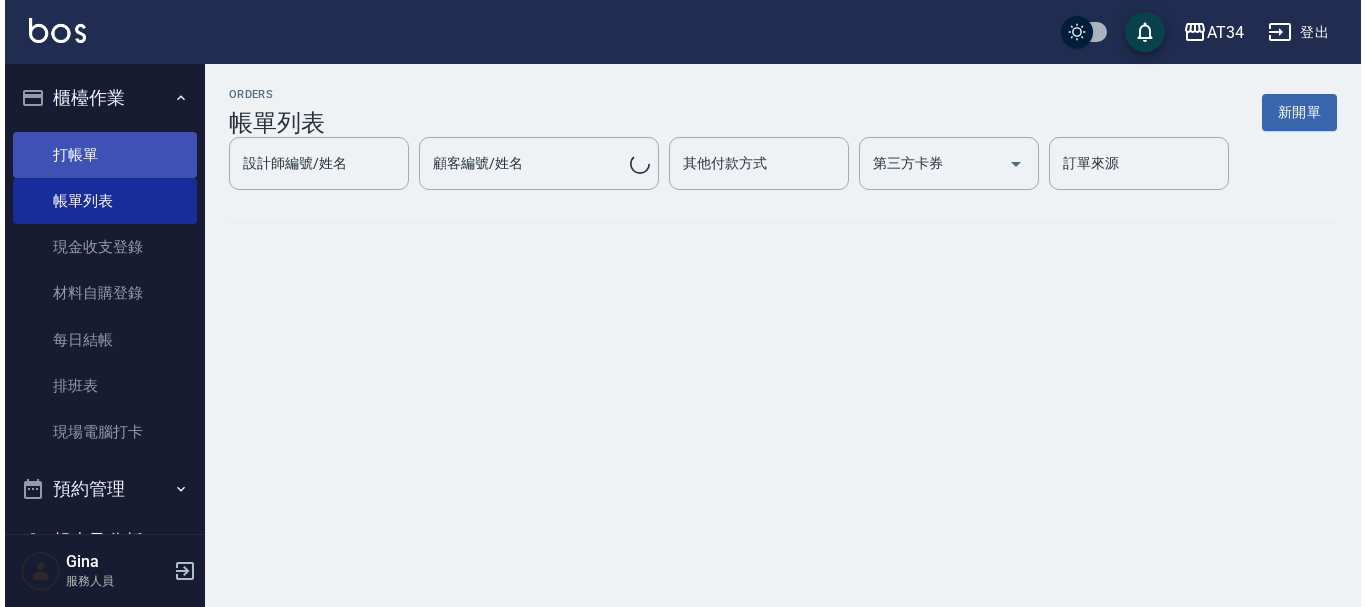 scroll, scrollTop: 0, scrollLeft: 0, axis: both 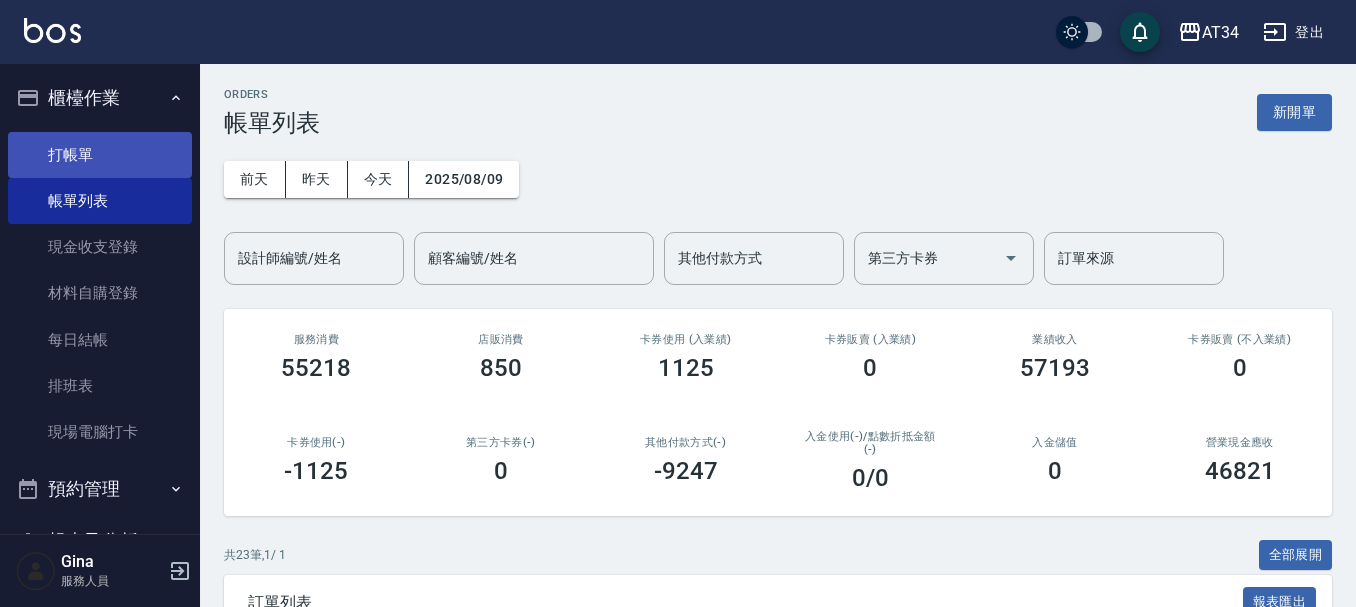 click on "打帳單" at bounding box center [100, 155] 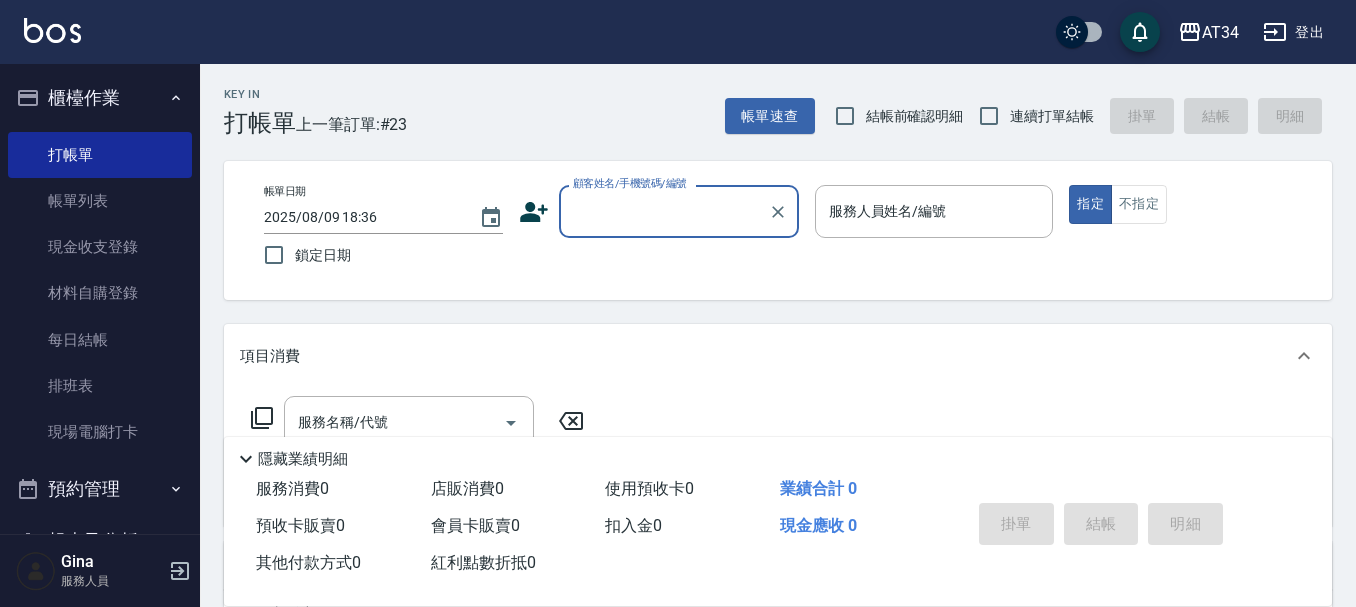click 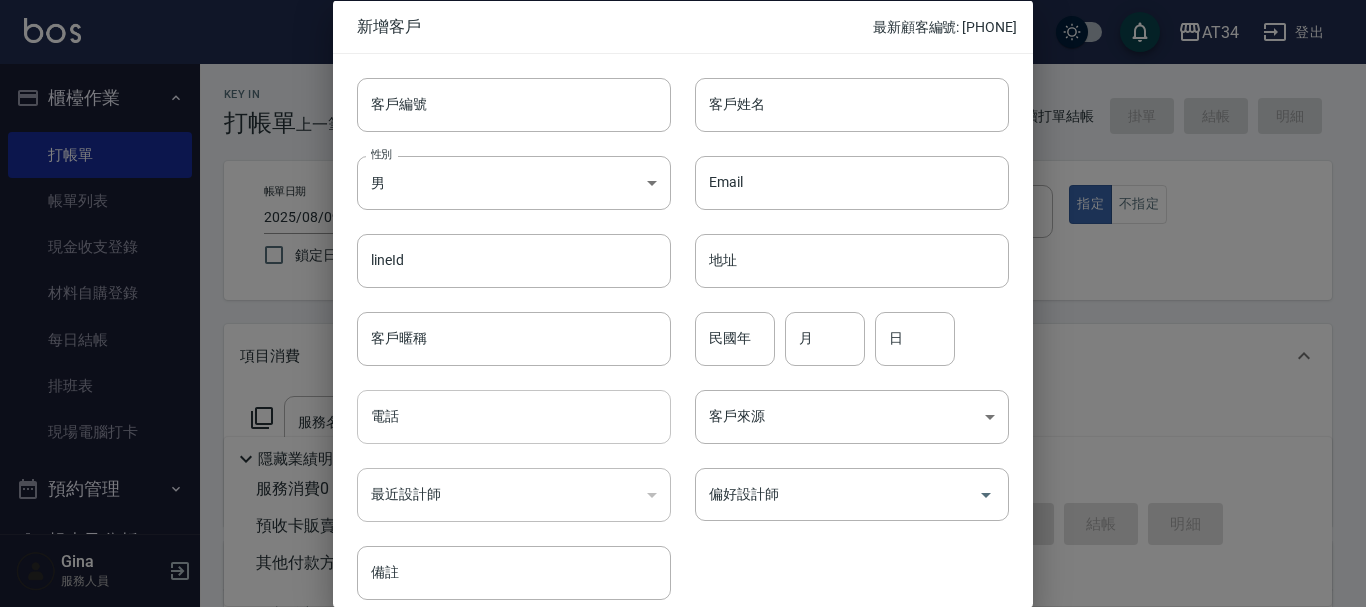 click on "電話" at bounding box center [514, 417] 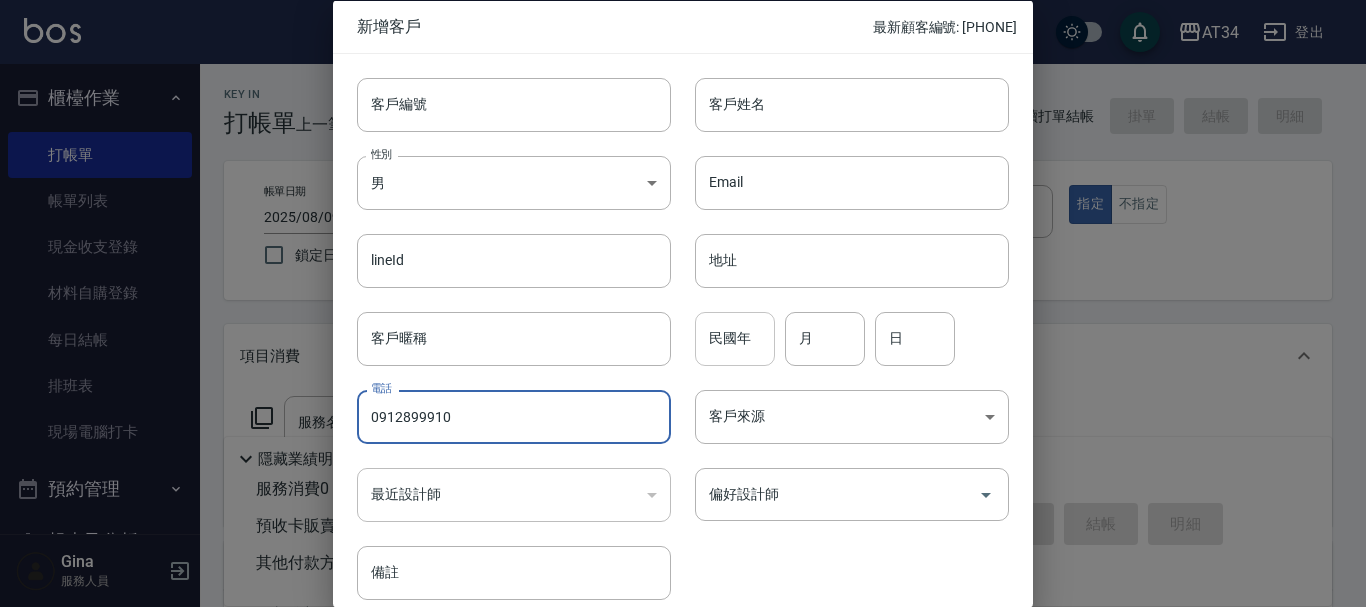 type on "0912899910" 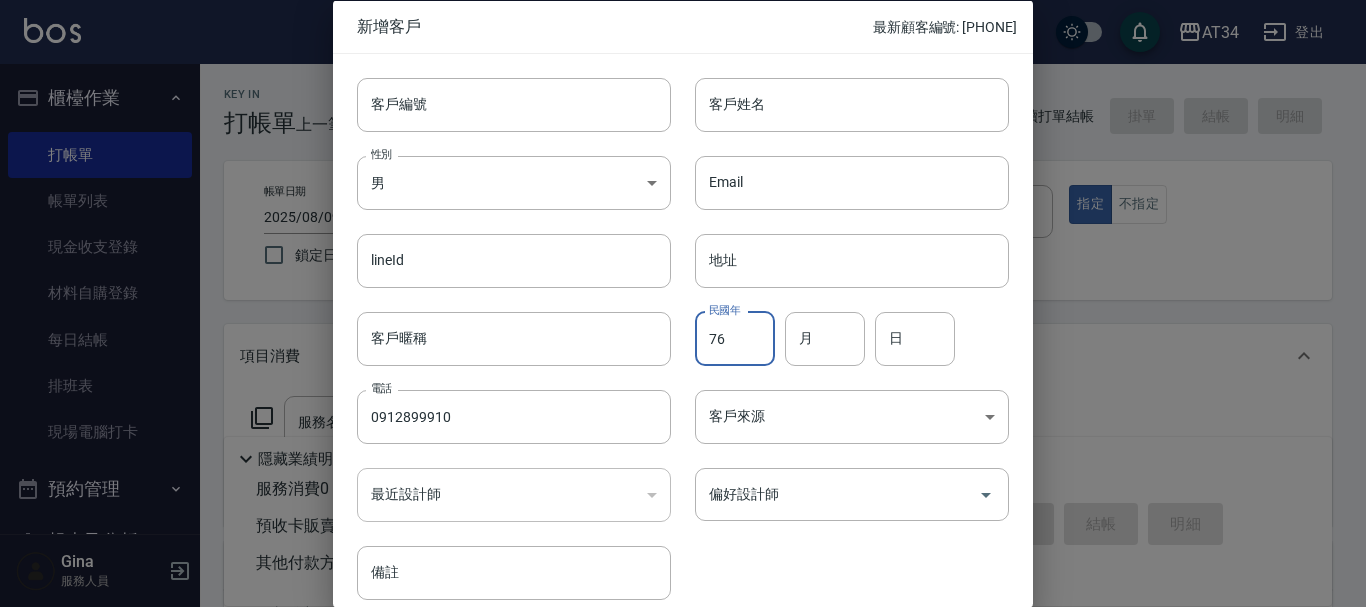 type on "76" 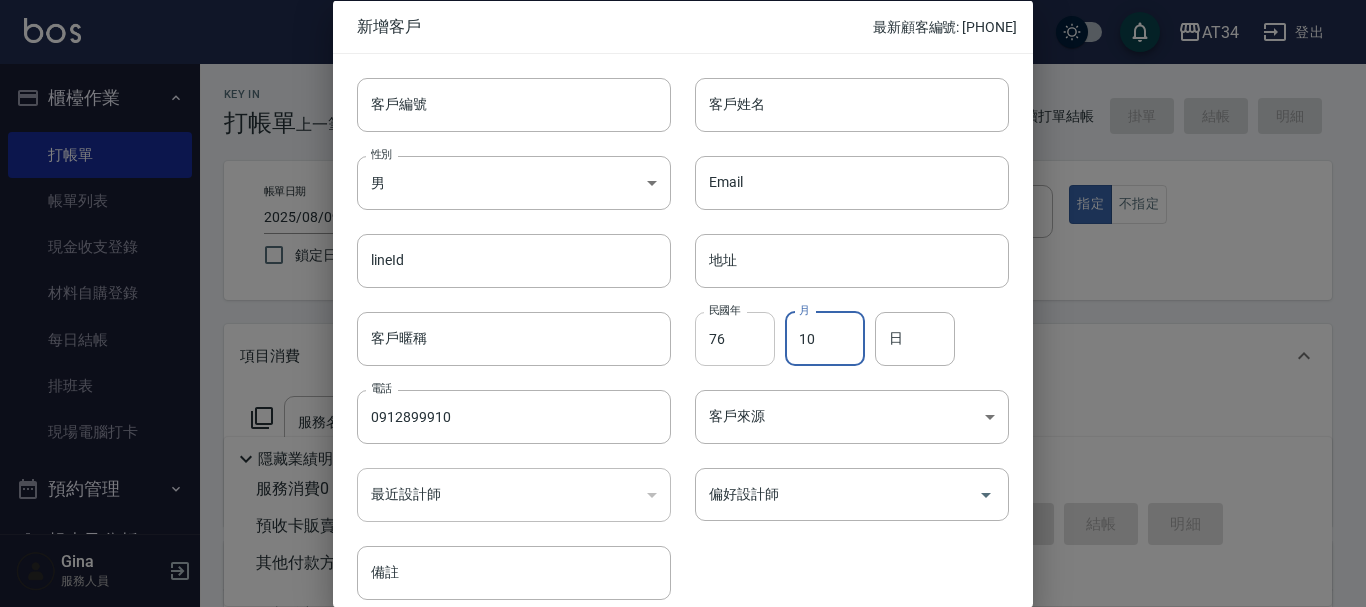 type on "10" 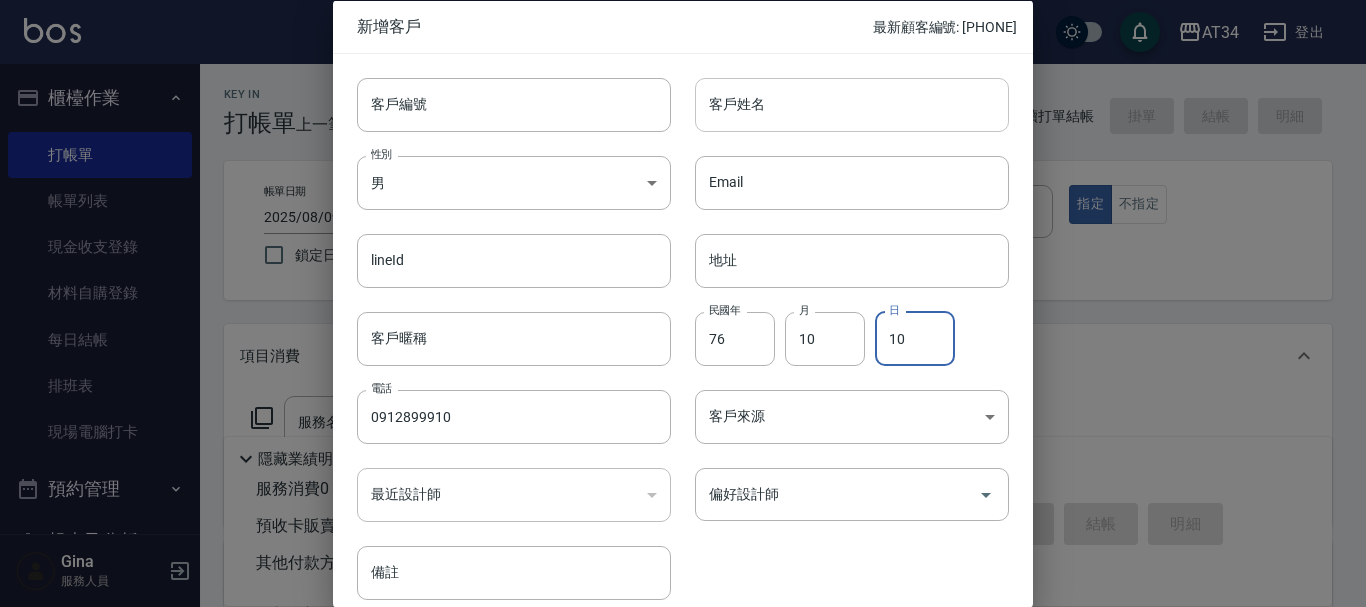 type on "10" 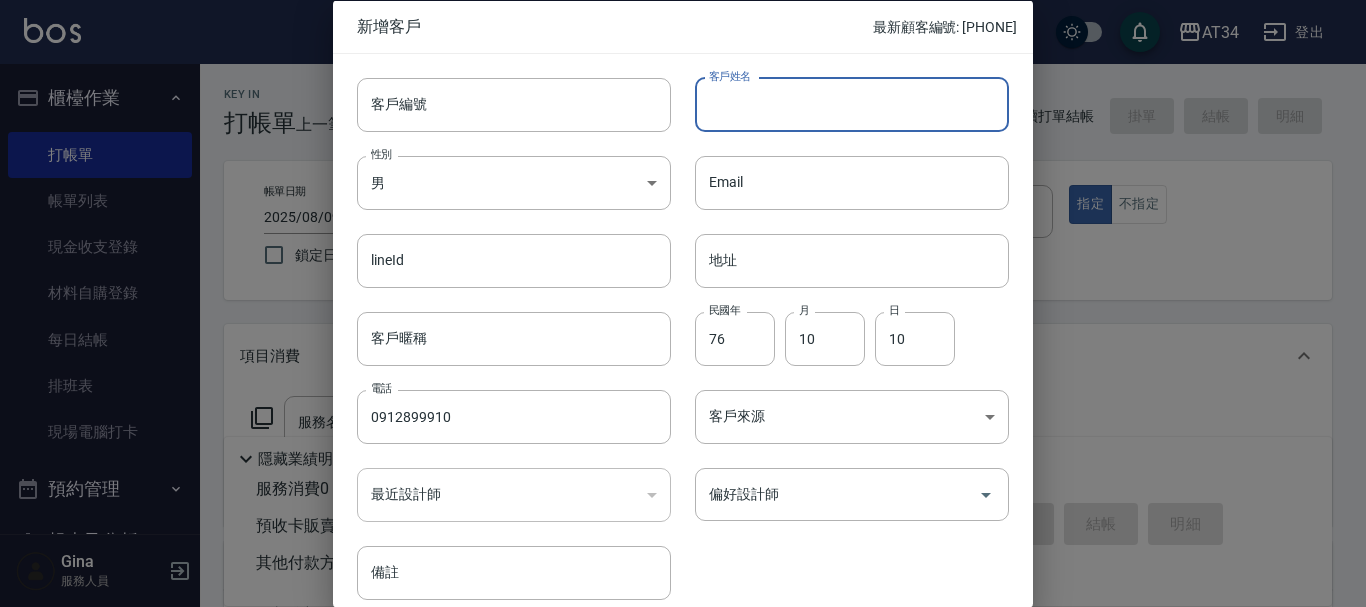 click on "客戶姓名" at bounding box center [852, 104] 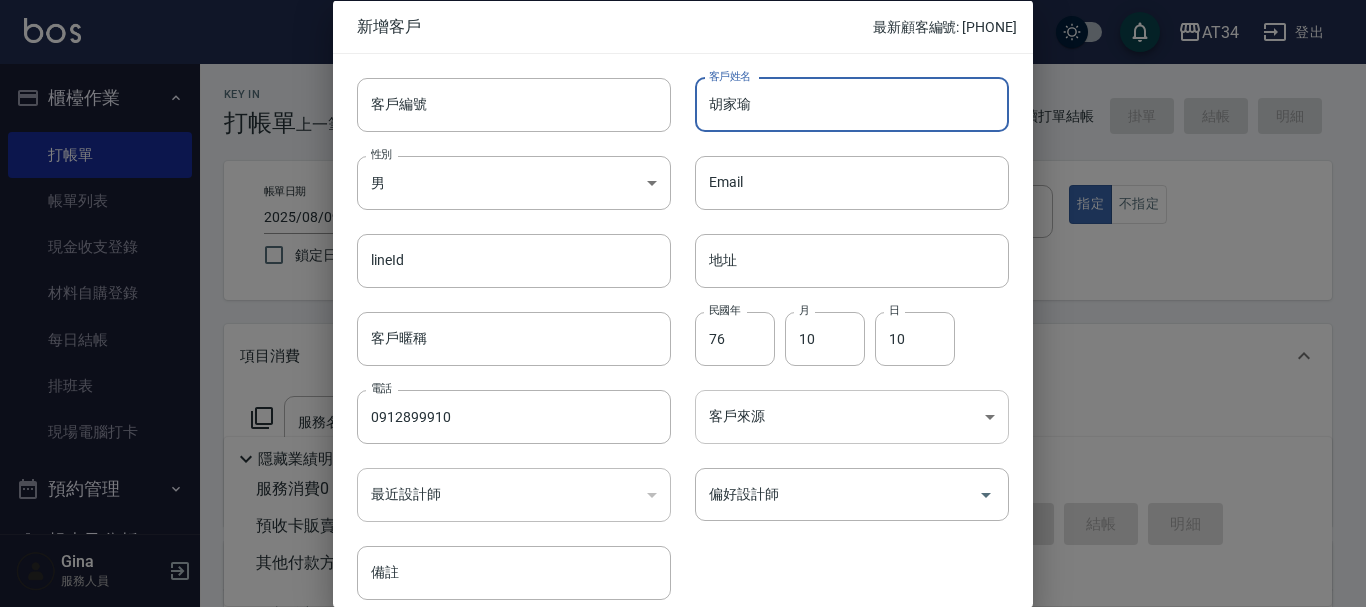 type on "胡家瑜" 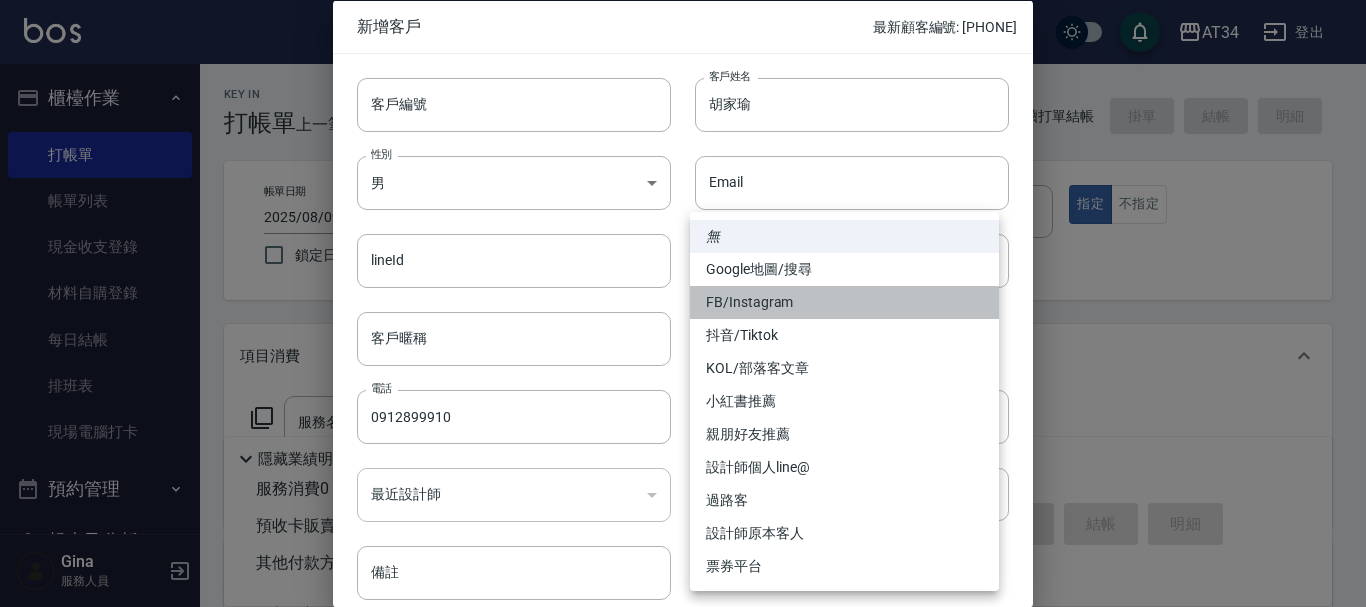 click on "FB/Instagram" at bounding box center [844, 302] 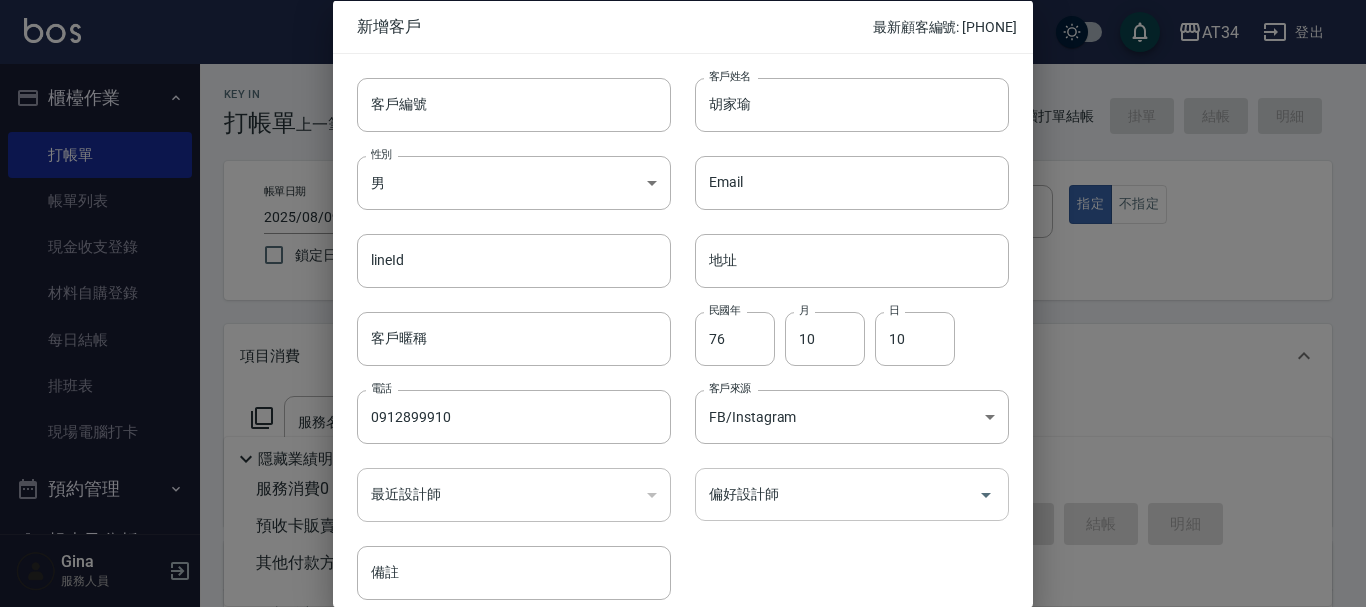 click on "偏好設計師" at bounding box center (837, 494) 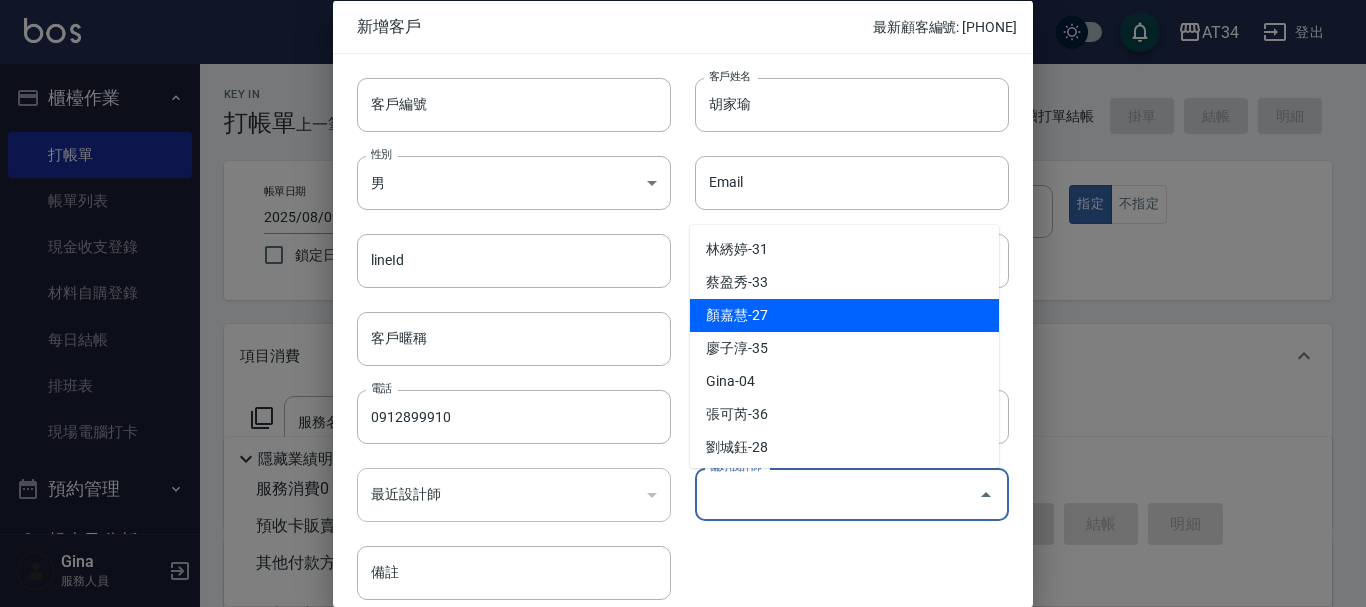 scroll, scrollTop: 200, scrollLeft: 0, axis: vertical 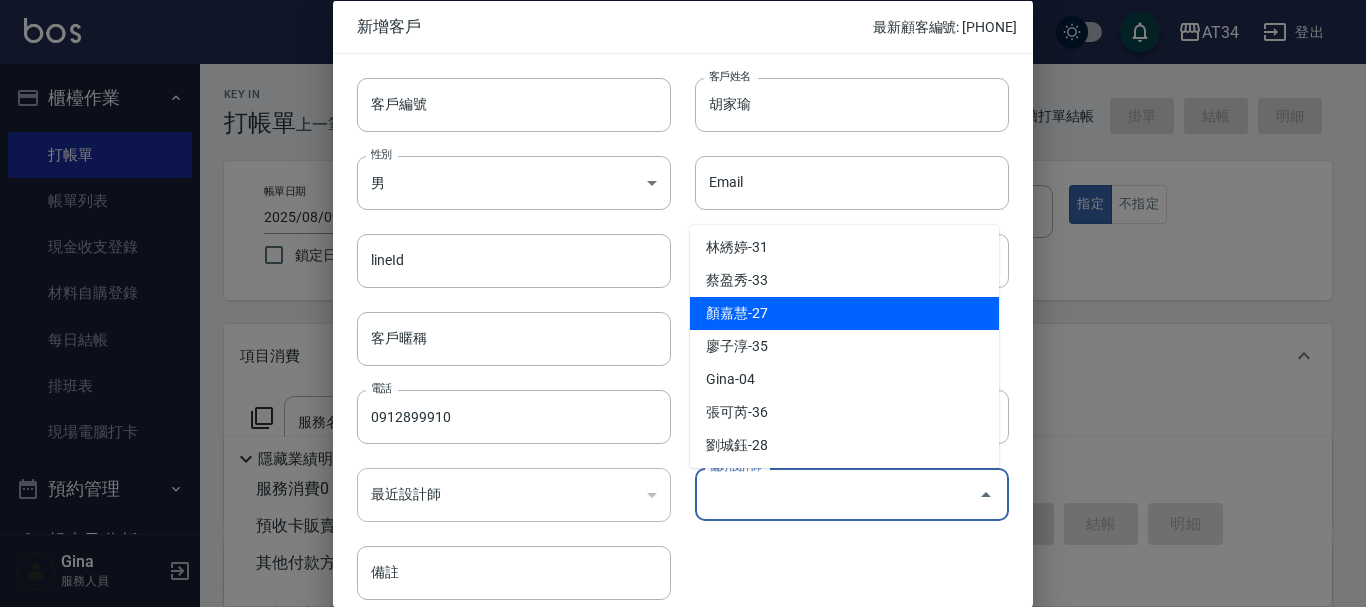 click on "顏嘉慧-27" at bounding box center (844, 313) 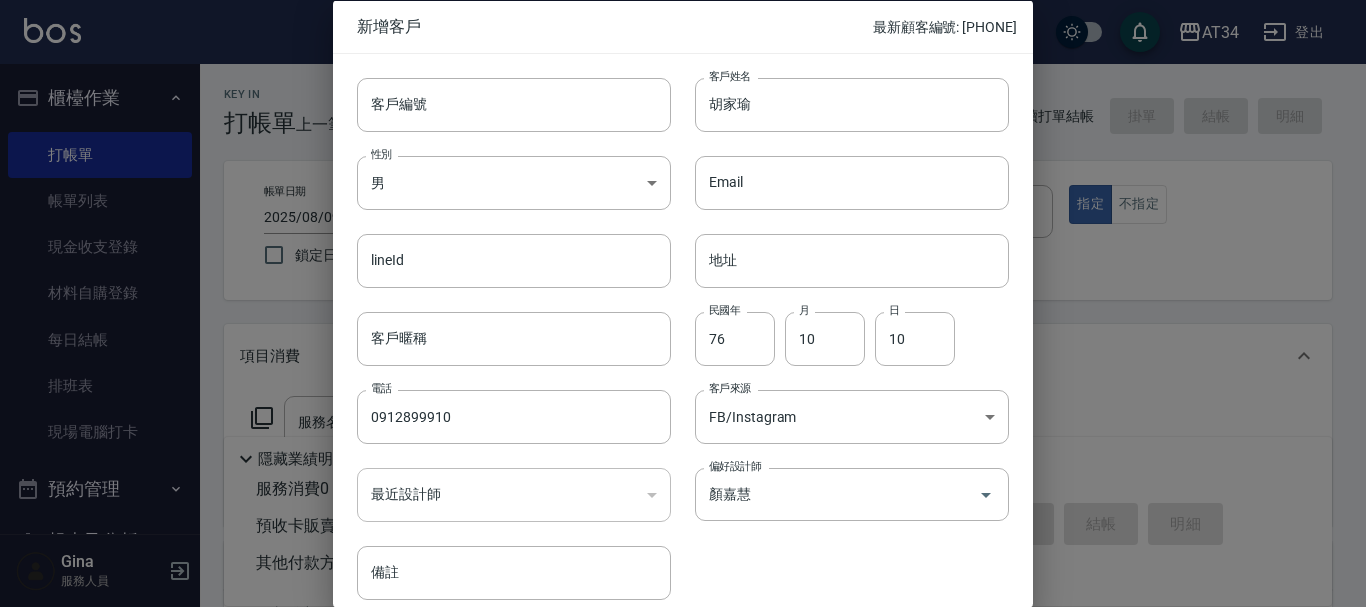 click on "客戶編號 客戶編號 客戶姓名 胡家瑜 客戶姓名 性別 男 MALE 性別 Email Email lineId lineId 地址 地址 客戶暱稱 客戶暱稱 民國年 76 民國年 月 10 月 日 10 日 電話 0912899910 電話 客戶來源 FB/Instagram FB/Instagram 客戶來源 最近設計師 ​ 最近設計師 偏好設計師 顏嘉慧 偏好設計師 備註 備註" at bounding box center (671, 326) 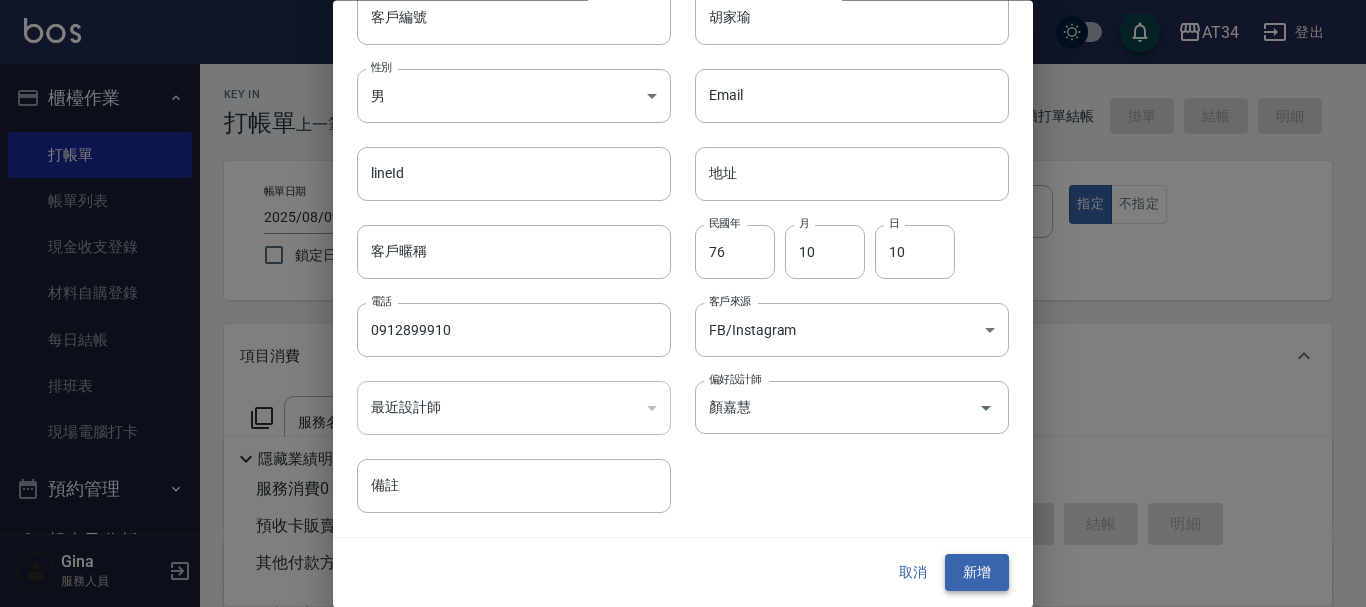 click on "新增" at bounding box center (977, 573) 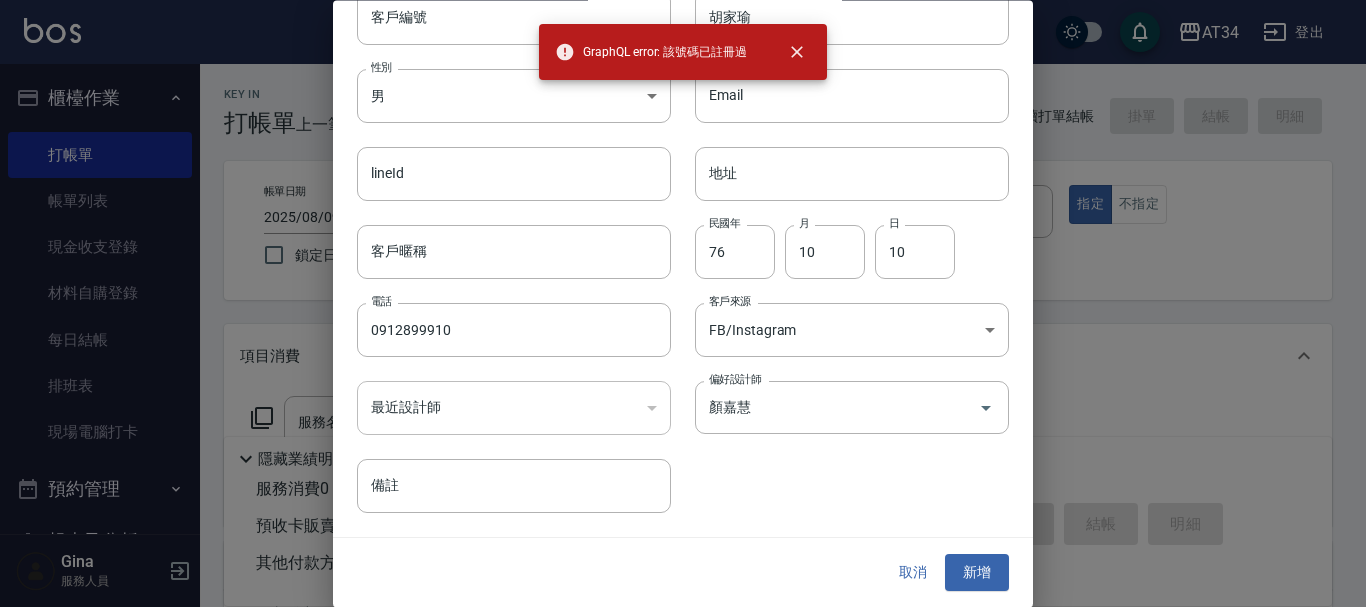 click on "客戶編號 客戶編號 客戶姓名 胡家瑜 客戶姓名 性別 男 MALE 性別 Email Email lineId lineId 地址 地址 客戶暱稱 客戶暱稱 民國年 76 民國年 月 10 月 日 10 日 電話 0912899910 電話 客戶來源 FB/Instagram FB/Instagram 客戶來源 最近設計師 ​ 最近設計師 偏好設計師 顏嘉慧 偏好設計師 備註 備註" at bounding box center [683, 252] 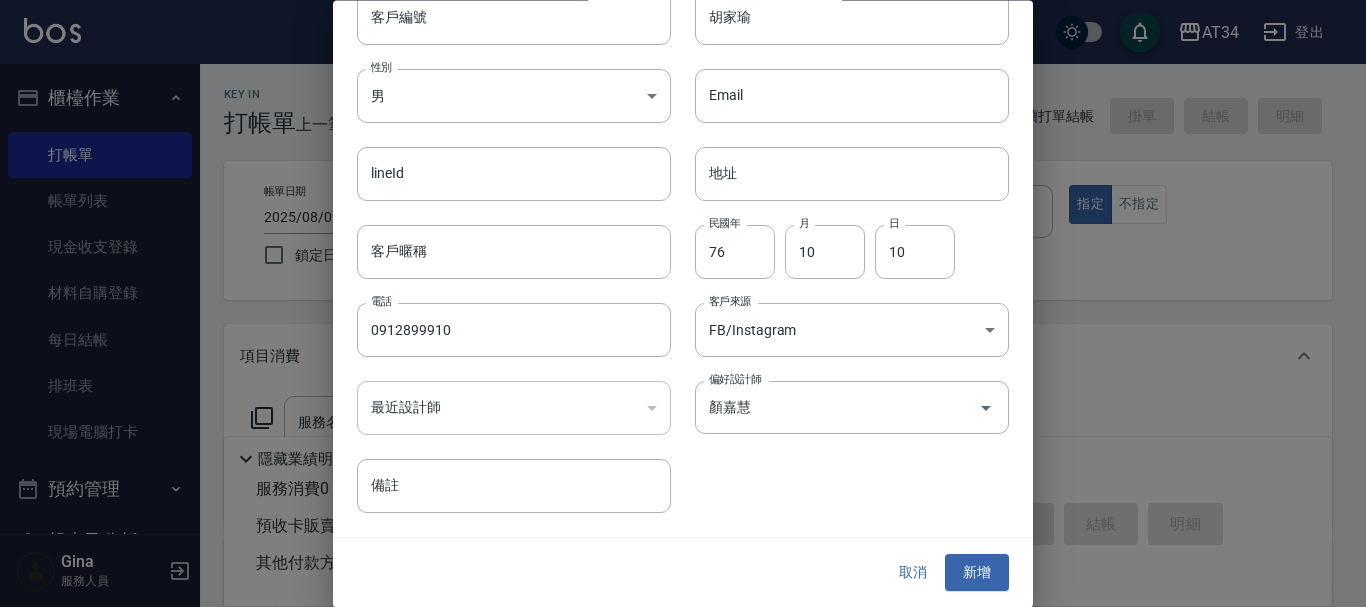 click at bounding box center [683, 303] 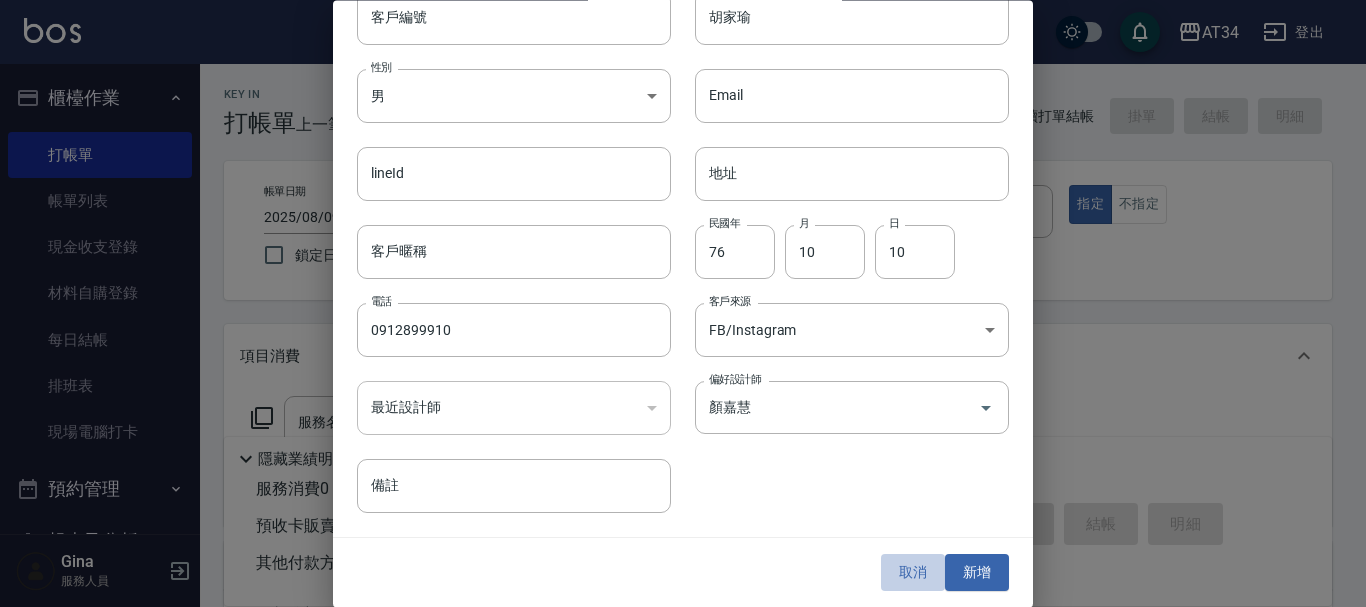 click on "取消" at bounding box center (913, 573) 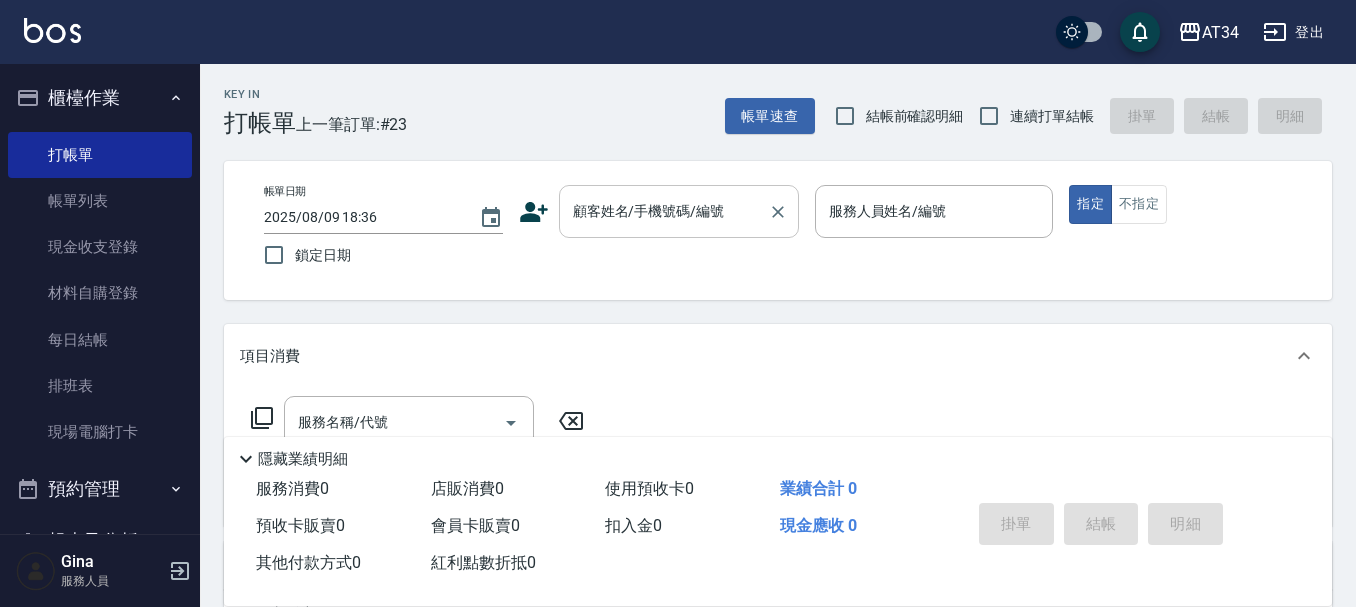 click on "顧客姓名/手機號碼/編號 顧客姓名/手機號碼/編號" at bounding box center [679, 211] 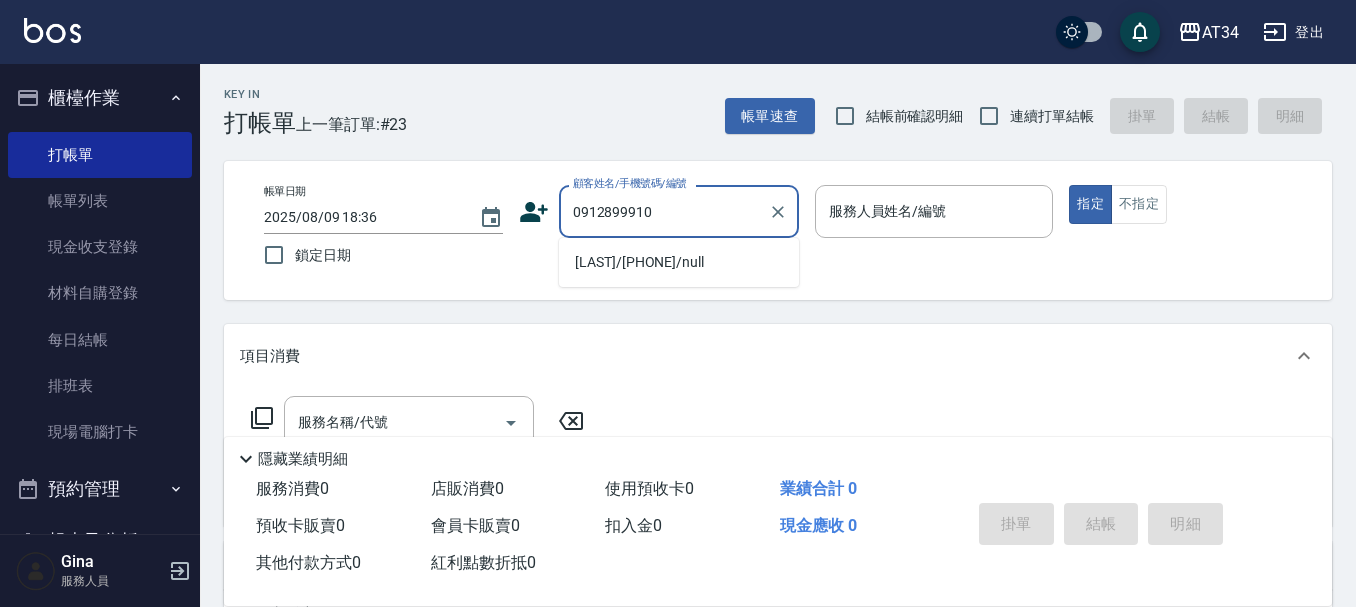 click on "胡家瑜/0912899910/null" at bounding box center [679, 262] 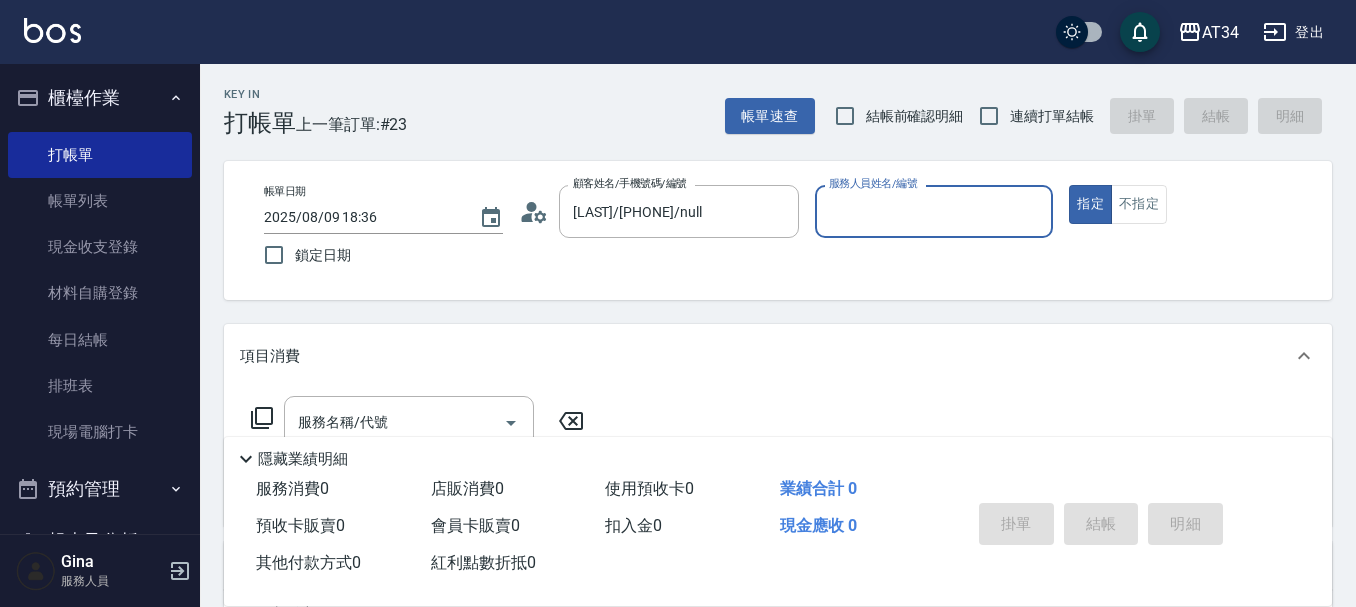 click 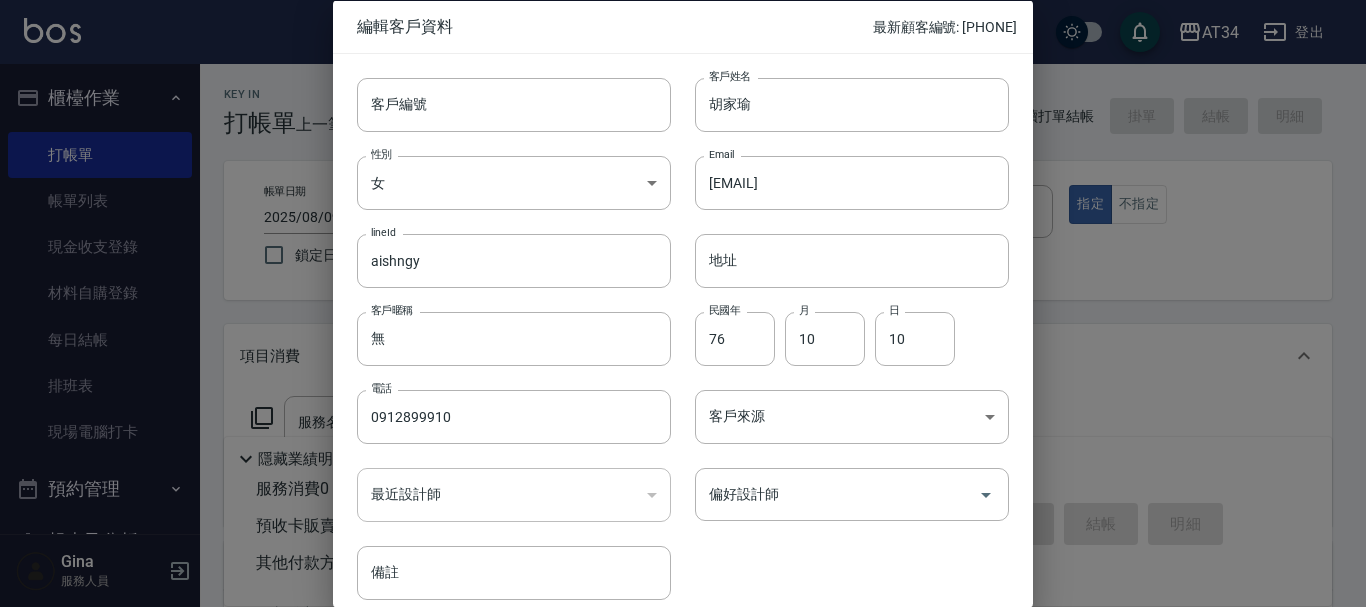 click at bounding box center (683, 303) 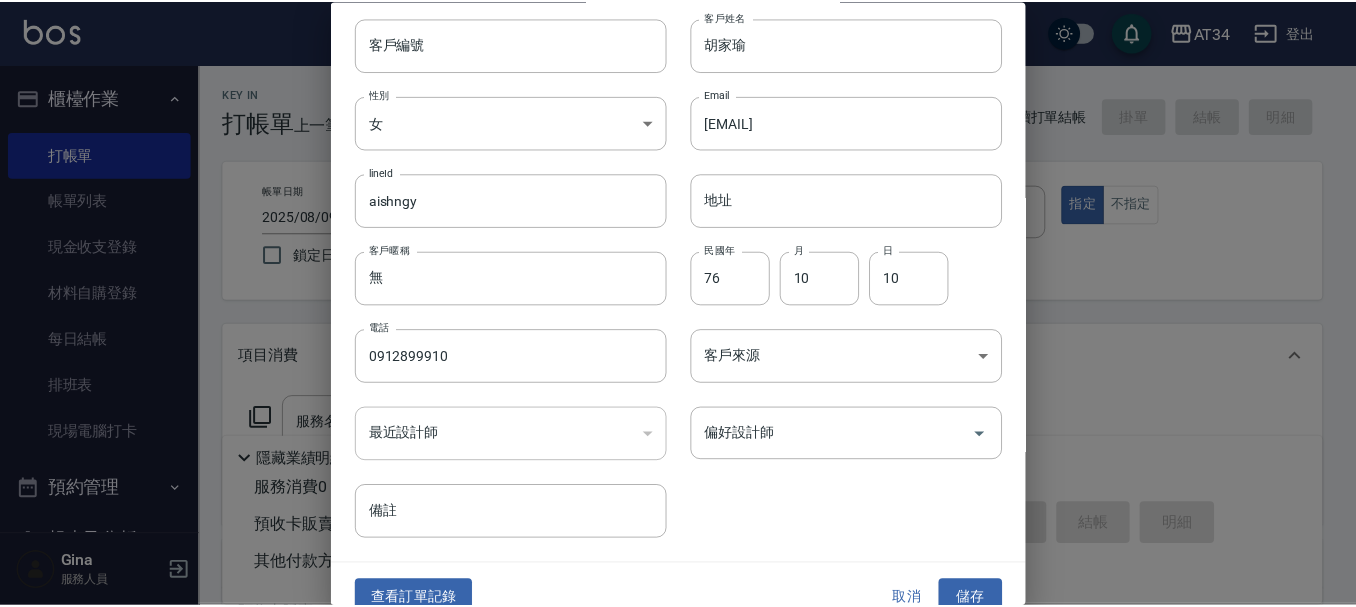 scroll, scrollTop: 86, scrollLeft: 0, axis: vertical 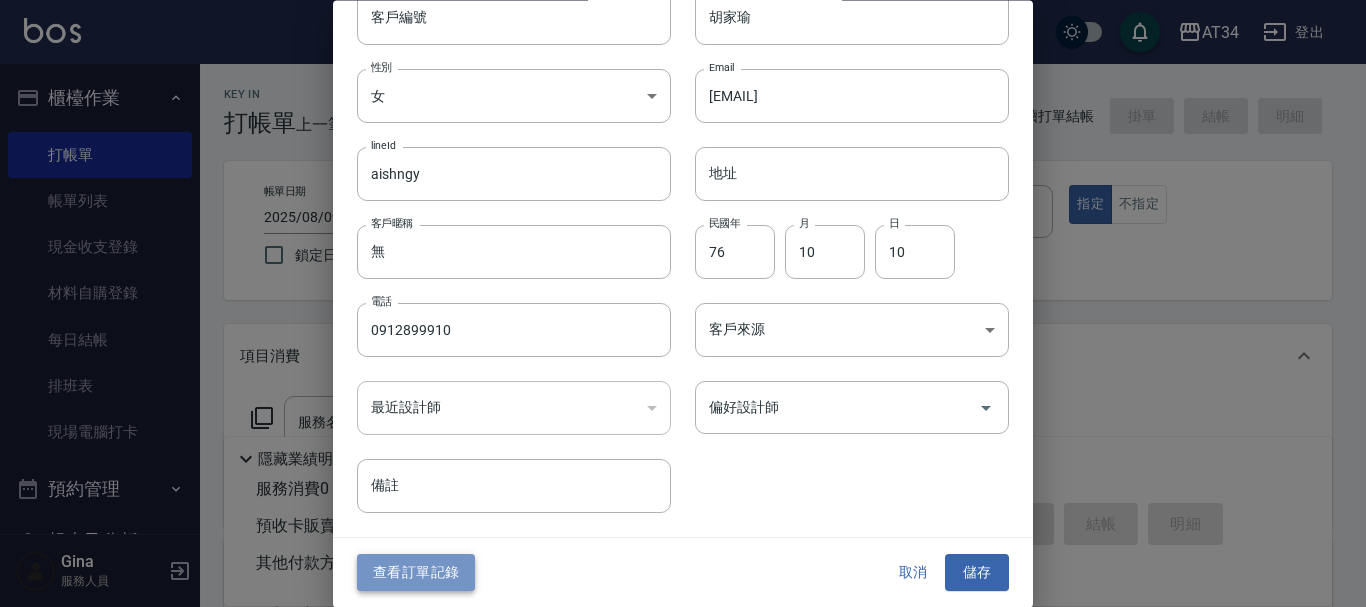 click on "查看訂單記錄" at bounding box center (416, 573) 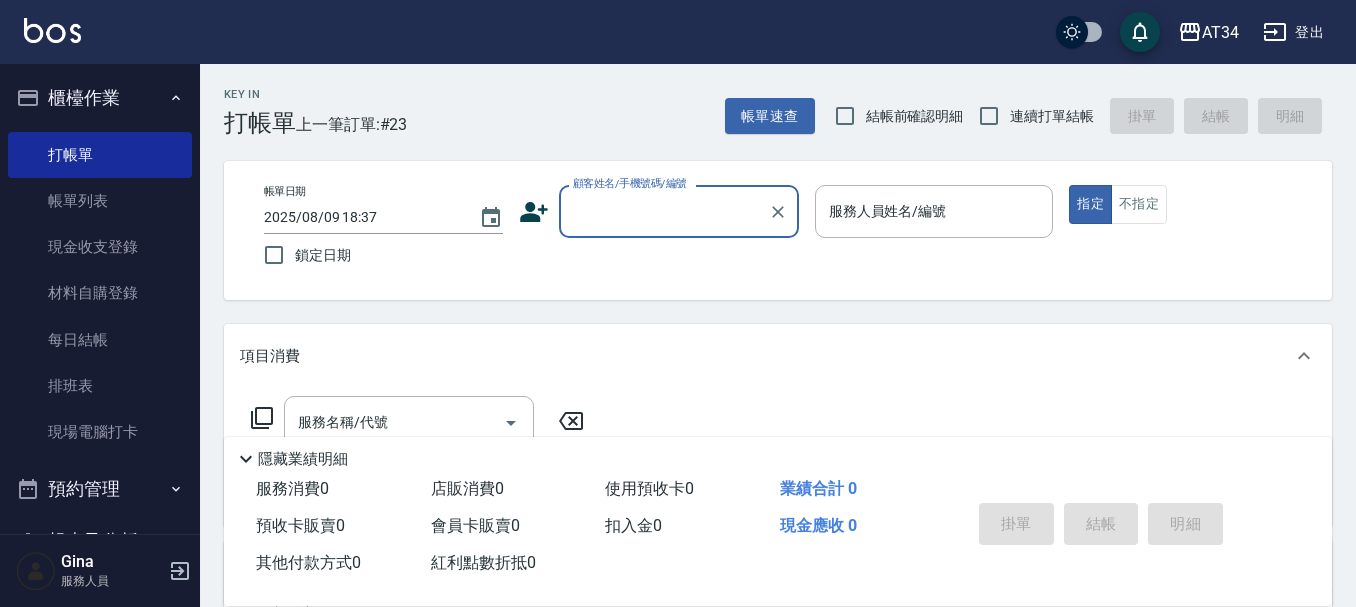click on "顧客姓名/手機號碼/編號" at bounding box center (664, 211) 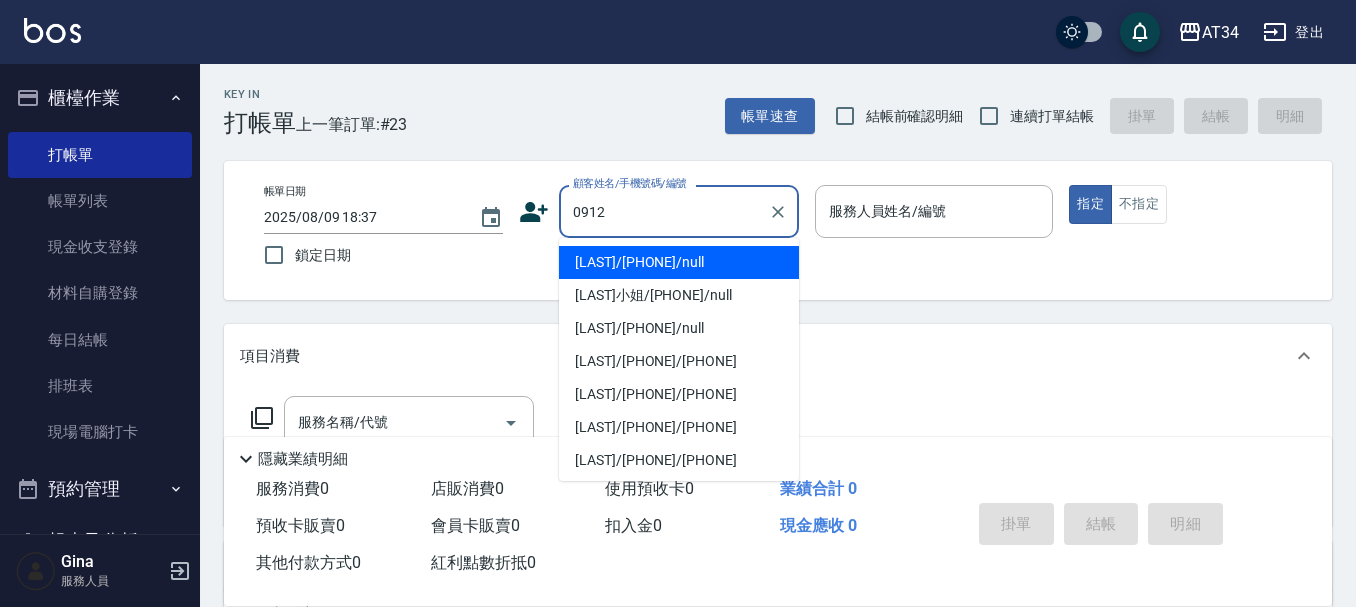 click on "胡家瑜/0912899910/null" at bounding box center (679, 262) 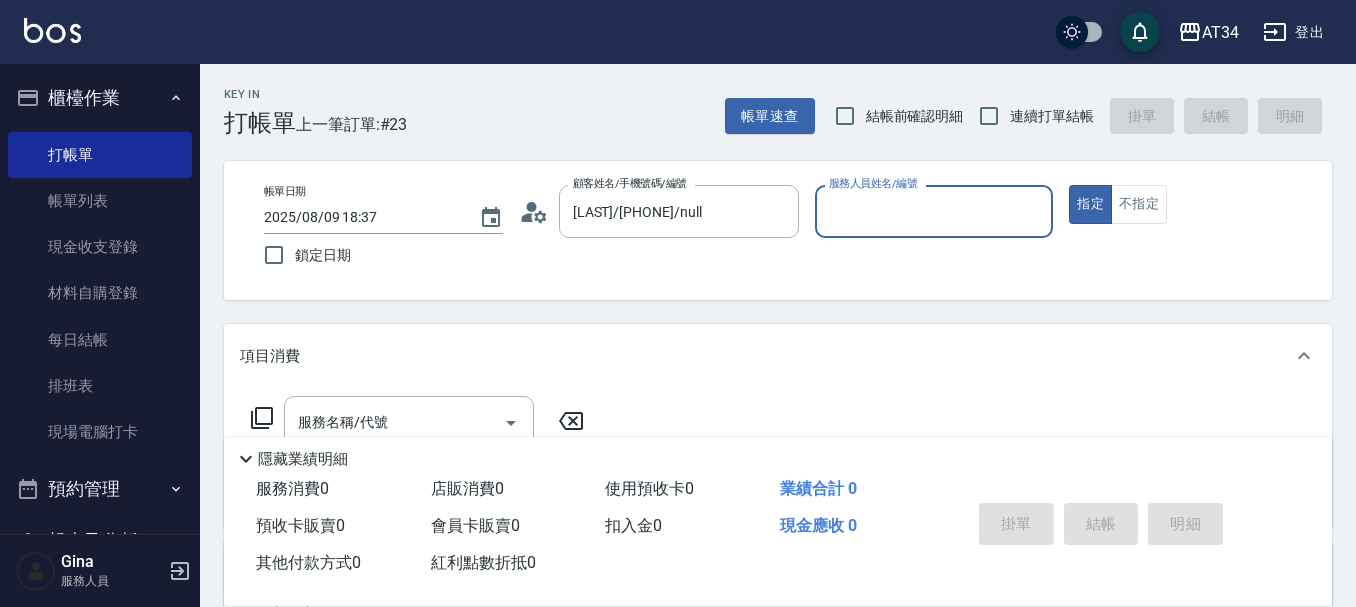 click on "服務人員姓名/編號" at bounding box center (934, 211) 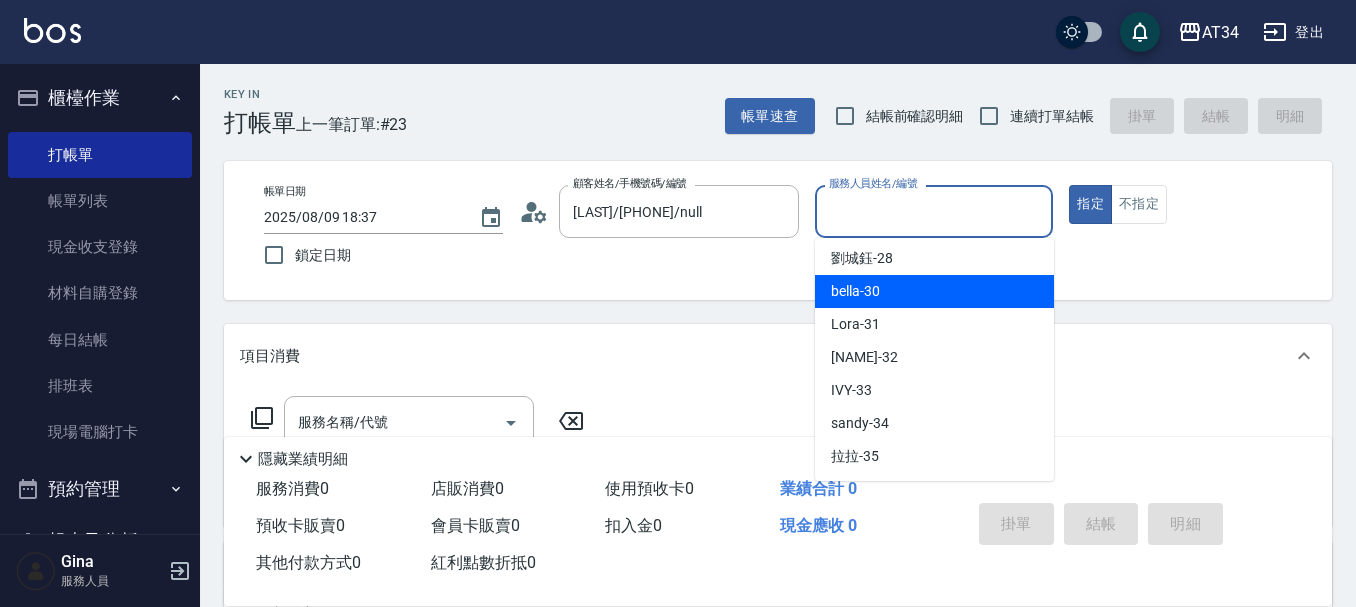 scroll, scrollTop: 300, scrollLeft: 0, axis: vertical 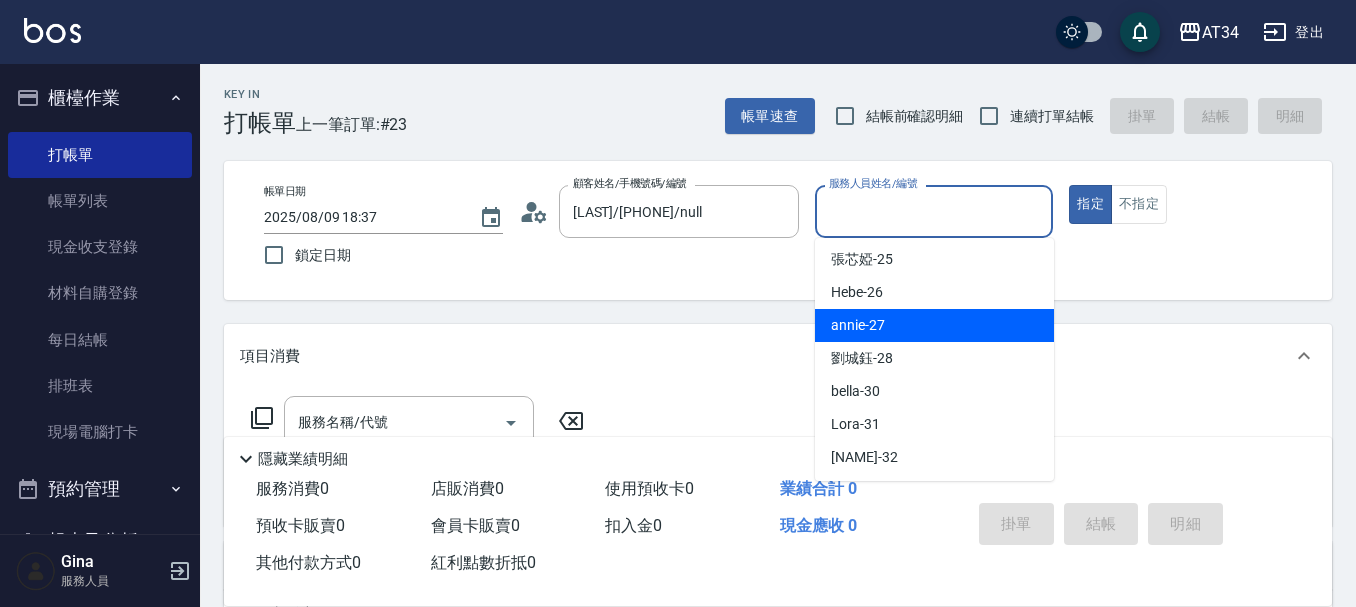 click on "annie -27" at bounding box center (934, 325) 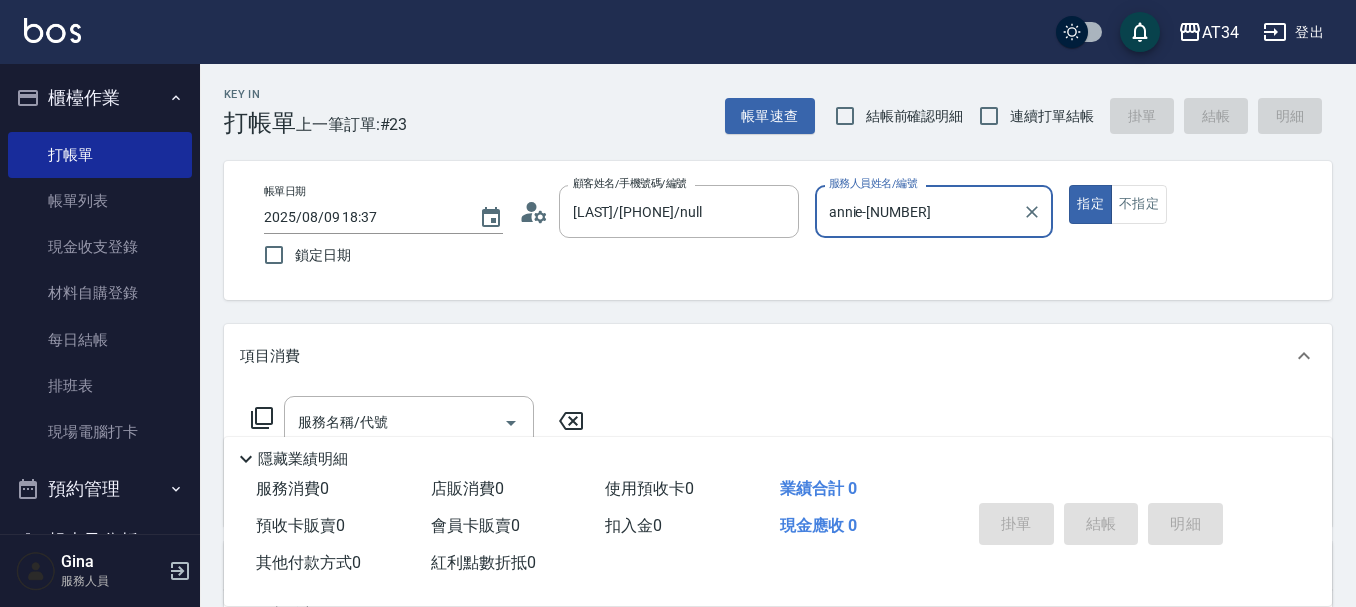 click on "項目消費" at bounding box center (766, 356) 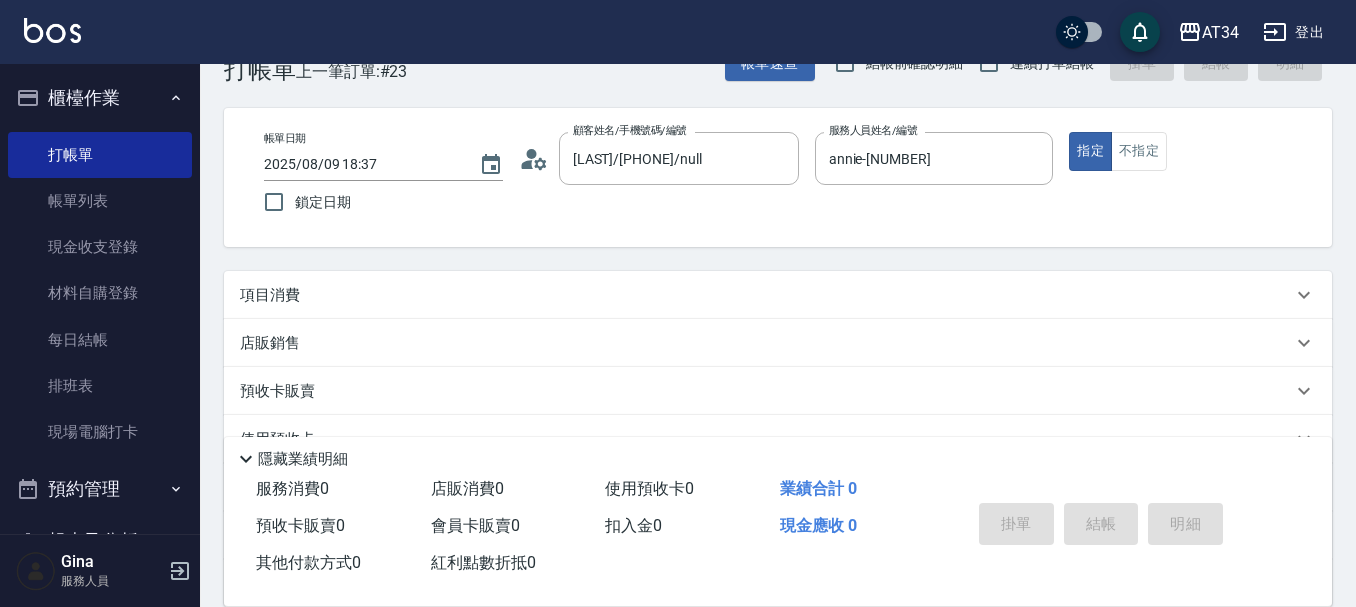 scroll, scrollTop: 100, scrollLeft: 0, axis: vertical 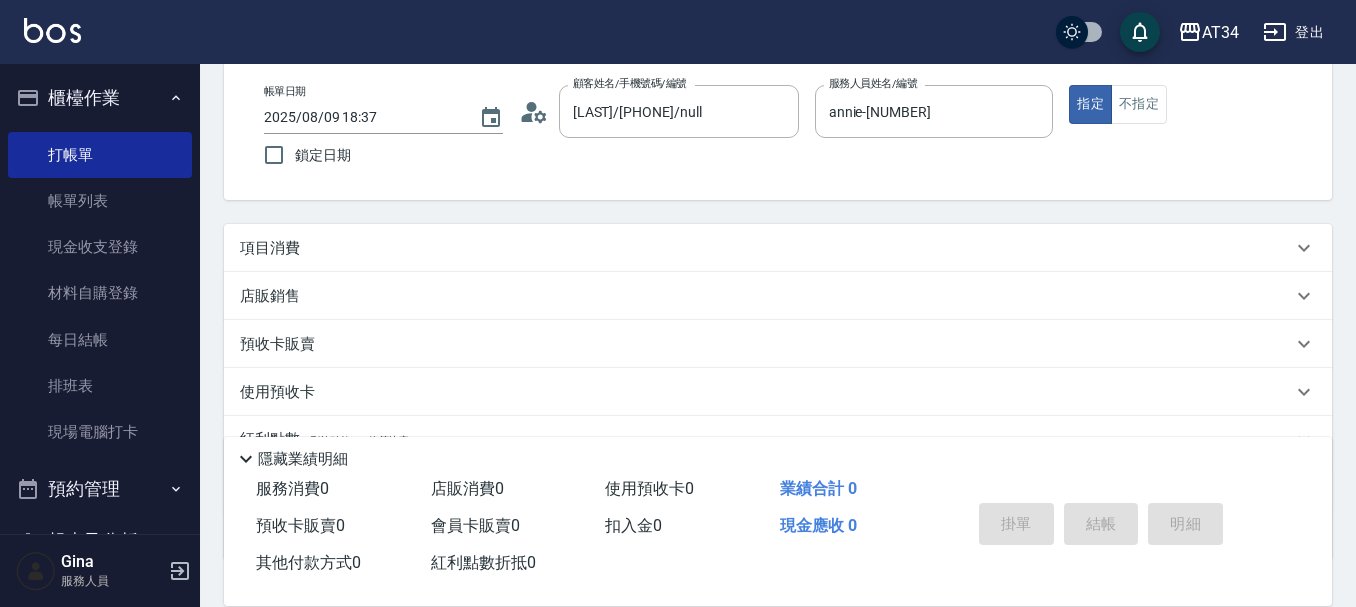 click on "項目消費" at bounding box center [766, 248] 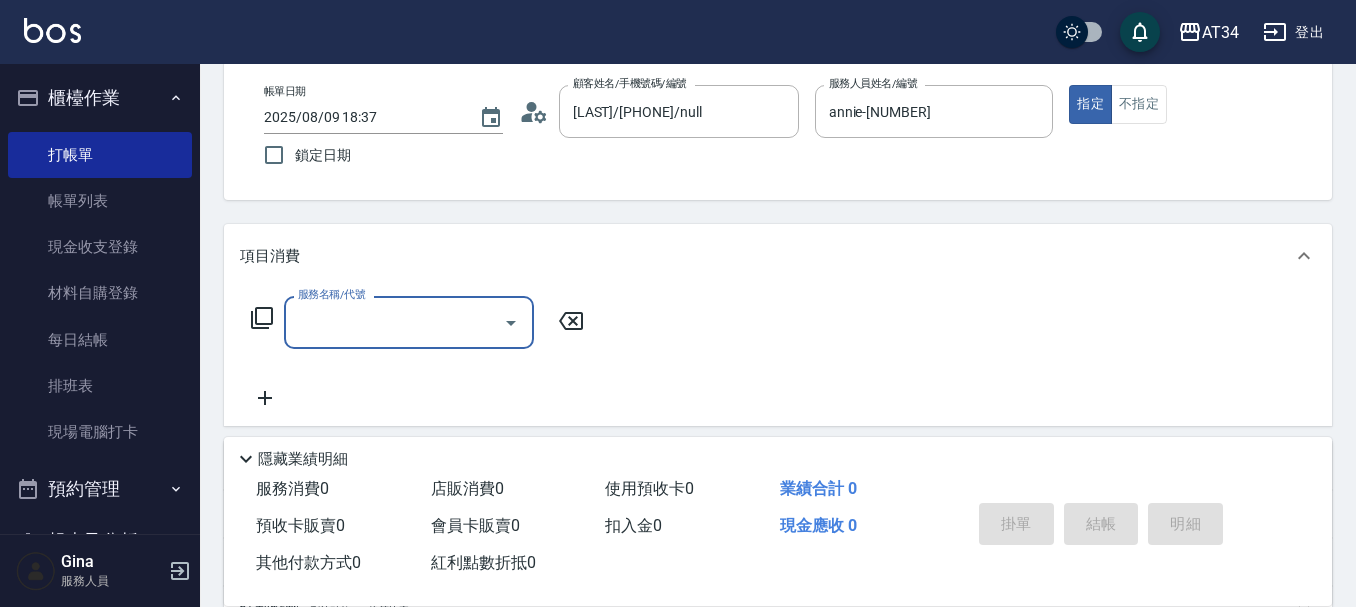 scroll, scrollTop: 0, scrollLeft: 0, axis: both 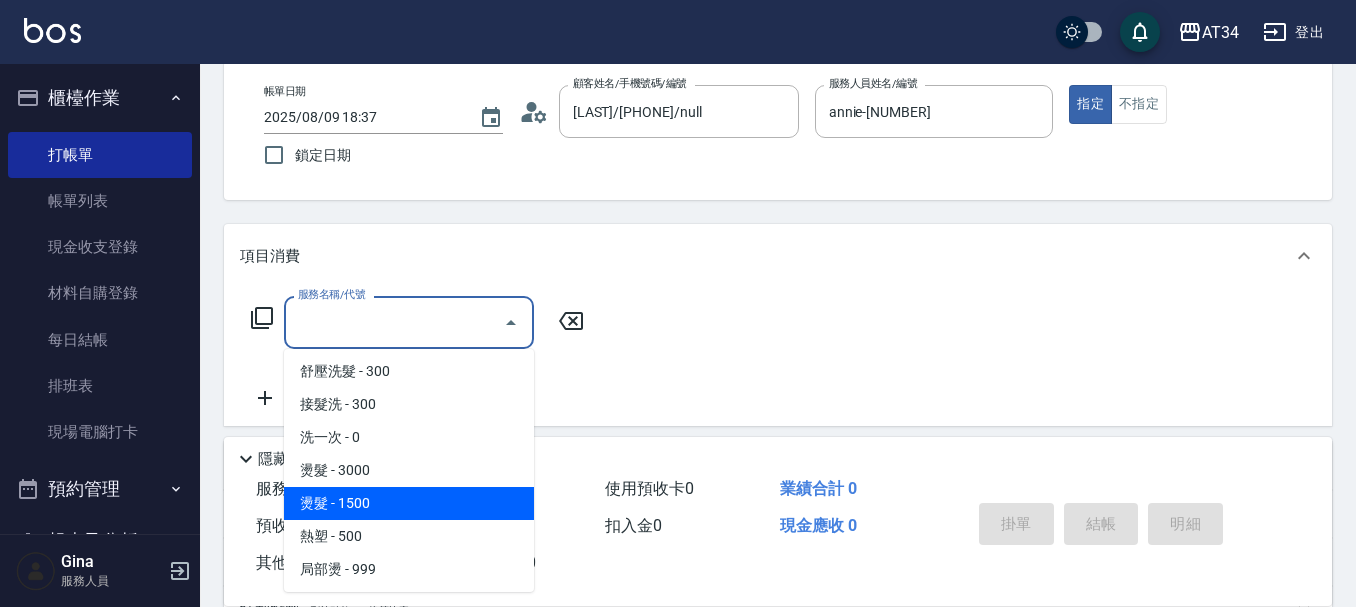 click on "燙髮 - 1500" at bounding box center [409, 503] 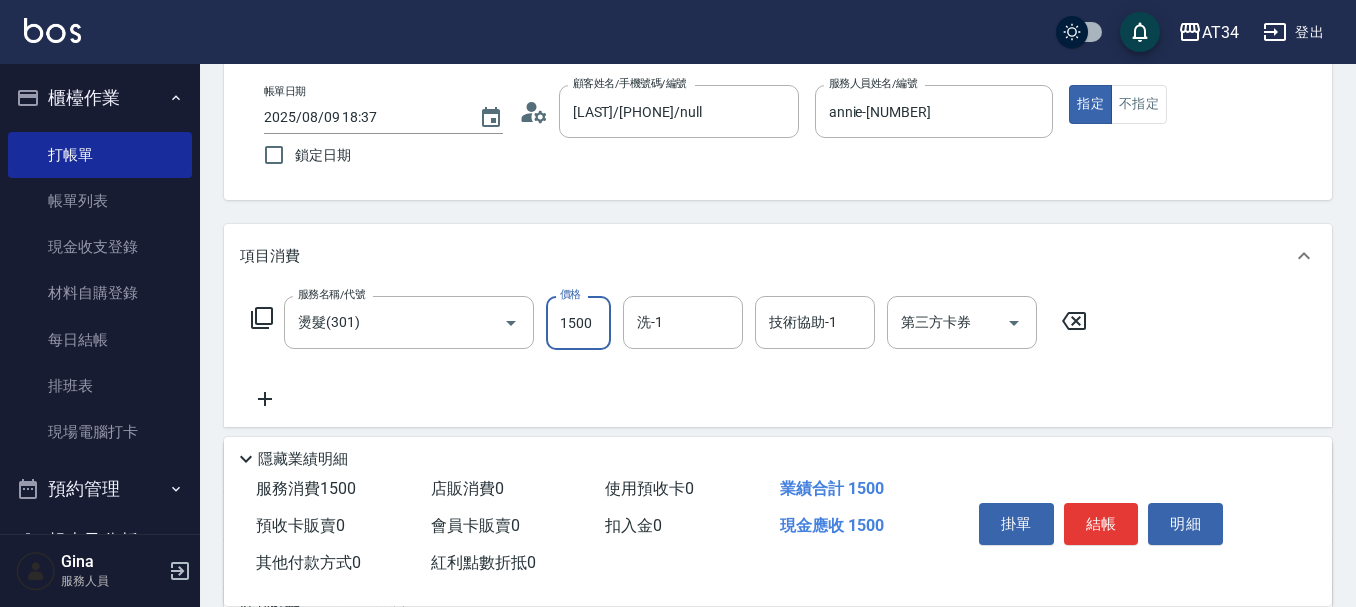 click on "1500" at bounding box center [578, 323] 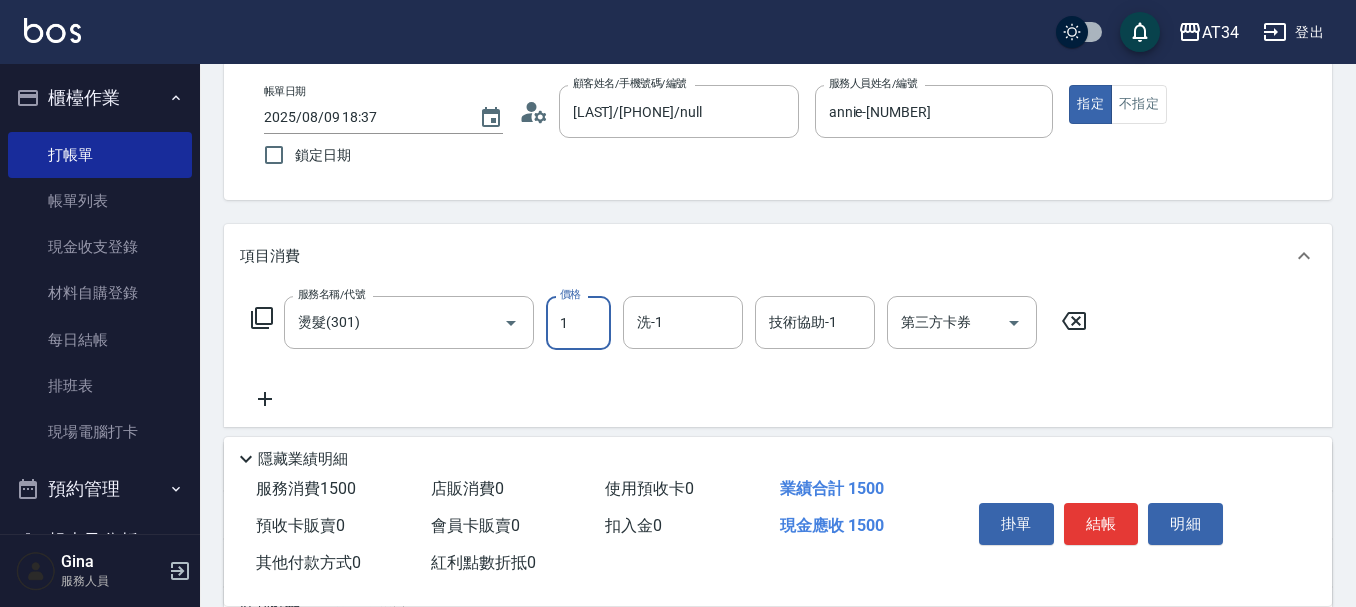 type on "0" 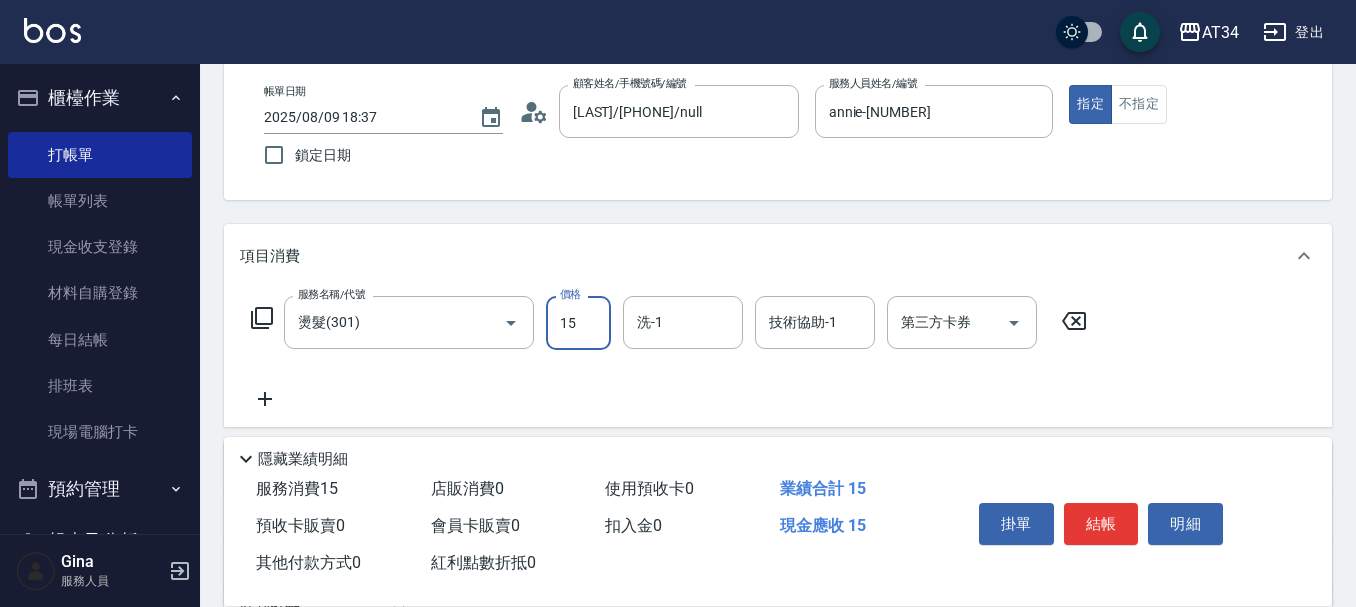 type on "159" 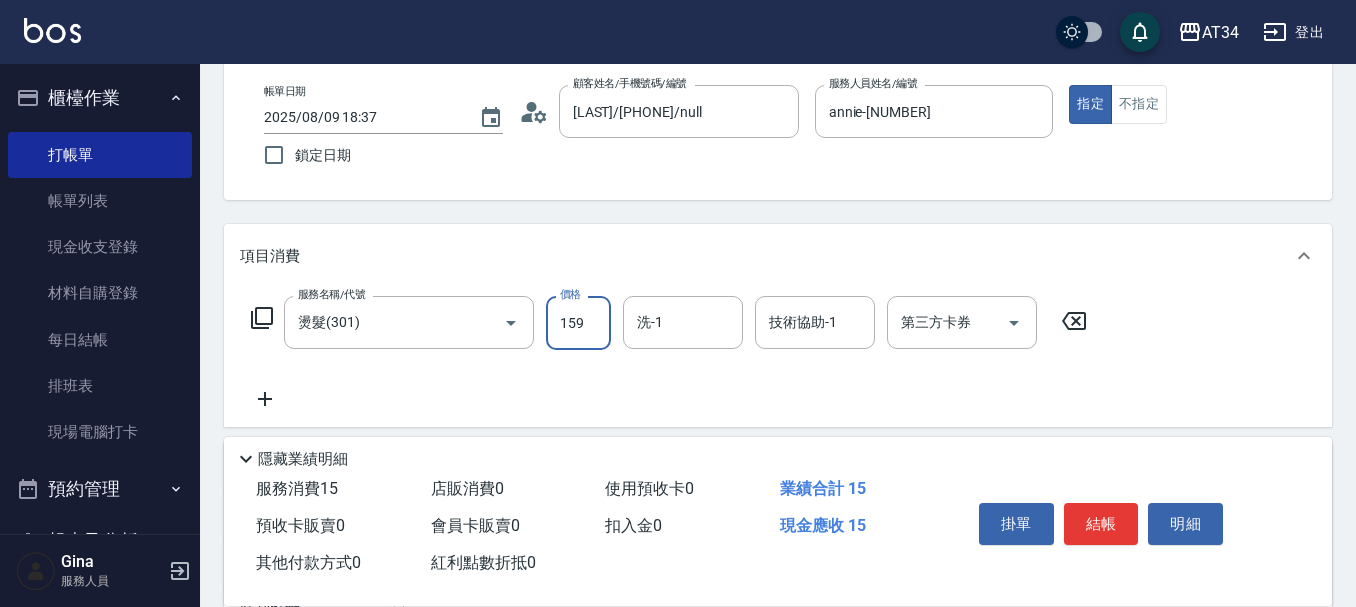 type on "150" 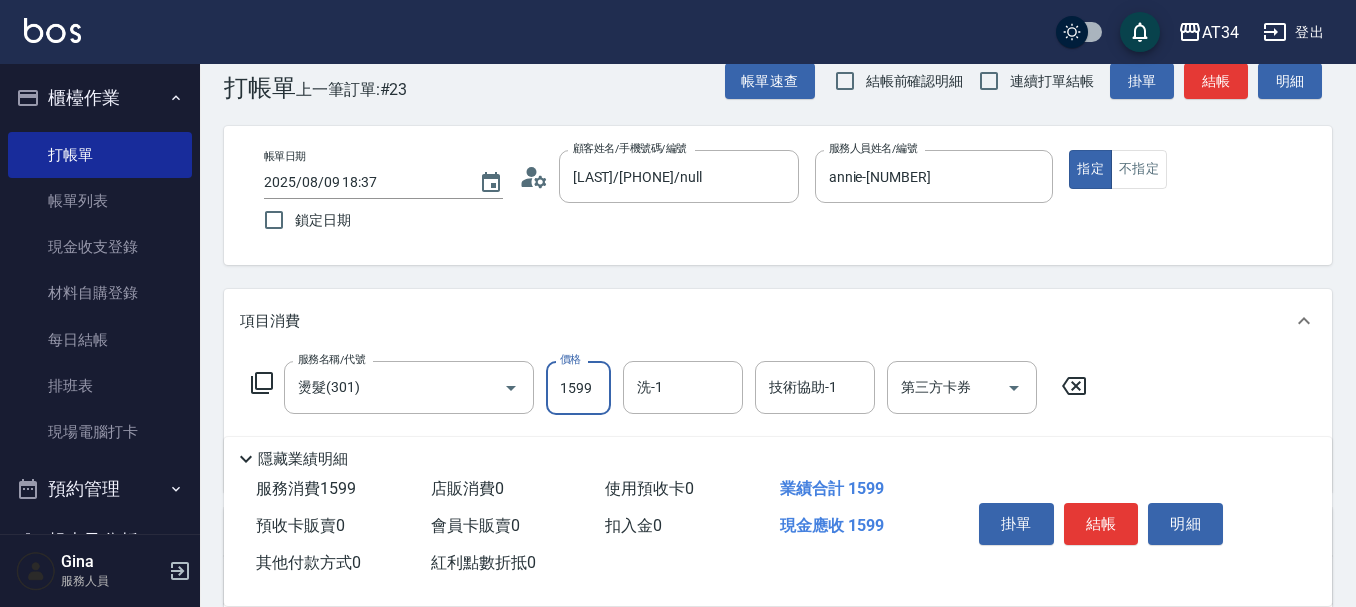 scroll, scrollTop: 0, scrollLeft: 0, axis: both 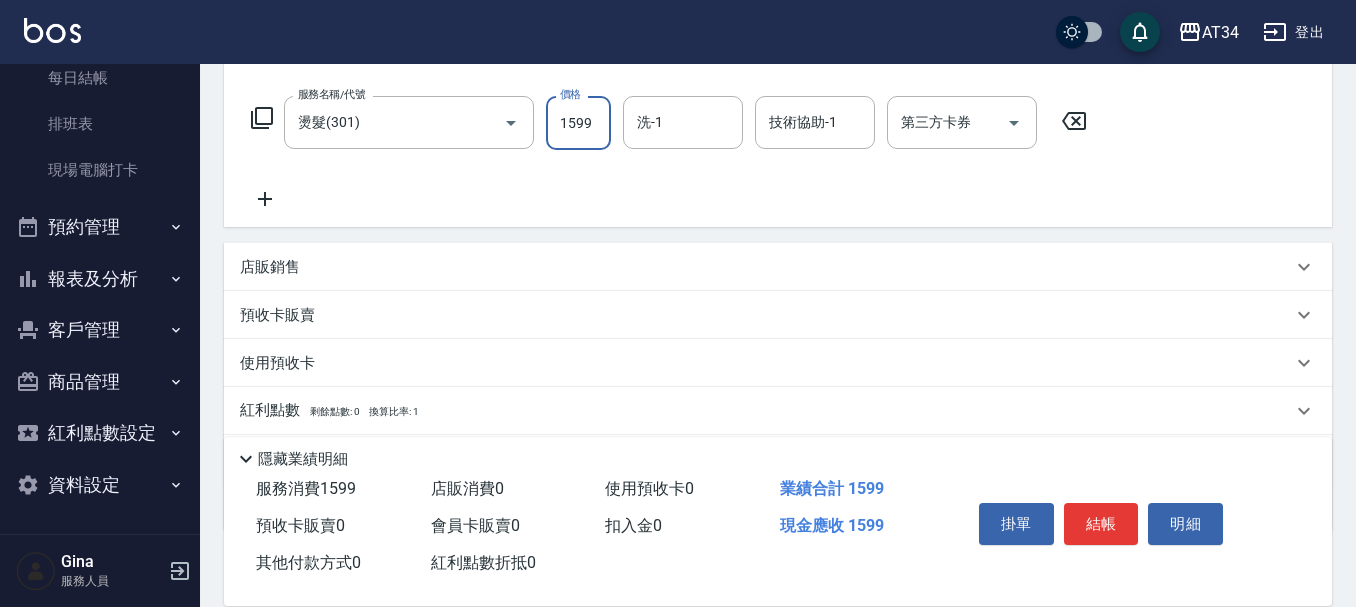 type on "1599" 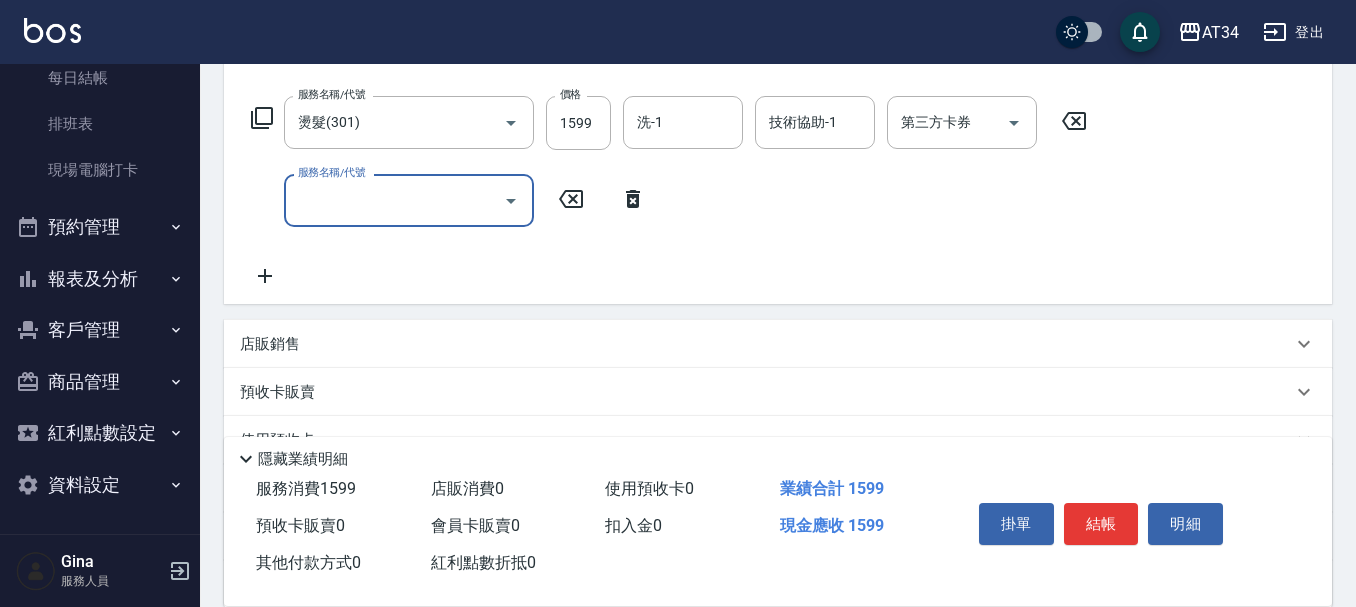 click 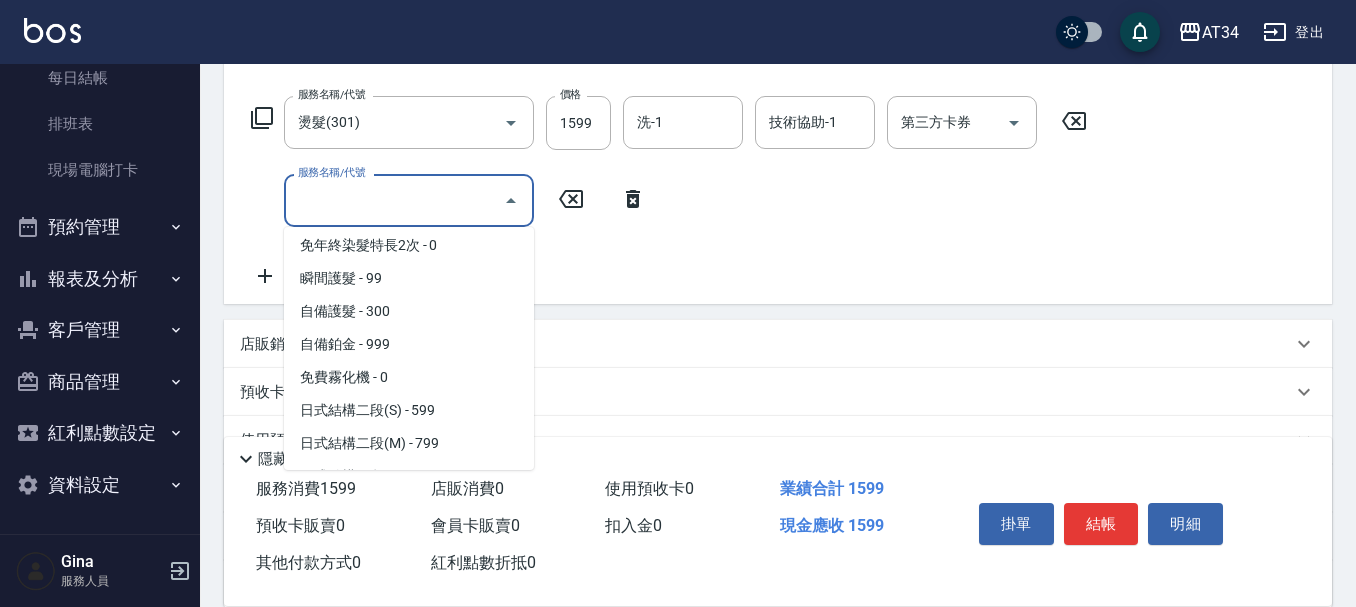 scroll, scrollTop: 800, scrollLeft: 0, axis: vertical 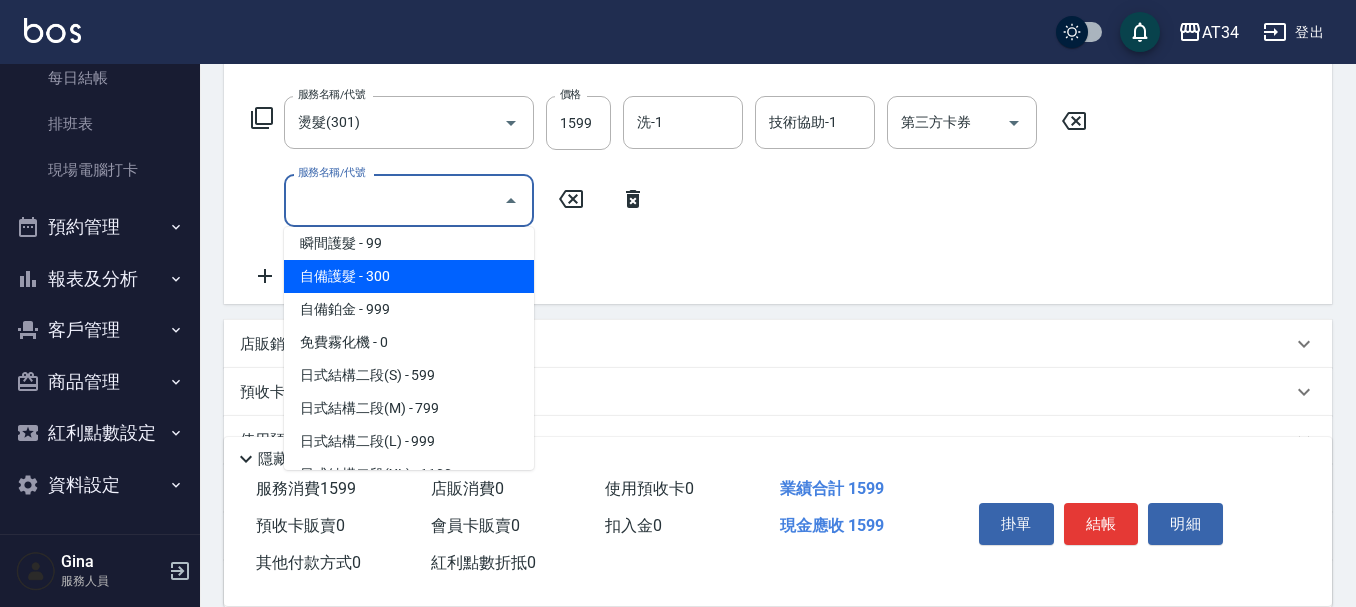 click on "自備護髮 - 300" at bounding box center (409, 276) 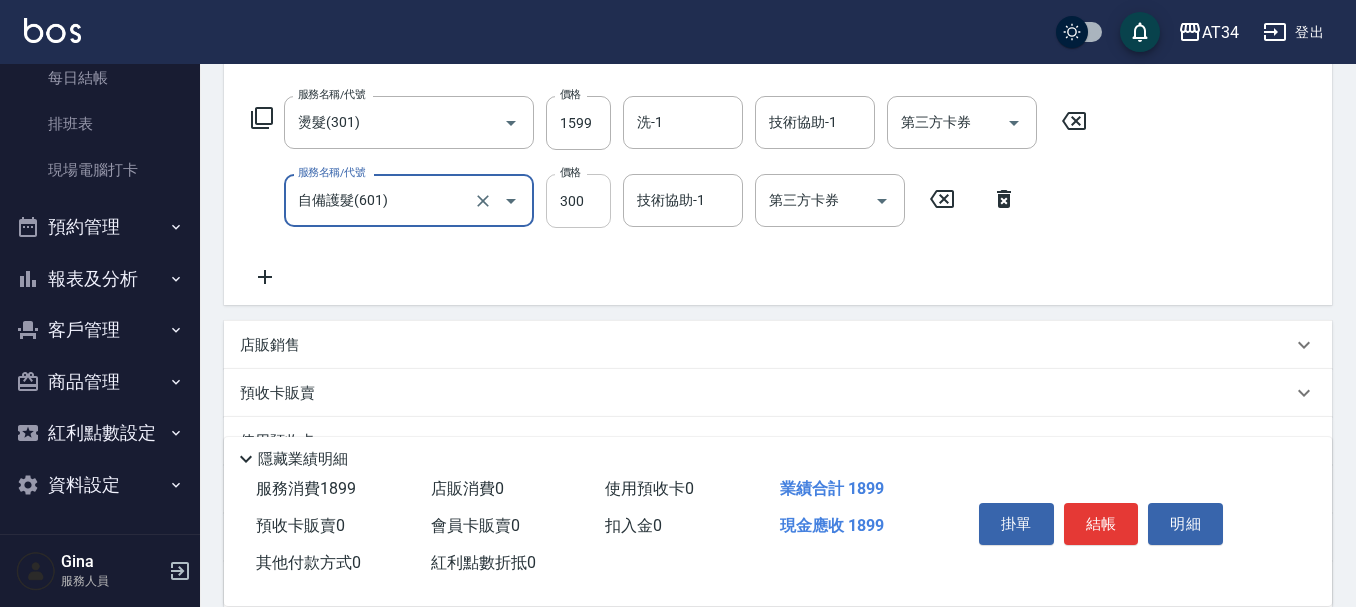 click on "300" at bounding box center (578, 201) 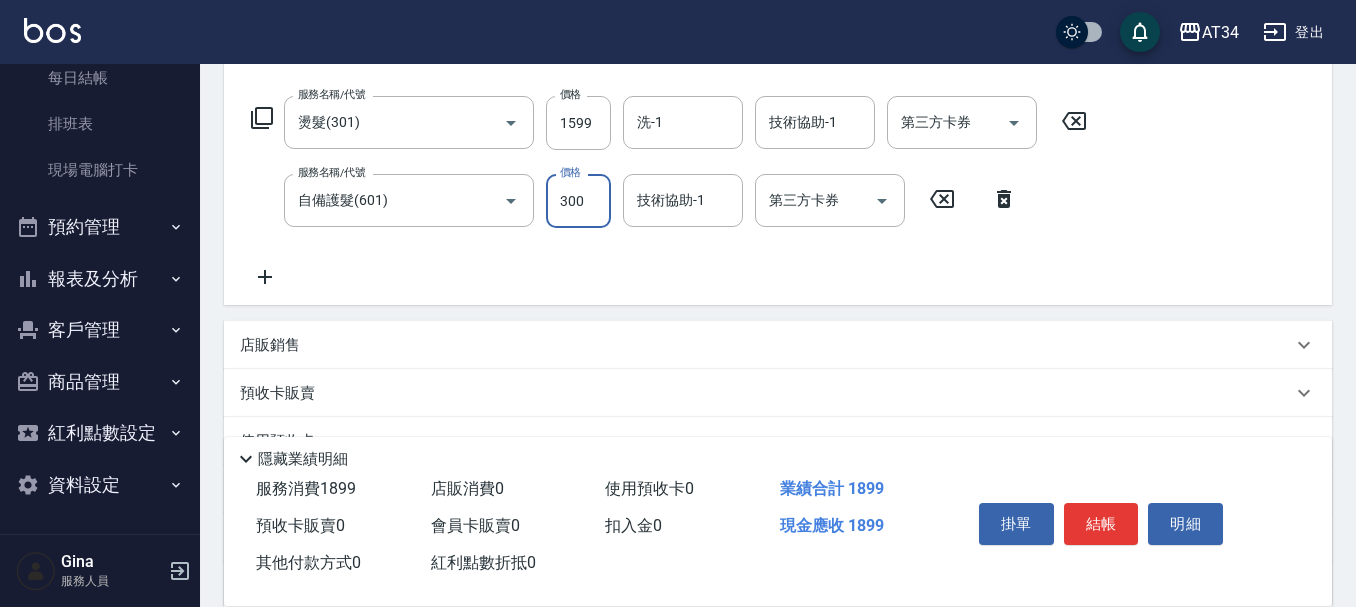 type on "1" 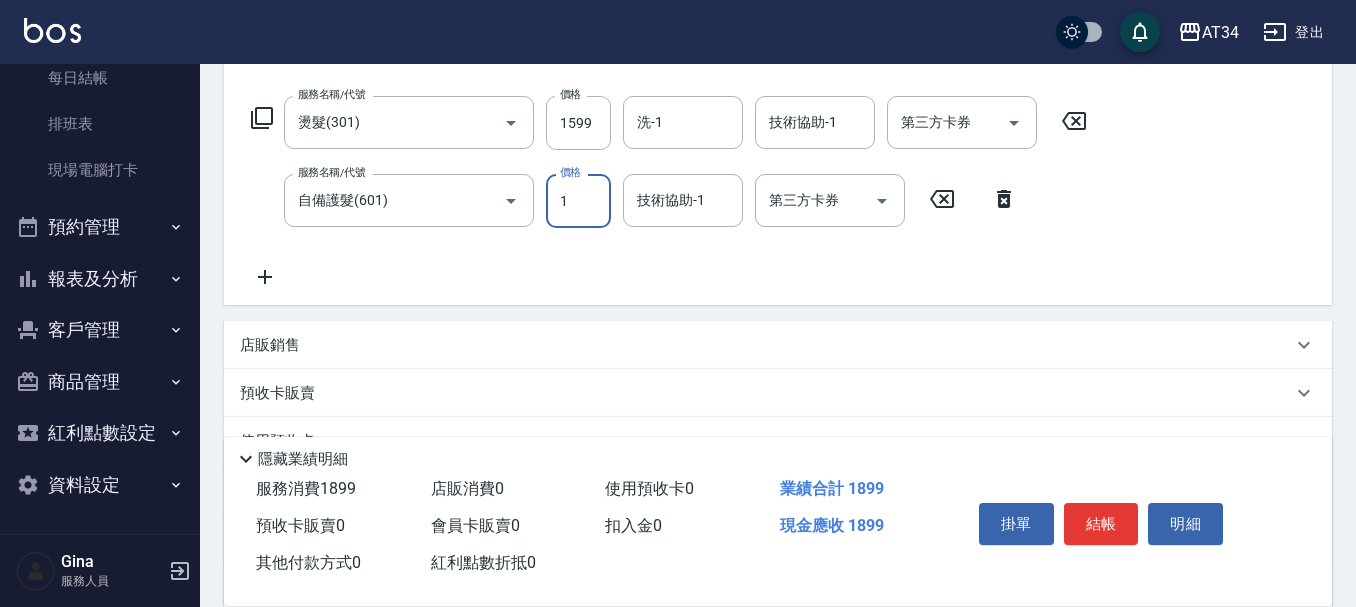 type on "160" 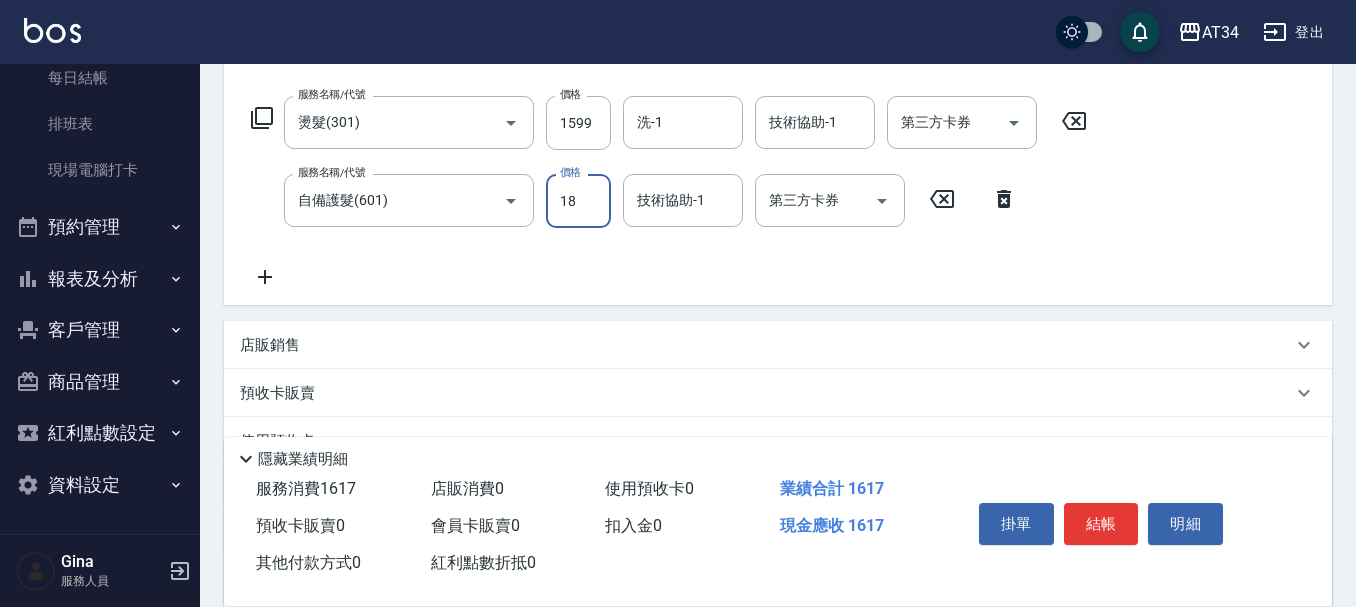 type on "180" 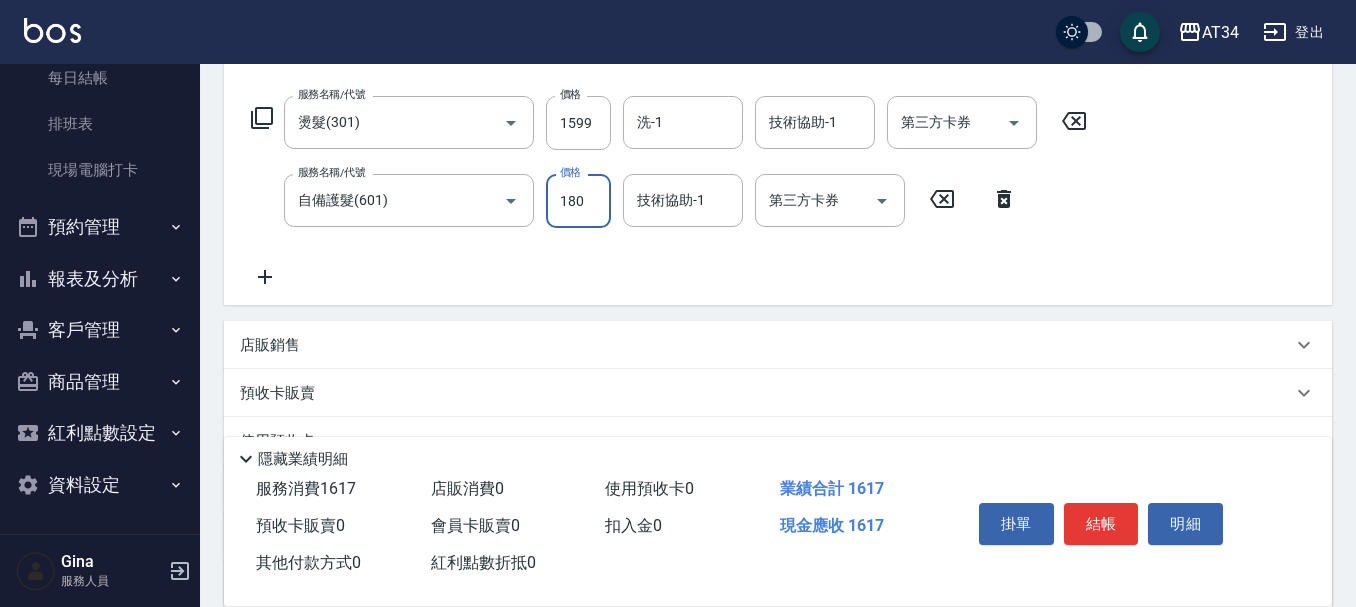 type on "330" 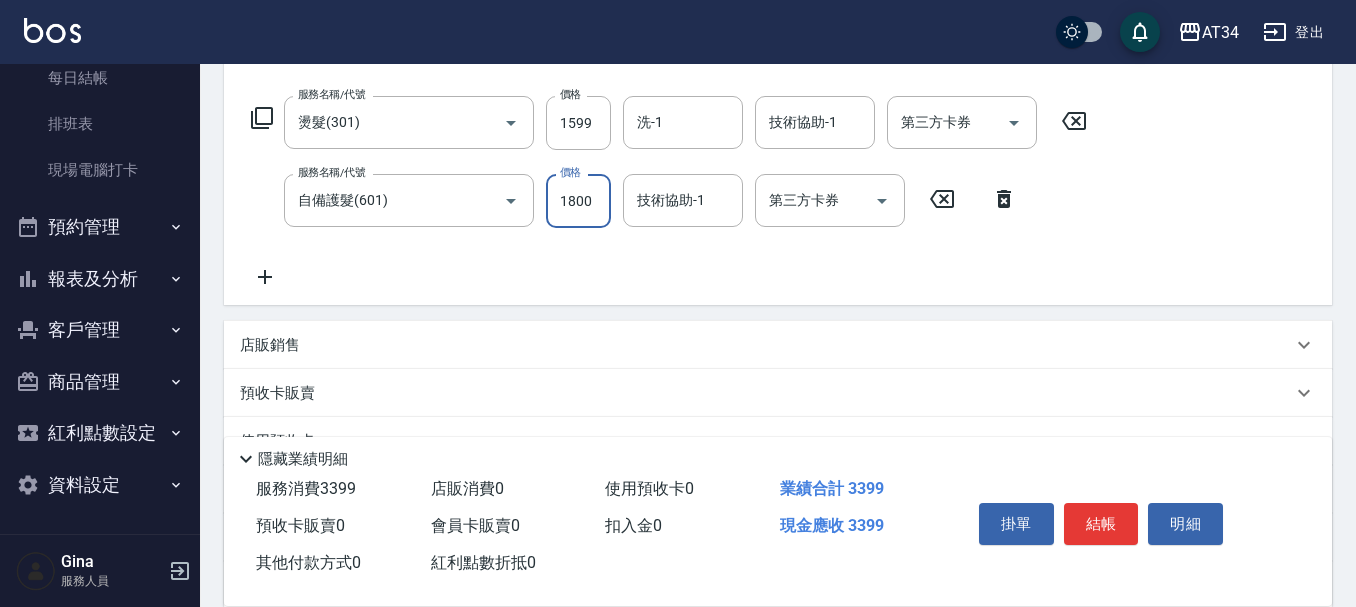 type on "1800" 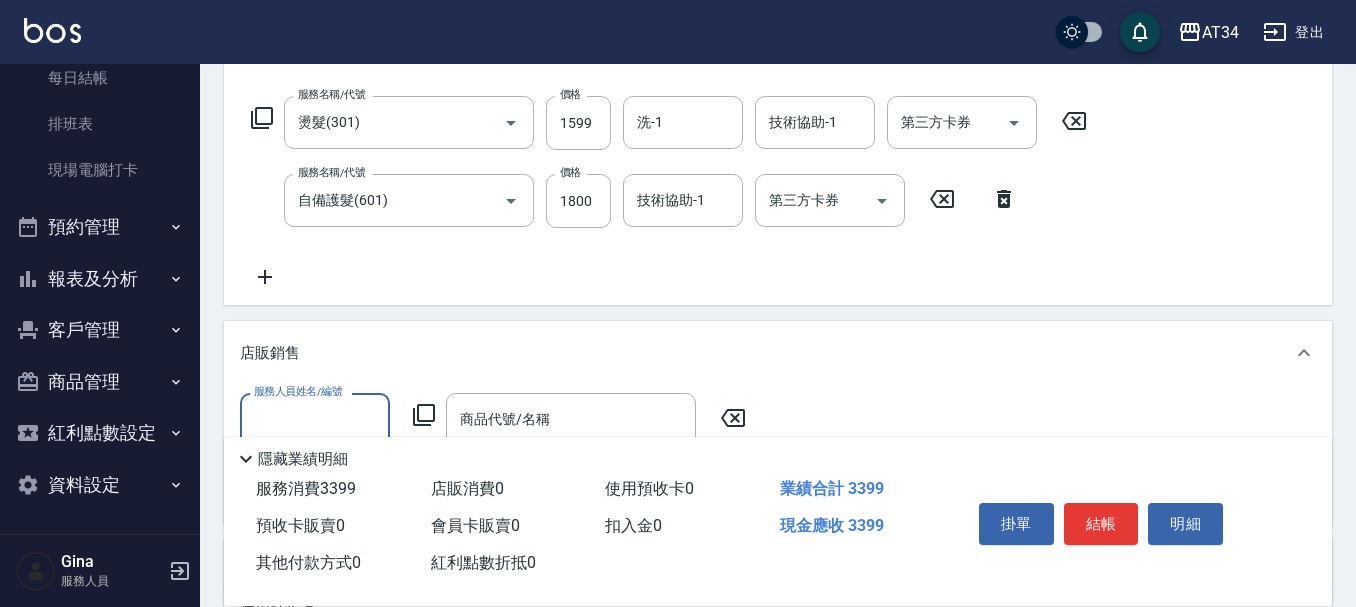 scroll, scrollTop: 0, scrollLeft: 0, axis: both 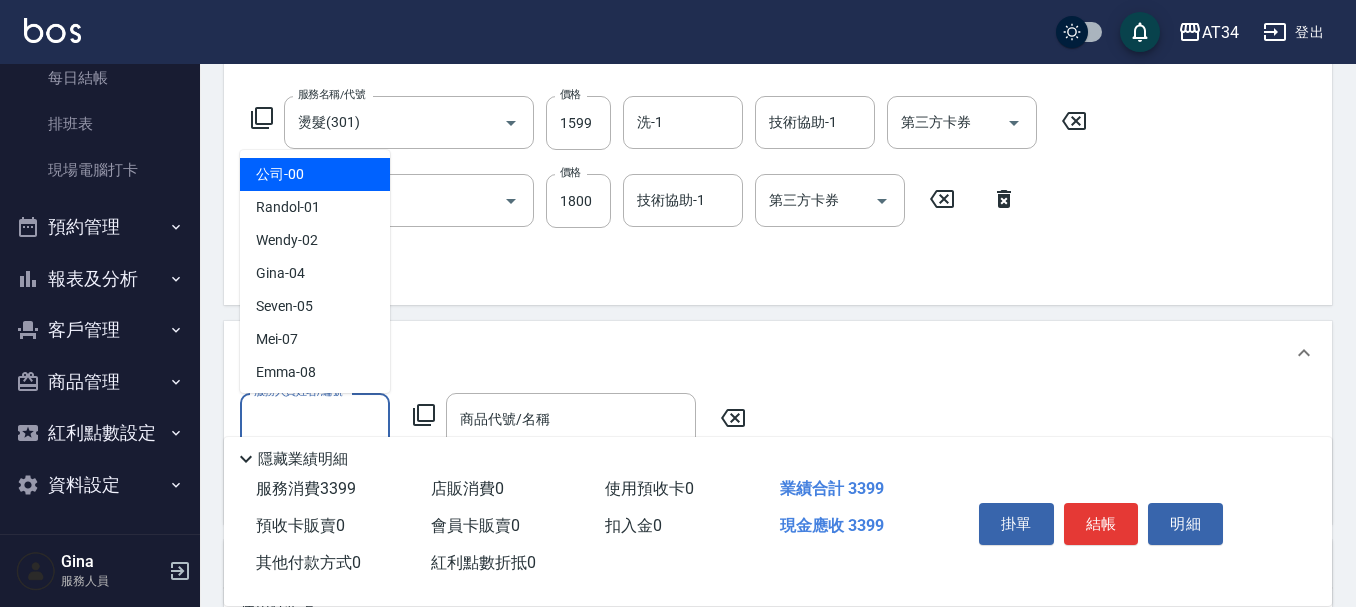 click on "服務人員姓名/編號" at bounding box center [315, 419] 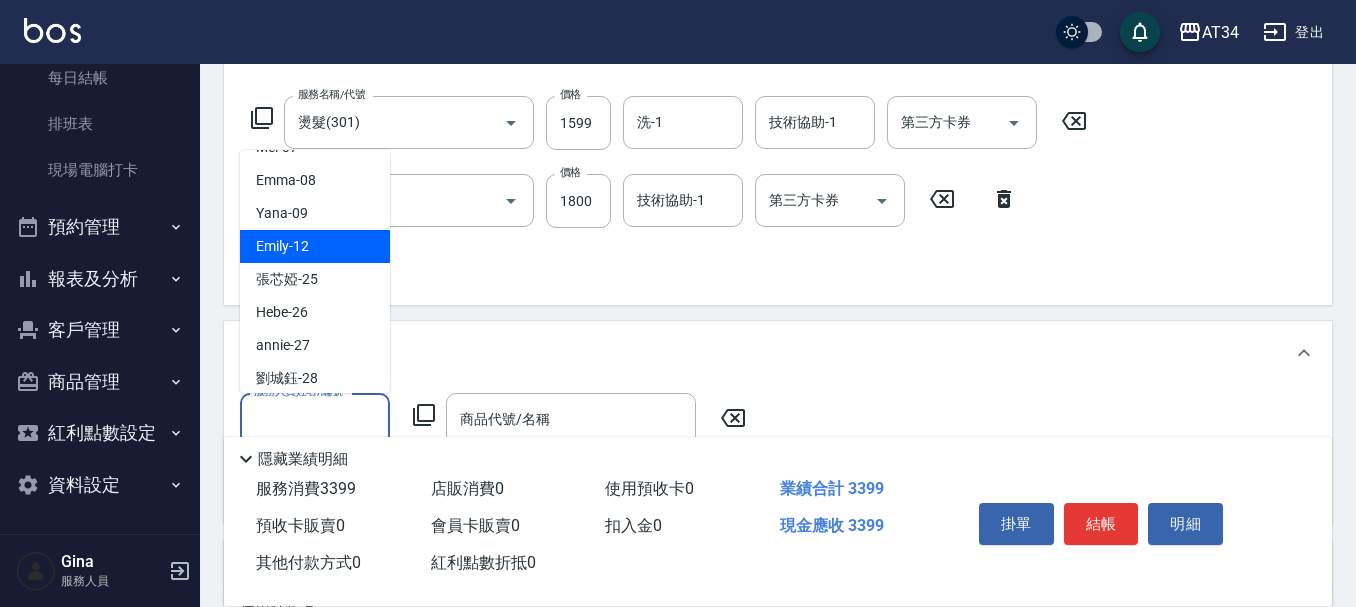 scroll, scrollTop: 200, scrollLeft: 0, axis: vertical 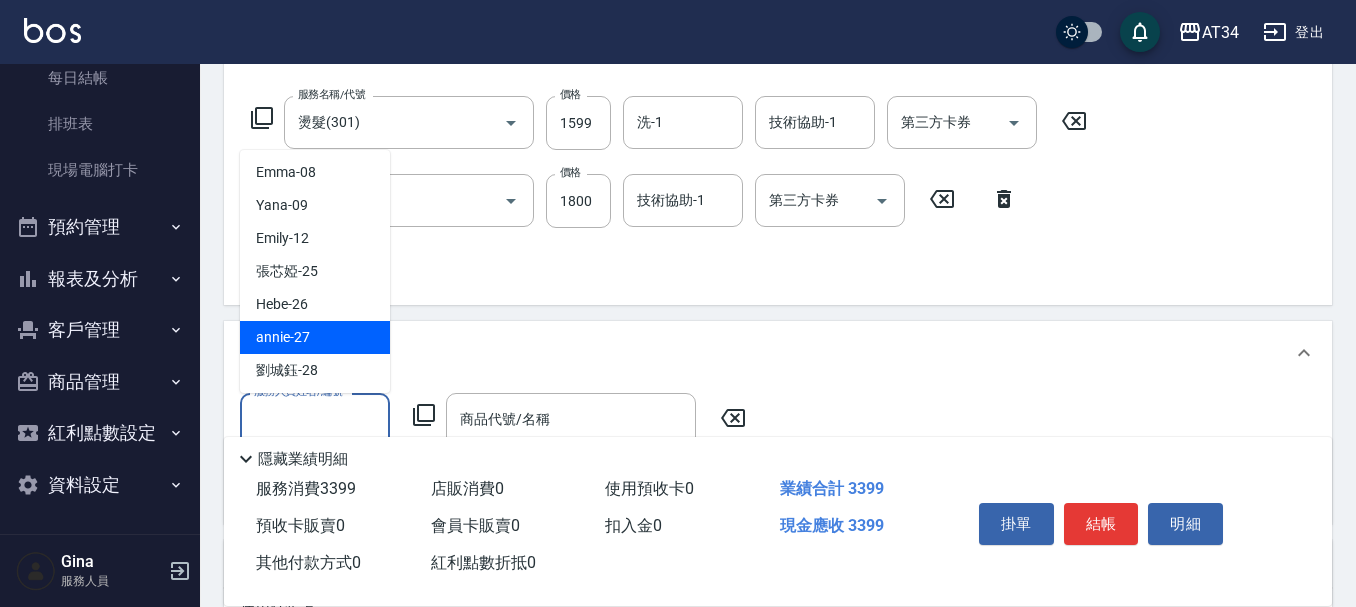 click on "annie -27" at bounding box center (283, 337) 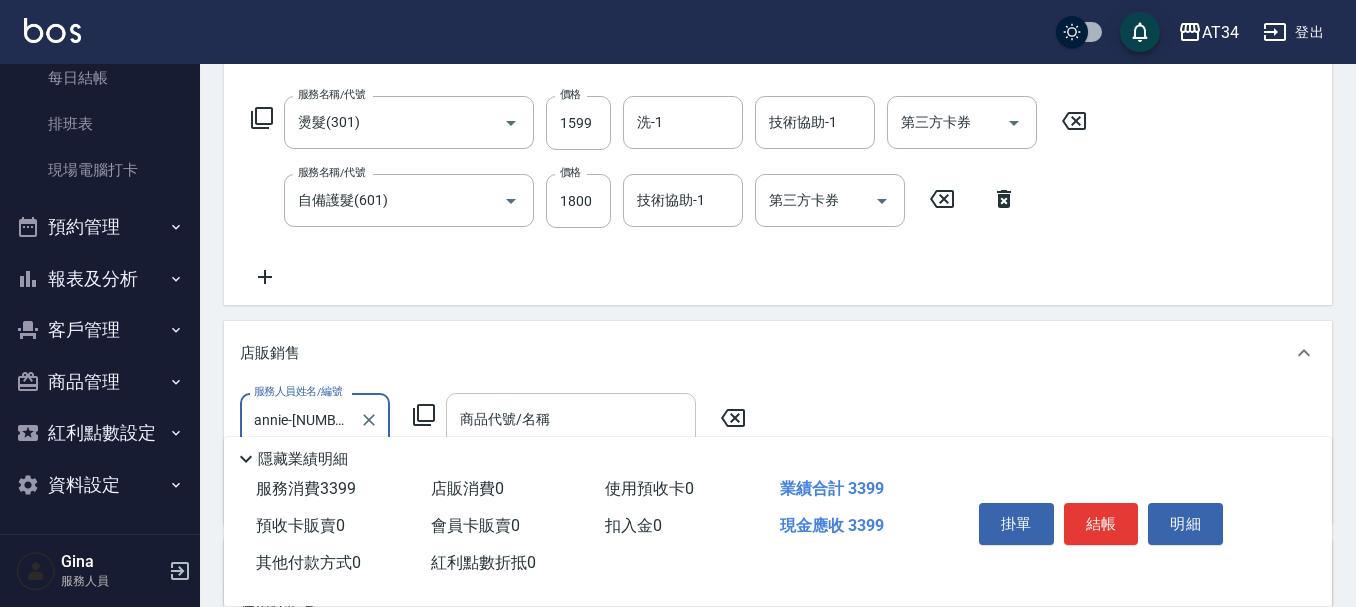 click on "商品代號/名稱 商品代號/名稱" at bounding box center [571, 419] 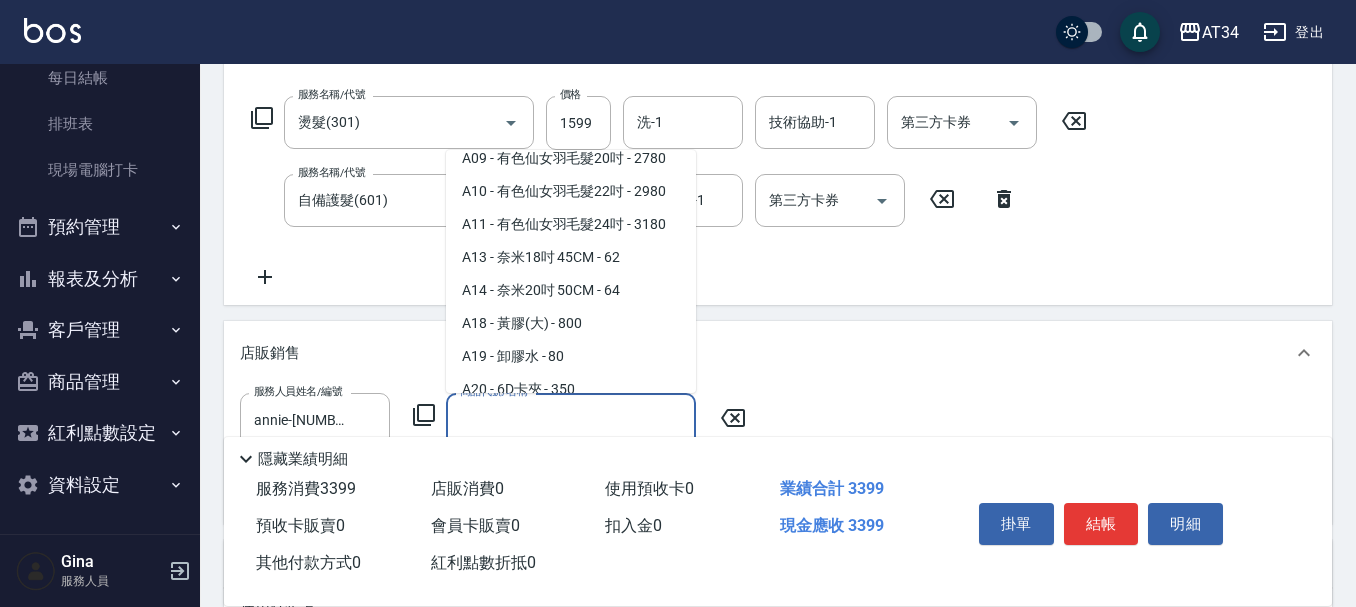 scroll, scrollTop: 300, scrollLeft: 0, axis: vertical 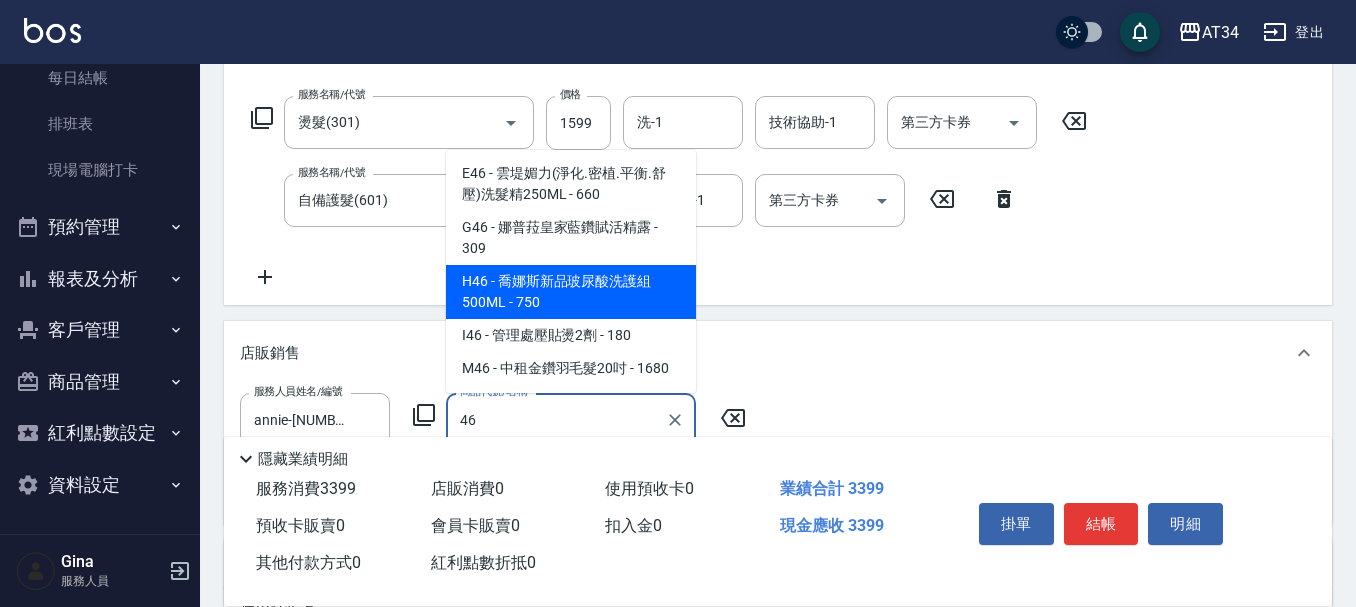 click on "H46 - 喬娜斯新品玻尿酸洗護組500ML - 750" at bounding box center (571, 292) 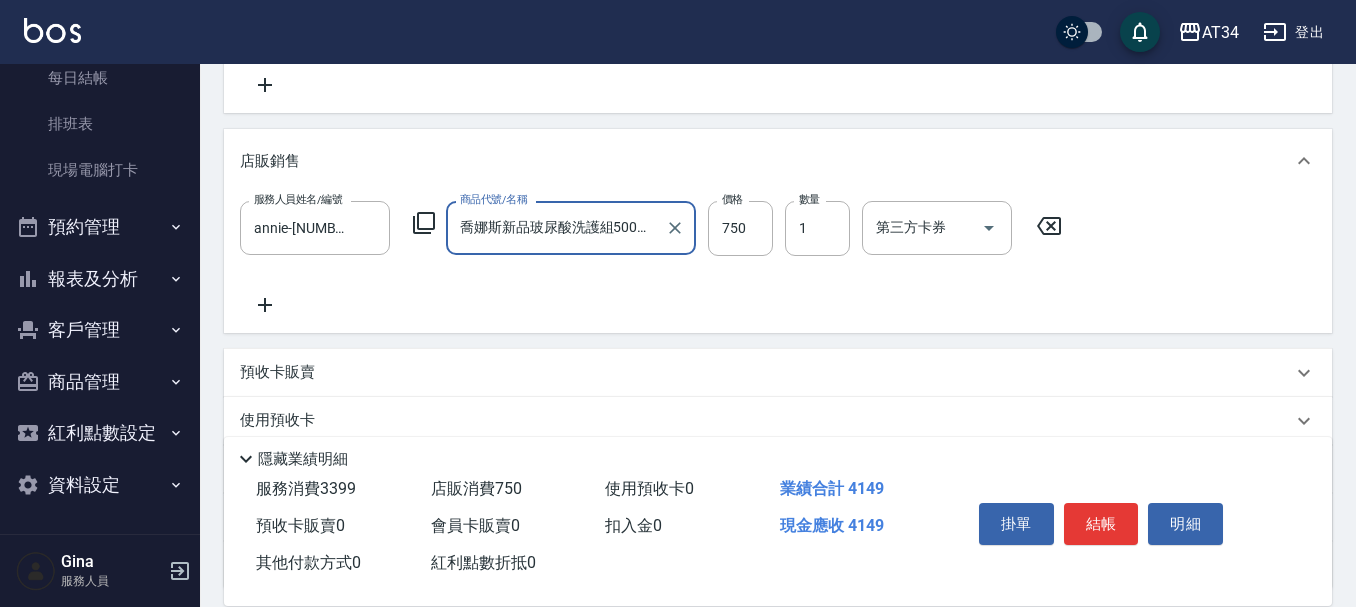scroll, scrollTop: 500, scrollLeft: 0, axis: vertical 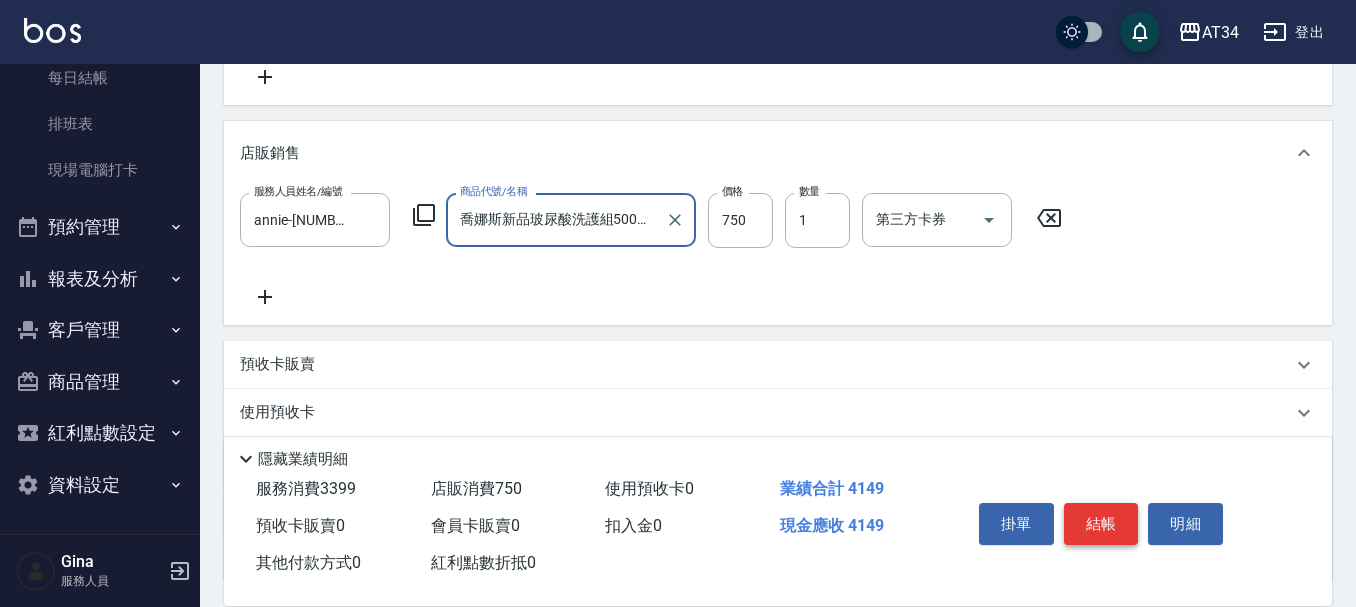 type on "喬娜斯新品玻尿酸洗護組500ML" 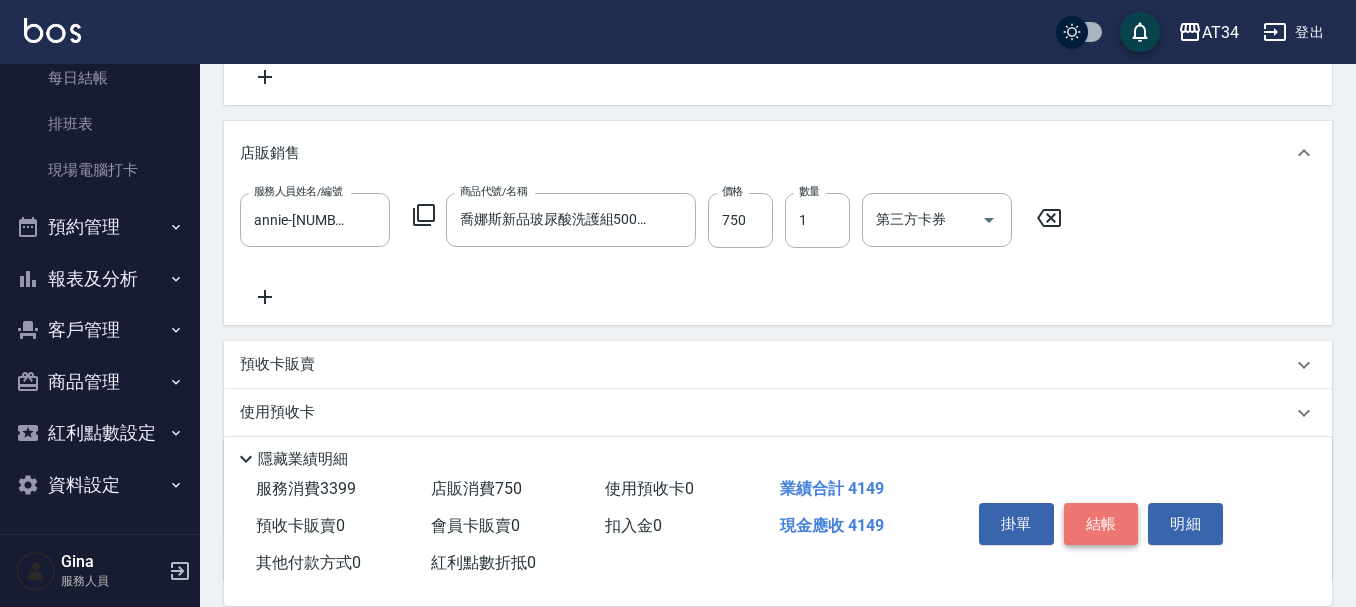 click on "結帳" at bounding box center (1101, 524) 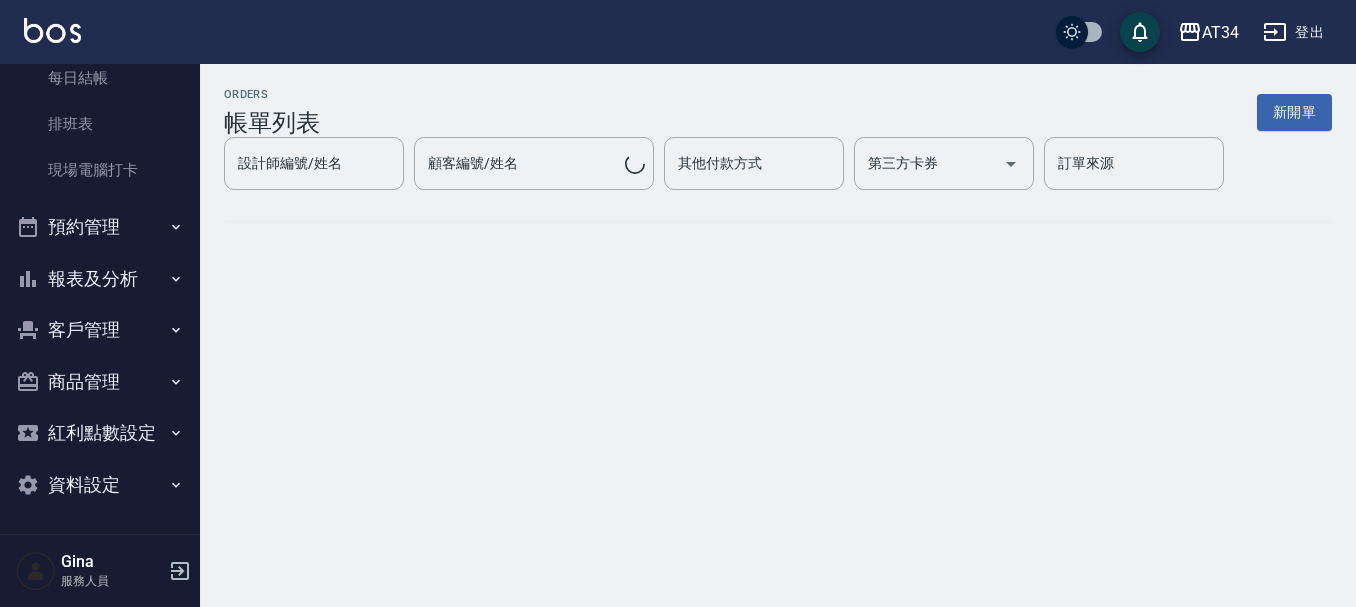 scroll, scrollTop: 0, scrollLeft: 0, axis: both 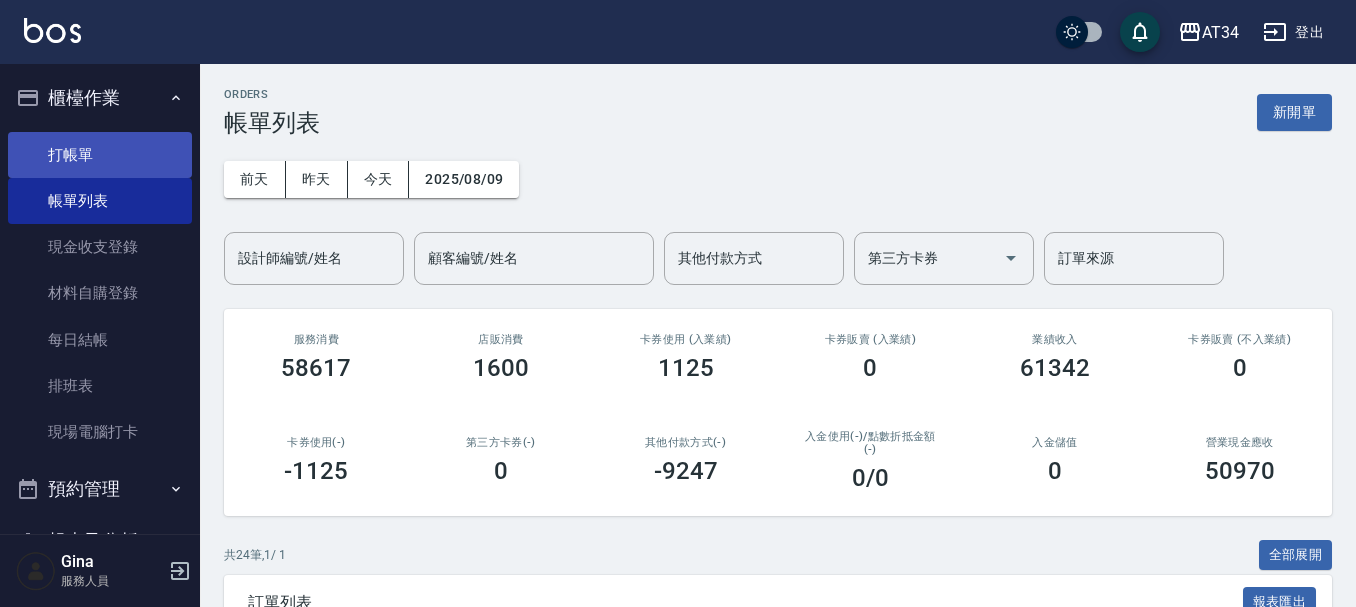 click on "打帳單" at bounding box center [100, 155] 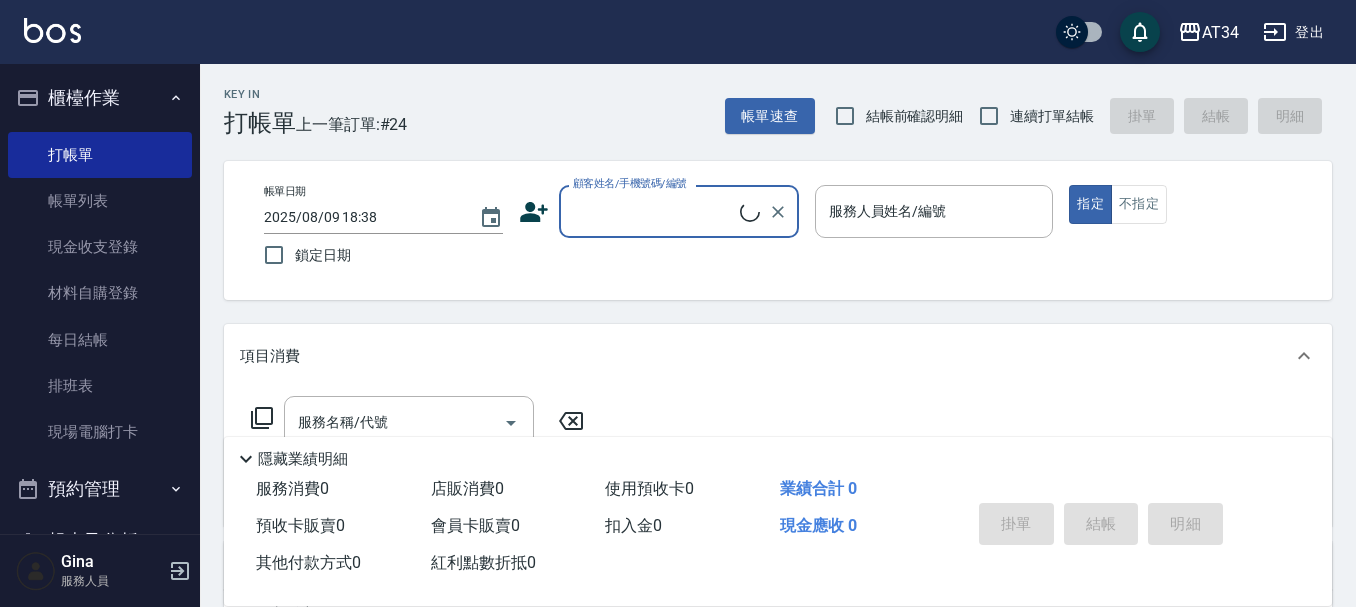 click on "顧客姓名/手機號碼/編號" at bounding box center (654, 211) 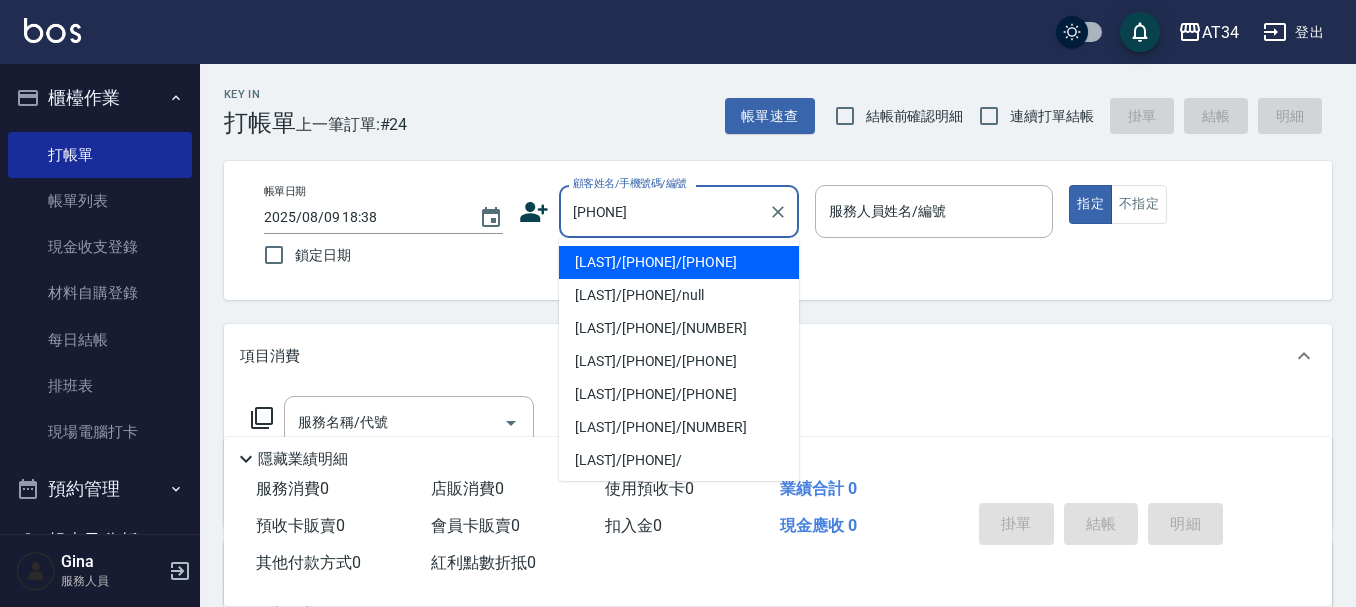 click on "鄭偉柏/093838782/0938387820" at bounding box center (679, 262) 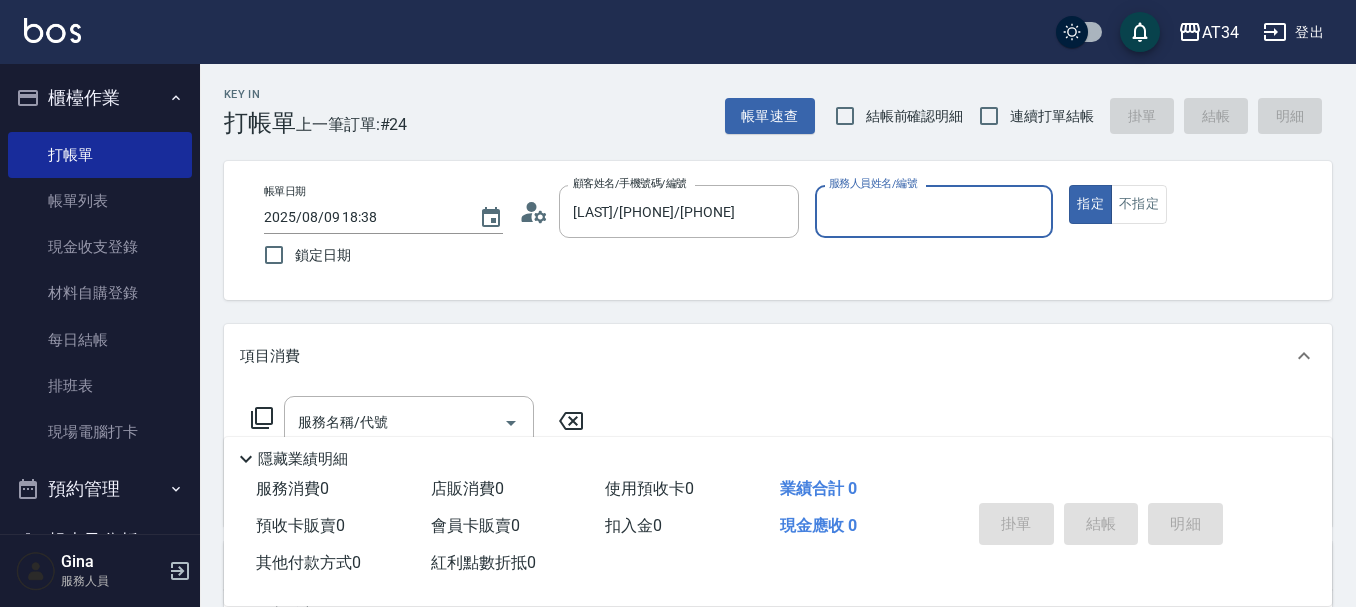 type on "annie-27" 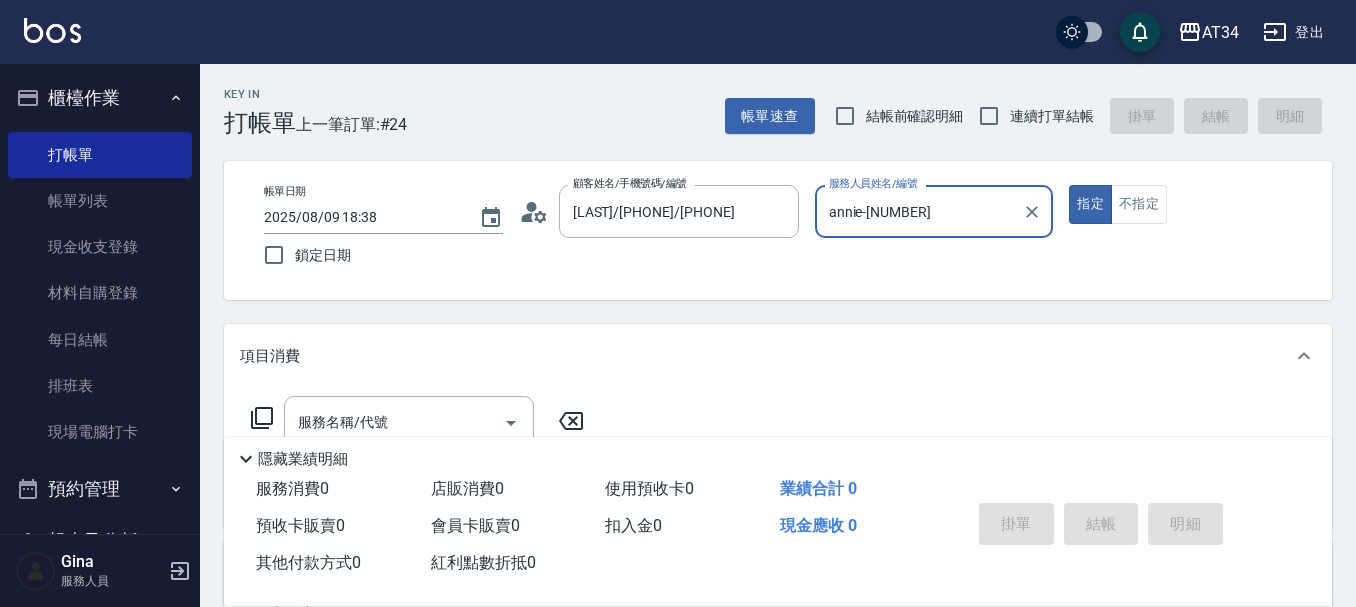 scroll, scrollTop: 200, scrollLeft: 0, axis: vertical 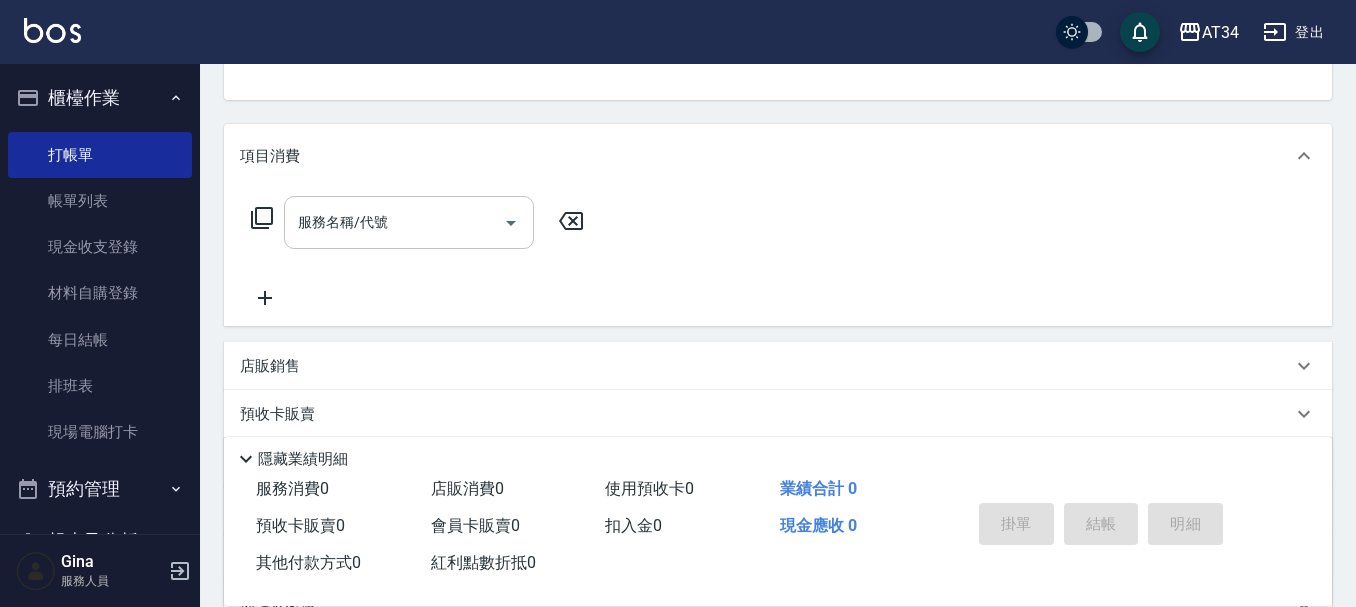 click 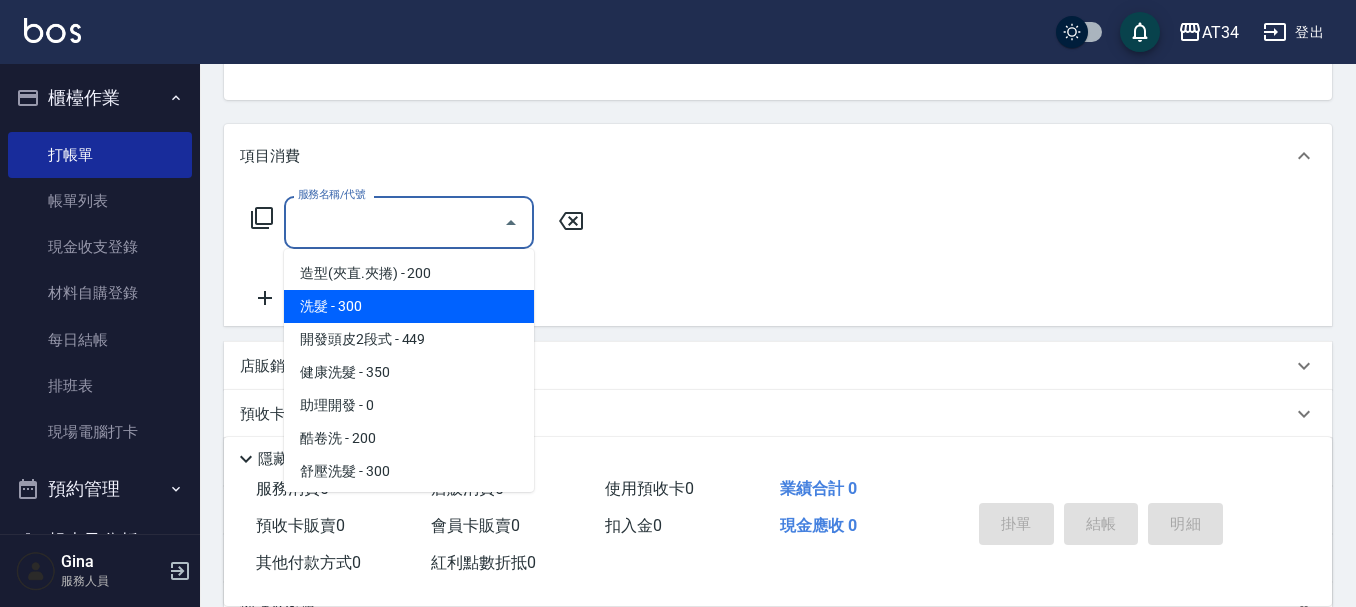 click on "洗髮 - 300" at bounding box center [409, 306] 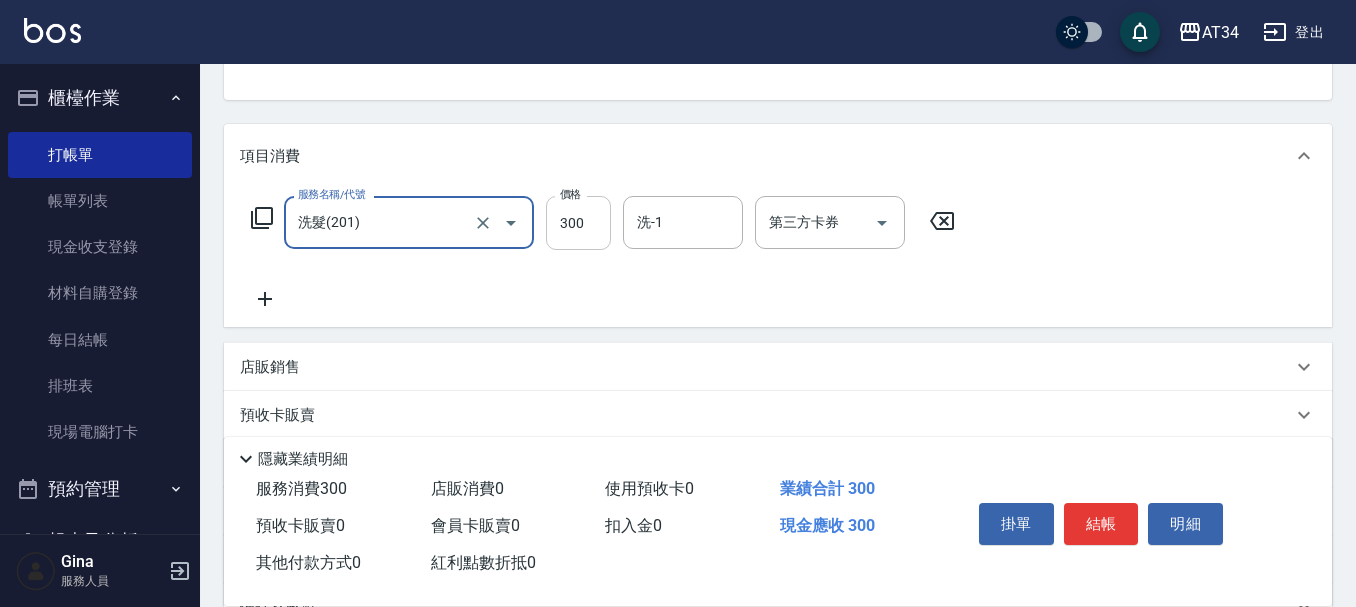 click on "300" at bounding box center (578, 223) 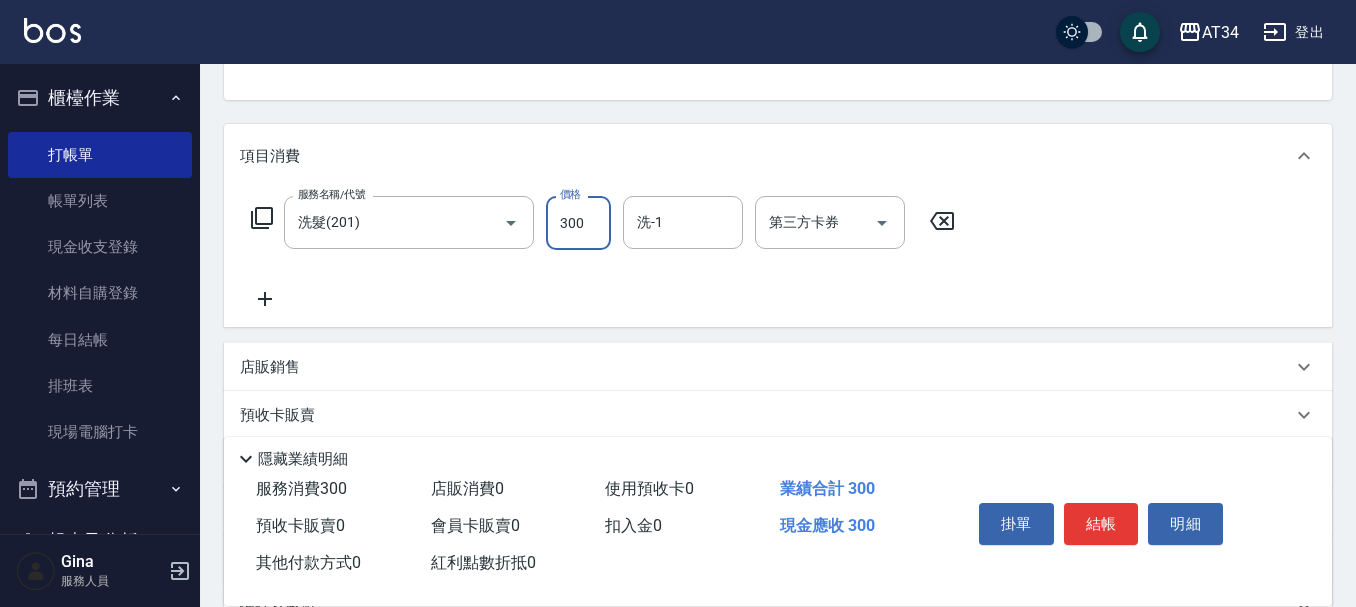 type on "6" 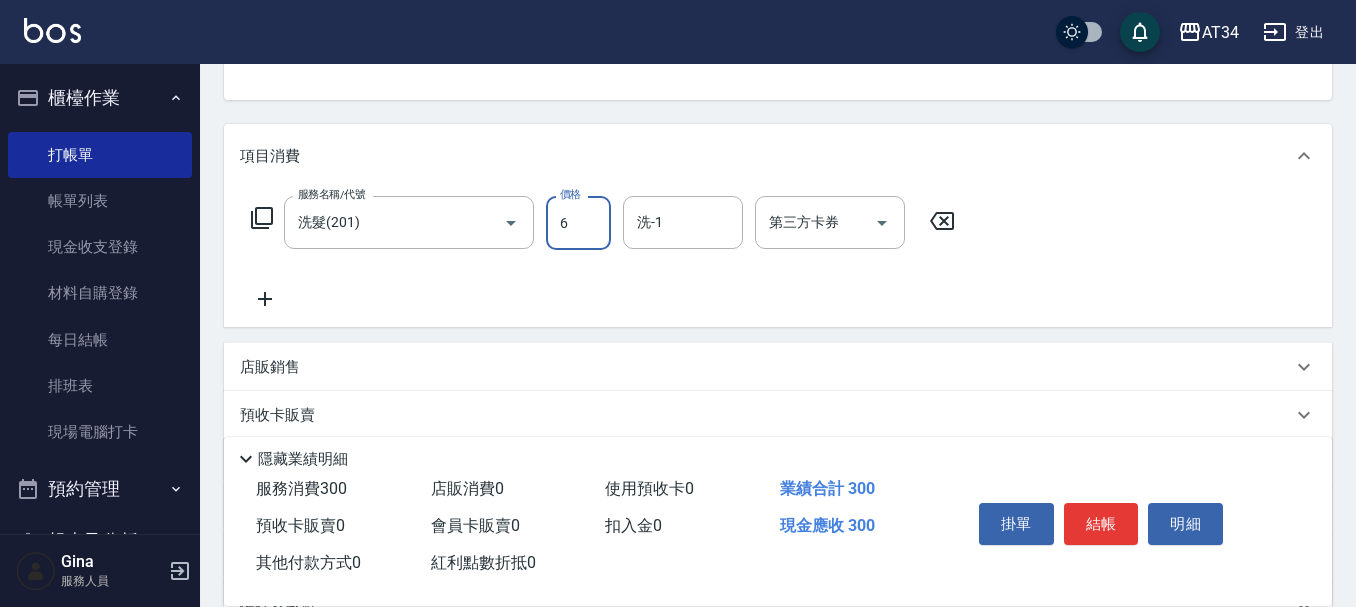 type on "0" 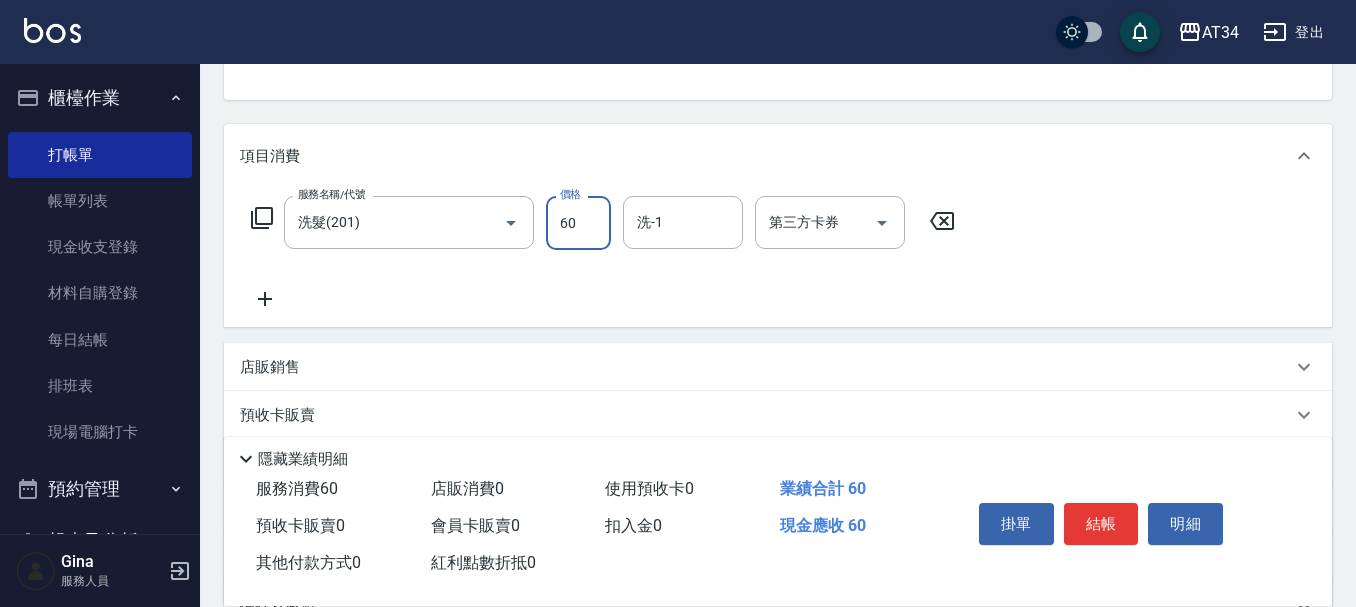 type on "600" 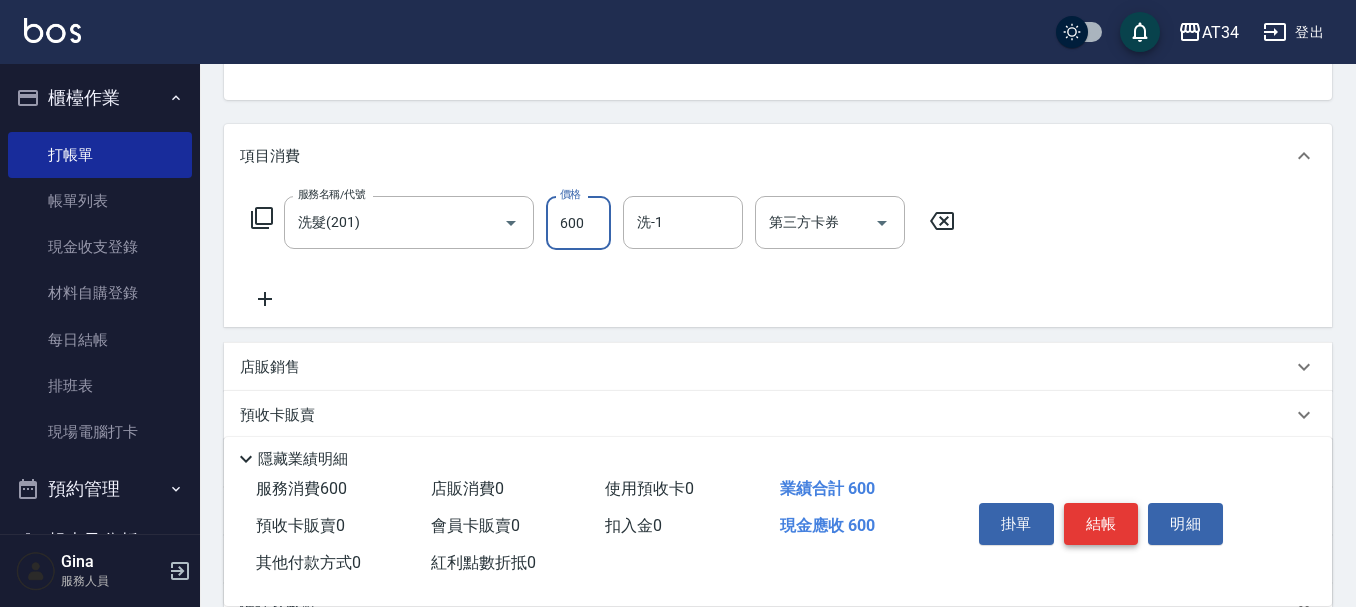 type on "600" 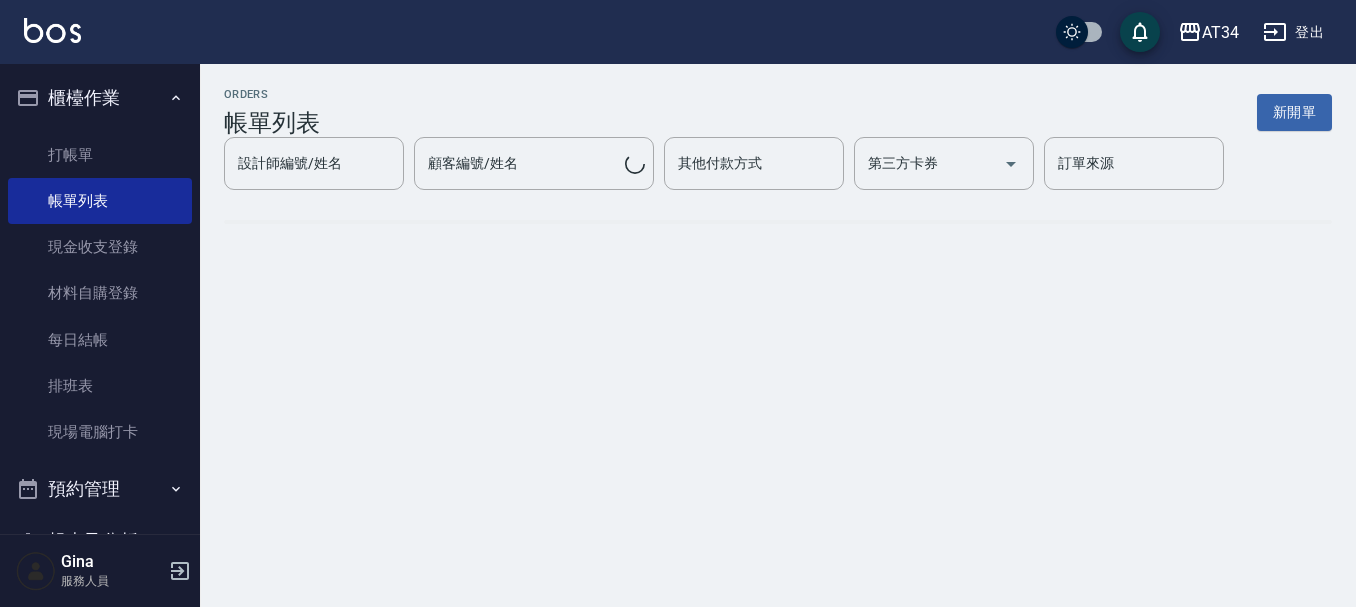 scroll, scrollTop: 0, scrollLeft: 0, axis: both 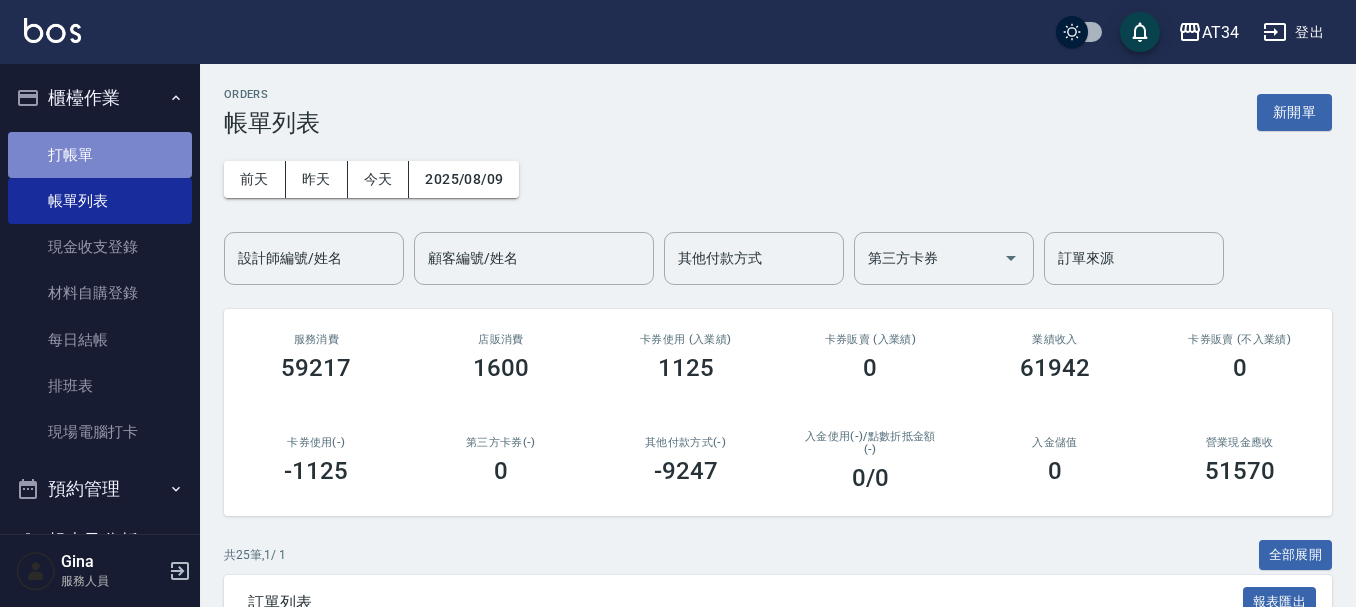 click on "打帳單" at bounding box center (100, 155) 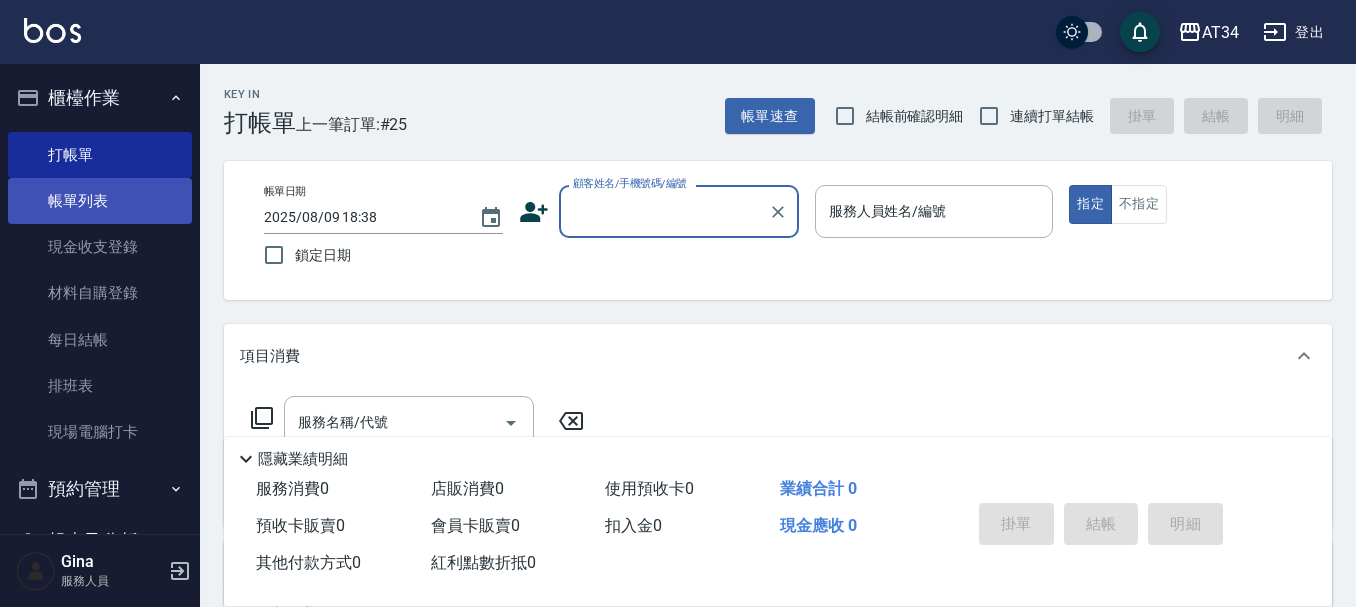 click on "櫃檯作業 打帳單 帳單列表 現金收支登錄 材料自購登錄 每日結帳 排班表 現場電腦打卡" at bounding box center (100, 267) 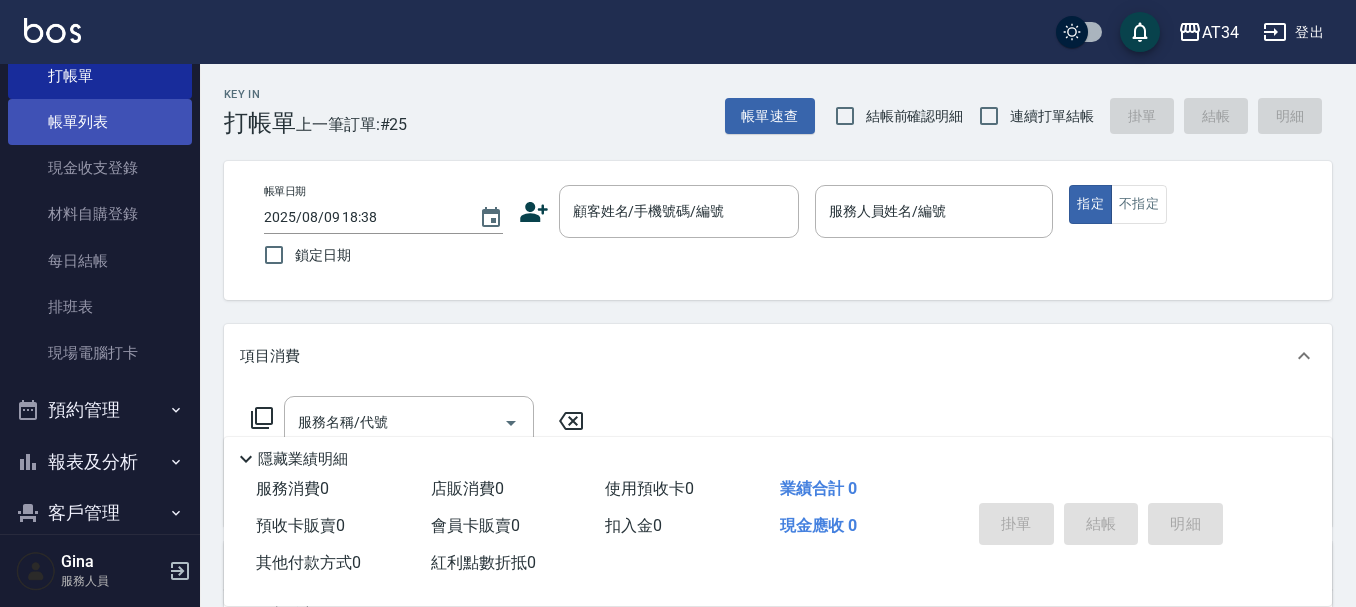 scroll, scrollTop: 100, scrollLeft: 0, axis: vertical 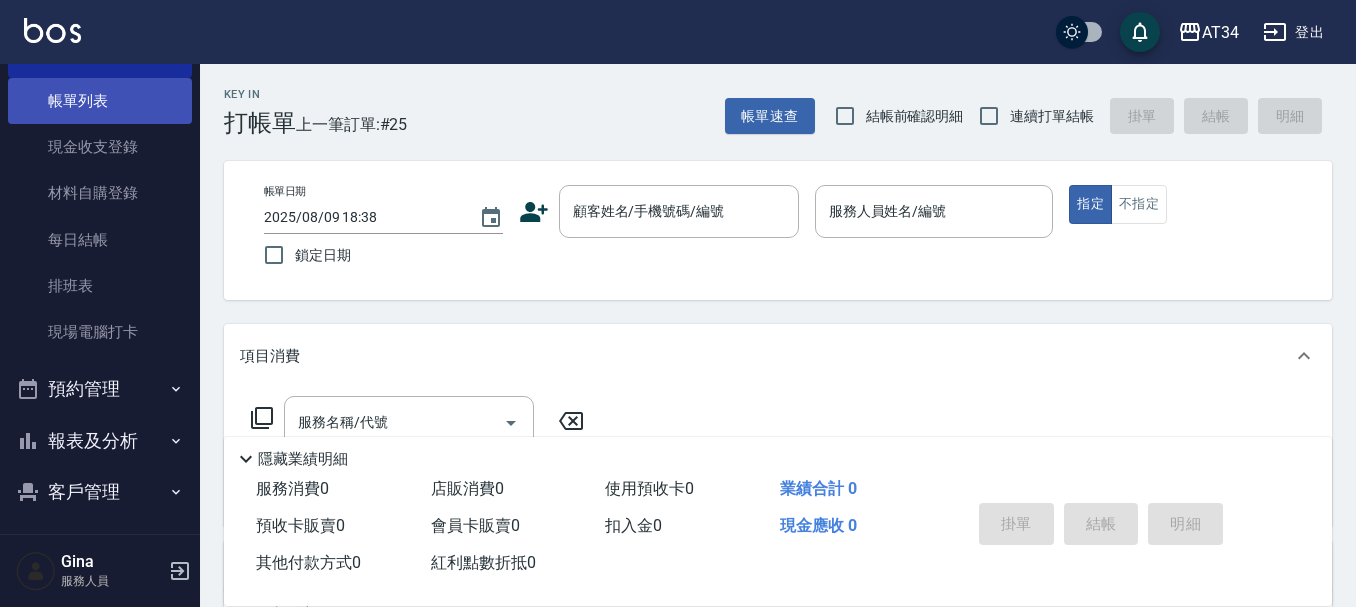 click on "帳單列表" at bounding box center (100, 101) 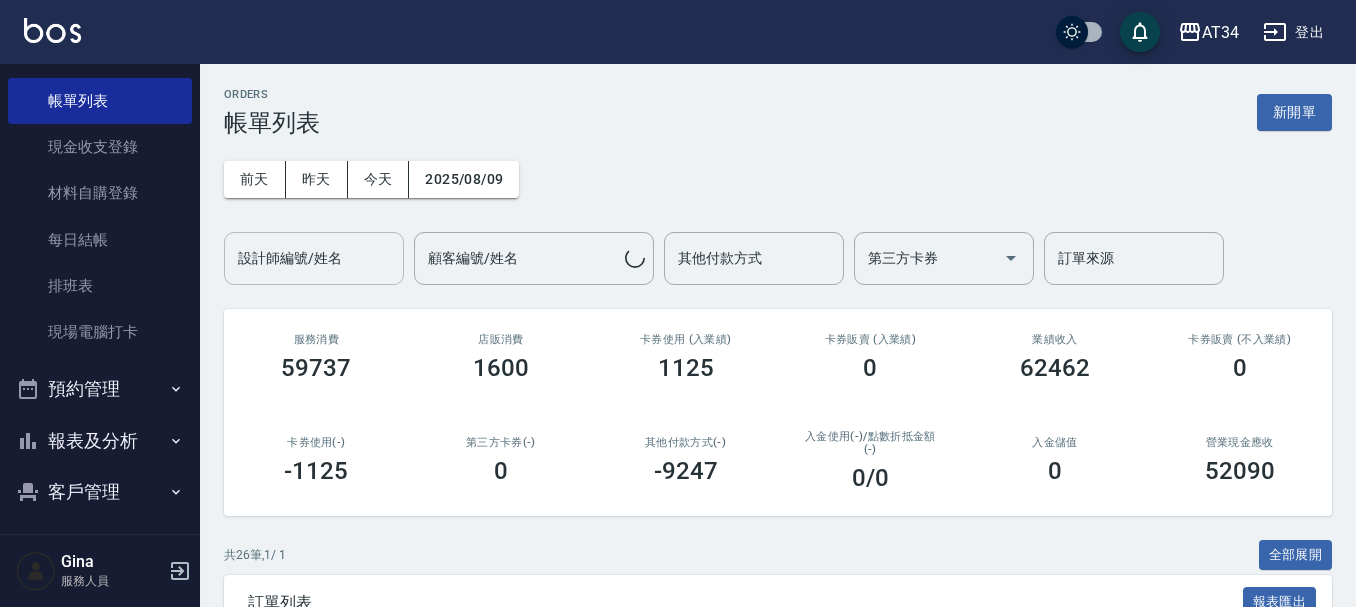 click on "設計師編號/姓名 設計師編號/姓名" at bounding box center [314, 258] 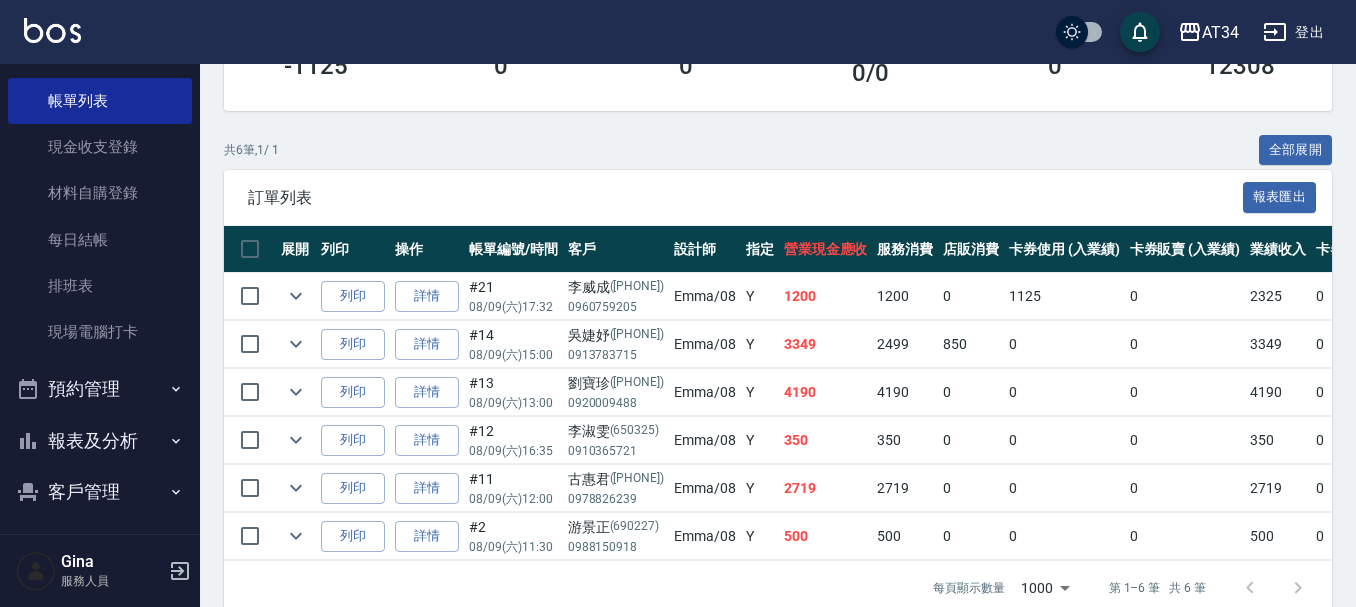 scroll, scrollTop: 452, scrollLeft: 0, axis: vertical 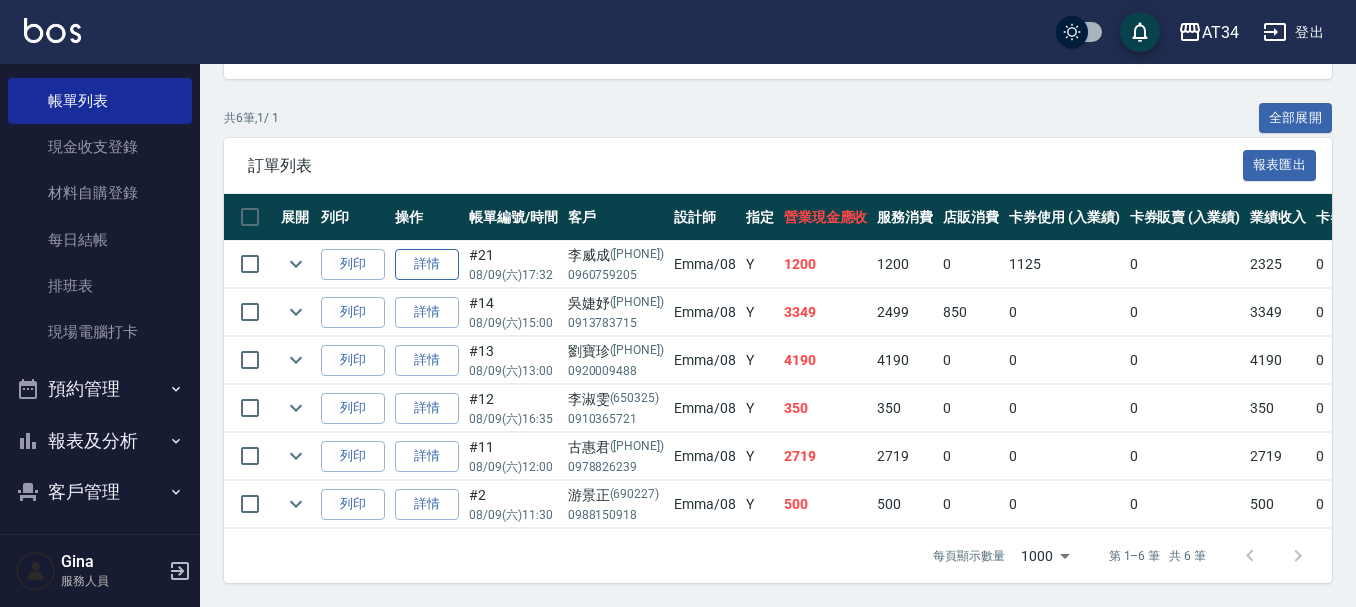 type on "Emma-08" 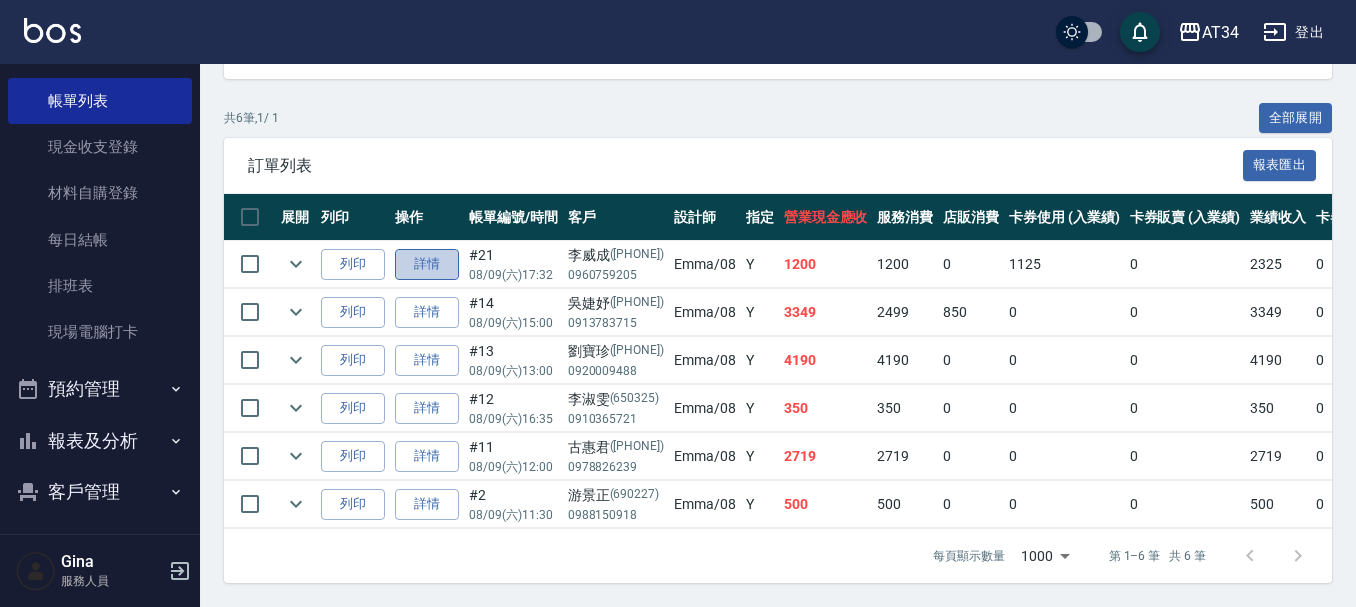 click on "詳情" at bounding box center (427, 264) 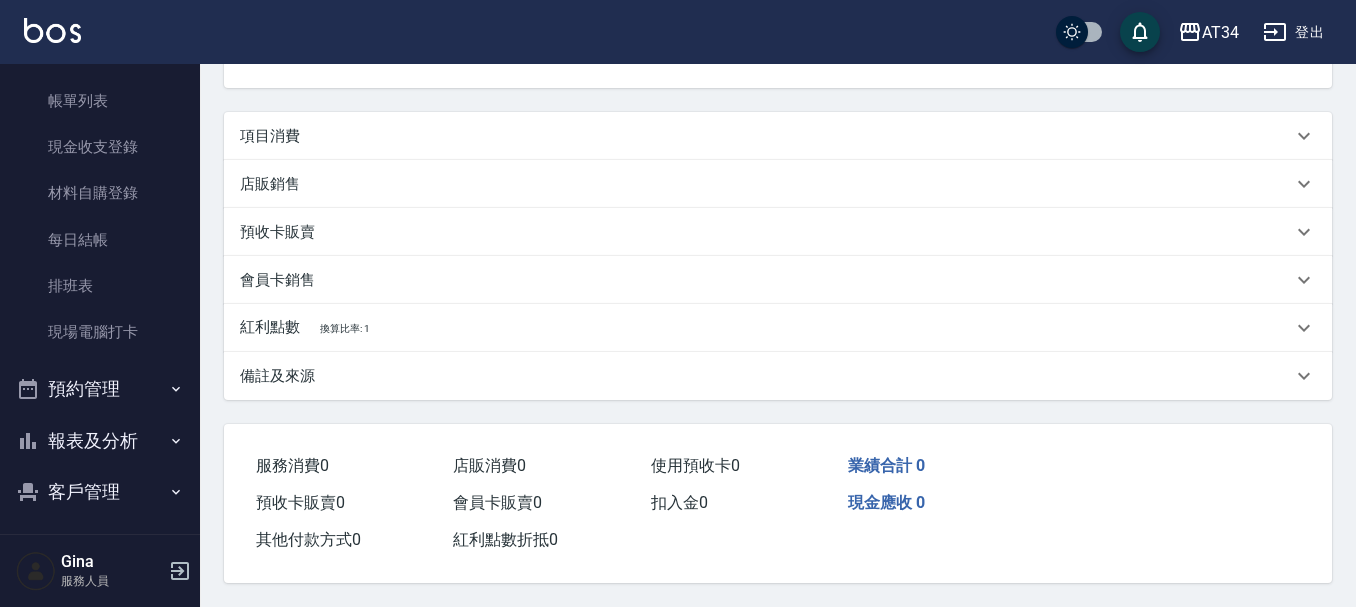 scroll, scrollTop: 0, scrollLeft: 0, axis: both 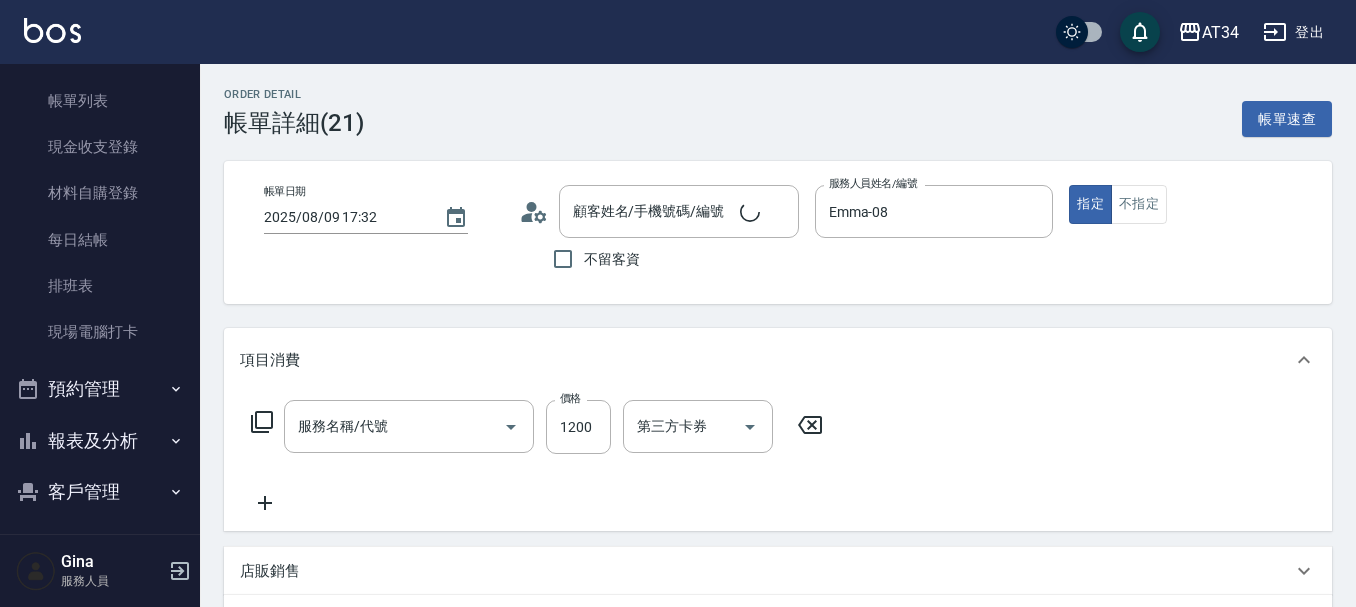 type on "2025/08/09 17:32" 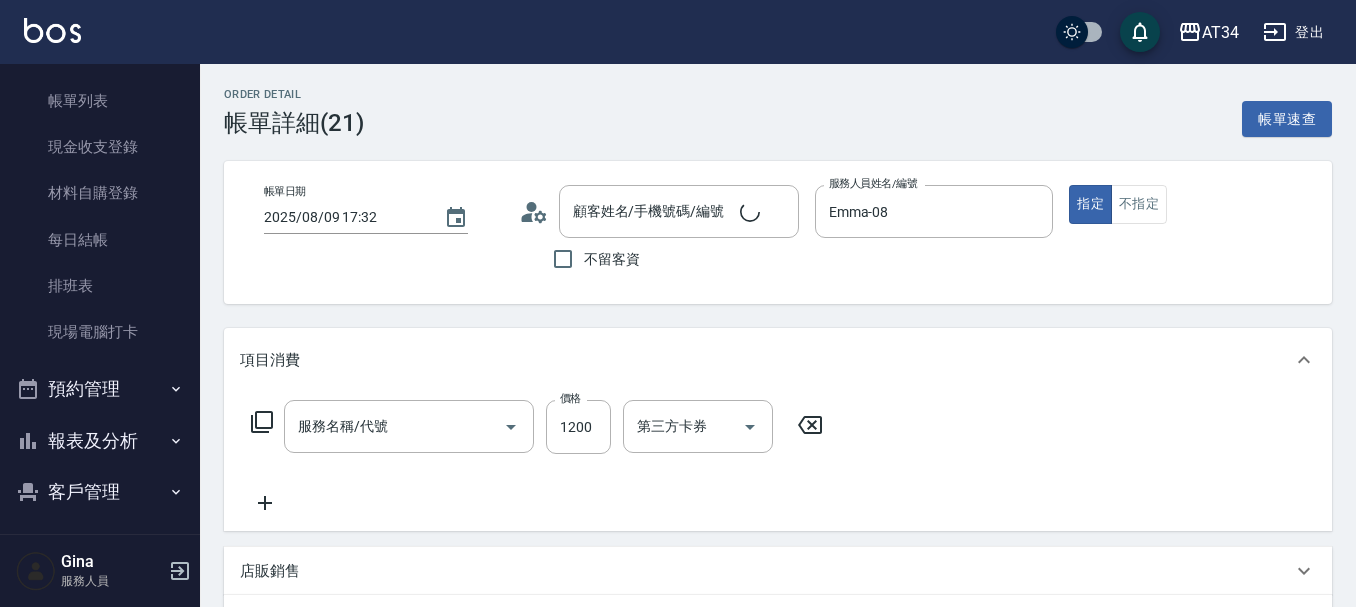 type on "Emma-08" 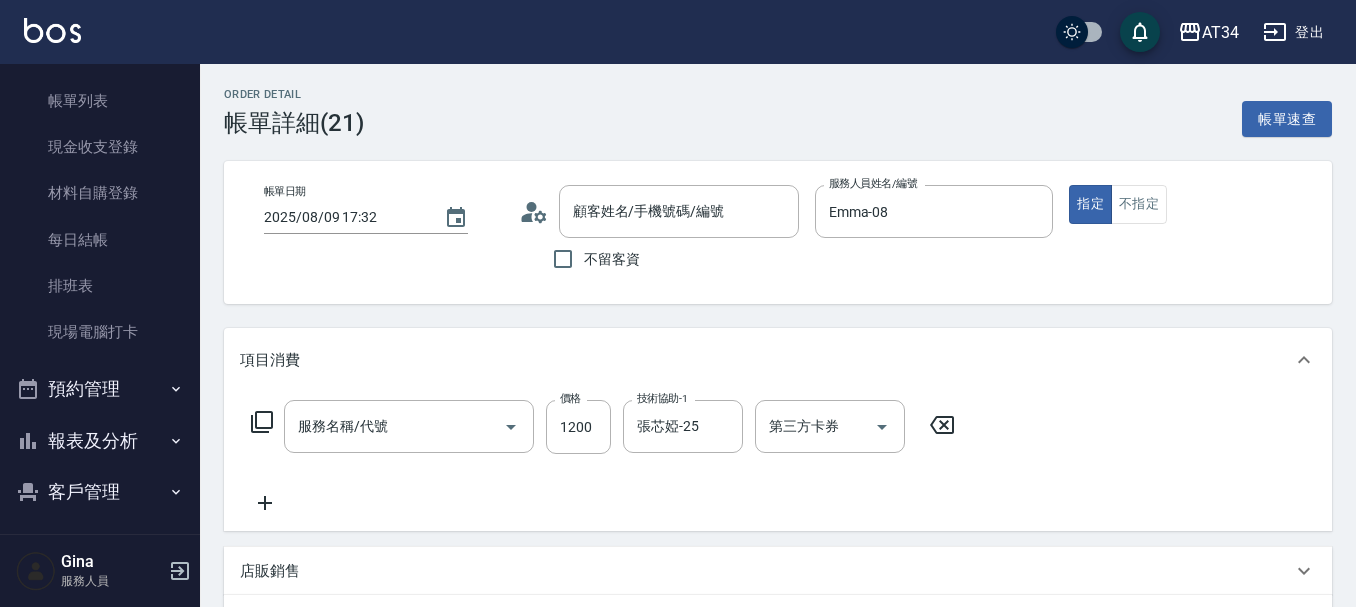 type on "芙米勒四段式頭皮卡(1/1)" 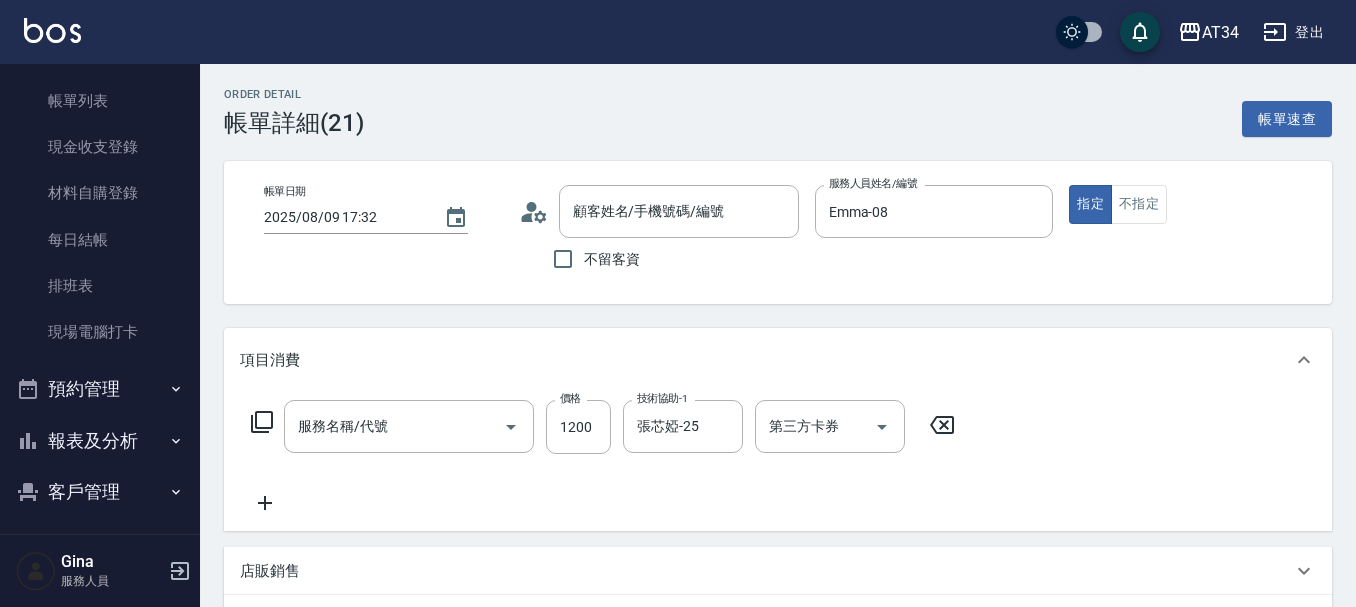 type on "李威成/0960759205/0960759205" 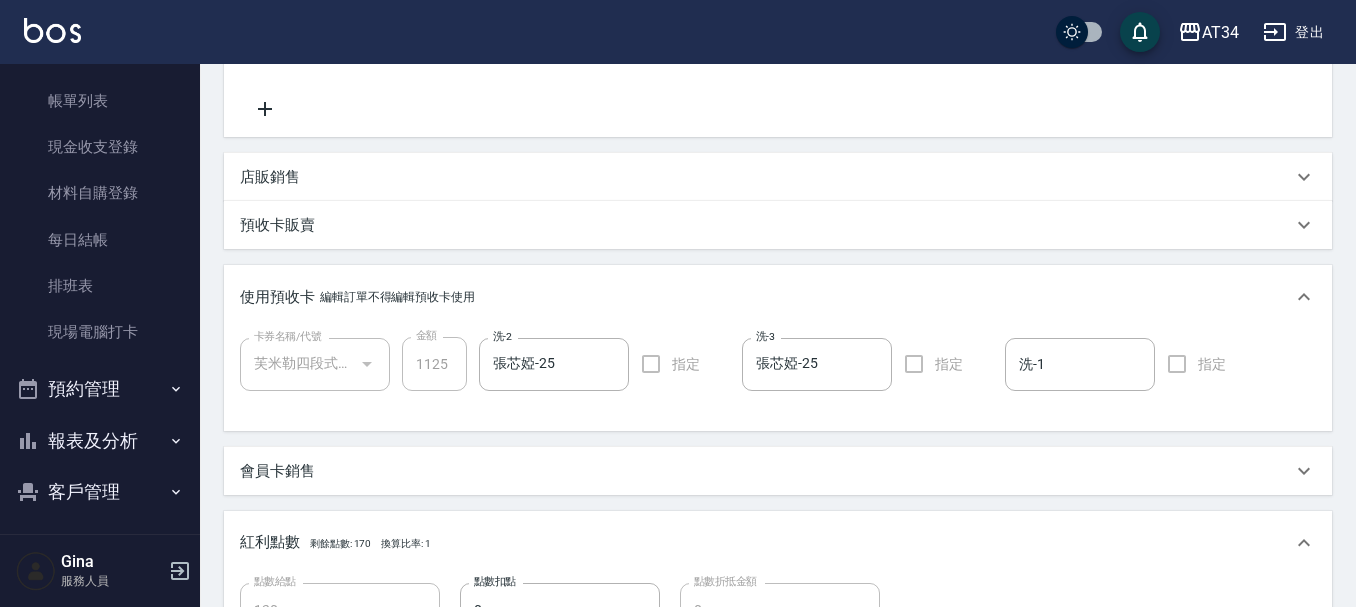 scroll, scrollTop: 393, scrollLeft: 0, axis: vertical 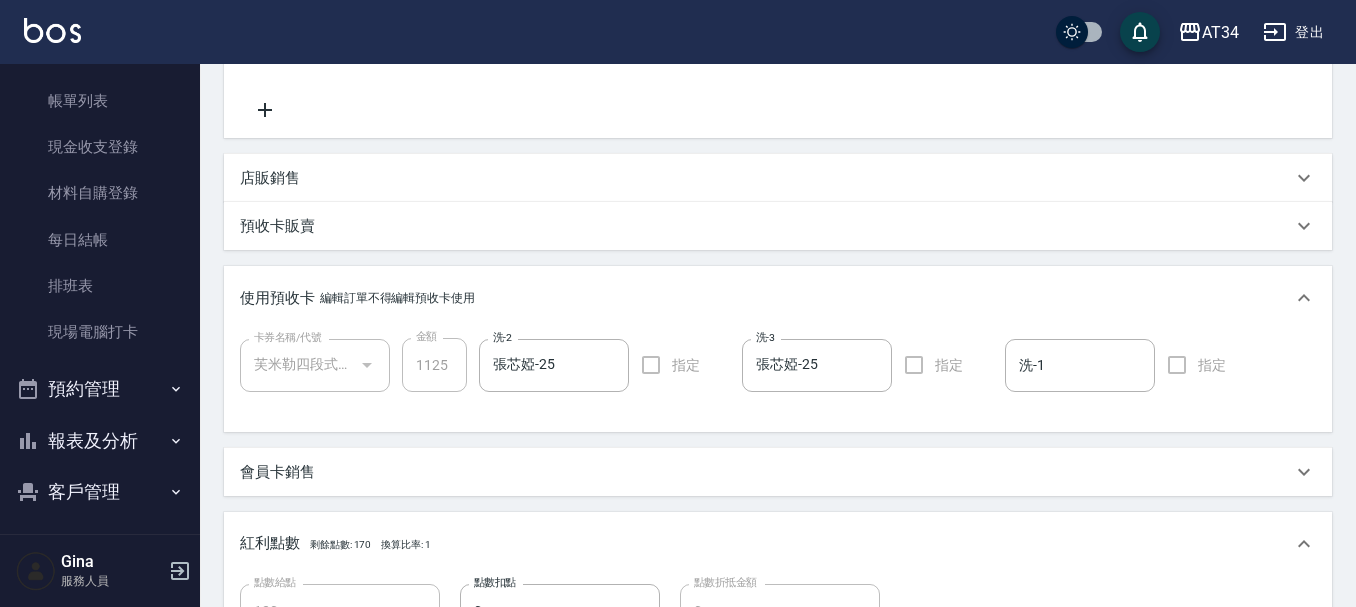 click on "店販銷售" at bounding box center [270, 178] 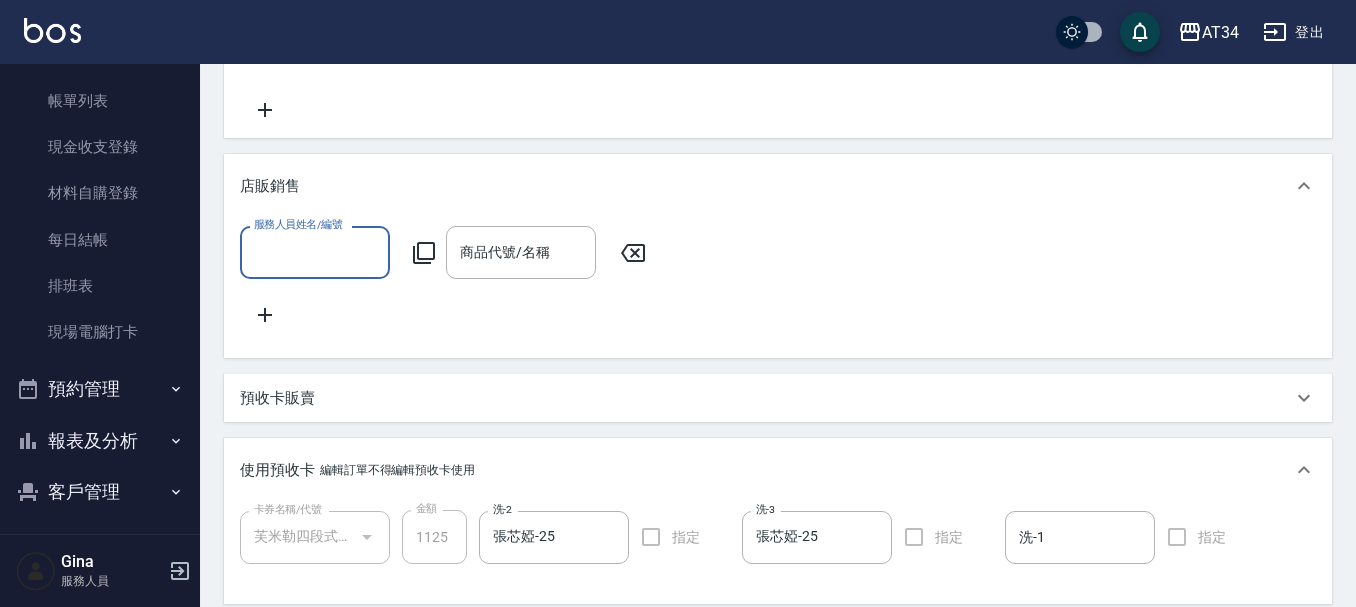scroll, scrollTop: 0, scrollLeft: 0, axis: both 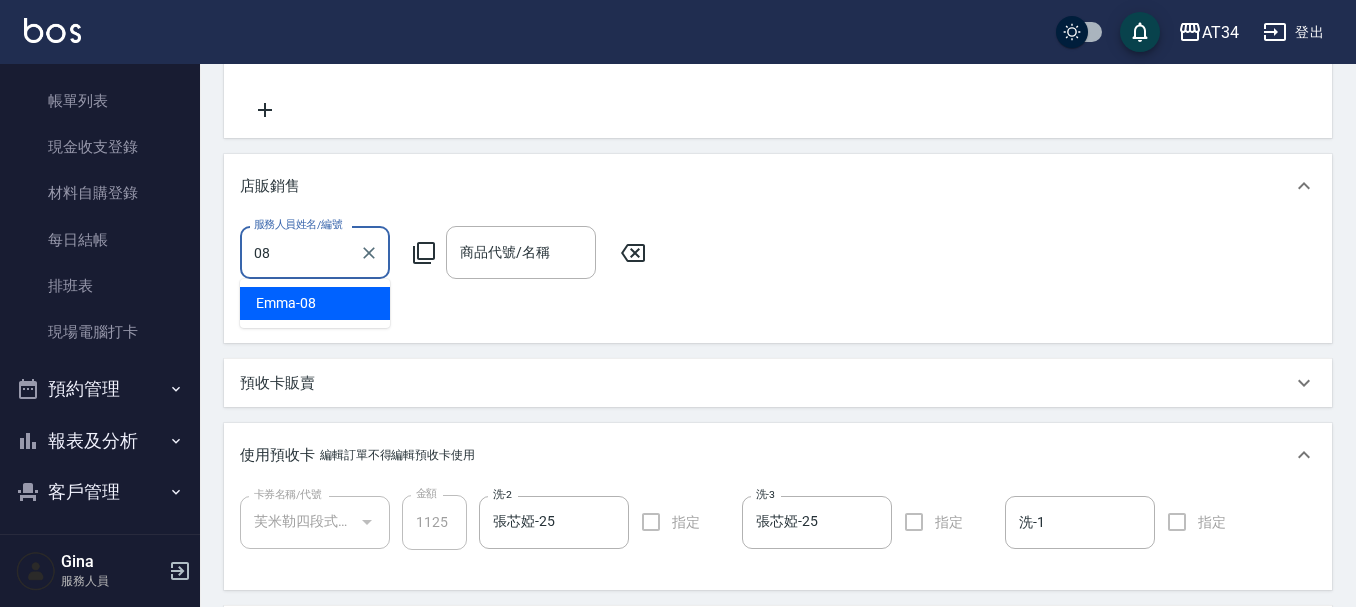type on "Emma-08" 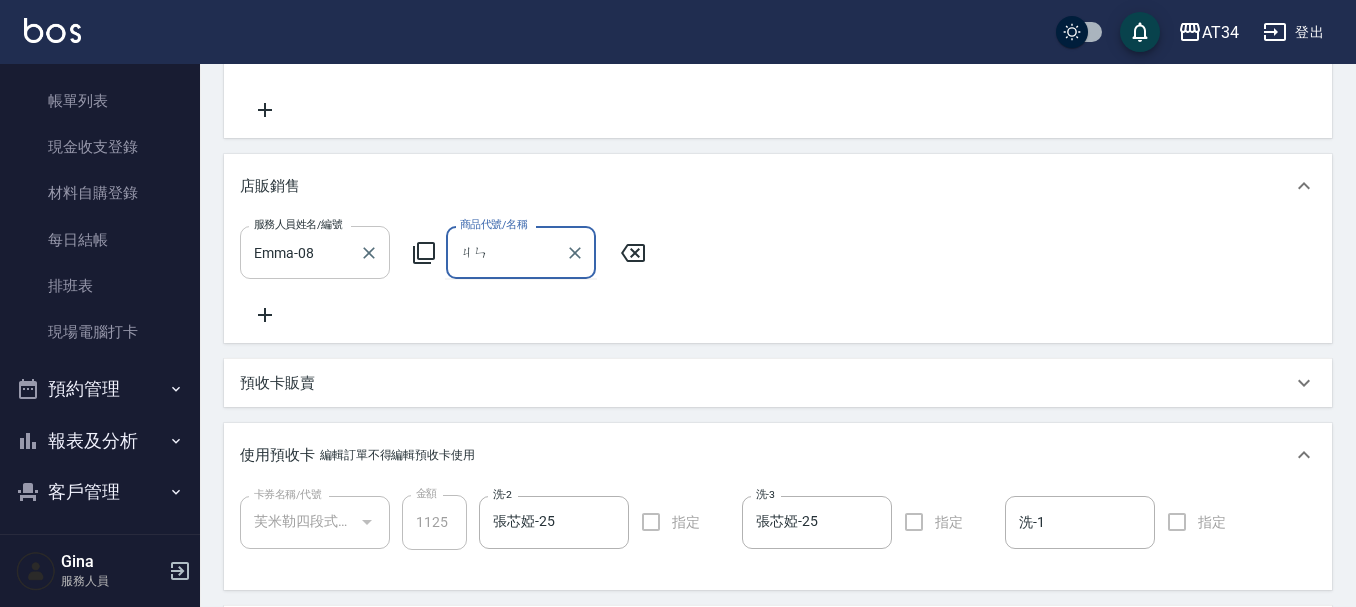 type on "ㄐ" 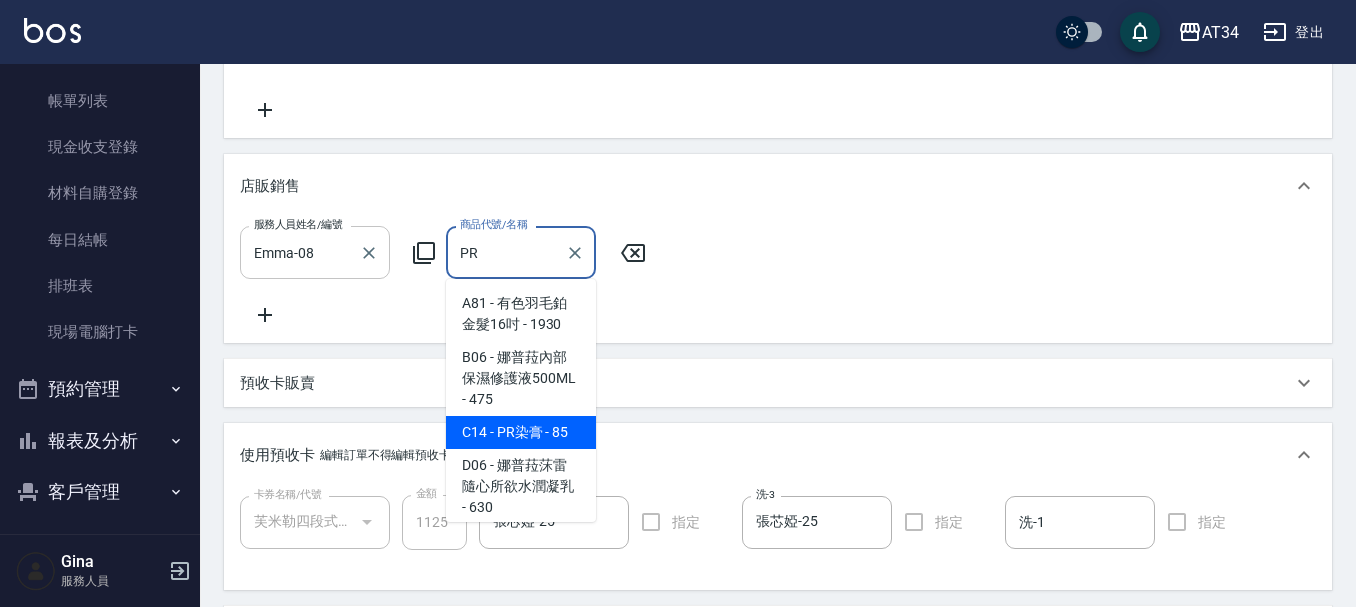 type on "PRP" 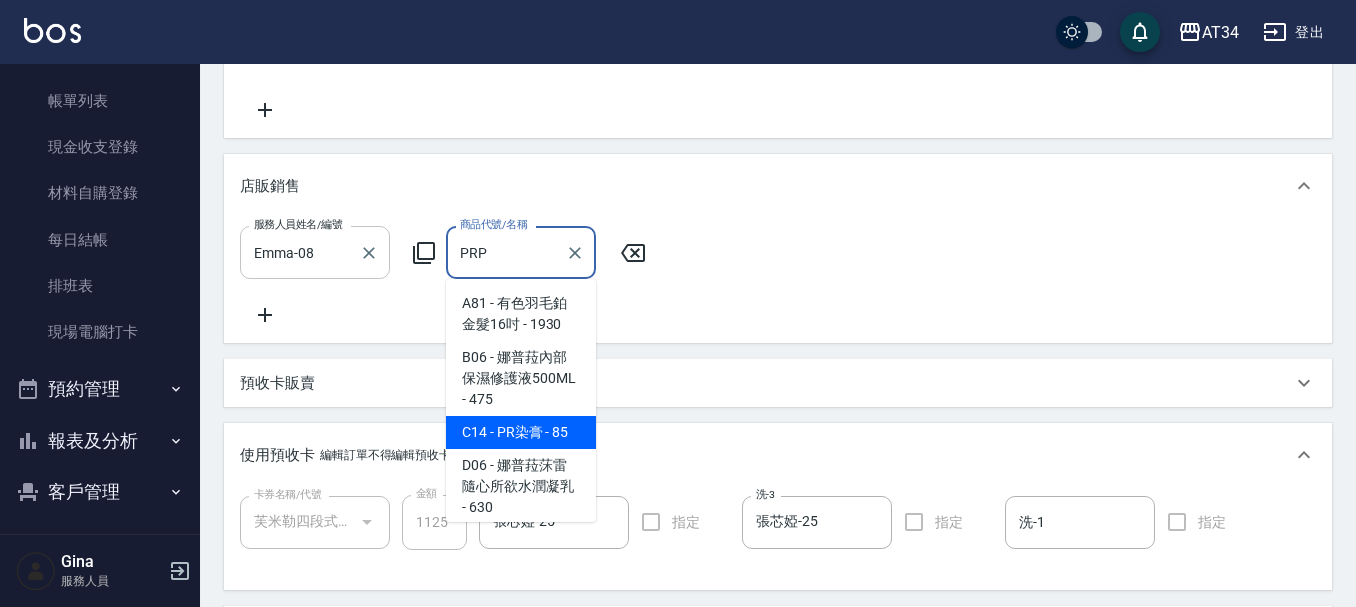 scroll, scrollTop: 77, scrollLeft: 0, axis: vertical 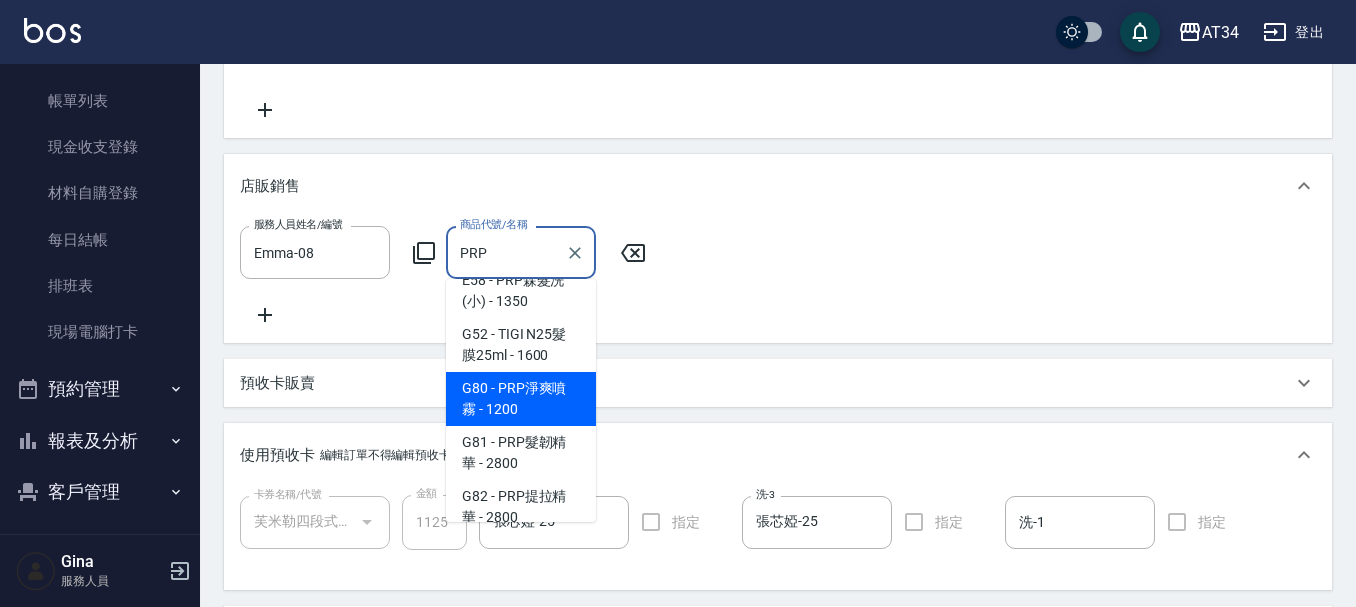 click on "G80 - PRP淨爽噴霧 - 1200" at bounding box center [521, 399] 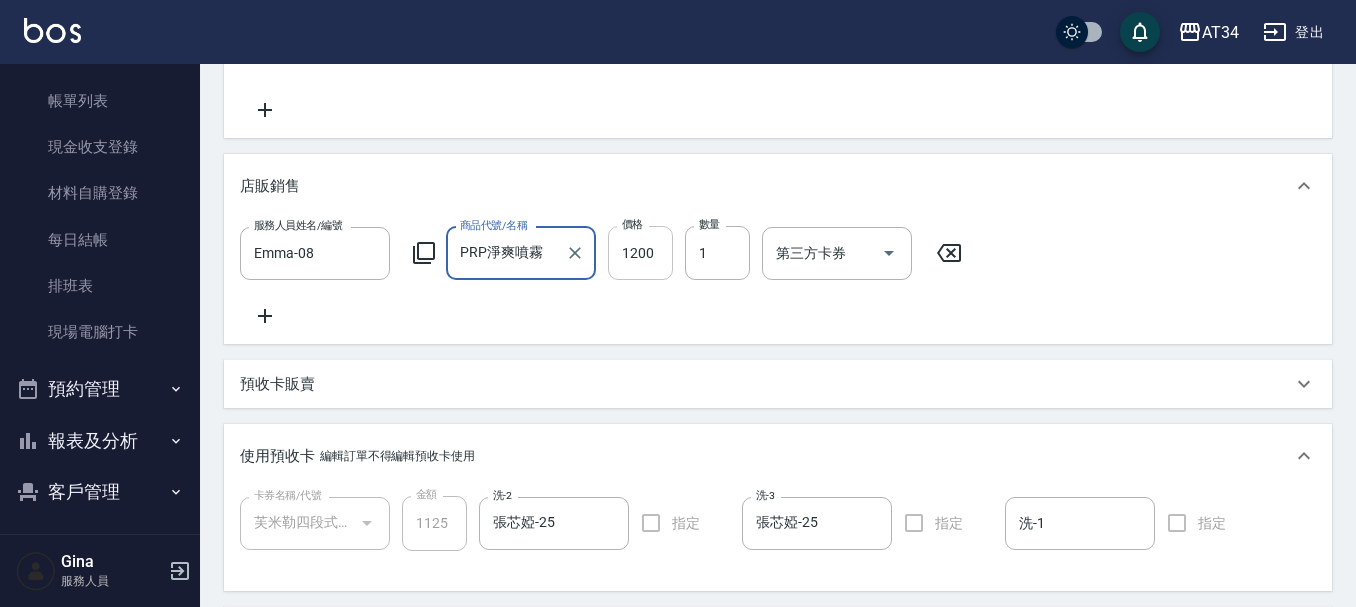 type on "PRP淨爽噴霧" 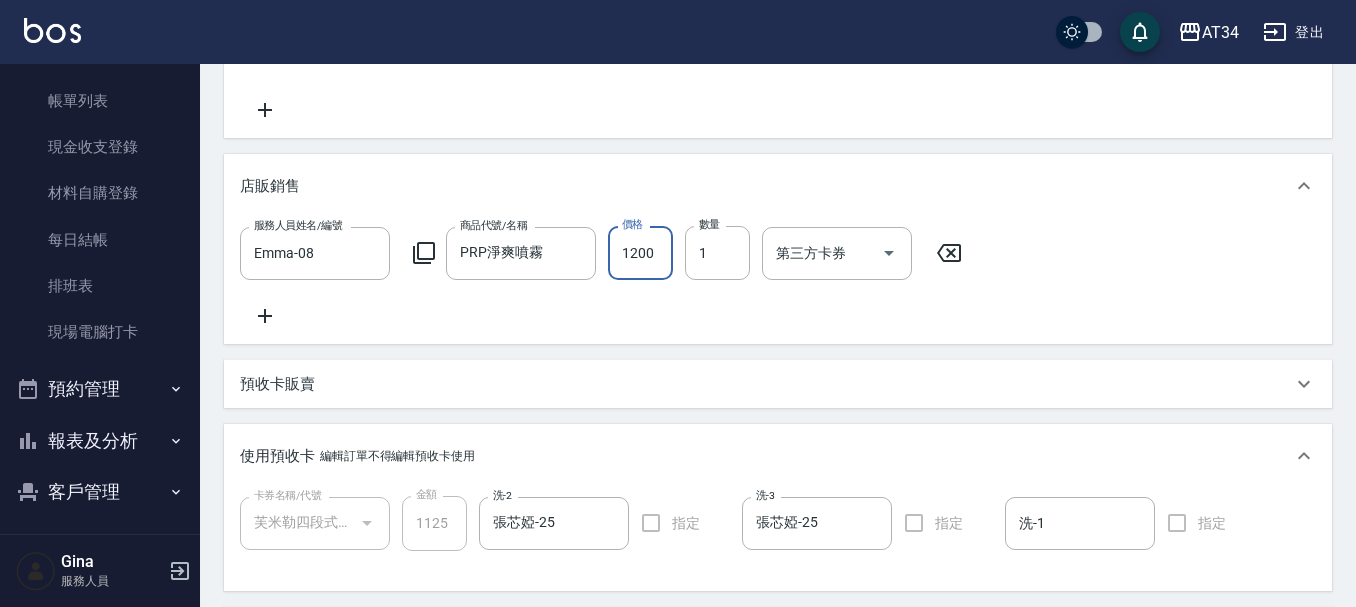 click on "1200" at bounding box center [640, 253] 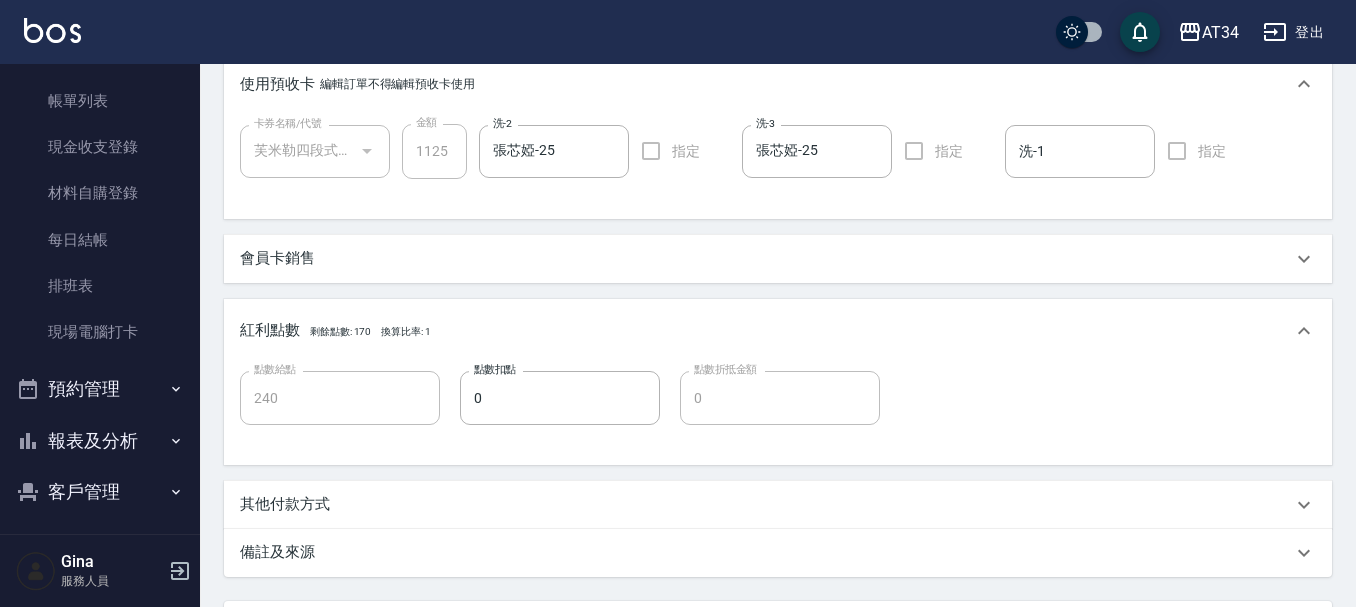 scroll, scrollTop: 766, scrollLeft: 0, axis: vertical 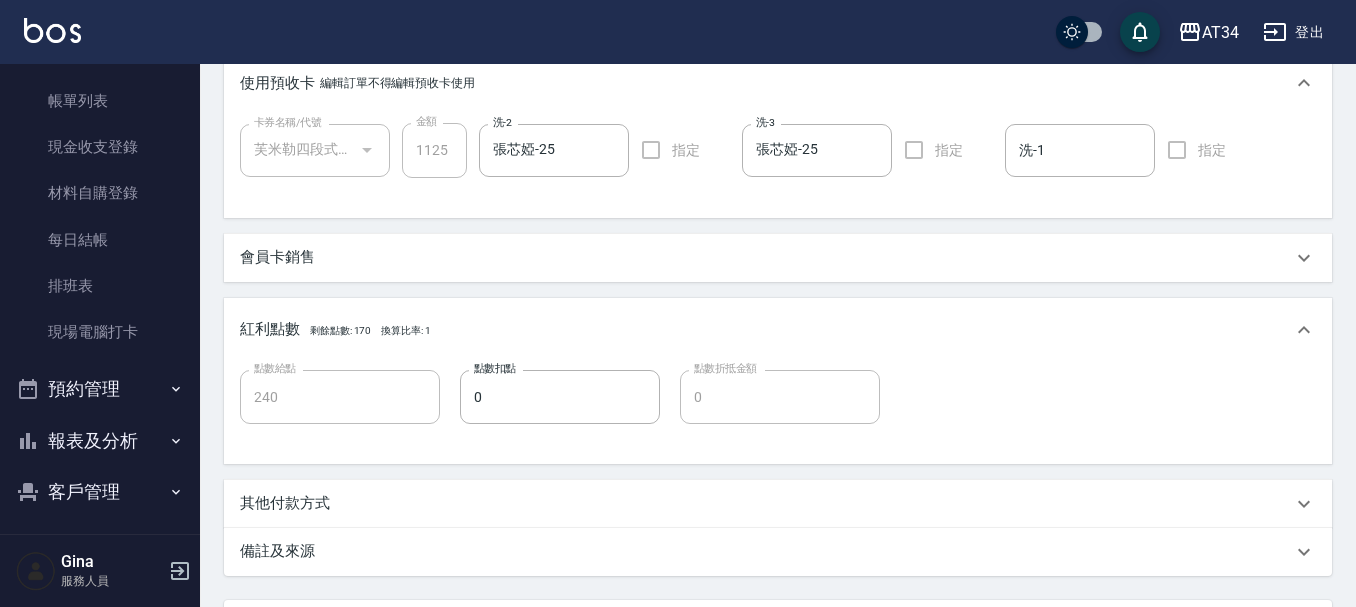 click on "其他付款方式" at bounding box center (285, 503) 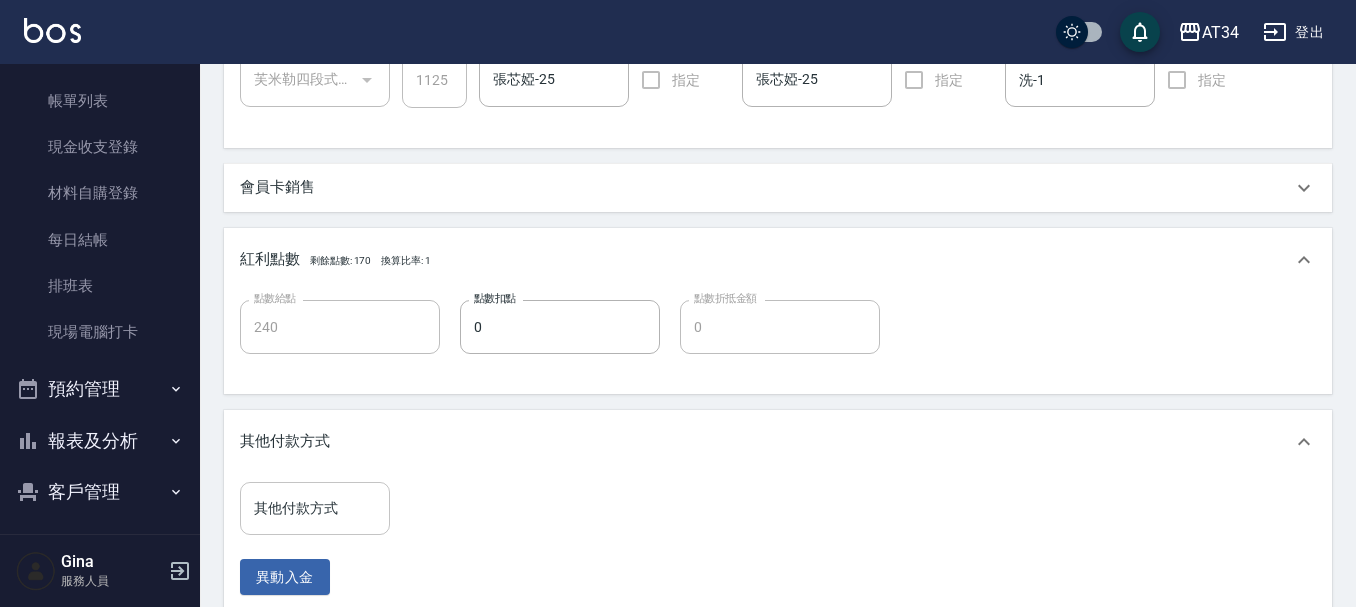 scroll, scrollTop: 866, scrollLeft: 0, axis: vertical 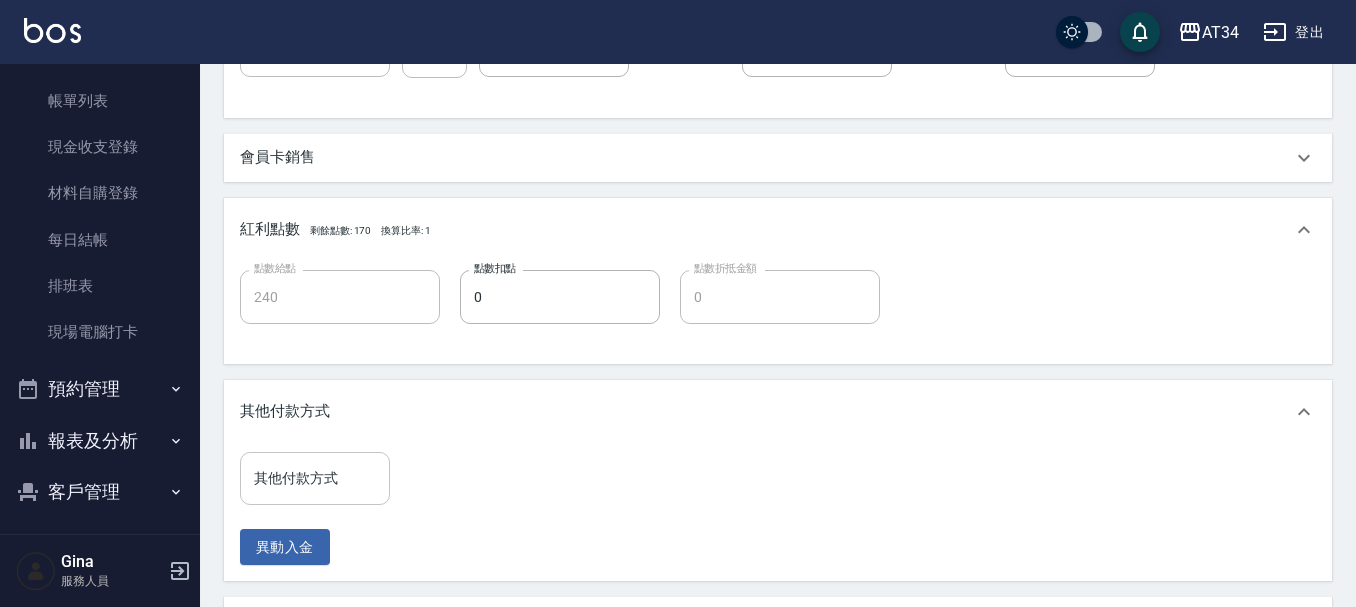 click on "其他付款方式 其他付款方式" at bounding box center (315, 478) 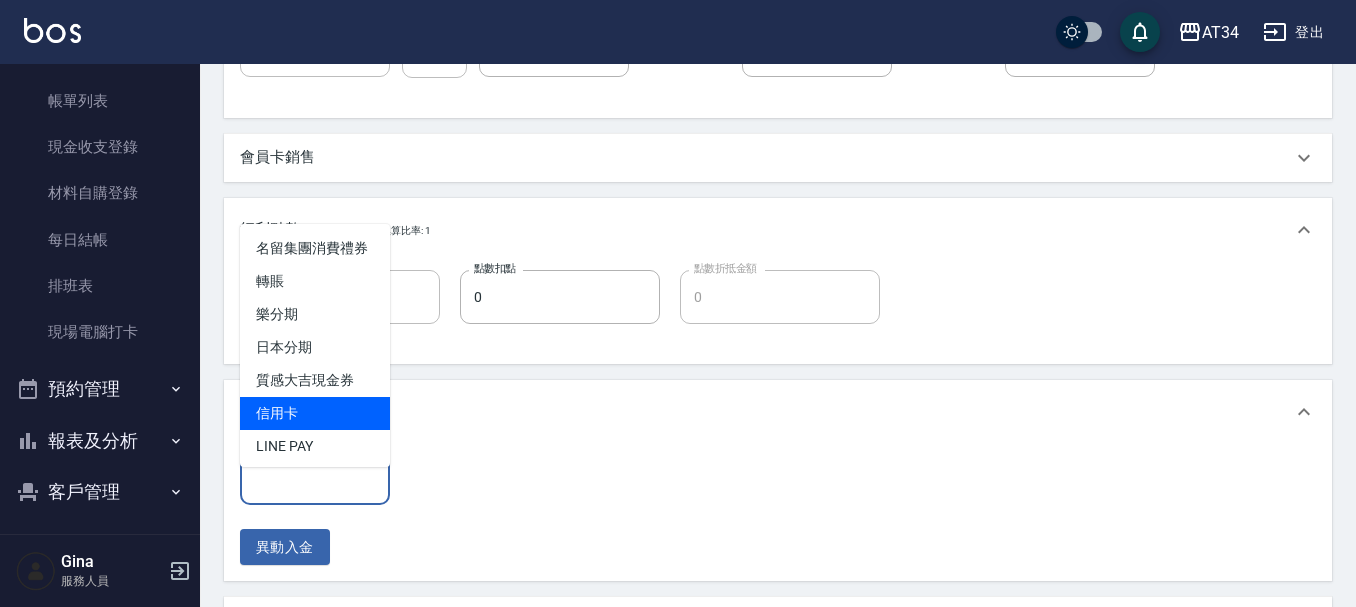 click on "信用卡" at bounding box center [315, 413] 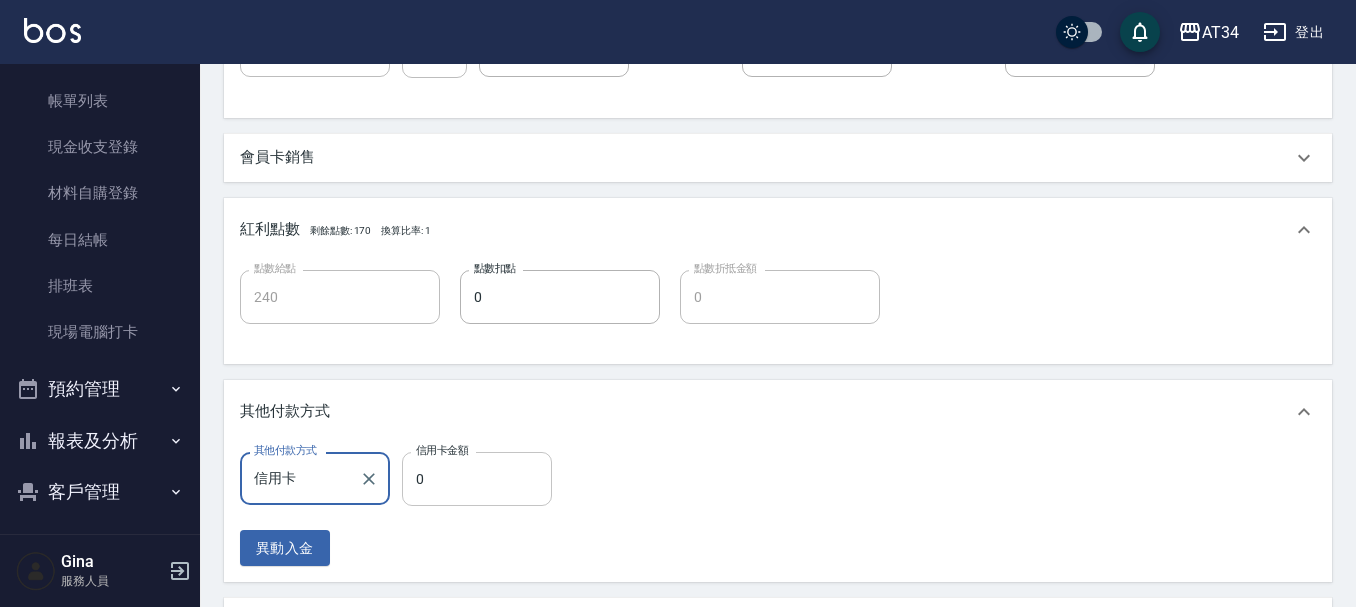 click on "0" at bounding box center (477, 479) 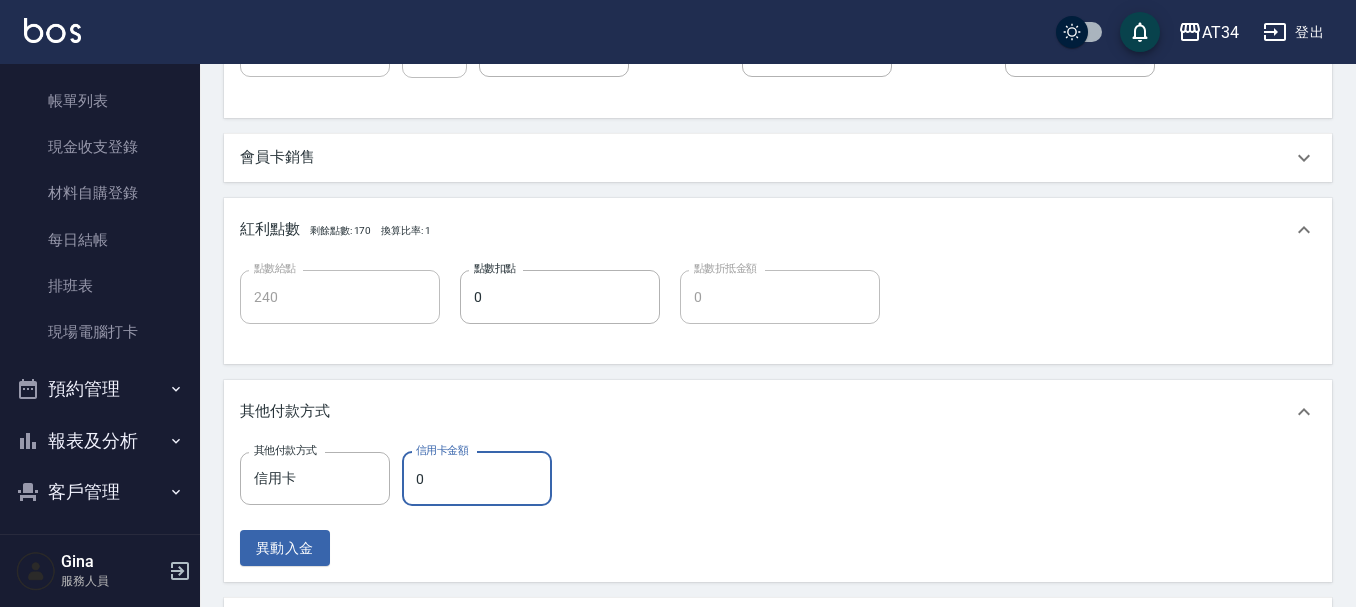 type on "230" 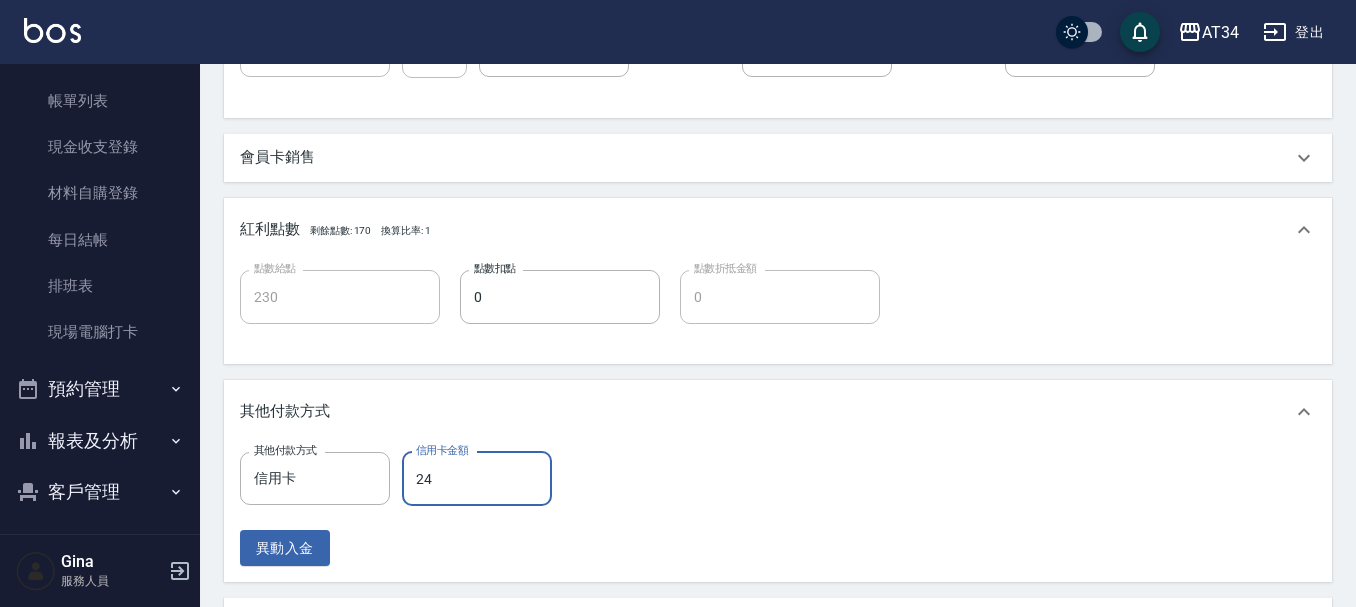 type on "240" 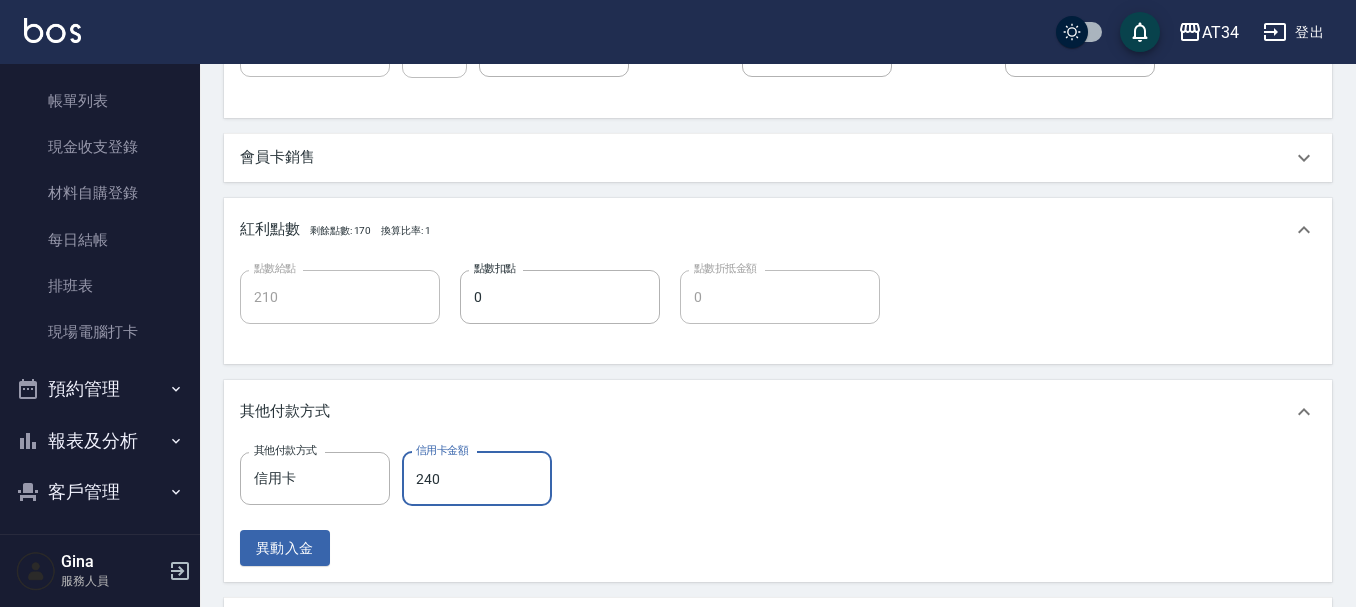 type on "0" 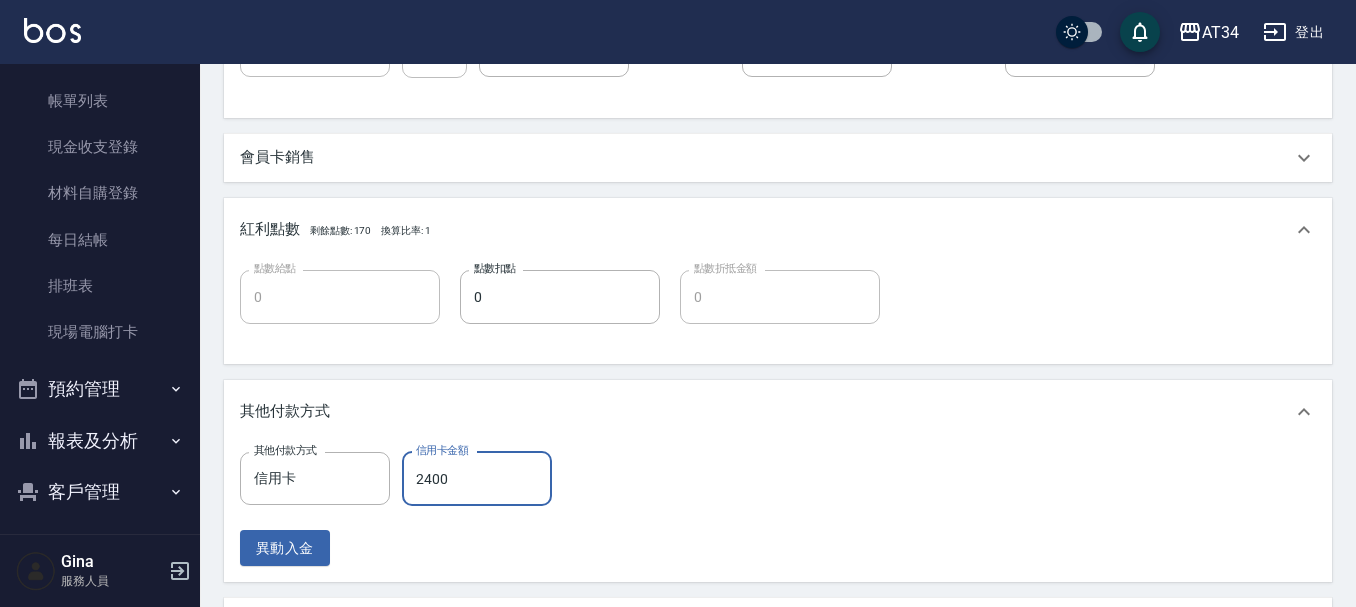 type on "2400" 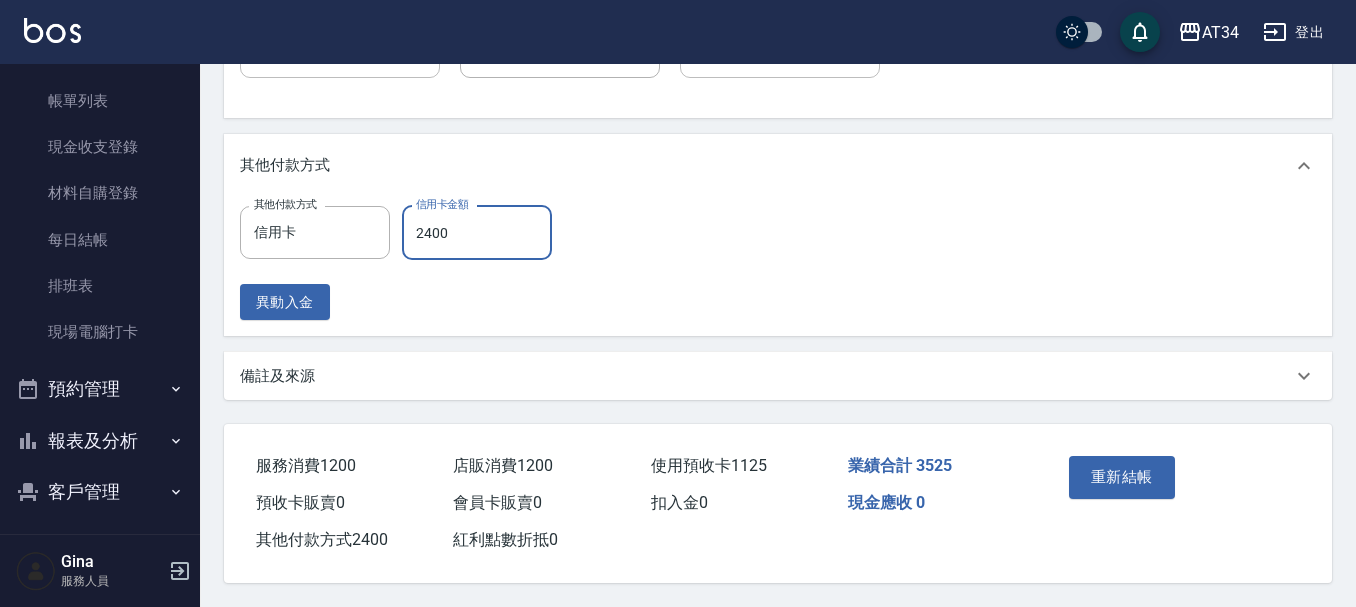 scroll, scrollTop: 1136, scrollLeft: 0, axis: vertical 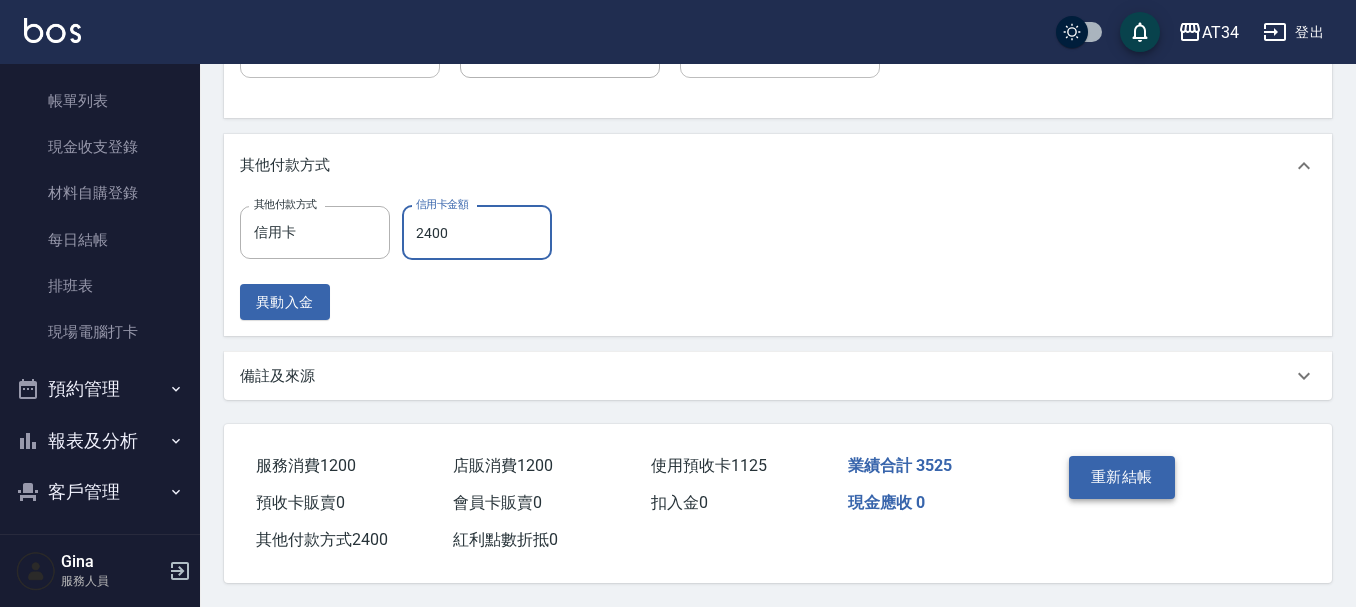 click on "重新結帳" at bounding box center (1122, 477) 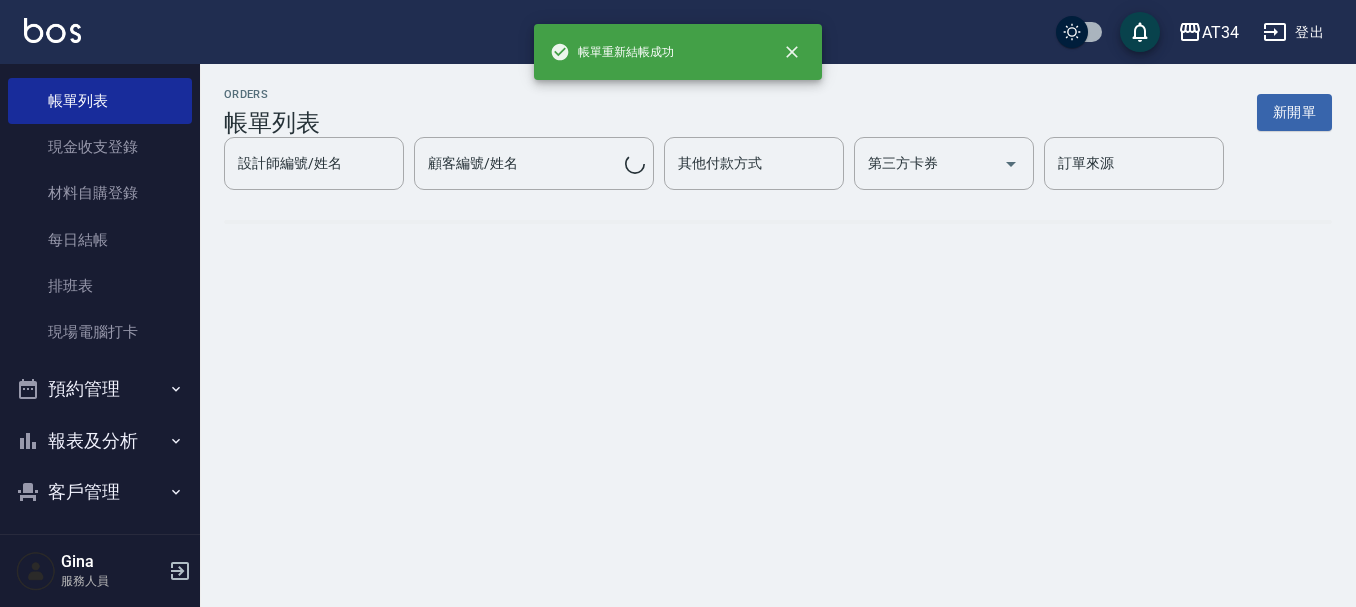 scroll, scrollTop: 0, scrollLeft: 0, axis: both 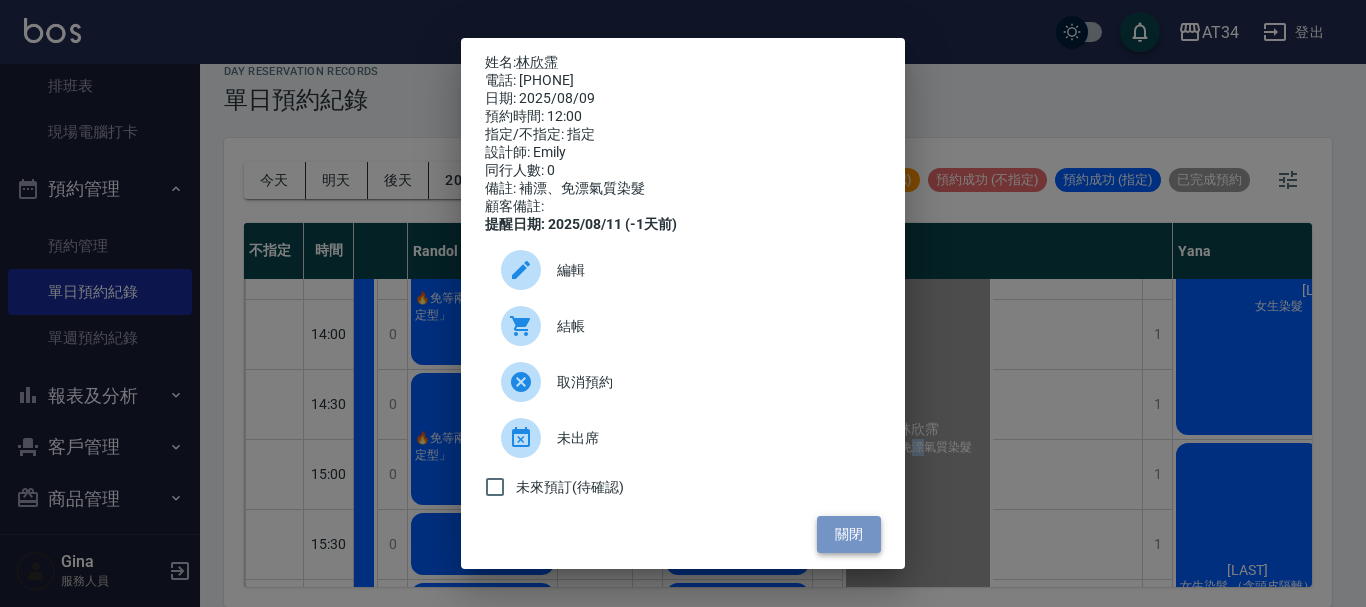 click on "關閉" at bounding box center (849, 534) 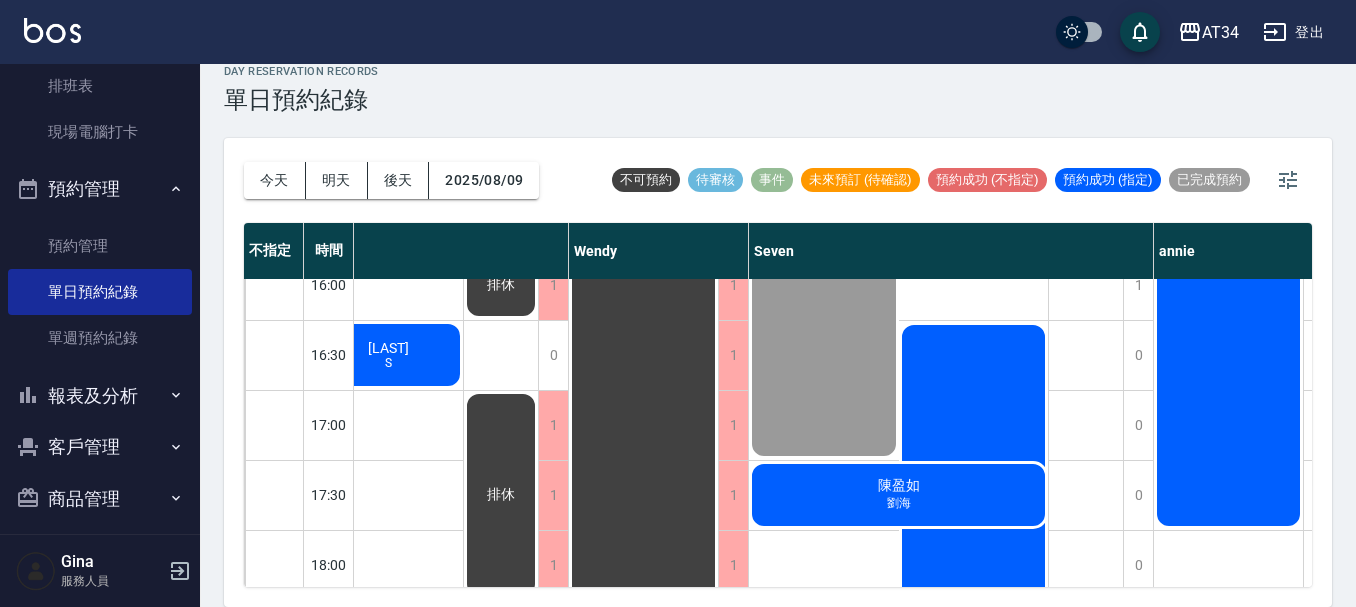 scroll, scrollTop: 800, scrollLeft: 40, axis: both 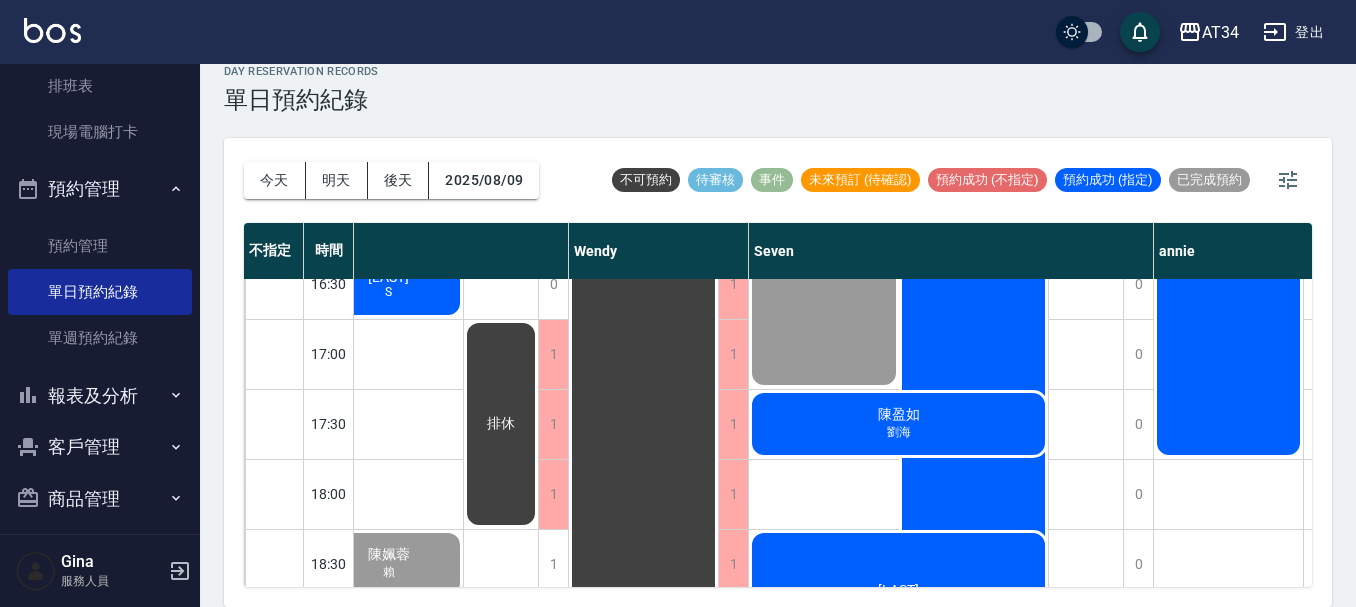 click on "陳盈如" at bounding box center (389, -346) 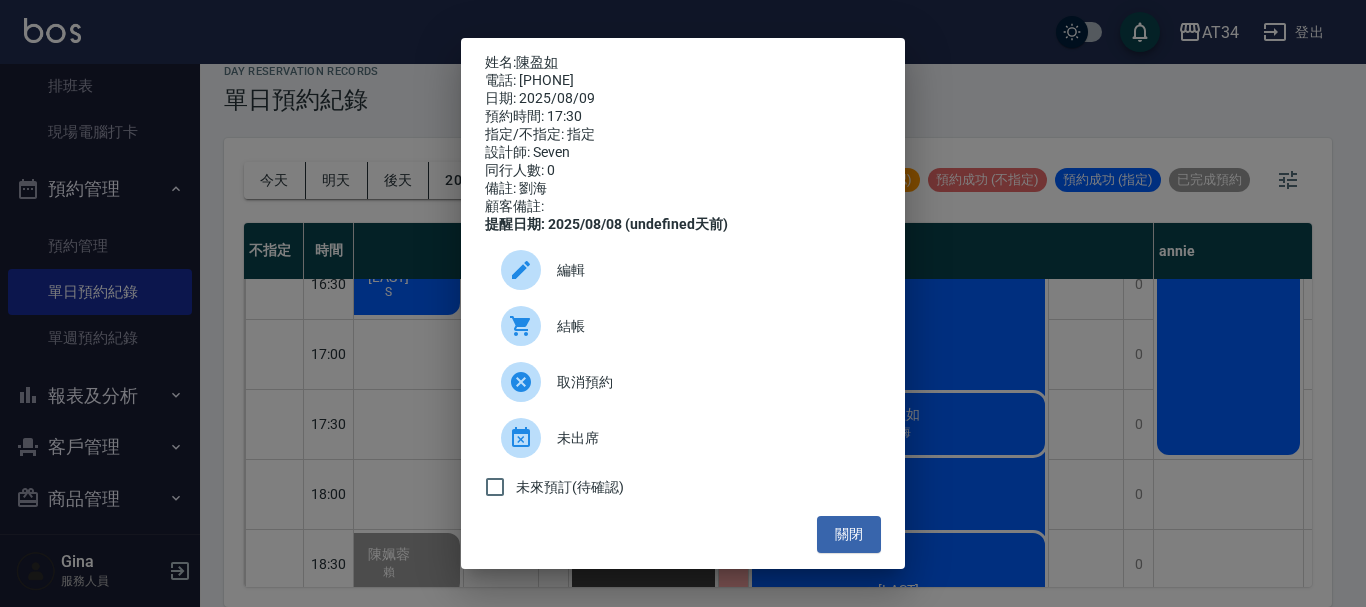 click on "結帳" at bounding box center (711, 326) 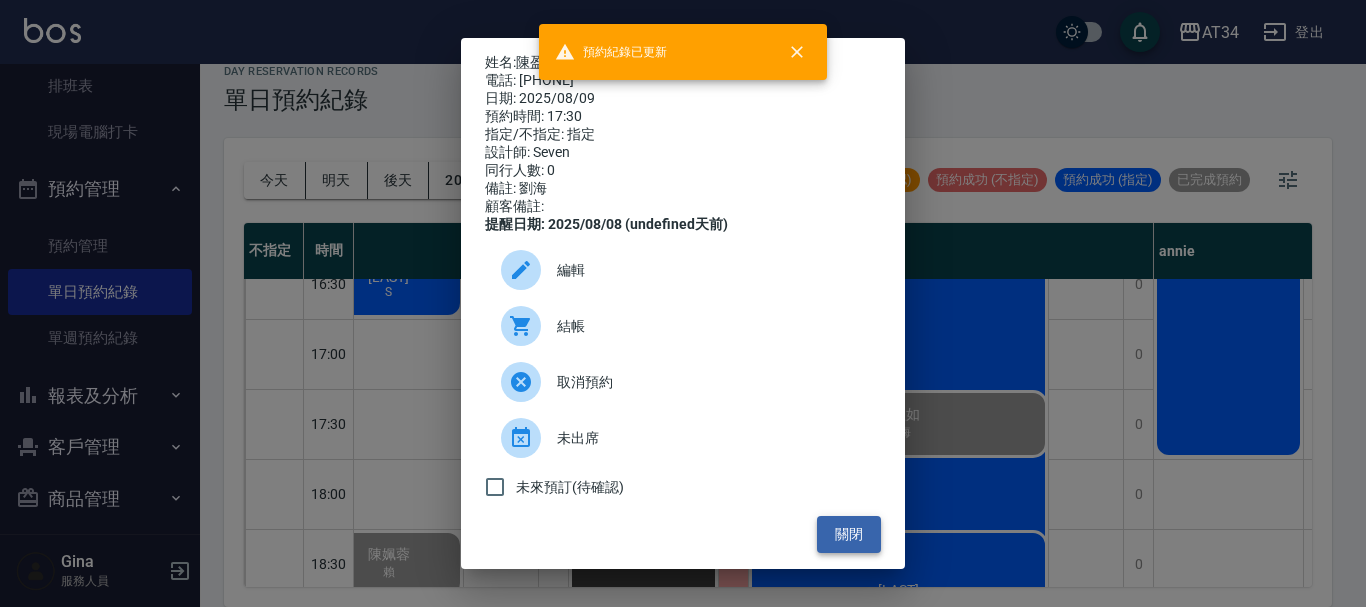 click on "關閉" at bounding box center [849, 534] 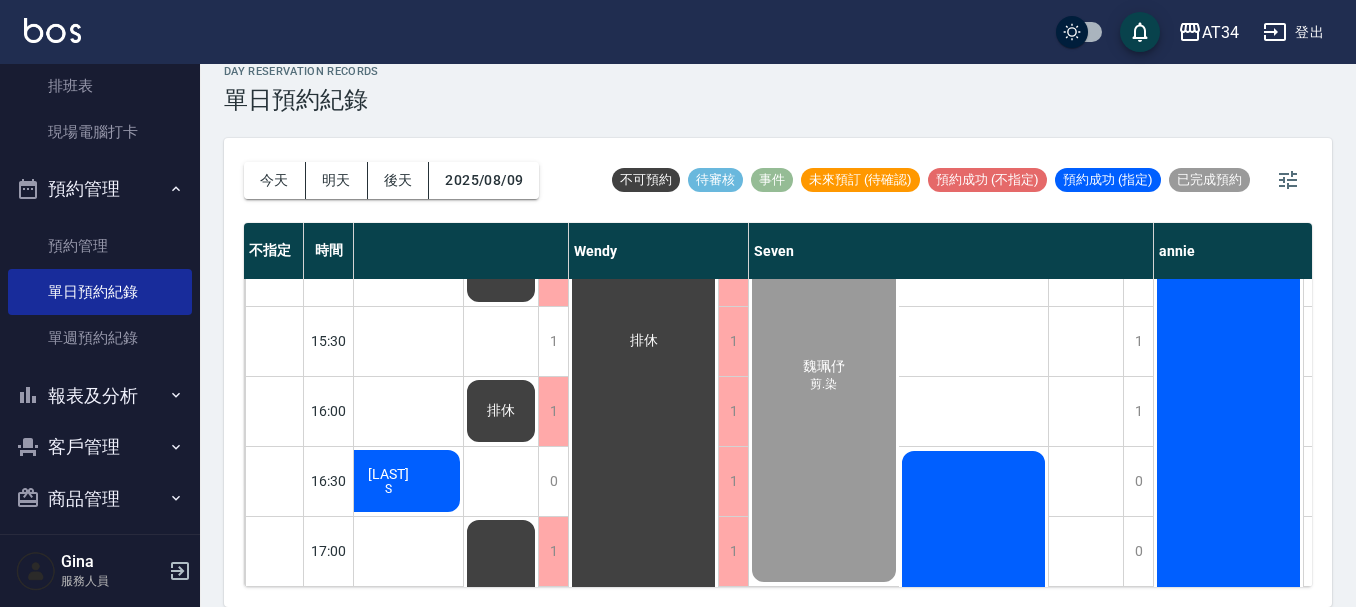 scroll, scrollTop: 600, scrollLeft: 40, axis: both 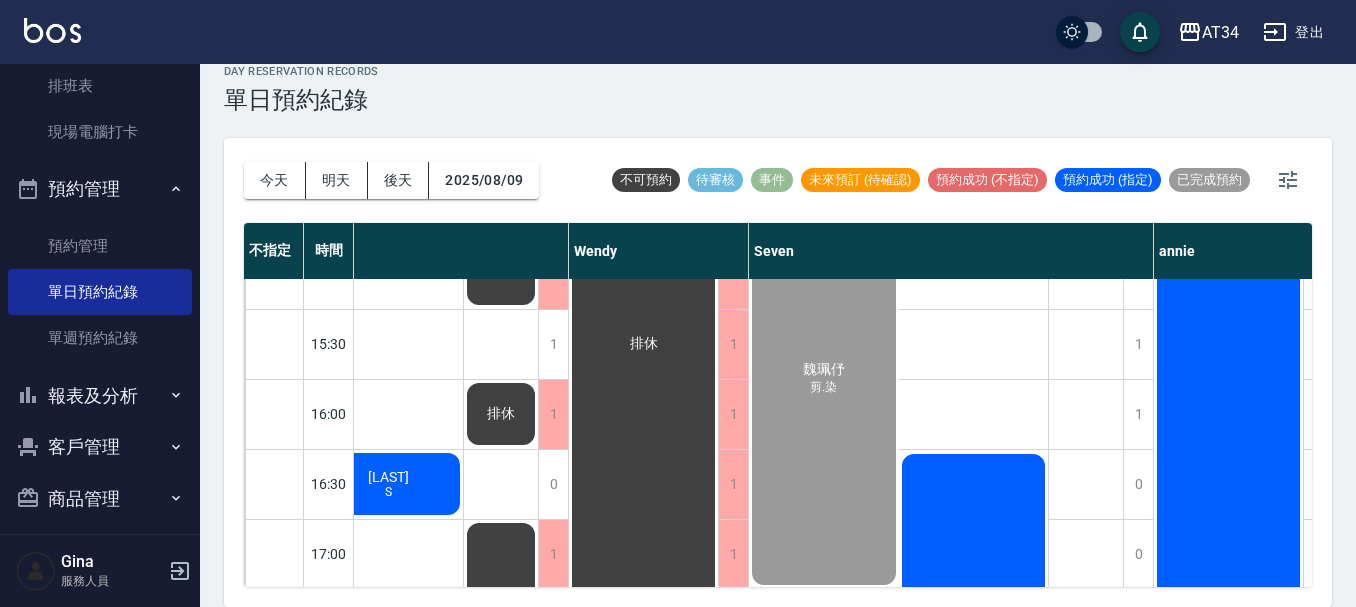 click on "陳郁涵 全染（含洗髮）" at bounding box center [974, 625] 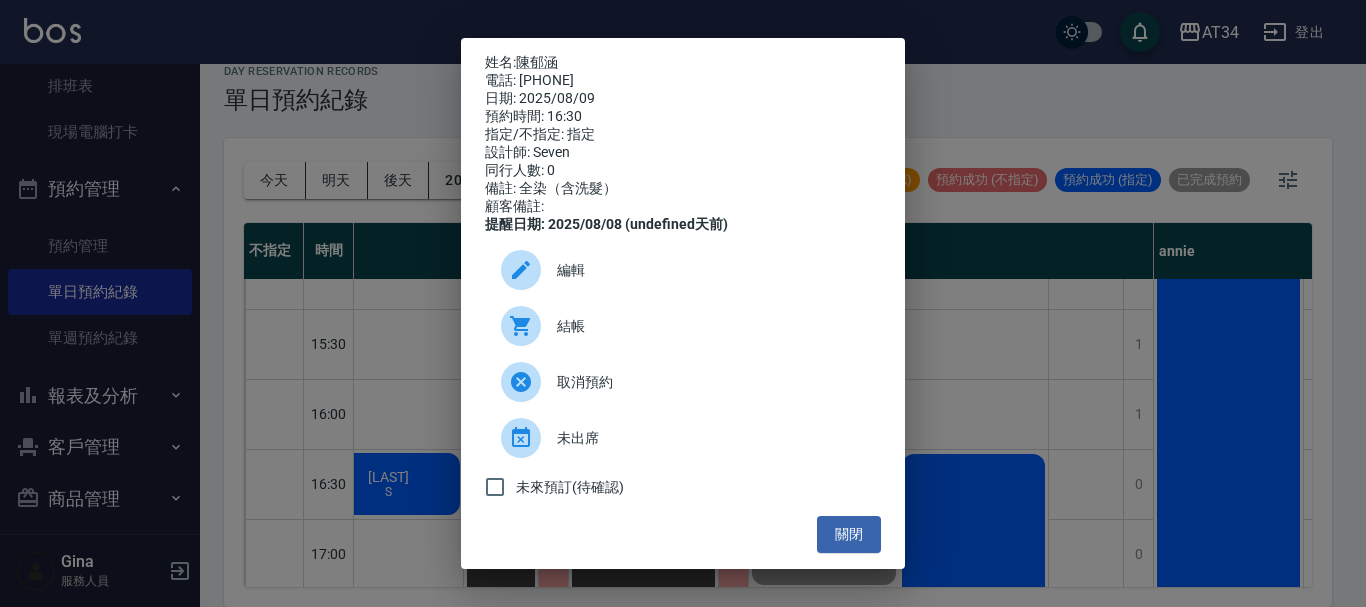 click on "結帳" at bounding box center [711, 326] 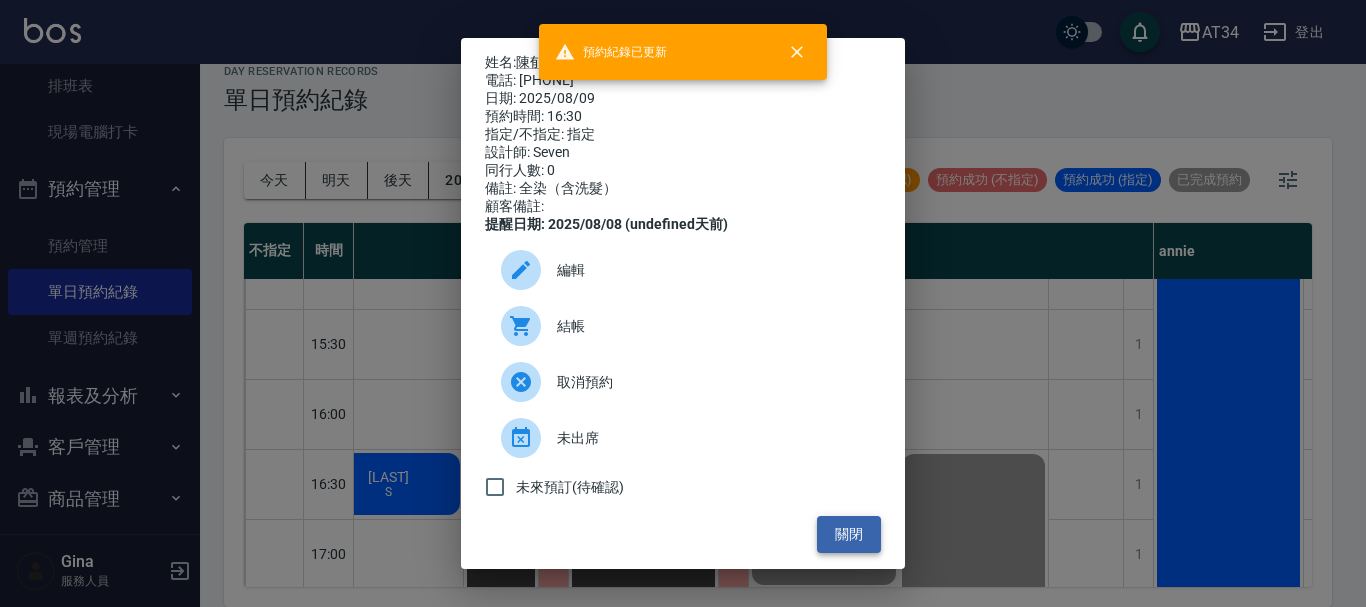 click on "關閉" at bounding box center (849, 534) 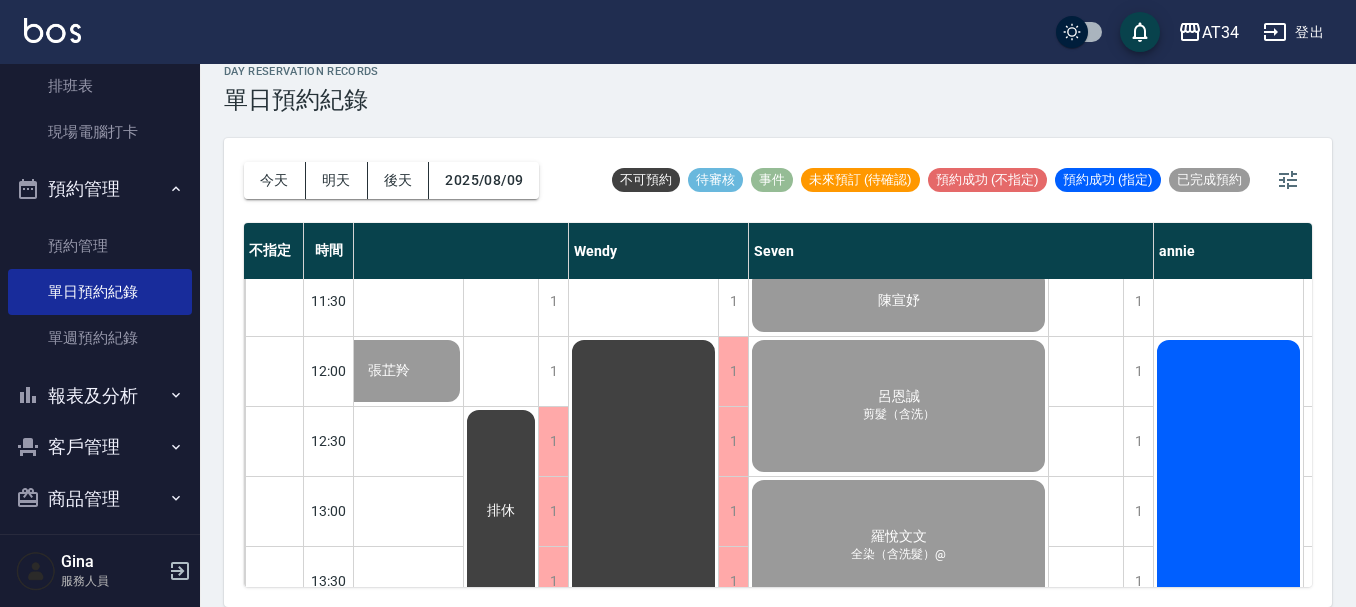scroll, scrollTop: 0, scrollLeft: 40, axis: horizontal 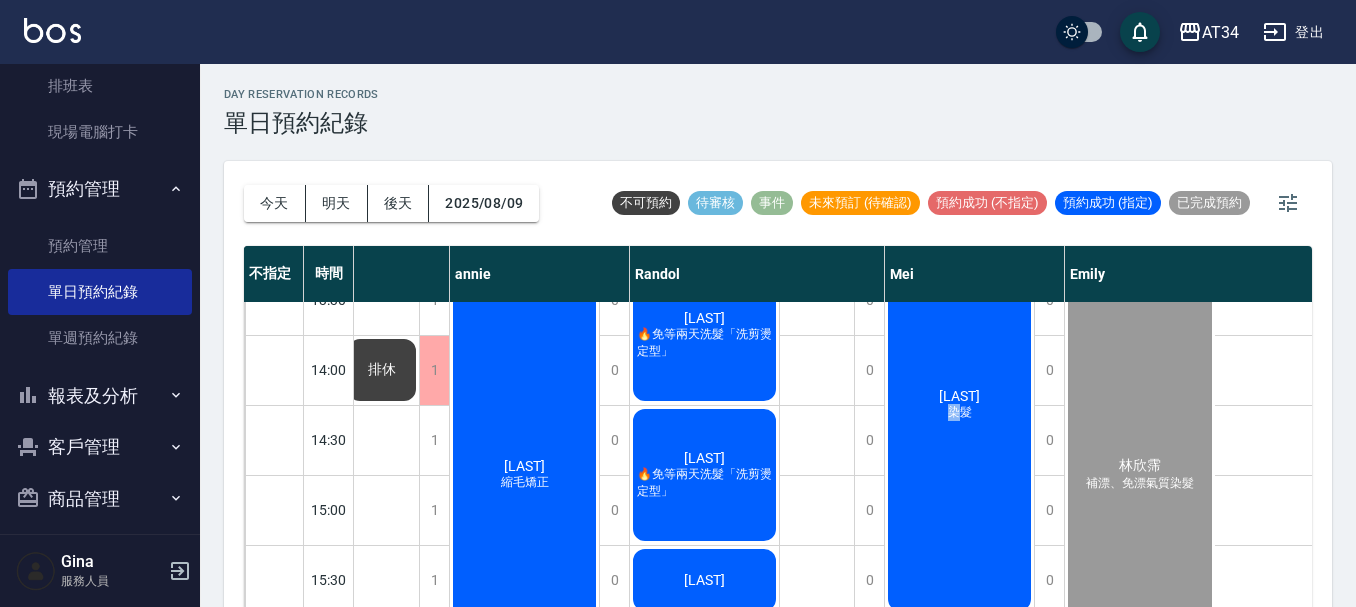 drag, startPoint x: 891, startPoint y: 583, endPoint x: 958, endPoint y: 582, distance: 67.00746 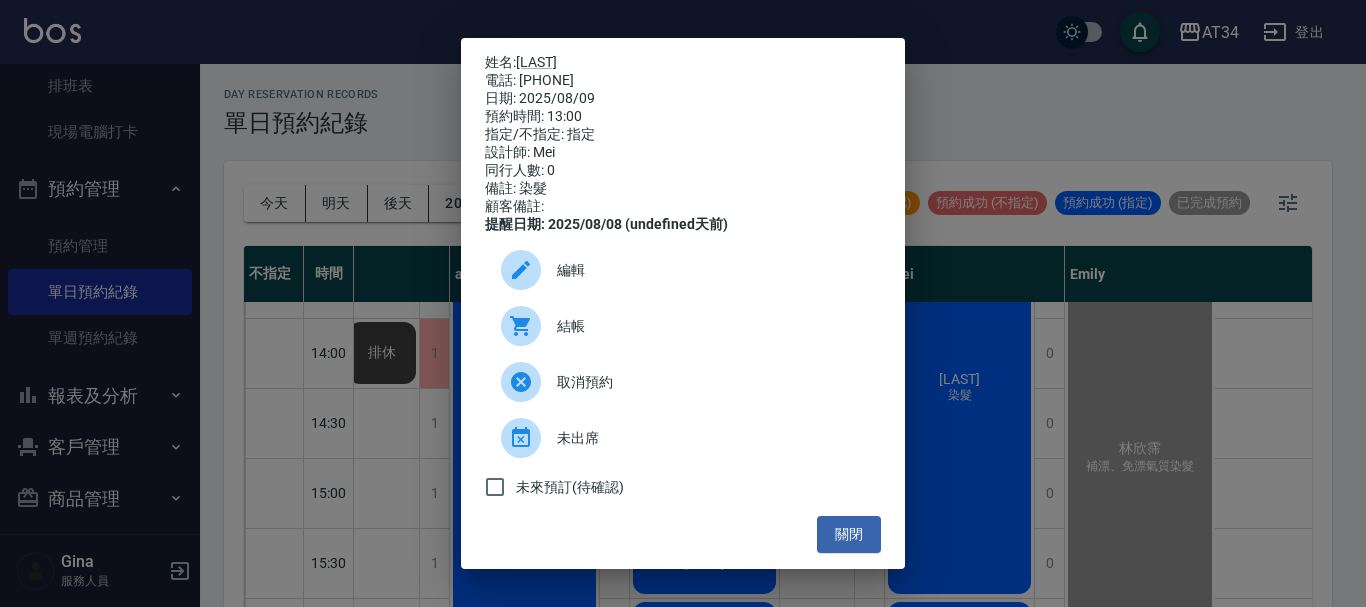 drag, startPoint x: 890, startPoint y: 596, endPoint x: 975, endPoint y: 600, distance: 85.09406 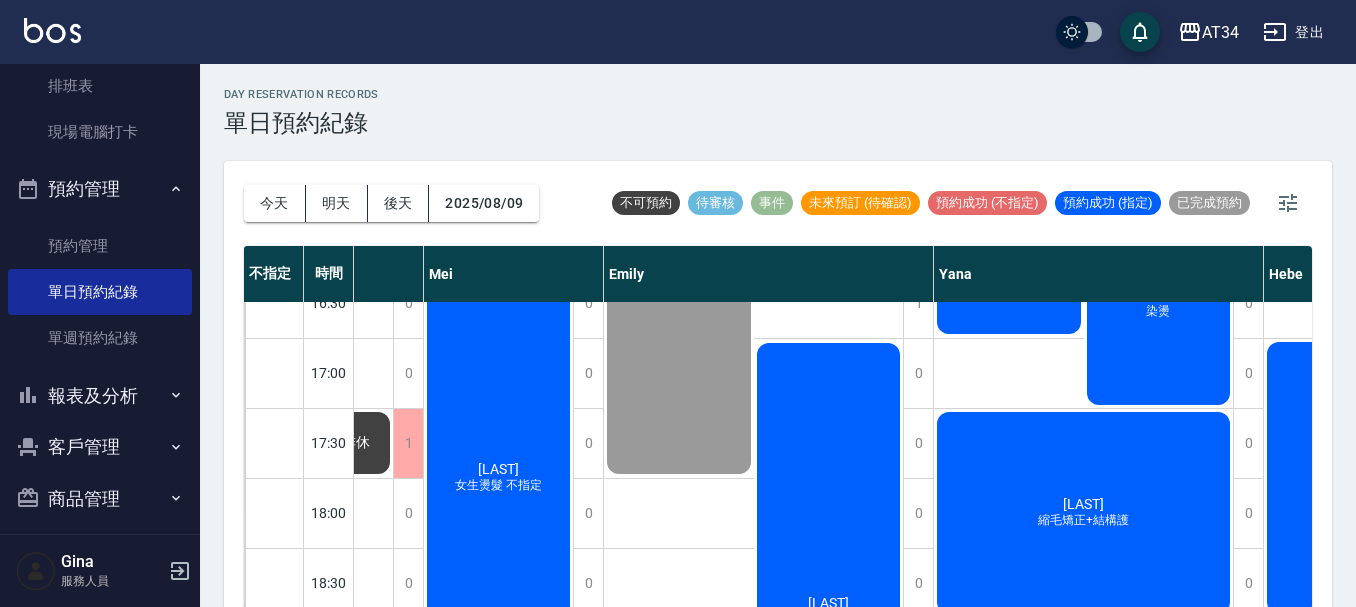 scroll, scrollTop: 1004, scrollLeft: 1205, axis: both 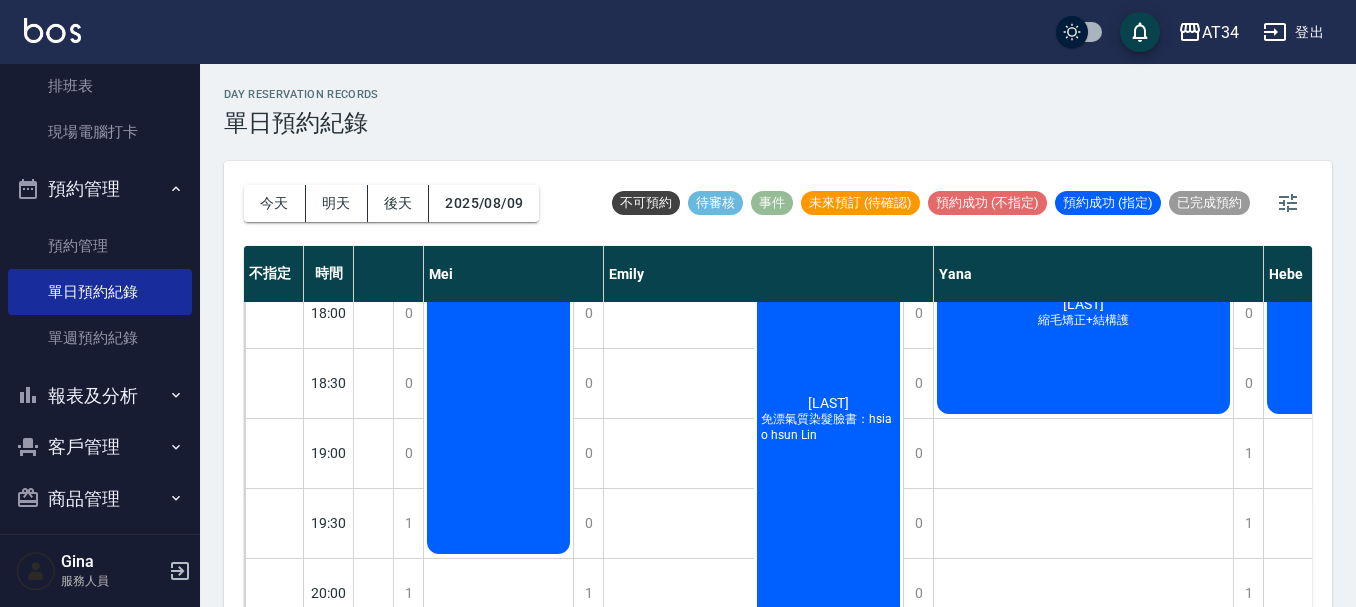 click on "免漂氣質染髮臉書：hsiao hsun Lin" at bounding box center (-776, -518) 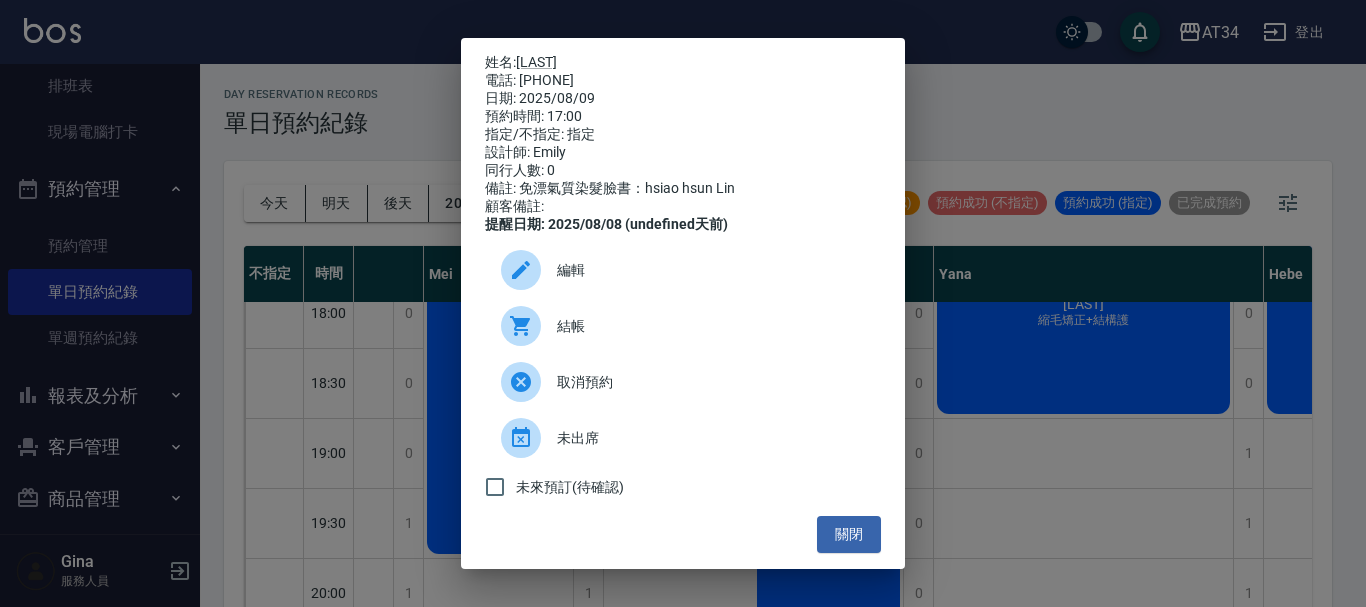 click on "結帳" at bounding box center (711, 326) 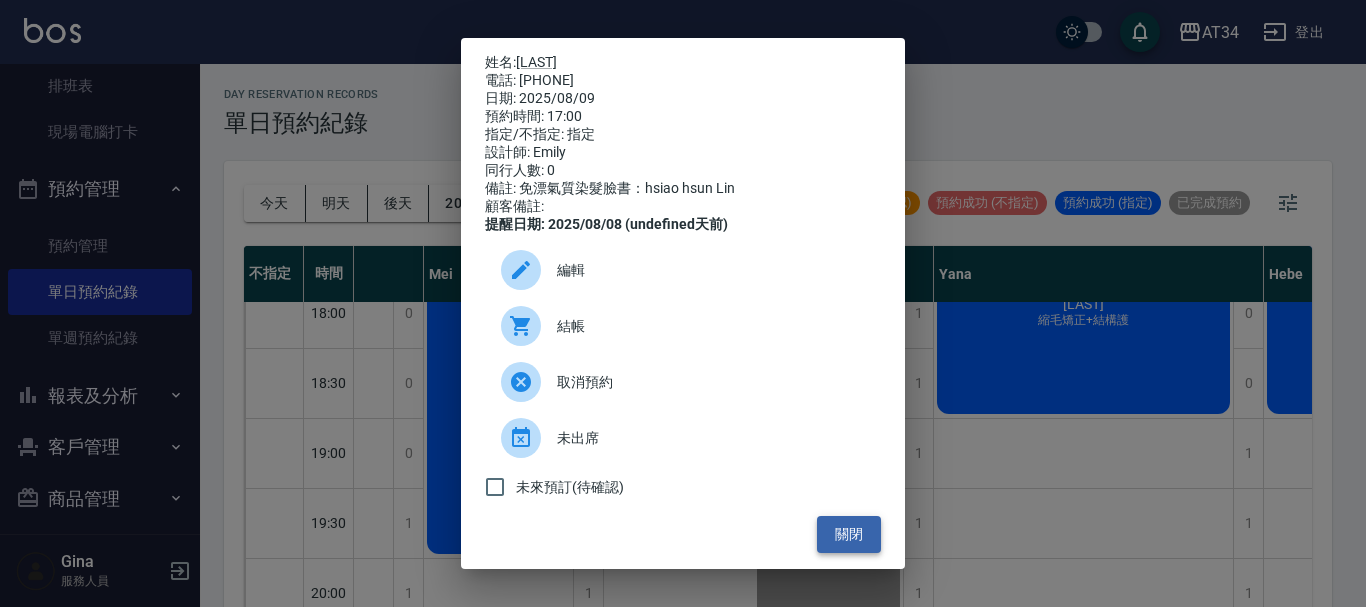 click on "關閉" at bounding box center [849, 534] 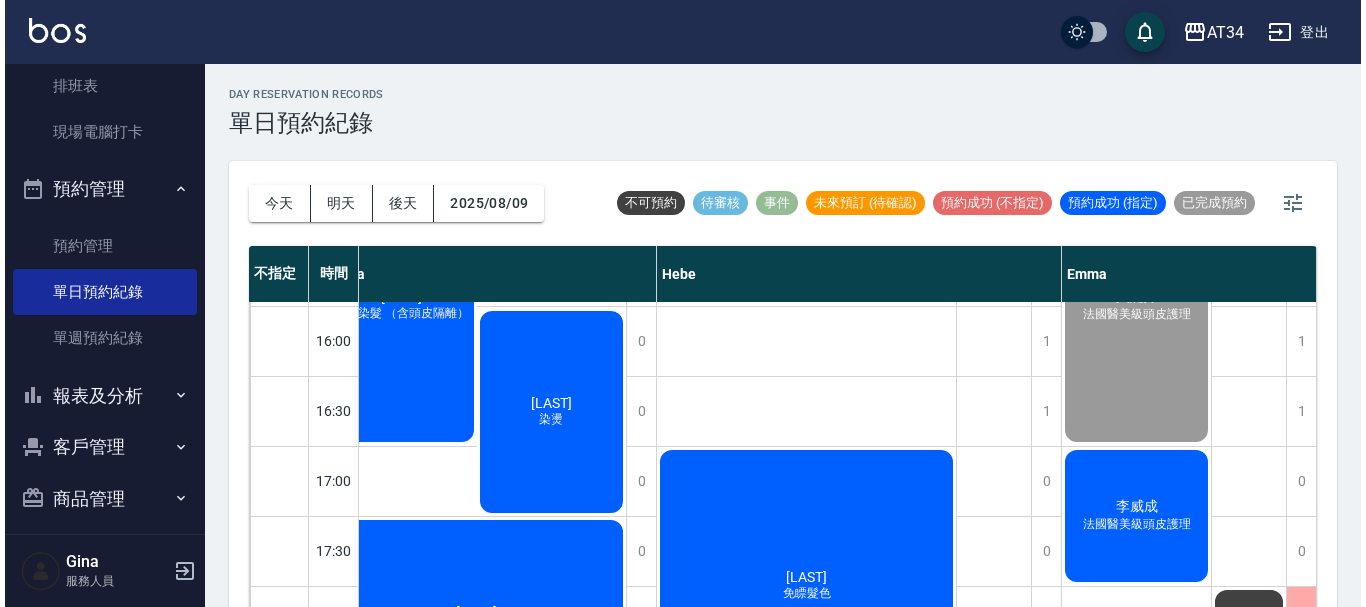 scroll, scrollTop: 704, scrollLeft: 1827, axis: both 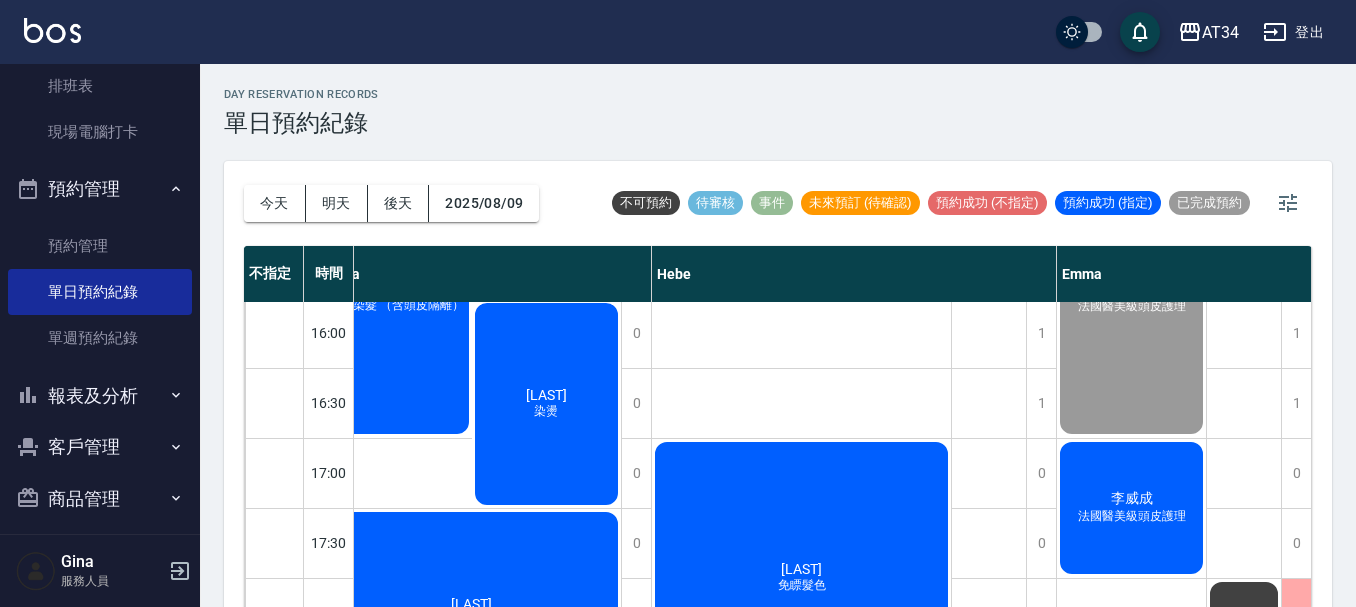 click on "李秋月 免瞟髮色" at bounding box center [-1389, -227] 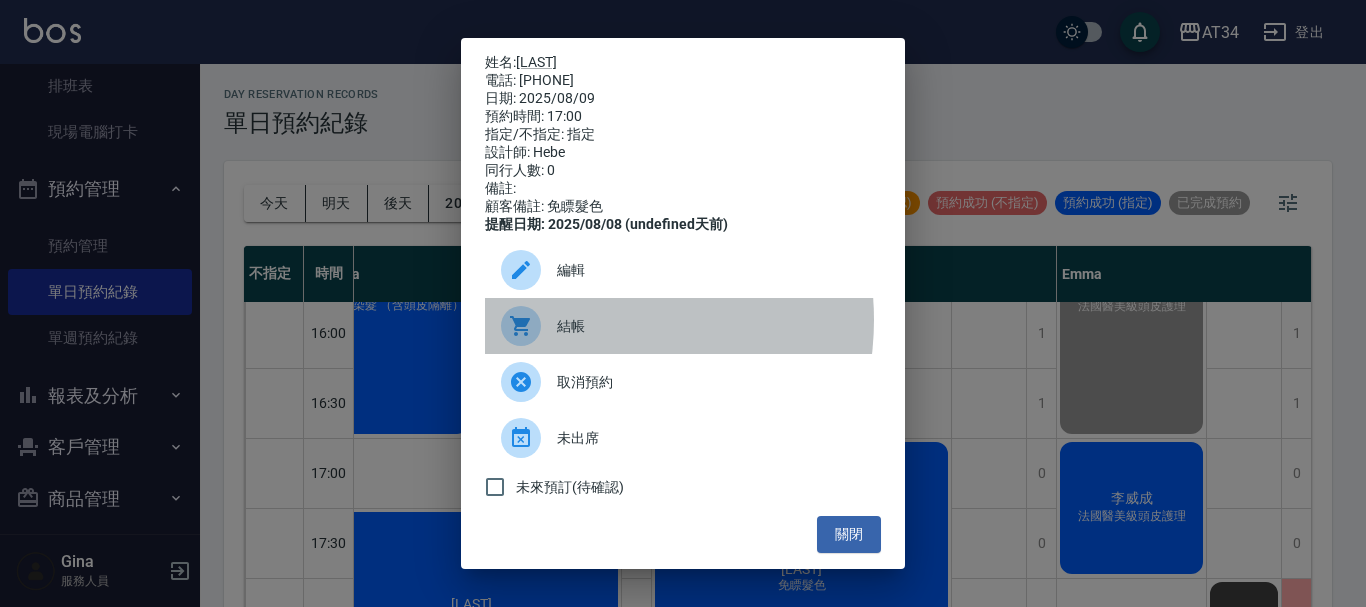 click on "結帳" at bounding box center (711, 326) 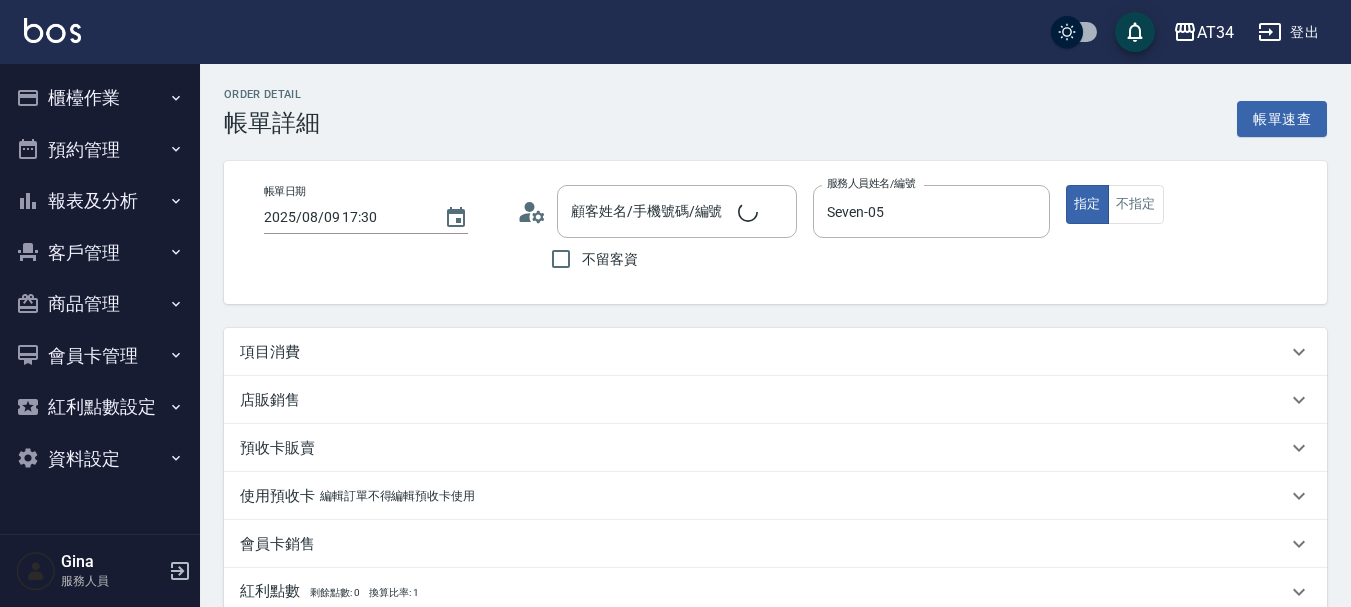 click on "項目消費" at bounding box center [763, 352] 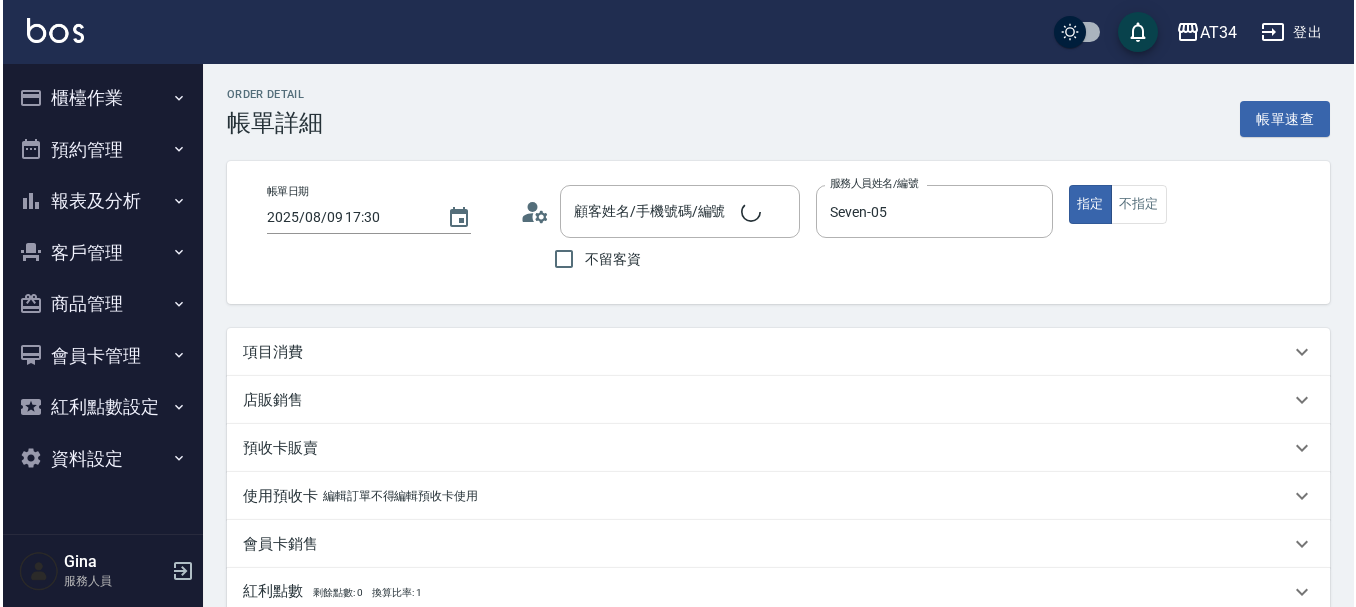 scroll, scrollTop: 0, scrollLeft: 0, axis: both 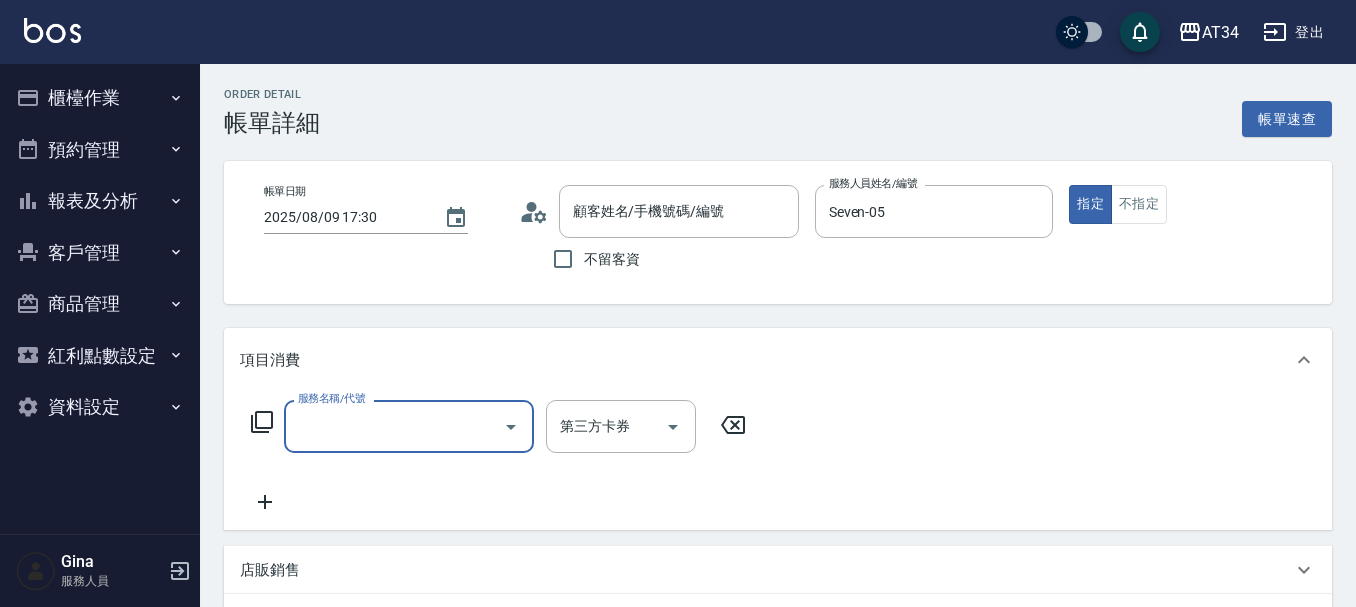 type on "[NAME]/[PHONE]/[PHONE]" 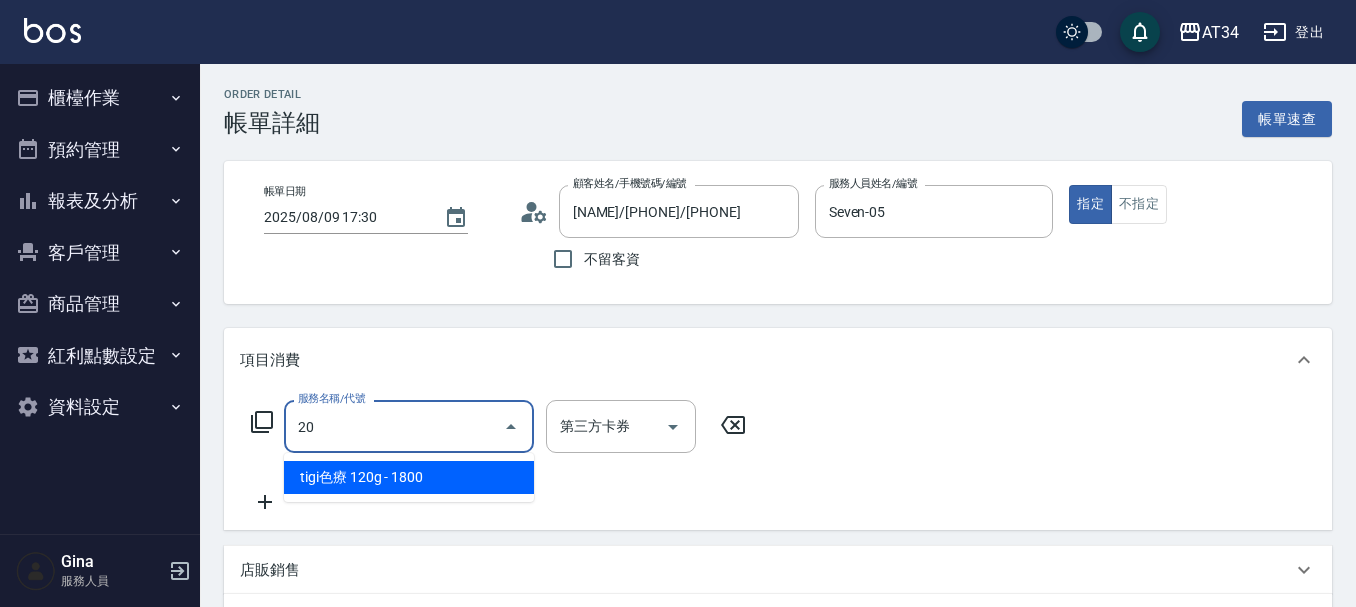 type on "201" 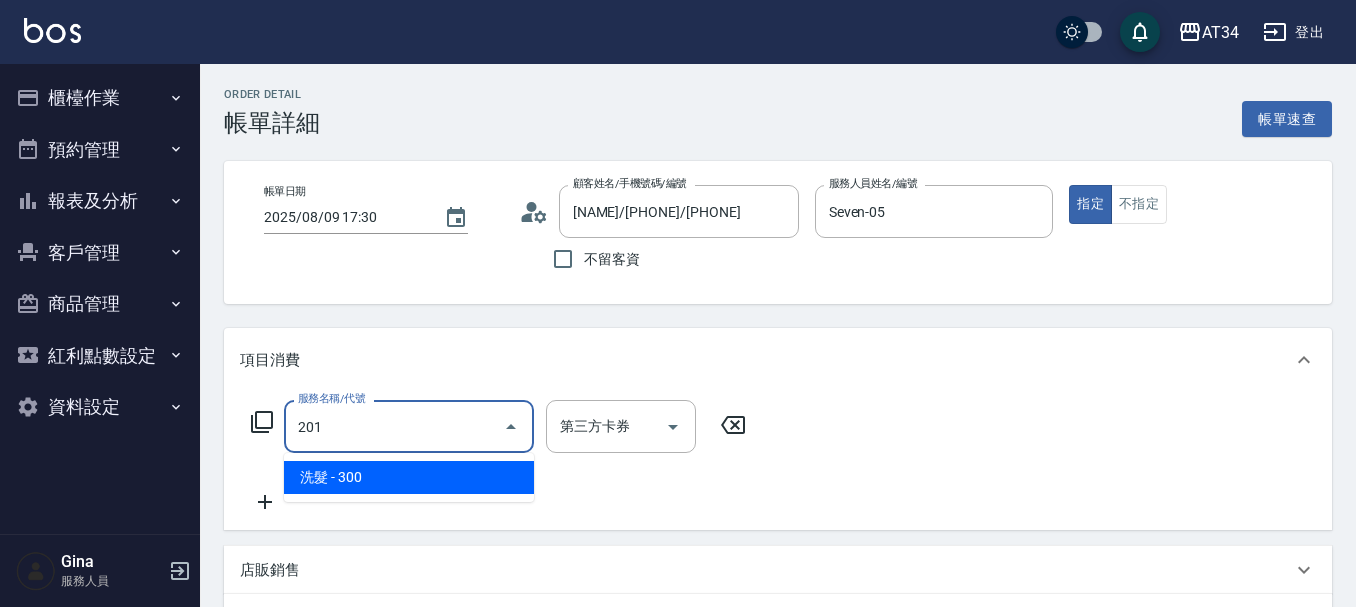 type on "30" 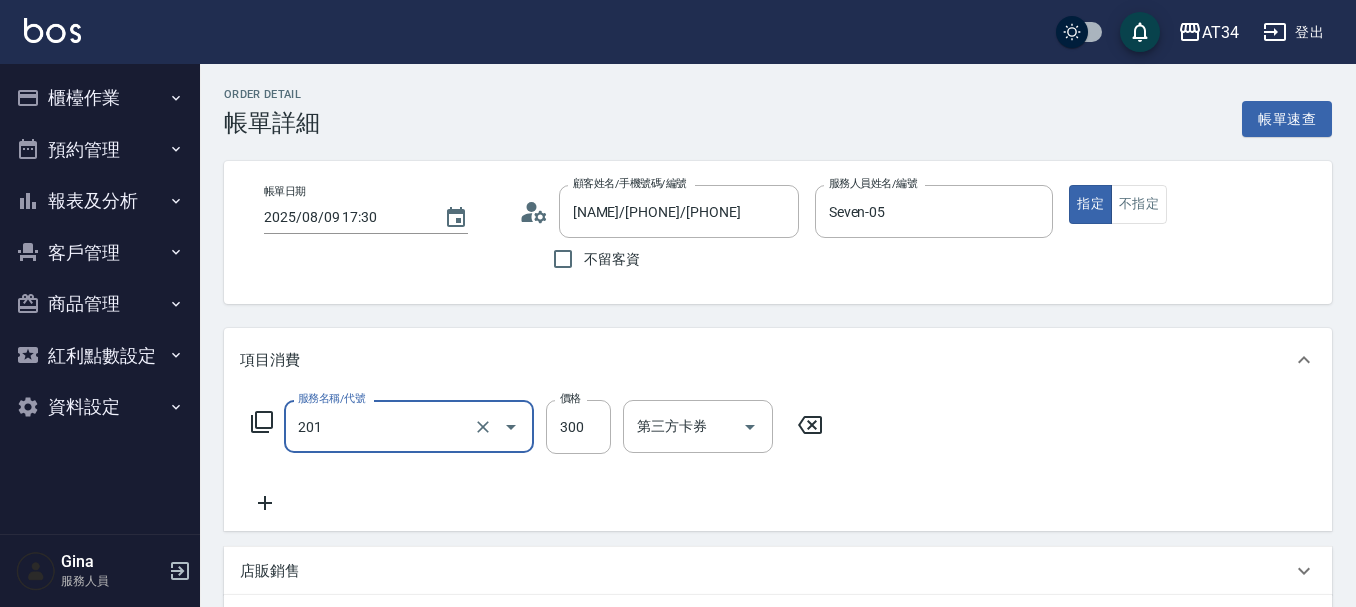 type on "洗髮(201)" 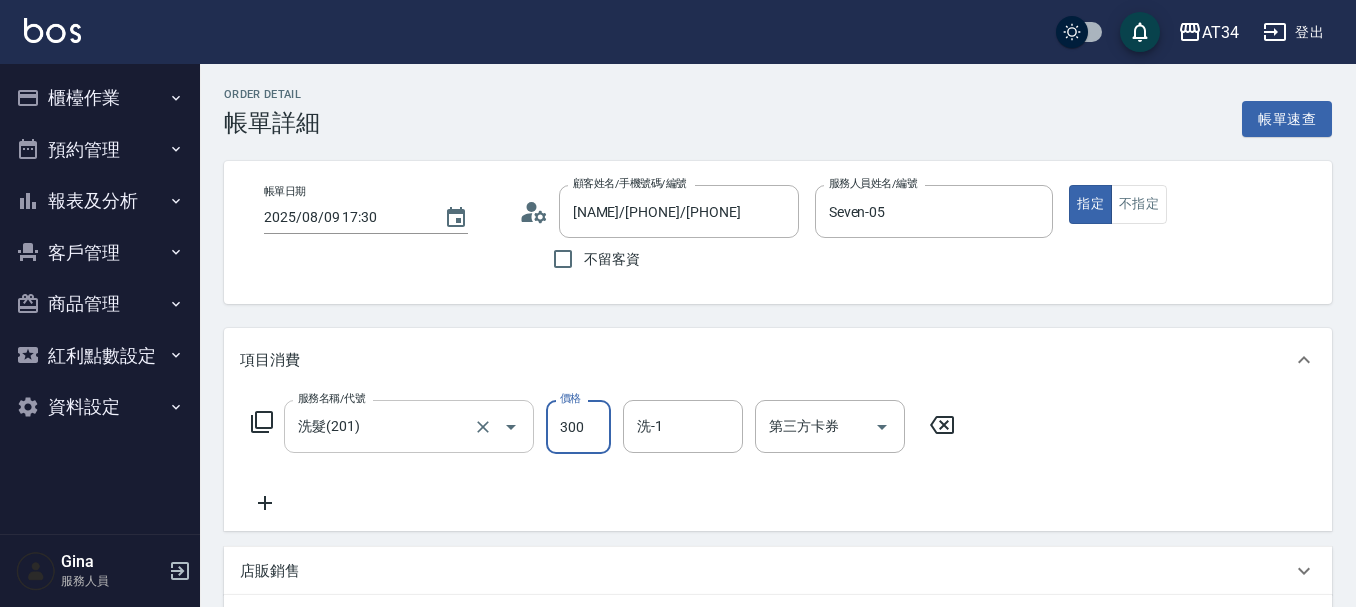 type on "0" 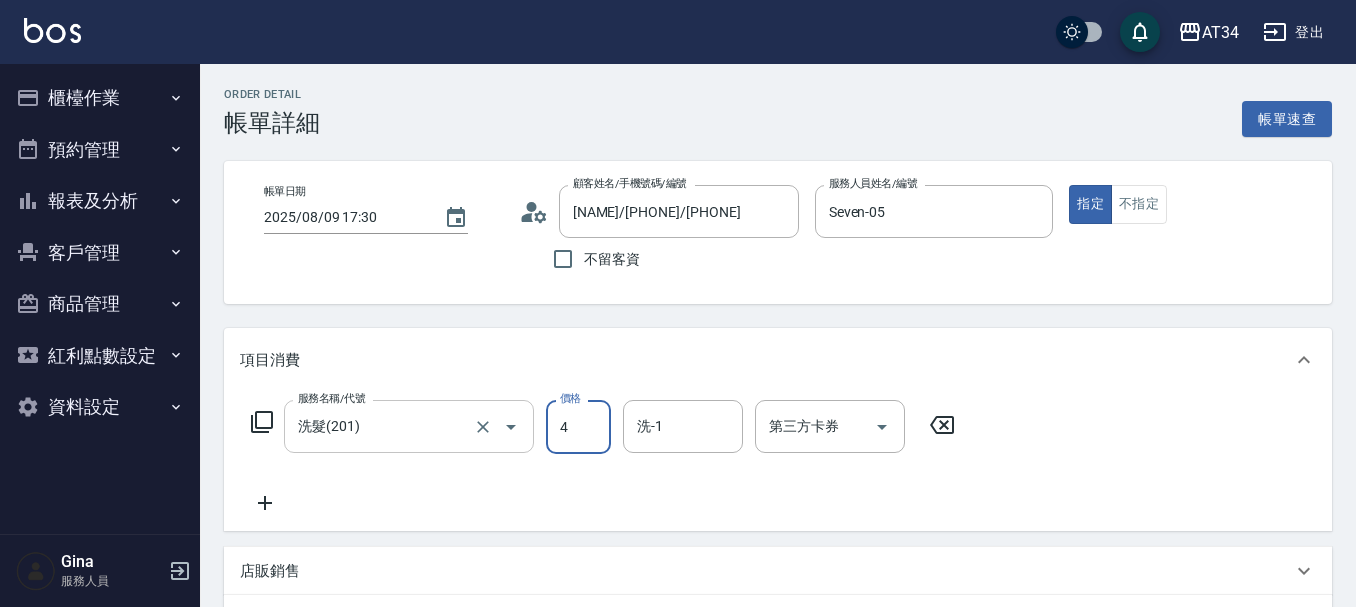 type on "40" 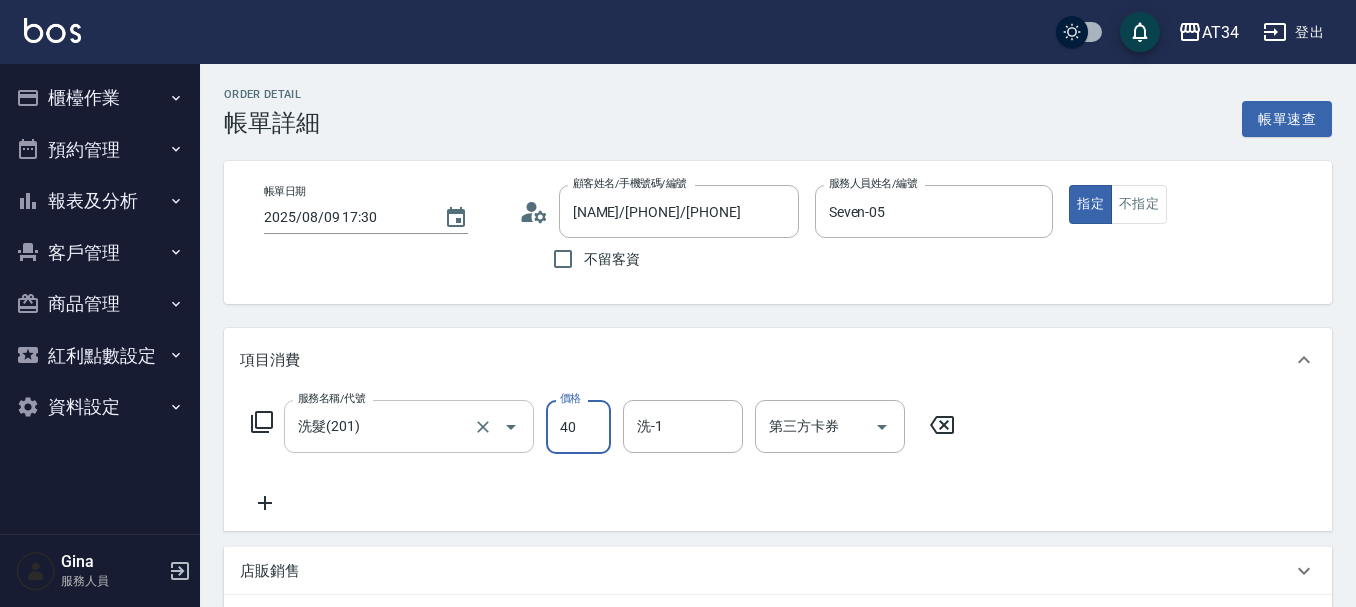 type on "40" 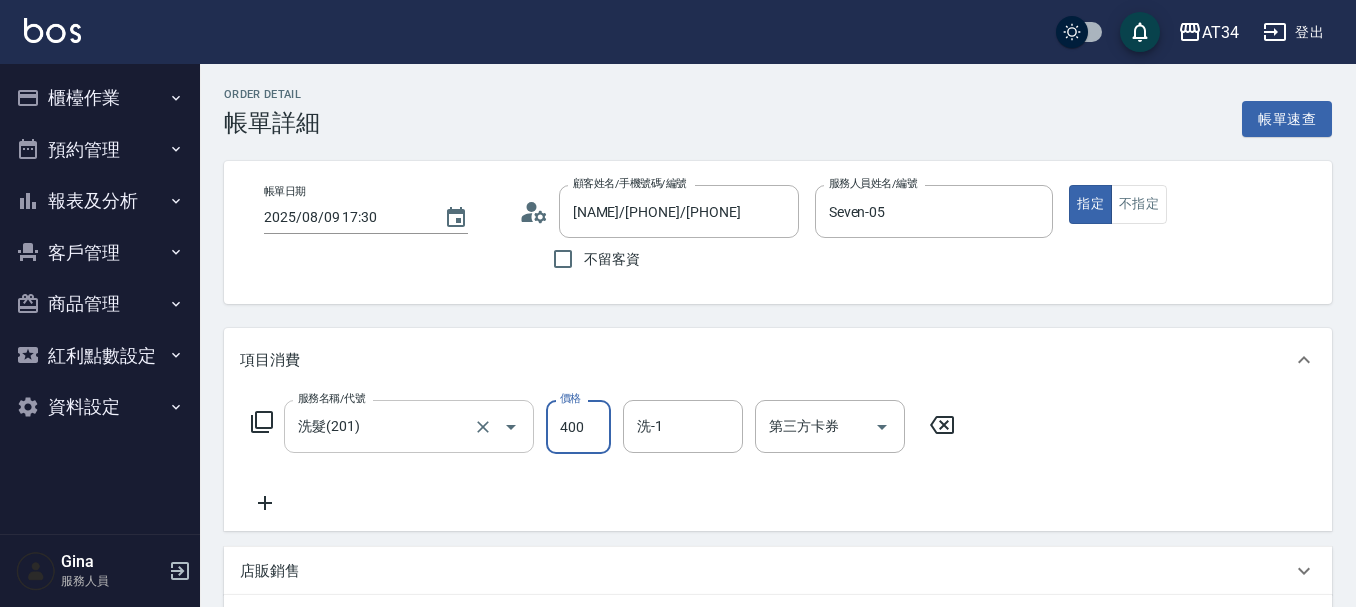 type on "400" 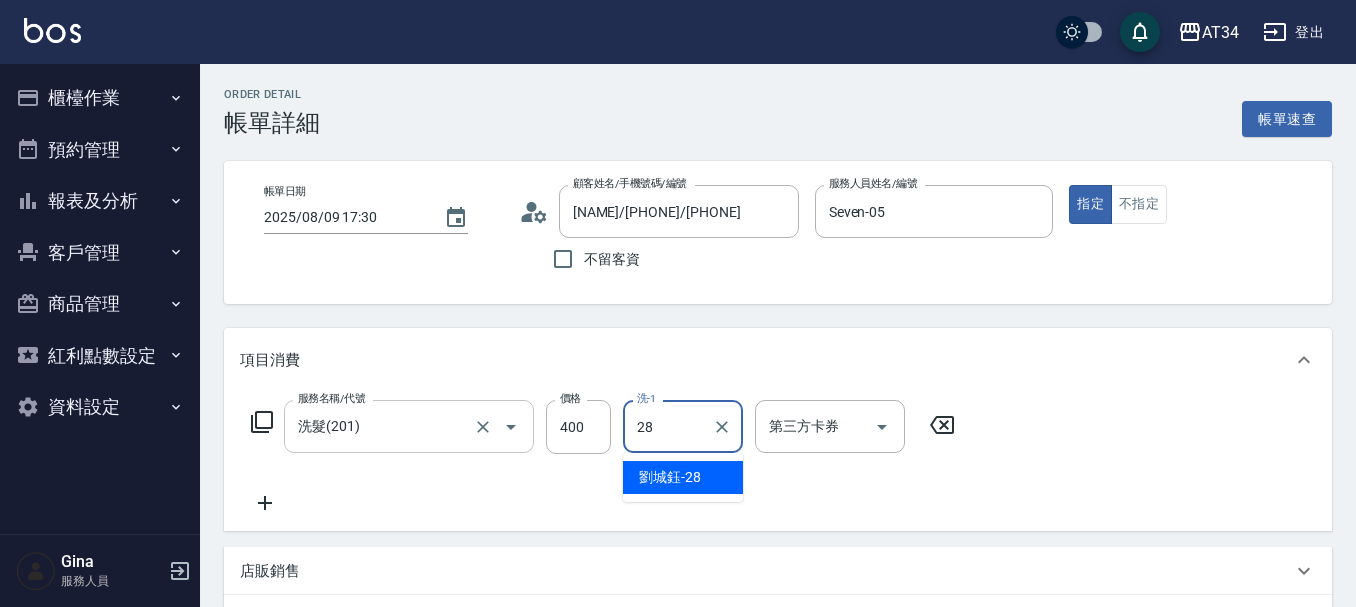 type on "劉城鈺-28" 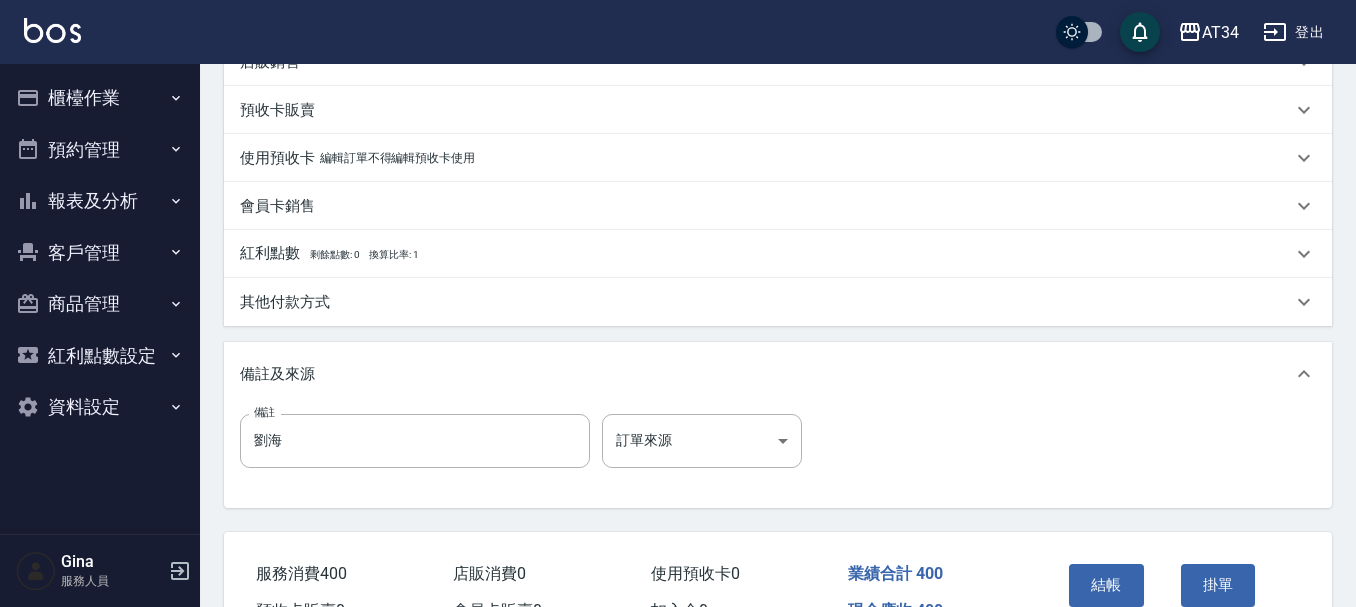 scroll, scrollTop: 600, scrollLeft: 0, axis: vertical 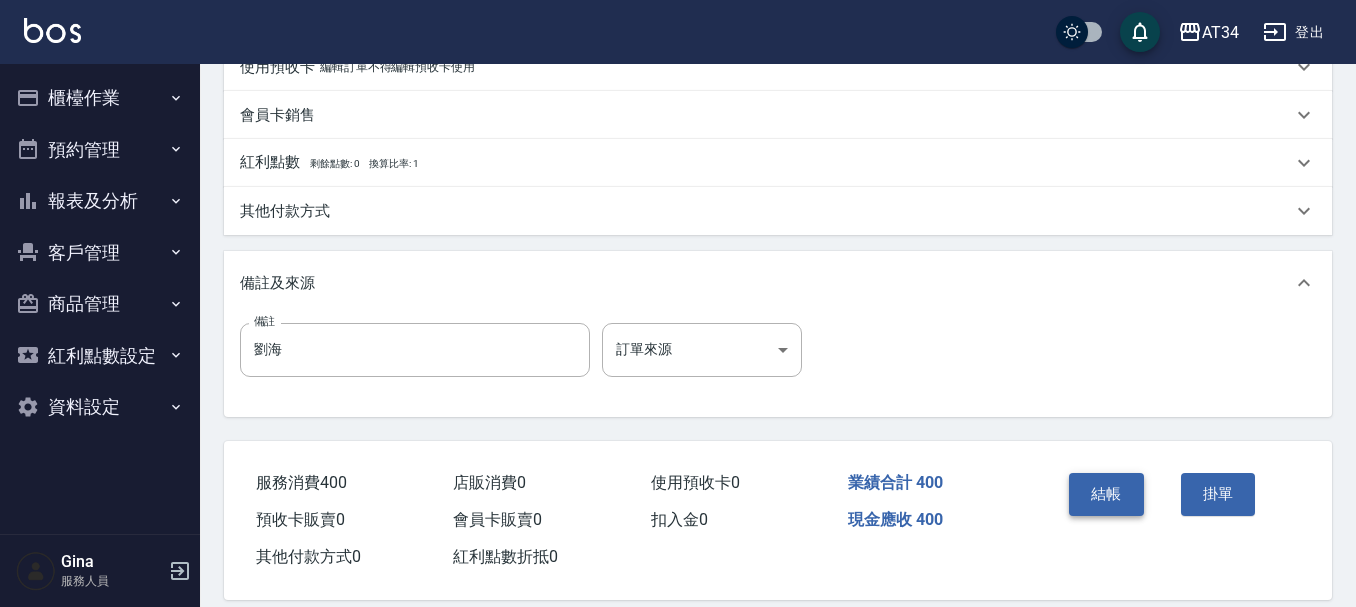 click on "結帳" at bounding box center [1106, 494] 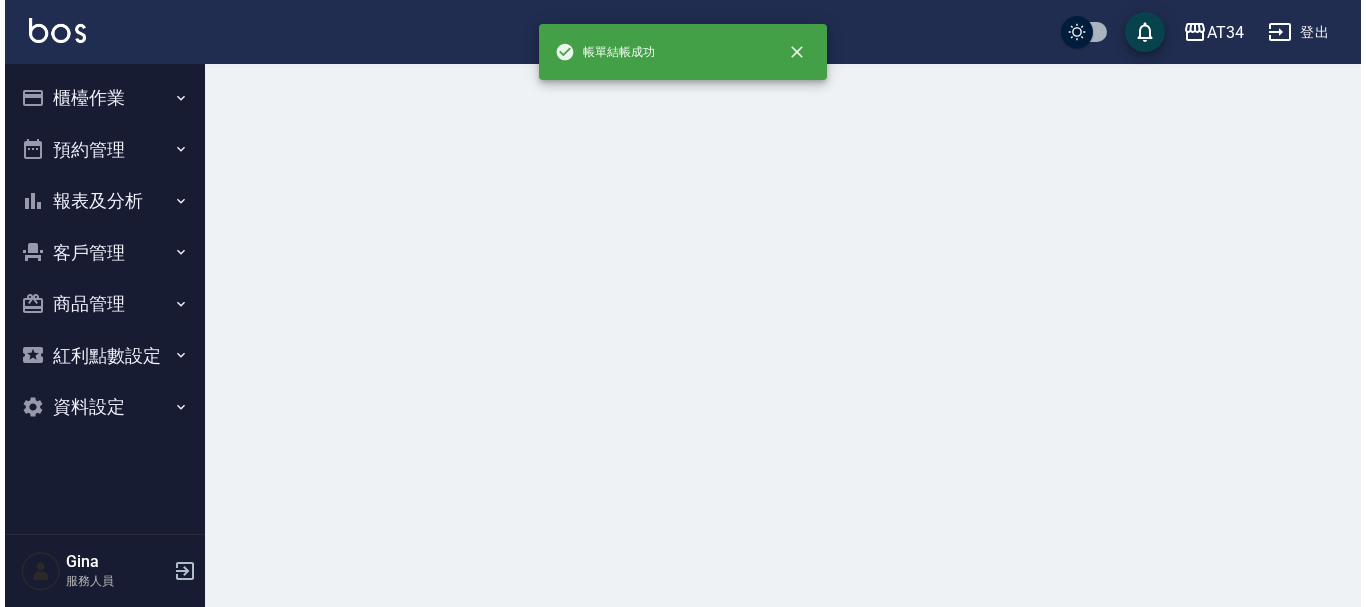 scroll, scrollTop: 0, scrollLeft: 0, axis: both 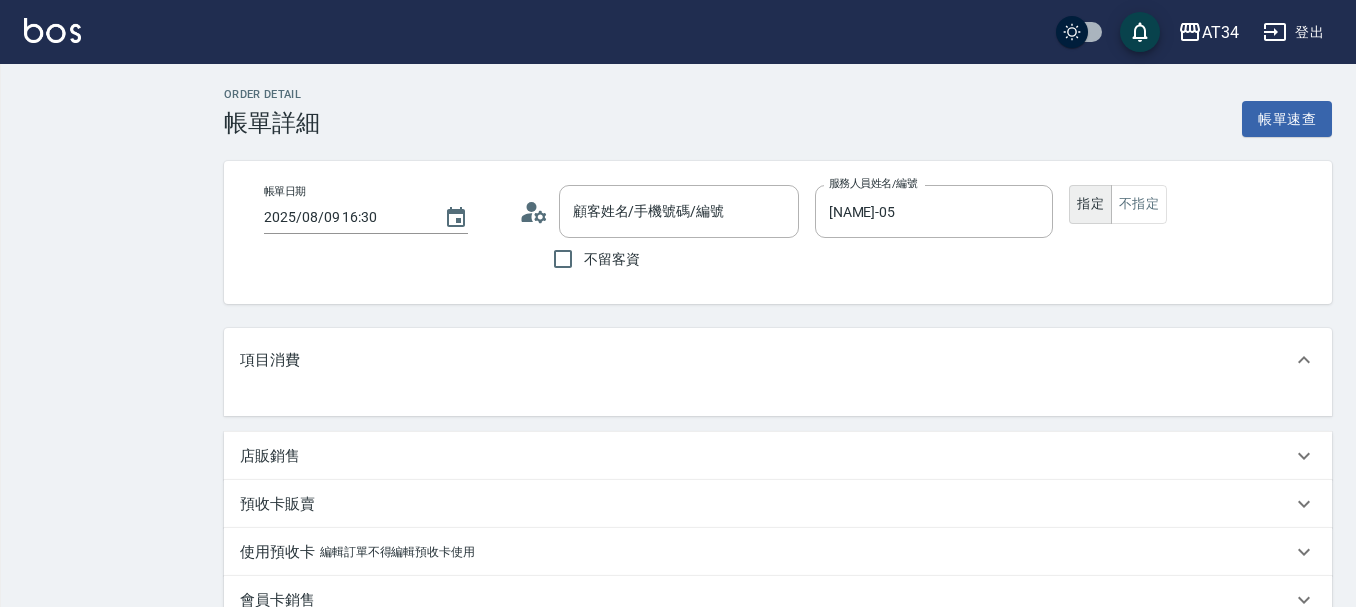 type on "[NAME]/[PHONE]/[PHONE]" 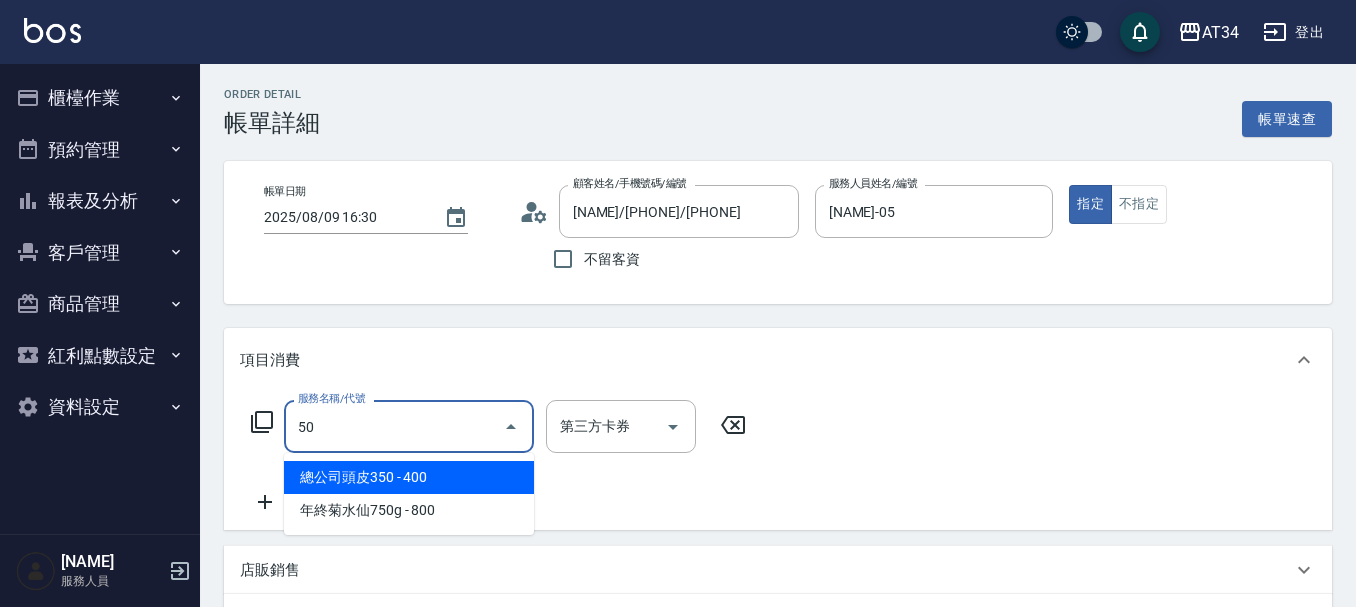 type on "503" 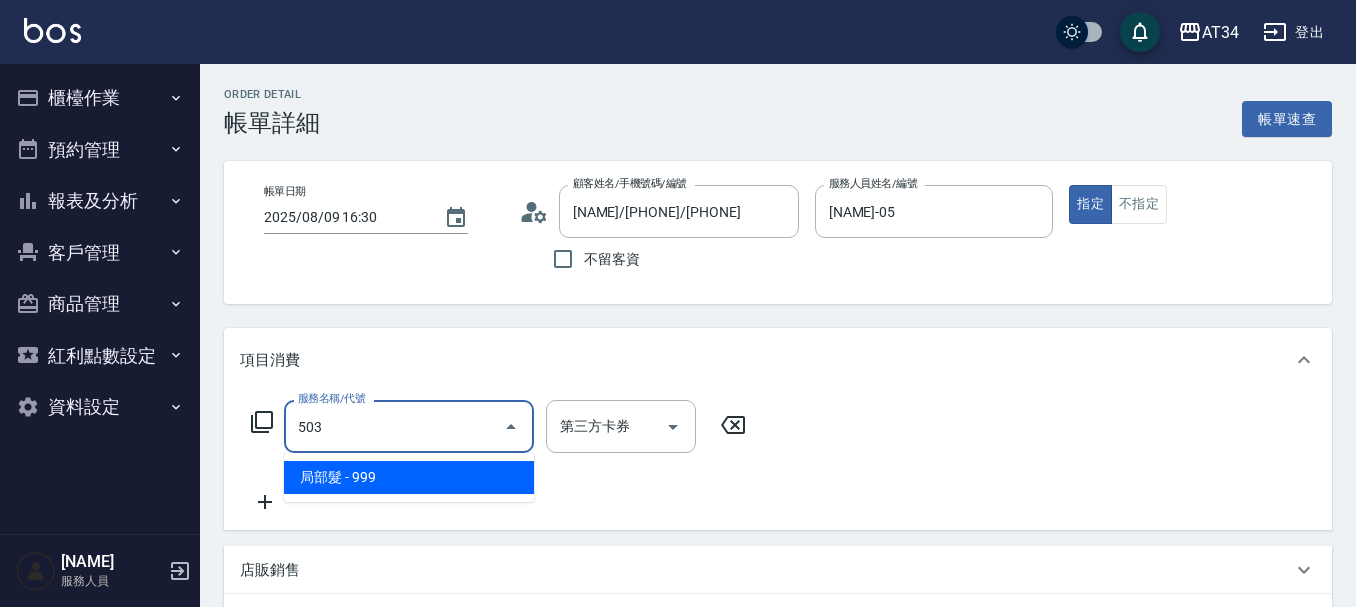 type on "90" 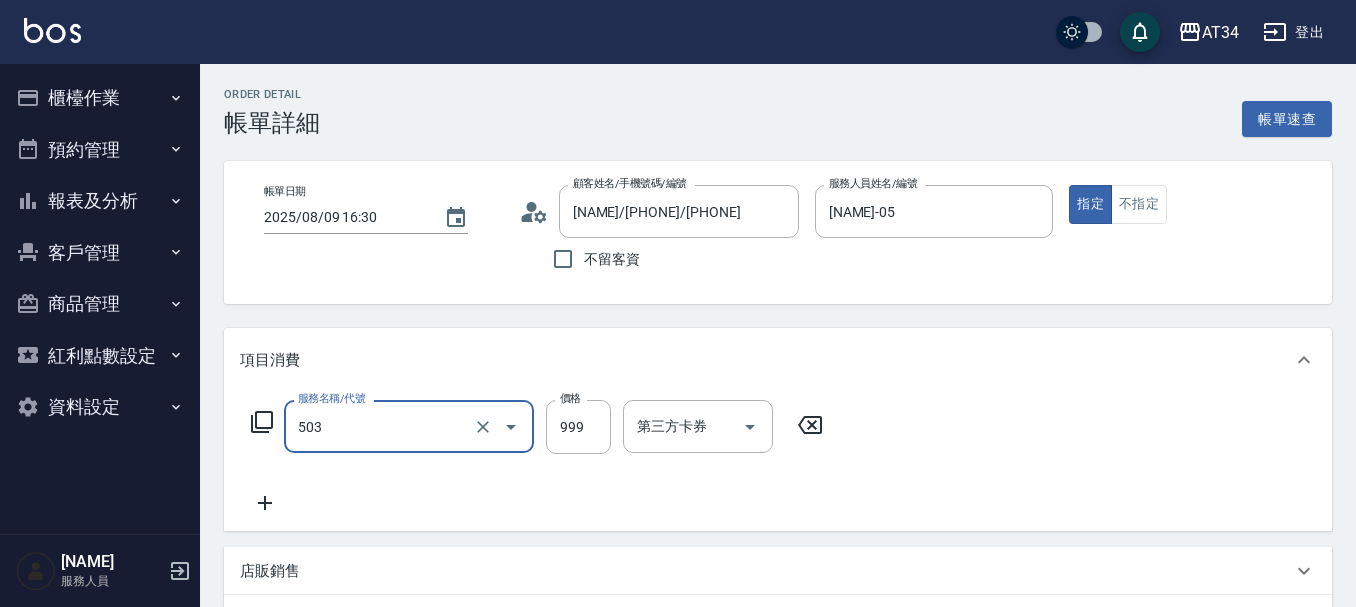 type on "局部髮(503)" 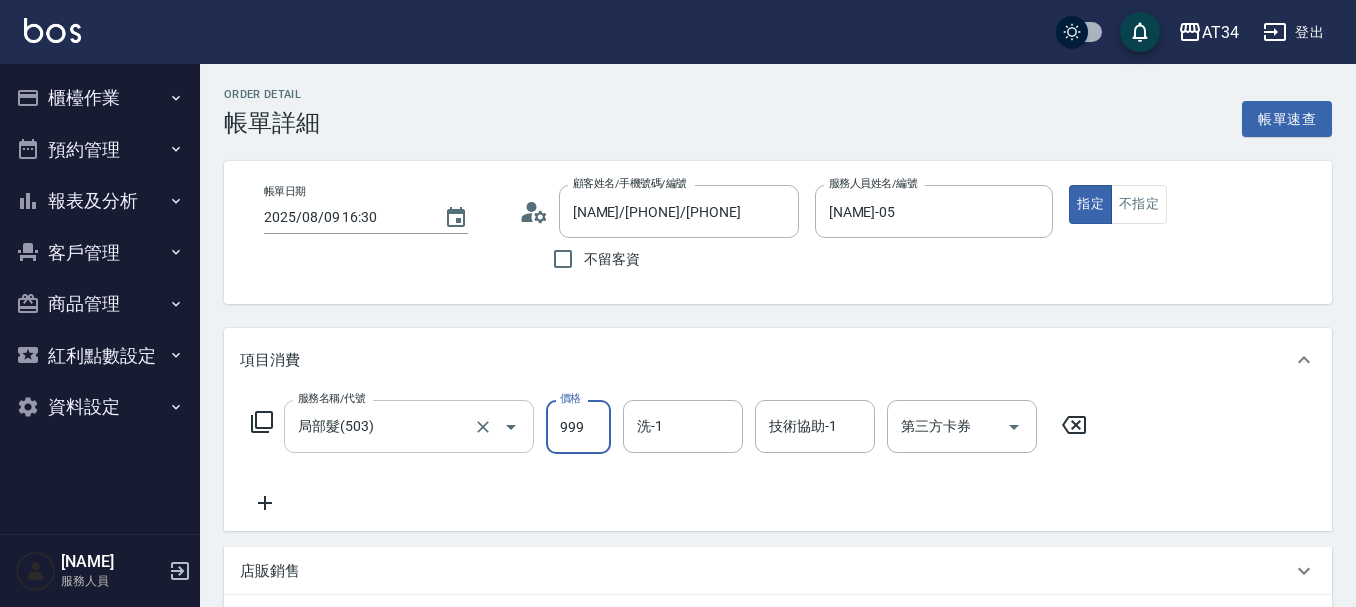 type on "0" 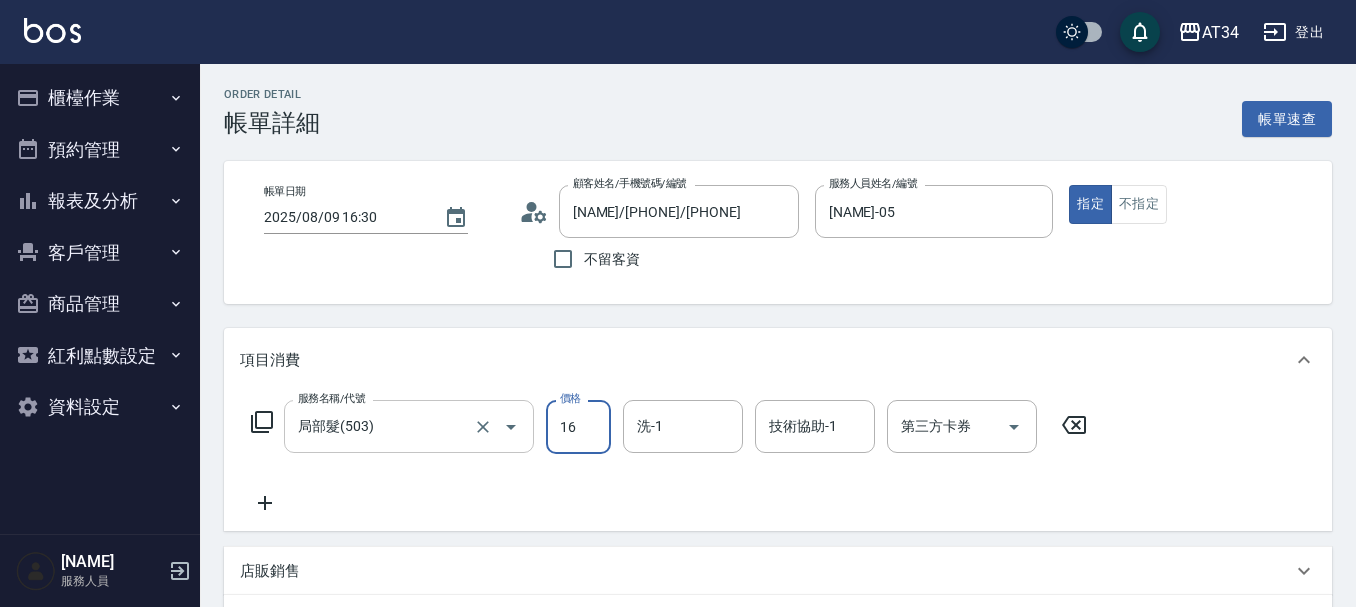 type on "16" 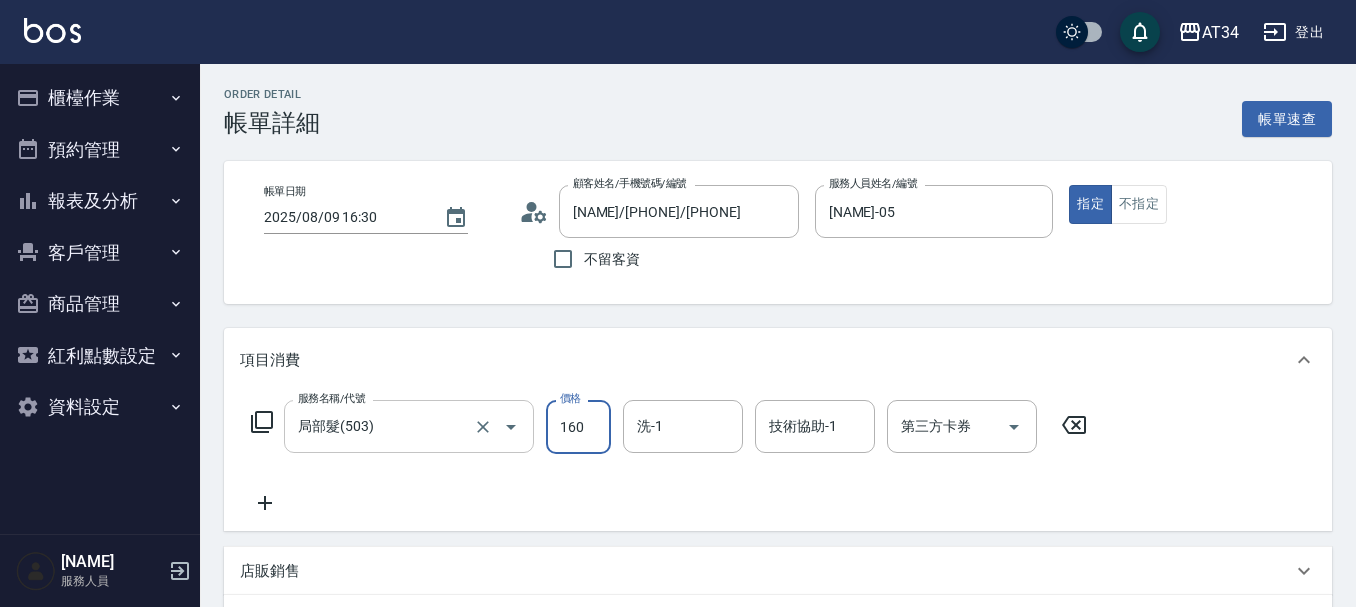 type on "160" 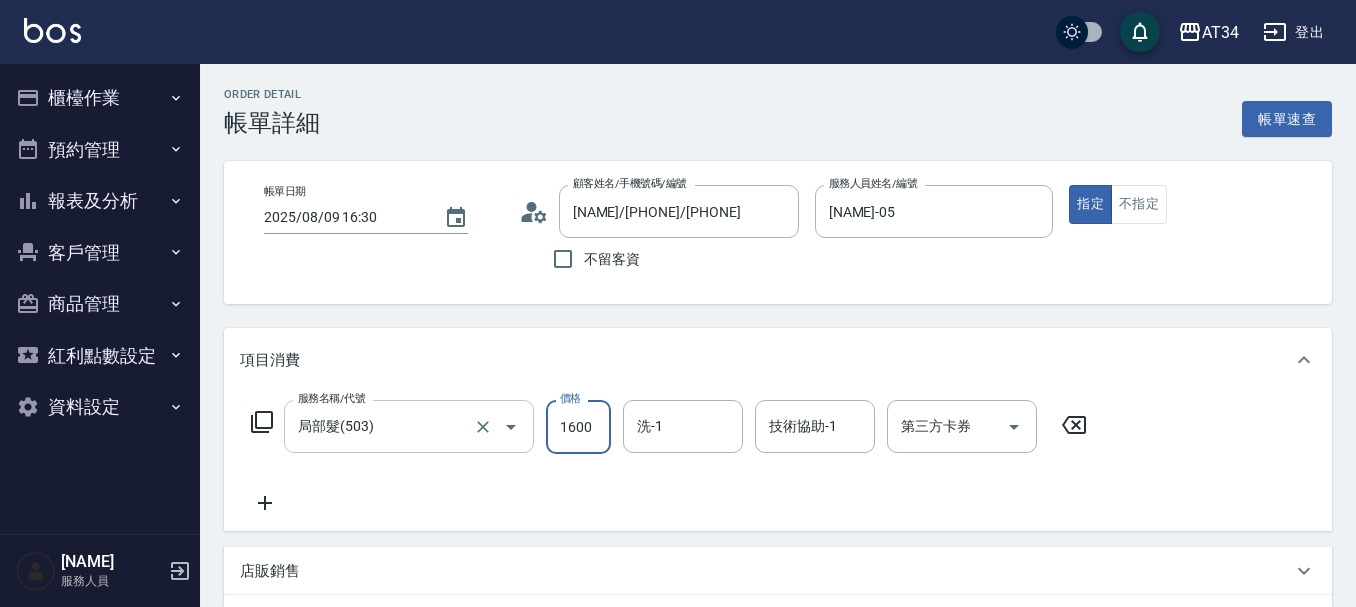 type on "1600" 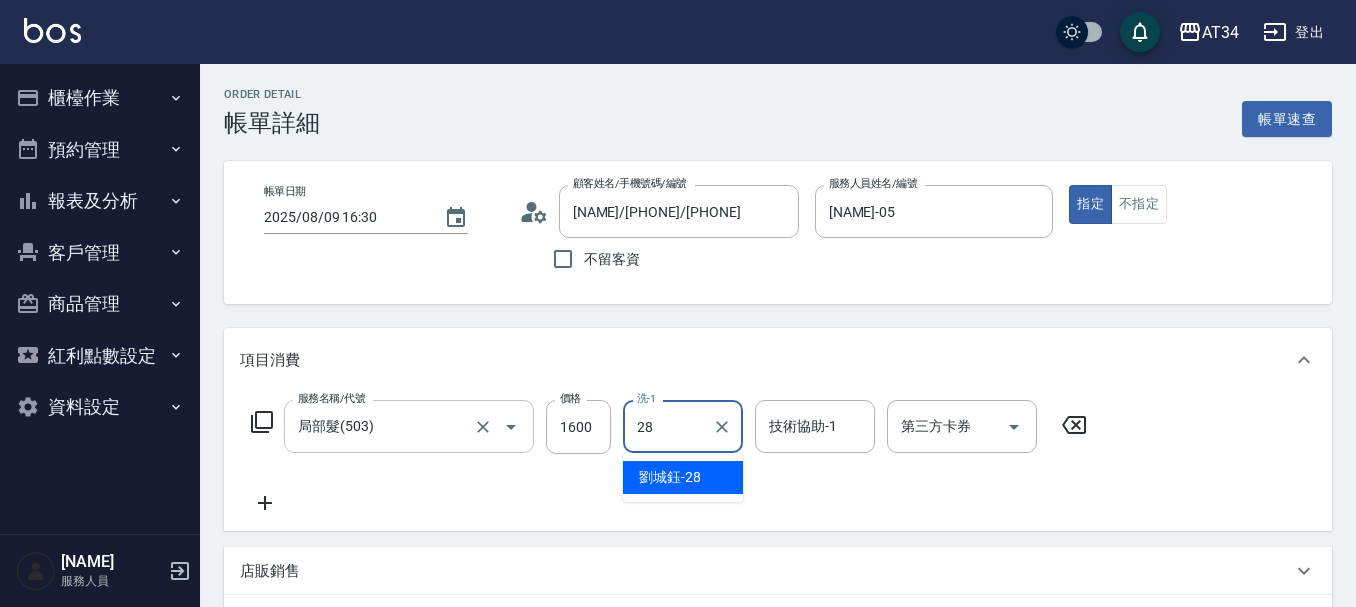 type on "劉城鈺-28" 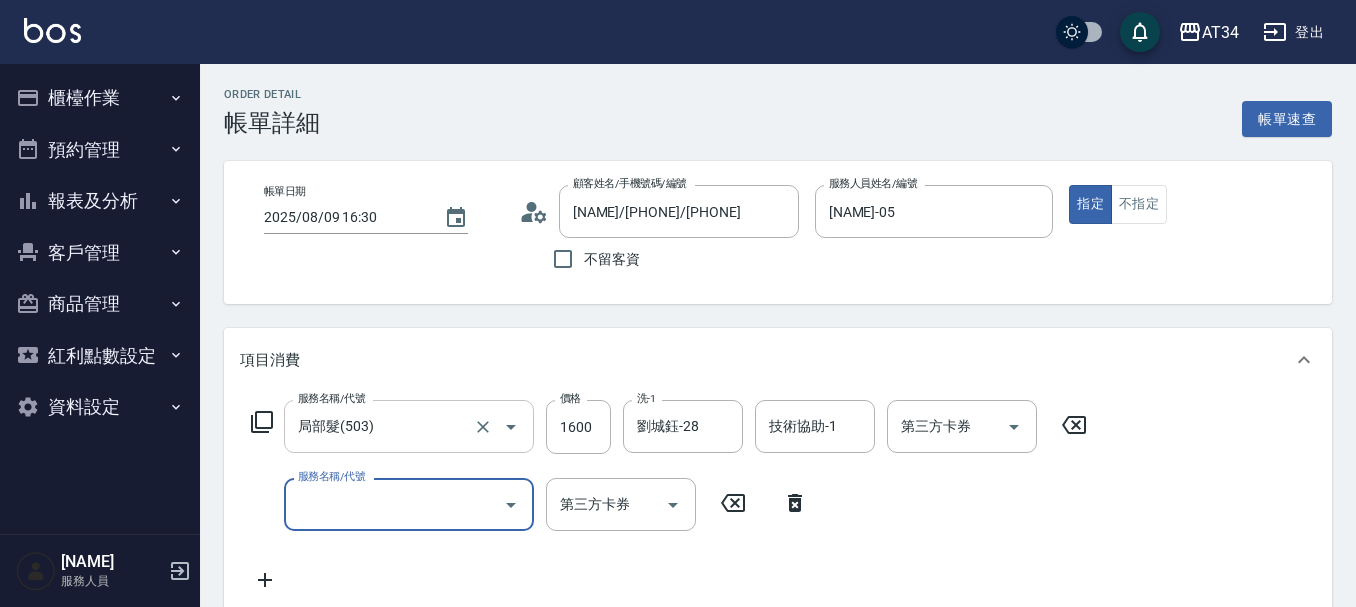 type on "4" 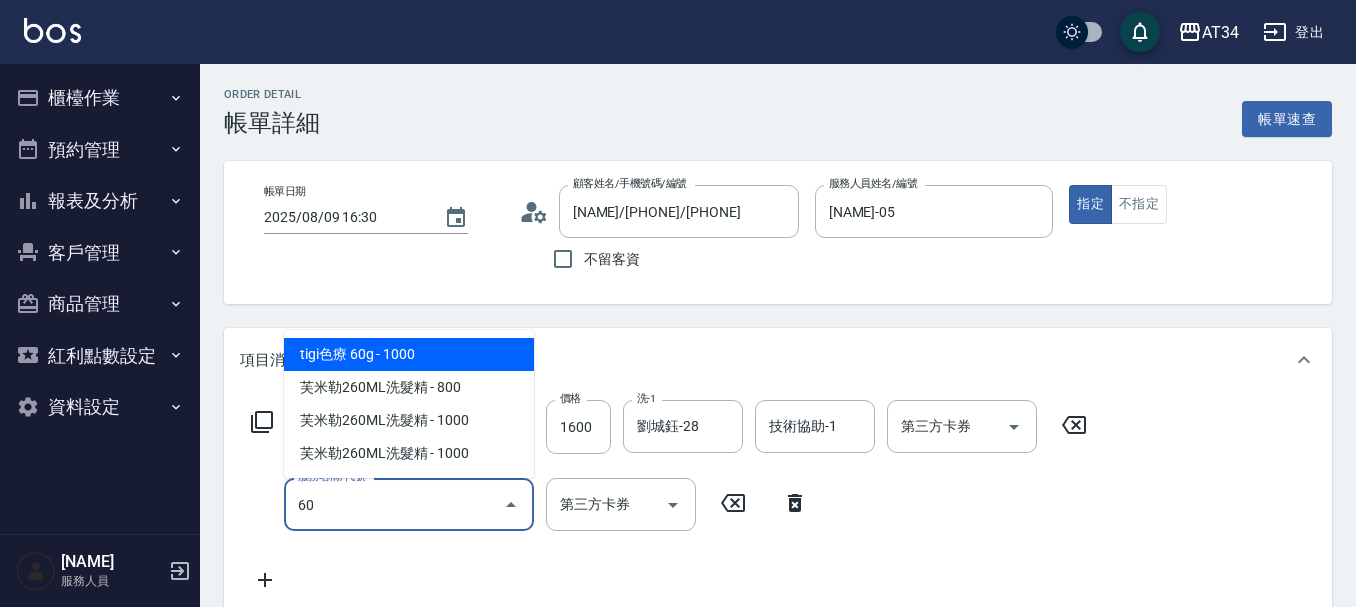 type on "601" 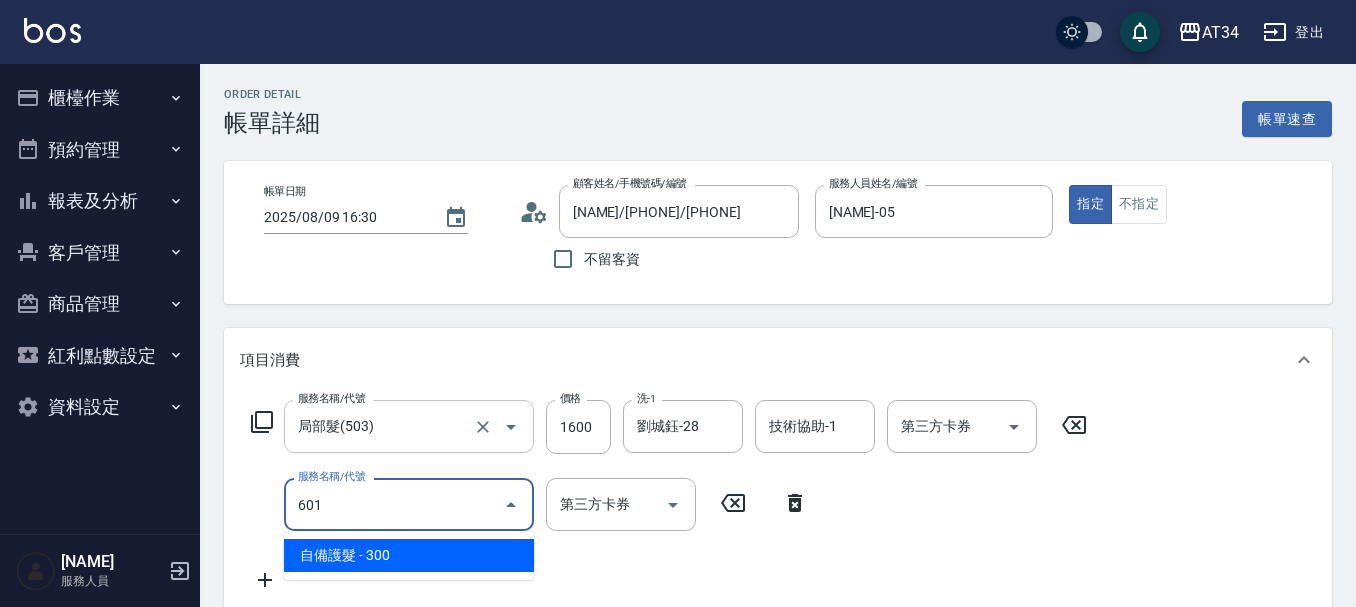 type on "190" 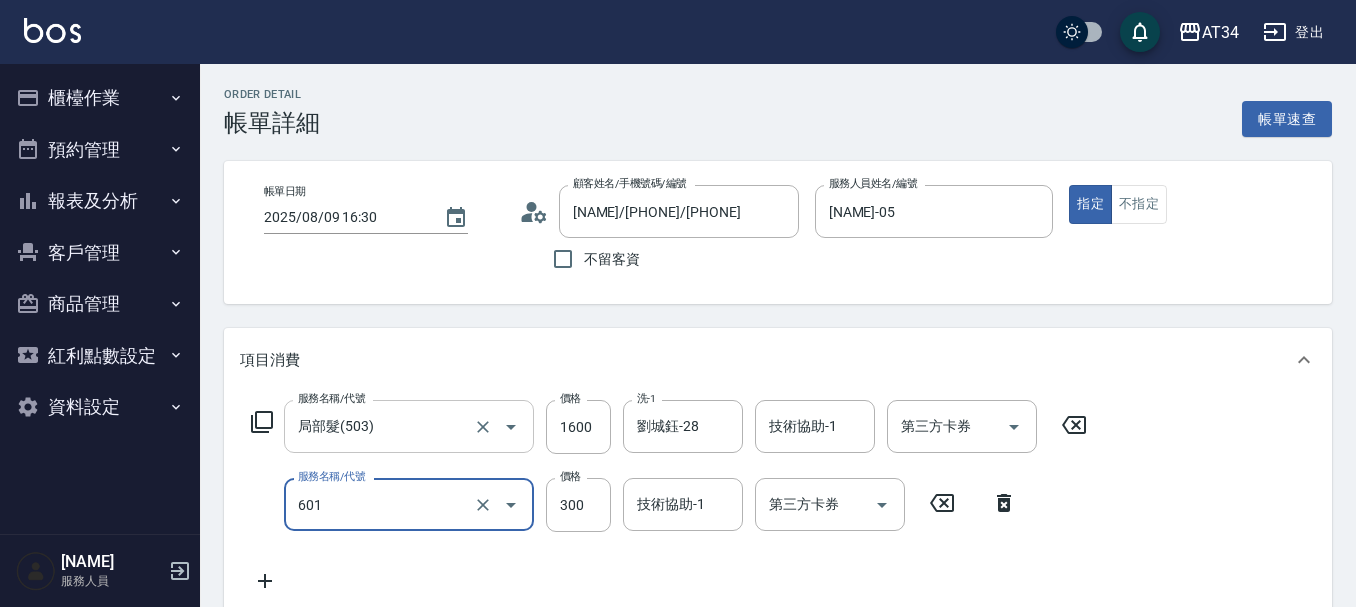 type on "自備護髮(601)" 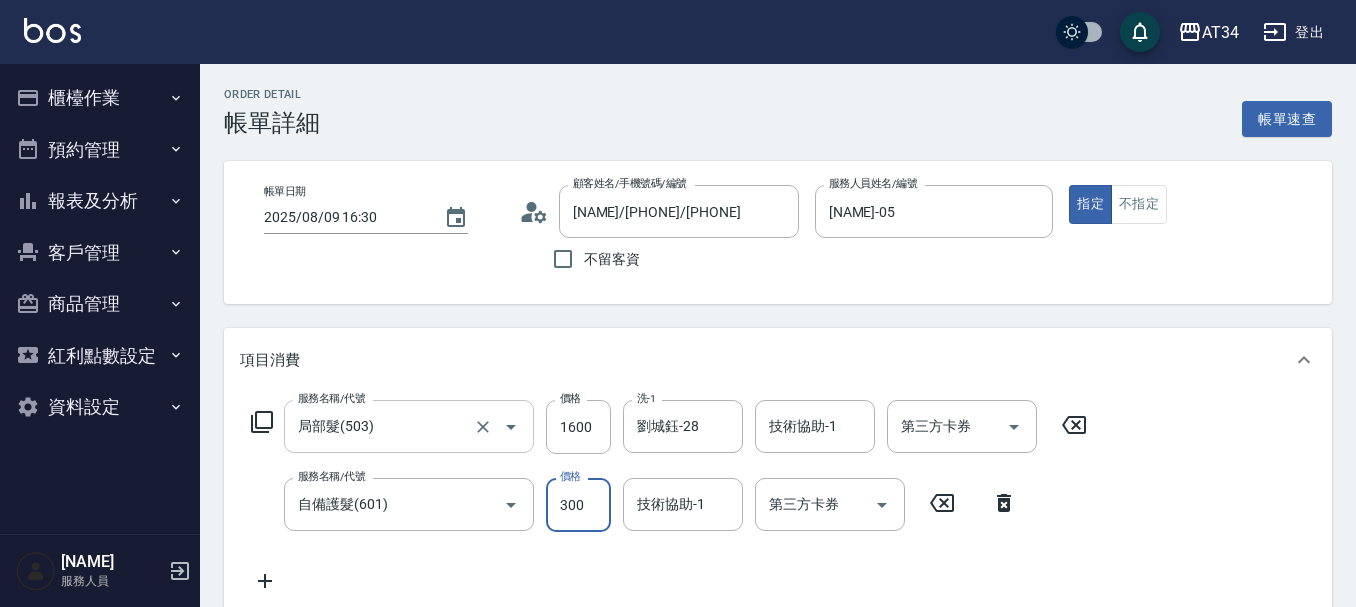 type on "160" 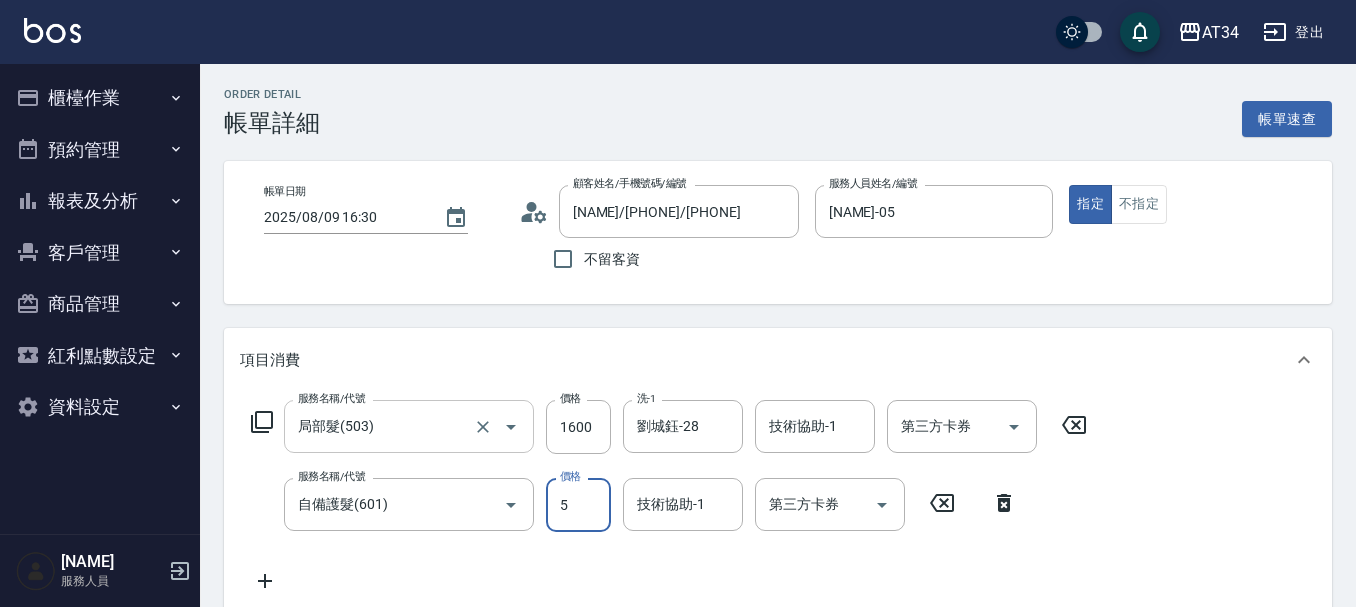 type on "50" 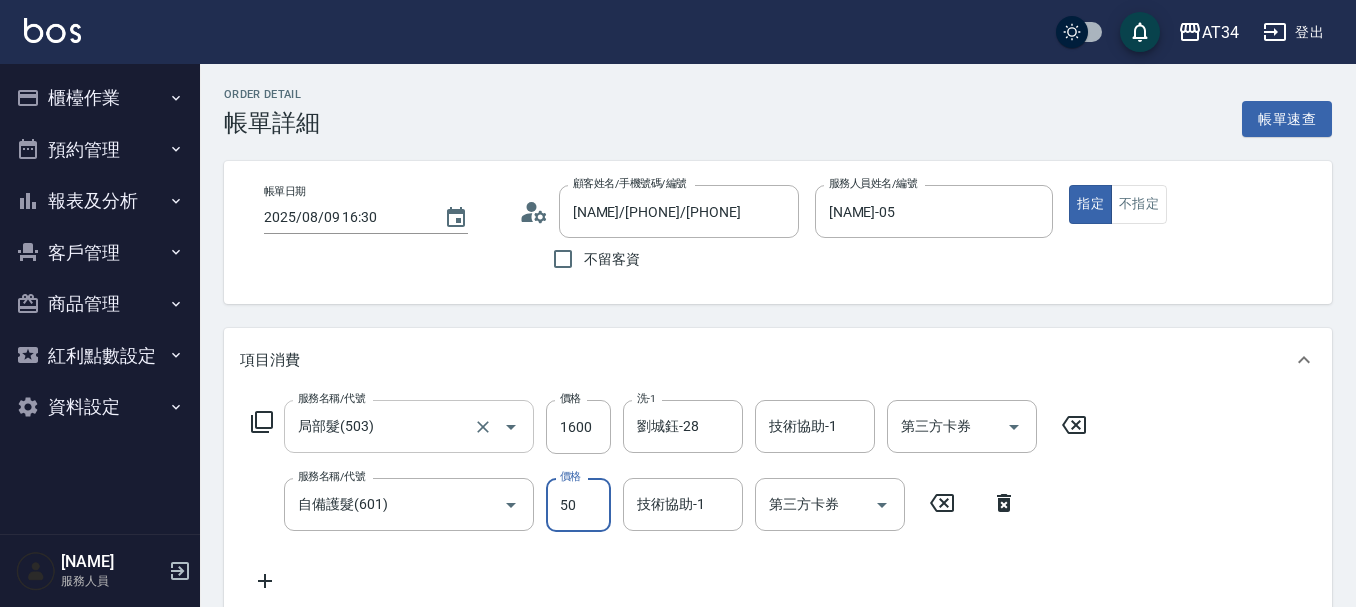 type on "210" 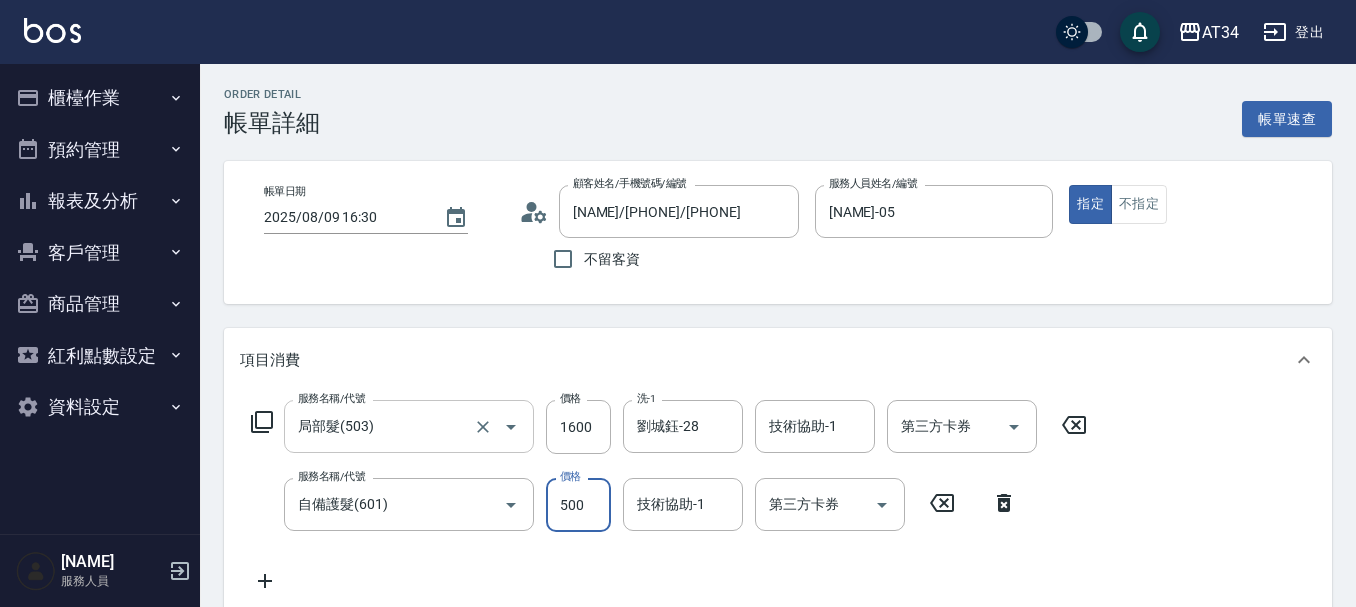 type on "500" 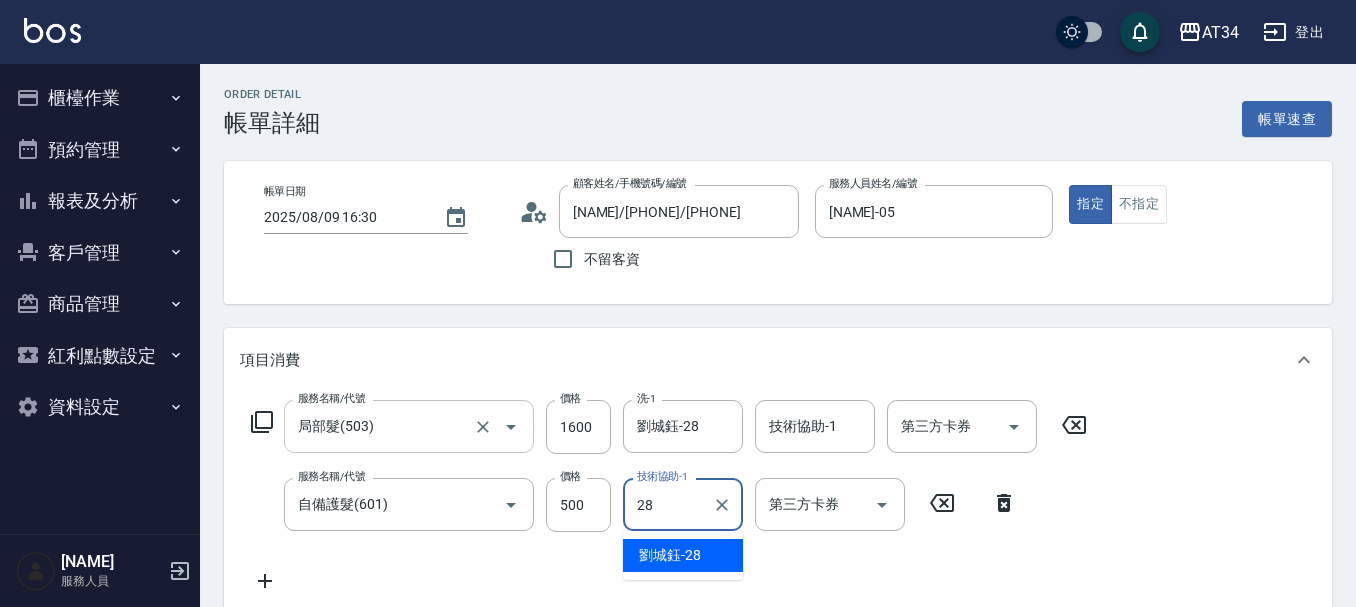 type on "劉城鈺-28" 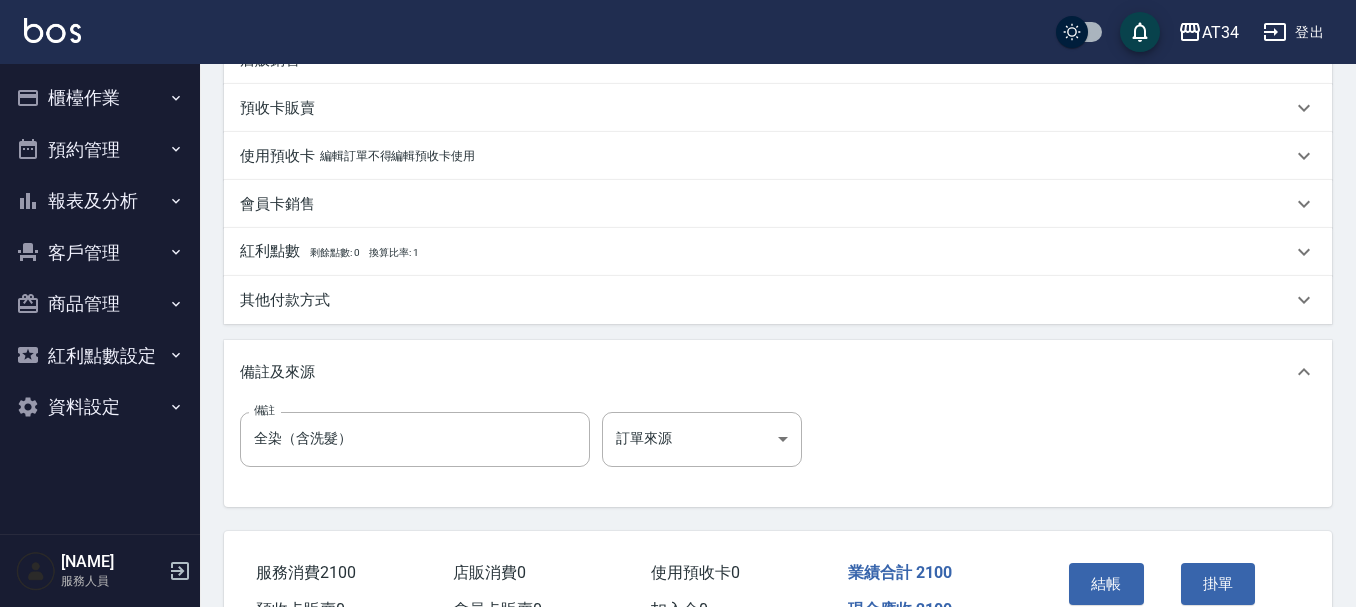 scroll, scrollTop: 600, scrollLeft: 0, axis: vertical 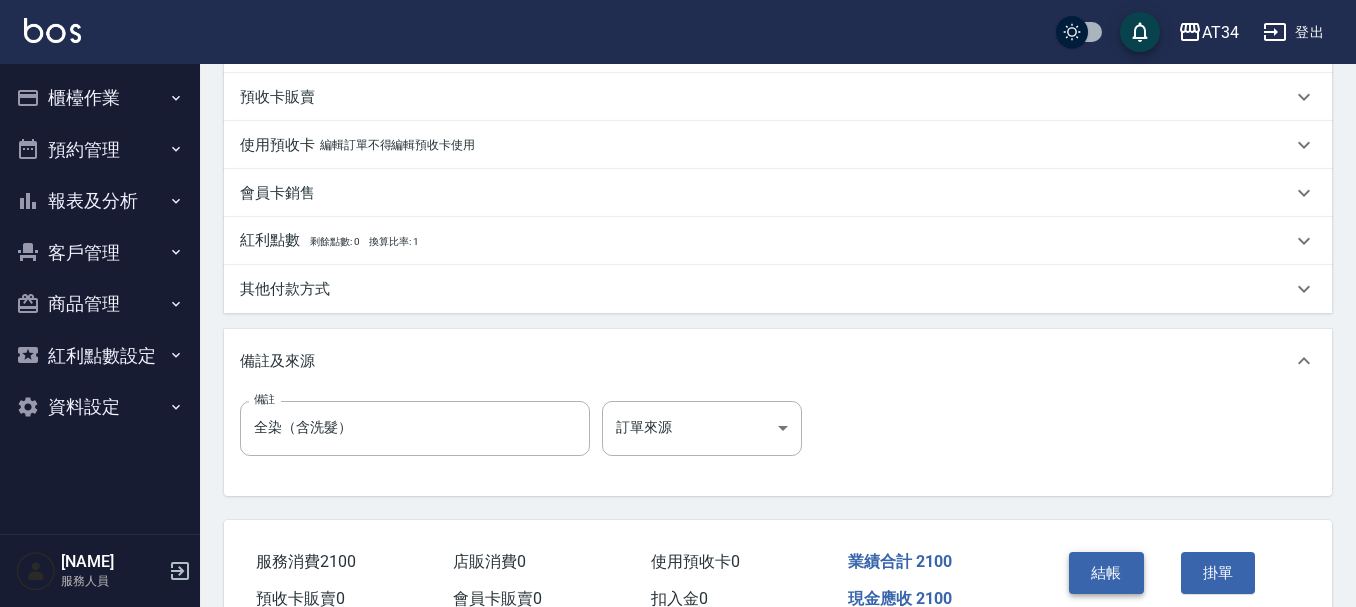 click on "結帳" 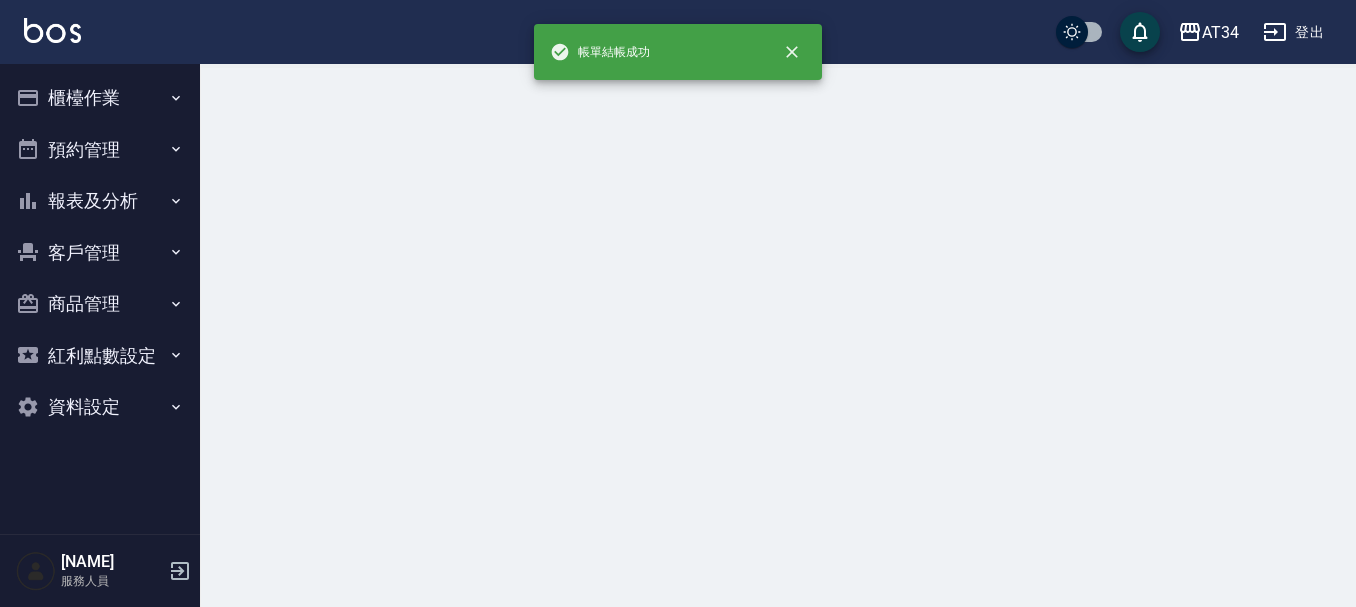 scroll, scrollTop: 0, scrollLeft: 0, axis: both 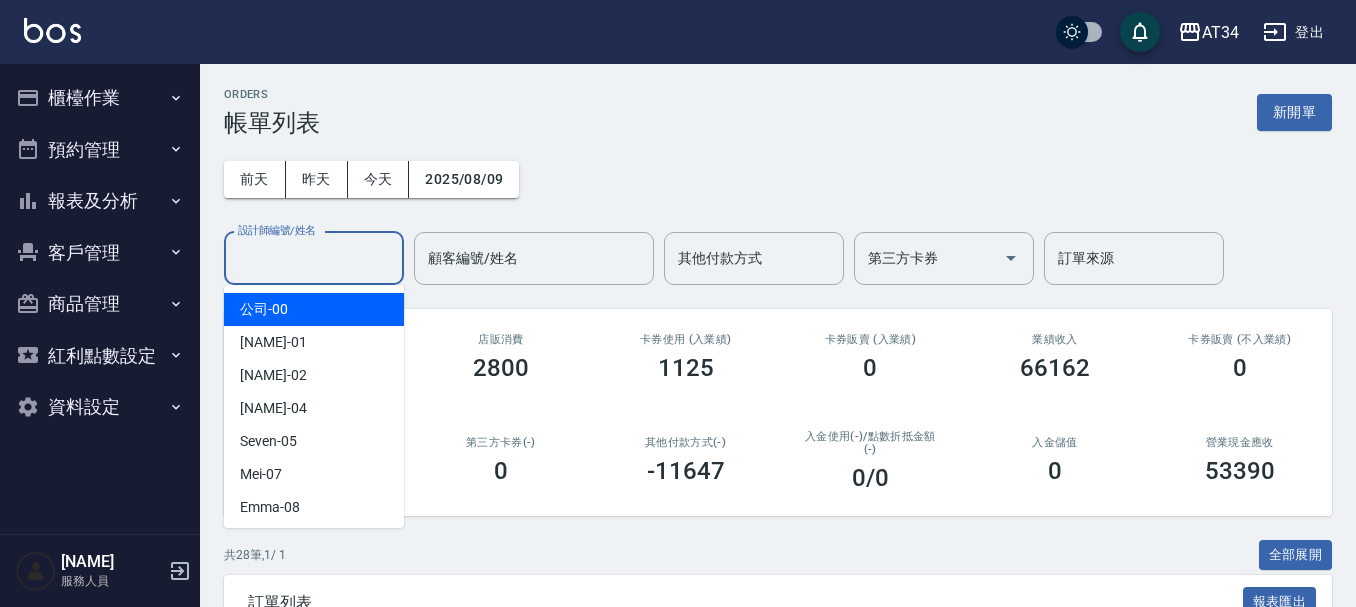 click on "設計師編號/姓名" 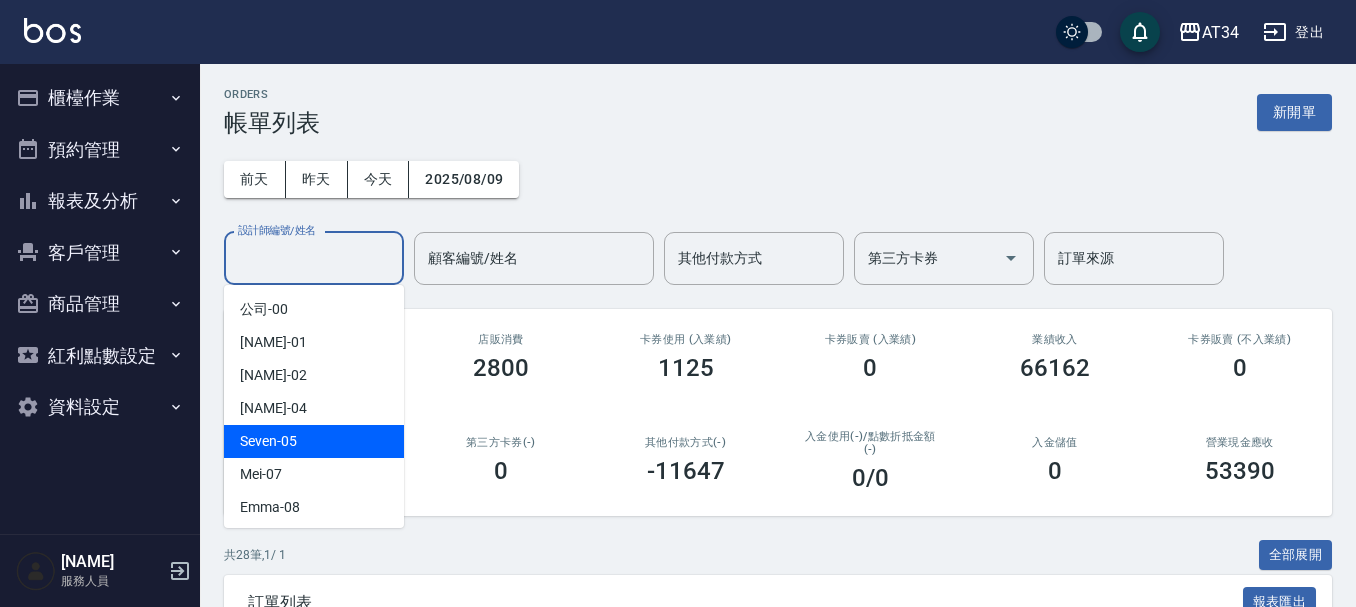 click on "Seven -05" 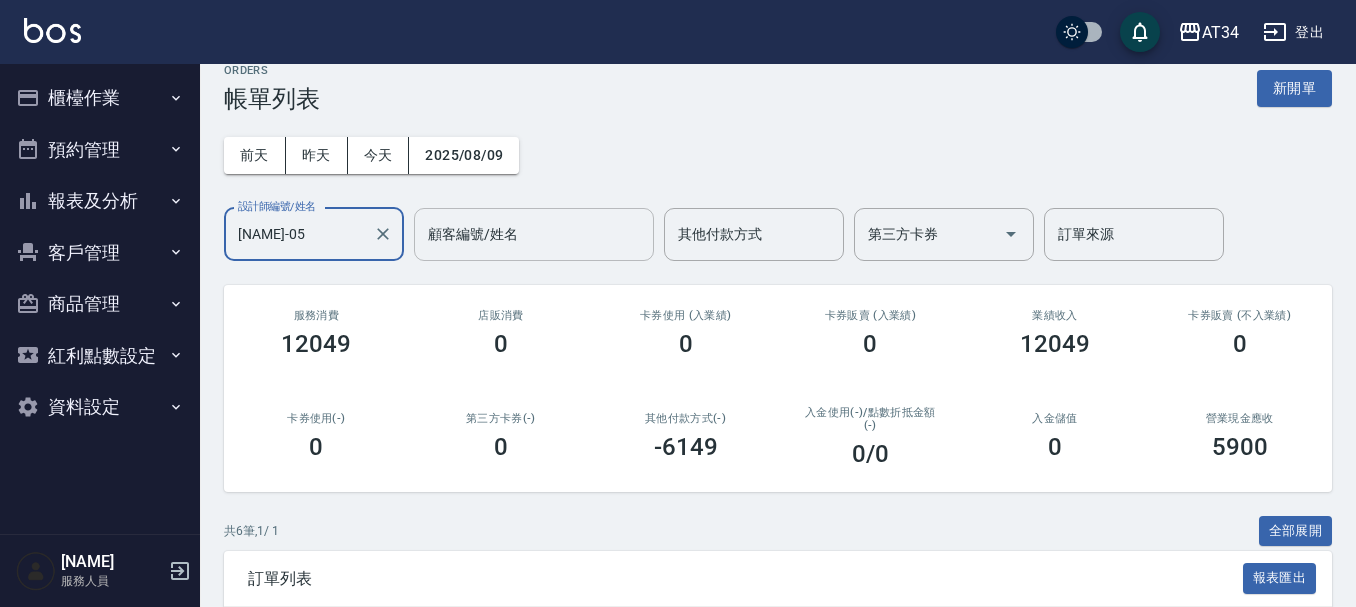 scroll, scrollTop: 0, scrollLeft: 0, axis: both 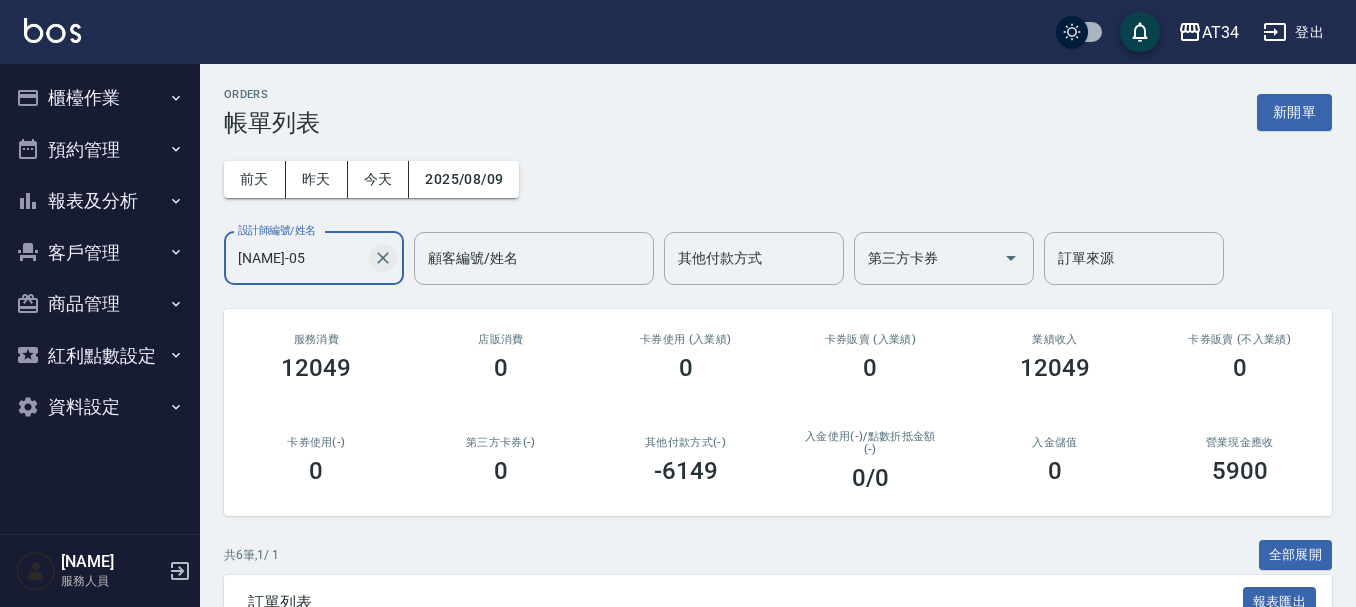 click 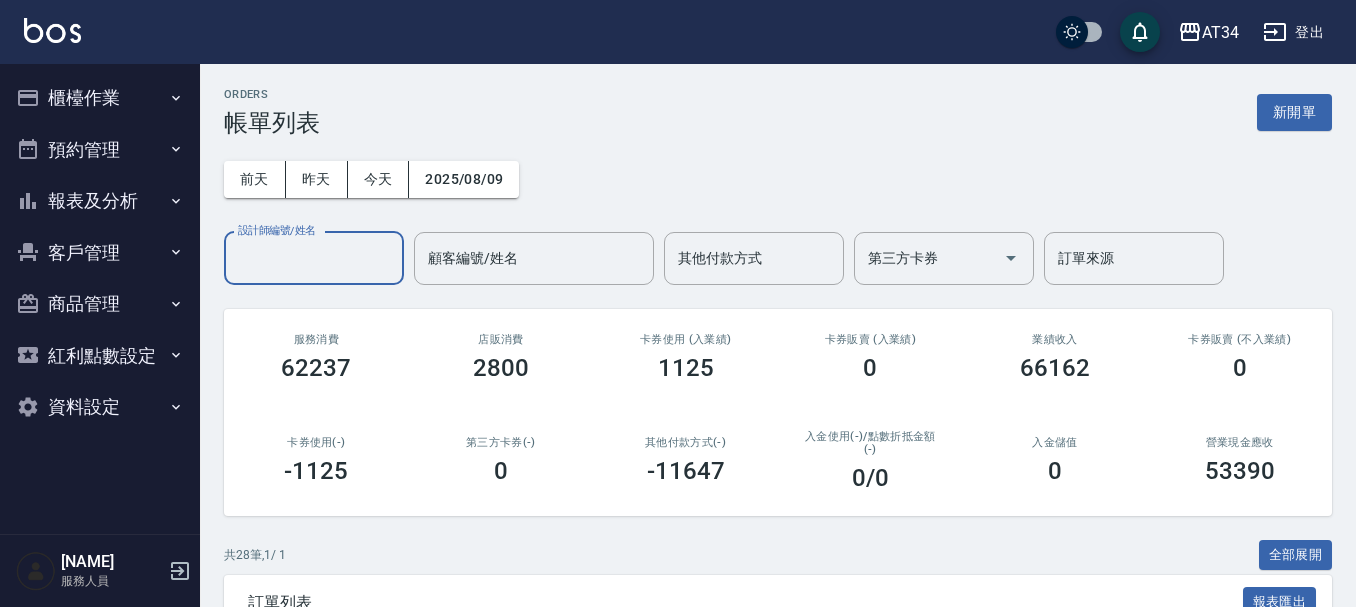 click on "報表及分析" 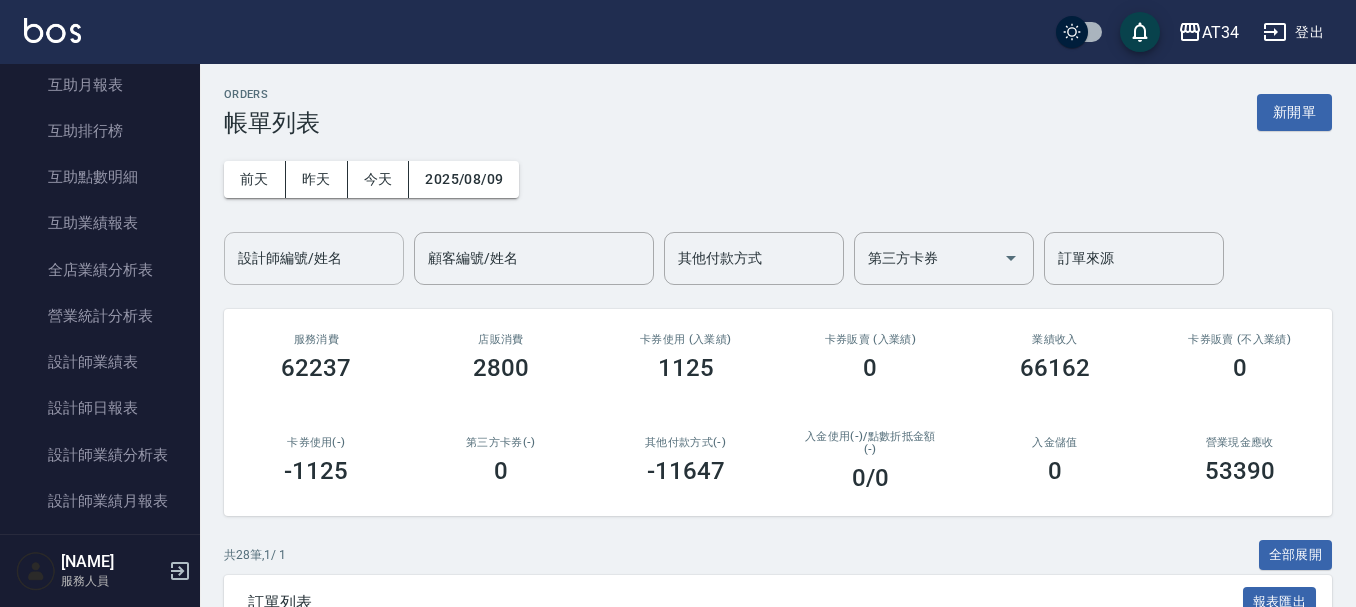 scroll, scrollTop: 400, scrollLeft: 0, axis: vertical 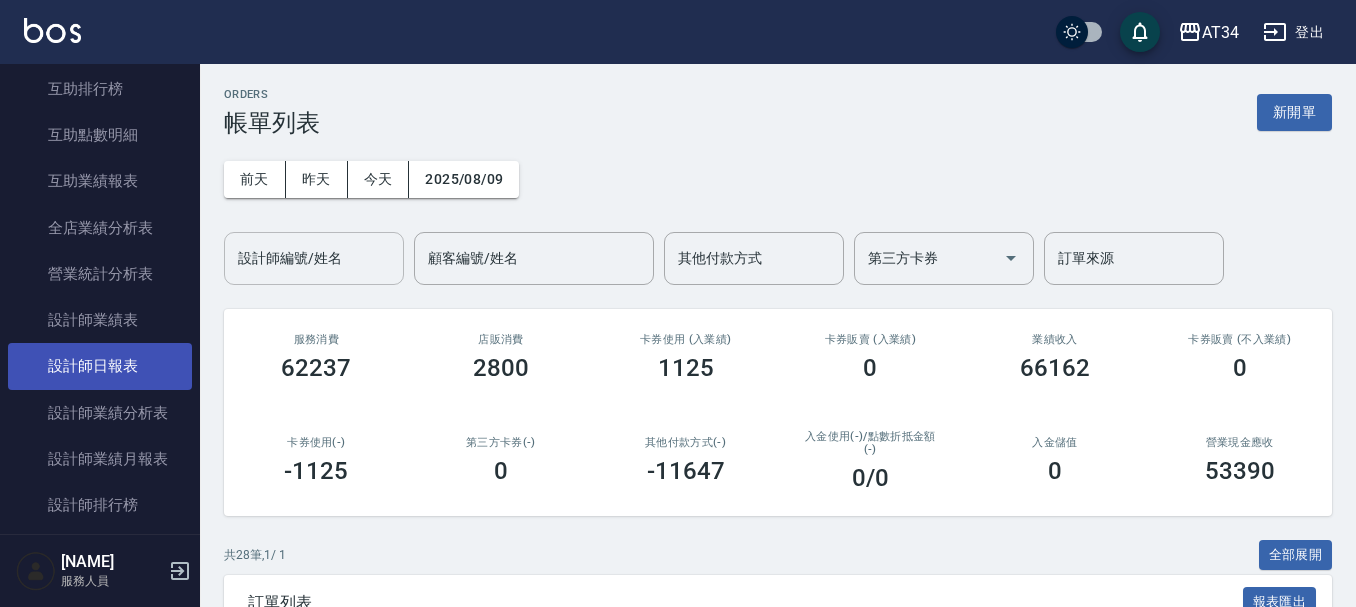 click on "設計師日報表" 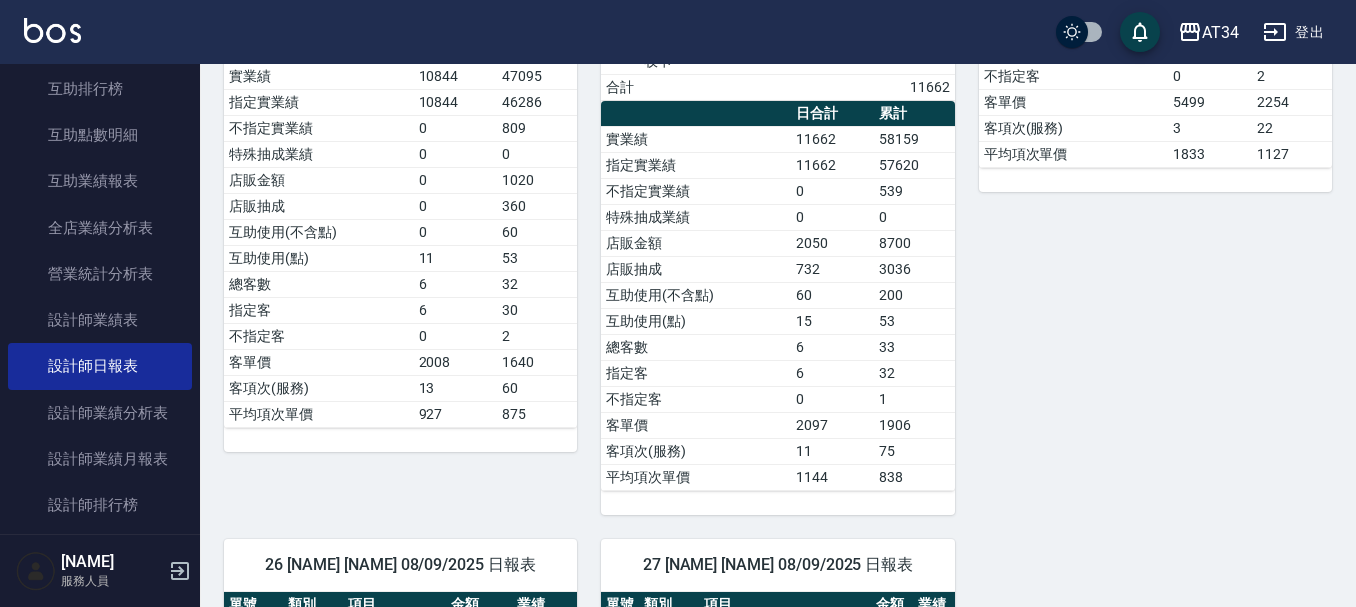 scroll, scrollTop: 1400, scrollLeft: 0, axis: vertical 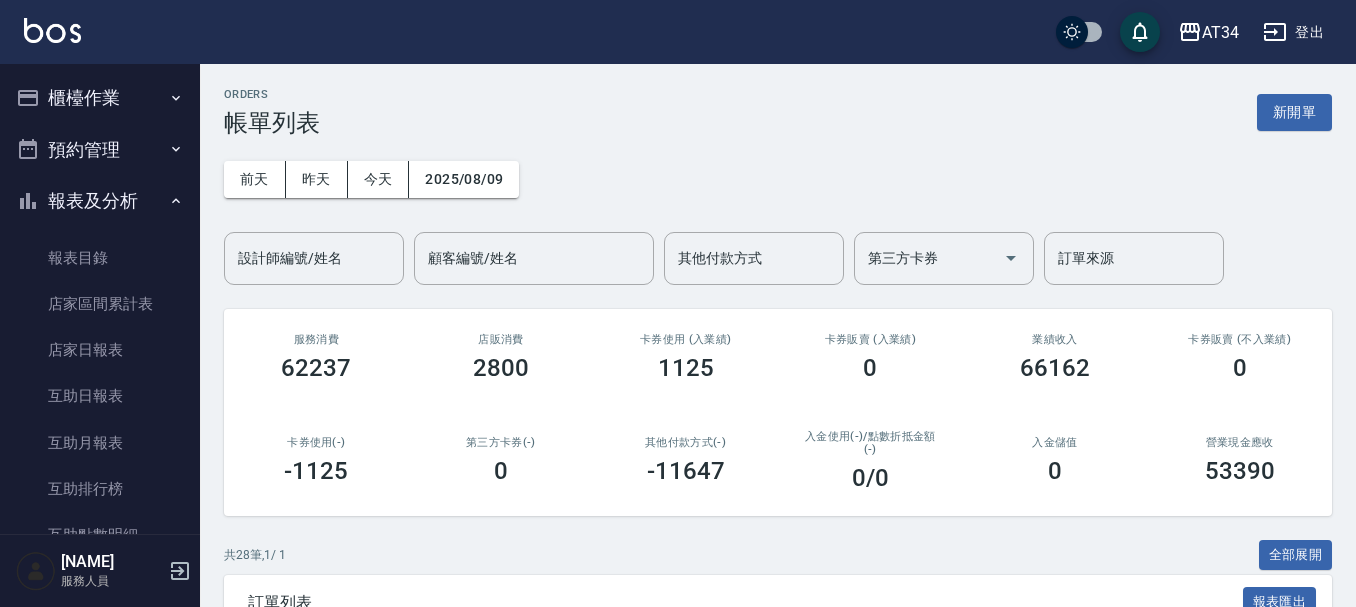 click on "櫃檯作業" 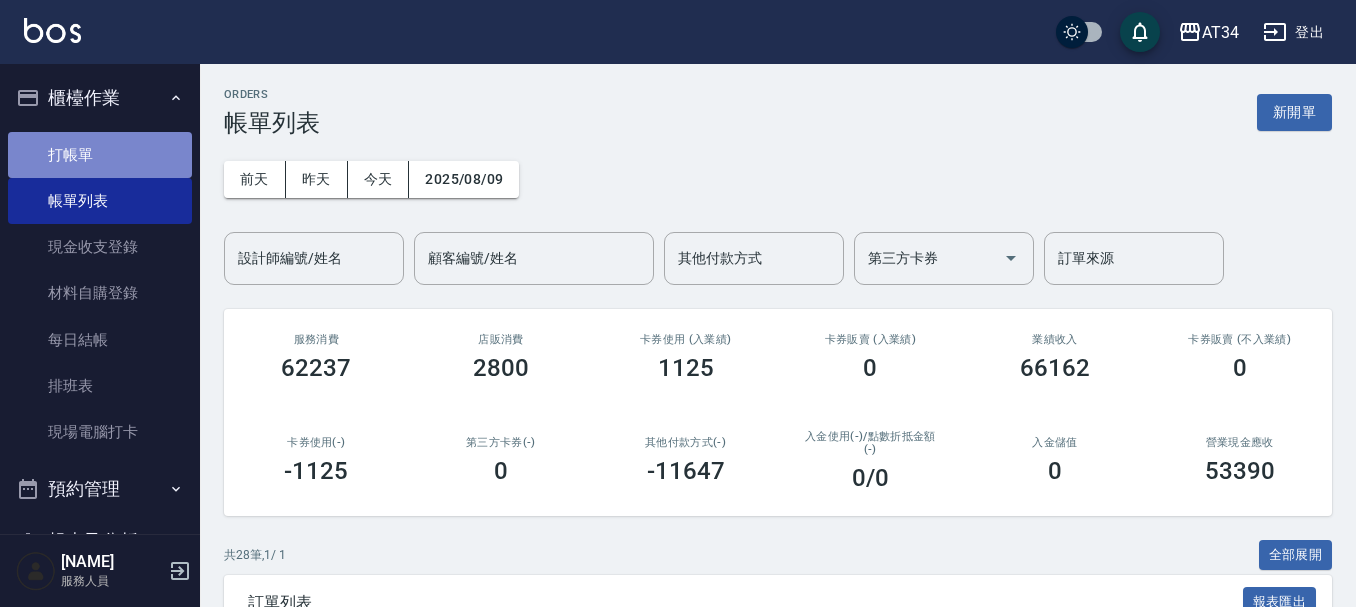 click on "打帳單" 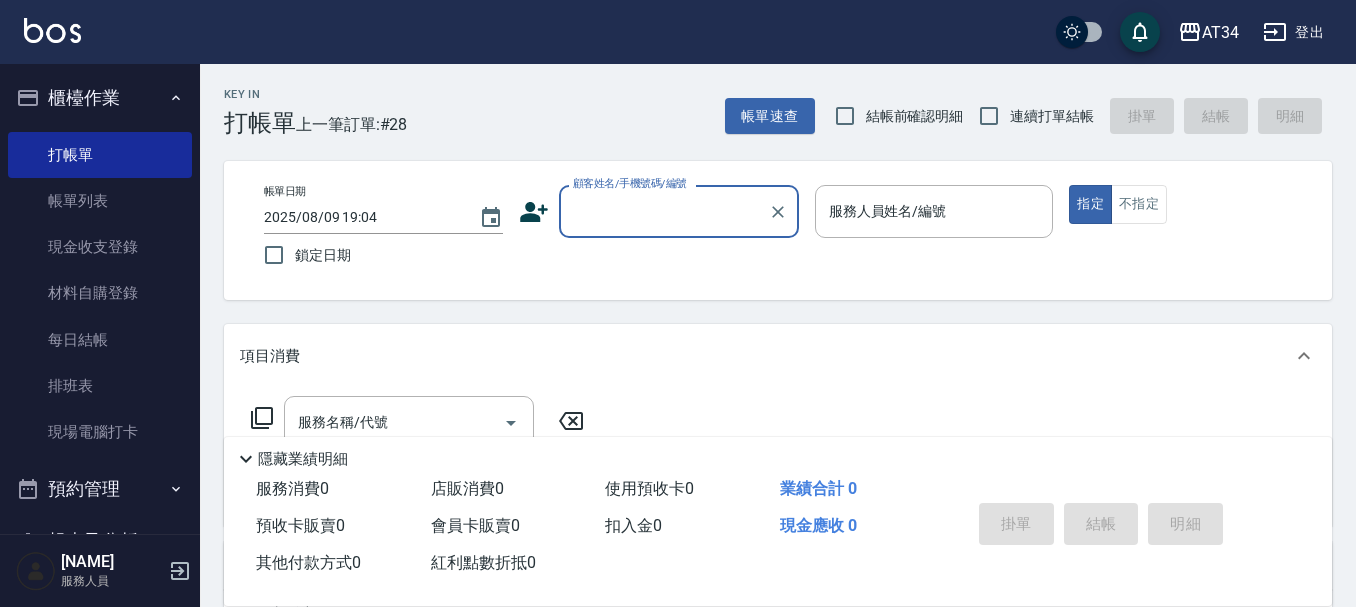 click 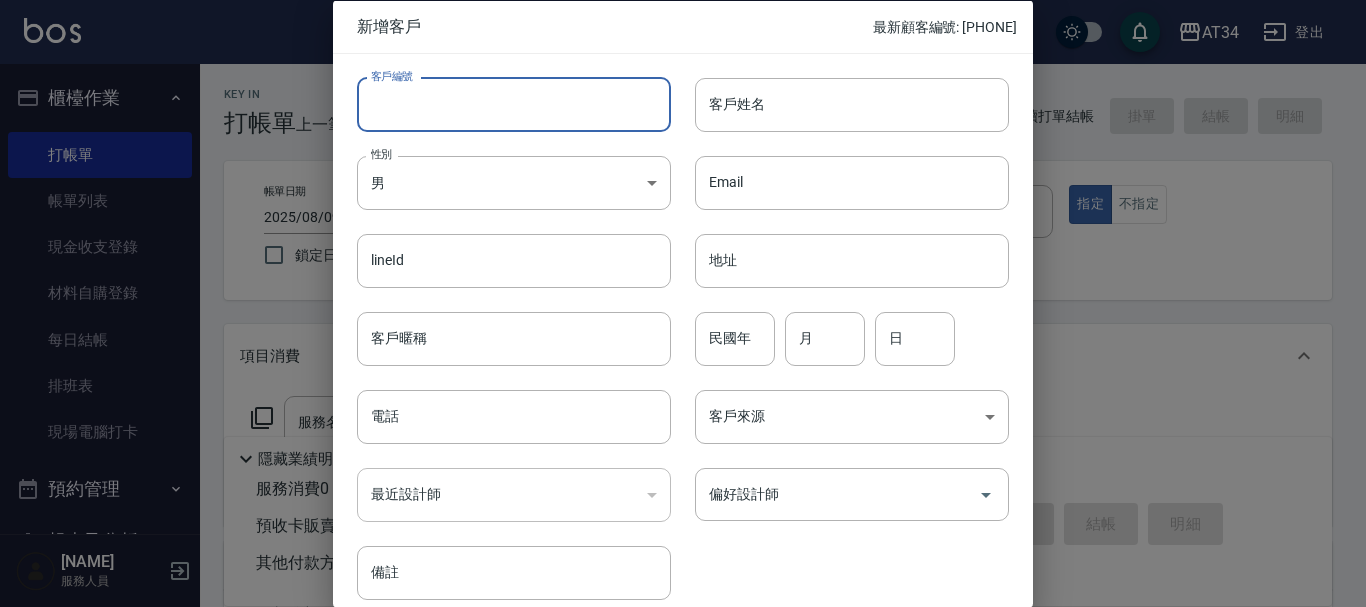 click on "客戶編號" 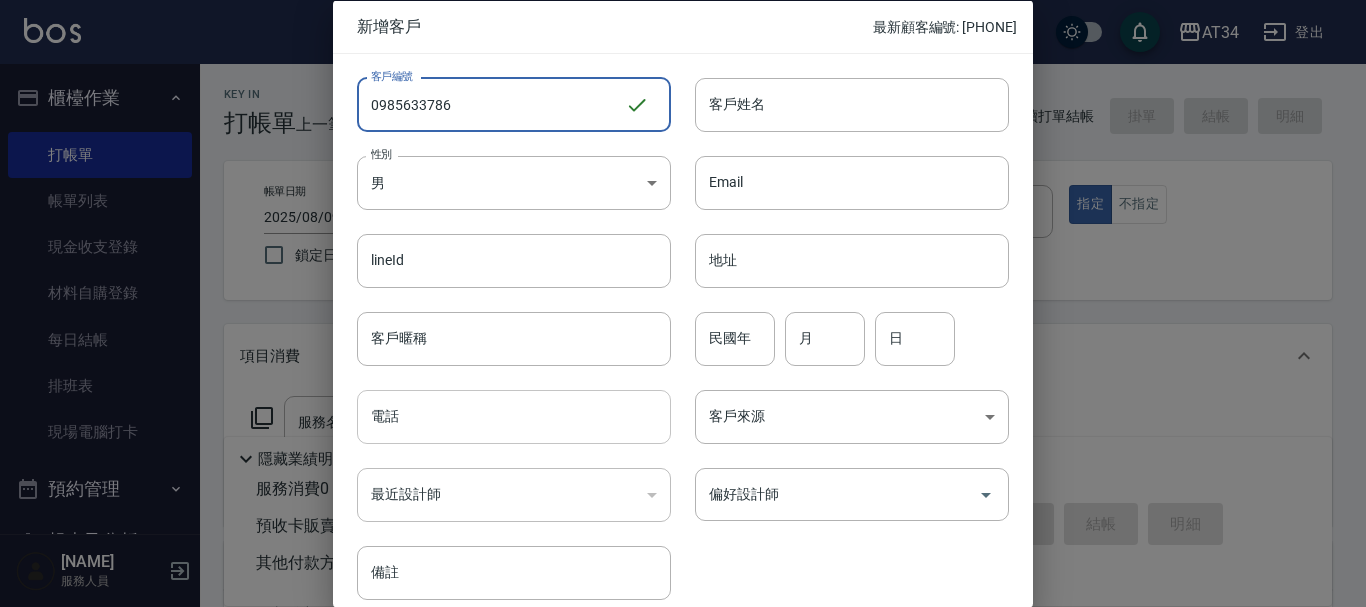 type on "0985633786" 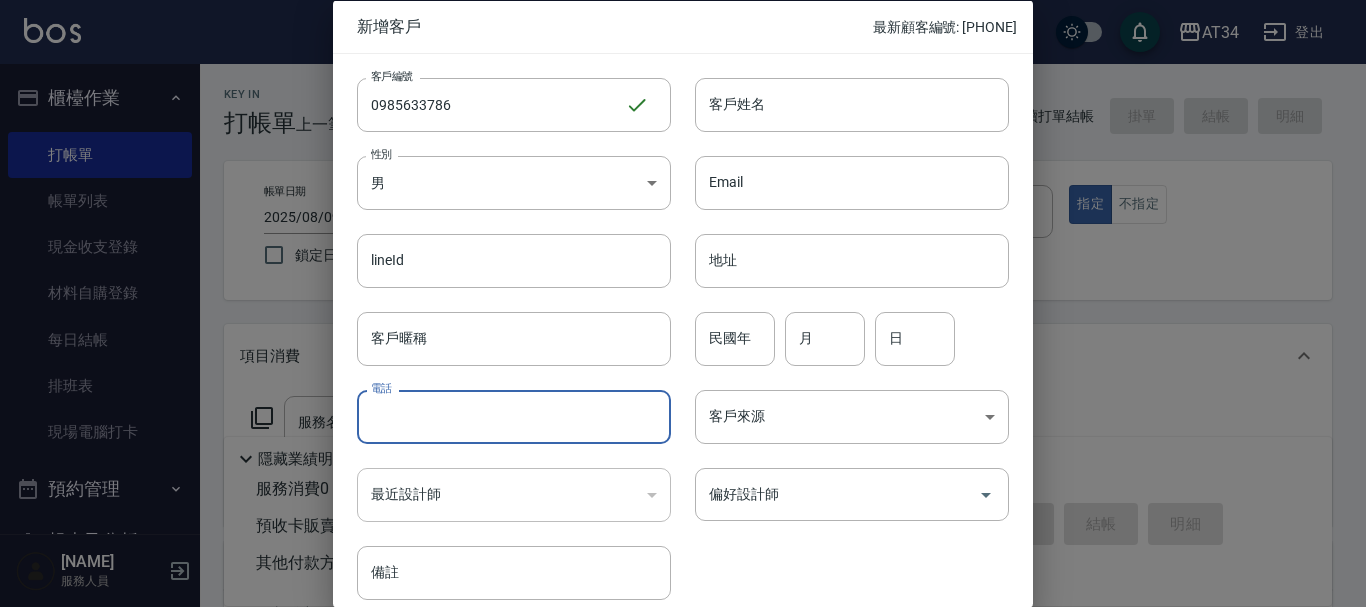 click on "電話" 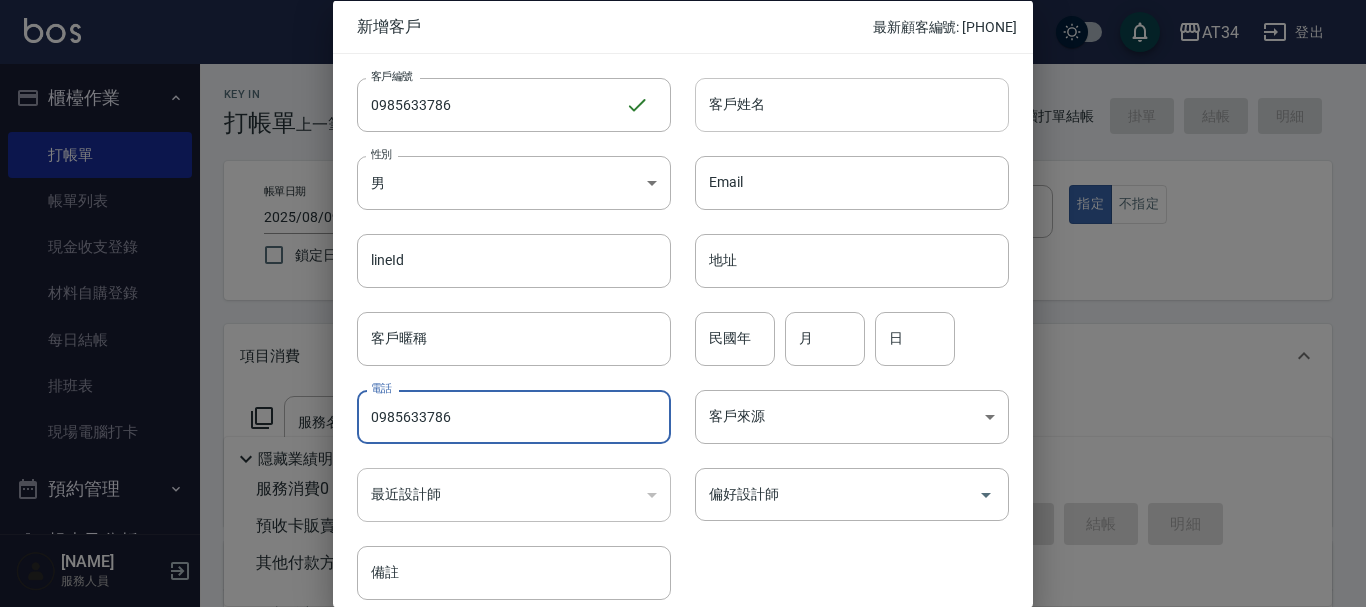 type on "0985633786" 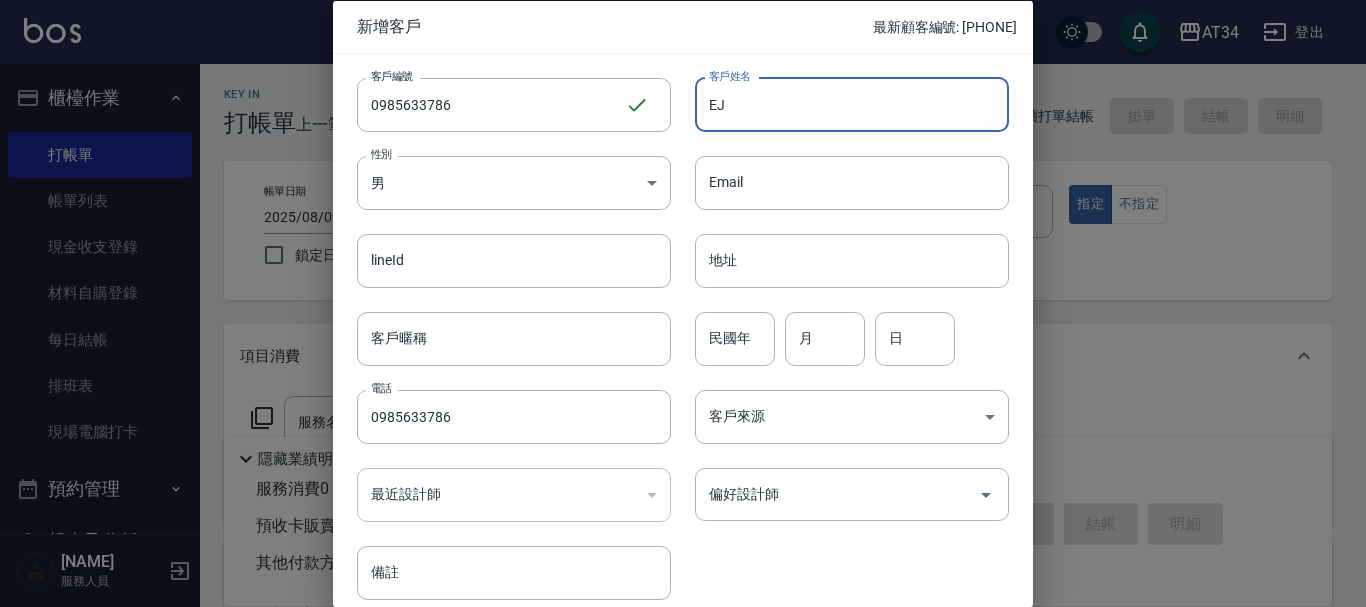 type on "E" 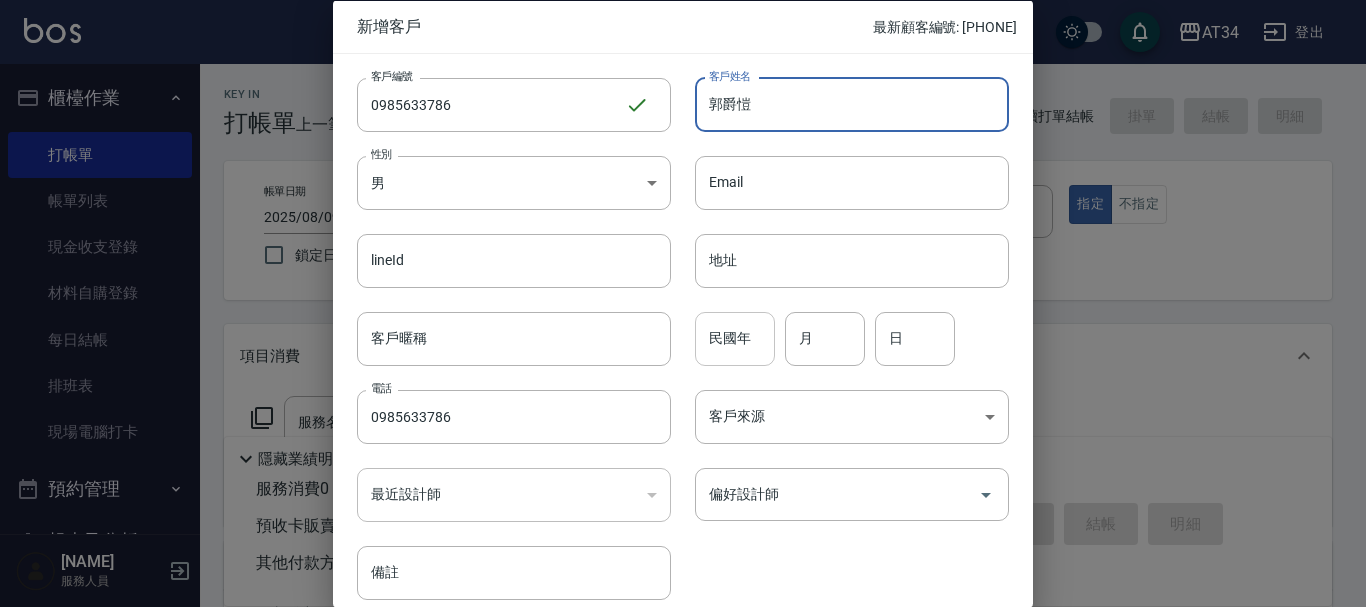 type on "郭爵愷" 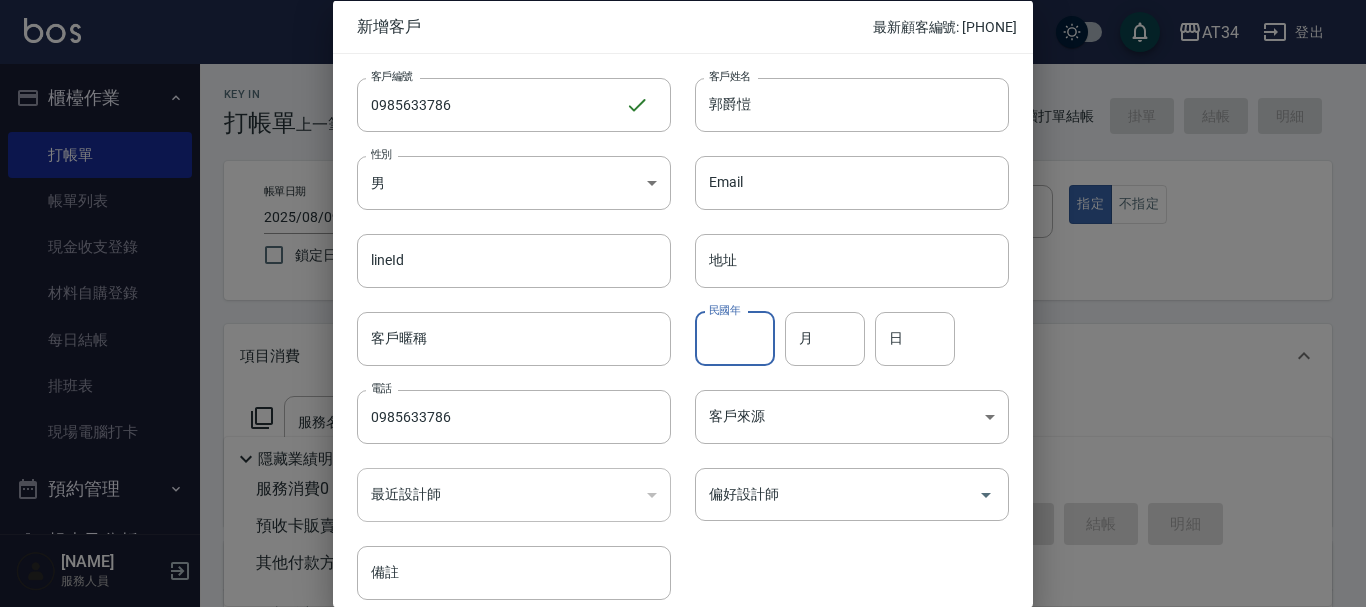 click on "民國年" 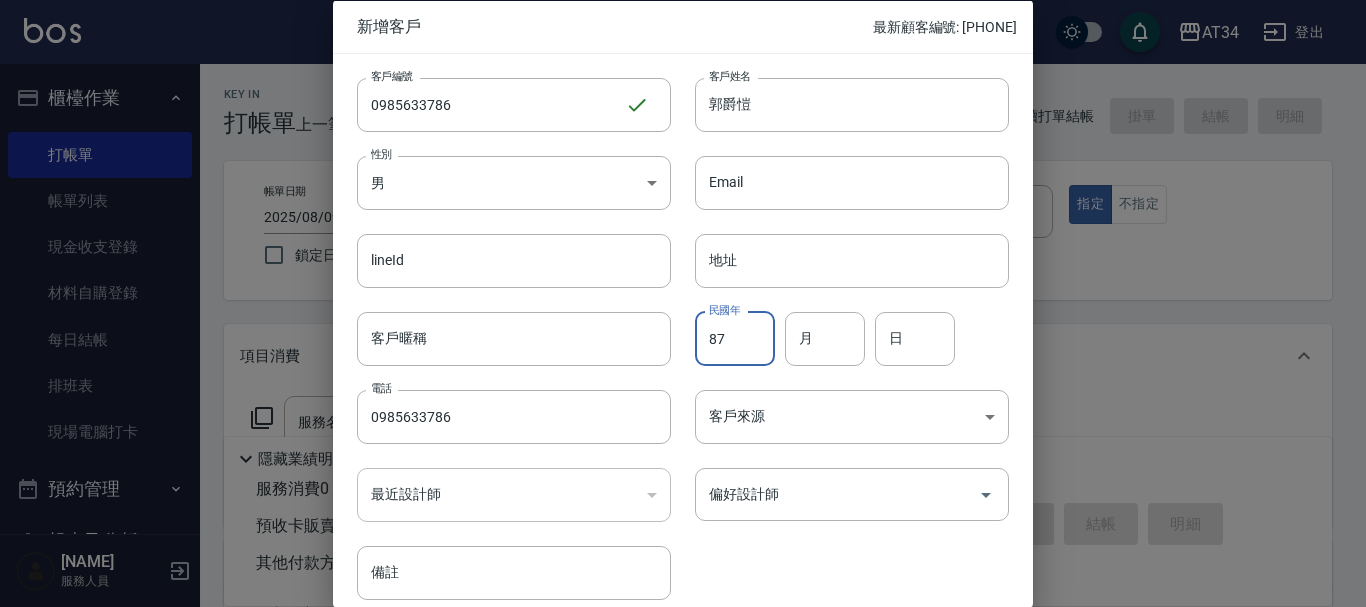 type on "87" 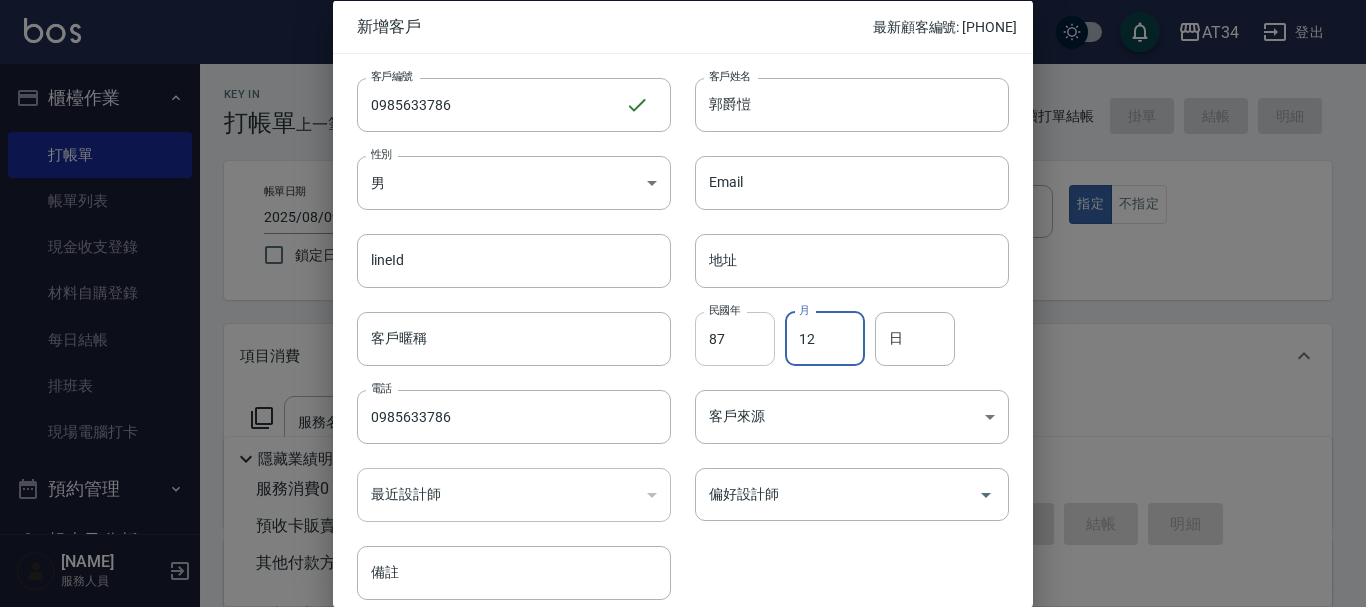 type on "12" 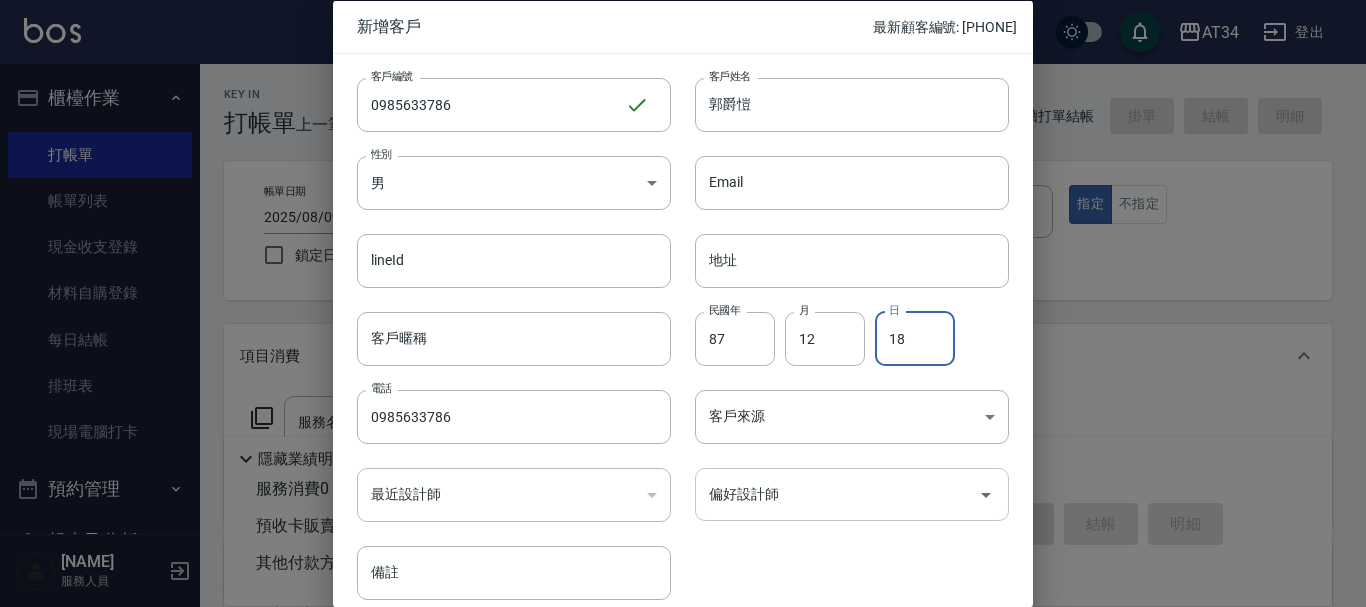 type on "18" 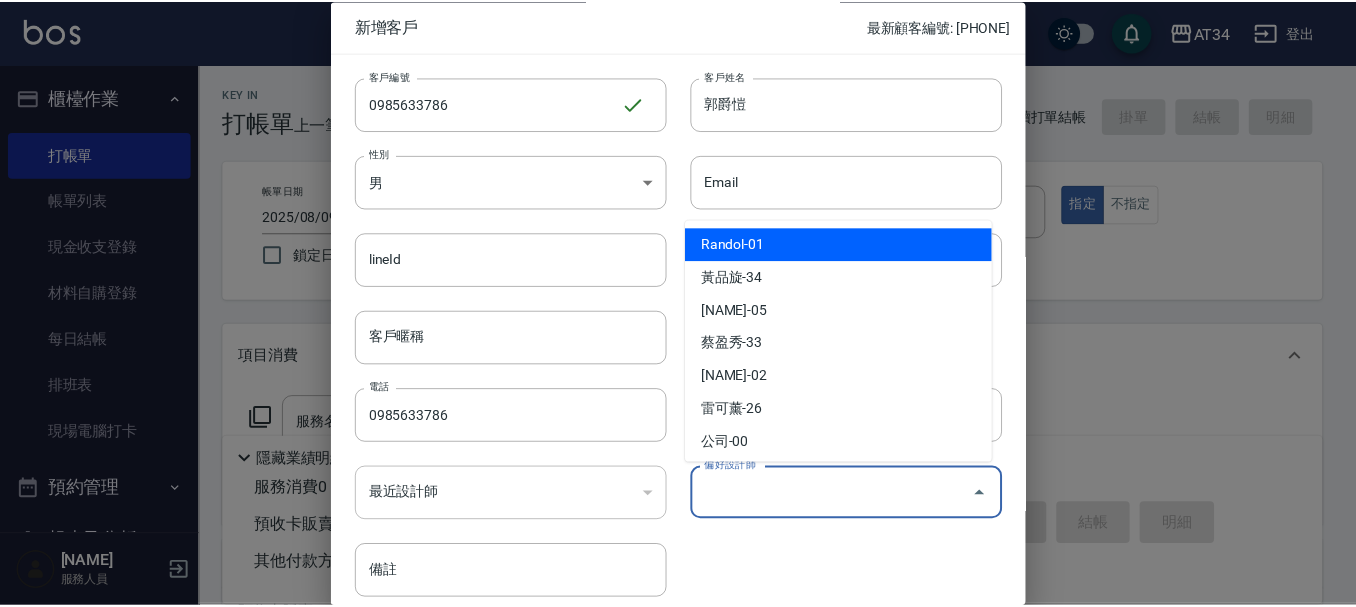 scroll, scrollTop: 86, scrollLeft: 0, axis: vertical 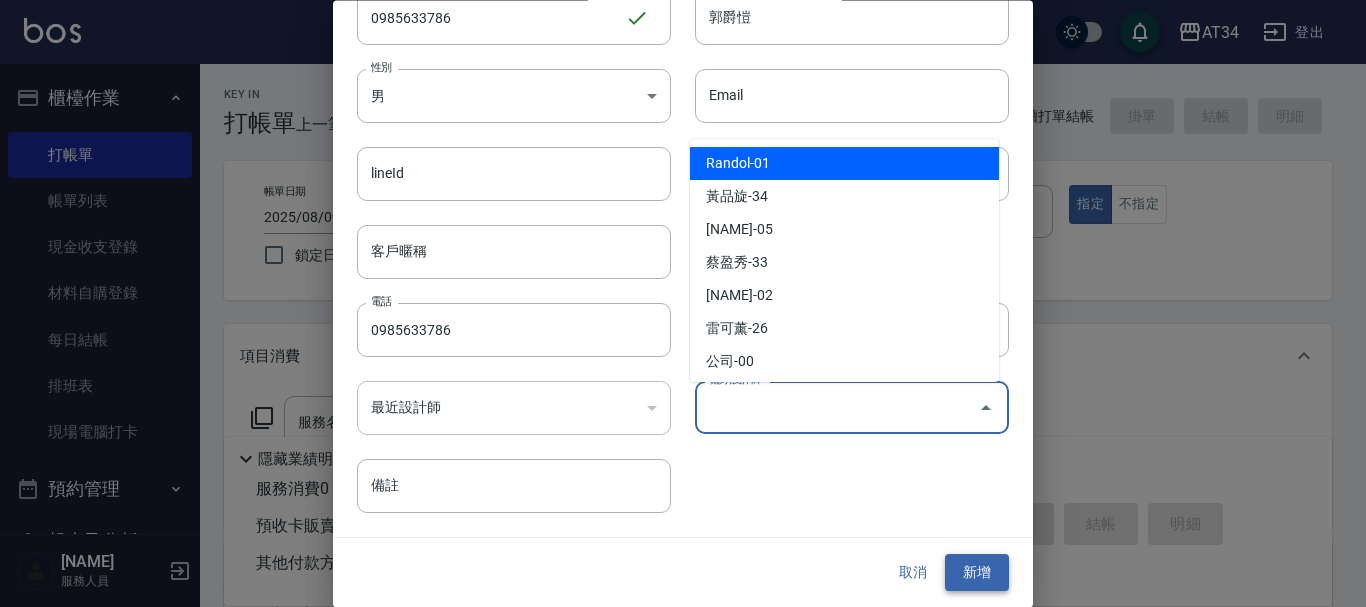 type on "Randol" 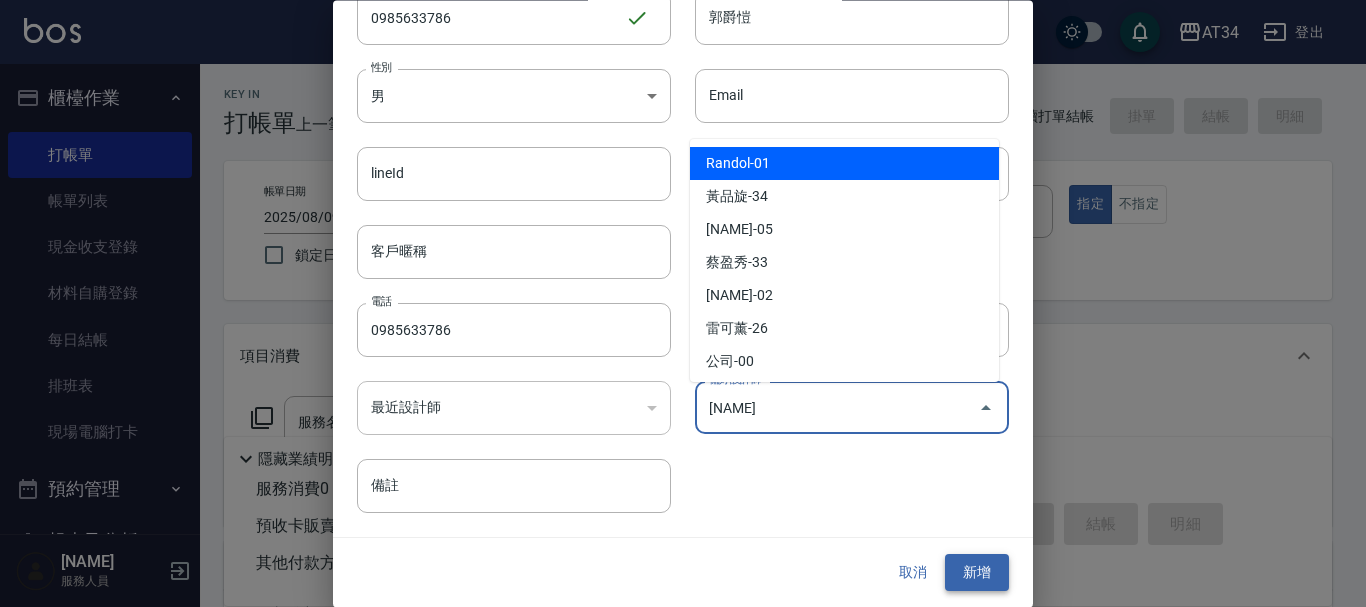 click on "新增" 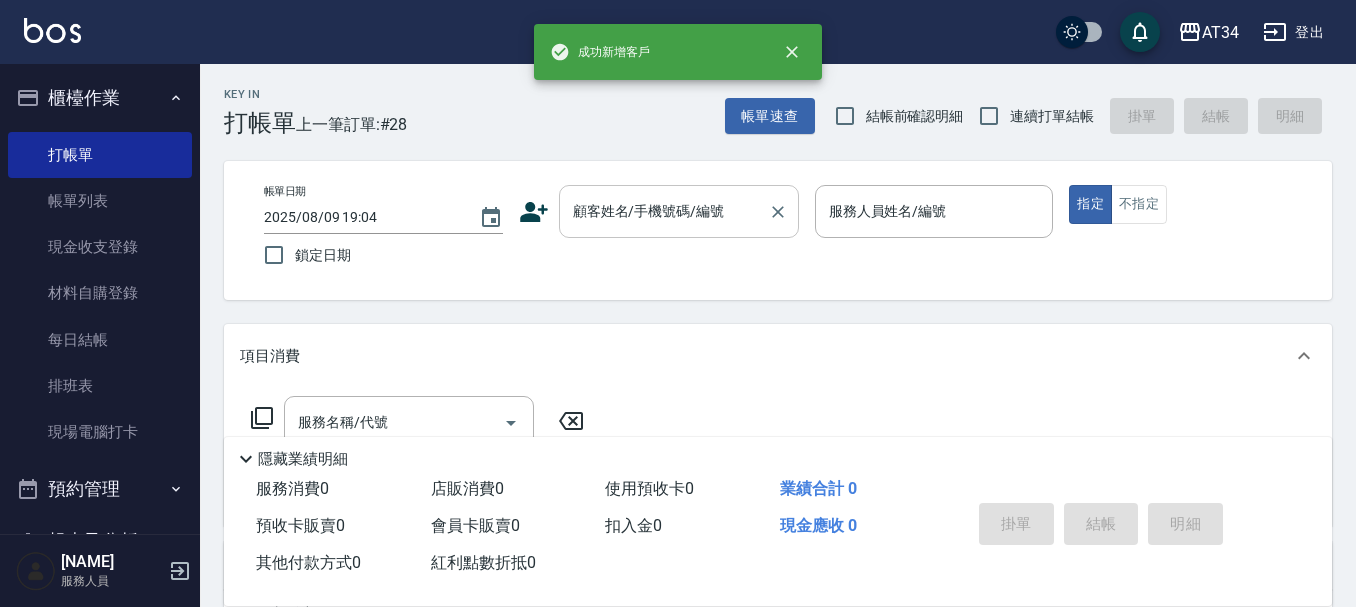 click on "顧客姓名/手機號碼/編號 顧客姓名/手機號碼/編號" 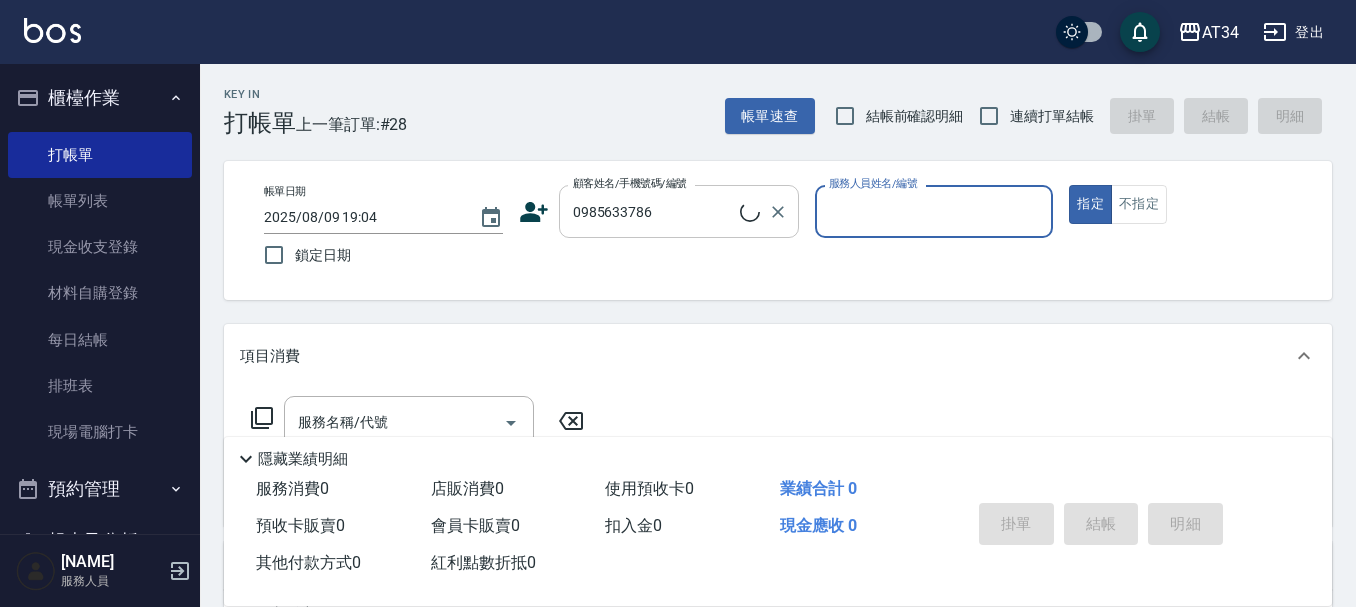 type on "[NAME]/[PHONE]/[PHONE]" 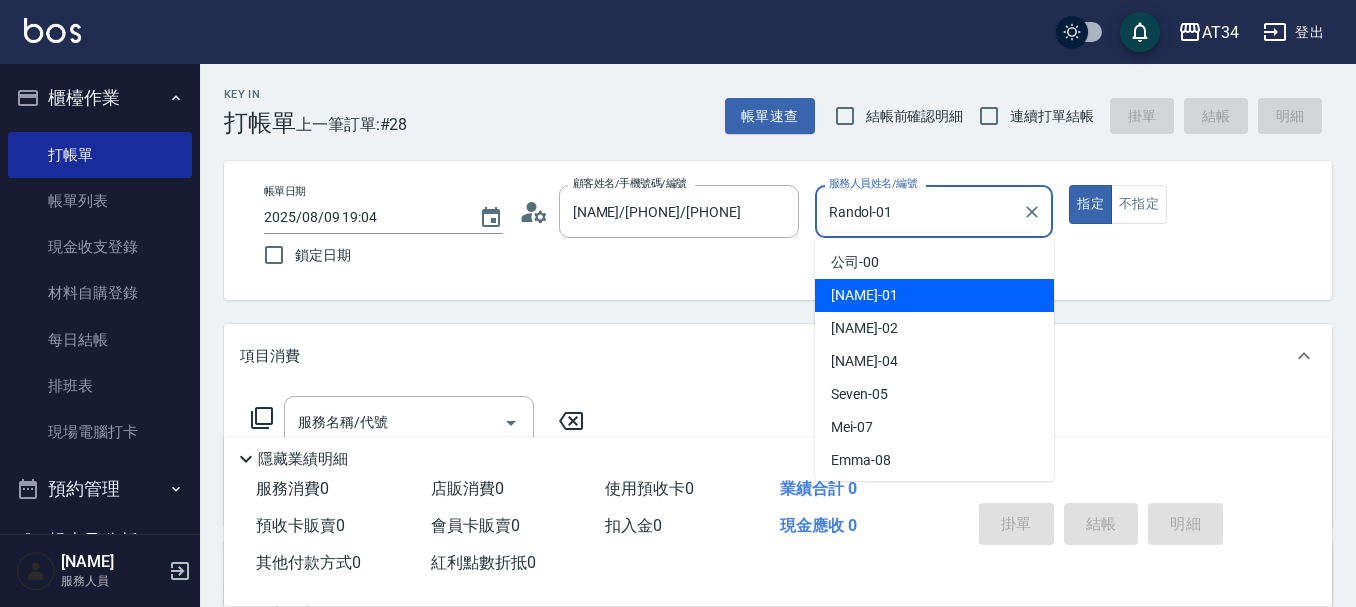 drag, startPoint x: 933, startPoint y: 208, endPoint x: 828, endPoint y: 208, distance: 105 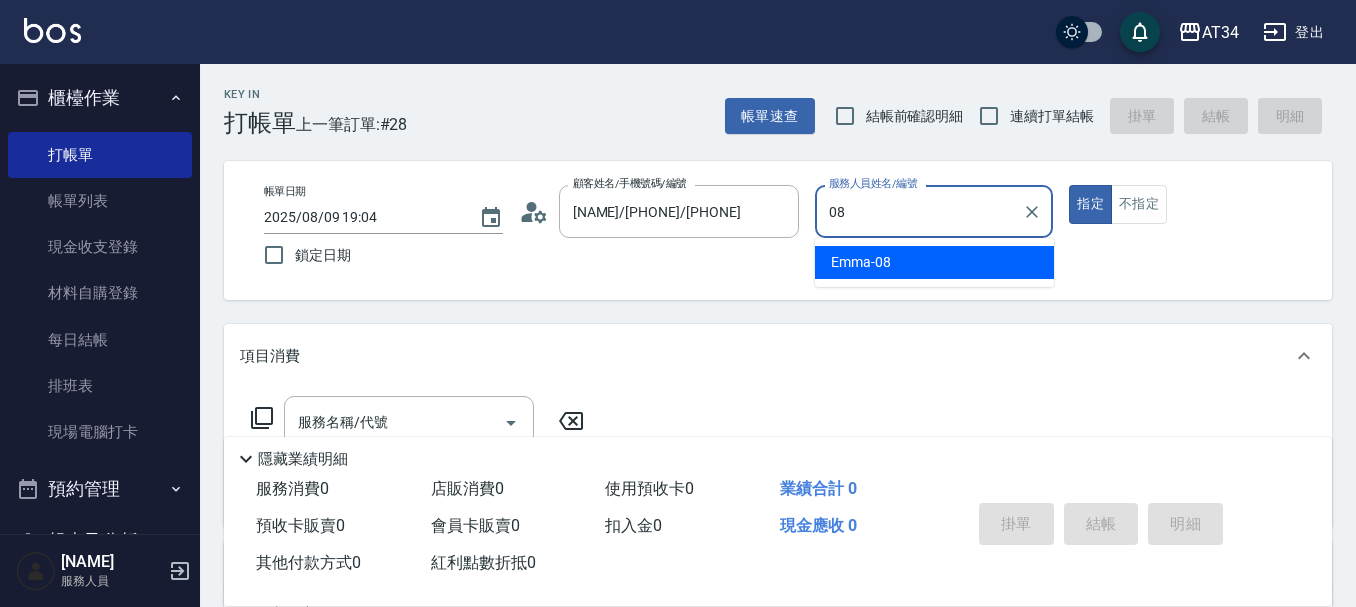 type on "Emma-08" 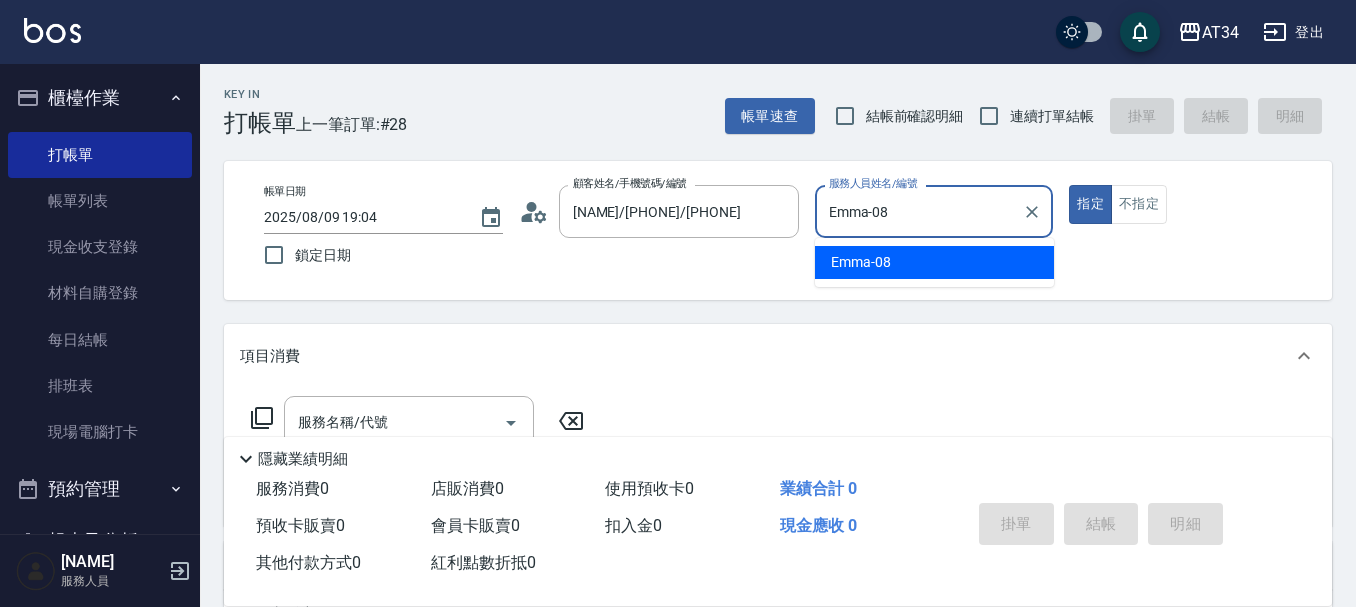 type on "true" 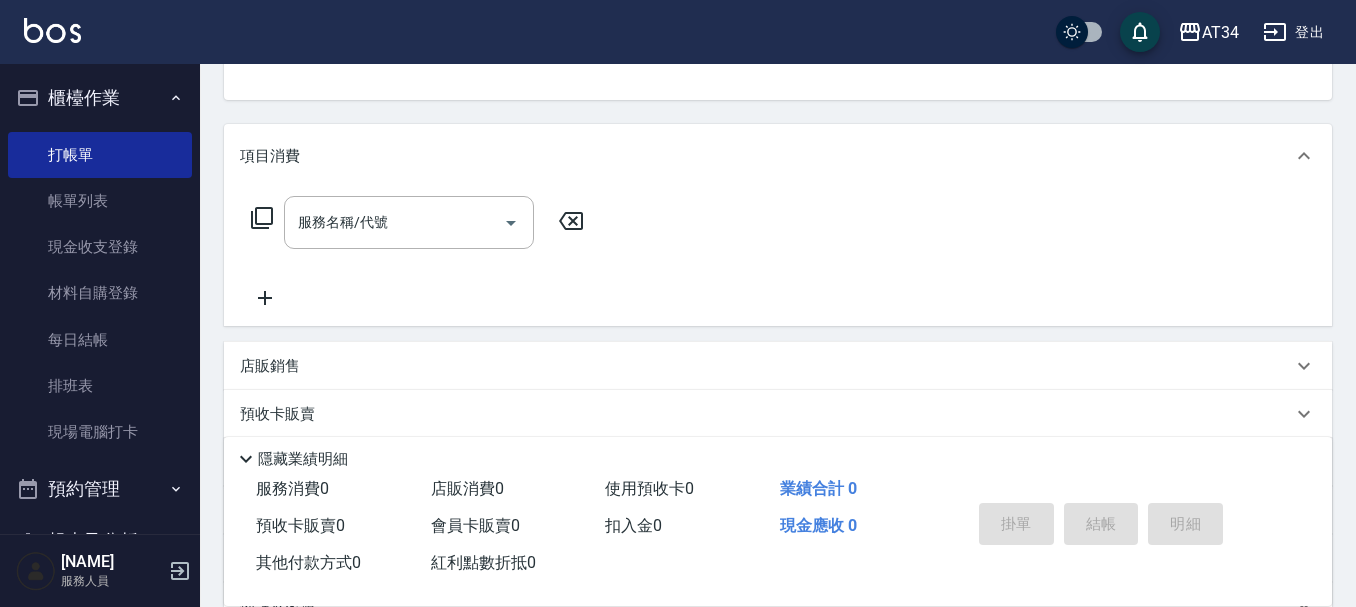 scroll, scrollTop: 0, scrollLeft: 0, axis: both 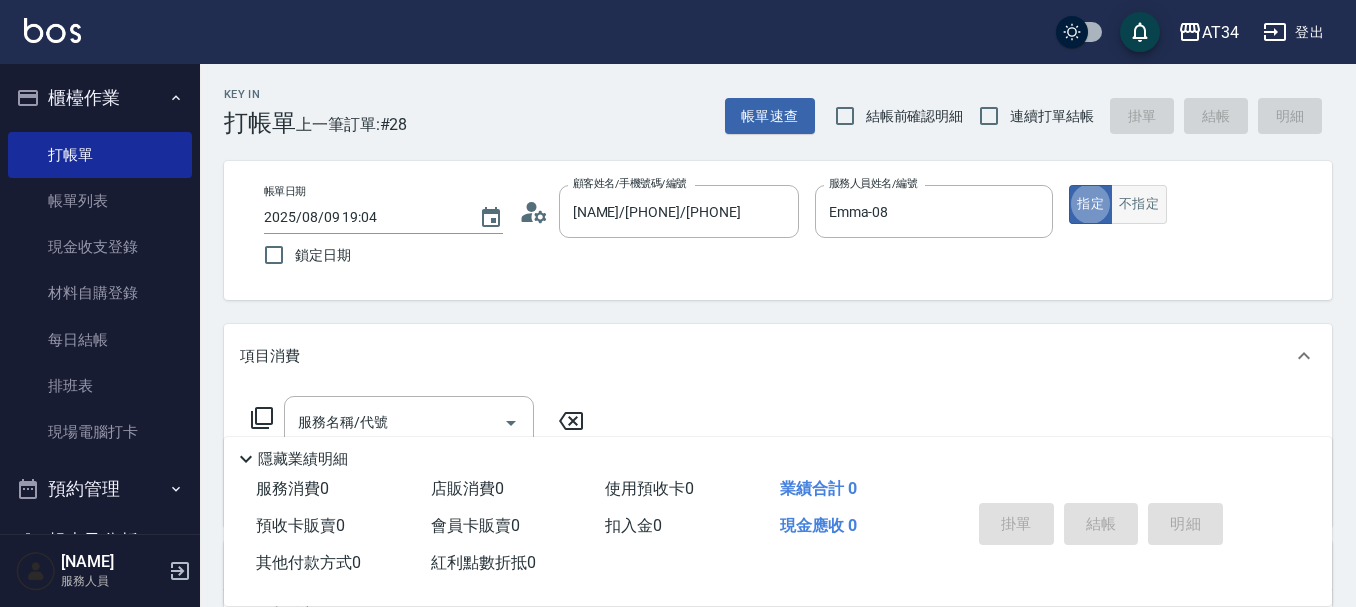 click on "不指定" 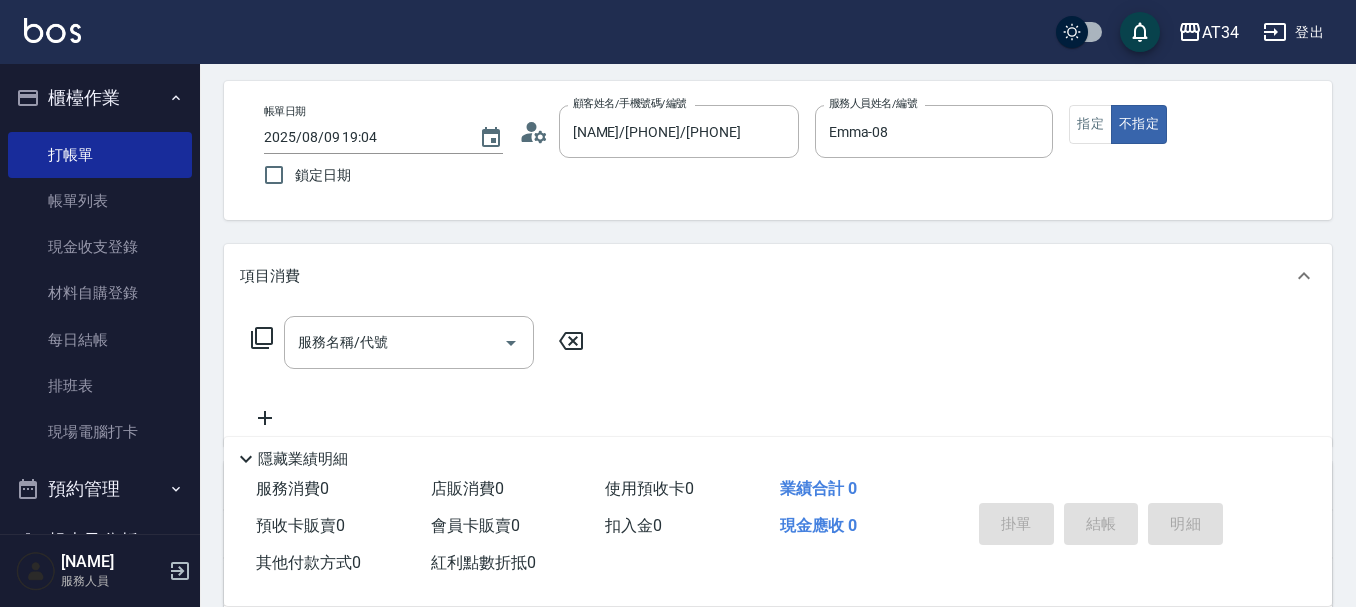 scroll, scrollTop: 200, scrollLeft: 0, axis: vertical 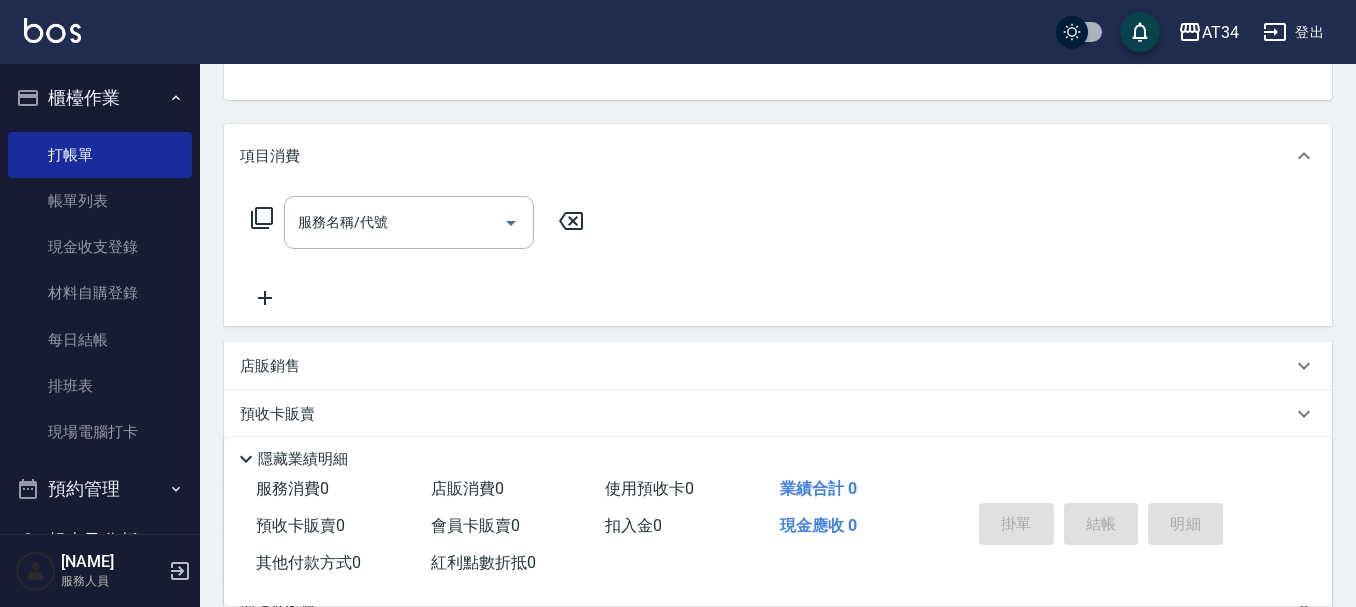 click on "服務名稱/代號 服務名稱/代號" 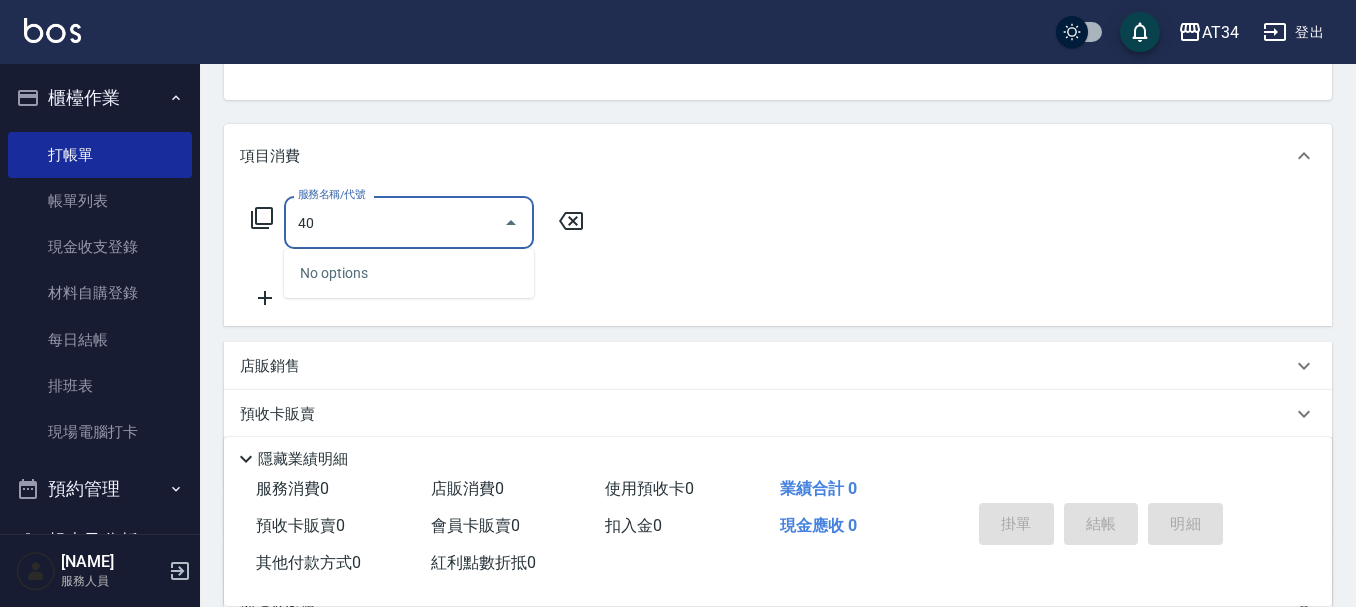 type on "401" 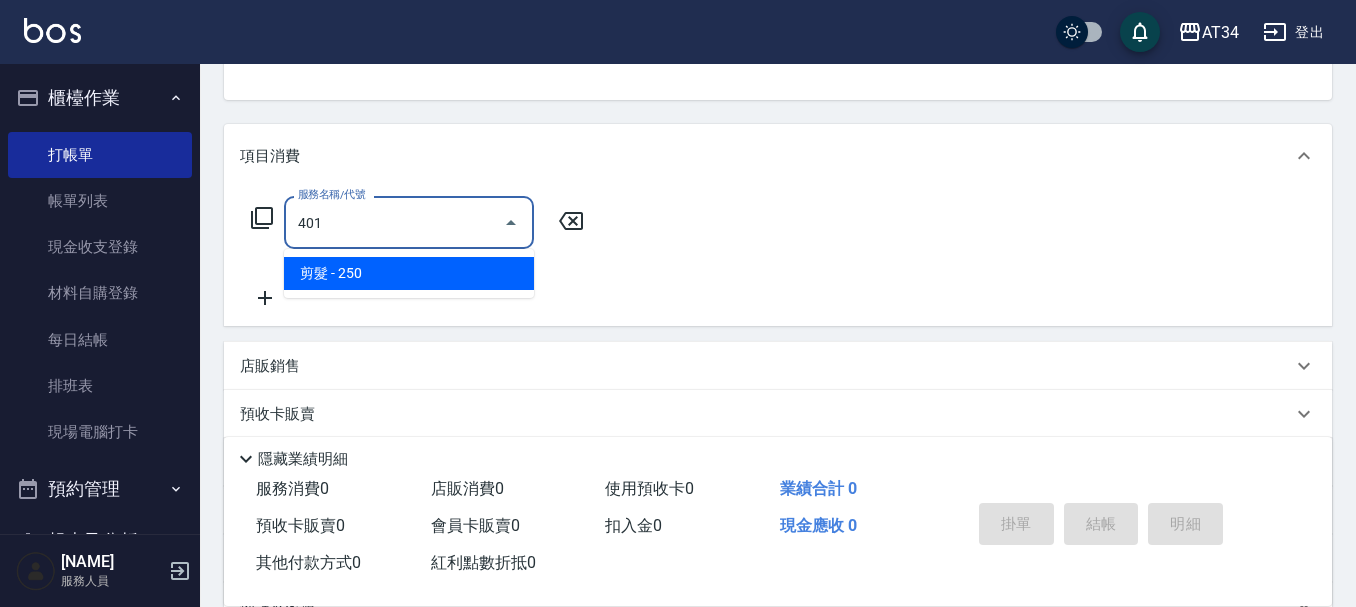 type on "20" 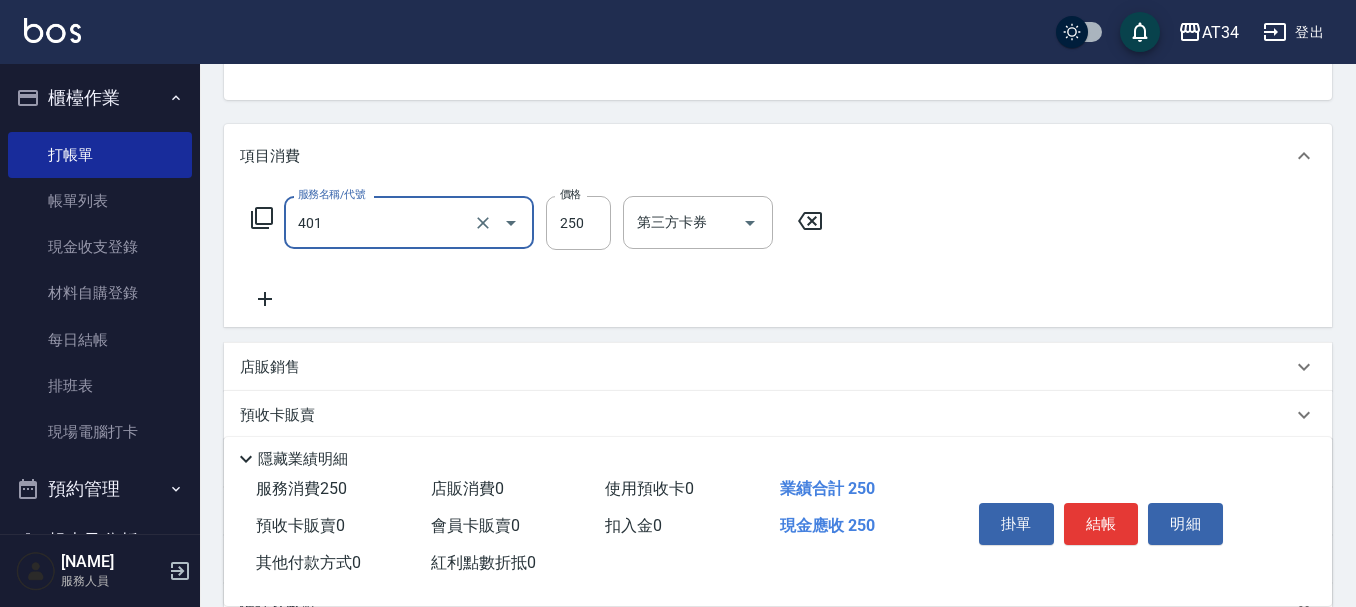 type on "剪髮(401)" 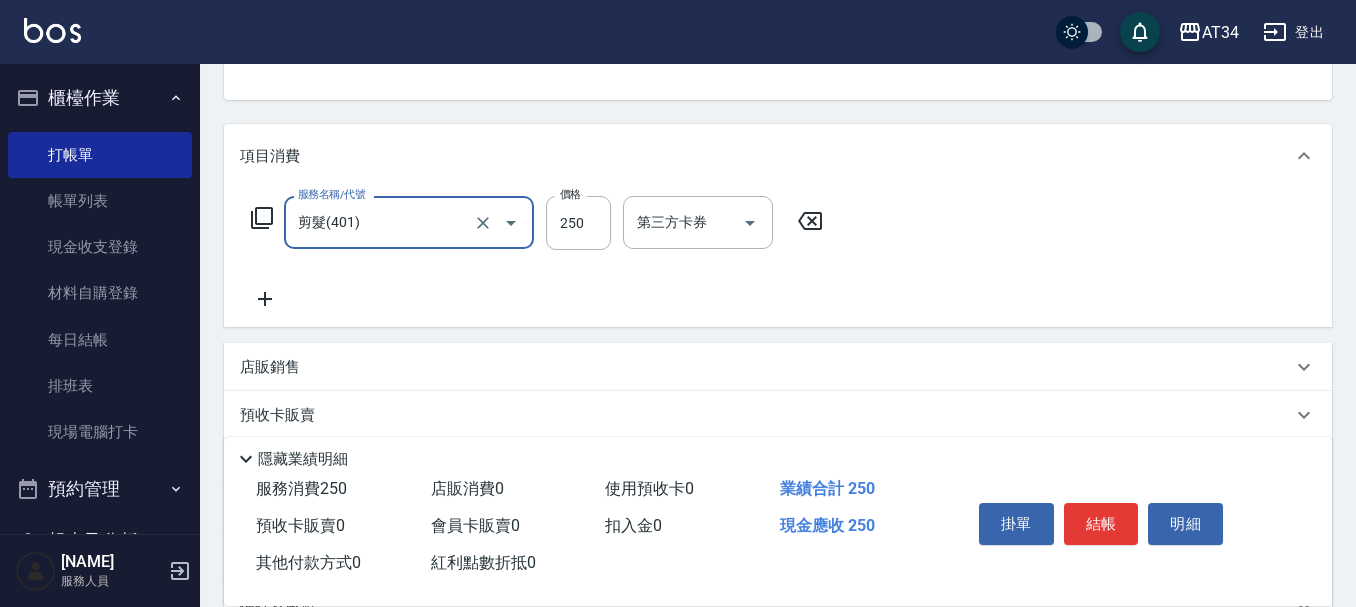 type on "0" 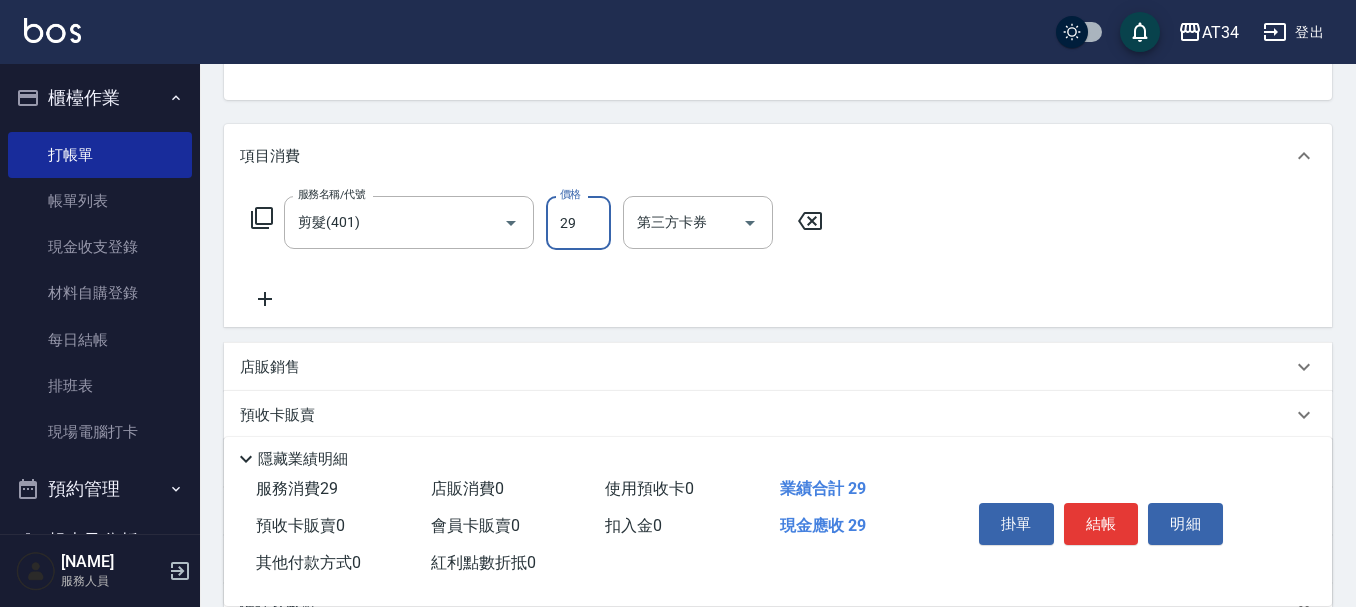 click on "29" 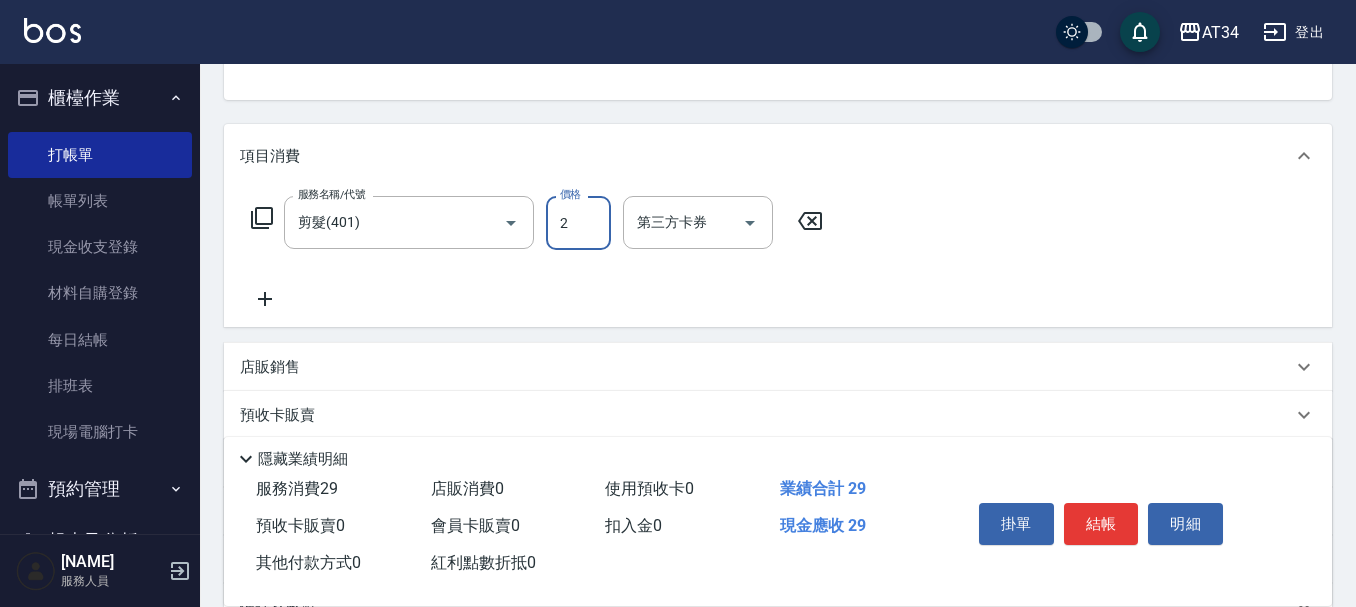 type on "29" 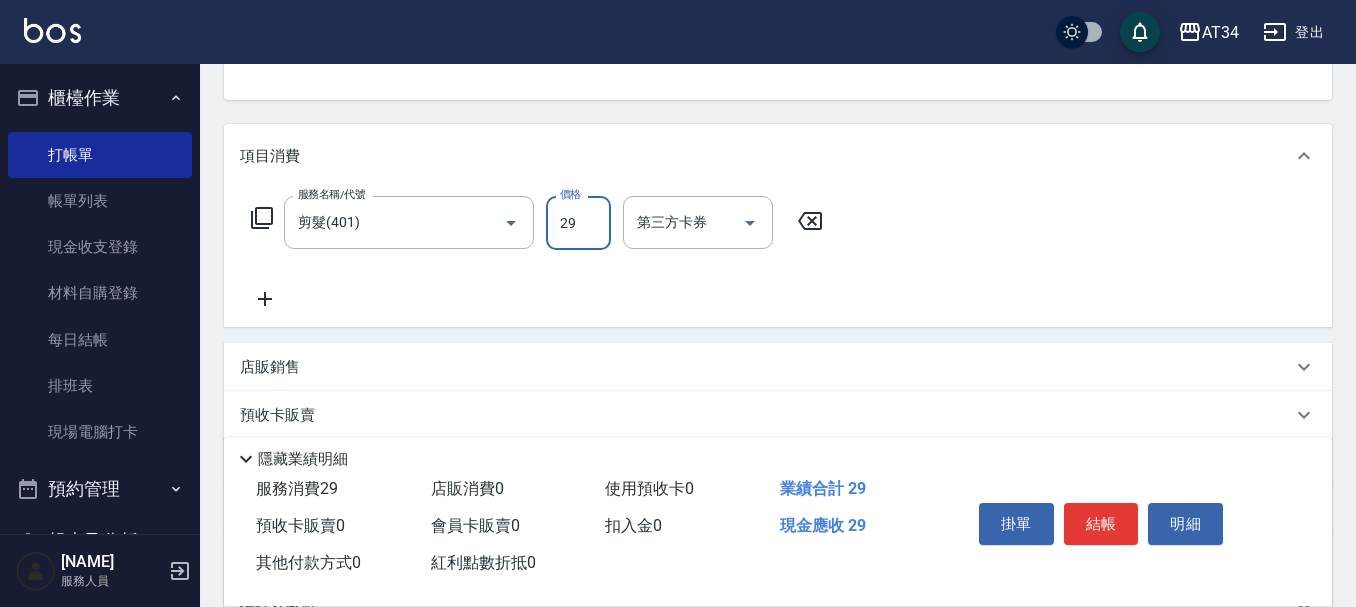 type on "20" 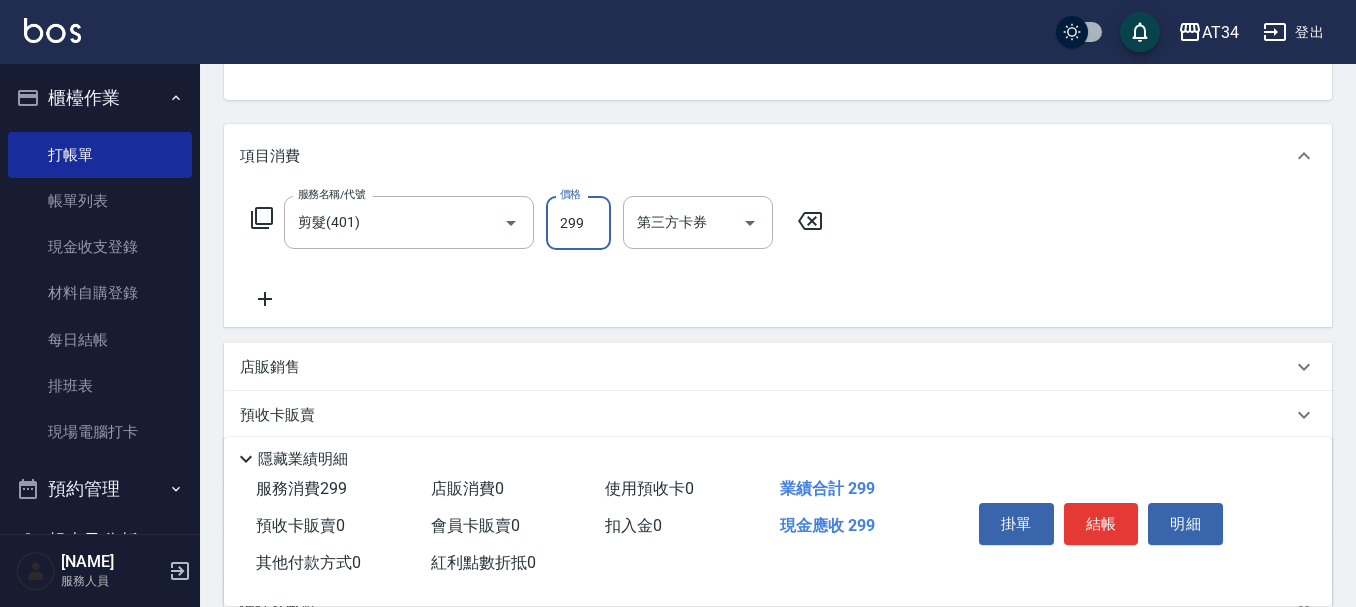 type on "299" 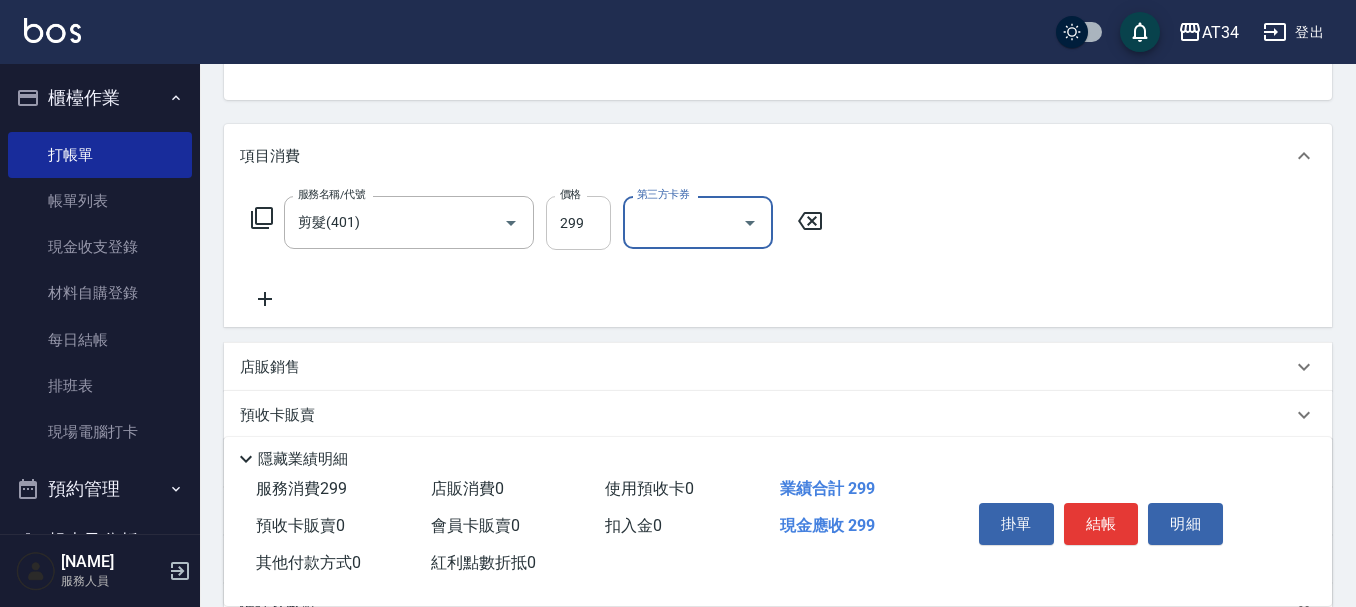 scroll, scrollTop: 300, scrollLeft: 0, axis: vertical 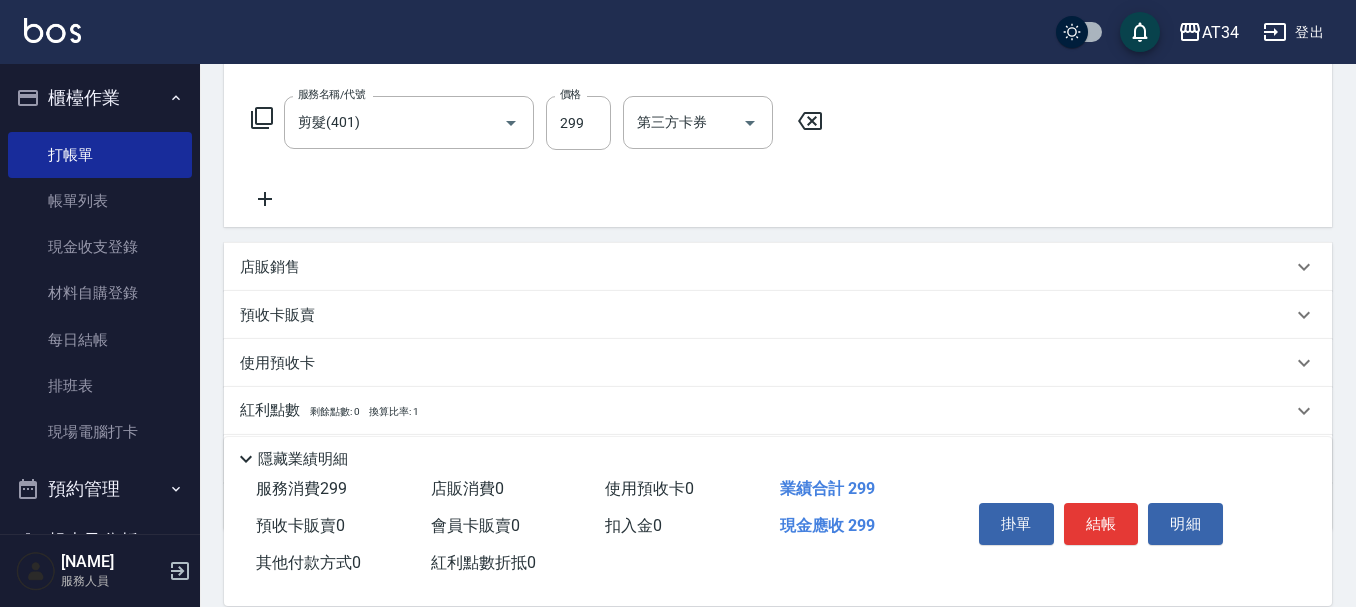 click on "服務名稱/代號 剪髮(401) 服務名稱/代號 價格 299 價格 第三方卡券 第三方卡券" 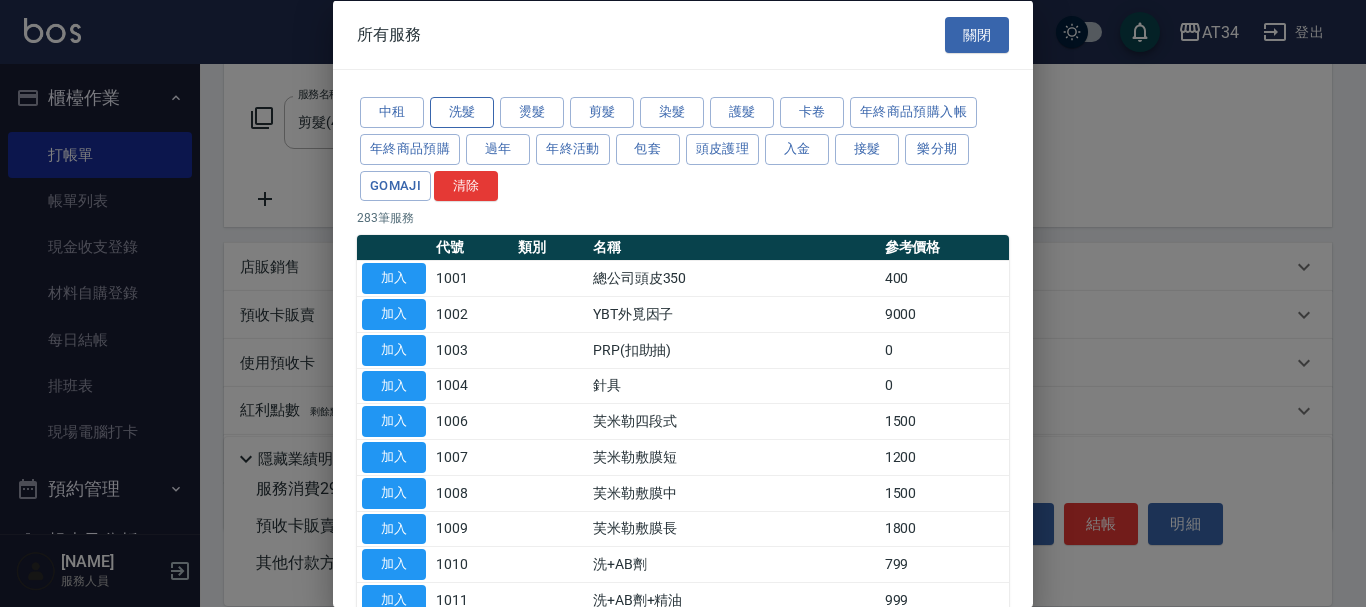 click on "洗髮" 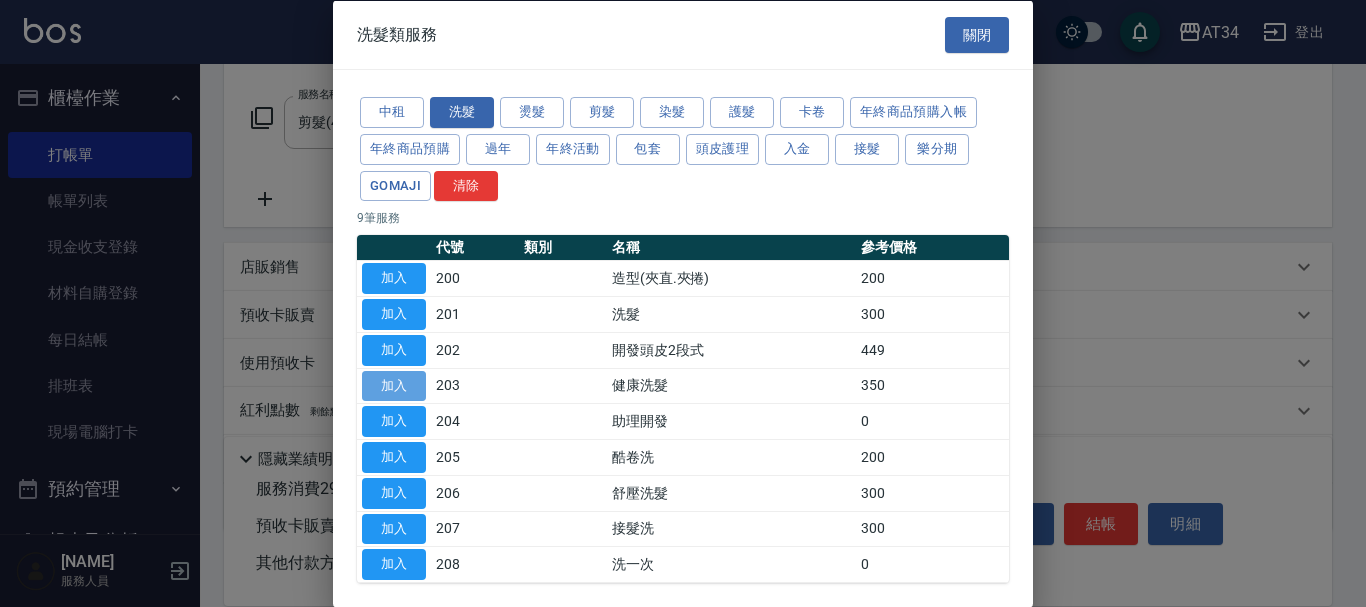 click on "加入" 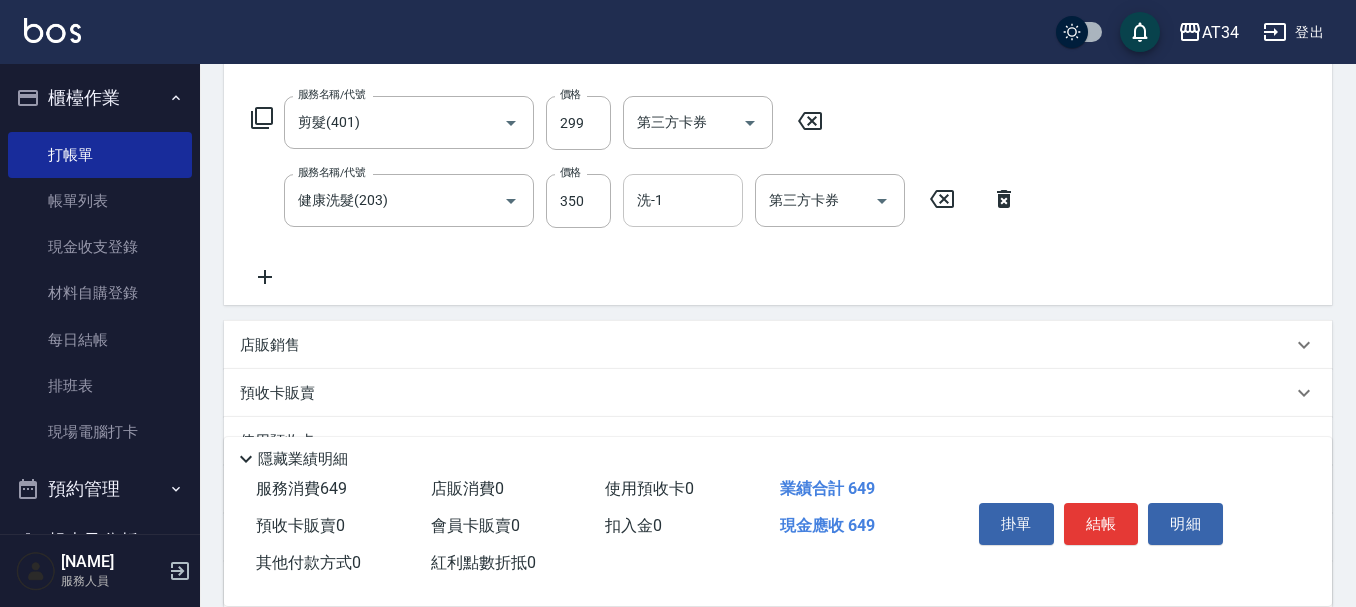 click on "洗-1" 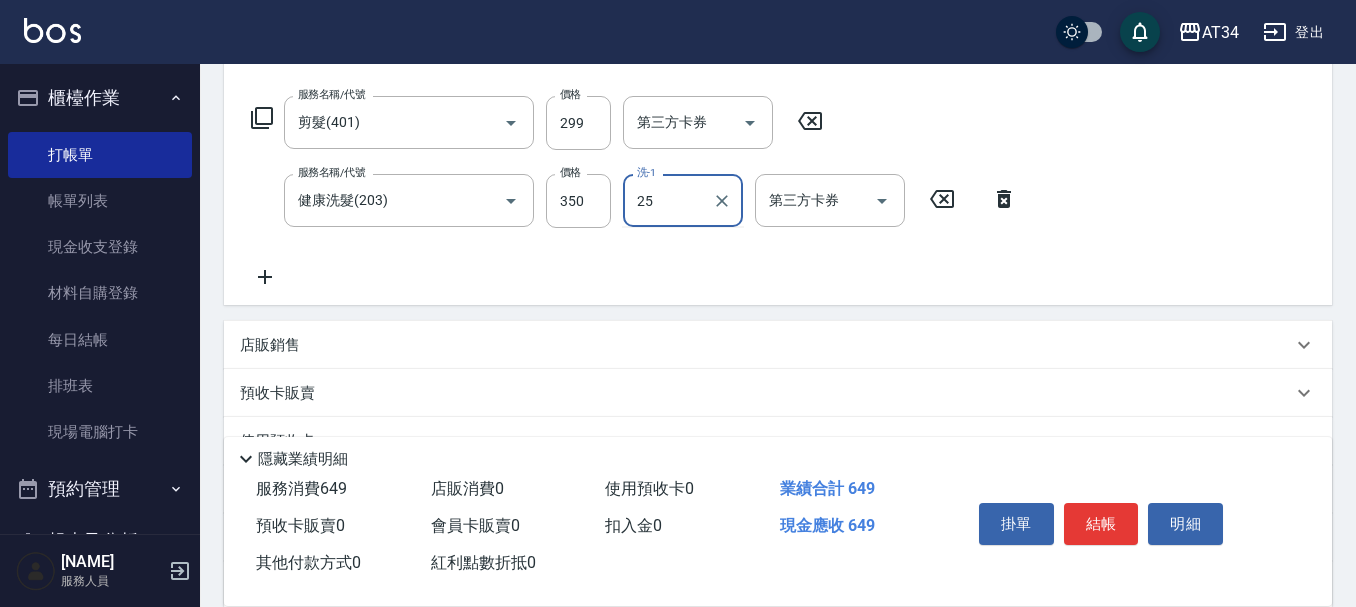 type on "張芯婭-25" 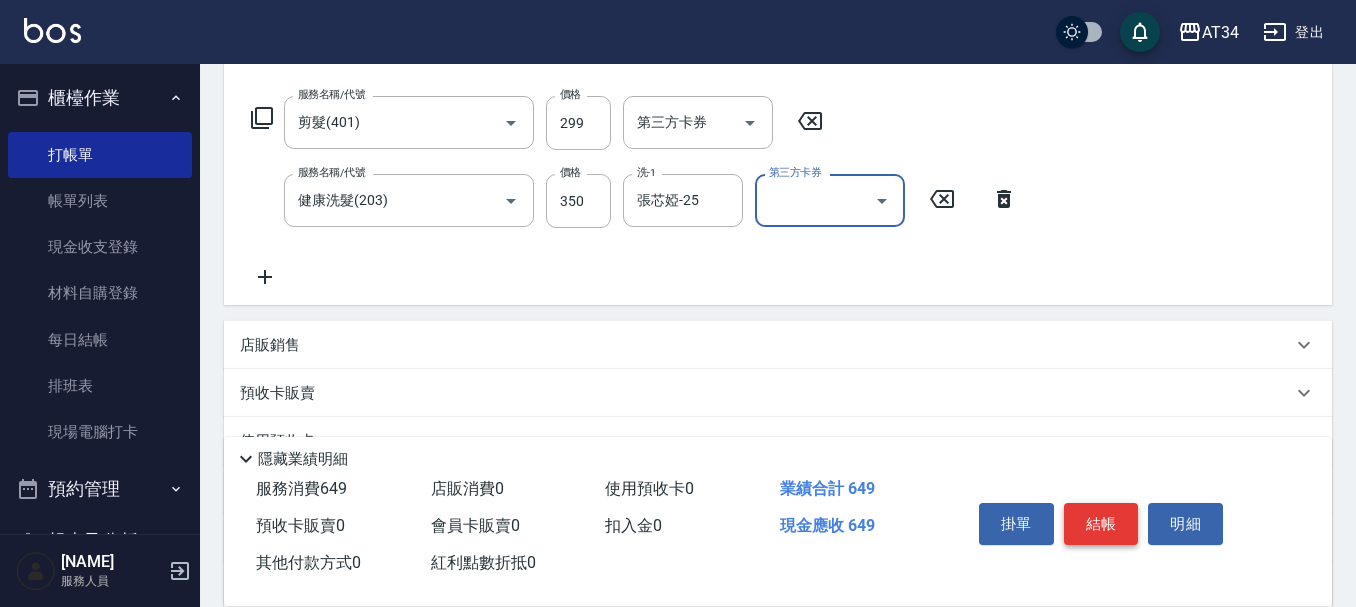 click on "結帳" 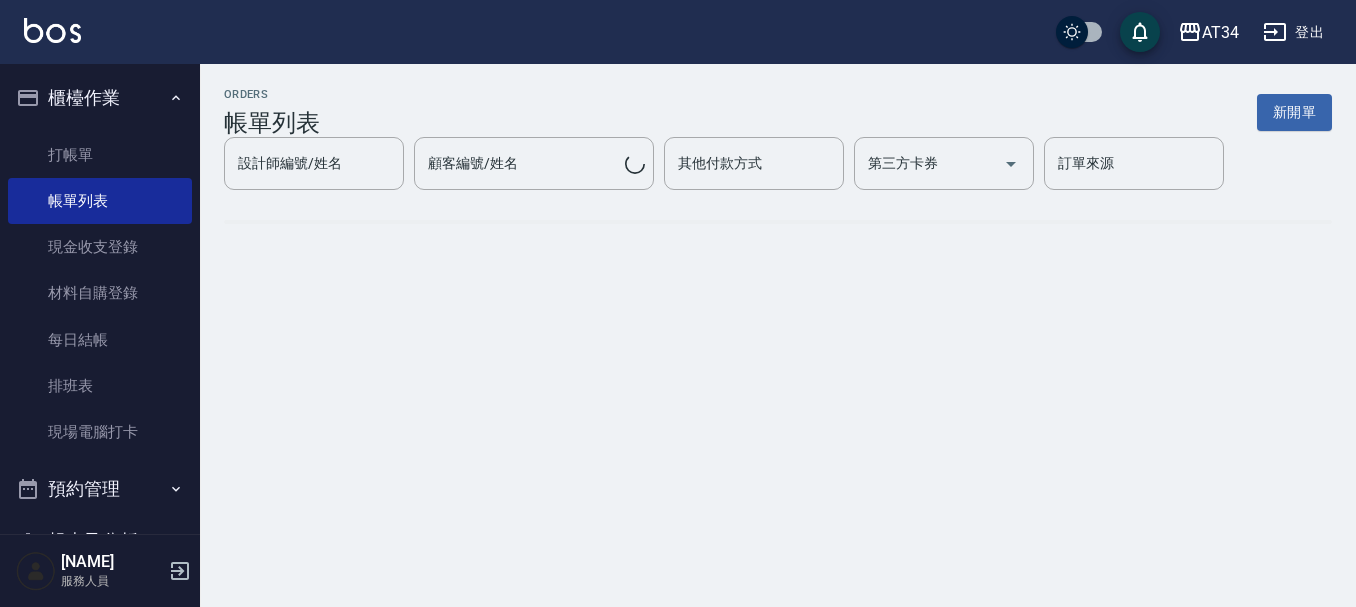 scroll, scrollTop: 0, scrollLeft: 0, axis: both 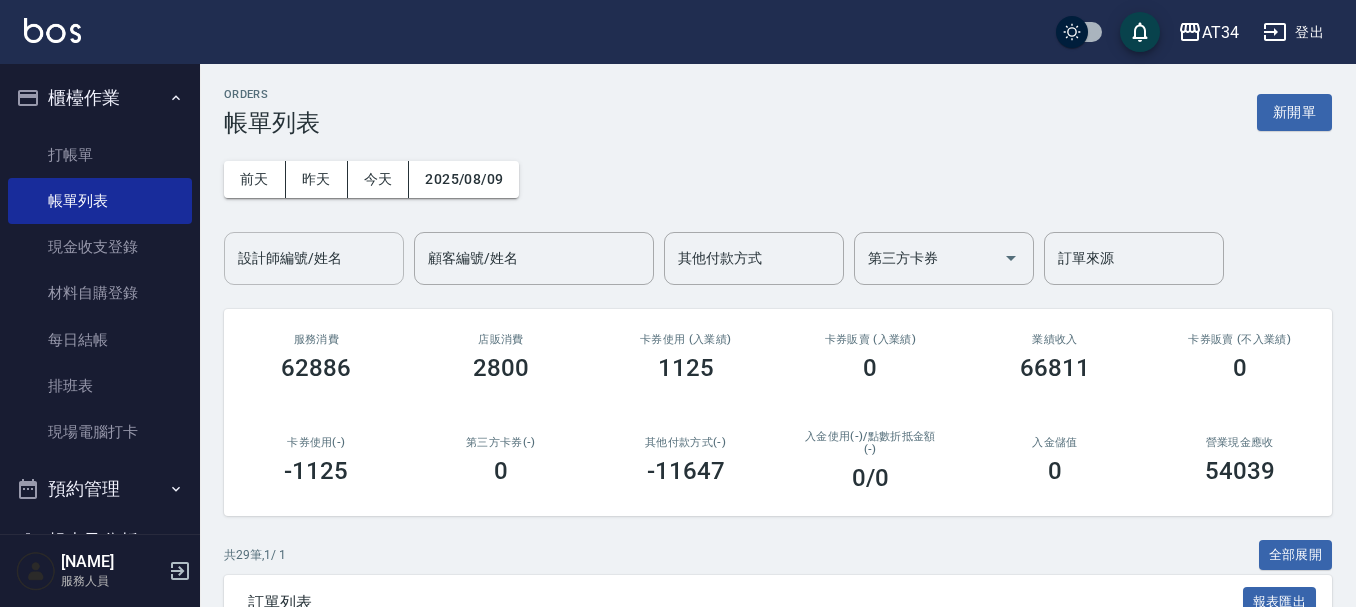 click on "設計師編號/姓名" 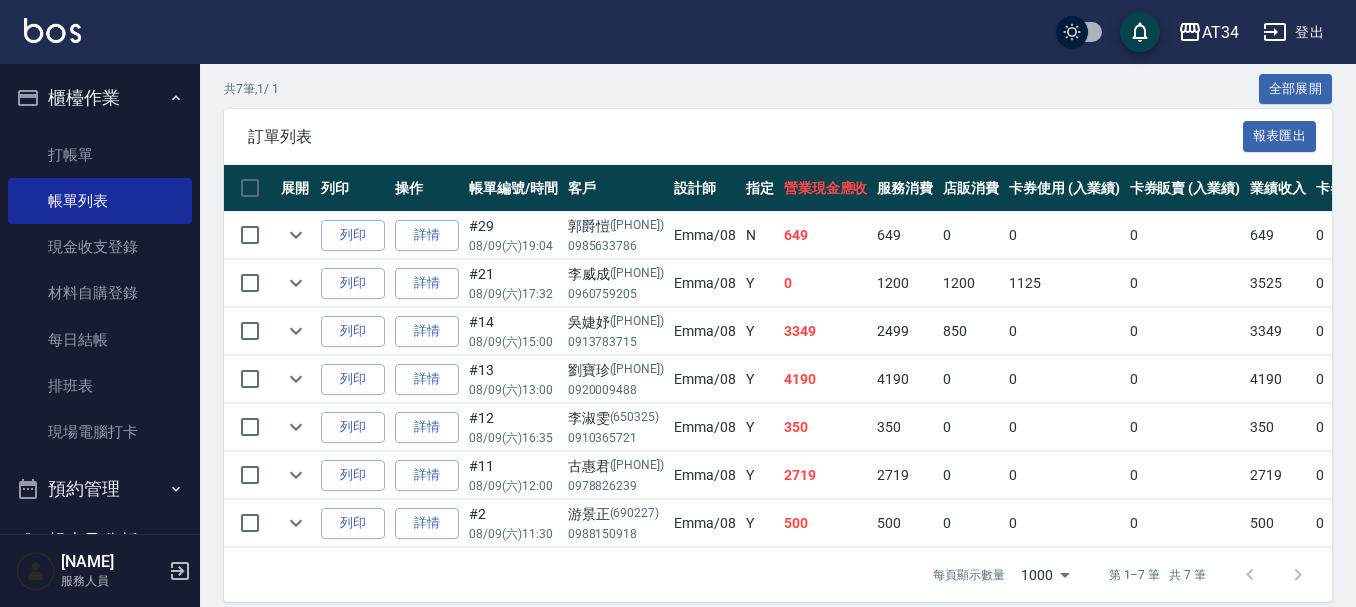 scroll, scrollTop: 500, scrollLeft: 0, axis: vertical 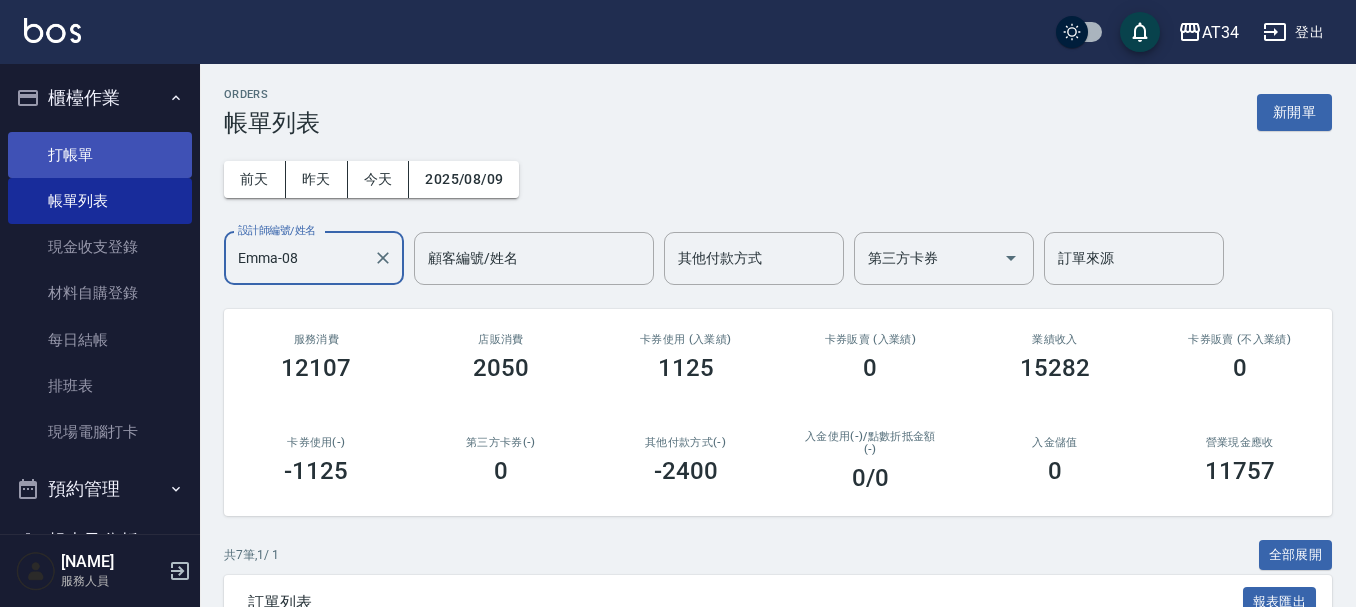 type on "Emma-08" 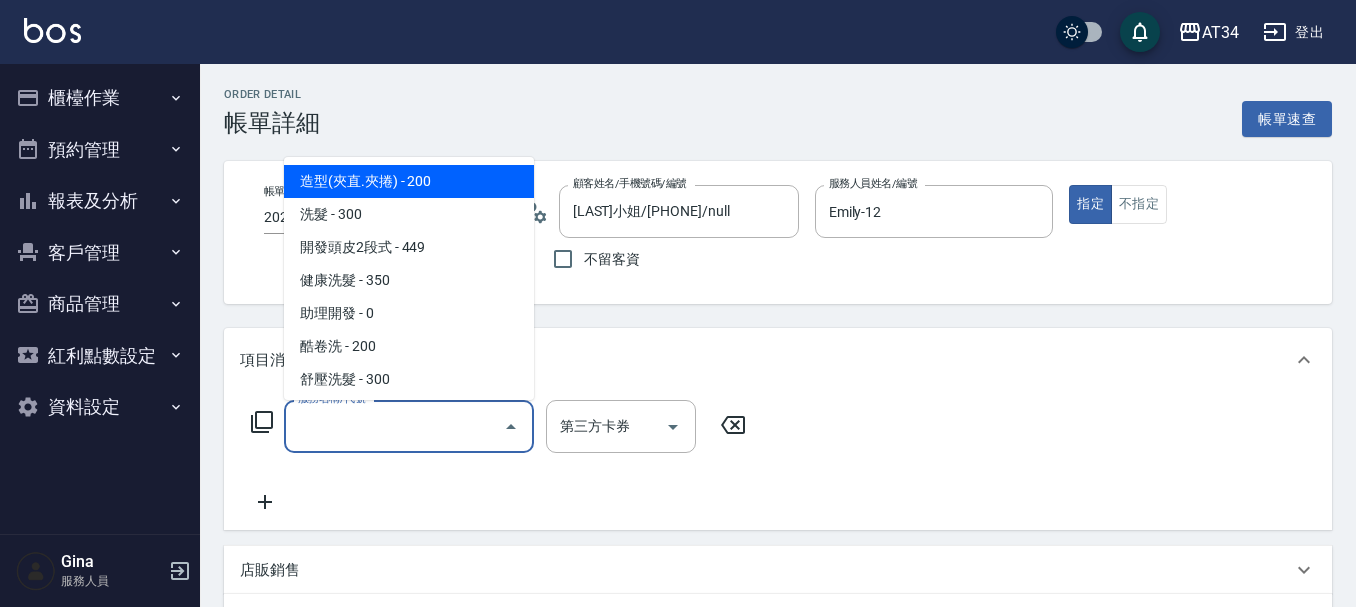 scroll, scrollTop: 0, scrollLeft: 0, axis: both 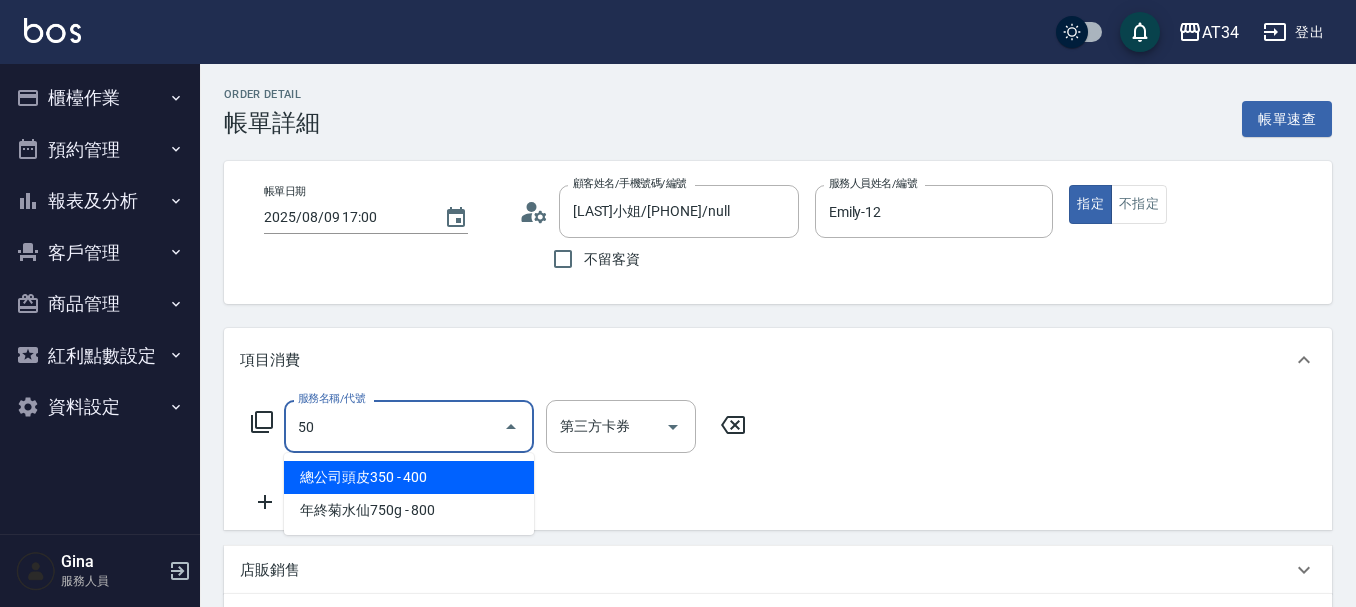 type on "501" 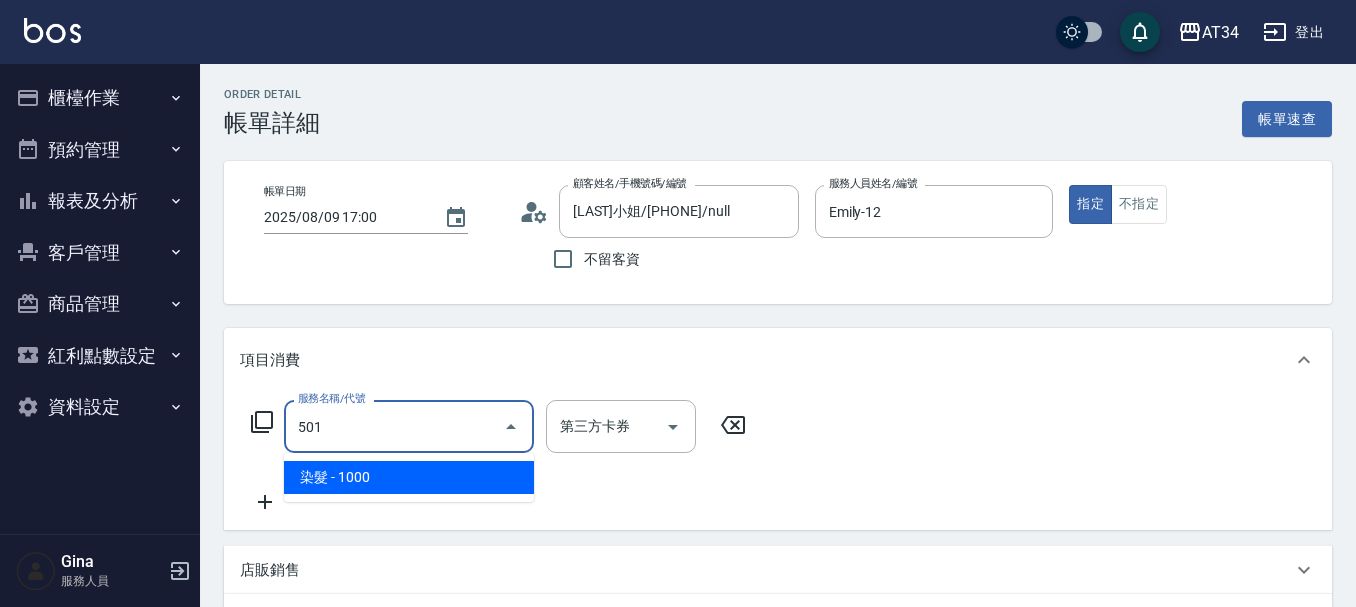 type on "100" 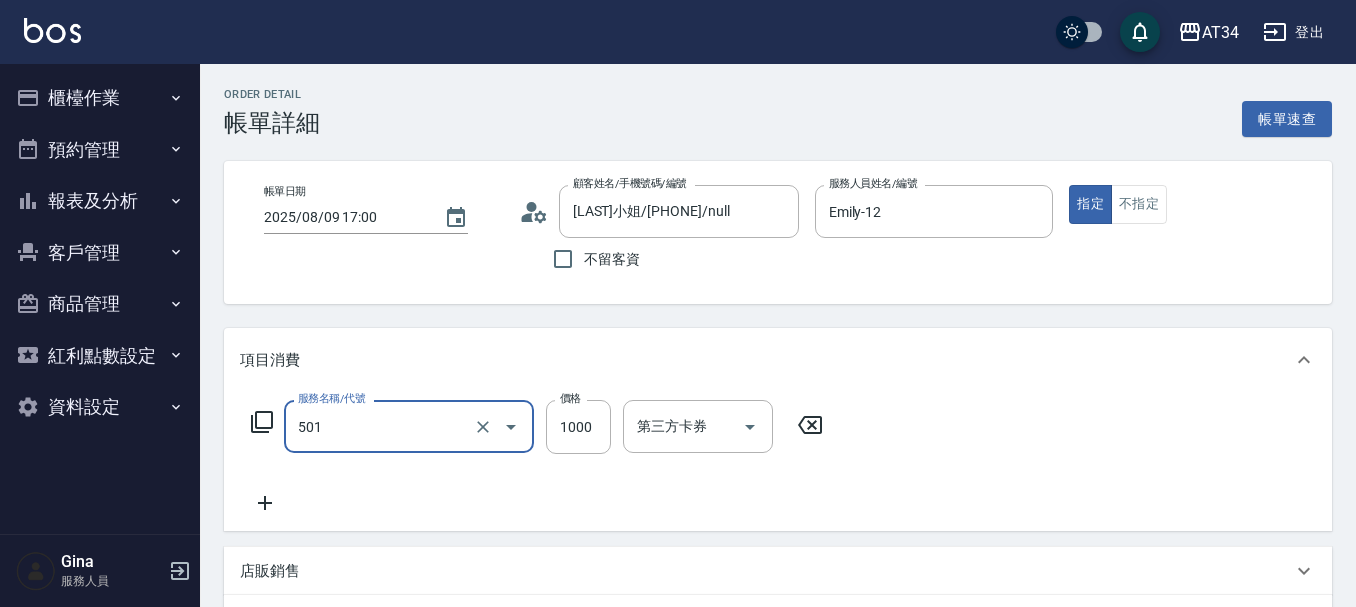 type on "染髮(501)" 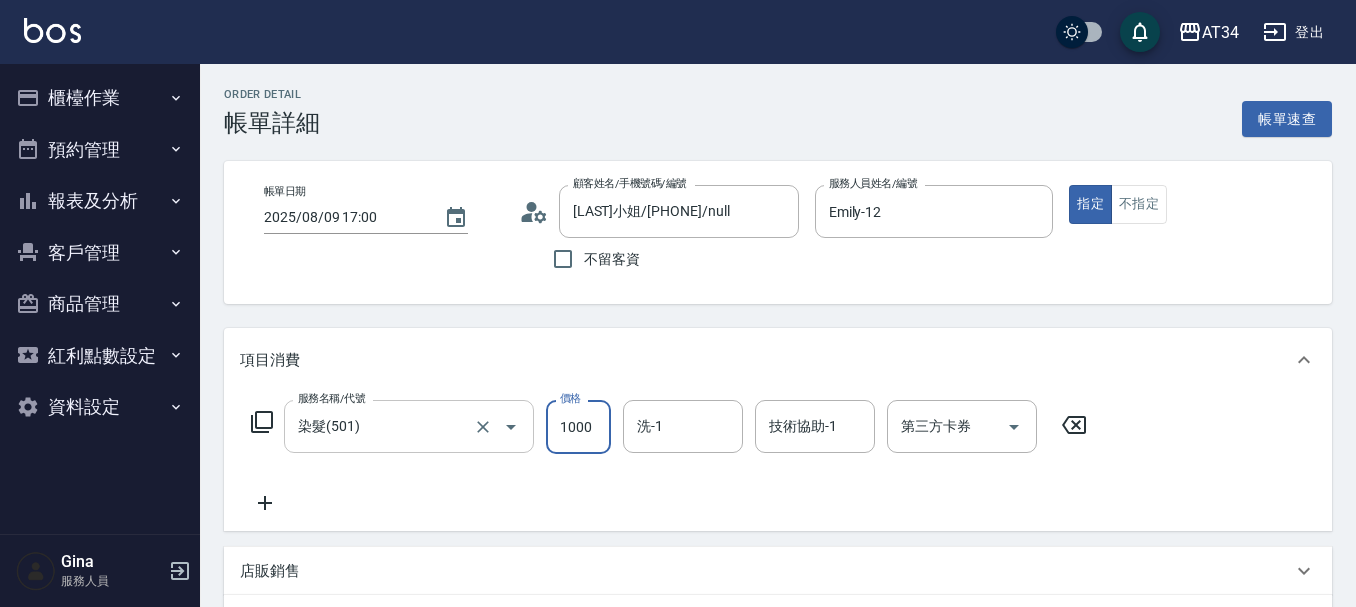type on "2" 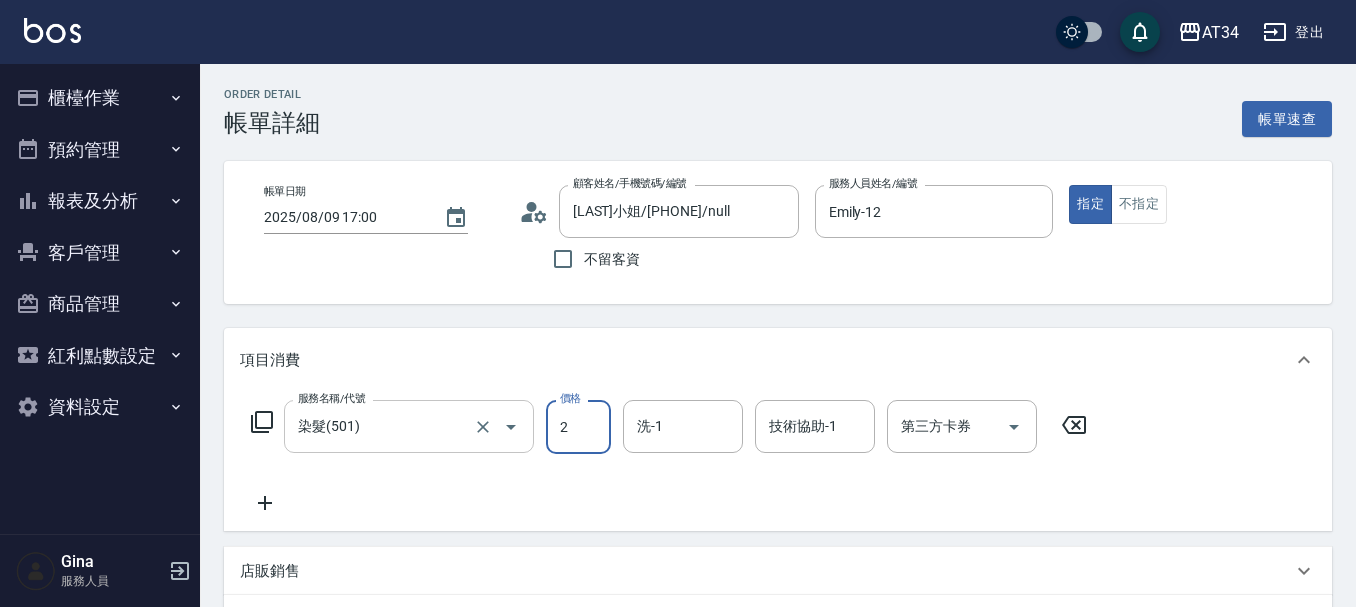type on "0" 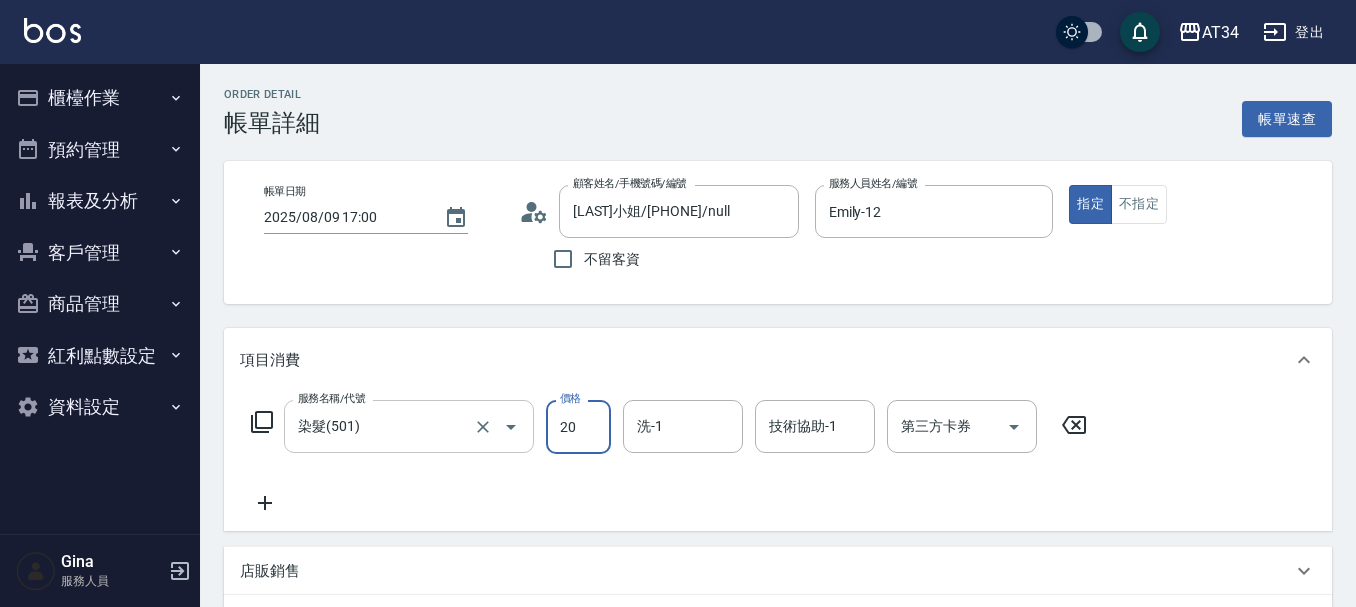 type on "20" 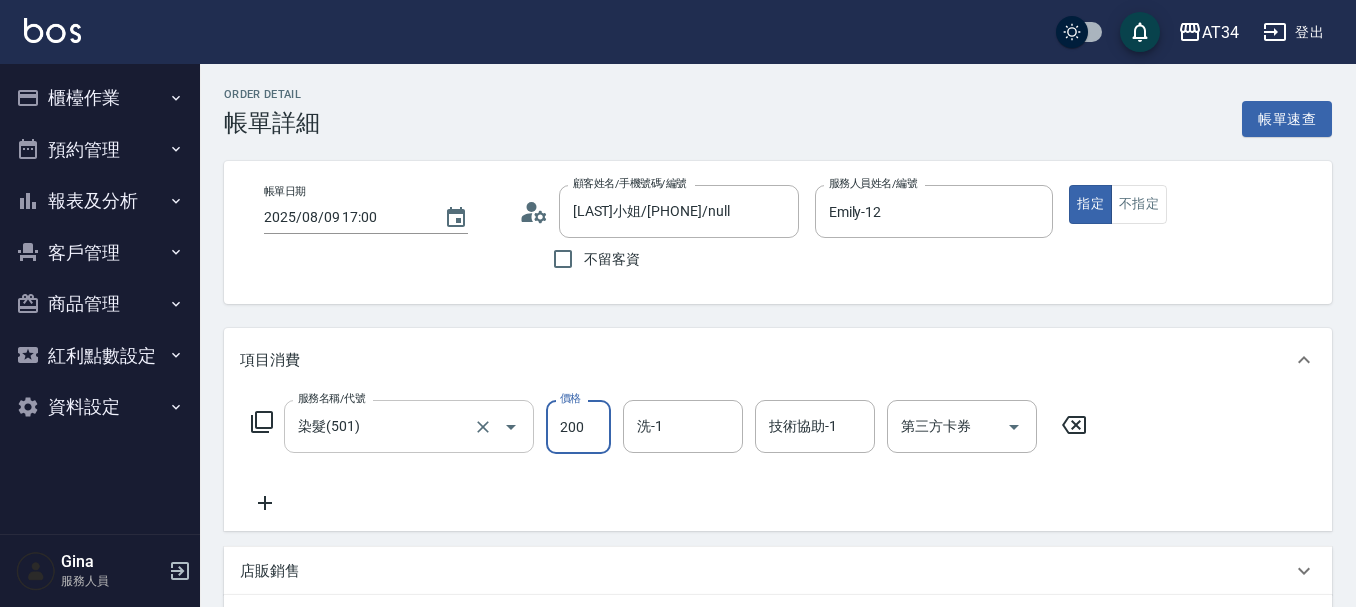 type on "2000" 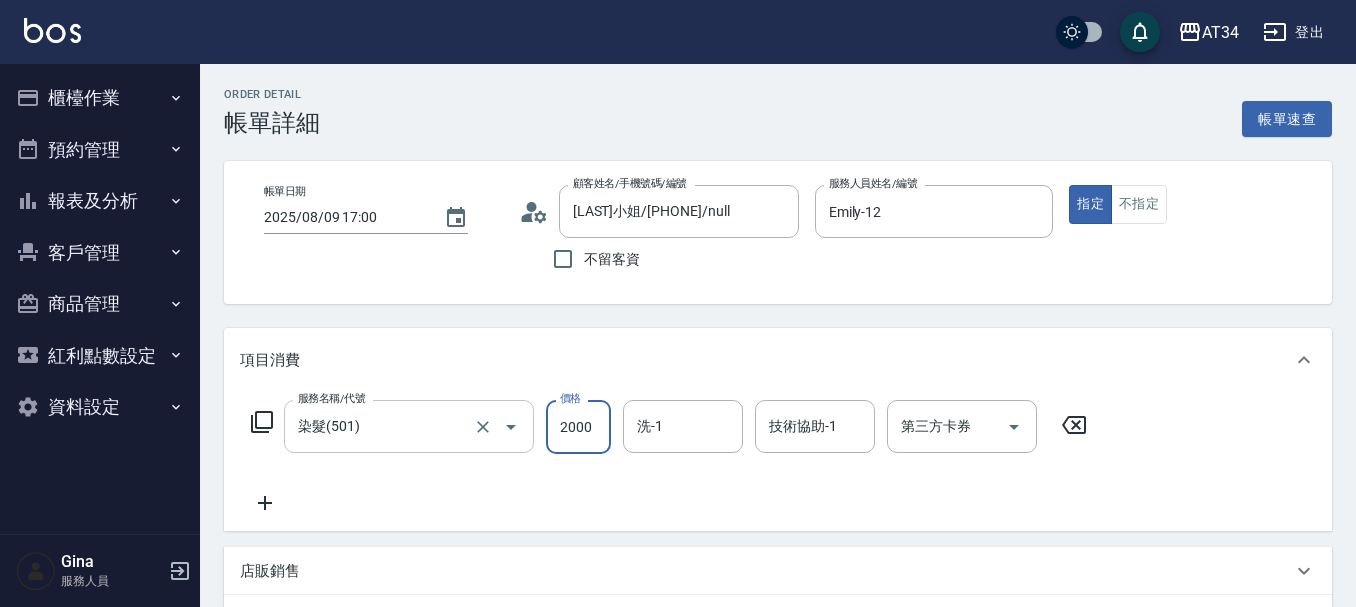 type on "200" 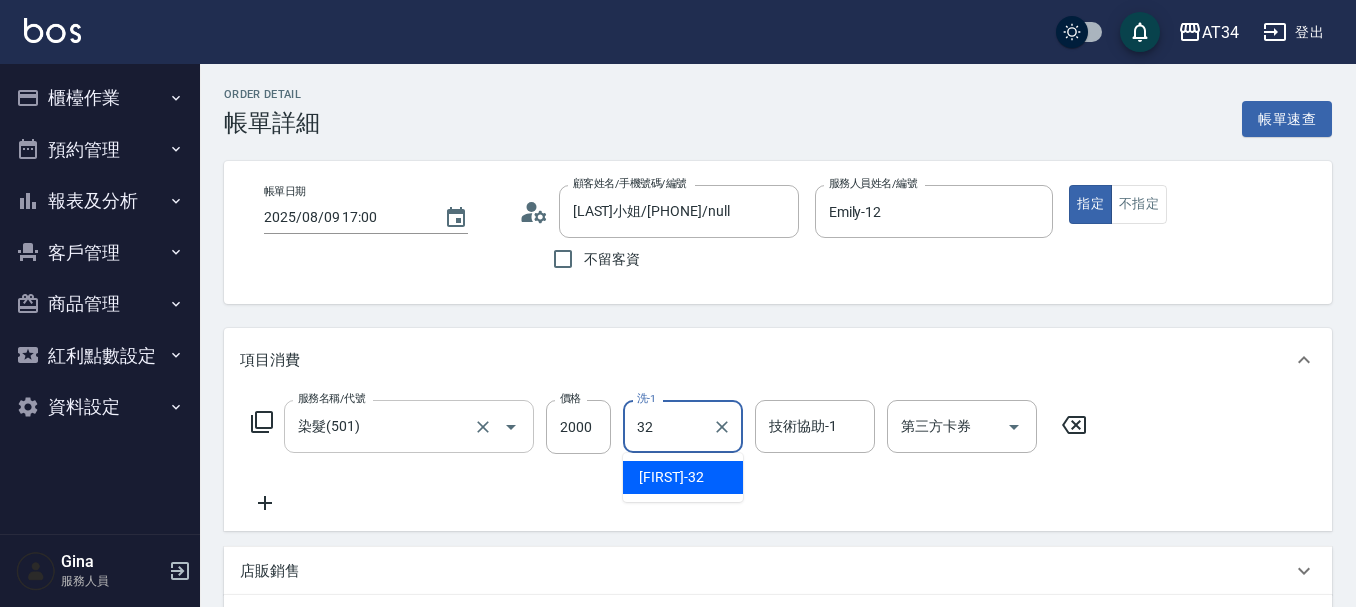 type on "阿源-32" 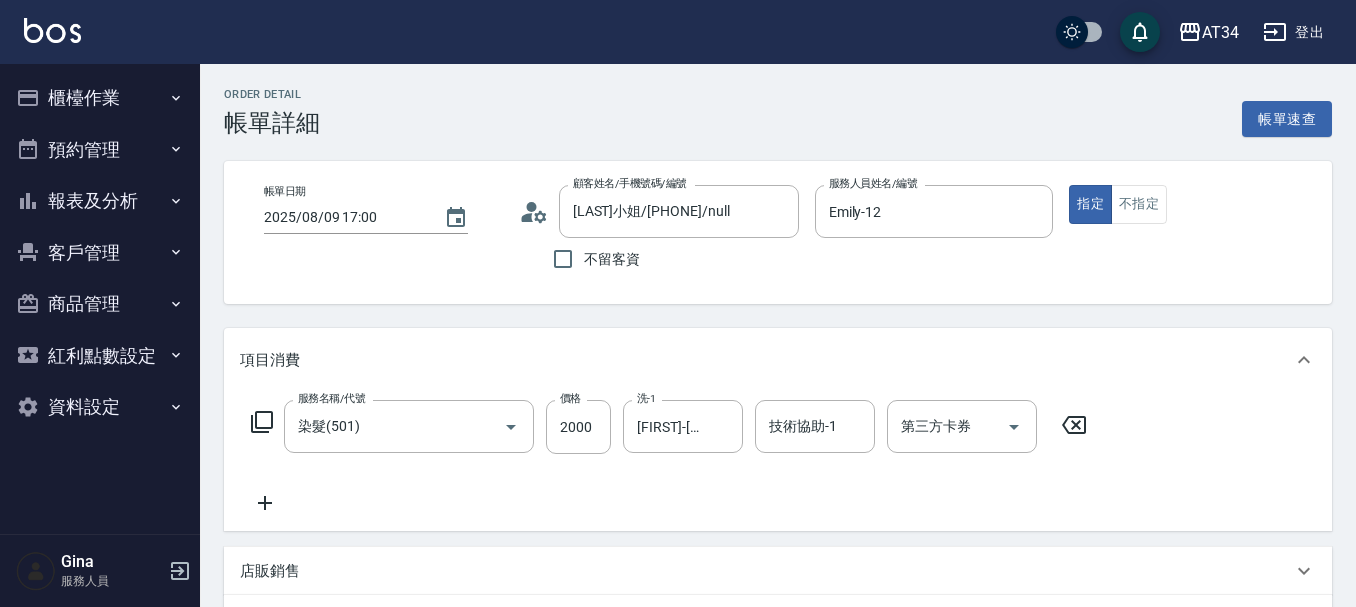 click on "服務名稱/代號 染髮(501) 服務名稱/代號 價格 2000 價格 洗-1 阿源-32 洗-1 技術協助-1 技術協助-1 第三方卡券 第三方卡券" at bounding box center [778, 461] 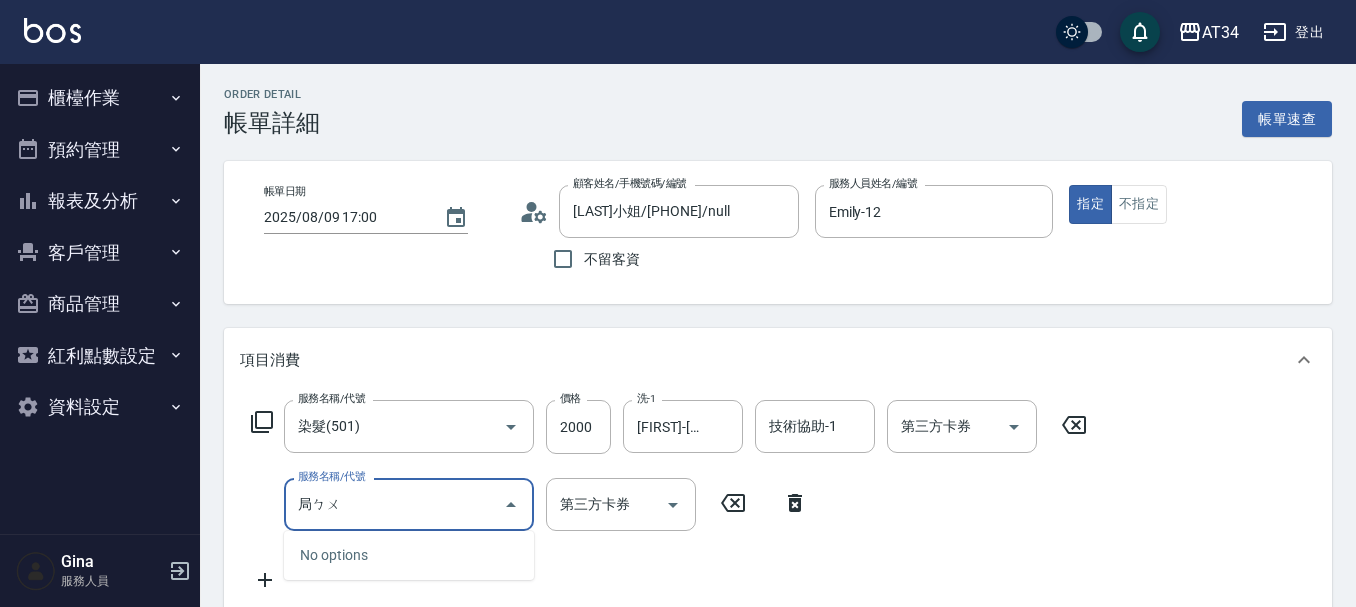 type on "局部" 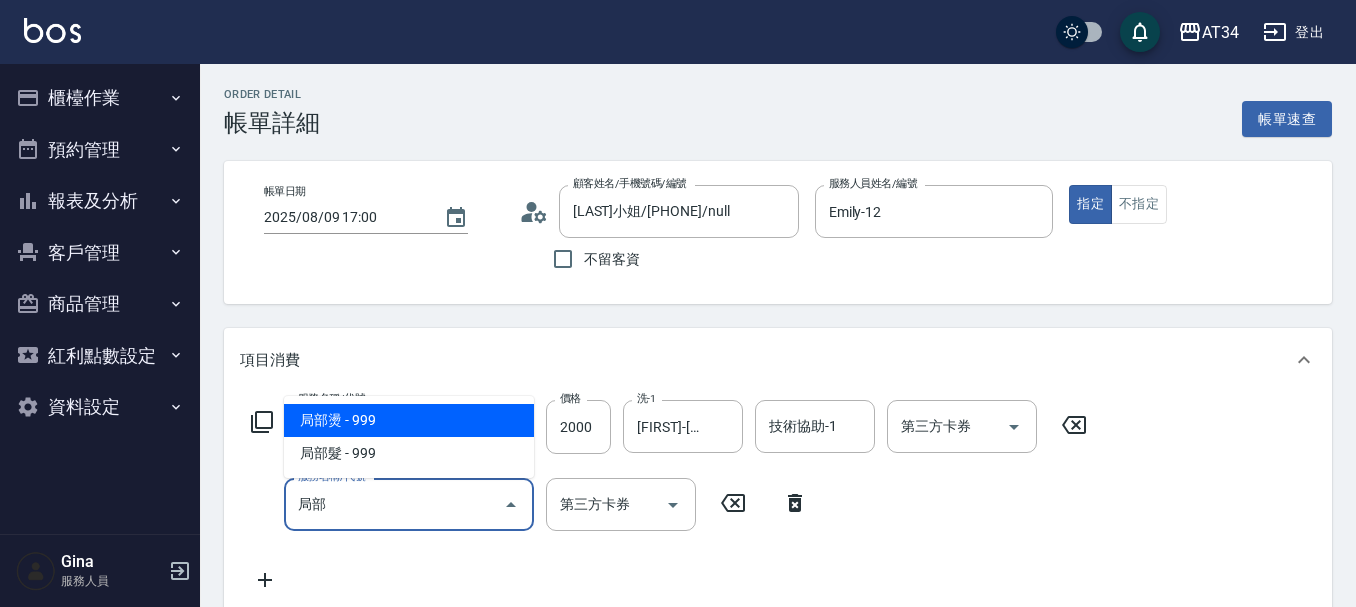 type on "290" 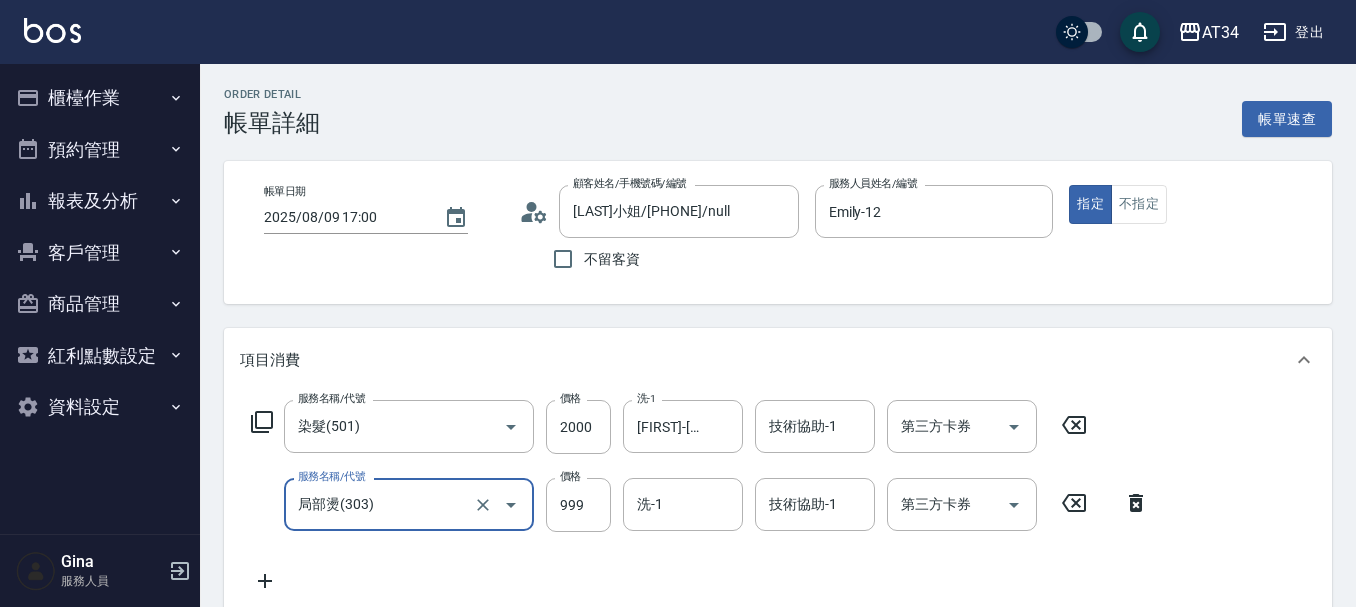 type on "局部燙(303)" 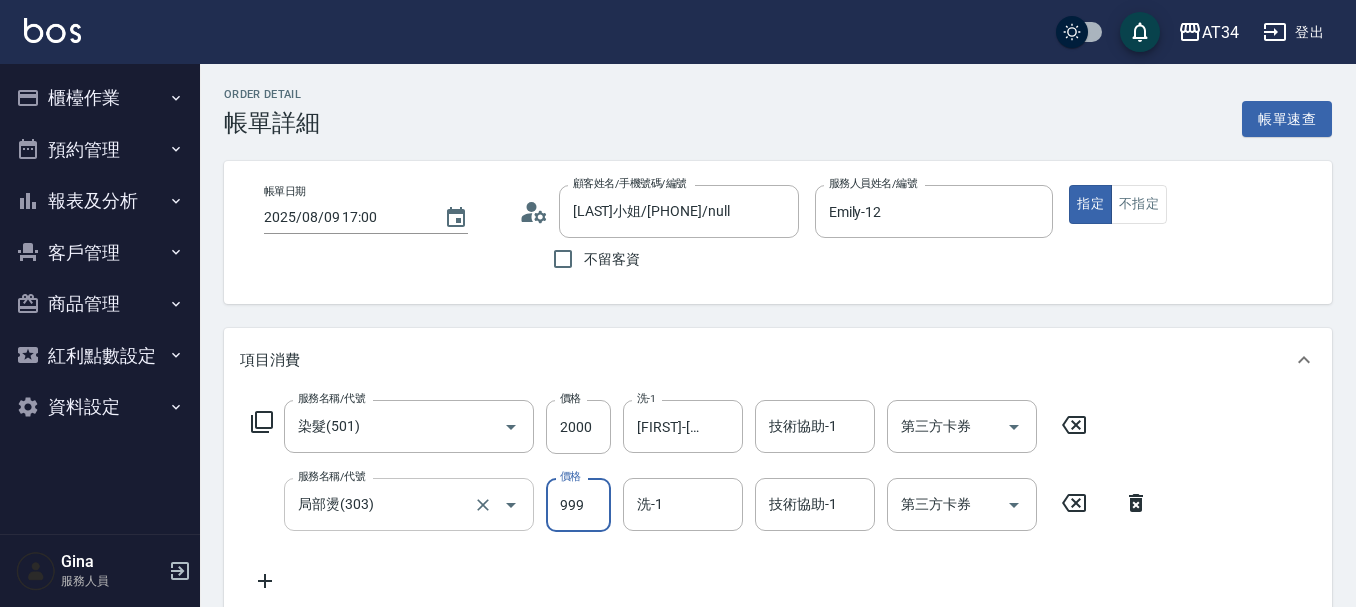 type on "200" 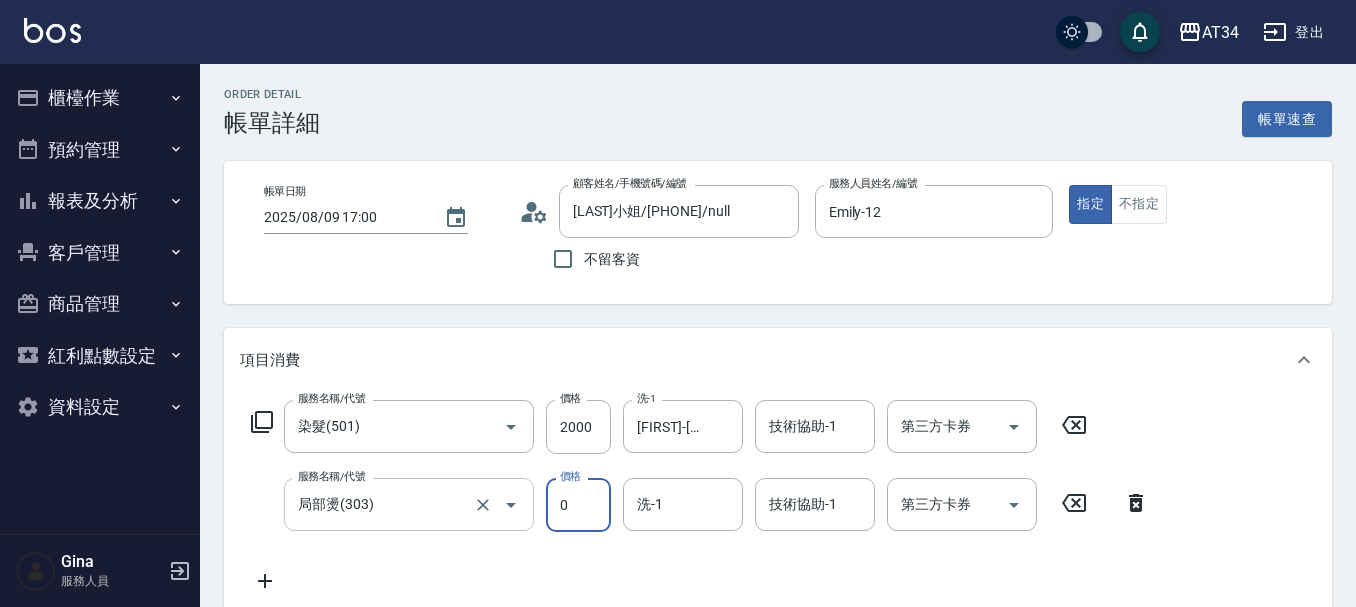 type on "0" 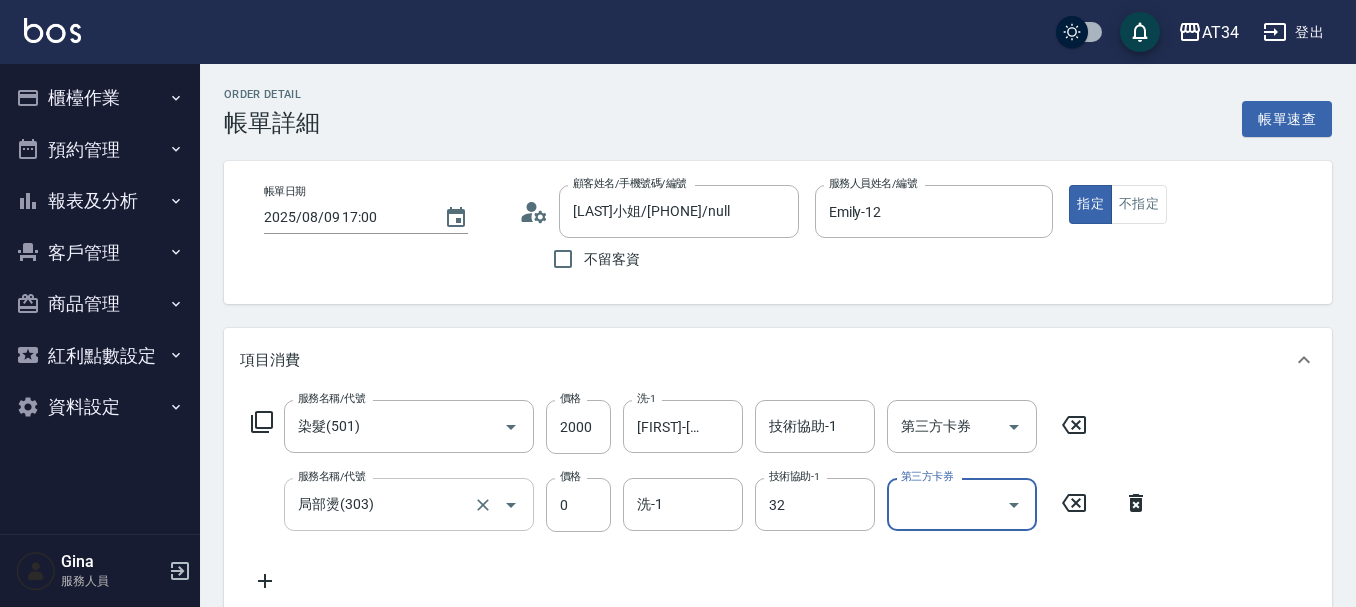 type on "阿源-32" 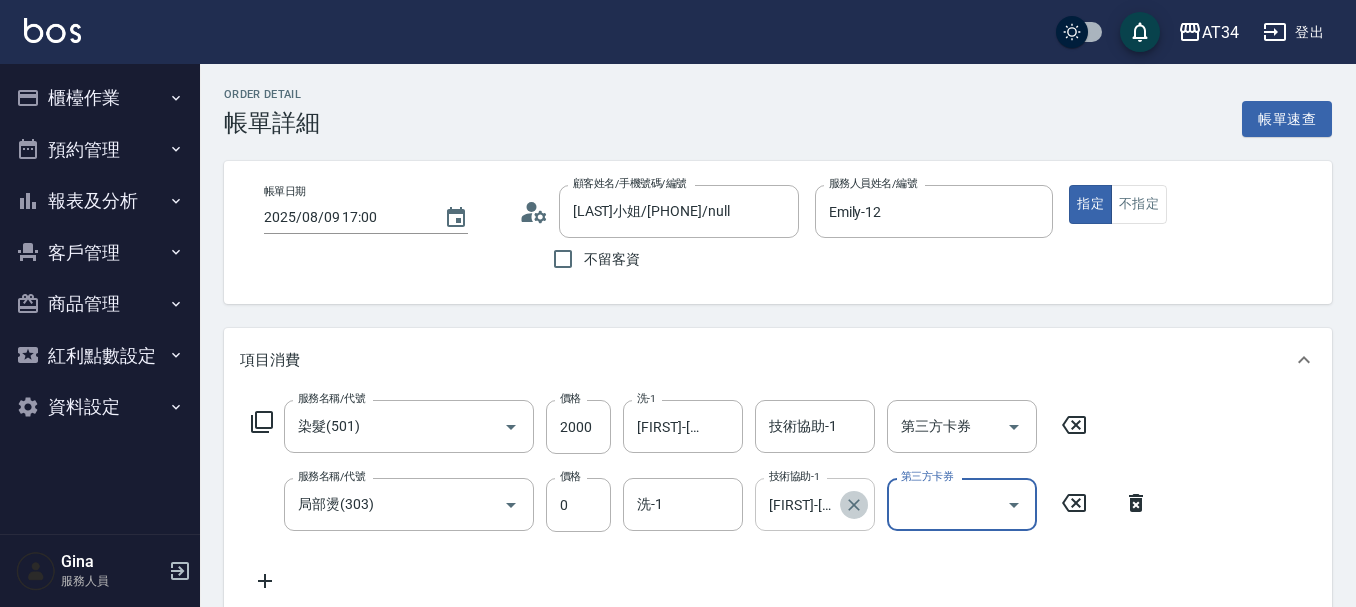 click 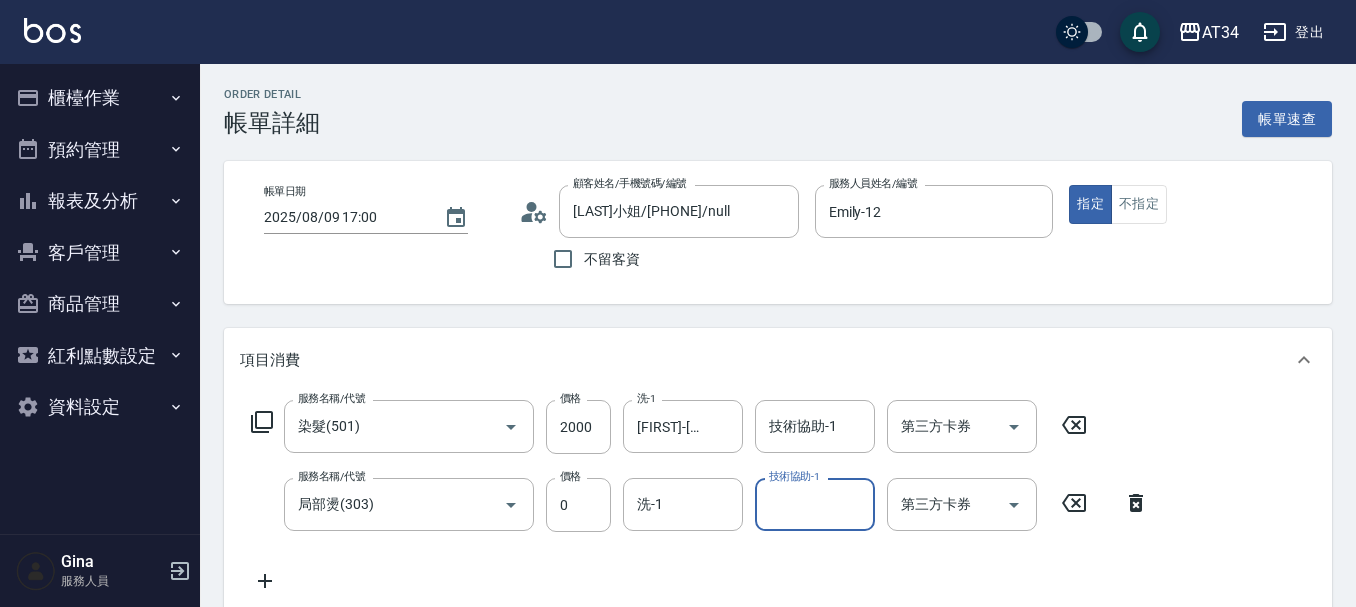 click on "技術協助-1" at bounding box center (815, 504) 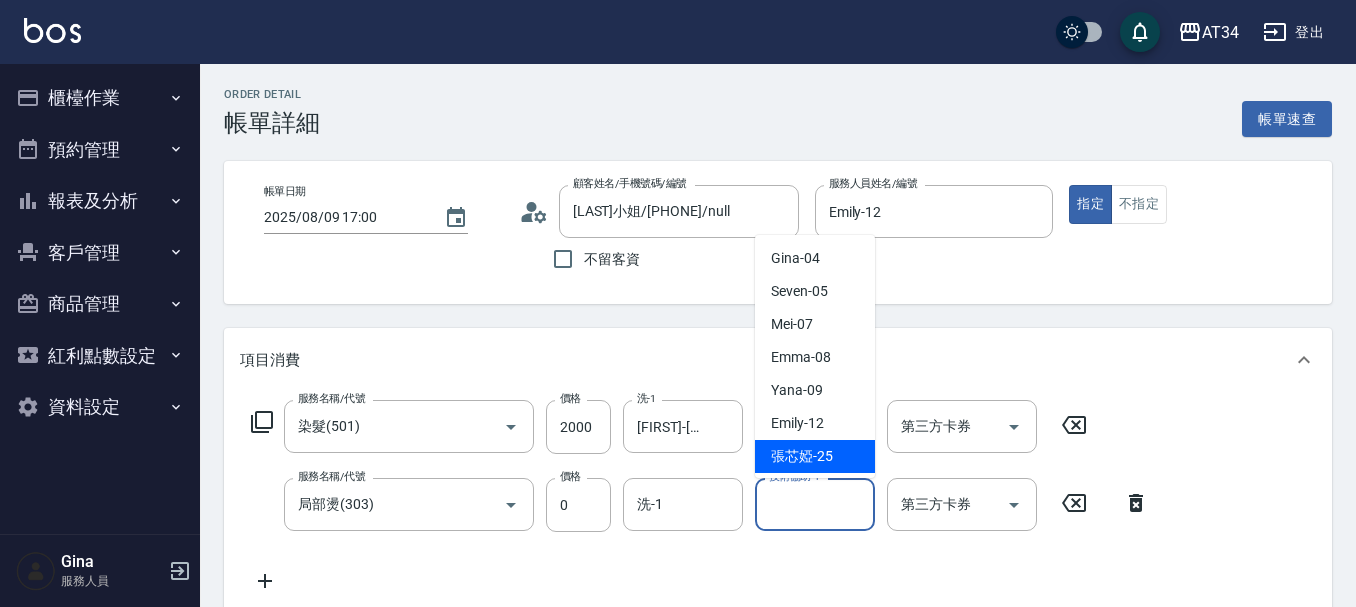 scroll, scrollTop: 0, scrollLeft: 0, axis: both 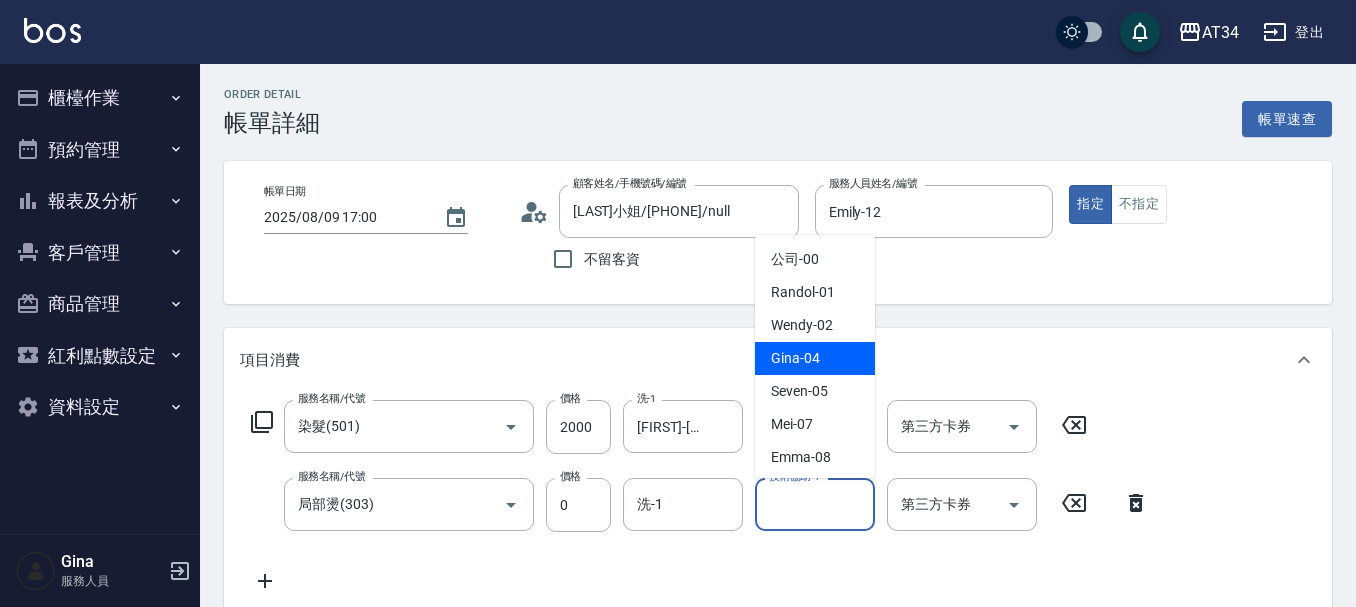 click on "Gina -04" at bounding box center (795, 358) 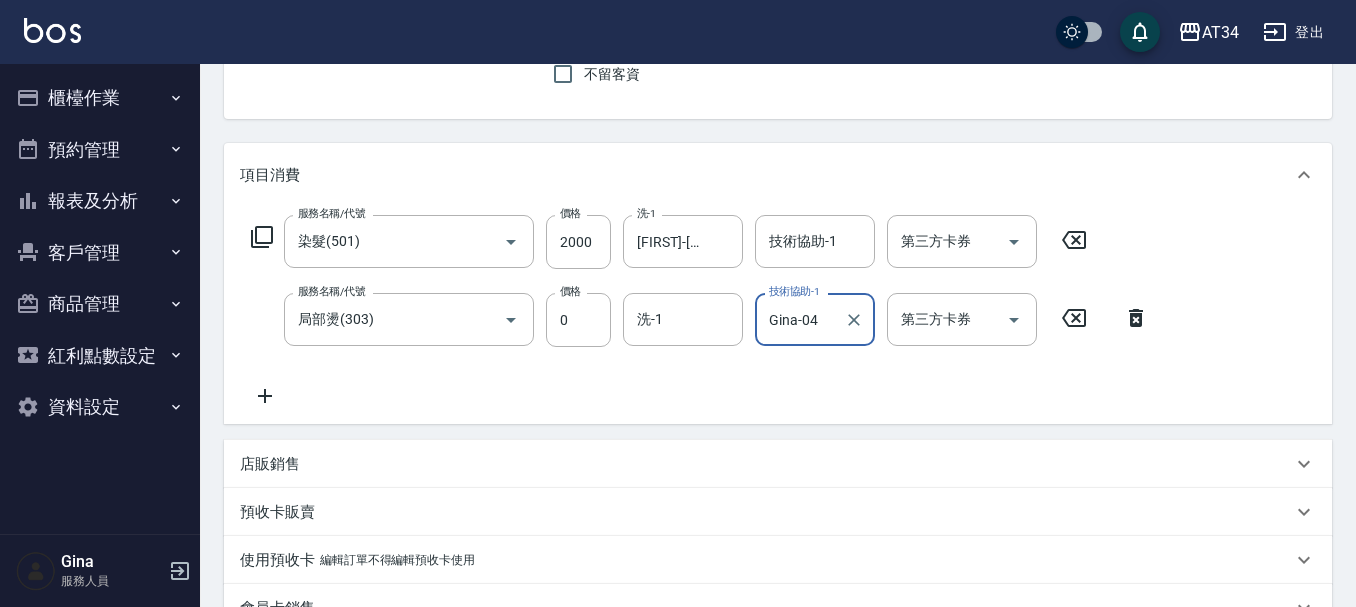scroll, scrollTop: 200, scrollLeft: 0, axis: vertical 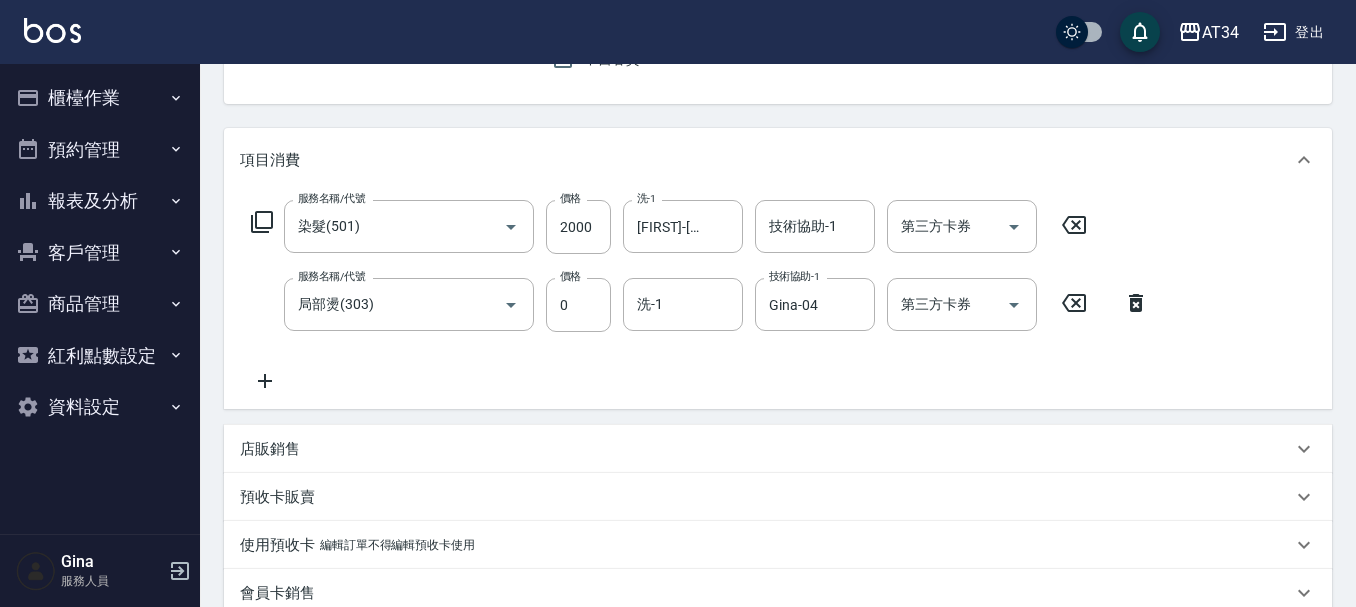 click 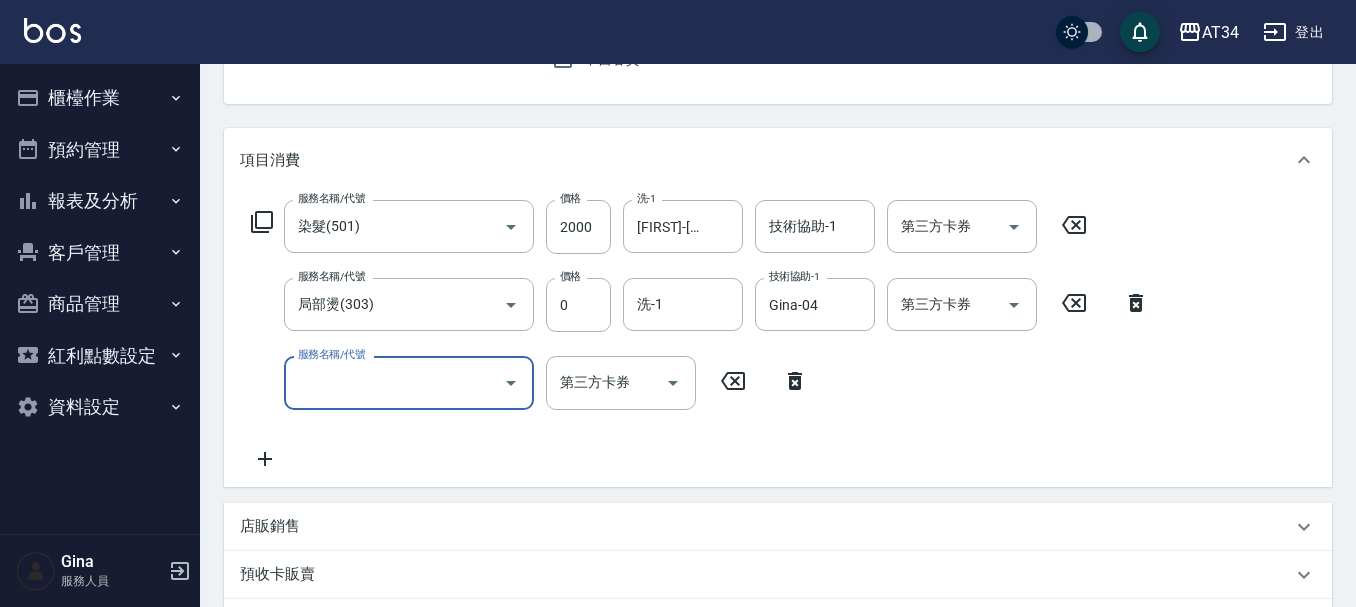 click on "服務名稱/代號" at bounding box center [394, 382] 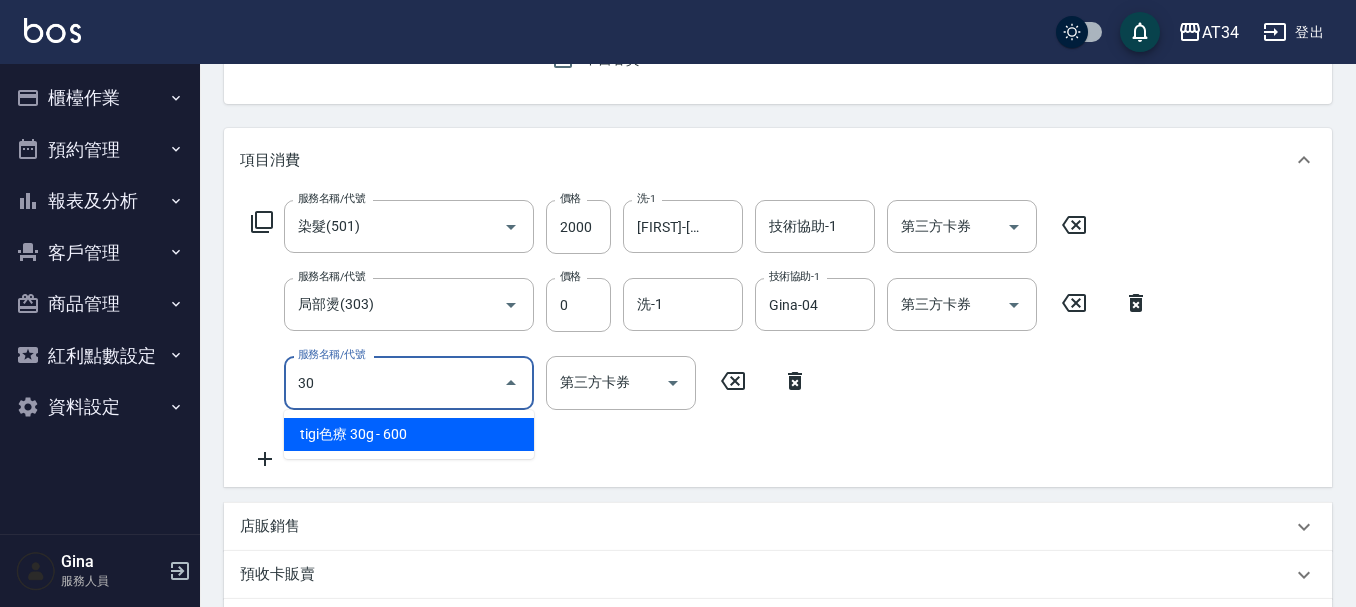 type on "303" 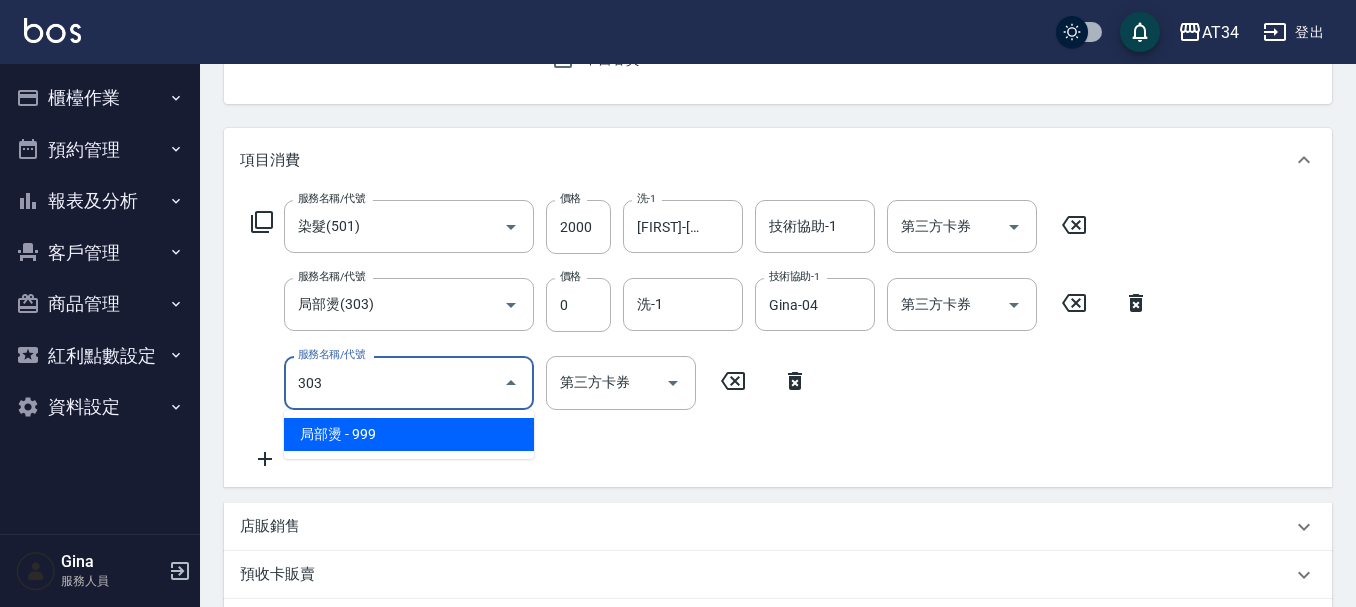 type on "290" 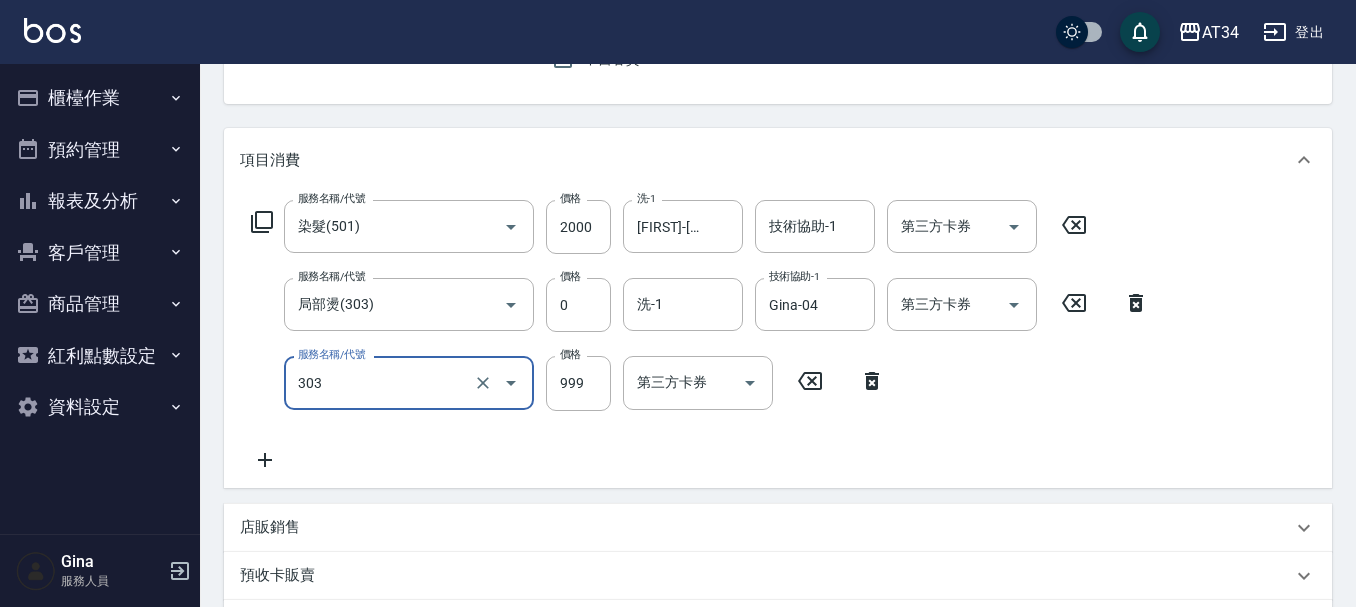 type on "局部燙(303)" 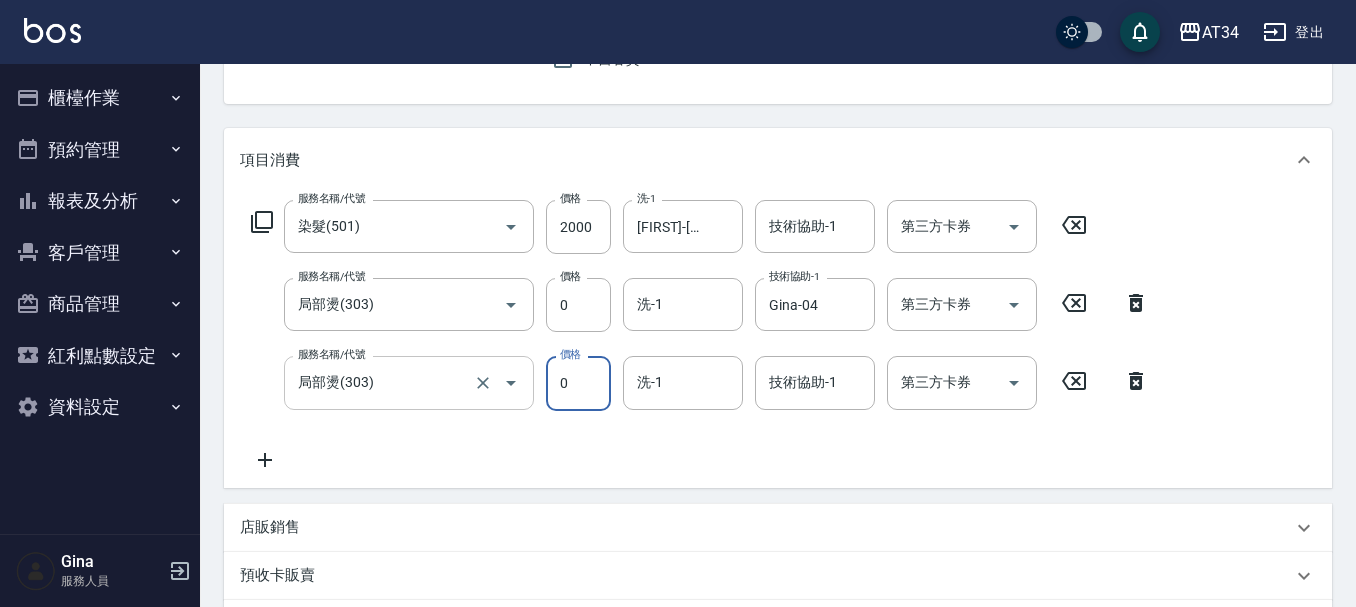 type on "200" 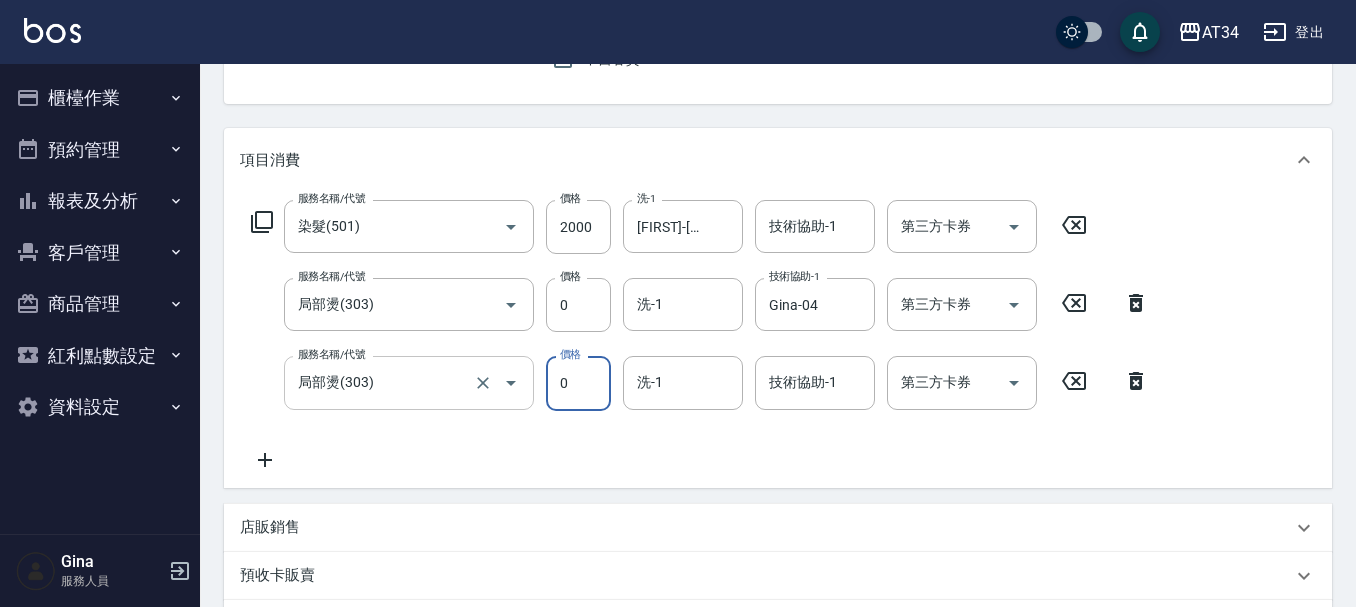 type on "0" 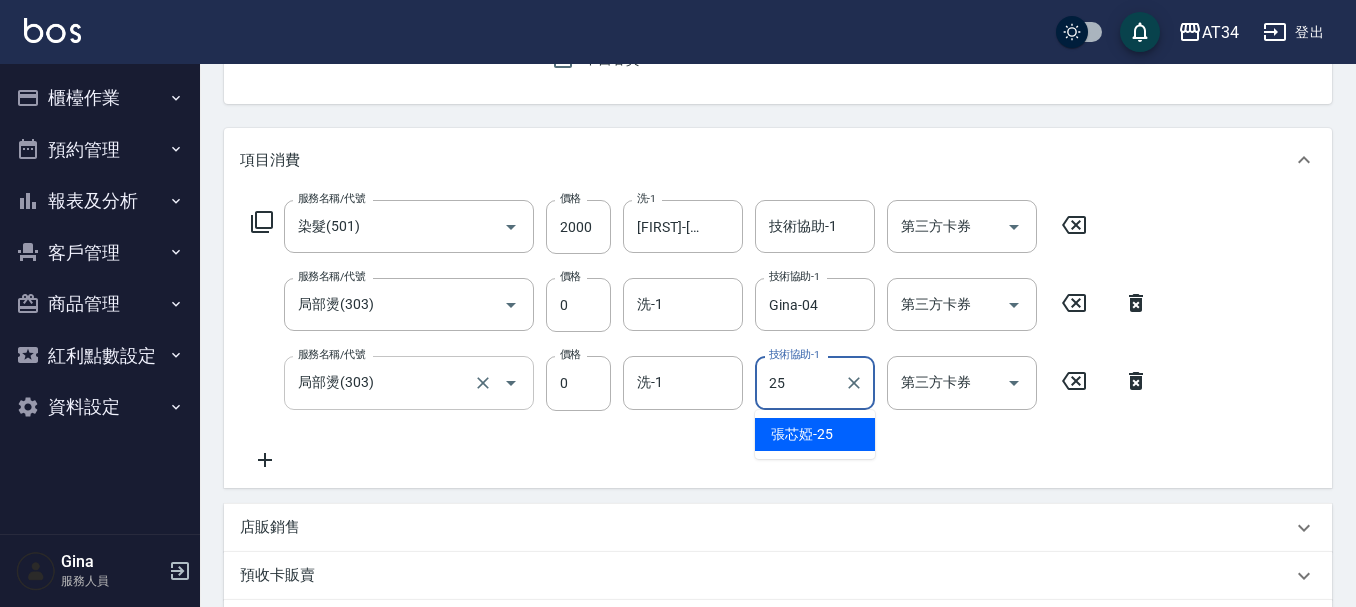 type on "張芯婭-25" 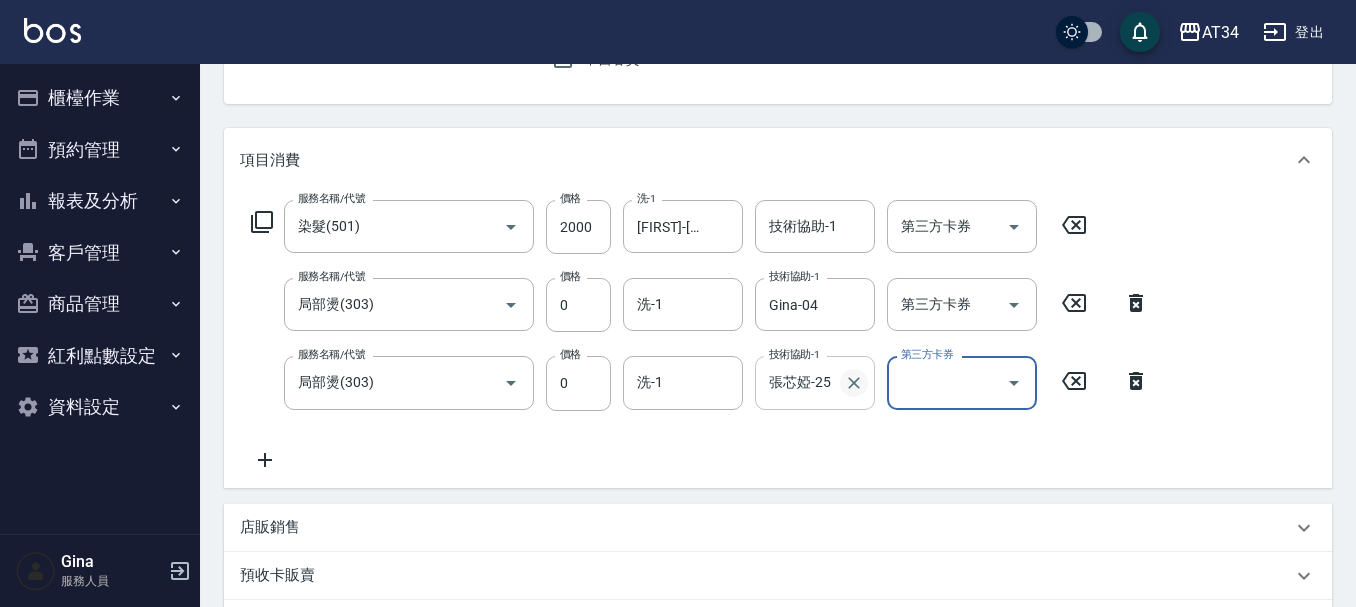 click 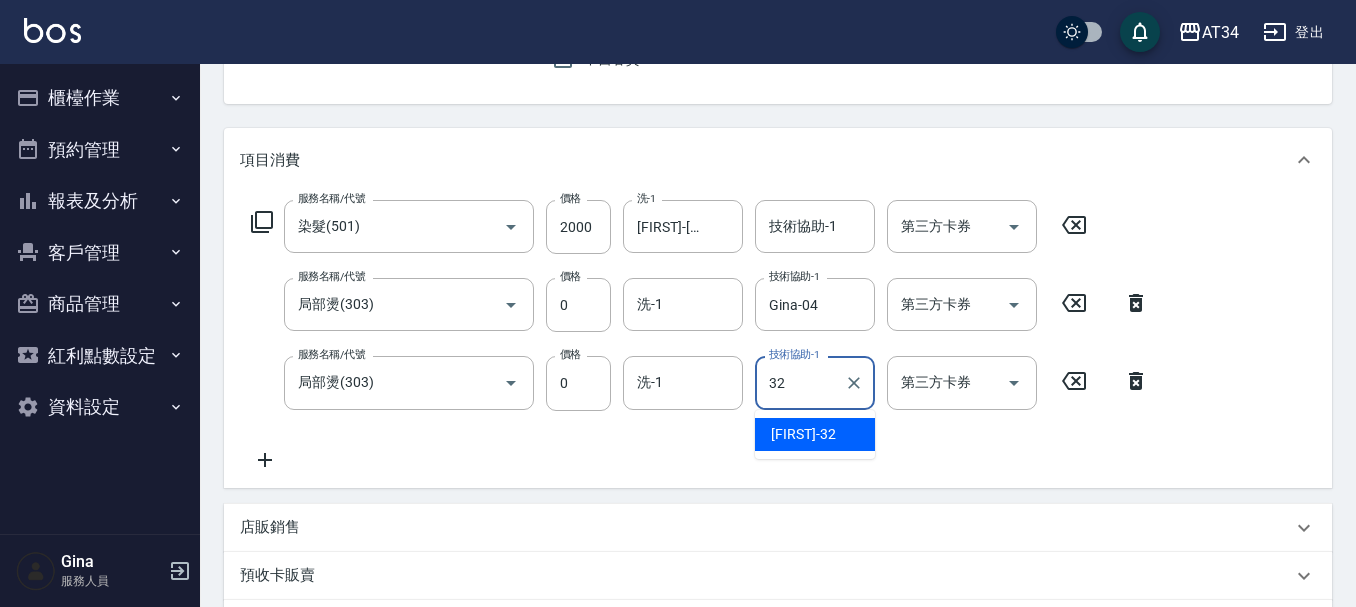 type on "阿源-32" 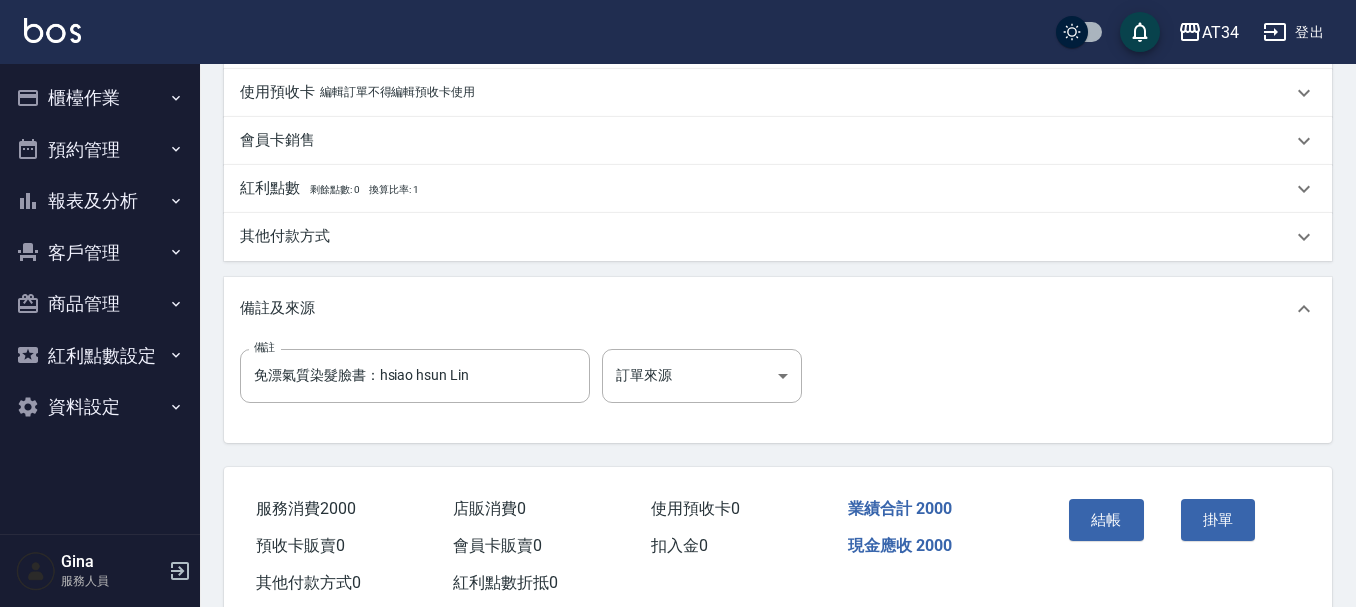 scroll, scrollTop: 783, scrollLeft: 0, axis: vertical 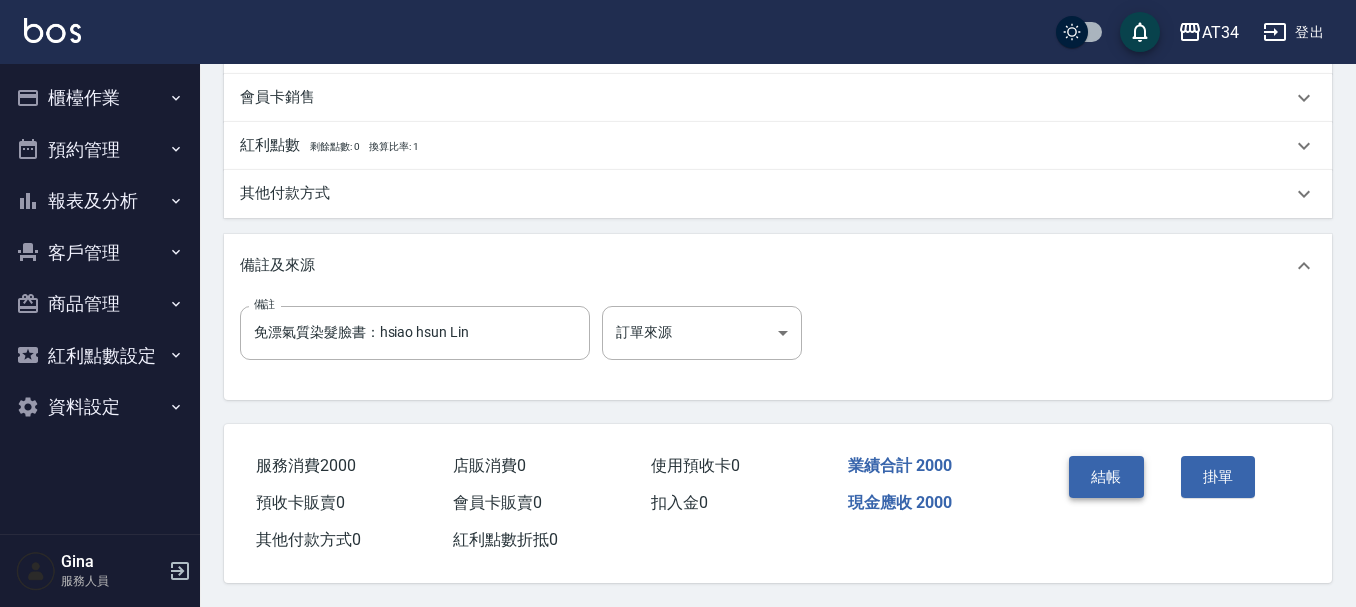click on "結帳" at bounding box center [1106, 477] 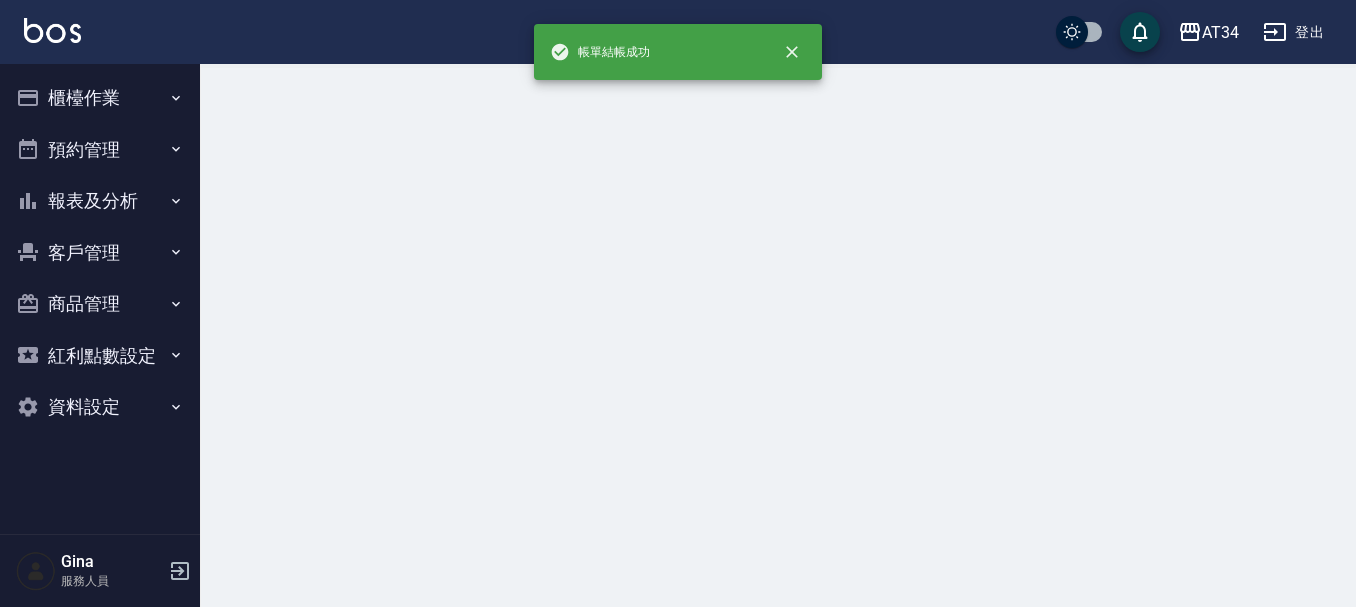 scroll, scrollTop: 0, scrollLeft: 0, axis: both 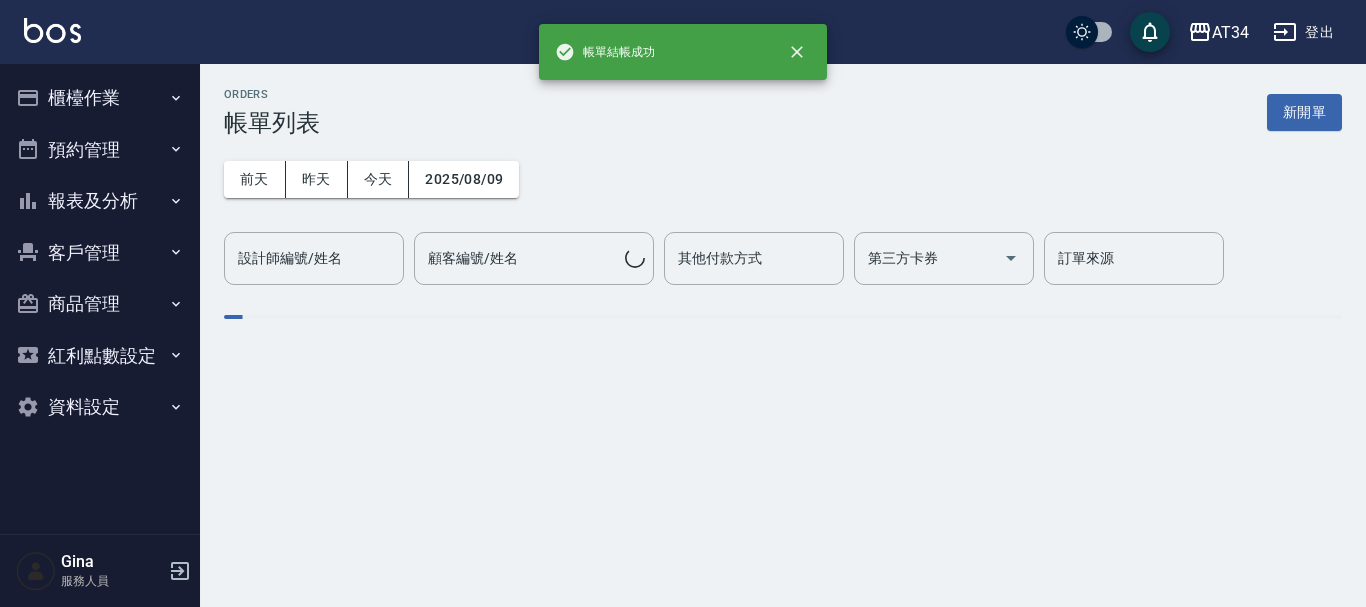 click on "報表及分析" at bounding box center (100, 201) 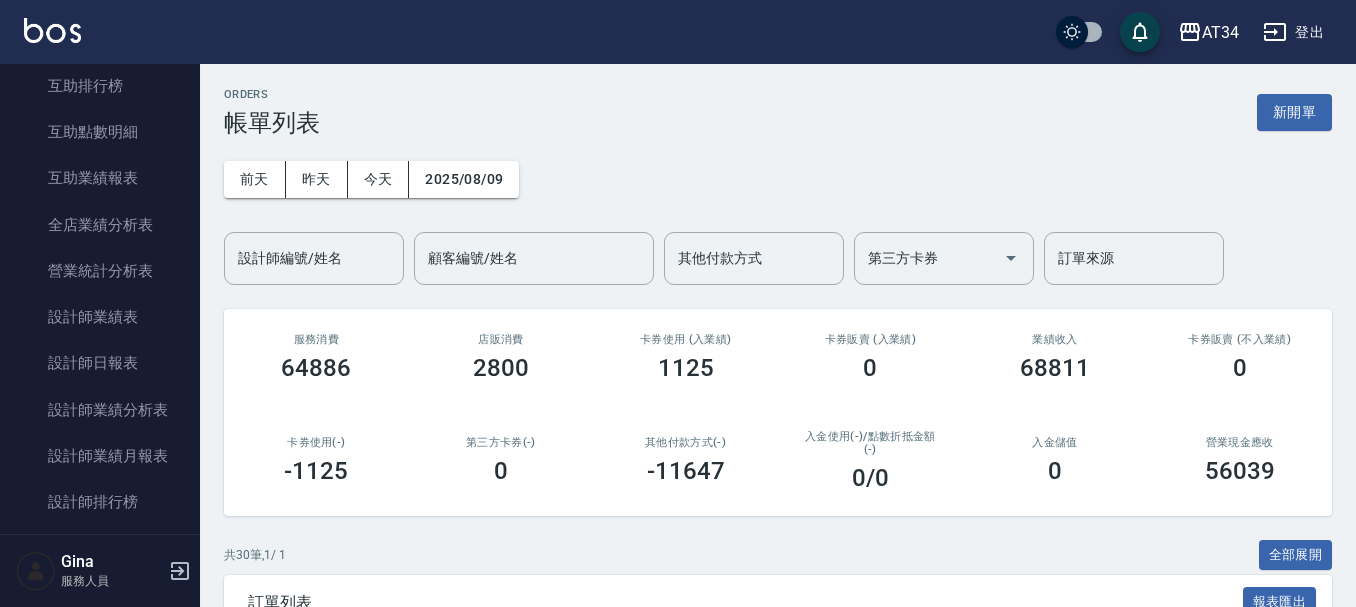 scroll, scrollTop: 500, scrollLeft: 0, axis: vertical 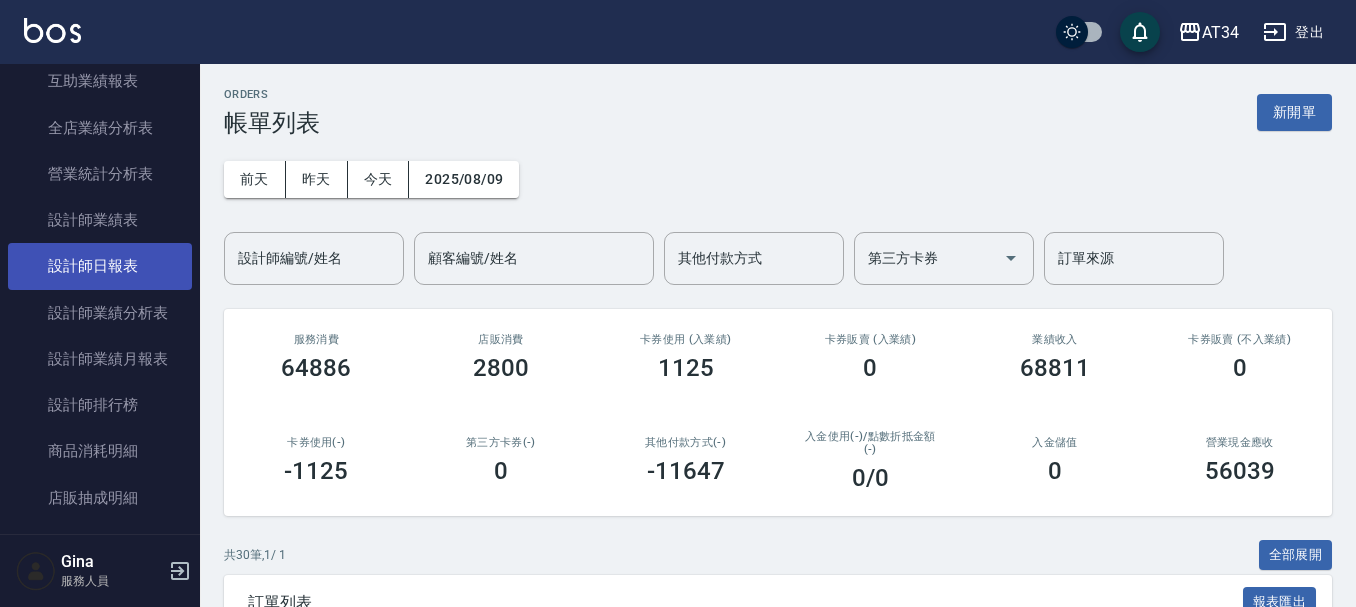 click on "設計師日報表" at bounding box center [100, 266] 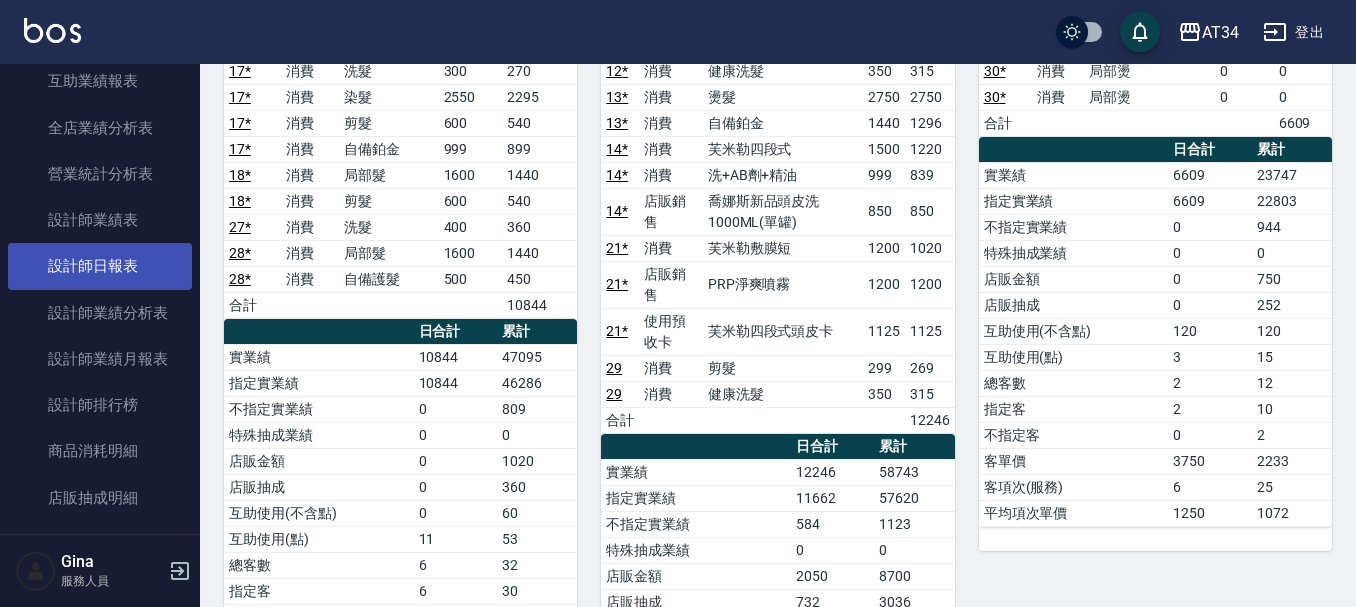 scroll, scrollTop: 1200, scrollLeft: 0, axis: vertical 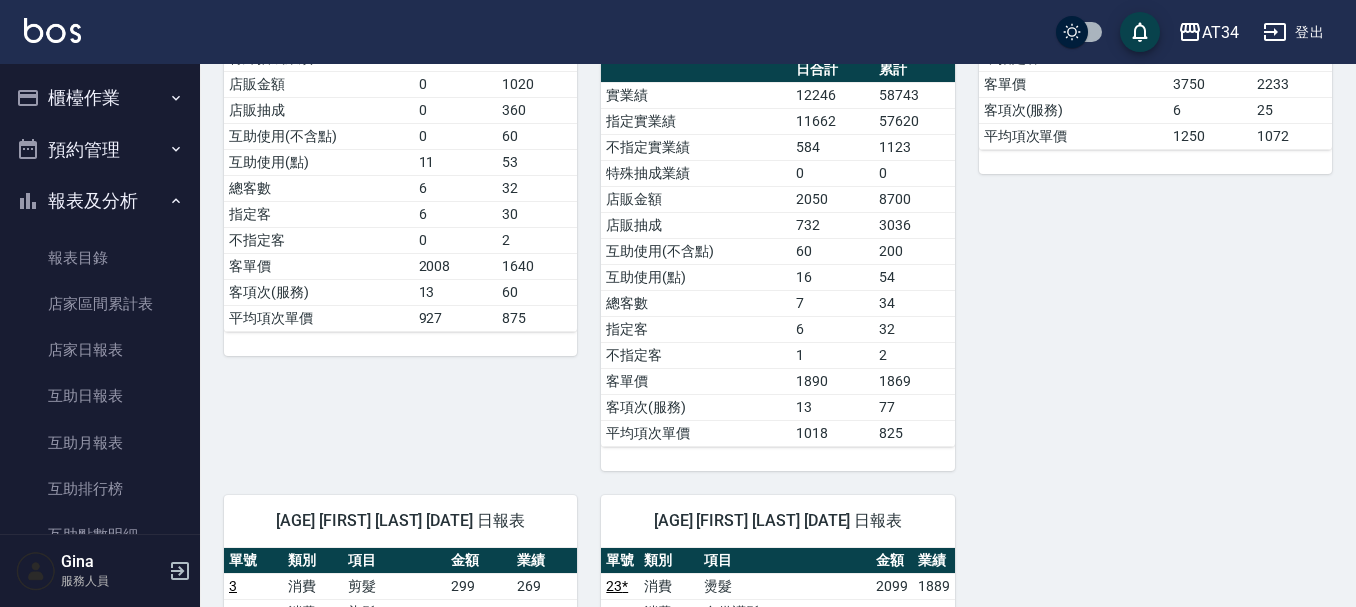 click on "櫃檯作業" at bounding box center [100, 98] 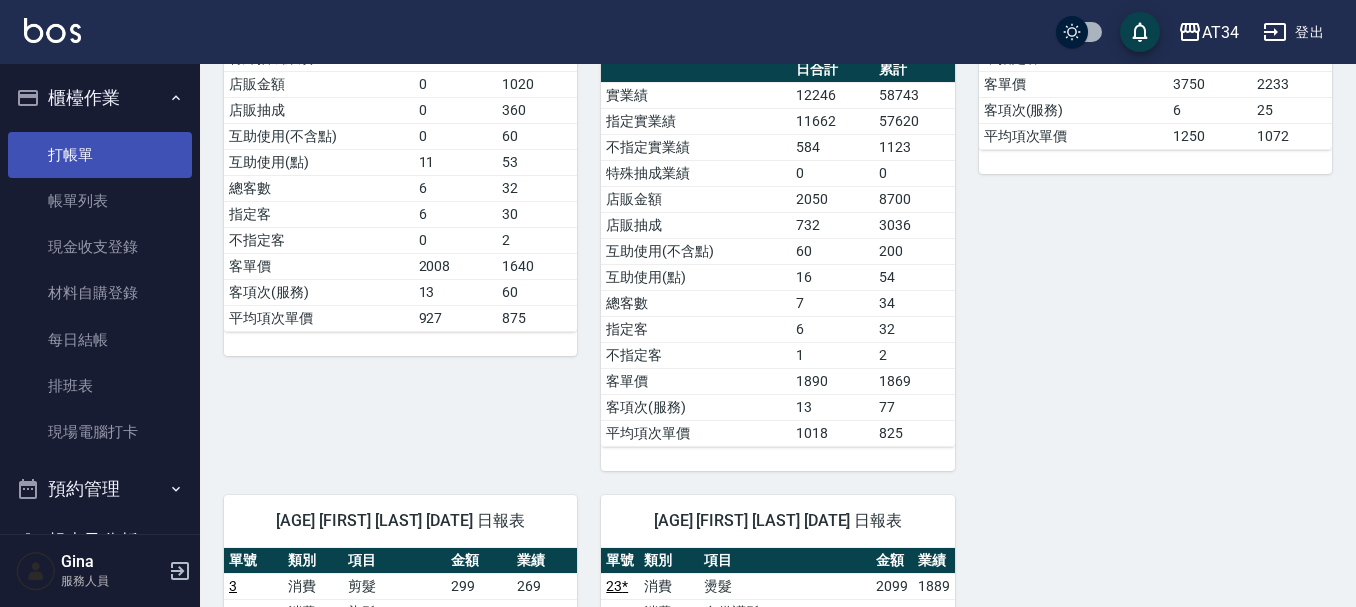 click on "打帳單" at bounding box center (100, 155) 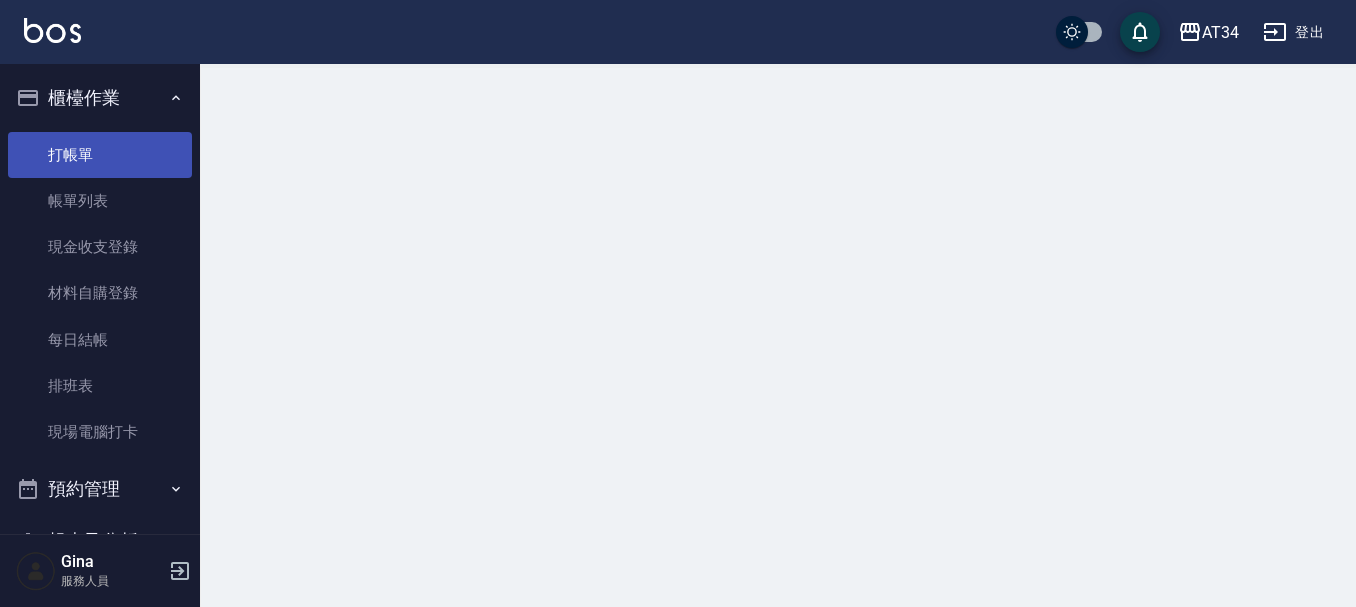 scroll, scrollTop: 0, scrollLeft: 0, axis: both 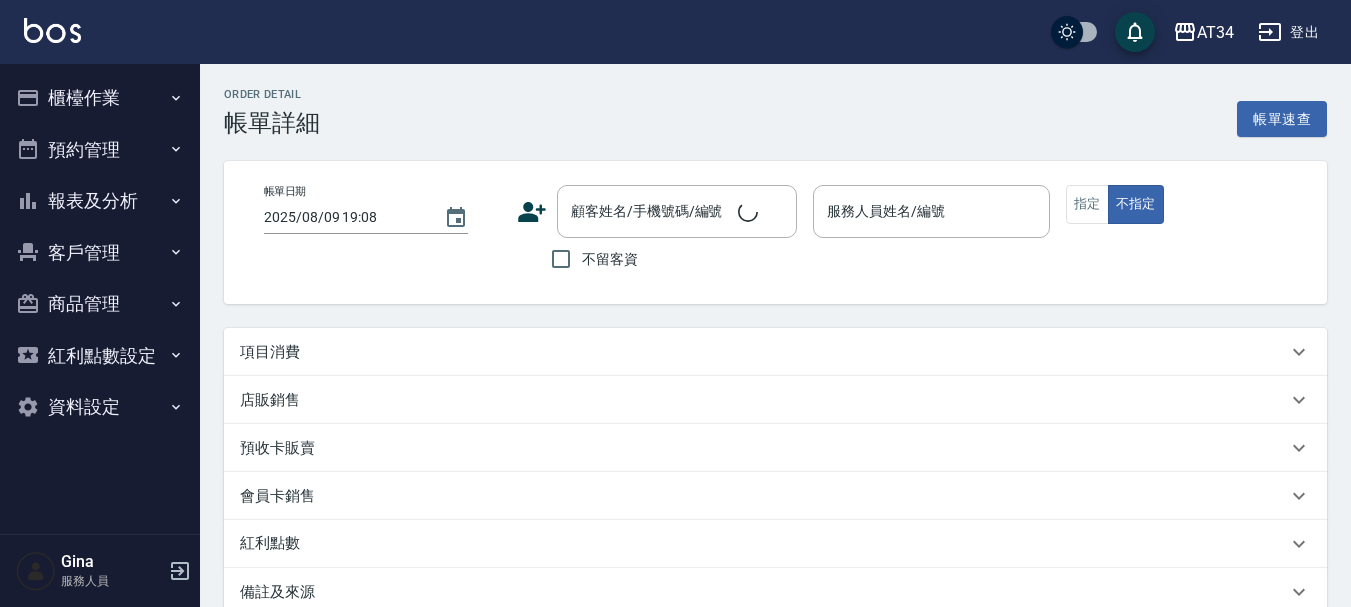 type on "2025/08/09 17:00" 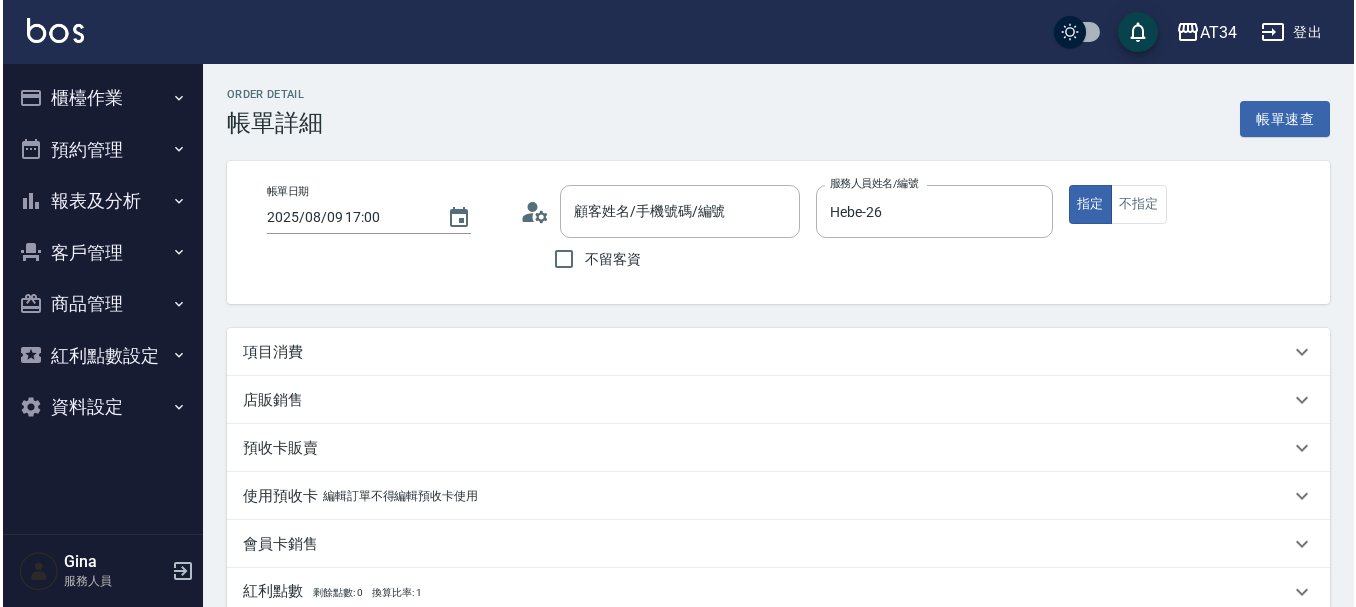 scroll, scrollTop: 0, scrollLeft: 0, axis: both 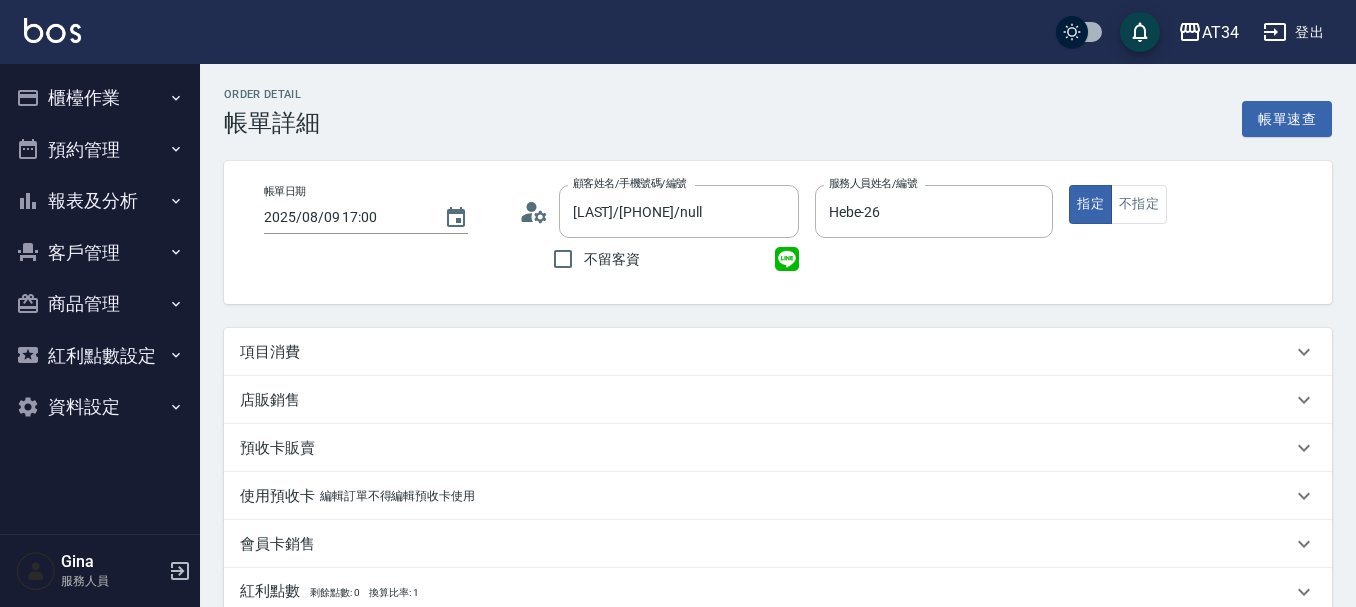type on "[LAST]/[PHONE]/null" 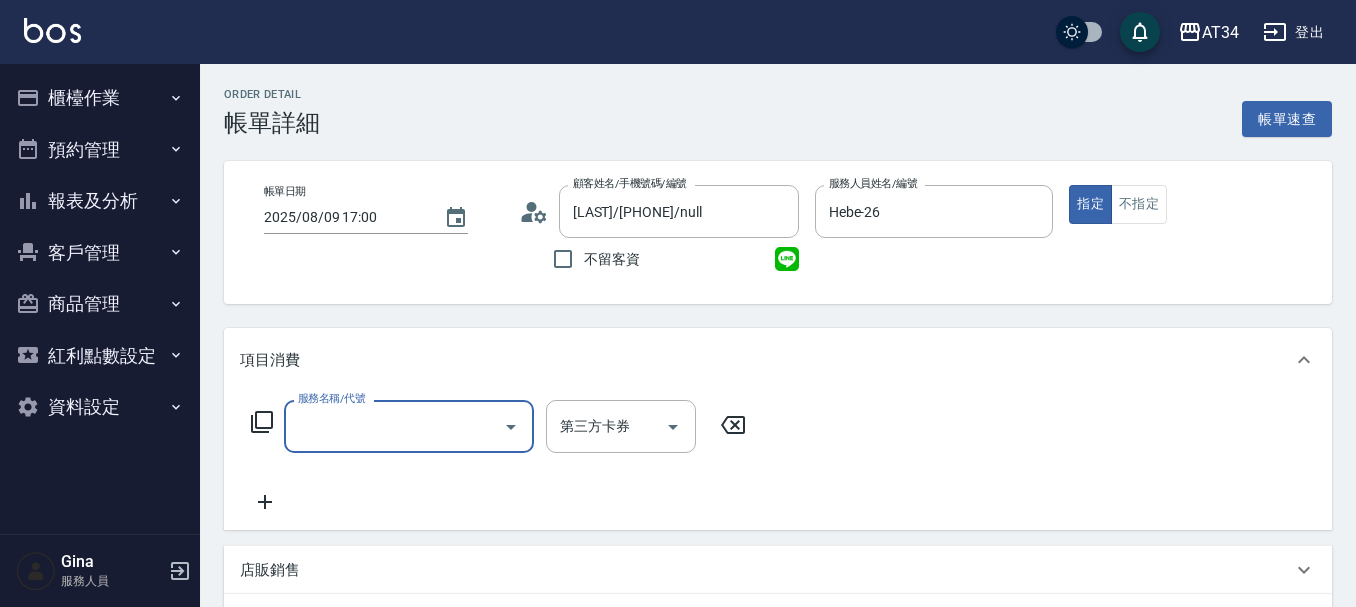 scroll, scrollTop: 0, scrollLeft: 0, axis: both 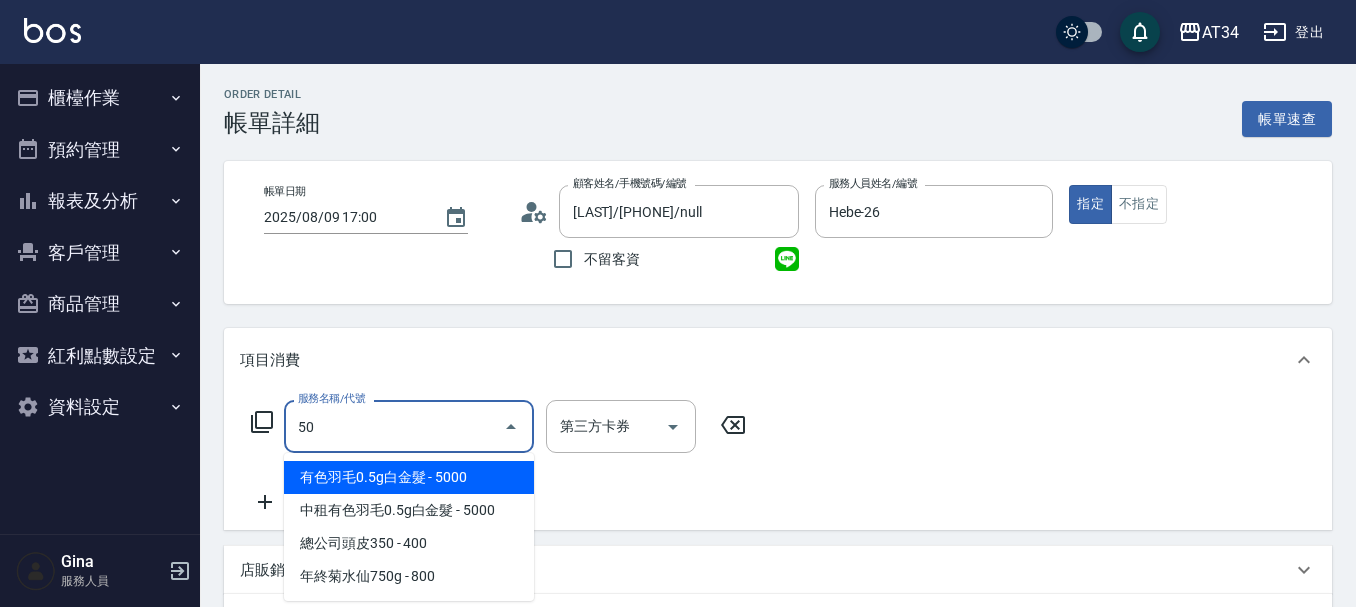 type on "501" 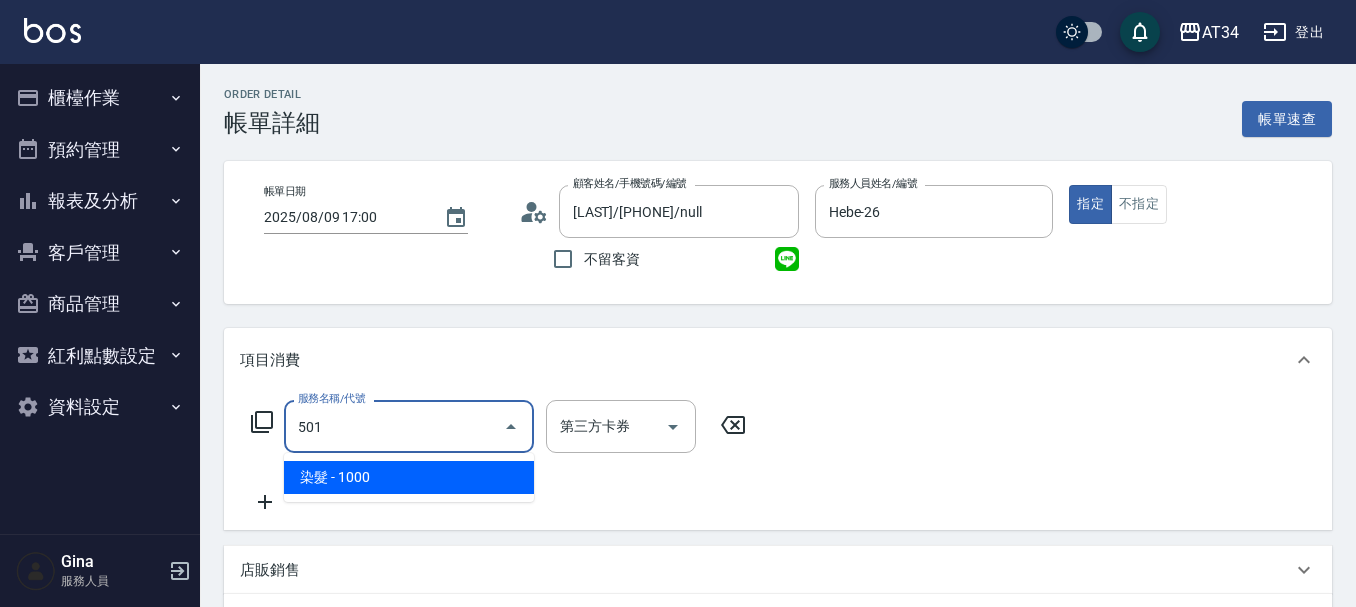 type on "100" 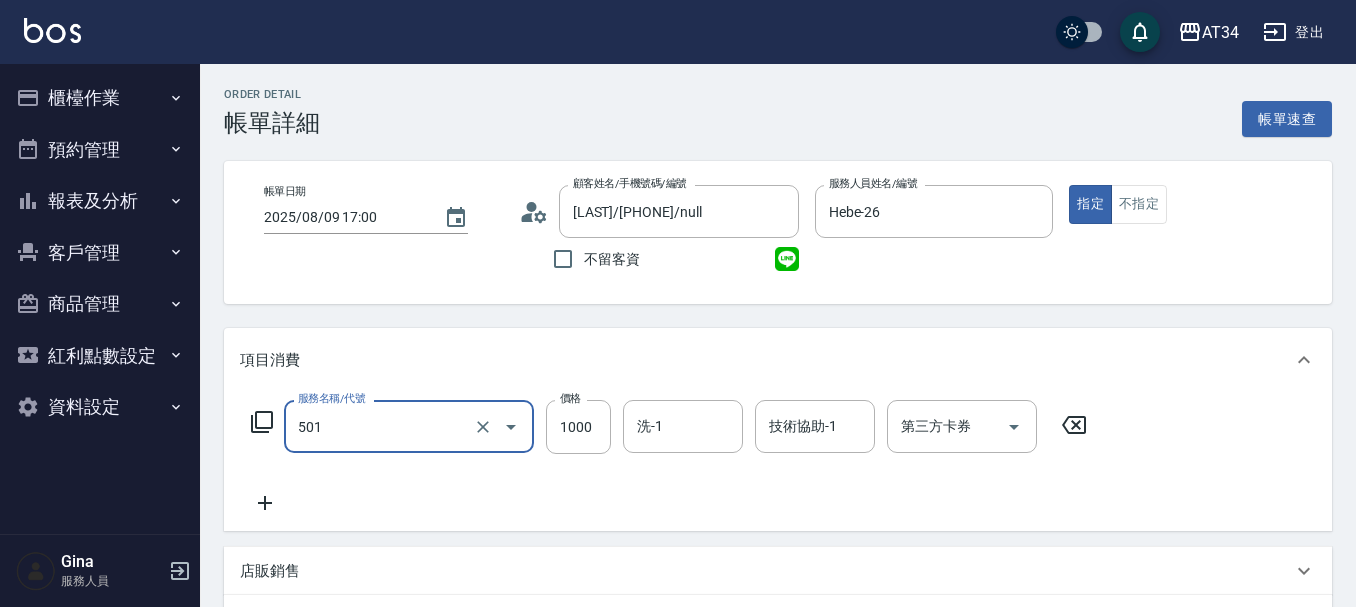 type on "染髮(501)" 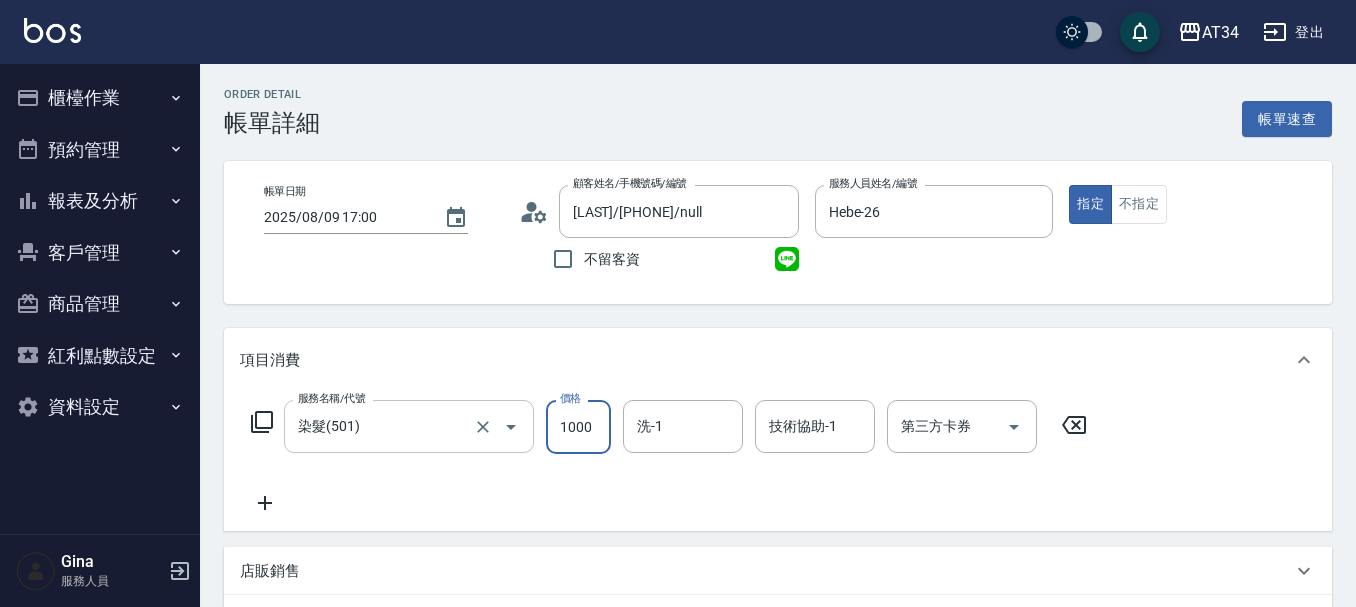 type on "0" 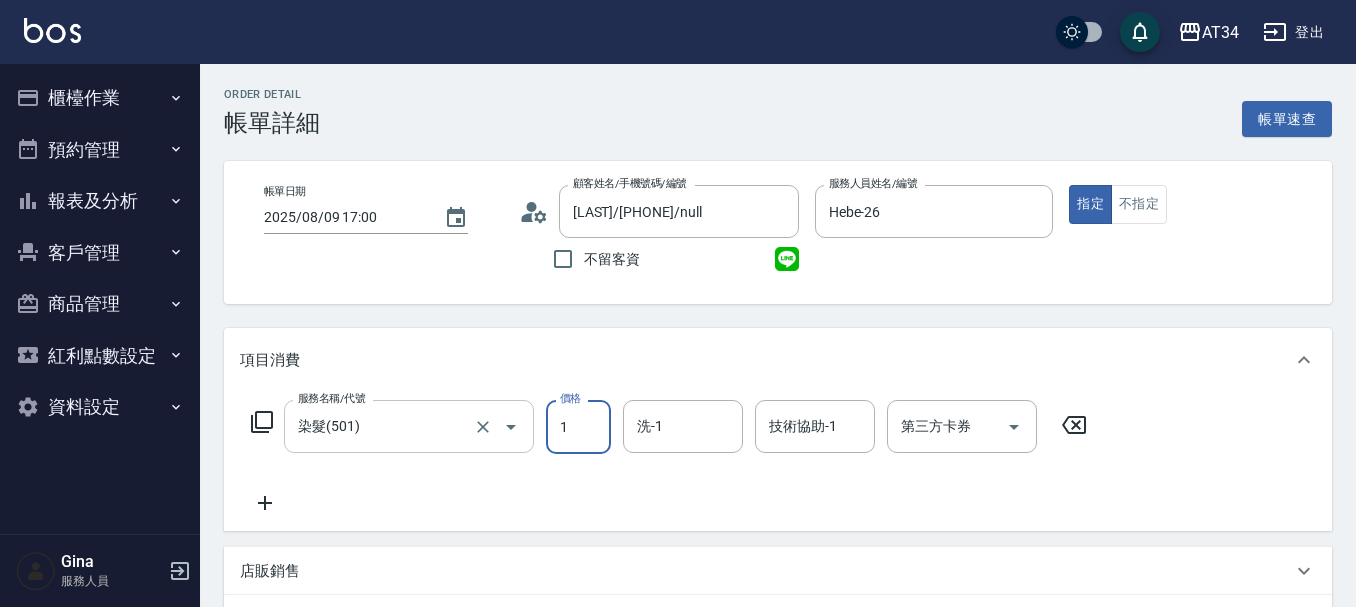 type on "15" 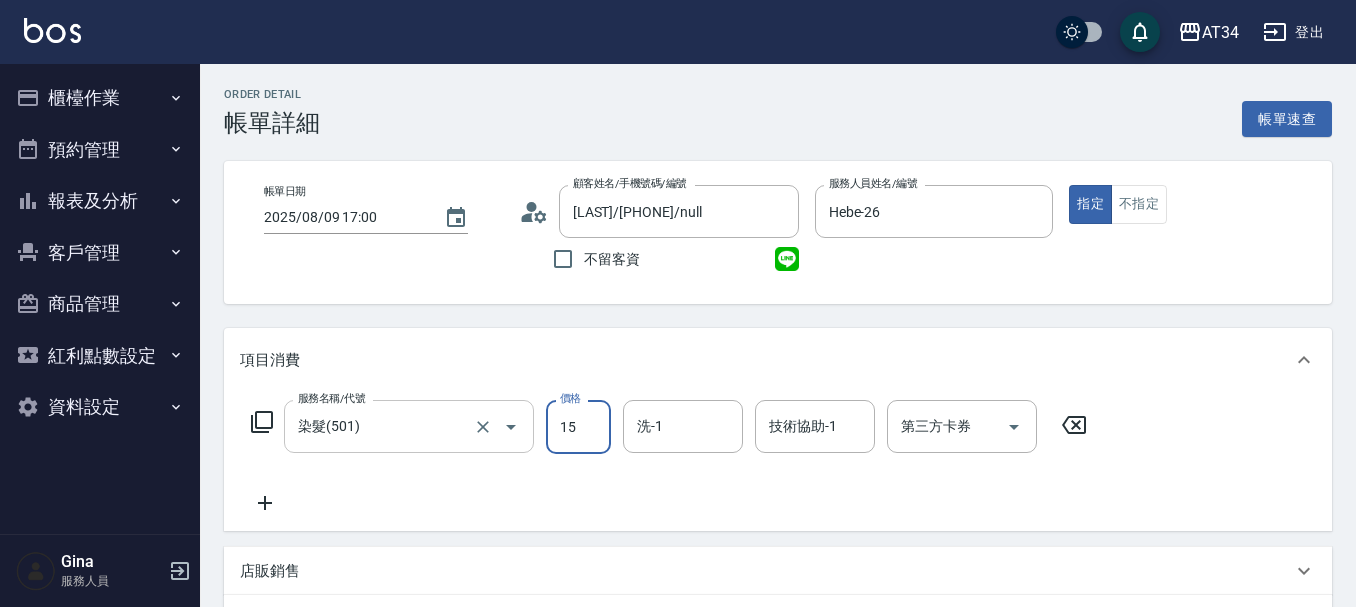 type on "10" 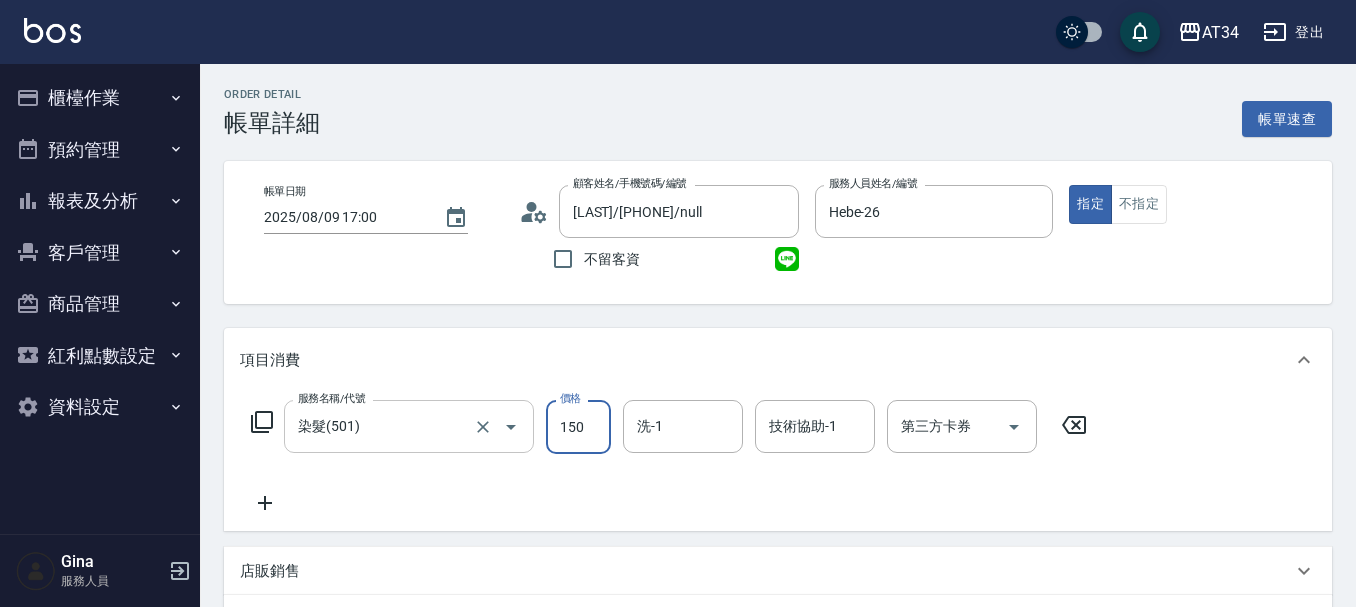 type on "150" 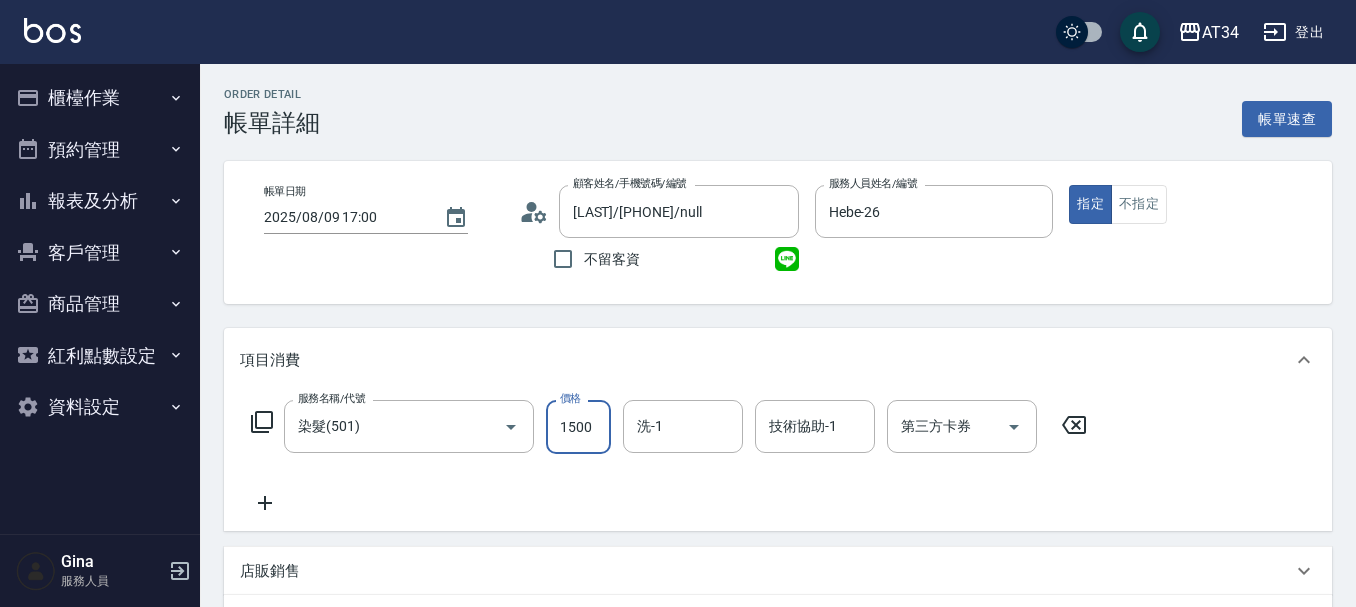 type on "1500" 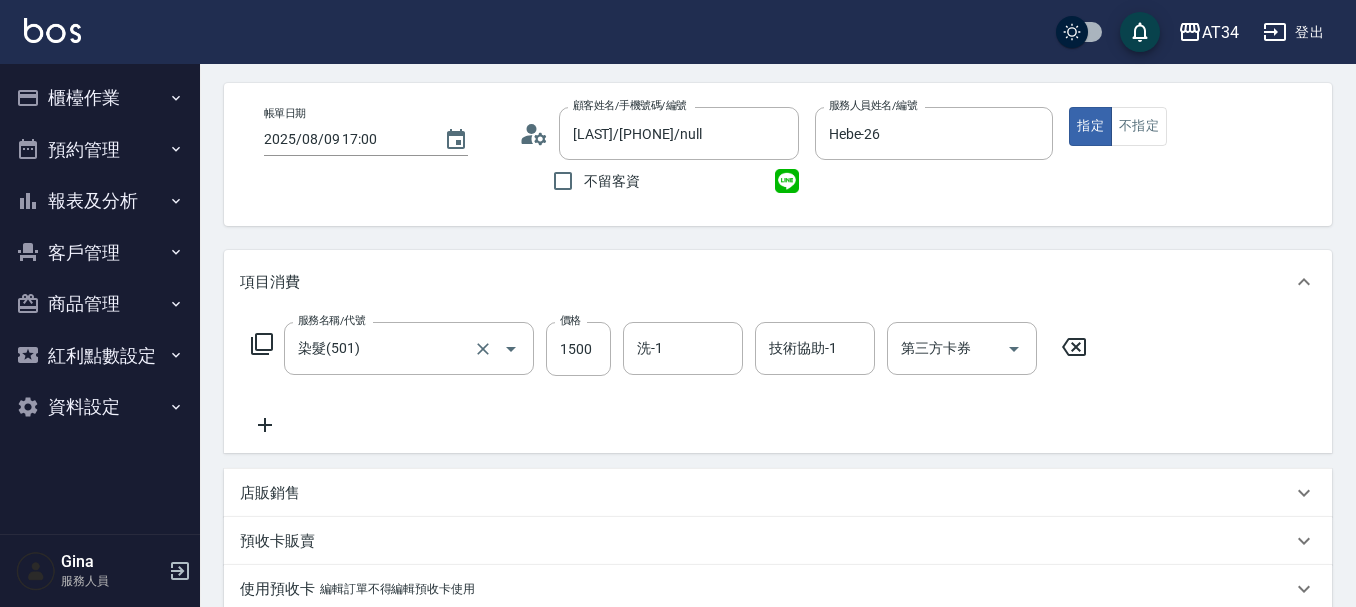 scroll, scrollTop: 0, scrollLeft: 0, axis: both 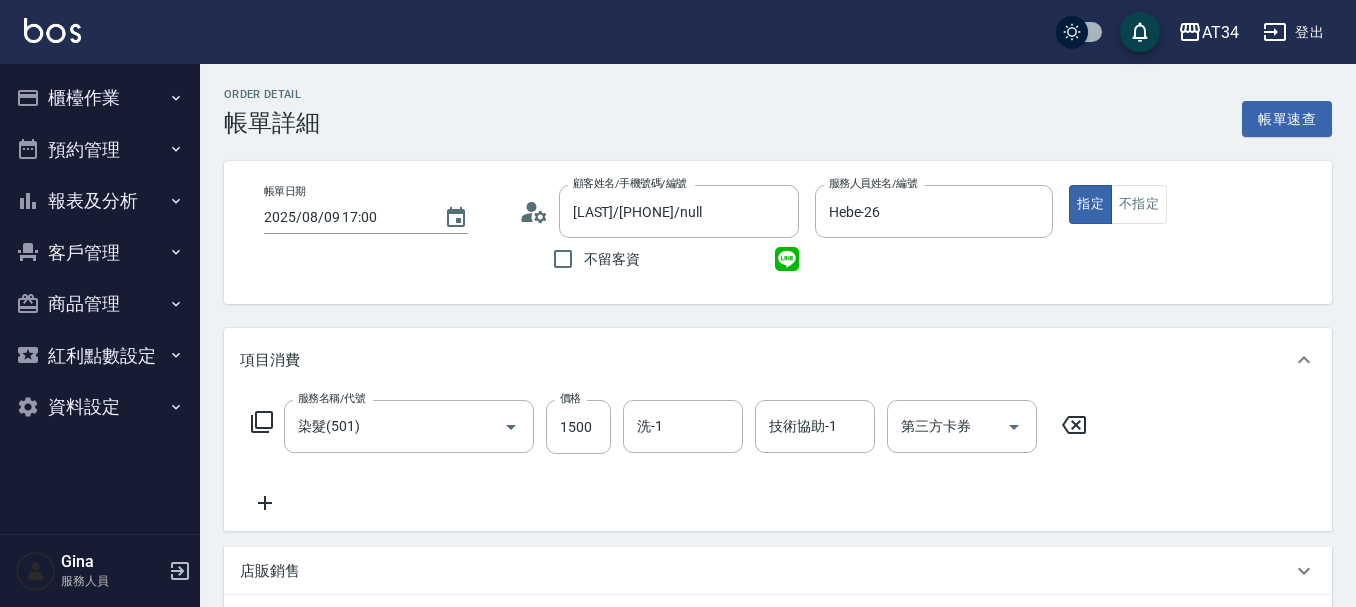 click on "預約管理" at bounding box center (100, 150) 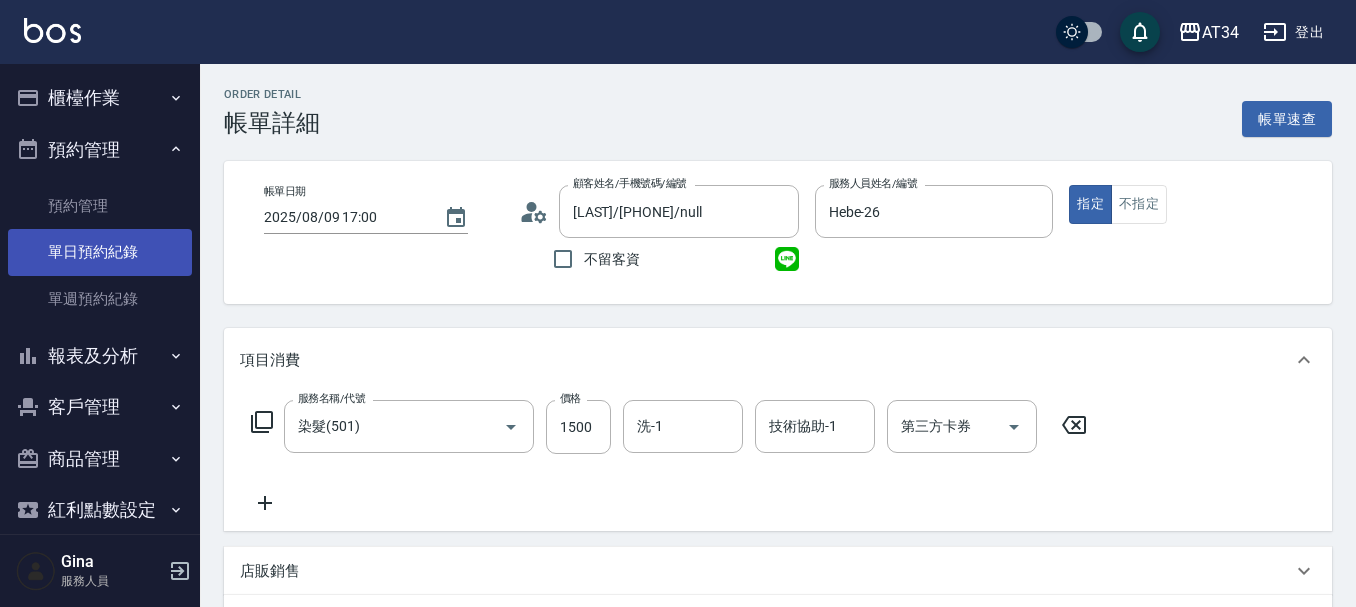 click on "單日預約紀錄" at bounding box center [100, 252] 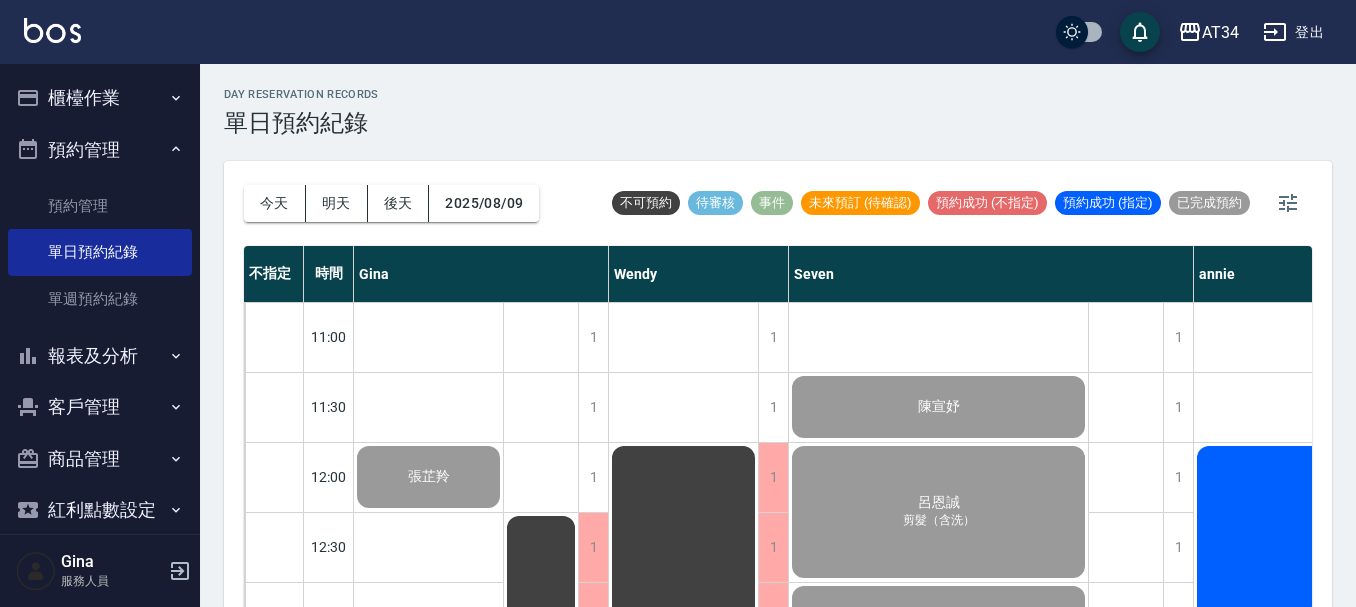click on "day Reservation records 單日預約紀錄 今天 明天 後天 [DATE] 不可預約 待審核 事件 未來預訂 (待確認) 預約成功 (不指定) 預約成功 (指定) 已完成預約 不指定 時間 [FIRST] [FIRST] [FIRST] [FIRST] [FIRST] [FIRST] [FIRST] [FIRST] [FIRST] [FIRST] [FIRST] 0 1 1 1 1 1 1 1 1 [LAST] [LAST] [LAST] [LAST] [LAST] 排休 排休 排休 排休 排休 1 1 1 1 1 1 1 1 1 1 1 1 1 1 1 1 1 1 1 1 排休 1 1 1 1 1 1 1 1 1 1 1 1 1 1 1 0 0 1 1 1 [LAST] [LAST] 剪髮（含洗） [LAST] [LAST]@ [LAST] 剪.染 [LAST] [LAST] [LAST] [LAST] [LAST] 排休 1 1 0 0 0 0 0 0 0 0 0 0 0 0 1 1 1 1 1 1 [LAST] 縮毛矯正 1 1 1 0 0 0 0 0 0 0 0 0 0 1 0 0 0 1 1 1 [LAST] [LAST] 🔥免等兩天洗髮「洗剪燙定型」  [LAST] 🔥免等兩天洗髮「洗剪燙定型」  [LAST] [LAST] [LAST]" at bounding box center [778, 347] 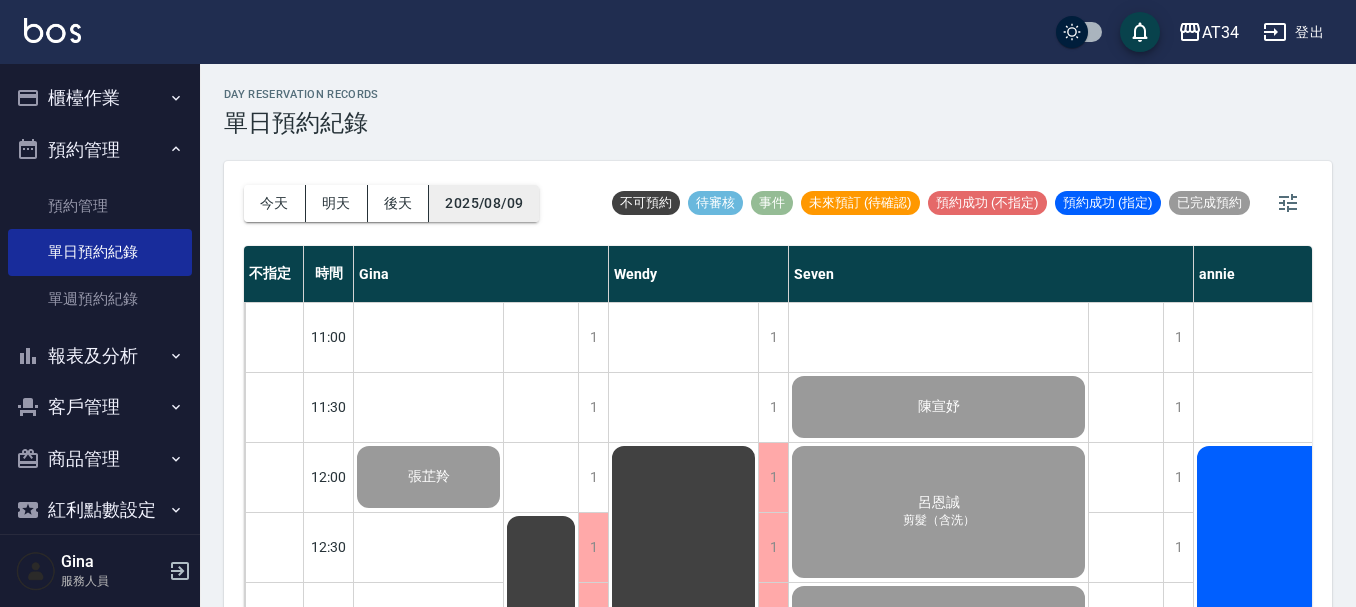 click on "2025/08/09" at bounding box center [484, 203] 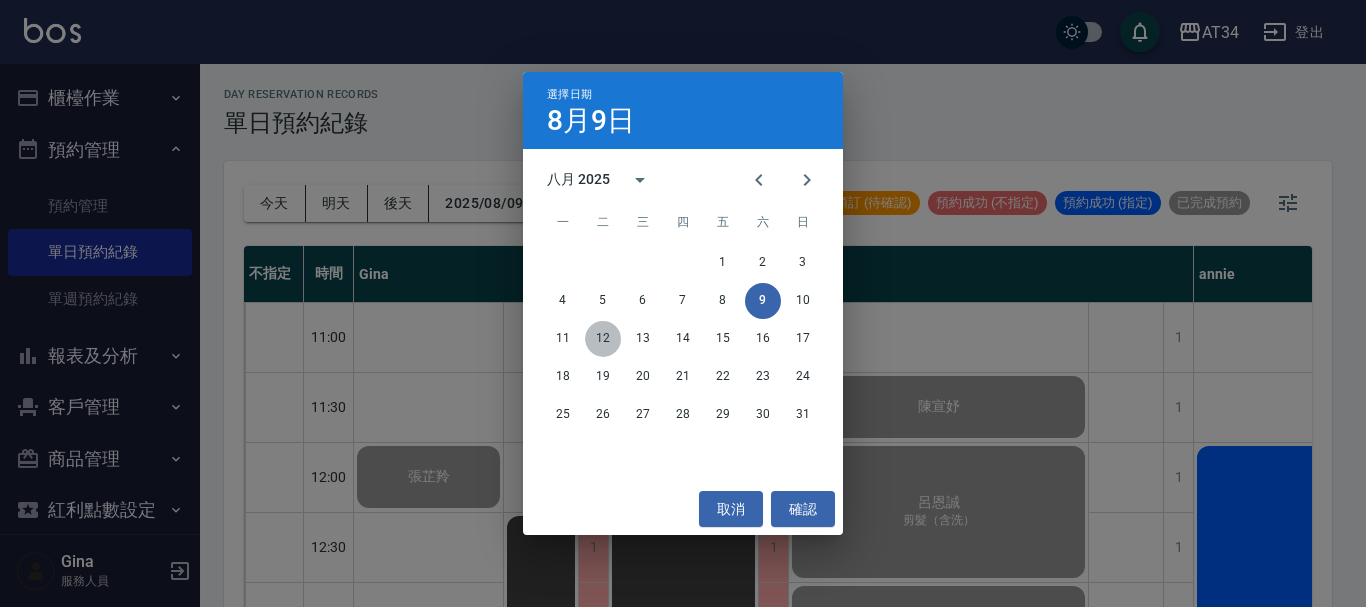 click on "12" at bounding box center [603, 339] 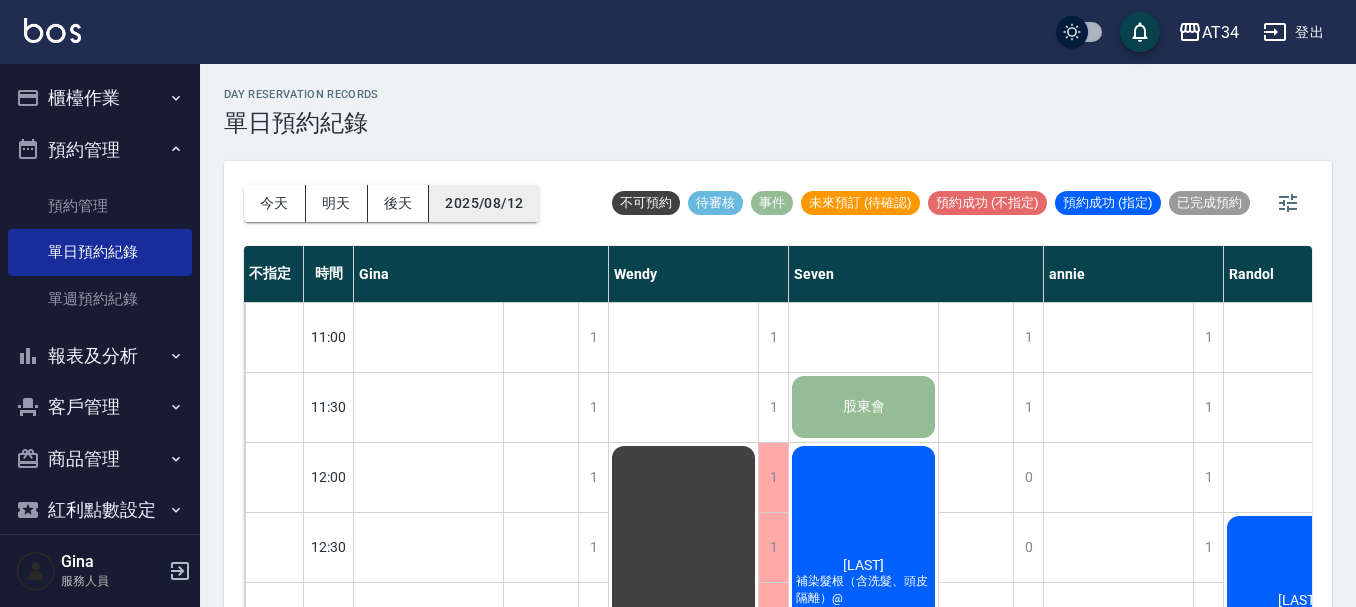 click on "2025/08/12" at bounding box center [484, 203] 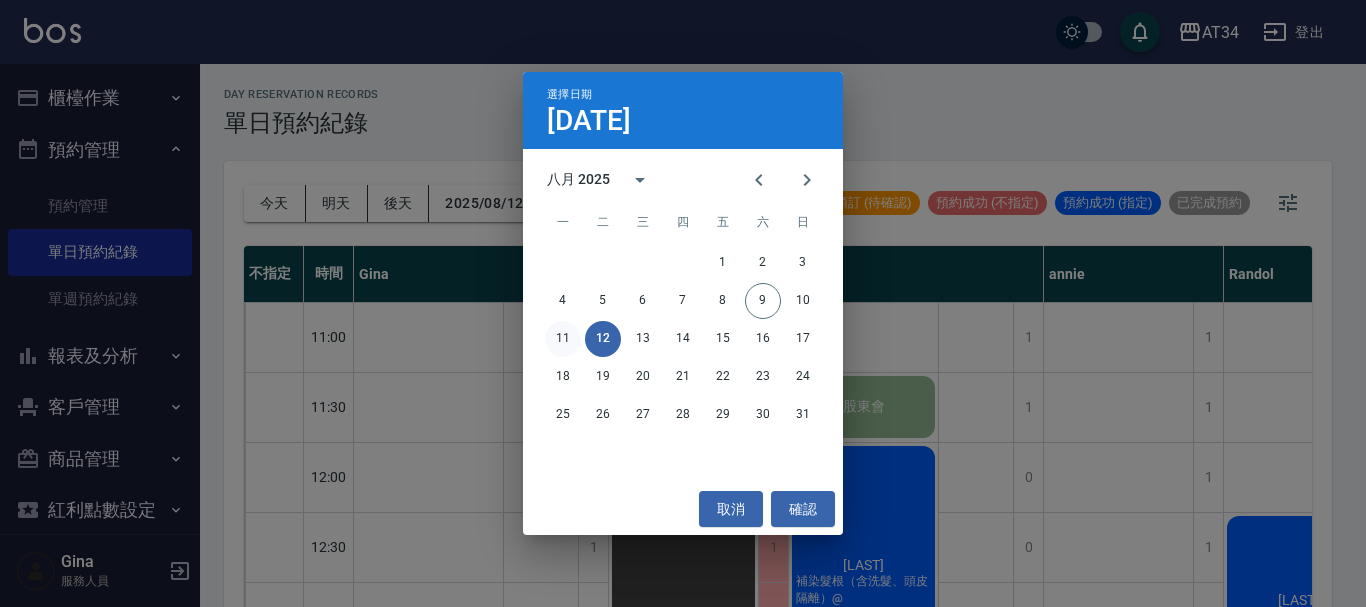 click on "11" at bounding box center [563, 339] 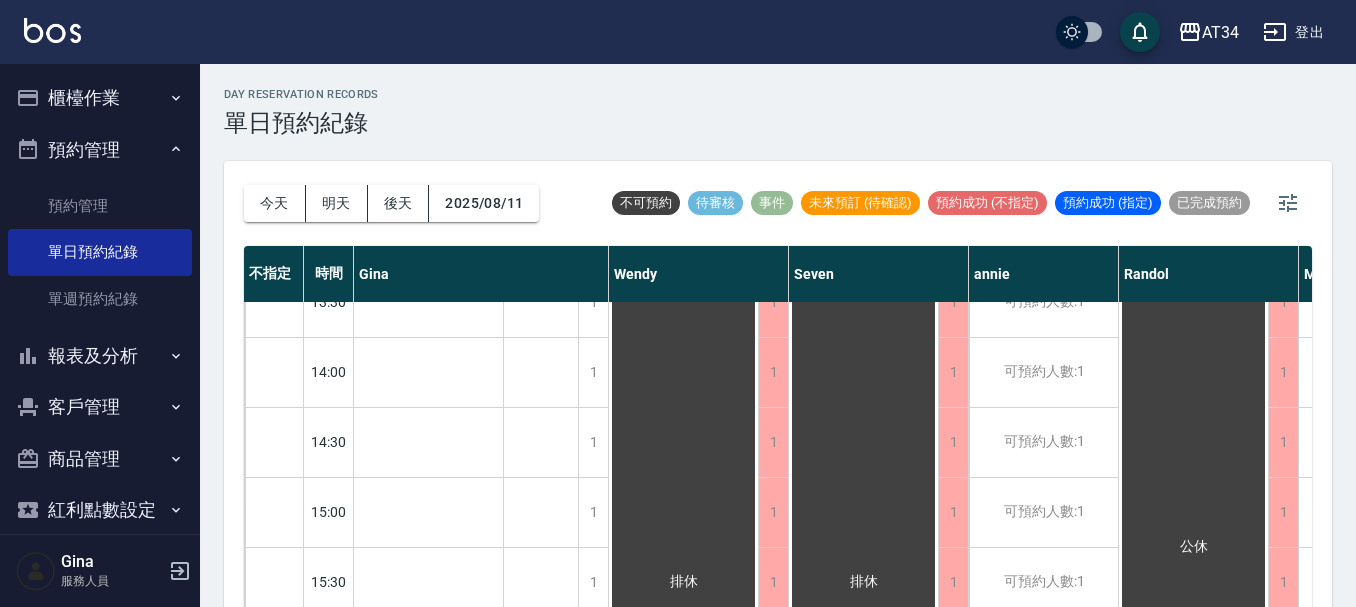 scroll, scrollTop: 400, scrollLeft: 0, axis: vertical 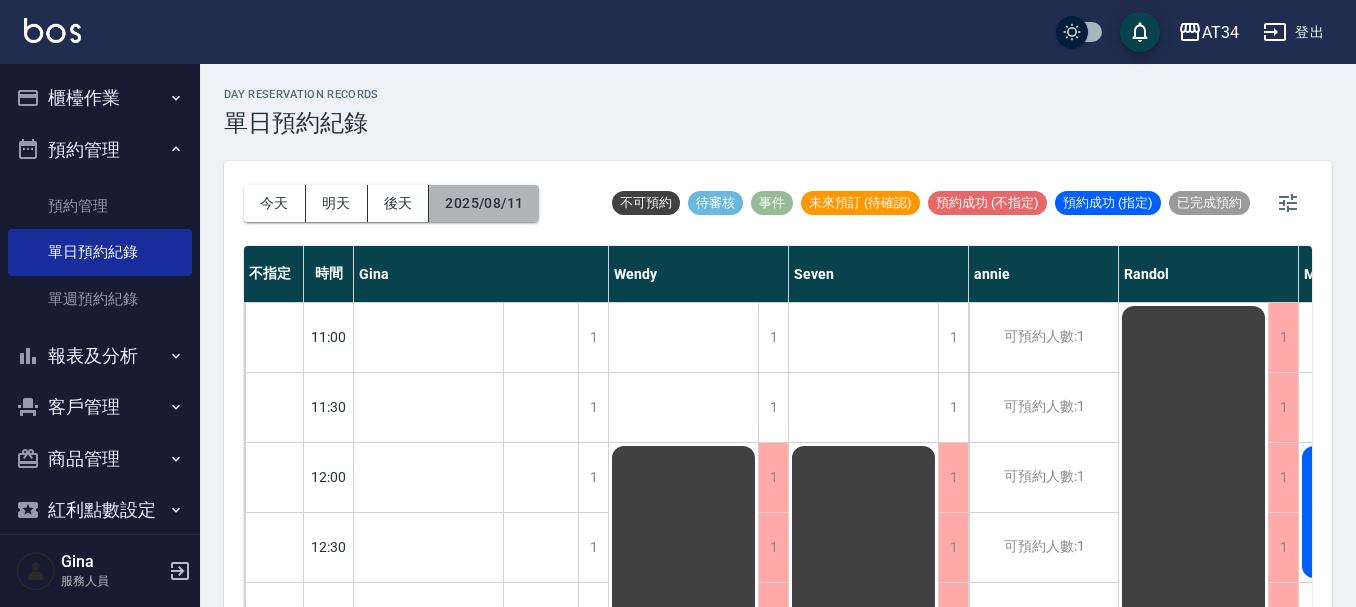 click on "2025/08/11" at bounding box center [484, 203] 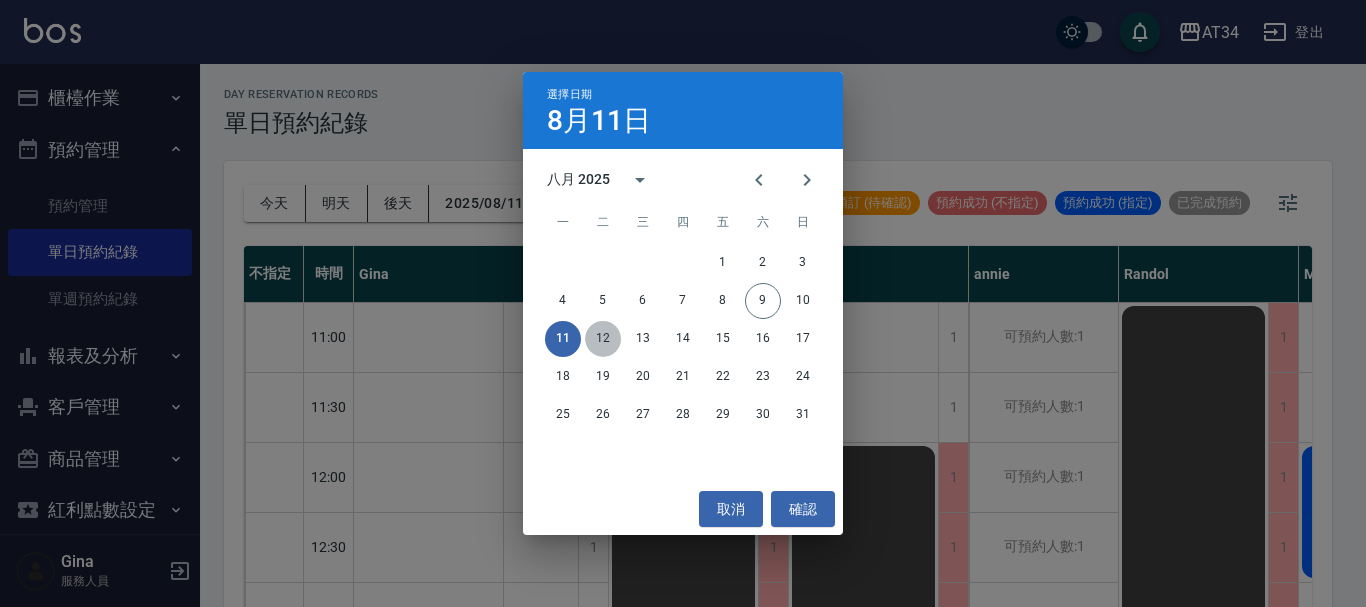 click on "12" at bounding box center (603, 339) 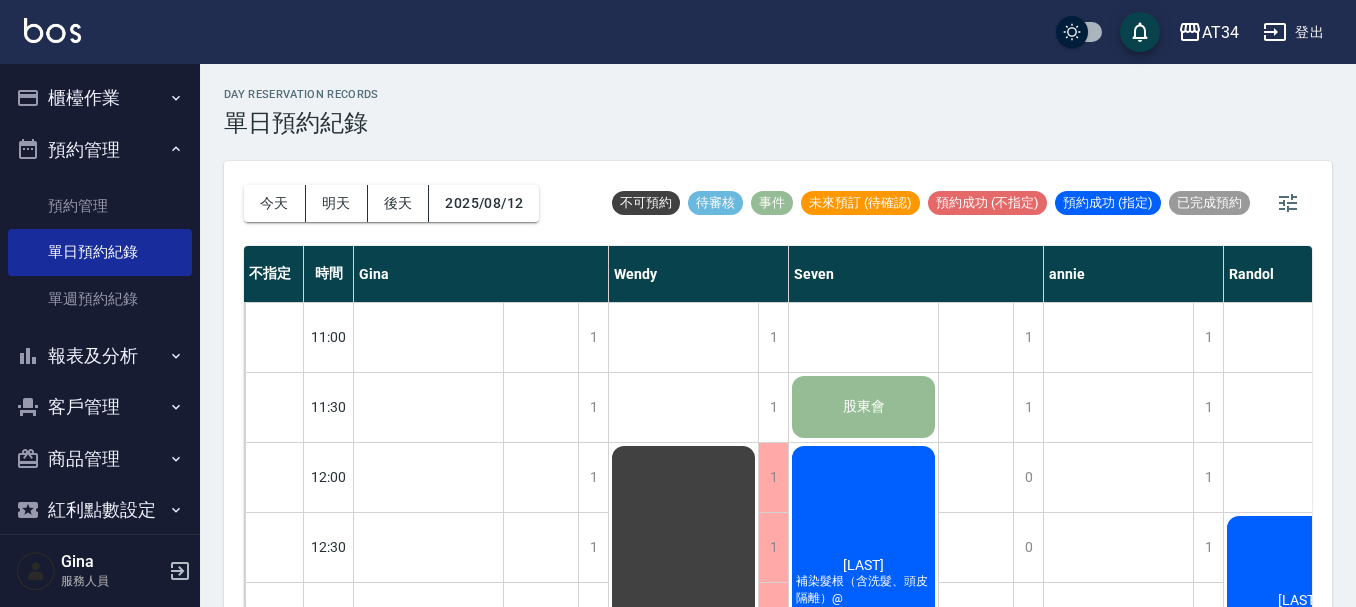 scroll, scrollTop: 0, scrollLeft: 365, axis: horizontal 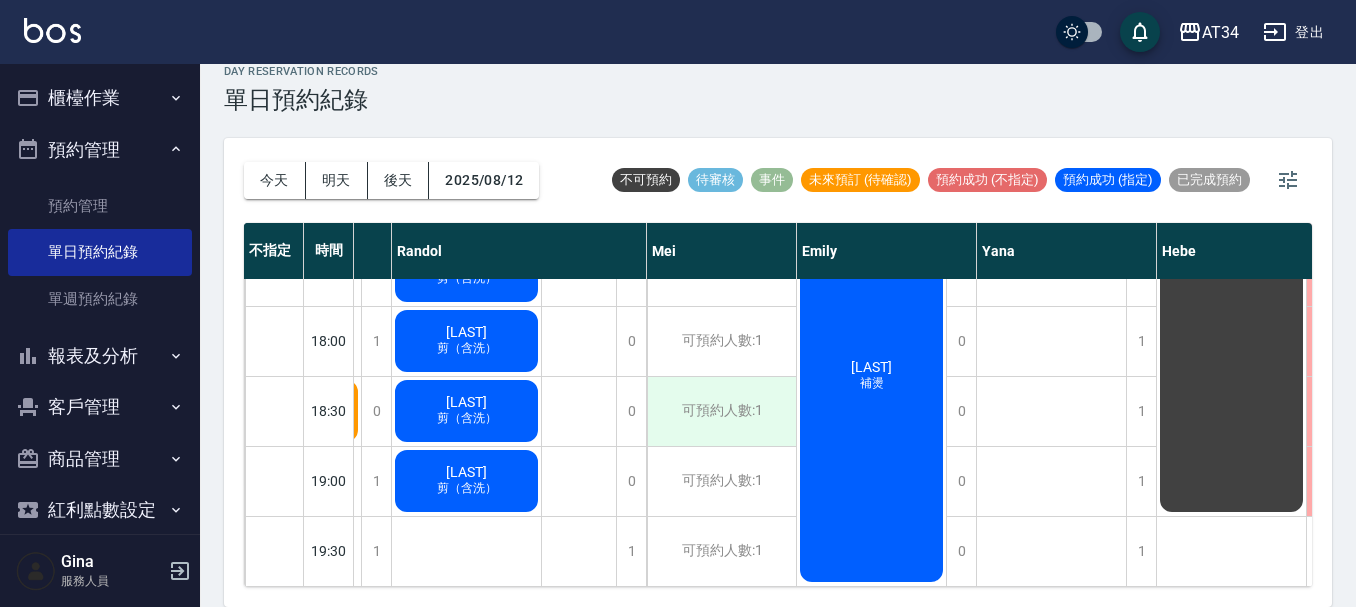 click on "可預約人數:1" at bounding box center [721, 411] 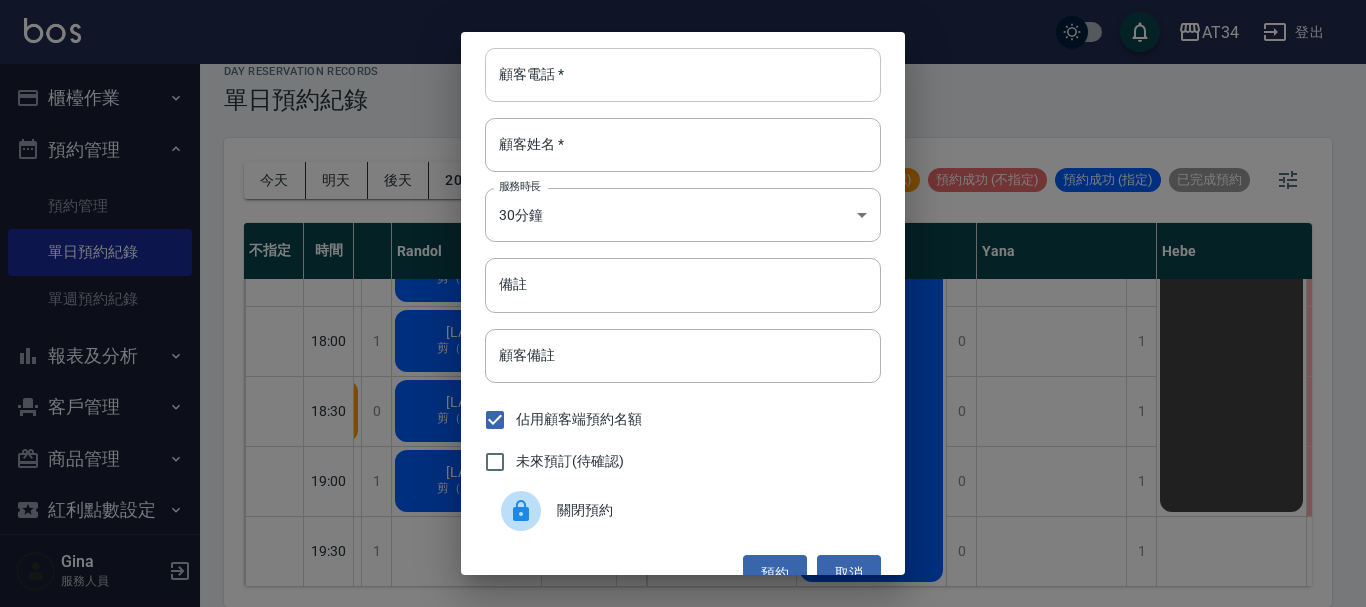 click on "顧客電話   *" at bounding box center (683, 75) 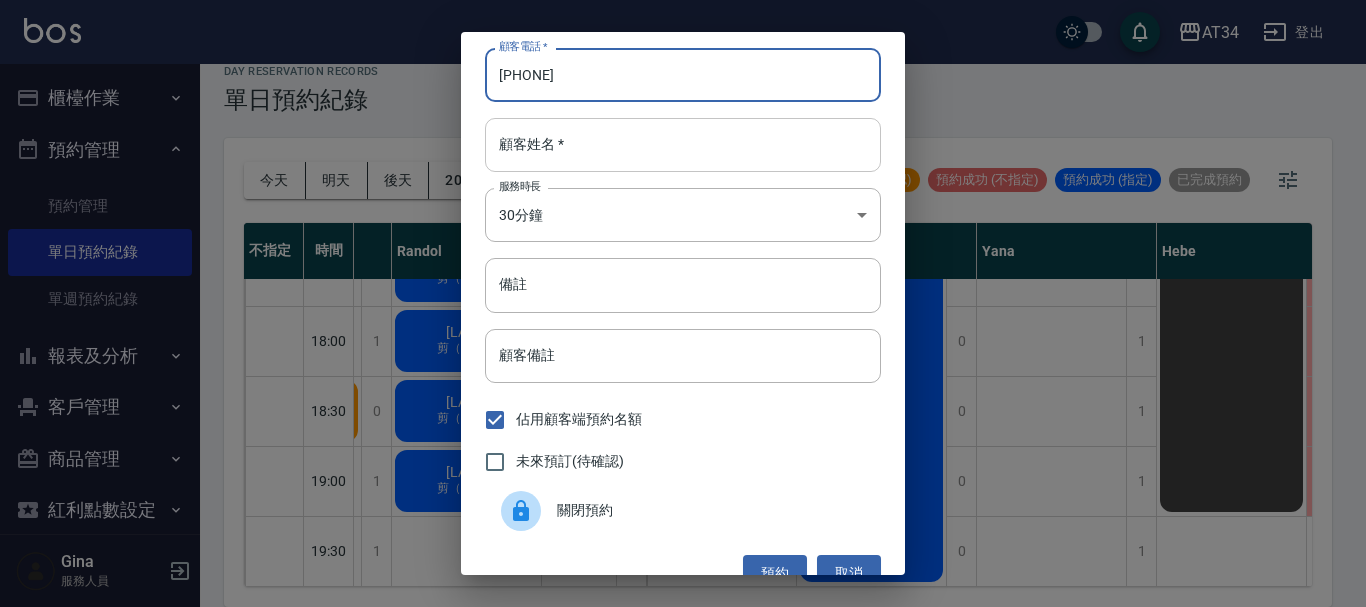 type on "0958489008" 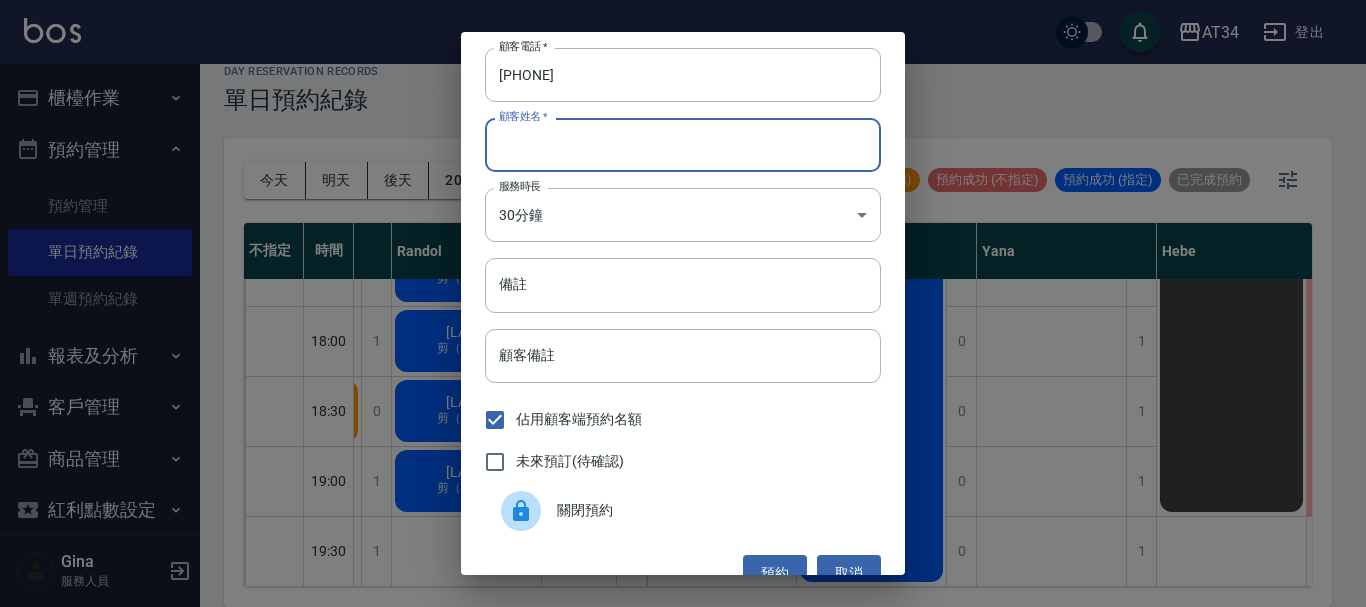click on "顧客姓名   *" at bounding box center (683, 145) 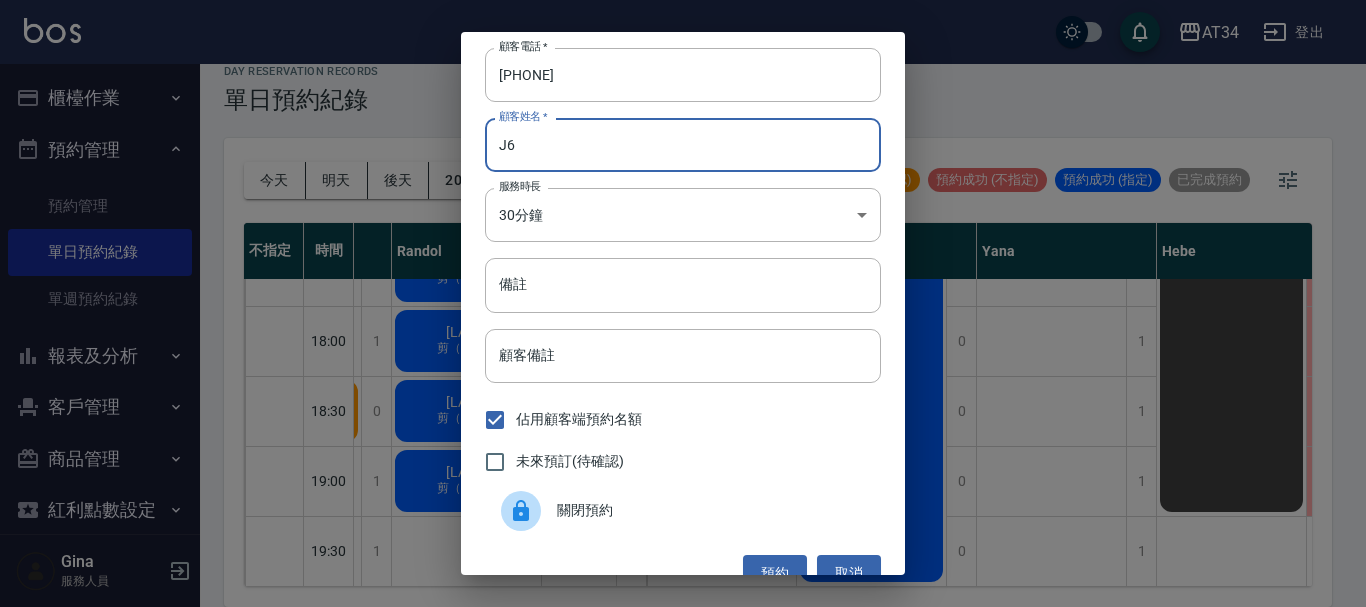 type on "J" 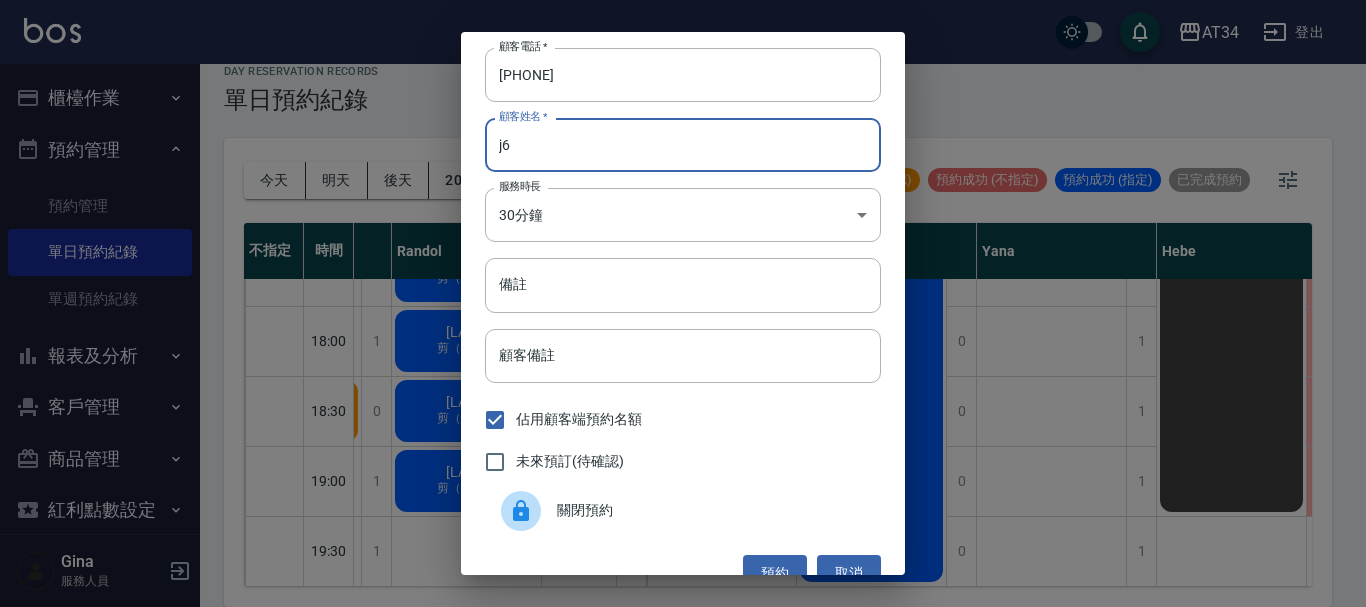 type on "j" 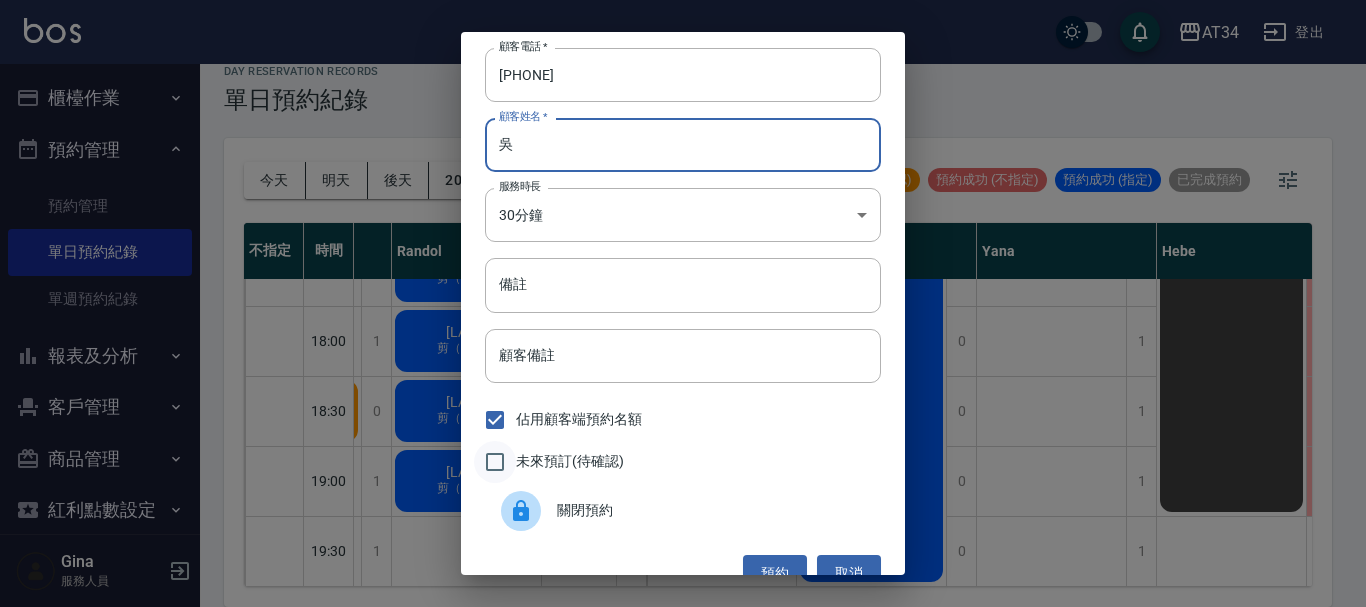 type on "吳" 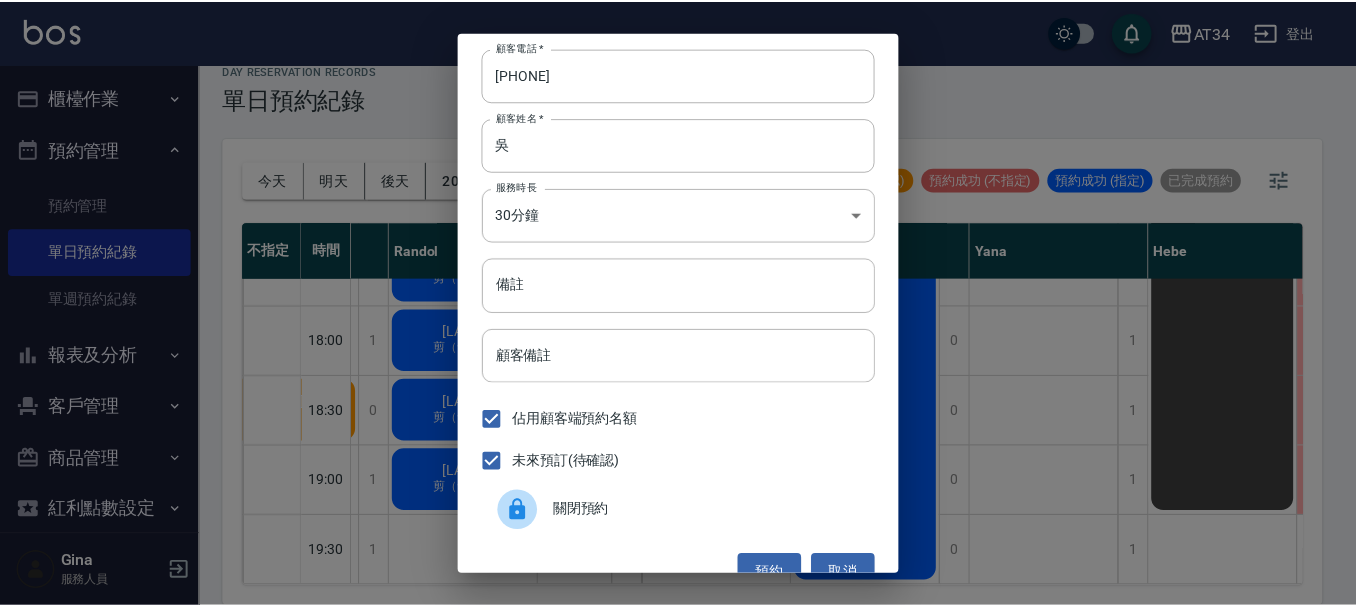 scroll, scrollTop: 32, scrollLeft: 0, axis: vertical 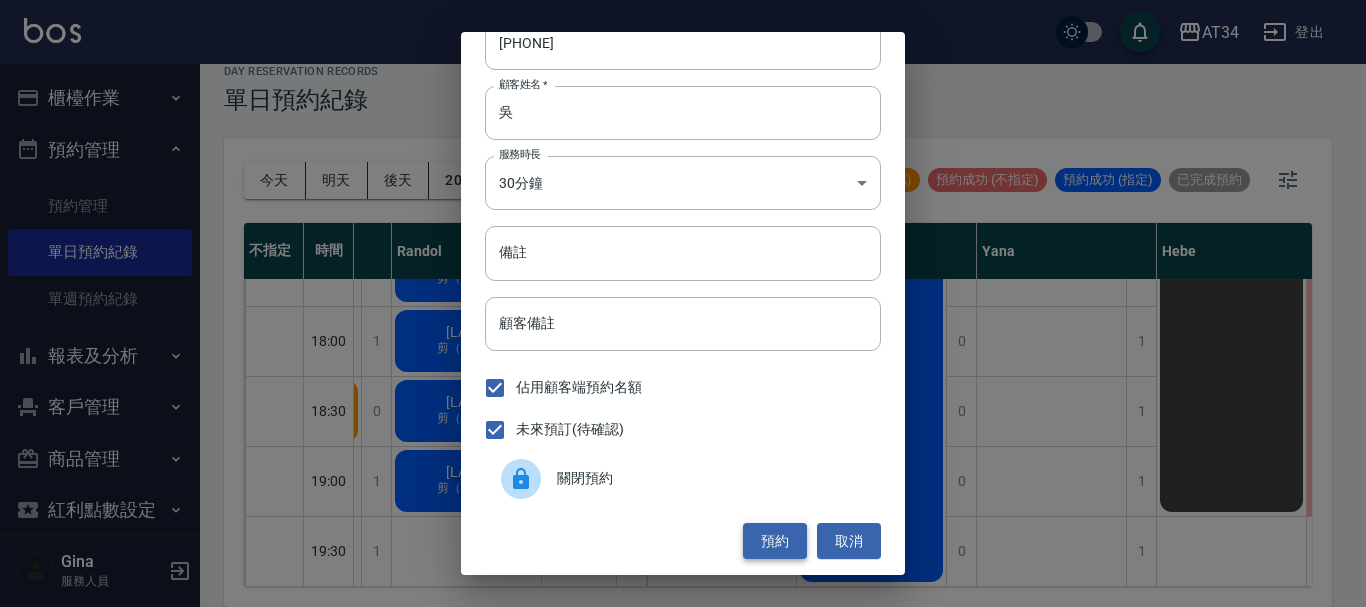 click on "預約" at bounding box center (775, 541) 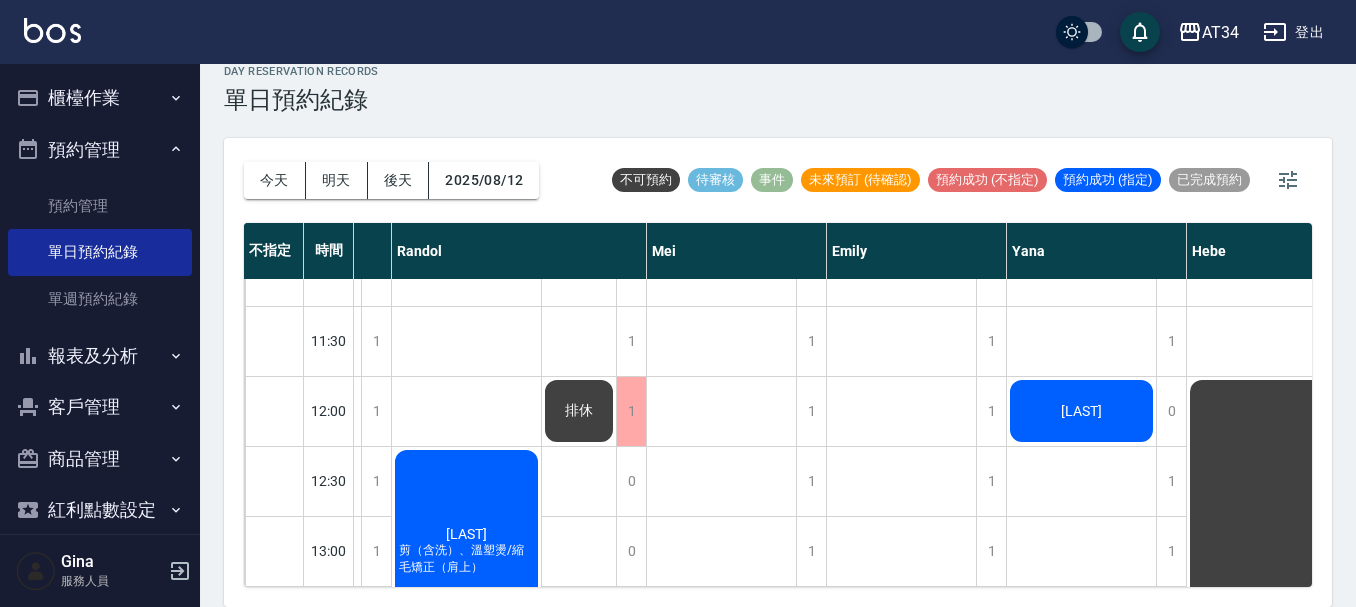 scroll, scrollTop: 0, scrollLeft: 832, axis: horizontal 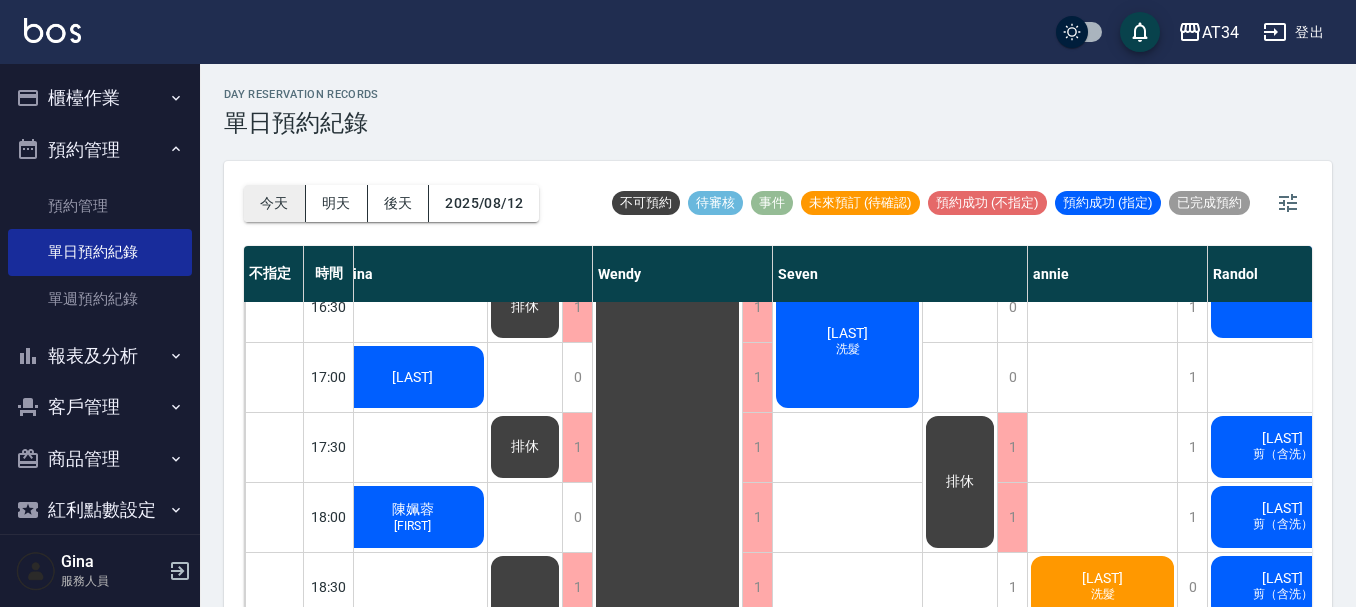 click on "今天" at bounding box center [275, 203] 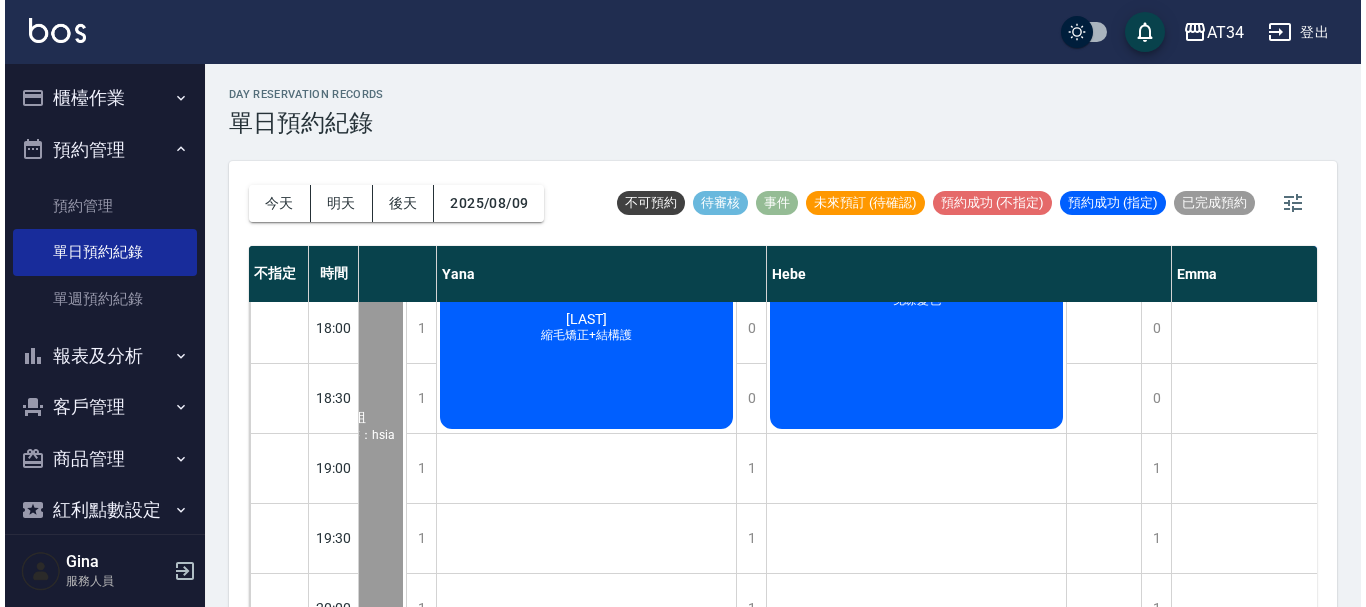 scroll, scrollTop: 808, scrollLeft: 1707, axis: both 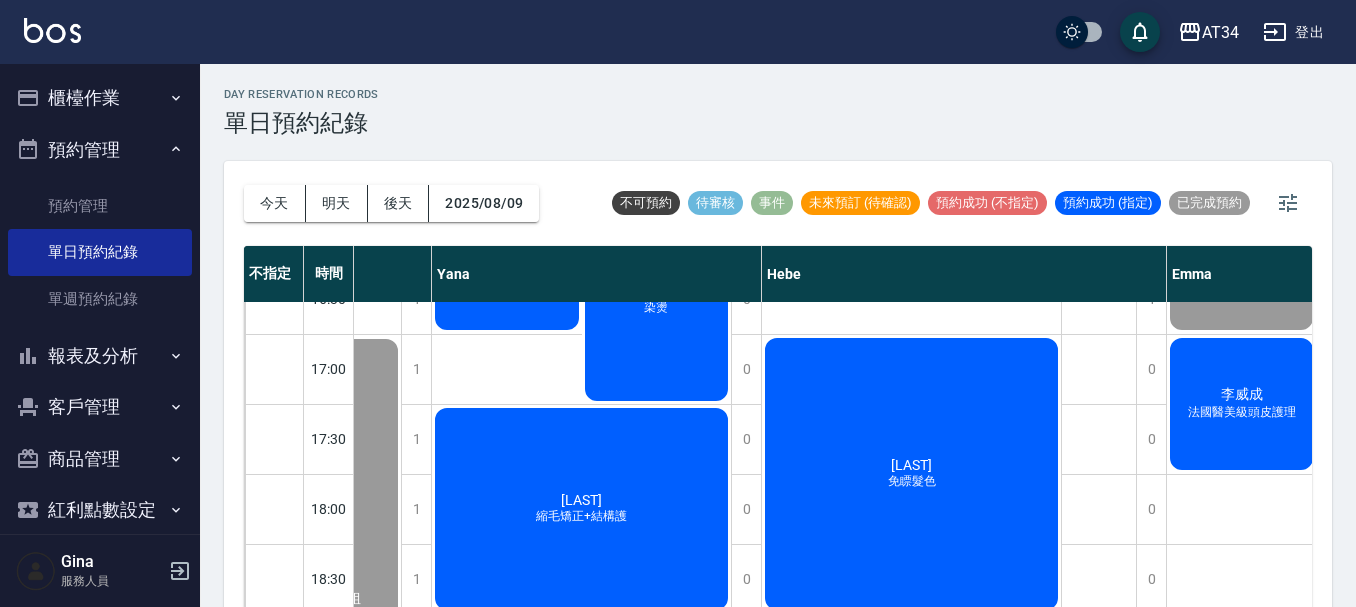 click on "李秋月 免瞟髮色" at bounding box center [-1279, -331] 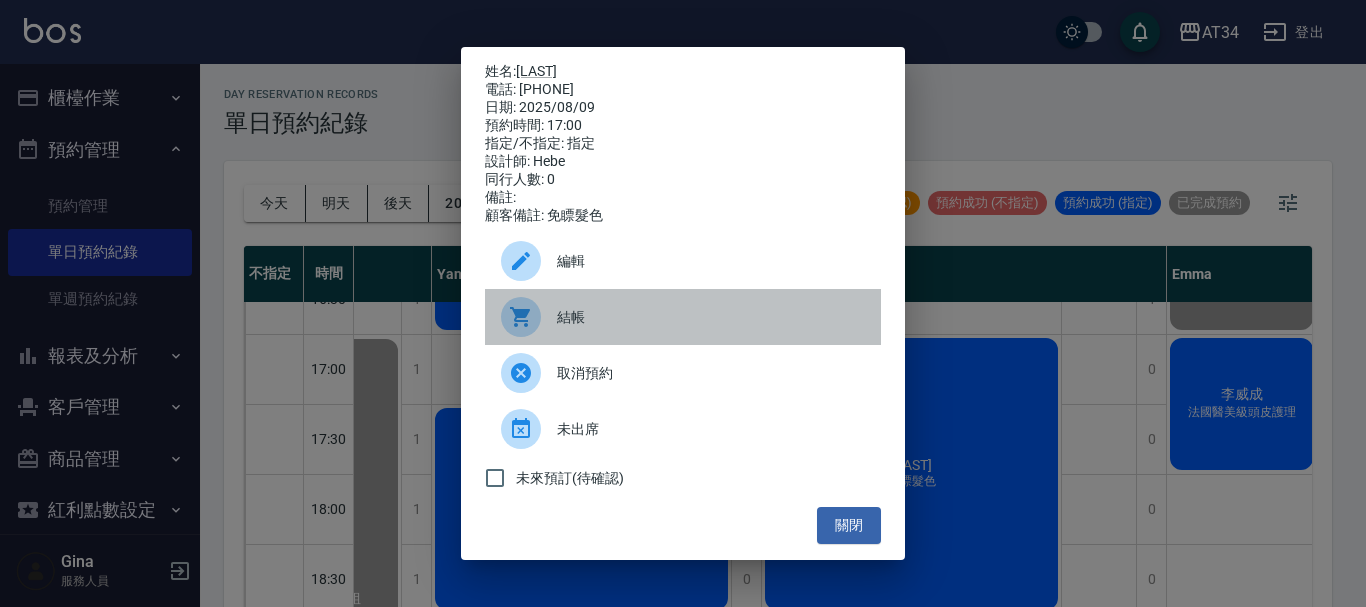 click at bounding box center (529, 317) 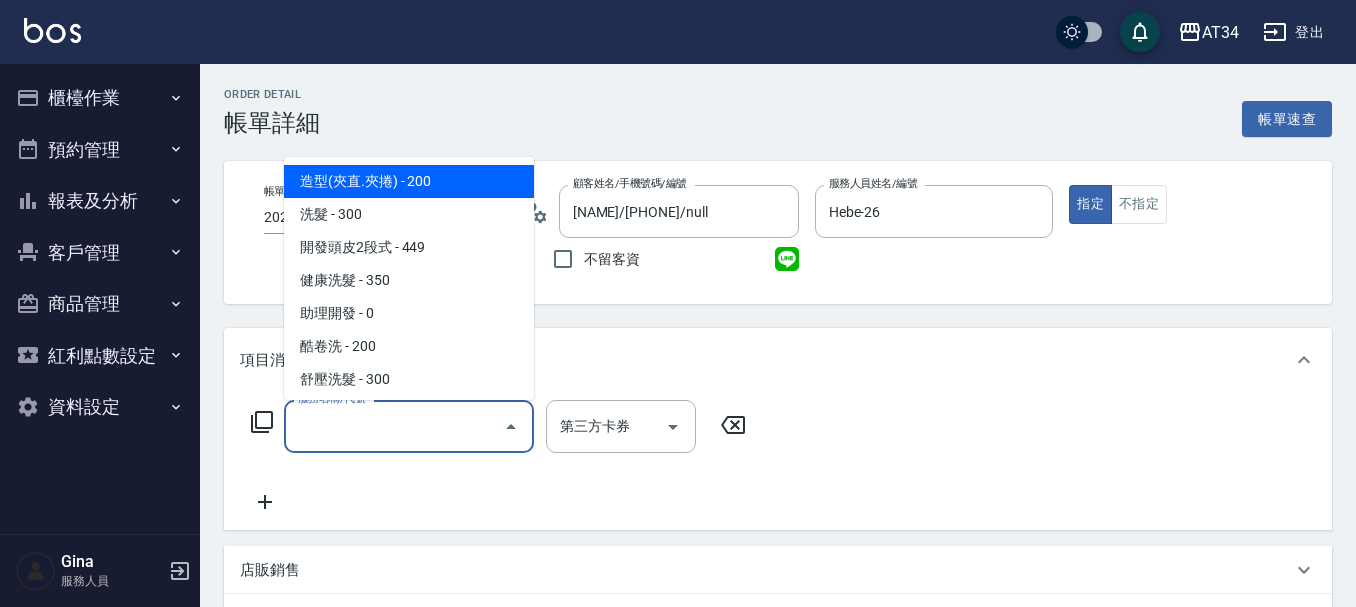 scroll, scrollTop: 0, scrollLeft: 0, axis: both 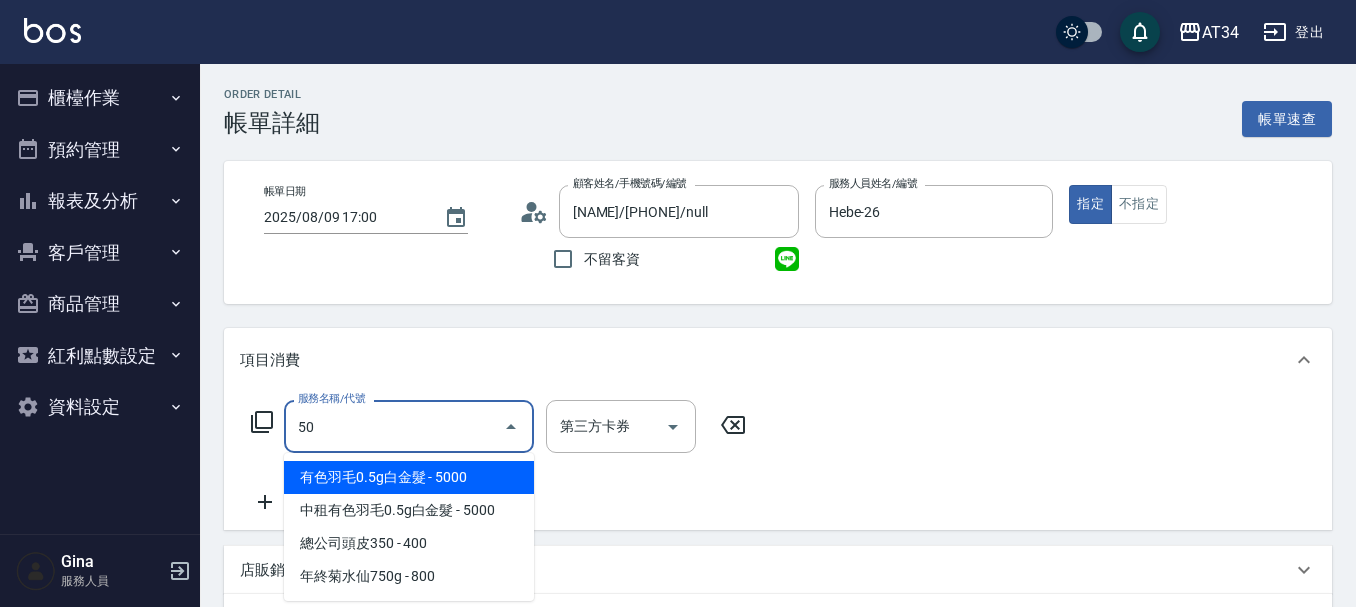 type on "501" 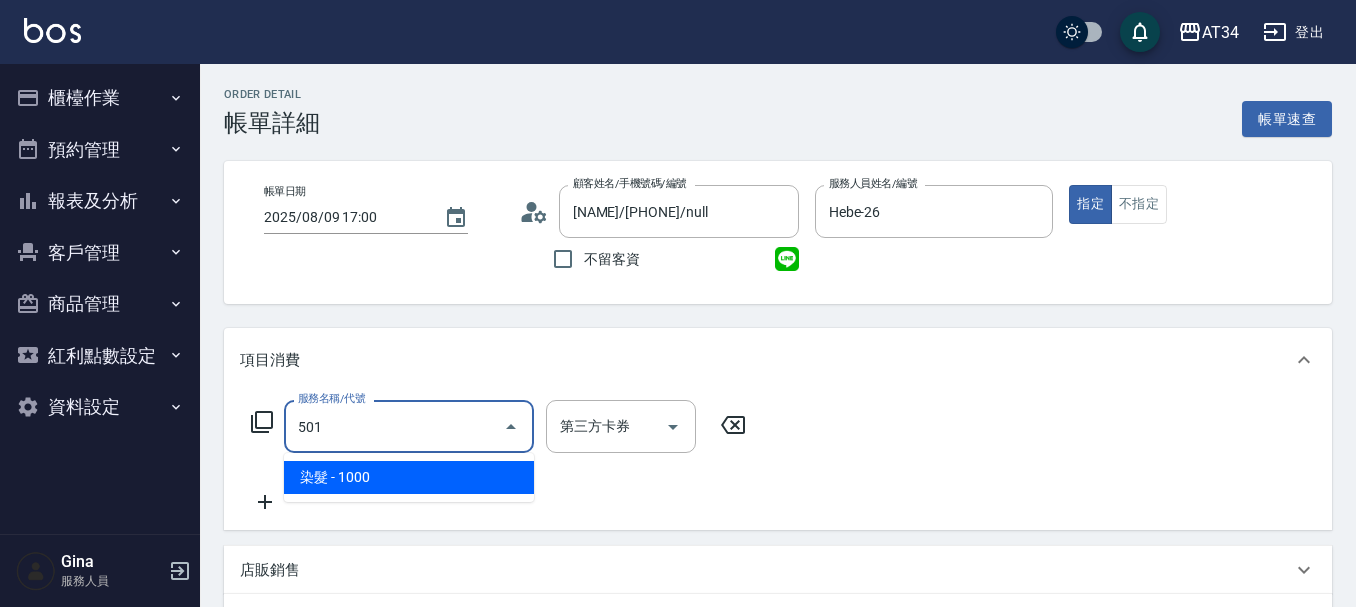 type on "100" 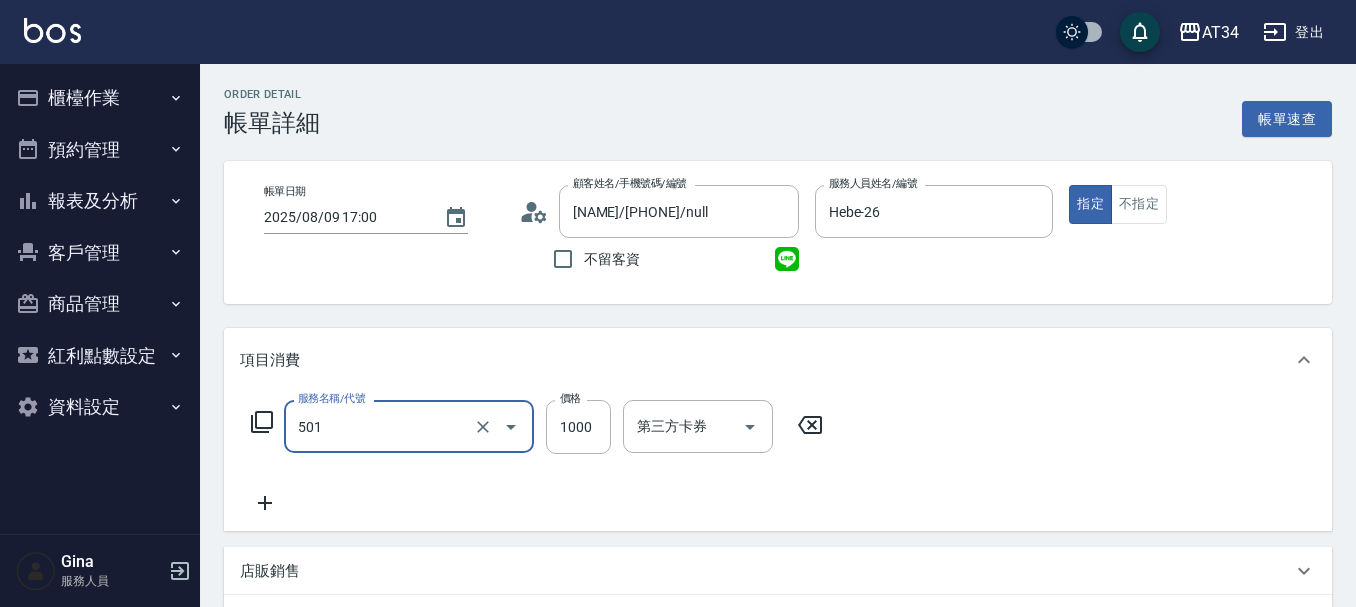 type on "染髮(501)" 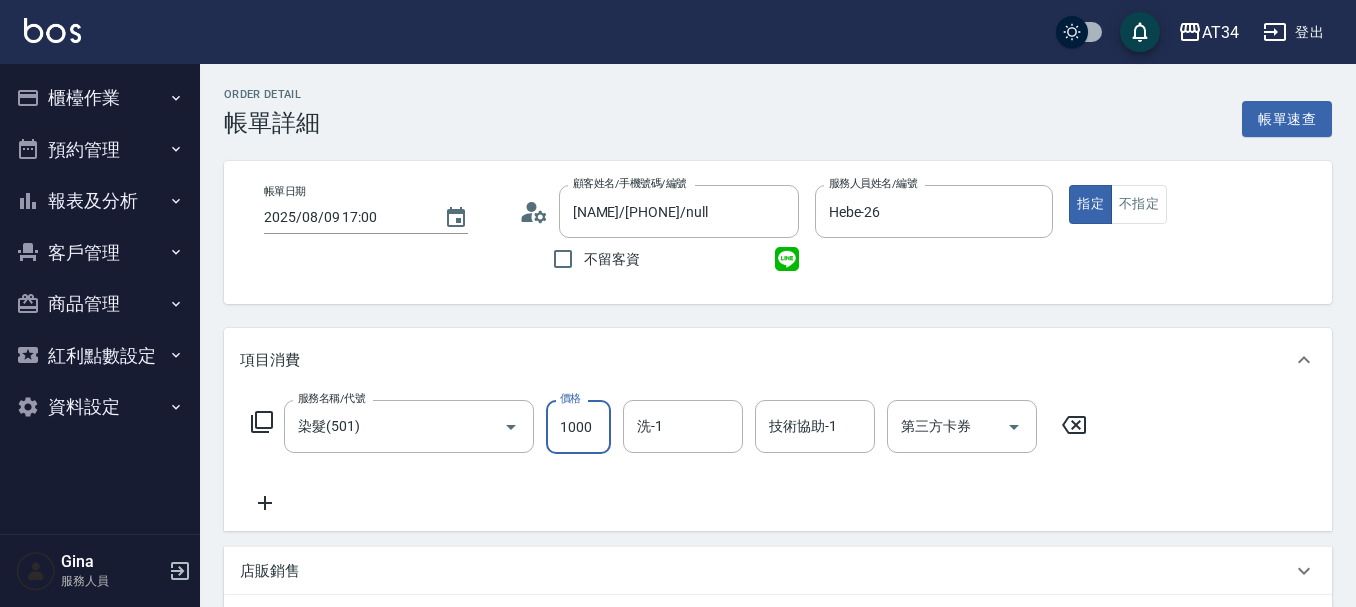 type on "0" 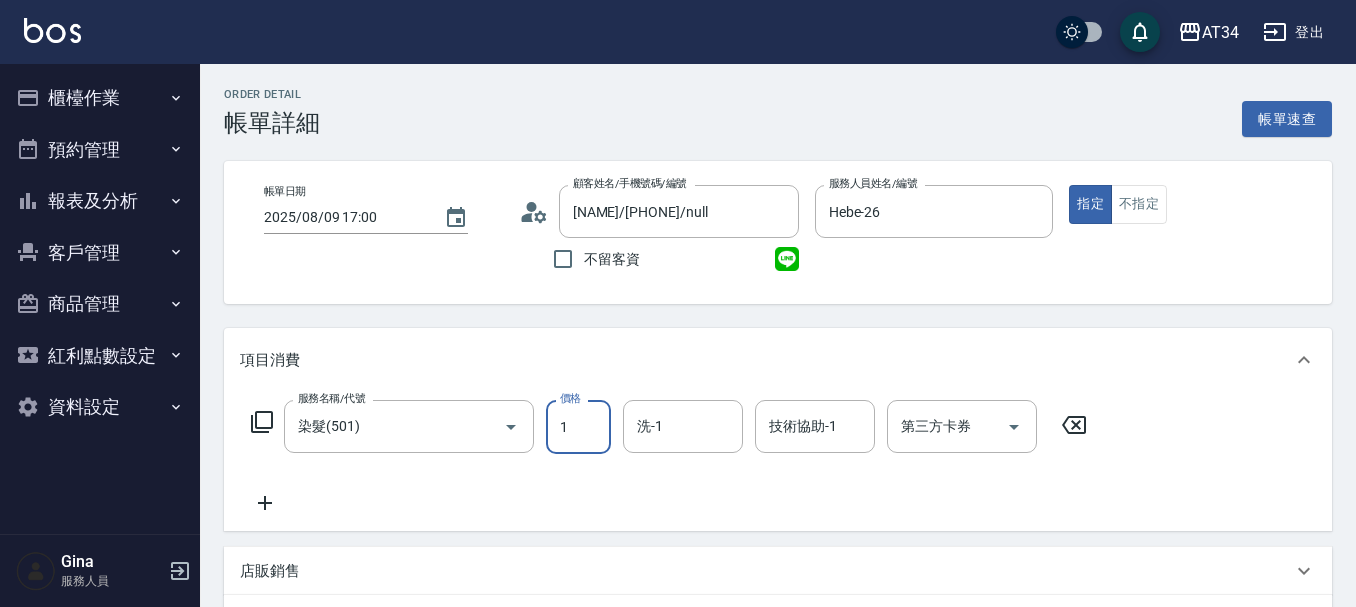 type on "15" 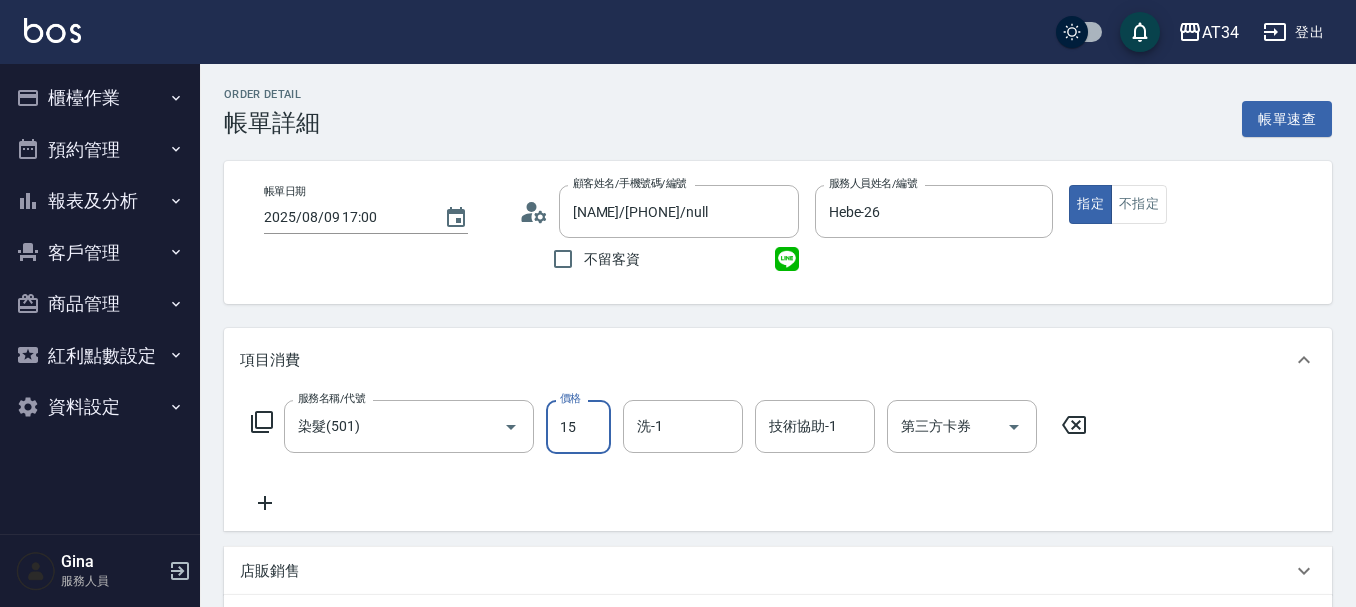 type on "10" 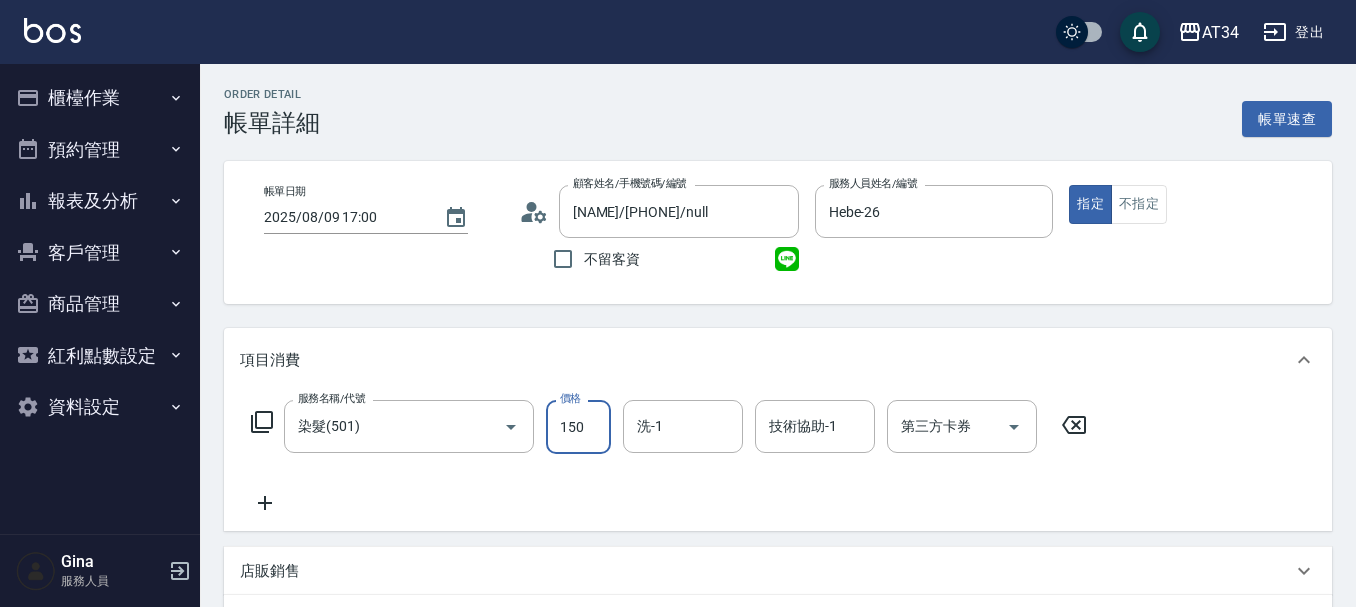 type on "150" 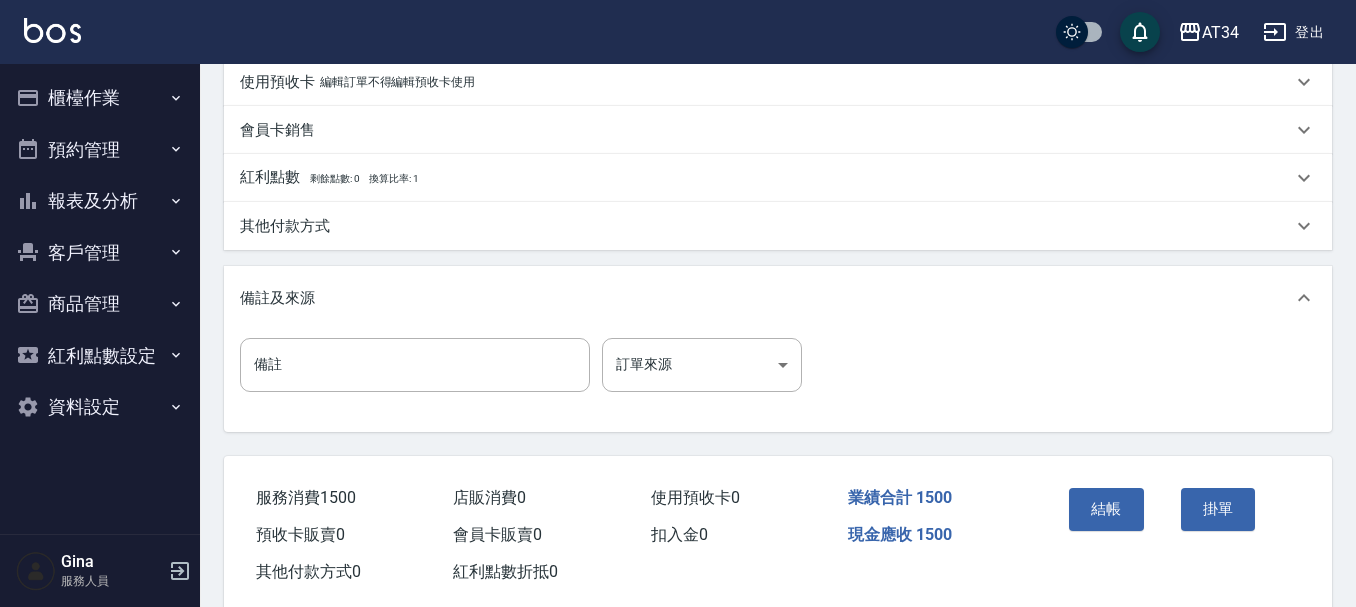 scroll, scrollTop: 600, scrollLeft: 0, axis: vertical 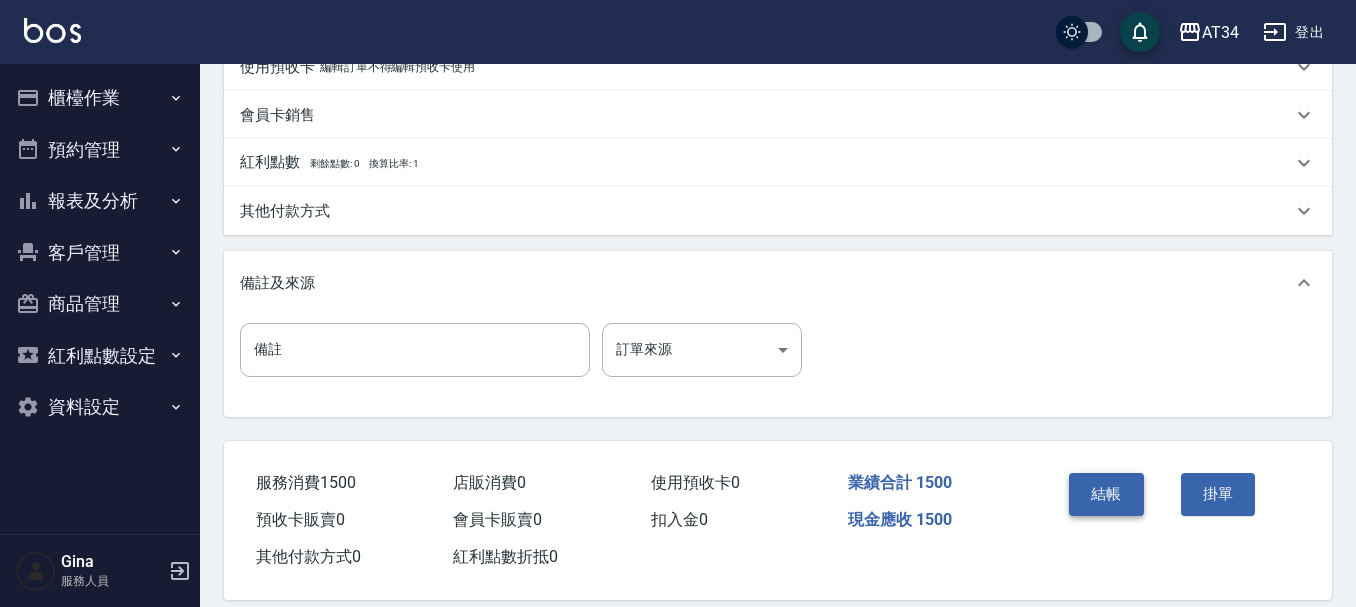 type on "1500" 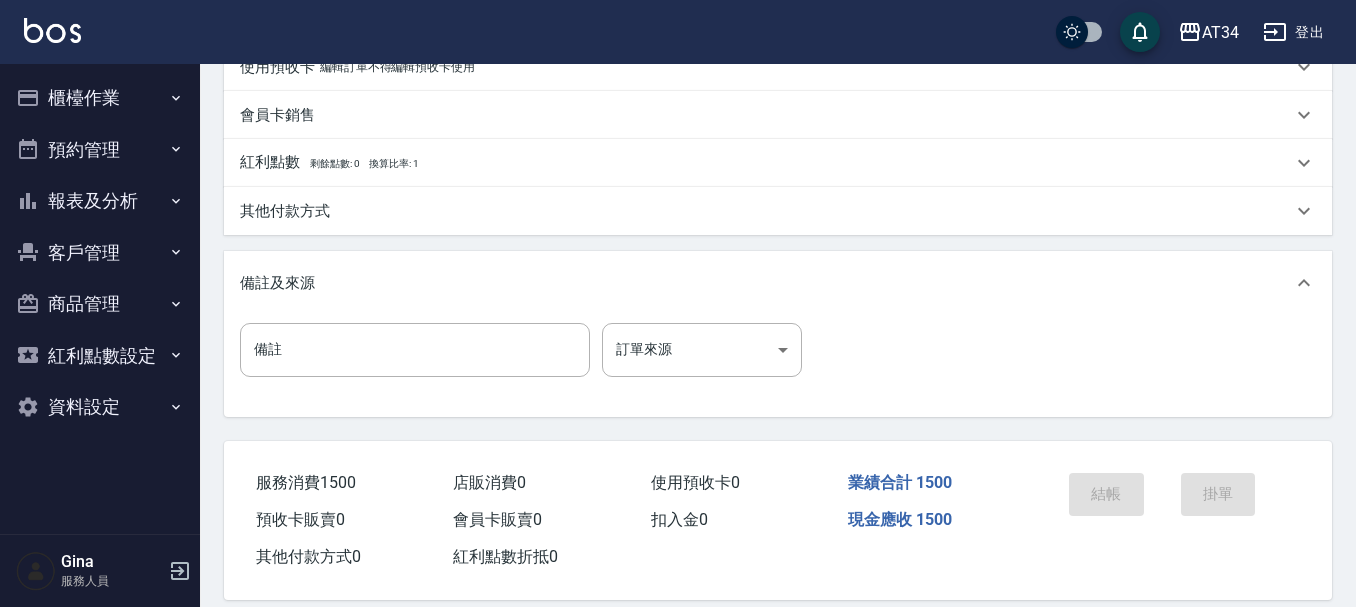 scroll, scrollTop: 522, scrollLeft: 0, axis: vertical 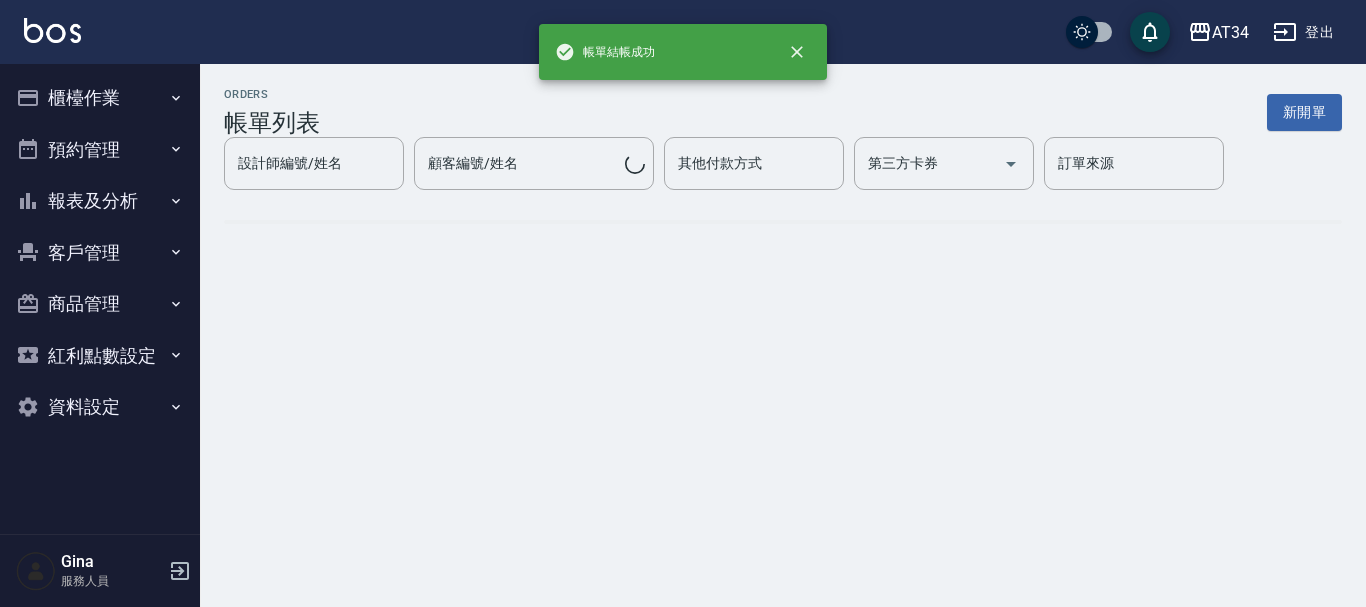 click on "櫃檯作業" at bounding box center (100, 98) 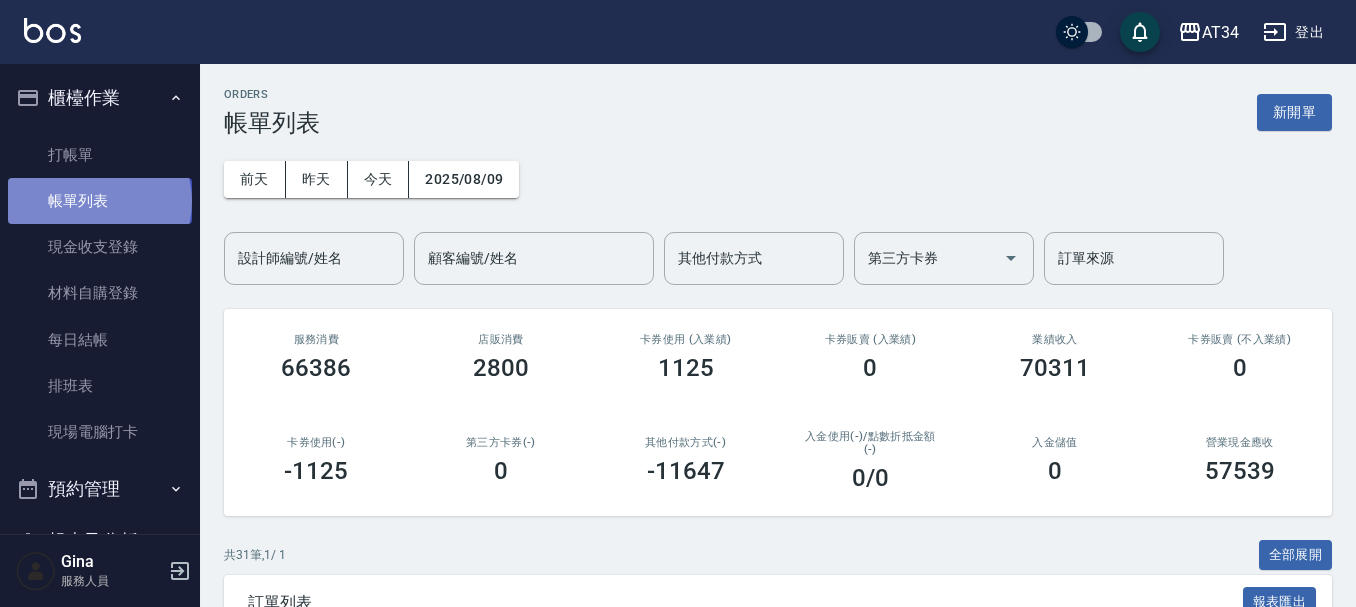 click on "帳單列表" at bounding box center (100, 201) 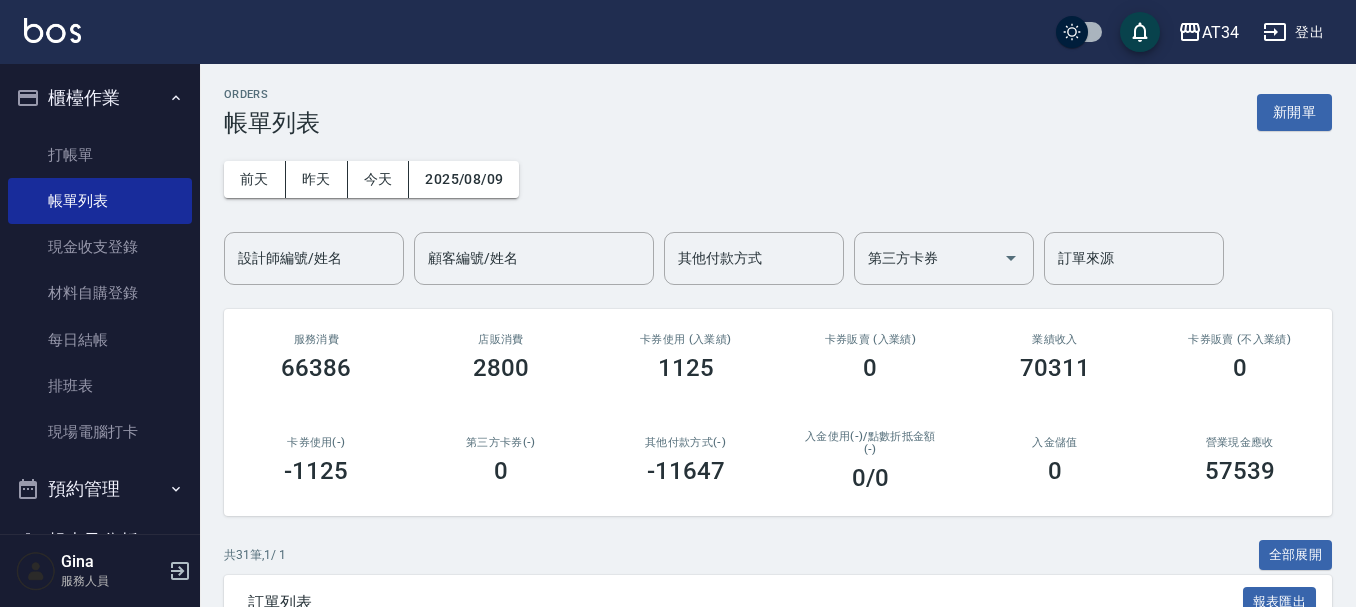 click on "設計師編號/姓名 設計師編號/姓名" at bounding box center (314, 258) 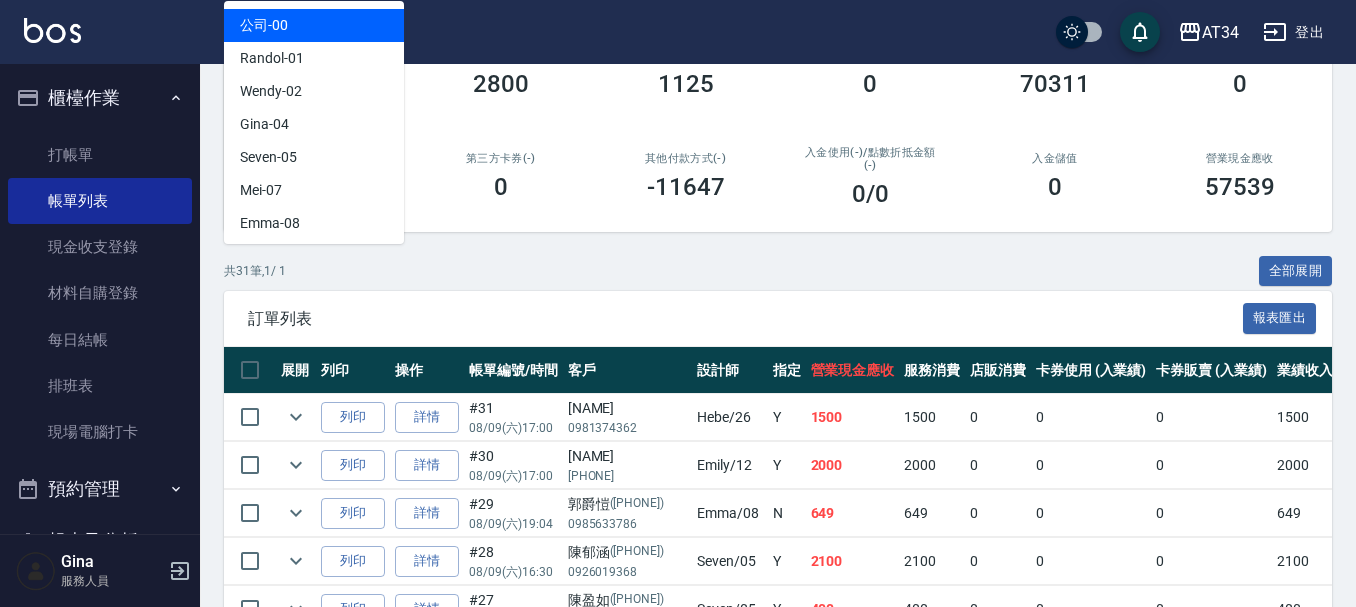 scroll, scrollTop: 300, scrollLeft: 0, axis: vertical 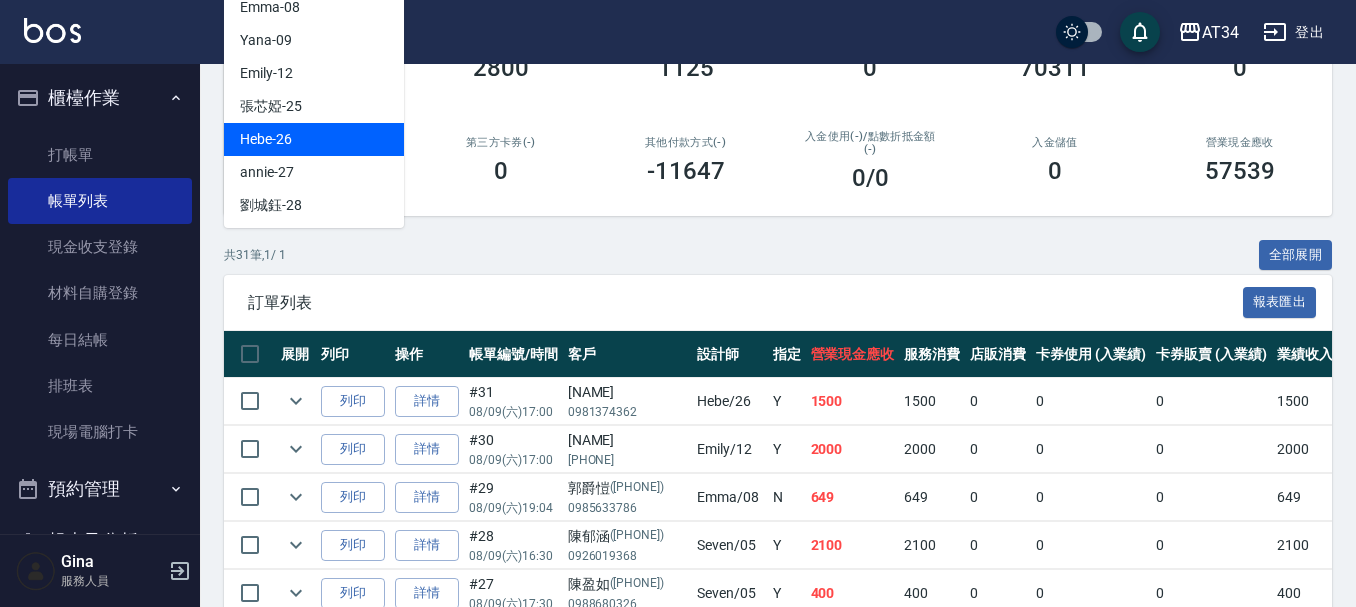 click on "Hebe -26" at bounding box center (314, 139) 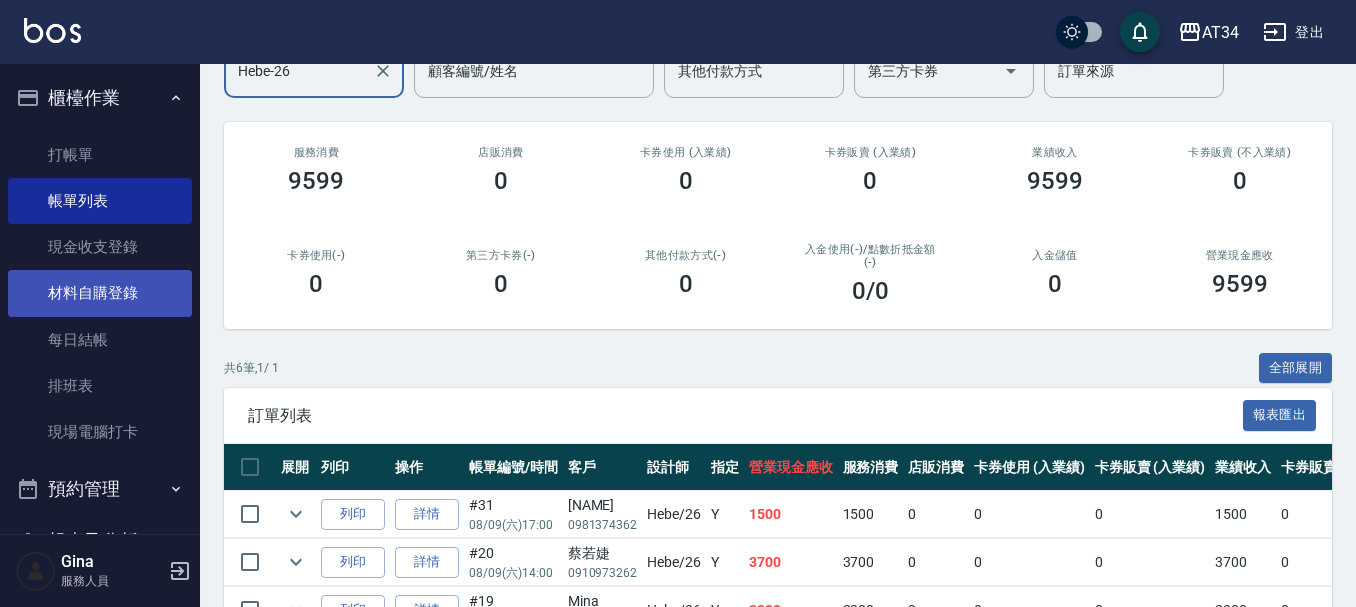 scroll, scrollTop: 0, scrollLeft: 0, axis: both 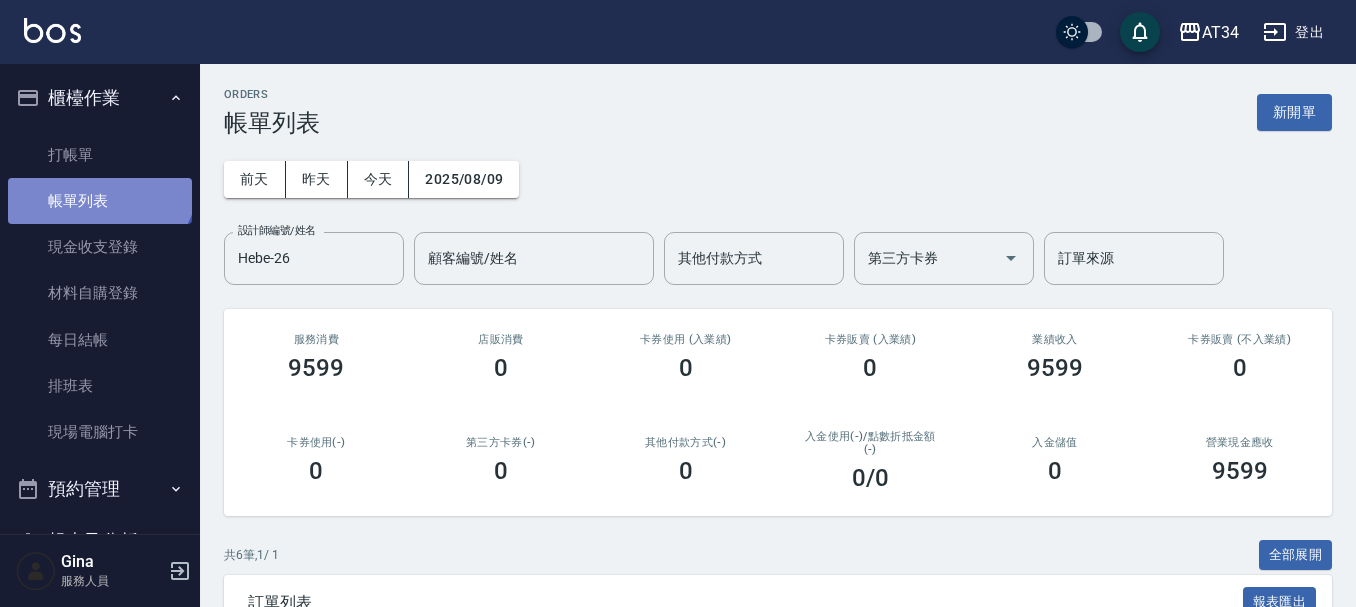 click on "帳單列表" at bounding box center [100, 201] 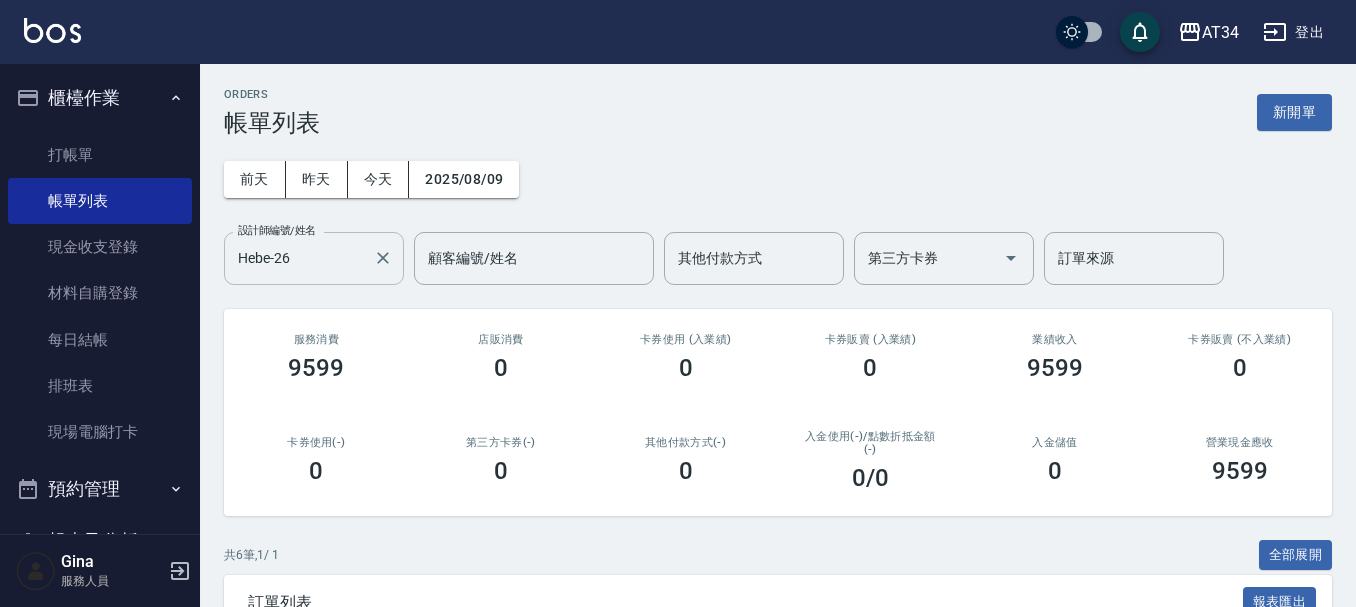click on "Hebe-26" at bounding box center [299, 258] 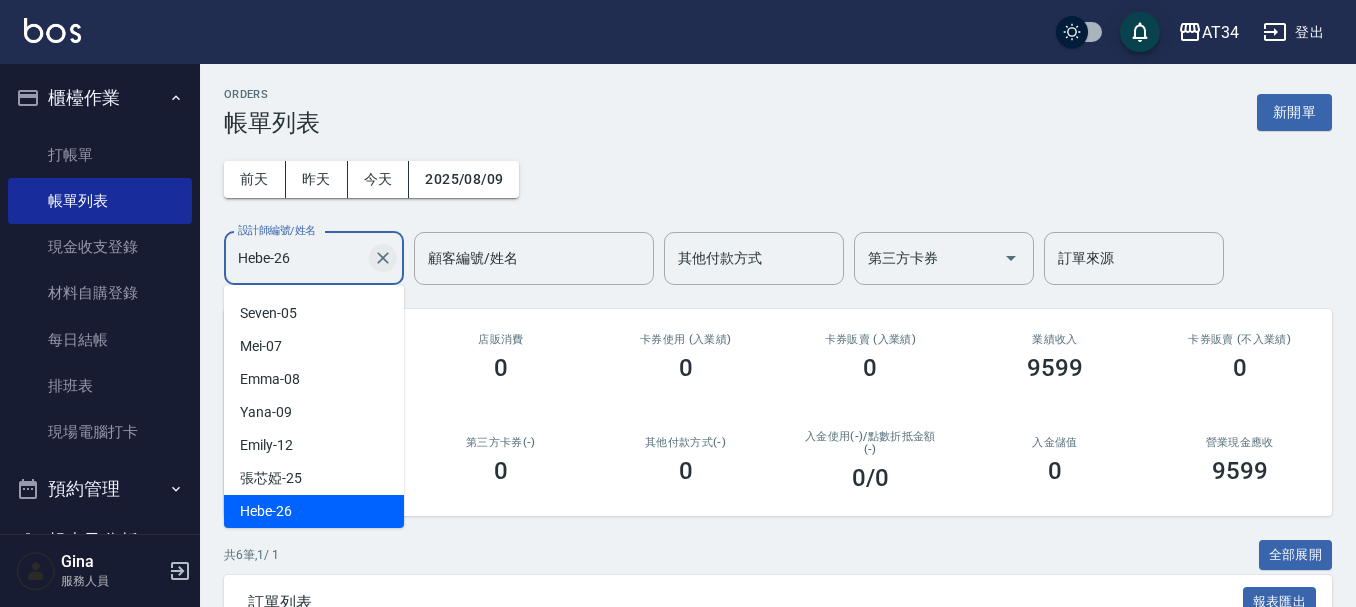 click 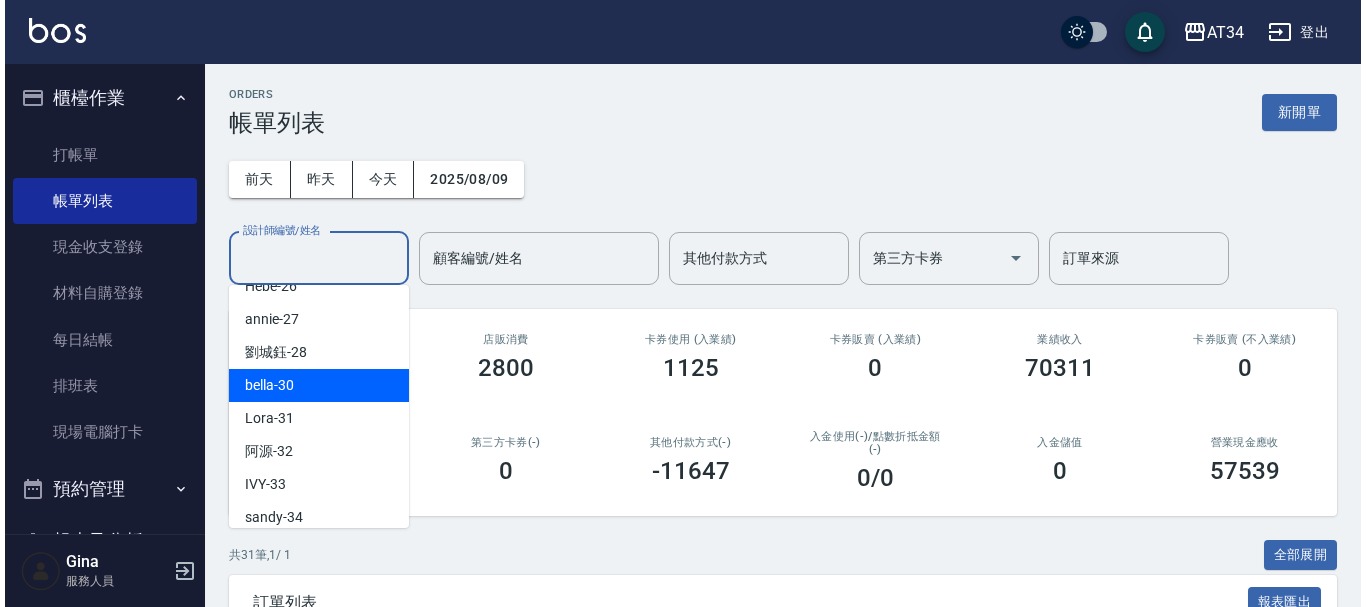 scroll, scrollTop: 308, scrollLeft: 0, axis: vertical 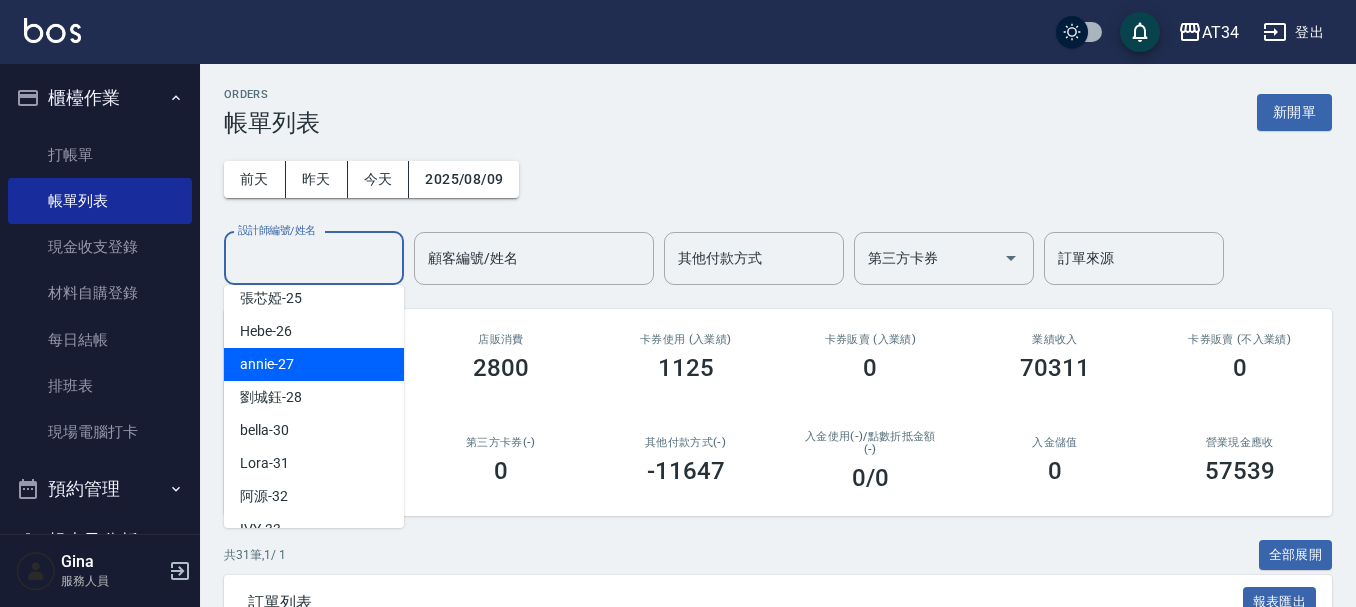 click on "annie -27" at bounding box center (267, 364) 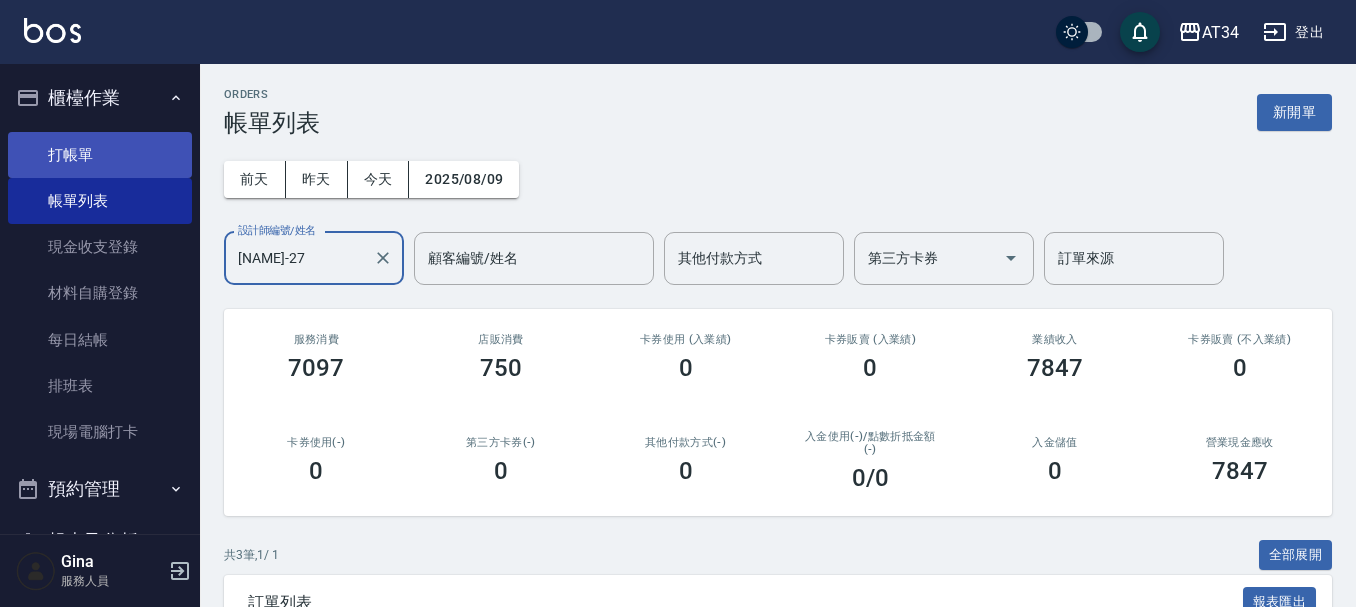 click on "打帳單" at bounding box center [100, 155] 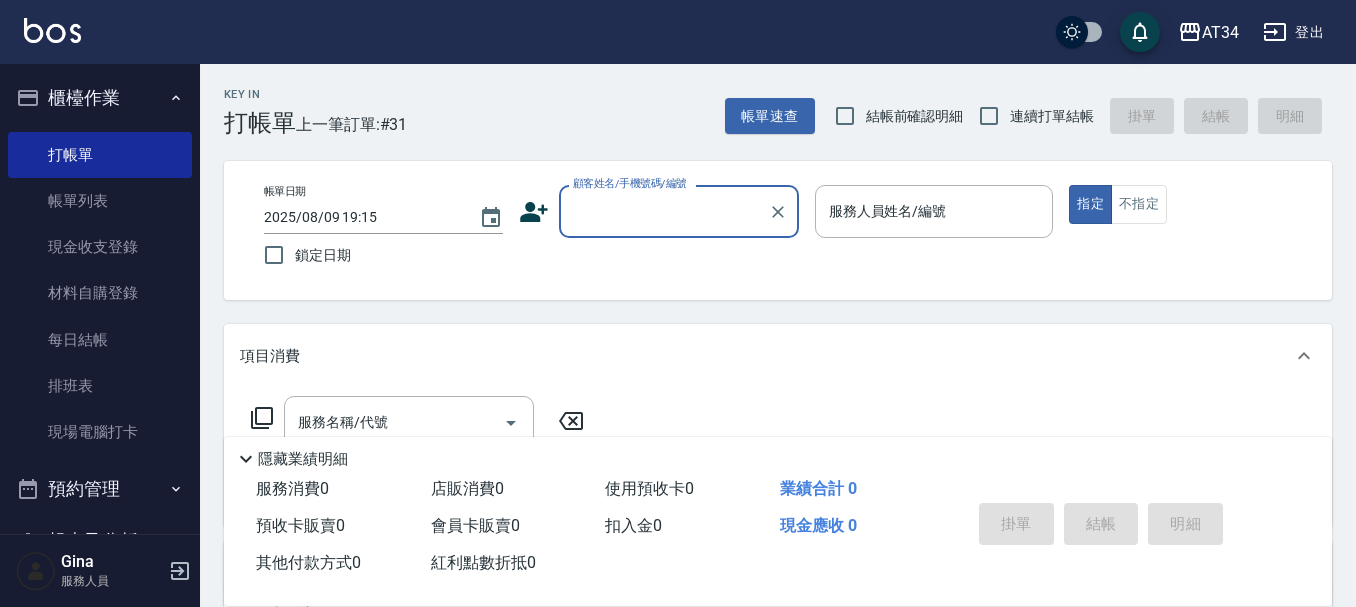 click 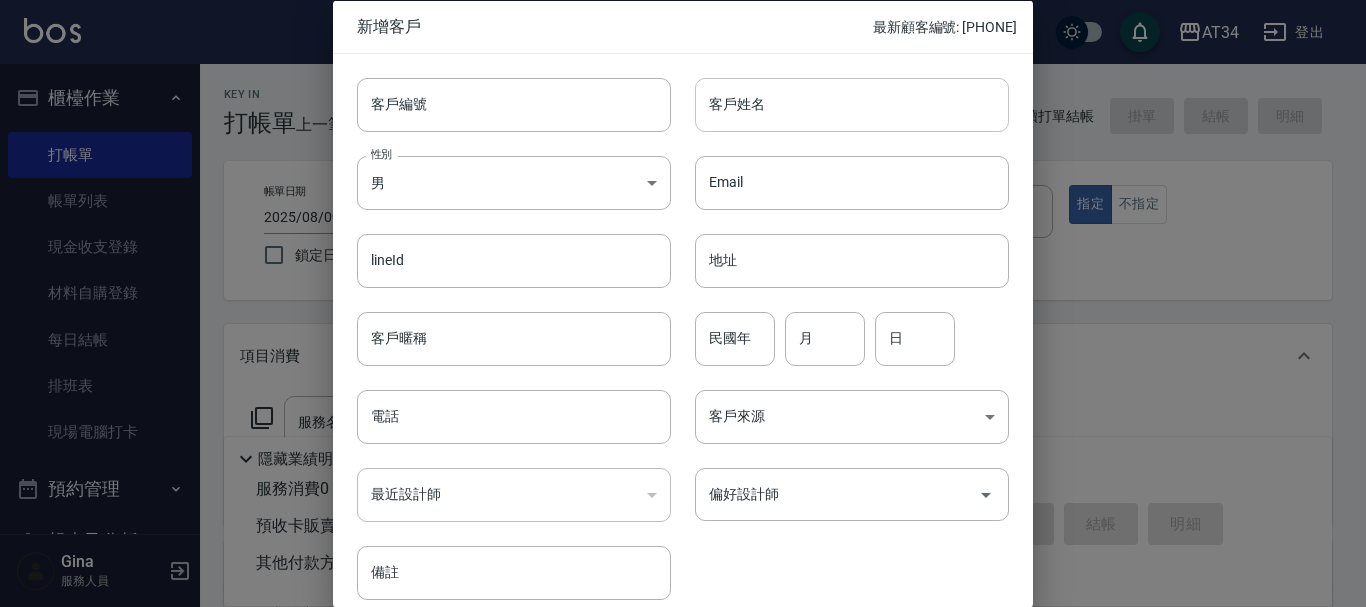 click on "客戶姓名" at bounding box center (852, 104) 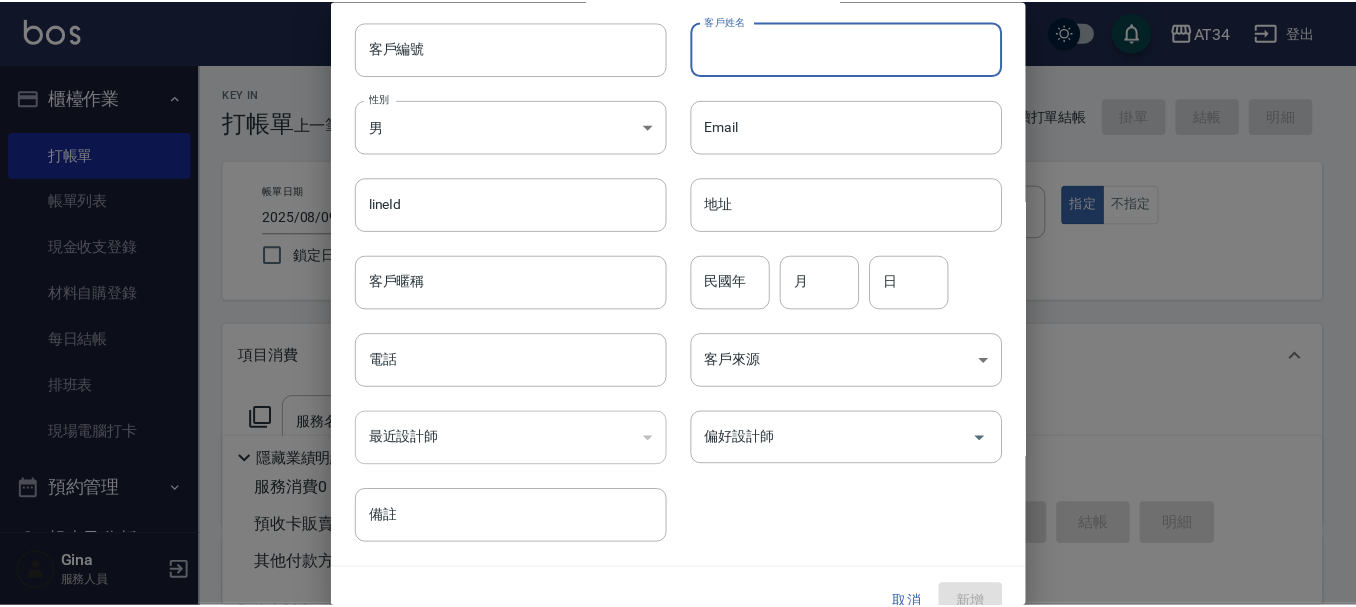 scroll, scrollTop: 86, scrollLeft: 0, axis: vertical 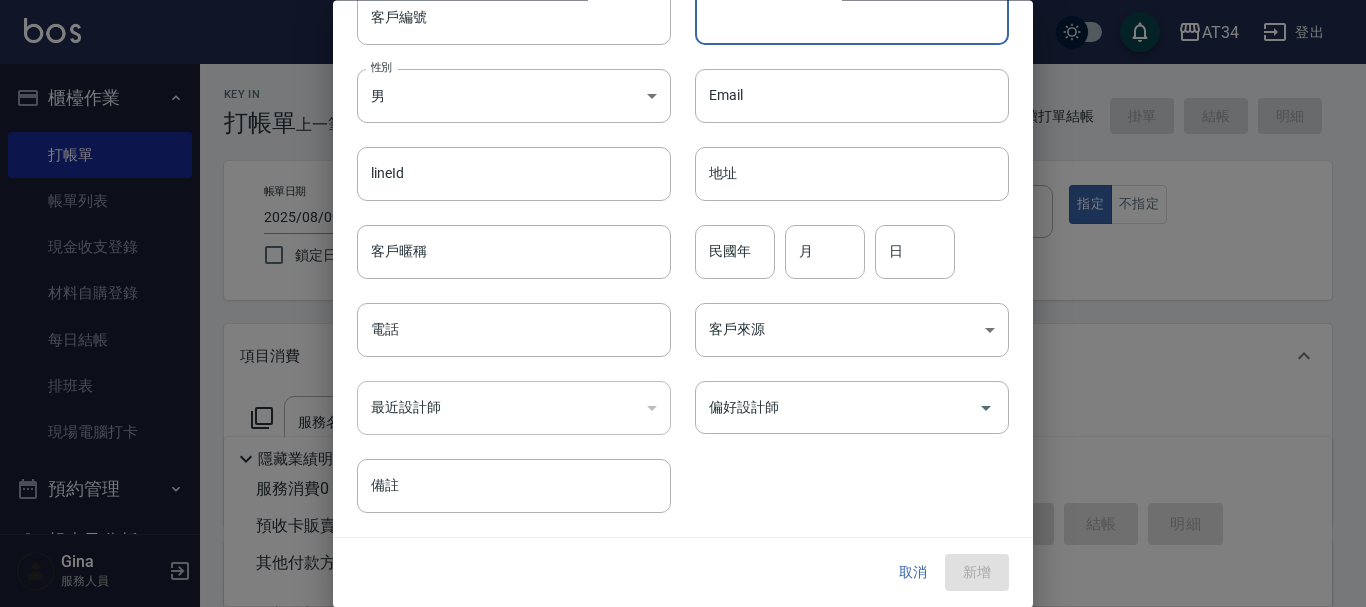 drag, startPoint x: 897, startPoint y: 559, endPoint x: 857, endPoint y: 538, distance: 45.17743 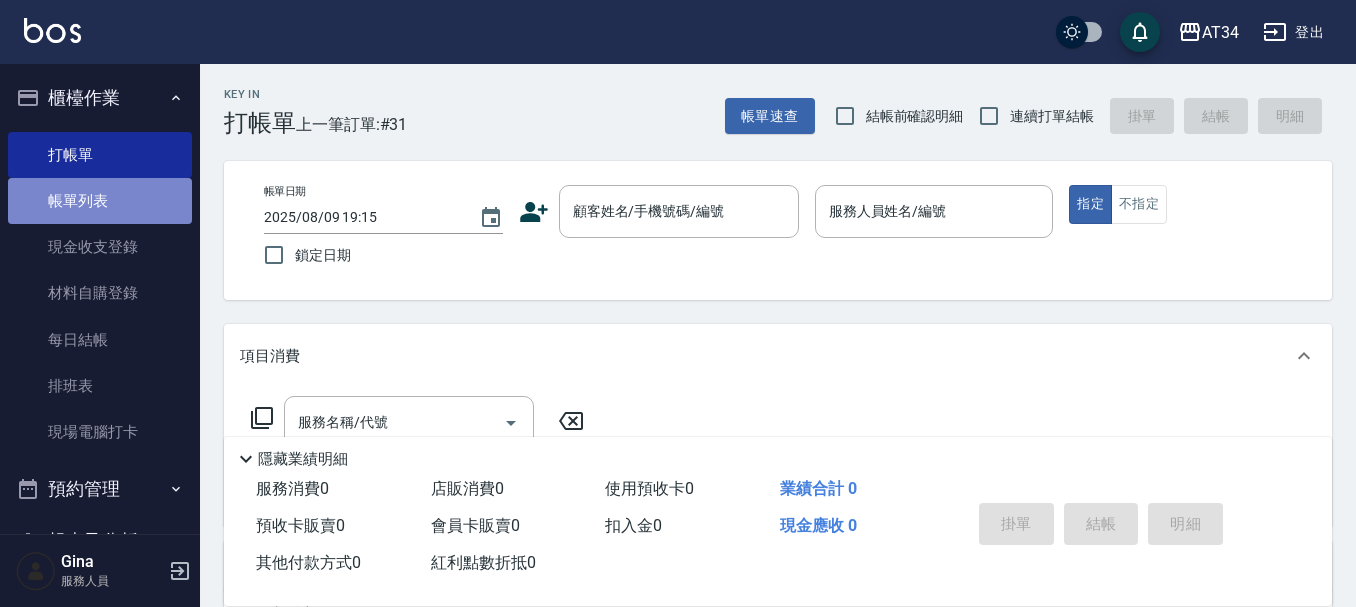 click on "帳單列表" at bounding box center [100, 201] 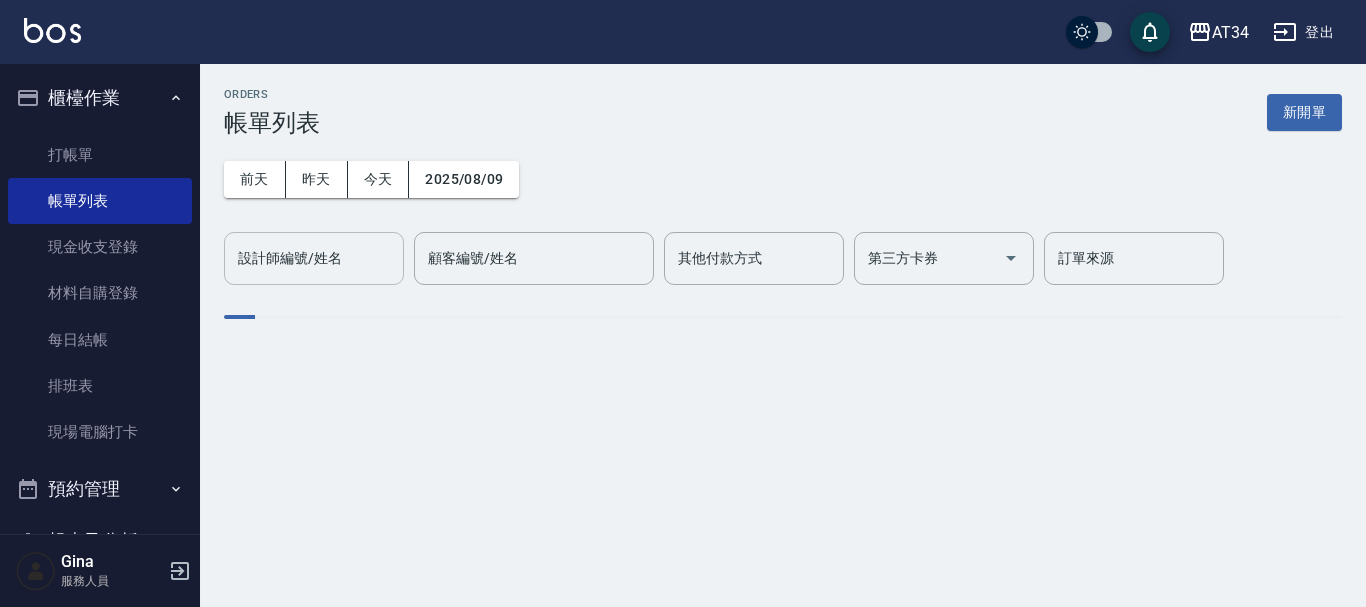 click on "設計師編號/姓名 設計師編號/姓名" at bounding box center (314, 258) 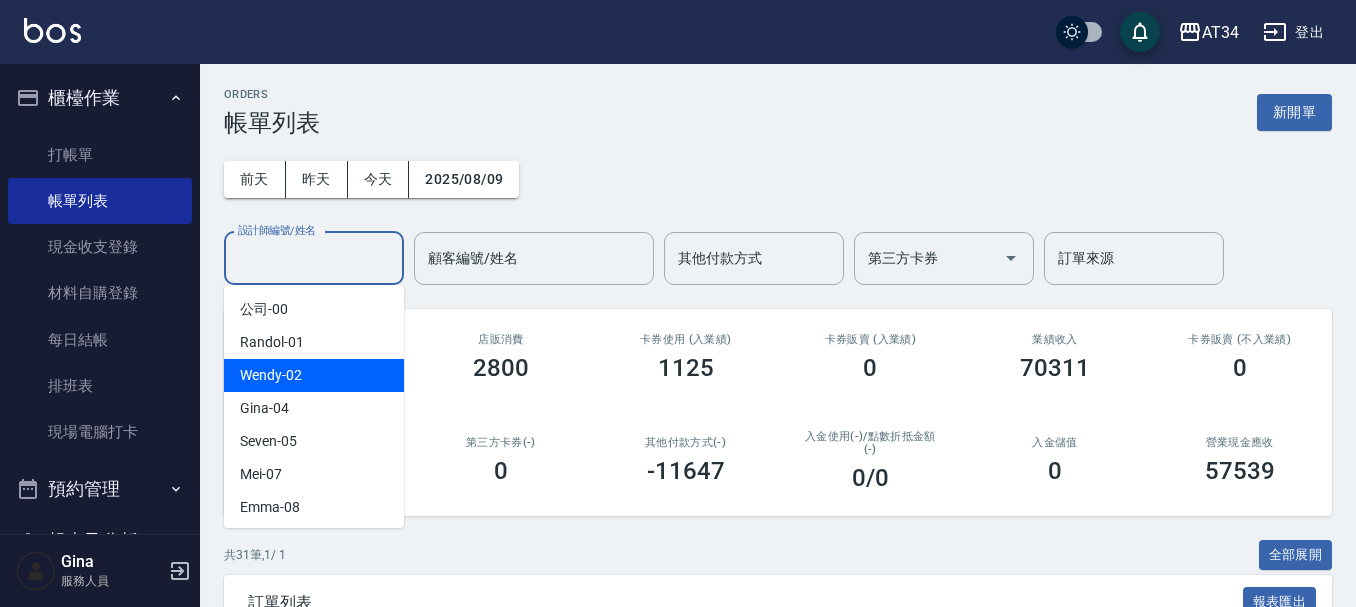click on "Wendy -02" at bounding box center [314, 375] 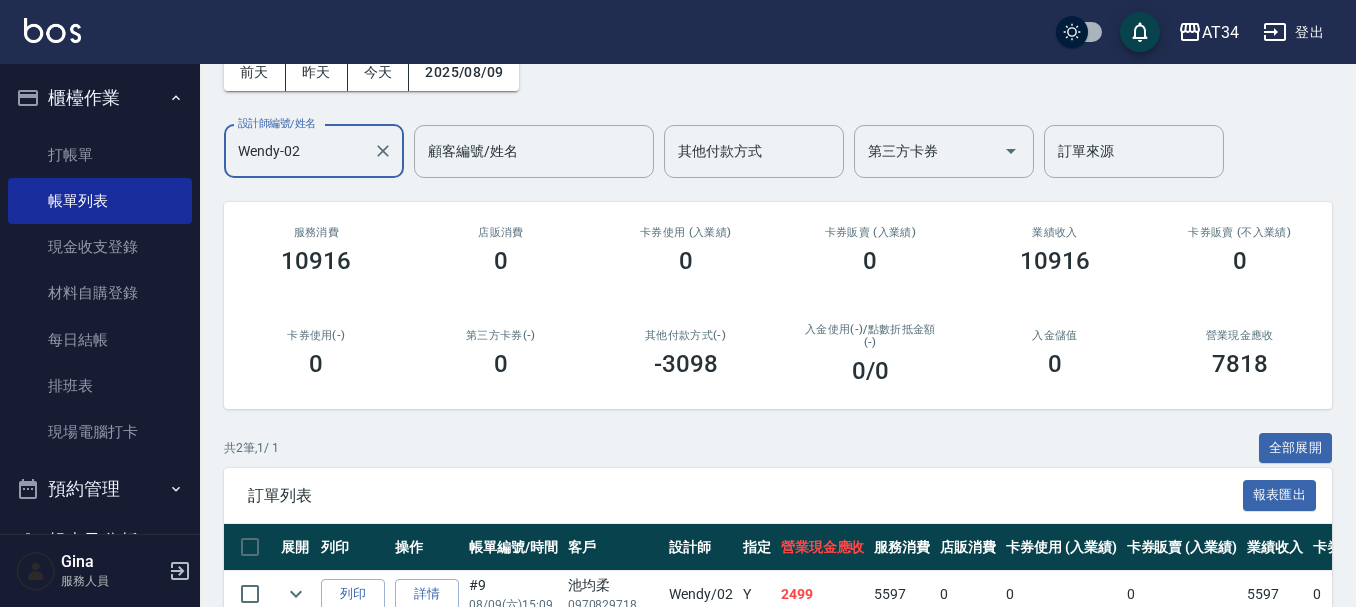 scroll, scrollTop: 260, scrollLeft: 0, axis: vertical 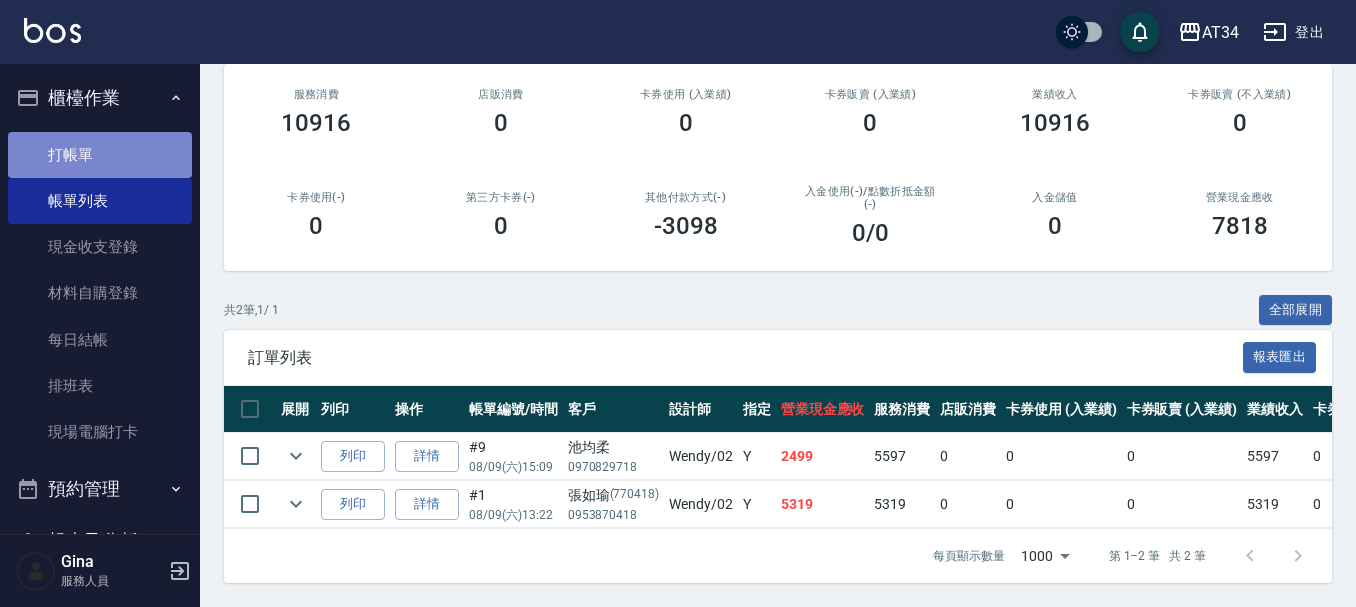 click on "打帳單" at bounding box center (100, 155) 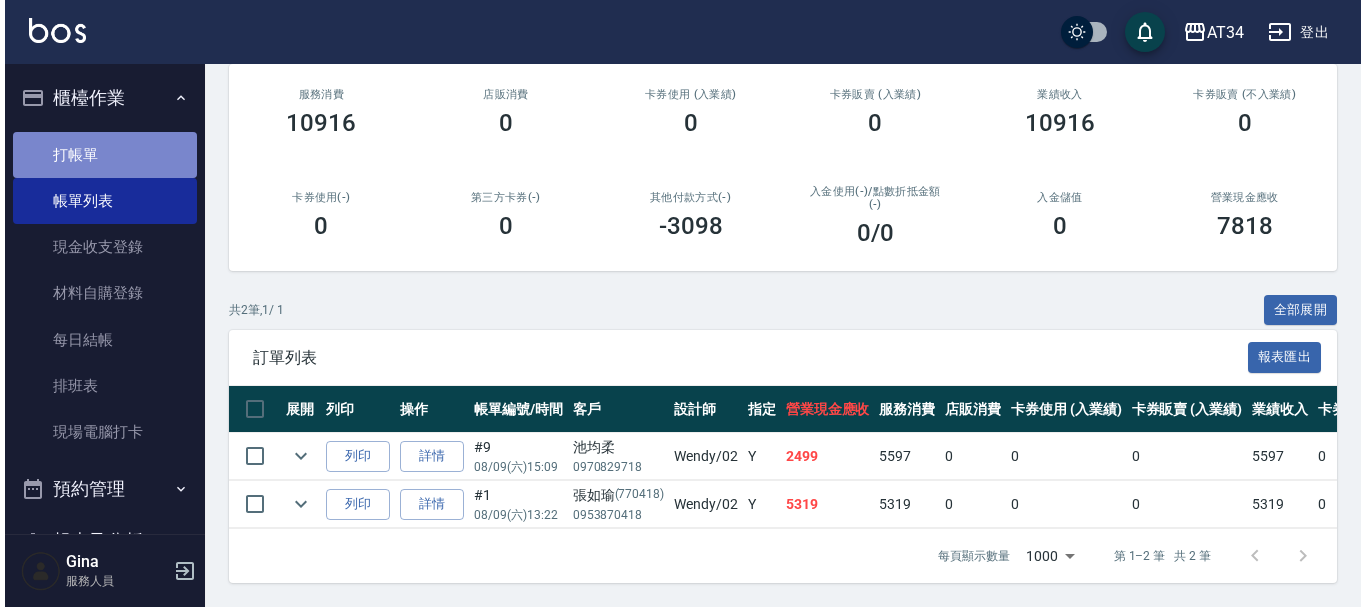 scroll, scrollTop: 0, scrollLeft: 0, axis: both 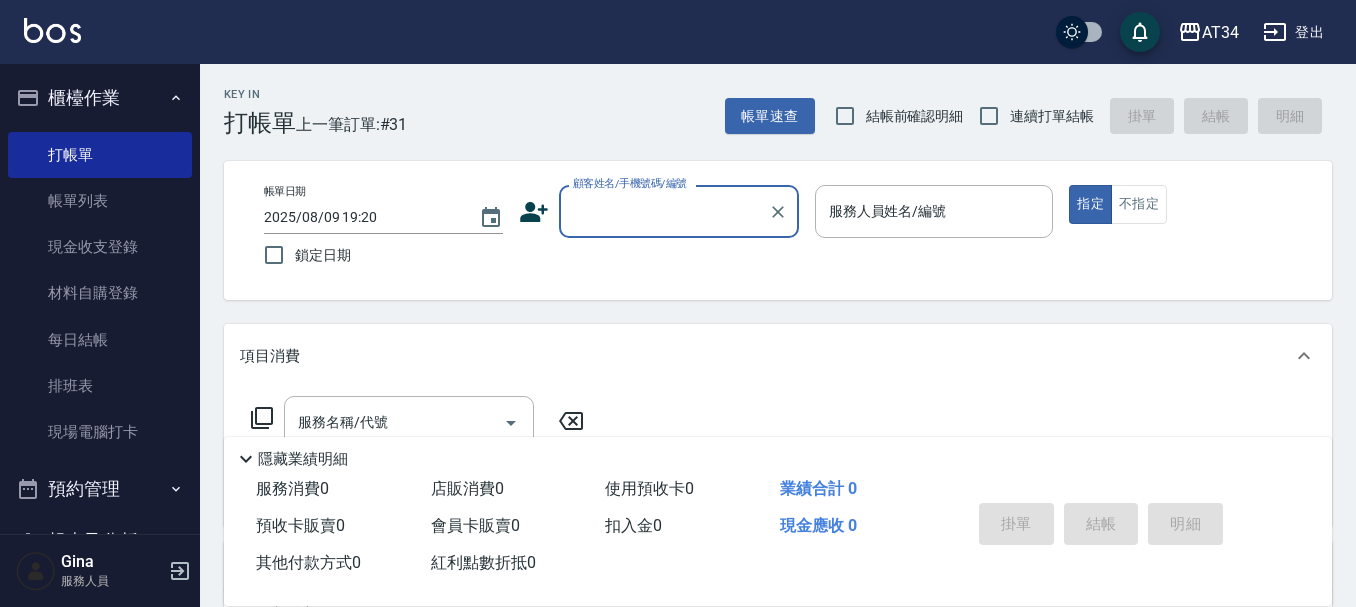 click 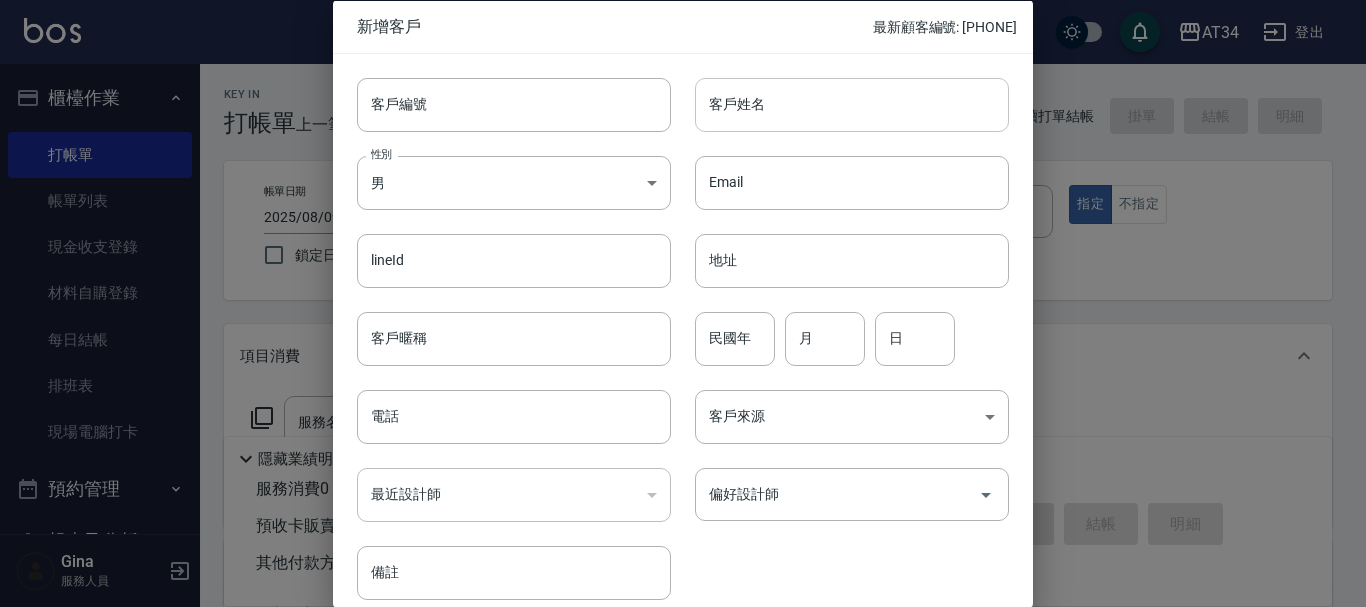 click on "客戶姓名" at bounding box center (852, 104) 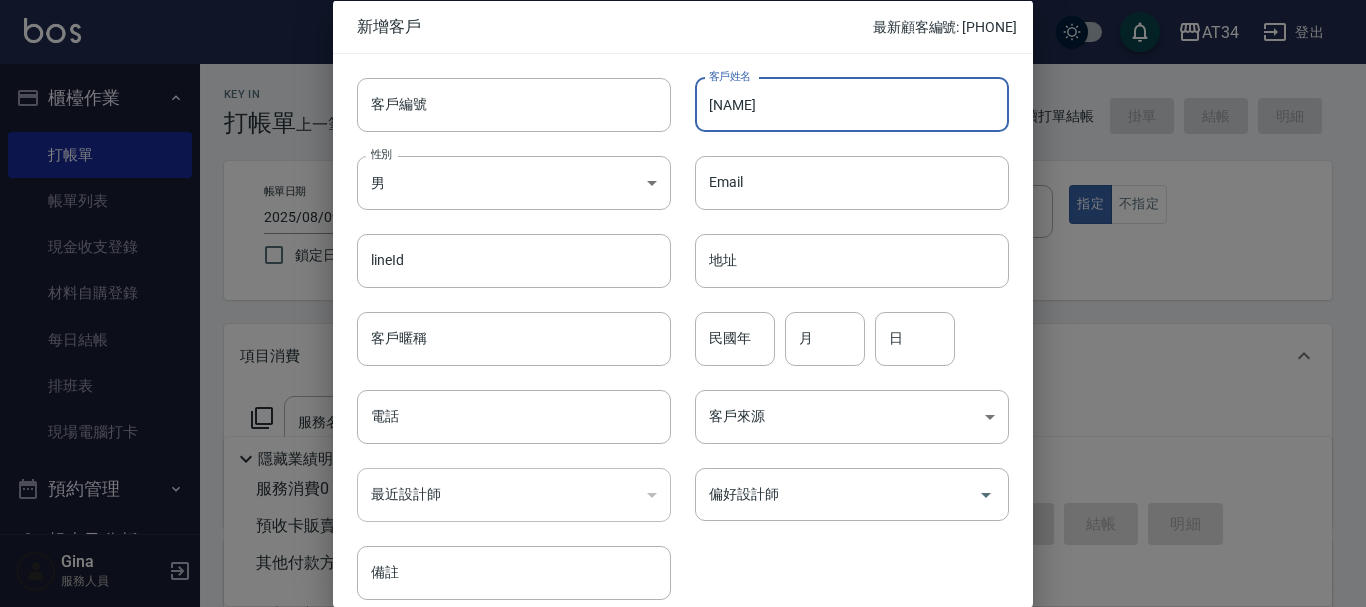 type on "[FIRST] [LAST]" 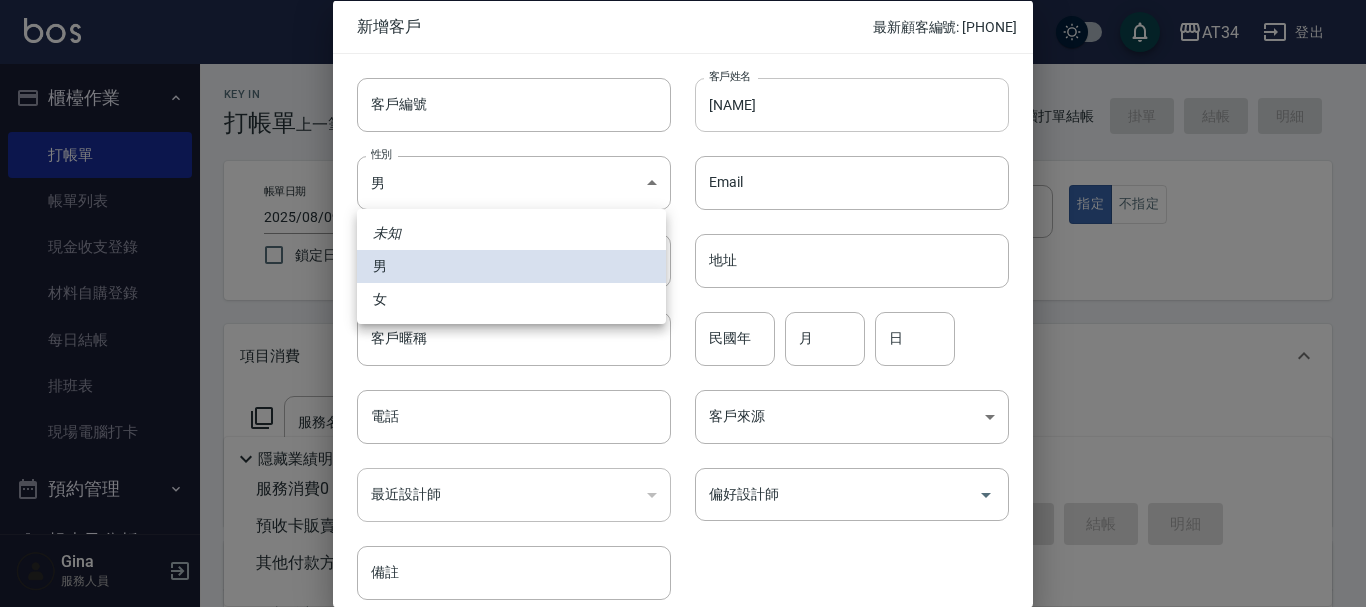 type 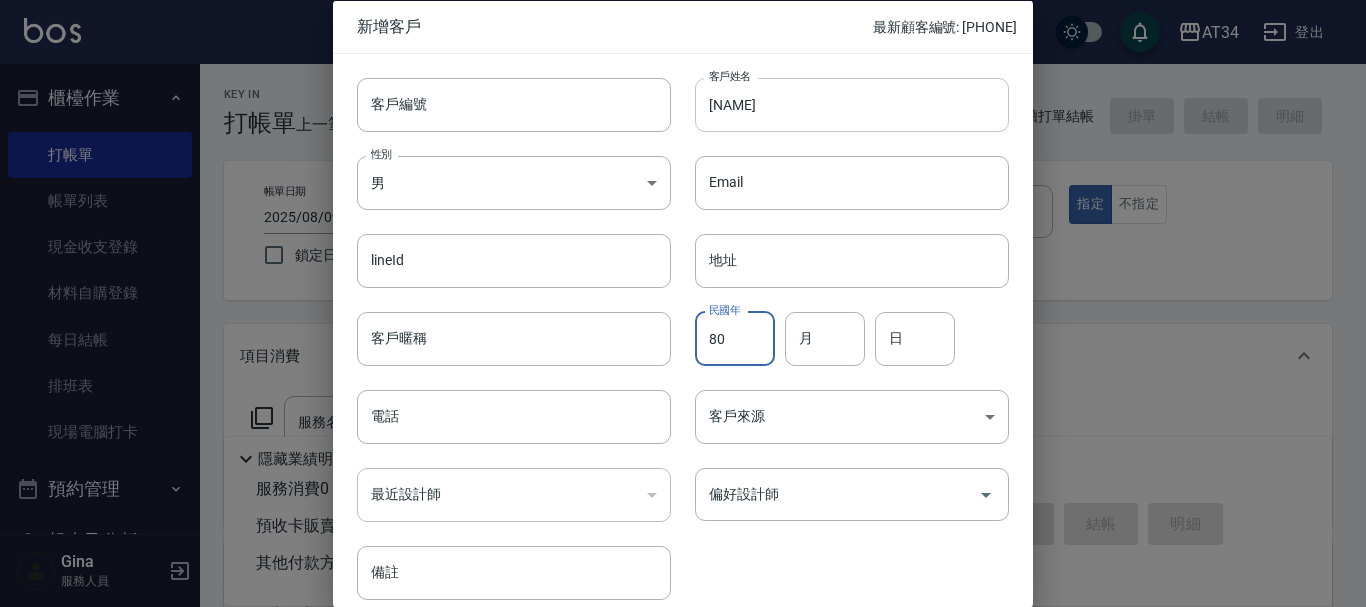 type on "80" 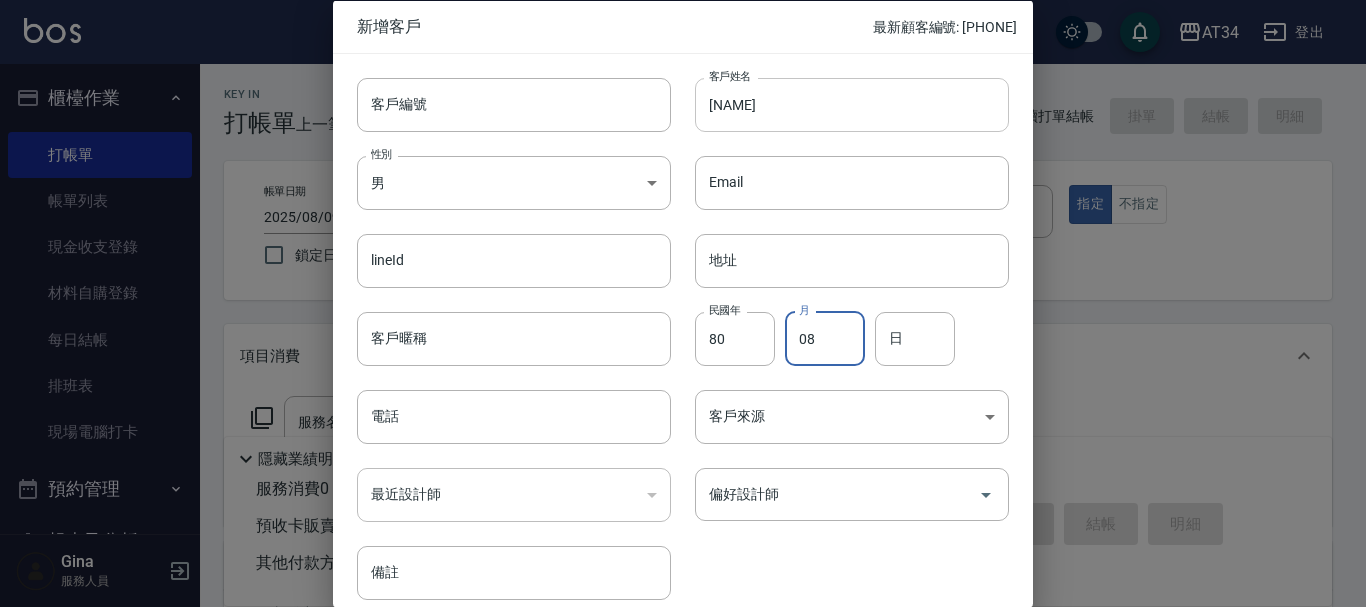 type on "08" 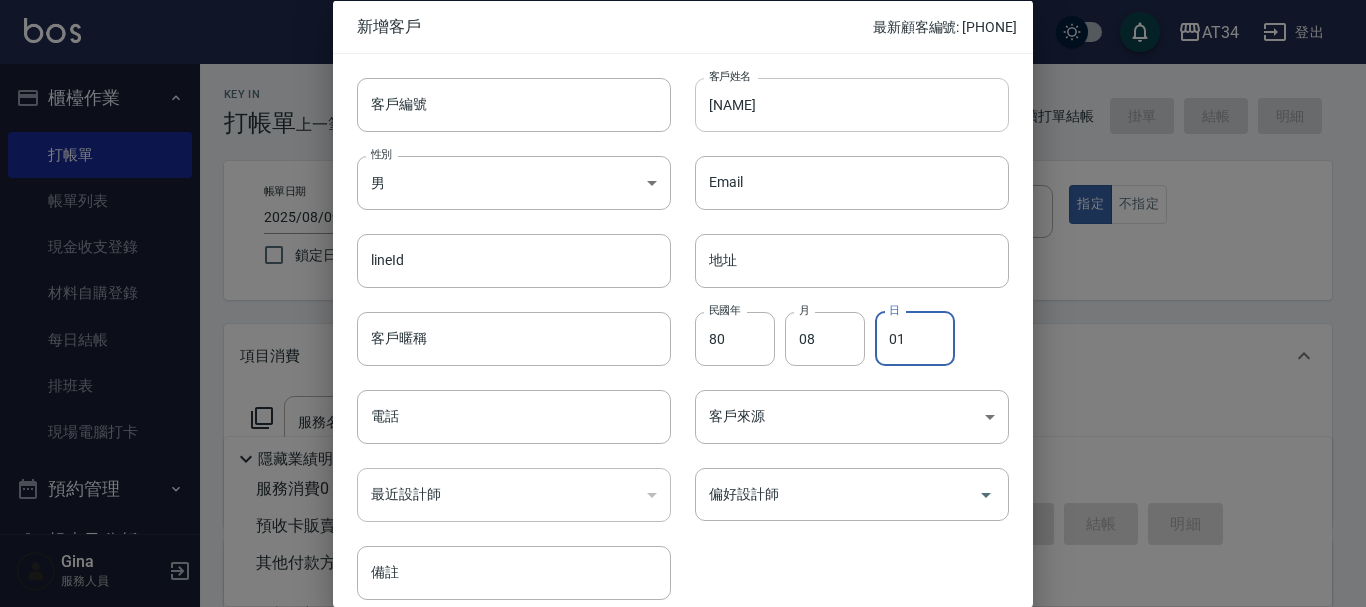 type on "01" 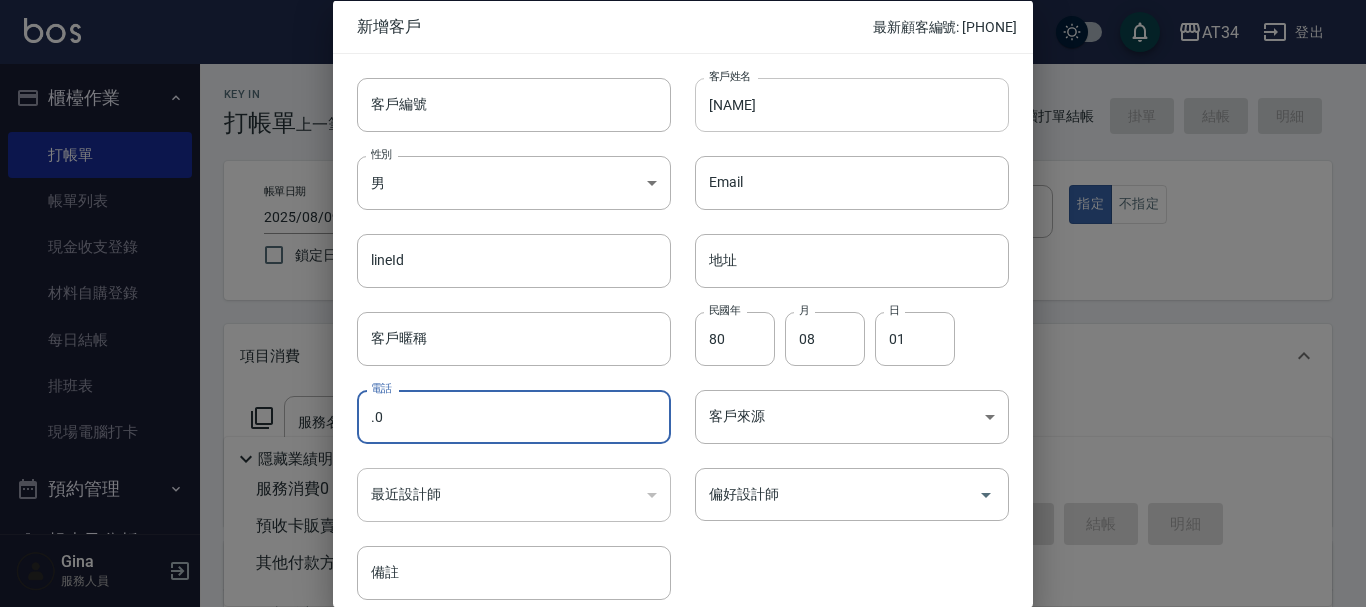 type on "." 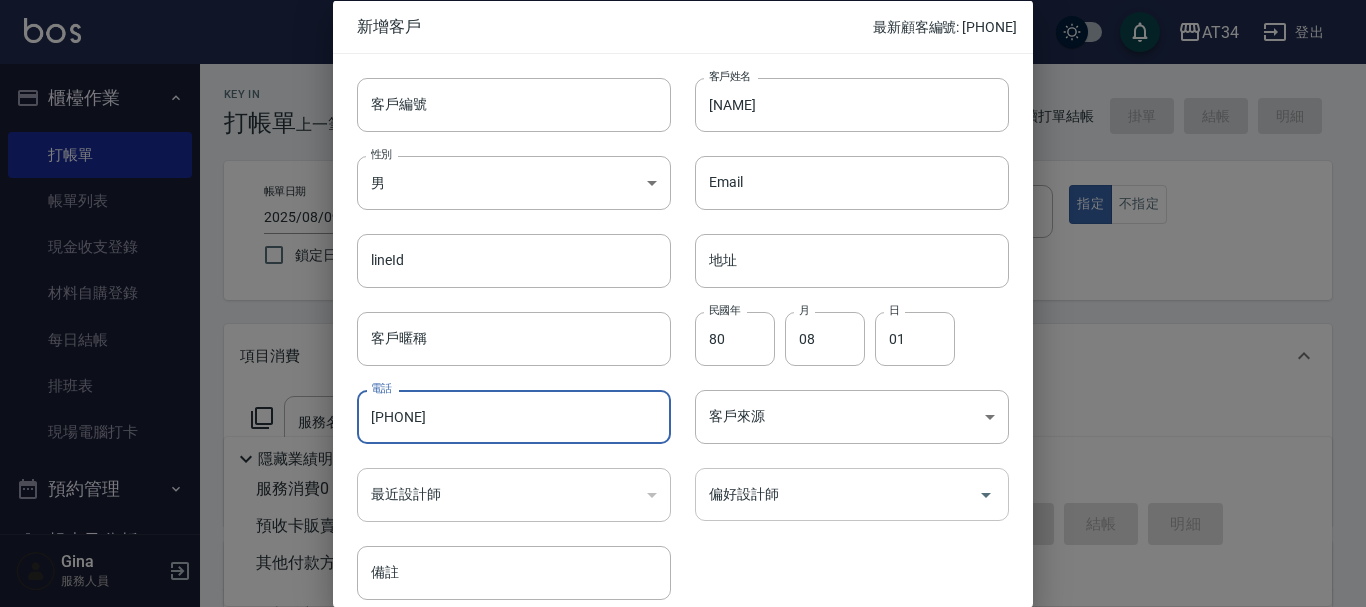 type on "[PHONE]" 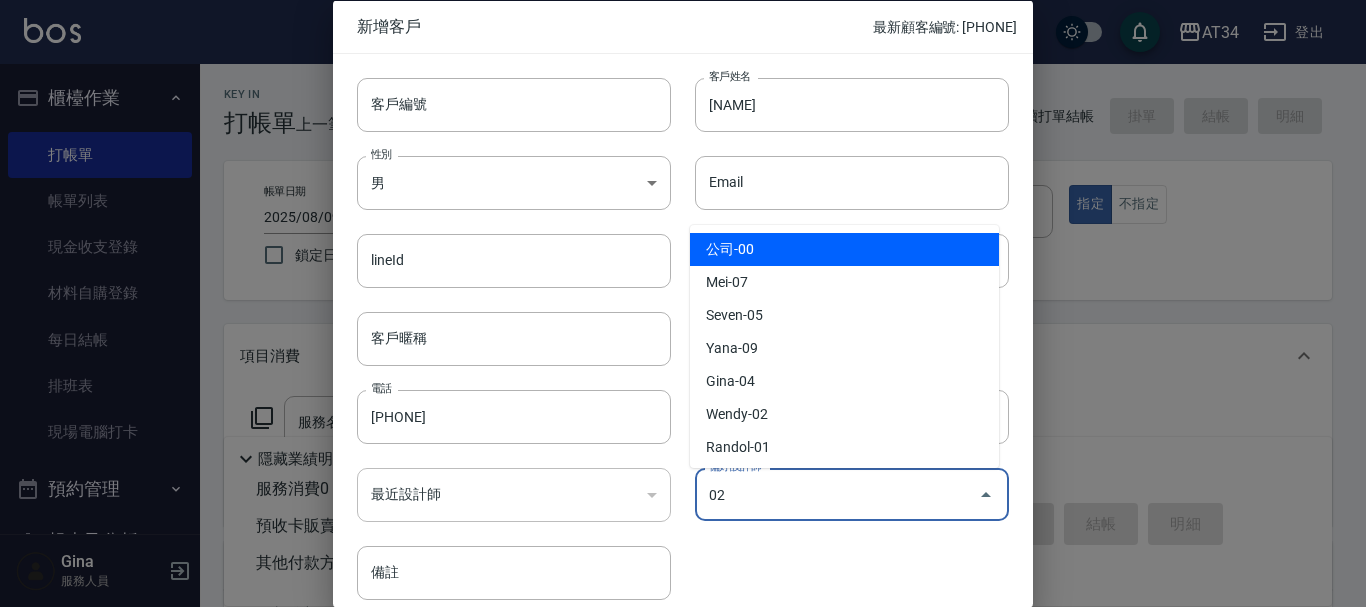 type on "Wendy" 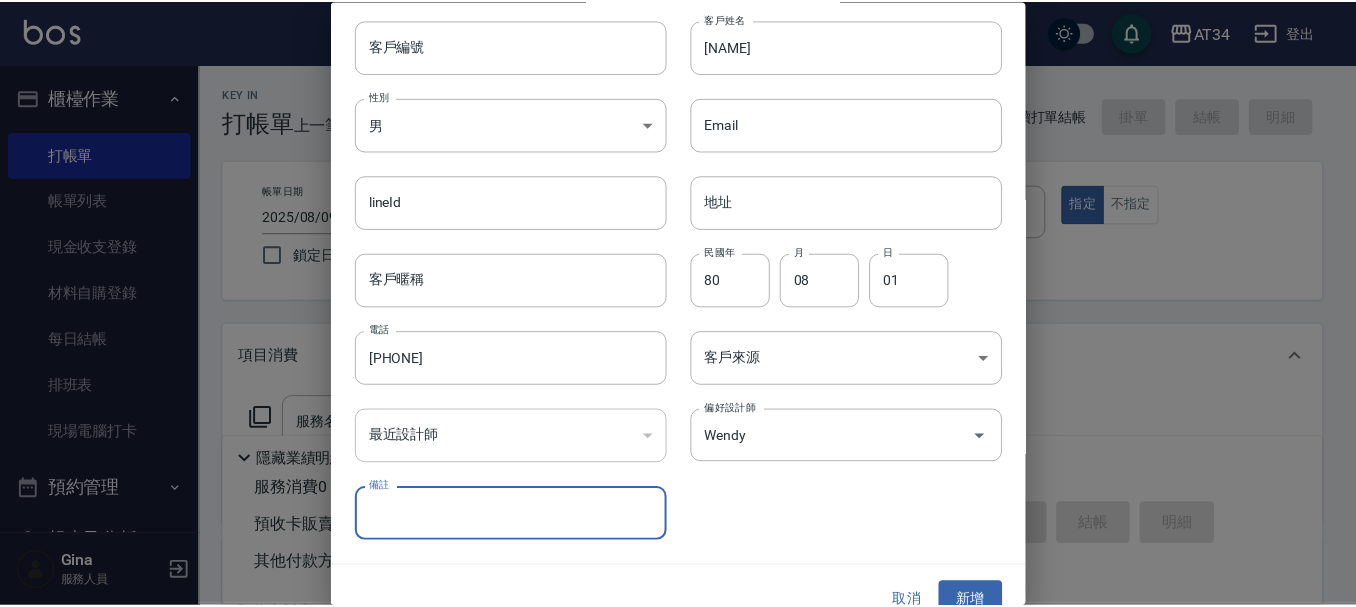 scroll, scrollTop: 86, scrollLeft: 0, axis: vertical 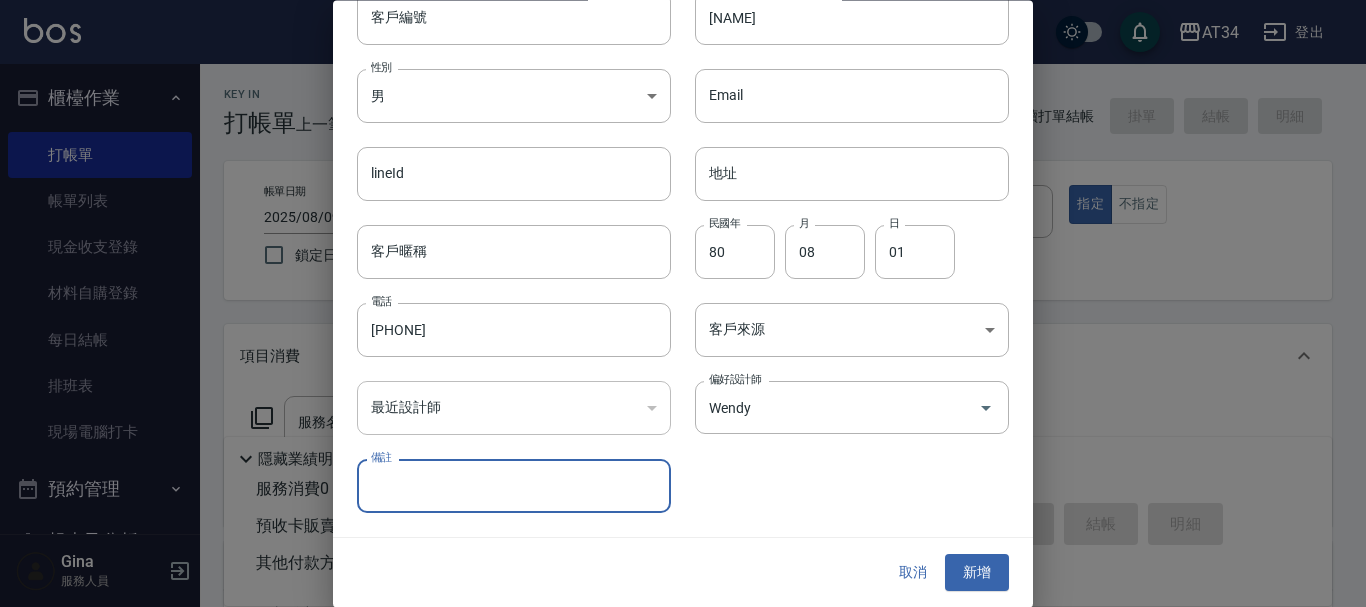 click on "新增" at bounding box center [977, 573] 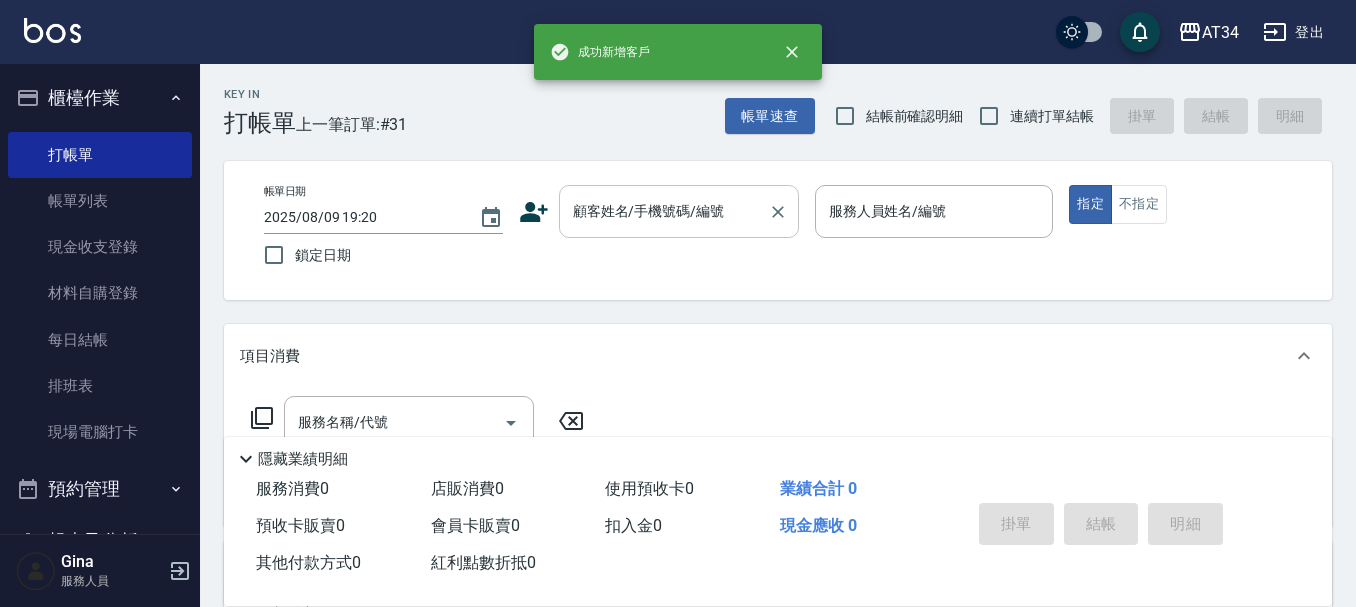 click on "顧客姓名/手機號碼/編號" at bounding box center (664, 211) 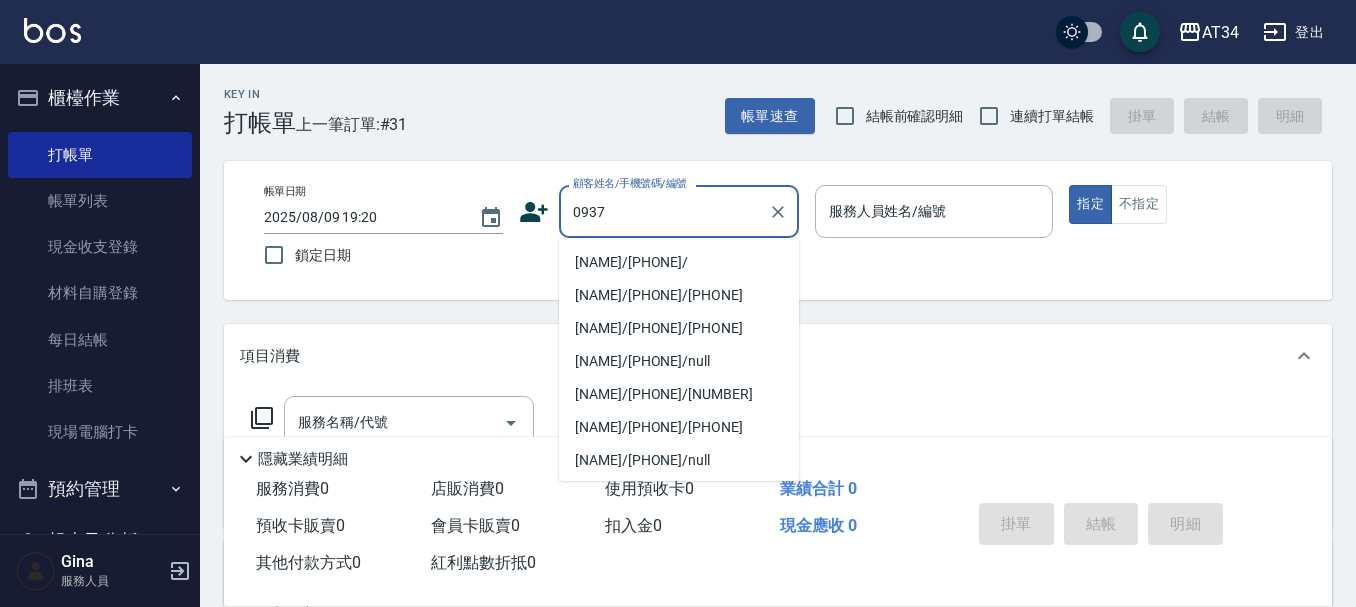 click on "謝琇芬/0937958018/" at bounding box center (679, 262) 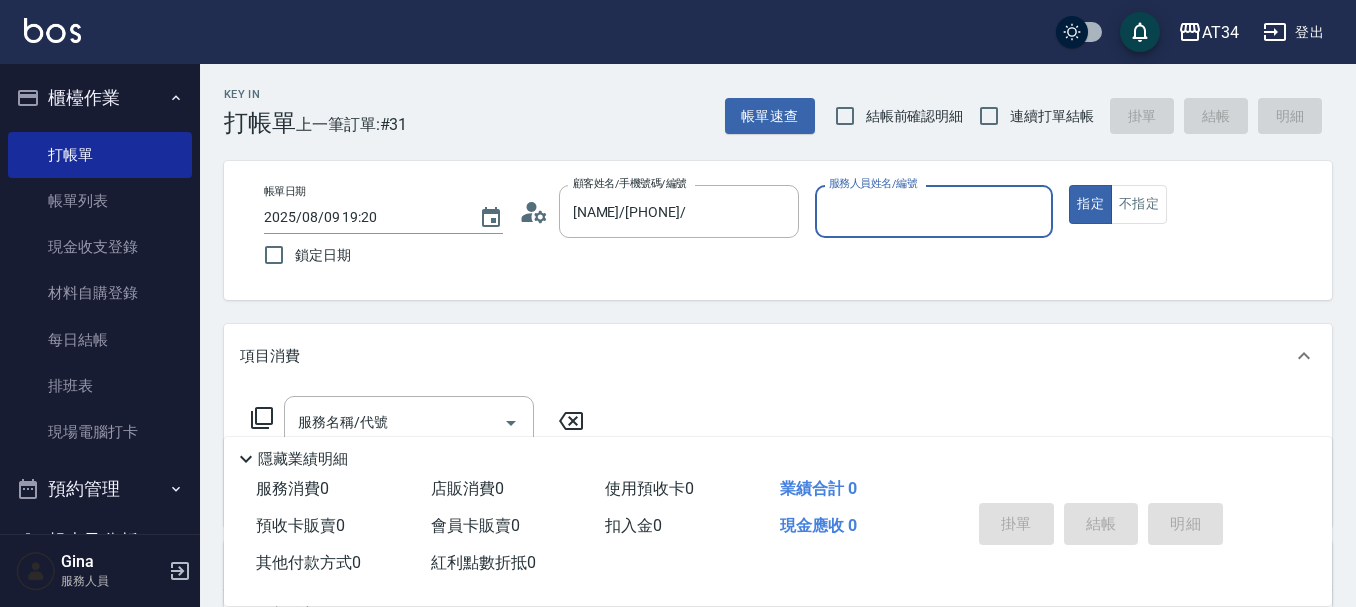 type on "Wendy-02" 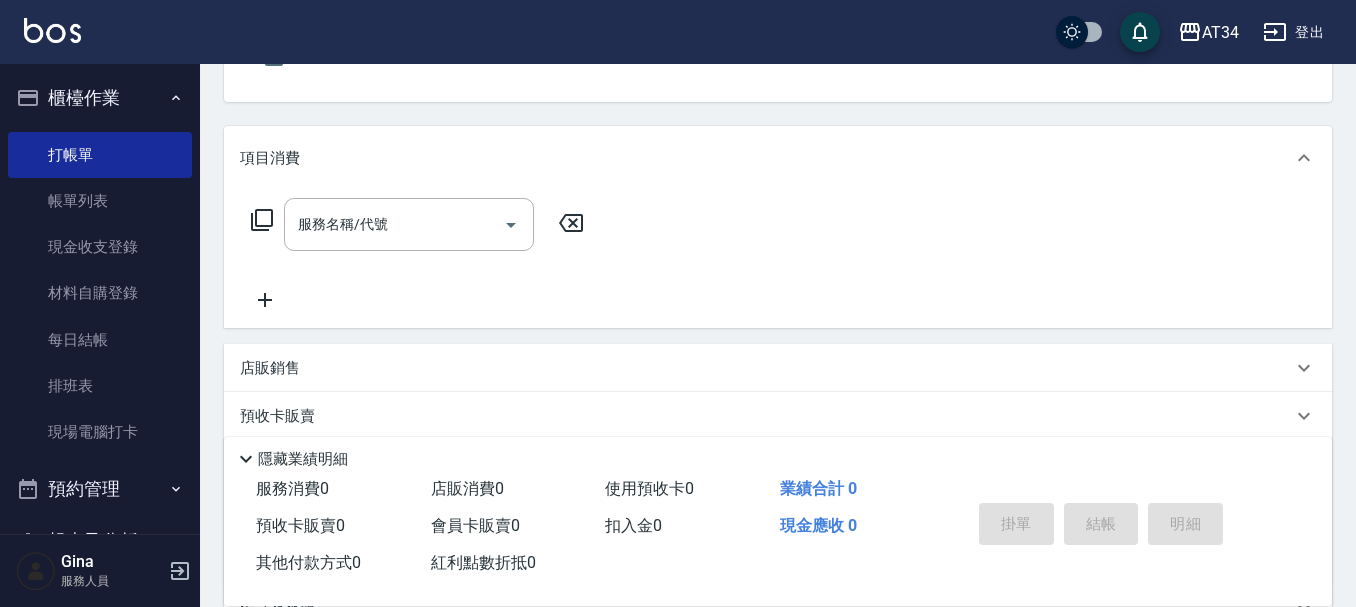 scroll, scrollTop: 200, scrollLeft: 0, axis: vertical 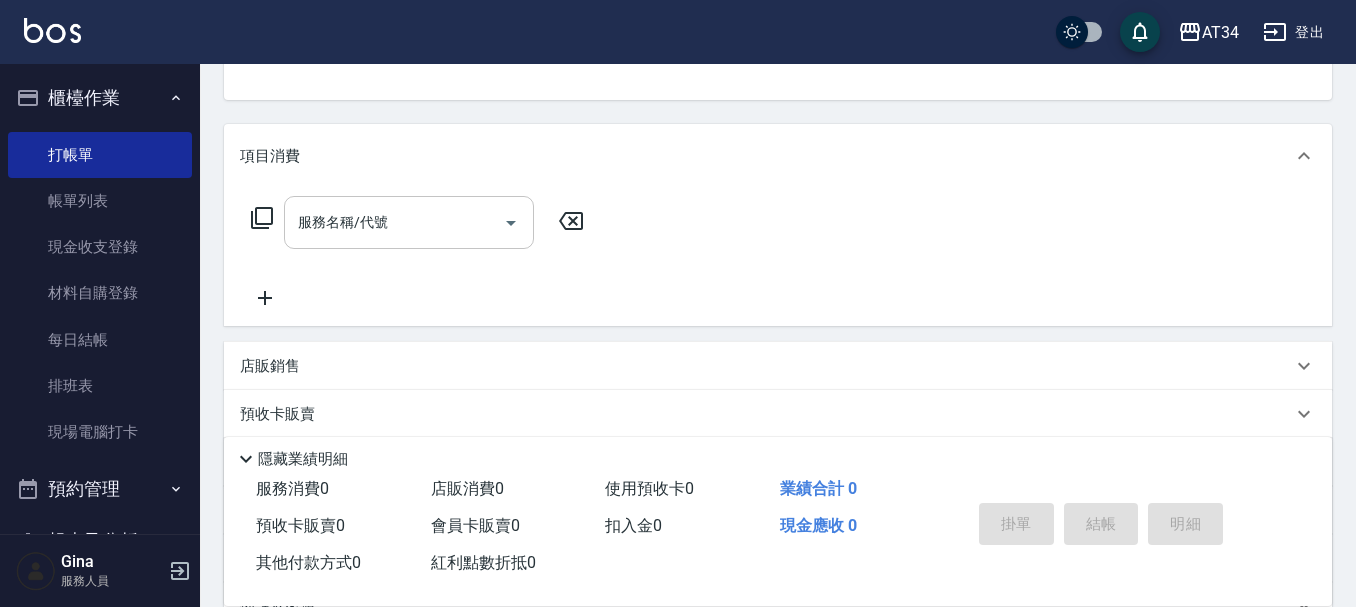 click on "服務名稱/代號" at bounding box center (394, 222) 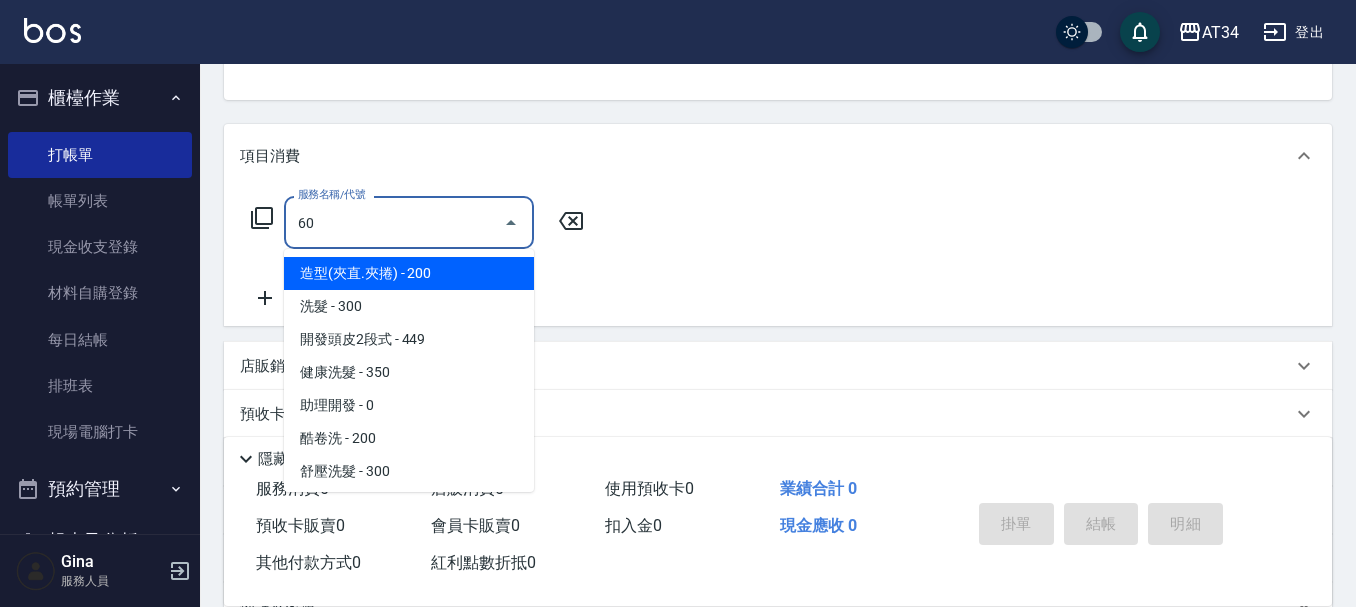 type on "602" 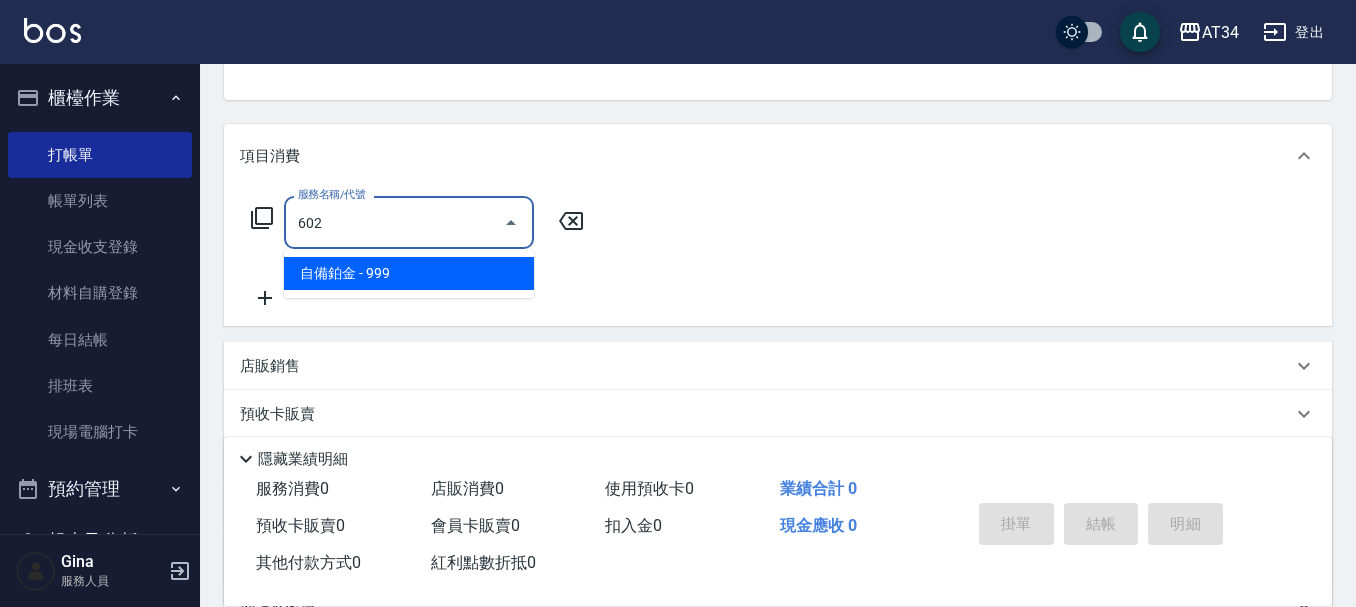 type on "90" 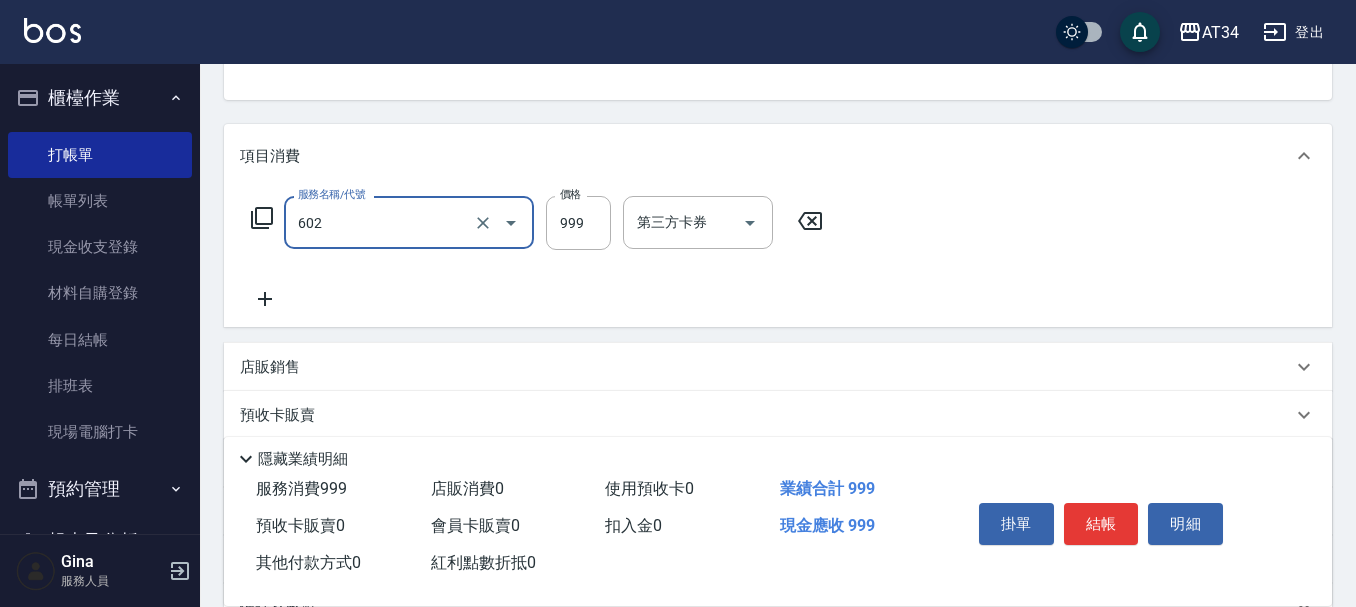 type on "自備鉑金(602)" 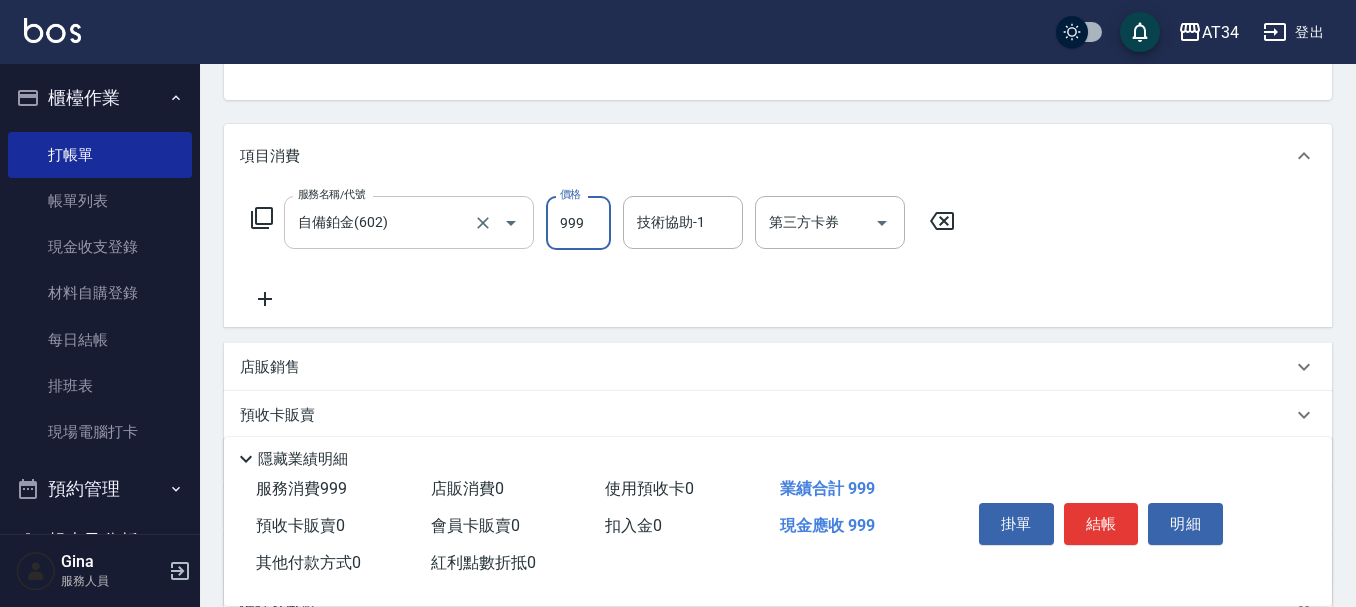 type on "1" 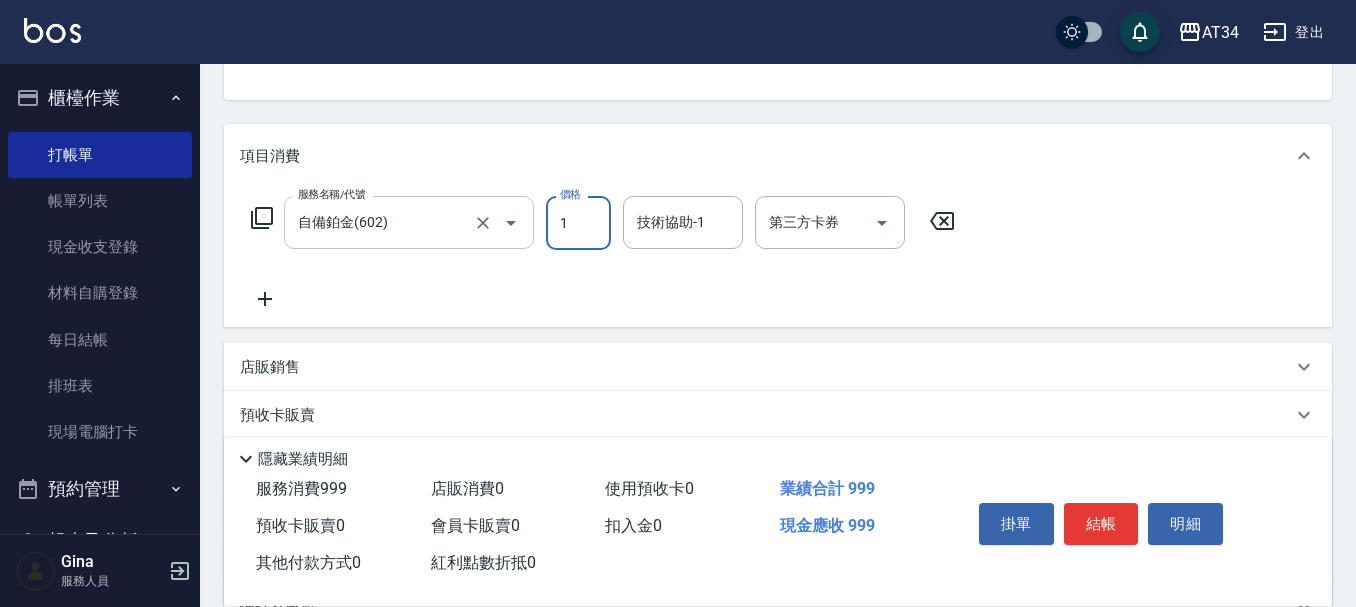 type on "0" 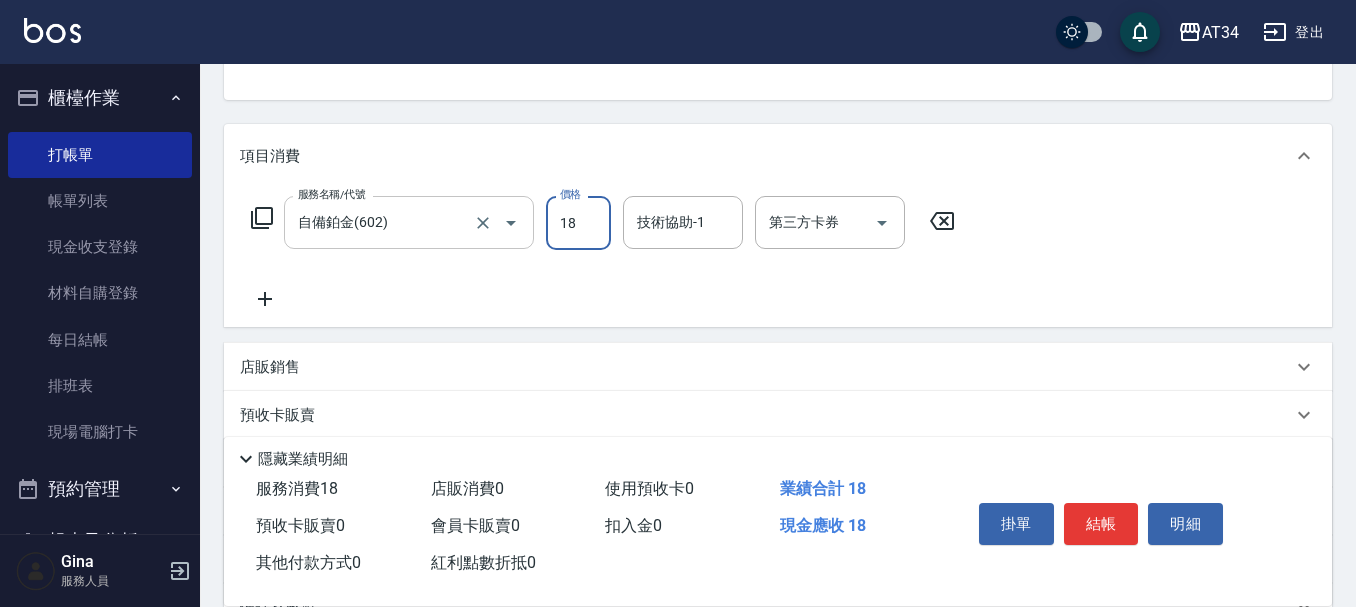 type on "10" 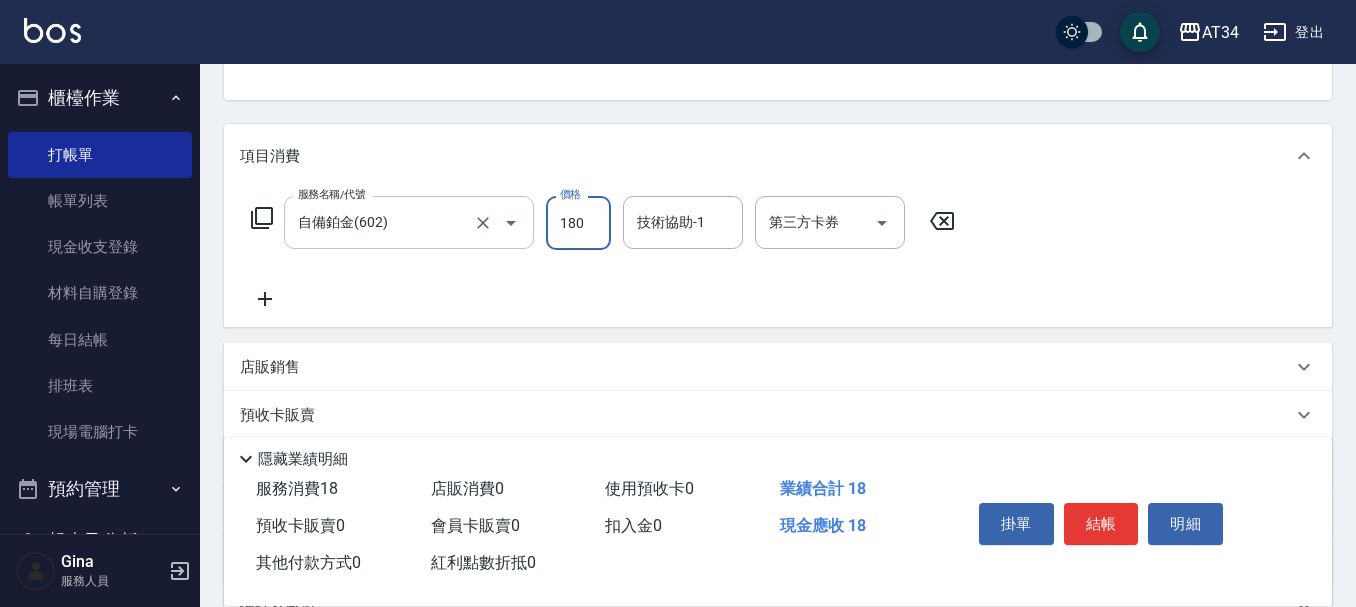 type on "1800" 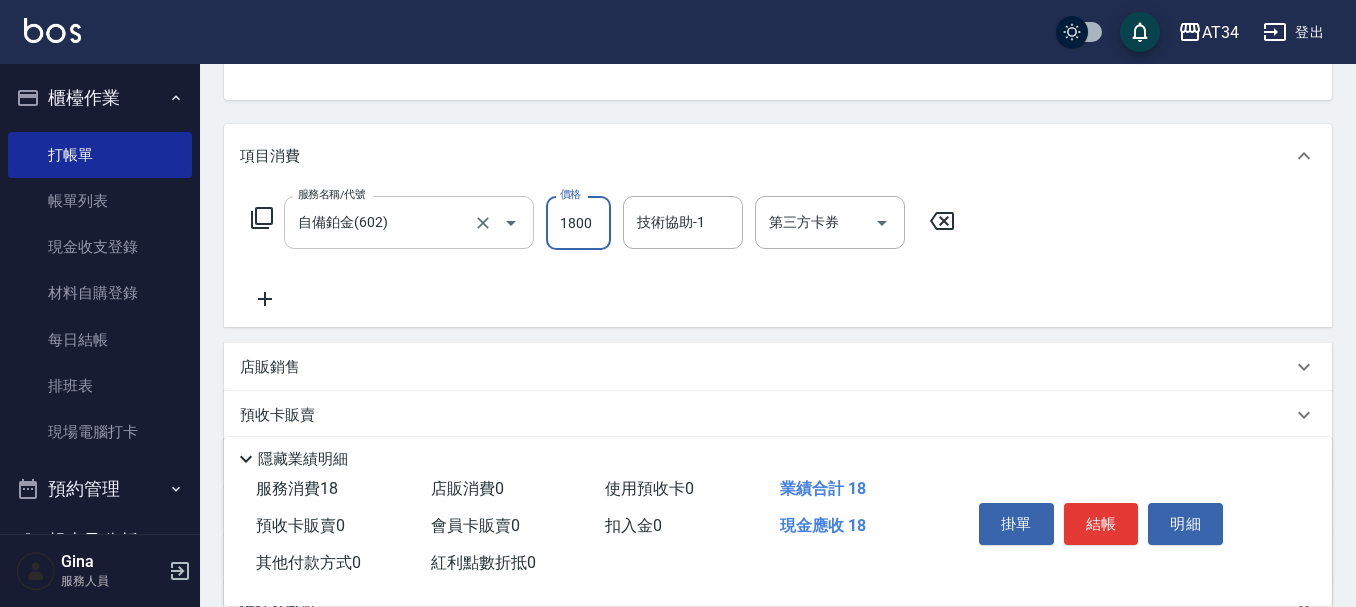 type on "180" 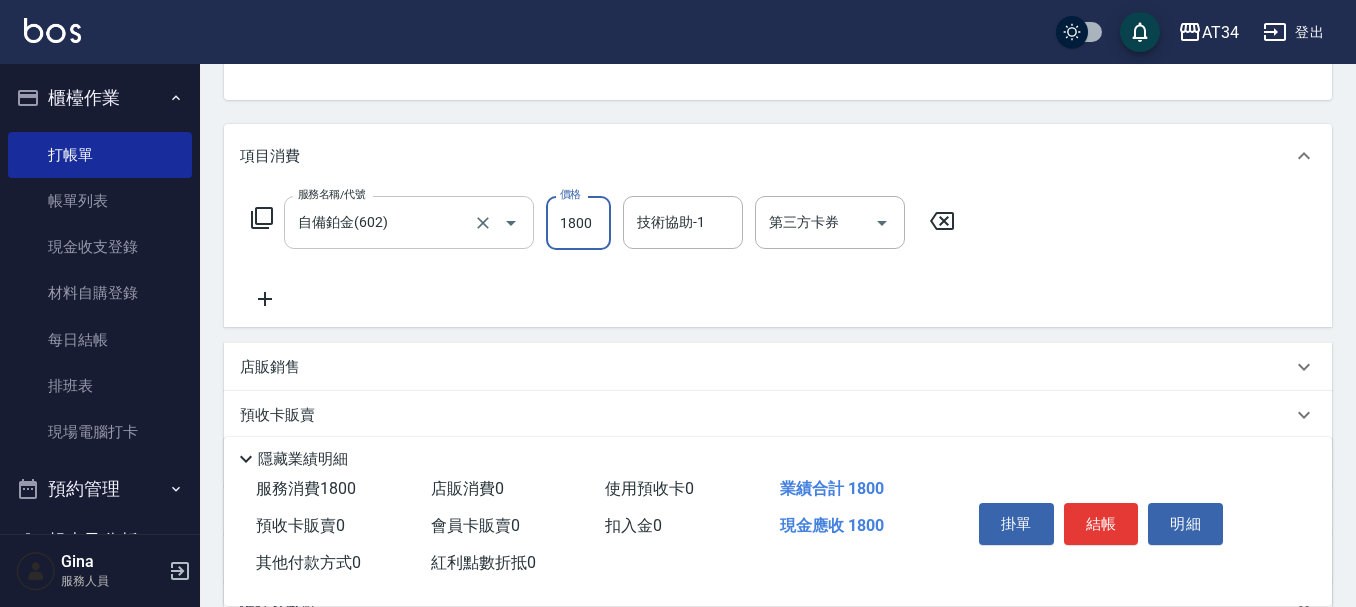 type on "1800" 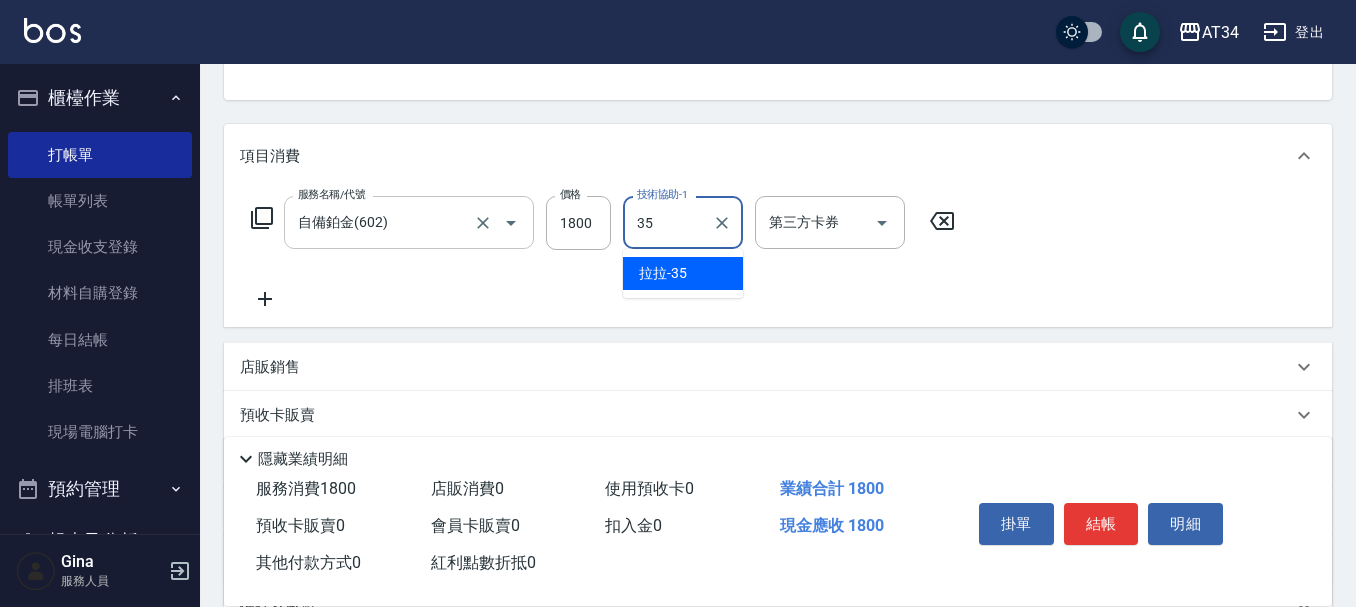 type on "拉拉-35" 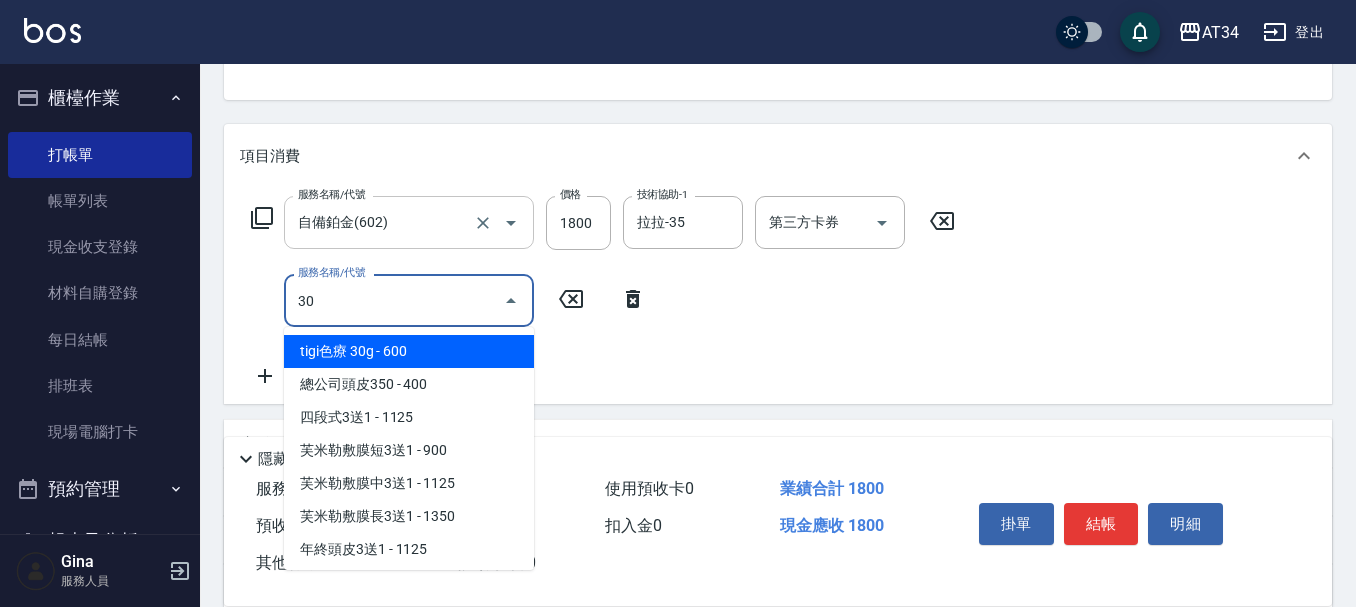 type on "301" 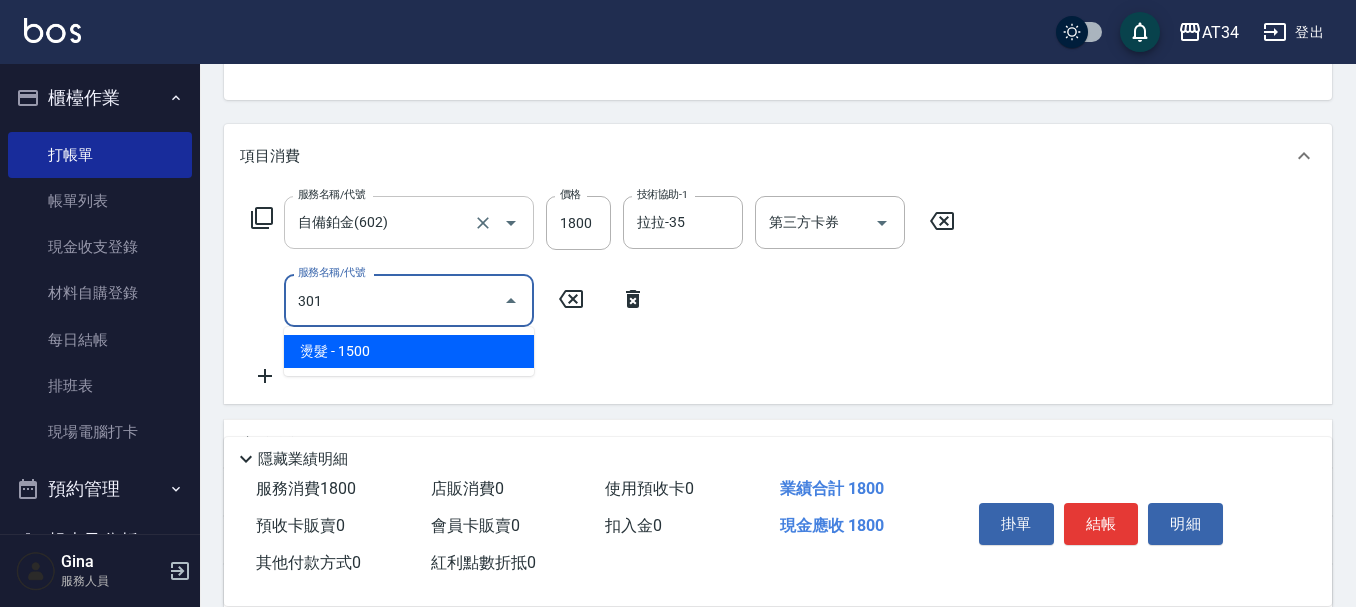 type on "330" 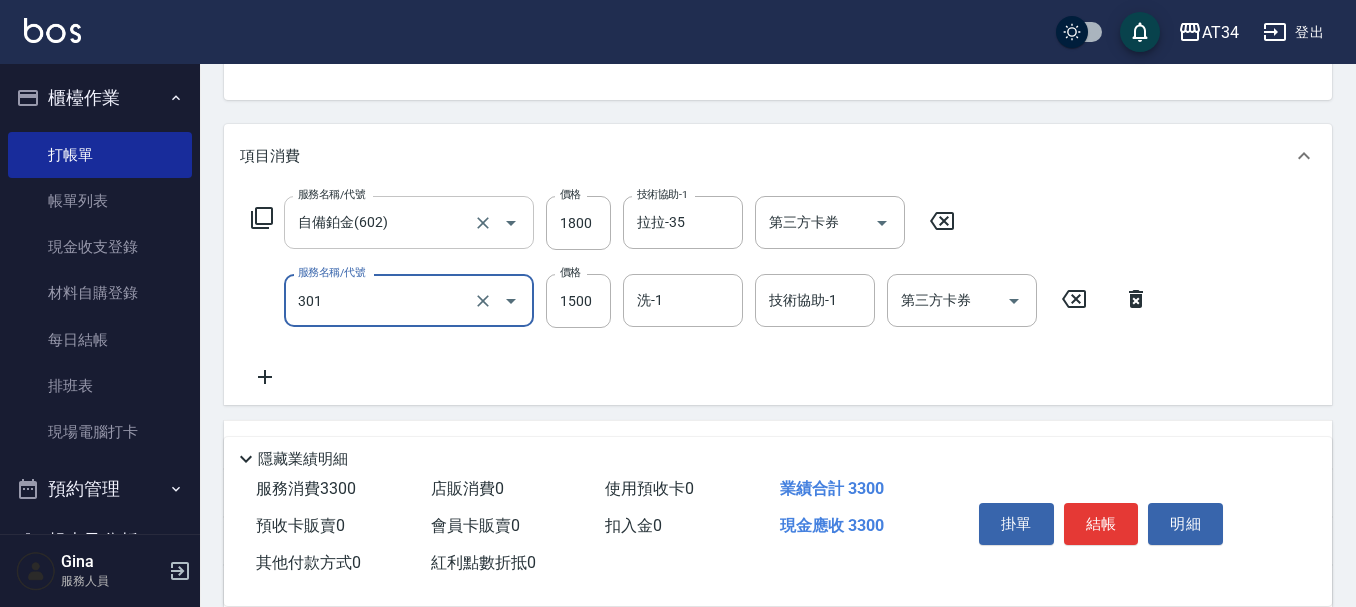 type on "燙髮(301)" 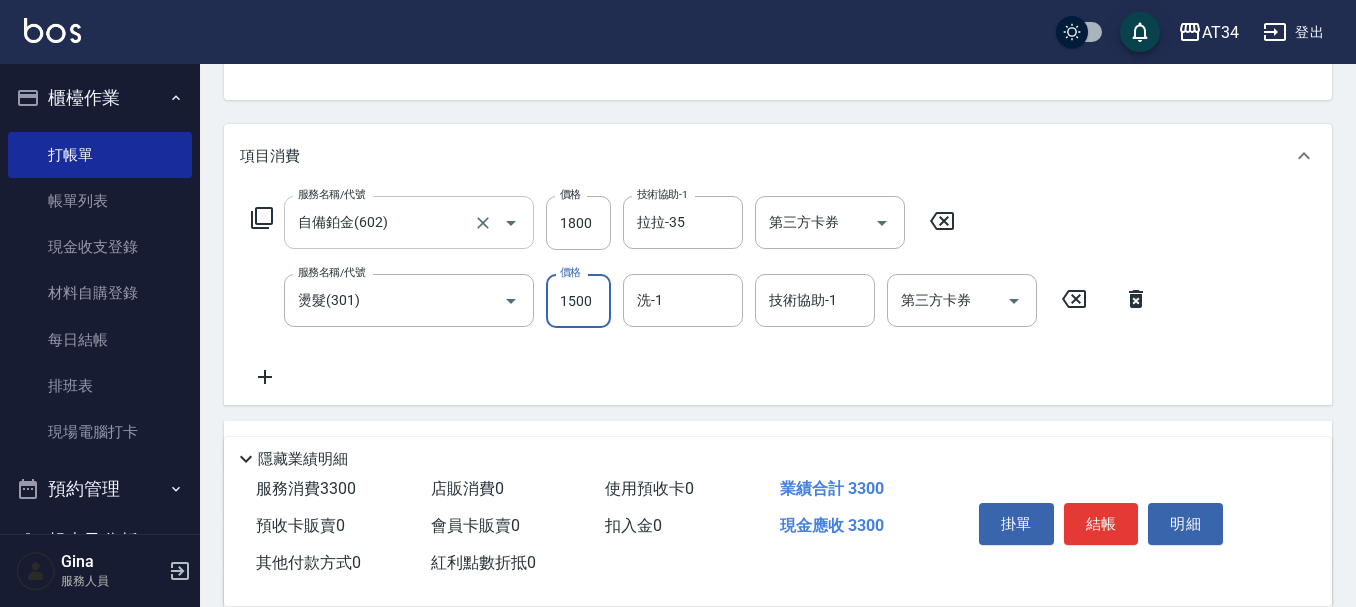 type on "2" 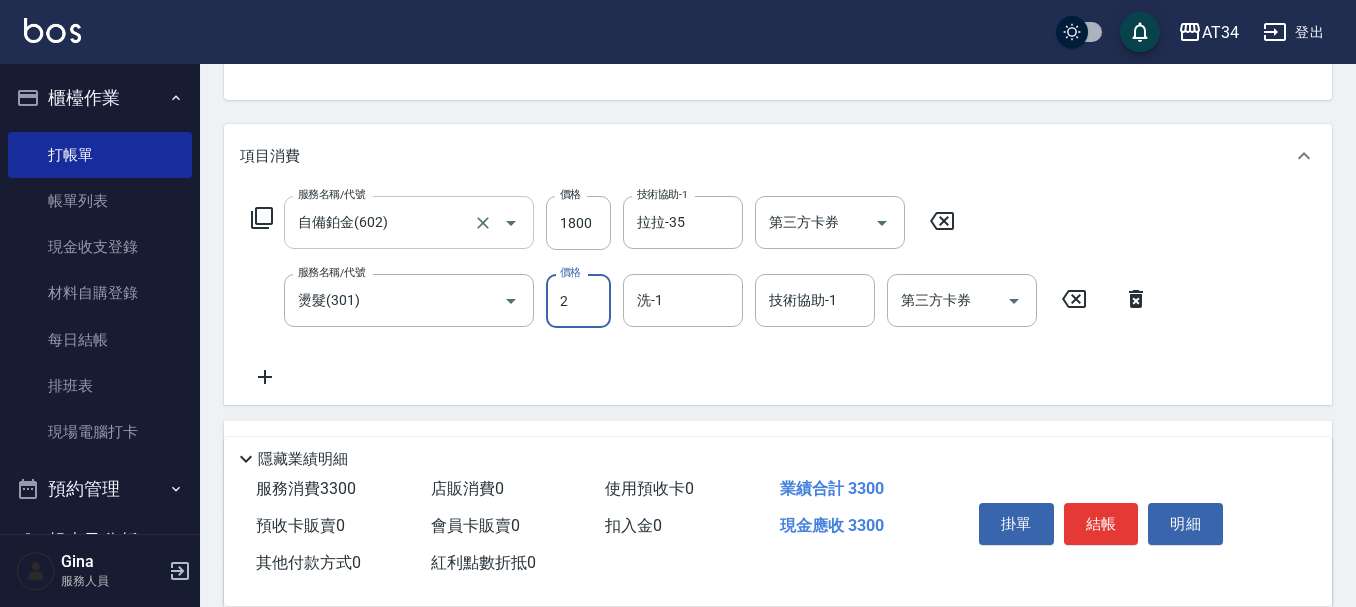 type on "180" 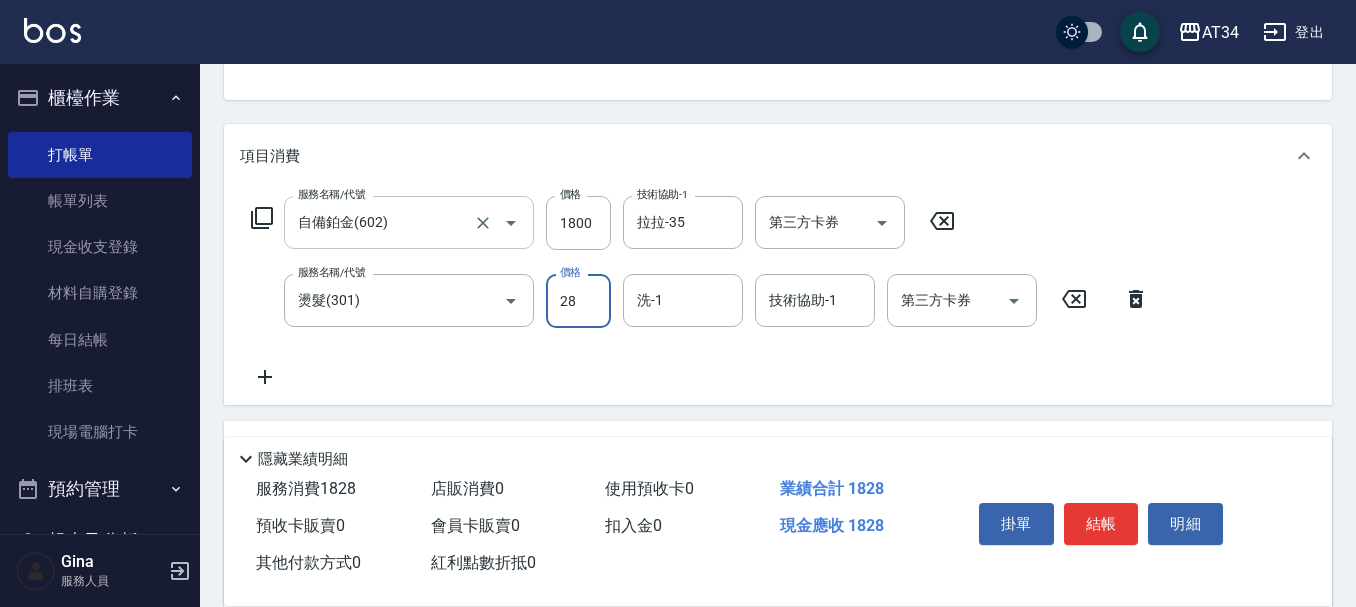 type on "289" 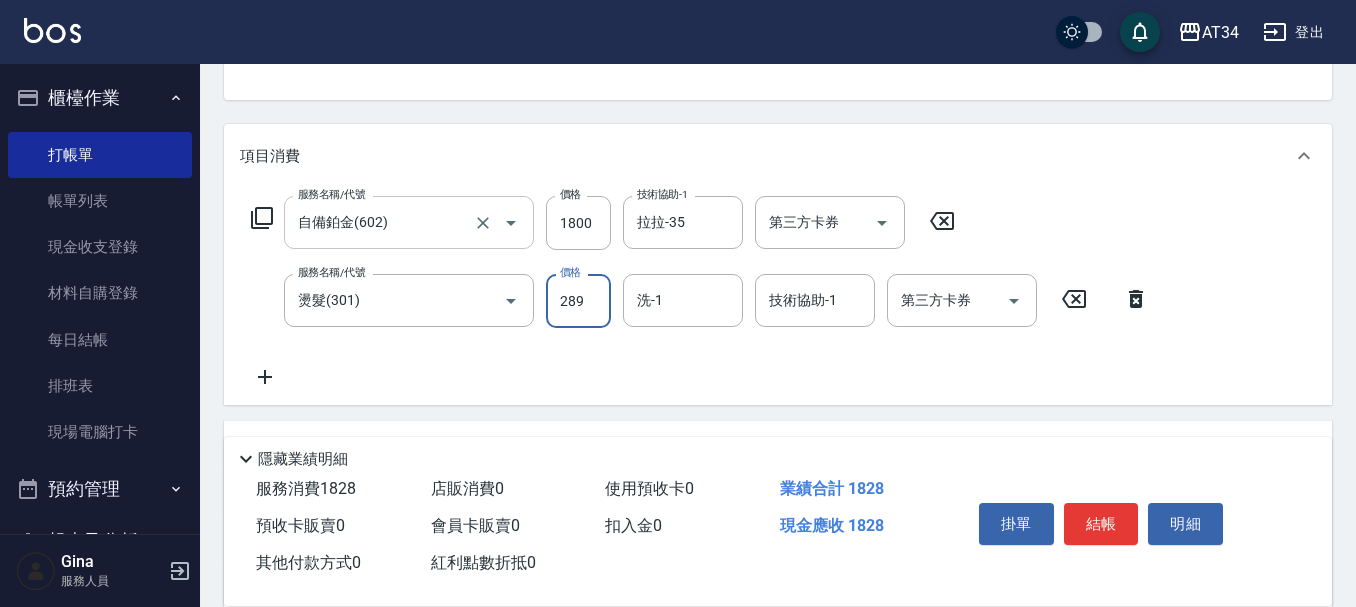 type on "460" 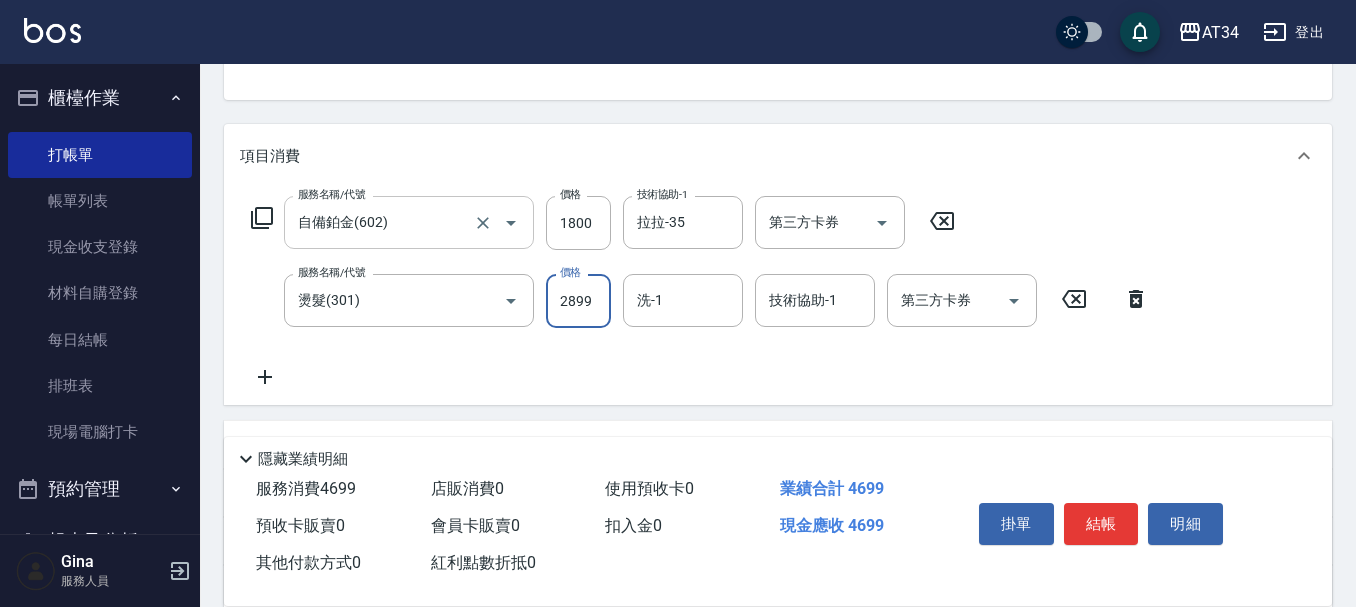 type on "2899" 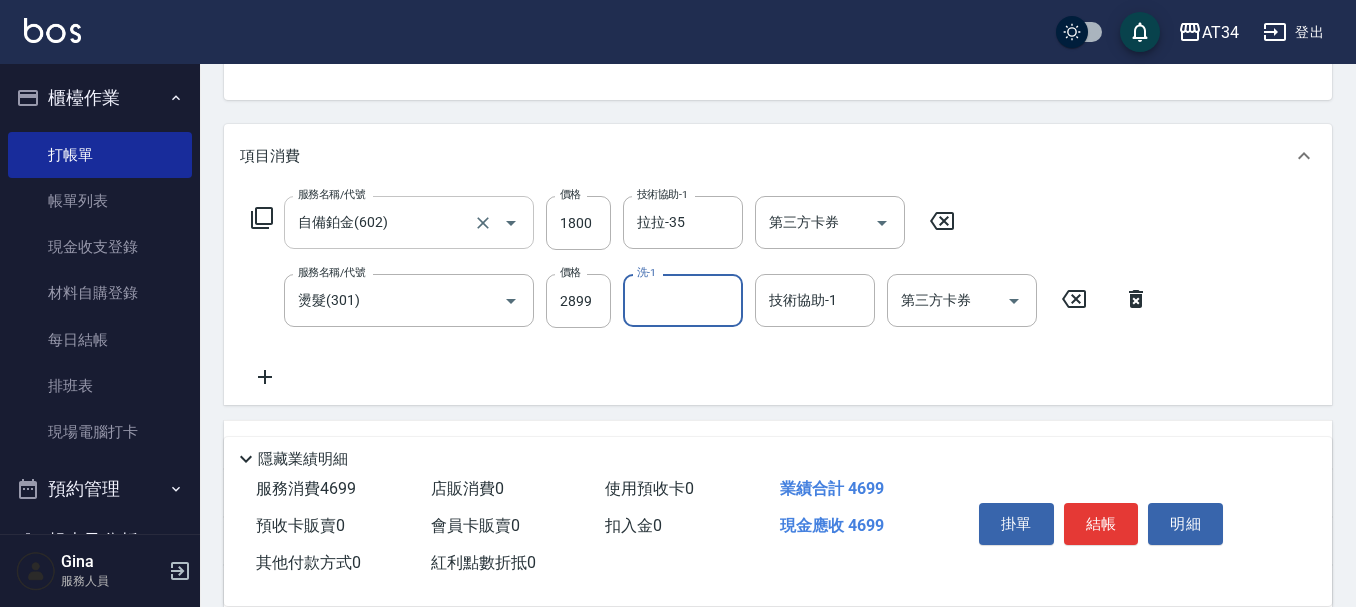 type on "5" 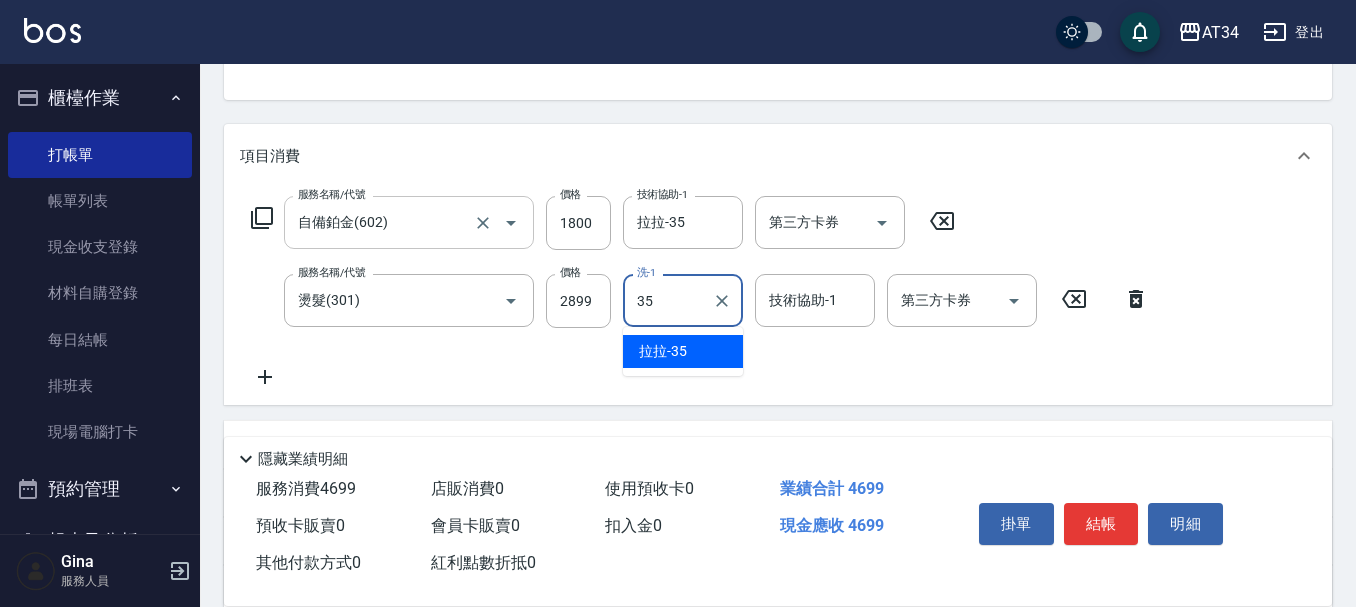 type on "拉拉-35" 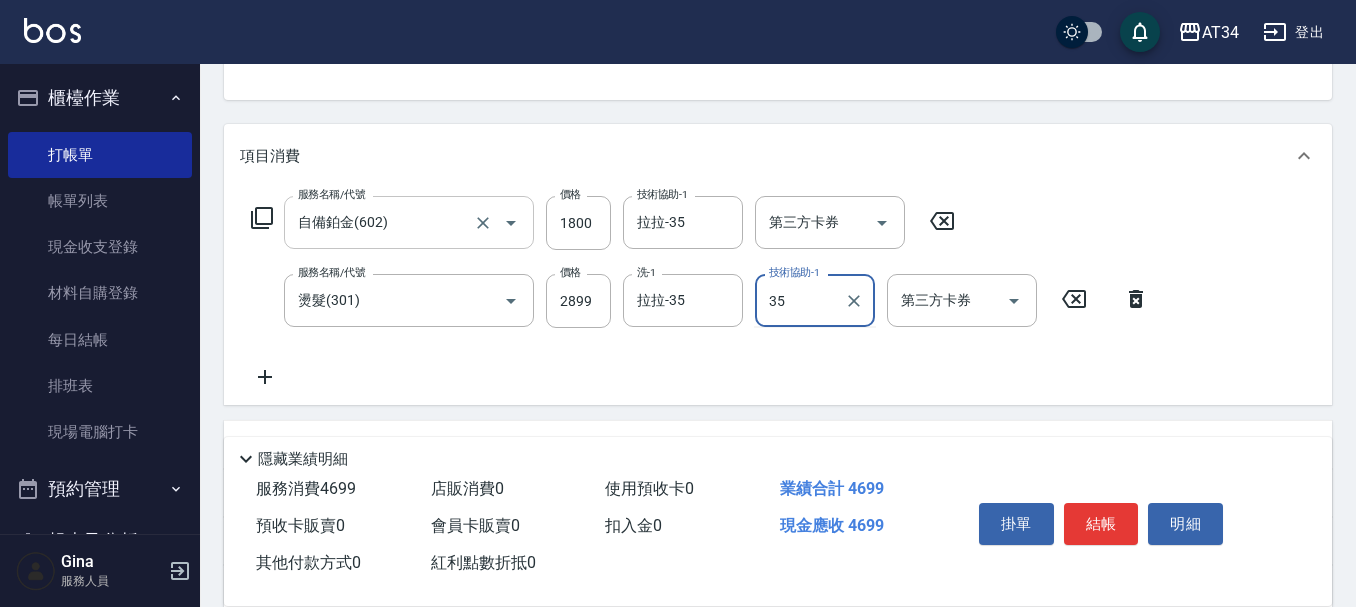 type on "拉拉-35" 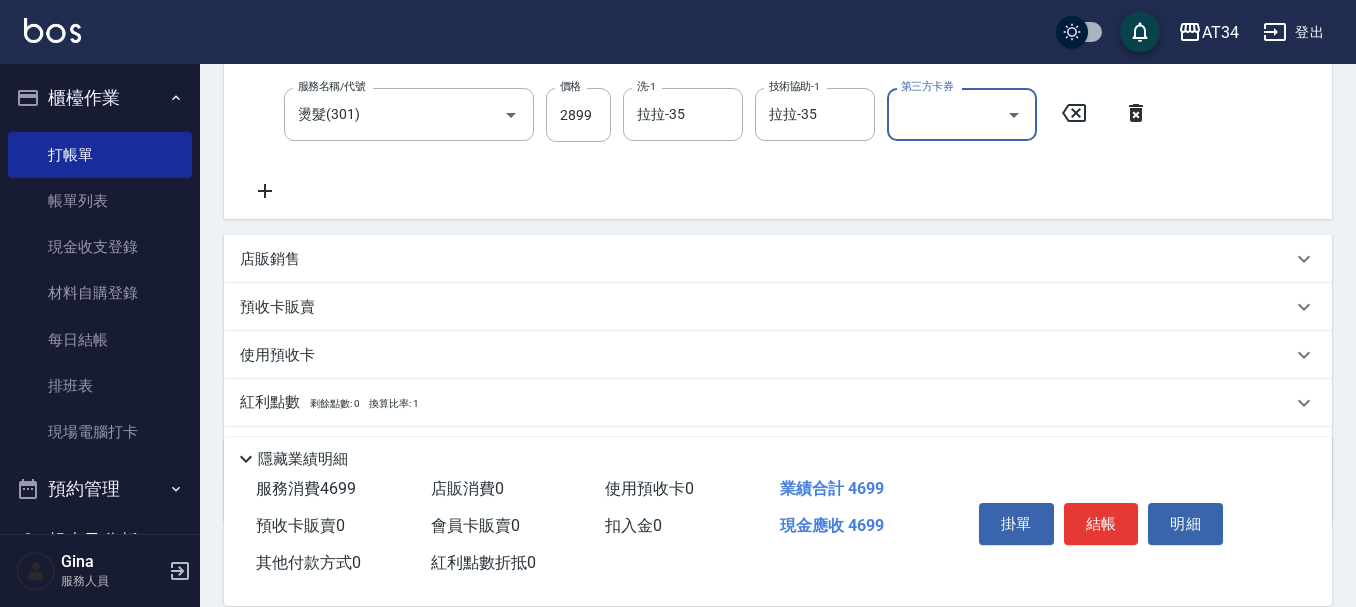 scroll, scrollTop: 494, scrollLeft: 0, axis: vertical 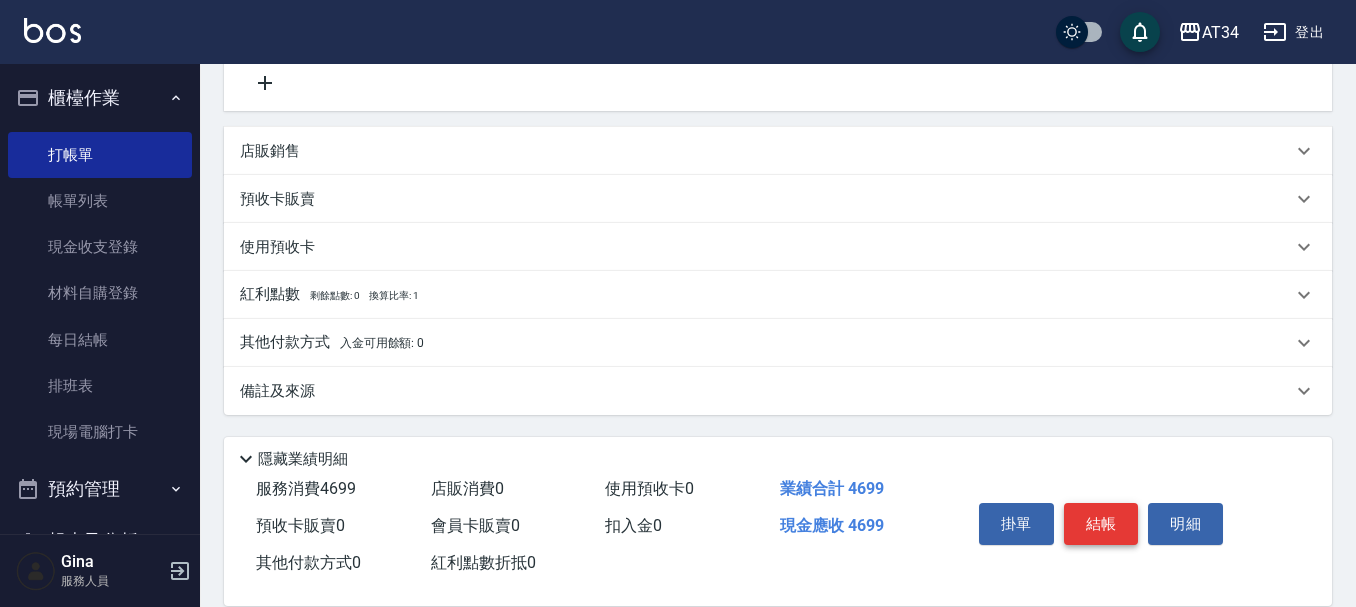 click on "結帳" at bounding box center [1101, 524] 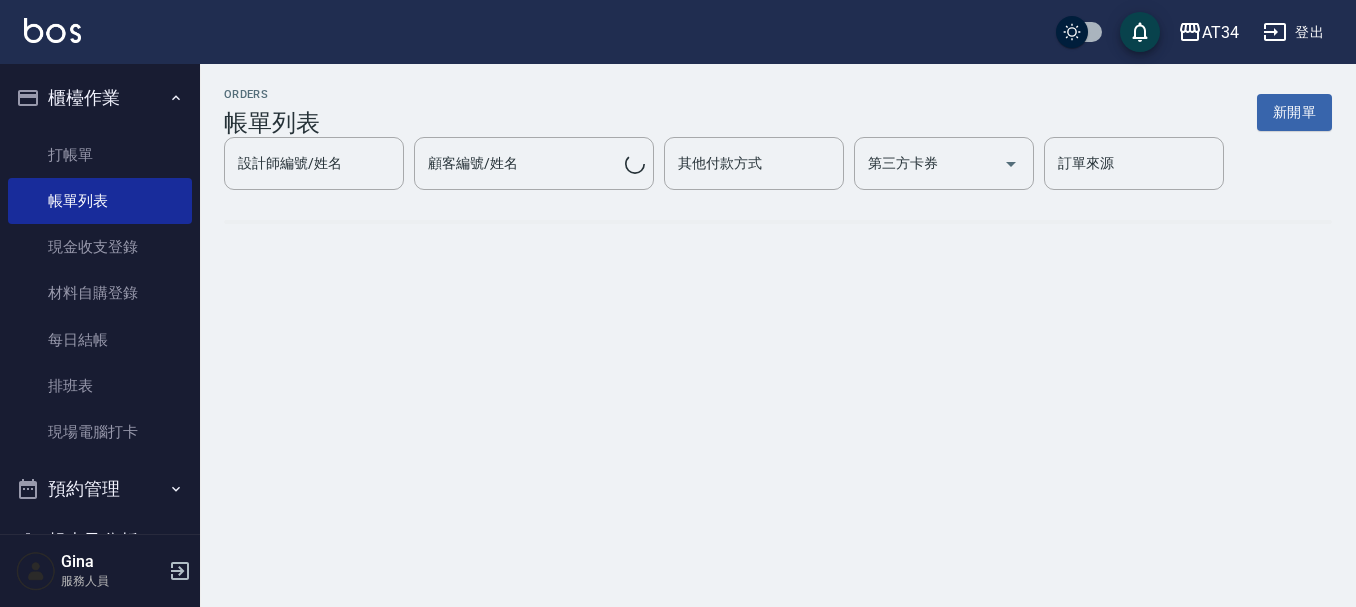 scroll, scrollTop: 0, scrollLeft: 0, axis: both 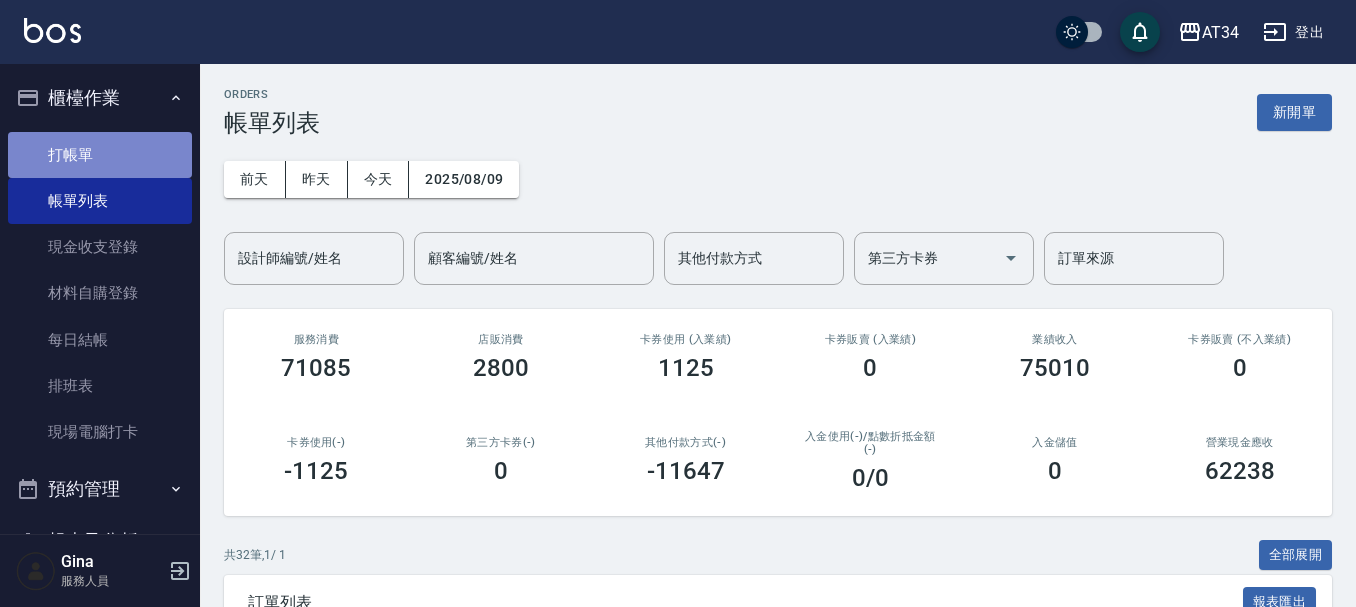 click on "打帳單" at bounding box center [100, 155] 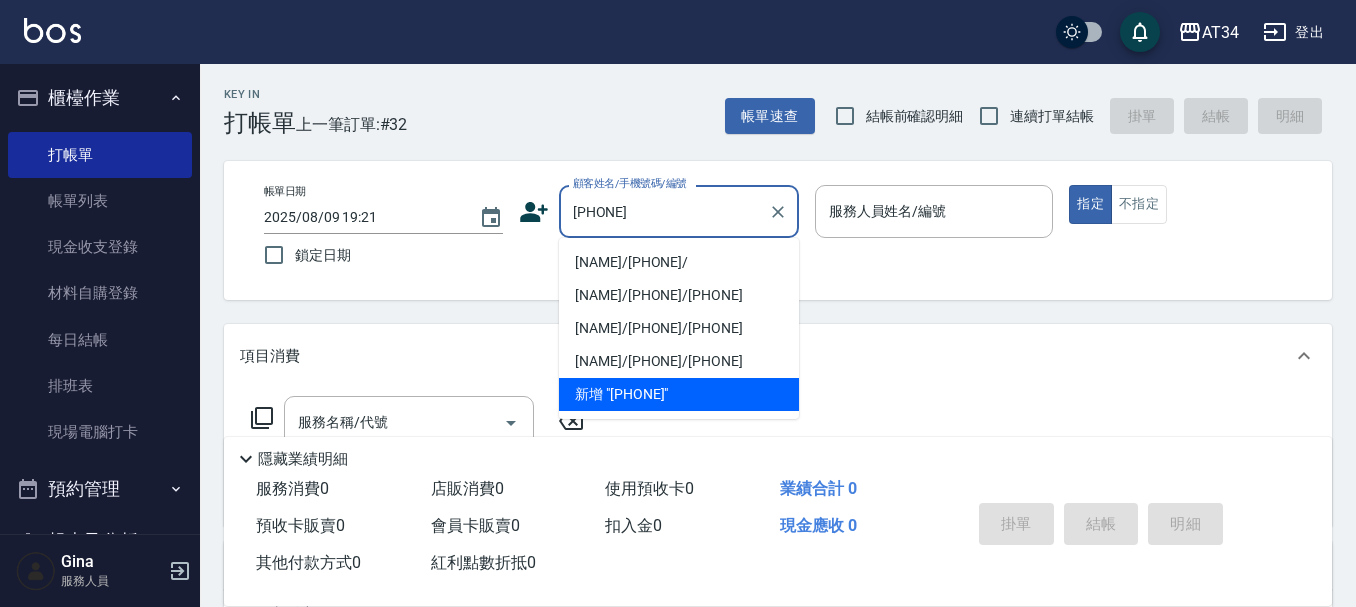 click on "[LAST]/[PHONE]/" at bounding box center [679, 262] 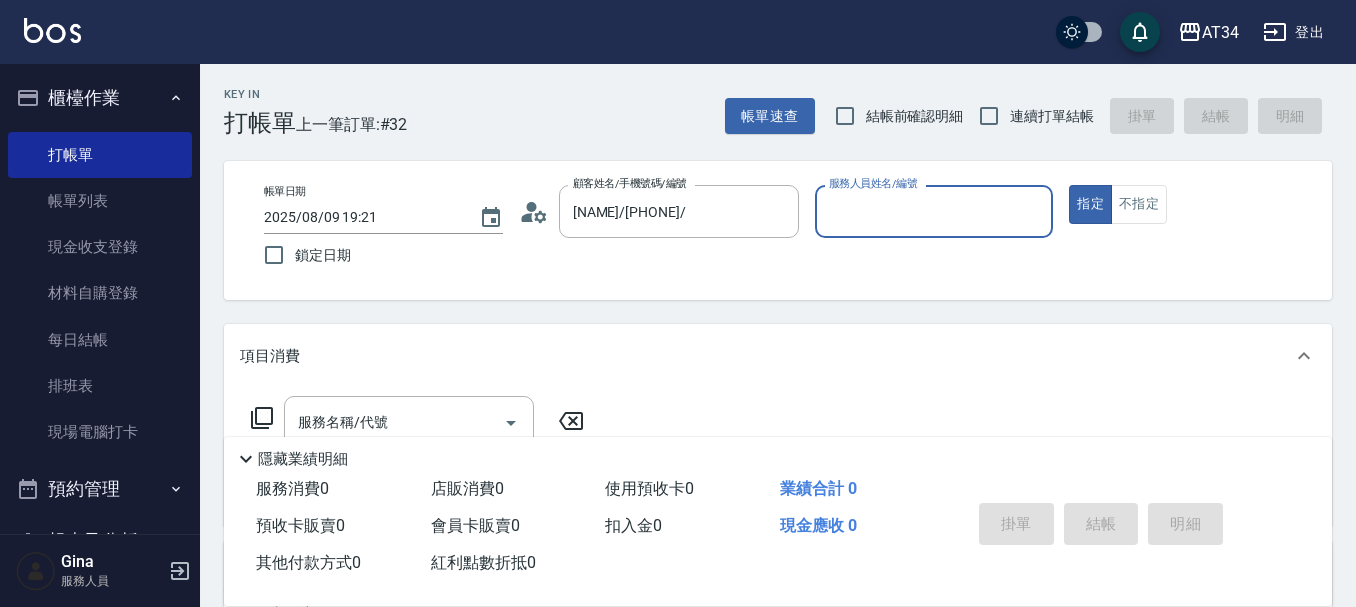 type on "Wendy-02" 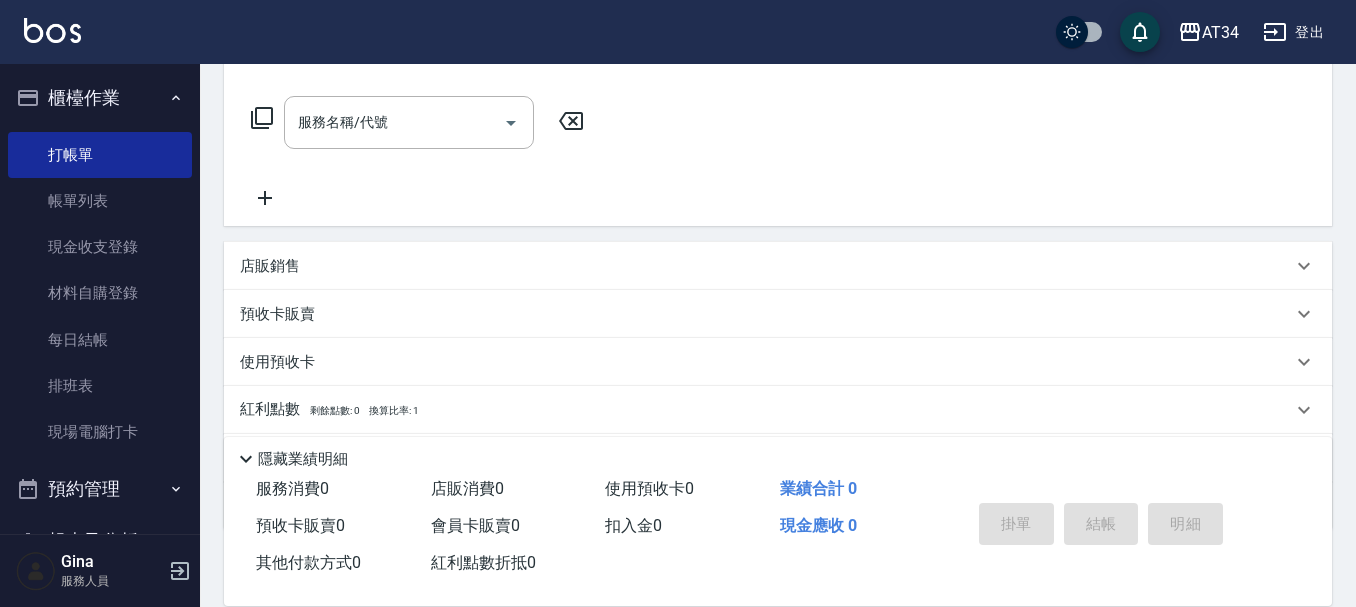 scroll, scrollTop: 200, scrollLeft: 0, axis: vertical 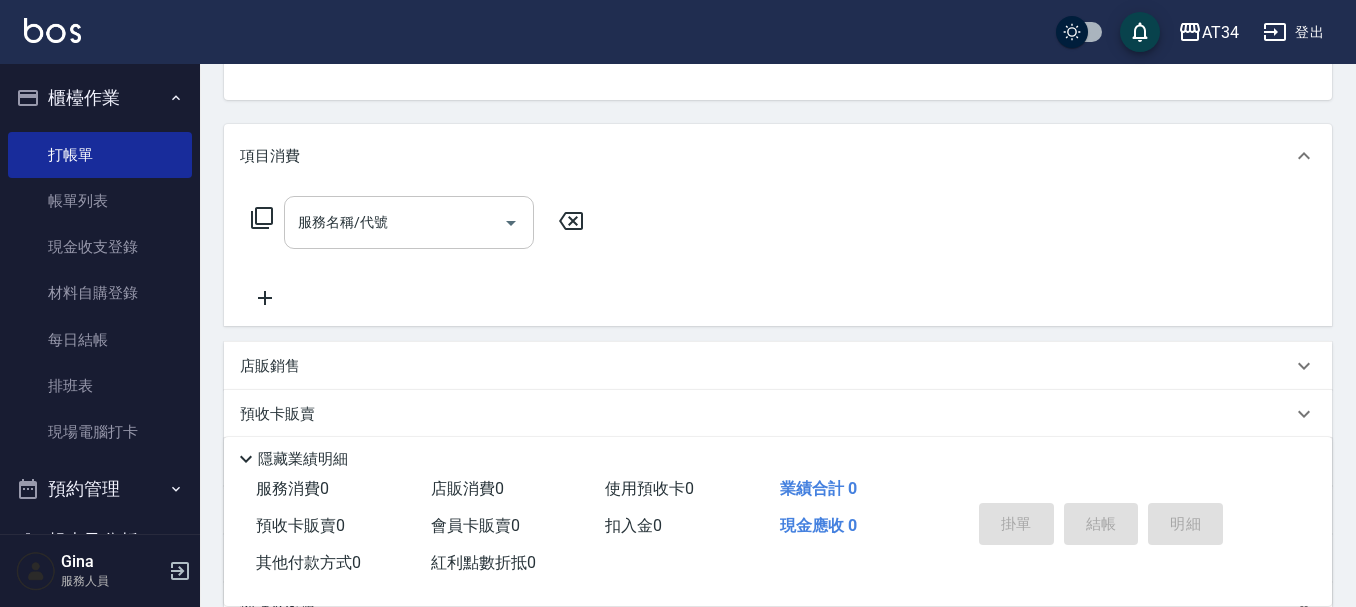 click on "服務名稱/代號" at bounding box center (394, 222) 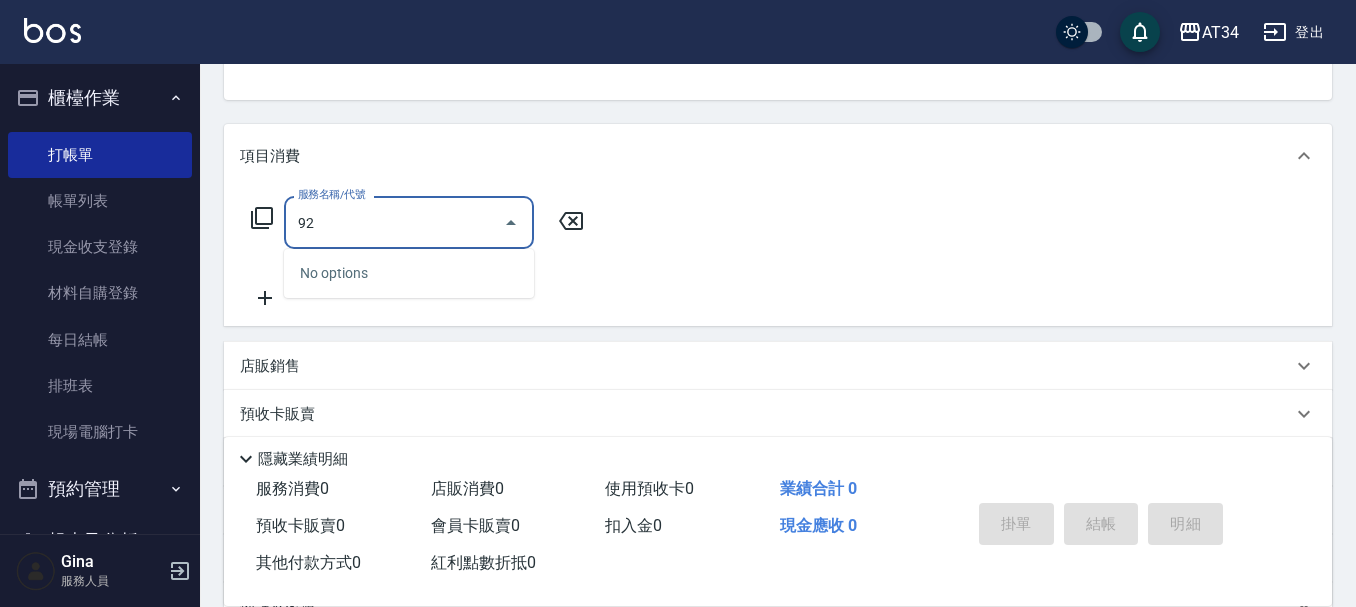 type on "921" 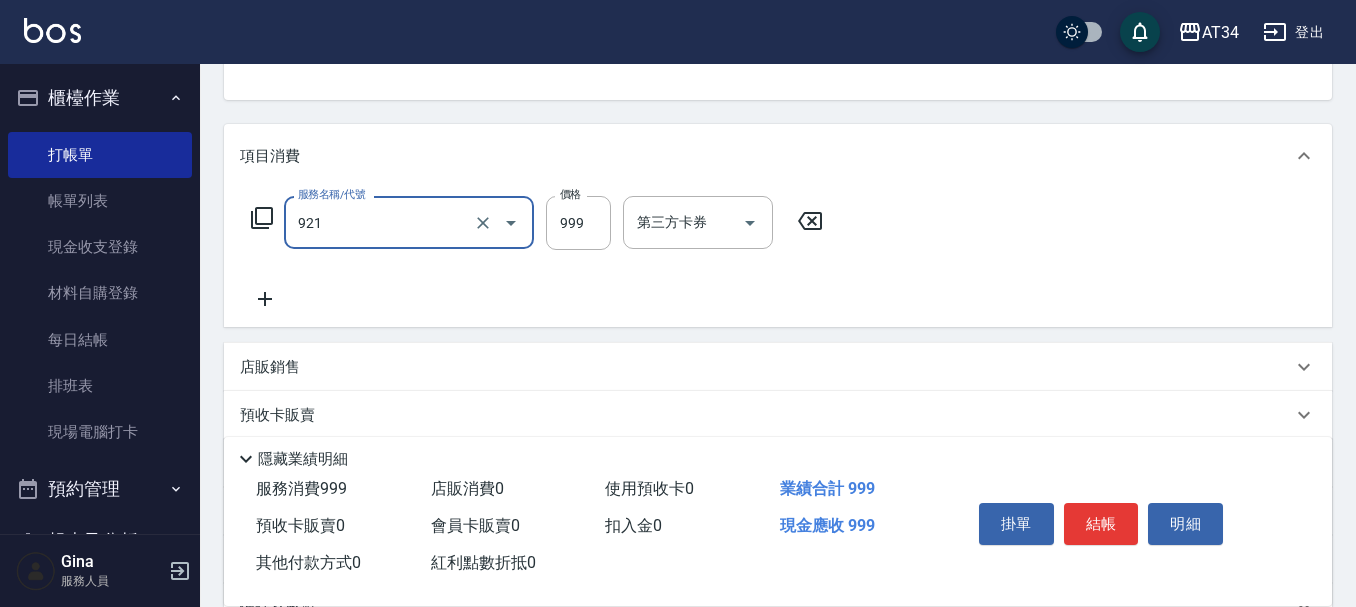 type on "90" 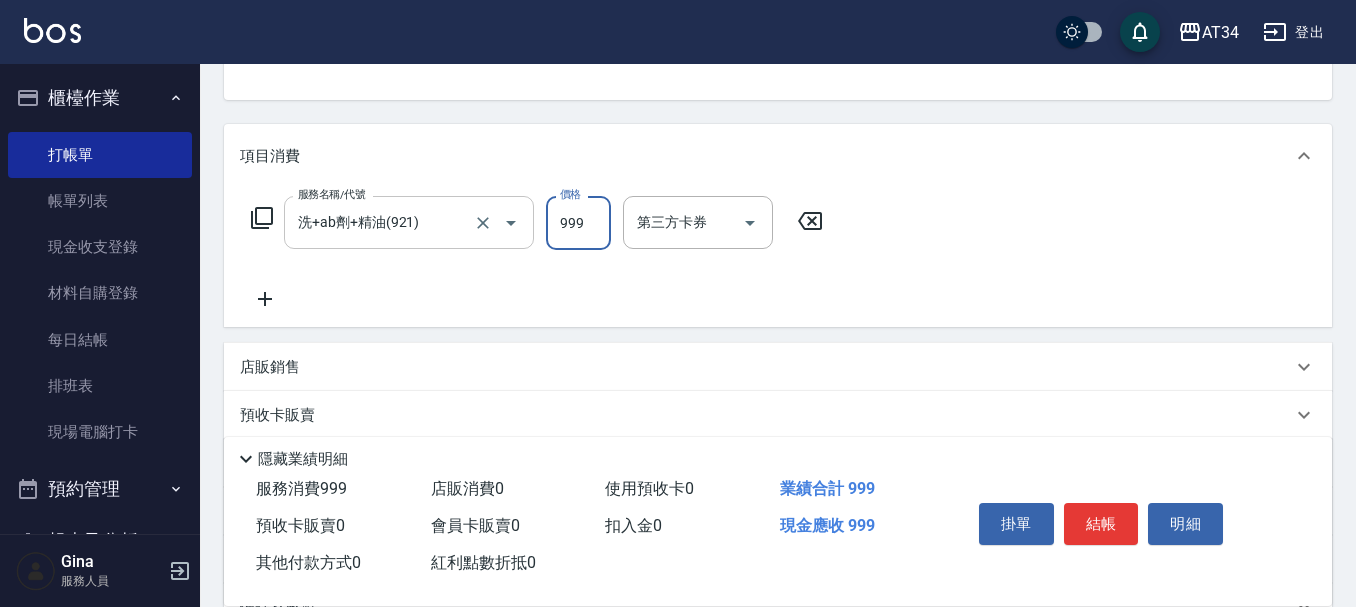 type on "7" 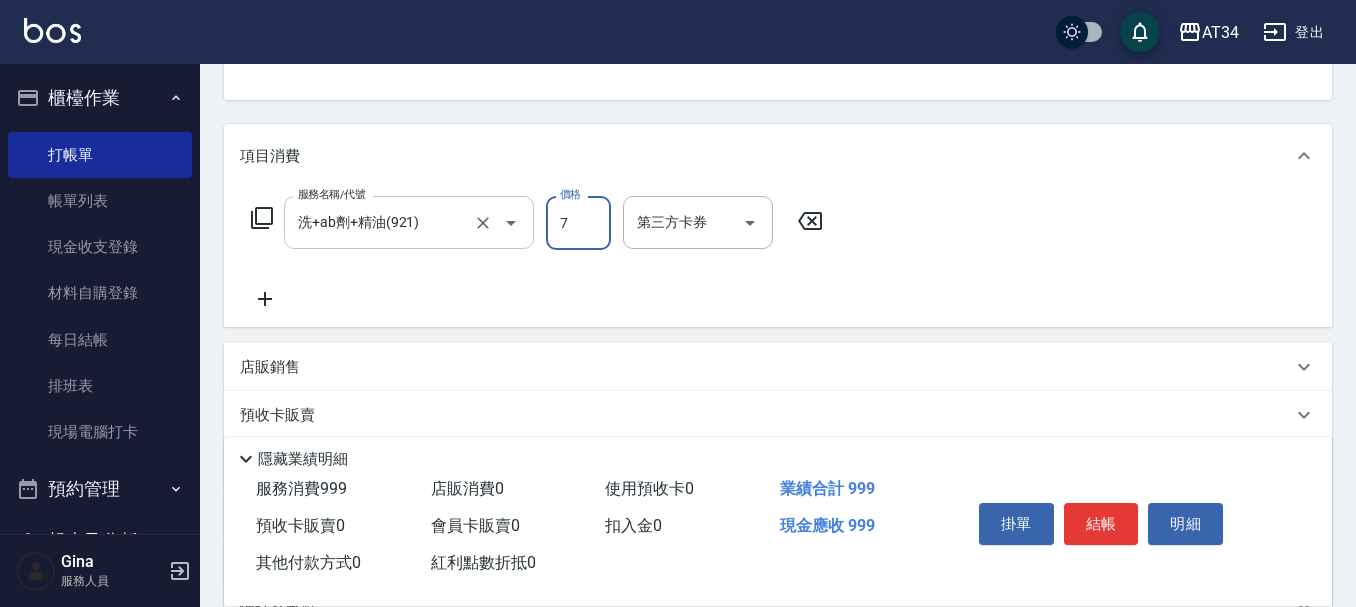 type on "0" 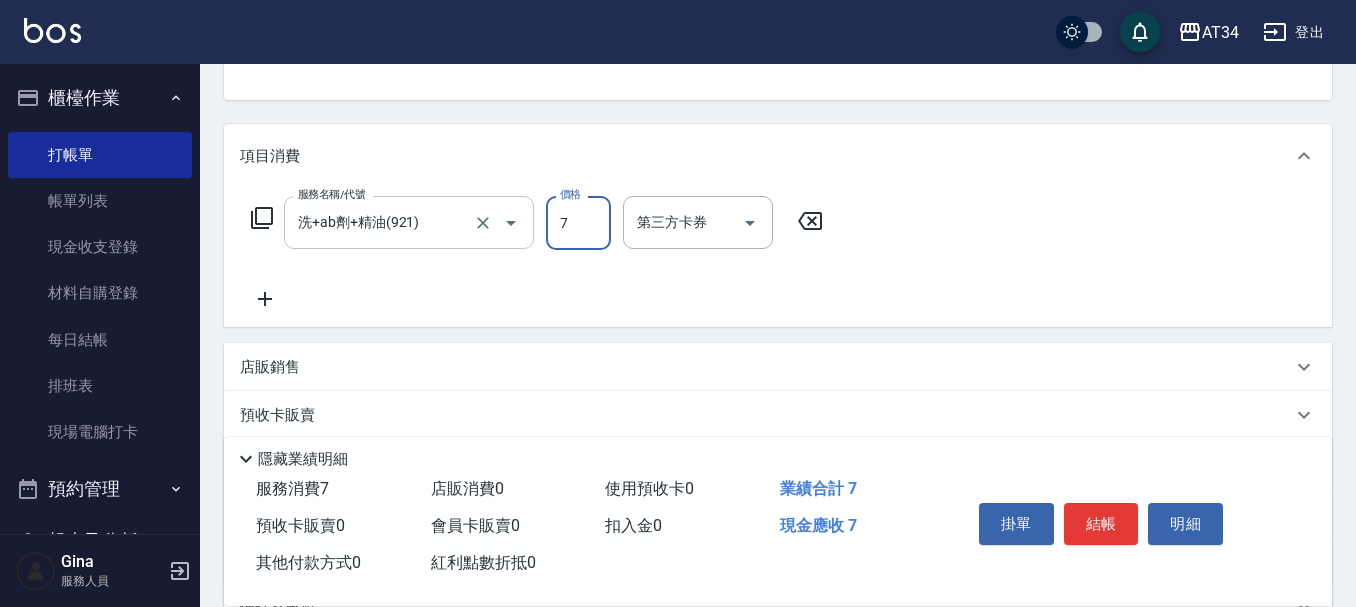 type on "79" 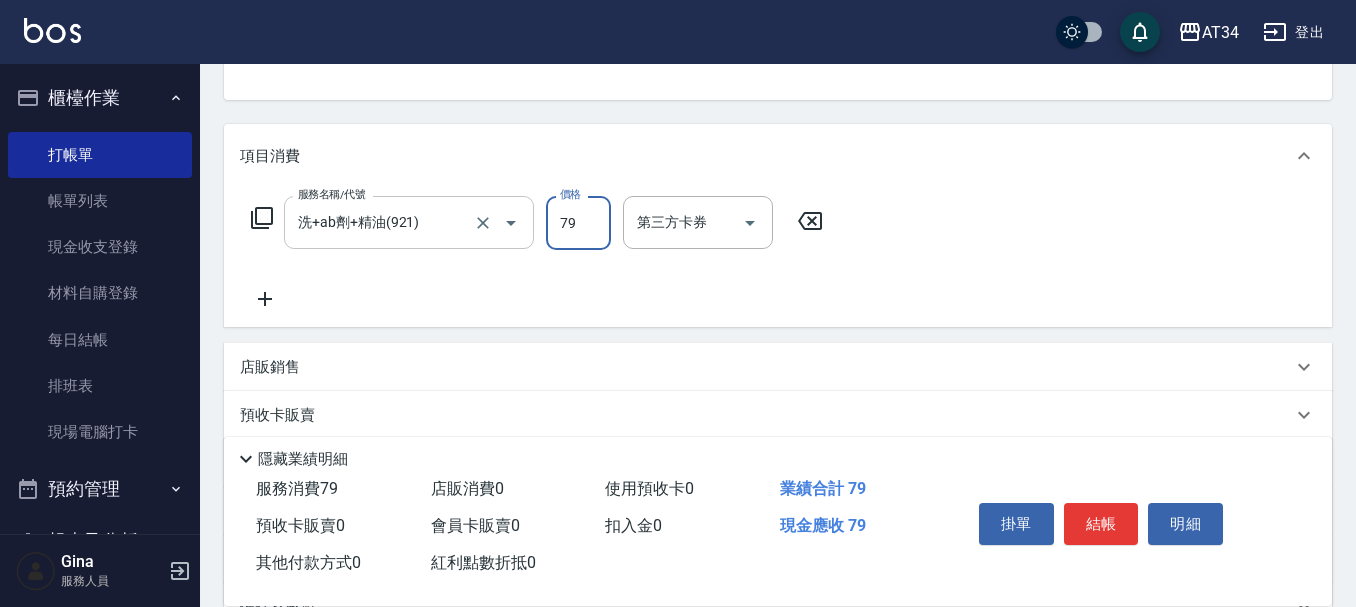 type on "70" 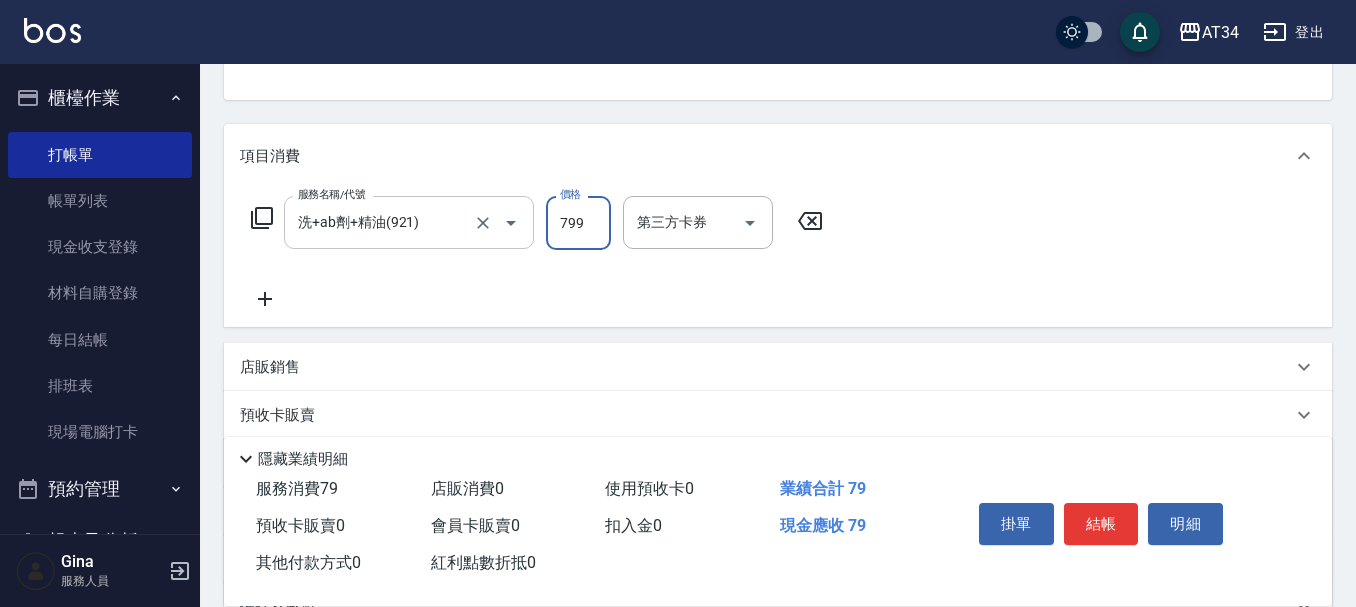 type on "799" 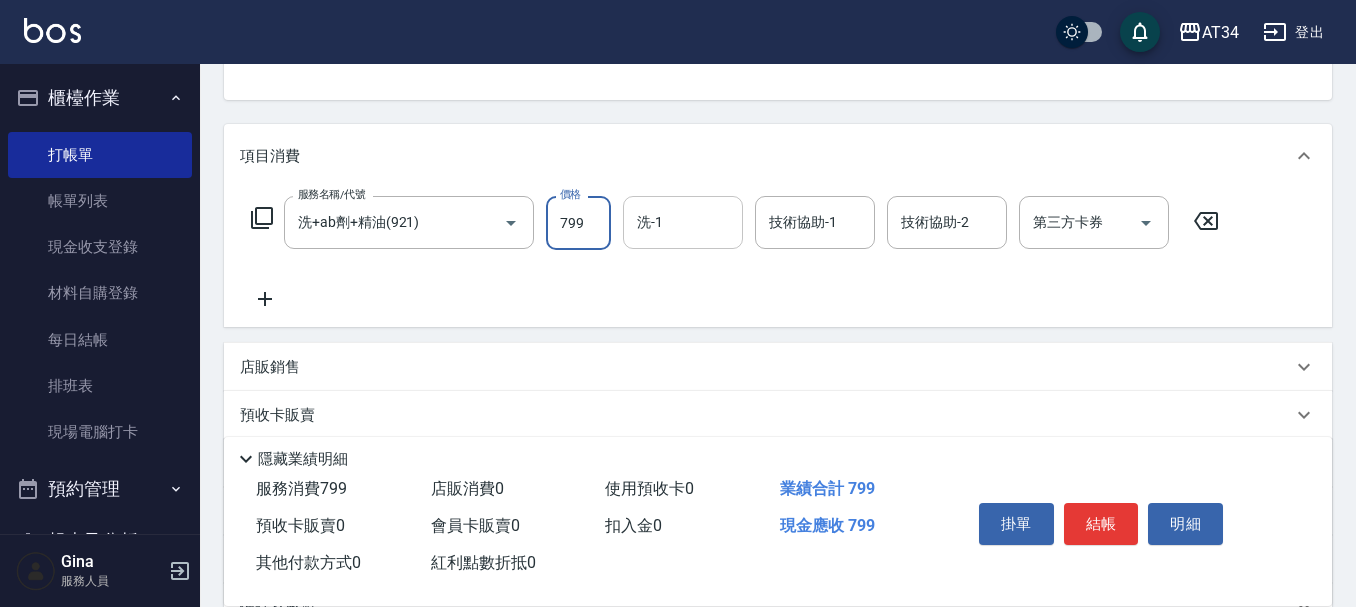 click on "洗-1 洗-1" at bounding box center (683, 222) 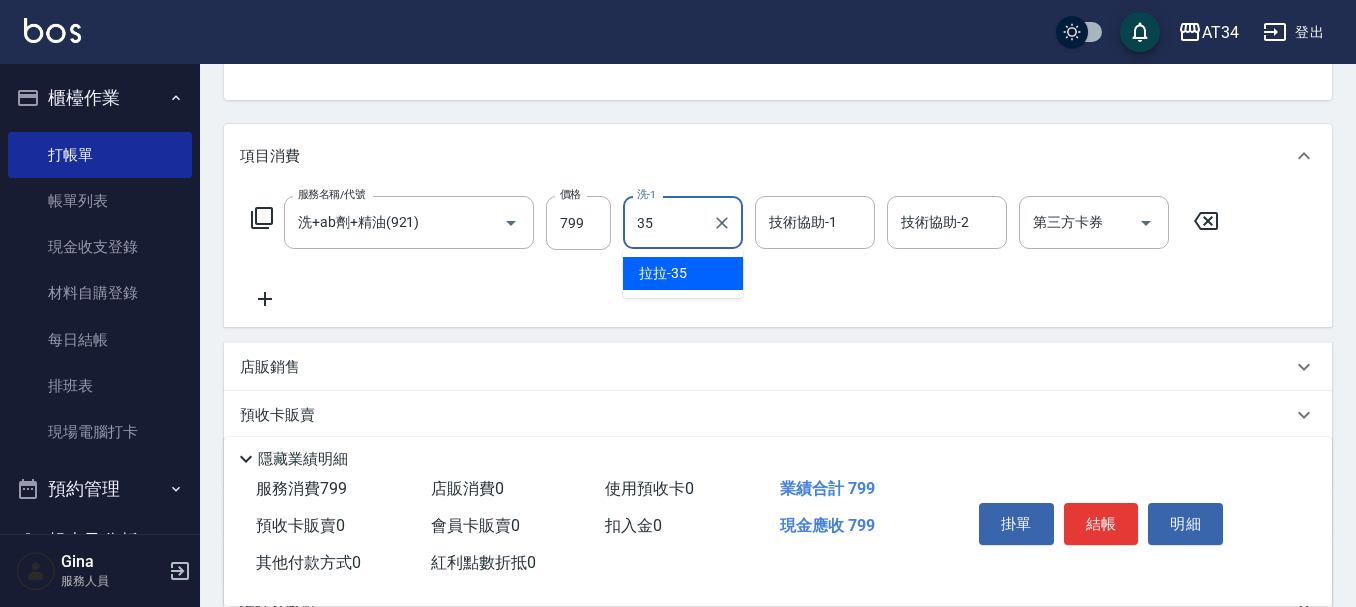 type on "拉拉-35" 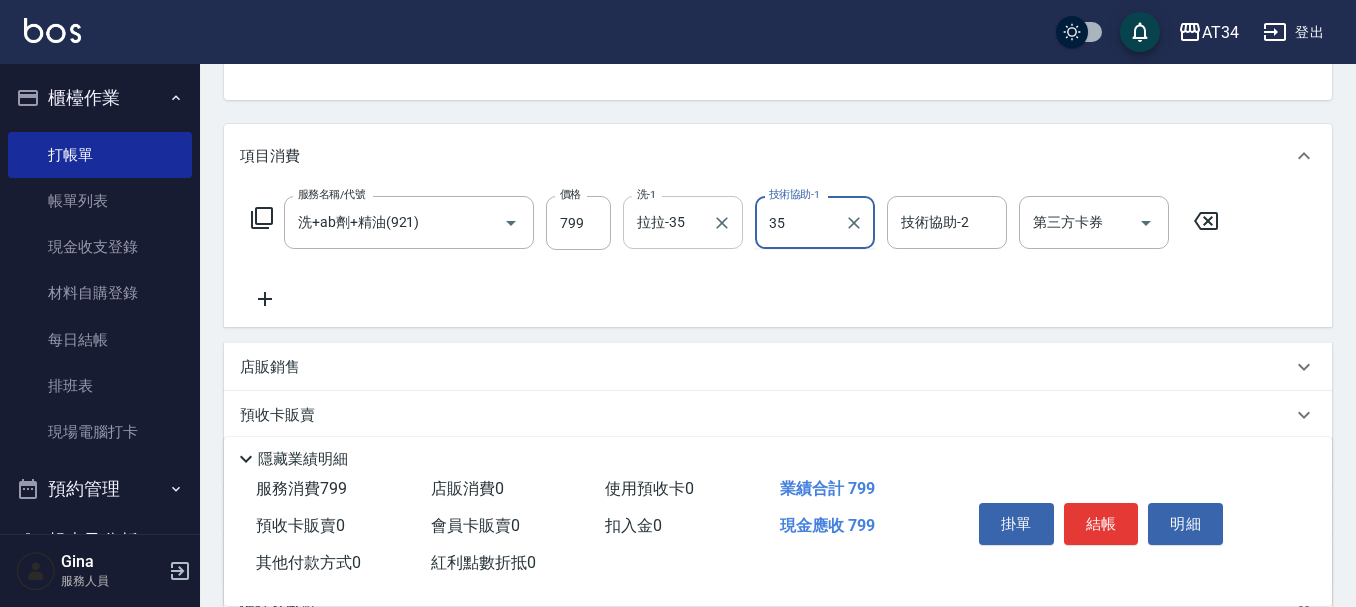 type on "拉拉-35" 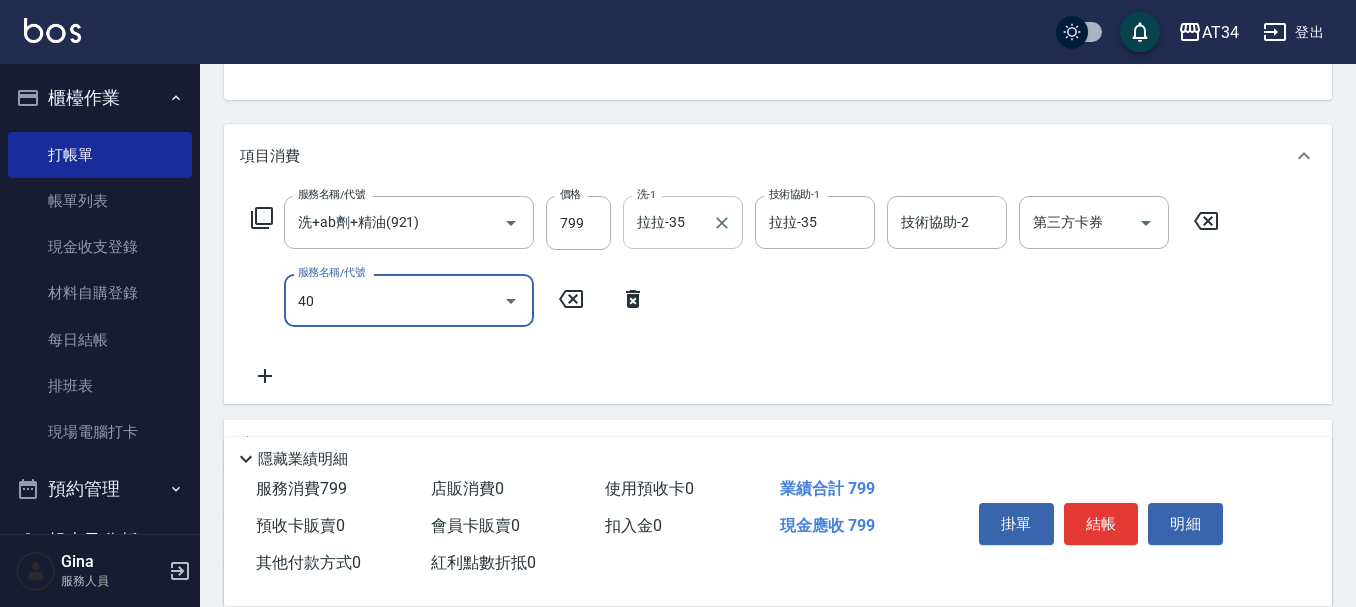 type on "401" 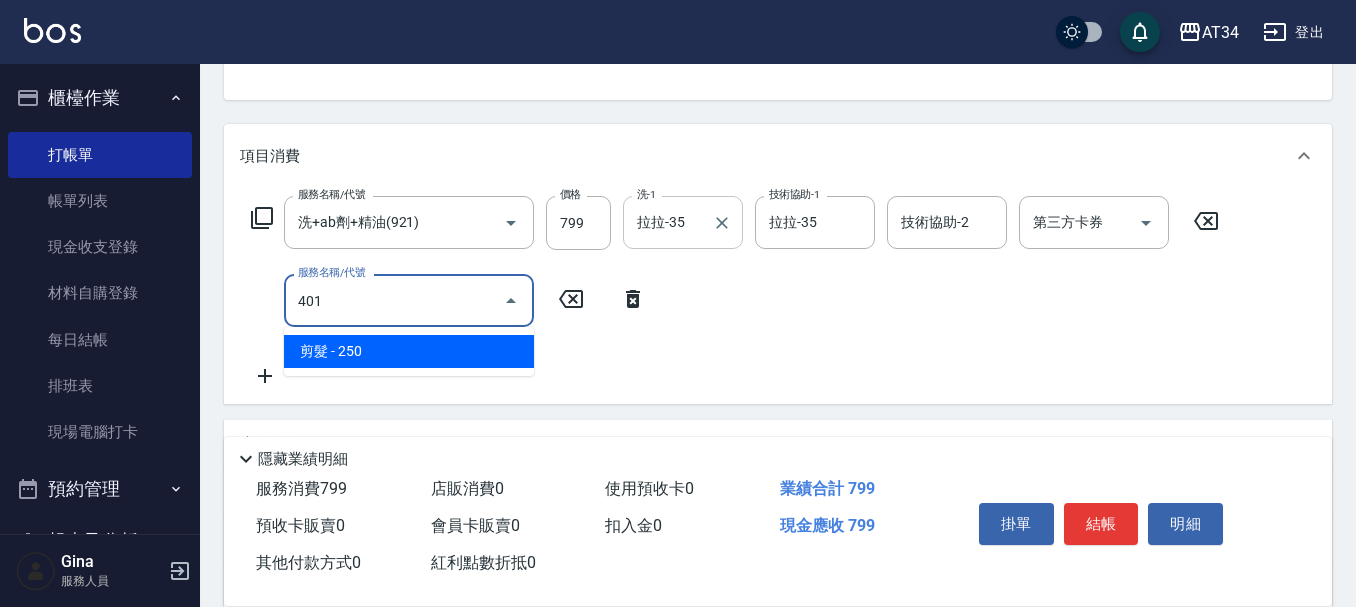 type on "100" 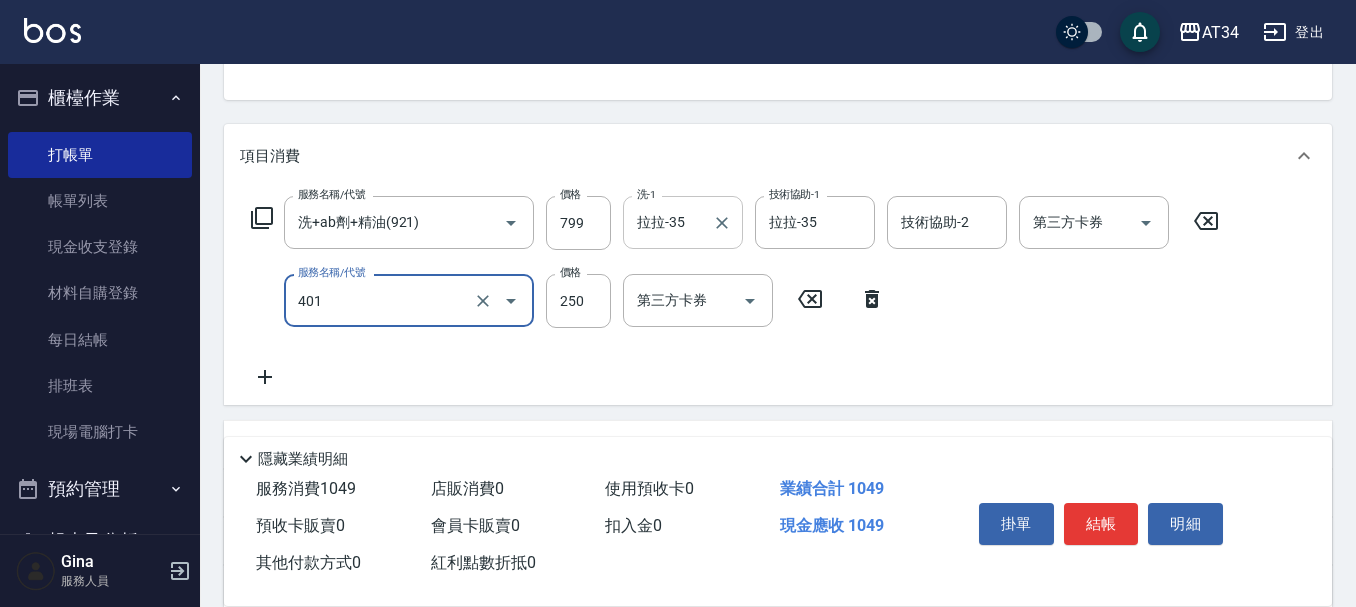 type on "剪髮(401)" 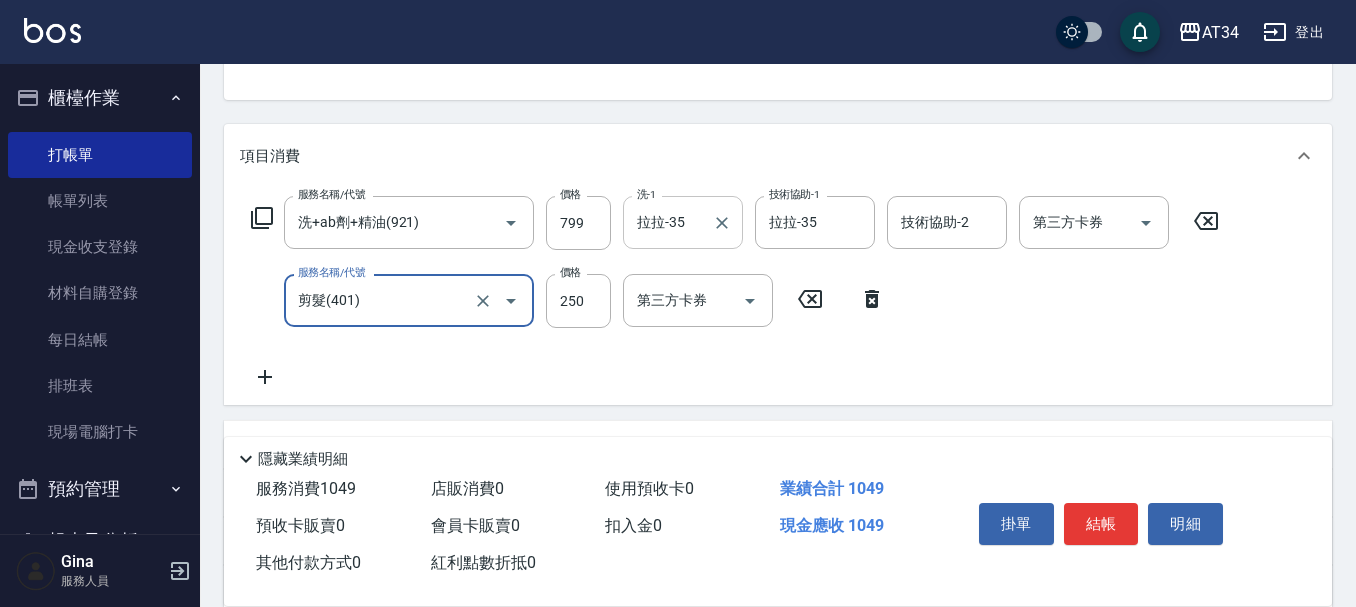 type on "80" 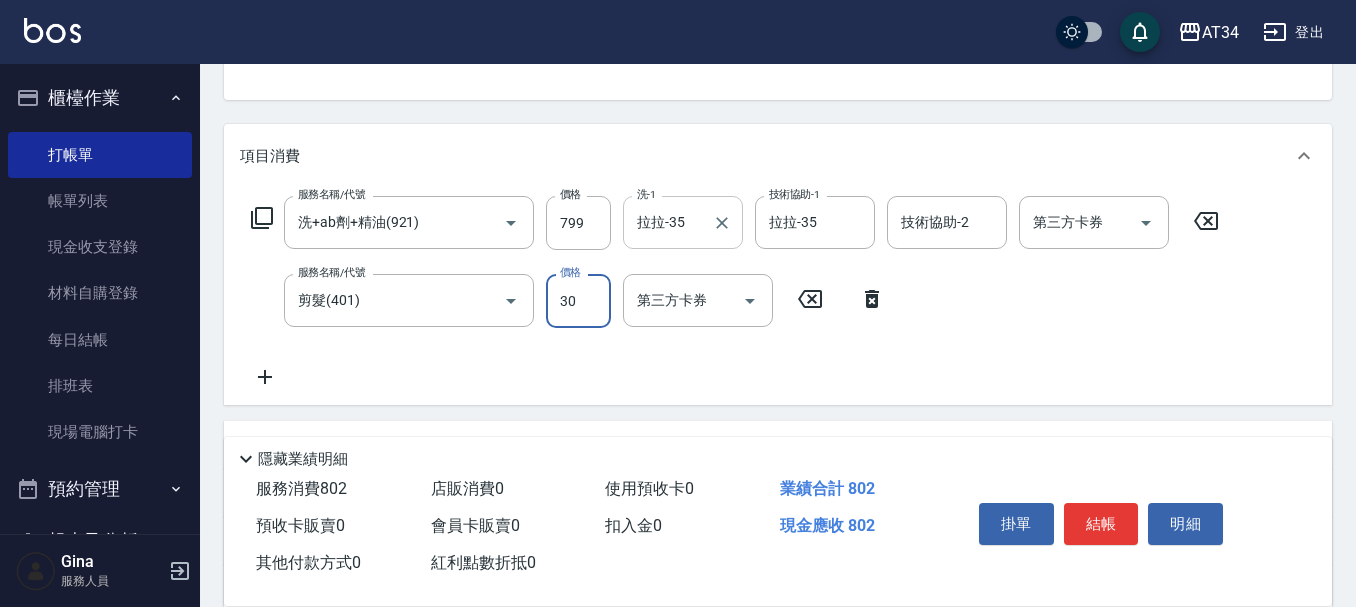 type on "300" 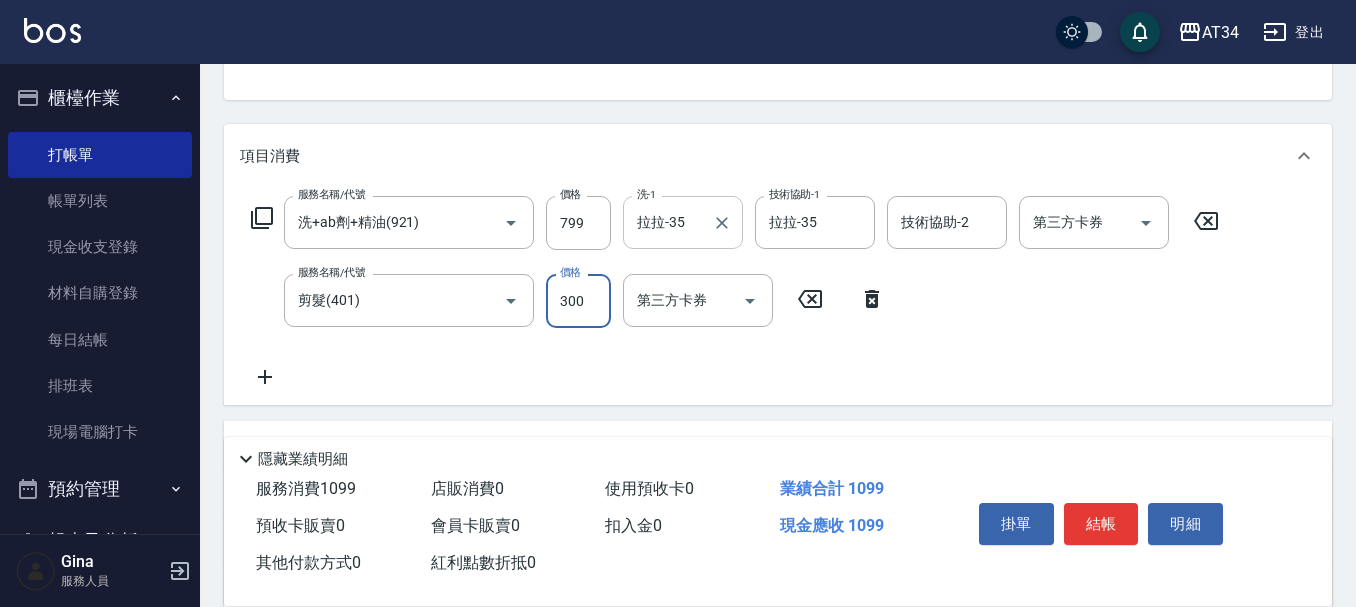 type on "100" 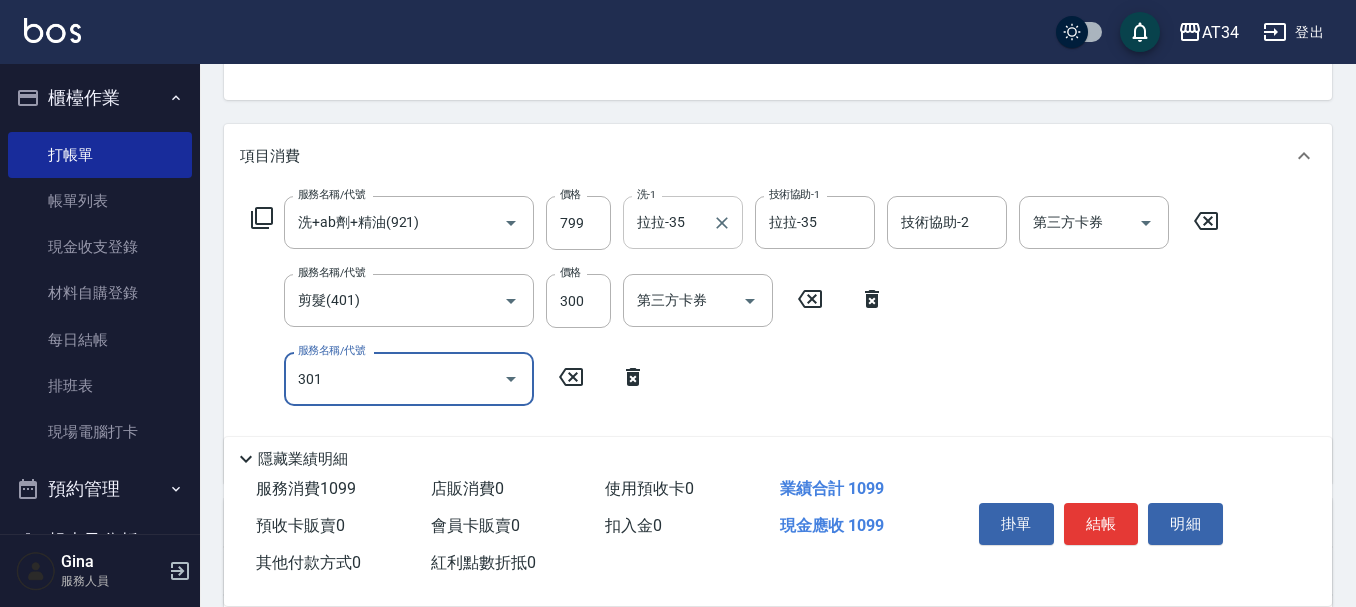 type on "301" 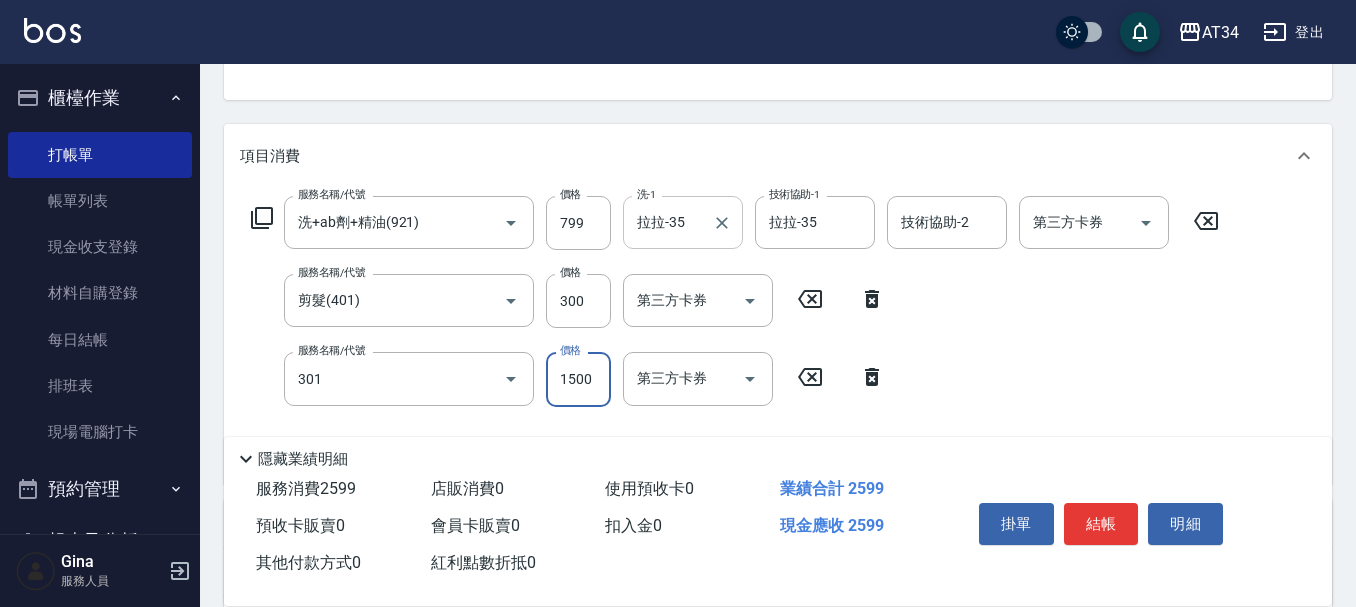 type on "250" 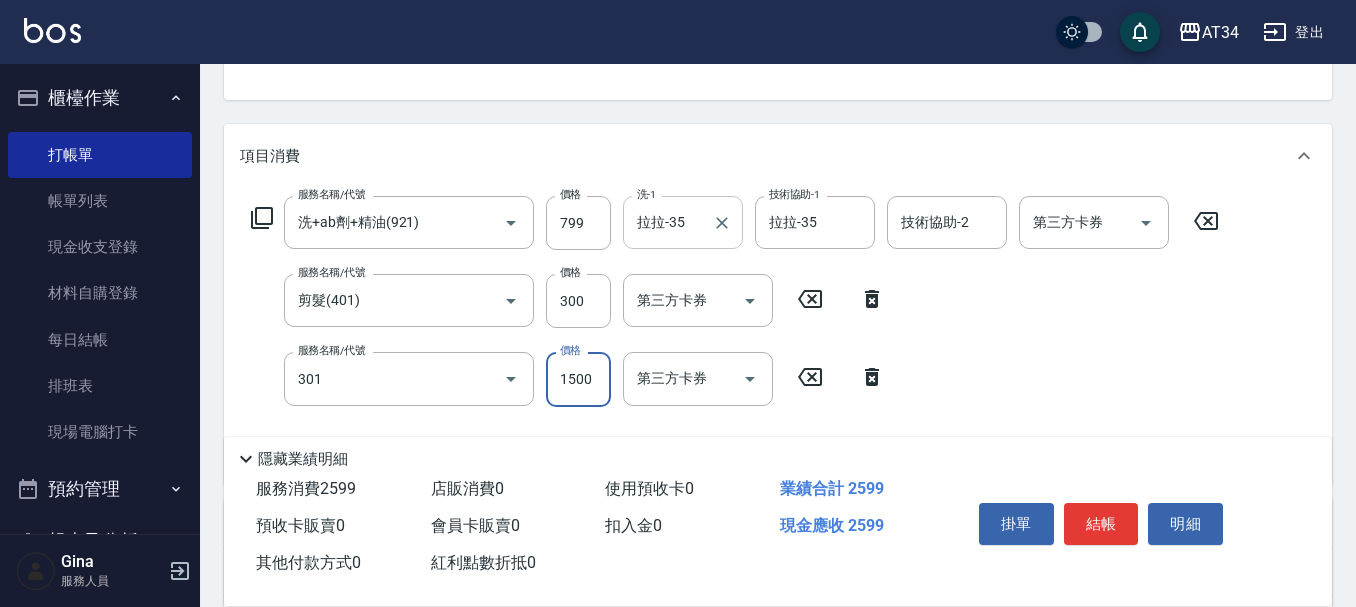 type on "燙髮(301)" 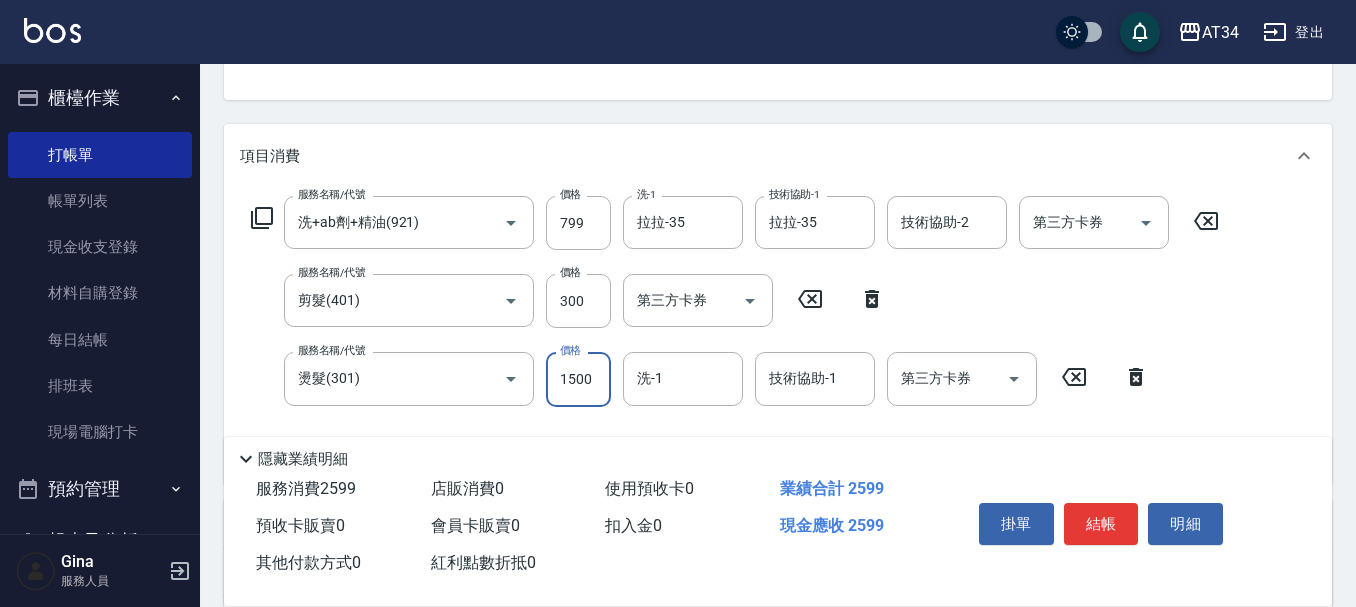 type on "2" 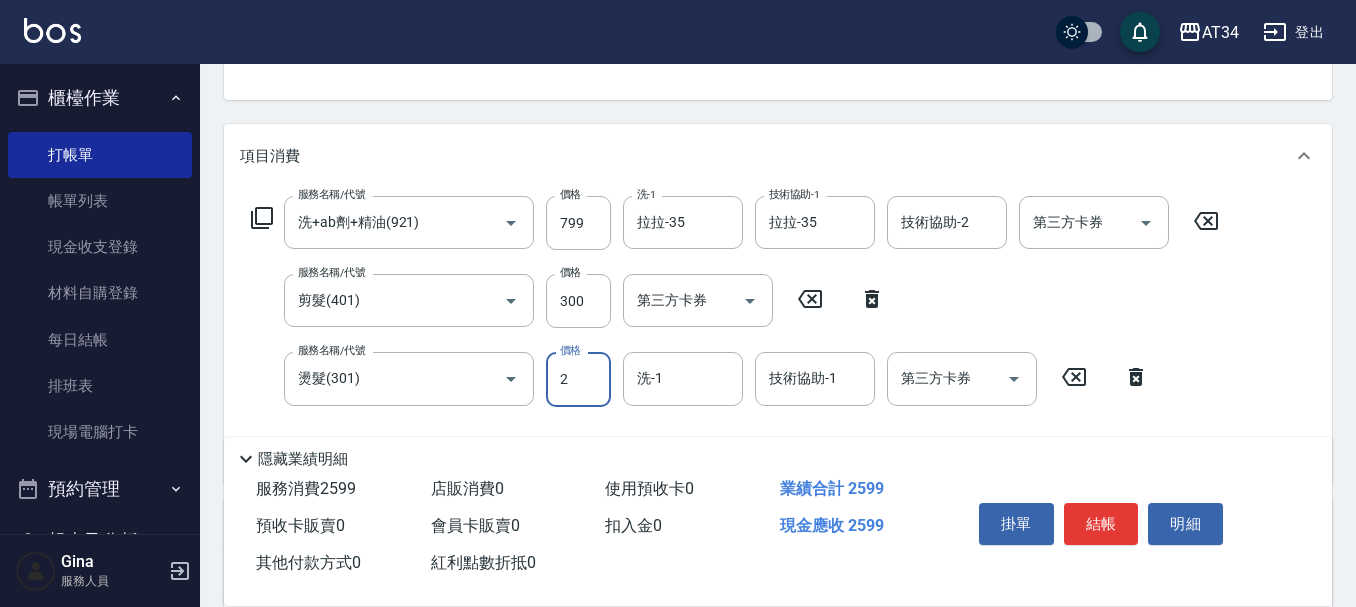 type on "110" 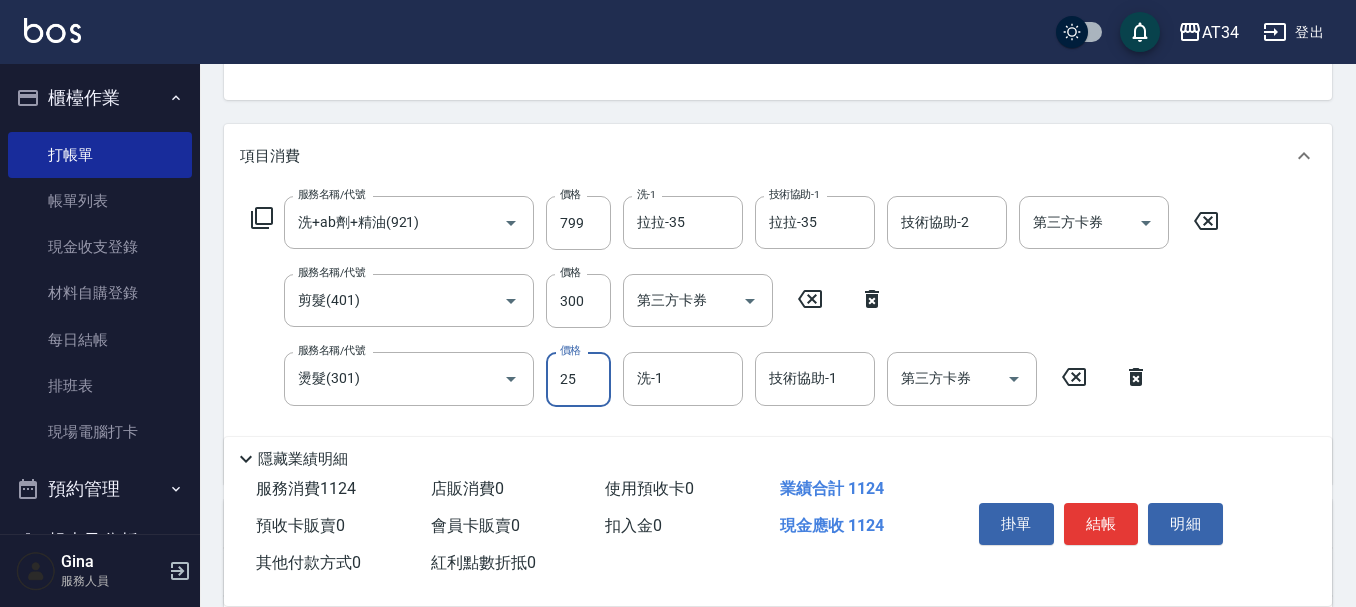 type on "250" 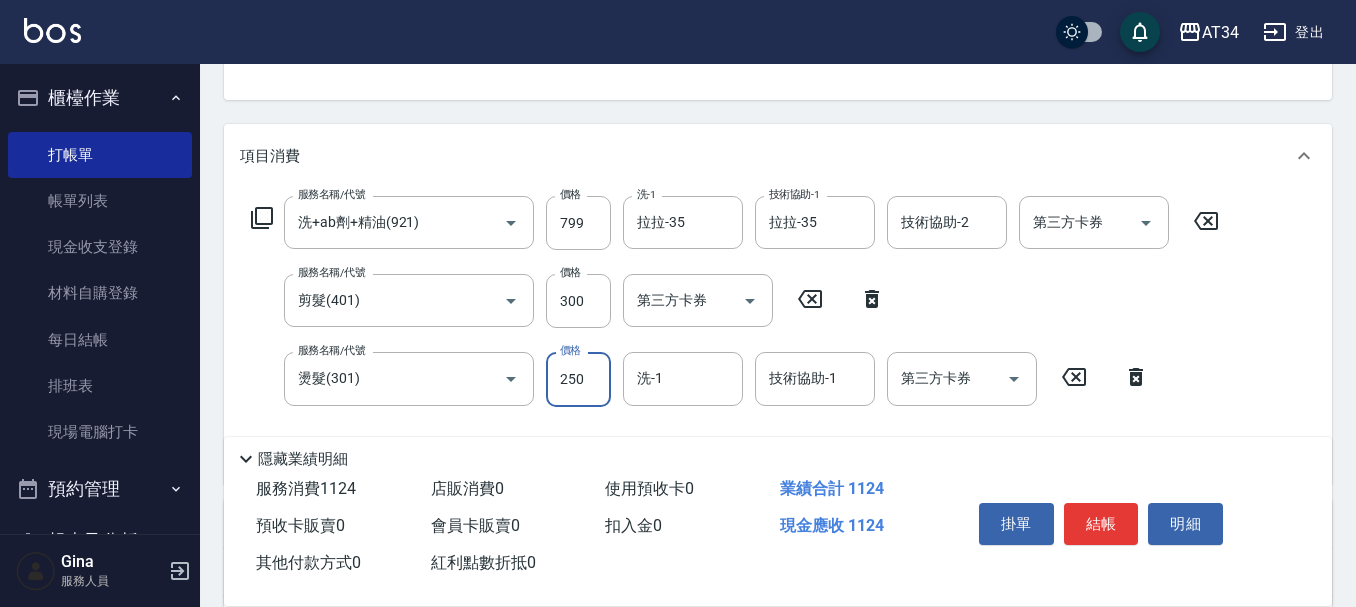 type on "130" 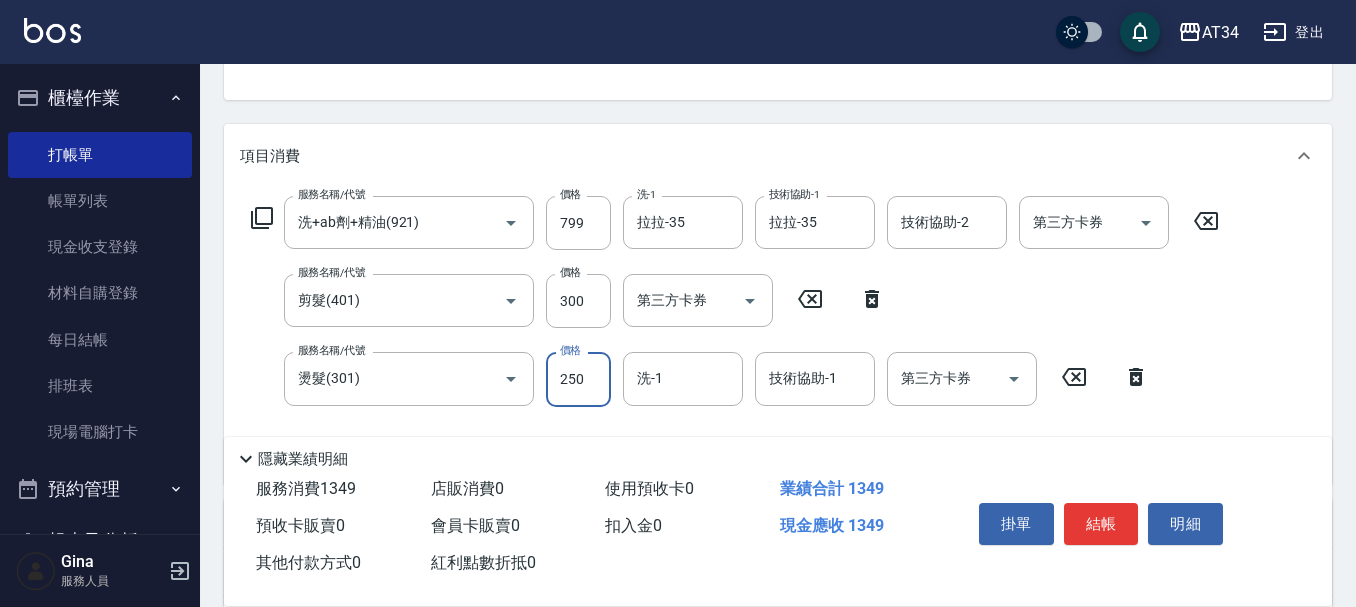 type on "2500" 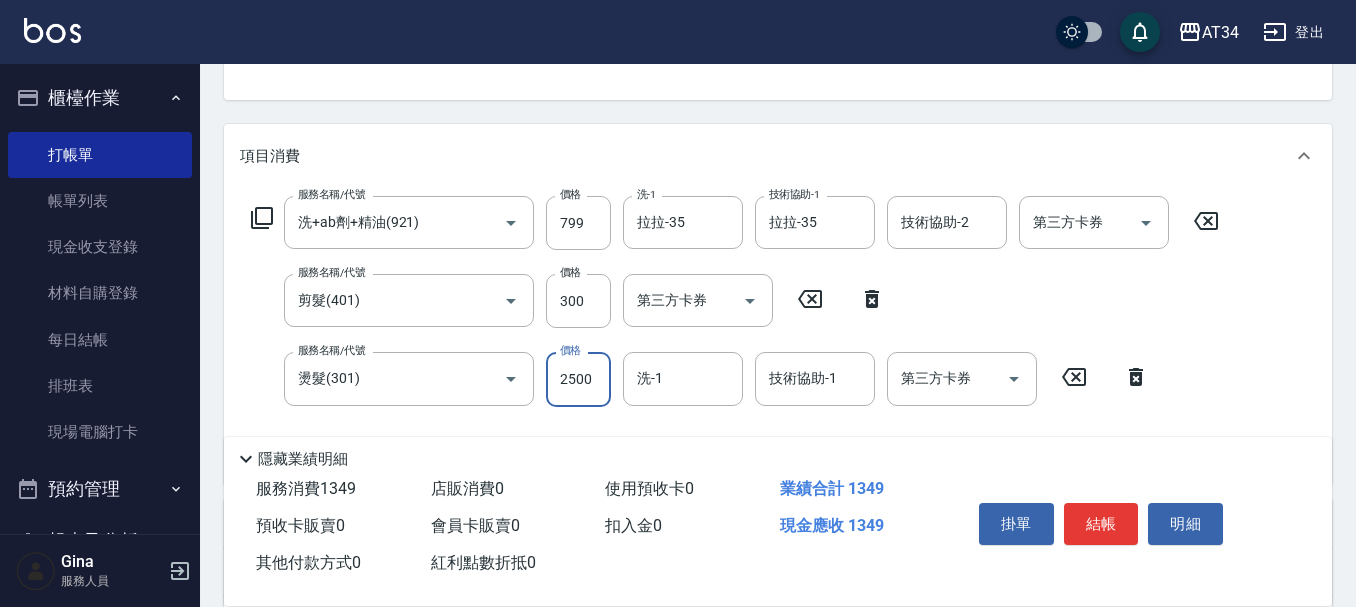 type on "350" 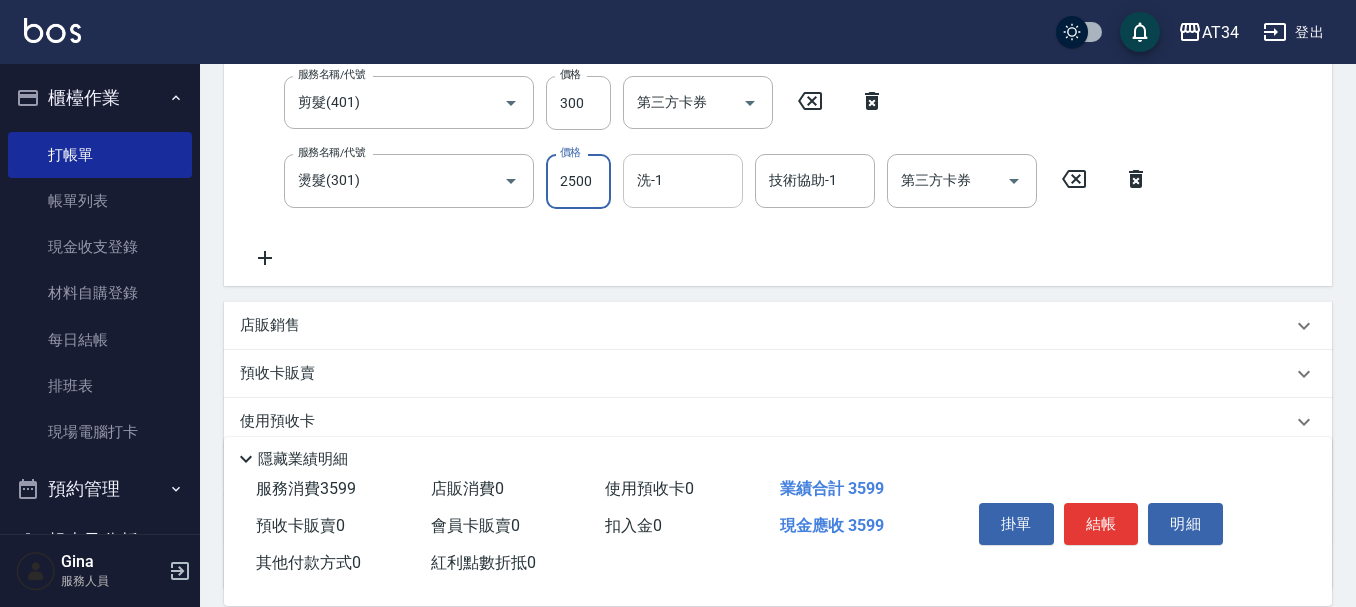 scroll, scrollTop: 400, scrollLeft: 0, axis: vertical 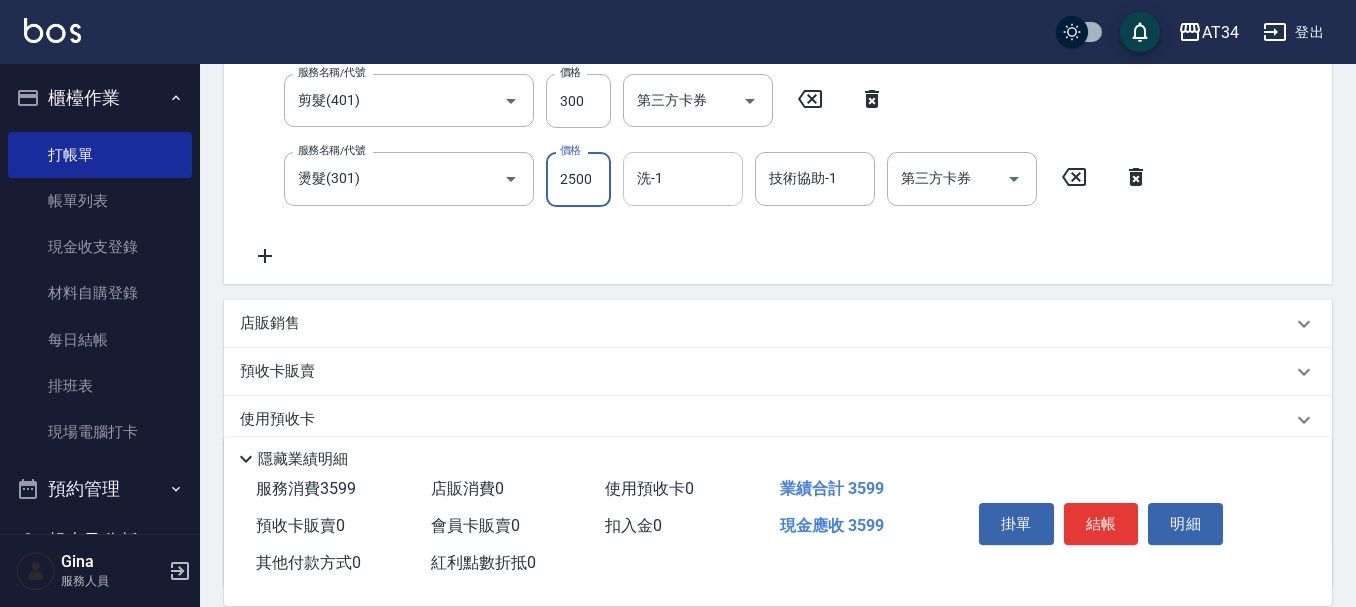 type on "2500" 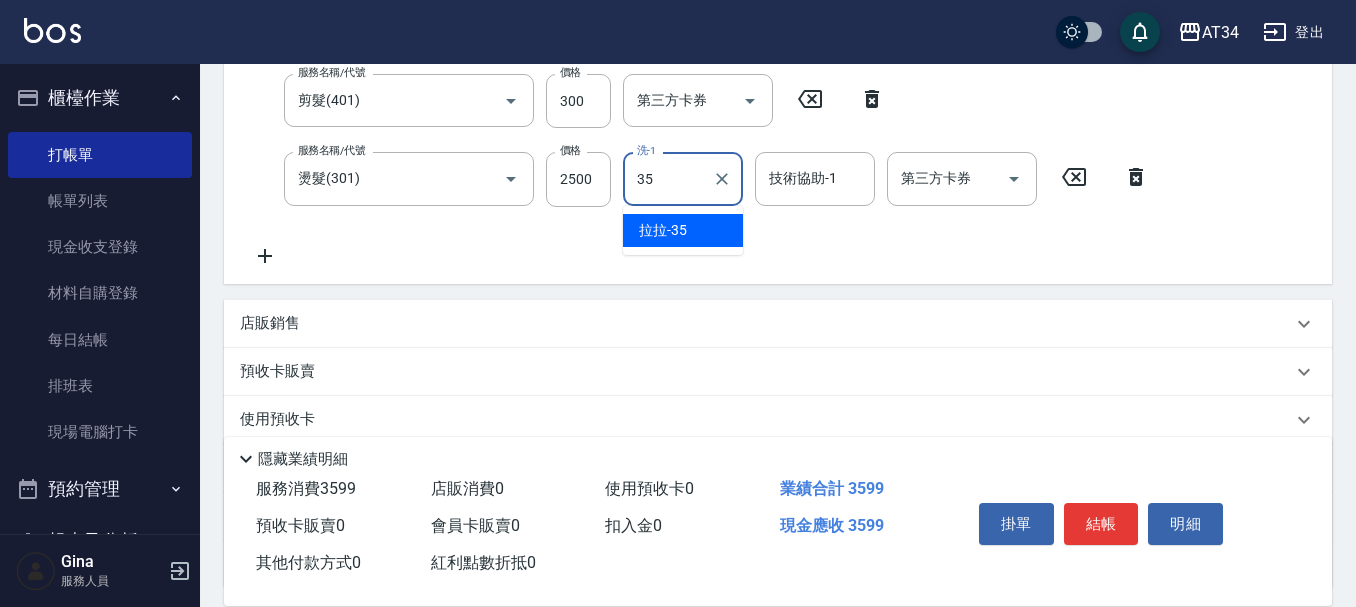 type on "拉拉-35" 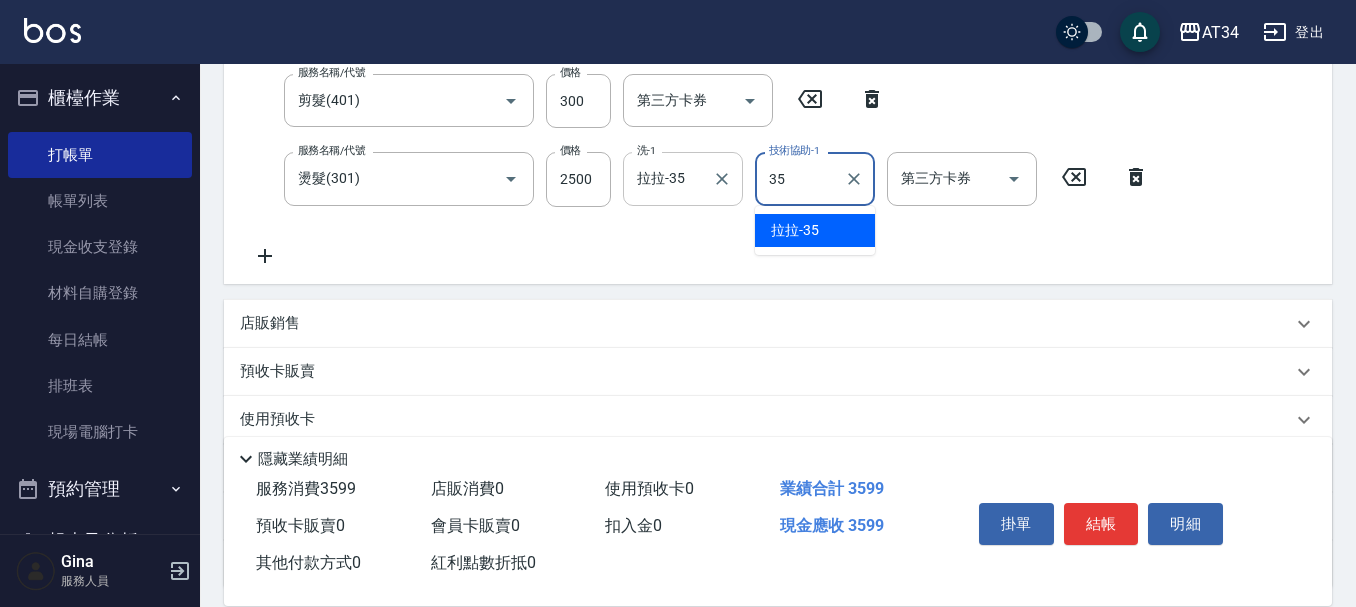 type on "拉拉-35" 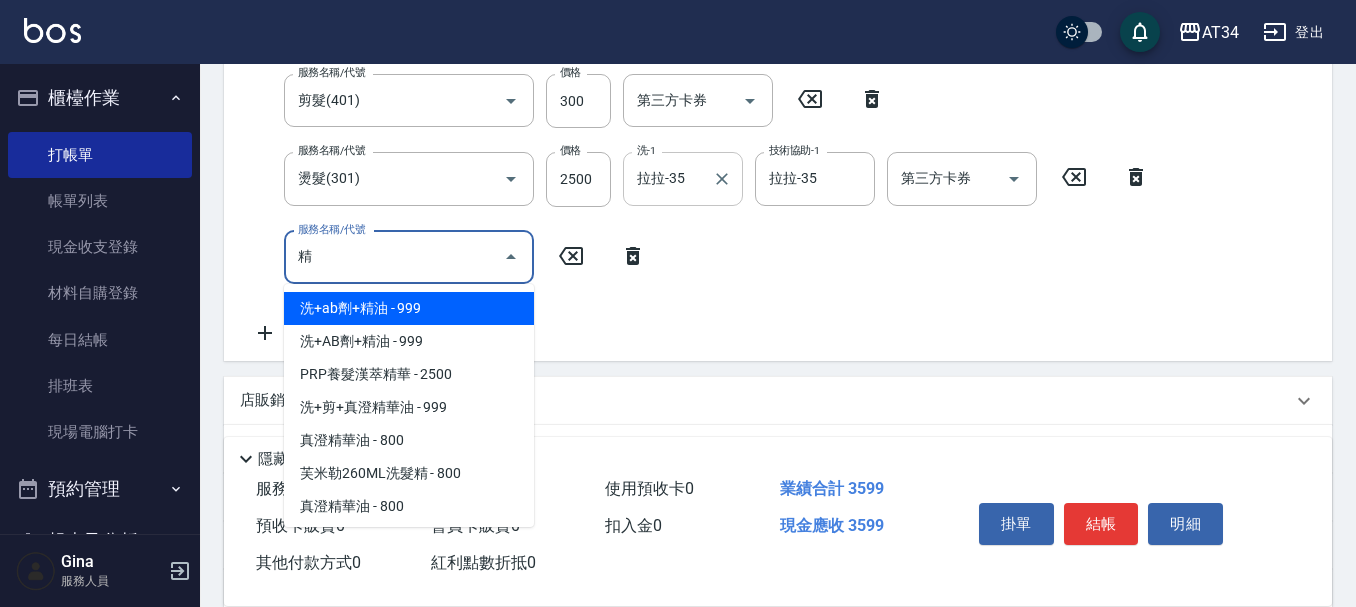 type on "京" 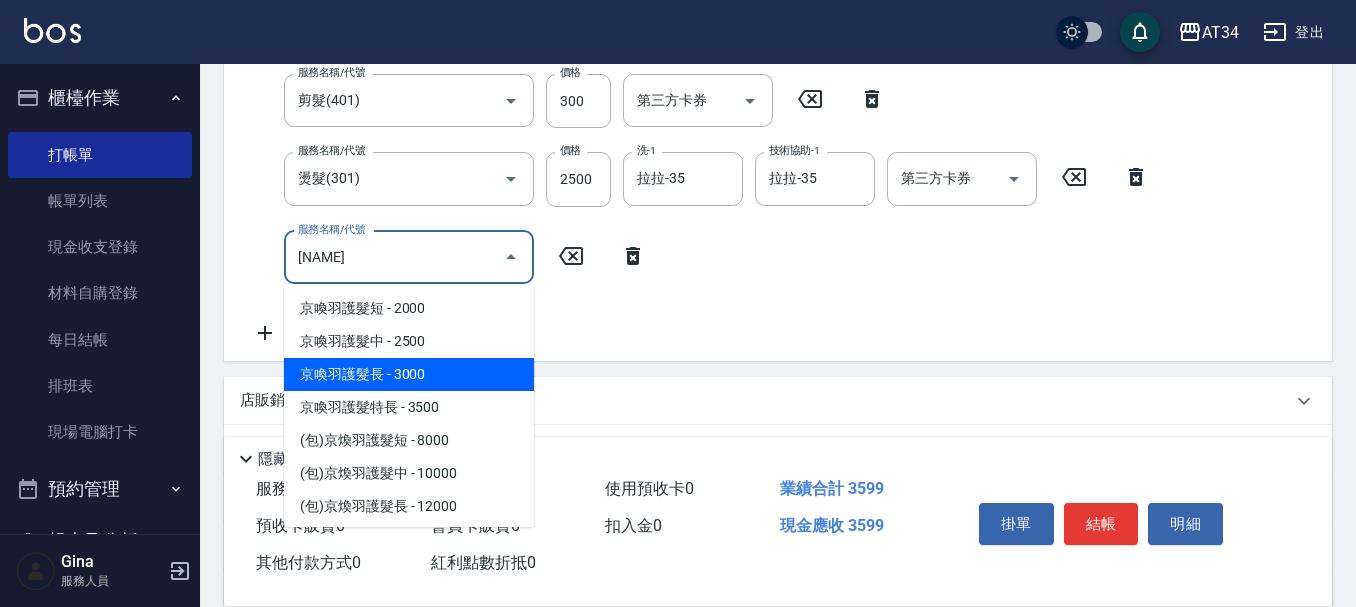 click on "京喚羽護髮長 - 3000" at bounding box center [409, 374] 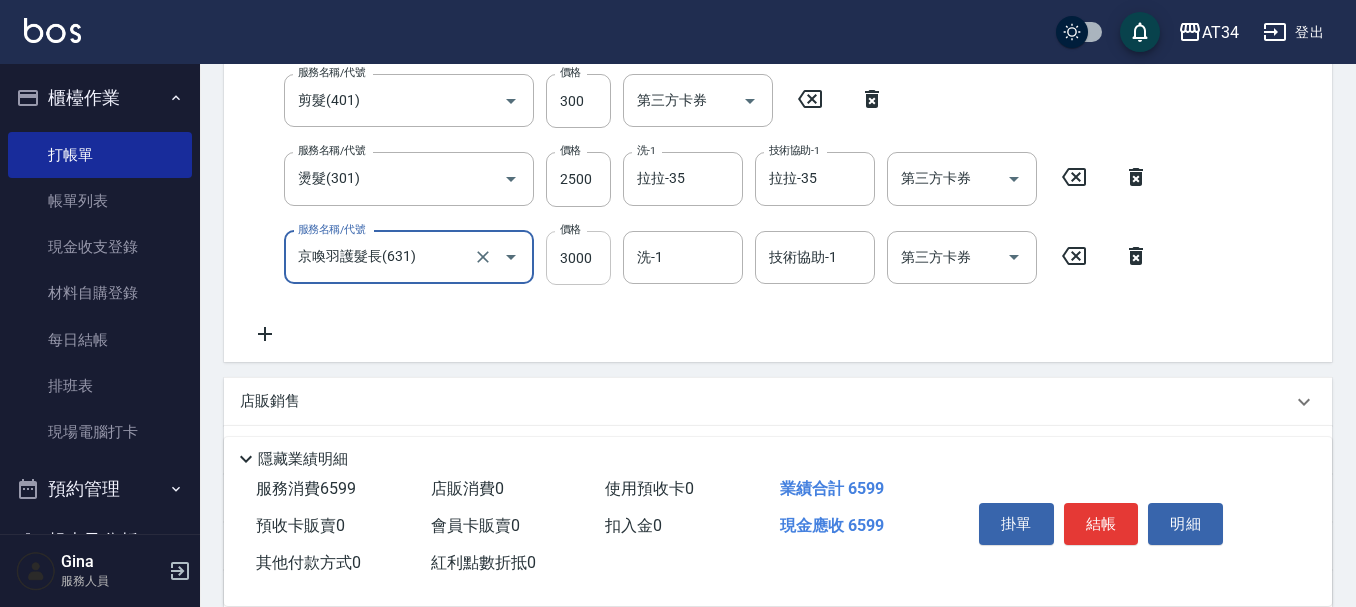 type on "京喚羽護髮長(631)" 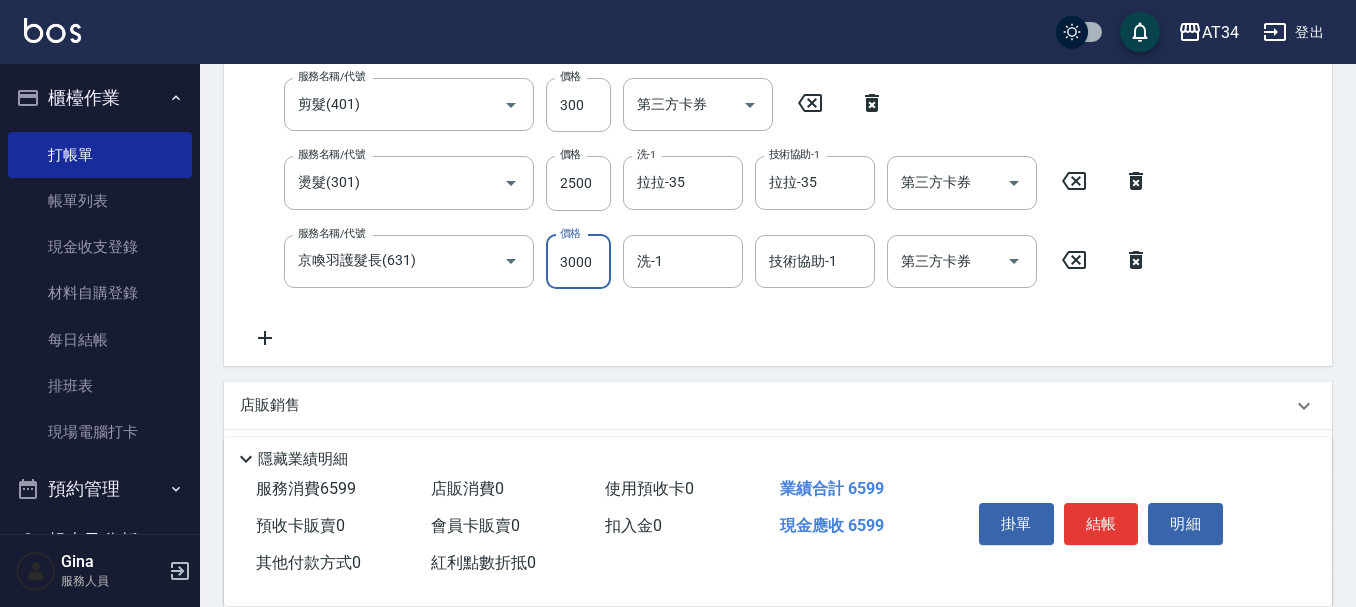 type on "2" 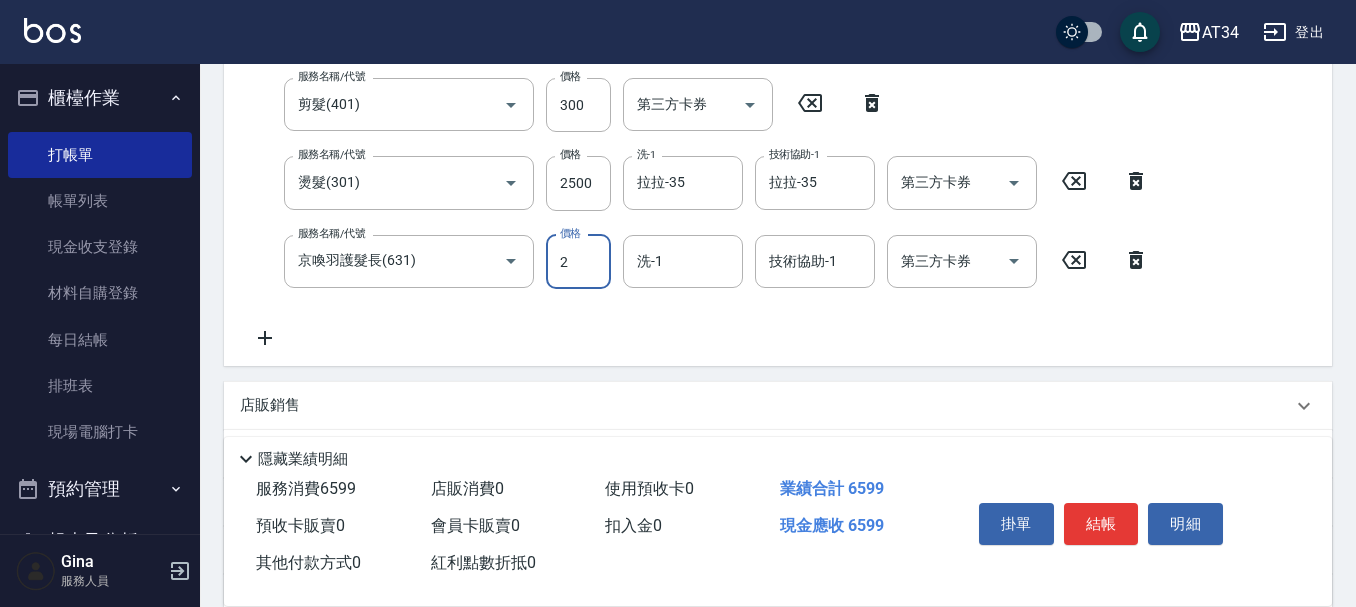 type on "360" 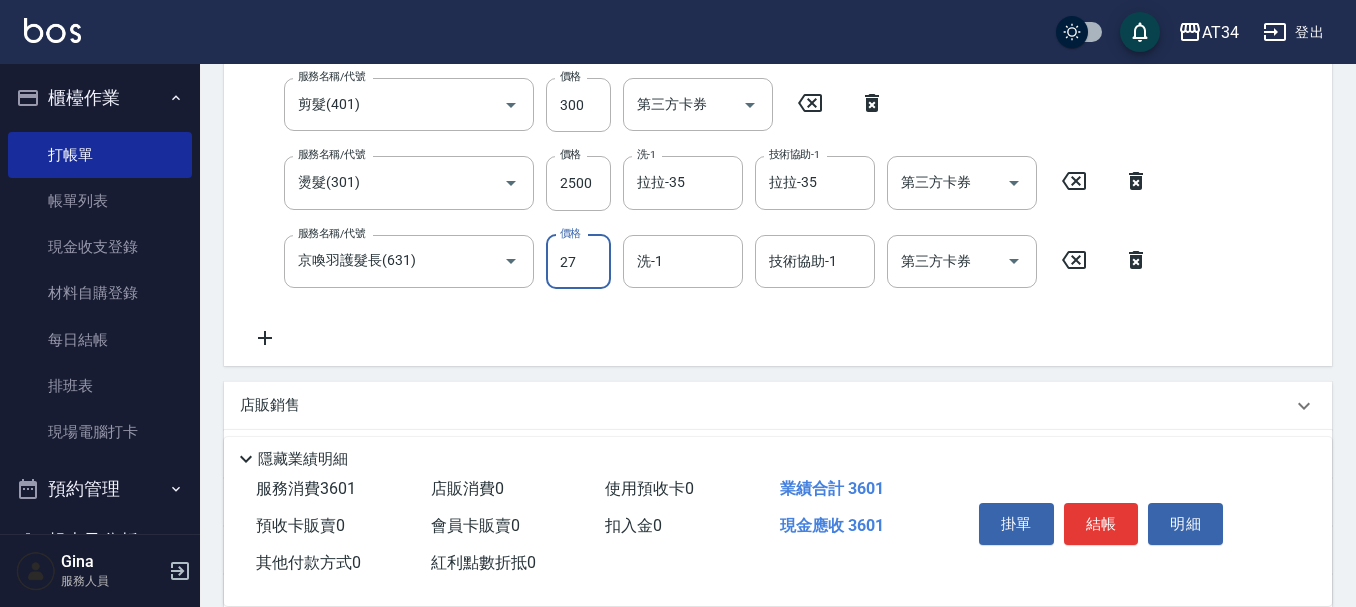 type on "270" 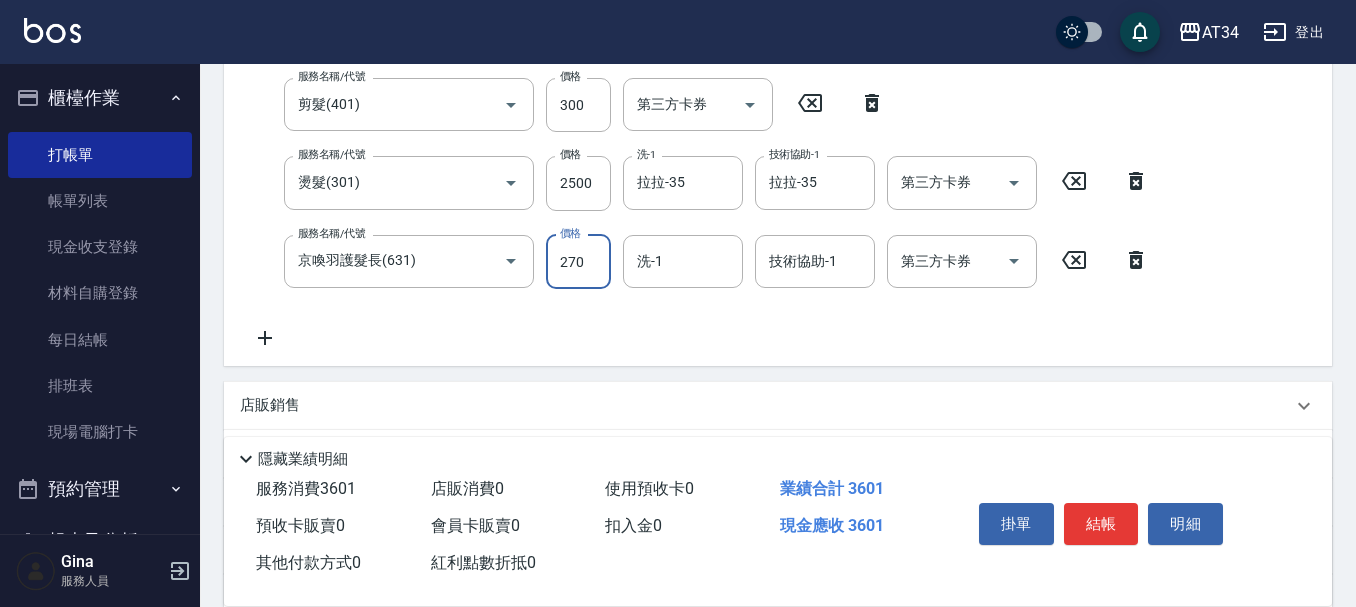 type on "380" 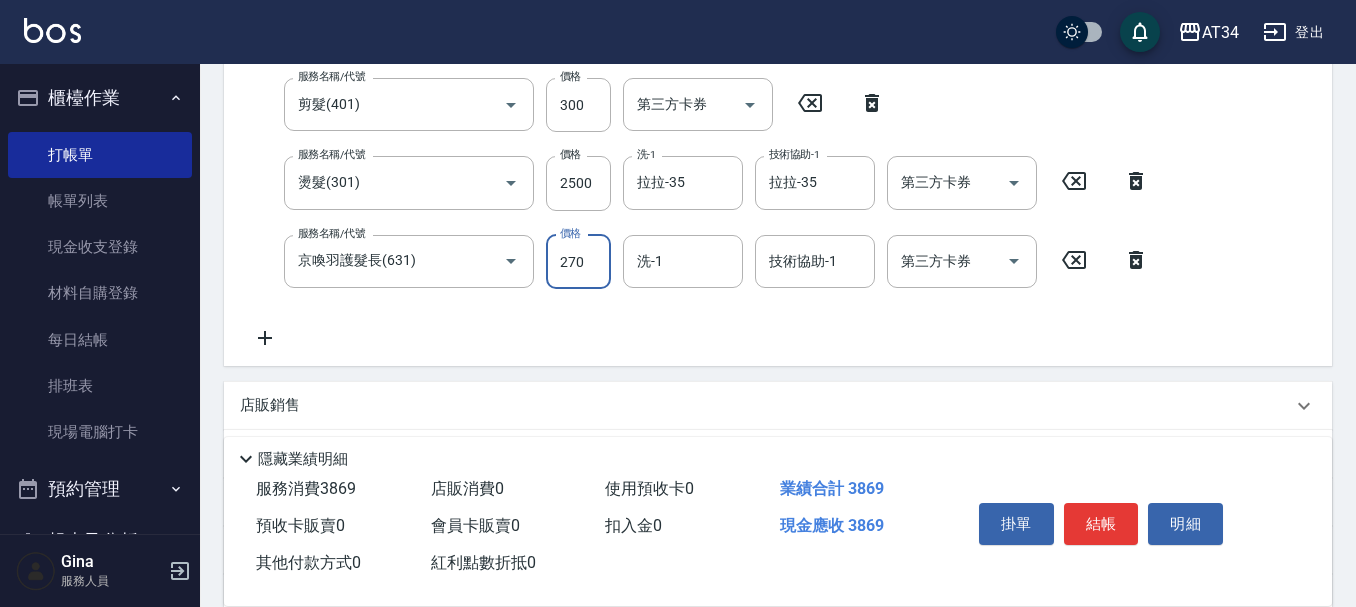 type on "2700" 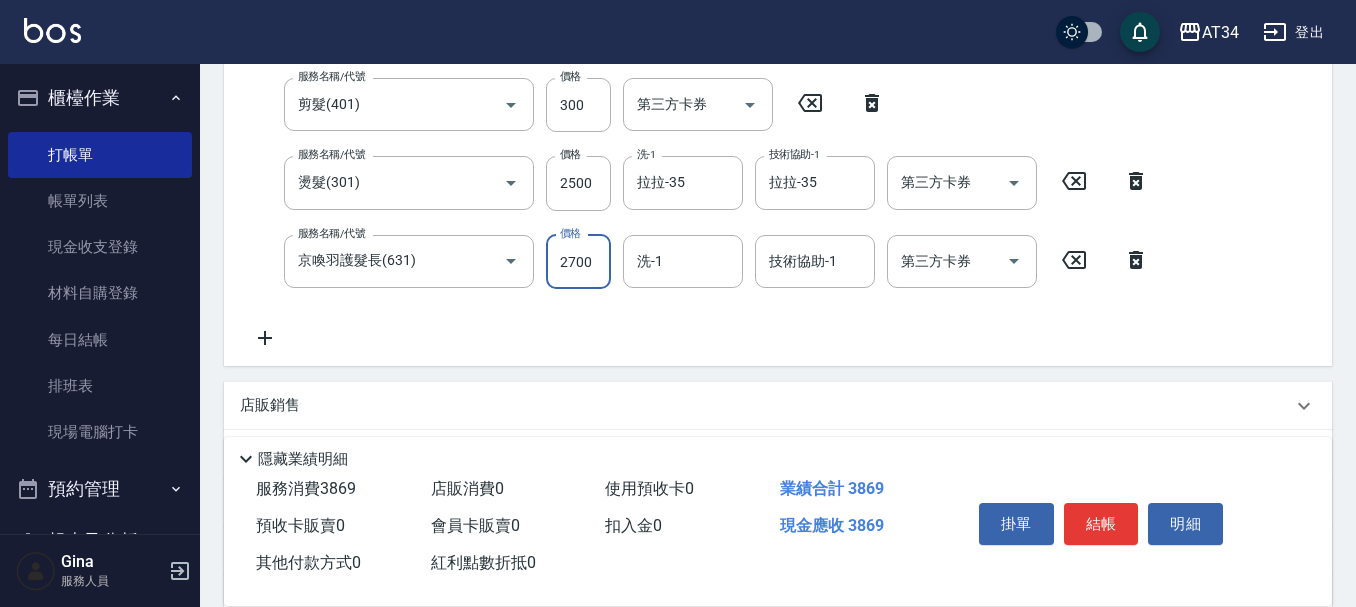 type on "620" 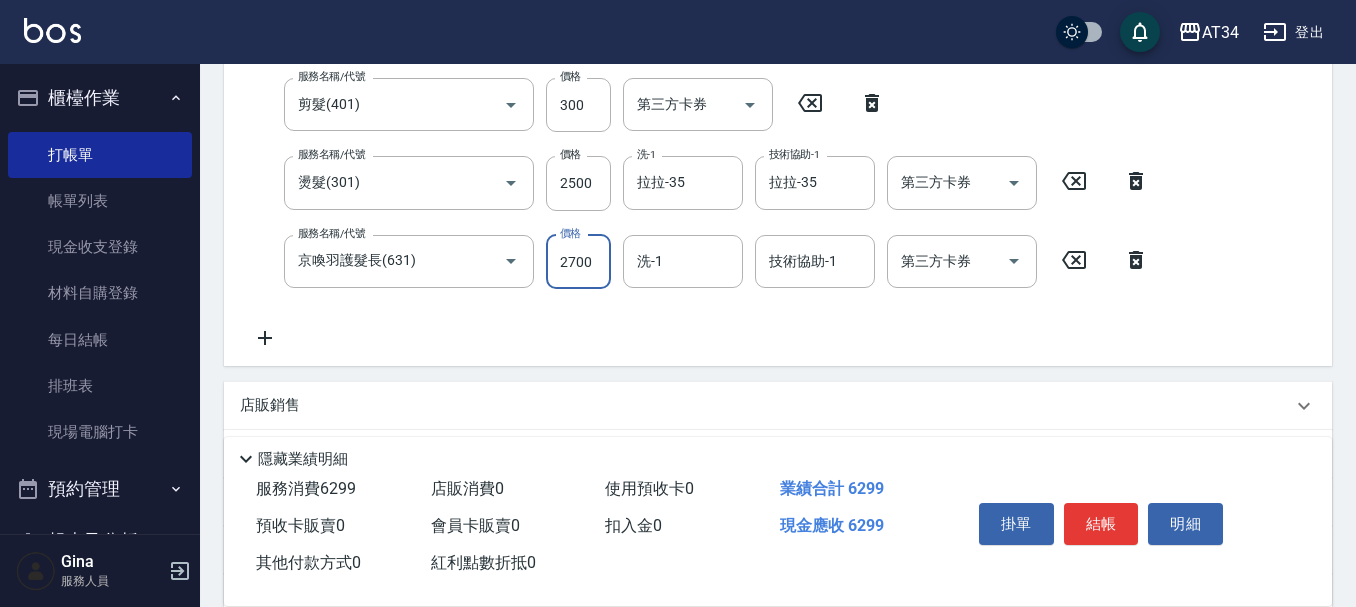 type on "2700" 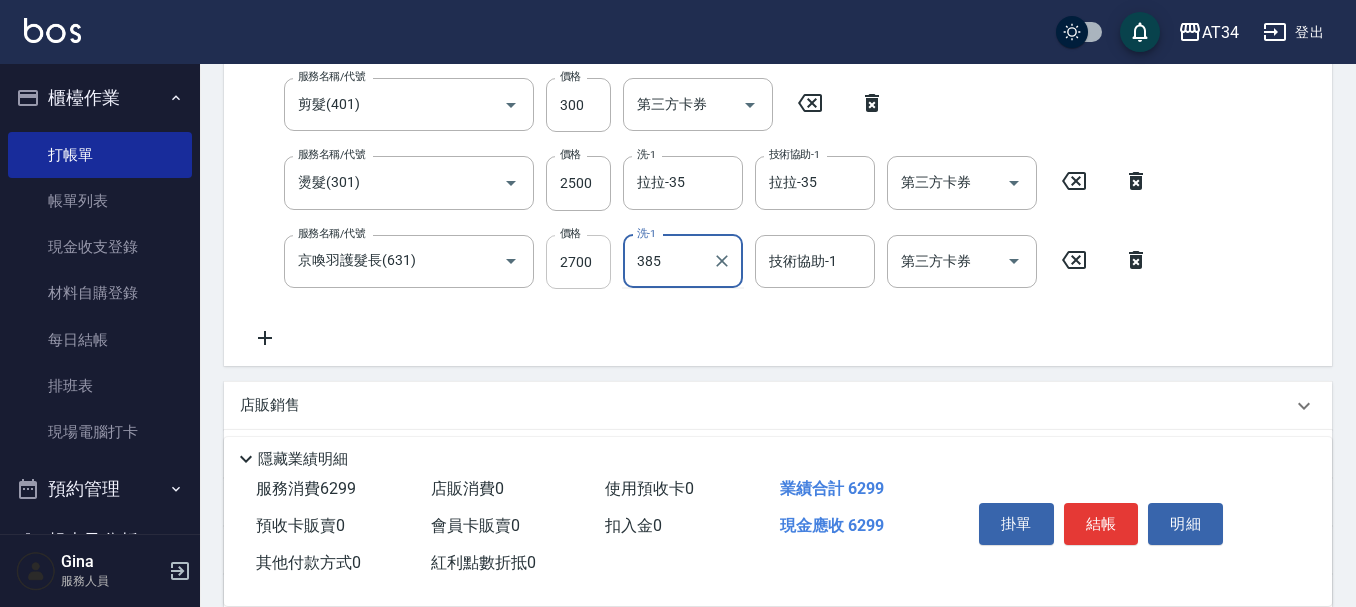 type on "385" 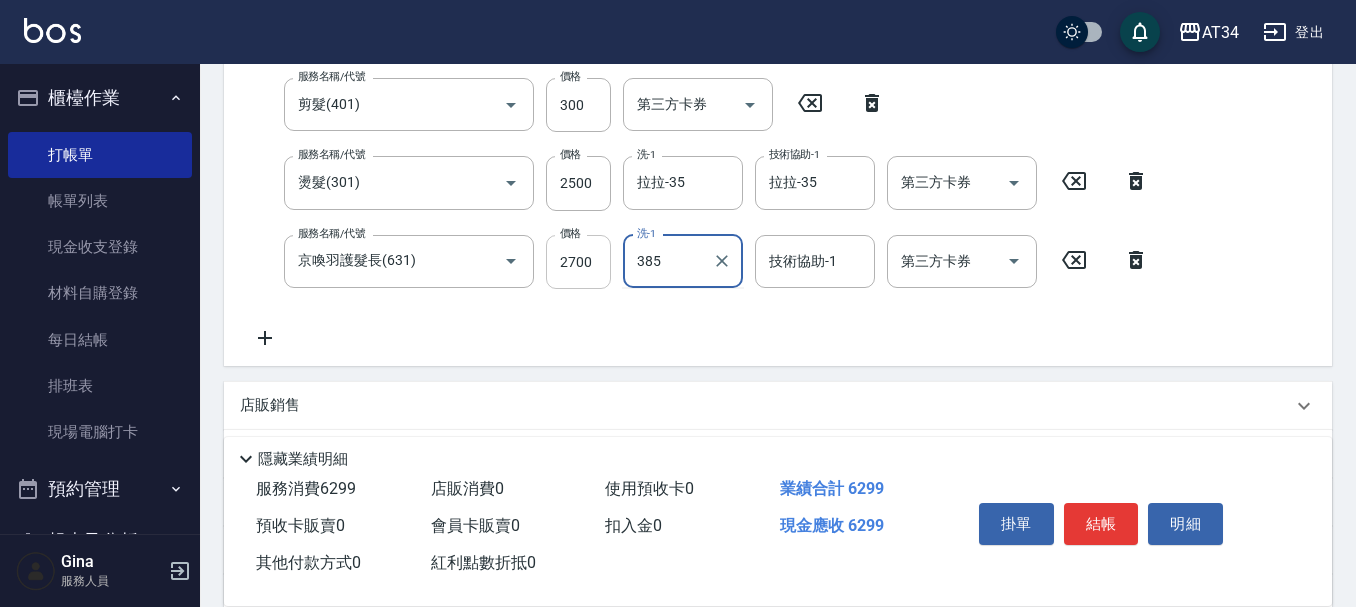 type 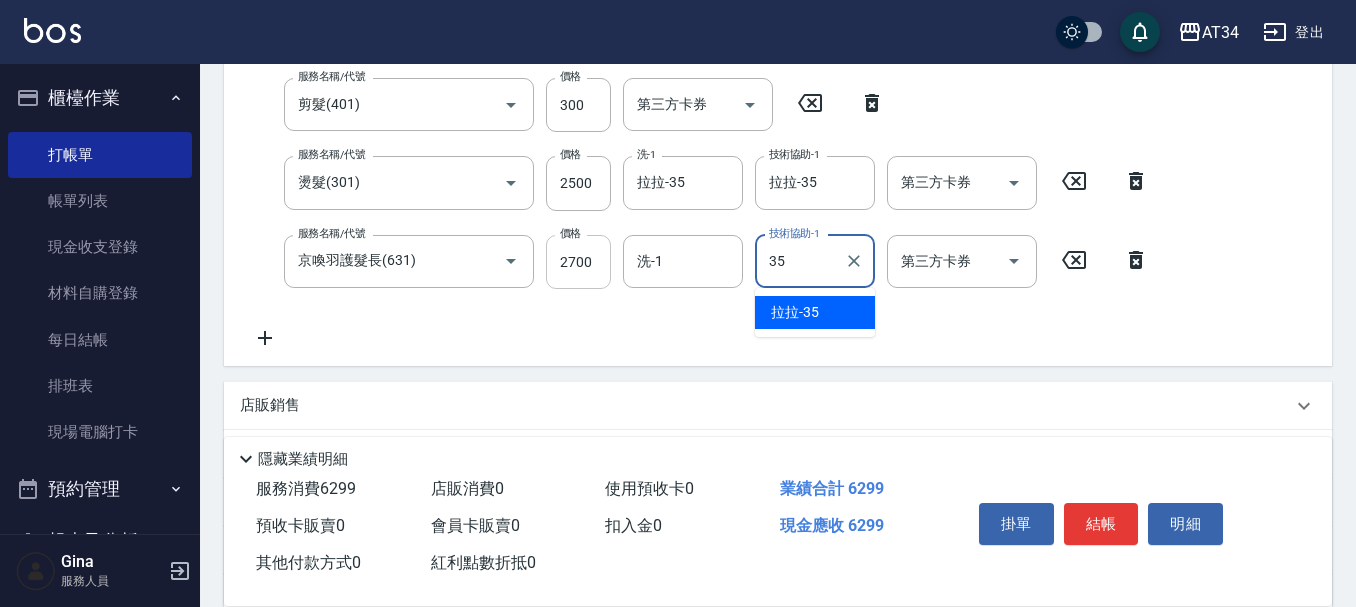type on "拉拉-35" 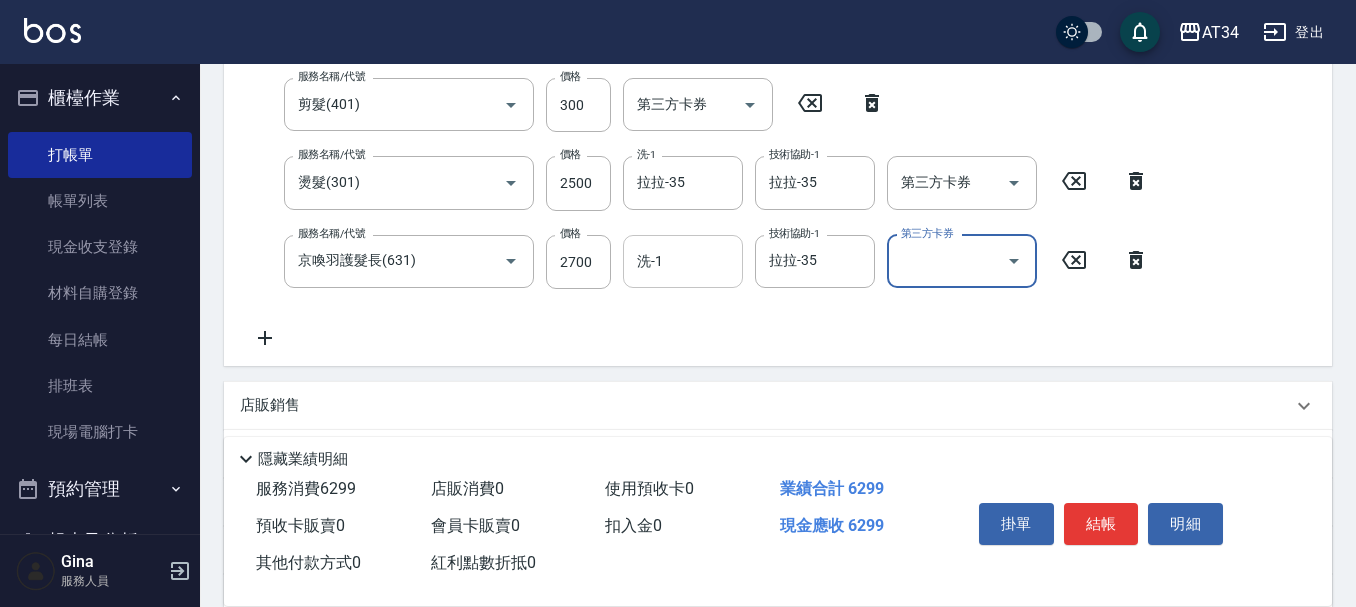 click on "洗-1" at bounding box center (683, 261) 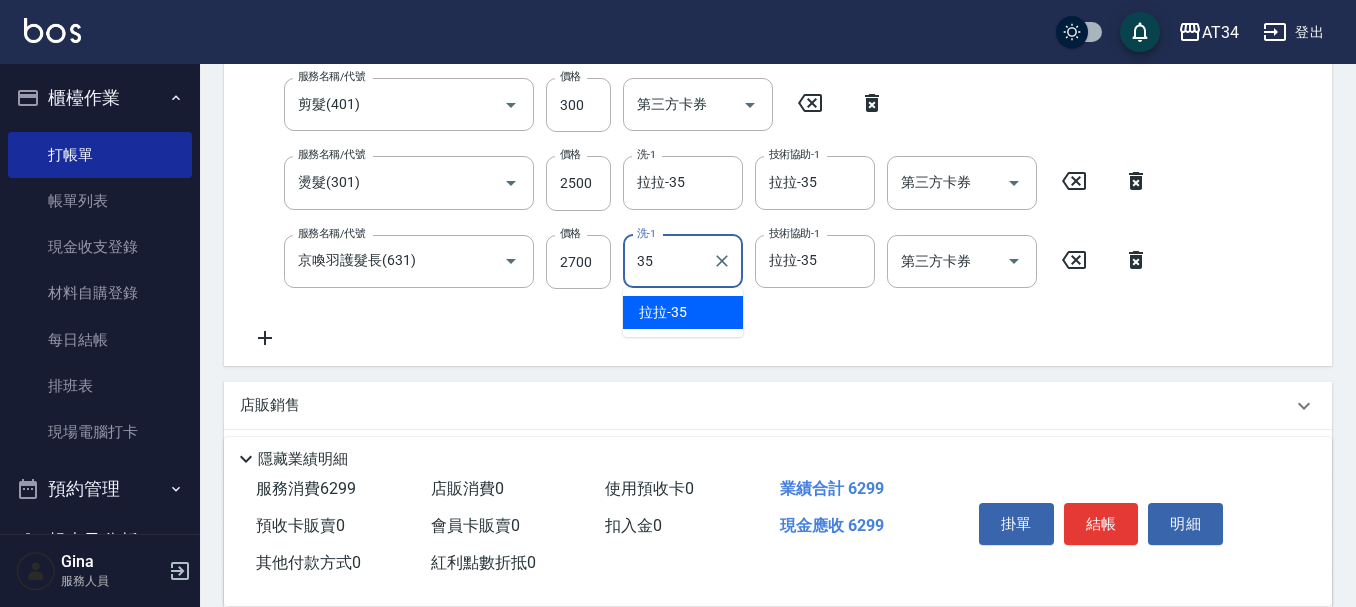 type on "拉拉-35" 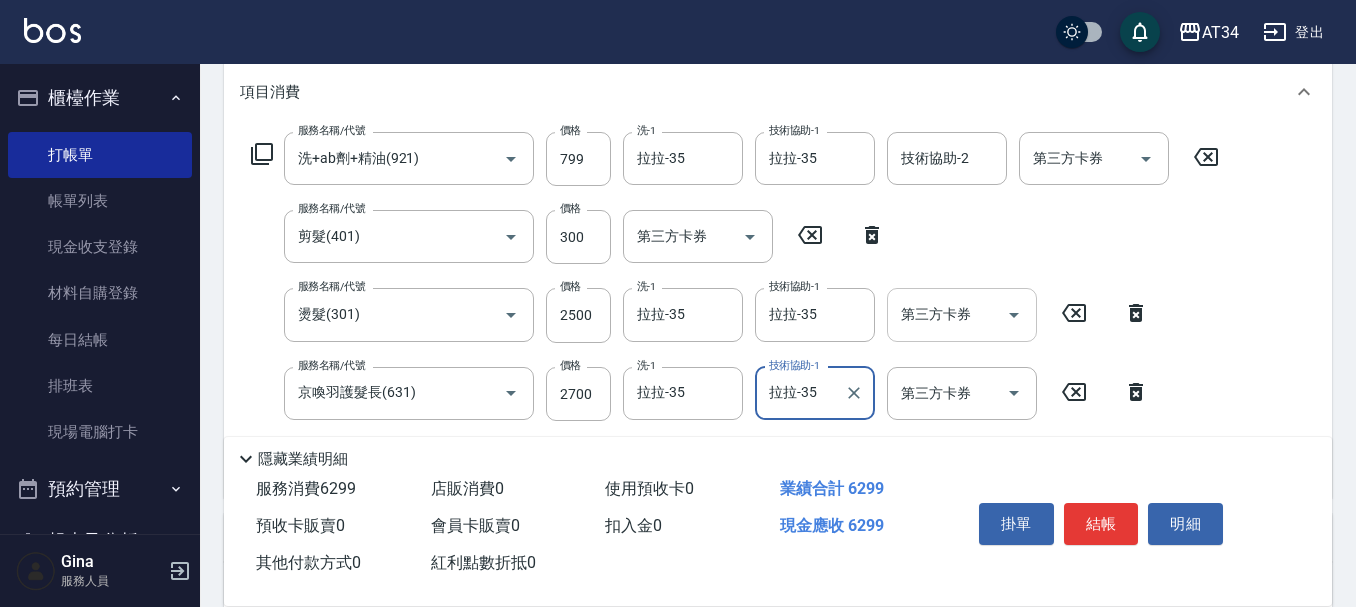 scroll, scrollTop: 296, scrollLeft: 0, axis: vertical 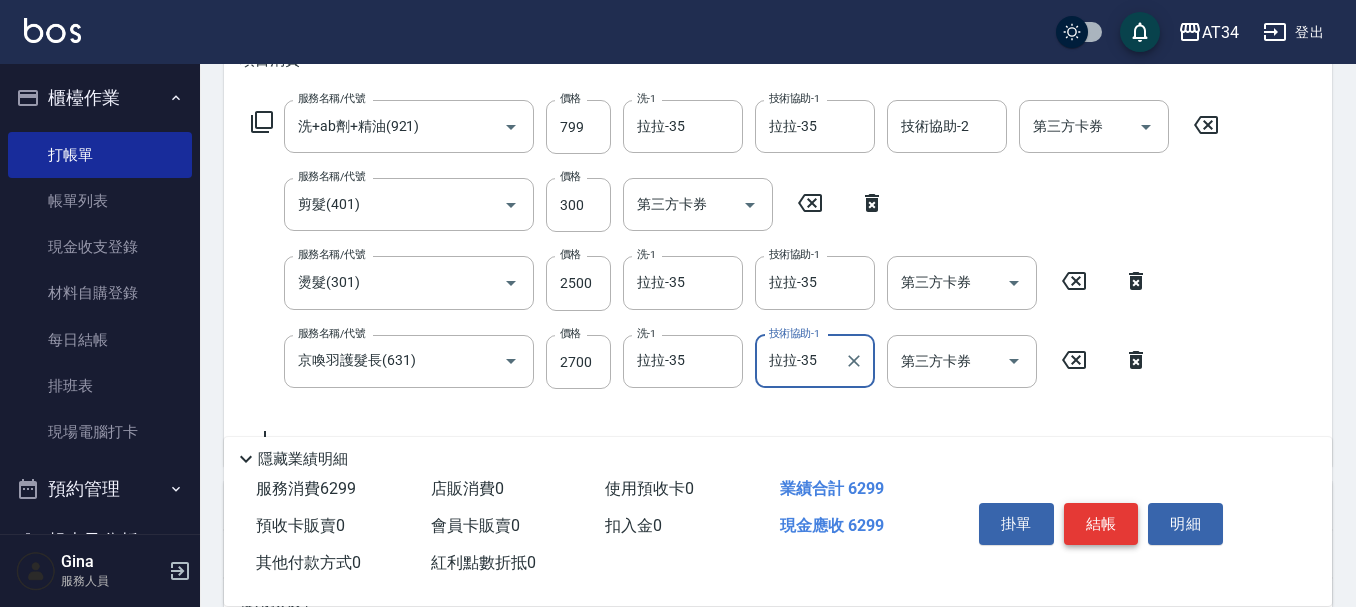 click on "結帳" at bounding box center (1101, 524) 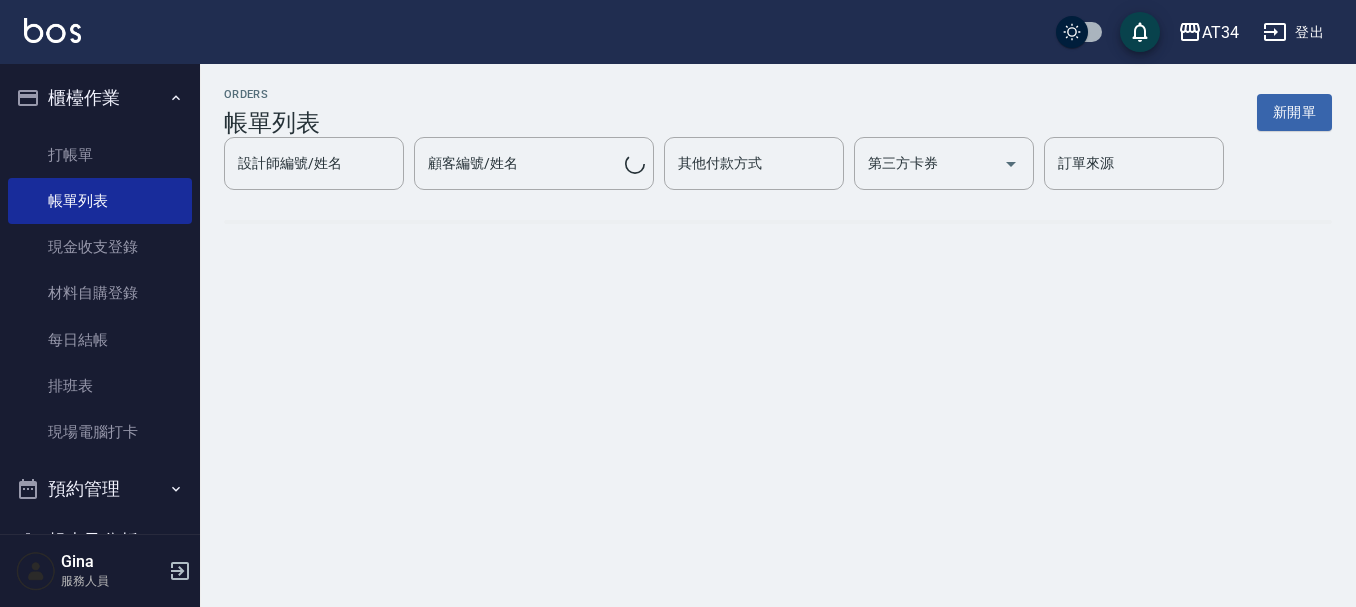 scroll, scrollTop: 0, scrollLeft: 0, axis: both 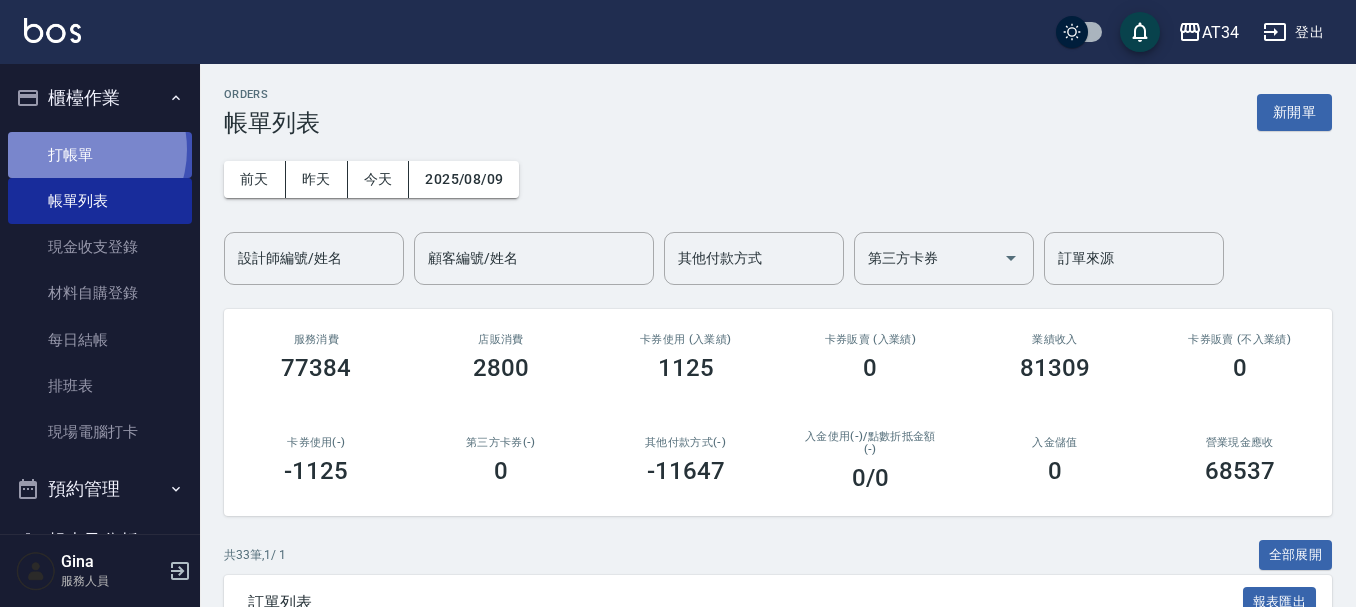 click on "打帳單" at bounding box center [100, 155] 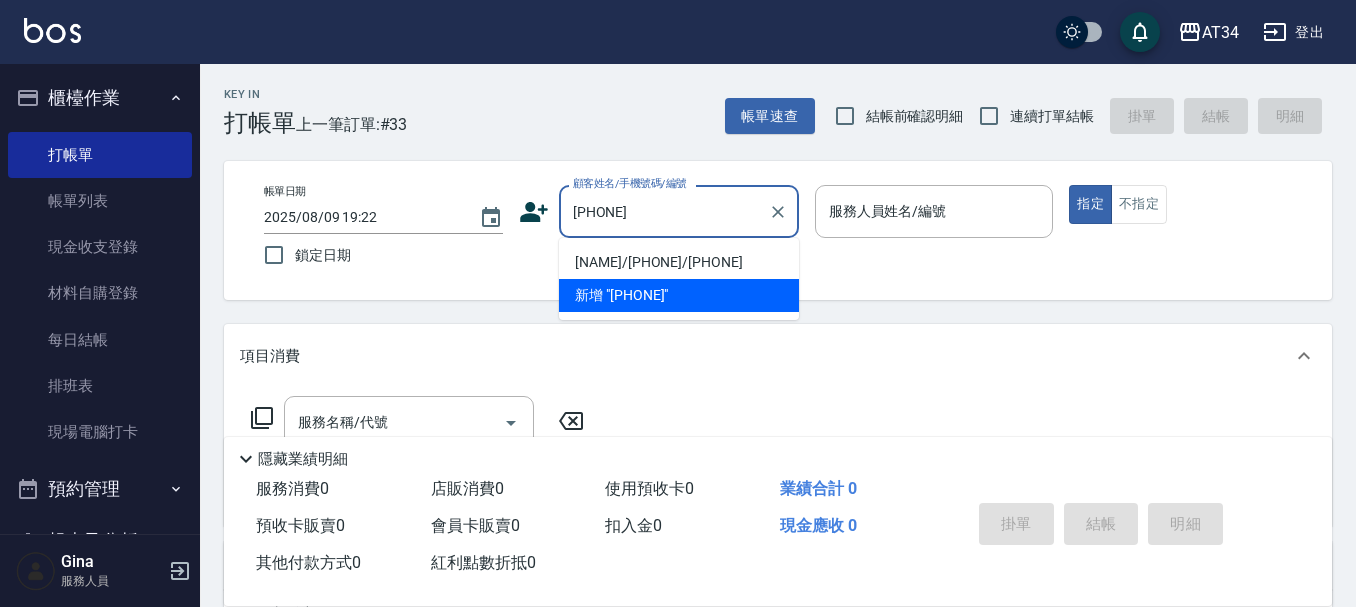 click on "陳薇如/0928810250/0928810250" at bounding box center [679, 262] 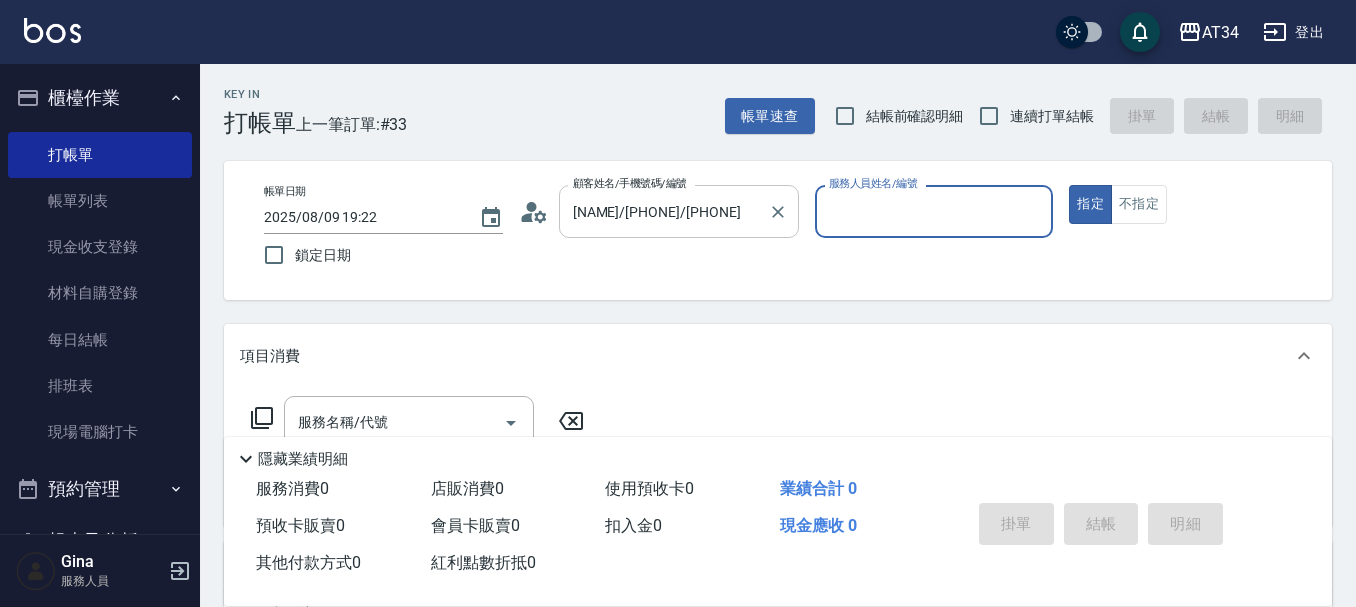 type on "Wendy-02" 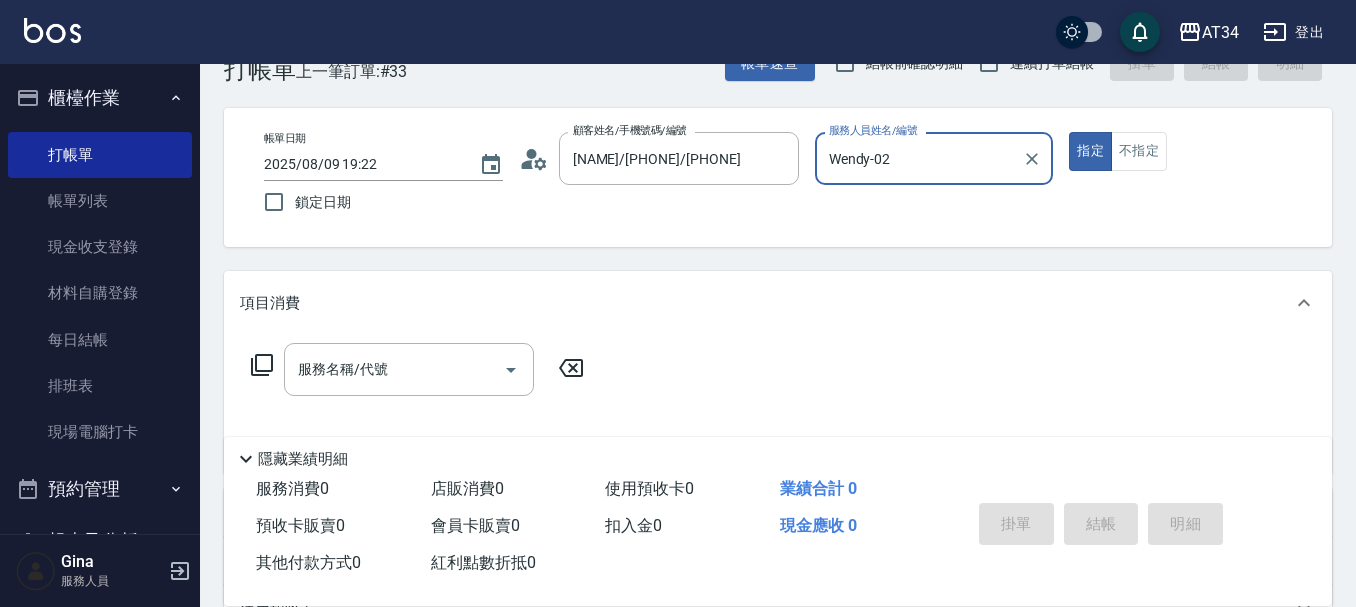 scroll, scrollTop: 100, scrollLeft: 0, axis: vertical 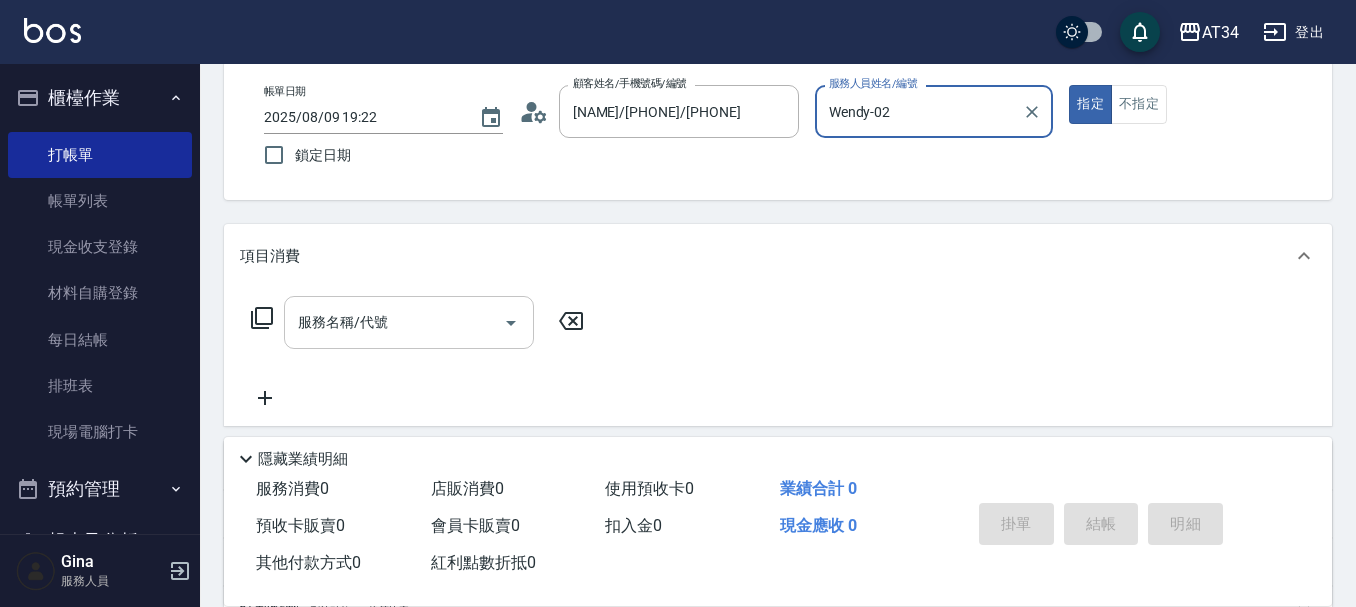 click on "服務名稱/代號" at bounding box center [394, 322] 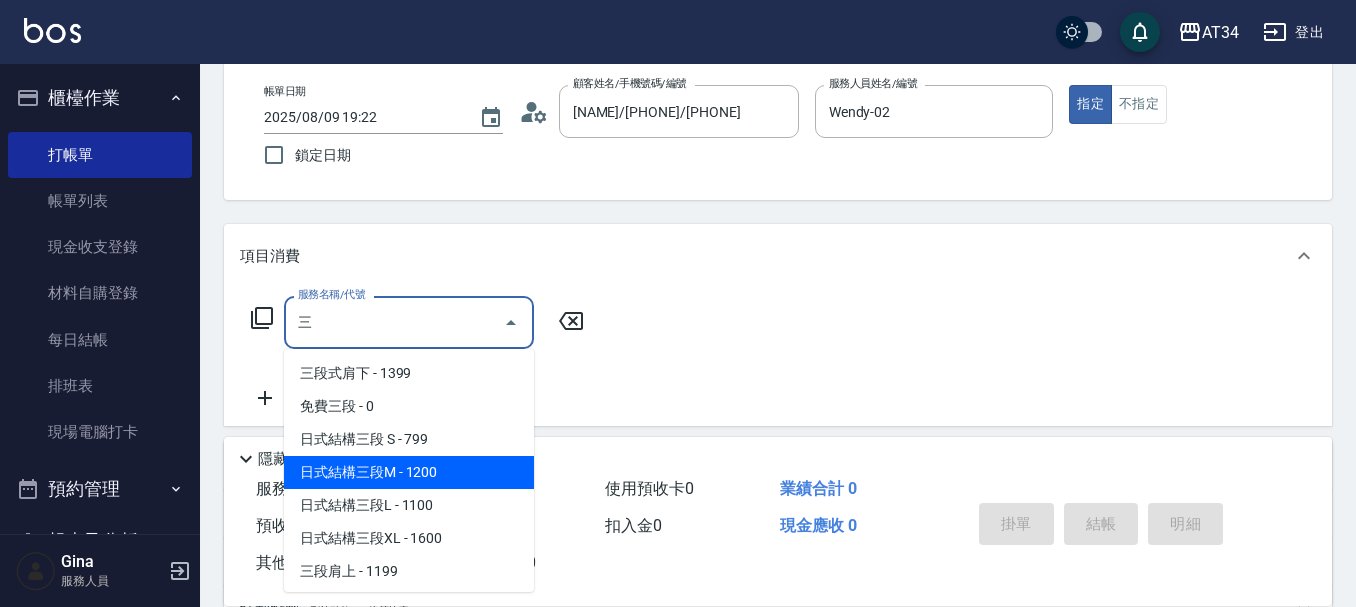 click on "日式結構三段M - 1200" at bounding box center (409, 472) 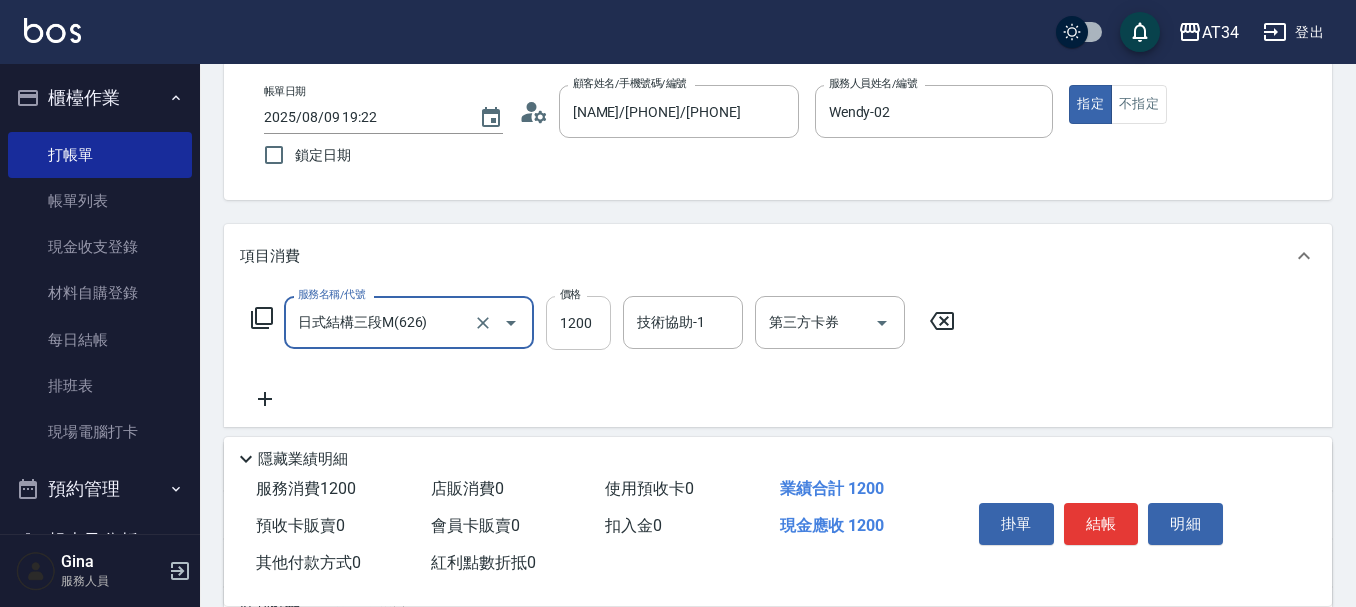 type on "日式結構三段M(626)" 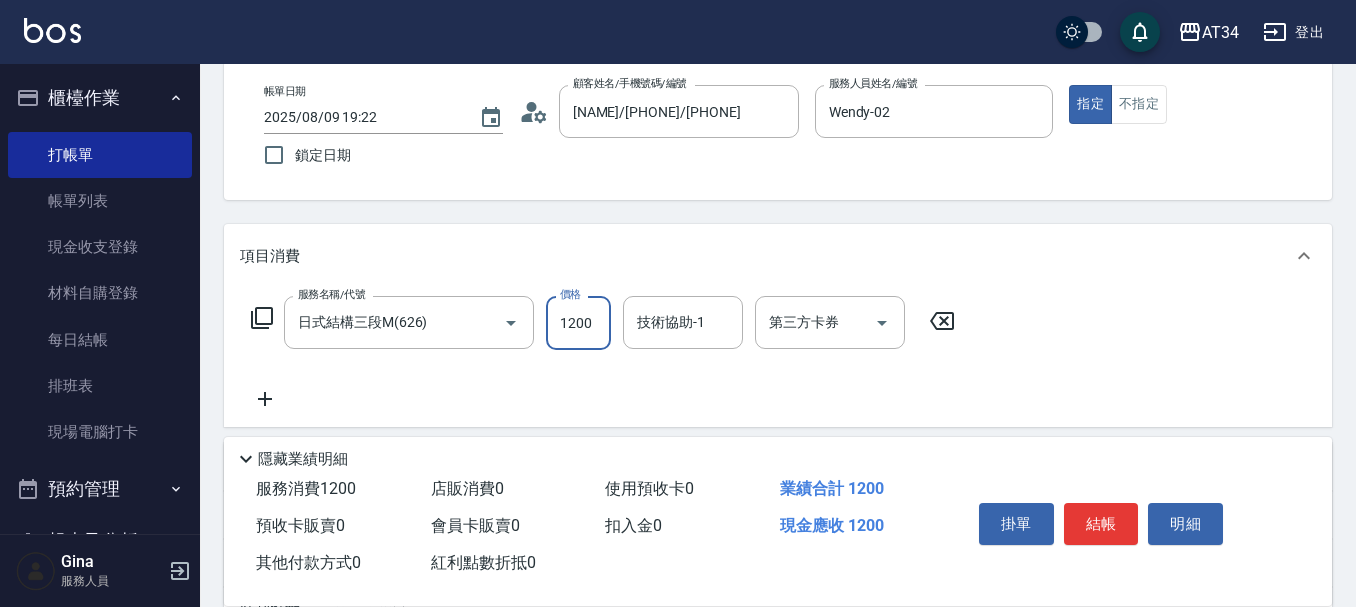 type on "1" 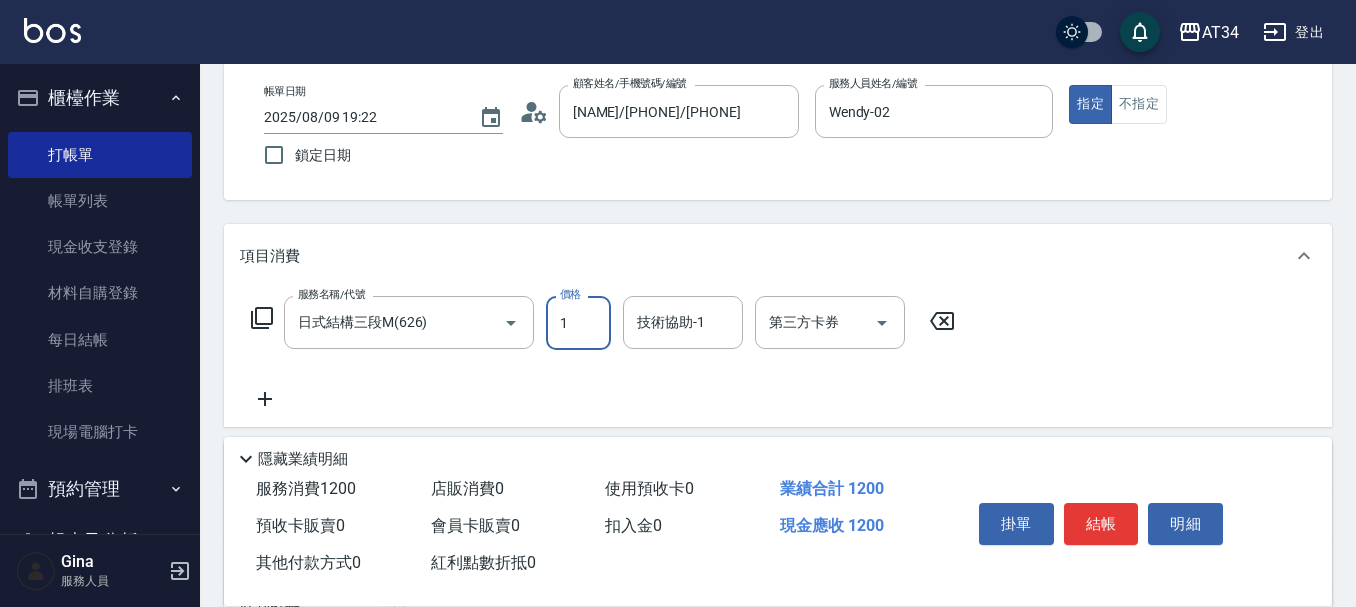 type on "0" 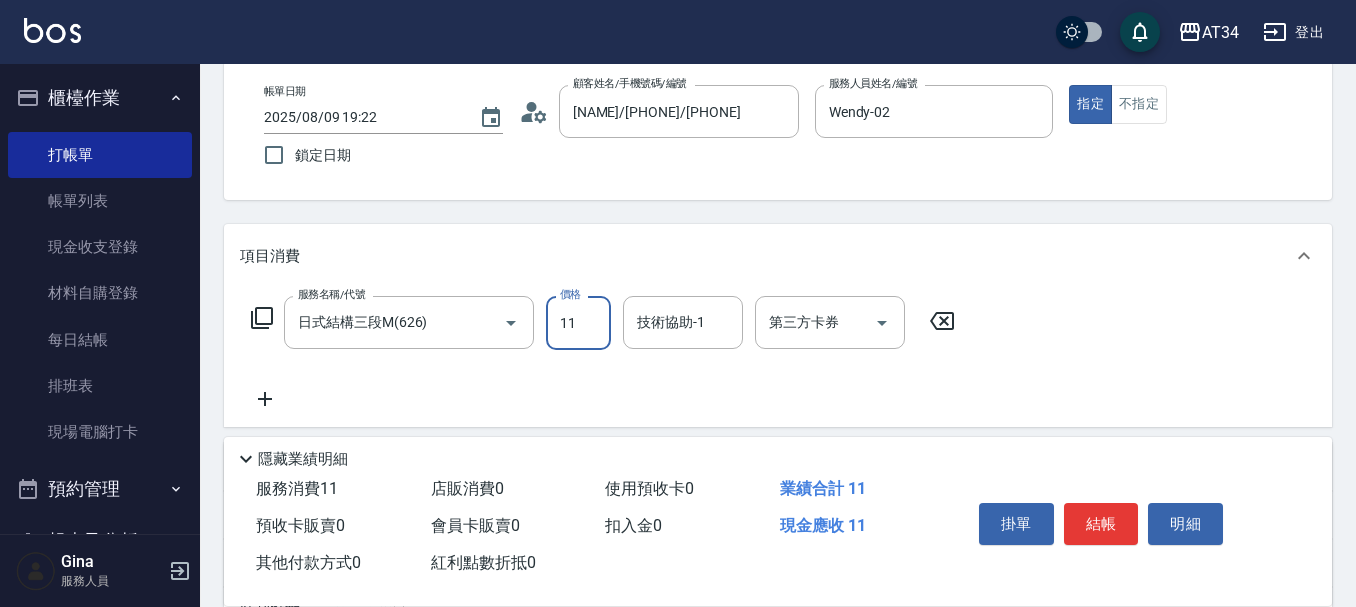 type on "110" 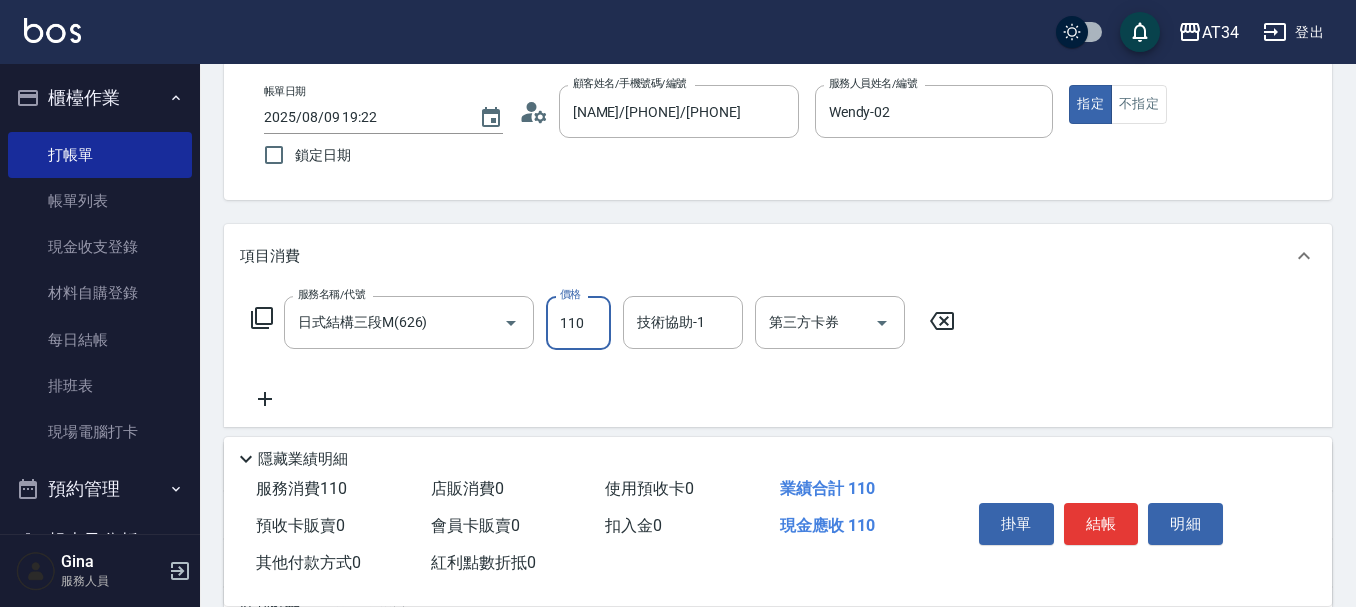 type on "110" 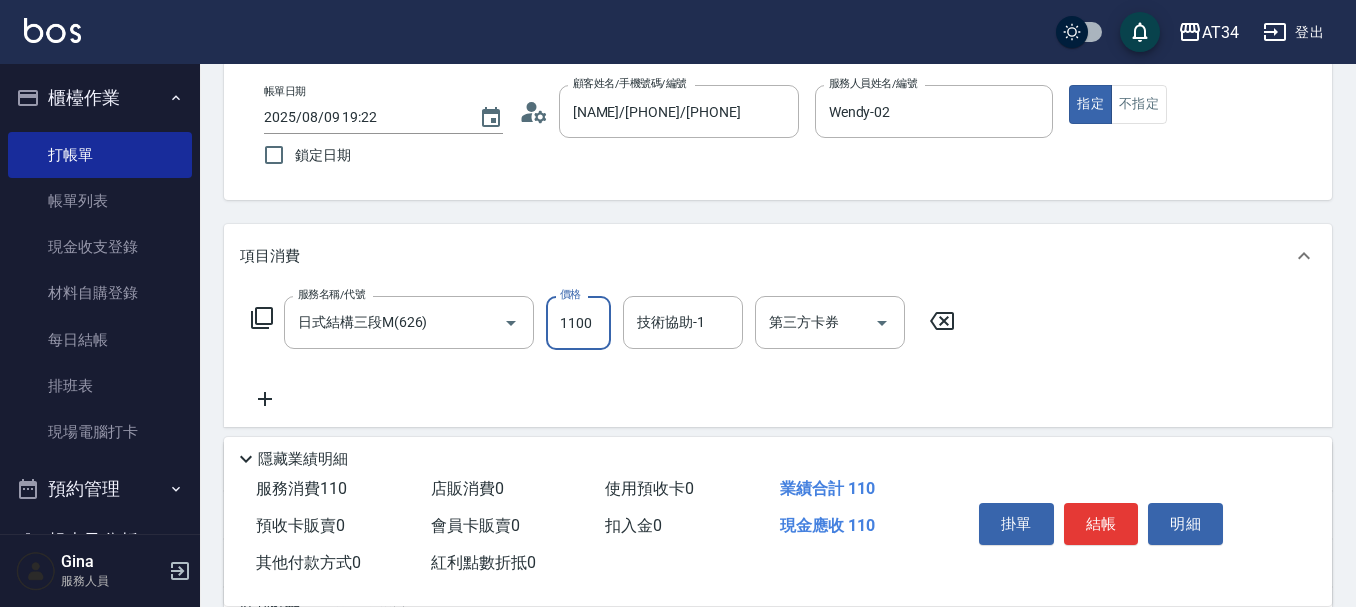 type on "1100" 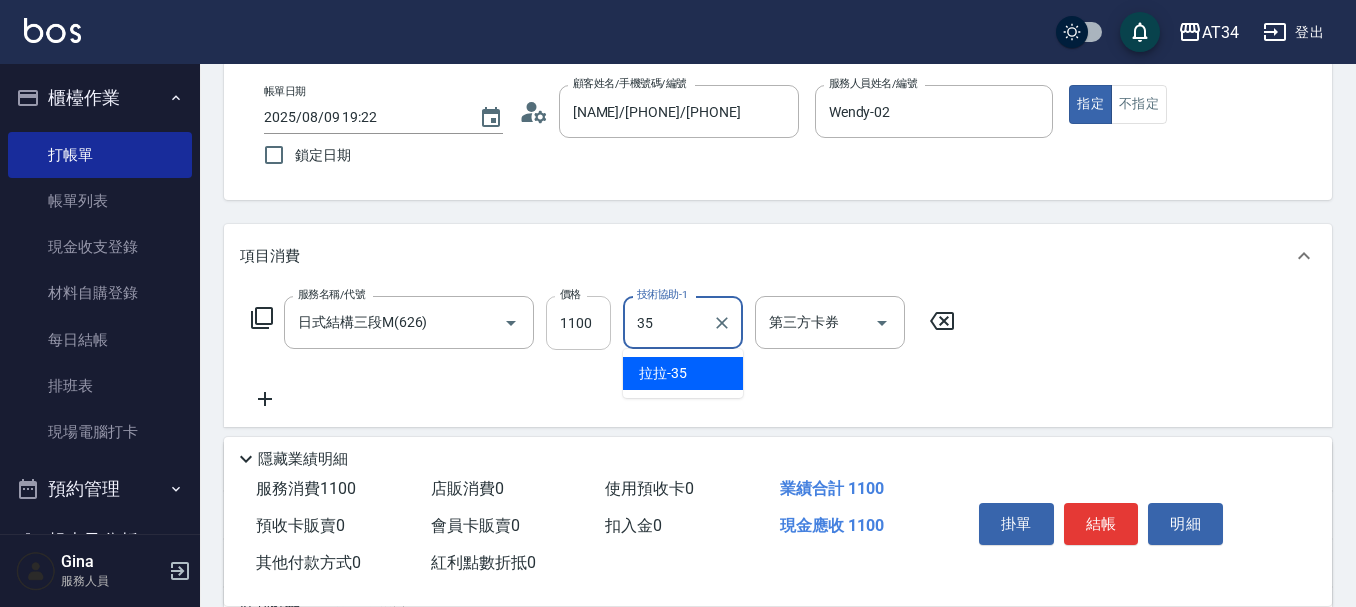 type on "拉拉-35" 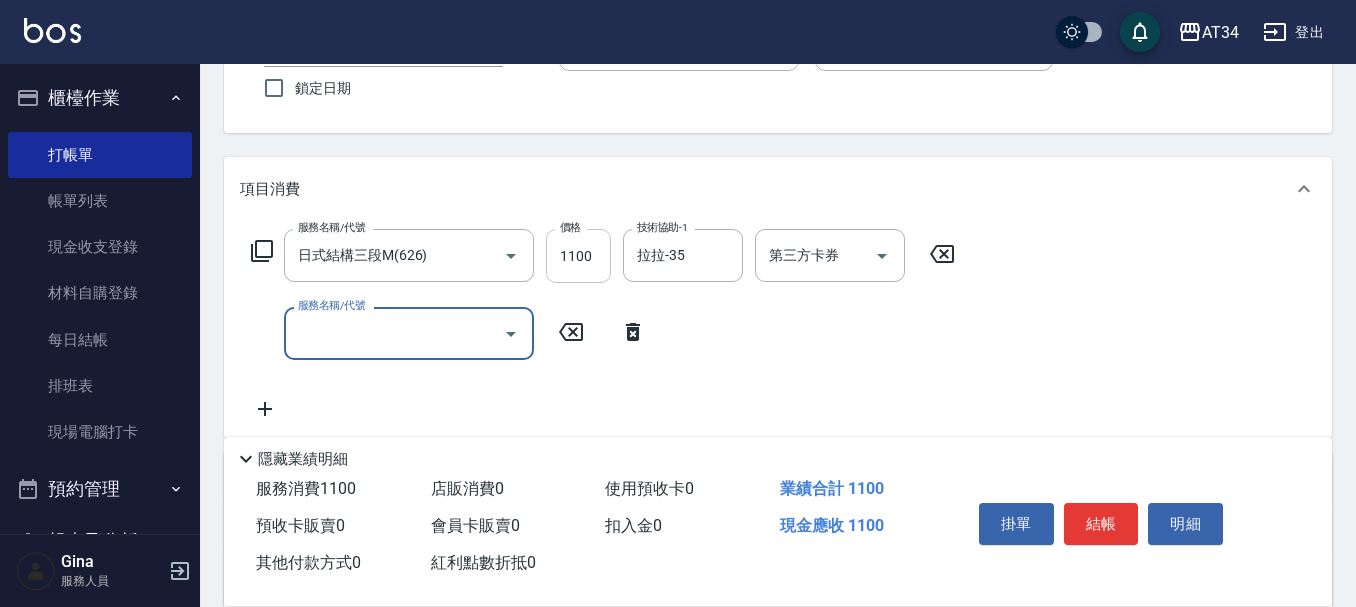 scroll, scrollTop: 200, scrollLeft: 0, axis: vertical 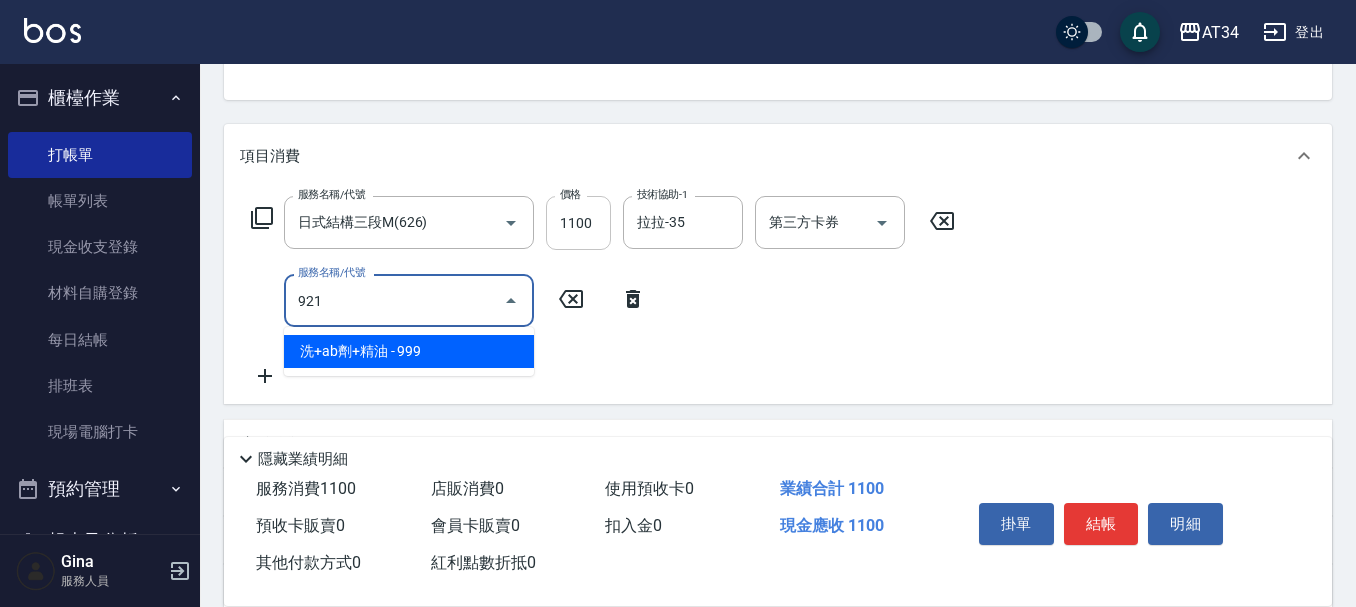 type on "921" 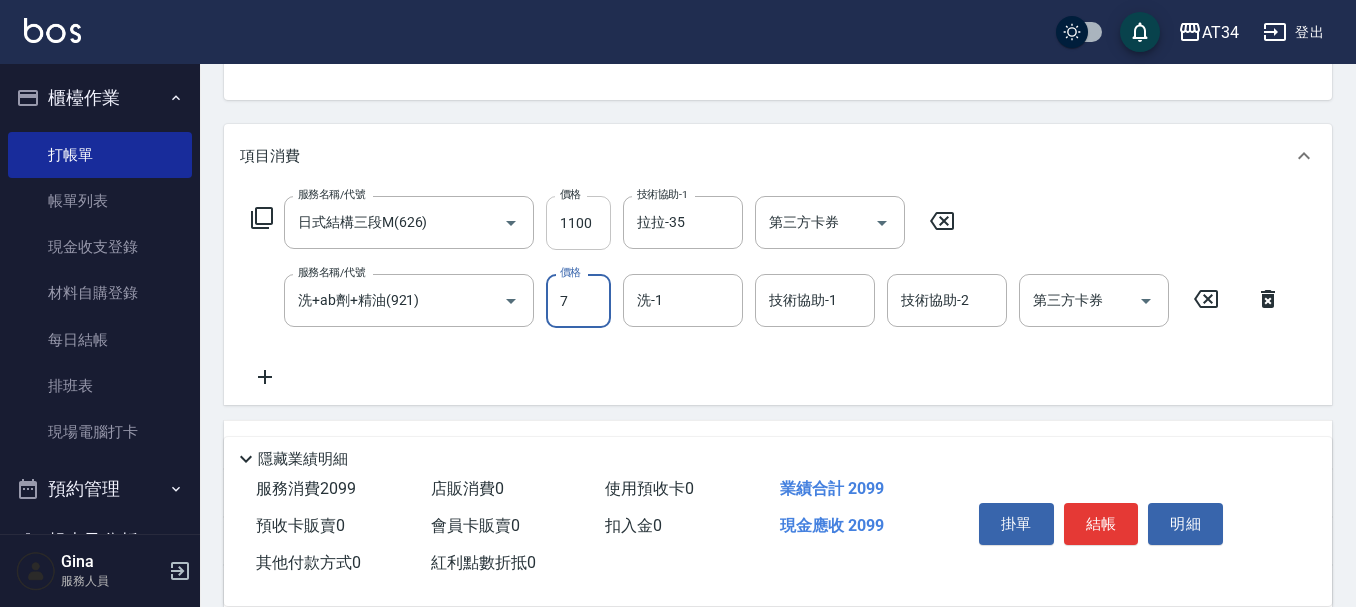 type on "79" 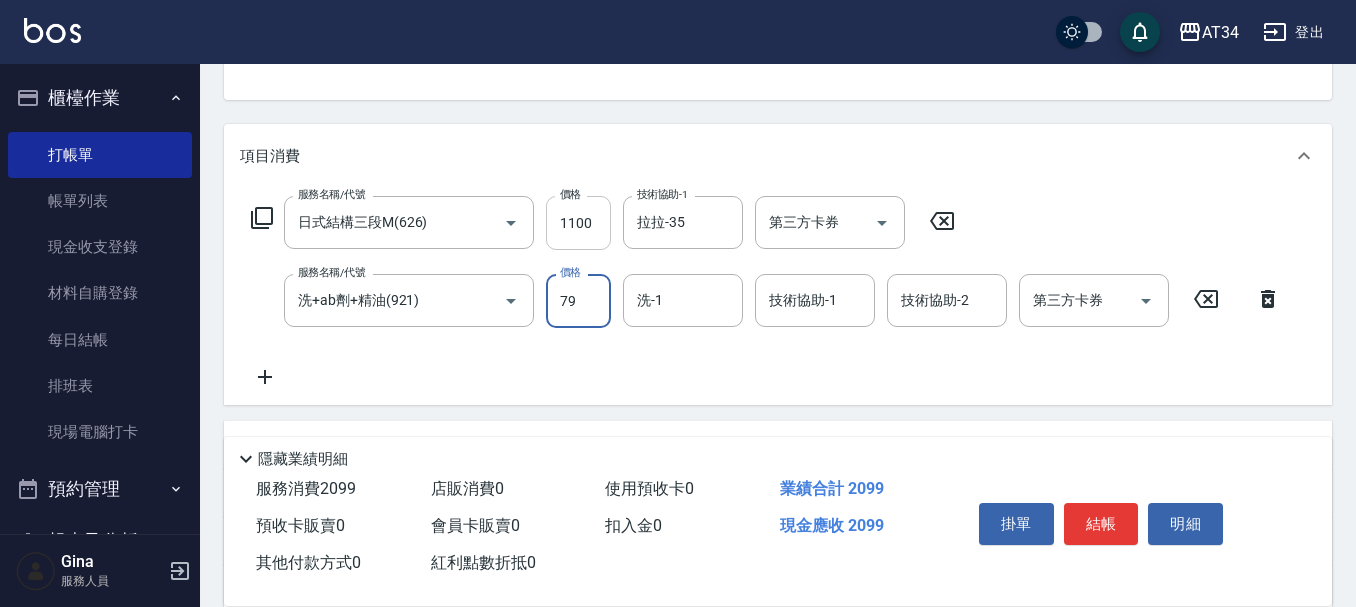 type on "180" 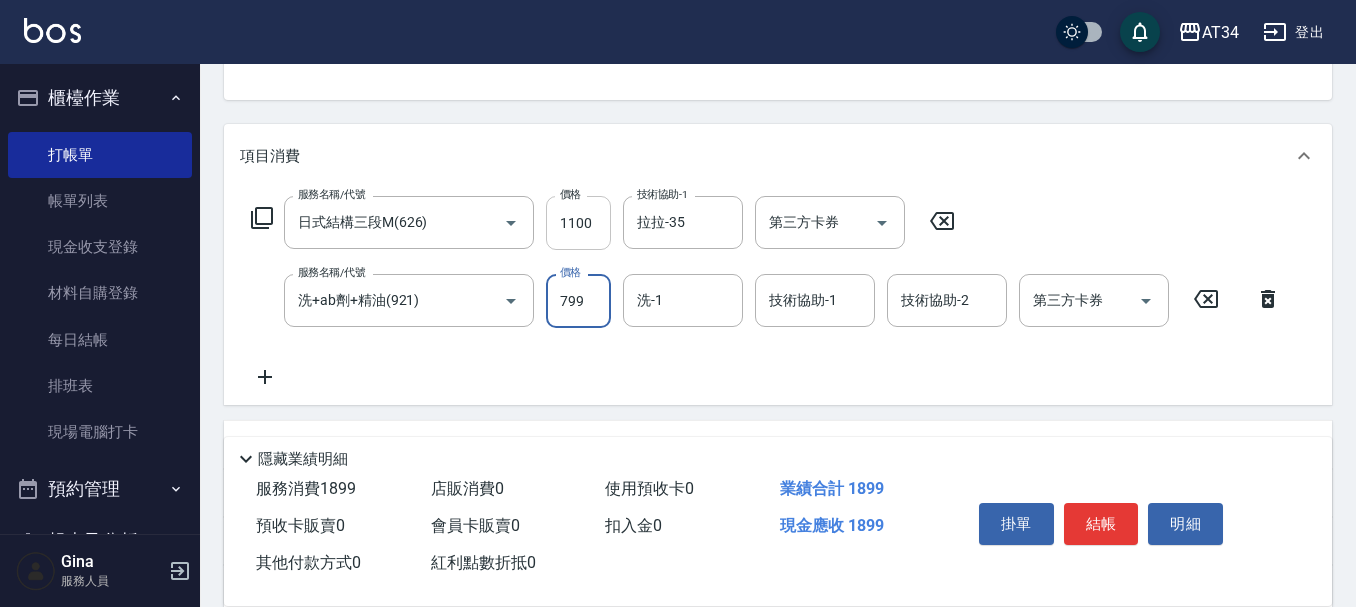 type on "799" 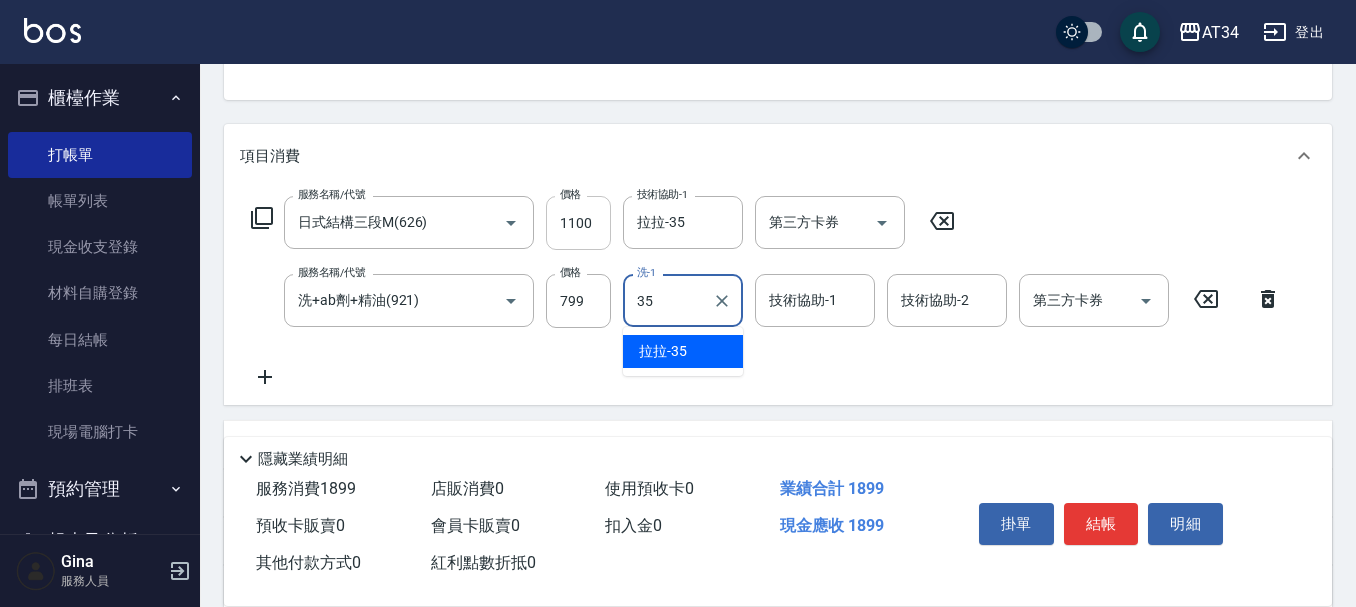 type on "拉拉-35" 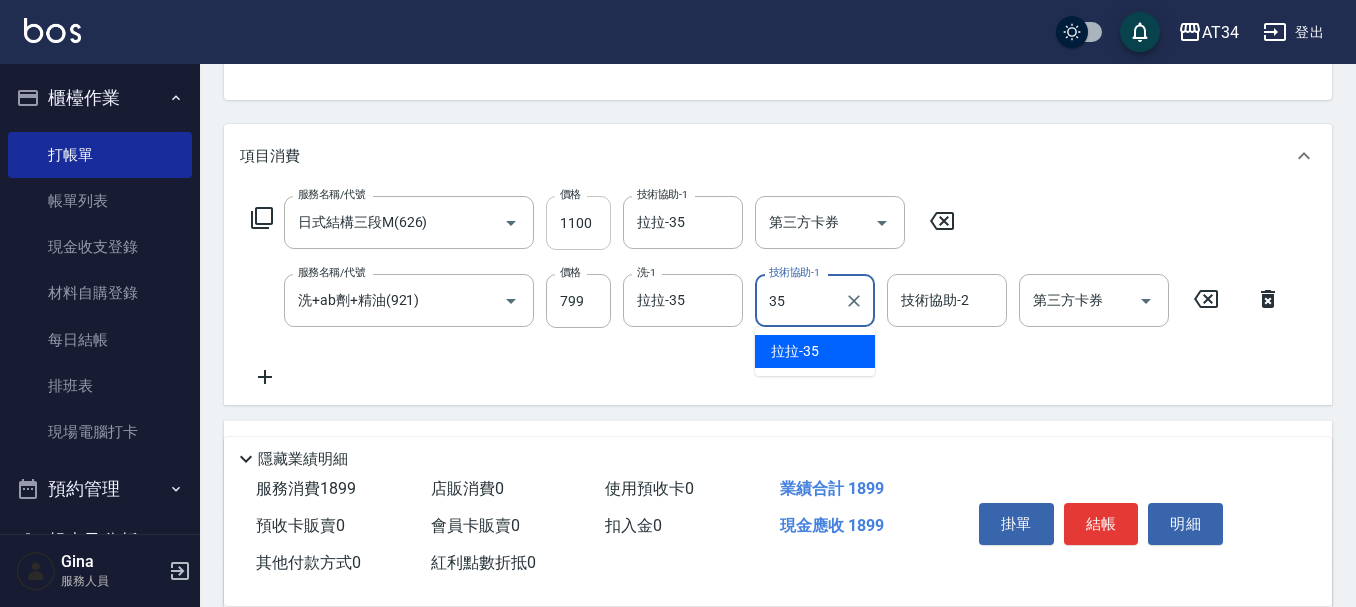 type on "拉拉-35" 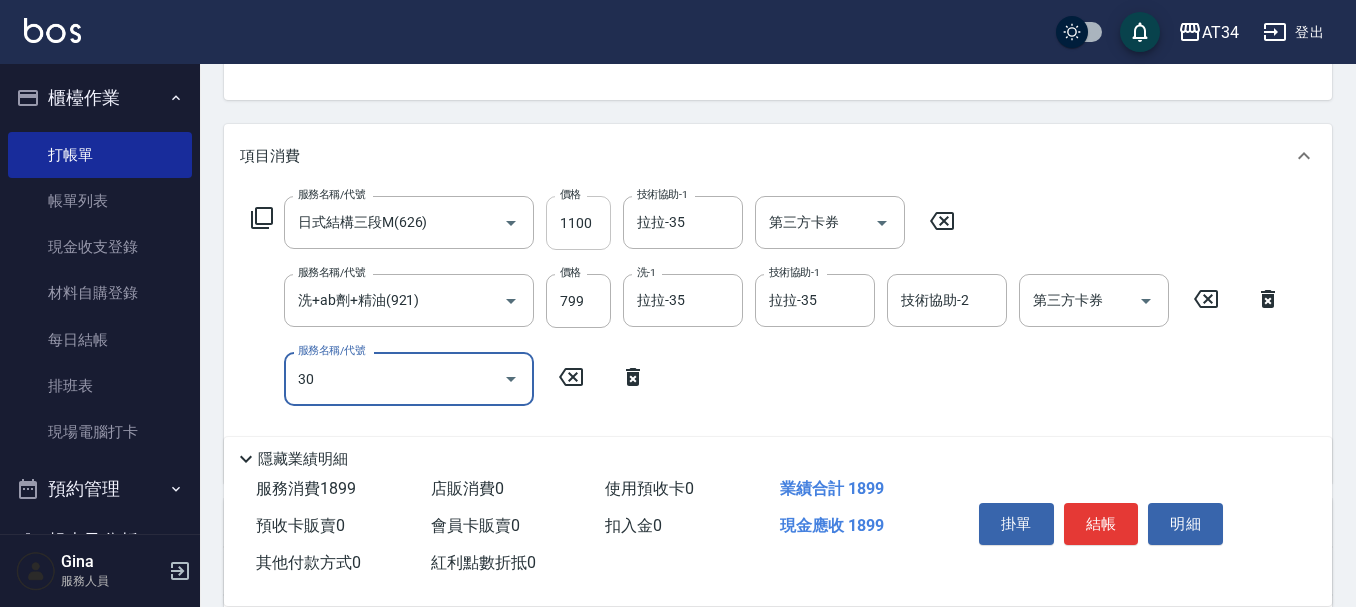 type on "301" 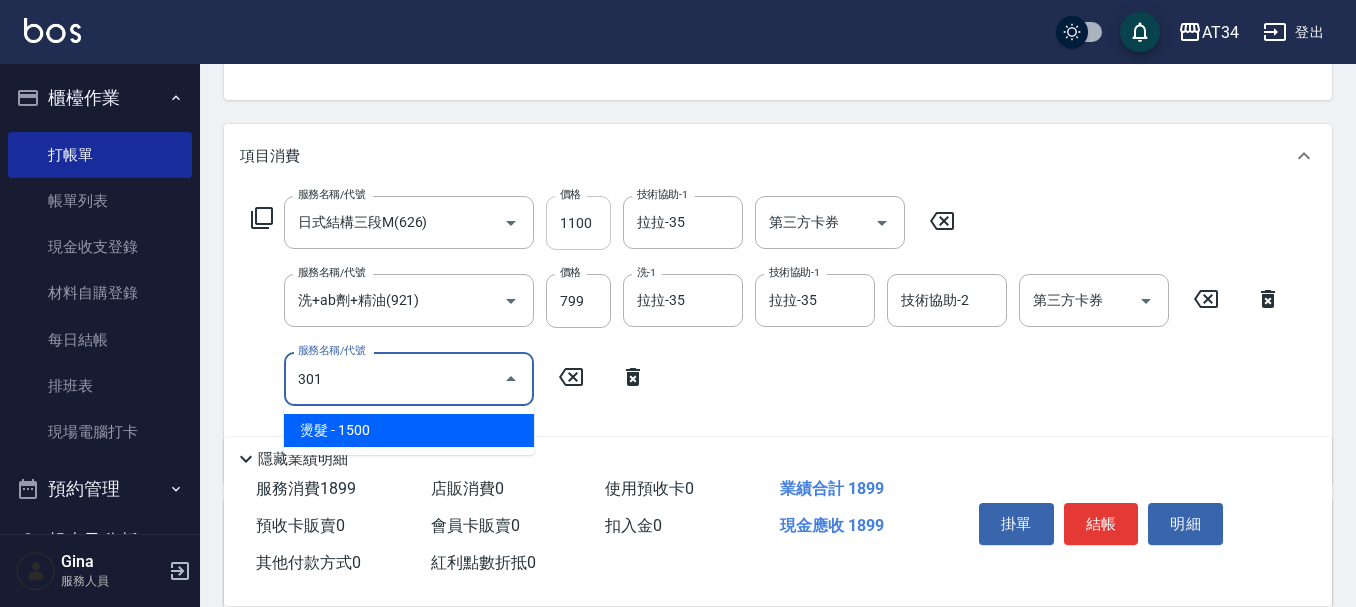 type on "330" 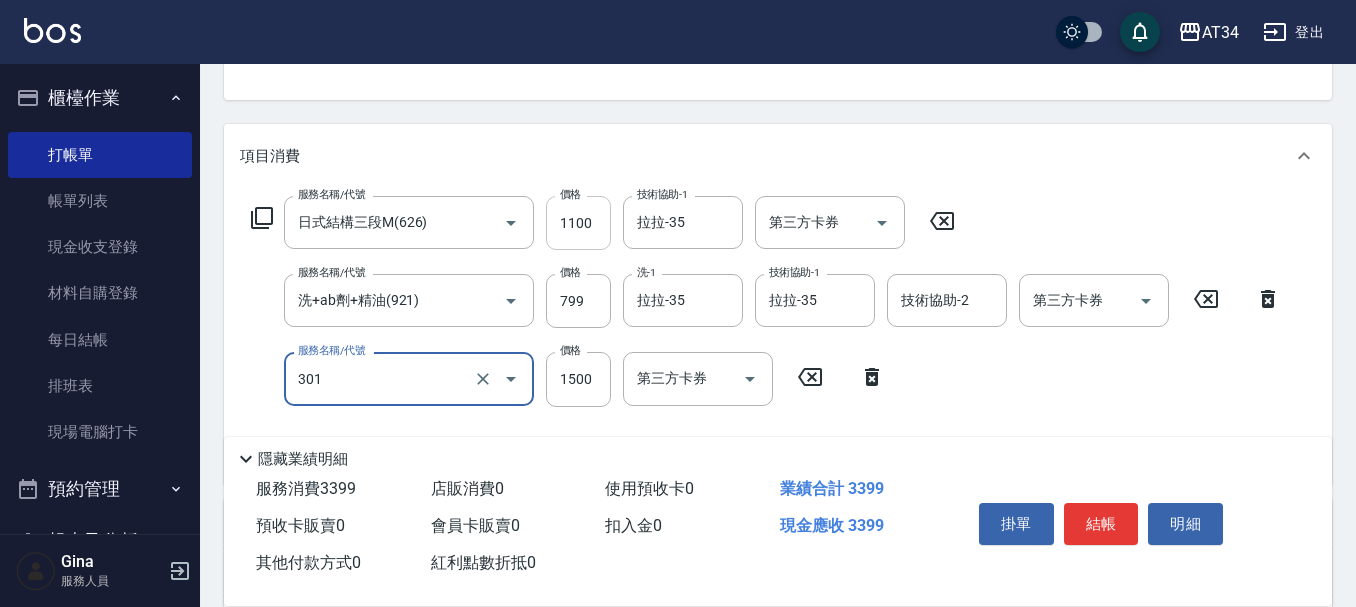 type on "燙髮(301)" 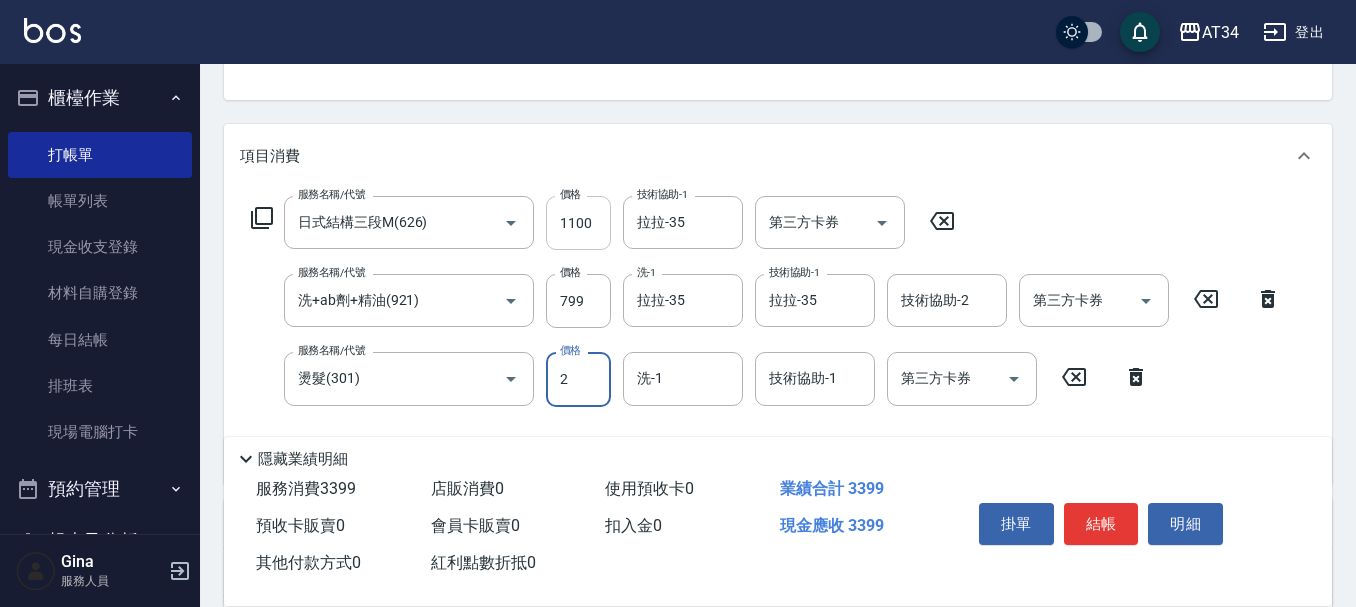 type on "20" 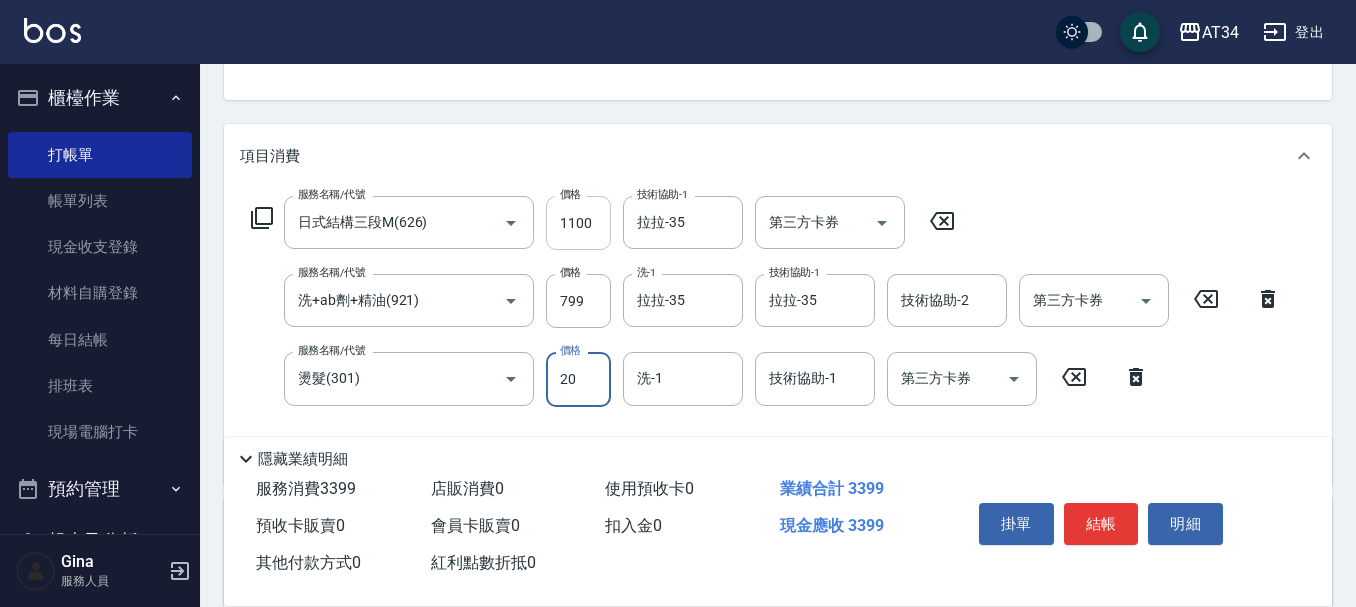 type on "190" 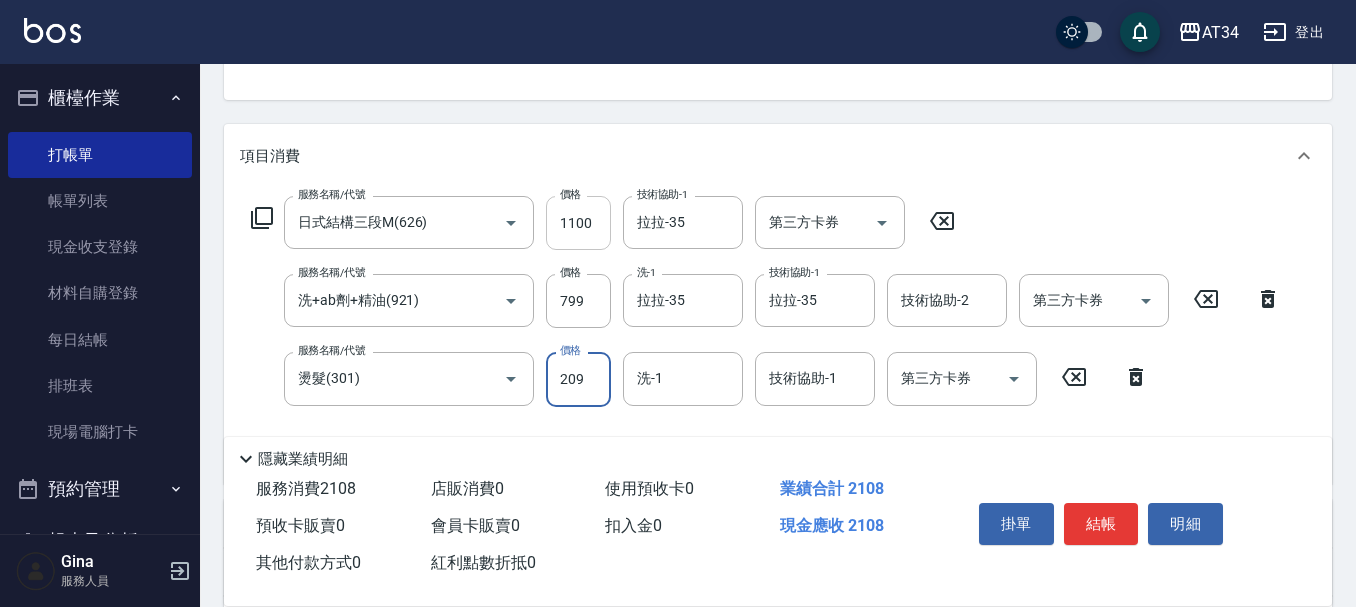 type on "210" 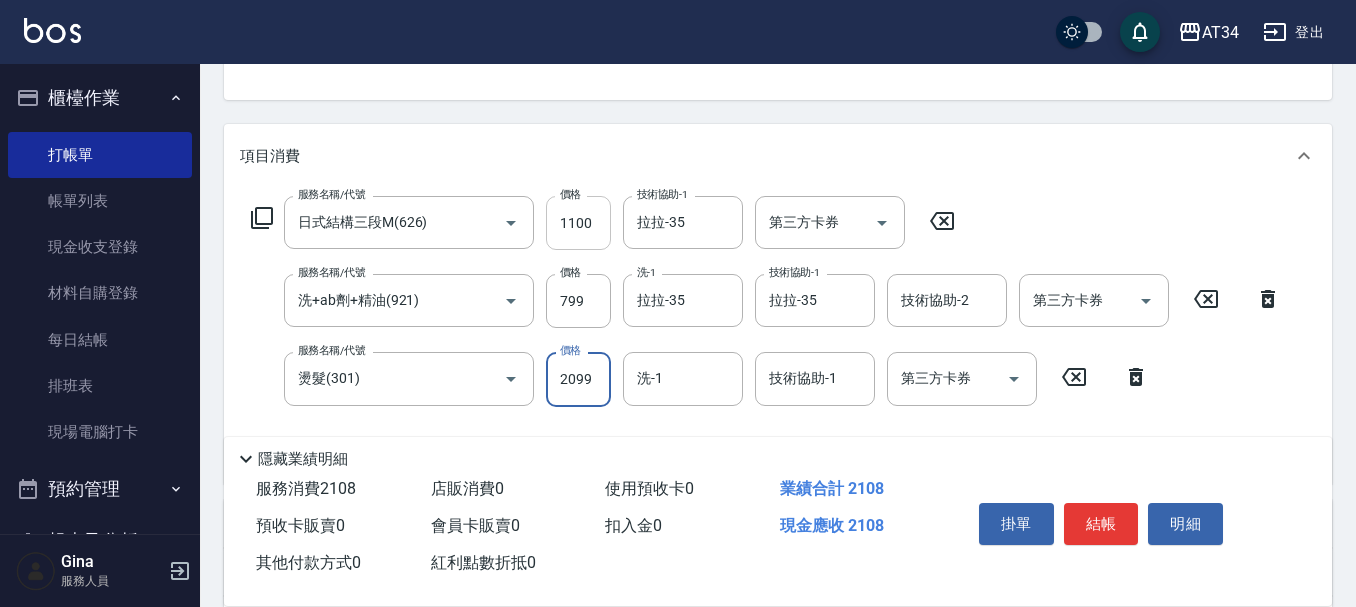 type on "390" 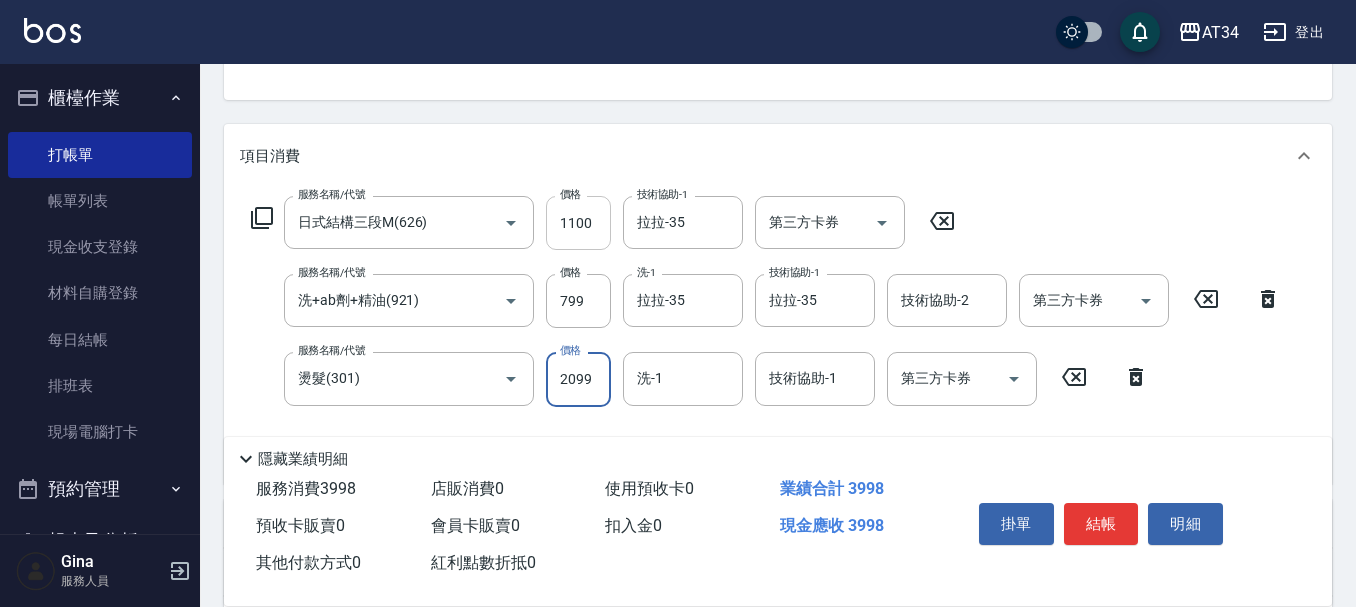 type on "2099" 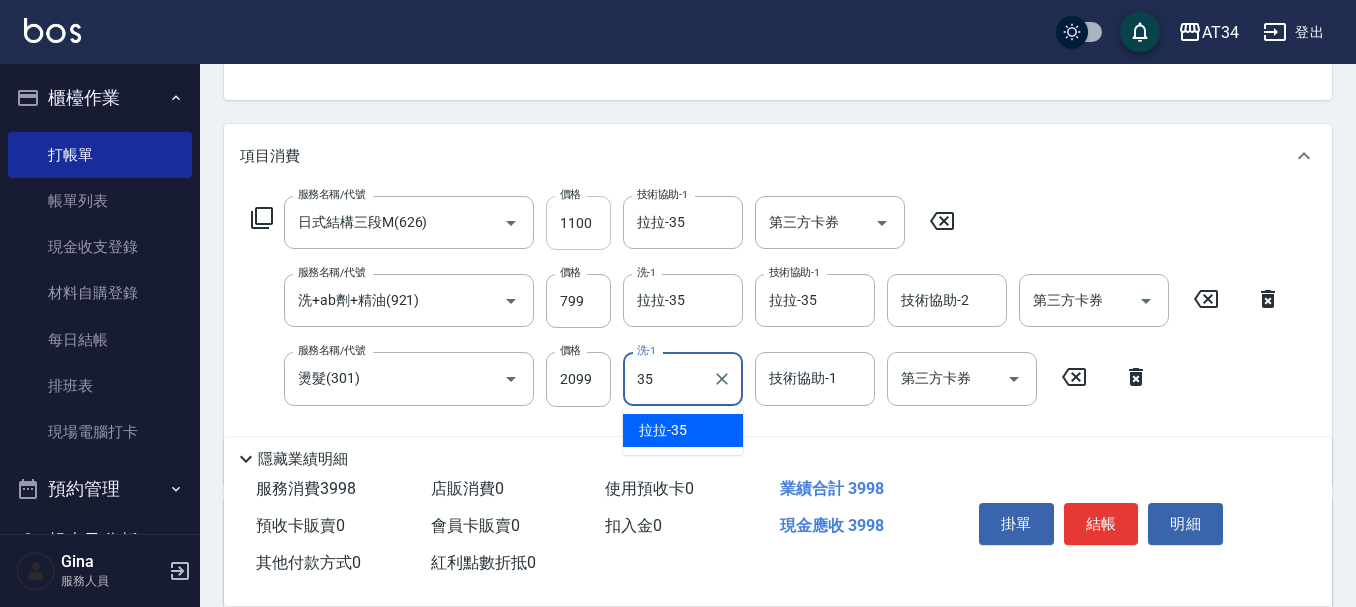 type on "拉拉-35" 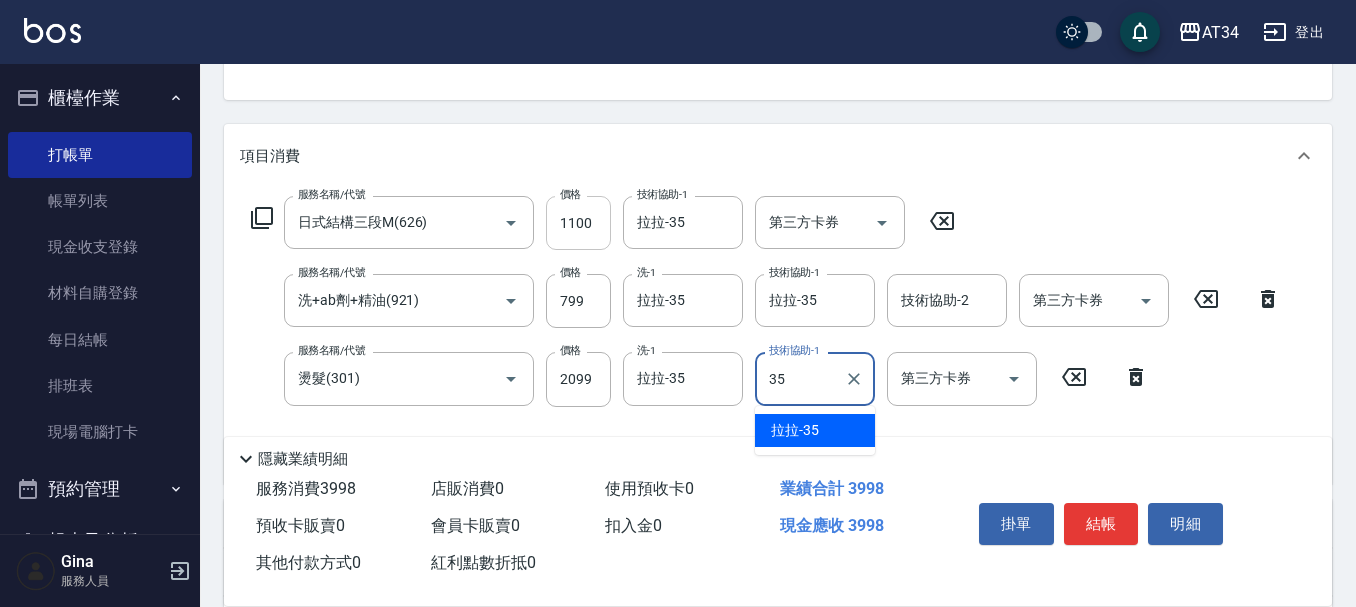 type on "拉拉-35" 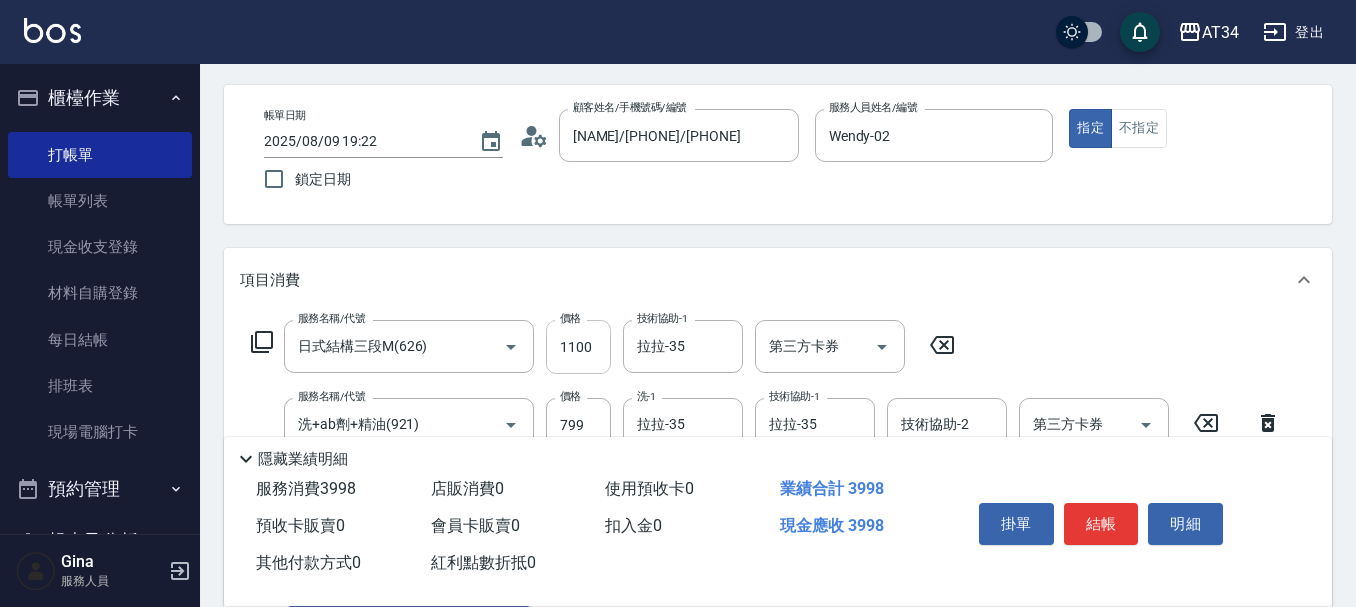 scroll, scrollTop: 300, scrollLeft: 0, axis: vertical 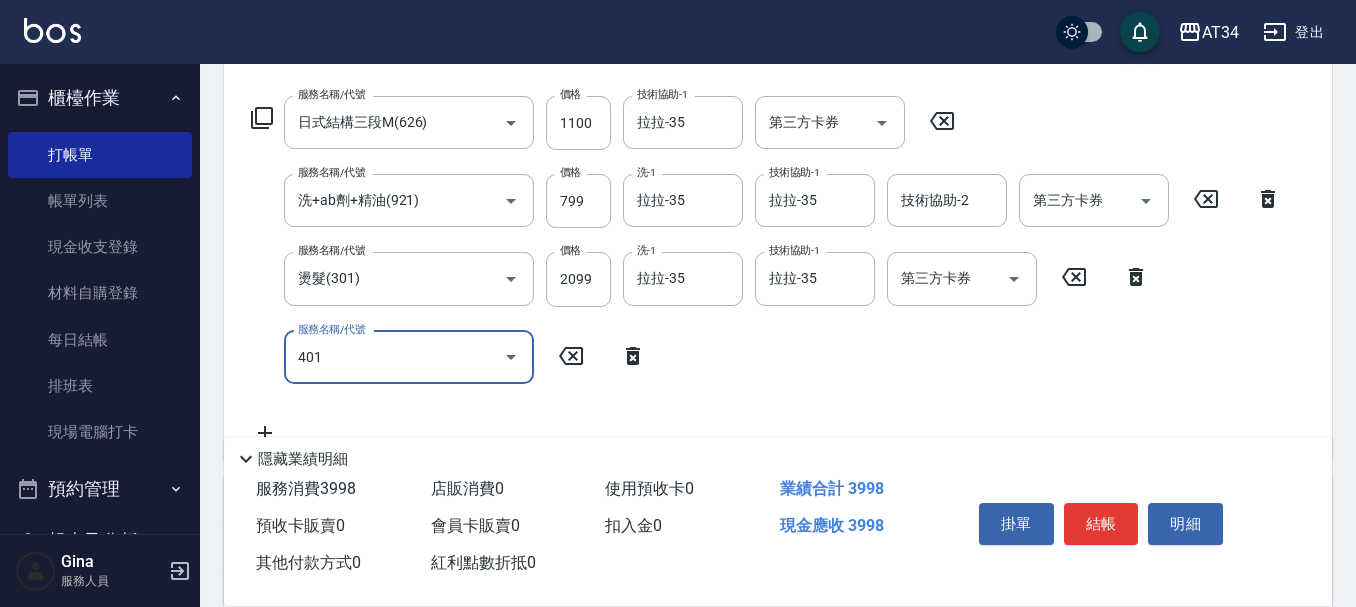 type on "401" 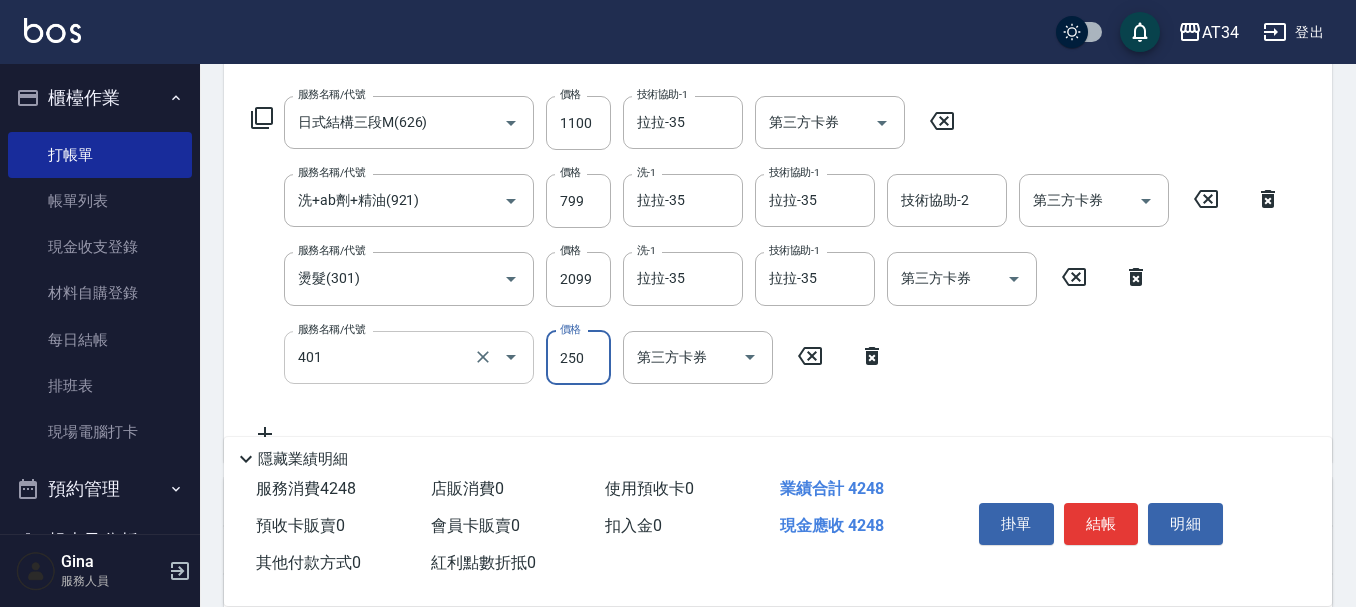 type on "420" 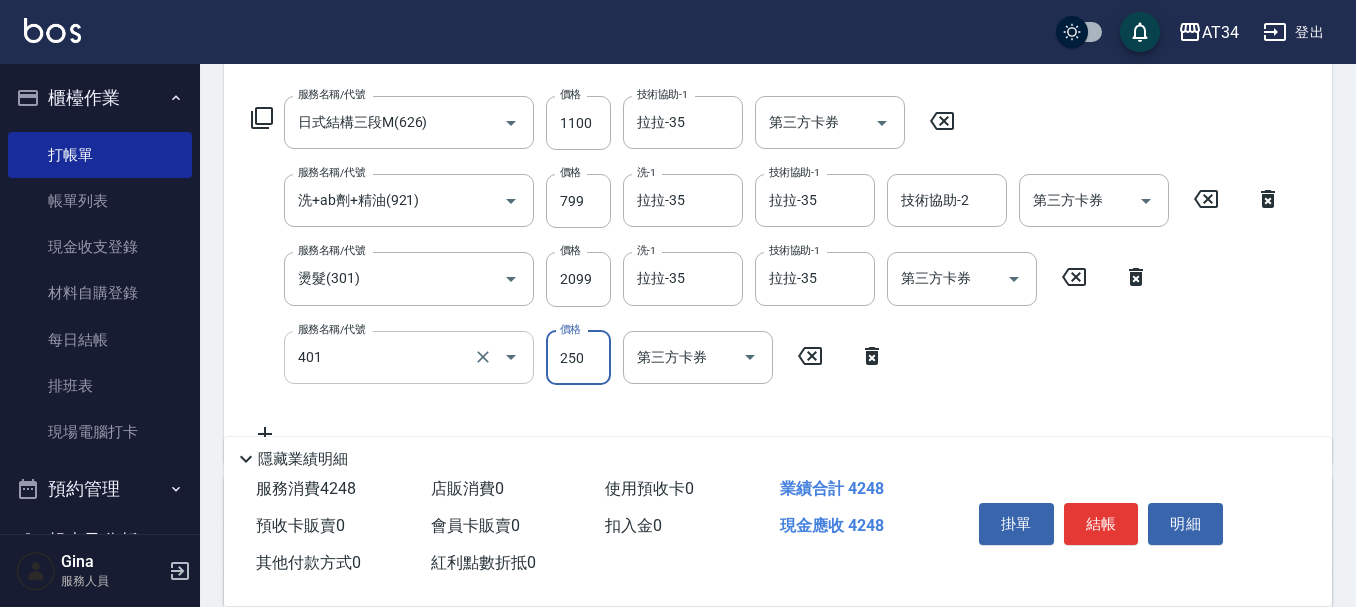 type on "剪髮(401)" 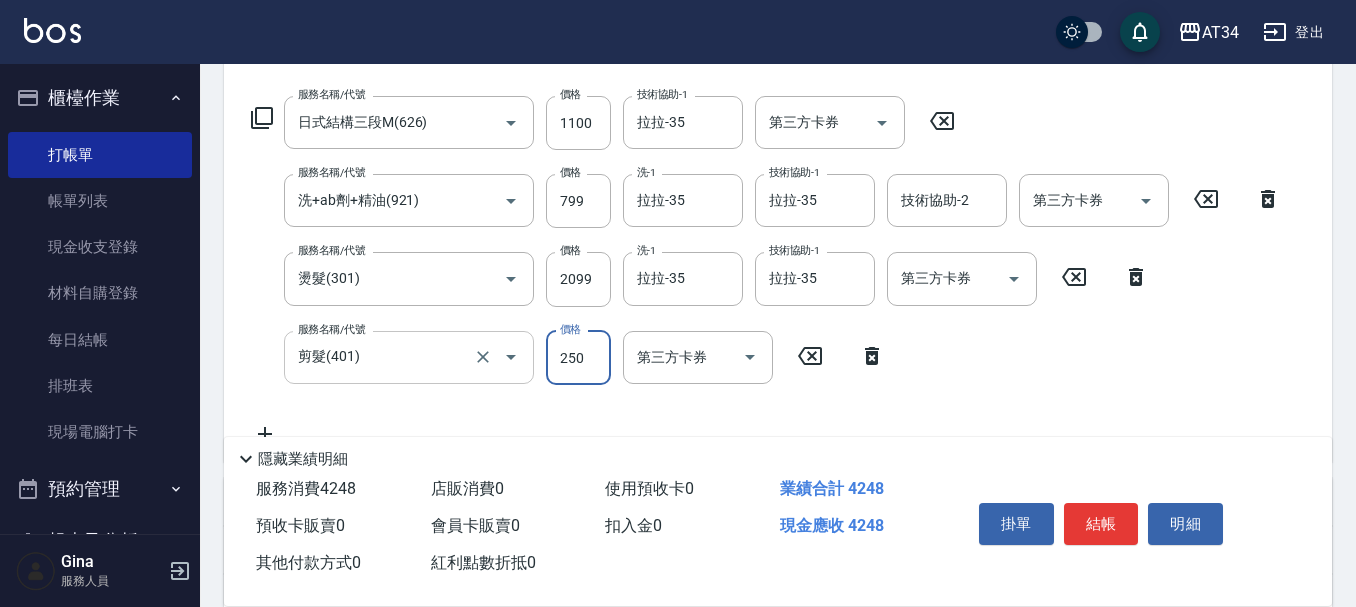 type on "3" 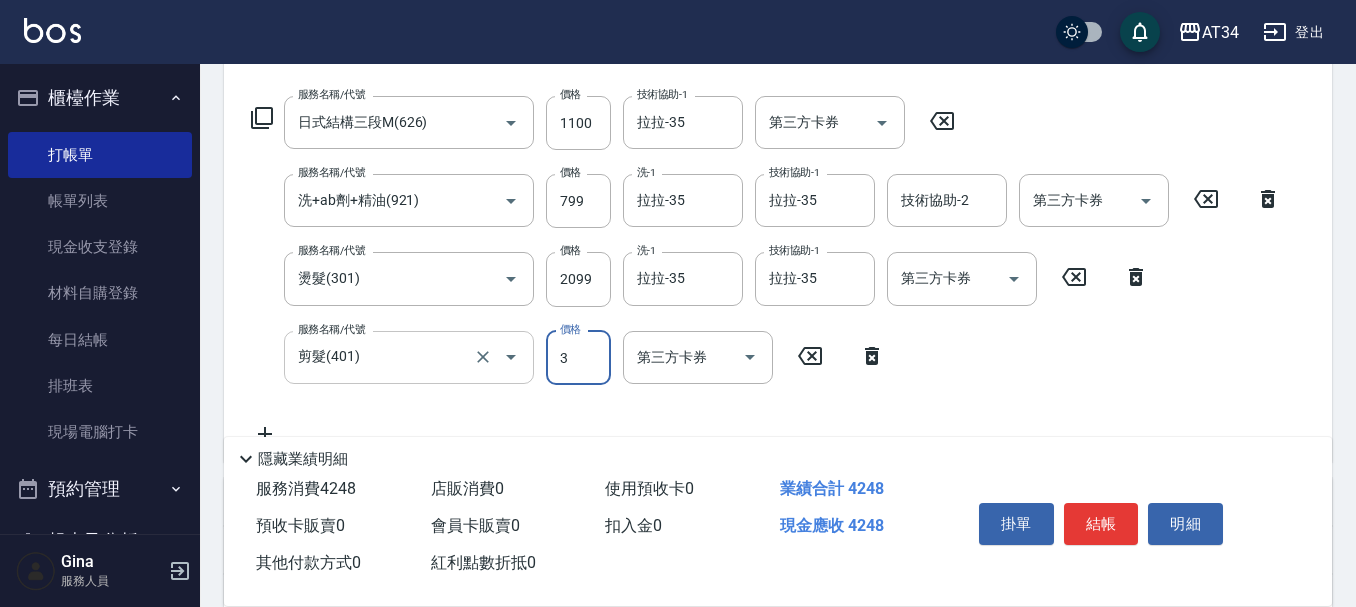 type on "400" 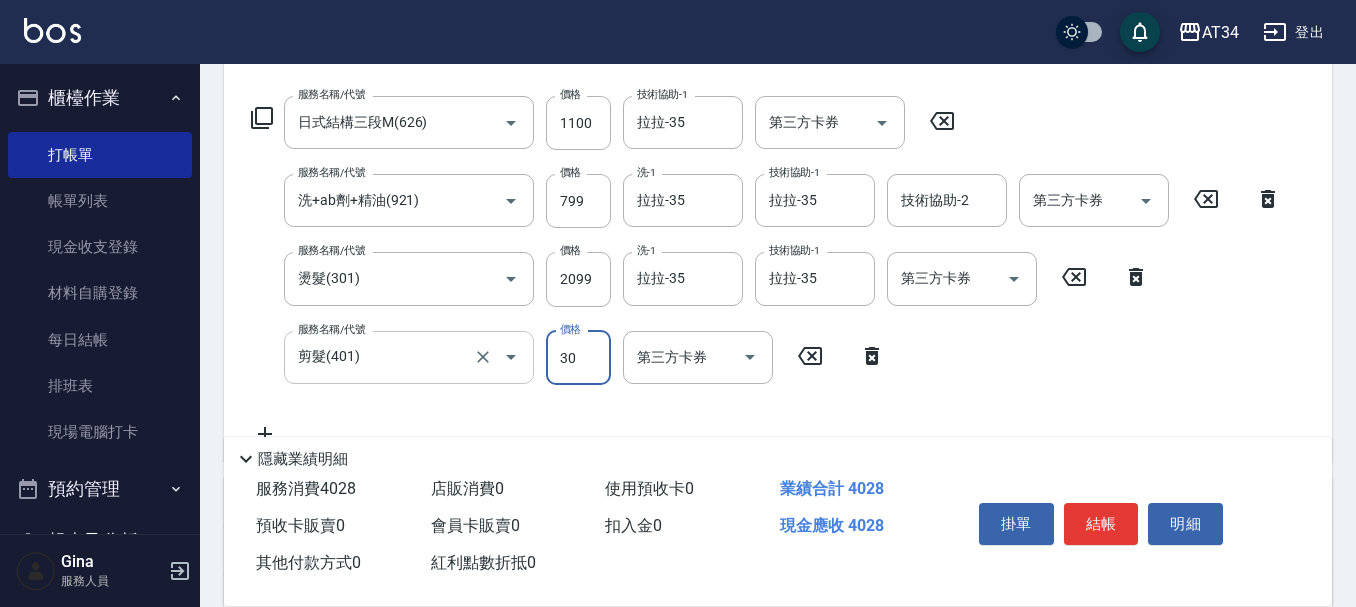 type on "300" 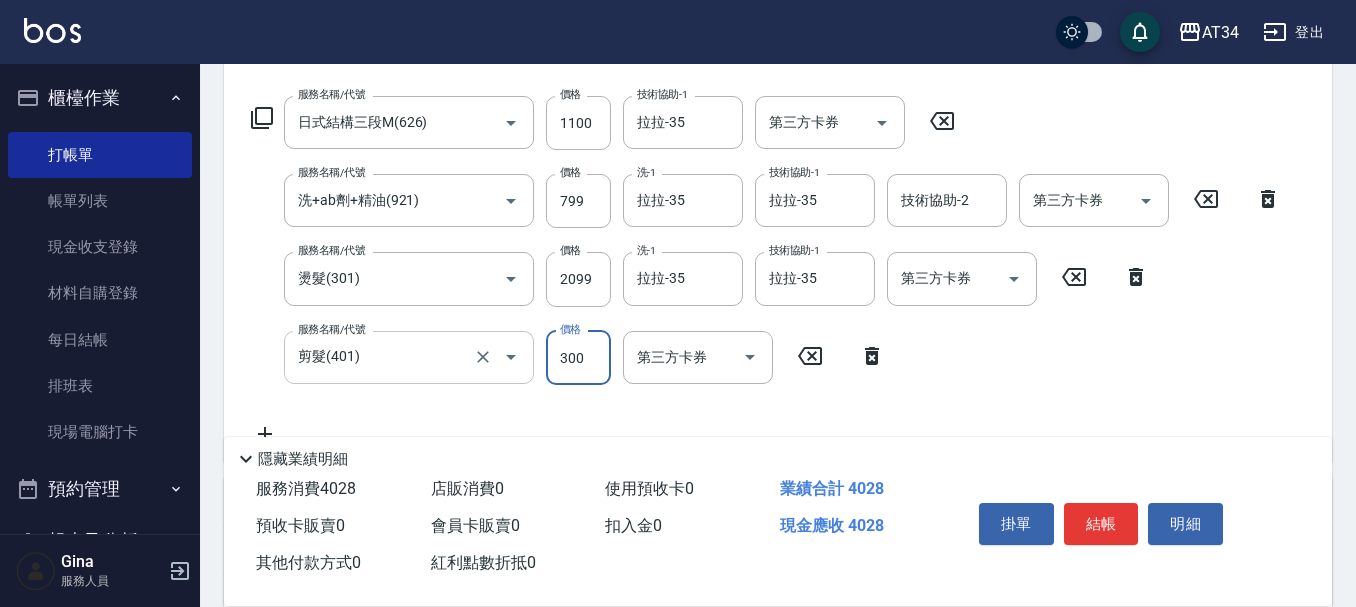 type on "420" 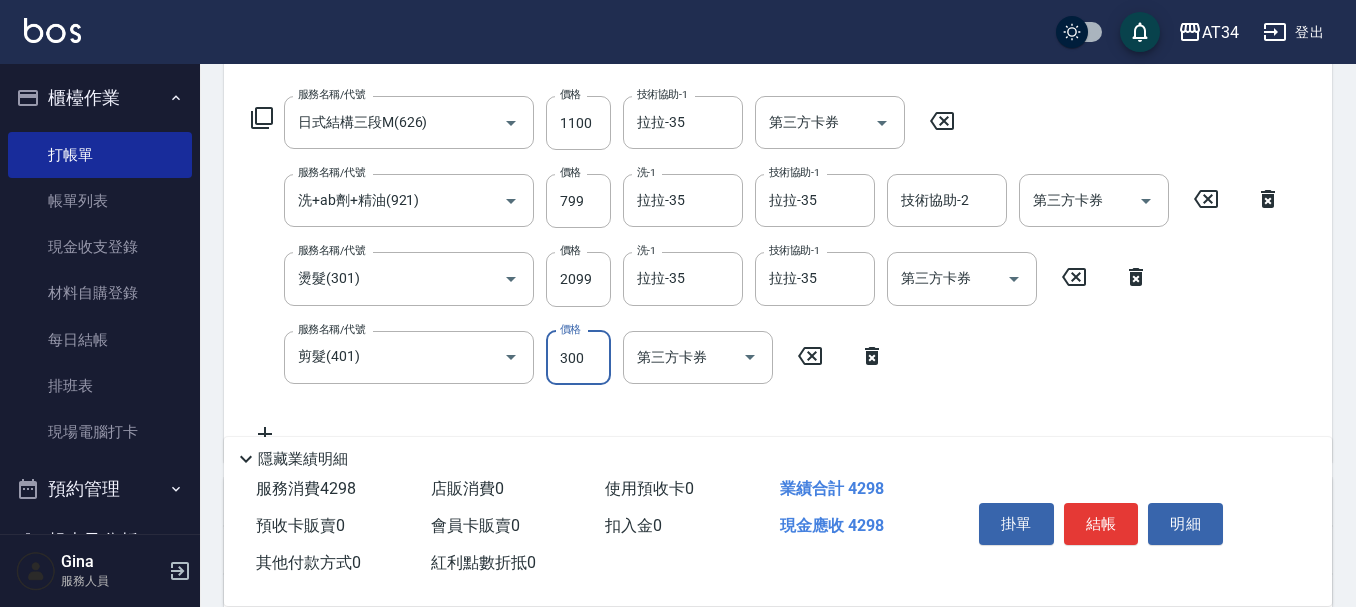 type on "300" 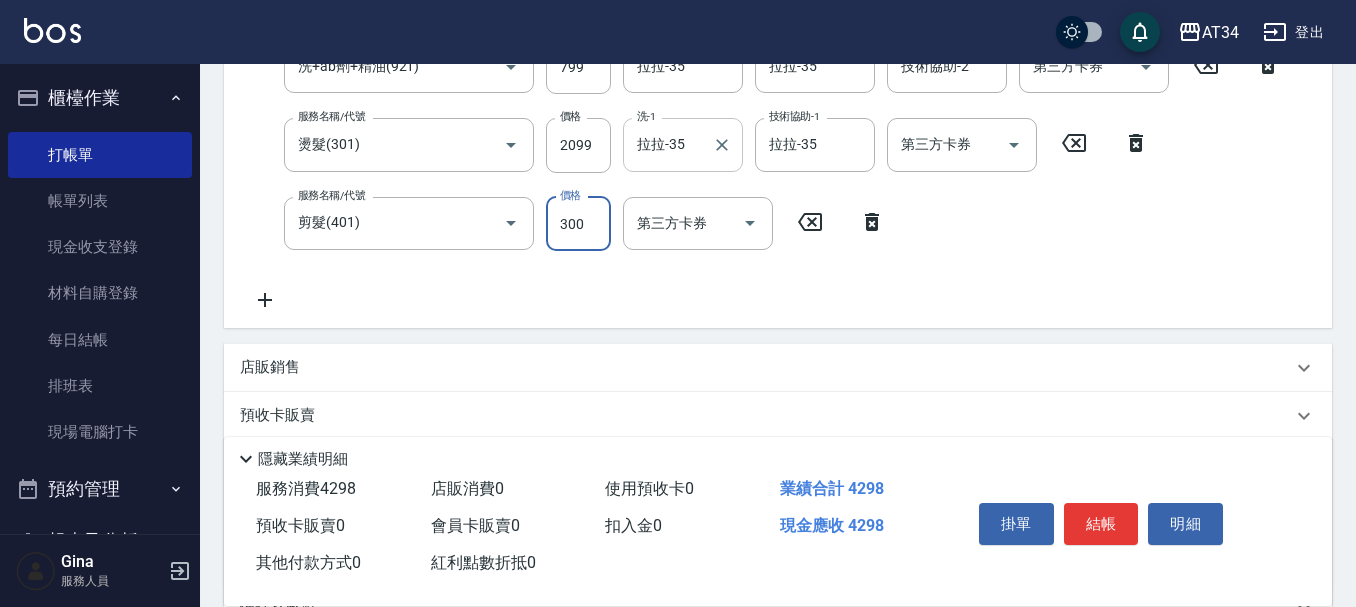 scroll, scrollTop: 400, scrollLeft: 0, axis: vertical 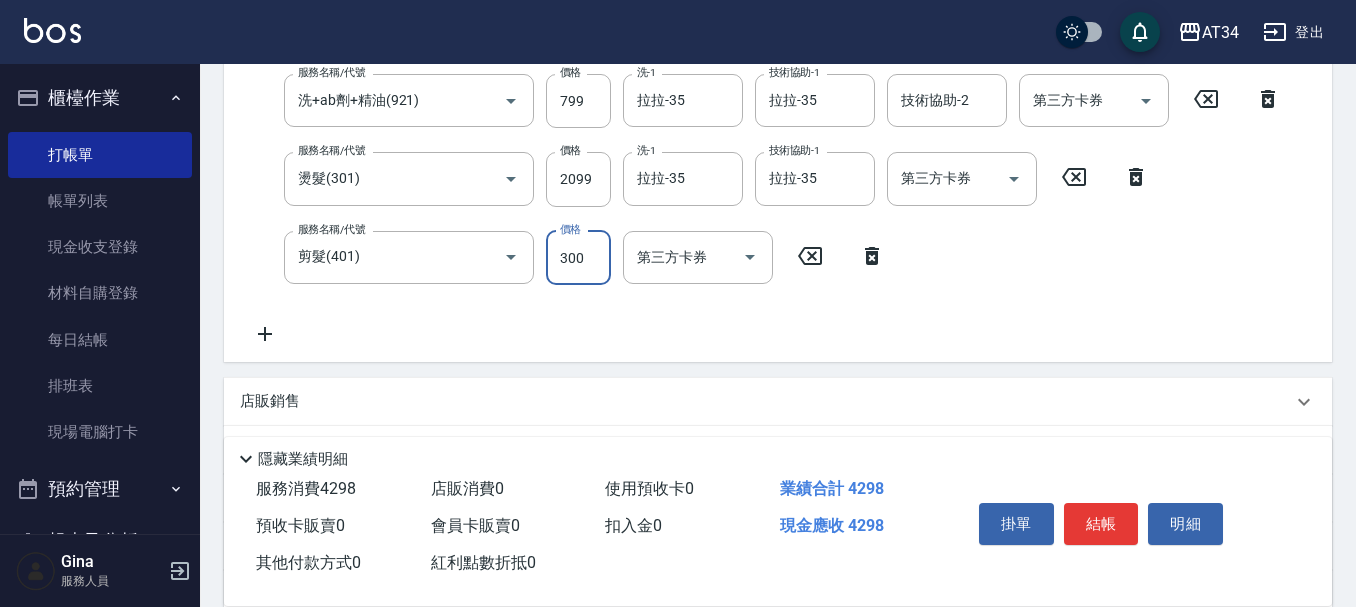 click 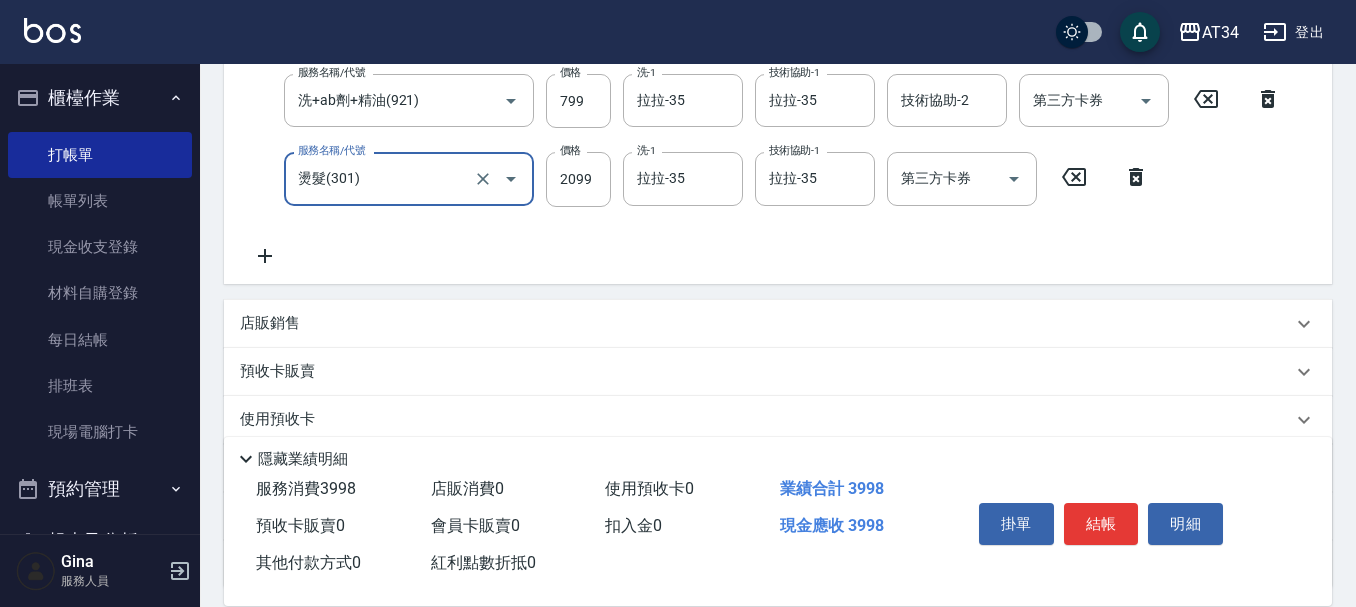 scroll, scrollTop: 300, scrollLeft: 0, axis: vertical 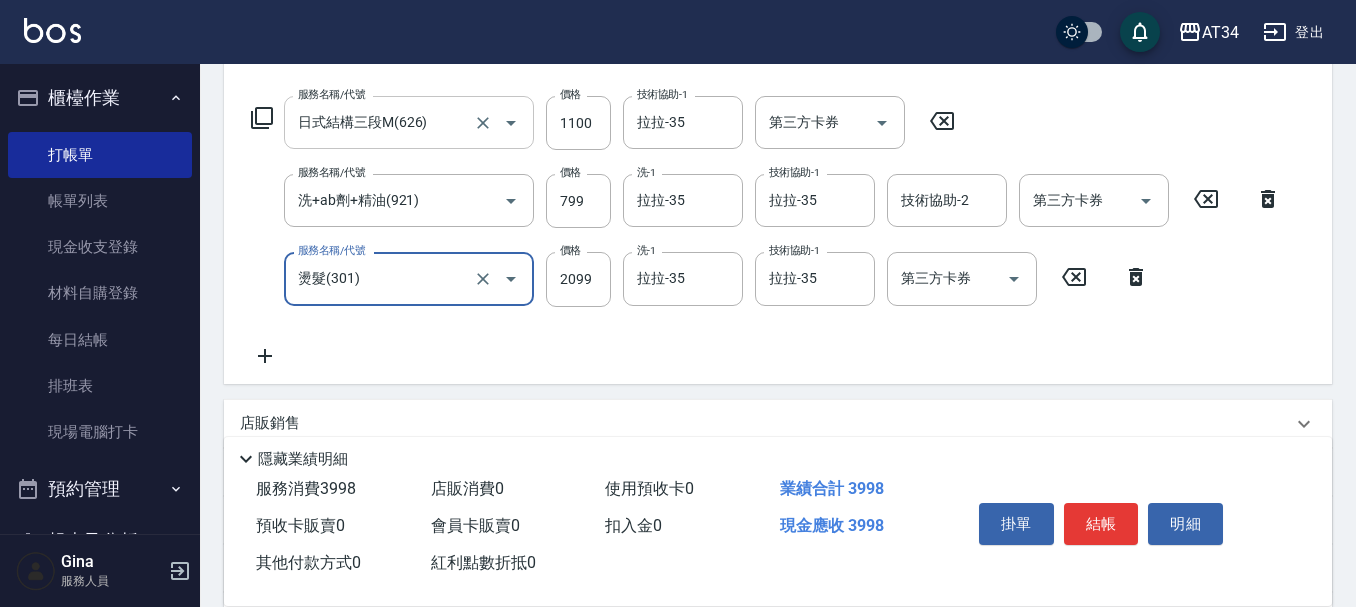 click on "日式結構三段M(626) 服務名稱/代號" at bounding box center (409, 122) 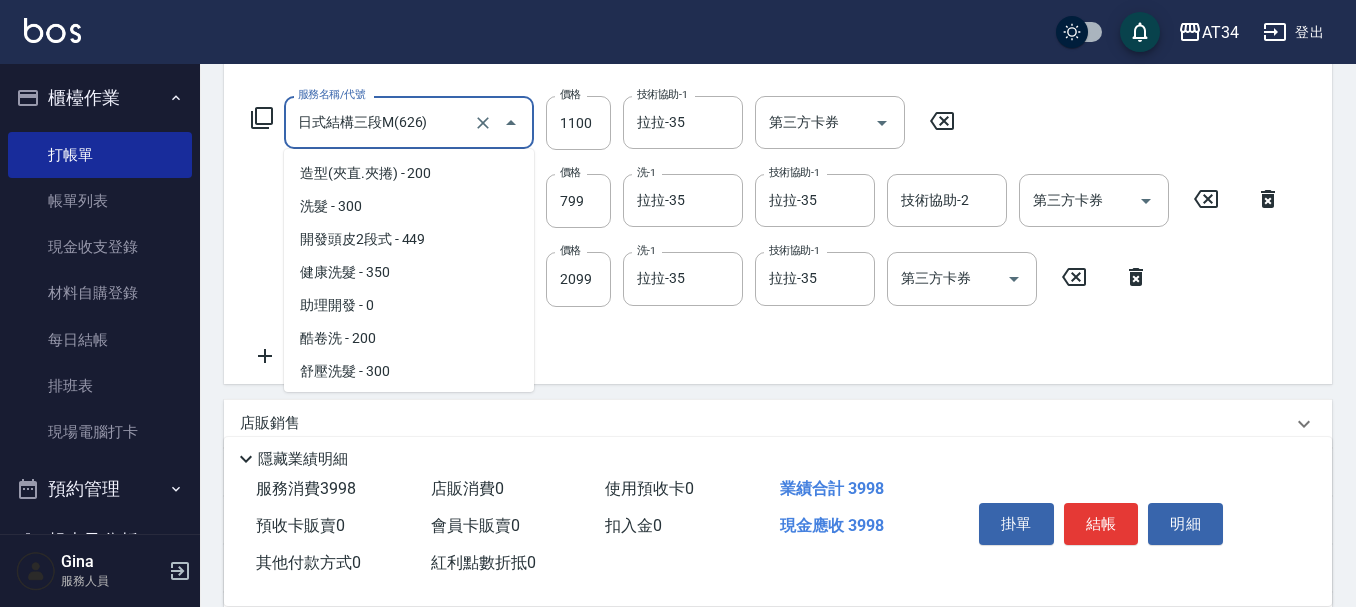 scroll, scrollTop: 1448, scrollLeft: 0, axis: vertical 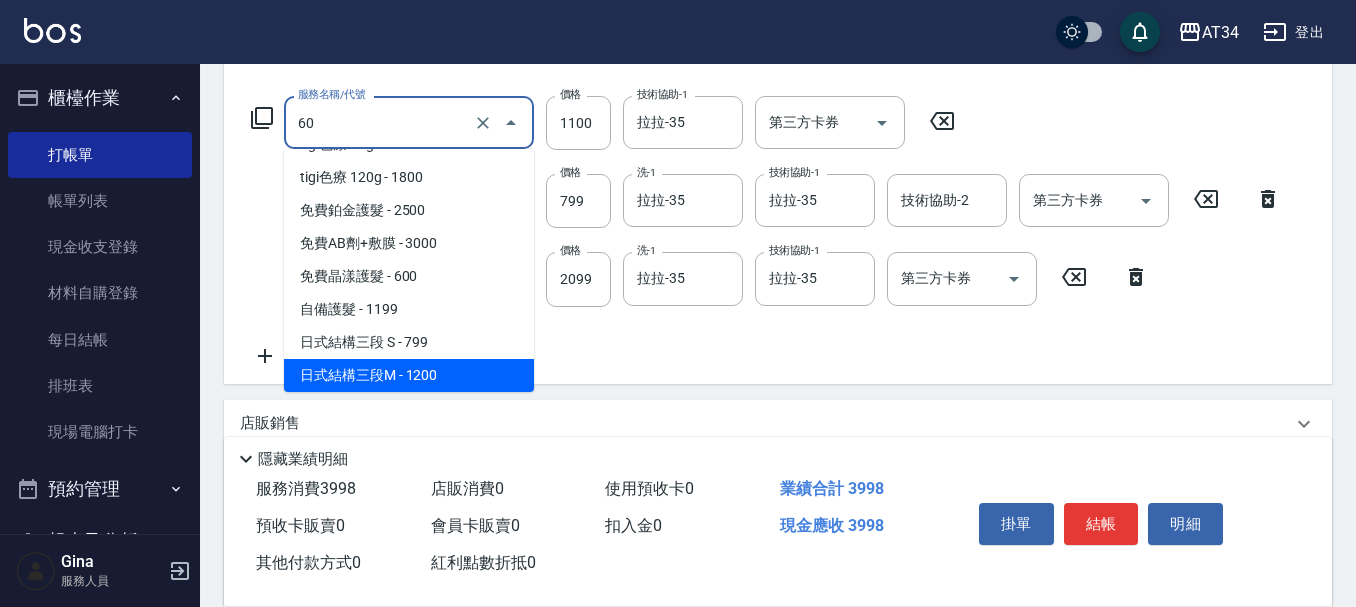 type on "602" 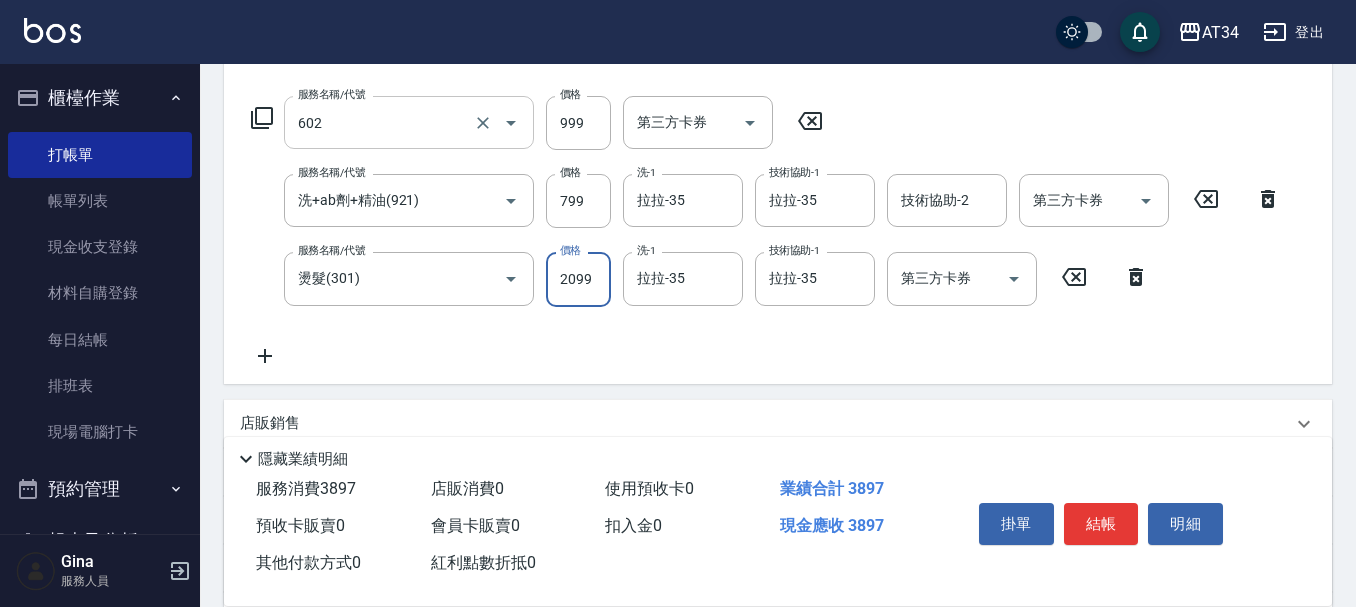 type on "自備鉑金(602)" 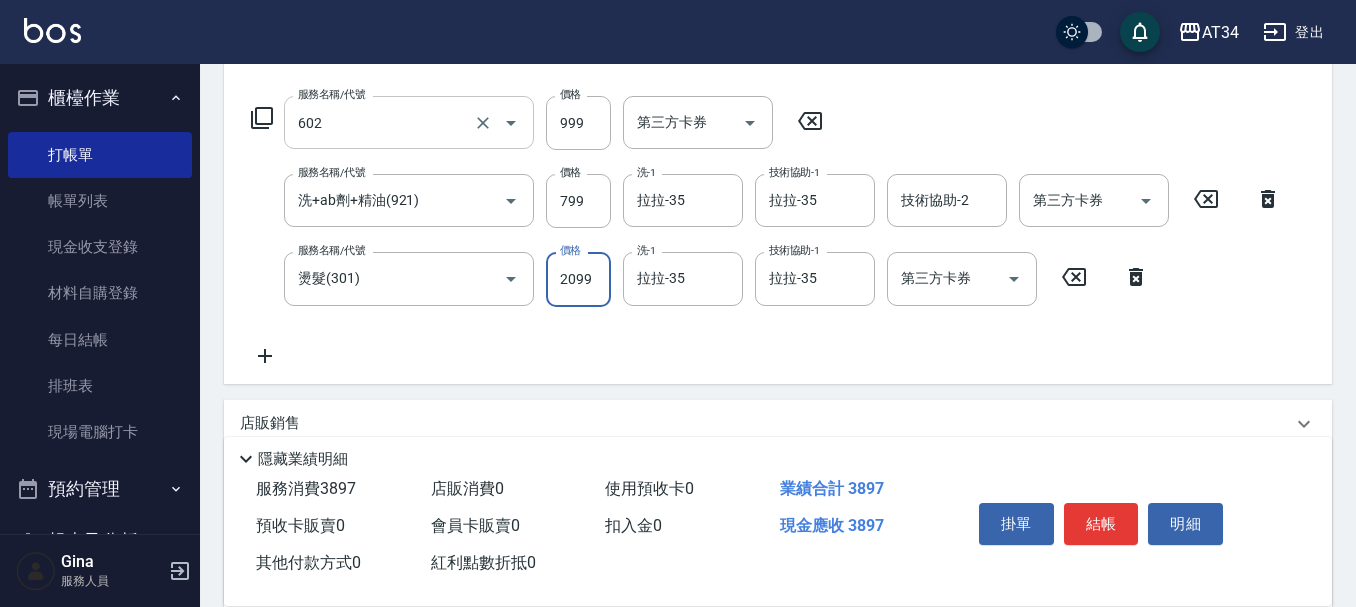 type on "380" 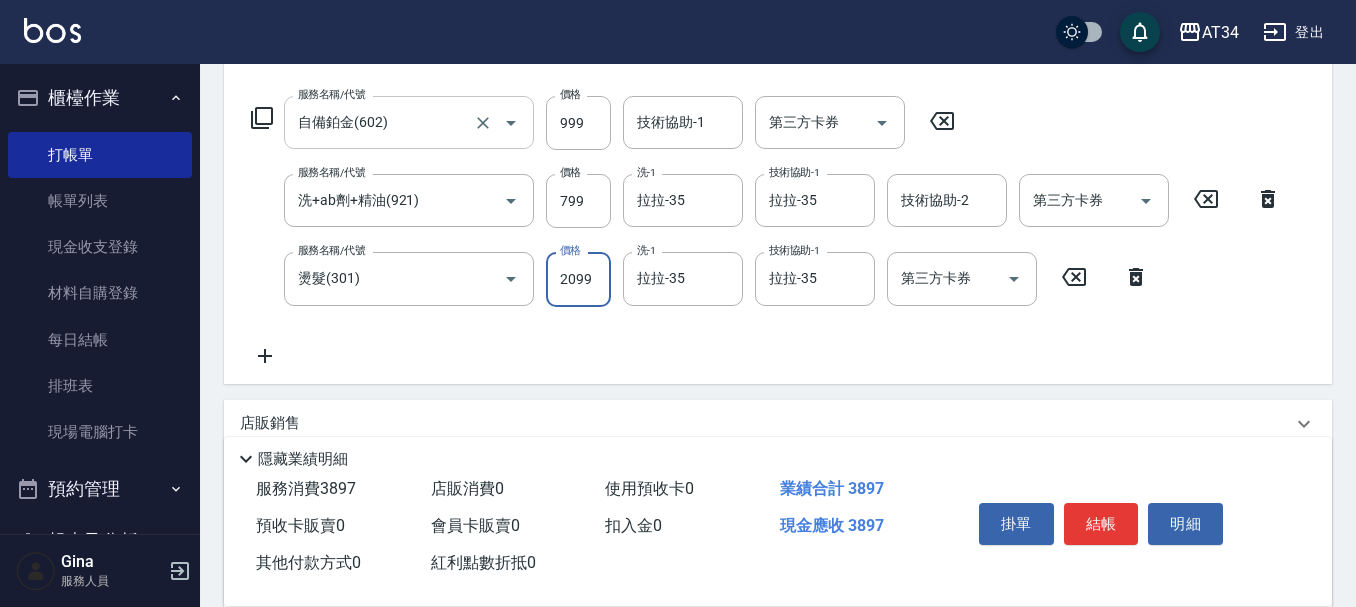type on "2" 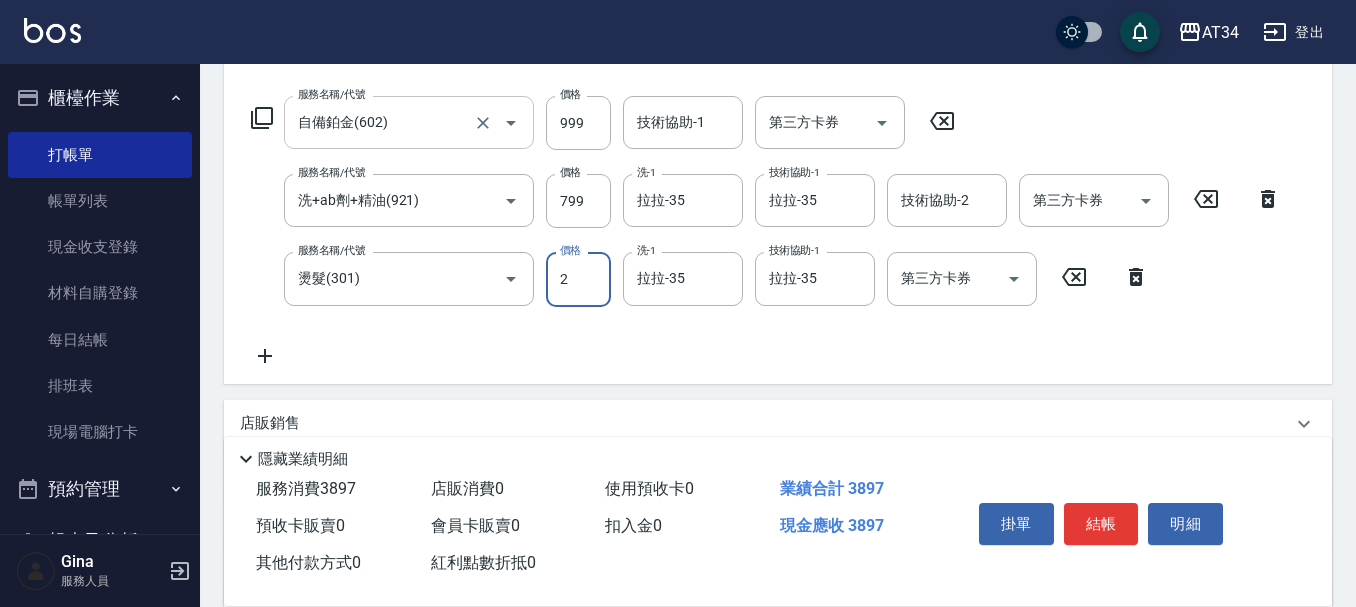 type on "180" 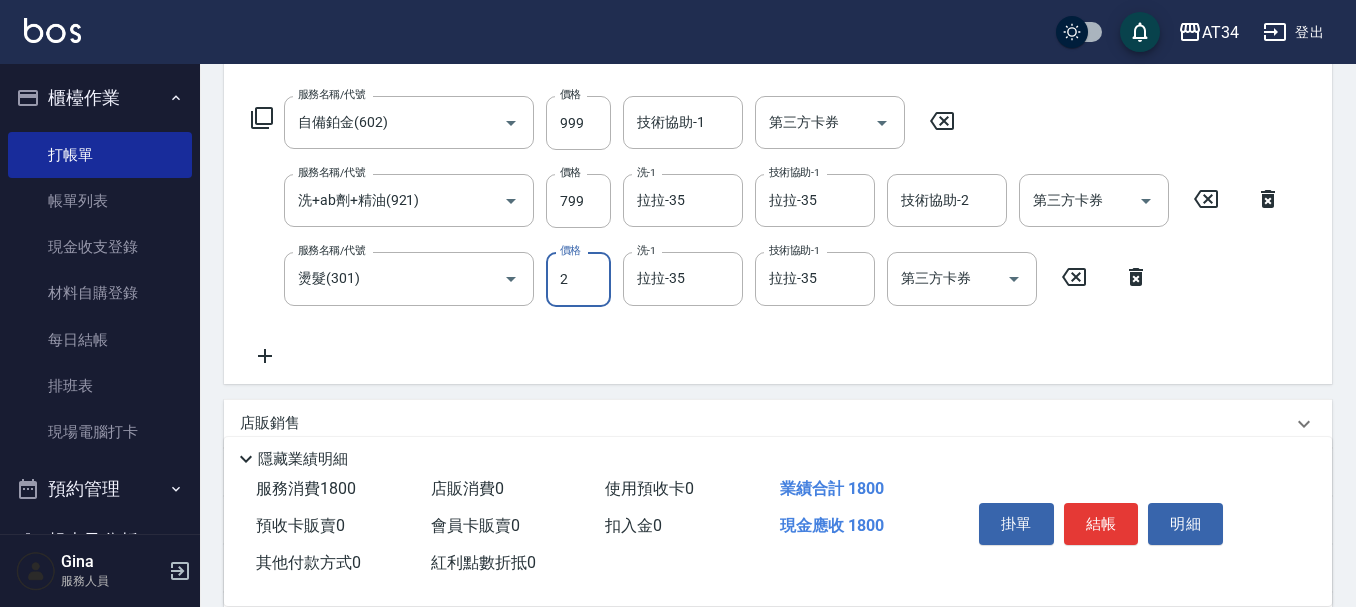 type on "2" 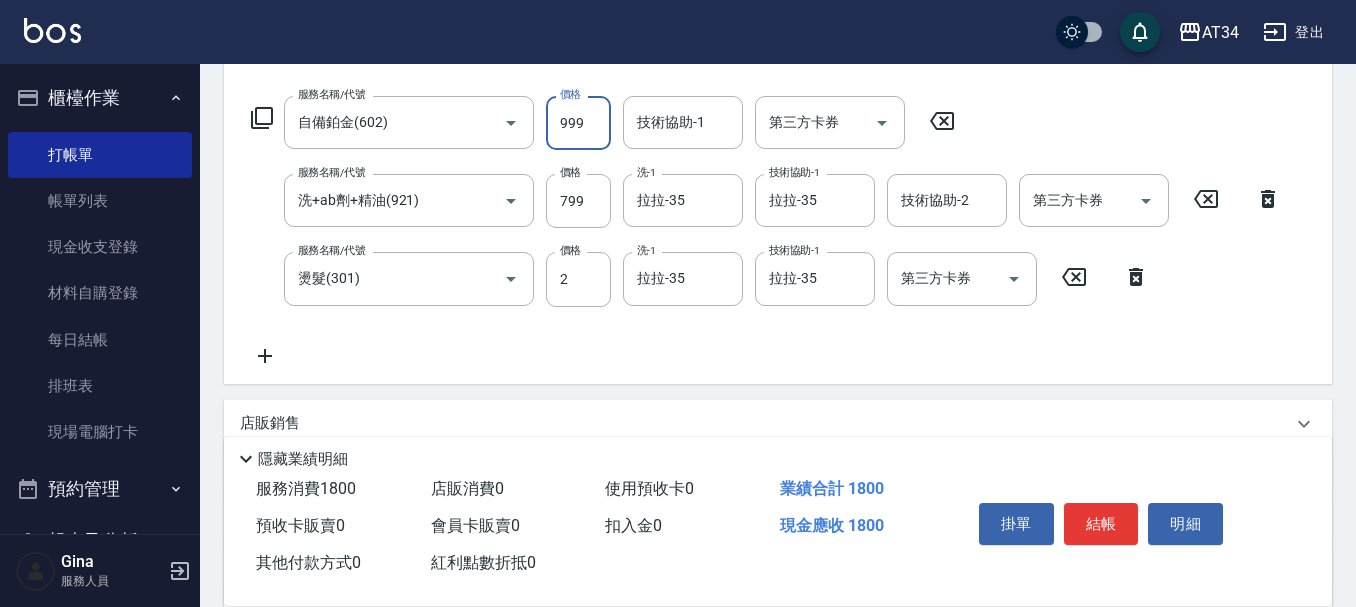 type on "2" 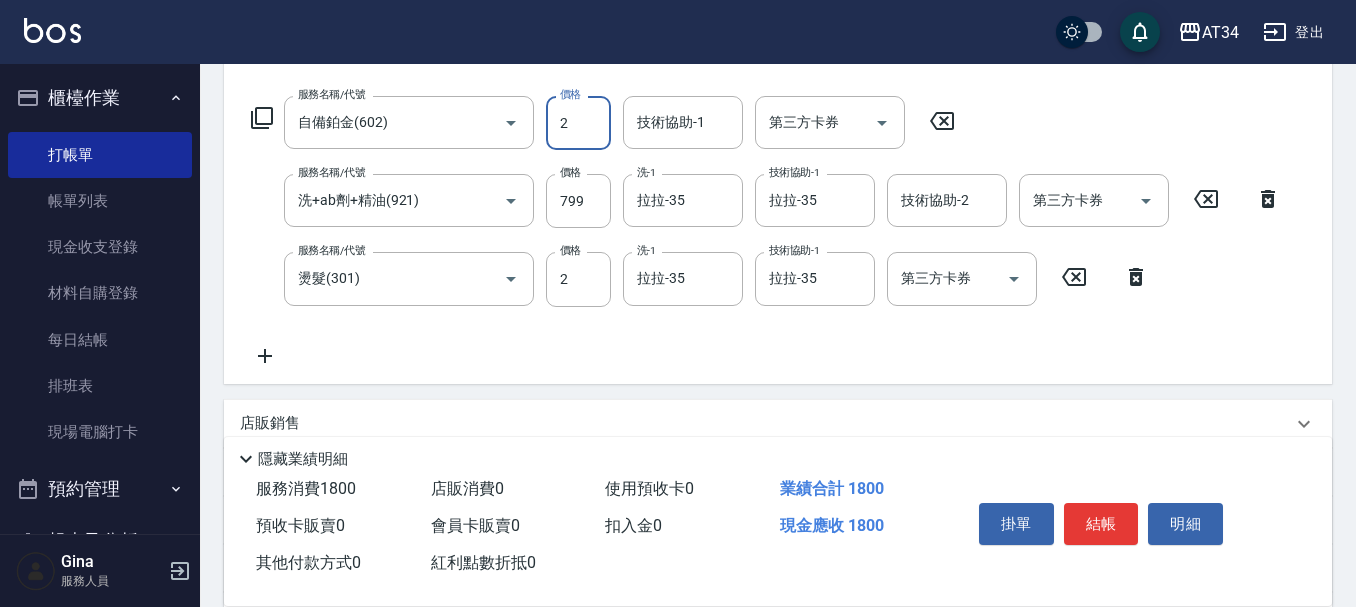 type on "80" 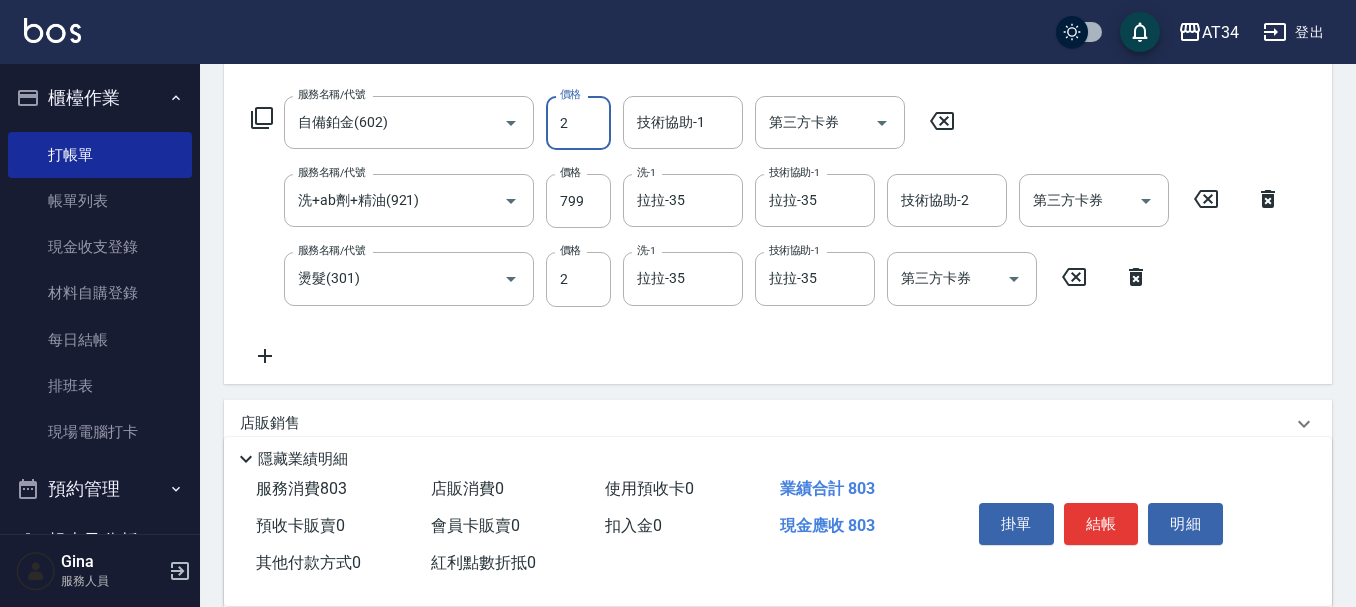 type on "20" 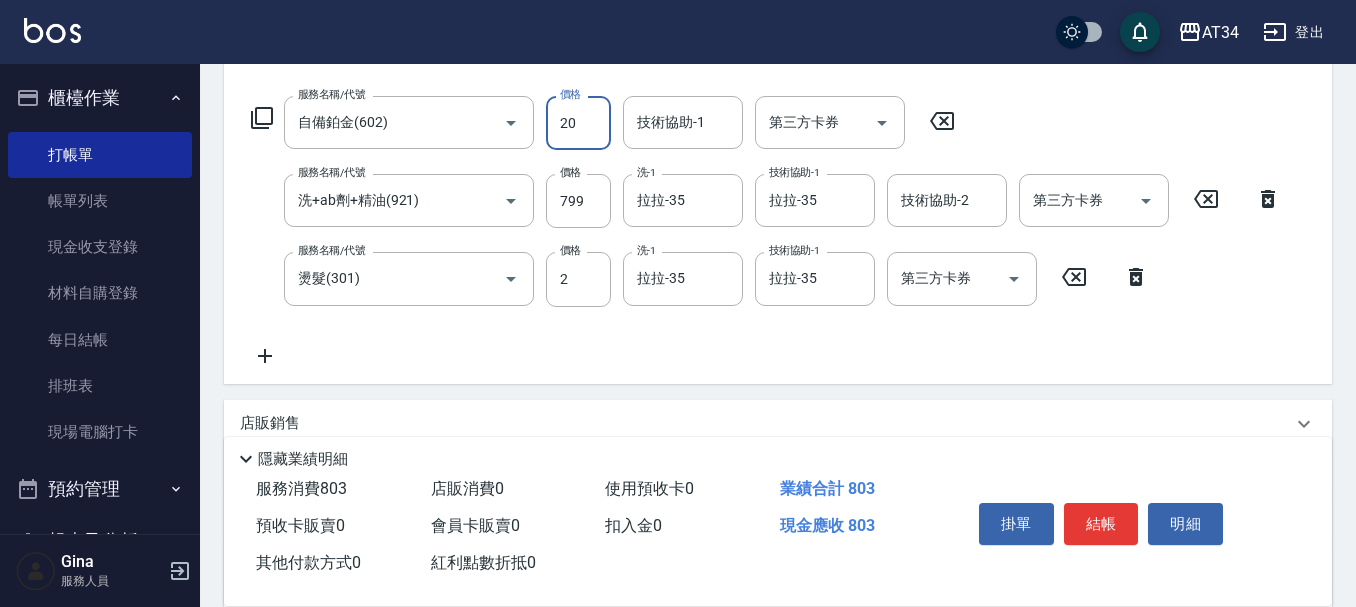 type on "100" 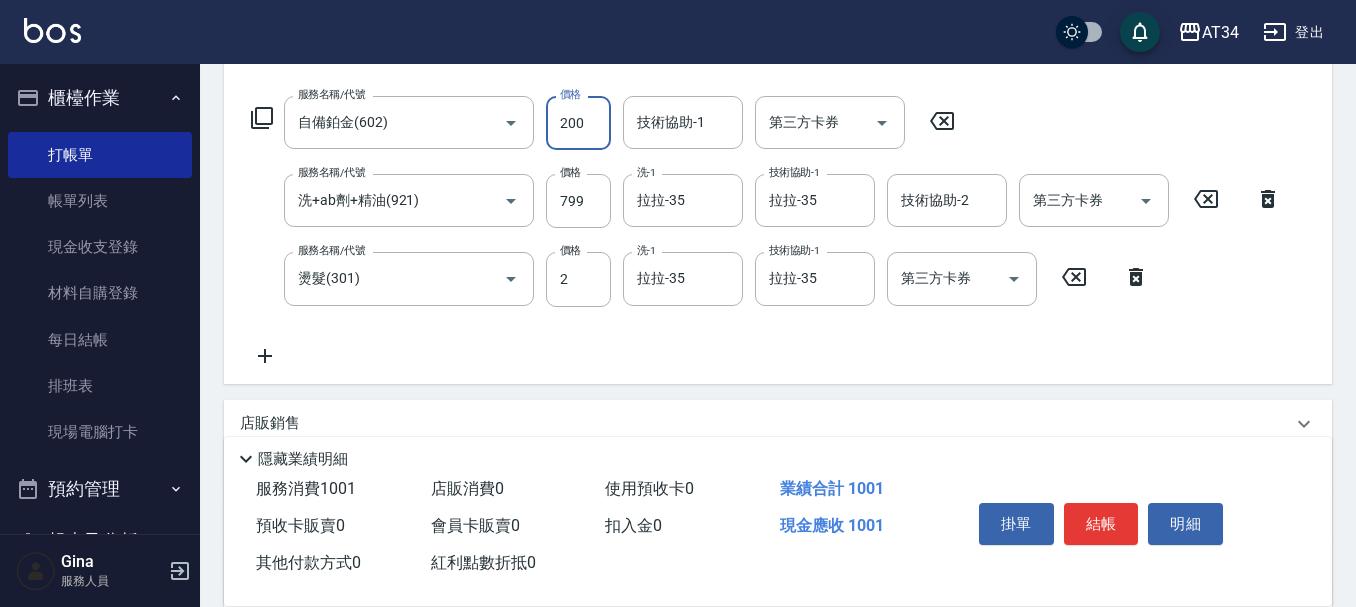 type on "2000" 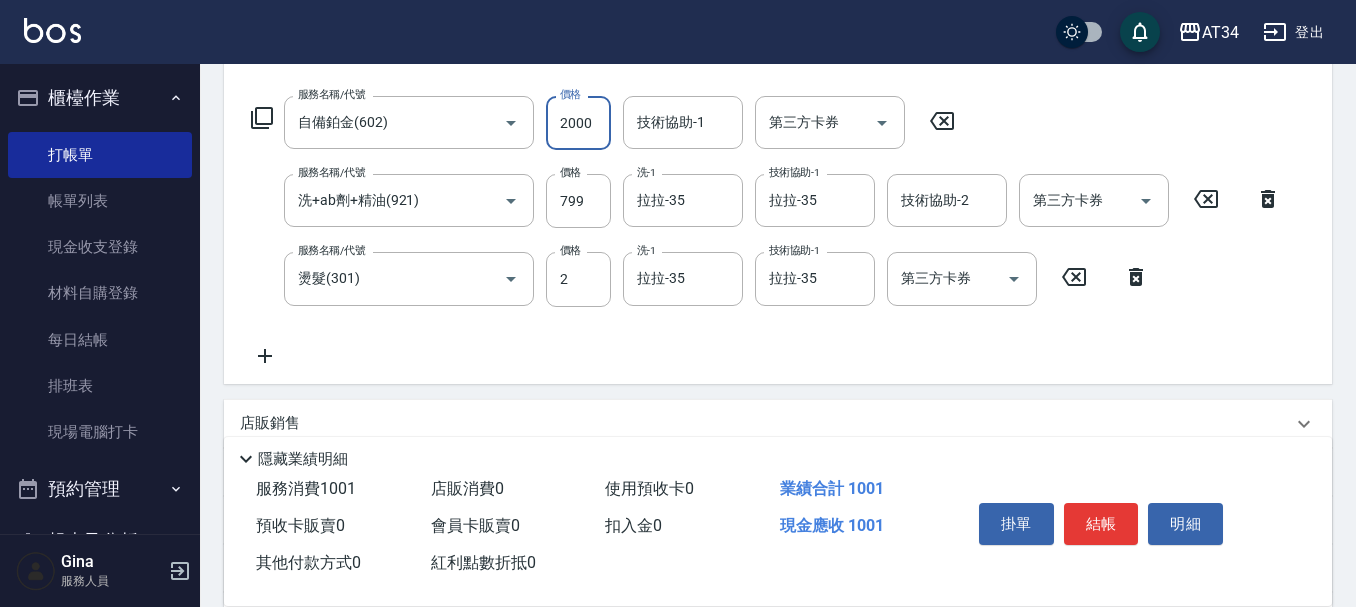 type on "280" 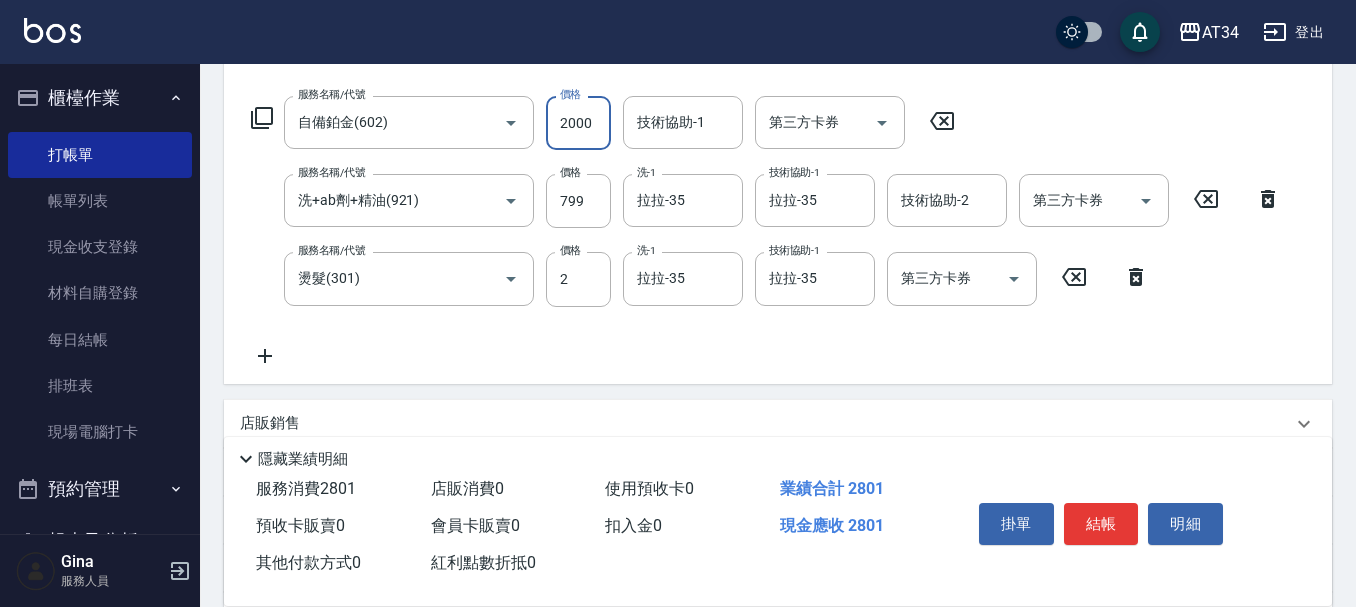 type on "2000" 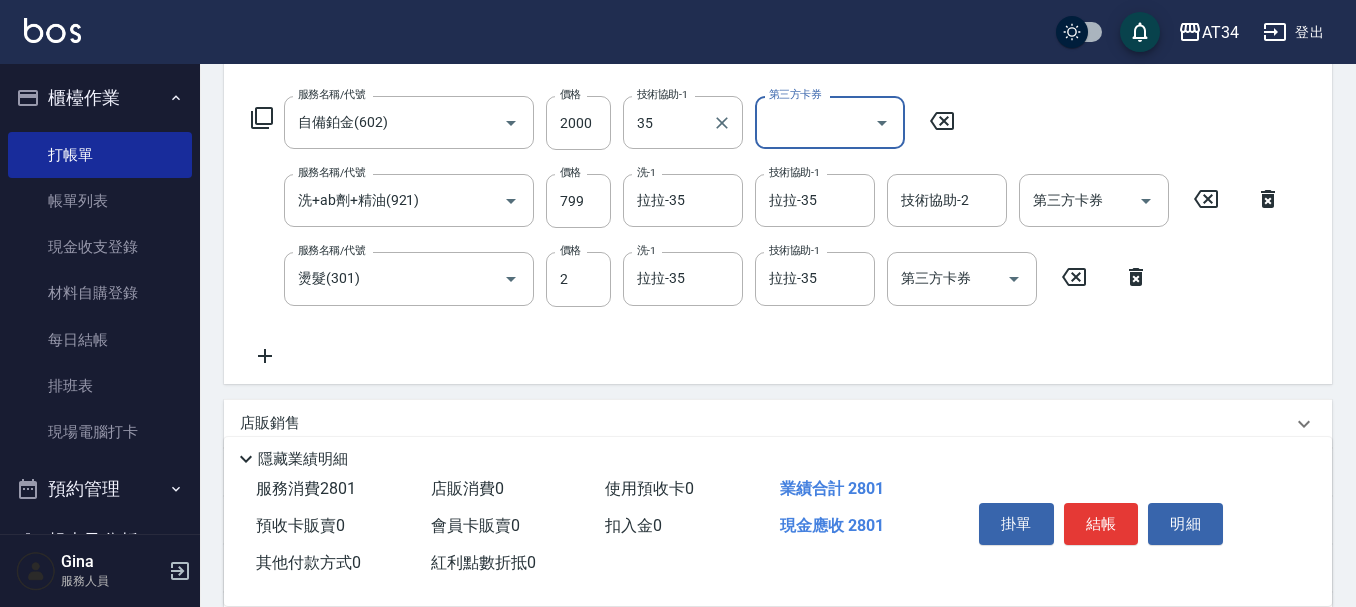 type on "拉拉-35" 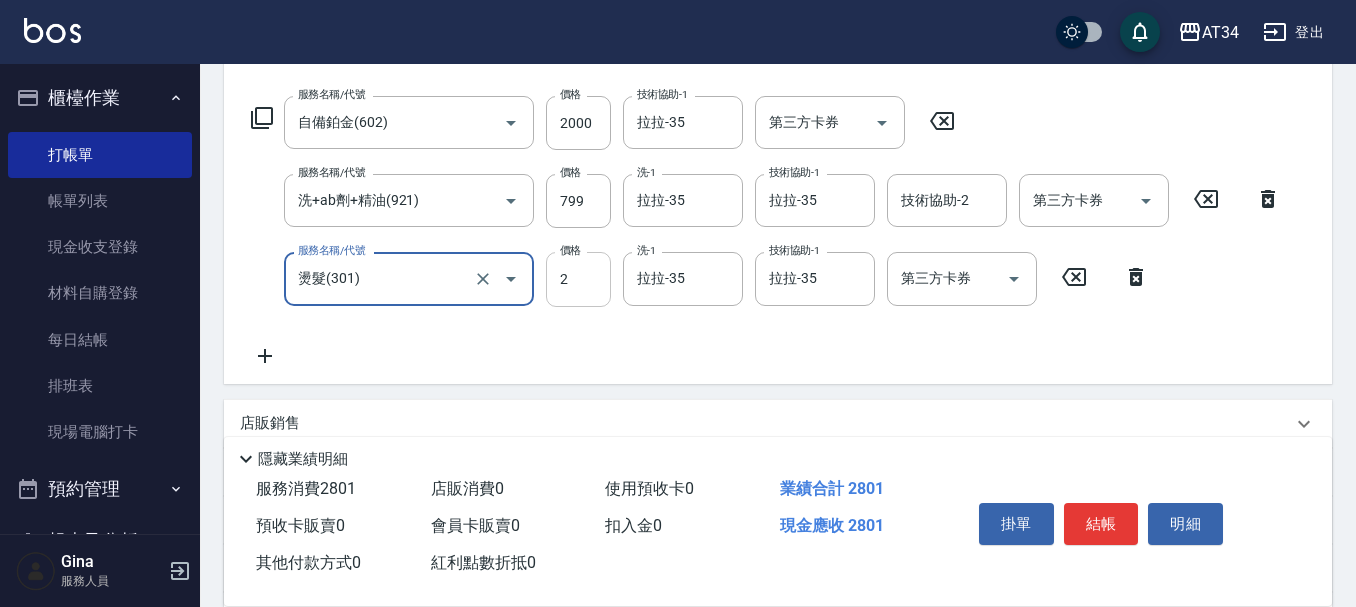 click on "2" at bounding box center (578, 279) 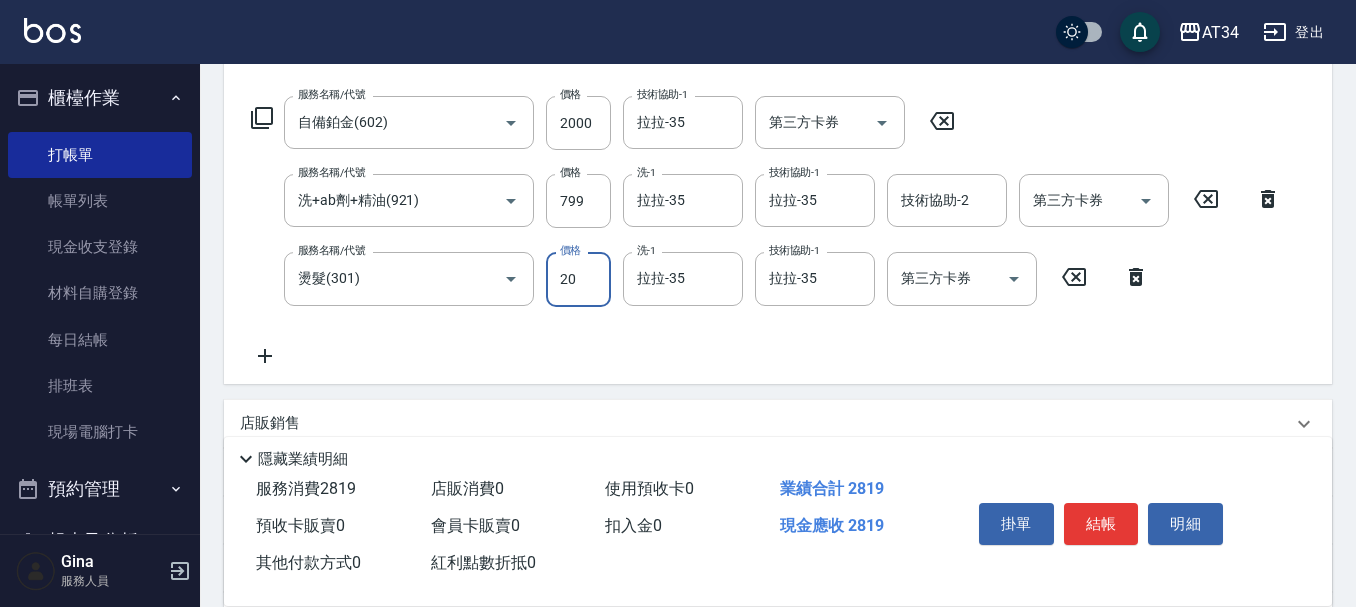 type on "209" 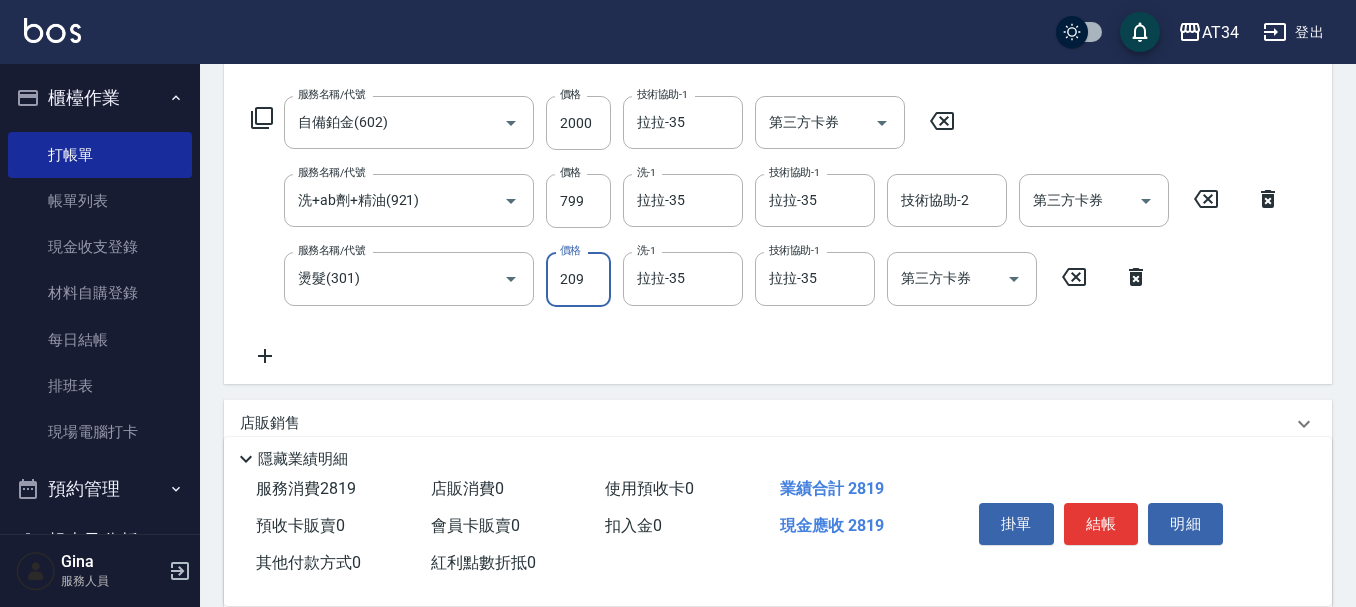 type on "300" 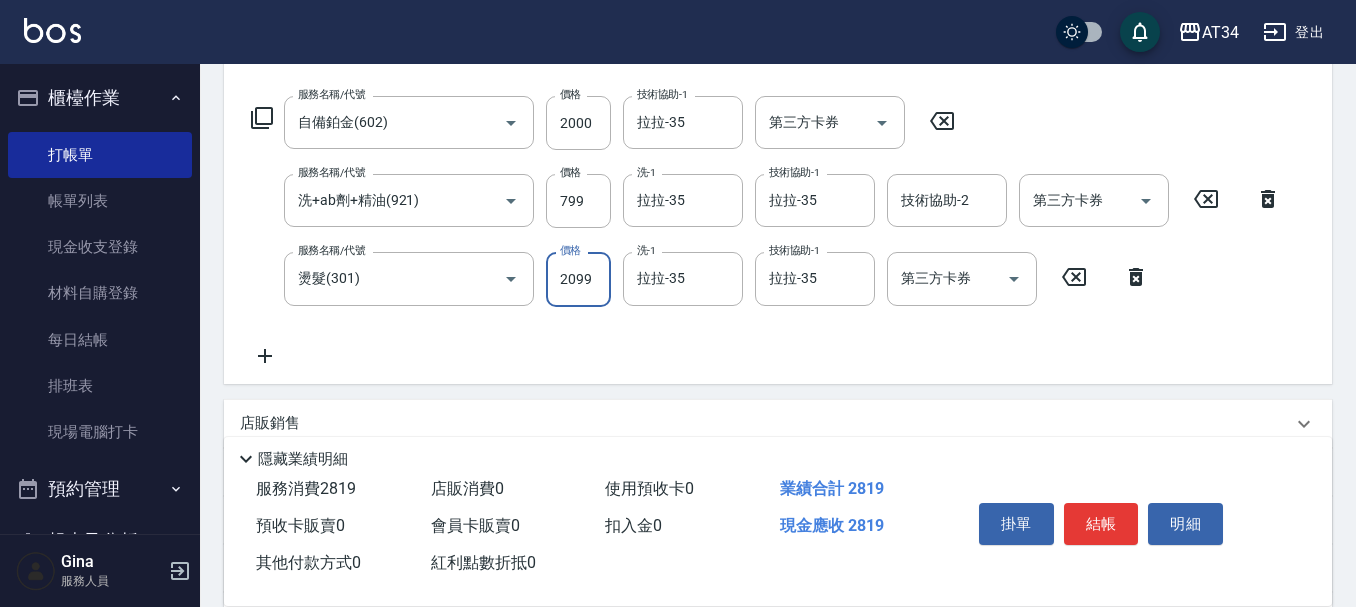 type on "480" 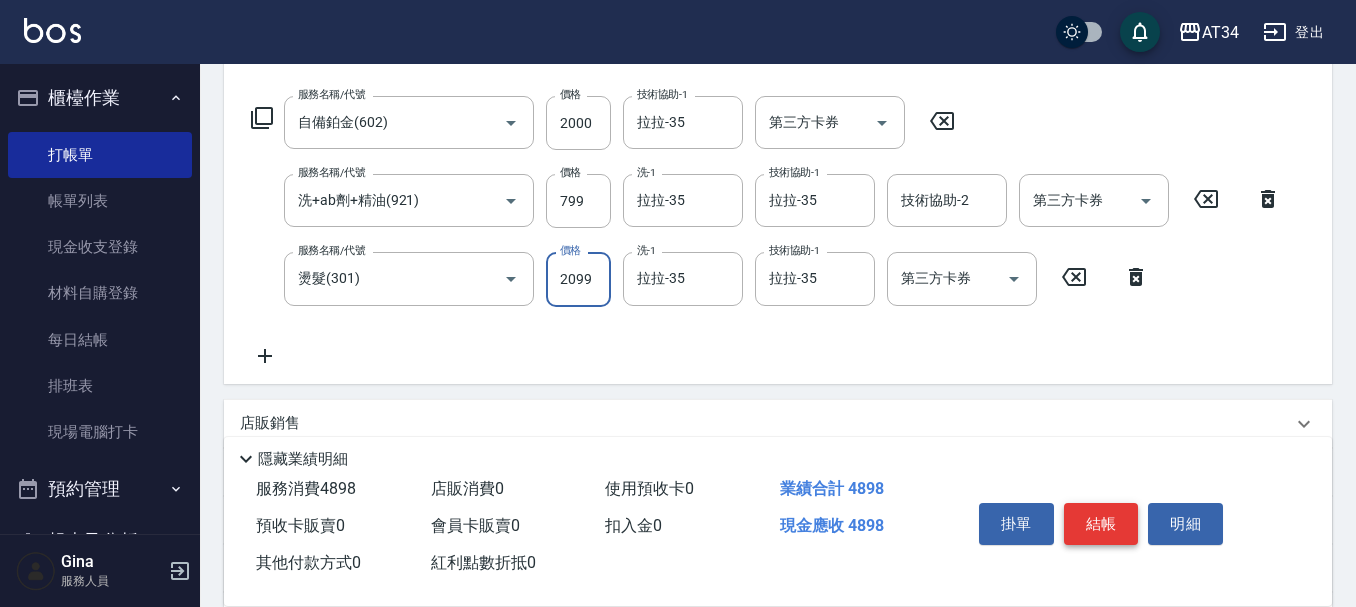 type on "2099" 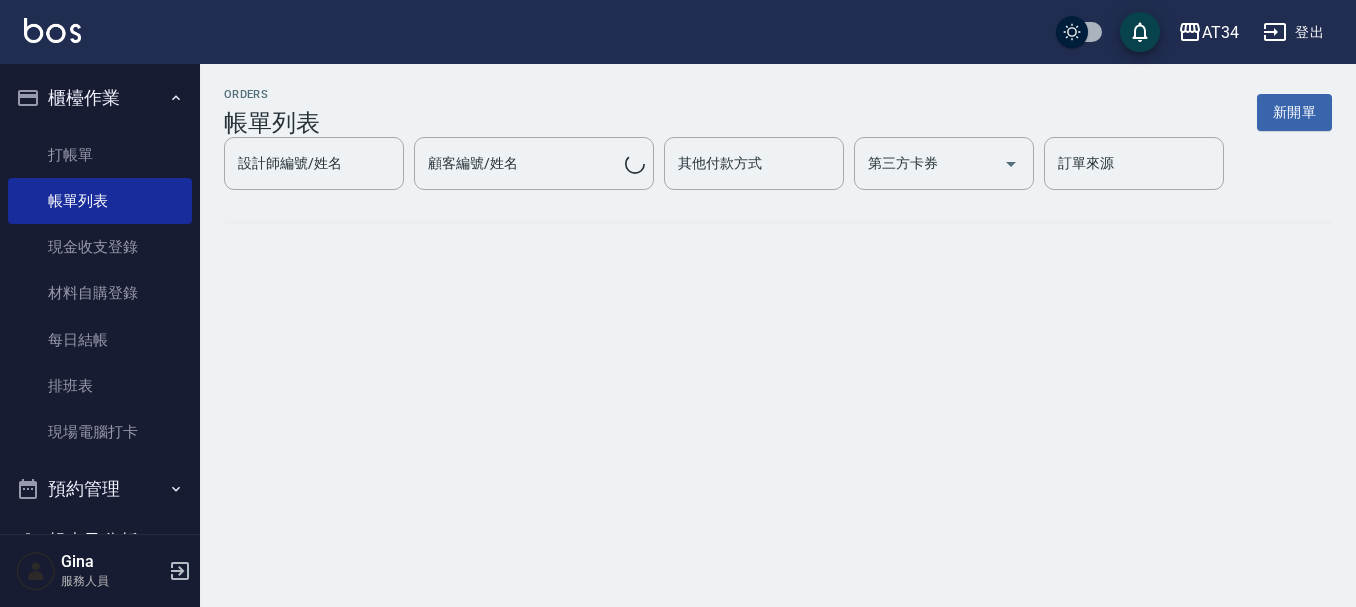 scroll, scrollTop: 0, scrollLeft: 0, axis: both 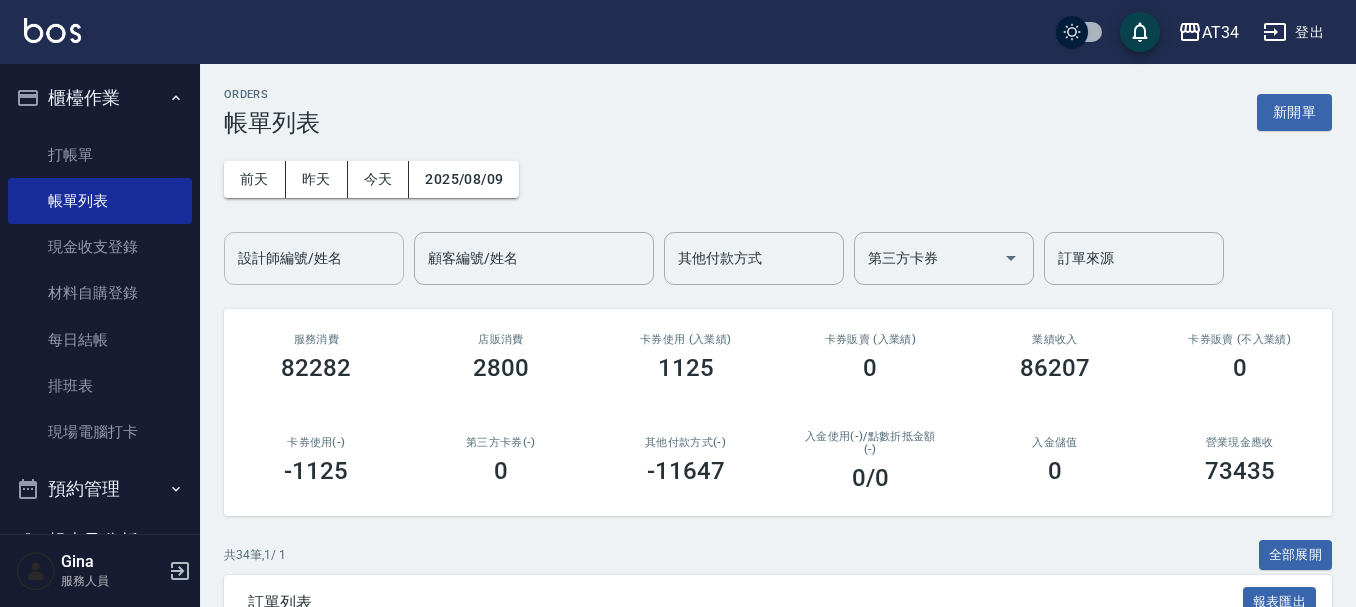 click on "設計師編號/姓名" at bounding box center [314, 258] 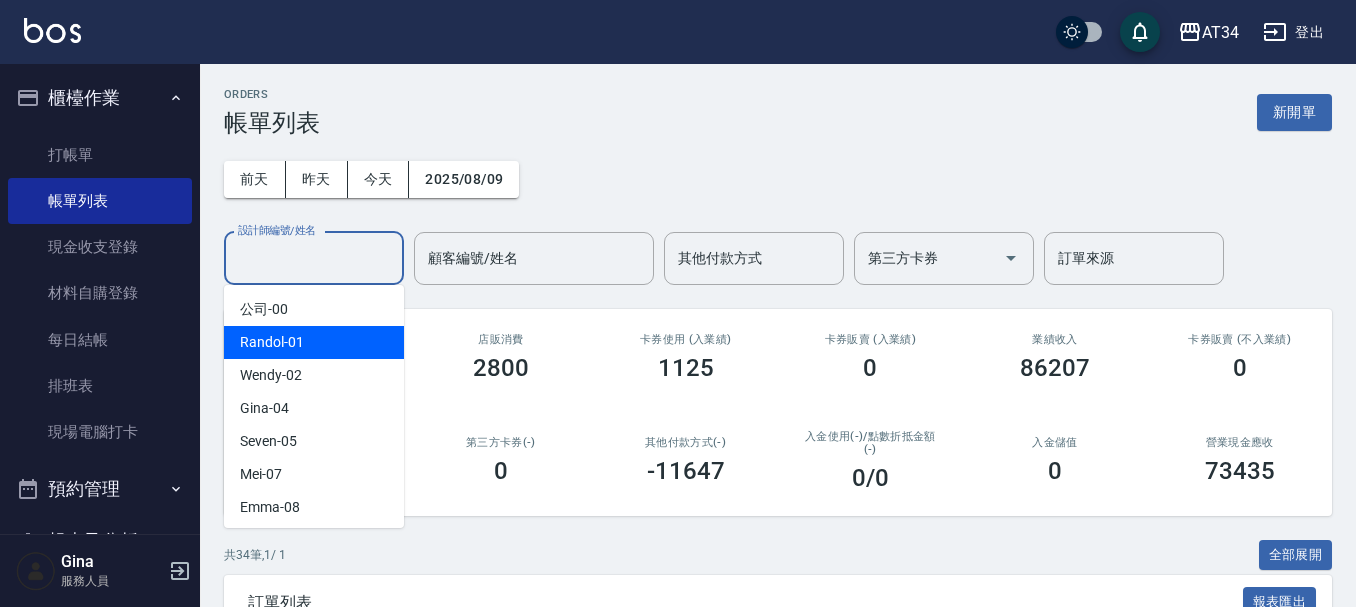 click on "Wendy -02" at bounding box center [314, 375] 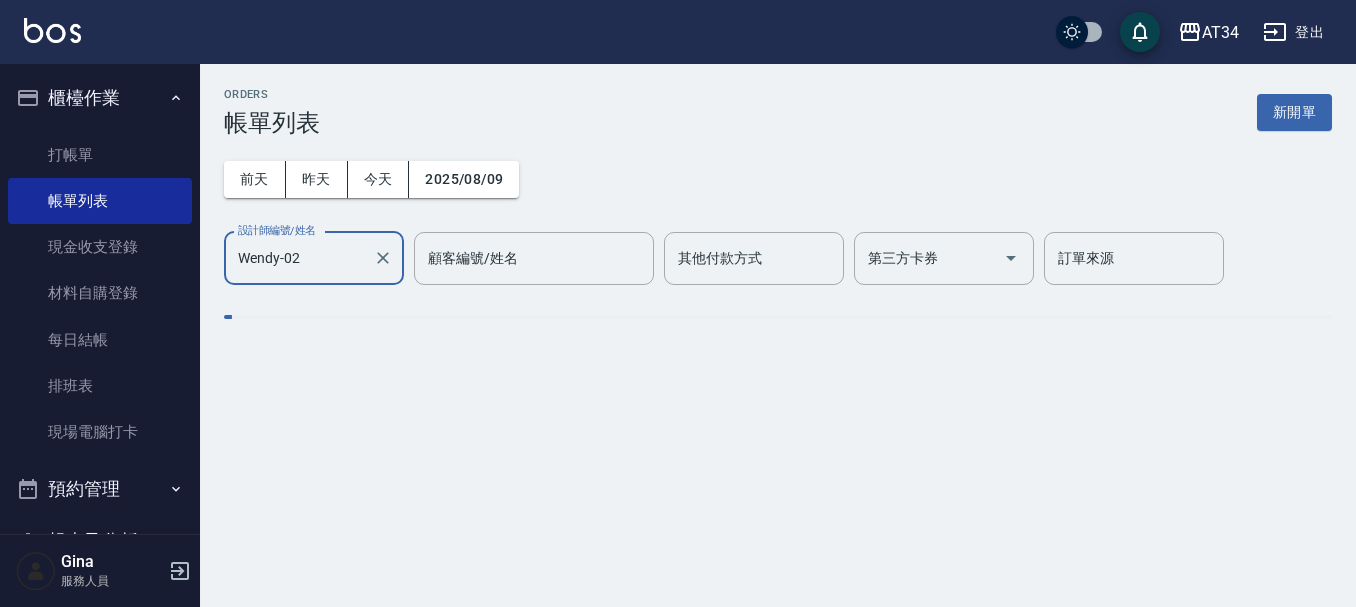 type on "Wendy-02" 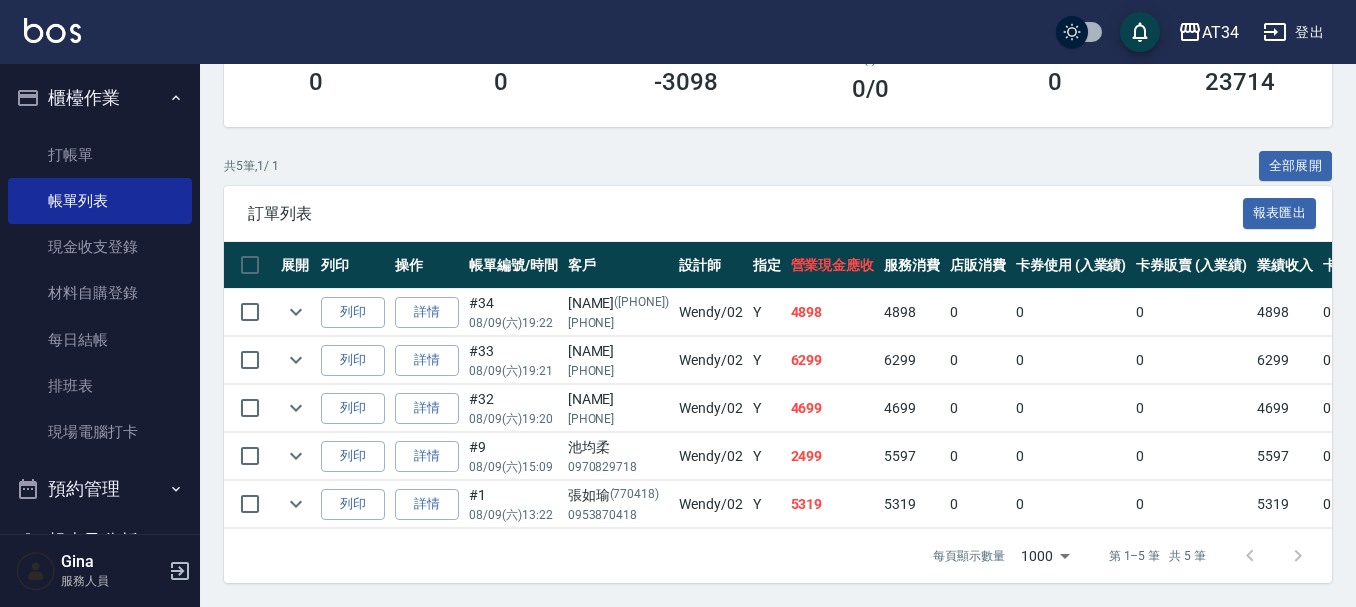 scroll, scrollTop: 404, scrollLeft: 0, axis: vertical 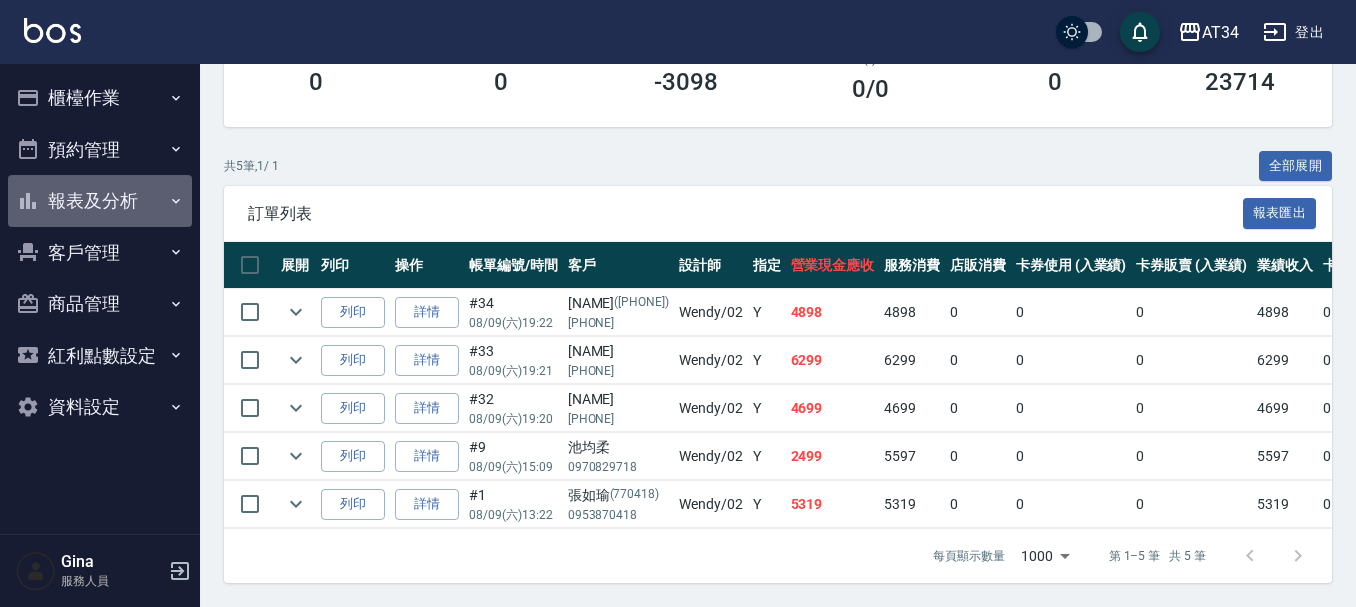 click on "報表及分析" at bounding box center [100, 201] 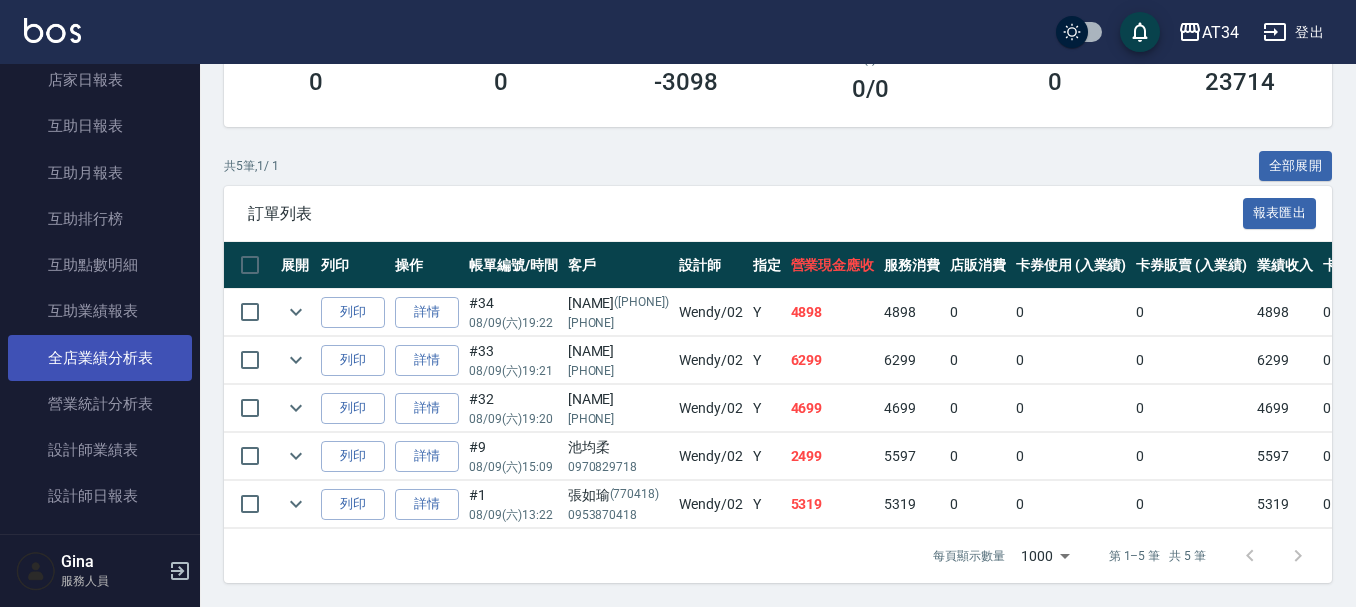 scroll, scrollTop: 300, scrollLeft: 0, axis: vertical 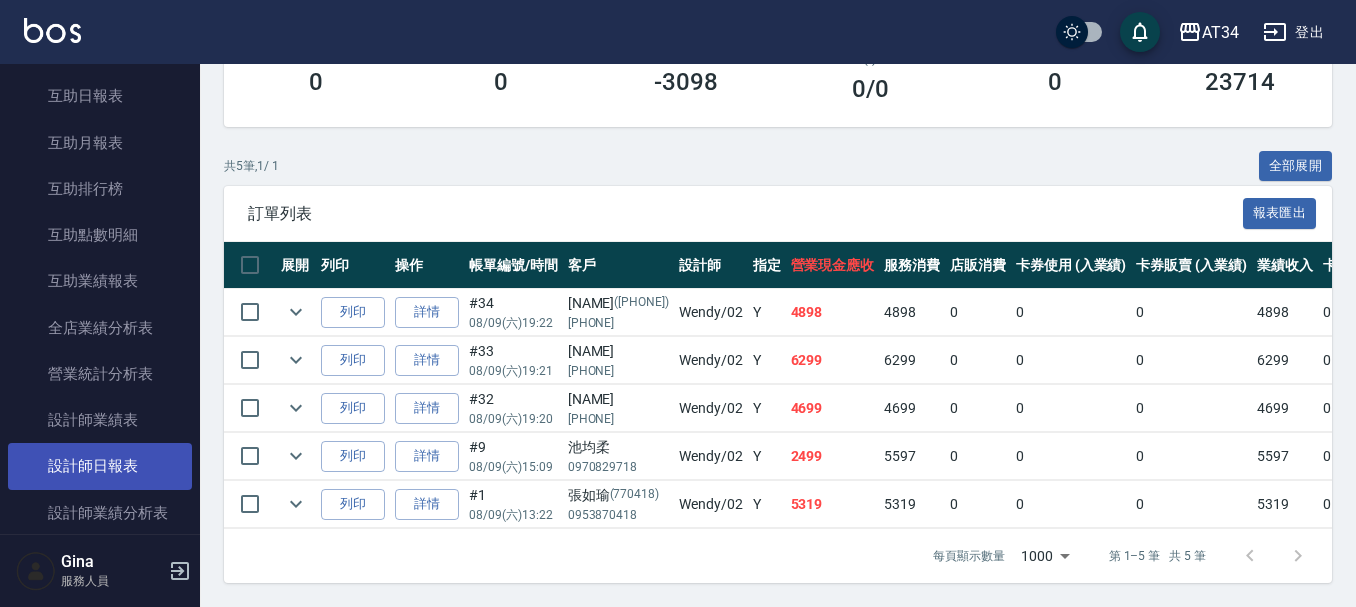 click on "設計師日報表" at bounding box center [100, 466] 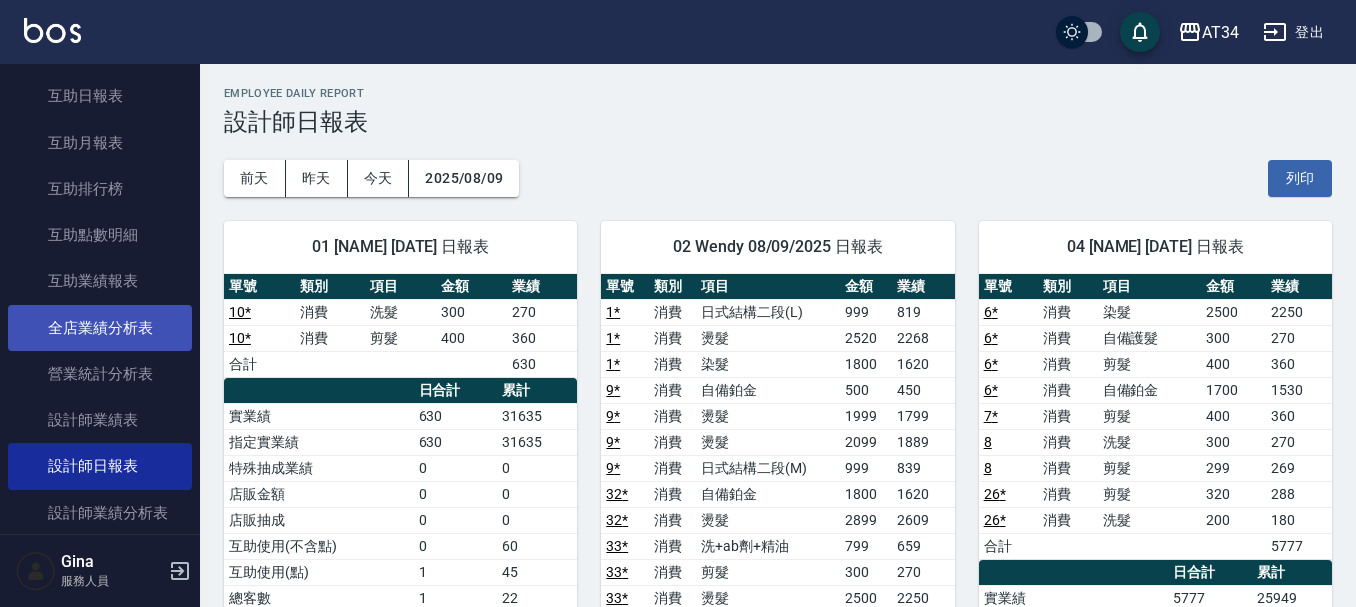 scroll, scrollTop: 0, scrollLeft: 0, axis: both 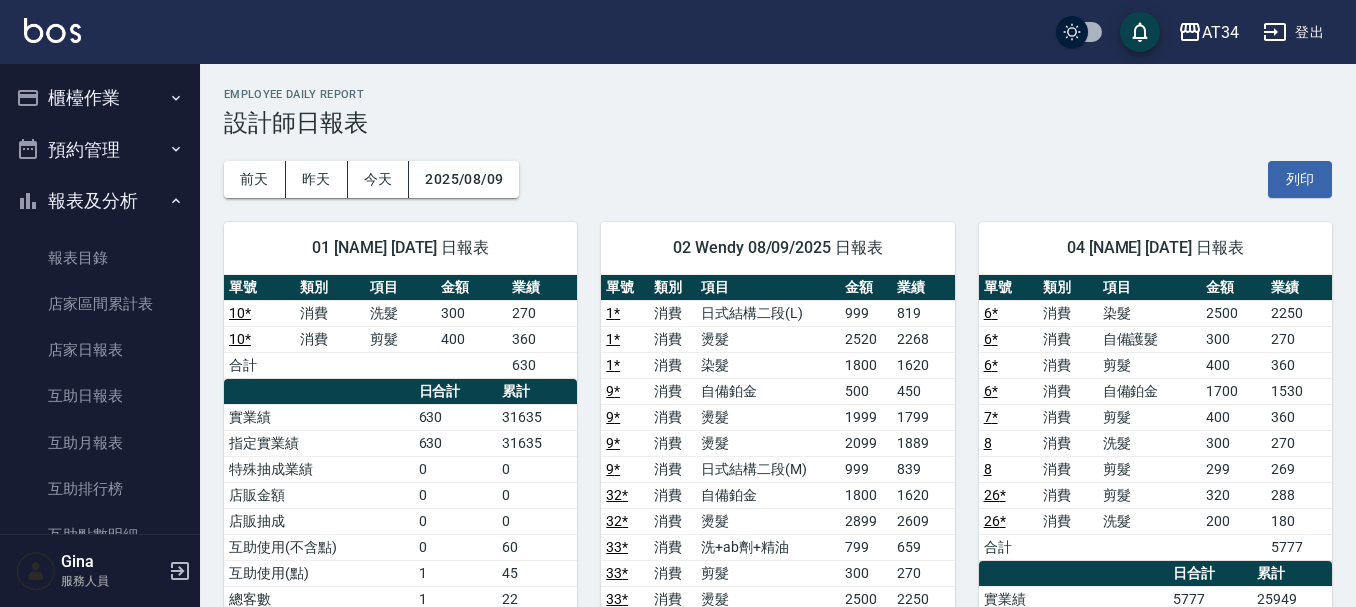 click on "報表及分析" at bounding box center [100, 201] 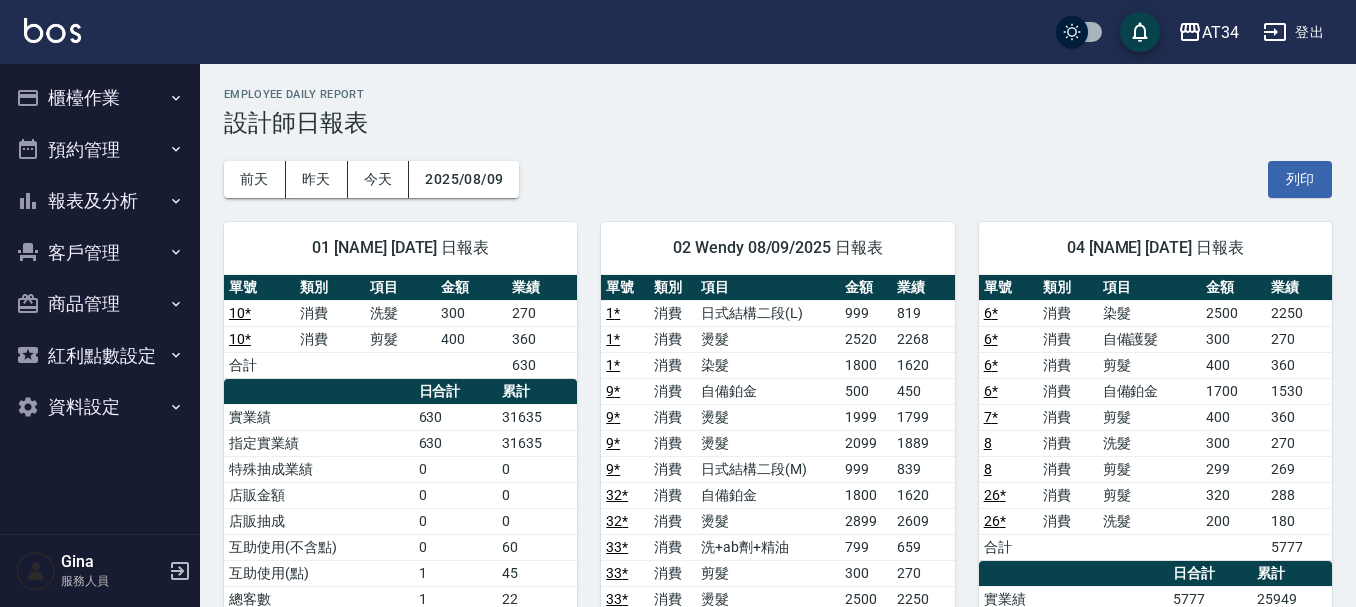 click on "報表及分析" at bounding box center [100, 201] 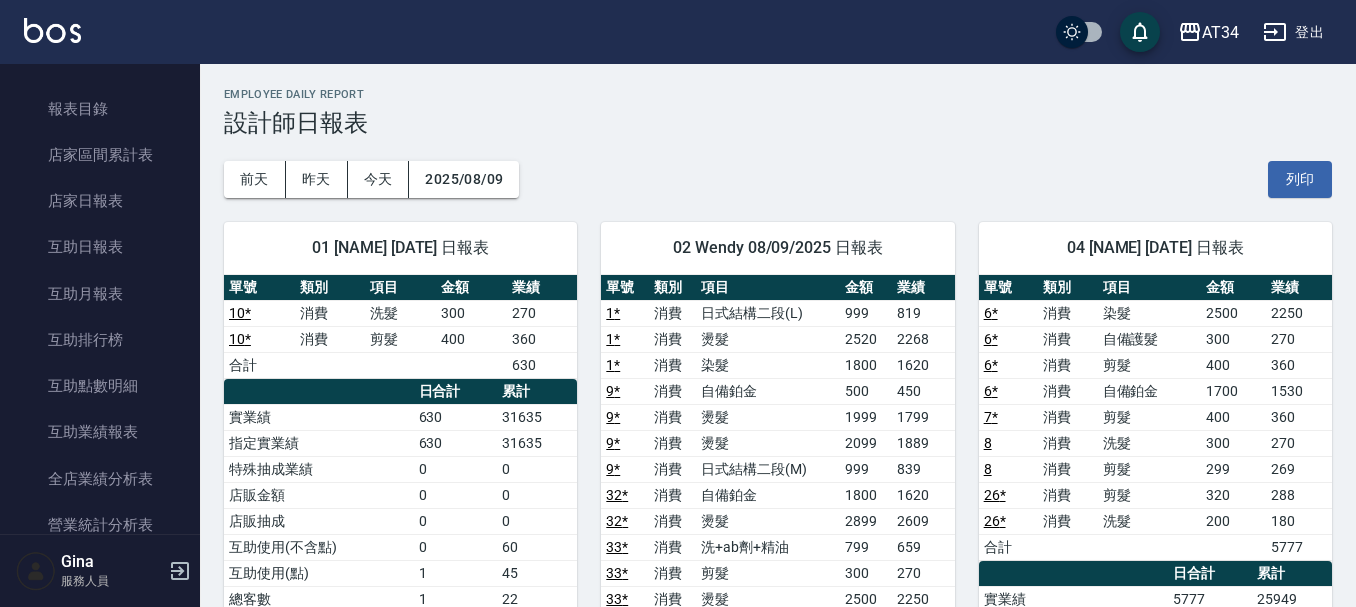 scroll, scrollTop: 100, scrollLeft: 0, axis: vertical 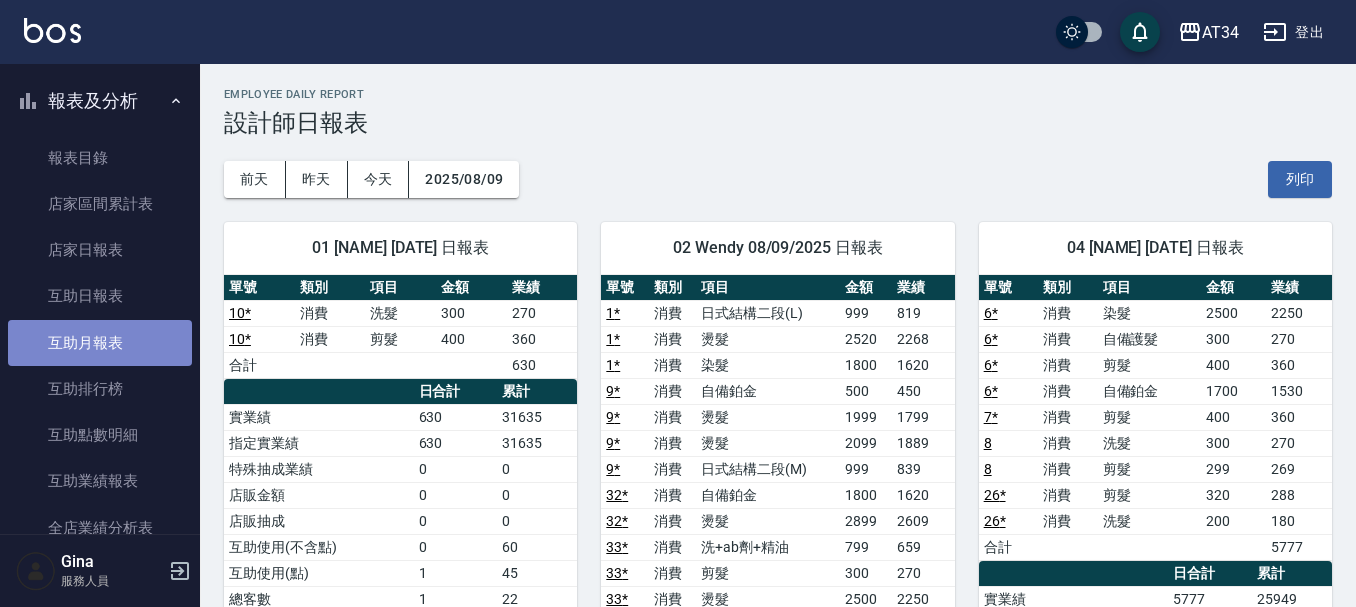 click on "互助月報表" at bounding box center [100, 343] 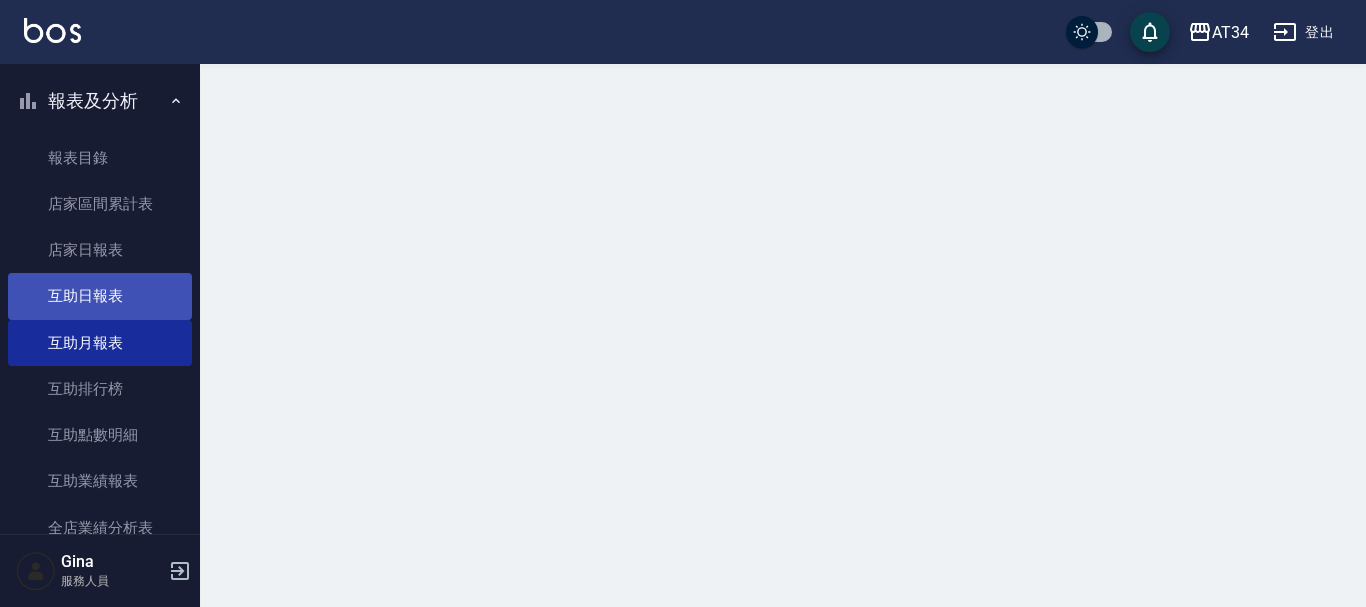 click on "互助日報表" at bounding box center (100, 296) 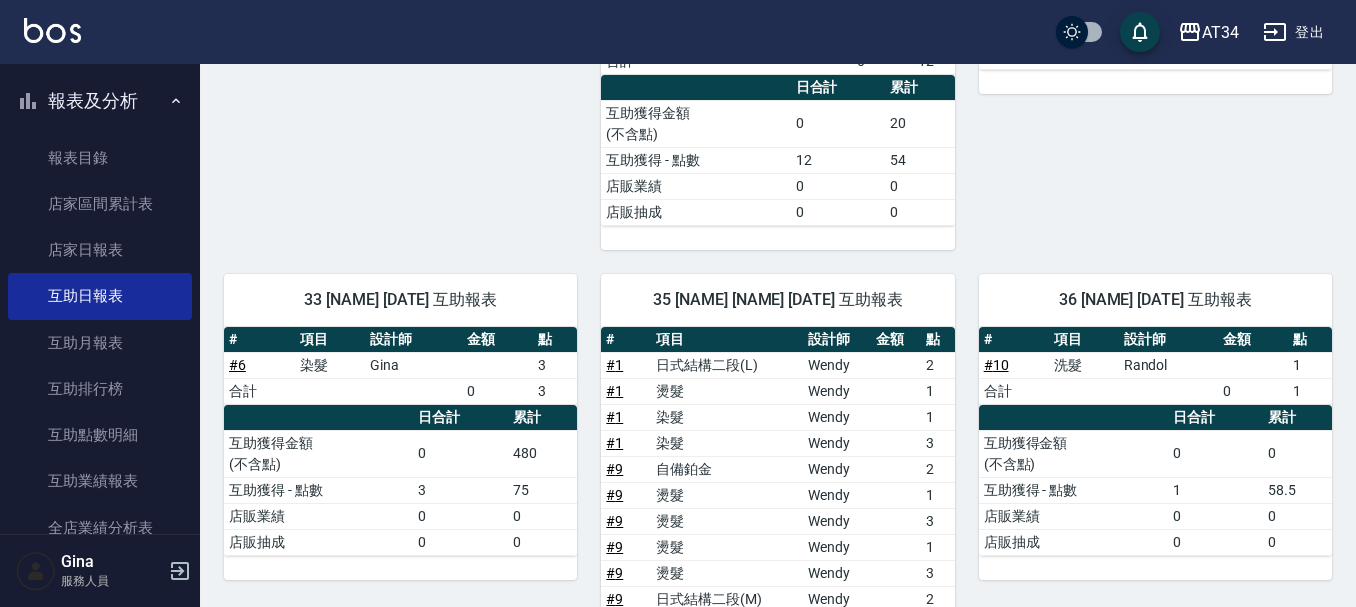 scroll, scrollTop: 1222, scrollLeft: 0, axis: vertical 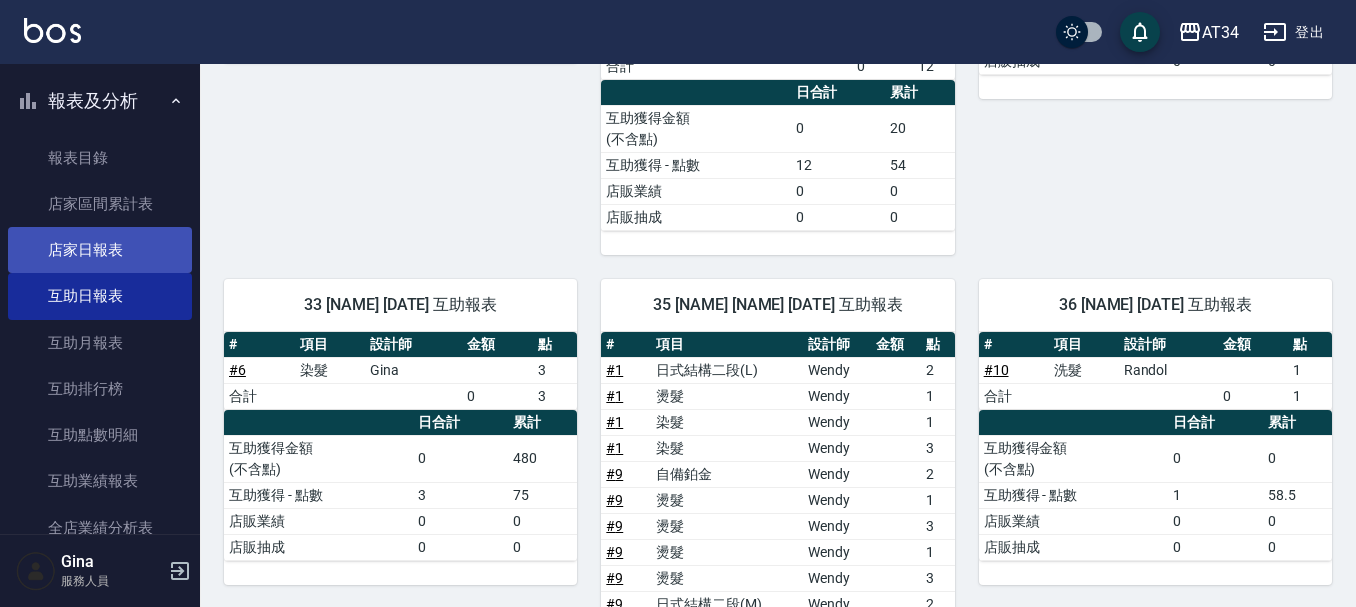 click on "店家日報表" at bounding box center (100, 250) 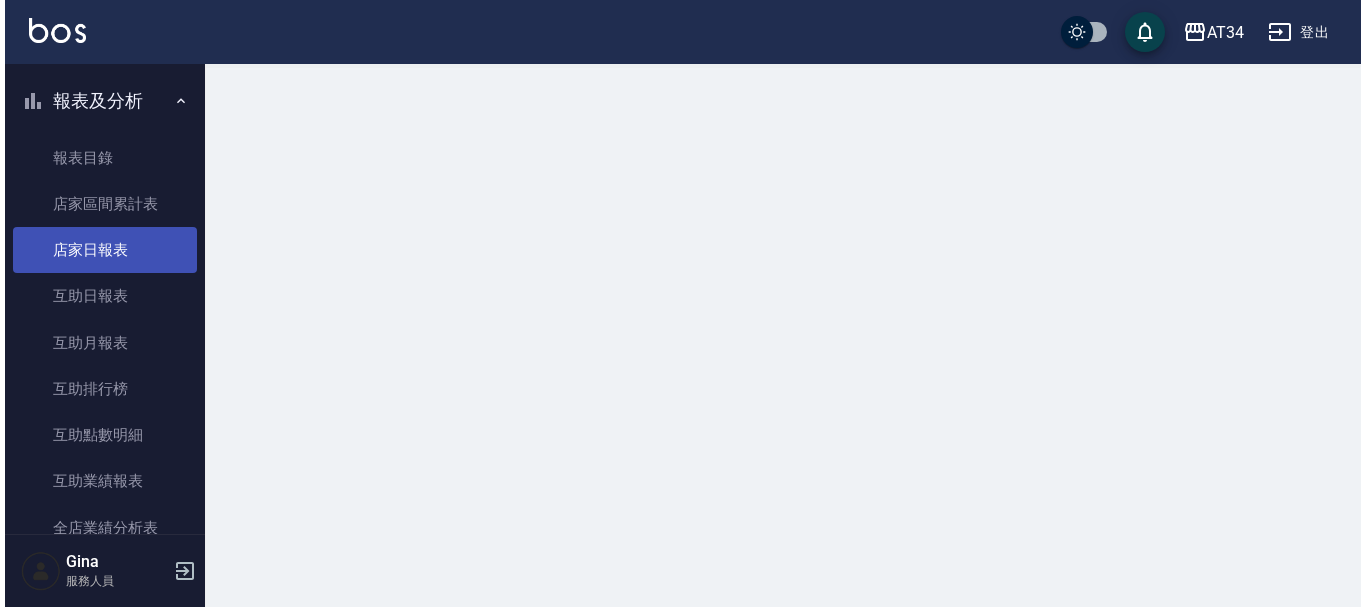 scroll, scrollTop: 0, scrollLeft: 0, axis: both 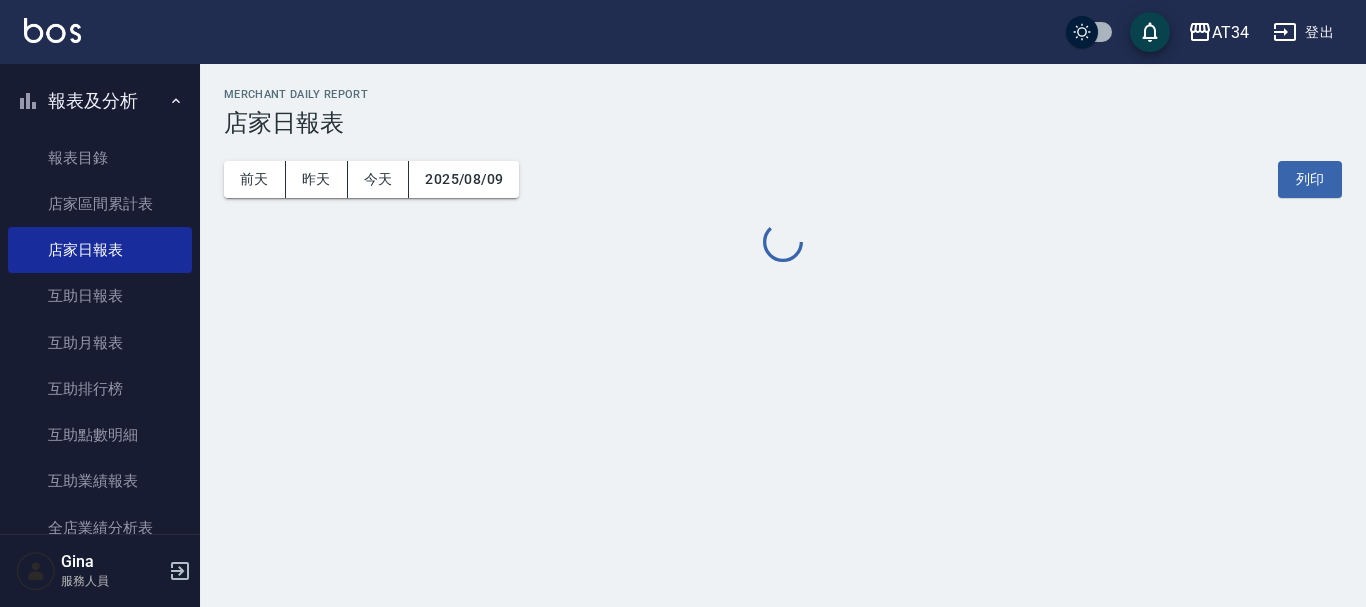 click on "報表及分析" at bounding box center (100, 101) 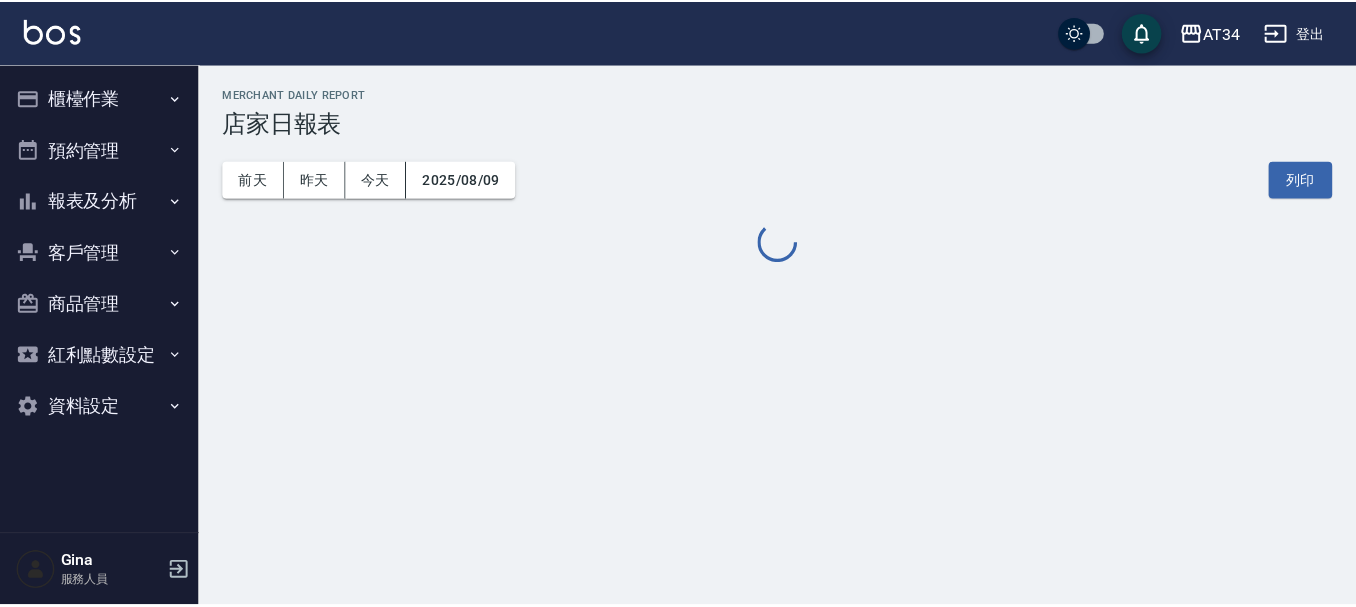 scroll, scrollTop: 0, scrollLeft: 0, axis: both 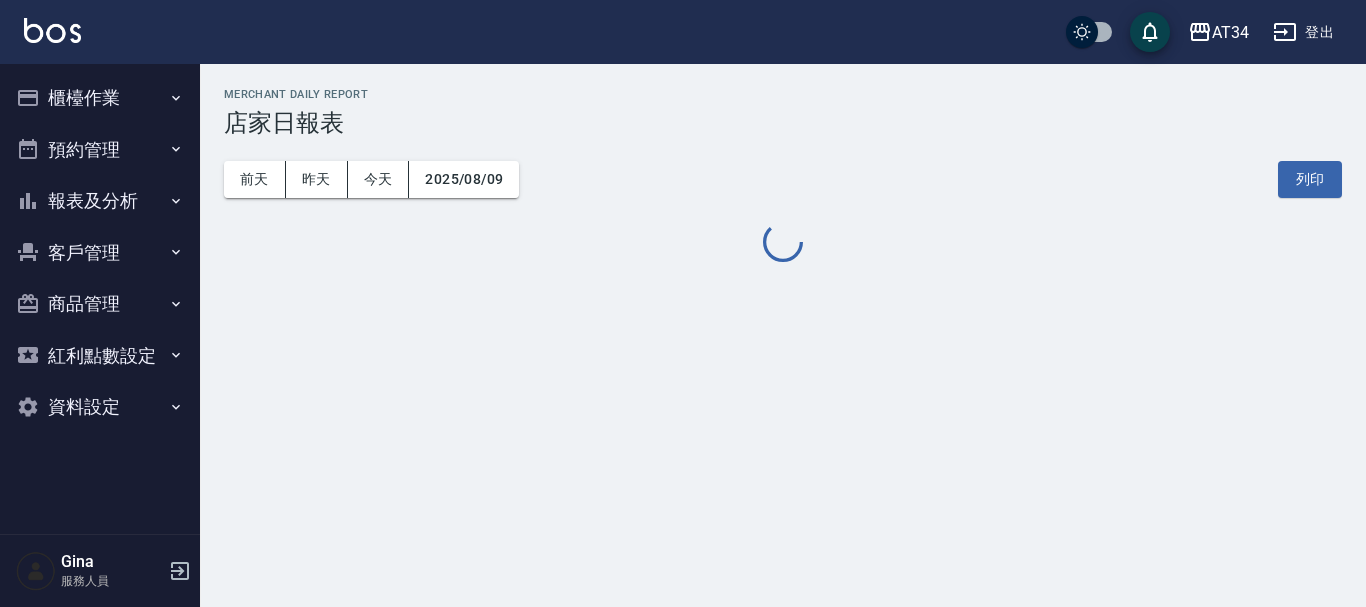 click on "櫃檯作業" at bounding box center (100, 98) 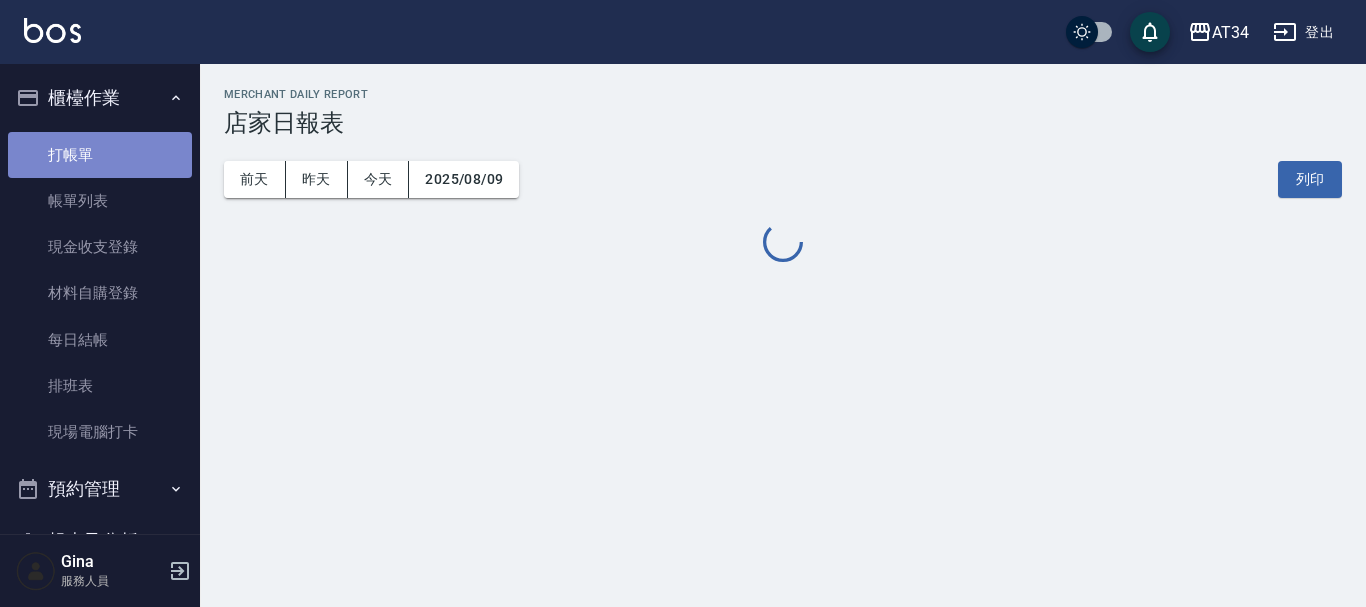 click on "打帳單" at bounding box center [100, 155] 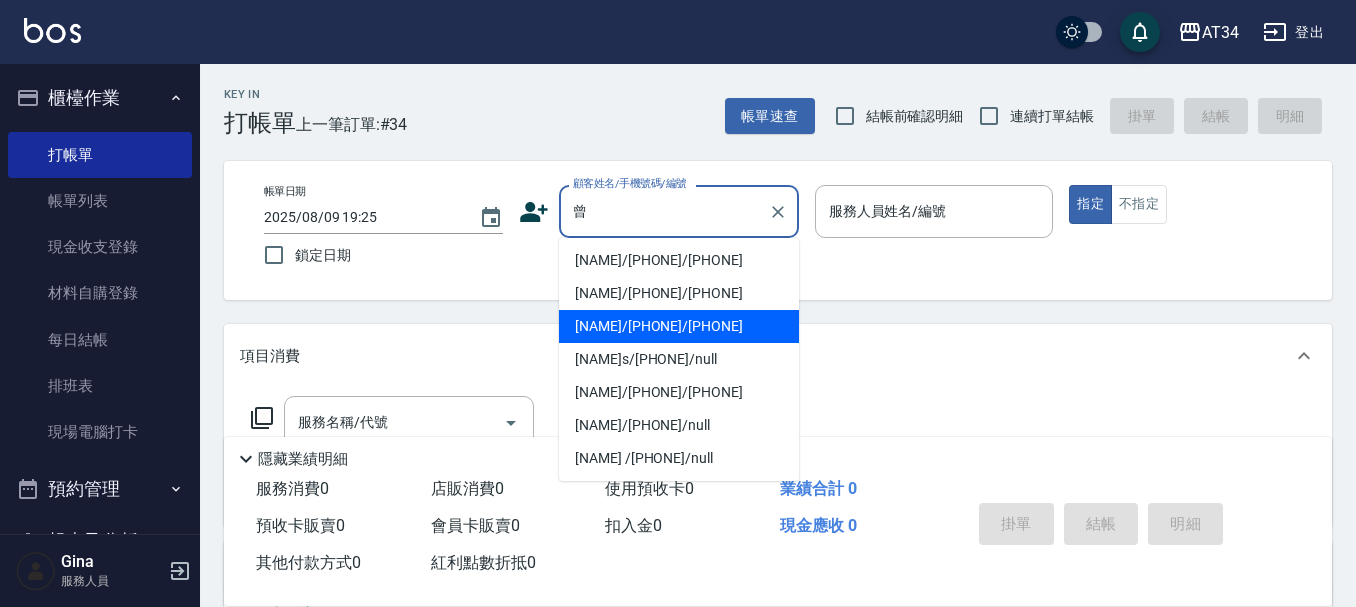 scroll, scrollTop: 300, scrollLeft: 0, axis: vertical 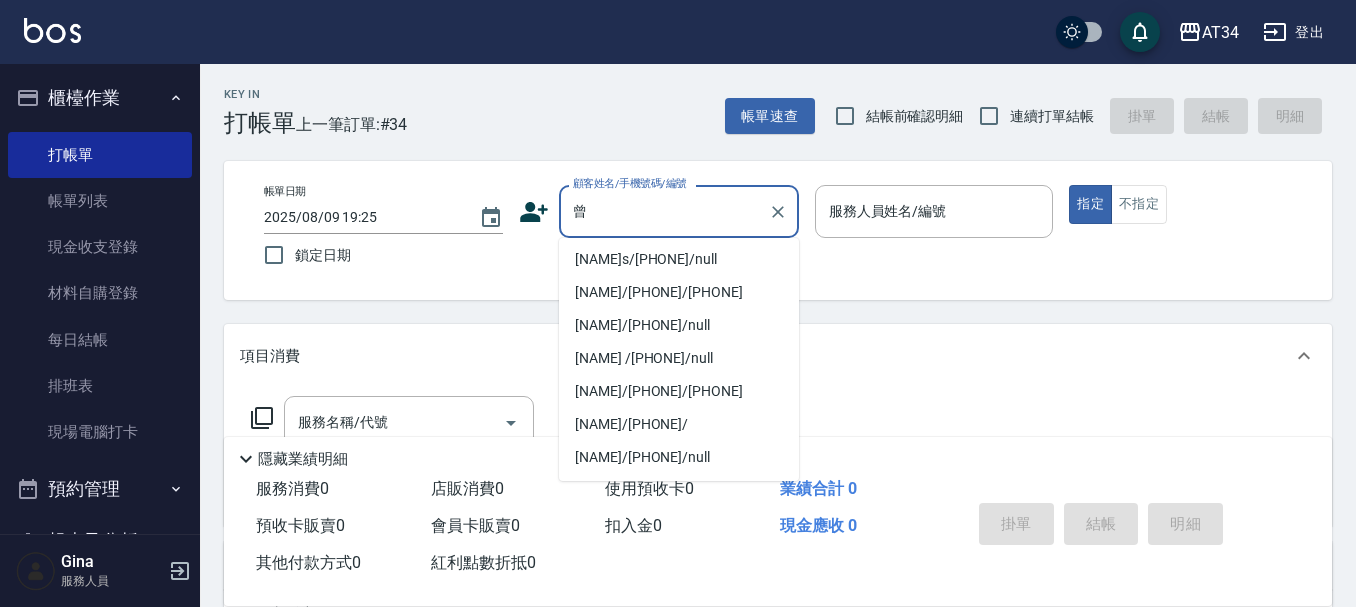 click on "曾璿恩/0983897918/0983897918" at bounding box center [679, 193] 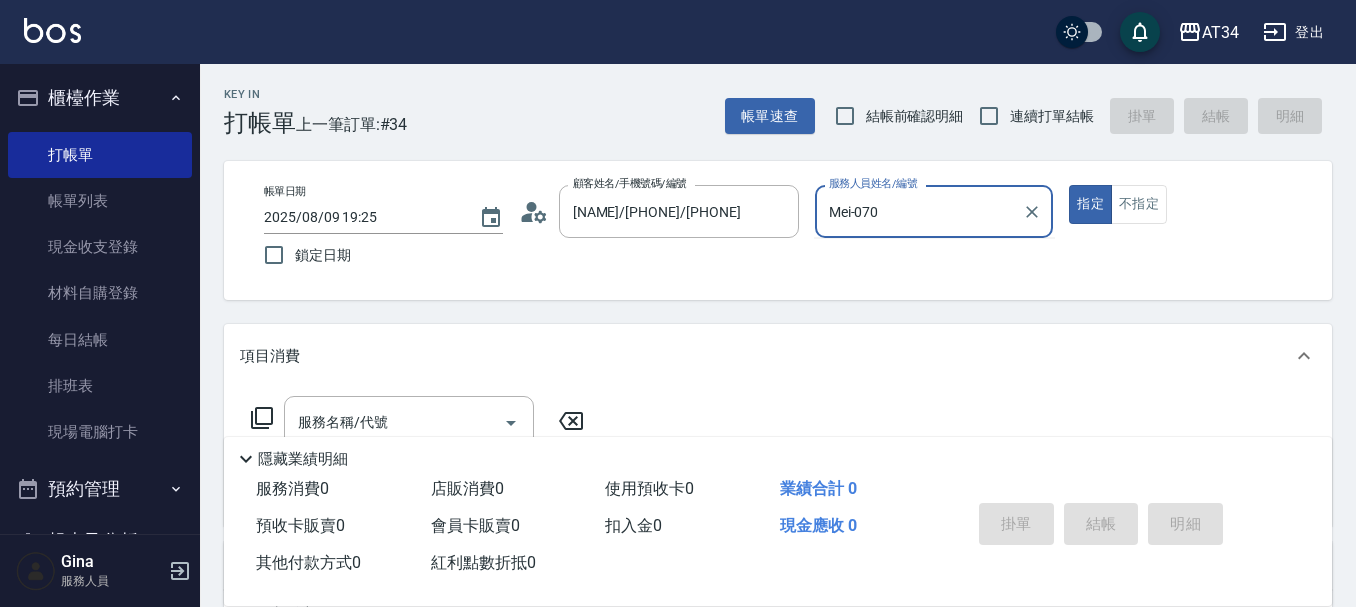 type on "Mei-07" 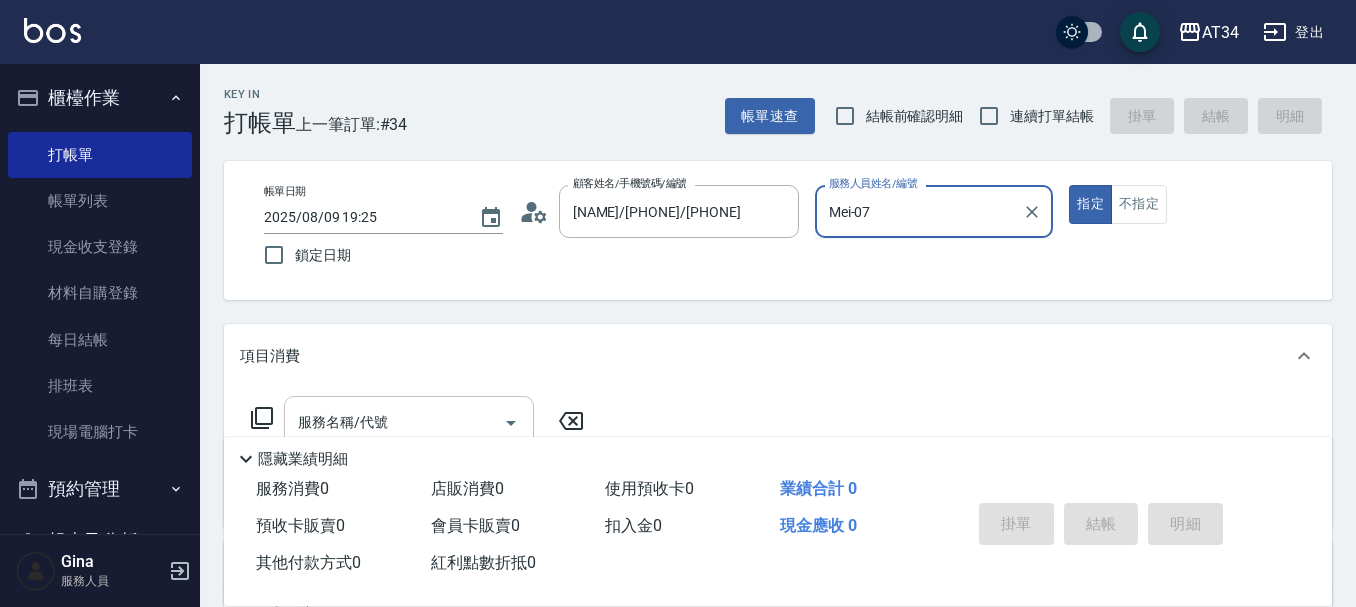 click on "服務名稱/代號" at bounding box center [409, 422] 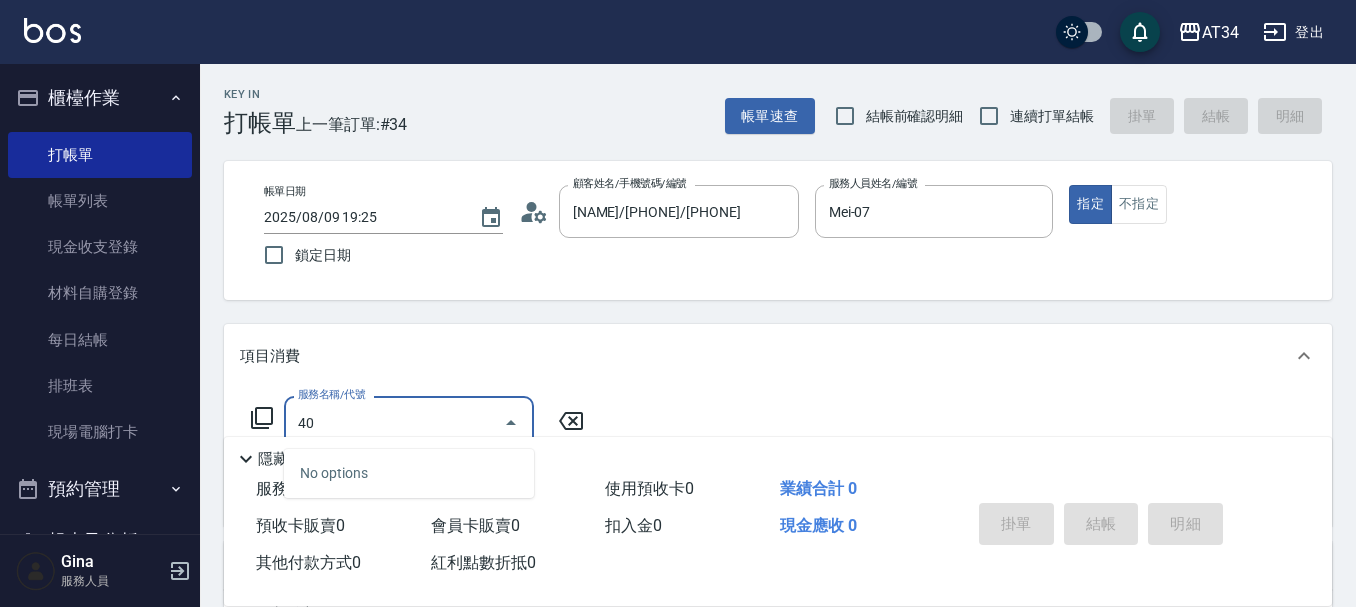 type on "401" 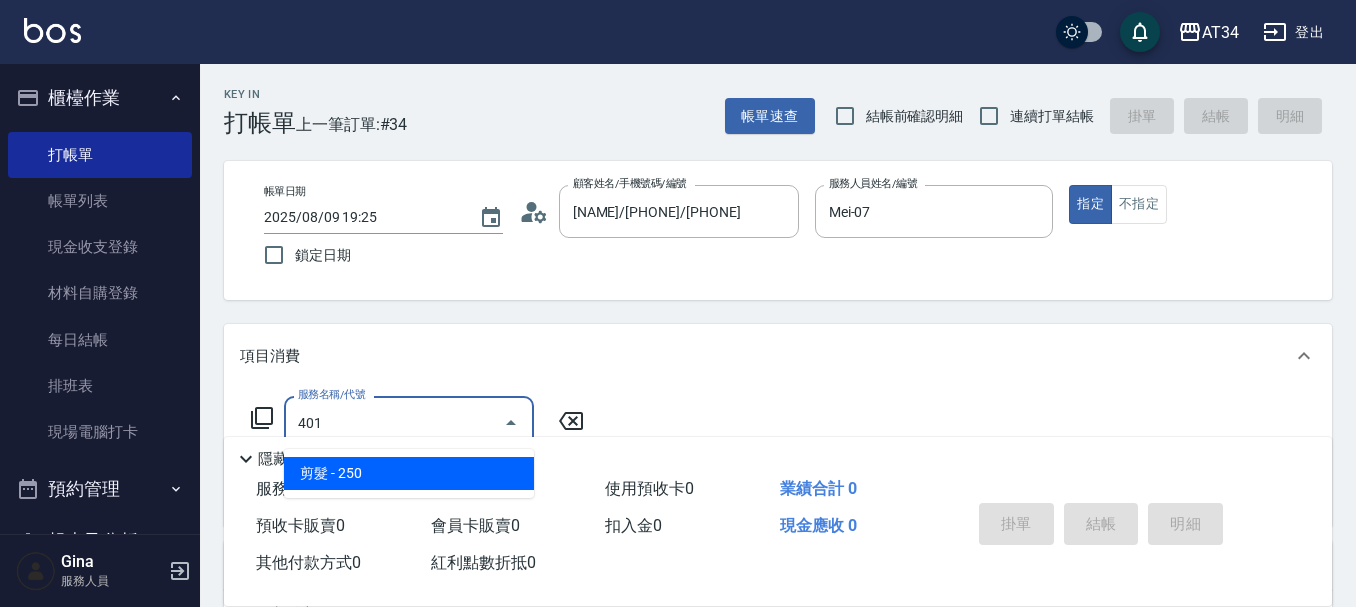 type on "20" 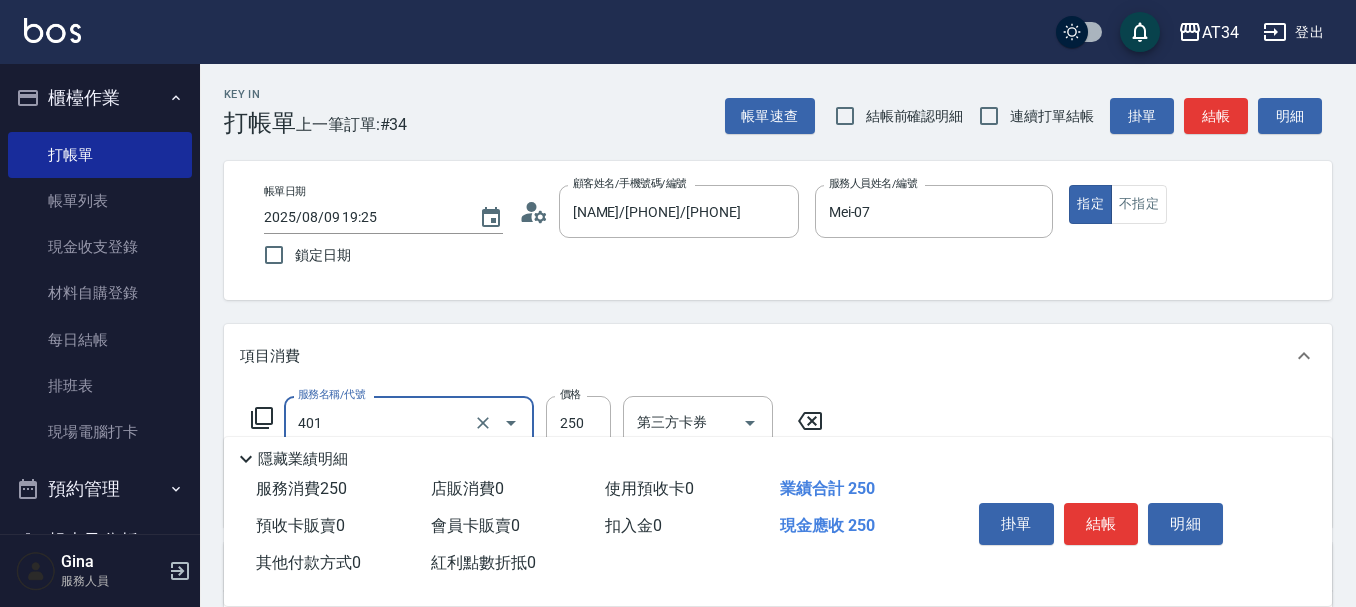 type on "剪髮(401)" 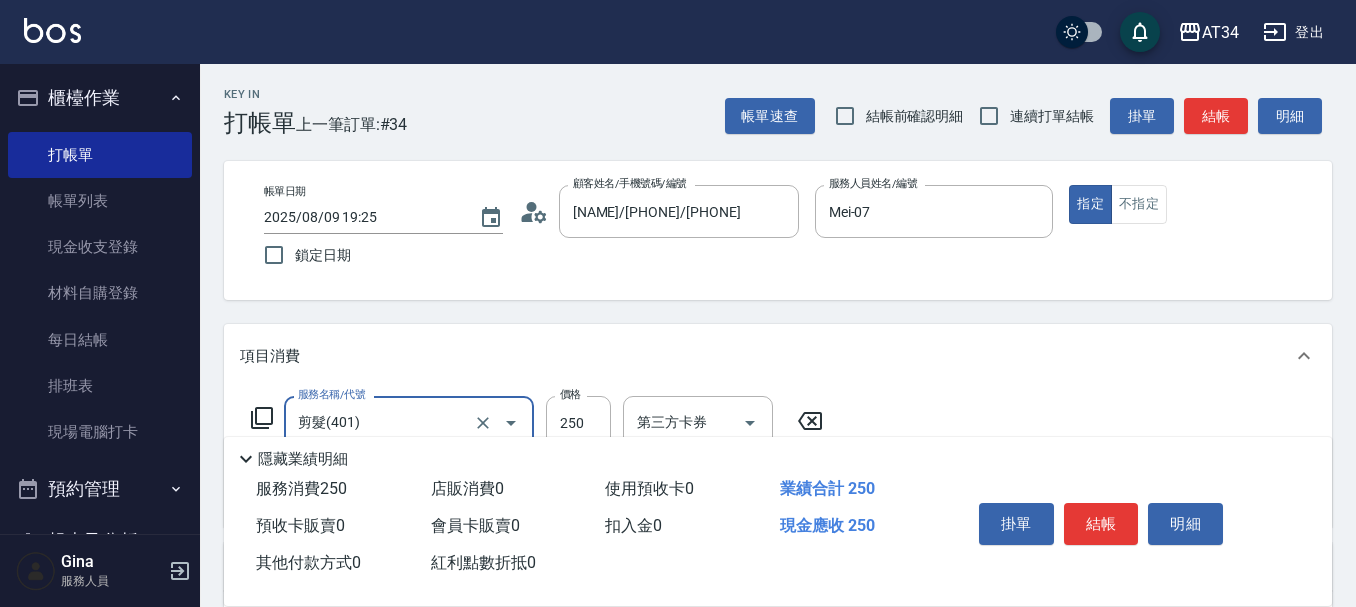 type on "0" 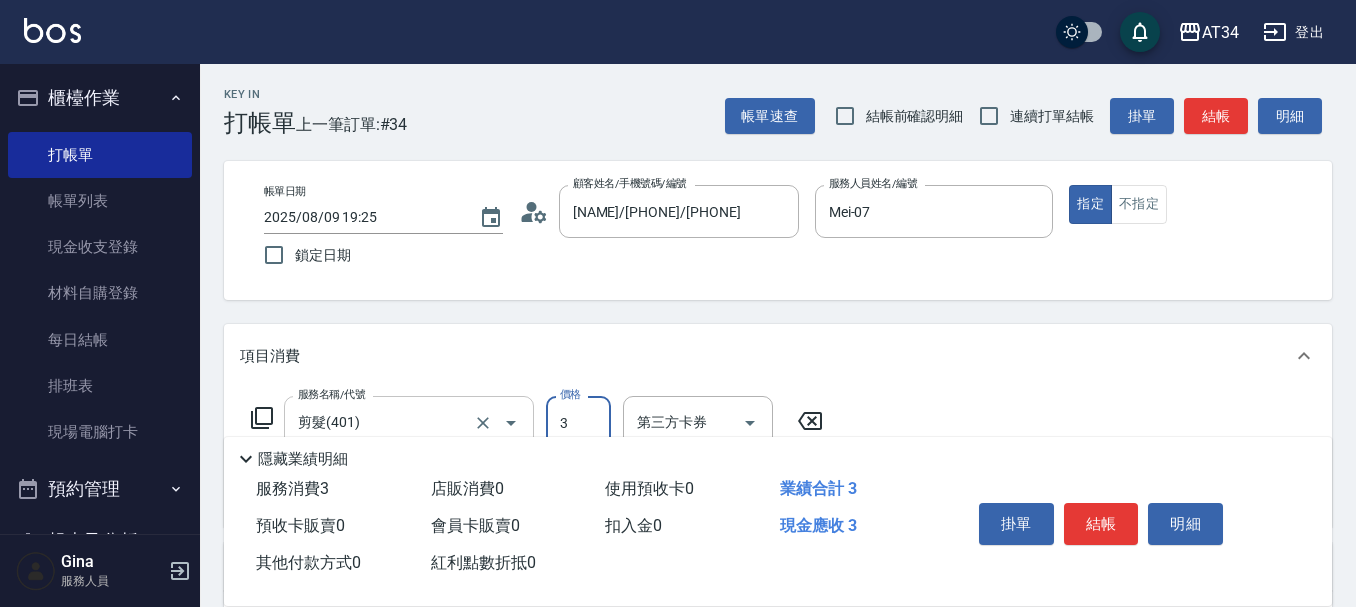 type on "30" 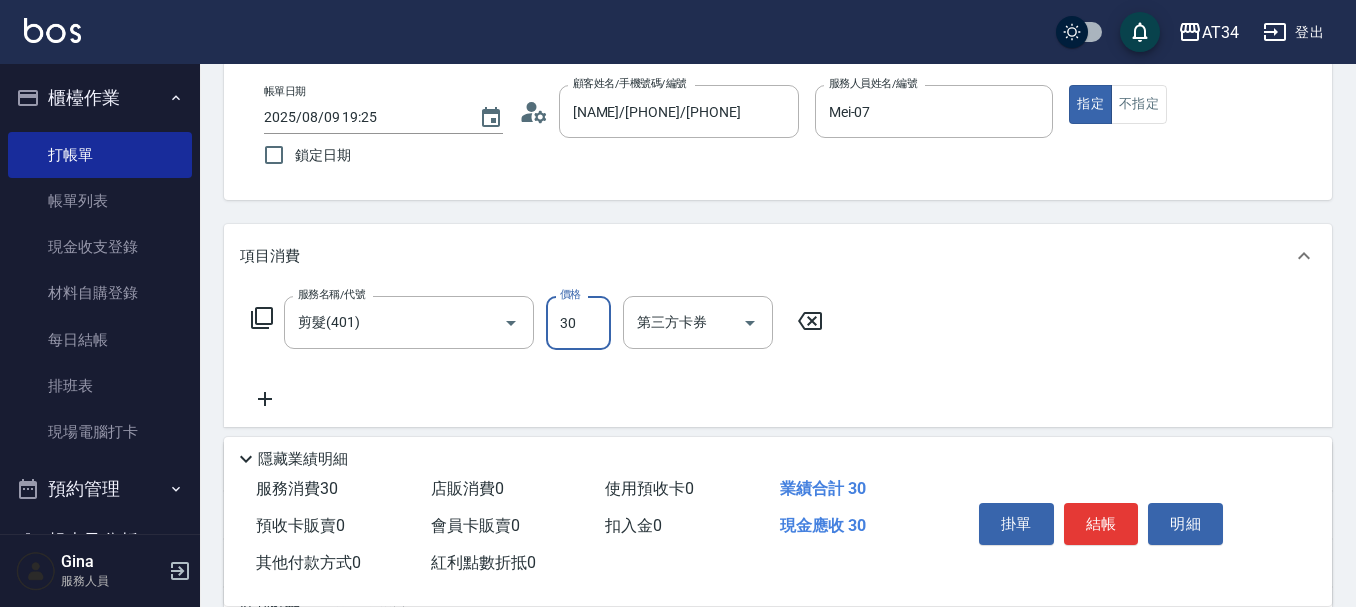 type on "30" 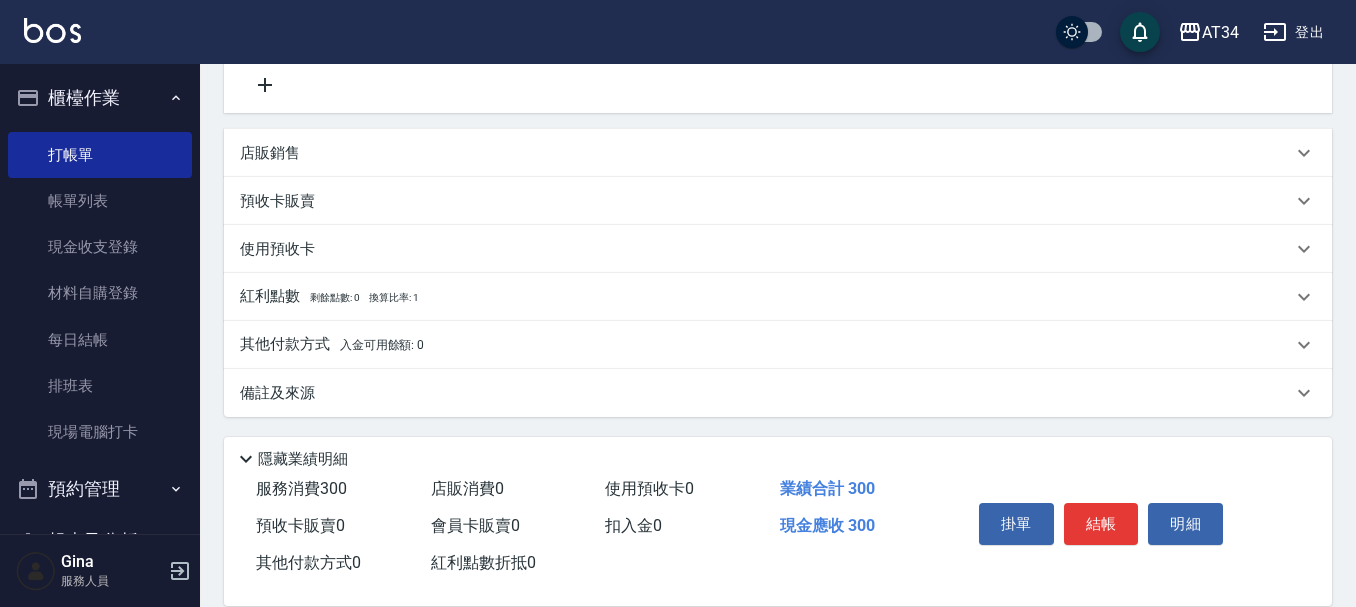 scroll, scrollTop: 416, scrollLeft: 0, axis: vertical 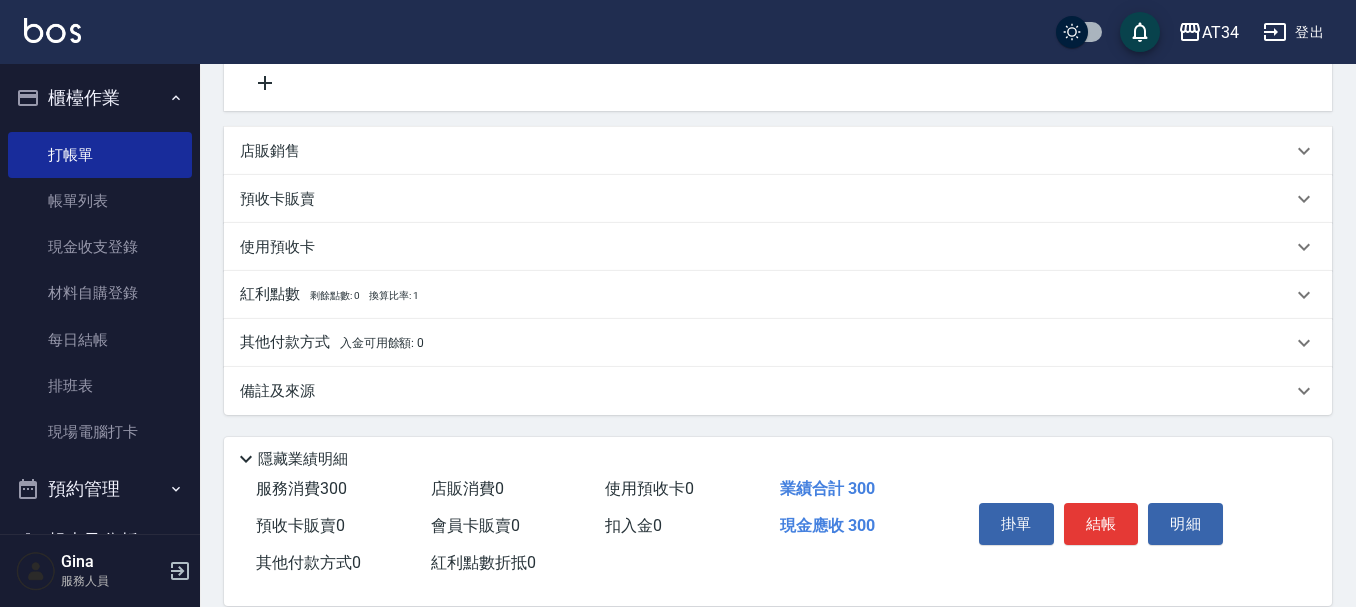 type on "300" 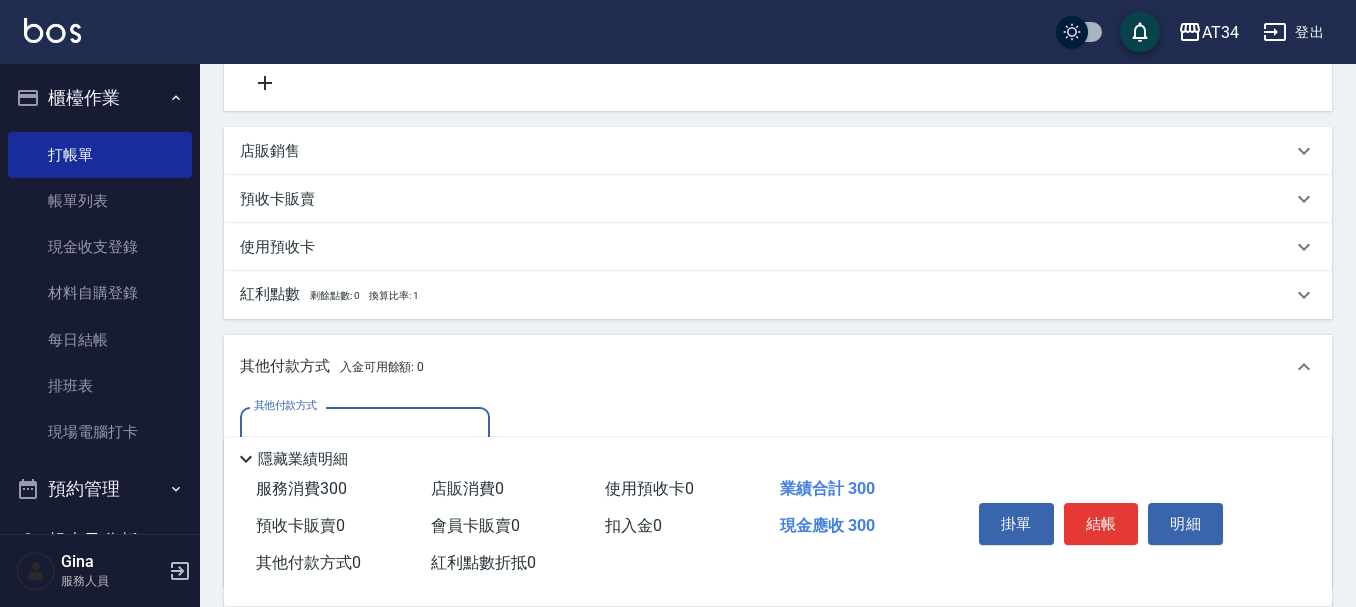 scroll, scrollTop: 0, scrollLeft: 0, axis: both 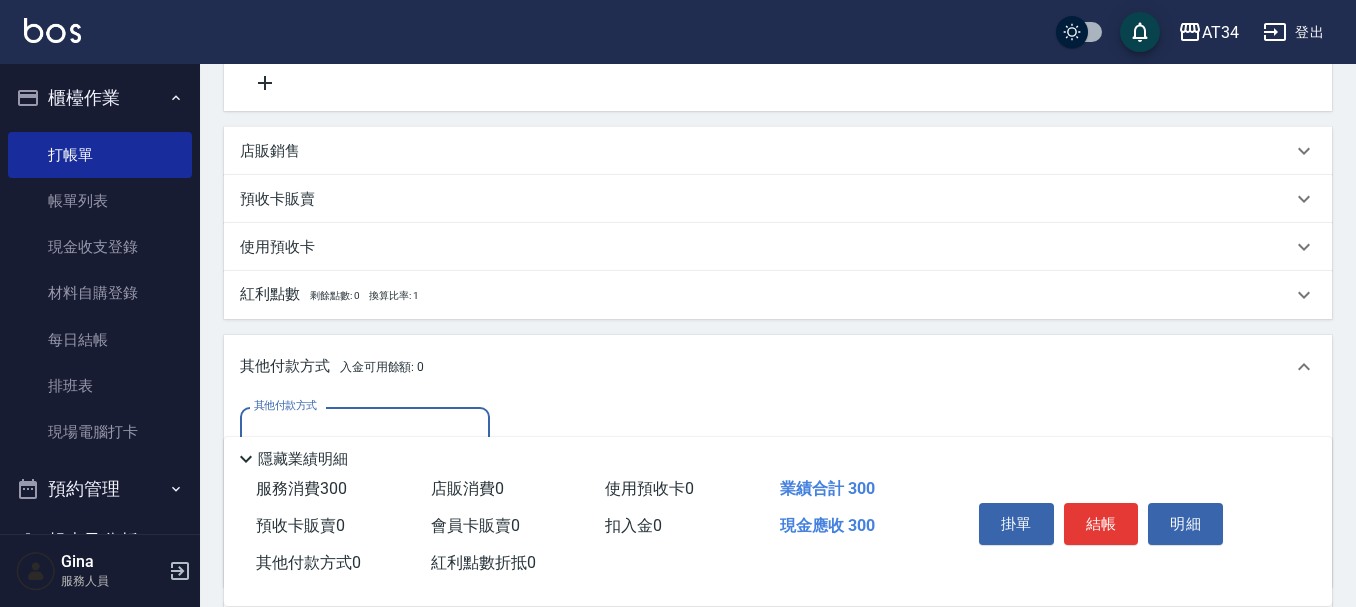 click on "其他付款方式" at bounding box center (365, 433) 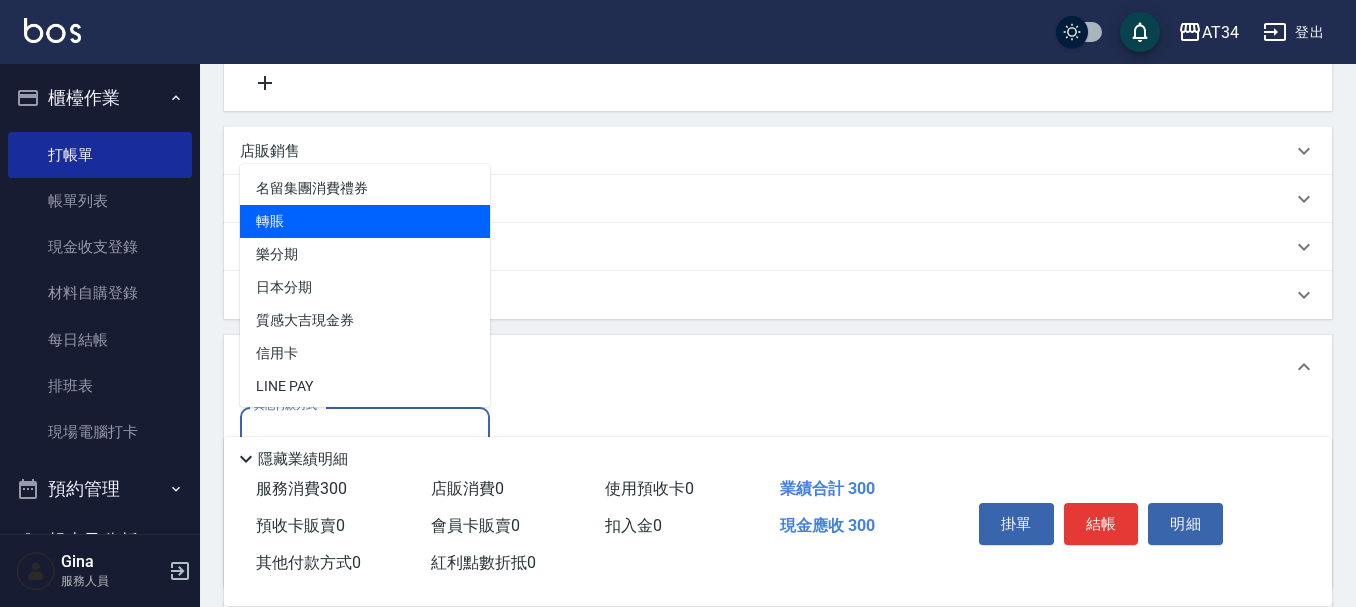 click on "名留集團消費禮券 轉賬 樂分期 日本分期 質感大吉現金券 信用卡 LINE PAY" at bounding box center [365, 285] 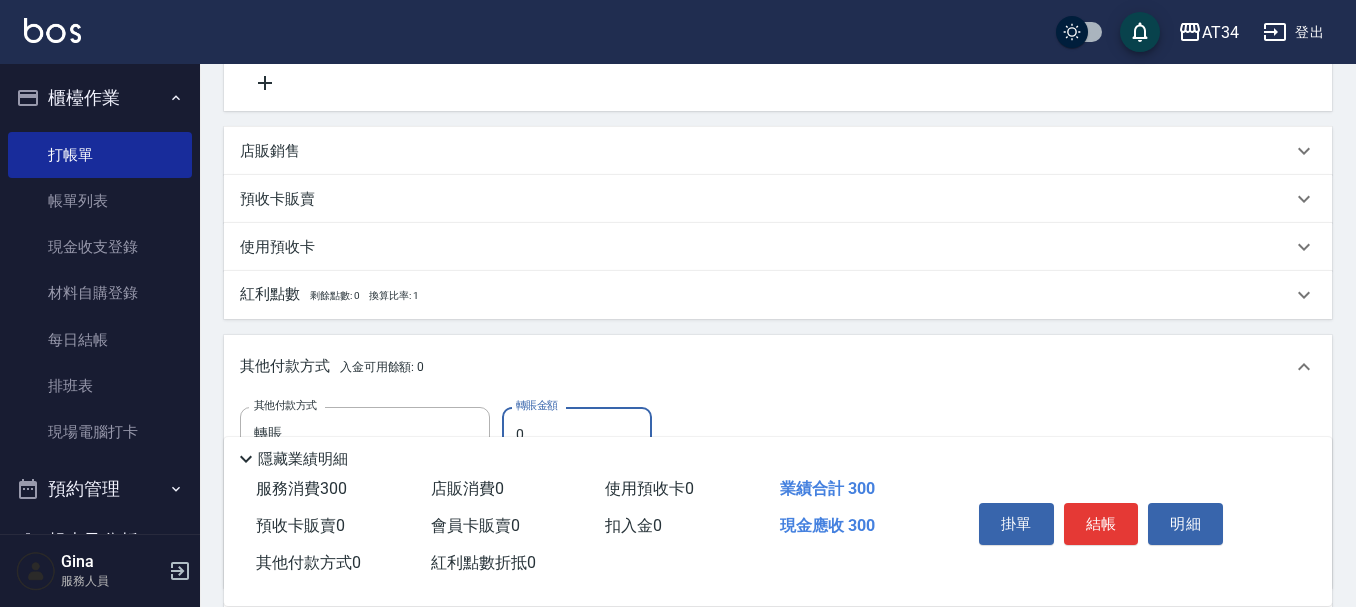 click on "0" at bounding box center [577, 434] 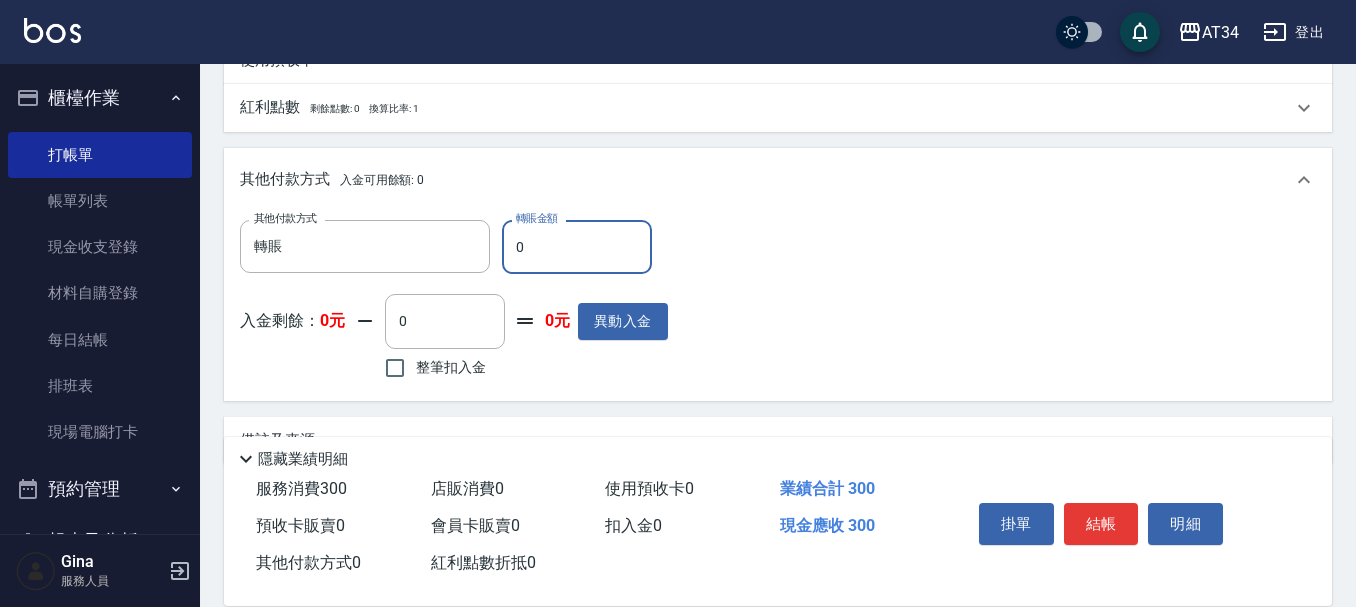 scroll, scrollTop: 616, scrollLeft: 0, axis: vertical 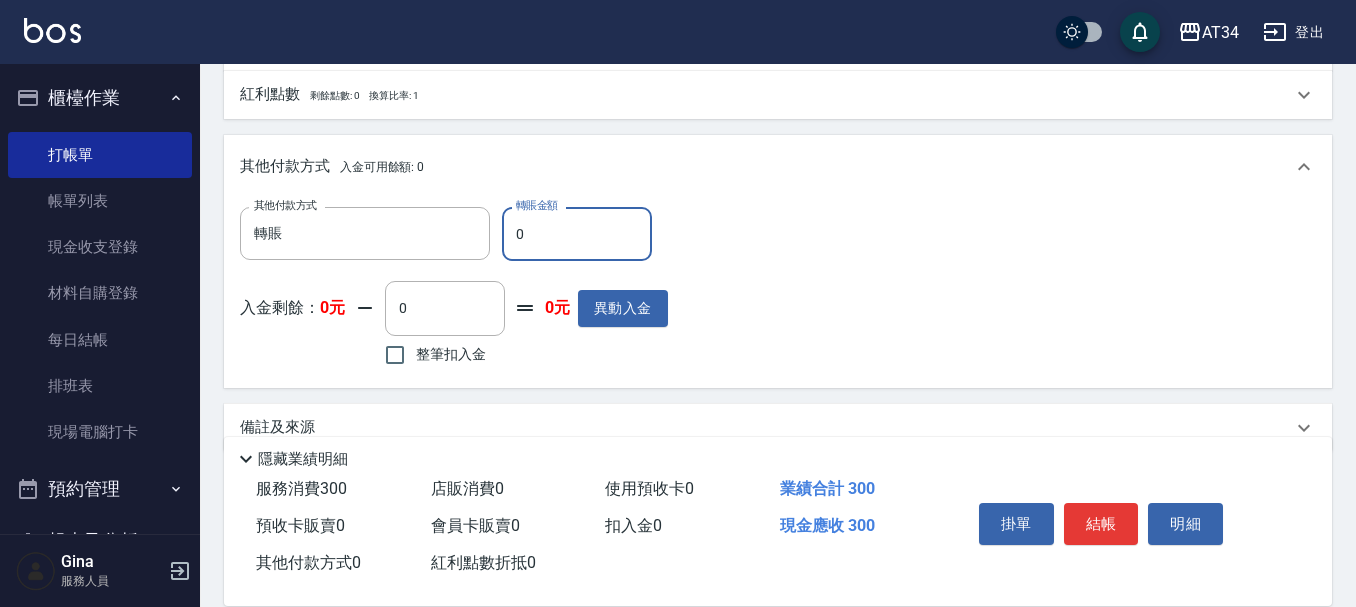 type on "33" 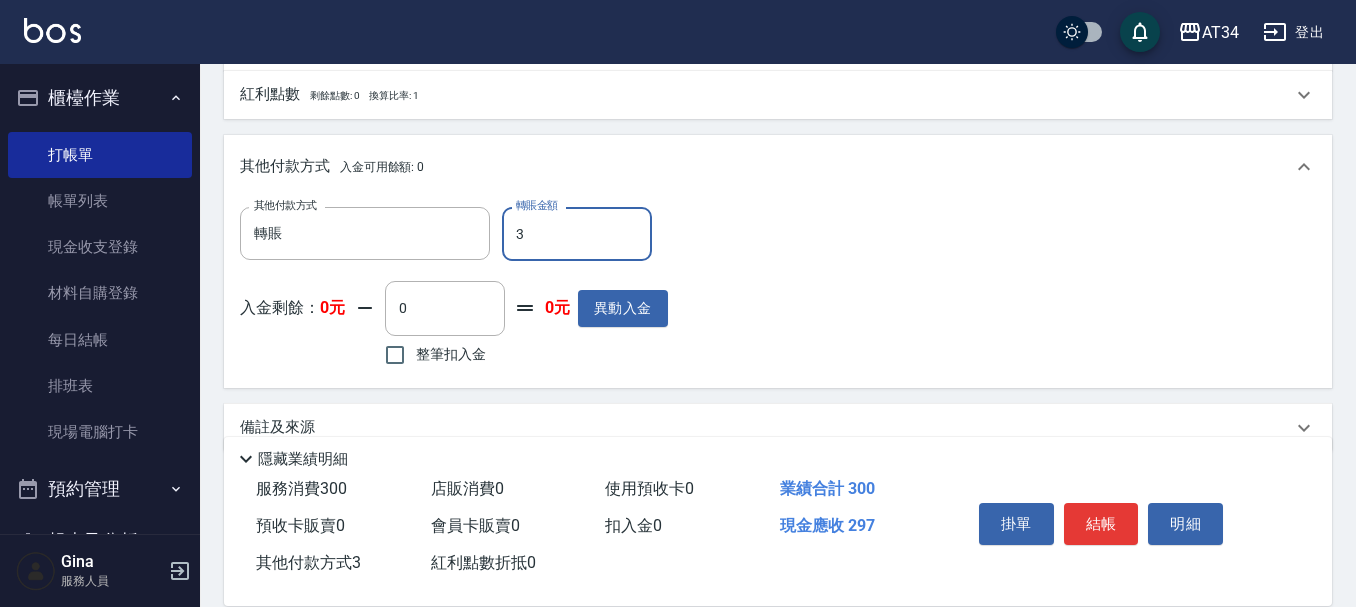 type on "30" 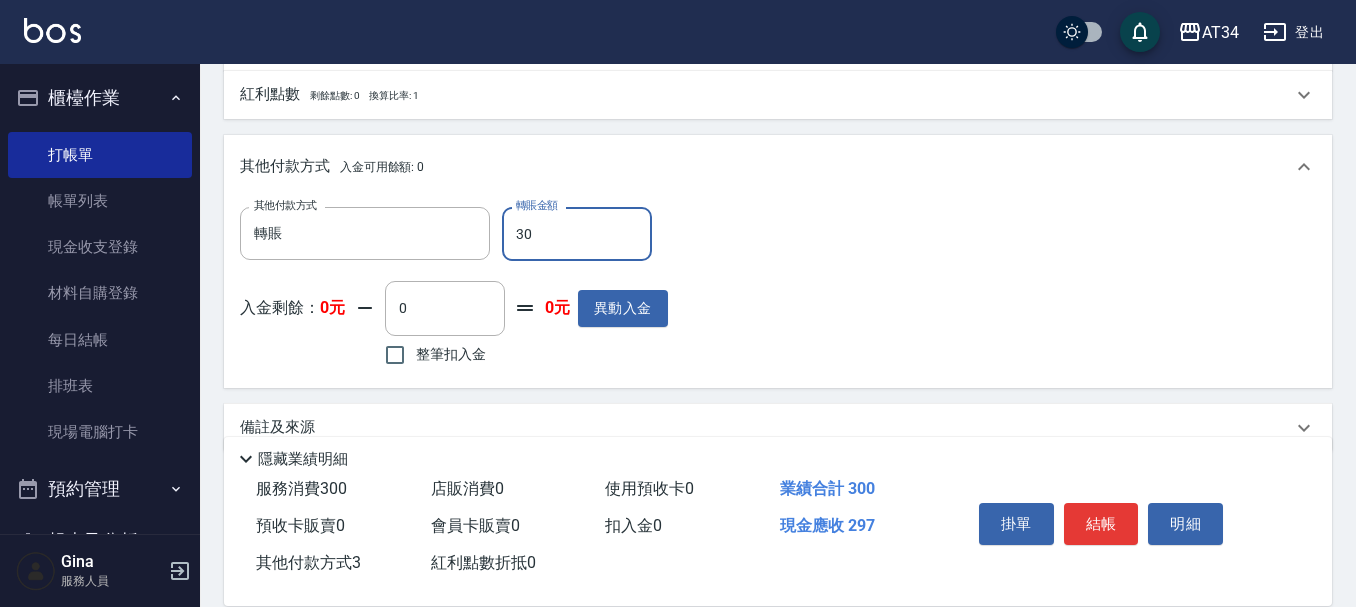 type on "0" 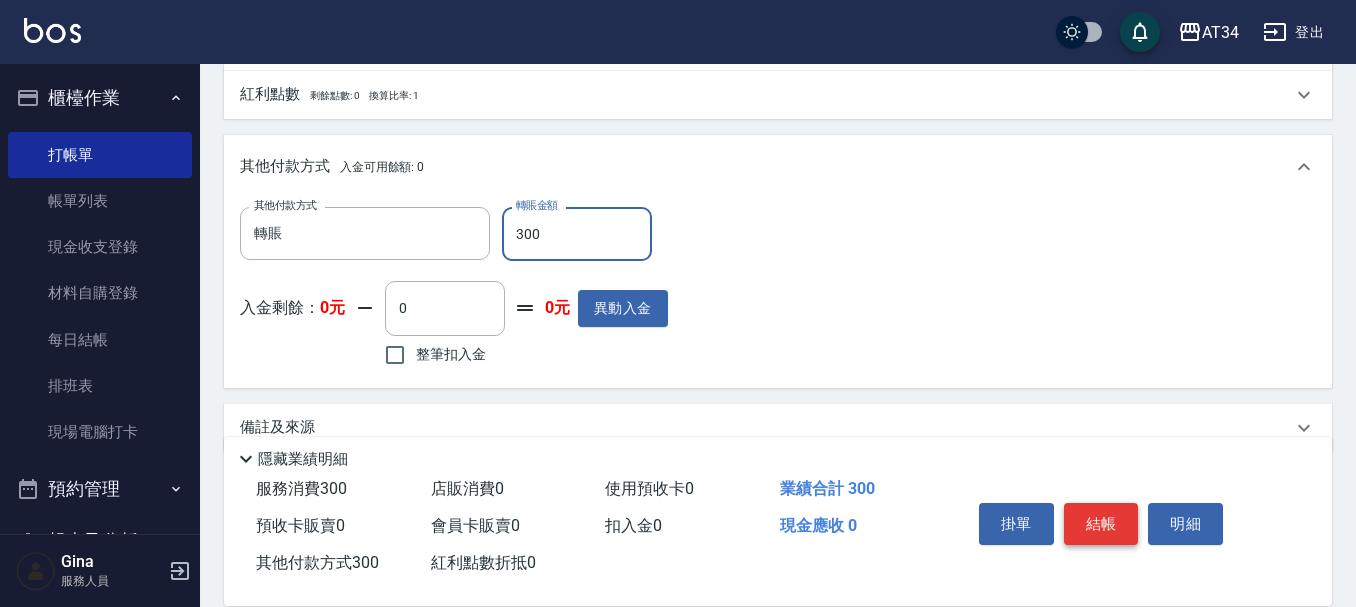 type on "300" 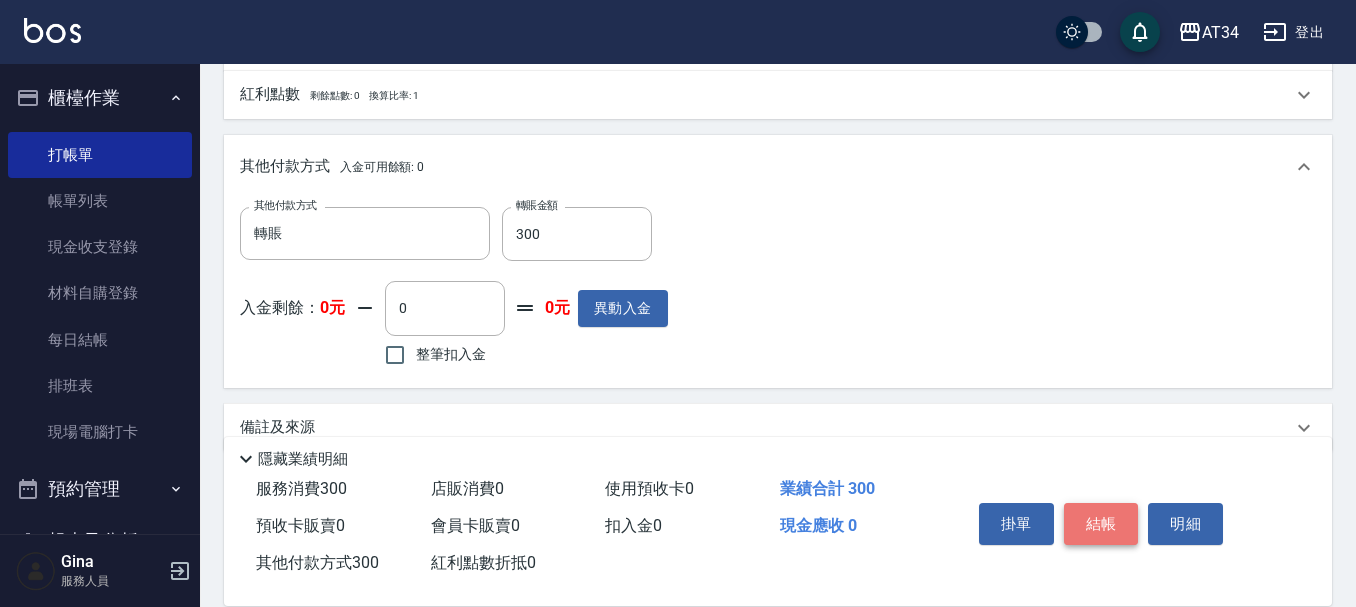 click on "結帳" at bounding box center [1101, 524] 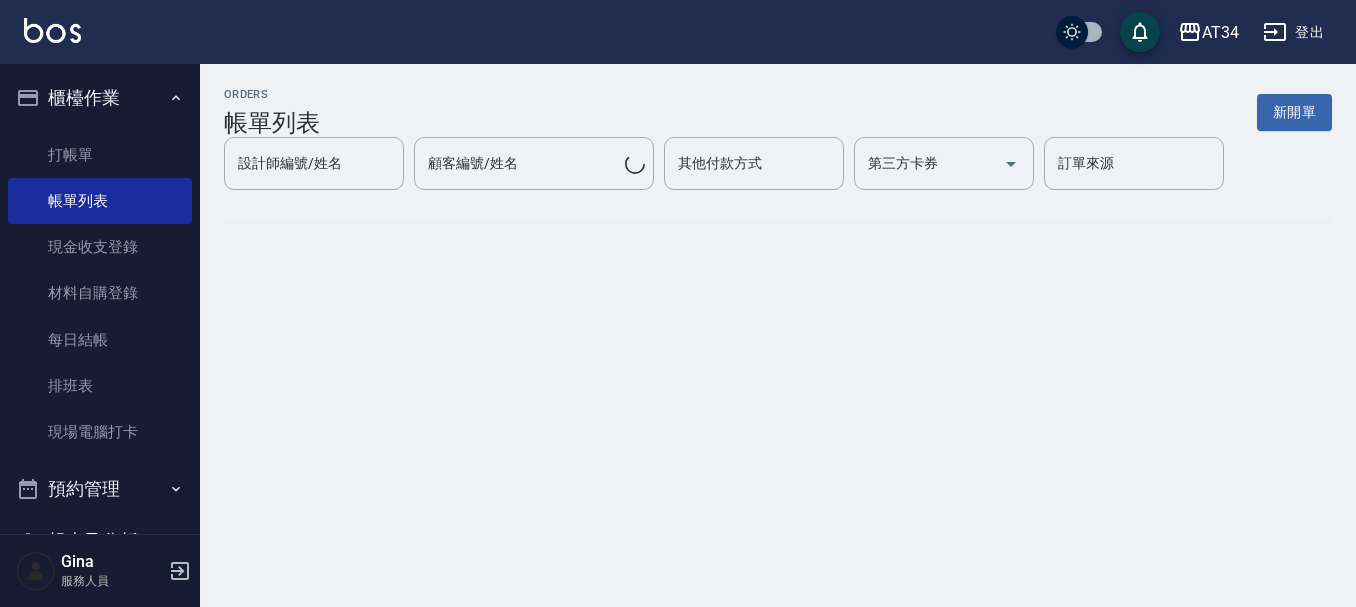 scroll, scrollTop: 0, scrollLeft: 0, axis: both 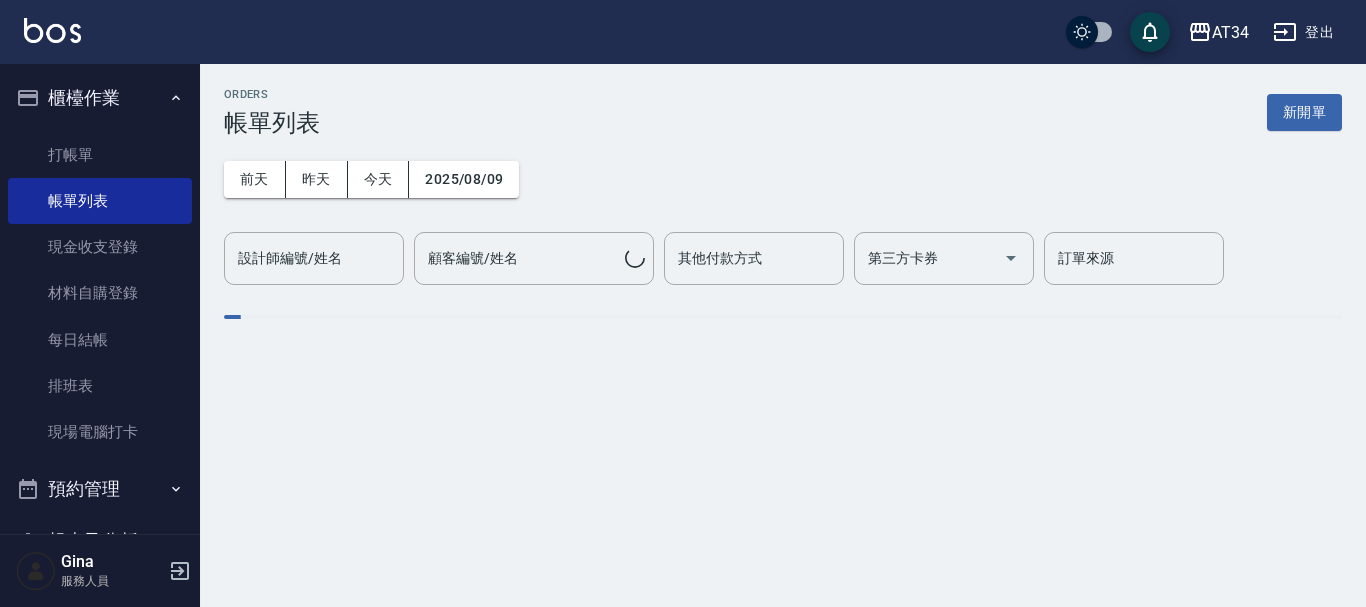 click on "打帳單" at bounding box center (100, 155) 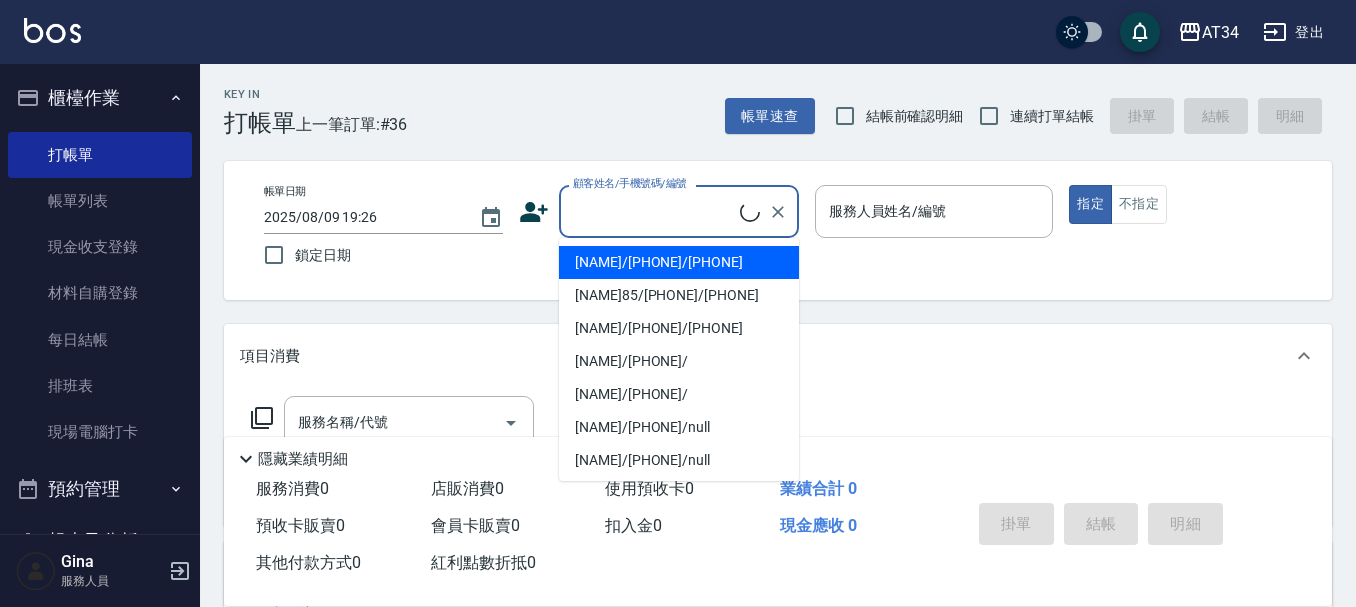click on "顧客姓名/手機號碼/編號" at bounding box center (654, 211) 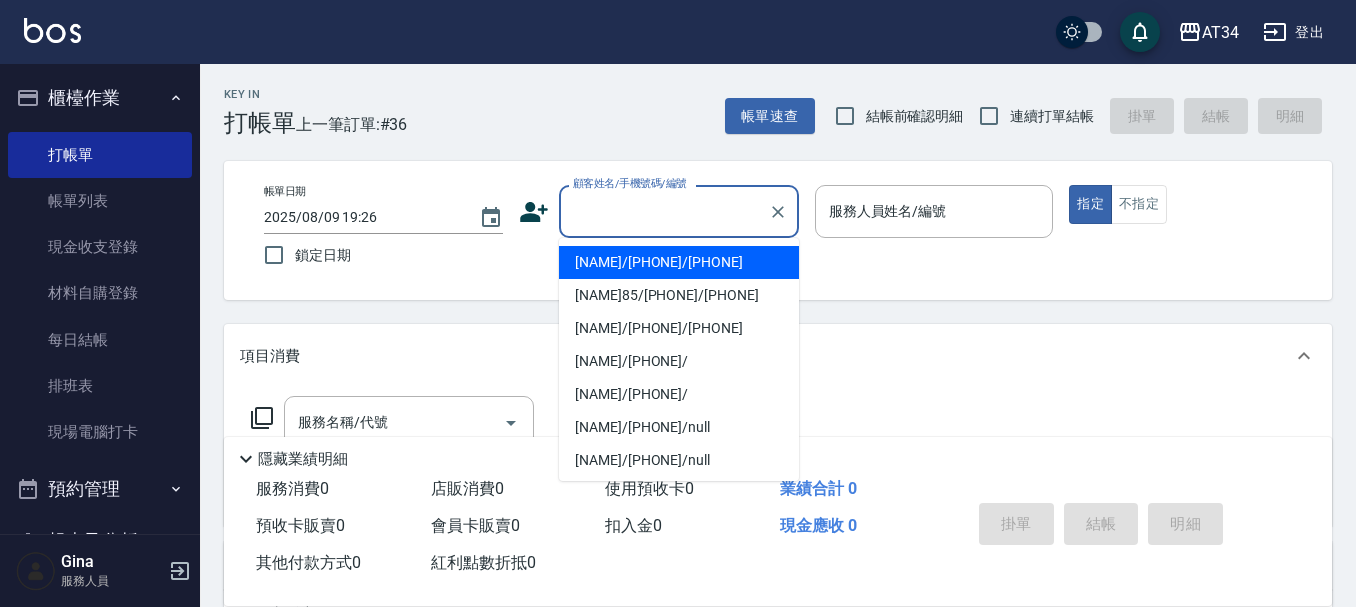 type on "ㄕ" 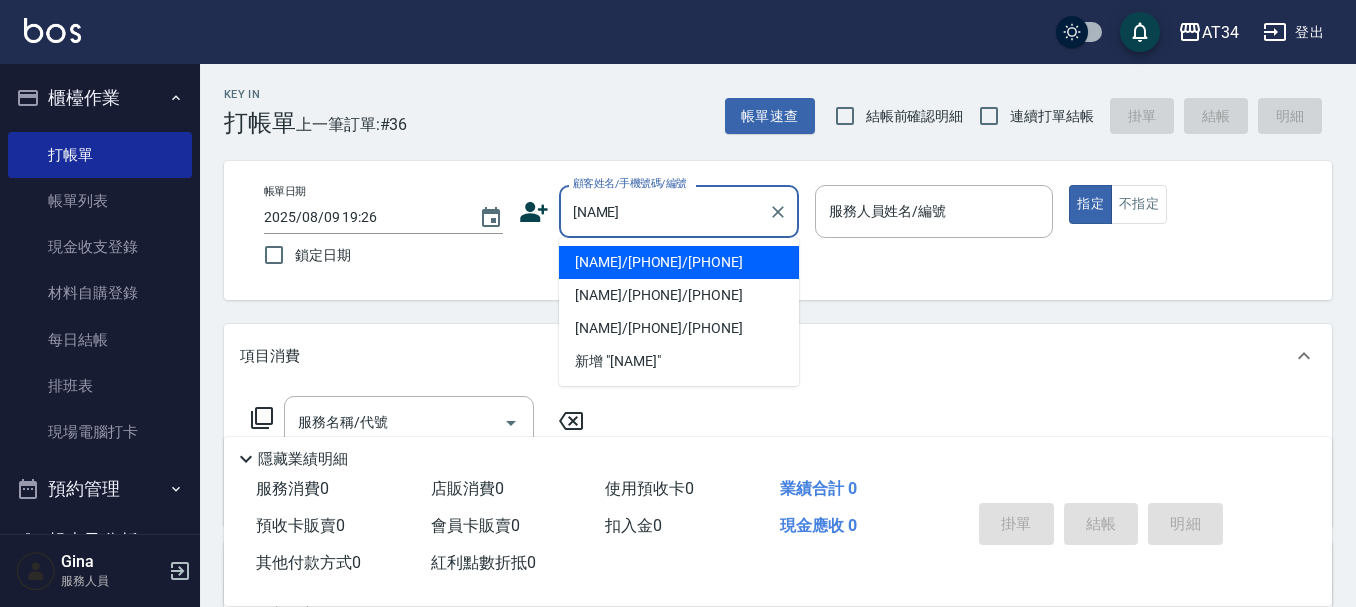 click on "丁昱瑄/0909630757/0909630757" at bounding box center [679, 262] 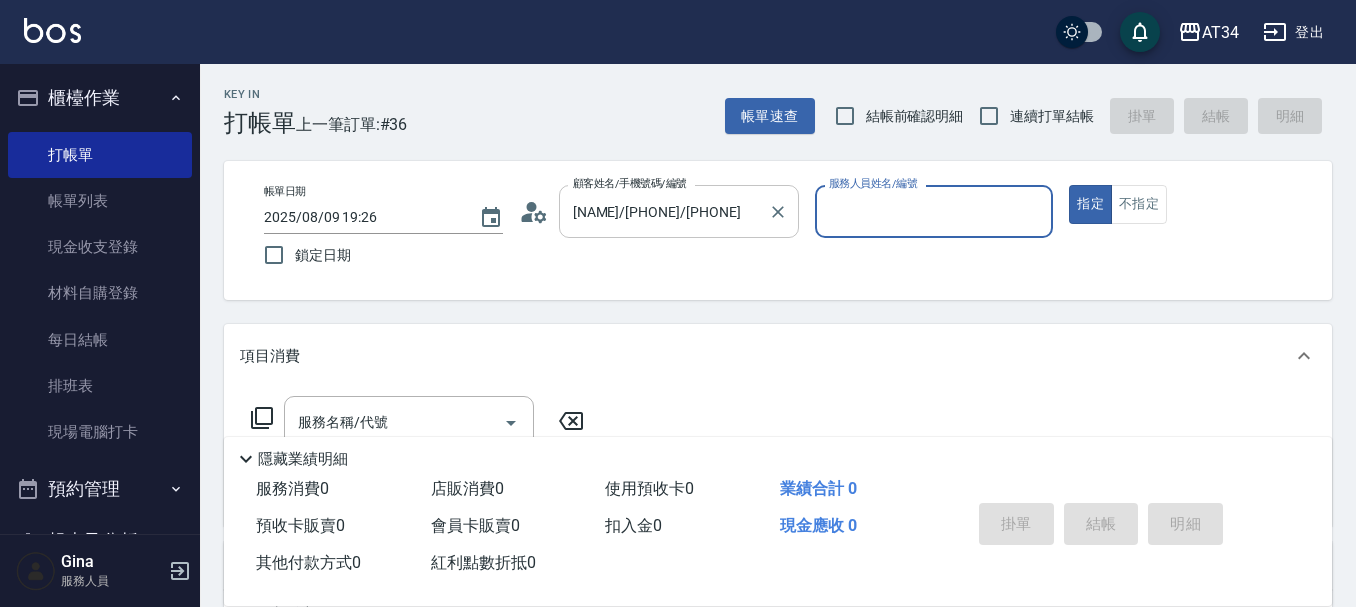 click on "丁昱瑄/0909630757/0909630757 顧客姓名/手機號碼/編號" at bounding box center [679, 211] 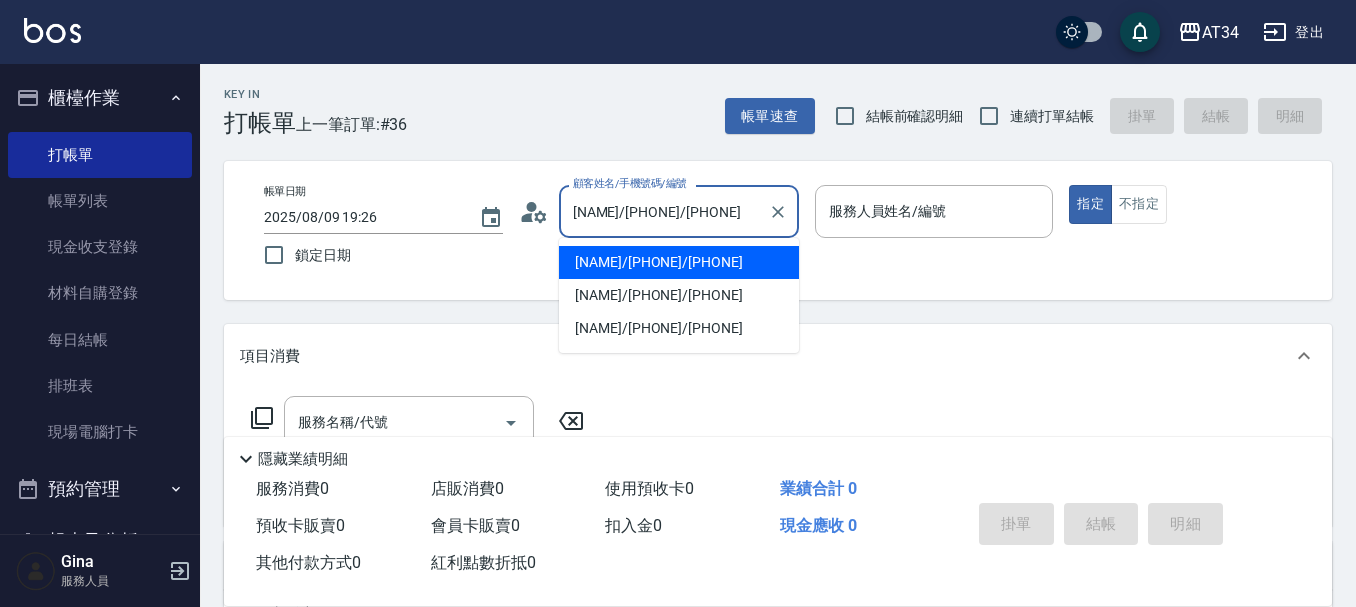 scroll, scrollTop: 0, scrollLeft: 27, axis: horizontal 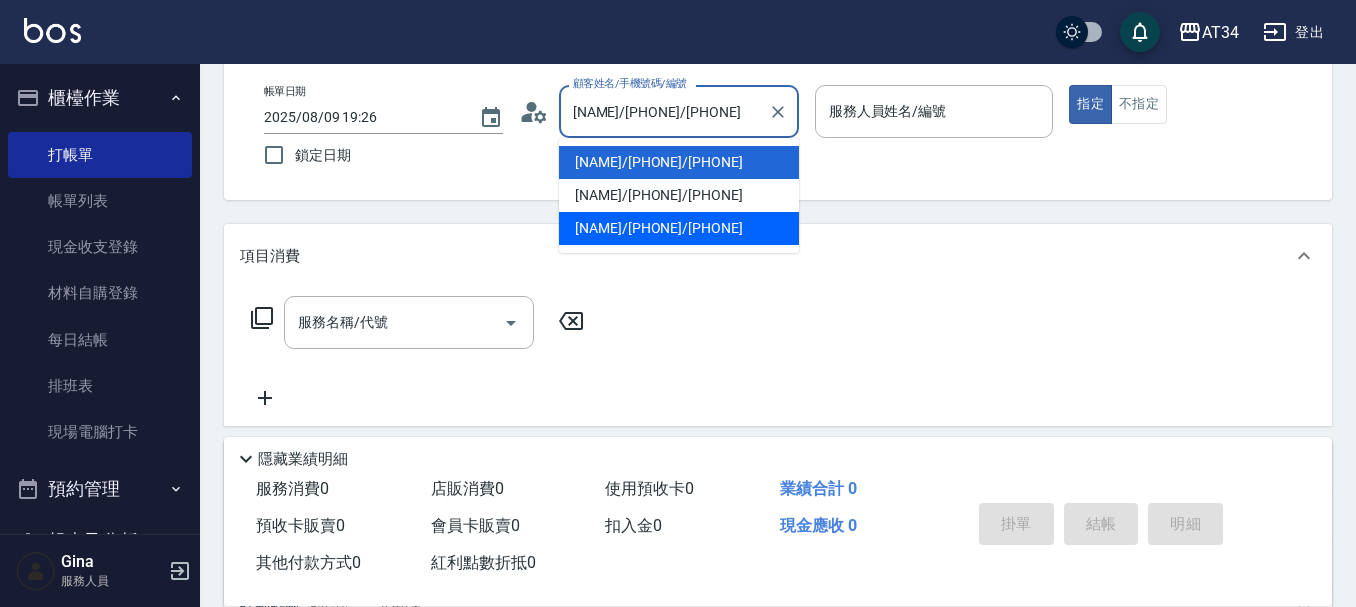 click on "丁昱文/0983773479/0983773479" at bounding box center [679, 228] 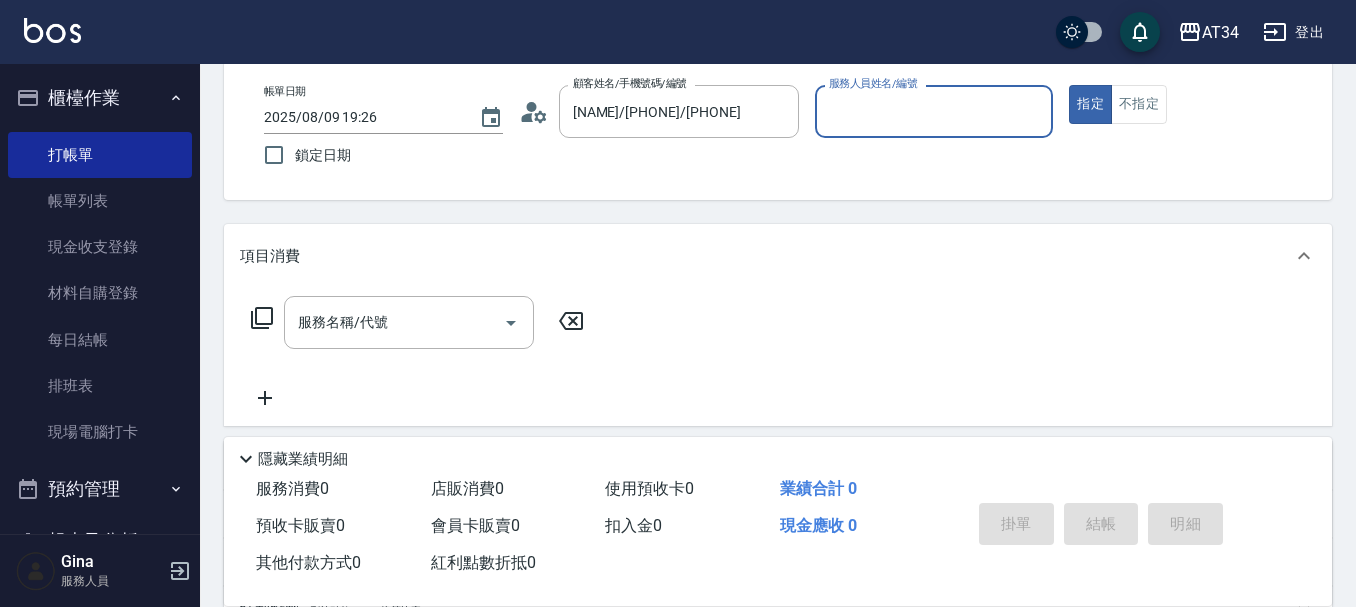 scroll, scrollTop: 0, scrollLeft: 0, axis: both 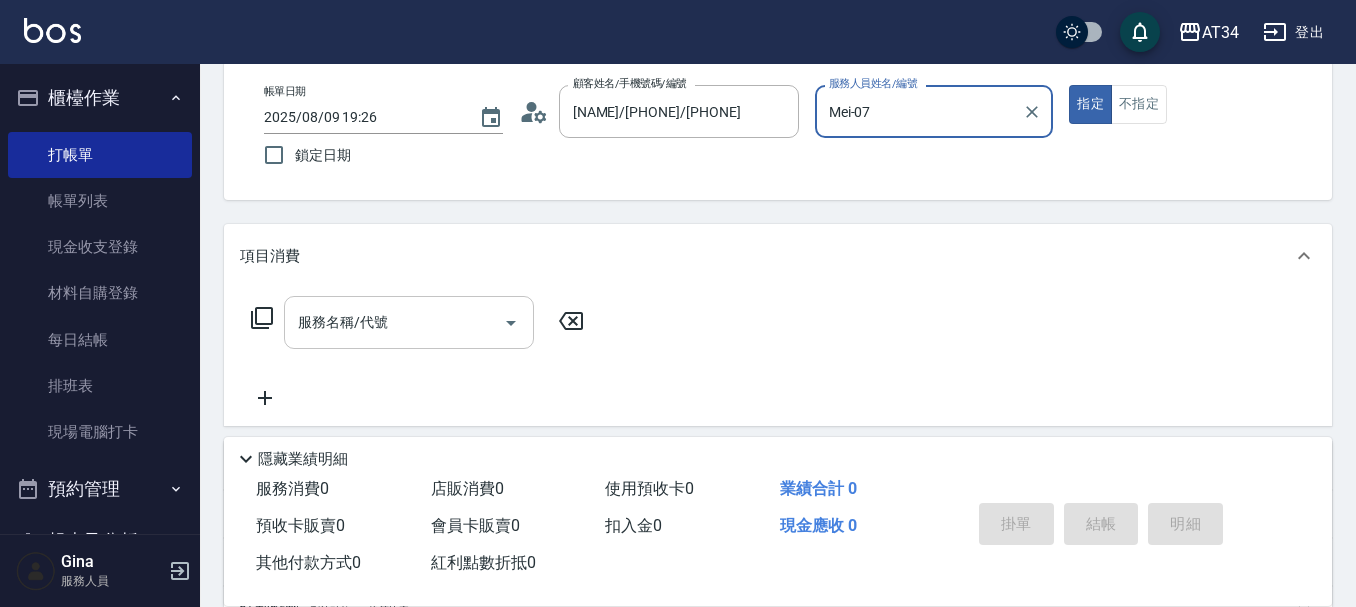 click on "服務名稱/代號" at bounding box center [394, 322] 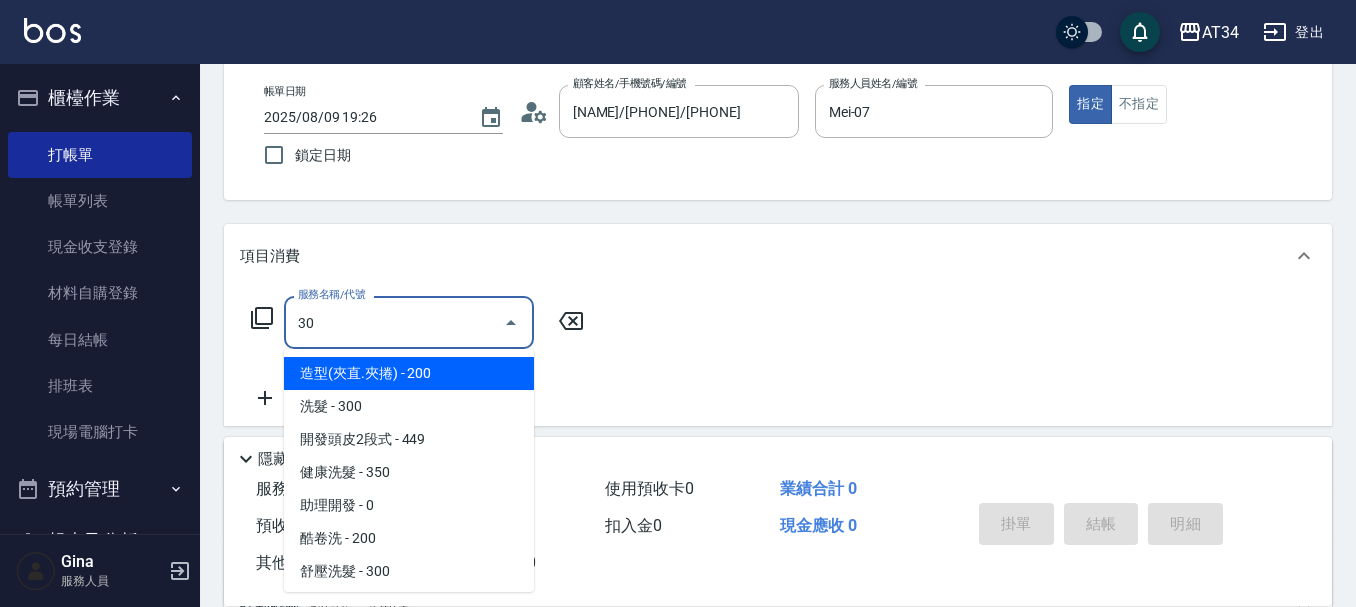 type on "303" 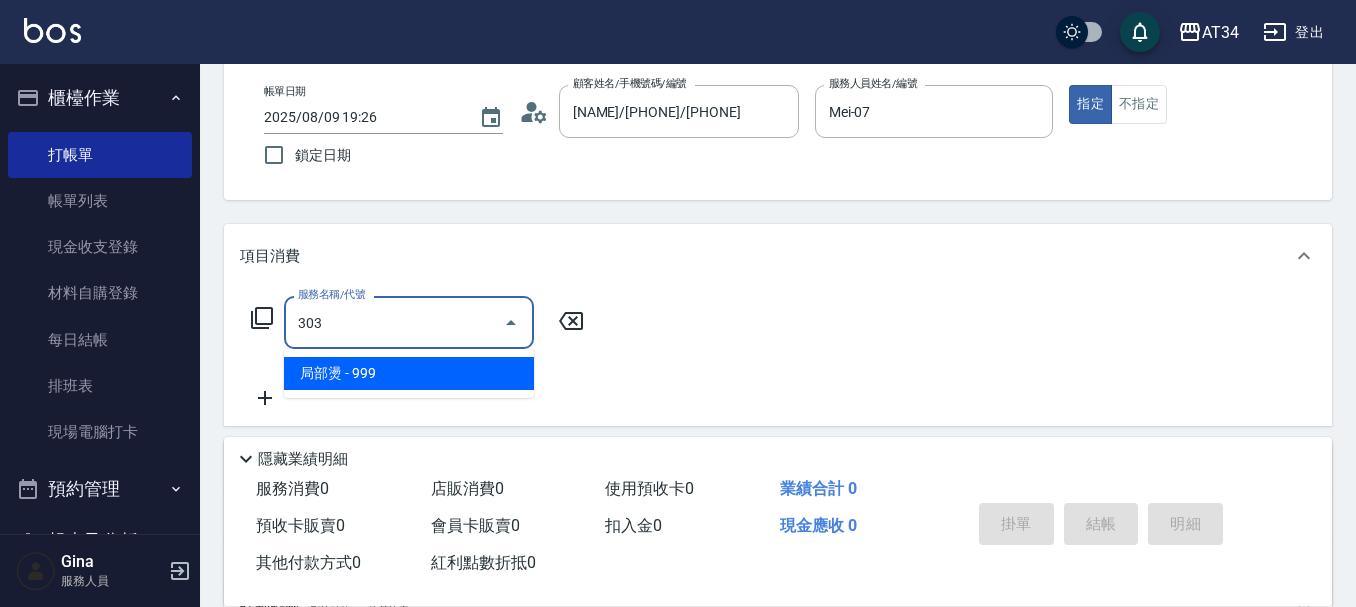 type on "90" 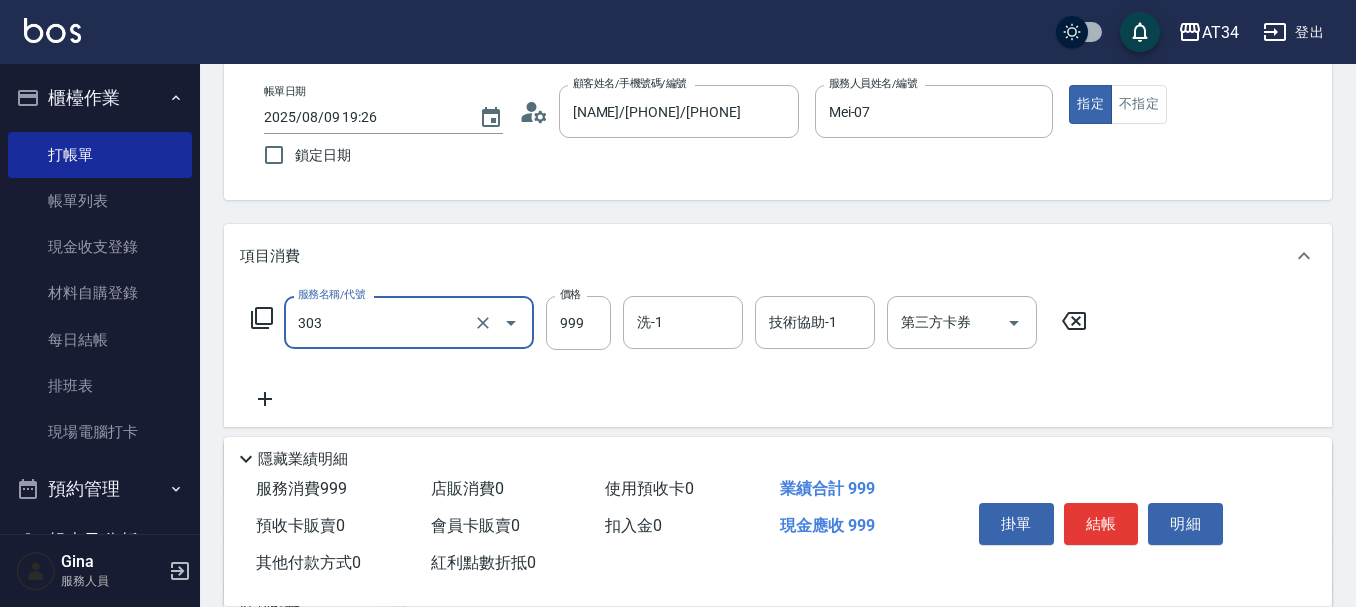 type on "局部燙(303)" 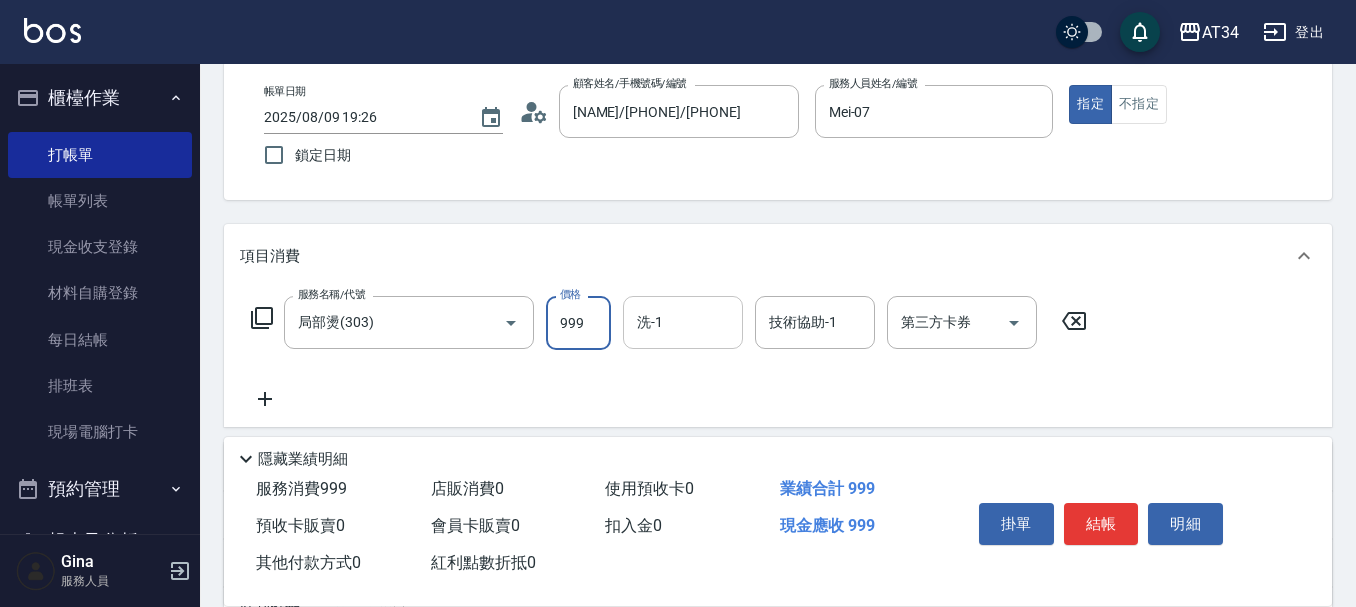 type on "3" 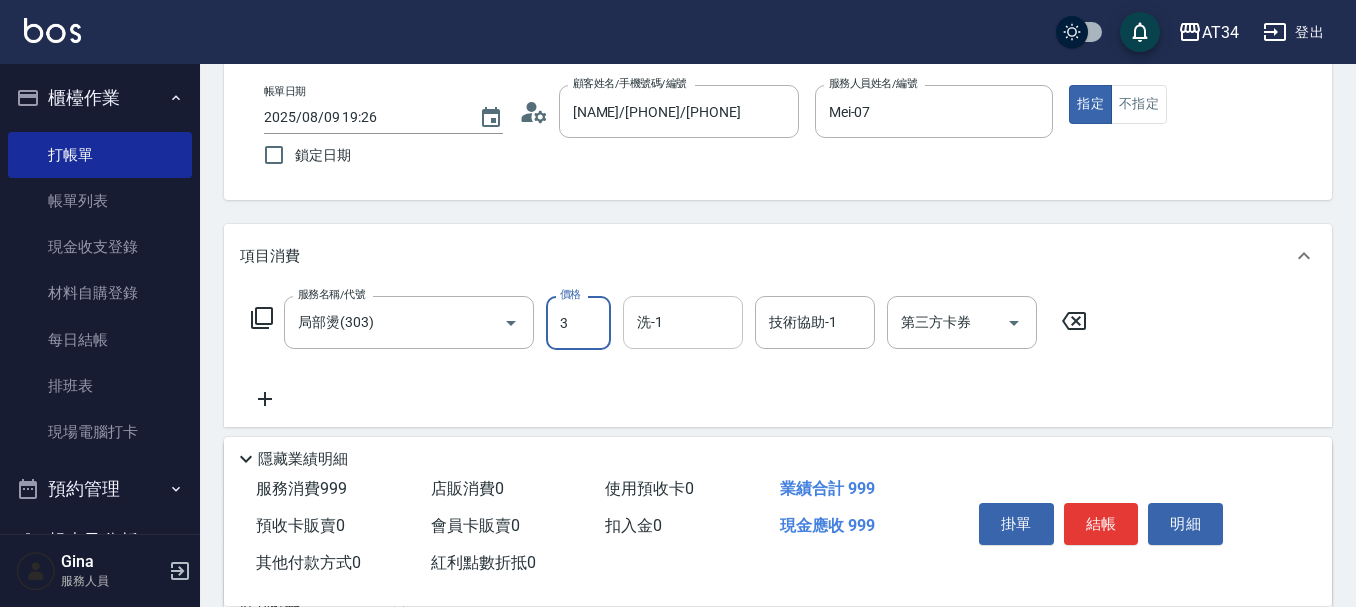 type on "0" 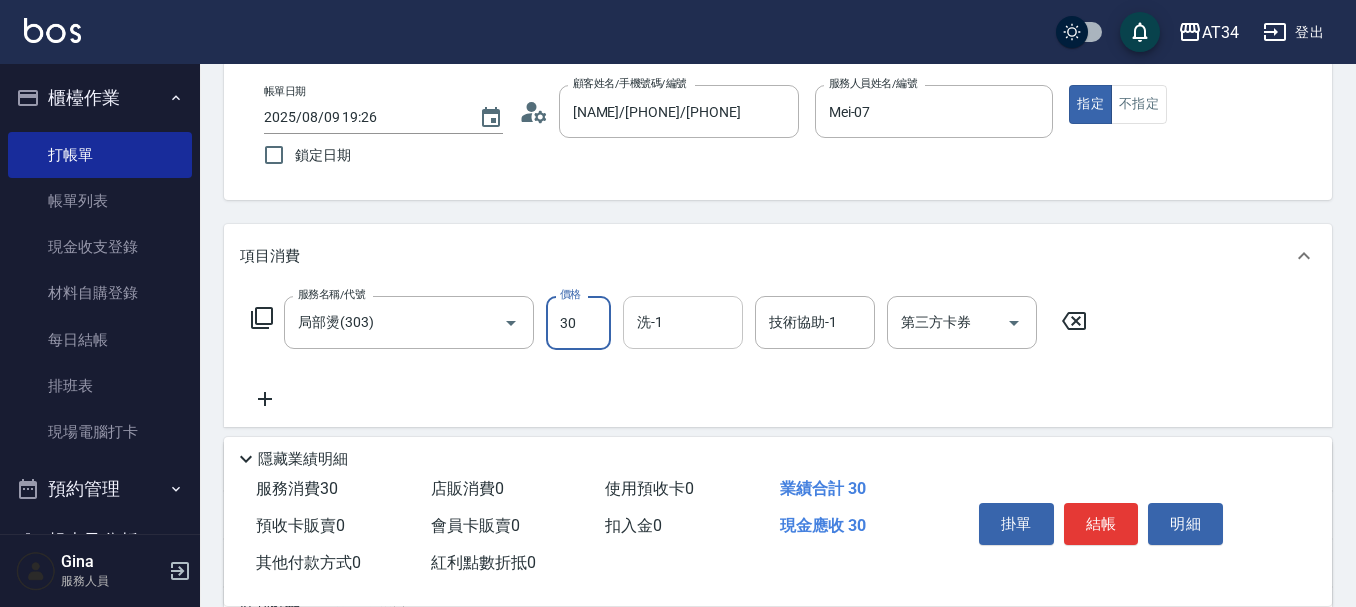 type on "300" 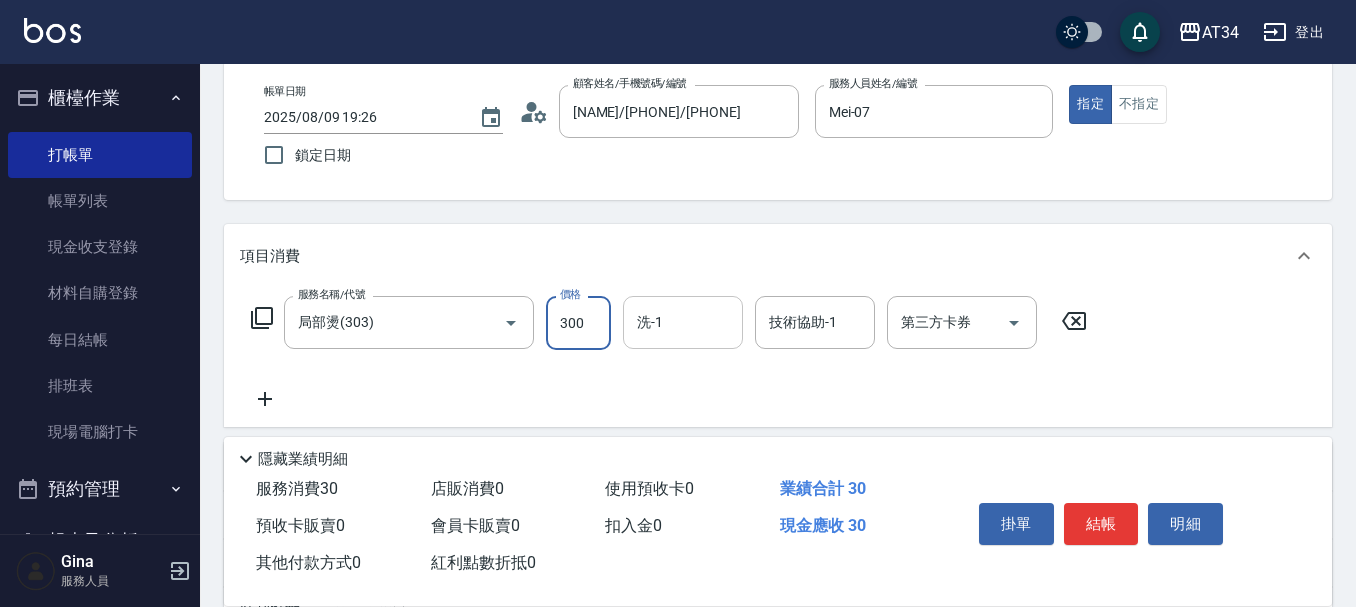 type on "30" 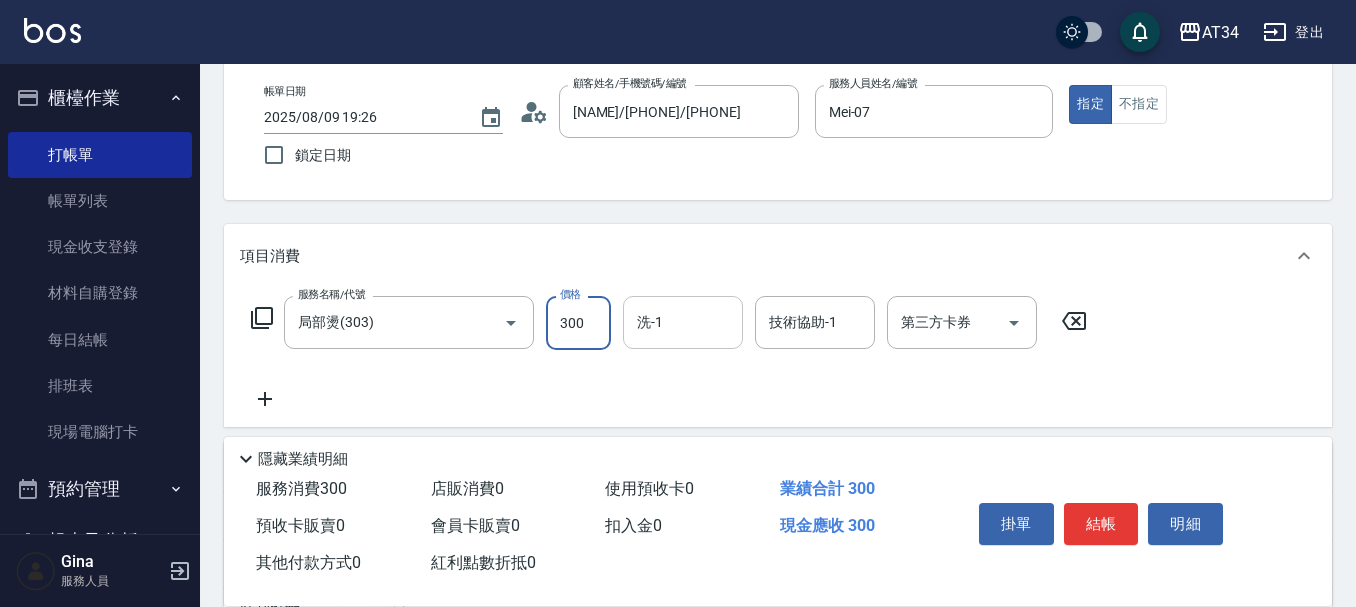 type on "3000" 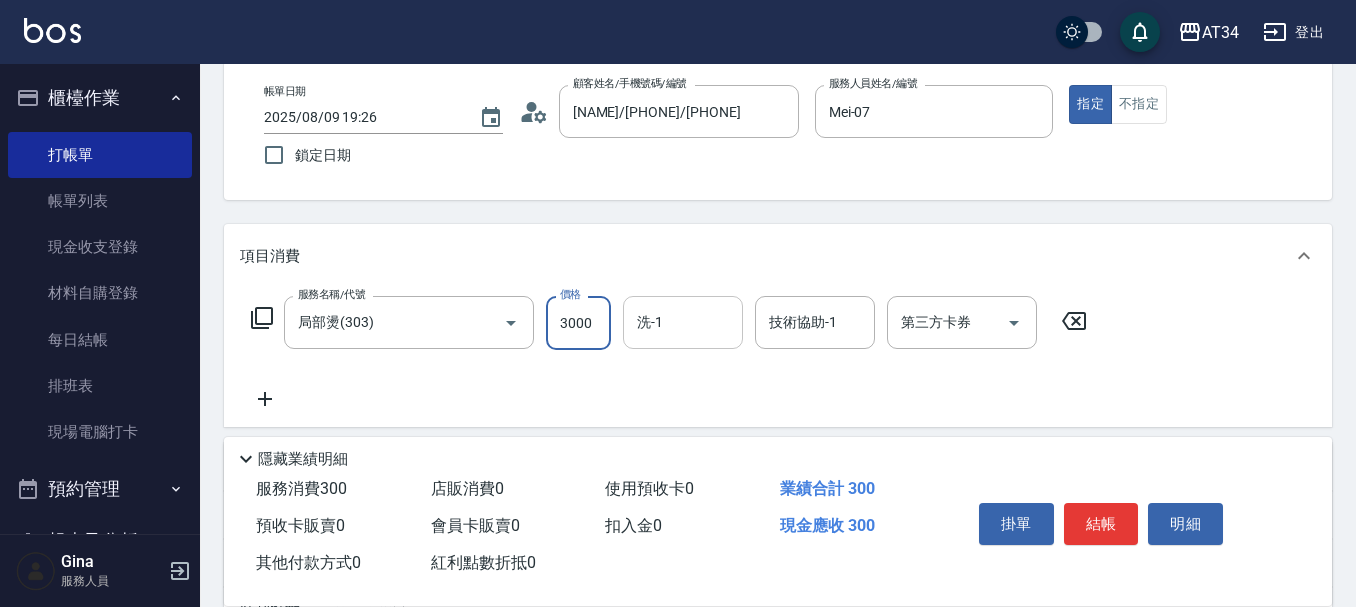 type on "300" 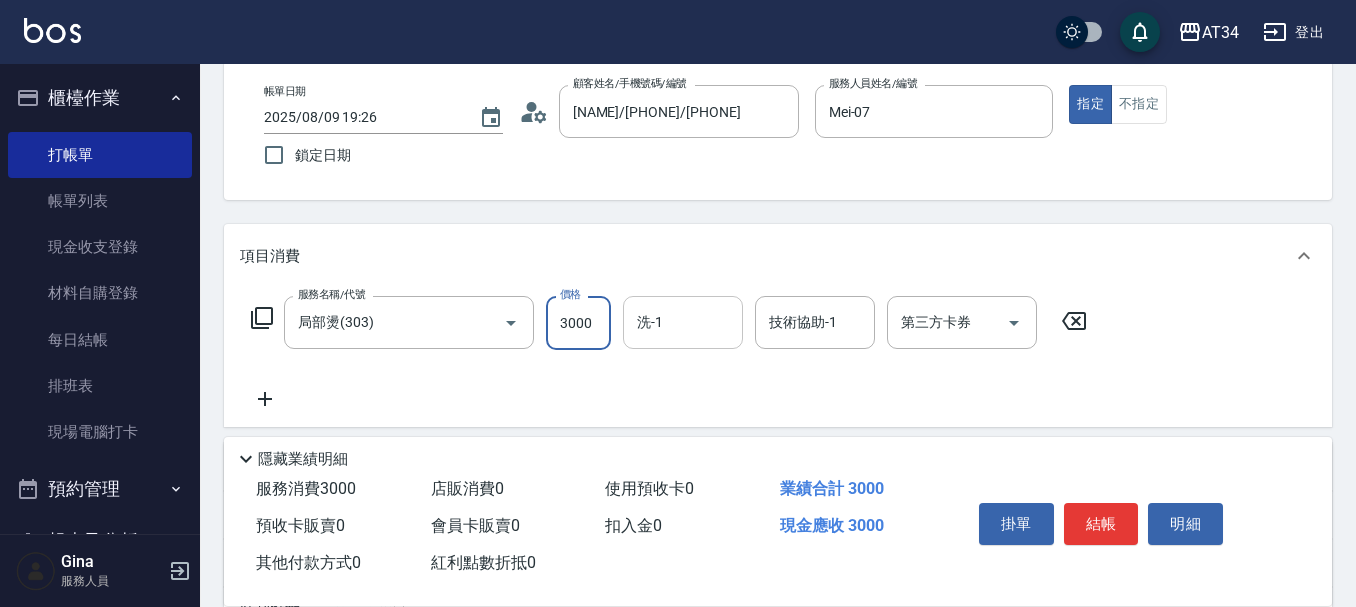 type on "3000" 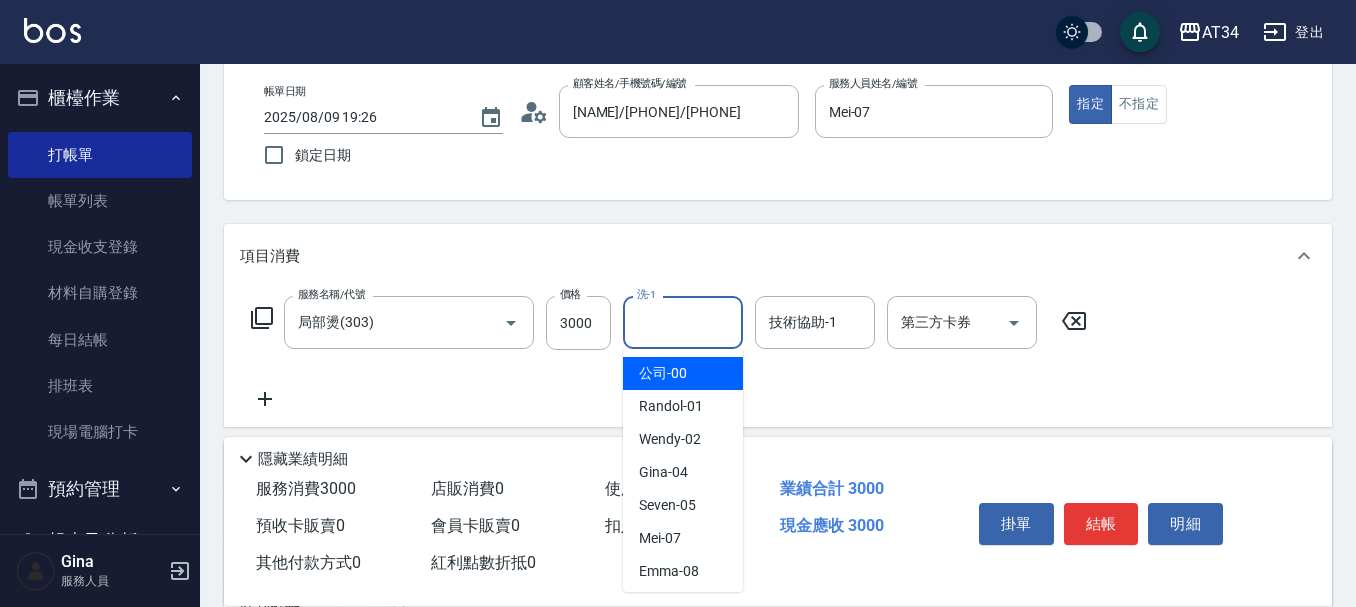 click on "洗-1" at bounding box center (683, 322) 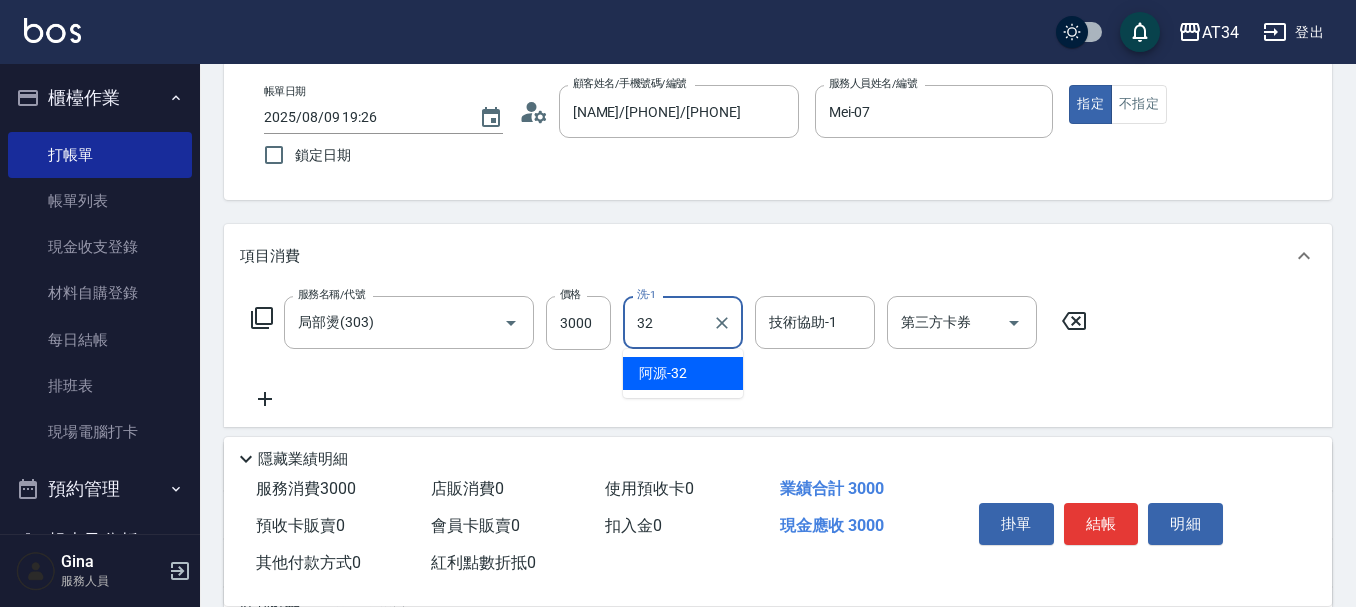 type on "阿源-32" 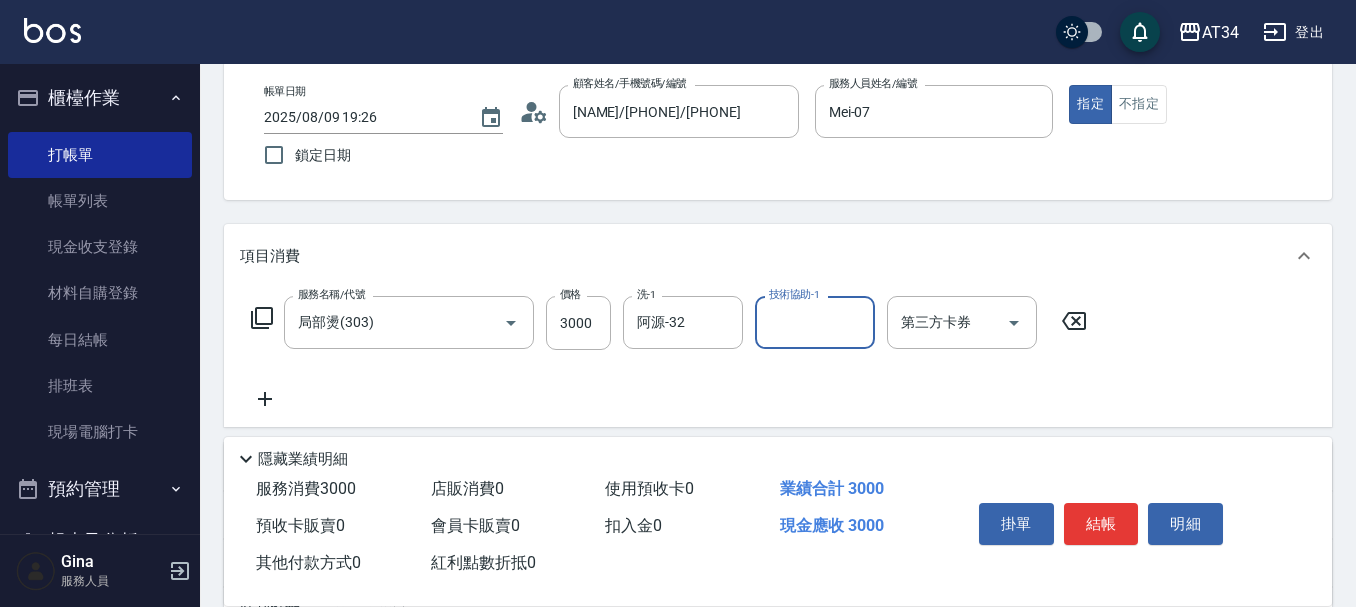 scroll, scrollTop: 200, scrollLeft: 0, axis: vertical 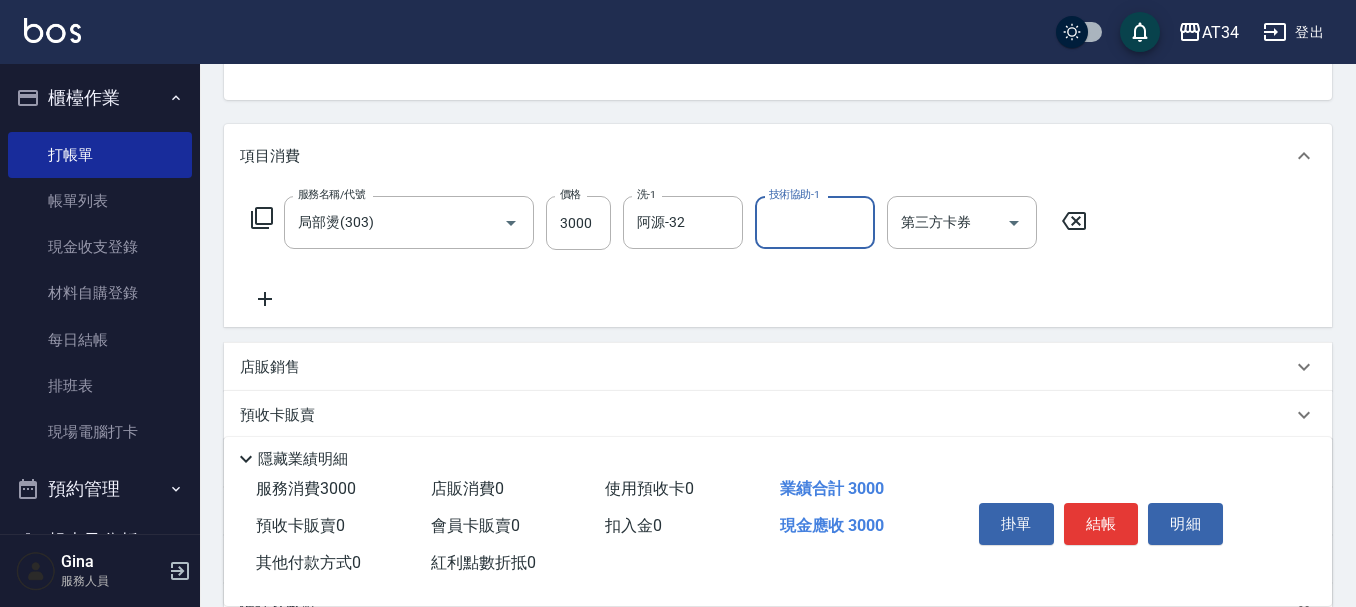 click 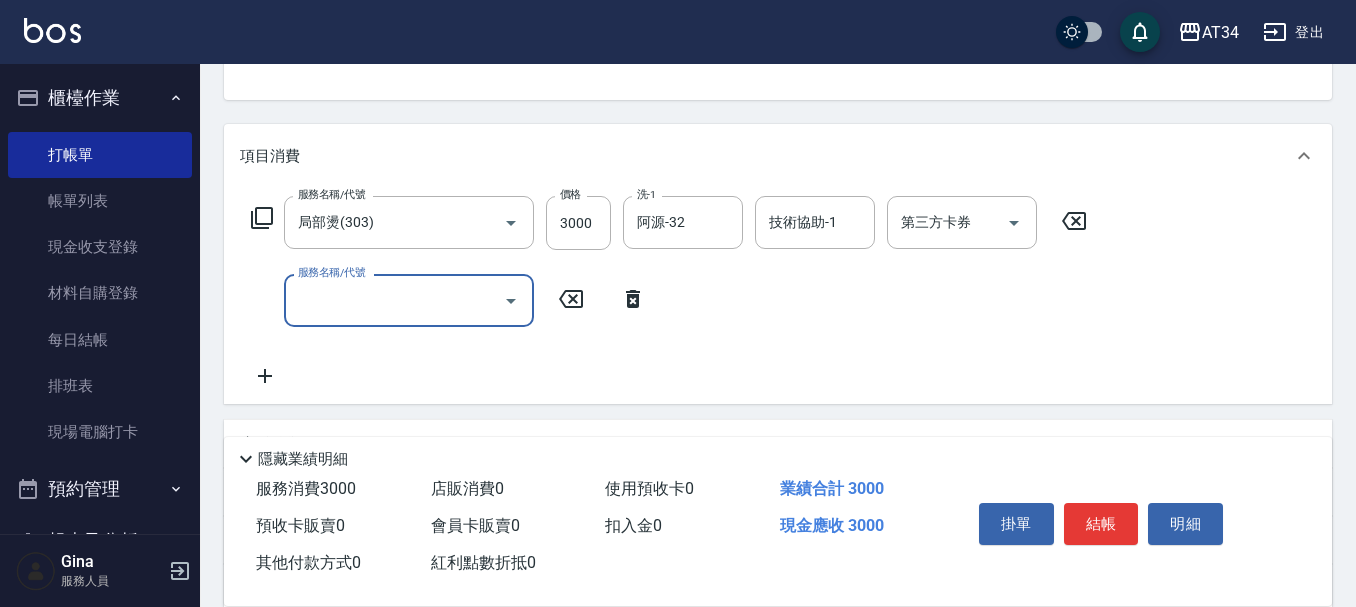 click on "服務名稱/代號" at bounding box center [394, 300] 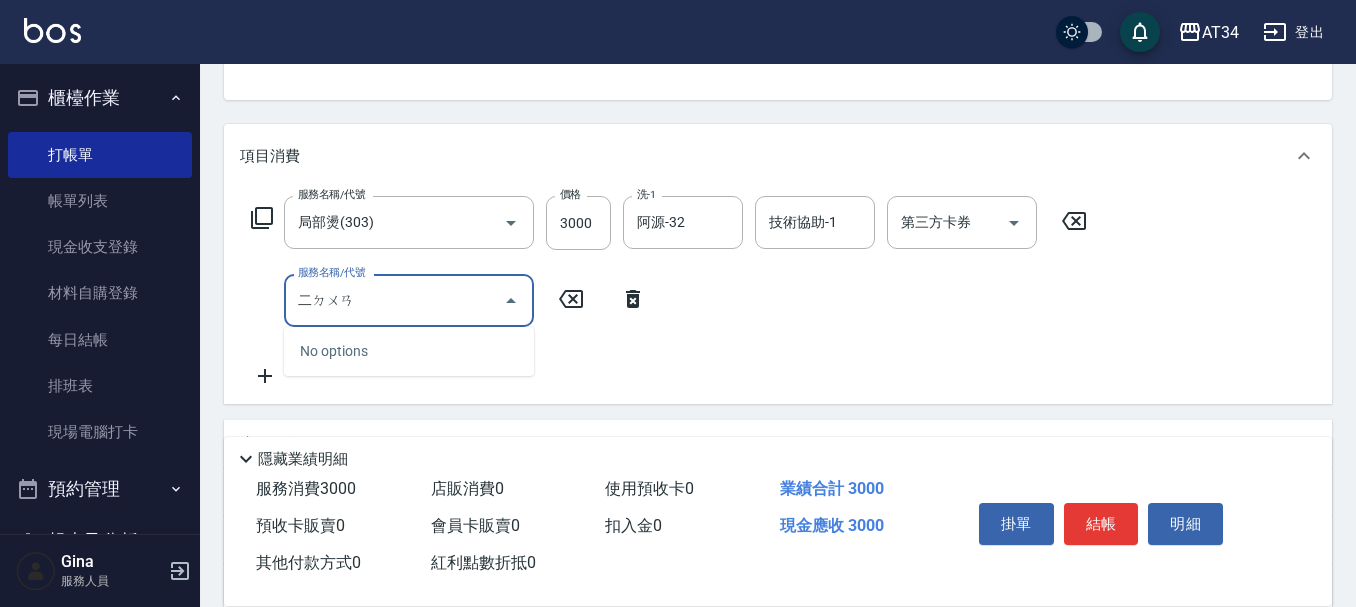 type on "二段" 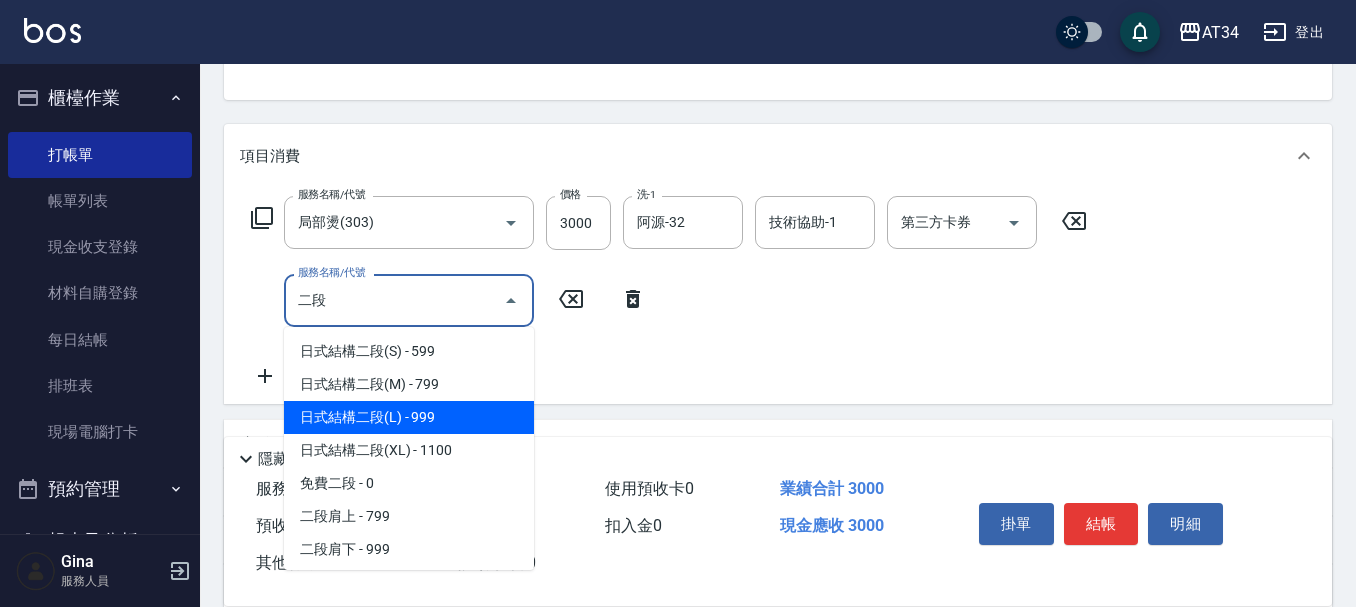 click on "日式結構二段(L) - 999" at bounding box center (409, 417) 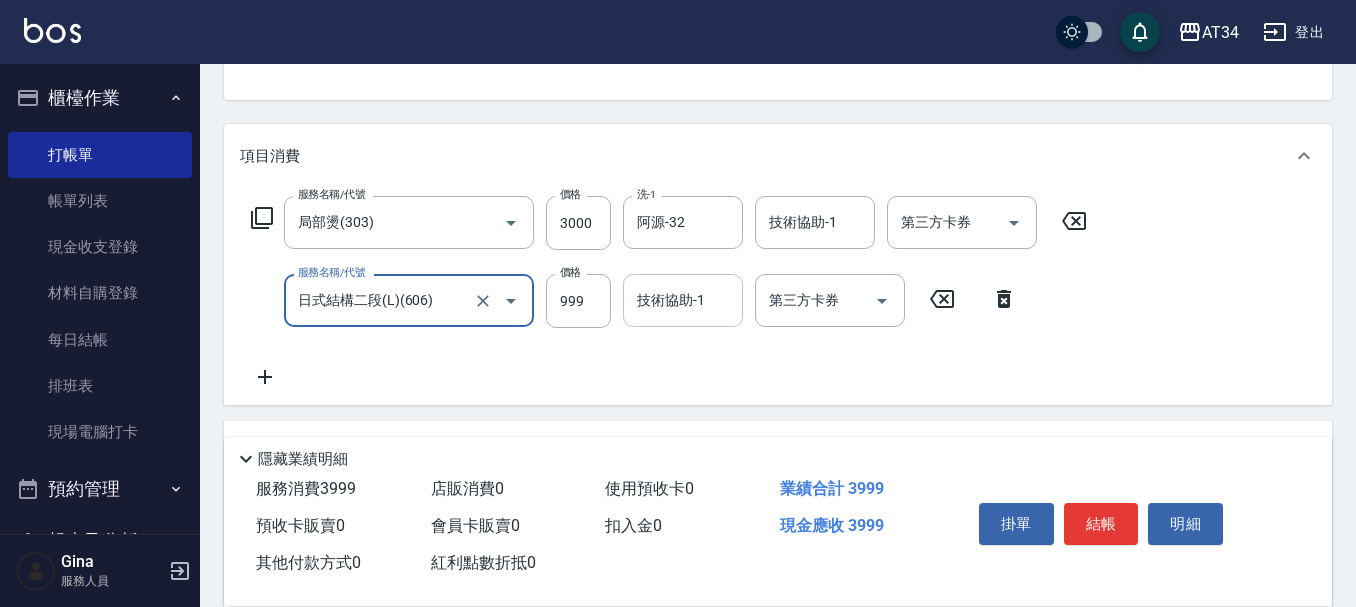 type on "日式結構二段(L)(606)" 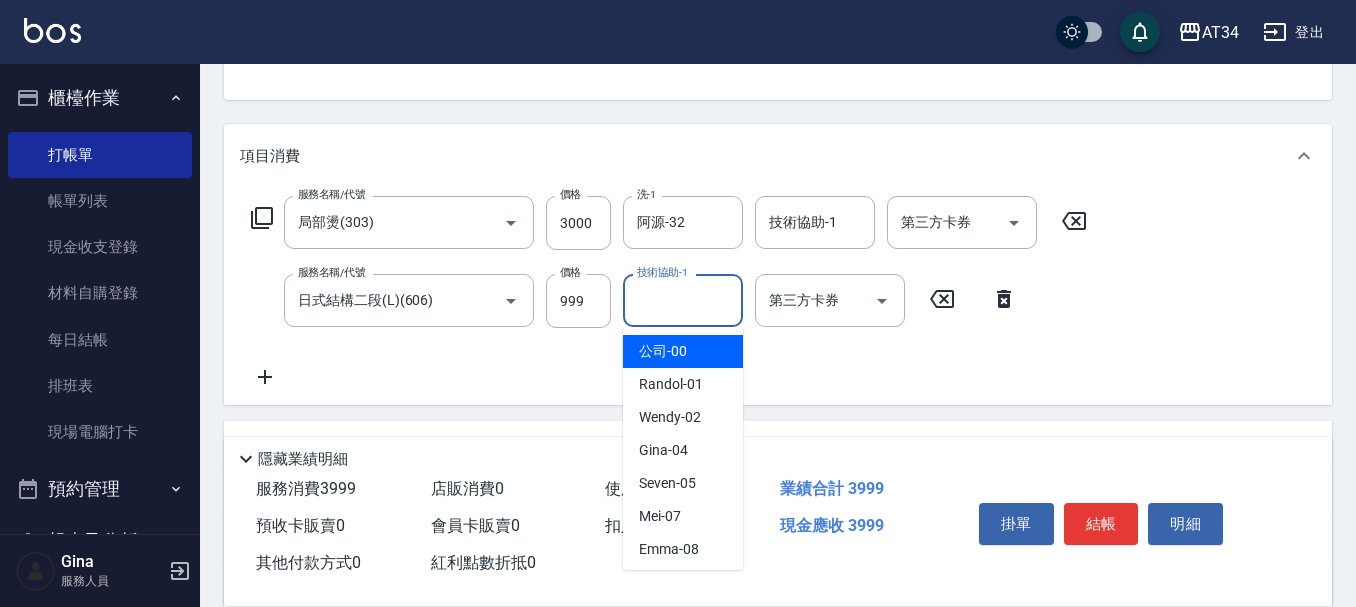 click on "技術協助-1" at bounding box center (683, 300) 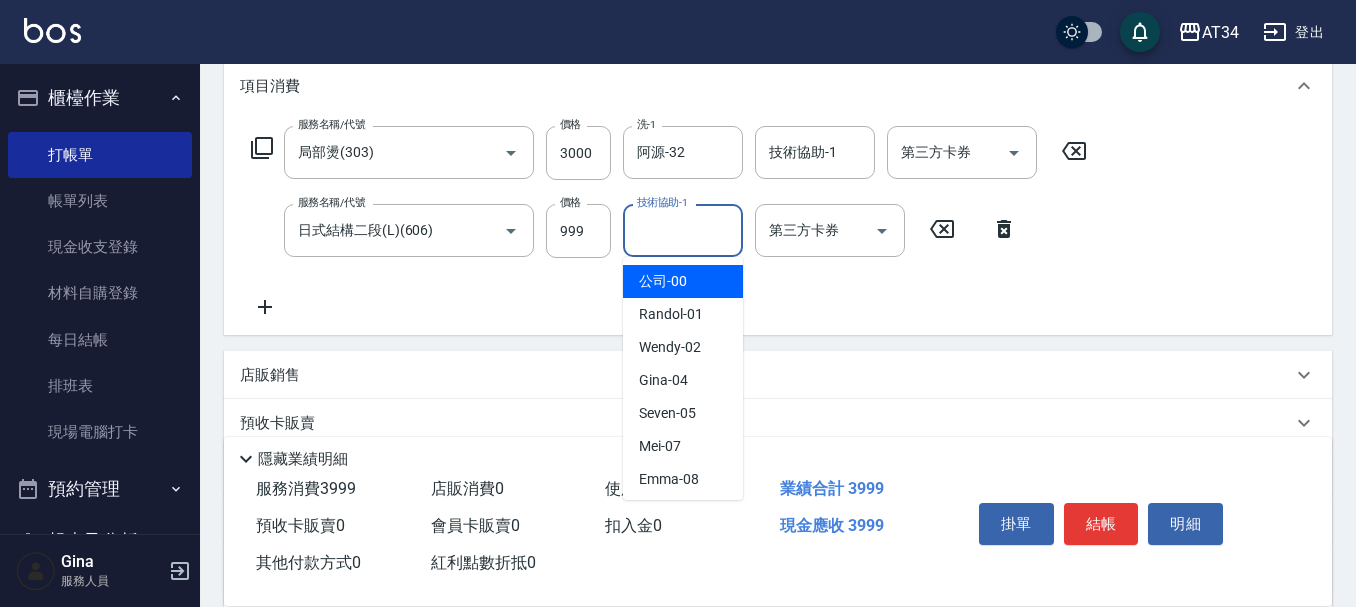 scroll, scrollTop: 300, scrollLeft: 0, axis: vertical 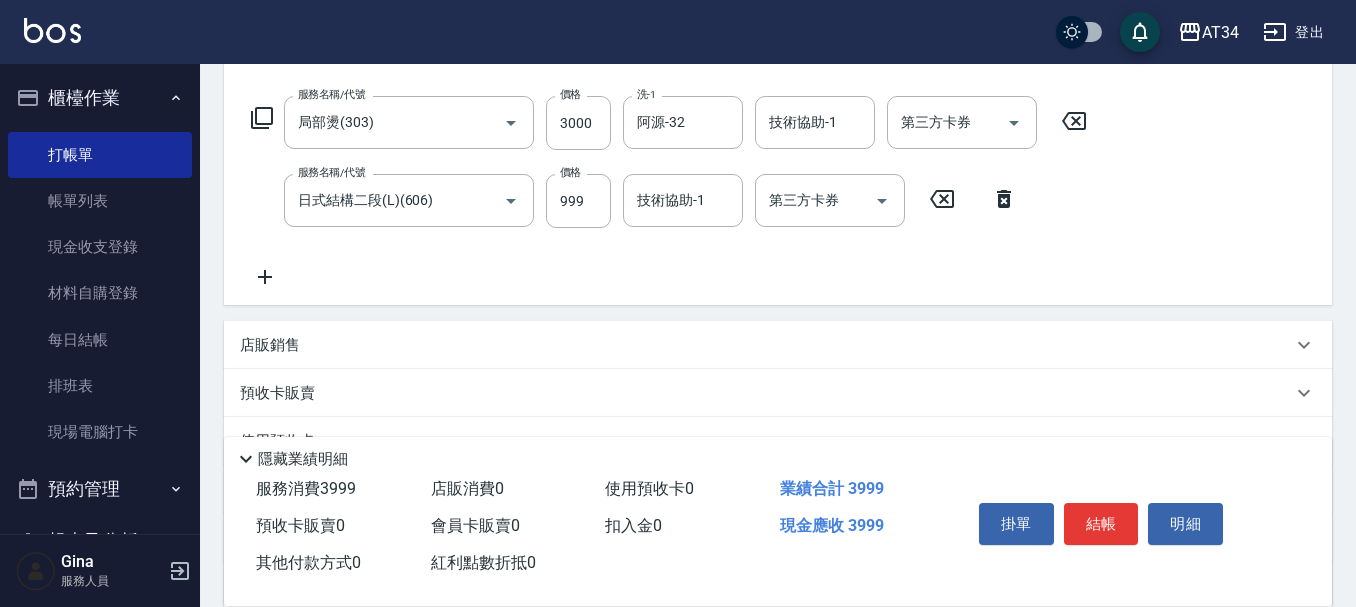 click on "服務名稱/代號 局部燙(303) 服務名稱/代號 價格 3000 價格 洗-1 阿源-32 洗-1 技術協助-1 技術協助-1 第三方卡券 第三方卡券 服務名稱/代號 日式結構二段(L)(606) 服務名稱/代號 價格 999 價格 技術協助-1 技術協助-1 第三方卡券 第三方卡券" at bounding box center [669, 192] 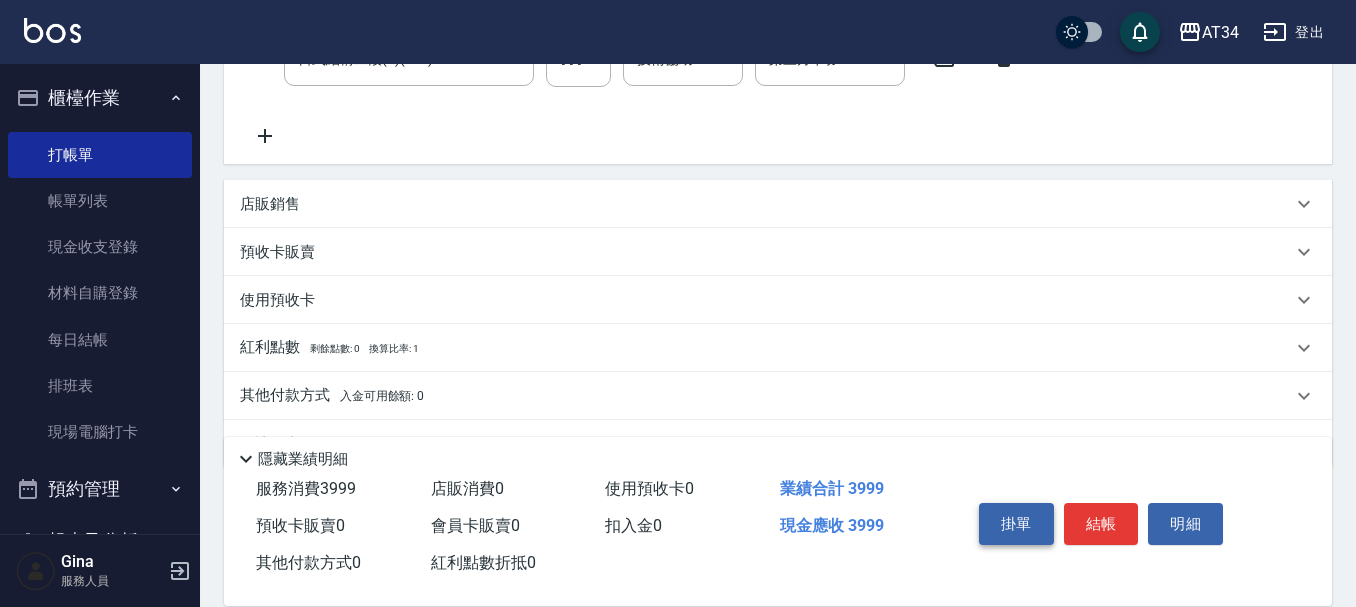 scroll, scrollTop: 494, scrollLeft: 0, axis: vertical 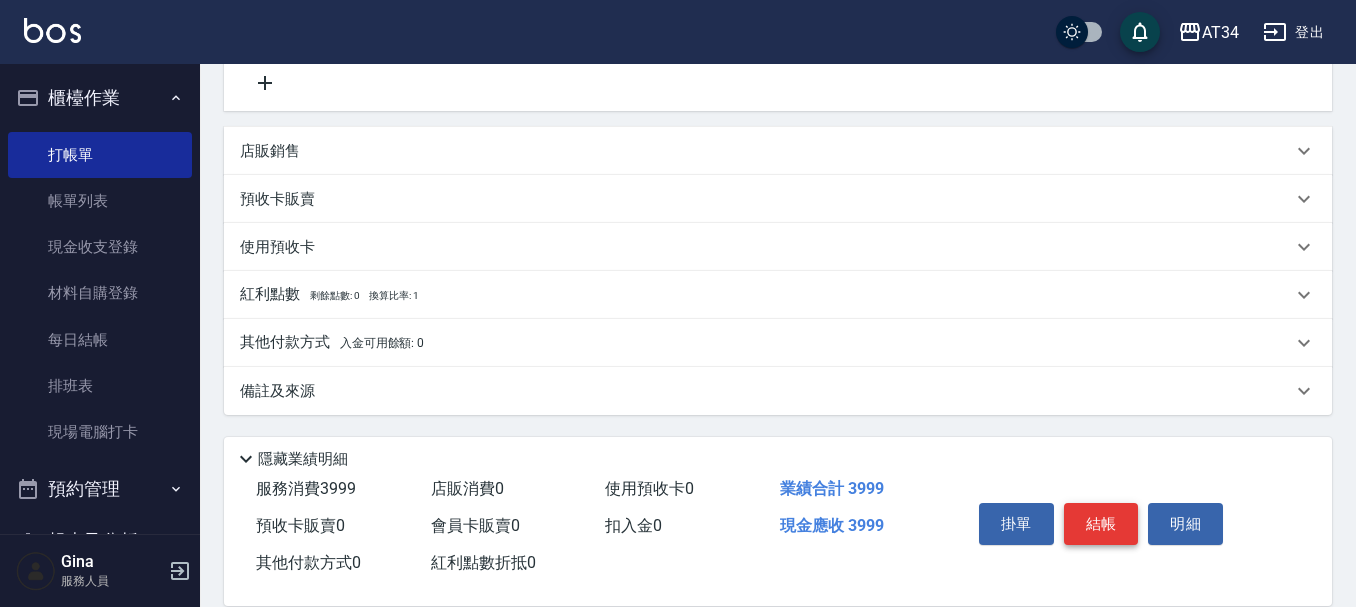 click on "結帳" at bounding box center (1101, 524) 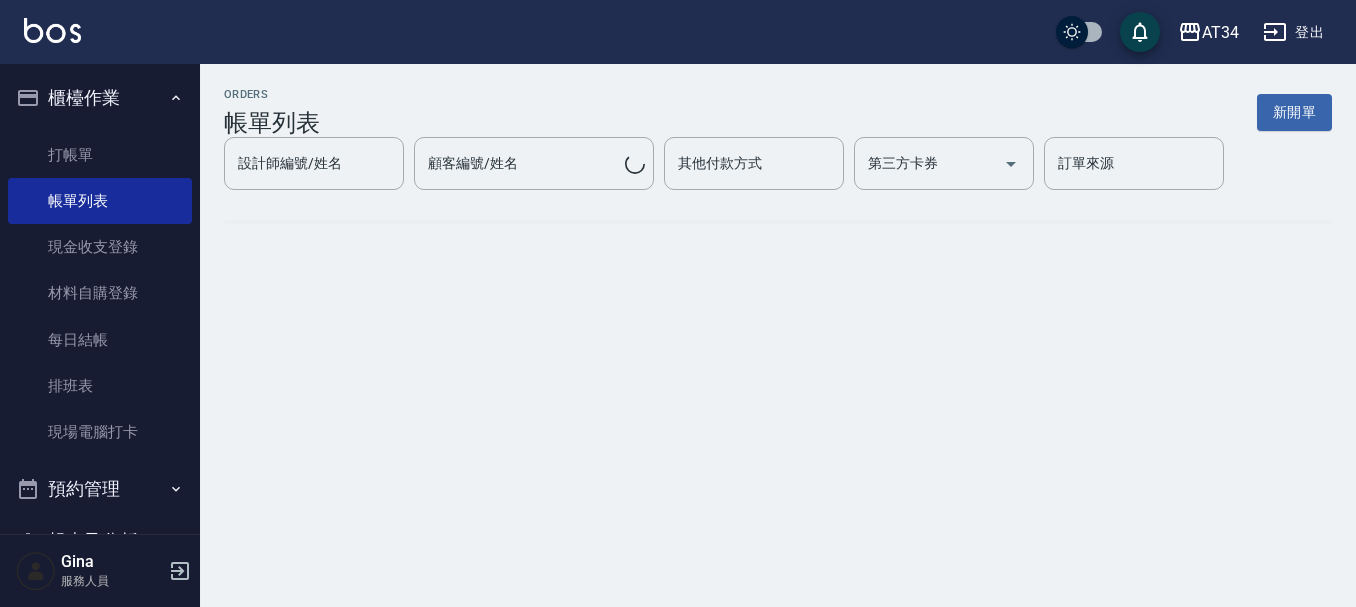 scroll, scrollTop: 0, scrollLeft: 0, axis: both 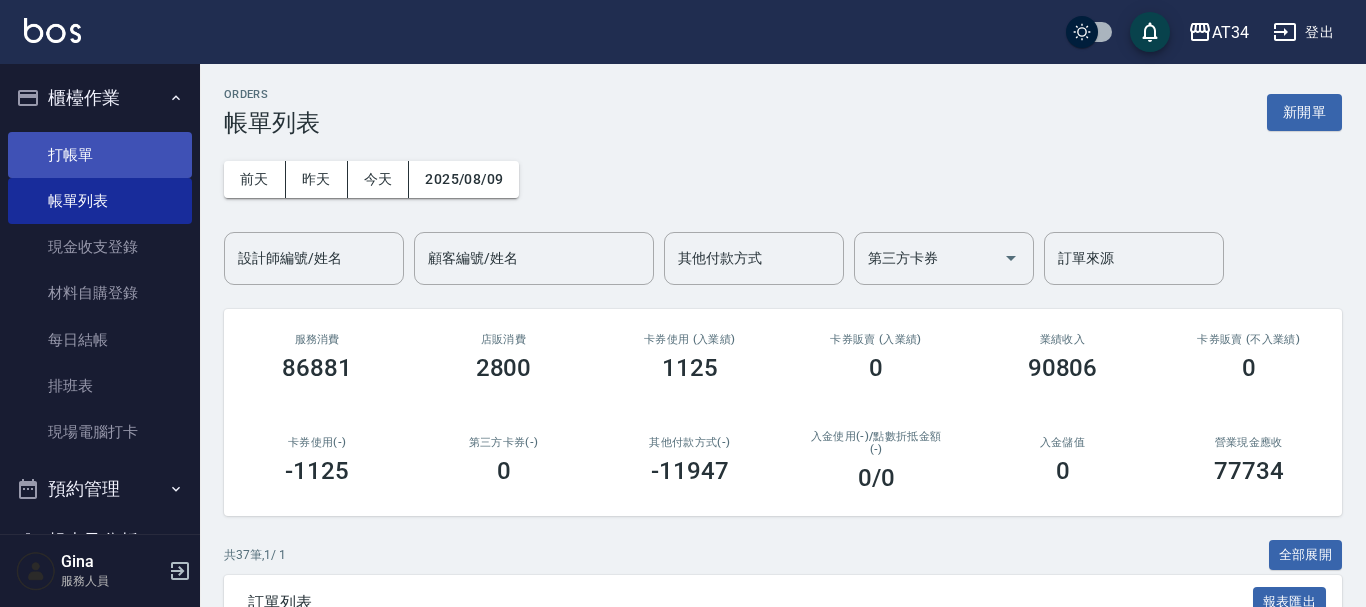 click on "打帳單" at bounding box center (100, 155) 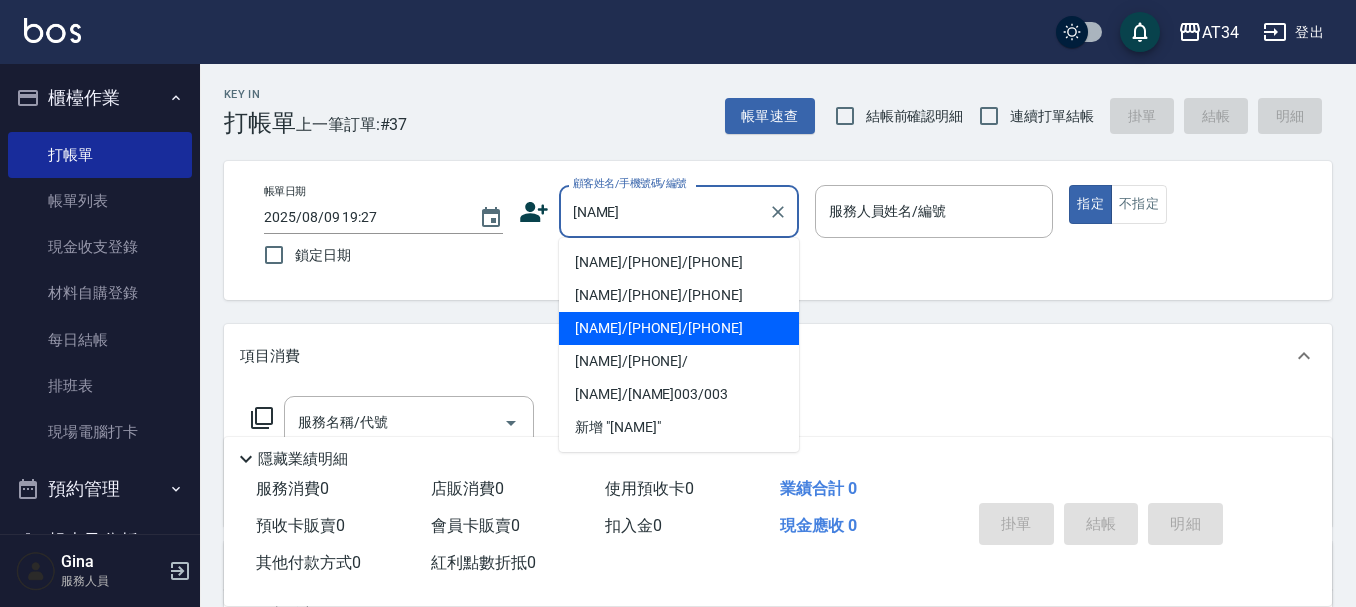click on "李侑萱/0958550094/0958550094" at bounding box center [679, 328] 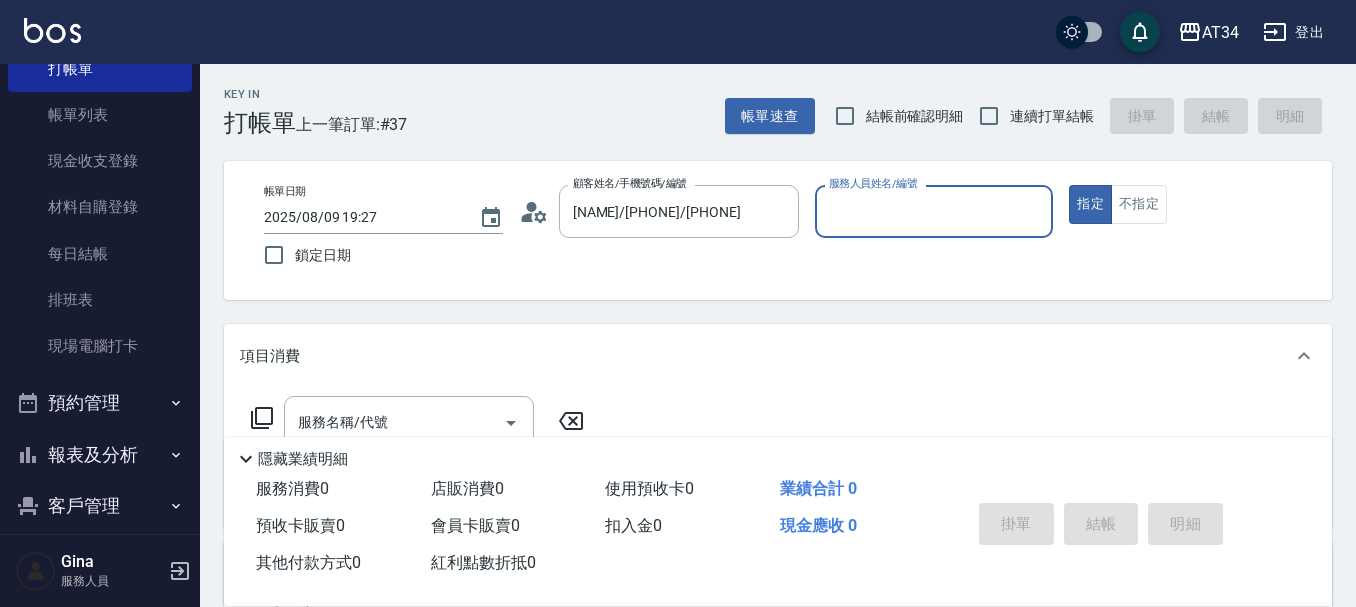 scroll, scrollTop: 200, scrollLeft: 0, axis: vertical 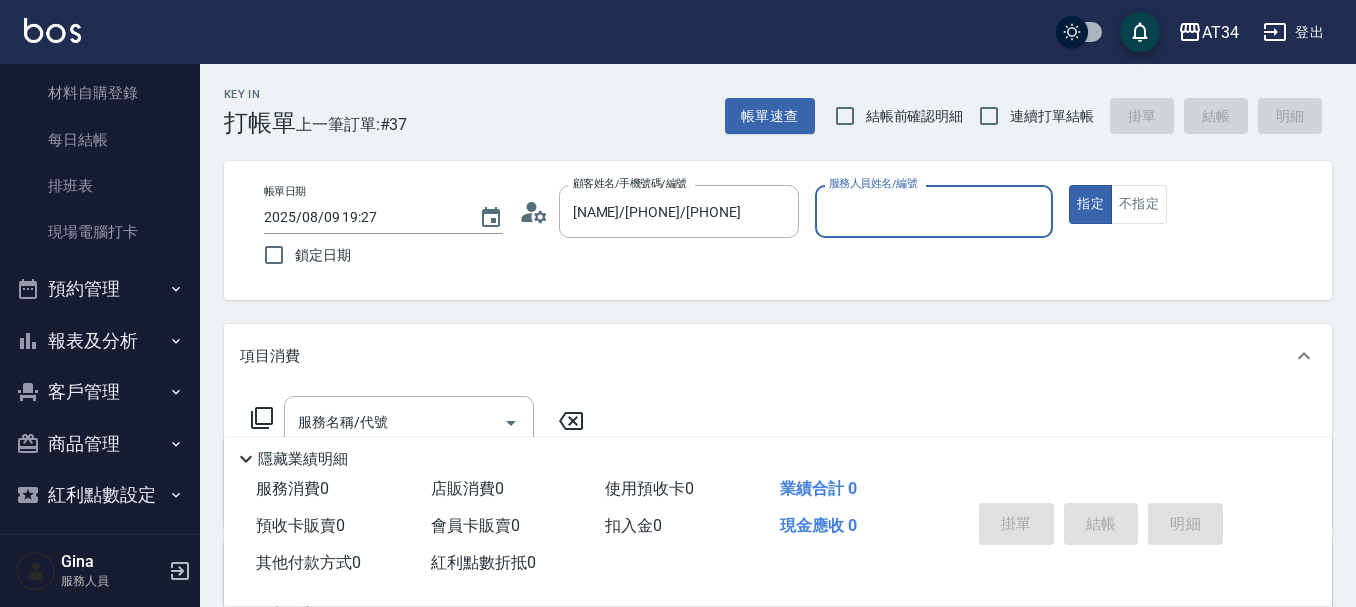 click on "預約管理" at bounding box center [100, 289] 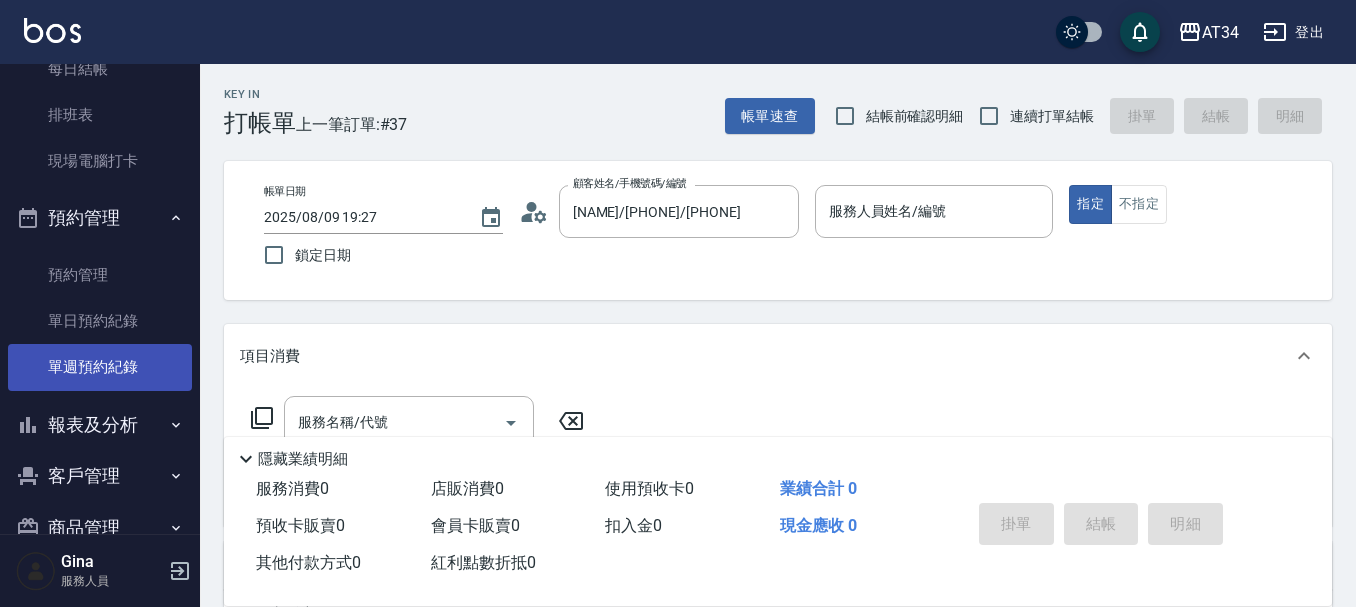 scroll, scrollTop: 300, scrollLeft: 0, axis: vertical 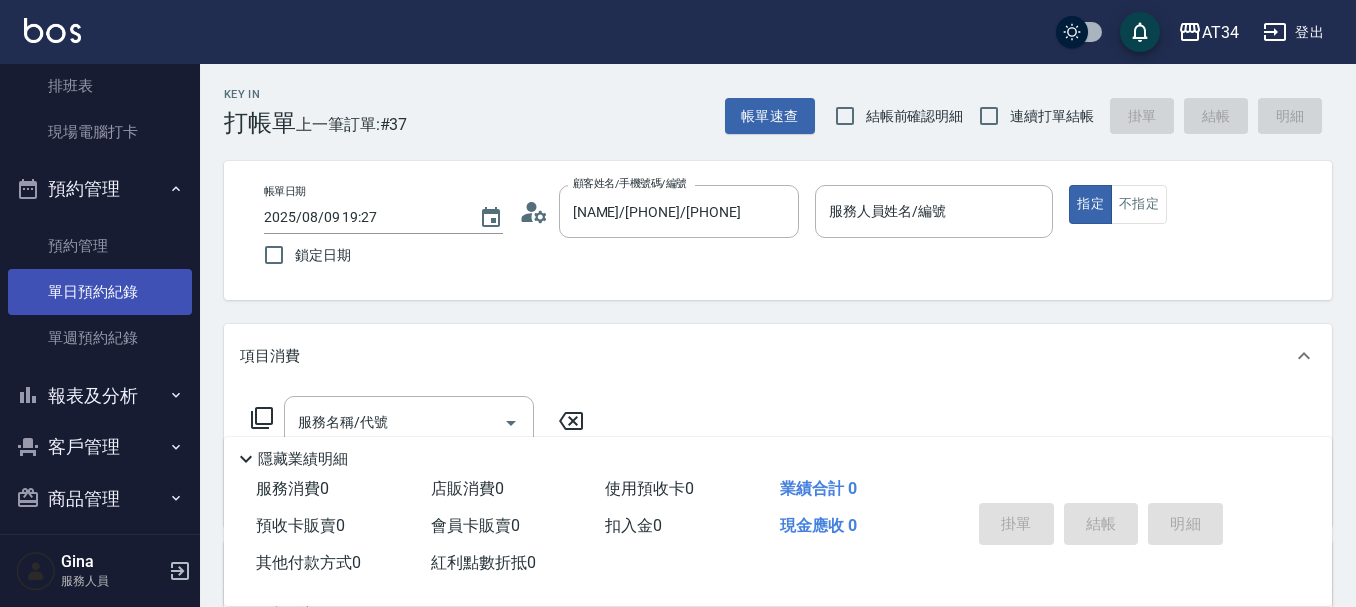 click on "單日預約紀錄" at bounding box center [100, 292] 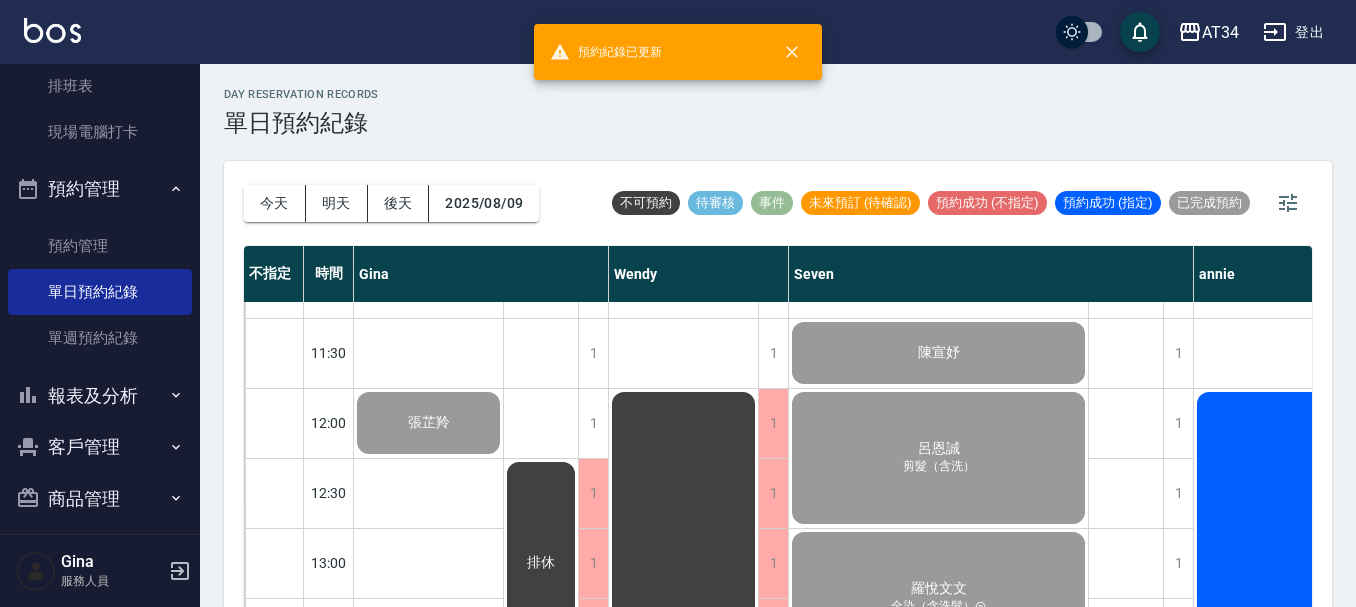 scroll, scrollTop: 100, scrollLeft: 0, axis: vertical 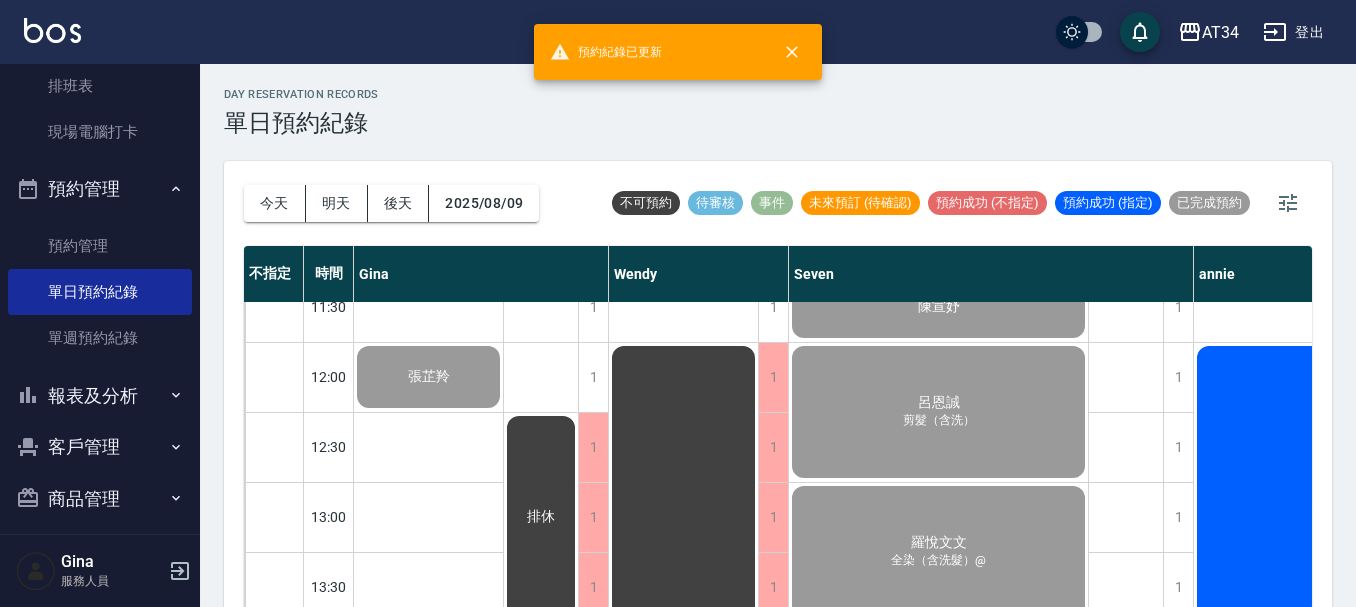 click on "排休" at bounding box center (428, 377) 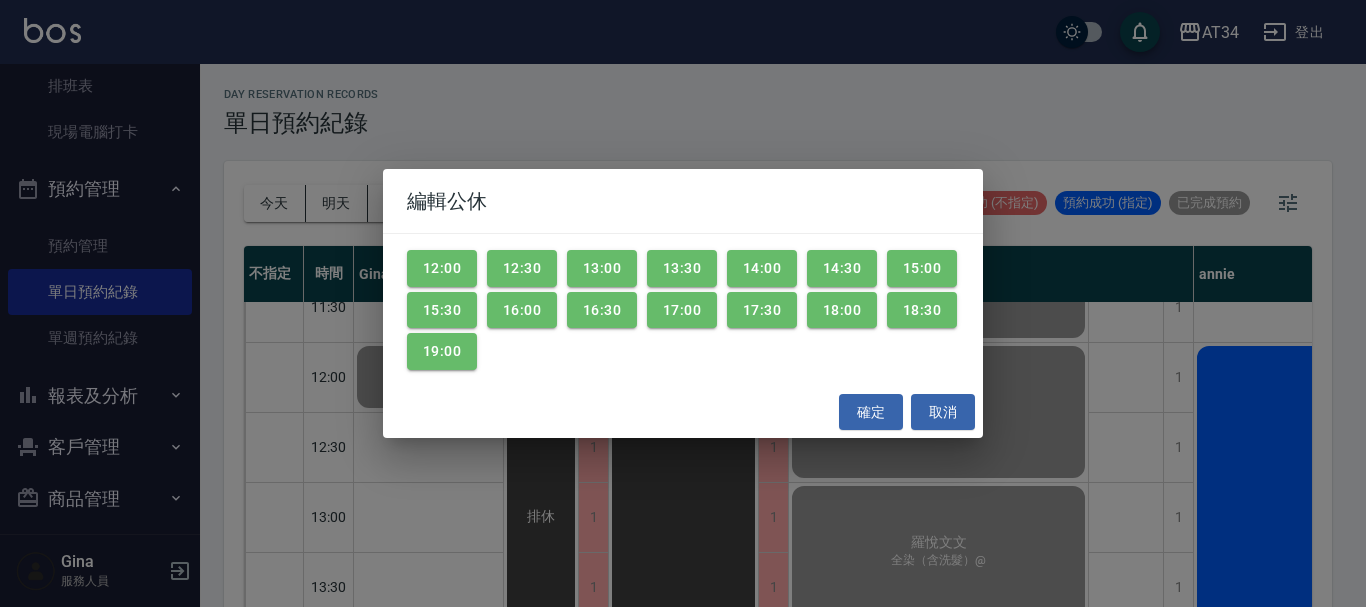 click on "編輯公休 12:00 12:30 13:00 13:30 14:00 14:30 15:00 15:30 16:00 16:30 17:00 17:30 18:00 18:30 19:00 確定 取消" at bounding box center (683, 303) 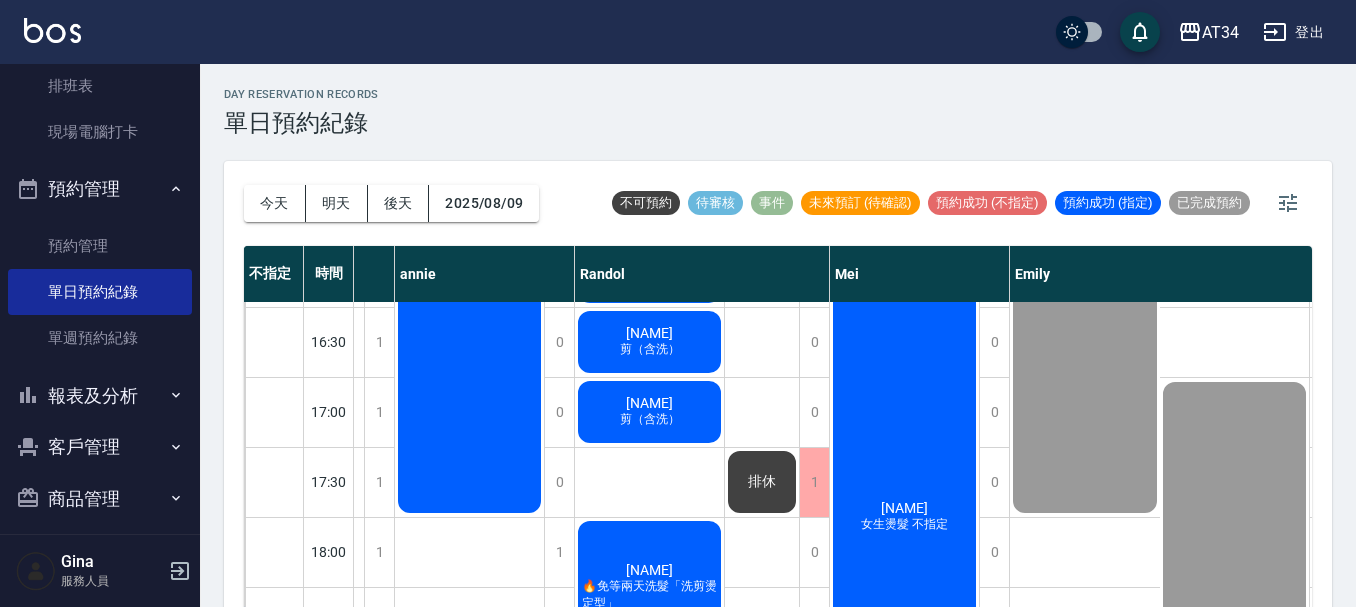 scroll, scrollTop: 800, scrollLeft: 799, axis: both 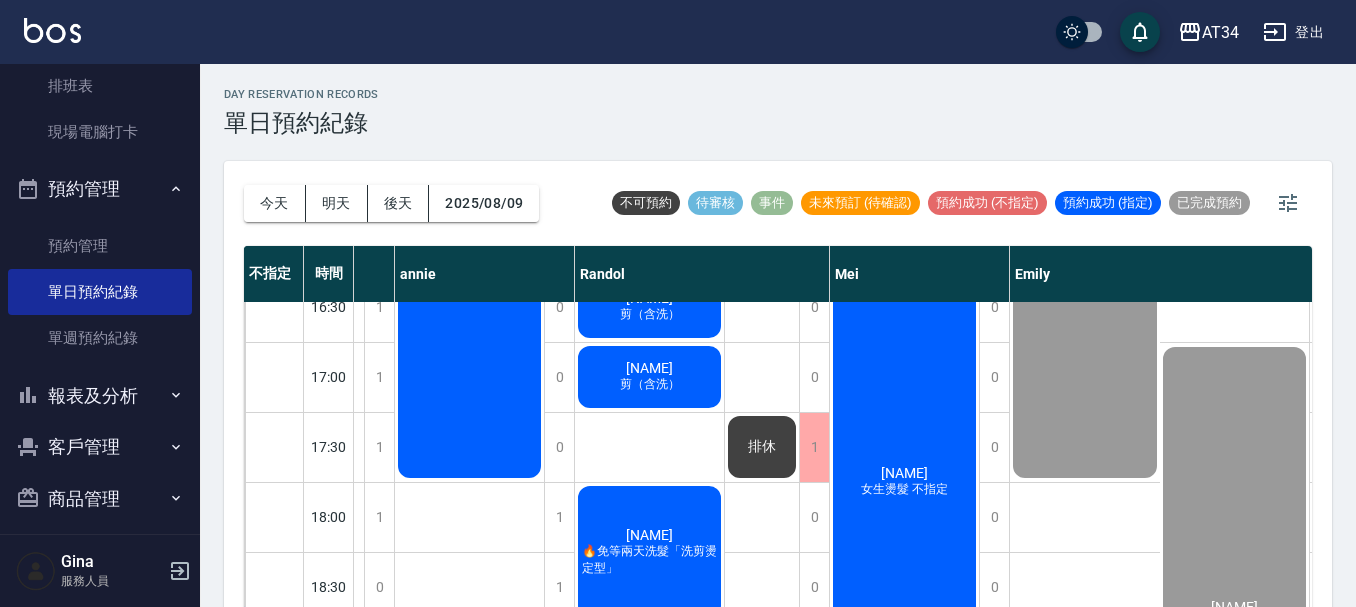 click on "李侑庭 女生燙髮 不指定" at bounding box center (-371, -323) 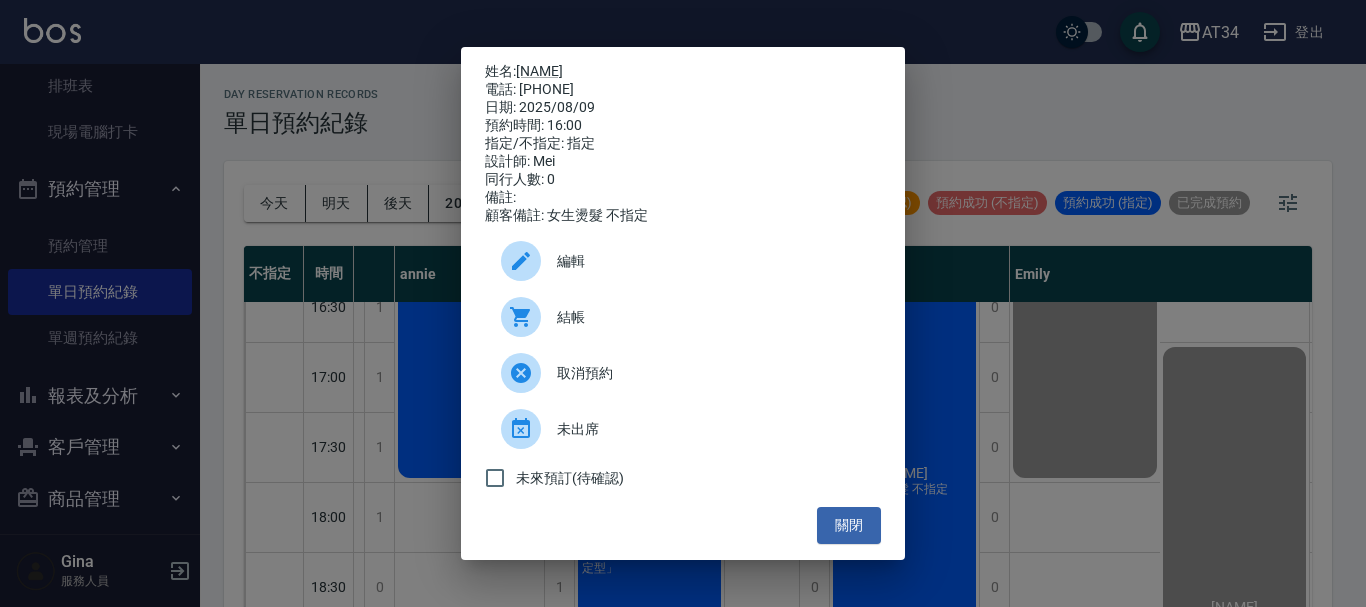 click on "結帳" at bounding box center (683, 317) 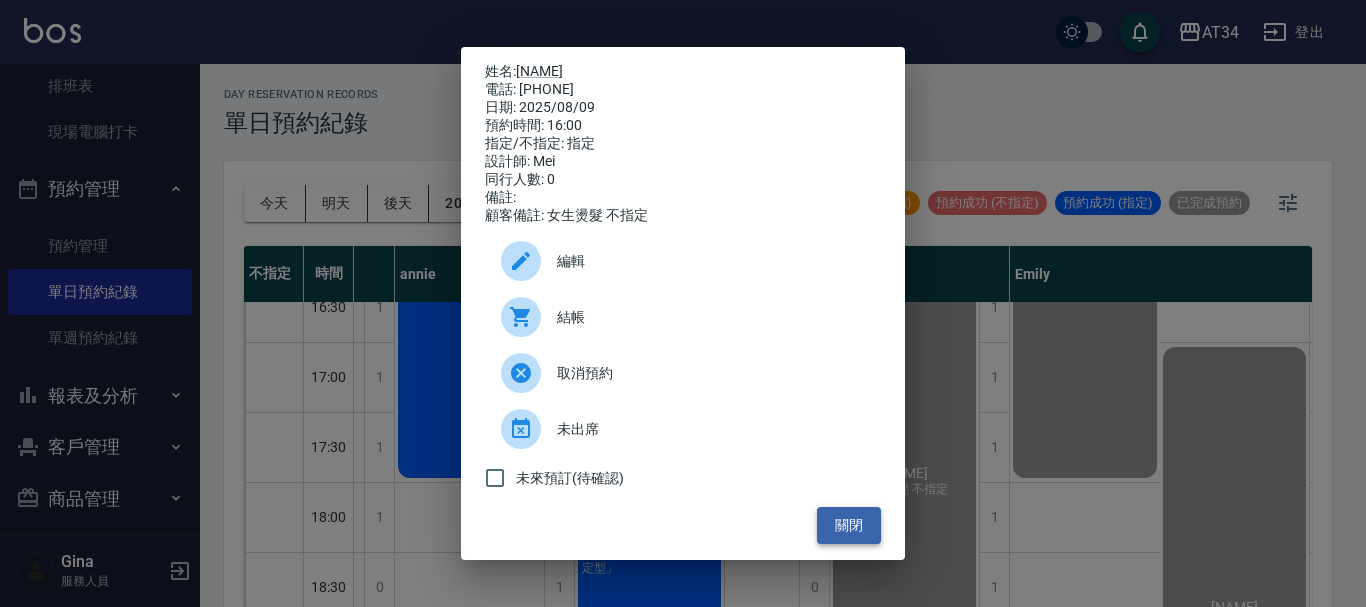 click on "關閉" at bounding box center (849, 525) 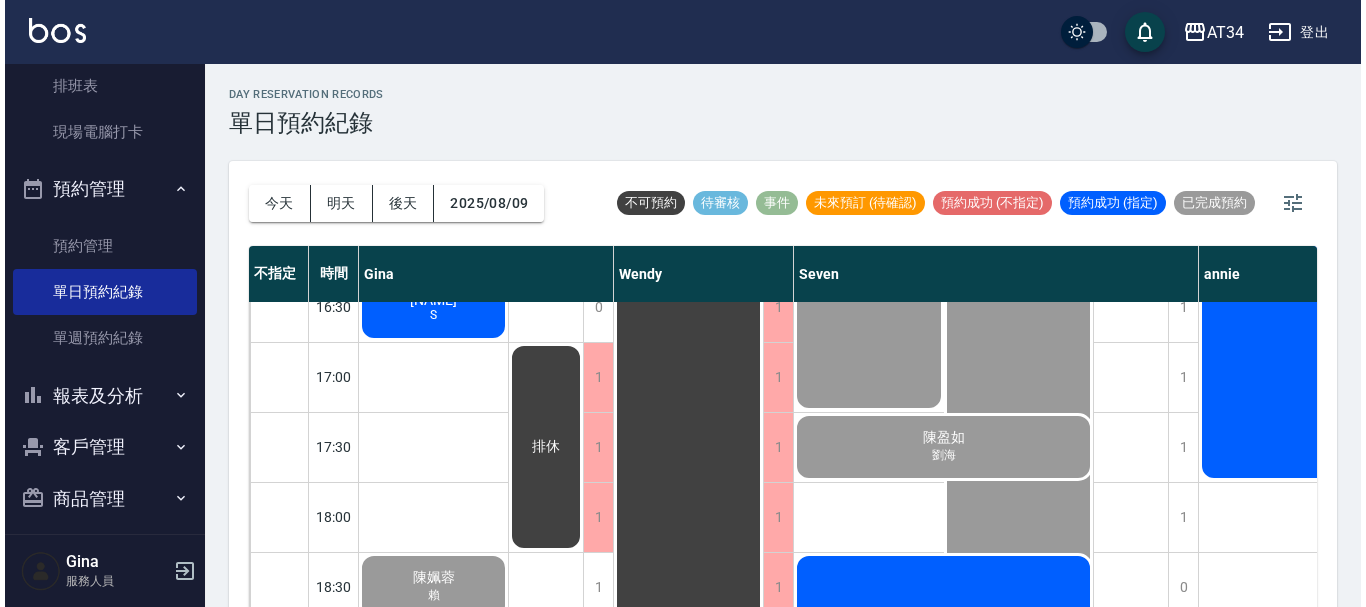 scroll, scrollTop: 1000, scrollLeft: 0, axis: vertical 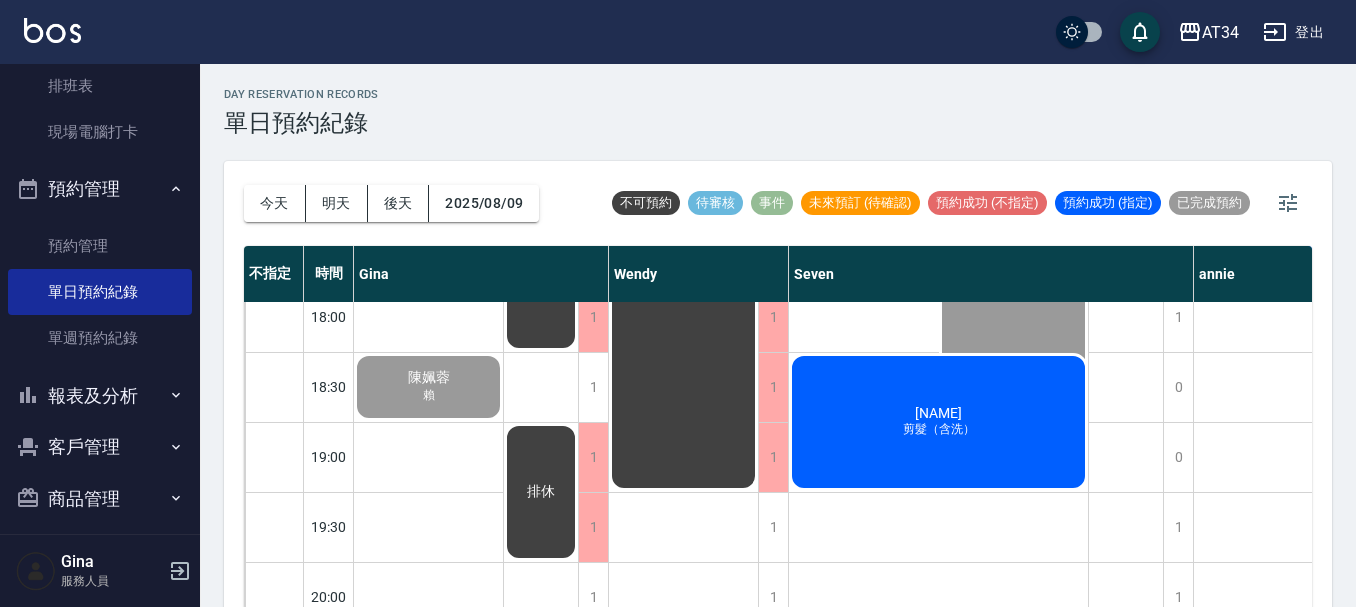 click on "沈劭庭 剪髮（含洗）" at bounding box center [428, -523] 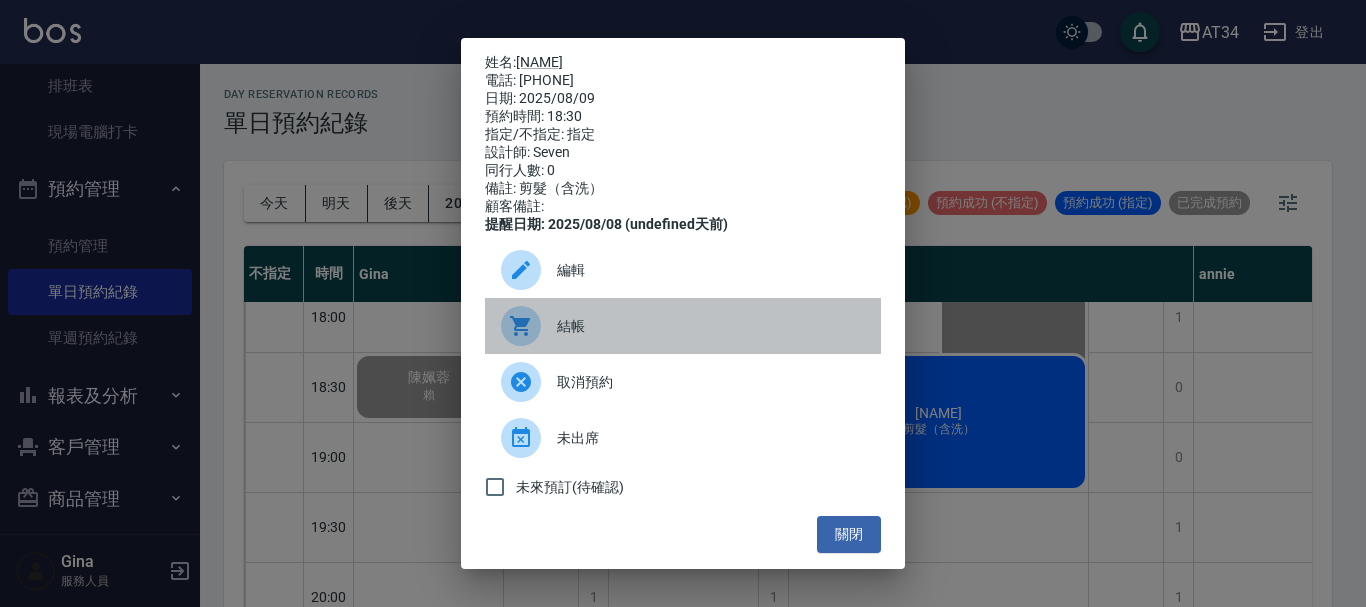 click on "結帳" at bounding box center [711, 326] 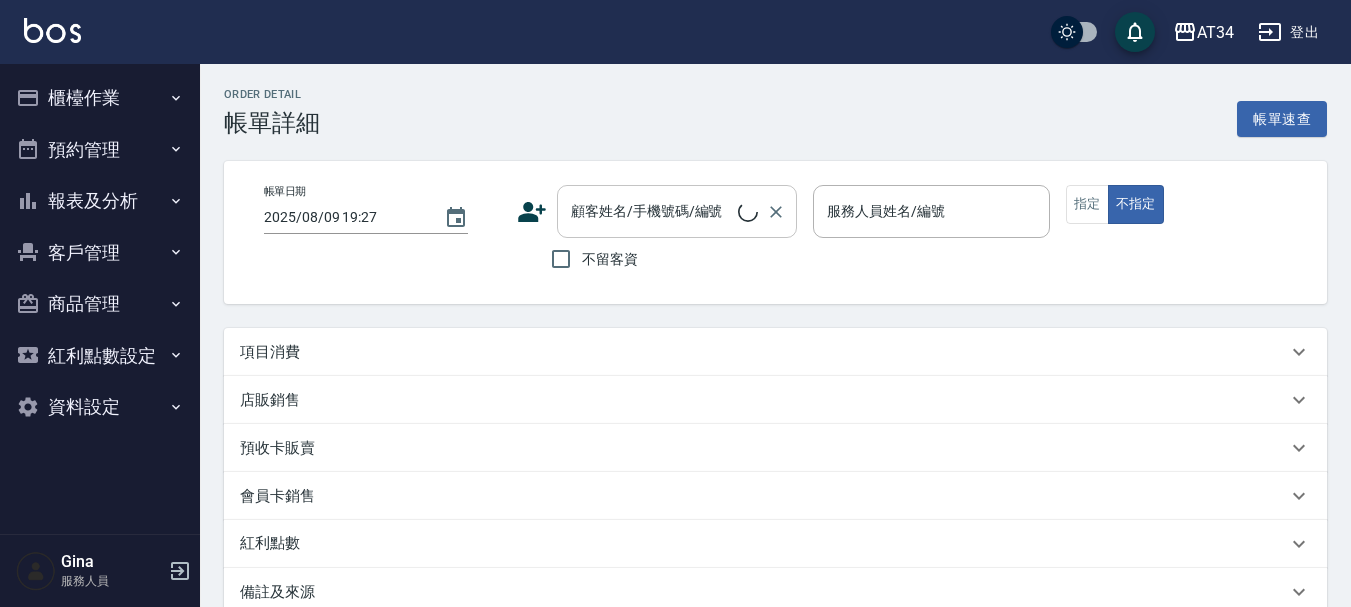 type on "2025/08/09 16:00" 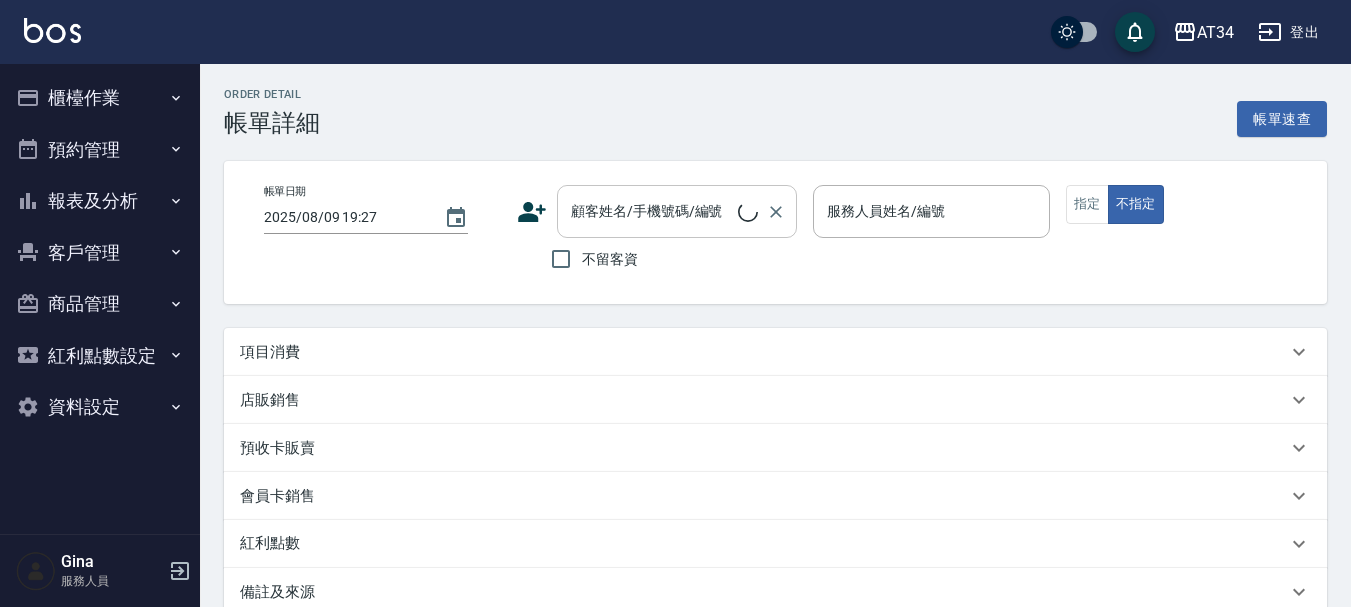 type on "Mei-07" 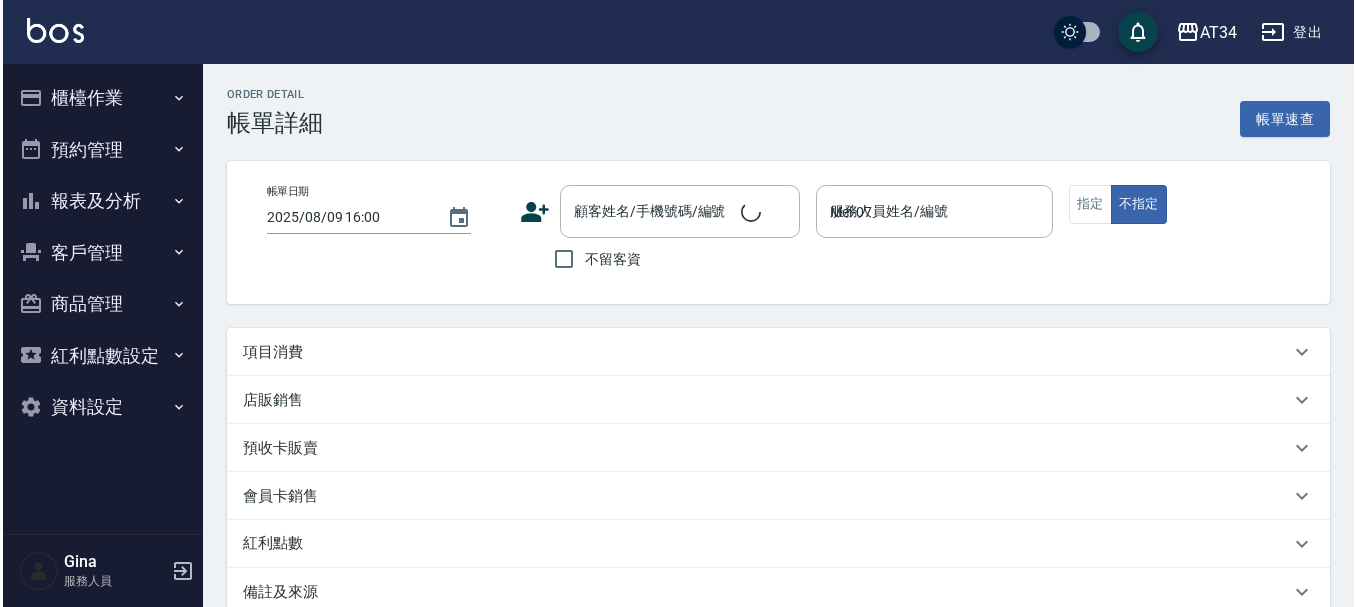 scroll, scrollTop: 0, scrollLeft: 0, axis: both 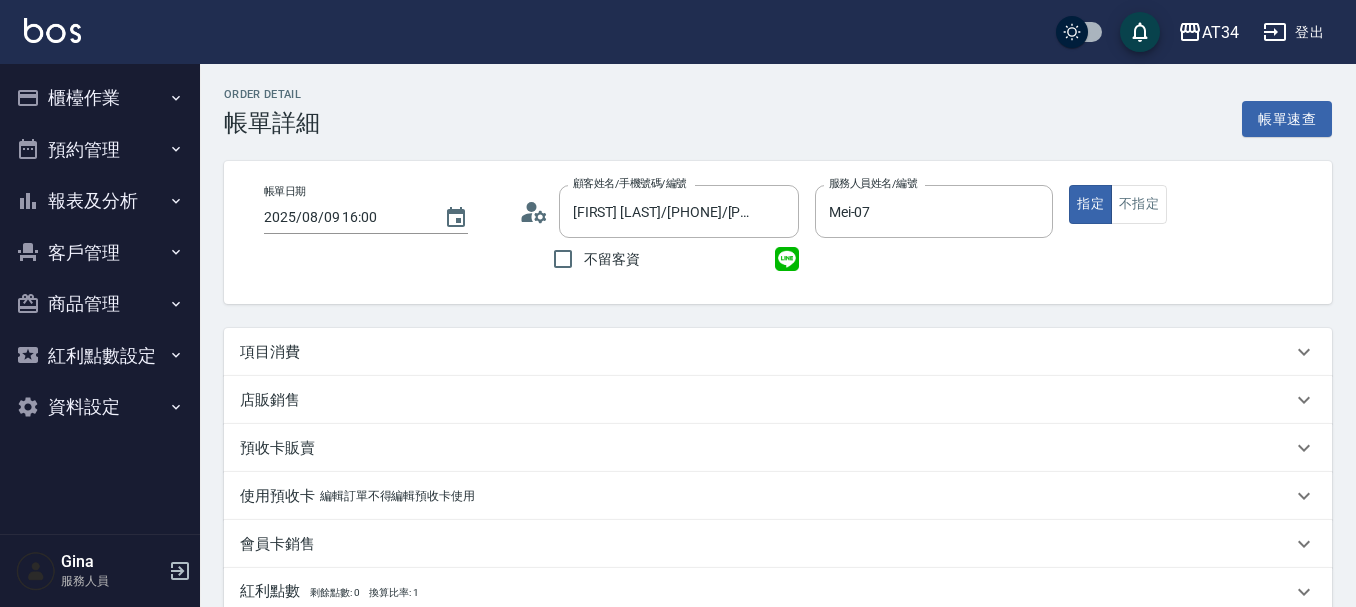 type on "[FIRST] [LAST]/[PHONE]/[PHONE]" 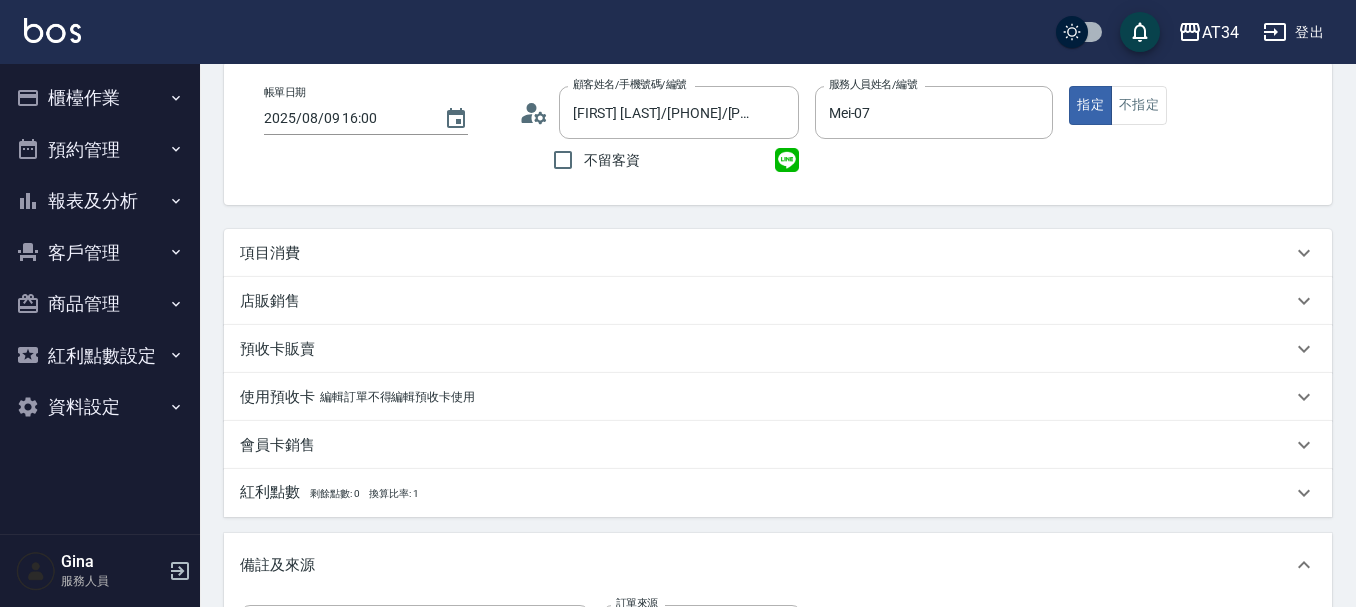scroll, scrollTop: 100, scrollLeft: 0, axis: vertical 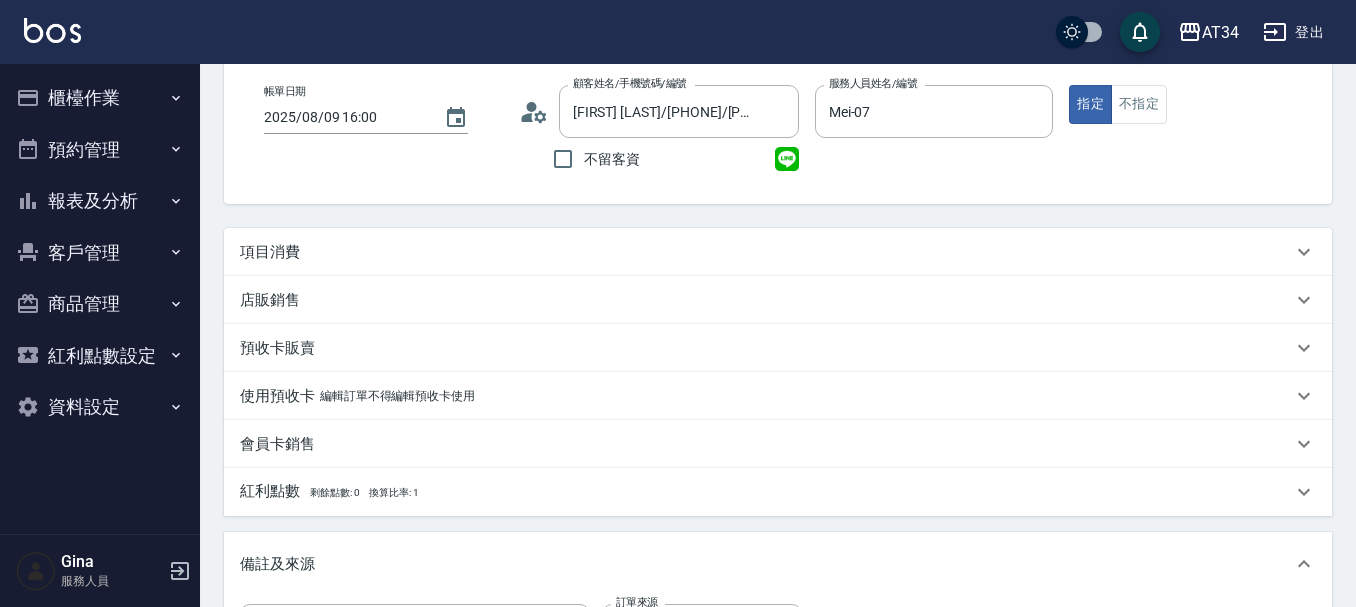 click on "項目消費" at bounding box center (778, 252) 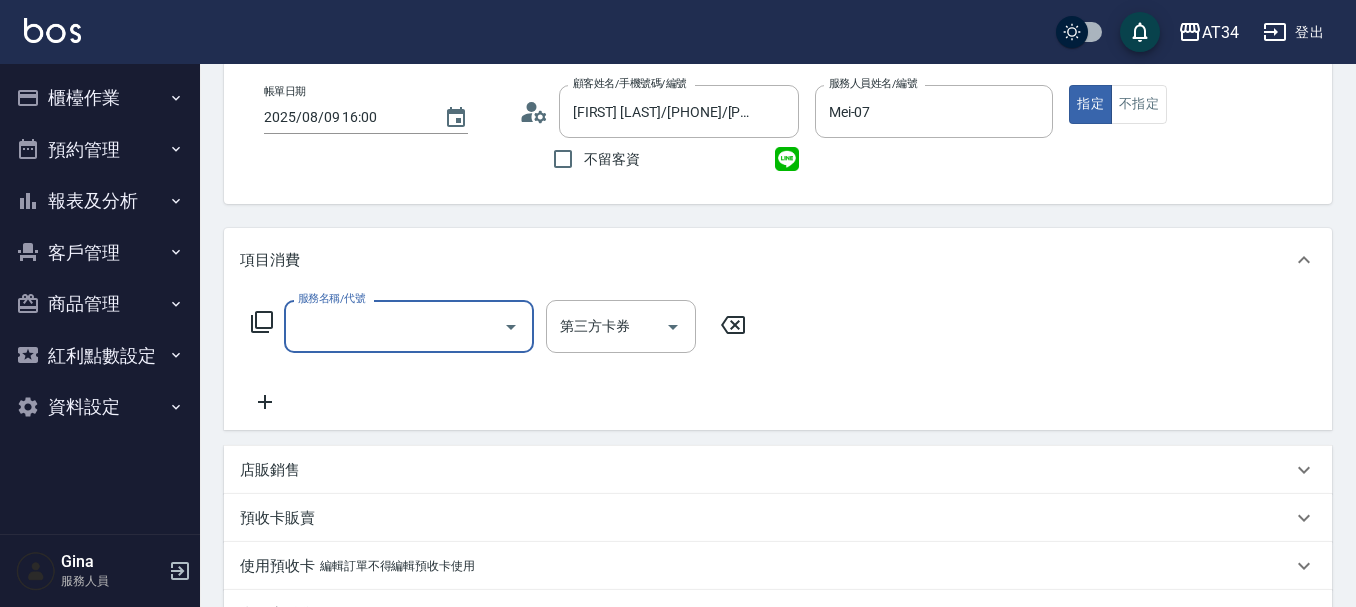 scroll, scrollTop: 0, scrollLeft: 0, axis: both 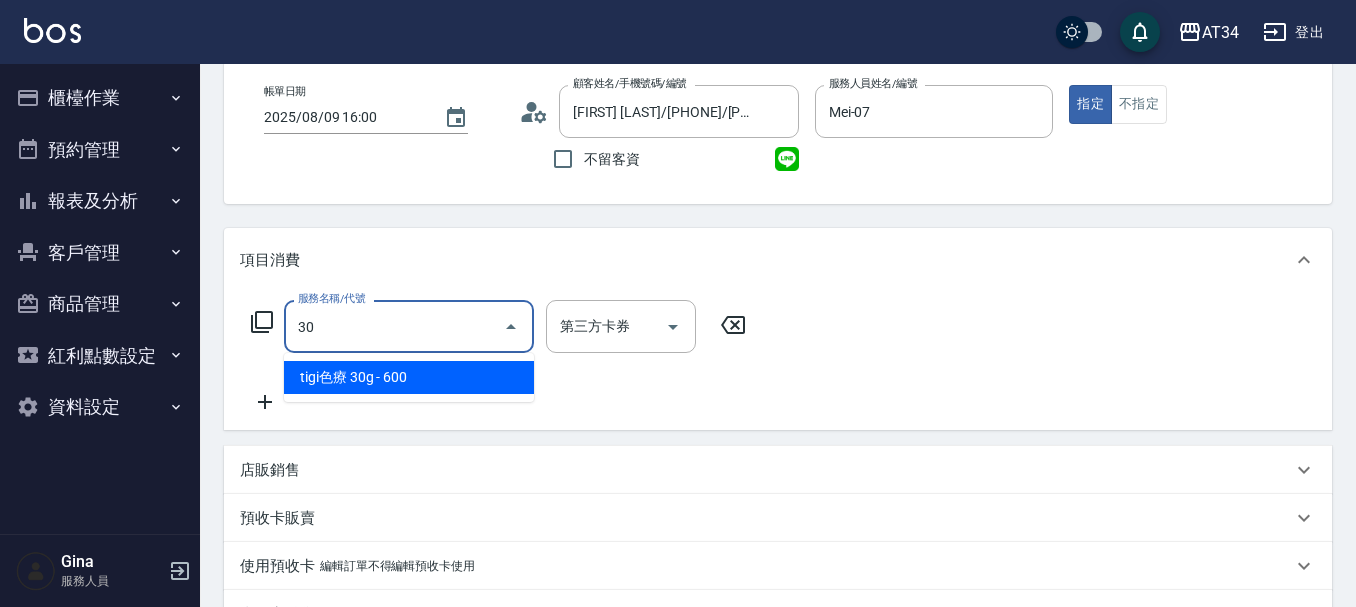 type on "303" 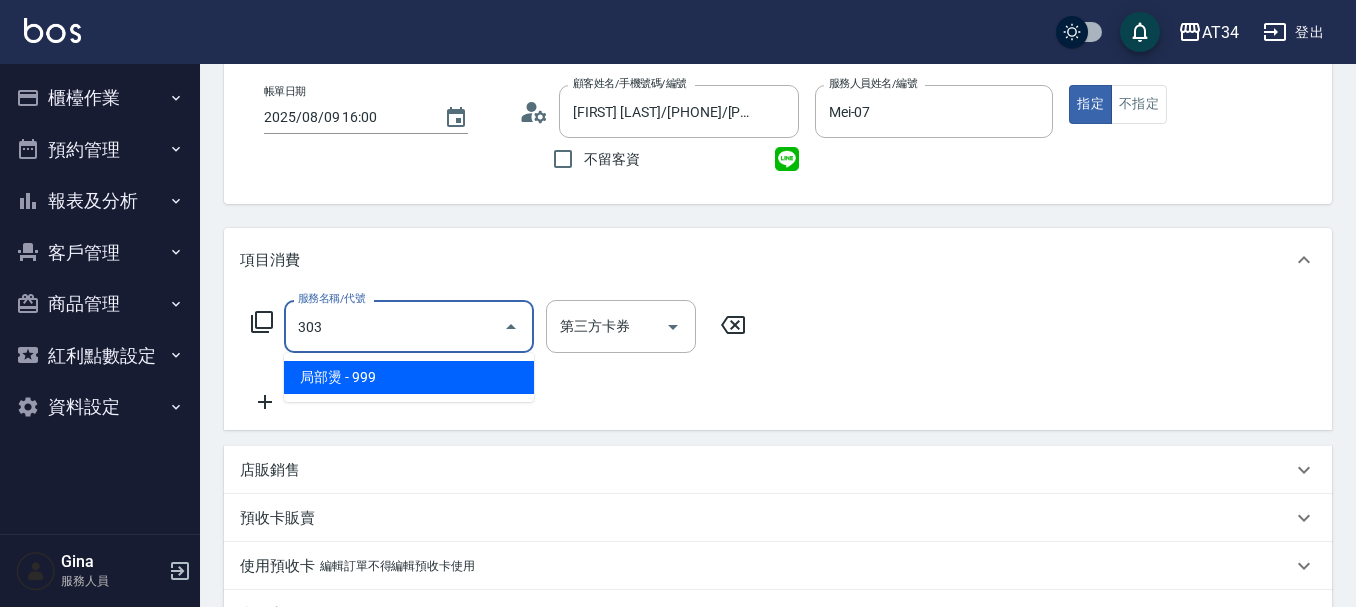 type on "90" 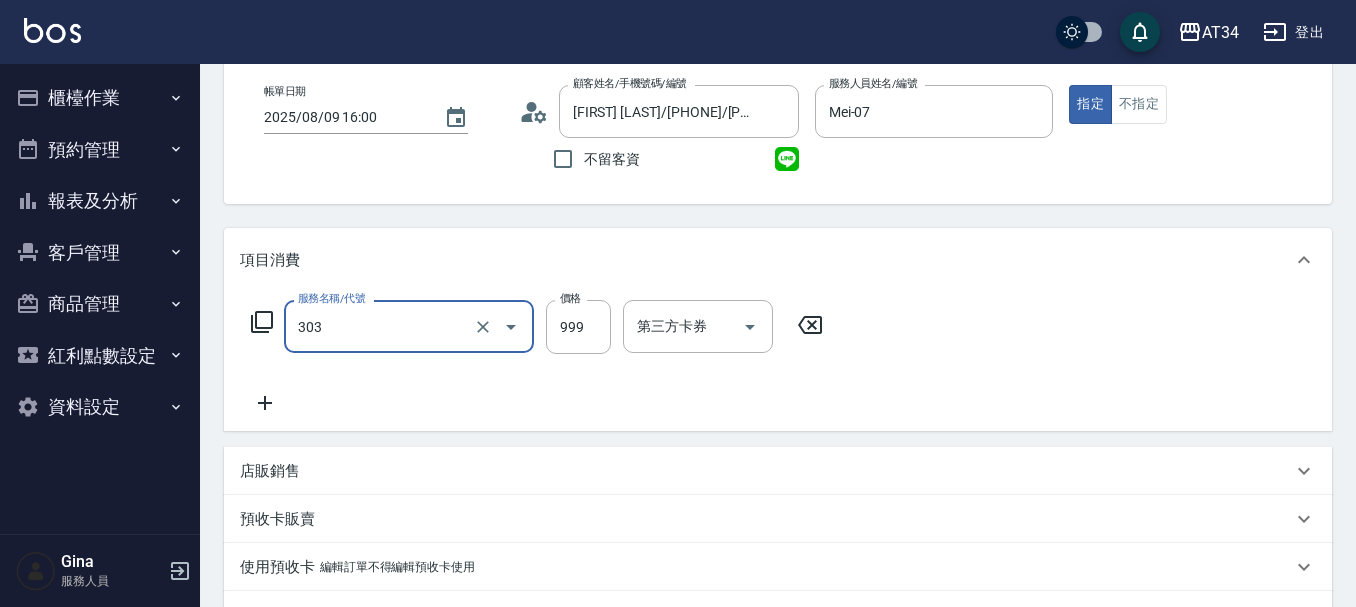type on "局部燙(303)" 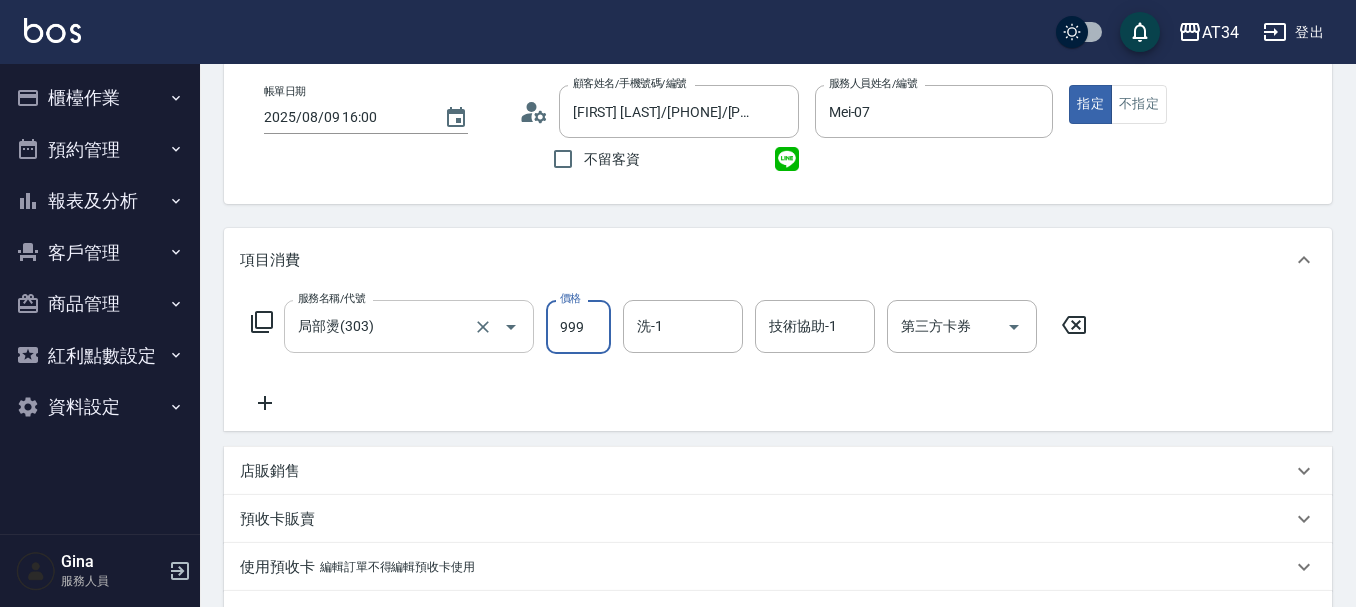 type on "0" 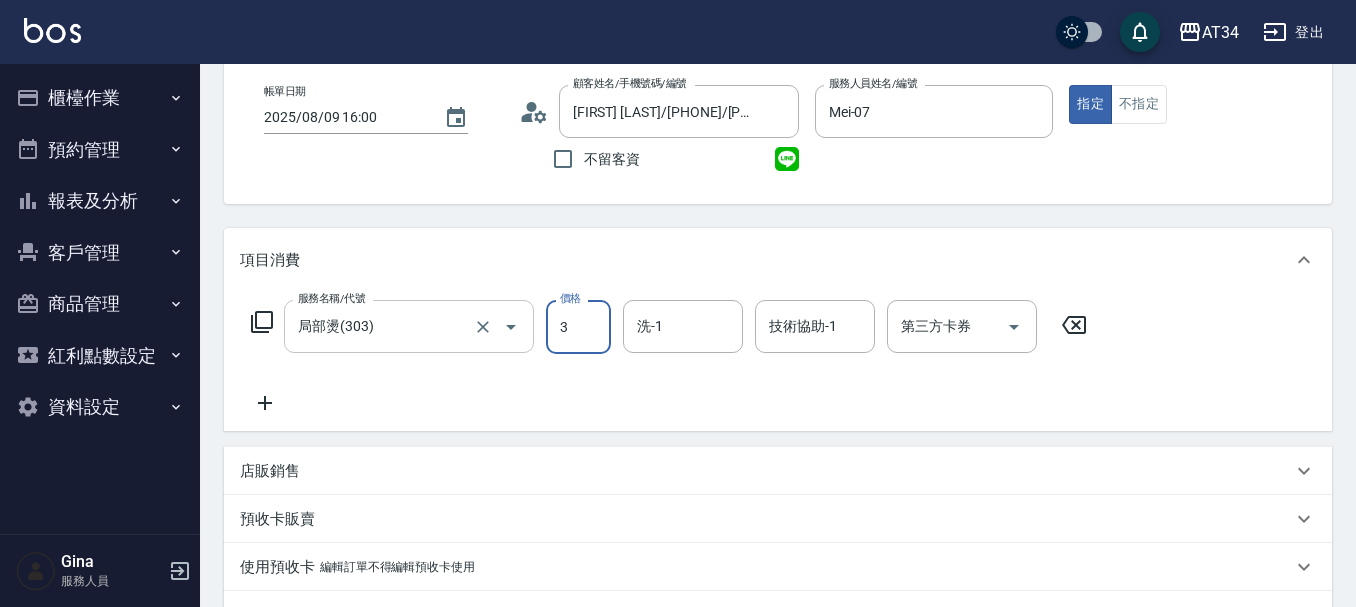 type on "30" 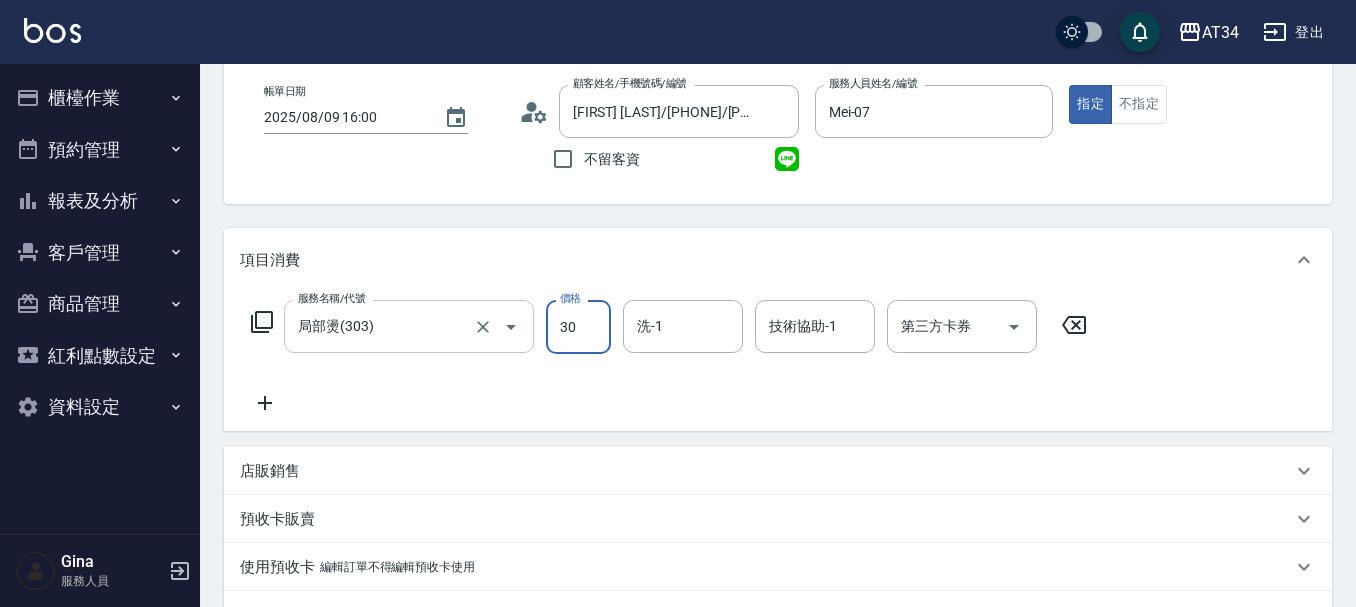 type on "30" 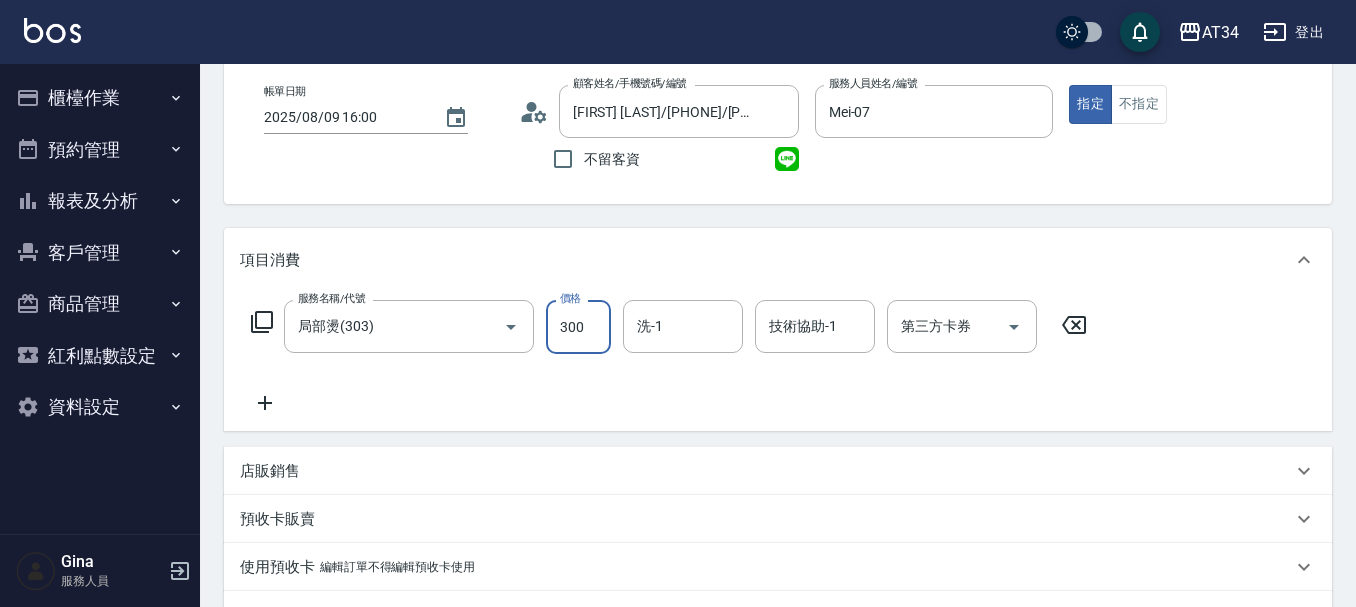 type on "300" 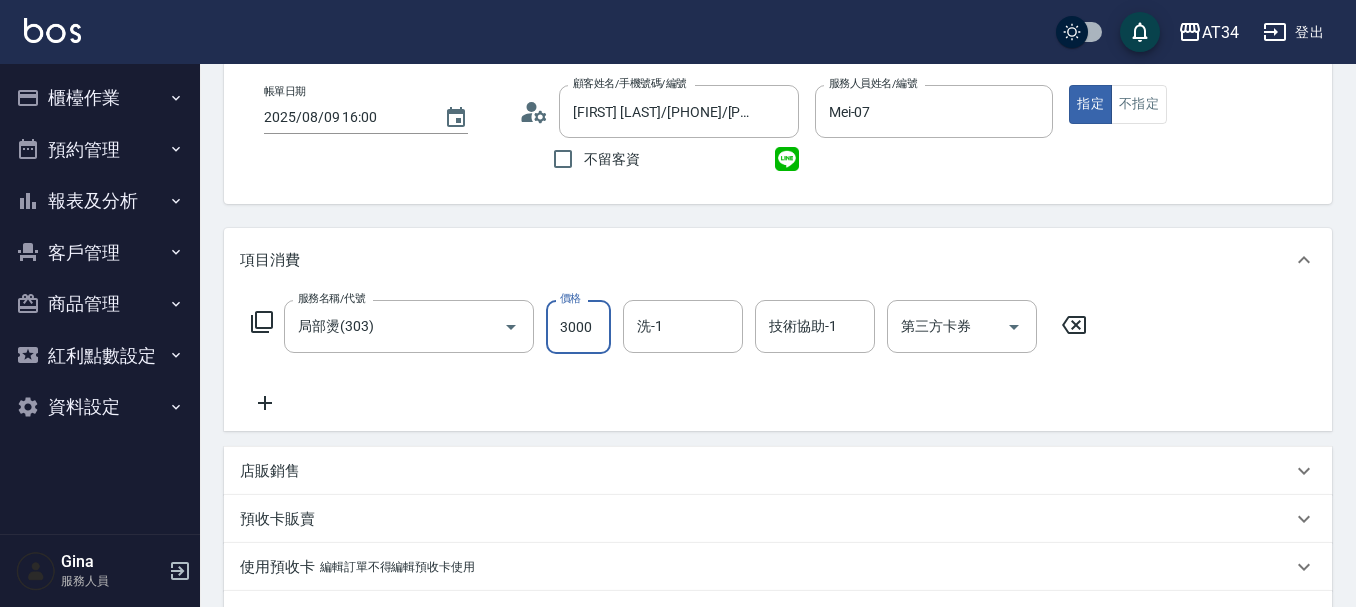 type on "3000" 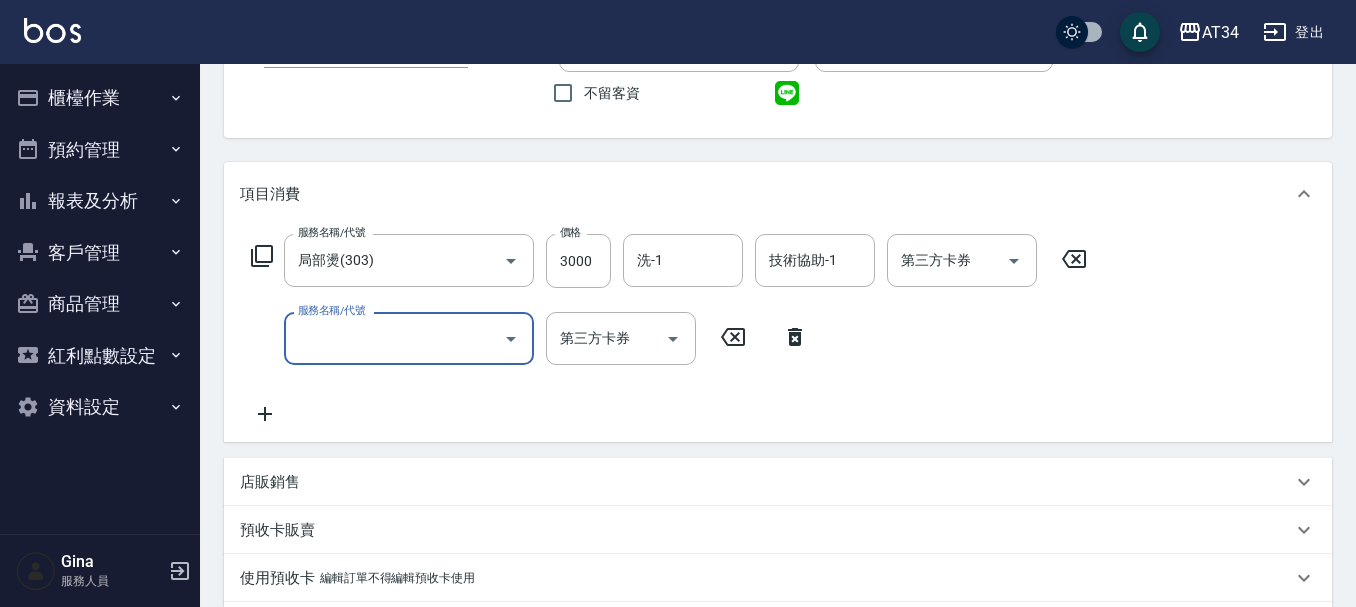 scroll, scrollTop: 200, scrollLeft: 0, axis: vertical 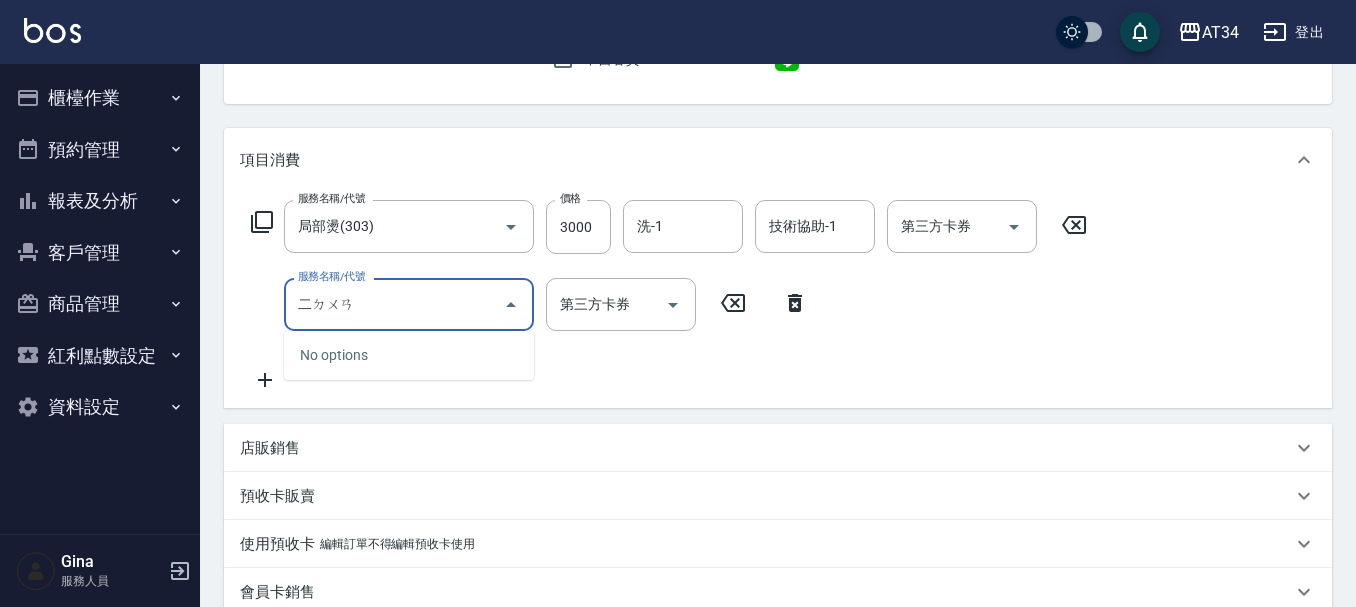 type on "二段" 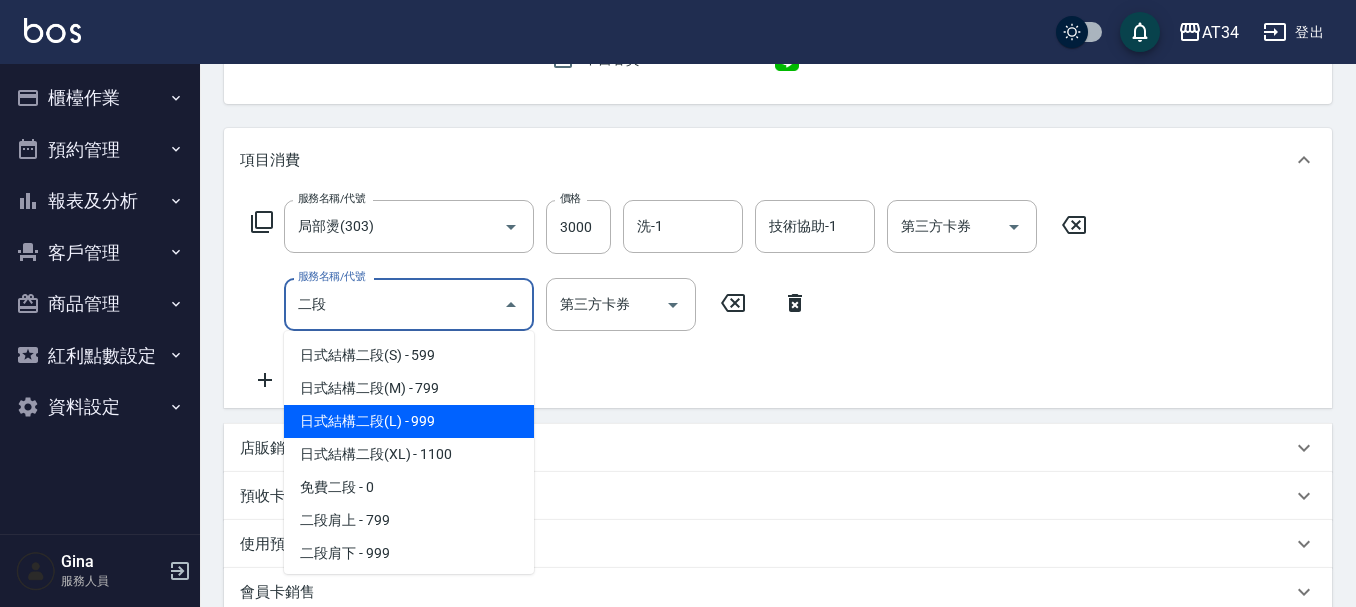 click on "日式結構二段(L) - 999" at bounding box center (409, 421) 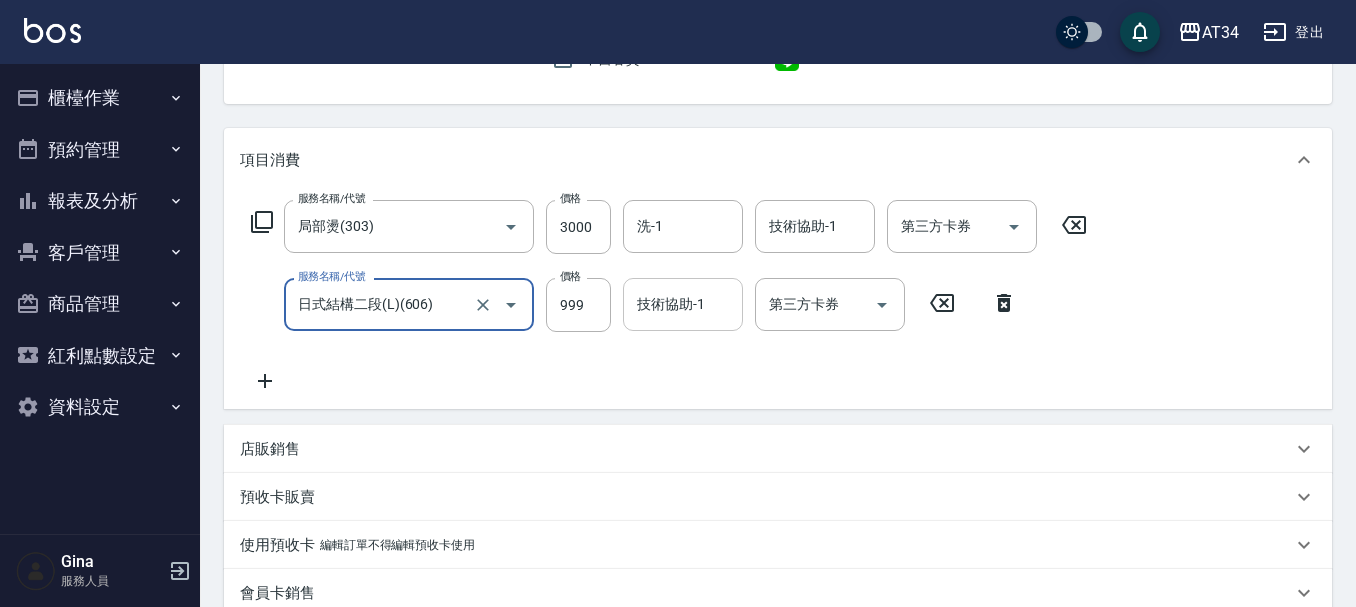 type on "日式結構二段(L)(606)" 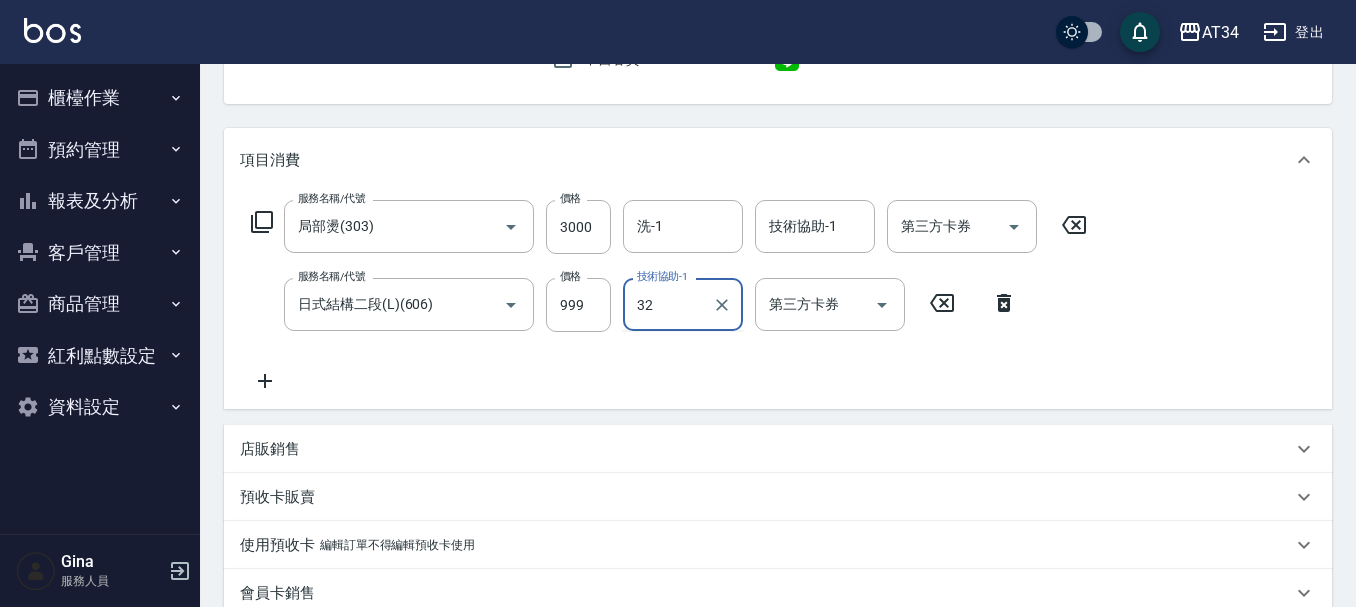 type on "阿源-32" 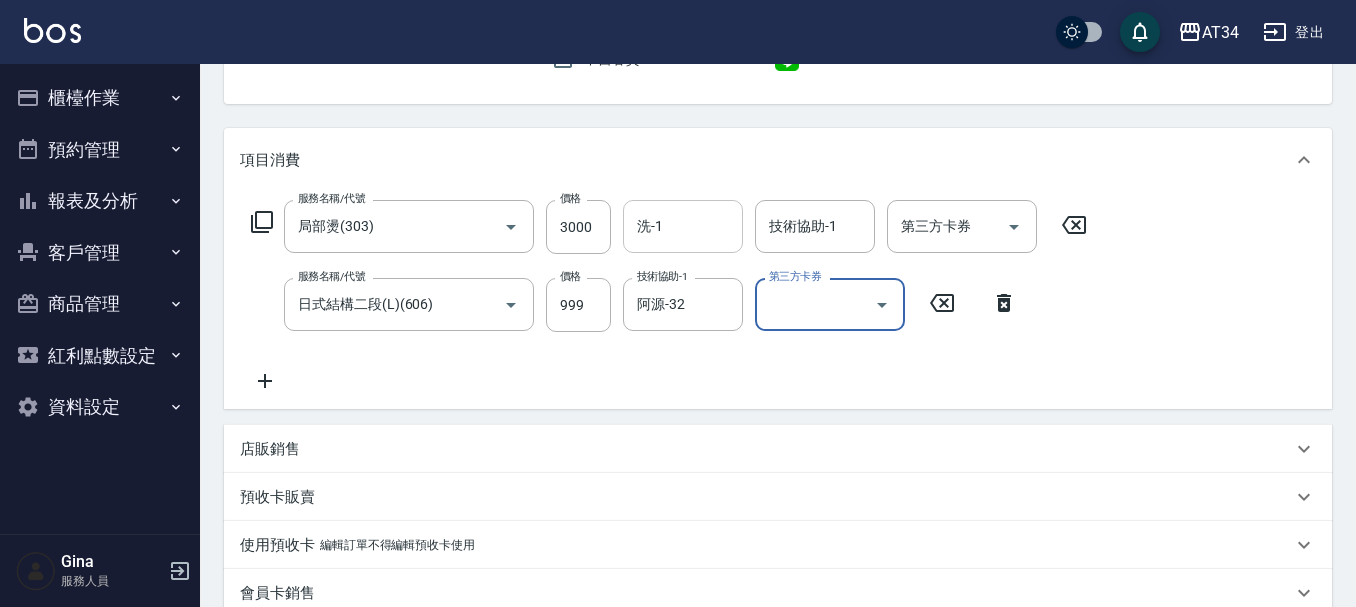click on "洗-1 洗-1" at bounding box center (683, 226) 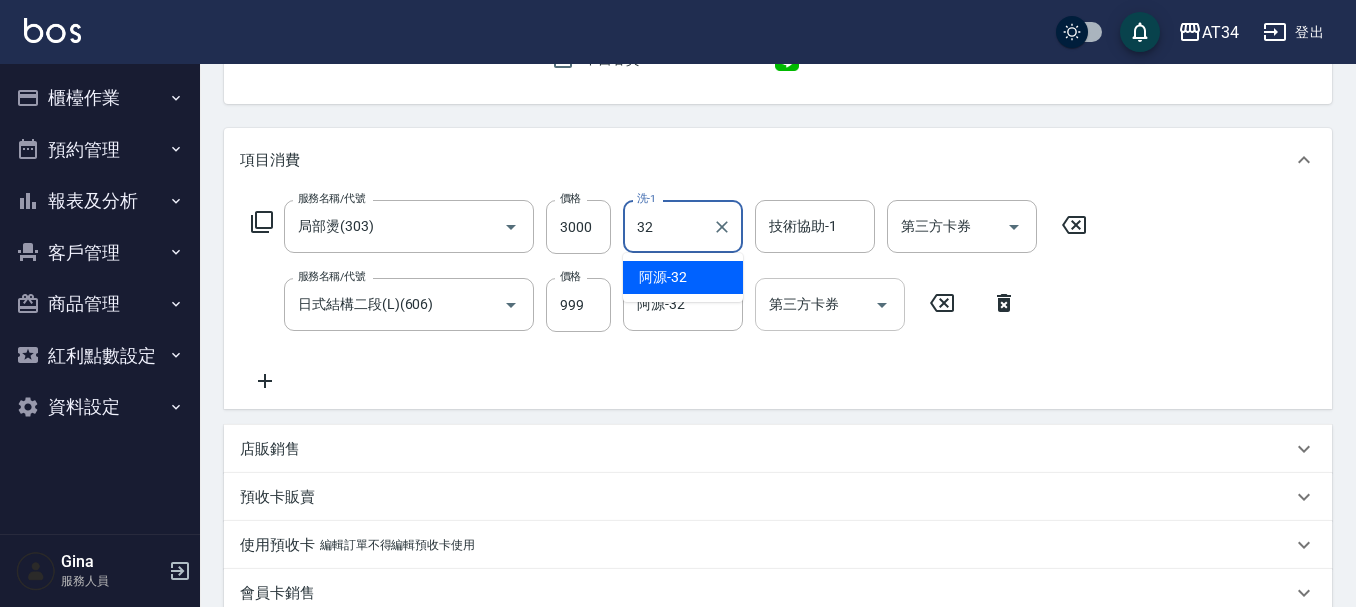 type on "阿源-32" 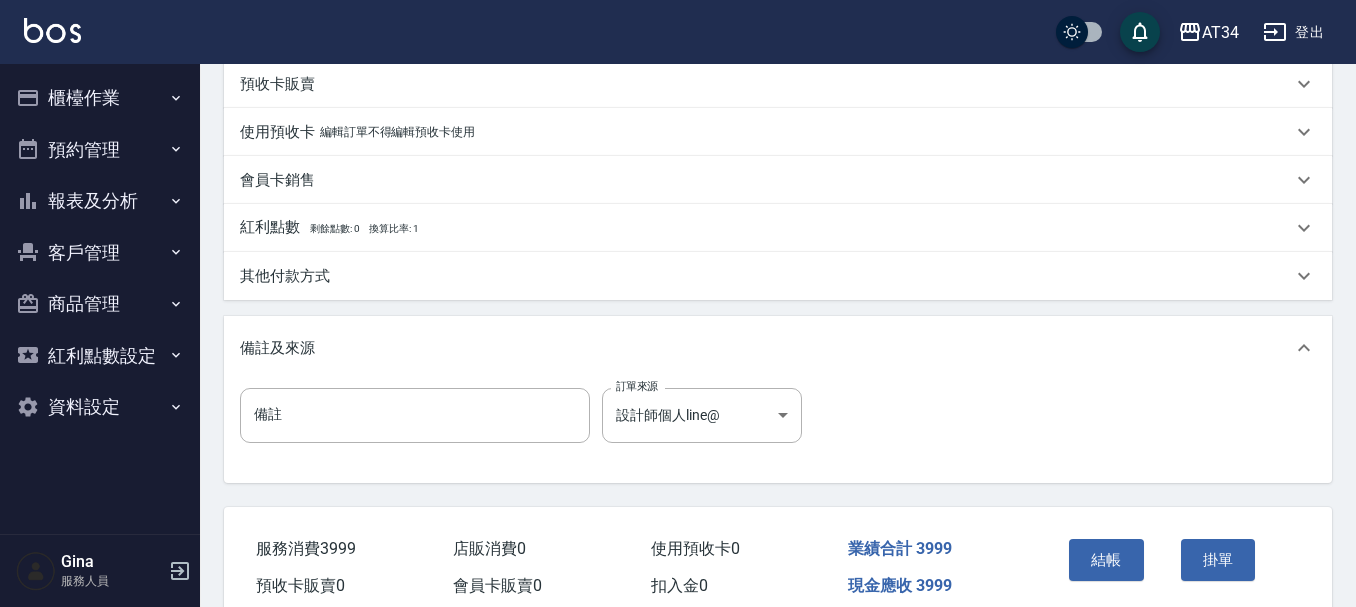 scroll, scrollTop: 705, scrollLeft: 0, axis: vertical 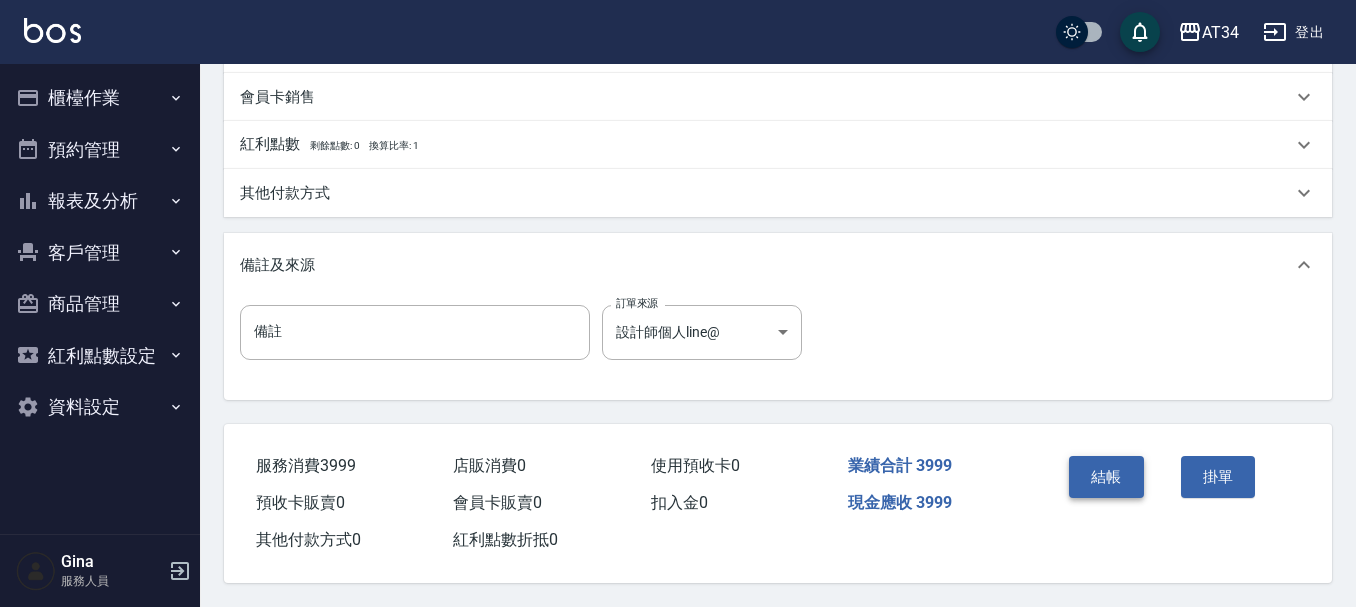 click on "結帳" at bounding box center (1106, 477) 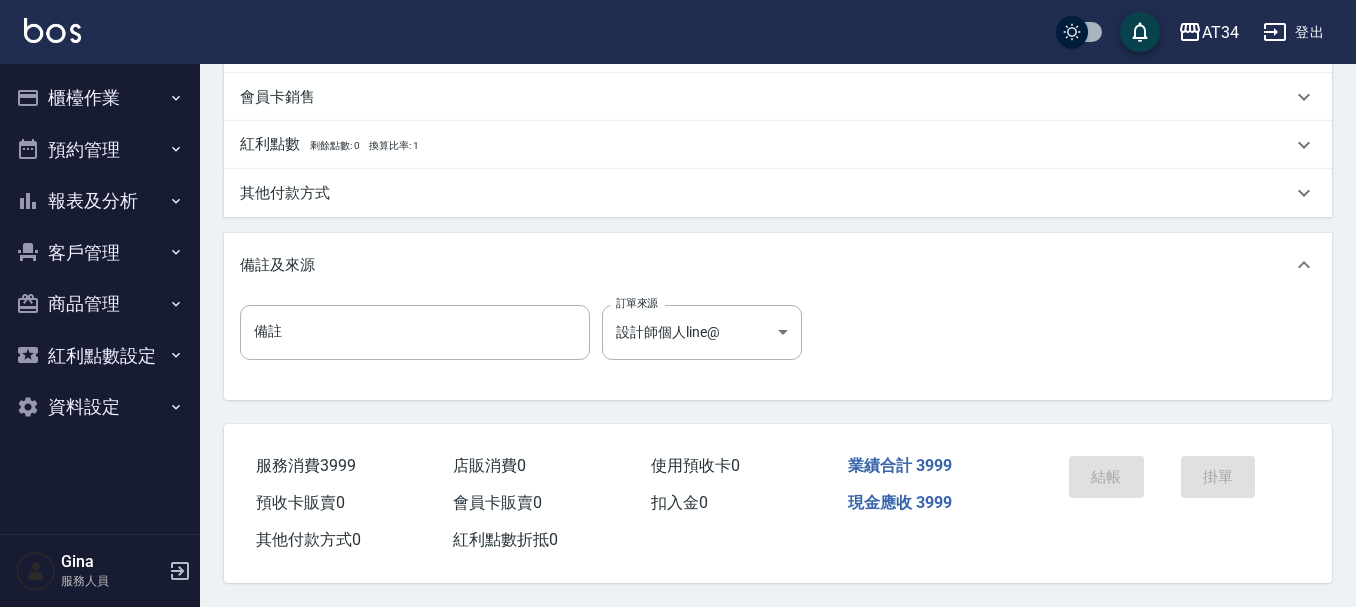 scroll, scrollTop: 0, scrollLeft: 0, axis: both 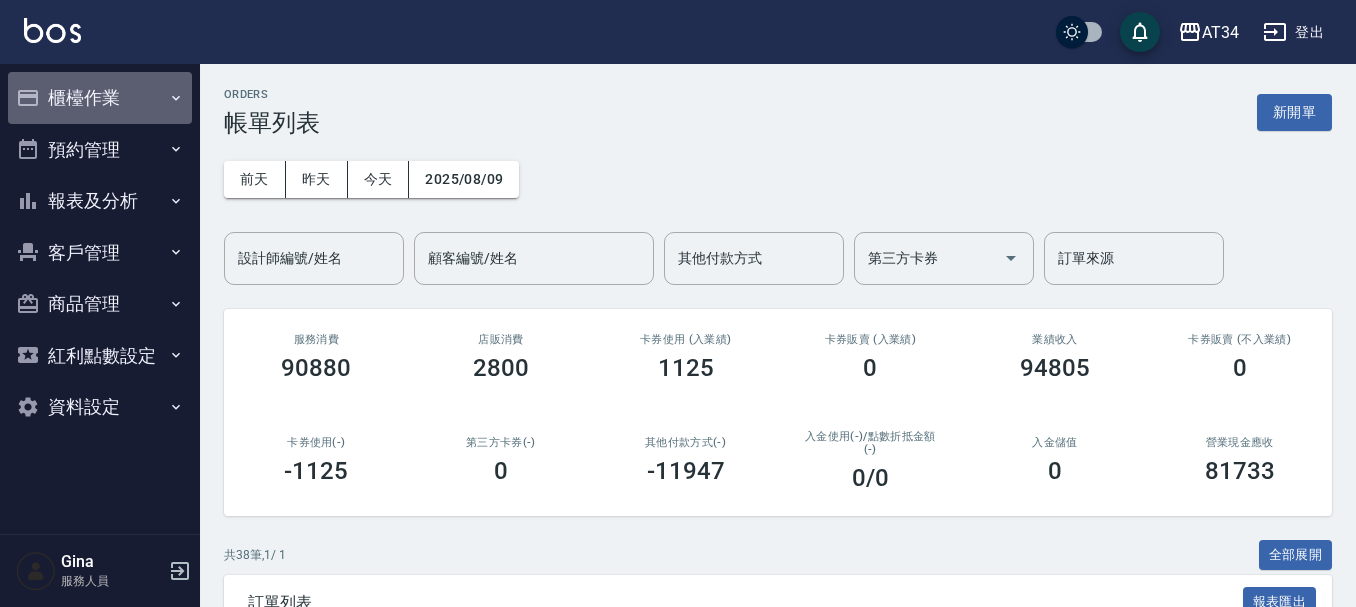 click on "櫃檯作業" at bounding box center (100, 98) 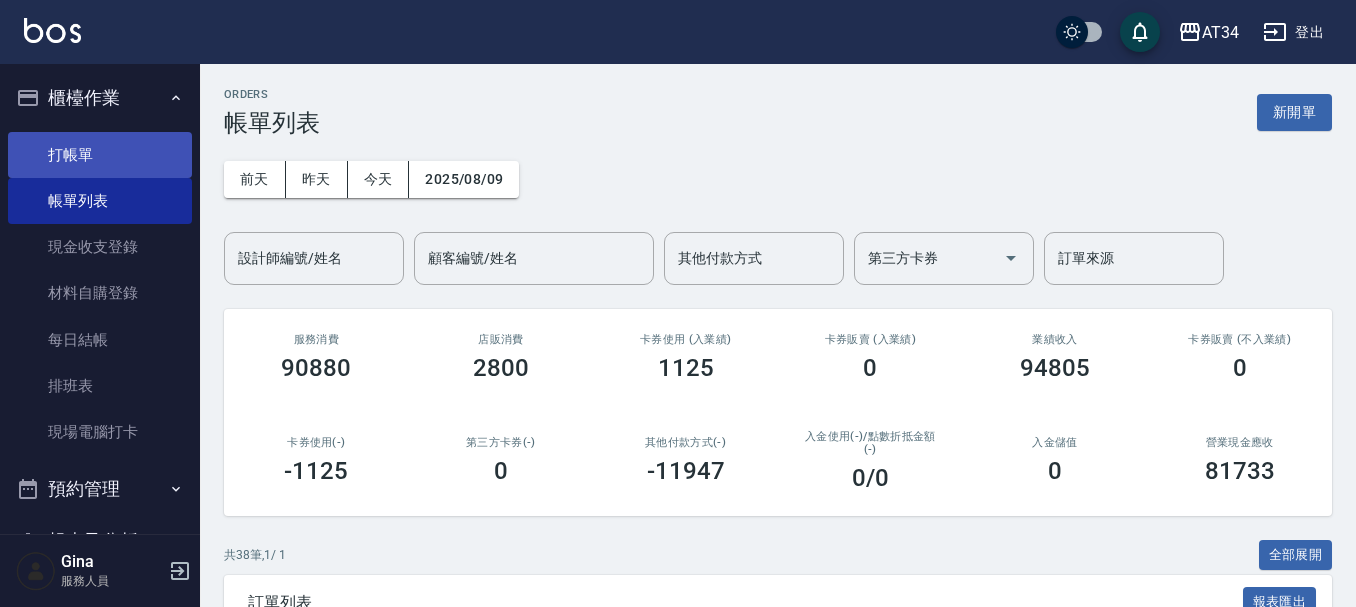 click on "打帳單" at bounding box center (100, 155) 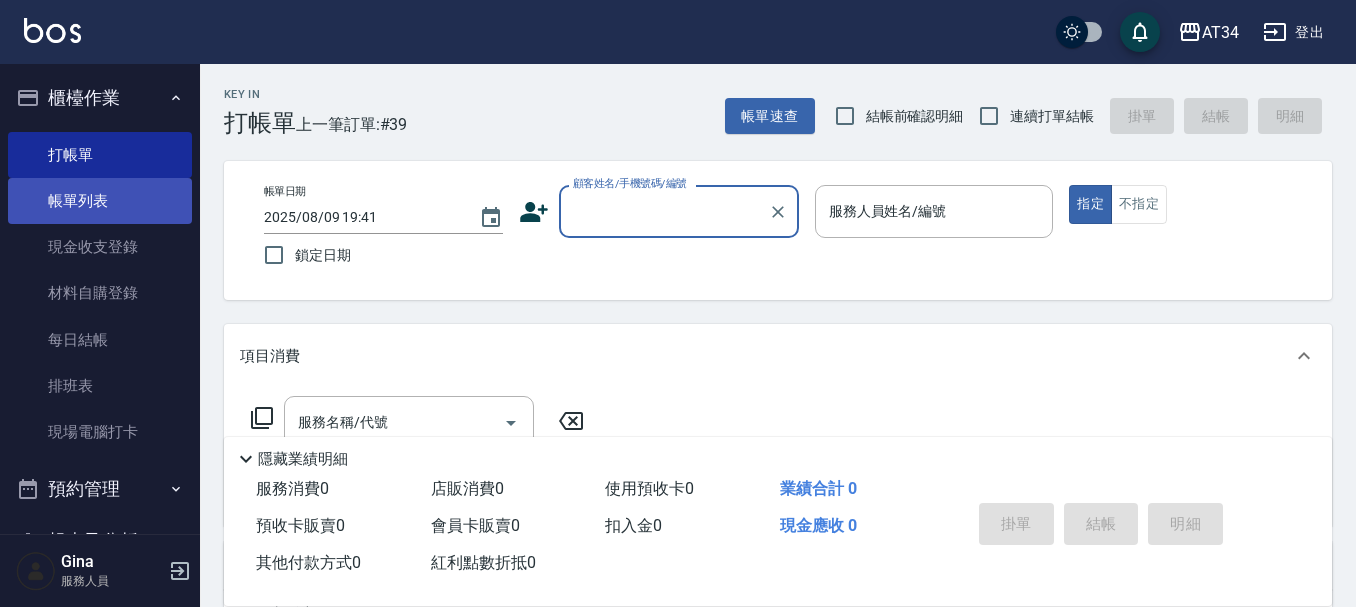 click on "帳單列表" at bounding box center (100, 201) 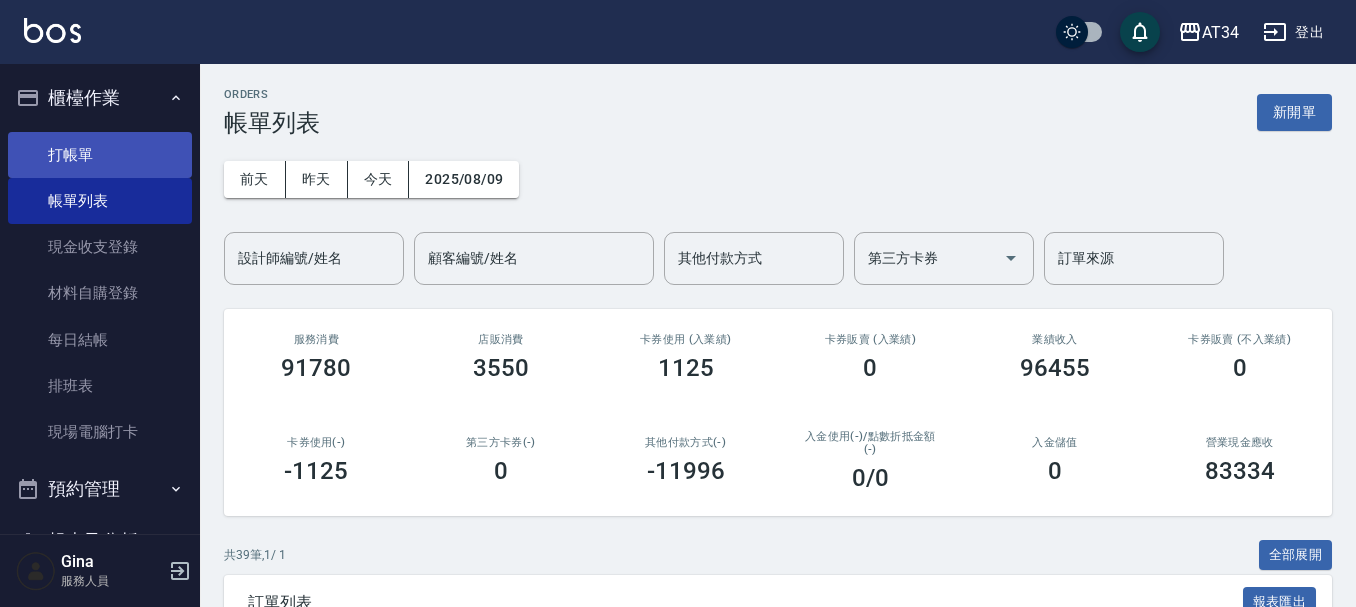 click on "打帳單" at bounding box center (100, 155) 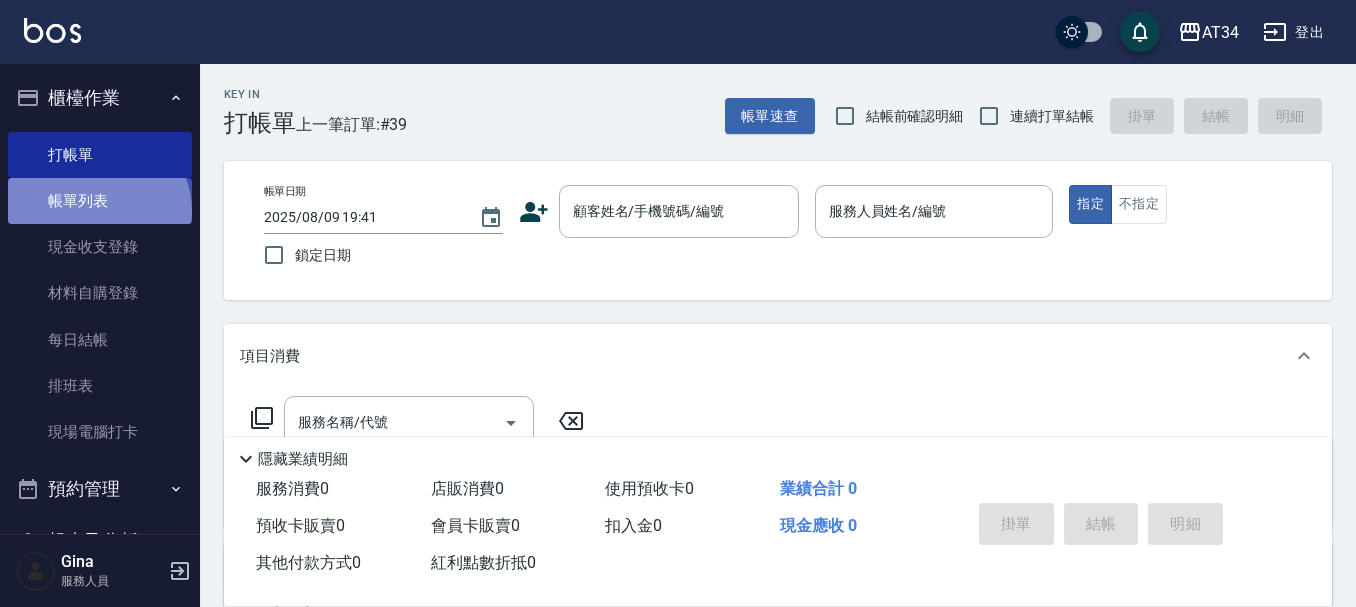 click on "帳單列表" at bounding box center [100, 201] 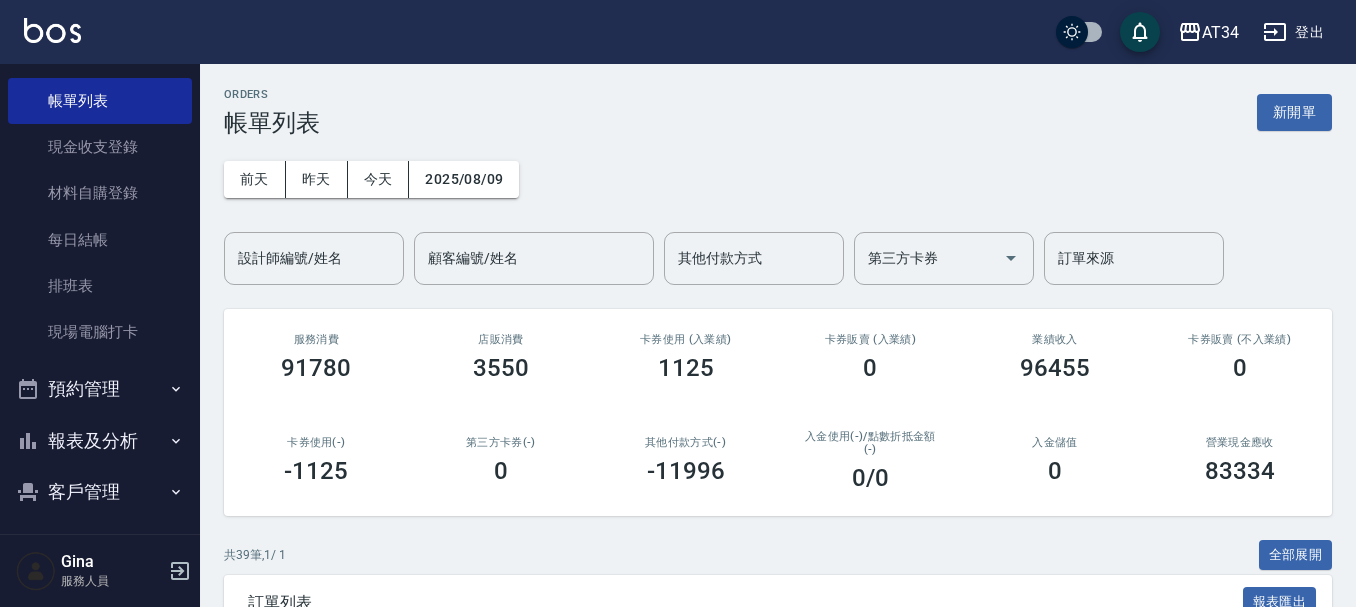 click on "預約管理" at bounding box center (100, 389) 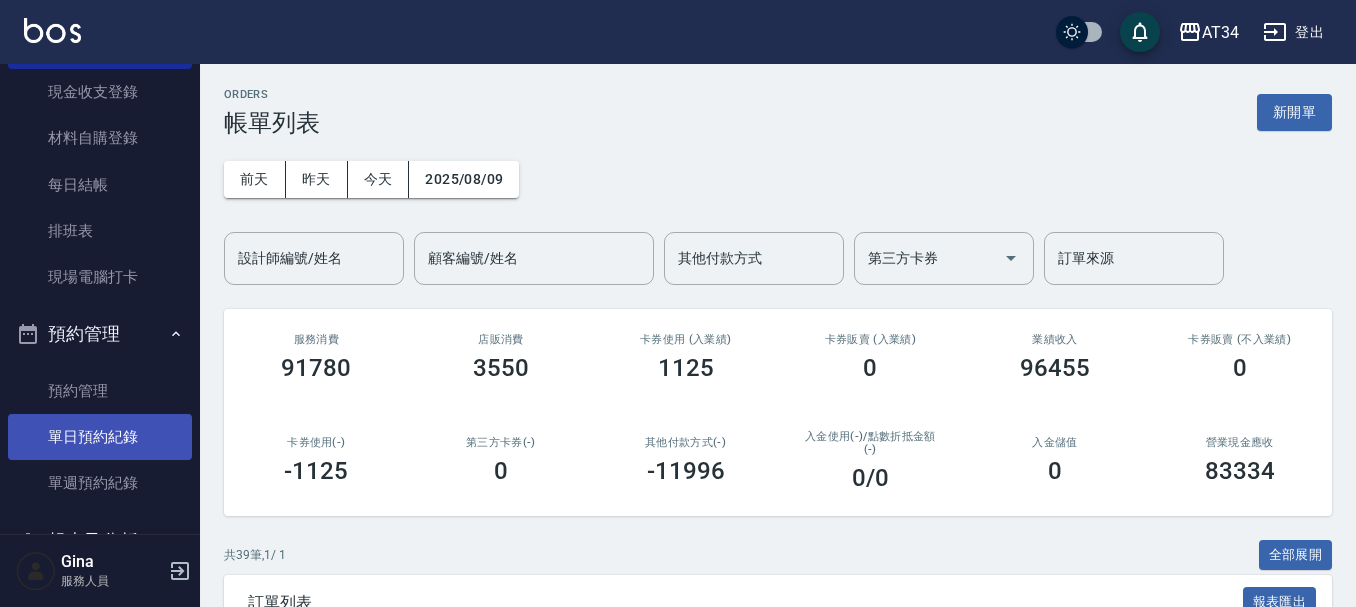scroll, scrollTop: 200, scrollLeft: 0, axis: vertical 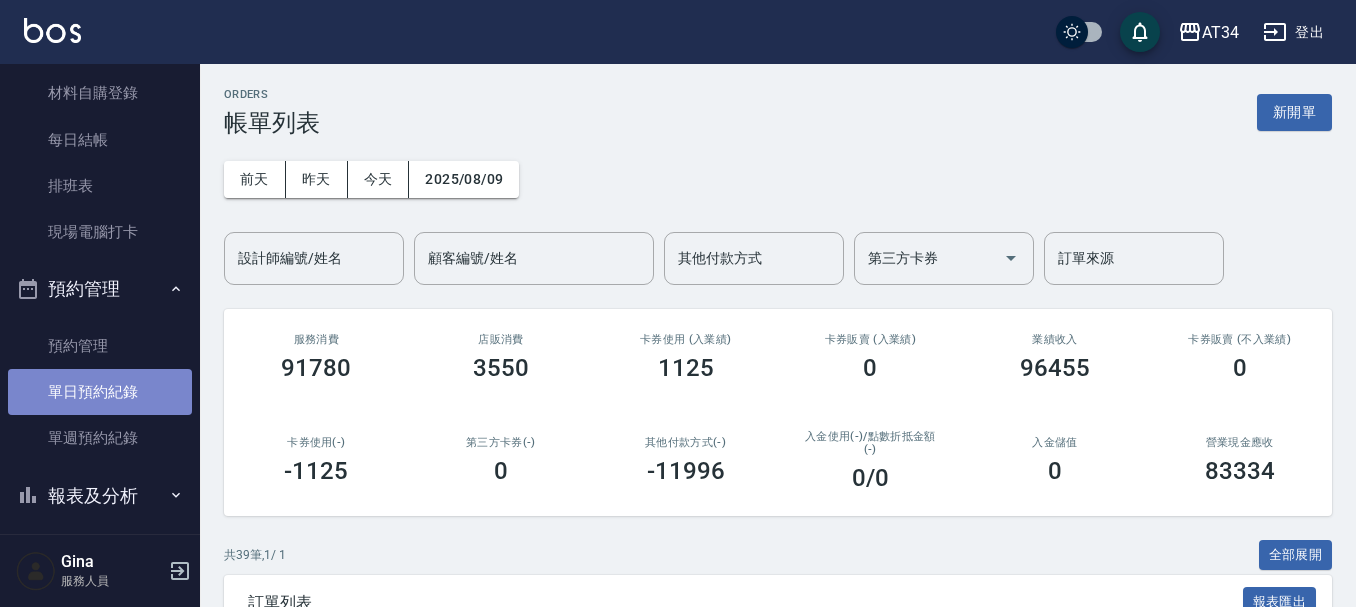 click on "單日預約紀錄" at bounding box center (100, 392) 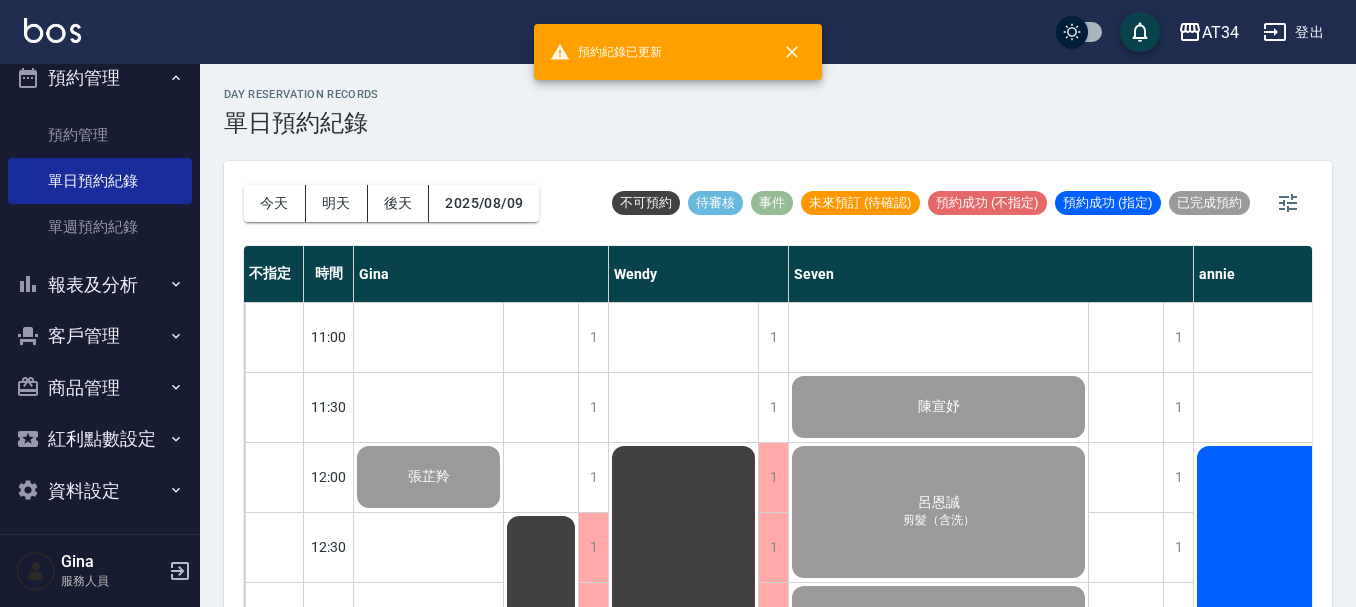 scroll, scrollTop: 417, scrollLeft: 0, axis: vertical 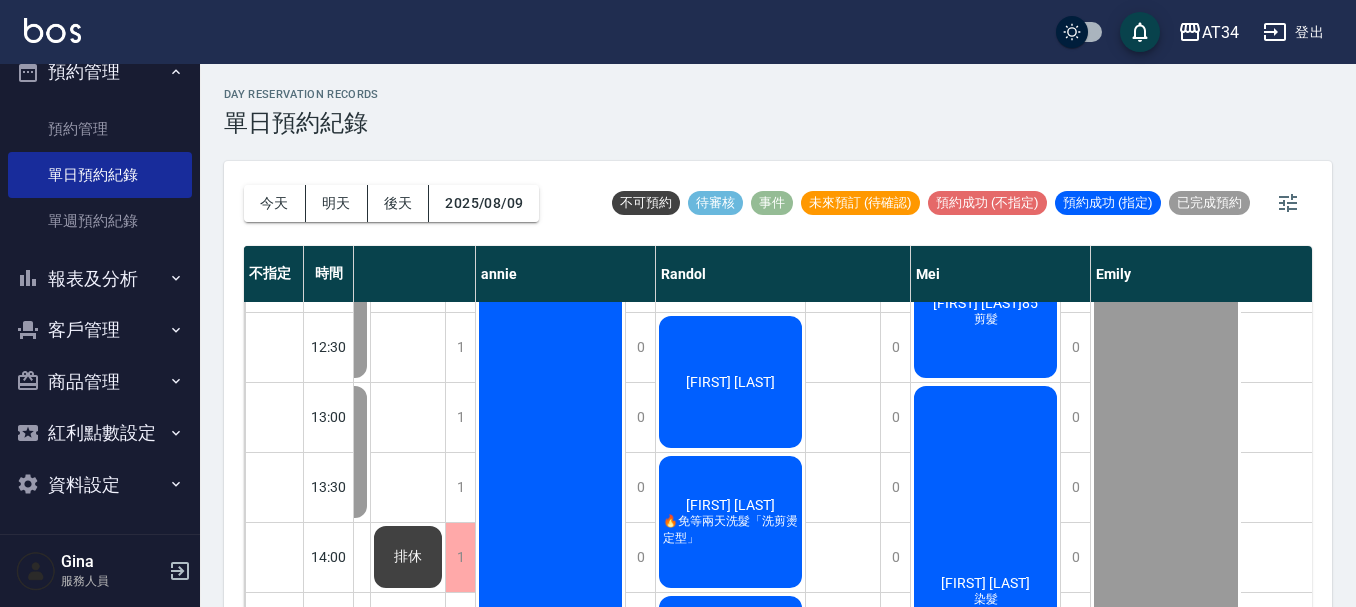 click on "陳麗淑" at bounding box center (-289, 277) 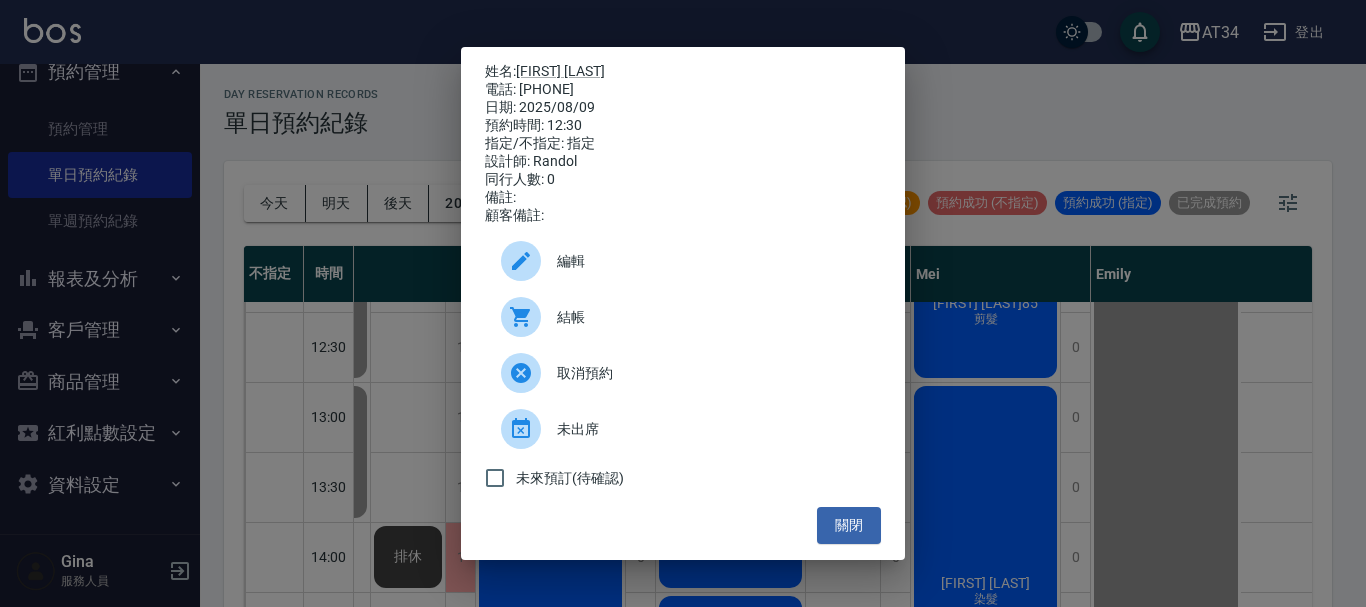 click on "結帳" at bounding box center [683, 317] 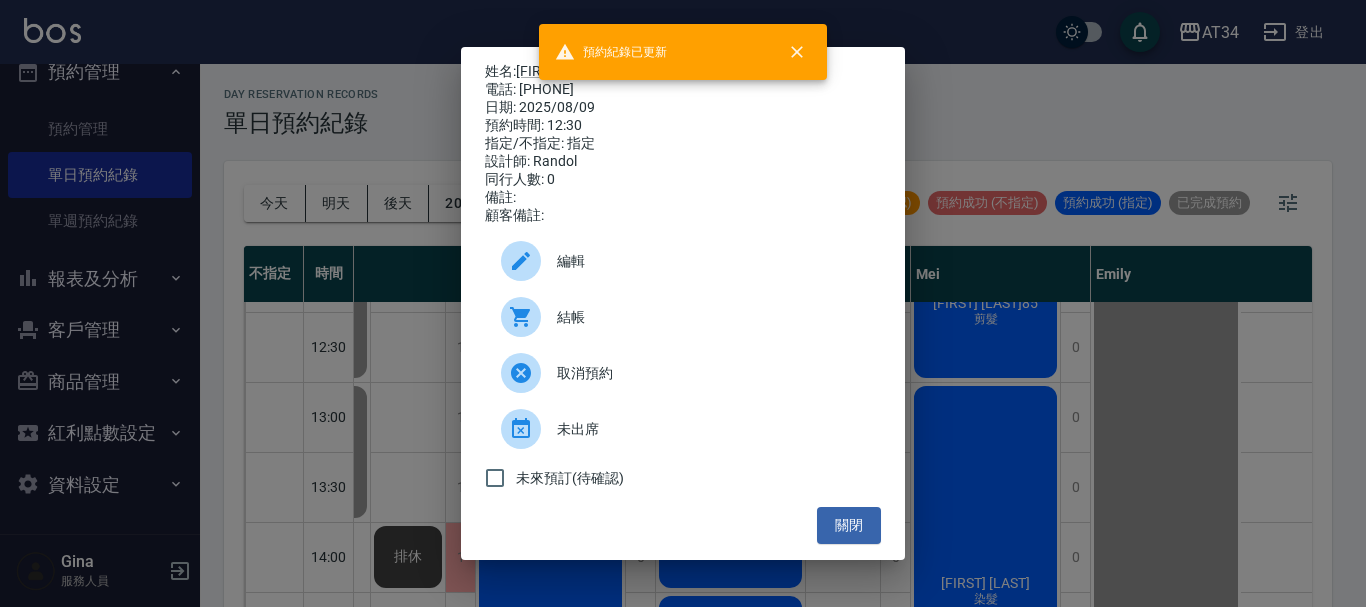click on "姓名:  陳麗淑 電話: 0922525003 日期: 2025/08/09 預約時間: 12:30 指定/不指定: 指定 設計師: Randol 同行人數: 0 備註:  顧客備註:  編輯 結帳 取消預約 未出席 未來預訂(待確認) 關閉" at bounding box center [683, 303] 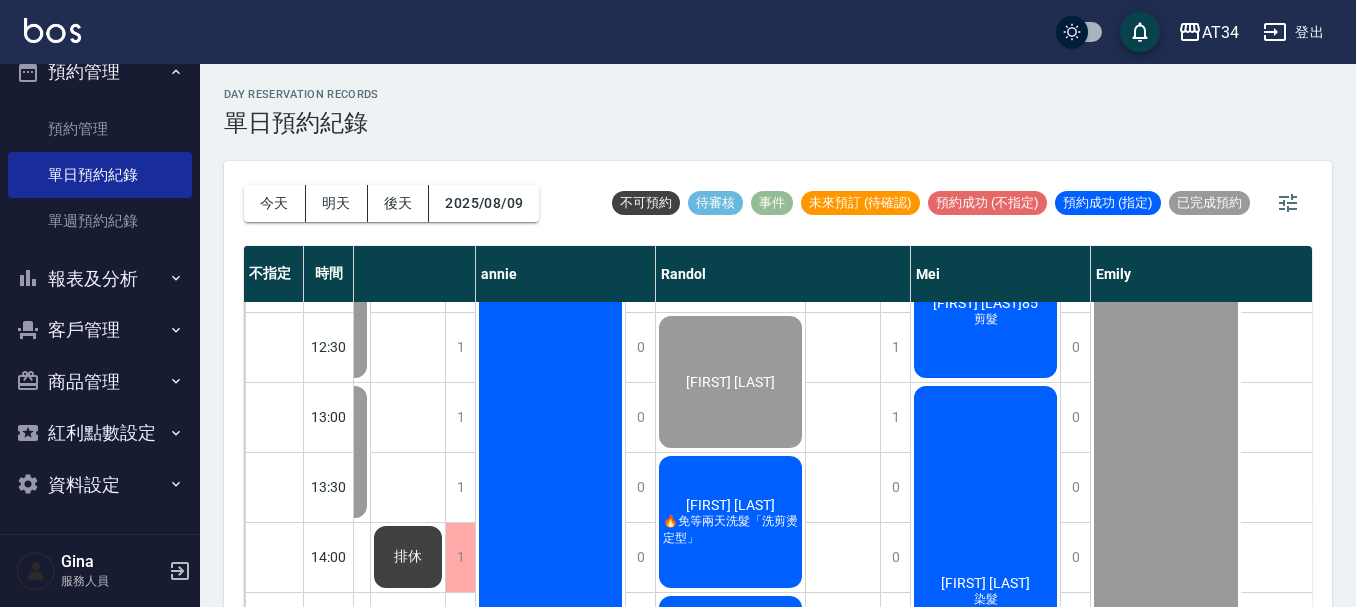 click on "簡廷璋 🔥免等兩天洗髮「洗剪燙定型」" at bounding box center [-290, 277] 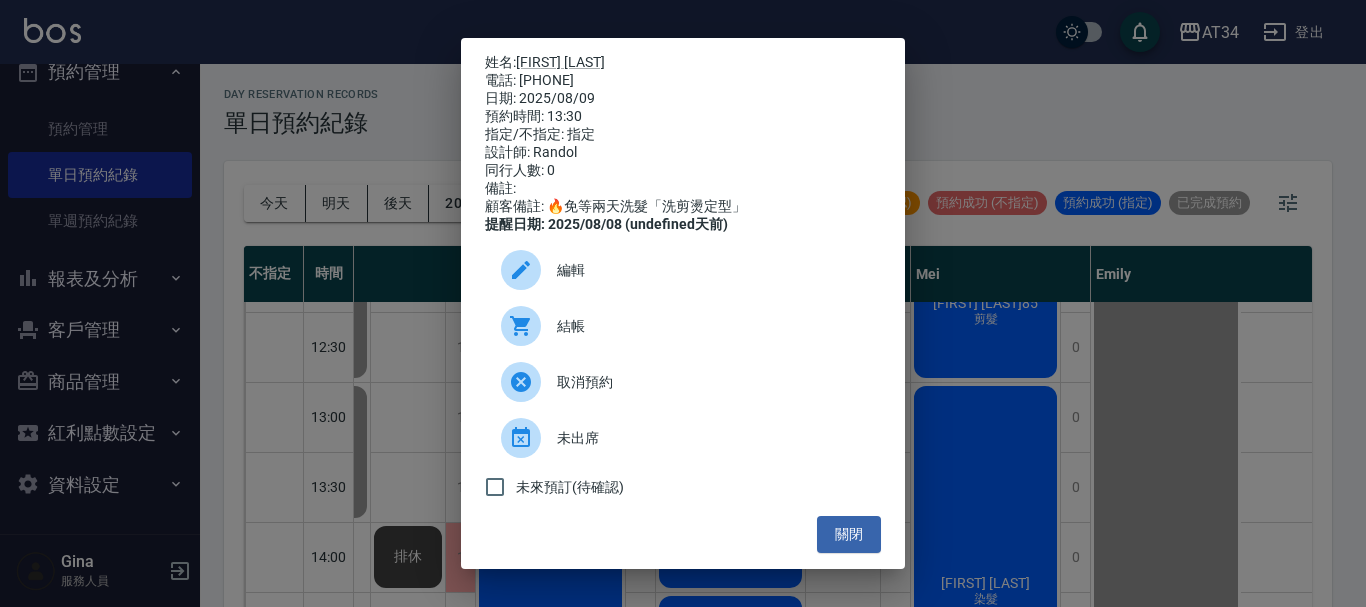 click on "結帳" at bounding box center [711, 326] 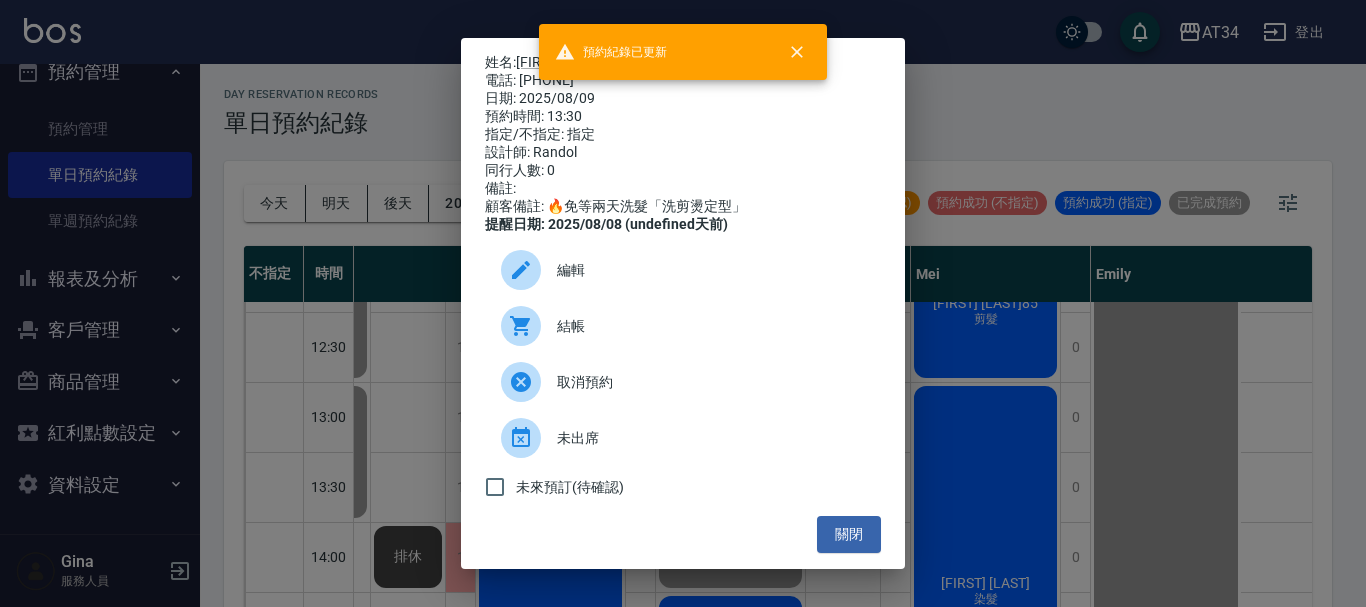 click on "姓名:  簡廷璋 電話: 0938687104 日期: 2025/08/09 預約時間: 13:30 指定/不指定: 指定 設計師: Randol 同行人數: 0 備註:  顧客備註: 🔥免等兩天洗髮「洗剪燙定型」  提醒日期: 2025/08/08 (undefined天前) 編輯 結帳 取消預約 未出席 未來預訂(待確認) 關閉" at bounding box center [683, 303] 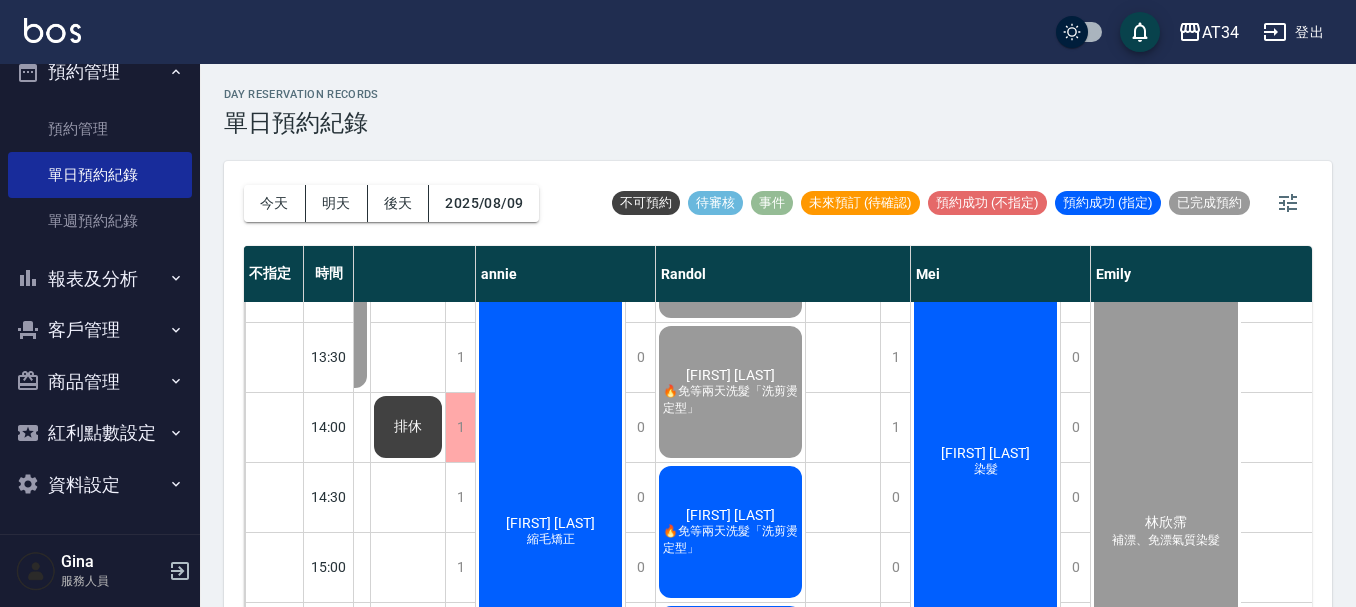 scroll, scrollTop: 400, scrollLeft: 718, axis: both 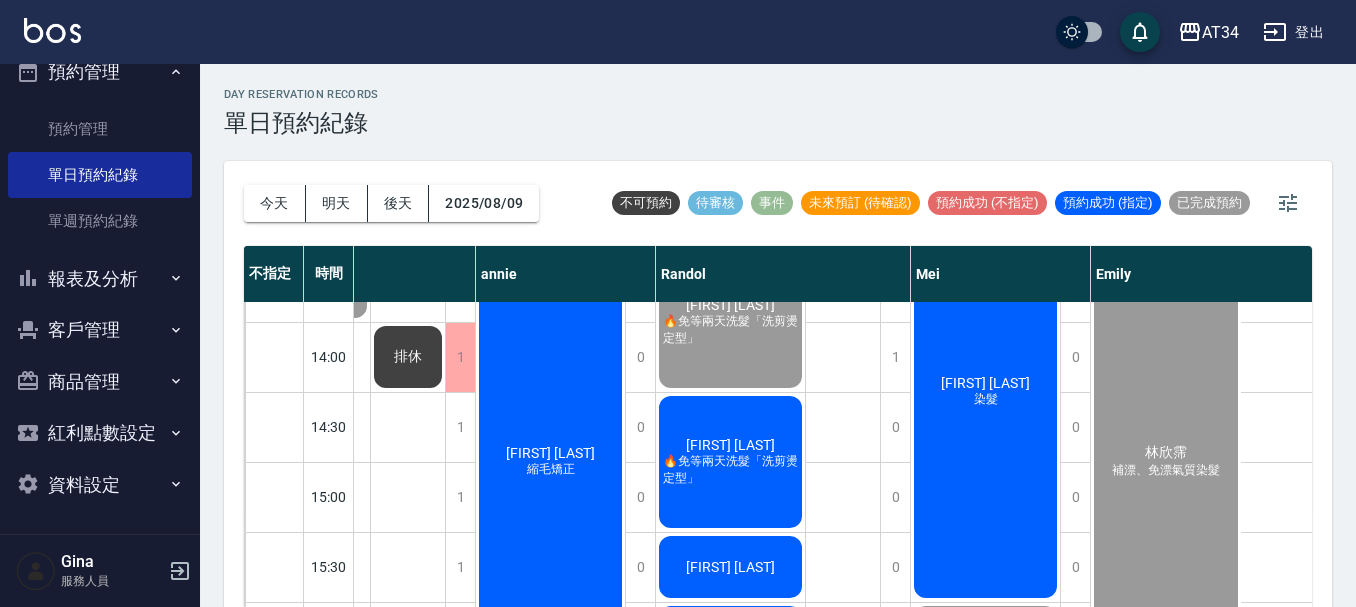 click on "謝士杰 🔥免等兩天洗髮「洗剪燙定型」" at bounding box center [-290, 77] 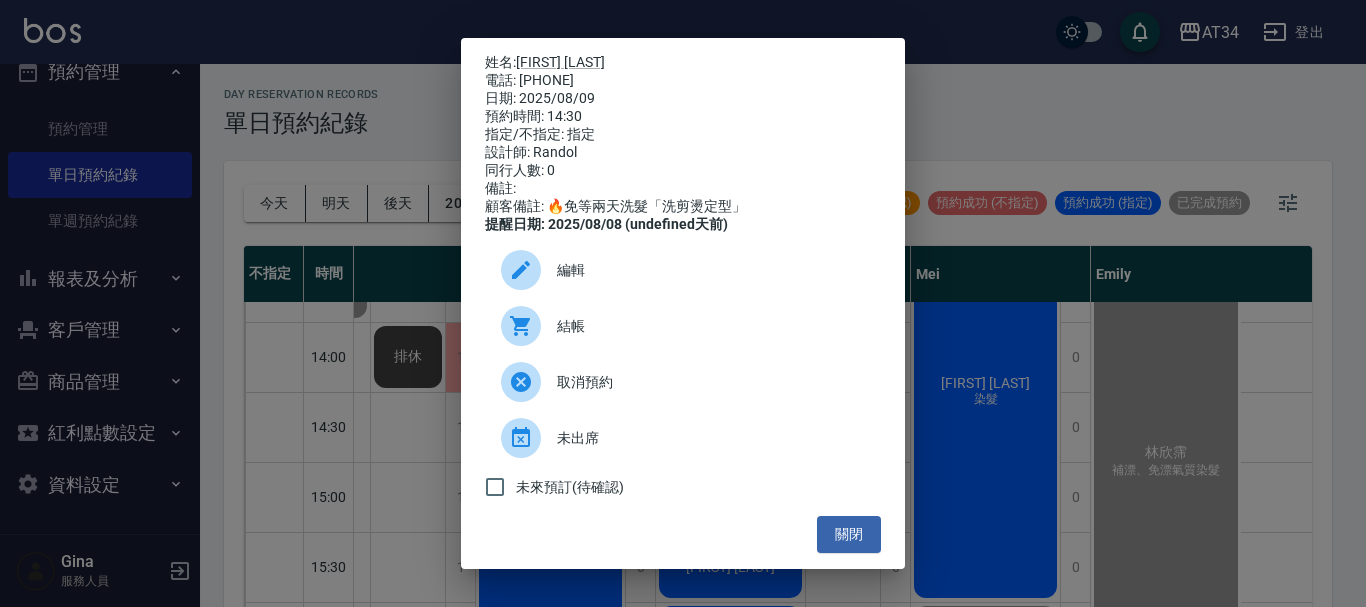 click on "結帳" at bounding box center [711, 326] 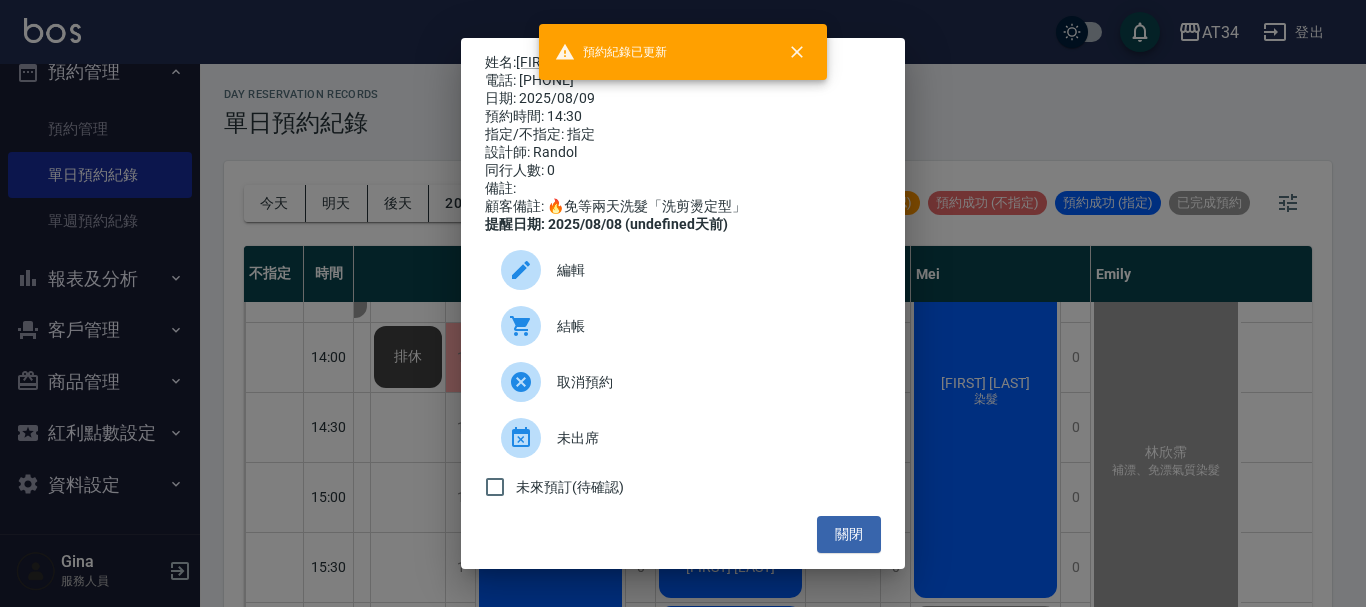 click on "姓名:  謝士杰 電話: 0902290530 日期: 2025/08/09 預約時間: 14:30 指定/不指定: 指定 設計師: Randol 同行人數: 0 備註:  顧客備註: 🔥免等兩天洗髮「洗剪燙定型」  提醒日期: 2025/08/08 (undefined天前) 編輯 結帳 取消預約 未出席 未來預訂(待確認) 關閉" at bounding box center (683, 303) 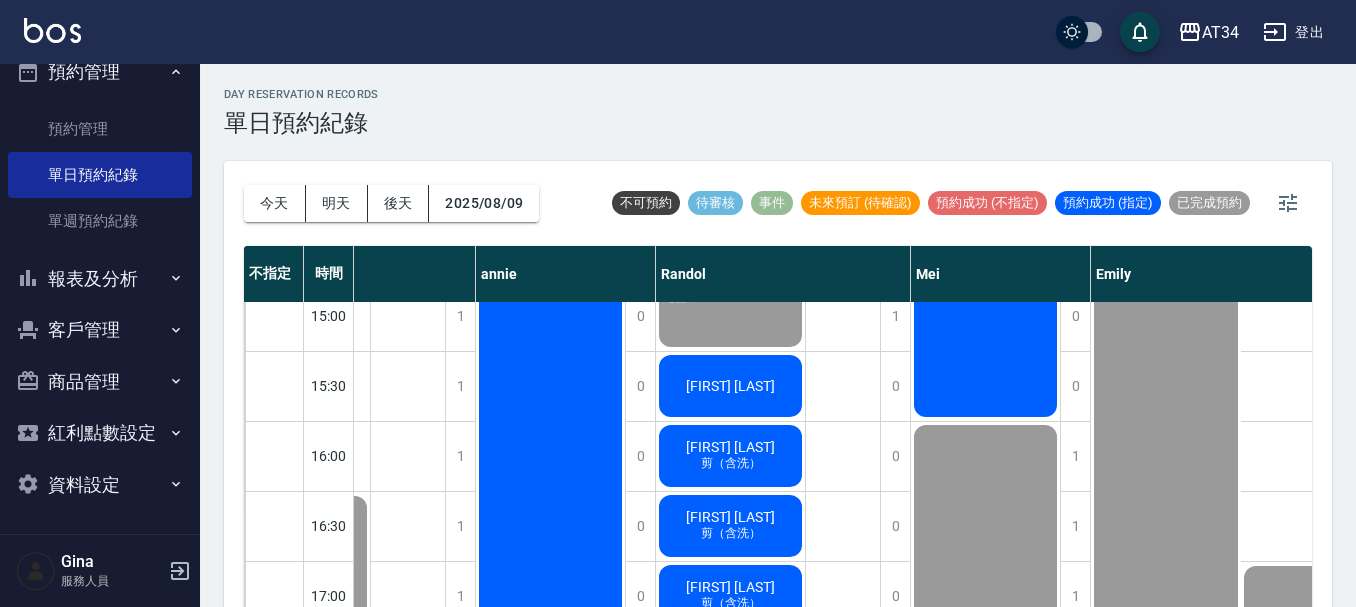 scroll, scrollTop: 600, scrollLeft: 718, axis: both 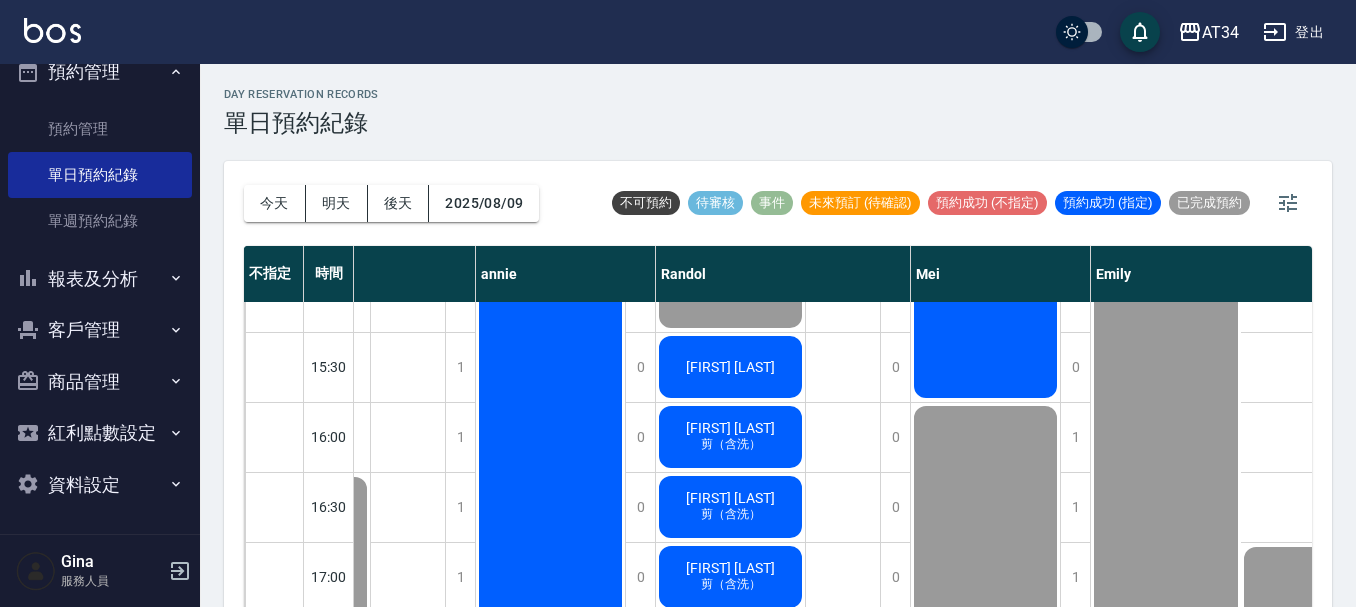 click on "連振成" at bounding box center [-290, -123] 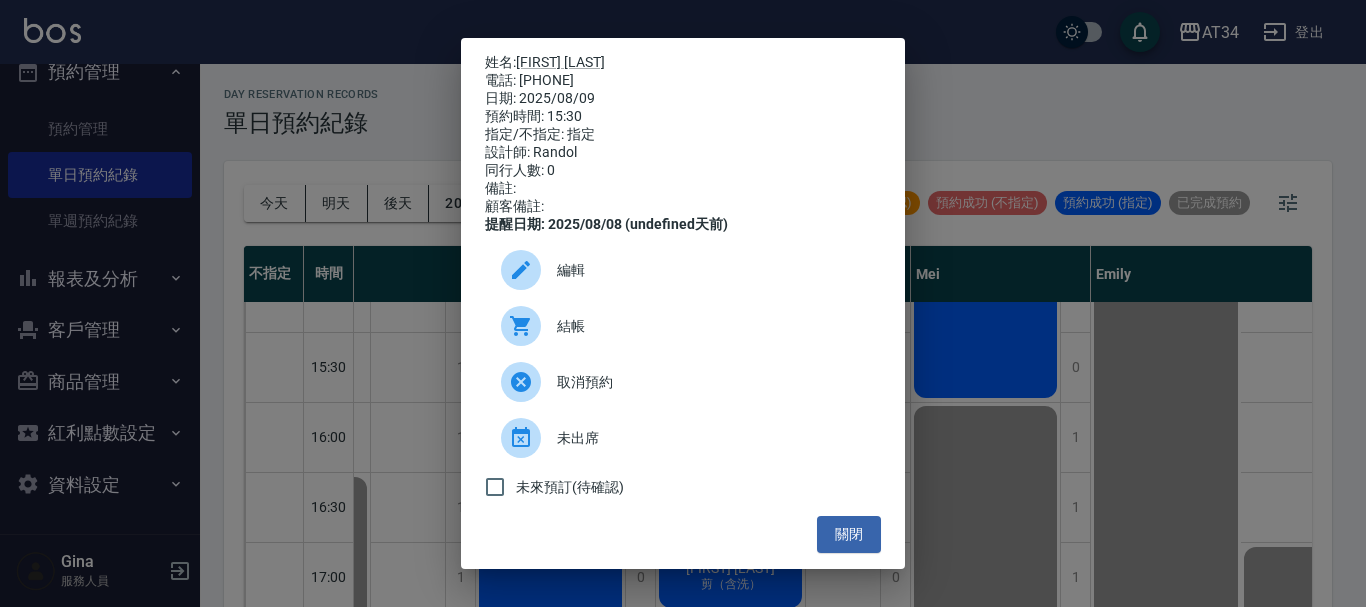 click on "結帳" at bounding box center [711, 326] 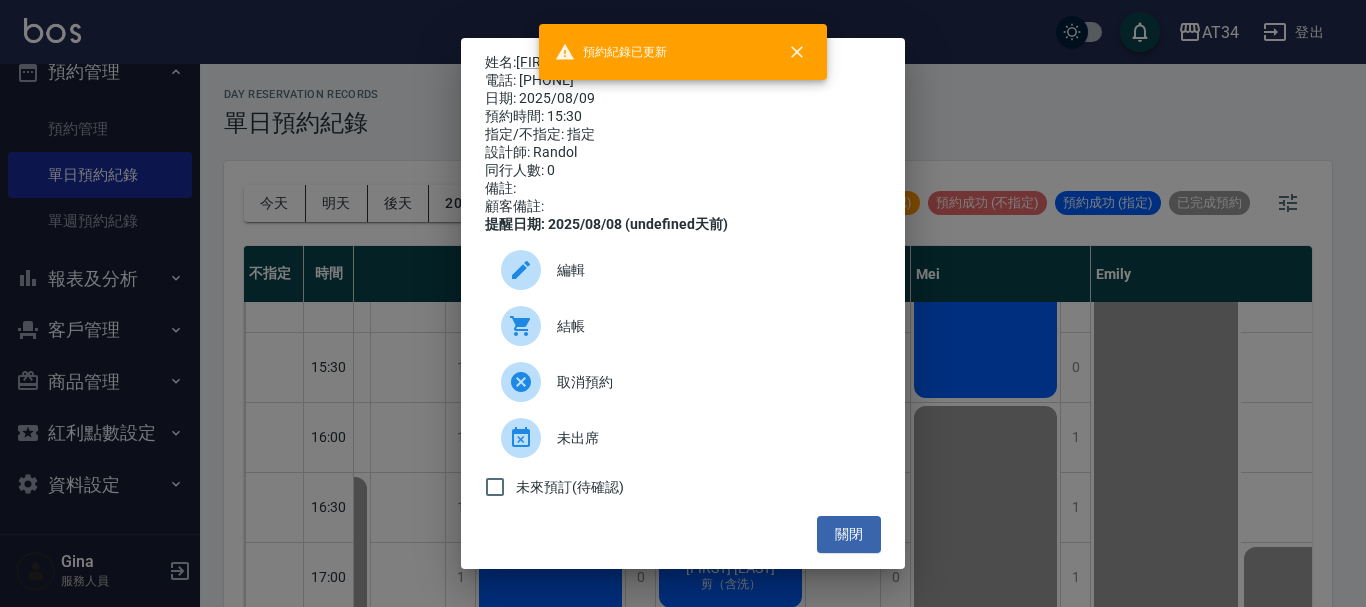 click on "姓名:  連振成 電話: 0953991066 日期: 2025/08/09 預約時間: 15:30 指定/不指定: 指定 設計師: Randol 同行人數: 0 備註:  顧客備註:  提醒日期: 2025/08/08 (undefined天前) 編輯 結帳 取消預約 未出席 未來預訂(待確認) 關閉" at bounding box center (683, 303) 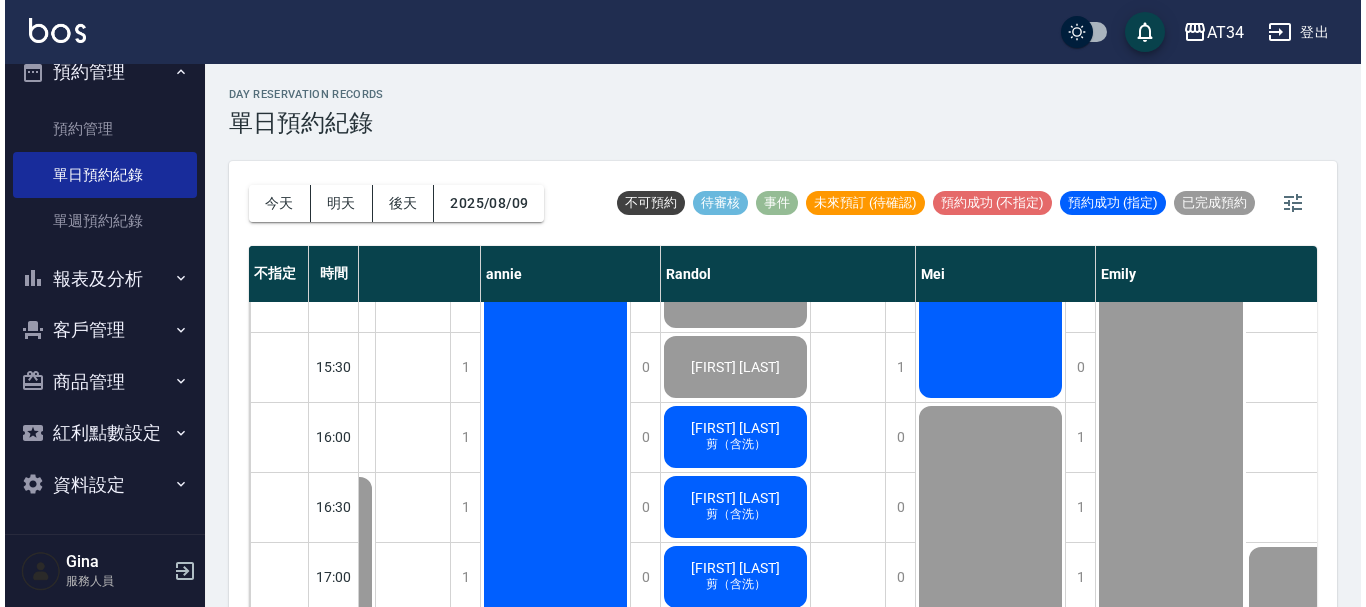 scroll, scrollTop: 700, scrollLeft: 718, axis: both 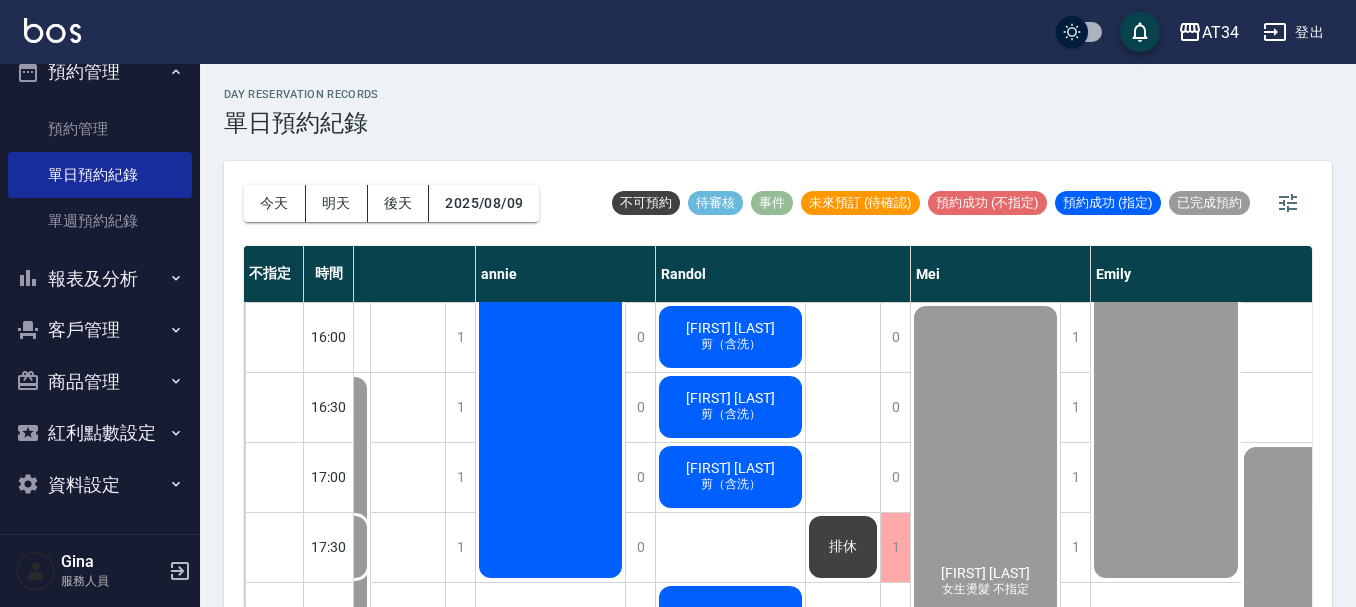 click on "剪（含洗）" at bounding box center (-289, -214) 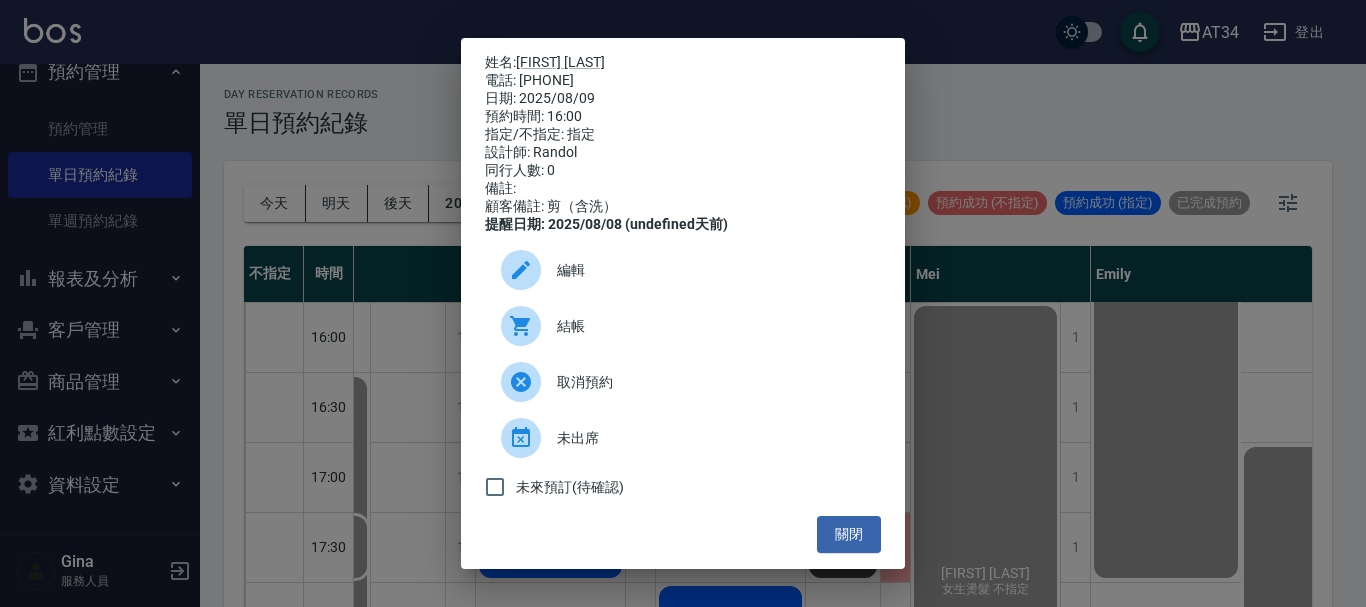 click on "結帳" at bounding box center (711, 326) 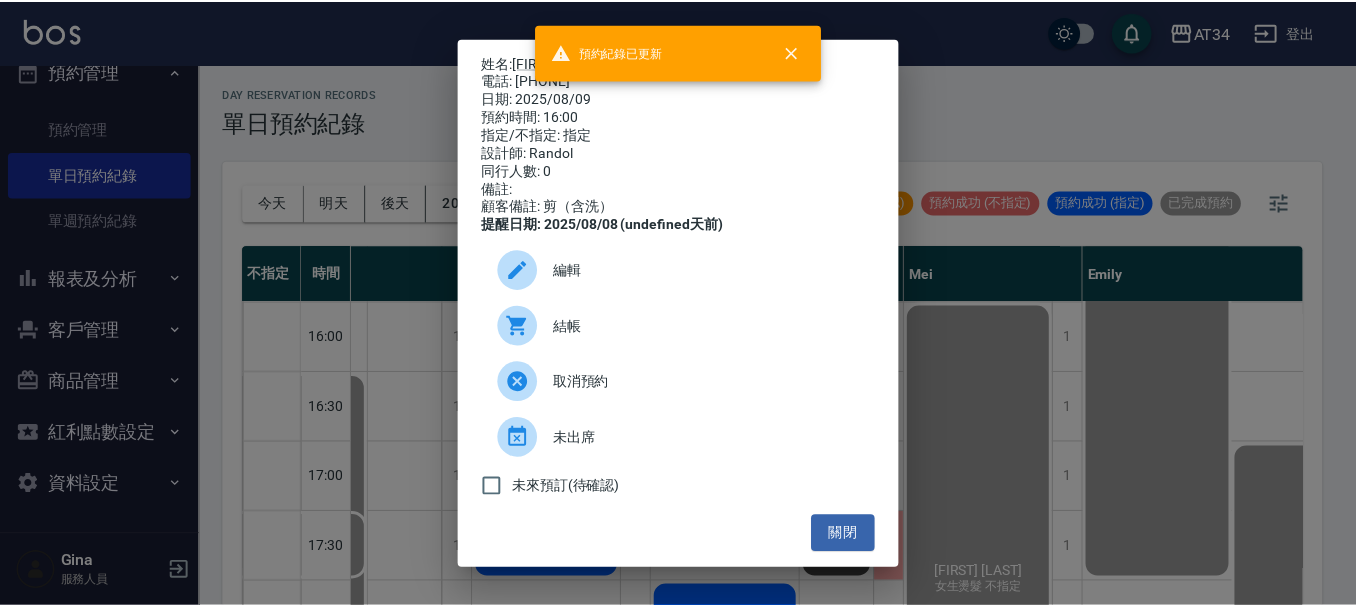 scroll, scrollTop: 8, scrollLeft: 0, axis: vertical 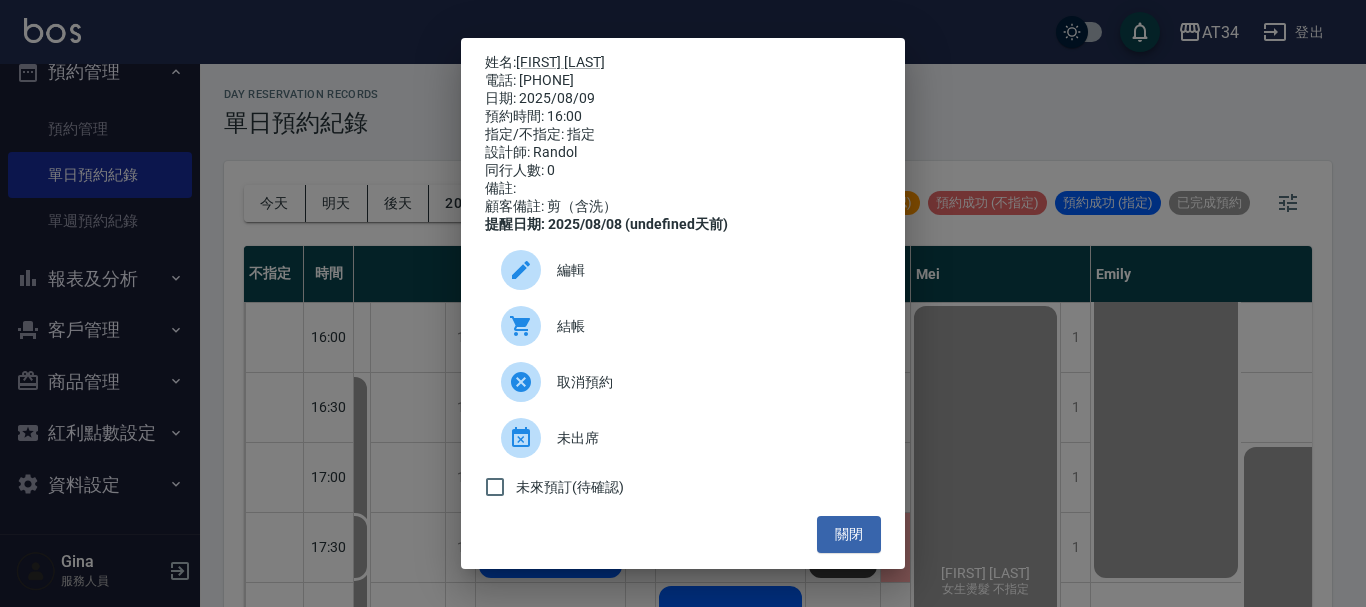 click on "姓名:  林晏琳 電話: 0918747776 日期: 2025/08/09 預約時間: 16:00 指定/不指定: 指定 設計師: Randol 同行人數: 0 備註:  顧客備註: 剪（含洗）  提醒日期: 2025/08/08 (undefined天前) 編輯 結帳 取消預約 未出席 未來預訂(待確認) 關閉" at bounding box center [683, 303] 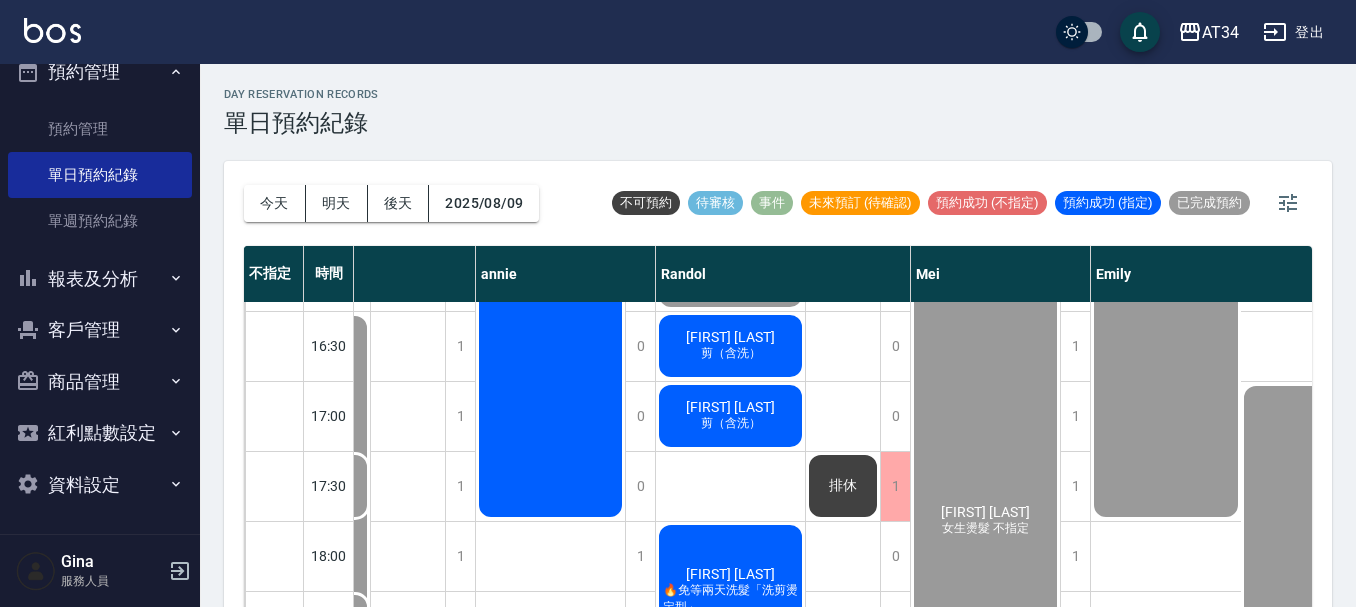 scroll, scrollTop: 700, scrollLeft: 718, axis: both 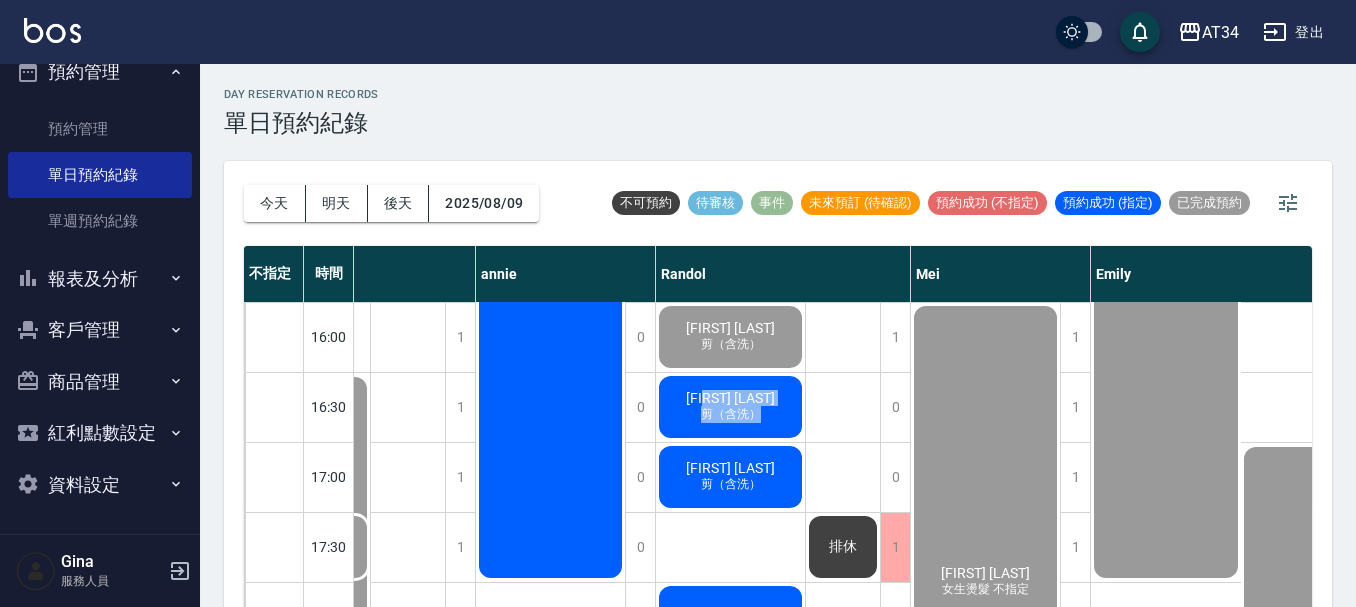 click on "賴亮宇 剪（含洗）" at bounding box center [-290, -223] 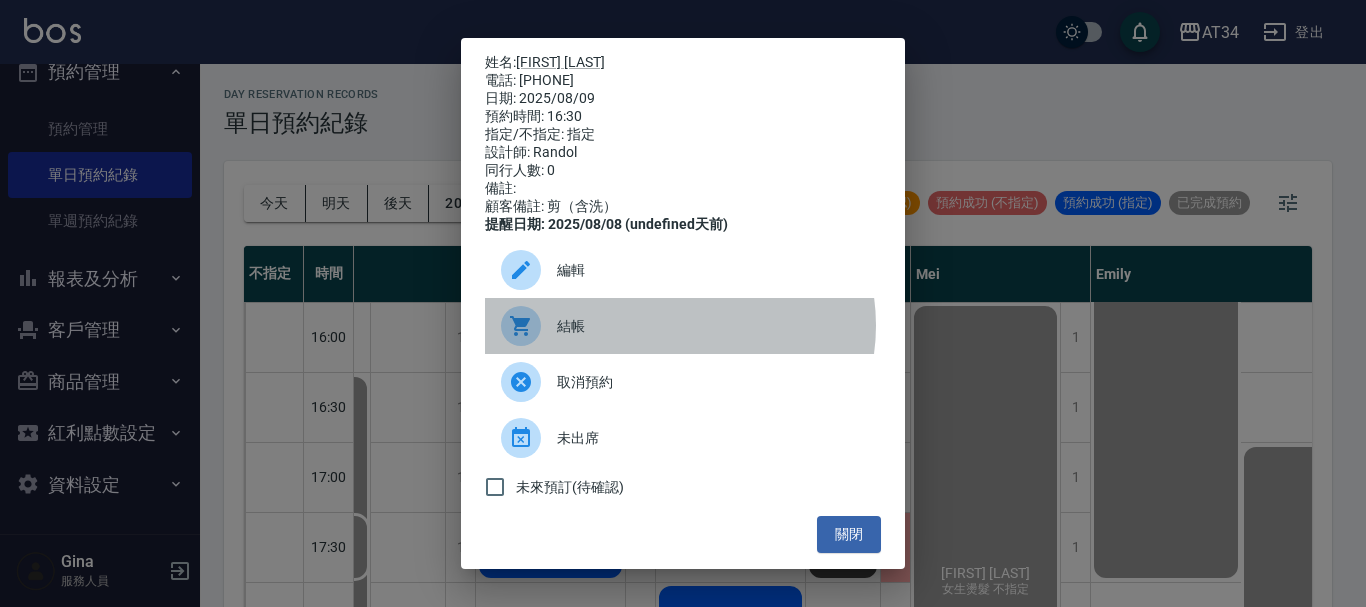 click on "結帳" at bounding box center (711, 326) 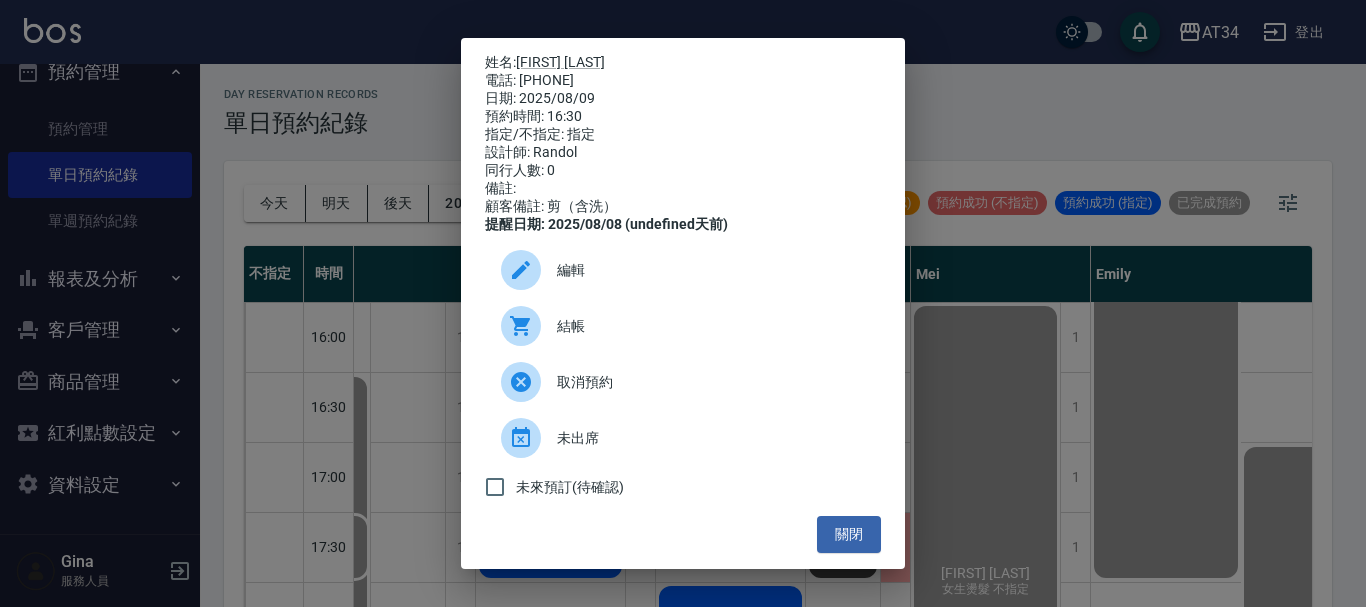 click on "姓名:  賴亮宇 電話: 0988034501 日期: 2025/08/09 預約時間: 16:30 指定/不指定: 指定 設計師: Randol 同行人數: 0 備註:  顧客備註: 剪（含洗）  提醒日期: 2025/08/08 (undefined天前) 編輯 結帳 取消預約 未出席 未來預訂(待確認) 關閉" at bounding box center (683, 303) 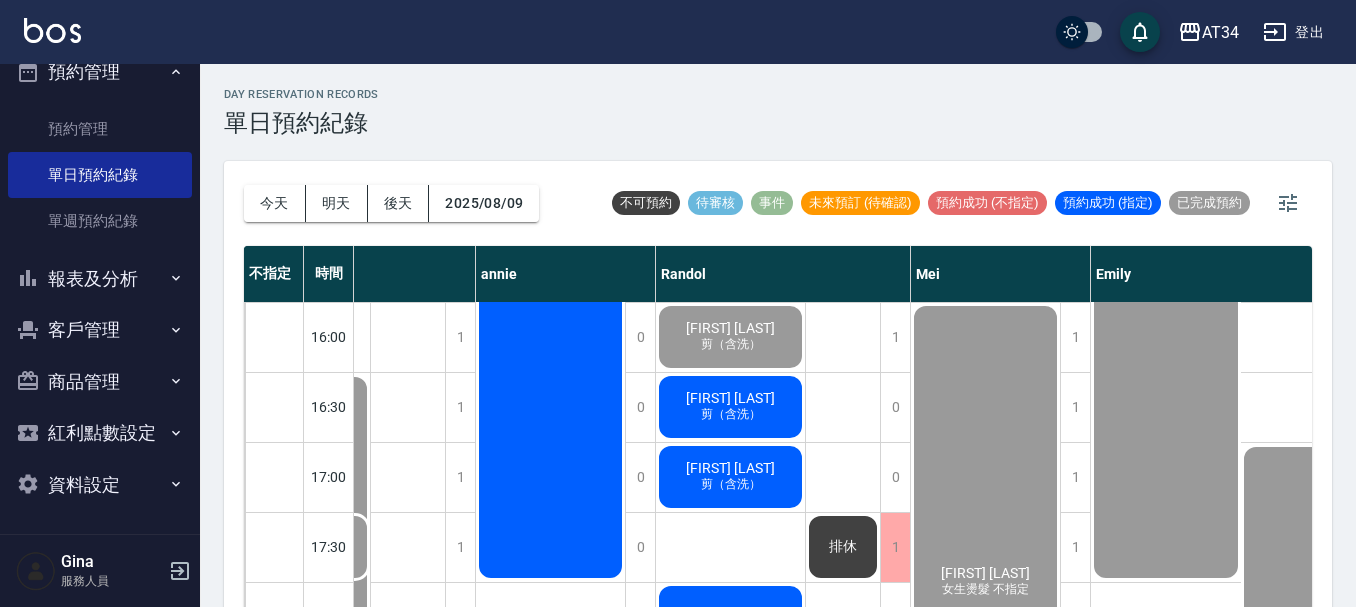 click on "剪（含洗）" at bounding box center (-289, -214) 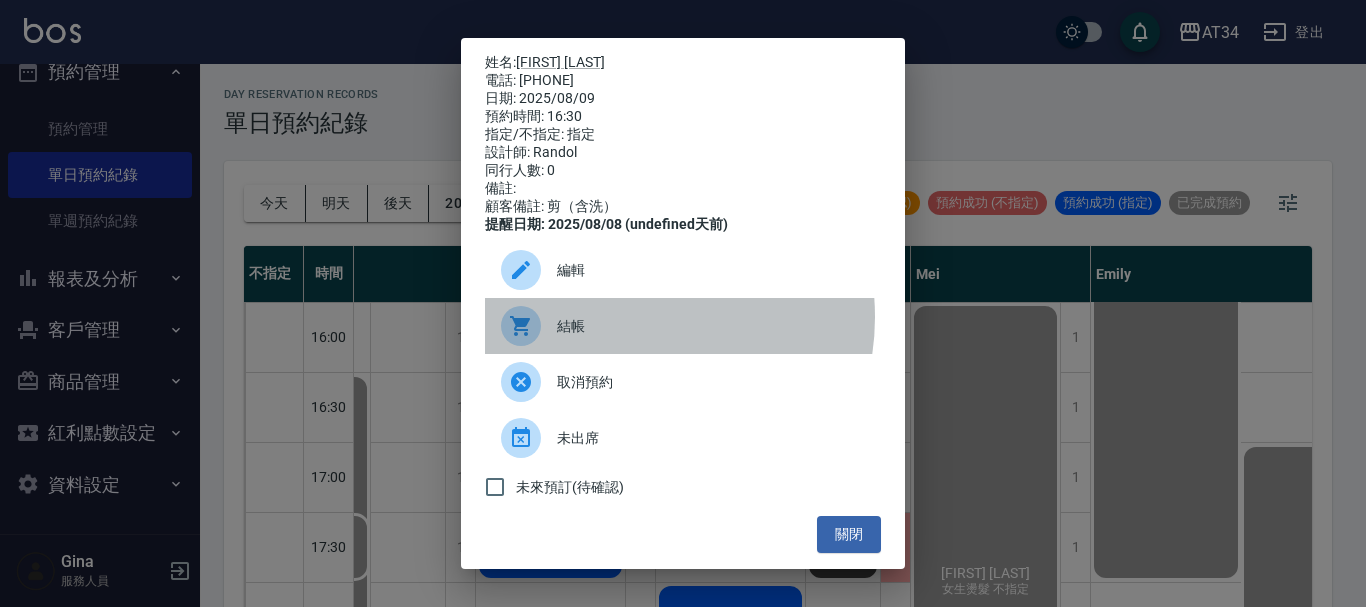 click on "結帳" at bounding box center [711, 326] 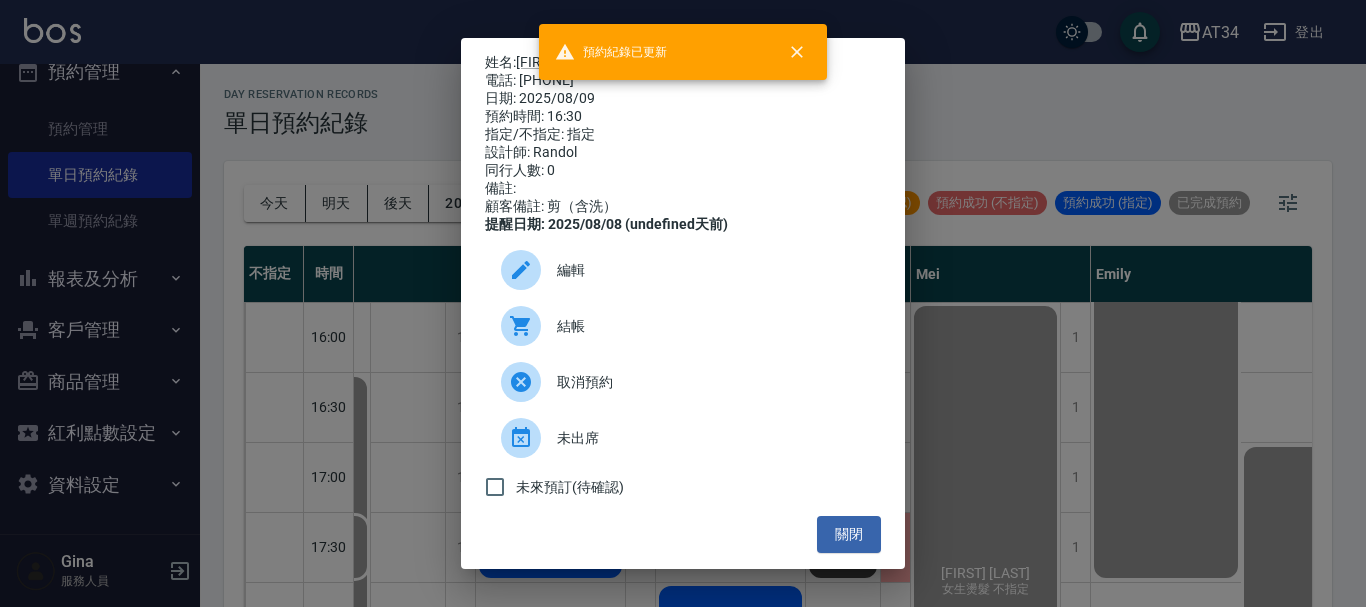 click on "姓名:  賴亮宇 電話: 0988034501 日期: 2025/08/09 預約時間: 16:30 指定/不指定: 指定 設計師: Randol 同行人數: 0 備註:  顧客備註: 剪（含洗）  提醒日期: 2025/08/08 (undefined天前) 編輯 結帳 取消預約 未出席 未來預訂(待確認) 關閉" at bounding box center [683, 303] 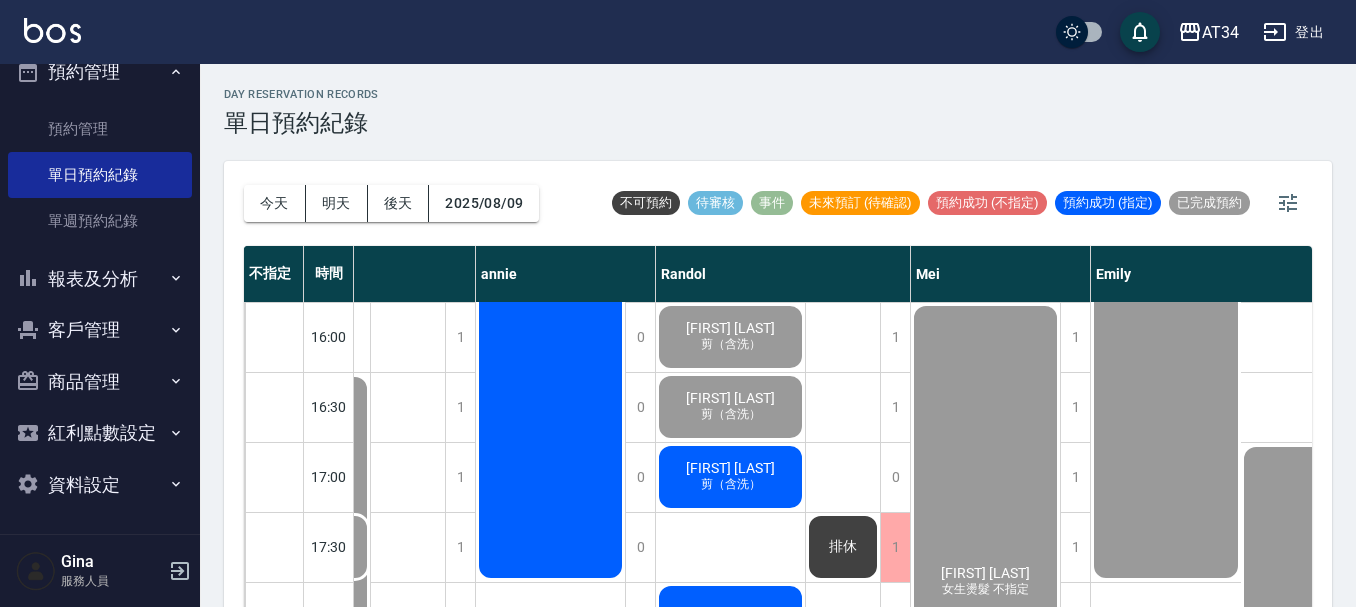 click on "葉明道 剪（含洗）" at bounding box center (-290, -223) 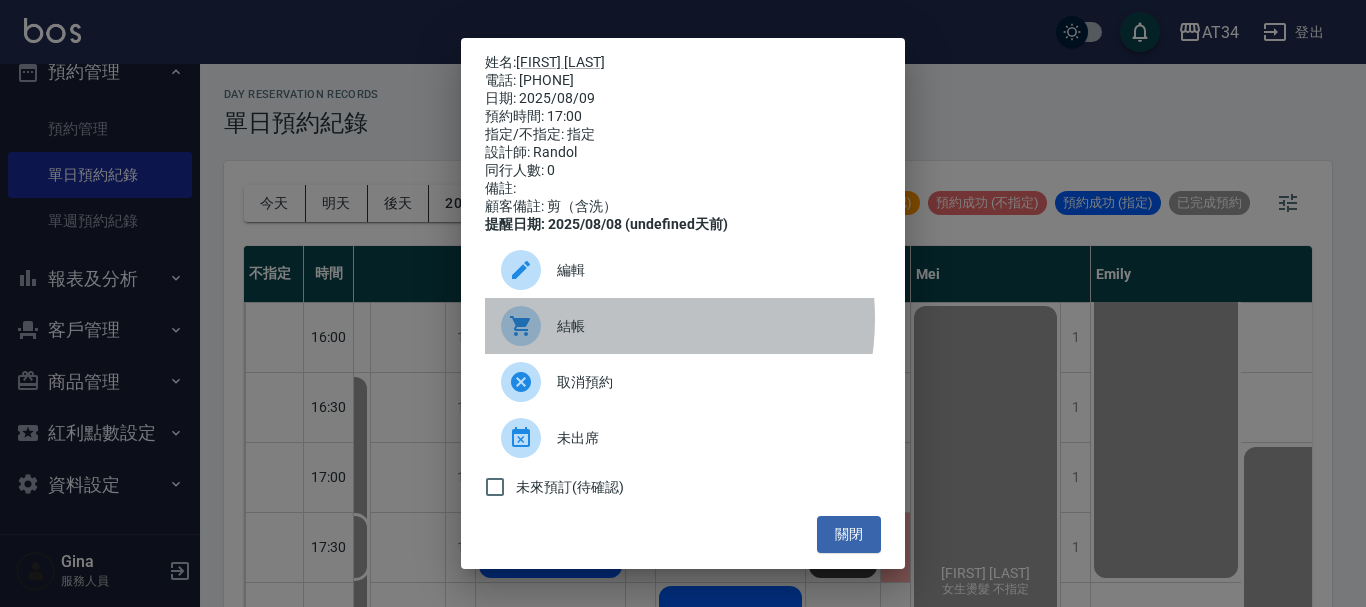 click on "結帳" at bounding box center [711, 326] 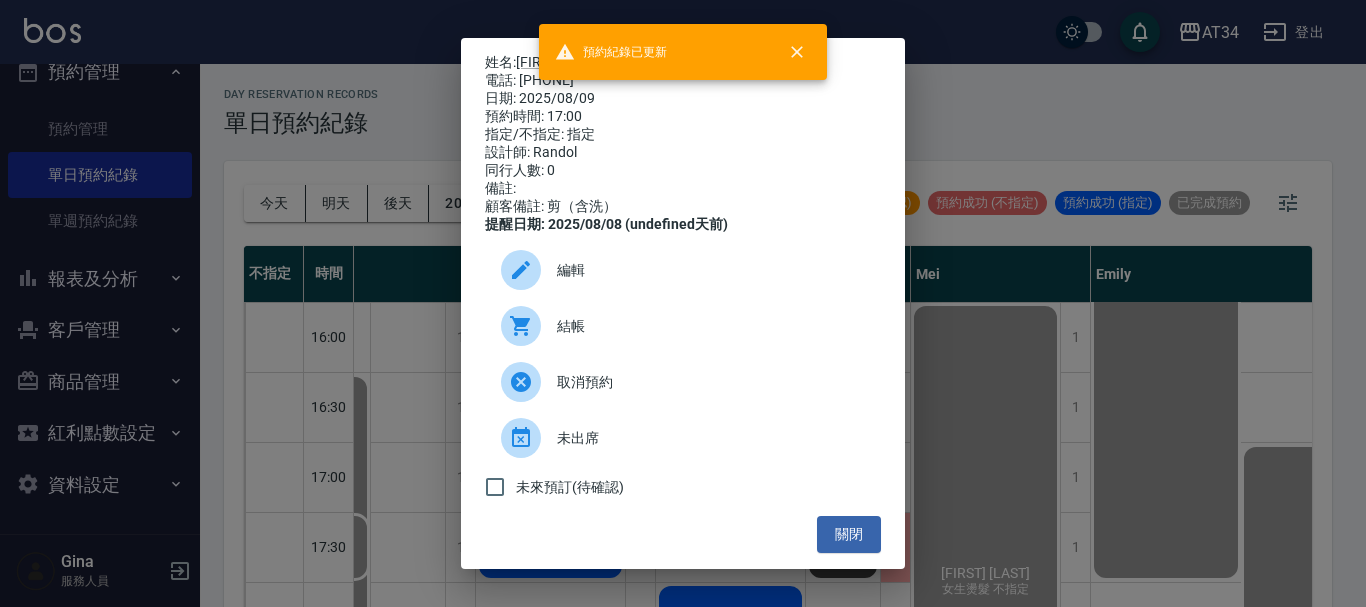 click on "姓名:  葉明道 電話: 0928555809 日期: 2025/08/09 預約時間: 17:00 指定/不指定: 指定 設計師: Randol 同行人數: 0 備註:  顧客備註: 剪（含洗）  提醒日期: 2025/08/08 (undefined天前) 編輯 結帳 取消預約 未出席 未來預訂(待確認) 關閉" at bounding box center [683, 303] 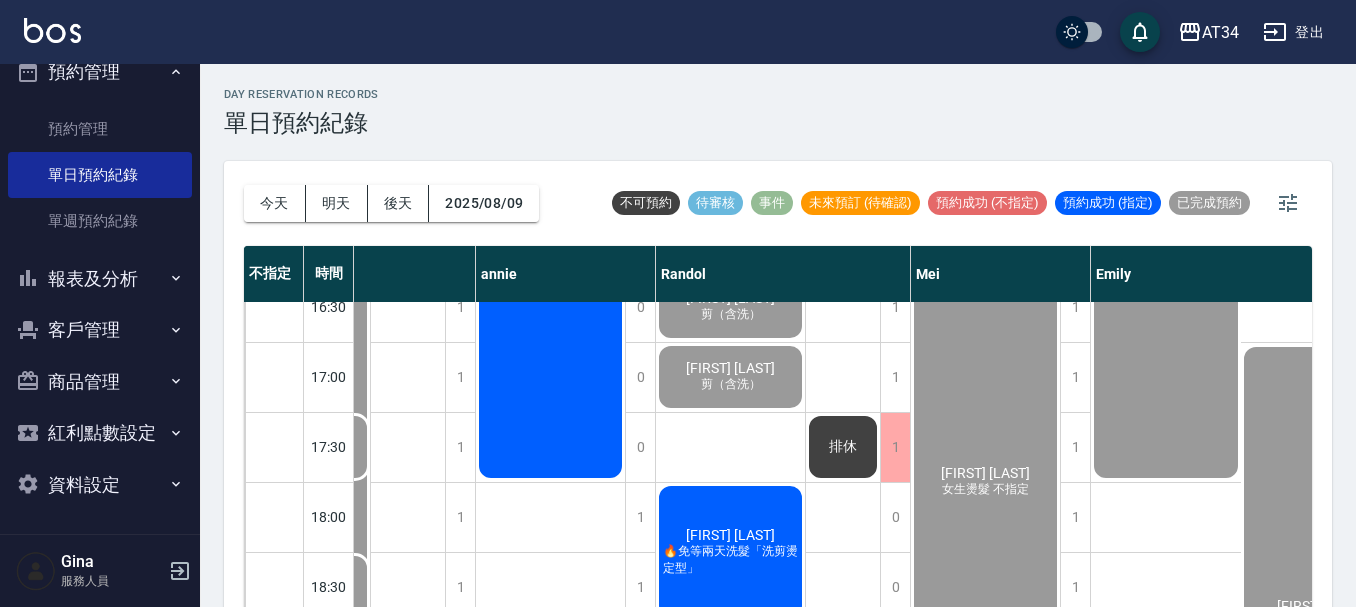 scroll, scrollTop: 900, scrollLeft: 718, axis: both 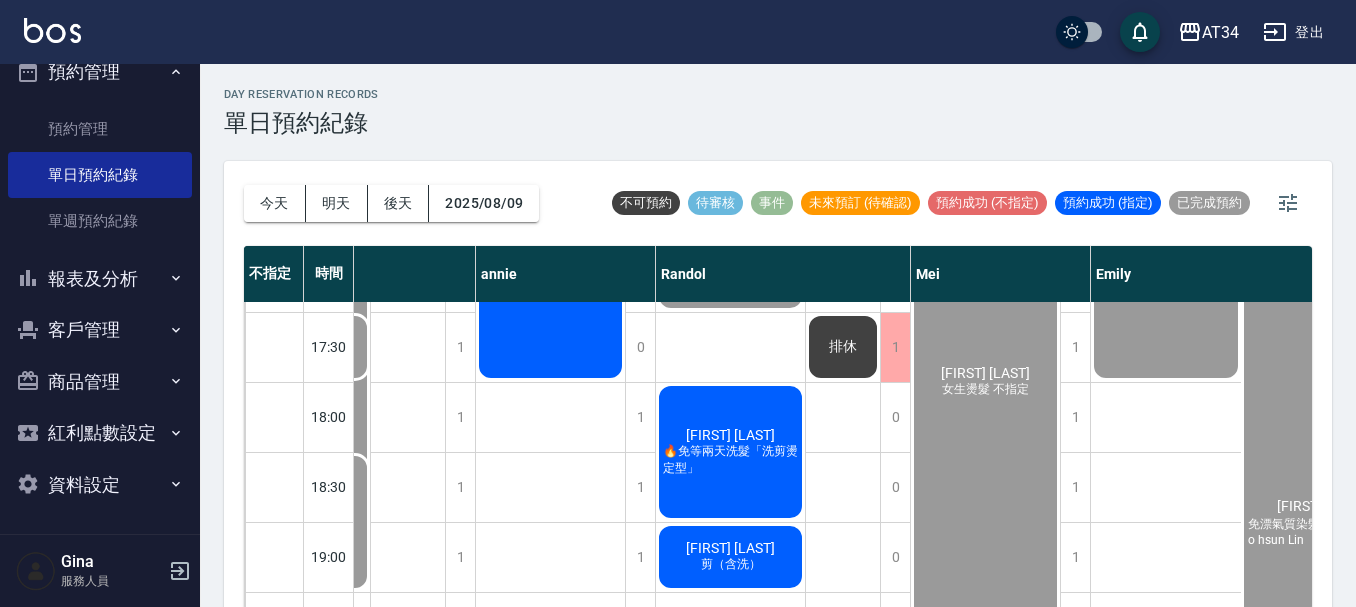 click on "蔡鈞智" at bounding box center [-289, -423] 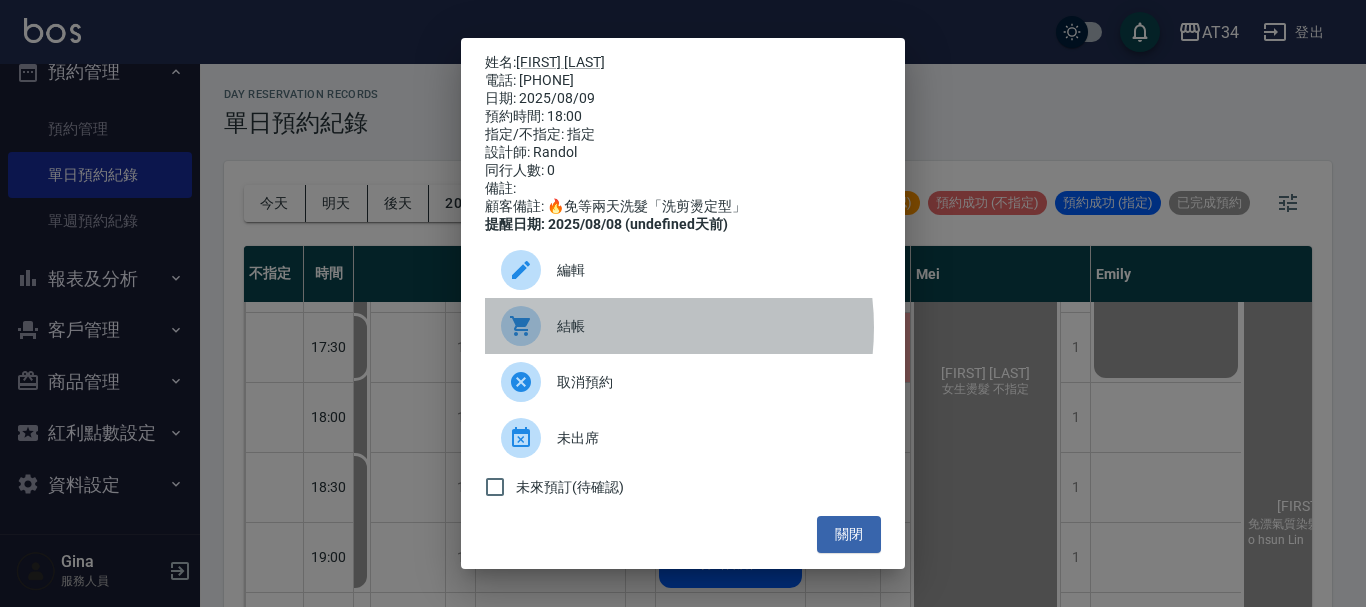 click on "結帳" at bounding box center (711, 326) 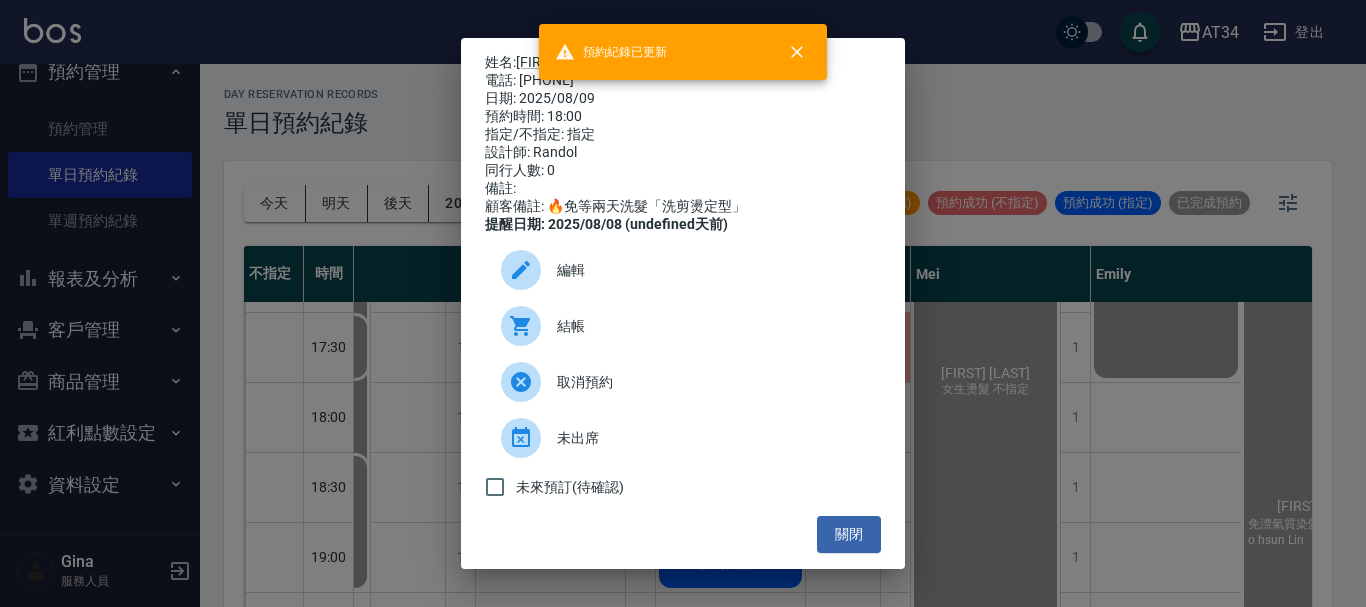 click on "姓名:  蔡鈞智 電話: 0988350575 日期: 2025/08/09 預約時間: 18:00 指定/不指定: 指定 設計師: Randol 同行人數: 0 備註:  顧客備註: 🔥免等兩天洗髮「洗剪燙定型」  提醒日期: 2025/08/08 (undefined天前) 編輯 結帳 取消預約 未出席 未來預訂(待確認) 關閉" at bounding box center (683, 303) 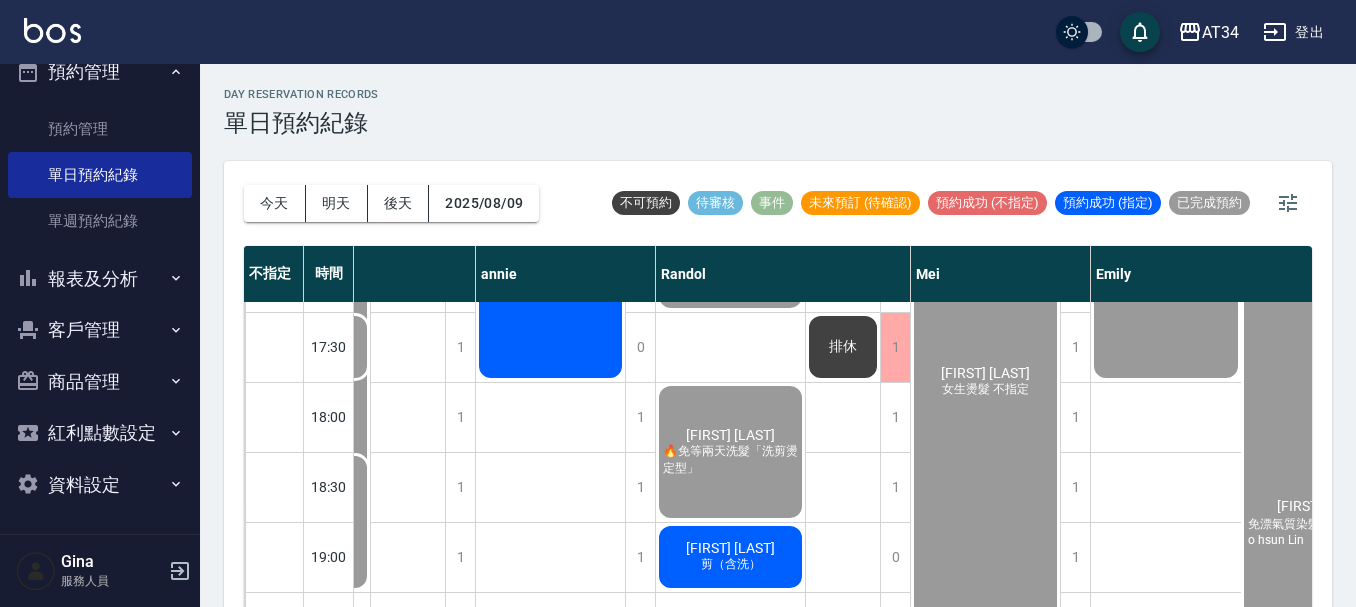 scroll, scrollTop: 1000, scrollLeft: 718, axis: both 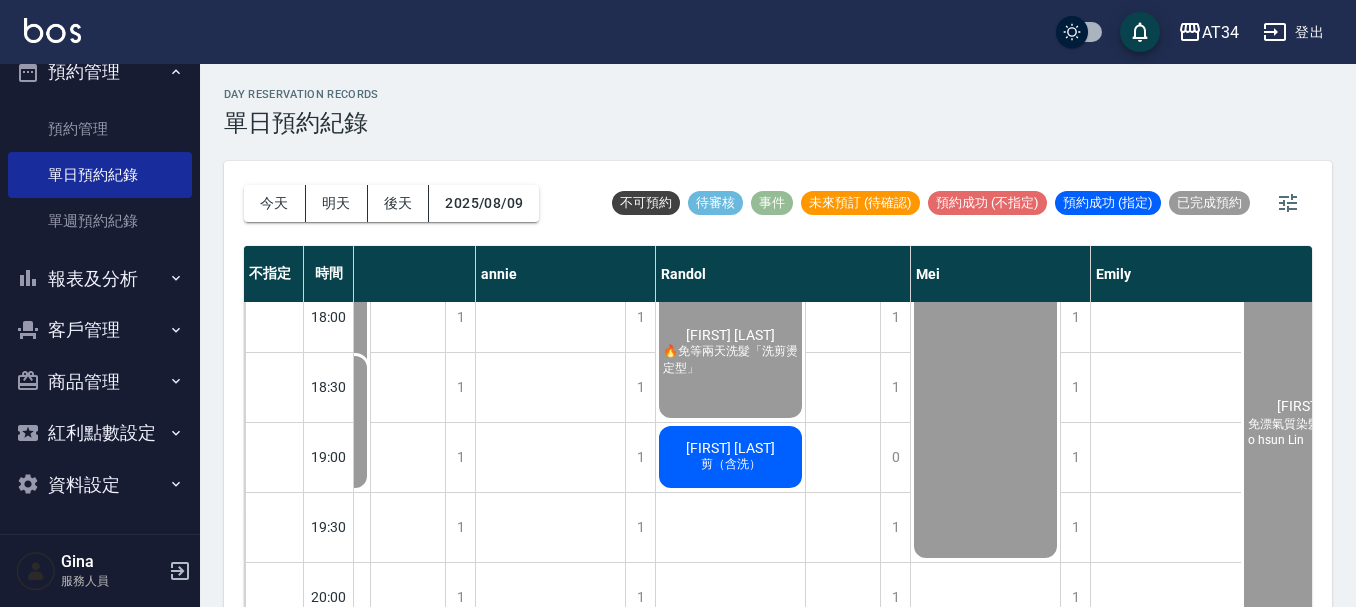 click on "剪（含洗）" at bounding box center (-289, -514) 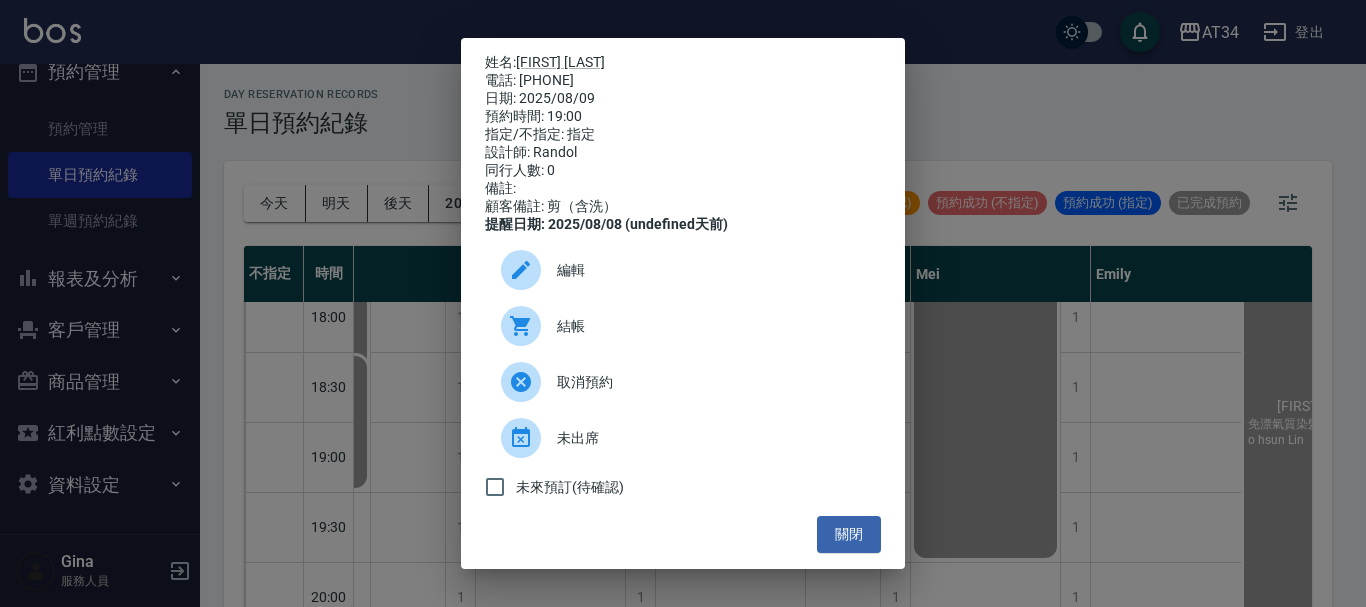 click on "結帳" at bounding box center [683, 326] 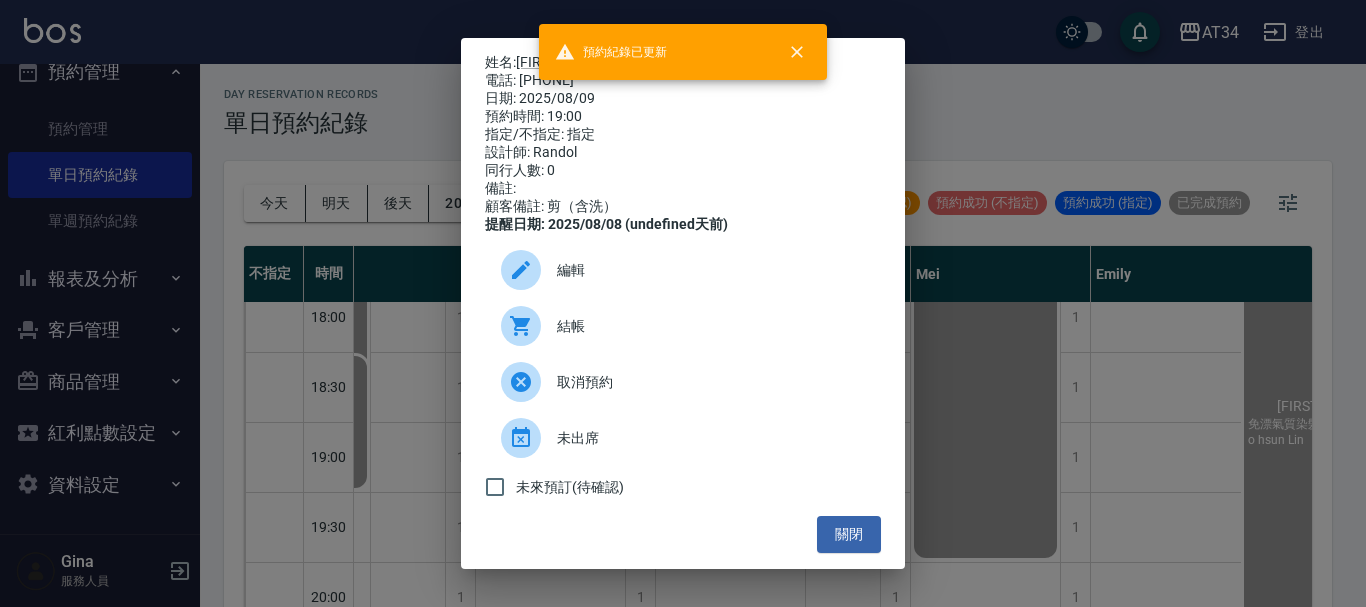 click on "姓名:  張璟譯 電話: 0935154218 日期: 2025/08/09 預約時間: 19:00 指定/不指定: 指定 設計師: Randol 同行人數: 0 備註:  顧客備註: 剪（含洗）  提醒日期: 2025/08/08 (undefined天前) 編輯 結帳 取消預約 未出席 未來預訂(待確認) 關閉" at bounding box center [683, 303] 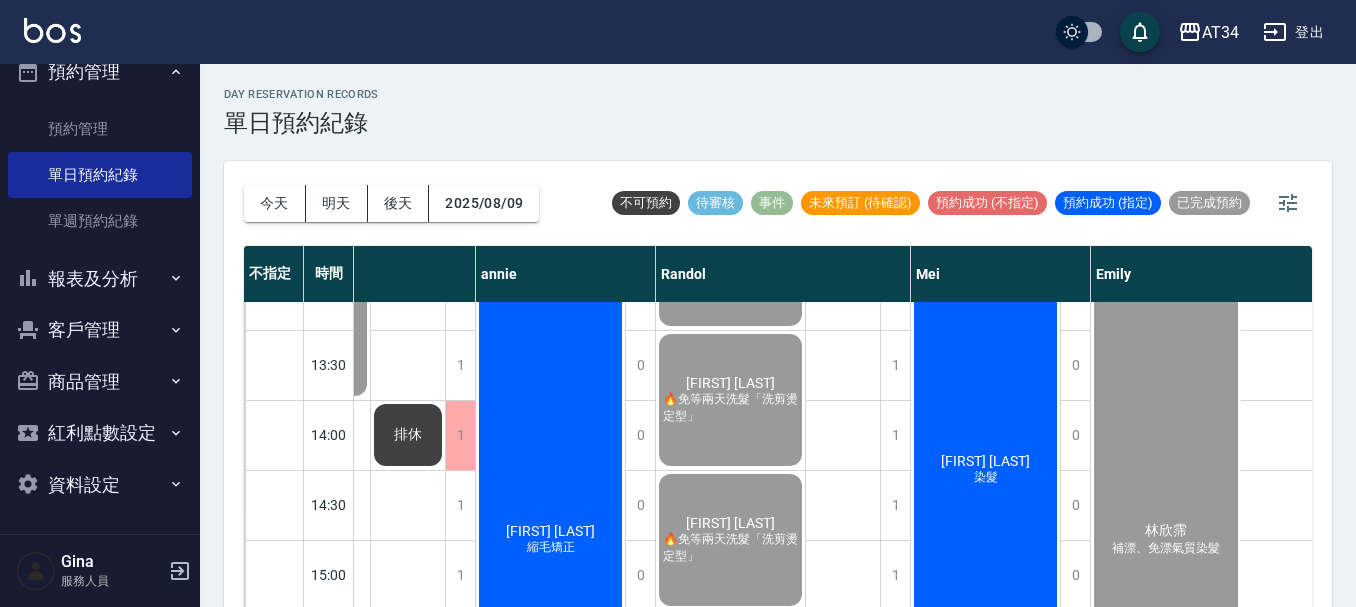 scroll, scrollTop: 200, scrollLeft: 718, axis: both 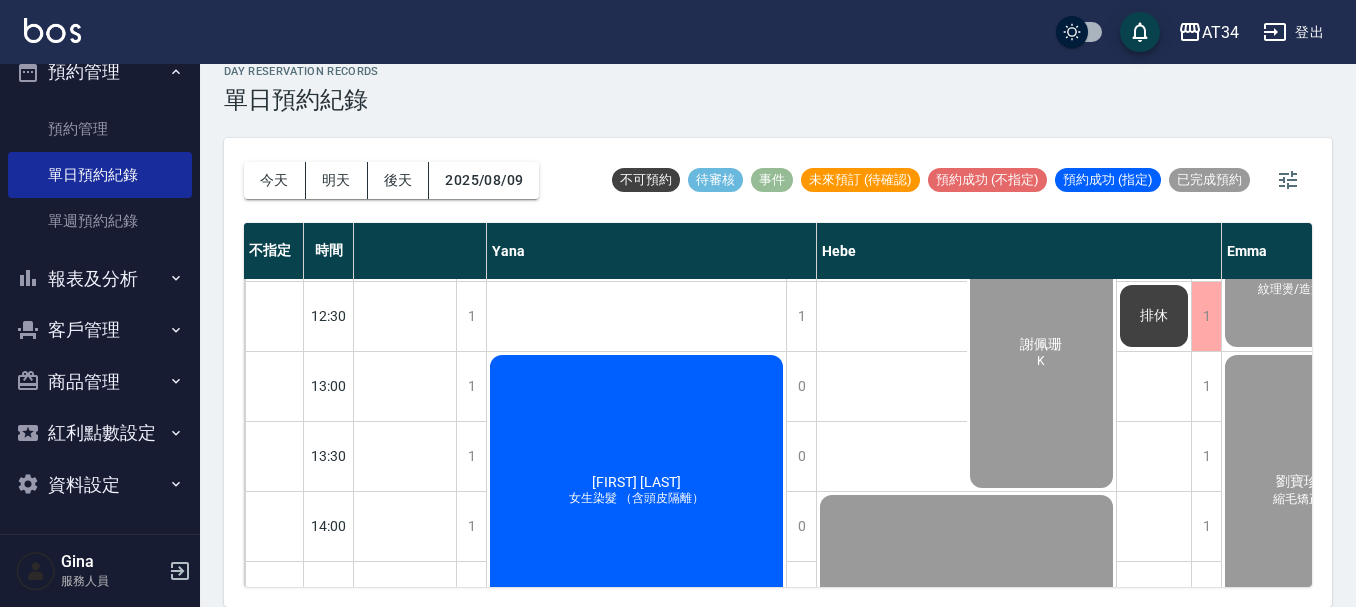 click on "[NAME]" at bounding box center (-1223, 246) 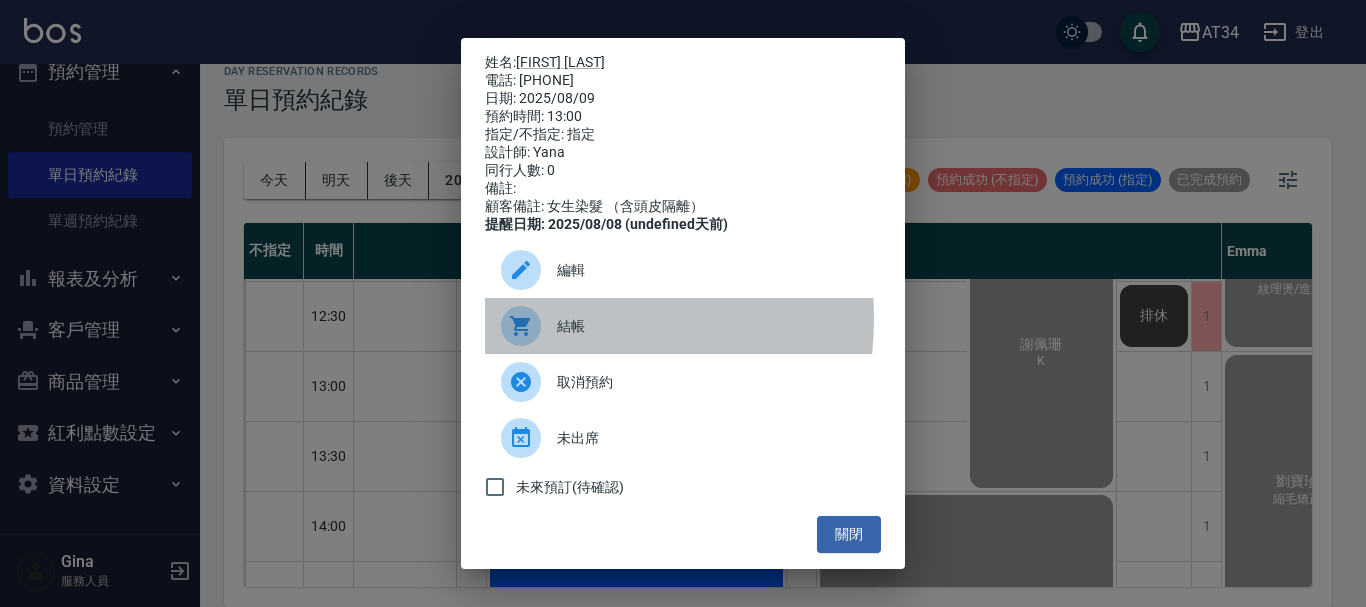 click 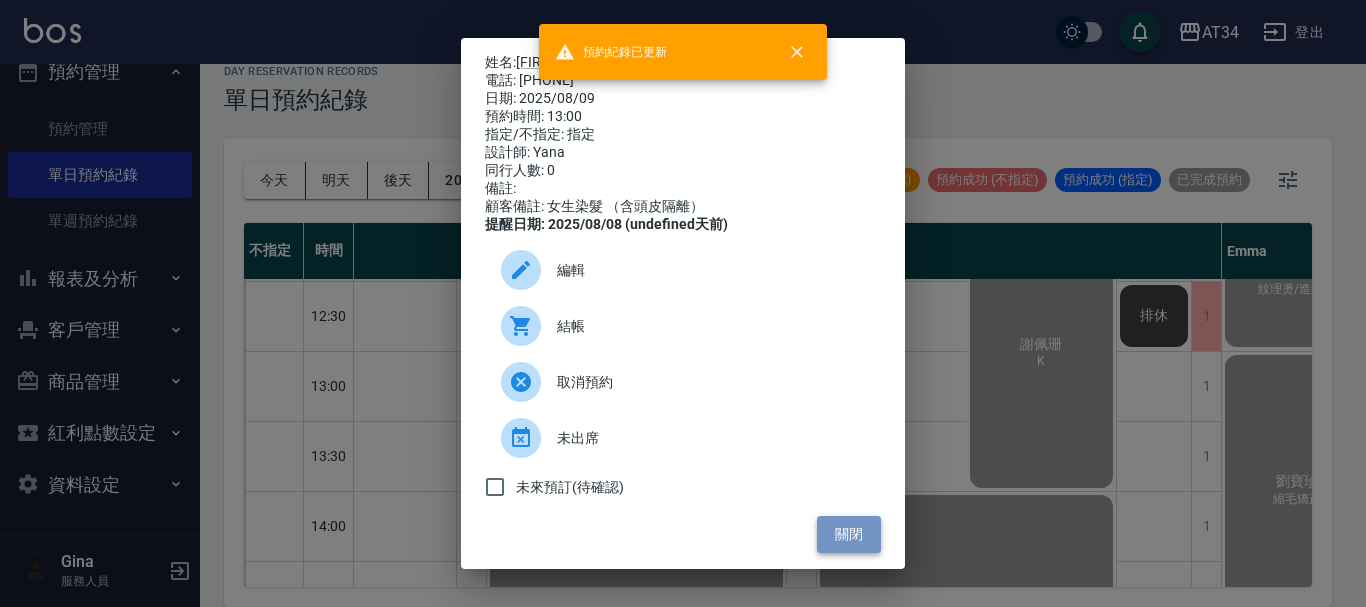 click on "關閉" at bounding box center (849, 534) 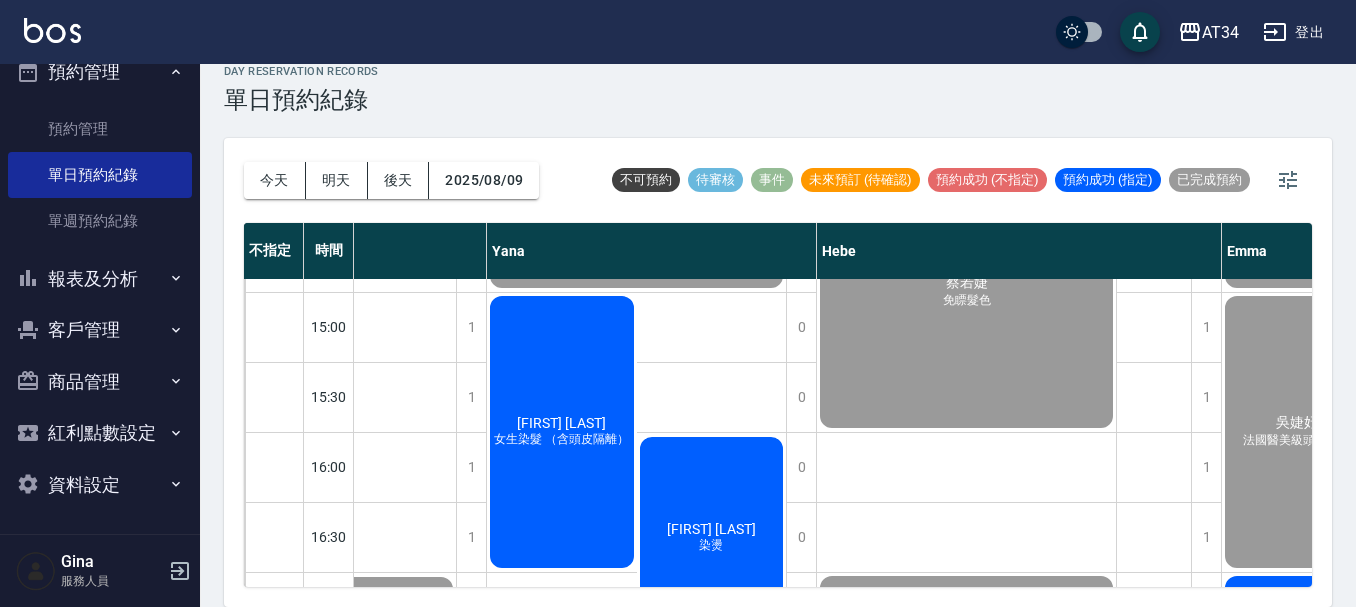 scroll, scrollTop: 508, scrollLeft: 1652, axis: both 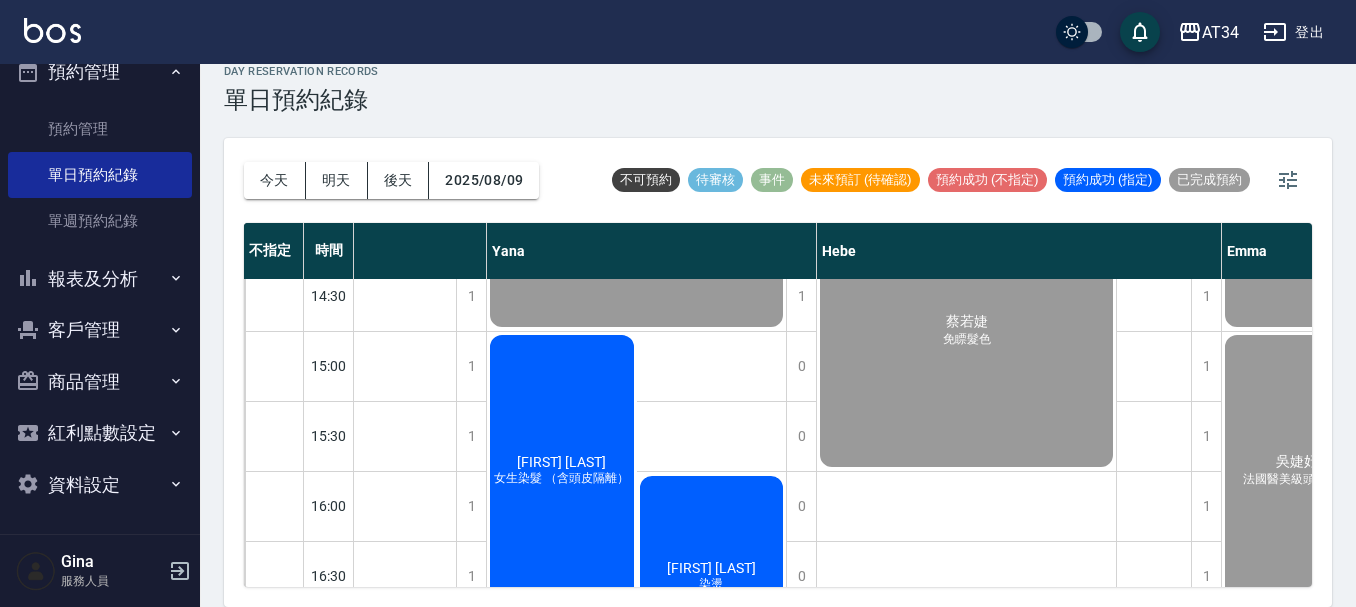 click on "林美伽 女生染髮 （含頭皮隔離）" at bounding box center (-1224, -54) 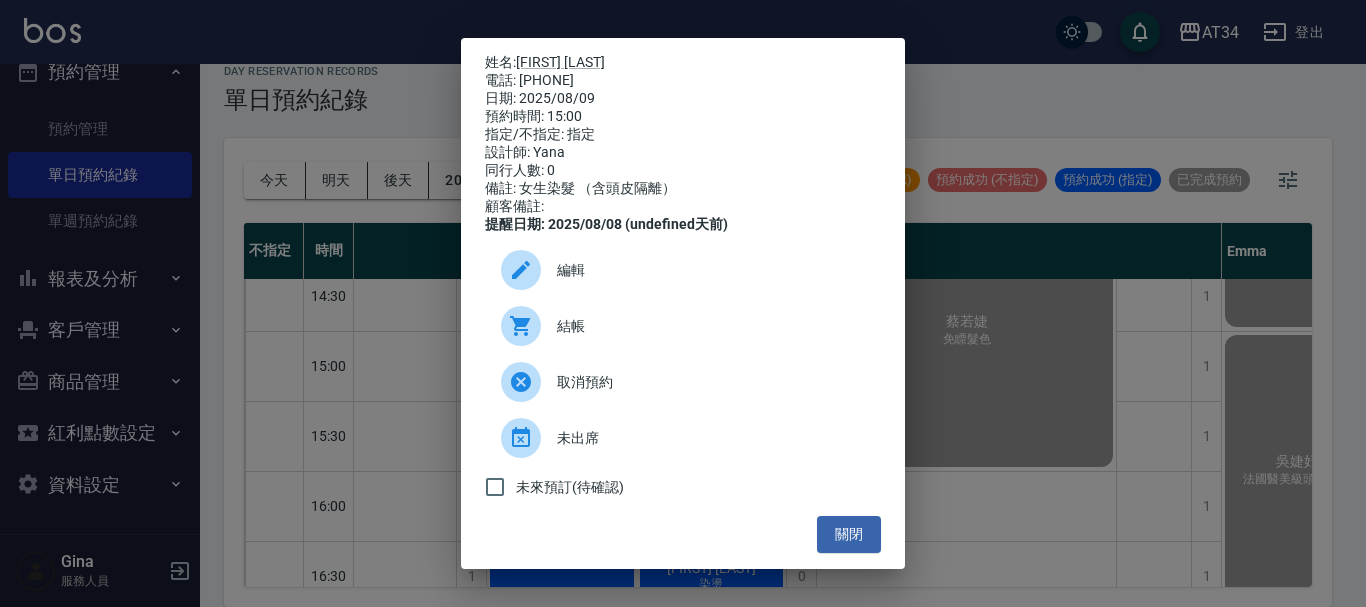 click at bounding box center [521, 326] 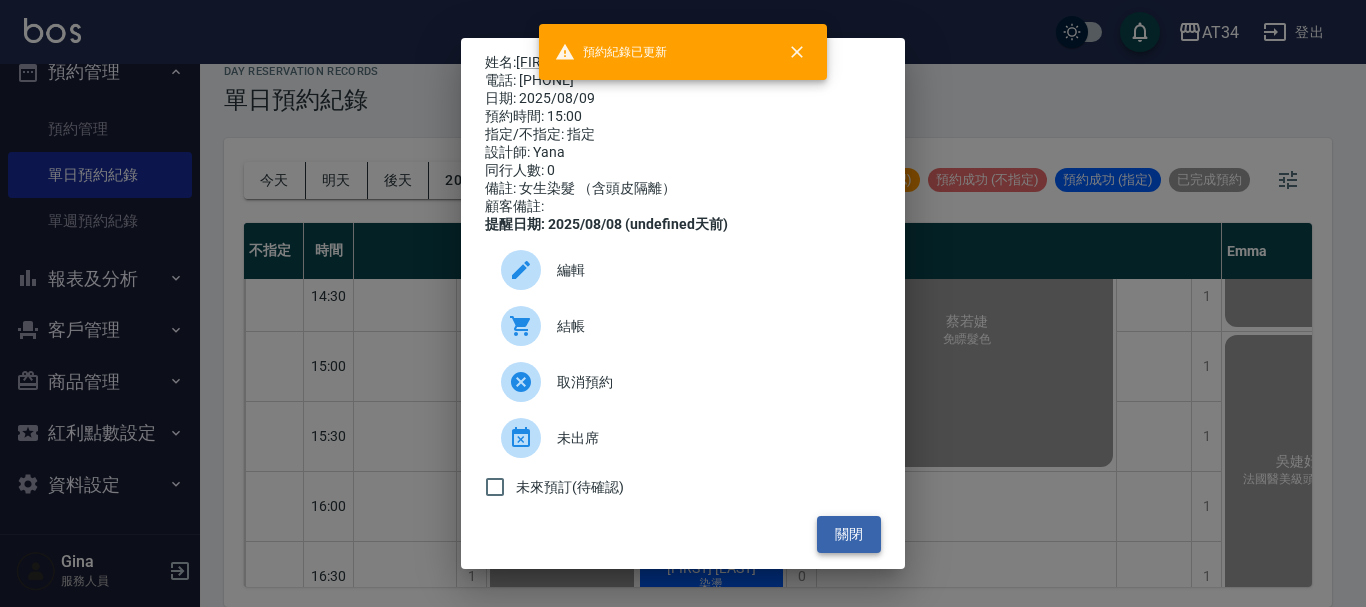click on "關閉" at bounding box center [849, 534] 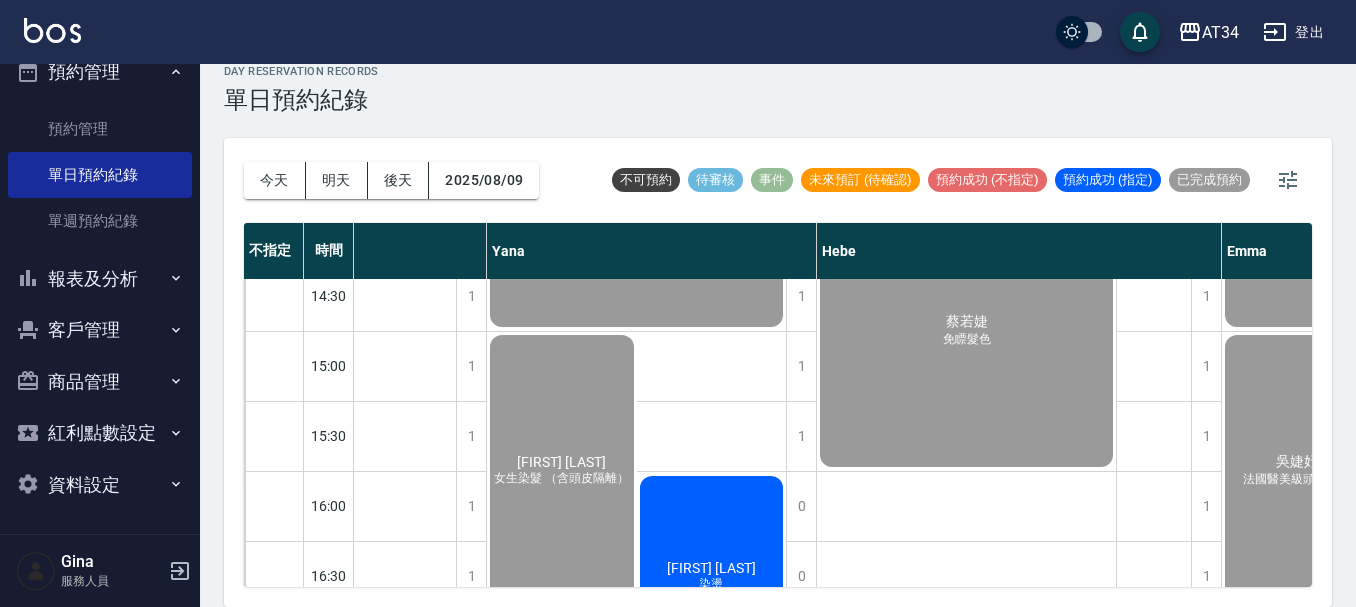 scroll, scrollTop: 708, scrollLeft: 1652, axis: both 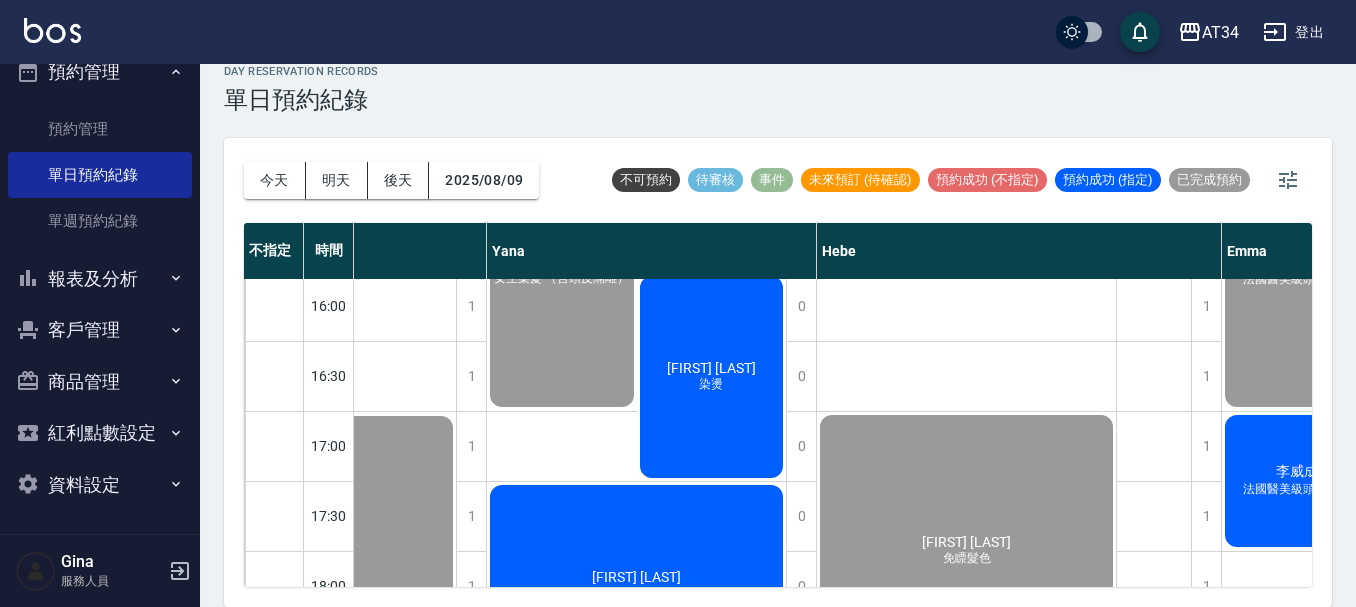 click on "林郁婷 染燙" at bounding box center [-638, 517] 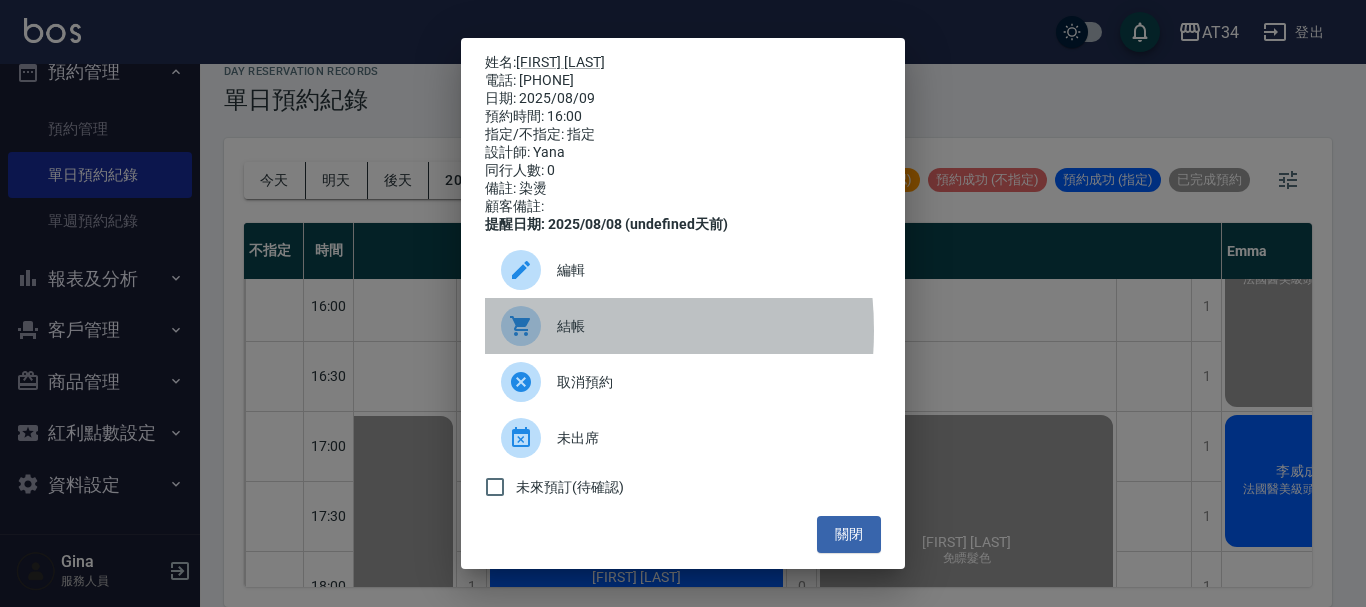 click 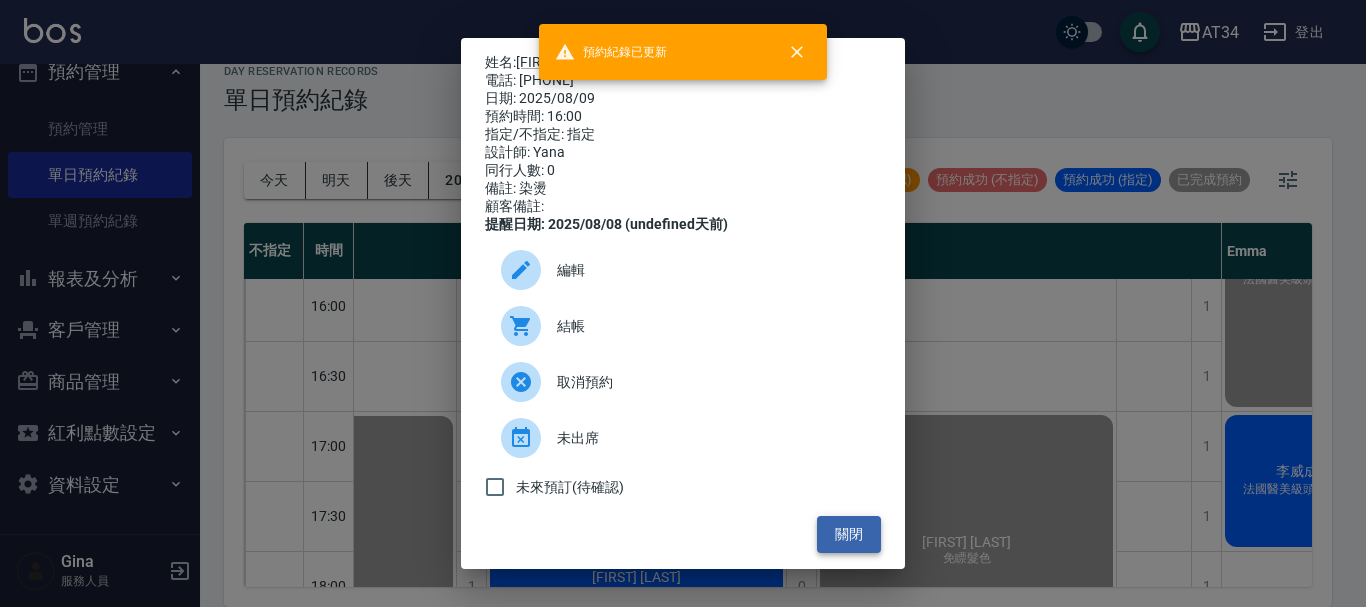 click on "關閉" at bounding box center [849, 534] 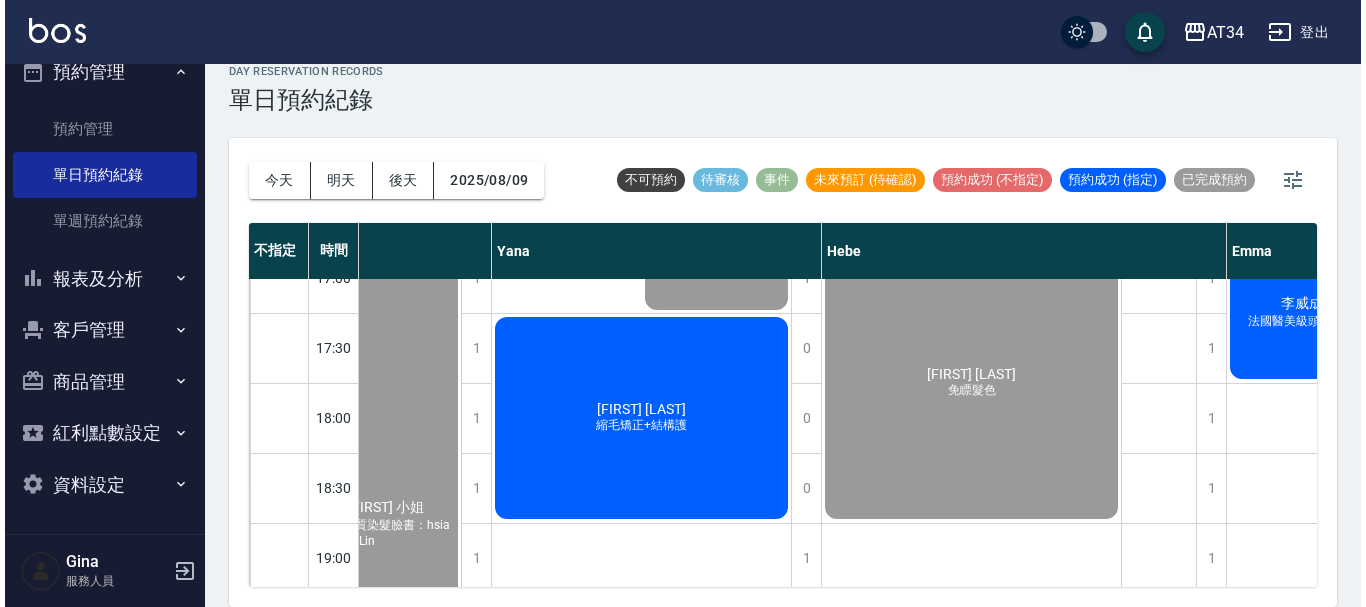 scroll, scrollTop: 908, scrollLeft: 1652, axis: both 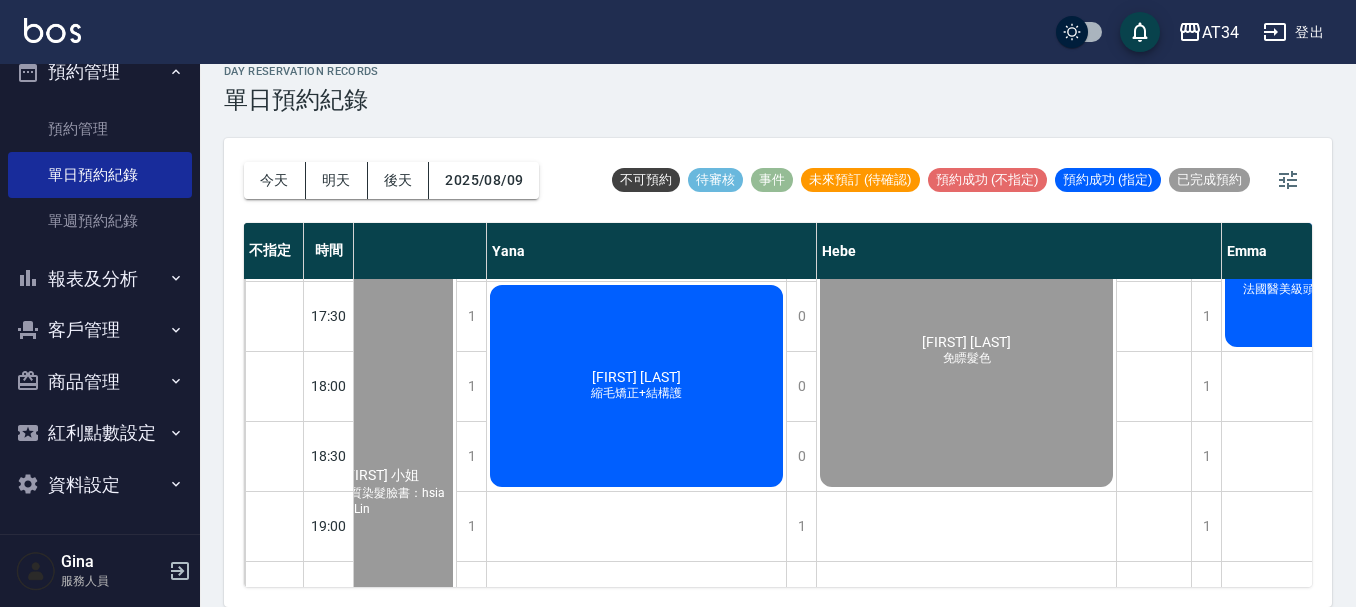 click on "陳盈蓁 縮毛矯正+結構護" at bounding box center [-1224, -454] 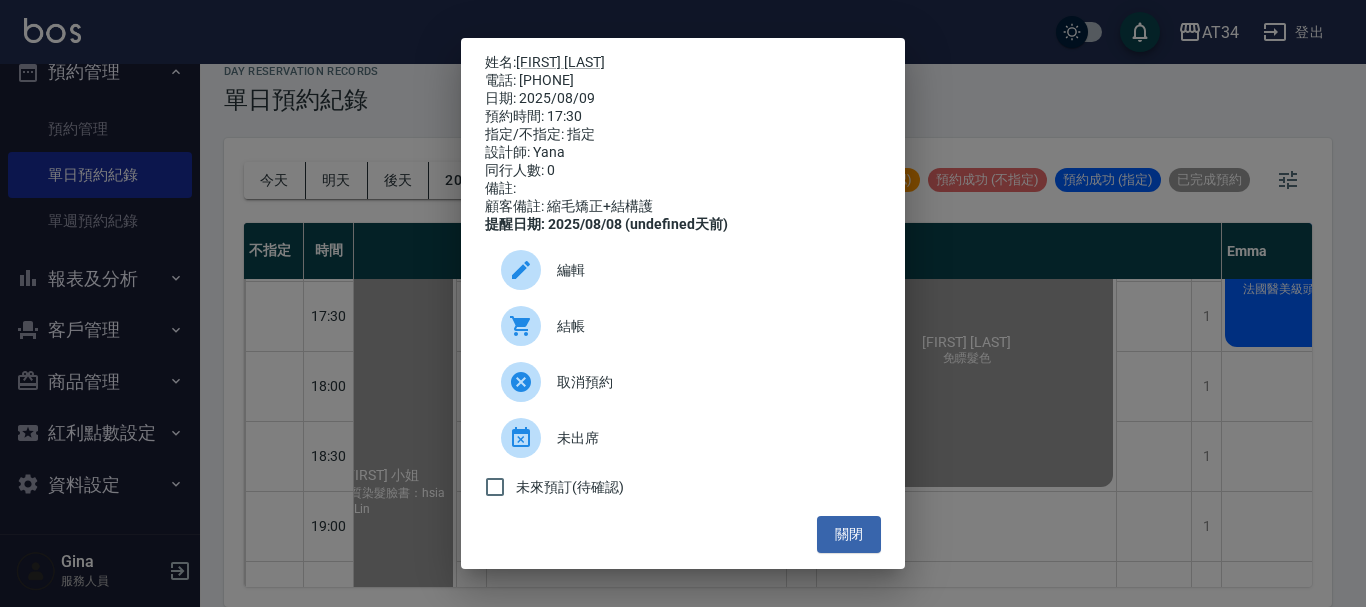 click 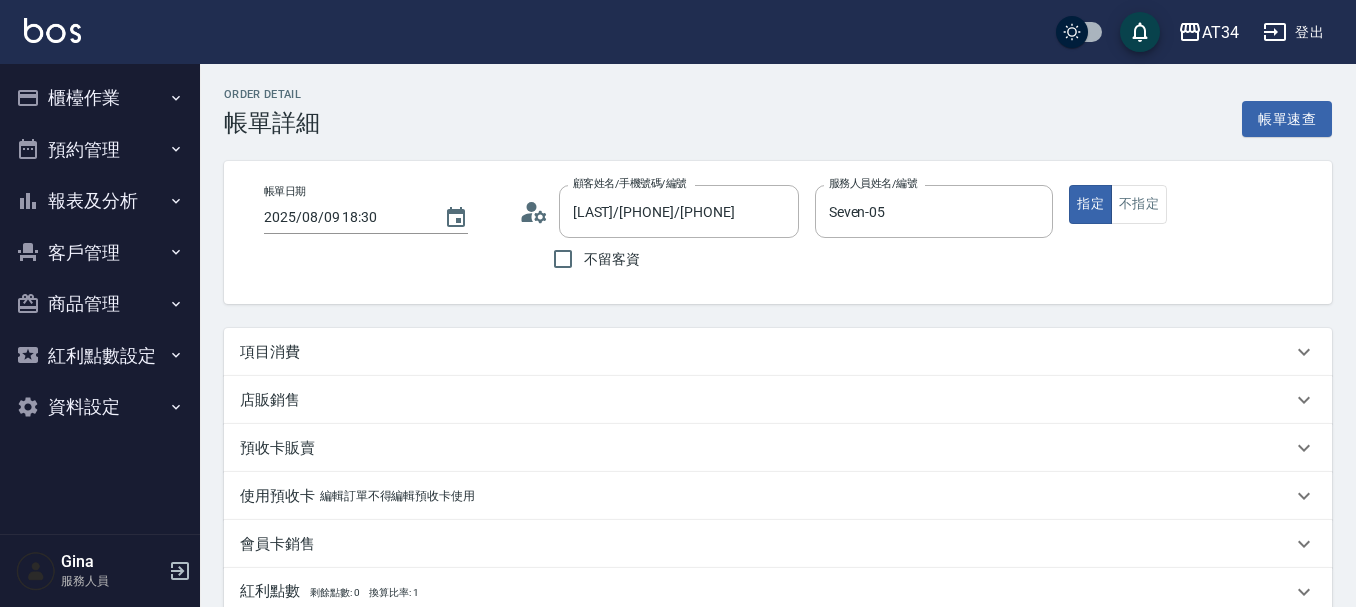 scroll, scrollTop: 0, scrollLeft: 0, axis: both 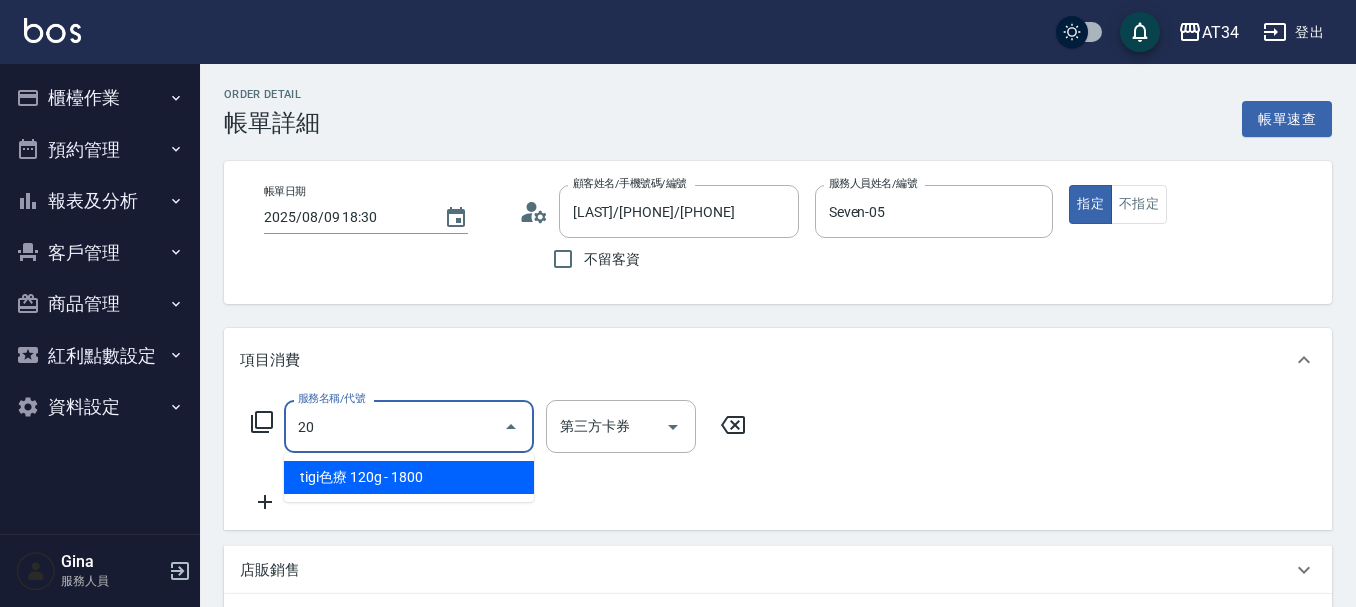 type on "201" 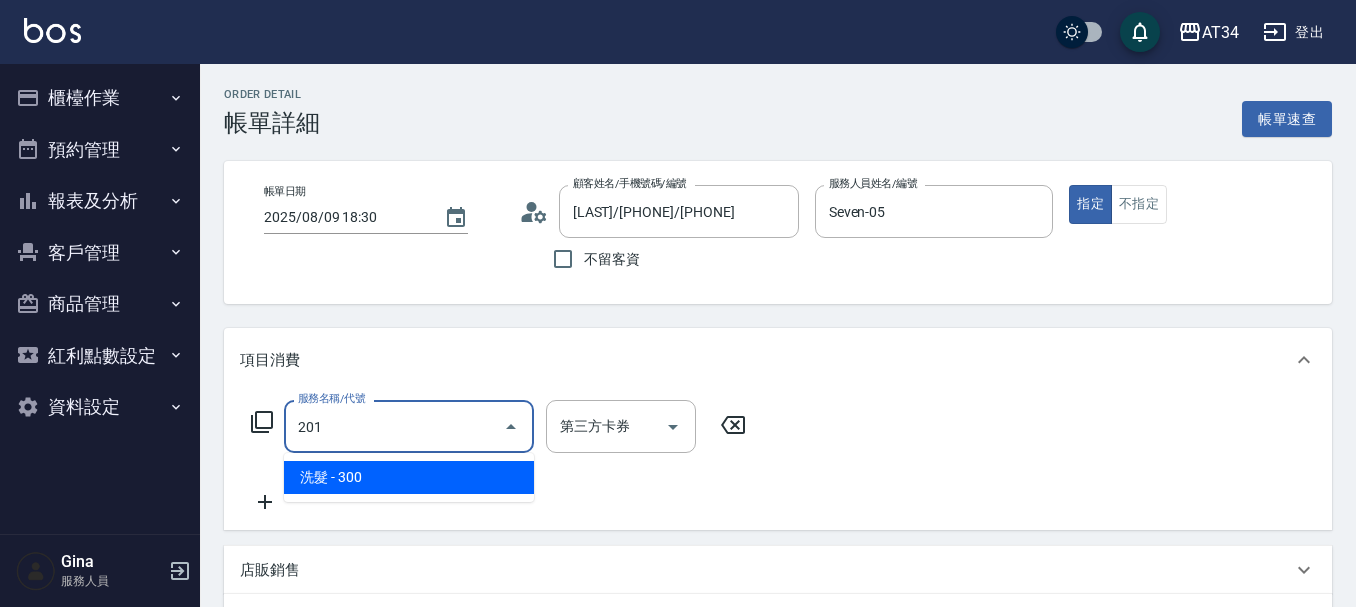 type on "30" 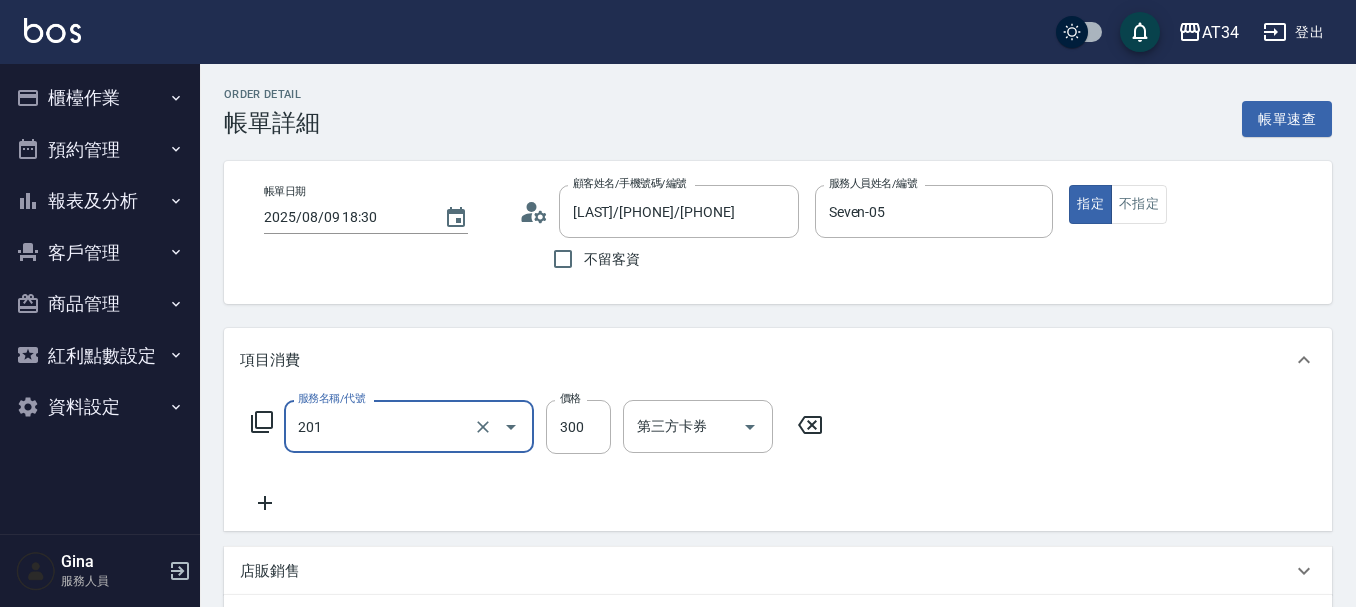 type on "洗髮(201)" 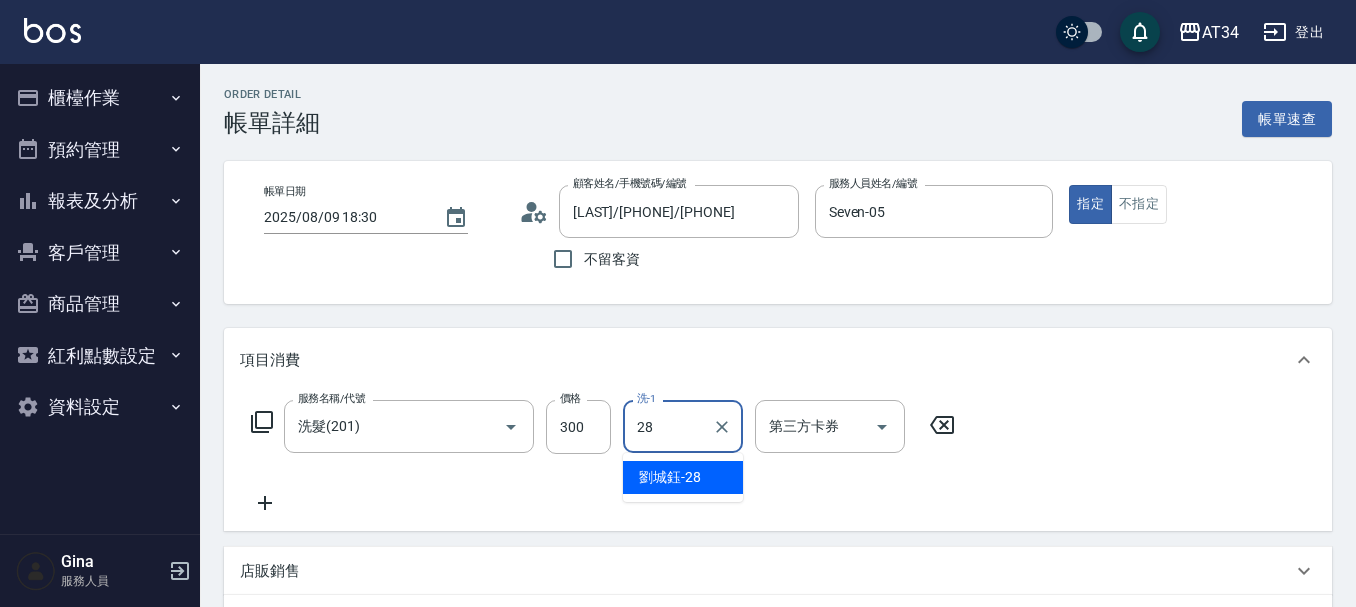 type on "劉城鈺-28" 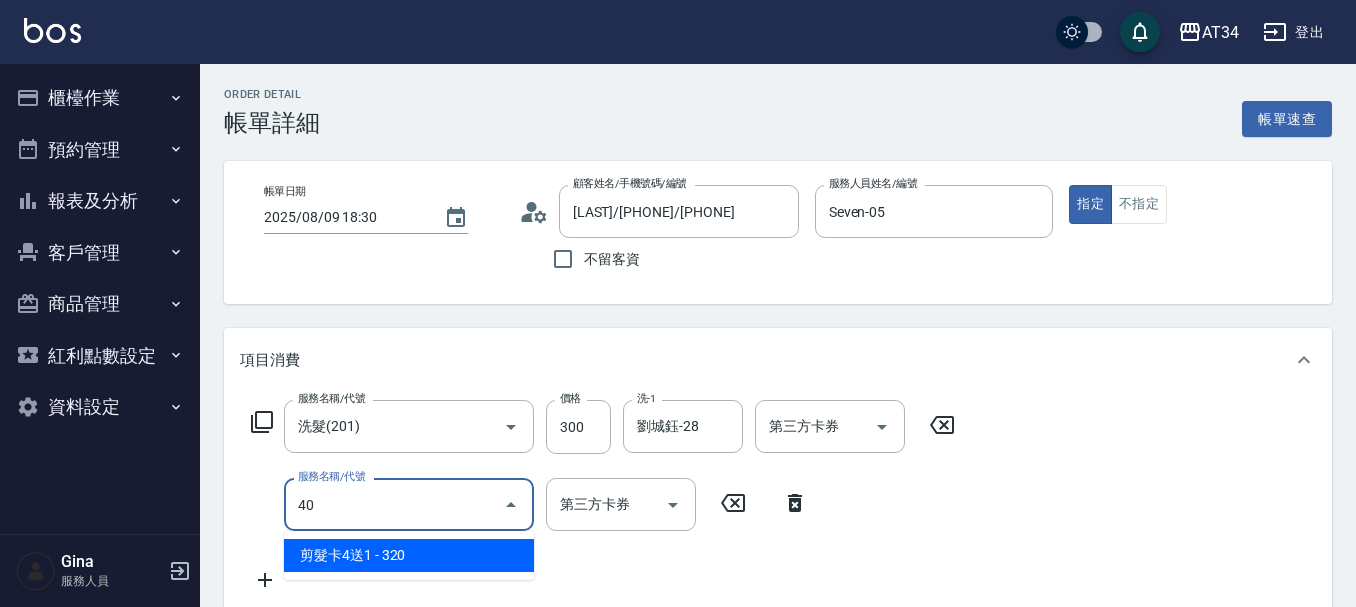 type on "401" 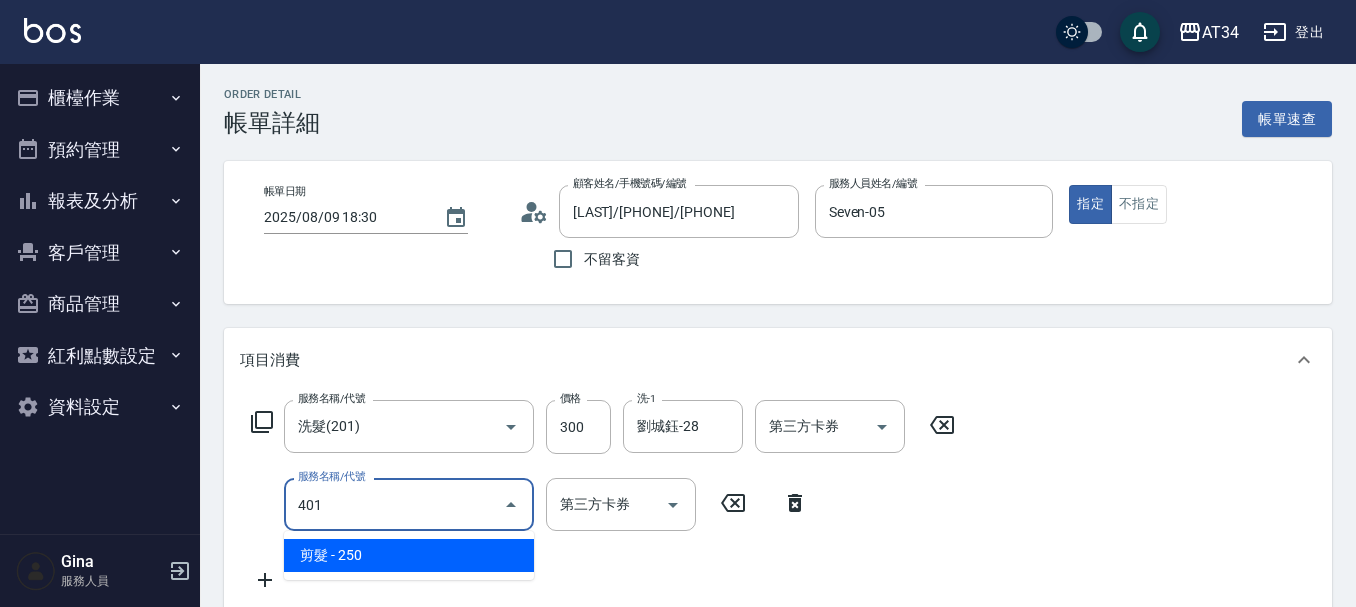 type on "50" 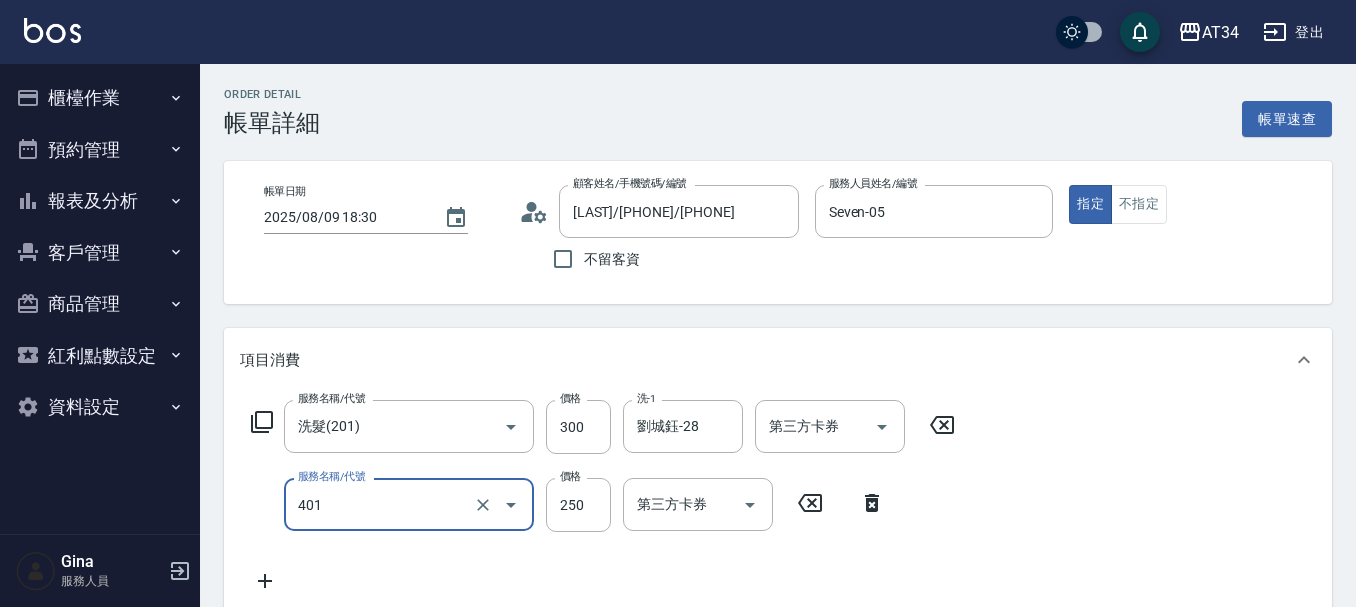 type on "剪髮(401)" 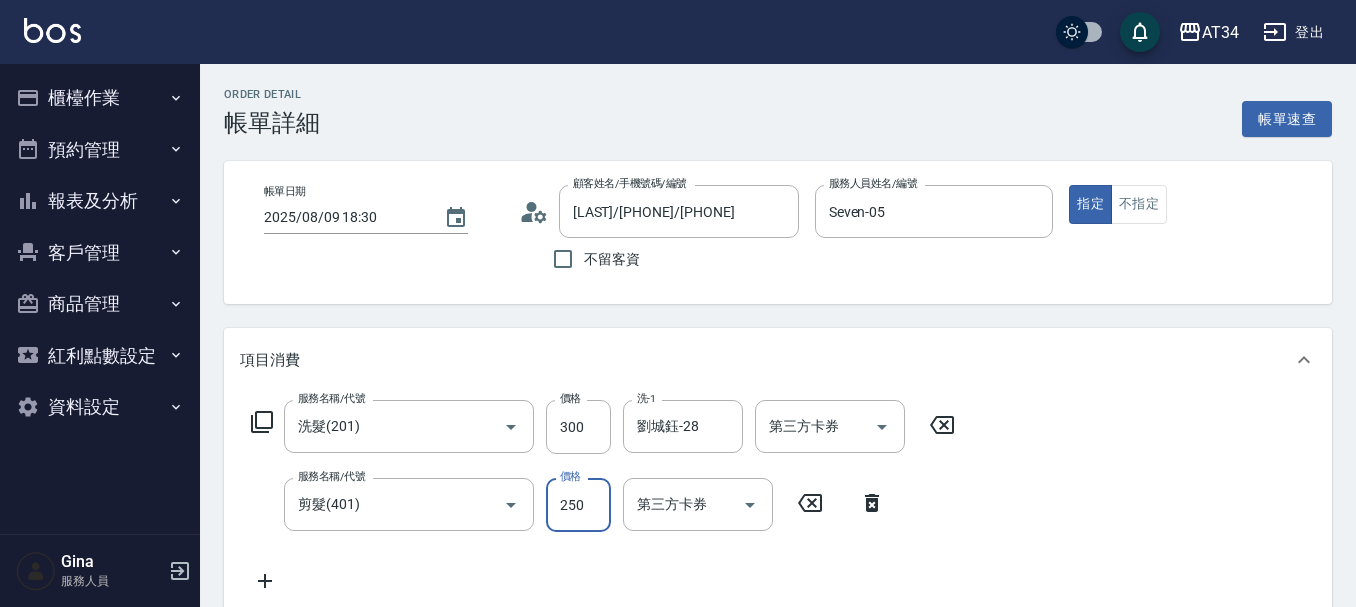 type on "6" 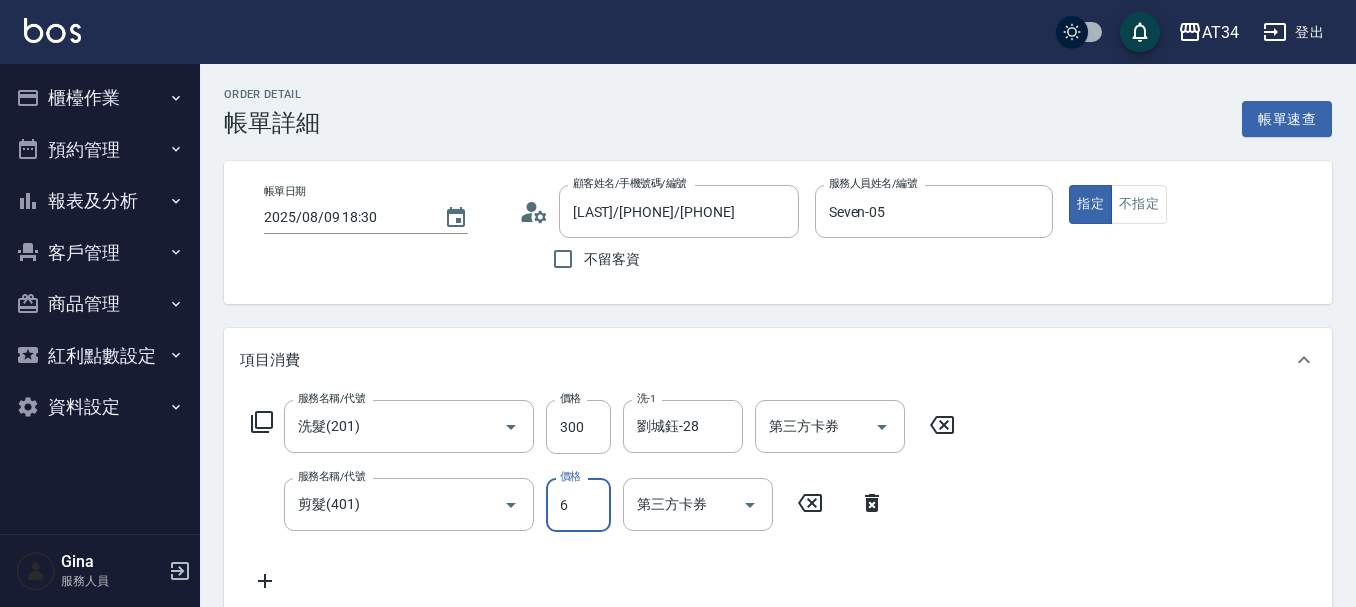 type on "30" 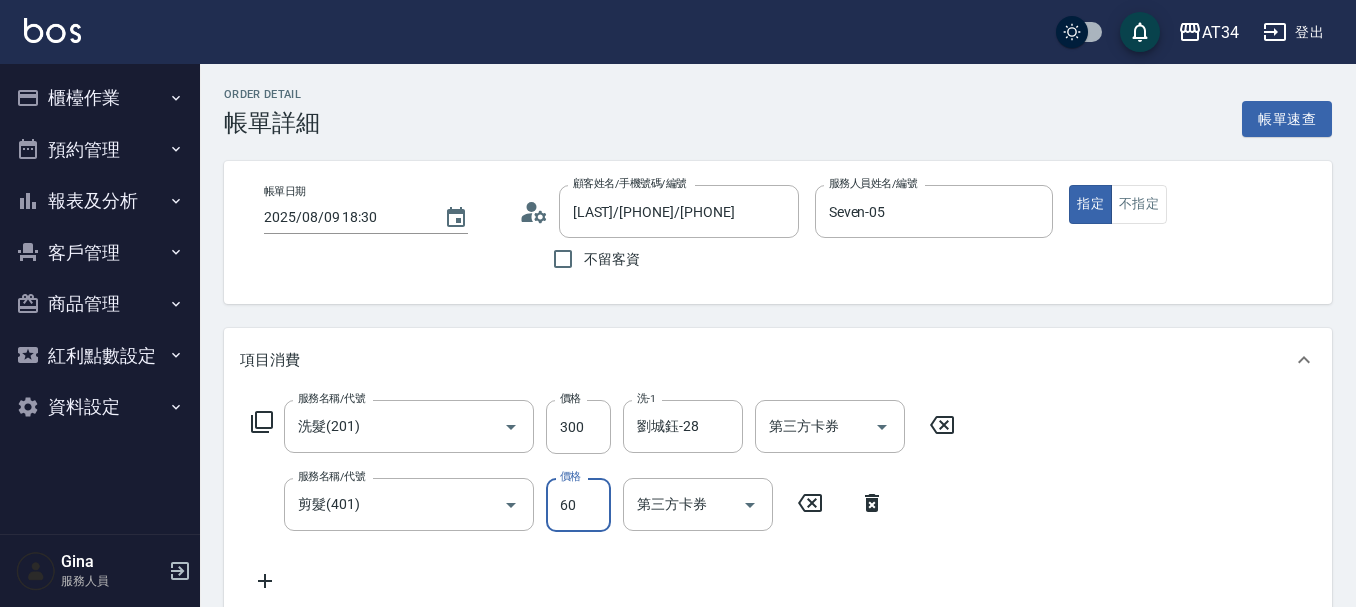 type on "90" 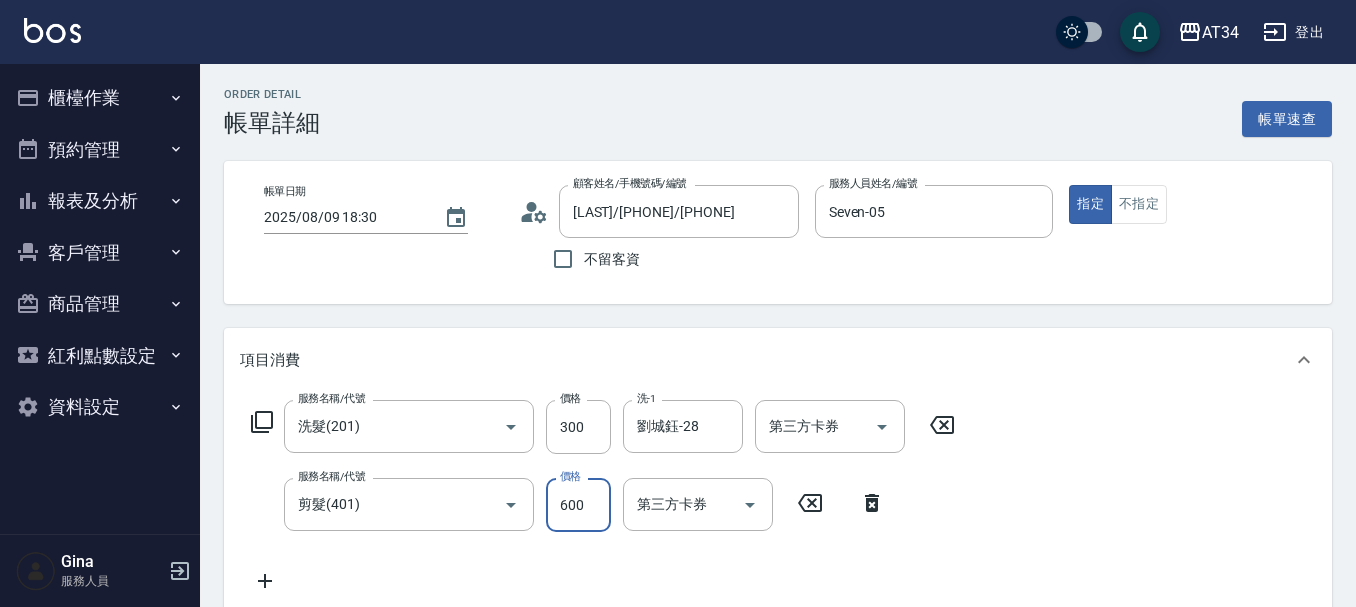 type on "600" 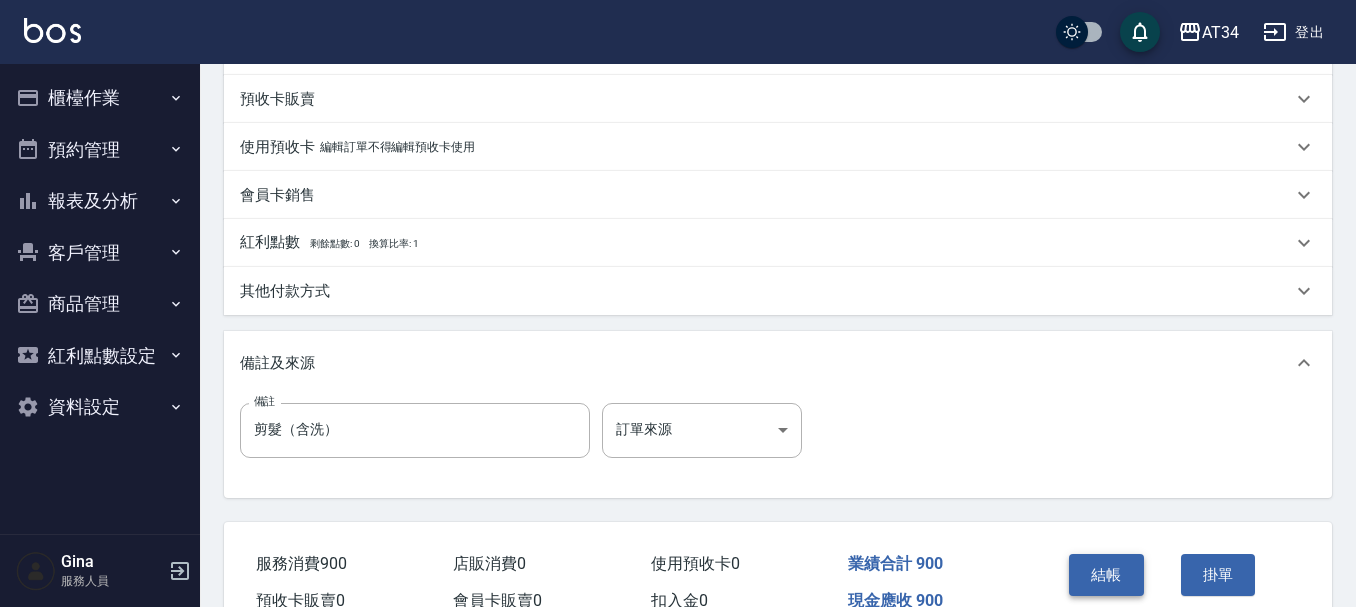 scroll, scrollTop: 600, scrollLeft: 0, axis: vertical 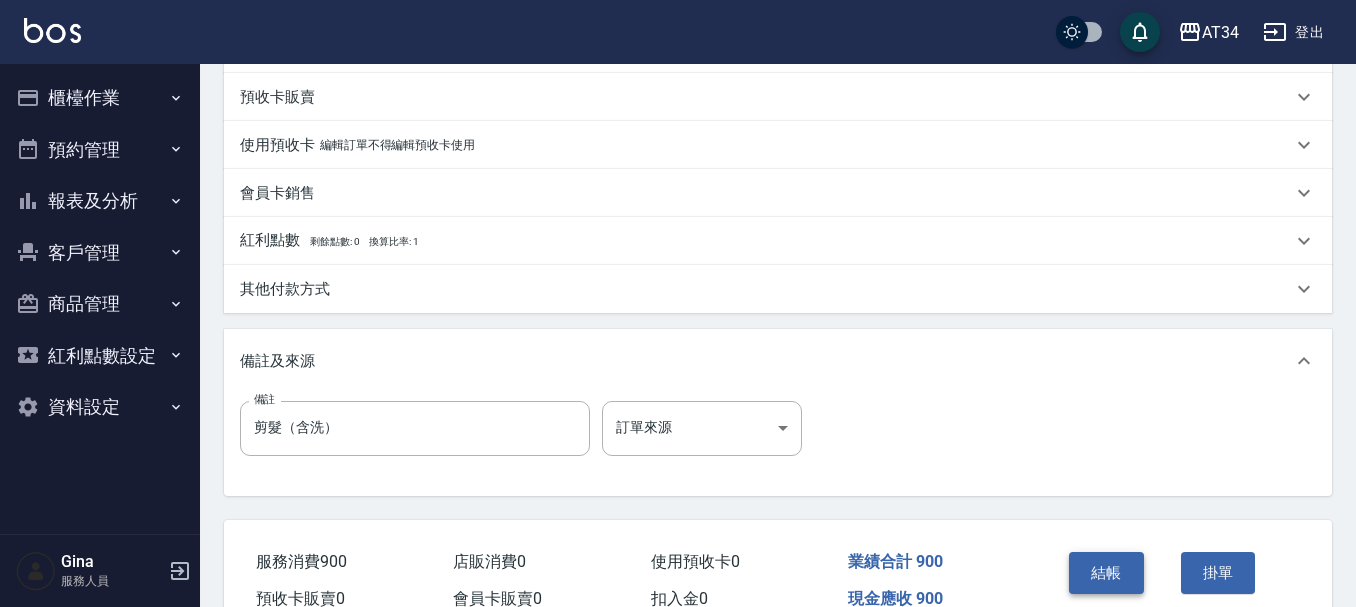 click on "結帳" at bounding box center (1106, 573) 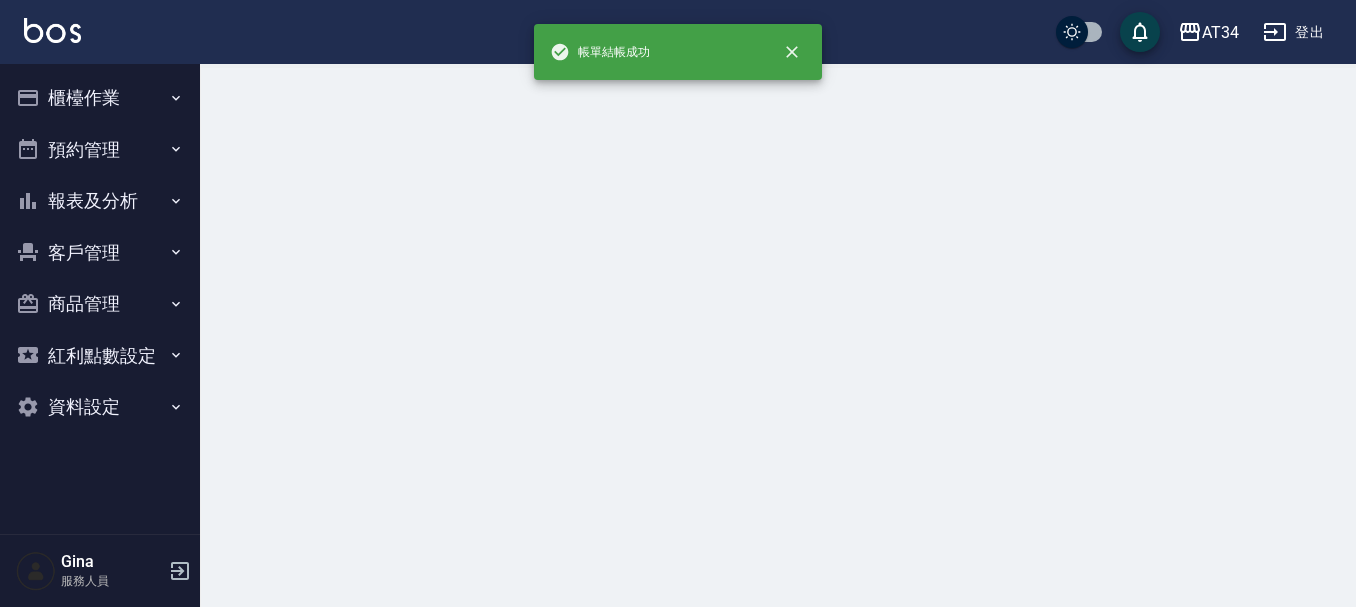 scroll, scrollTop: 0, scrollLeft: 0, axis: both 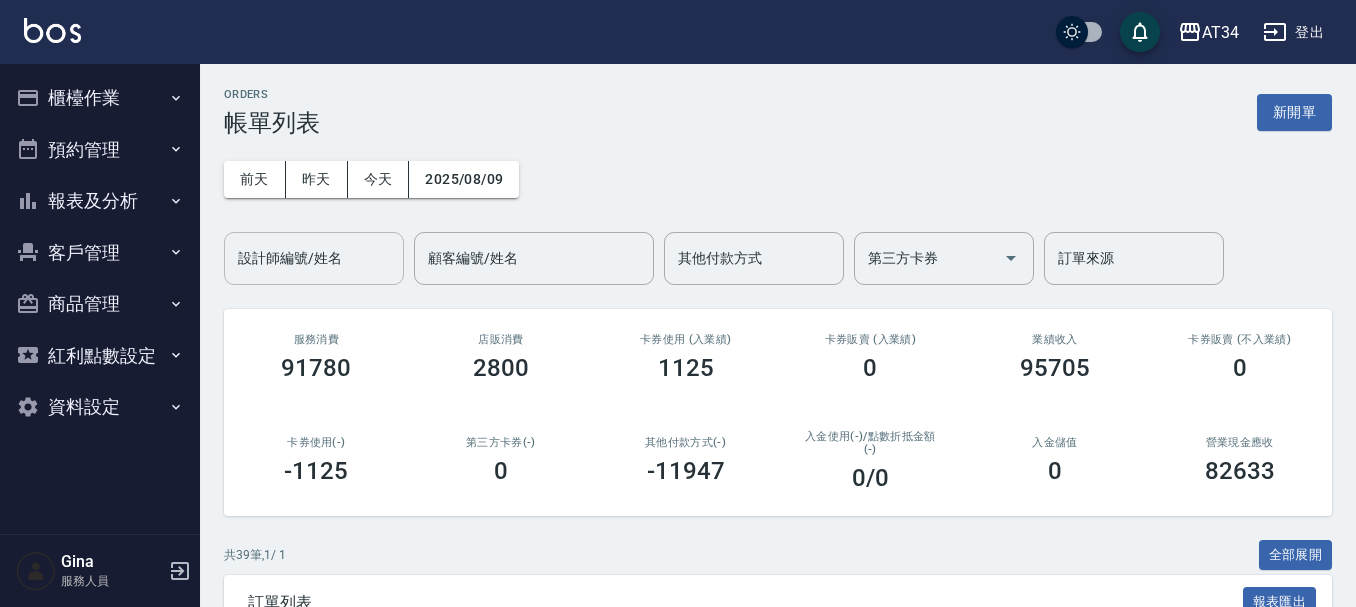 click on "設計師編號/姓名" at bounding box center (314, 258) 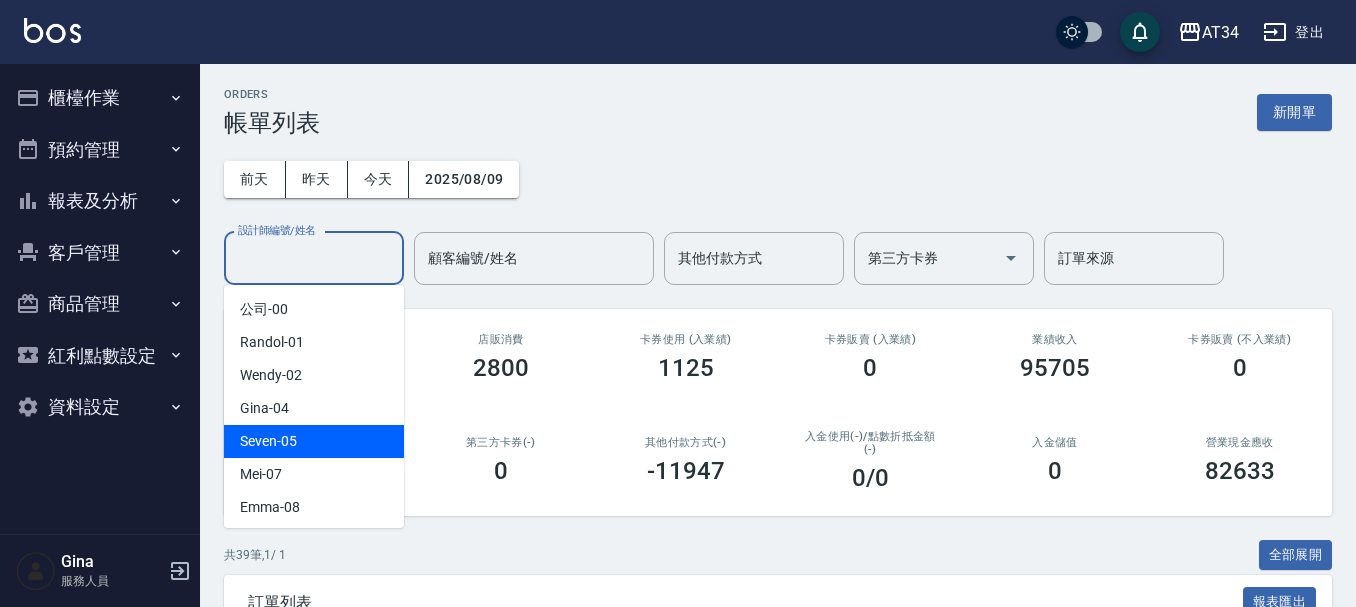 click on "Seven -05" at bounding box center [314, 441] 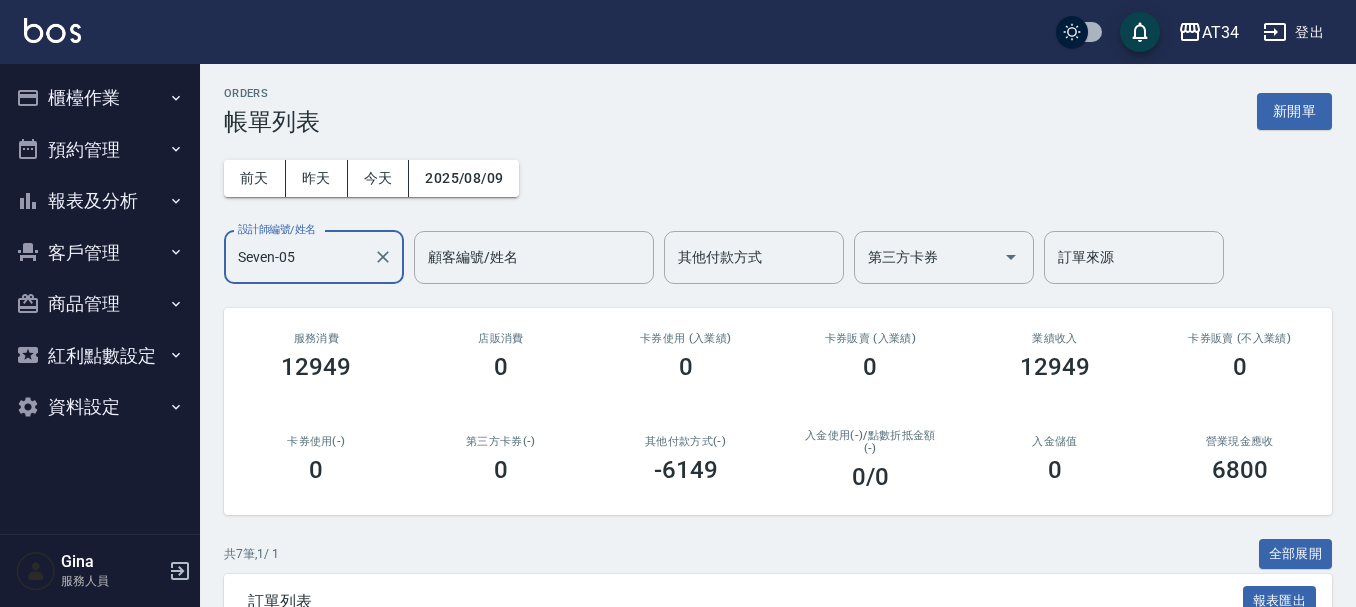 scroll, scrollTop: 0, scrollLeft: 0, axis: both 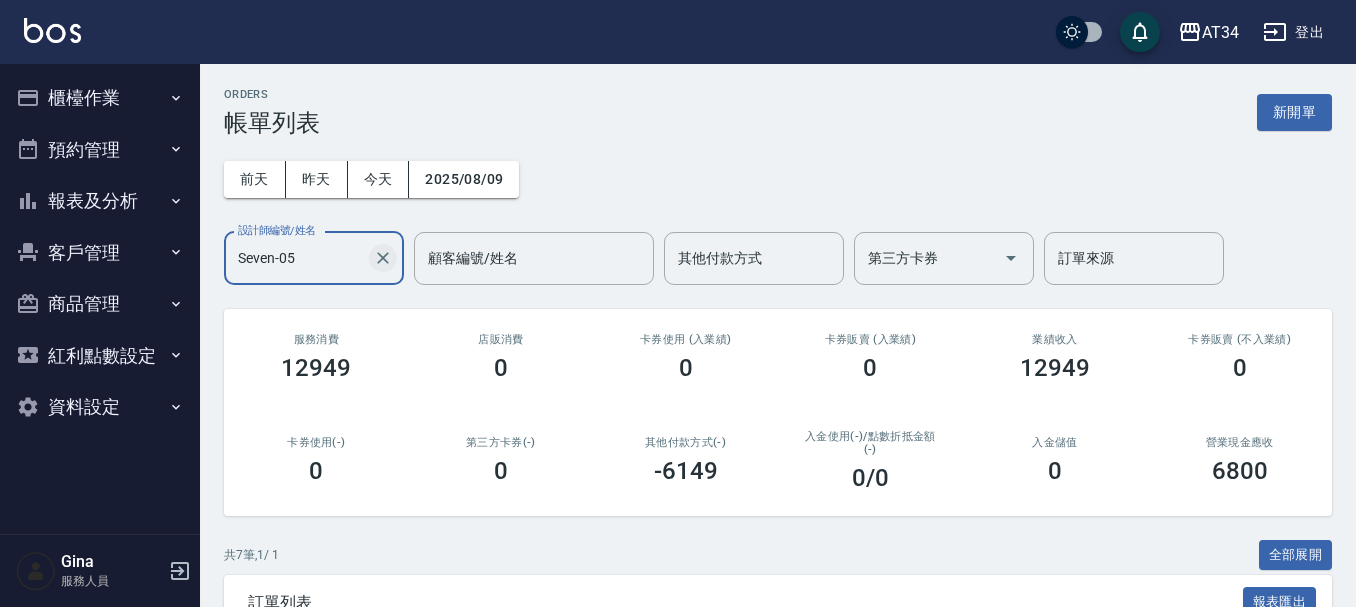 click 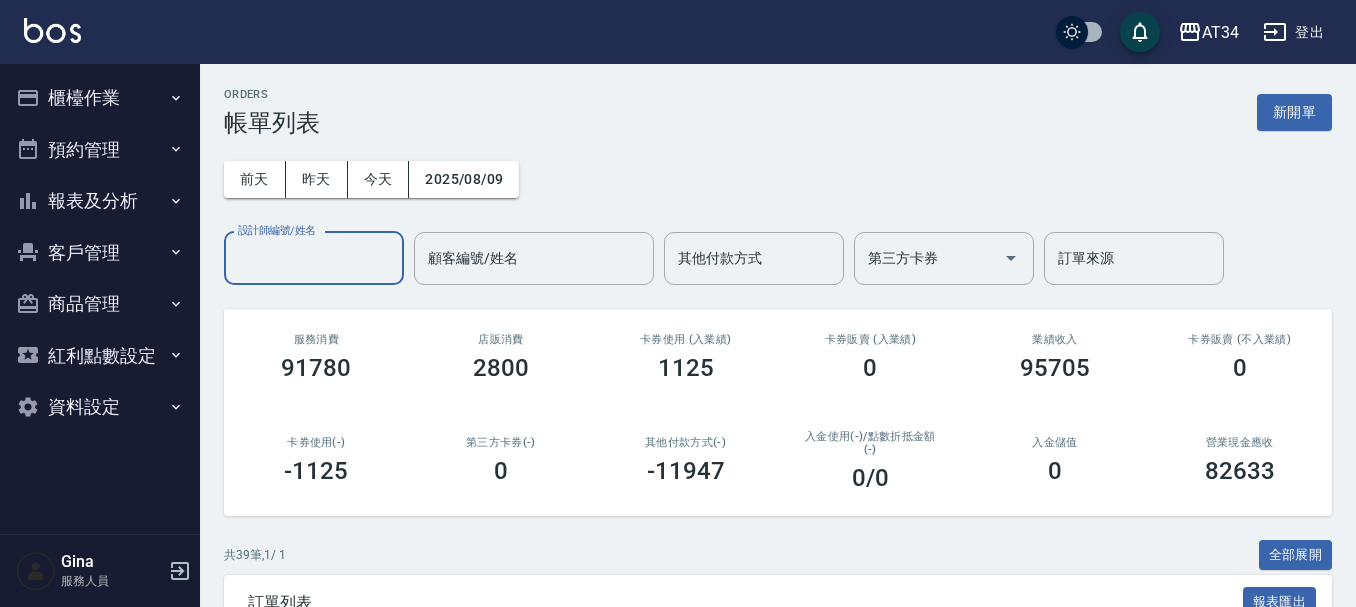 click on "櫃檯作業" at bounding box center [100, 98] 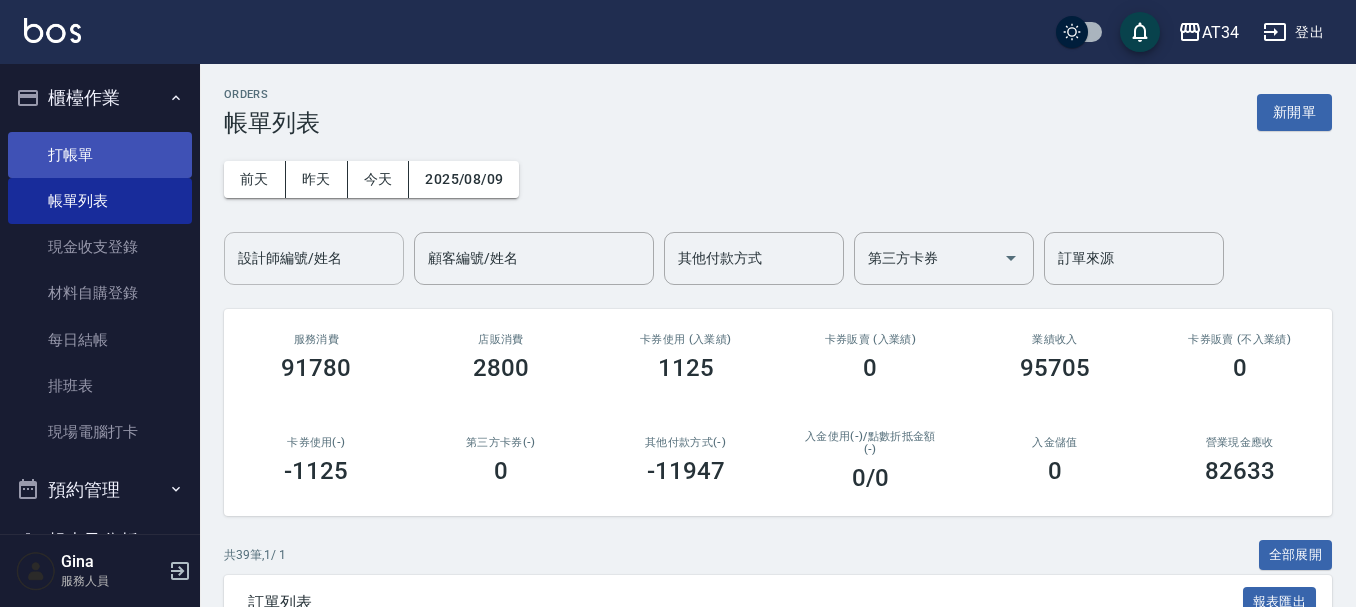 click on "打帳單" at bounding box center (100, 155) 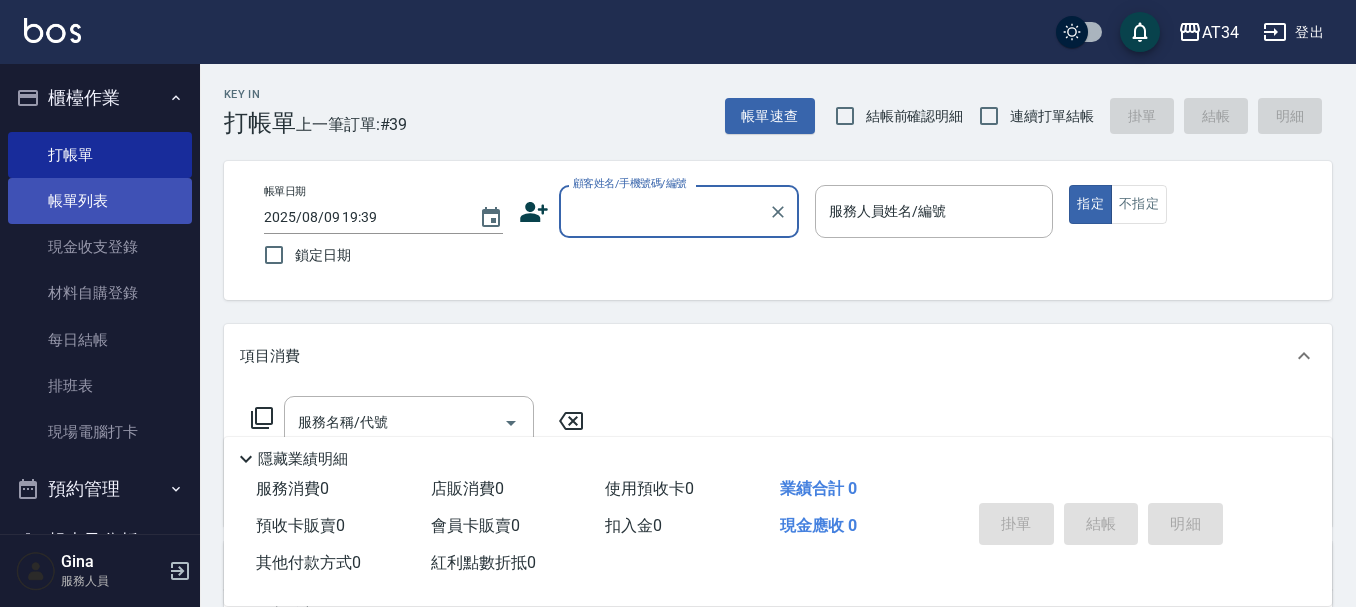 click on "帳單列表" at bounding box center (100, 201) 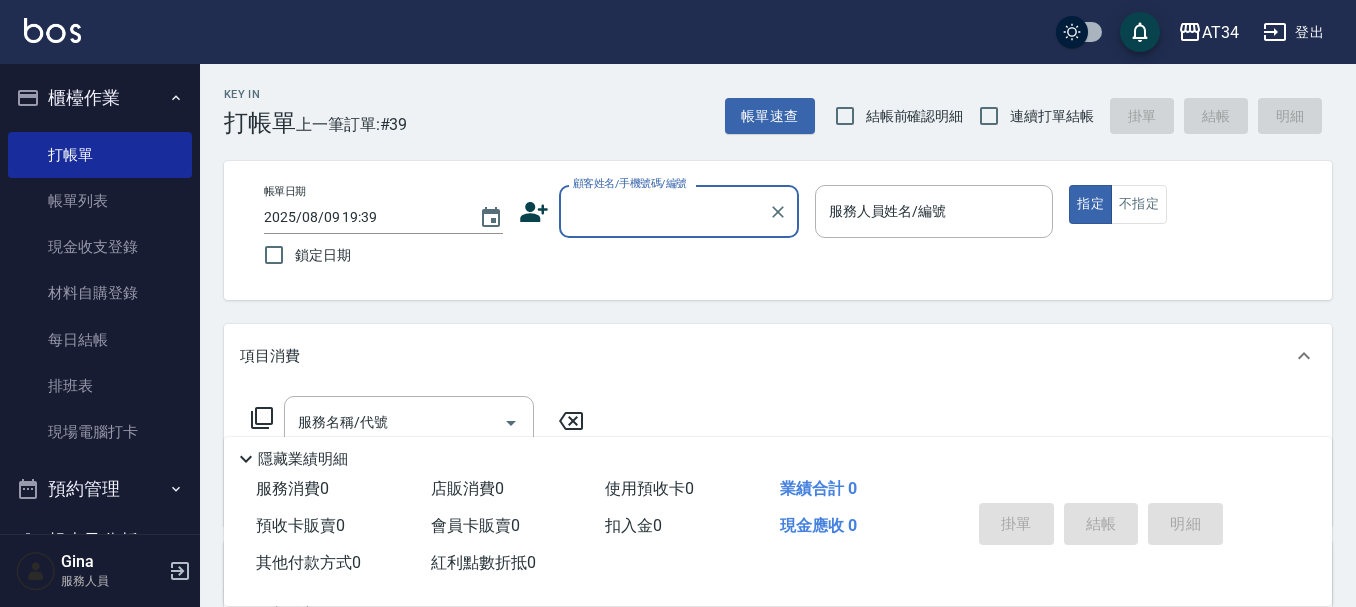 click on "帳單列表" at bounding box center [100, 201] 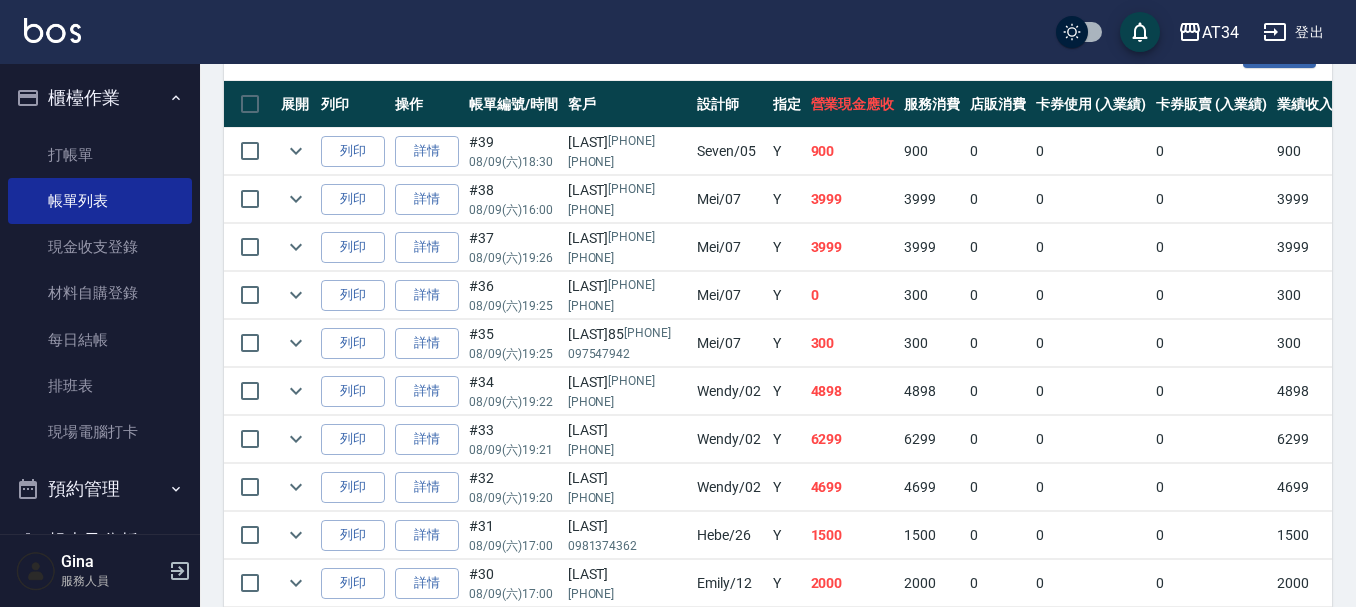 scroll, scrollTop: 600, scrollLeft: 0, axis: vertical 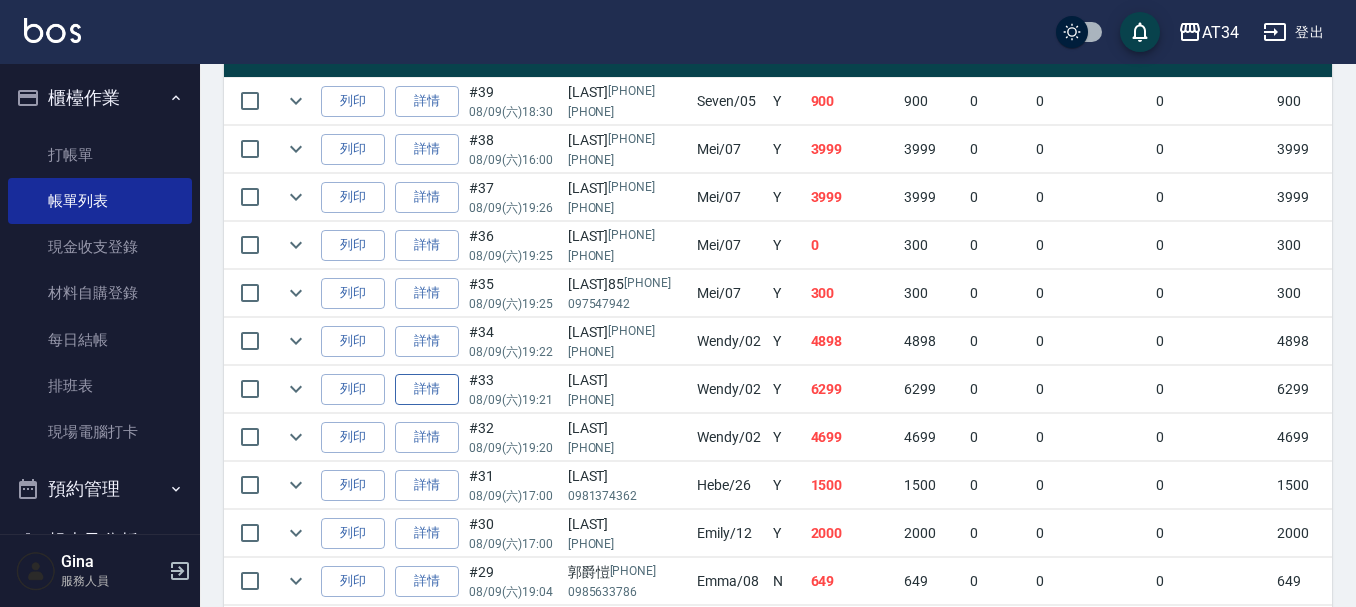 click on "詳情" at bounding box center (427, 389) 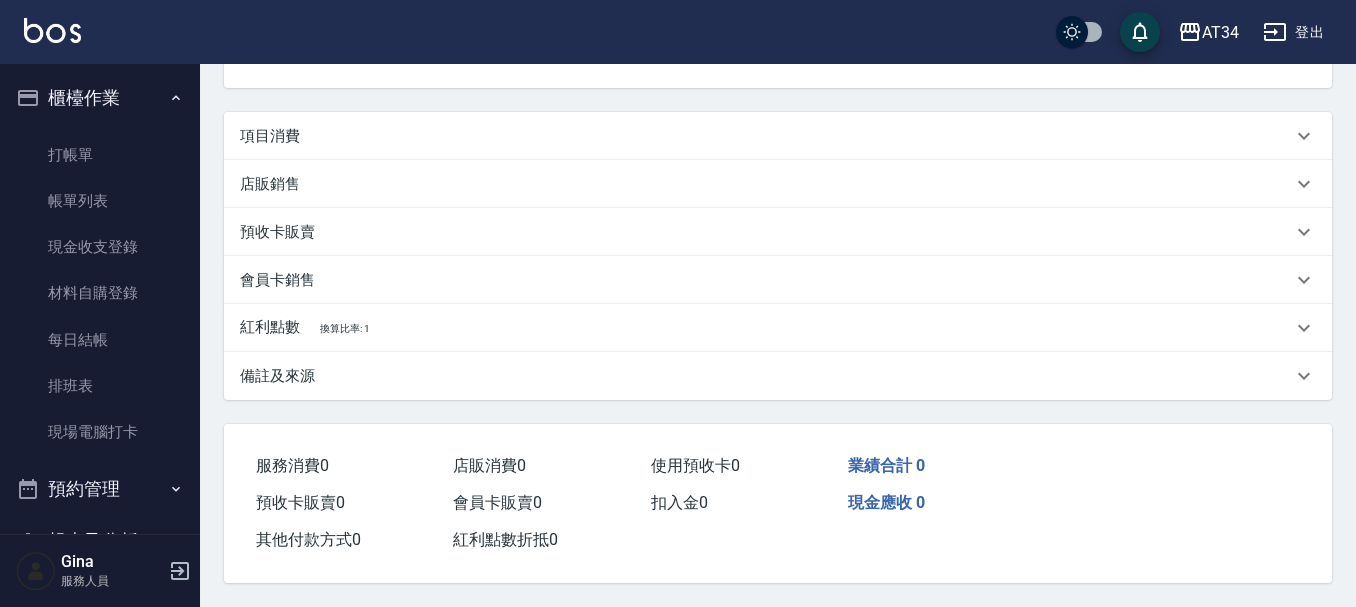 scroll, scrollTop: 0, scrollLeft: 0, axis: both 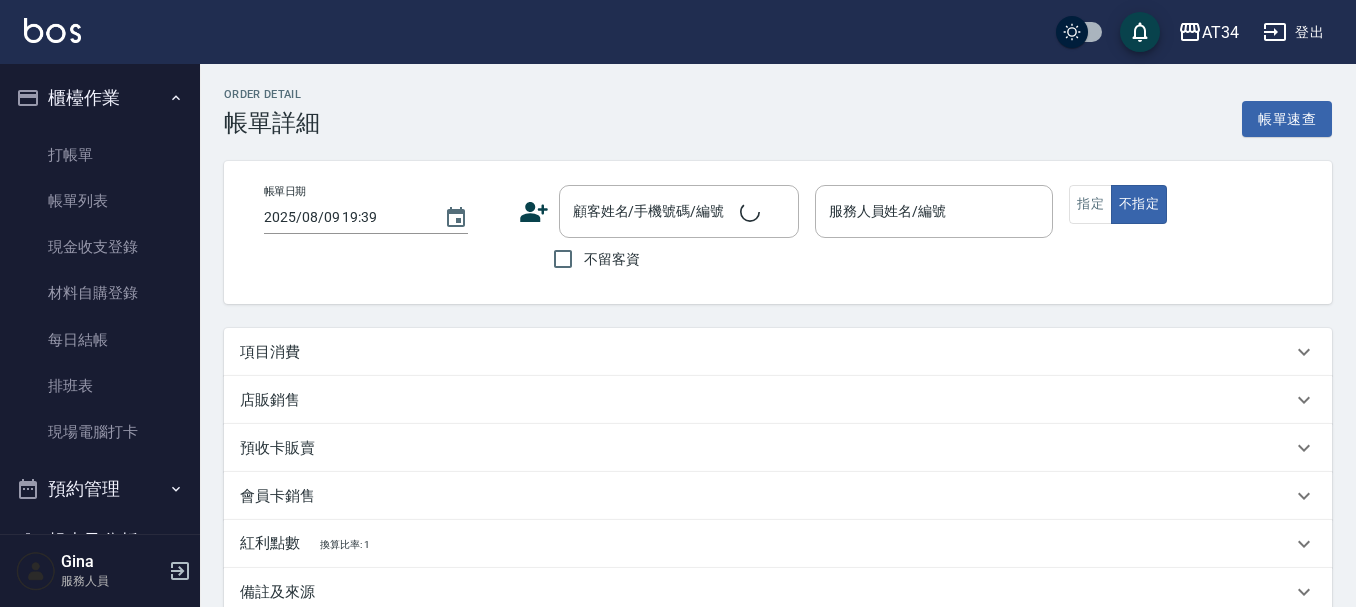 type on "2025/08/09 19:21" 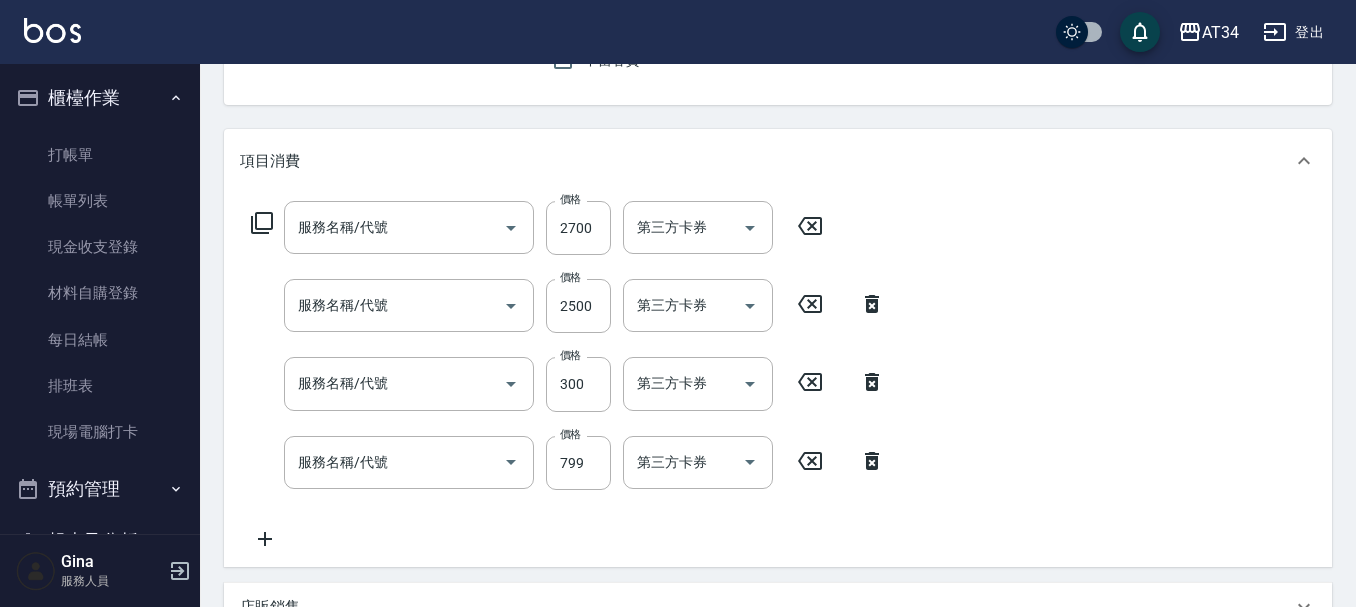 type on "京喚羽護髮長(631)" 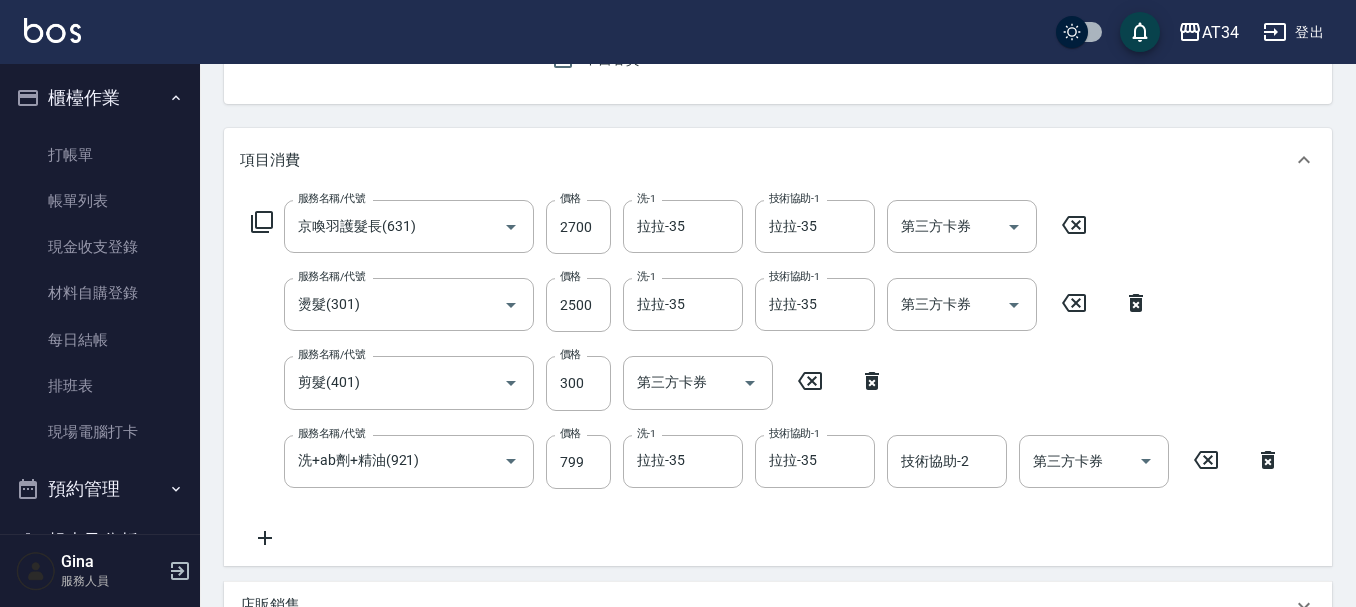 type on "[LAST]/[PHONE]/" 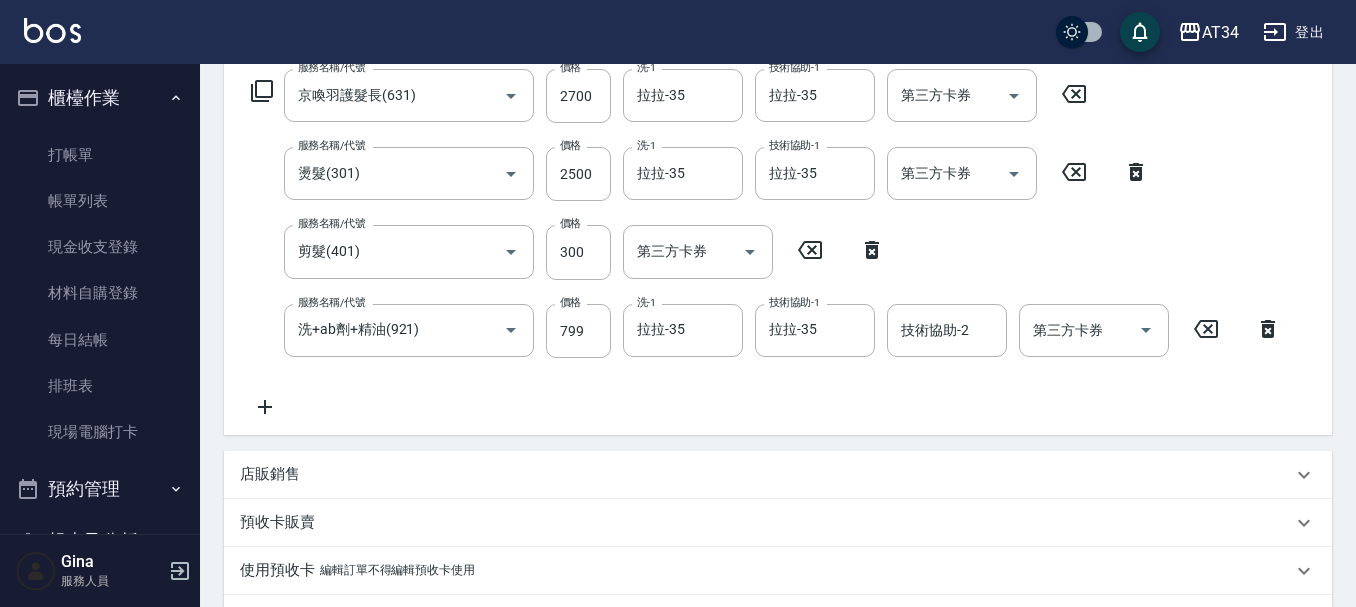 scroll, scrollTop: 600, scrollLeft: 0, axis: vertical 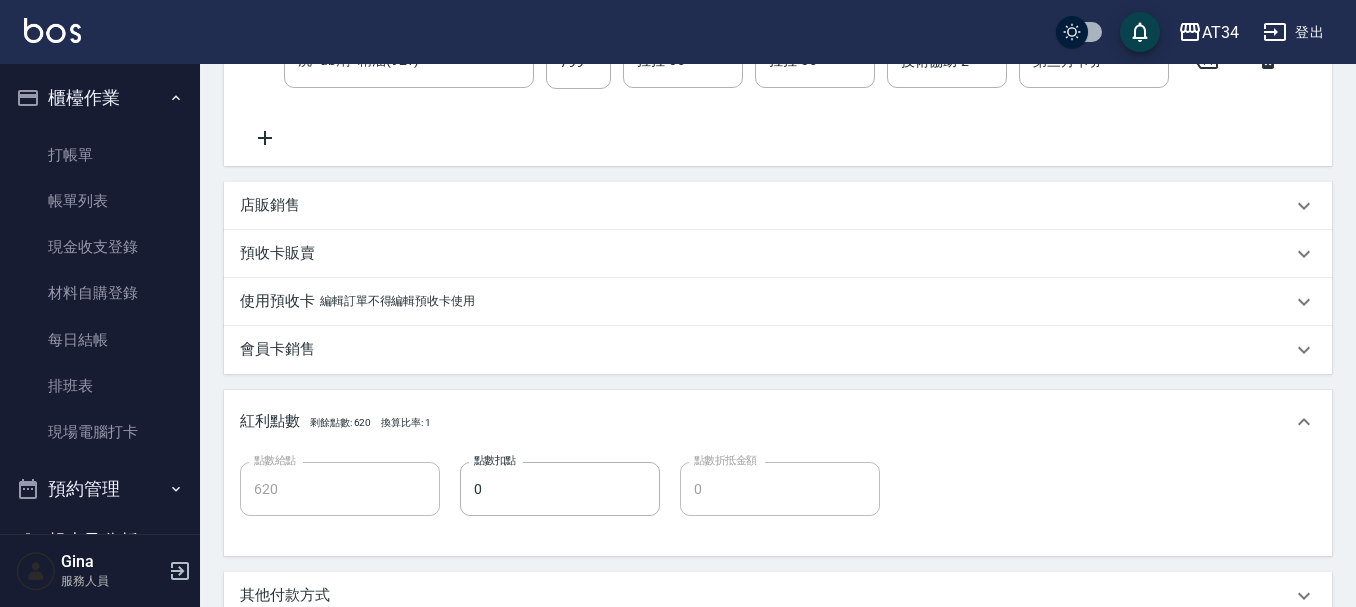 click on "店販銷售" at bounding box center [766, 205] 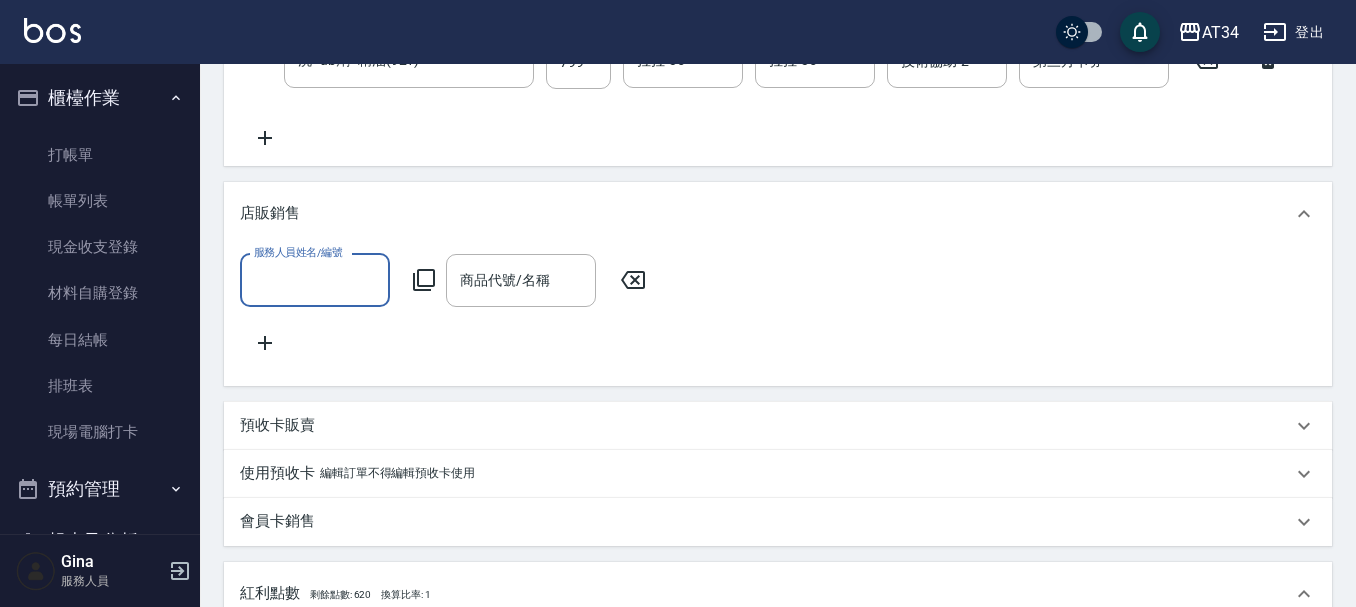 scroll, scrollTop: 0, scrollLeft: 0, axis: both 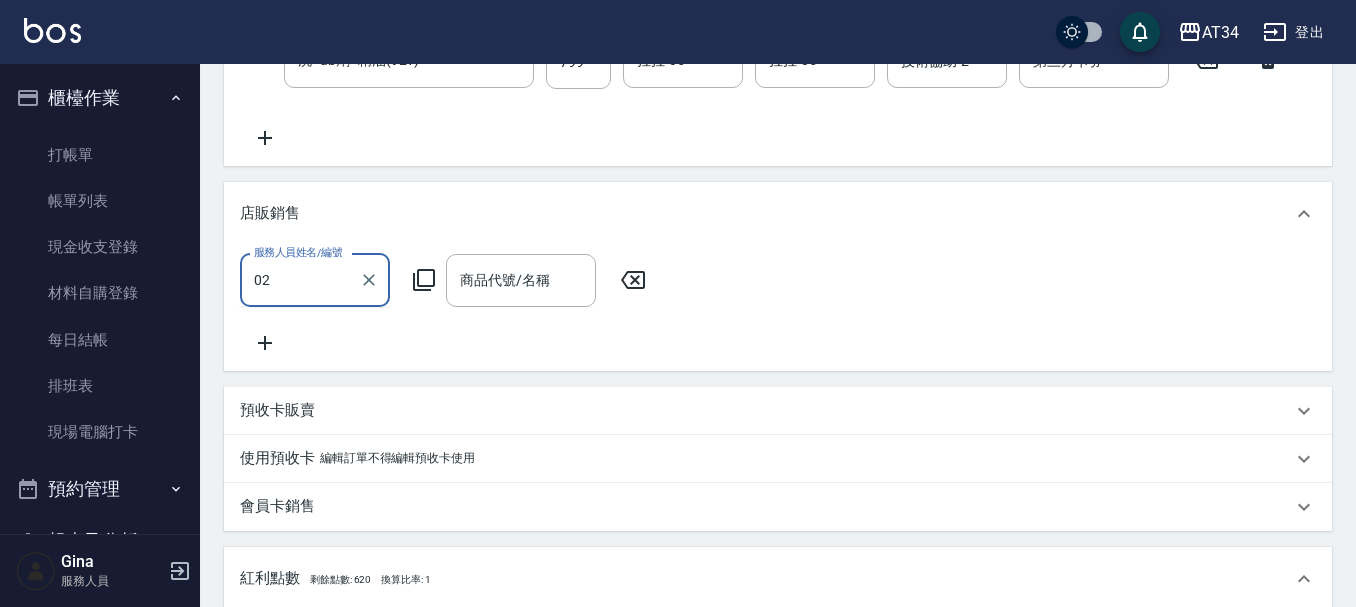 type on "Wendy-02" 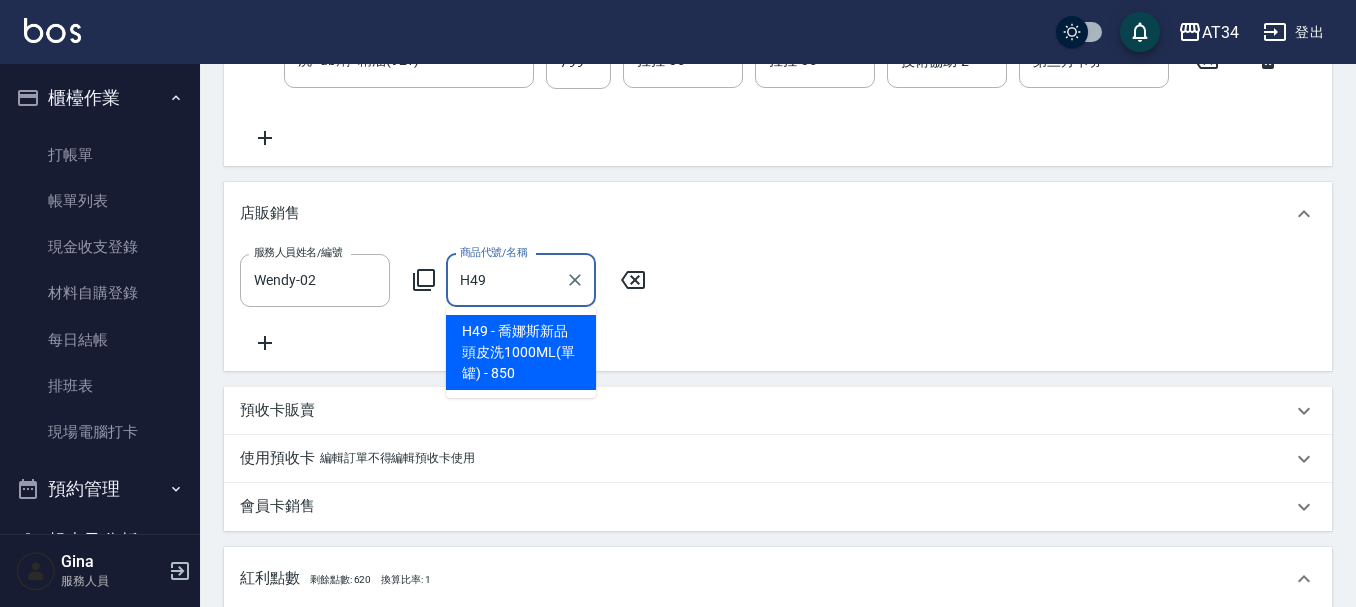 click on "H49" at bounding box center (506, 280) 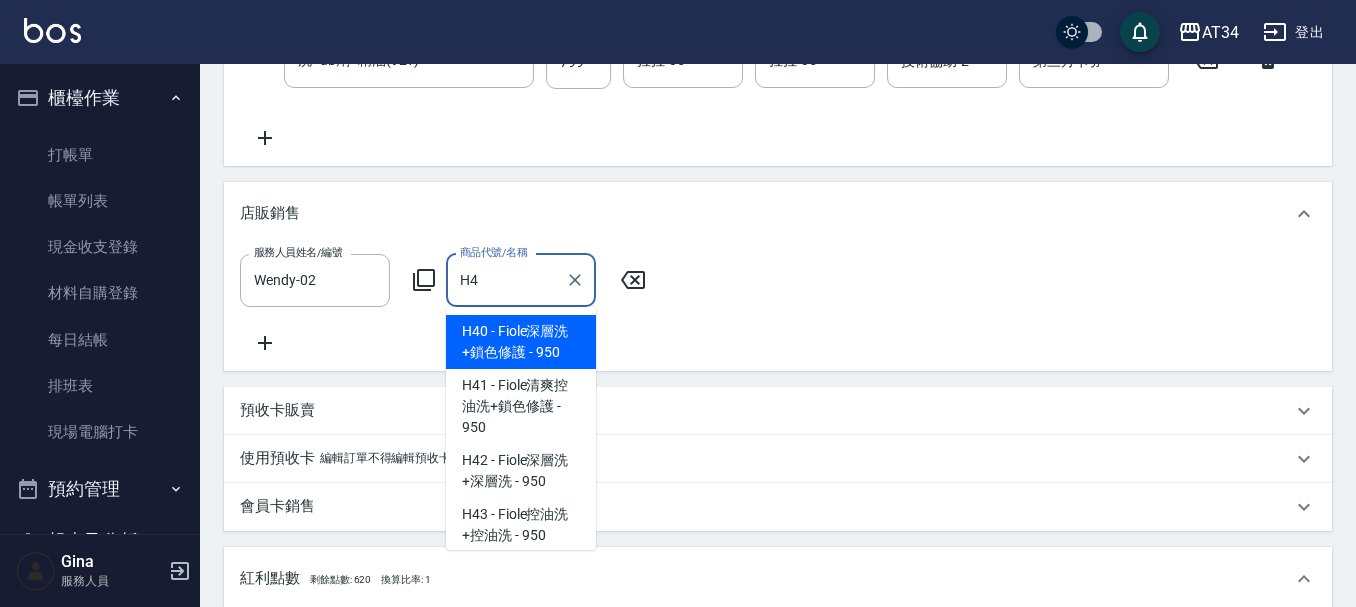 type on "H" 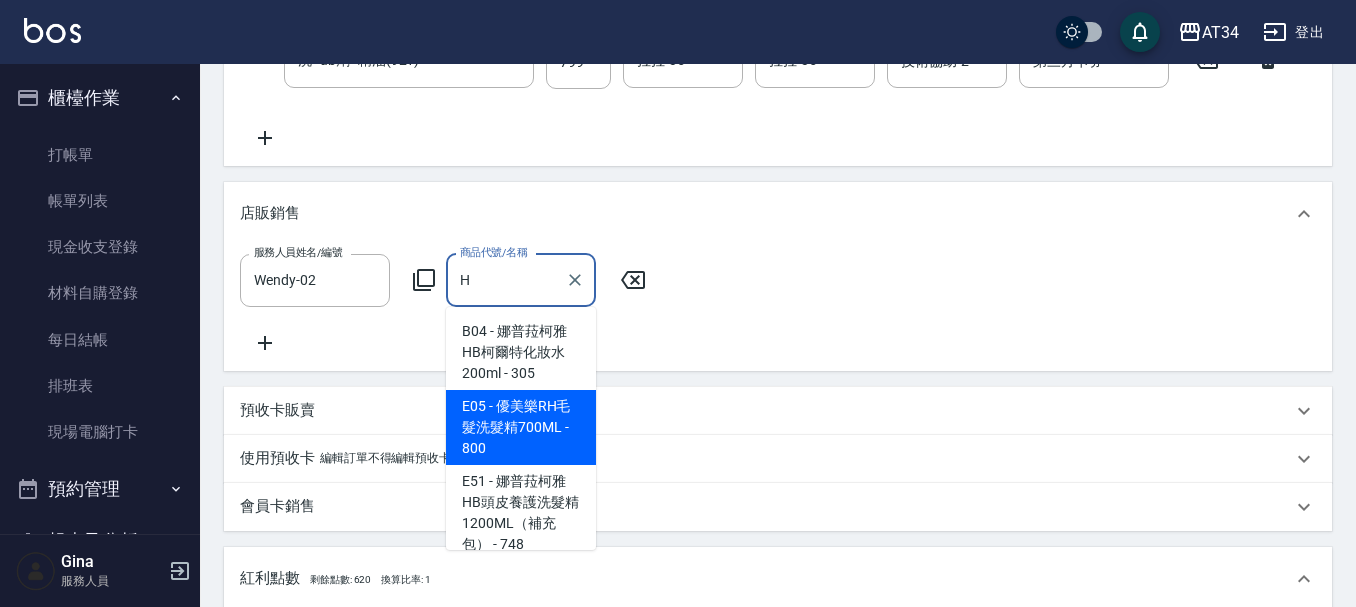 scroll, scrollTop: 100, scrollLeft: 0, axis: vertical 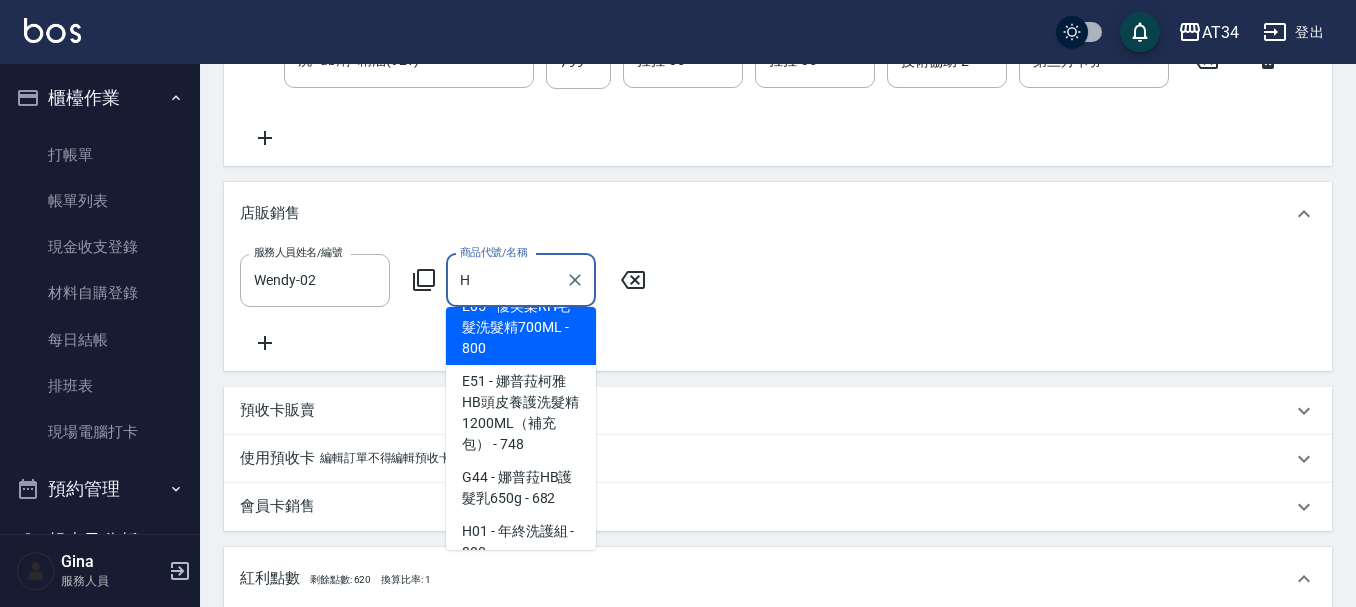 click on "H" at bounding box center (506, 280) 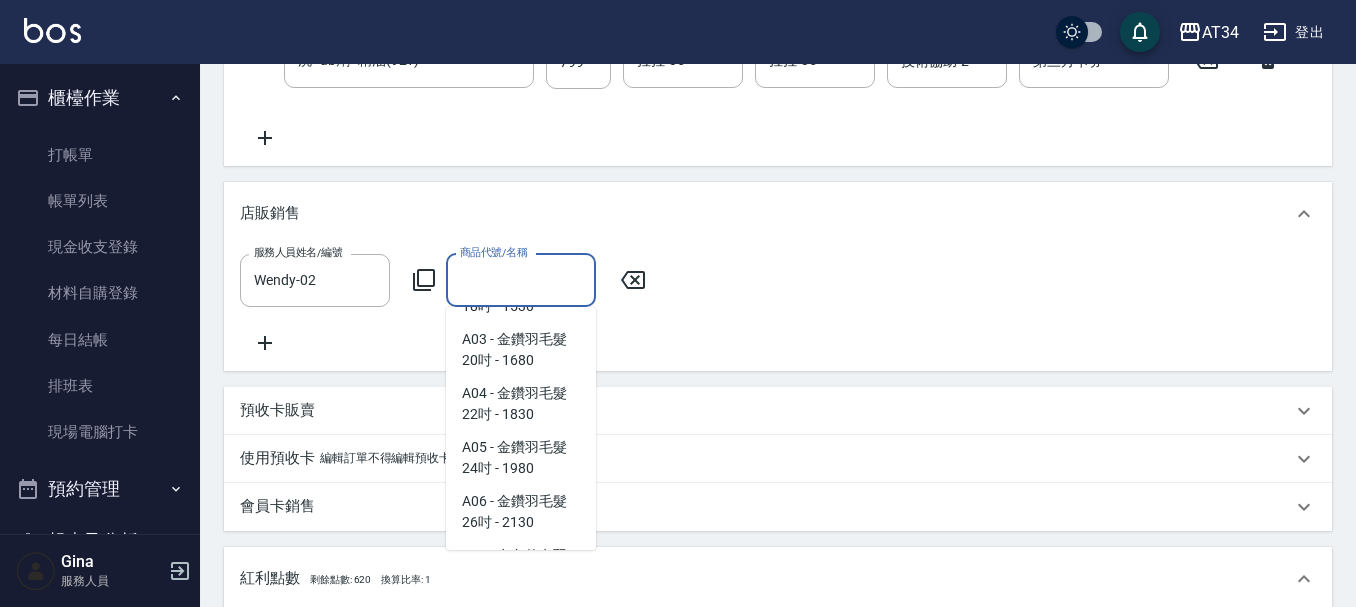 scroll, scrollTop: 8, scrollLeft: 0, axis: vertical 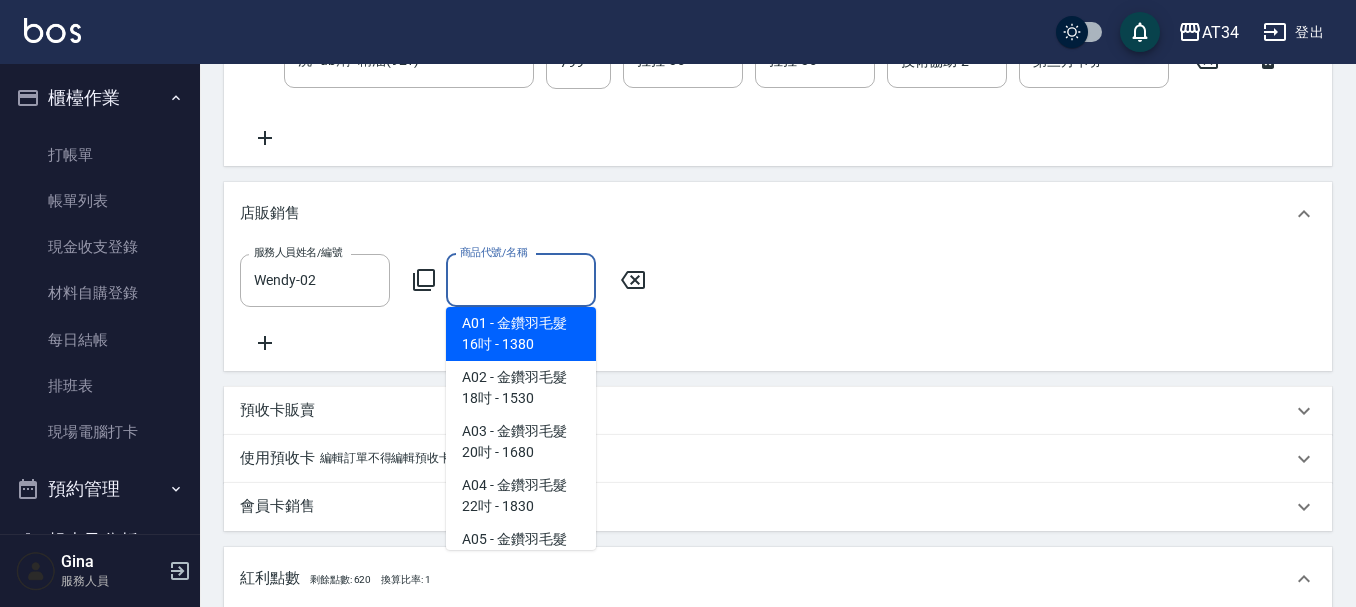 click on "商品代號/名稱" at bounding box center [521, 280] 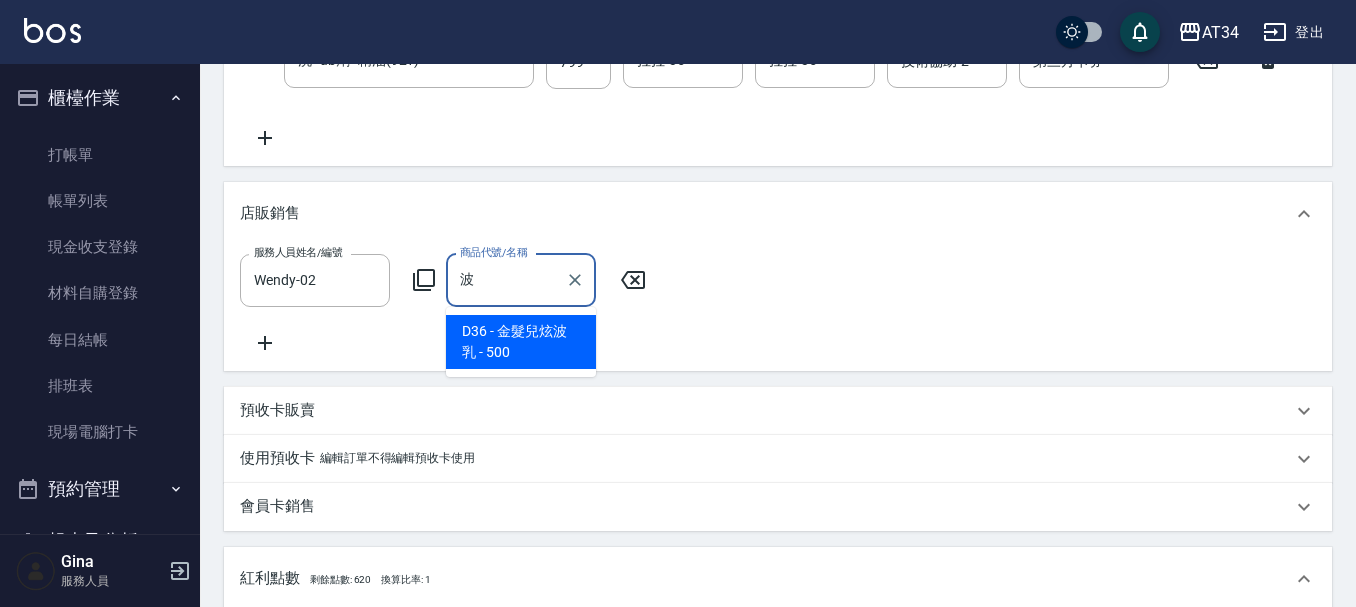 type on "玻" 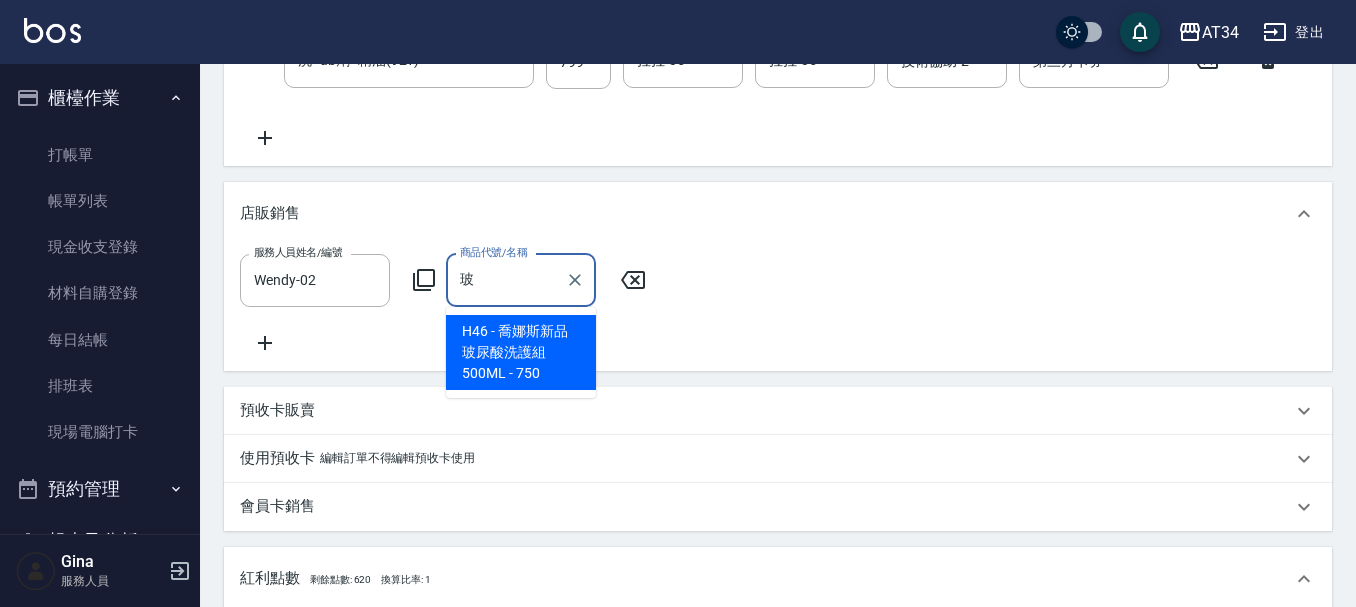 type on "690" 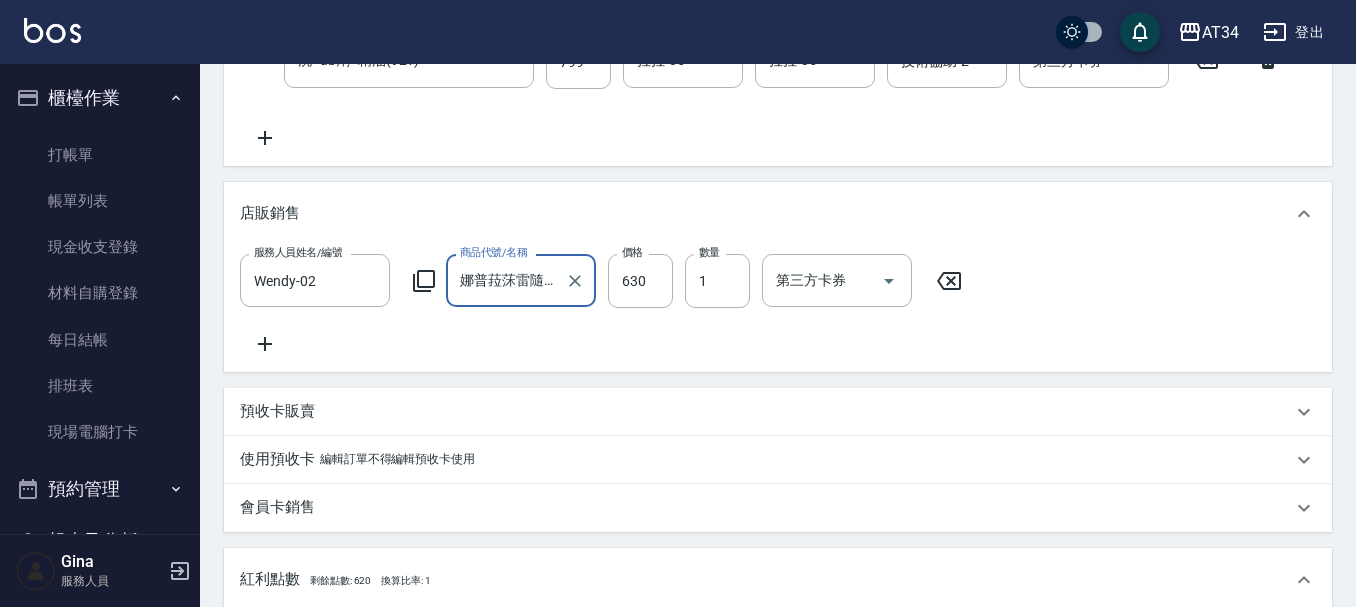 drag, startPoint x: 582, startPoint y: 275, endPoint x: 612, endPoint y: 242, distance: 44.598206 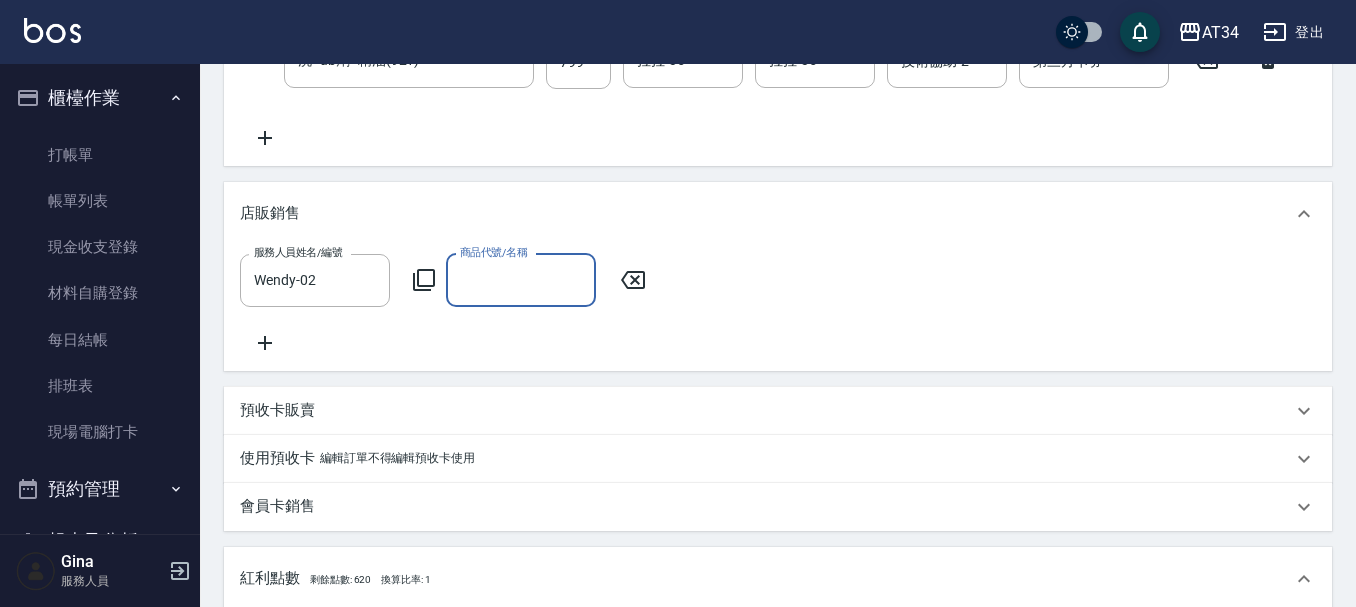 click on "商品代號/名稱" at bounding box center [521, 280] 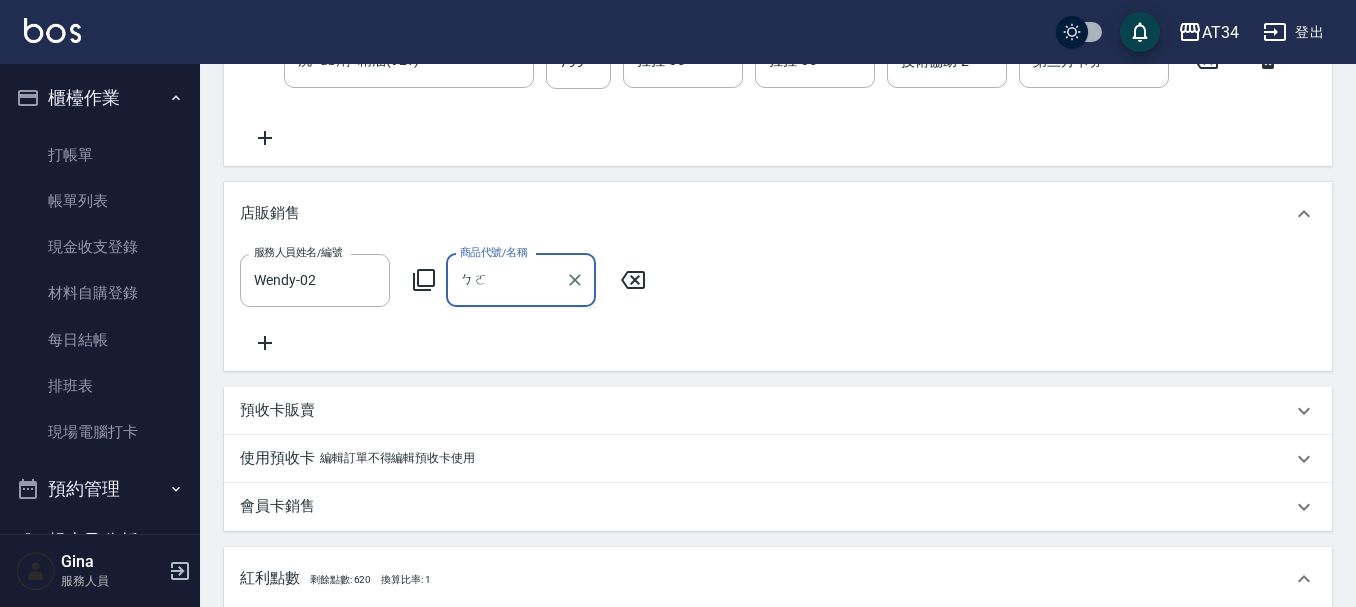 type on "玻" 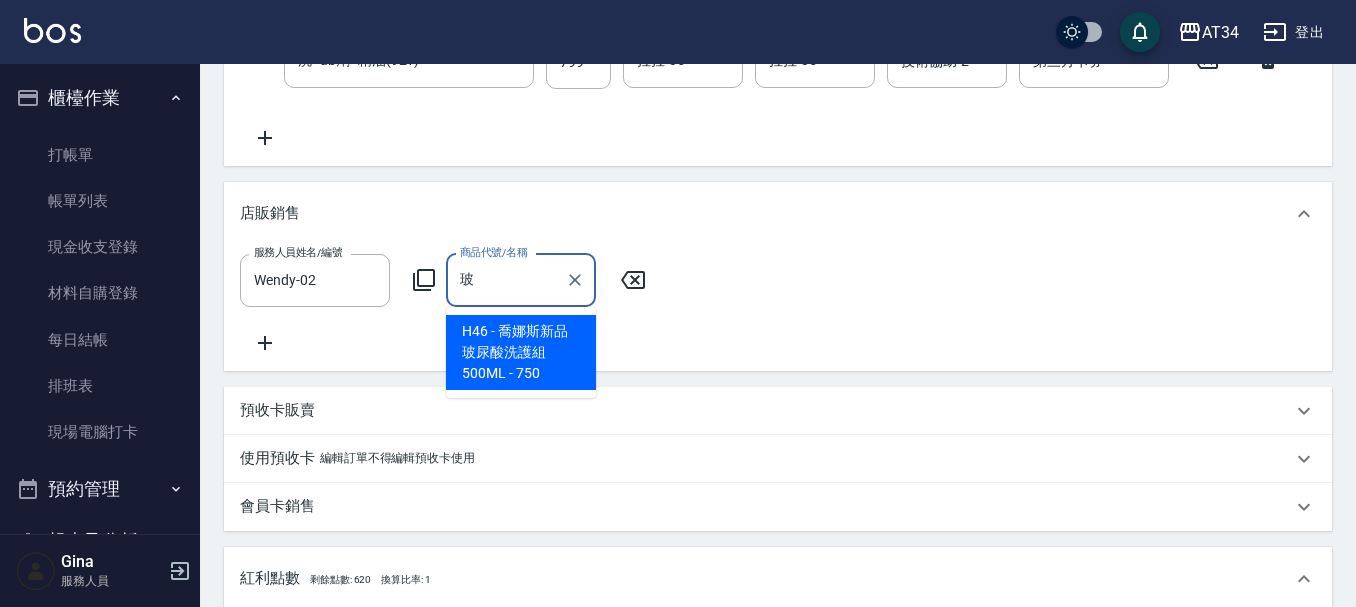 type on "690" 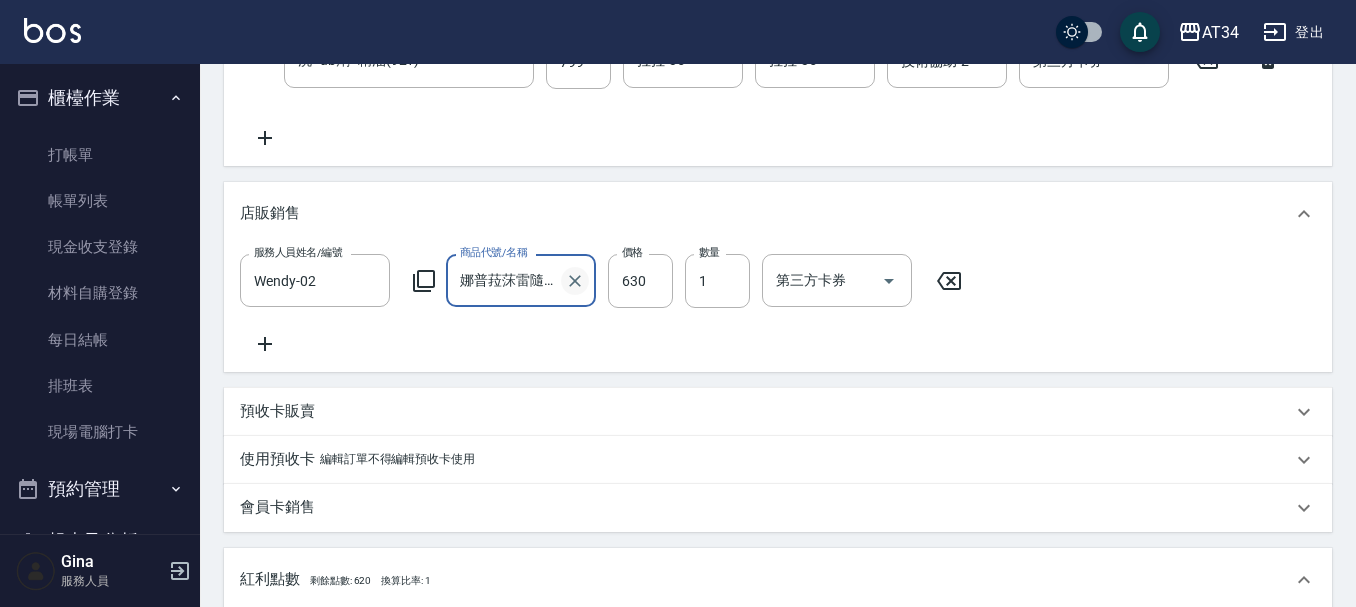 click 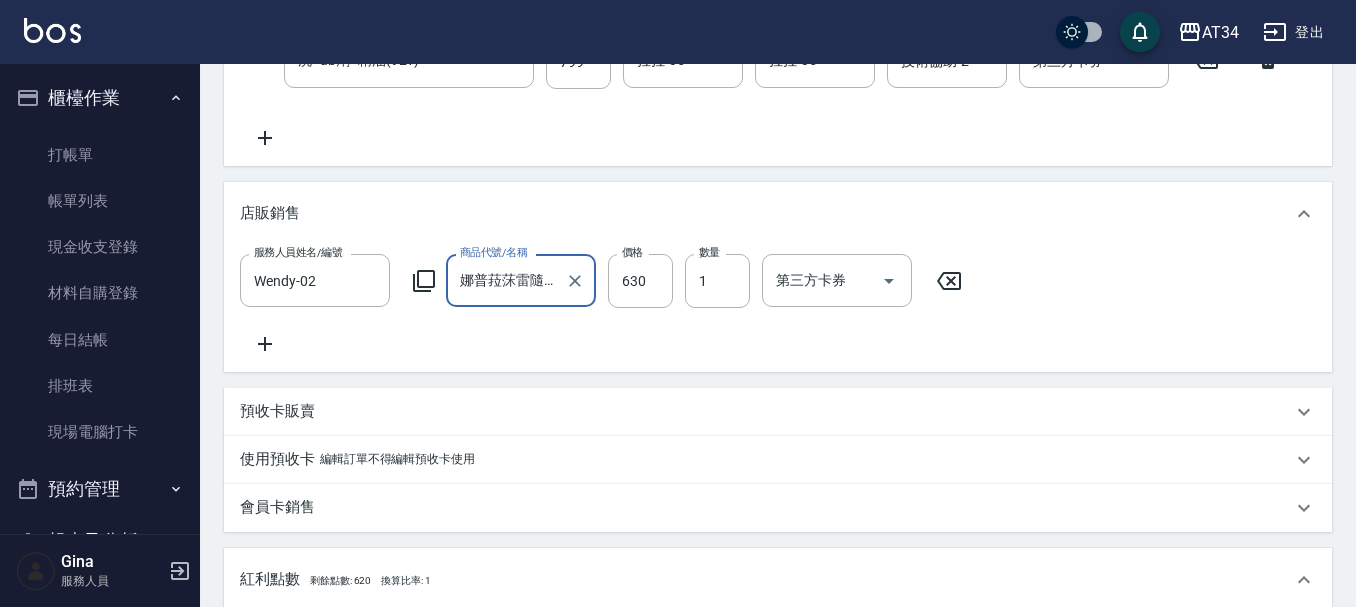 type on "620" 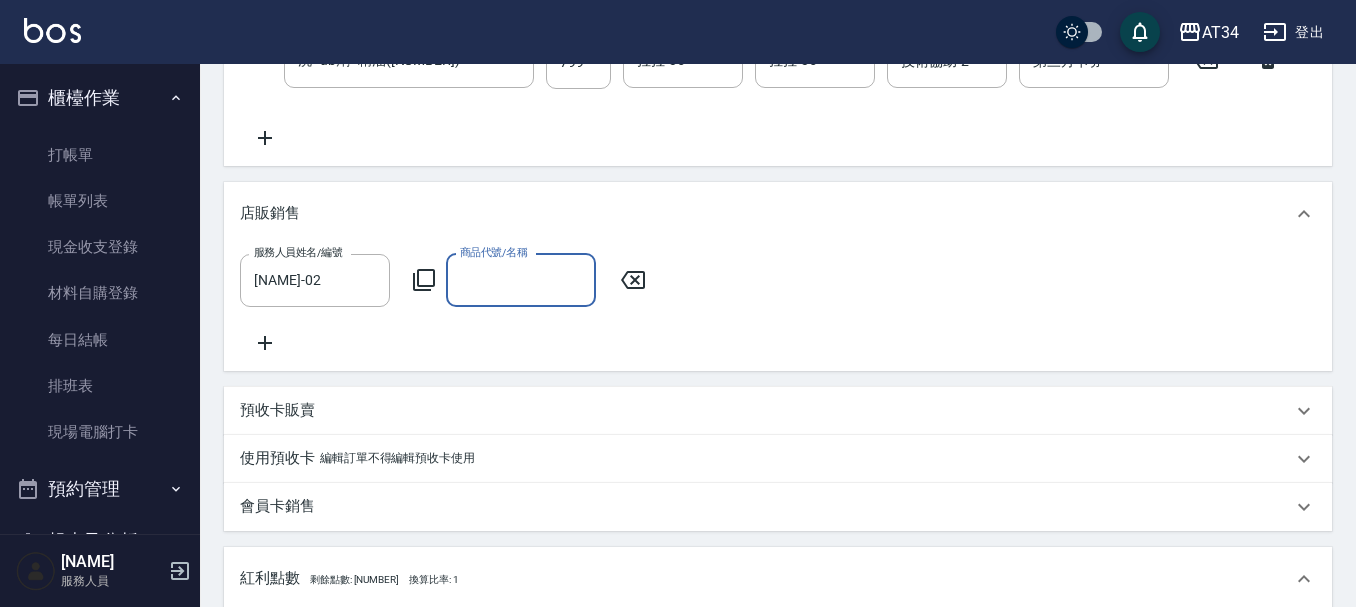 click on "商品代號/名稱" at bounding box center [521, 280] 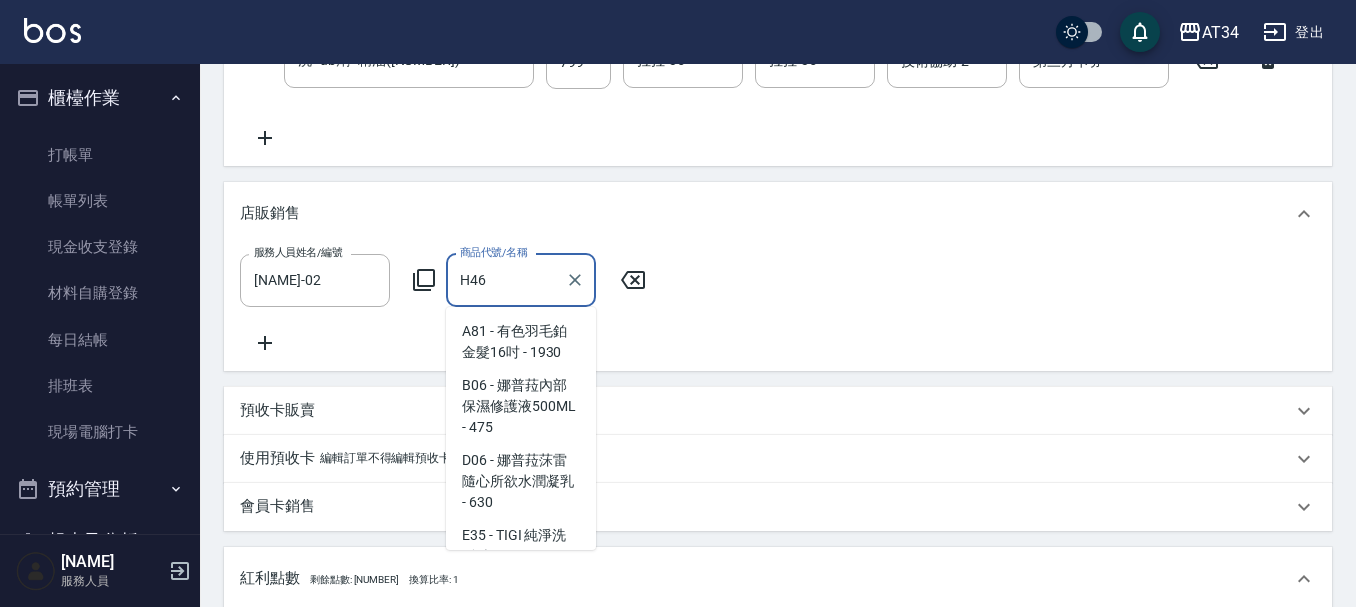 scroll, scrollTop: 152, scrollLeft: 0, axis: vertical 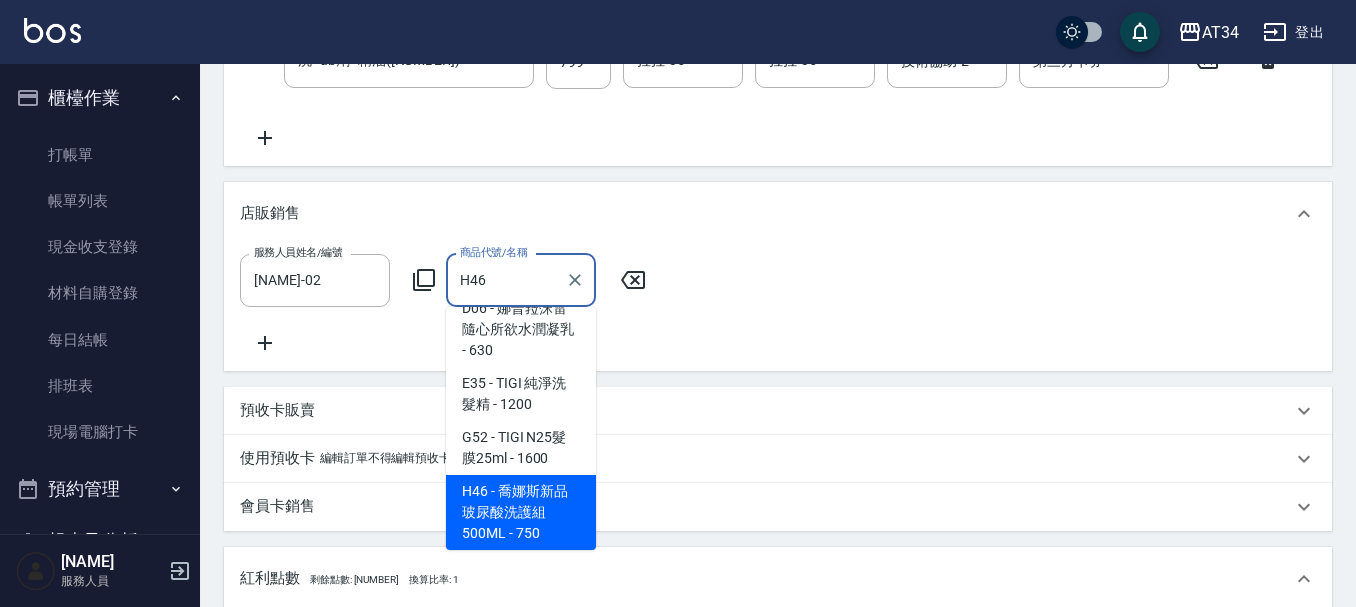 type on "喬娜斯新品玻尿酸洗護組500ML" 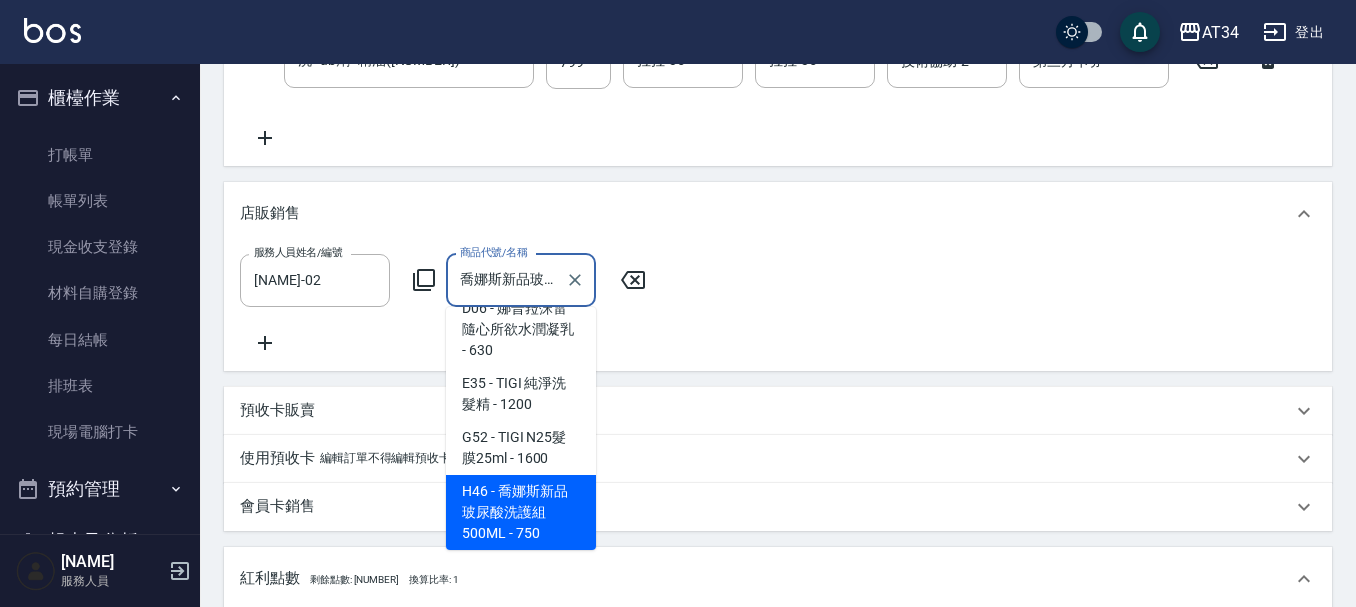 type on "700" 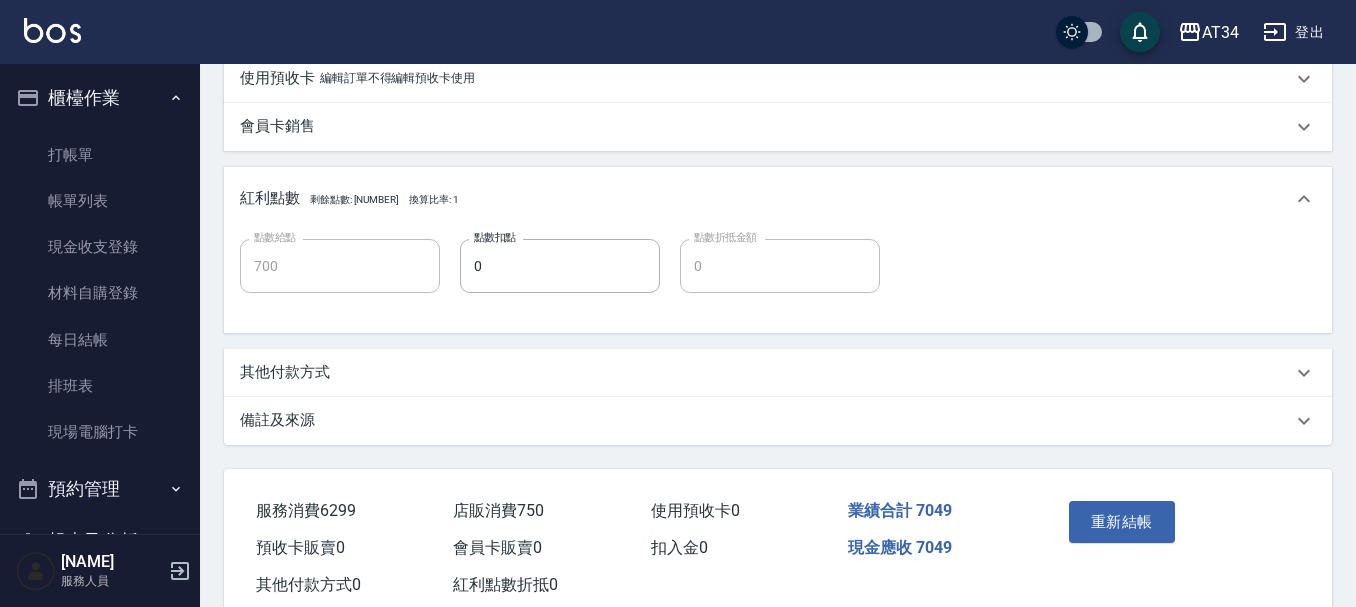 scroll, scrollTop: 950, scrollLeft: 0, axis: vertical 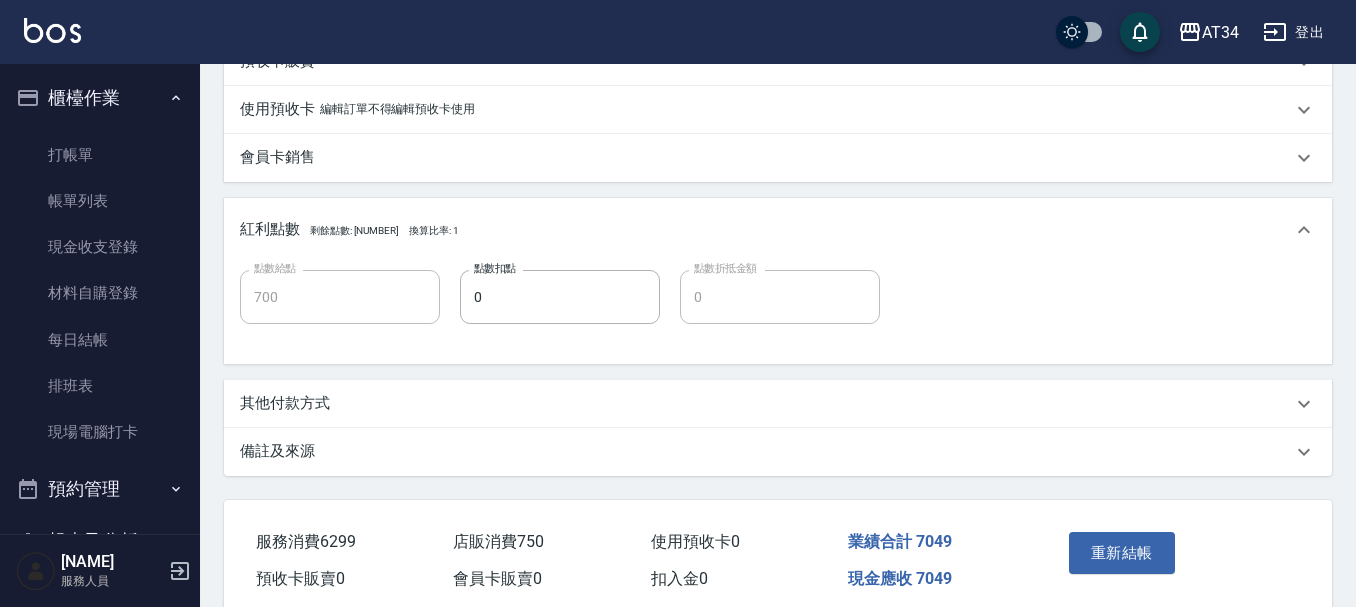 click on "其他付款方式" at bounding box center [766, 403] 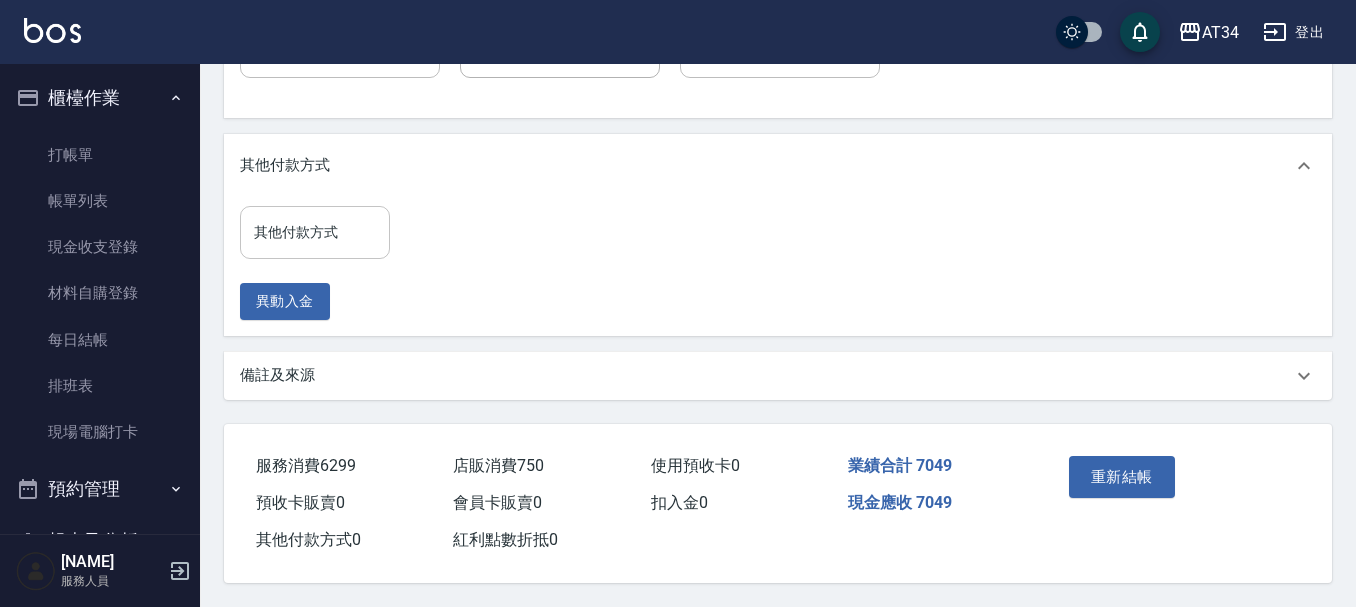 scroll, scrollTop: 1216, scrollLeft: 0, axis: vertical 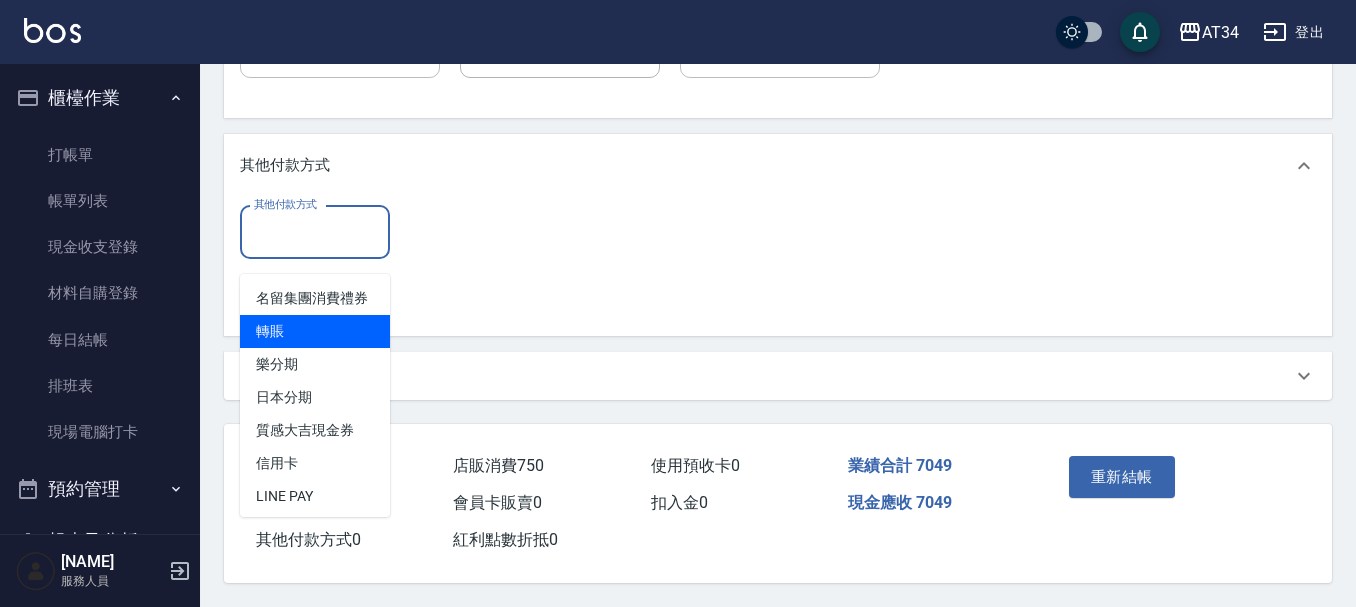 click on "轉賬" at bounding box center [315, 331] 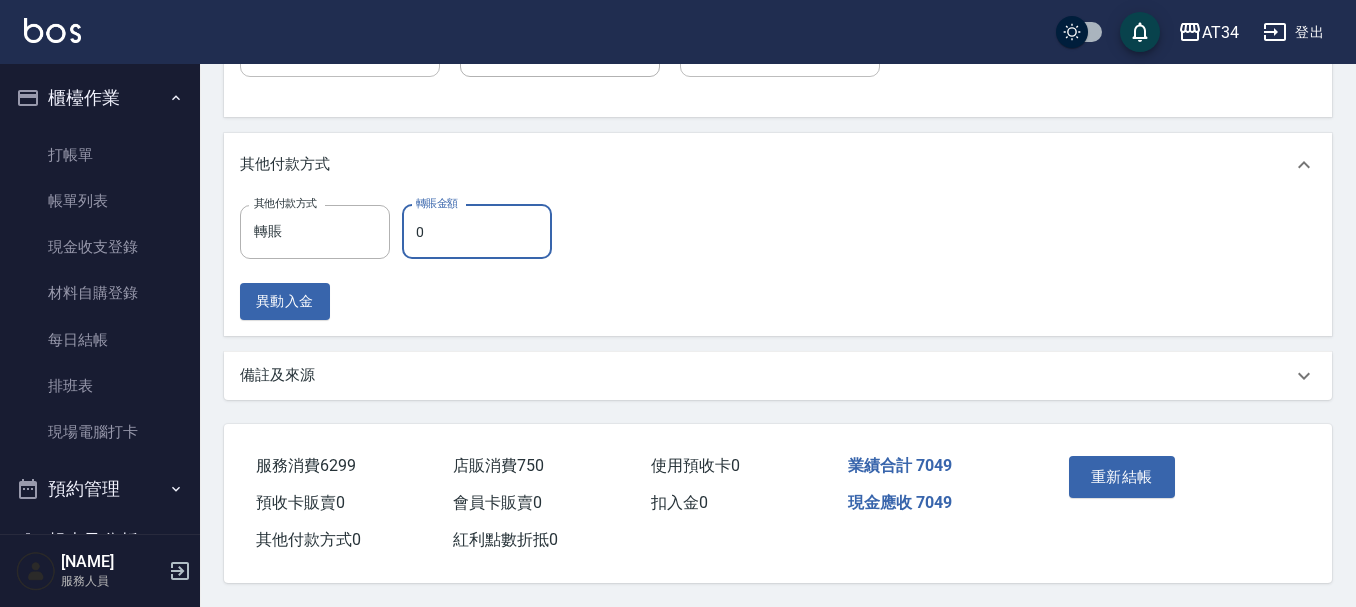 click on "0" at bounding box center (477, 232) 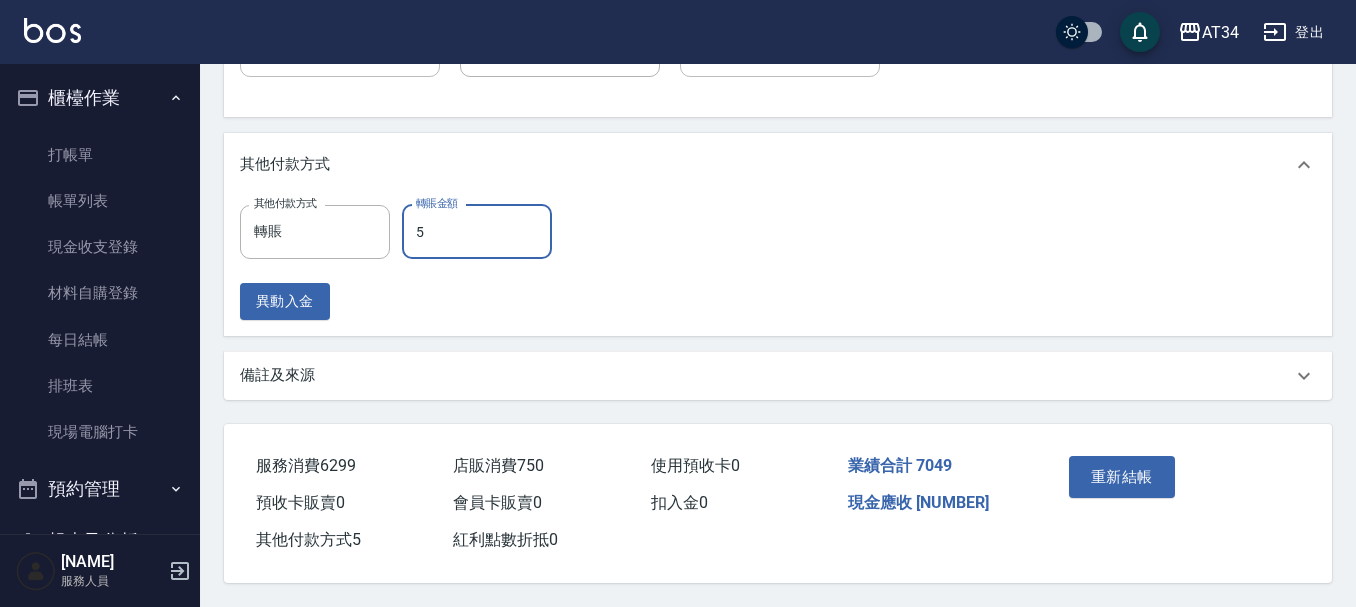 type on "50" 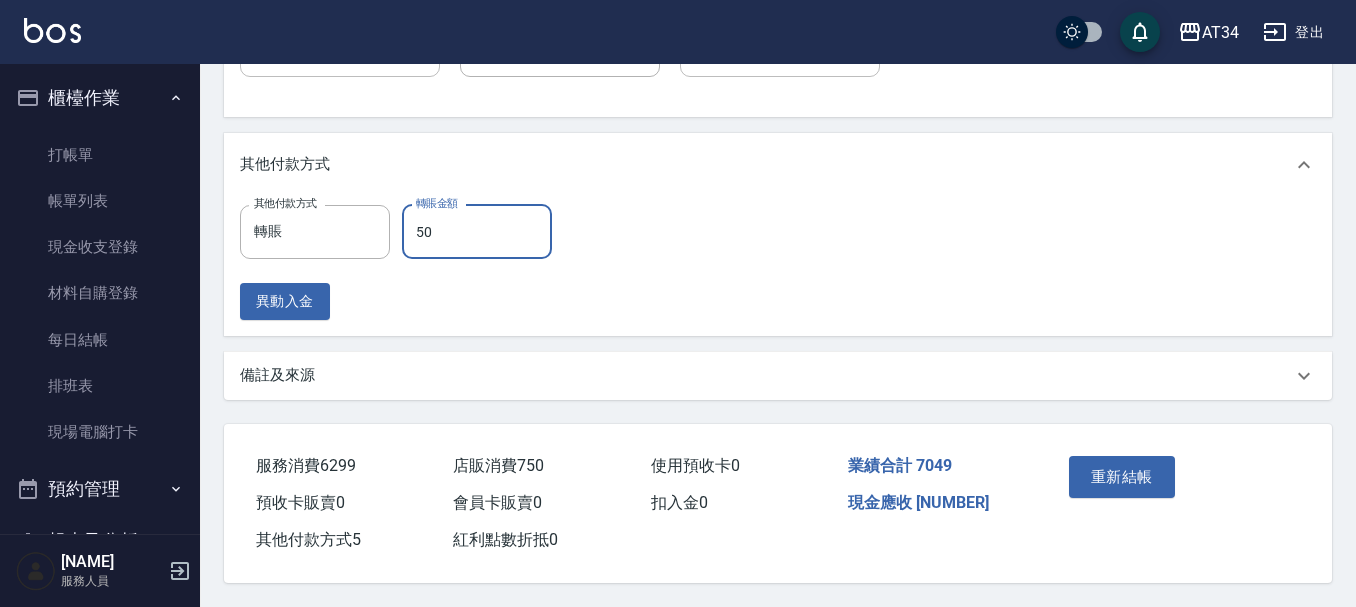 type on "690" 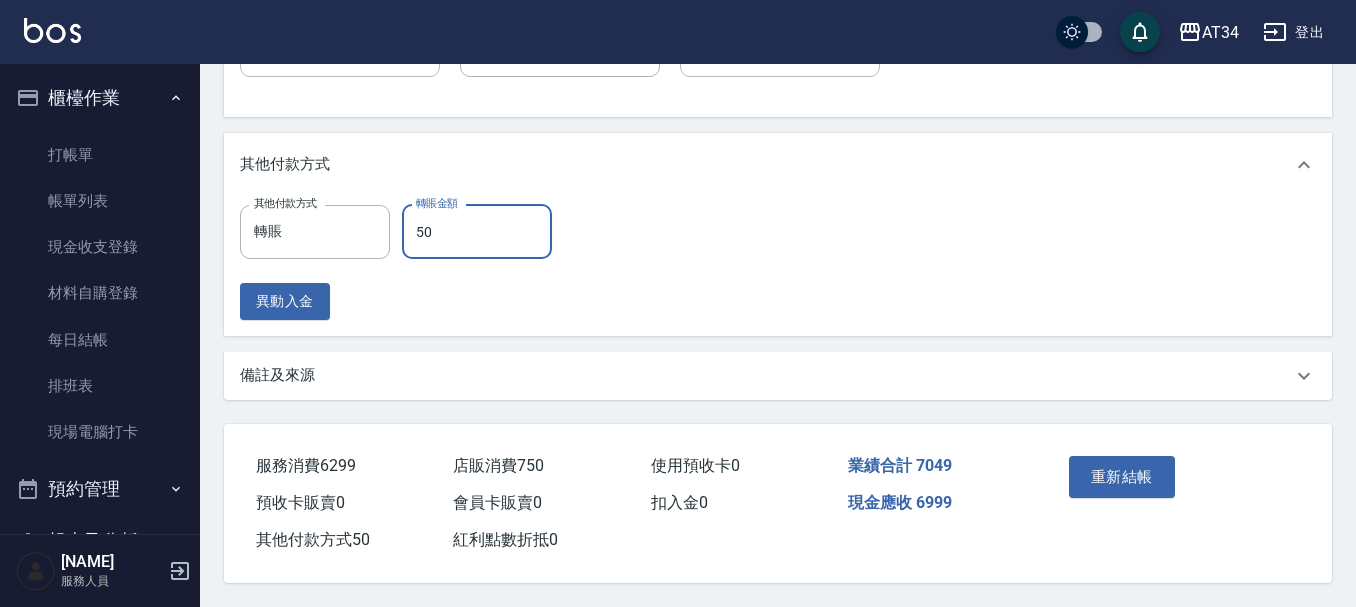 type on "5" 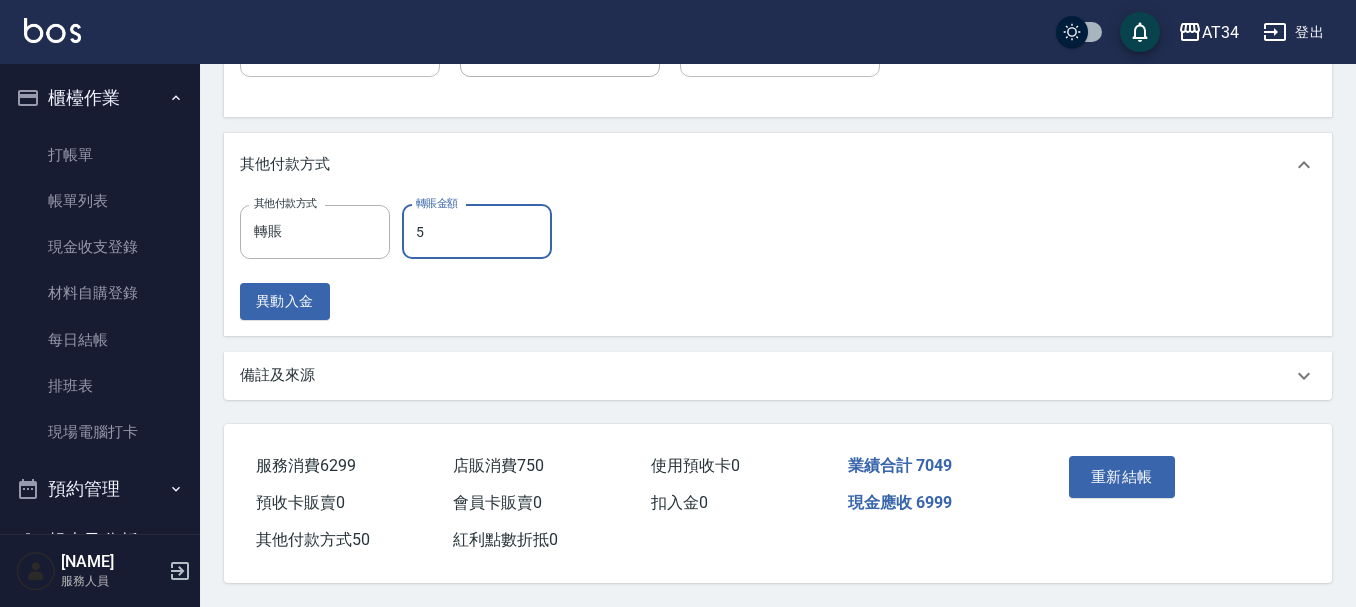 type on "700" 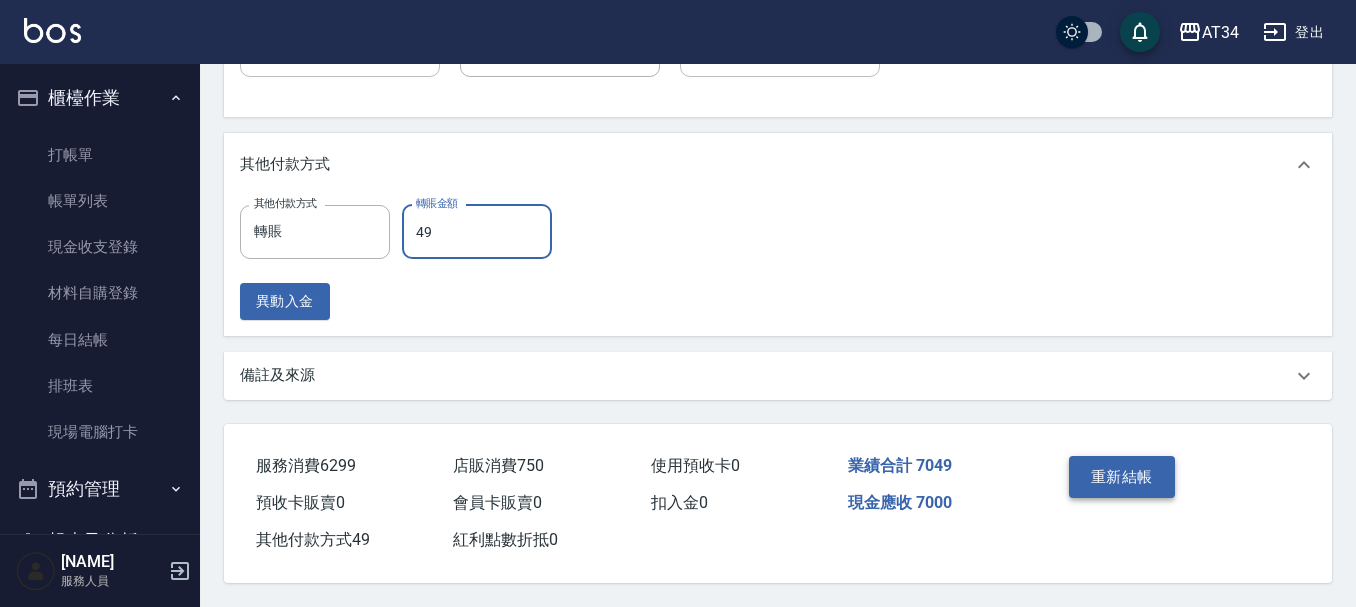 type on "49" 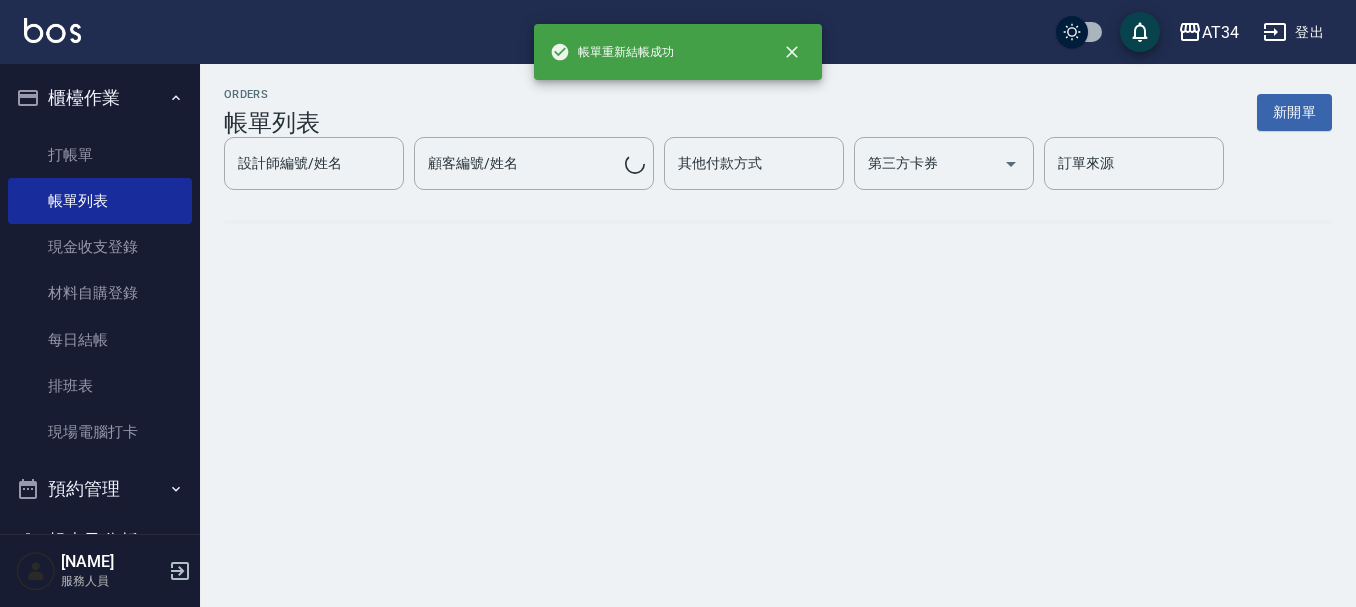 scroll, scrollTop: 0, scrollLeft: 0, axis: both 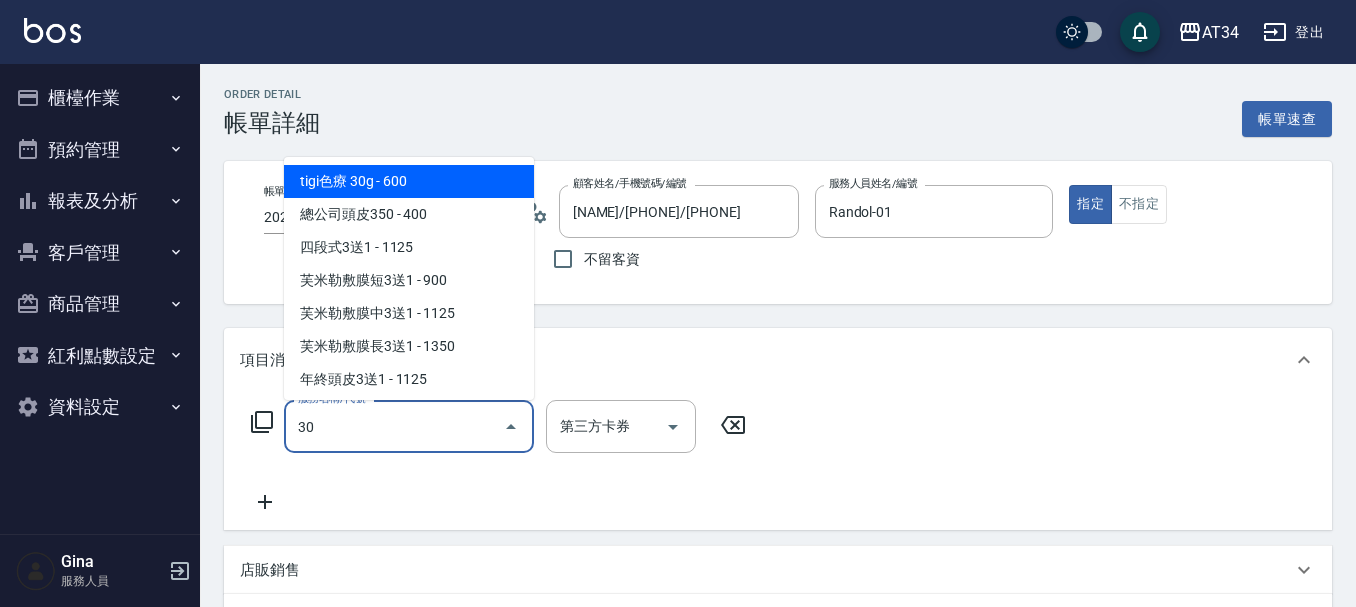type on "300" 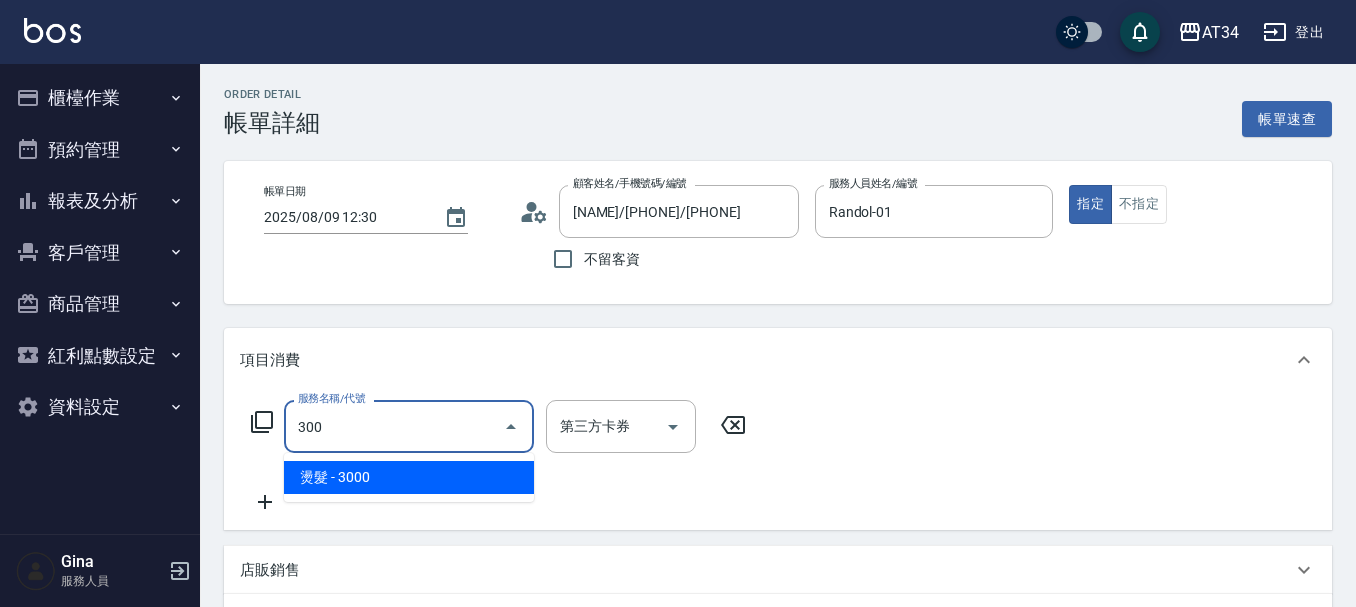 type on "300" 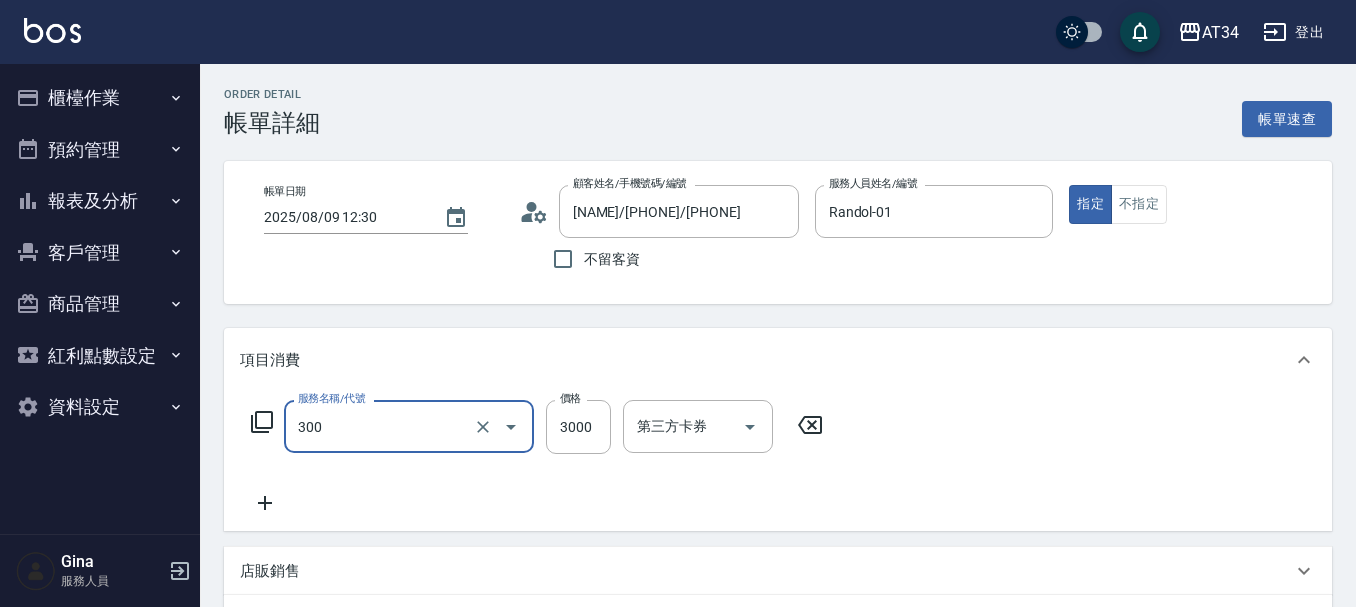 type on "燙髮(300)" 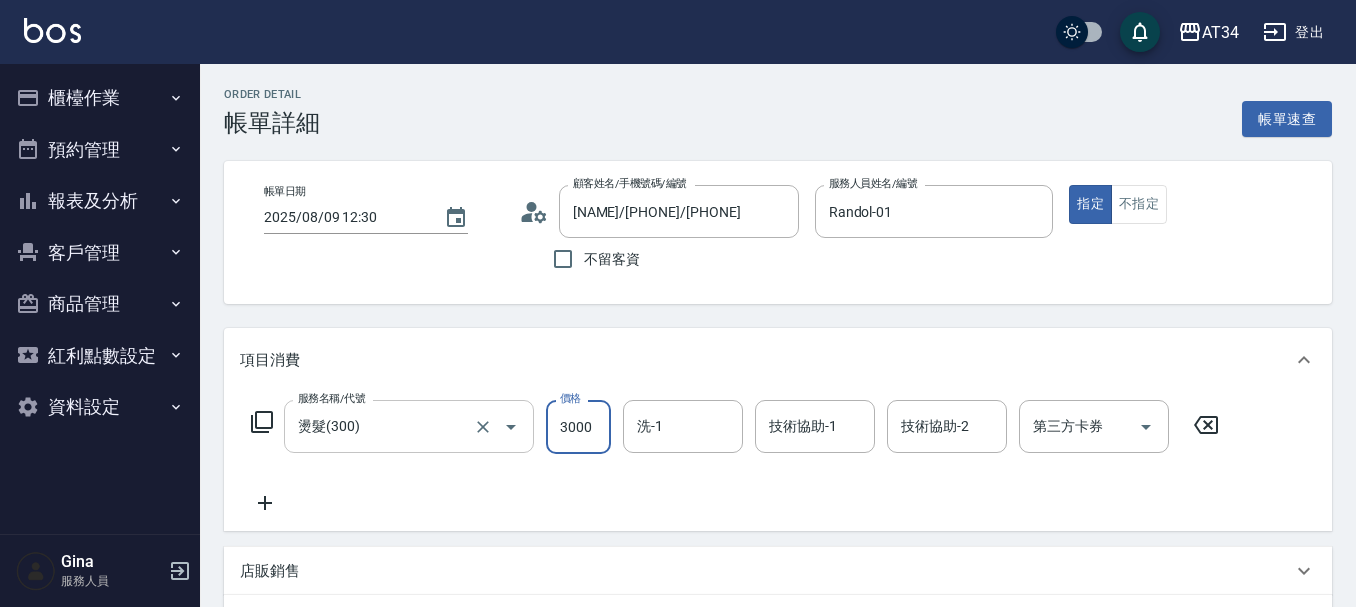 type on "0" 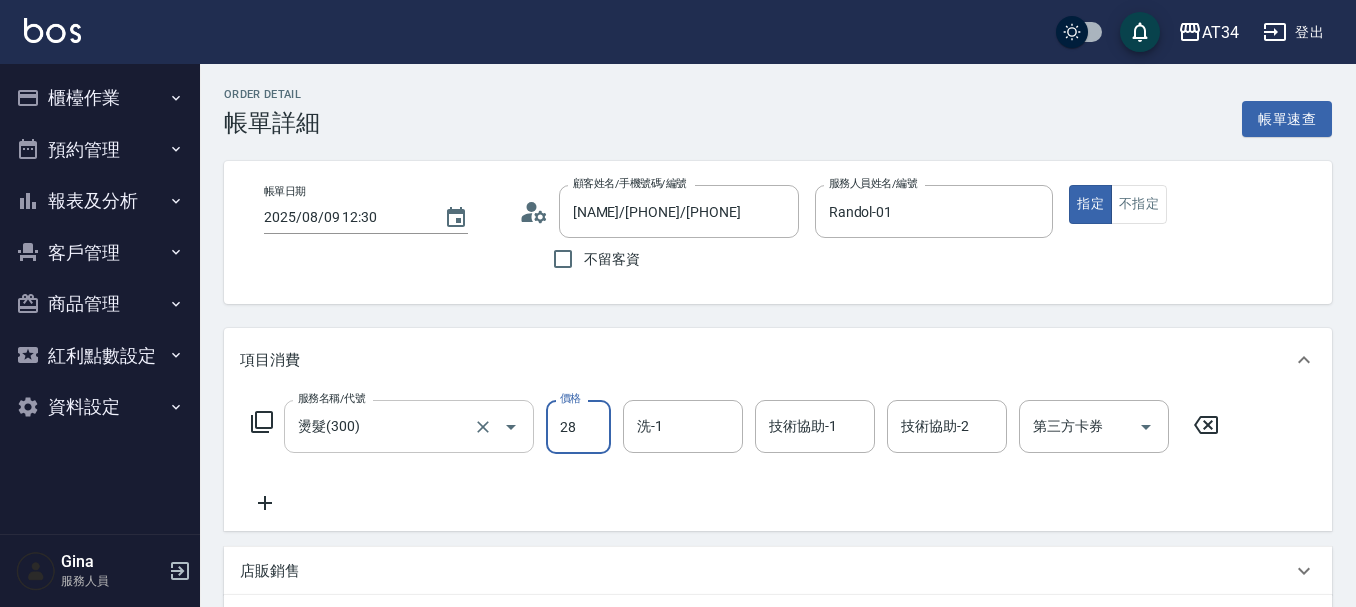 type on "287" 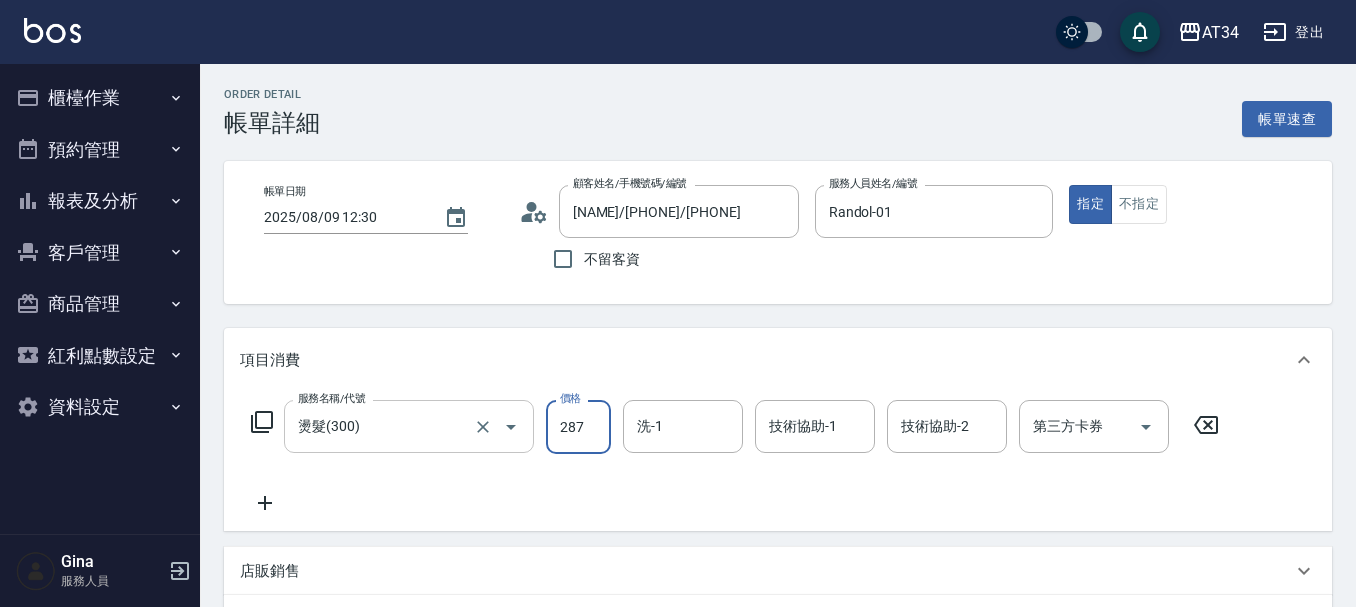 type on "0" 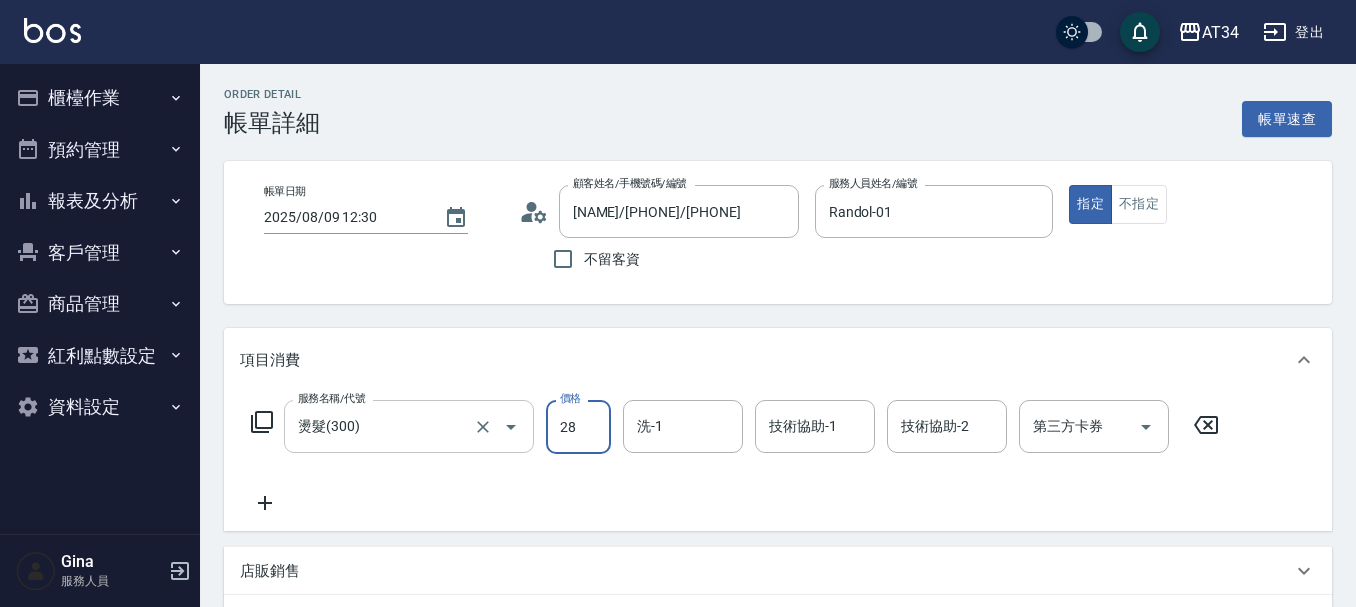 type on "20" 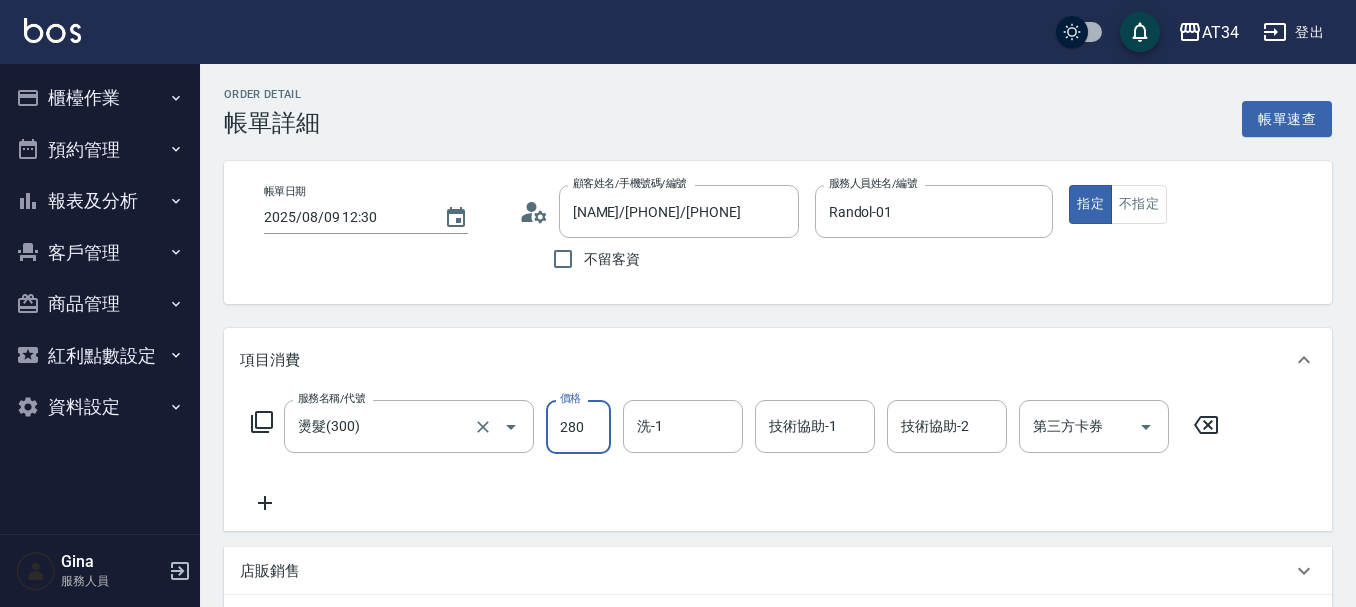 type on "280" 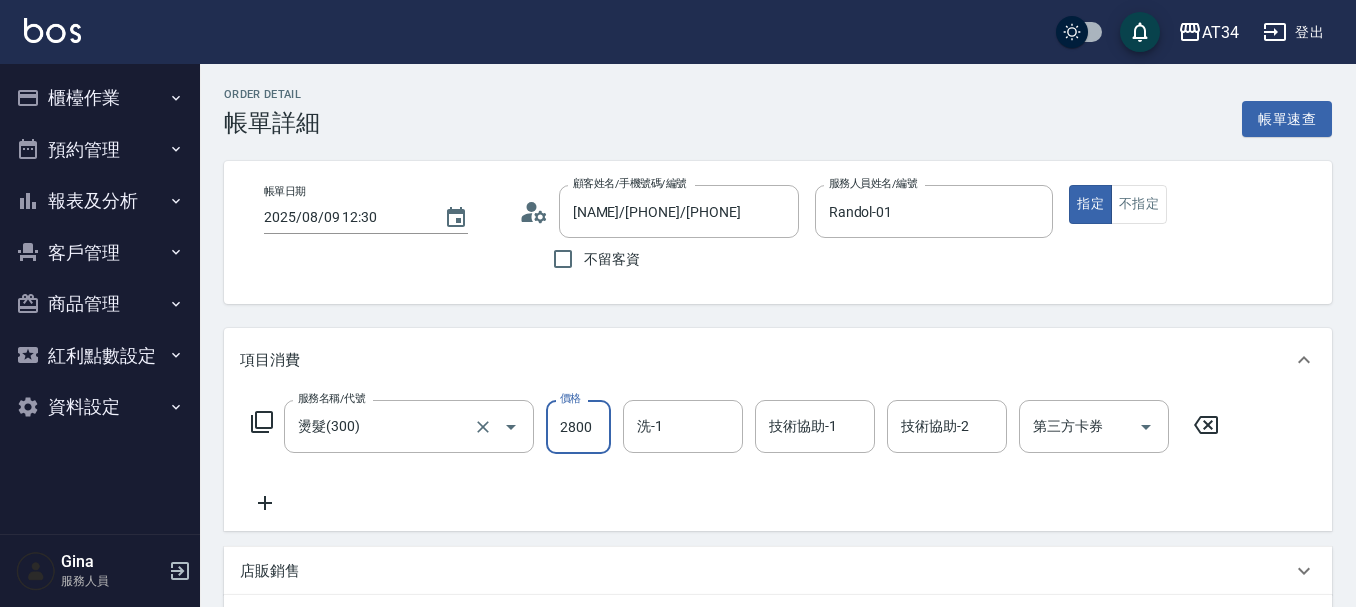 type on "2800" 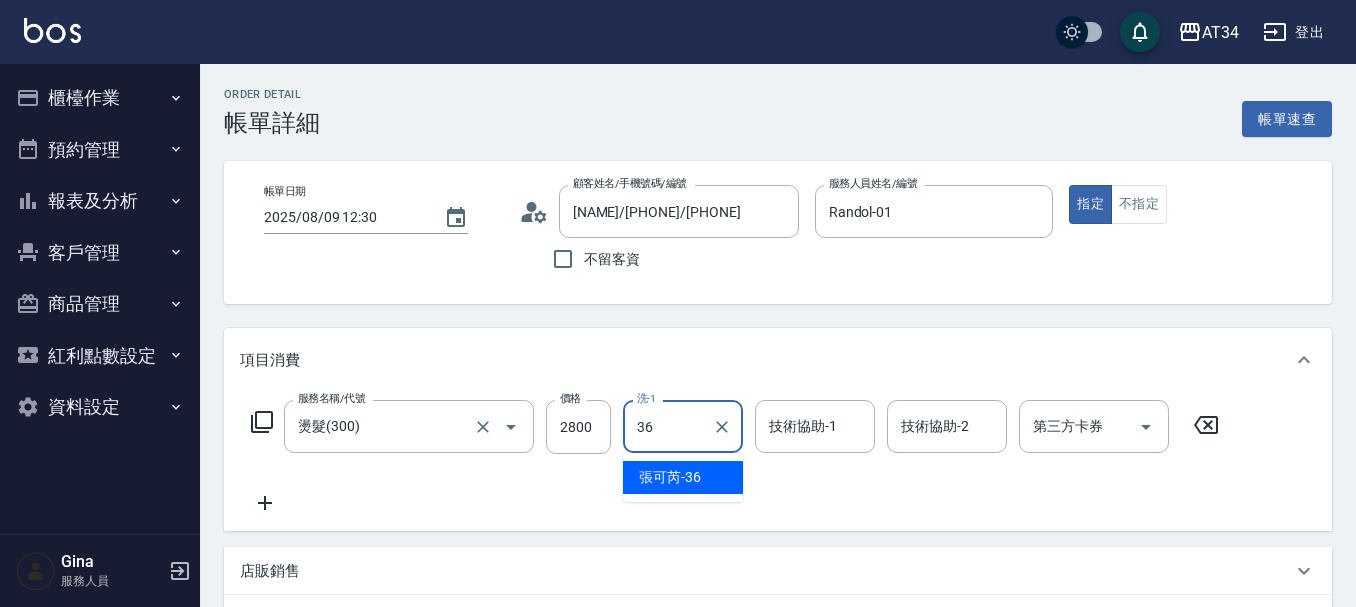type on "張可芮-36" 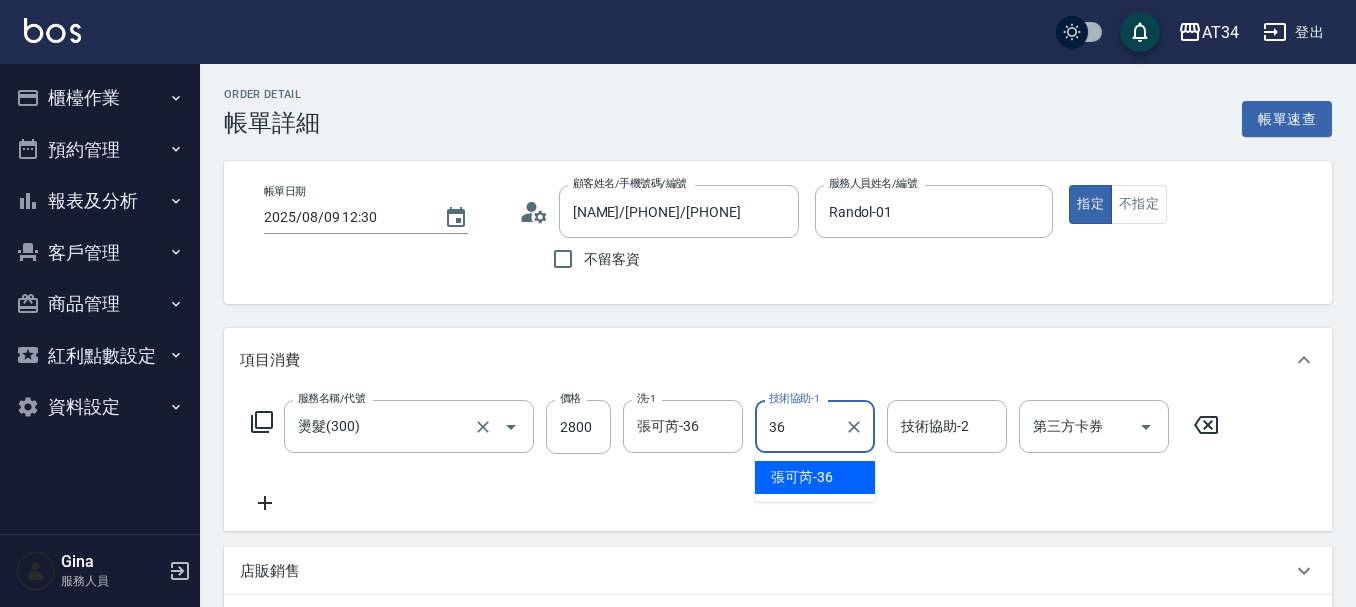 type on "張可芮-36" 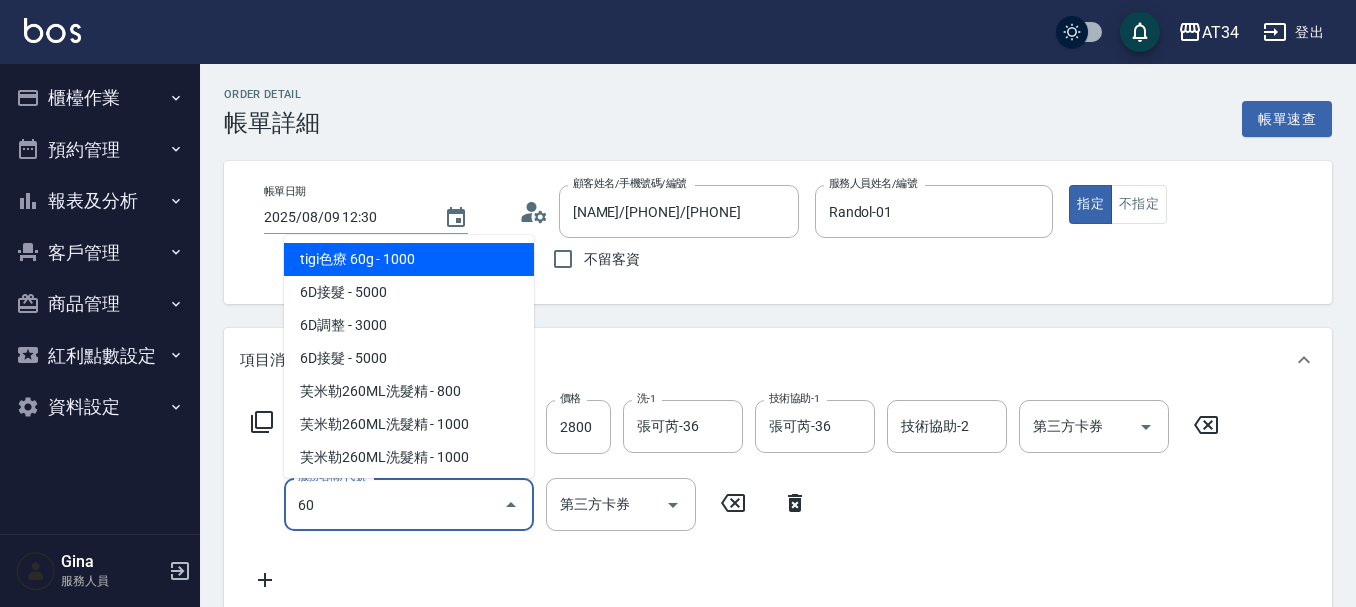 type on "602" 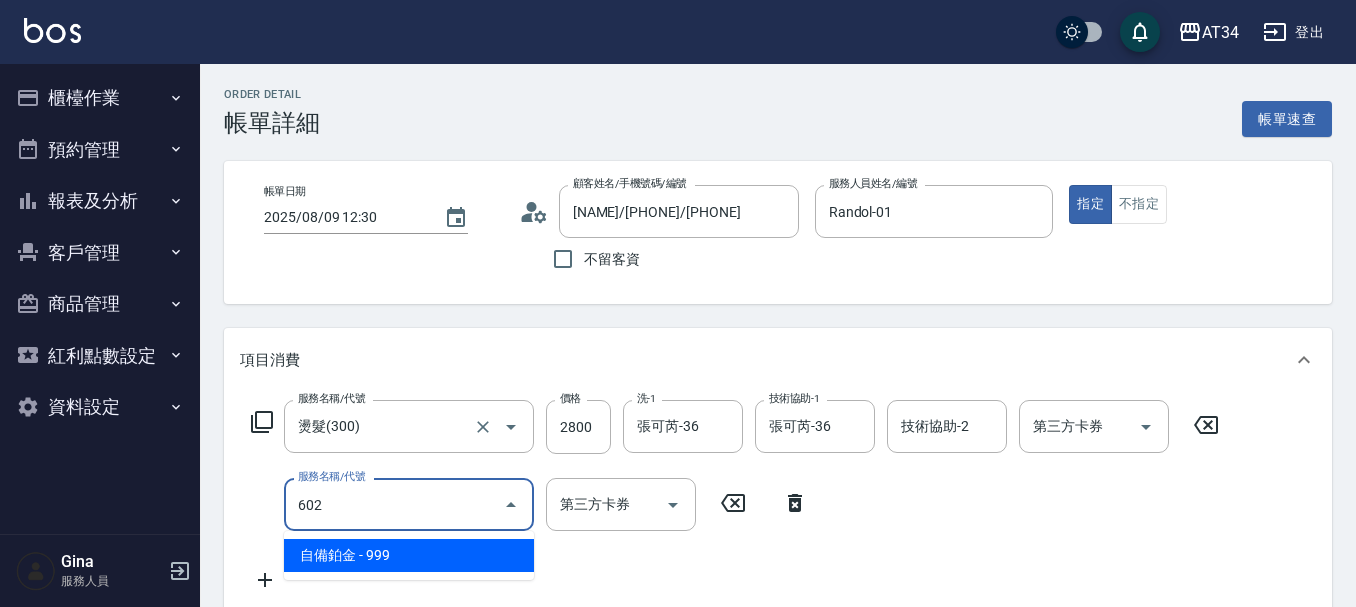 type on "370" 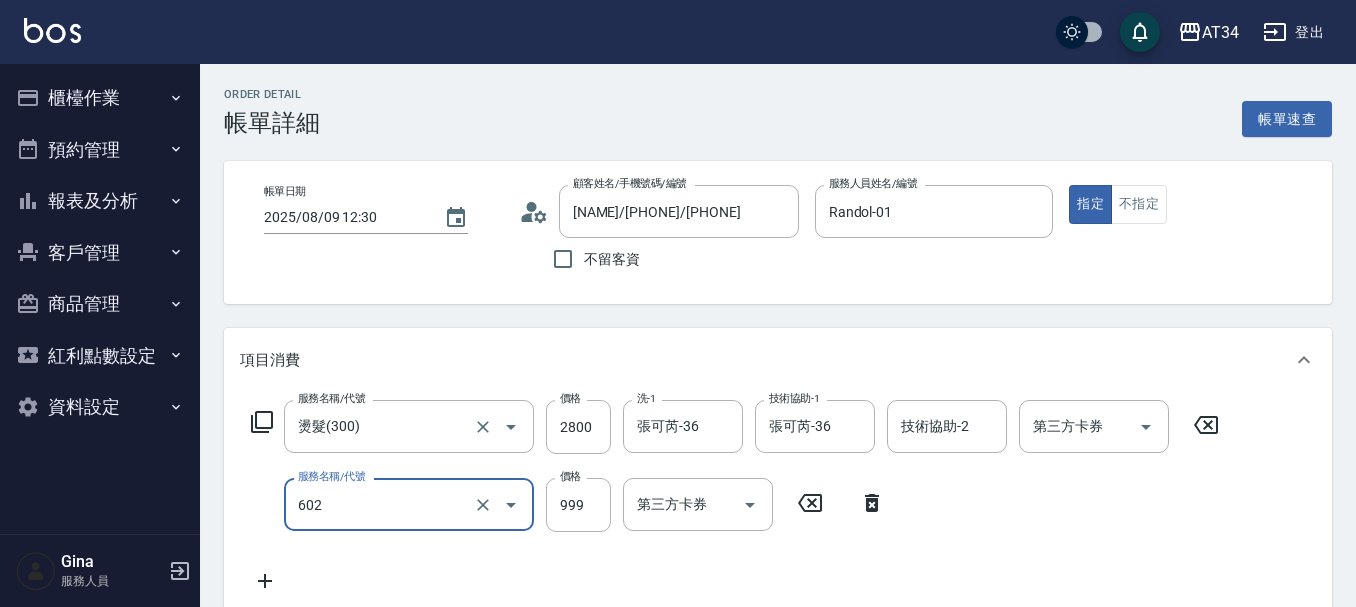 type on "自備鉑金(602)" 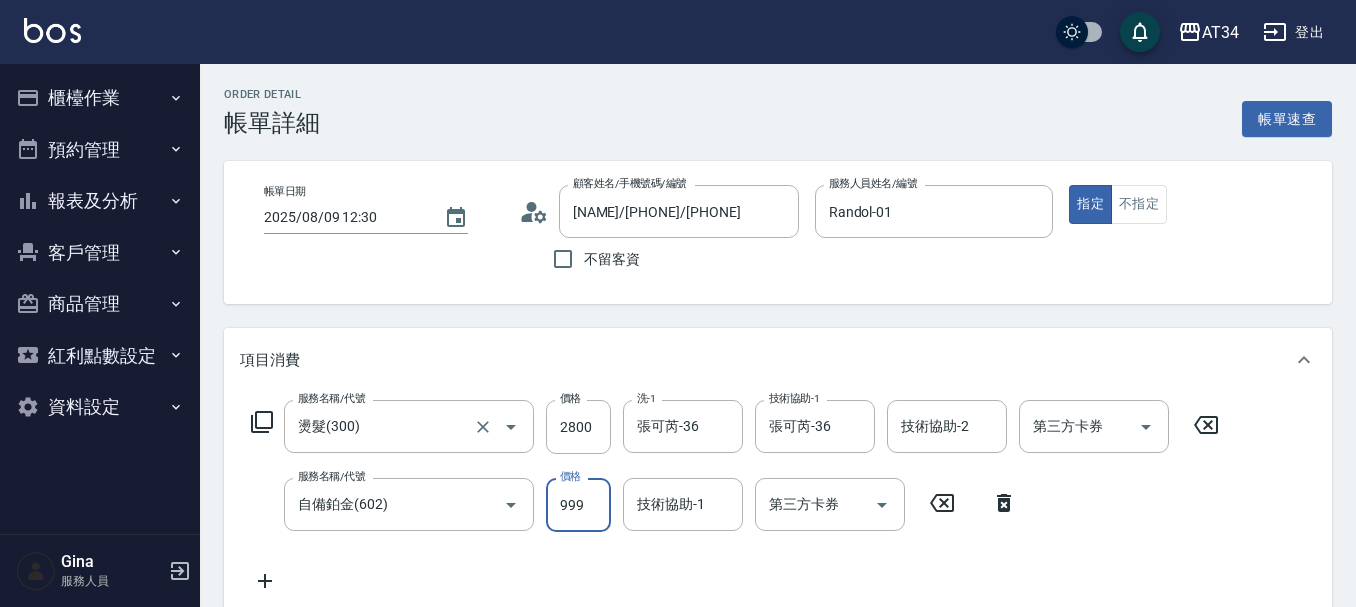 type on "280" 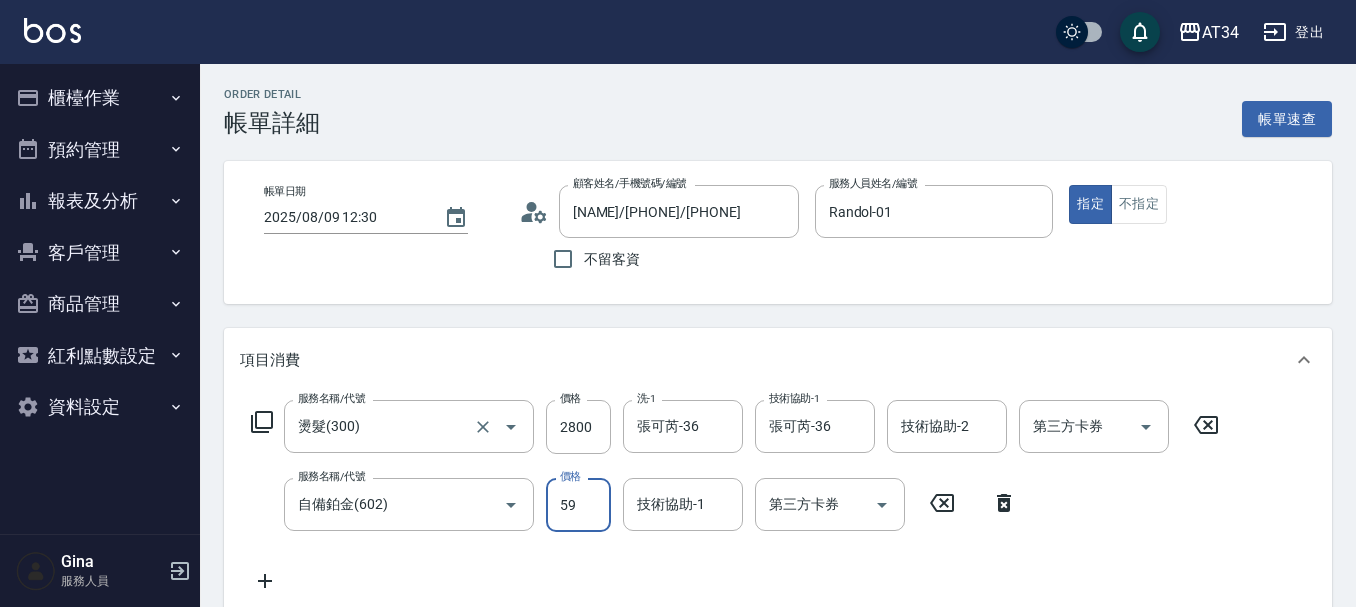 type on "599" 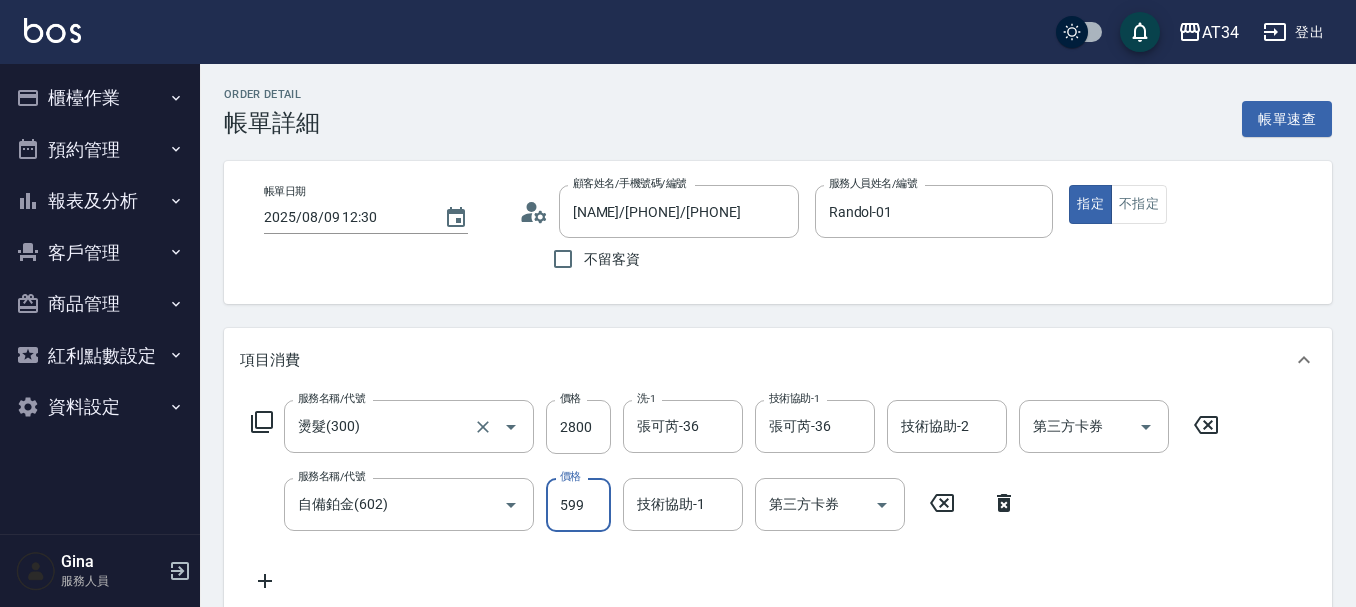 type on "330" 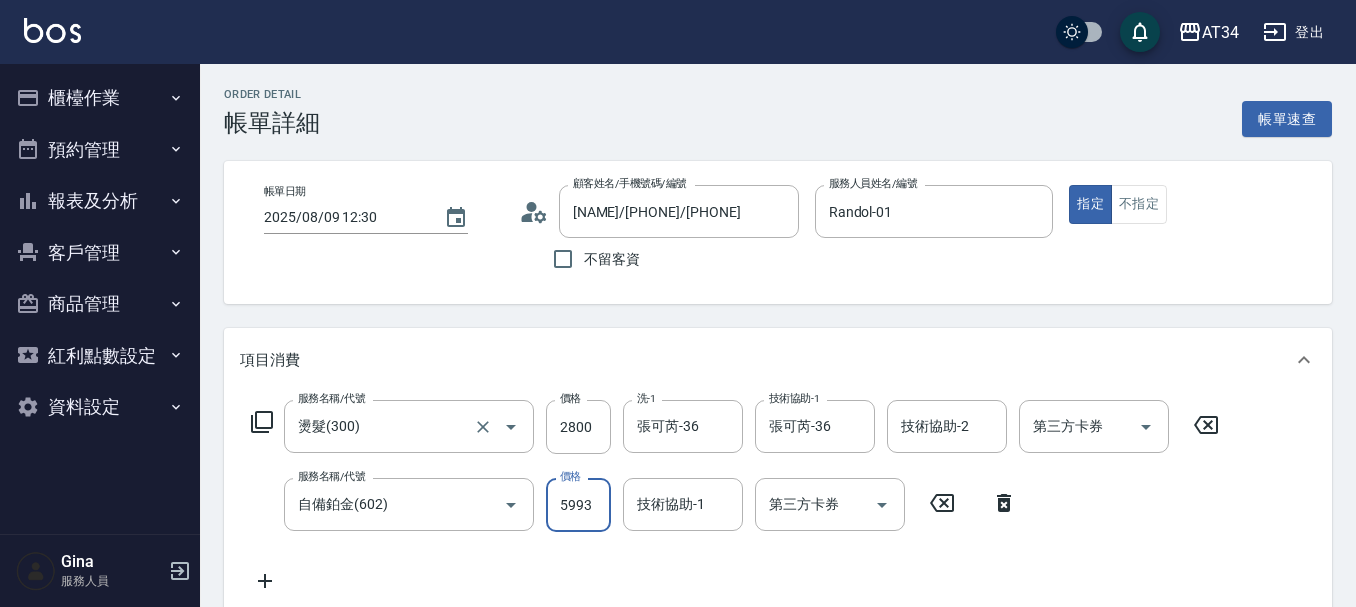 type on "6270" 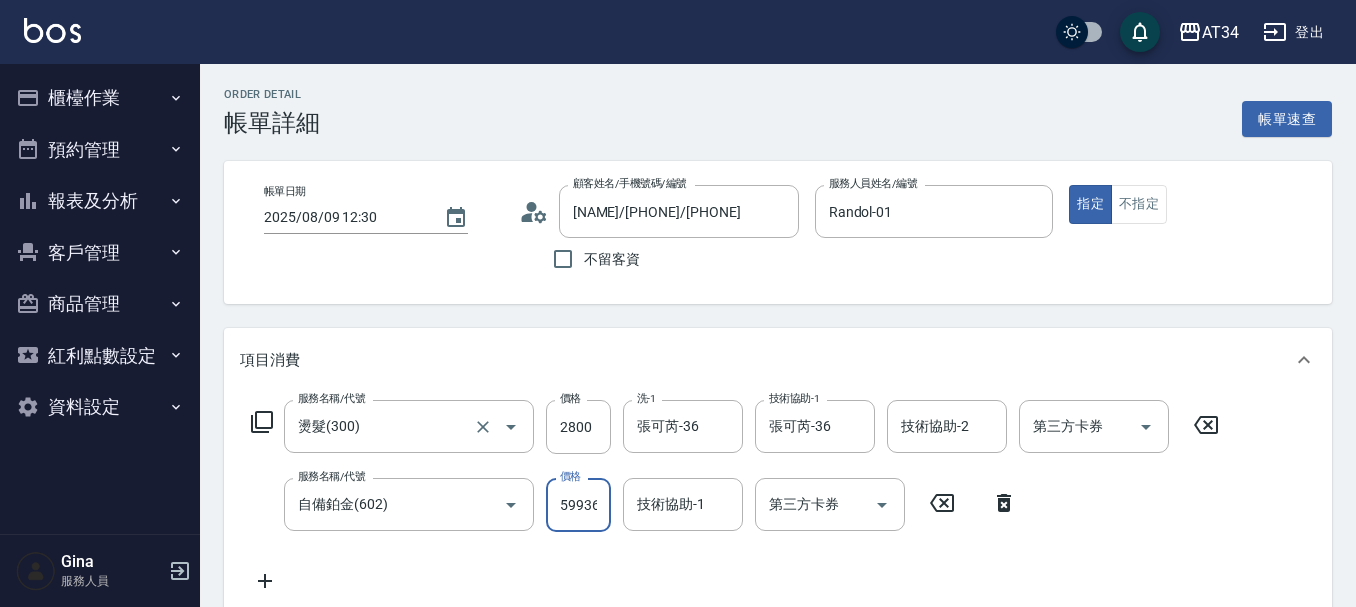 scroll, scrollTop: 0, scrollLeft: 2, axis: horizontal 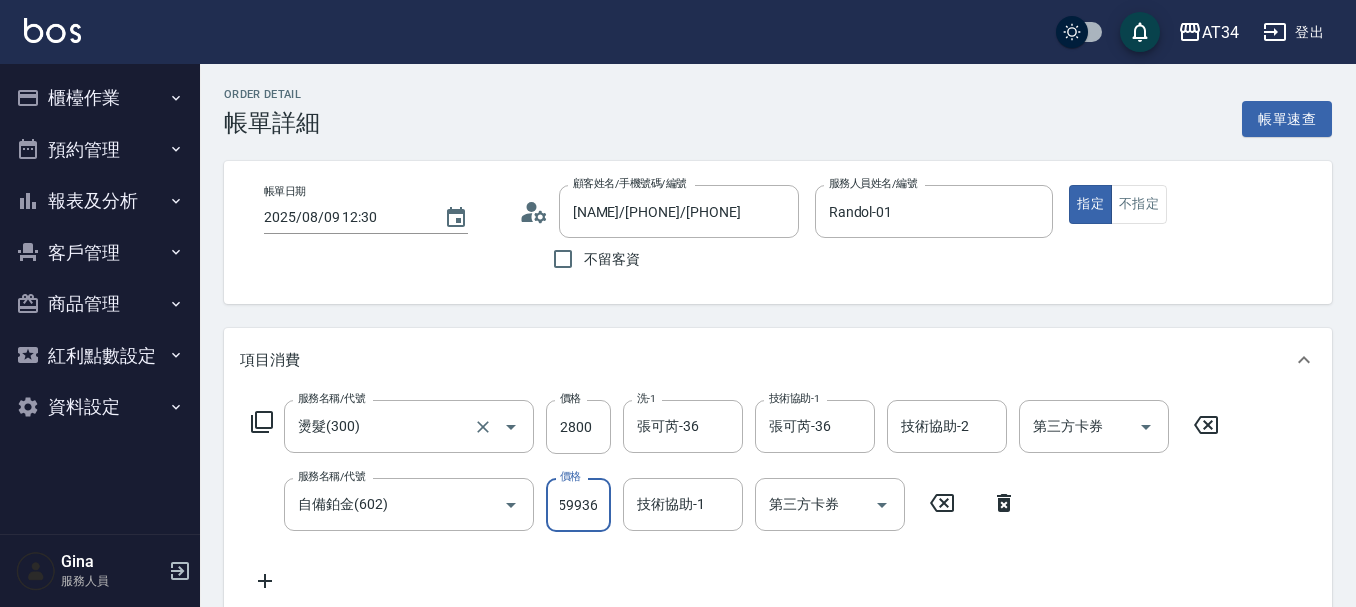 type on "5993" 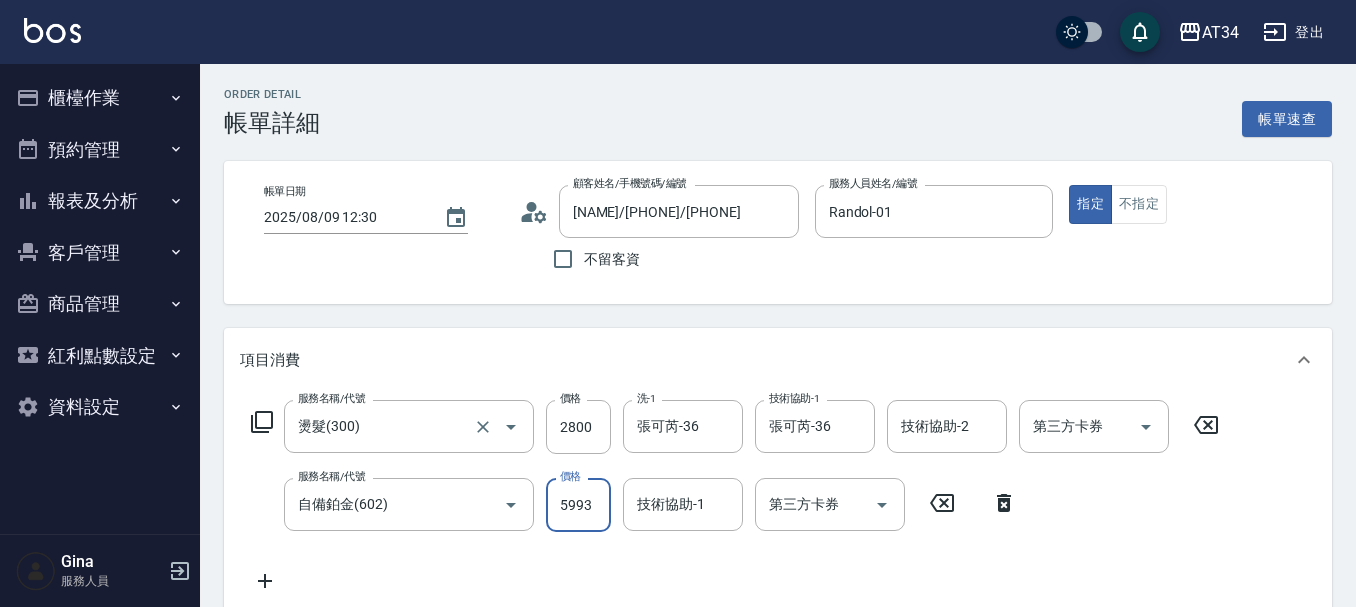 type on "330" 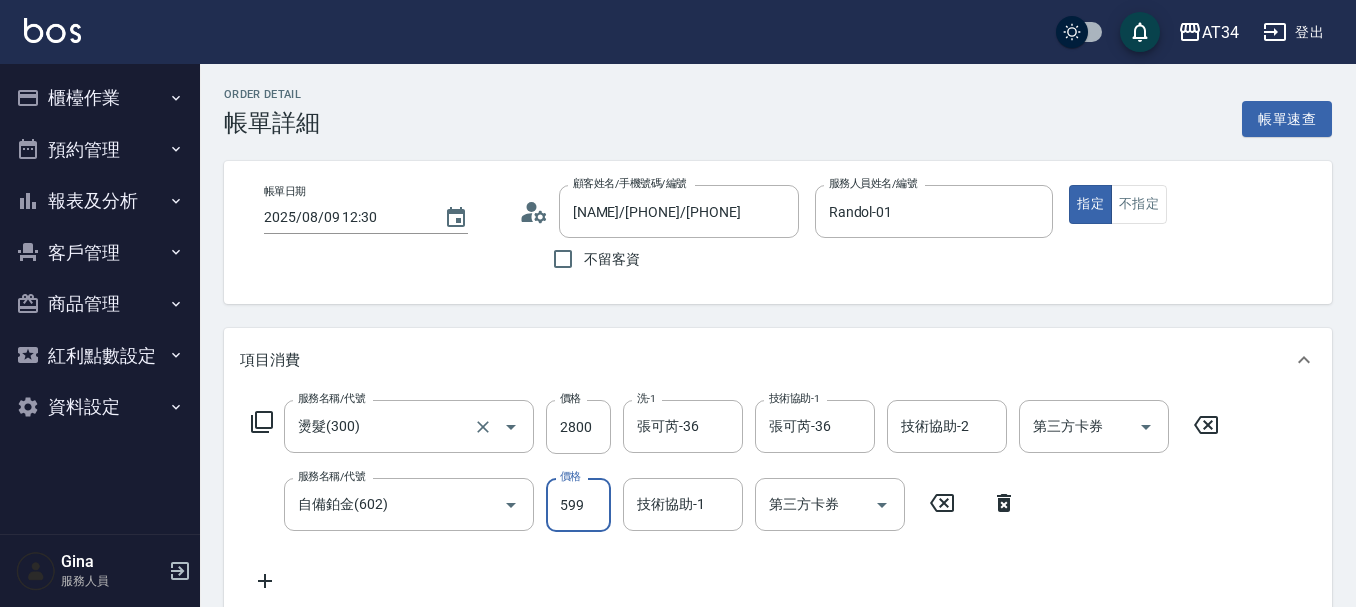 scroll, scrollTop: 0, scrollLeft: 0, axis: both 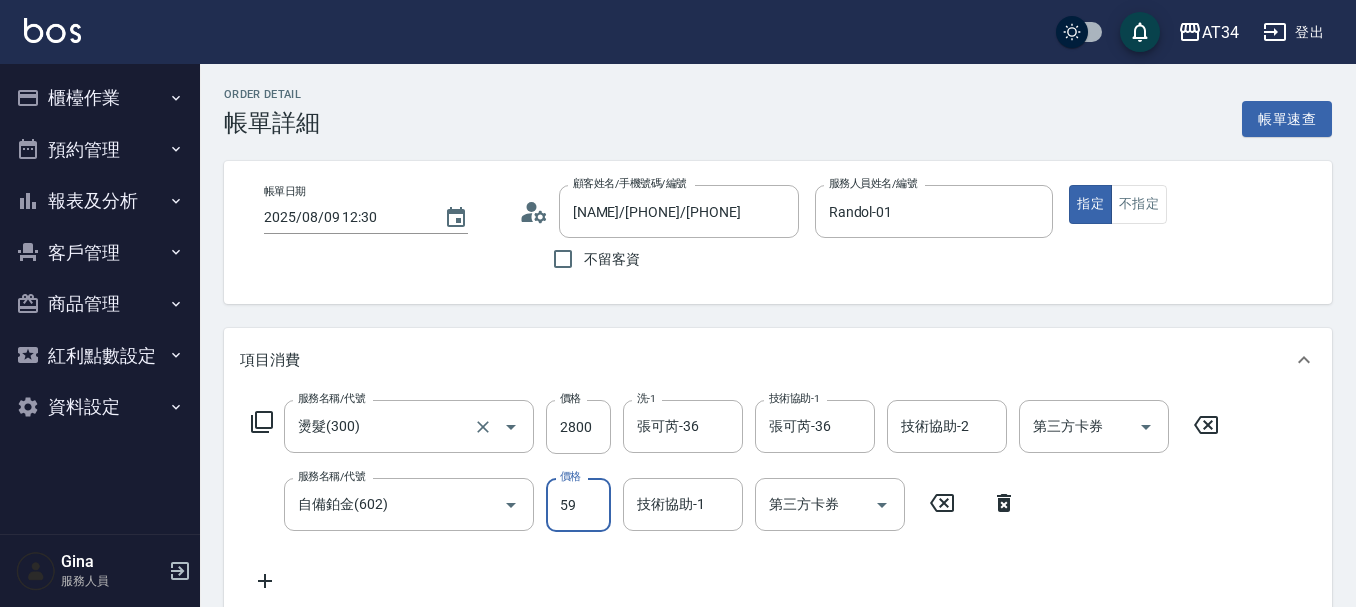 type on "330" 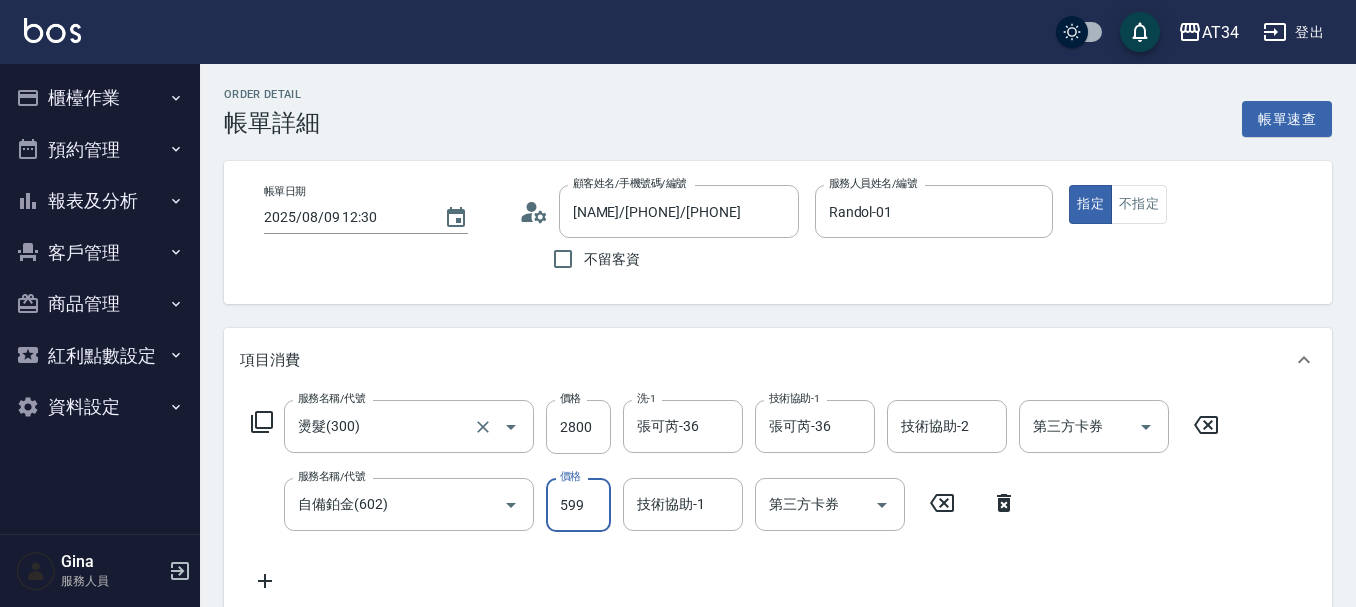 type on "599" 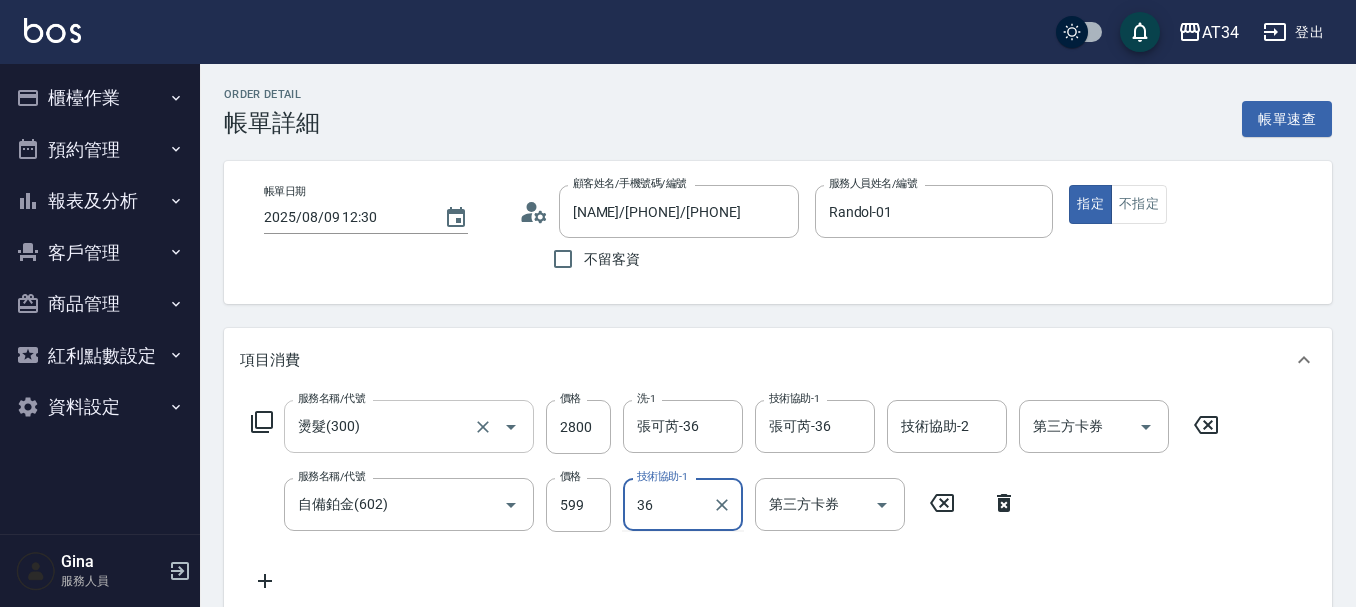 type on "張可芮-36" 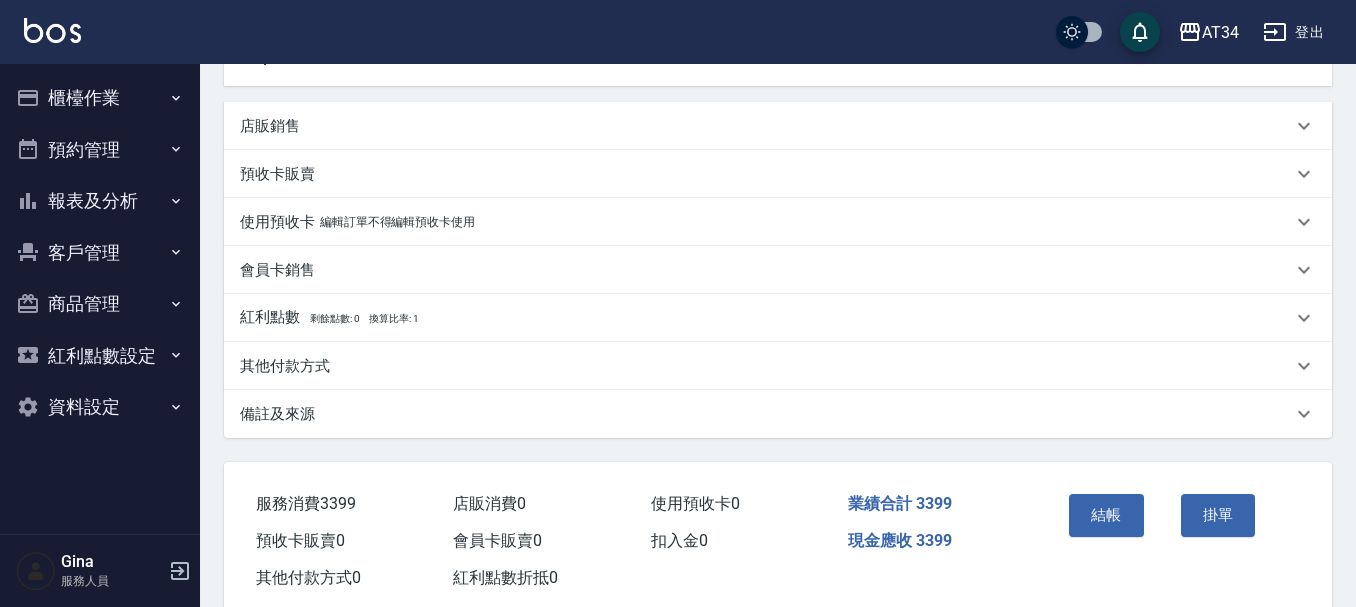 scroll, scrollTop: 570, scrollLeft: 0, axis: vertical 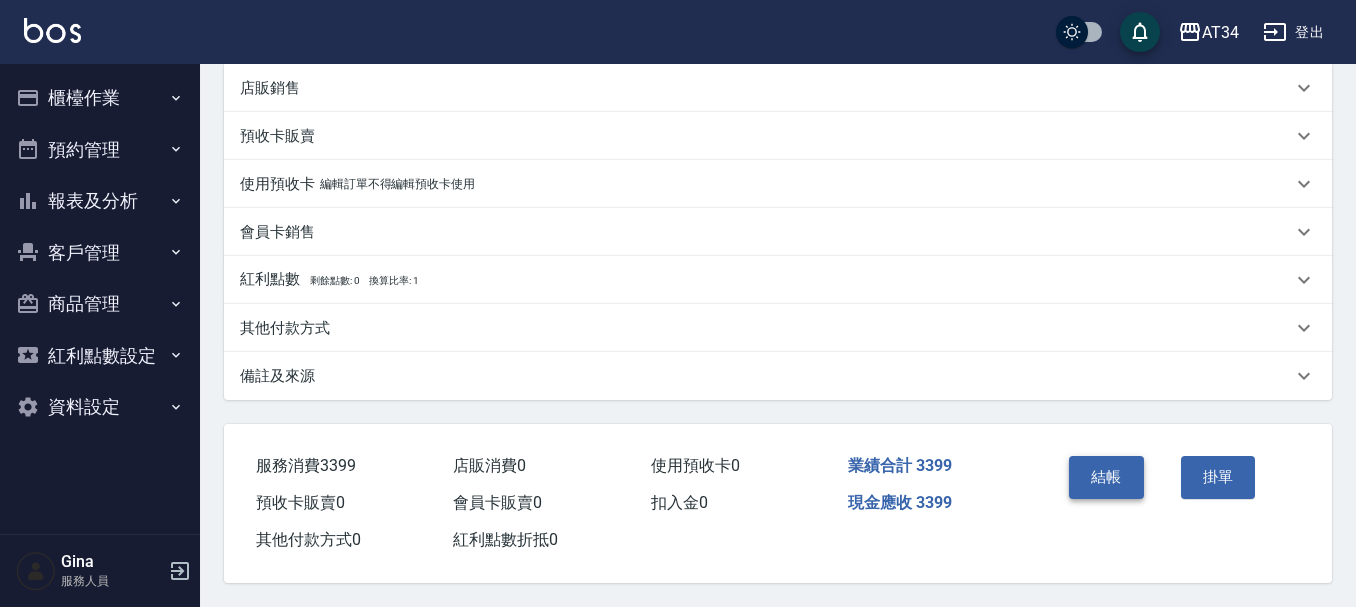 click on "結帳" at bounding box center [1106, 477] 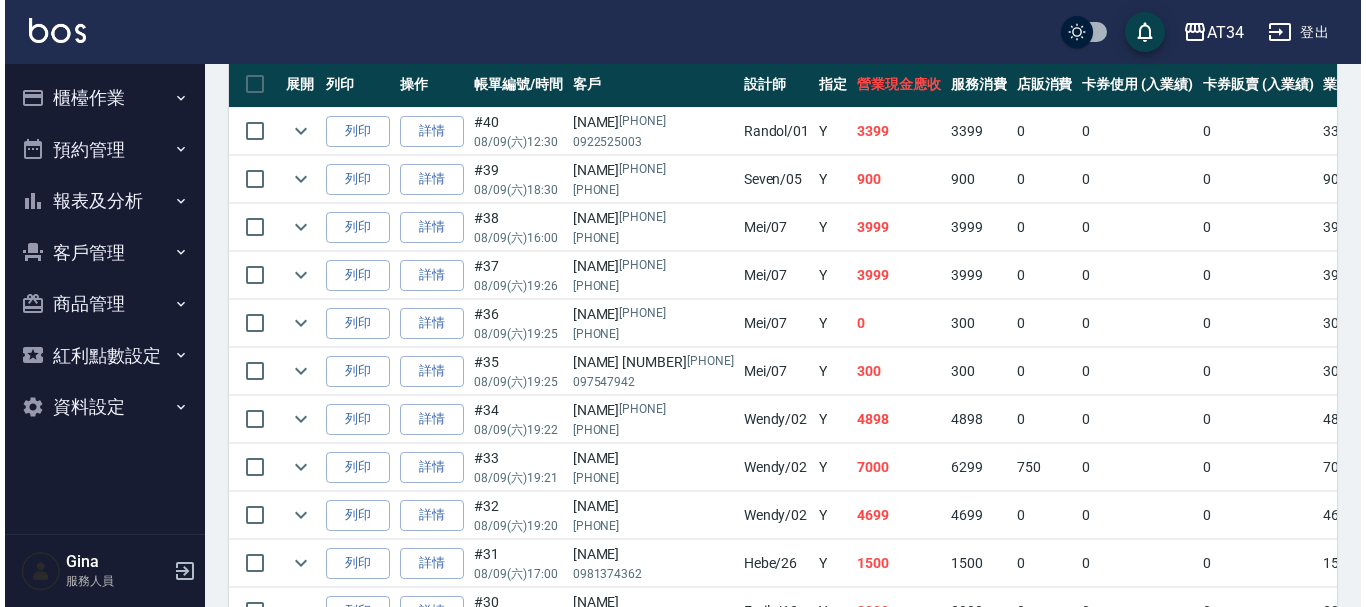 scroll, scrollTop: 0, scrollLeft: 0, axis: both 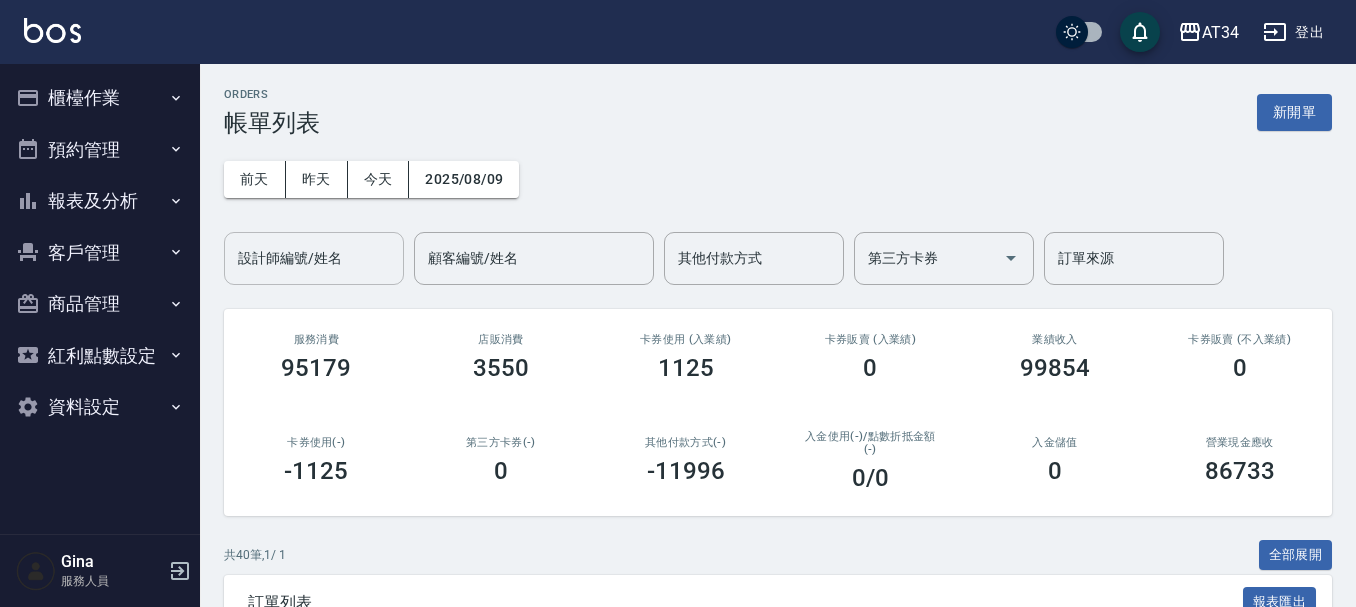 click on "設計師編號/姓名" at bounding box center [314, 258] 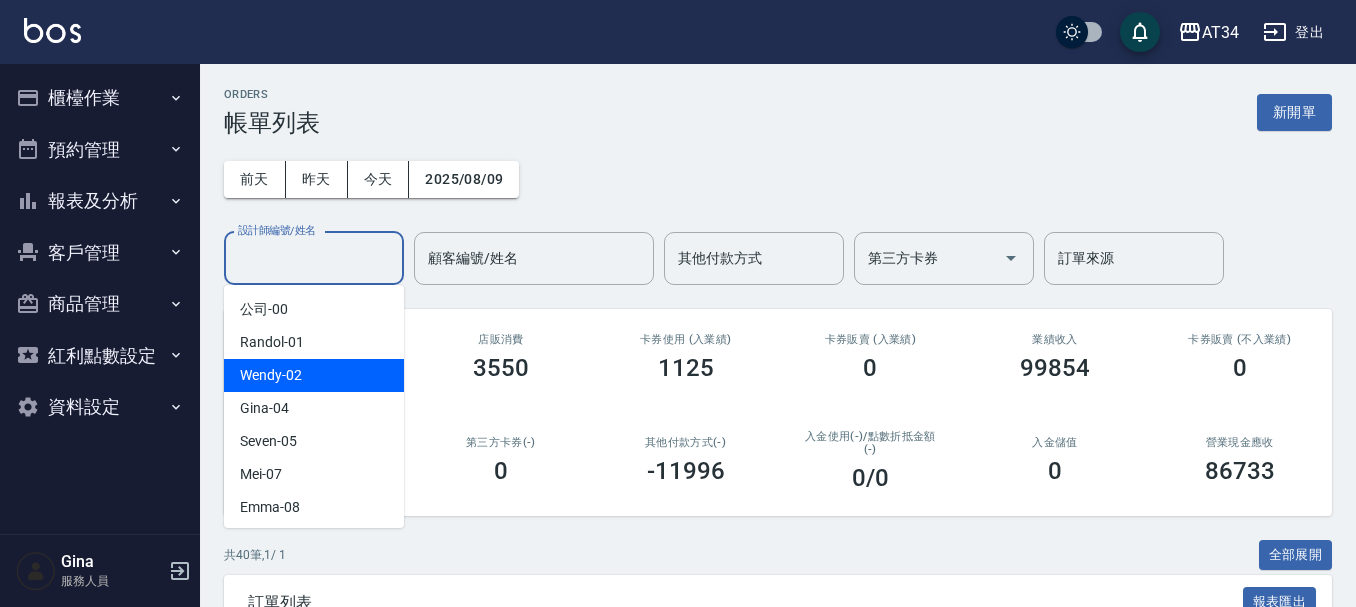 click on "Wendy -02" at bounding box center (314, 375) 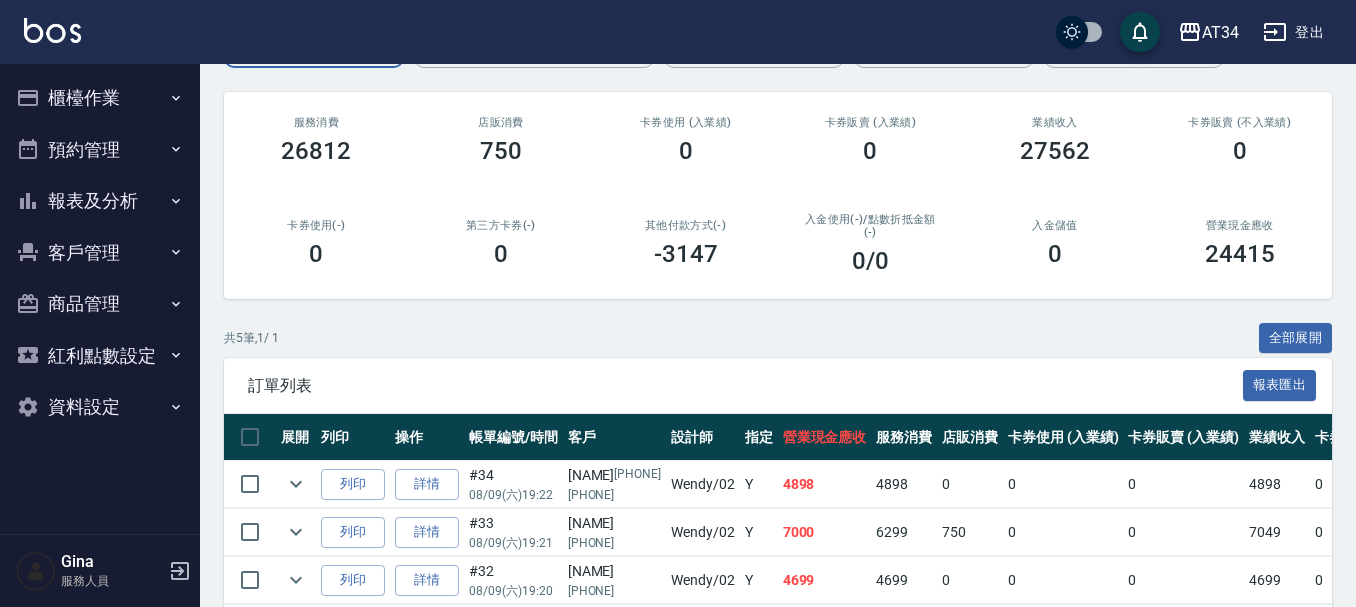 scroll, scrollTop: 300, scrollLeft: 0, axis: vertical 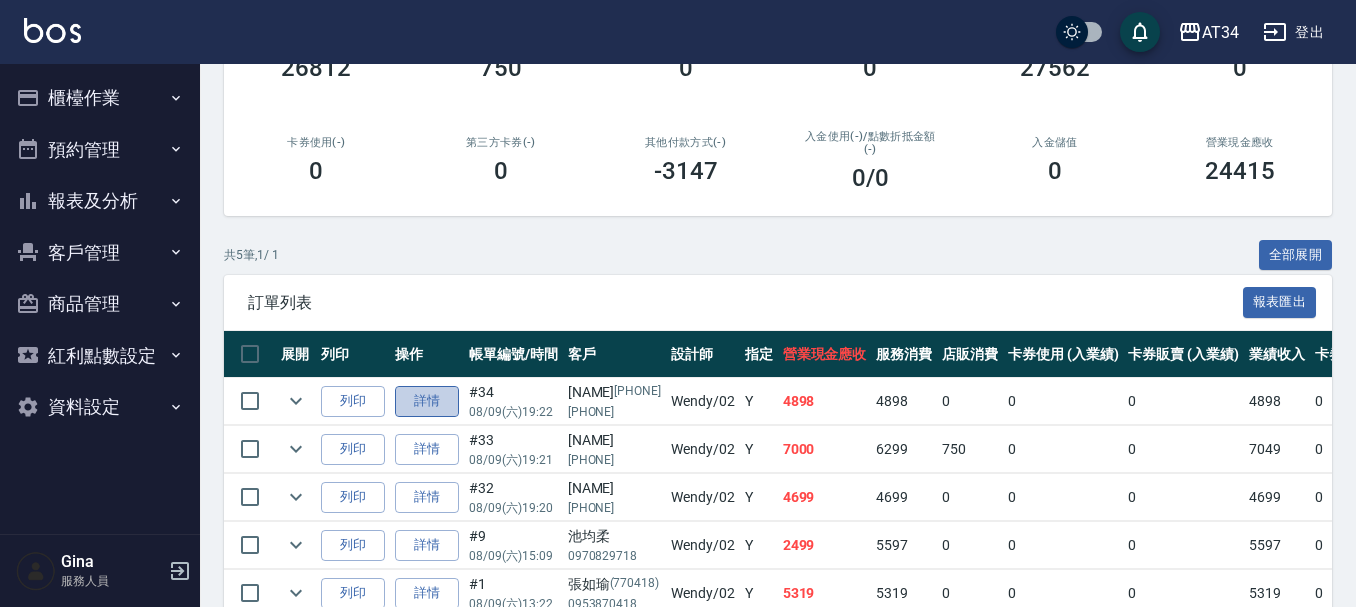click on "詳情" at bounding box center [427, 401] 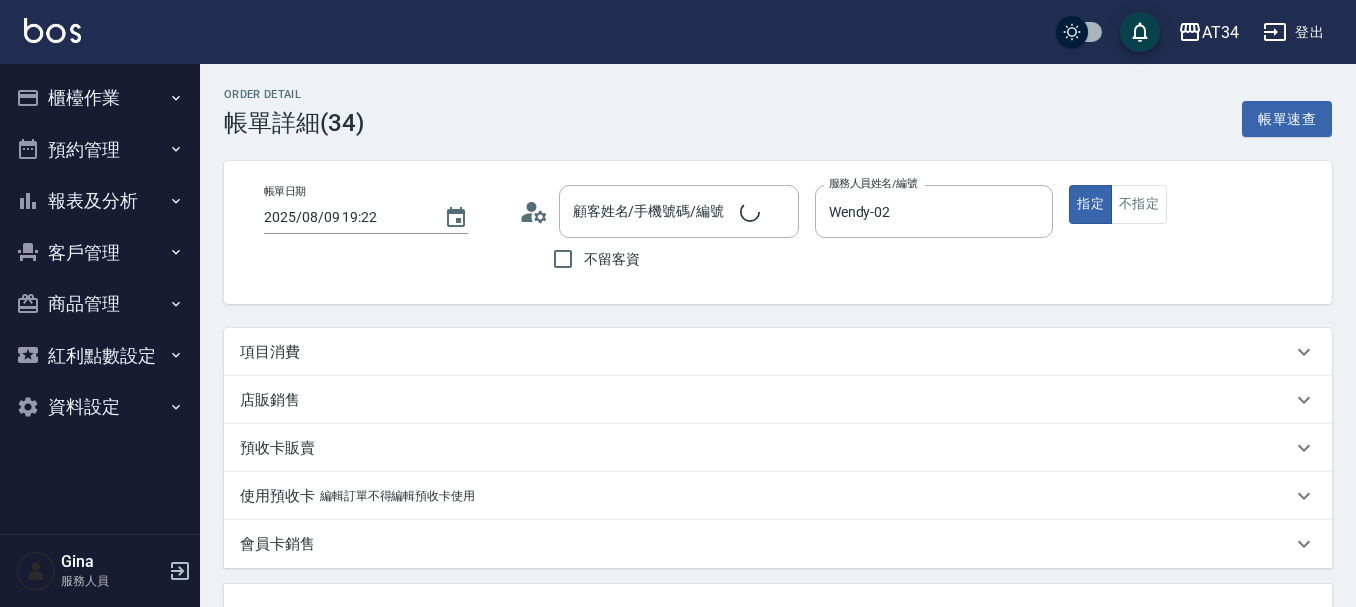 type on "2025/08/09 19:22" 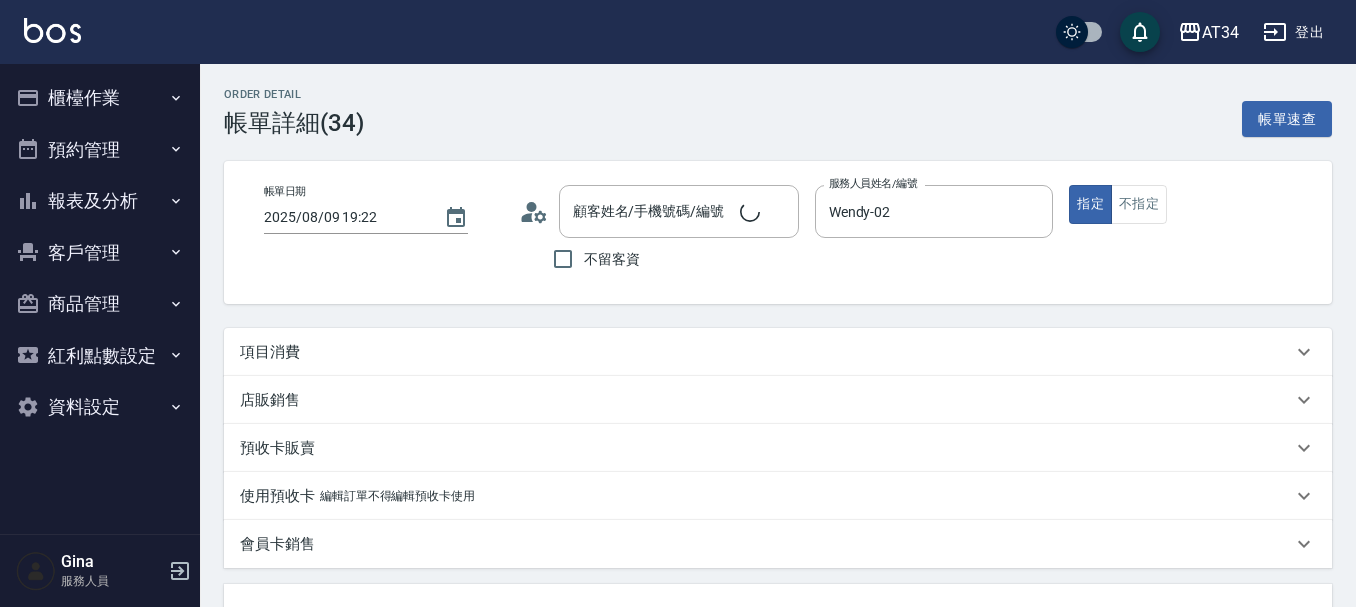 type on "Wendy-02" 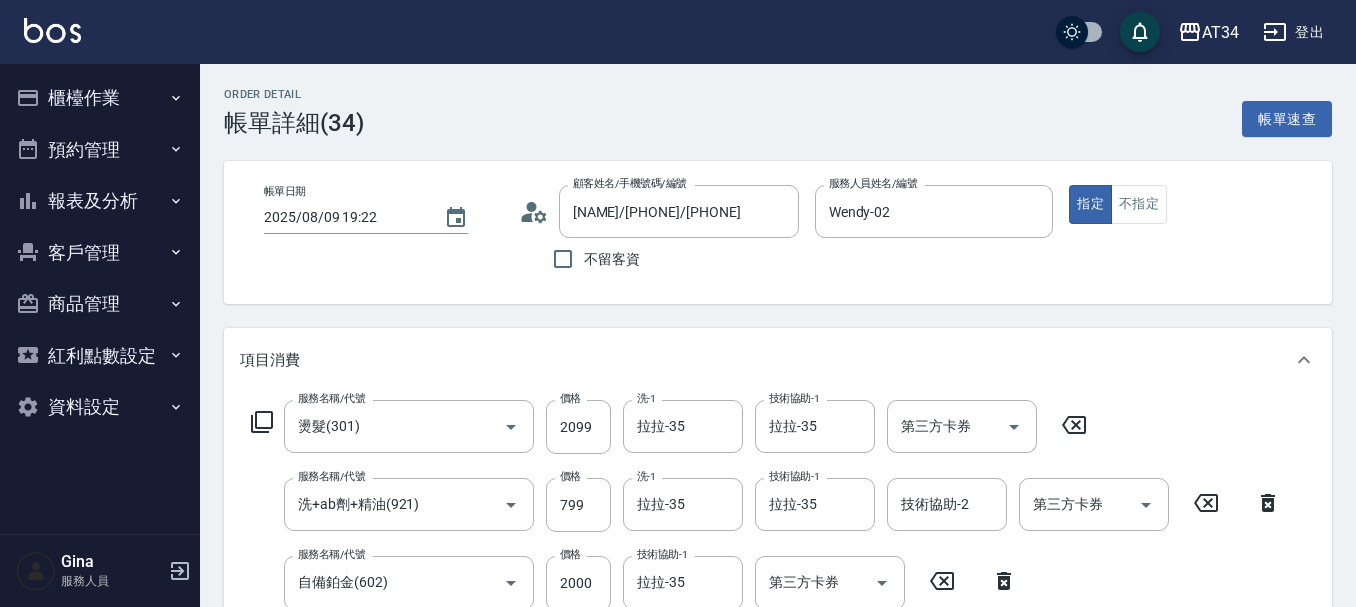 type on "陳薇如/0928810250/0928810250" 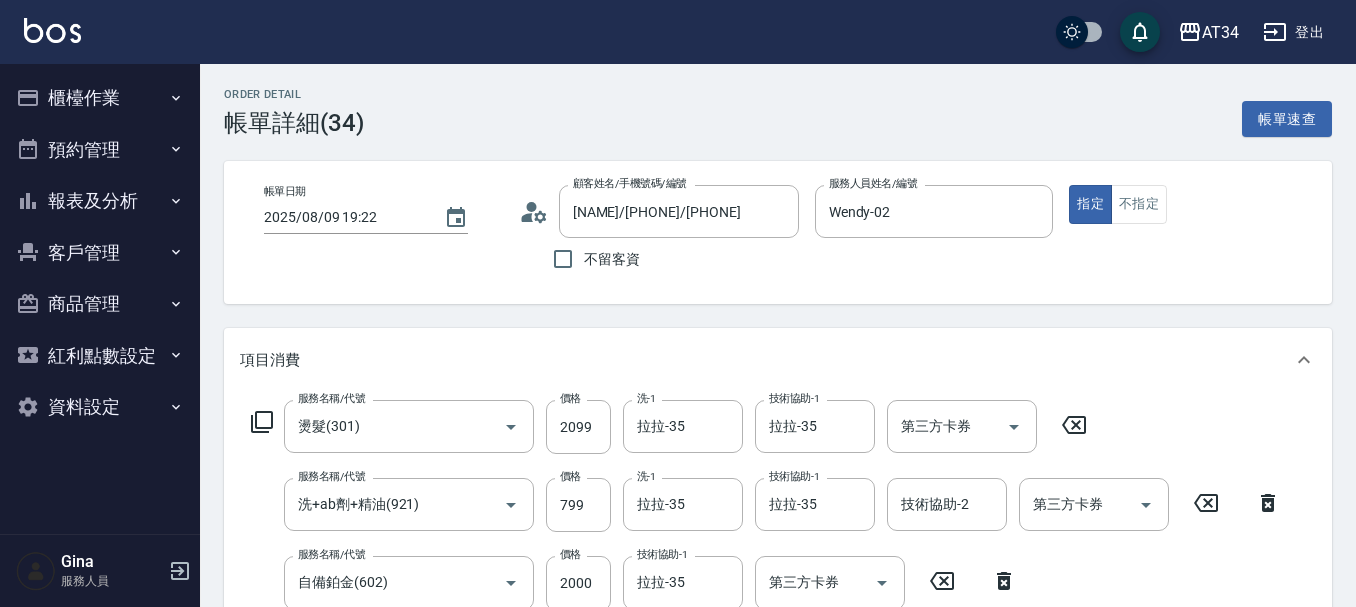 type on "燙髮(301)" 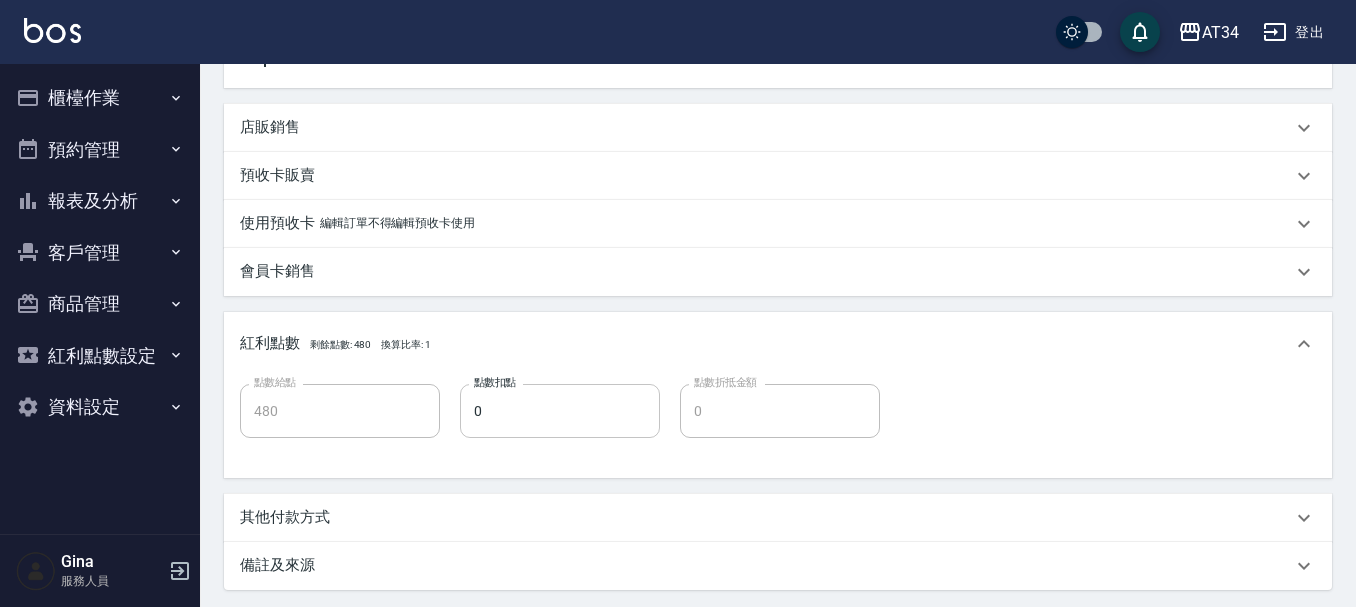 scroll, scrollTop: 700, scrollLeft: 0, axis: vertical 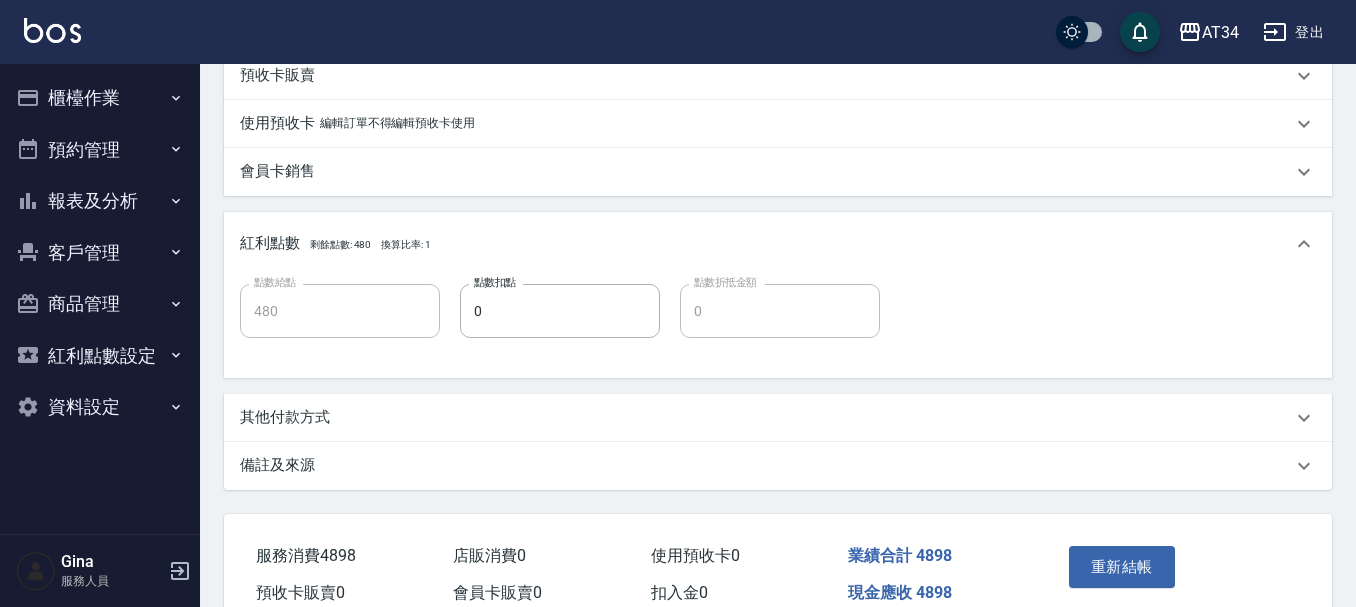 click on "其他付款方式" at bounding box center [766, 417] 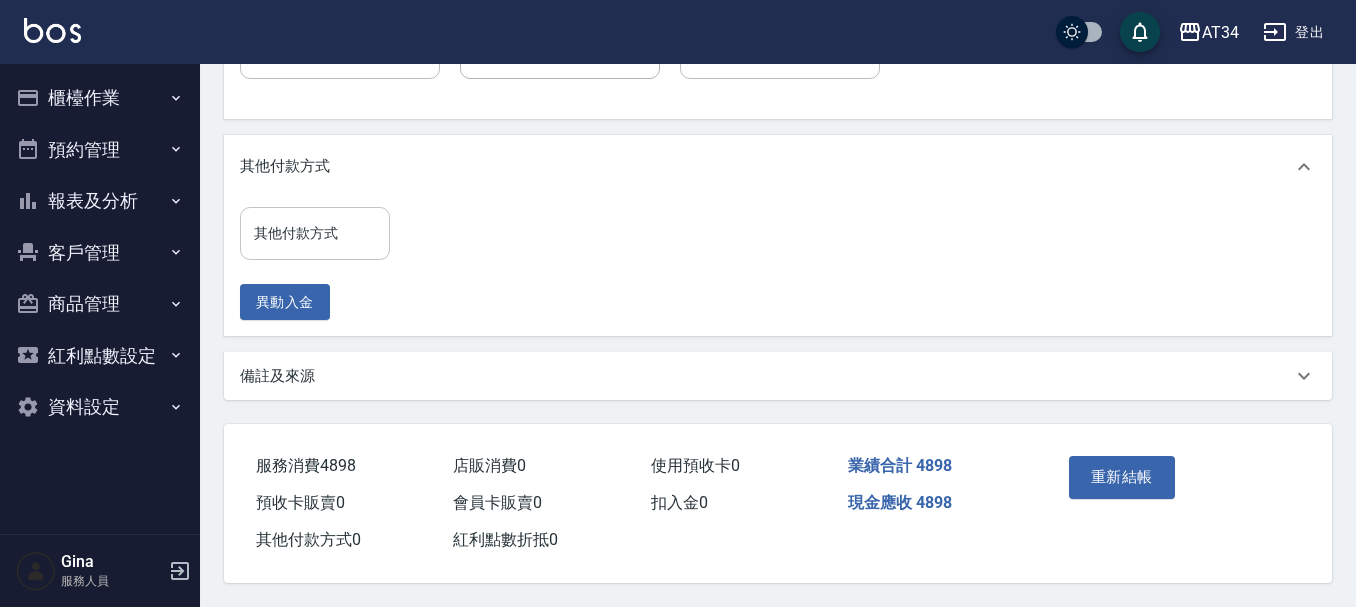 scroll, scrollTop: 968, scrollLeft: 0, axis: vertical 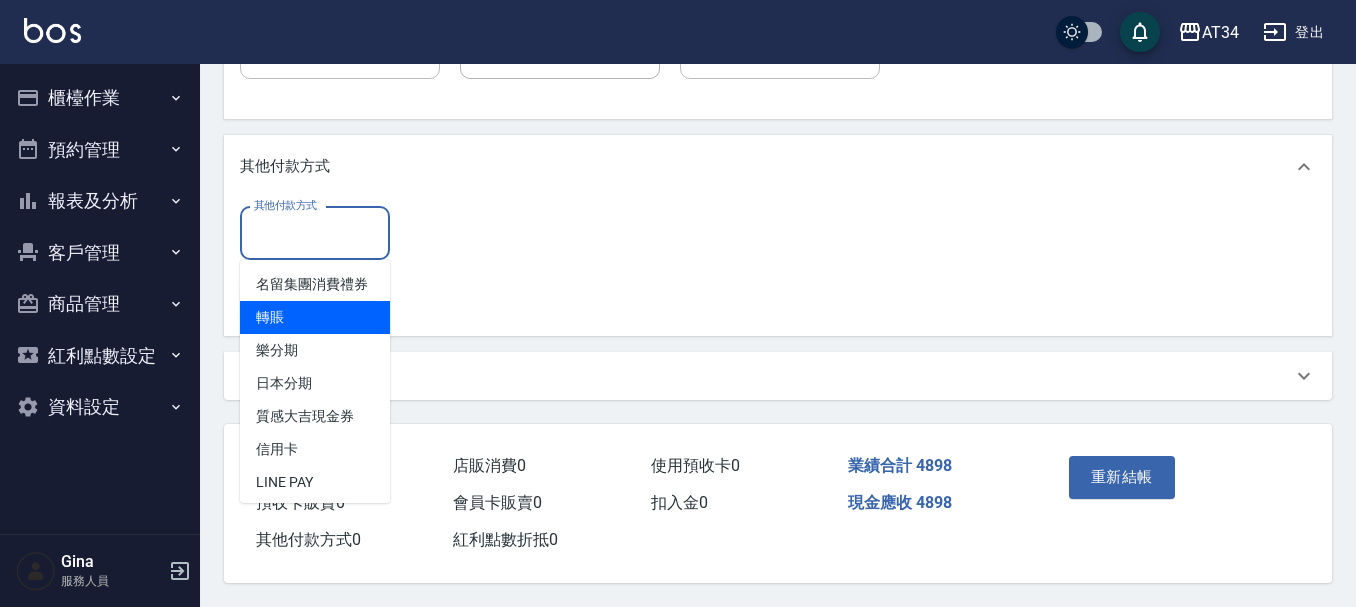 click on "轉賬" at bounding box center (315, 317) 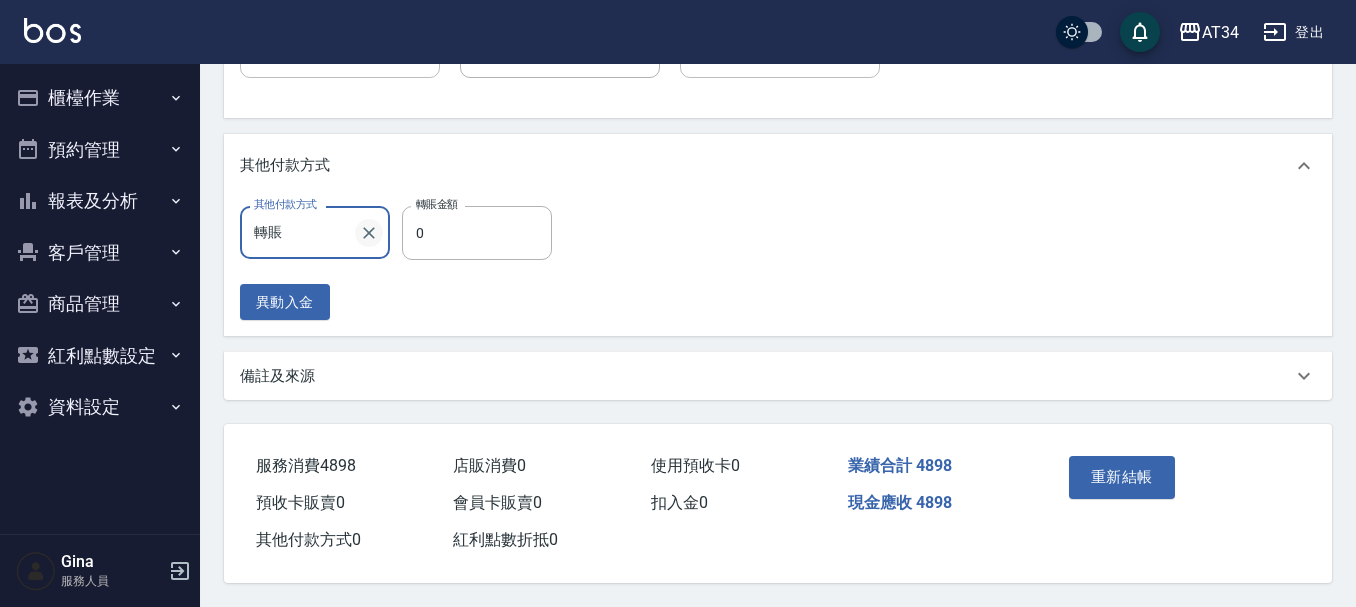 click 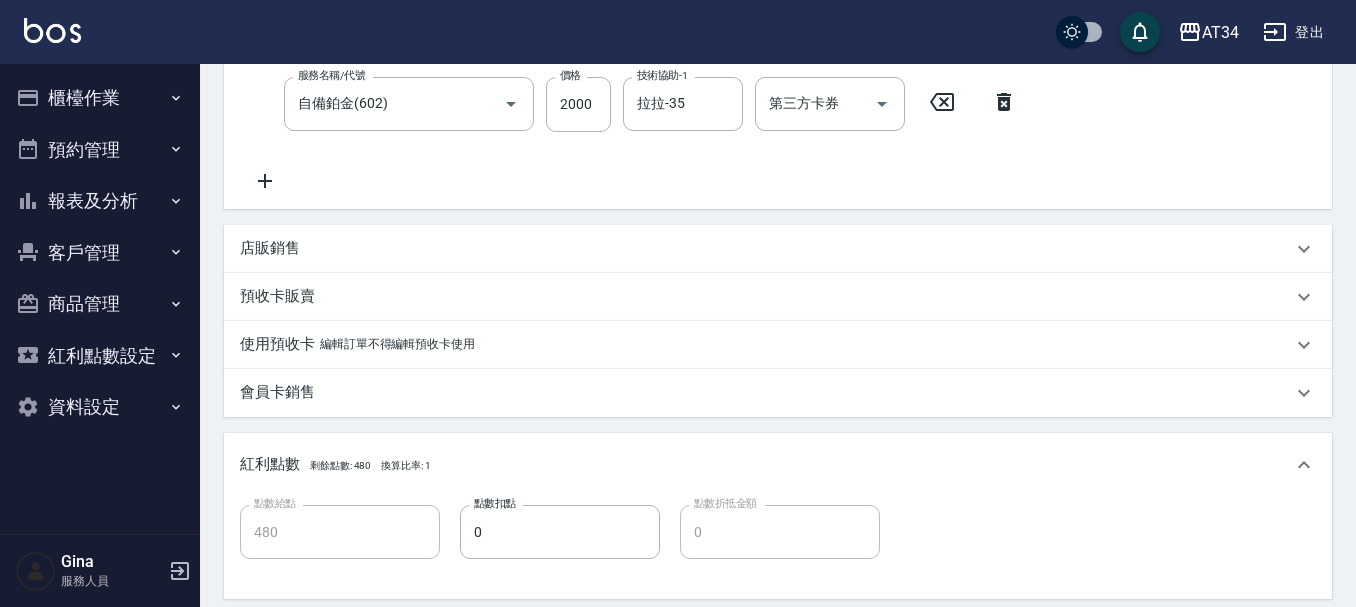 scroll, scrollTop: 468, scrollLeft: 0, axis: vertical 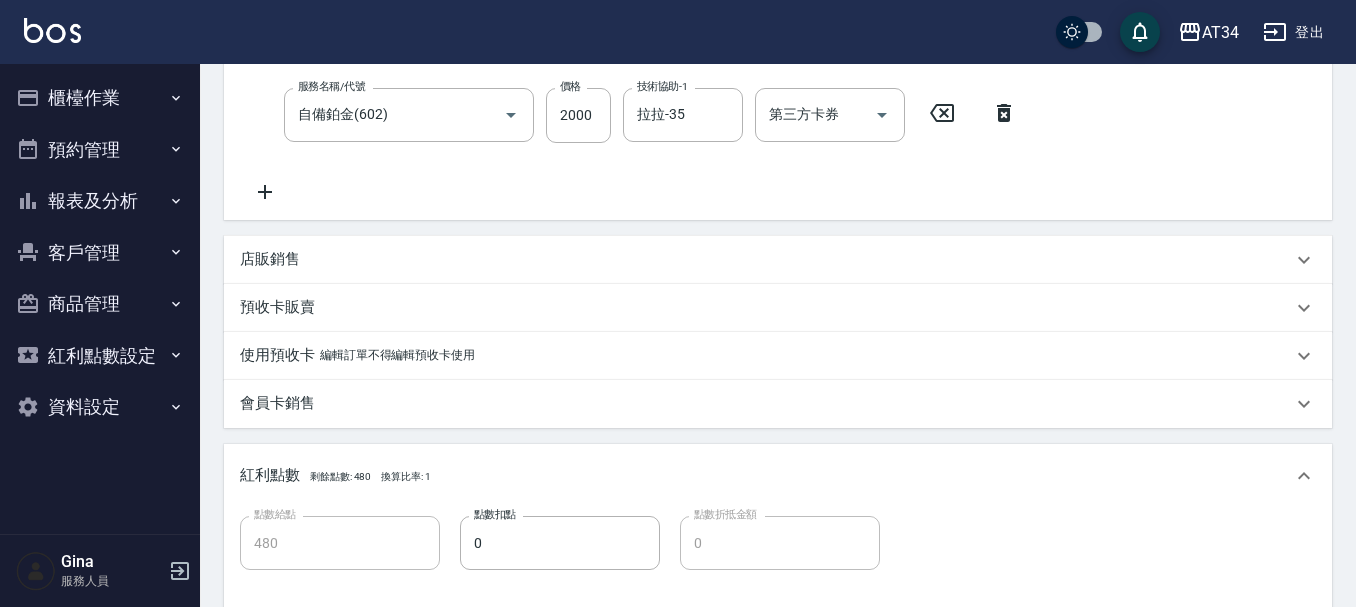 click on "項目消費 服務名稱/代號 燙髮(301) 服務名稱/代號 價格 2099 價格 洗-1 拉拉-35 洗-1 技術協助-1 拉拉-35 技術協助-1 第三方卡券 第三方卡券 服務名稱/代號 洗+ab劑+精油(921) 服務名稱/代號 價格 799 價格 洗-1 拉拉-35 洗-1 技術協助-1 拉拉-35 技術協助-1 技術協助-2 技術協助-2 第三方卡券 第三方卡券 服務名稱/代號 自備鉑金(602) 服務名稱/代號 價格 2000 價格 技術協助-1 拉拉-35 技術協助-1 第三方卡券 第三方卡券 店販銷售 服務人員姓名/編號 服務人員姓名/編號 商品代號/名稱 商品代號/名稱 預收卡販賣 卡券名稱/代號 卡券名稱/代號 使用預收卡 編輯訂單不得編輯預收卡使用 卡券名稱/代號 卡券名稱/代號 會員卡銷售 服務人員姓名/編號 服務人員姓名/編號 會員卡名稱/代號 會員卡名稱/代號 紅利點數 剩餘點數: 480 換算比率: 1 點數給點 480 點數給點 點數扣點 0 點數扣點 0 異動入金" at bounding box center [778, 375] 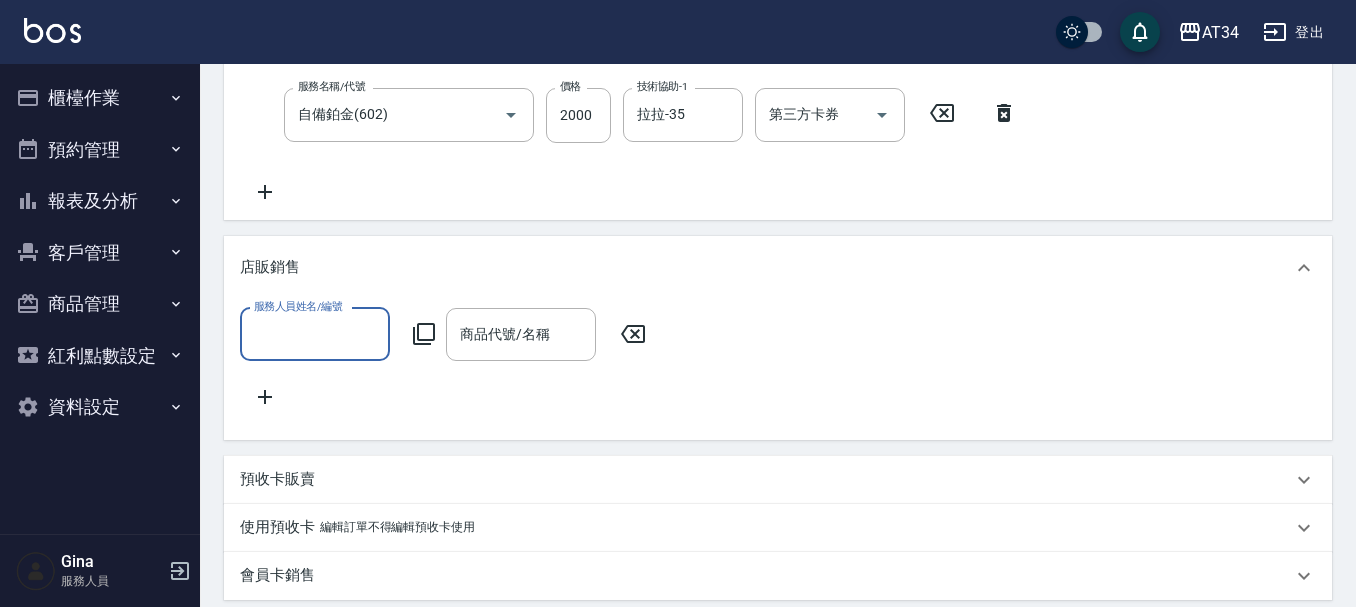 scroll, scrollTop: 0, scrollLeft: 0, axis: both 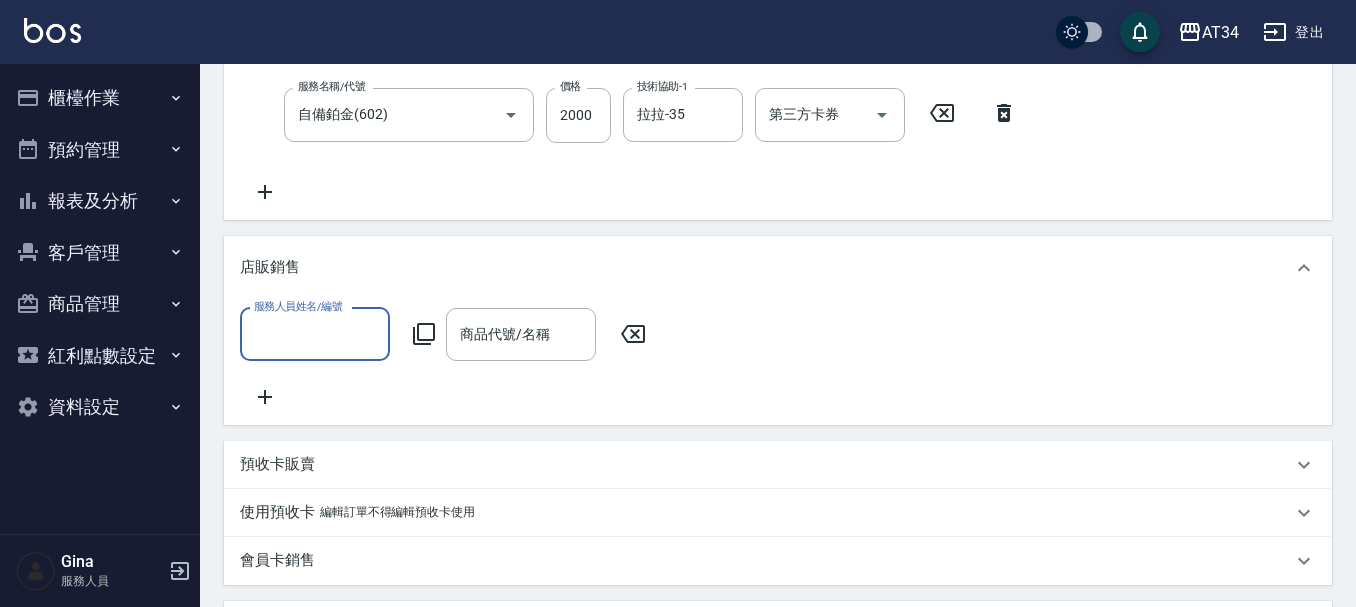 click on "服務人員姓名/編號" at bounding box center (315, 334) 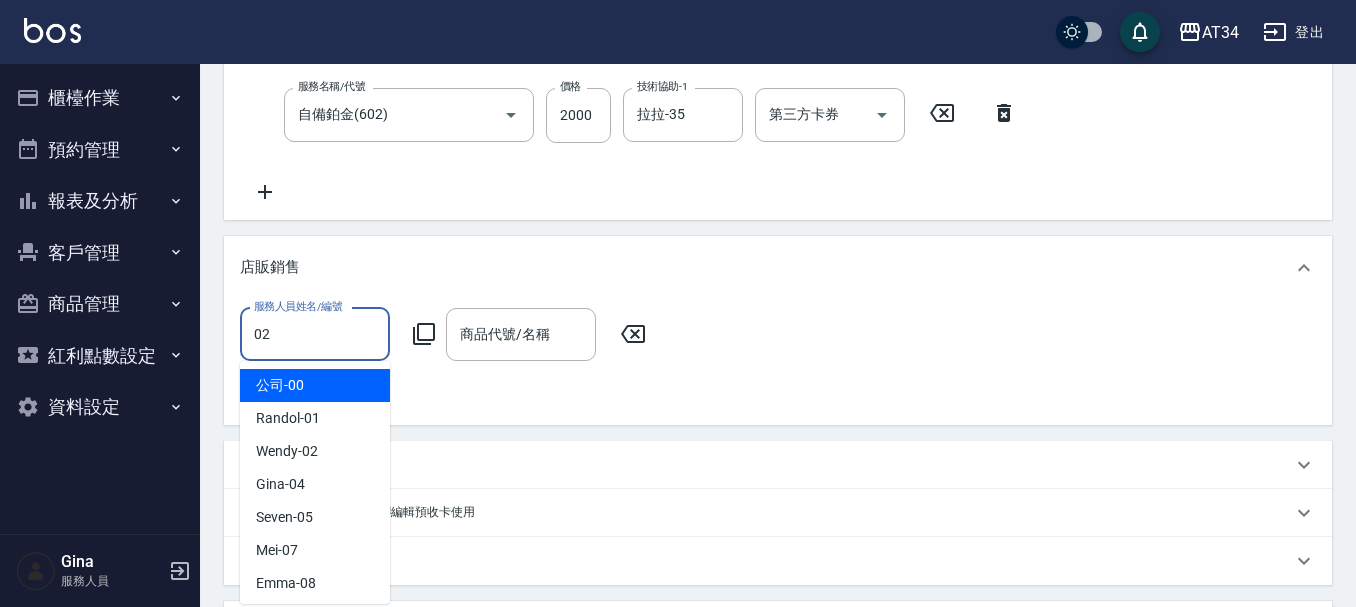 type on "Wendy-02" 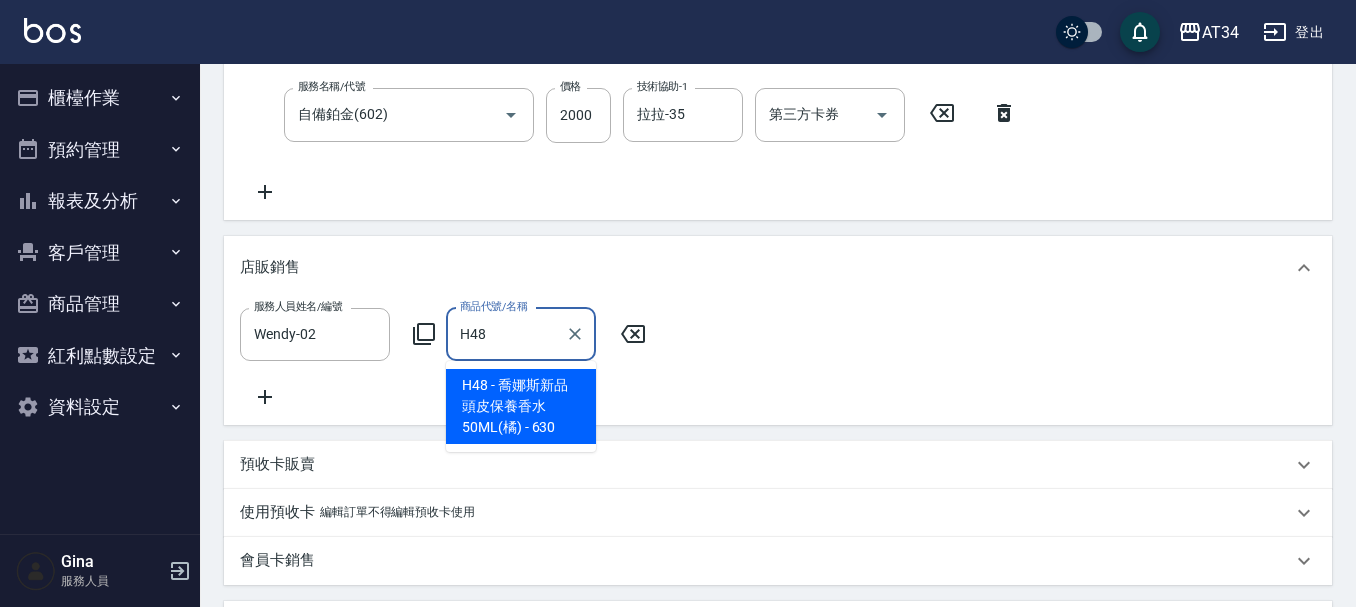 type on "喬娜斯新品頭皮保養香水50ML(橘)" 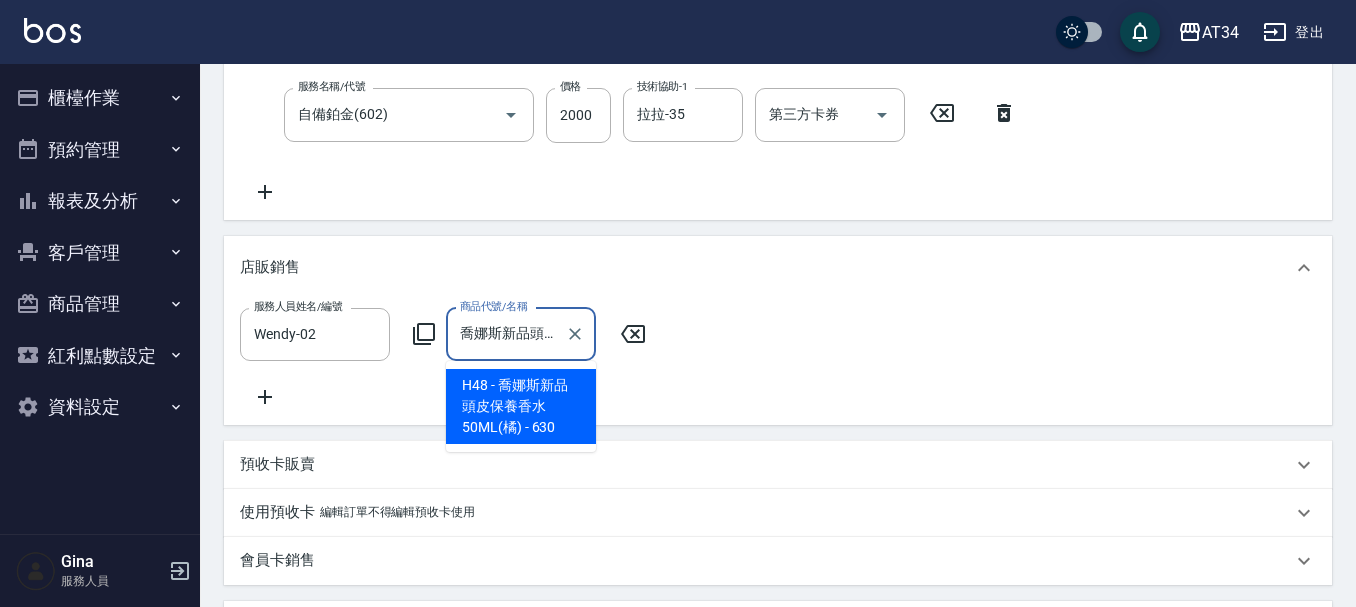 type on "550" 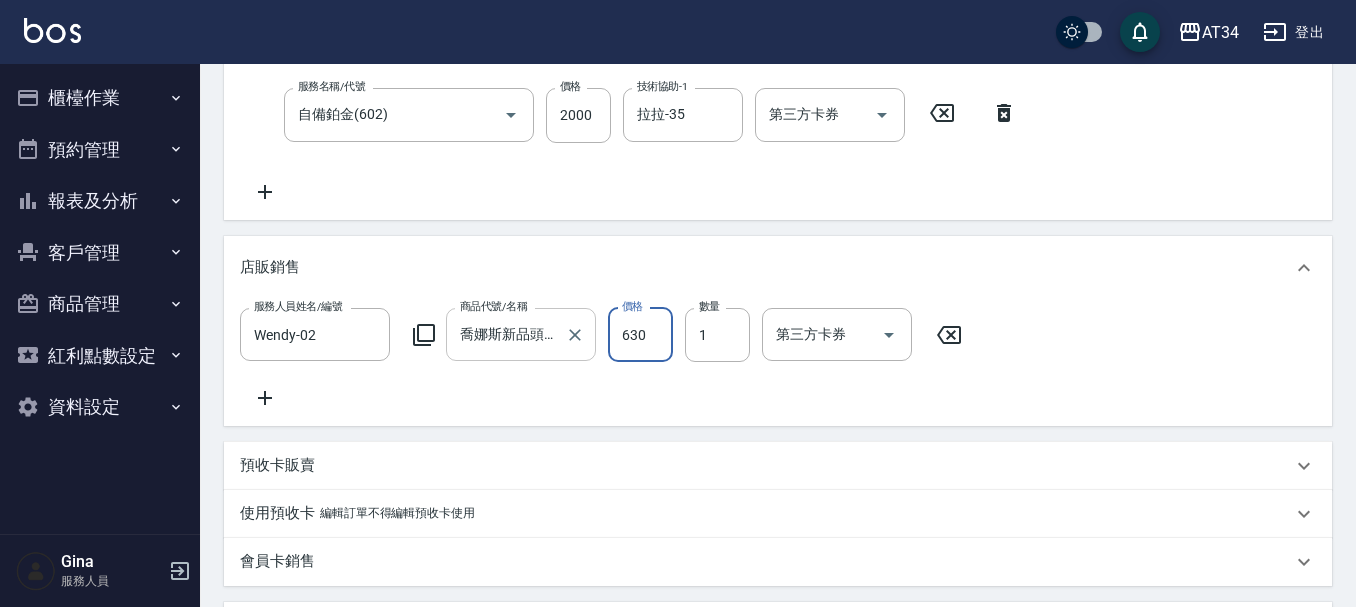 click on "喬娜斯新品頭皮保養香水50ML(橘)" at bounding box center [506, 334] 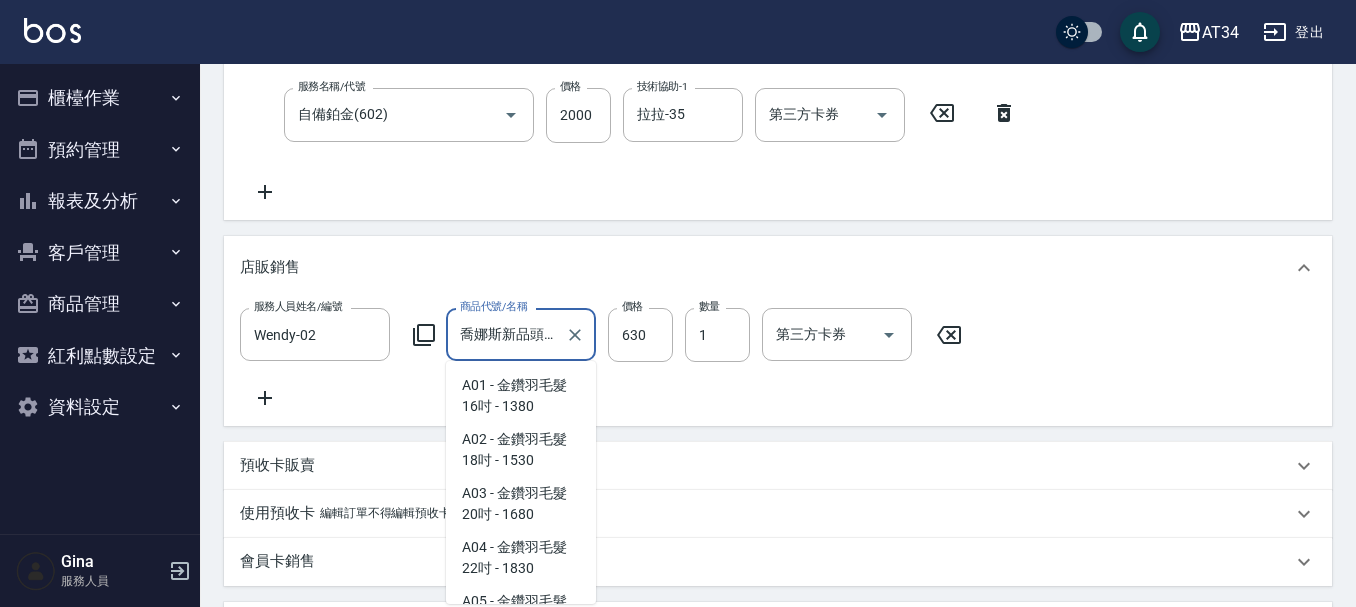 scroll, scrollTop: 22694, scrollLeft: 0, axis: vertical 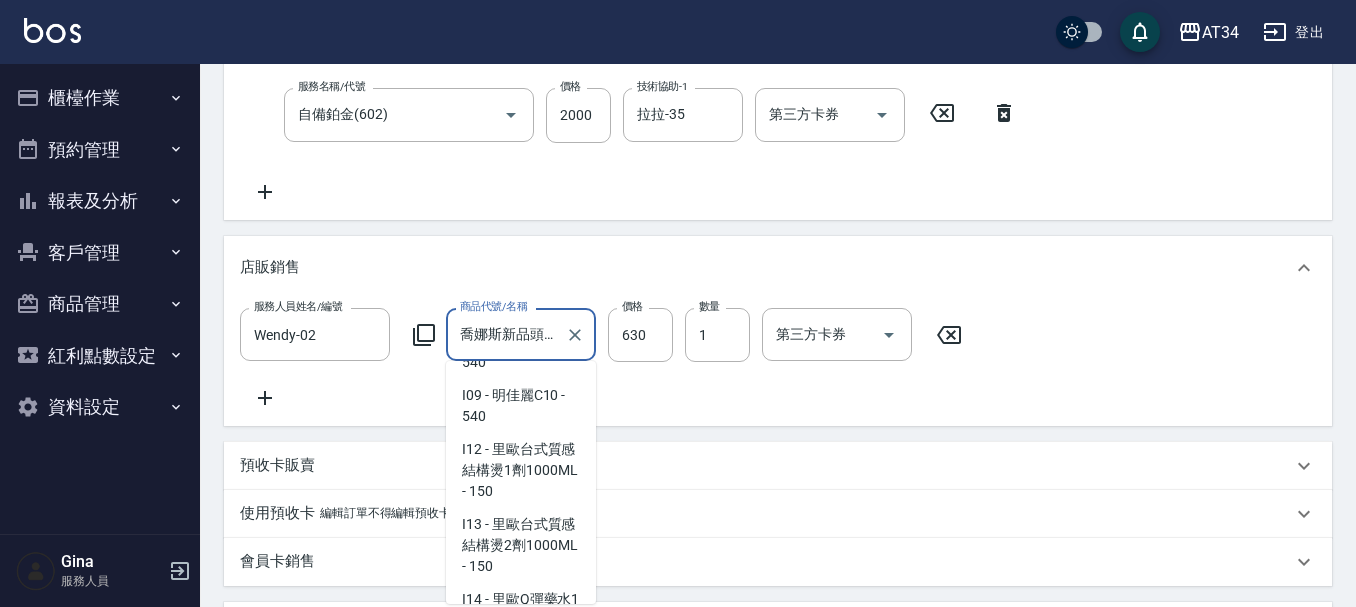 click on "H48 - 喬娜斯新品頭皮保養香水50ML(橘) - 630" at bounding box center (521, -316) 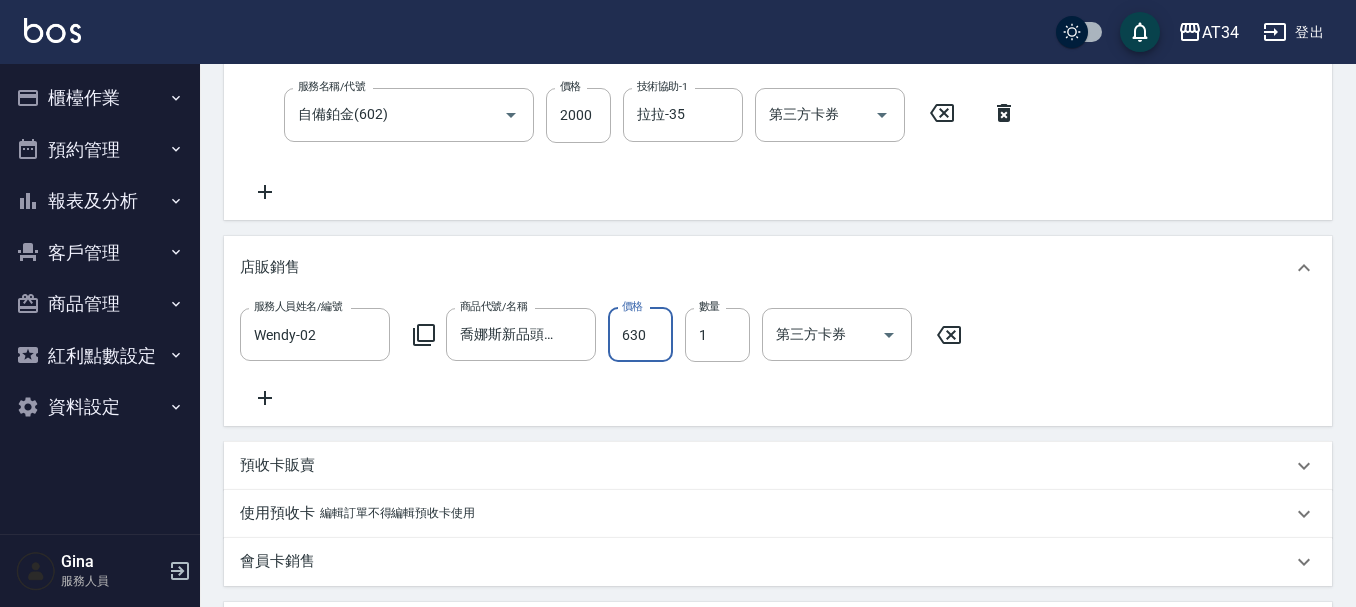 click on "630" at bounding box center (640, 335) 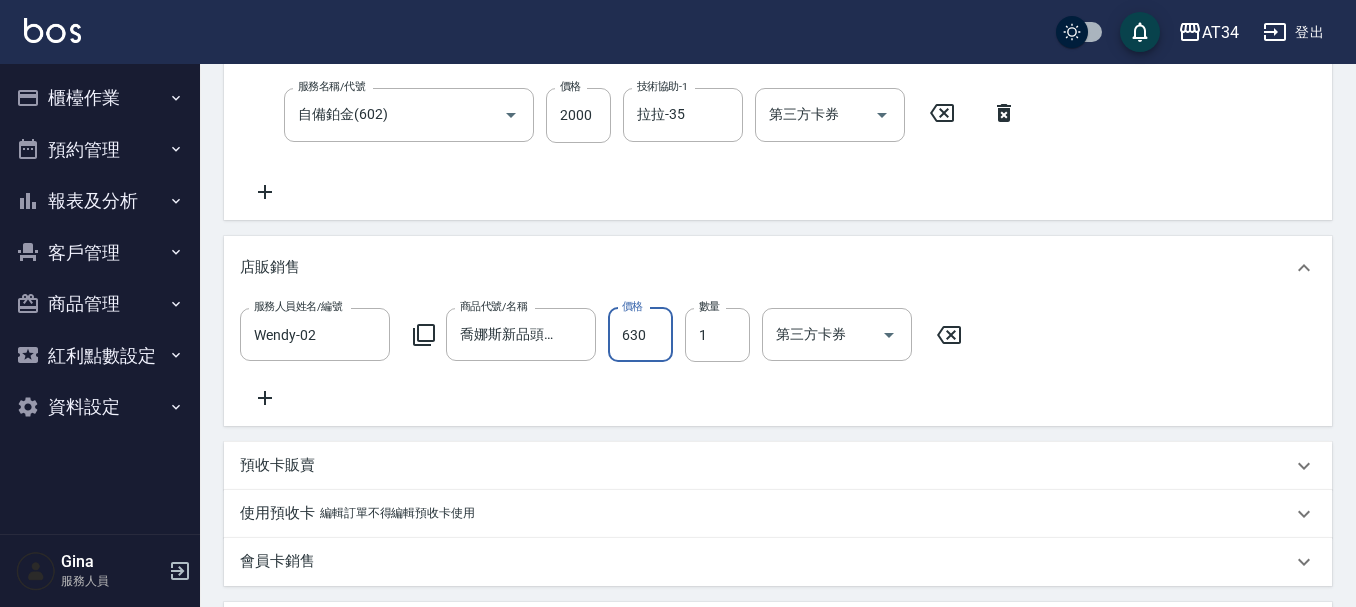 type on "5" 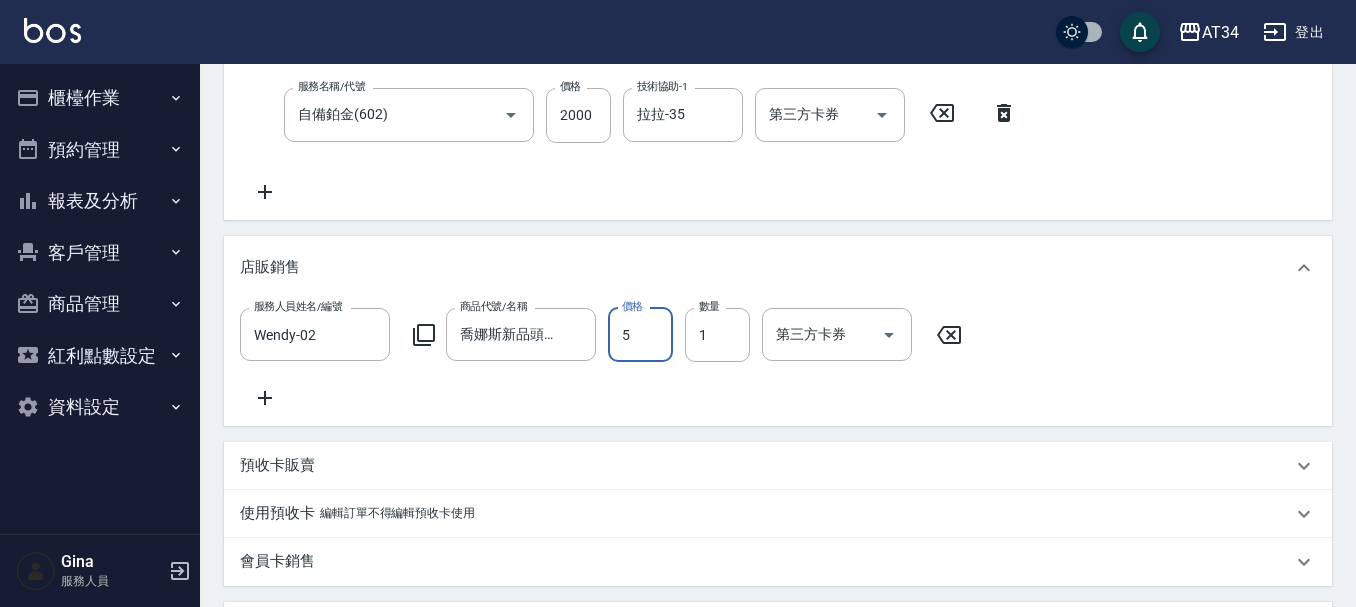 type on "490" 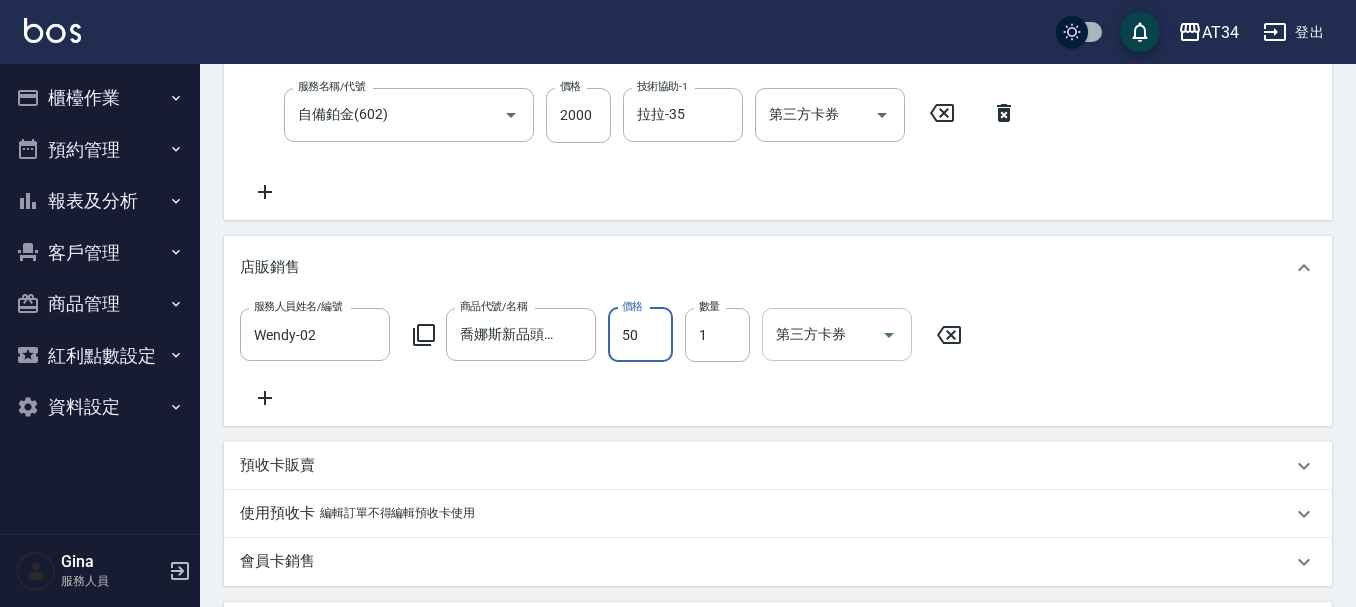 type on "530" 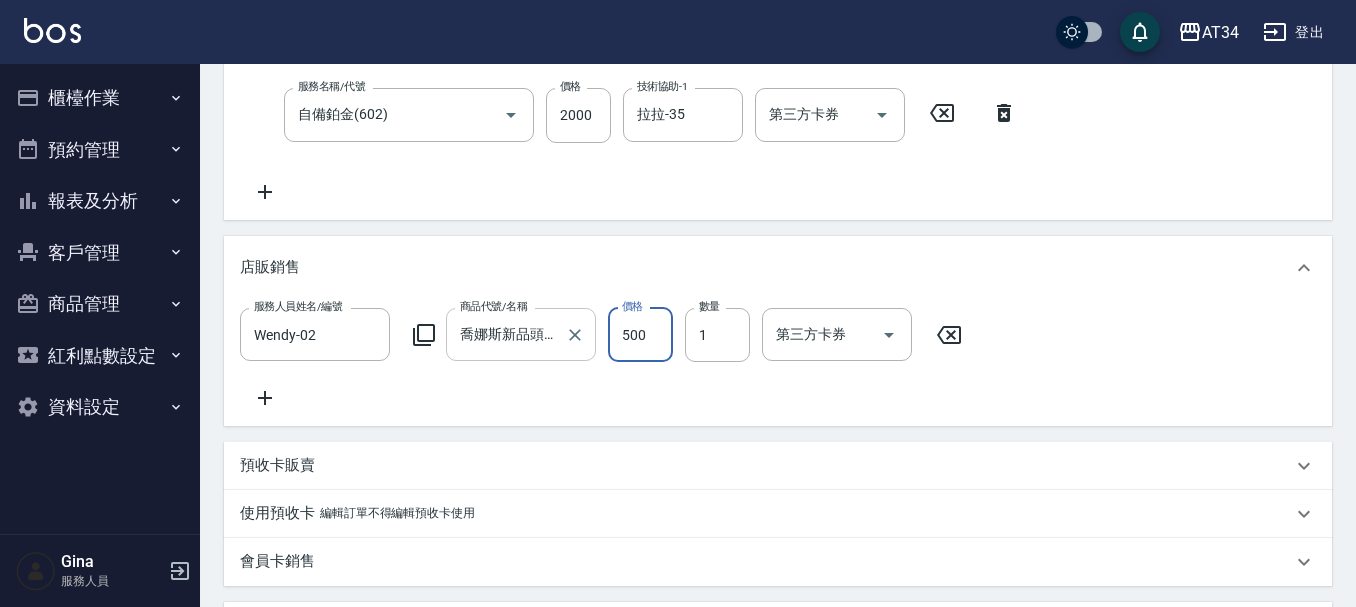 type on "500" 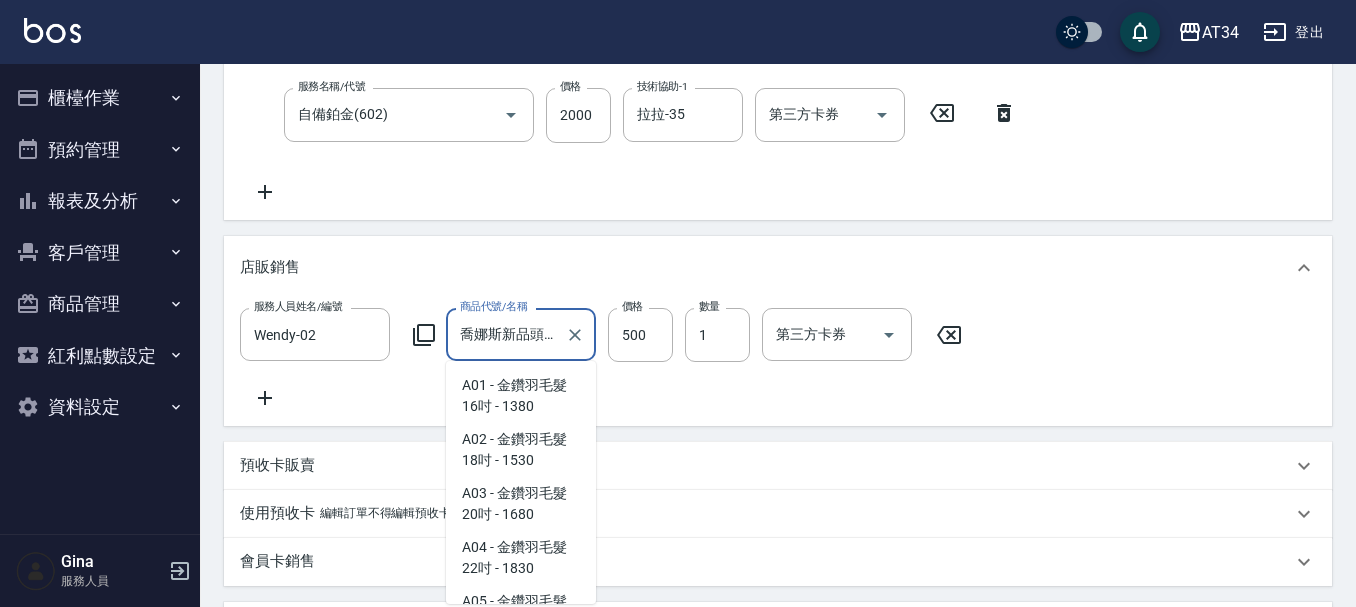 scroll, scrollTop: 22694, scrollLeft: 0, axis: vertical 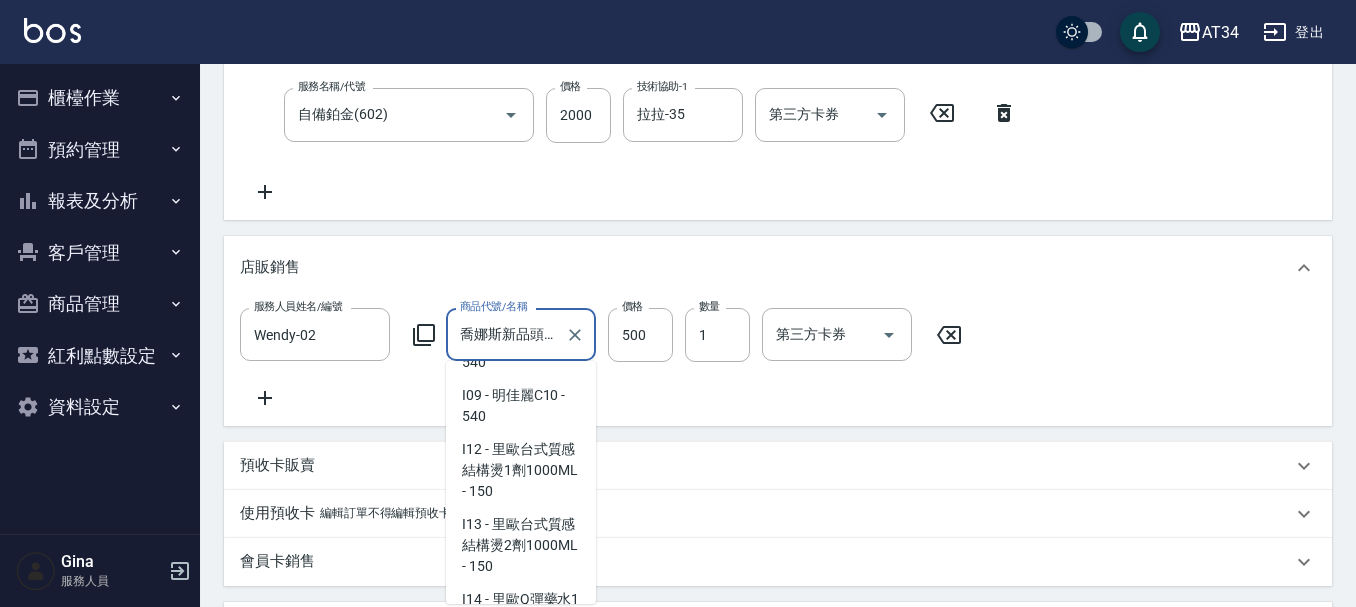 click on "店販銷售" at bounding box center (778, 268) 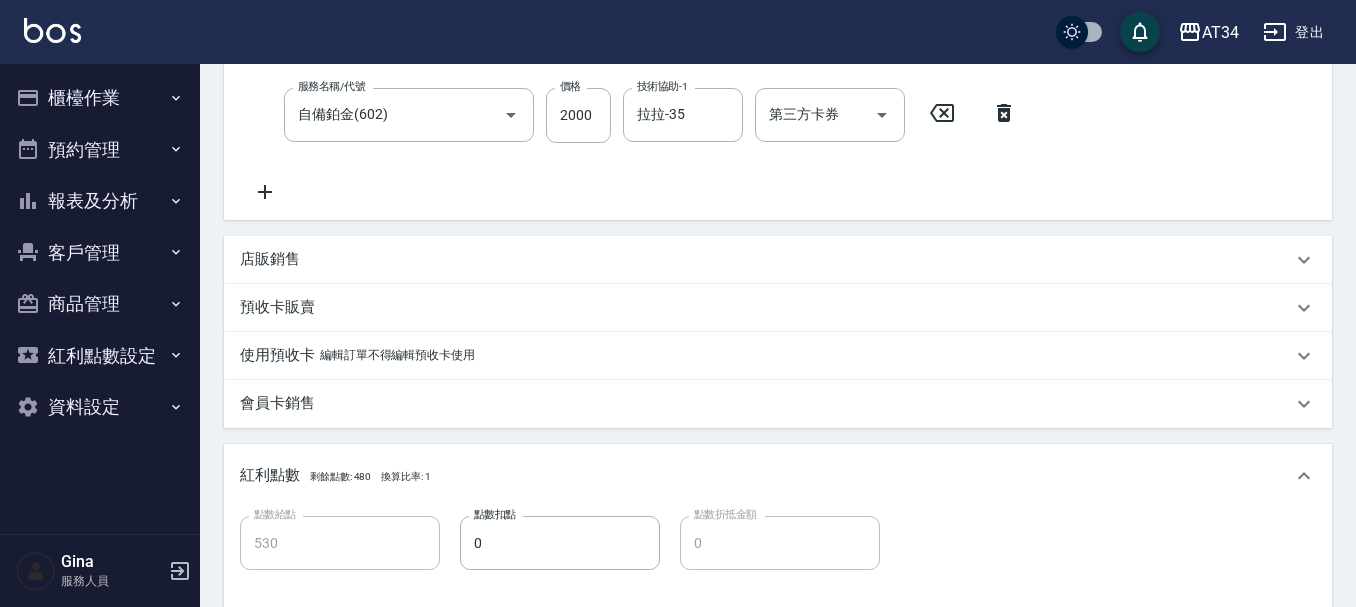 click on "店販銷售" at bounding box center (766, 259) 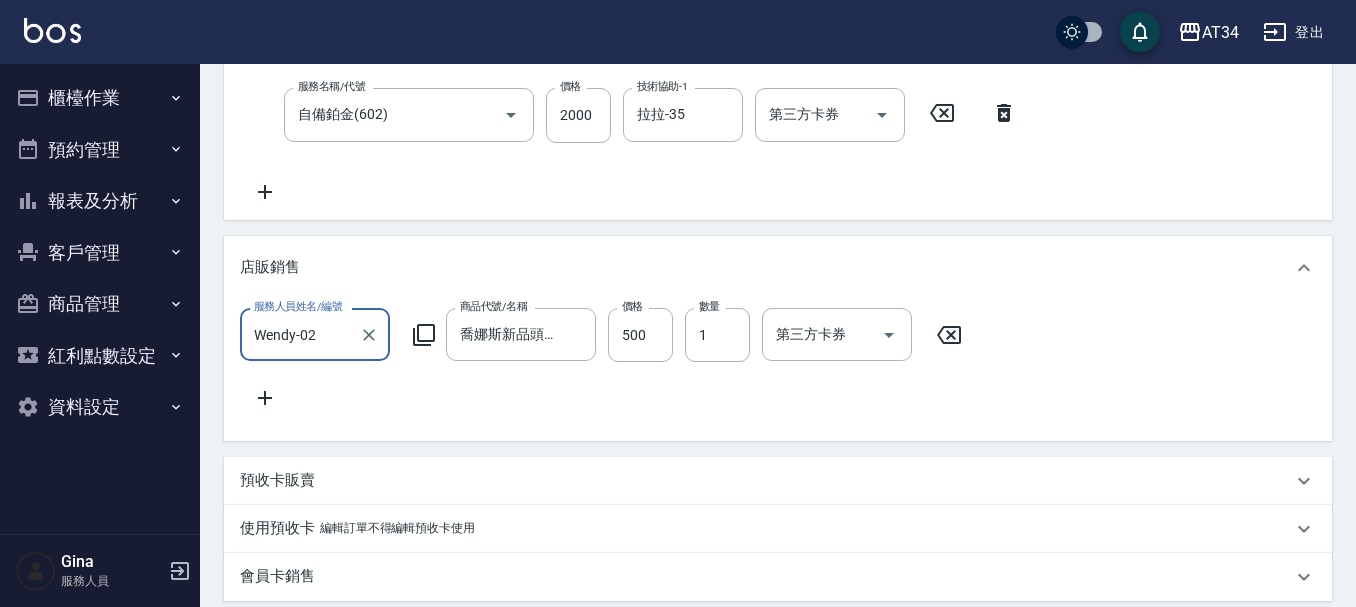 scroll, scrollTop: 1, scrollLeft: 0, axis: vertical 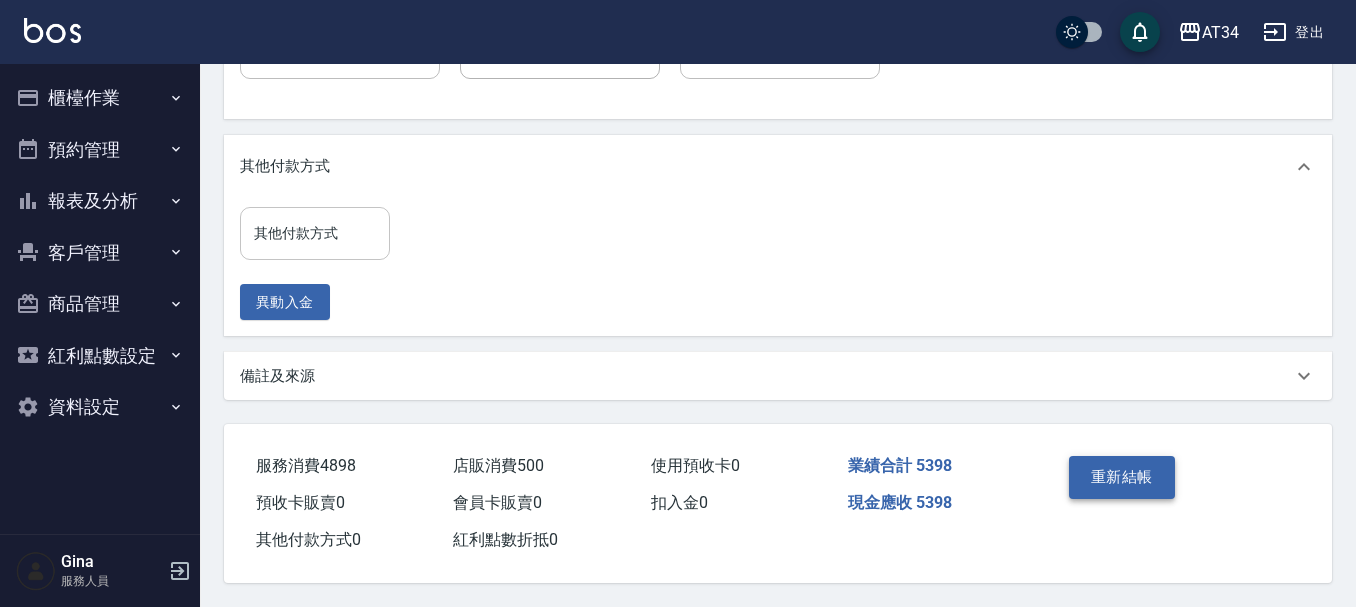 click on "重新結帳" at bounding box center [1122, 477] 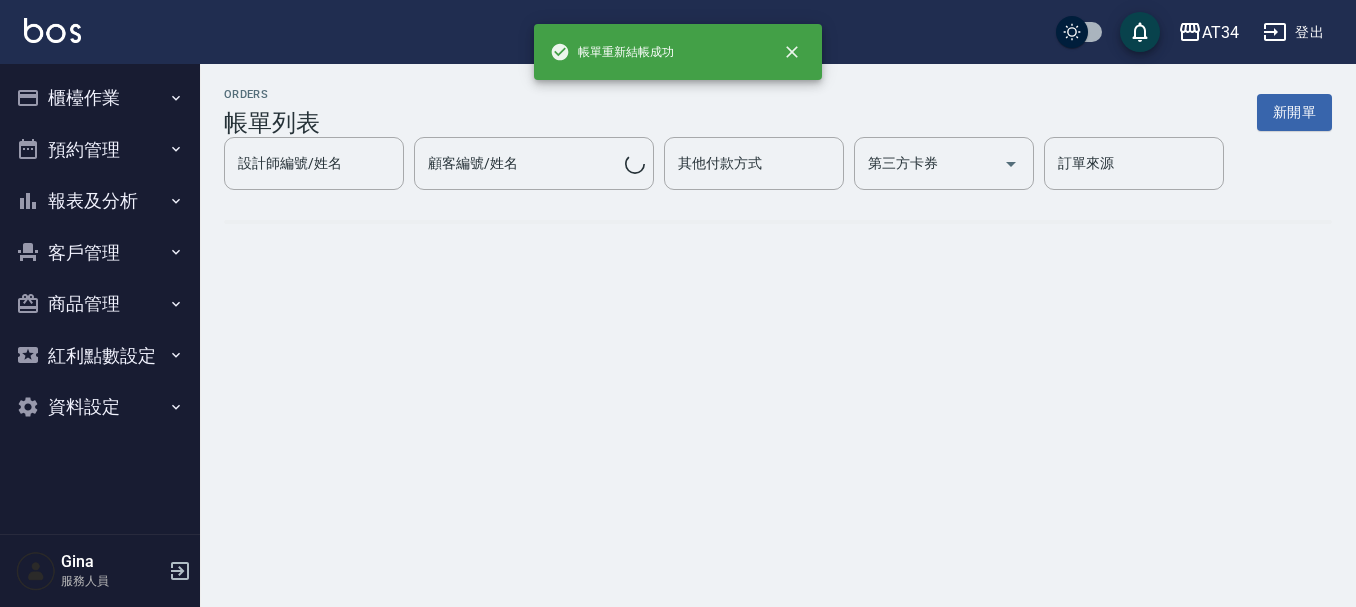 scroll, scrollTop: 0, scrollLeft: 0, axis: both 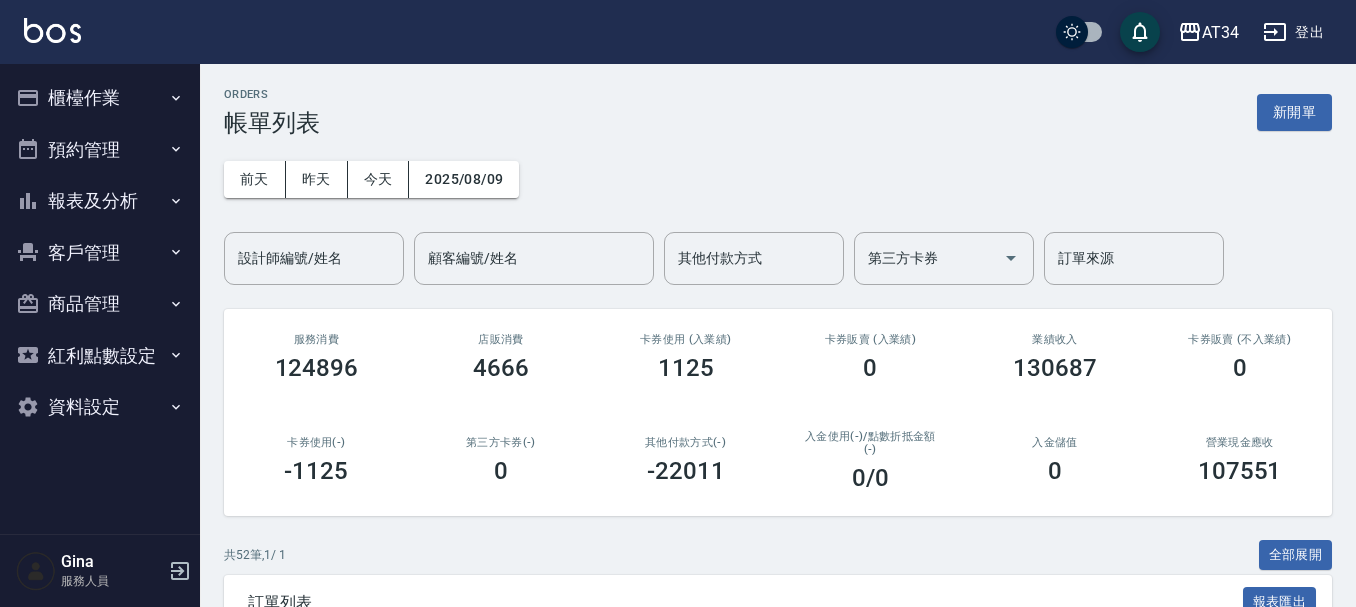 click on "報表及分析" at bounding box center (100, 201) 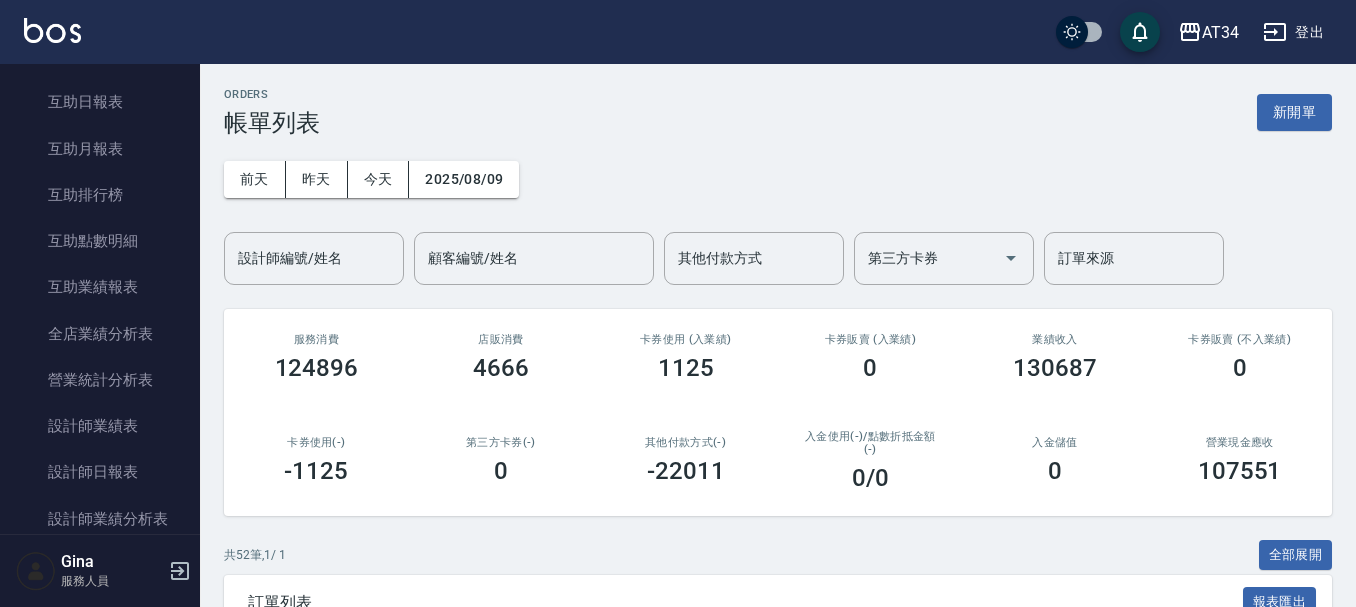 scroll, scrollTop: 300, scrollLeft: 0, axis: vertical 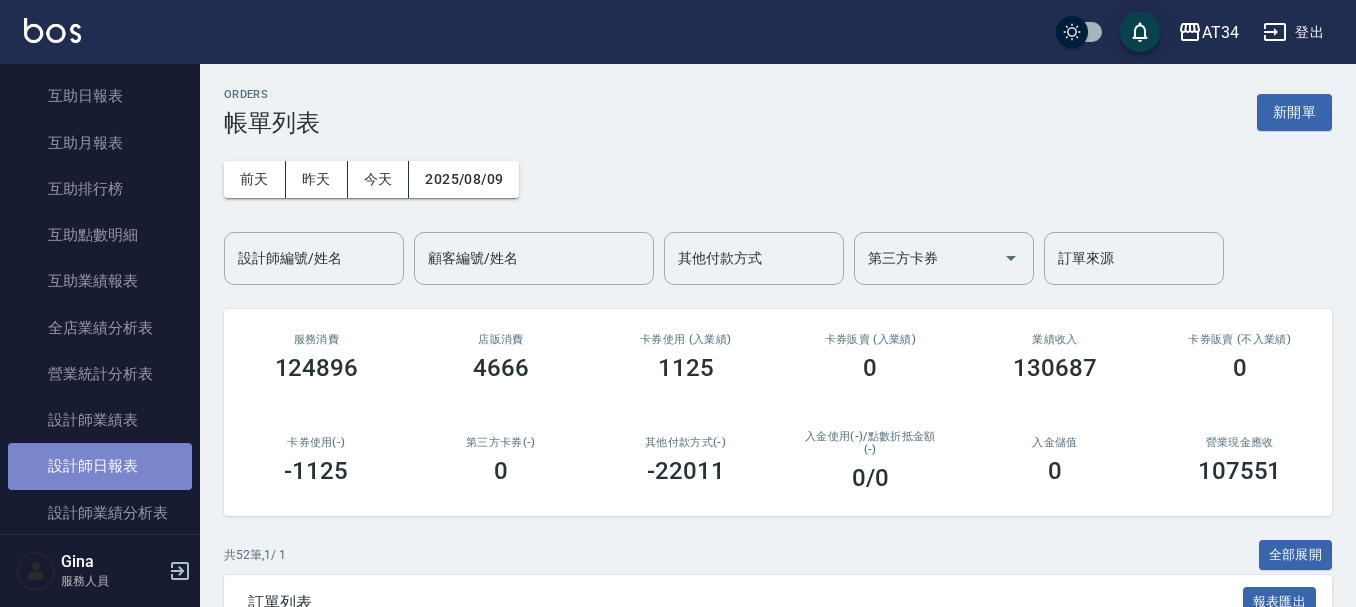 click on "設計師日報表" at bounding box center [100, 466] 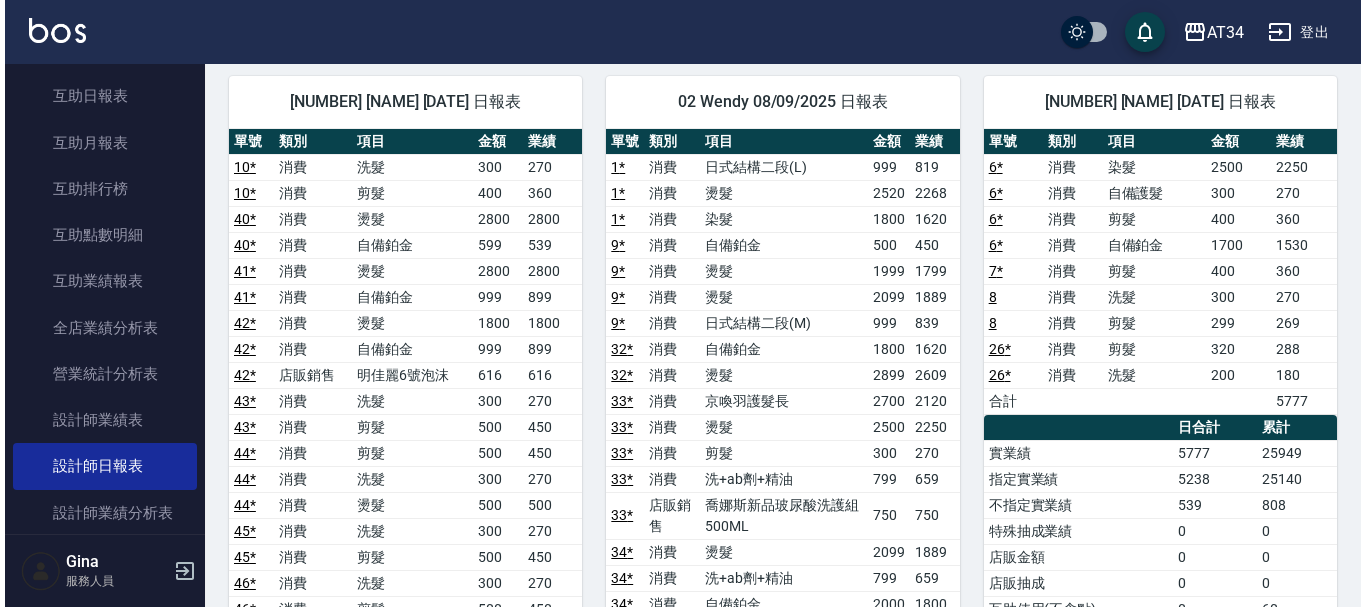 scroll, scrollTop: 0, scrollLeft: 0, axis: both 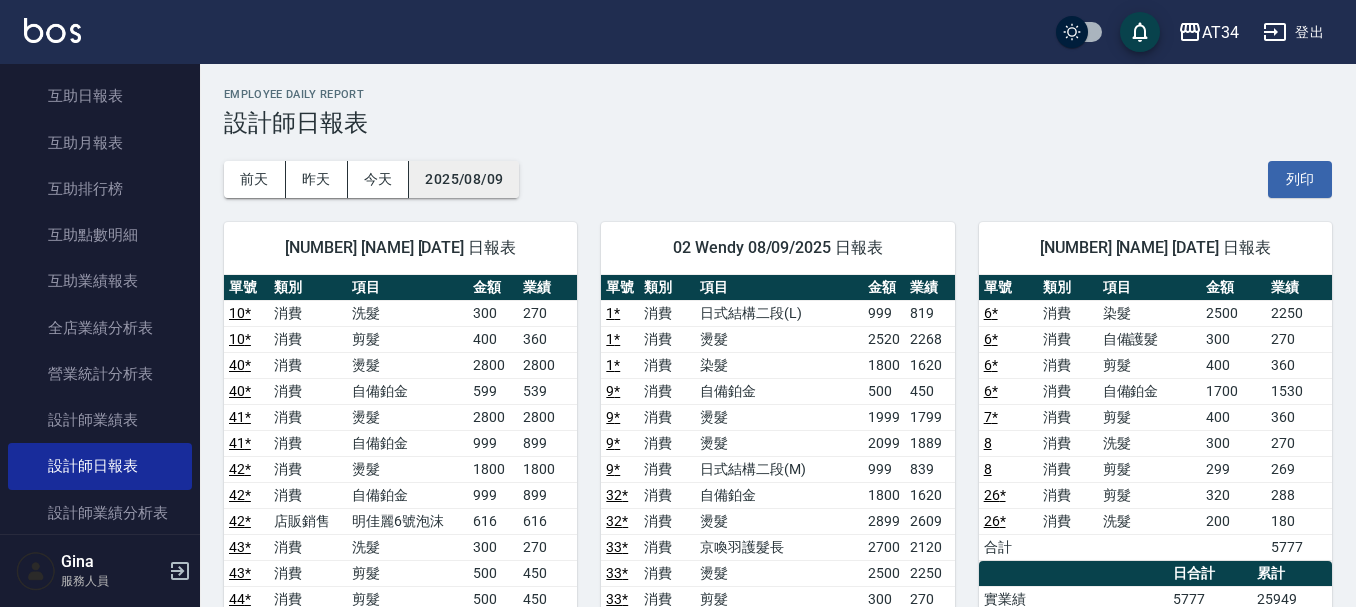 click on "2025/08/09" at bounding box center [464, 179] 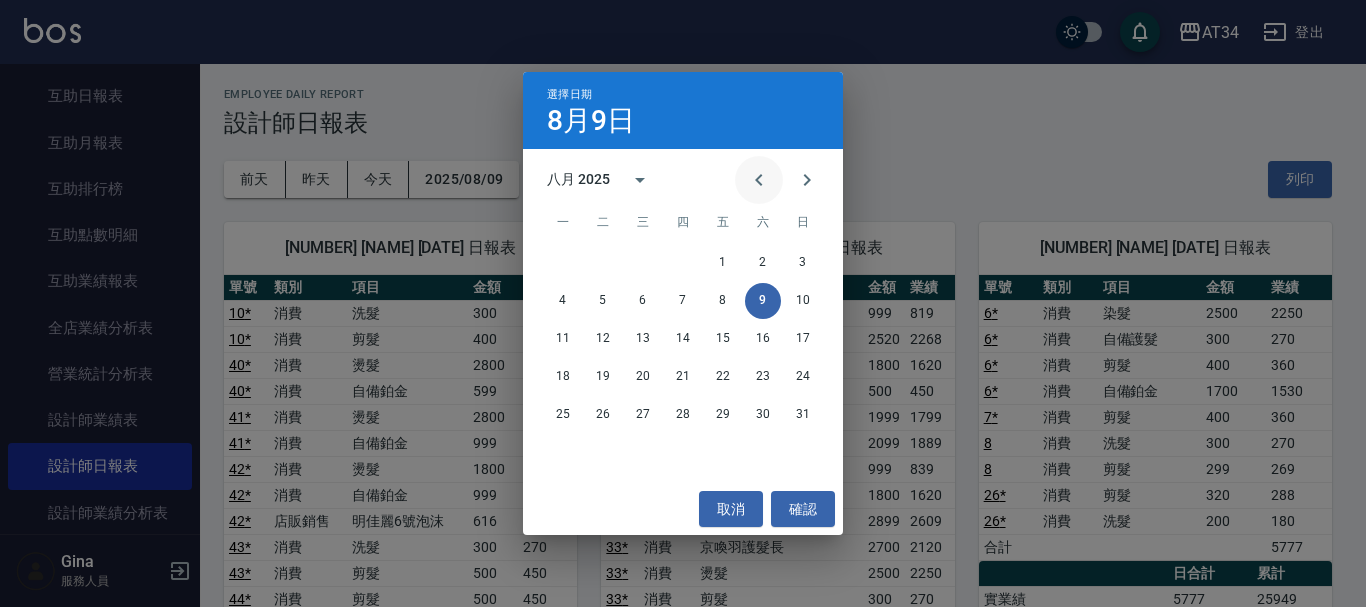 click 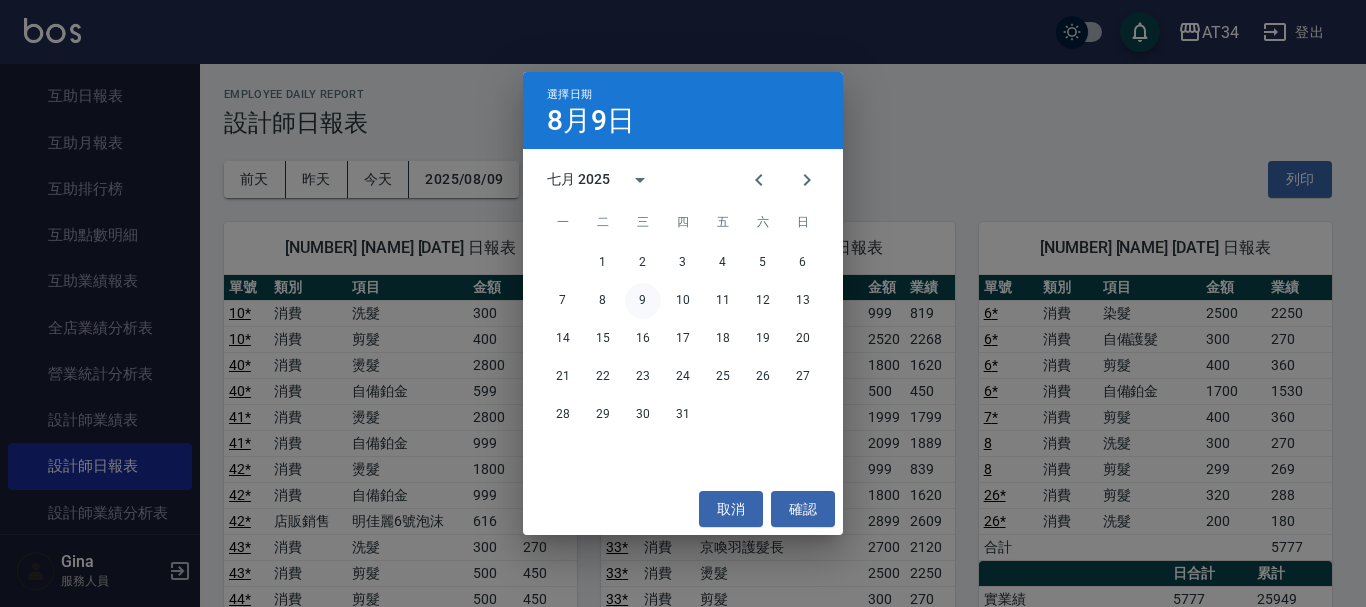 click on "9" at bounding box center [643, 301] 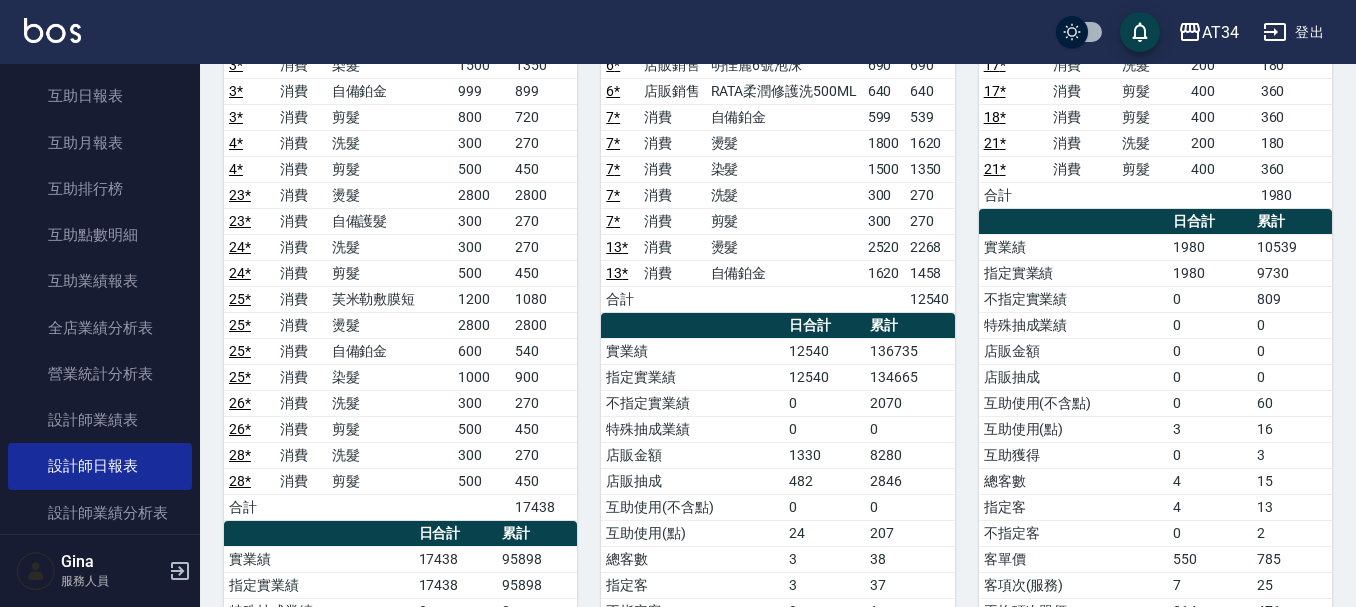 scroll, scrollTop: 0, scrollLeft: 0, axis: both 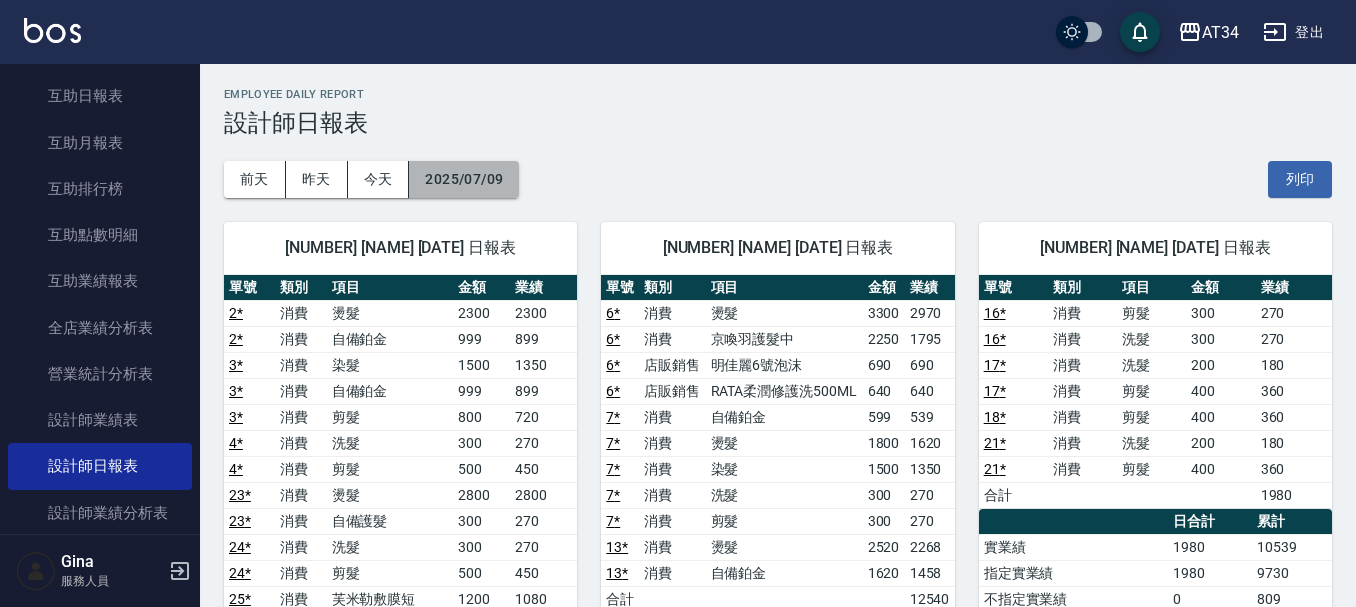click on "2025/07/09" at bounding box center (464, 179) 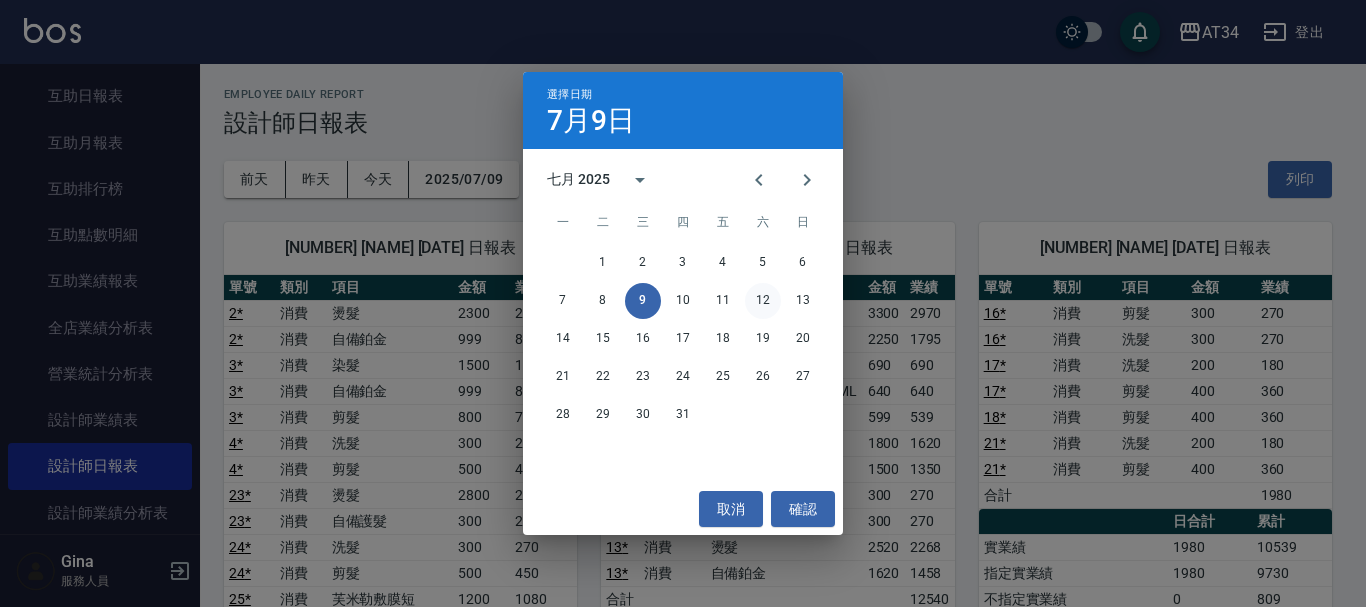 click on "12" at bounding box center (763, 301) 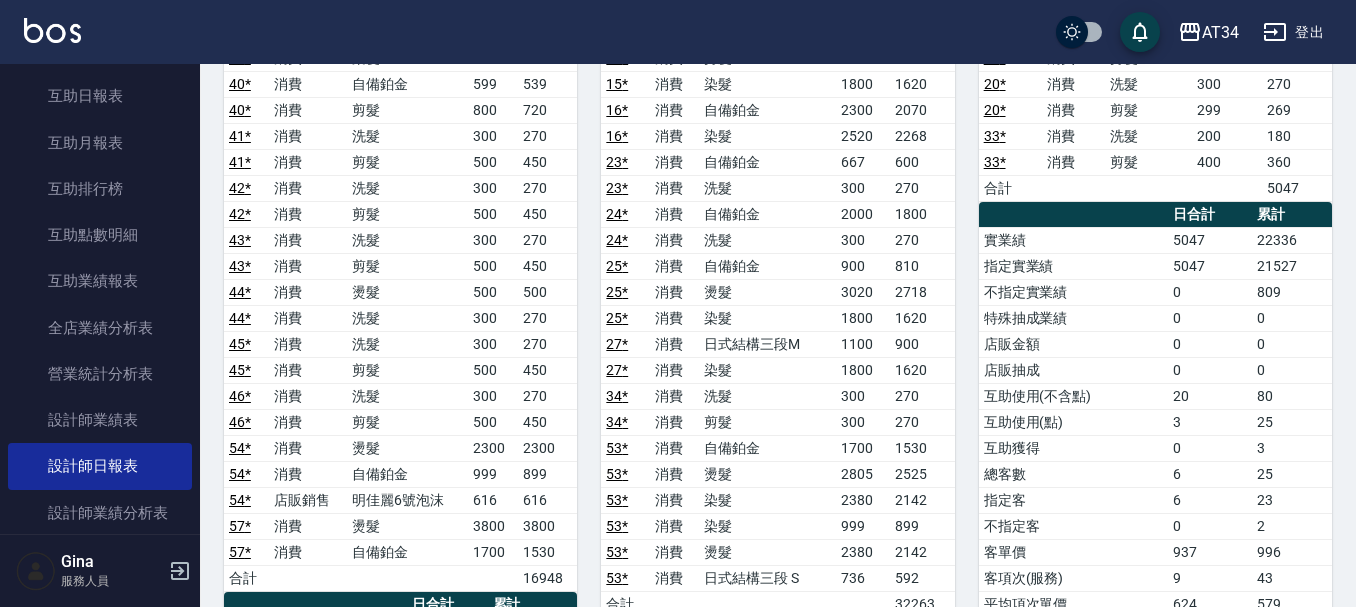 scroll, scrollTop: 0, scrollLeft: 0, axis: both 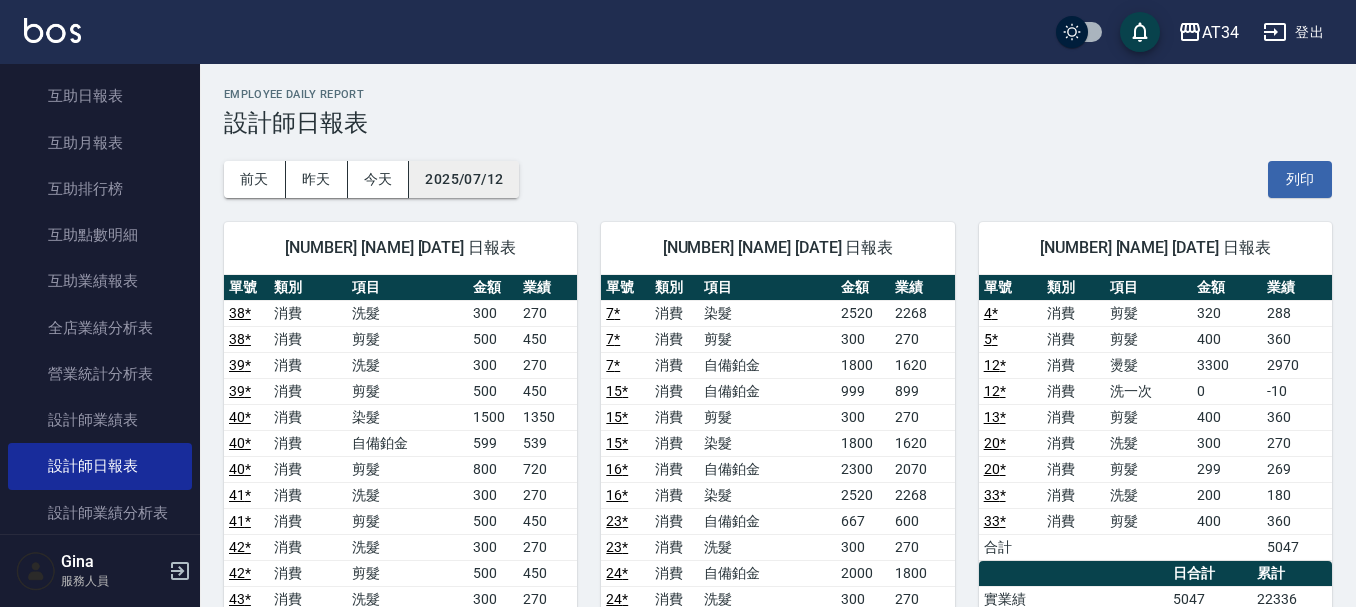 click on "2025/07/12" at bounding box center [464, 179] 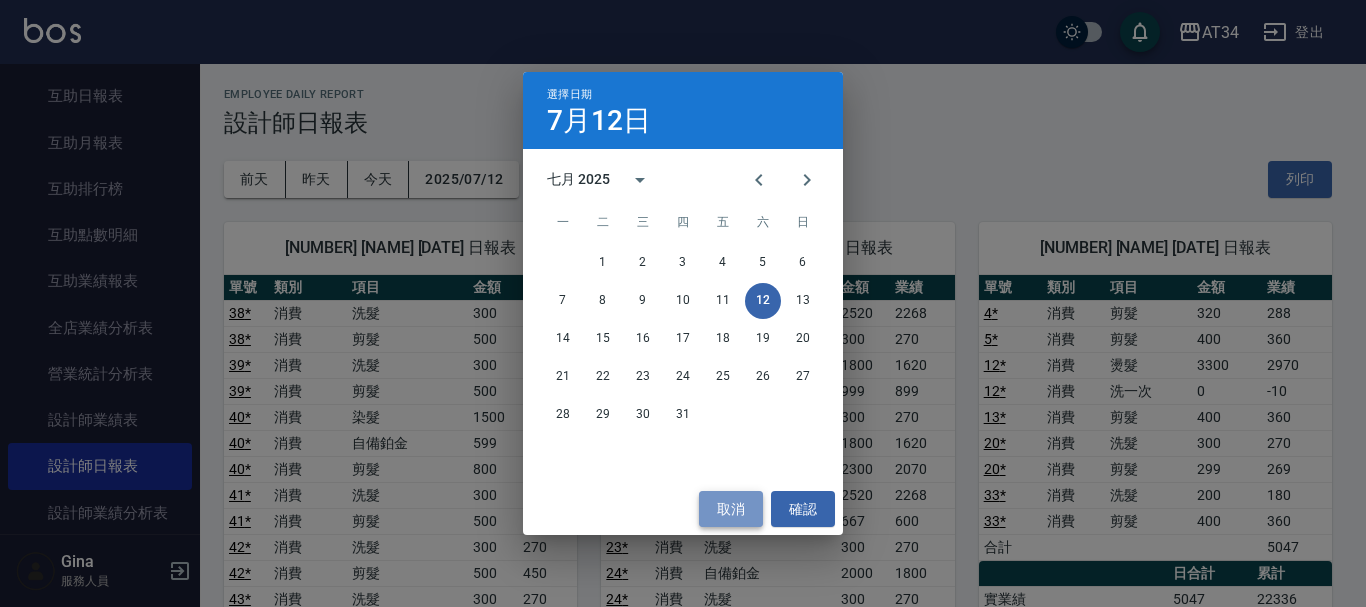 click on "取消" at bounding box center [731, 509] 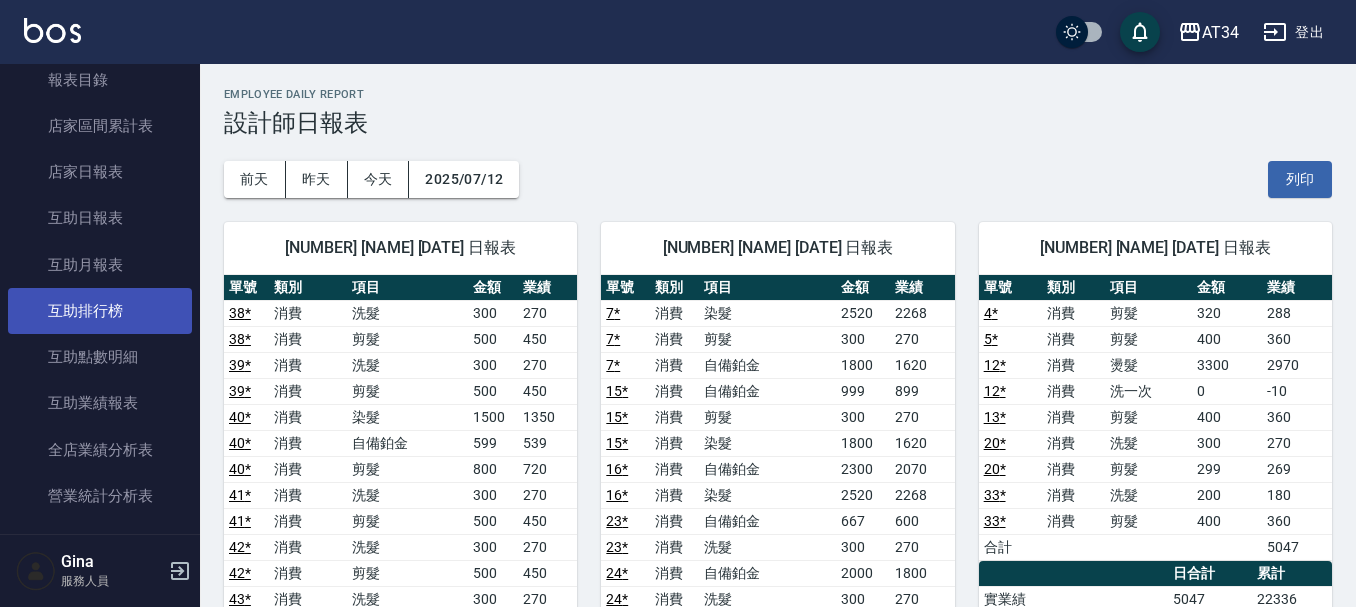 scroll, scrollTop: 0, scrollLeft: 0, axis: both 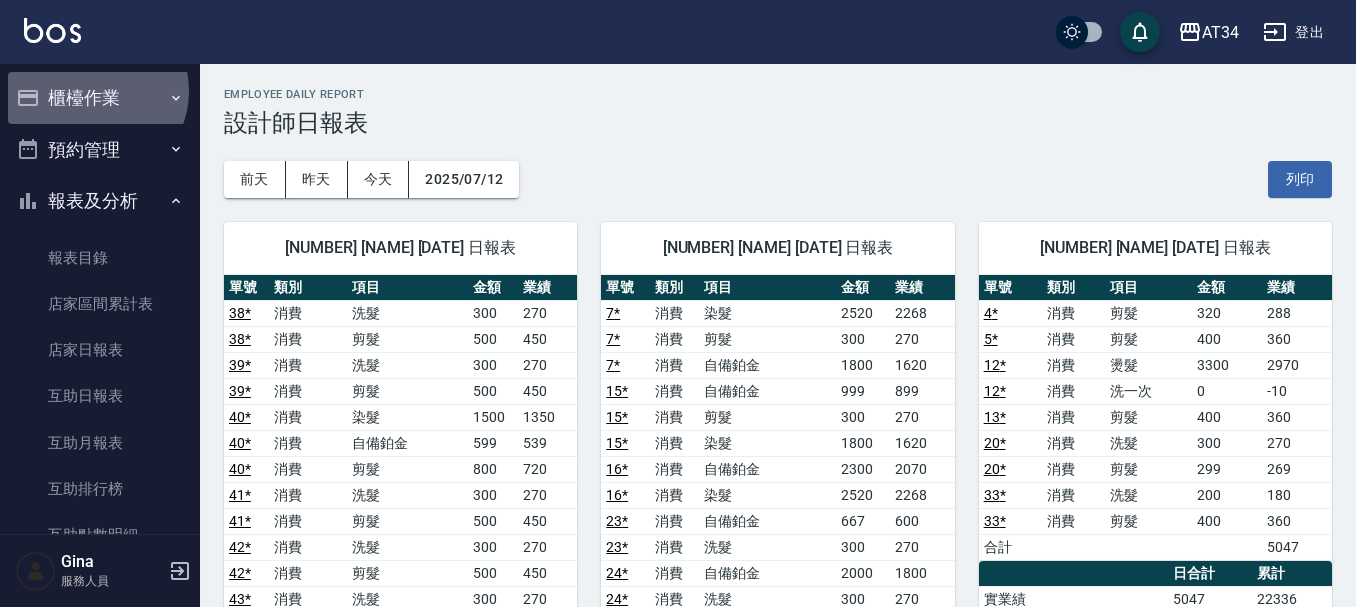 click on "櫃檯作業" at bounding box center [100, 98] 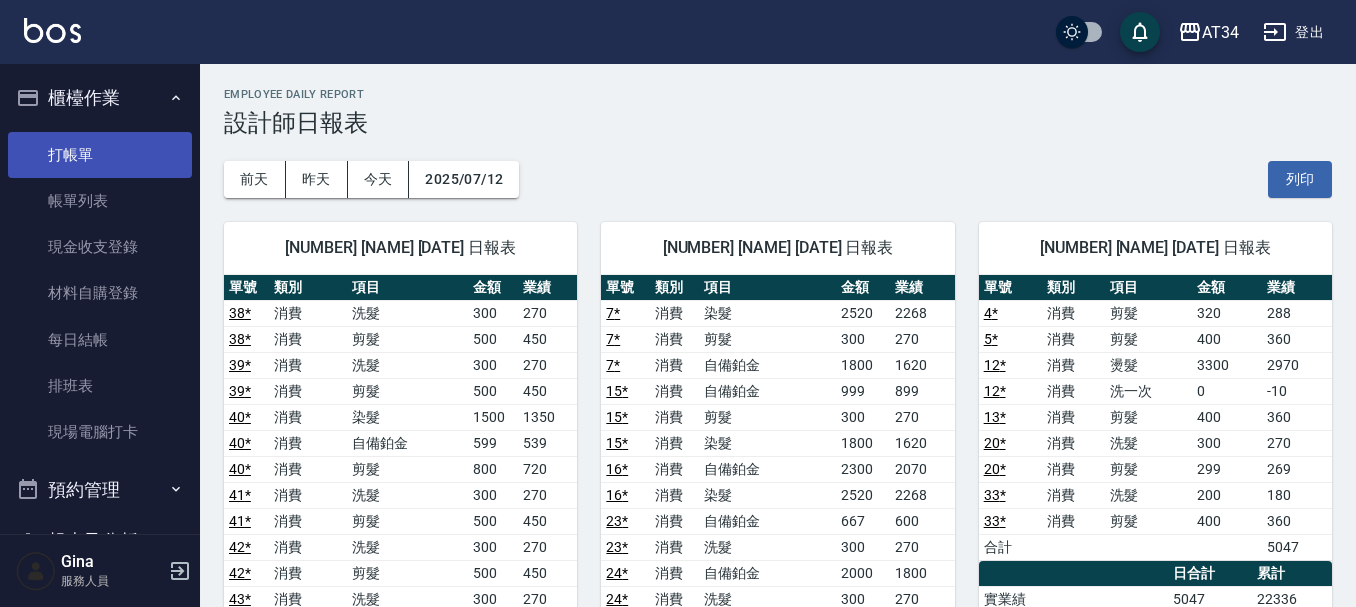 click on "打帳單" at bounding box center [100, 155] 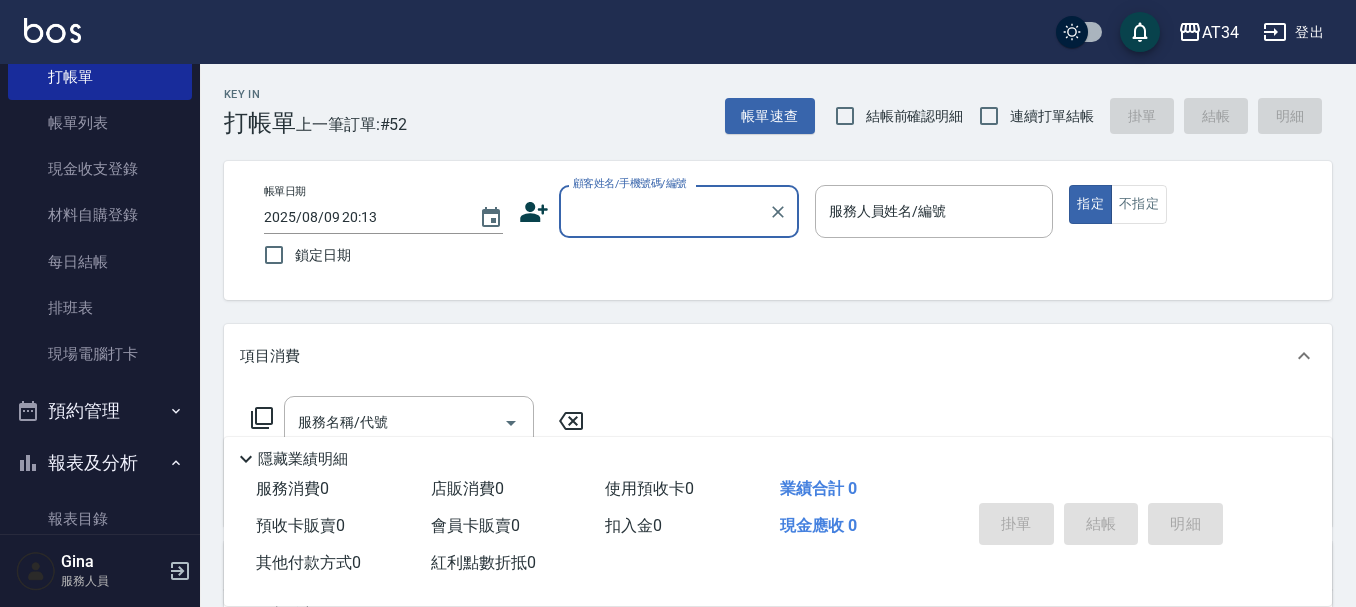 scroll, scrollTop: 300, scrollLeft: 0, axis: vertical 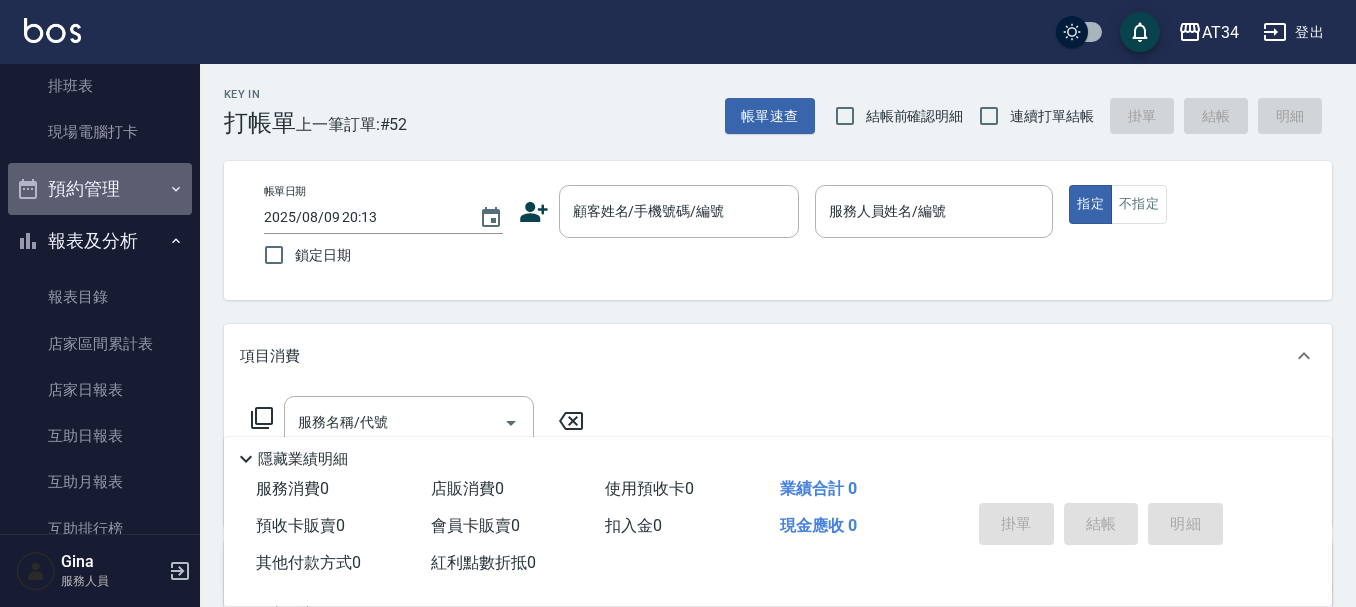click on "預約管理" at bounding box center (100, 189) 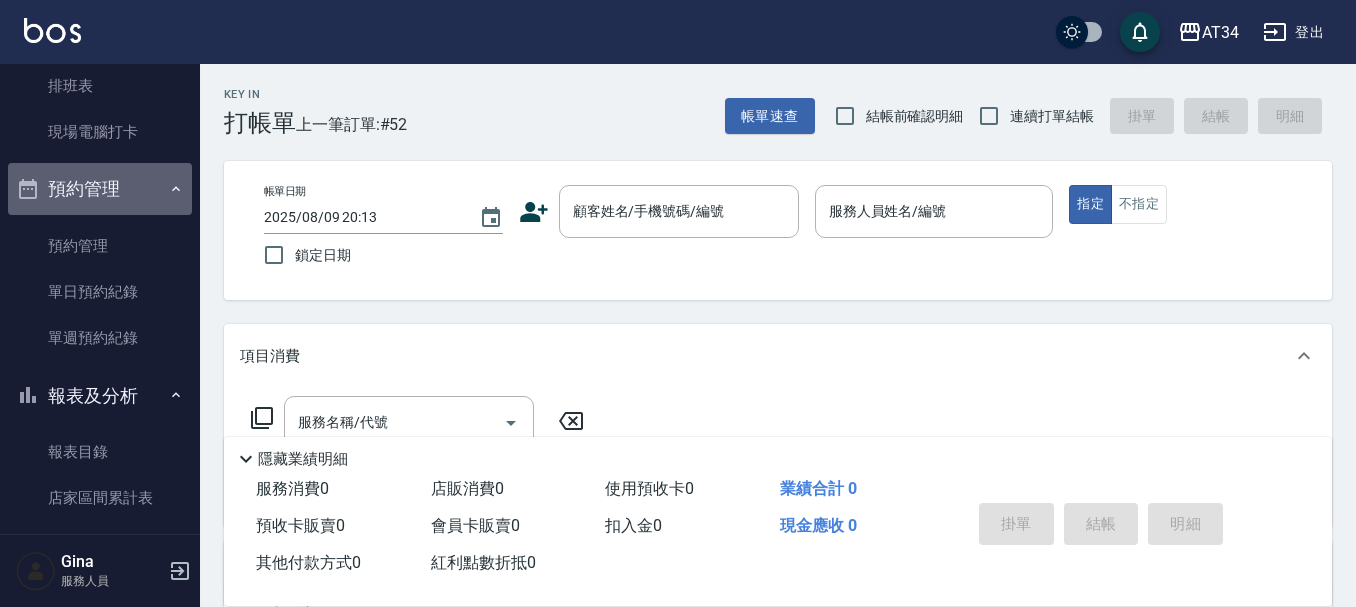 click on "預約管理" at bounding box center (100, 189) 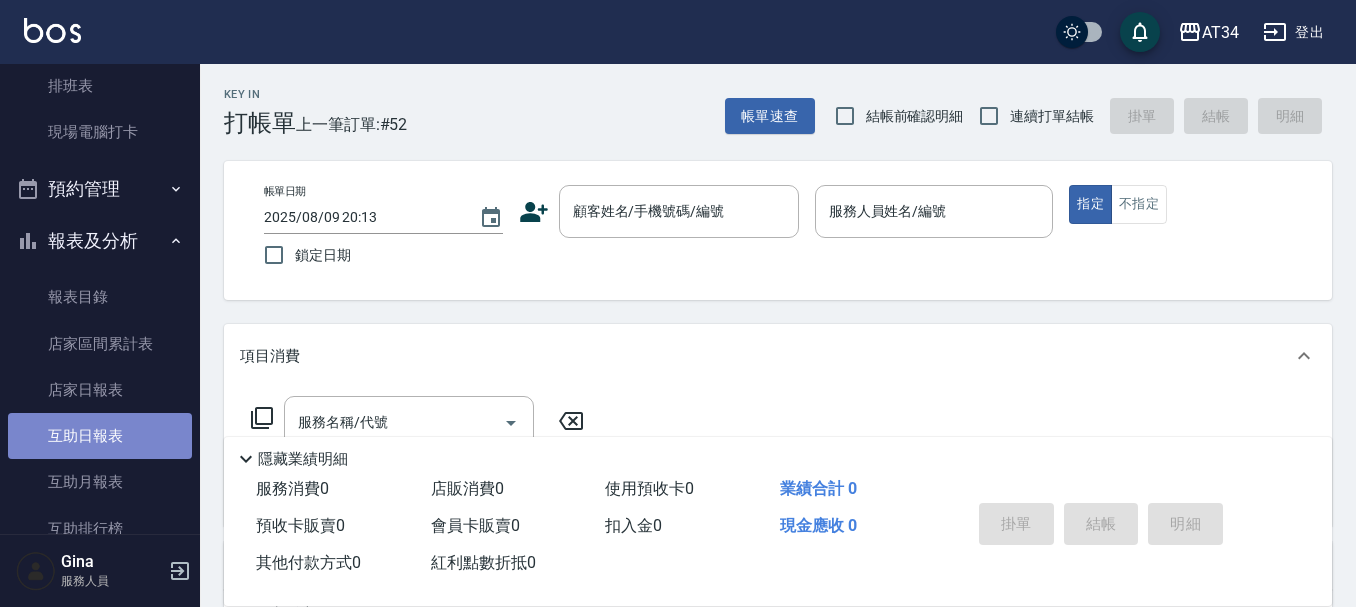click on "互助日報表" at bounding box center (100, 436) 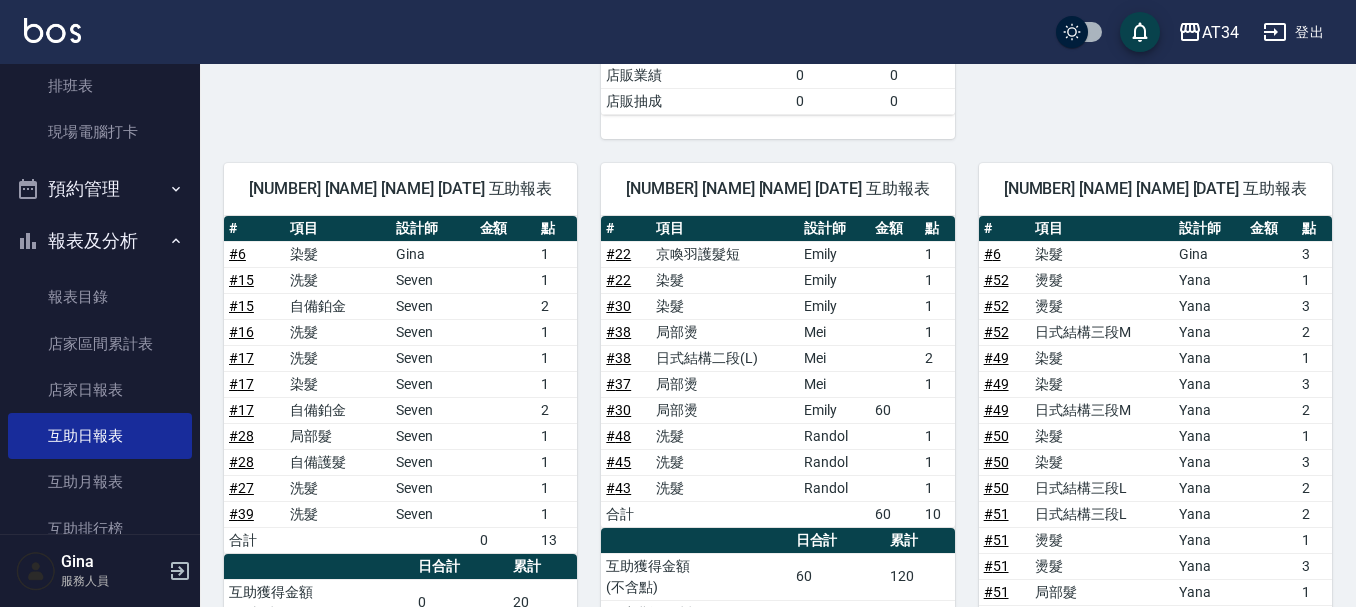 scroll, scrollTop: 1171, scrollLeft: 0, axis: vertical 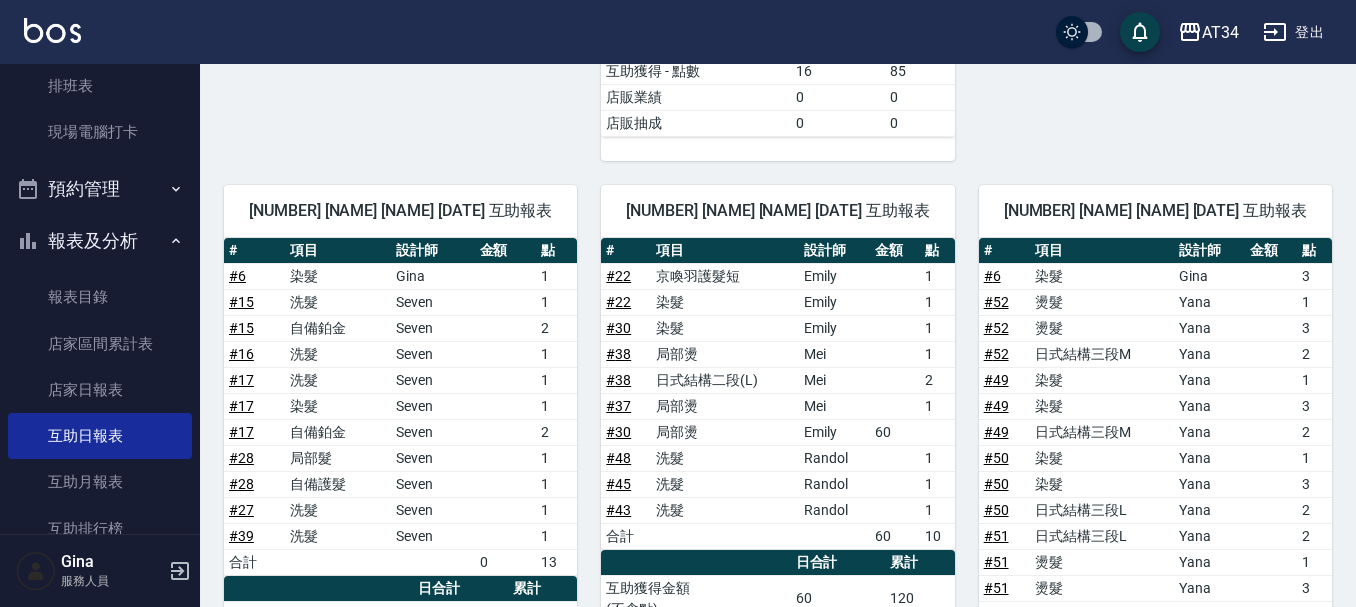 click on "染髮" at bounding box center (725, 328) 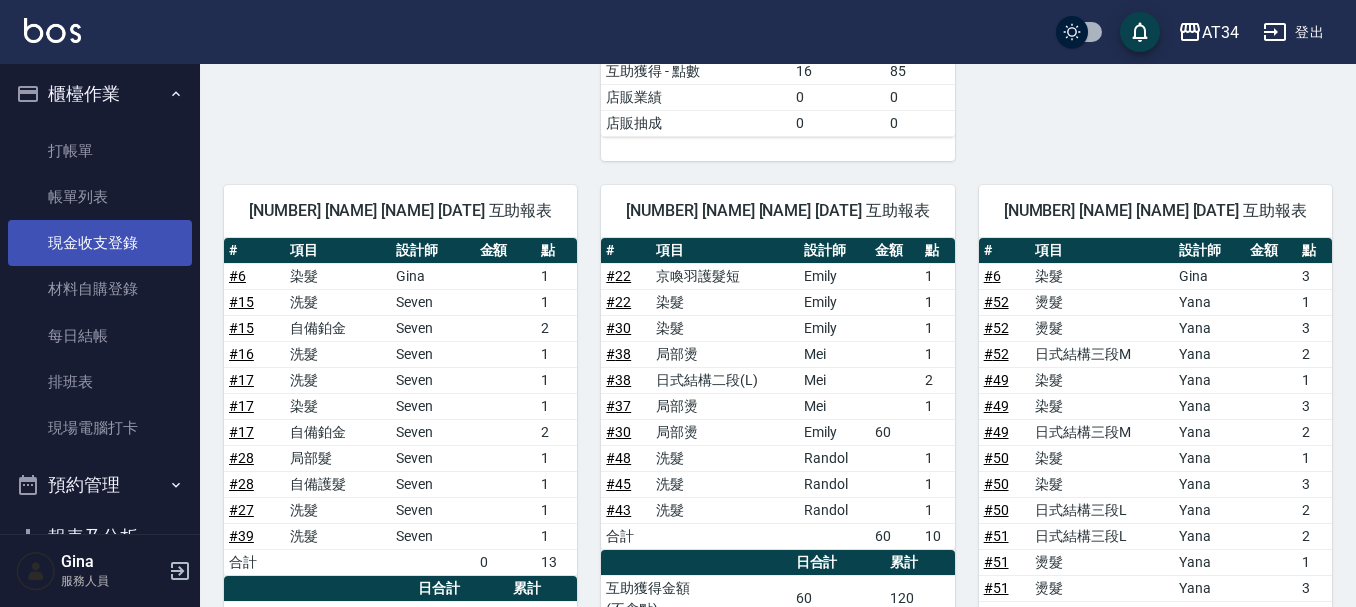 scroll, scrollTop: 0, scrollLeft: 0, axis: both 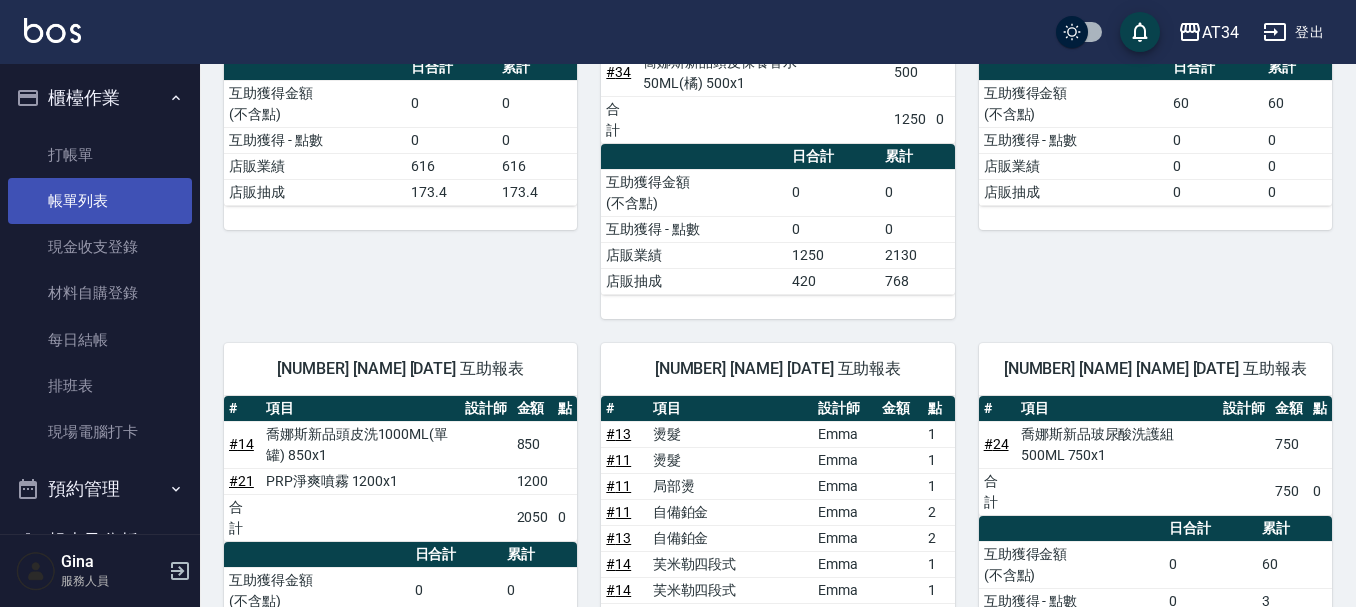 click on "帳單列表" at bounding box center [100, 201] 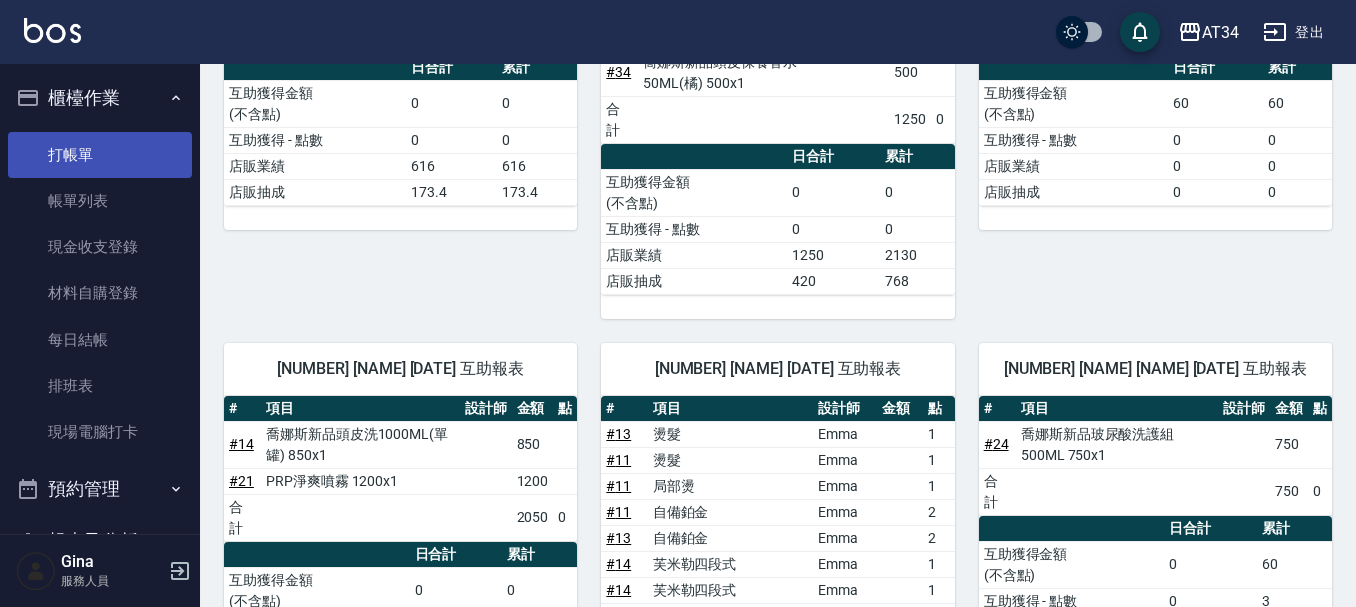click on "打帳單" at bounding box center (100, 155) 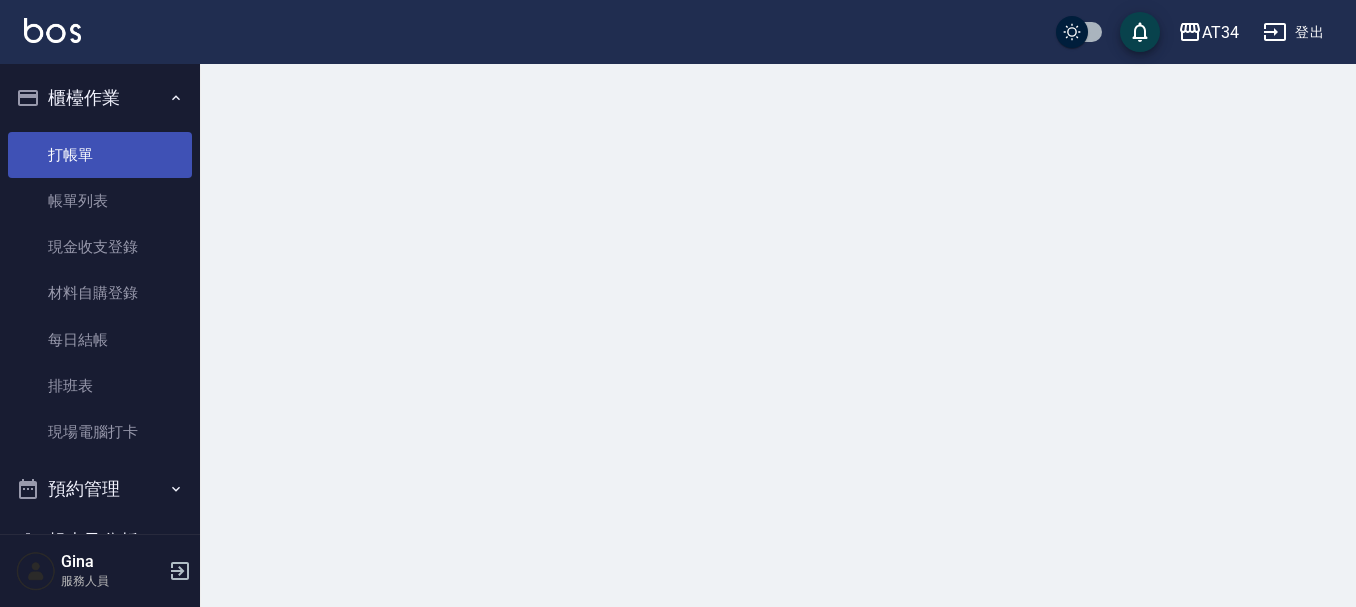 scroll, scrollTop: 0, scrollLeft: 0, axis: both 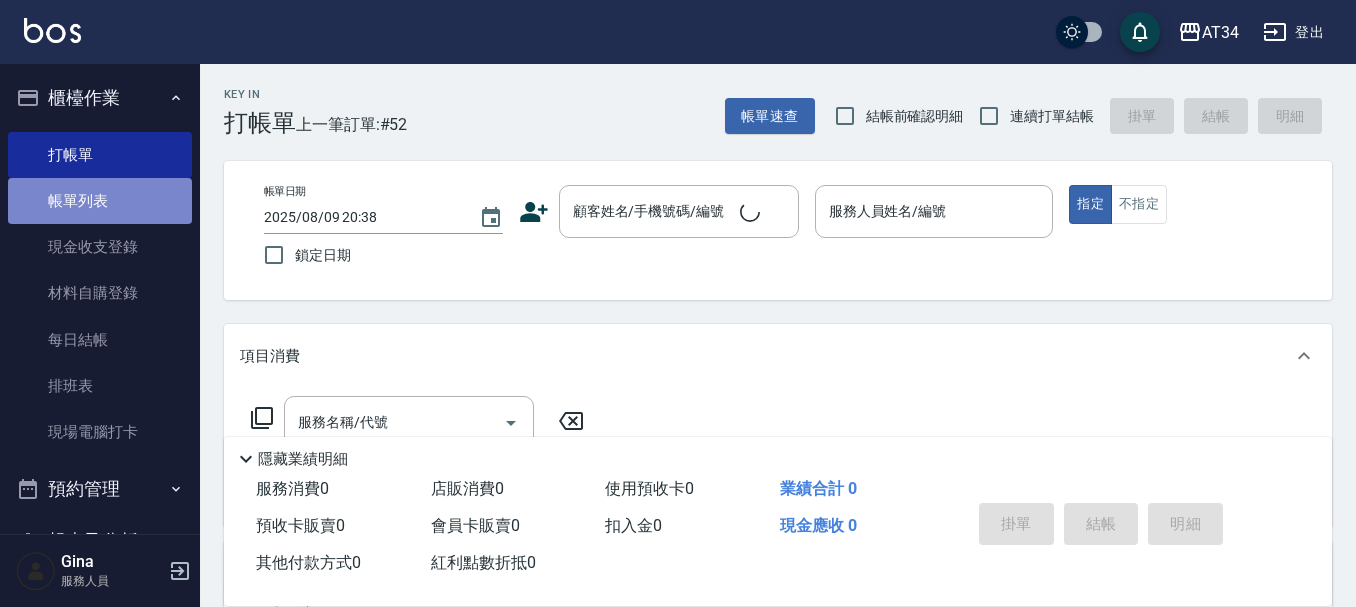 click on "帳單列表" at bounding box center (100, 201) 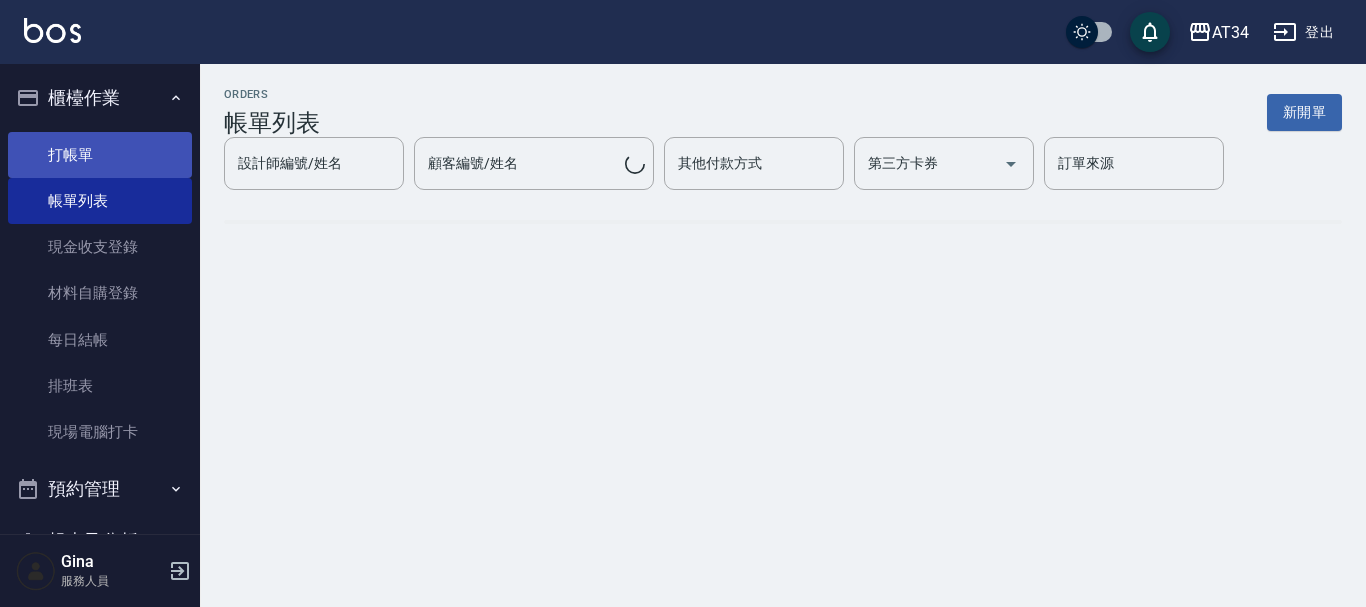 click on "打帳單" at bounding box center (100, 155) 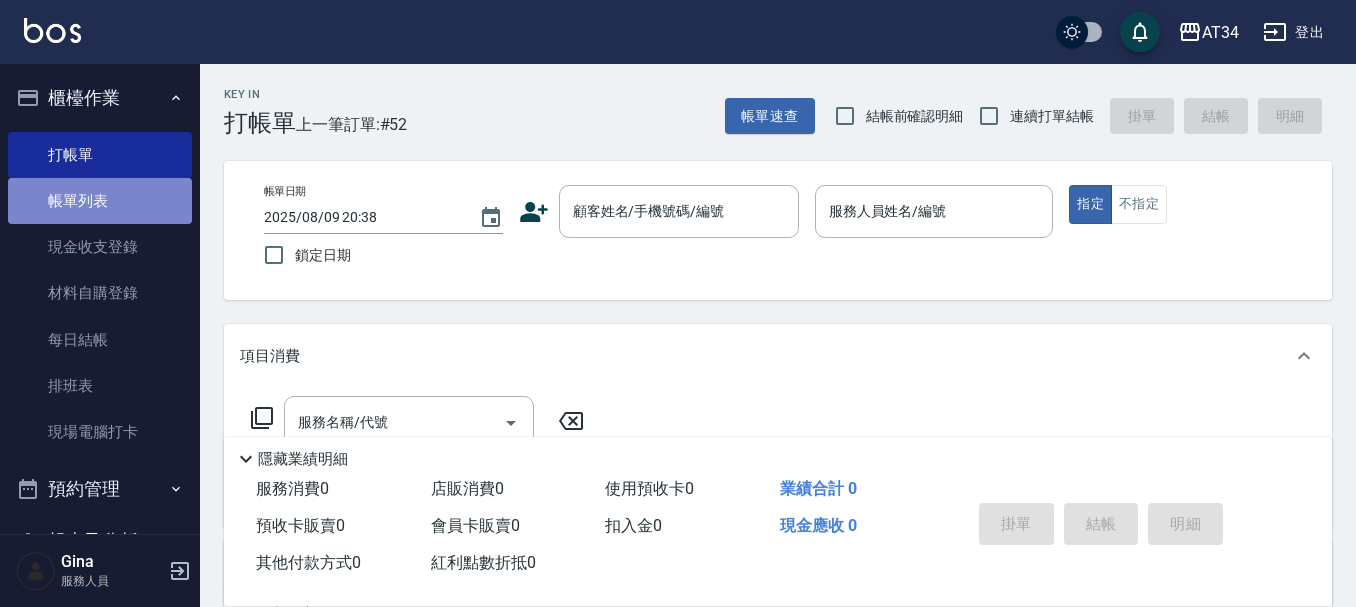 click on "帳單列表" at bounding box center (100, 201) 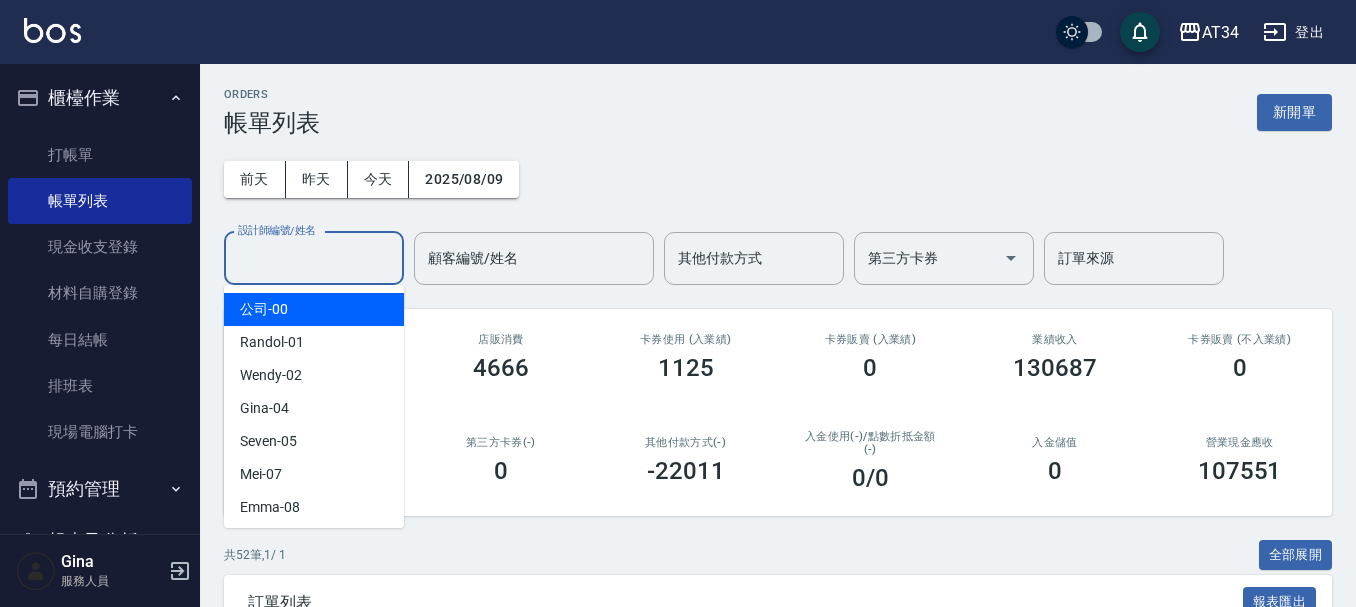 click on "設計師編號/姓名" at bounding box center [314, 258] 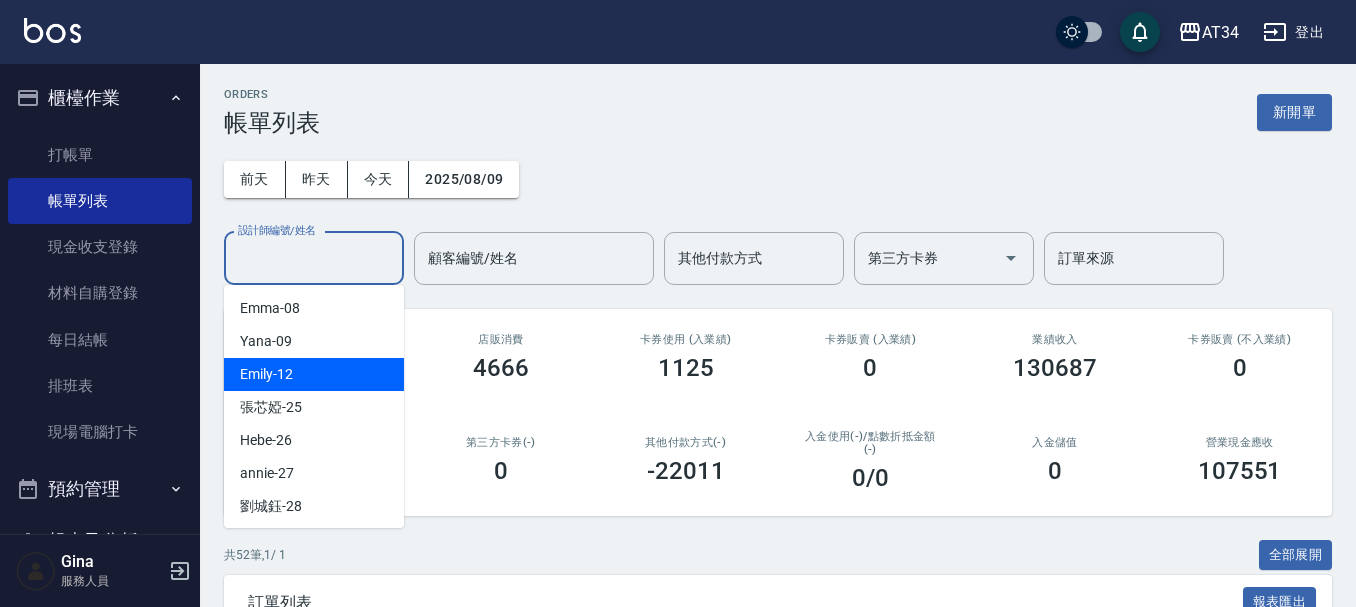 scroll, scrollTop: 200, scrollLeft: 0, axis: vertical 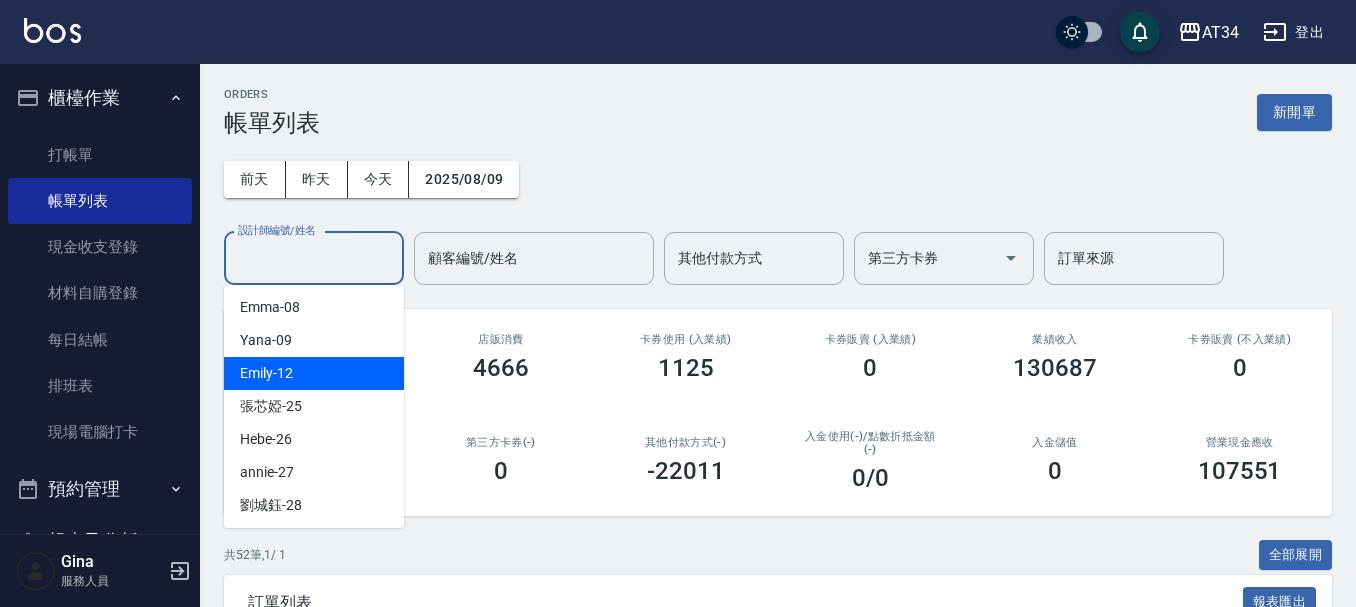 click on "Emily -12" at bounding box center (314, 373) 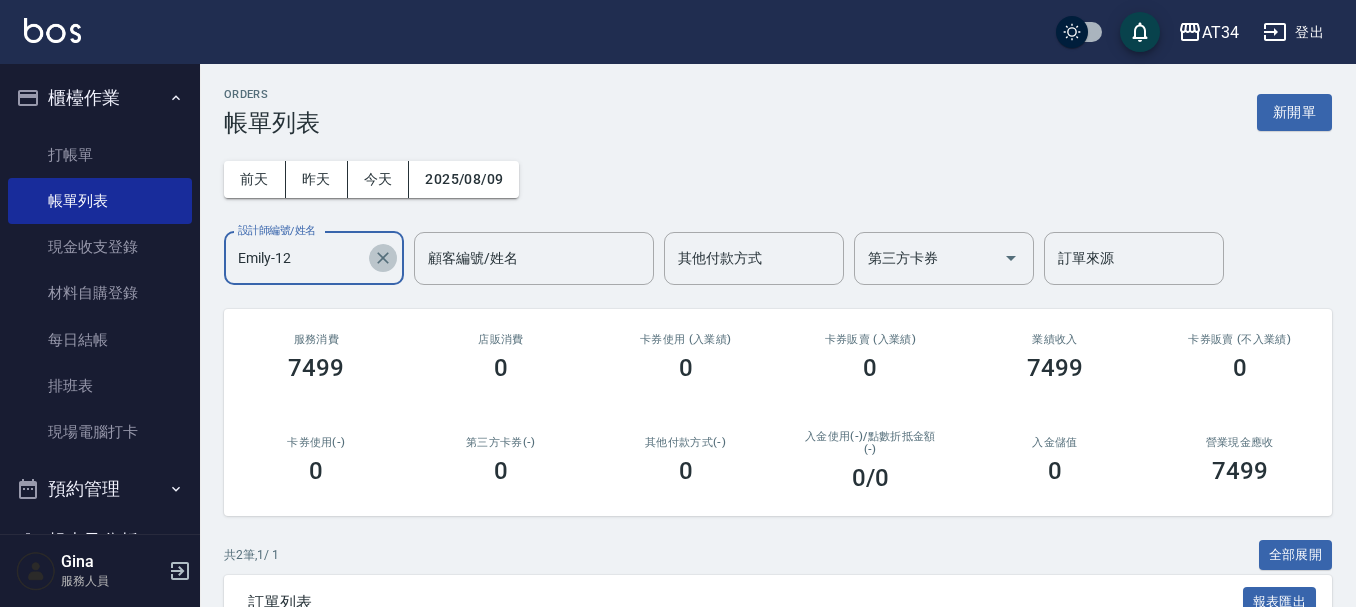 click 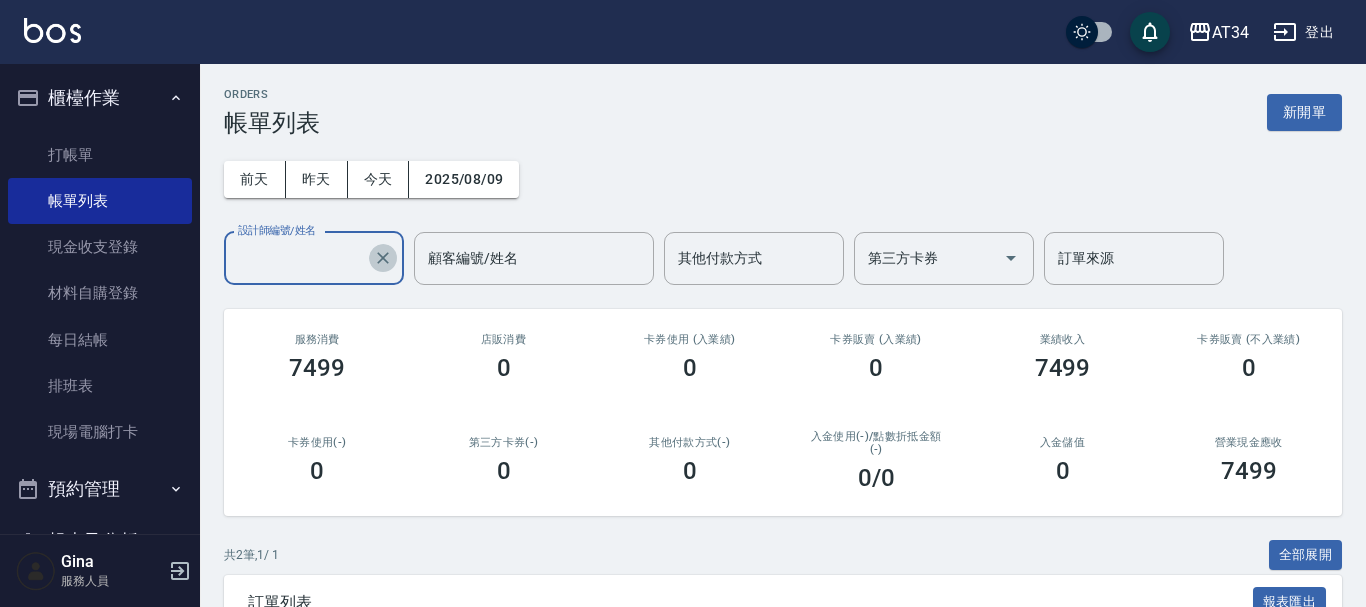 click on "設計師編號/姓名" at bounding box center [299, 258] 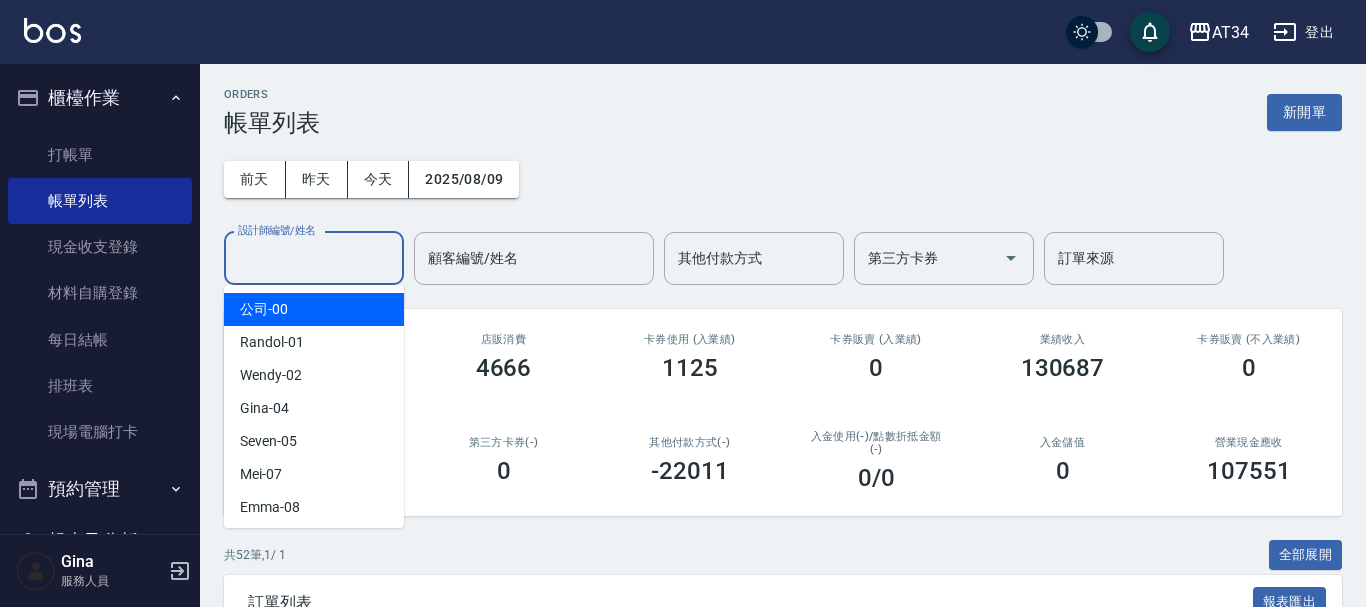 click on "設計師編號/姓名" at bounding box center (314, 258) 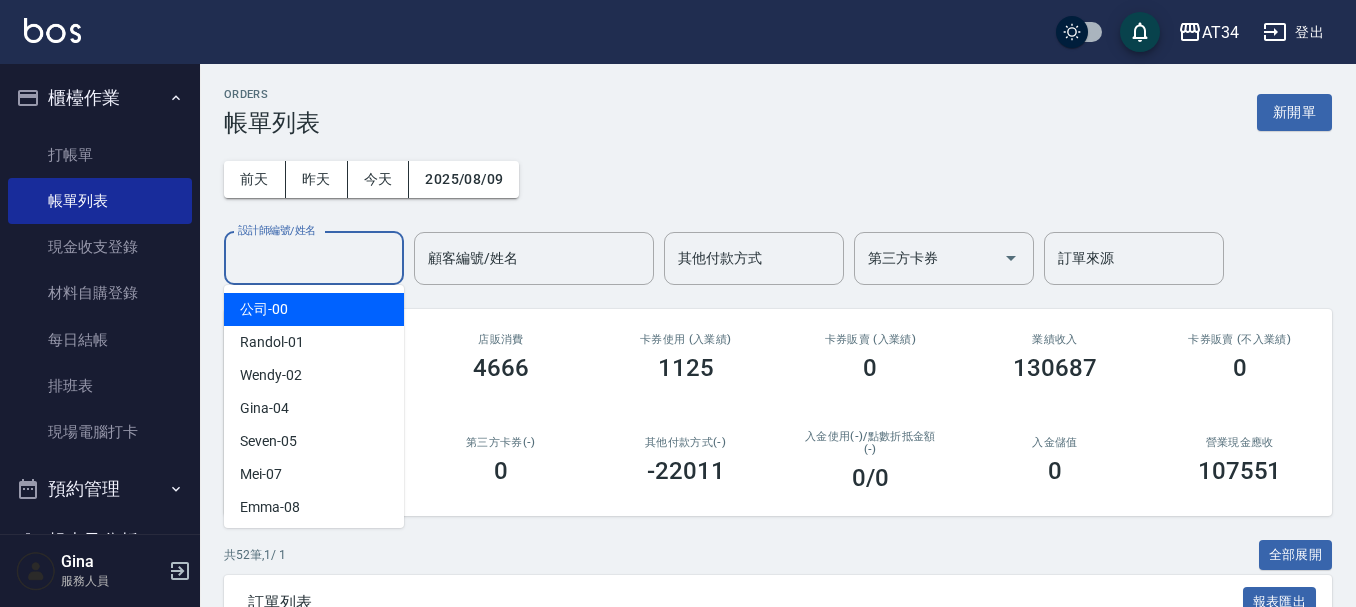 click on "設計師編號/姓名" at bounding box center (314, 258) 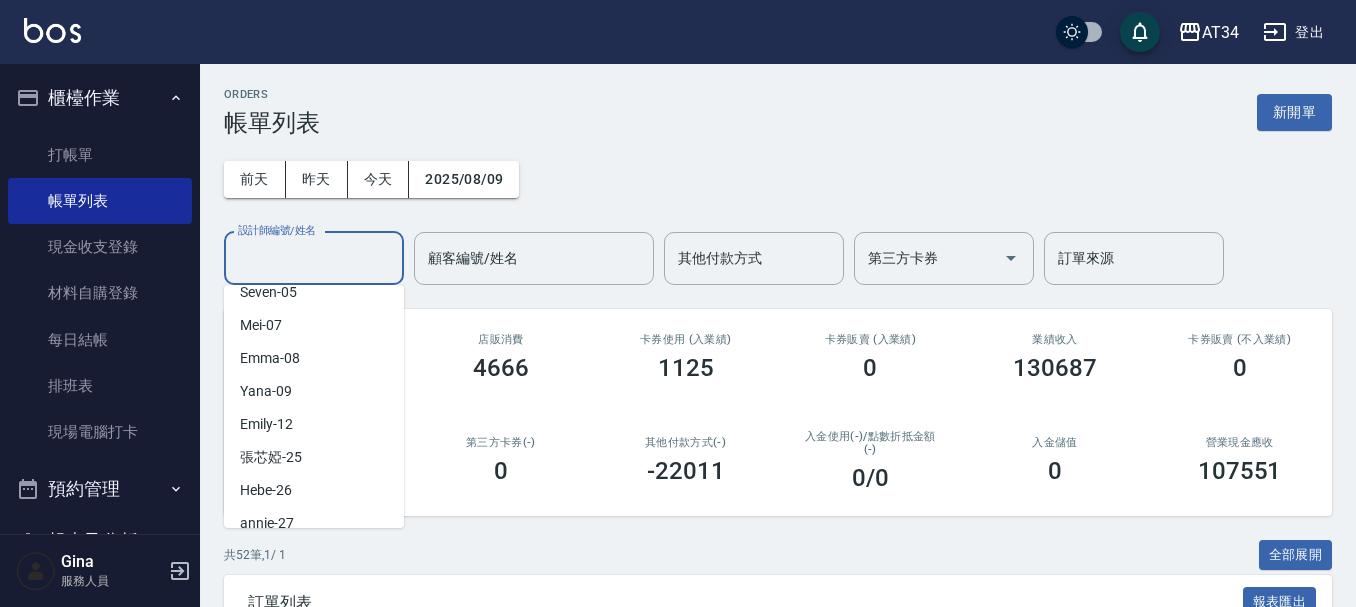 scroll, scrollTop: 200, scrollLeft: 0, axis: vertical 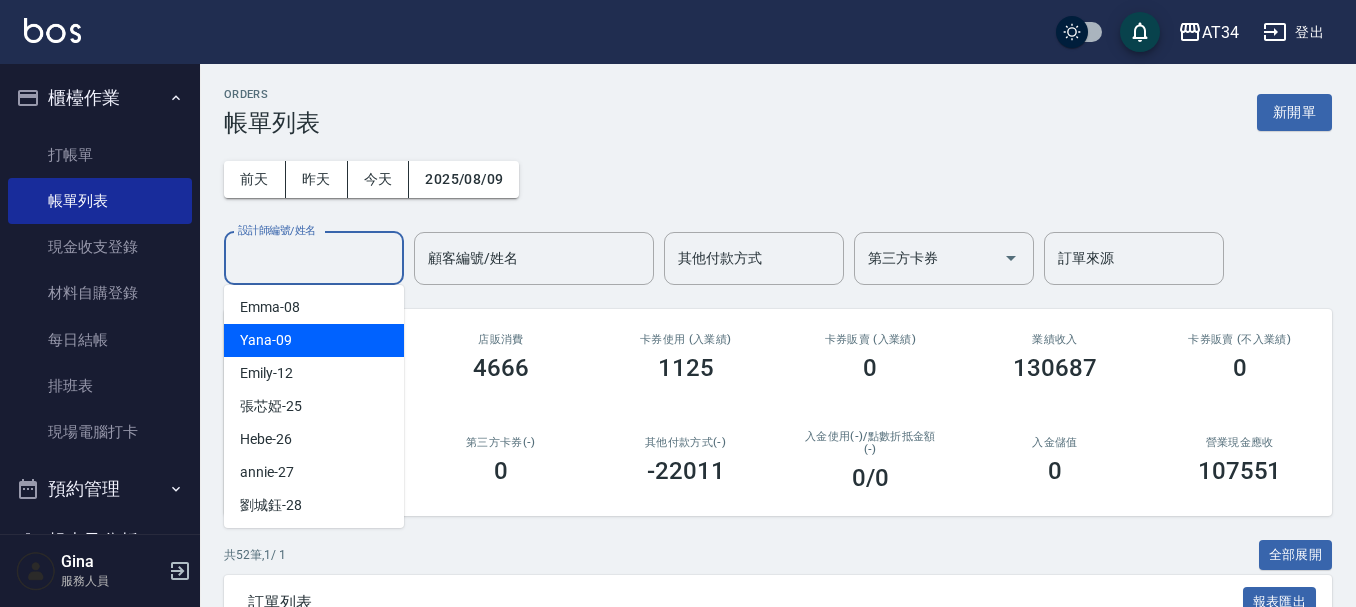 click on "Yana -09" at bounding box center [266, 340] 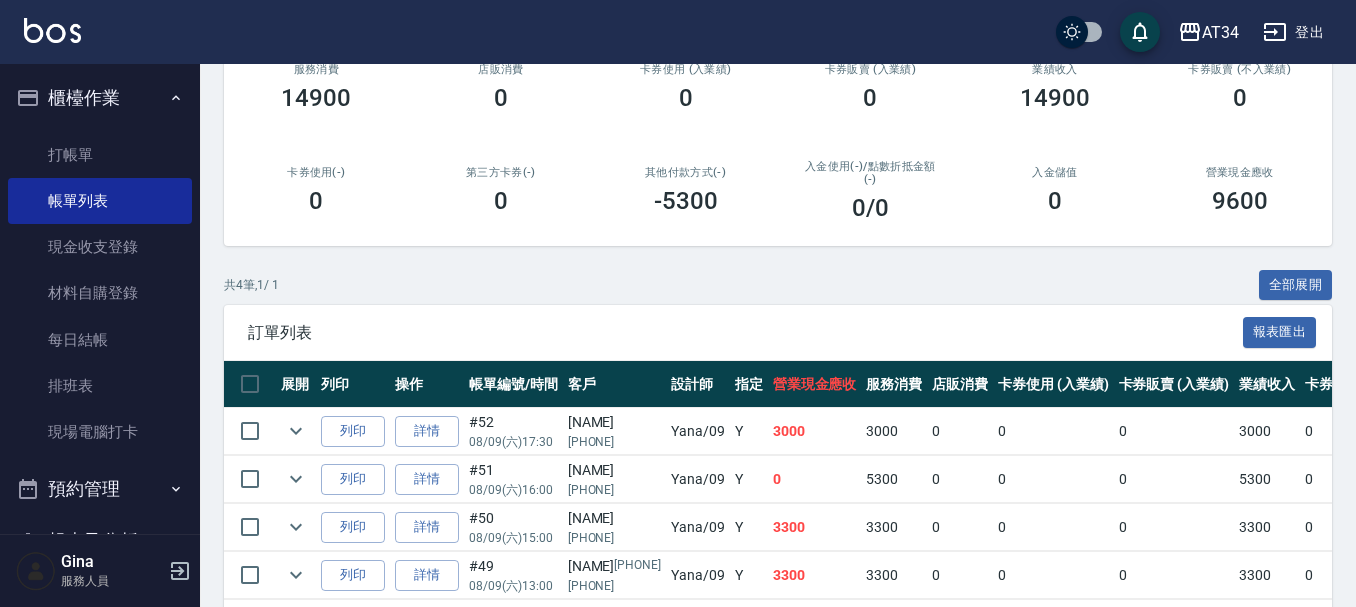 scroll, scrollTop: 0, scrollLeft: 0, axis: both 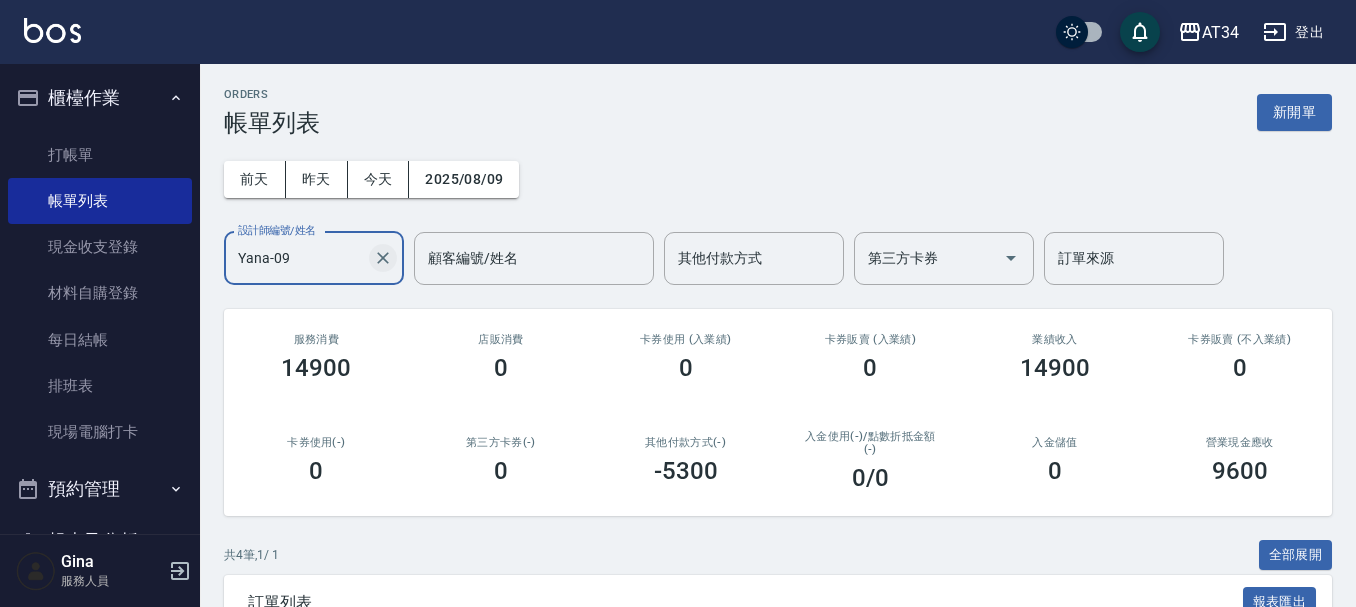 click 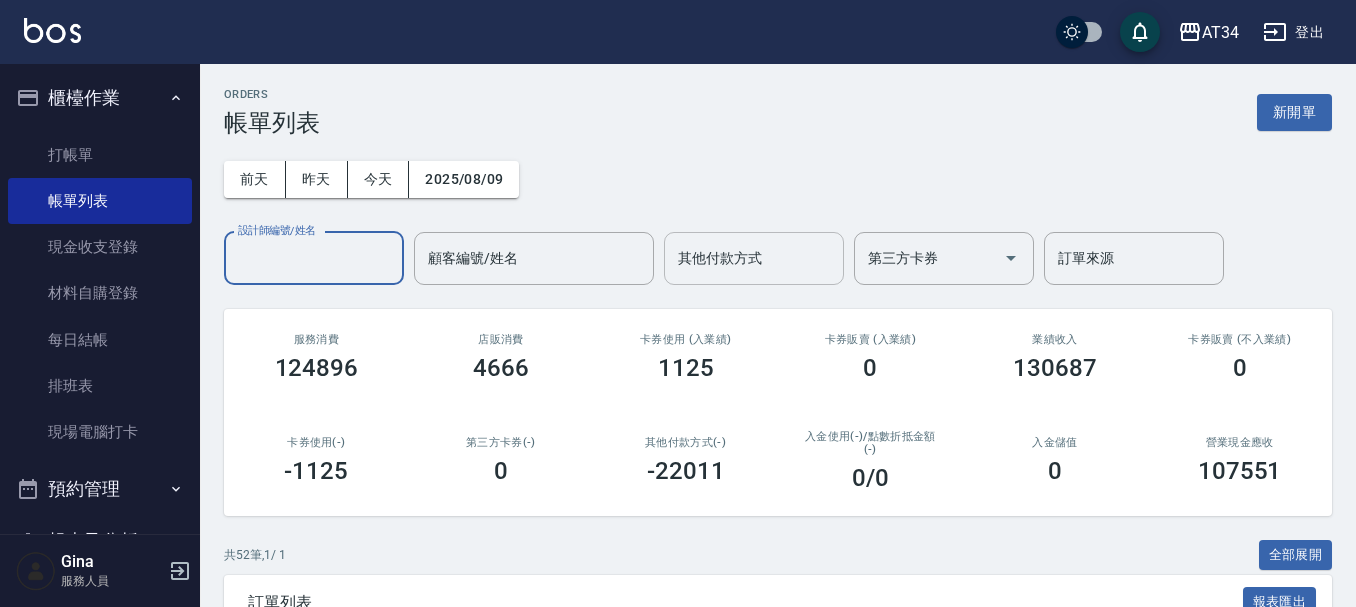 click on "其他付款方式 其他付款方式" at bounding box center (754, 258) 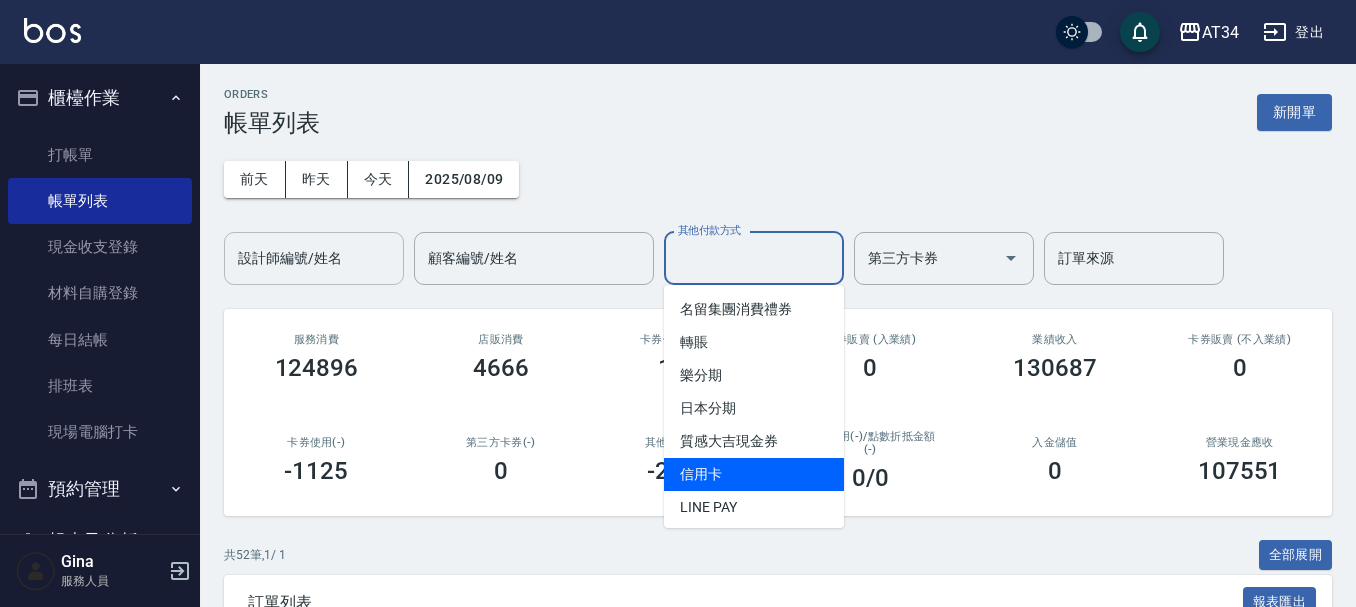 click on "信用卡" at bounding box center [754, 474] 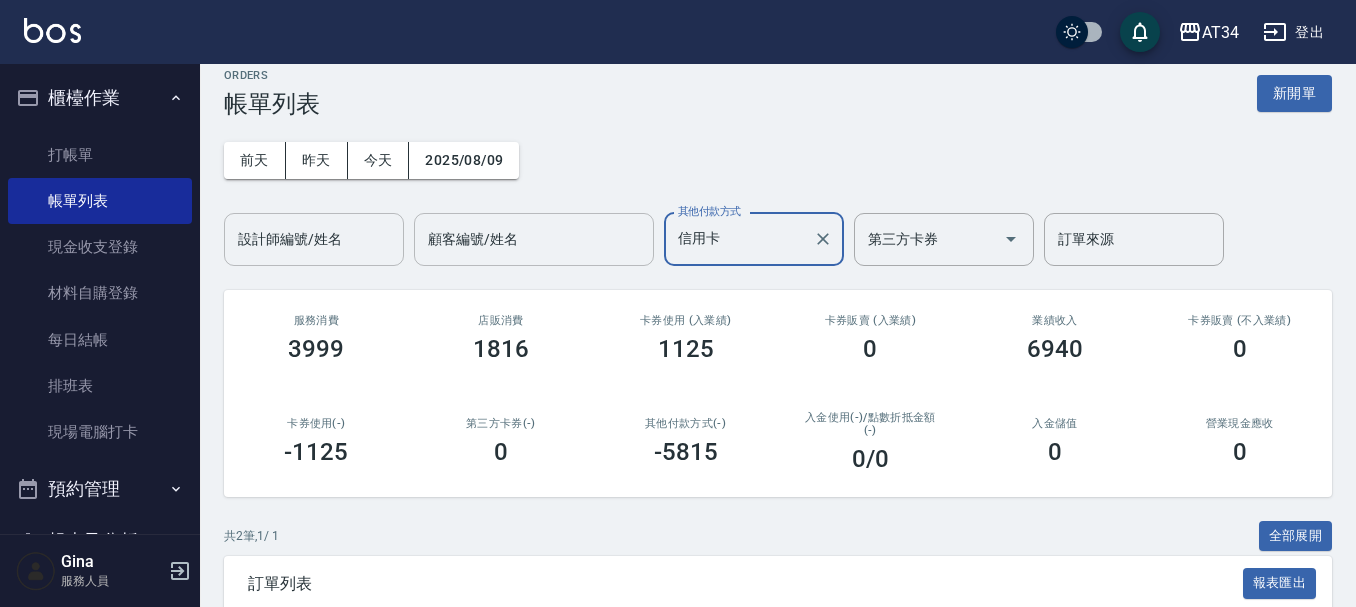 scroll, scrollTop: 0, scrollLeft: 0, axis: both 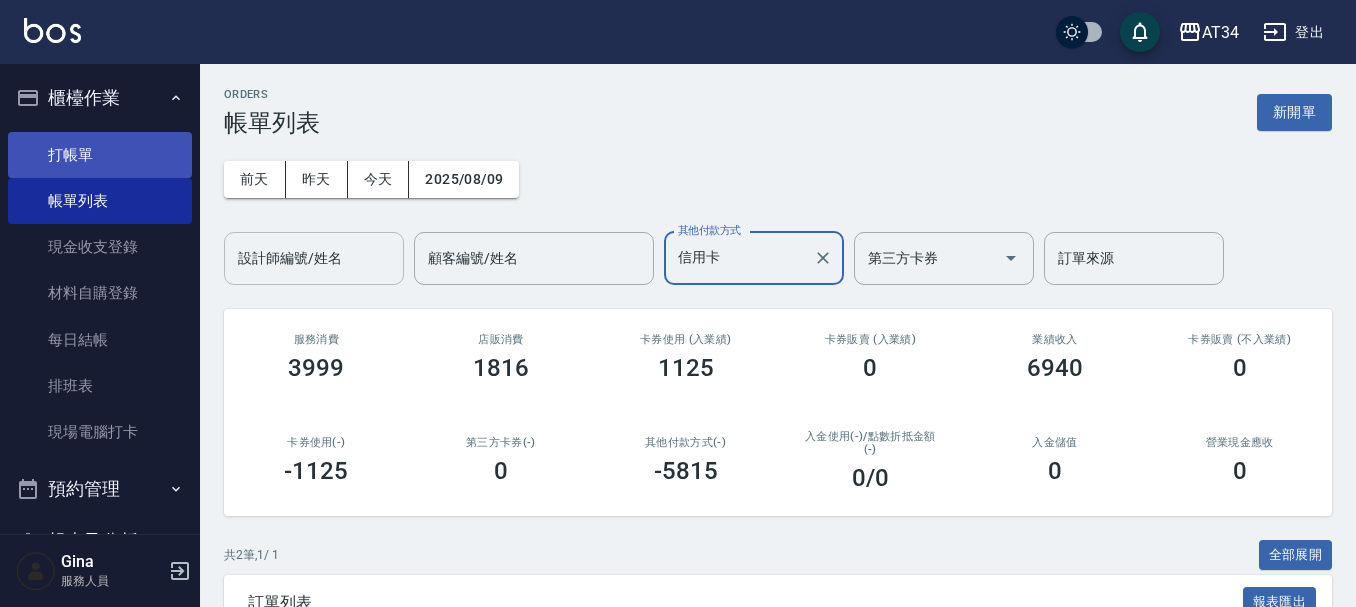 click on "打帳單" at bounding box center [100, 155] 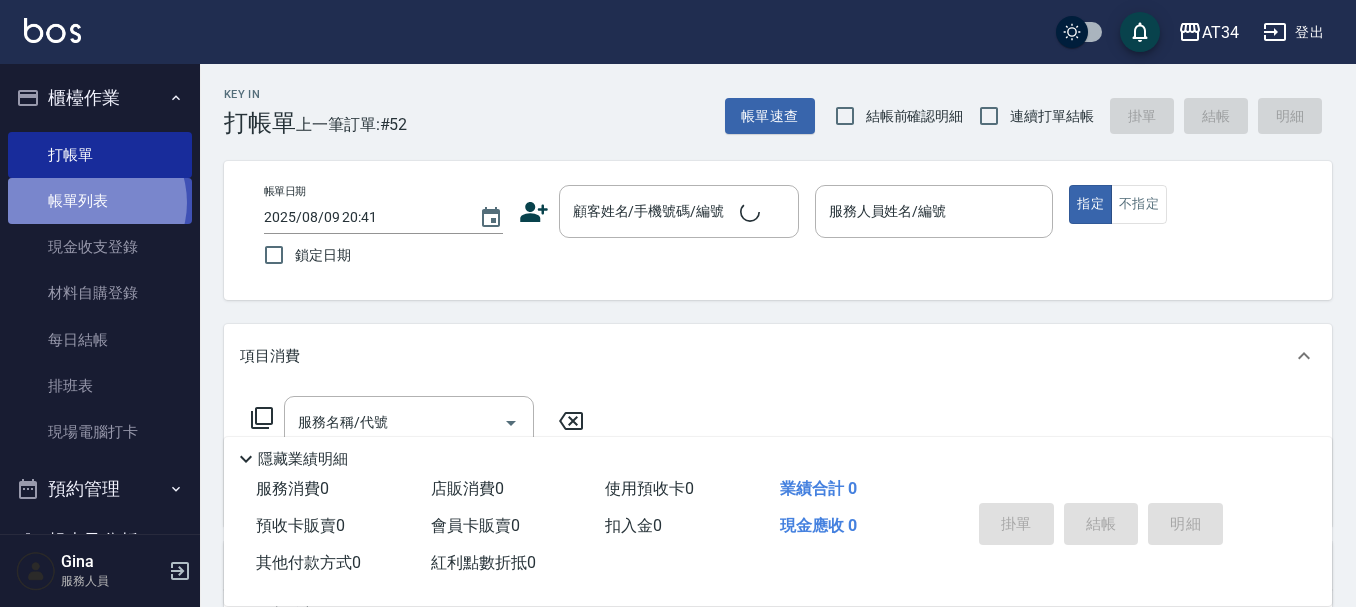 click on "帳單列表" at bounding box center (100, 201) 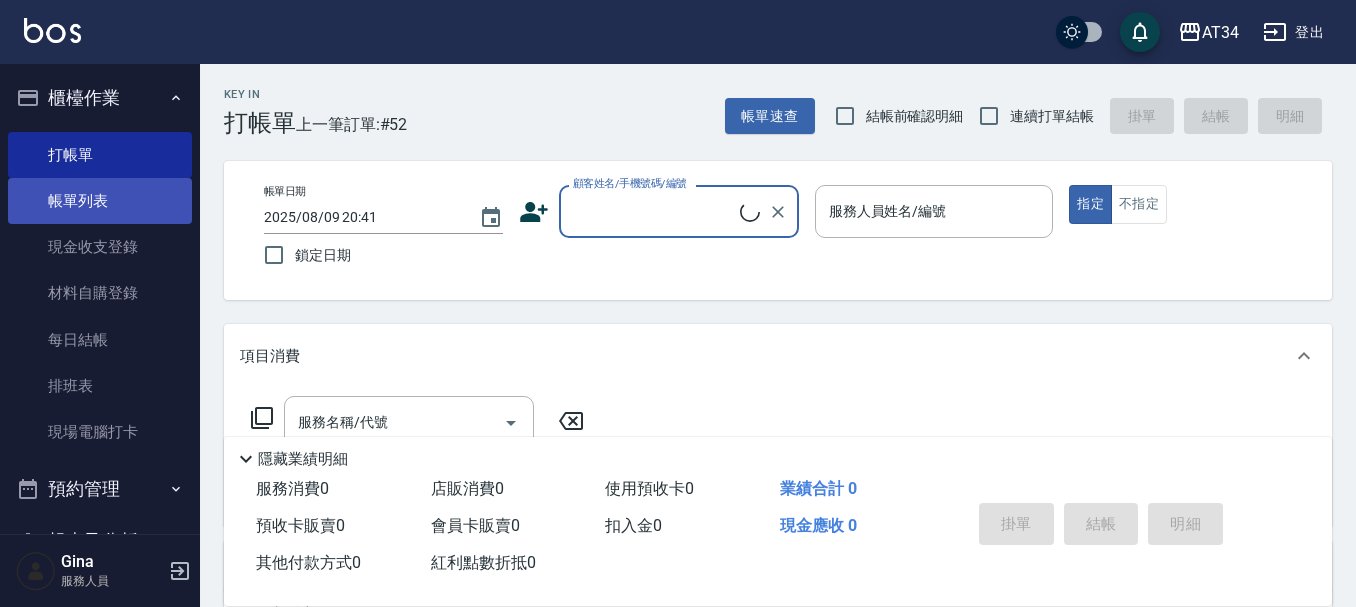 click on "帳單列表" at bounding box center [100, 201] 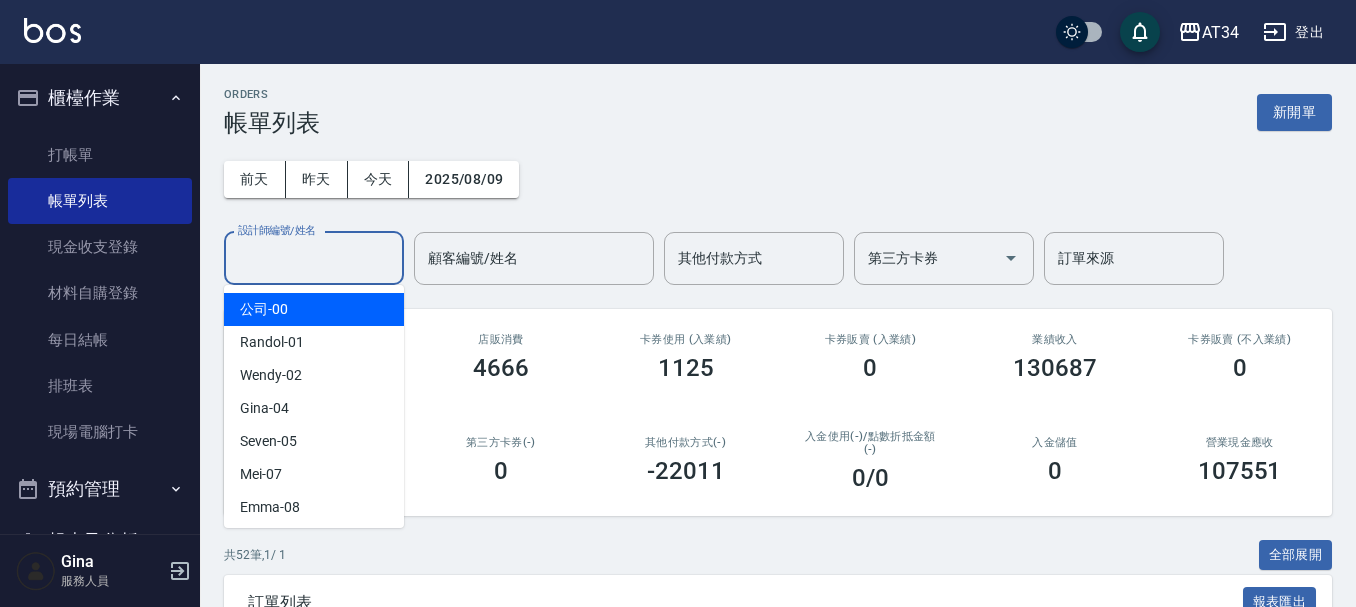 click on "設計師編號/姓名" at bounding box center (314, 258) 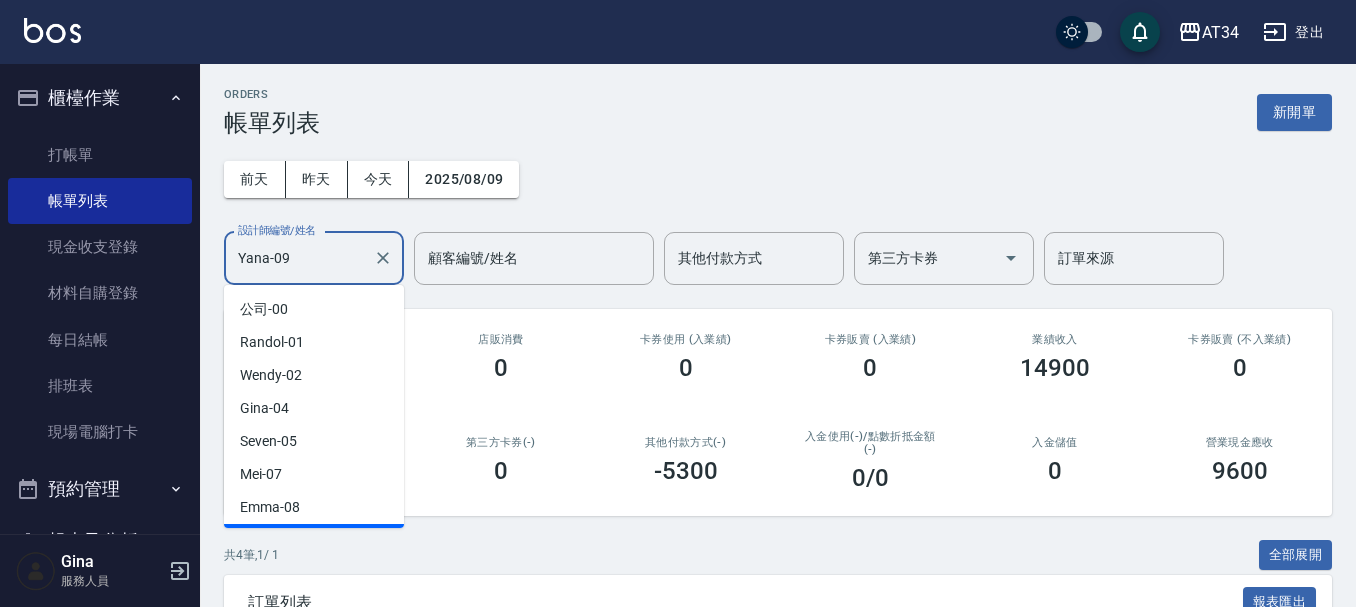 drag, startPoint x: 264, startPoint y: 256, endPoint x: 251, endPoint y: 263, distance: 14.764823 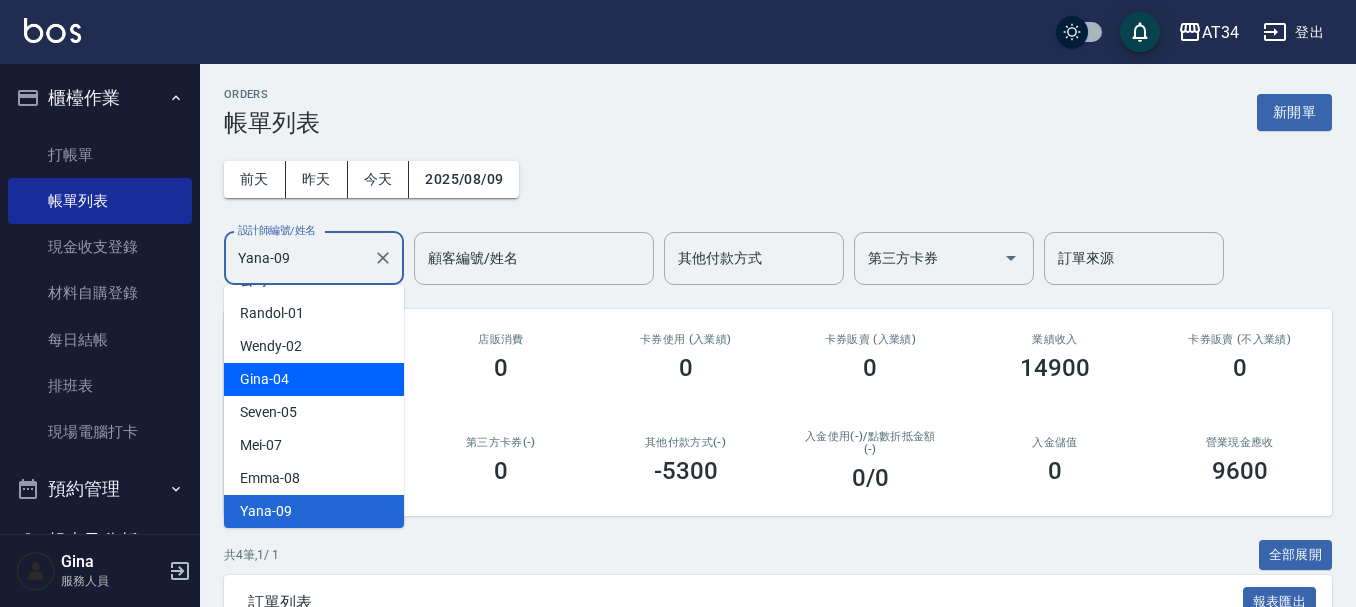 scroll, scrollTop: 129, scrollLeft: 0, axis: vertical 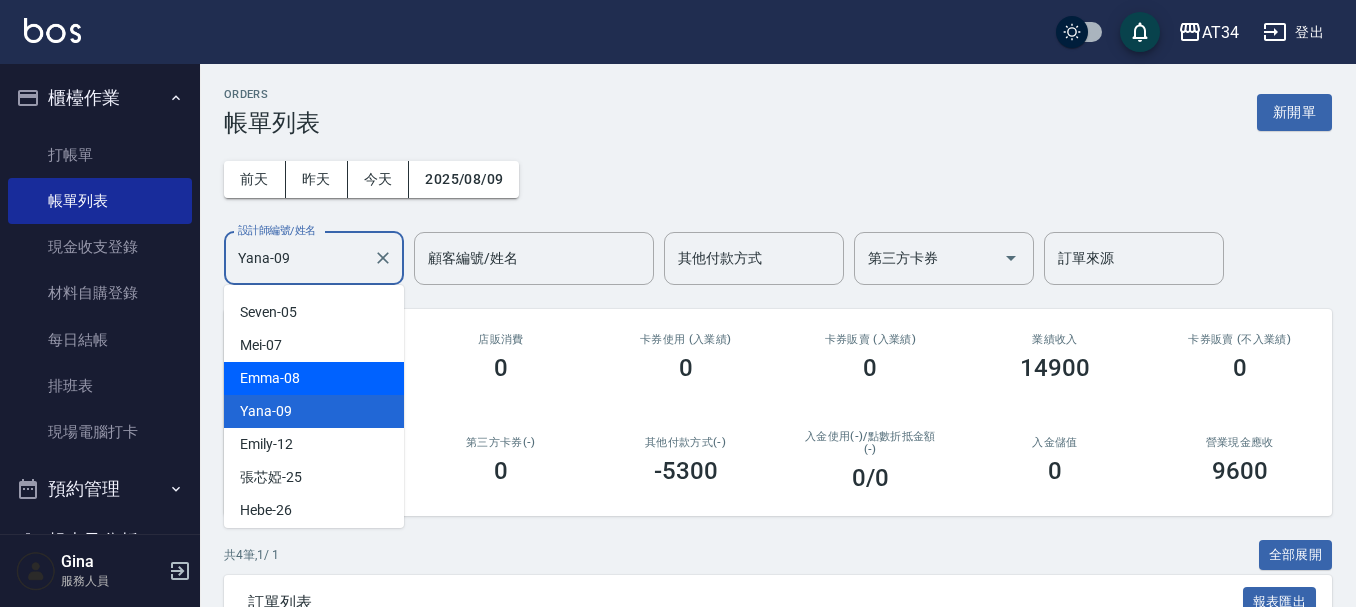 click on "Emma -08" at bounding box center (270, 378) 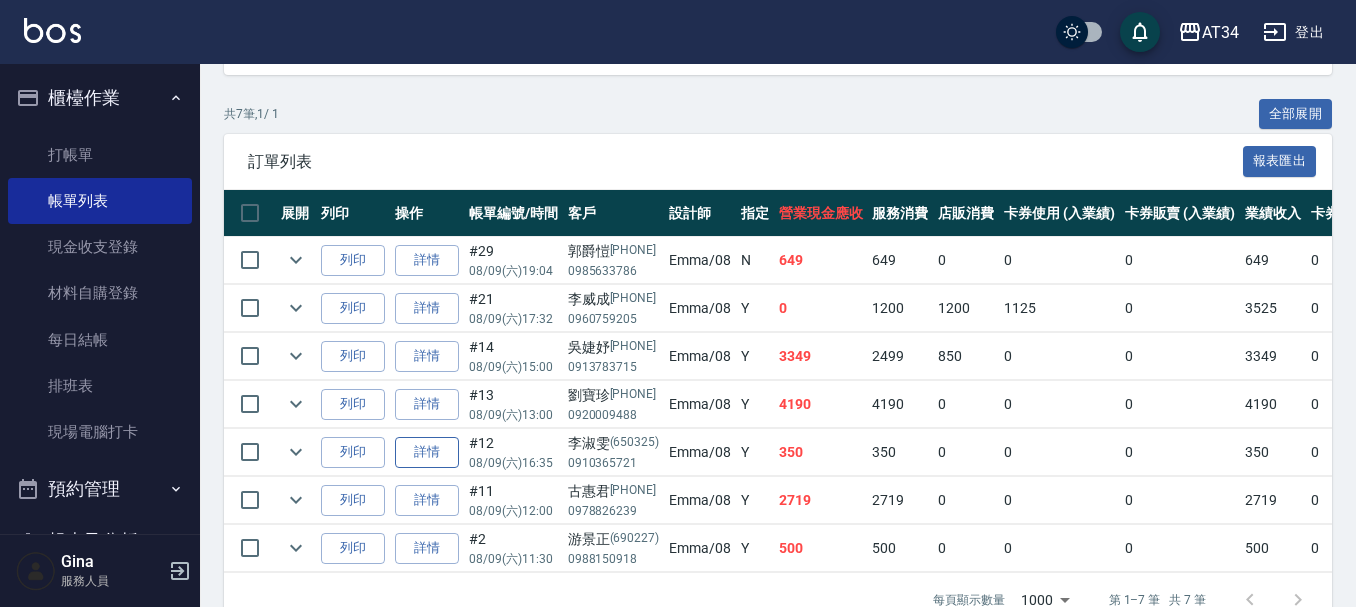 scroll, scrollTop: 500, scrollLeft: 0, axis: vertical 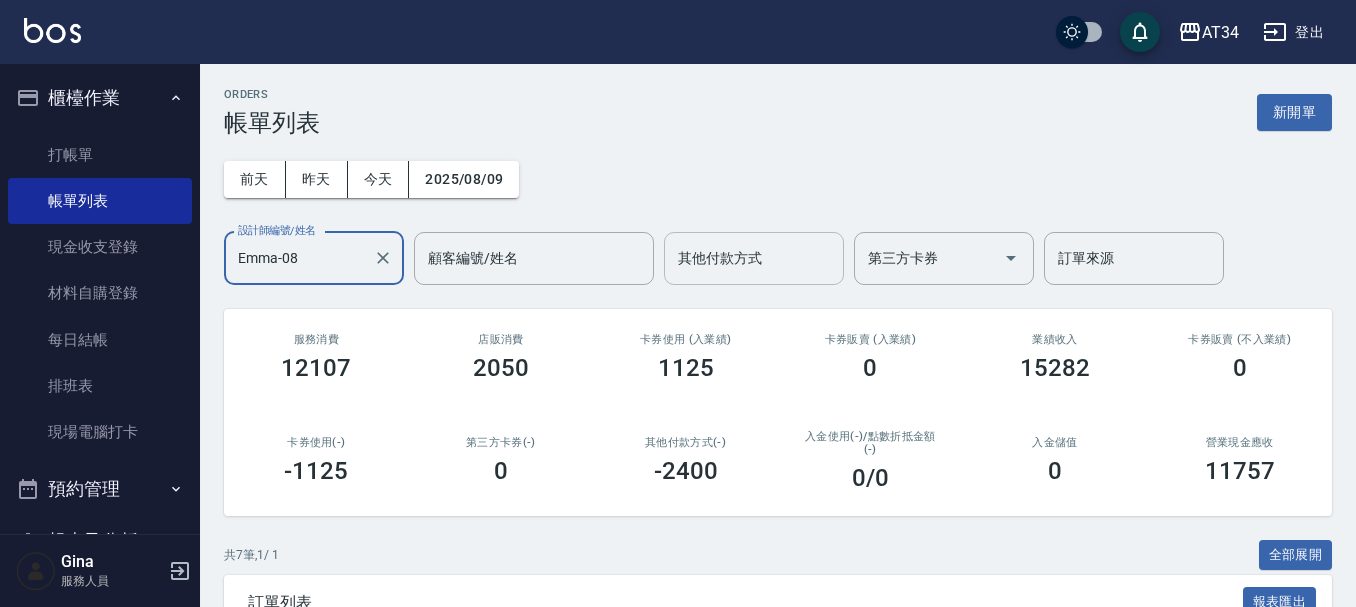 type on "Emma-08" 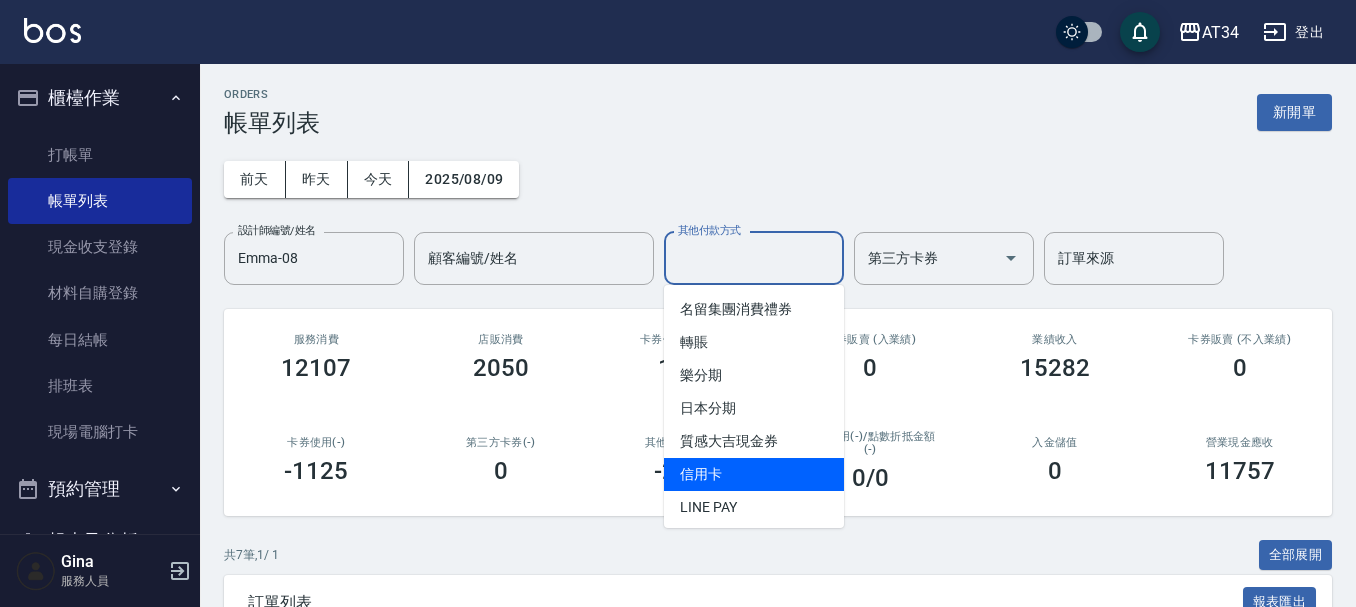 click on "信用卡" at bounding box center (754, 474) 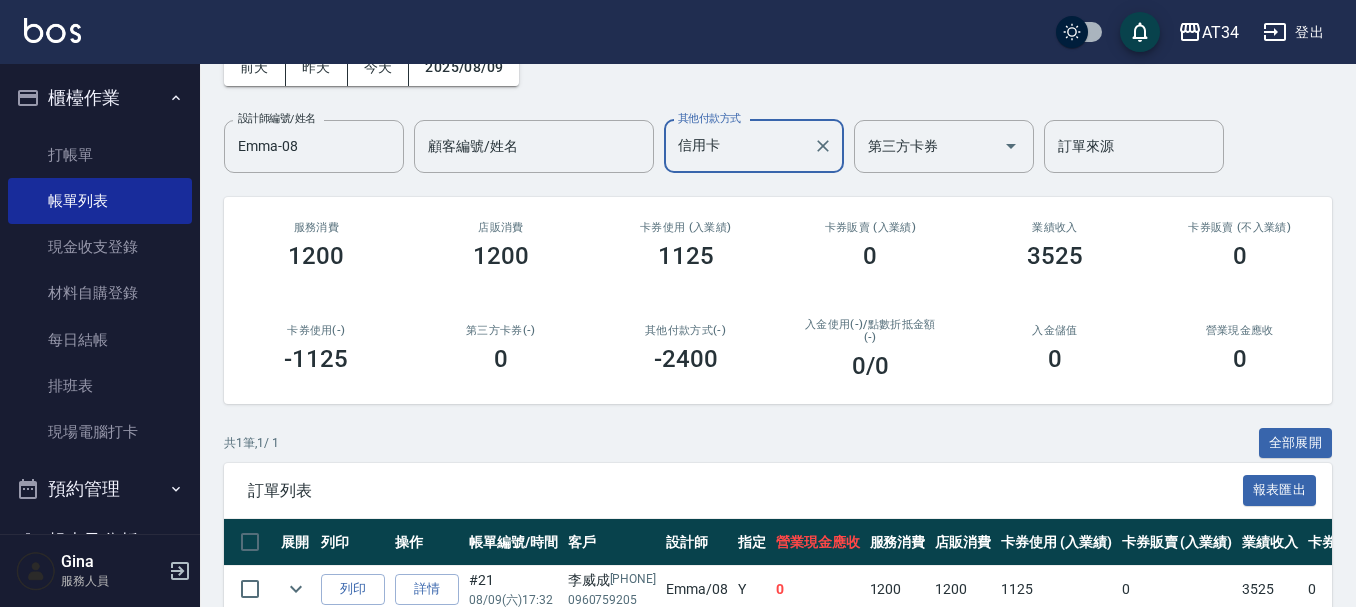 scroll, scrollTop: 212, scrollLeft: 0, axis: vertical 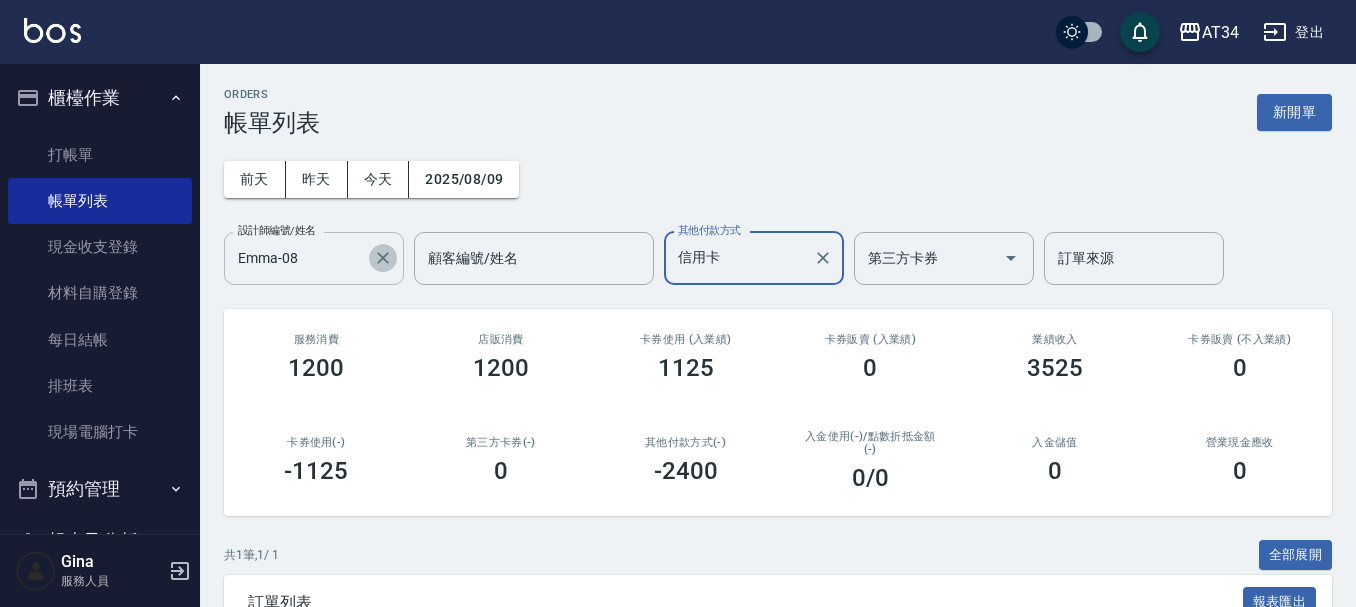 click 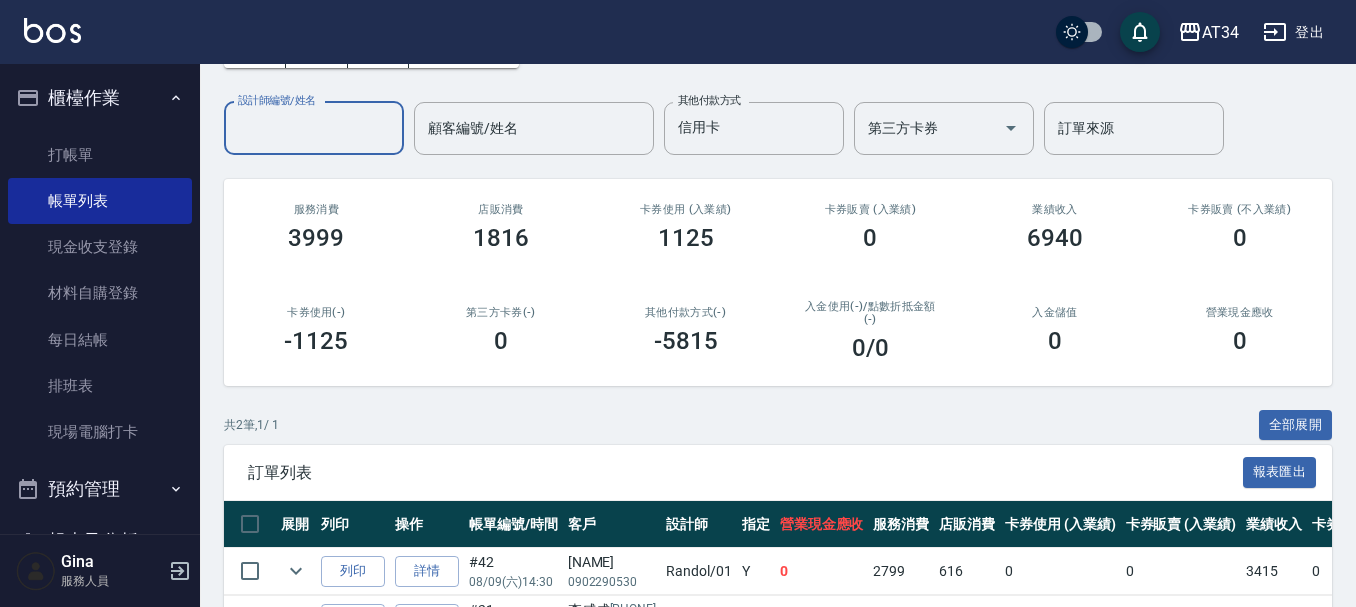 scroll, scrollTop: 260, scrollLeft: 0, axis: vertical 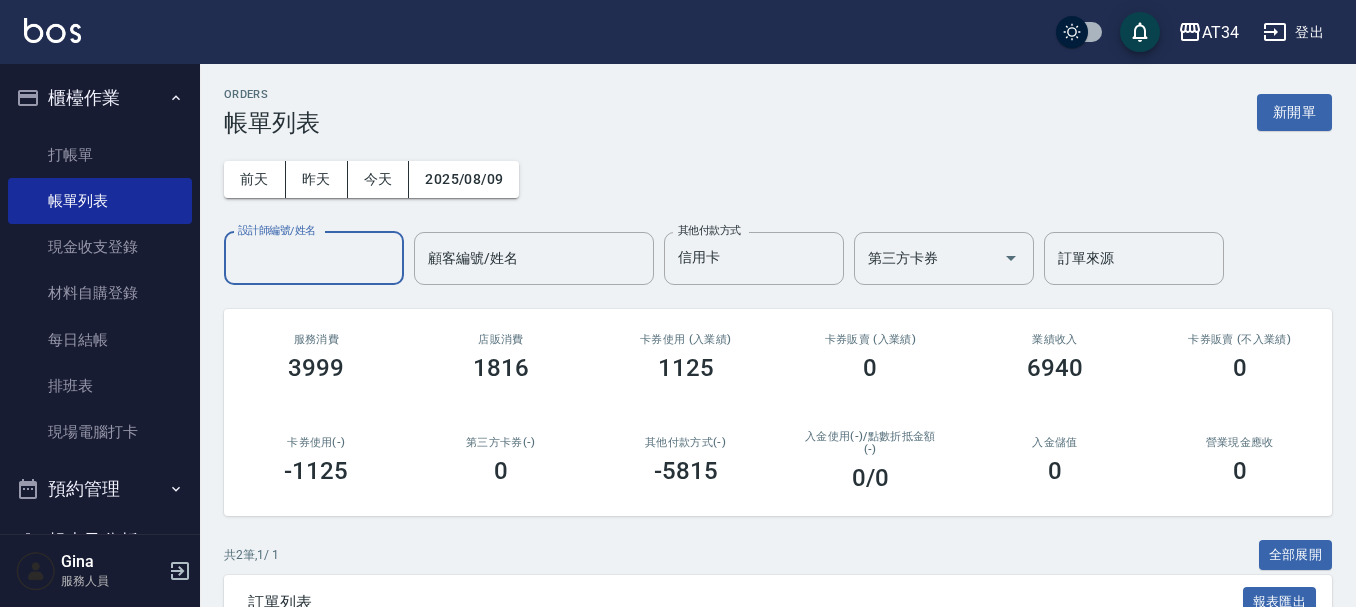 click on "設計師編號/姓名" at bounding box center [314, 258] 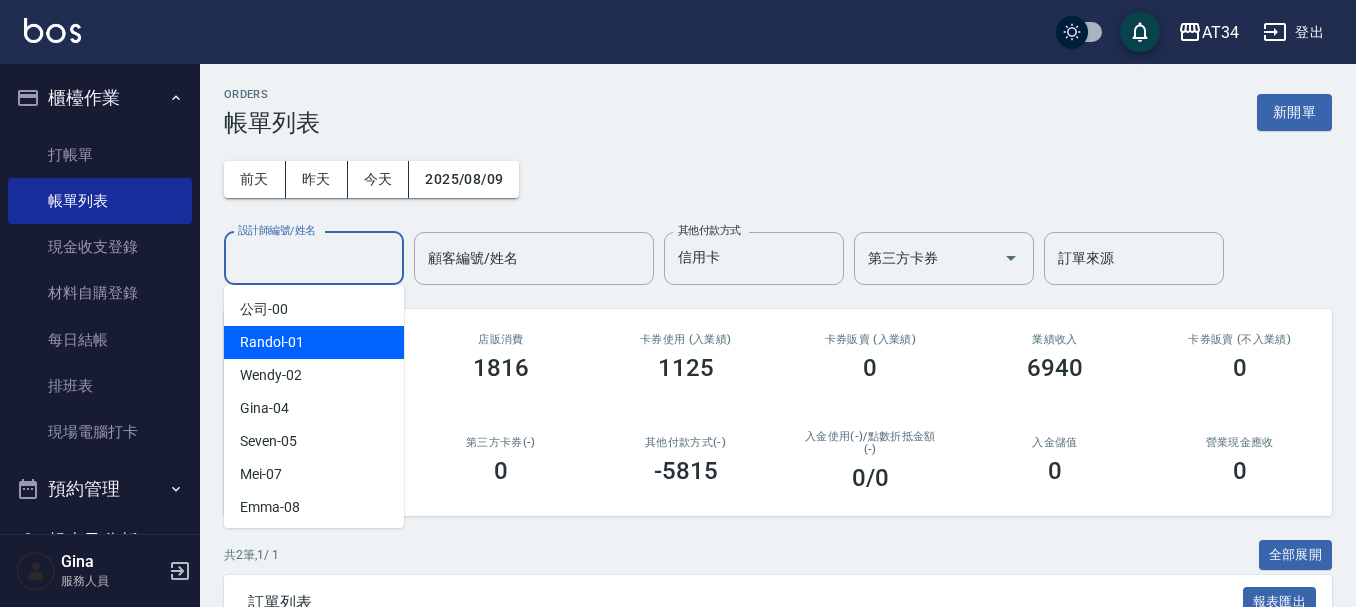 click on "Randol -01" at bounding box center [314, 342] 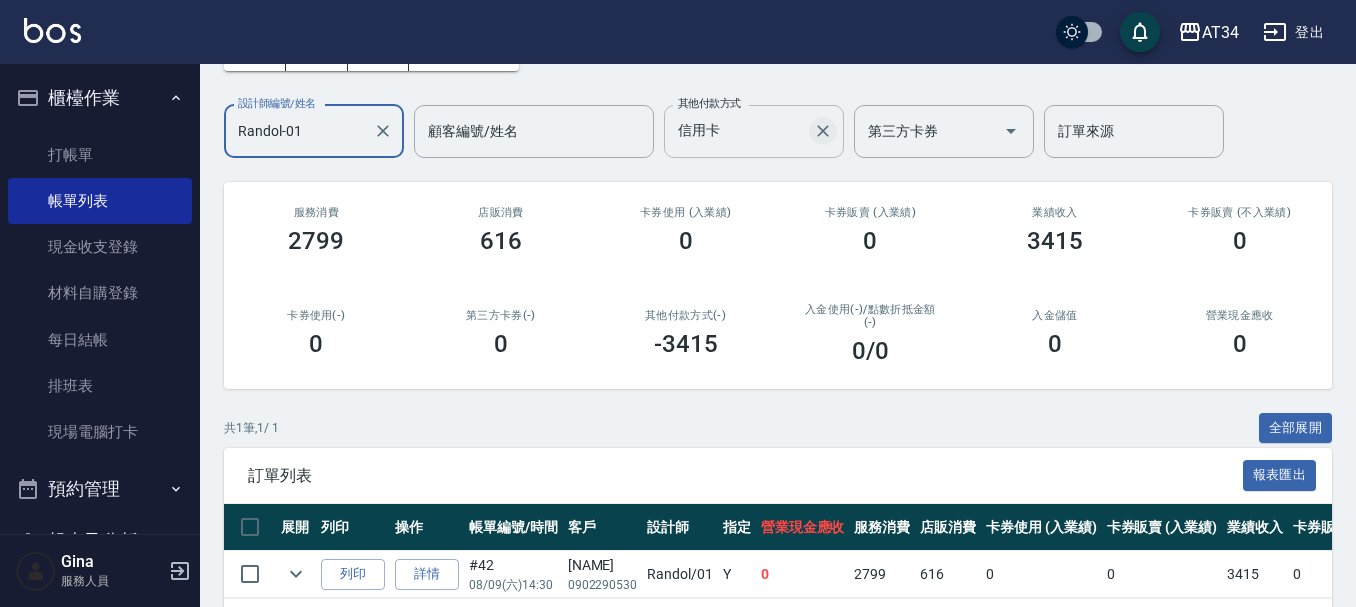 scroll, scrollTop: 0, scrollLeft: 0, axis: both 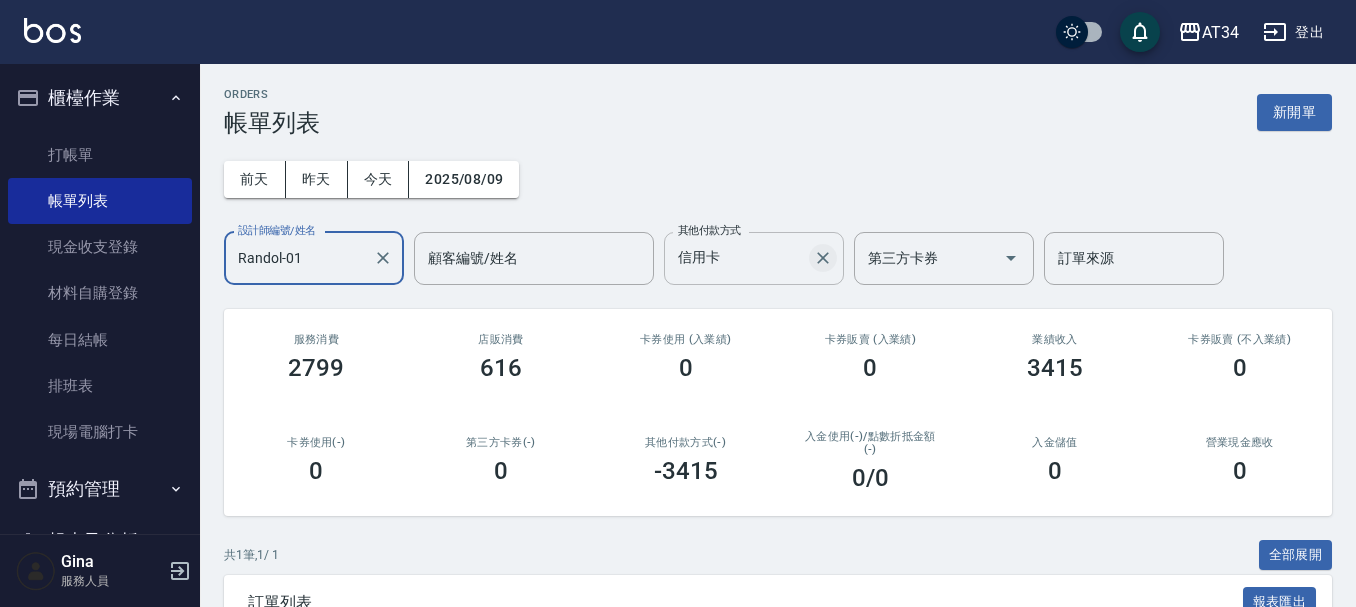 click 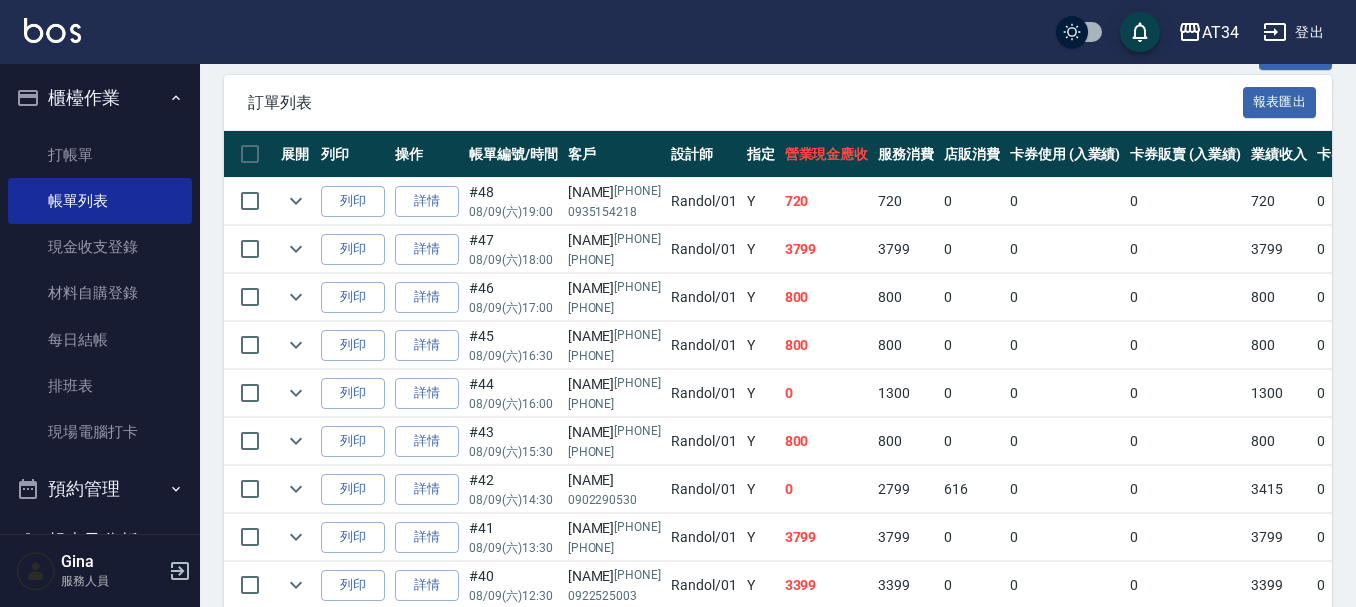 scroll, scrollTop: 600, scrollLeft: 0, axis: vertical 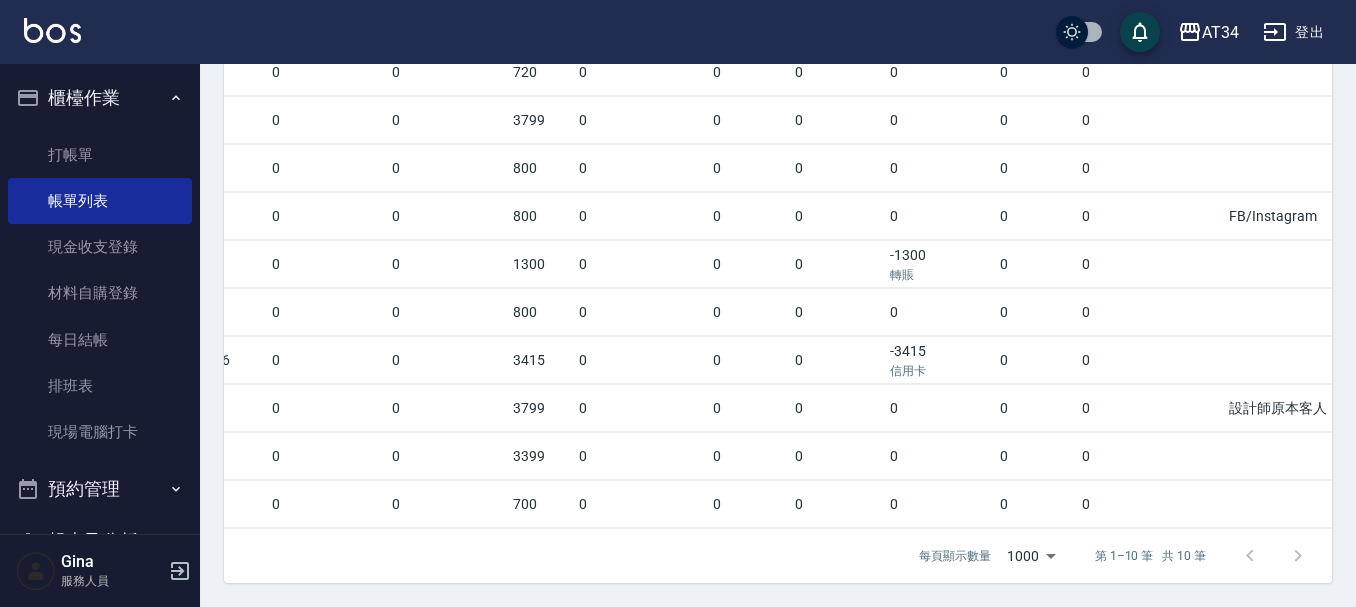 click on "0" at bounding box center [641, 456] 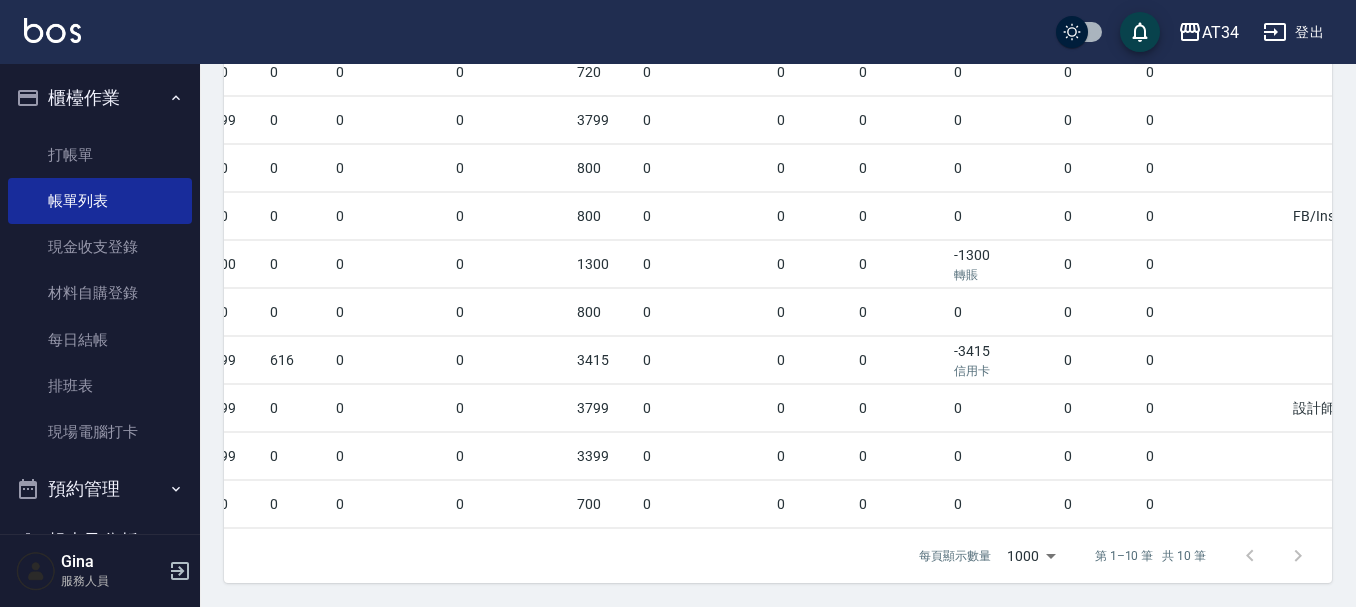 scroll, scrollTop: 0, scrollLeft: 573, axis: horizontal 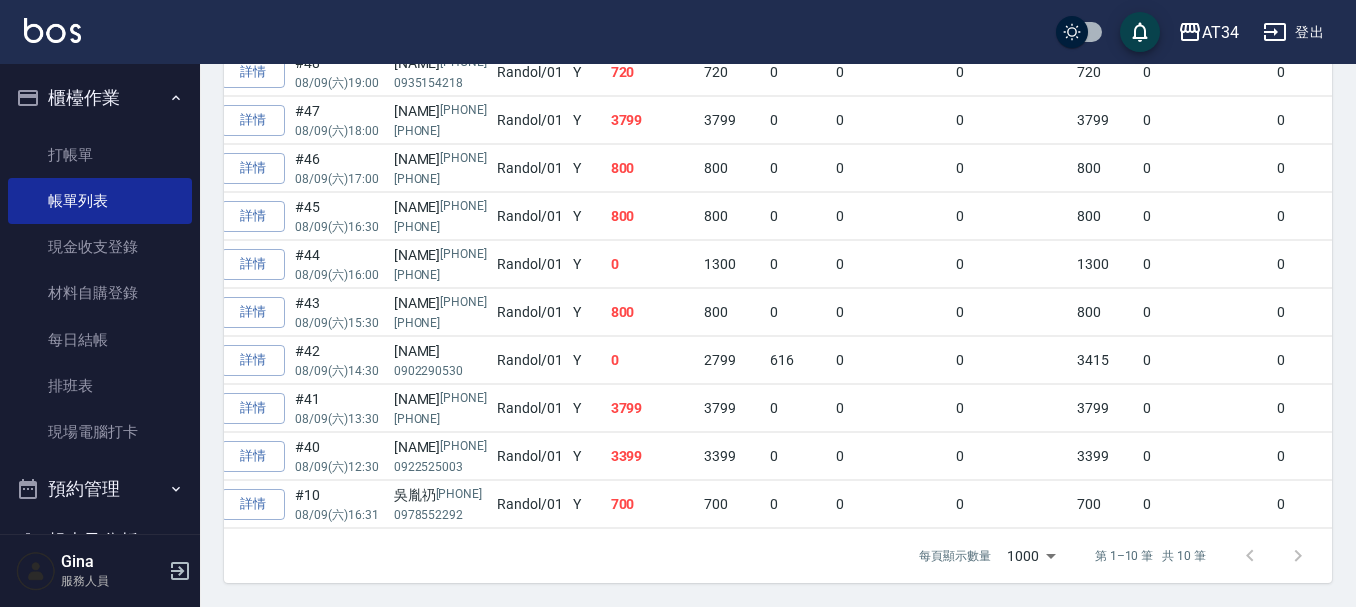 click on "0918747776" at bounding box center (440, 275) 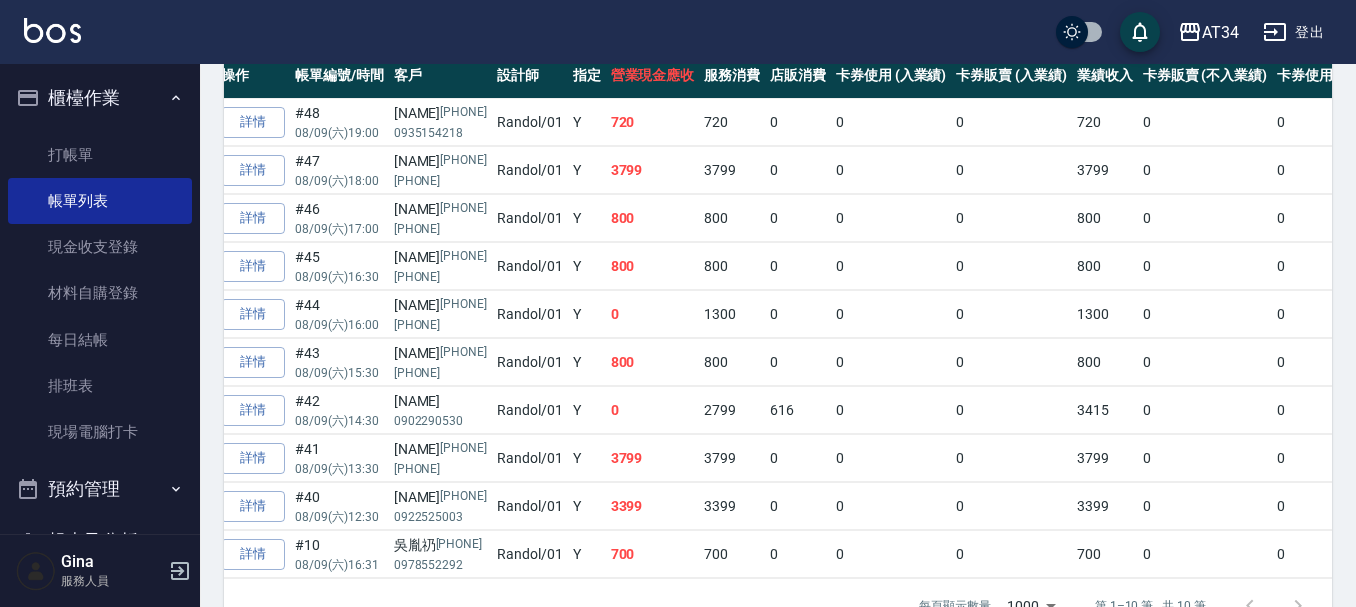 scroll, scrollTop: 544, scrollLeft: 0, axis: vertical 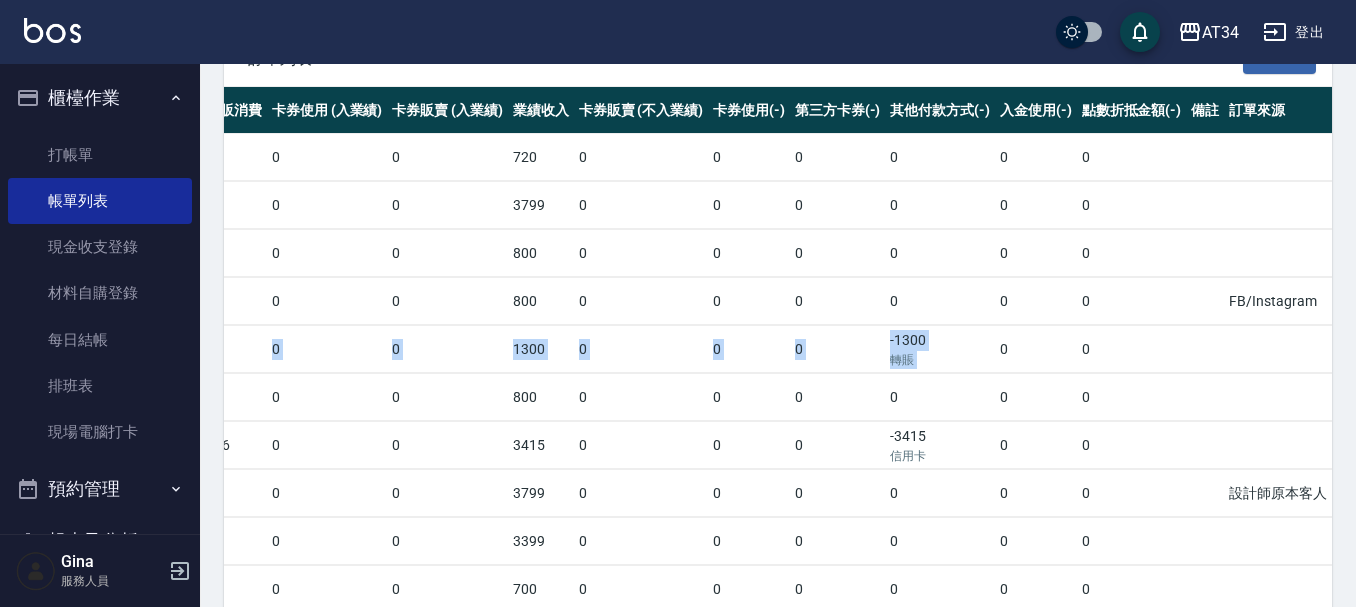 drag, startPoint x: 446, startPoint y: 346, endPoint x: 1001, endPoint y: 339, distance: 555.0441 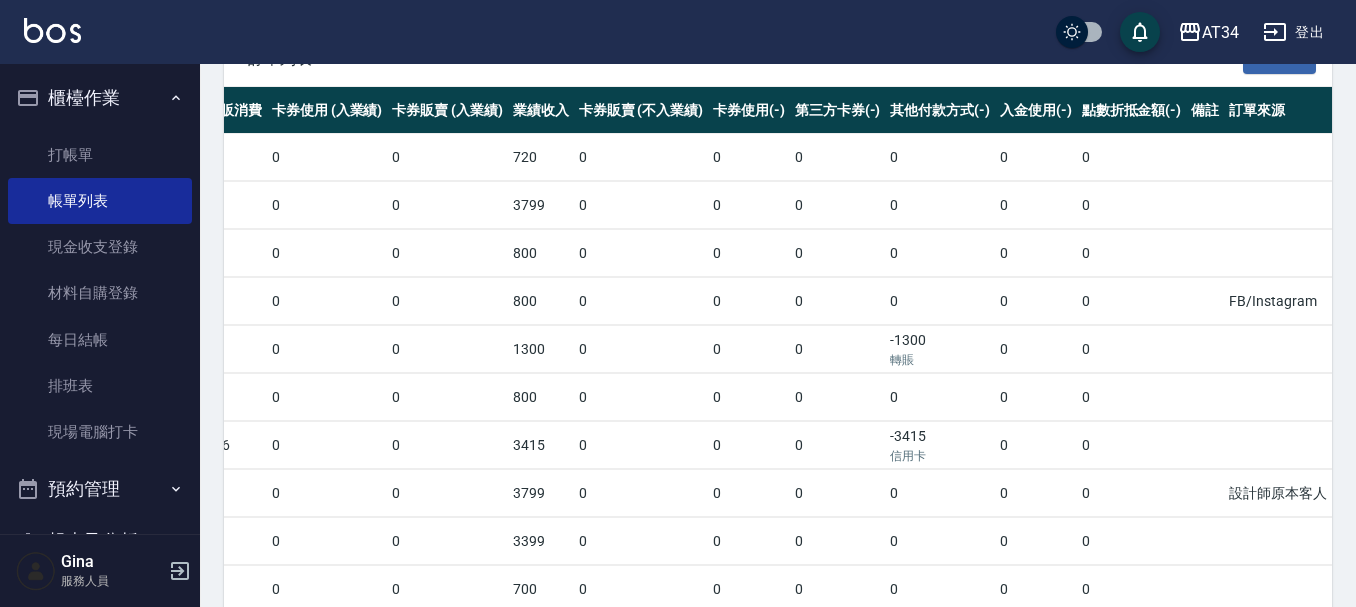 click on "0" at bounding box center (447, 397) 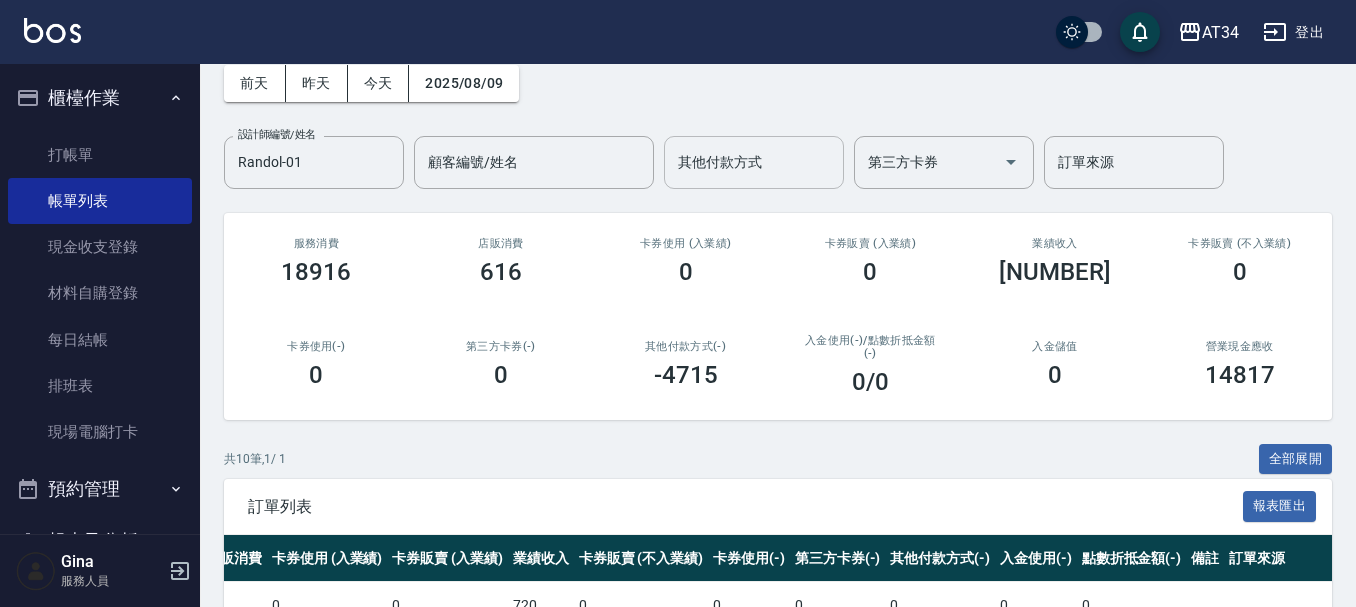 scroll, scrollTop: 0, scrollLeft: 0, axis: both 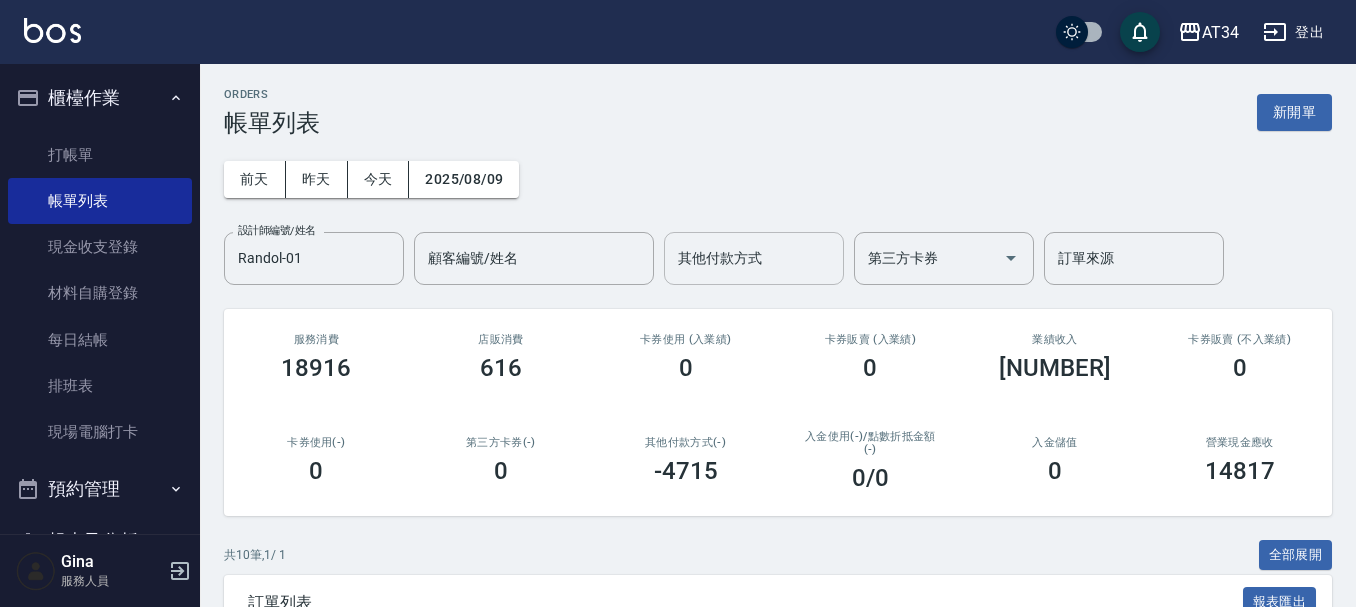 click on "其他付款方式 其他付款方式" at bounding box center (754, 258) 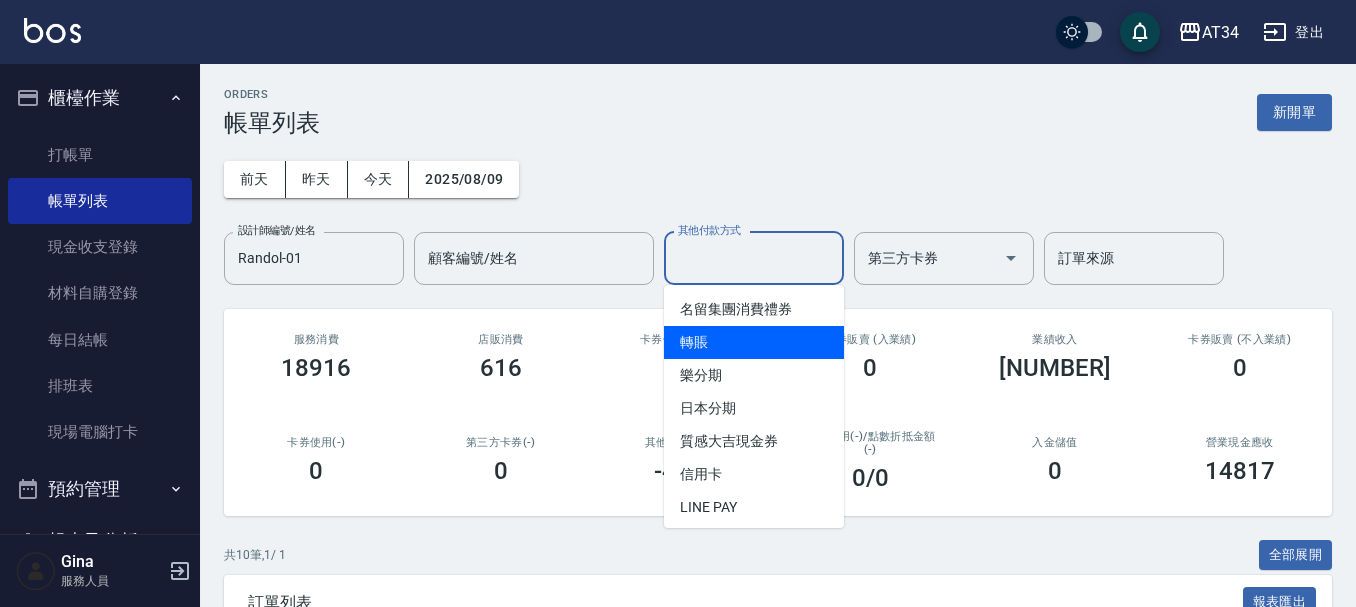 click on "轉賬" at bounding box center (754, 342) 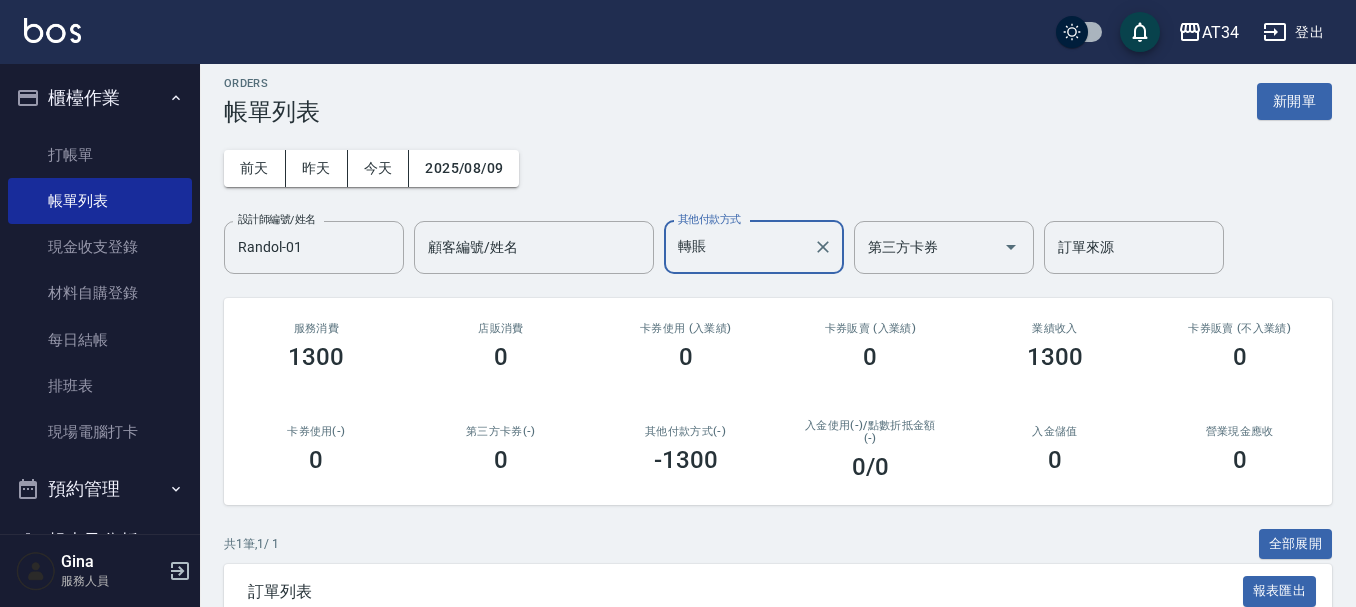 scroll, scrollTop: 0, scrollLeft: 0, axis: both 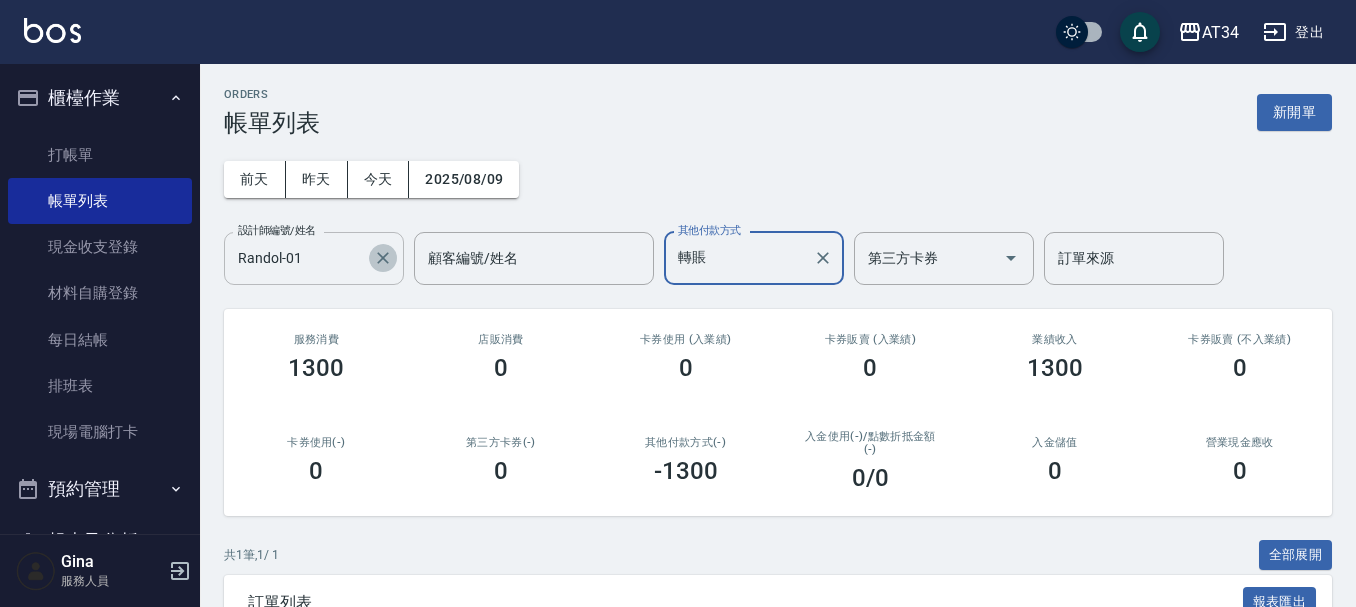 click 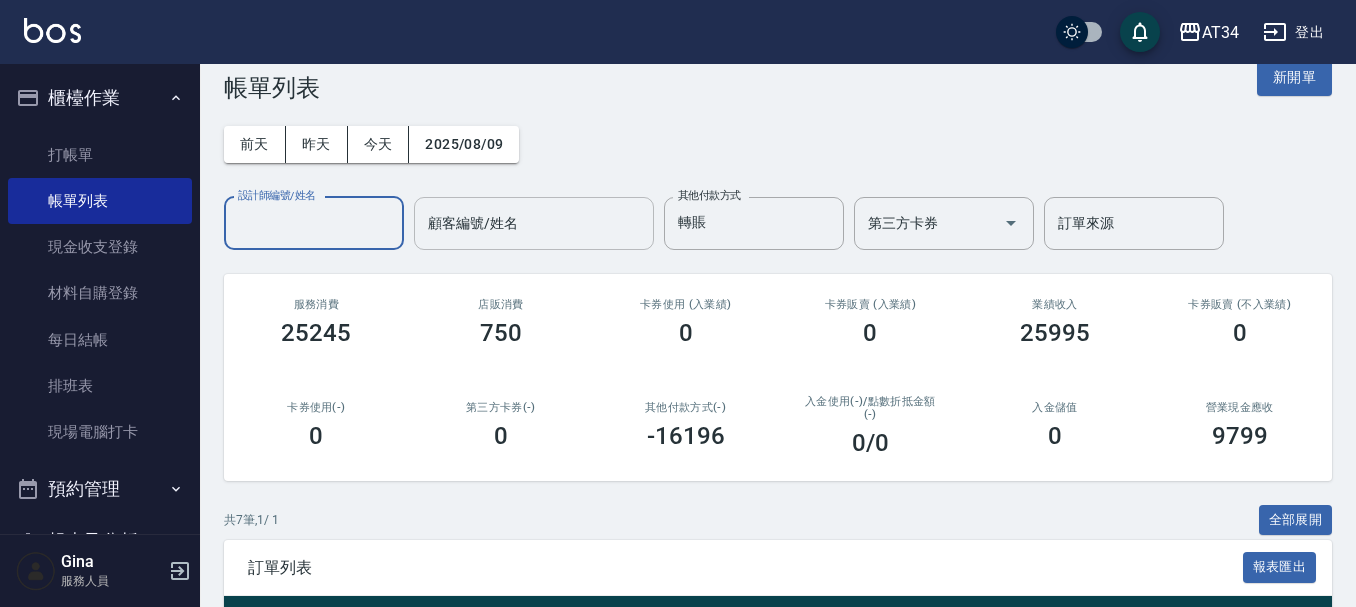 scroll, scrollTop: 0, scrollLeft: 0, axis: both 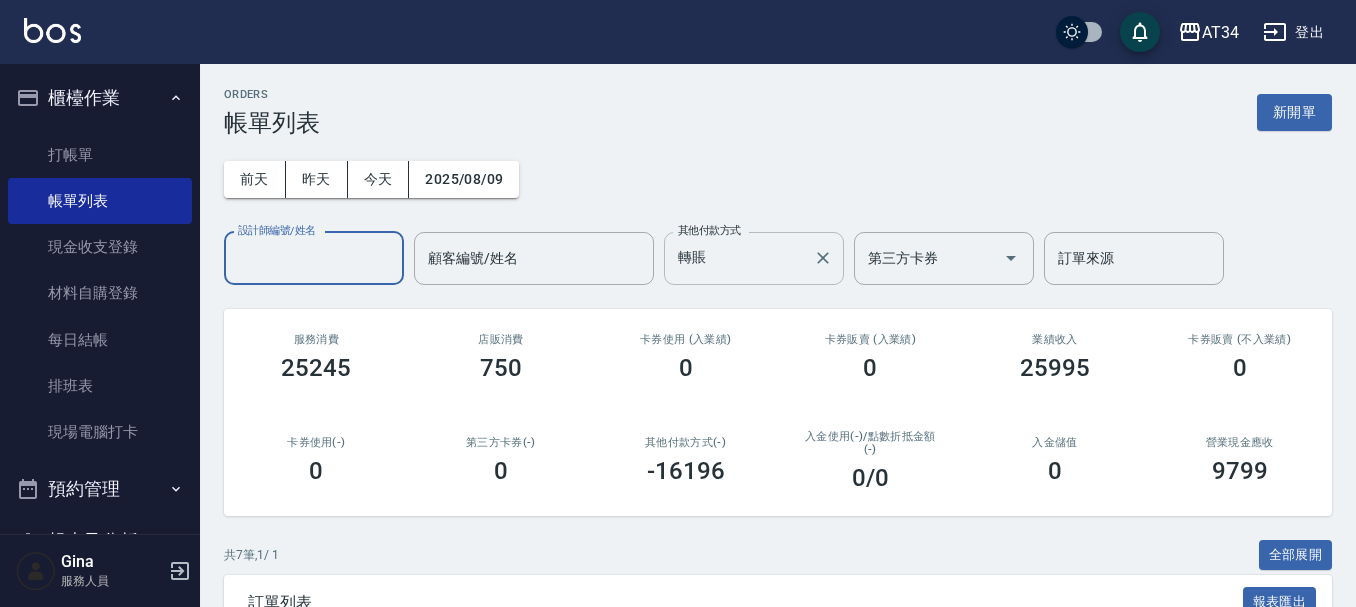 click on "轉賬" at bounding box center (739, 258) 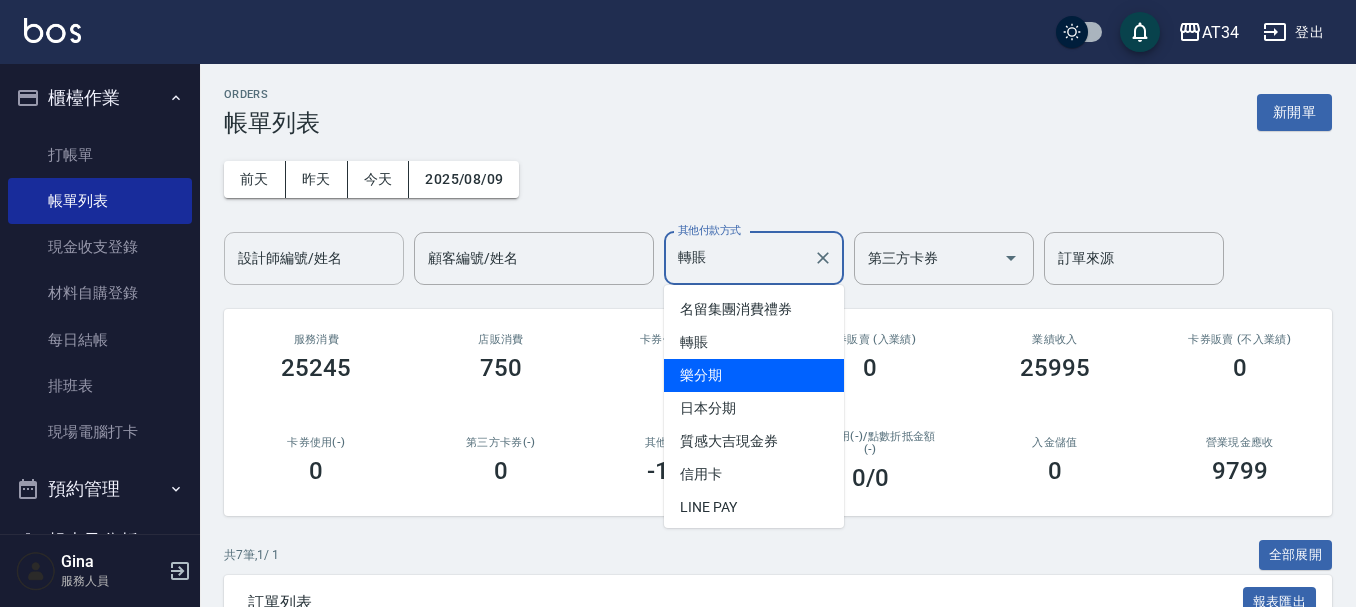 click on "轉賬" at bounding box center [754, 342] 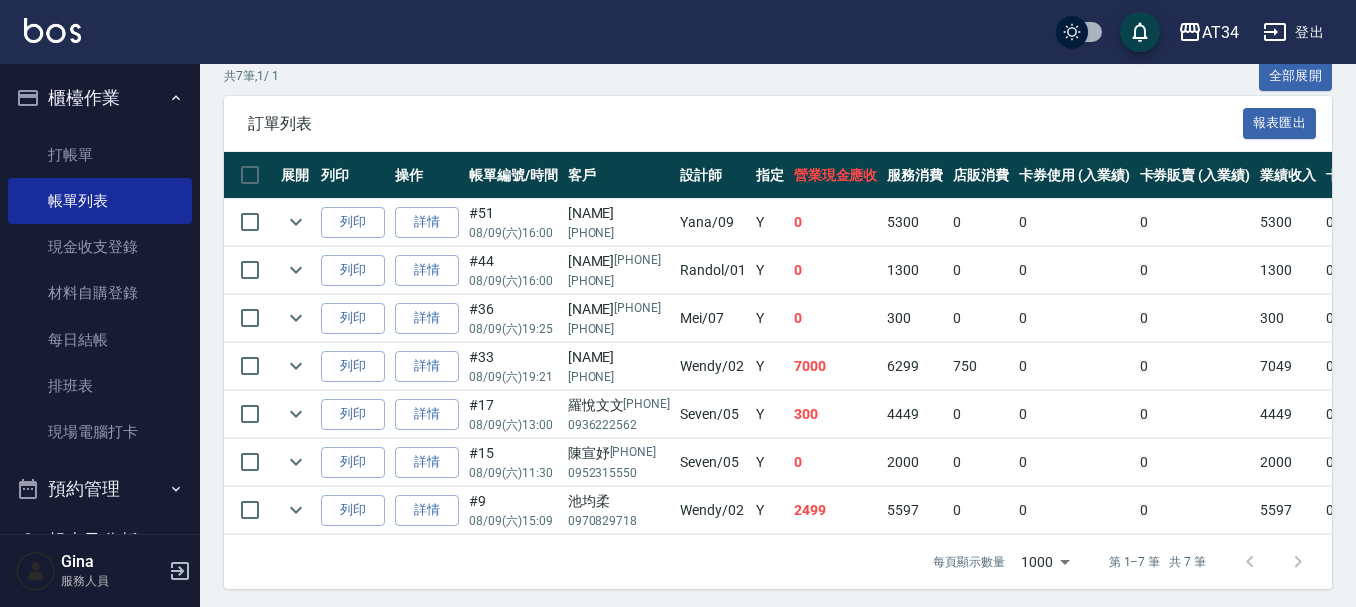 scroll, scrollTop: 500, scrollLeft: 0, axis: vertical 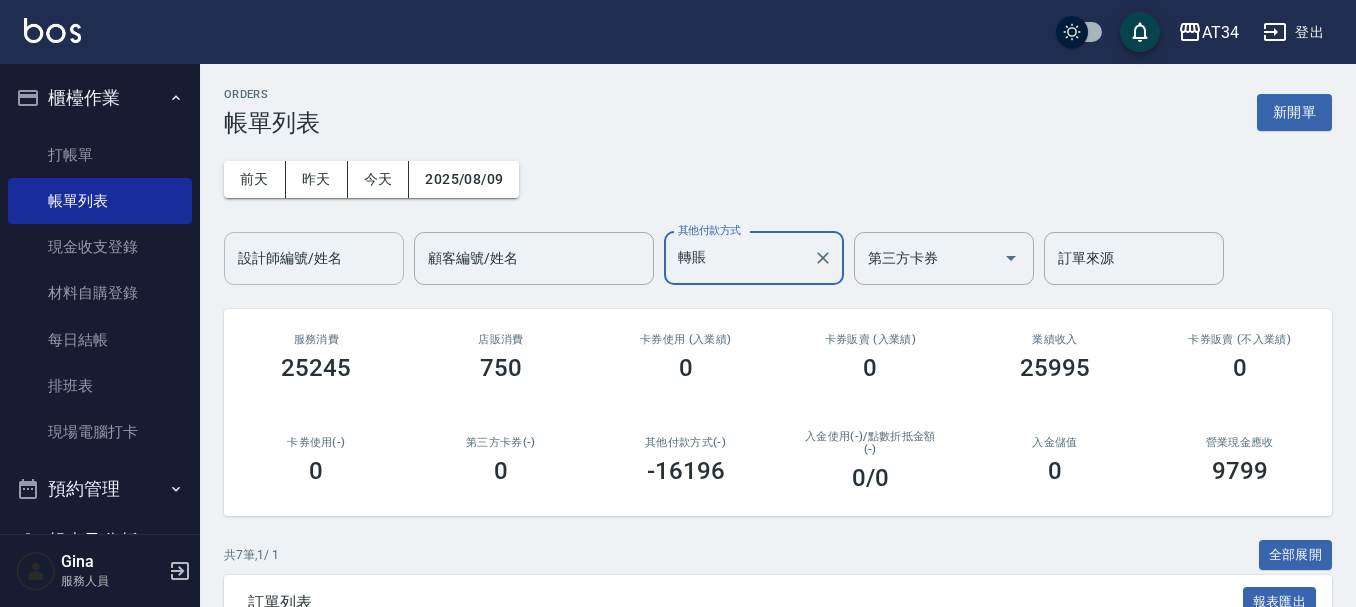 click on "設計師編號/姓名" at bounding box center (314, 258) 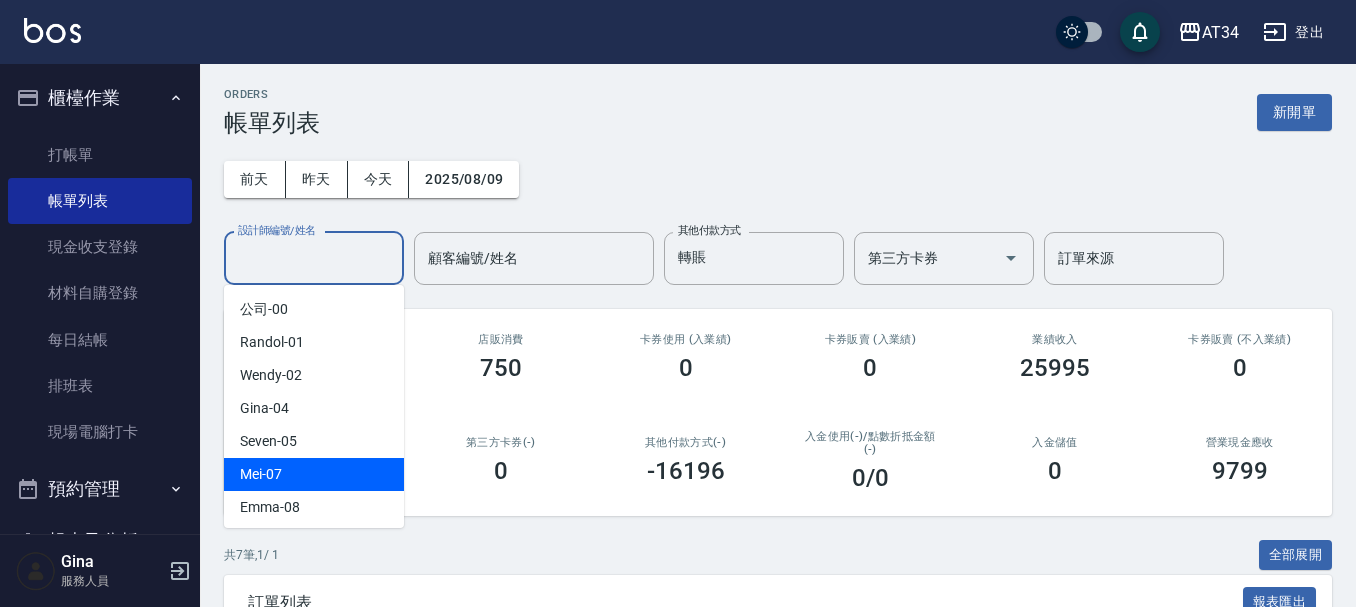 click on "Mei -07" at bounding box center (314, 474) 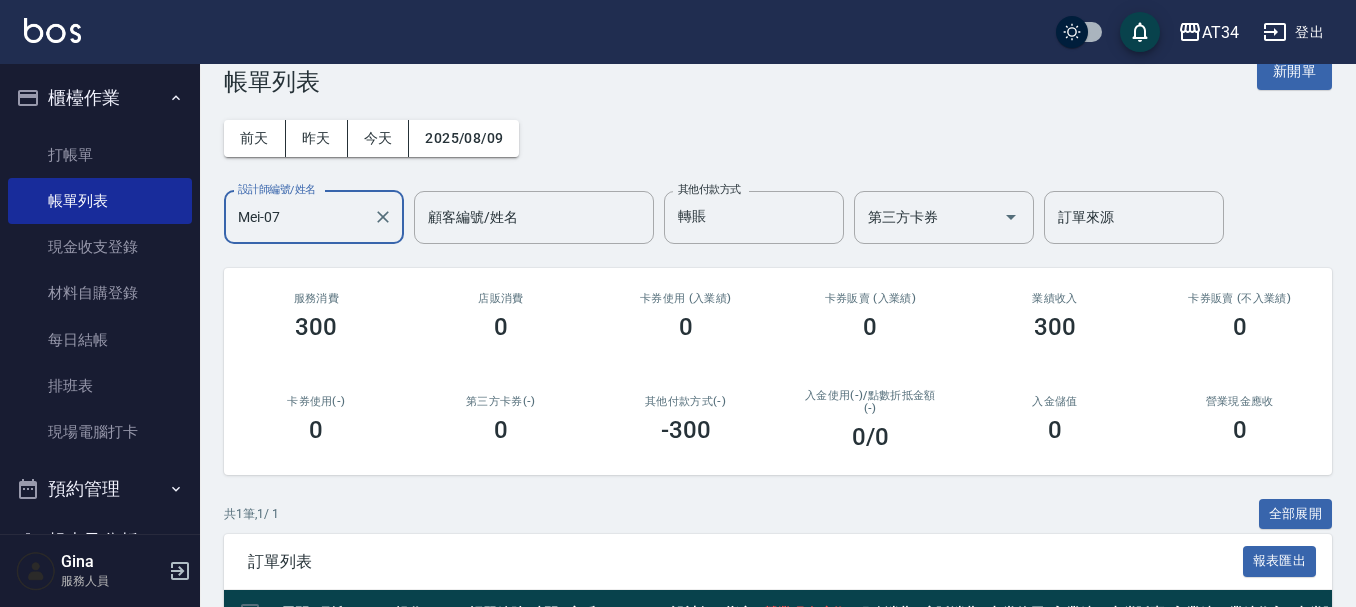 scroll, scrollTop: 12, scrollLeft: 0, axis: vertical 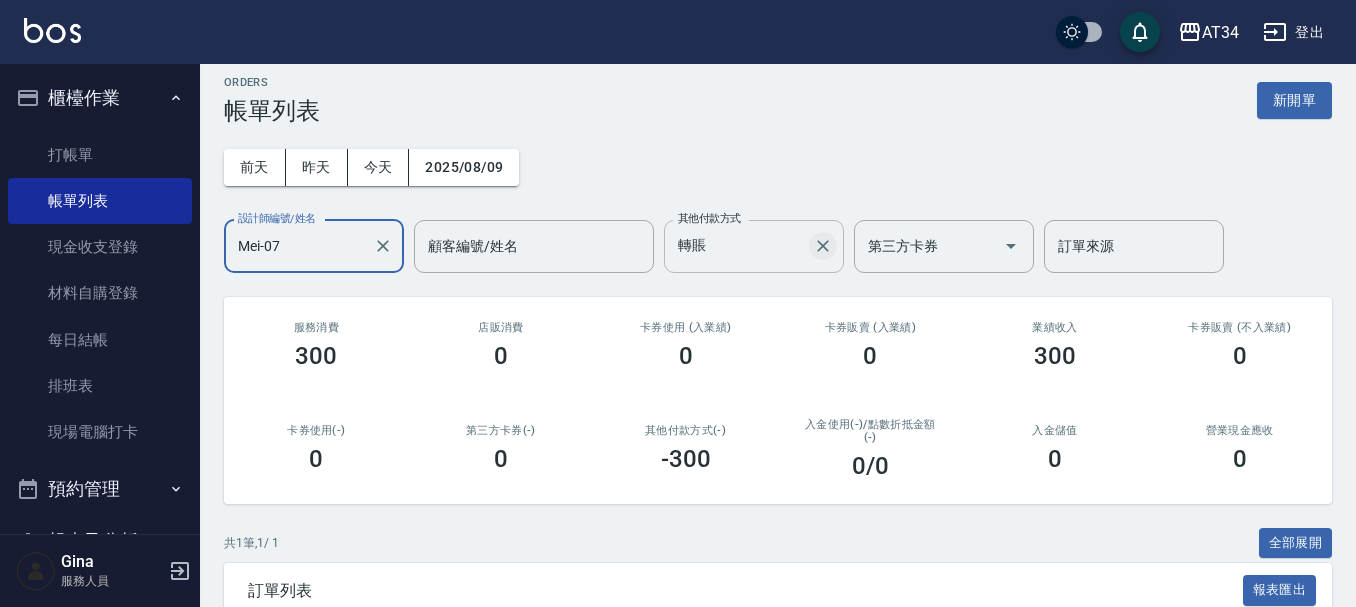 click 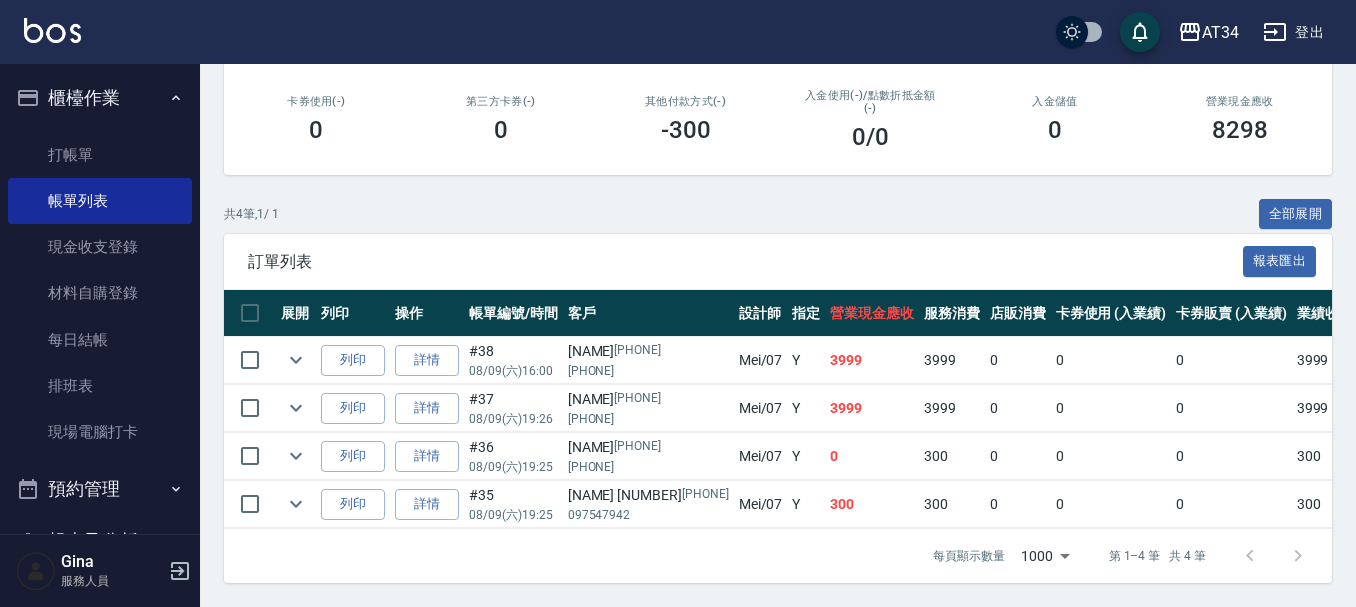 scroll, scrollTop: 356, scrollLeft: 0, axis: vertical 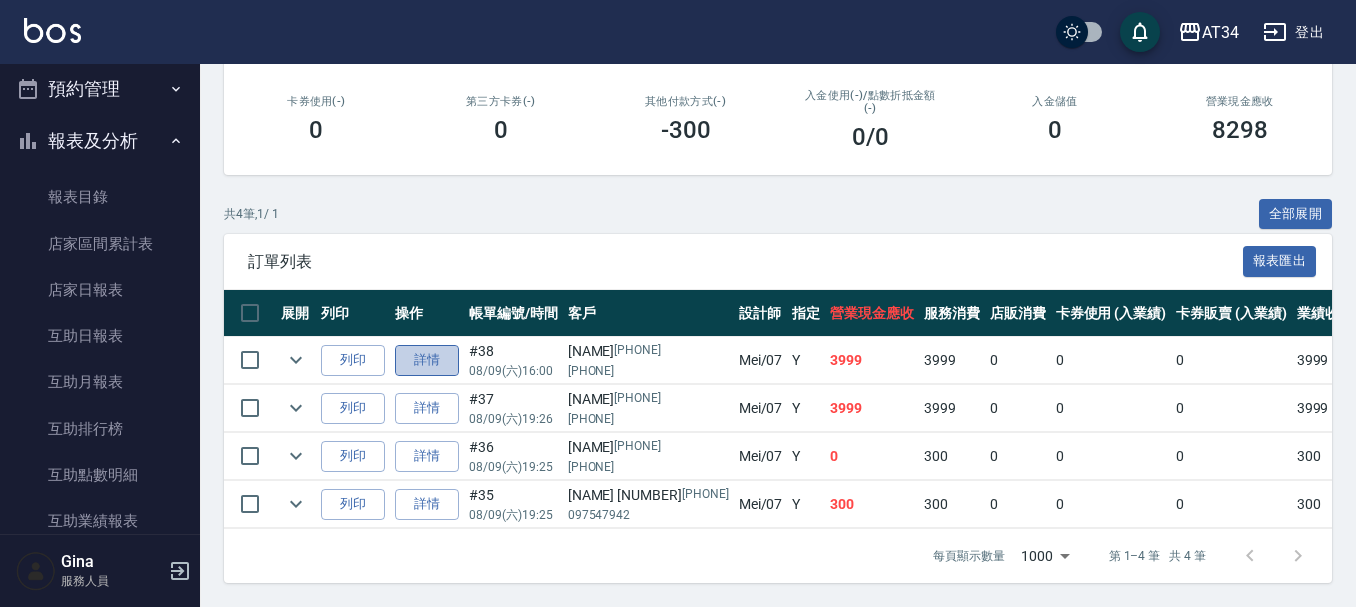 click on "詳情" at bounding box center (427, 360) 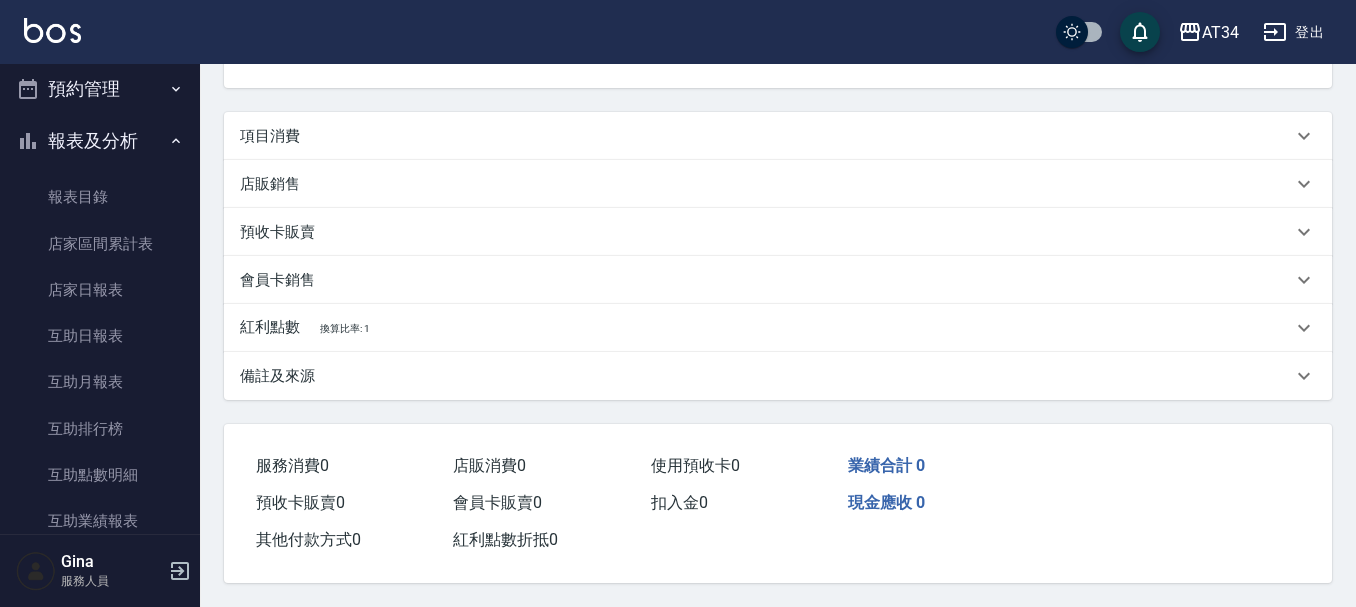 scroll, scrollTop: 0, scrollLeft: 0, axis: both 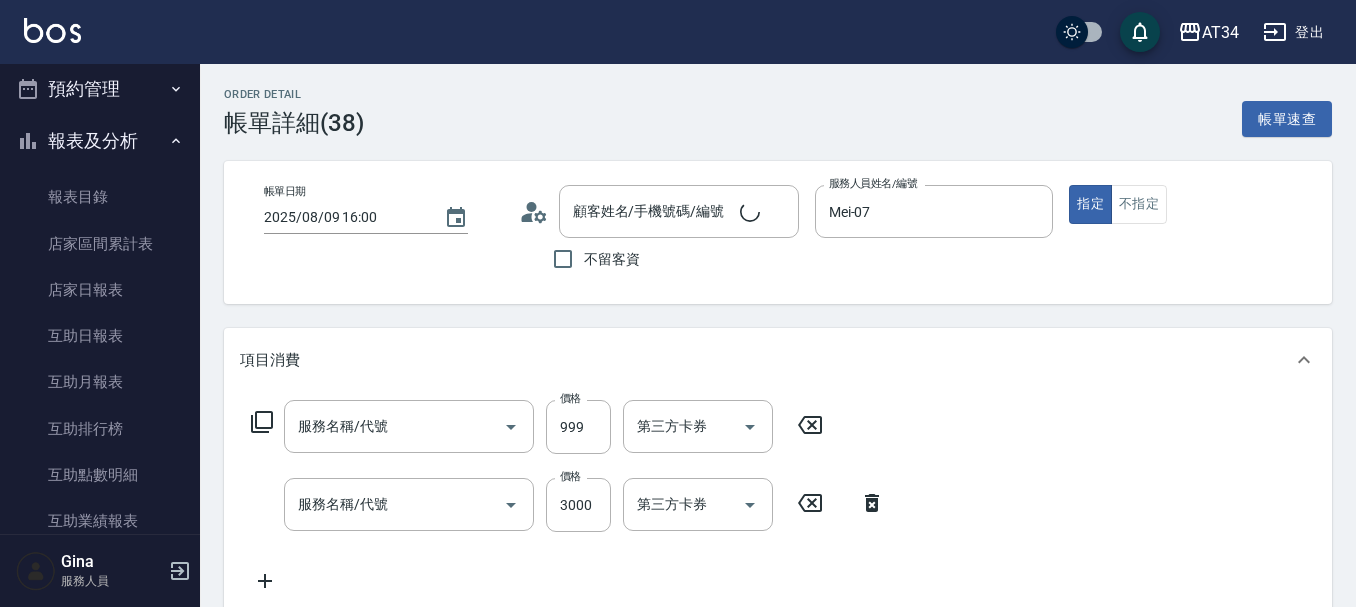 type on "2025/08/09 16:00" 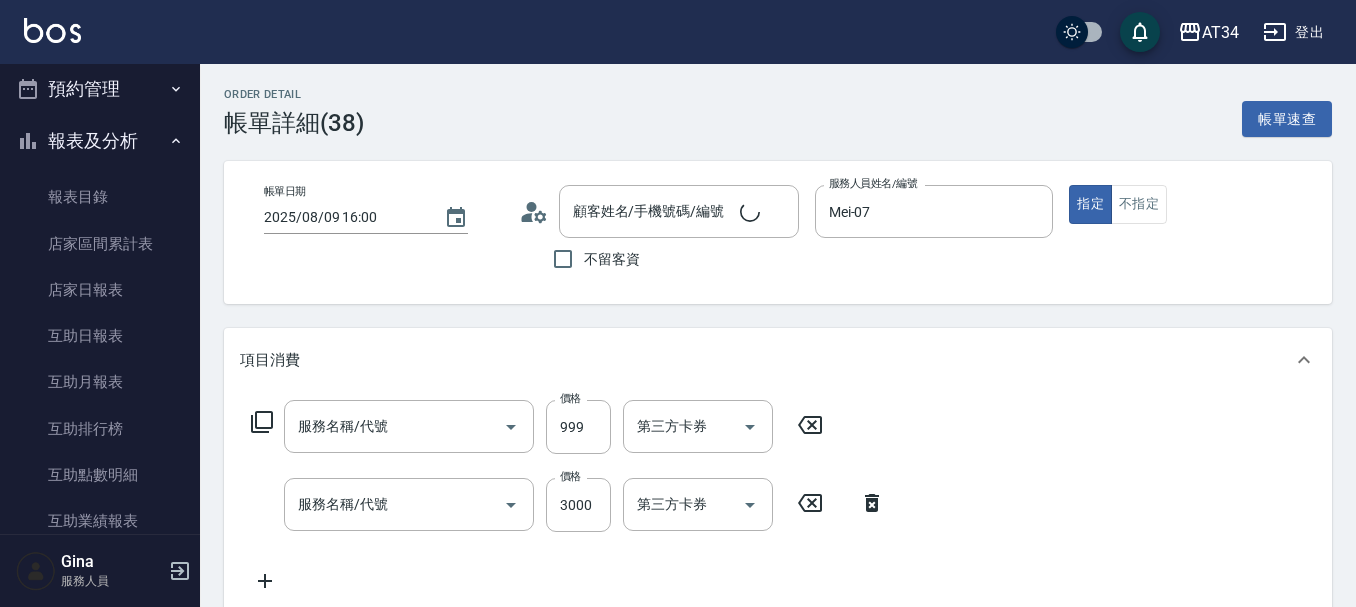 type on "Mei-07" 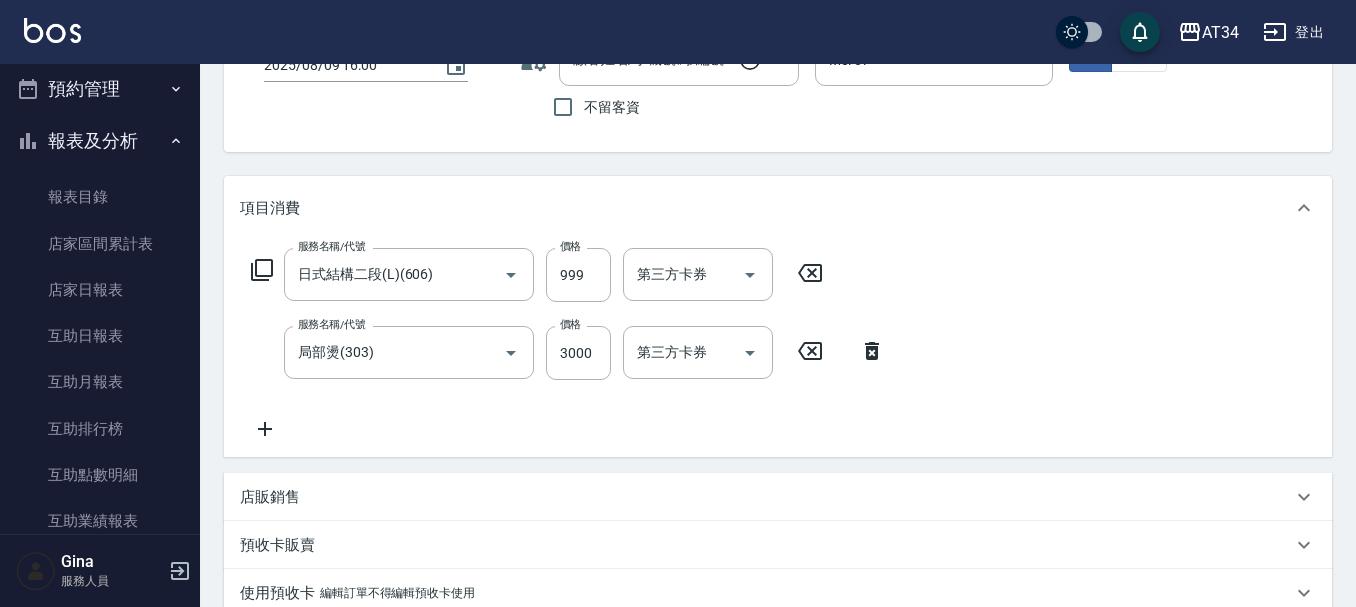 type on "日式結構二段(L)(606)" 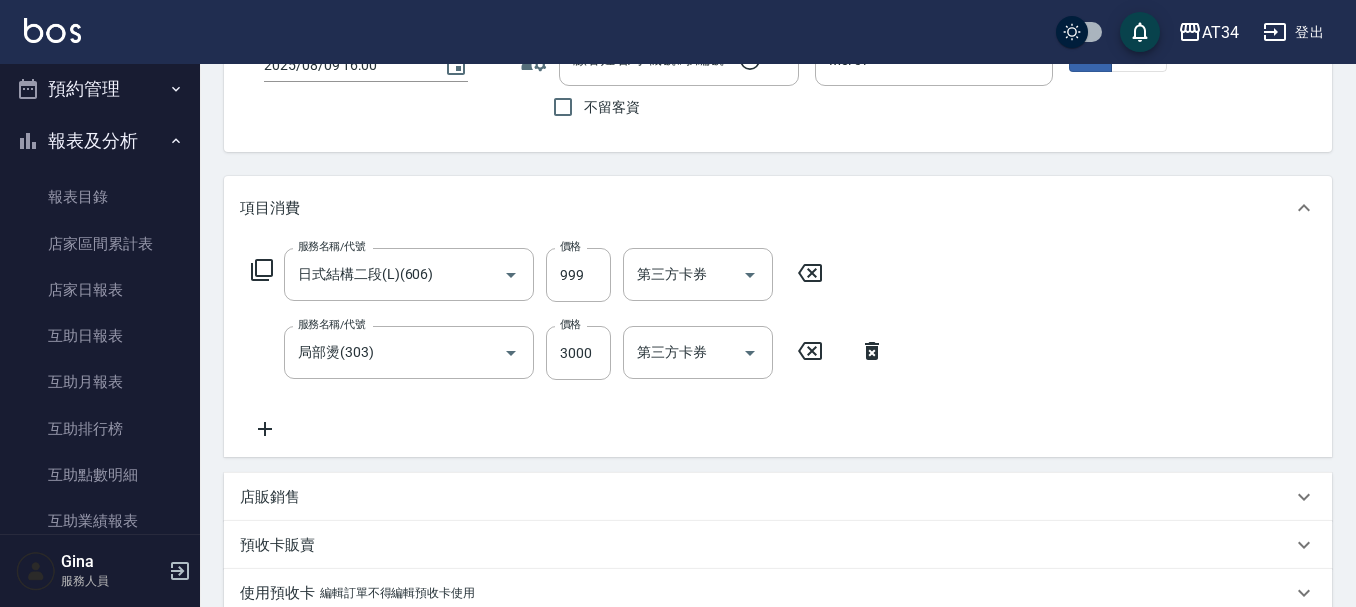 type on "局部燙(303)" 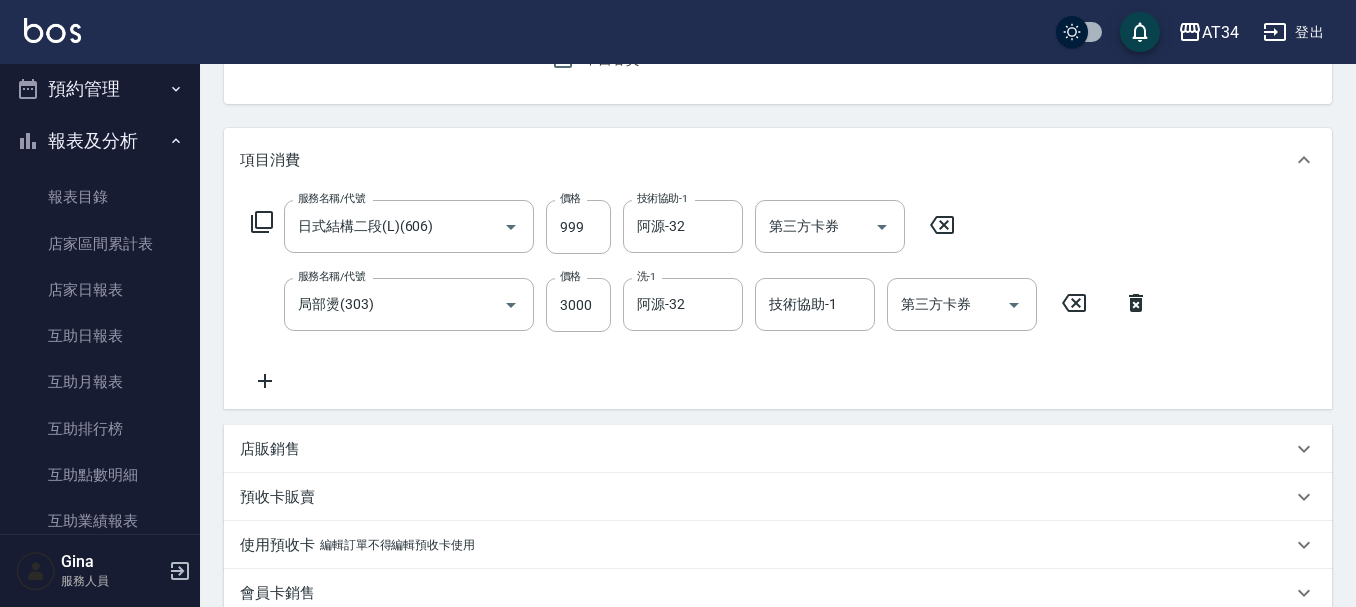 type on "李侑庭/0917108691/0917108691" 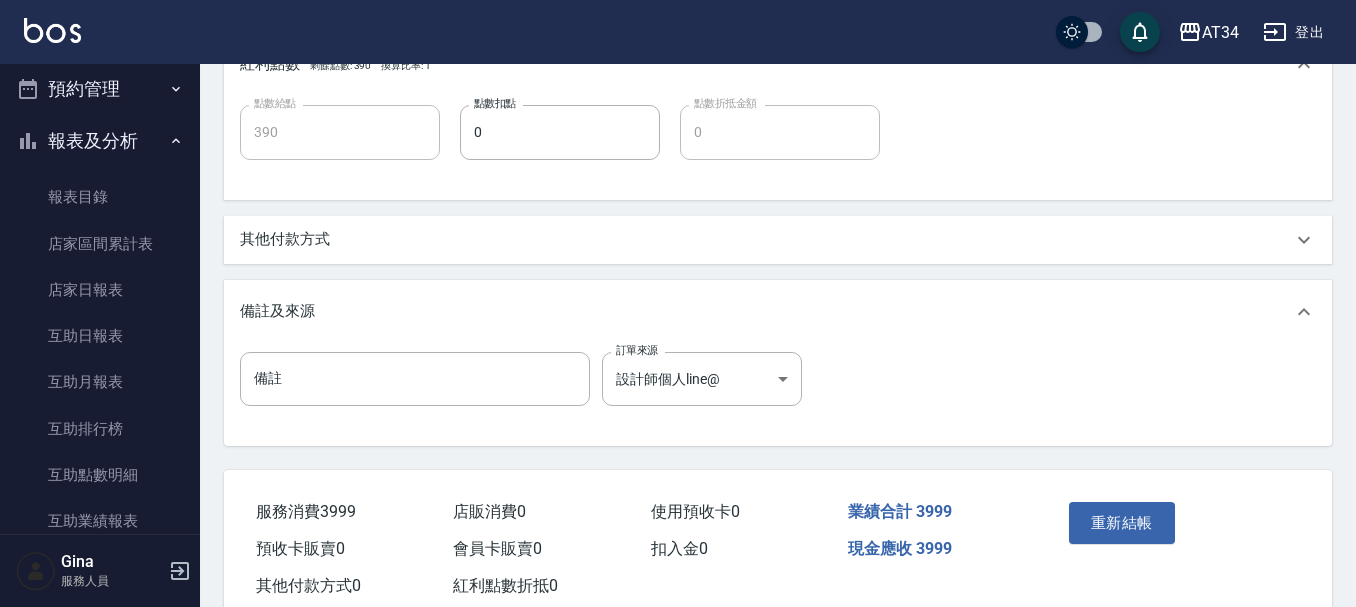 scroll, scrollTop: 700, scrollLeft: 0, axis: vertical 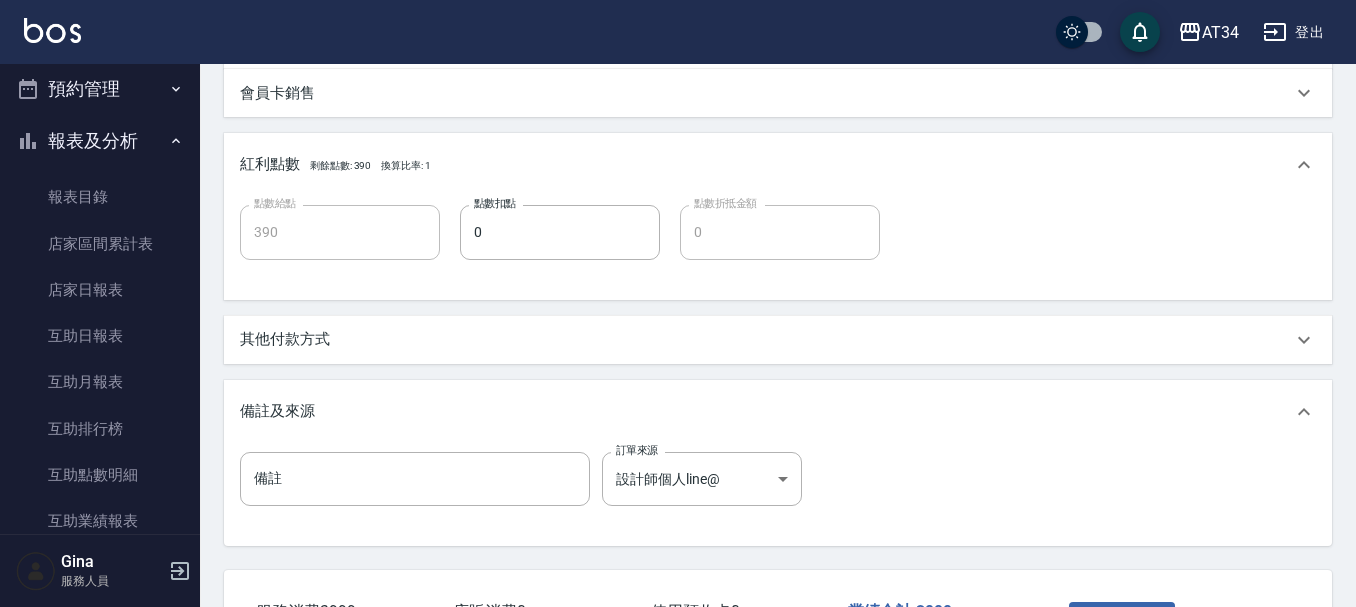click on "其他付款方式" at bounding box center [778, 340] 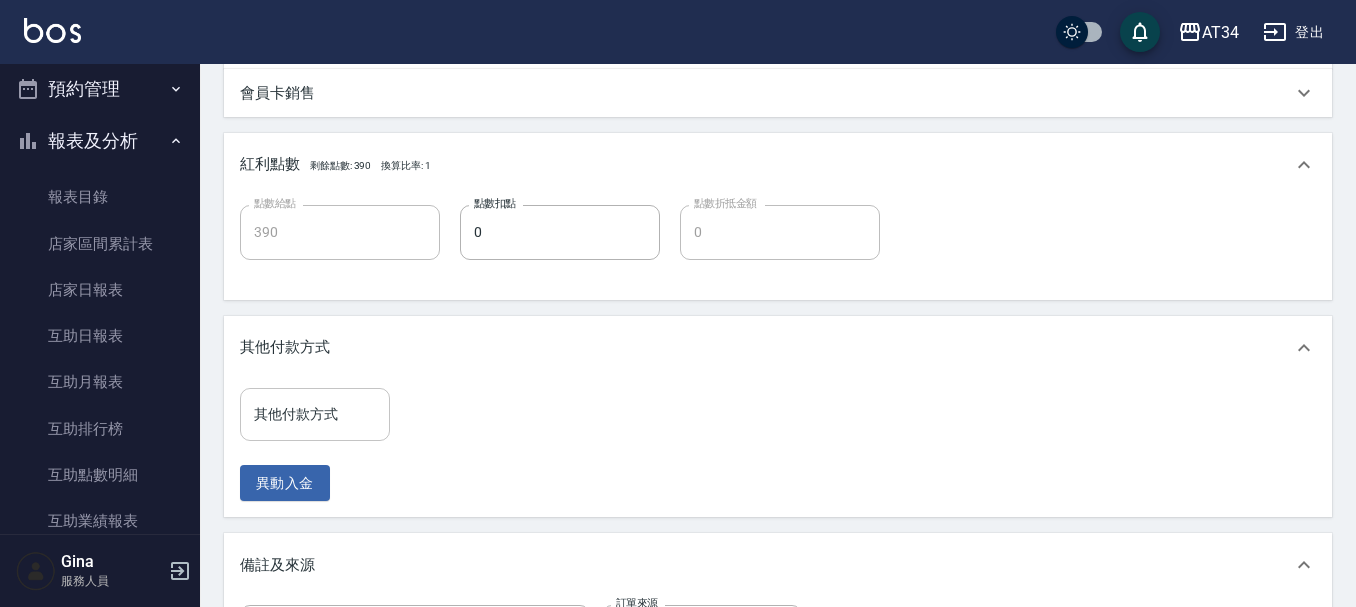 click on "其他付款方式 其他付款方式" at bounding box center (315, 414) 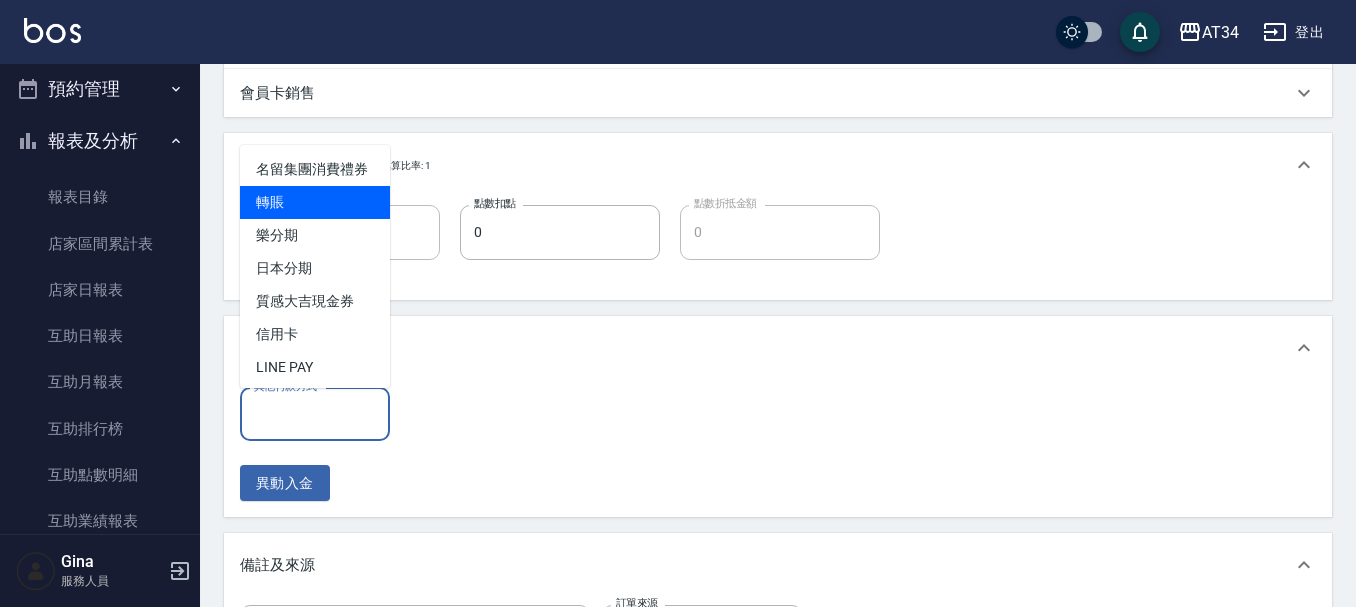 click on "轉賬" at bounding box center [315, 202] 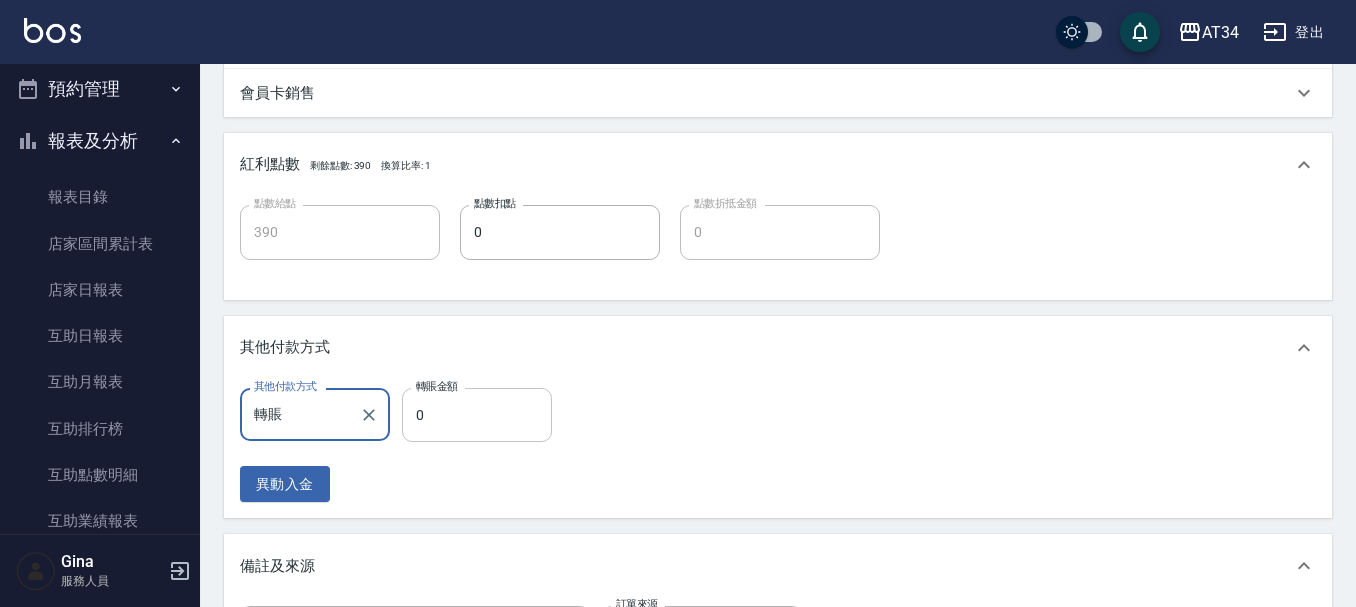 click on "0" at bounding box center (477, 415) 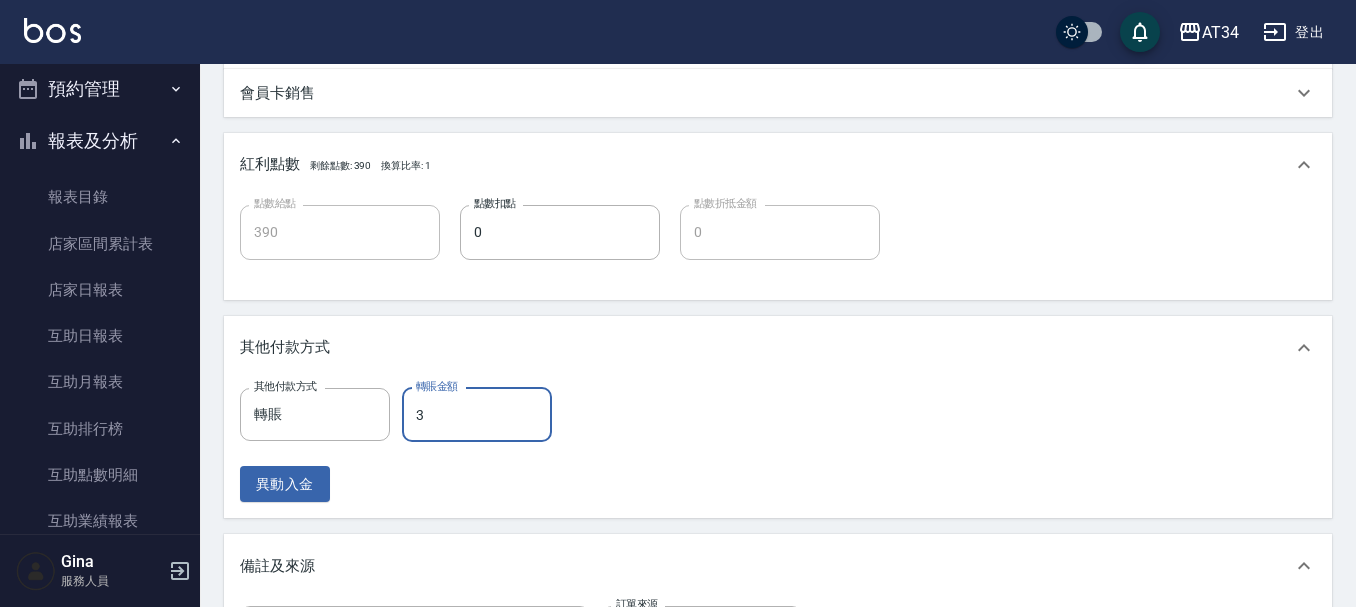 type on "39" 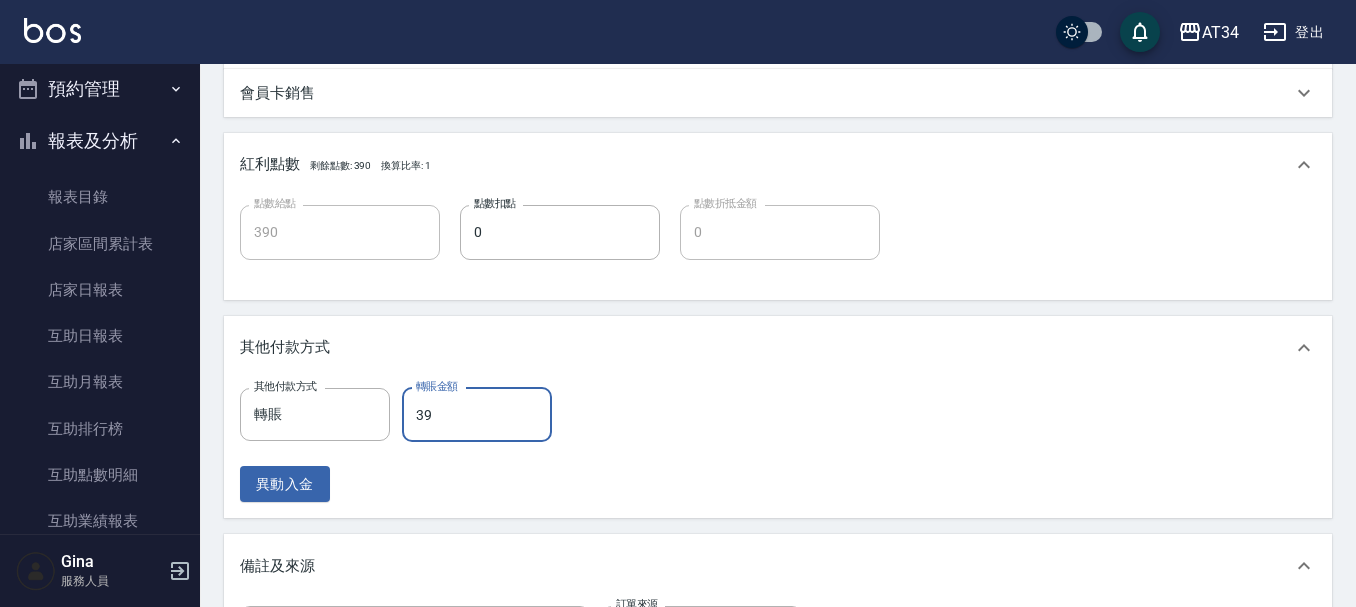 type on "360" 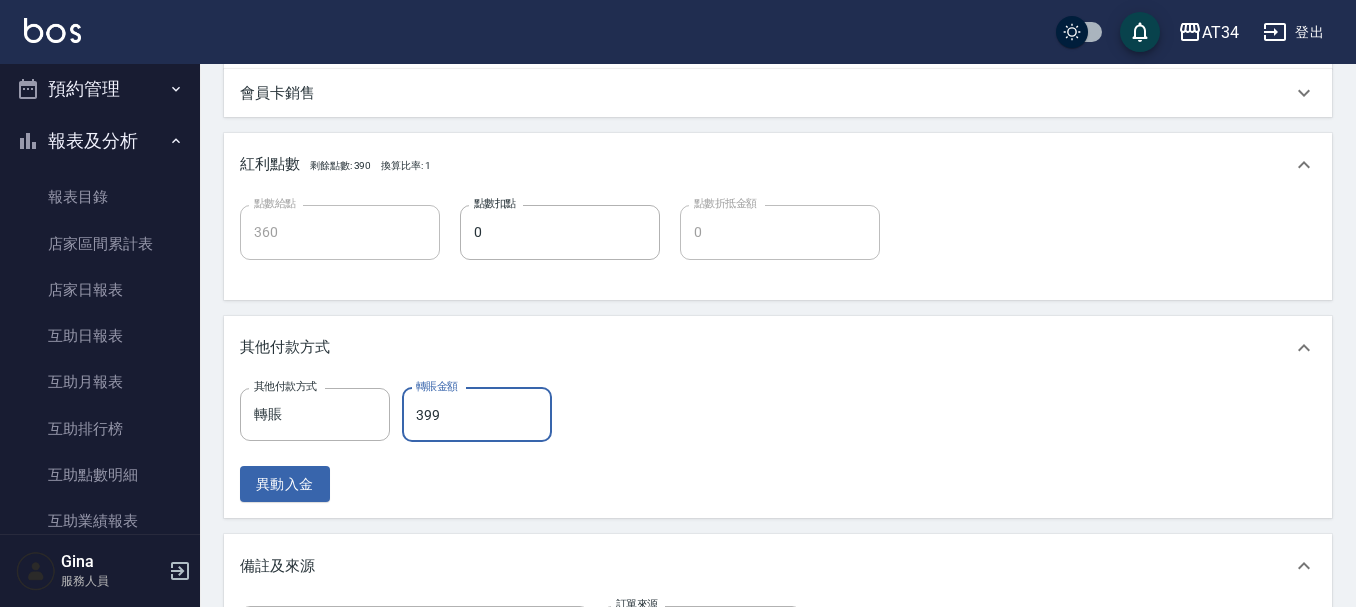 type on "3999" 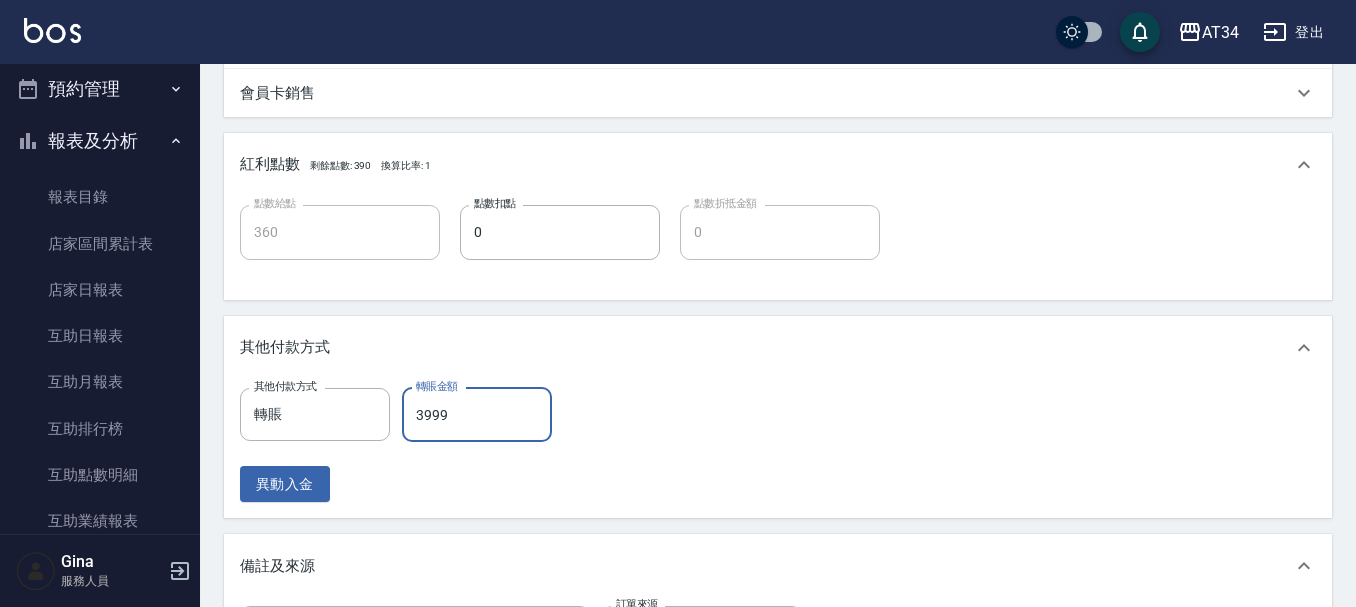 type on "0" 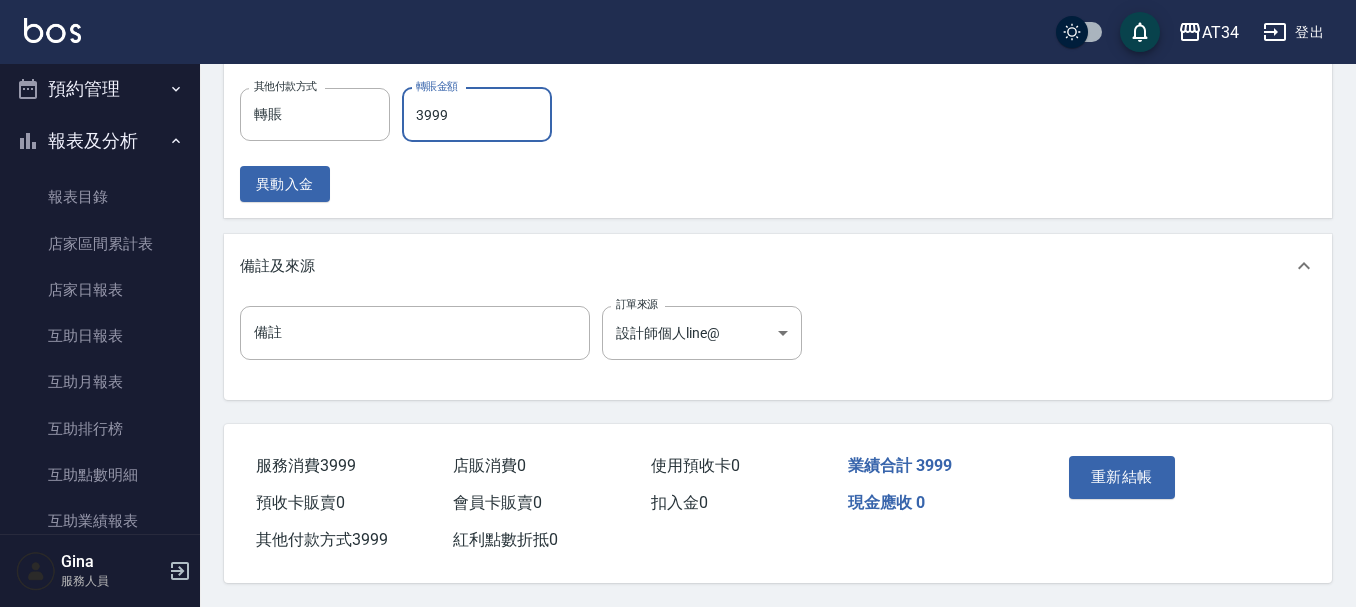 scroll, scrollTop: 1009, scrollLeft: 0, axis: vertical 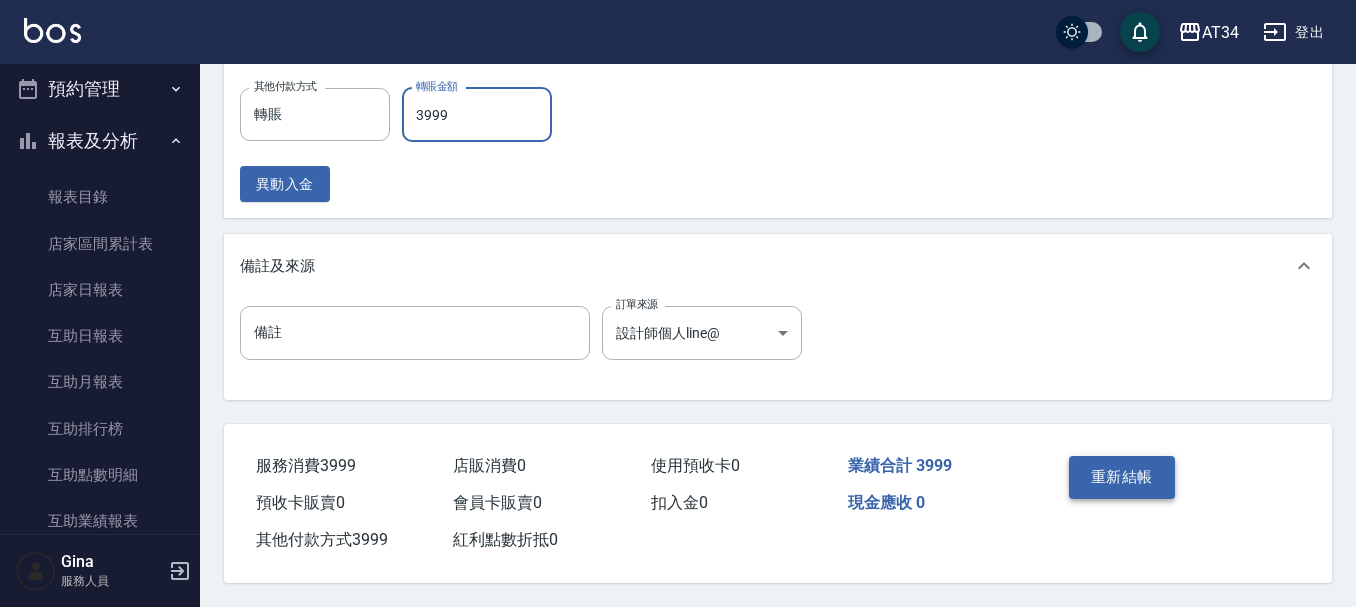 type on "3999" 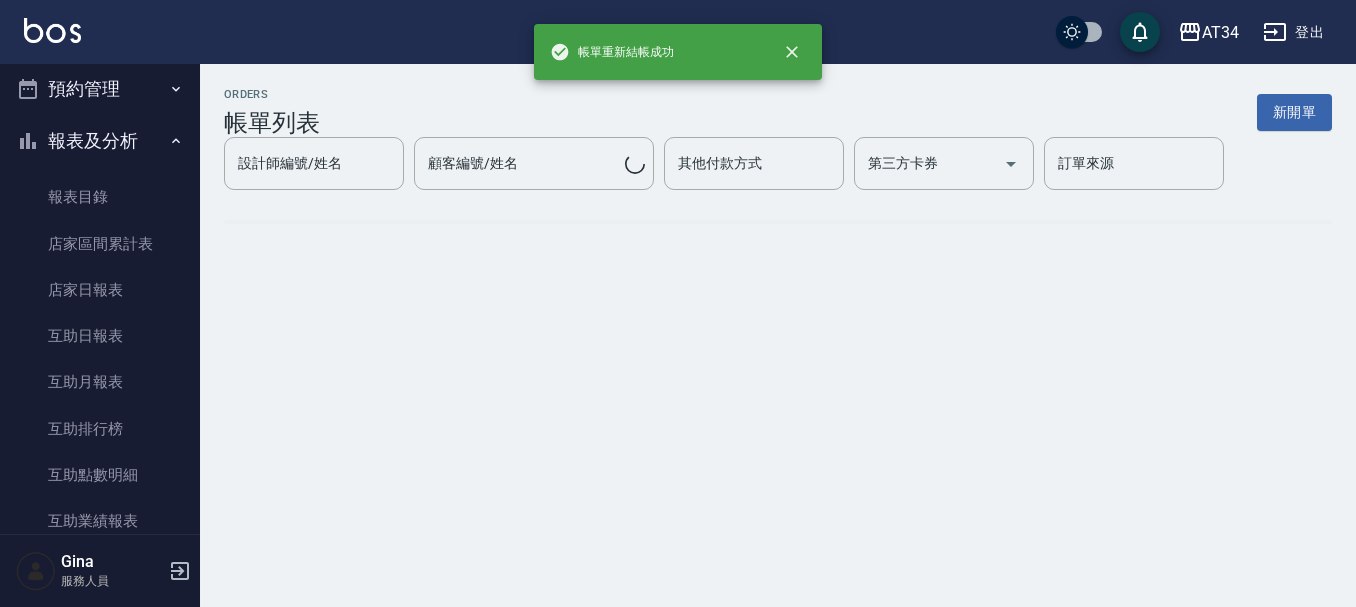 scroll, scrollTop: 0, scrollLeft: 0, axis: both 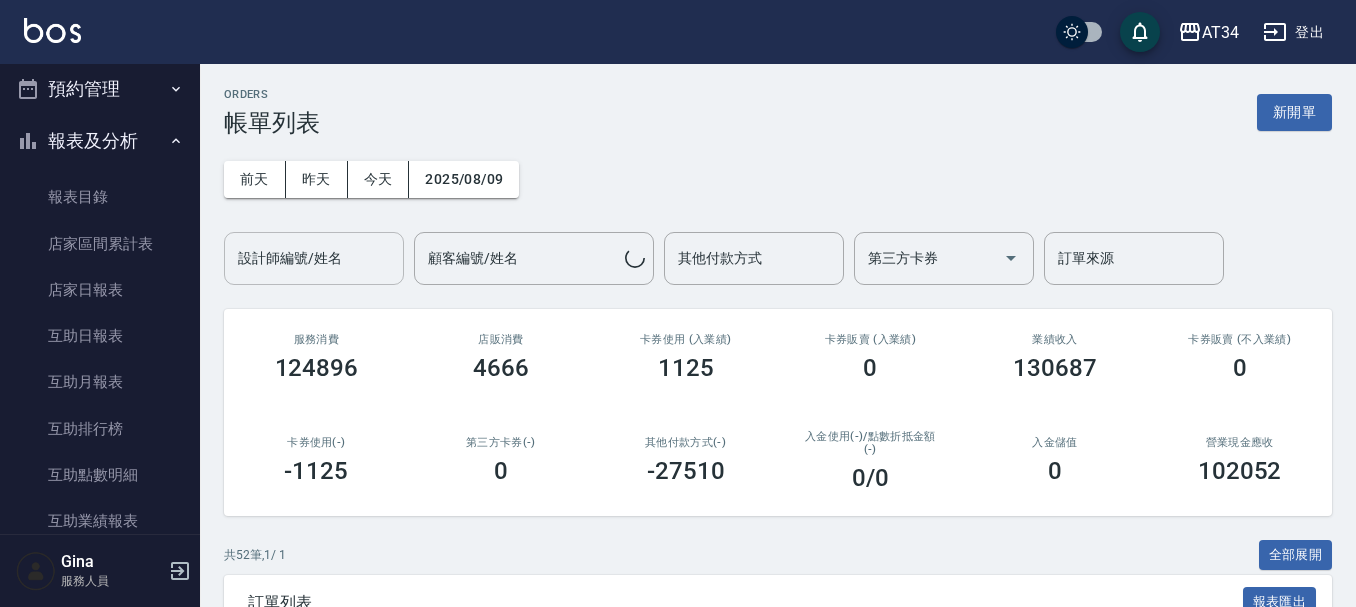 click on "設計師編號/姓名" at bounding box center [314, 258] 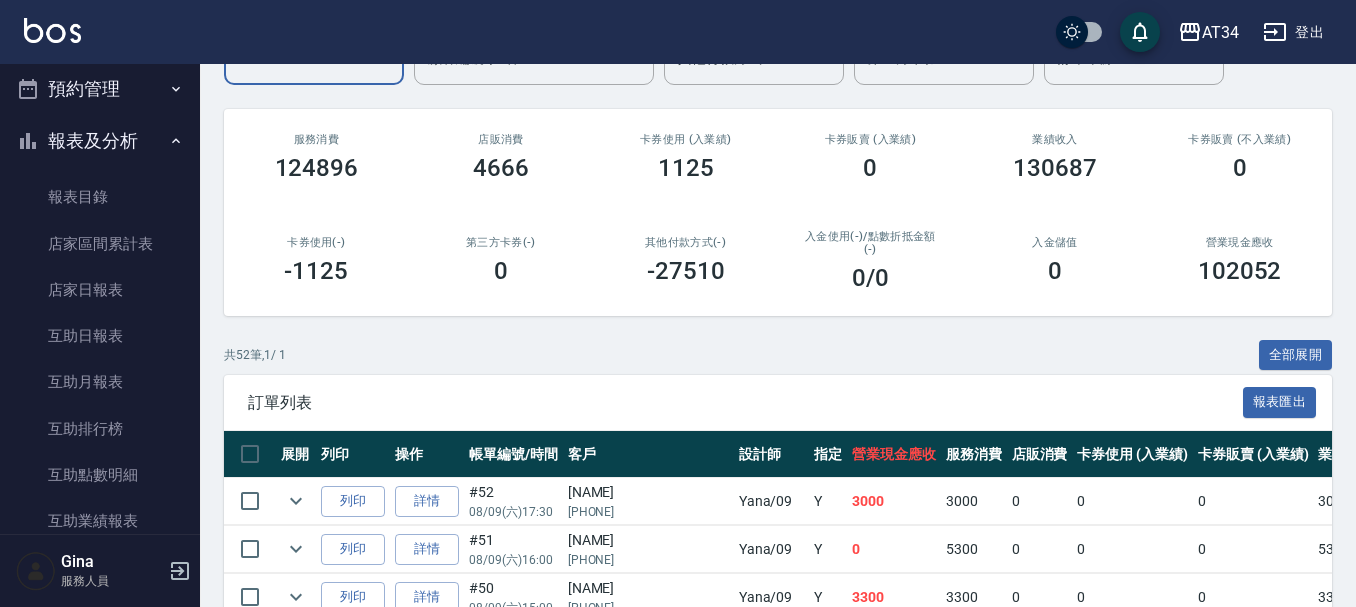 scroll, scrollTop: 0, scrollLeft: 0, axis: both 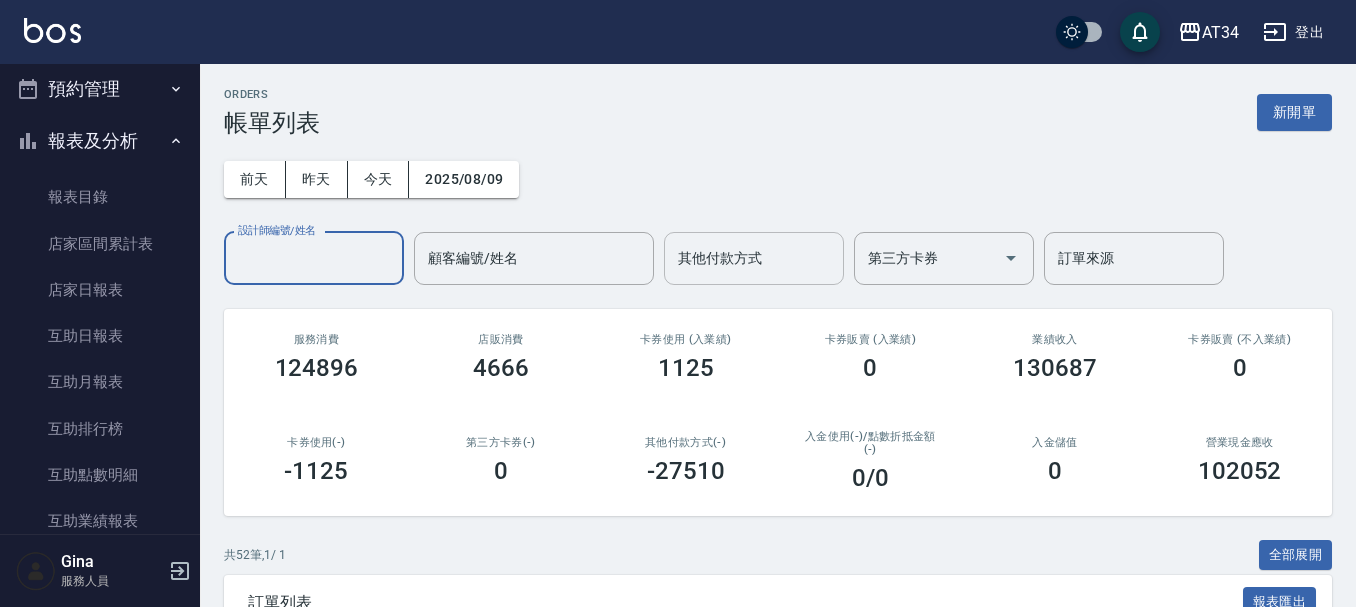 click on "其他付款方式" at bounding box center (754, 258) 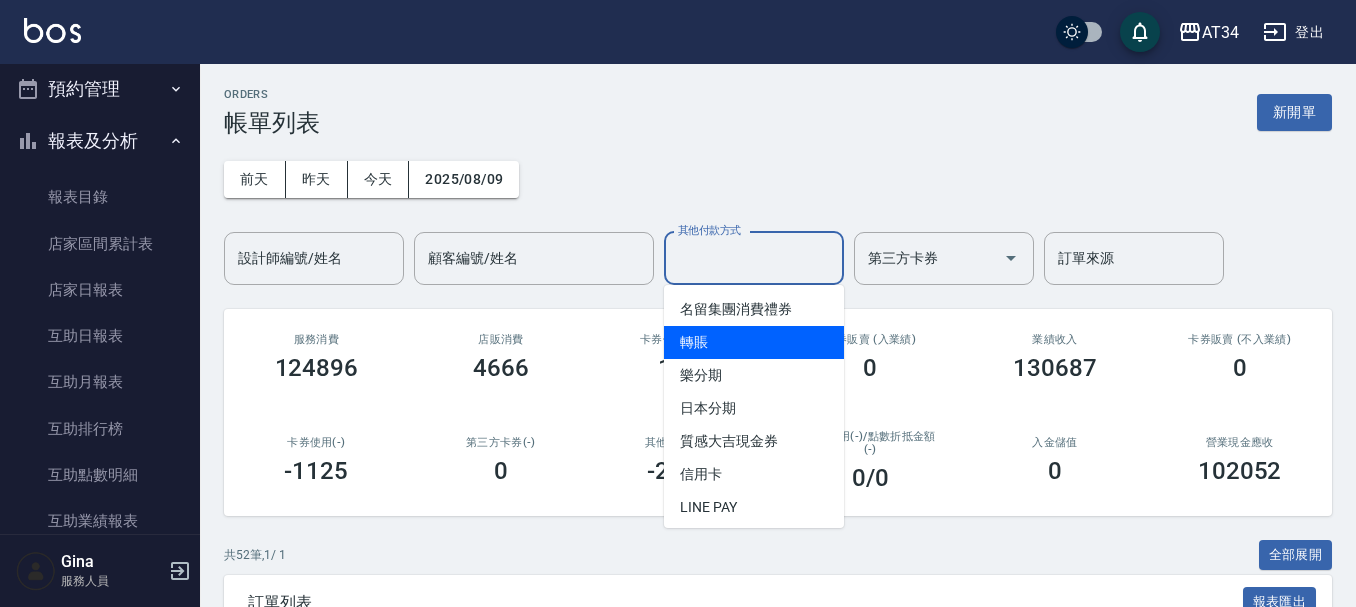 click on "轉賬" at bounding box center [754, 342] 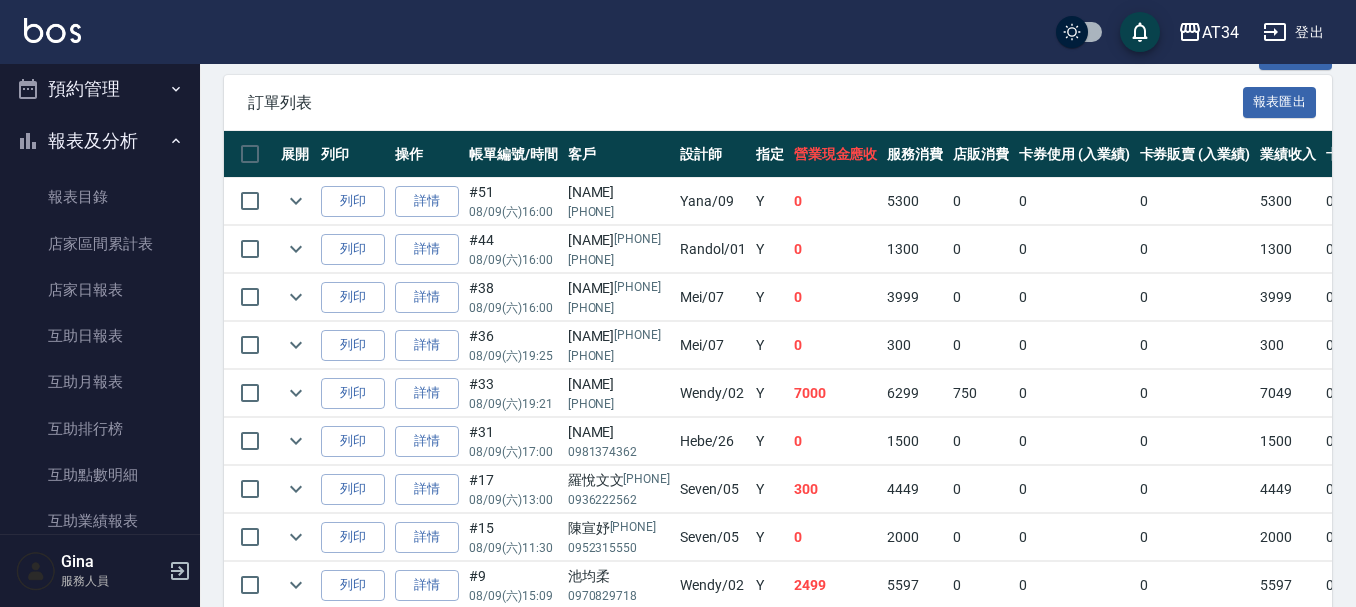 scroll, scrollTop: 596, scrollLeft: 0, axis: vertical 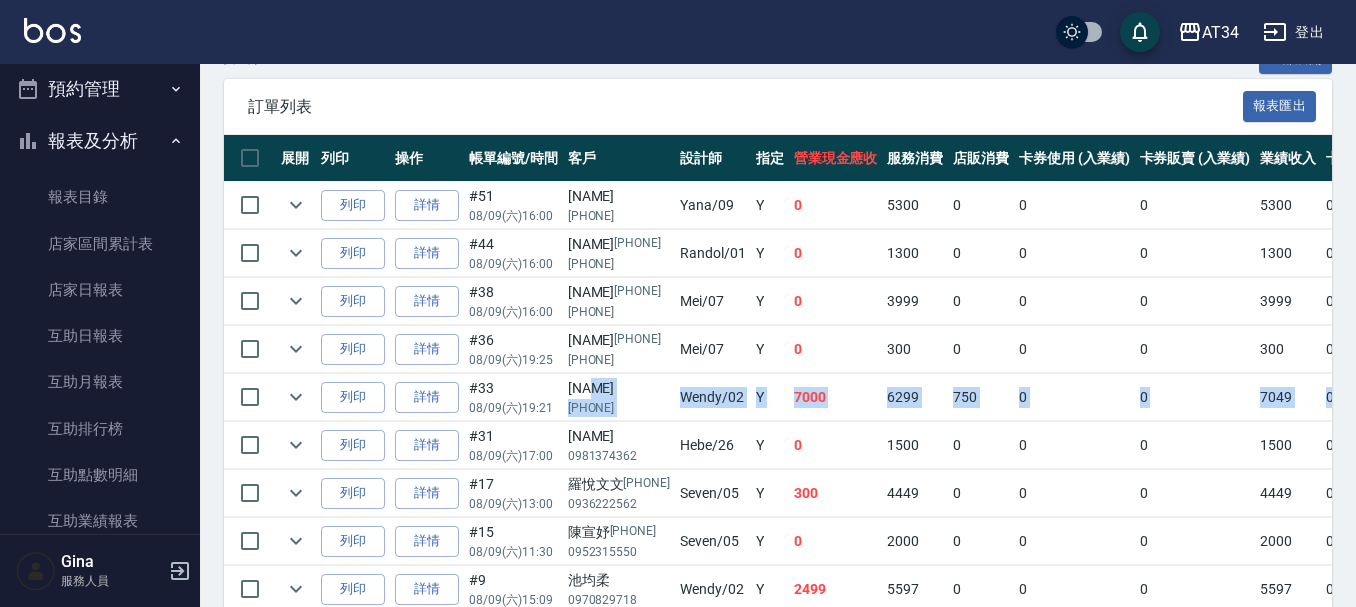 drag, startPoint x: 861, startPoint y: 415, endPoint x: 642, endPoint y: 393, distance: 220.10225 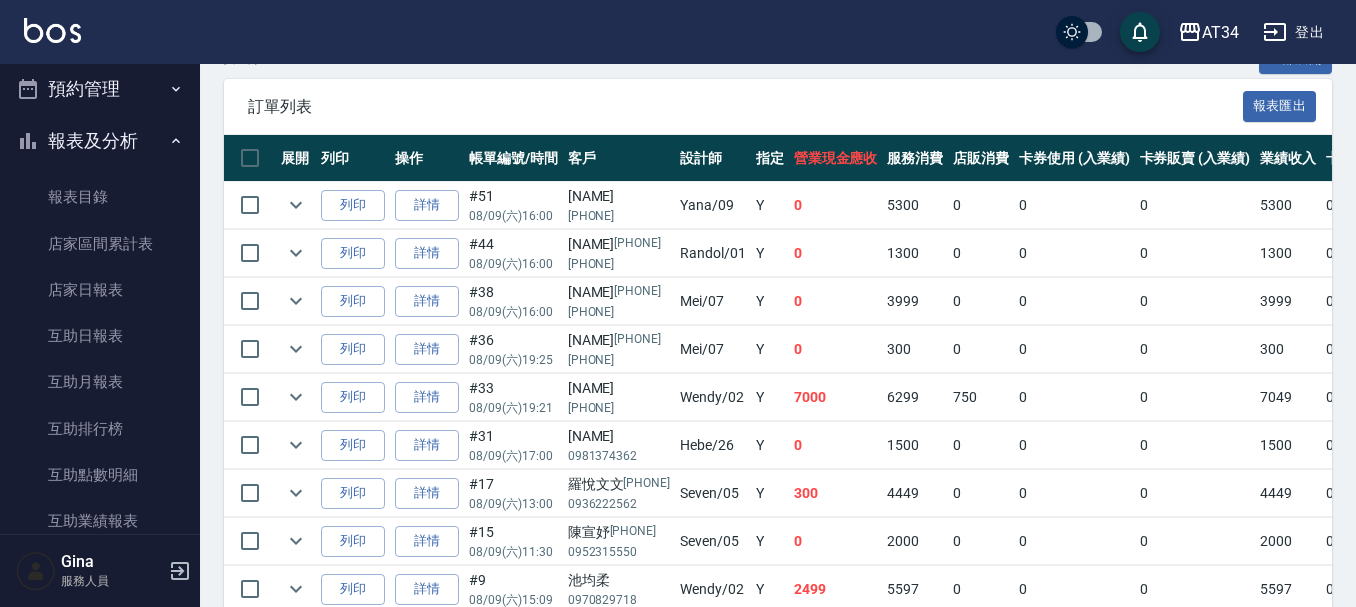 click on "Mei /07" at bounding box center [713, 301] 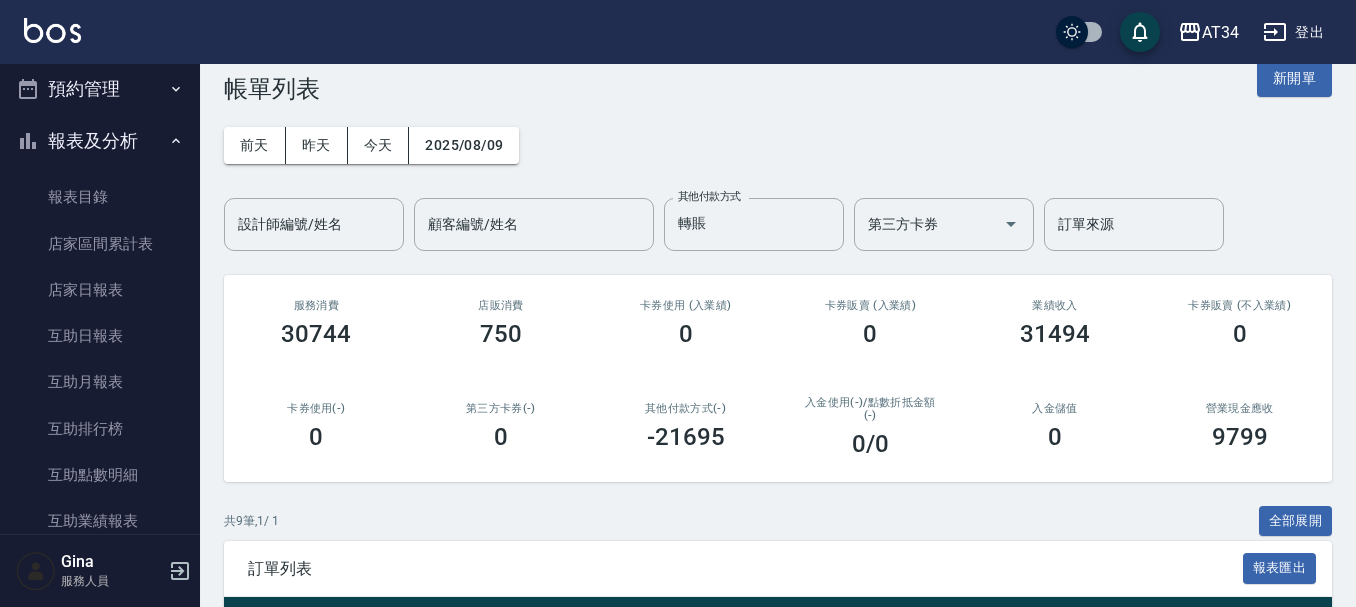 scroll, scrollTop: 0, scrollLeft: 0, axis: both 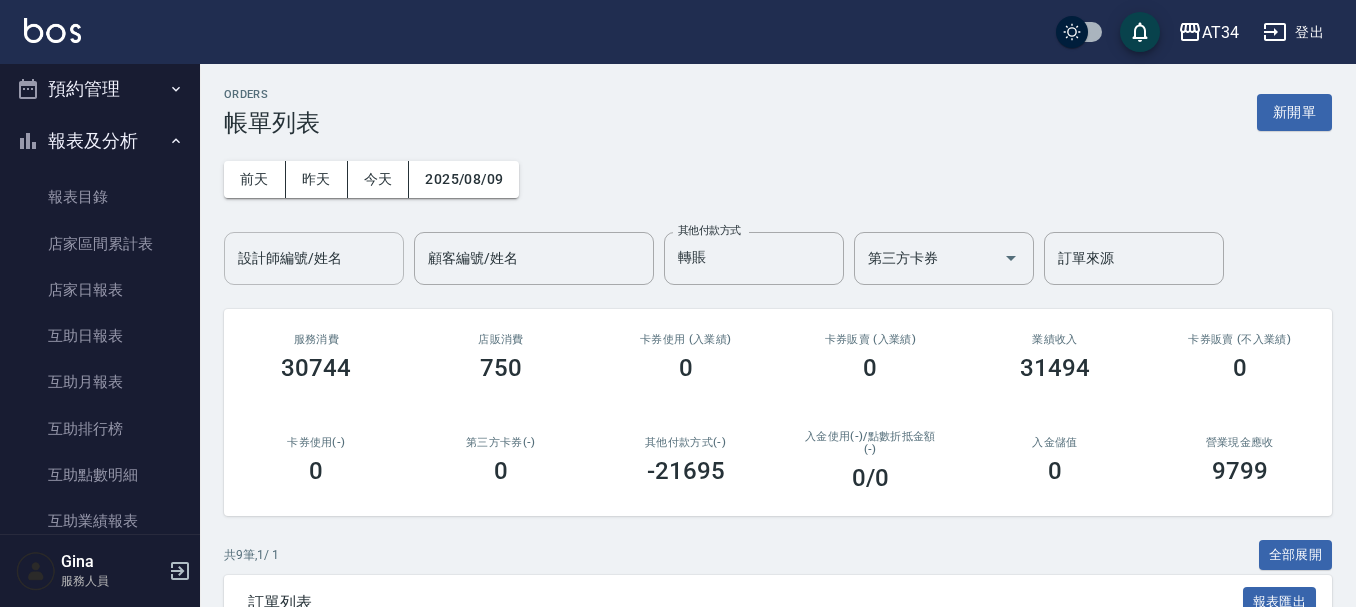 click on "設計師編號/姓名 設計師編號/姓名" at bounding box center [314, 258] 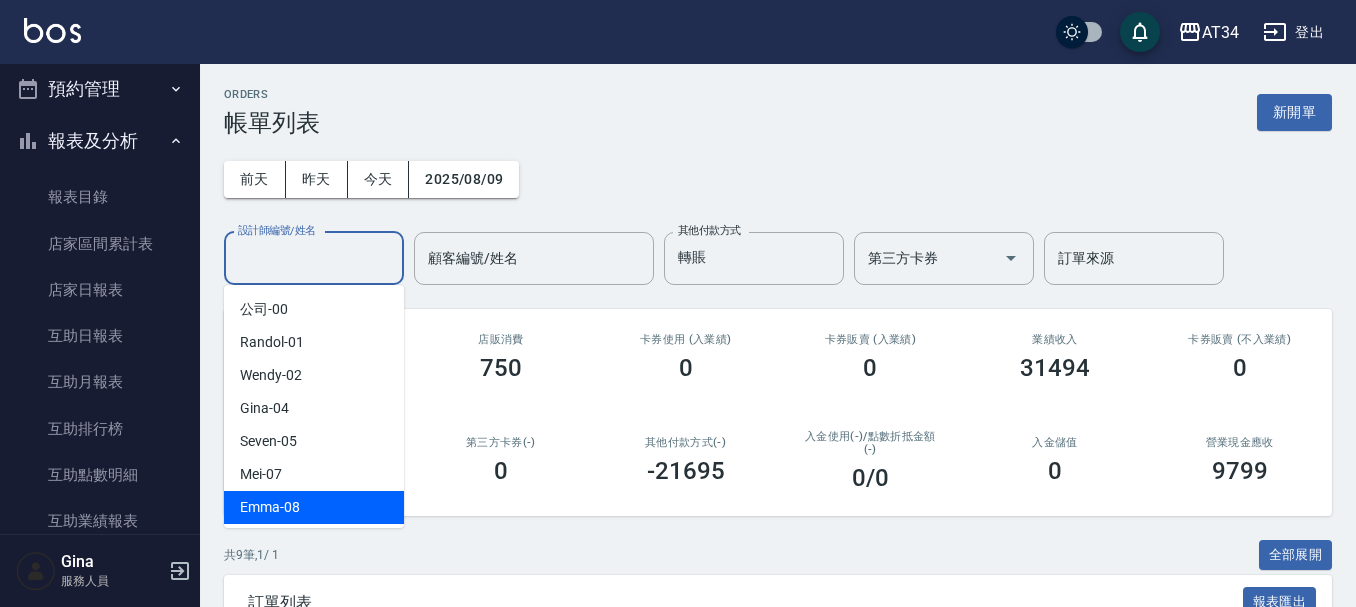 scroll, scrollTop: 100, scrollLeft: 0, axis: vertical 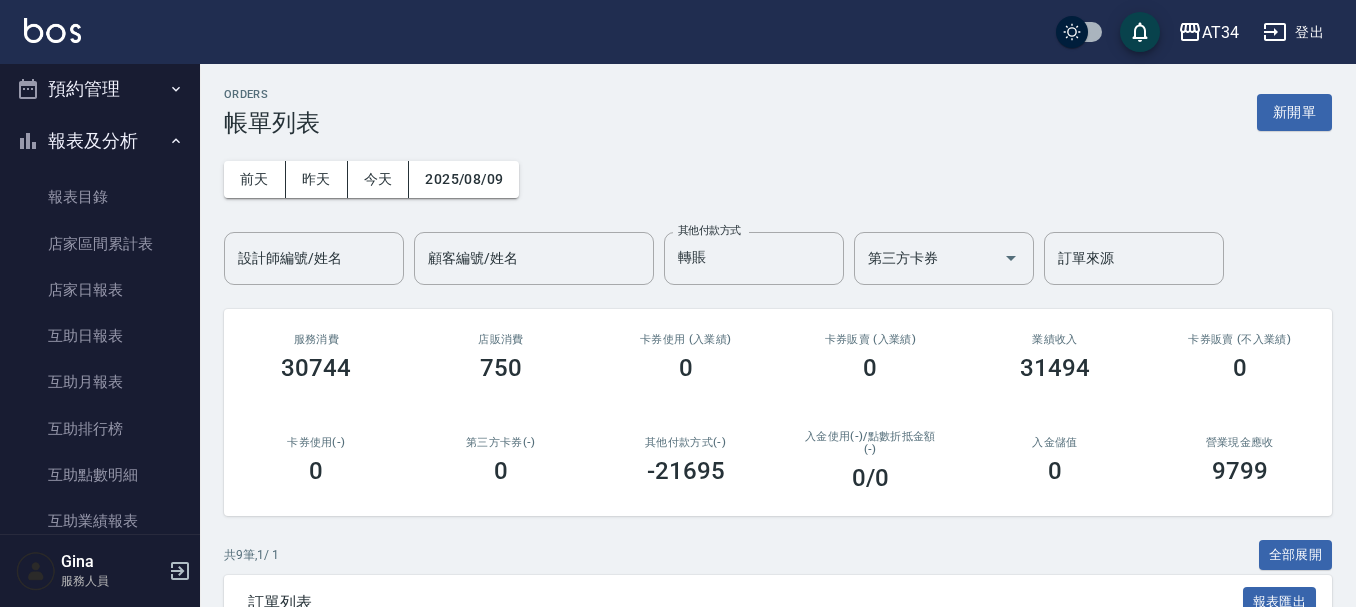click on "前天 昨天 今天 2025/08/09 設計師編號/姓名 設計師編號/姓名 顧客編號/姓名 顧客編號/姓名 其他付款方式 轉賬 其他付款方式 第三方卡券 第三方卡券 訂單來源 訂單來源" at bounding box center (778, 211) 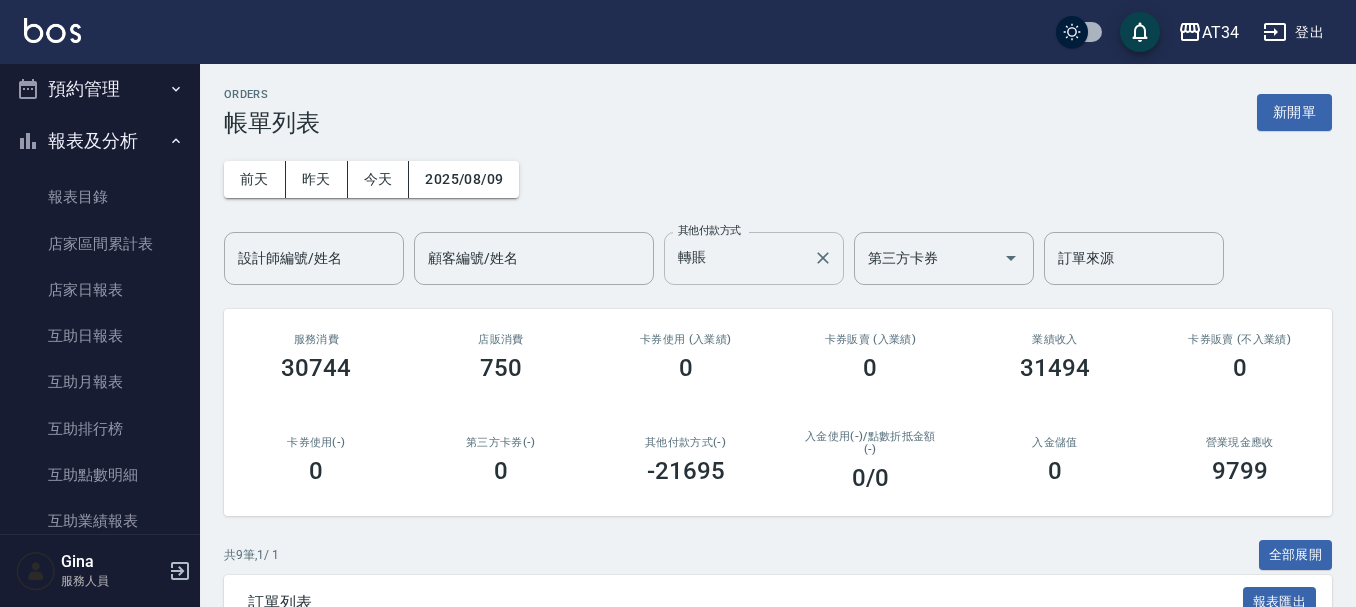 click 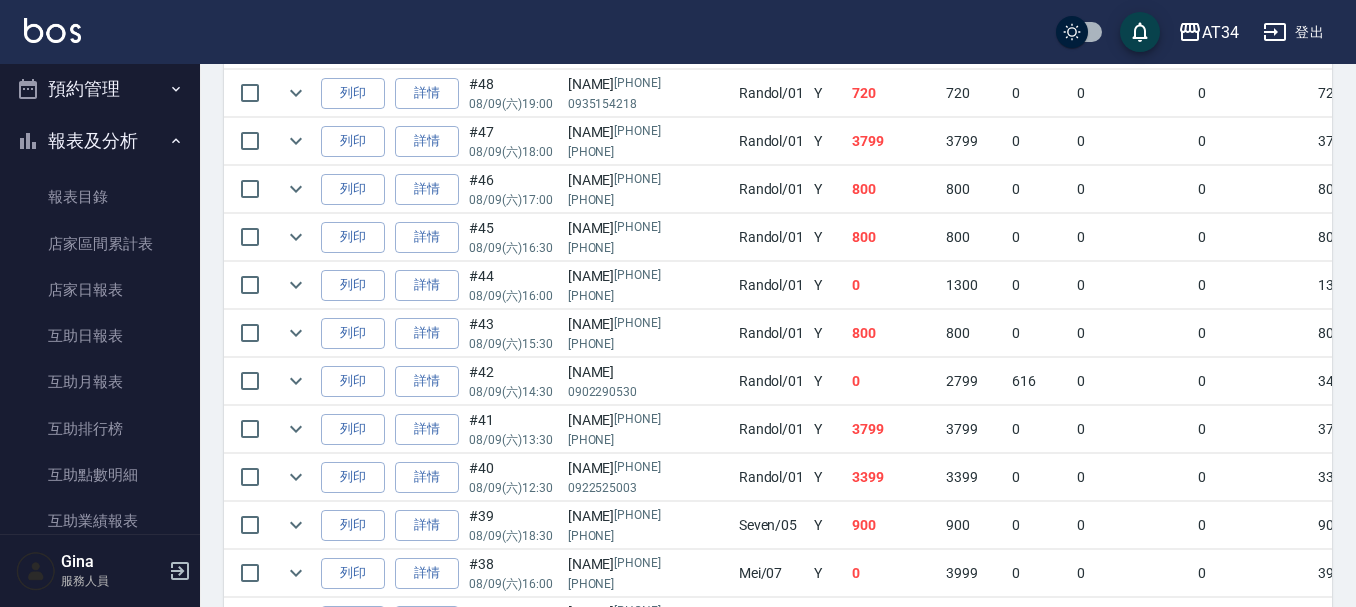 scroll, scrollTop: 700, scrollLeft: 0, axis: vertical 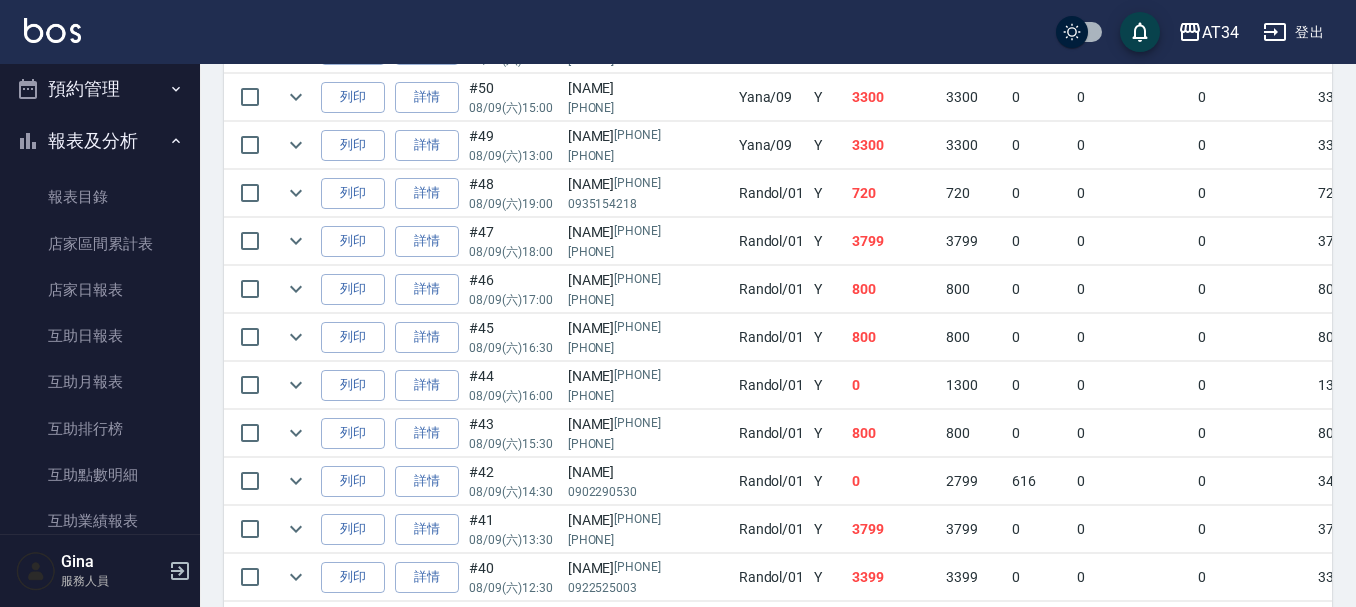 drag, startPoint x: 866, startPoint y: 244, endPoint x: 683, endPoint y: 248, distance: 183.04372 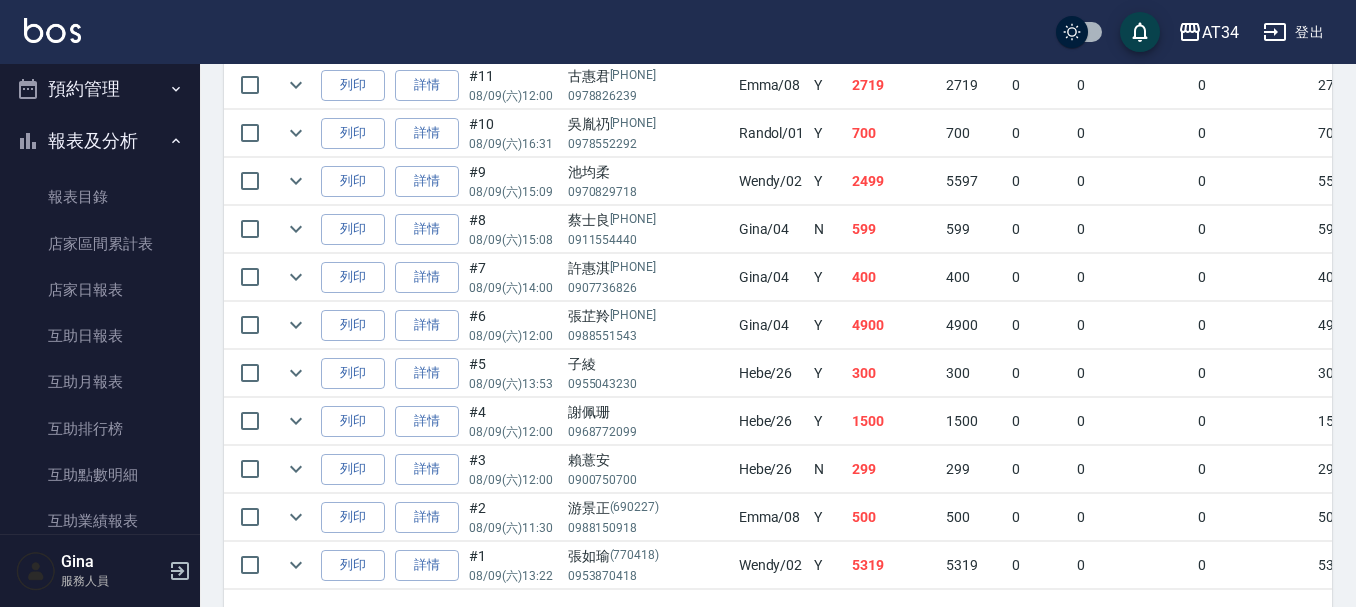 scroll, scrollTop: 2660, scrollLeft: 0, axis: vertical 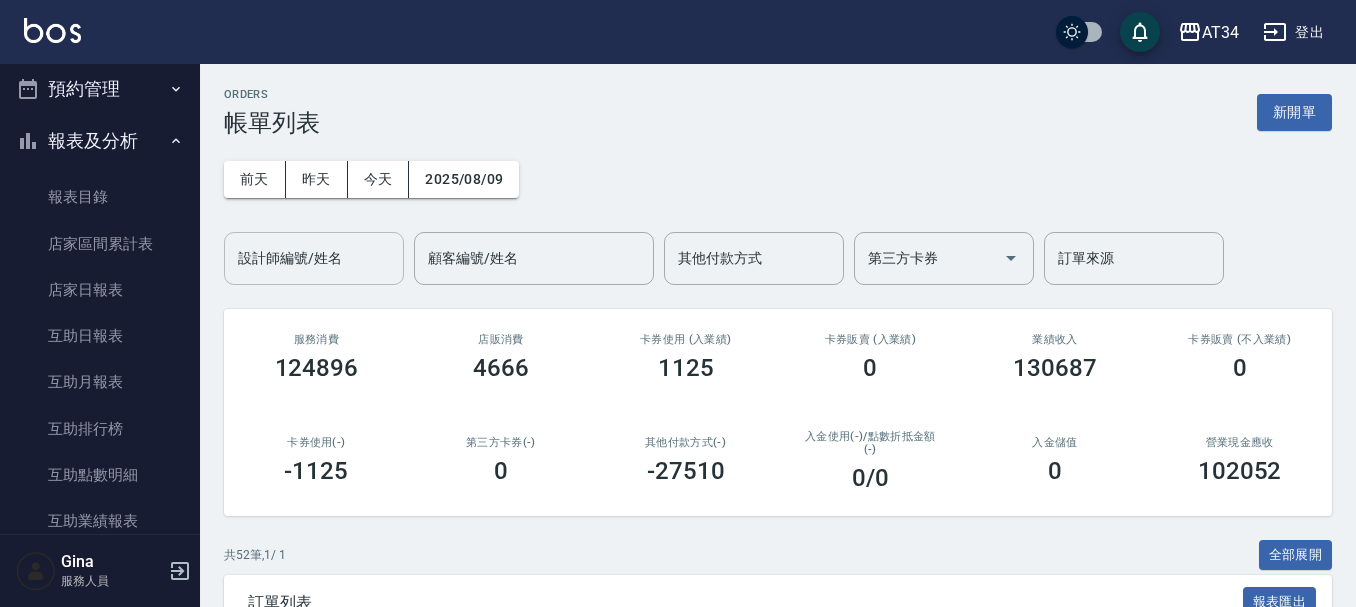 click on "設計師編號/姓名 設計師編號/姓名" at bounding box center (314, 258) 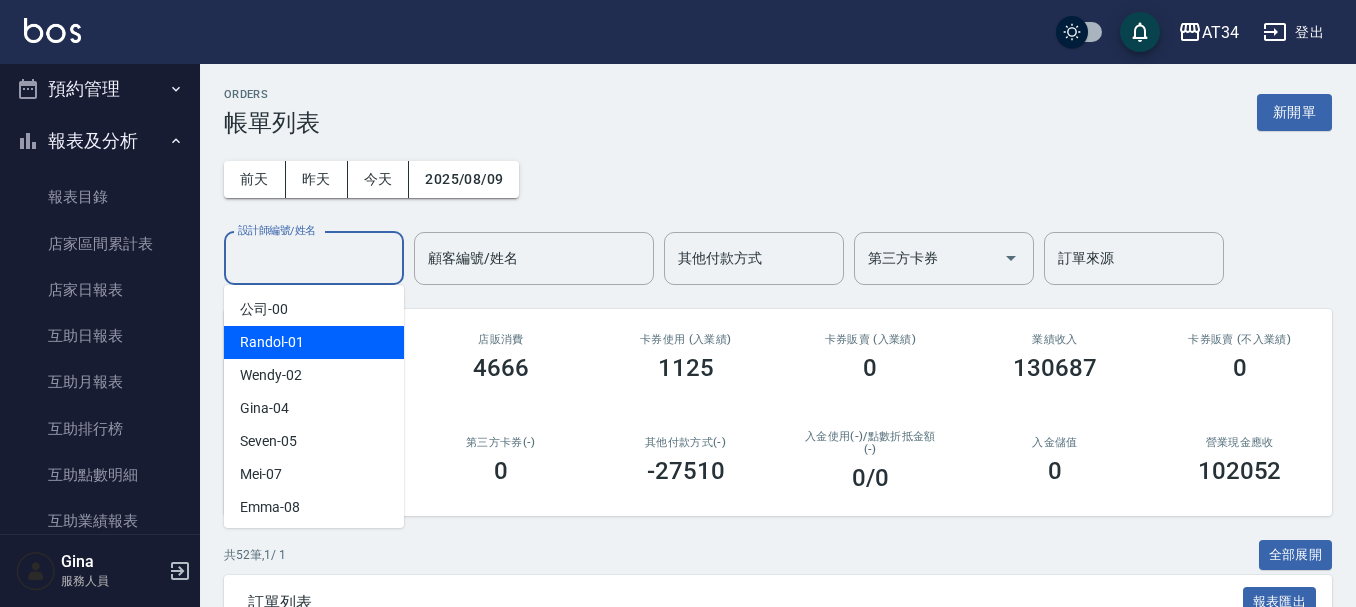 click on "Randol -01" at bounding box center (314, 342) 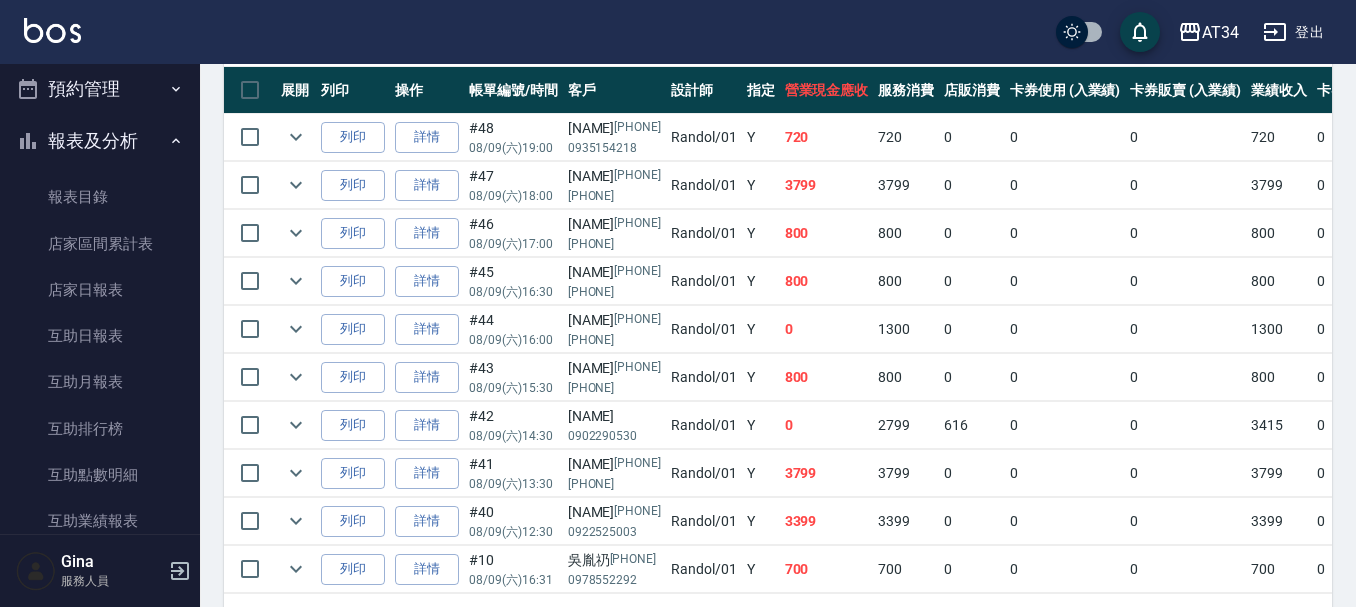 scroll, scrollTop: 644, scrollLeft: 0, axis: vertical 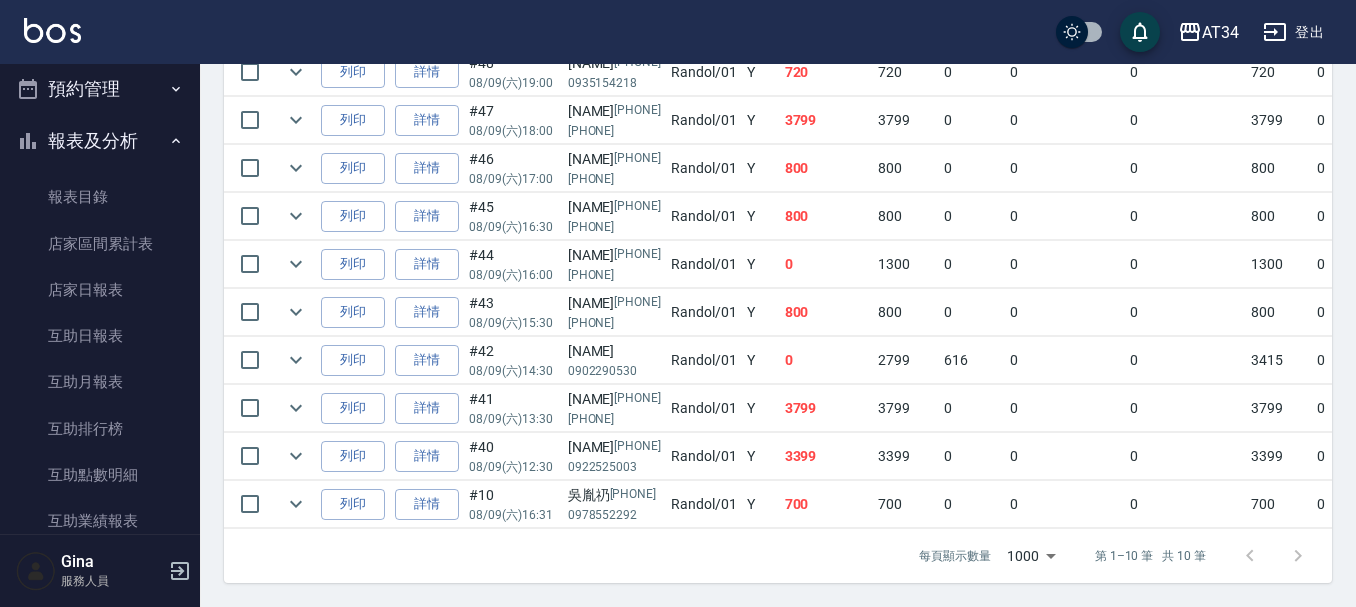 drag, startPoint x: 682, startPoint y: 391, endPoint x: 887, endPoint y: 413, distance: 206.17711 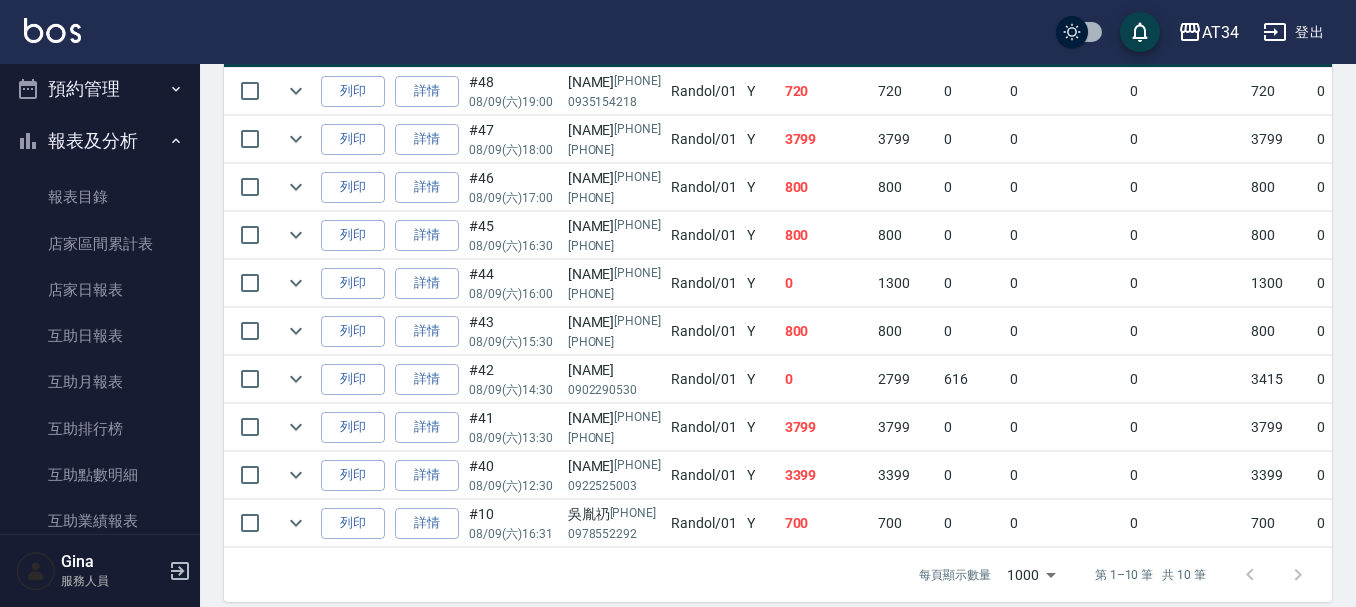 scroll, scrollTop: 644, scrollLeft: 0, axis: vertical 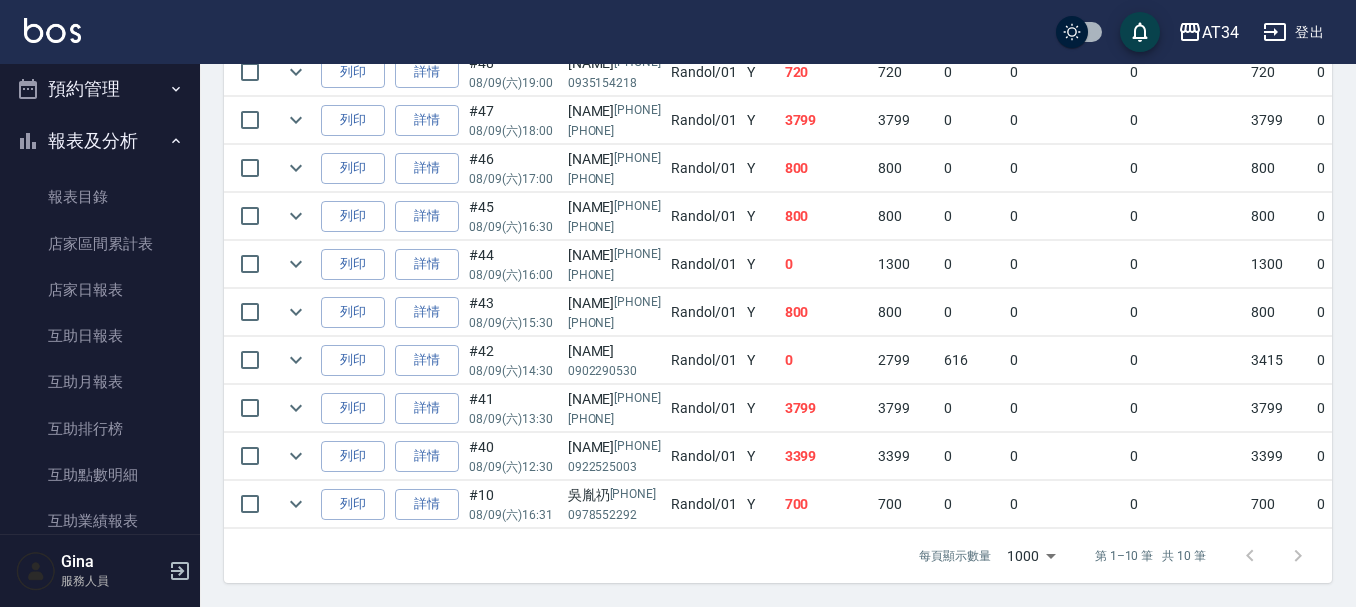 click on "3799" at bounding box center (827, 408) 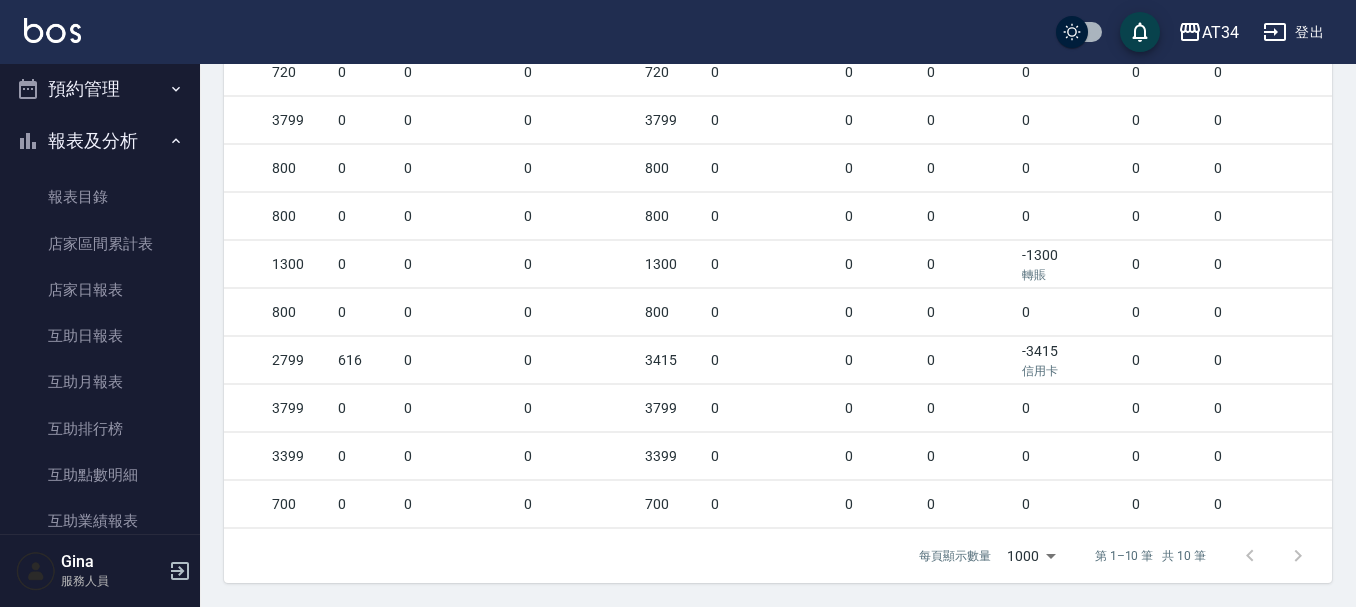 scroll, scrollTop: 0, scrollLeft: 758, axis: horizontal 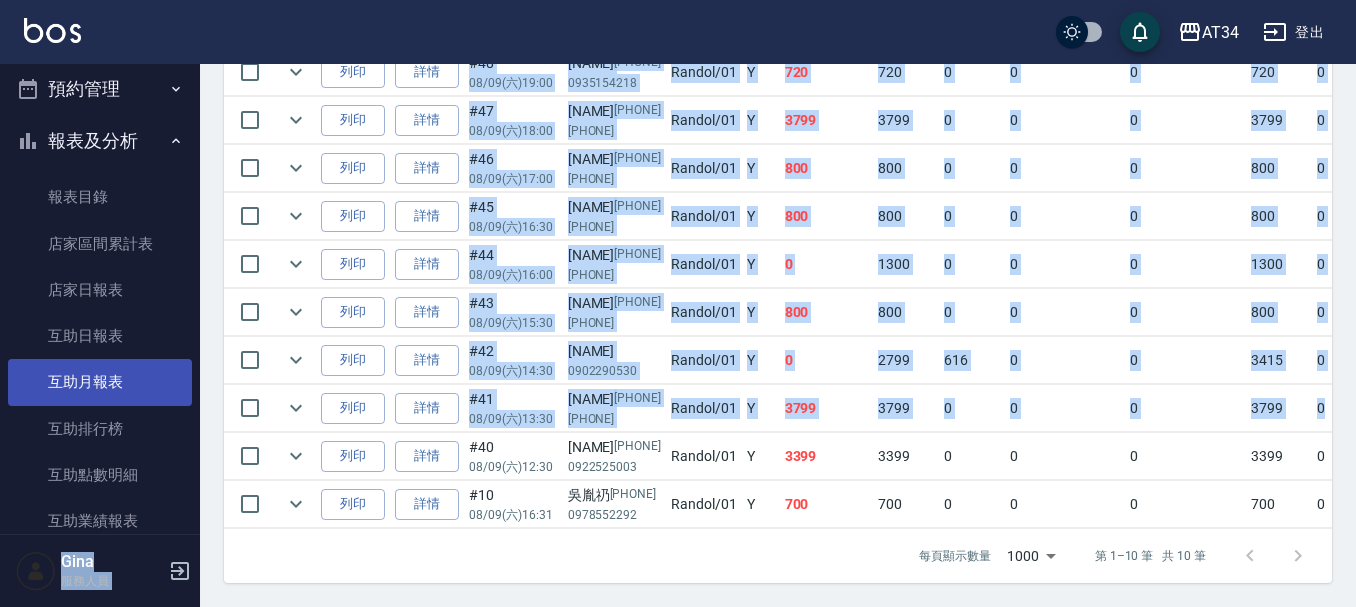 drag, startPoint x: 615, startPoint y: 390, endPoint x: 172, endPoint y: 393, distance: 443.01016 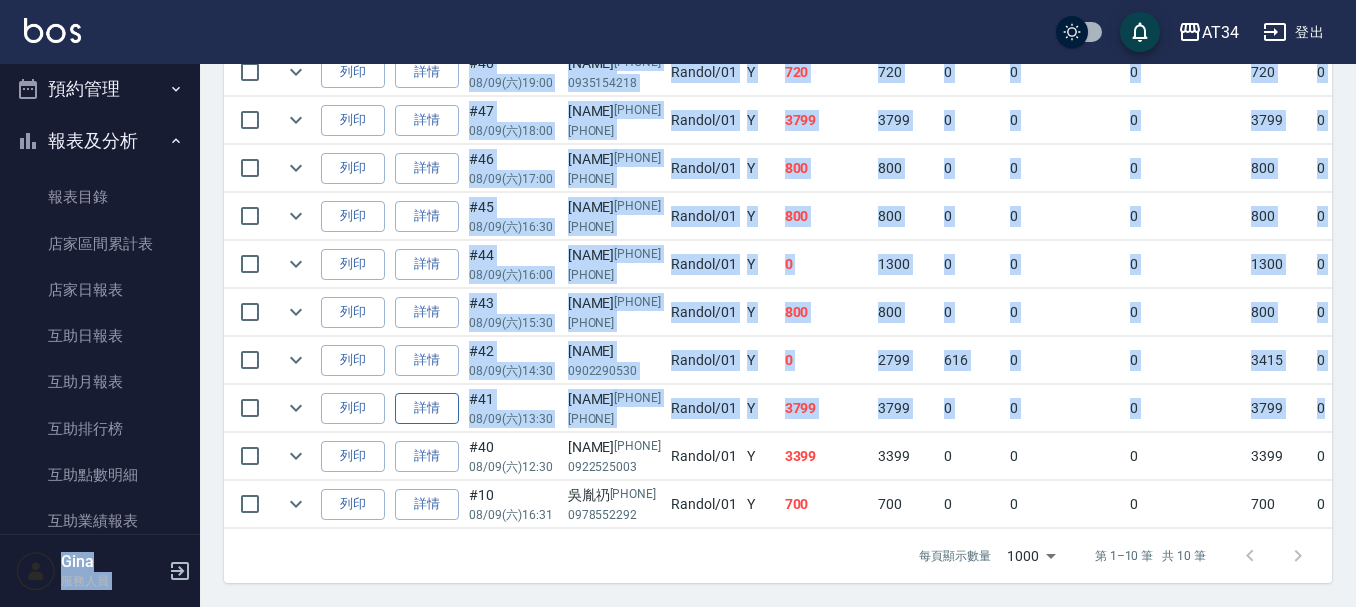 click on "詳情" at bounding box center (427, 408) 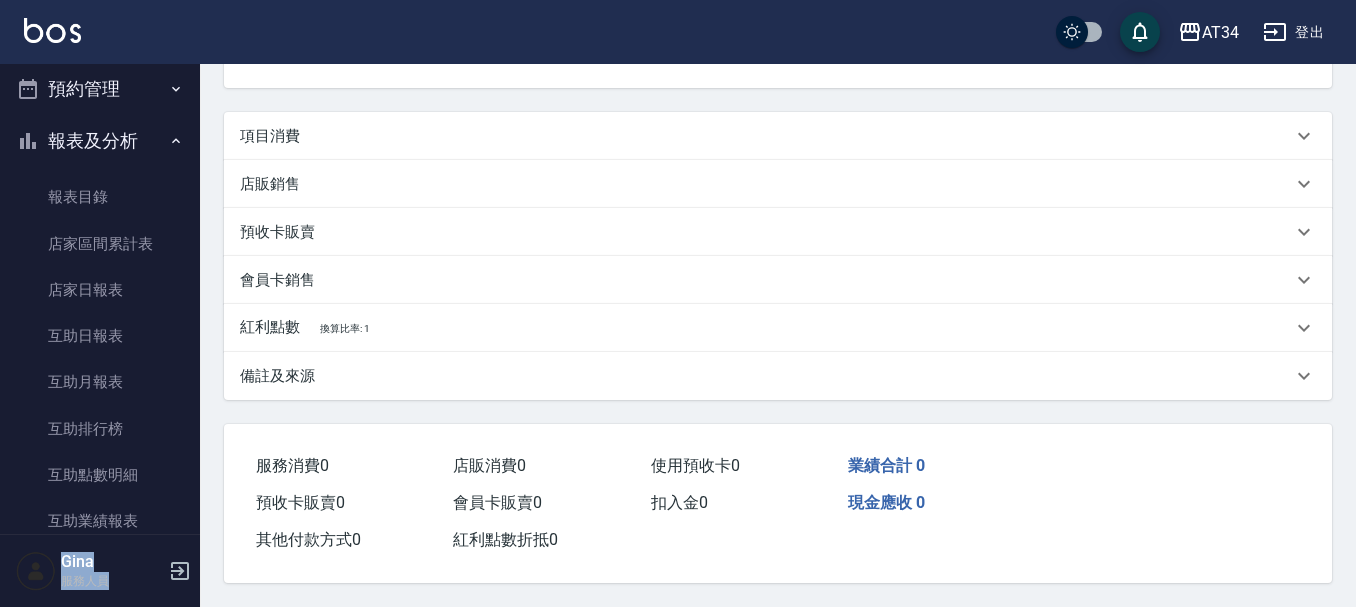 scroll, scrollTop: 0, scrollLeft: 0, axis: both 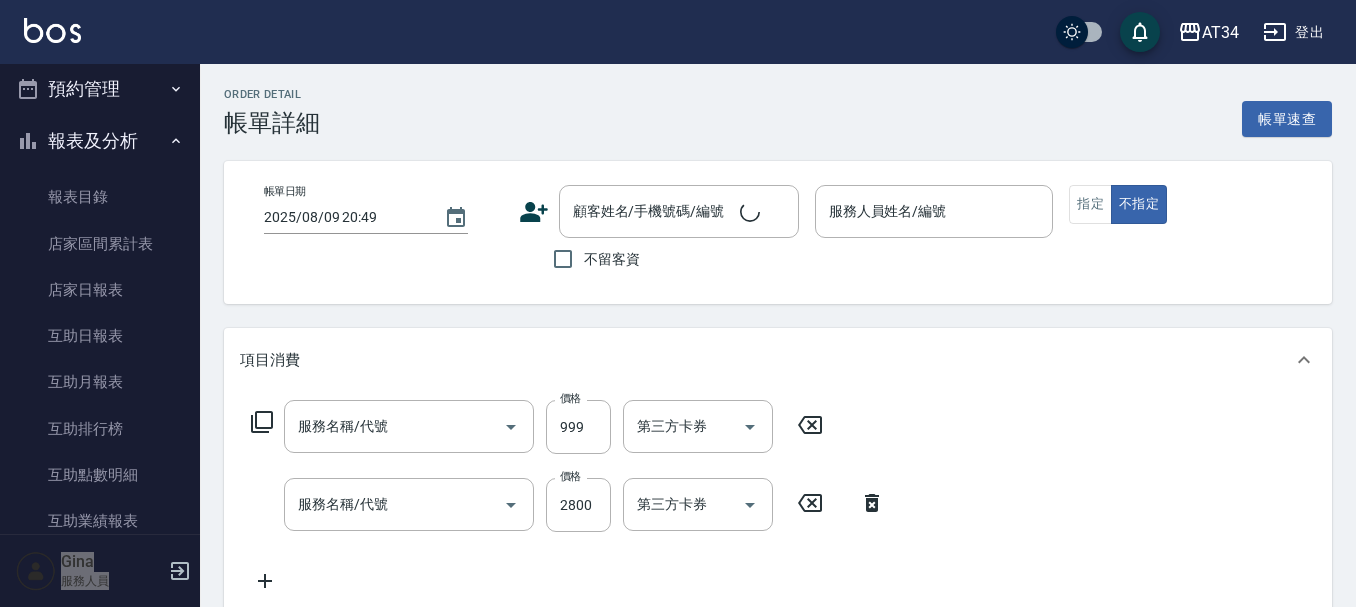 type on "2025/08/09 13:30" 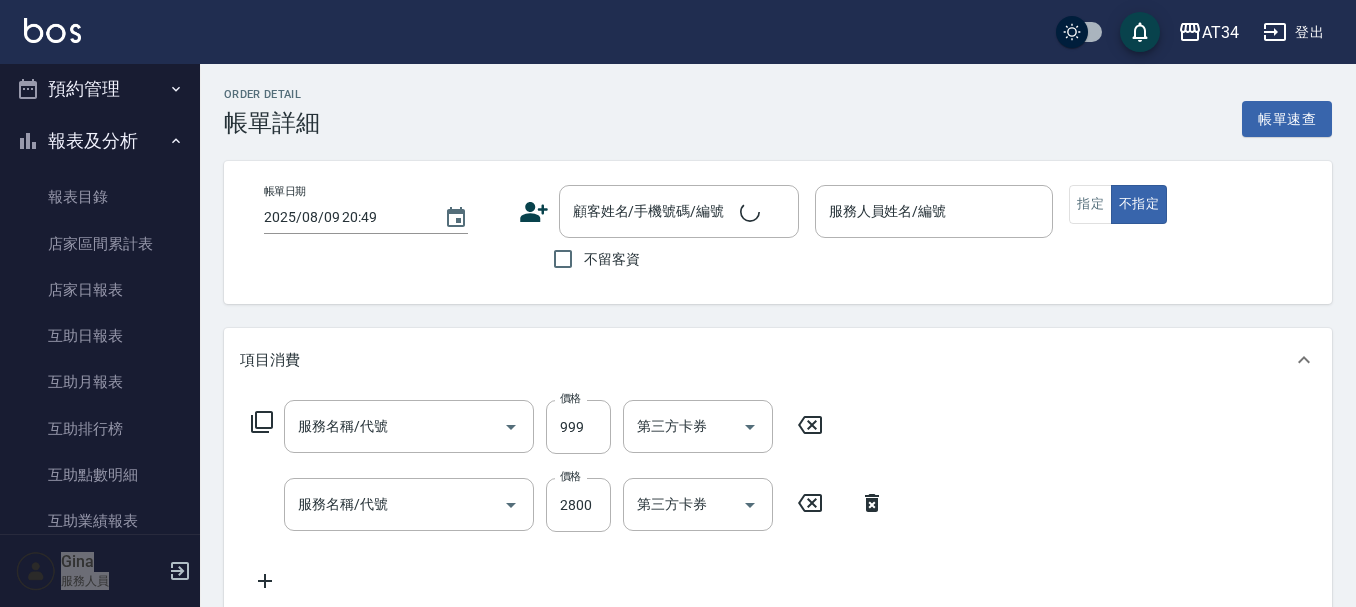 type on "Randol-01" 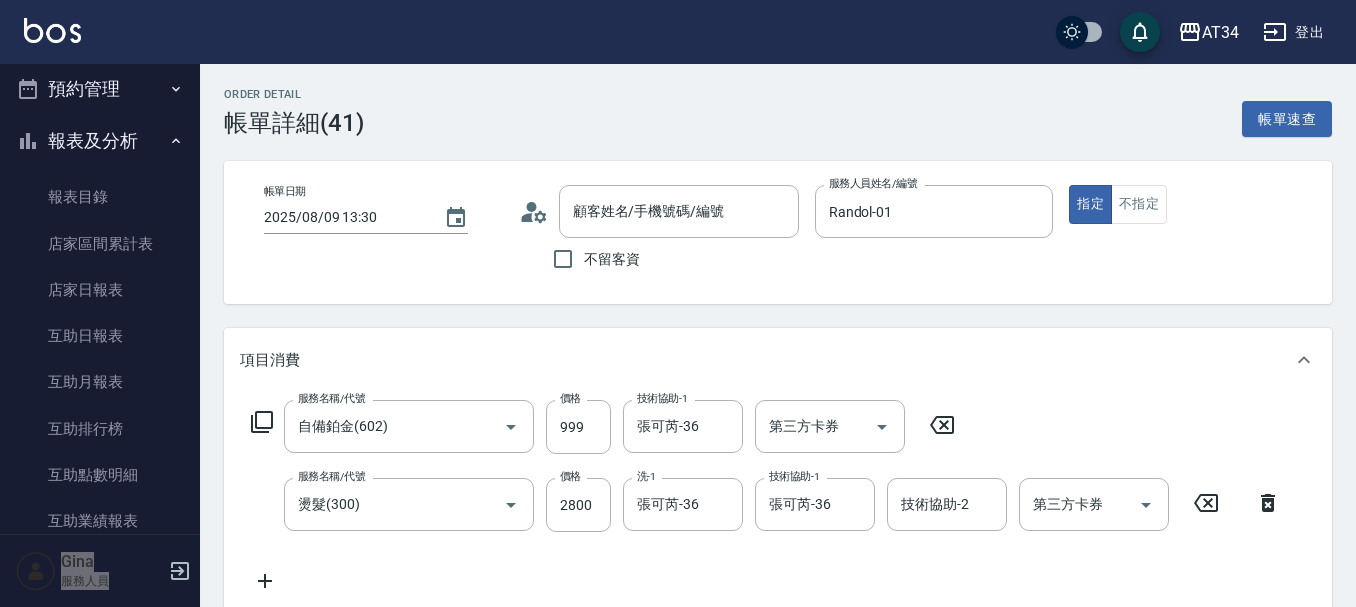type on "簡廷璋/0938687104/0938687104" 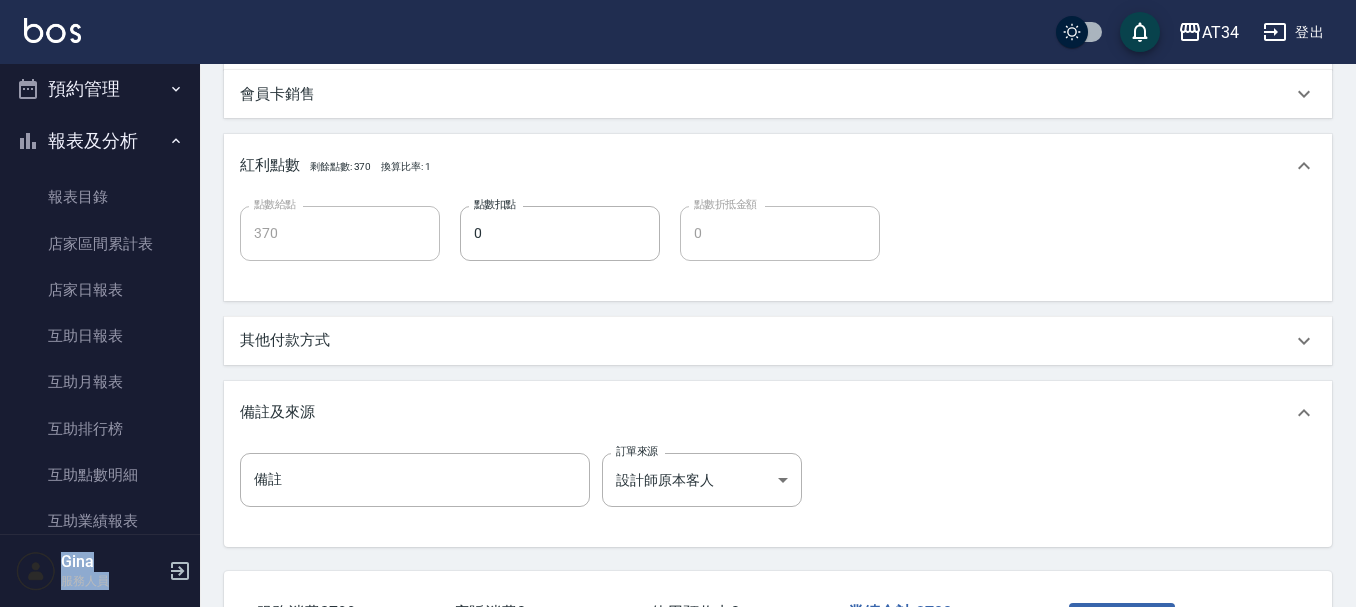 scroll, scrollTop: 700, scrollLeft: 0, axis: vertical 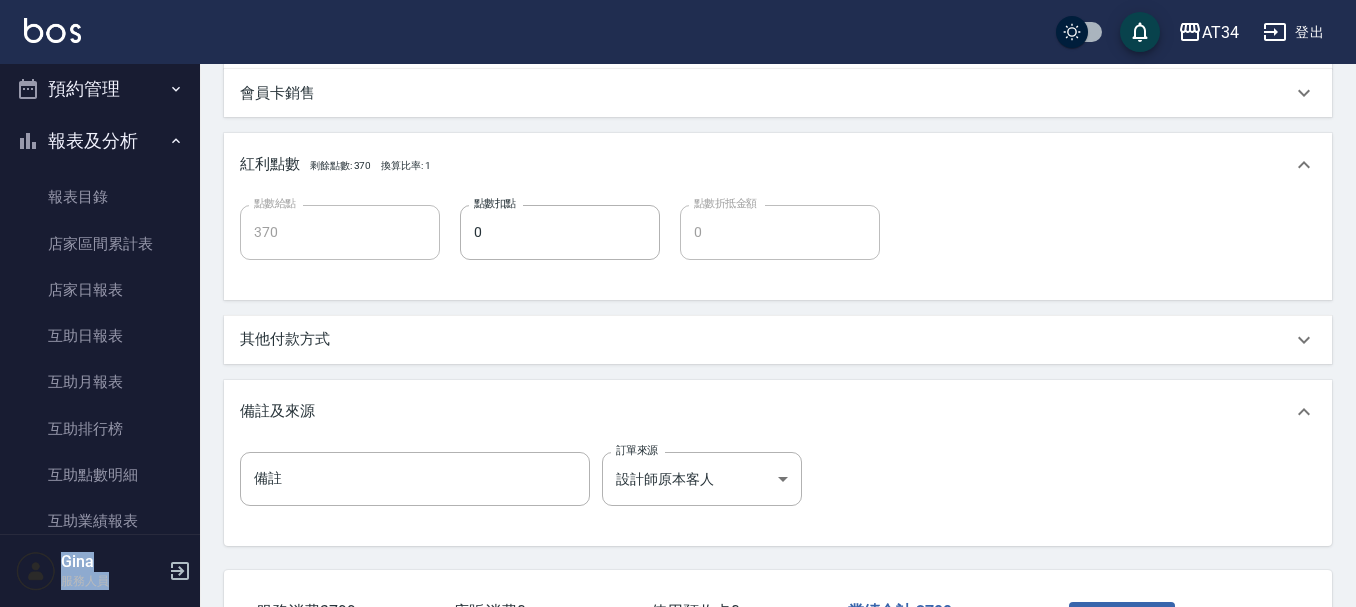 click on "其他付款方式" at bounding box center [285, 339] 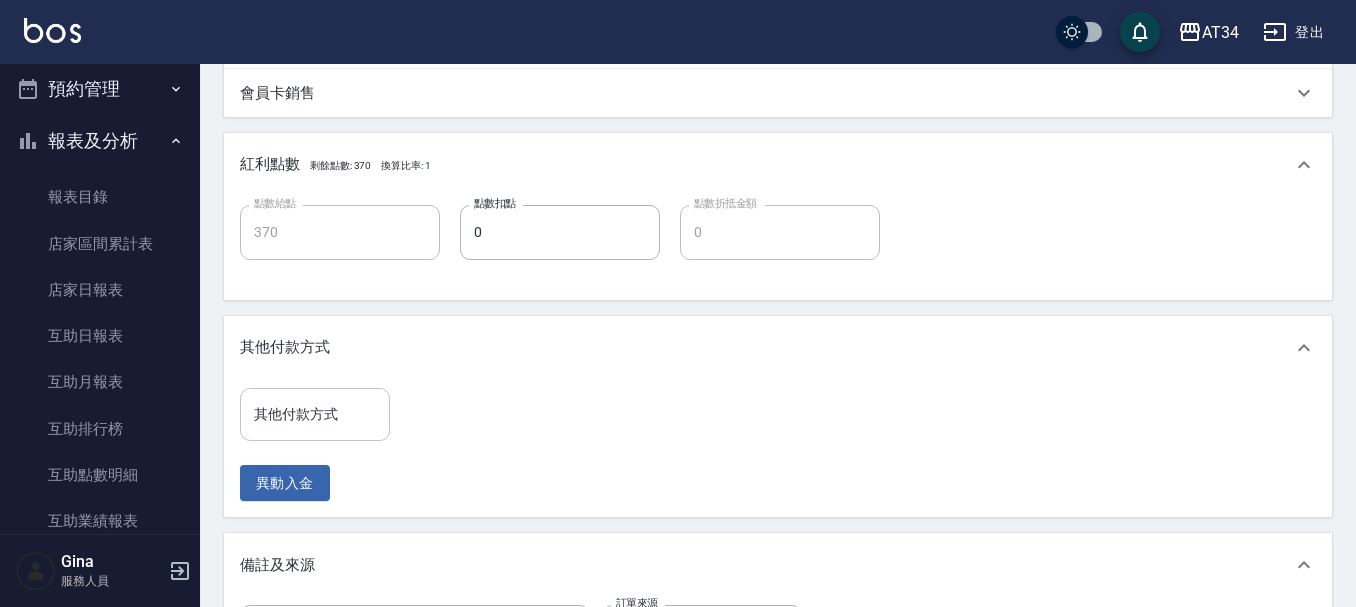 click on "其他付款方式" at bounding box center (315, 414) 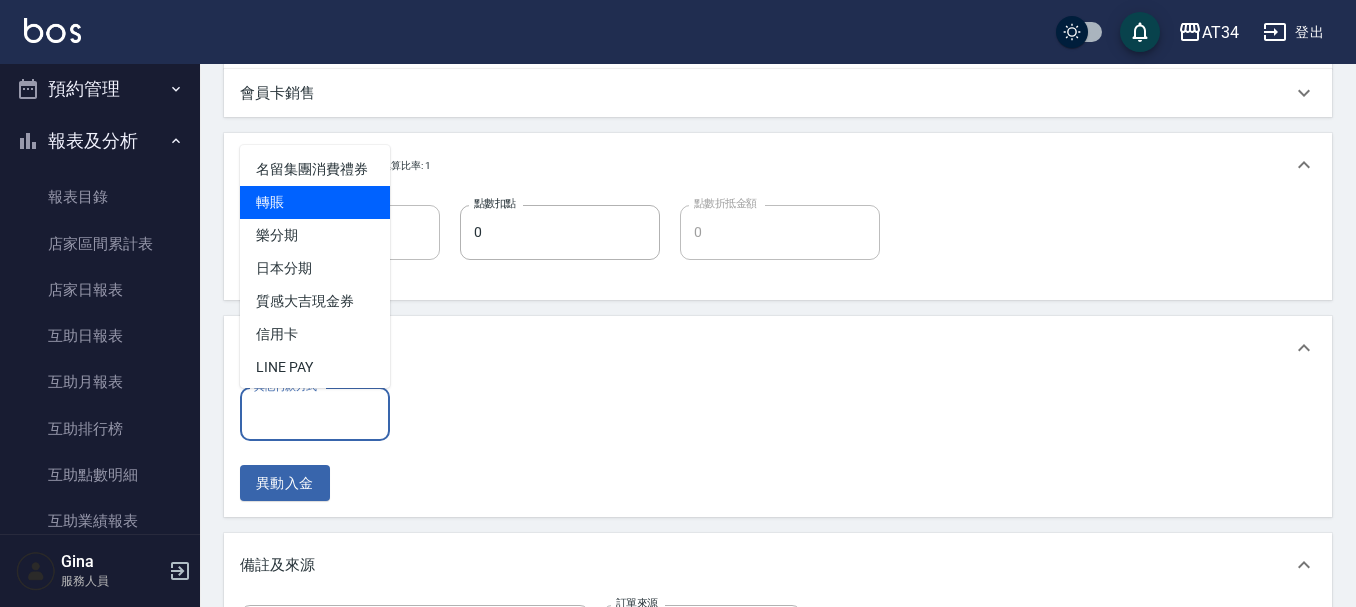 click on "轉賬" at bounding box center [315, 202] 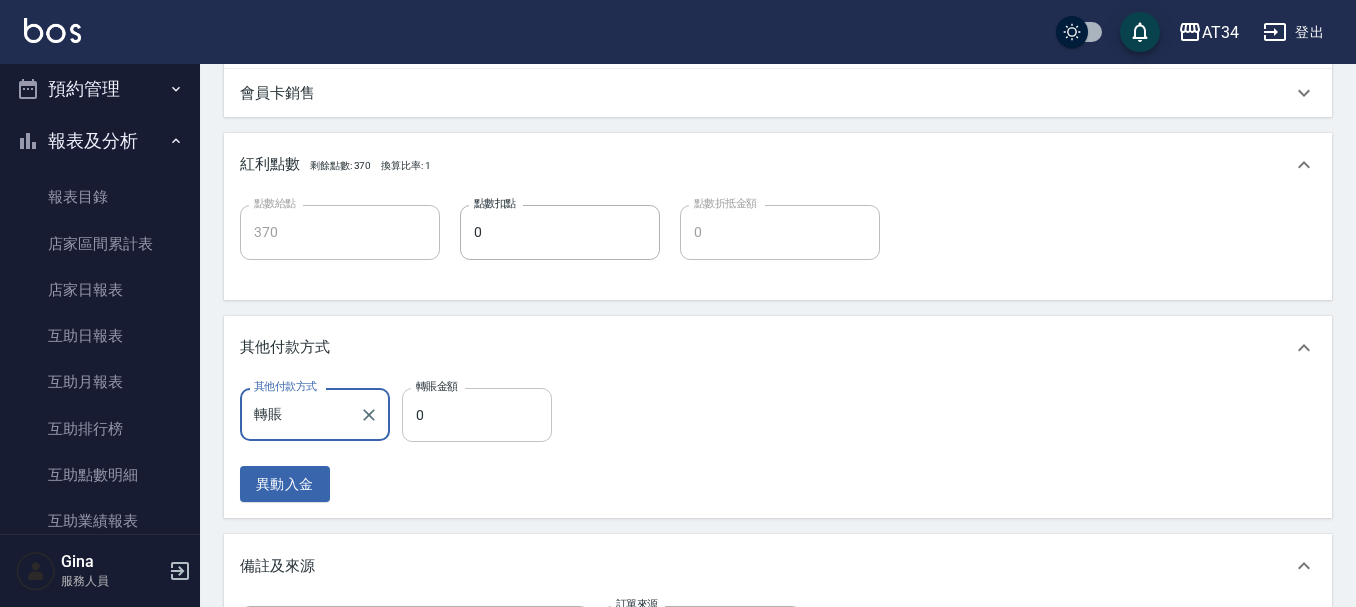 click on "0" at bounding box center (477, 415) 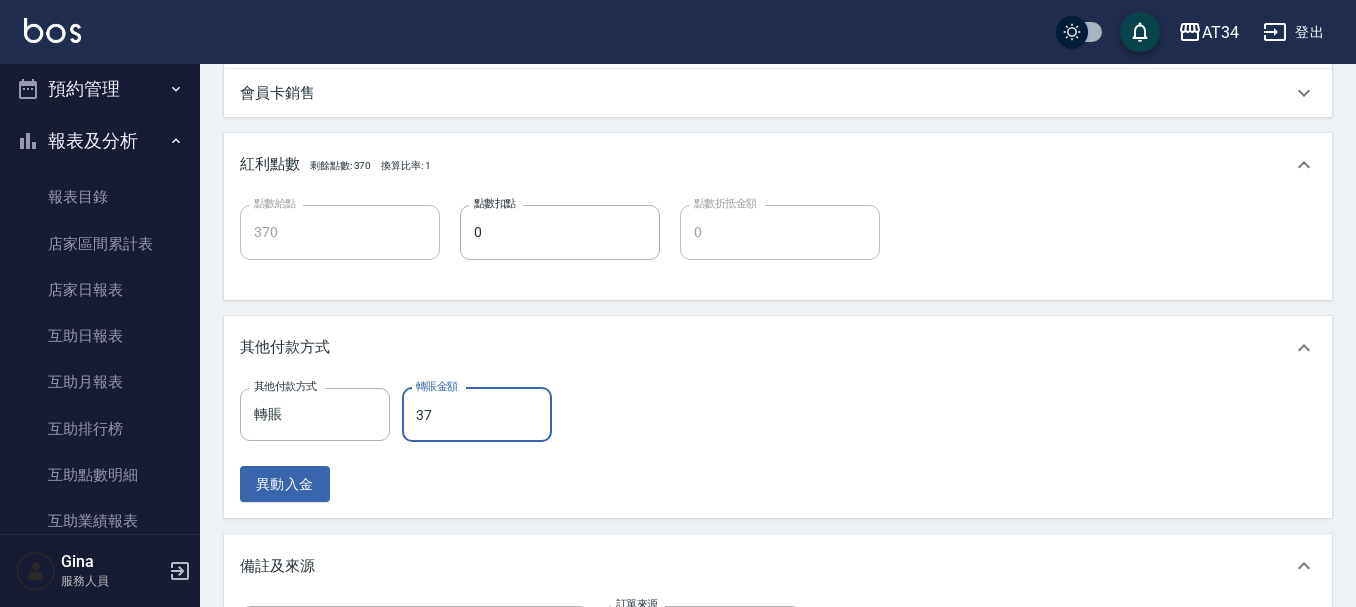 type on "379" 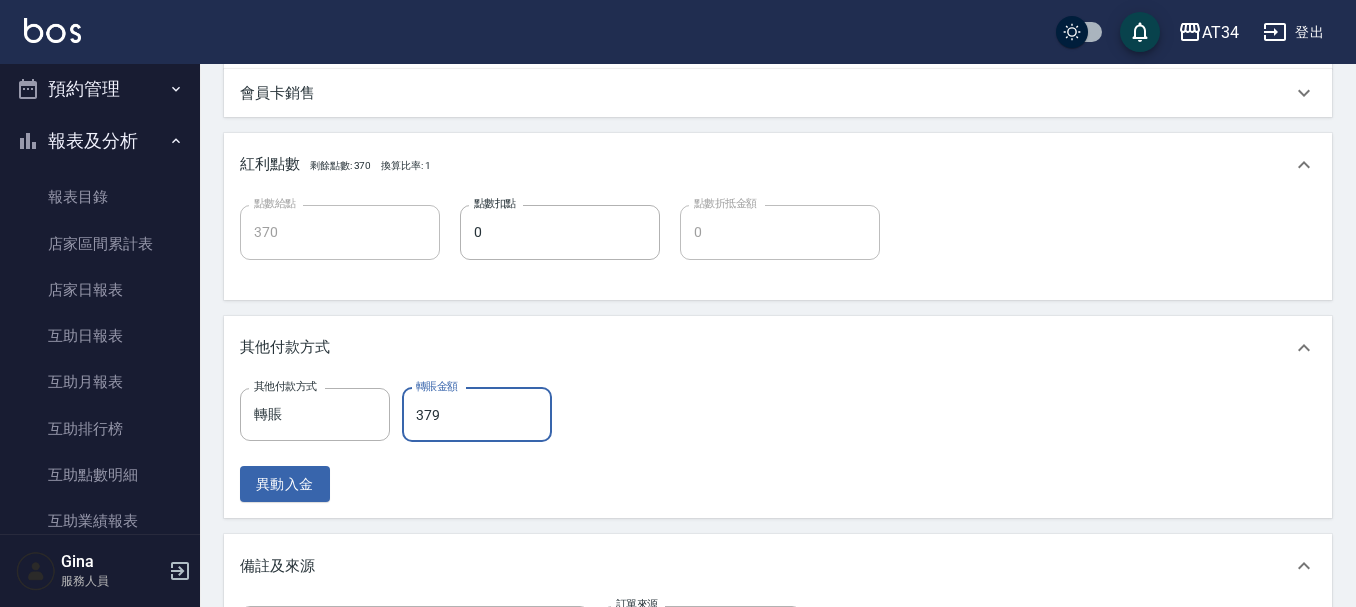type on "340" 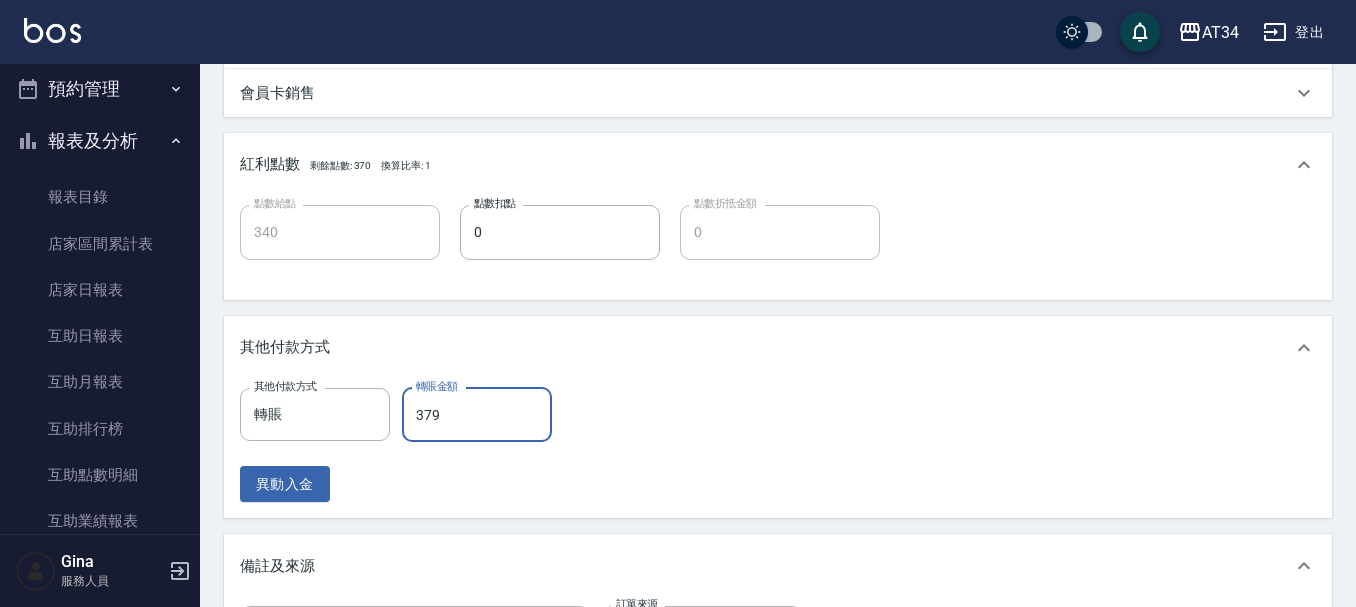type on "3799" 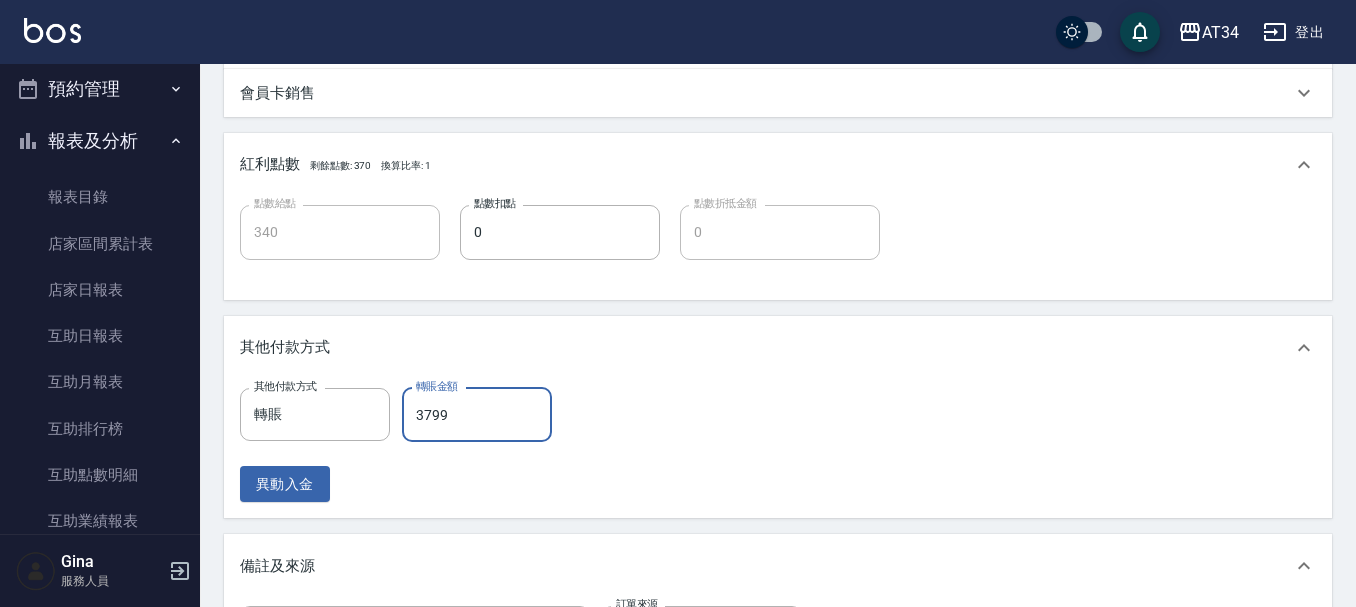 type on "0" 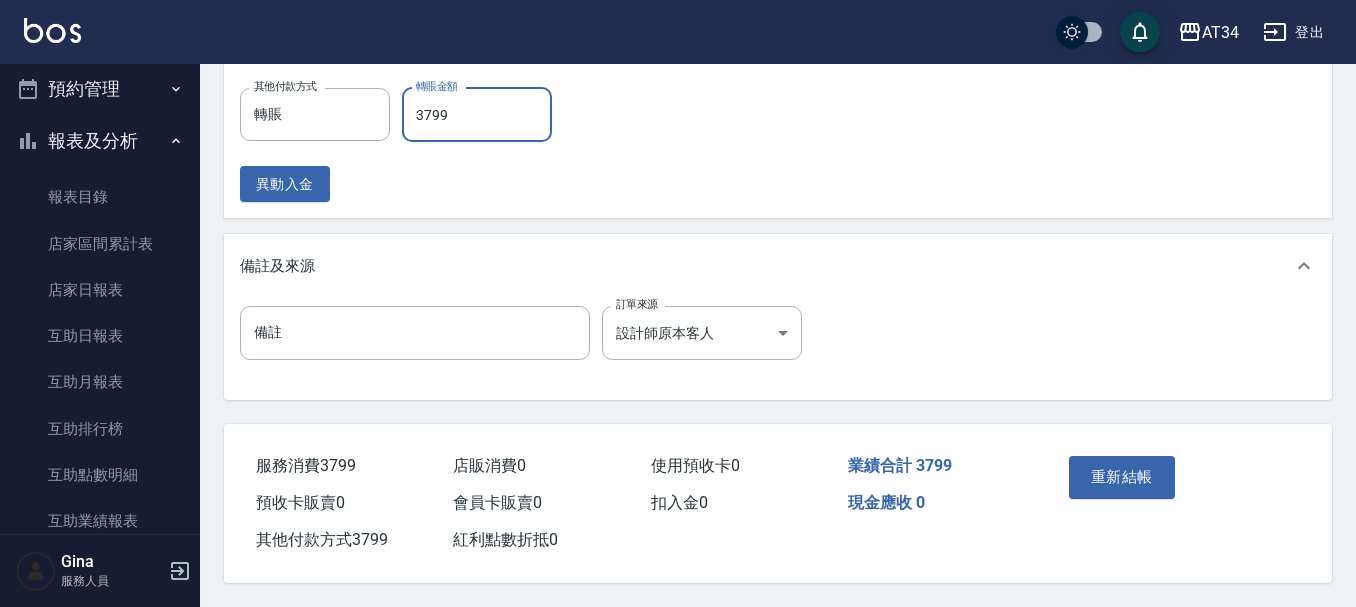 scroll, scrollTop: 1009, scrollLeft: 0, axis: vertical 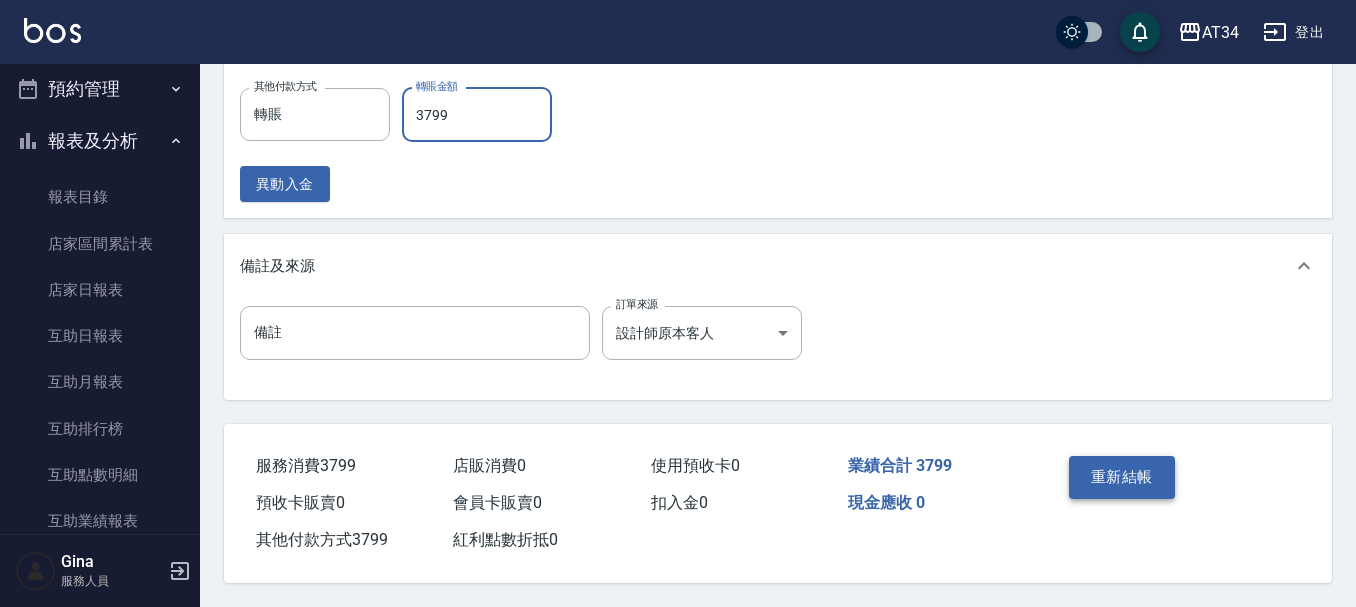 type on "3799" 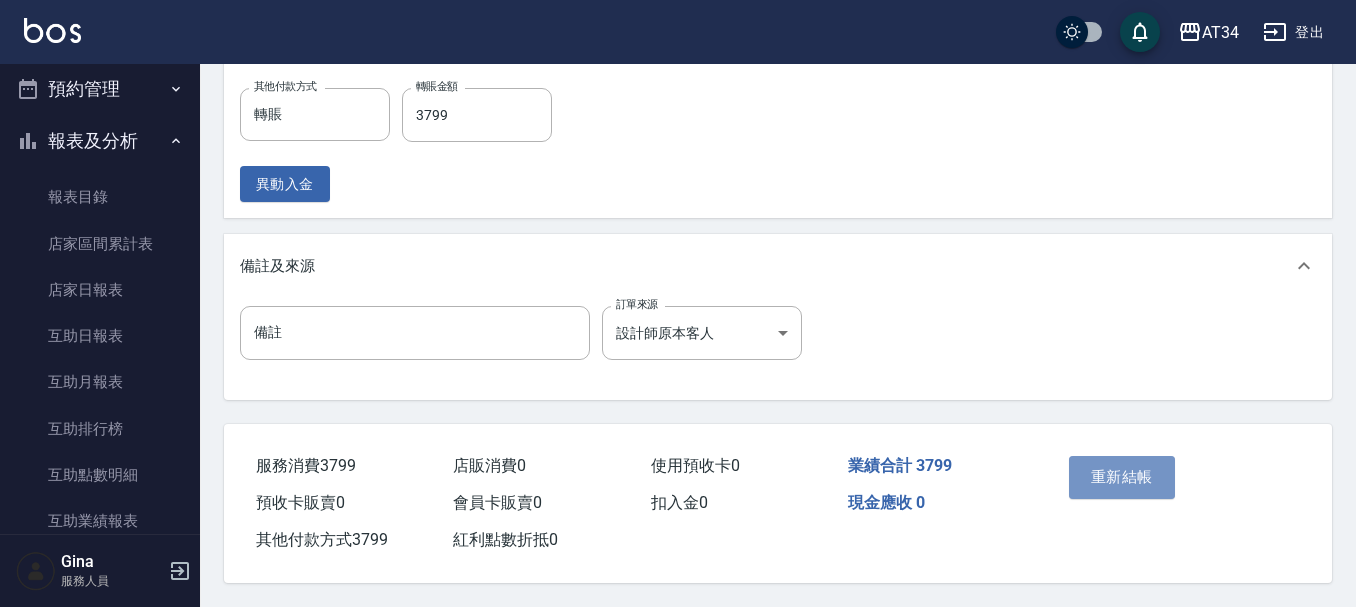 click on "重新結帳" at bounding box center [1122, 477] 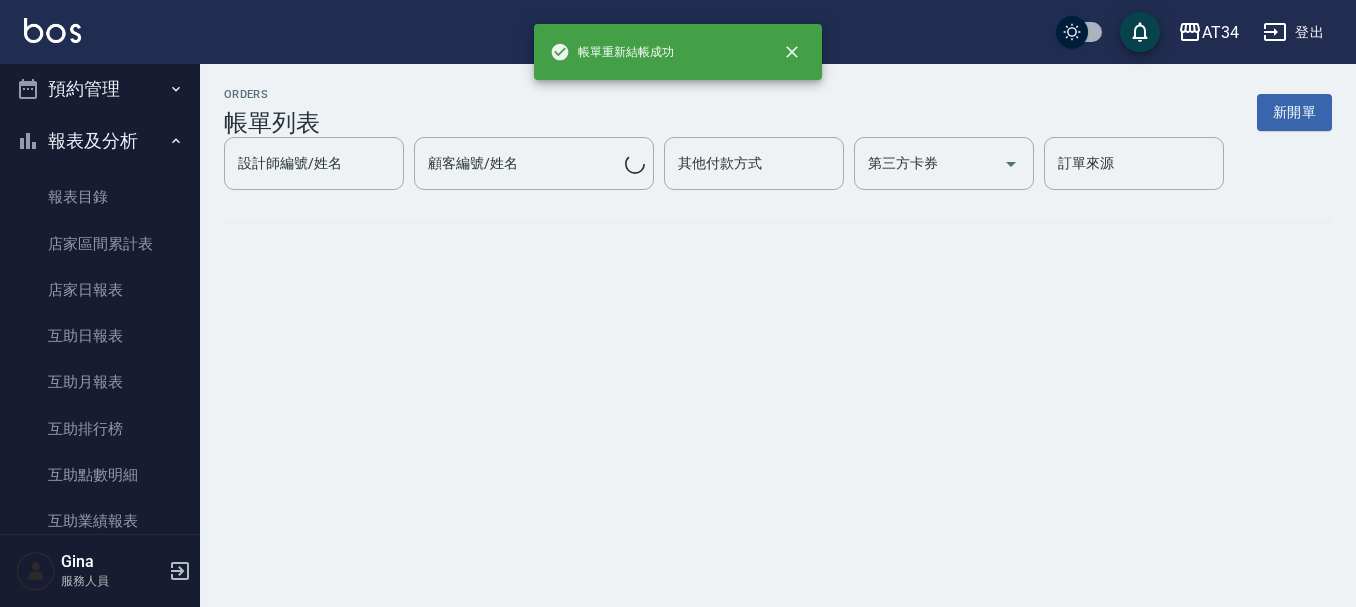 scroll, scrollTop: 0, scrollLeft: 0, axis: both 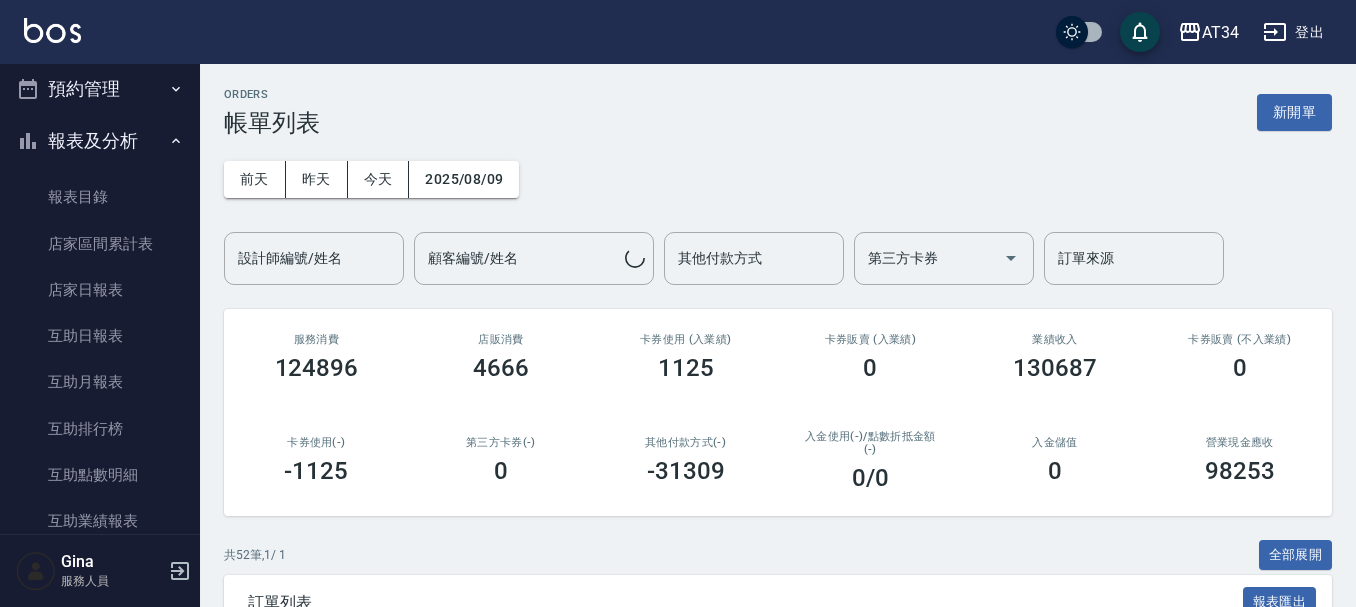 click on "前天 昨天 今天 2025/08/09 設計師編號/姓名 設計師編號/姓名 顧客編號/姓名 顧客編號/姓名 其他付款方式 其他付款方式 第三方卡券 第三方卡券 訂單來源 訂單來源" at bounding box center (778, 211) 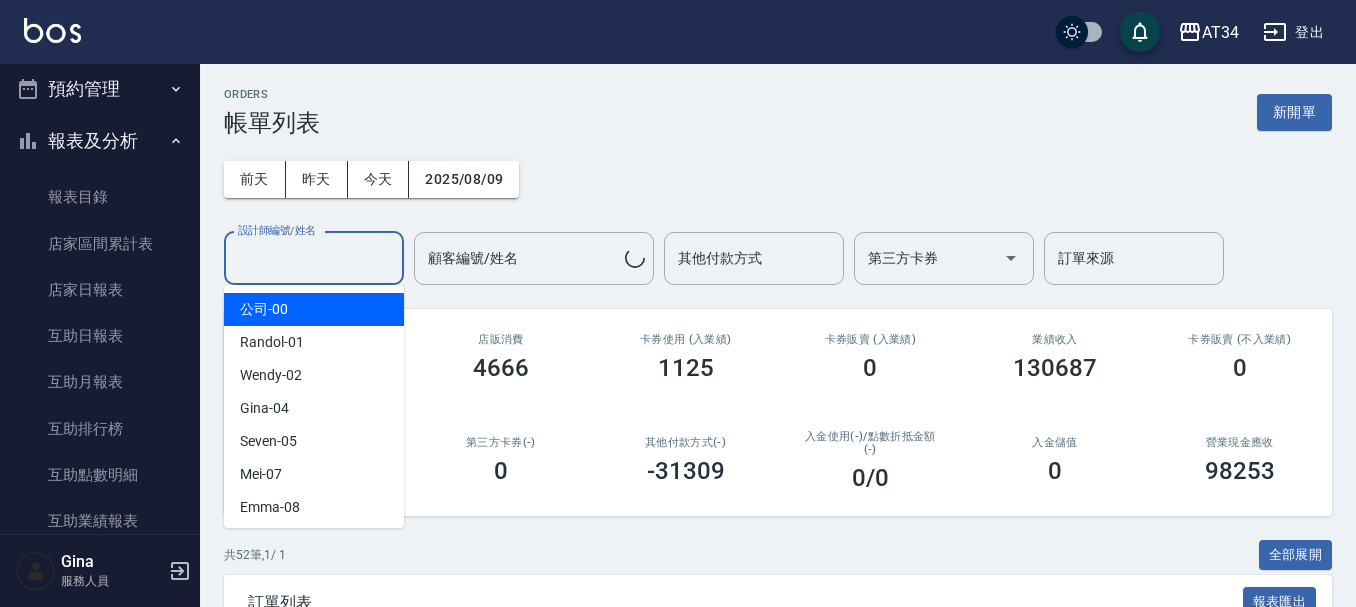 click on "設計師編號/姓名 設計師編號/姓名" at bounding box center (314, 258) 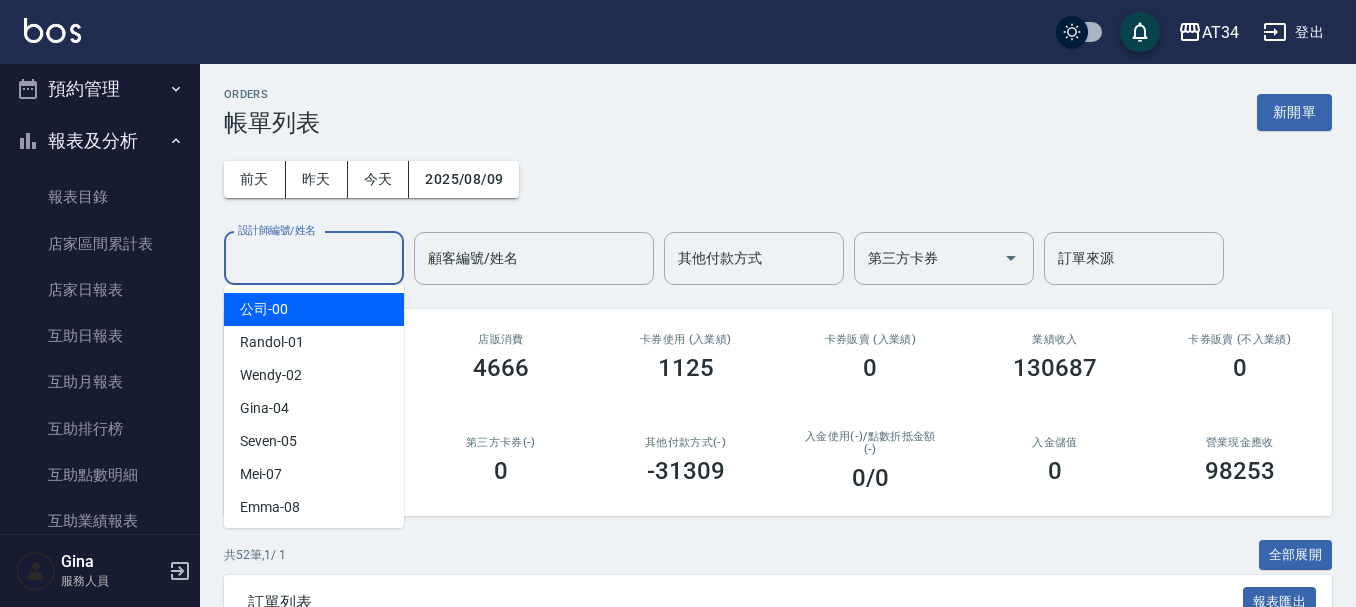 click on "前天 昨天 今天 2025/08/09 設計師編號/姓名 設計師編號/姓名 顧客編號/姓名 顧客編號/姓名 其他付款方式 其他付款方式 第三方卡券 第三方卡券 訂單來源 訂單來源" at bounding box center [778, 211] 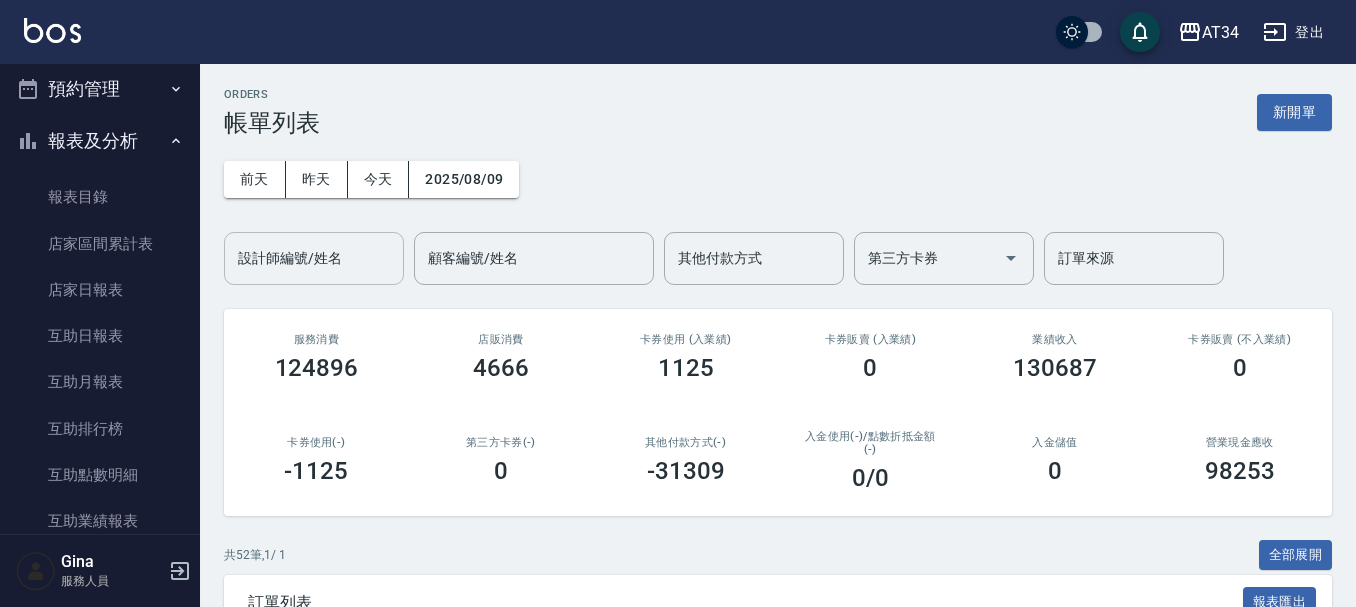 click on "設計師編號/姓名" at bounding box center (314, 258) 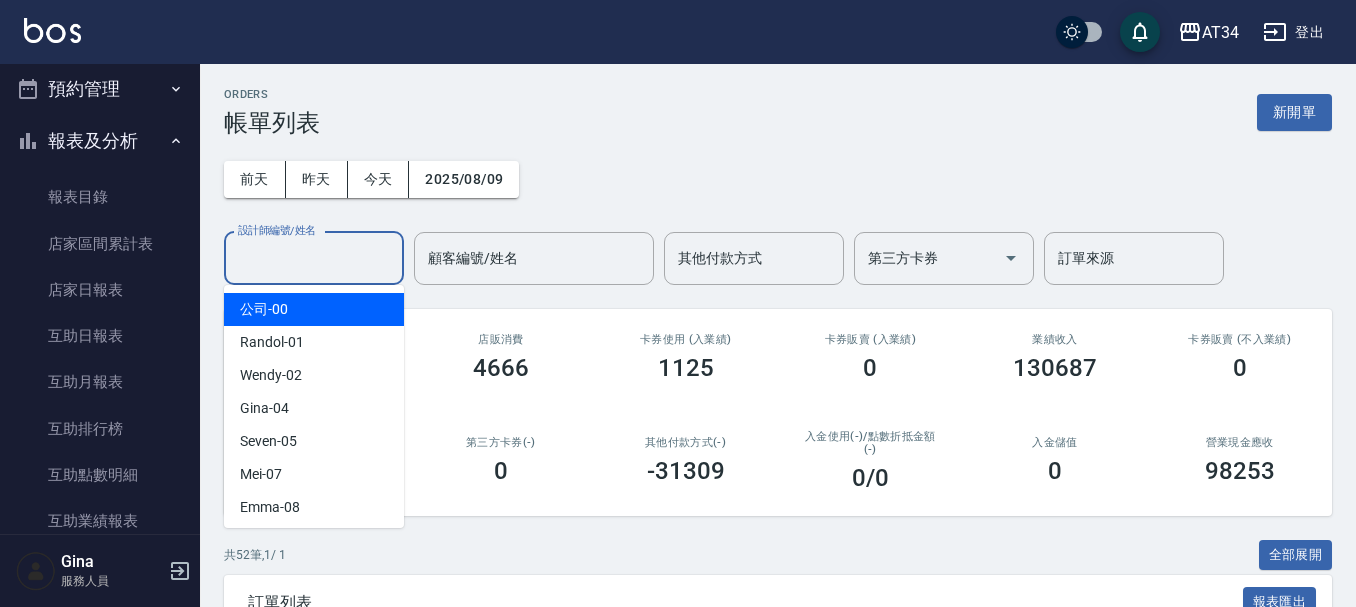 click on "前天 昨天 今天 2025/08/09 設計師編號/姓名 設計師編號/姓名 顧客編號/姓名 顧客編號/姓名 其他付款方式 其他付款方式 第三方卡券 第三方卡券 訂單來源 訂單來源" at bounding box center [778, 211] 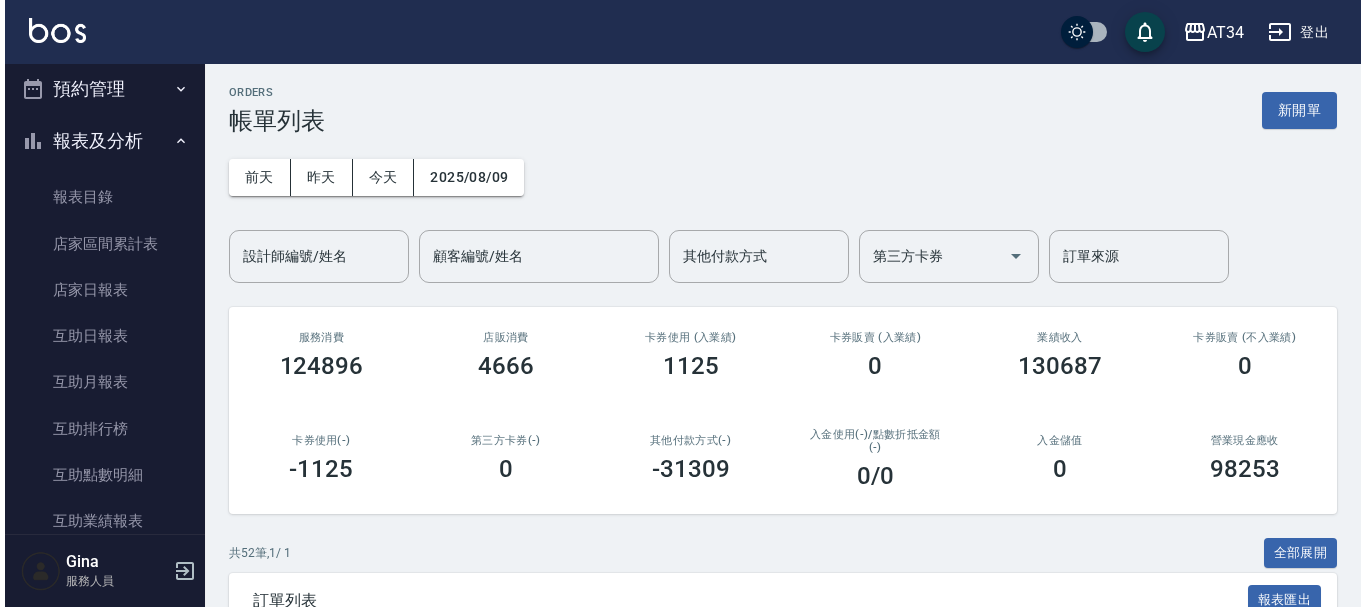 scroll, scrollTop: 0, scrollLeft: 0, axis: both 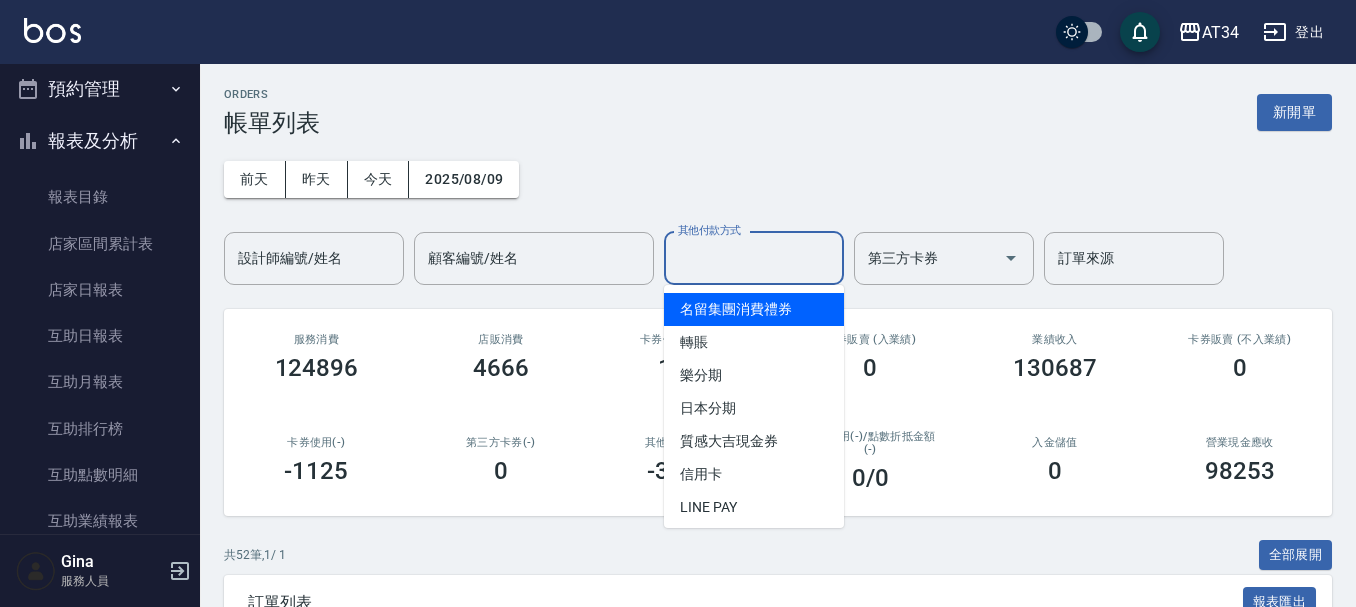 click on "其他付款方式 其他付款方式" at bounding box center [754, 258] 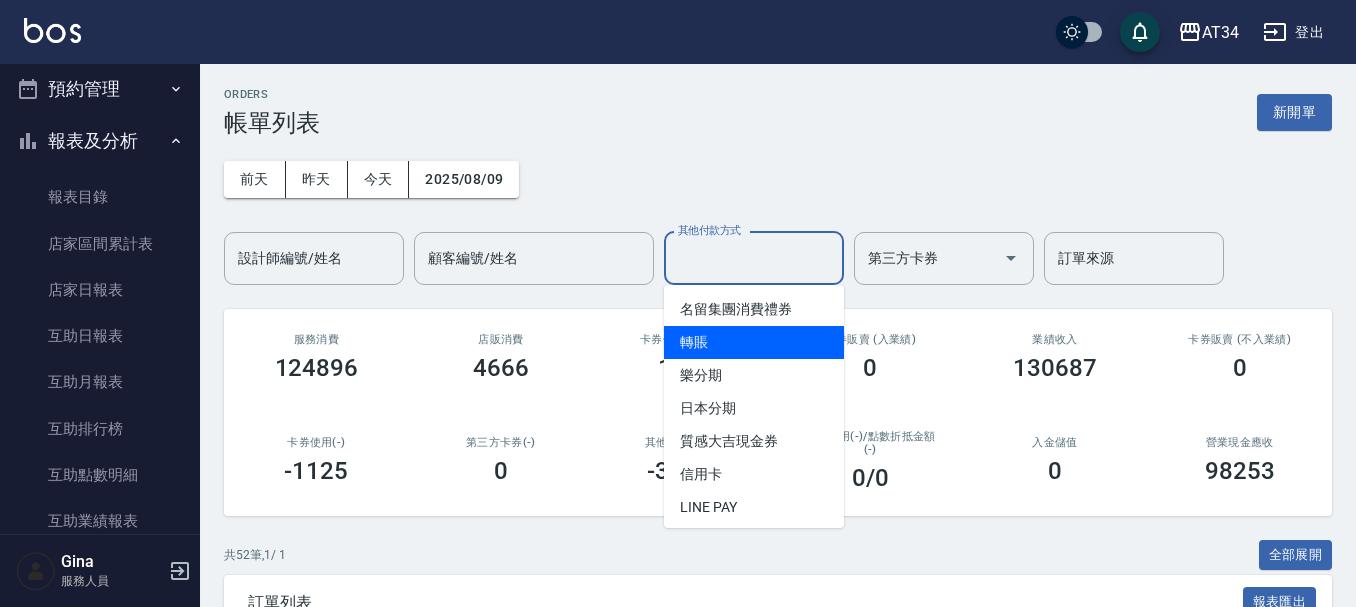 click on "轉賬" at bounding box center (754, 342) 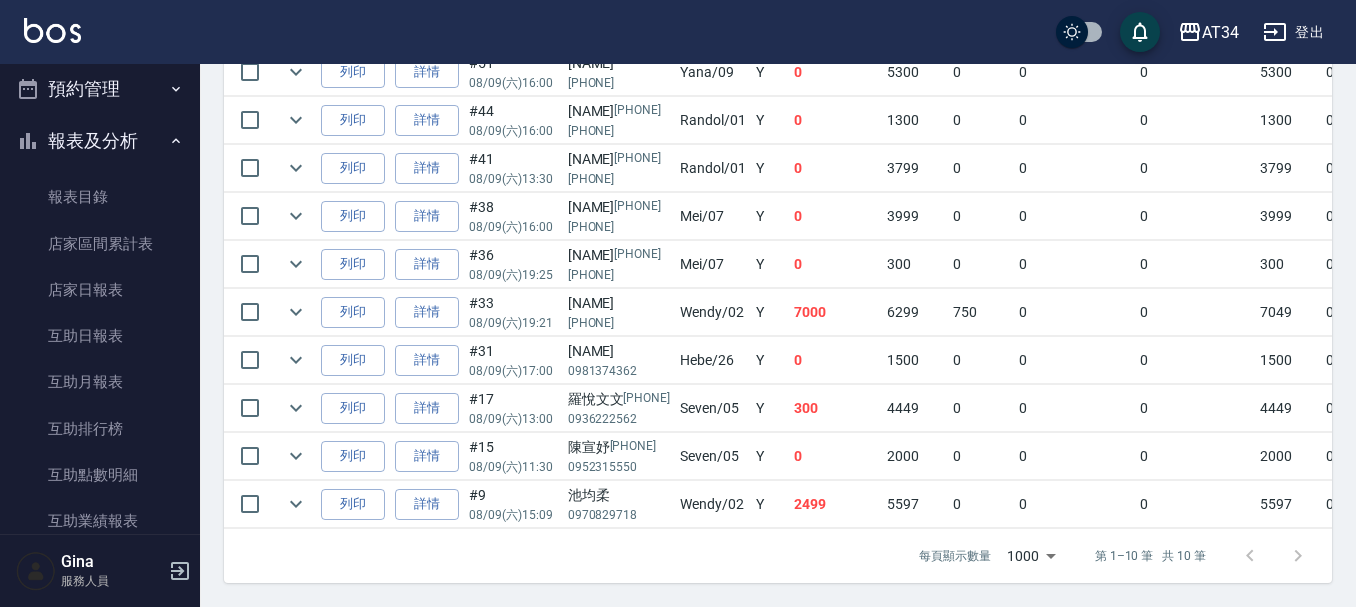 scroll, scrollTop: 644, scrollLeft: 0, axis: vertical 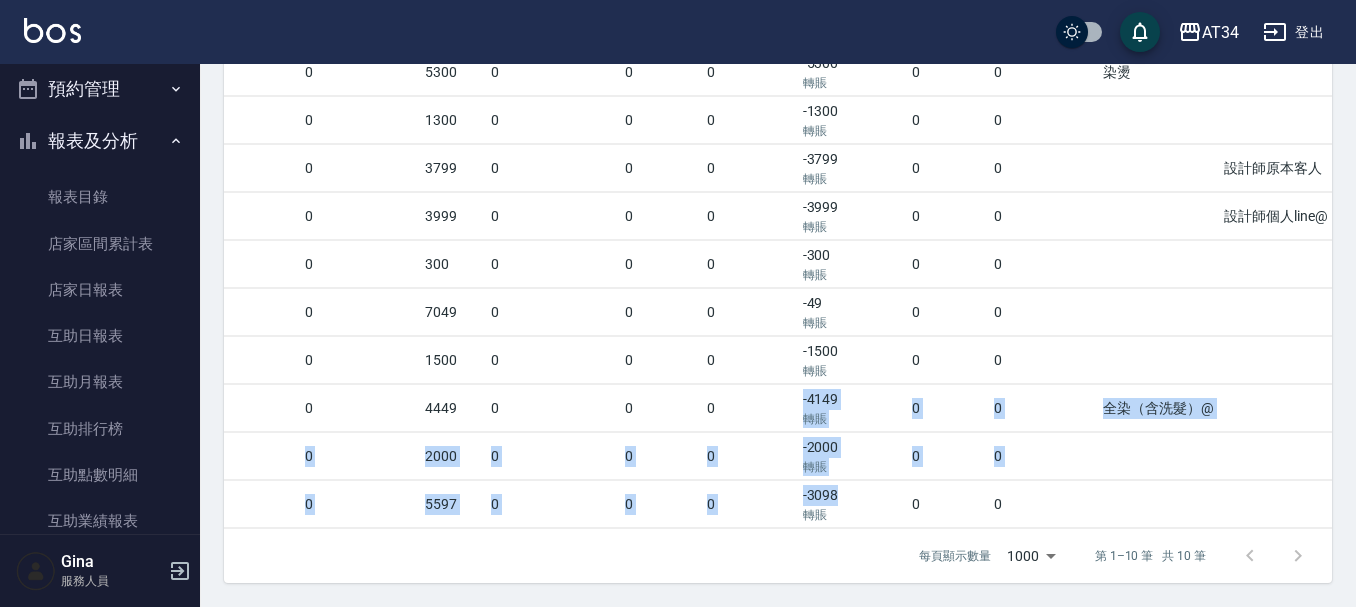 drag, startPoint x: 848, startPoint y: 482, endPoint x: 756, endPoint y: 386, distance: 132.96616 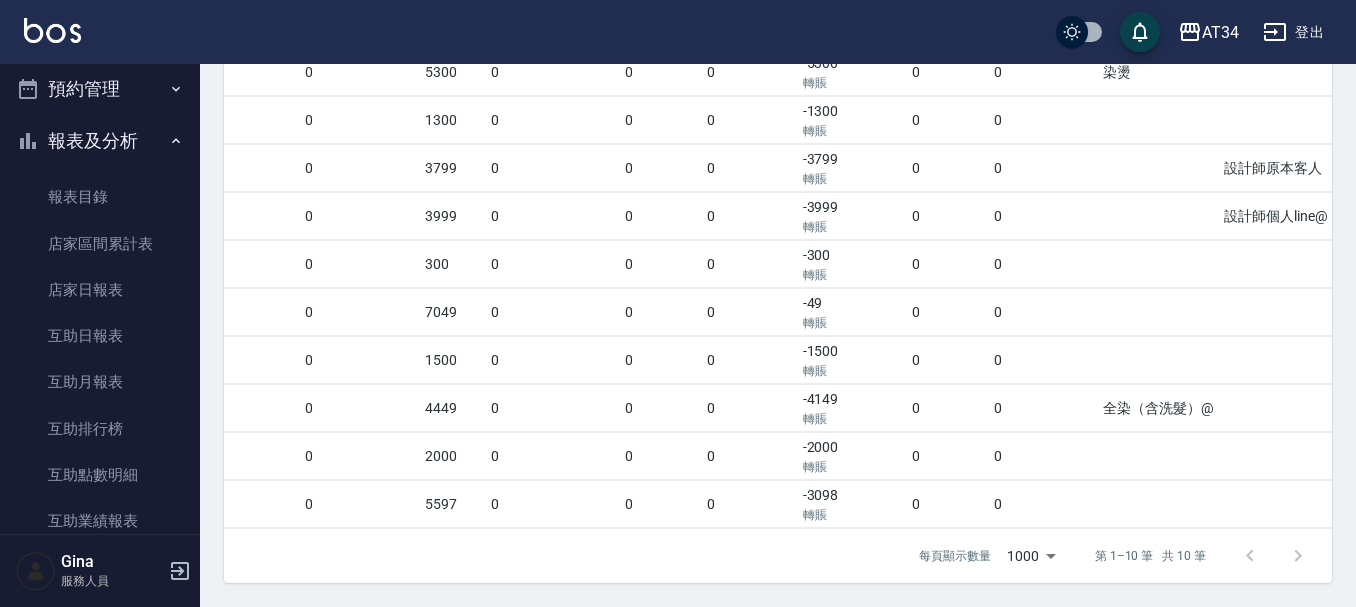 click on "0" at bounding box center [1044, 264] 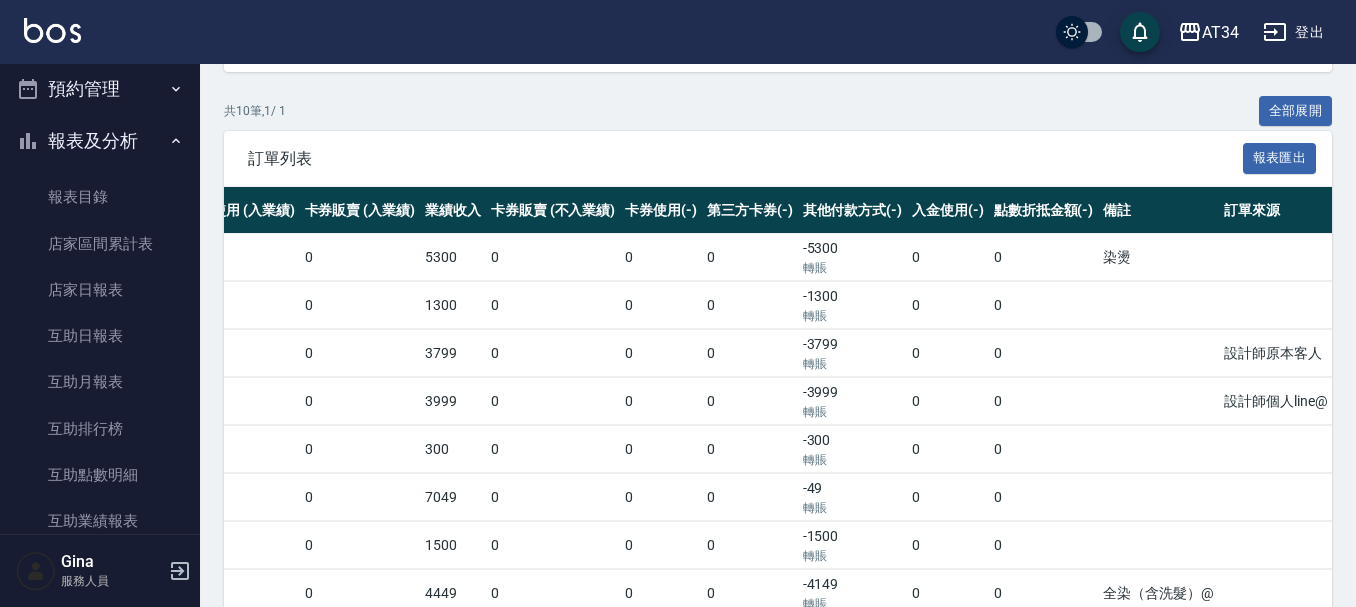 scroll, scrollTop: 644, scrollLeft: 0, axis: vertical 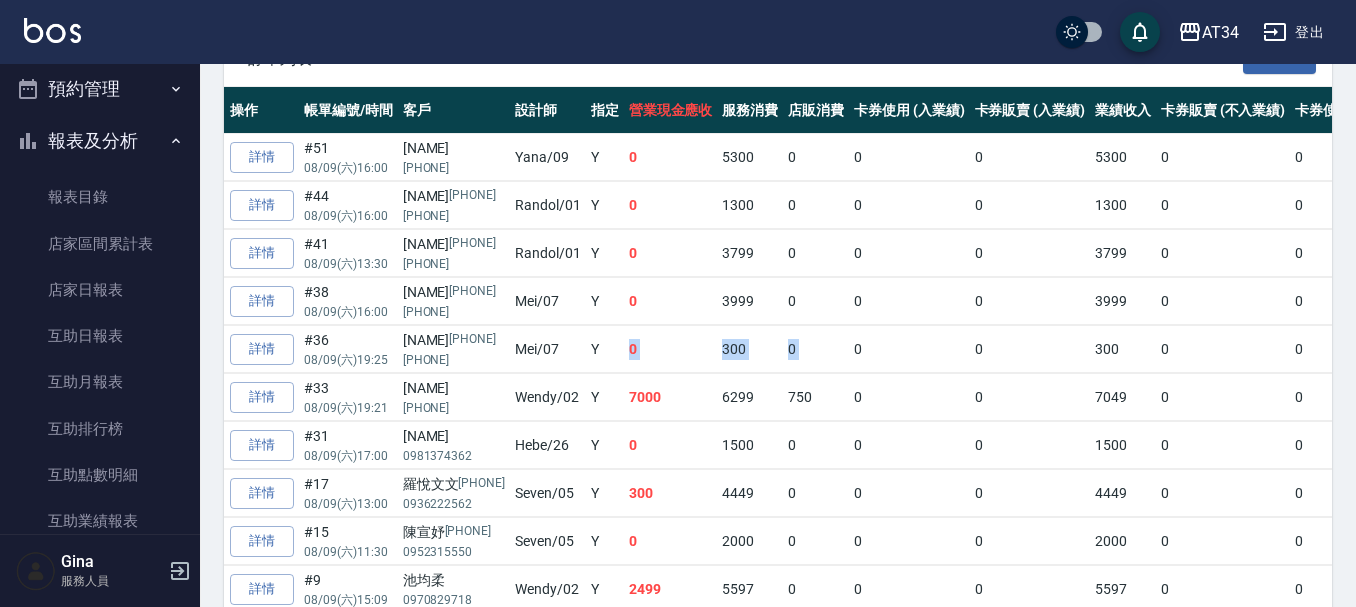 drag, startPoint x: 643, startPoint y: 345, endPoint x: 882, endPoint y: 351, distance: 239.0753 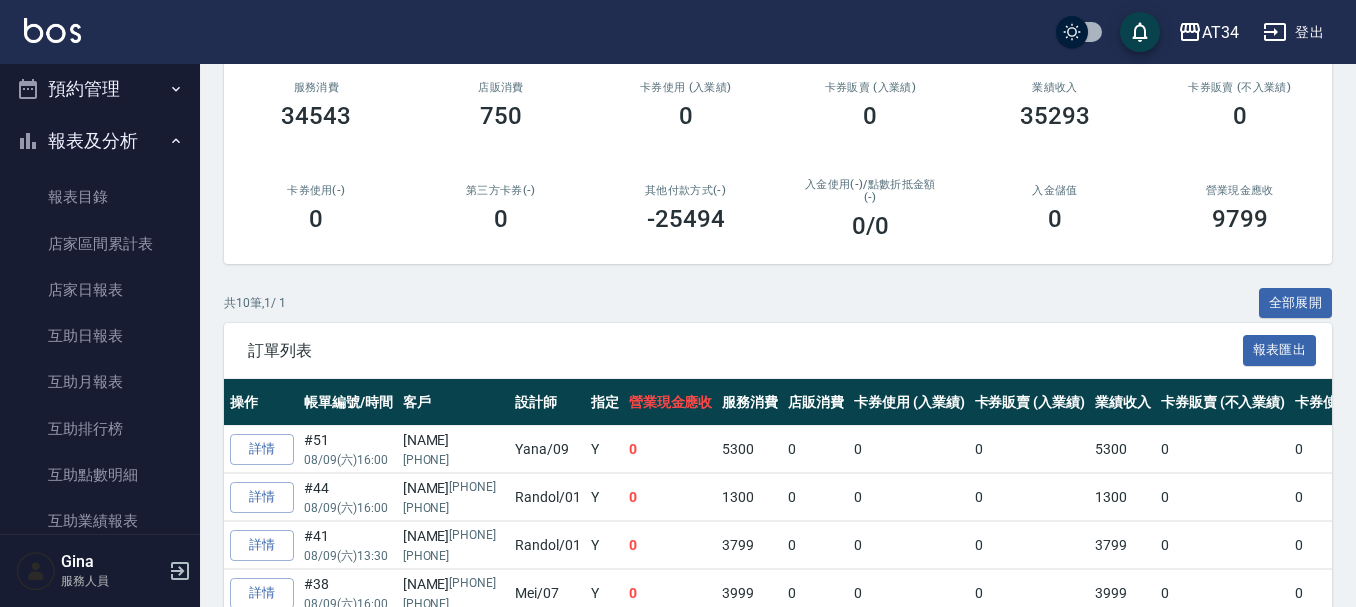 scroll, scrollTop: 144, scrollLeft: 0, axis: vertical 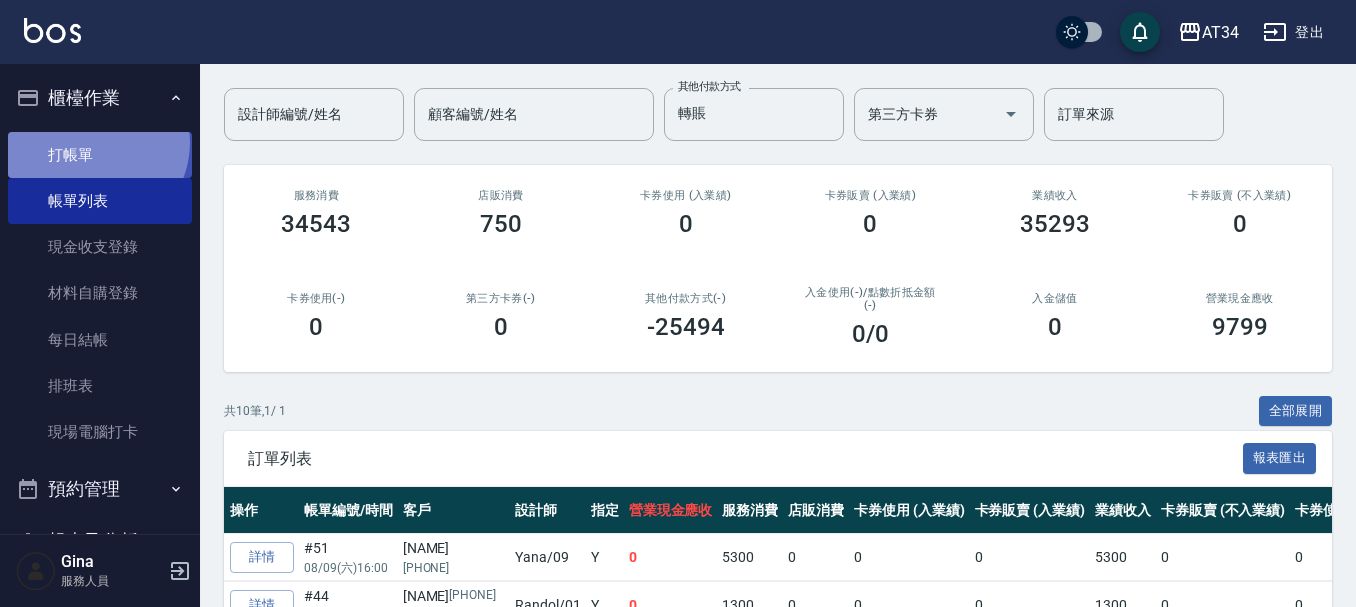 click on "打帳單" at bounding box center [100, 155] 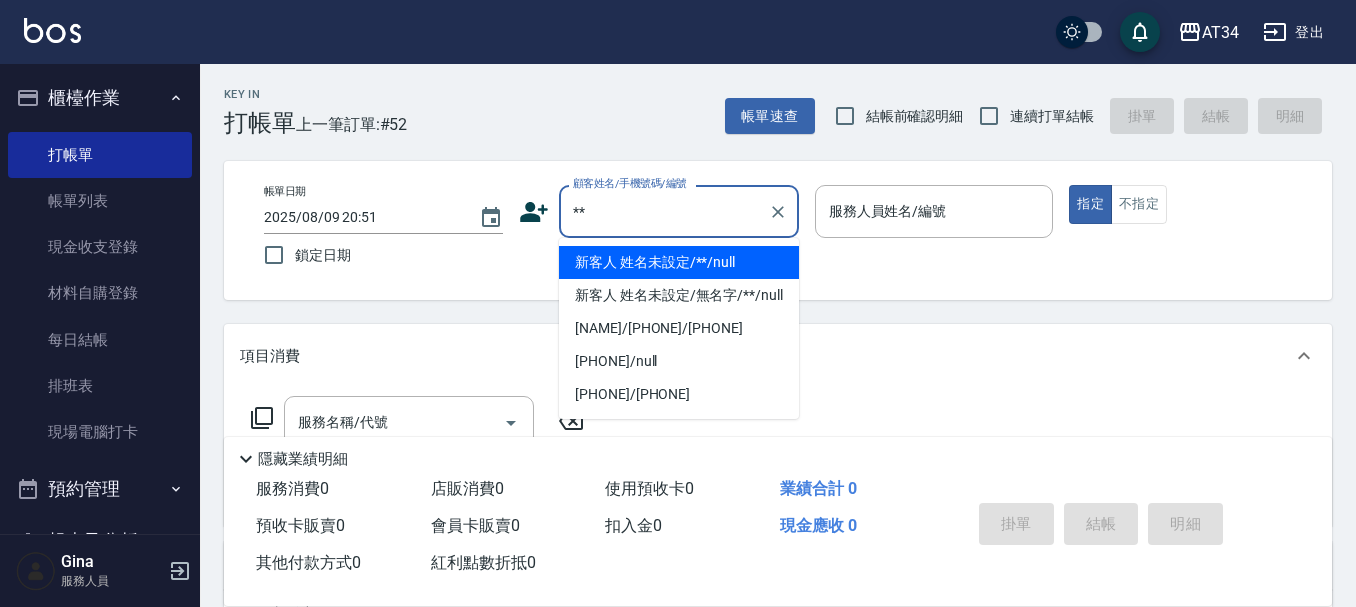 click on "新客人 姓名未設定/**/null" at bounding box center [679, 262] 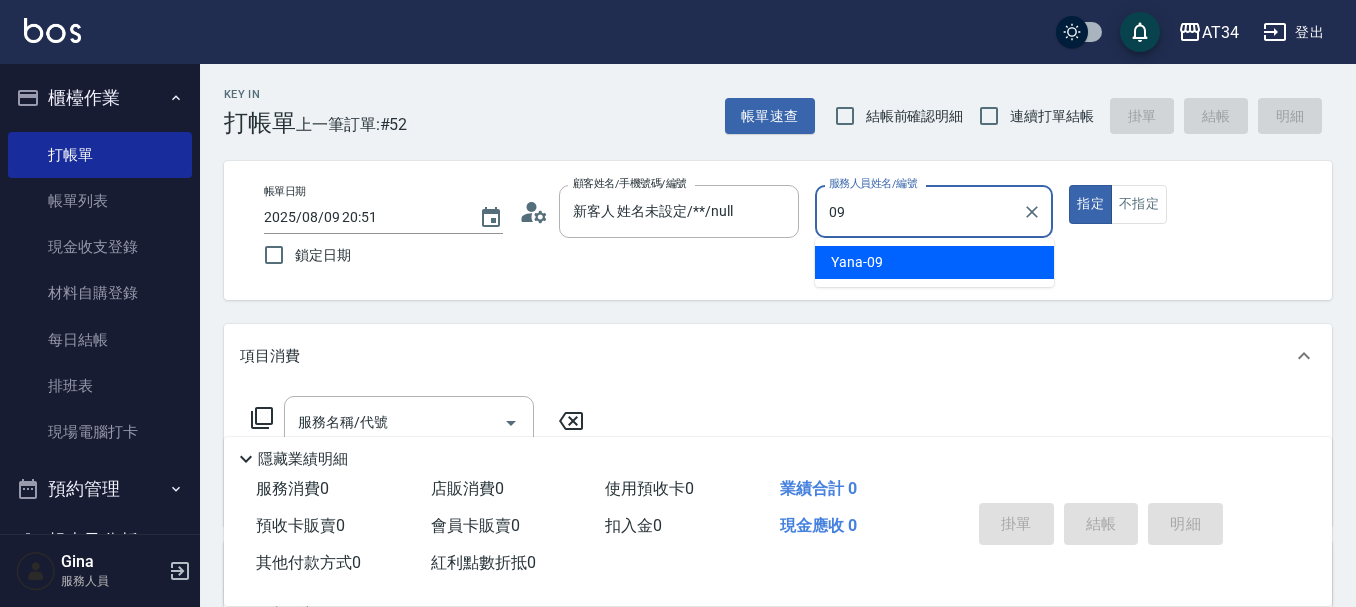 type on "Yana-09" 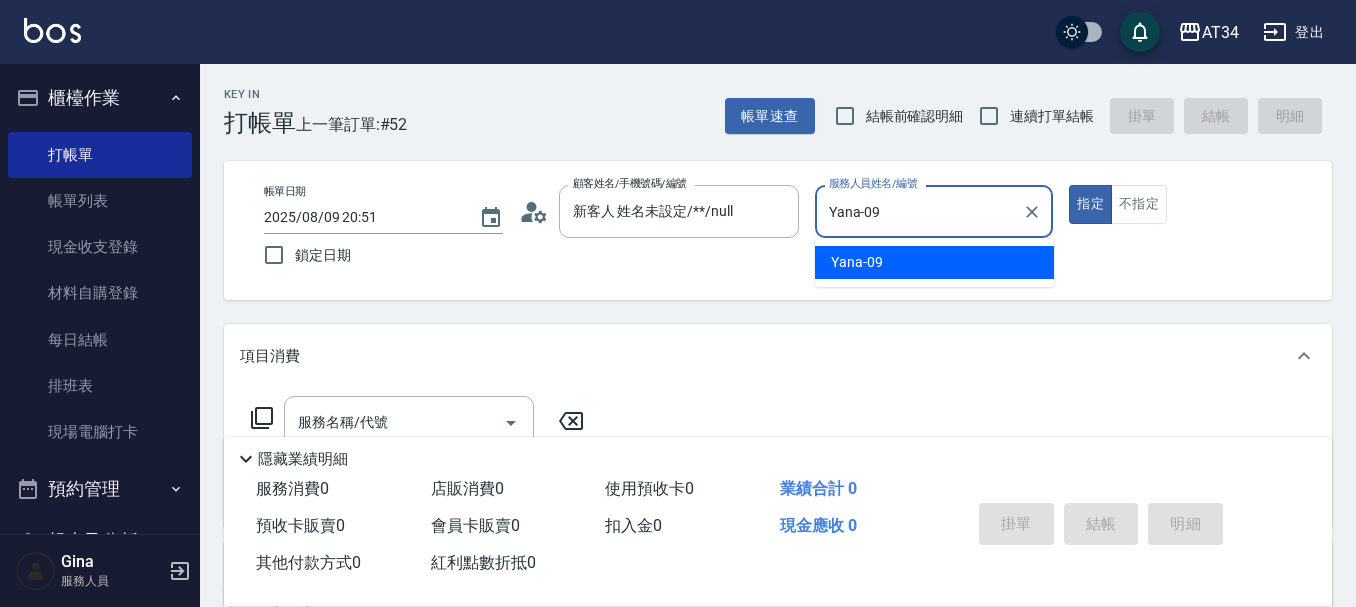 type on "true" 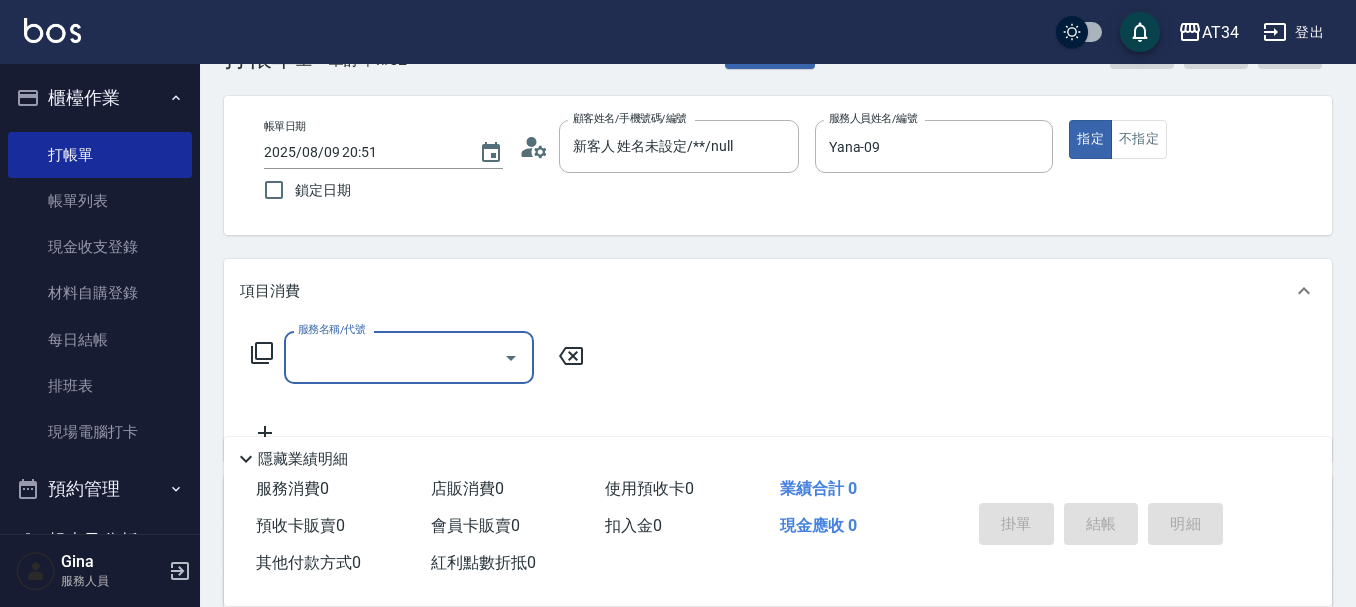 scroll, scrollTop: 100, scrollLeft: 0, axis: vertical 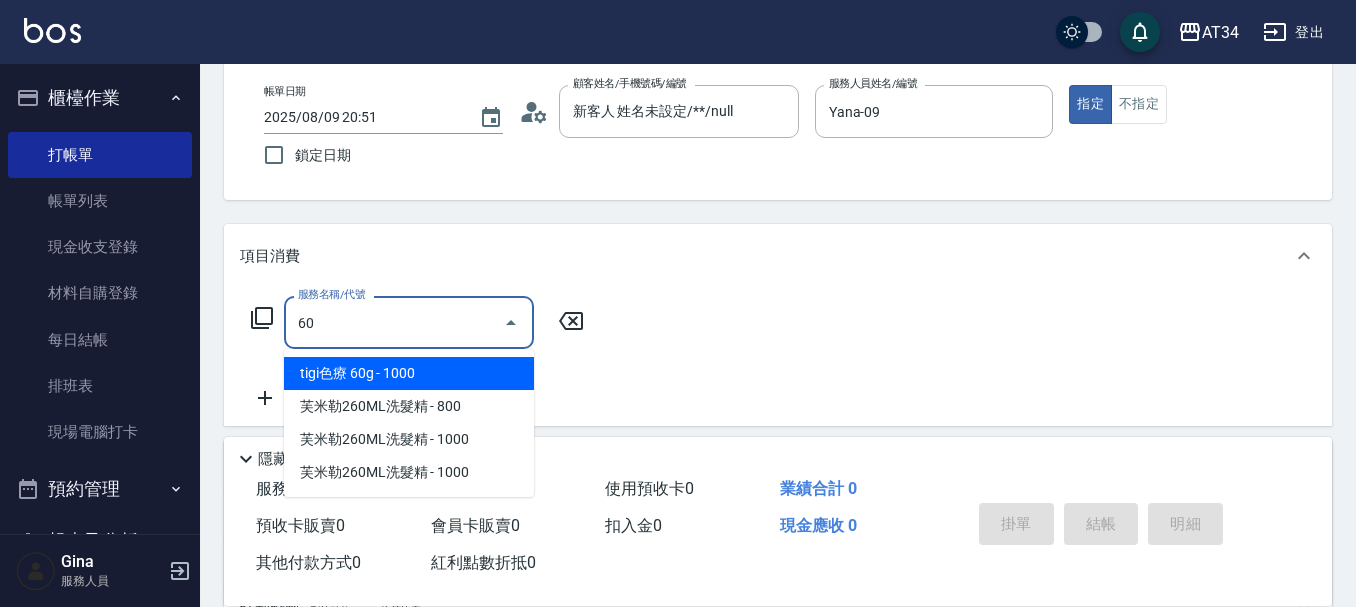 type on "606" 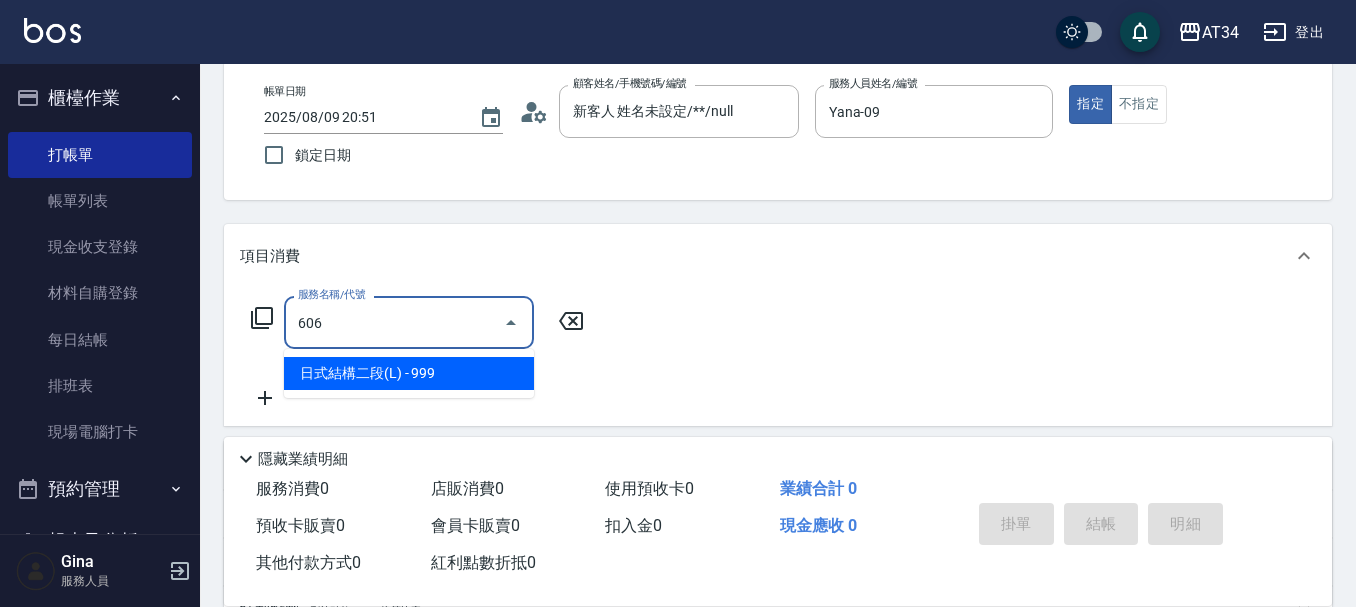 type on "90" 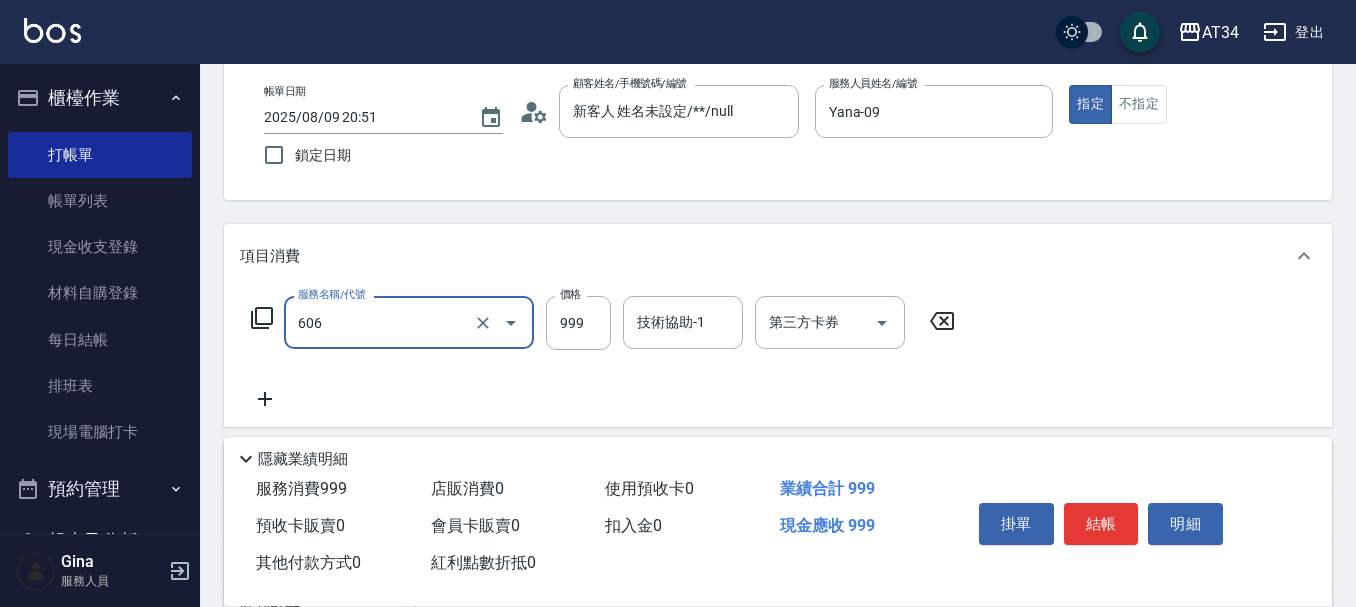 type on "日式結構二段(L)(606)" 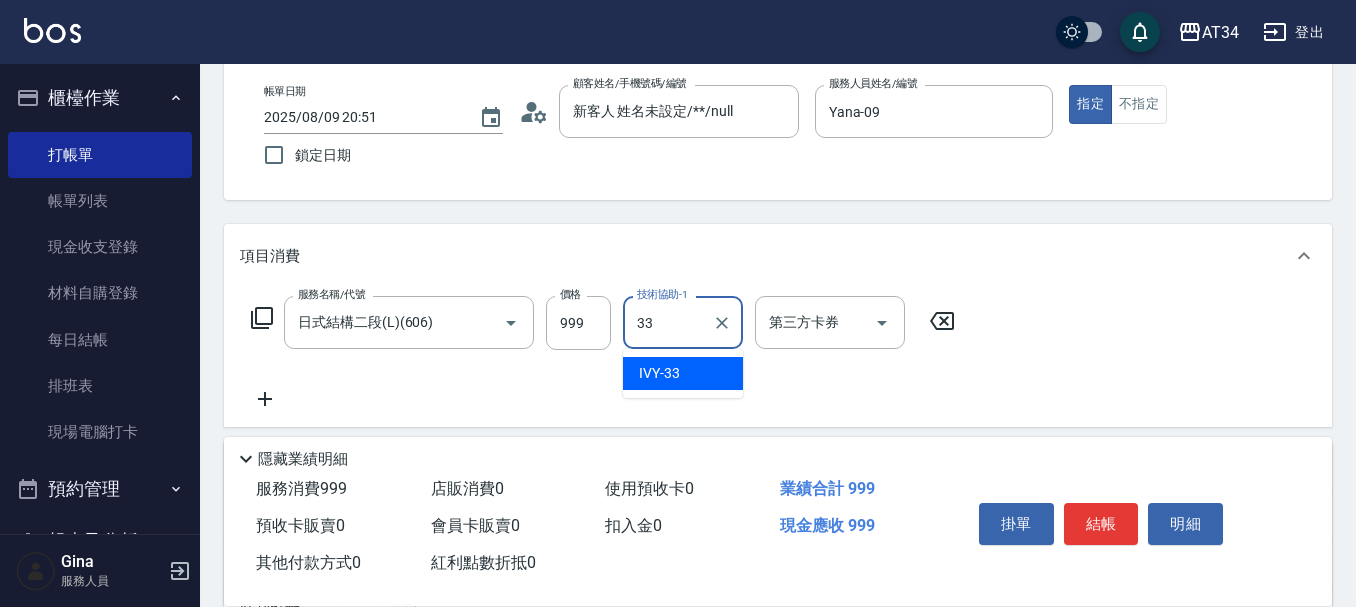 type on "IVY-33" 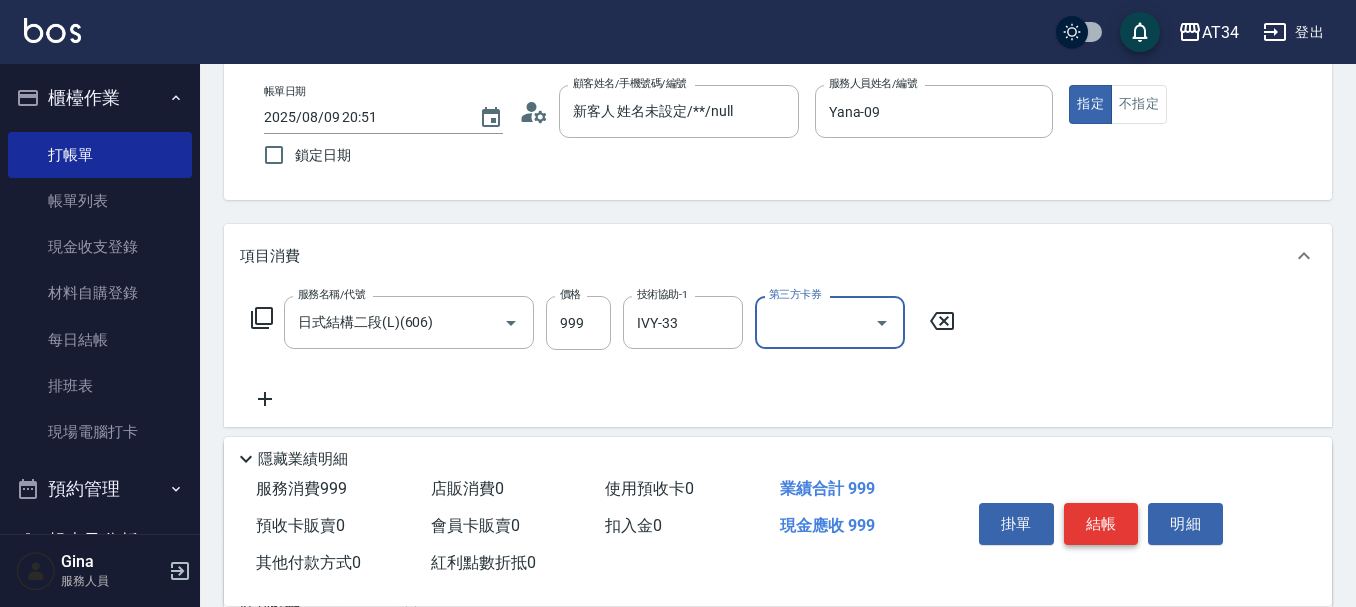 click on "結帳" at bounding box center [1101, 524] 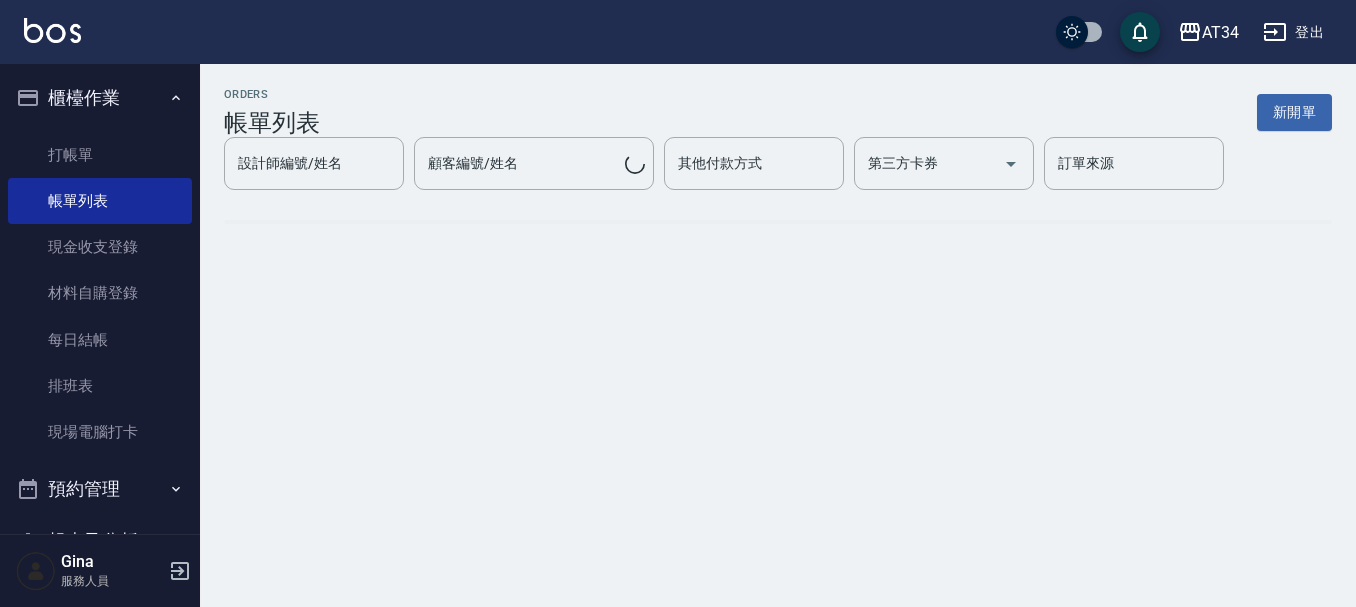scroll, scrollTop: 0, scrollLeft: 0, axis: both 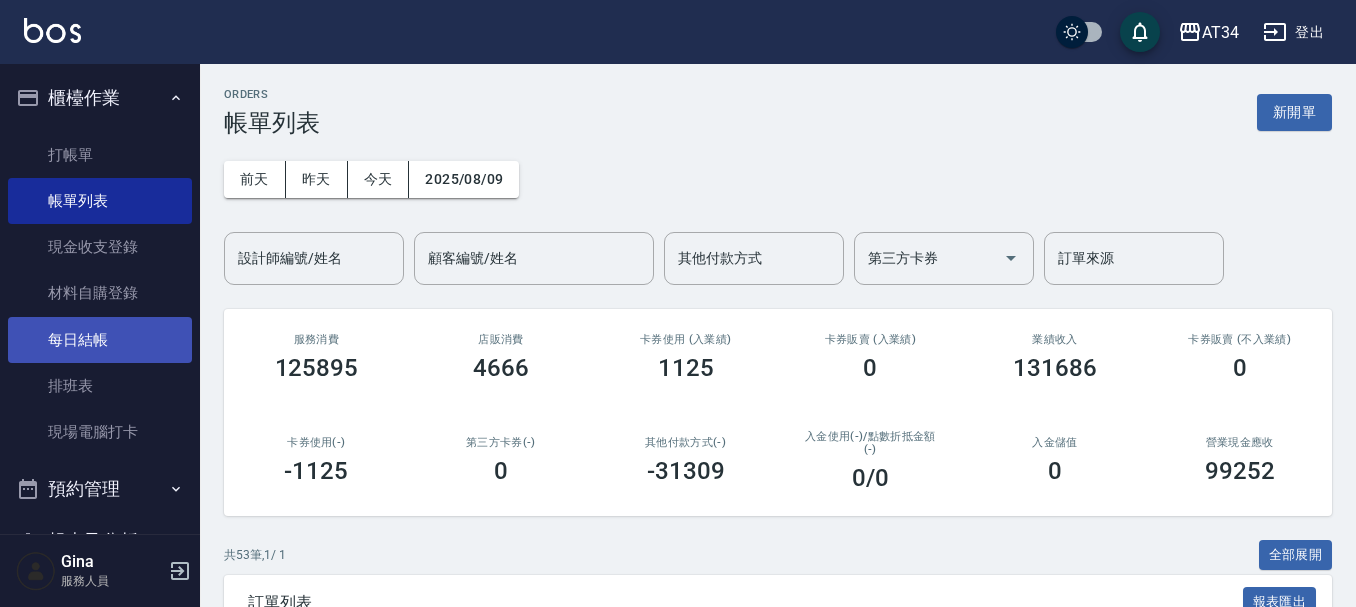 click on "每日結帳" at bounding box center [100, 340] 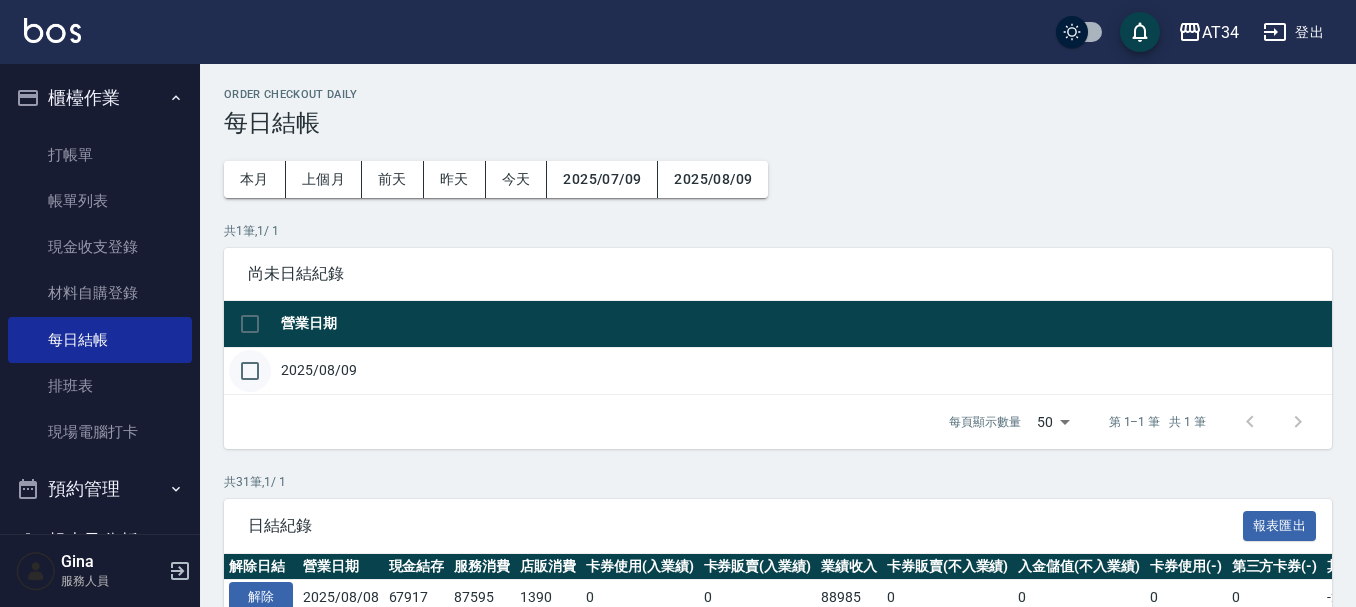 click at bounding box center (250, 371) 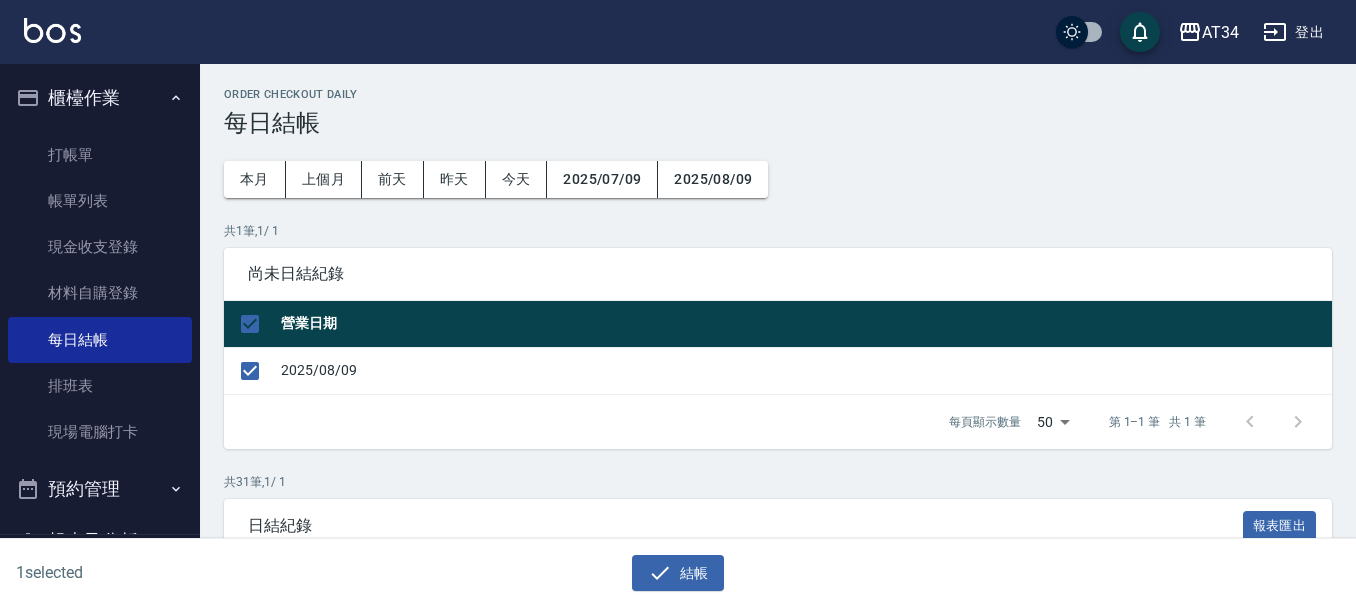 click on "1  selected 結帳" at bounding box center (678, 573) 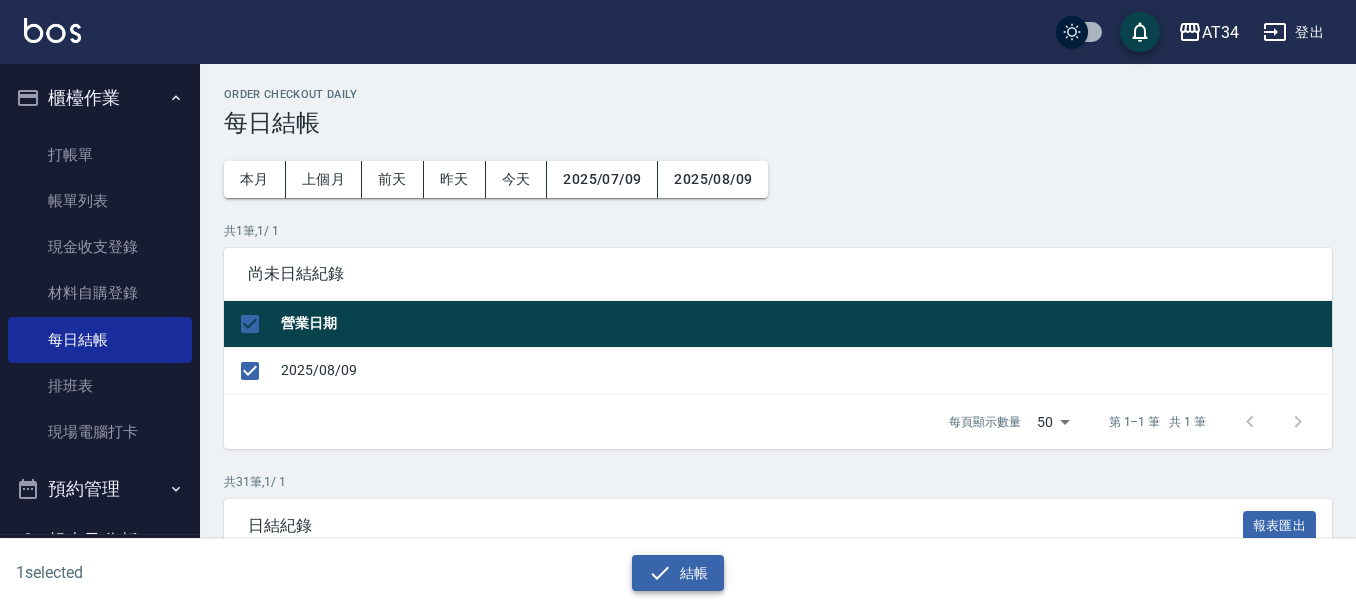click on "結帳" at bounding box center [678, 573] 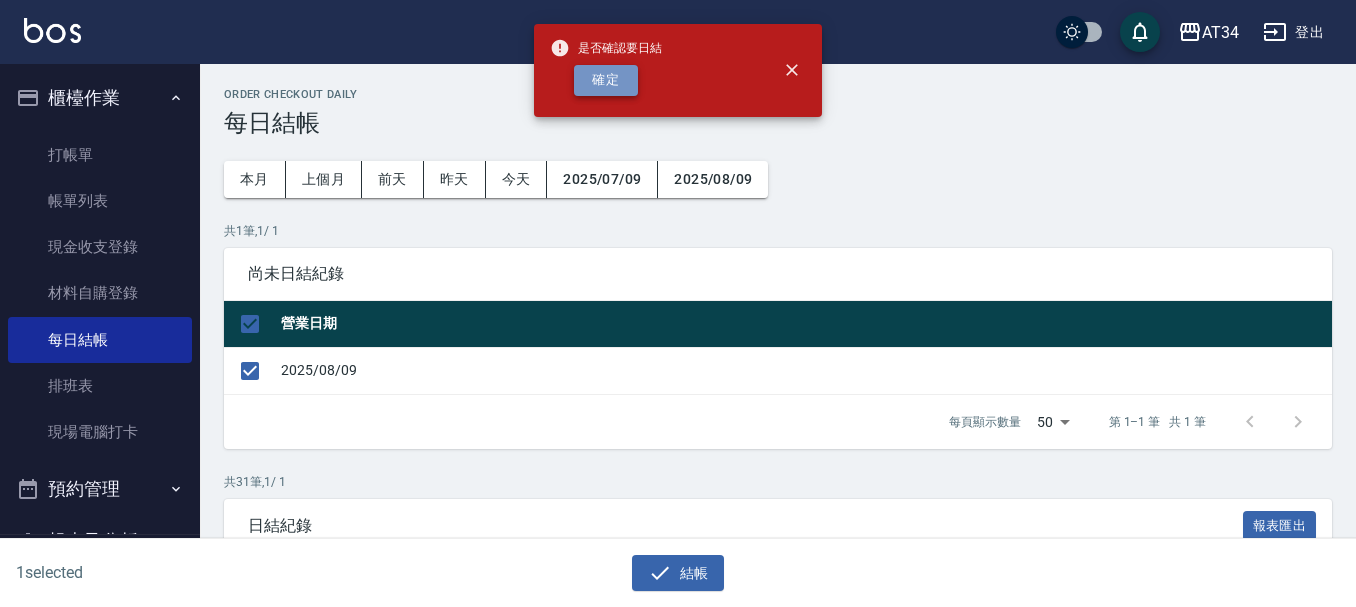 click on "確定" at bounding box center [606, 80] 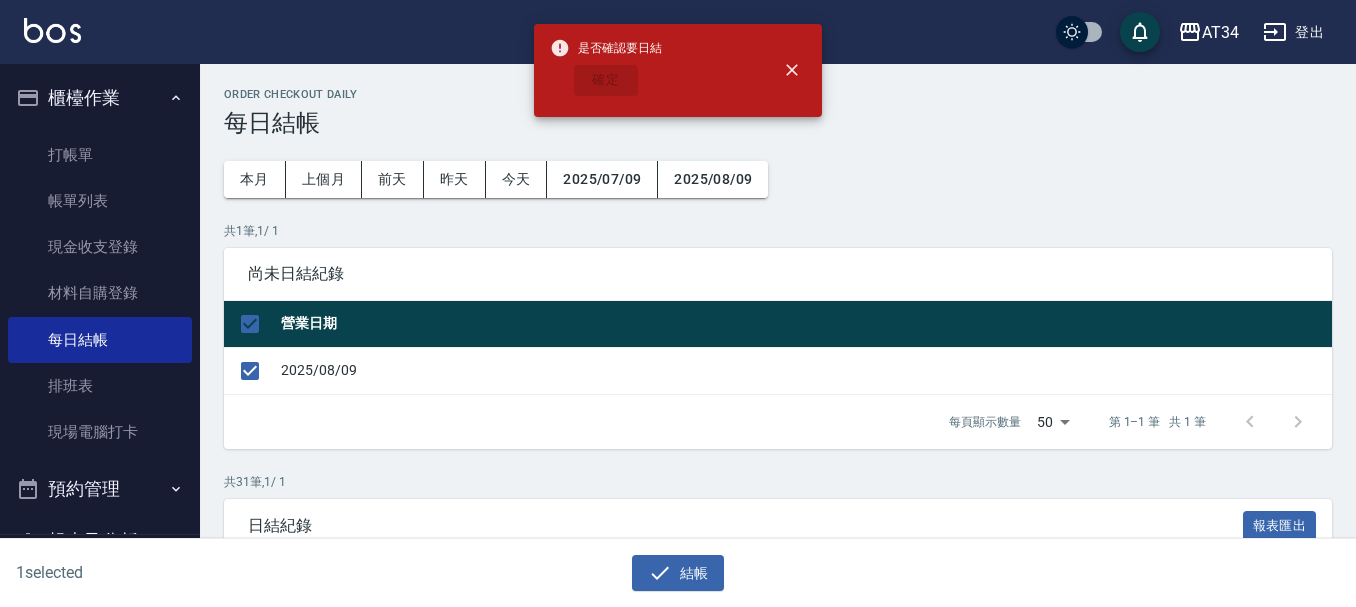 checkbox on "false" 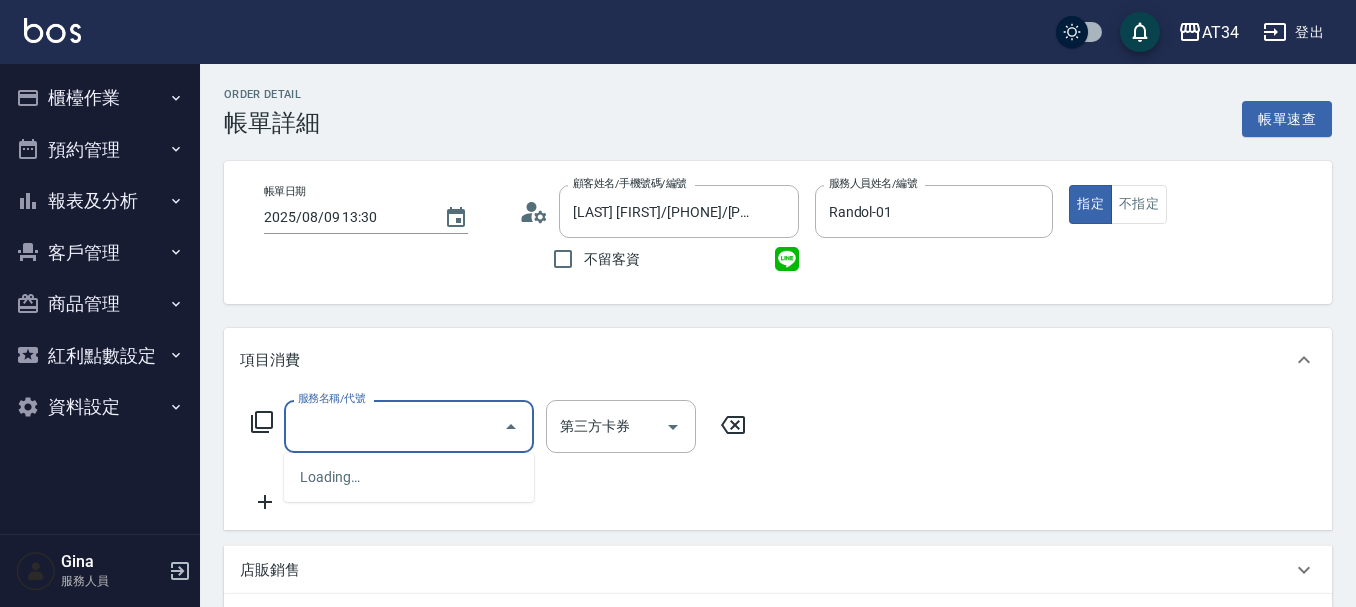 click on "服務名稱/代號" at bounding box center [394, 426] 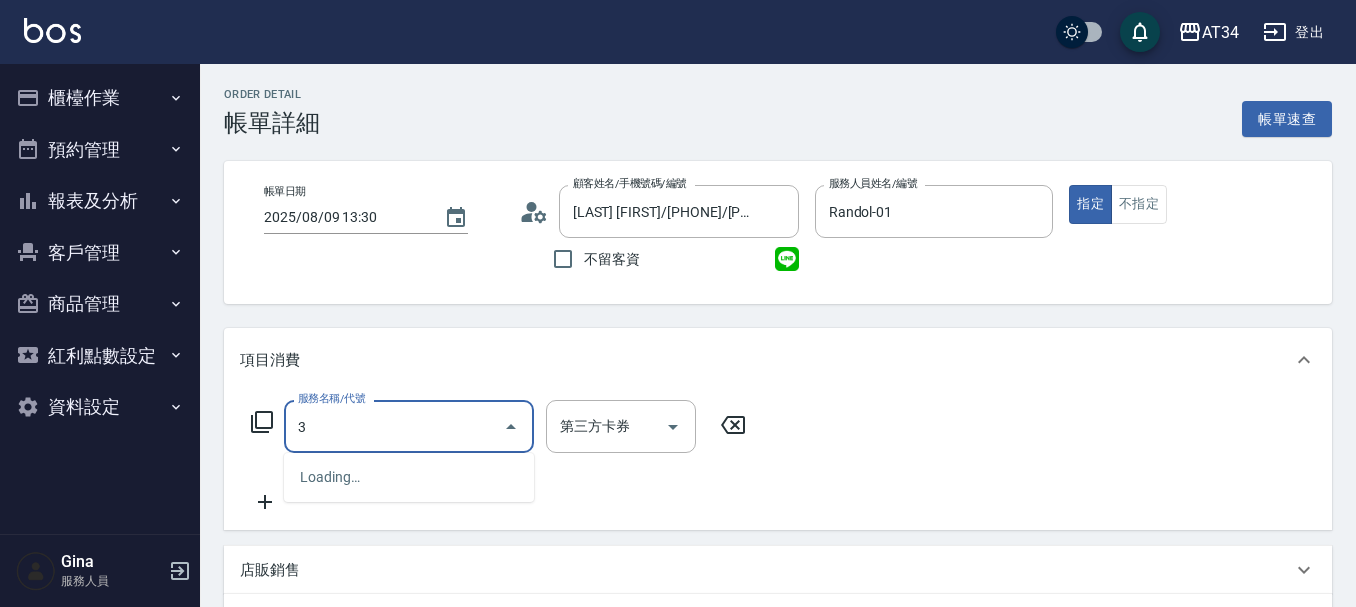 scroll, scrollTop: 0, scrollLeft: 0, axis: both 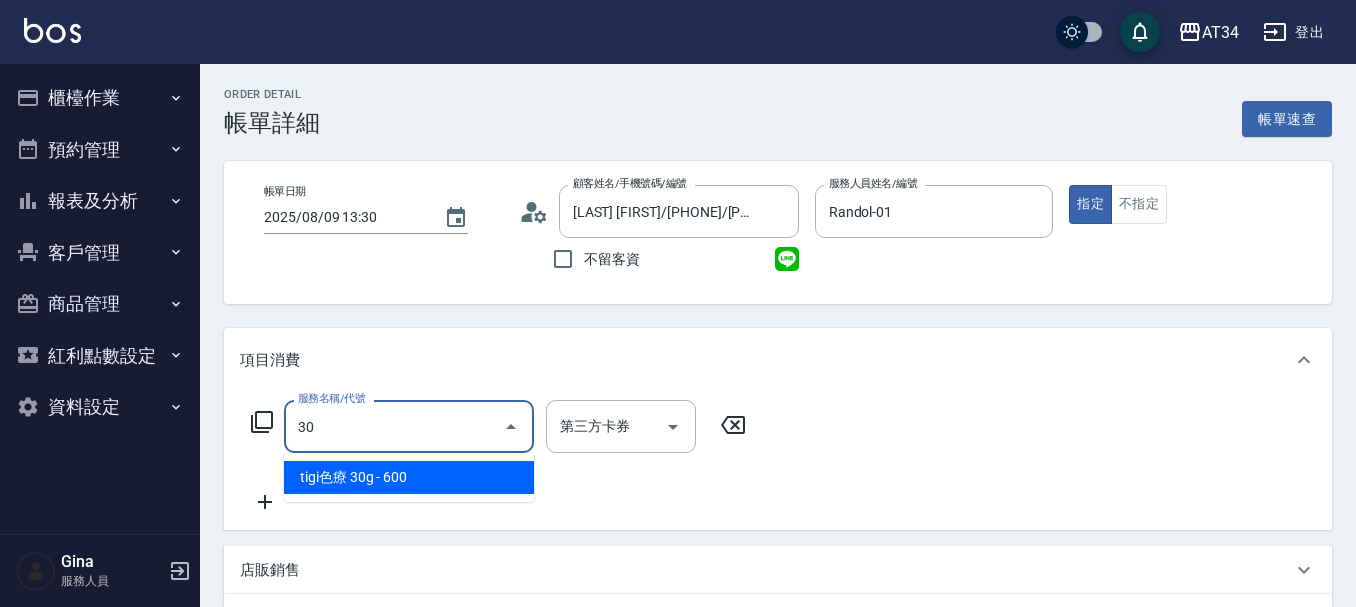 type on "300" 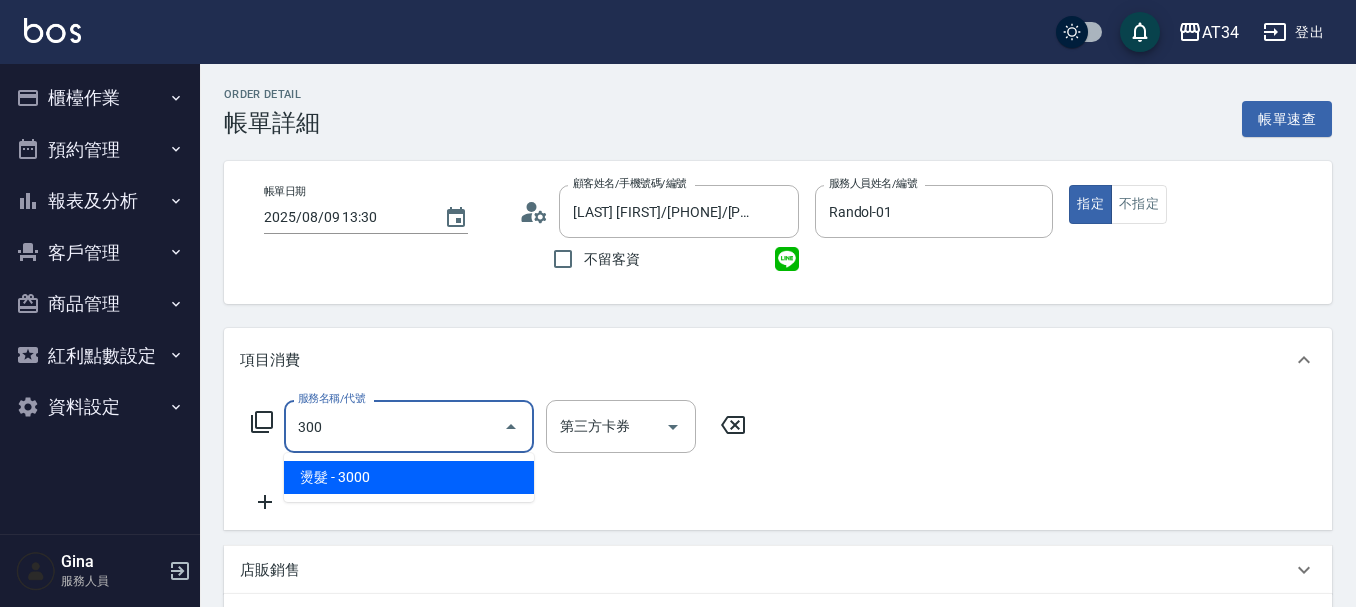 type on "300" 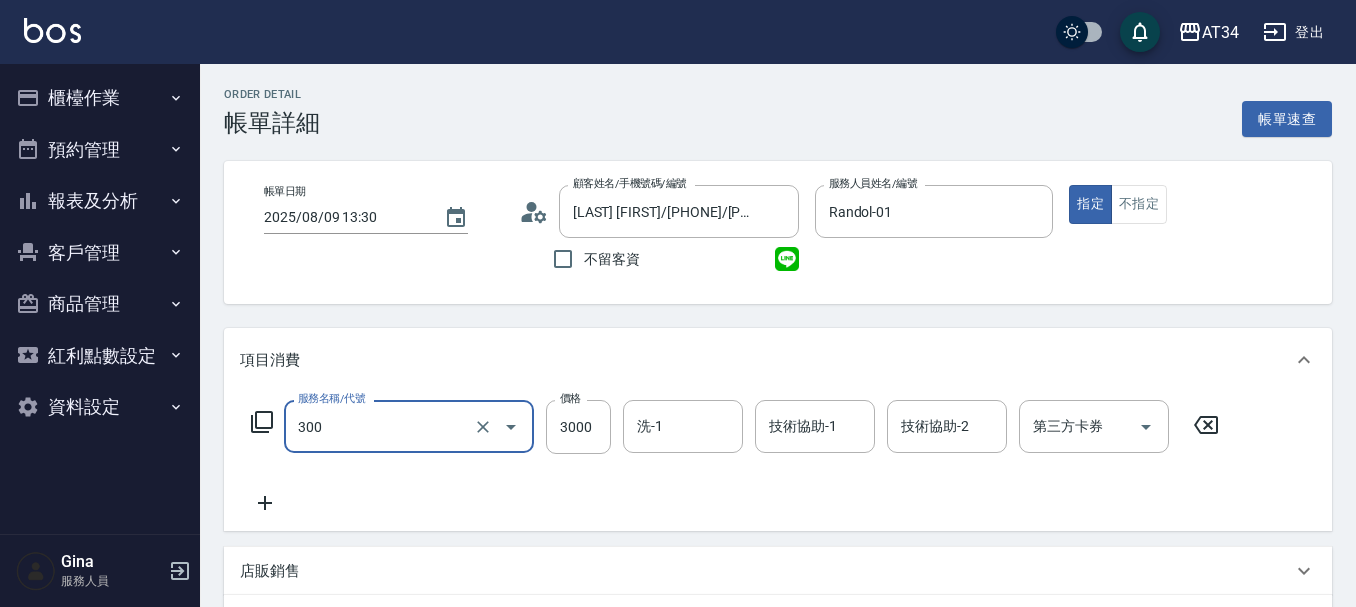 type on "燙髮(300)" 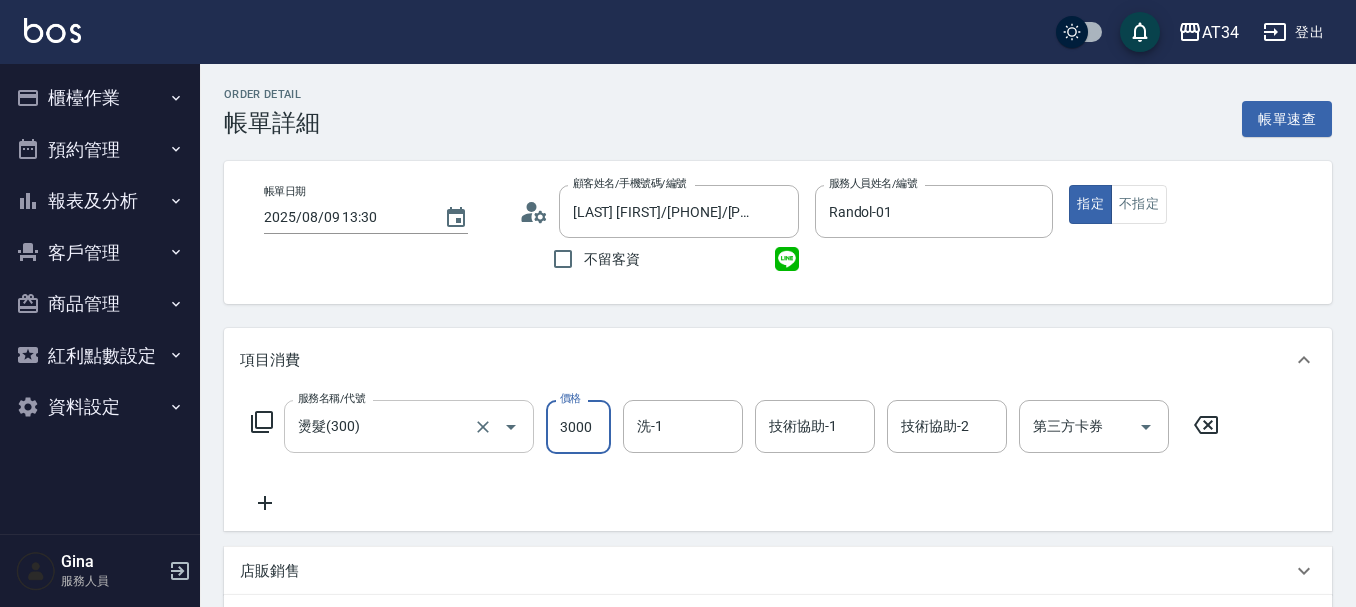 type on "0" 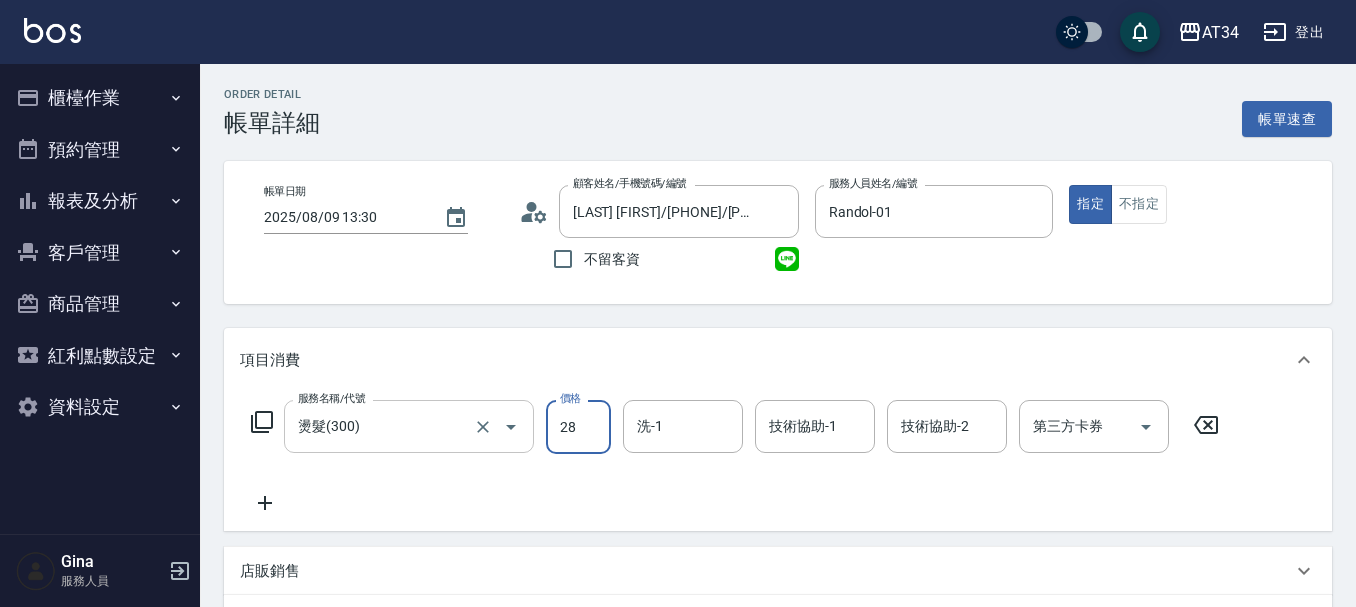type on "280" 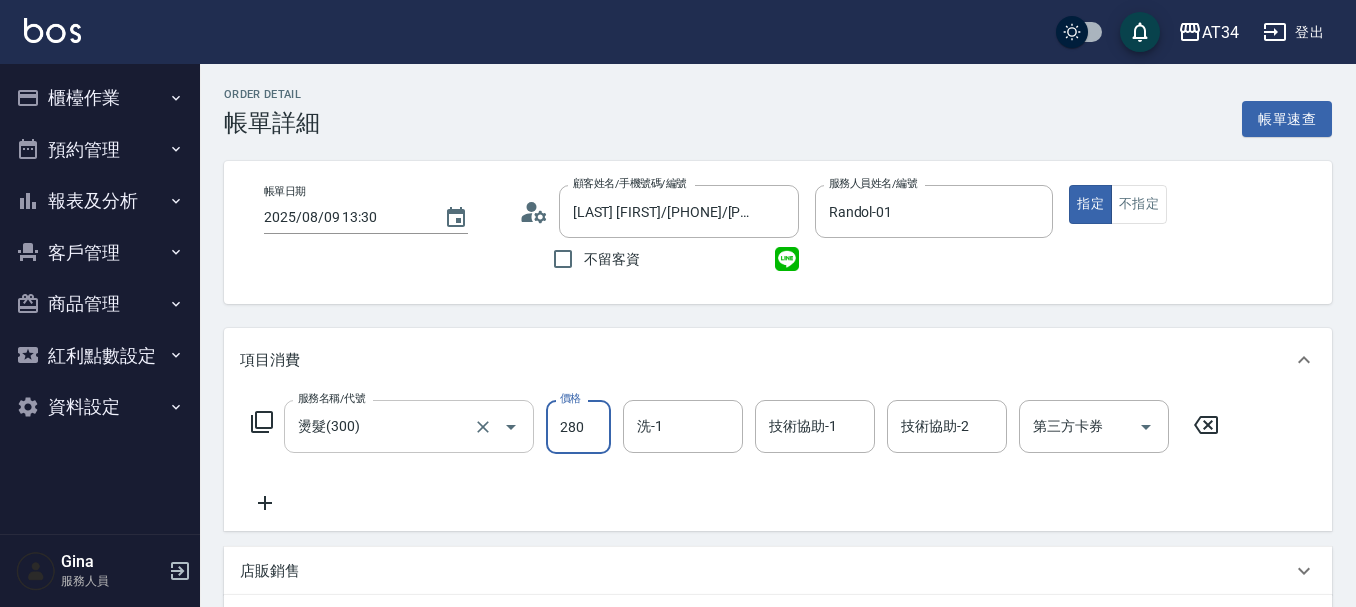 type on "280" 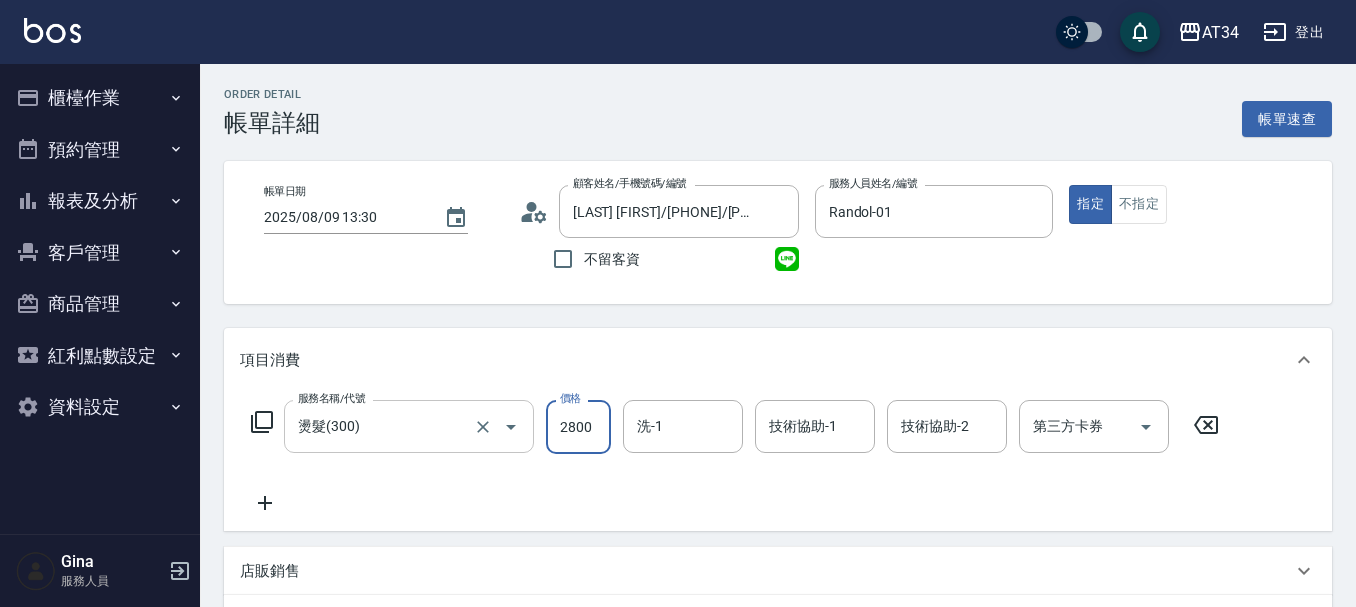 type on "2800" 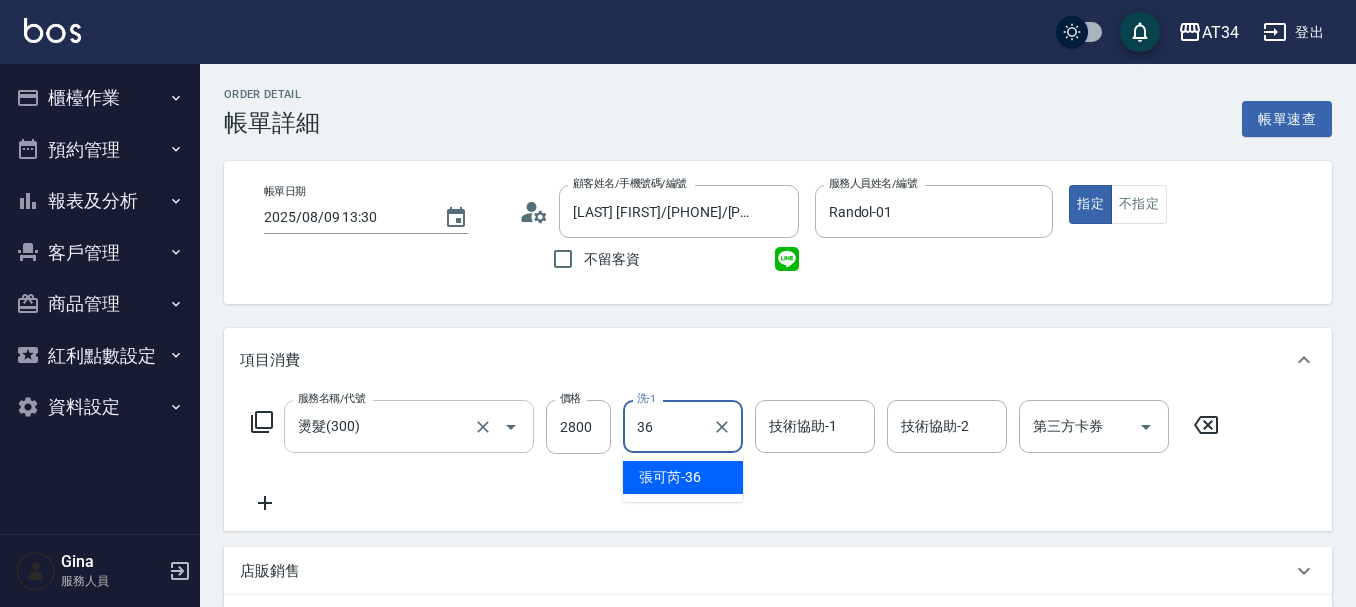 type on "張可芮-36" 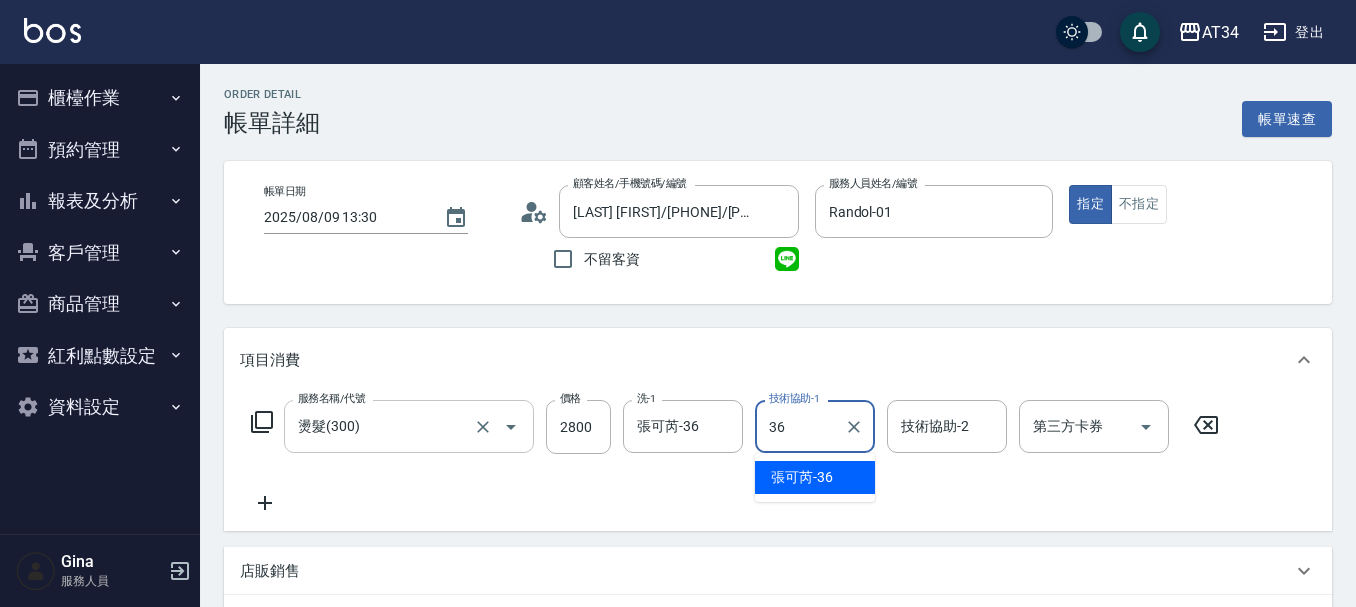 type on "張可芮-36" 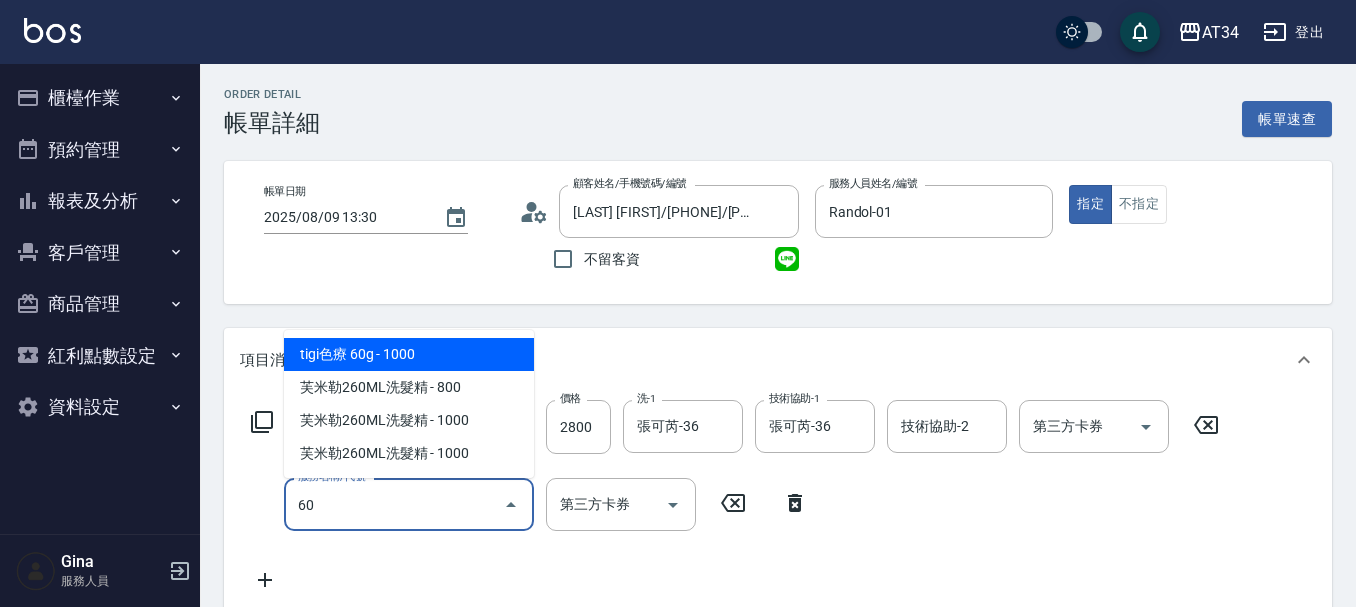 type on "602" 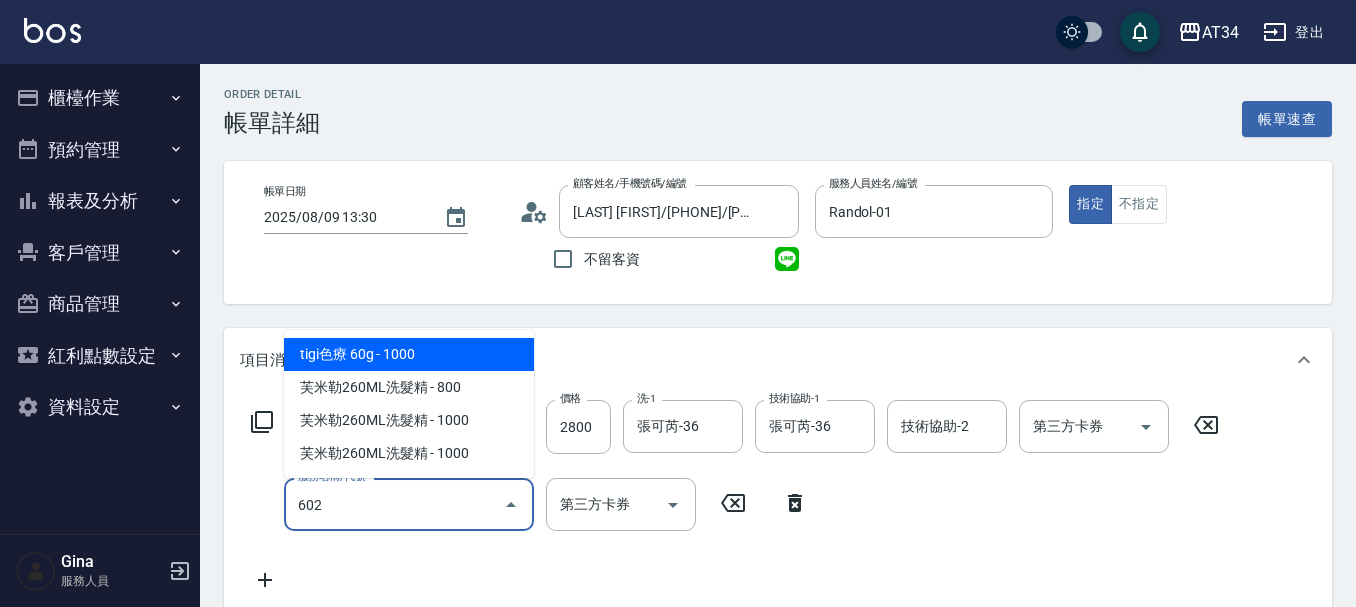 type on "370" 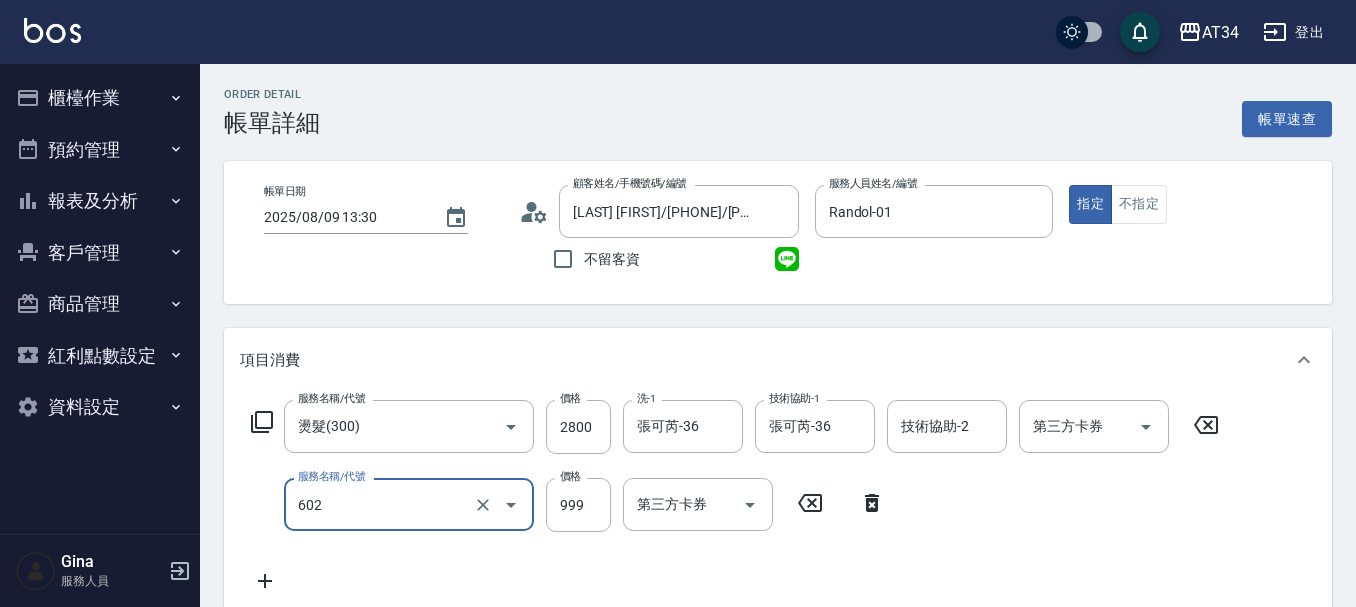type on "自備鉑金(602)" 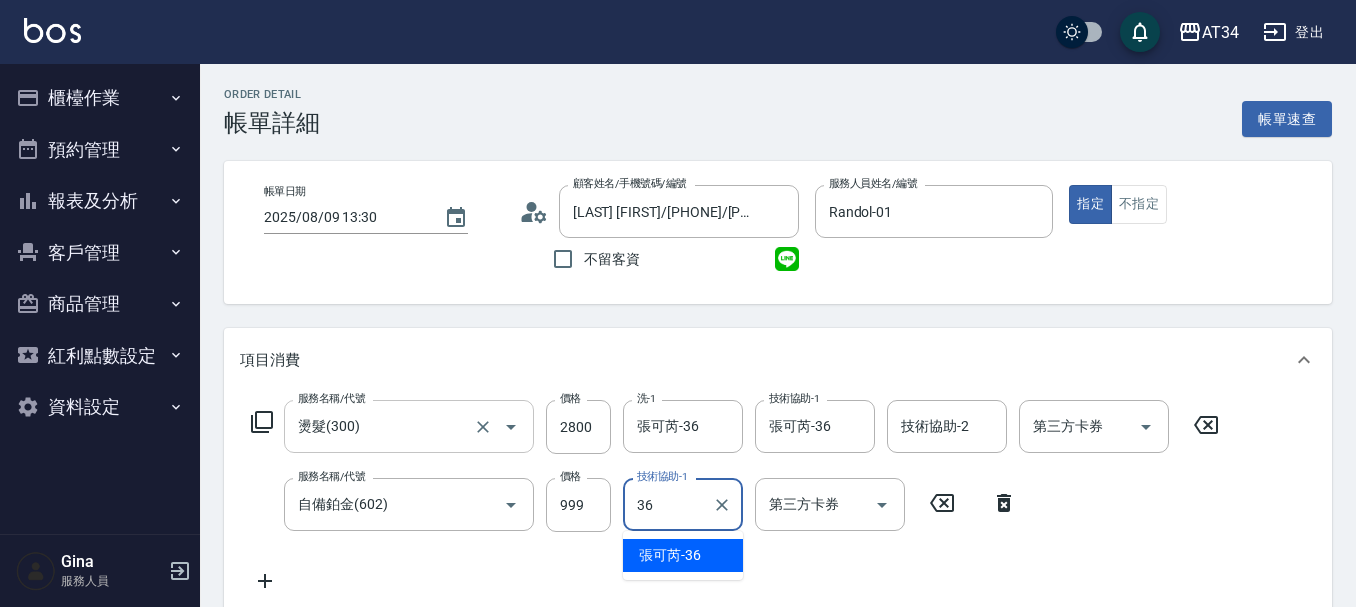 type on "張可芮-36" 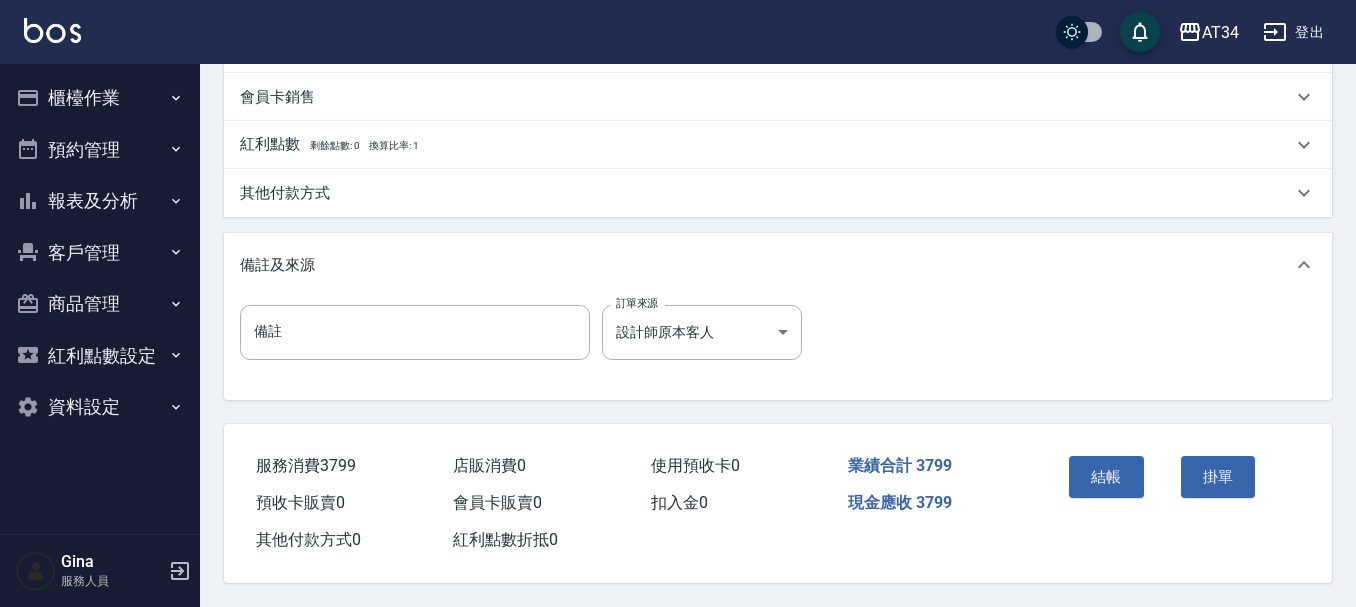 scroll, scrollTop: 705, scrollLeft: 0, axis: vertical 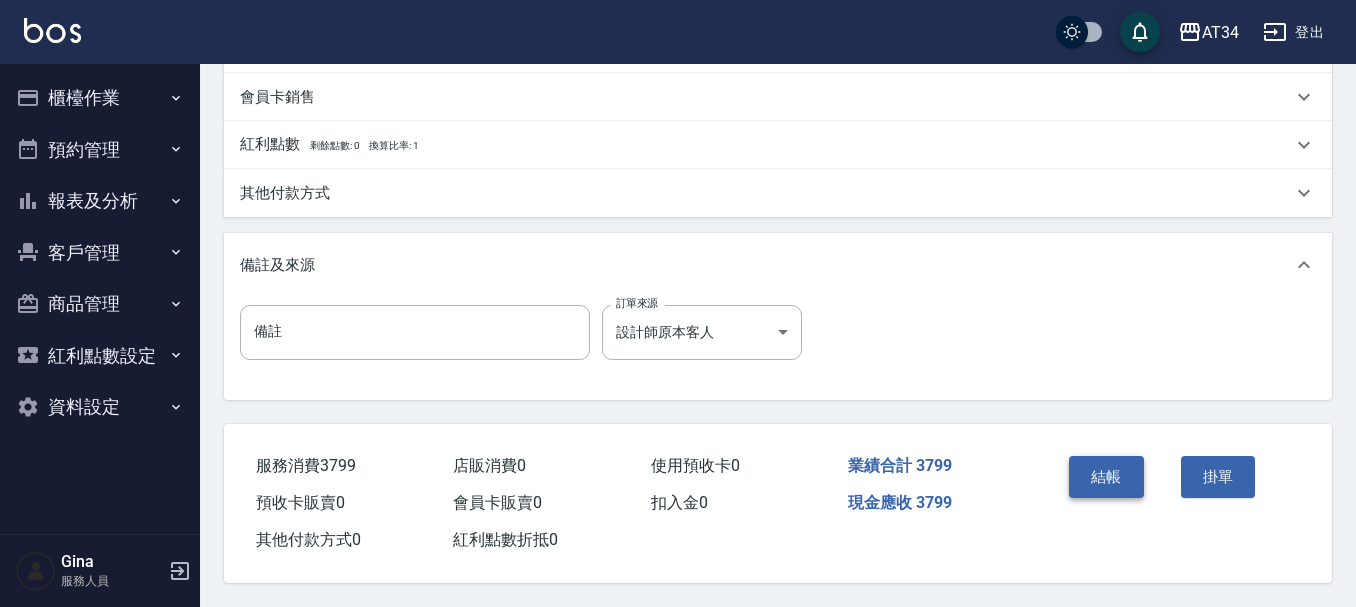 click on "結帳" at bounding box center (1106, 477) 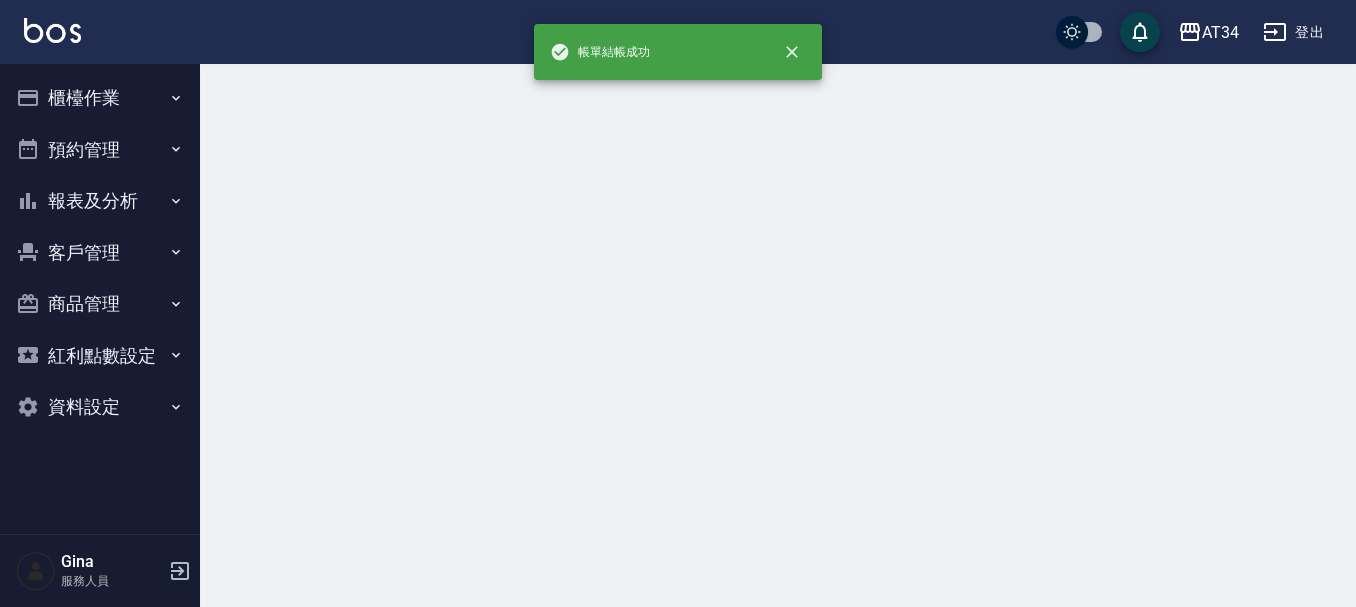 scroll, scrollTop: 0, scrollLeft: 0, axis: both 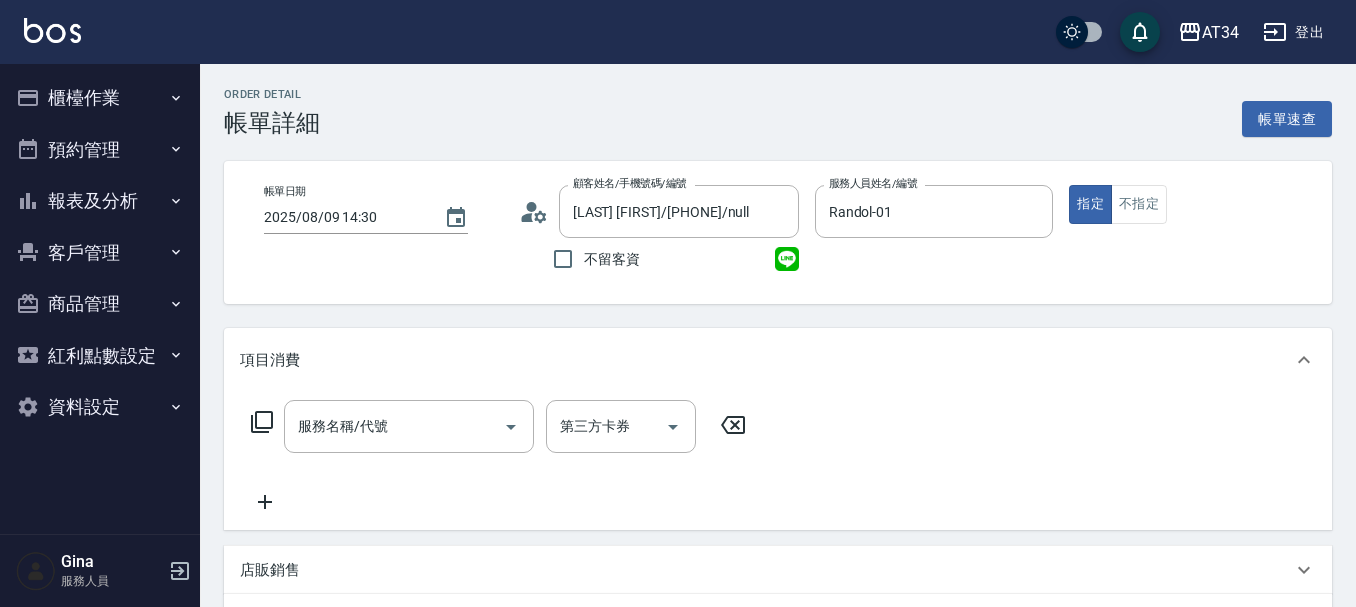 click on "服務名稱/代號" at bounding box center [409, 426] 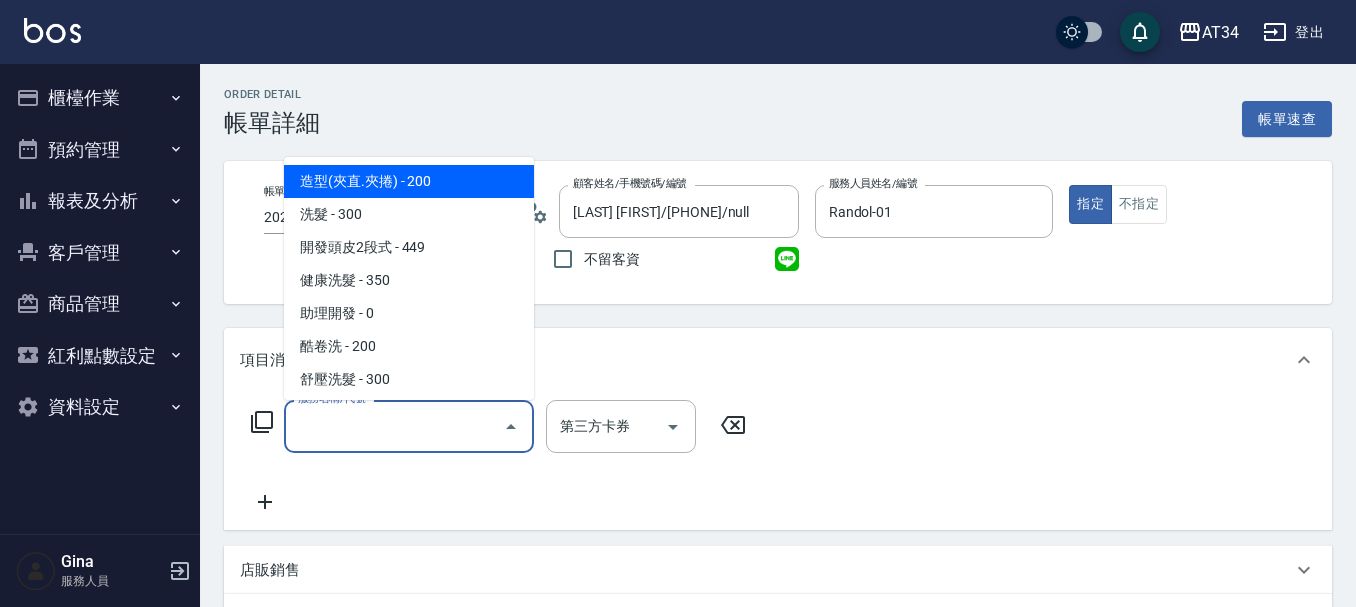 scroll, scrollTop: 0, scrollLeft: 0, axis: both 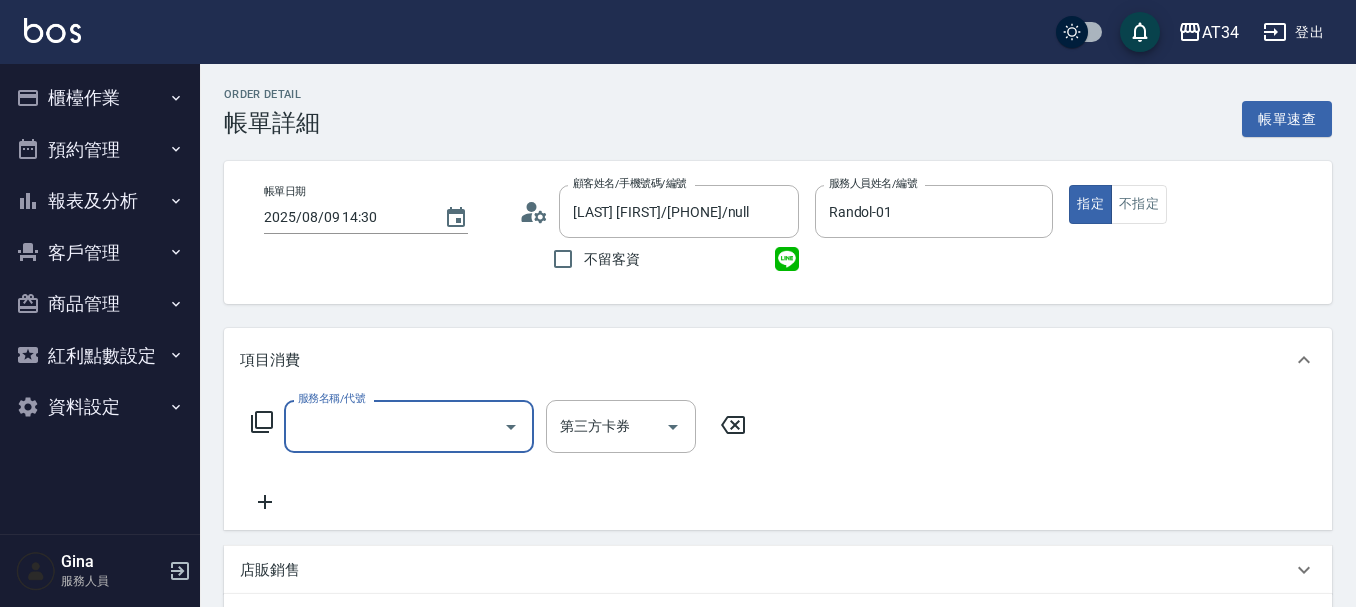 click on "服務名稱/代號" at bounding box center [394, 426] 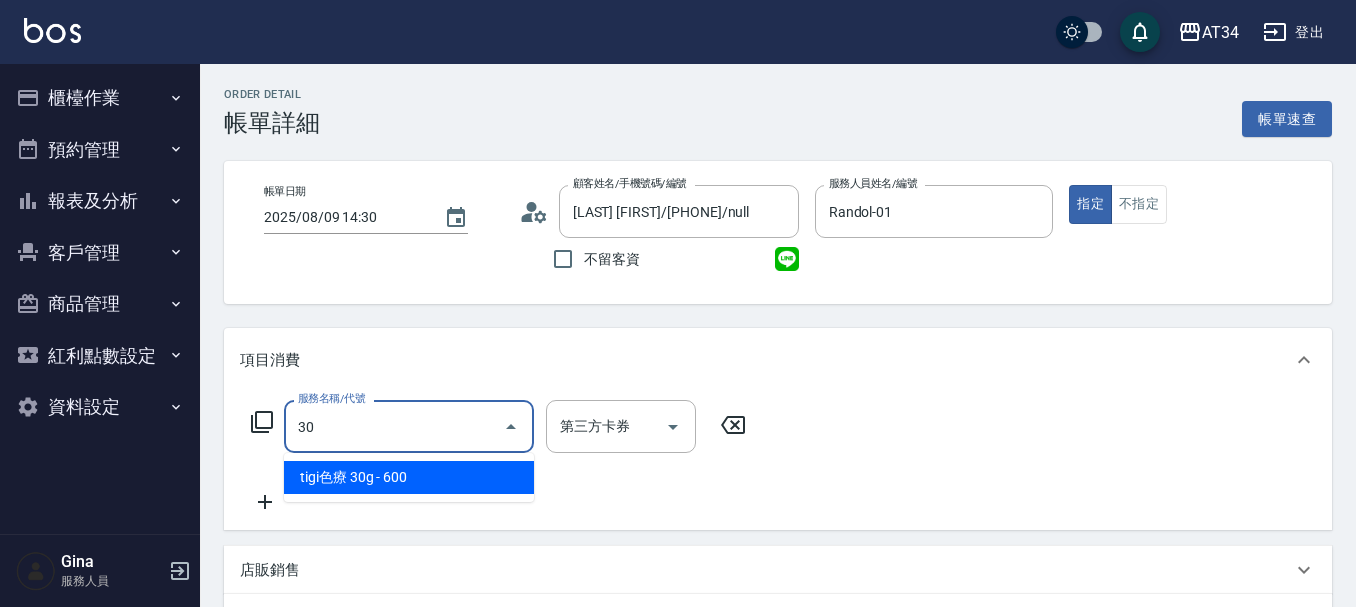type on "300" 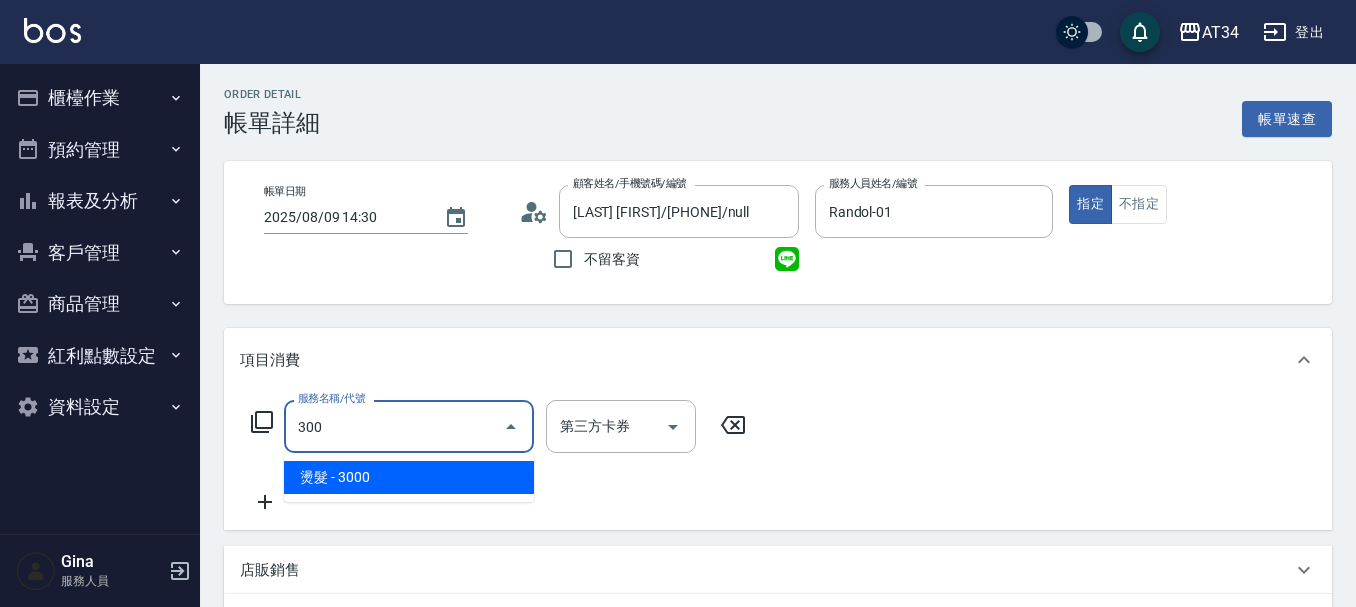 type on "300" 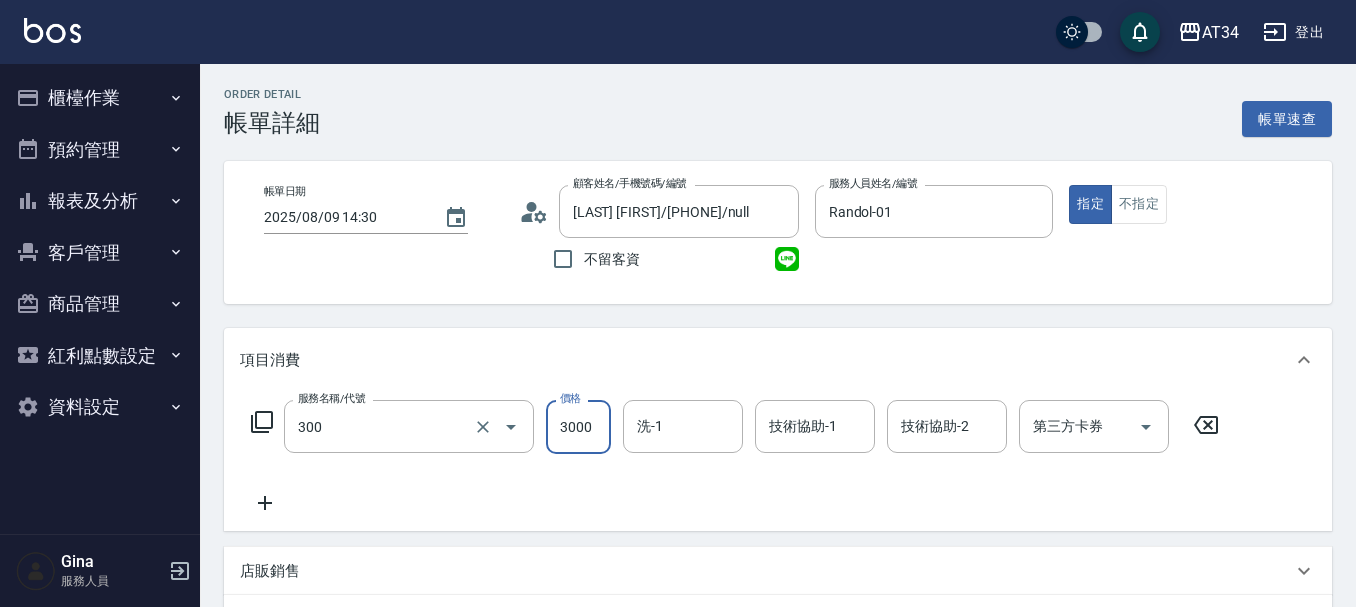 type on "燙髮(300)" 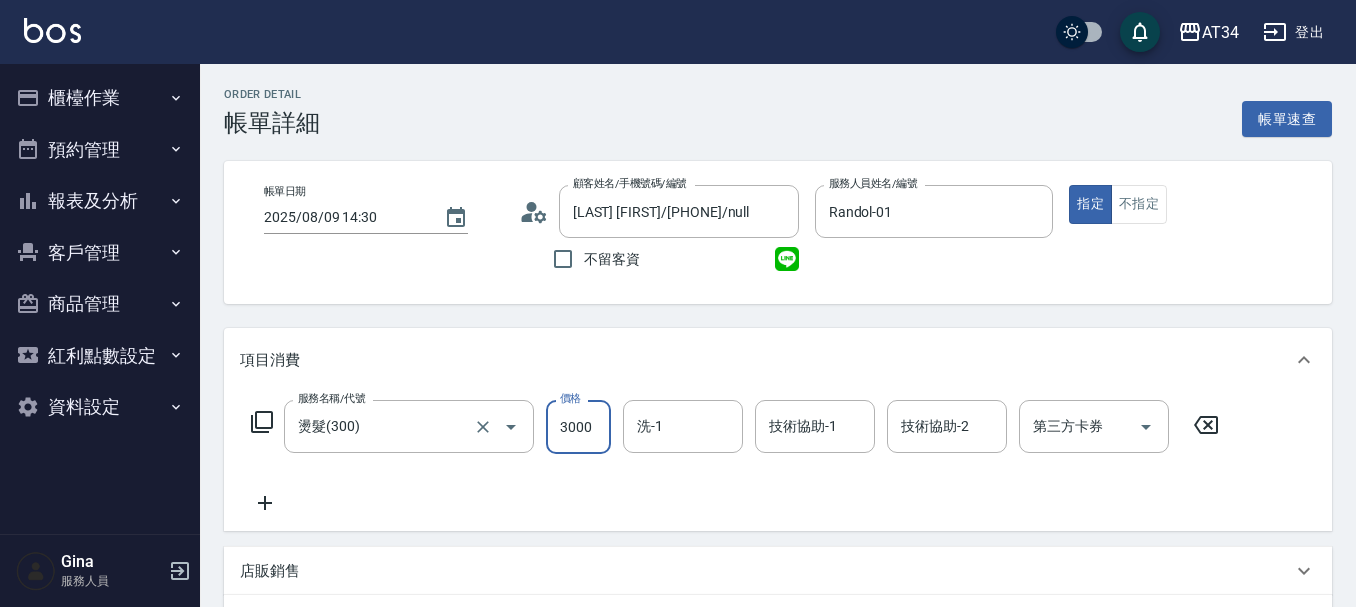 type on "0" 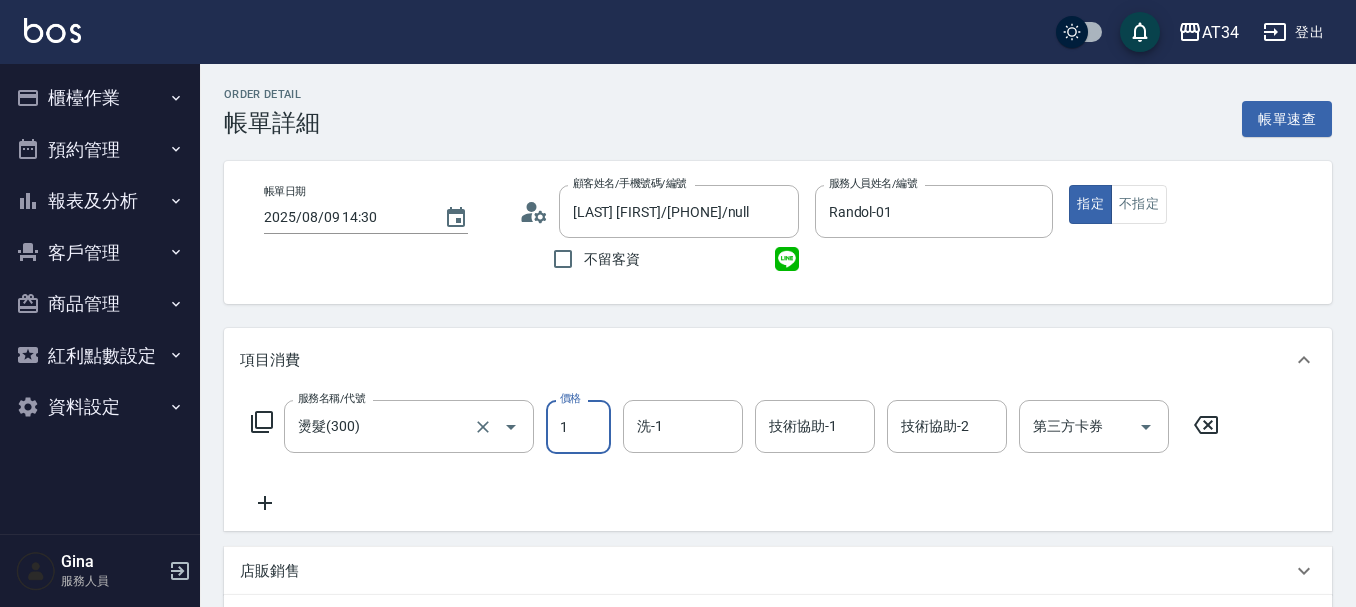 type on "18" 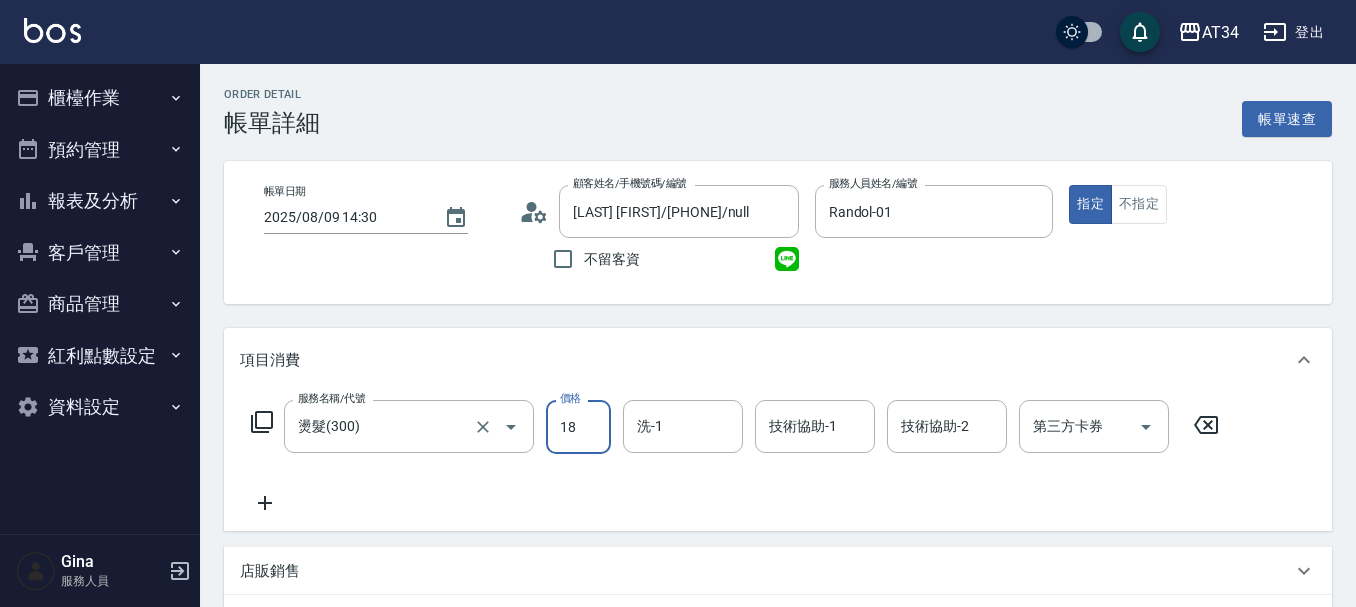 type on "10" 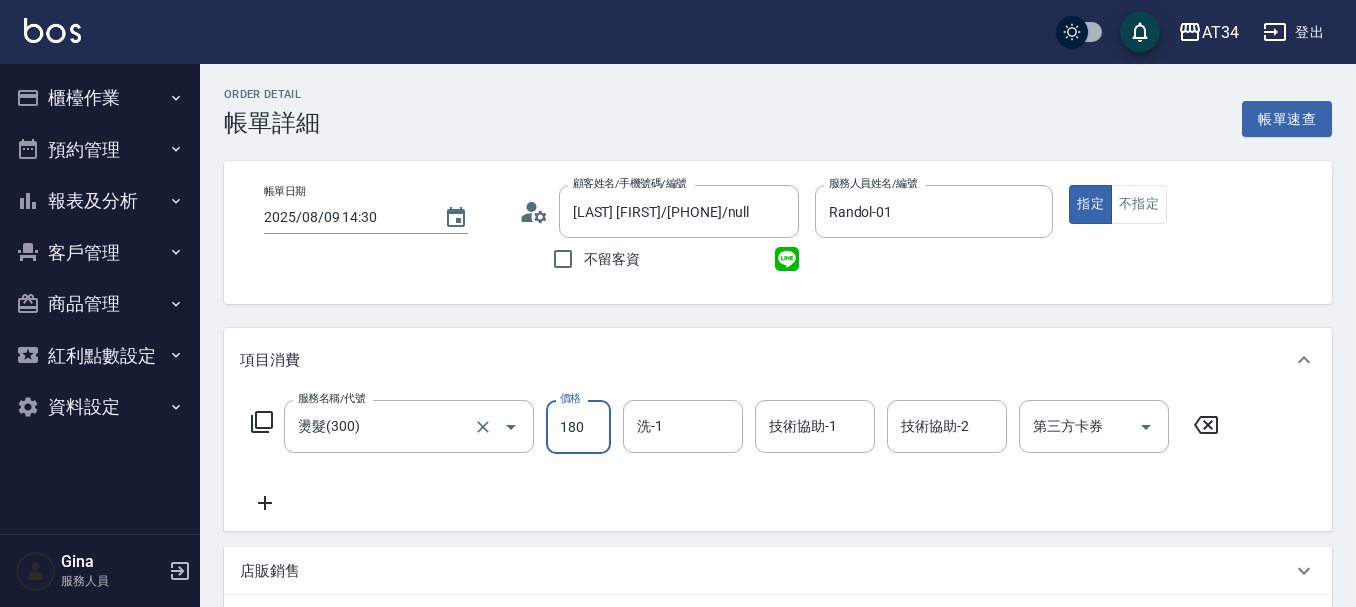 type on "1800" 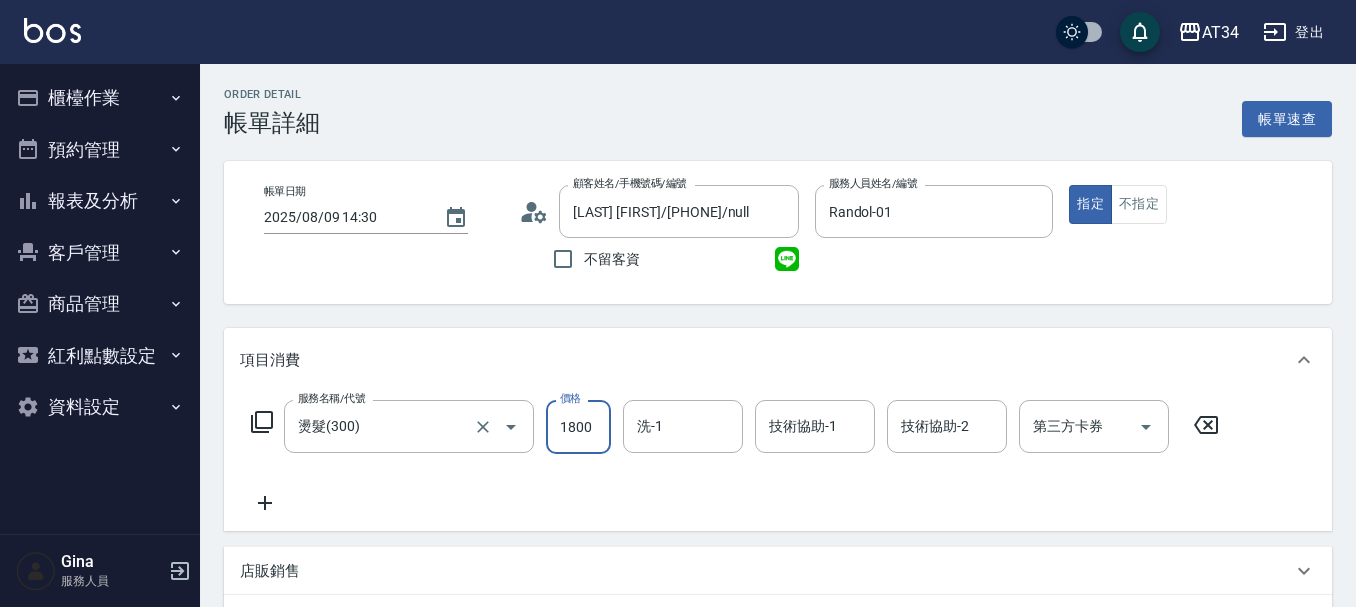 type on "180" 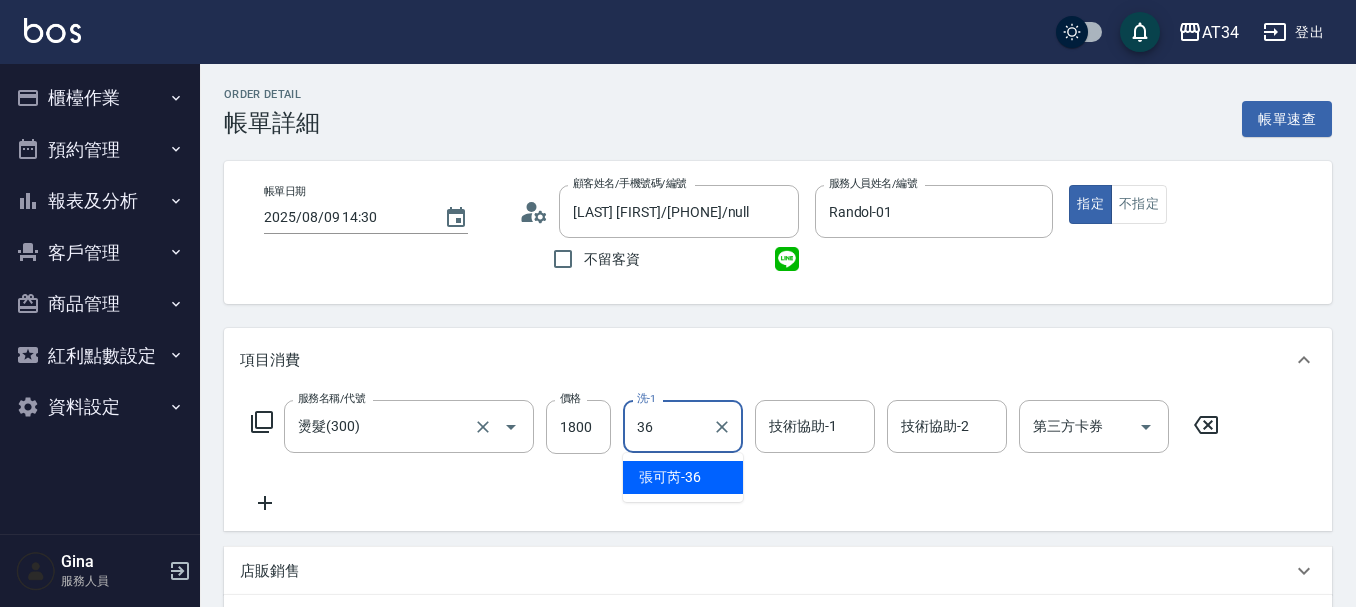type on "張可芮-36" 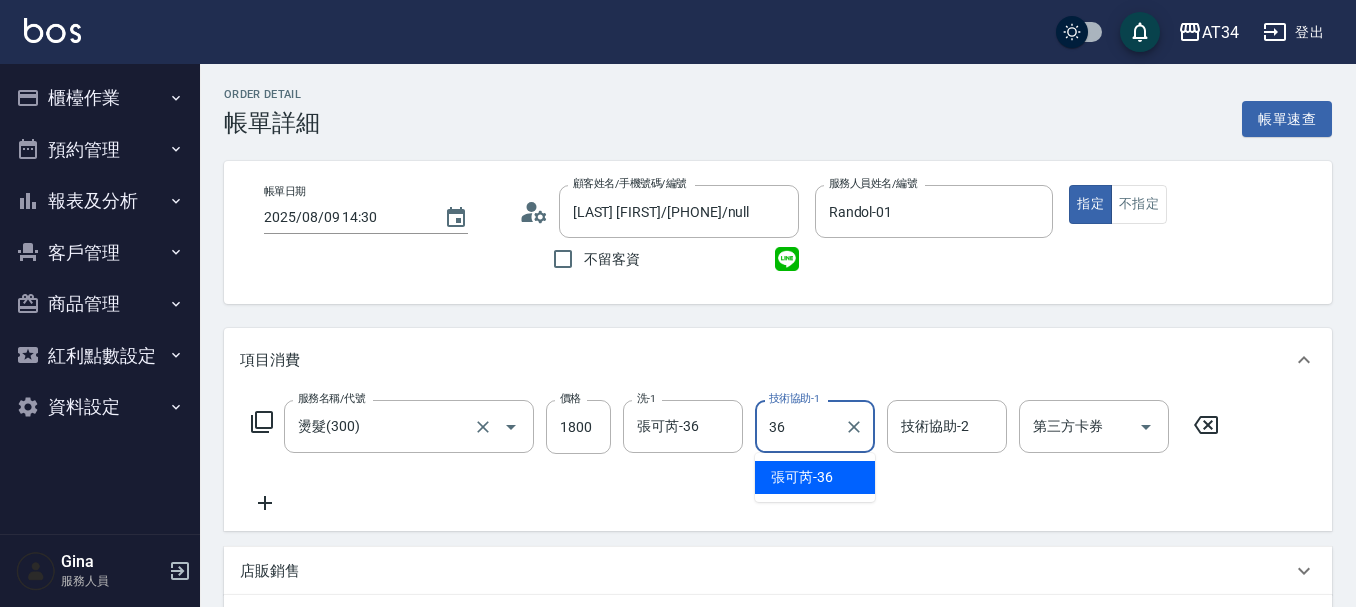 type on "張可芮-36" 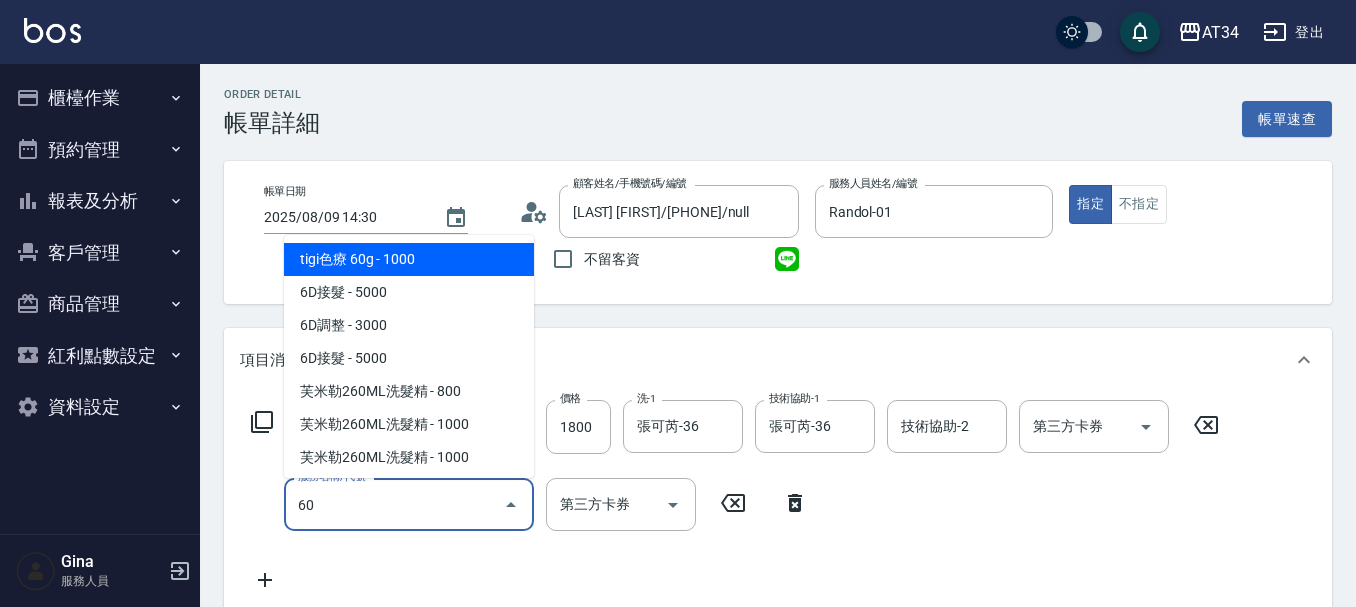 type on "602" 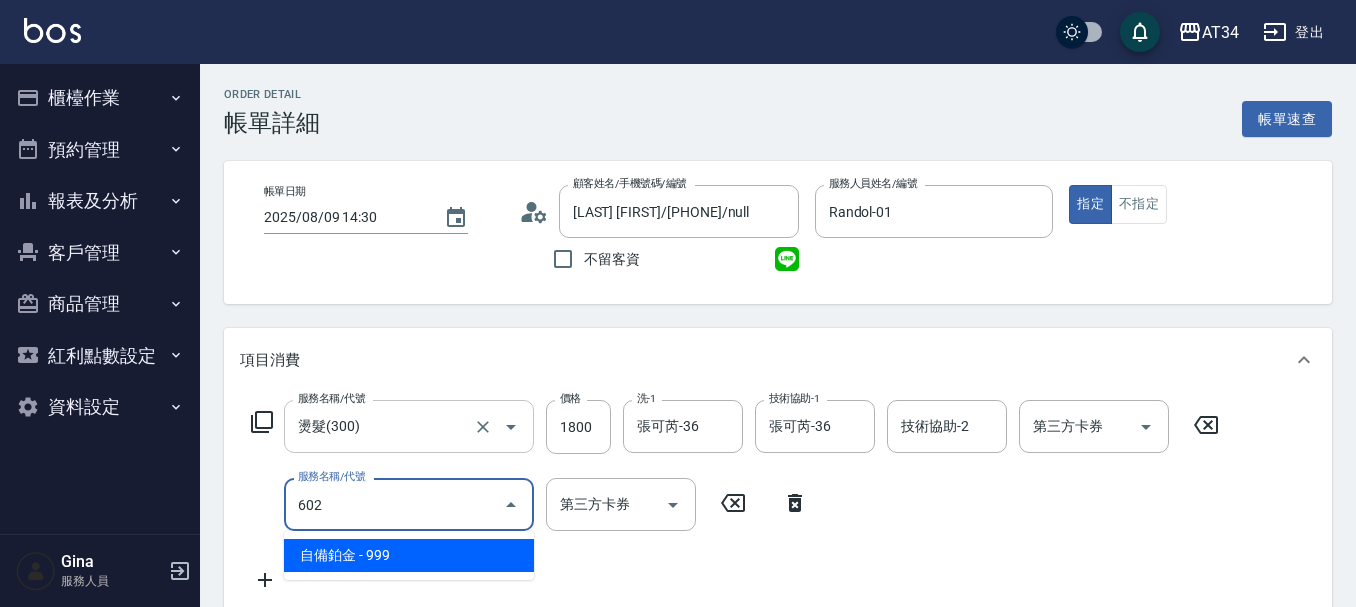type on "270" 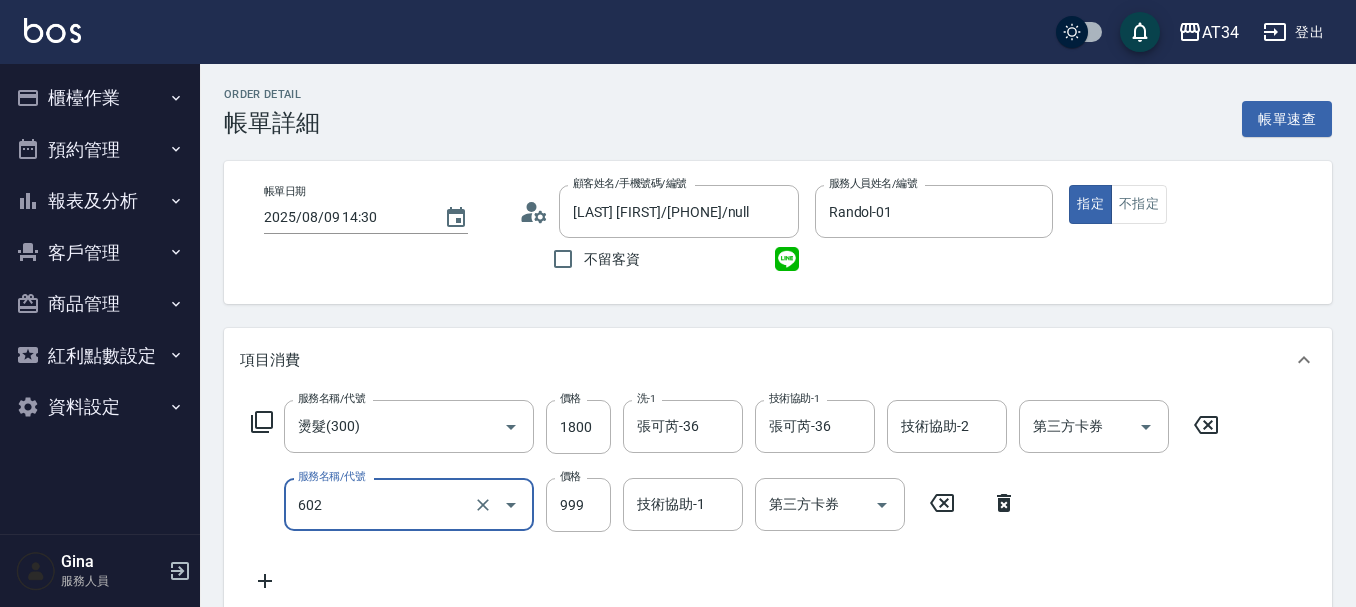 type on "自備鉑金(602)" 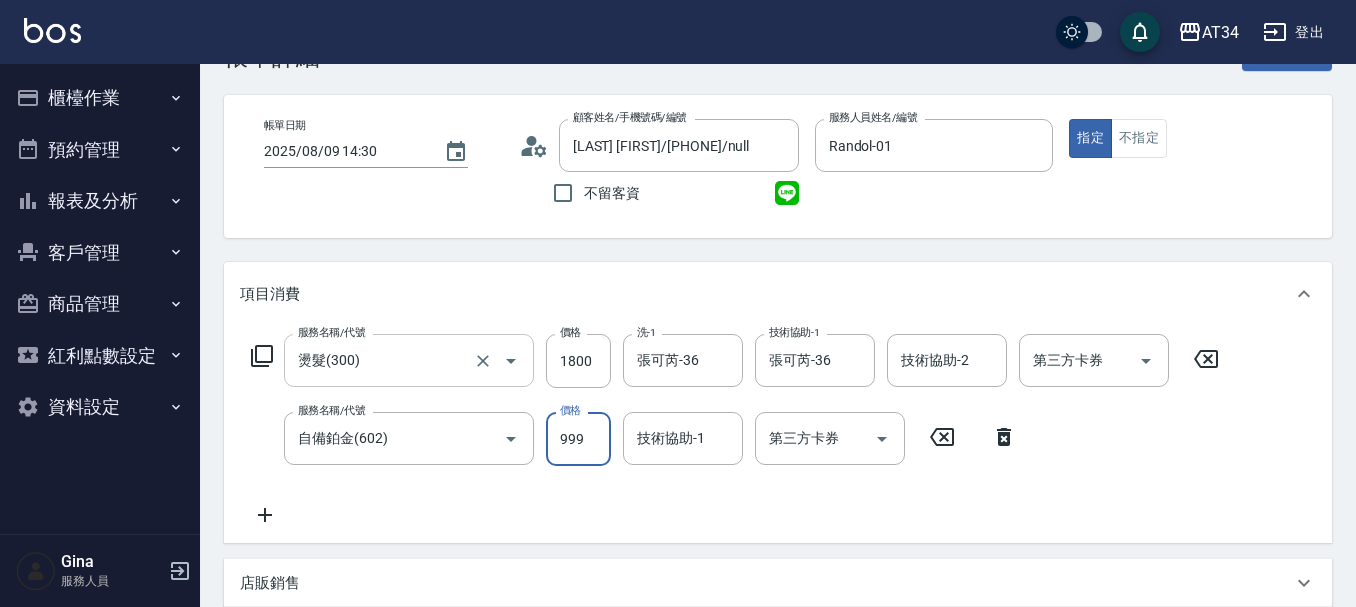 scroll, scrollTop: 100, scrollLeft: 0, axis: vertical 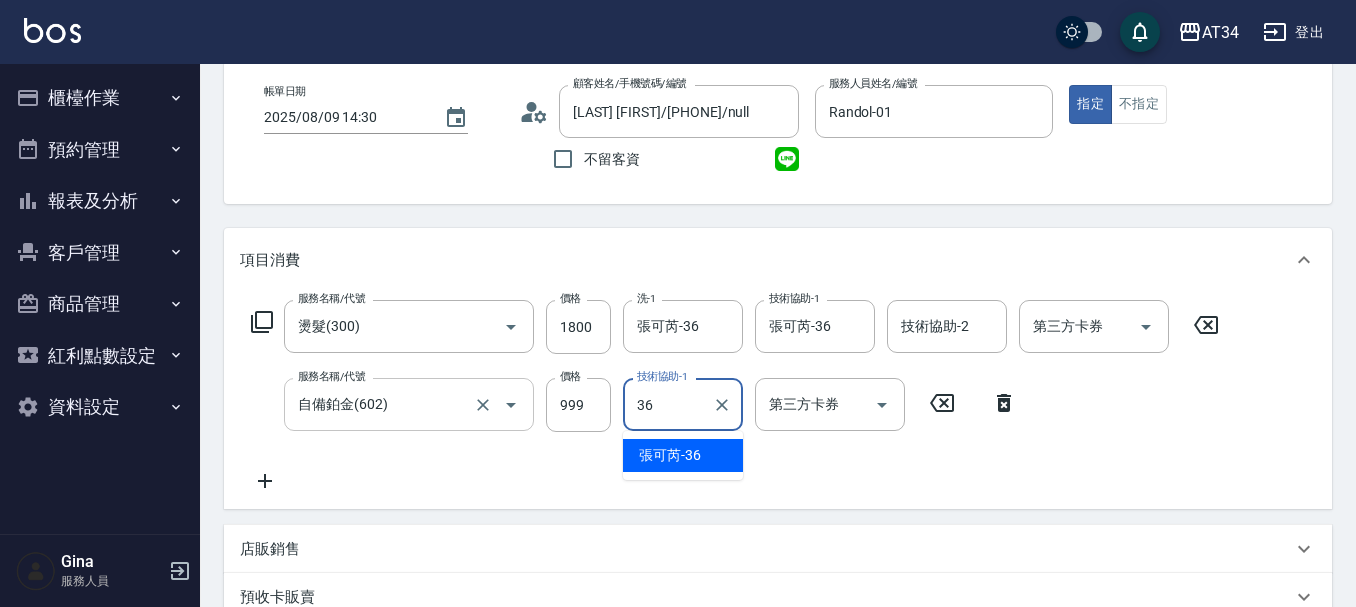 type on "張可芮-36" 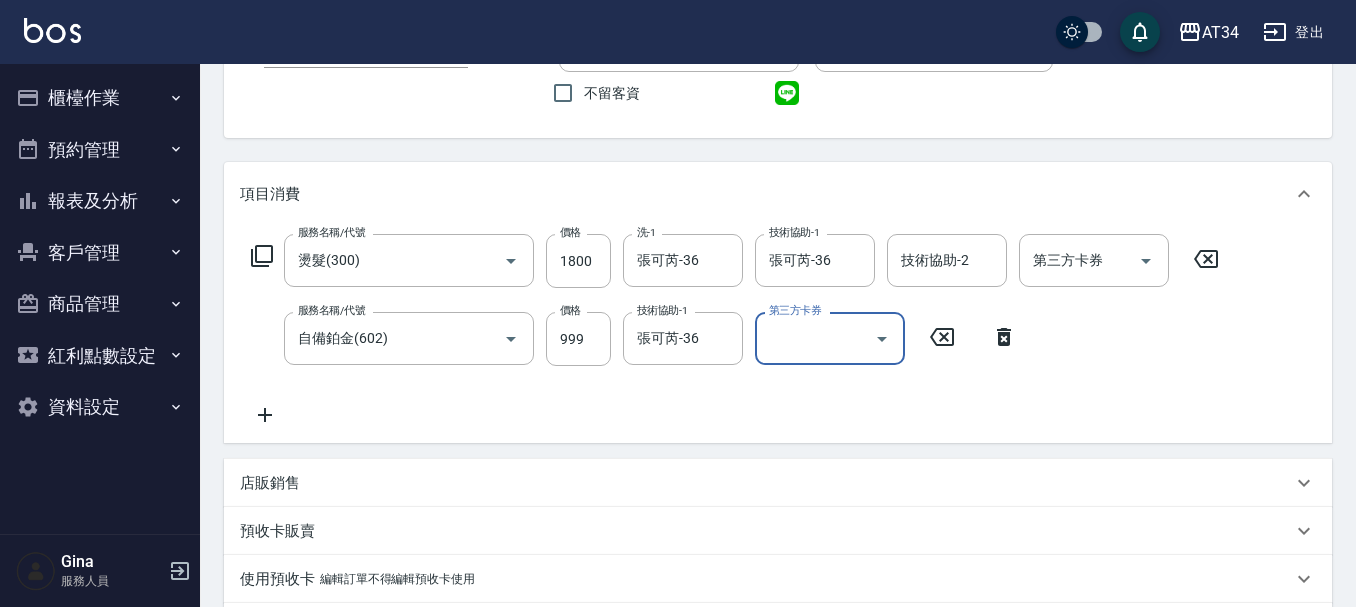 scroll, scrollTop: 200, scrollLeft: 0, axis: vertical 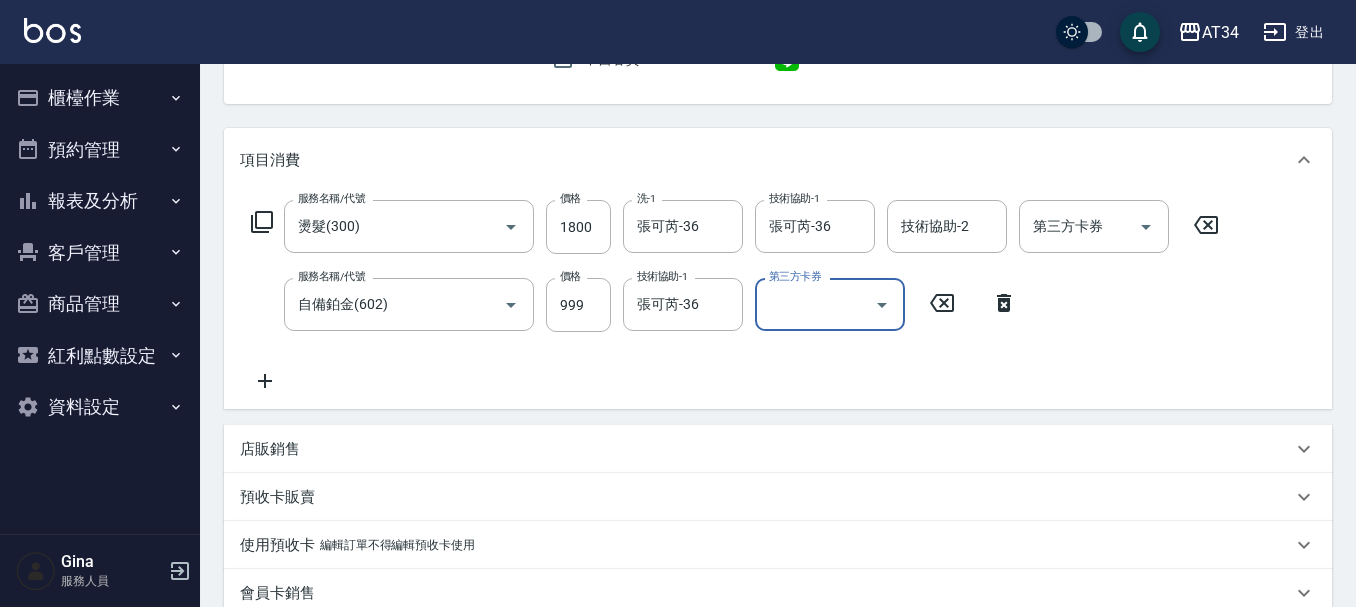 click on "店販銷售" at bounding box center [766, 449] 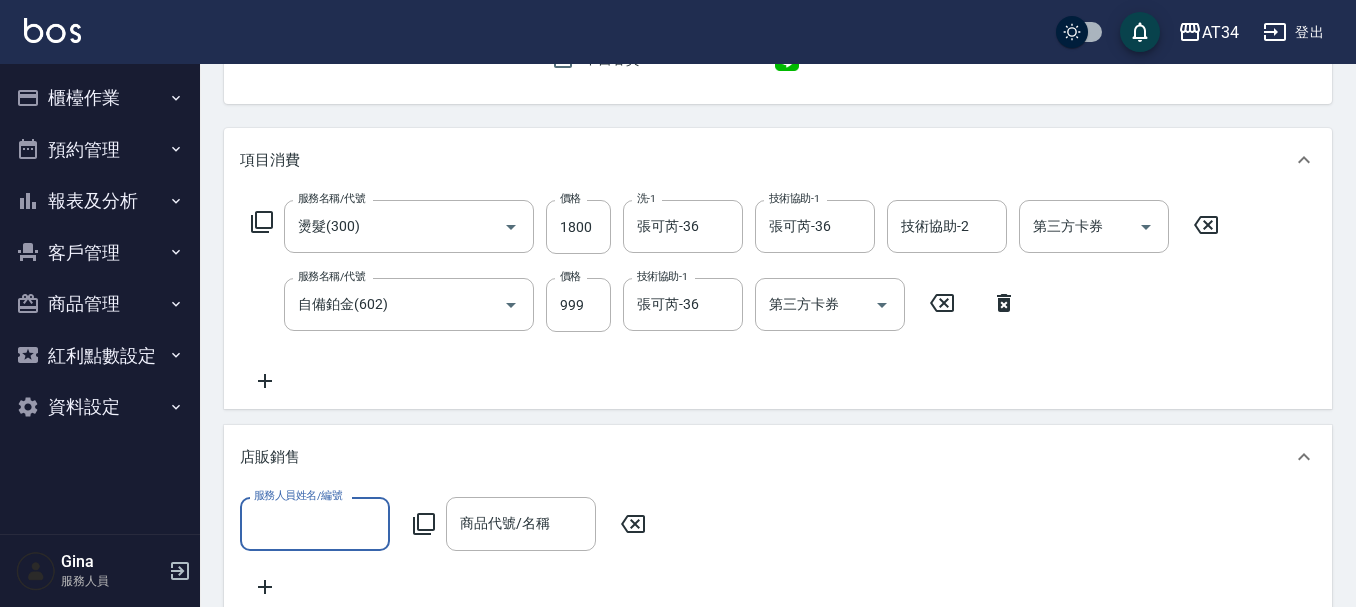 scroll, scrollTop: 0, scrollLeft: 0, axis: both 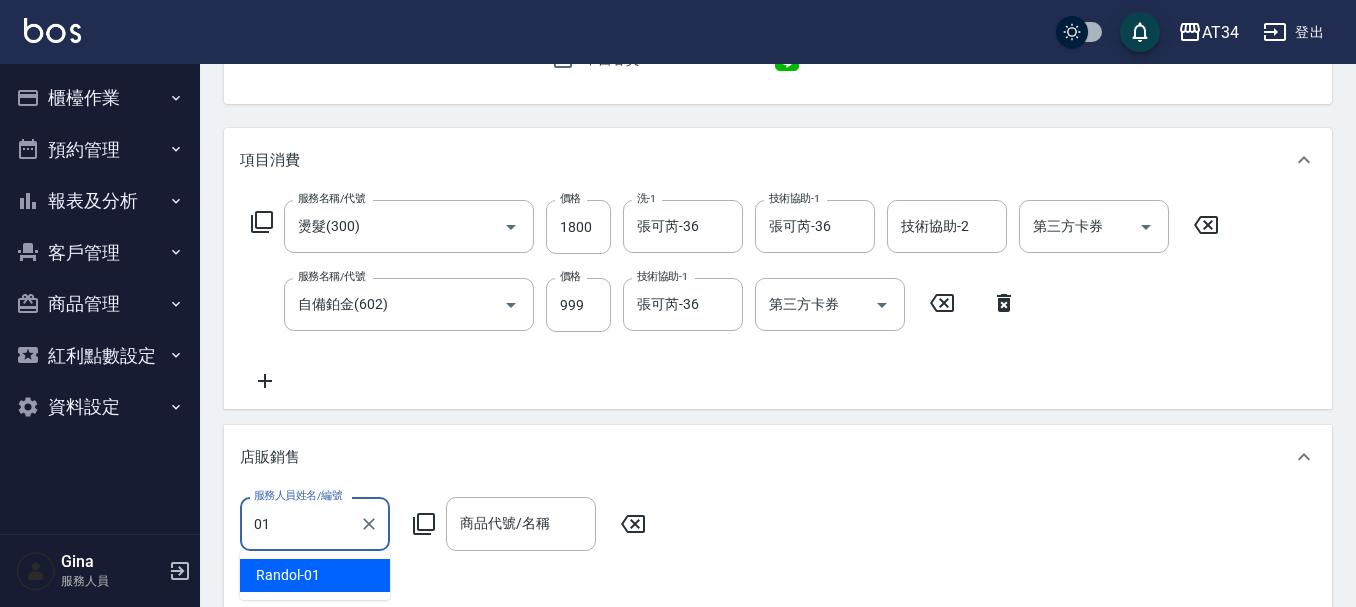 type on "Randol-01" 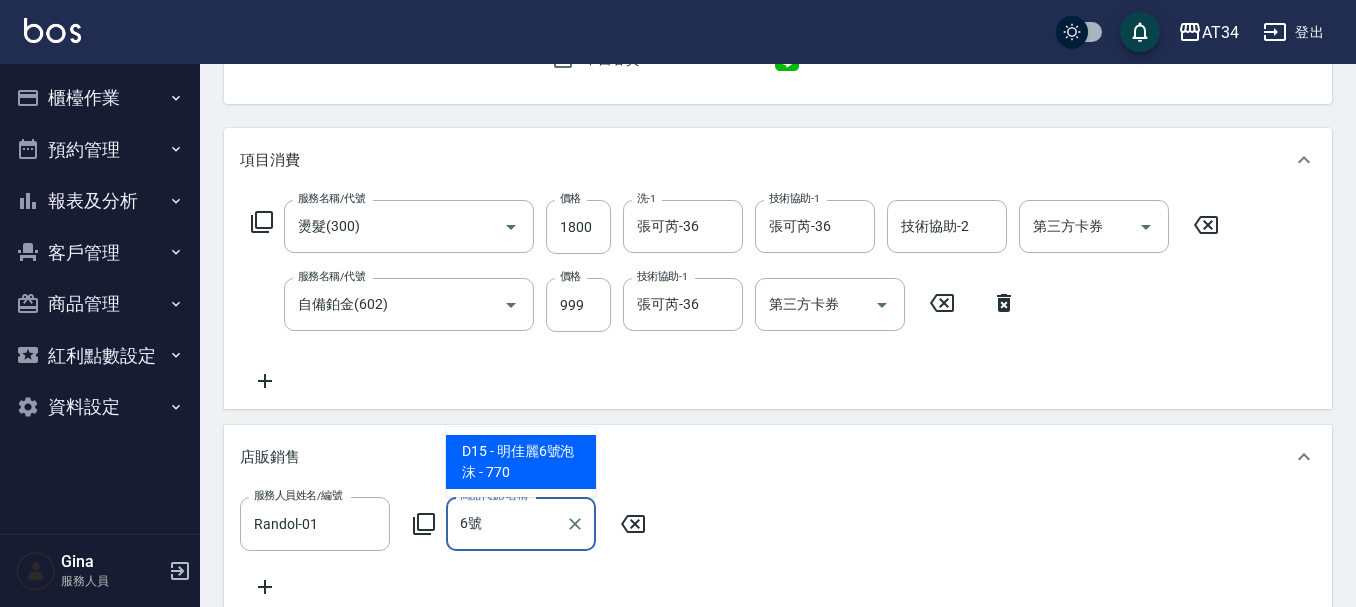 type on "明佳麗6號泡沫" 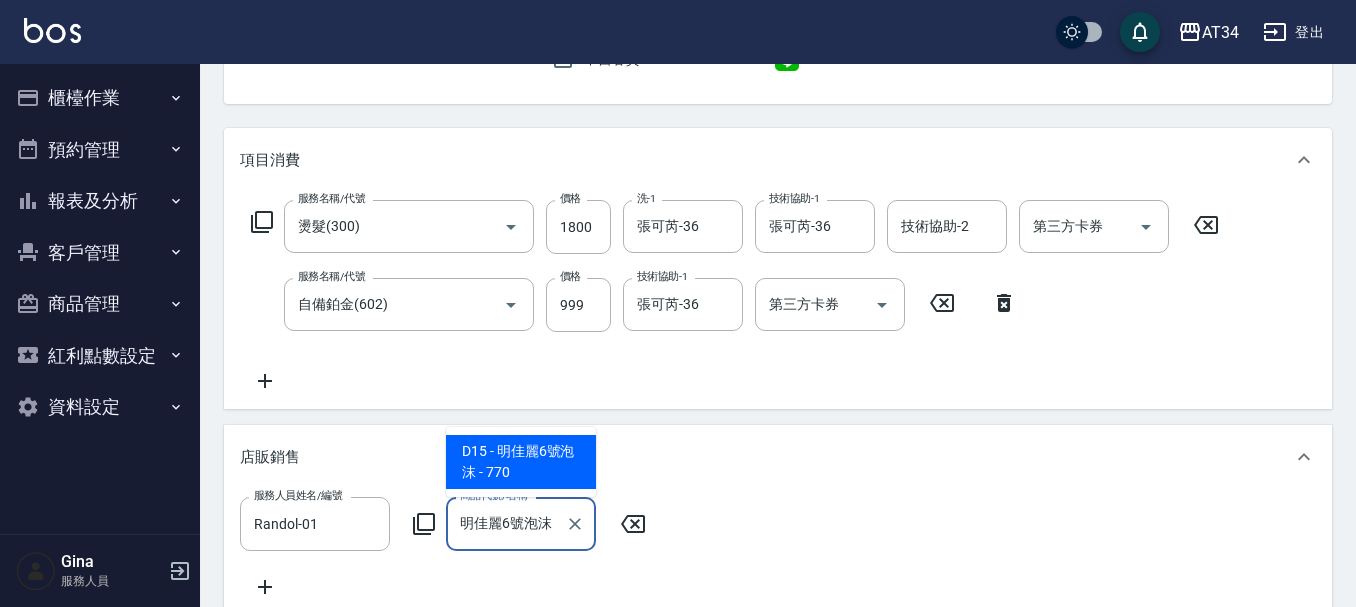 type on "350" 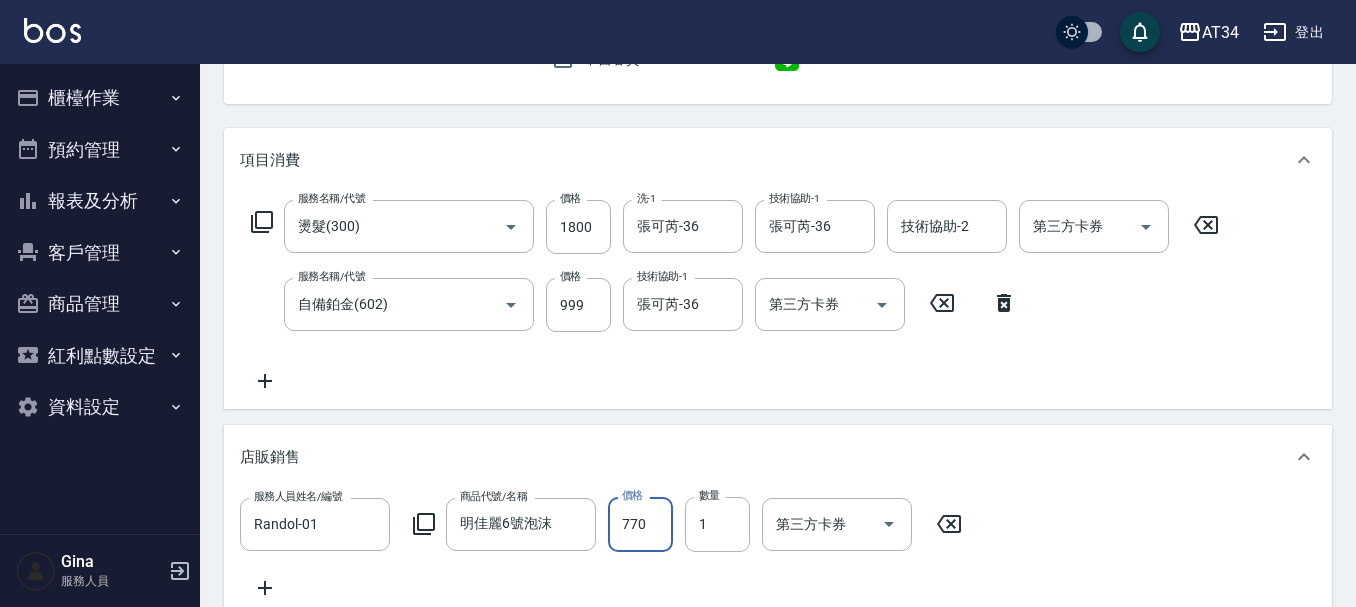 type on "6" 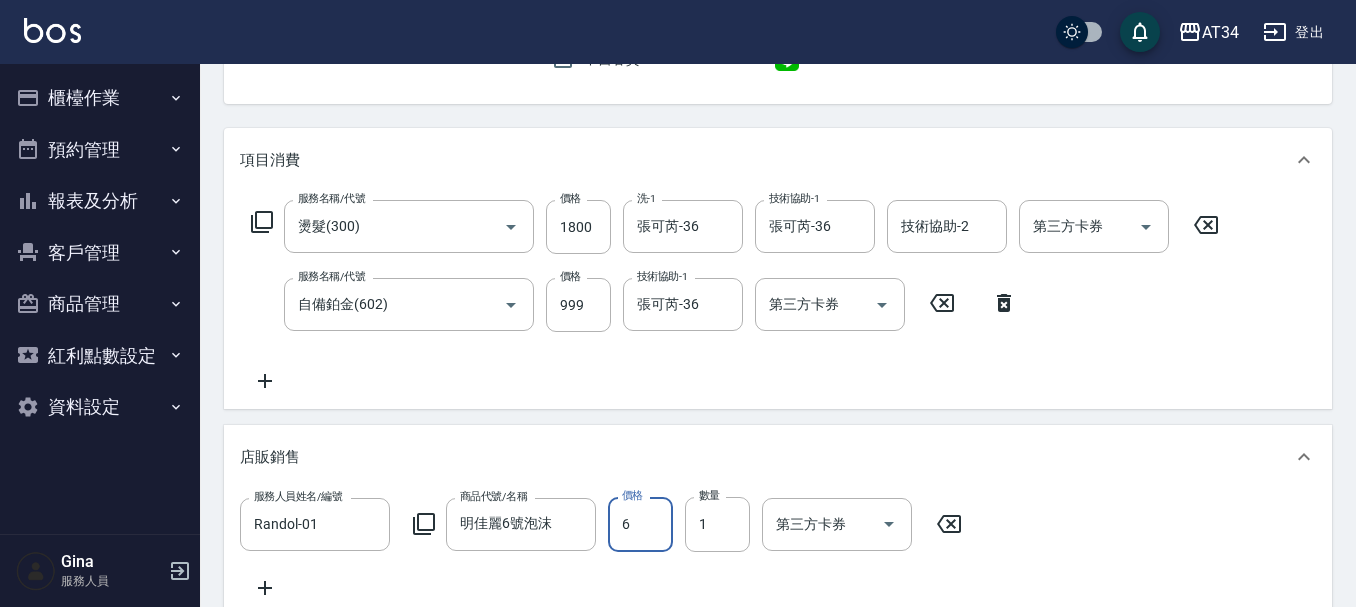 type on "280" 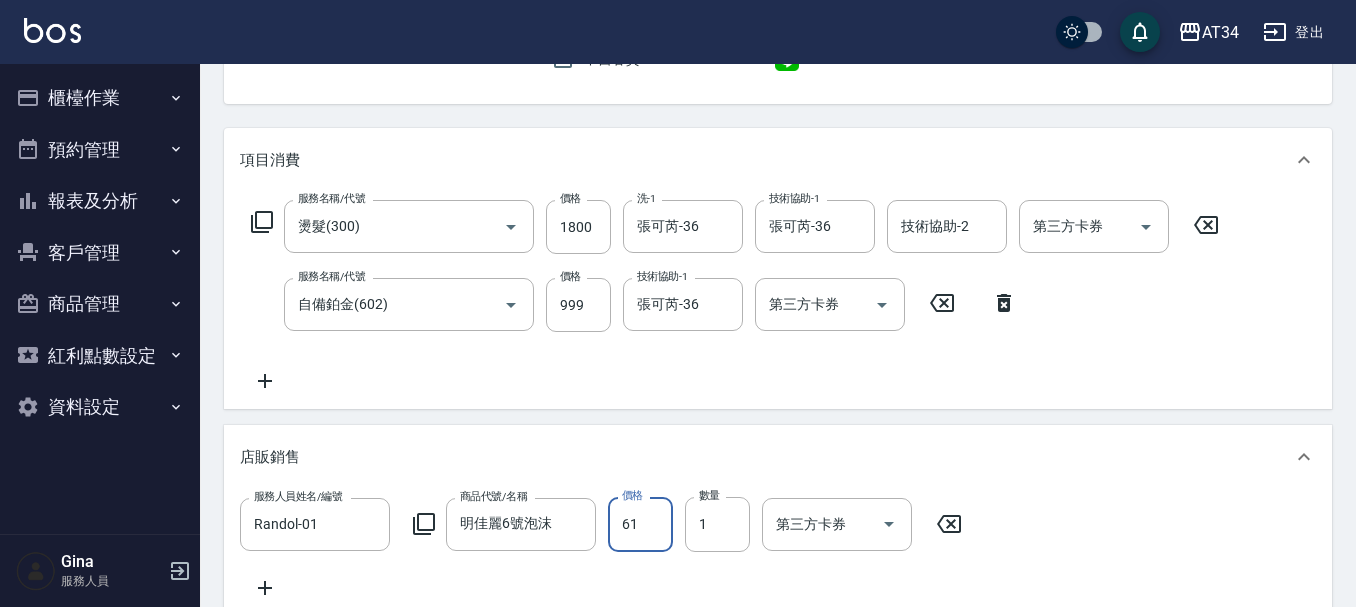 type on "616" 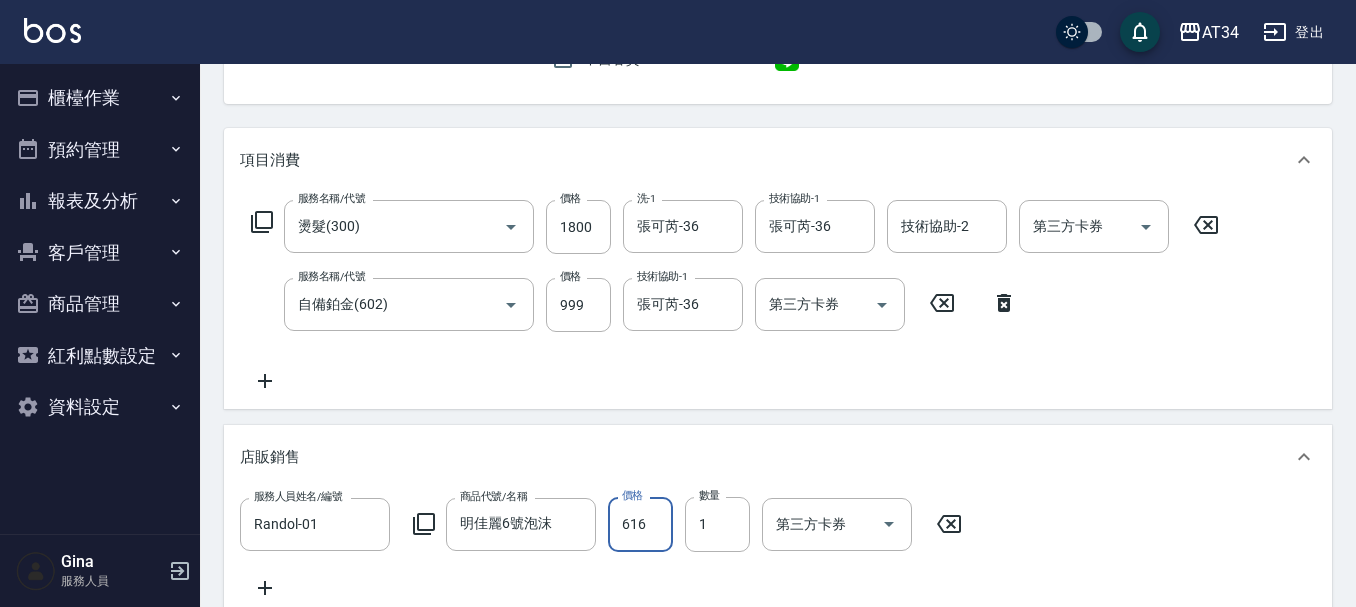 type on "340" 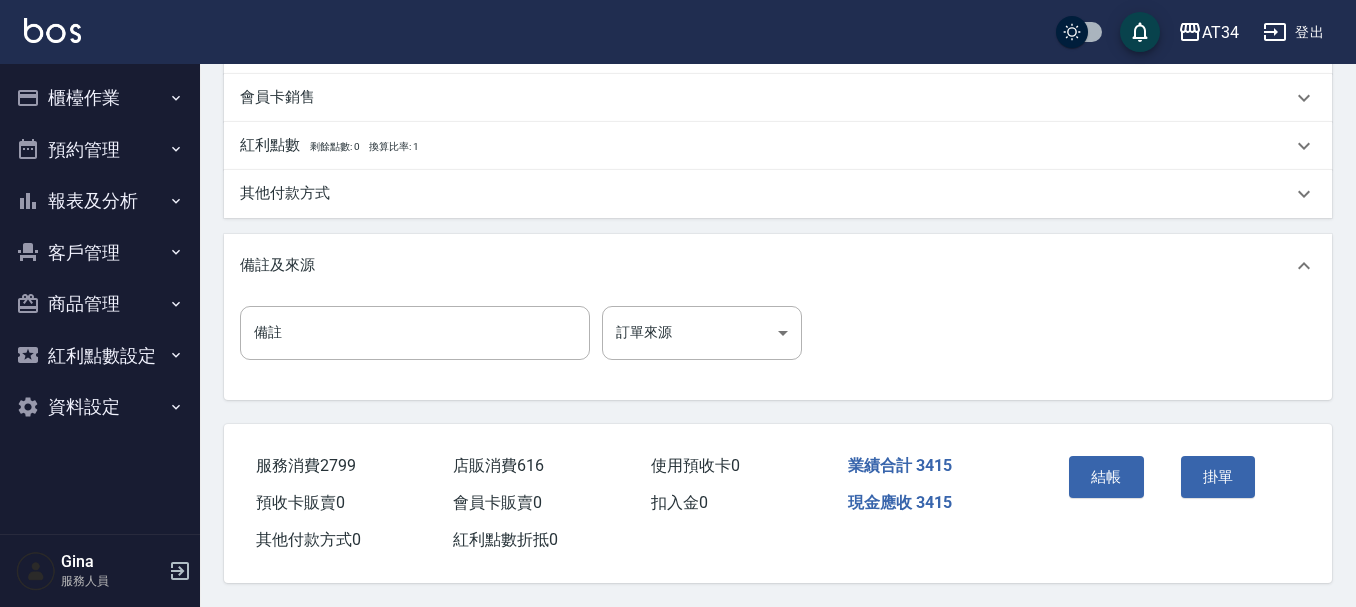 scroll, scrollTop: 878, scrollLeft: 0, axis: vertical 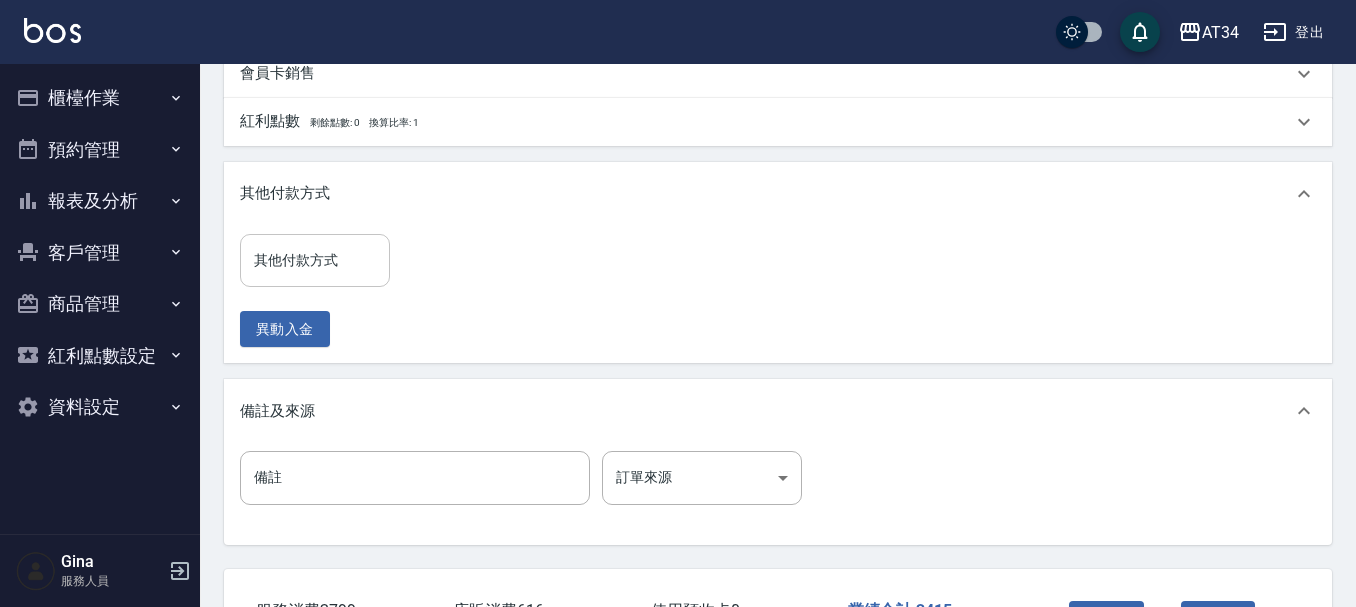 click on "其他付款方式" at bounding box center (315, 260) 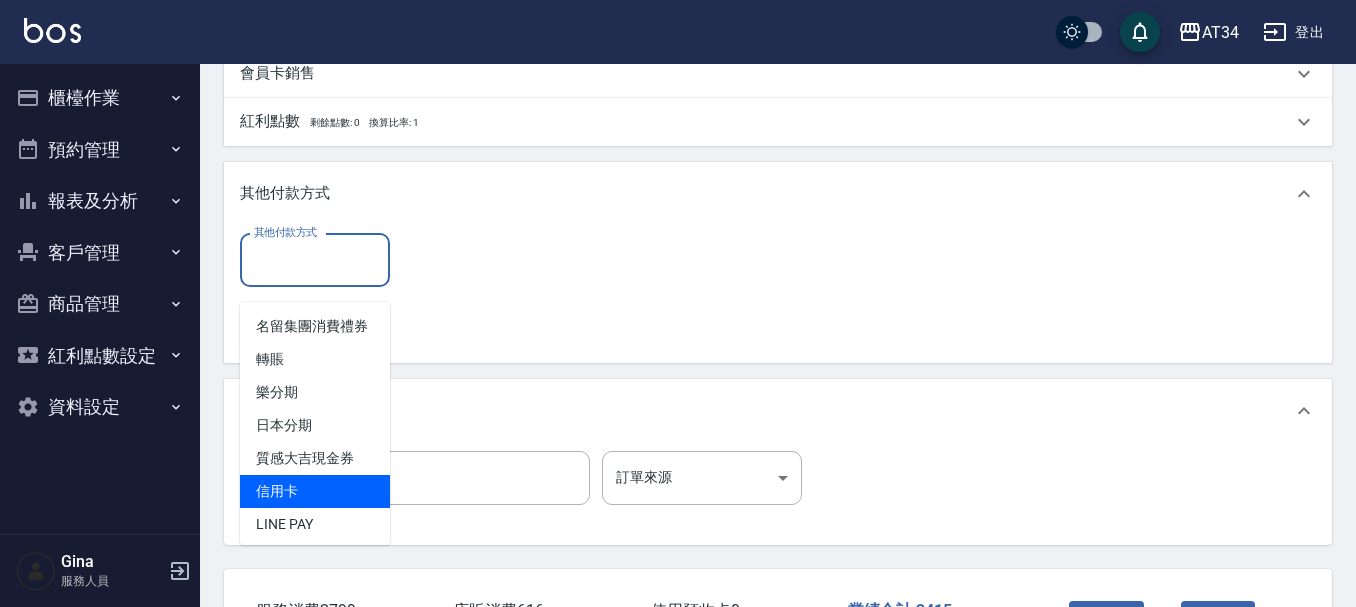 click on "信用卡" at bounding box center [315, 491] 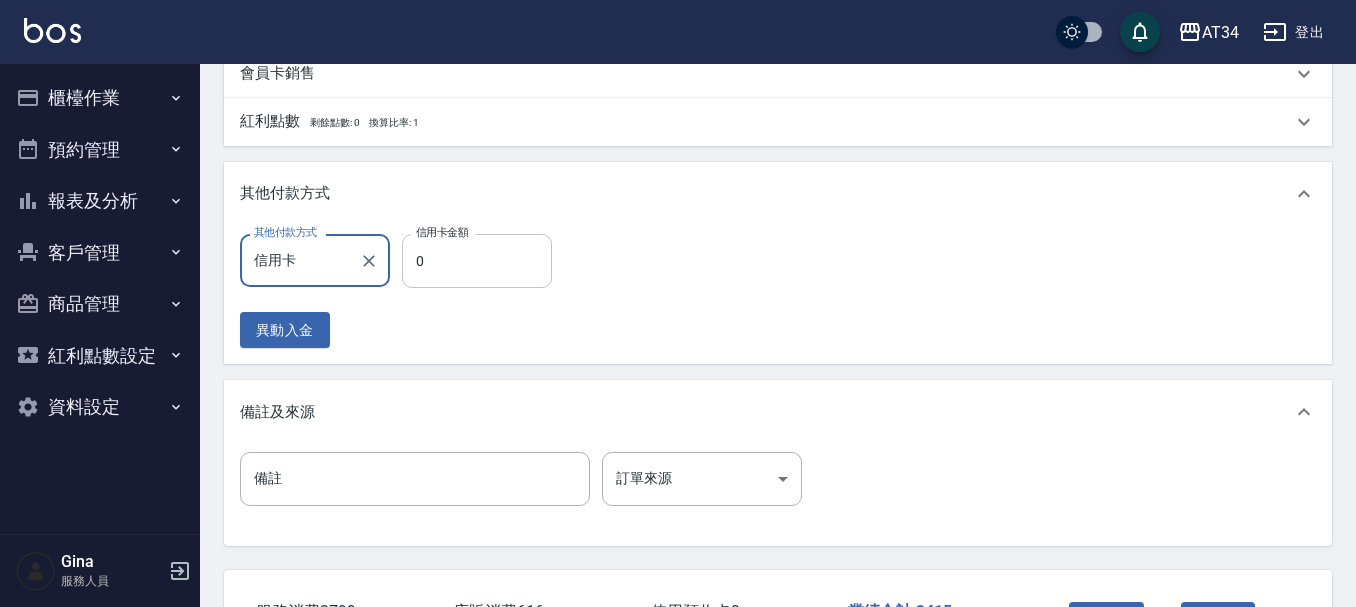 click on "0" at bounding box center [477, 261] 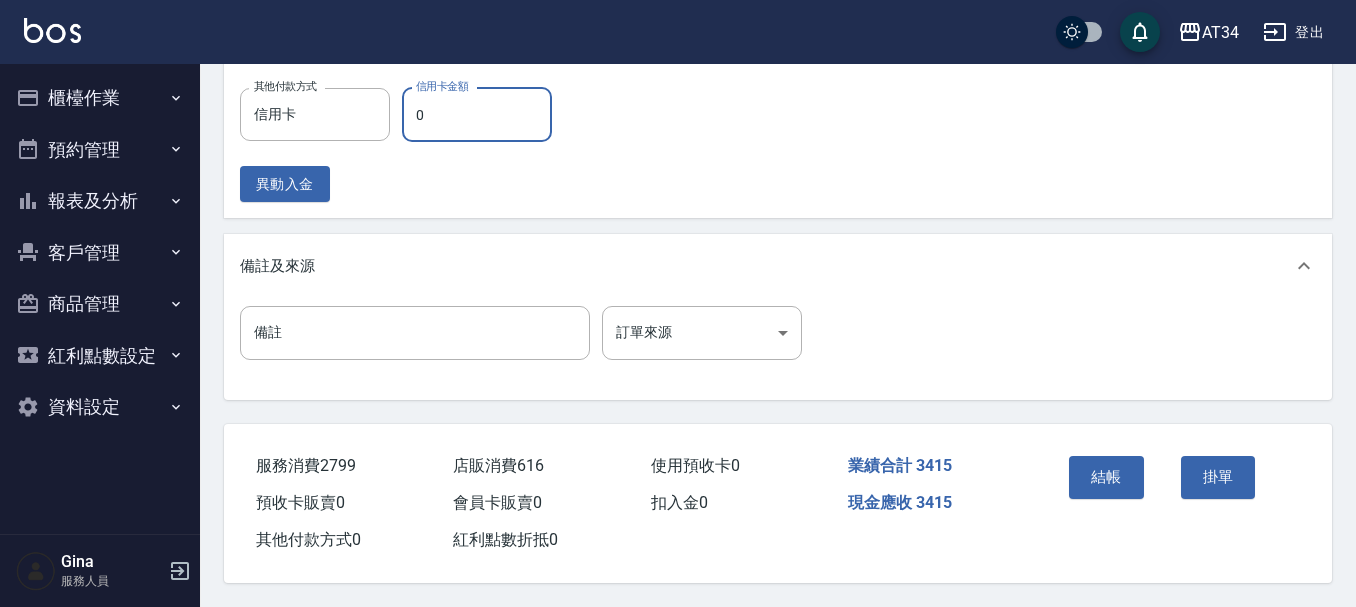 scroll, scrollTop: 1048, scrollLeft: 0, axis: vertical 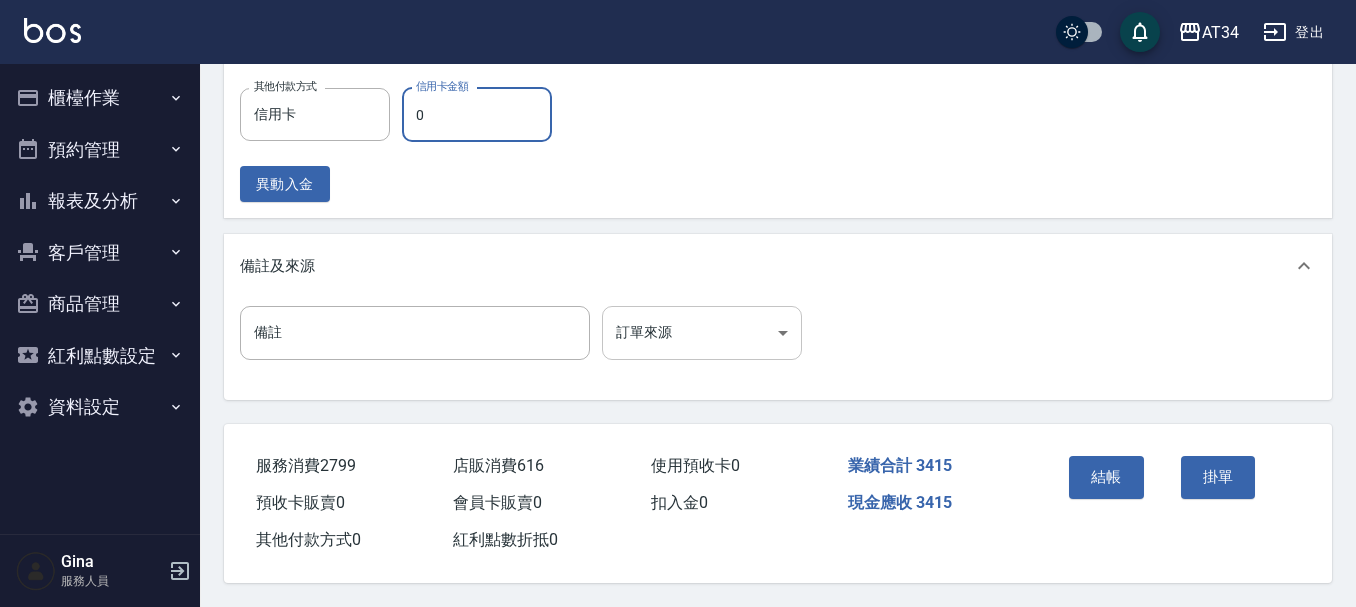 type on "3" 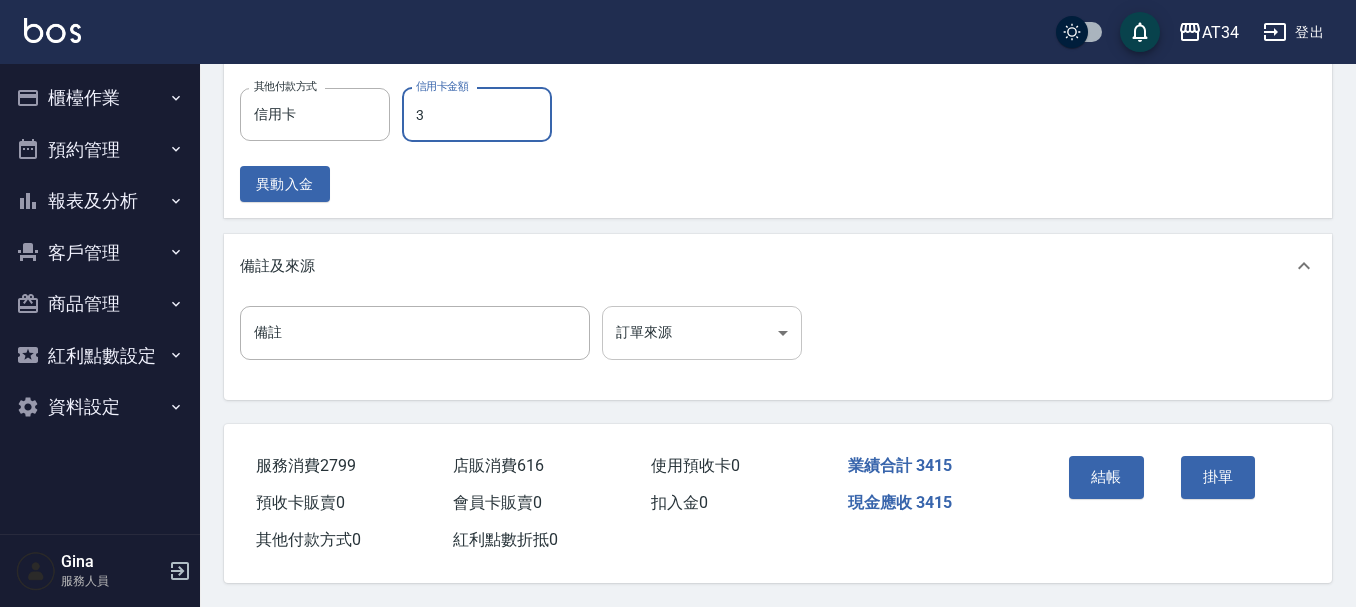 type on "330" 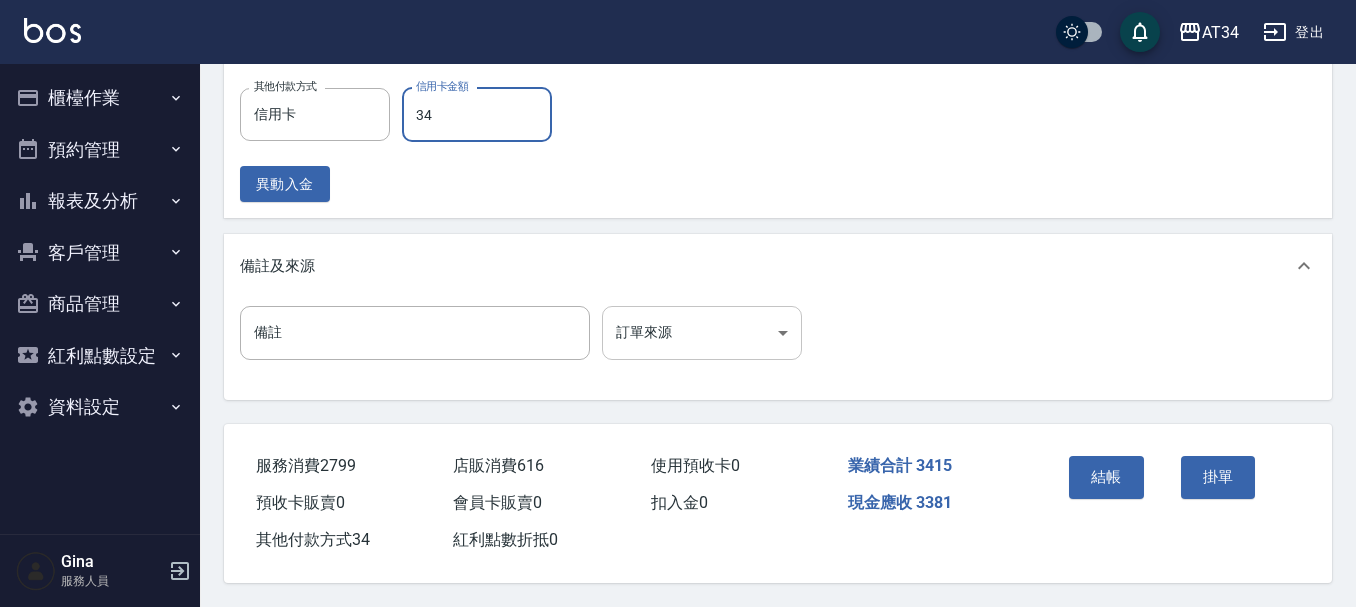 type on "300" 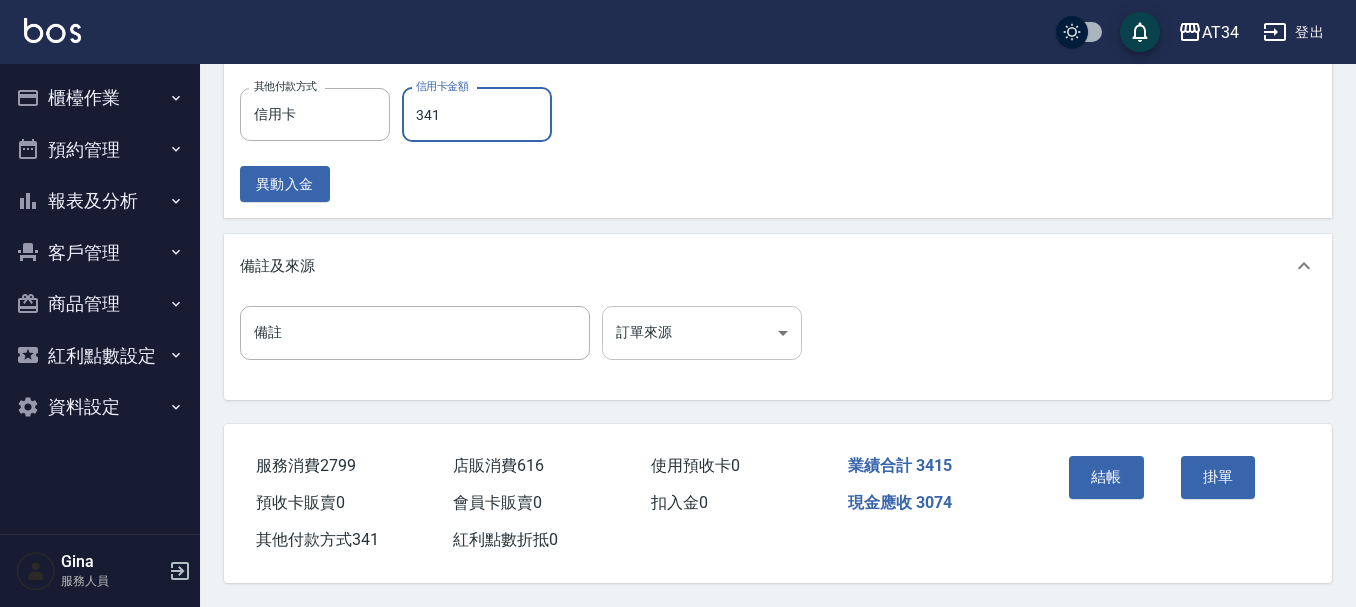 type on "3415" 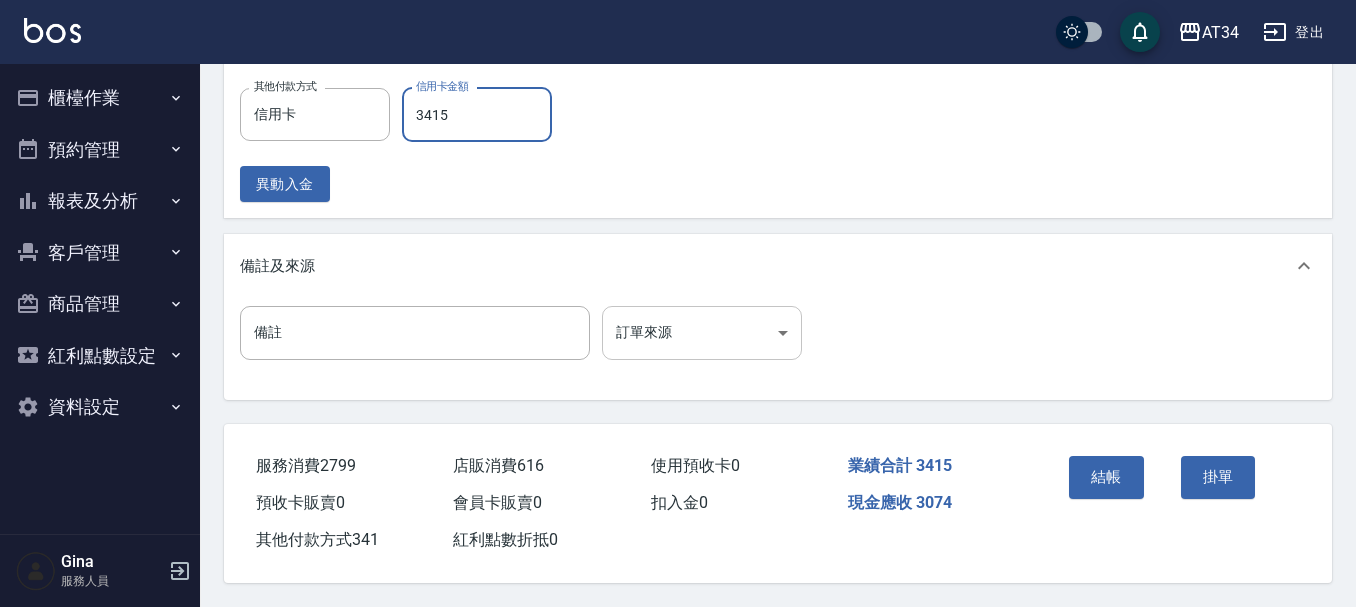 type on "0" 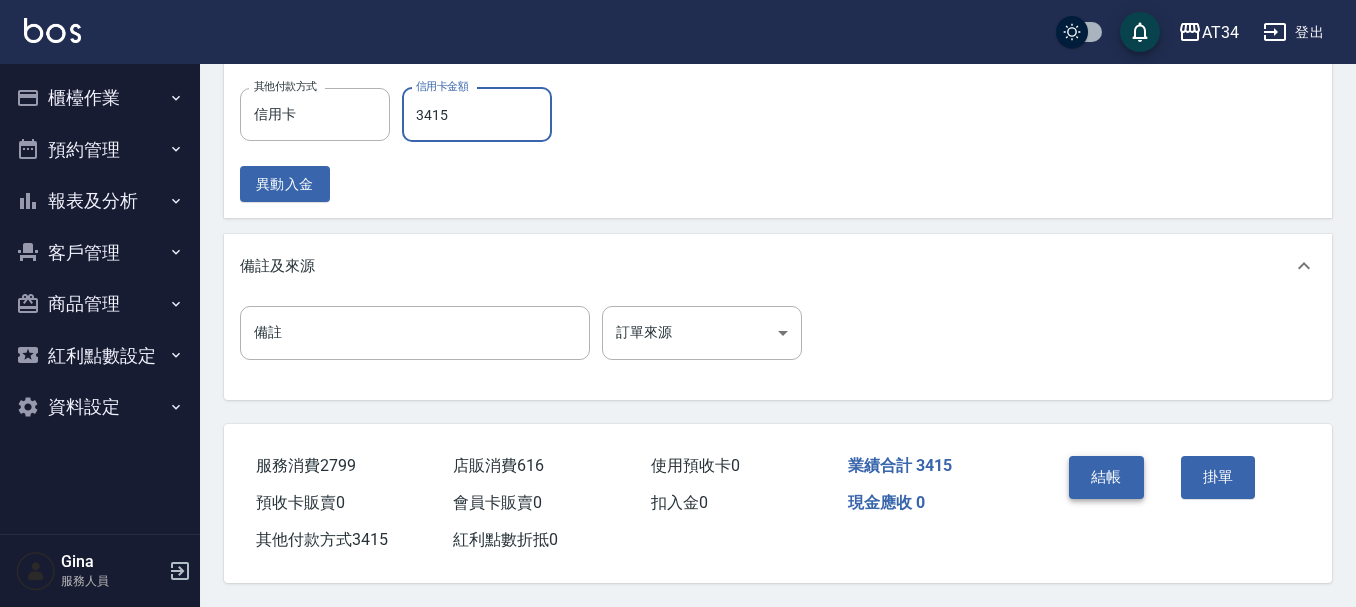 type on "3415" 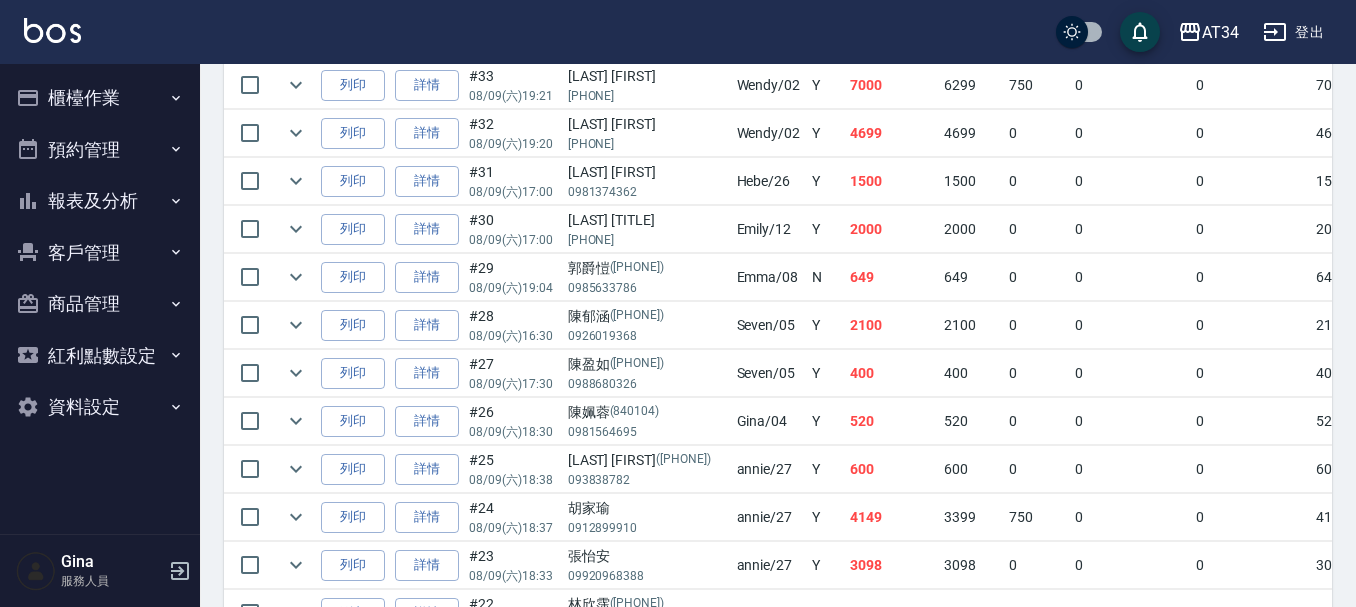 scroll, scrollTop: 0, scrollLeft: 0, axis: both 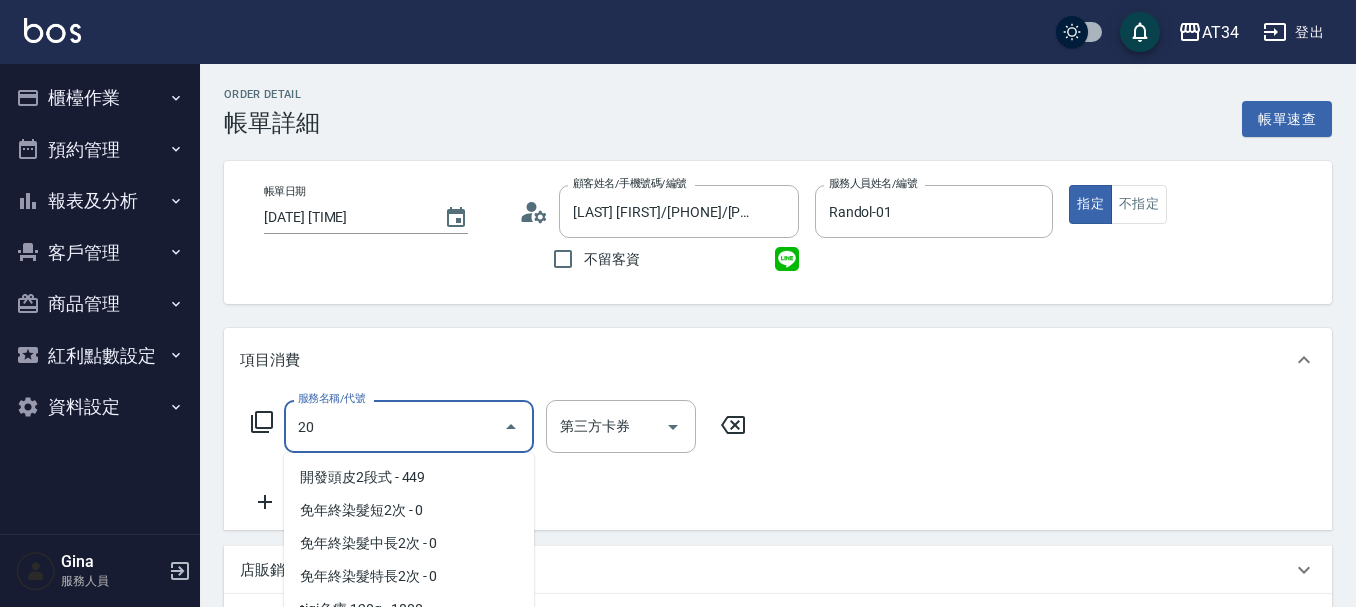 type on "201" 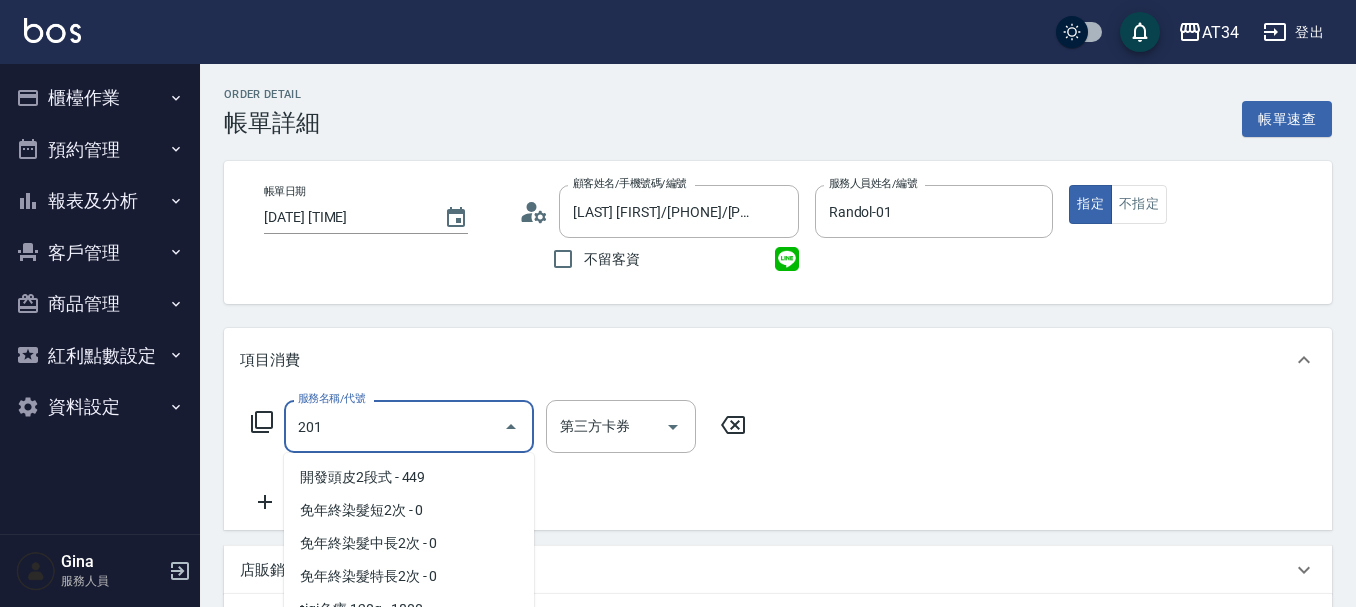 type on "30" 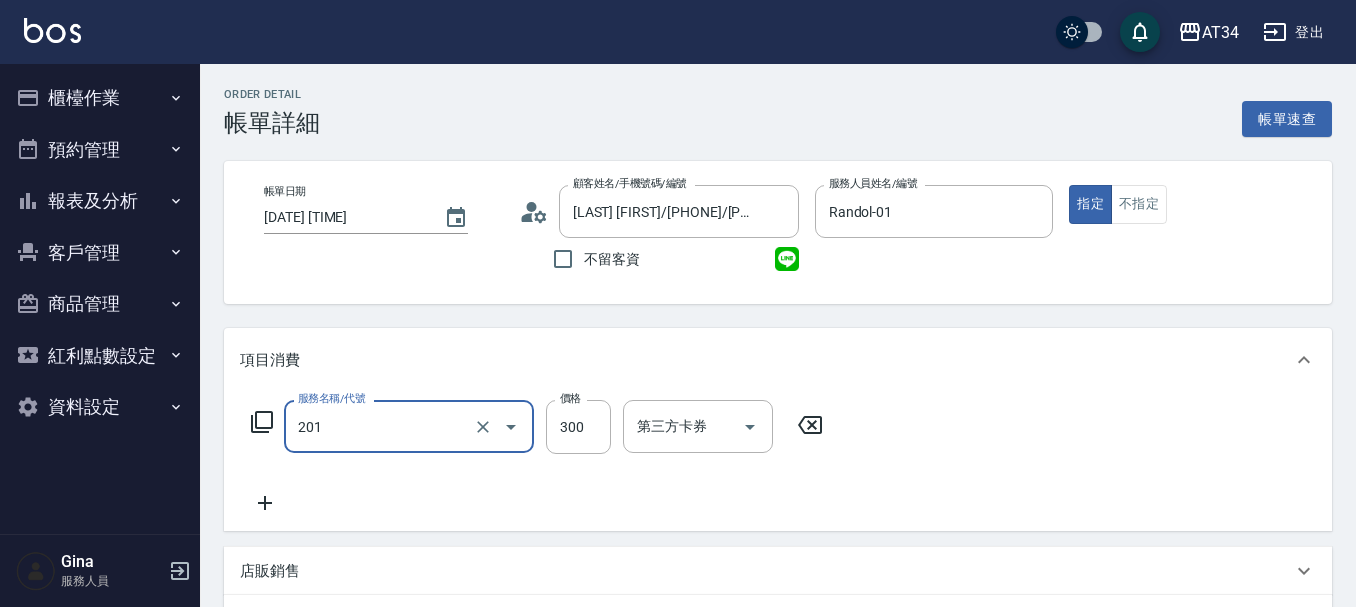 type on "洗髮(201)" 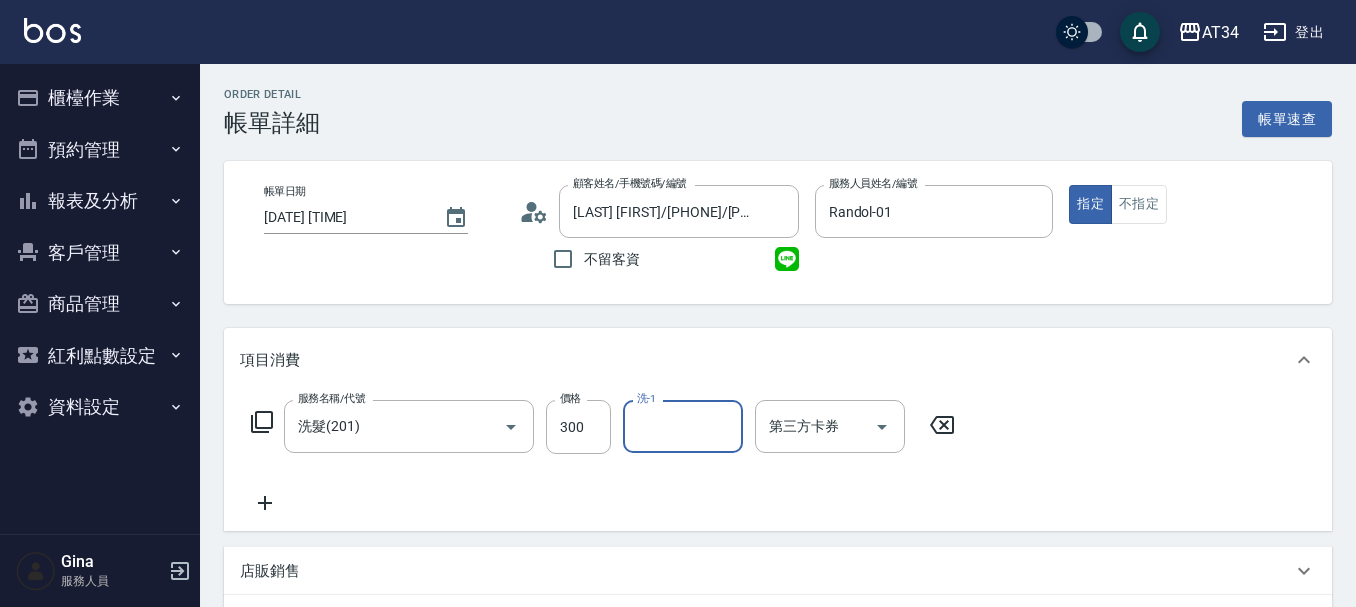 type on "3" 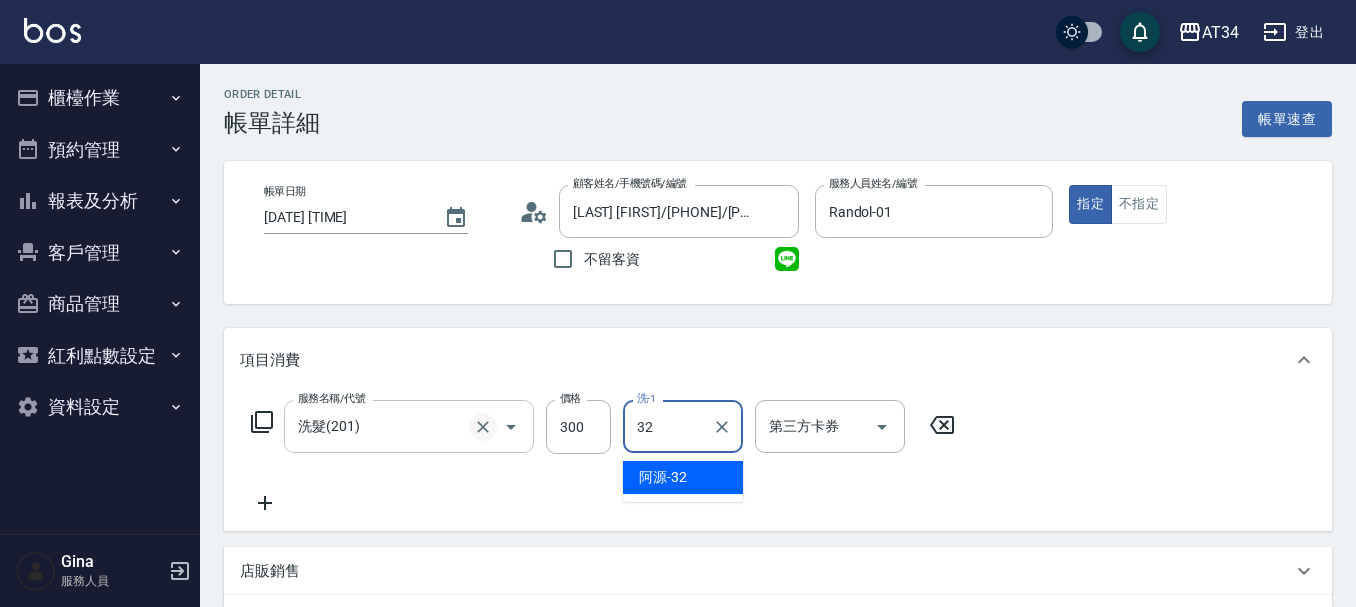 type on "阿源-32" 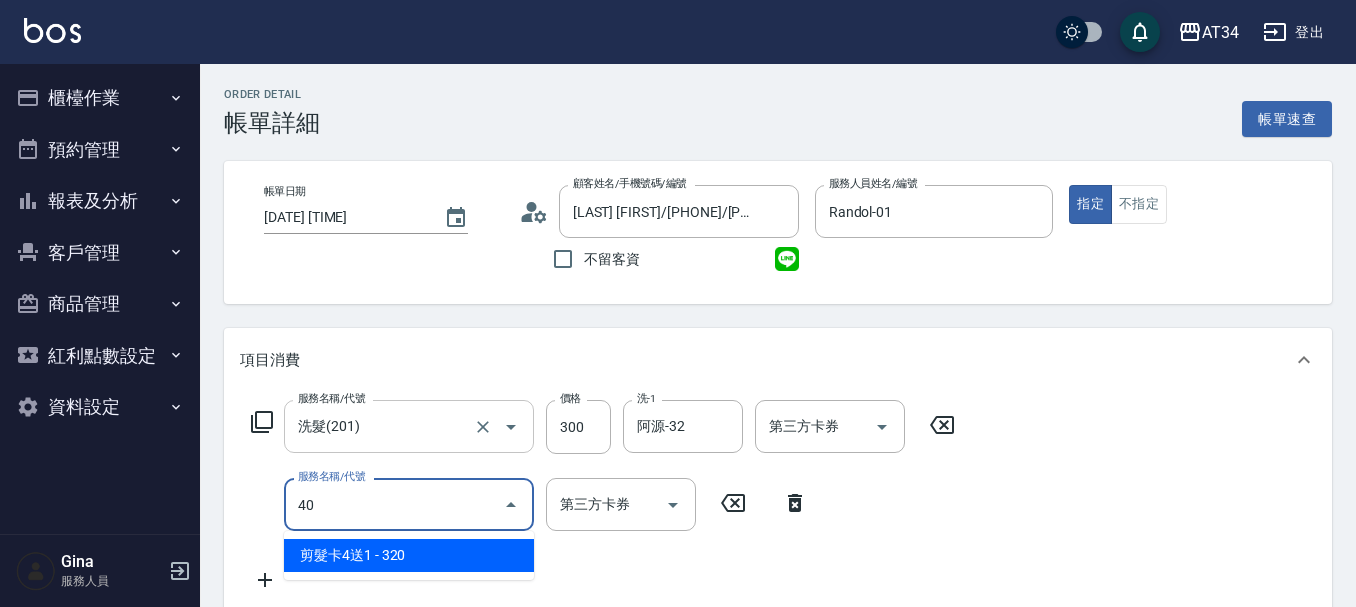 type on "401" 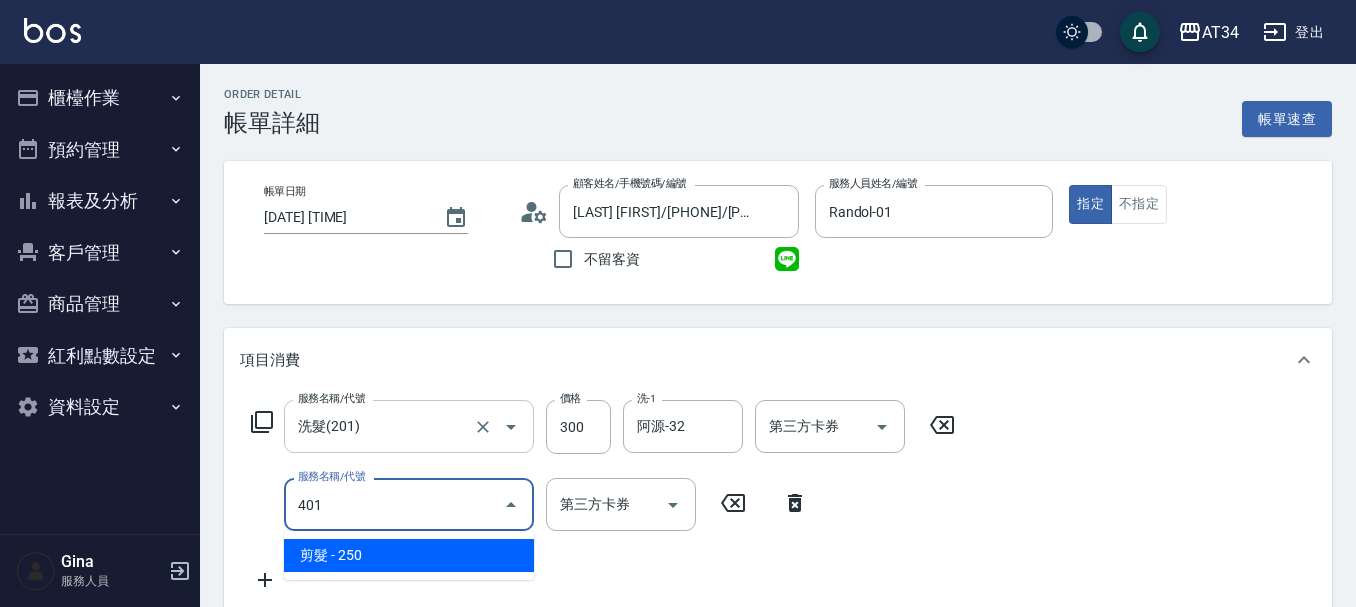 type on "50" 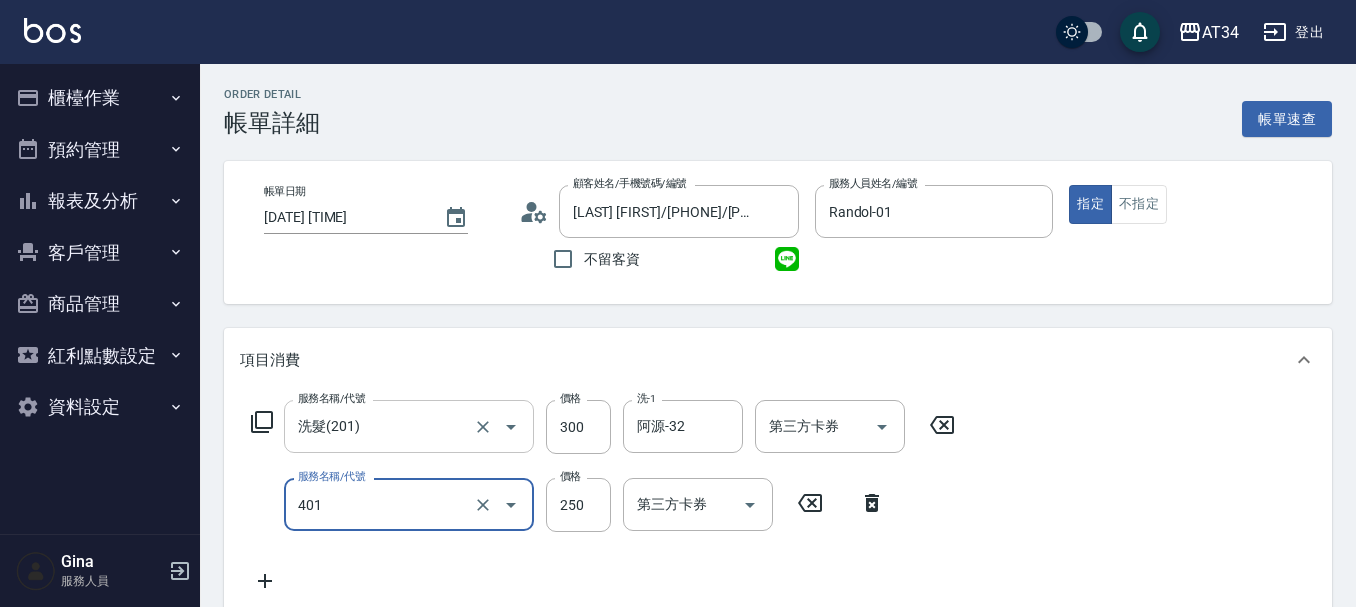 type on "剪髮(401)" 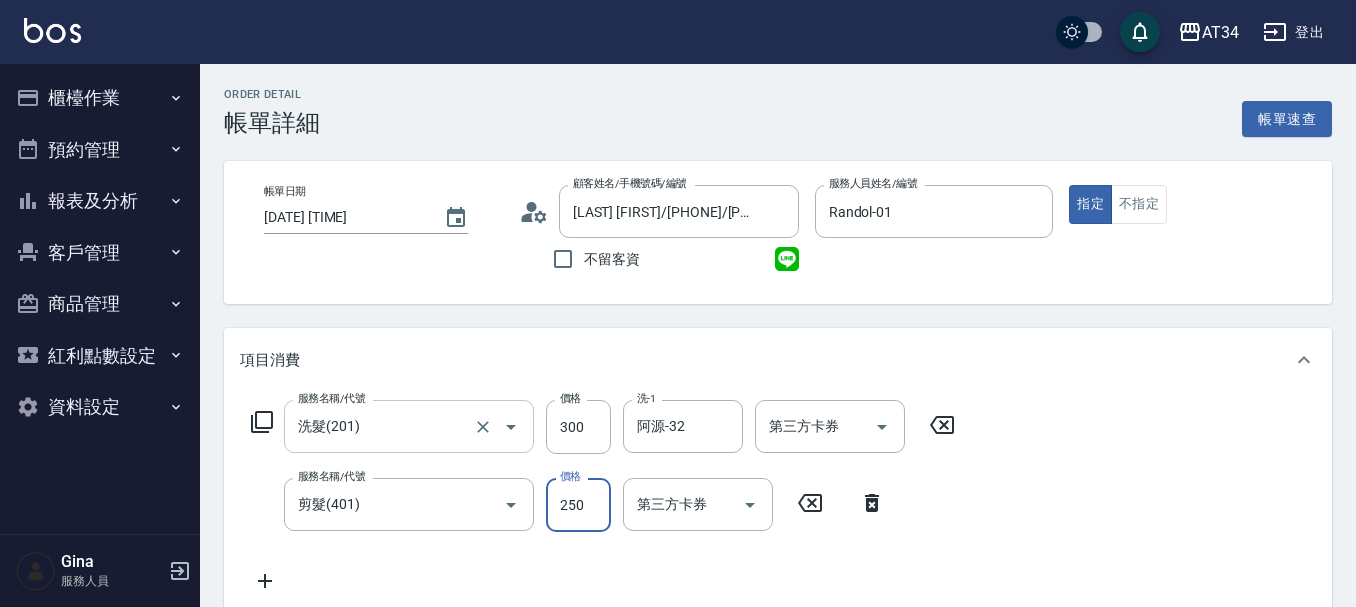 type on "5" 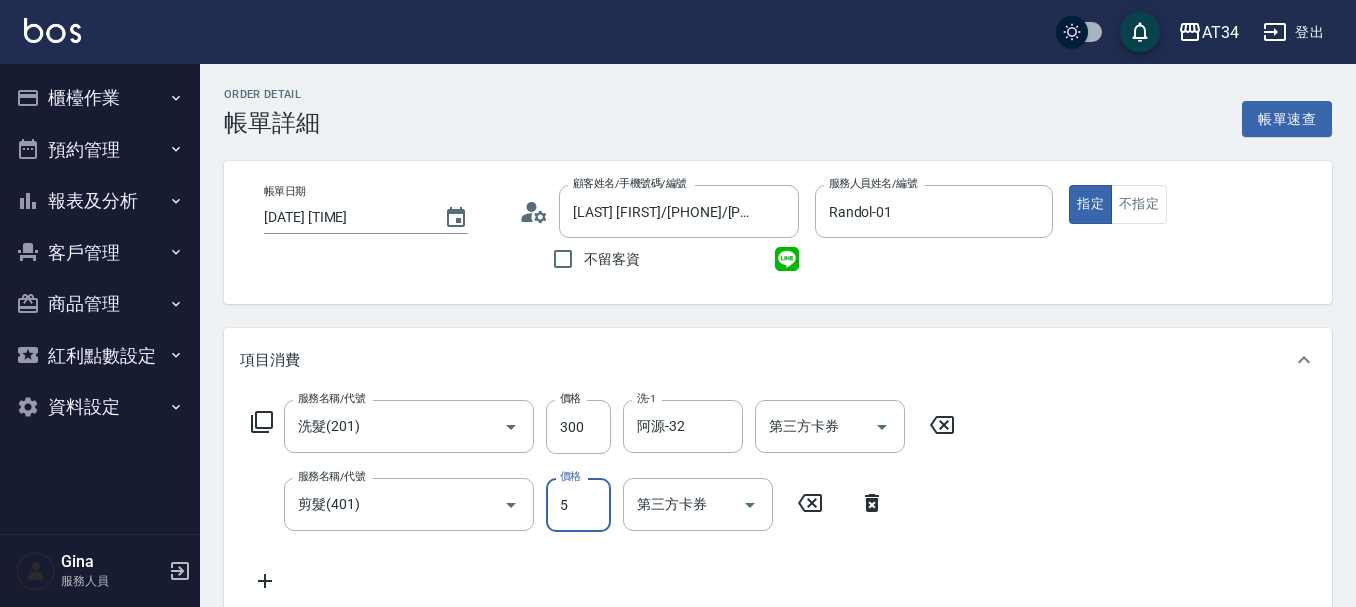 type on "30" 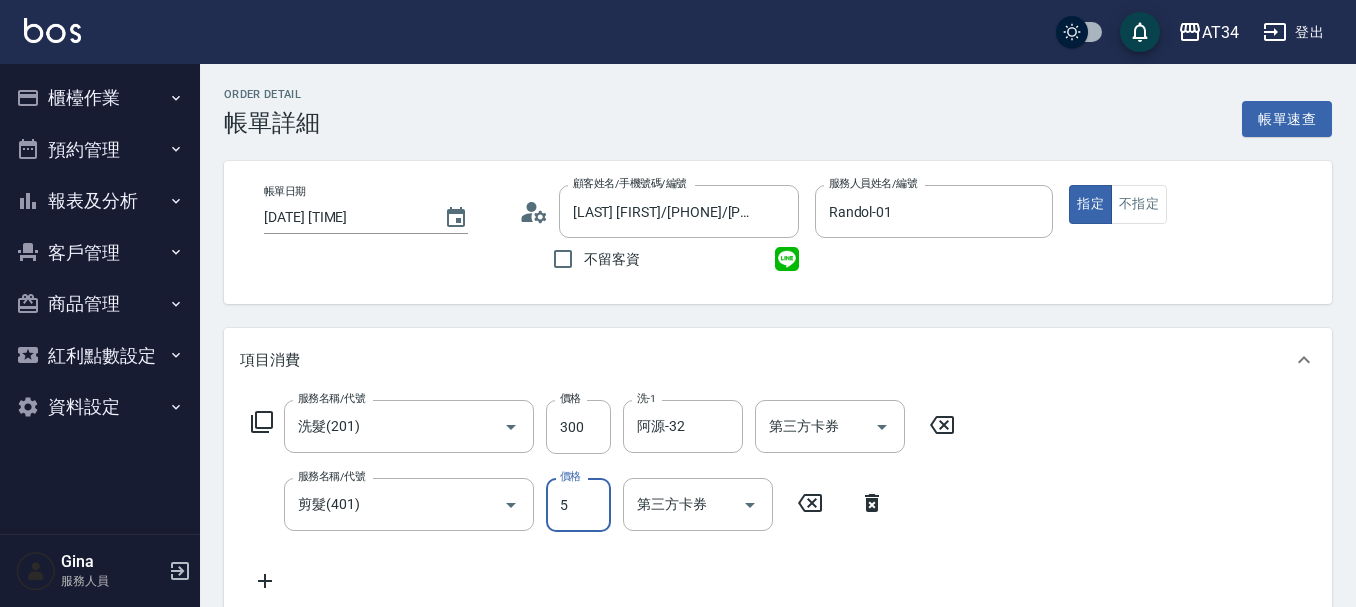type on "50" 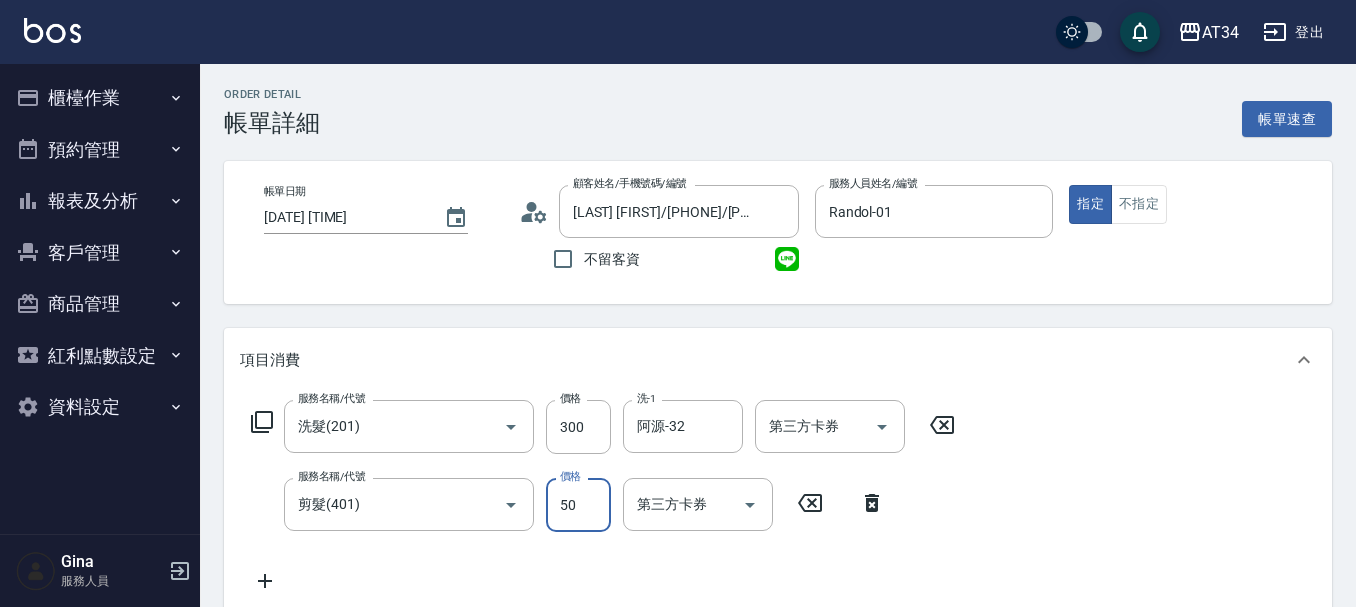 type on "80" 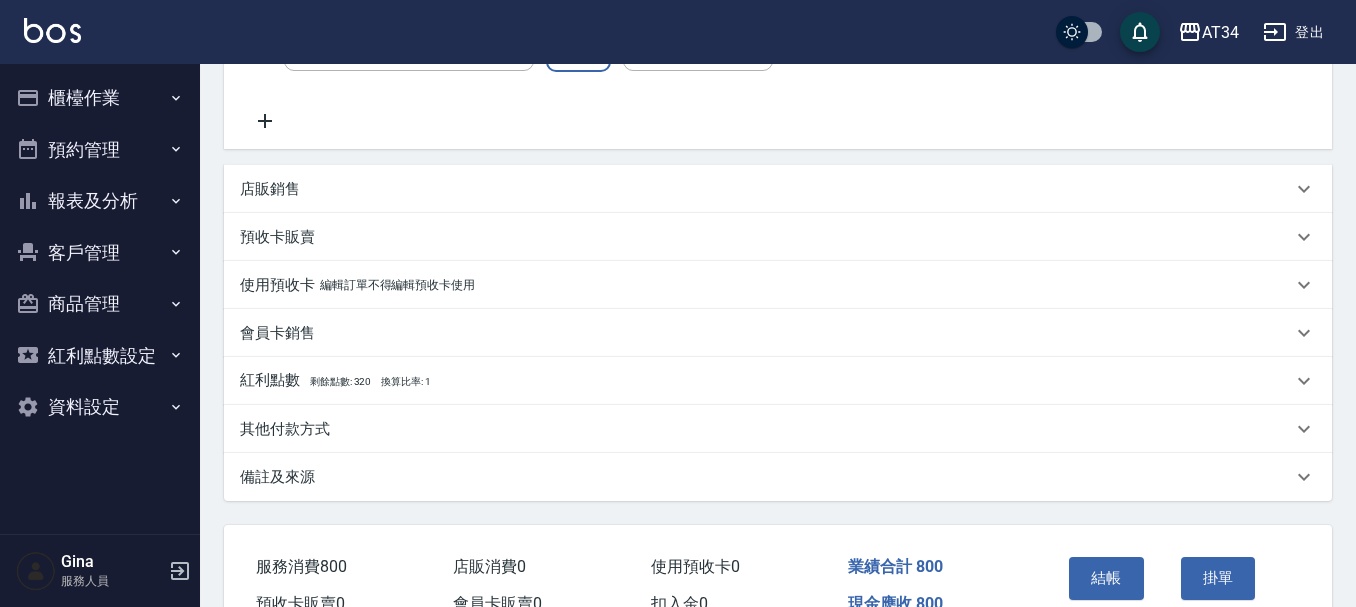 scroll, scrollTop: 570, scrollLeft: 0, axis: vertical 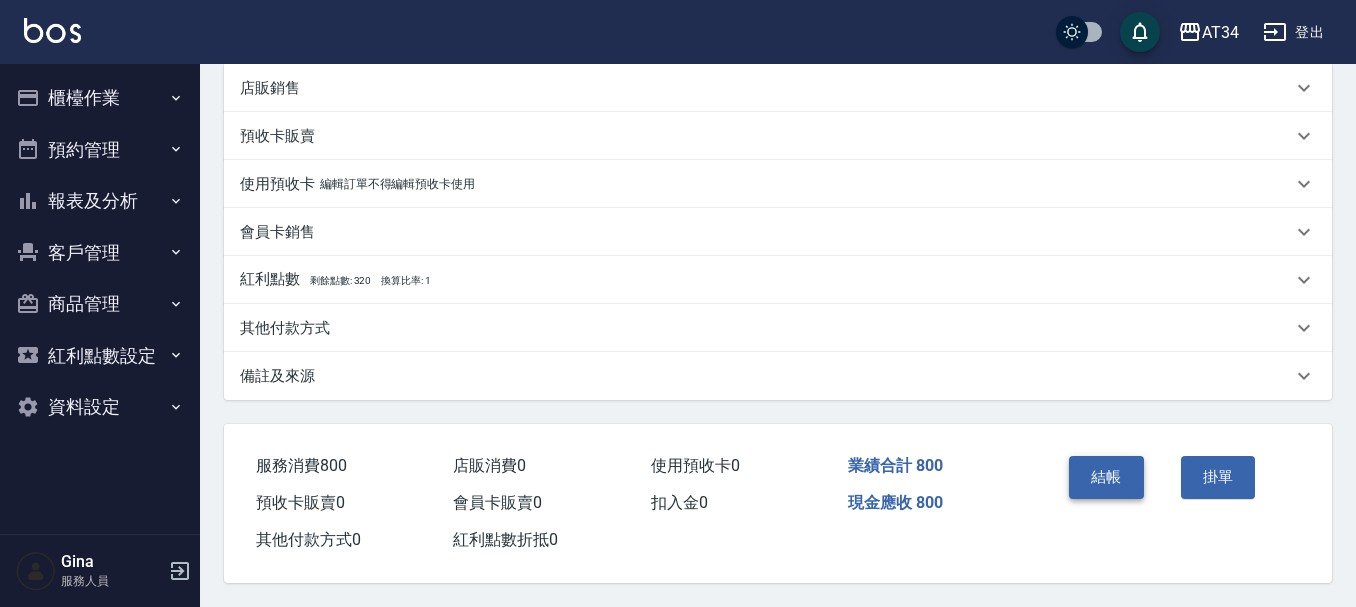 type on "500" 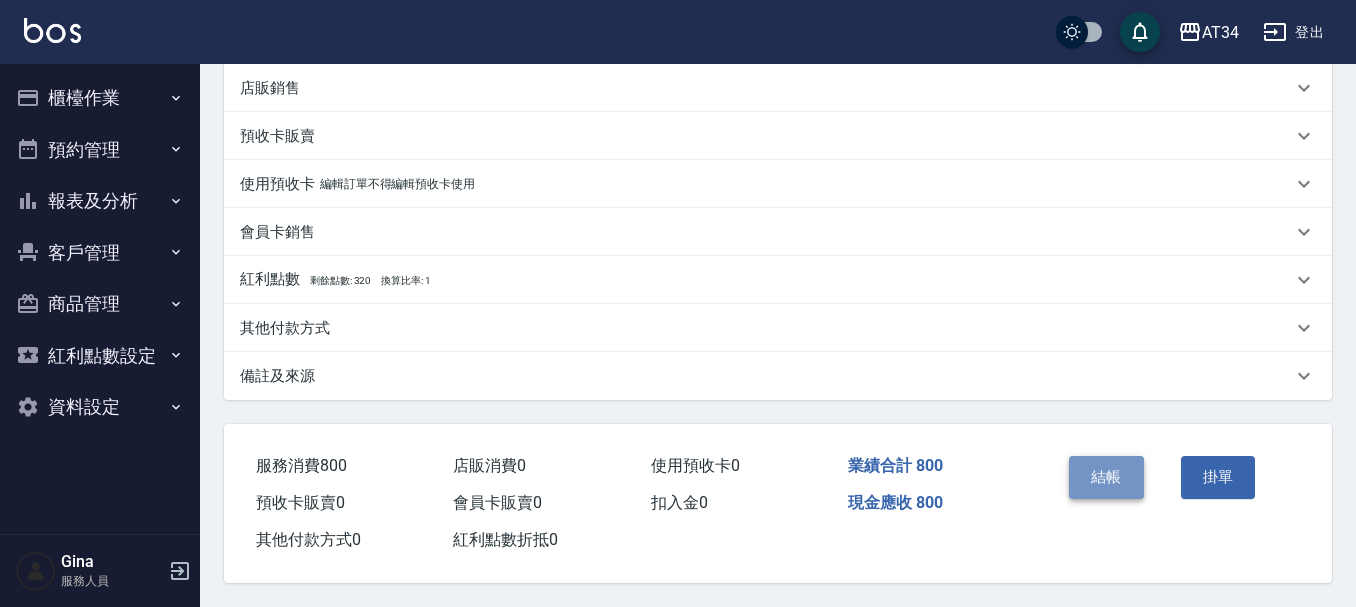 click on "結帳" at bounding box center [1106, 477] 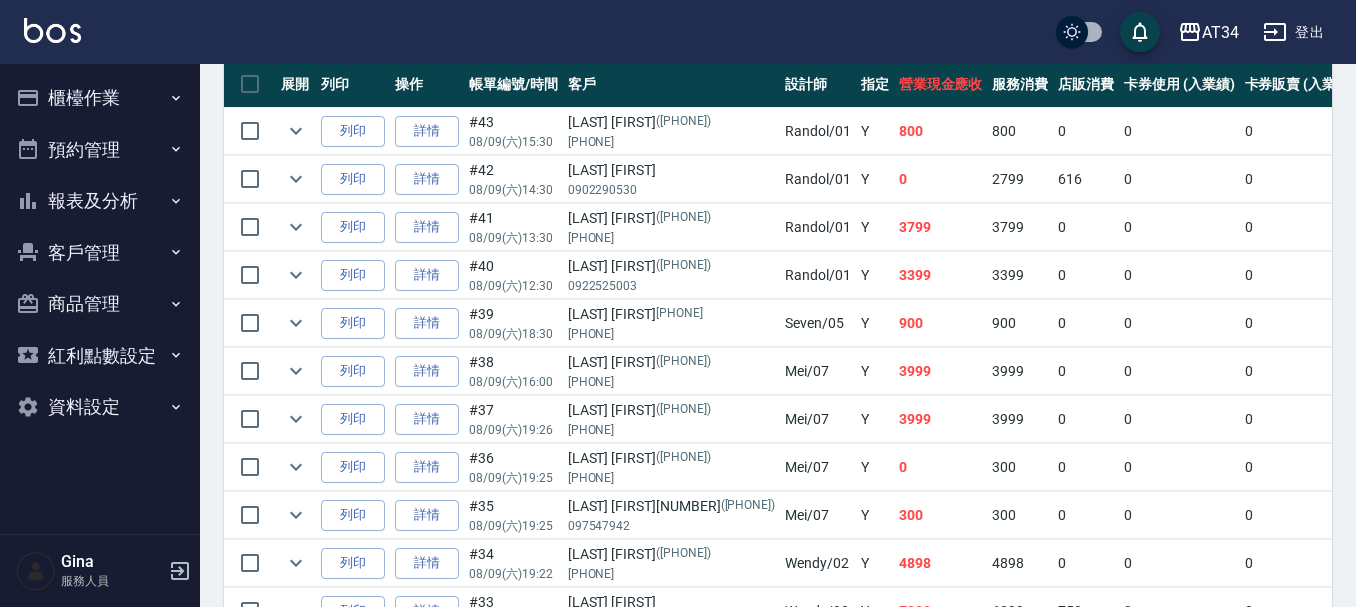 scroll, scrollTop: 0, scrollLeft: 0, axis: both 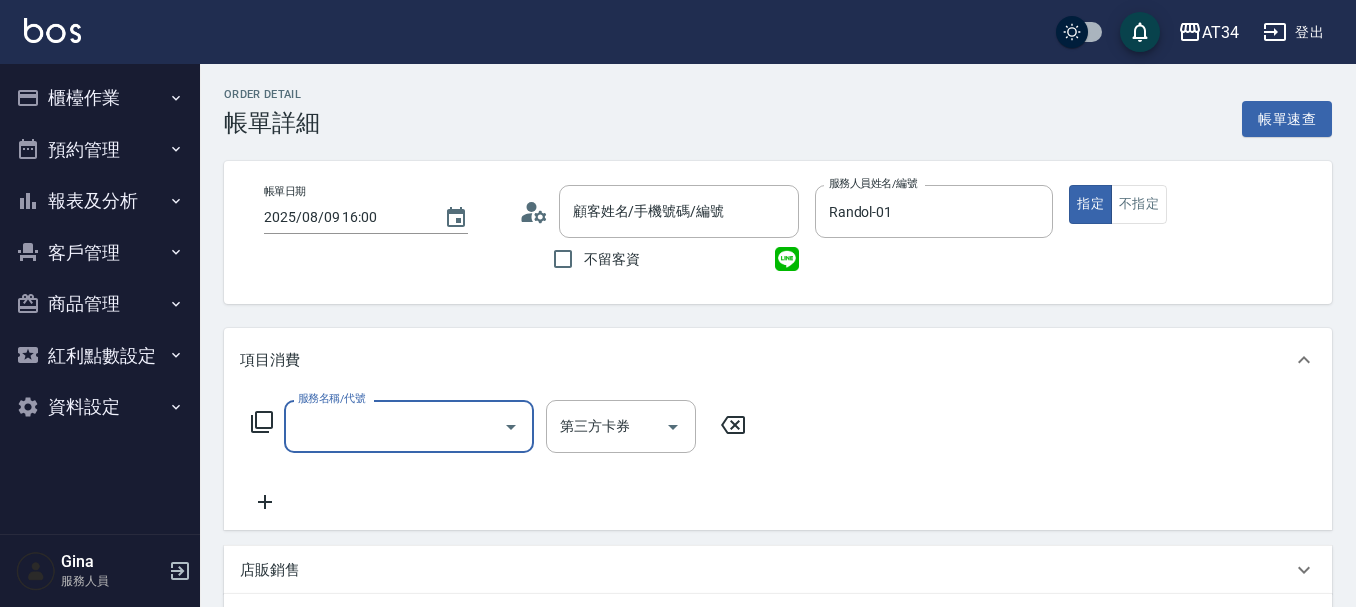 type on "[NAME]/[PHONE]/[PHONE]" 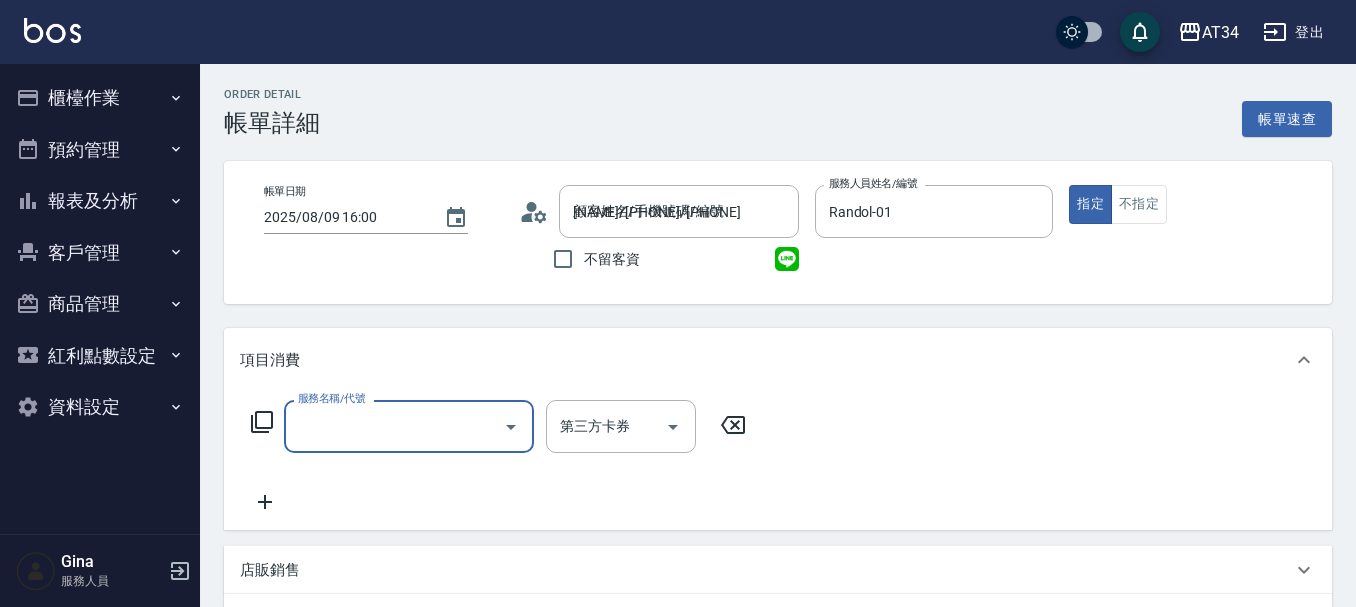 scroll, scrollTop: 0, scrollLeft: 0, axis: both 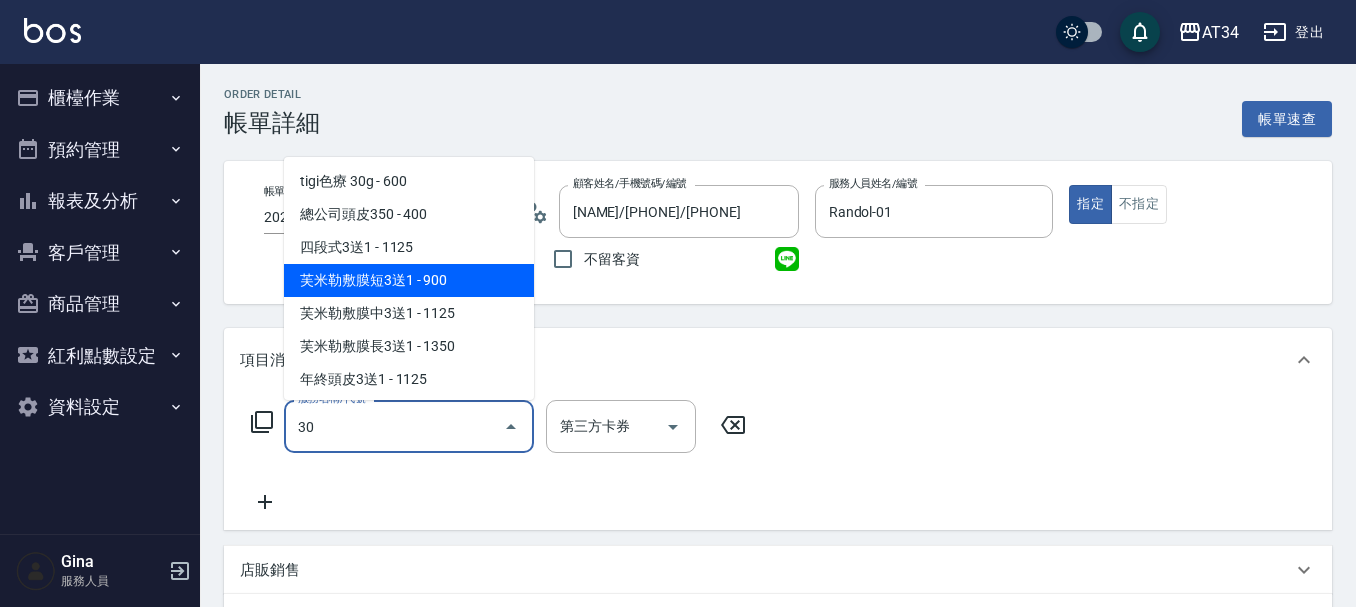 type on "300" 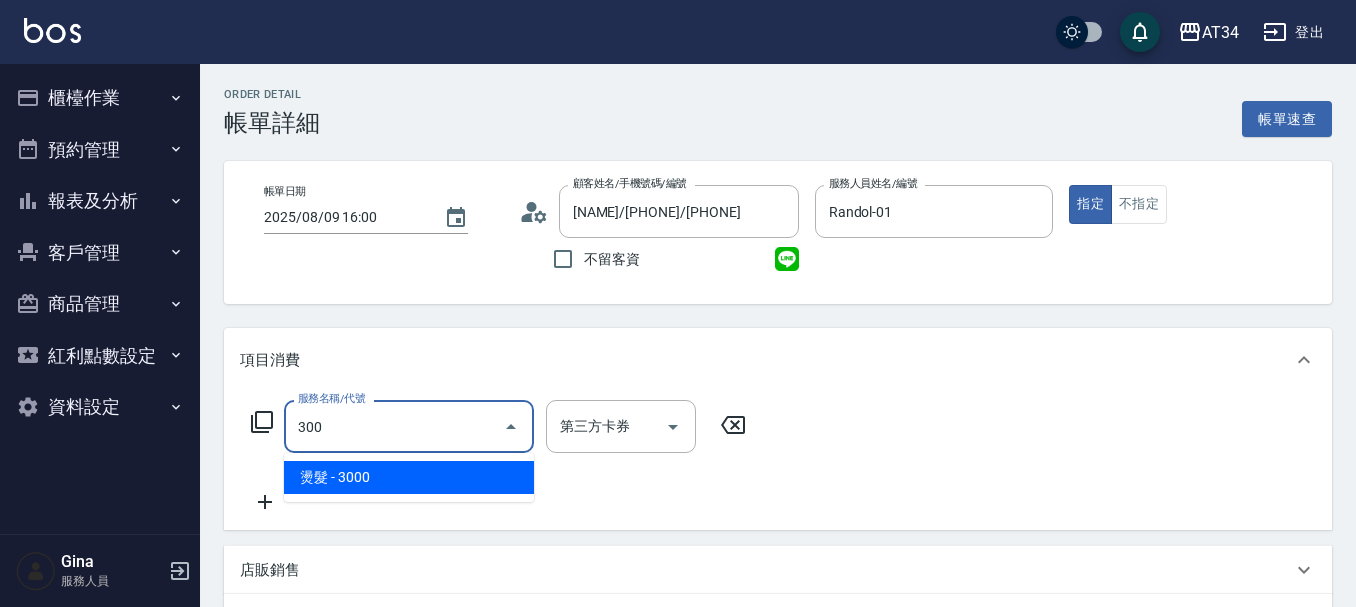 type on "300" 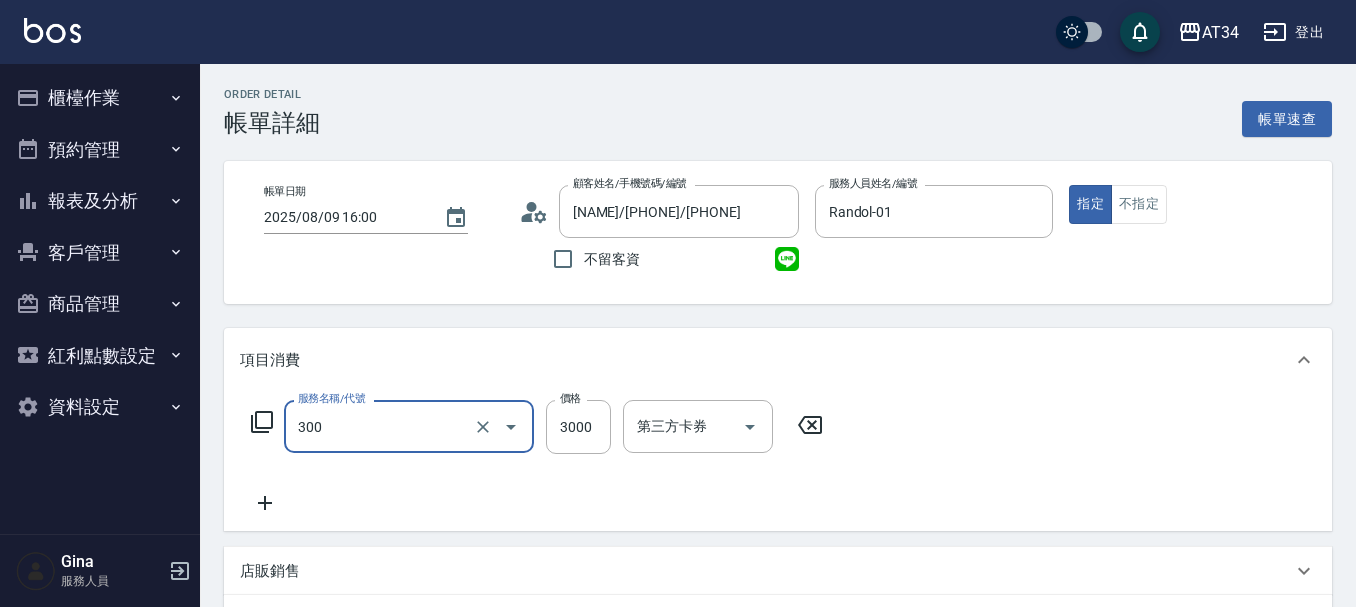 type on "燙髮(300)" 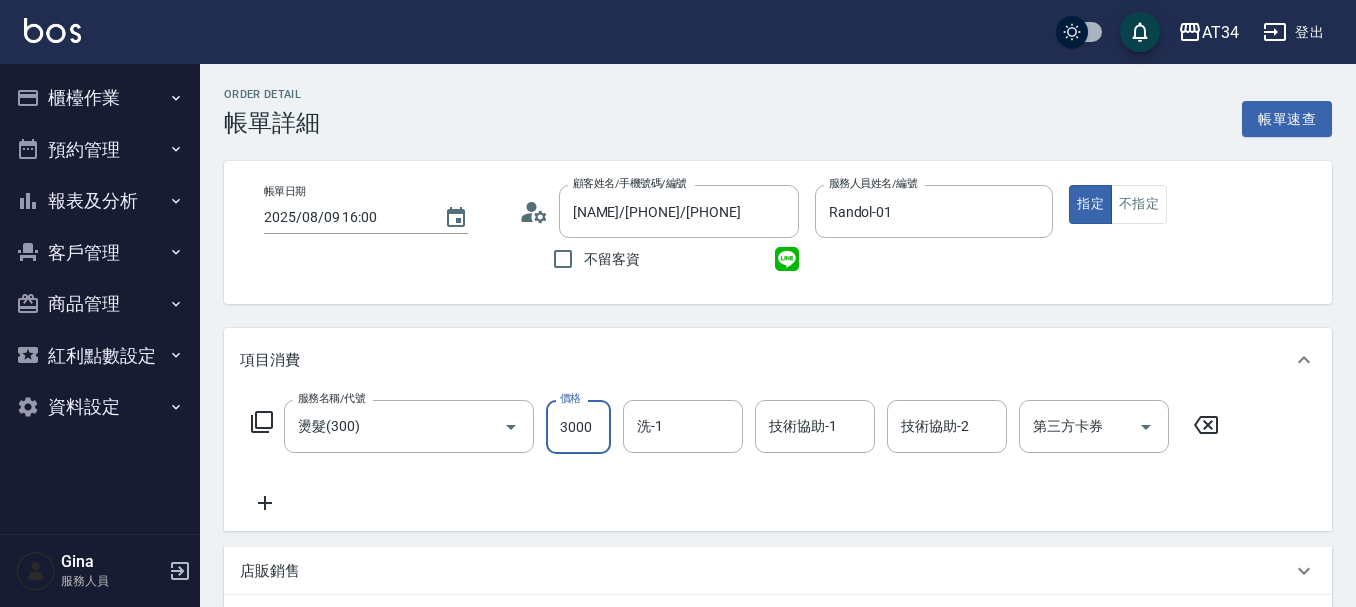 type on "0" 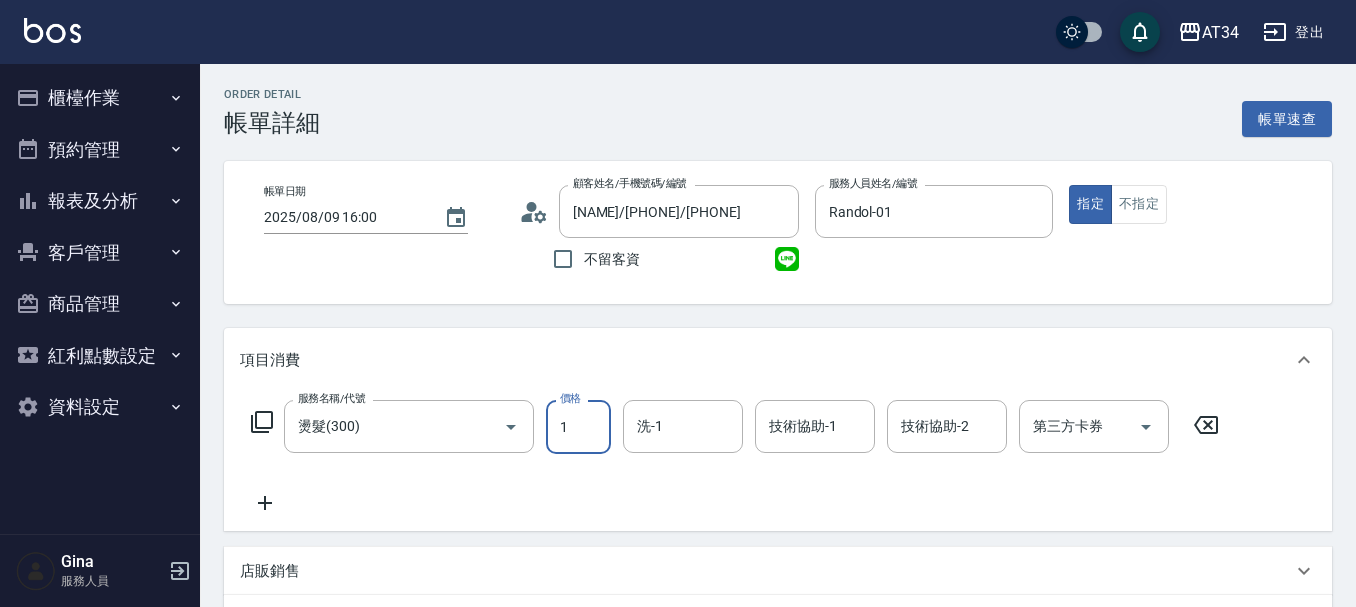type on "13" 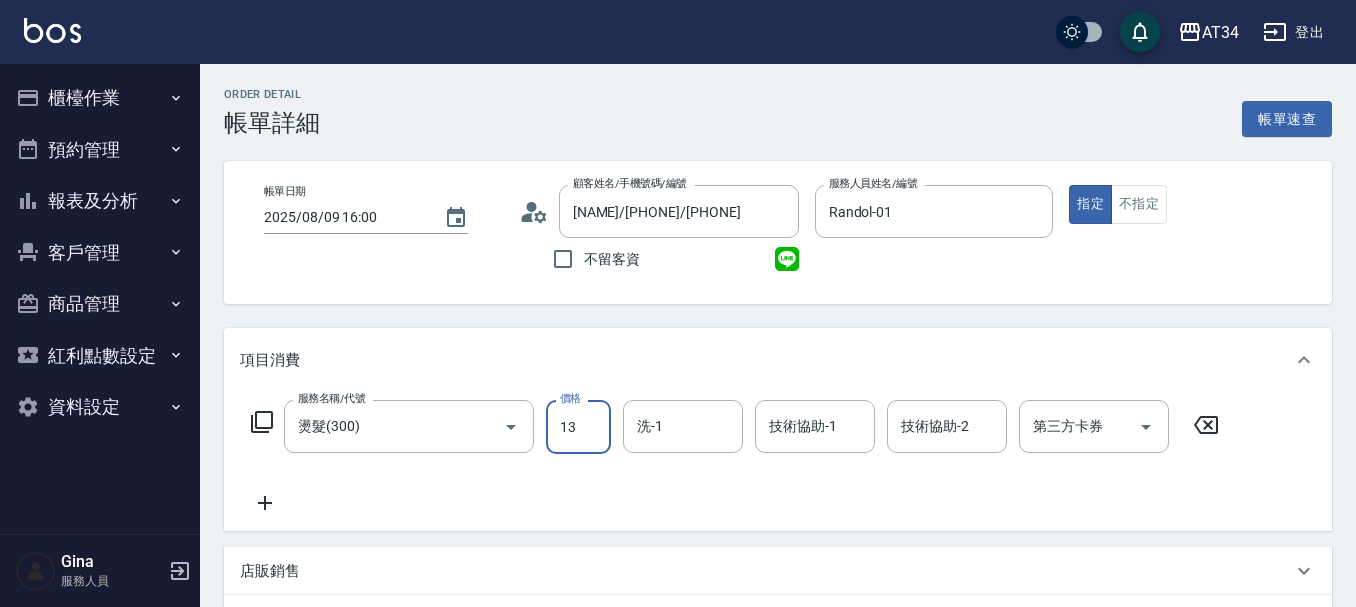 type on "10" 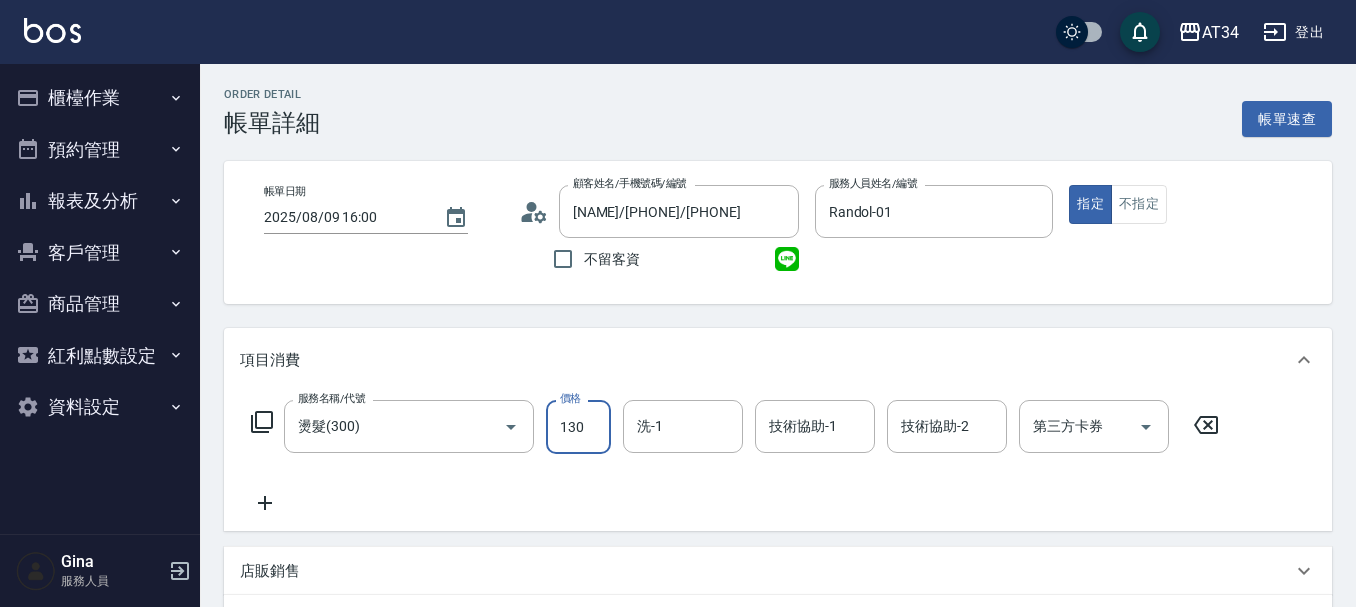 type on "1300" 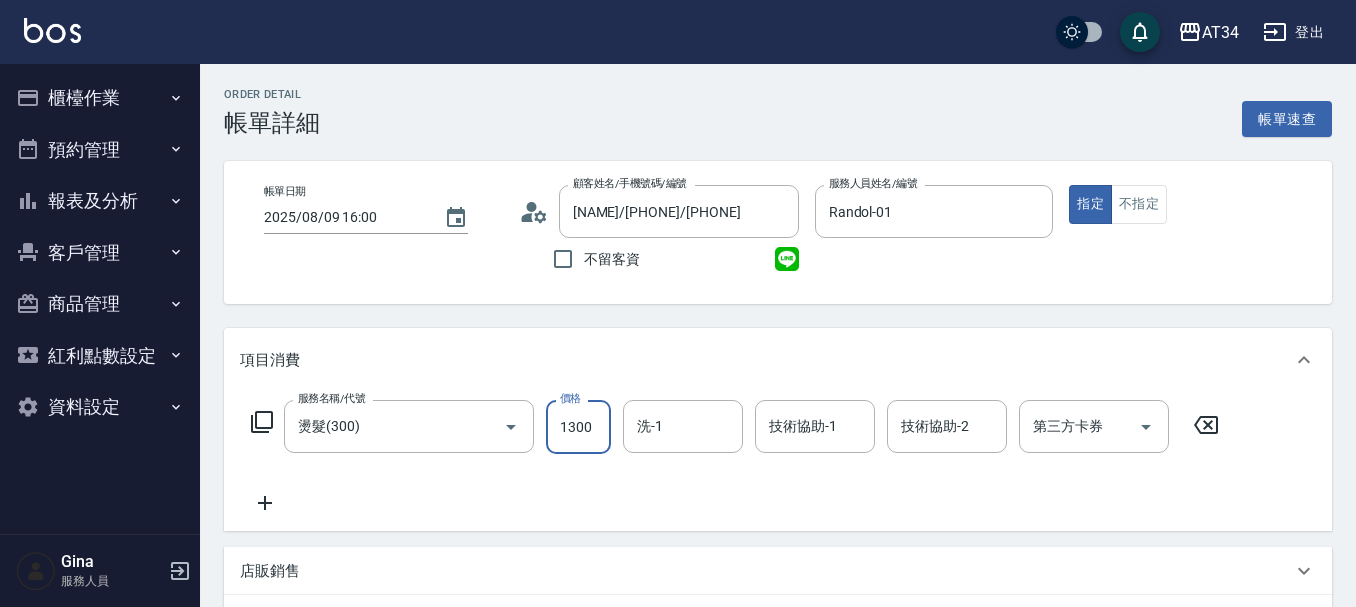 type on "130" 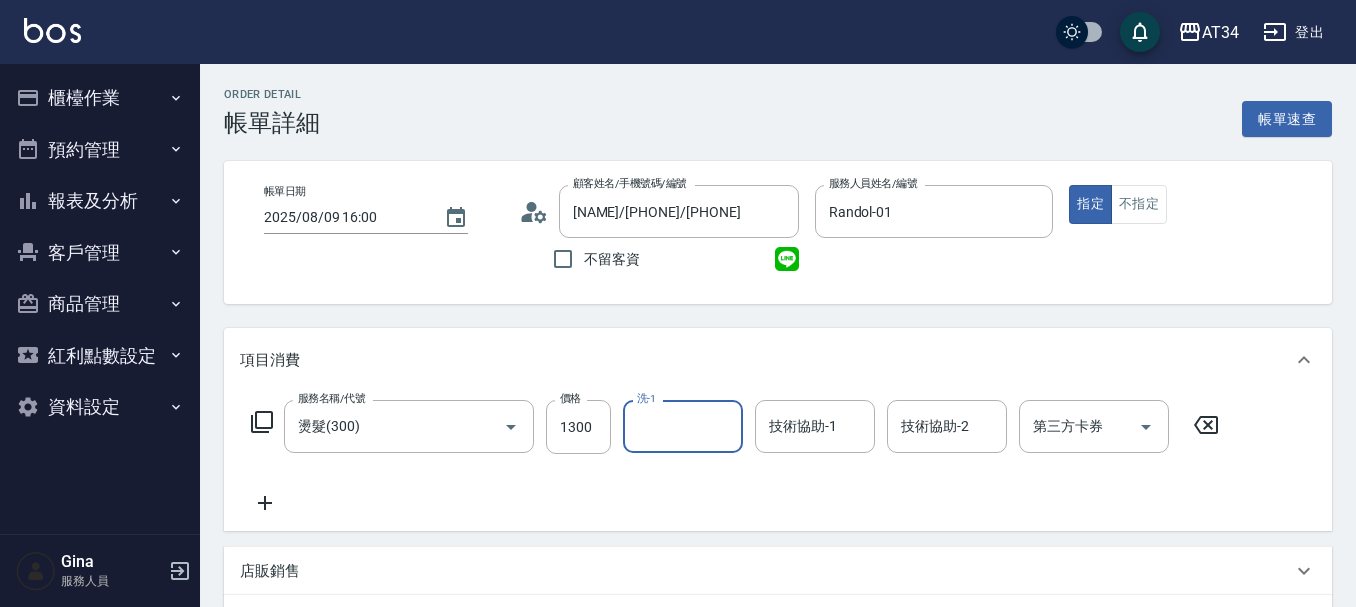 click 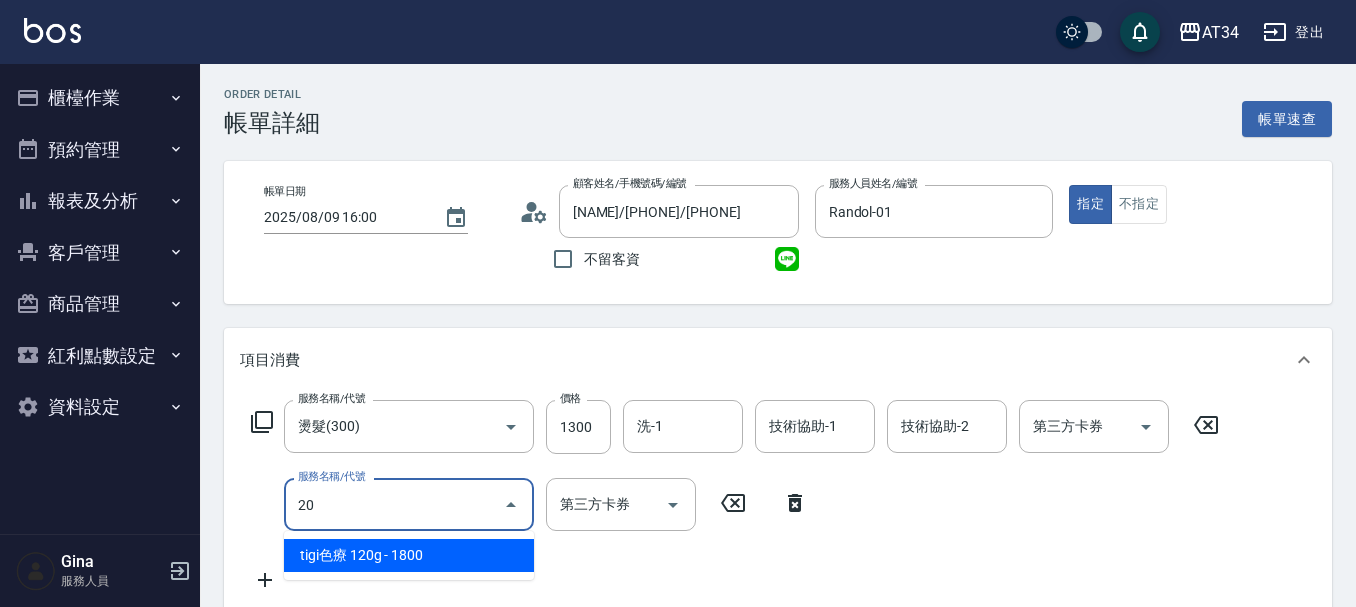 type on "201" 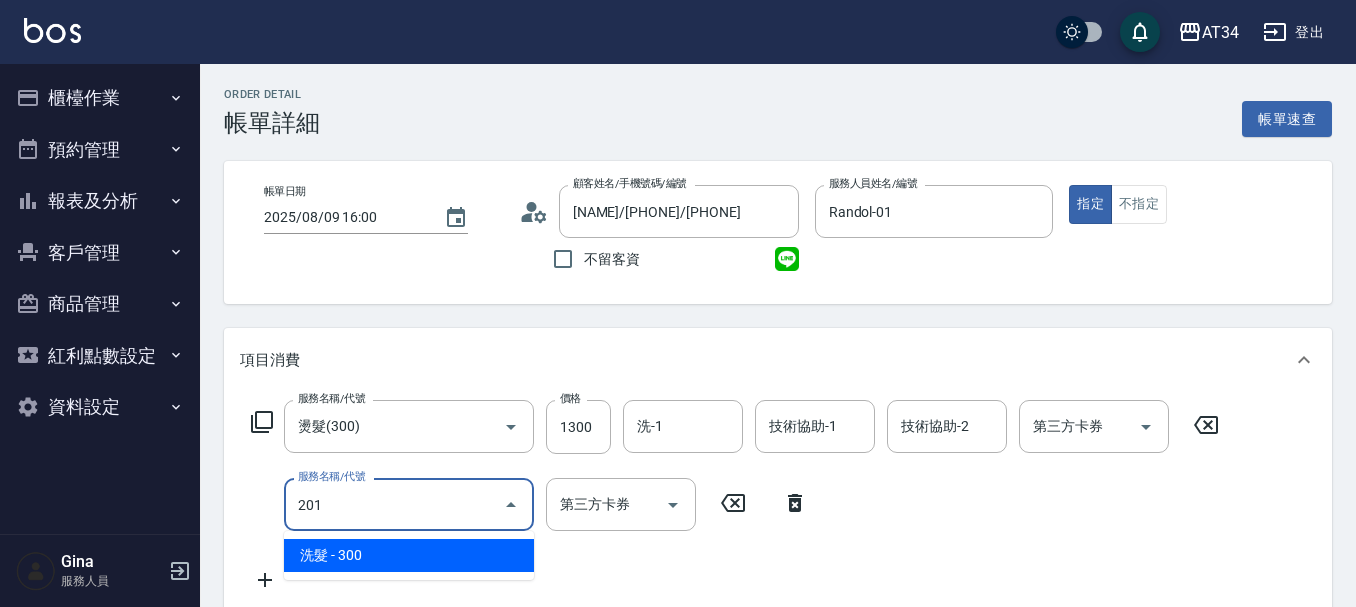 type on "160" 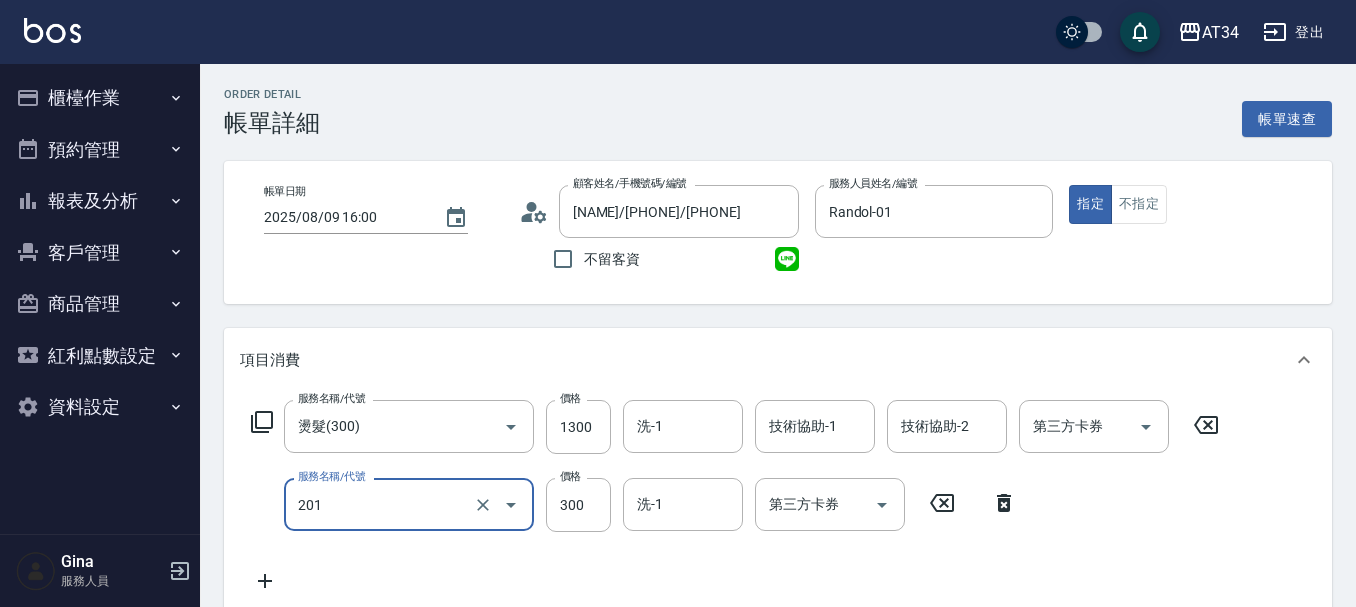 type on "洗髮(201)" 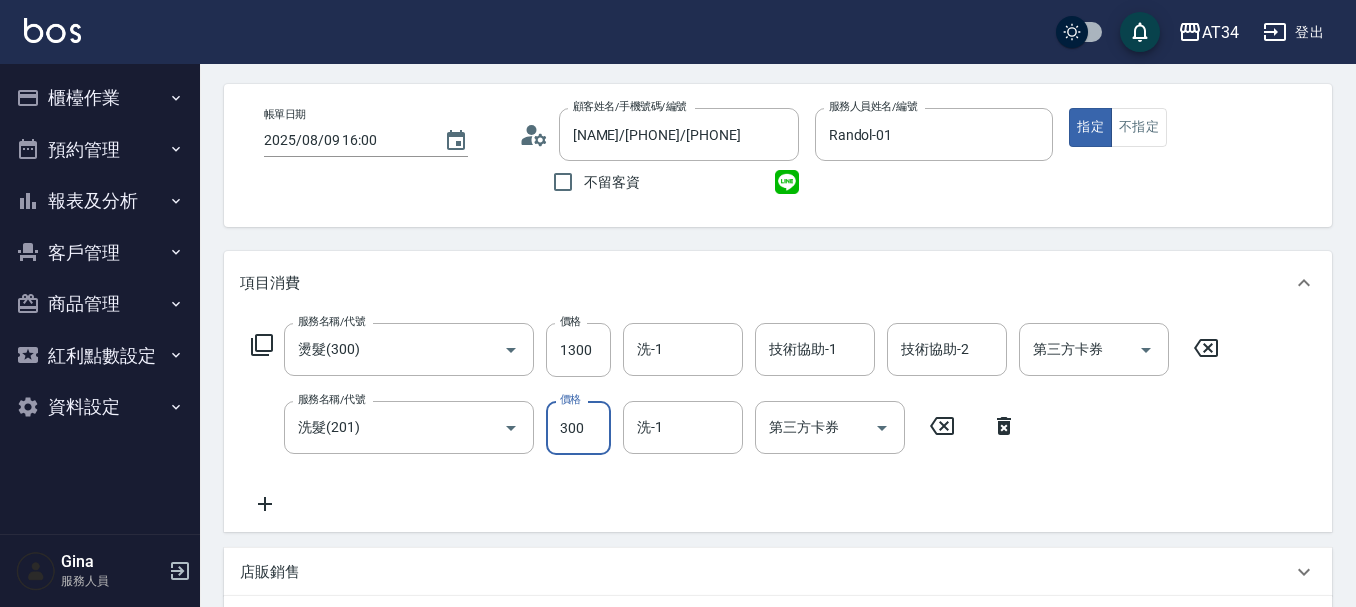 scroll, scrollTop: 200, scrollLeft: 0, axis: vertical 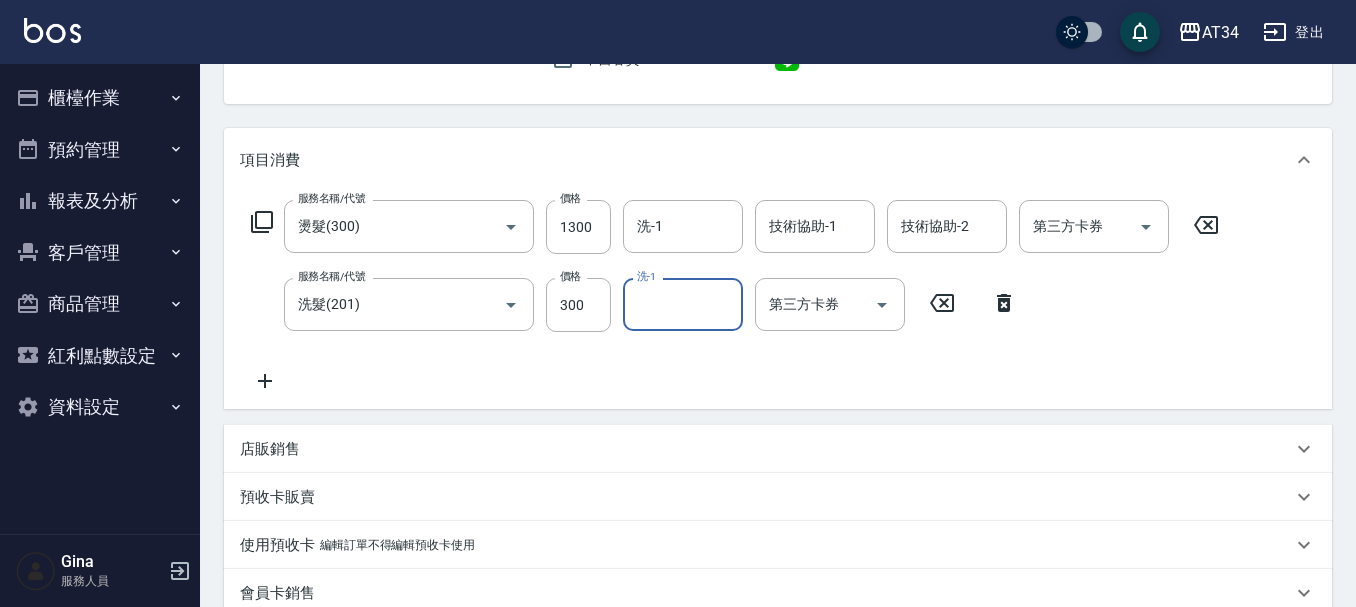 click 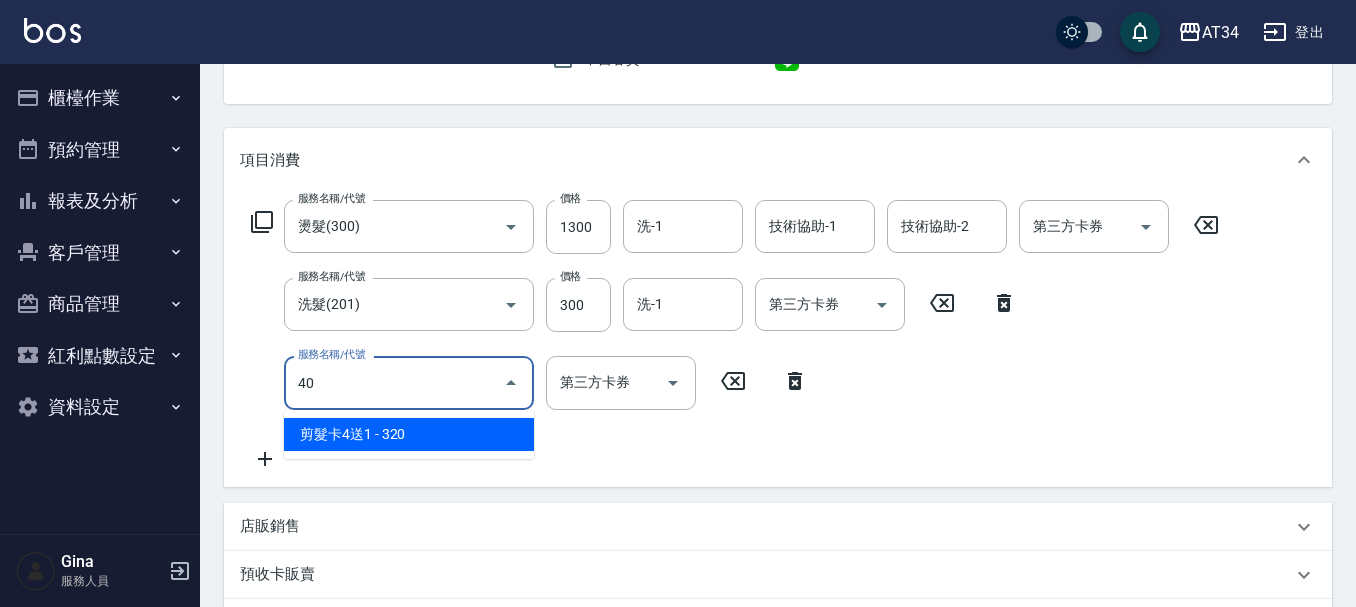 type on "401" 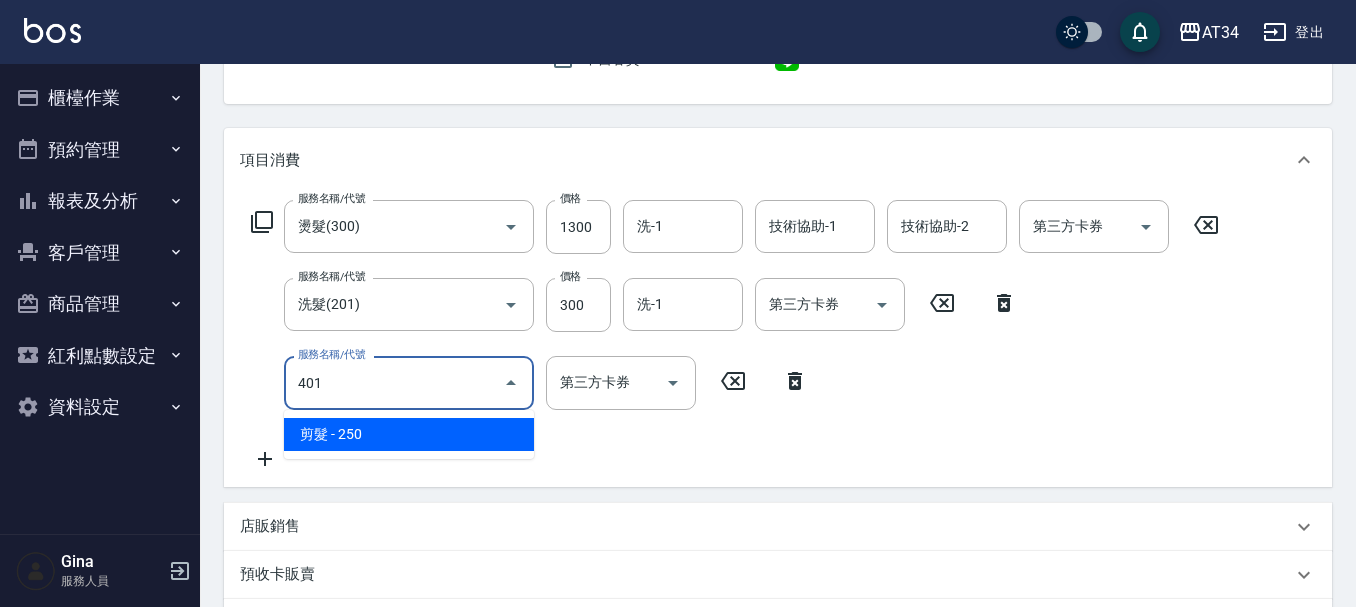 type on "180" 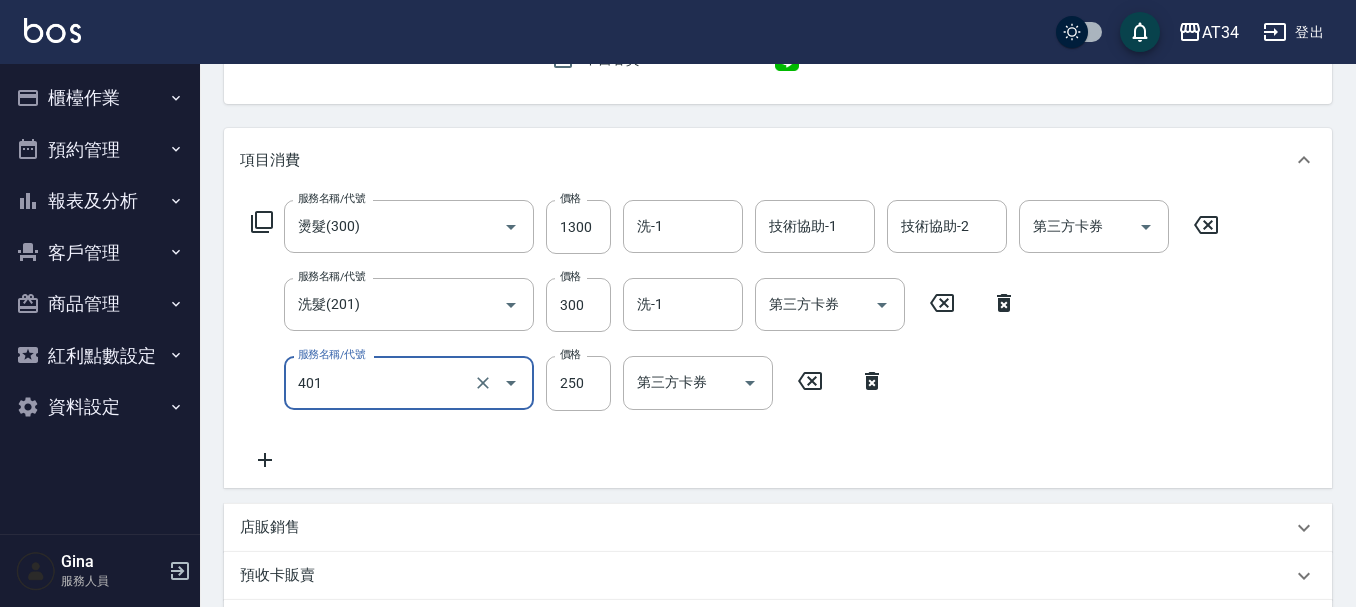 type on "剪髮(401)" 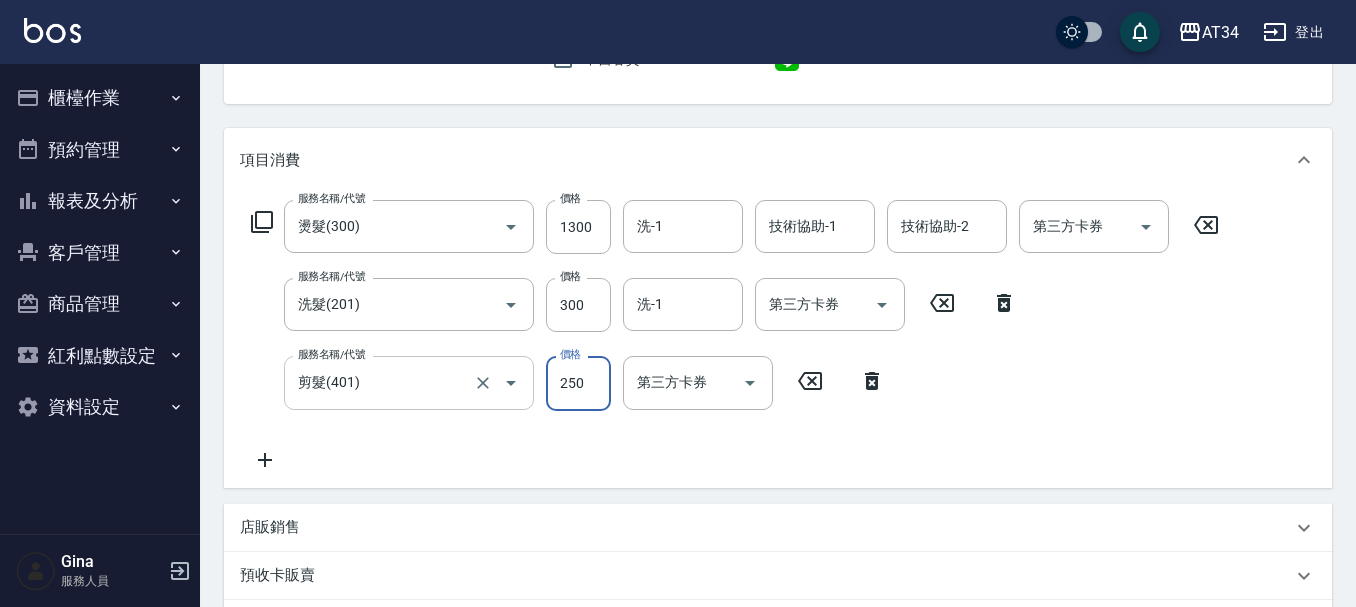 type on "160" 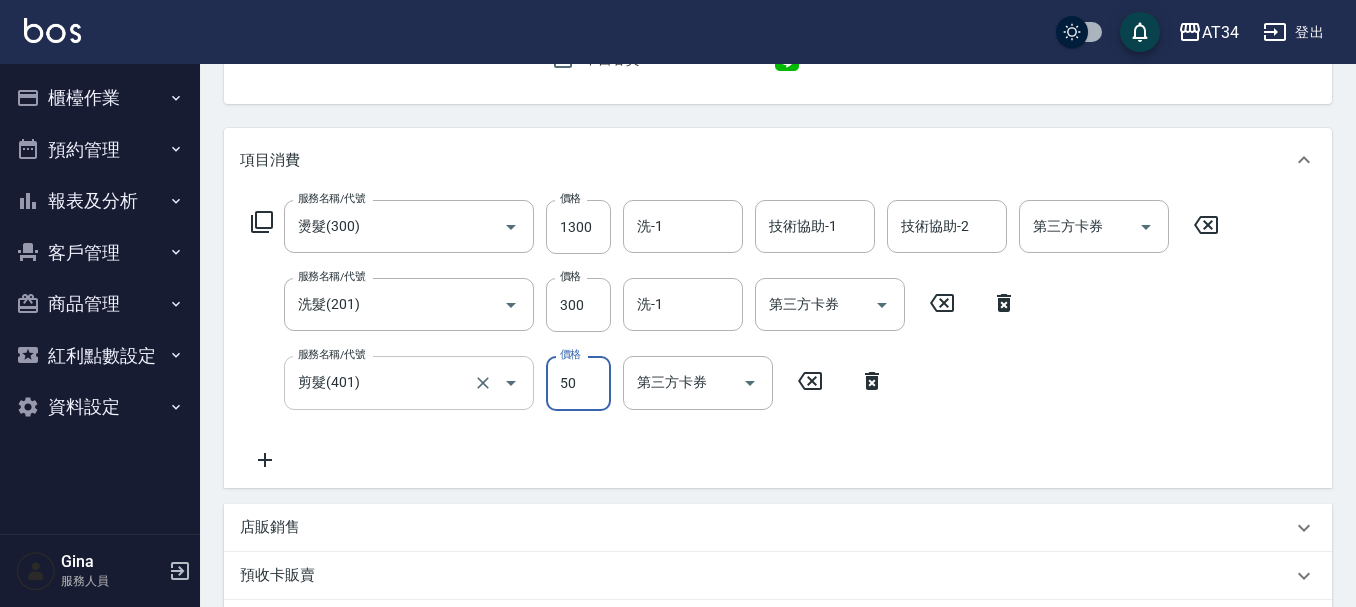 type on "500" 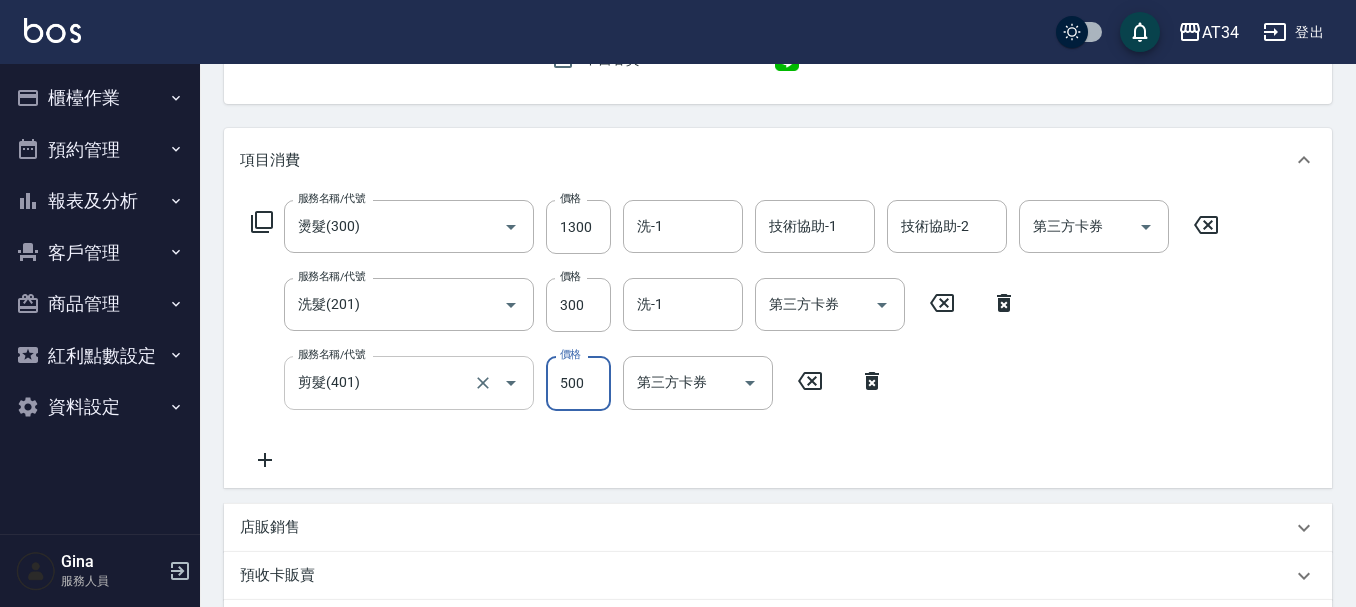 type on "210" 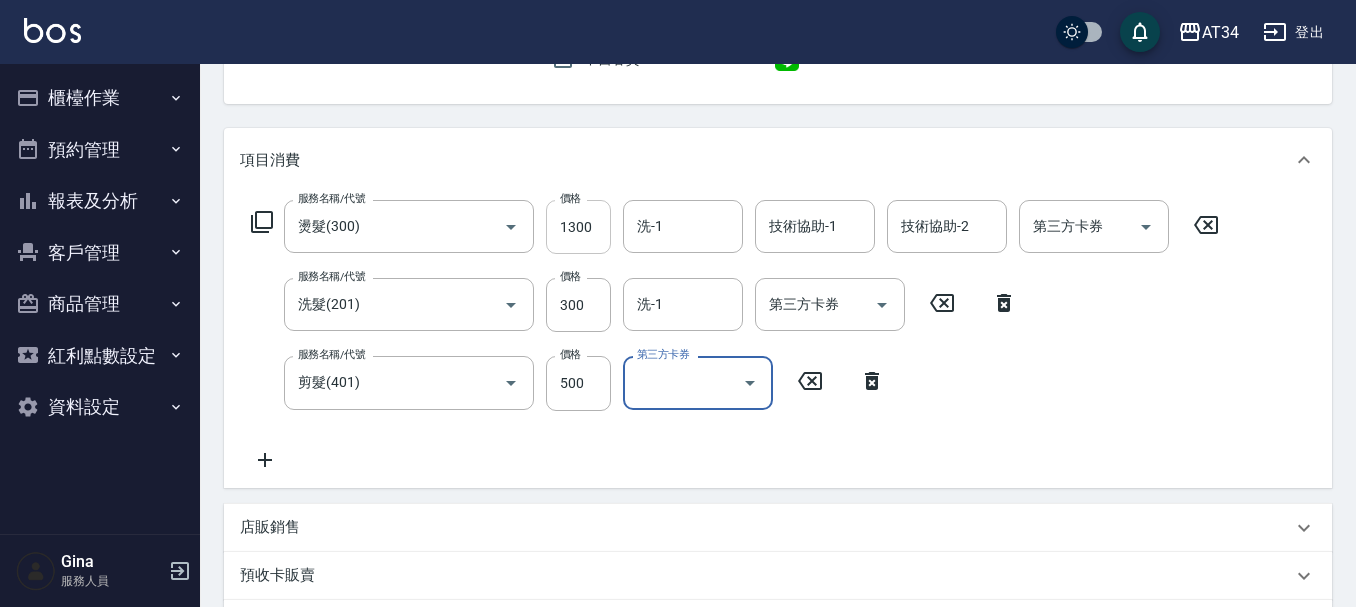 click on "1300" at bounding box center [578, 227] 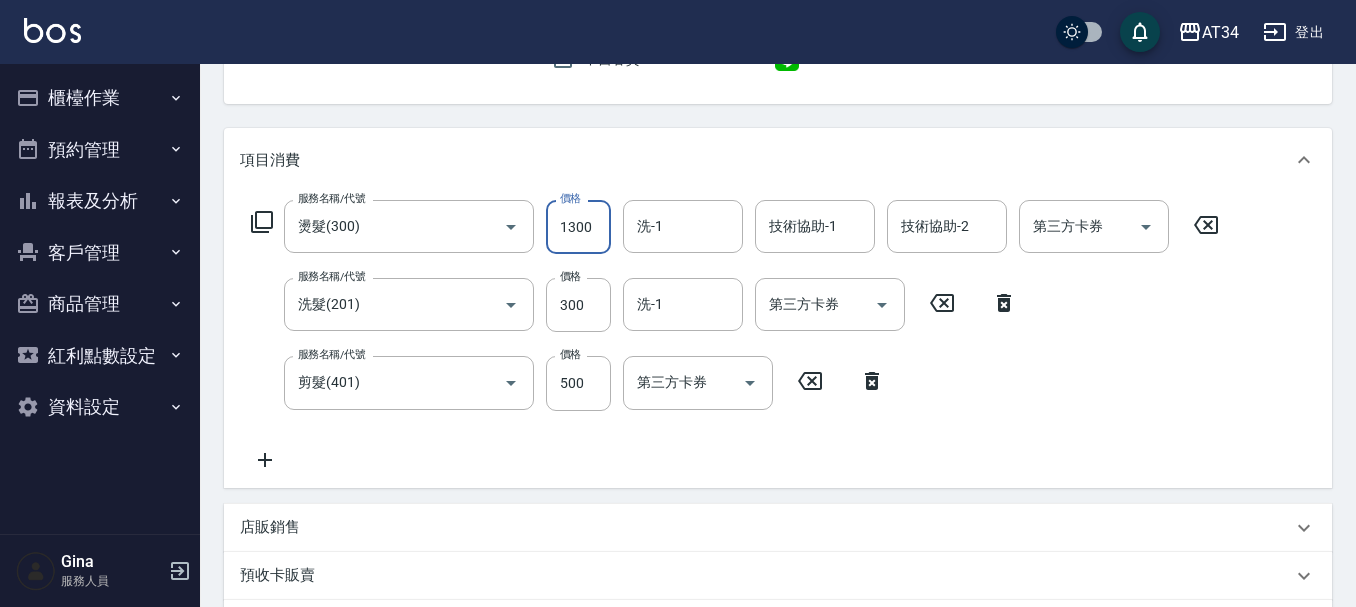 type on "80" 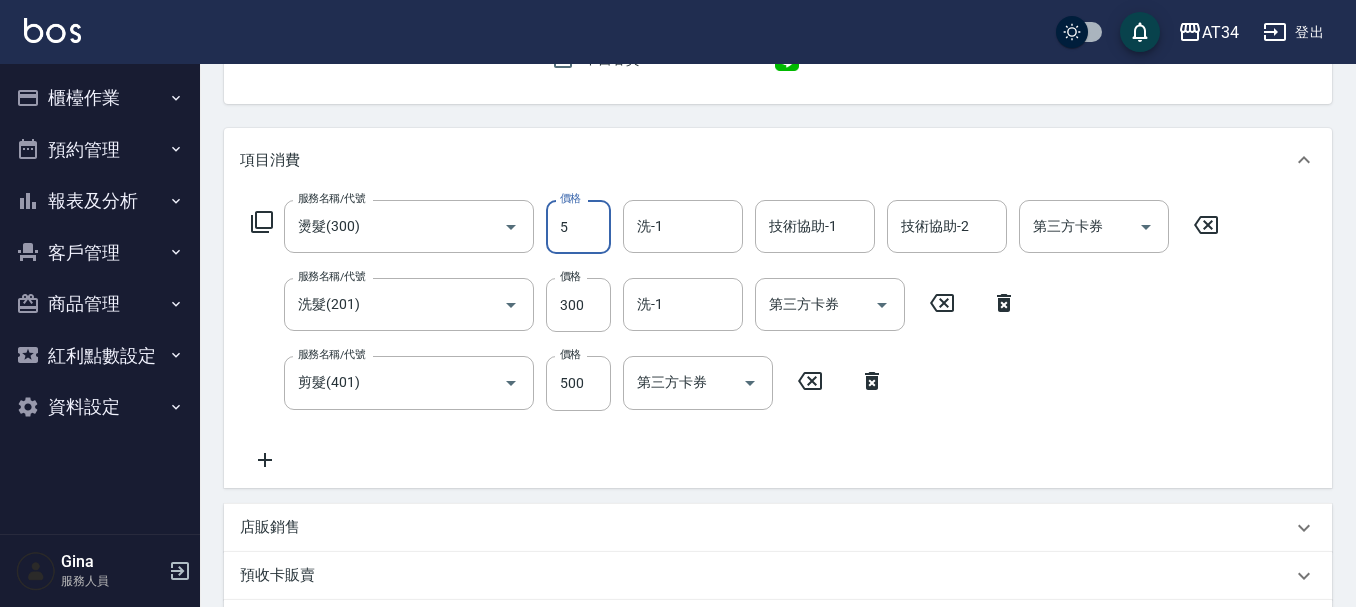 type on "50" 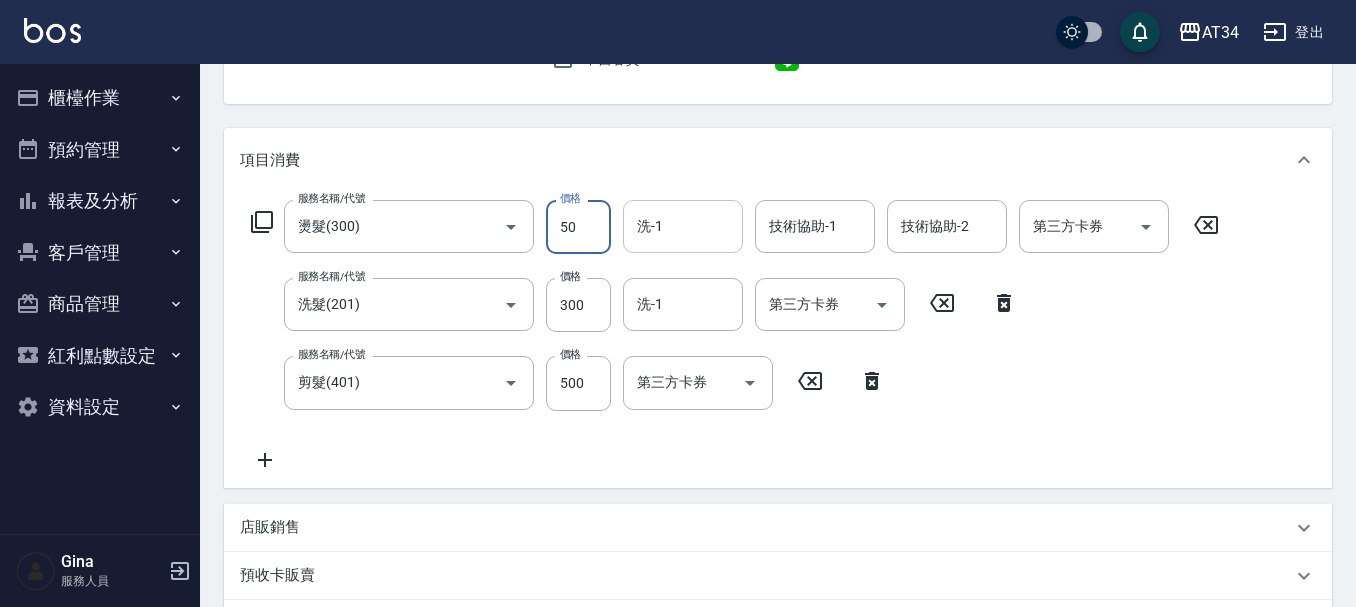 type on "130" 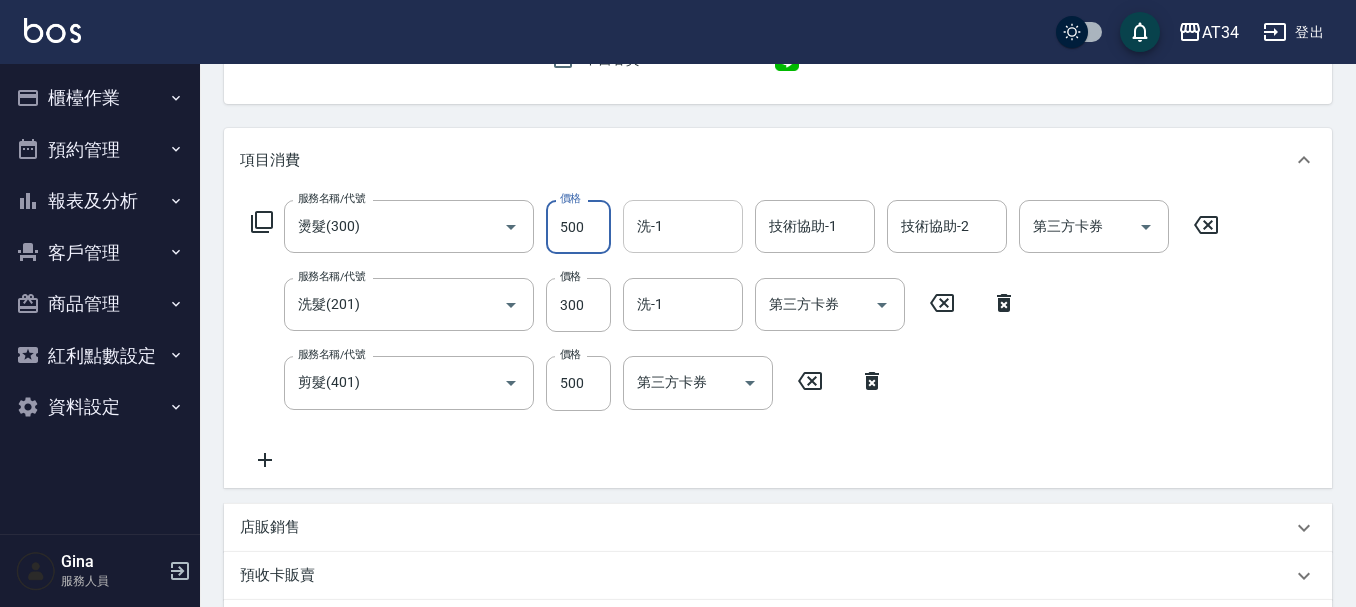type on "500" 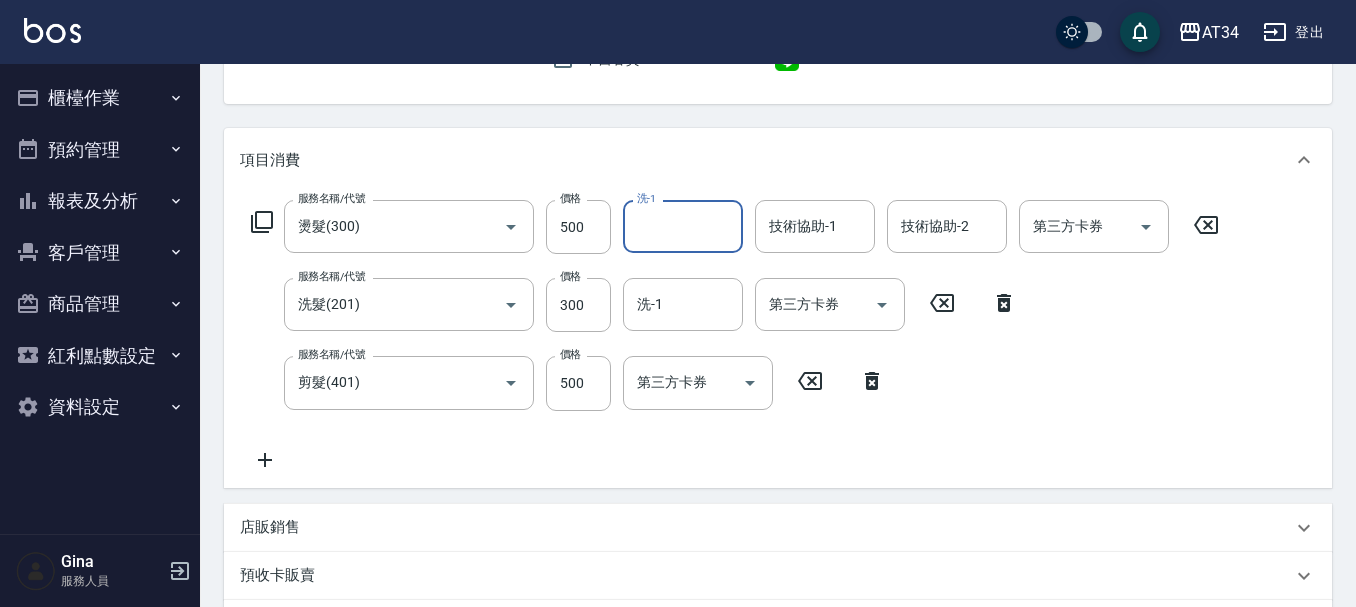 click on "洗-1" at bounding box center (683, 226) 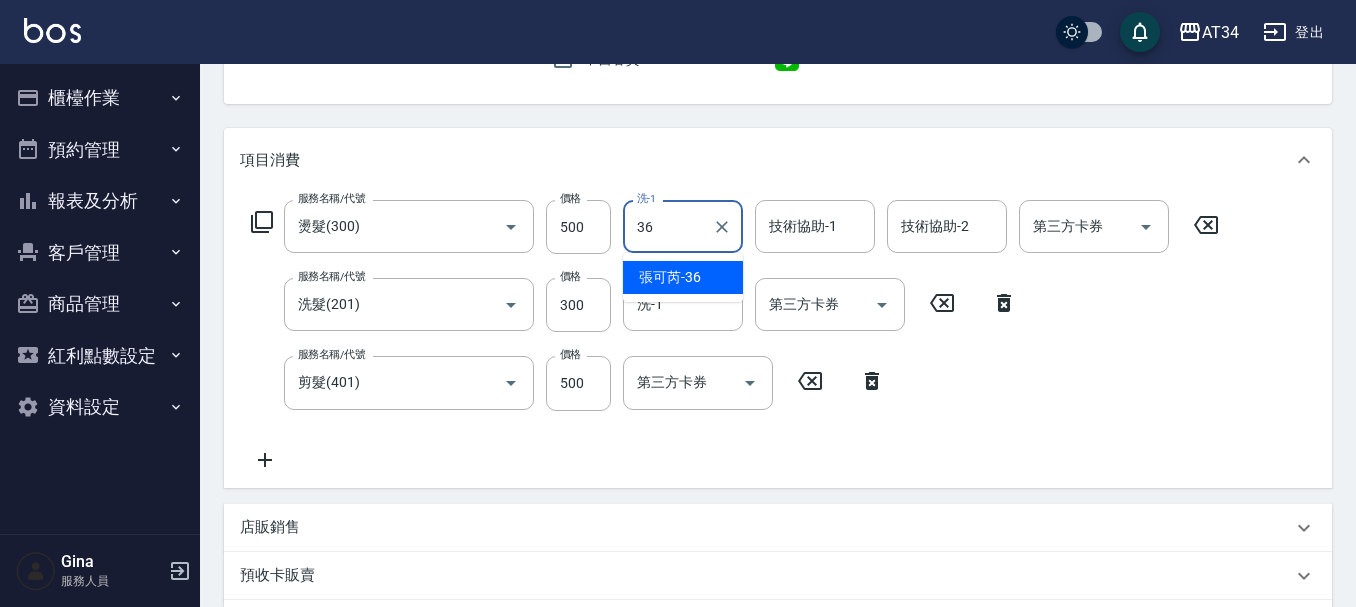 type on "張可芮-36" 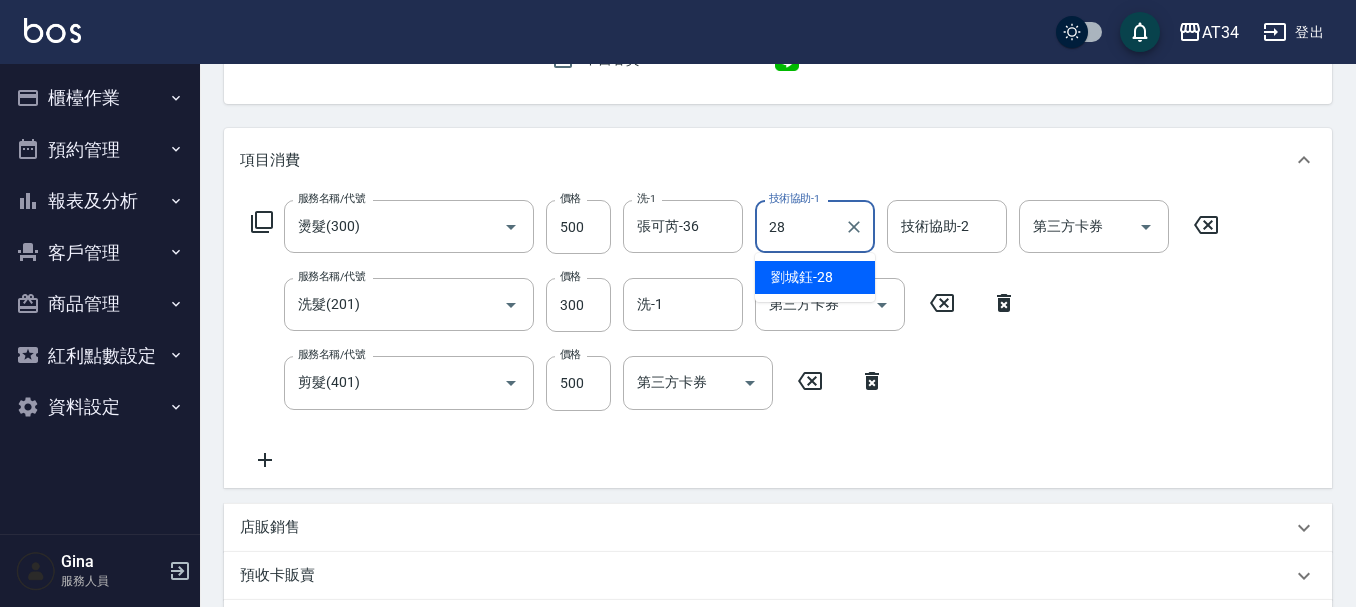 type on "2" 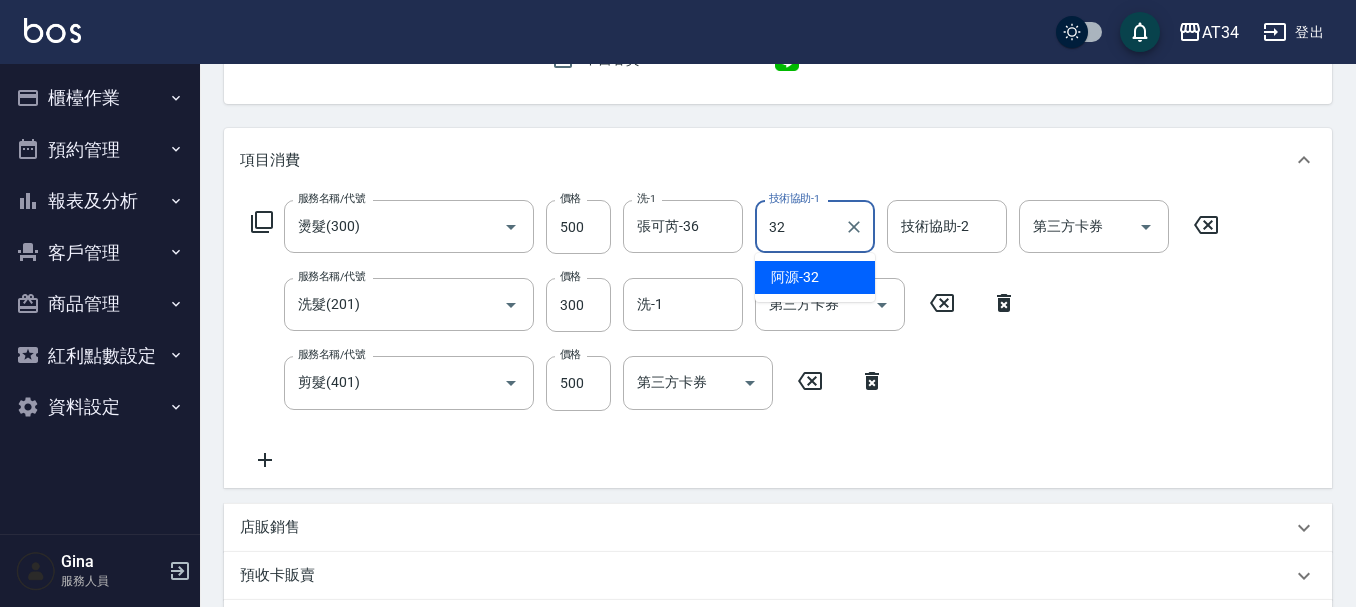 type on "3" 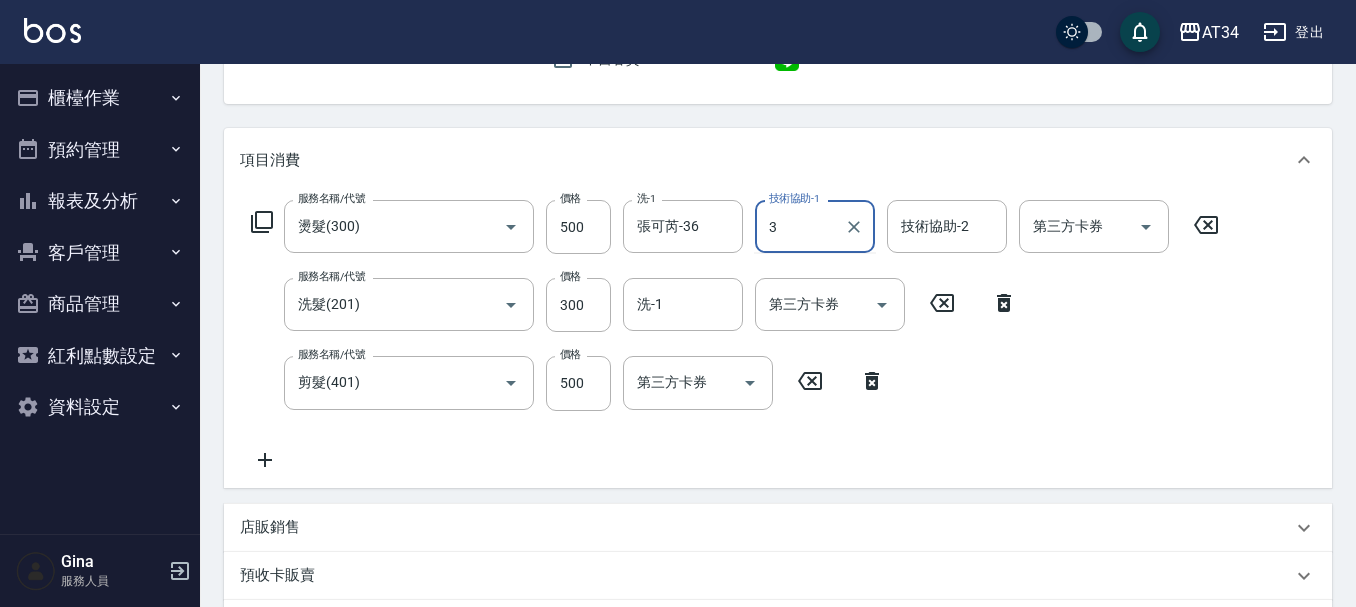 type 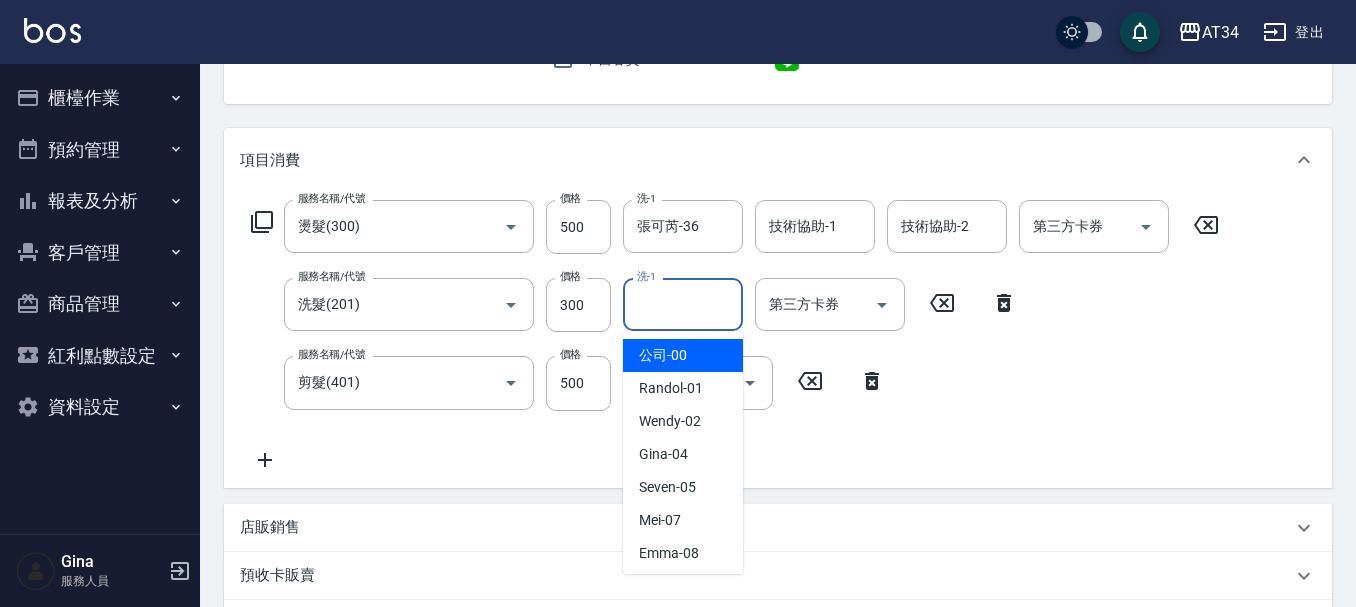 click on "洗-1" at bounding box center [683, 304] 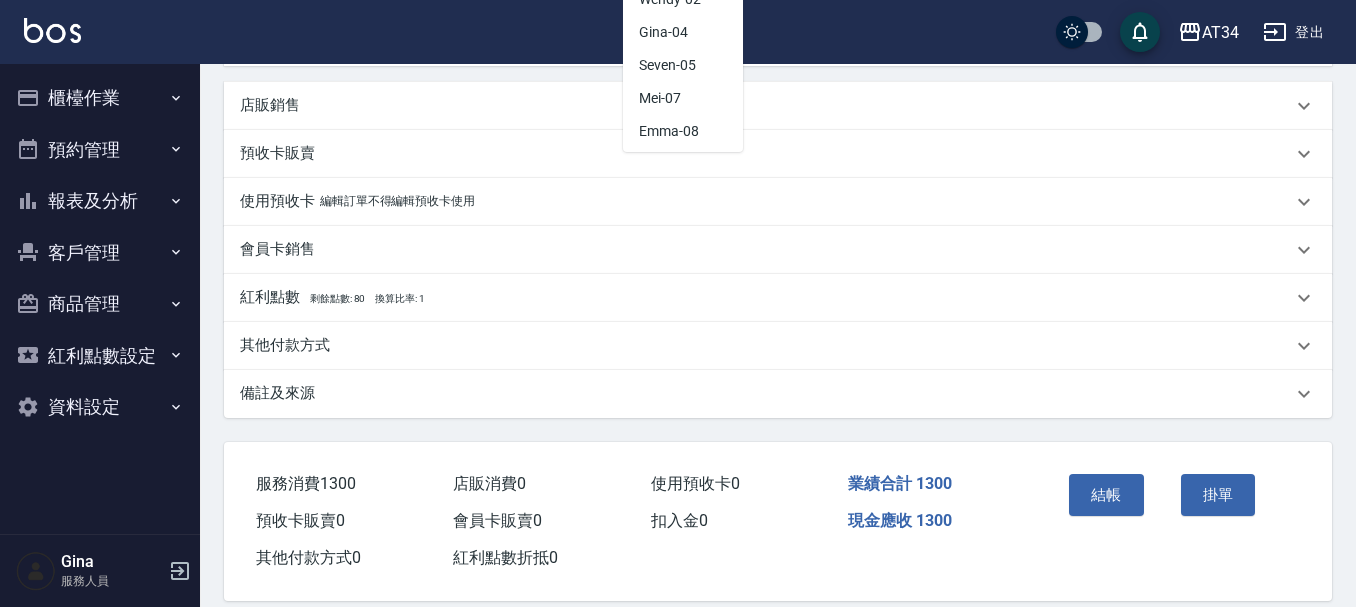 scroll, scrollTop: 649, scrollLeft: 0, axis: vertical 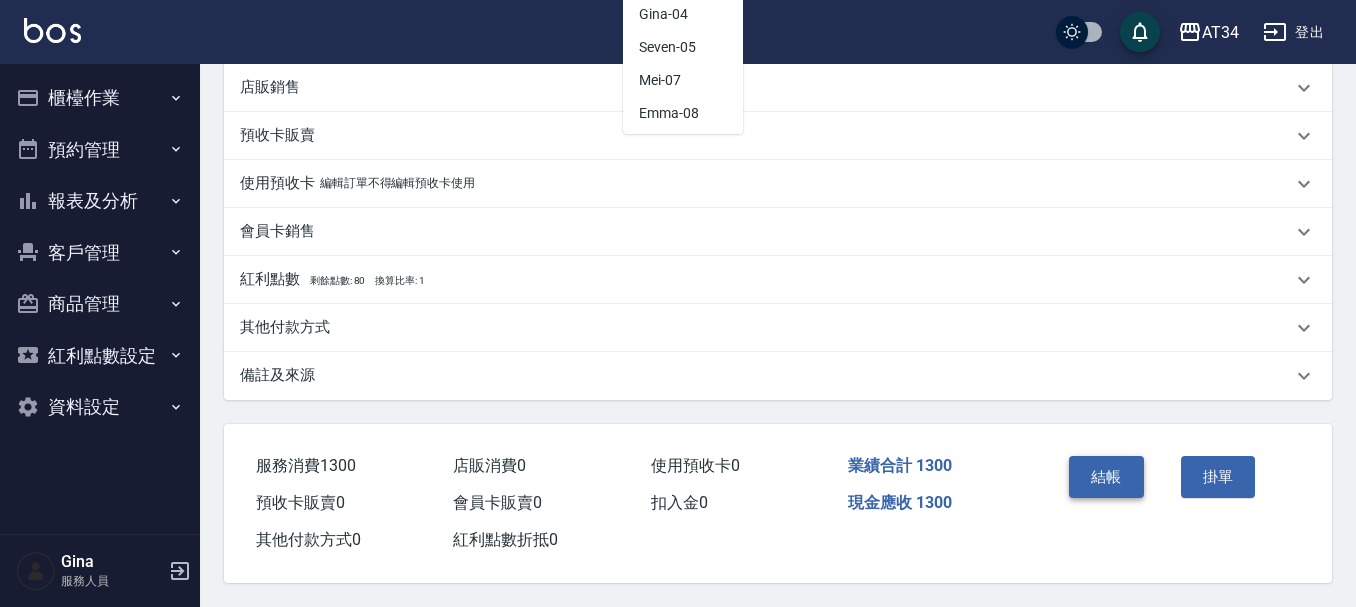click on "結帳" at bounding box center (1106, 477) 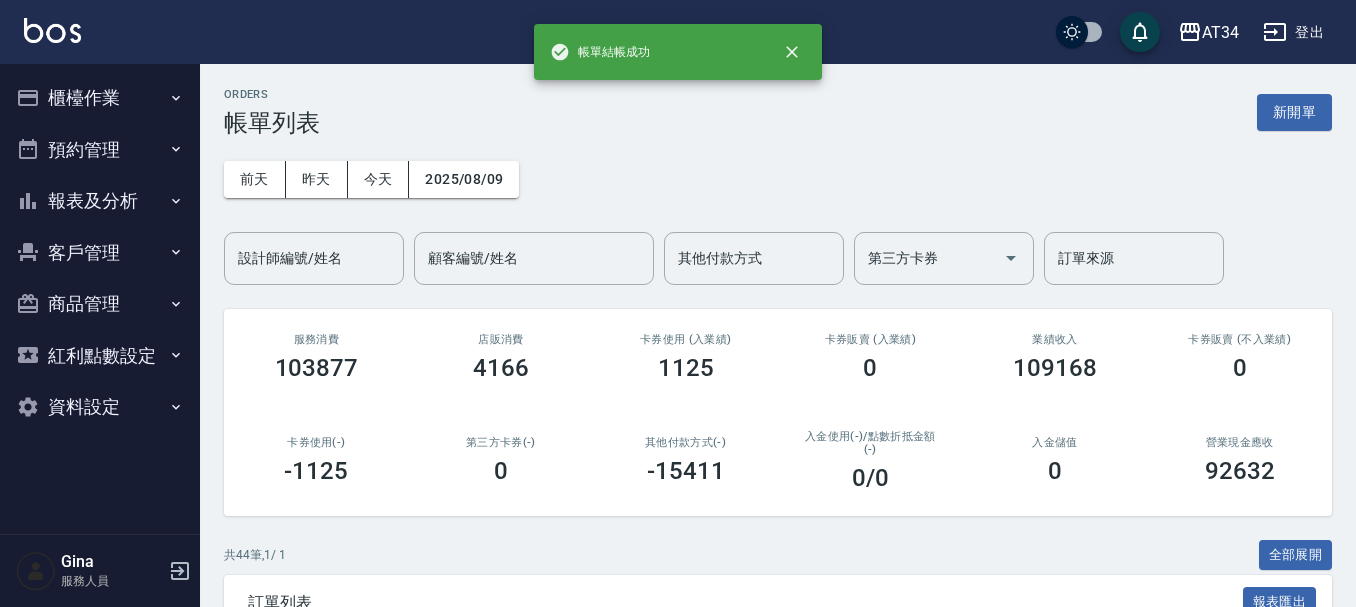 scroll, scrollTop: 400, scrollLeft: 0, axis: vertical 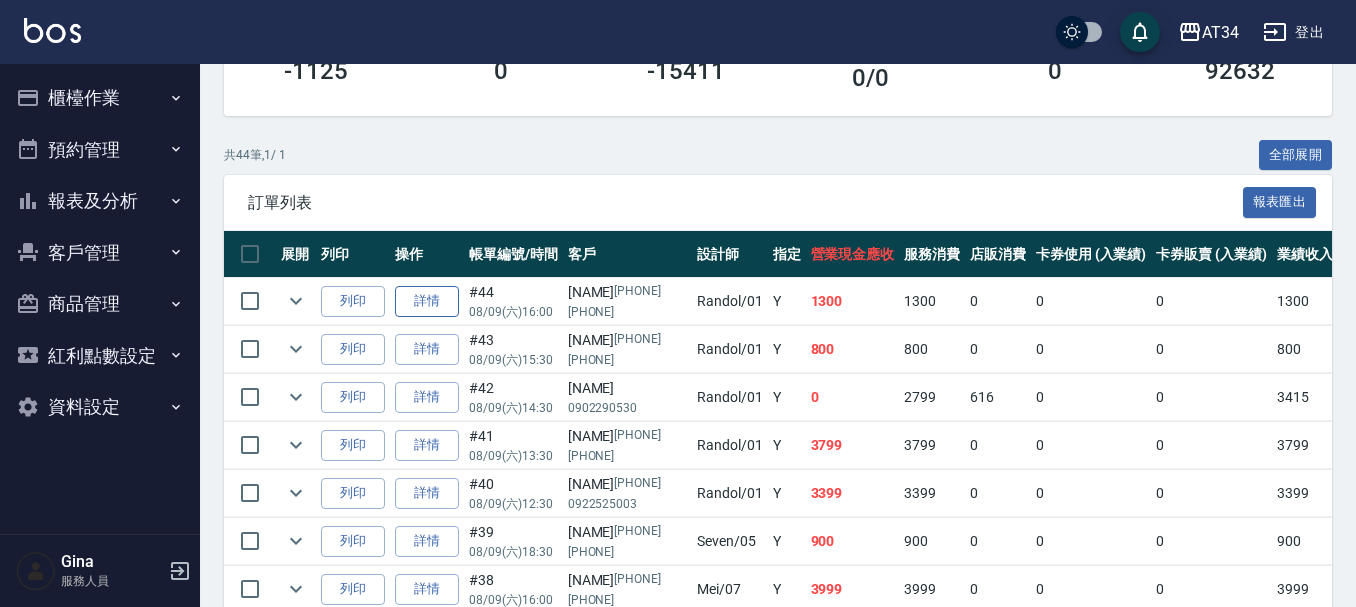 click on "詳情" at bounding box center (427, 301) 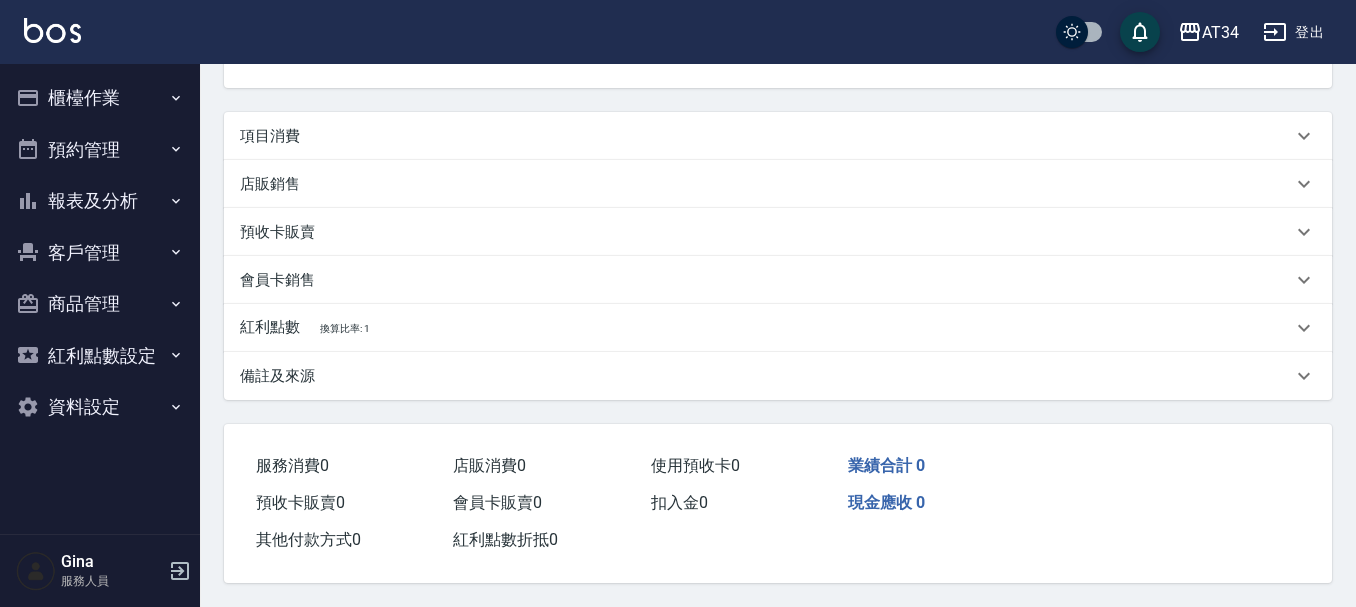 scroll, scrollTop: 0, scrollLeft: 0, axis: both 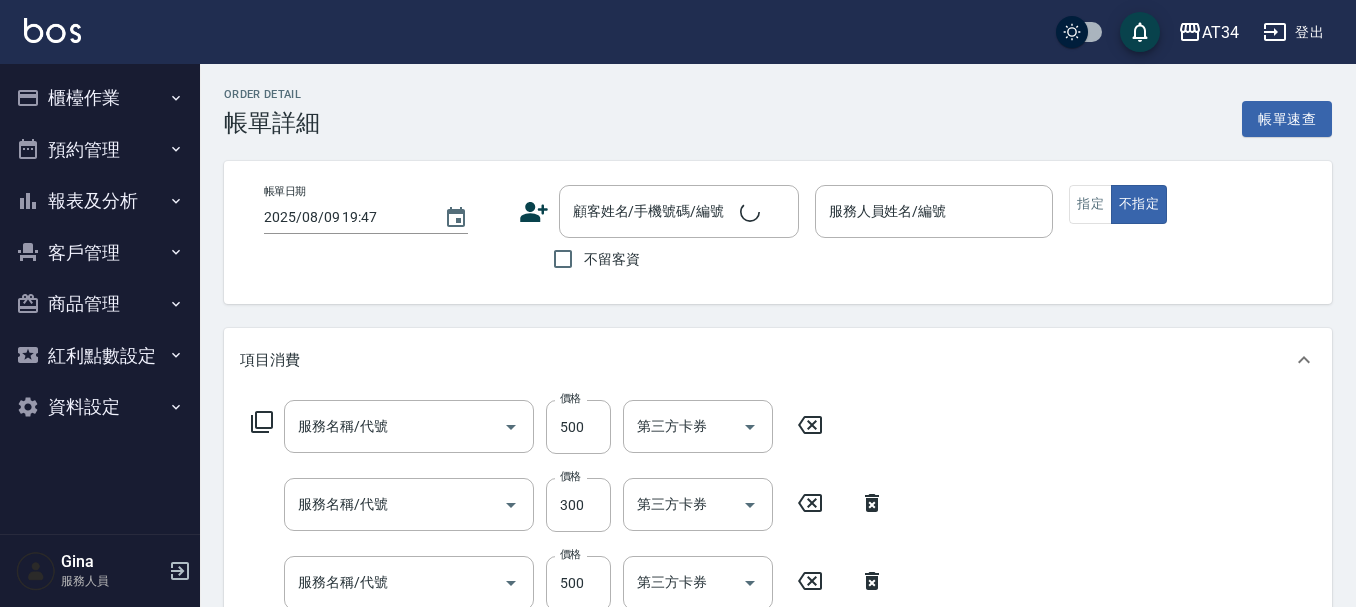 type on "2025/08/09 16:00" 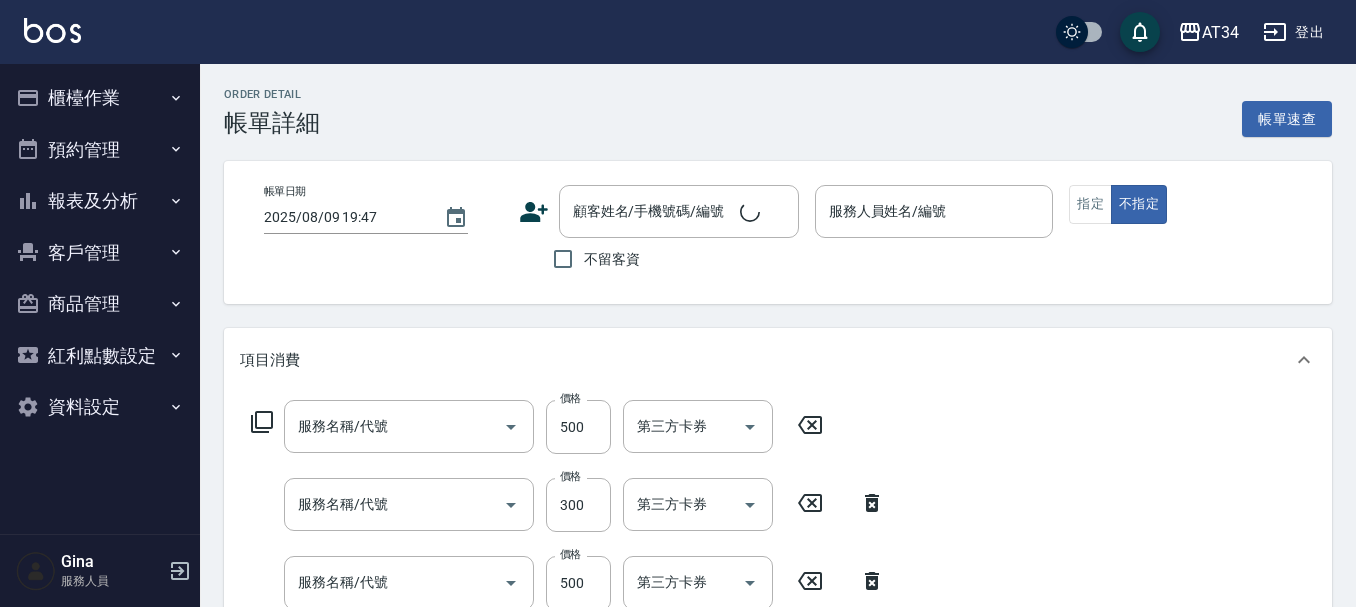 type on "Randol-01" 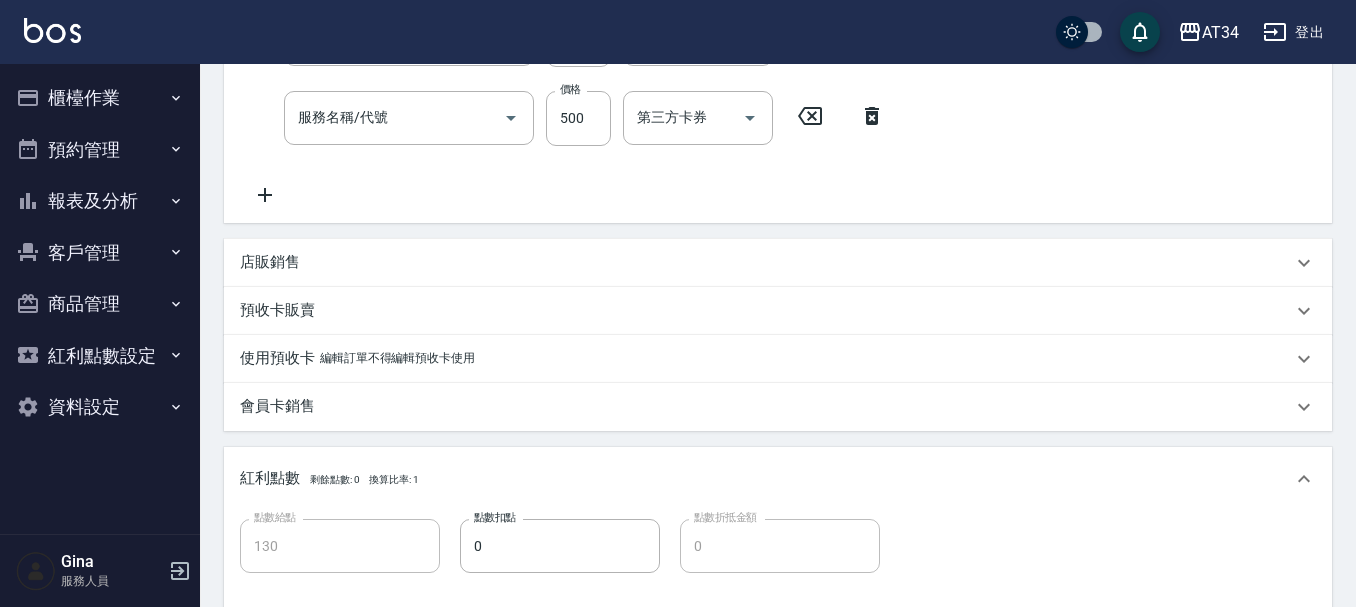 type on "剪髮(401)" 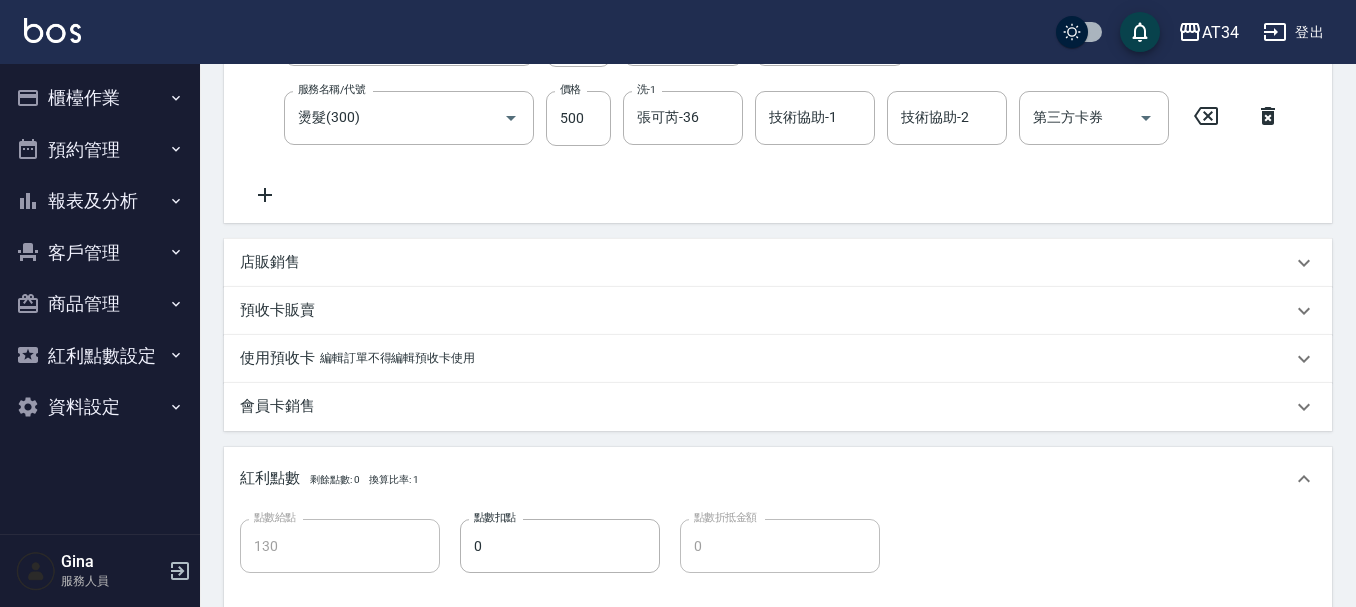 scroll, scrollTop: 625, scrollLeft: 0, axis: vertical 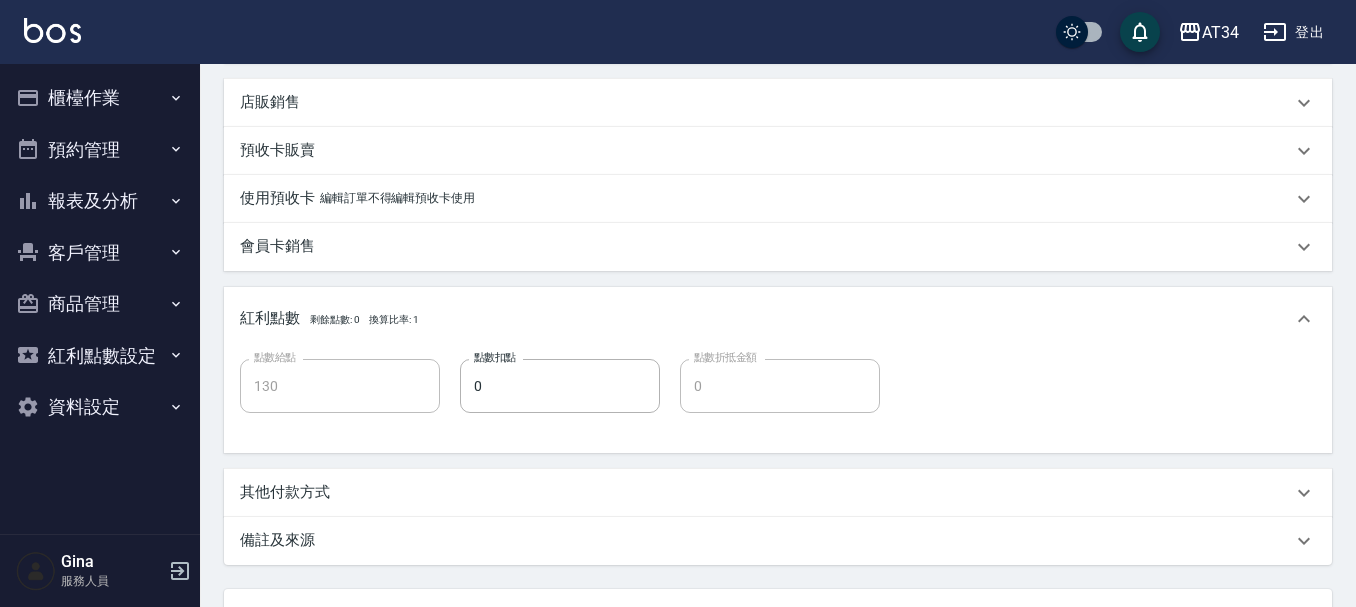 type on "林晏琳/0918747776/0918747776" 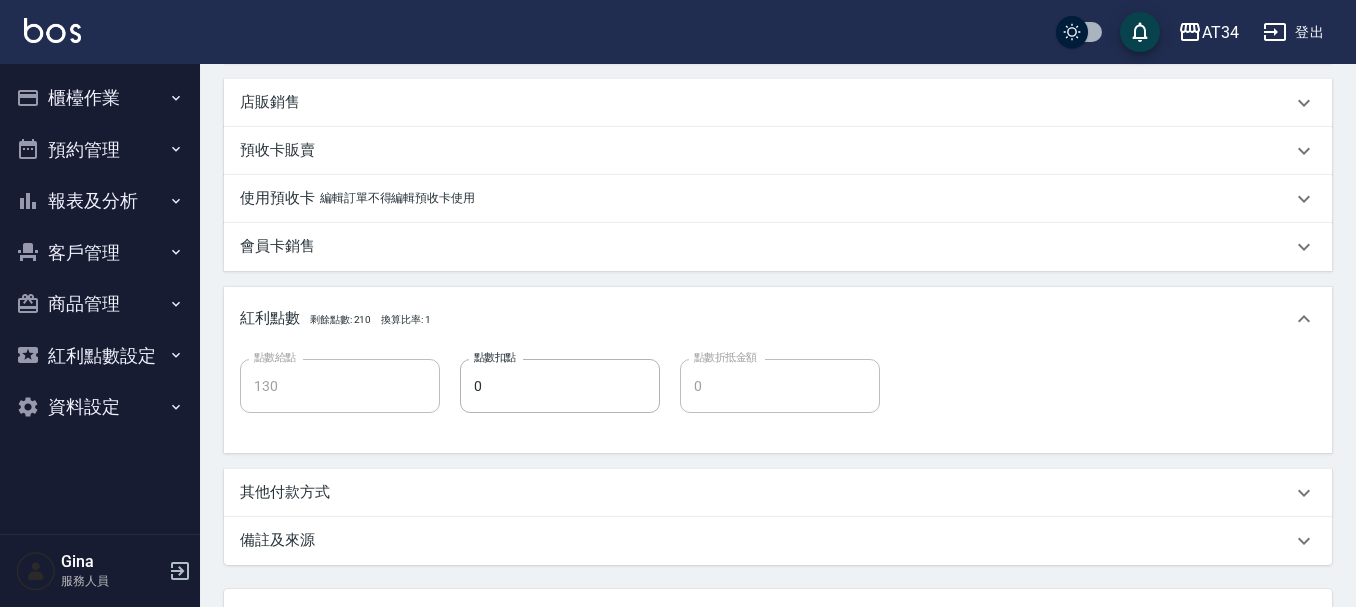 click on "使用預收卡 編輯訂單不得編輯預收卡使用" at bounding box center (778, 199) 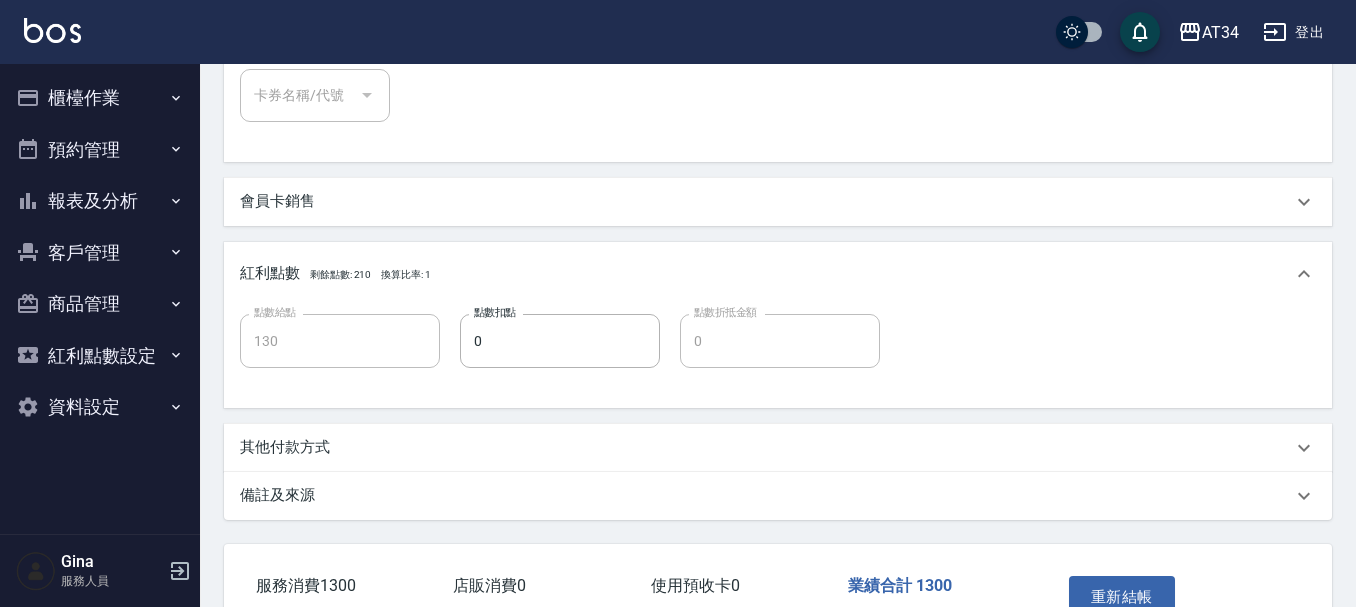 scroll, scrollTop: 948, scrollLeft: 0, axis: vertical 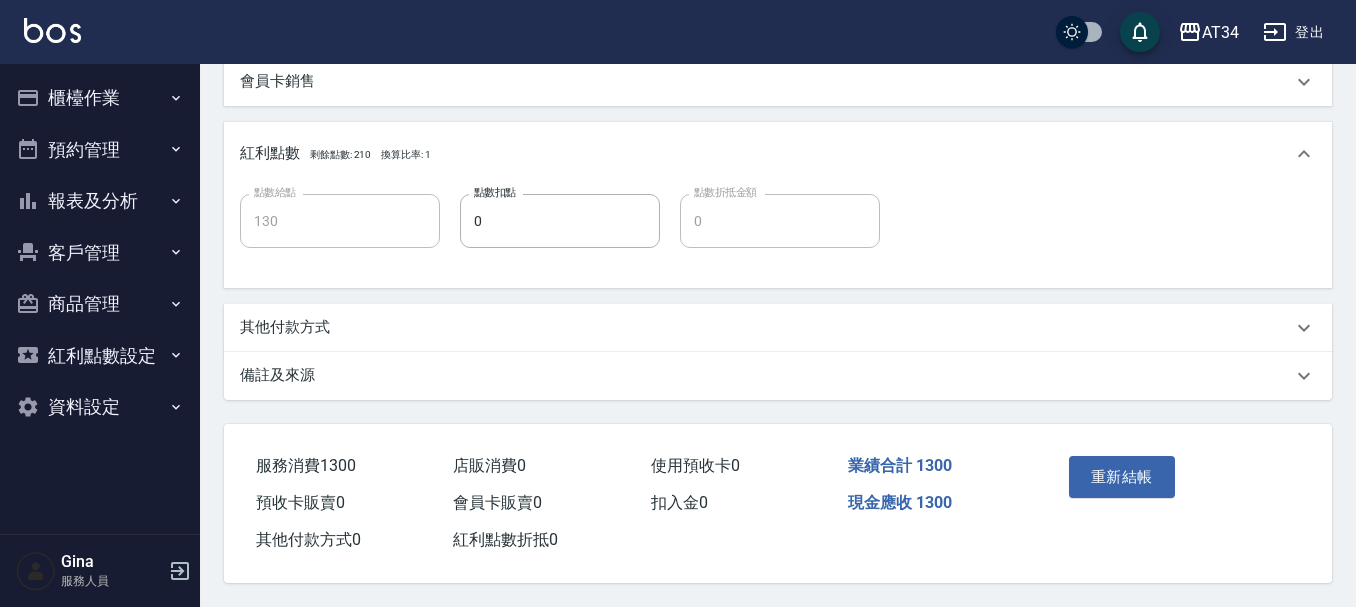 click on "其他付款方式" at bounding box center (766, 327) 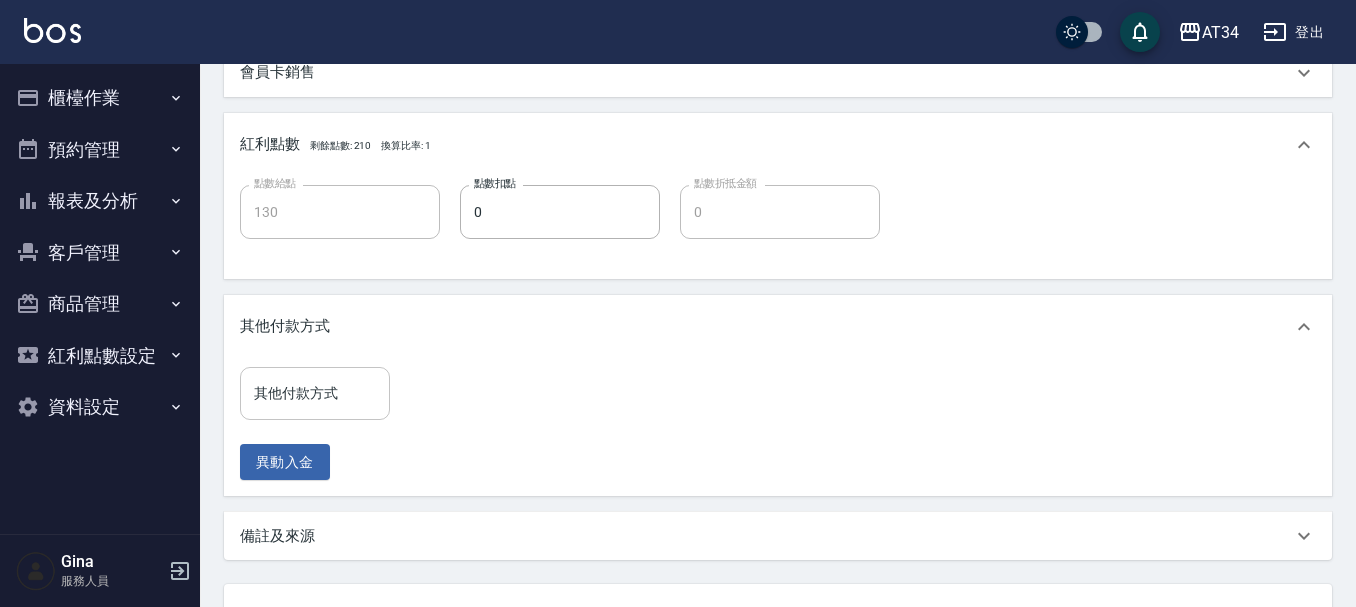 click on "其他付款方式 其他付款方式" at bounding box center [315, 393] 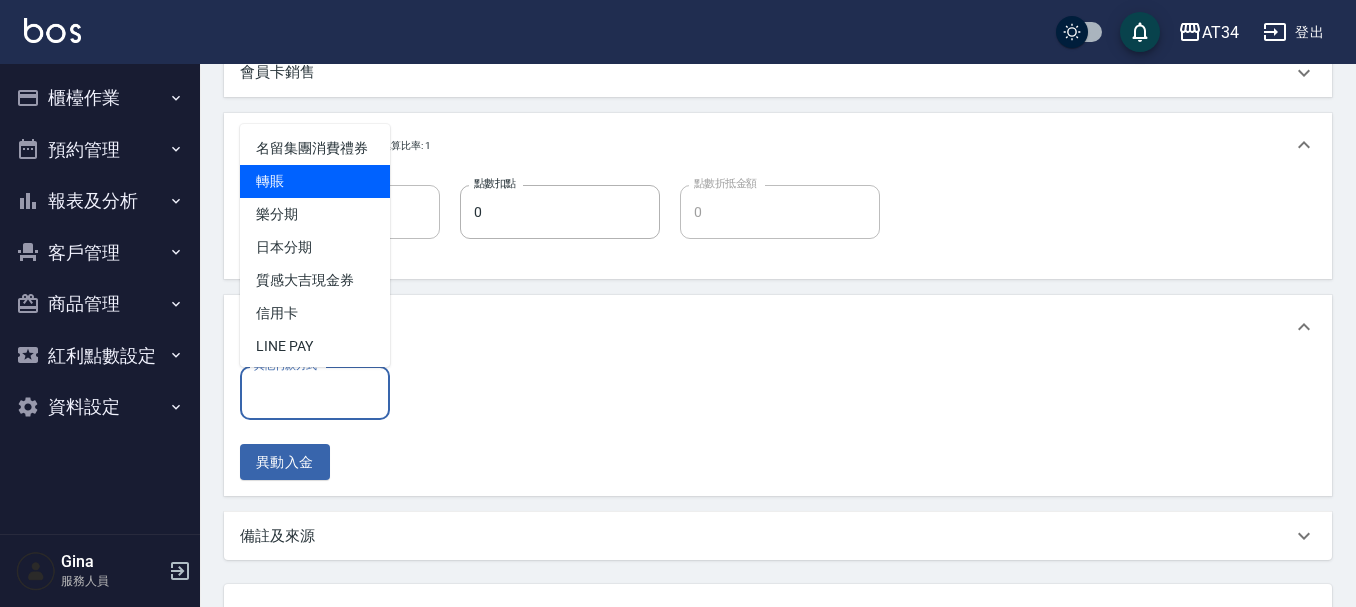 click on "轉賬" at bounding box center [315, 181] 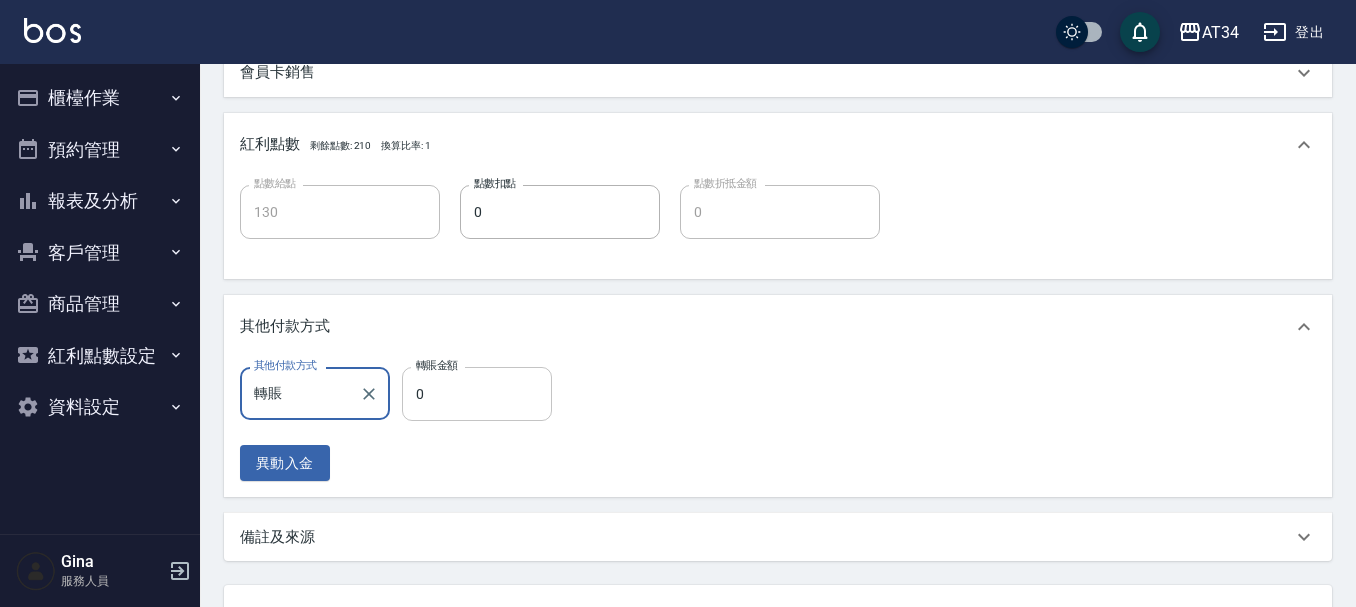 click on "0" at bounding box center (477, 394) 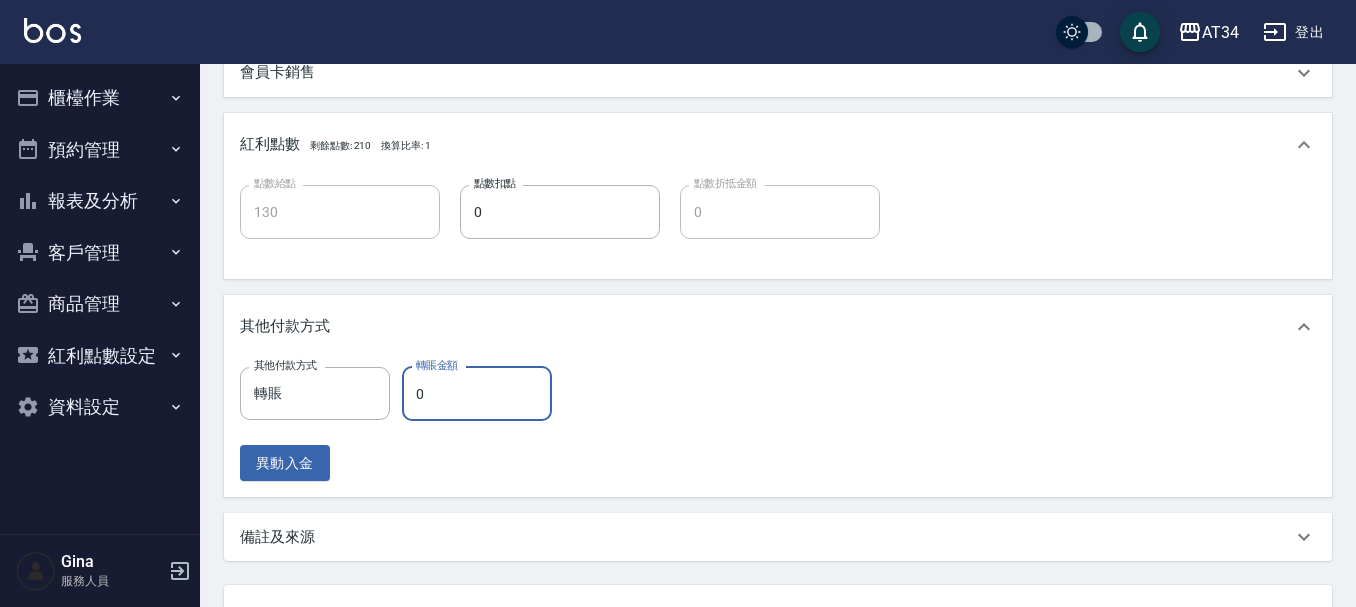 type on "1" 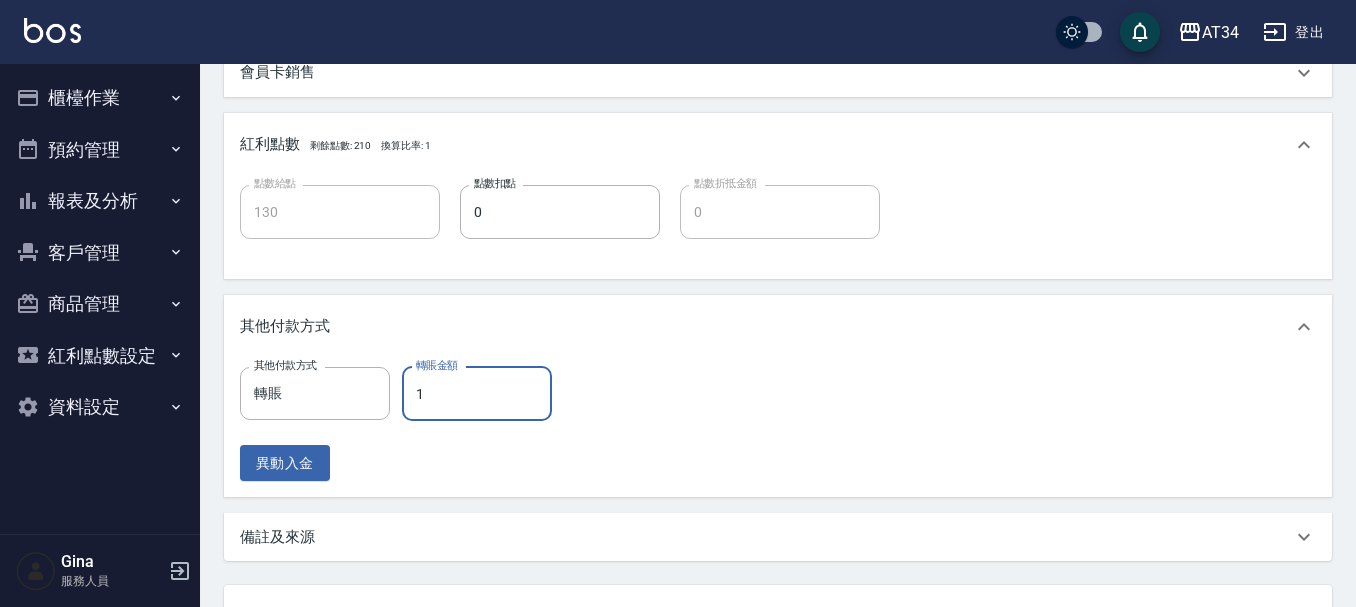 type on "120" 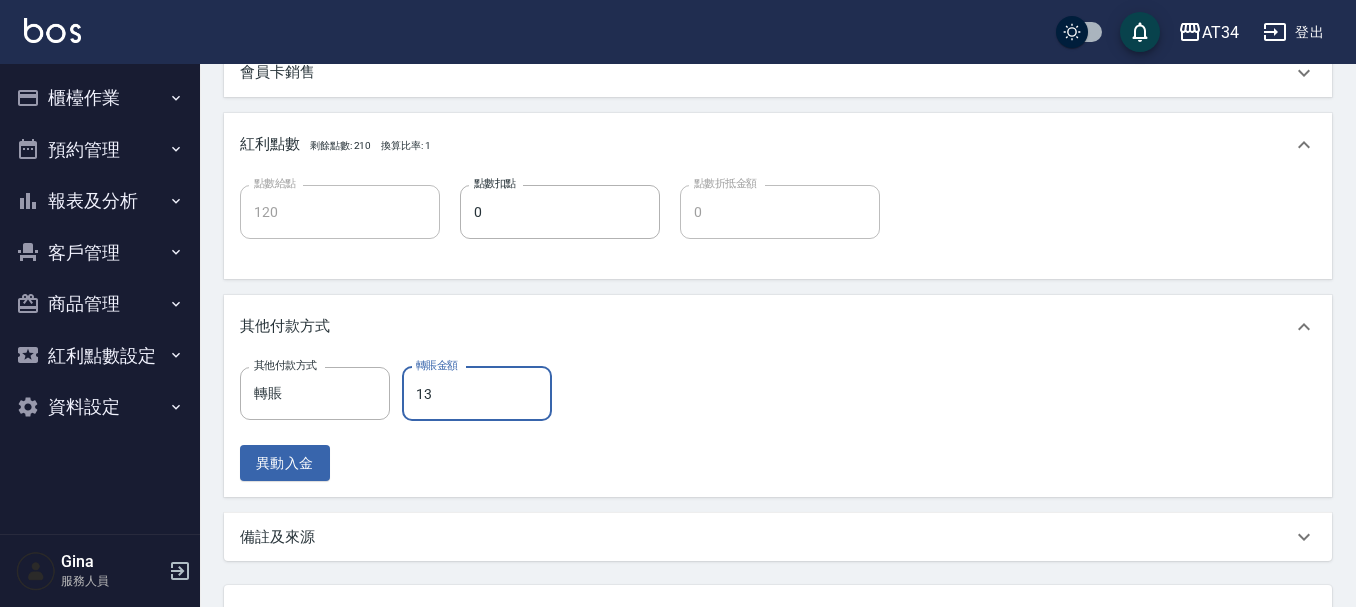 type on "130" 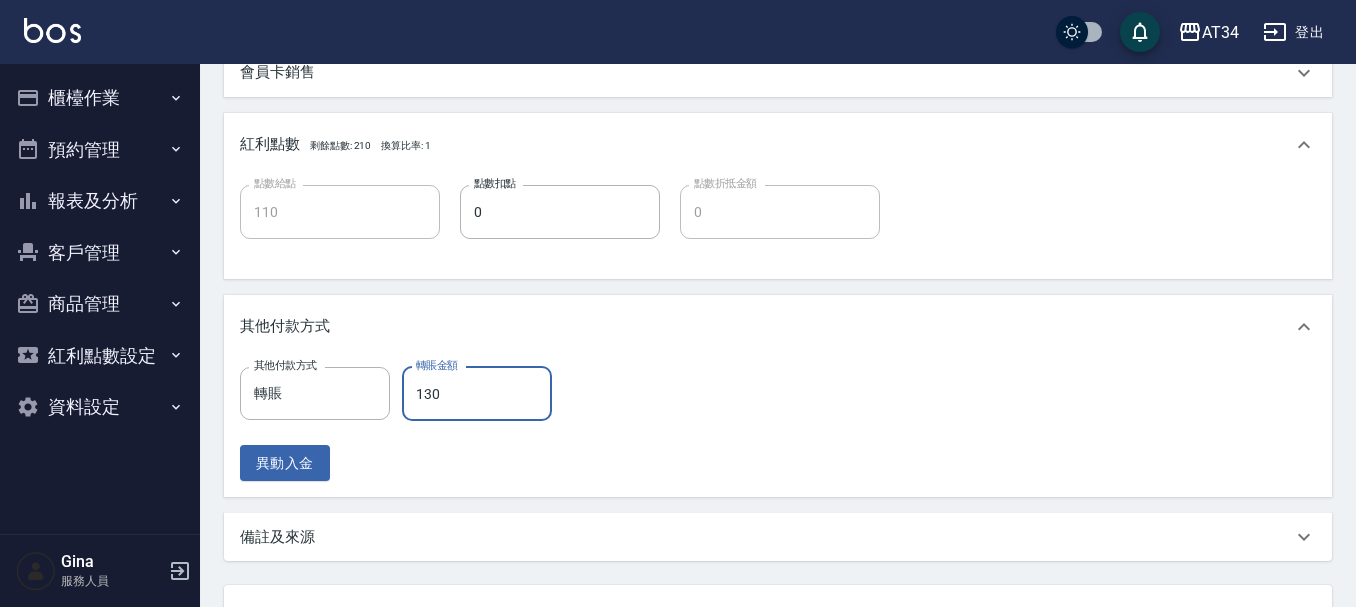 type on "1300" 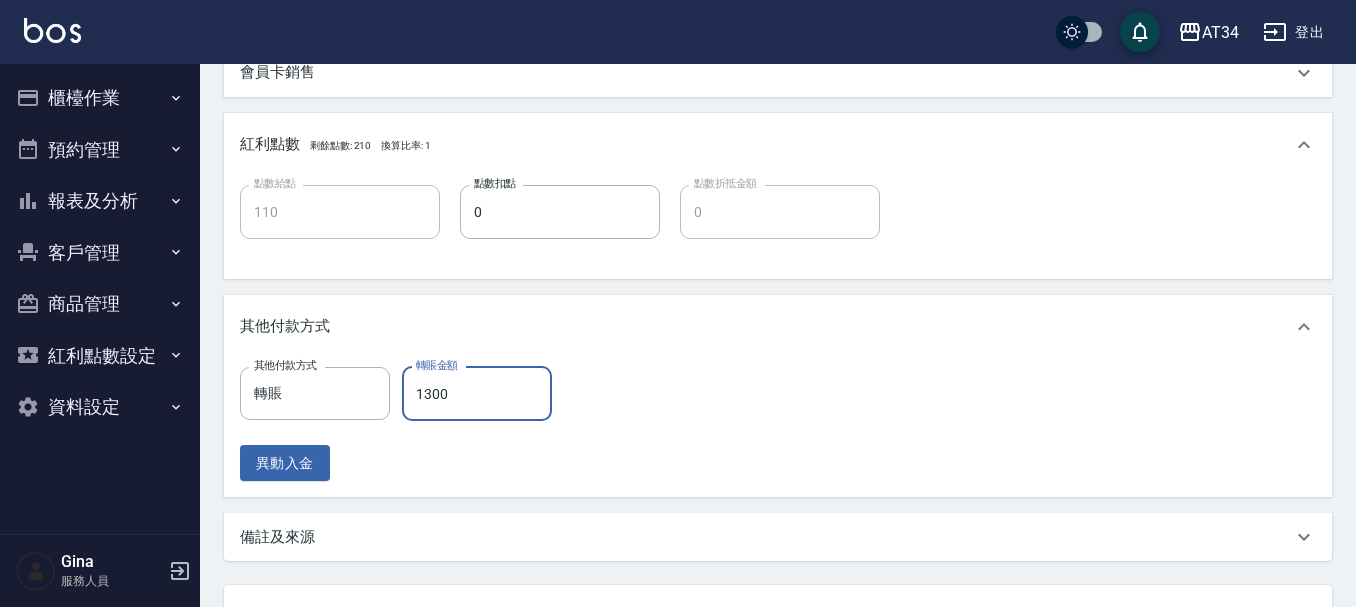 type on "0" 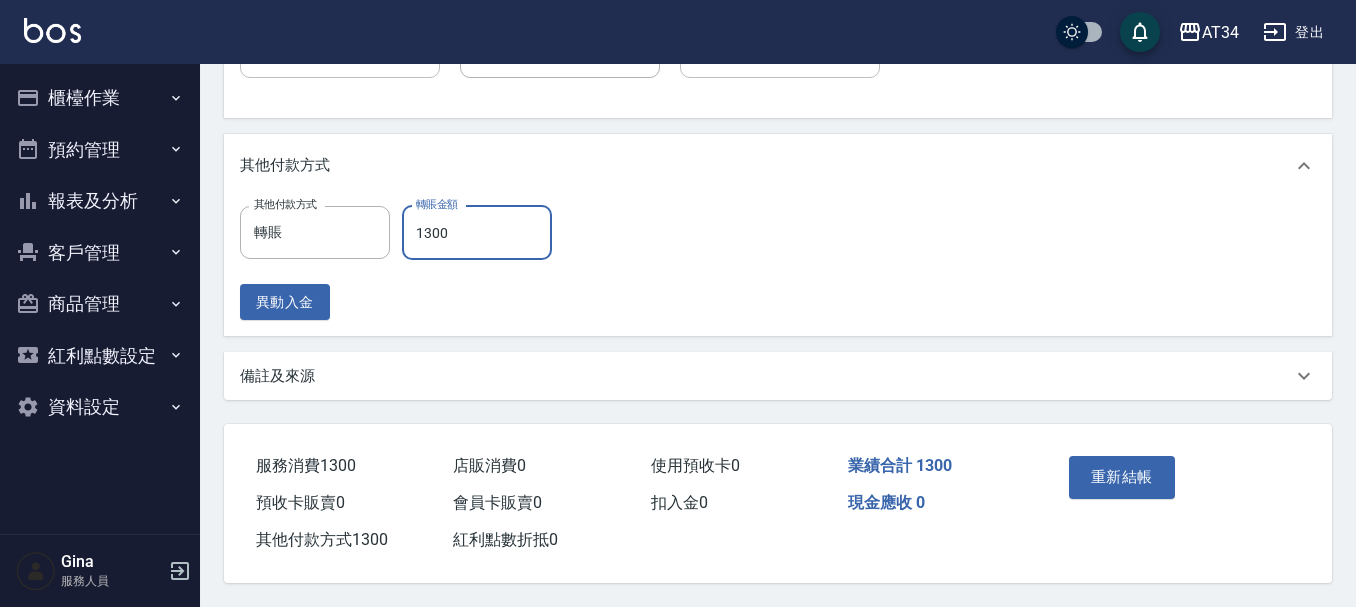 scroll, scrollTop: 1118, scrollLeft: 0, axis: vertical 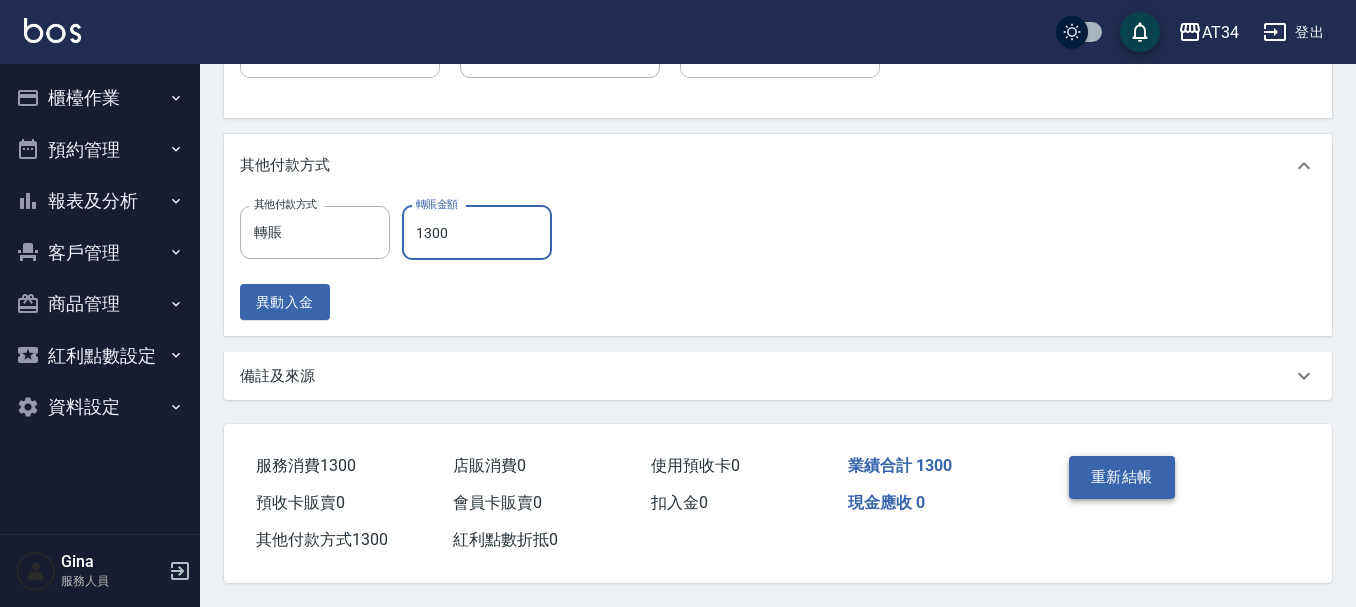 type on "1300" 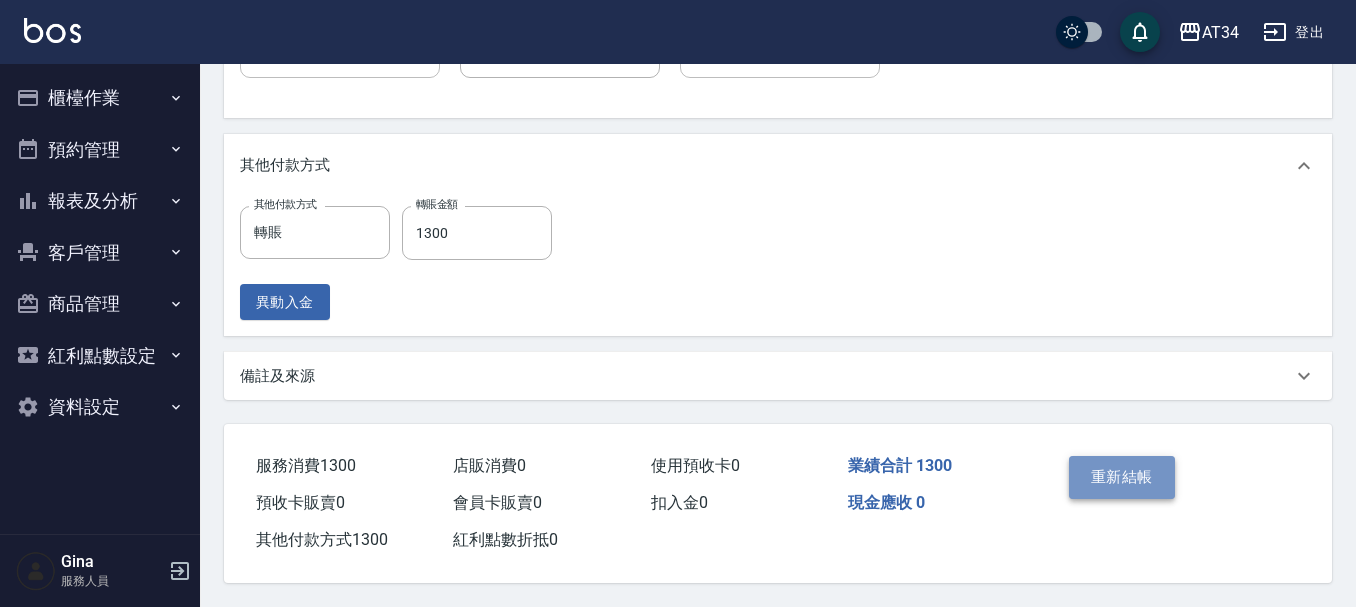 click on "重新結帳" at bounding box center (1122, 477) 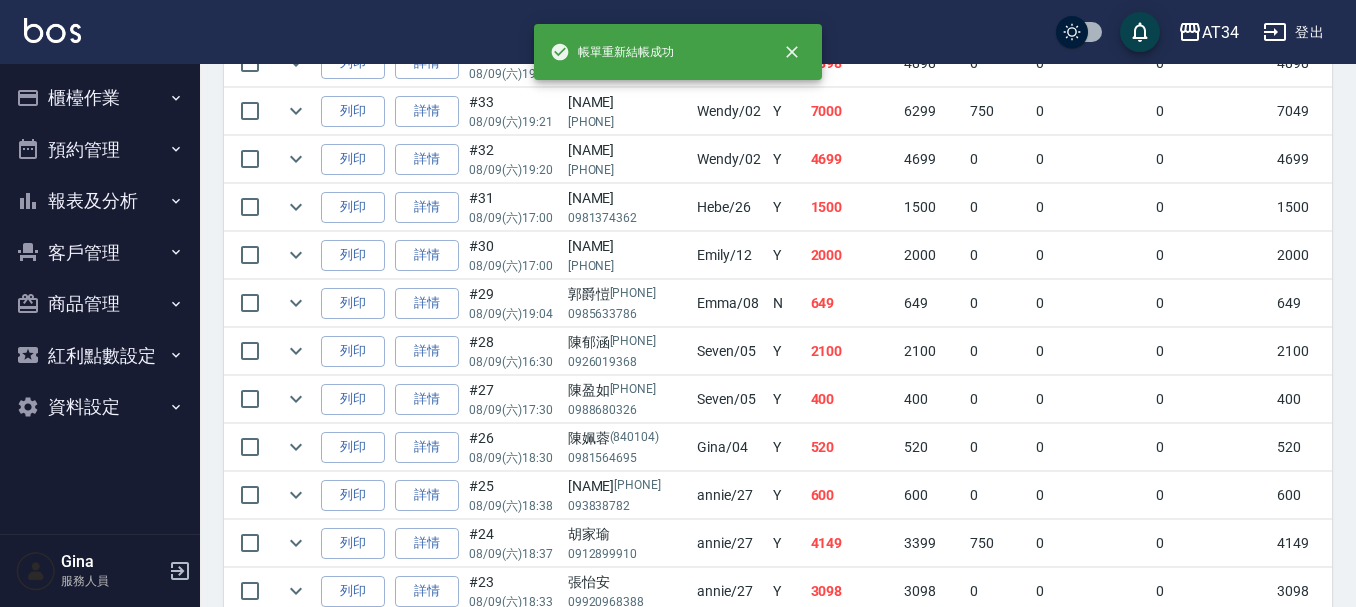scroll, scrollTop: 0, scrollLeft: 0, axis: both 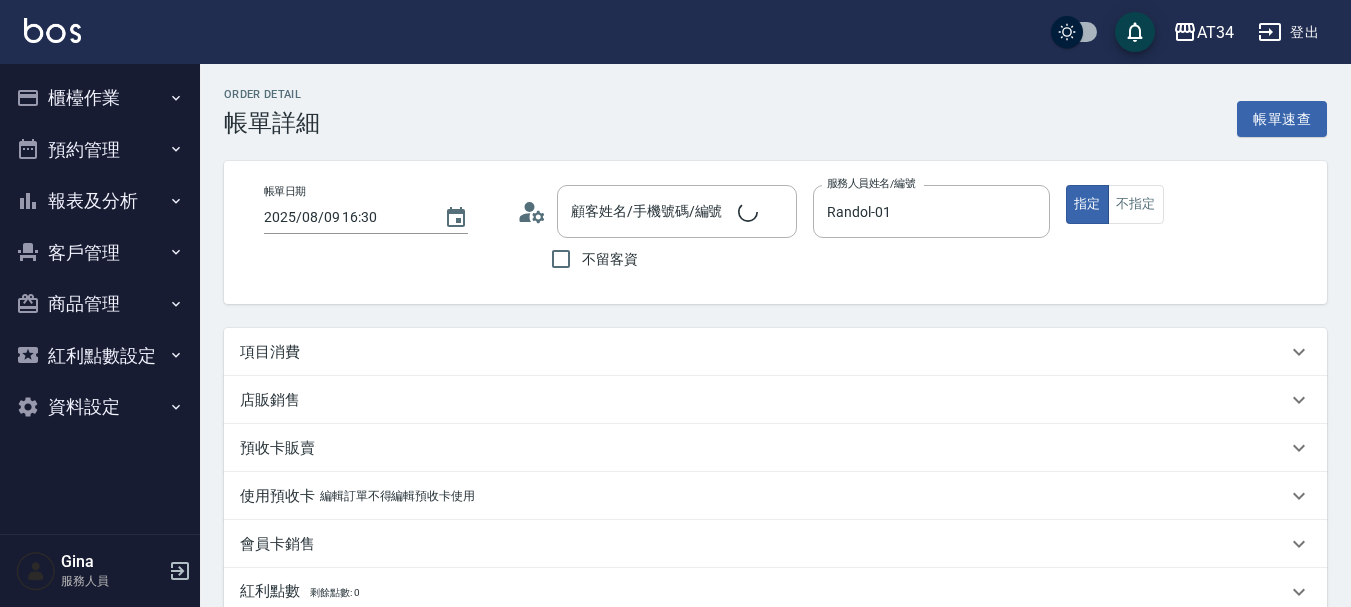 type on "2025/08/09 16:30" 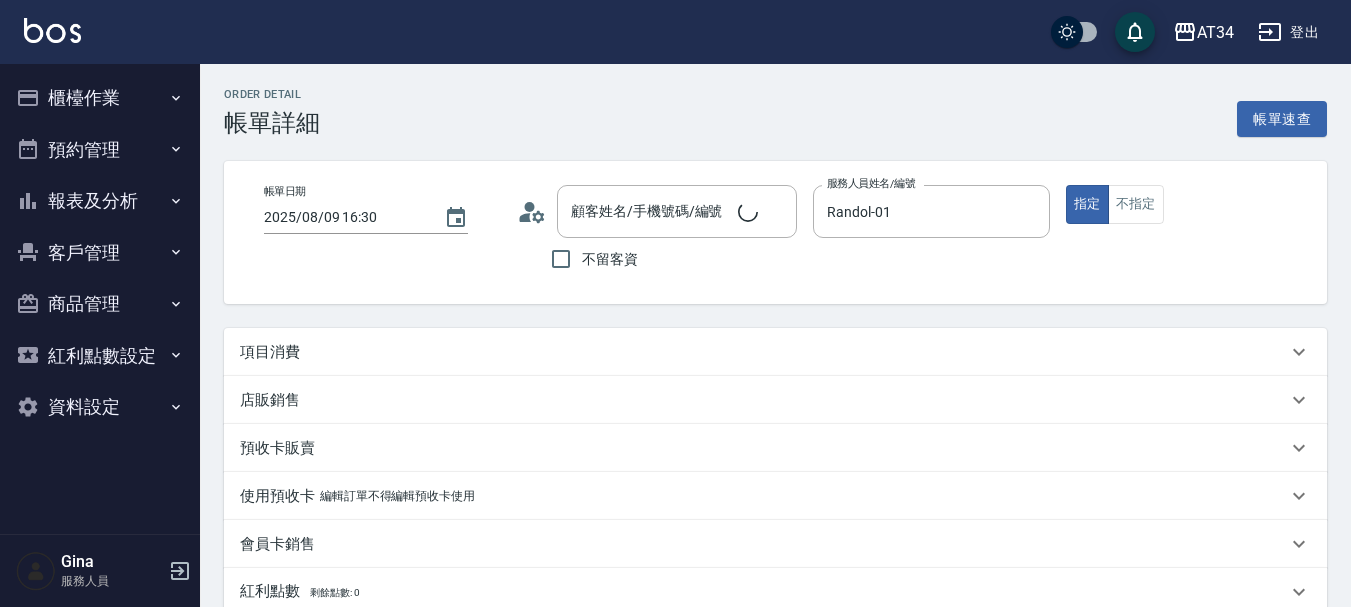 type on "Randol-01" 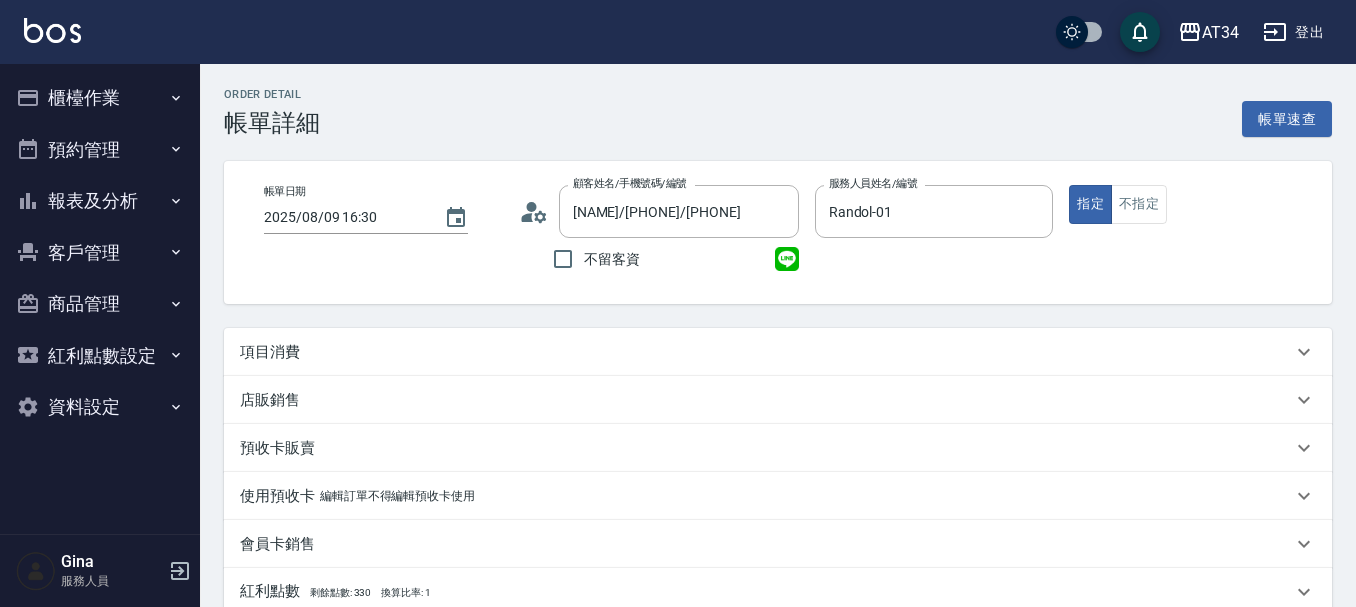 type on "[NAME]/[PHONE]/[PHONE]" 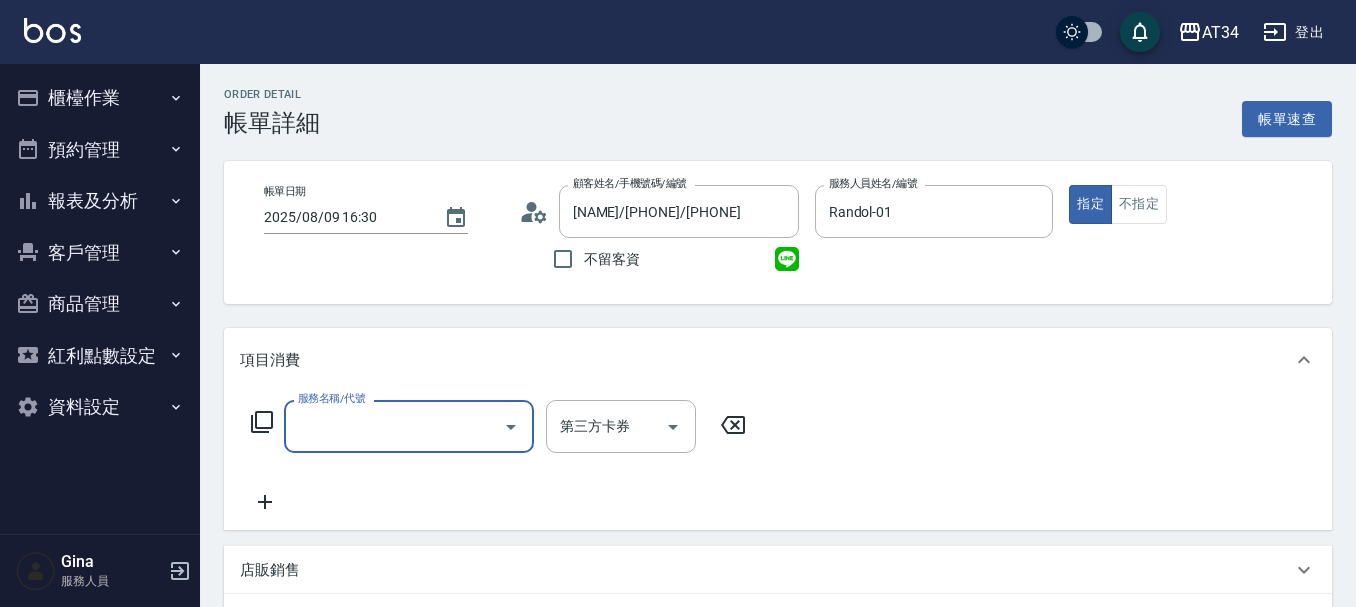 scroll, scrollTop: 0, scrollLeft: 0, axis: both 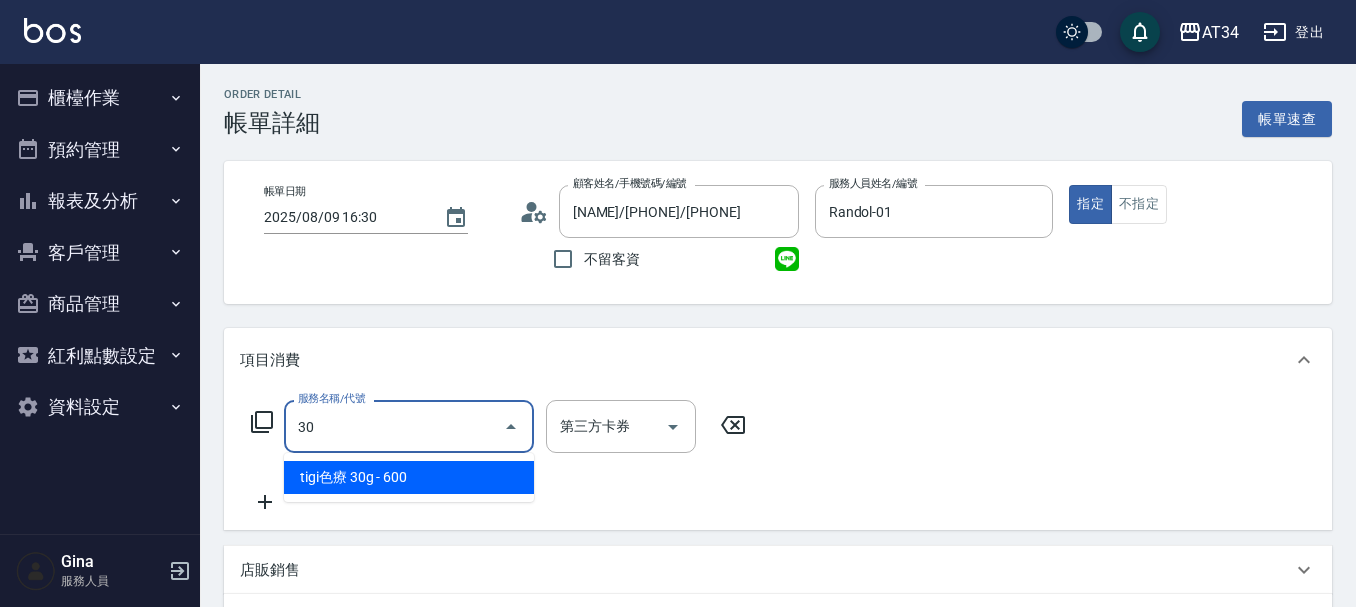 type on "300" 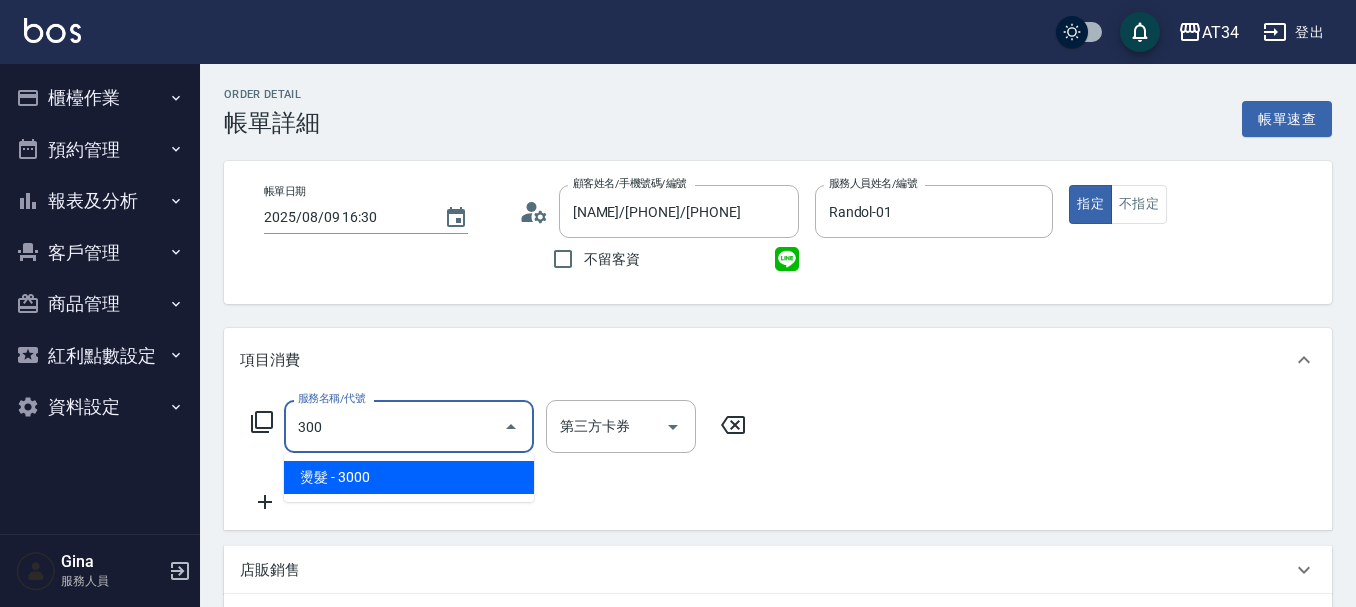 type on "300" 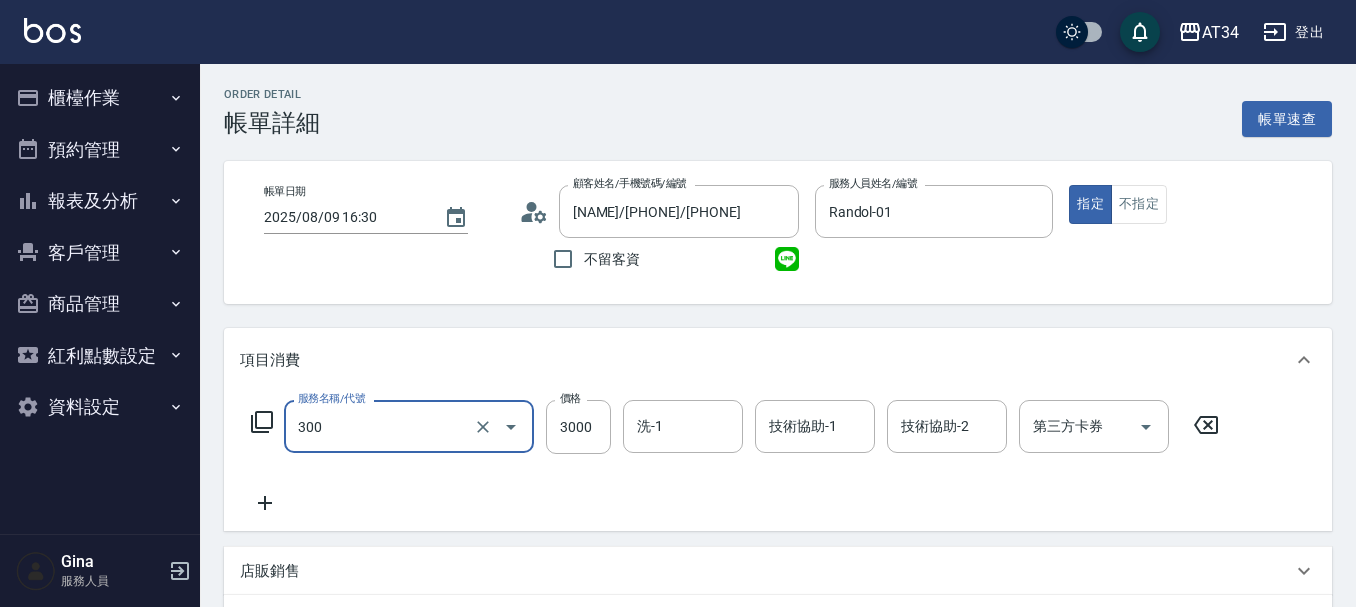 type on "燙髮(300)" 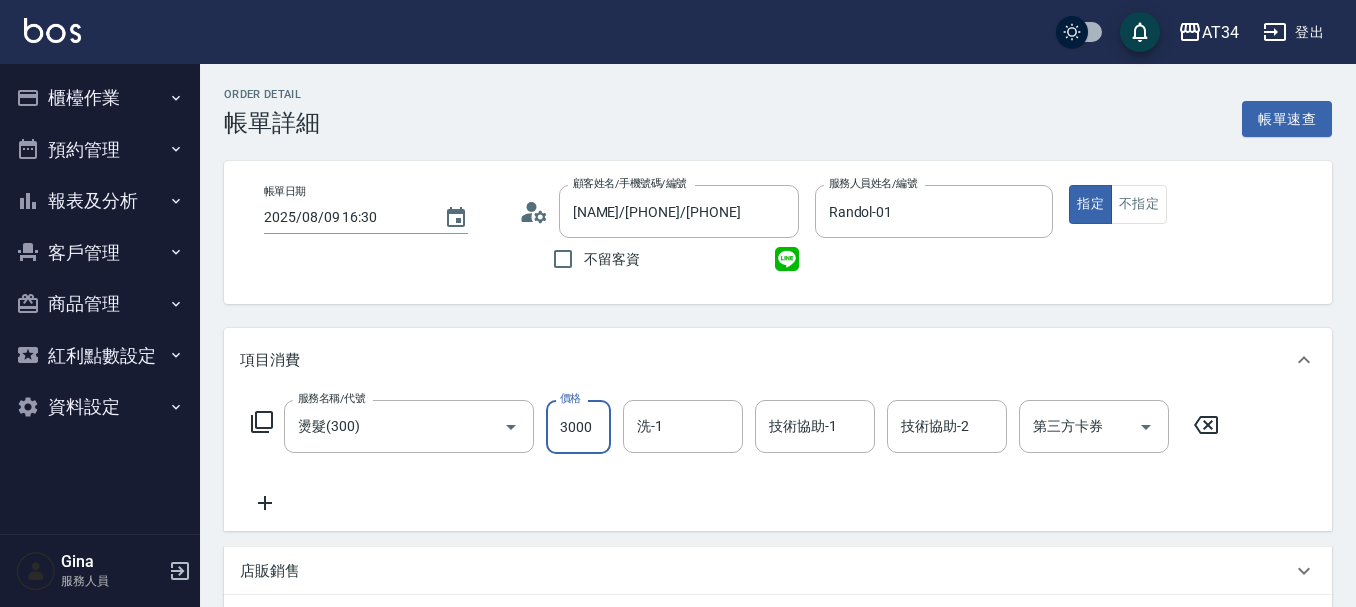 type on "0" 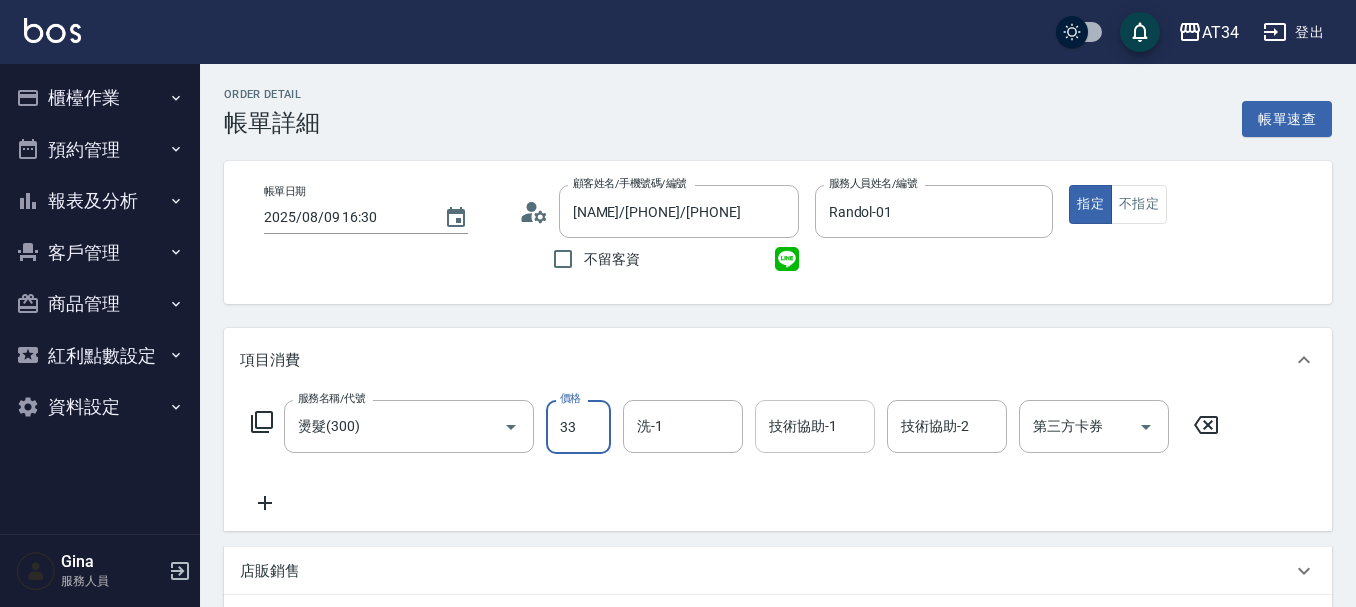 type on "330" 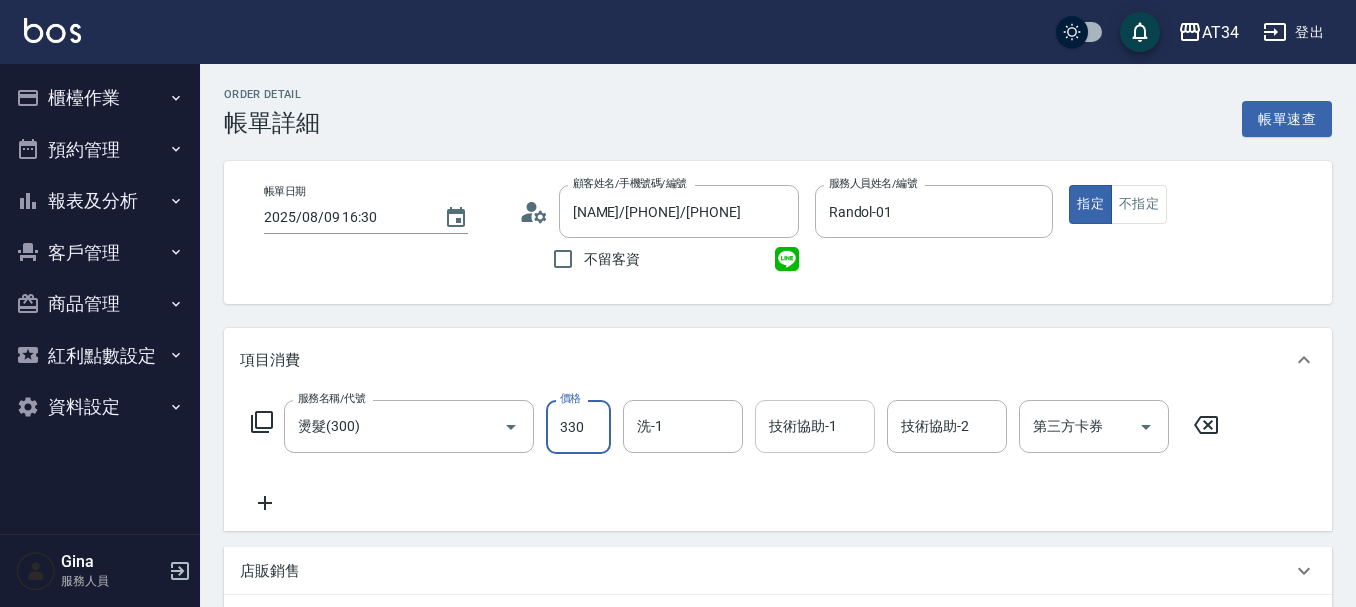 type on "330" 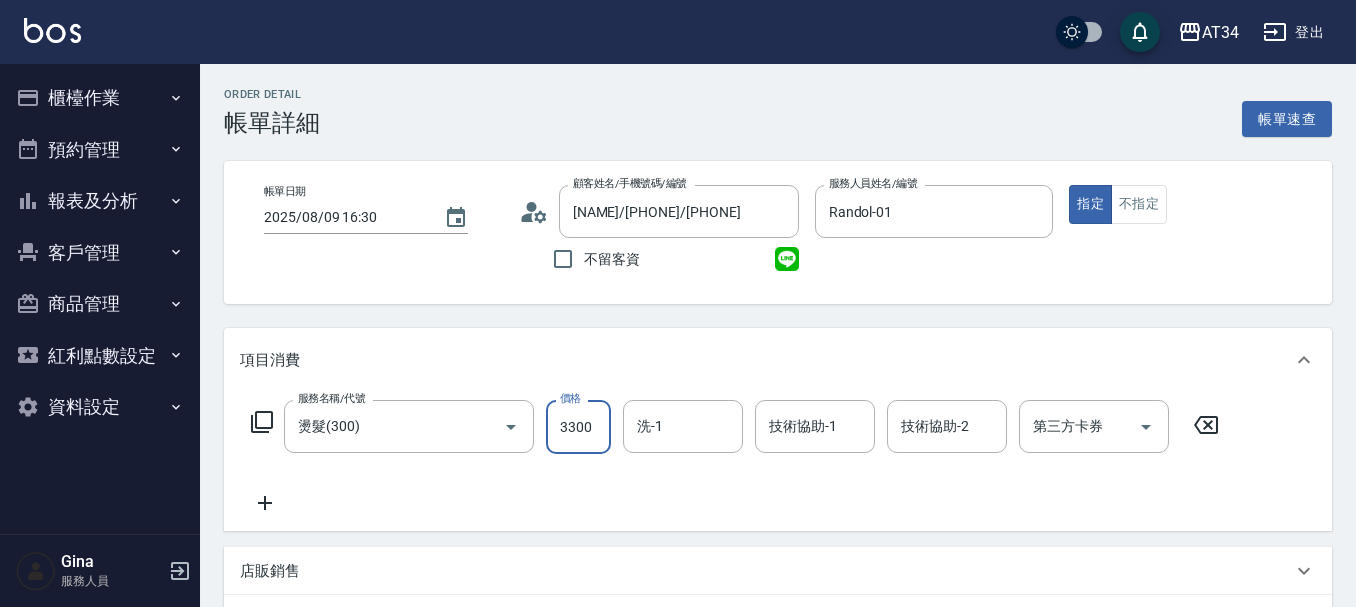 type on "3300" 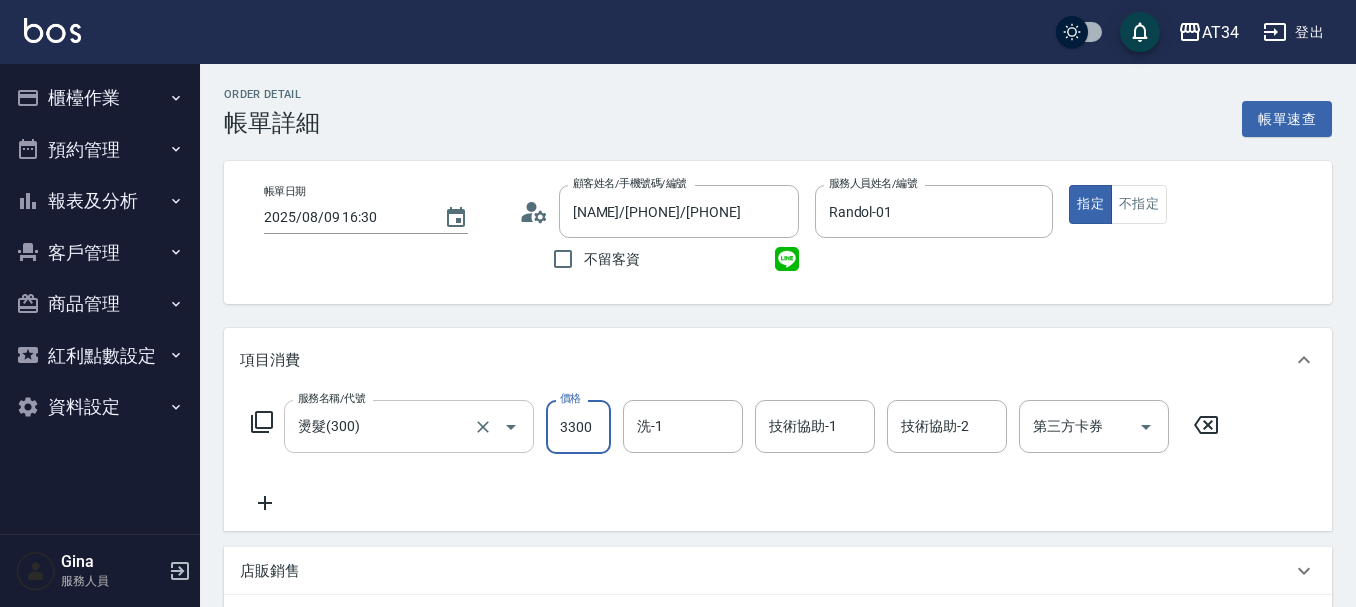 click on "燙髮(300)" at bounding box center (381, 426) 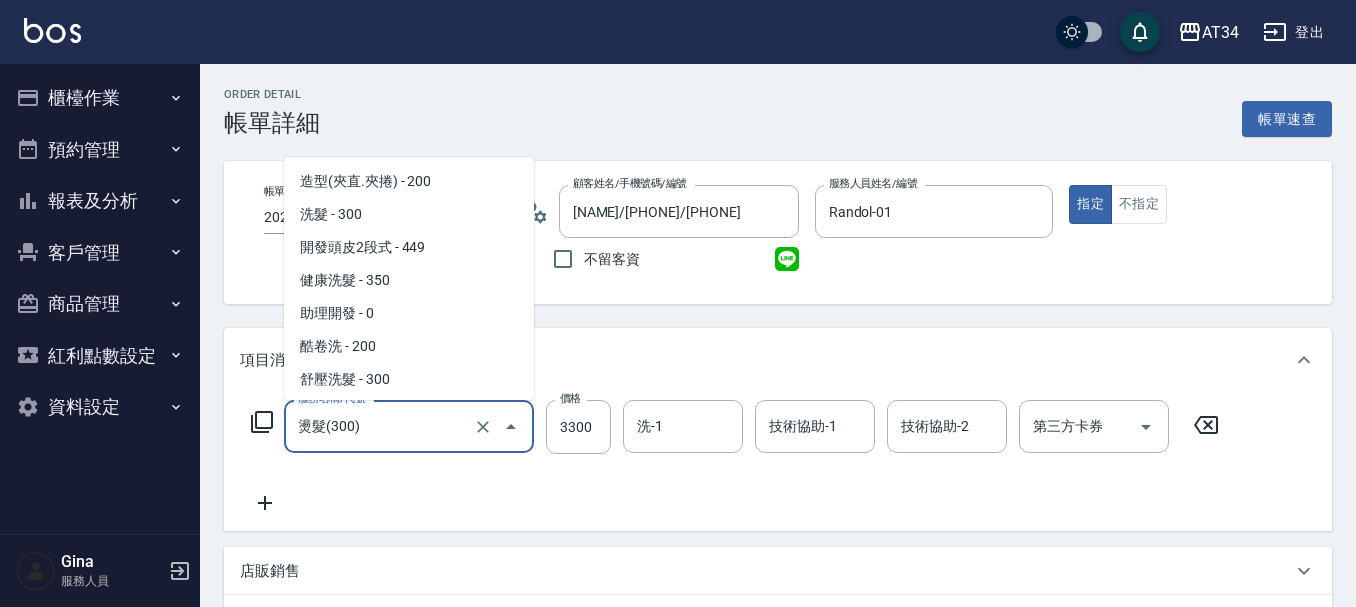 scroll, scrollTop: 95, scrollLeft: 0, axis: vertical 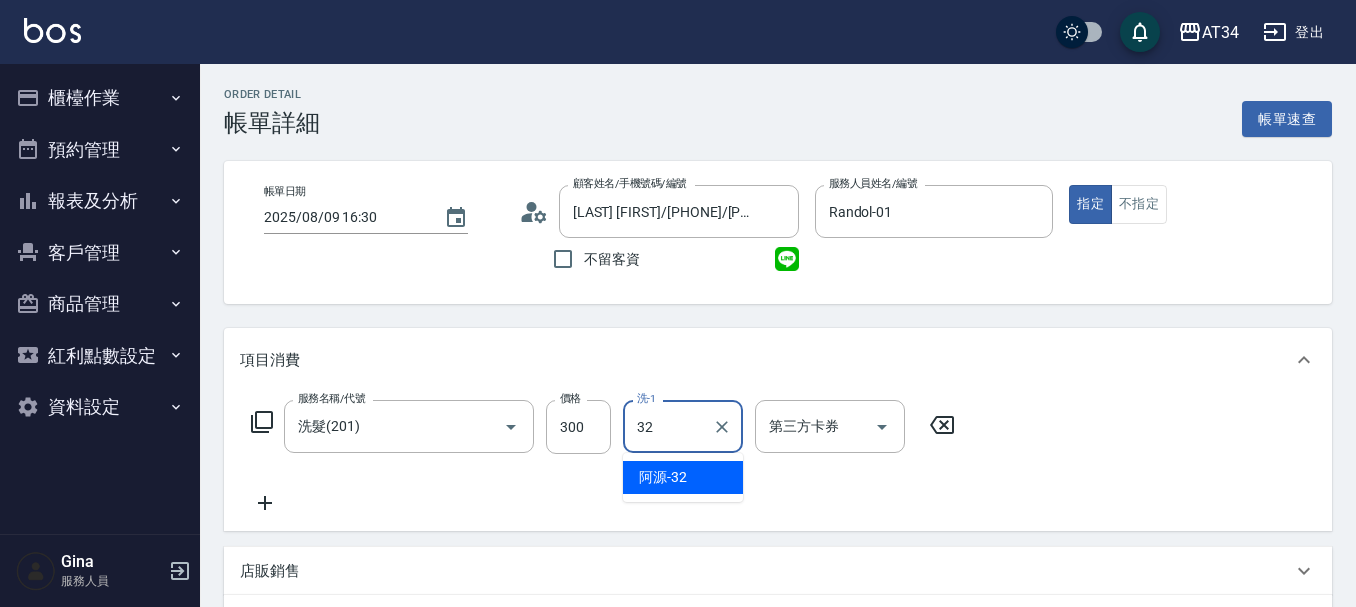 type on "阿源-32" 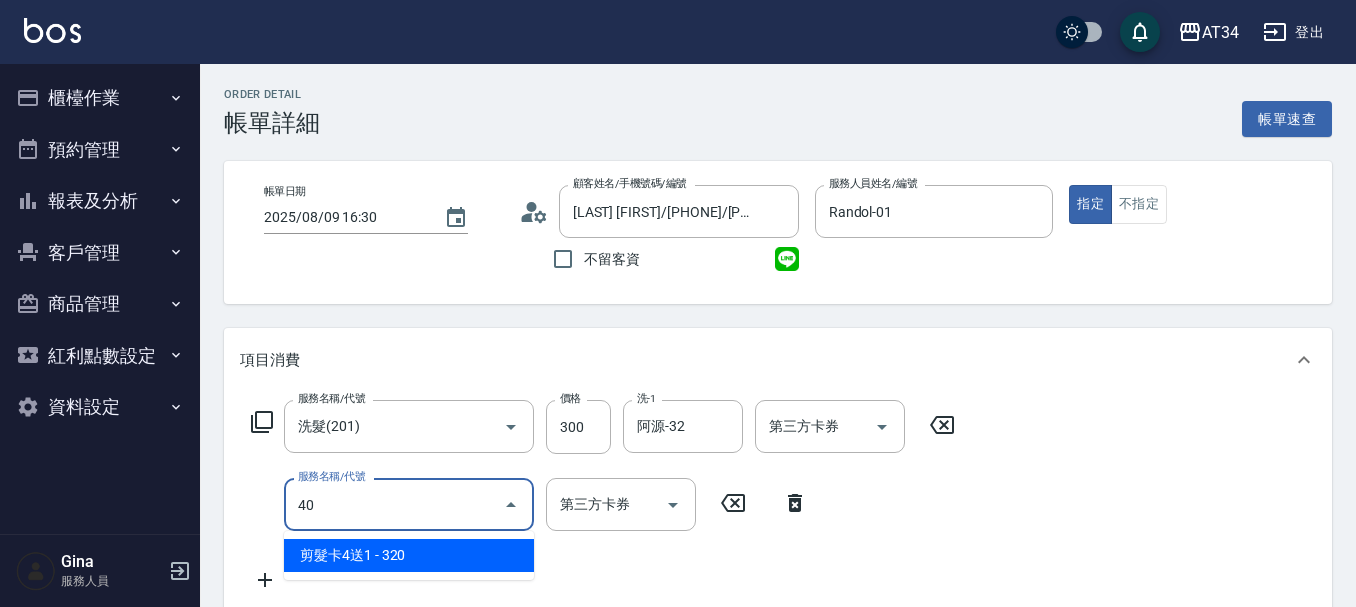 type on "401" 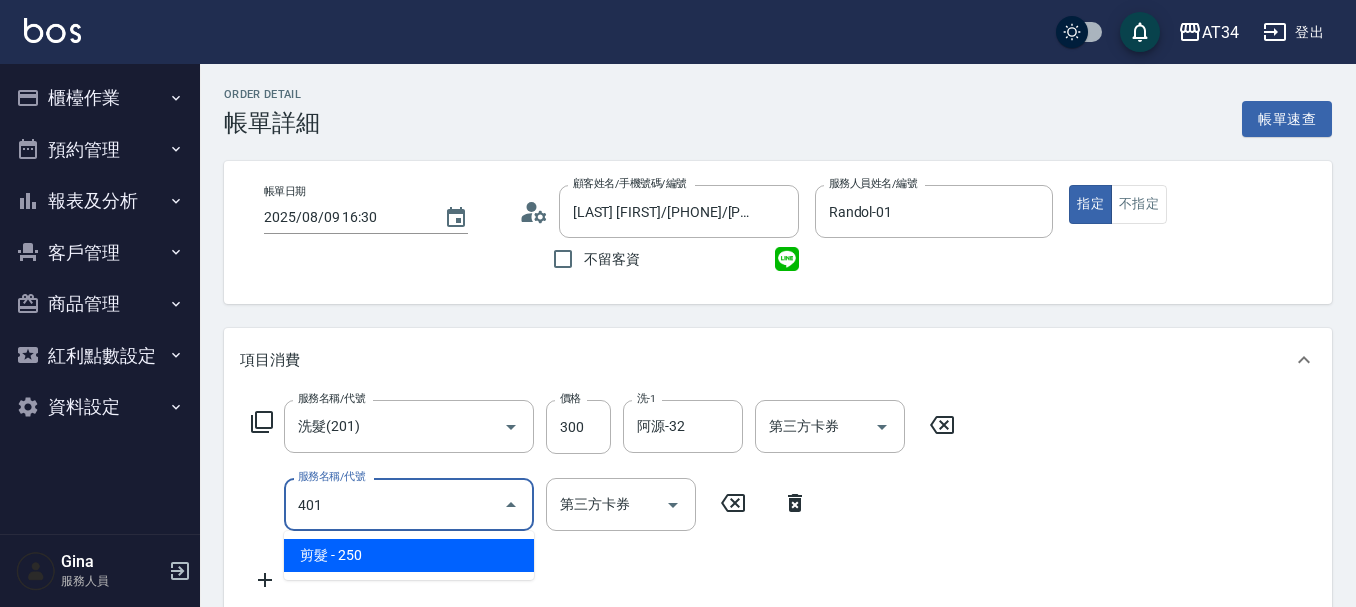 type on "50" 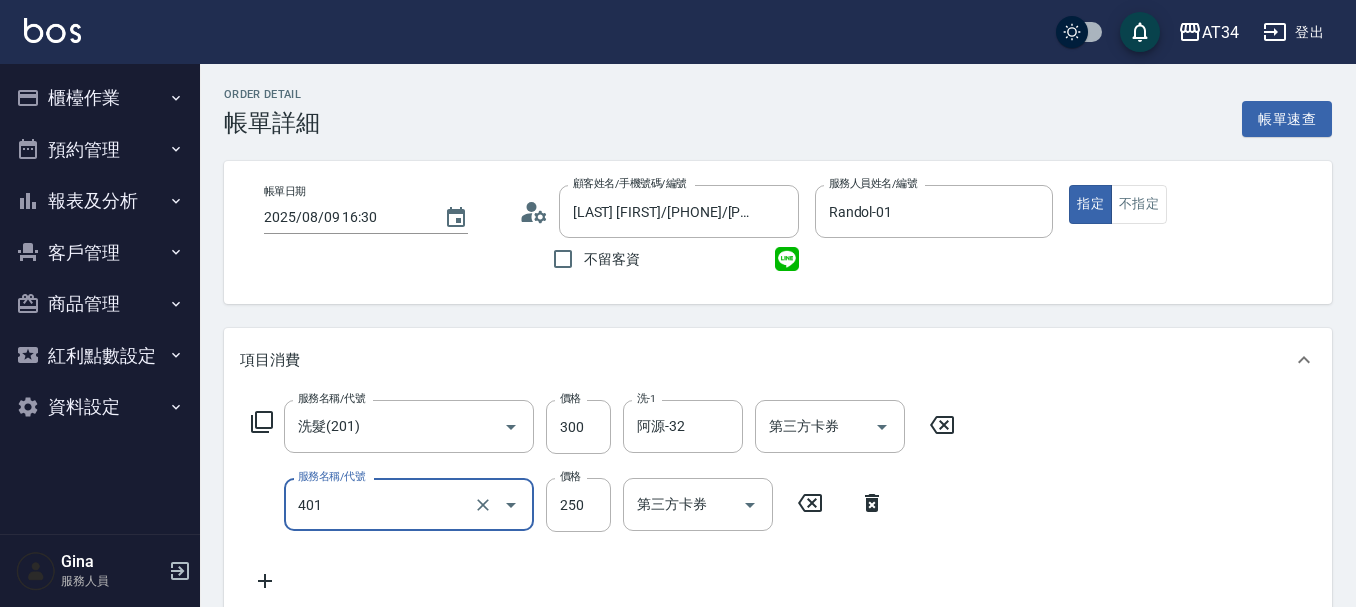 type on "剪髮(401)" 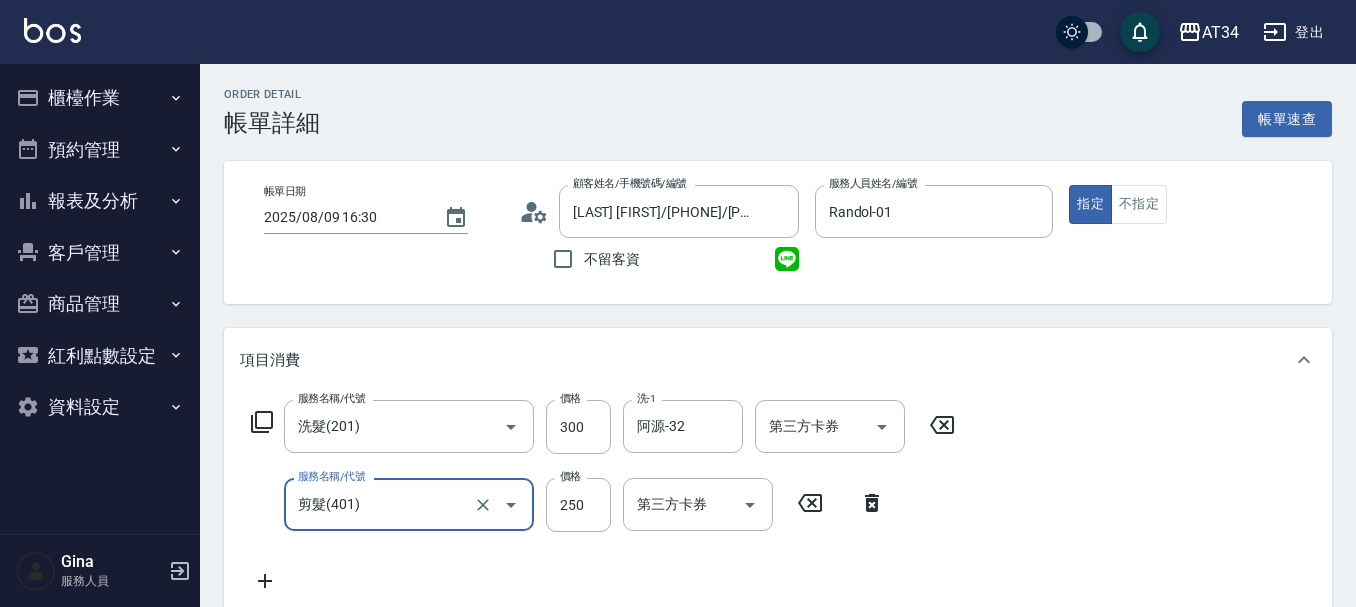 type on "30" 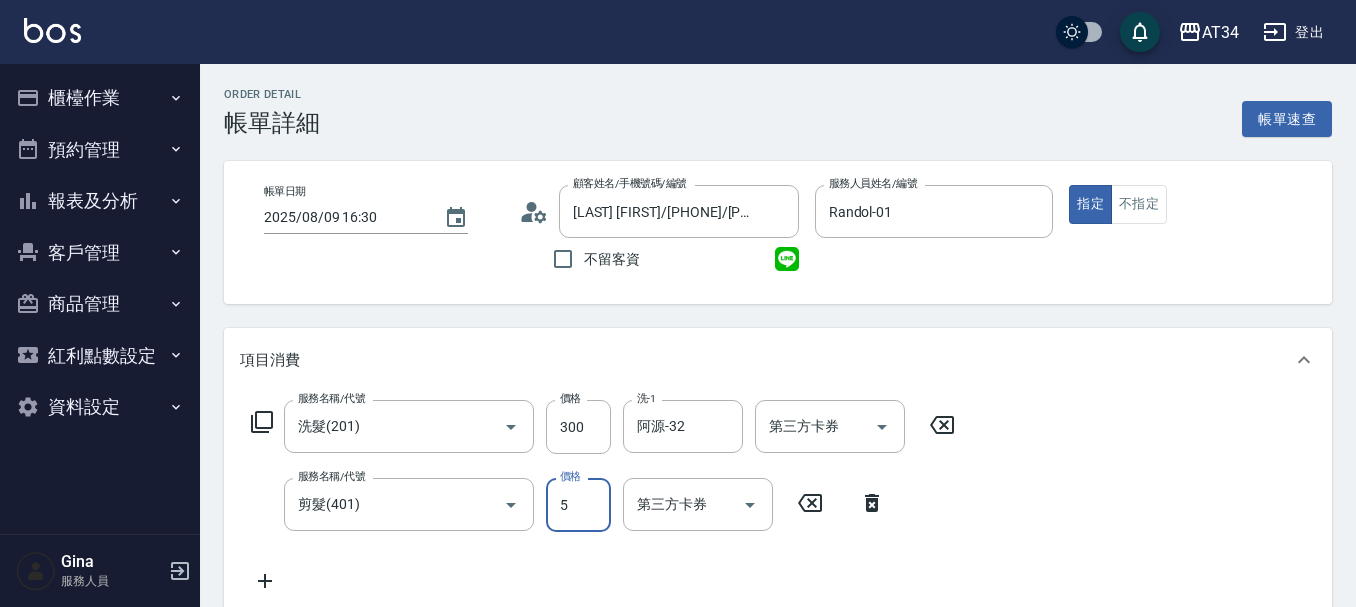 type on "50" 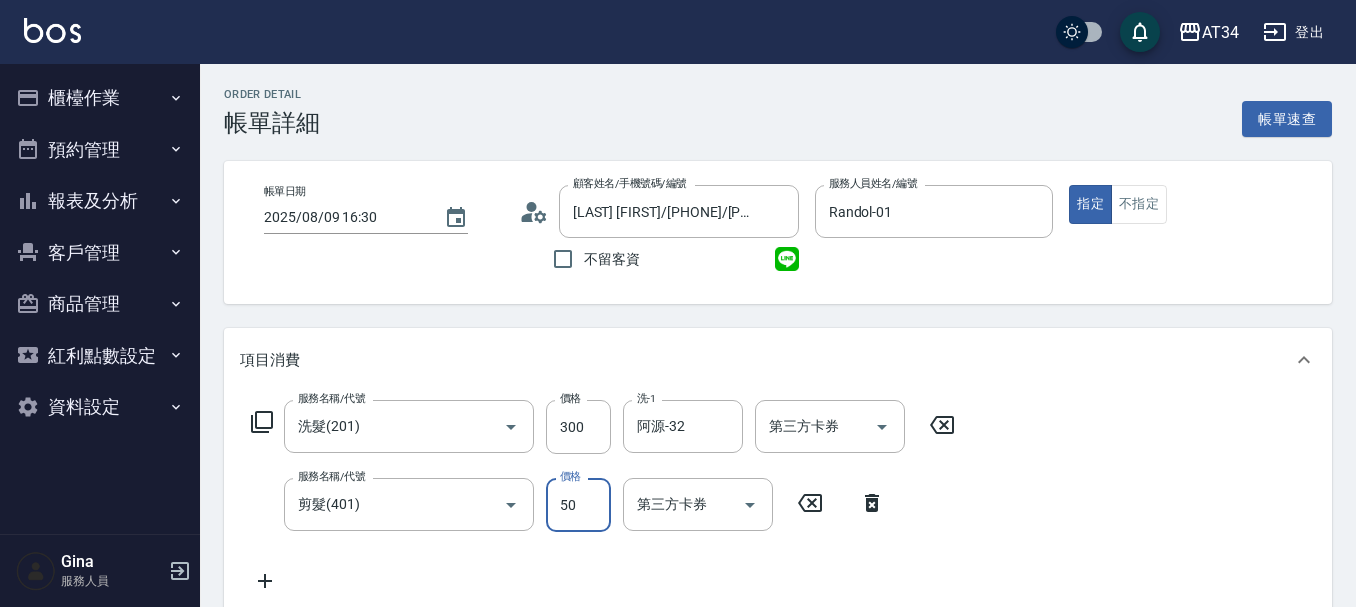 type on "80" 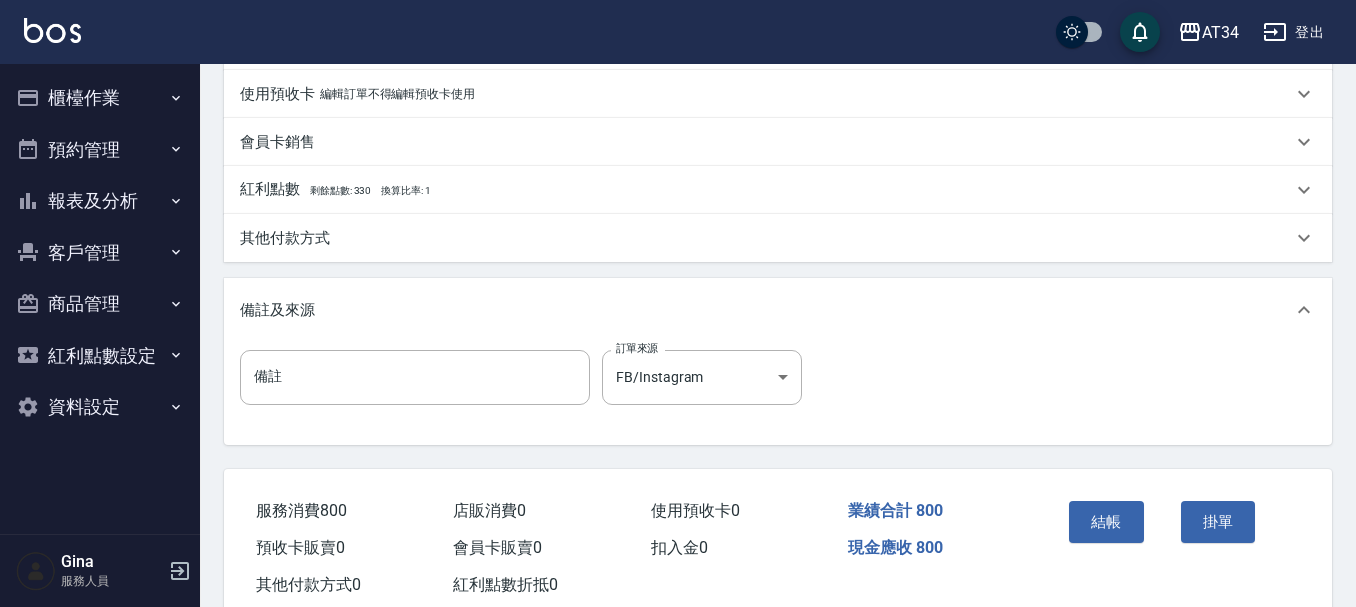 scroll, scrollTop: 700, scrollLeft: 0, axis: vertical 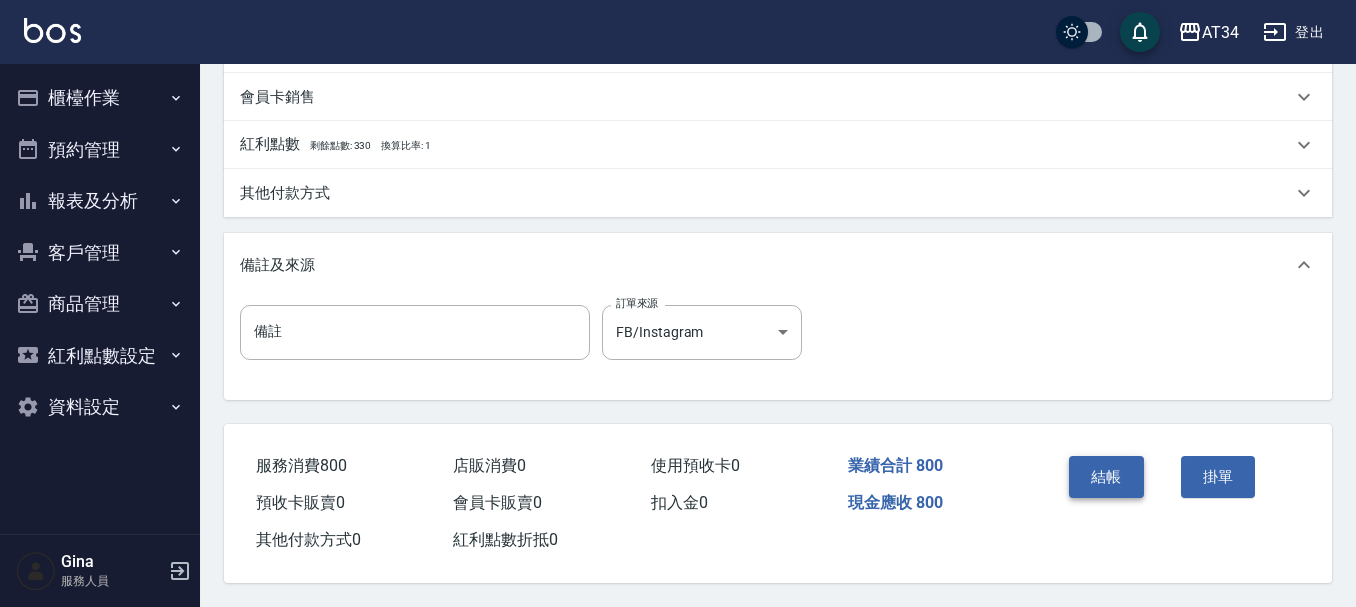 type on "500" 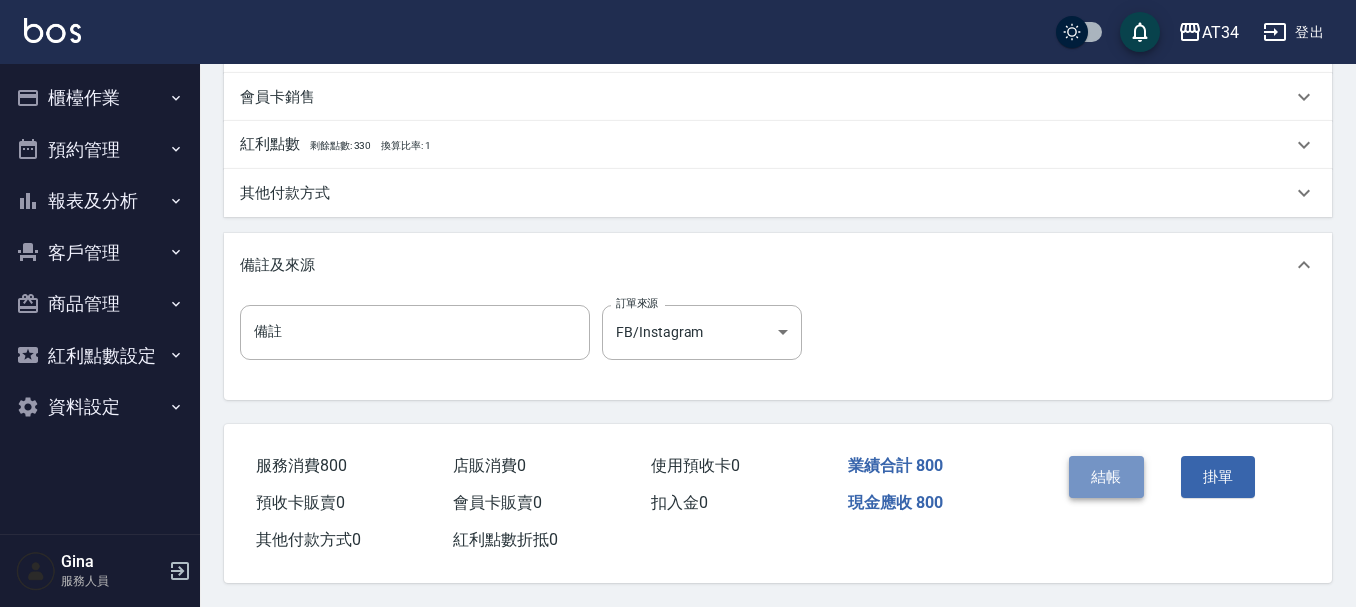 click on "結帳" at bounding box center [1106, 477] 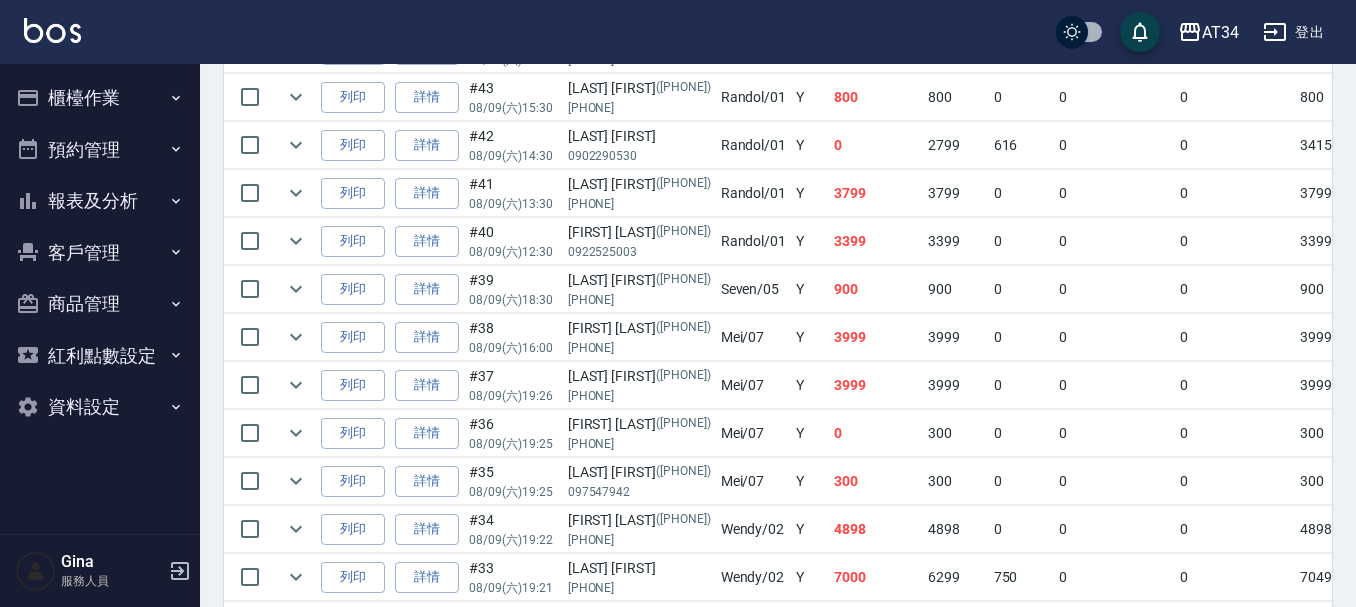scroll, scrollTop: 0, scrollLeft: 0, axis: both 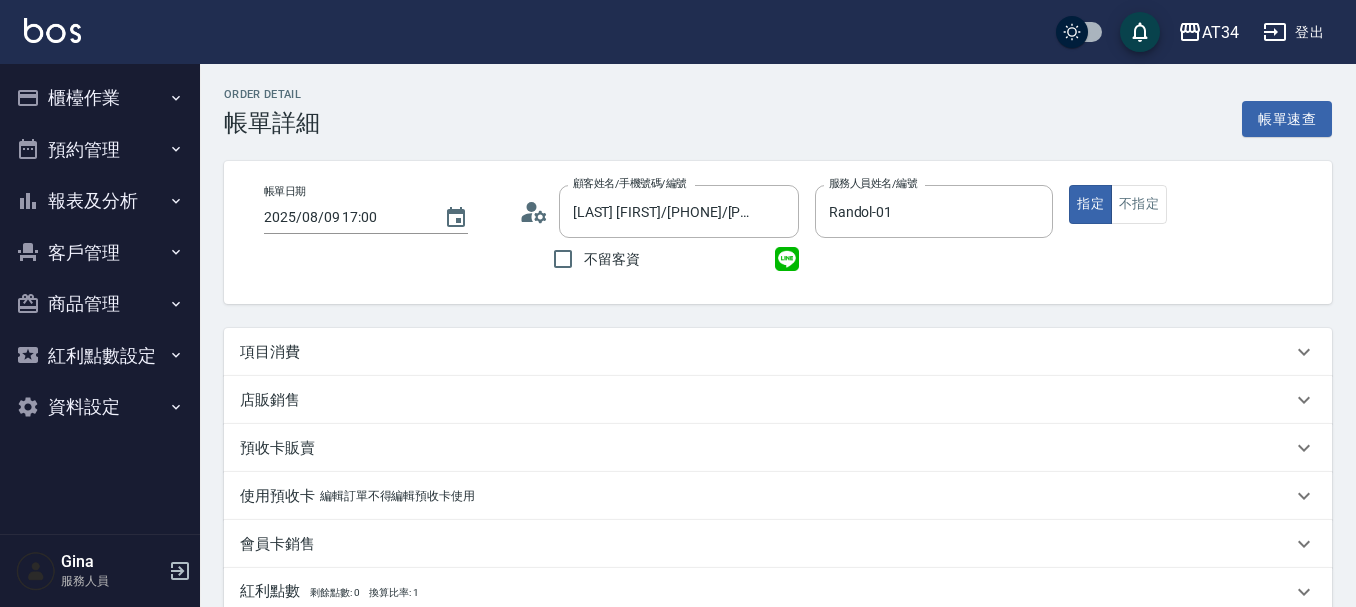 click on "項目消費" at bounding box center (778, 352) 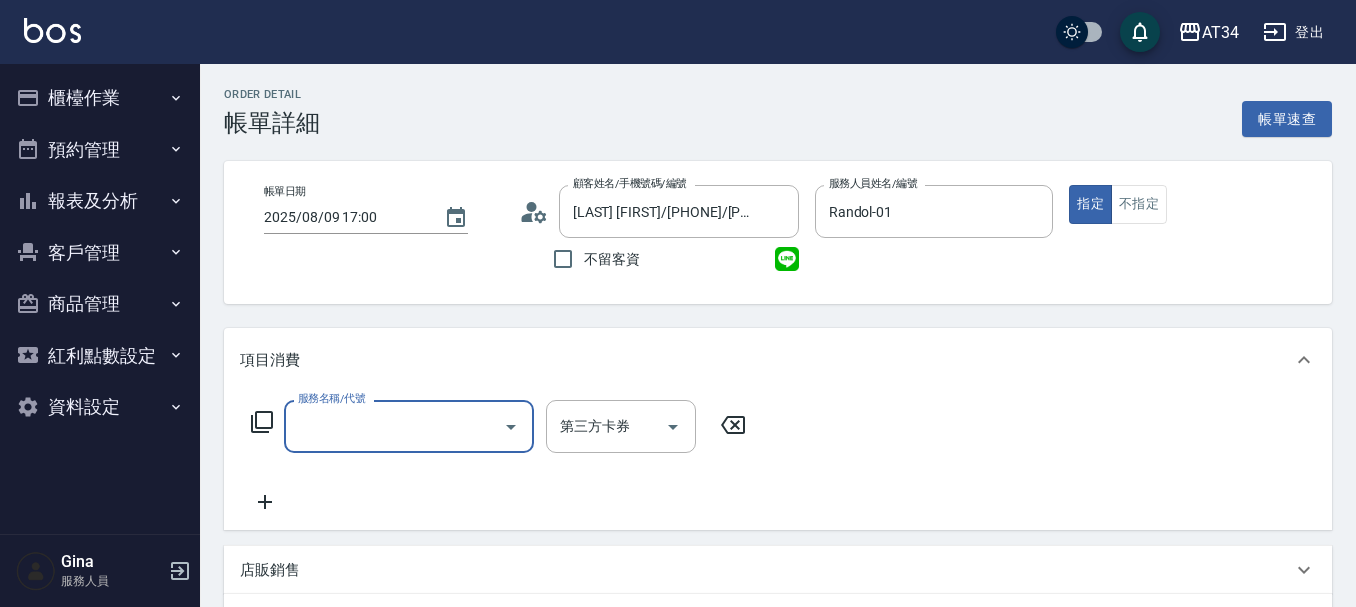 scroll, scrollTop: 0, scrollLeft: 0, axis: both 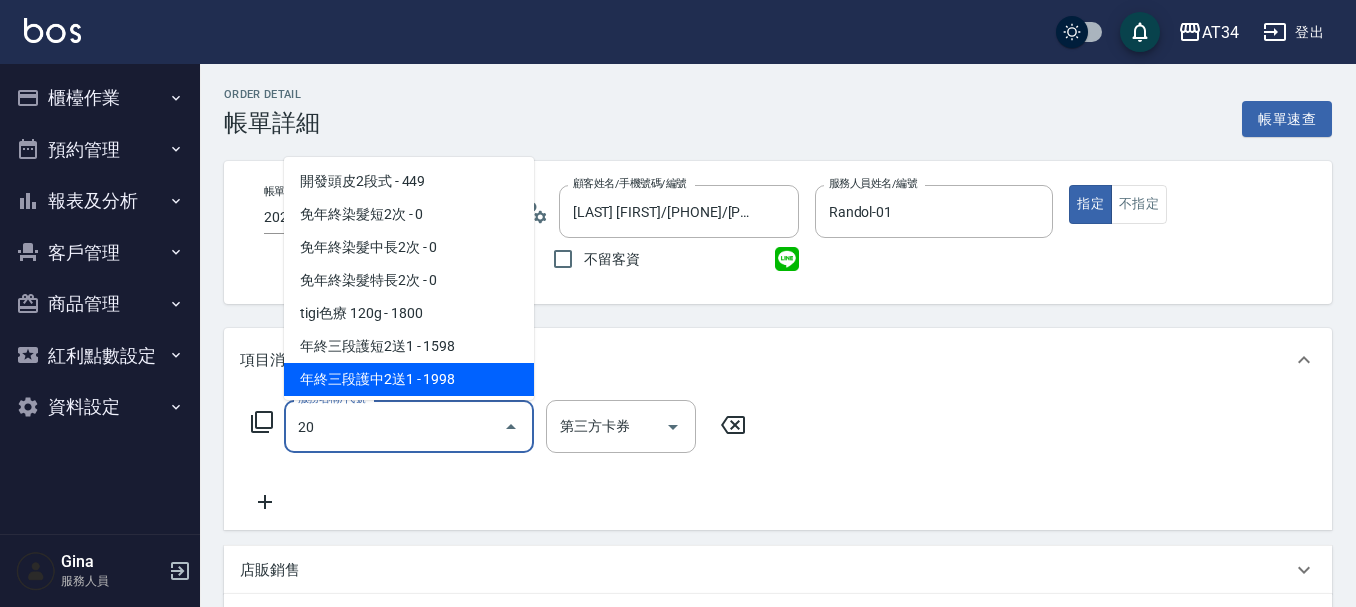 type on "201" 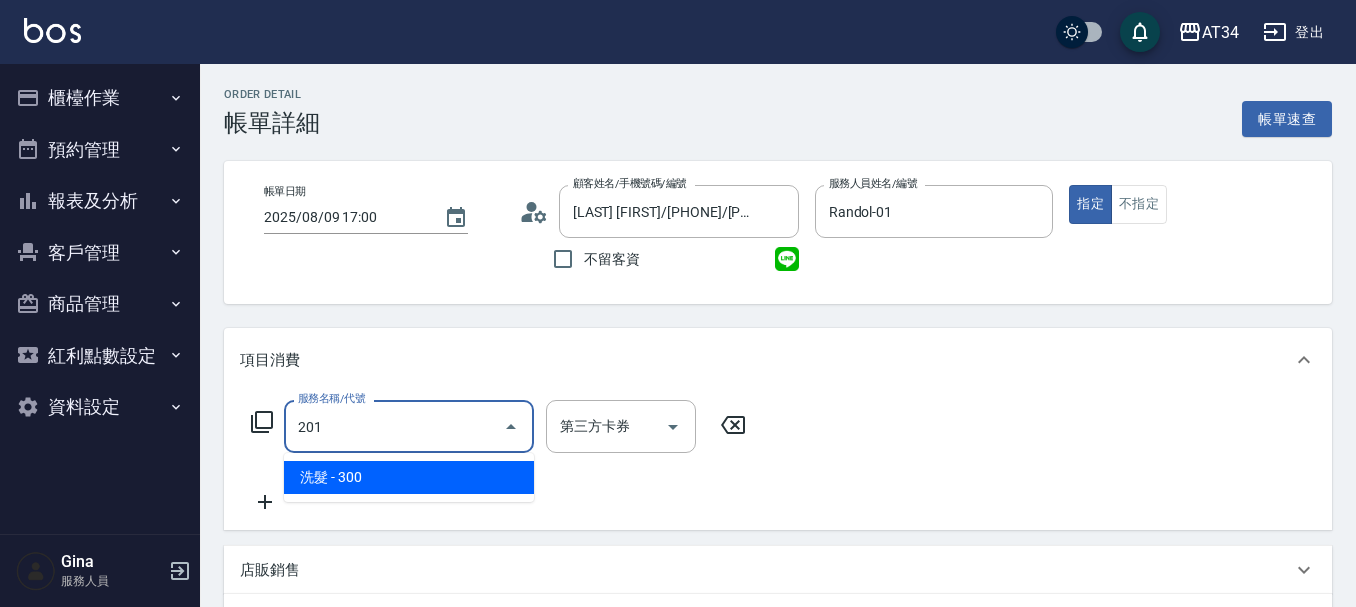 type on "30" 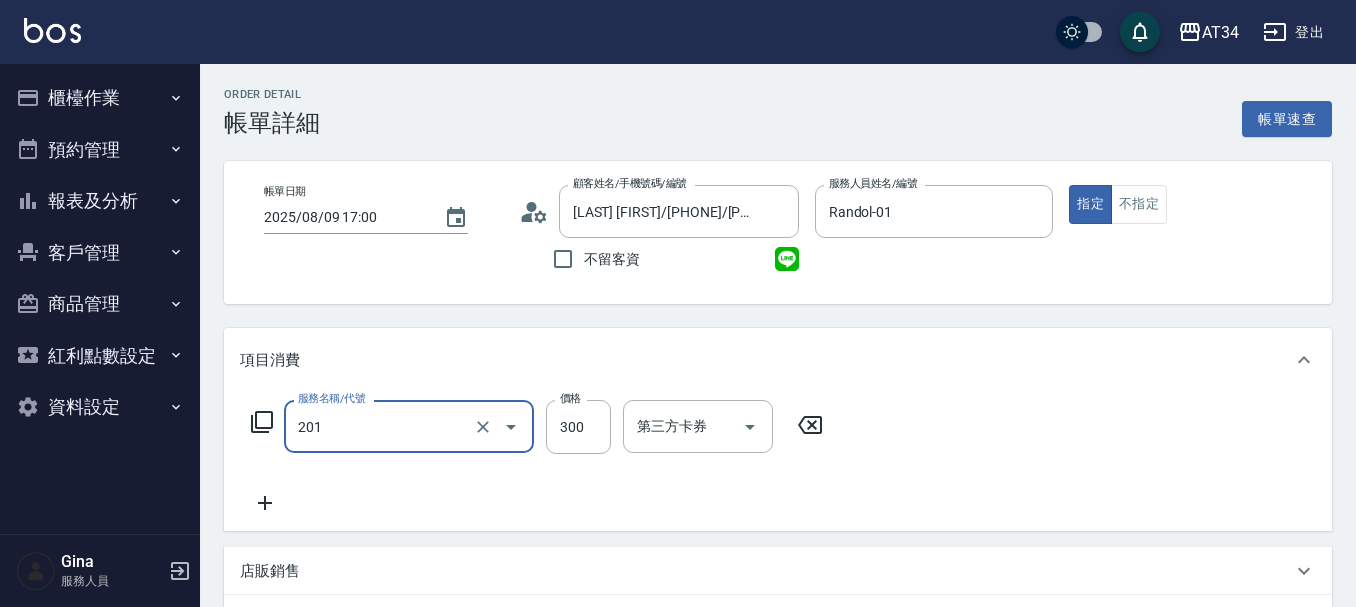 type on "洗髮(201)" 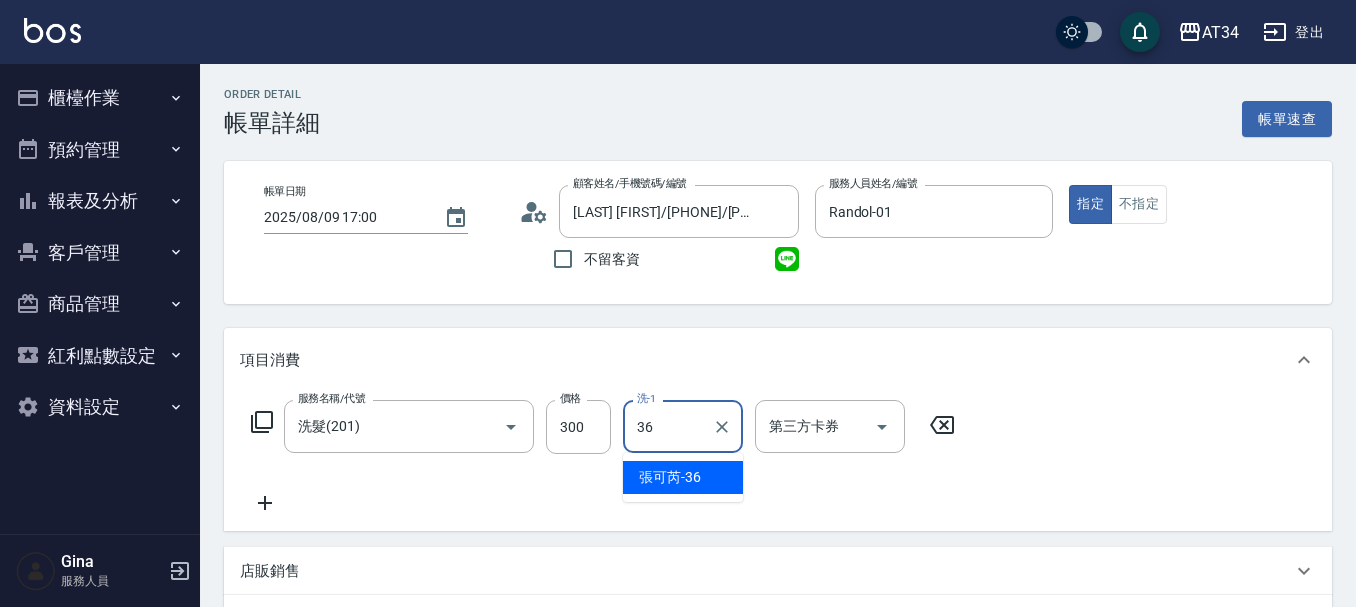 type on "張可芮-36" 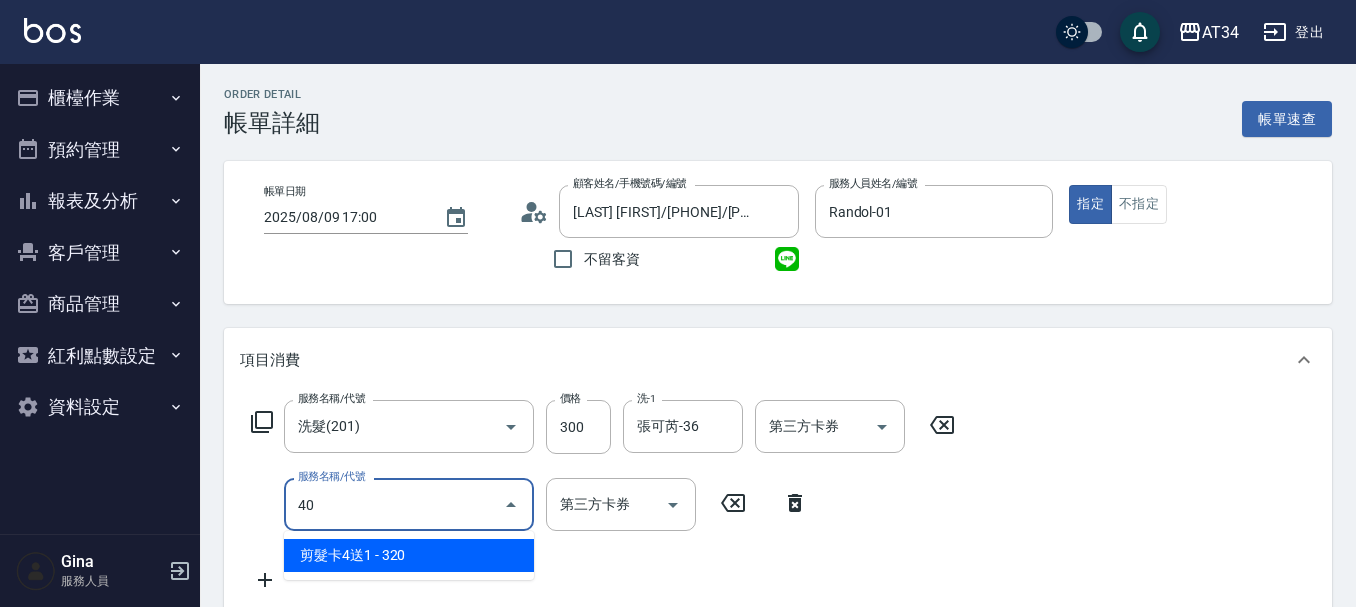 type on "401" 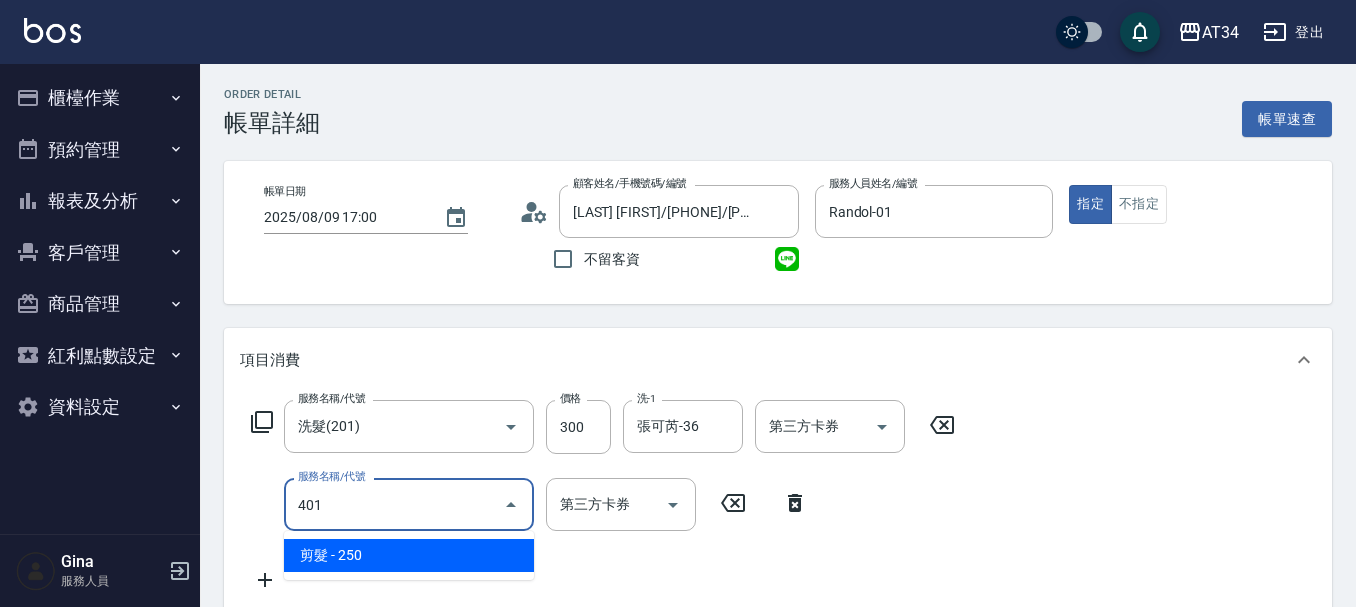type on "50" 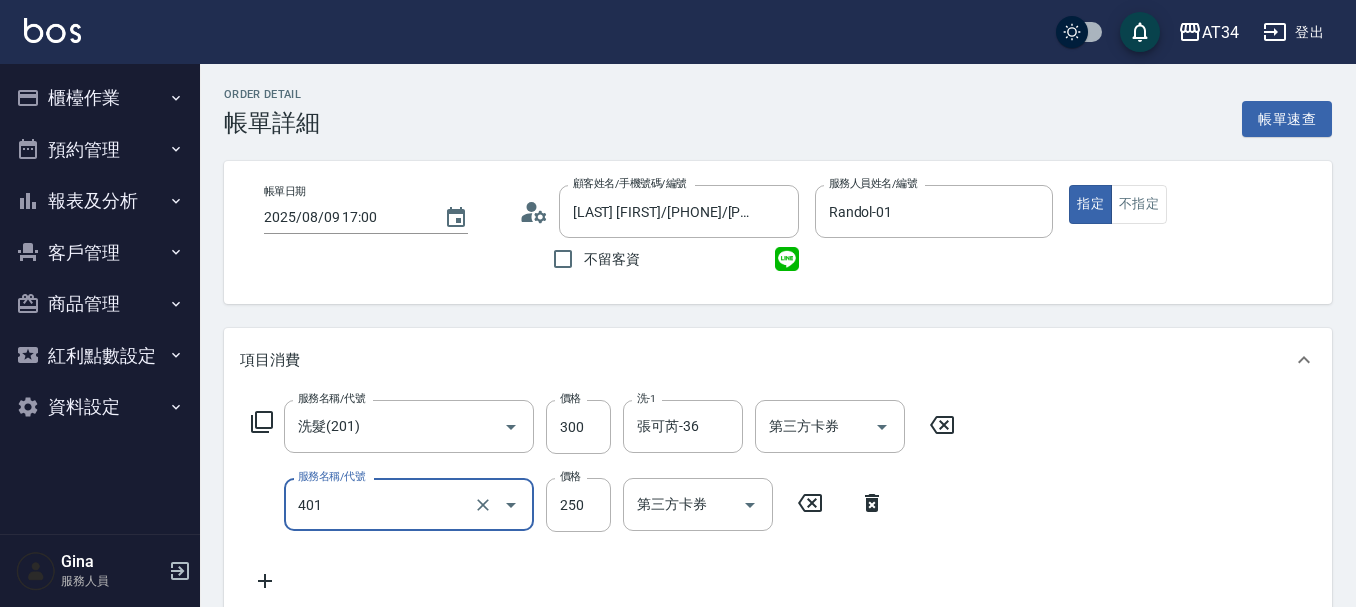 type on "剪髮(401)" 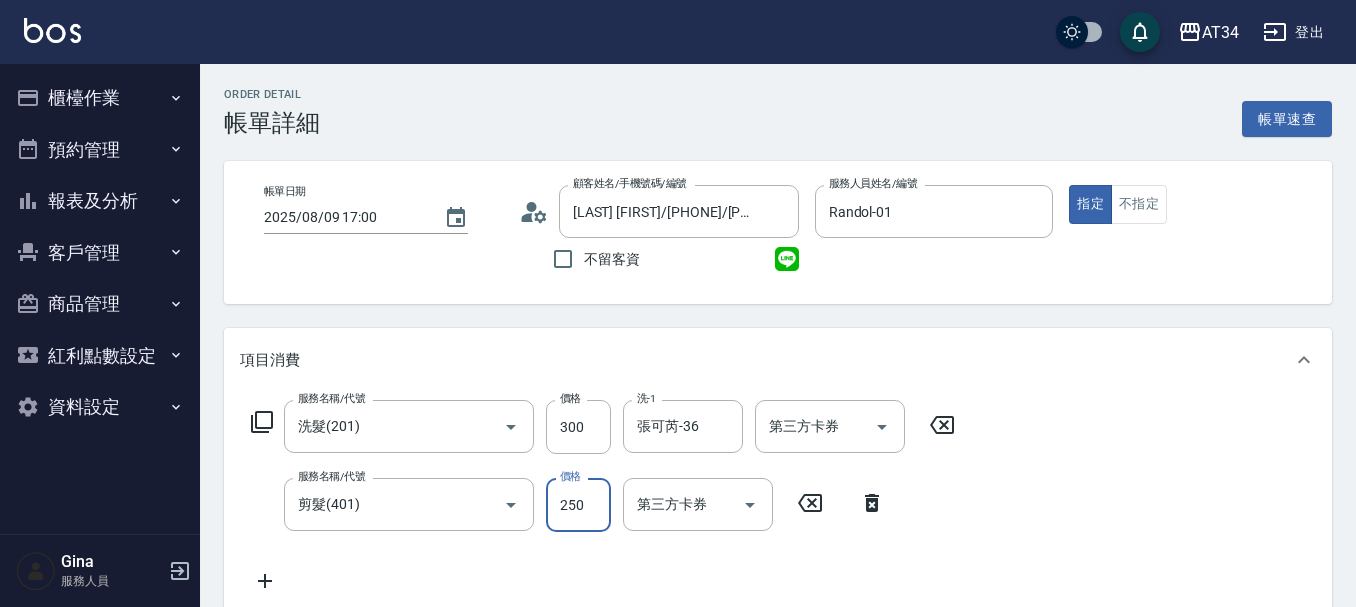 type on "30" 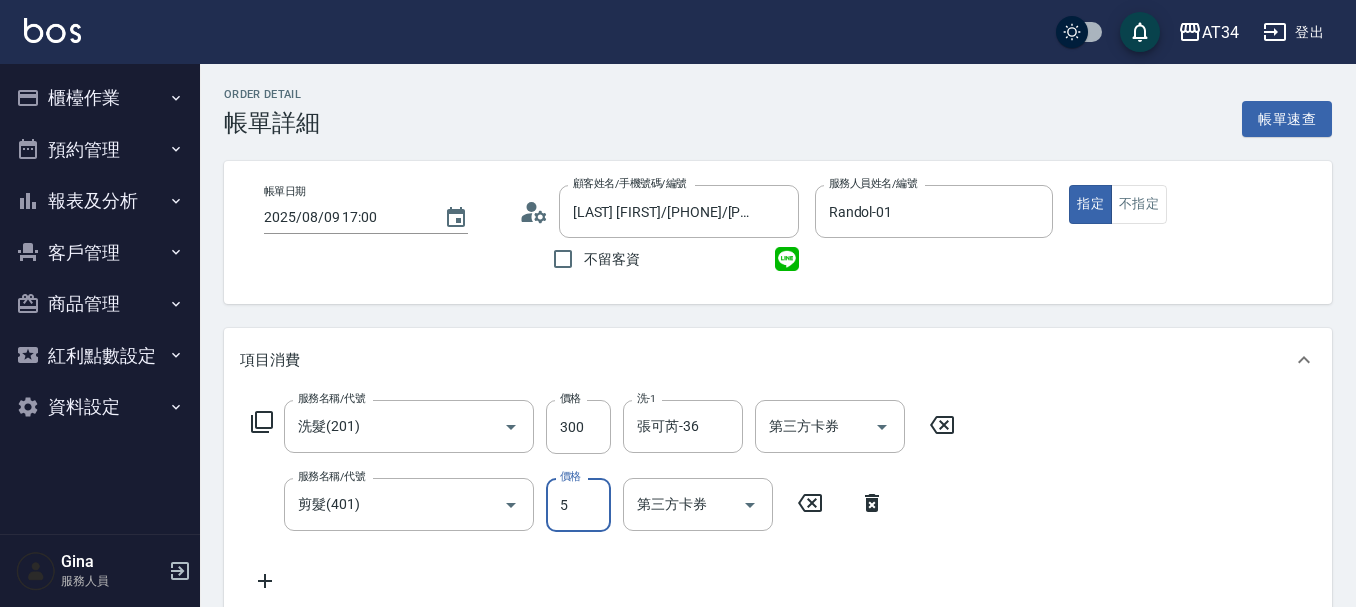 type on "50" 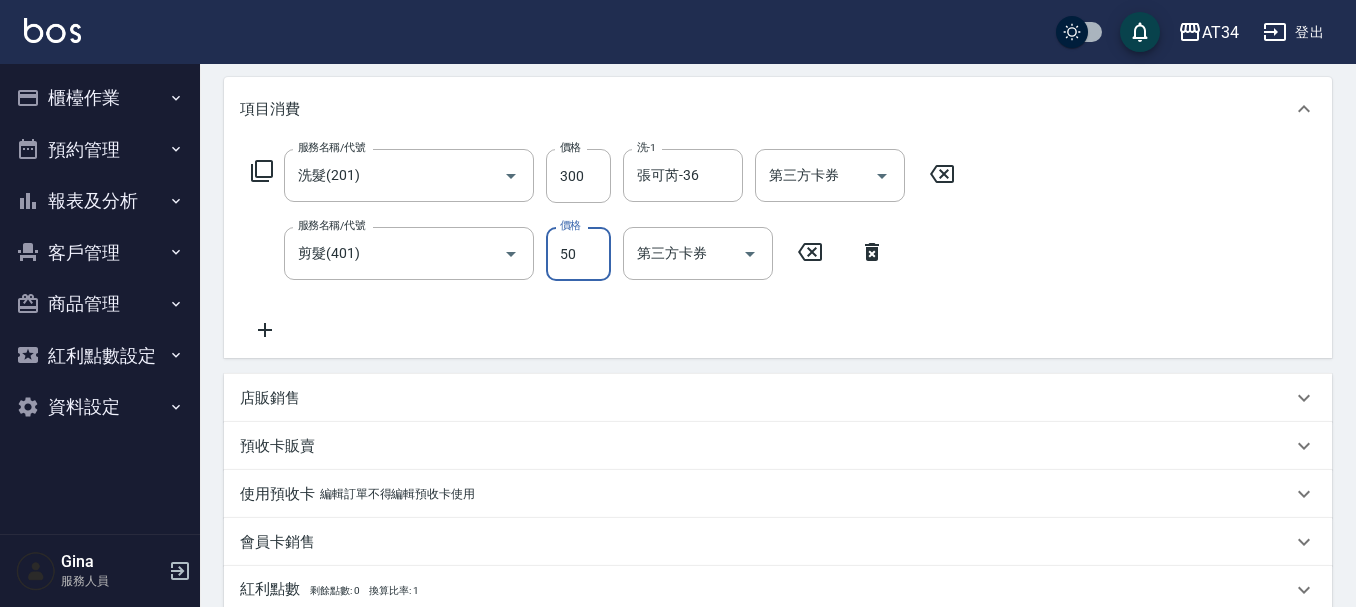 type on "80" 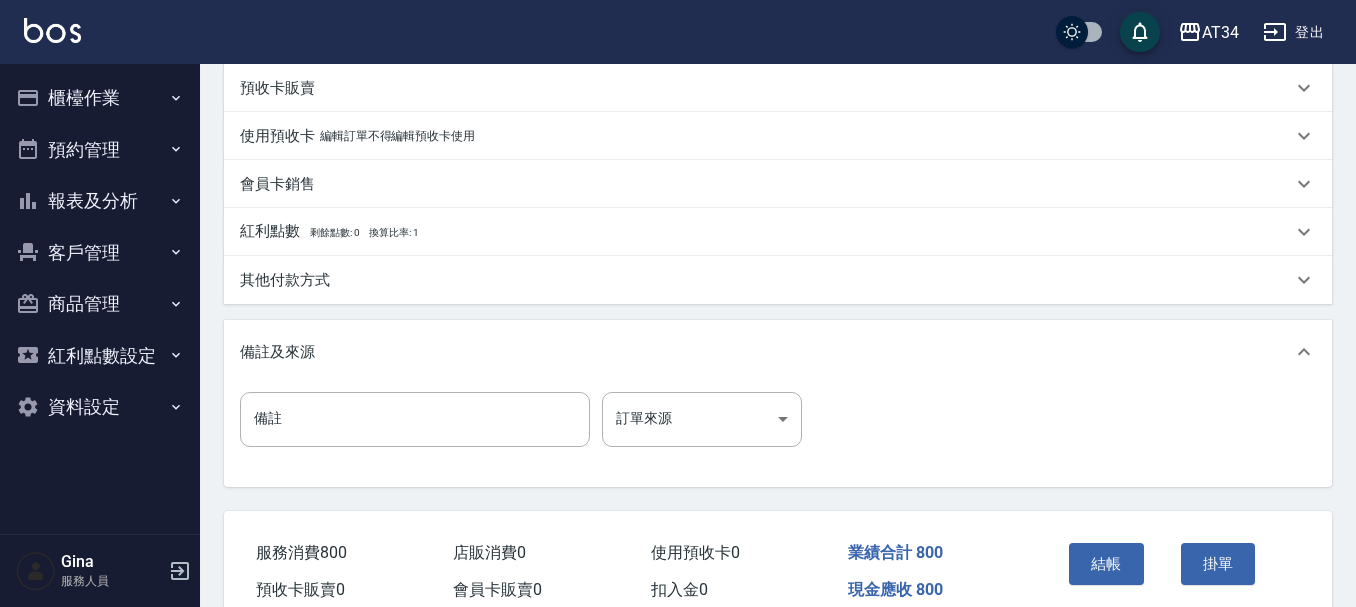 scroll, scrollTop: 705, scrollLeft: 0, axis: vertical 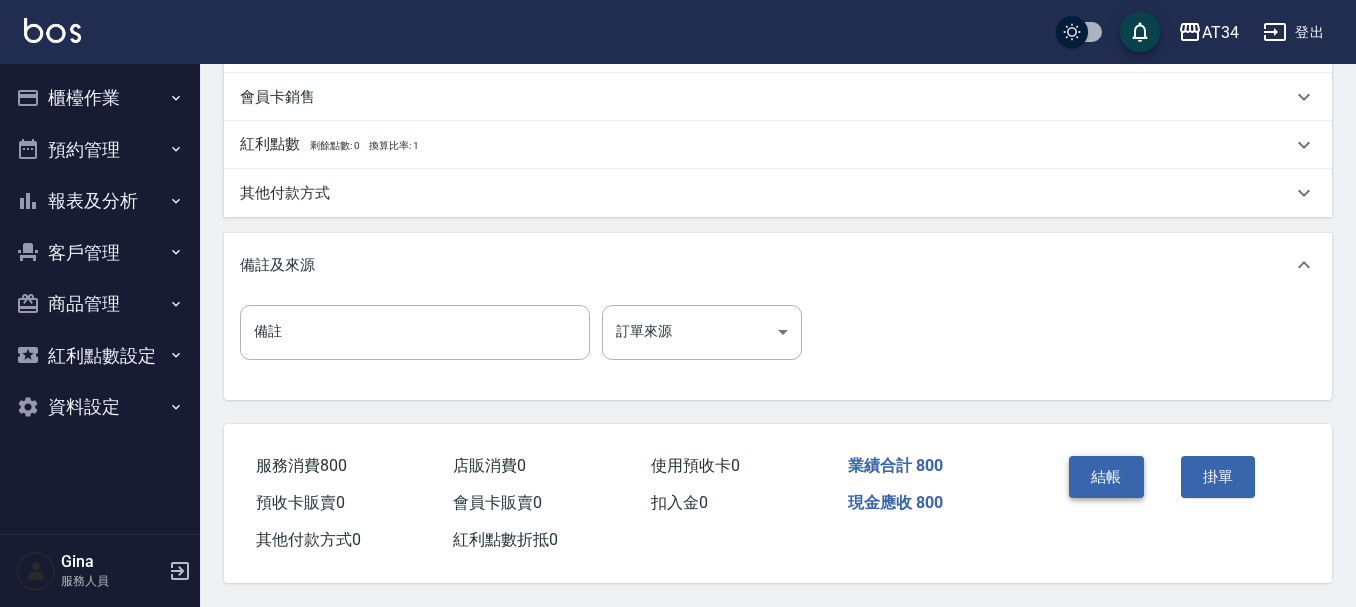 type on "500" 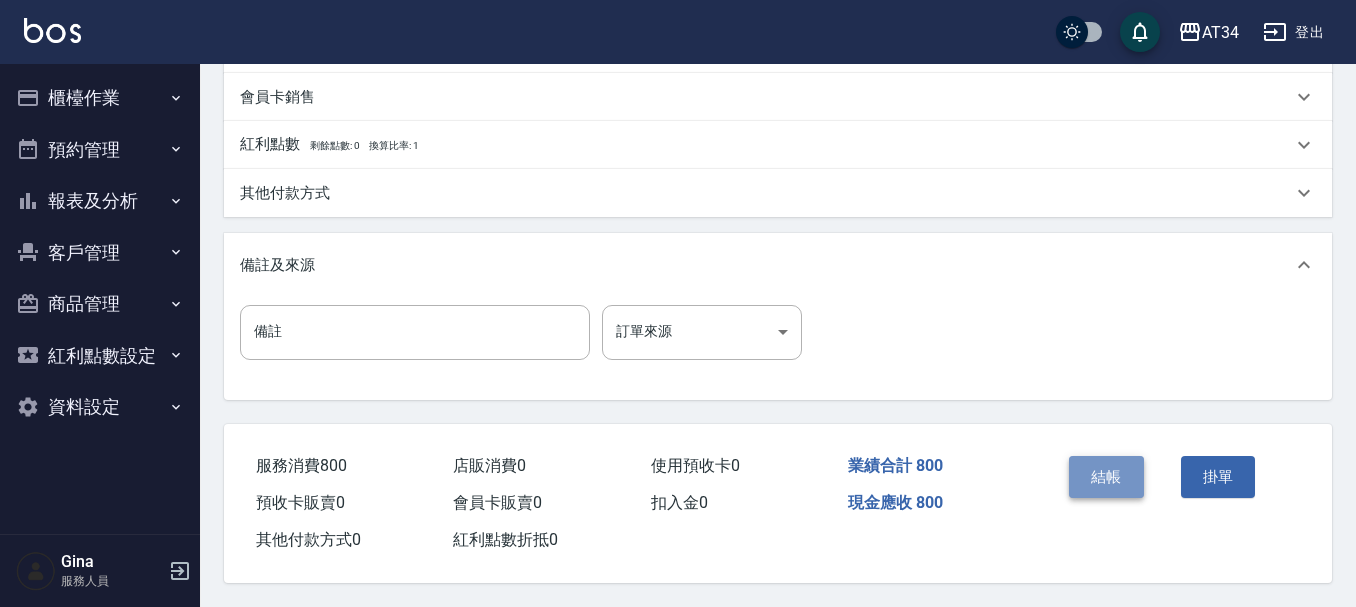 click on "結帳" at bounding box center [1106, 477] 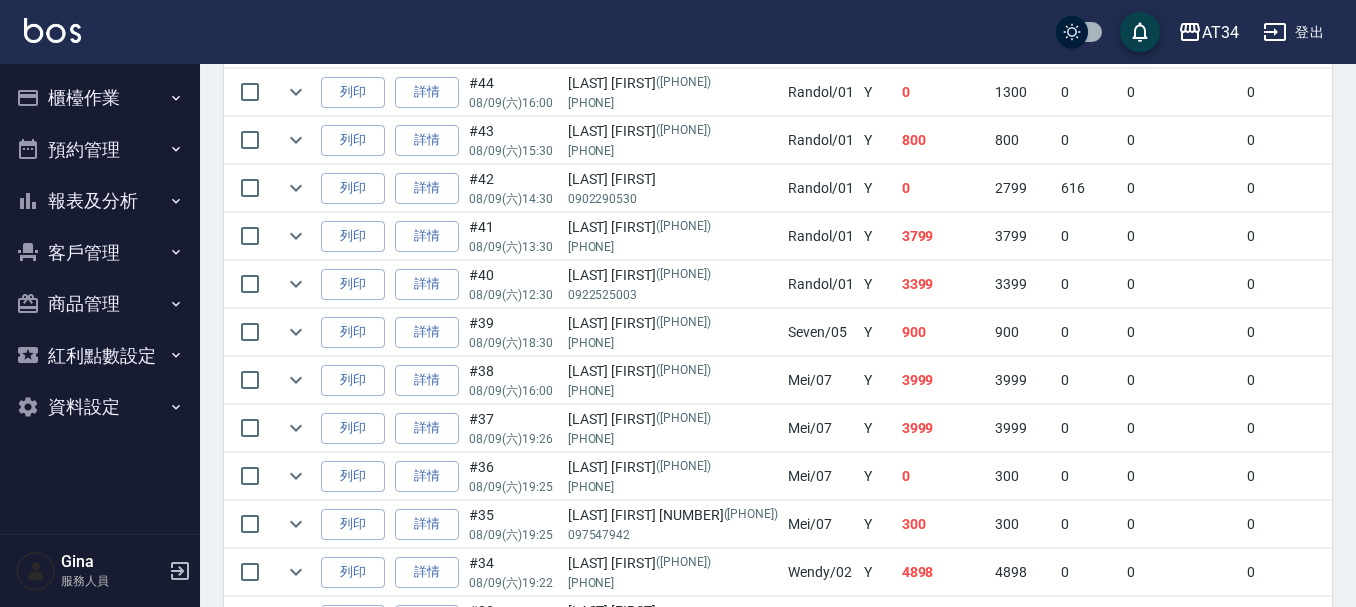 scroll, scrollTop: 0, scrollLeft: 0, axis: both 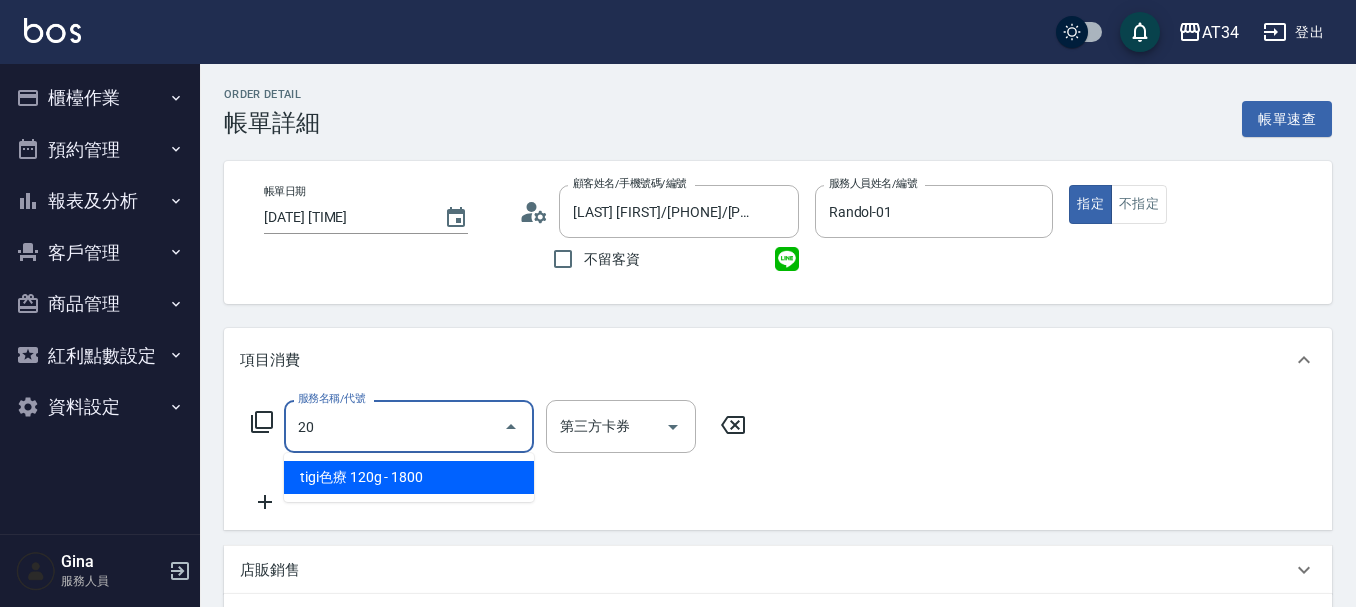 type on "2" 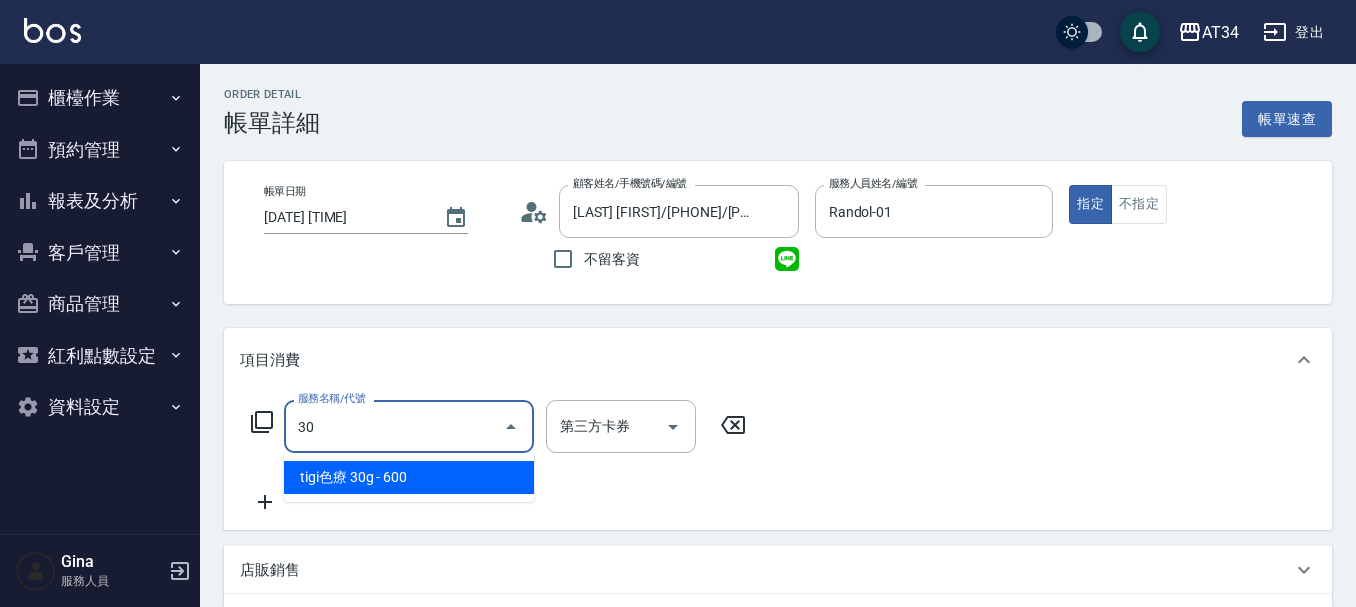 type on "300" 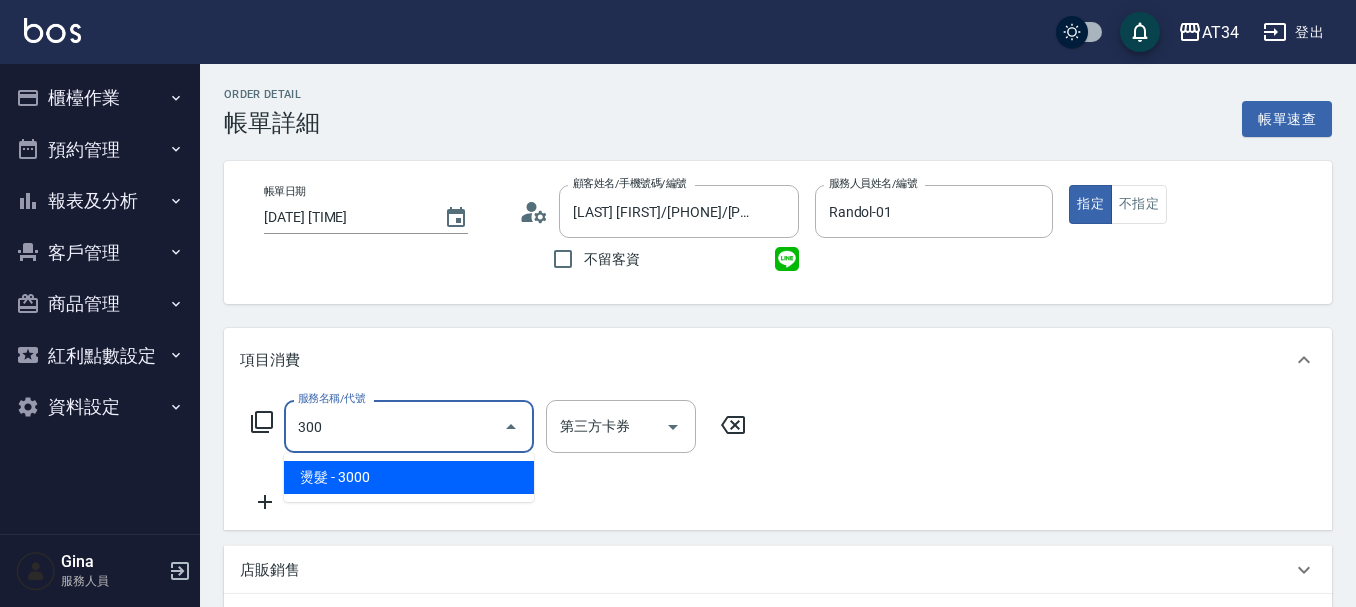 type on "300" 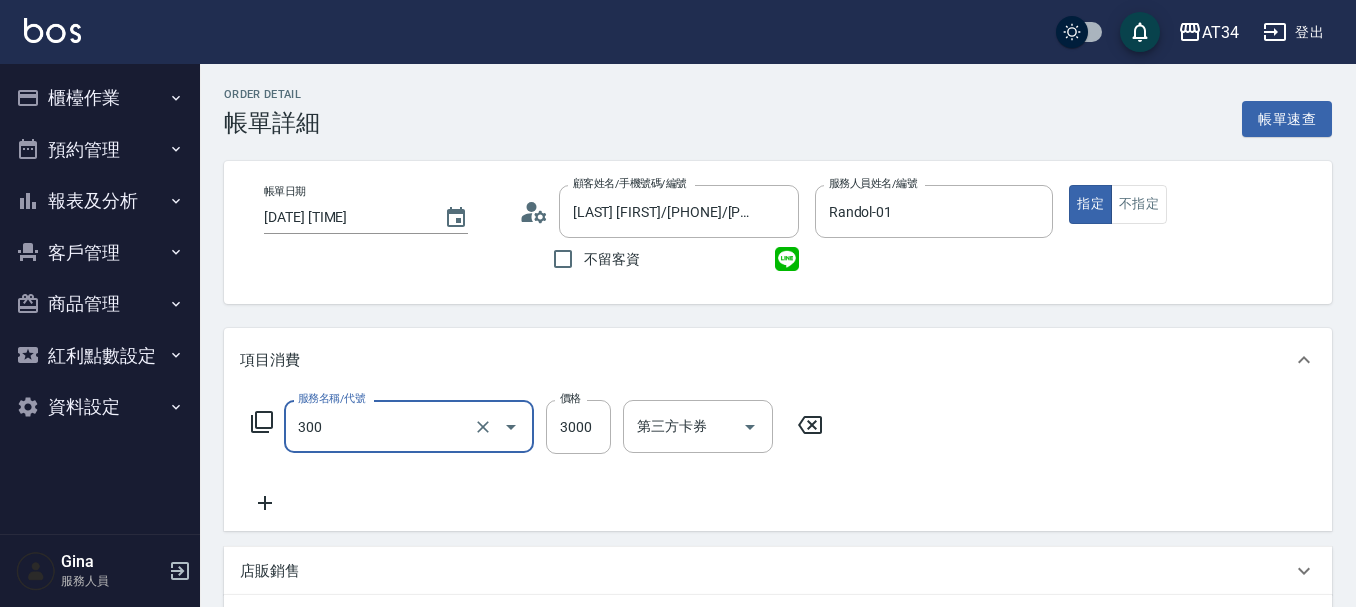 type on "燙髮(300)" 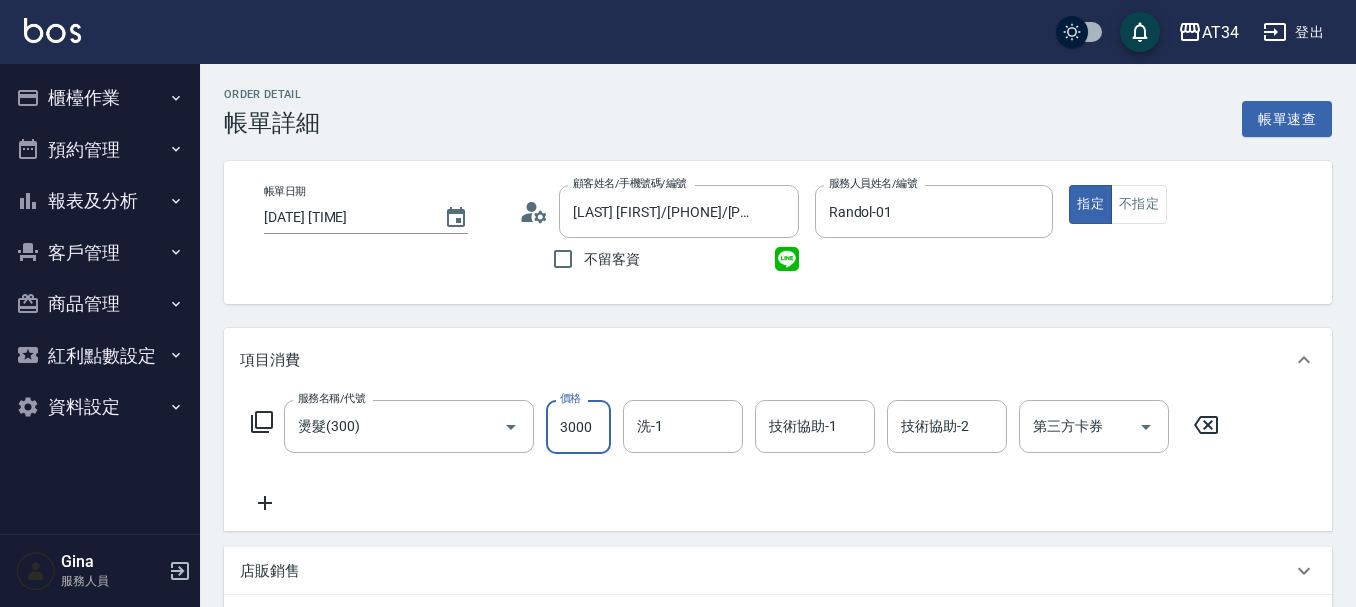 type on "0" 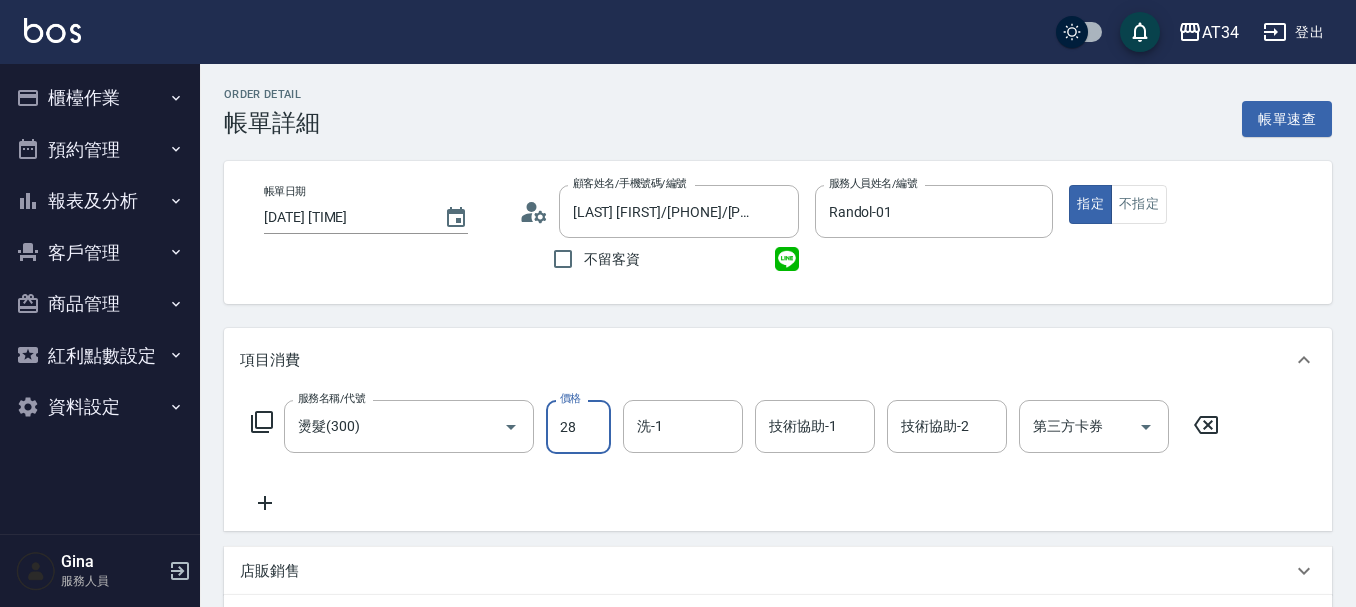 type on "280" 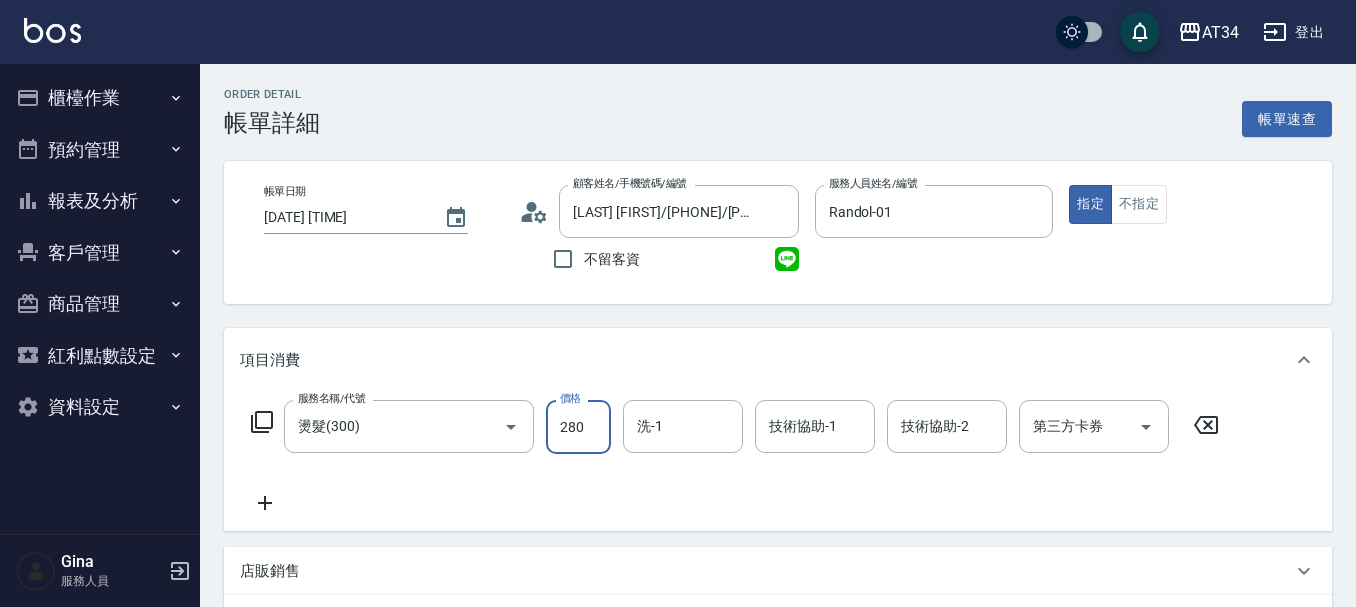 type on "280" 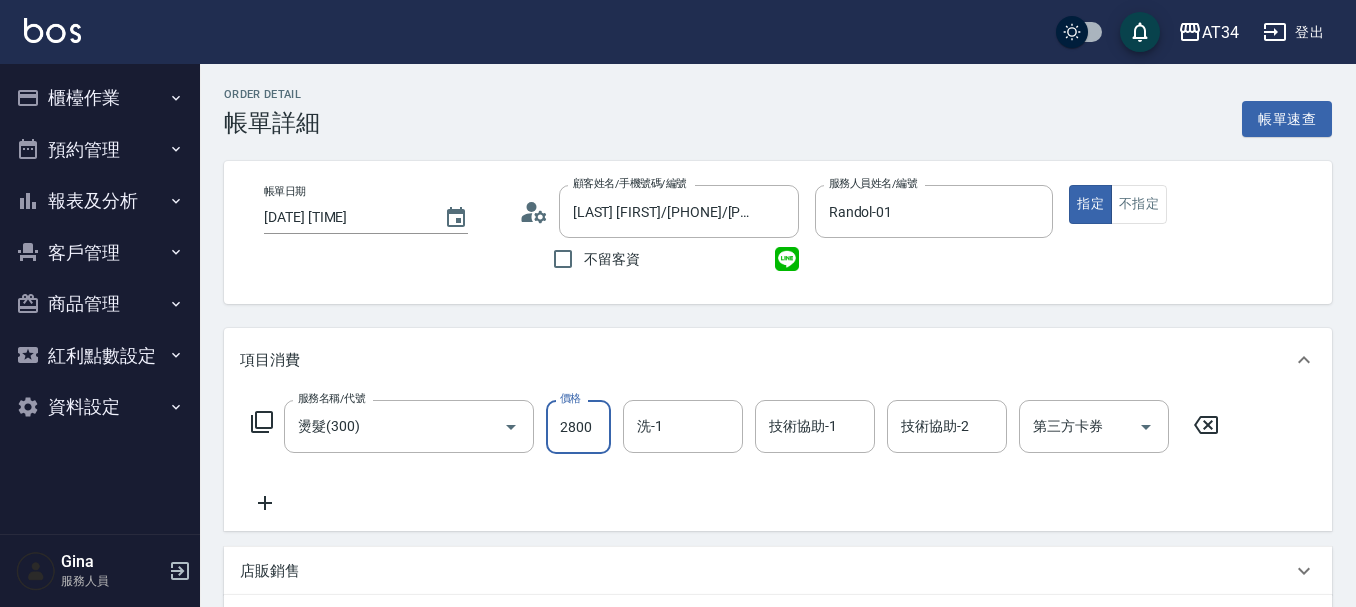 type on "2800" 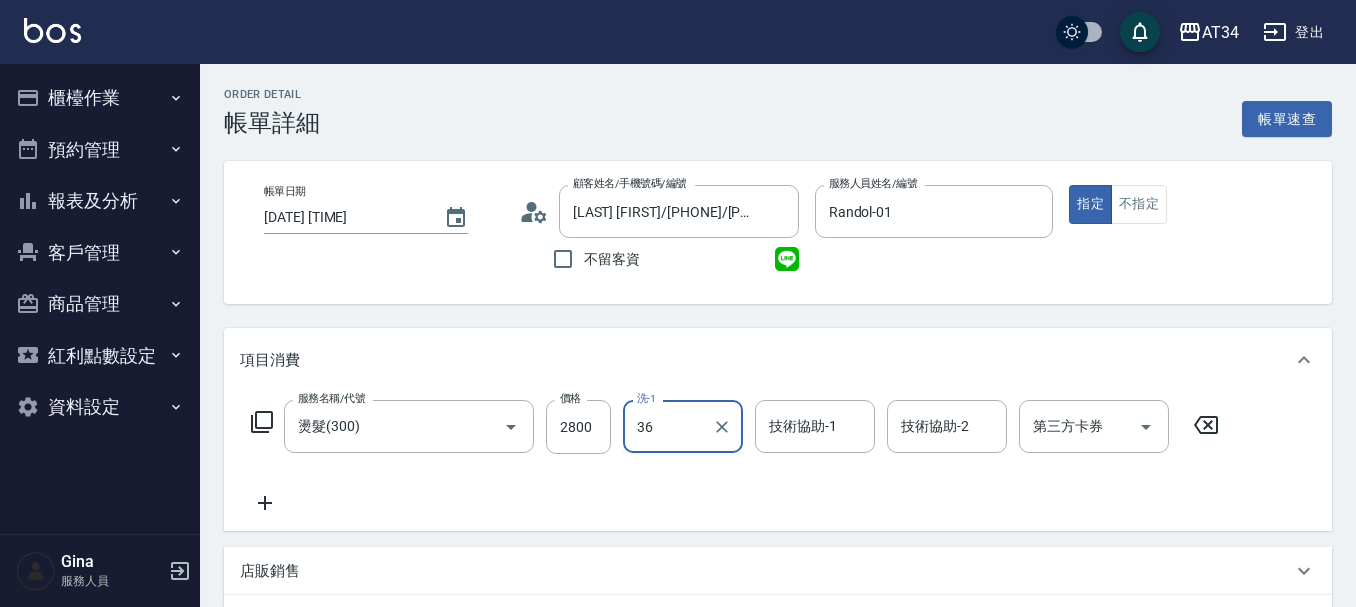 type on "張可芮-36" 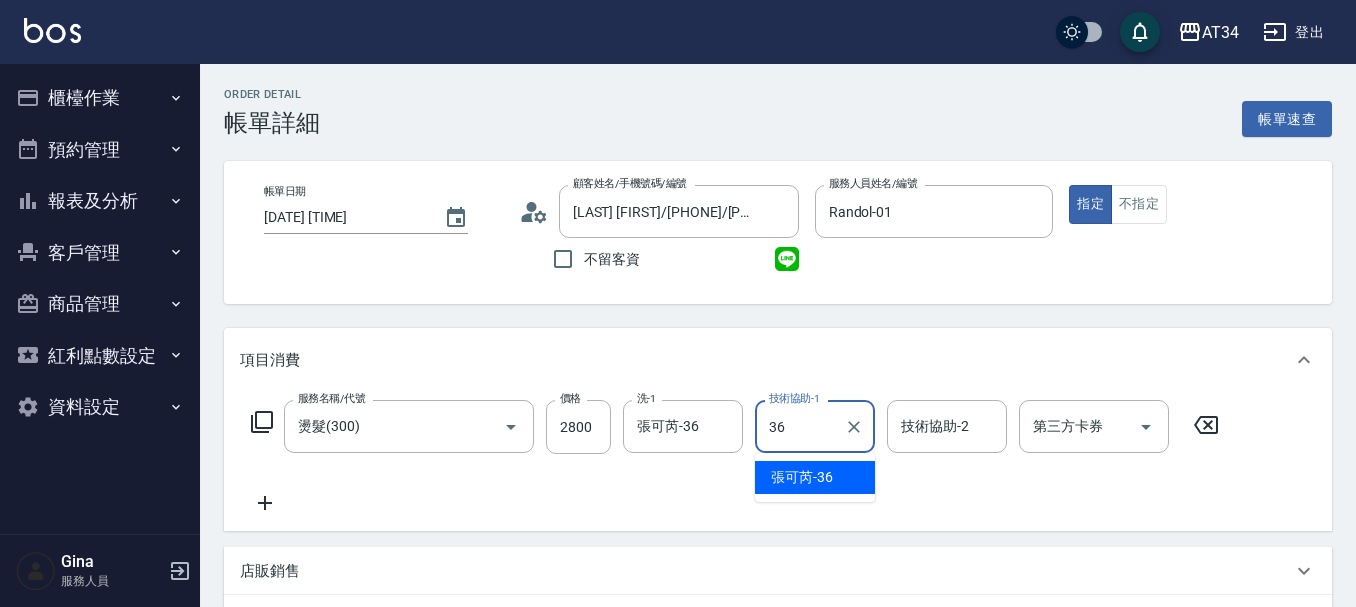 type on "張可芮-36" 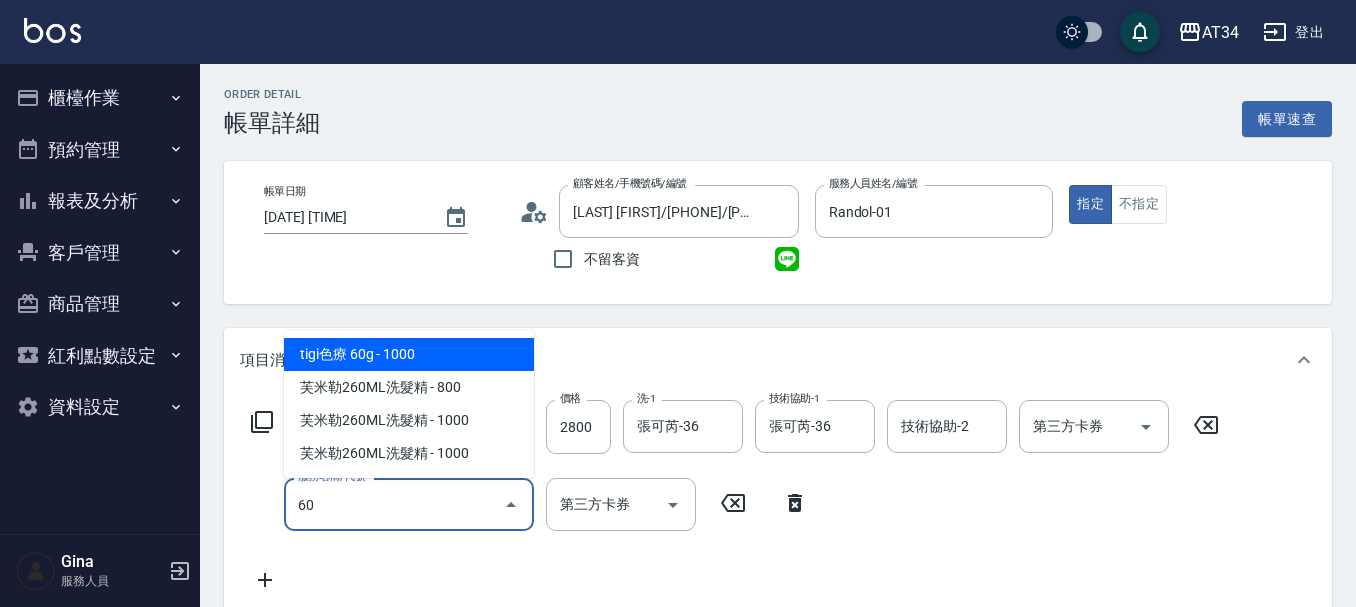 type on "602" 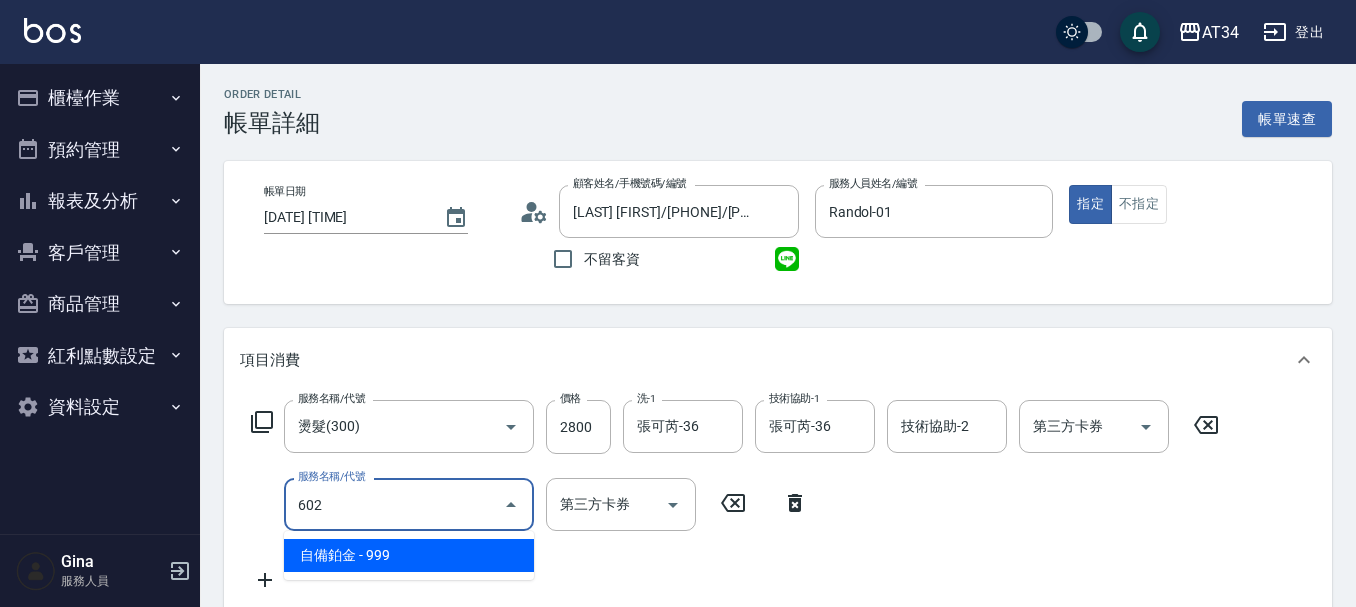 type on "370" 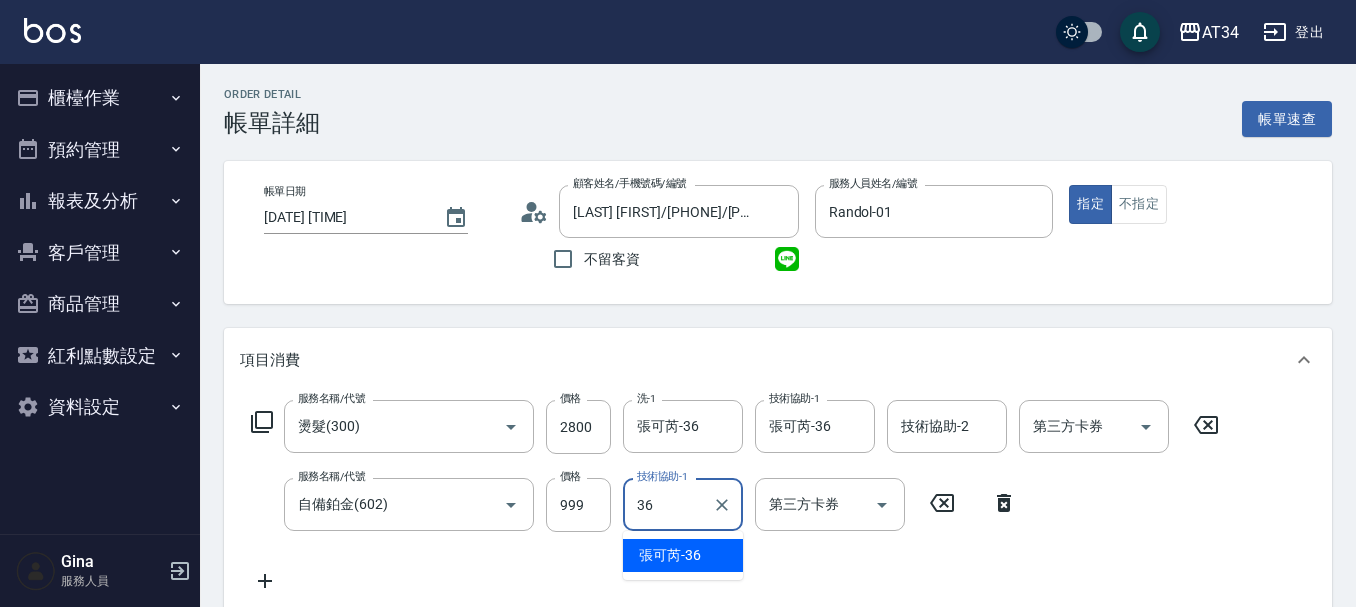 type on "張可芮-36" 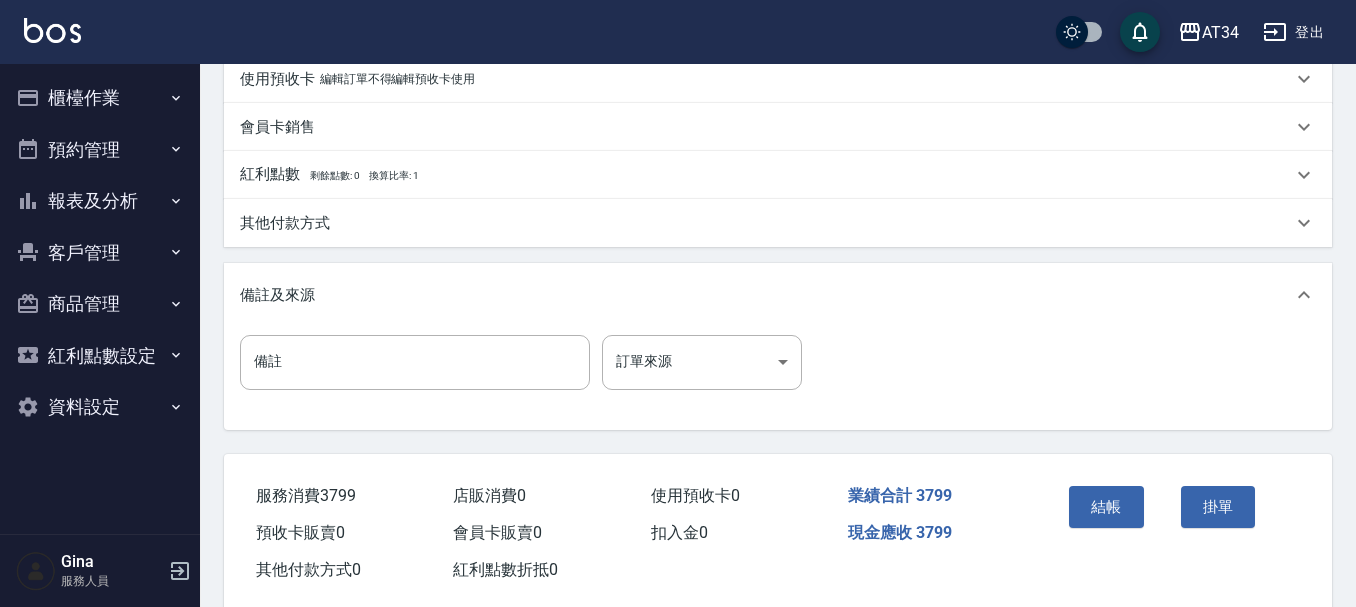 scroll, scrollTop: 700, scrollLeft: 0, axis: vertical 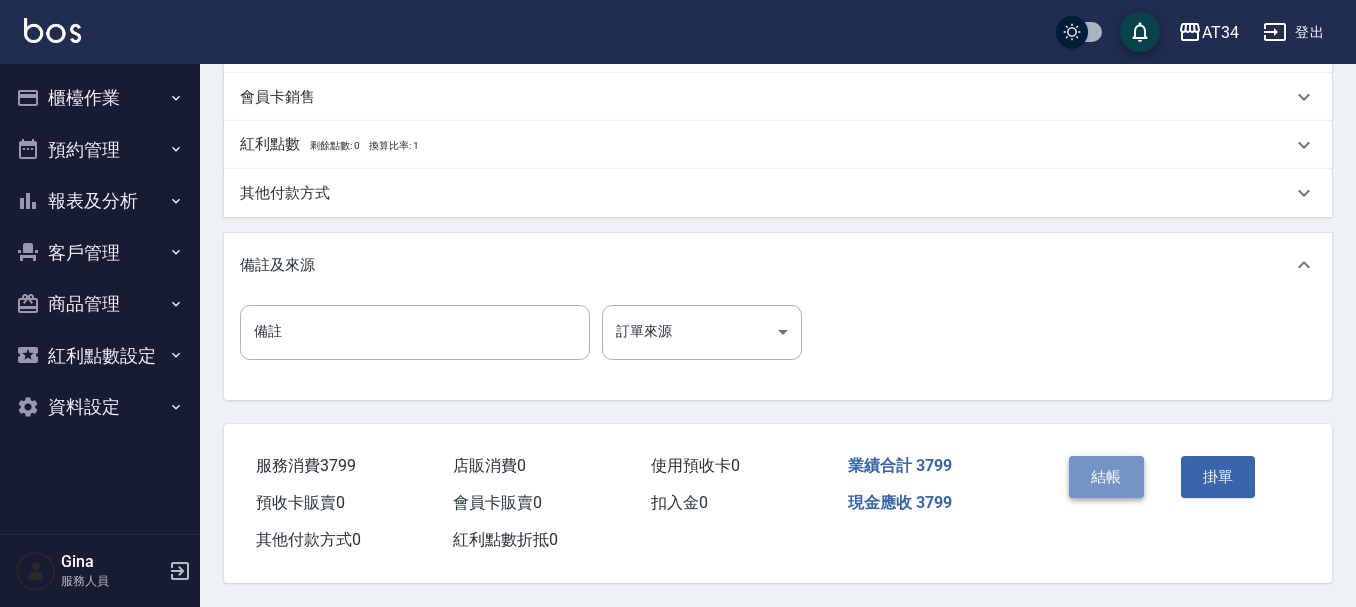 click on "結帳" at bounding box center (1106, 477) 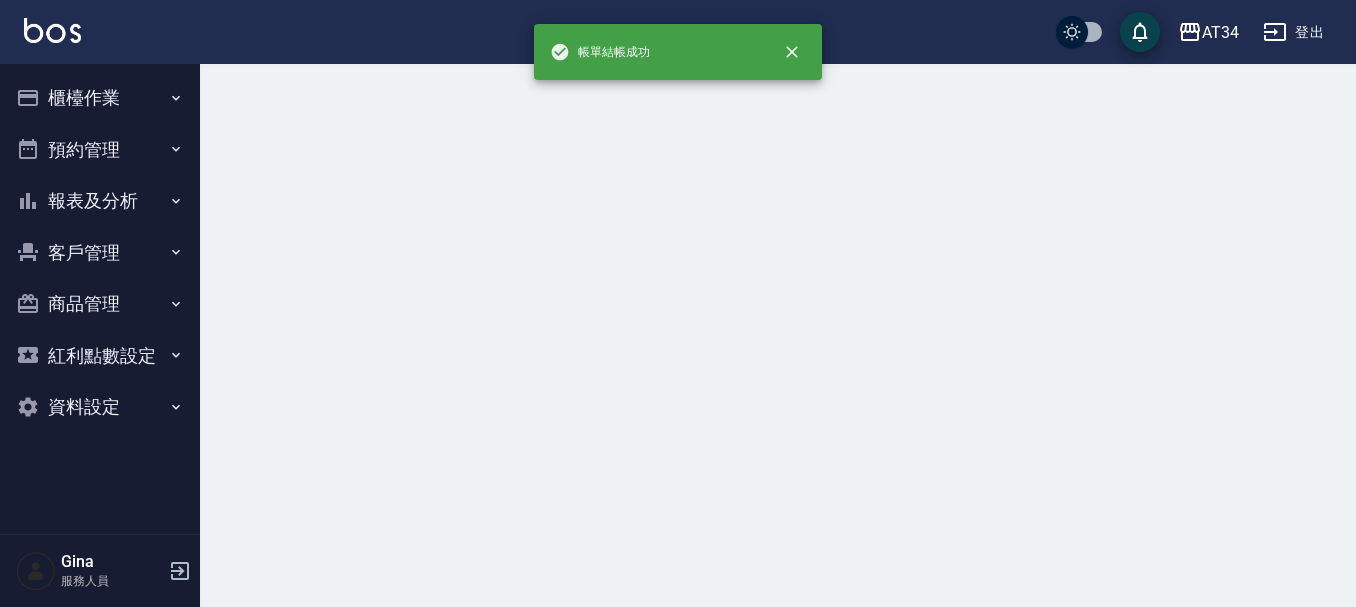 scroll, scrollTop: 0, scrollLeft: 0, axis: both 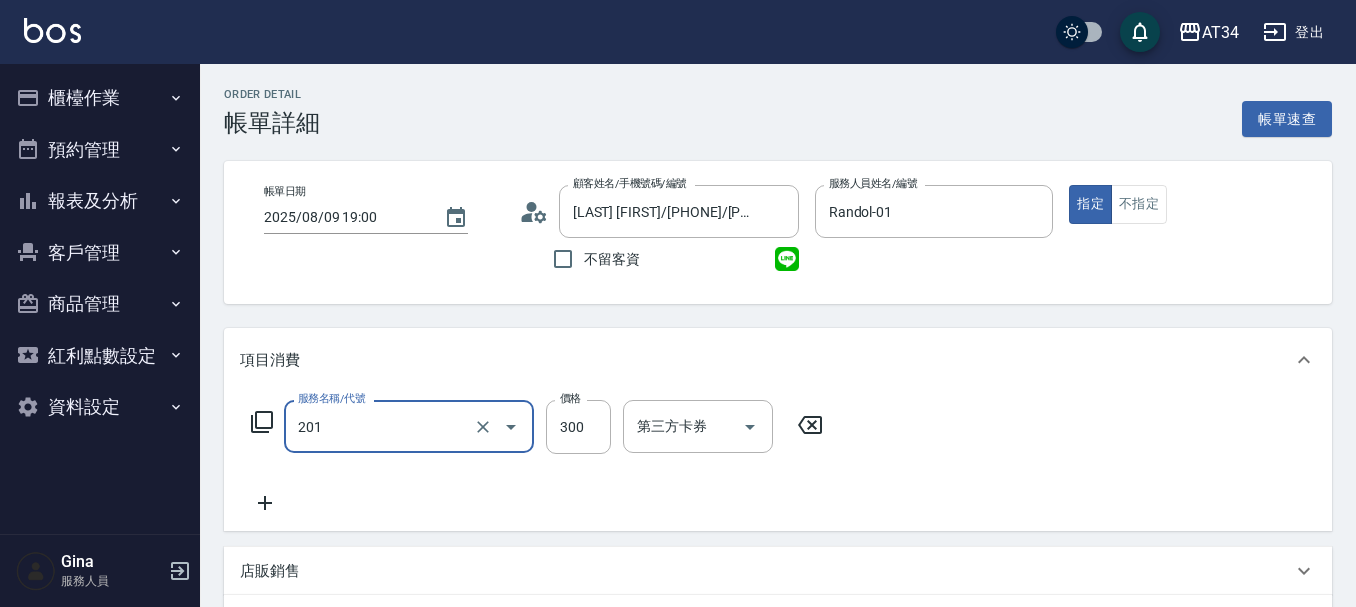 type on "洗髮(201)" 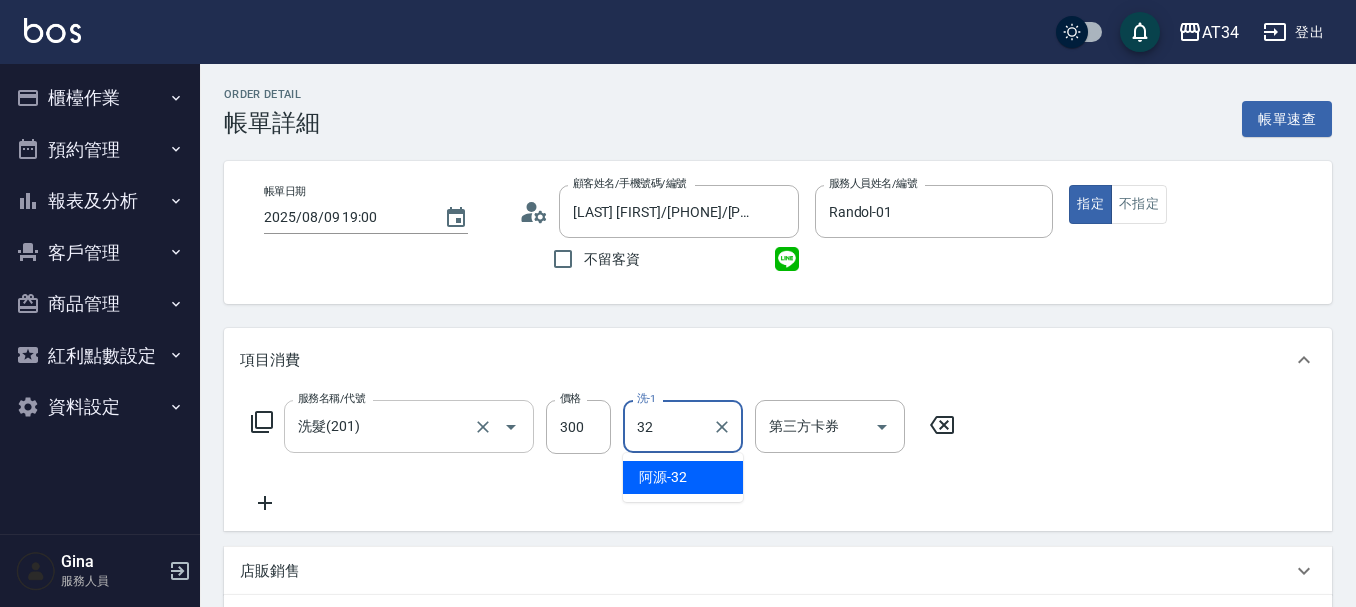 type on "阿源-32" 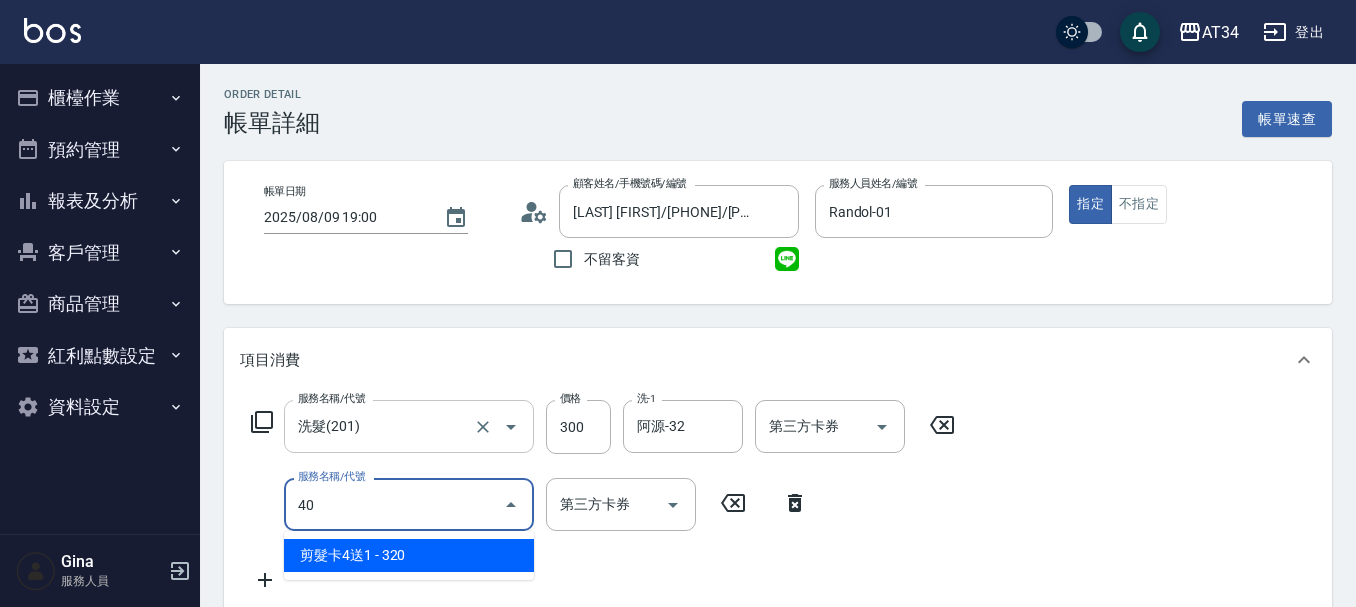 type on "401" 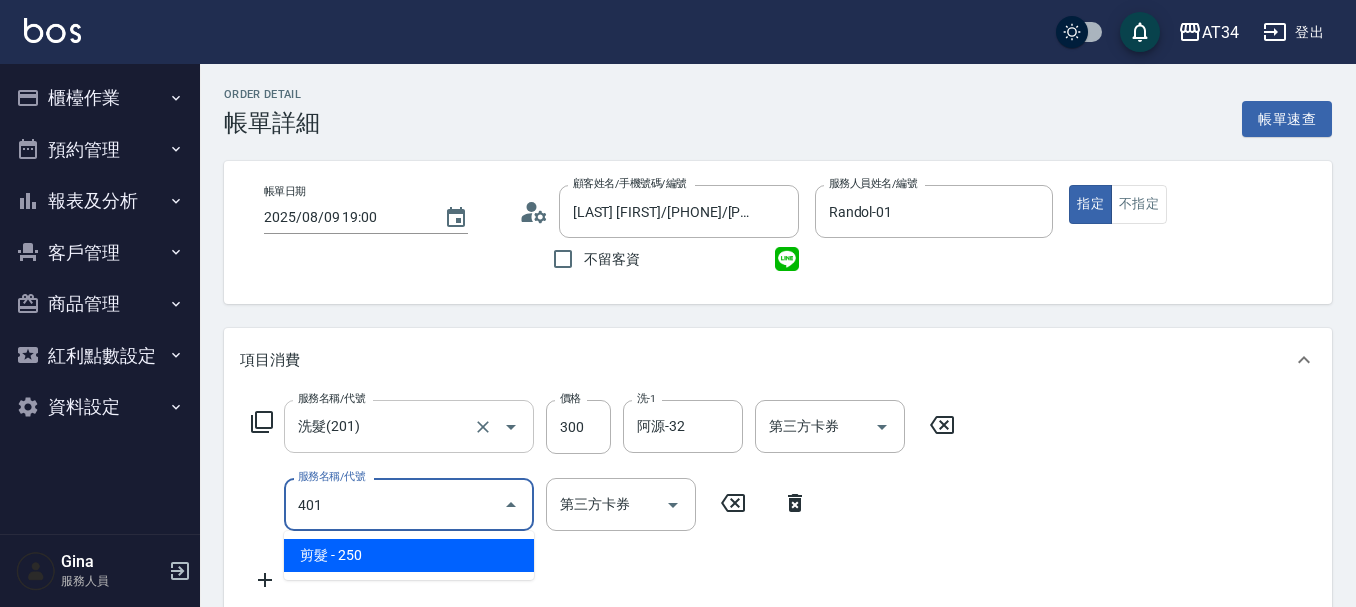 type on "50" 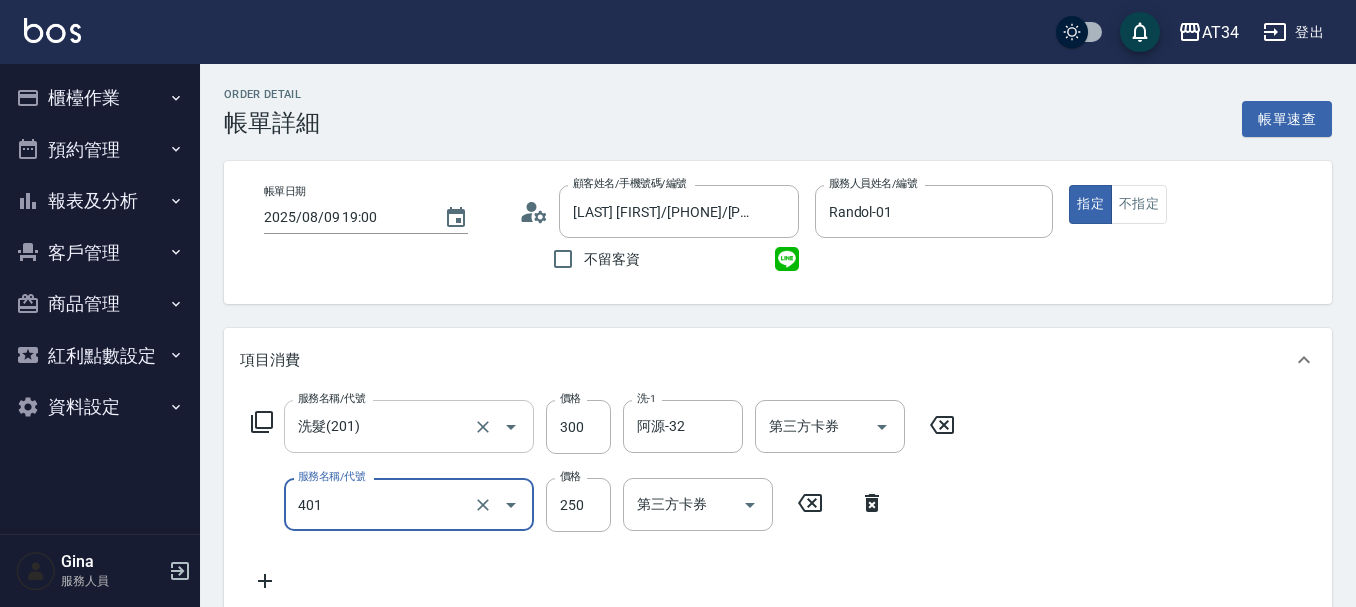 type on "剪髮(401)" 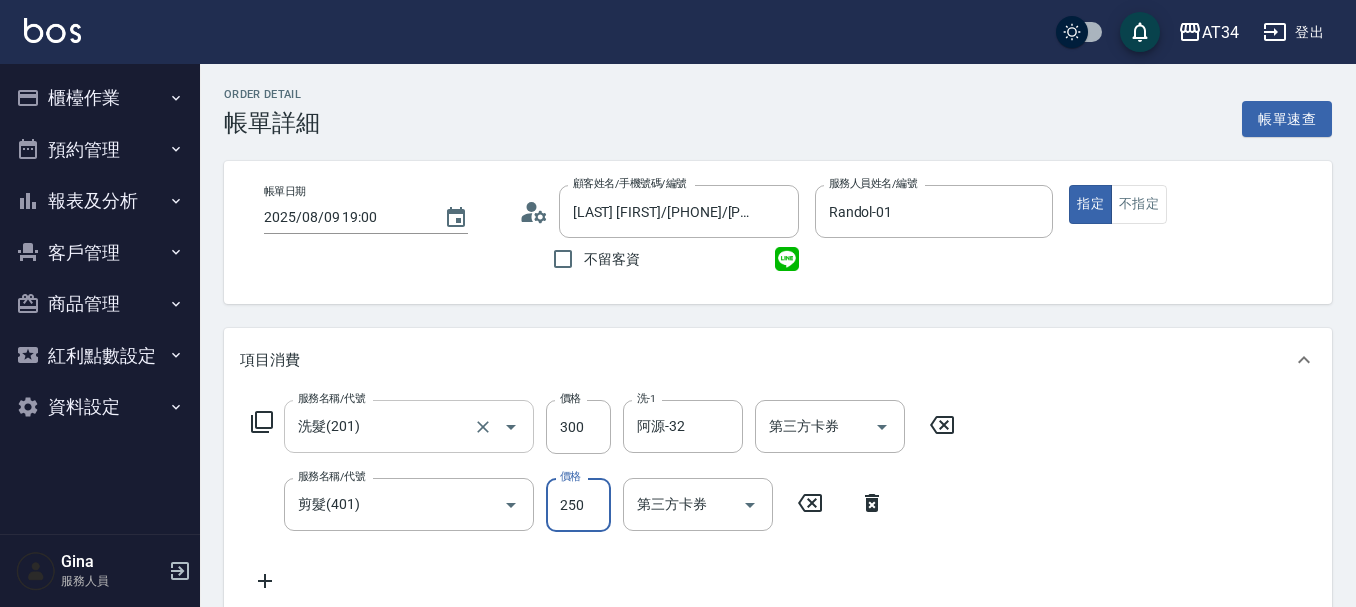 type on "30" 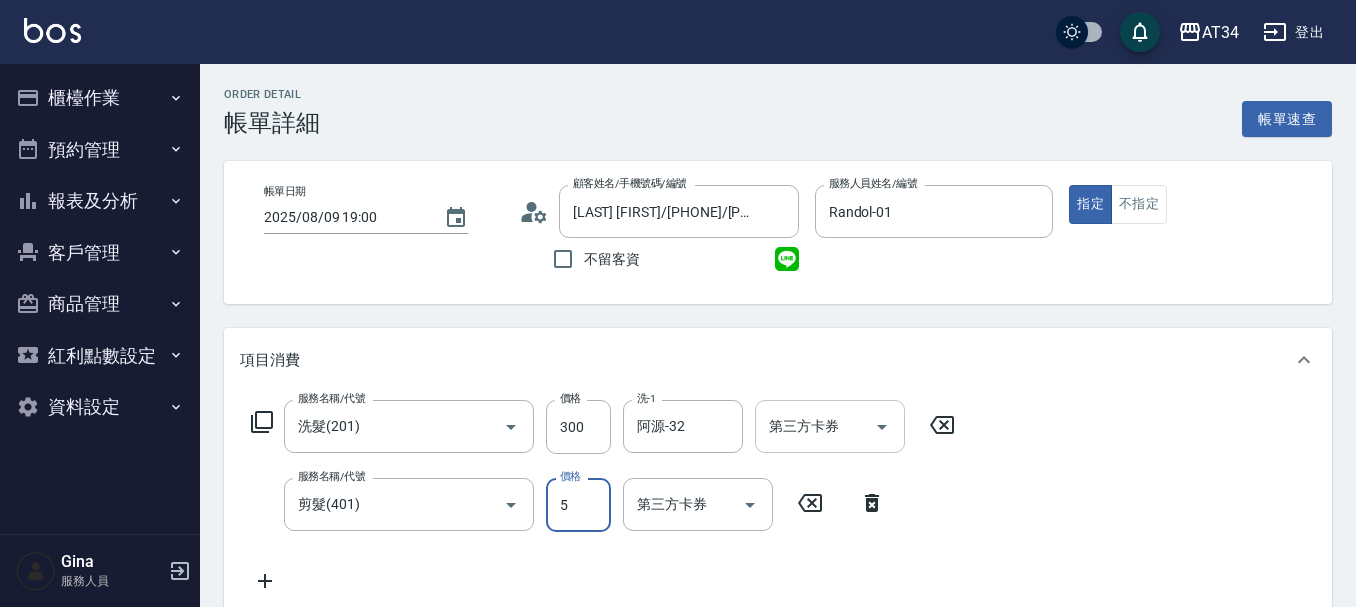 type on "50" 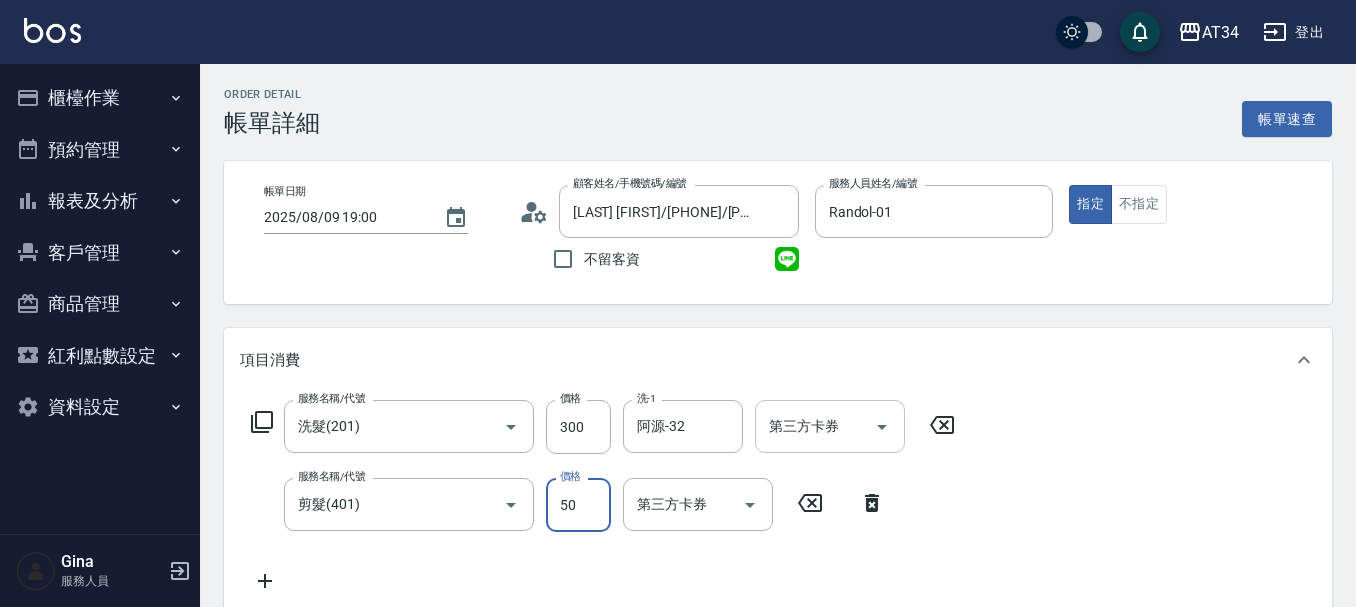 type on "80" 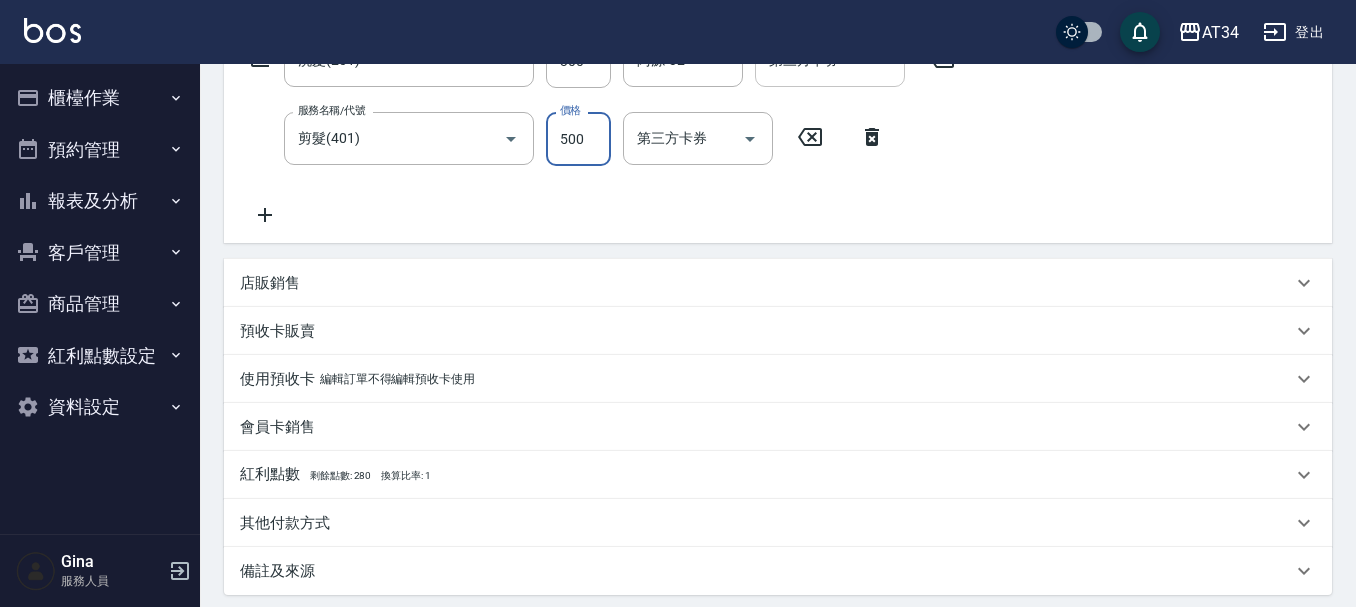 scroll, scrollTop: 0, scrollLeft: 0, axis: both 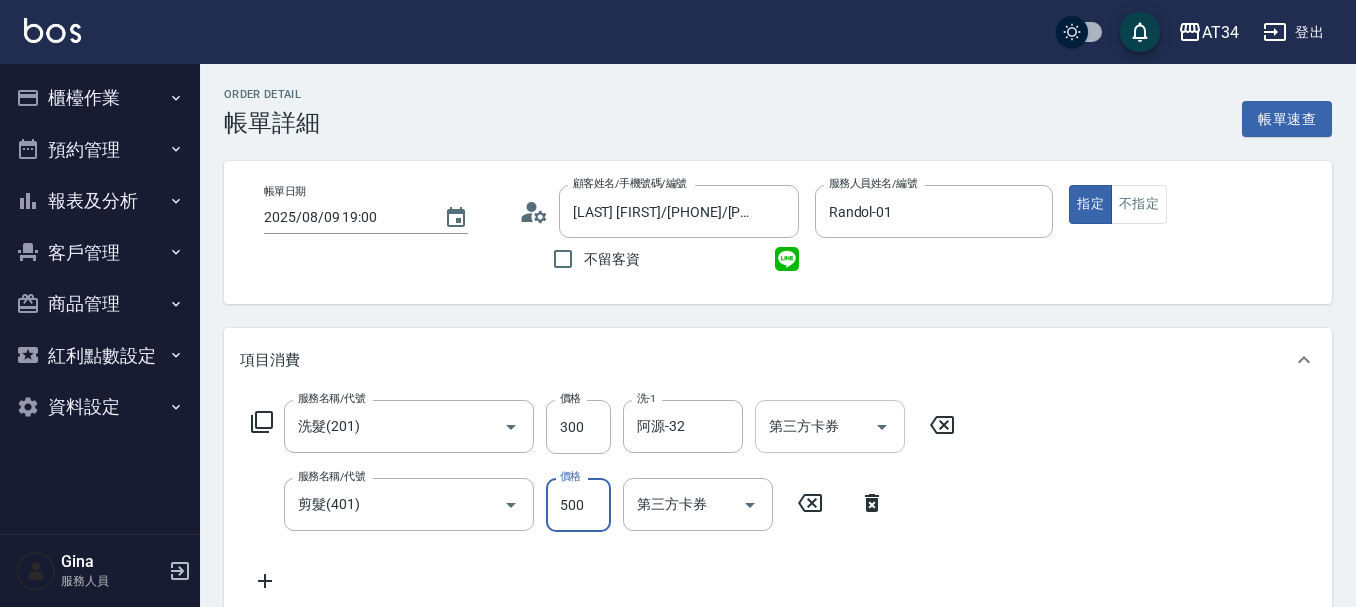 type on "50" 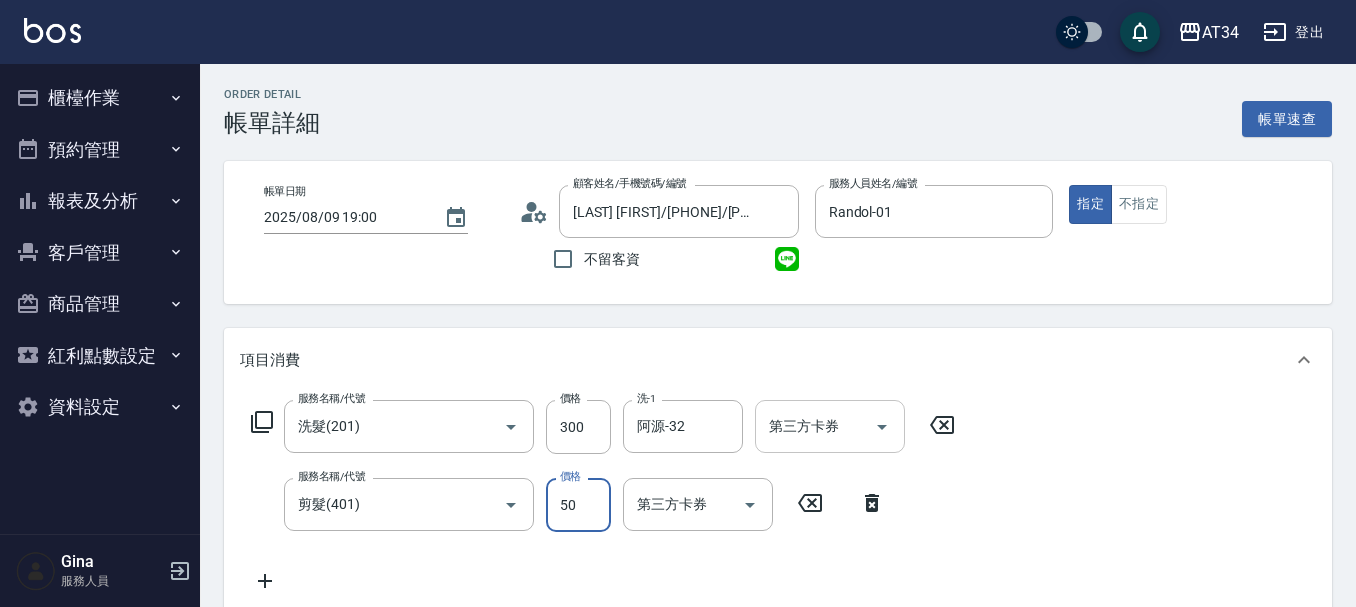 type on "30" 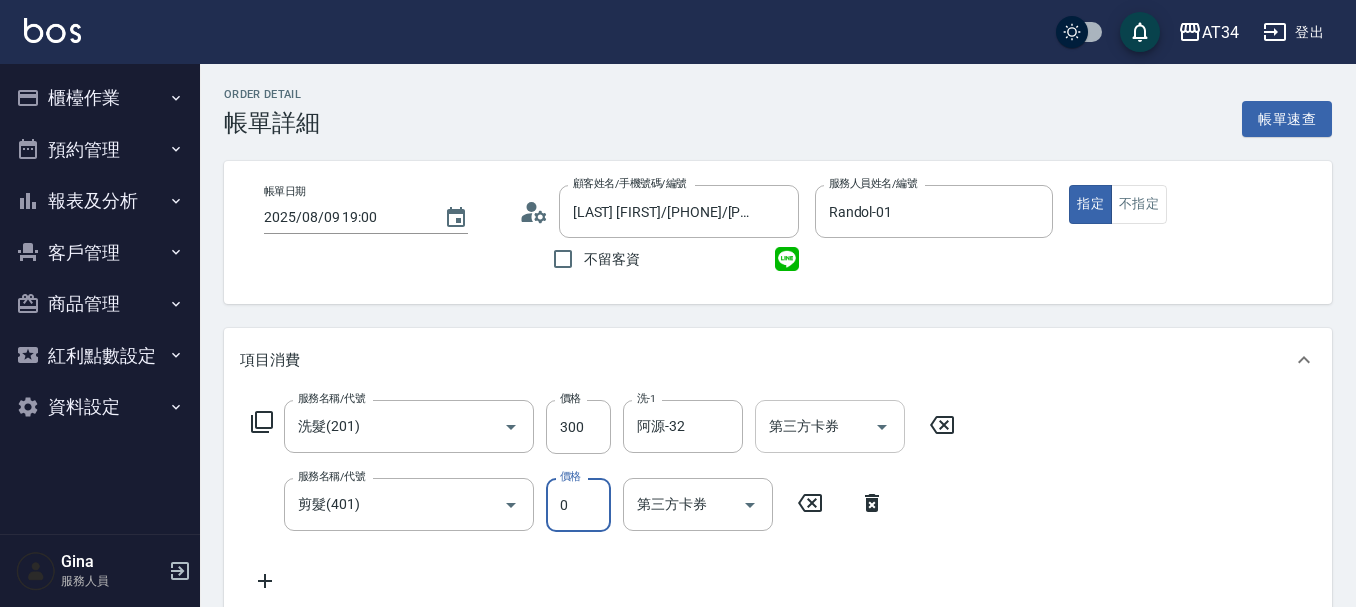 type on "44" 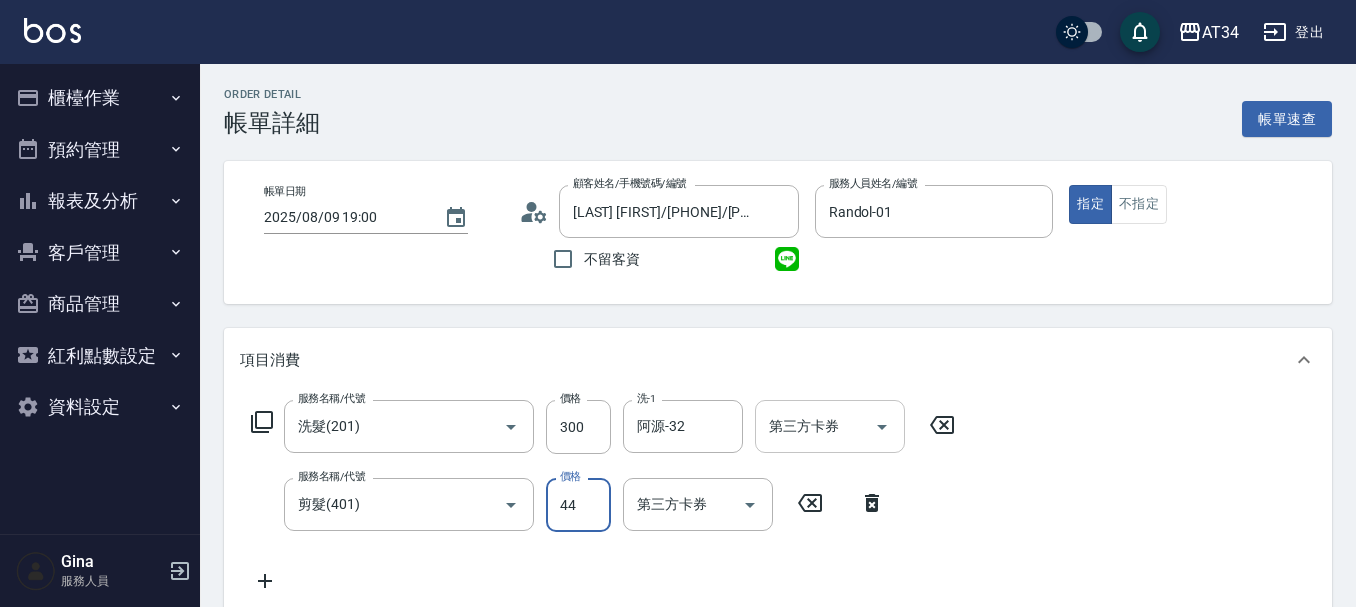 type on "70" 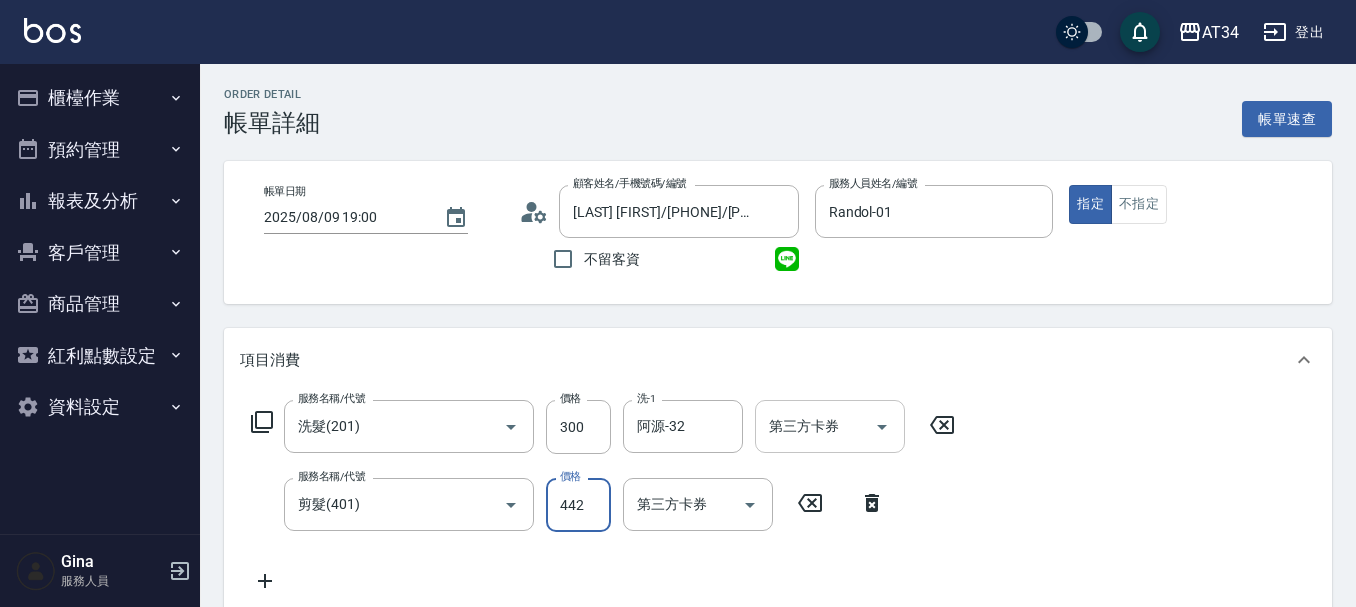 type on "44" 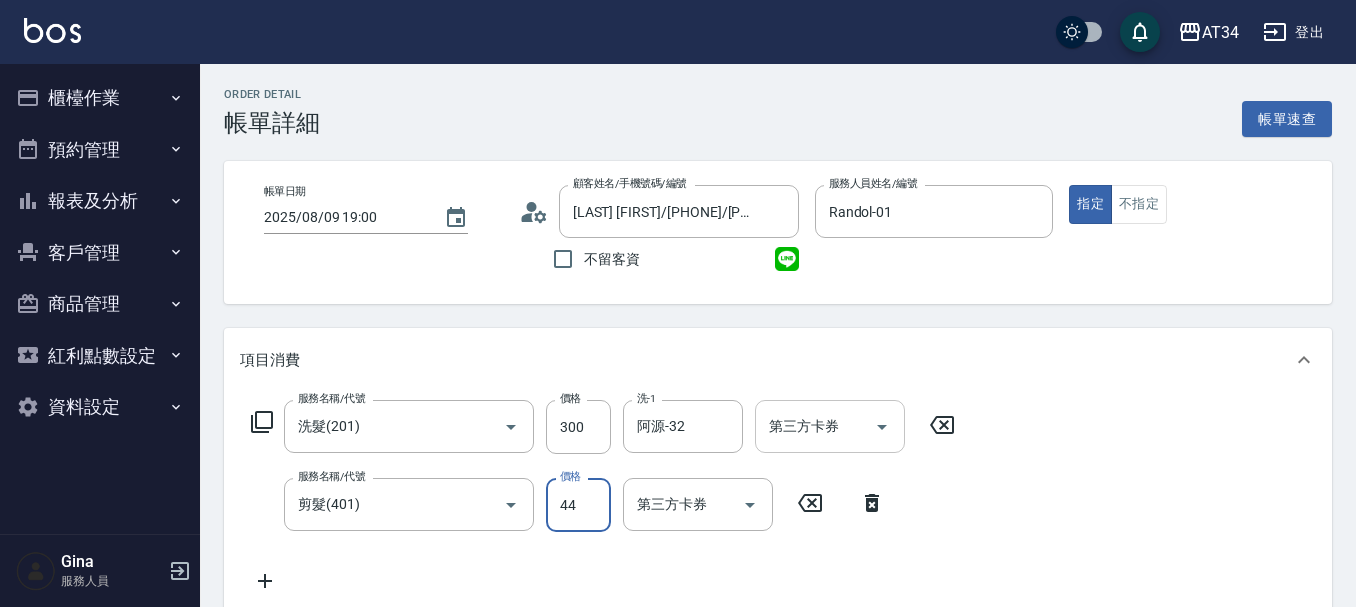type on "30" 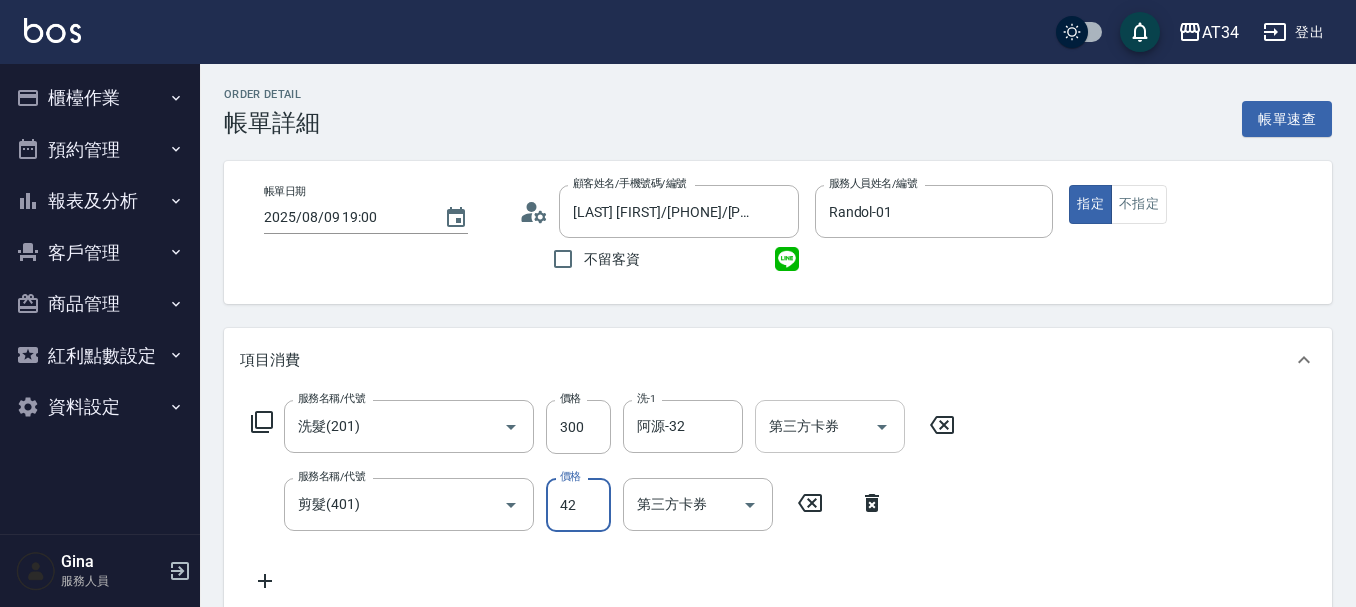type on "420" 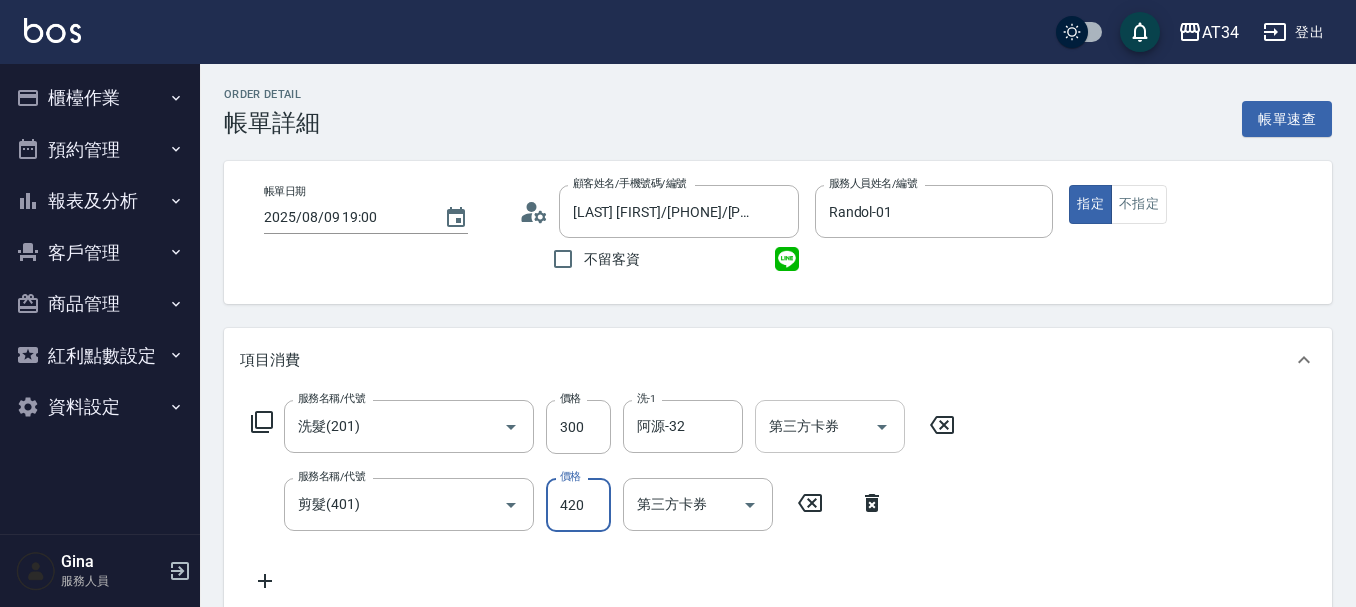 type on "70" 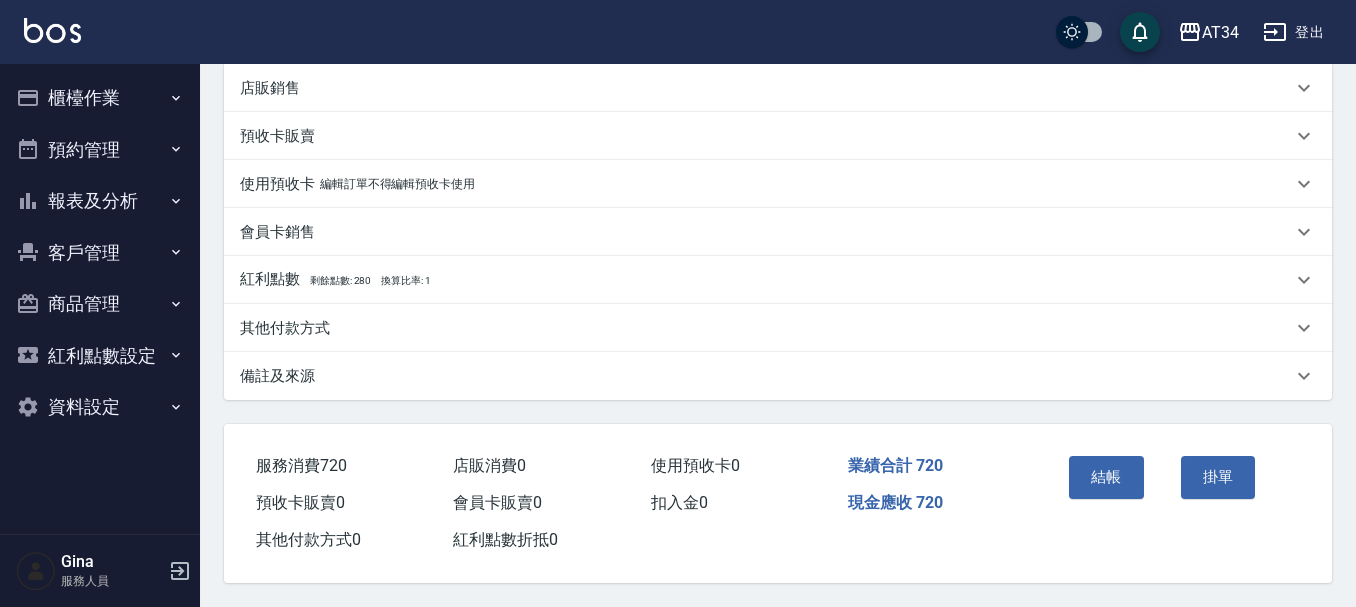 scroll, scrollTop: 570, scrollLeft: 0, axis: vertical 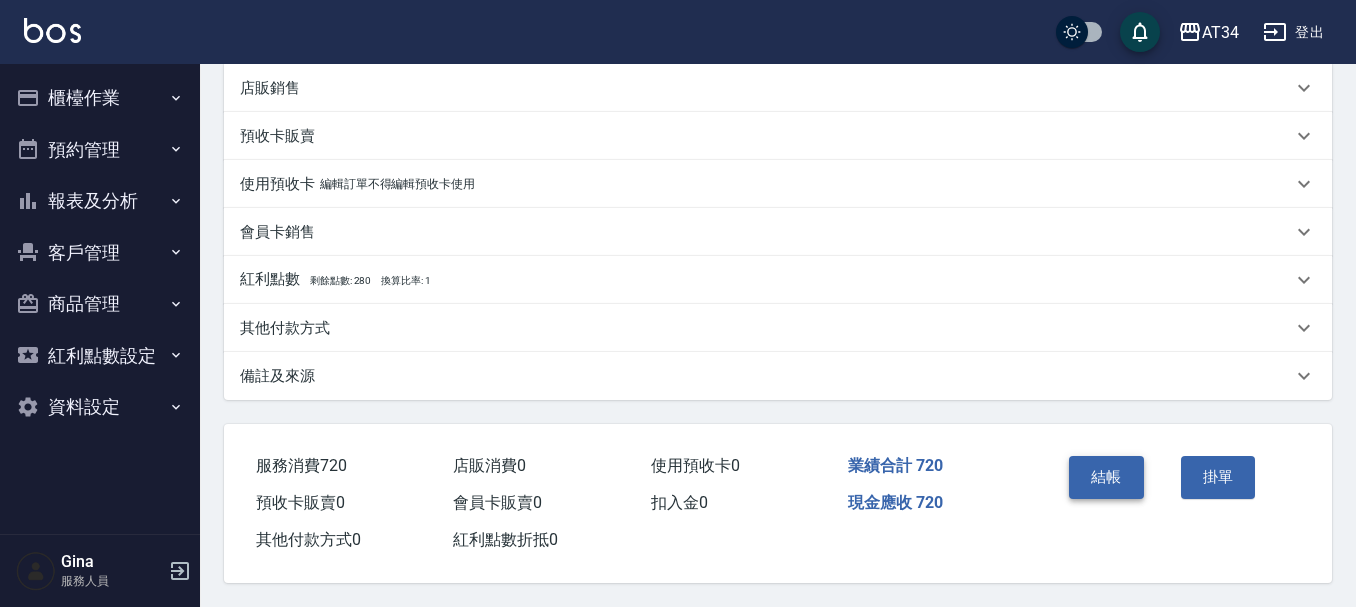 type on "420" 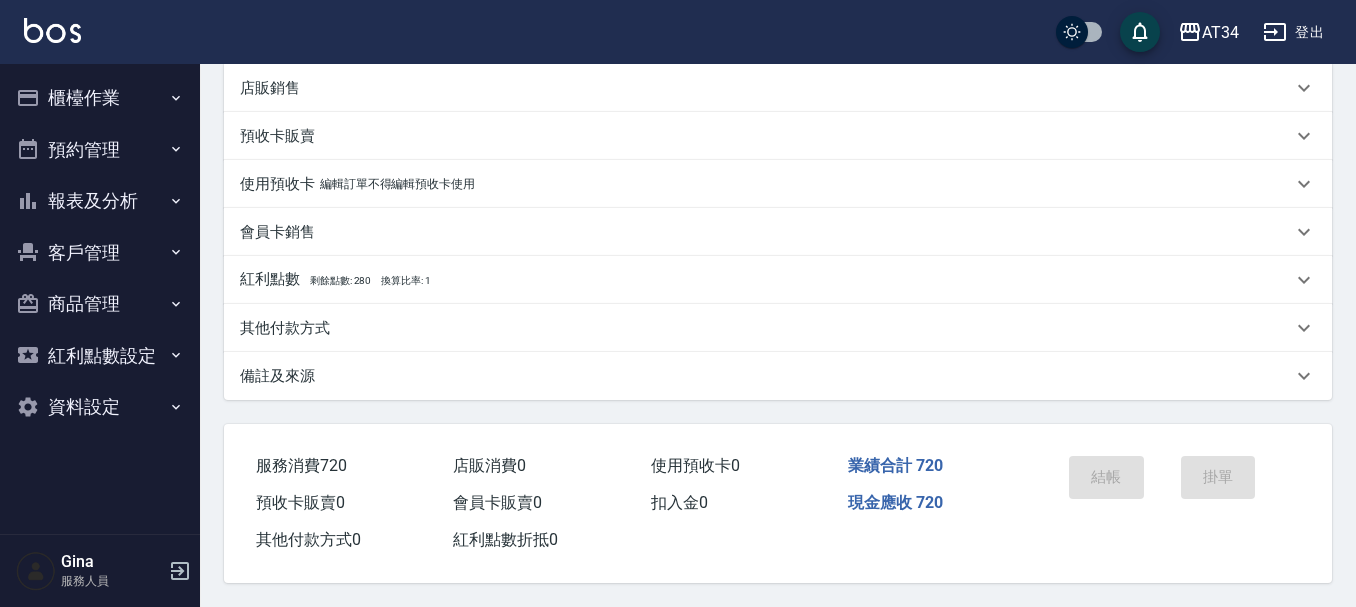 scroll, scrollTop: 0, scrollLeft: 0, axis: both 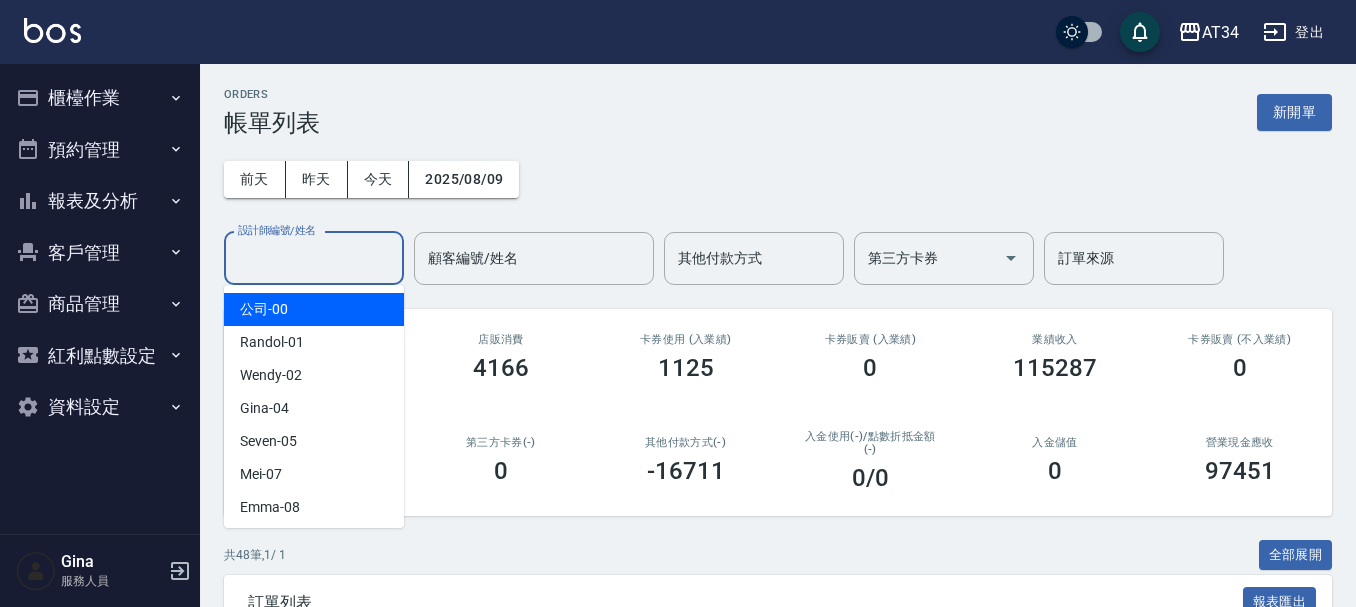 click on "設計師編號/姓名" at bounding box center (314, 258) 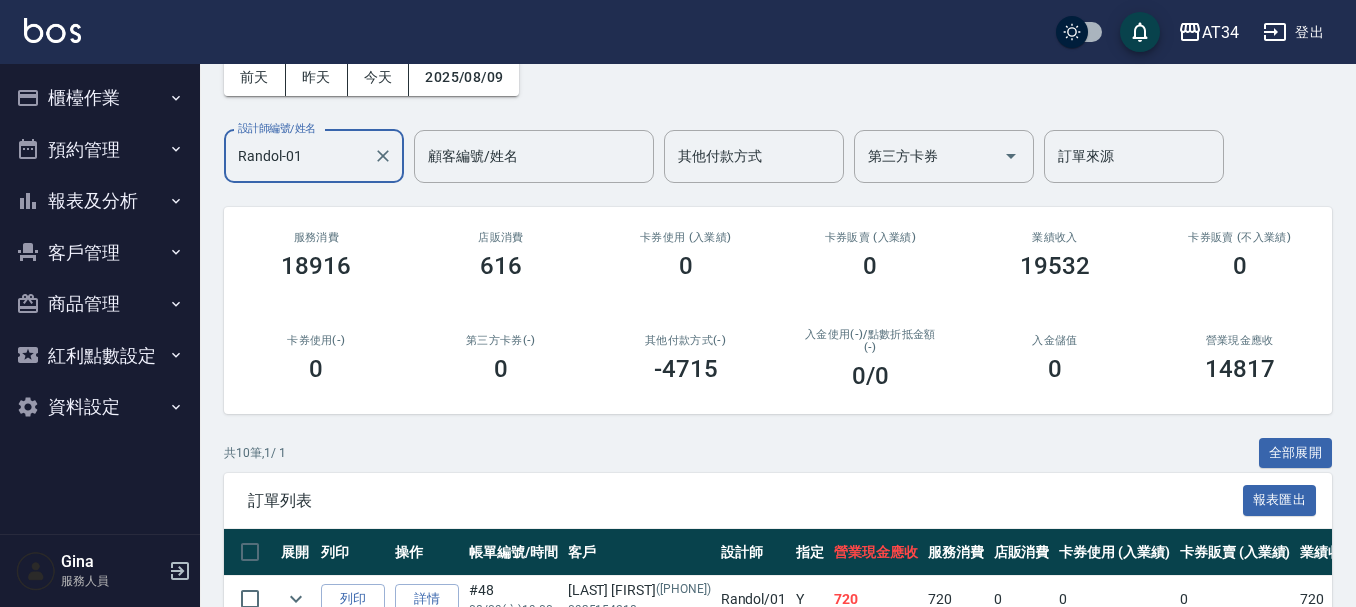 scroll, scrollTop: 100, scrollLeft: 0, axis: vertical 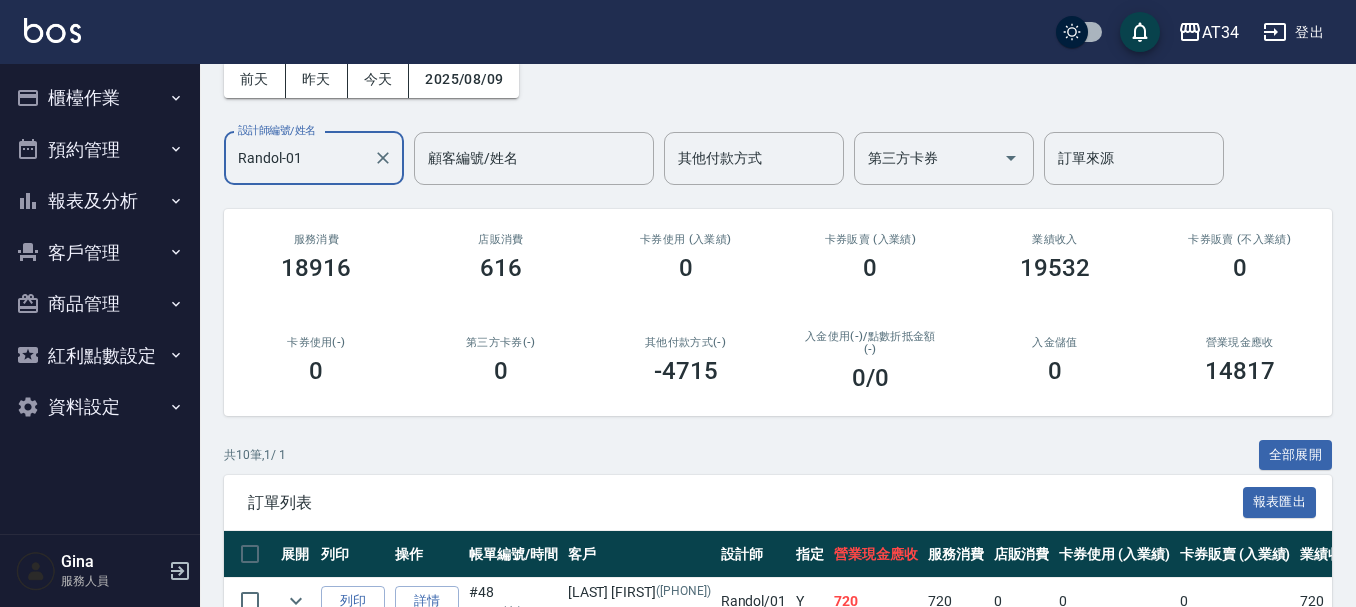 type on "Randol-01" 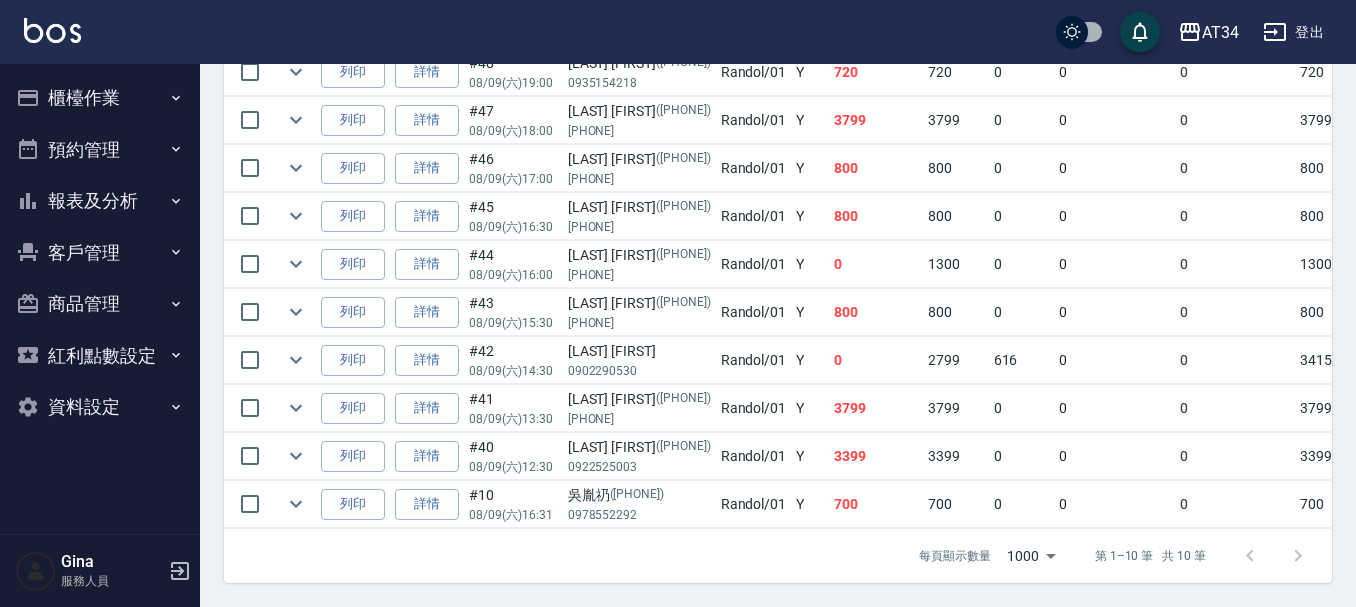 scroll, scrollTop: 644, scrollLeft: 0, axis: vertical 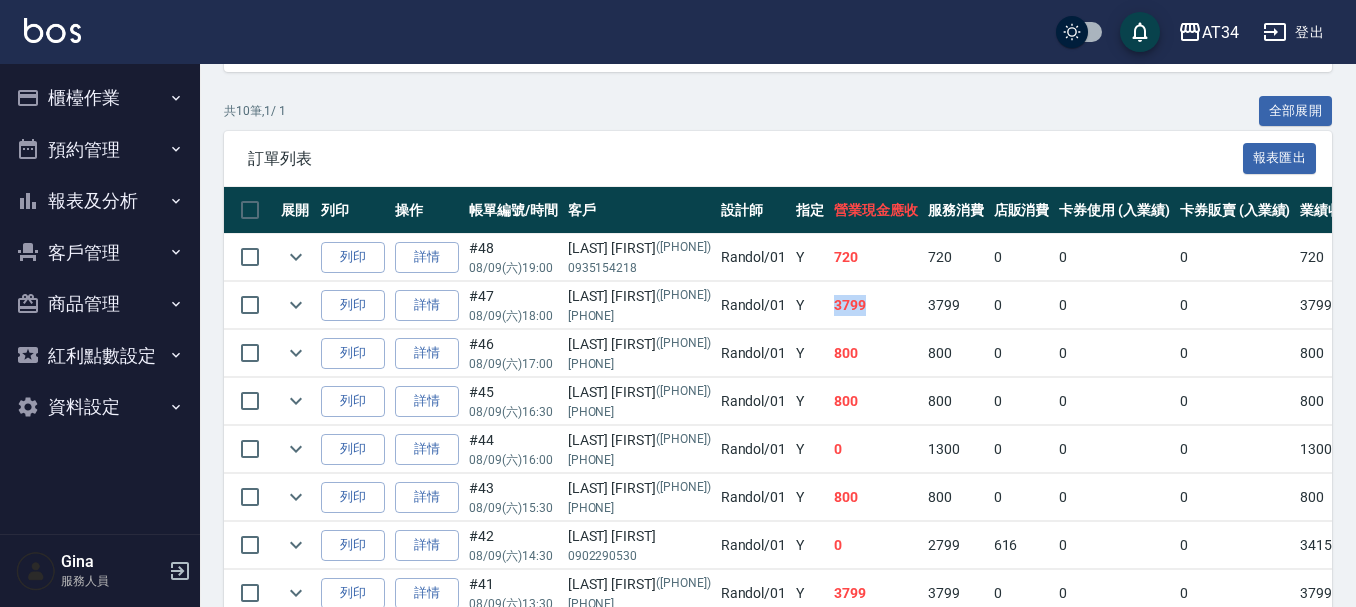 drag, startPoint x: 823, startPoint y: 310, endPoint x: 729, endPoint y: 310, distance: 94 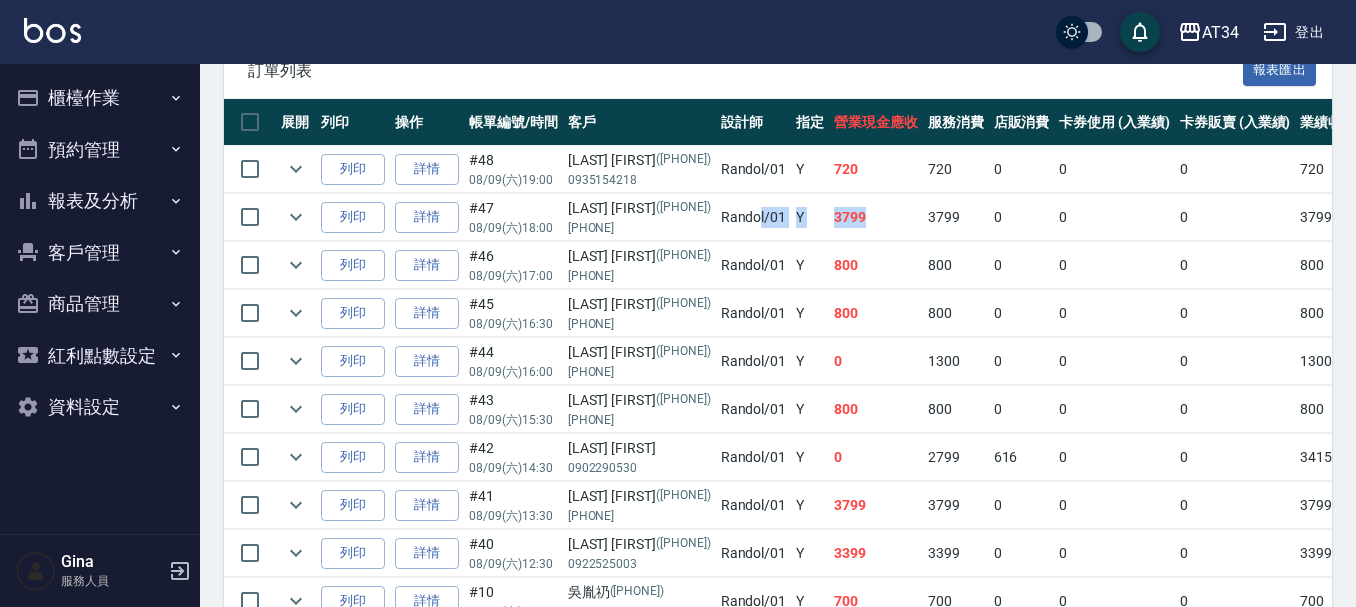 scroll, scrollTop: 644, scrollLeft: 0, axis: vertical 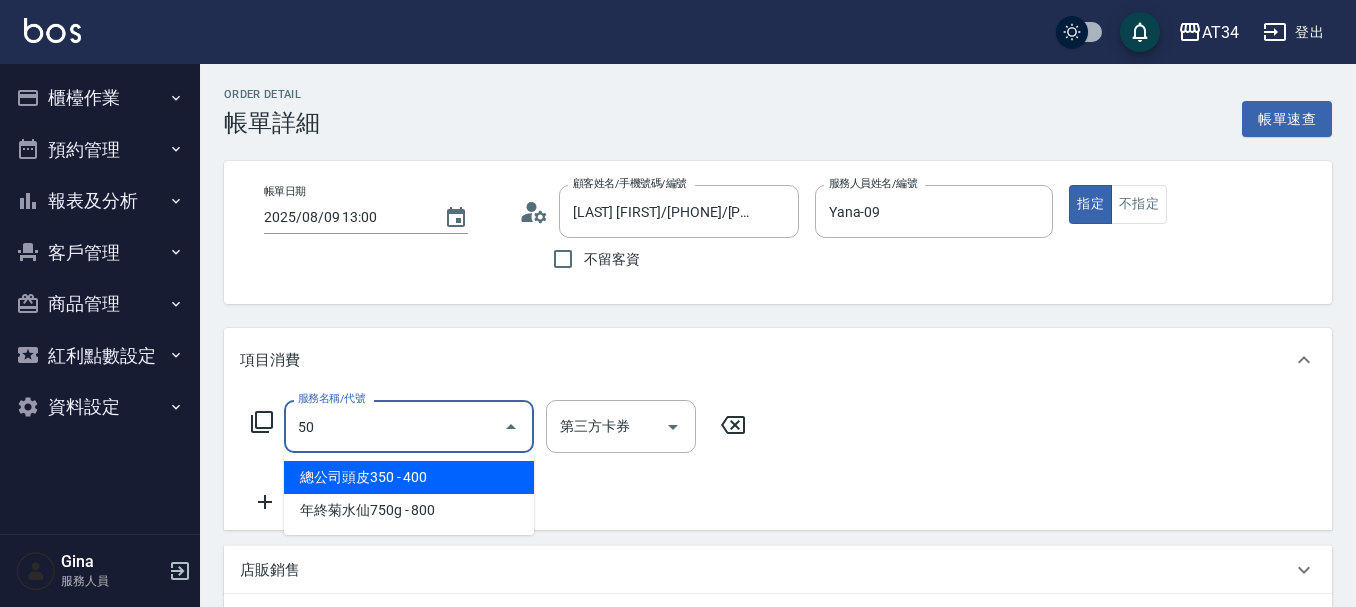 type on "501" 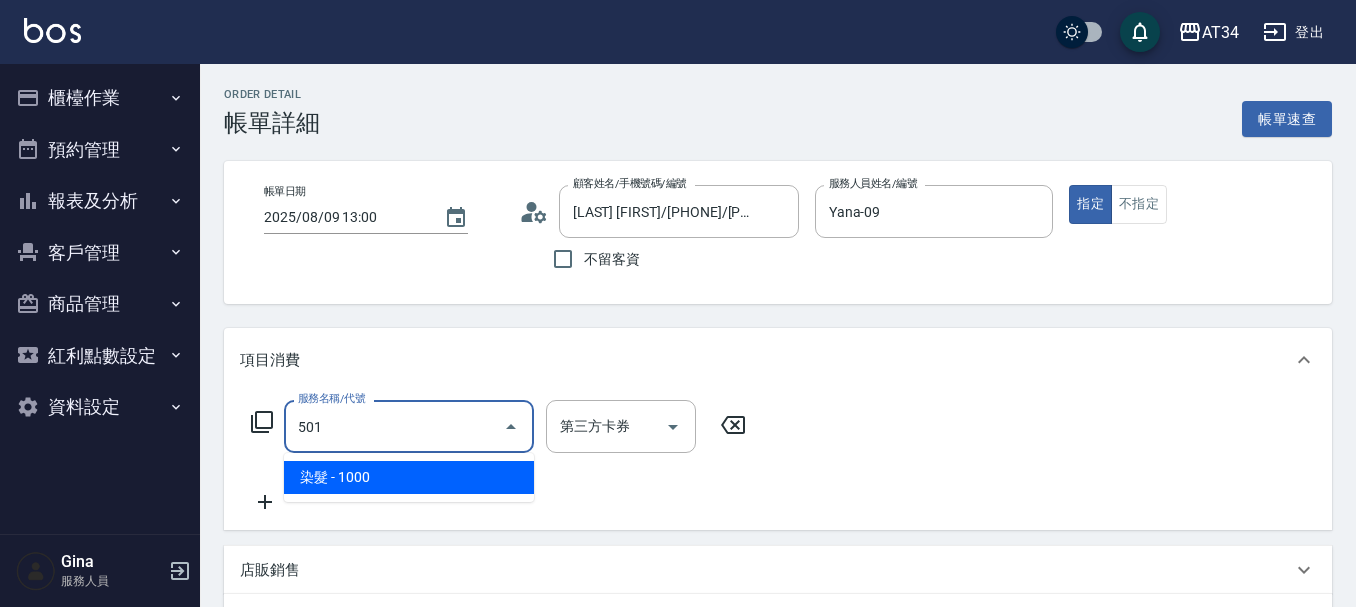 type on "100" 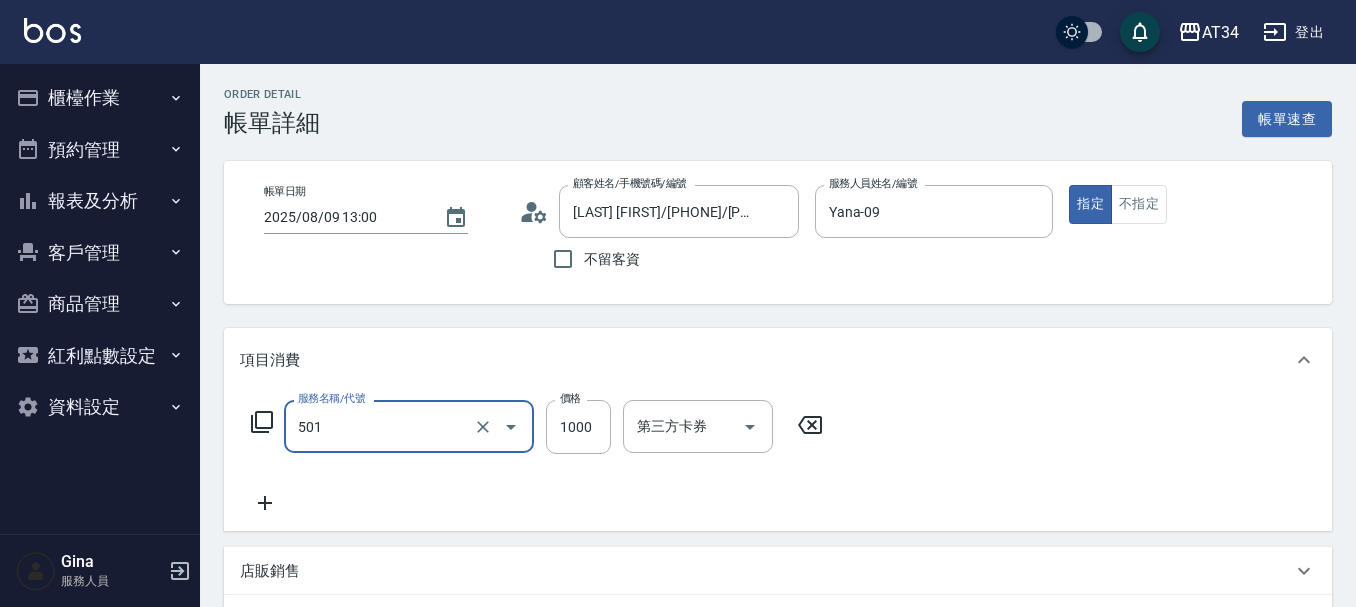 type on "染髮(501)" 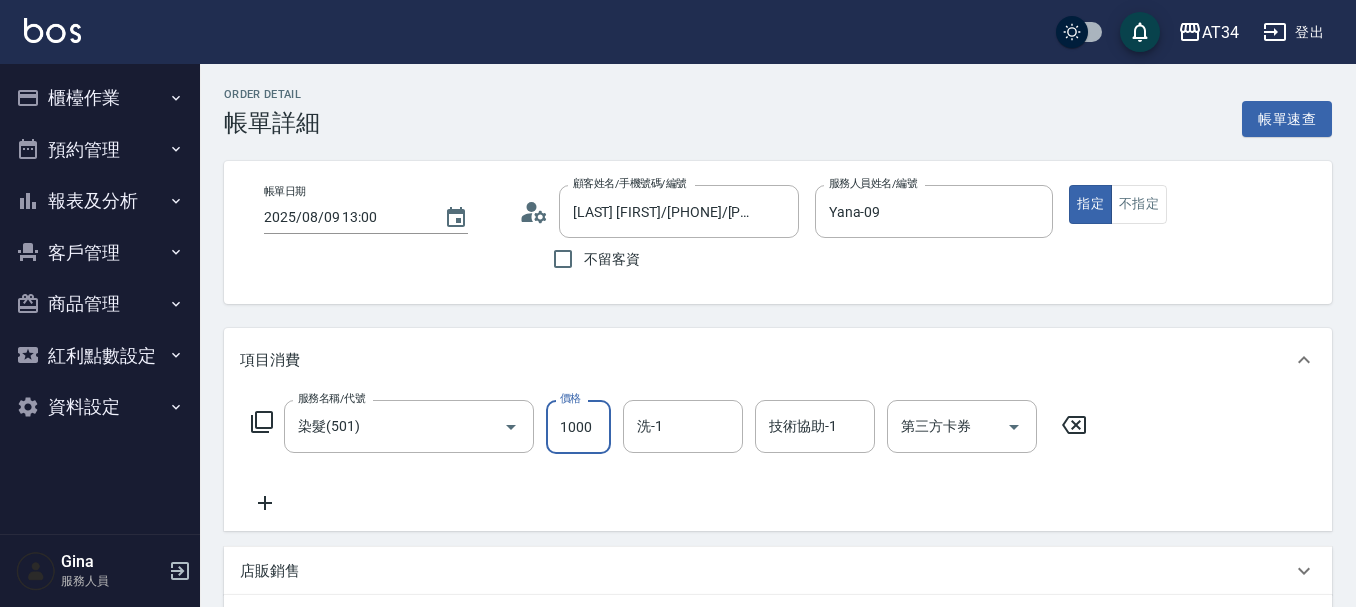 type on "0" 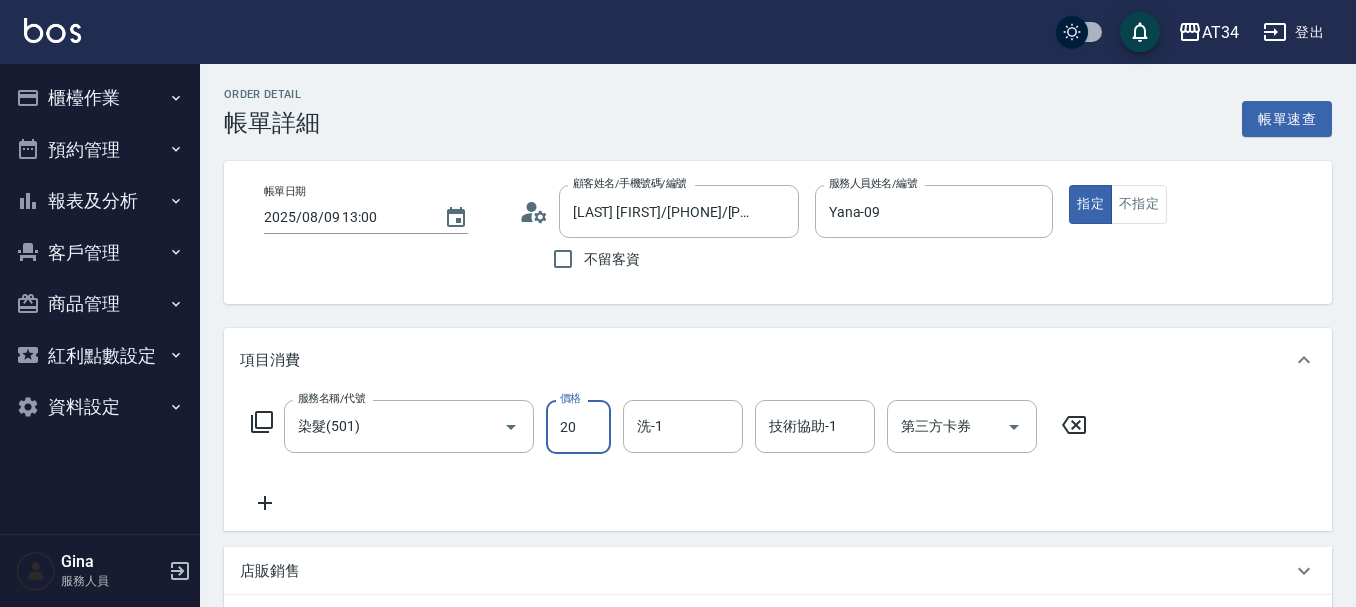 type on "200" 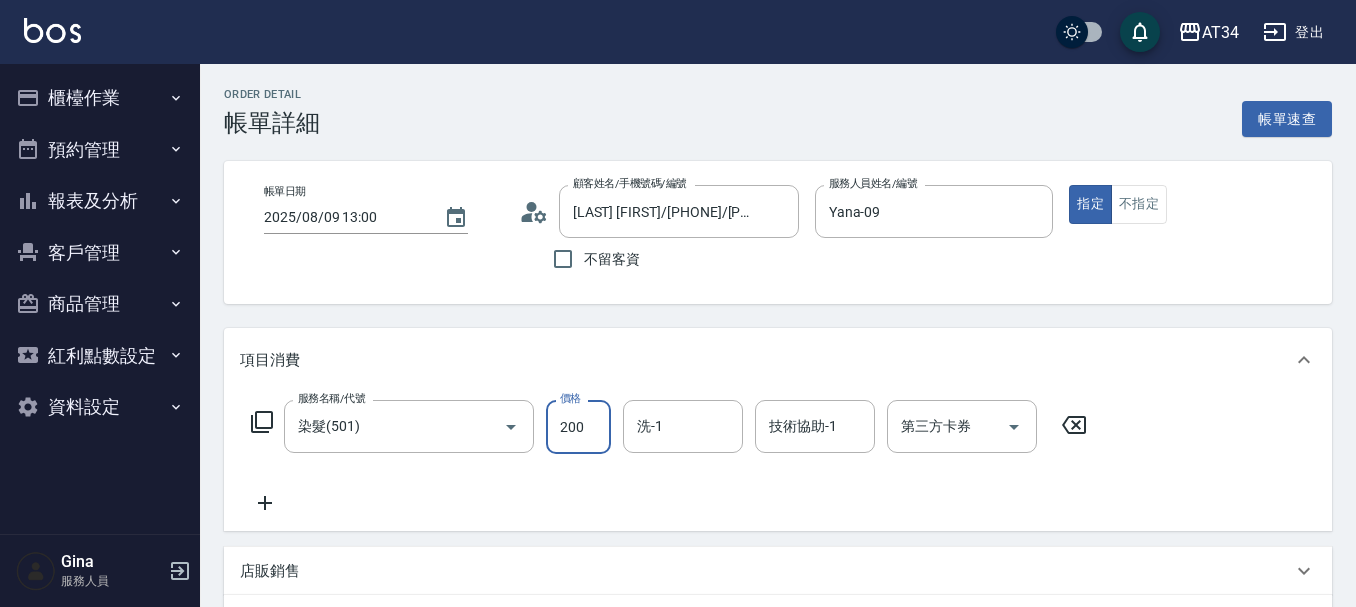 type on "200" 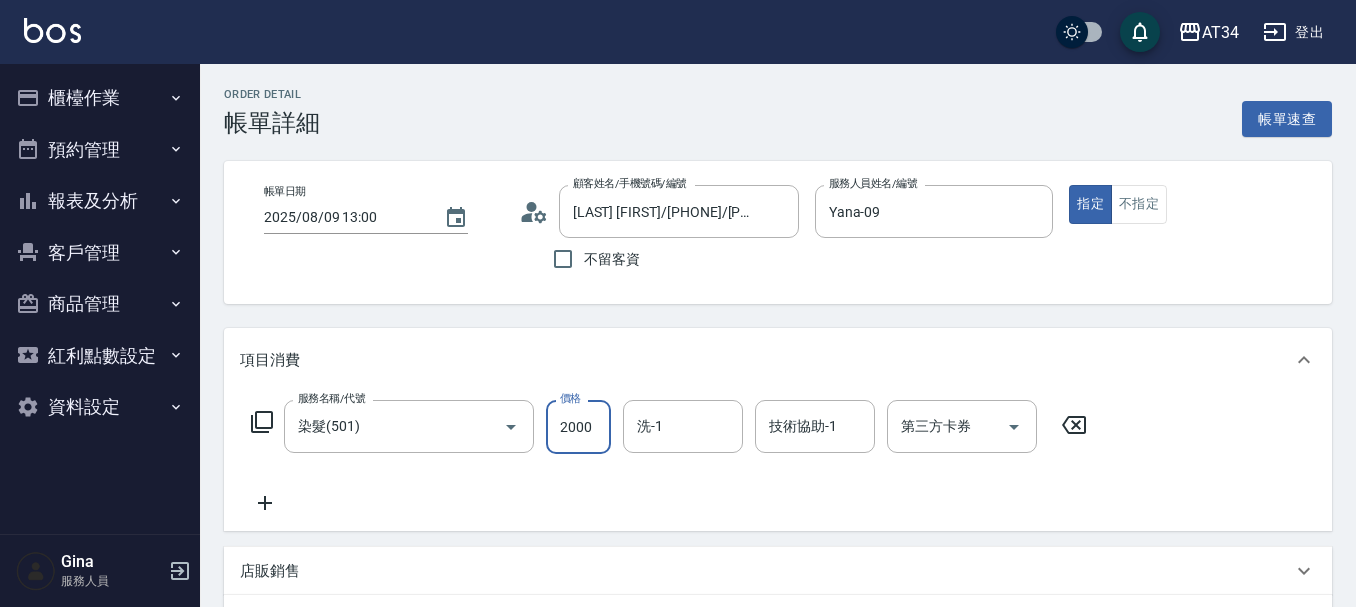 type on "2000" 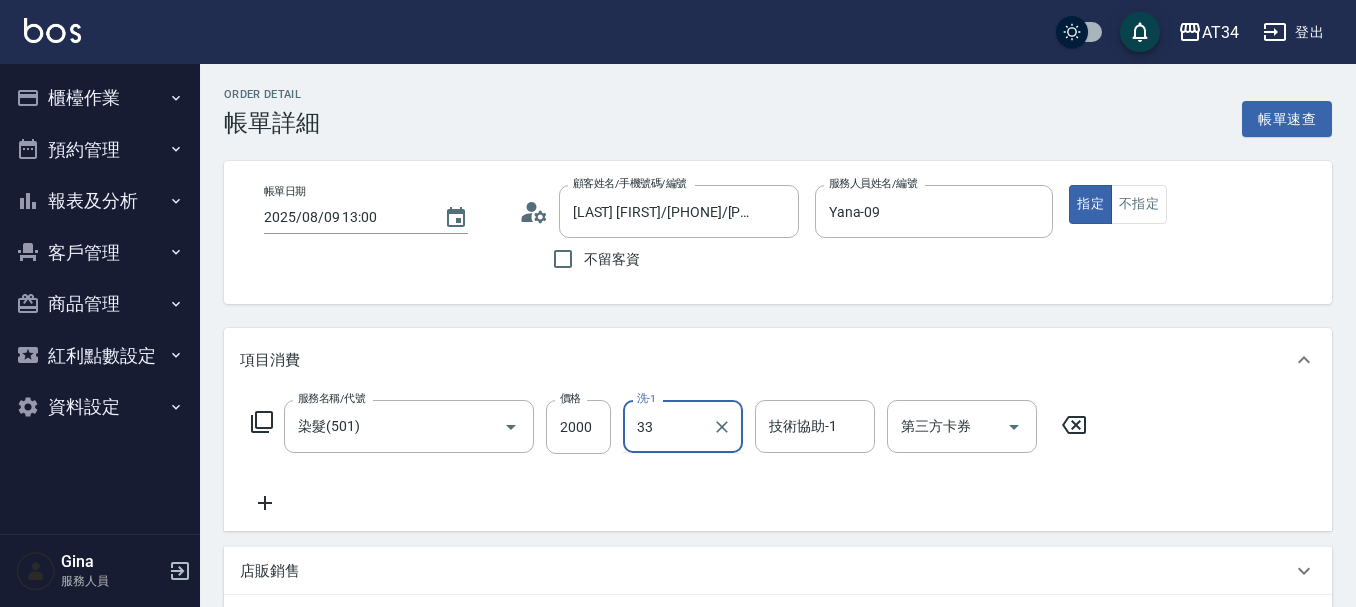 type on "IVY-33" 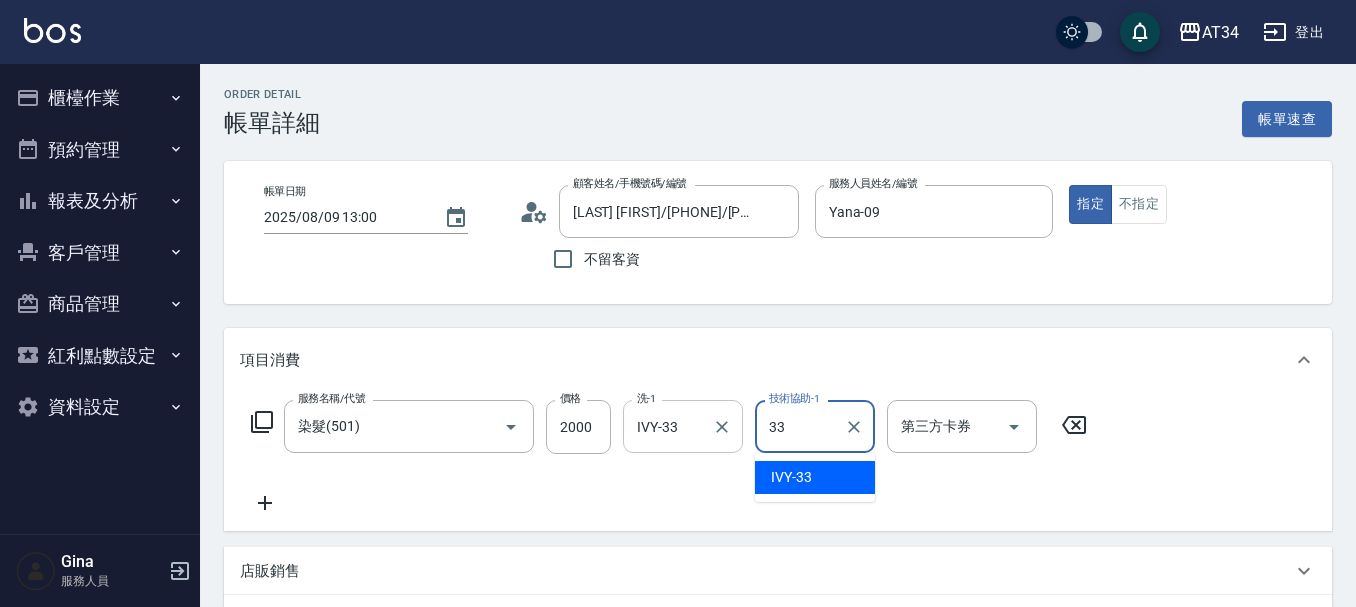 type on "IVY-33" 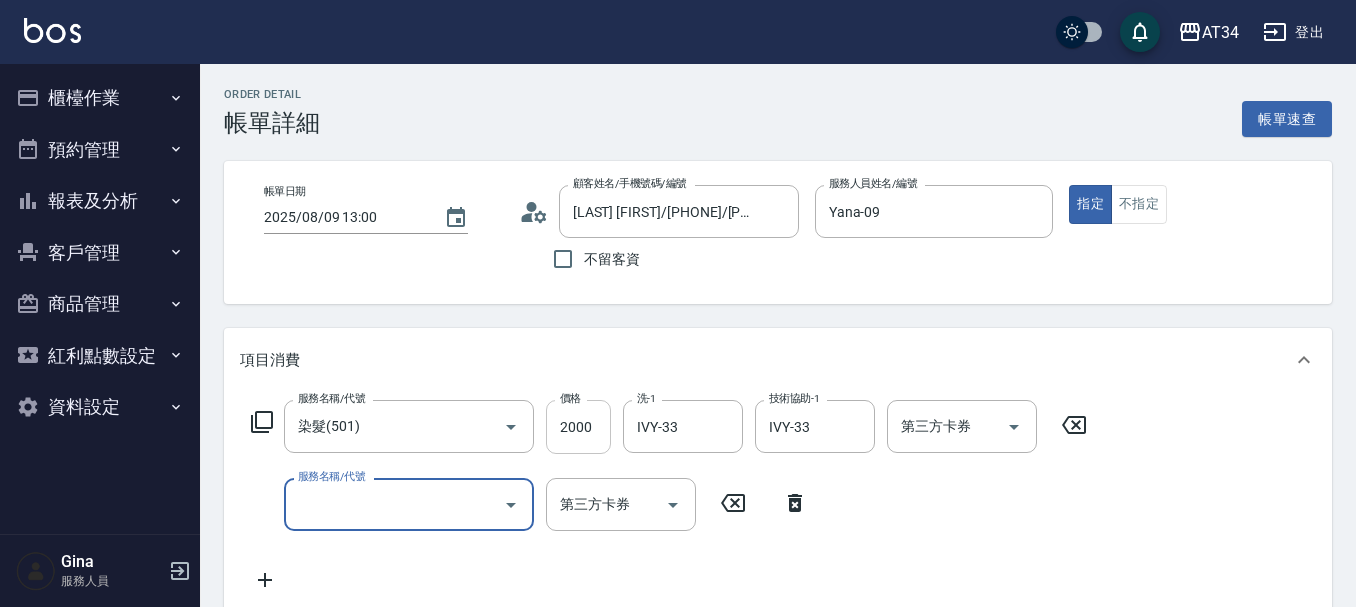 click on "2000" at bounding box center (578, 427) 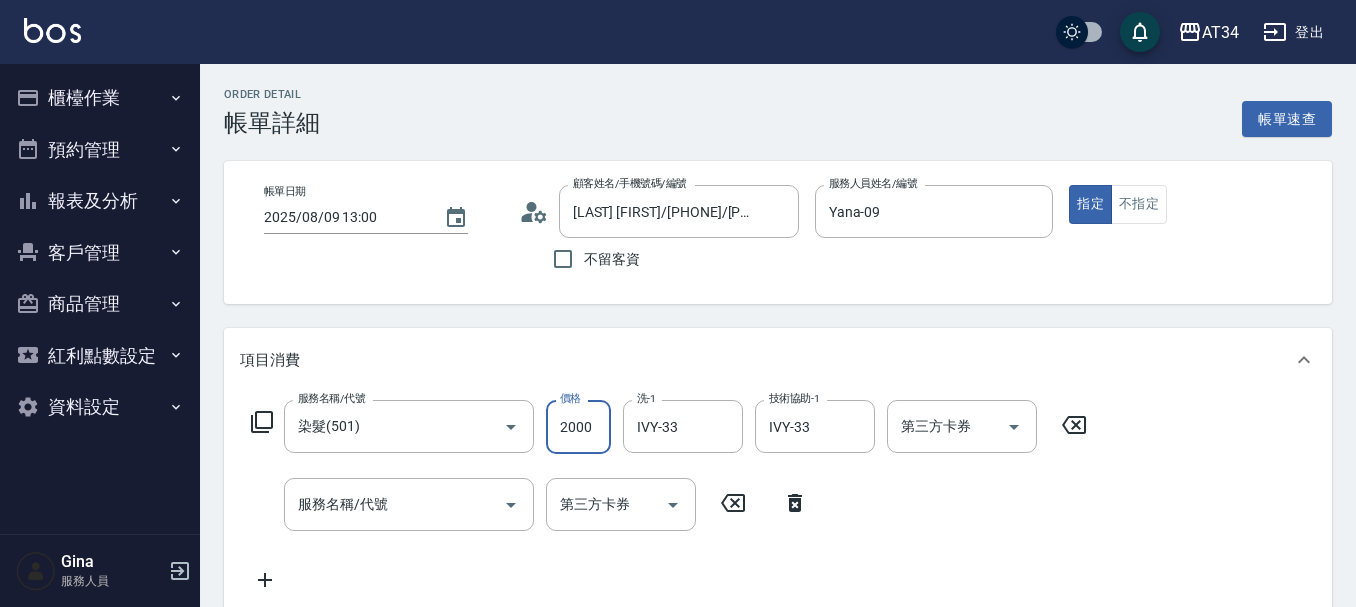 type on "5" 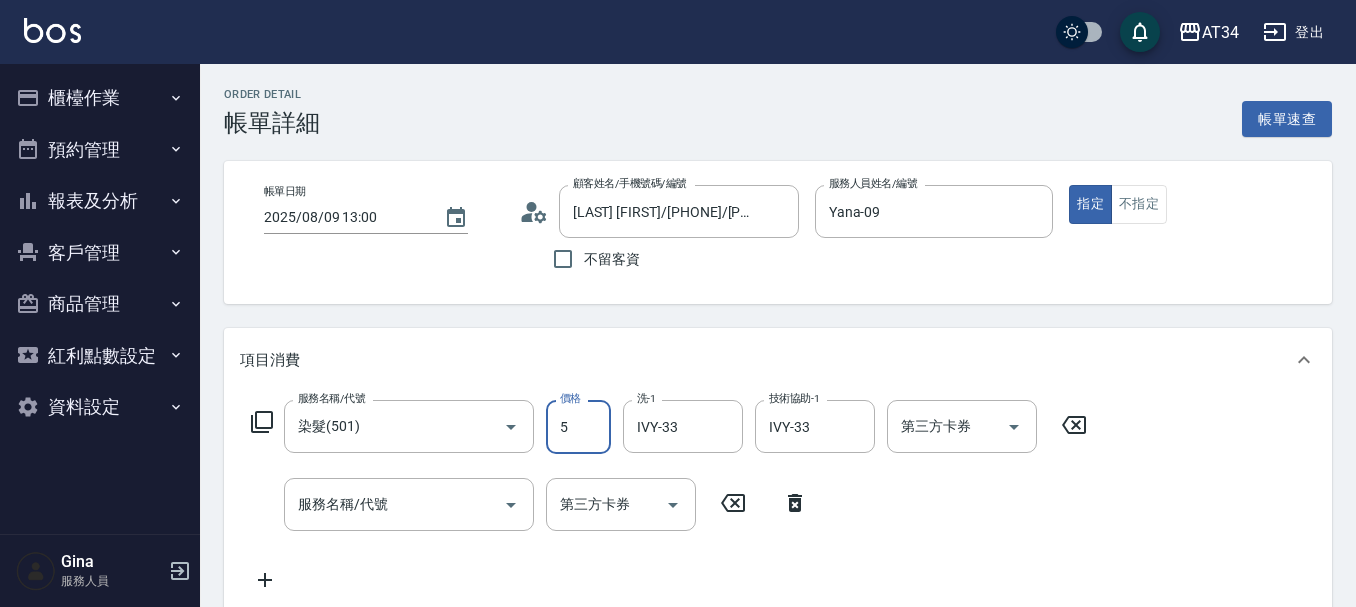 type on "0" 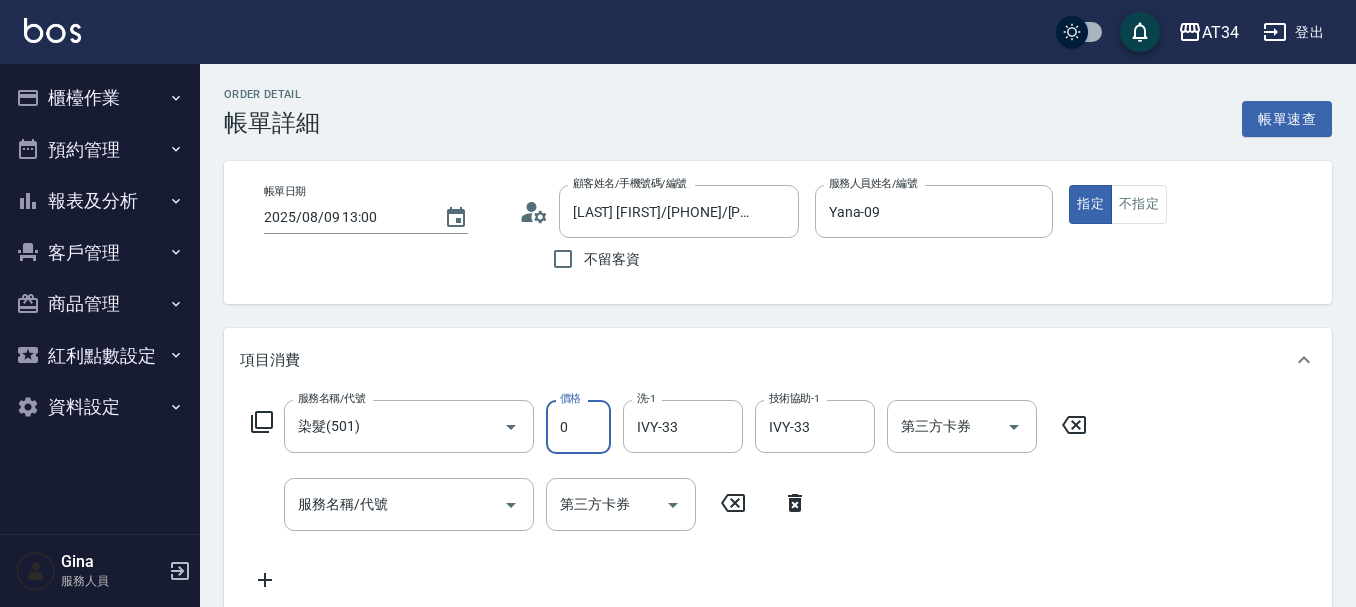type on "22" 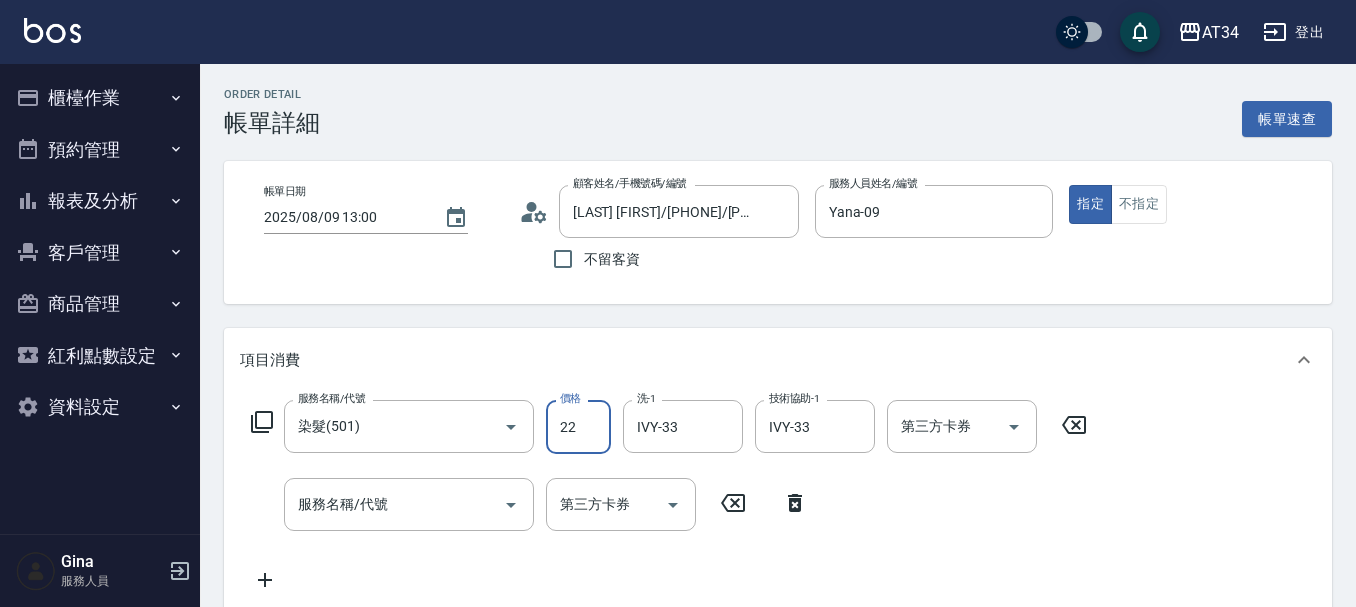 type on "20" 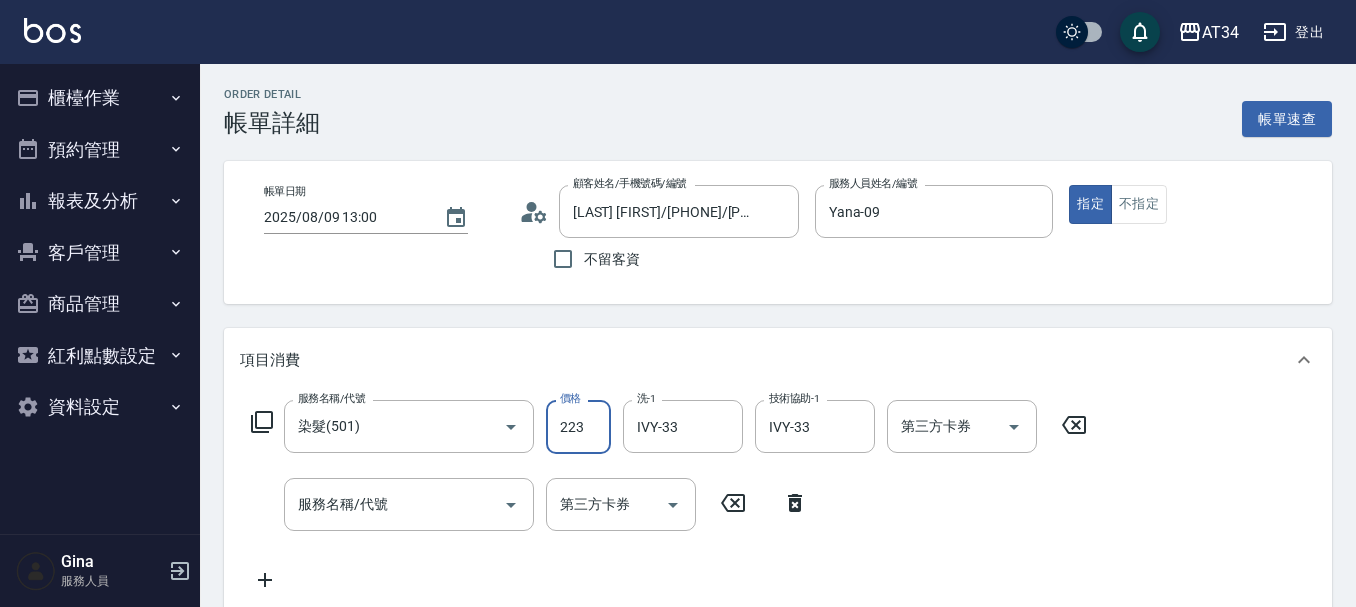 type on "220" 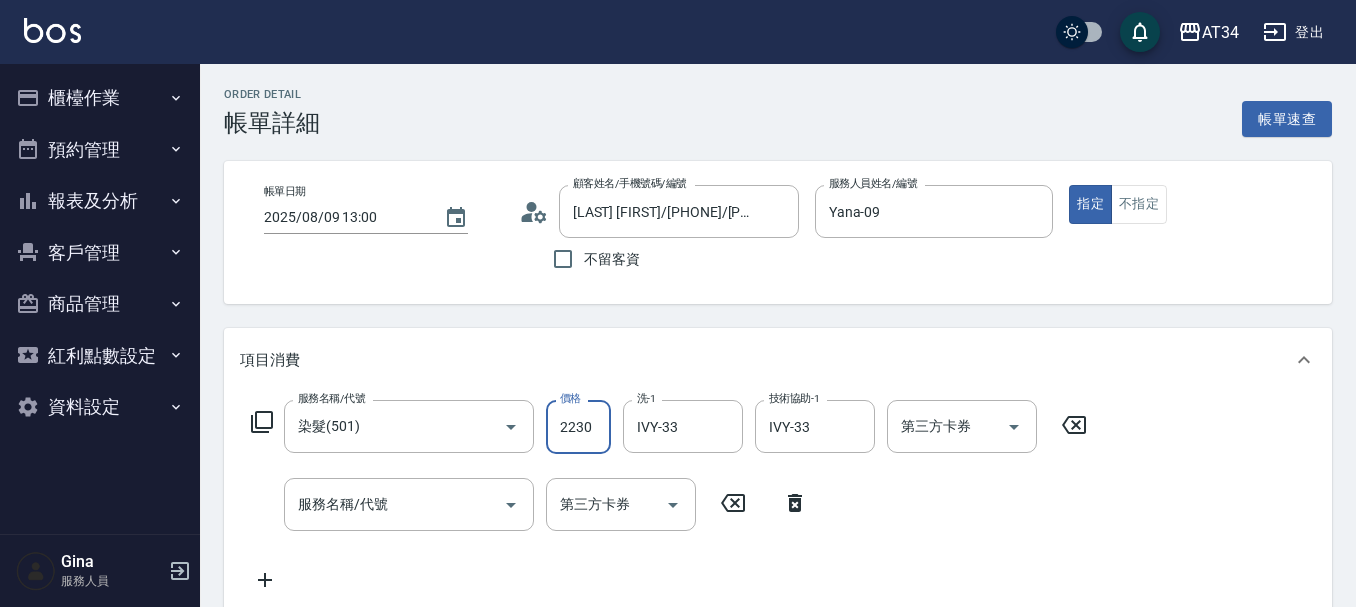 type on "22300" 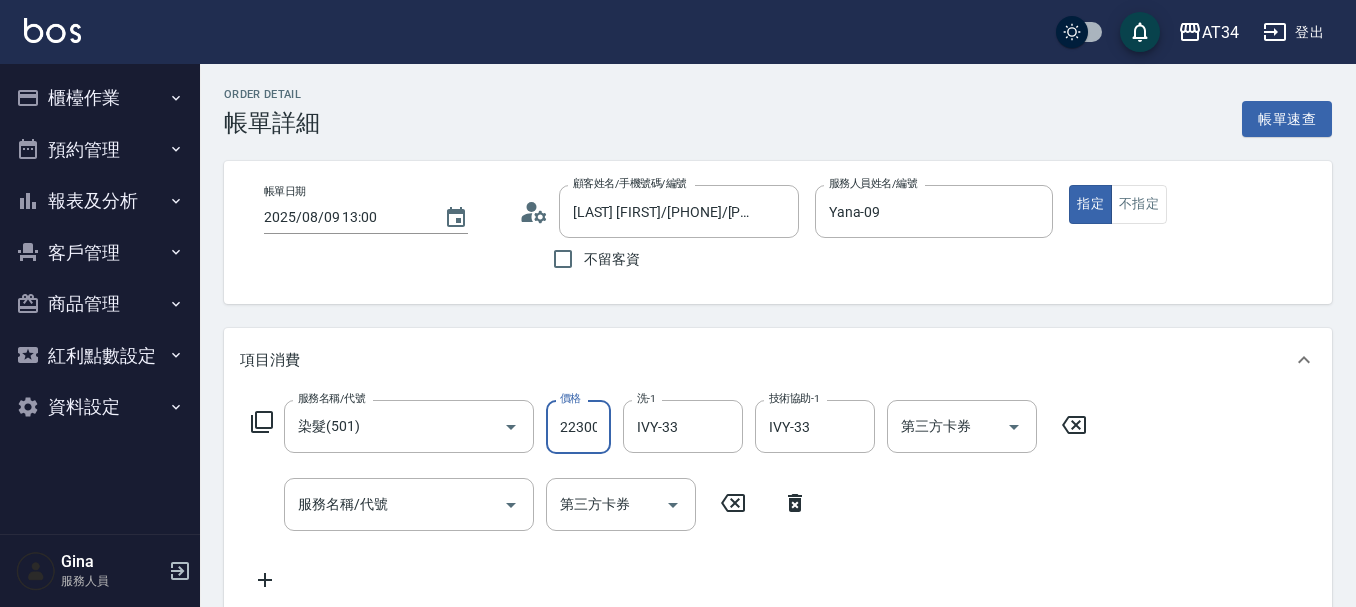 type on "2230" 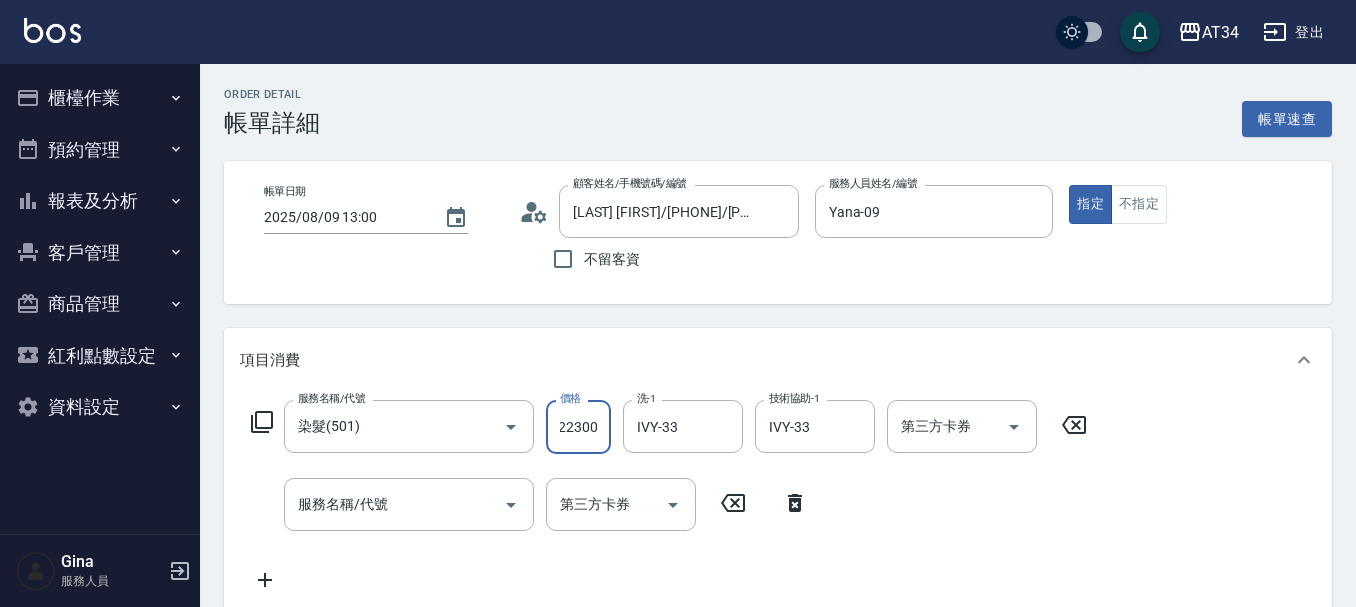 type on "2230" 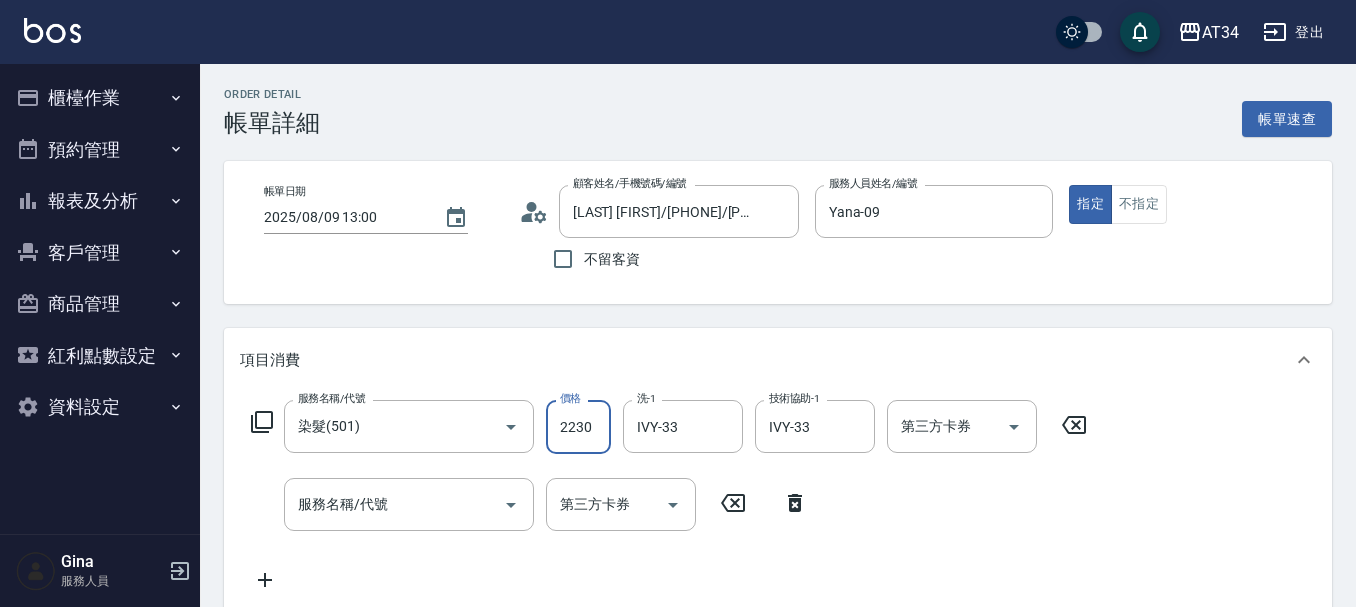 type on "20" 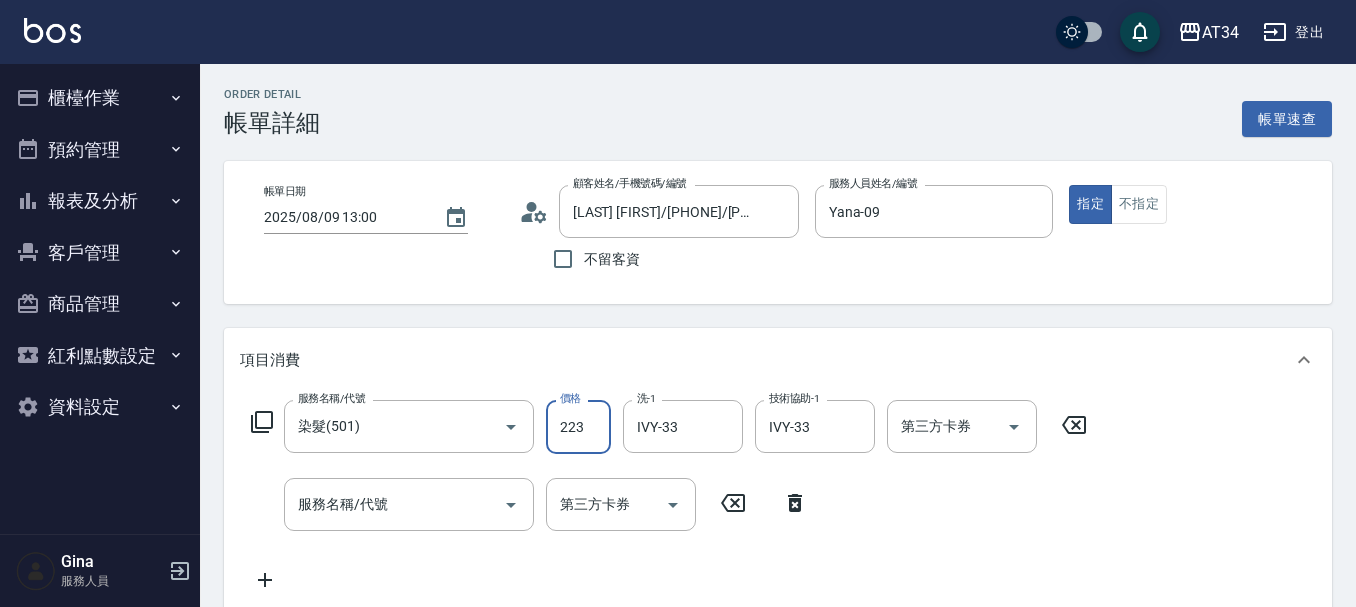 scroll, scrollTop: 0, scrollLeft: 0, axis: both 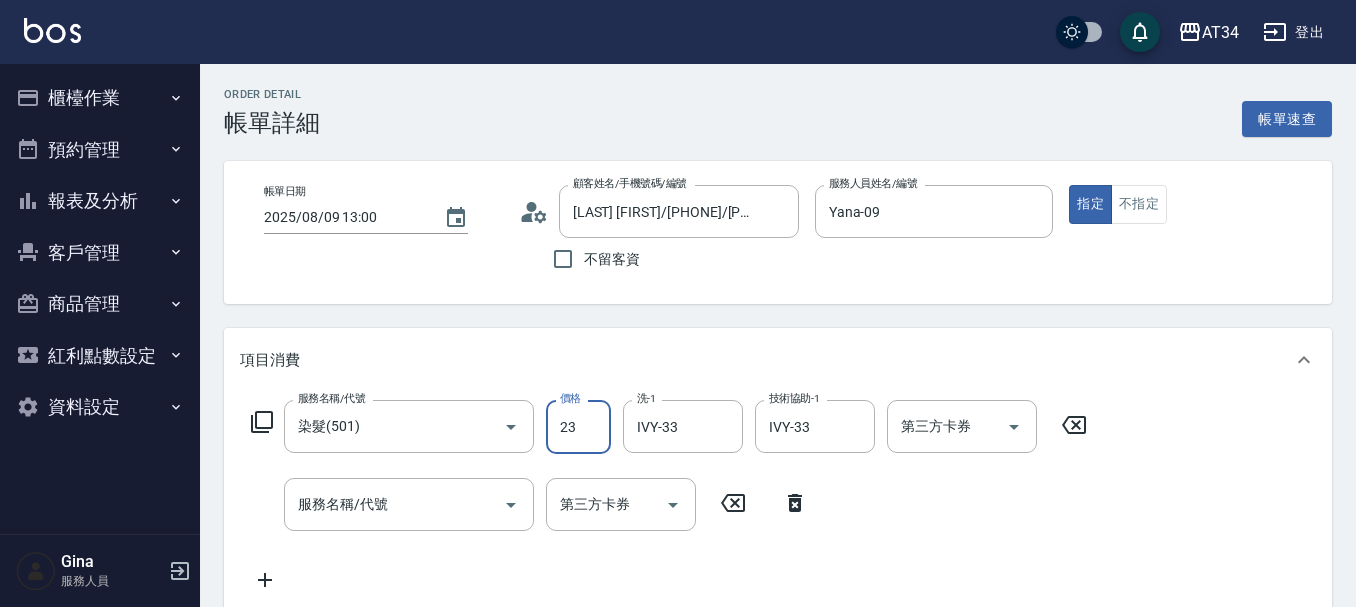 type on "230" 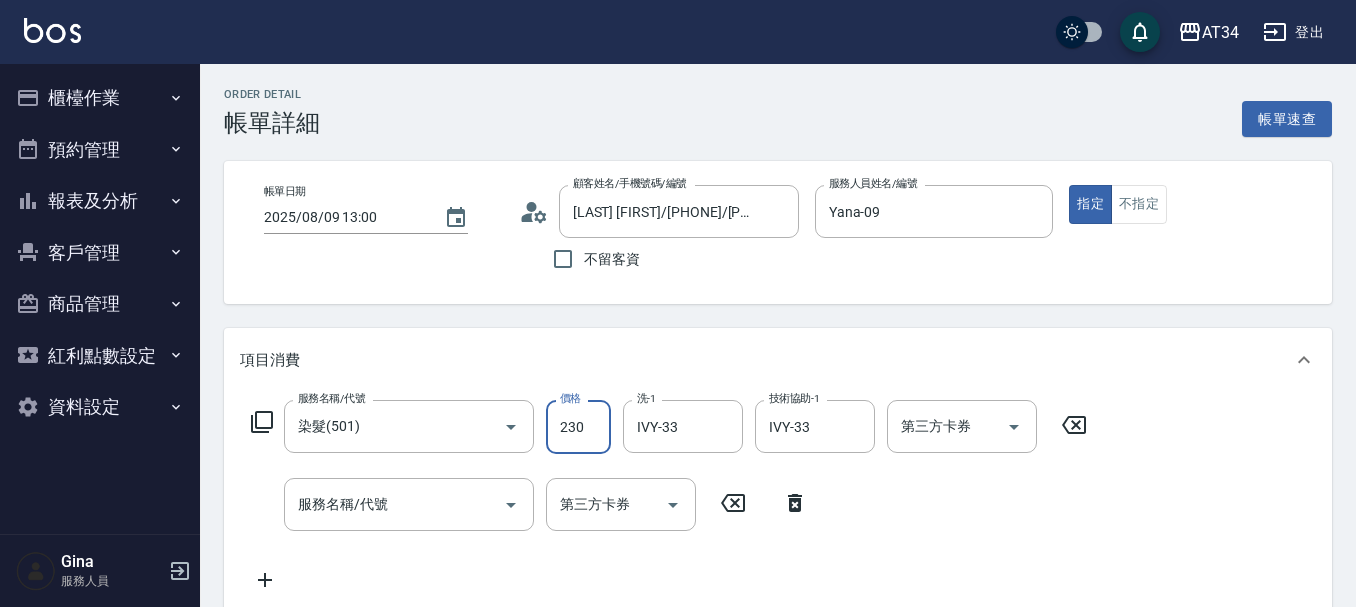 type on "20" 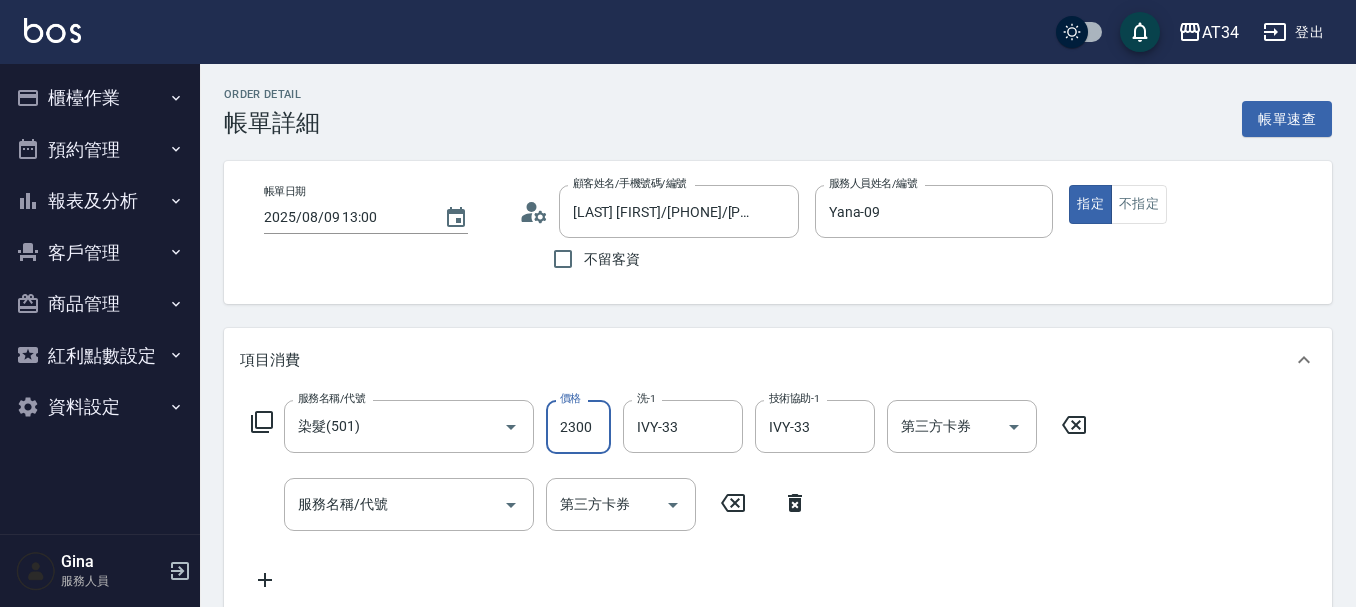 type on "230" 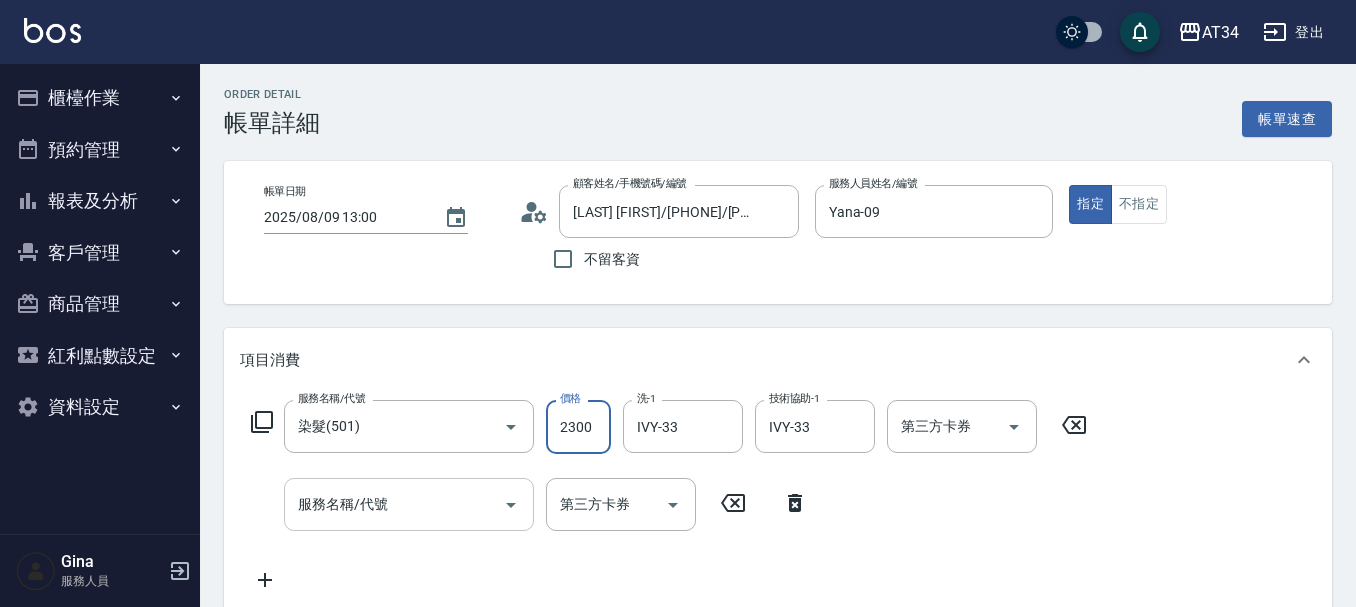 type on "2300" 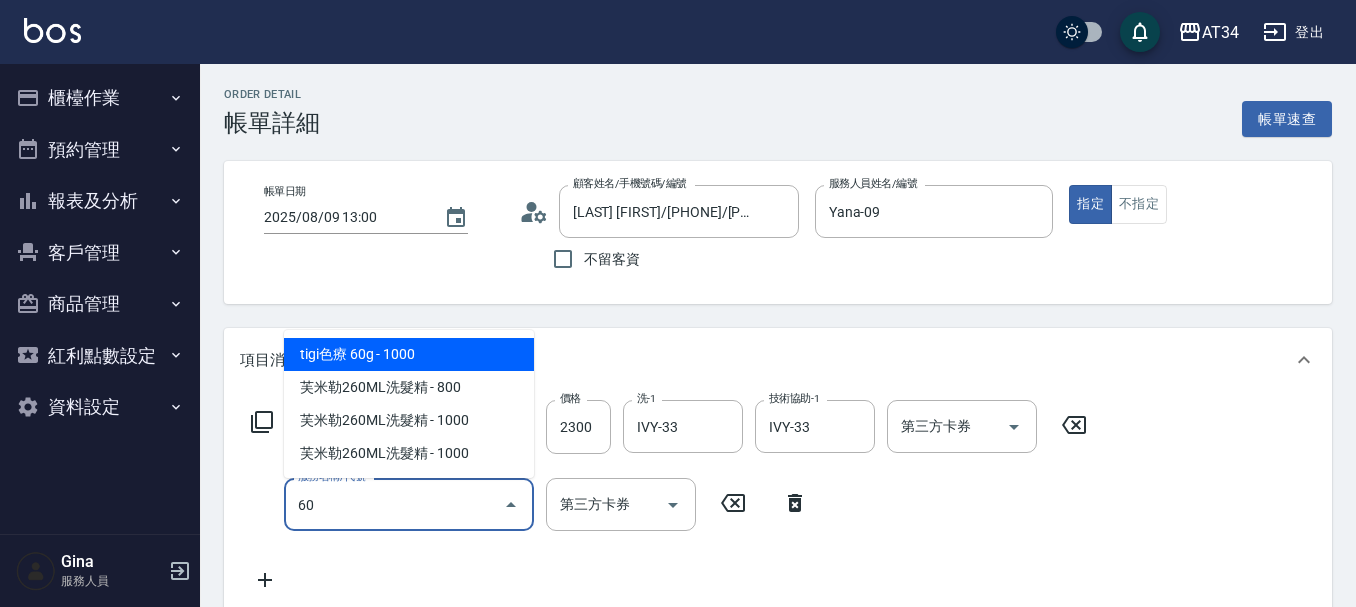 type on "6" 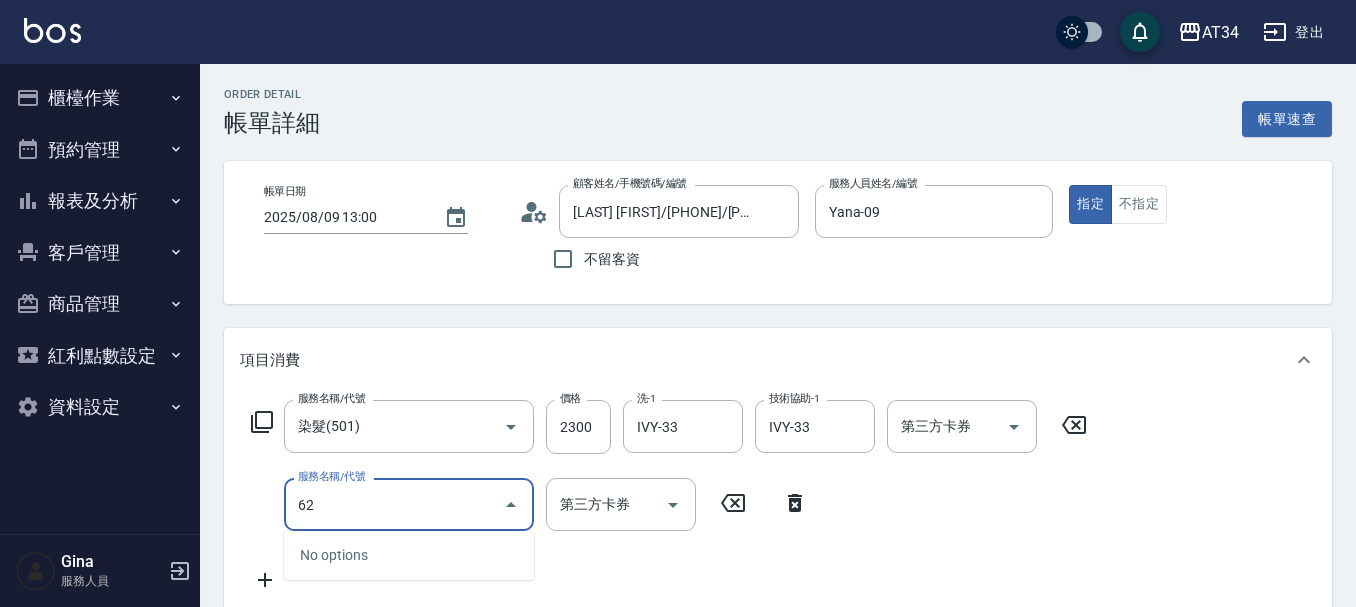 type on "626" 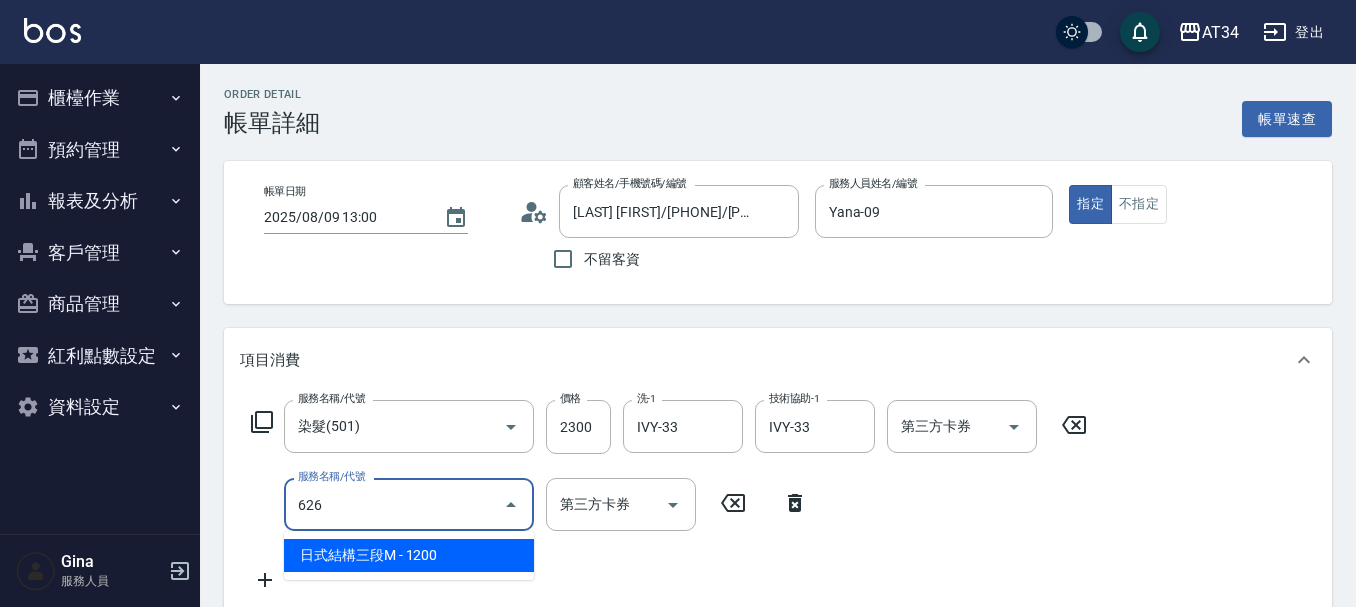 type on "350" 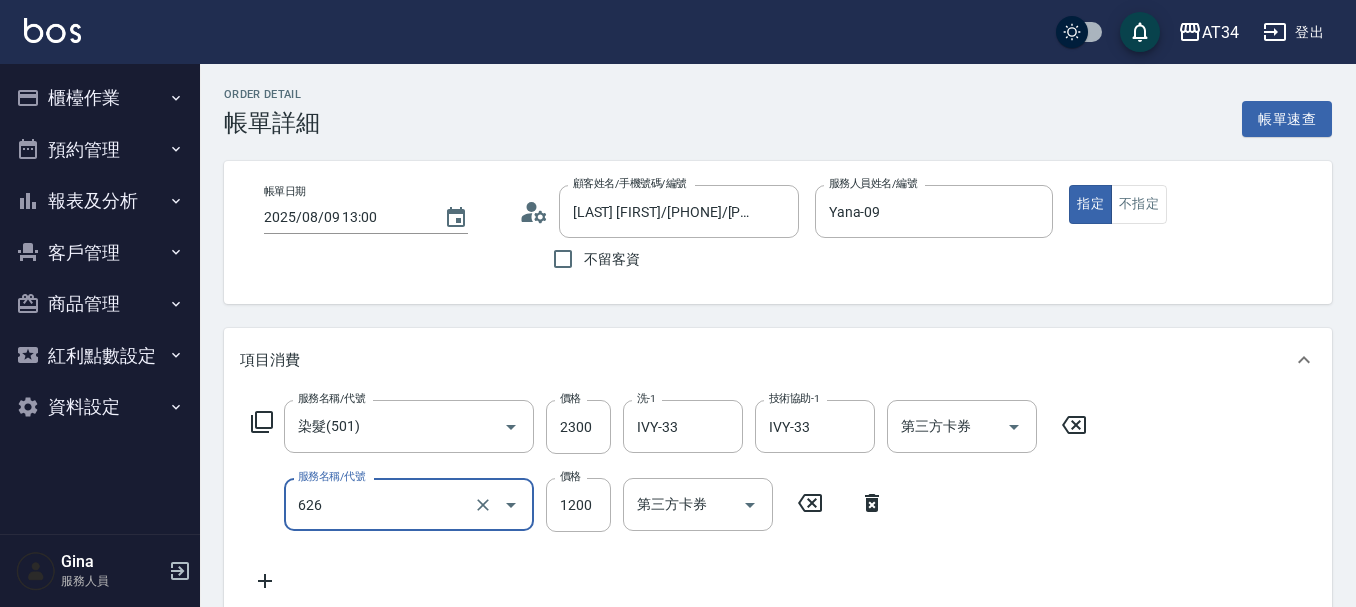 type on "日式結構三段M(626)" 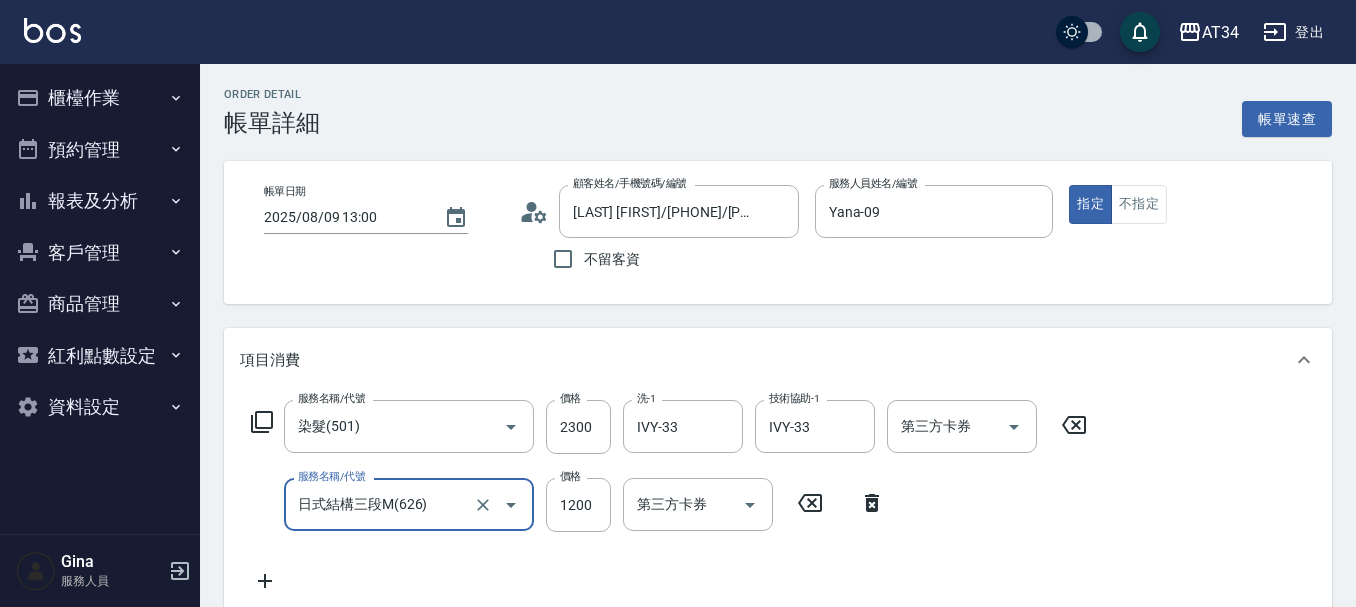 type on "230" 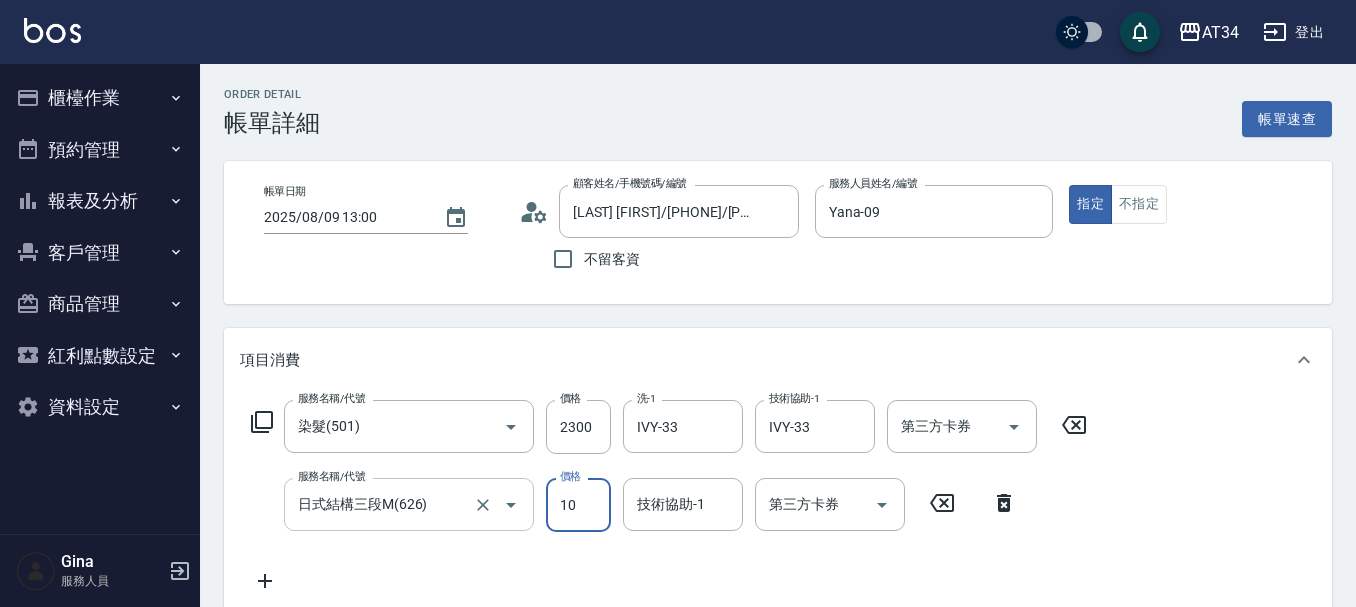 type on "100" 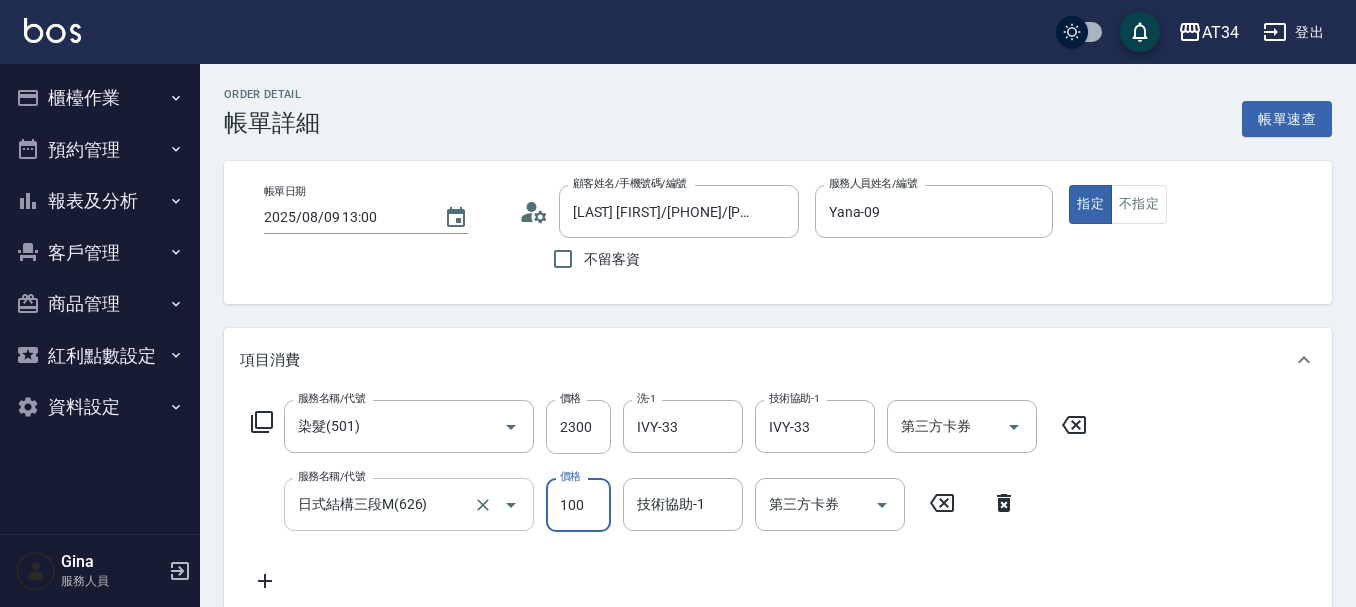 type on "240" 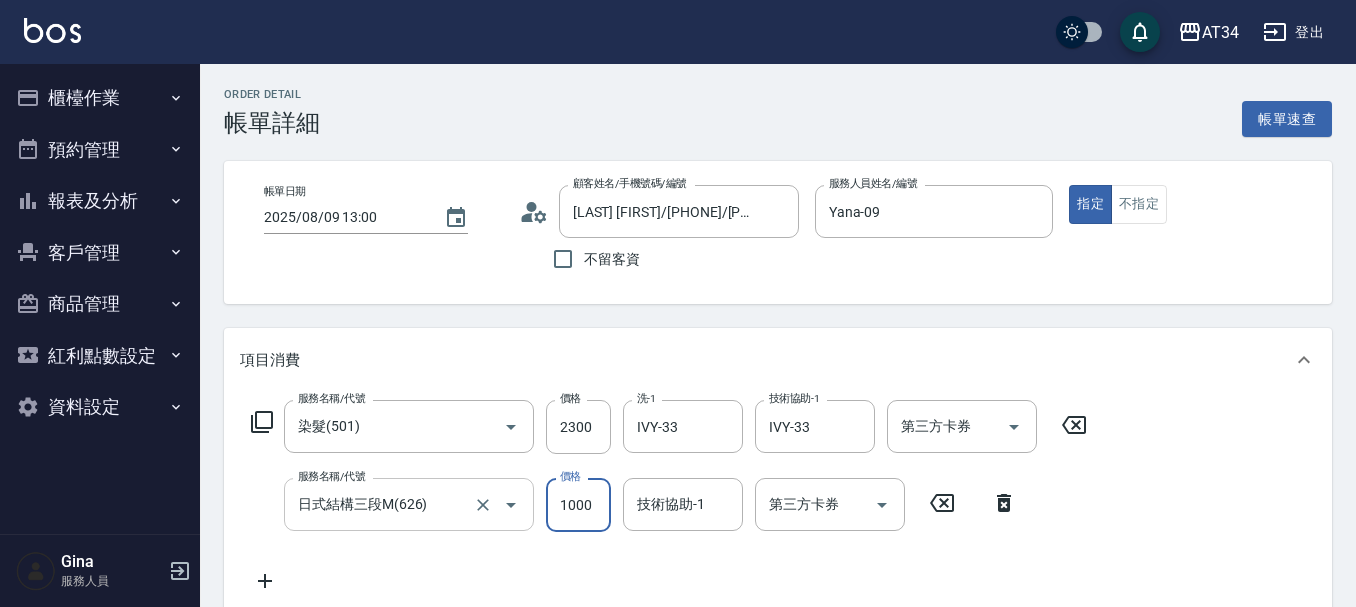 type on "330" 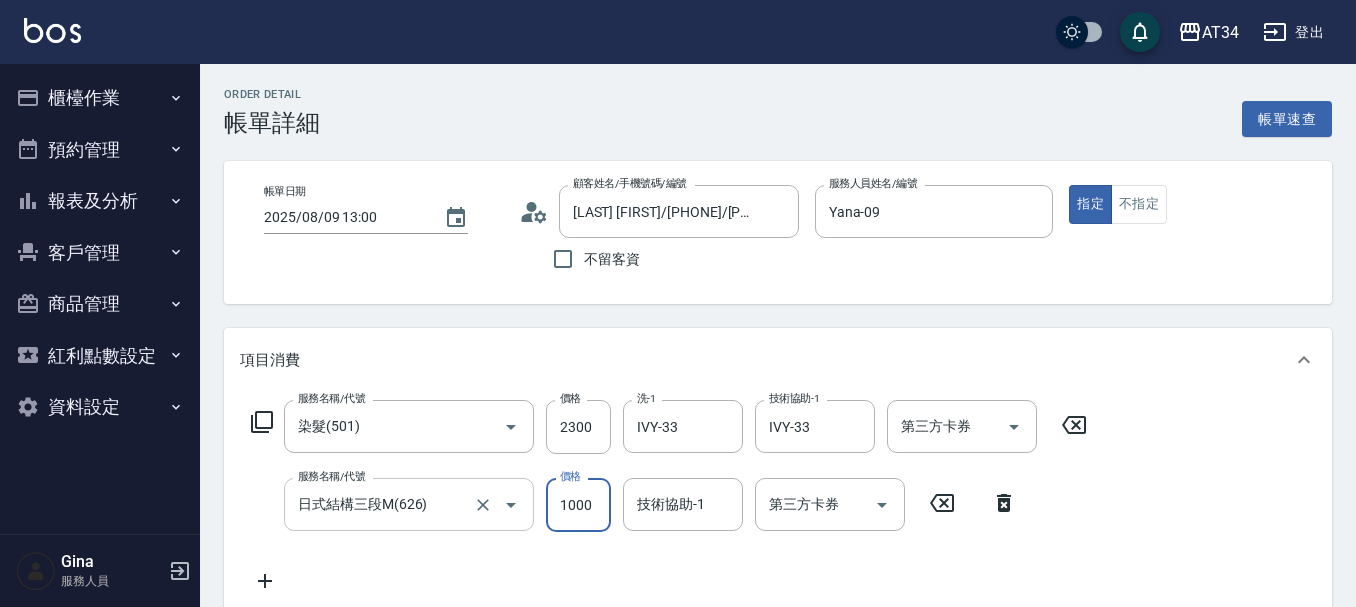 type on "1000" 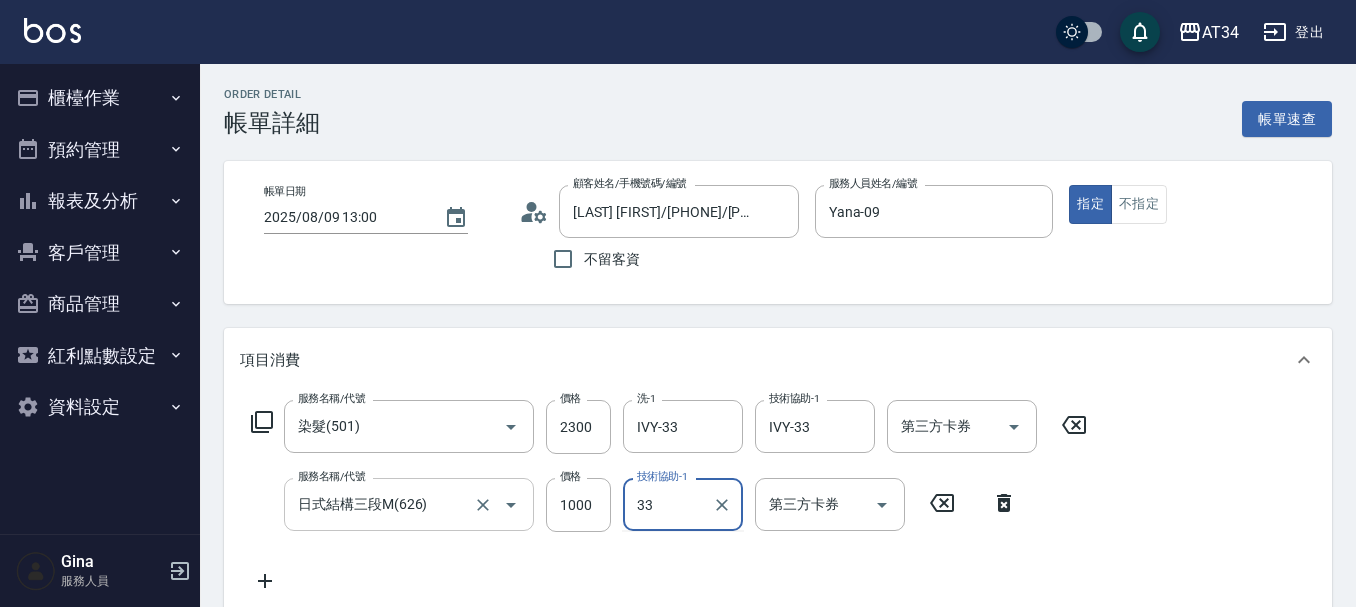 type on "IVY-33" 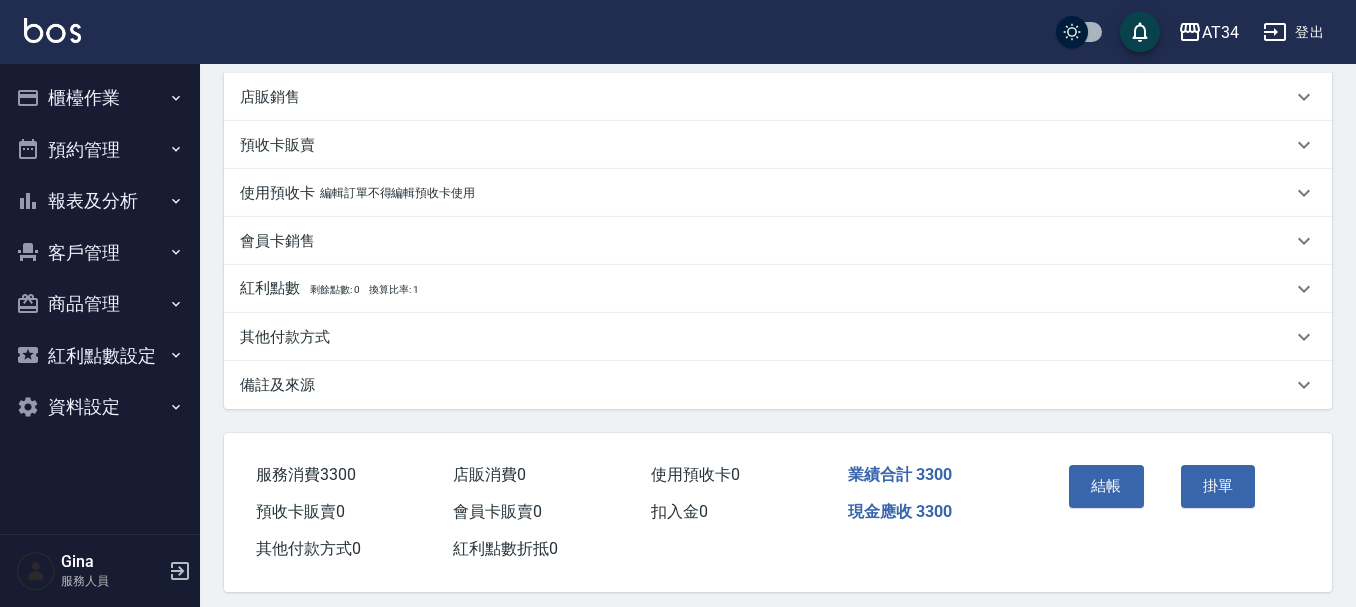 scroll, scrollTop: 470, scrollLeft: 0, axis: vertical 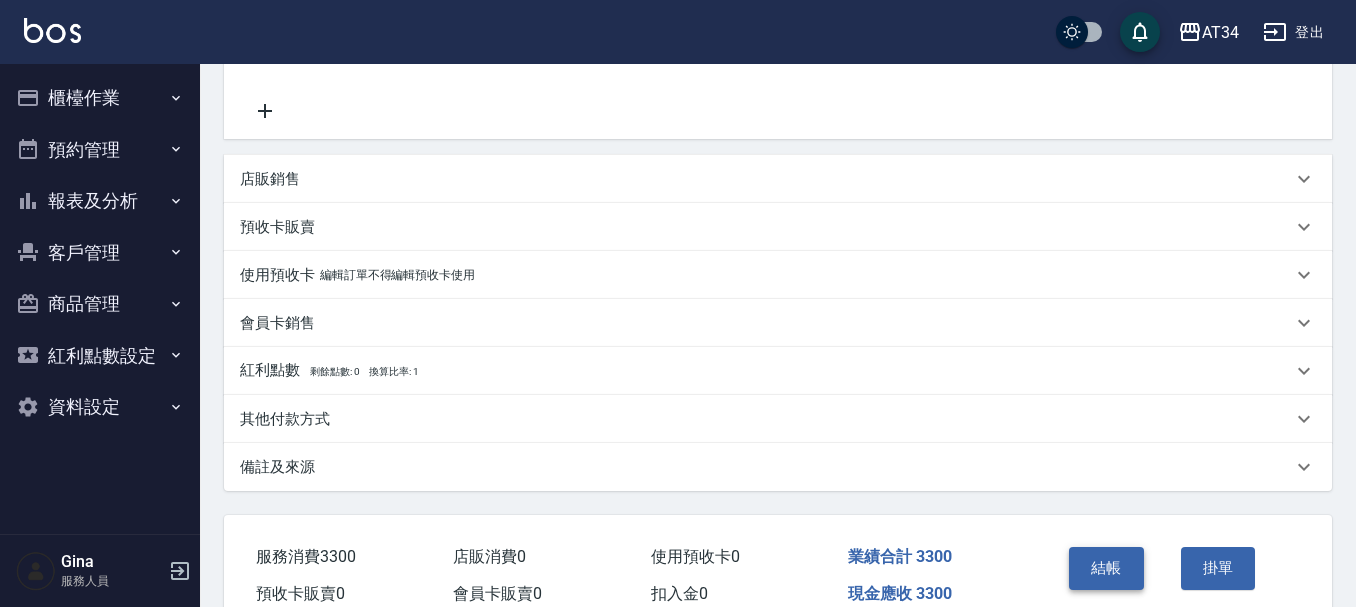 click on "結帳" at bounding box center (1106, 568) 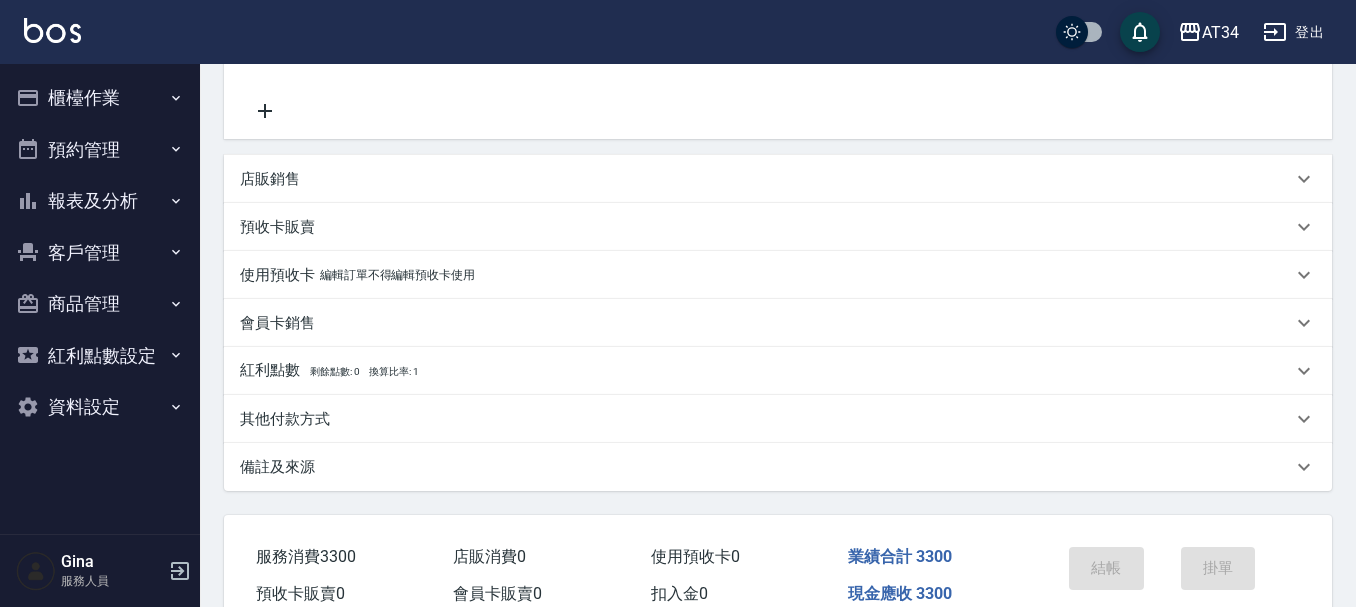 scroll, scrollTop: 0, scrollLeft: 0, axis: both 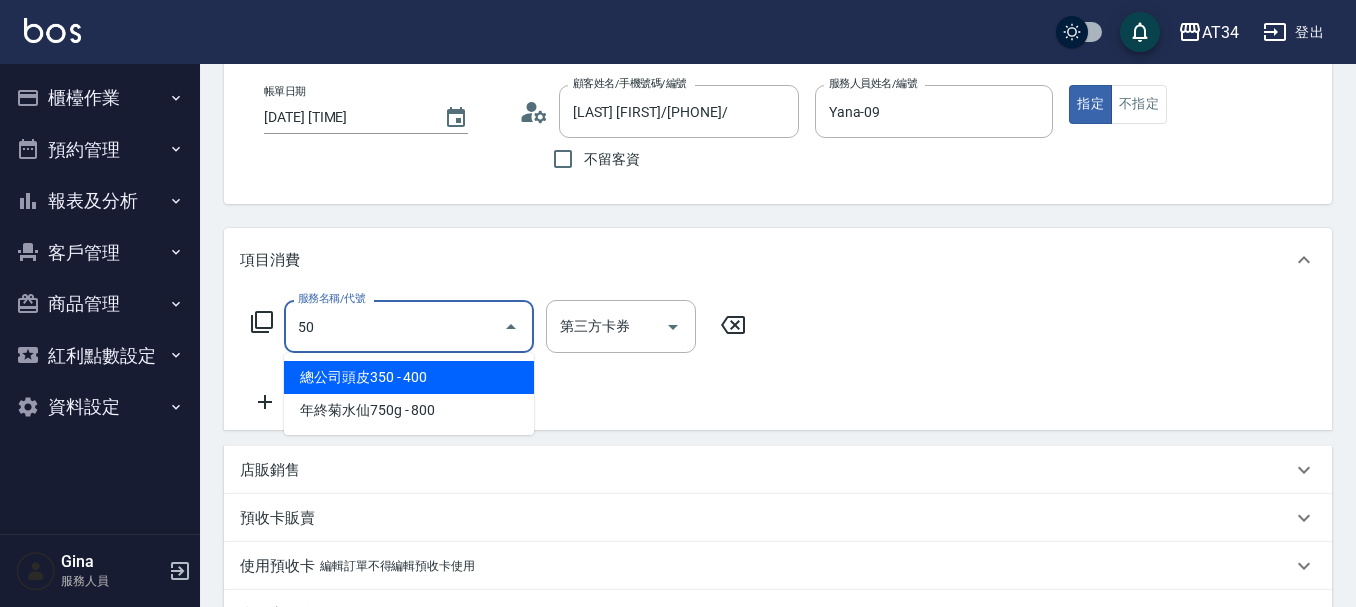 type on "501" 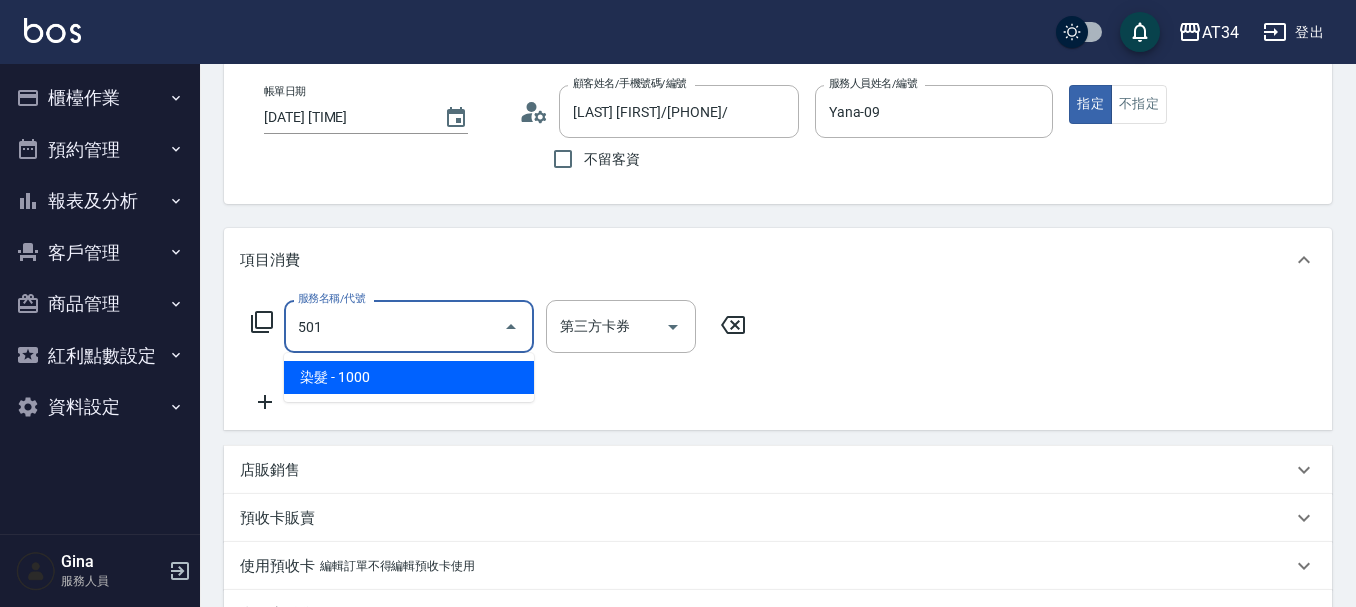 type on "100" 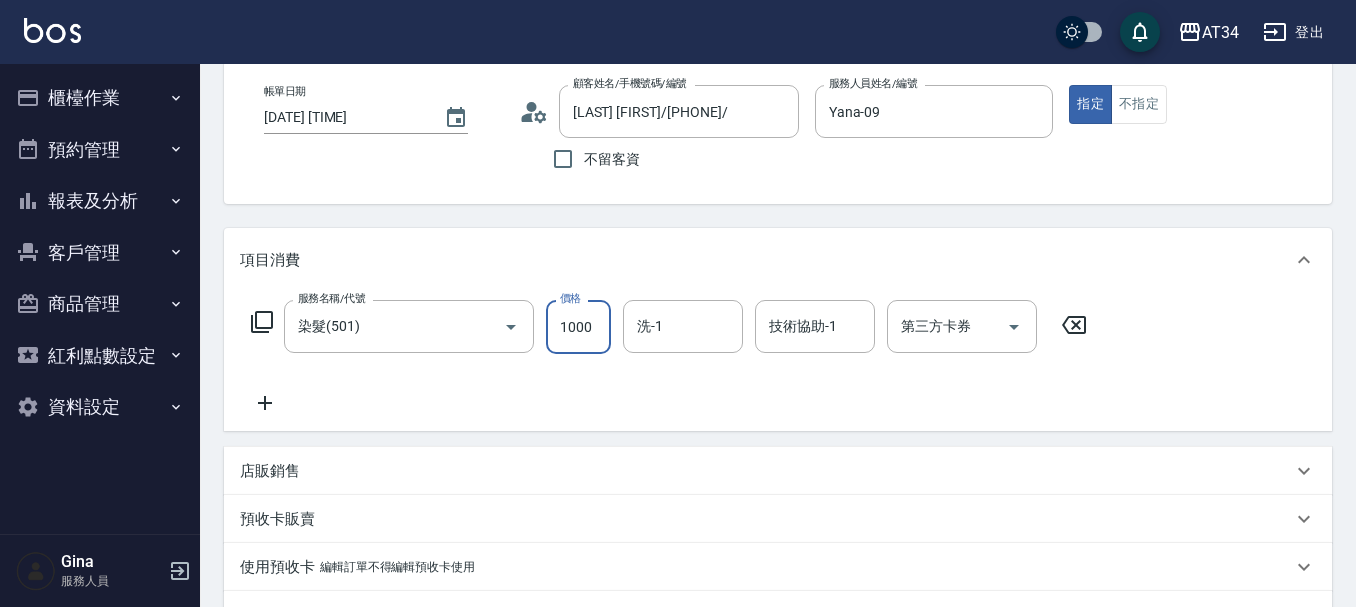 type on "3" 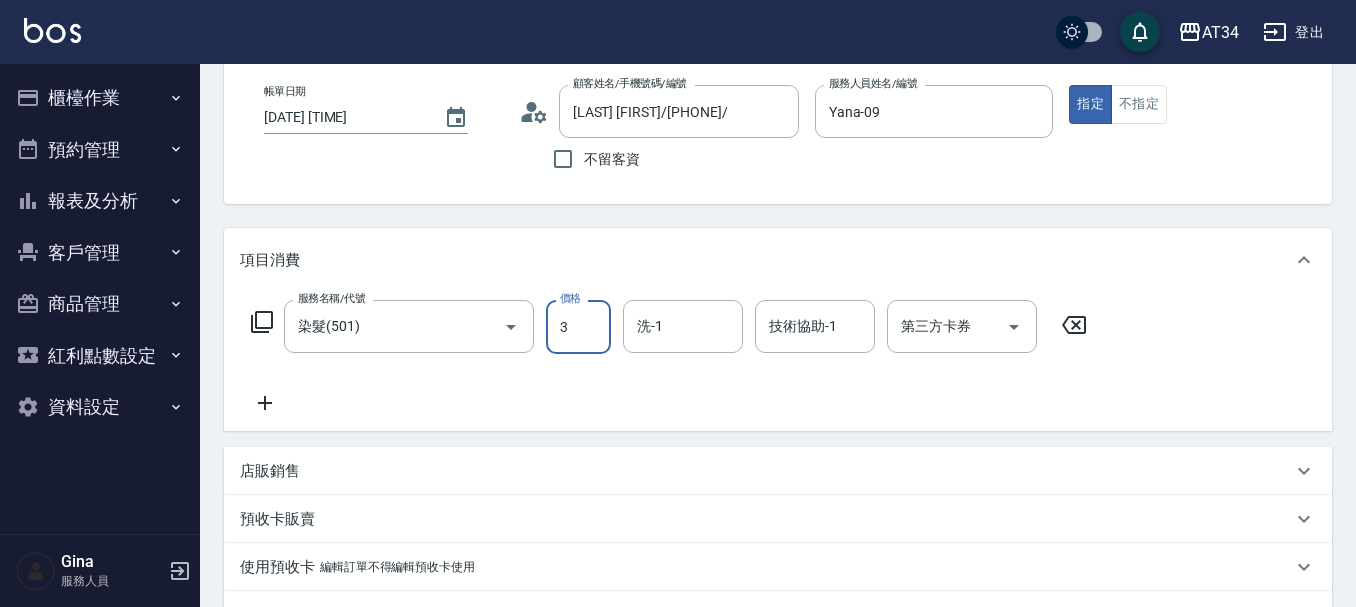 type on "0" 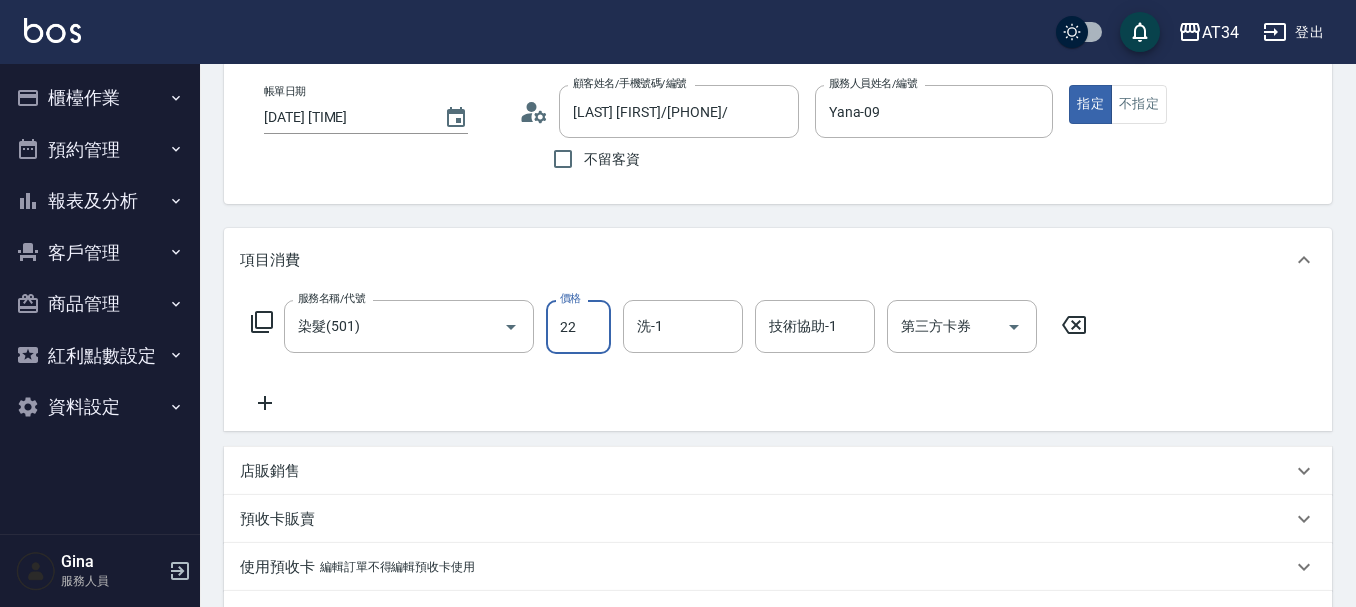 type on "223" 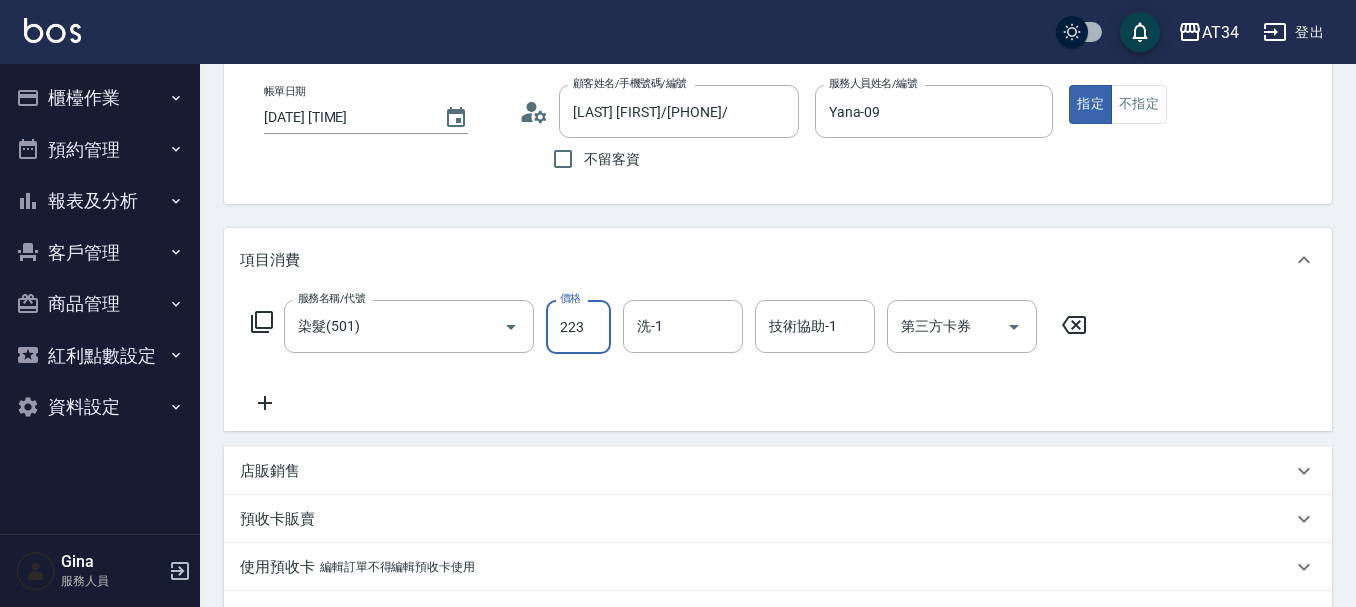 type on "20" 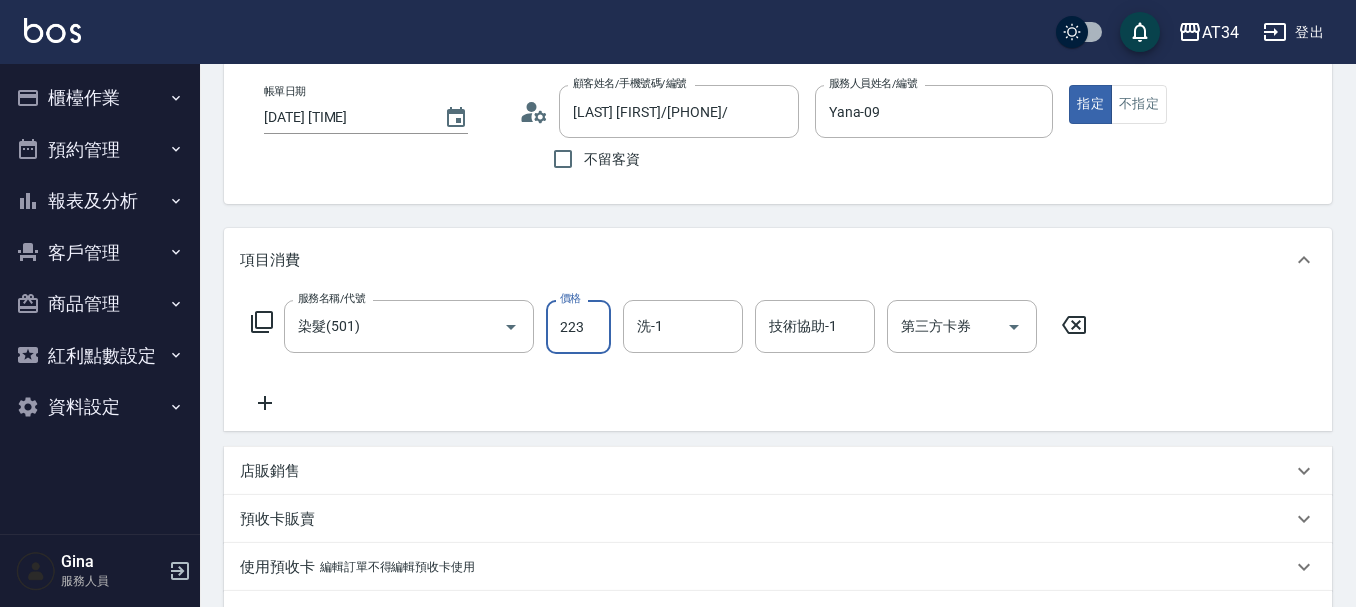 type on "2230" 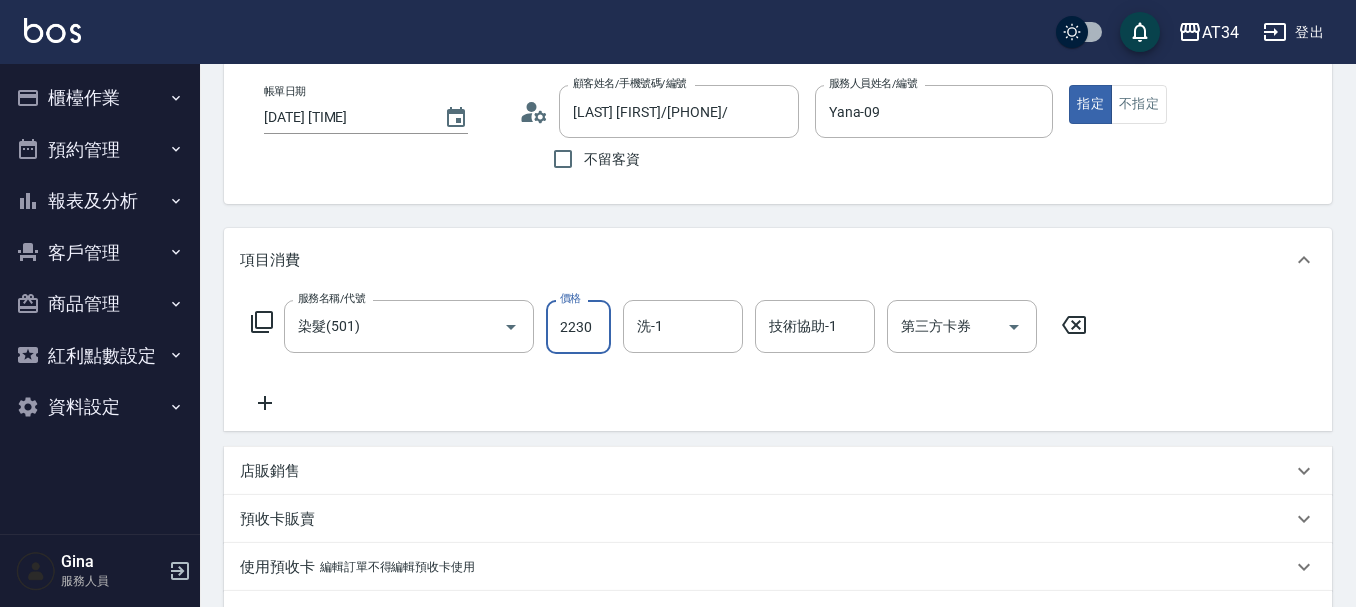 type on "20" 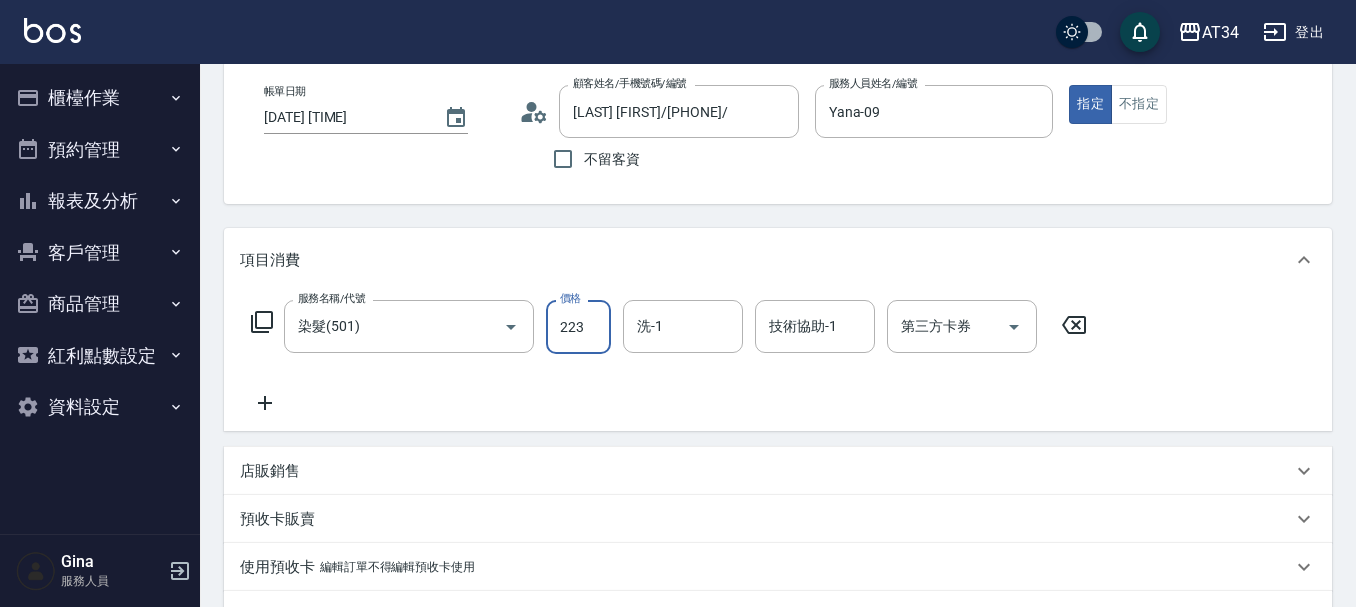 type on "0" 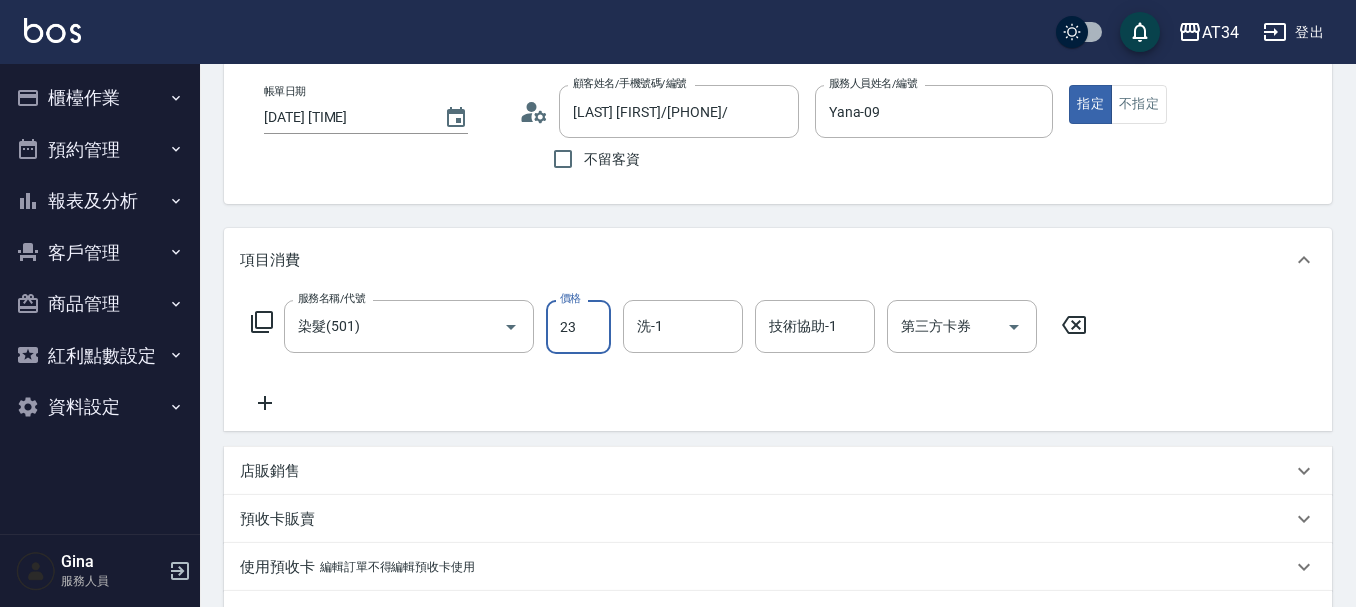 type on "230" 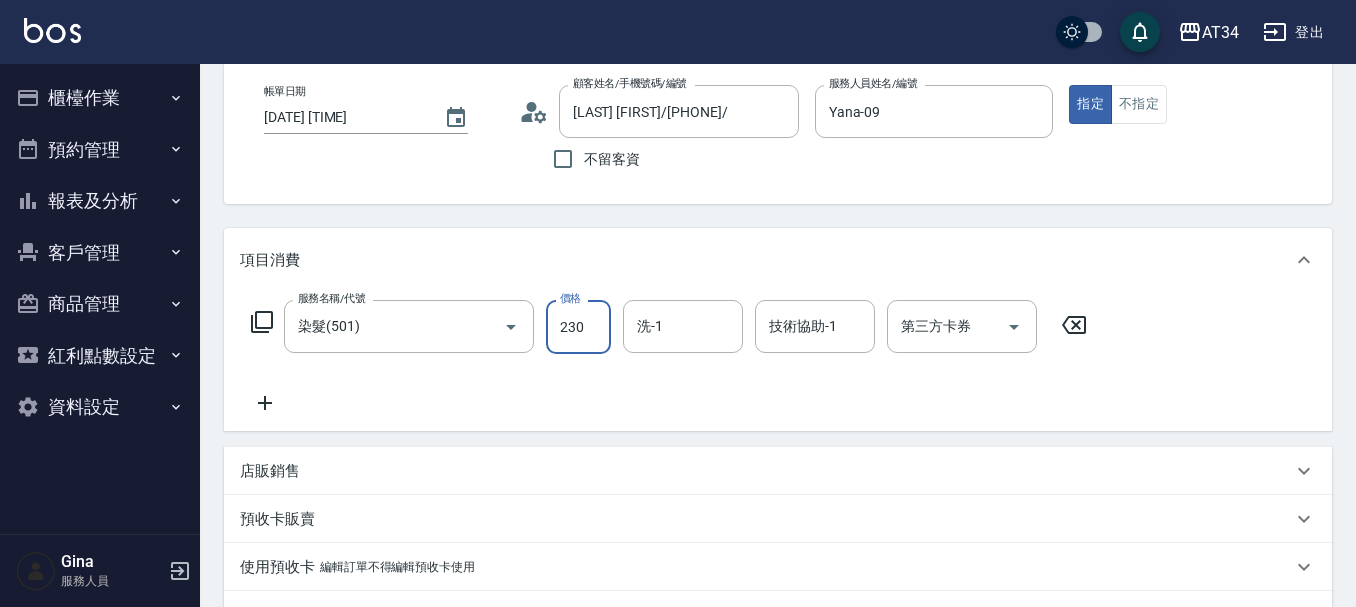 type on "230" 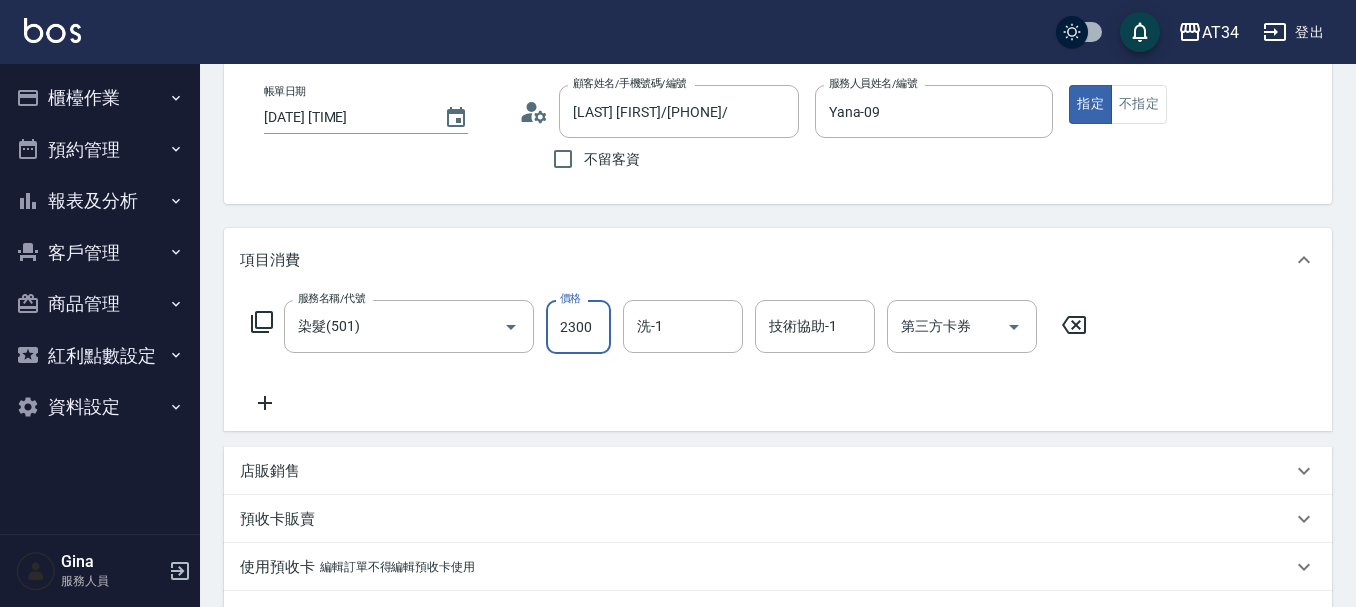 type on "2300" 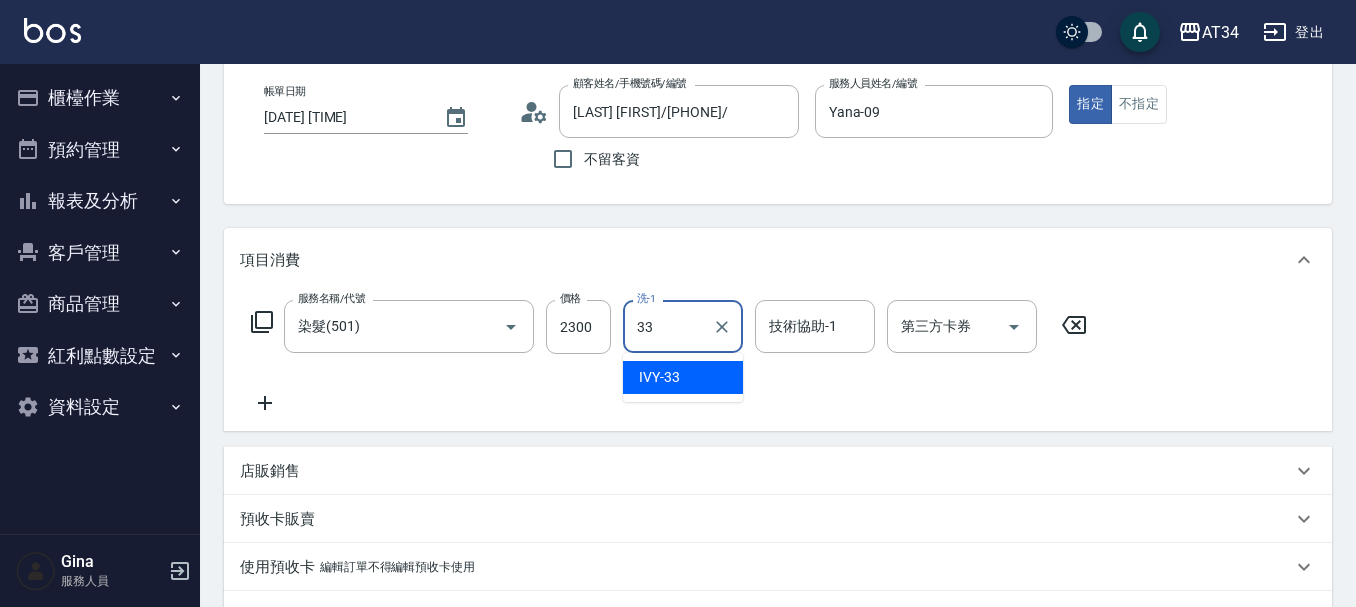 type on "IVY-33" 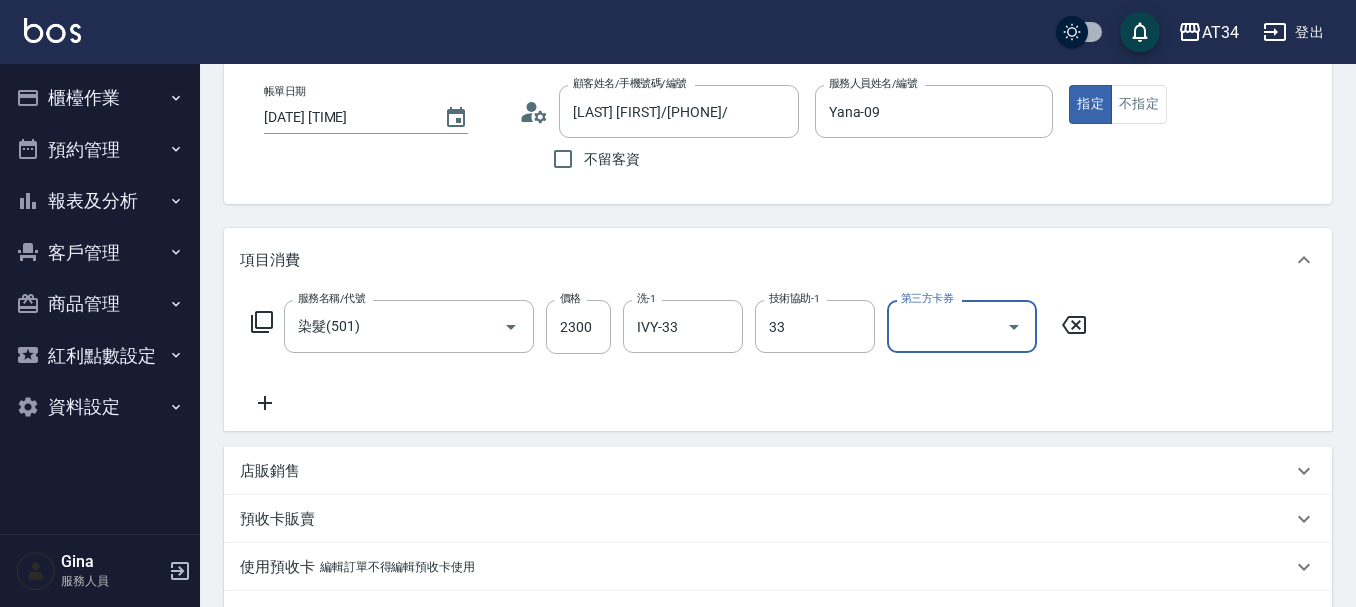 type on "IVY-33" 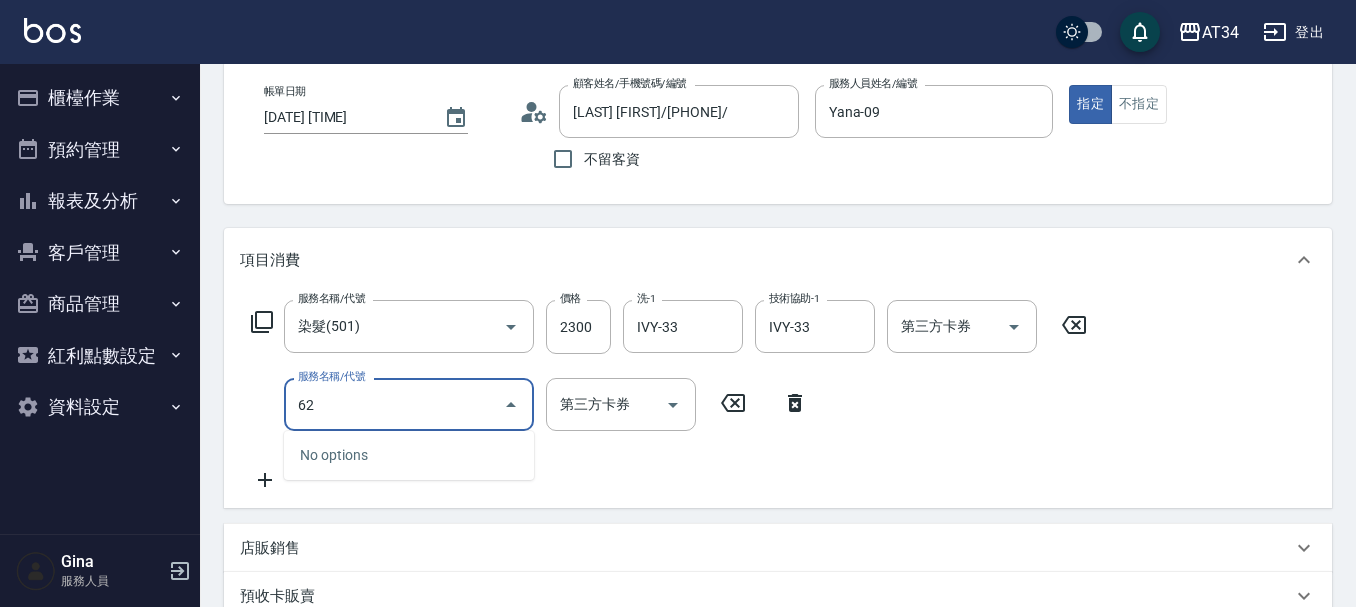 type on "627" 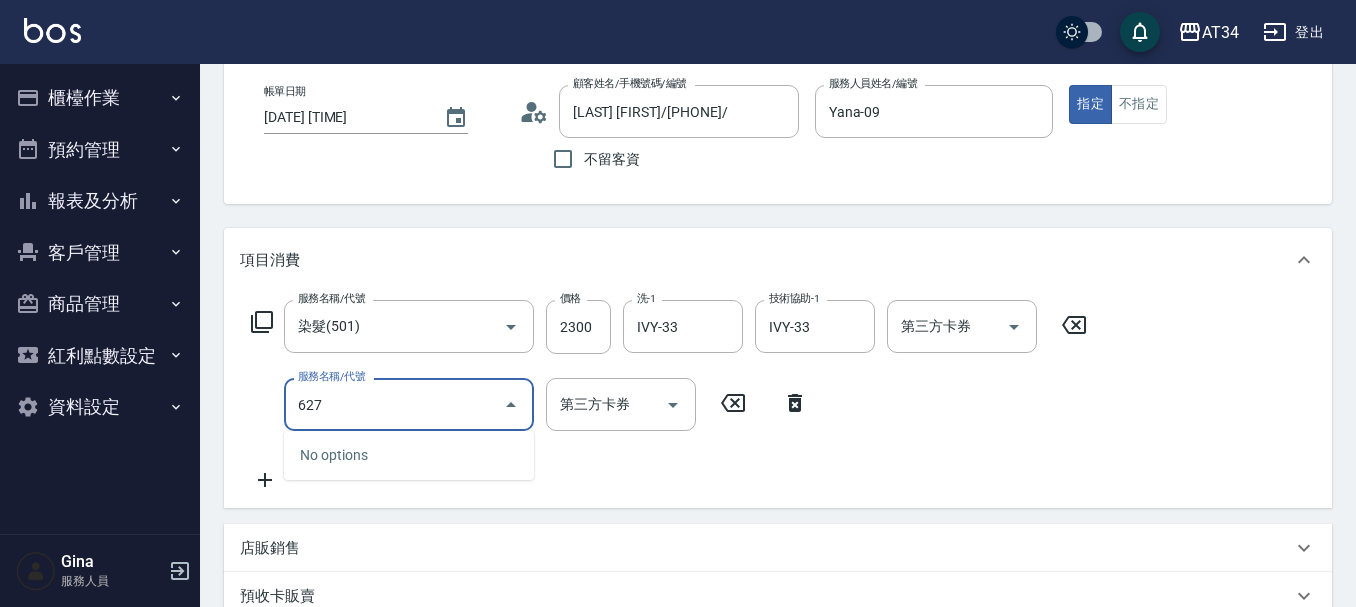 type on "340" 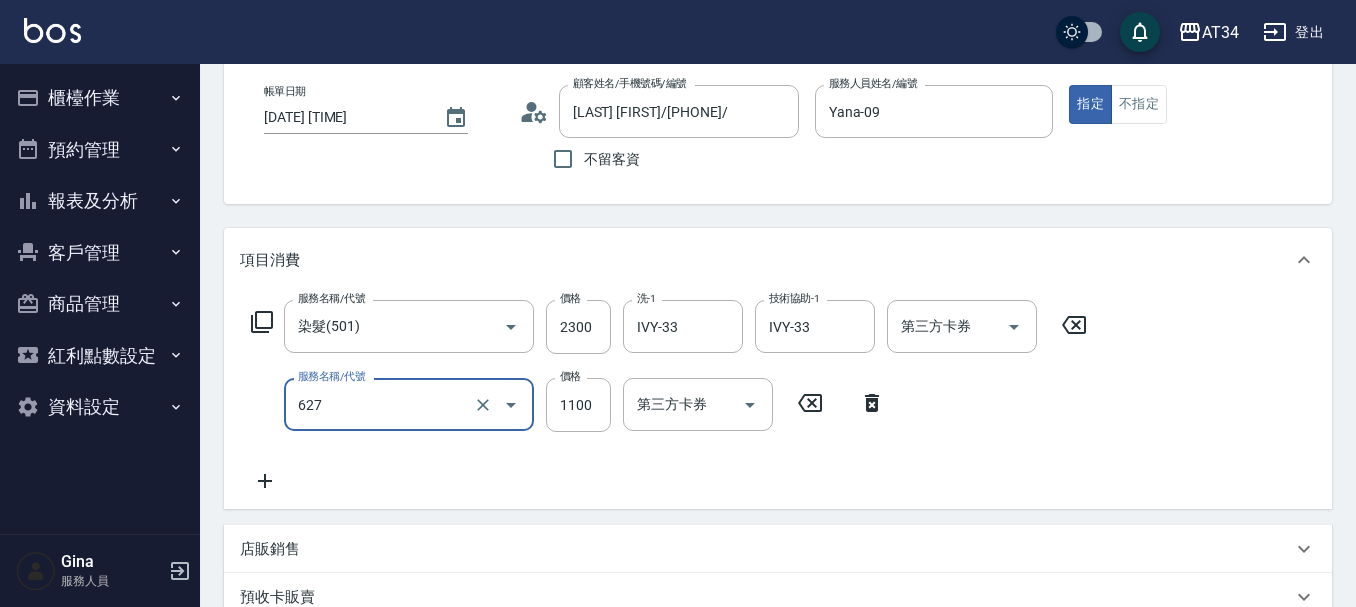 type on "日式結構三段L(627)" 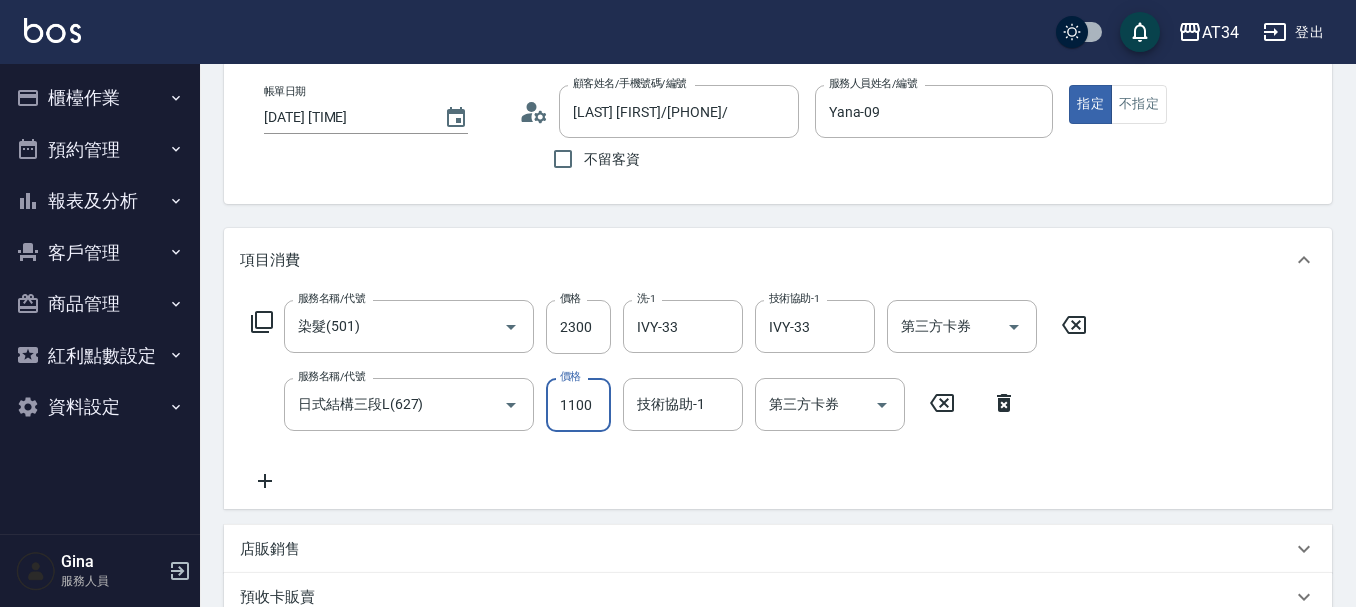 type on "230" 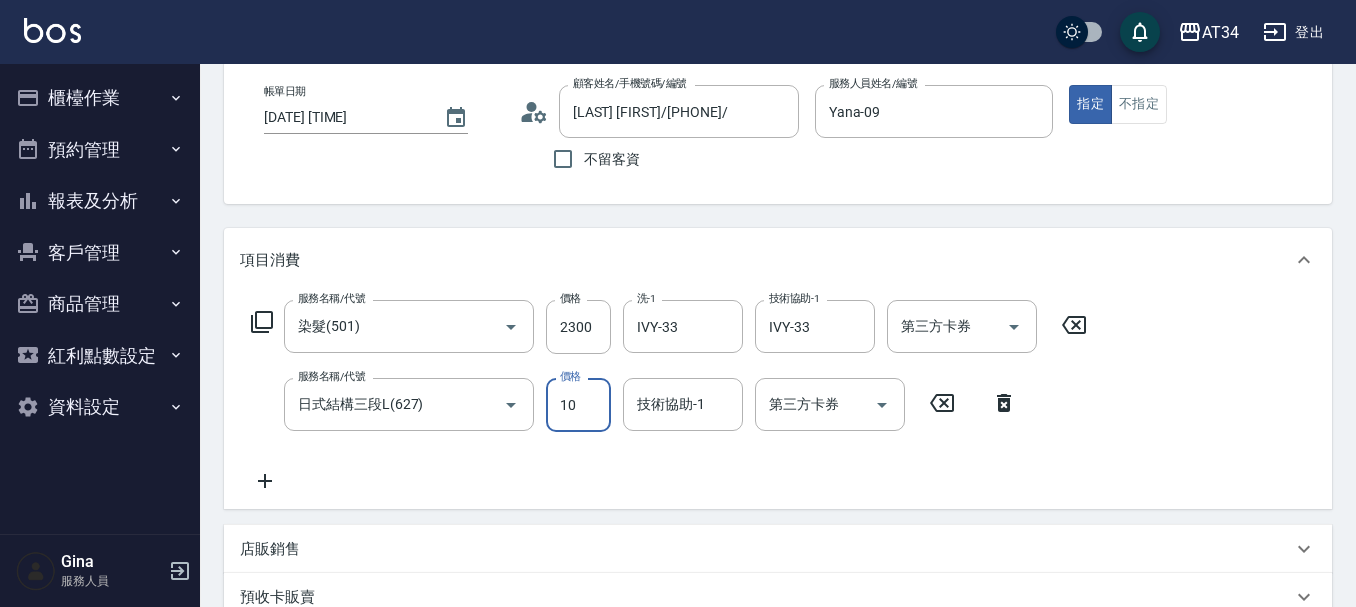 type on "100" 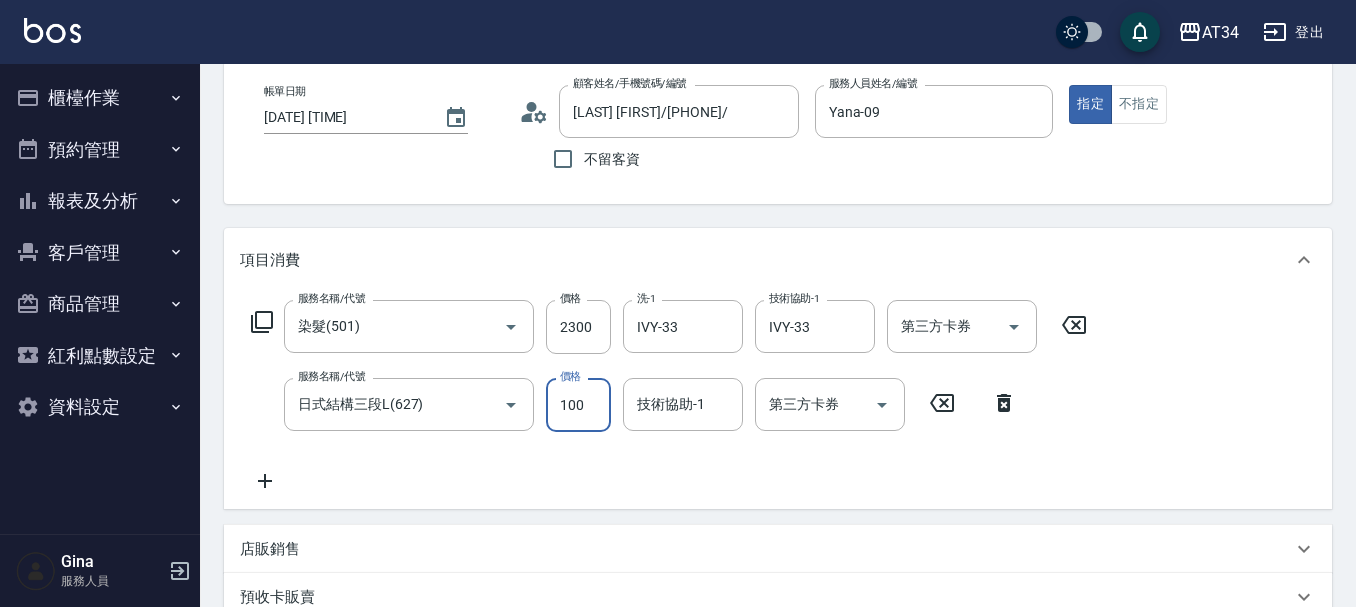 type on "330" 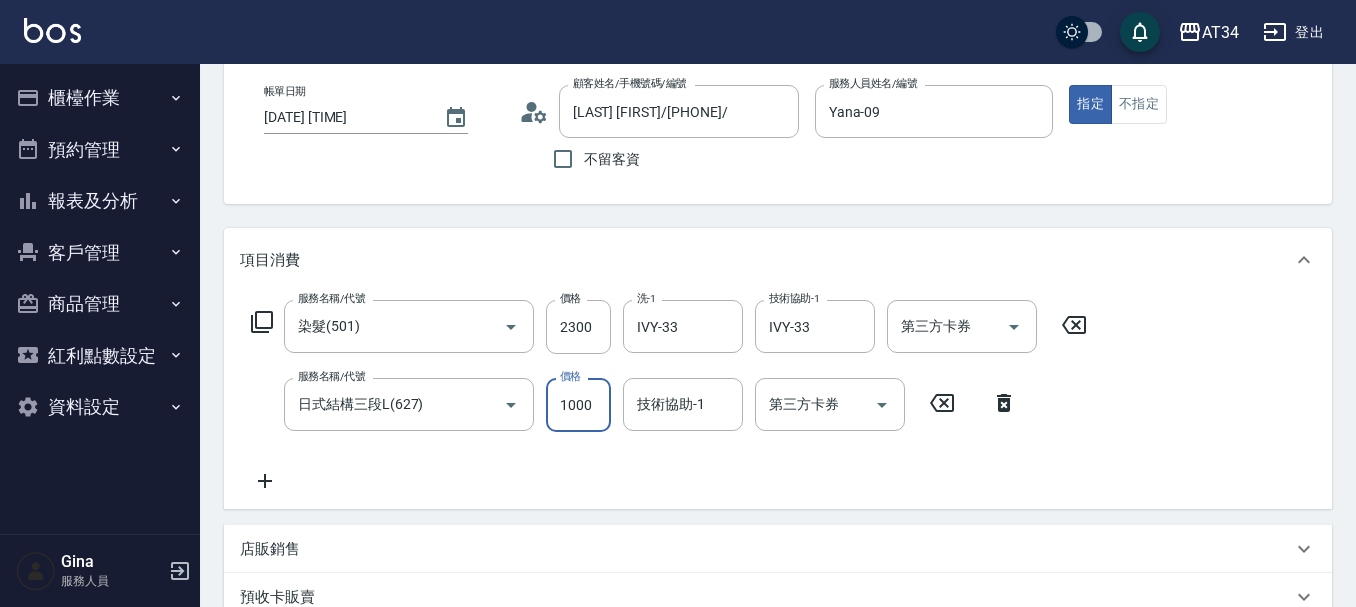 type on "1000" 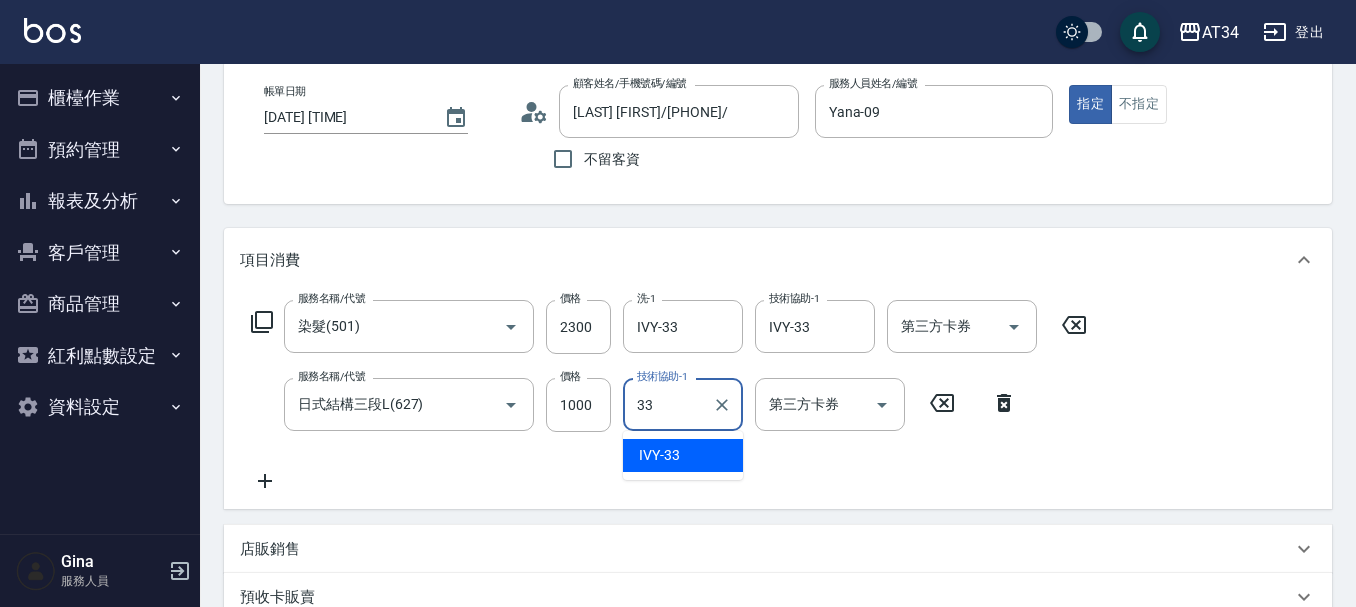 type on "IVY-33" 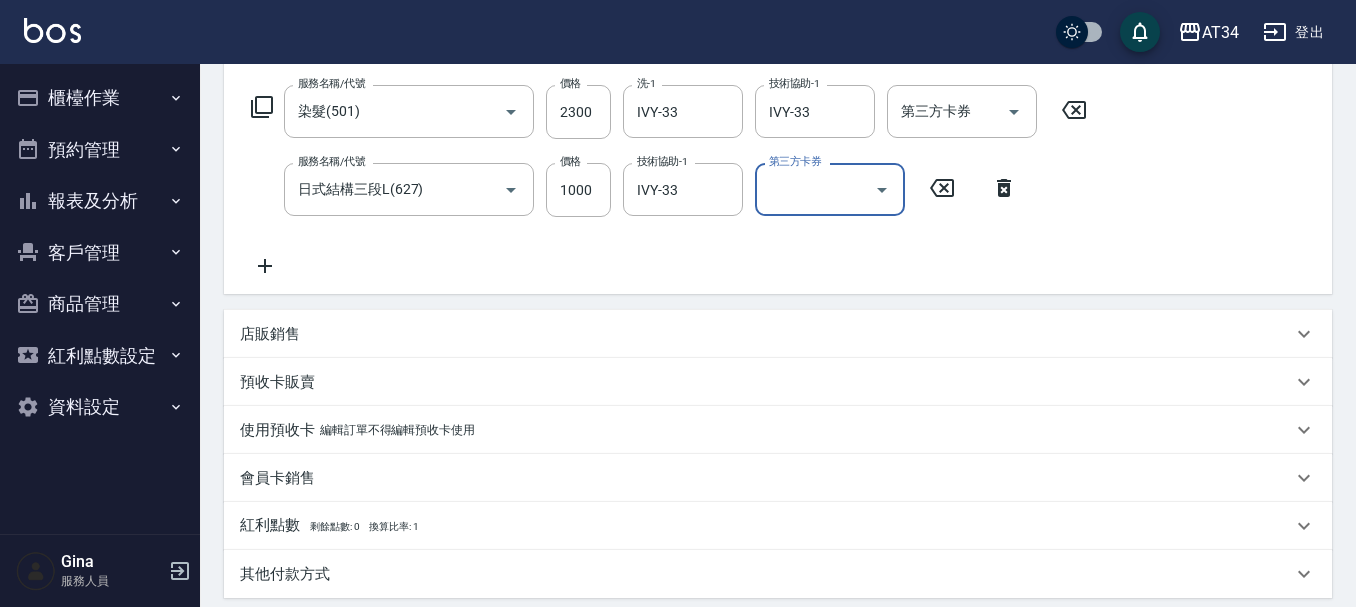 scroll, scrollTop: 705, scrollLeft: 0, axis: vertical 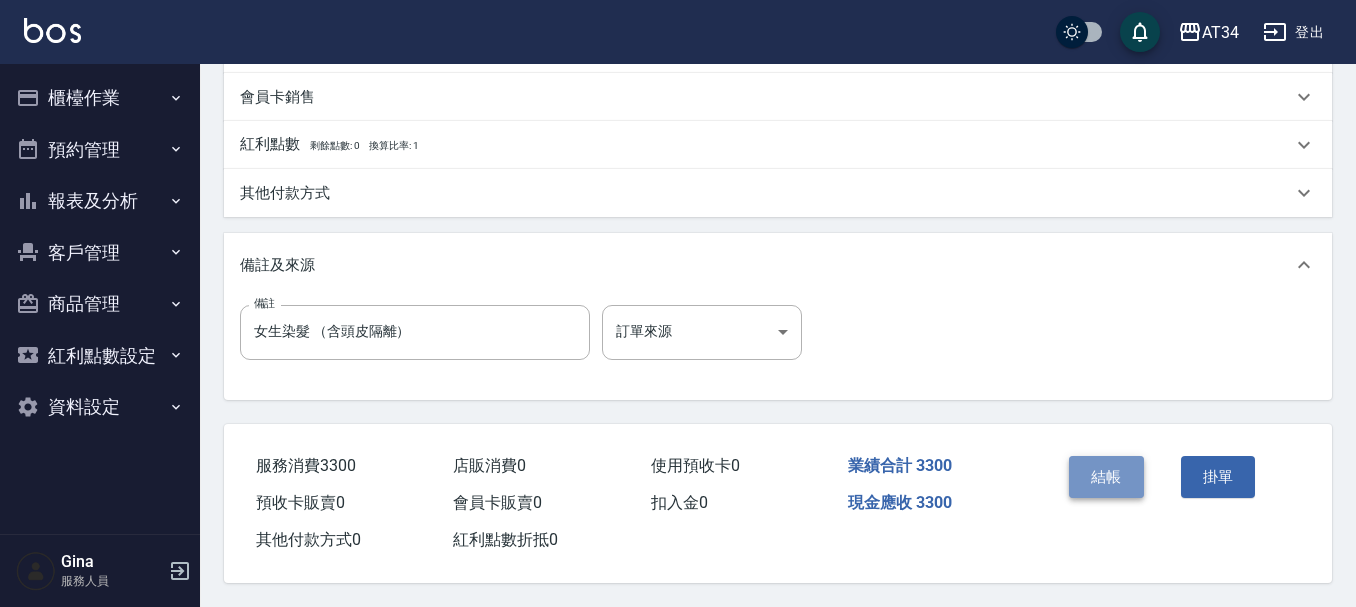 click on "結帳" at bounding box center (1106, 477) 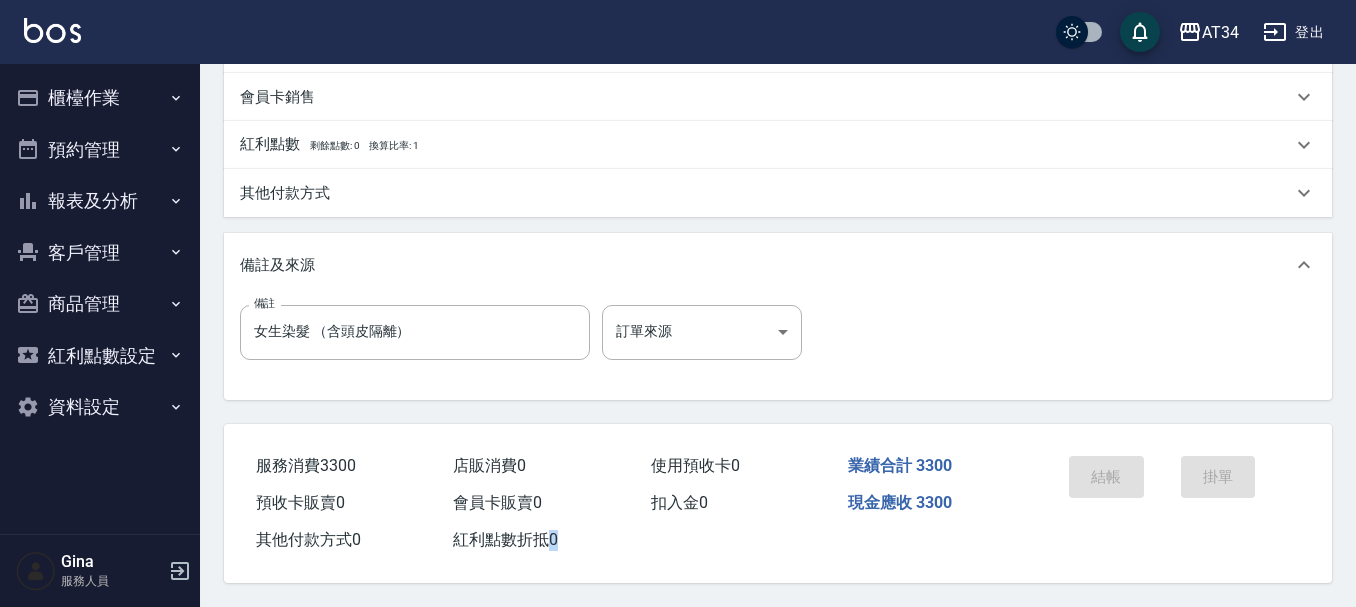 click on "結帳" at bounding box center (1117, 491) 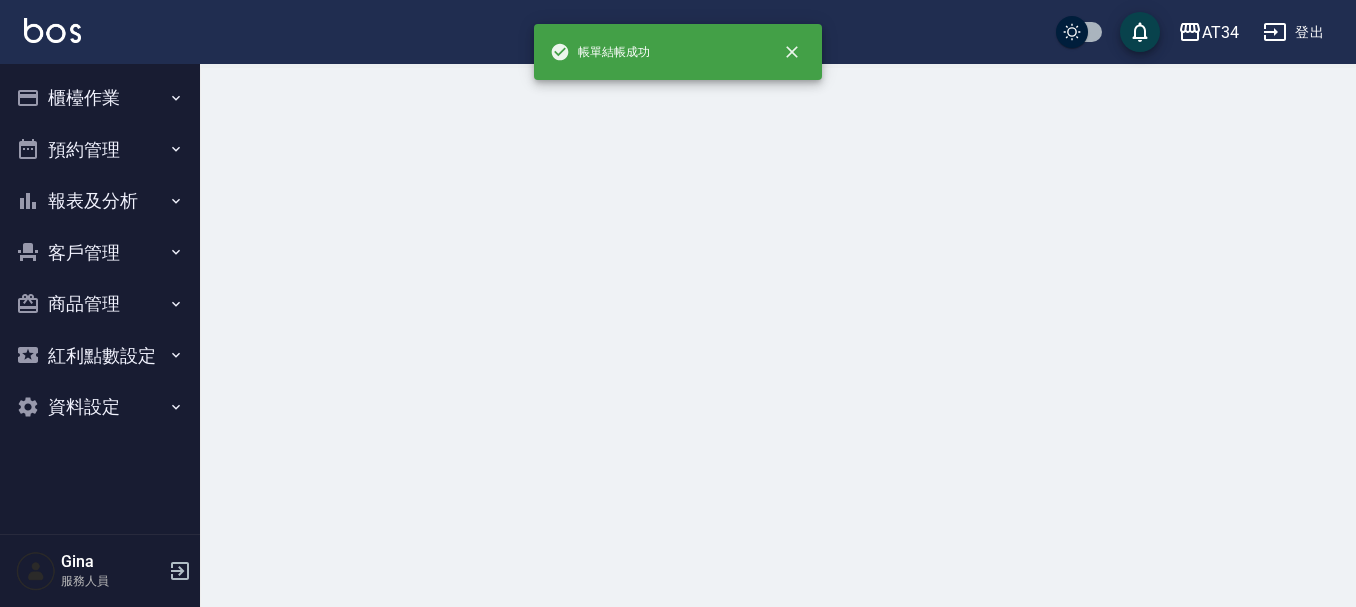 scroll, scrollTop: 0, scrollLeft: 0, axis: both 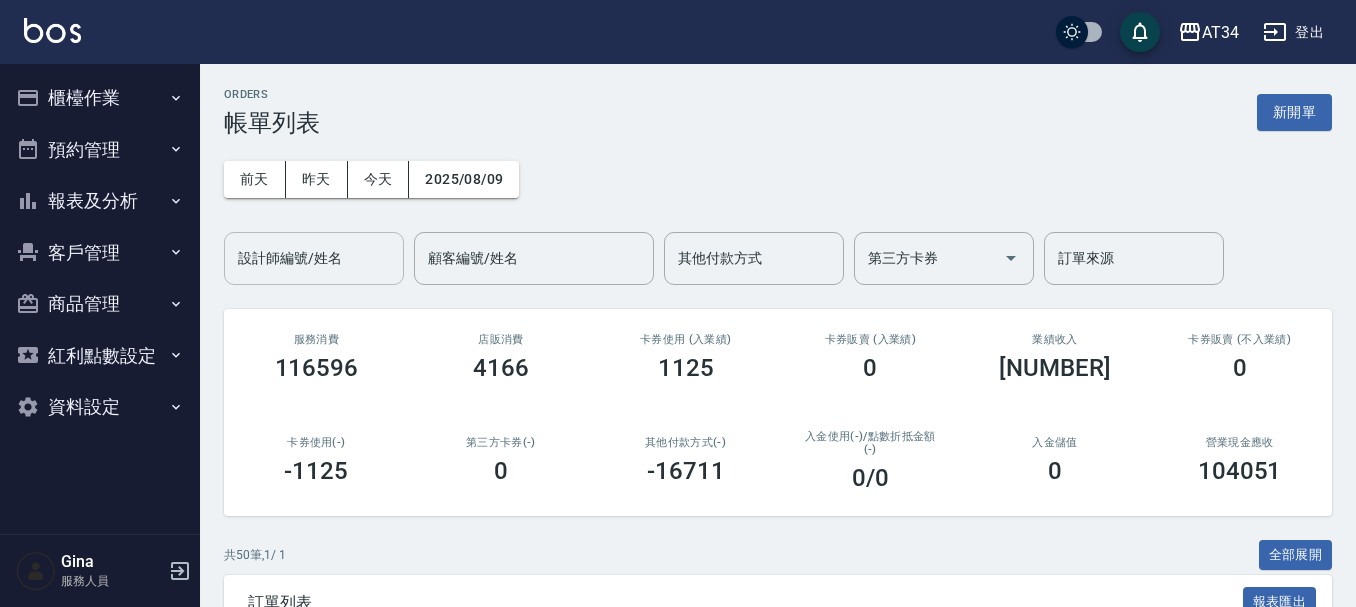 click on "設計師編號/姓名" at bounding box center [314, 258] 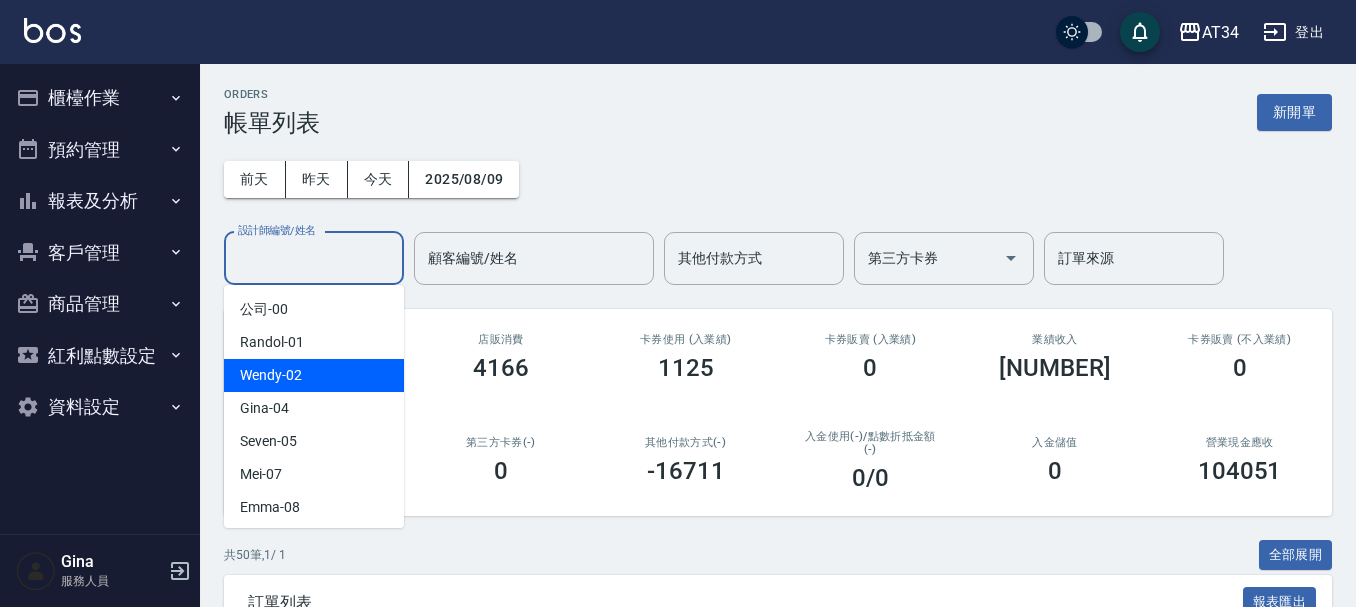 click on "Wendy -02" at bounding box center (314, 375) 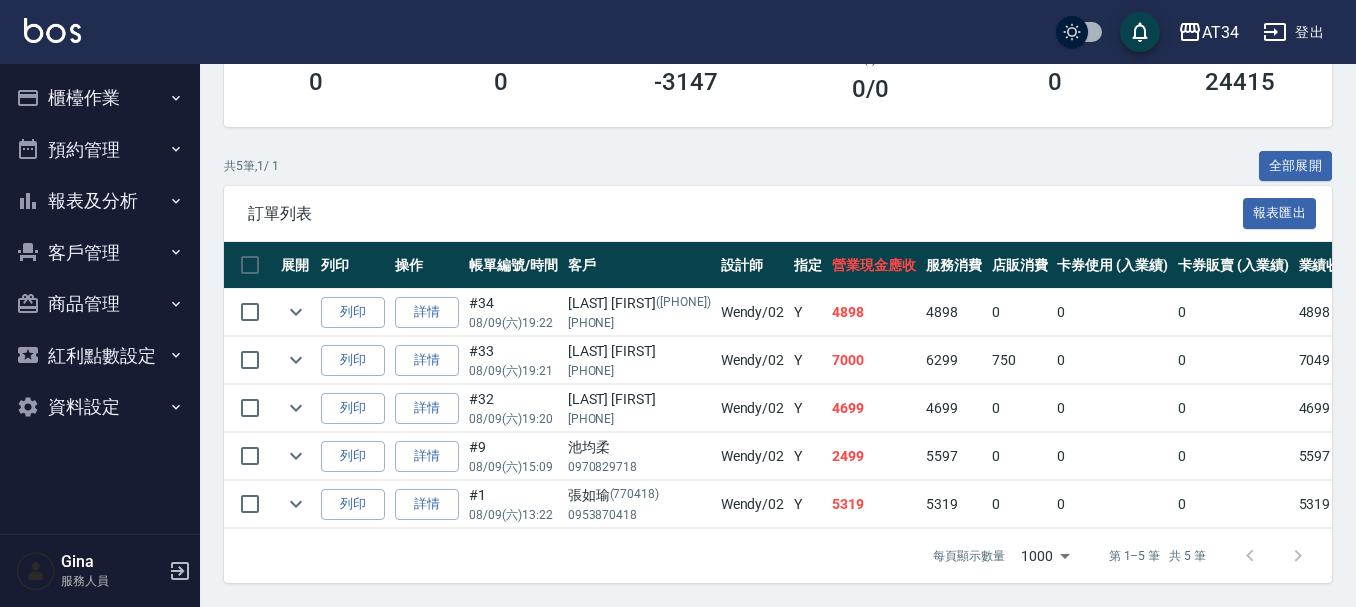 scroll, scrollTop: 404, scrollLeft: 0, axis: vertical 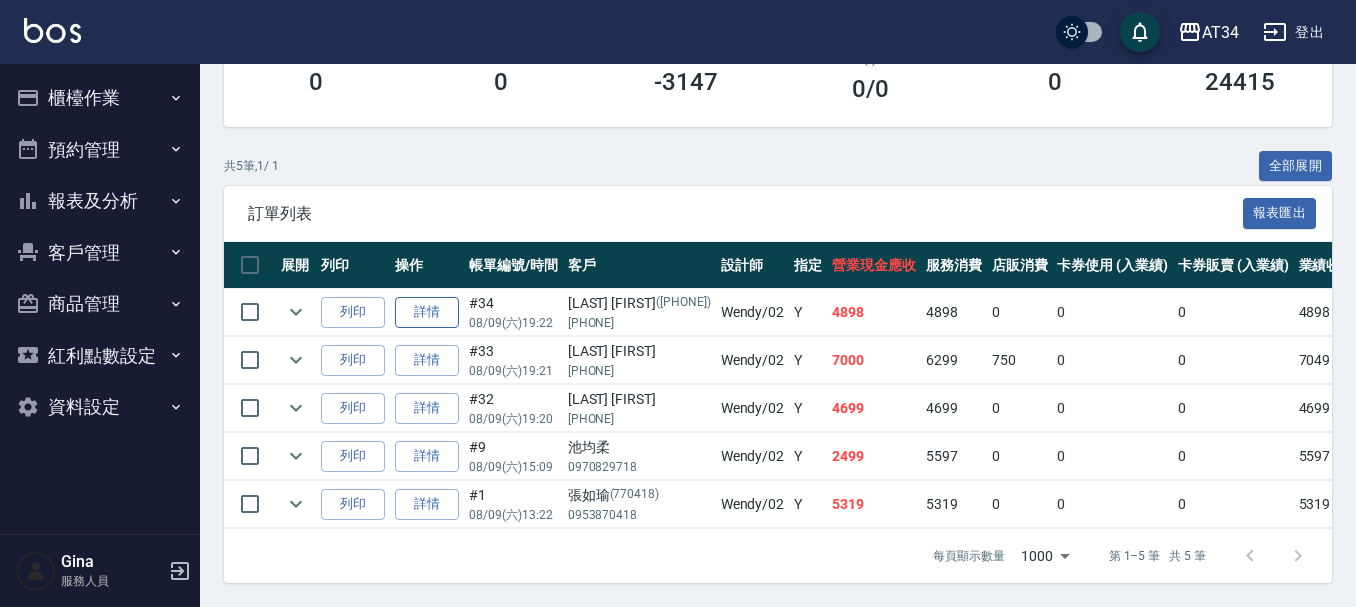 click on "詳情" at bounding box center [427, 312] 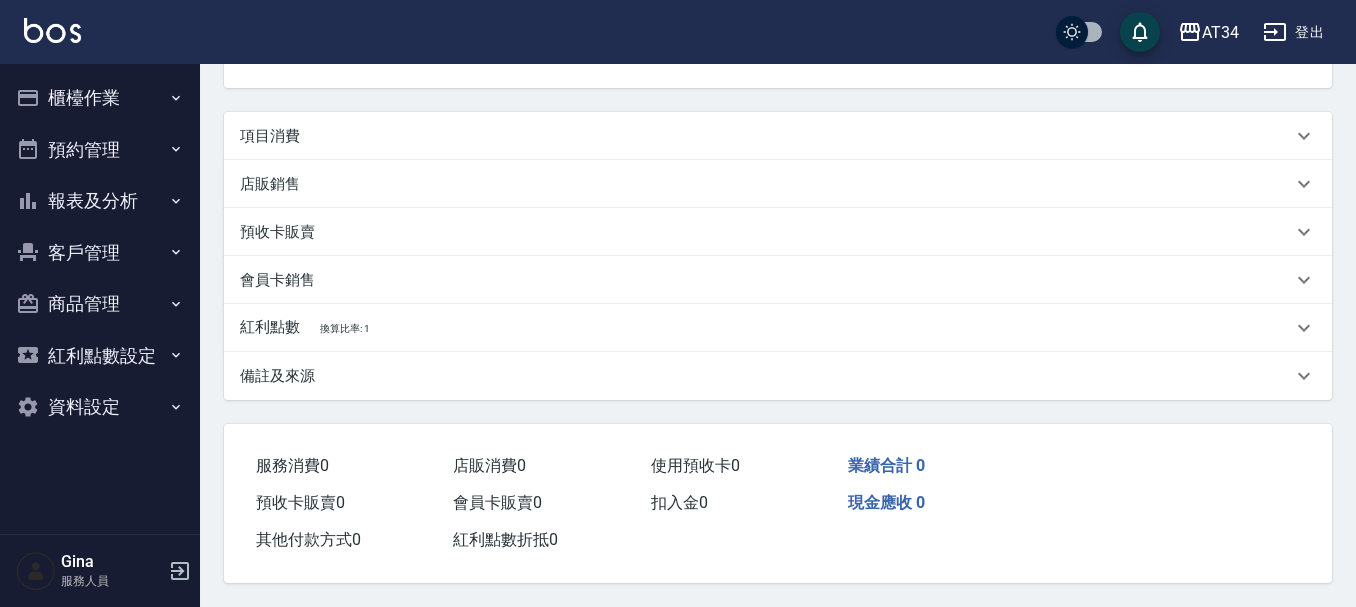 scroll, scrollTop: 0, scrollLeft: 0, axis: both 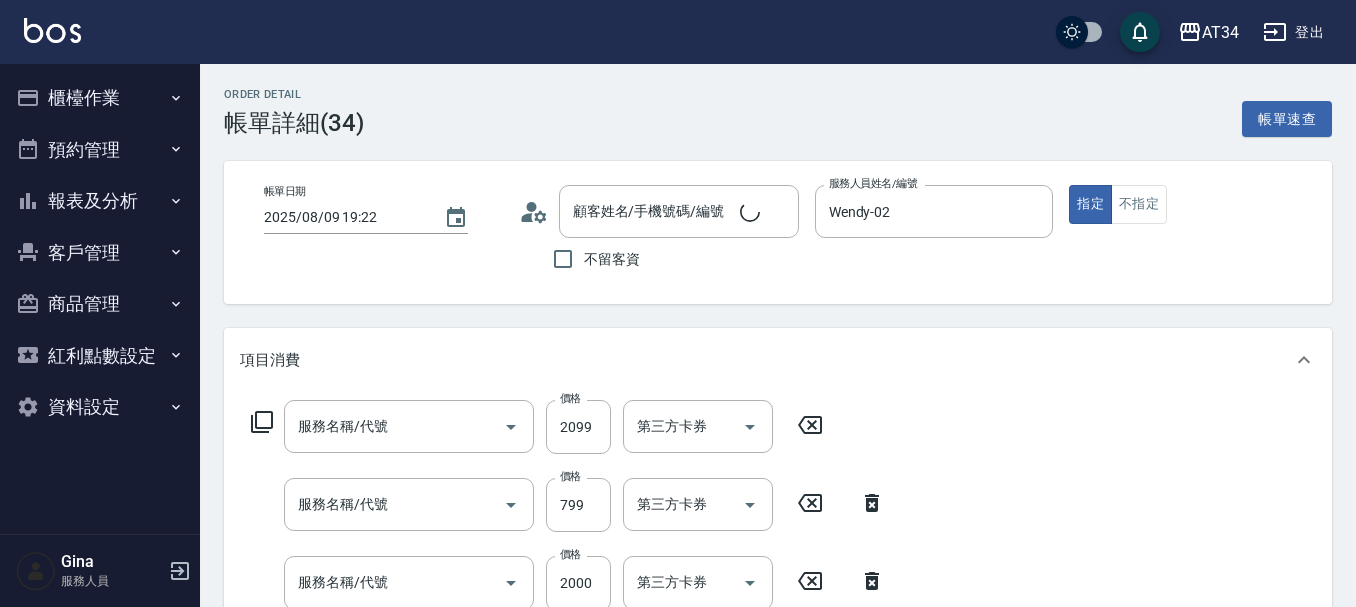 type on "2025/08/09 19:22" 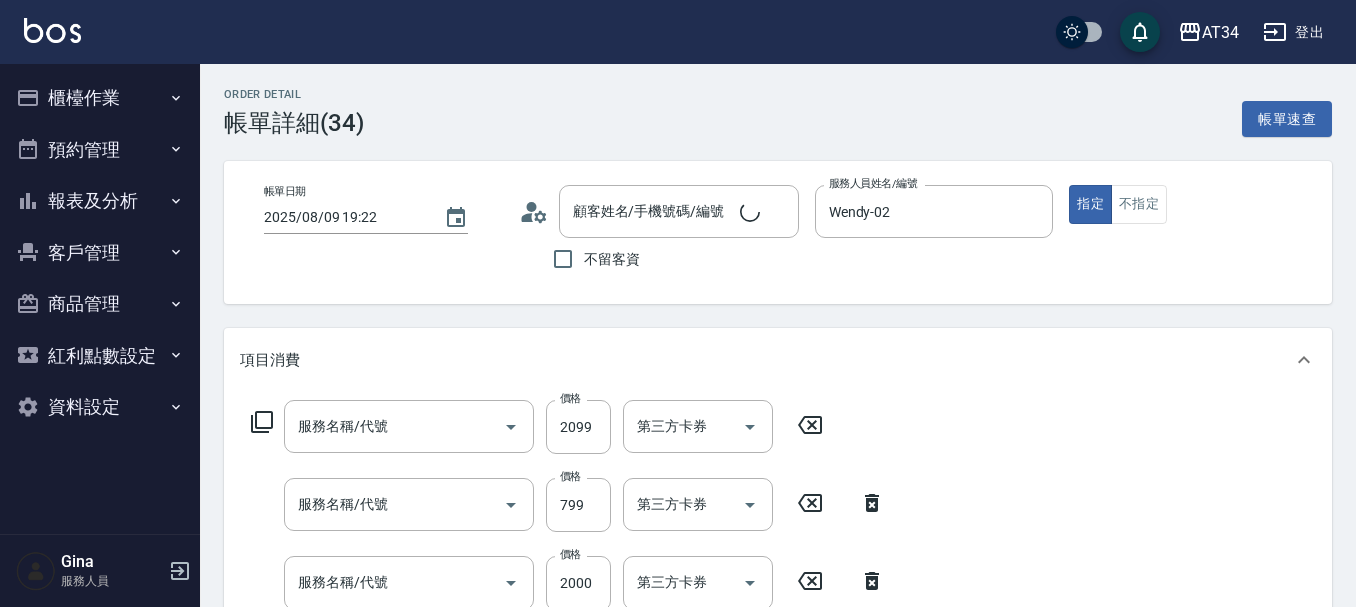 type on "Wendy-02" 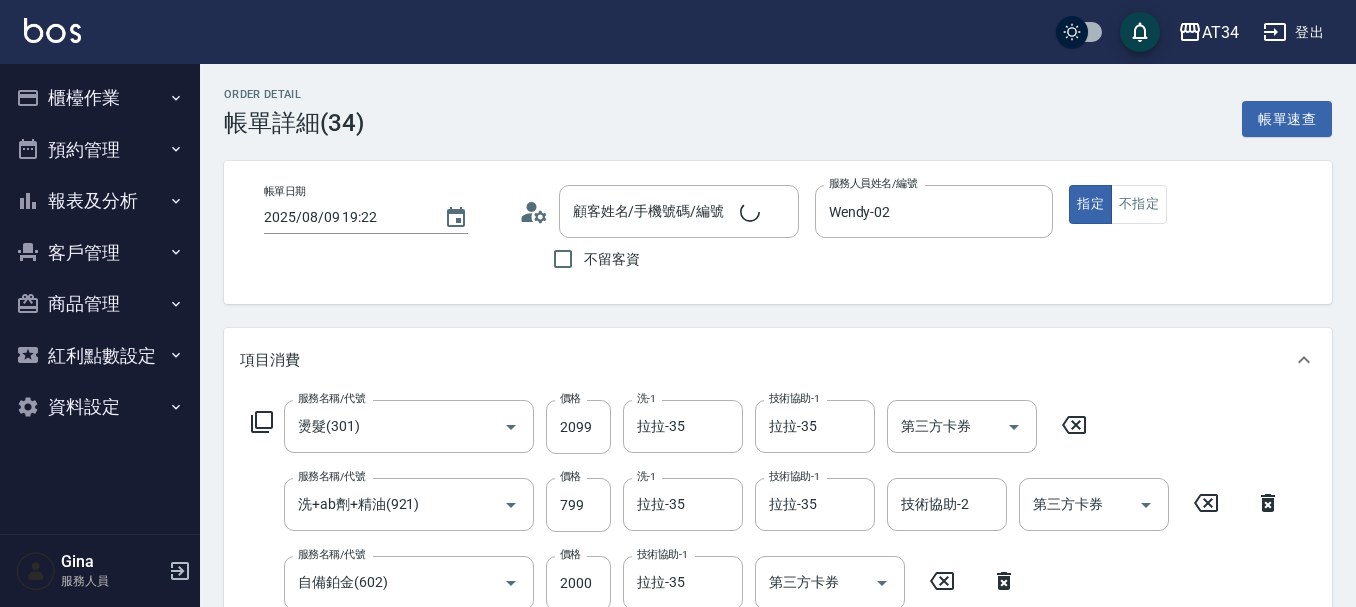 type on "燙髮(301)" 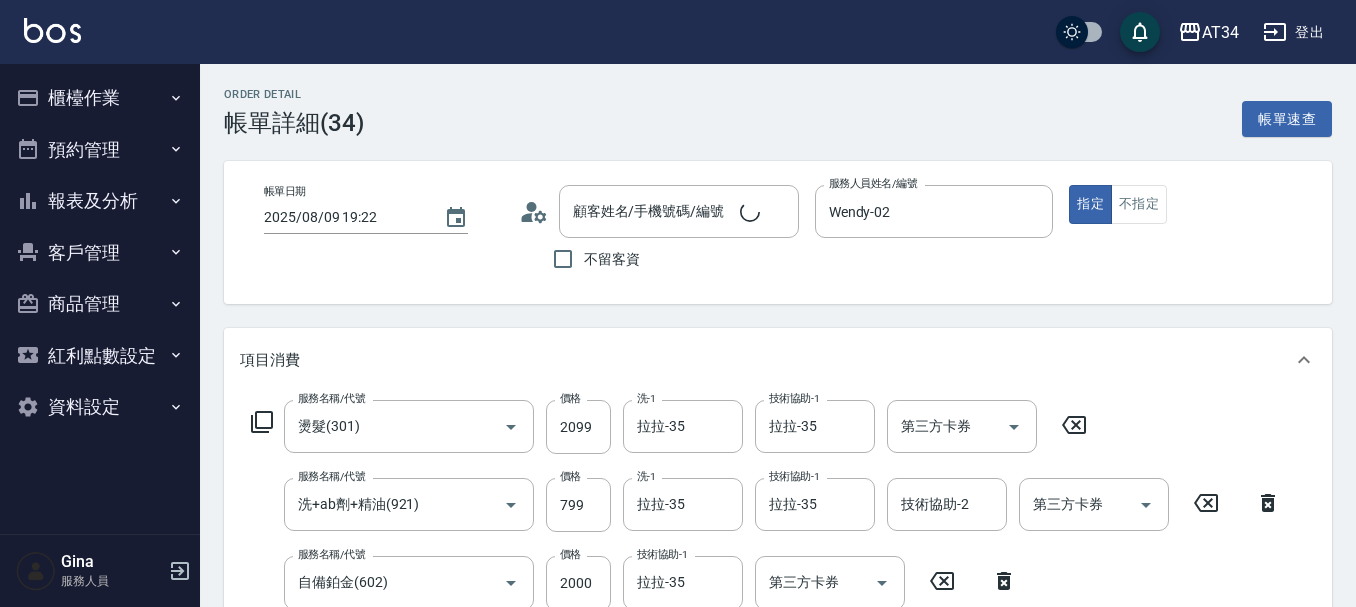 type on "洗+ab劑+精油(921)" 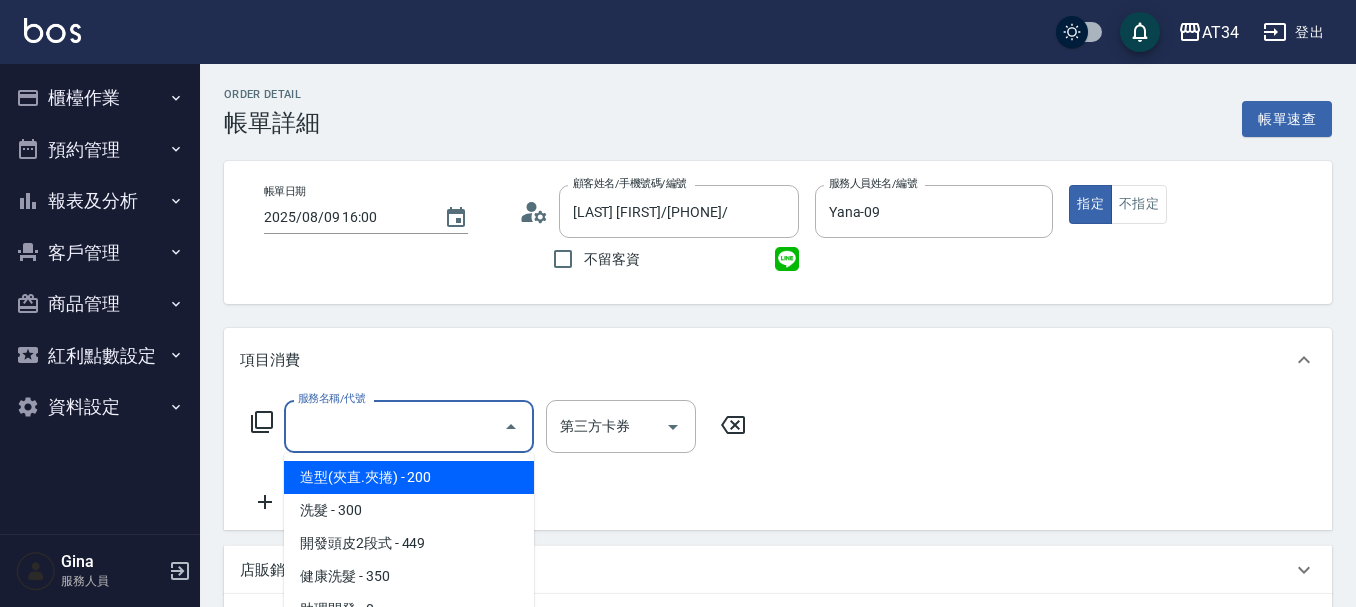 scroll, scrollTop: 100, scrollLeft: 0, axis: vertical 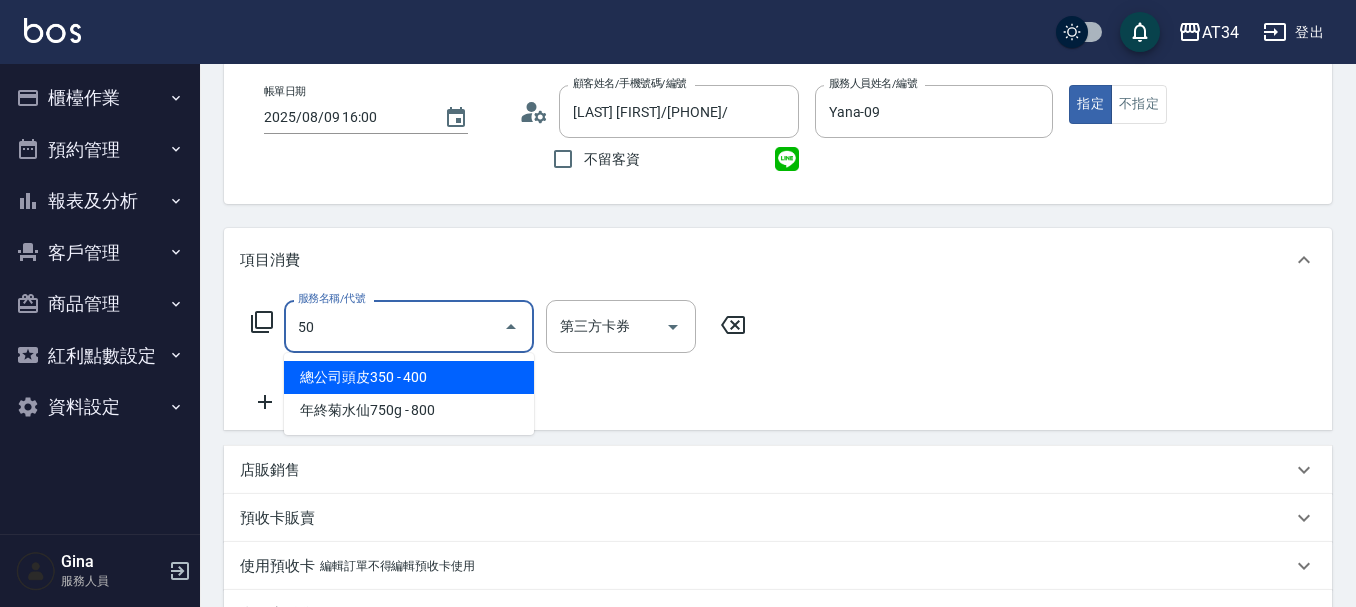 type on "503" 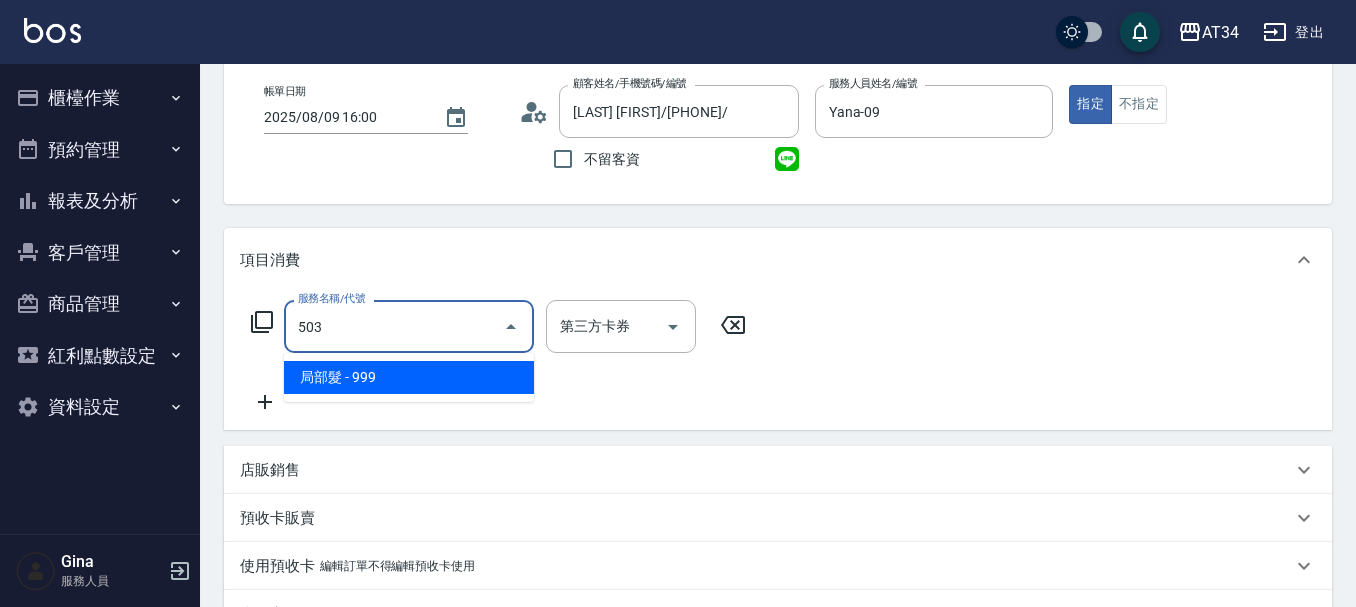 type on "90" 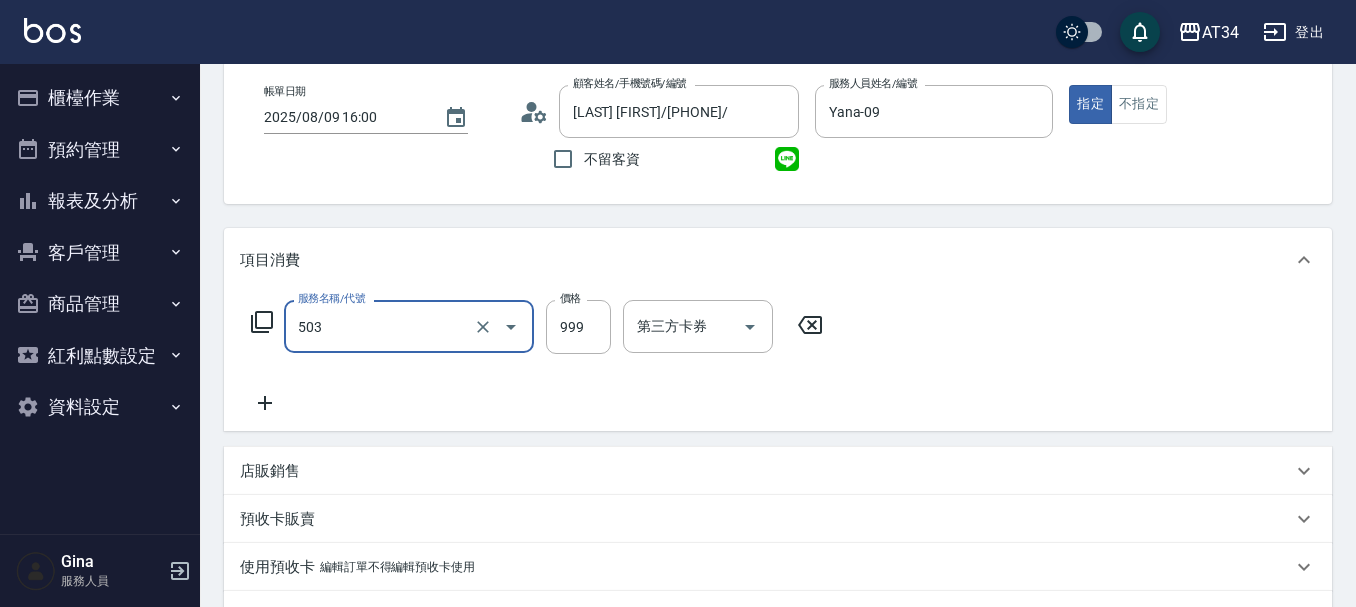 type on "局部髮(503)" 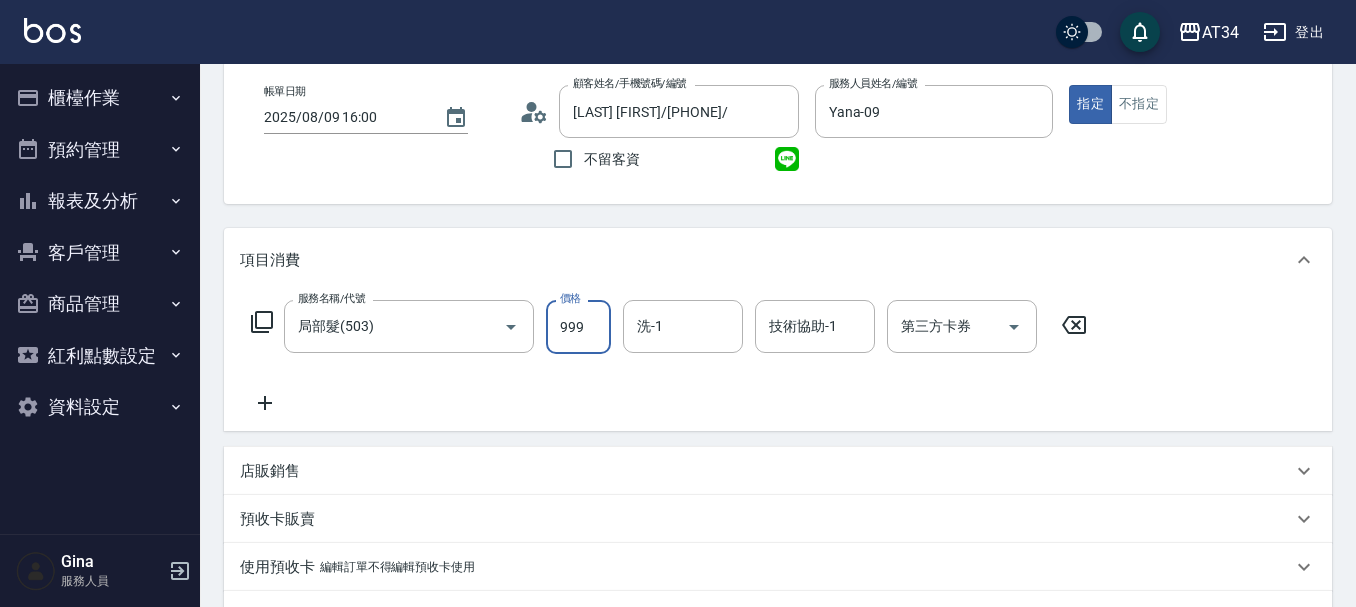 type on "0" 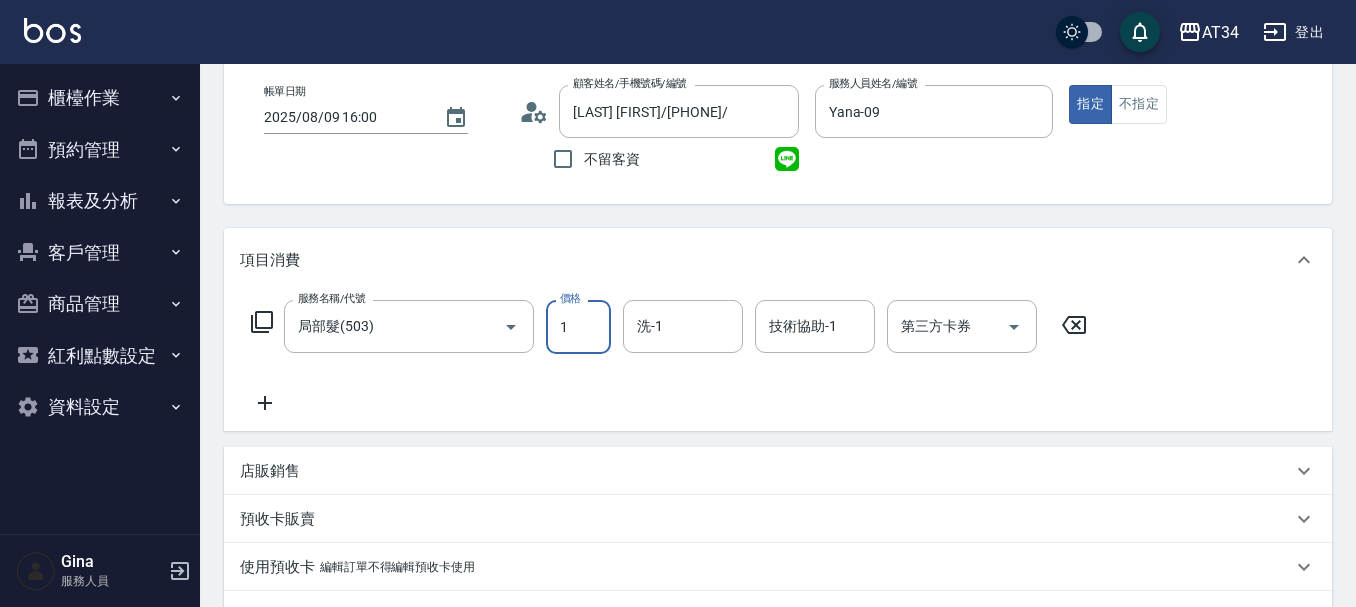 type on "18" 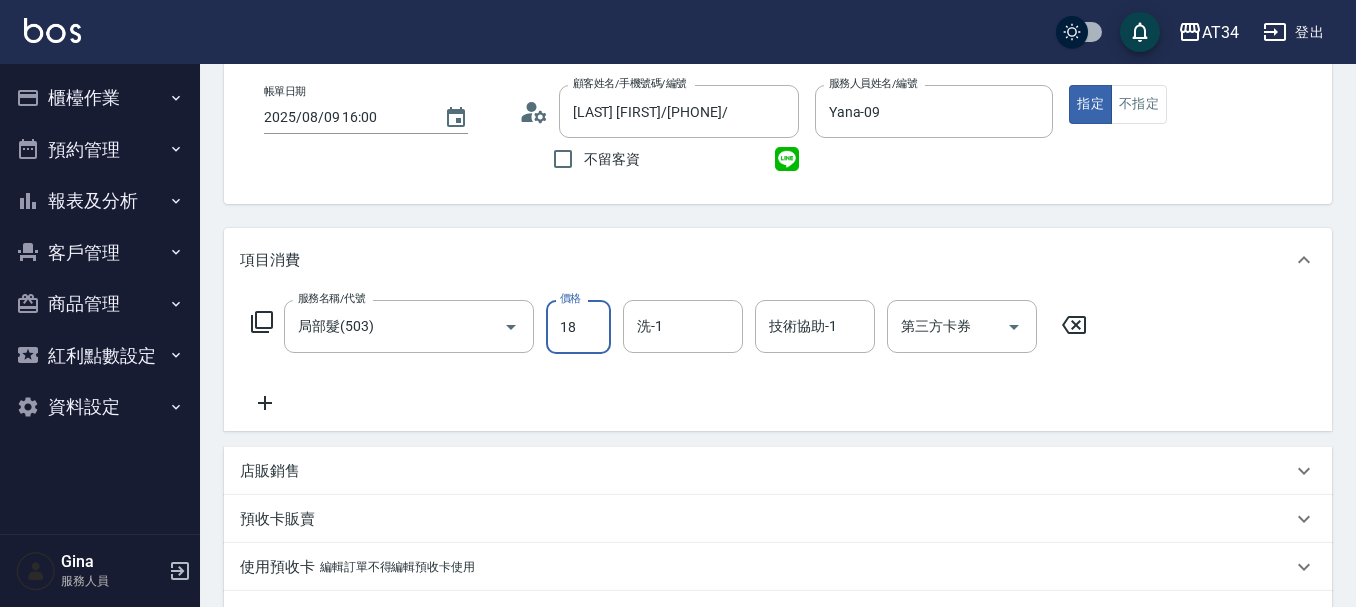 type on "10" 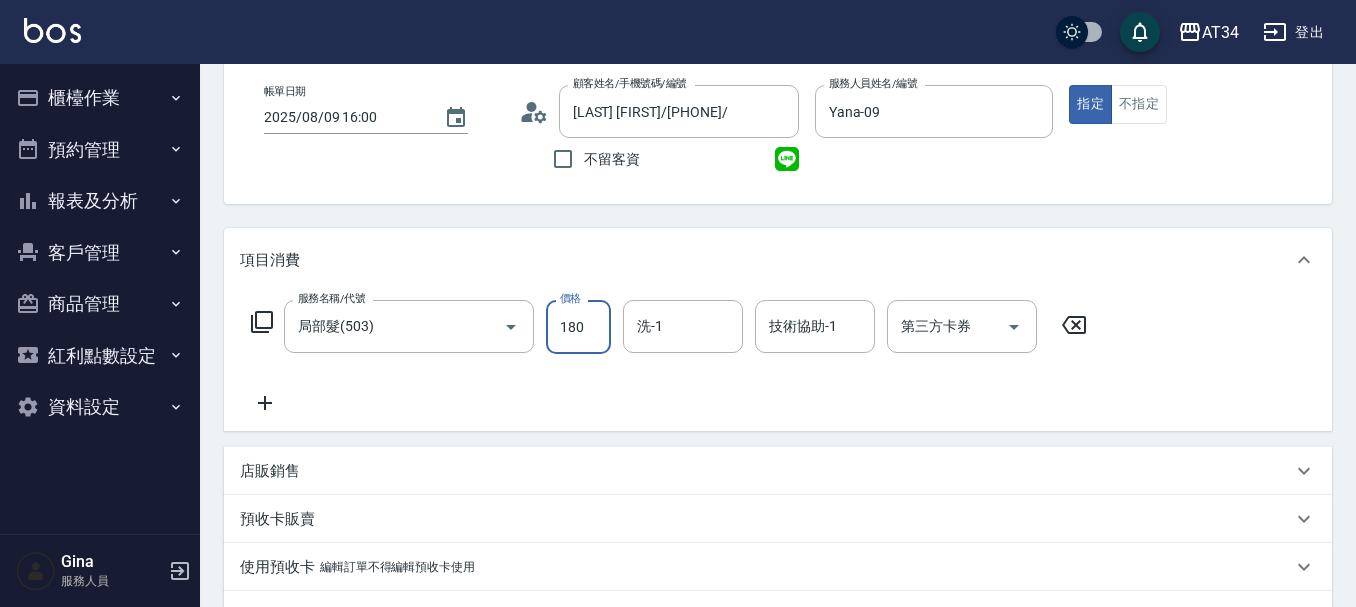 type on "1800" 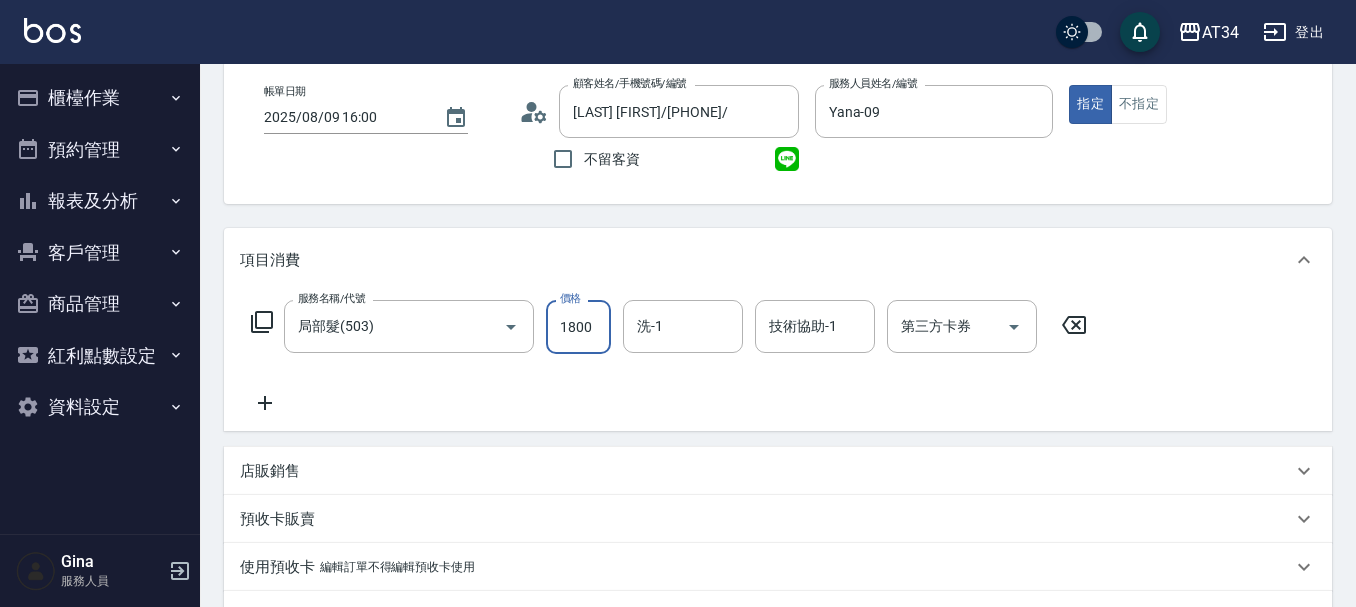 type on "180" 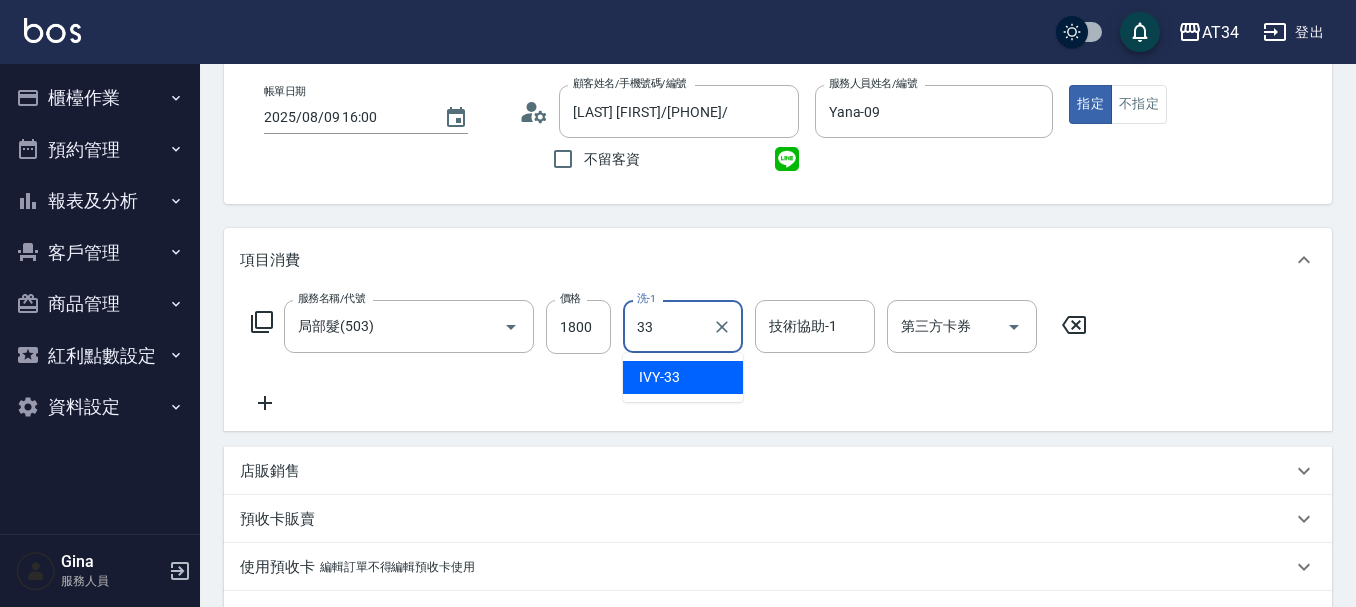 type on "IVY-33" 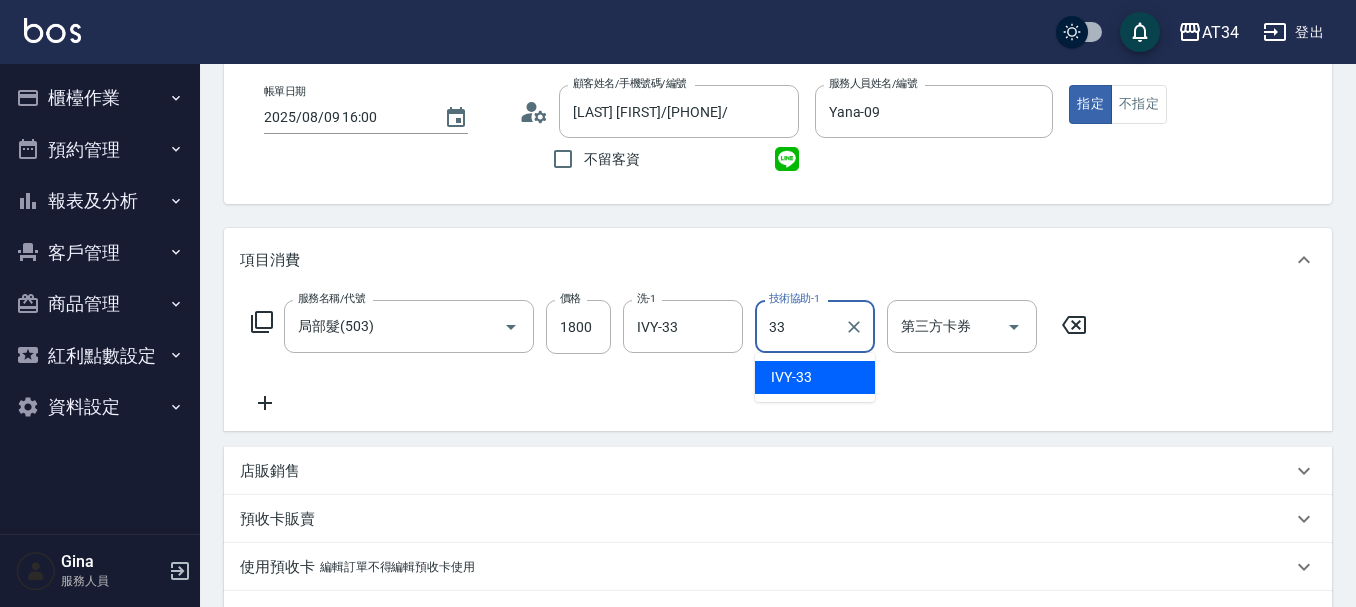 type on "IVY-33" 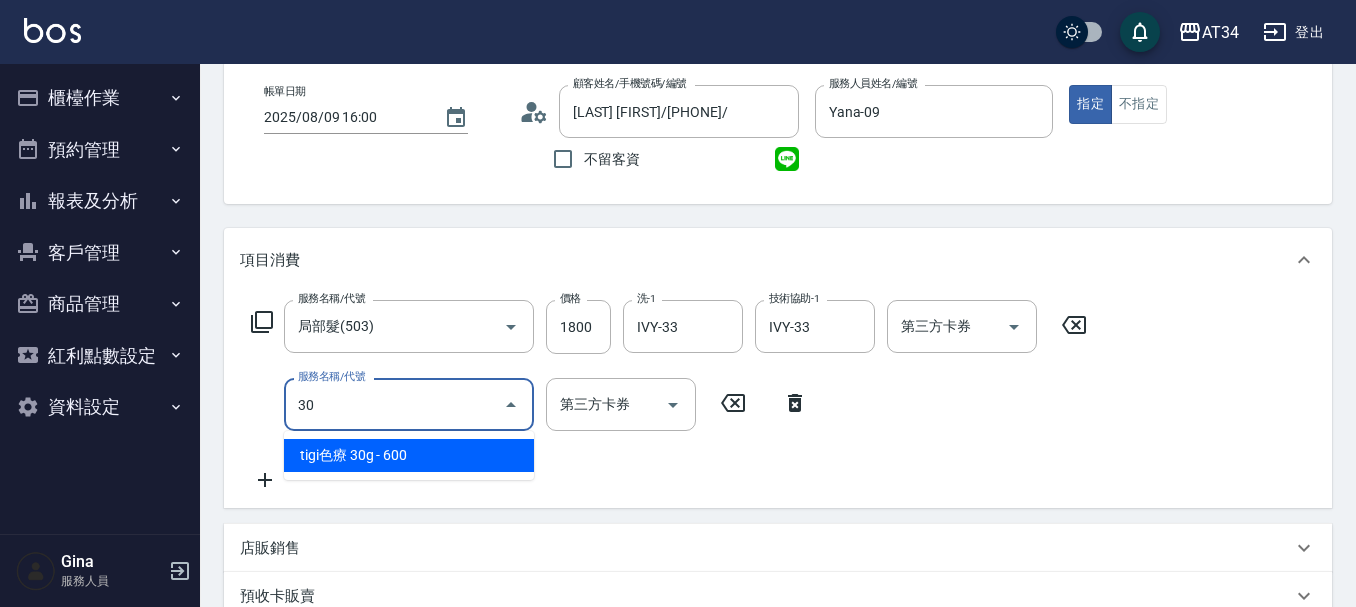 type on "301" 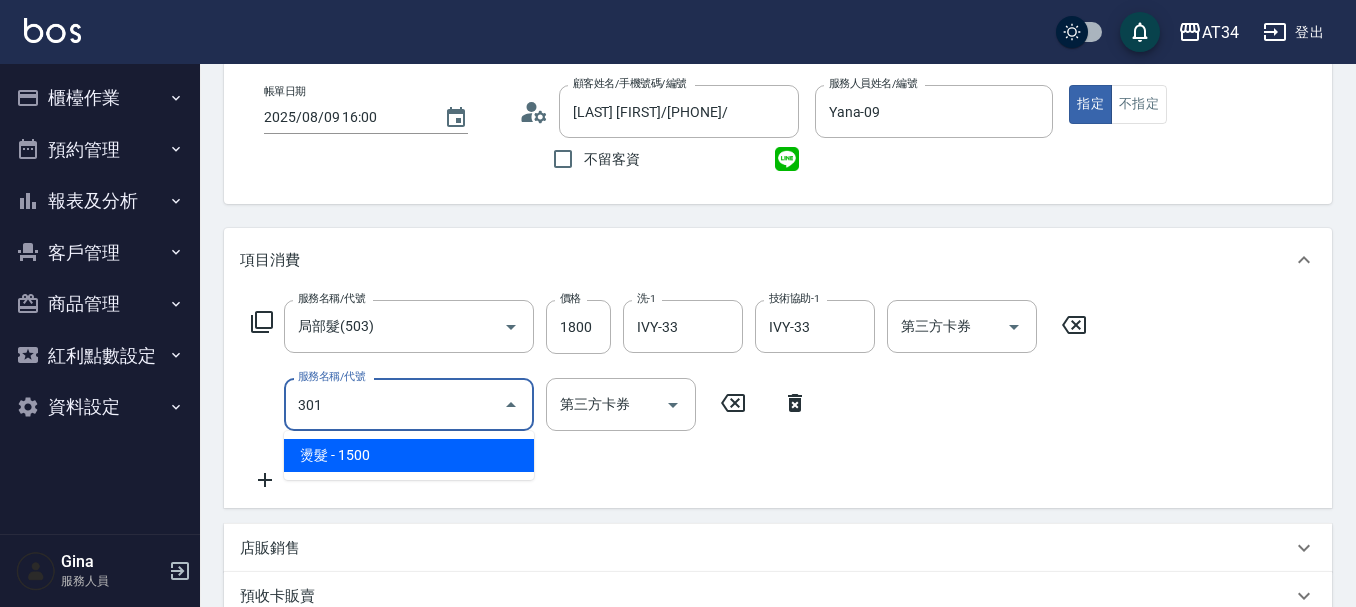 type on "330" 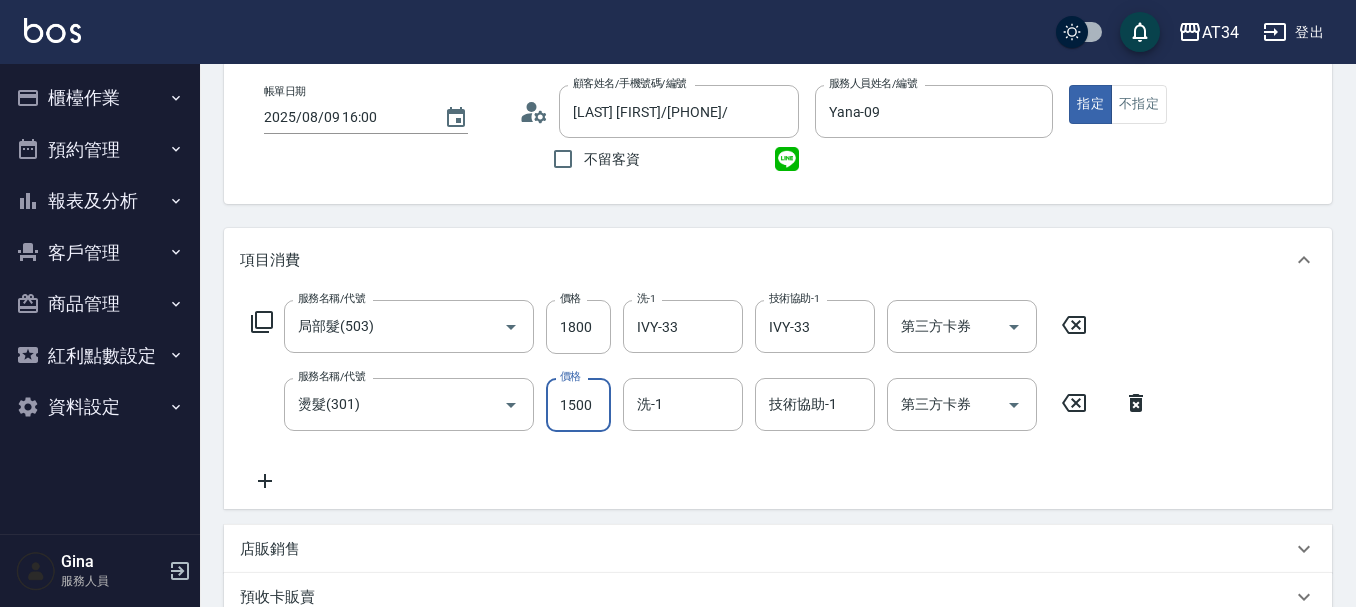 type on "2" 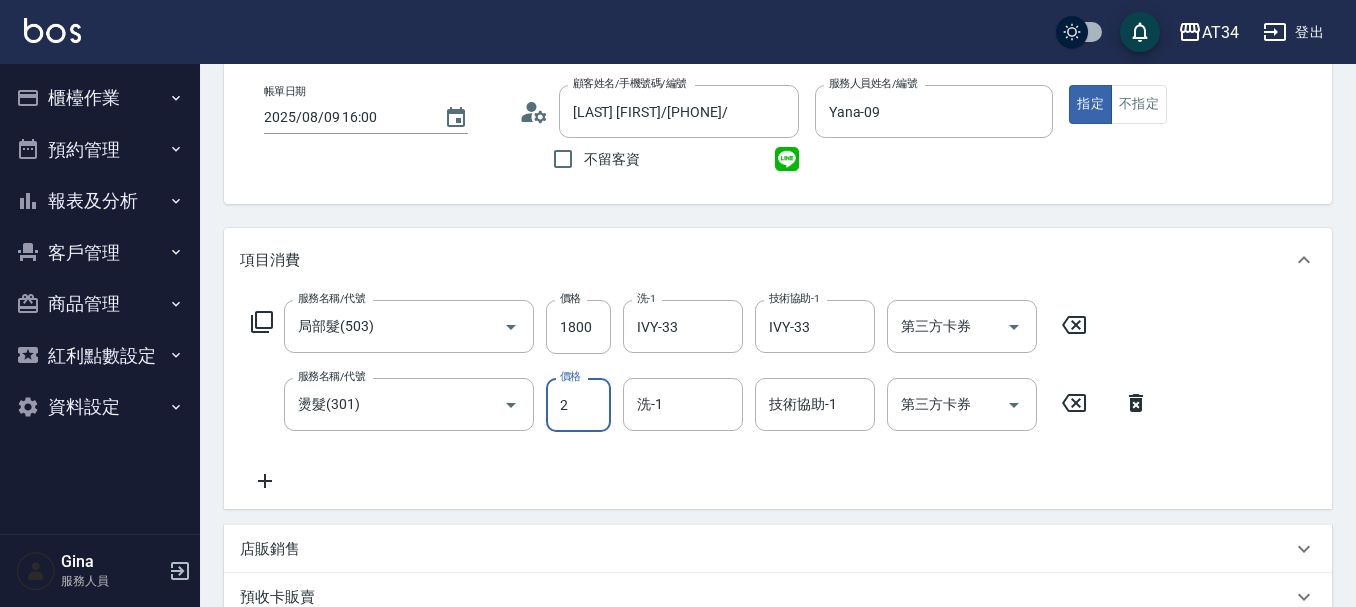 type on "180" 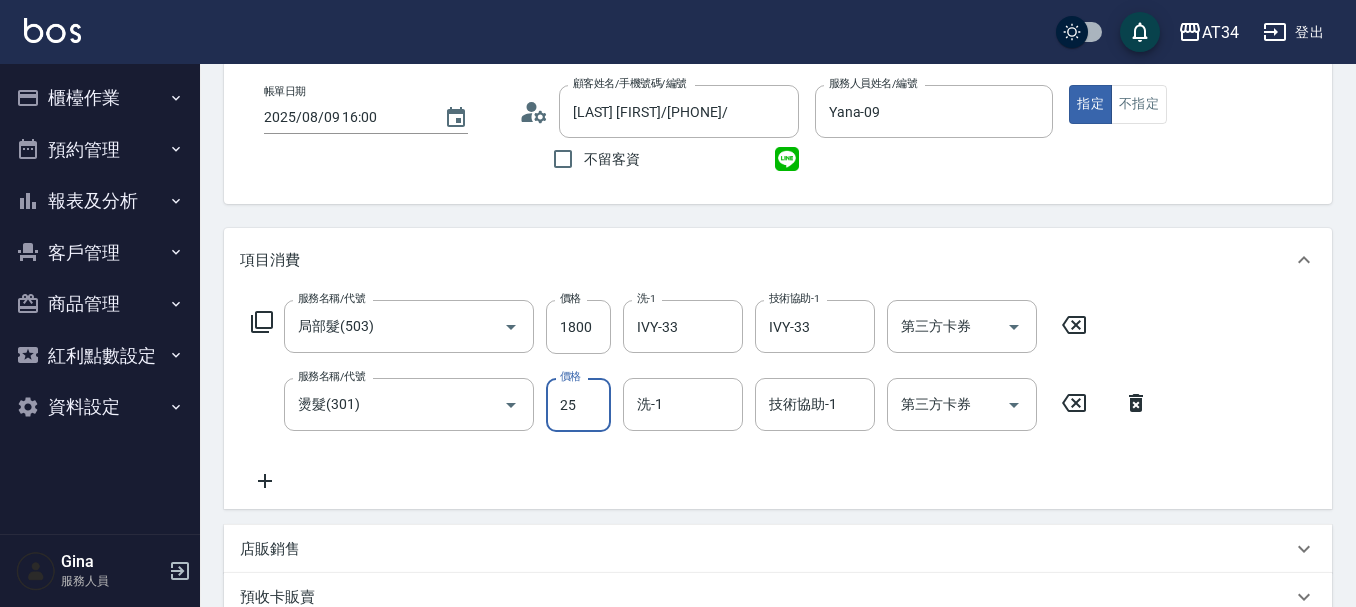type on "250" 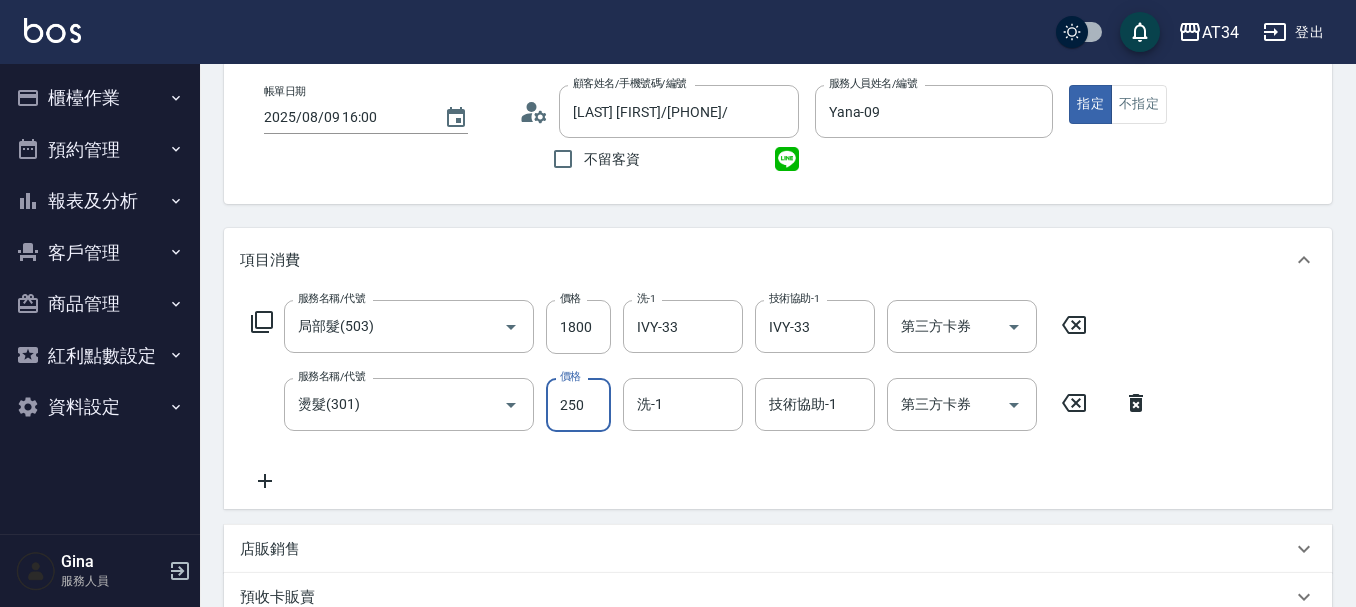 type on "430" 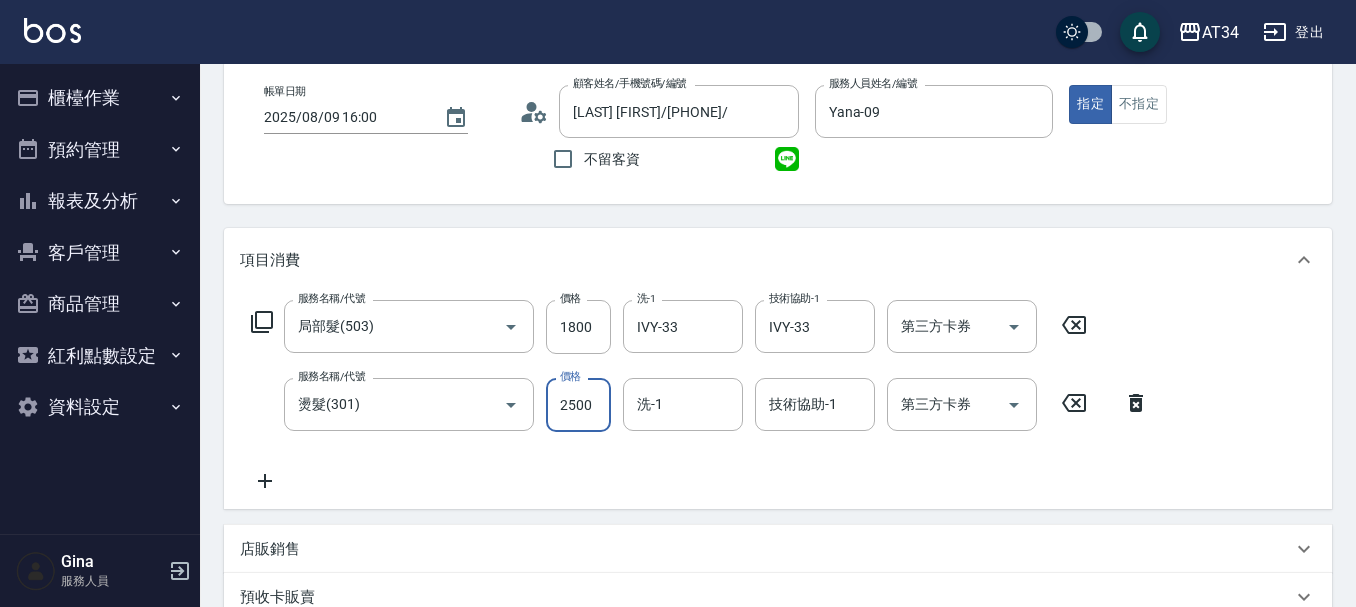 type on "2500" 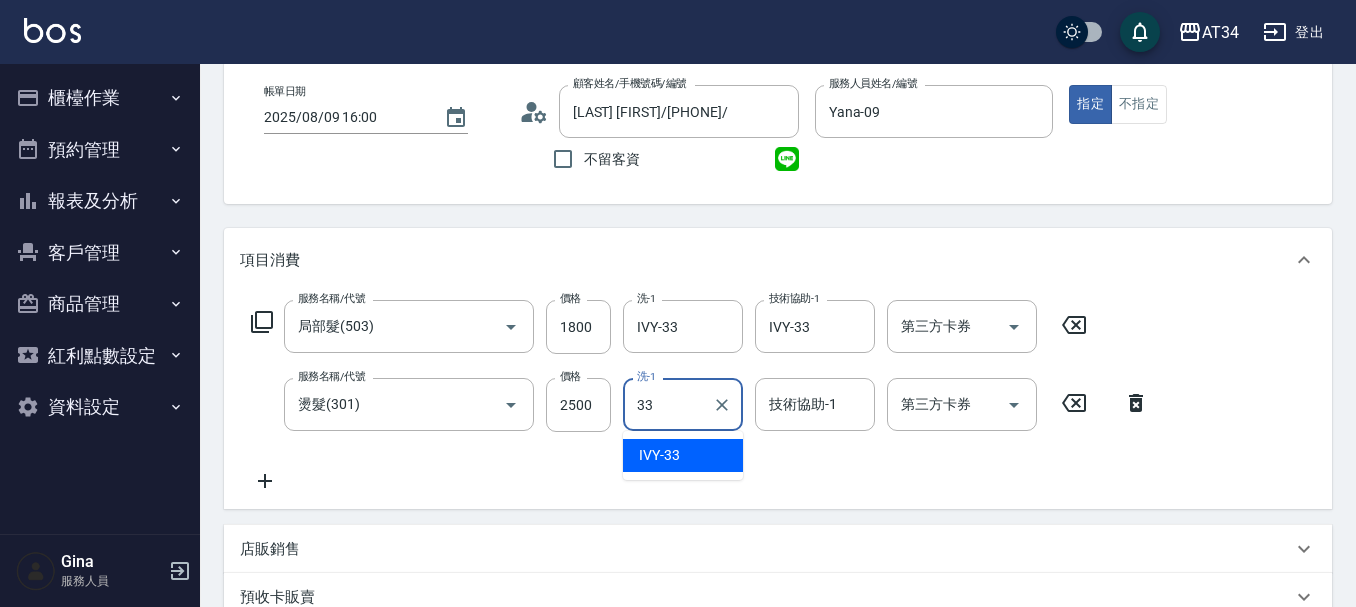 type on "IVY-33" 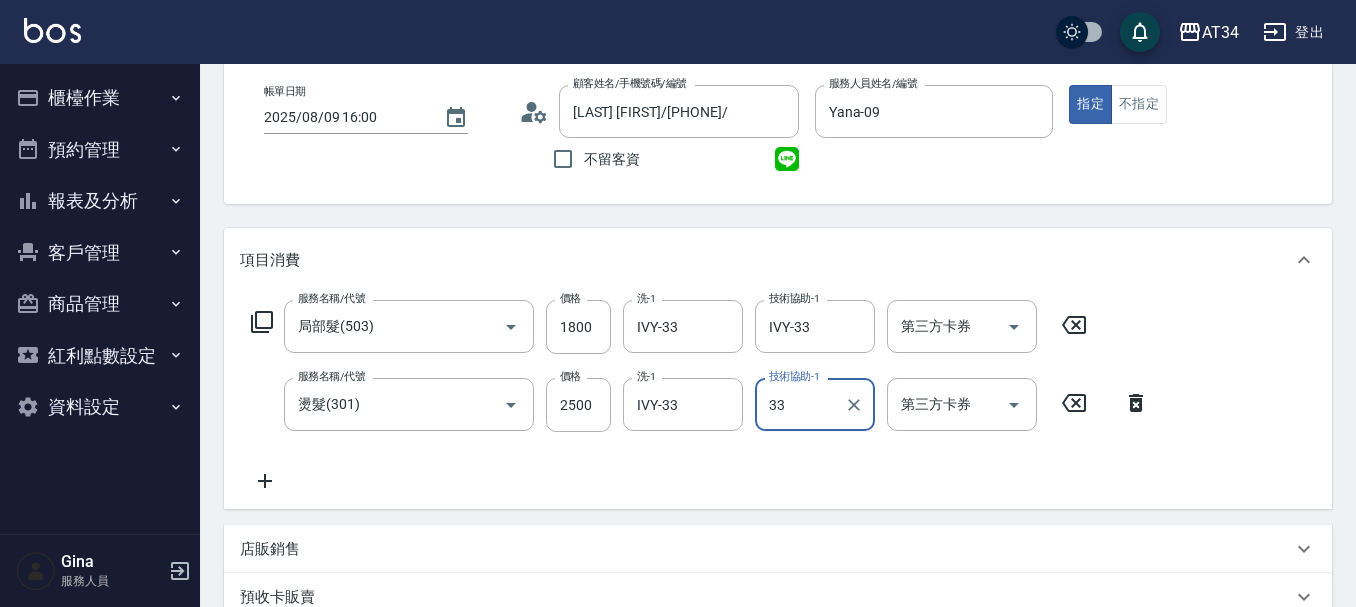 type on "IVY-33" 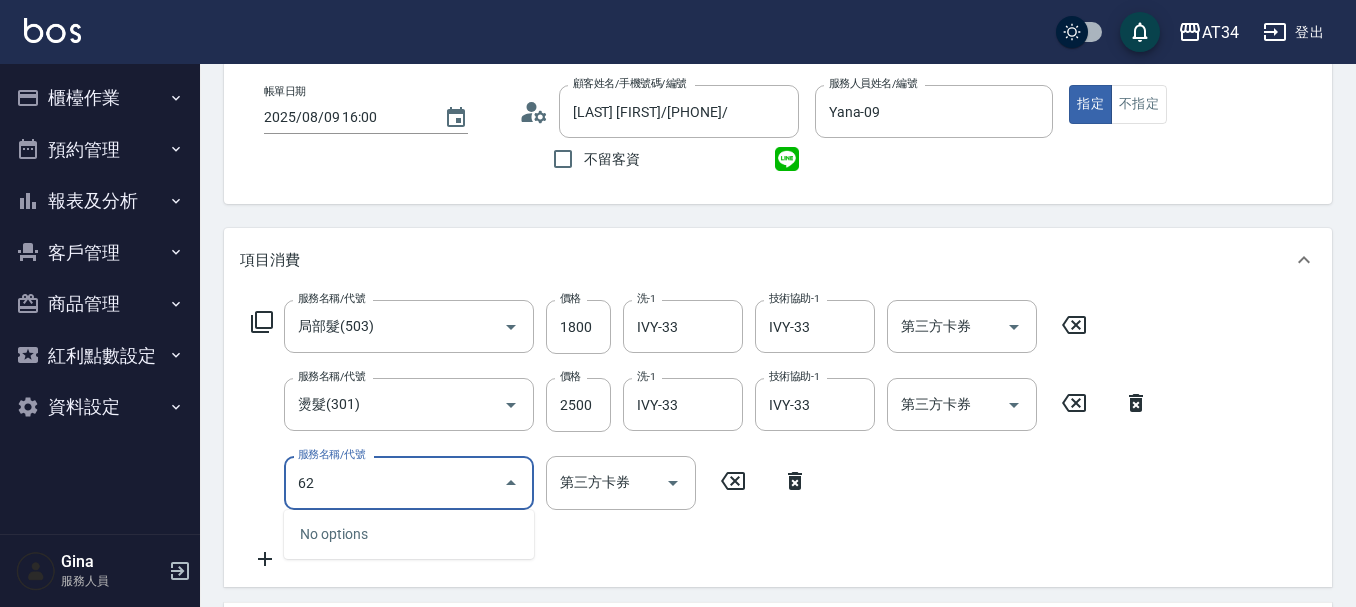 type on "627" 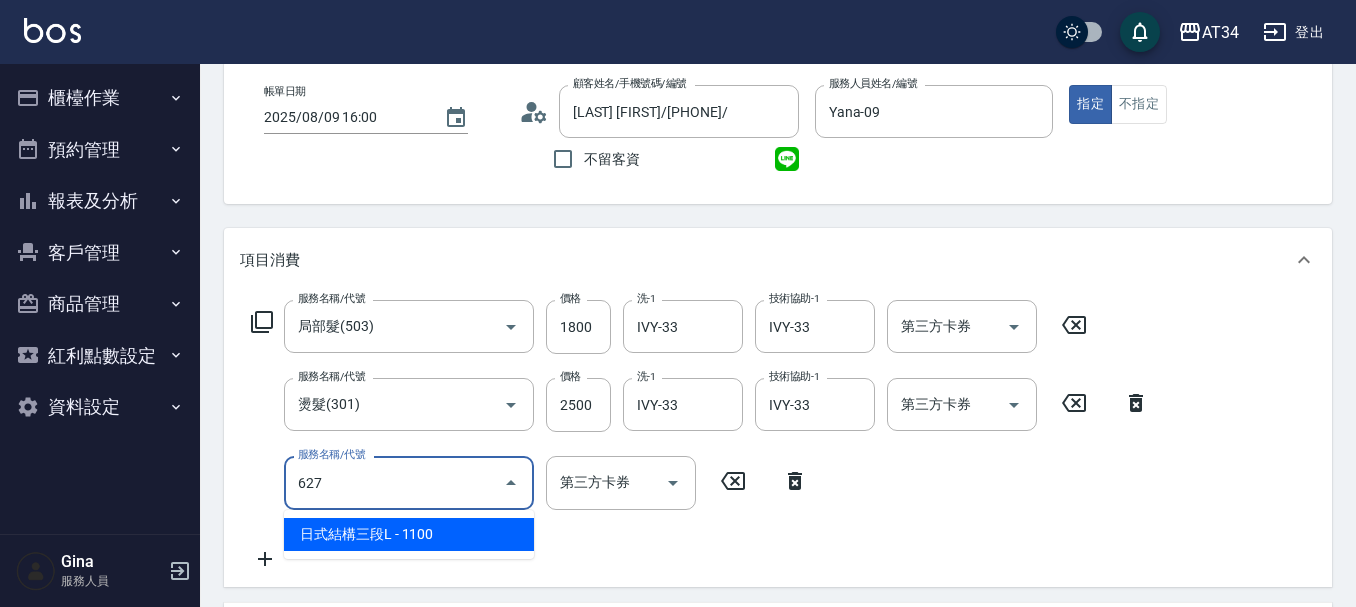 type on "540" 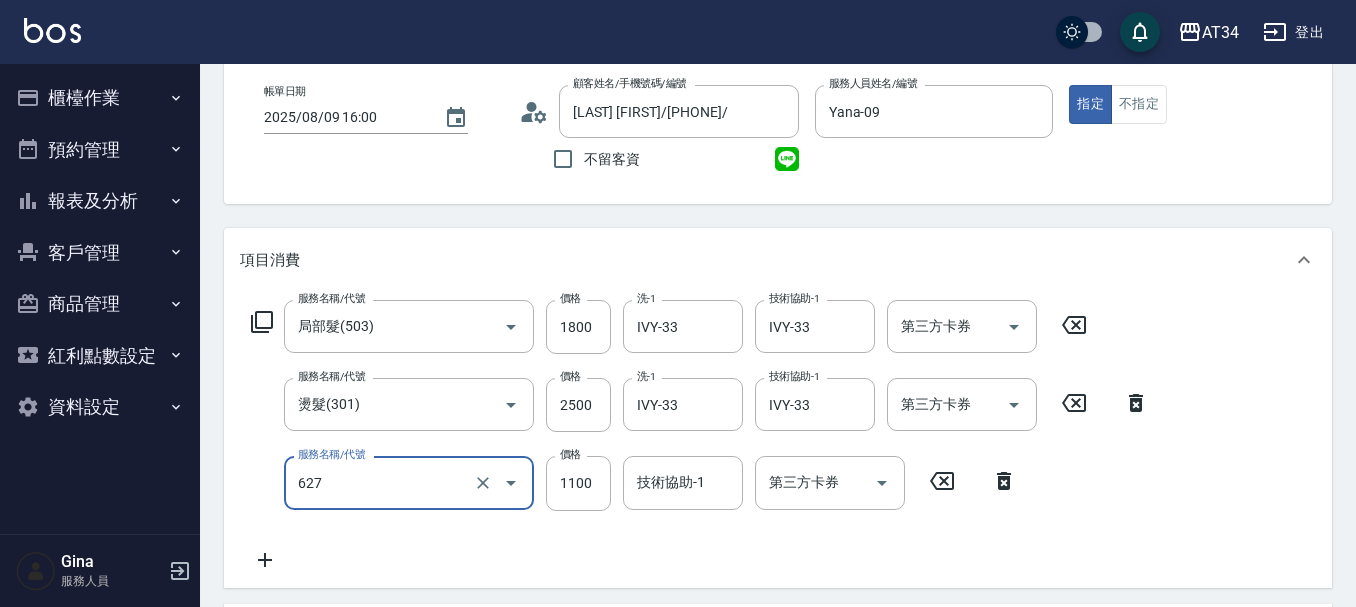 type on "日式結構三段L(627)" 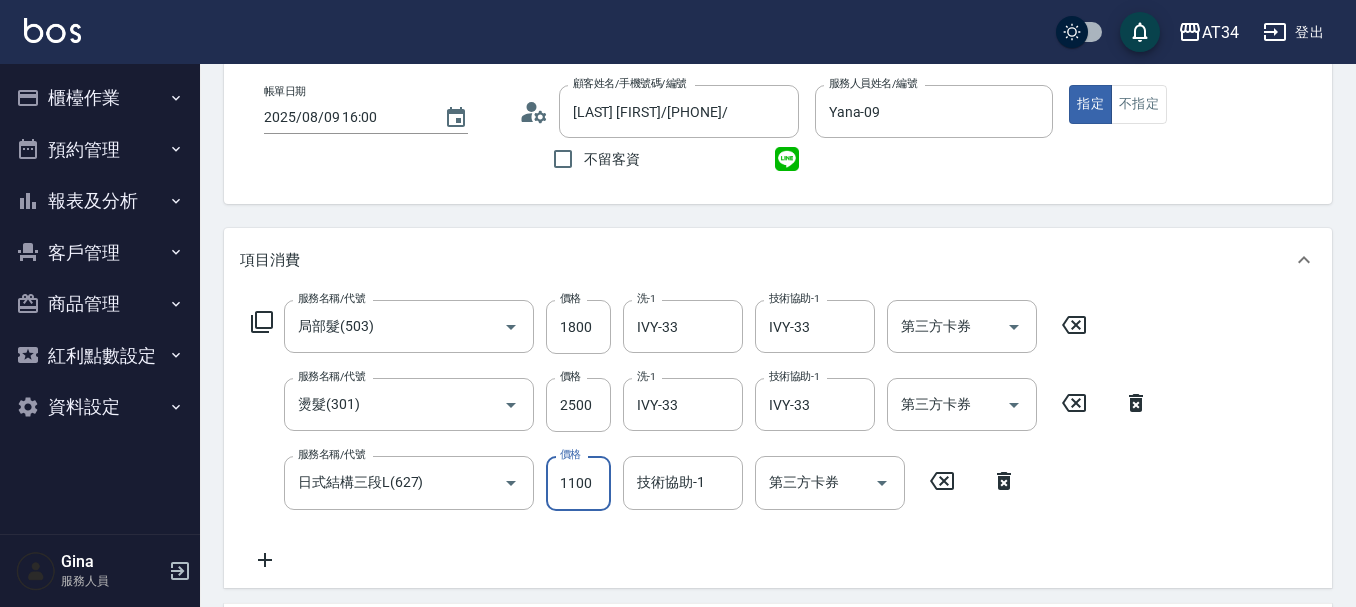 type on "1" 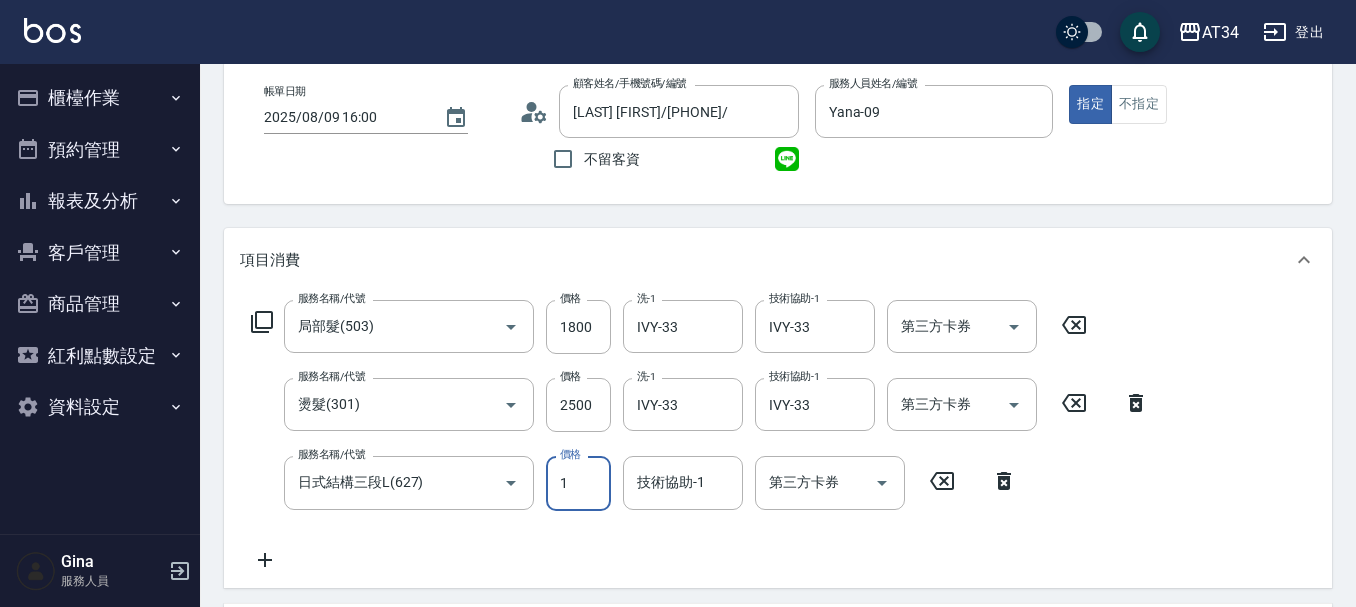 type on "430" 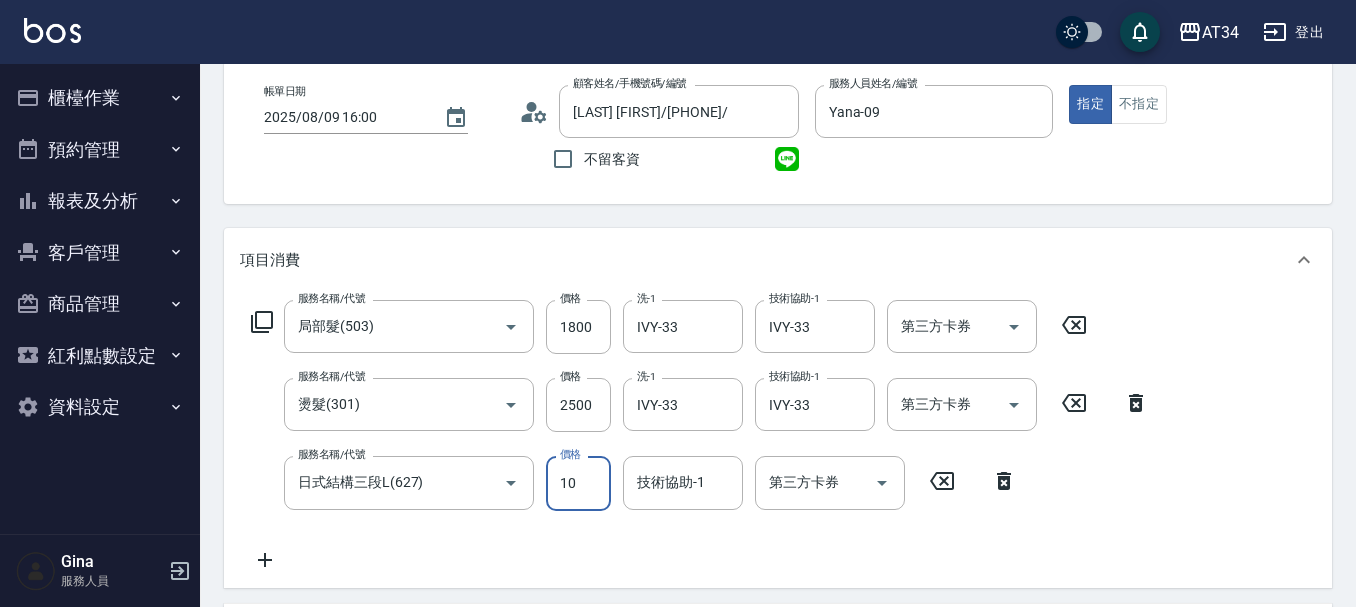 type on "100" 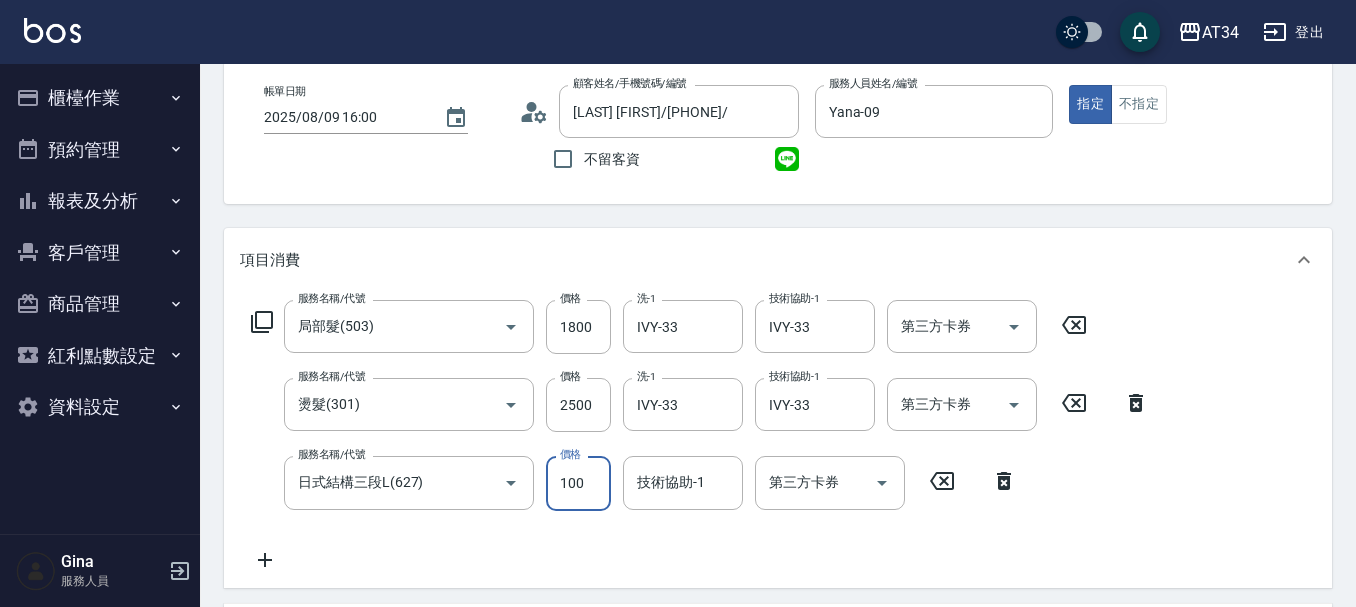 type on "440" 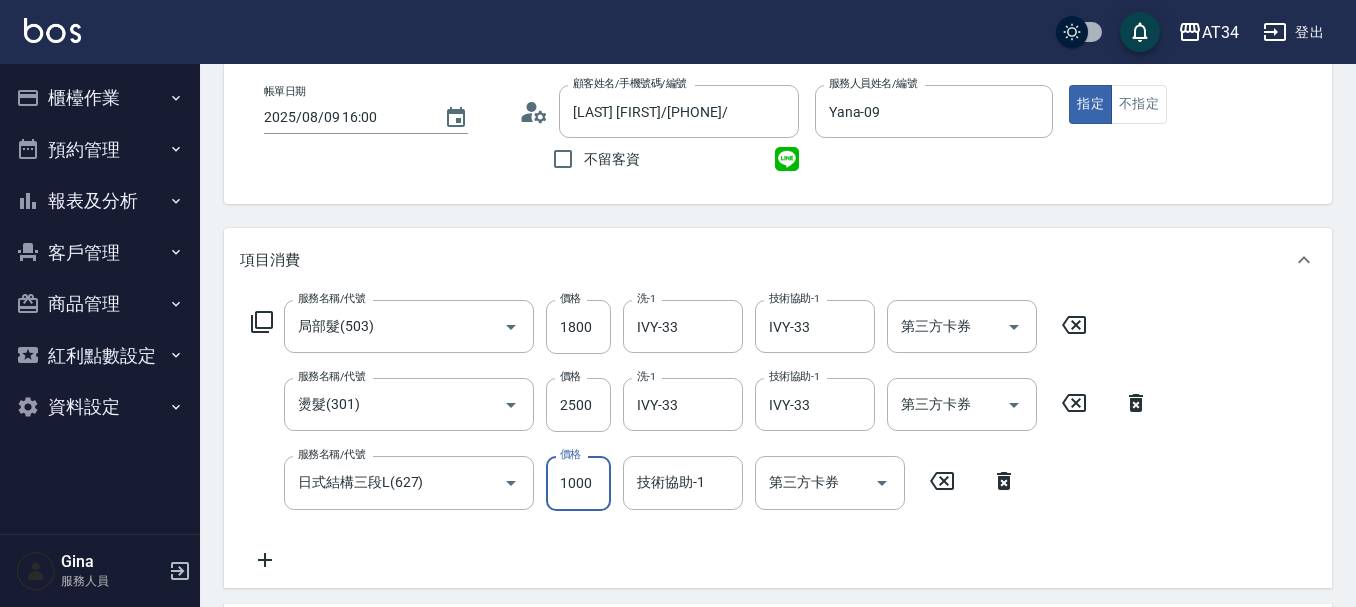 type on "530" 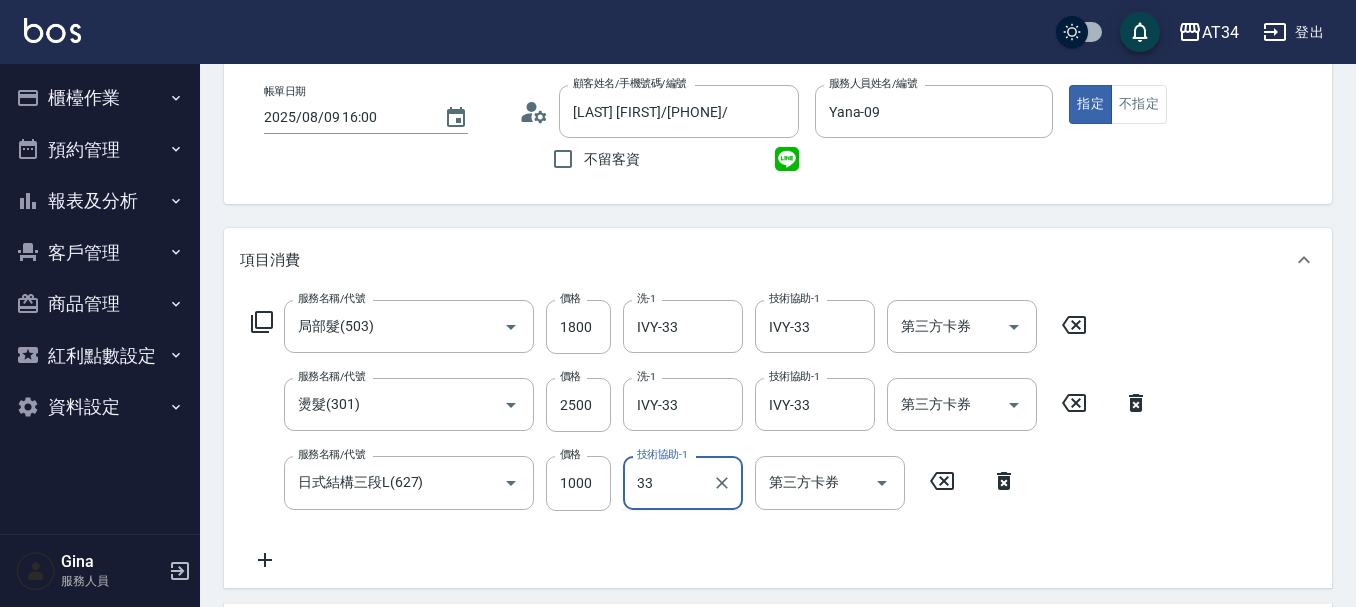 type on "IVY-33" 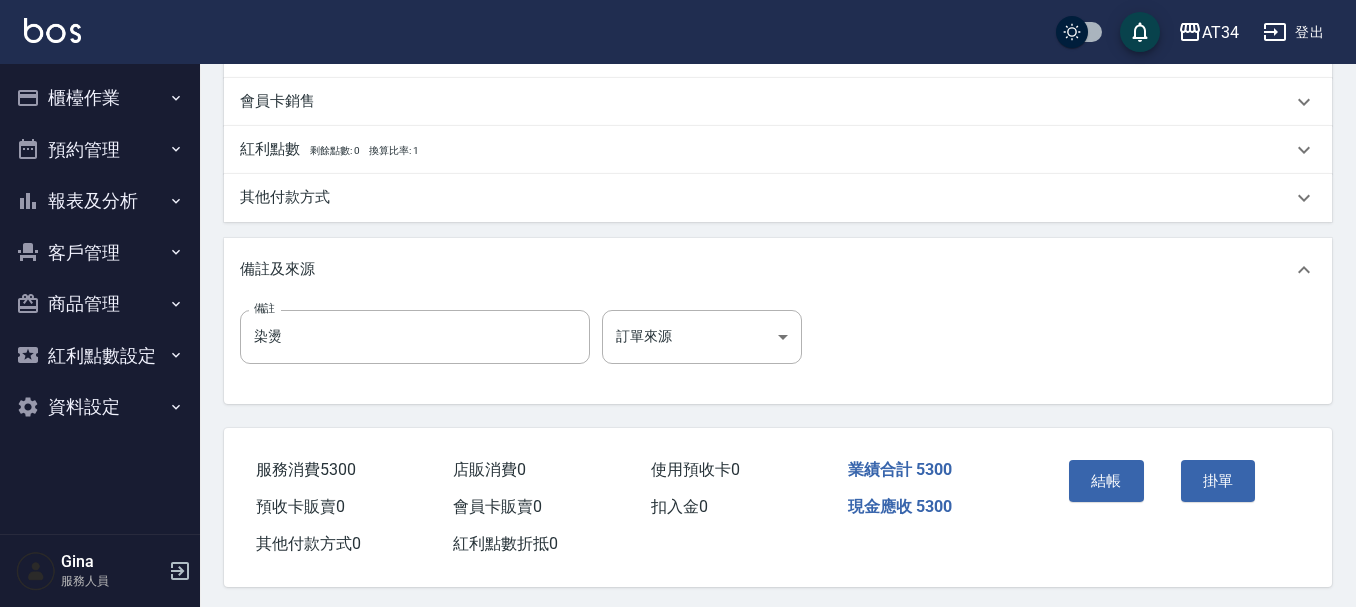 scroll, scrollTop: 783, scrollLeft: 0, axis: vertical 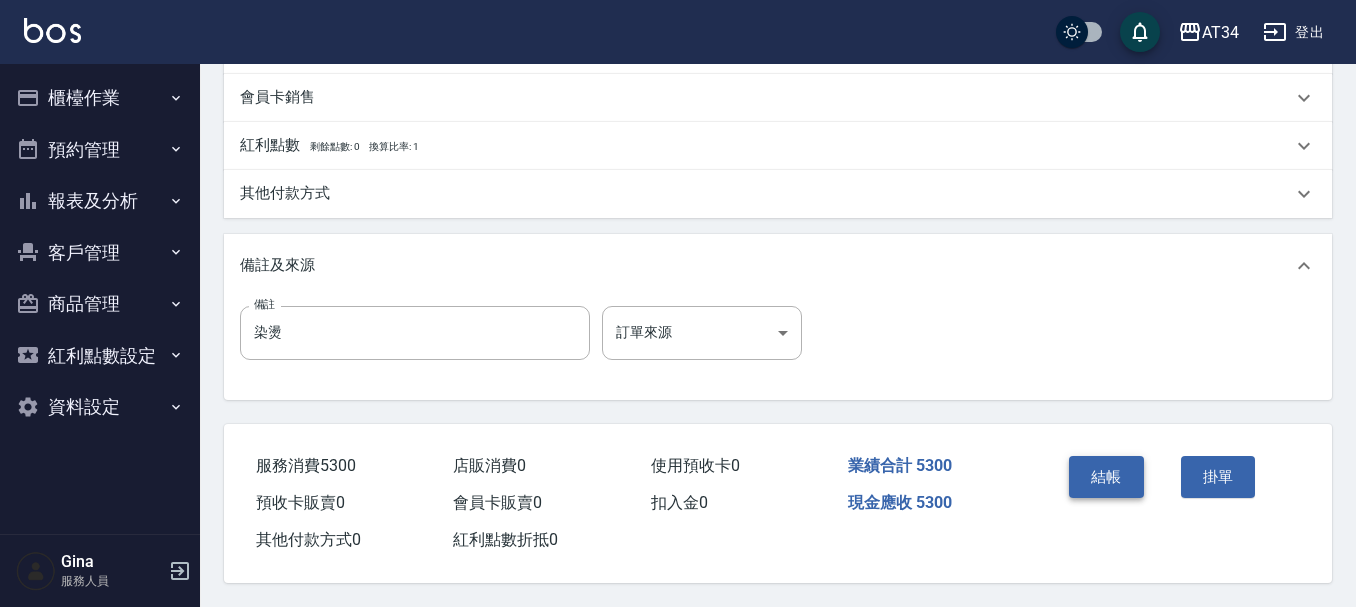 click on "結帳" at bounding box center (1106, 477) 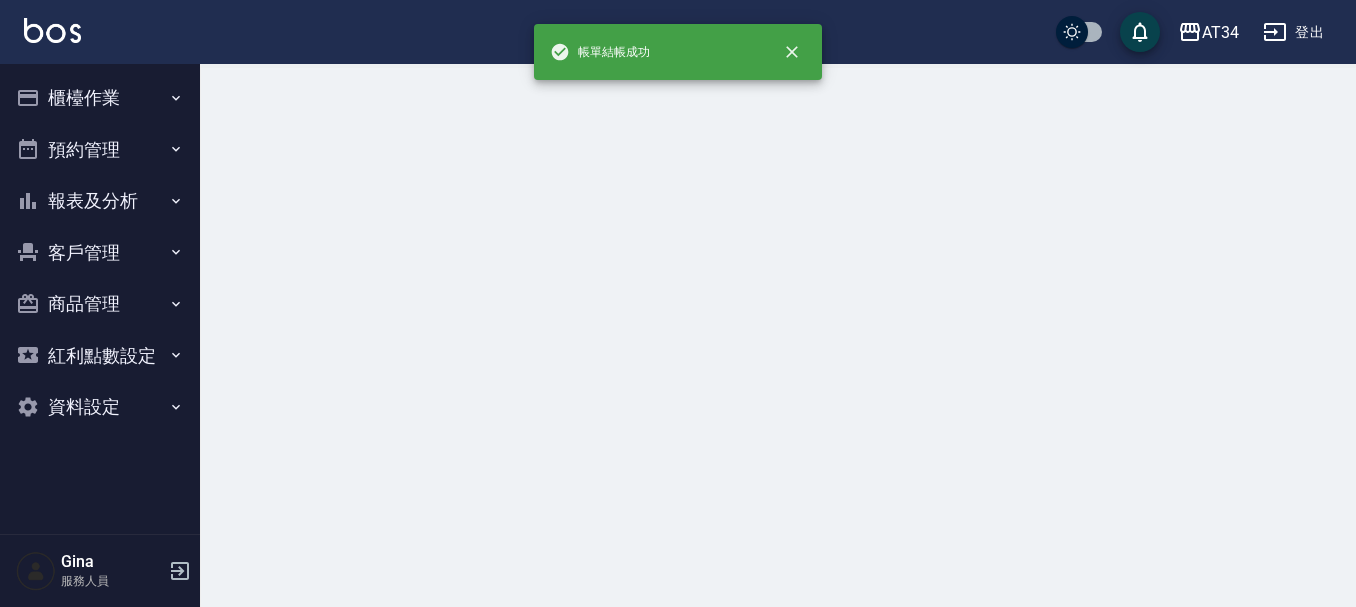 scroll, scrollTop: 0, scrollLeft: 0, axis: both 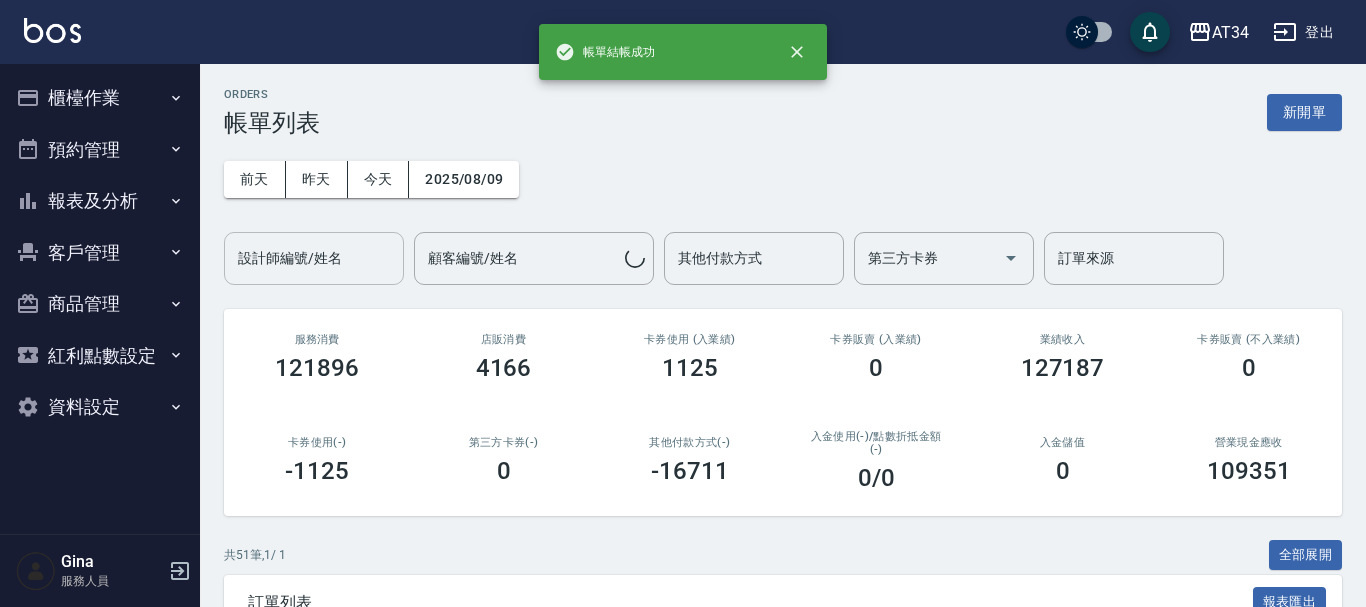 click on "設計師編號/姓名 設計師編號/姓名" at bounding box center [314, 258] 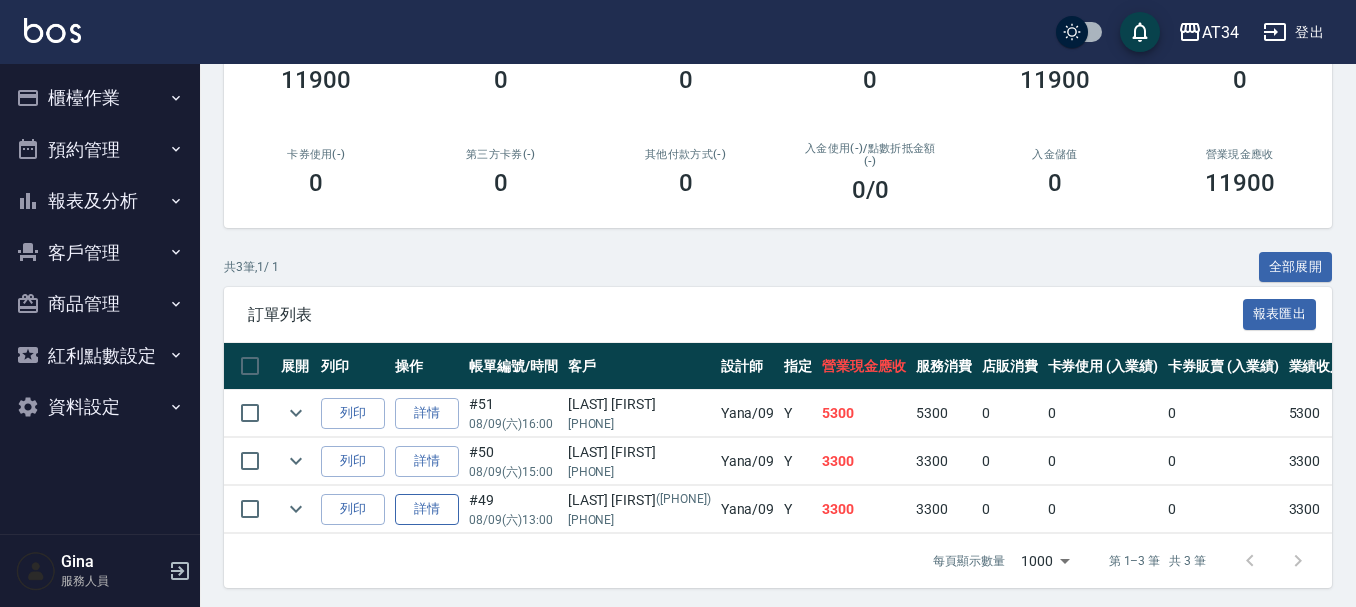 scroll, scrollTop: 308, scrollLeft: 0, axis: vertical 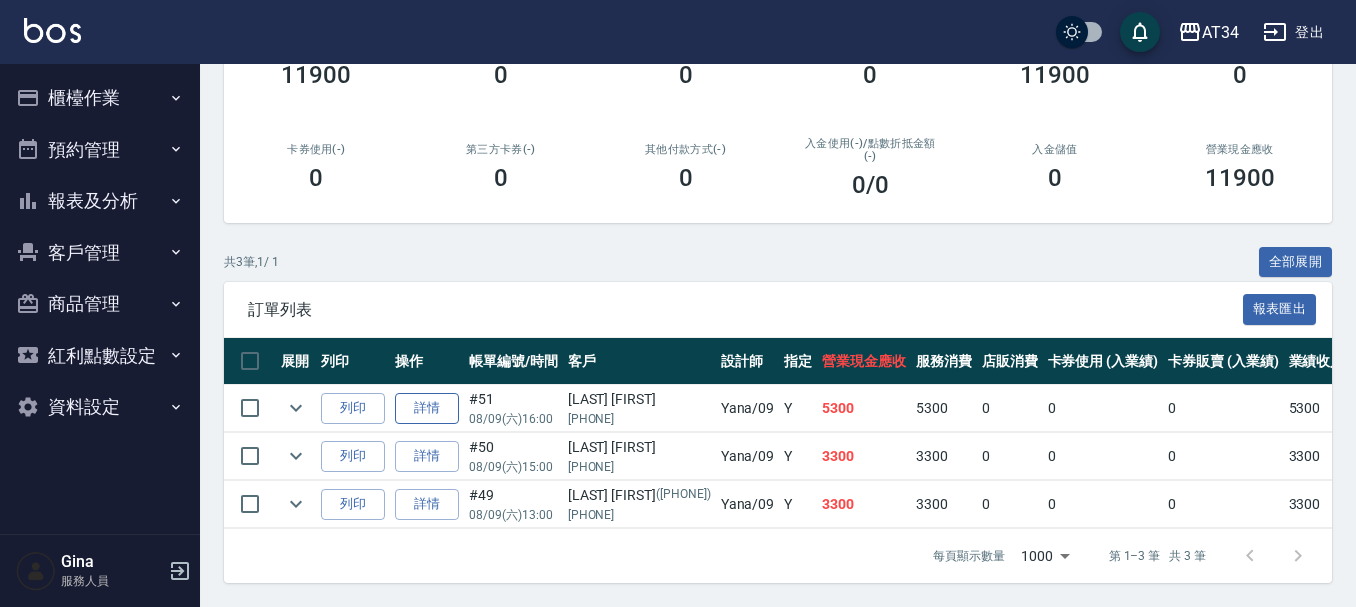 type on "Yana-09" 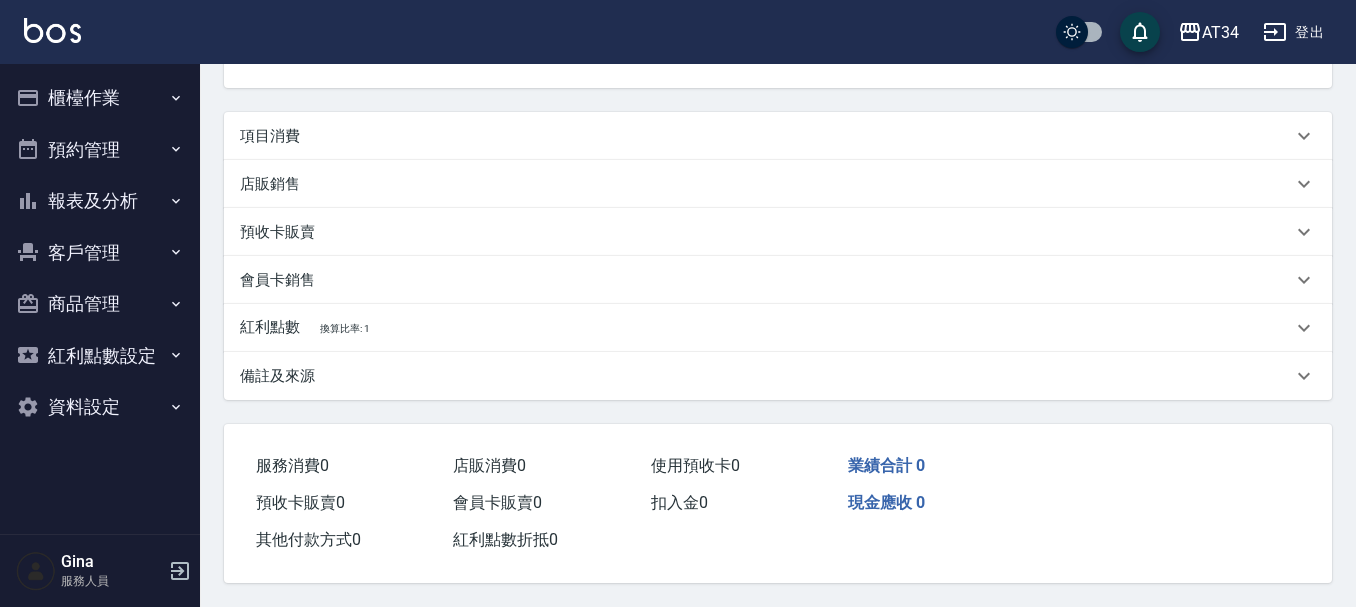 scroll, scrollTop: 0, scrollLeft: 0, axis: both 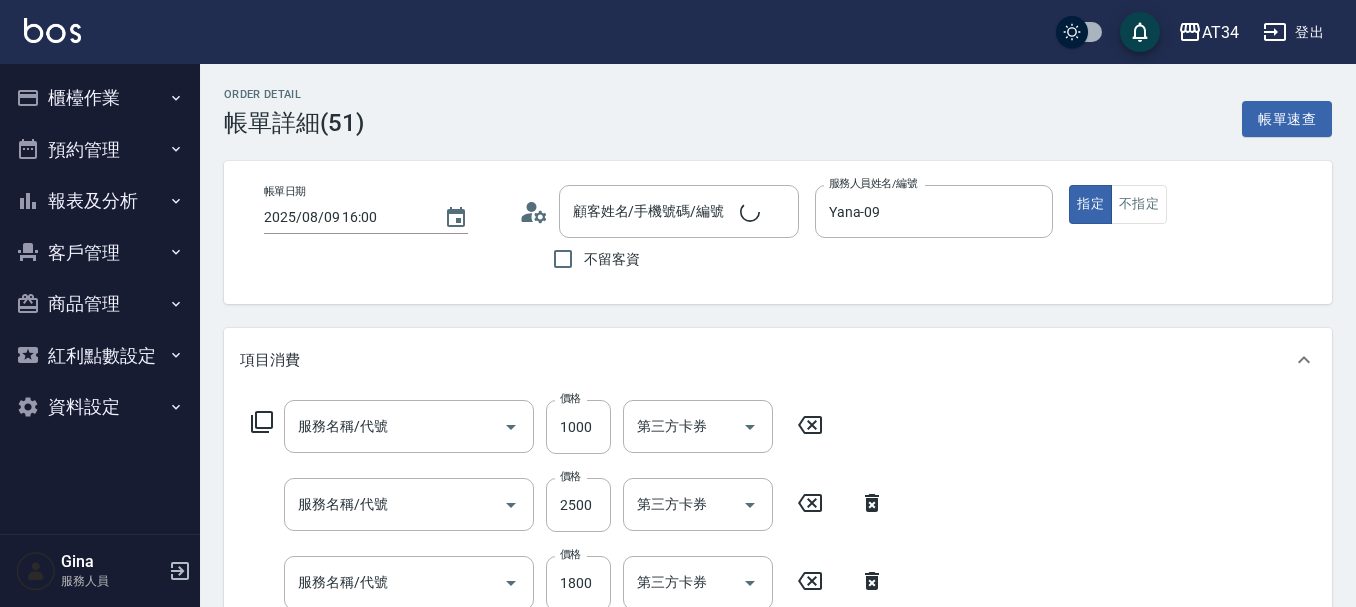 type on "2025/08/09 16:00" 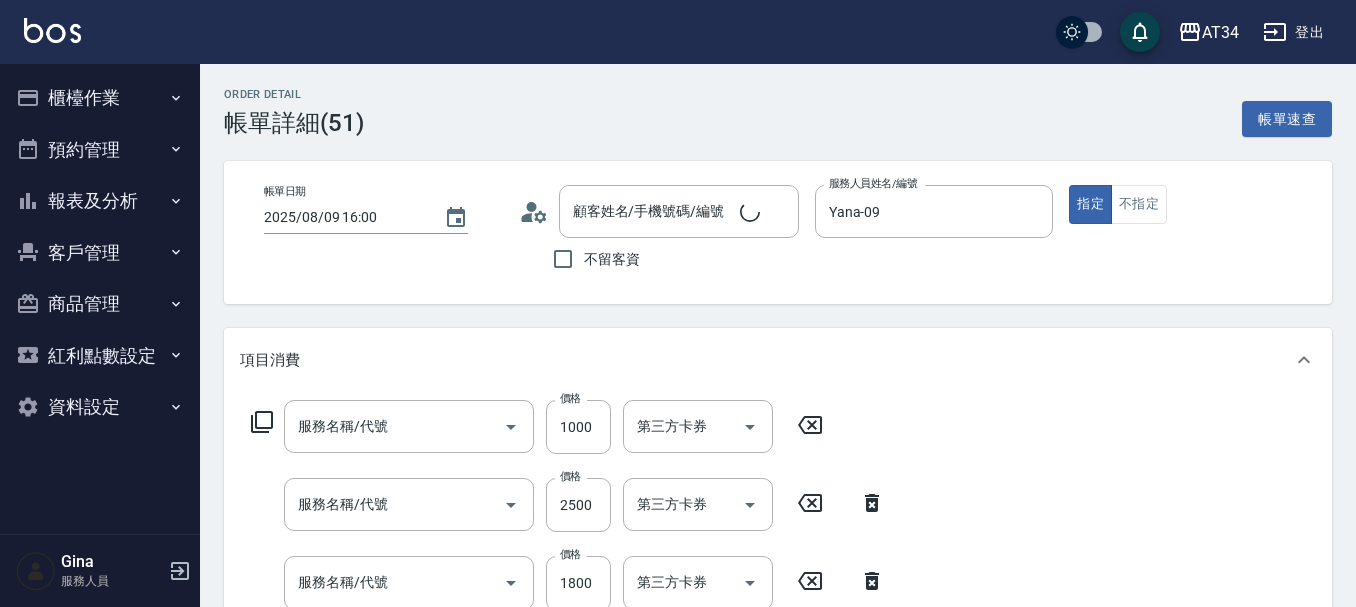 type on "Yana-09" 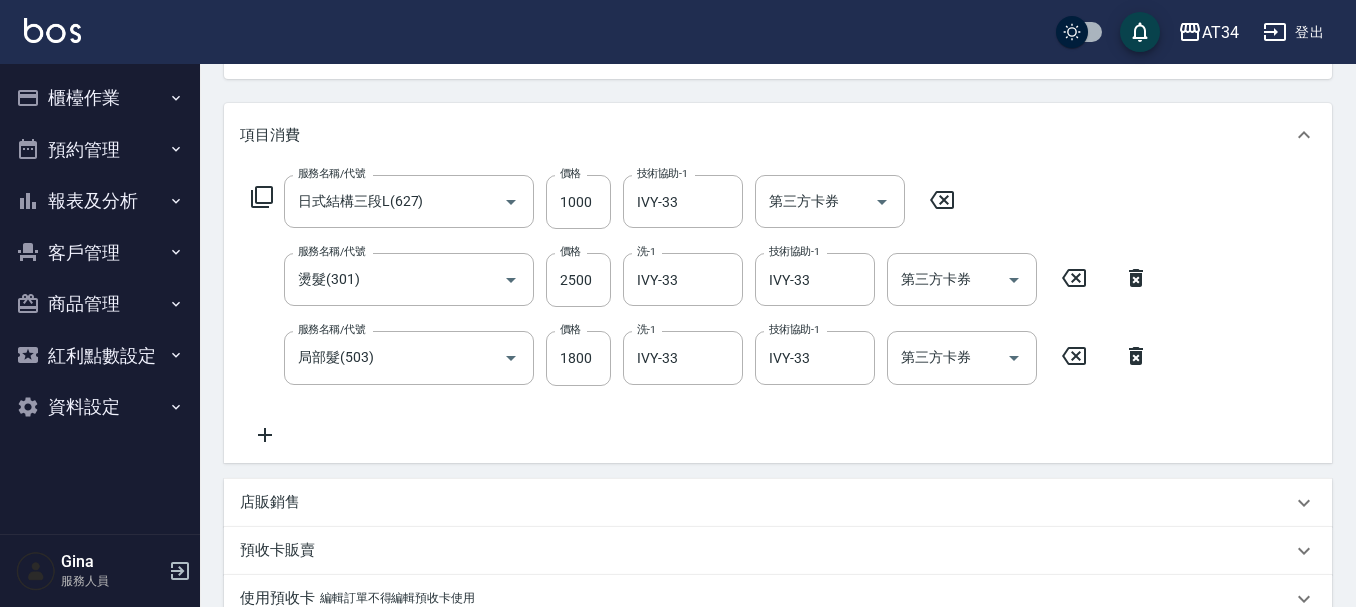 type on "[LAST] [FIRST]/[PHONE]/" 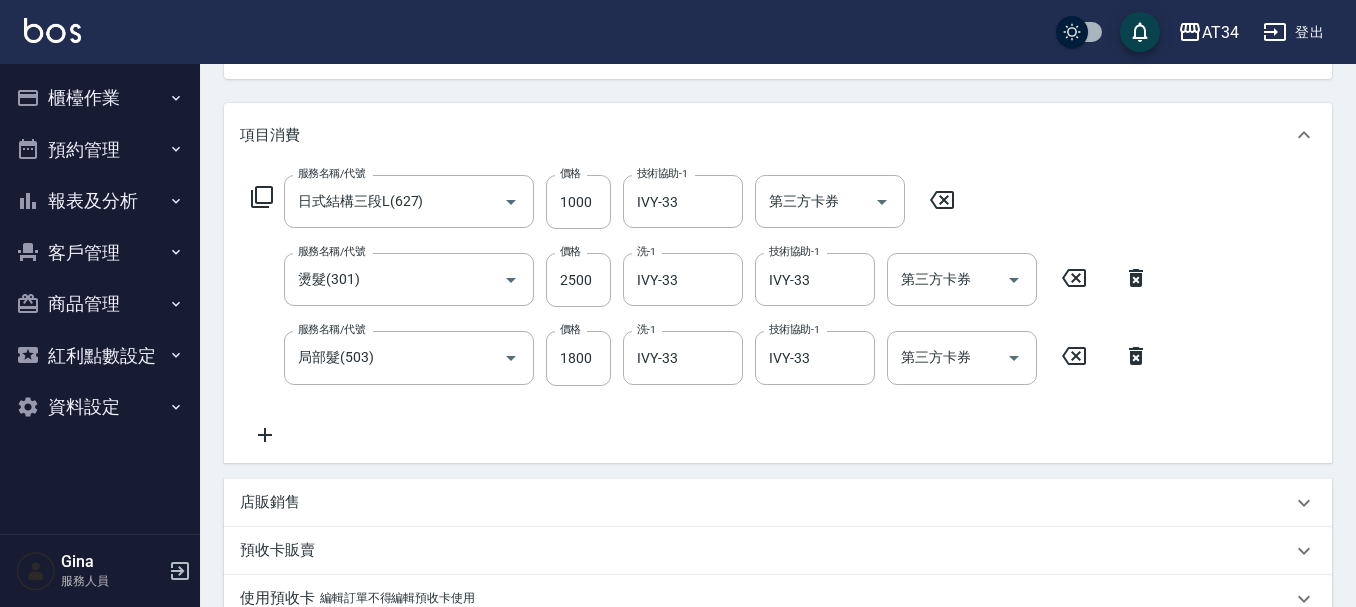 type on "日式結構三段L(627)" 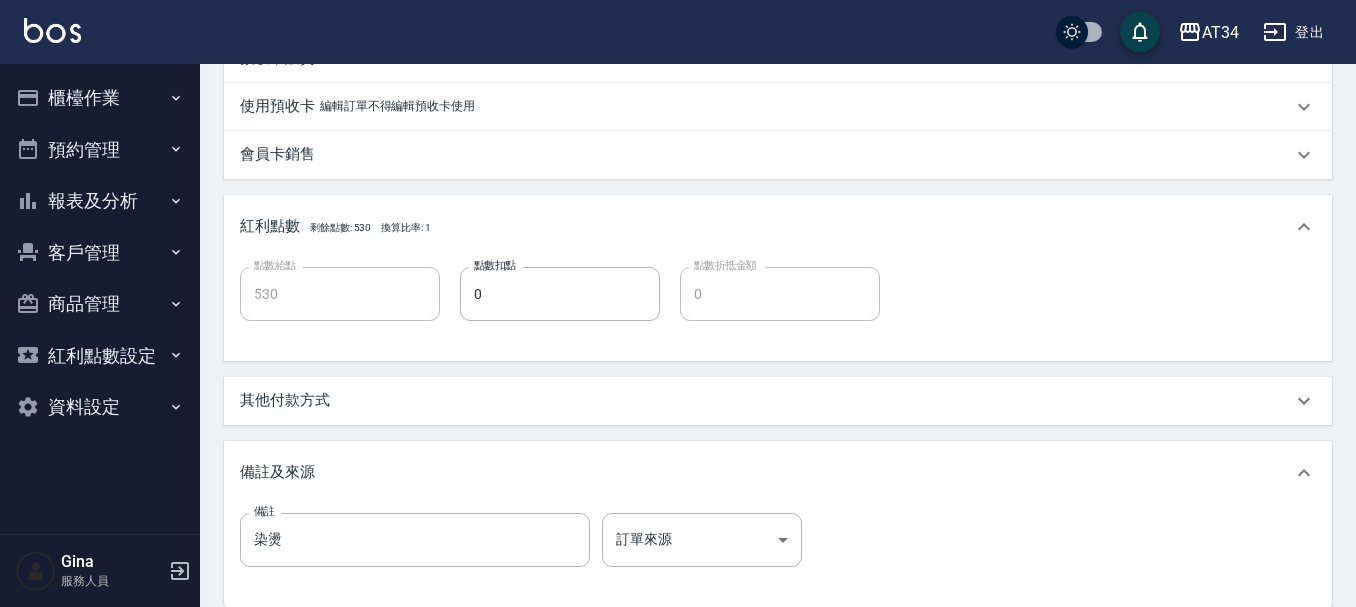 scroll, scrollTop: 725, scrollLeft: 0, axis: vertical 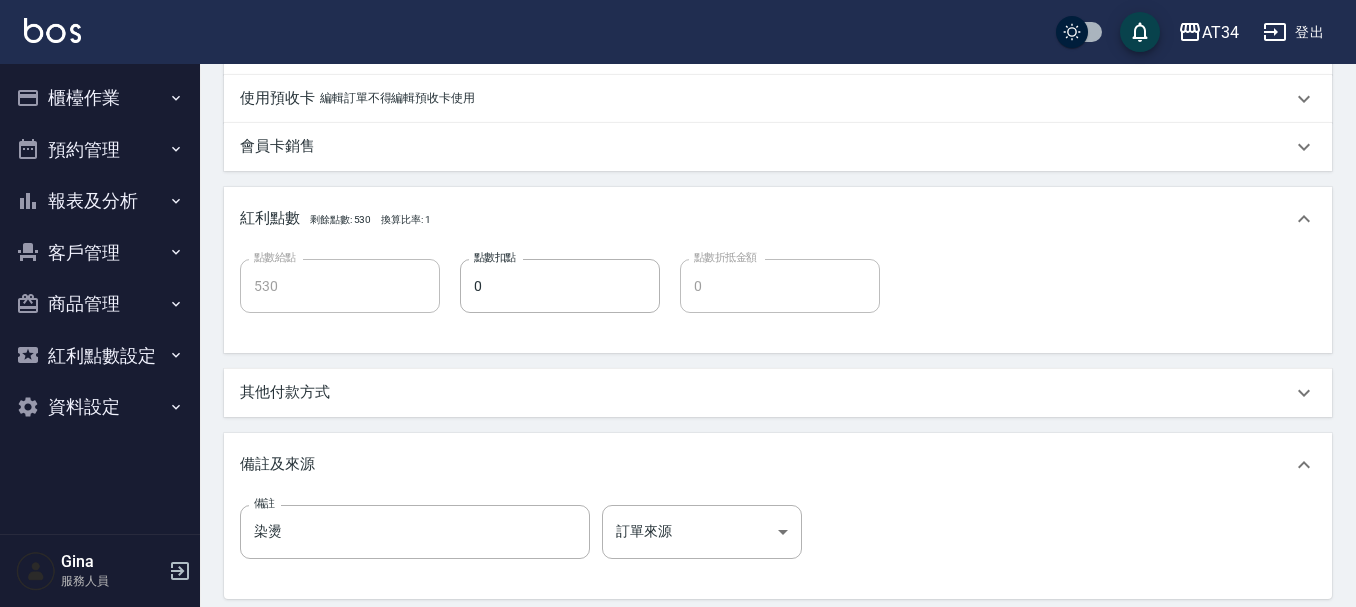 click on "項目消費 服務名稱/代號 日式結構三段L(627) 服務名稱/代號 價格 1000 價格 技術協助-1 IVY-33 技術協助-1 第三方卡券 第三方卡券 服務名稱/代號 燙髮(301) 服務名稱/代號 價格 2500 價格 洗-1 IVY-33 洗-1 技術協助-1 IVY-33 技術協助-1 第三方卡券 第三方卡券 服務名稱/代號 局部髮(503) 服務名稱/代號 價格 1800 價格 洗-1 IVY-33 洗-1 技術協助-1 IVY-33 技術協助-1 第三方卡券 第三方卡券 店販銷售 服務人員姓名/編號 服務人員姓名/編號 商品代號/名稱 商品代號/名稱 預收卡販賣 卡券名稱/代號 卡券名稱/代號 使用預收卡 編輯訂單不得編輯預收卡使用 卡券名稱/代號 卡券名稱/代號 會員卡銷售 服務人員姓名/編號 服務人員姓名/編號 會員卡名稱/代號 會員卡名稱/代號 紅利點數 剩餘點數: 530 換算比率: 1 點數給點 530 點數給點 點數扣點 0 點數扣點 點數折抵金額 0 點數折抵金額 其他付款方式" at bounding box center (778, 101) 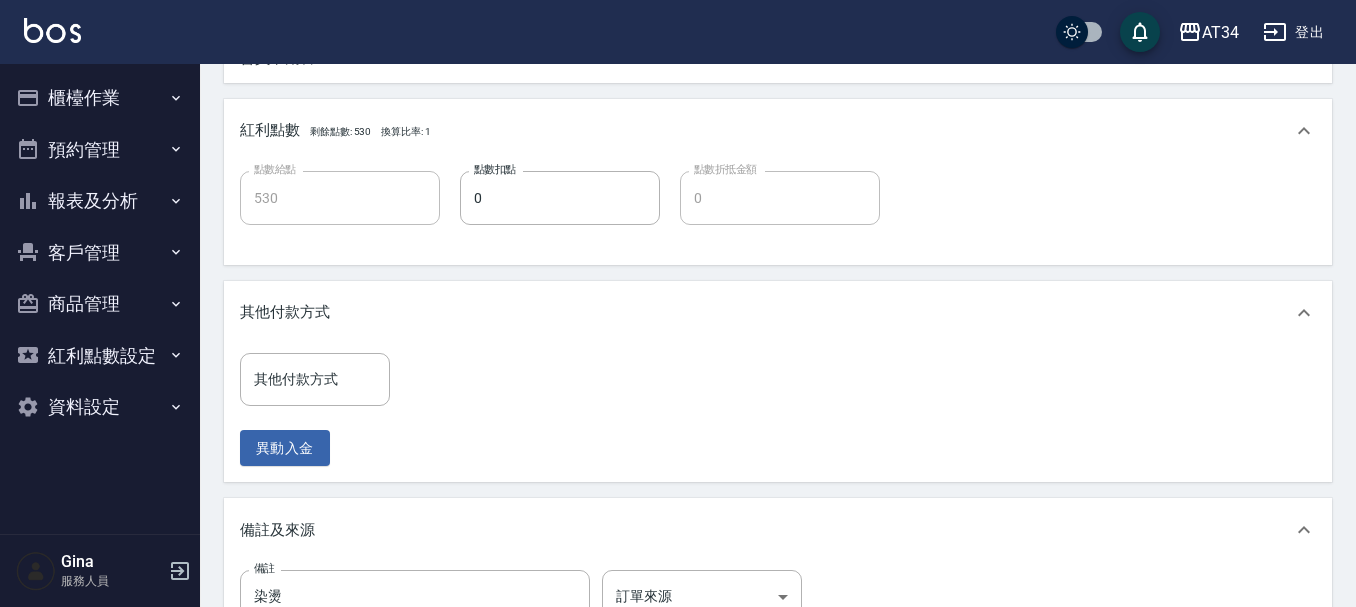 scroll, scrollTop: 825, scrollLeft: 0, axis: vertical 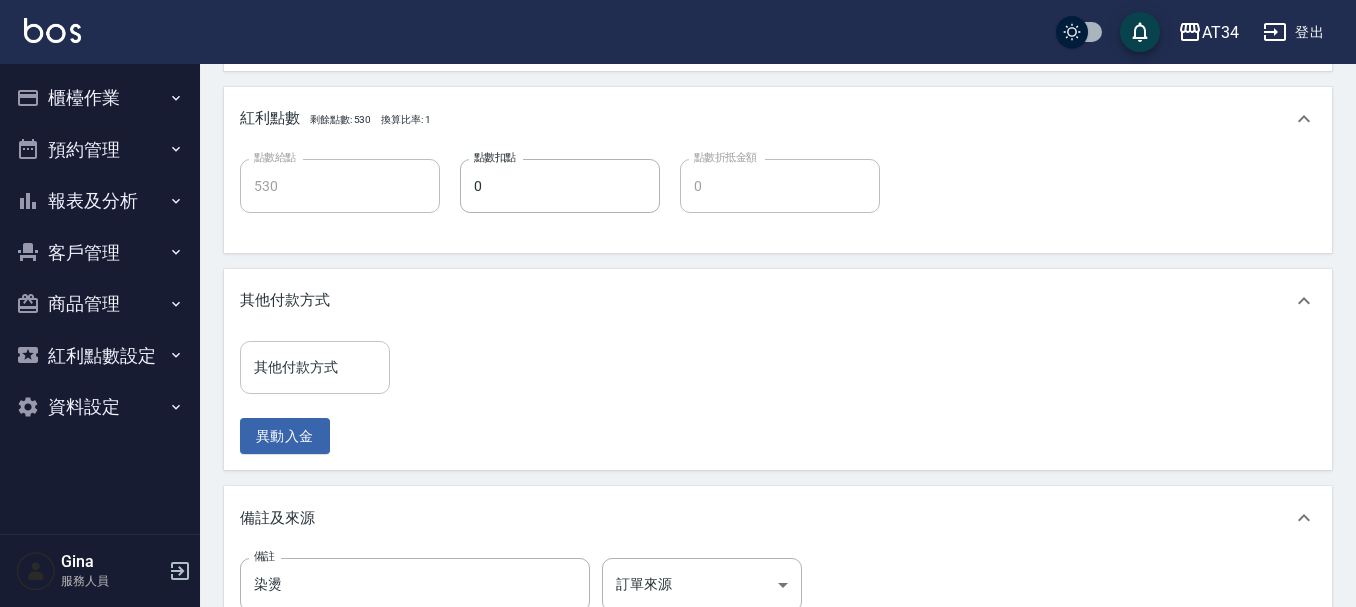 click on "其他付款方式 其他付款方式" at bounding box center [315, 367] 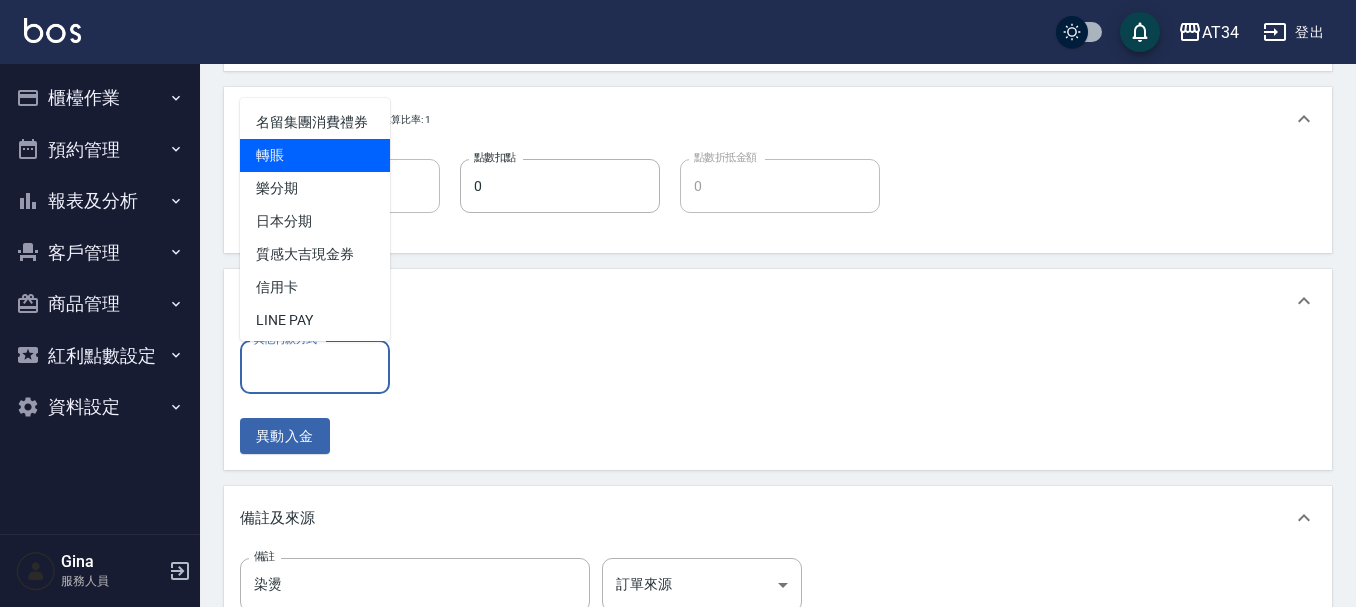 click on "轉賬" at bounding box center [315, 155] 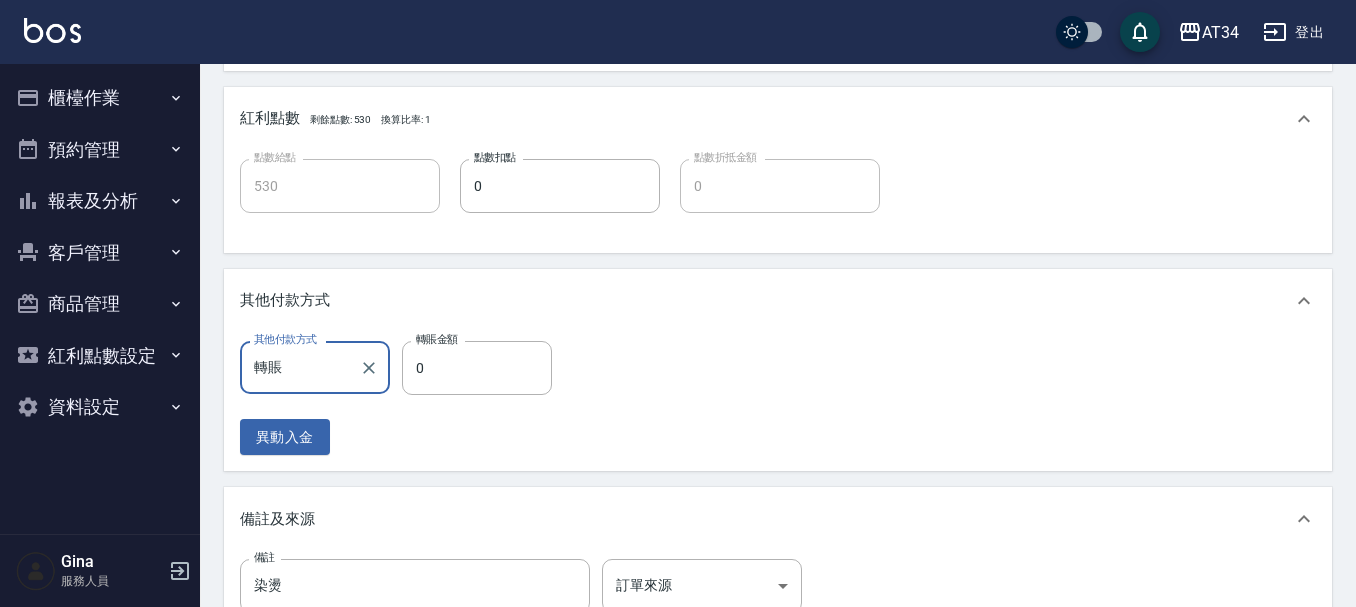 scroll, scrollTop: 1025, scrollLeft: 0, axis: vertical 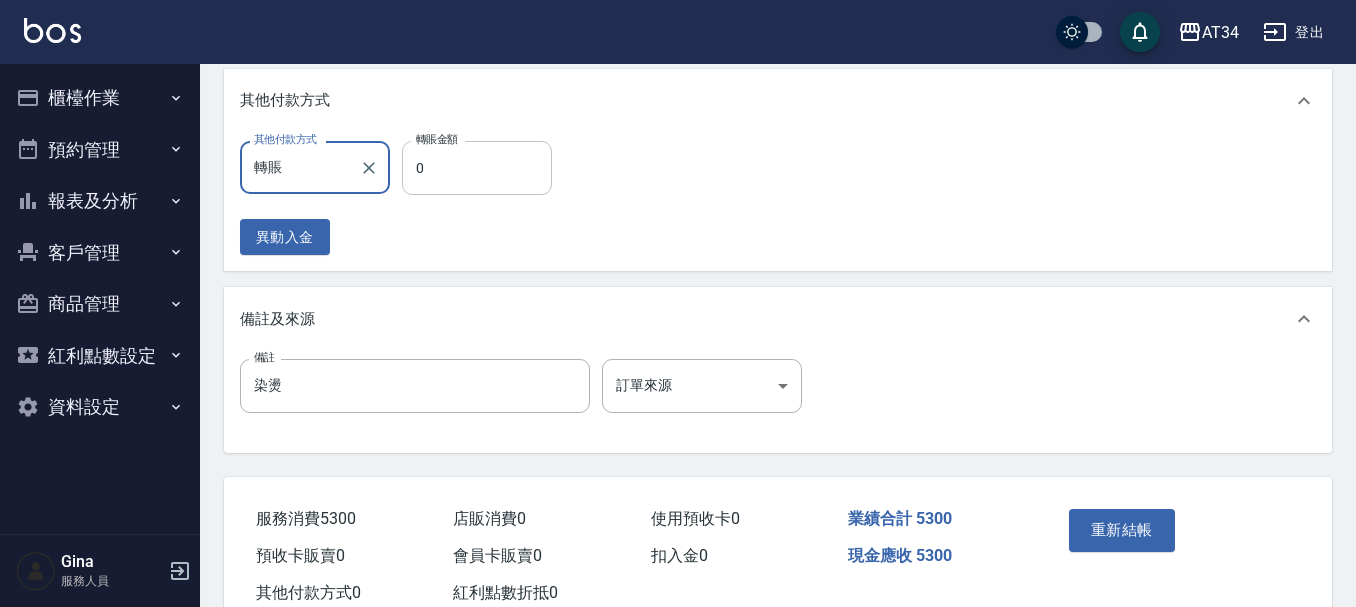 click on "0" at bounding box center [477, 168] 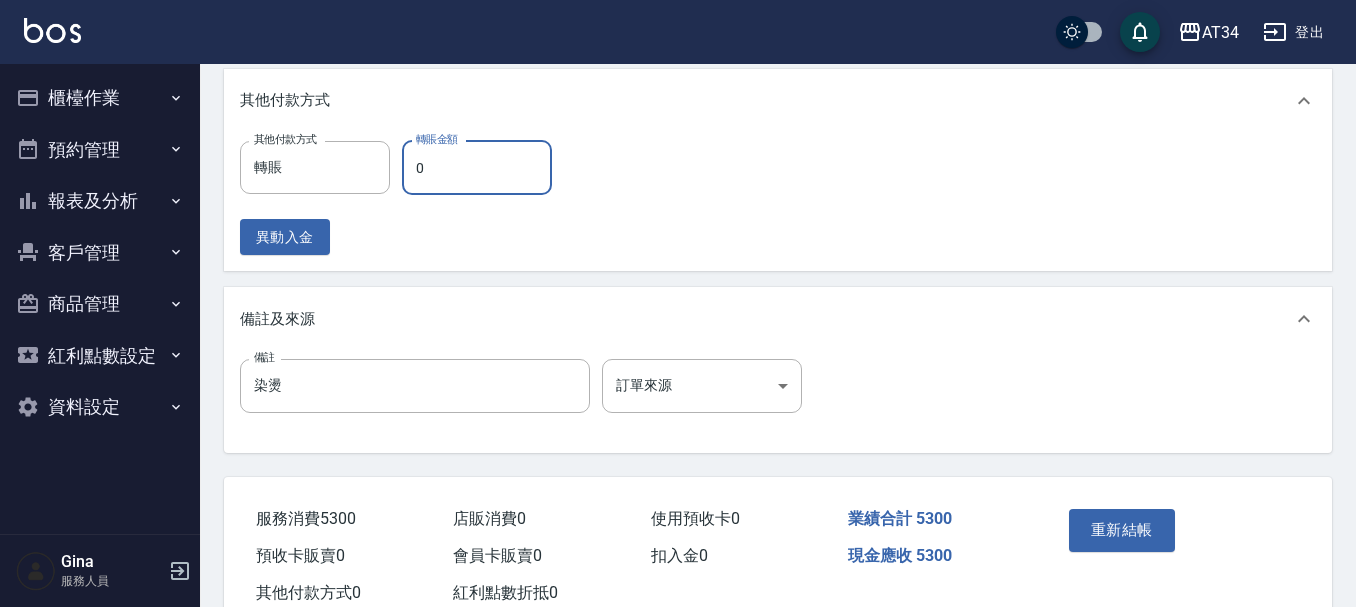 type on "520" 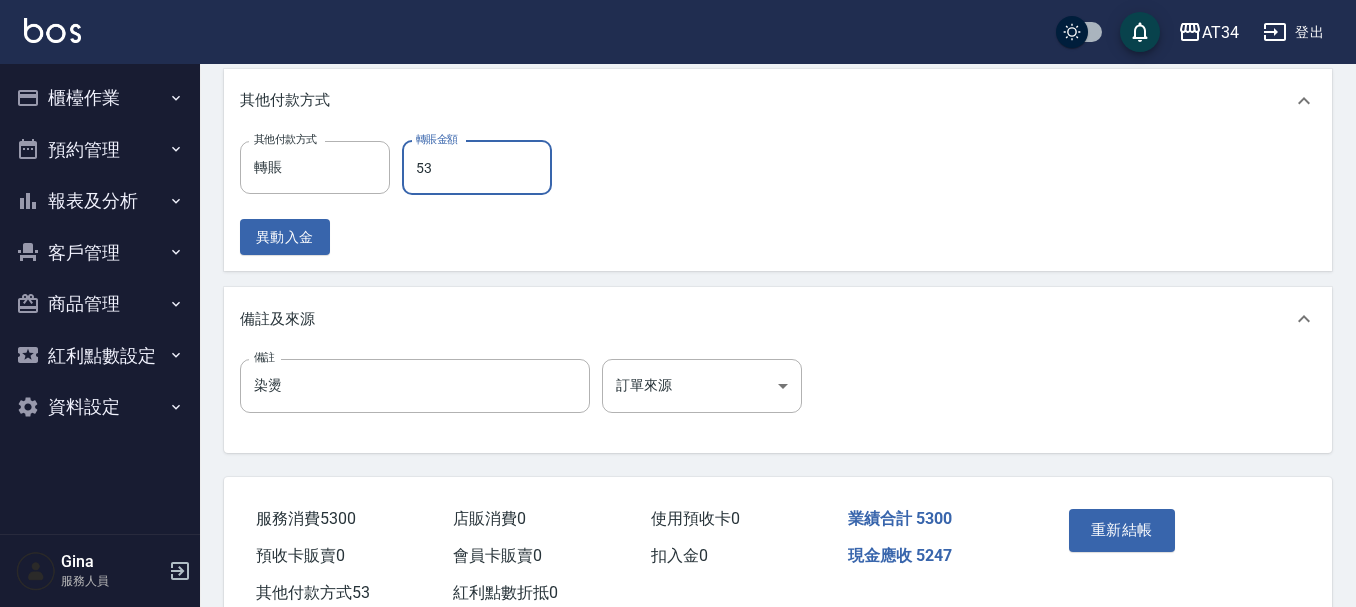 type on "530" 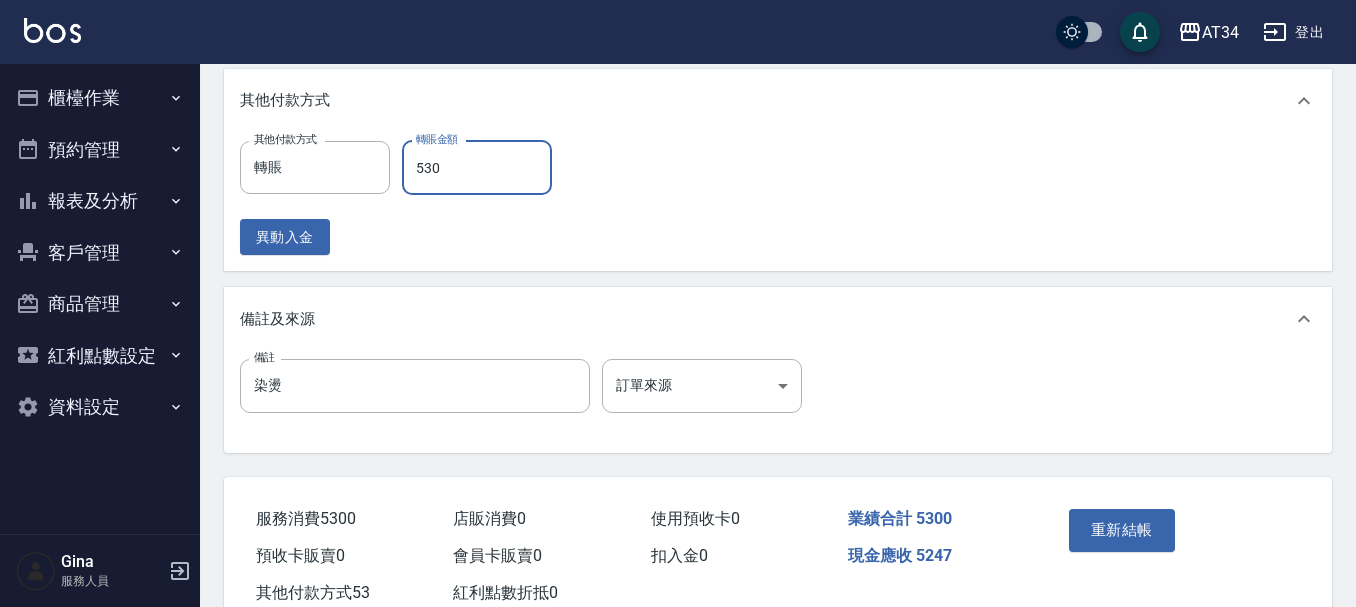 type on "0" 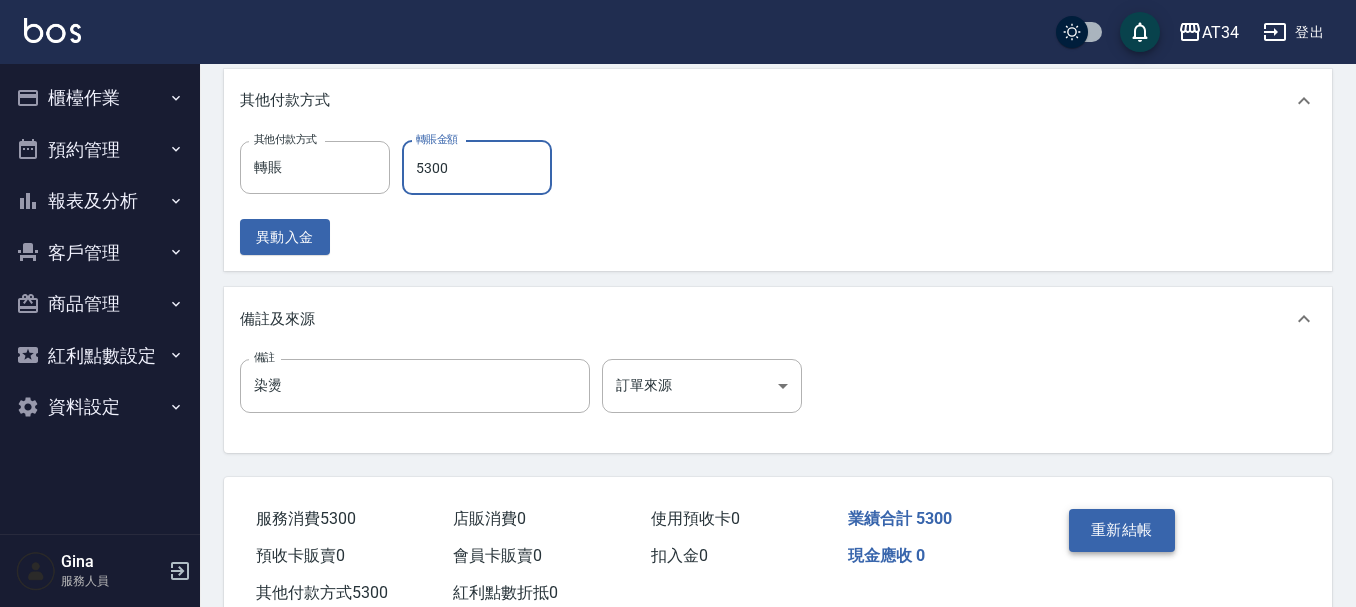 type on "5300" 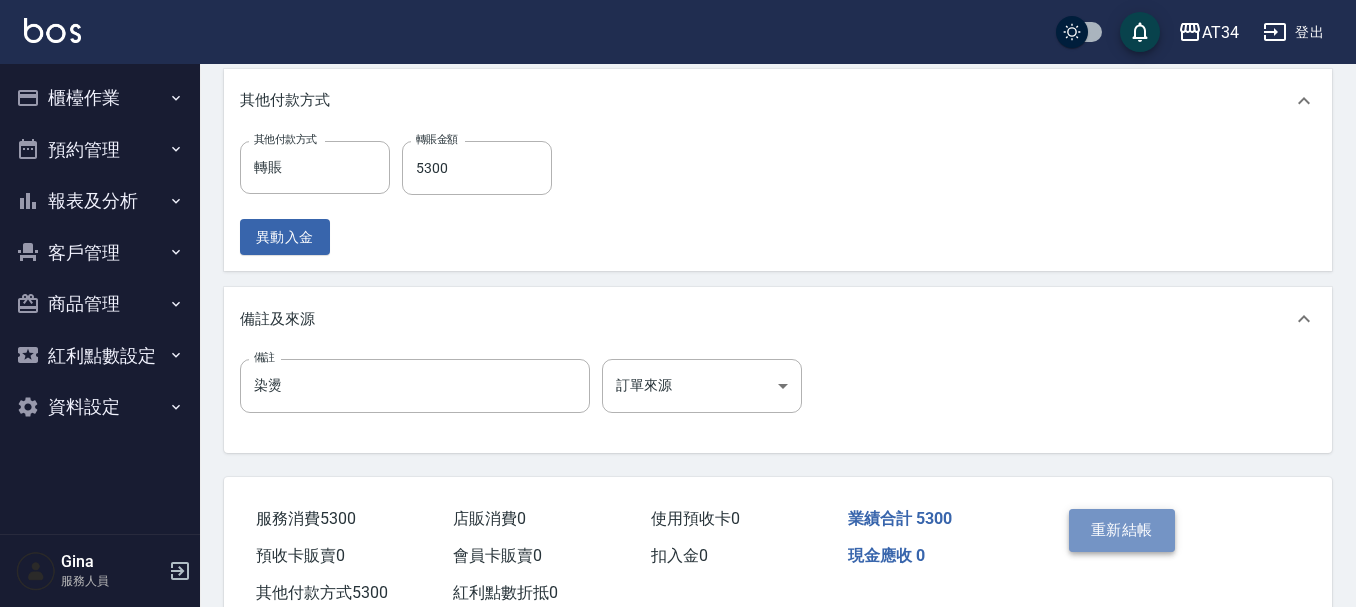 click on "重新結帳" at bounding box center [1122, 530] 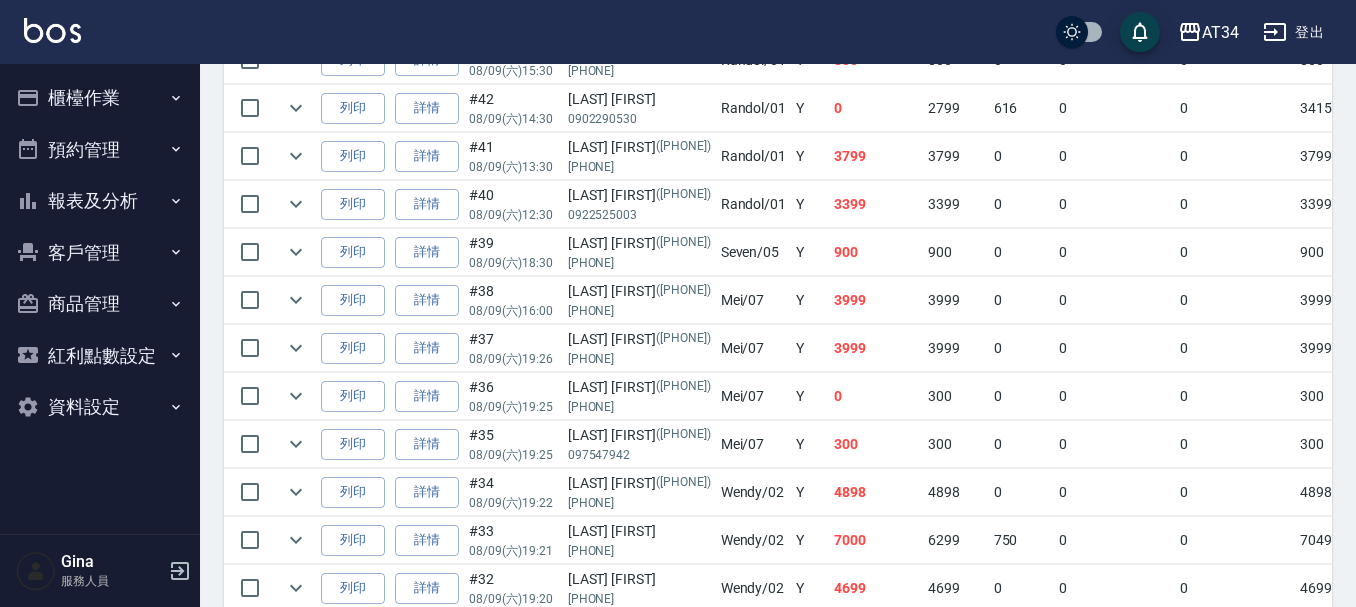 scroll, scrollTop: 0, scrollLeft: 0, axis: both 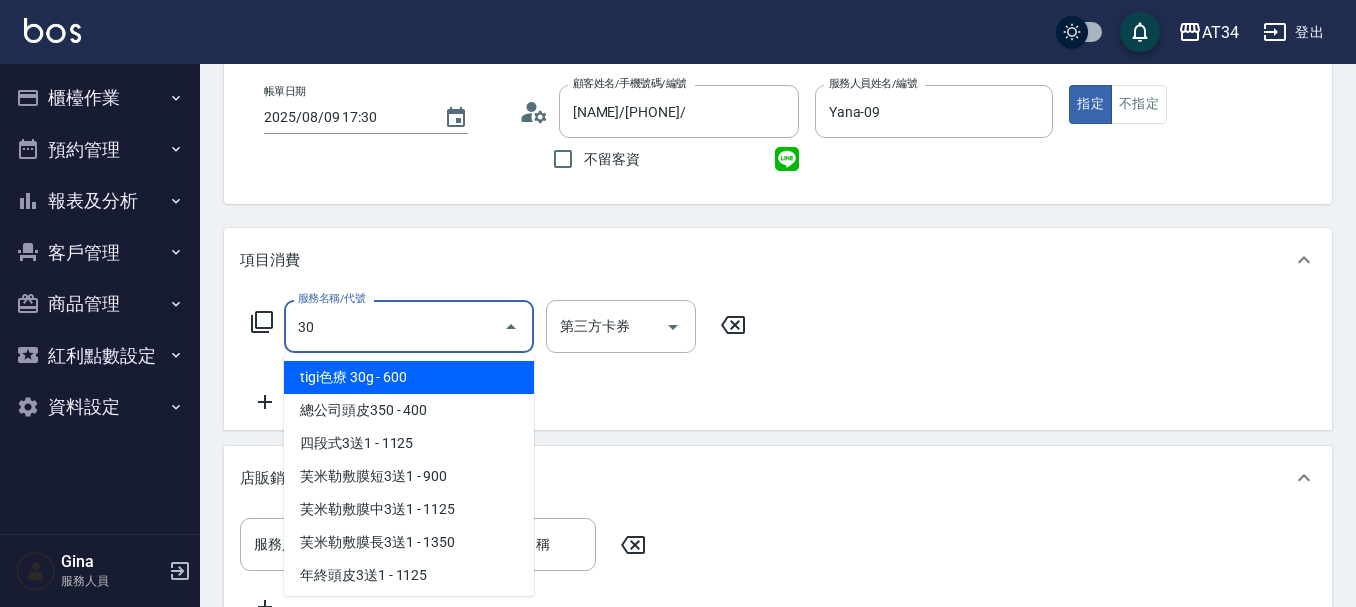 type on "301" 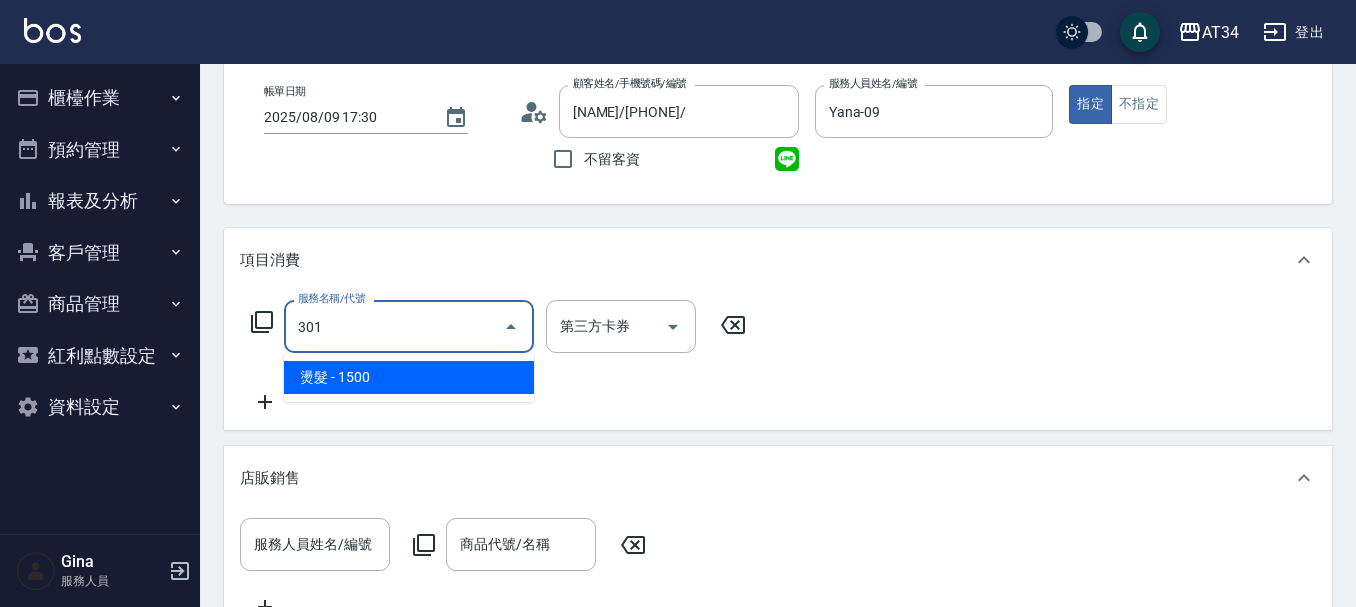 type on "150" 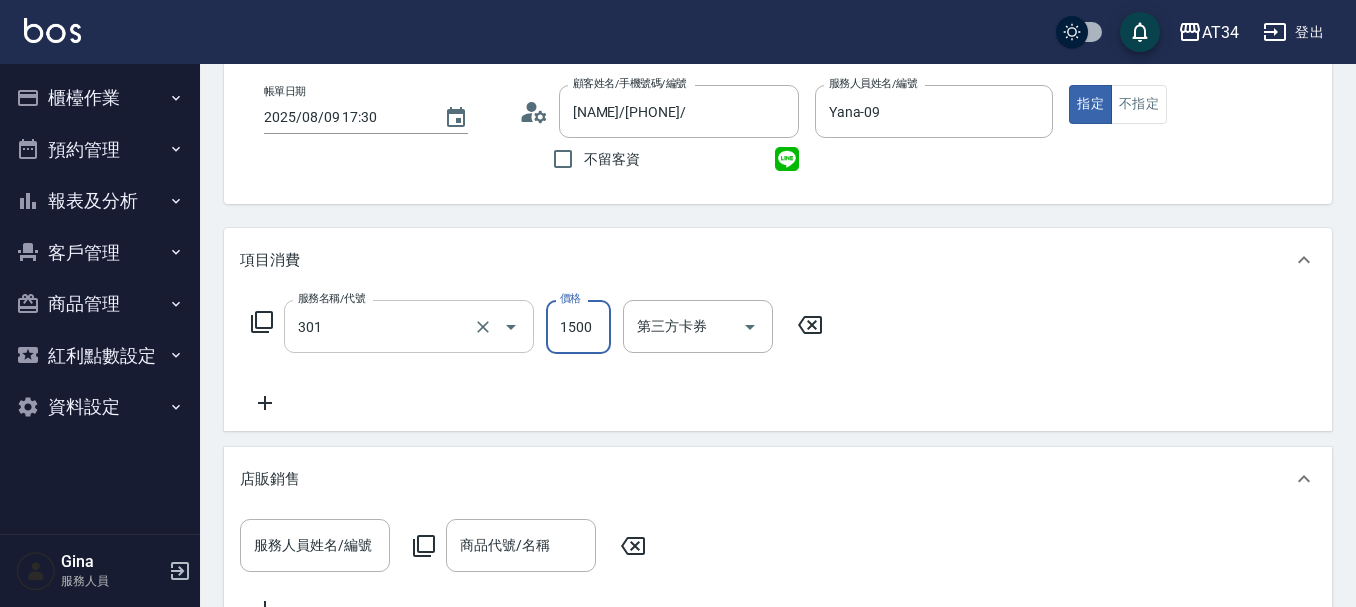 type on "燙髮(301)" 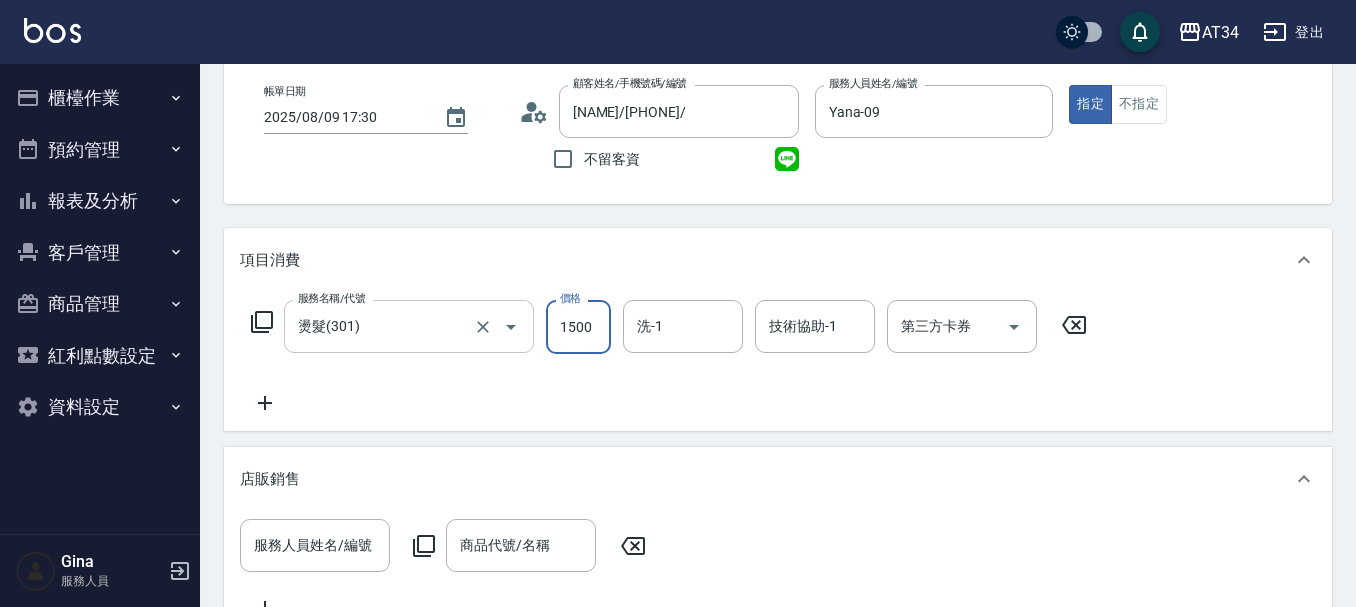 type on "0" 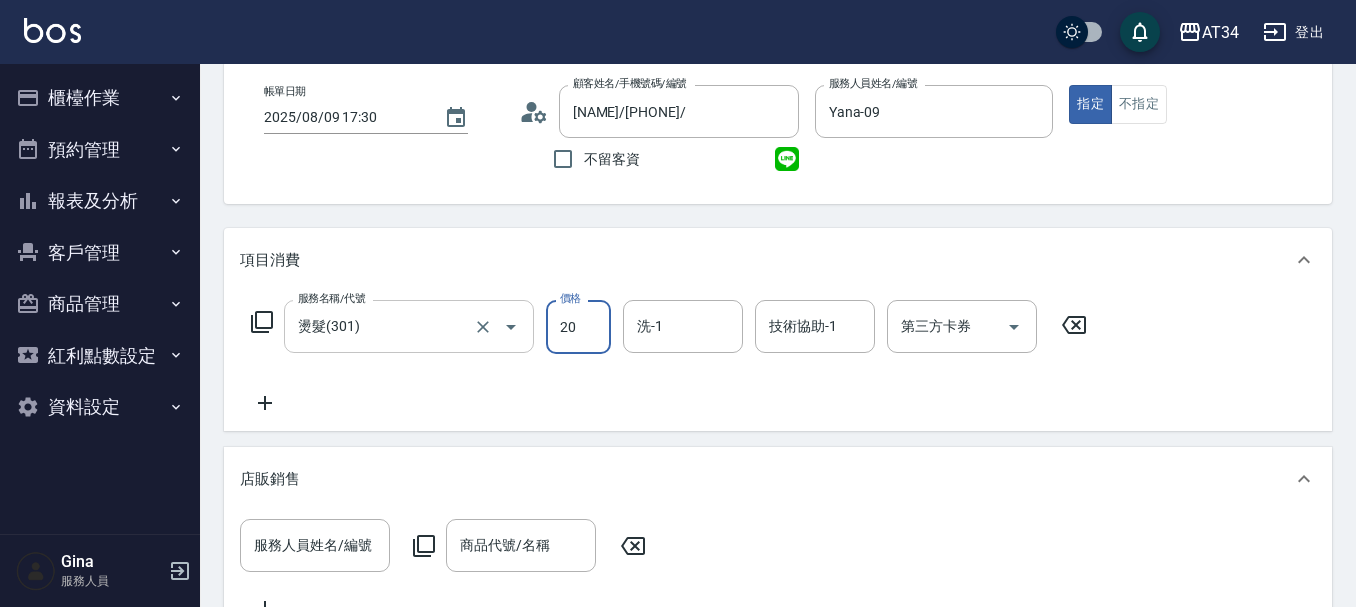 type on "200" 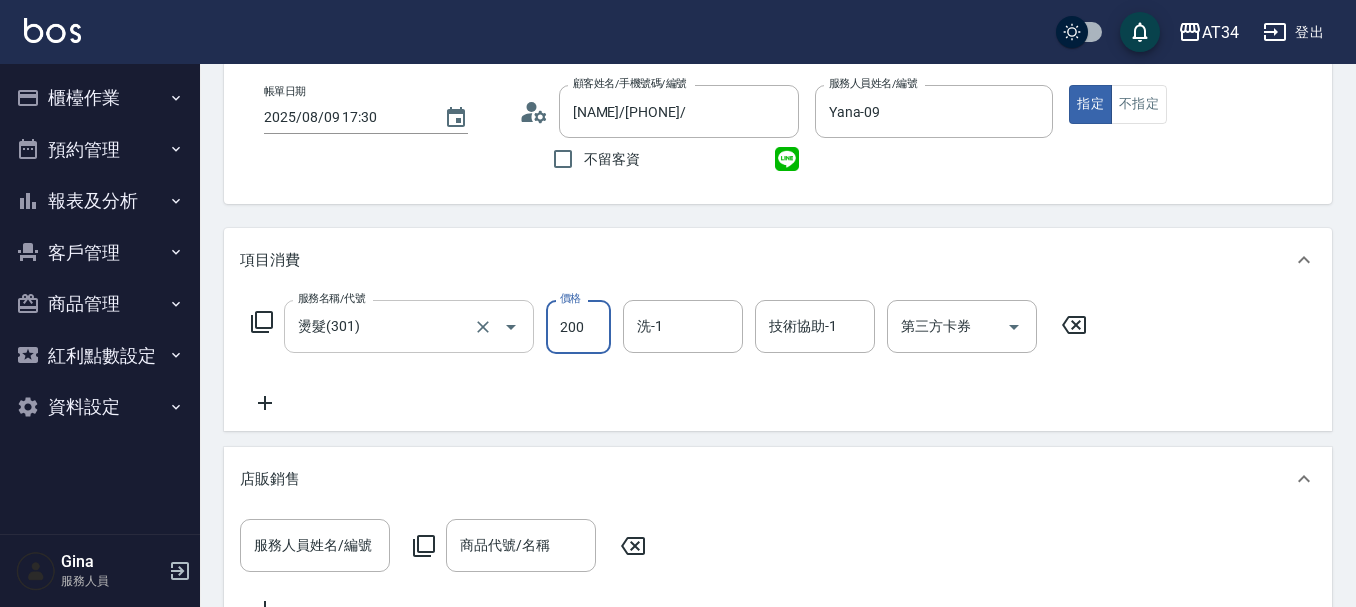 type on "20" 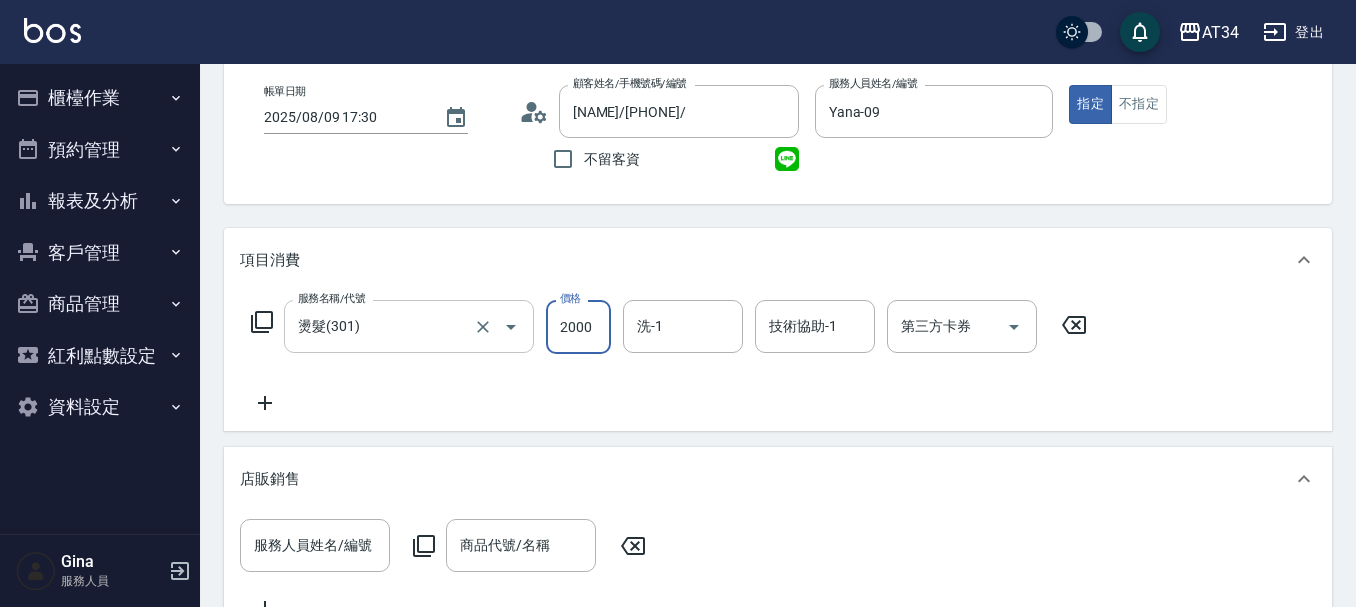 type on "200" 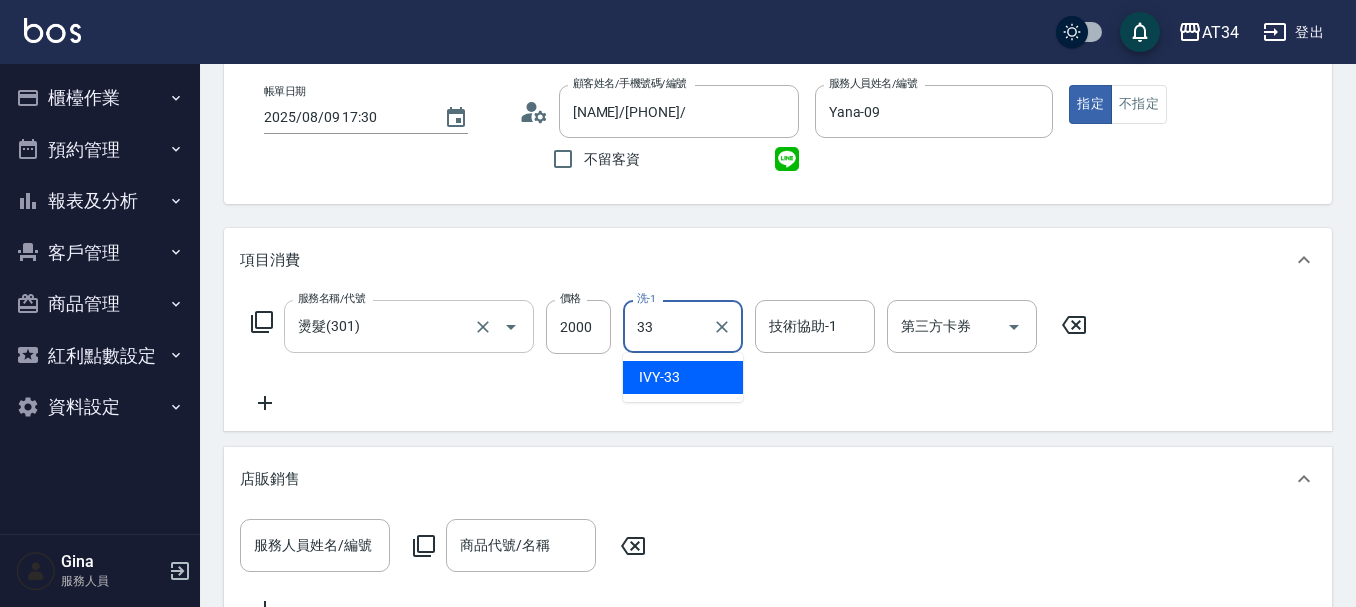 type on "IVY-33" 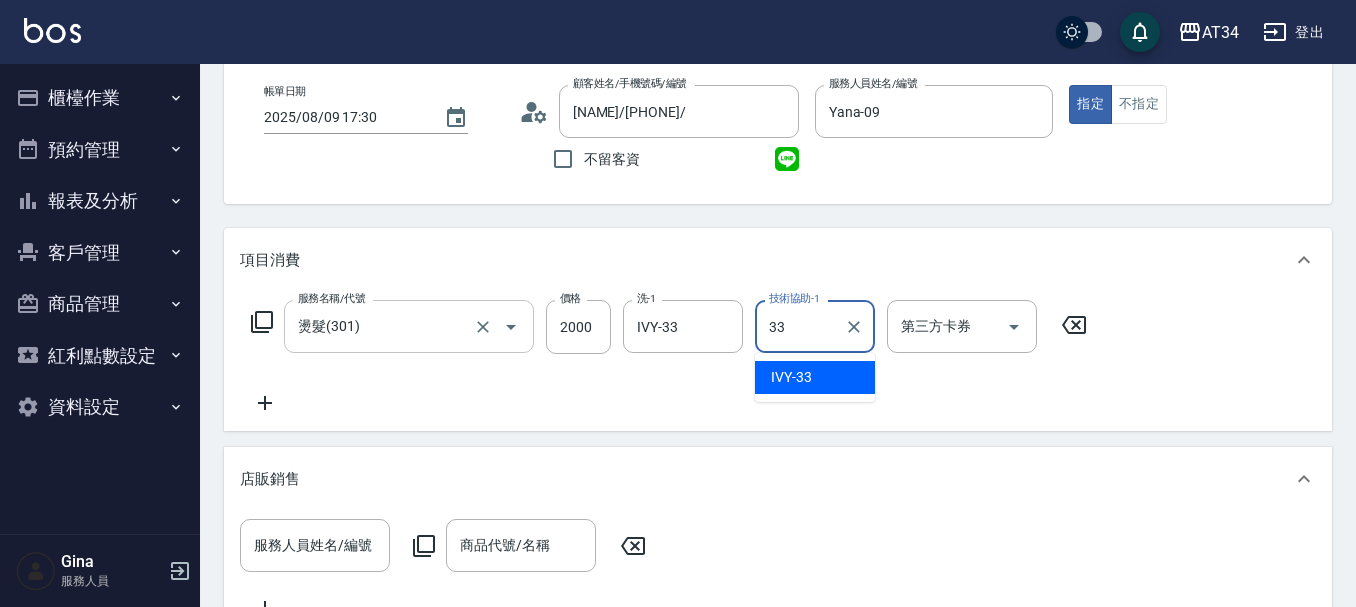 type on "IVY-33" 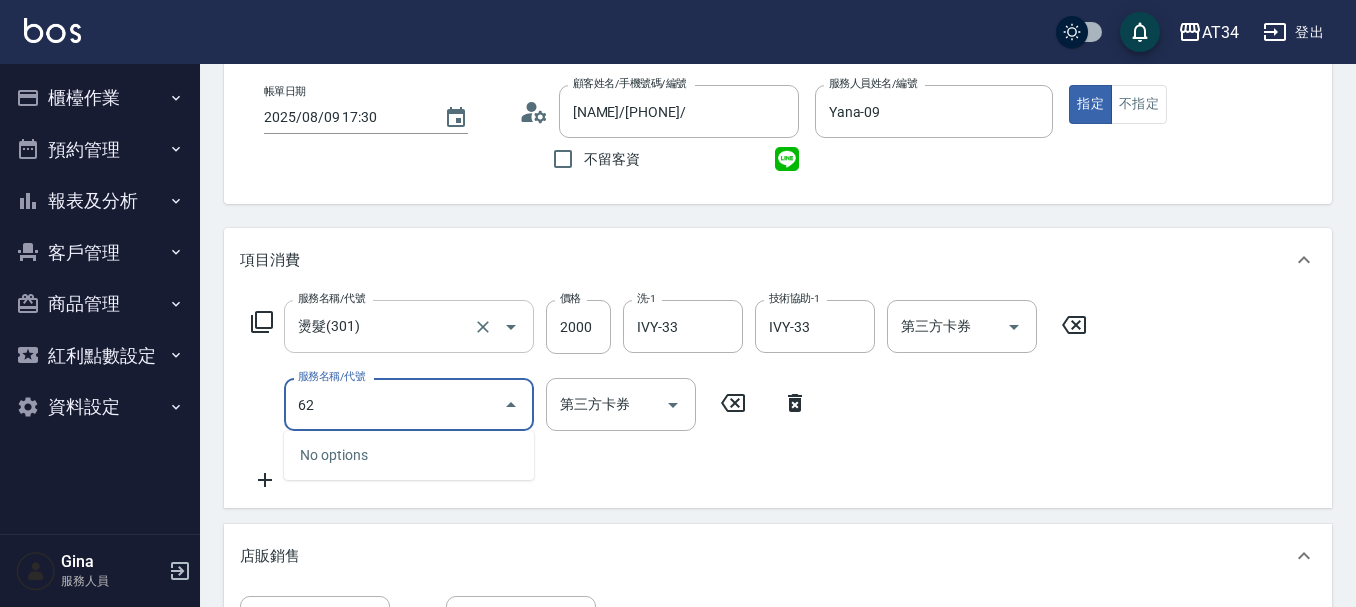 type on "626" 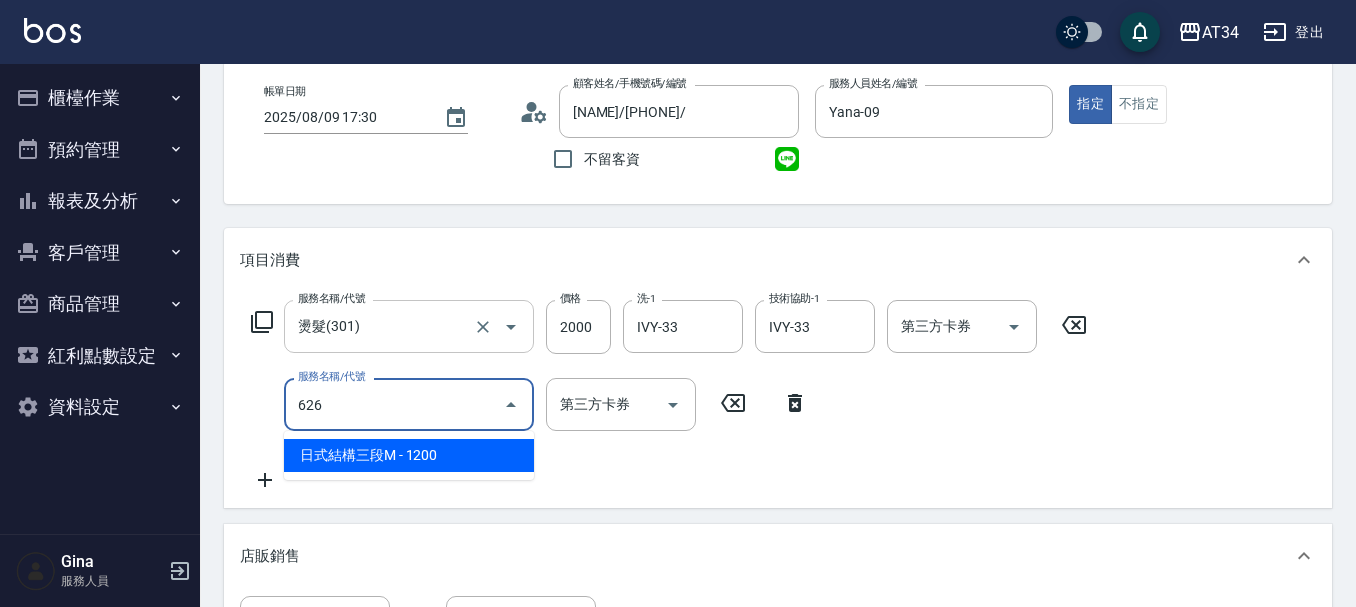 type on "320" 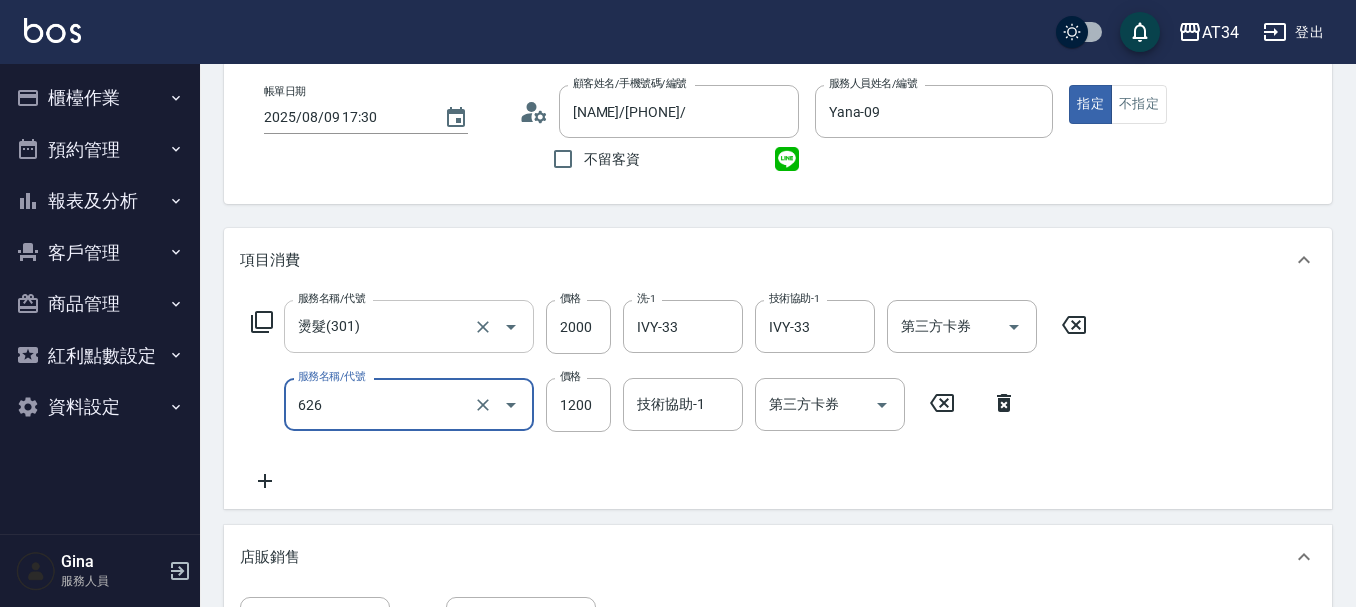 type on "日式結構三段M(626)" 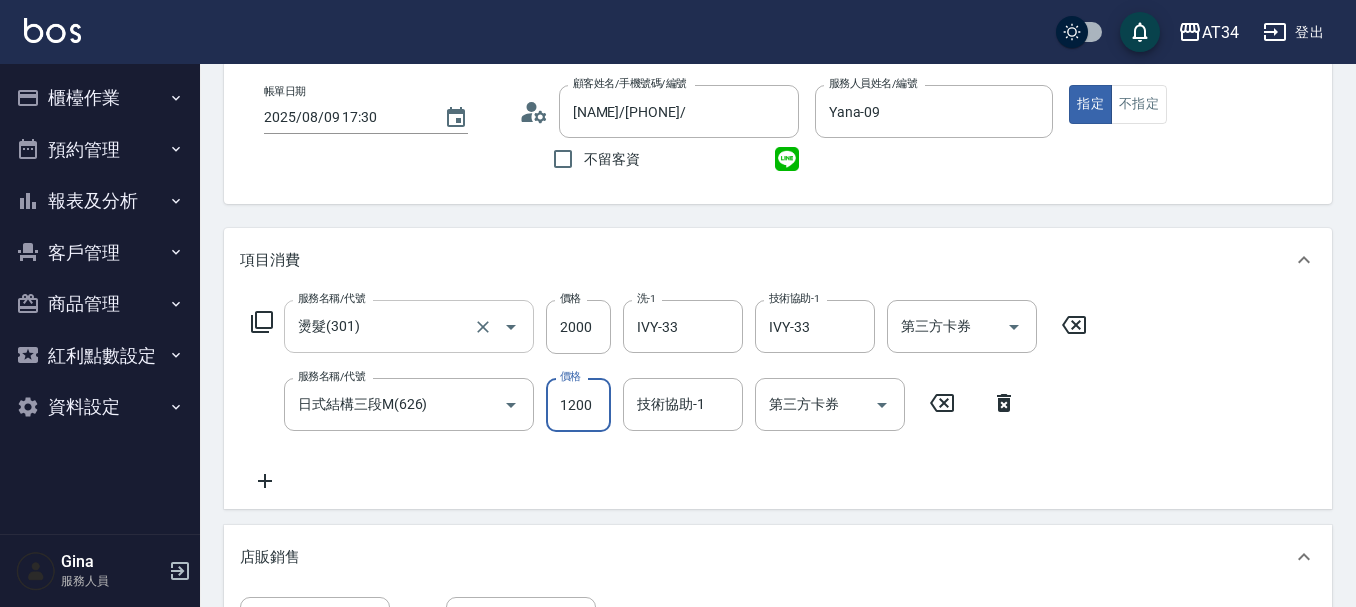 type on "200" 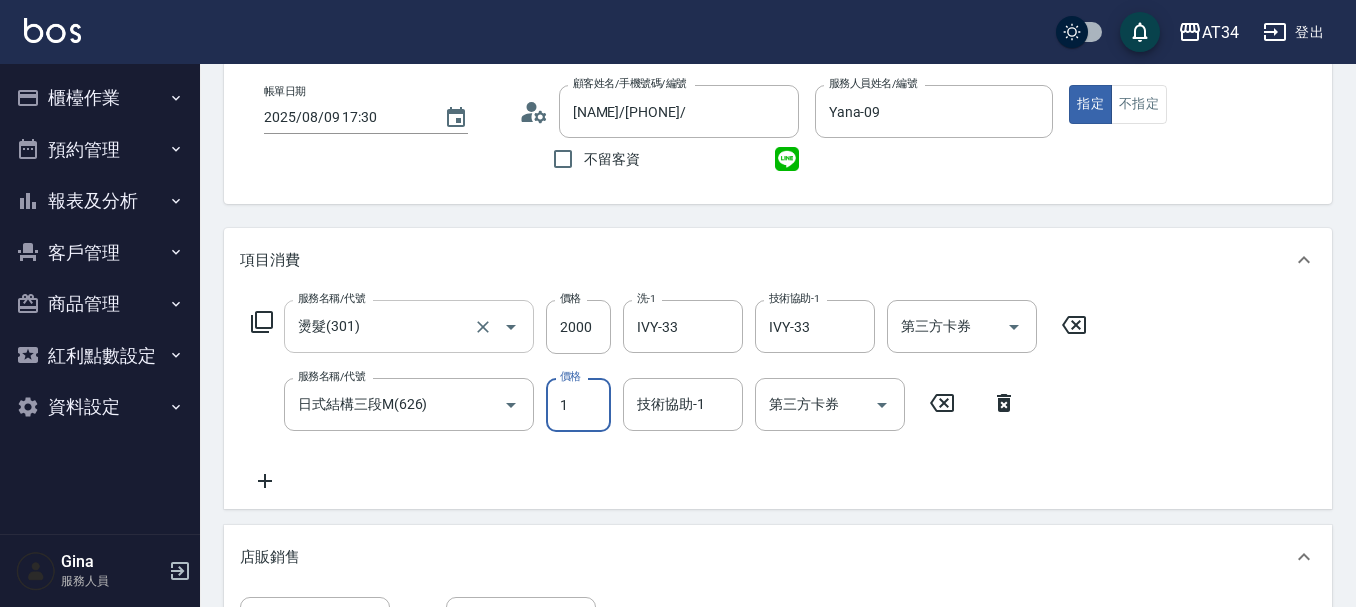 type on "10" 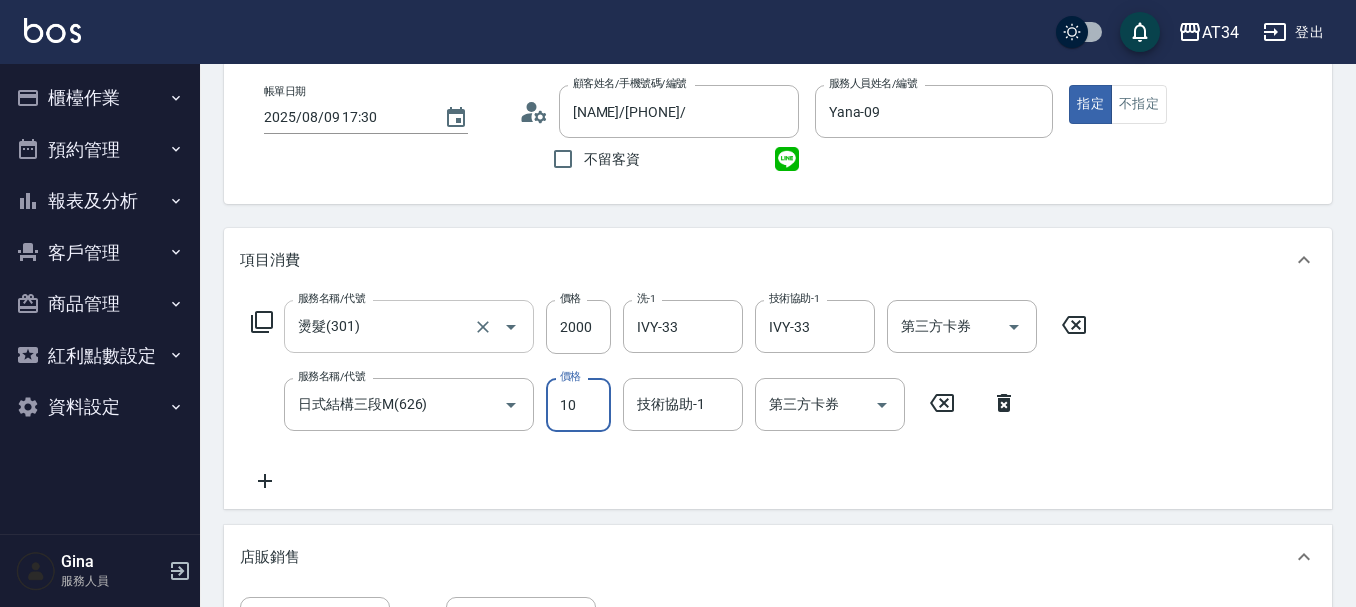 type on "210" 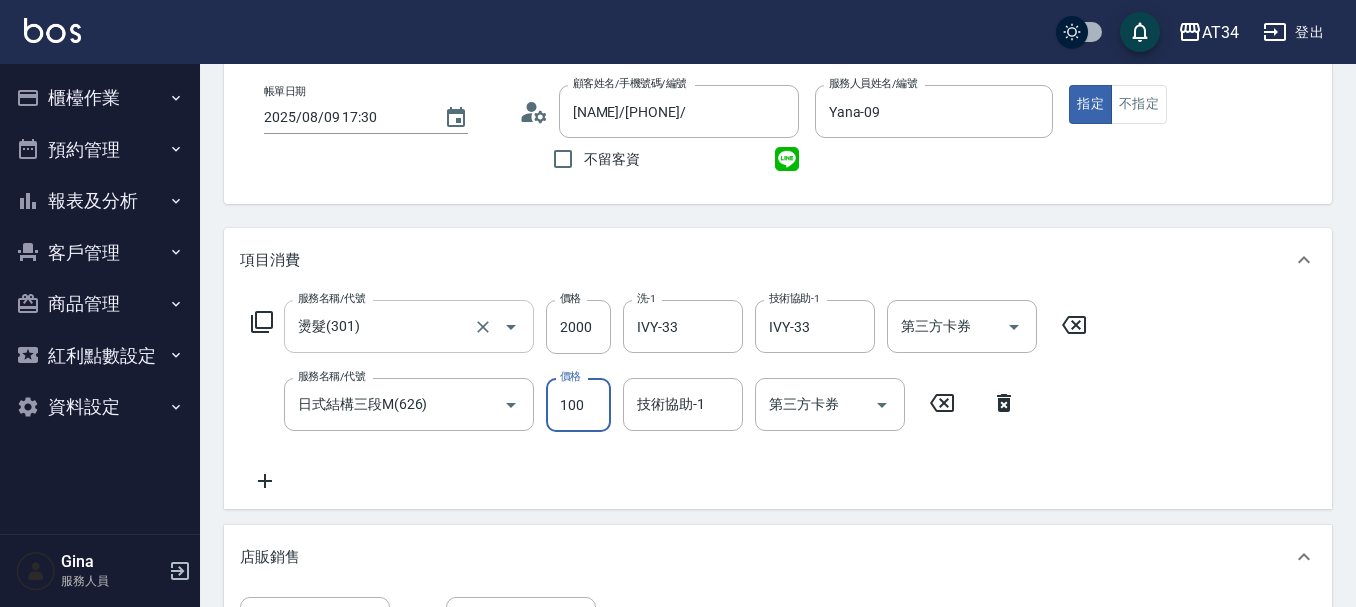 type on "1000" 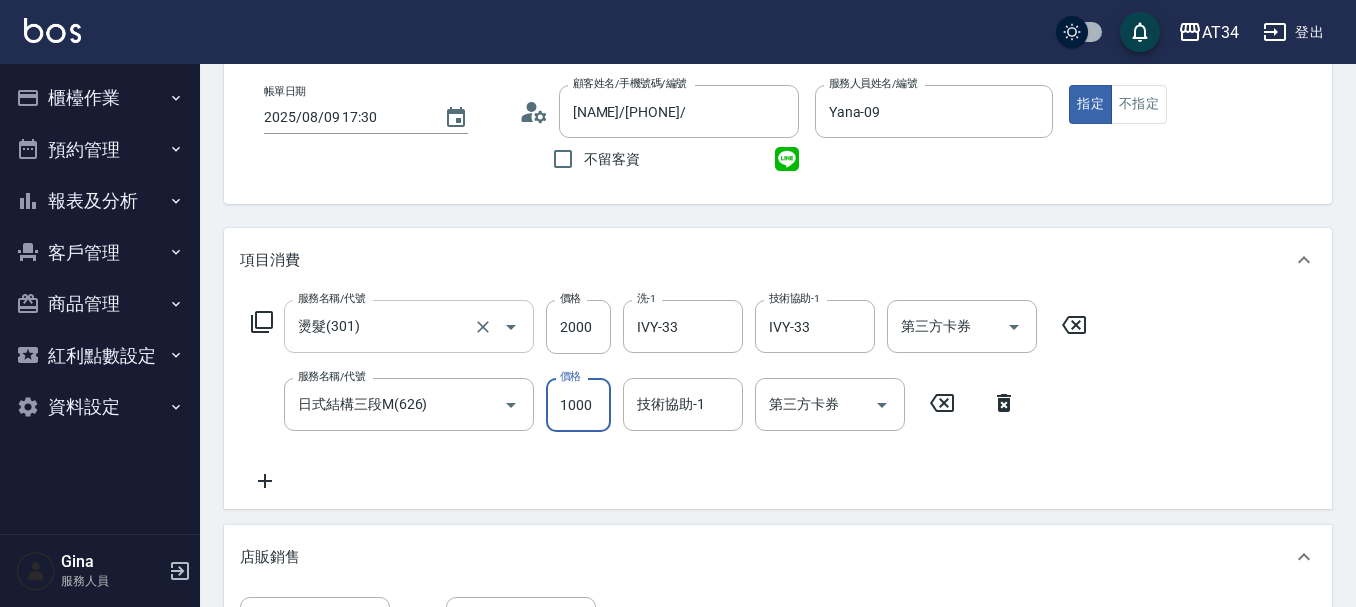 type on "300" 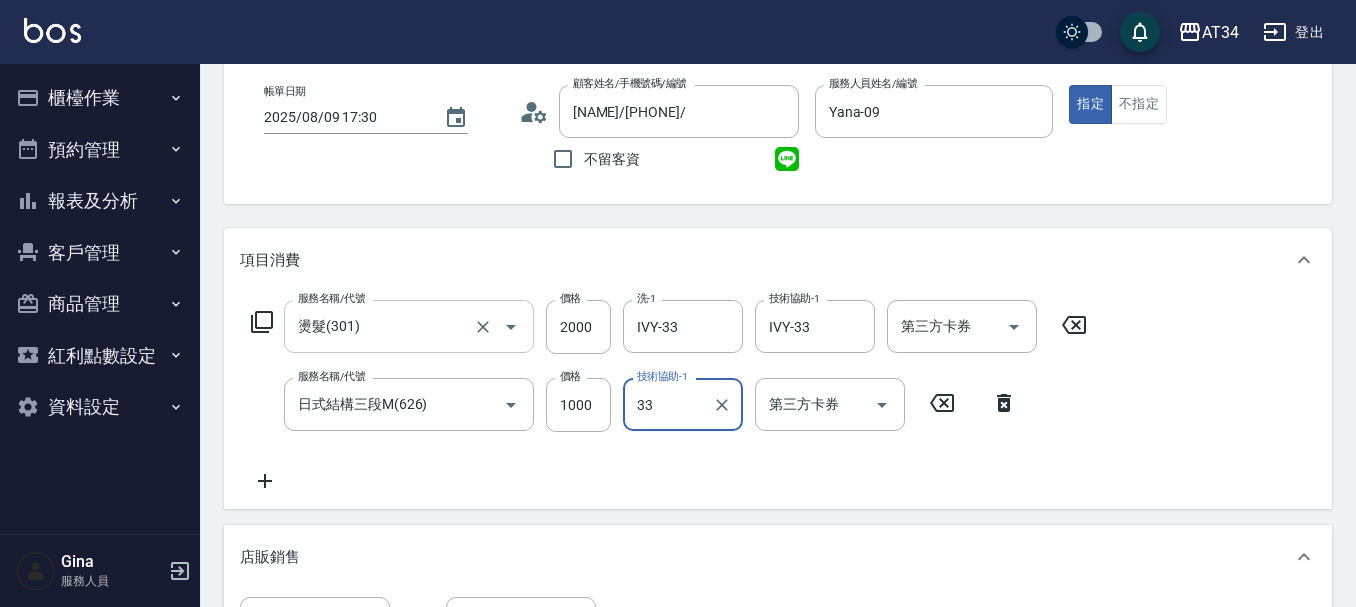 type on "IVY-33" 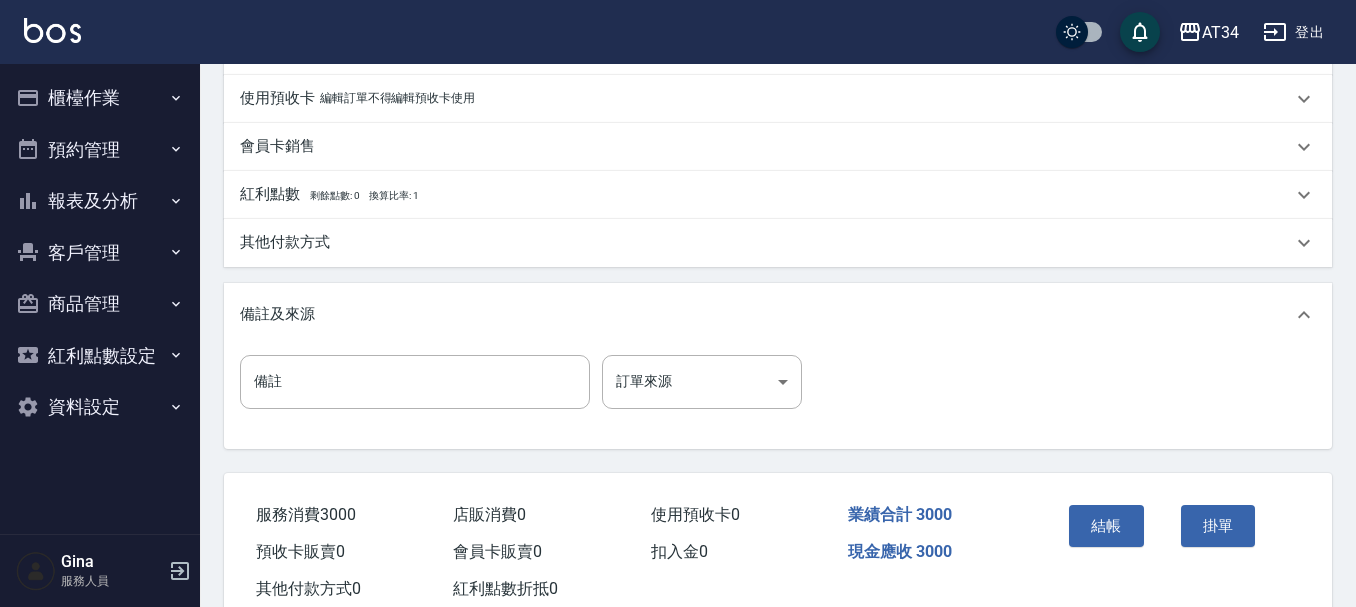 scroll, scrollTop: 877, scrollLeft: 0, axis: vertical 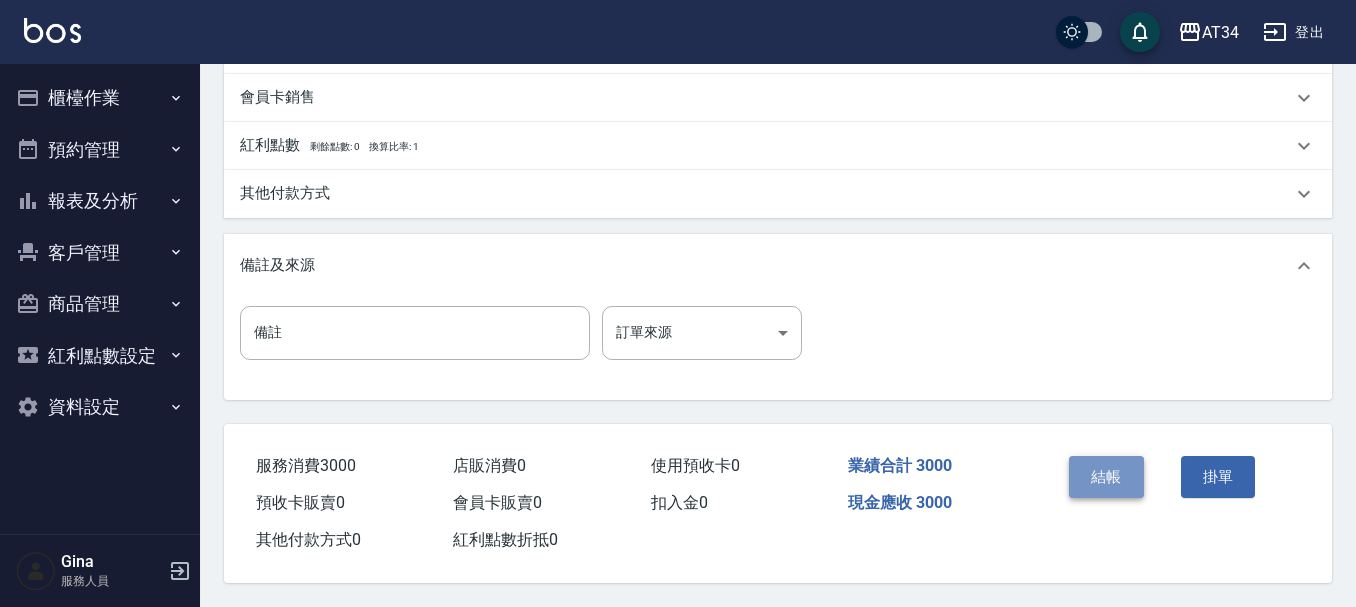click on "結帳" at bounding box center (1106, 477) 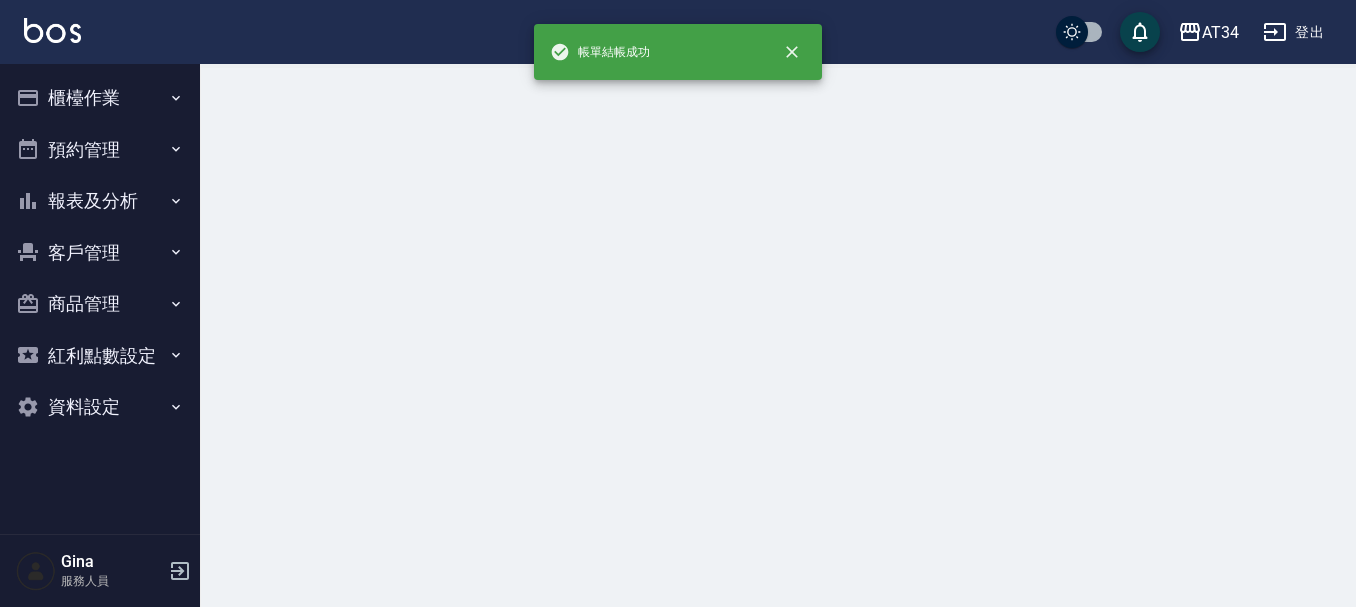 scroll, scrollTop: 0, scrollLeft: 0, axis: both 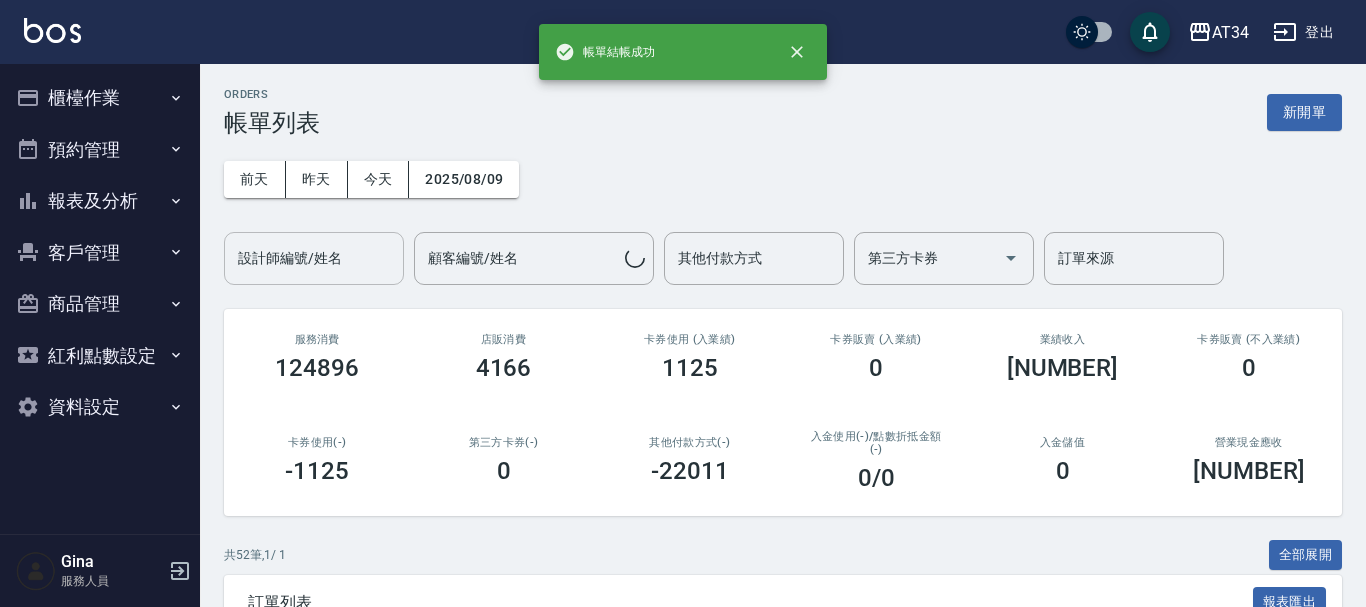 click on "設計師編號/姓名 設計師編號/姓名" at bounding box center (314, 258) 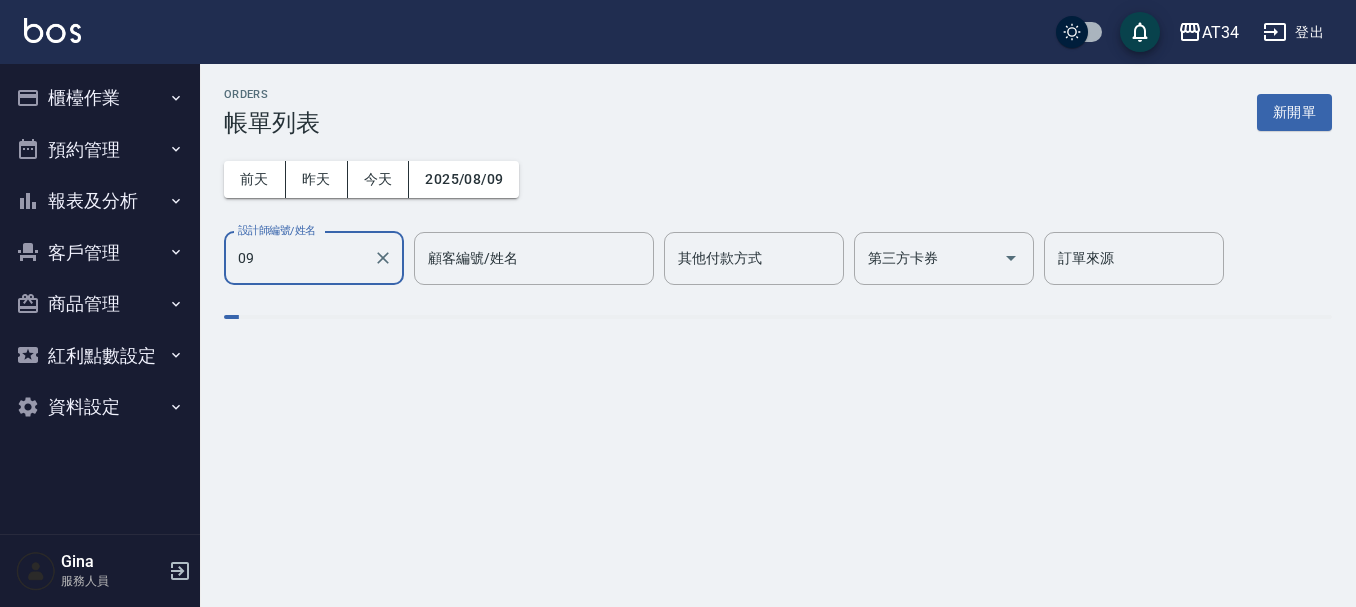 type on "Yana-09" 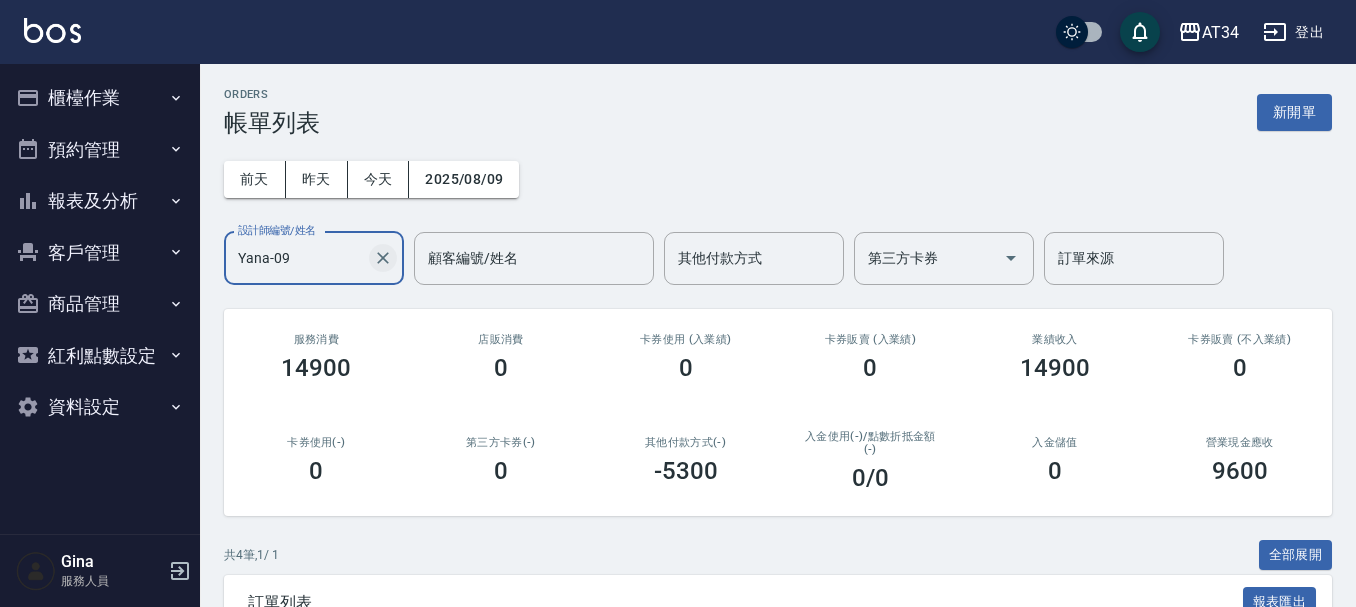 click 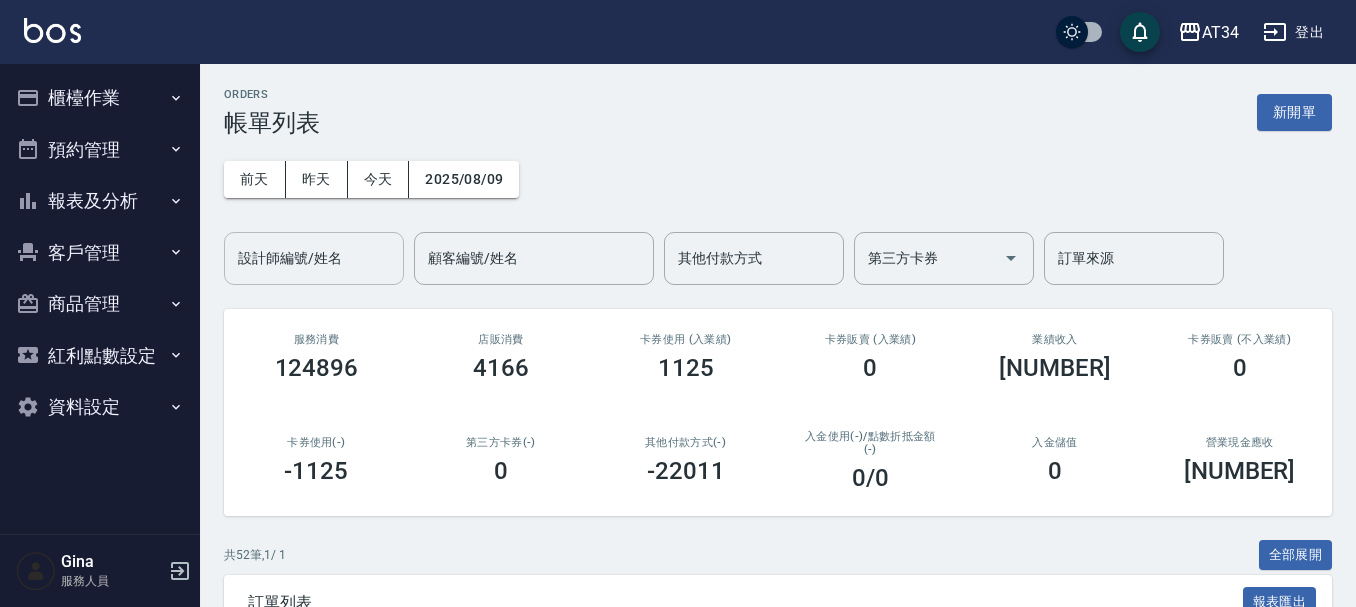 click on "AT34 登出" at bounding box center (678, 32) 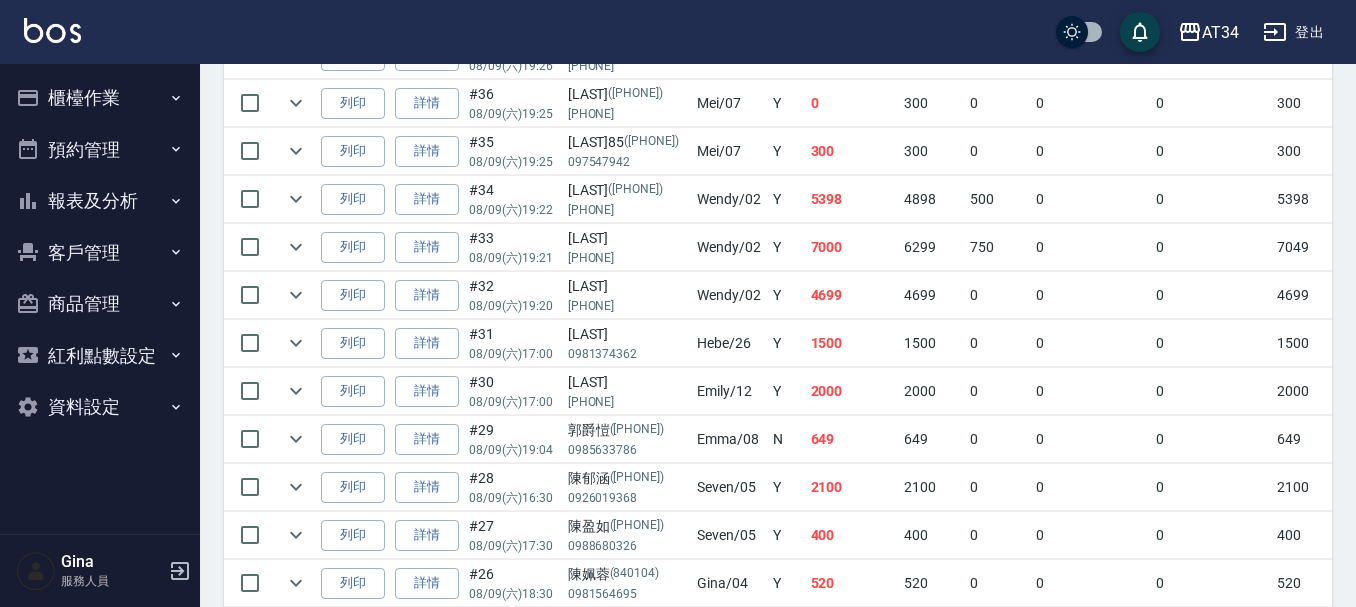 scroll, scrollTop: 1400, scrollLeft: 0, axis: vertical 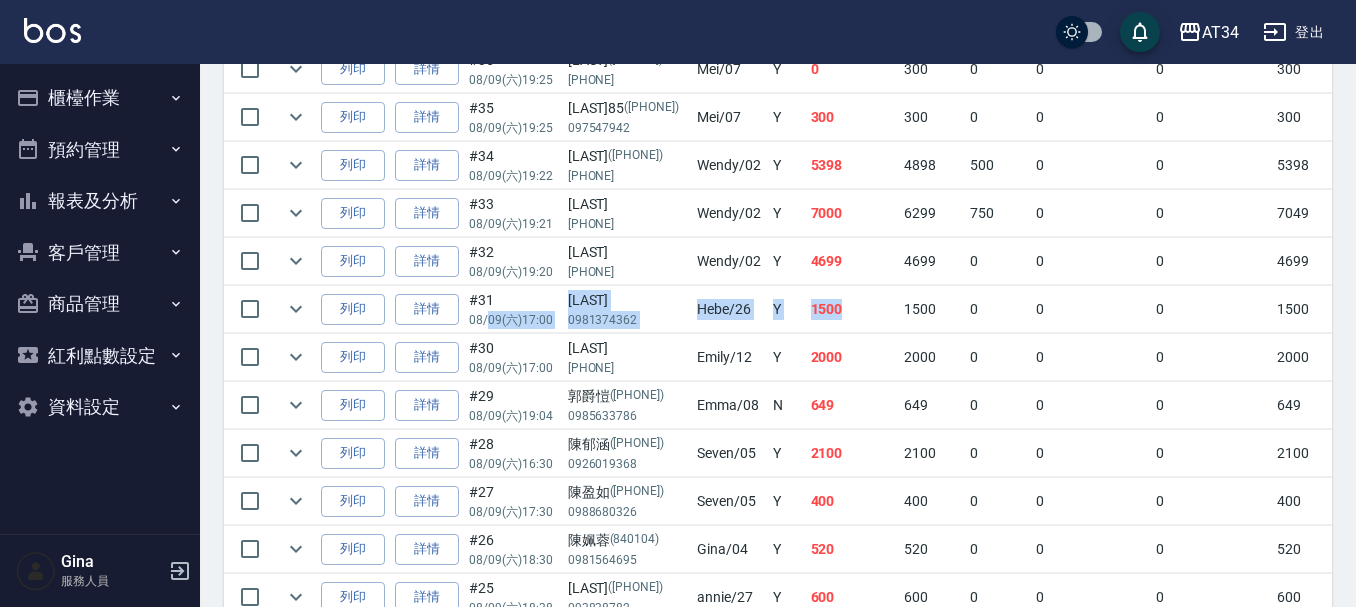 drag, startPoint x: 875, startPoint y: 313, endPoint x: 490, endPoint y: 313, distance: 385 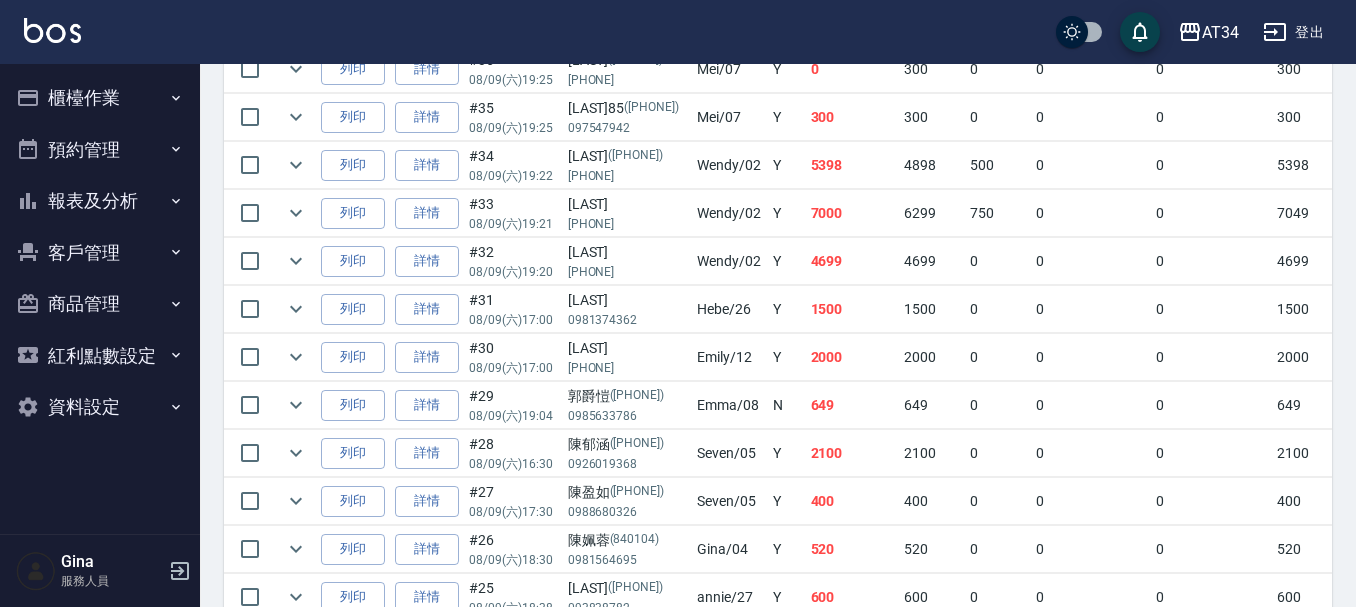 click on "劉小姐 0987366355" at bounding box center (627, 357) 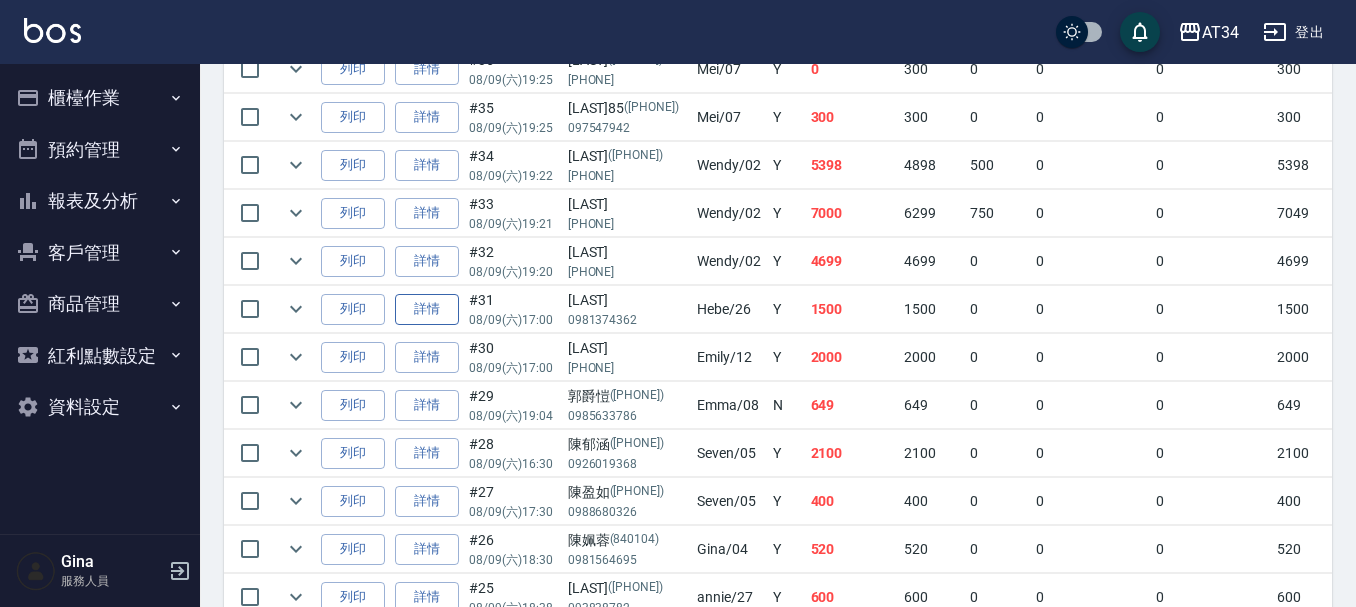 click on "詳情" at bounding box center [427, 309] 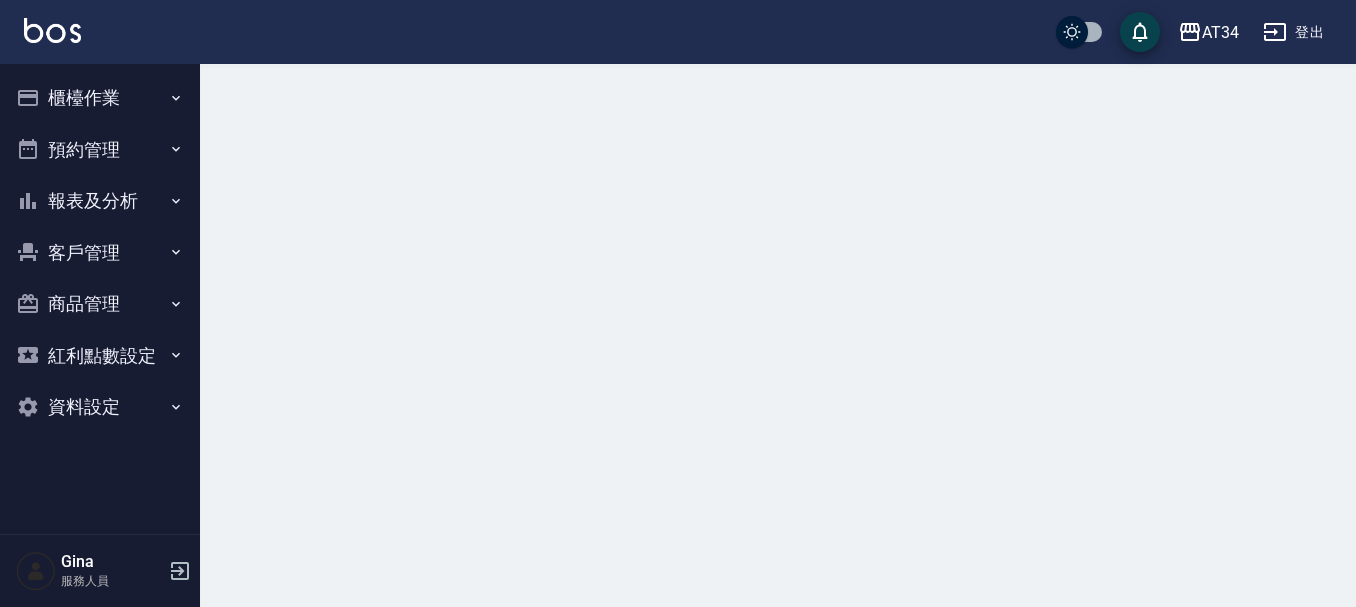 scroll, scrollTop: 0, scrollLeft: 0, axis: both 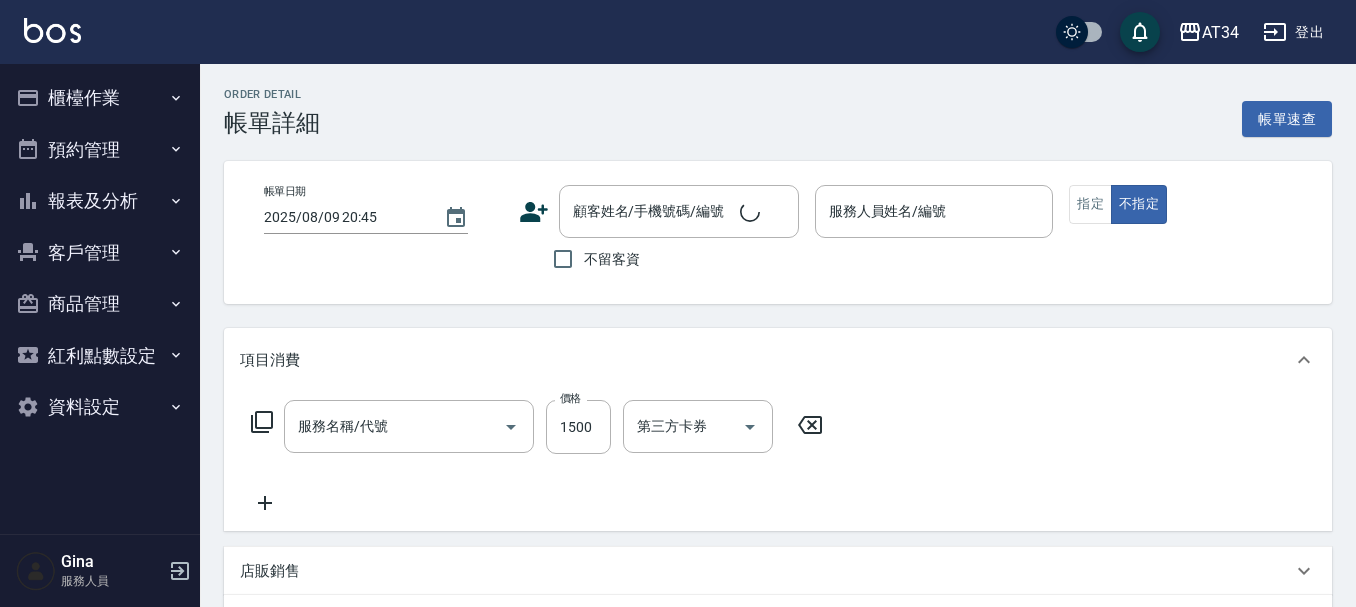 type on "染髮(501)" 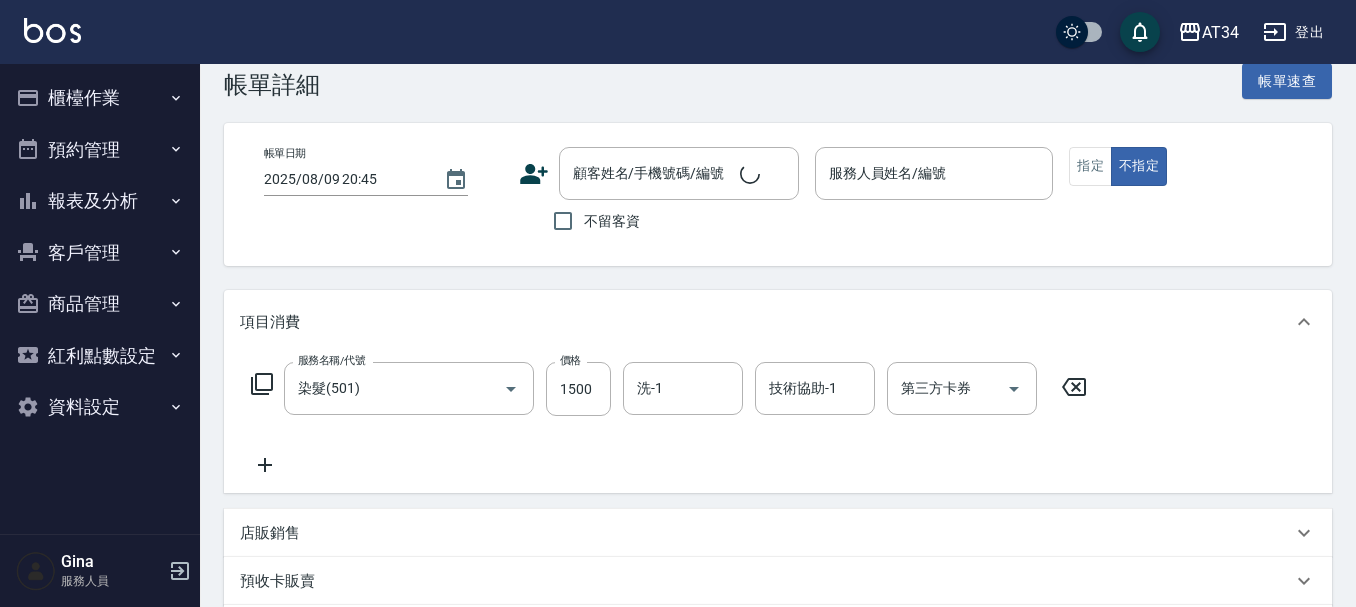 type on "2025/08/09 17:00" 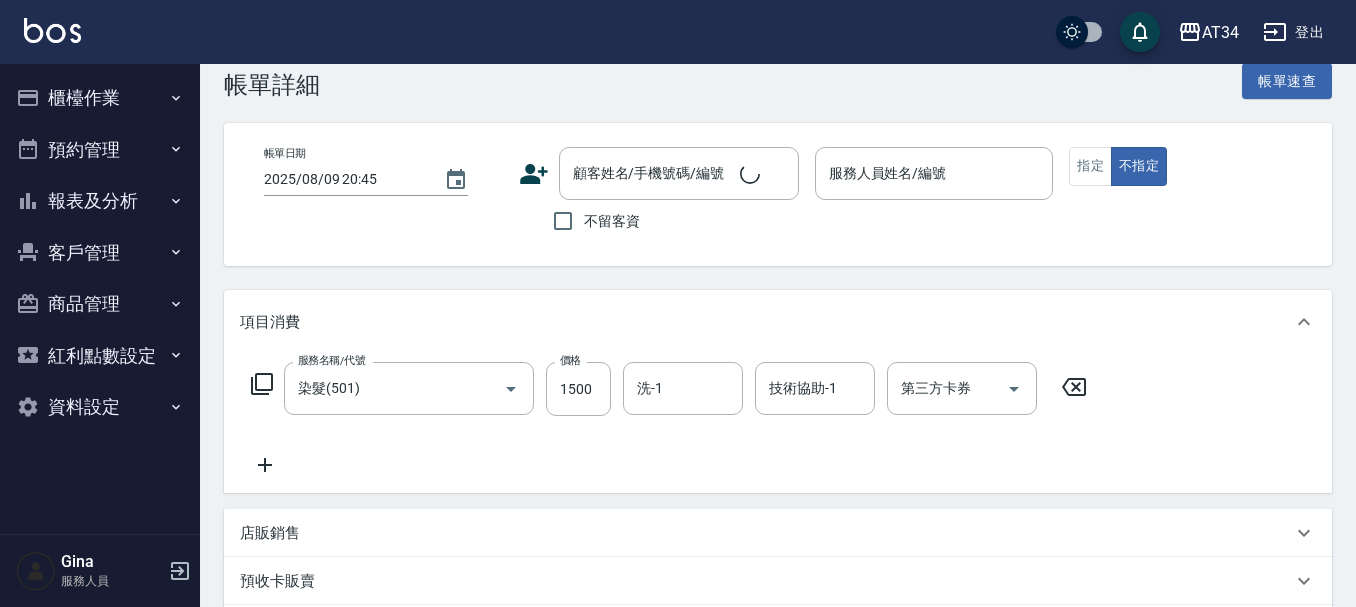 type on "Hebe-26" 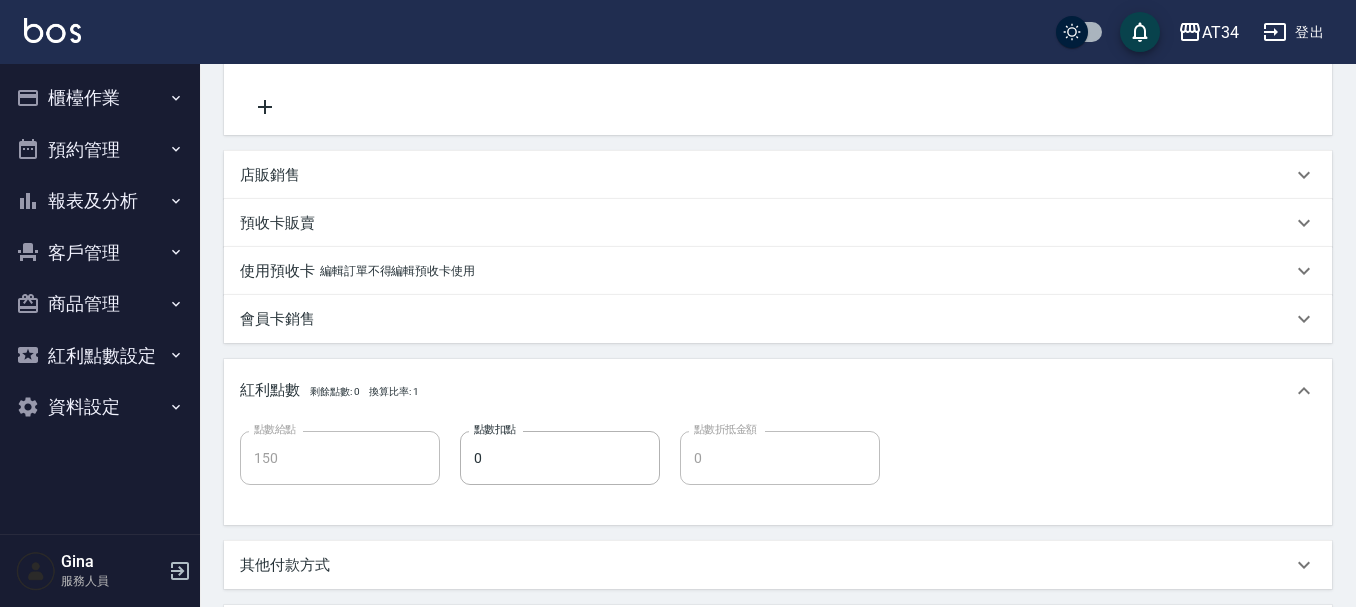 type on "李秋月/0981374362/null" 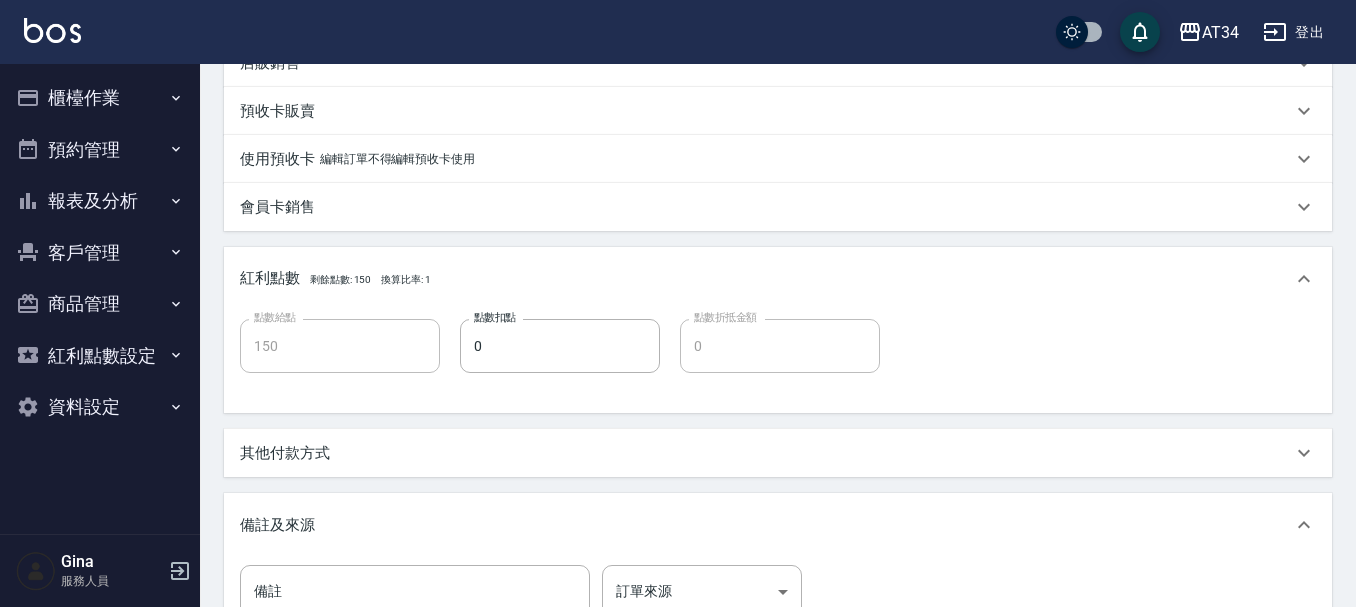 scroll, scrollTop: 477, scrollLeft: 0, axis: vertical 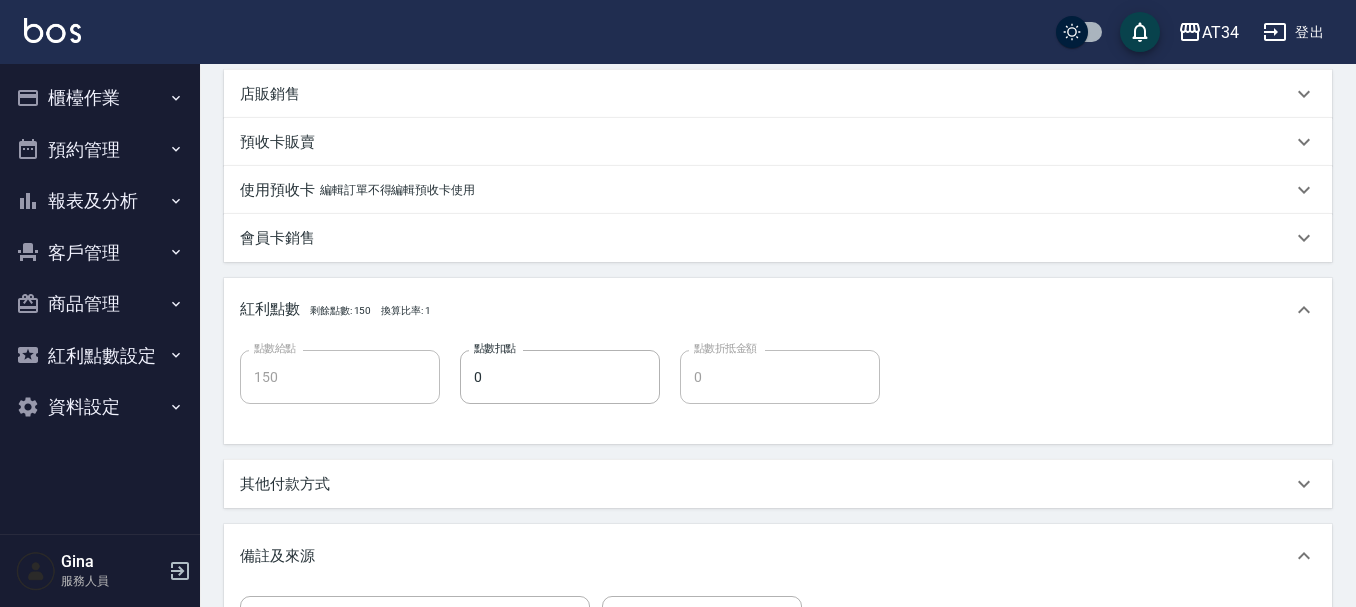 drag, startPoint x: 336, startPoint y: 477, endPoint x: 371, endPoint y: 450, distance: 44.20407 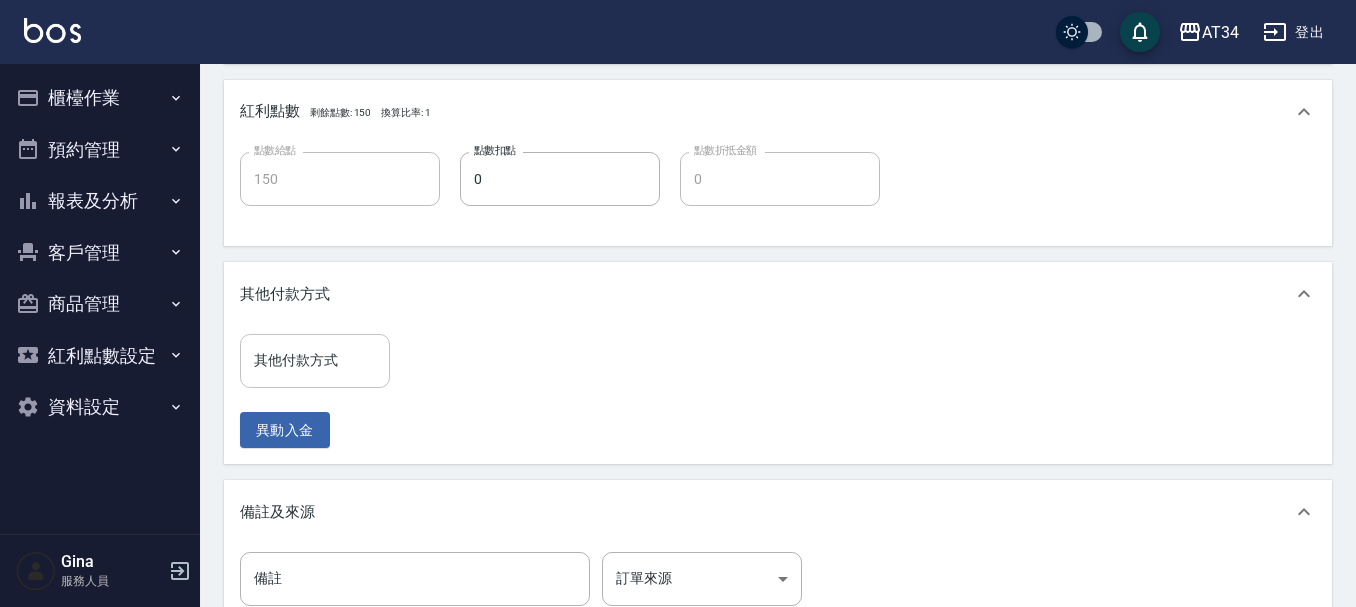 scroll, scrollTop: 677, scrollLeft: 0, axis: vertical 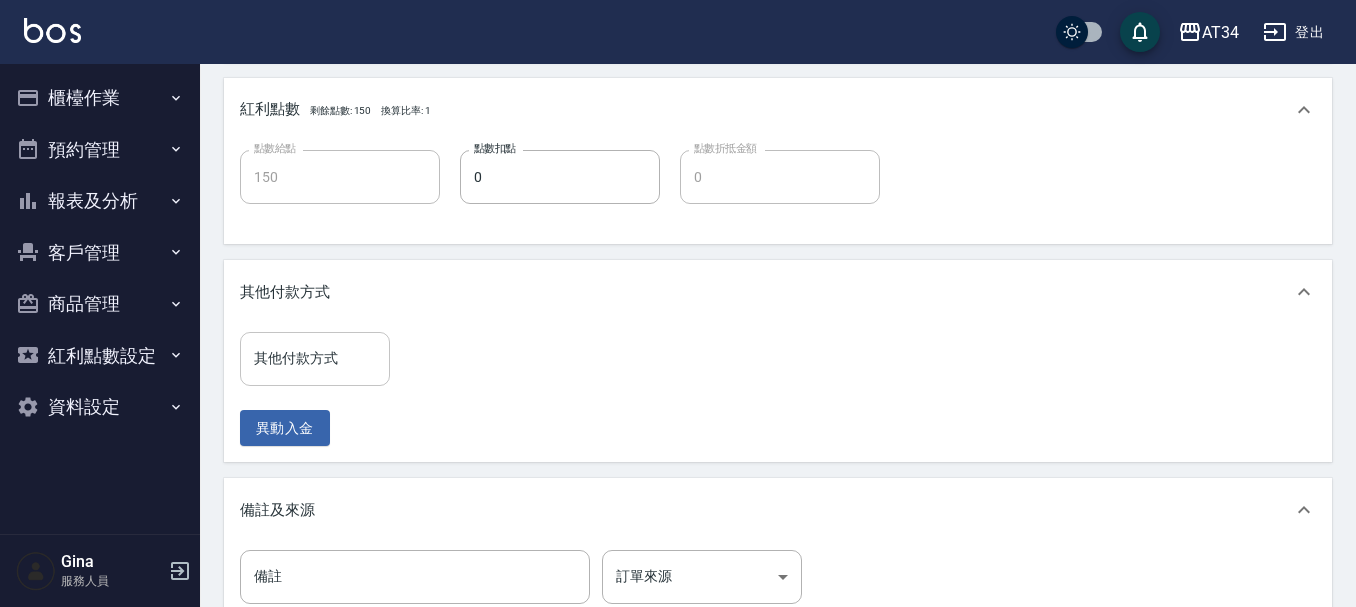 click on "其他付款方式 其他付款方式" at bounding box center [315, 358] 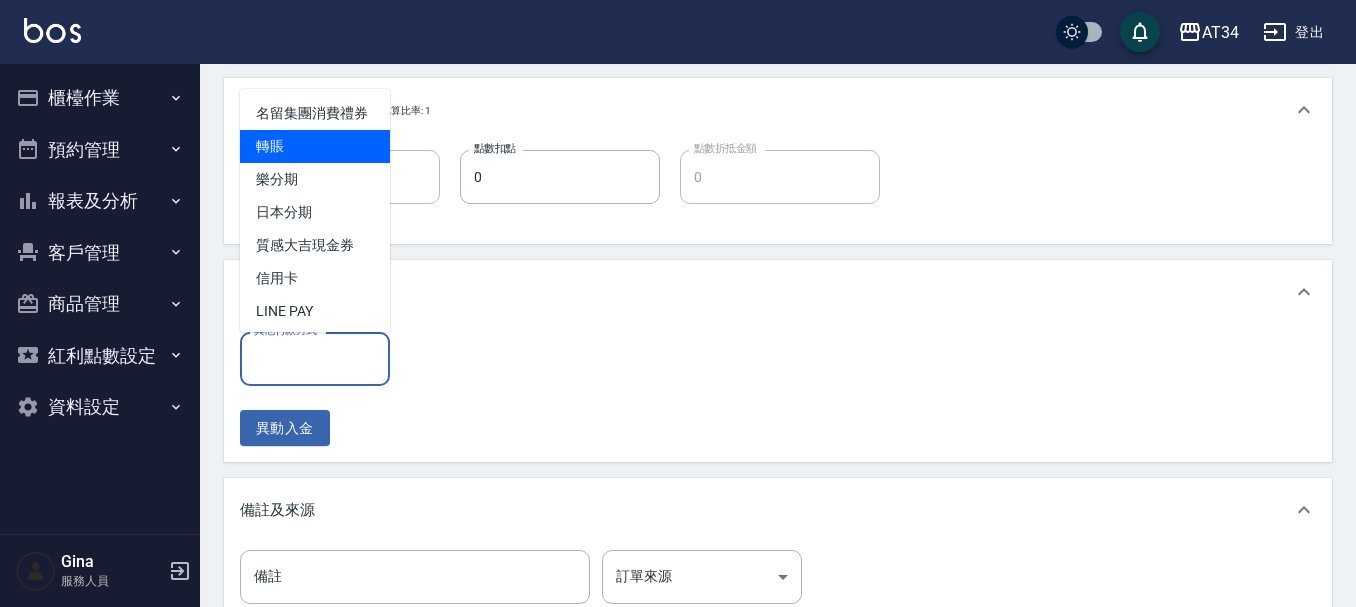 click on "轉賬" at bounding box center [315, 146] 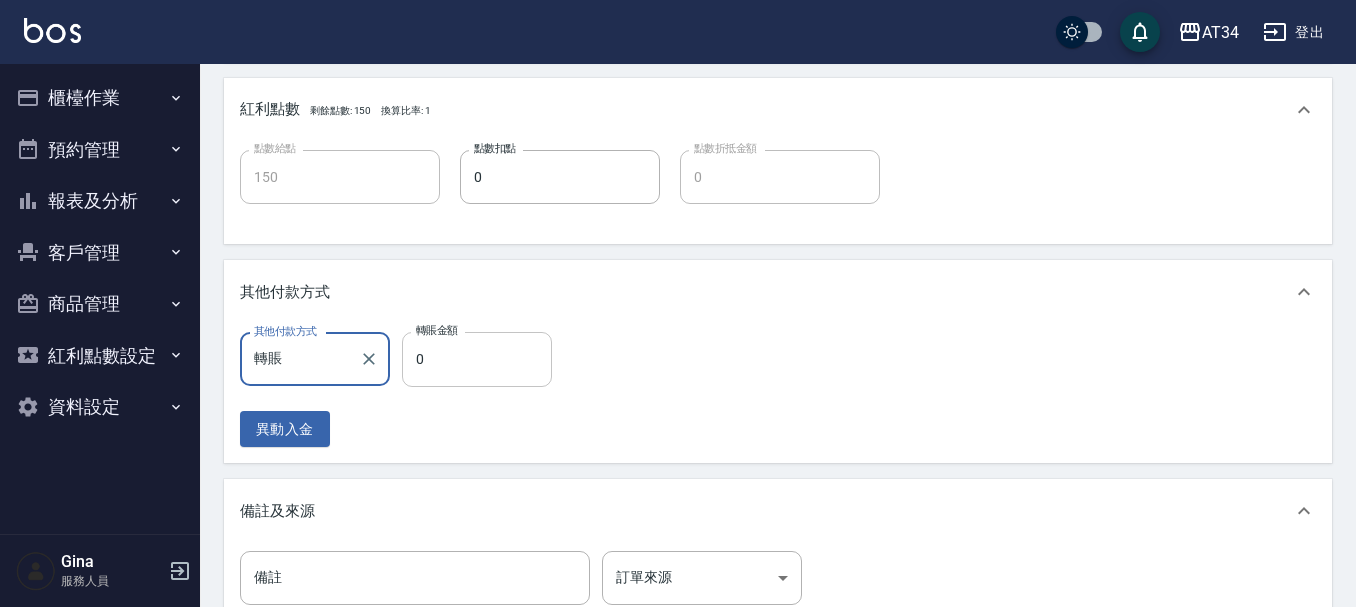 click on "0" at bounding box center [477, 359] 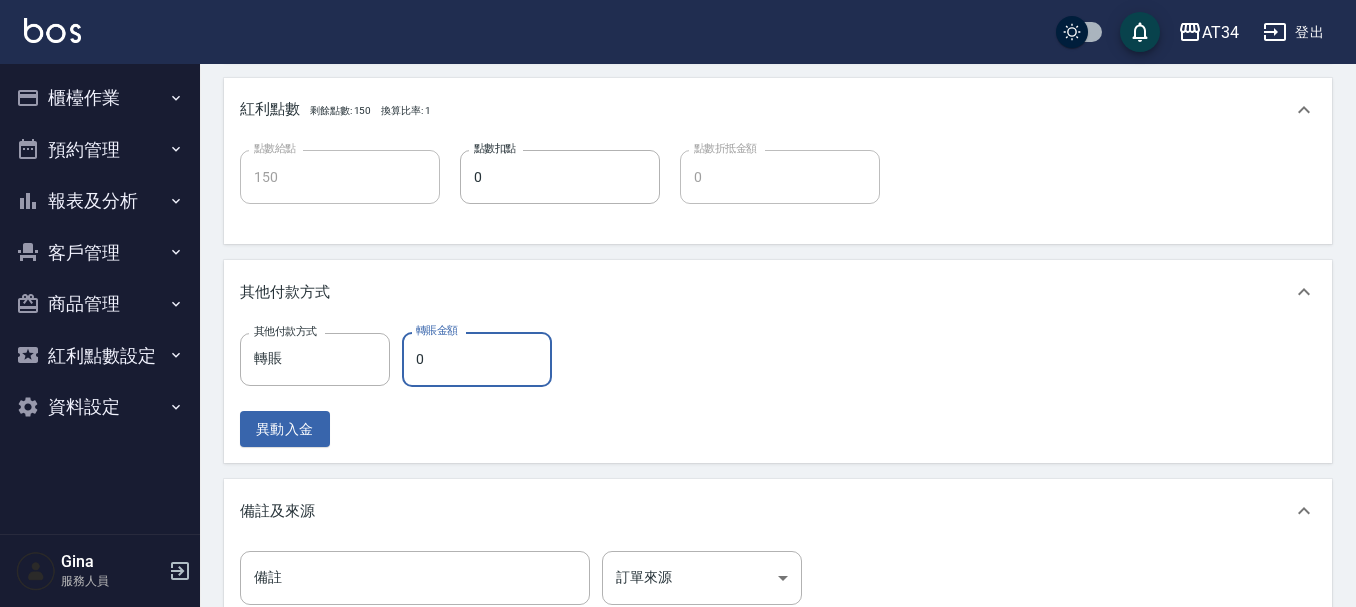 type on "140" 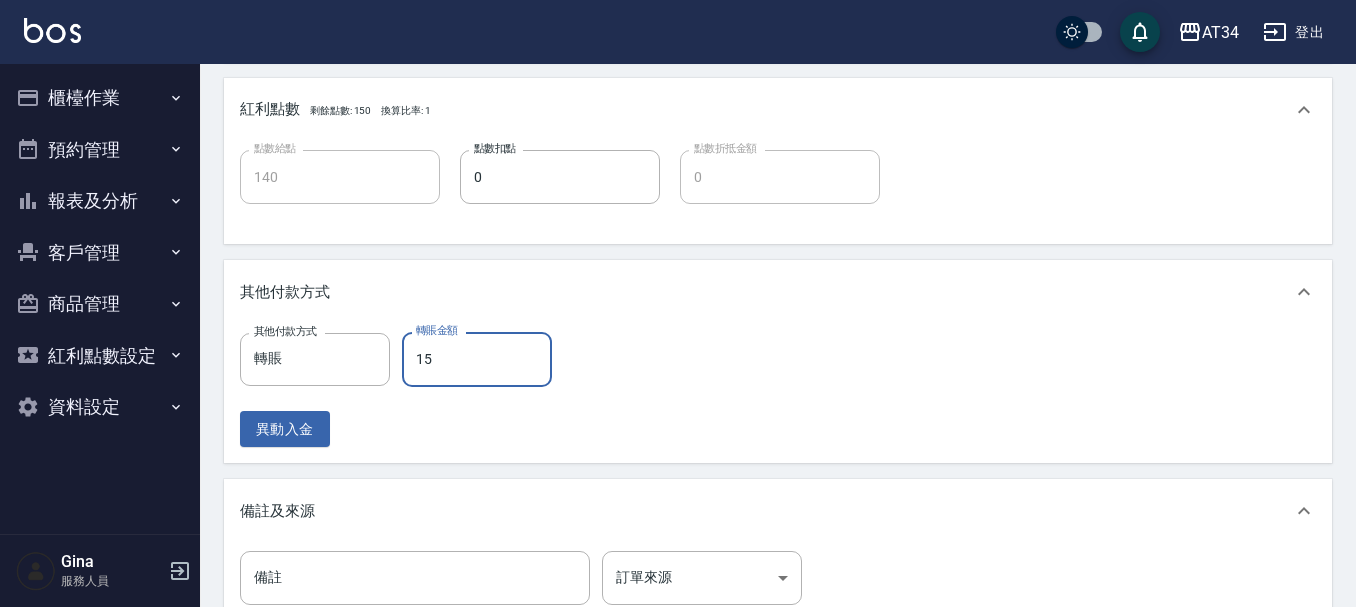 type on "150" 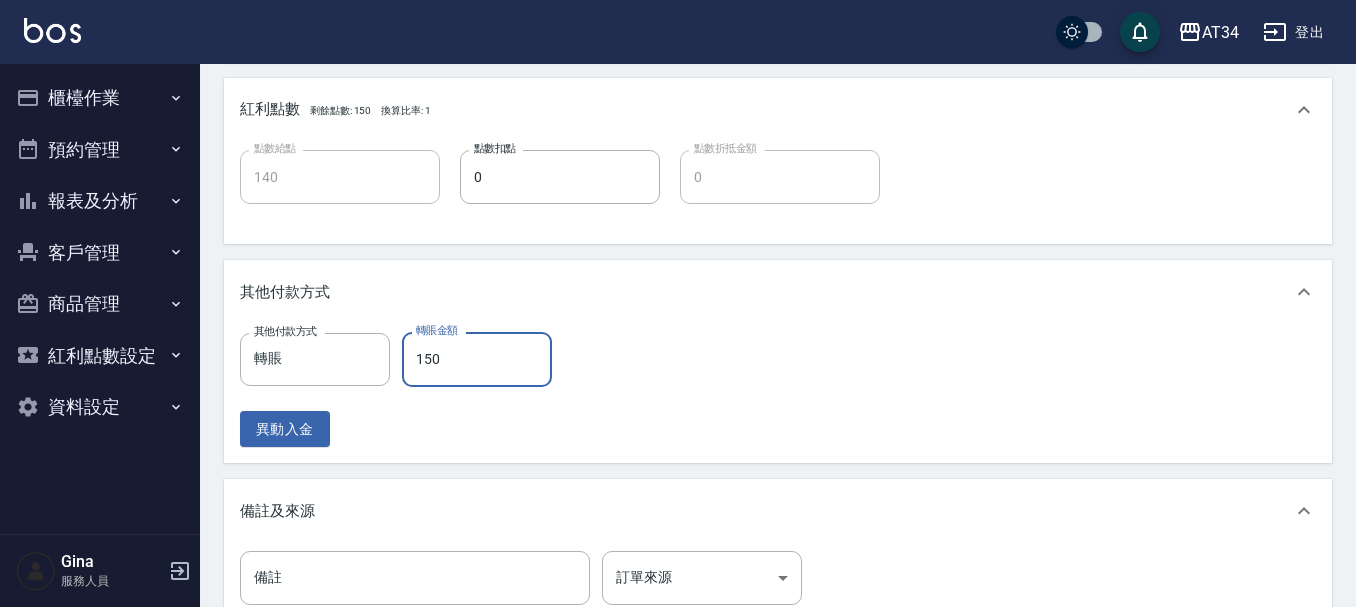 type on "130" 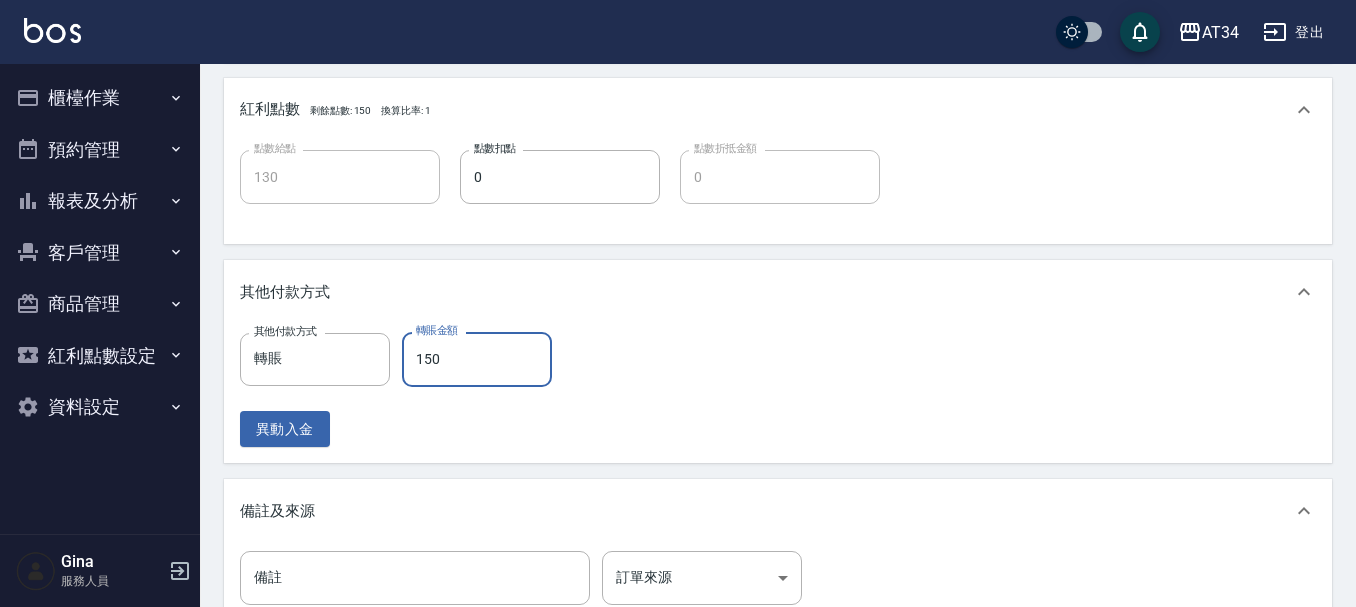 type on "1500" 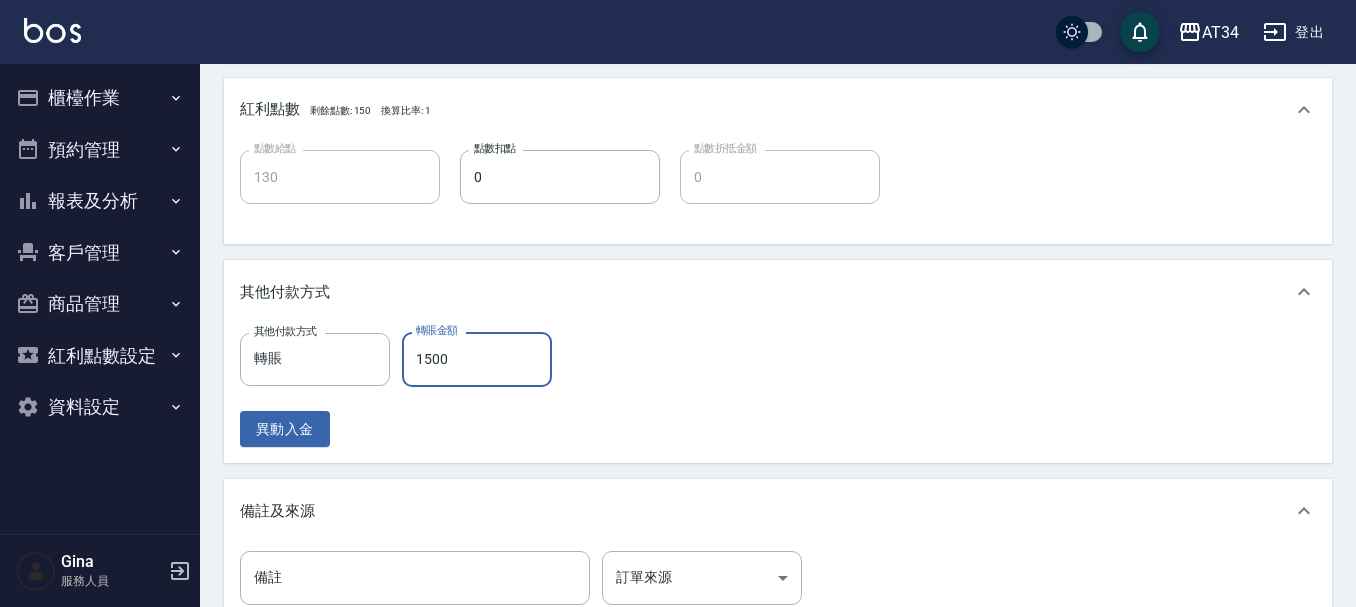 type on "0" 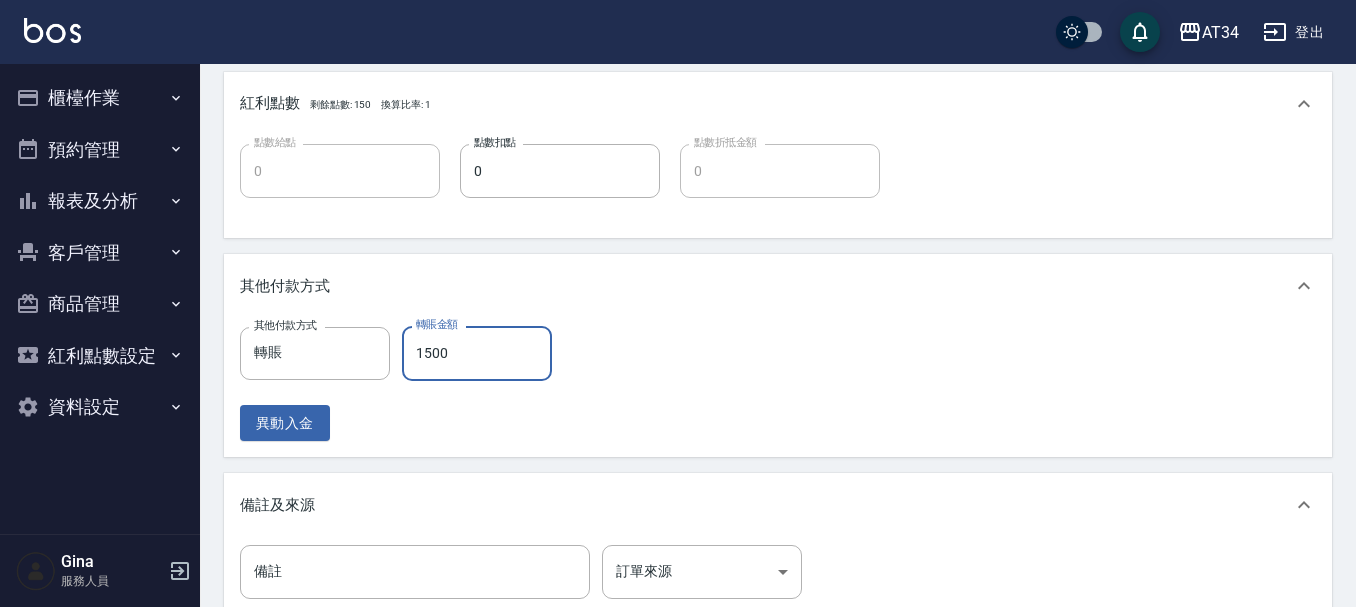 scroll, scrollTop: 931, scrollLeft: 0, axis: vertical 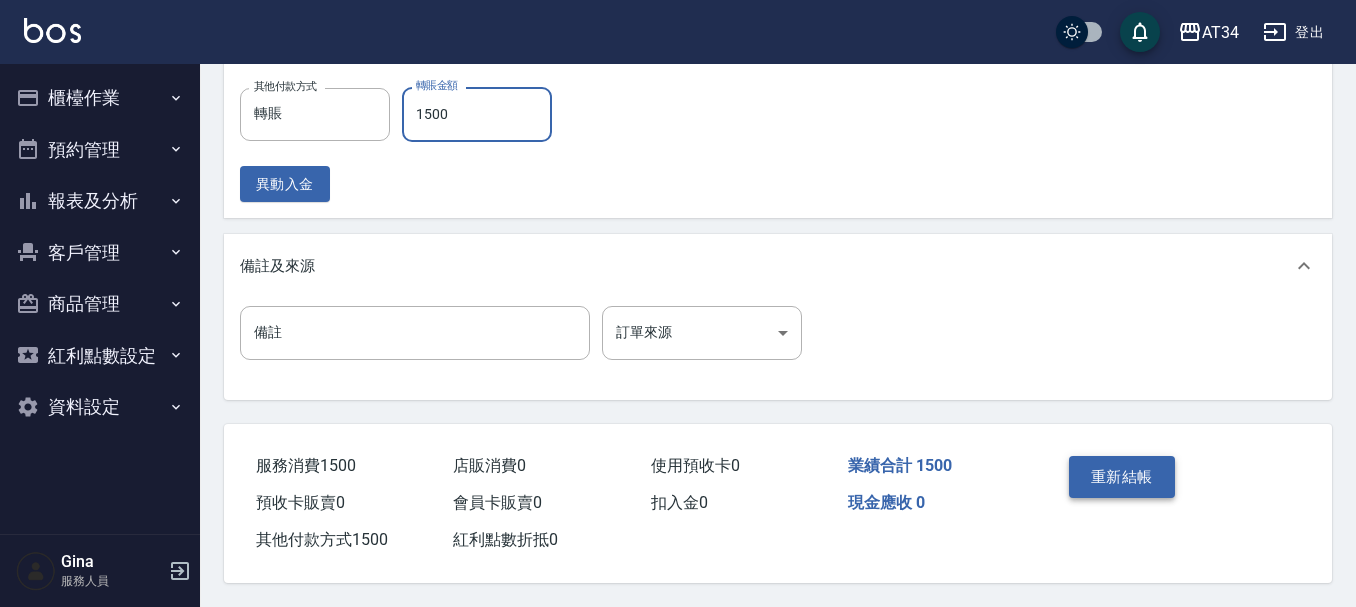 type on "1500" 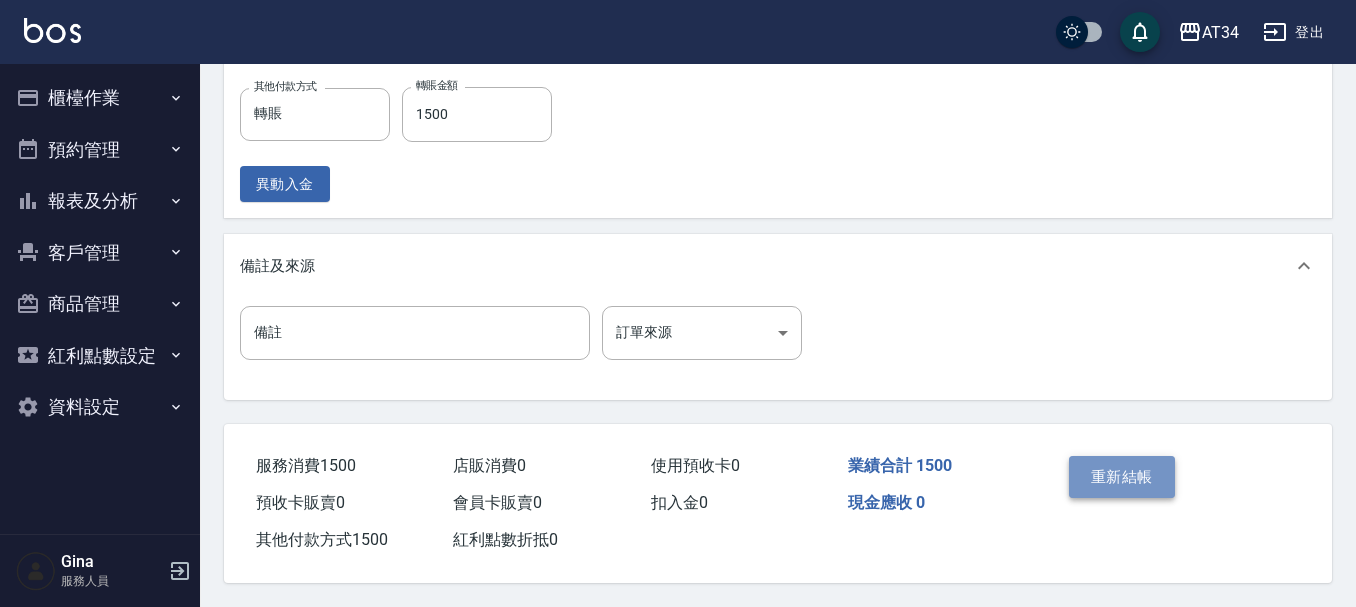 click on "重新結帳" at bounding box center [1122, 477] 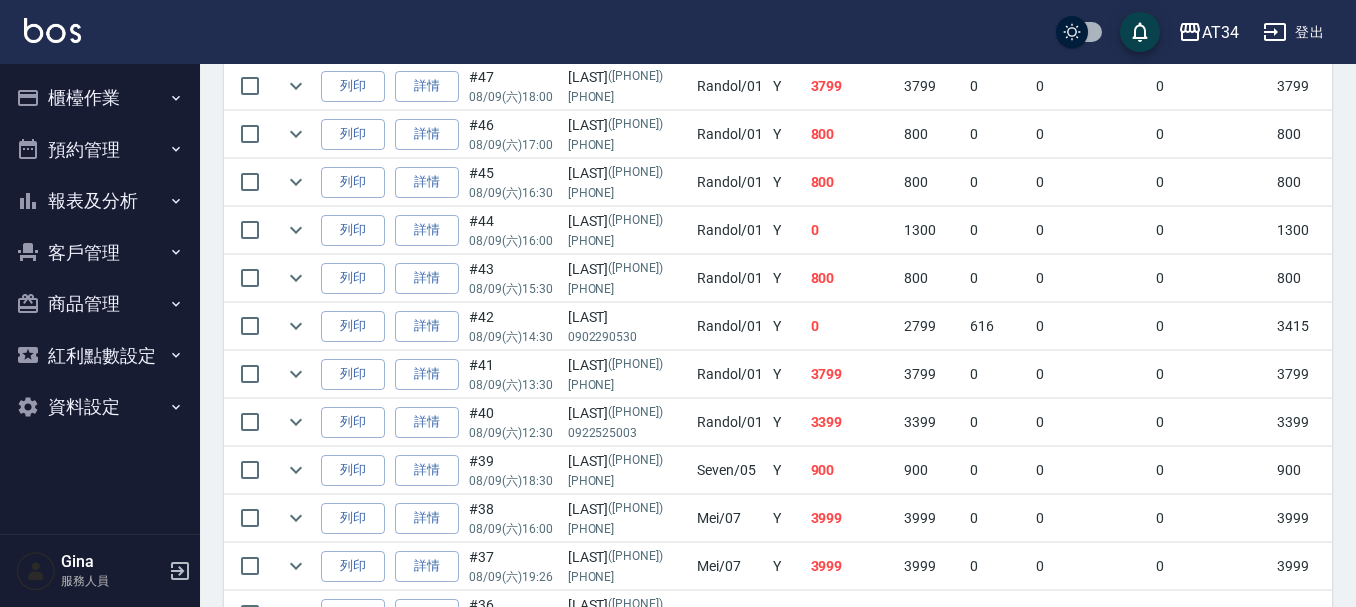 scroll, scrollTop: 900, scrollLeft: 0, axis: vertical 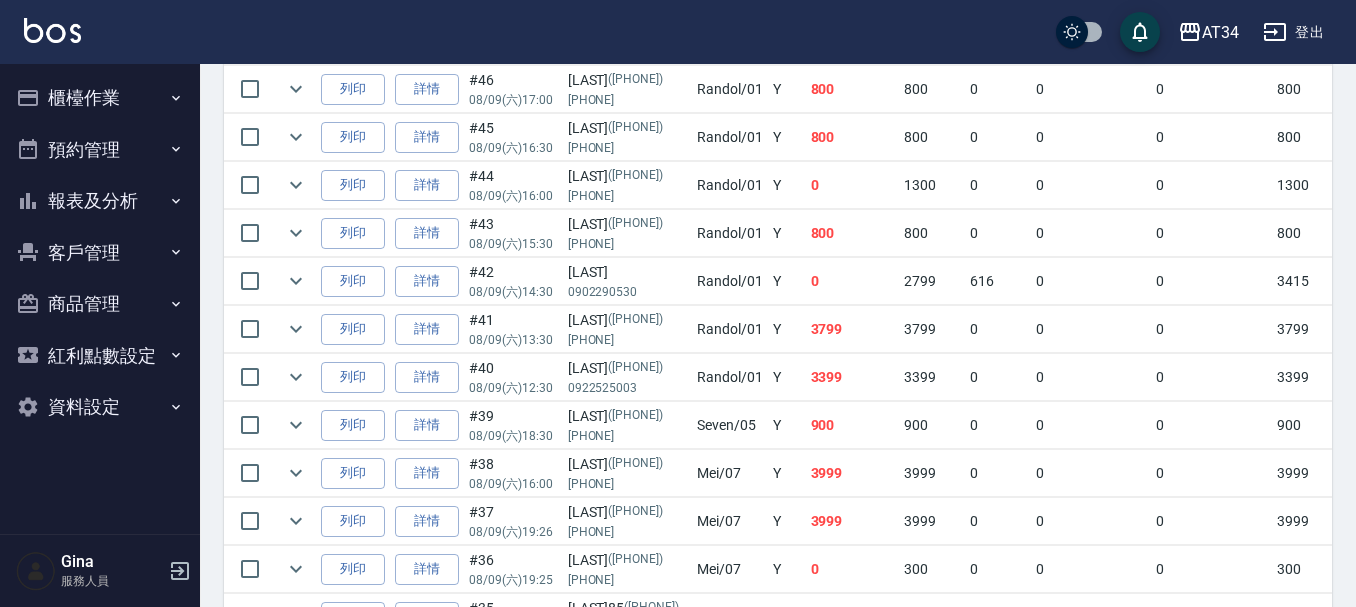 click on "Randol /01" at bounding box center [730, 377] 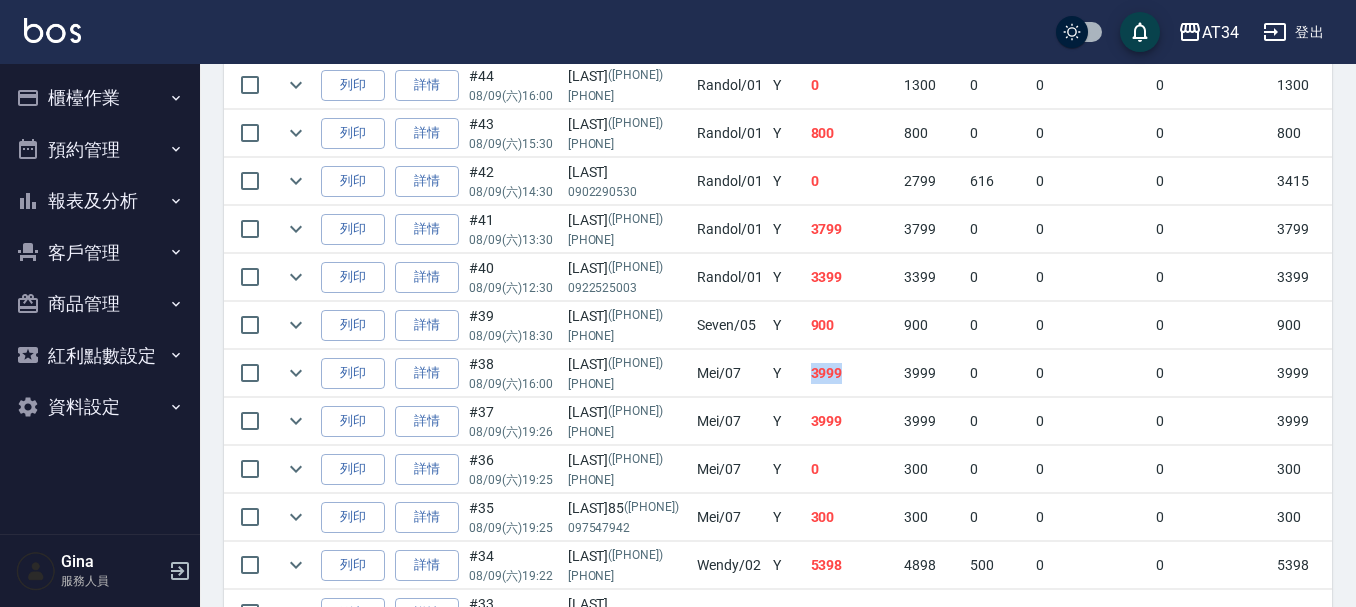 drag, startPoint x: 795, startPoint y: 373, endPoint x: 907, endPoint y: 375, distance: 112.01785 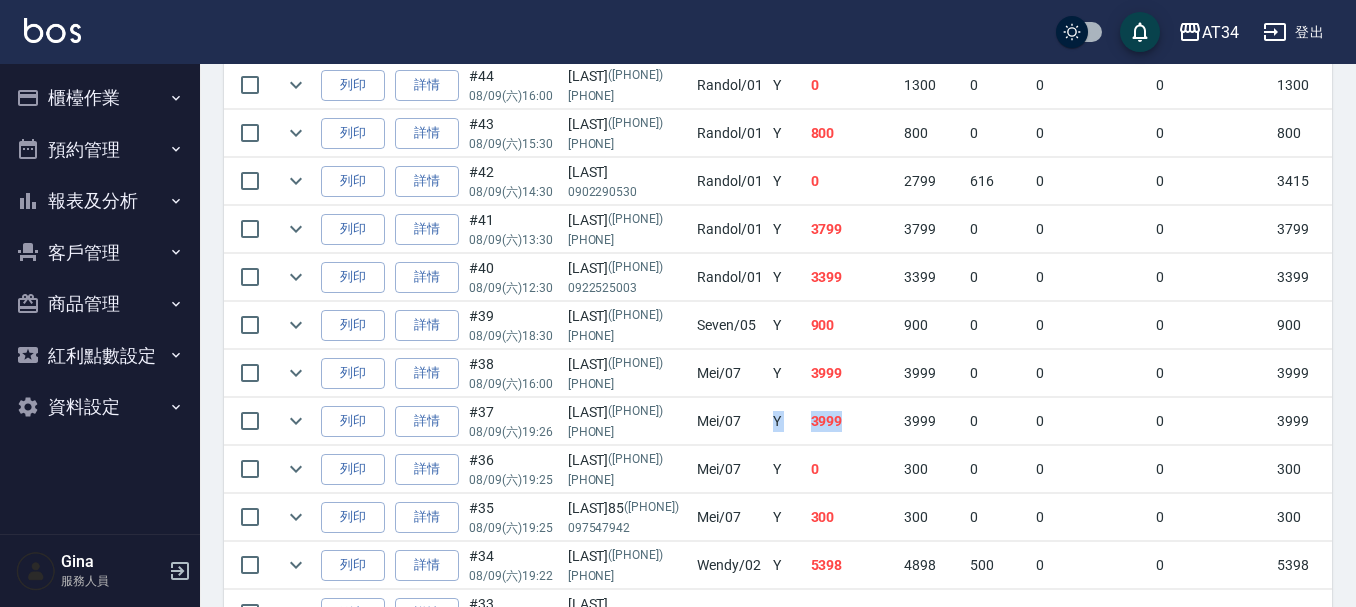 drag, startPoint x: 885, startPoint y: 414, endPoint x: 787, endPoint y: 416, distance: 98.02041 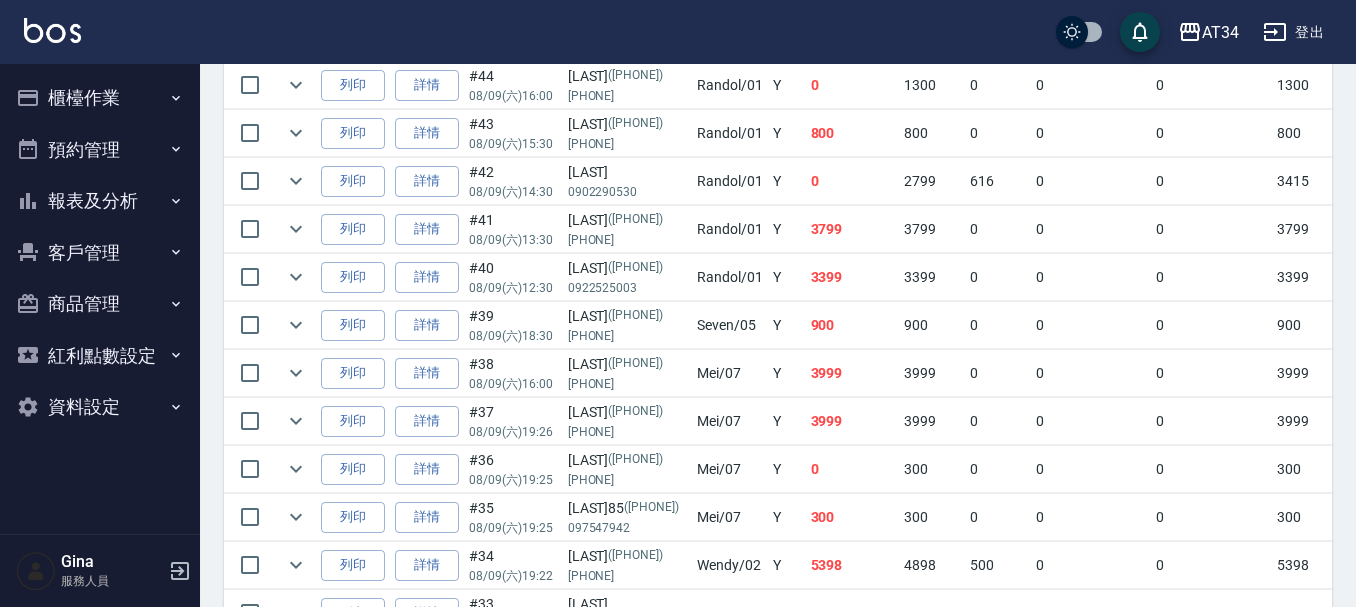 click on "3999" at bounding box center [853, 373] 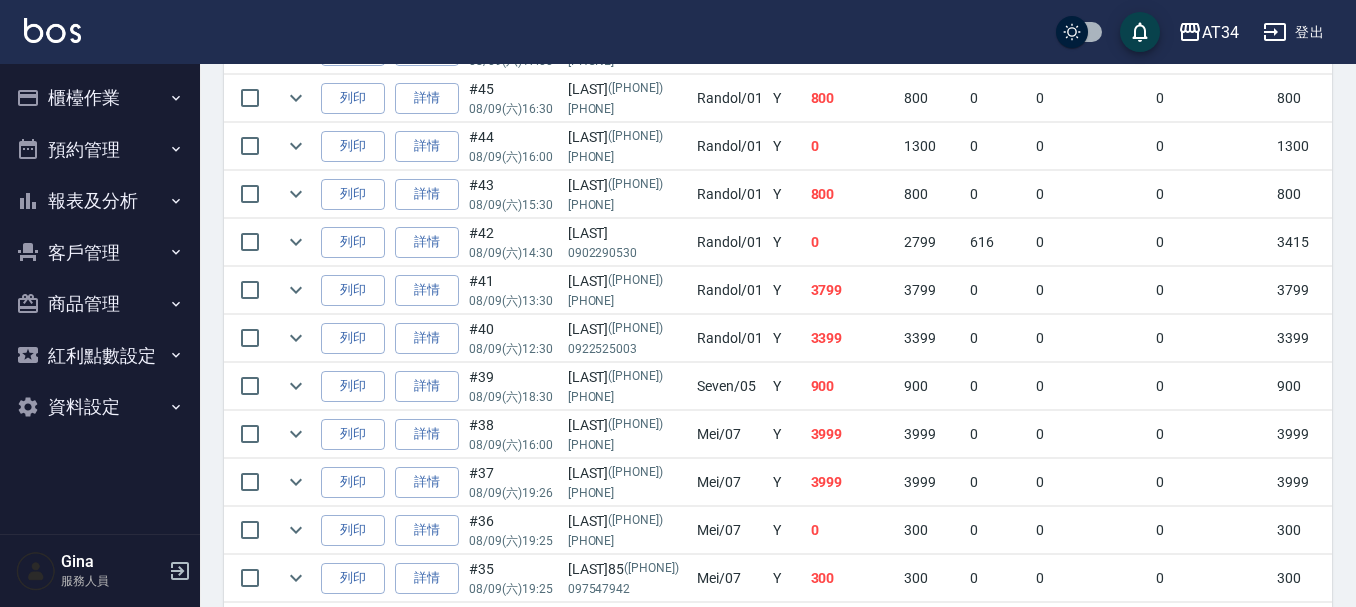 scroll, scrollTop: 900, scrollLeft: 0, axis: vertical 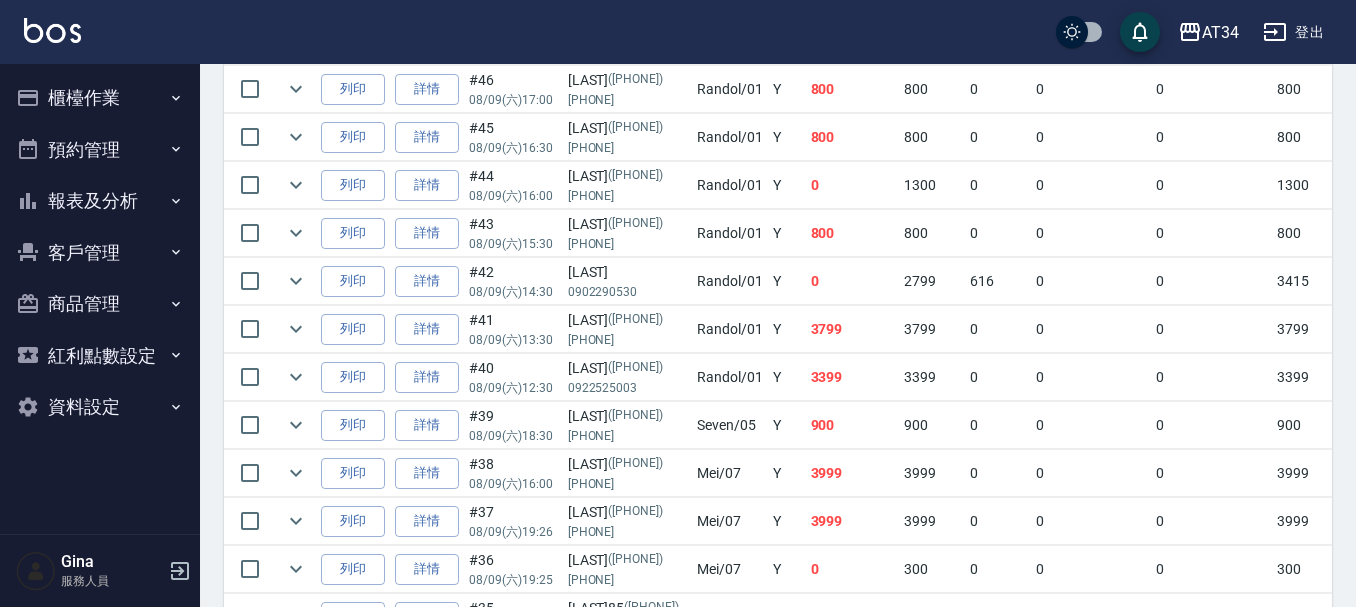 click on "預約管理" at bounding box center [100, 150] 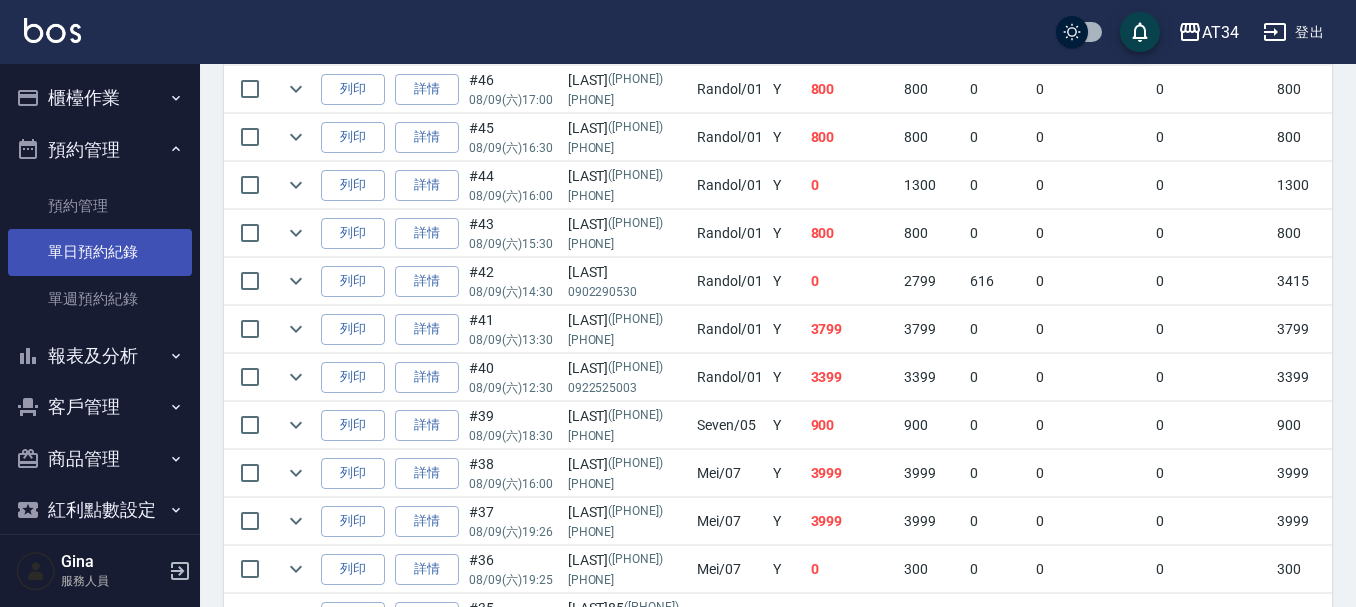 click on "單日預約紀錄" at bounding box center [100, 252] 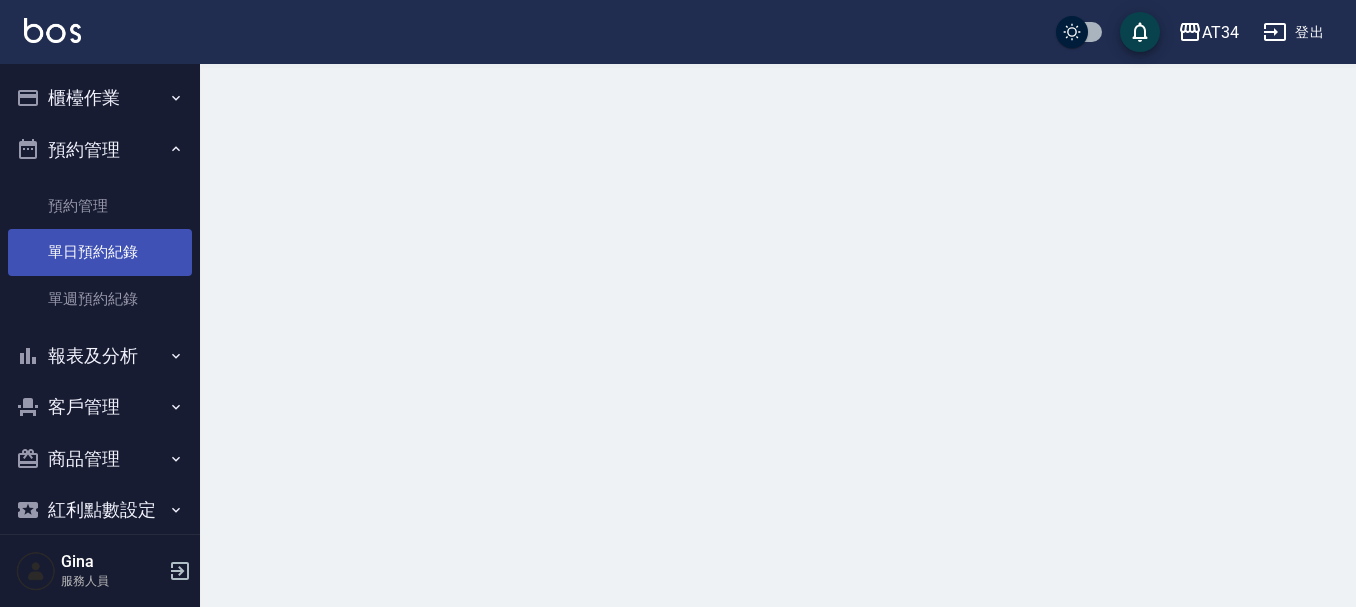 scroll, scrollTop: 0, scrollLeft: 0, axis: both 